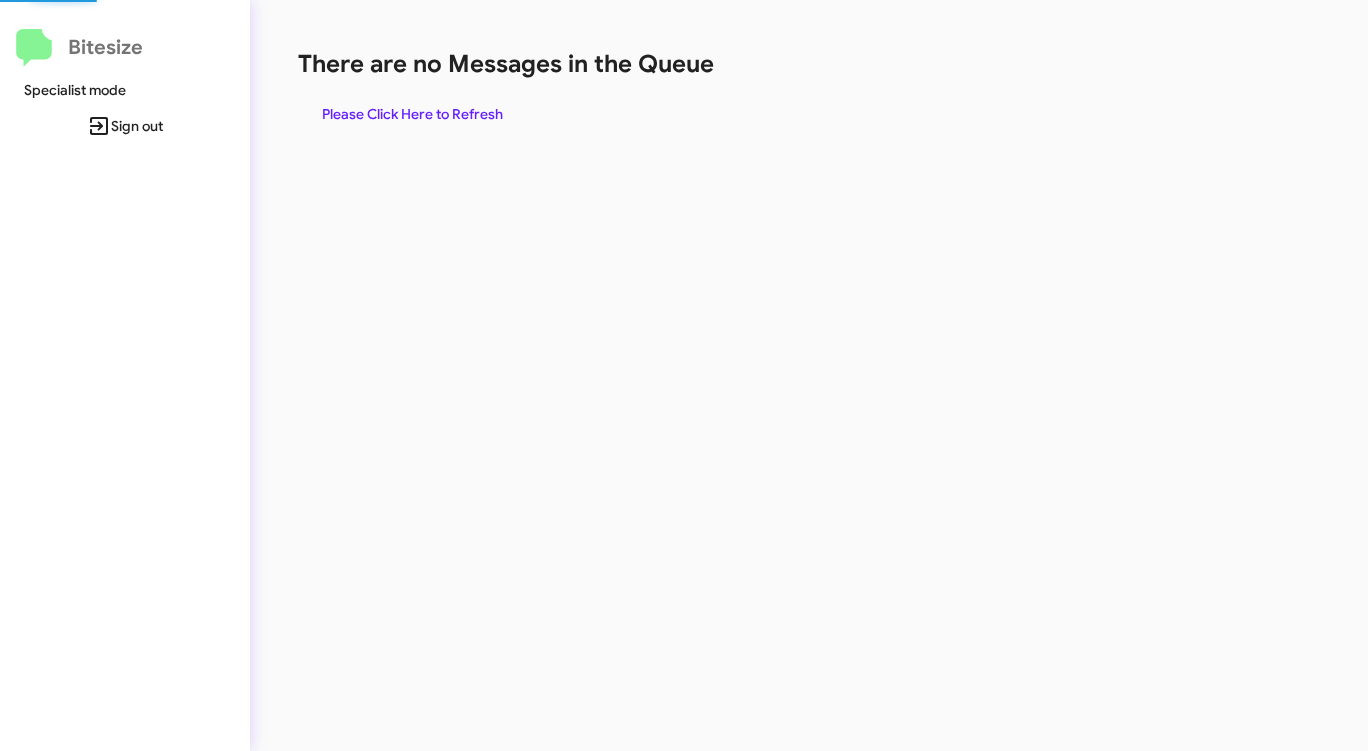 scroll, scrollTop: 0, scrollLeft: 0, axis: both 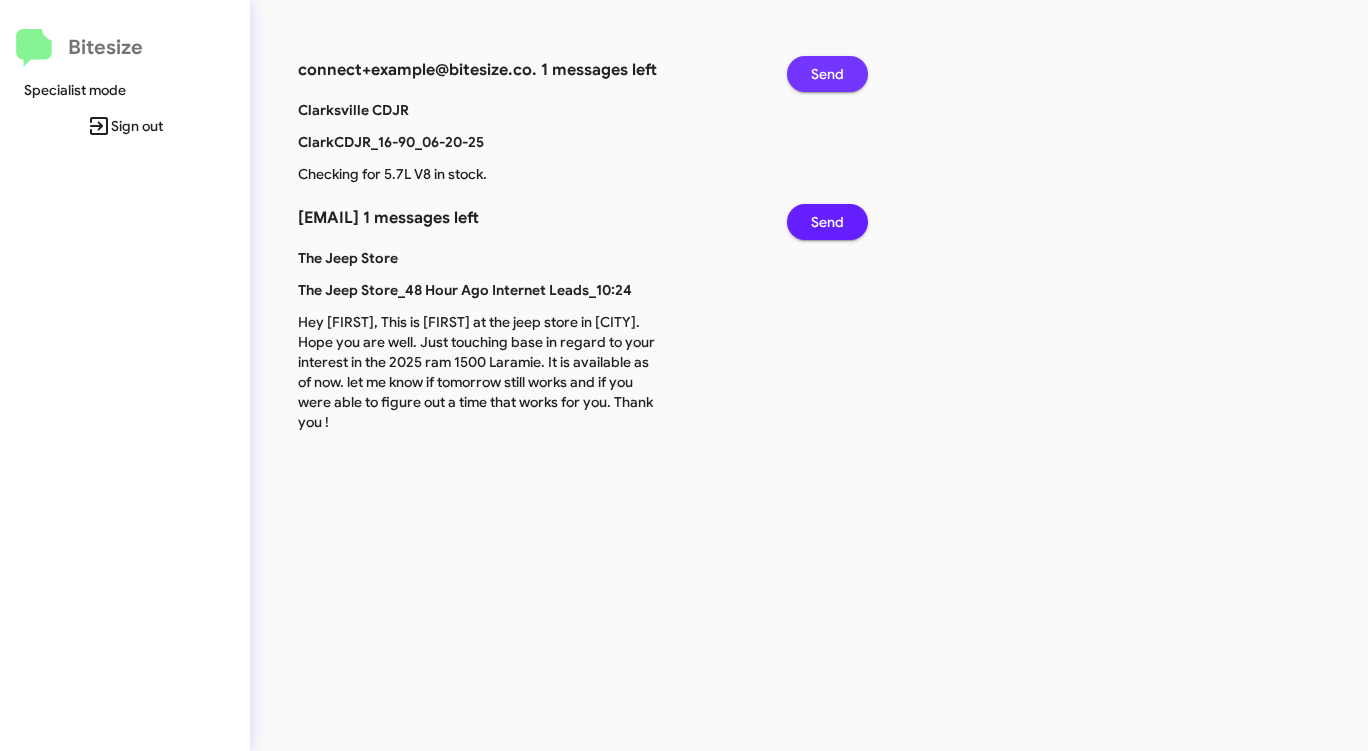 click on "Send" 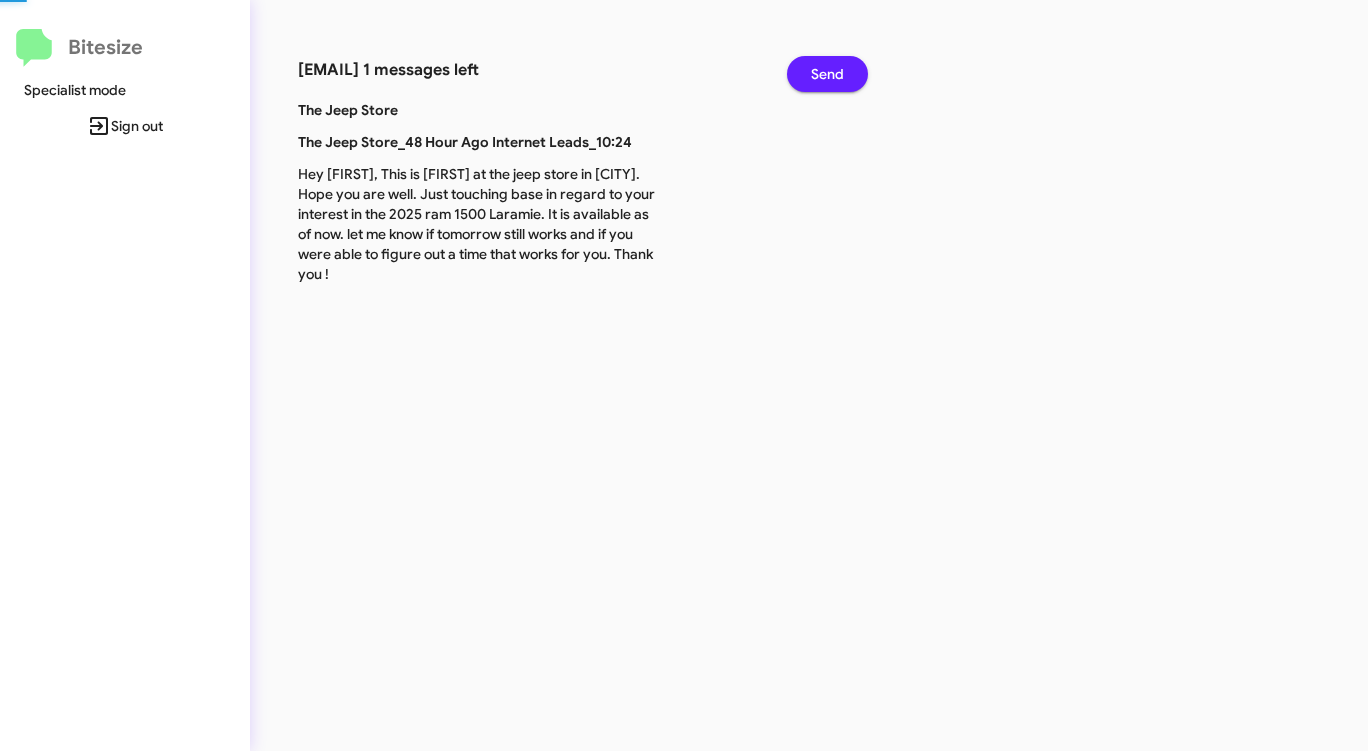 click on "Send" 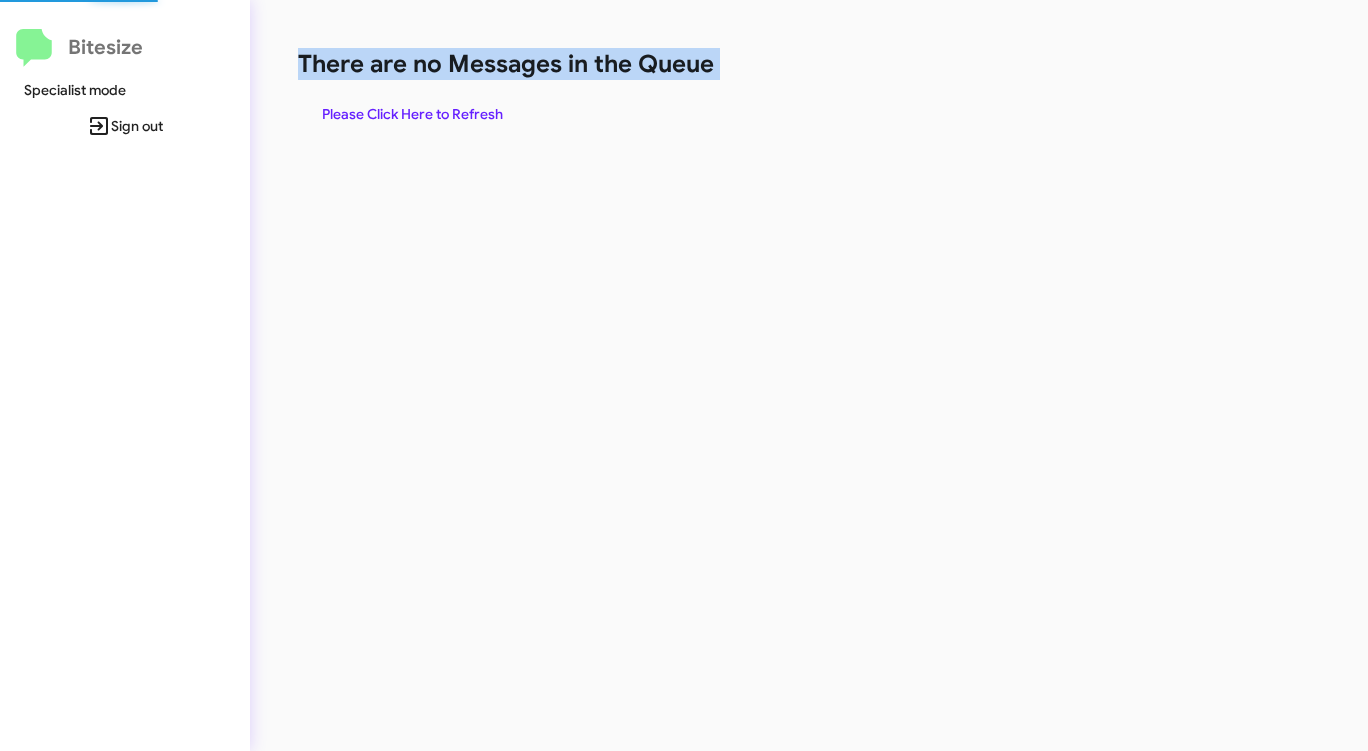 click on "There are no Messages in the Queue" 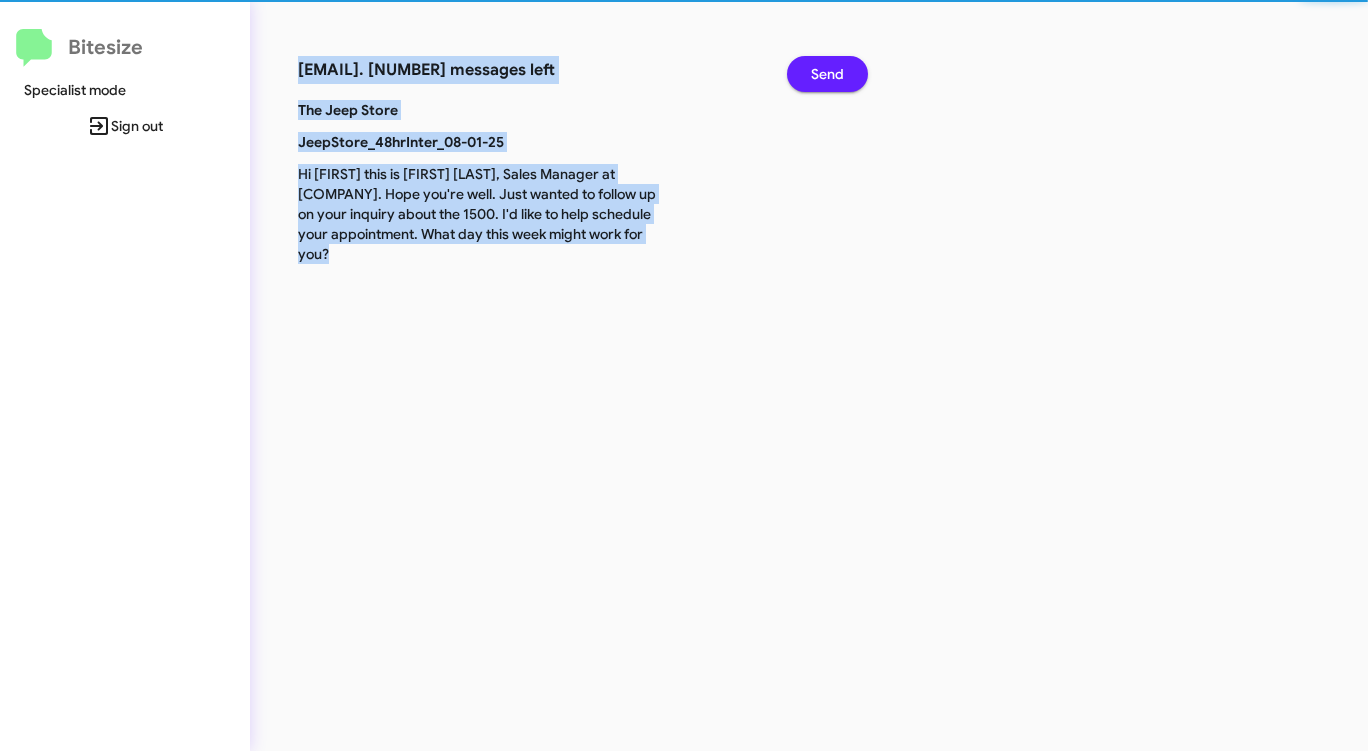 click on "Send" 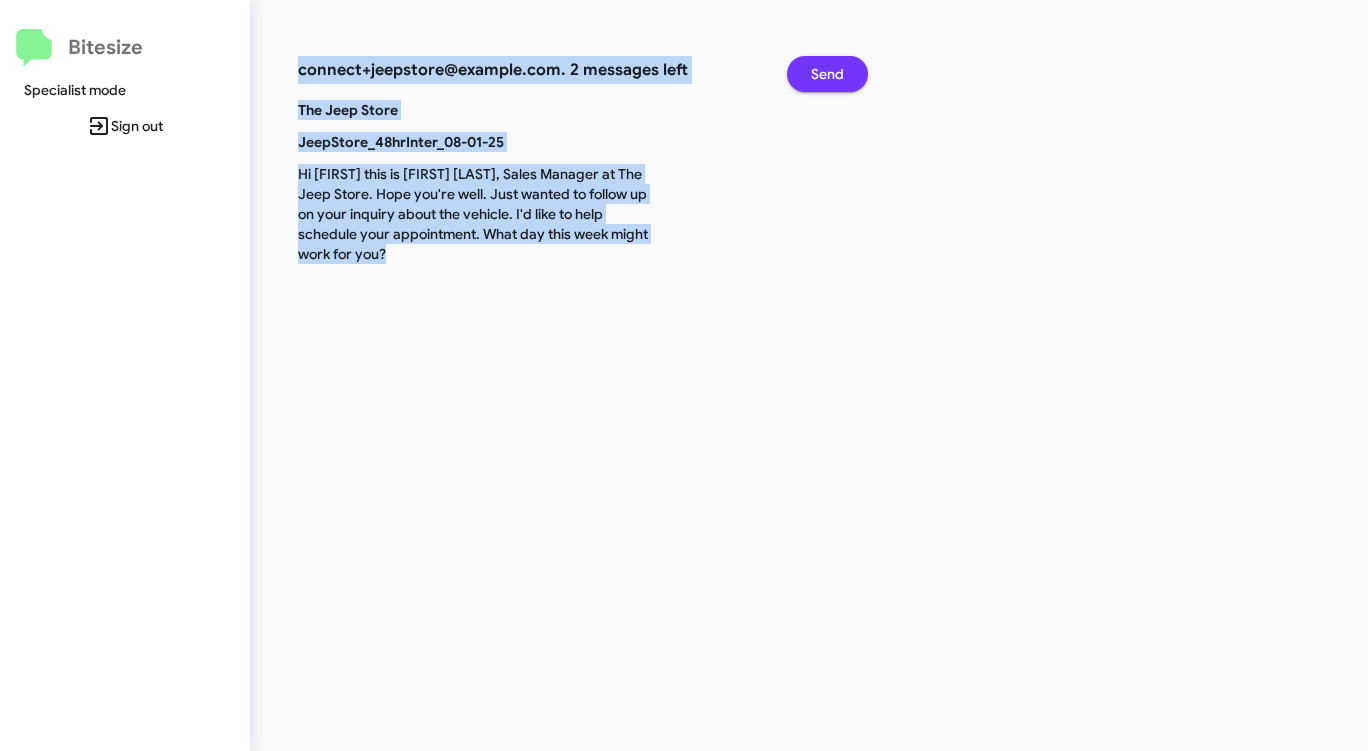 click on "Send" 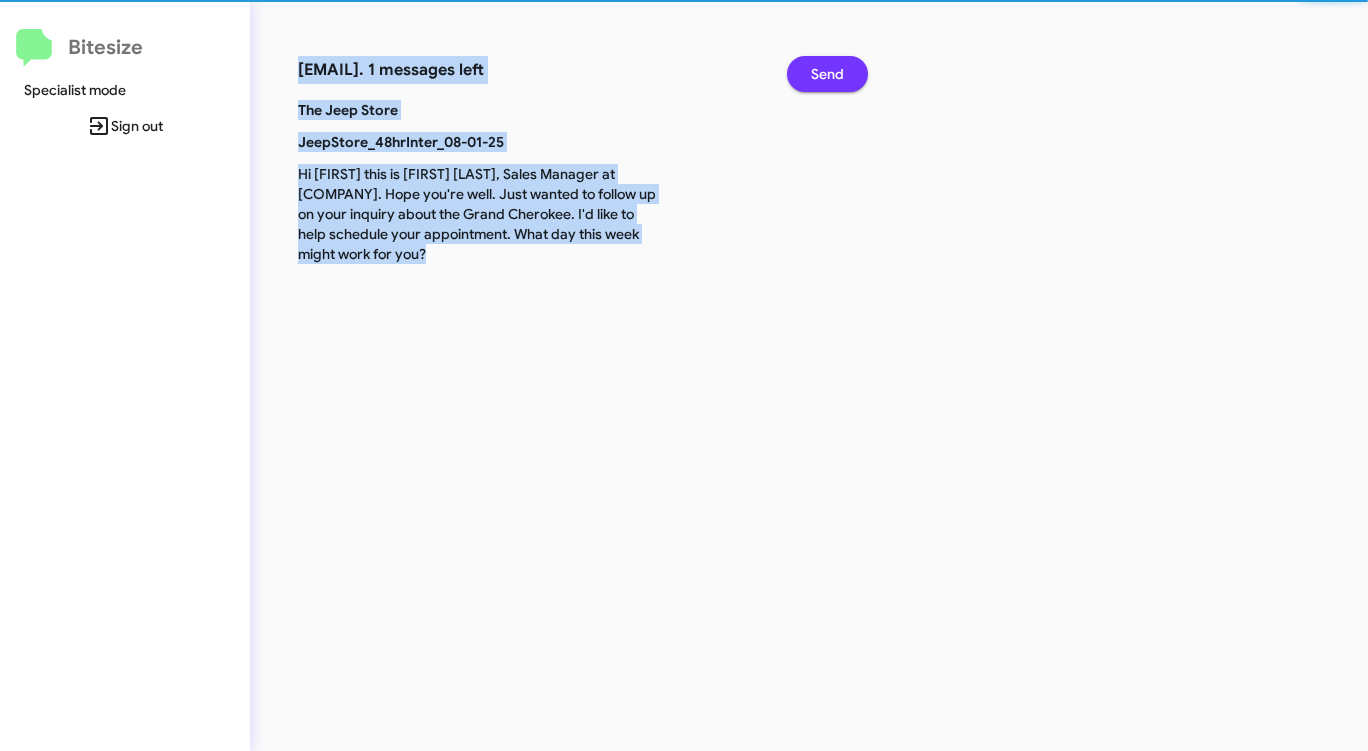 click on "Send" 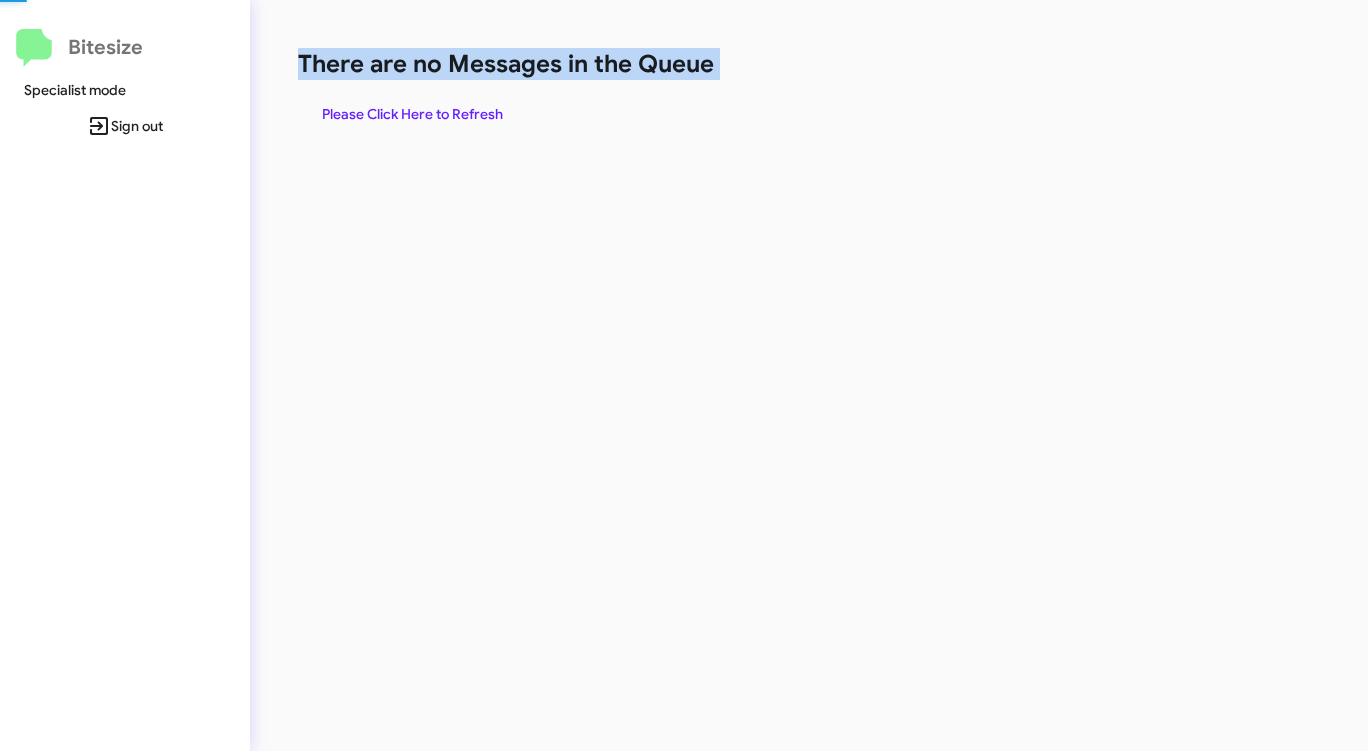 click on "There are no Messages in the Queue" 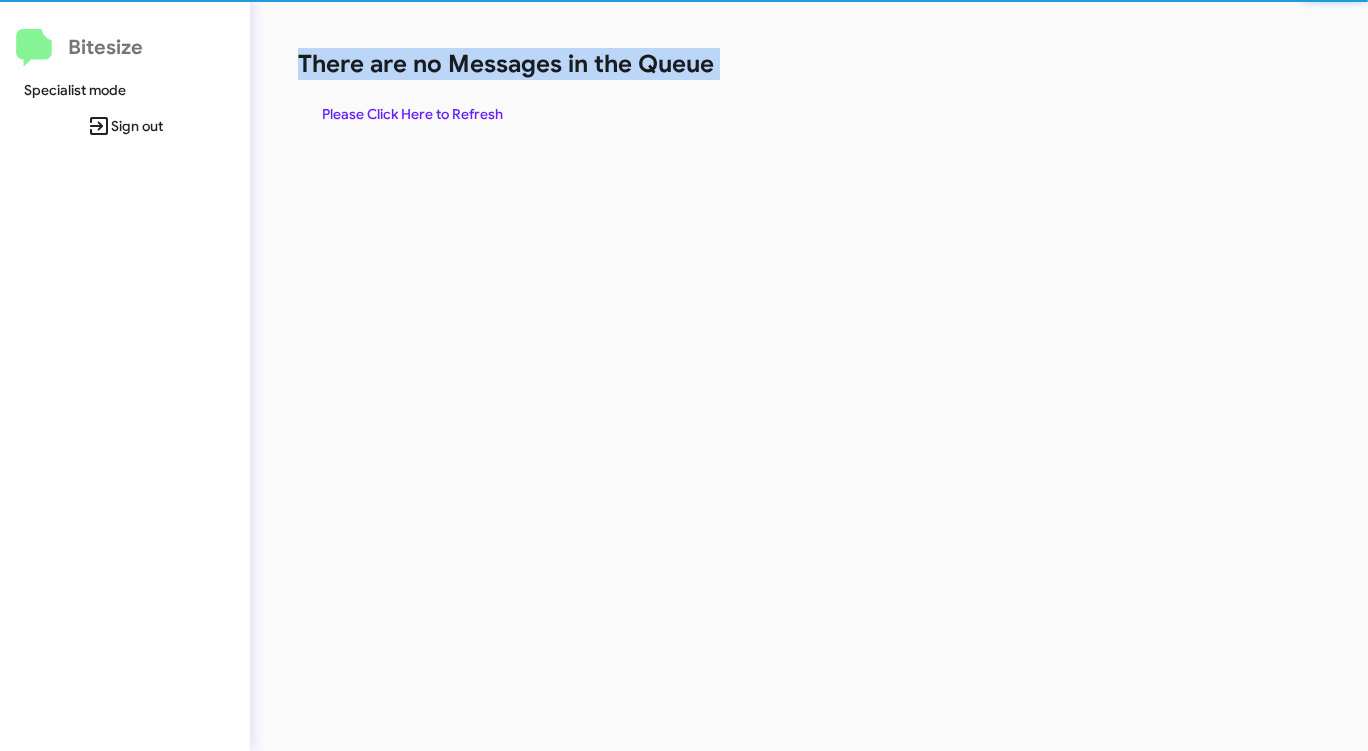 click on "There are no Messages in the Queue" 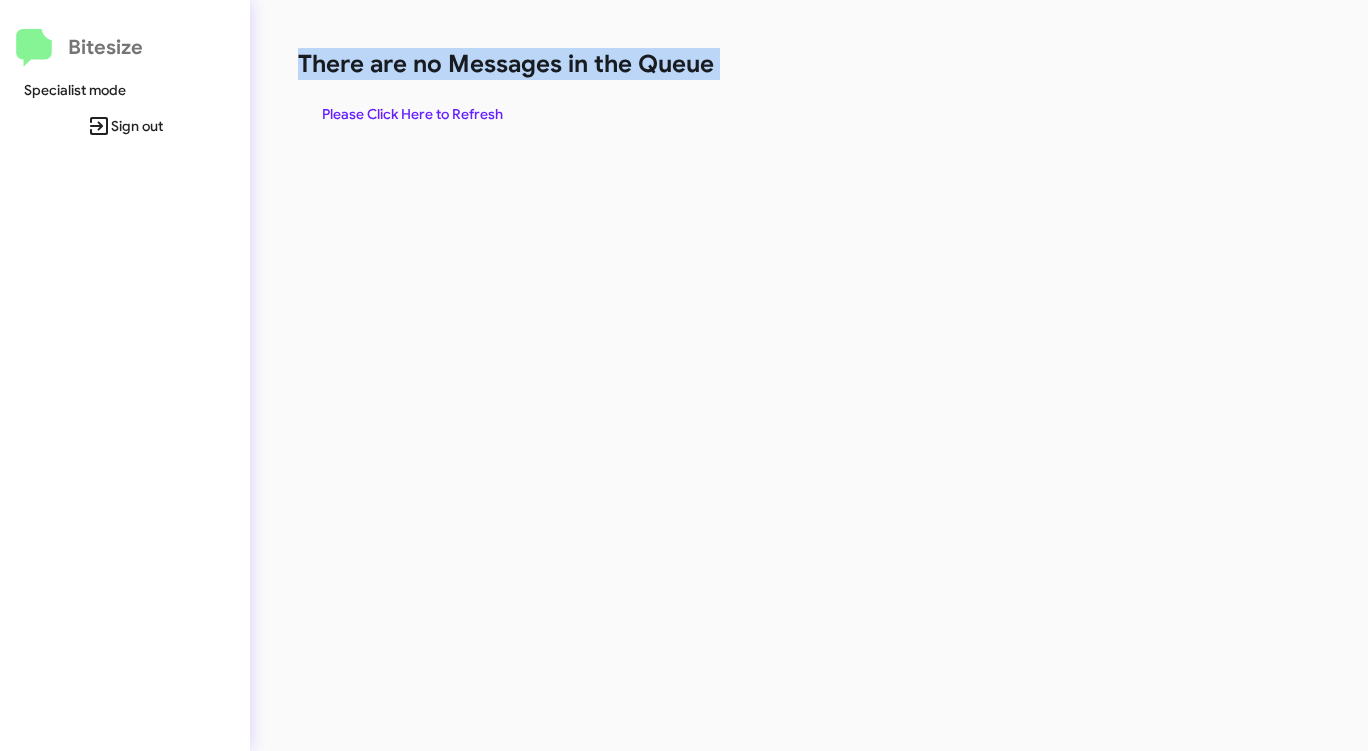 click on "There are no Messages in the Queue" 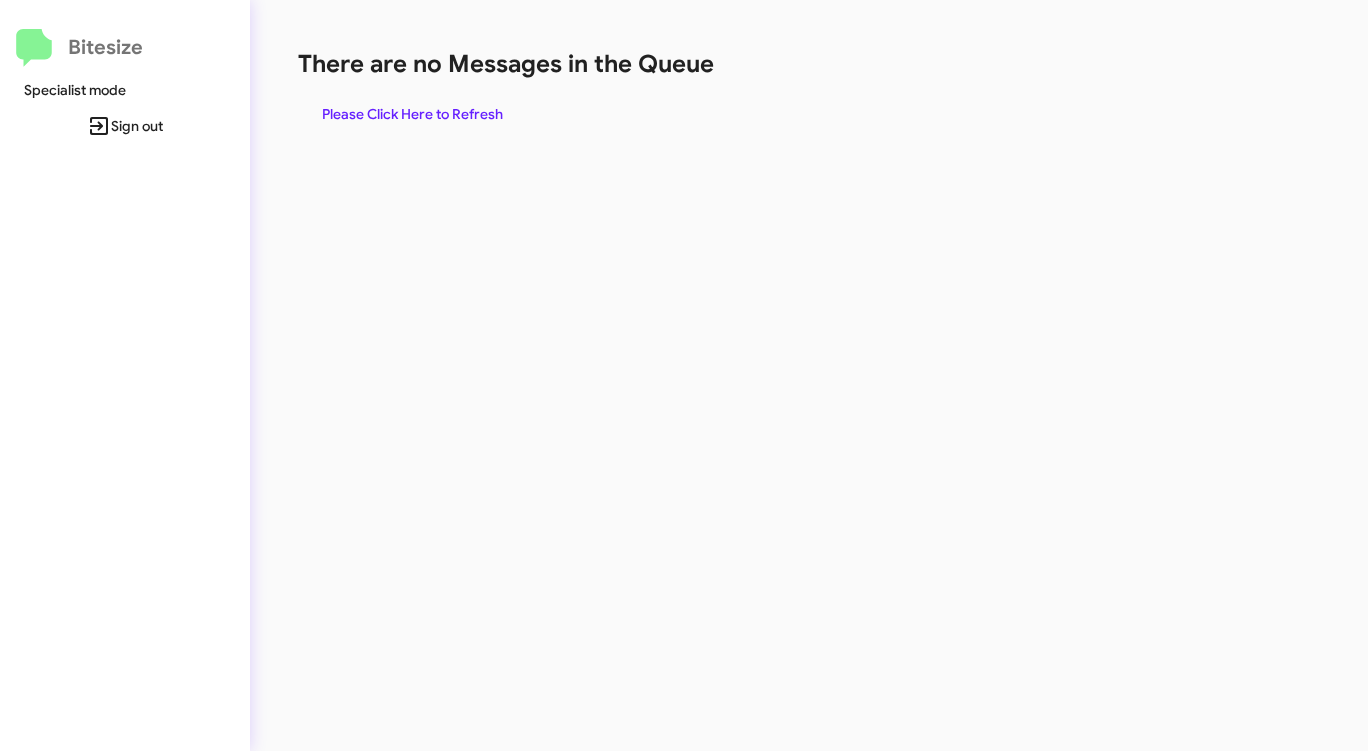 click on "Please Click Here to Refresh" 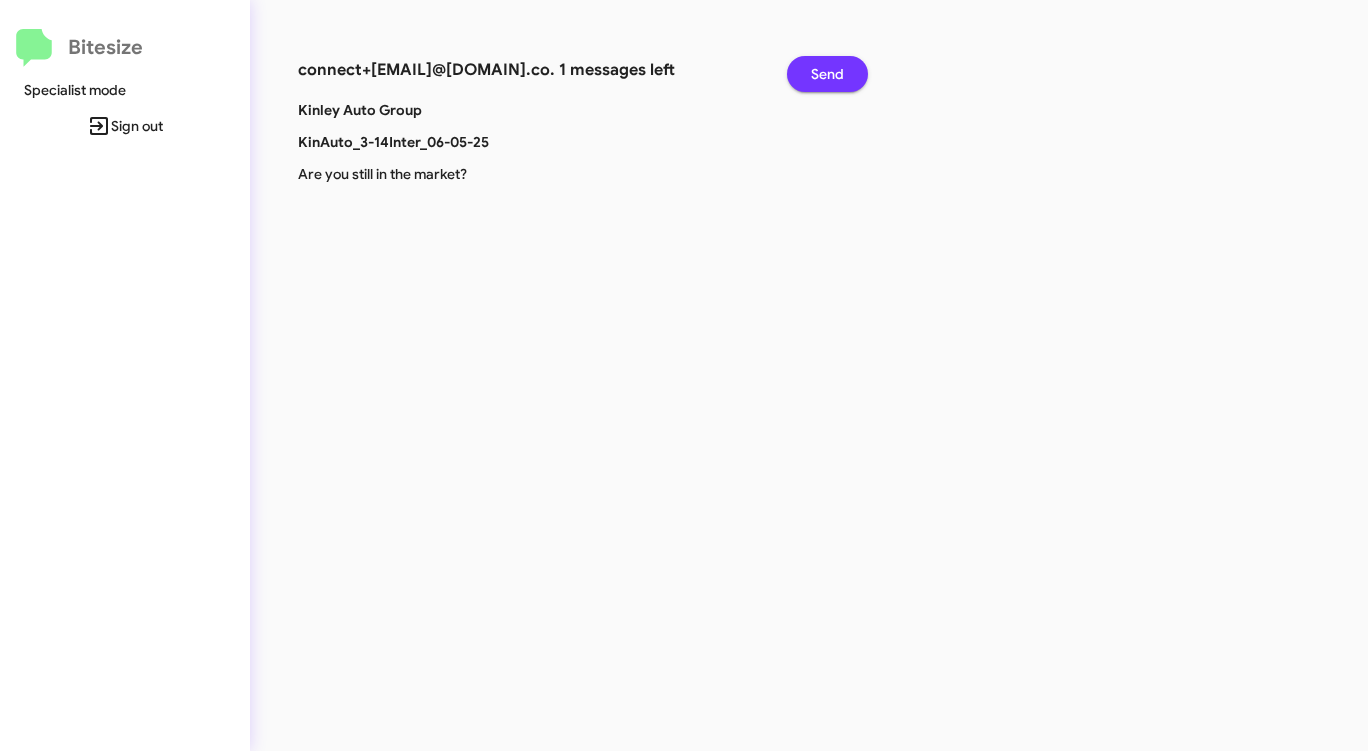click on "Send" 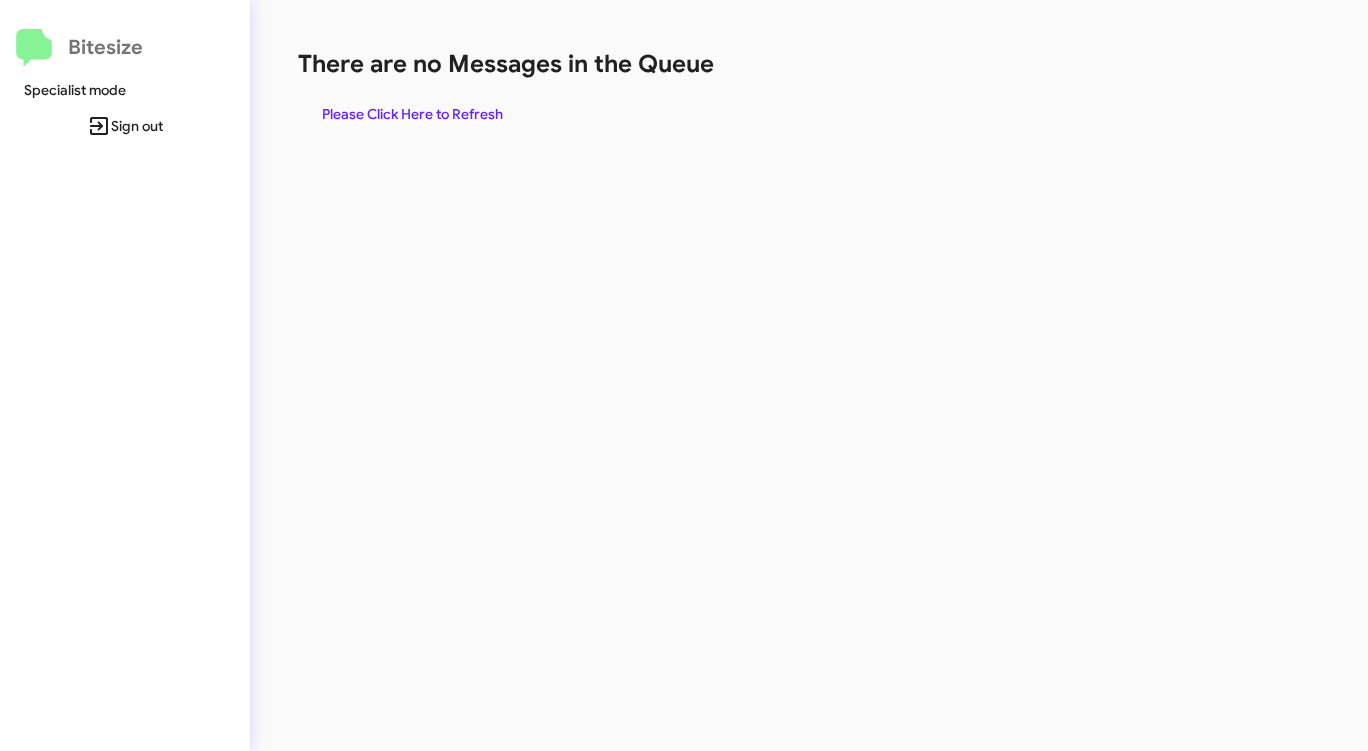click on "Please Click Here to Refresh" 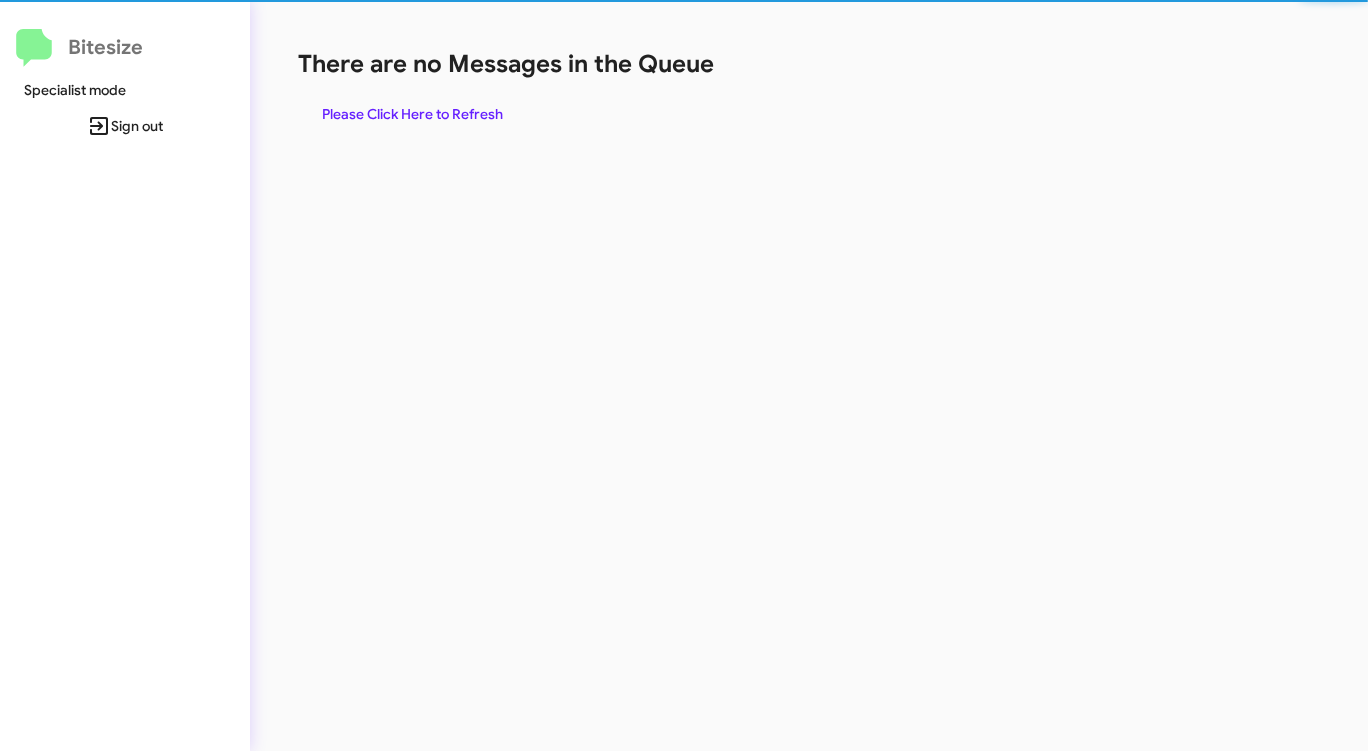 click on "Please Click Here to Refresh" 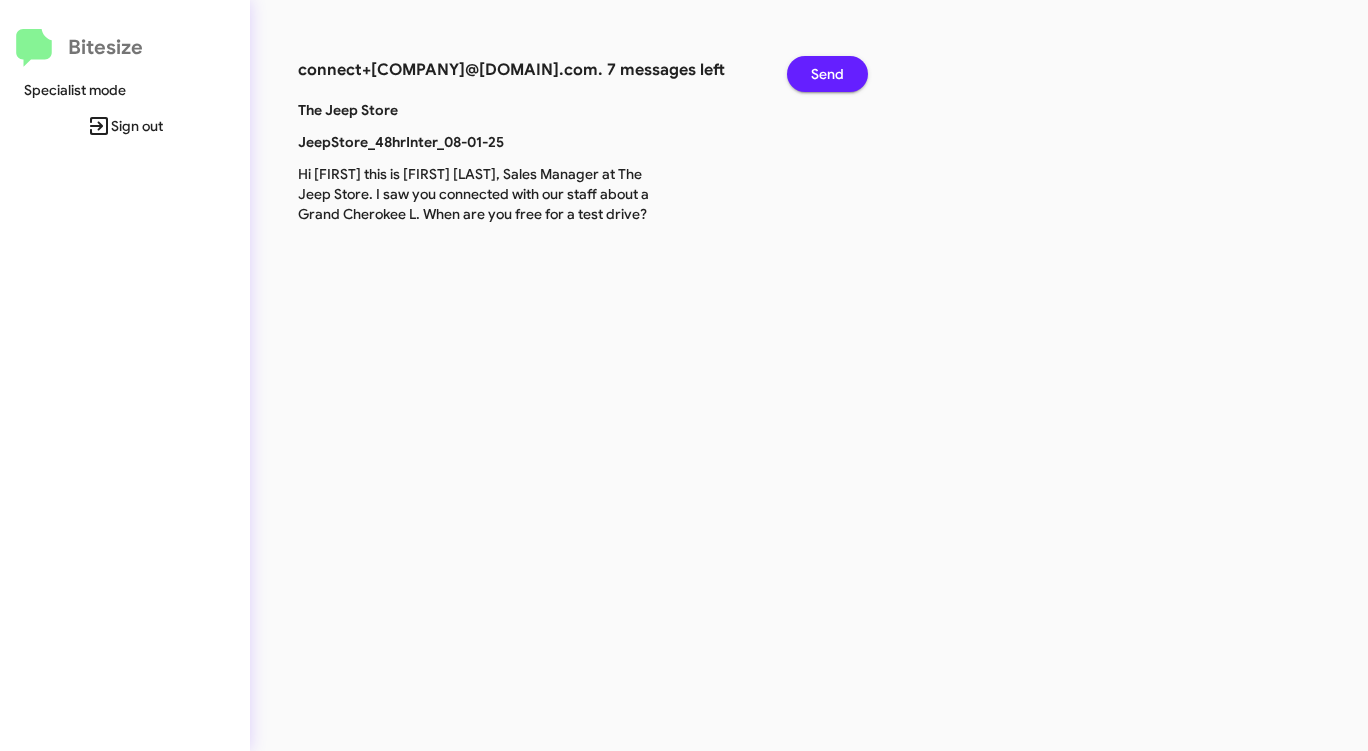 click on "Send" 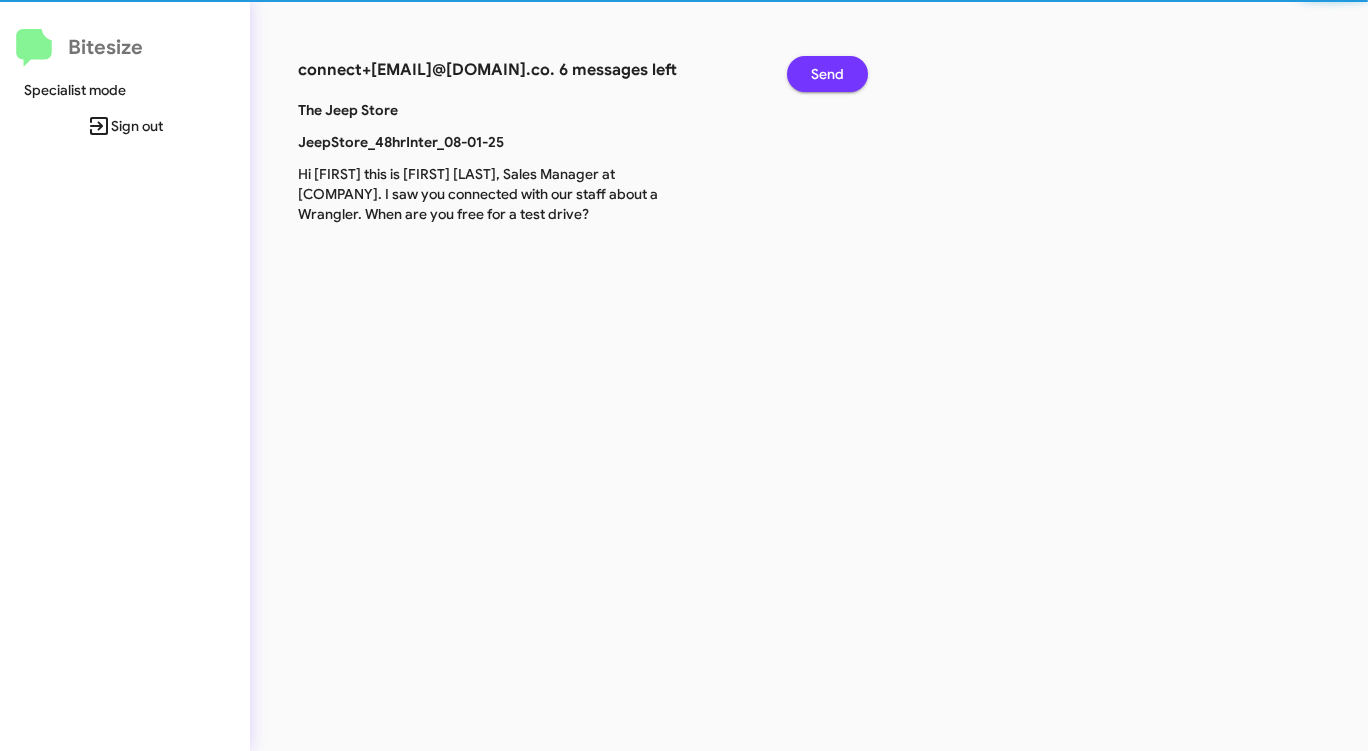 click on "Send" 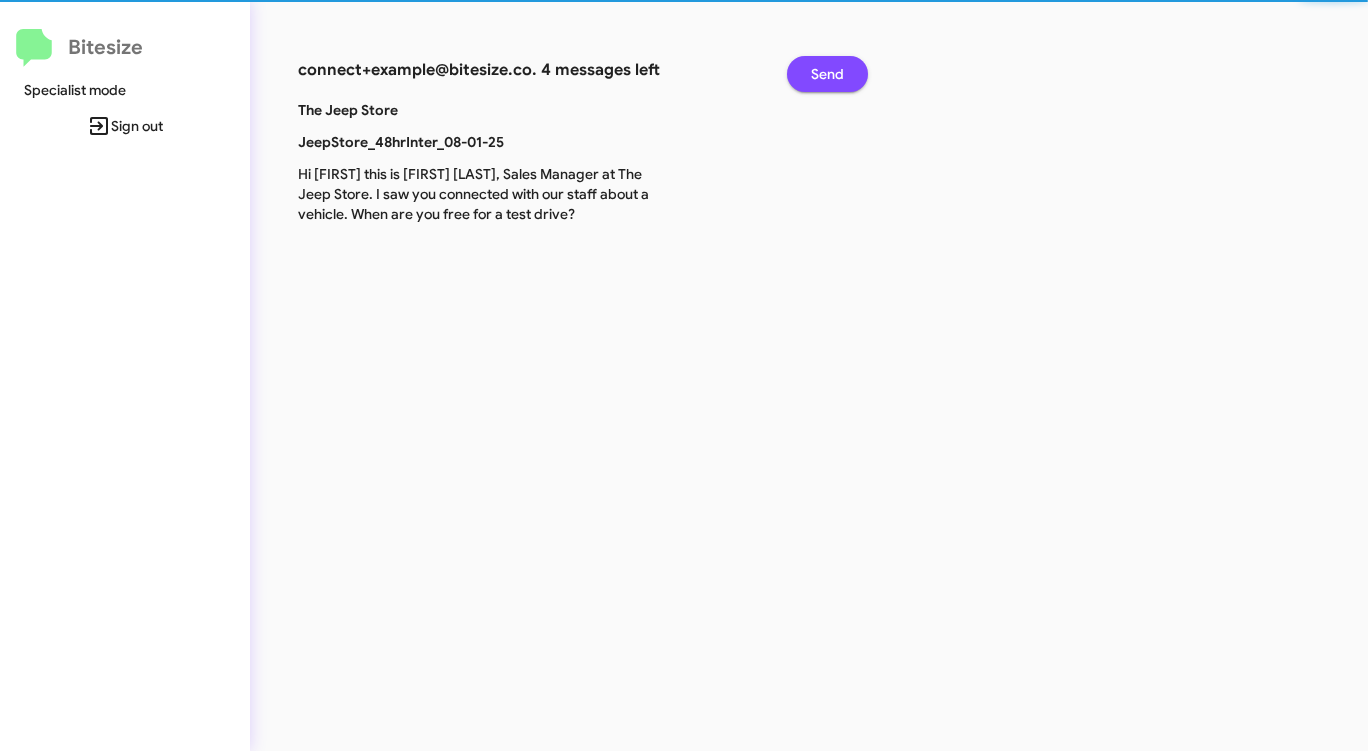 click on "Send" 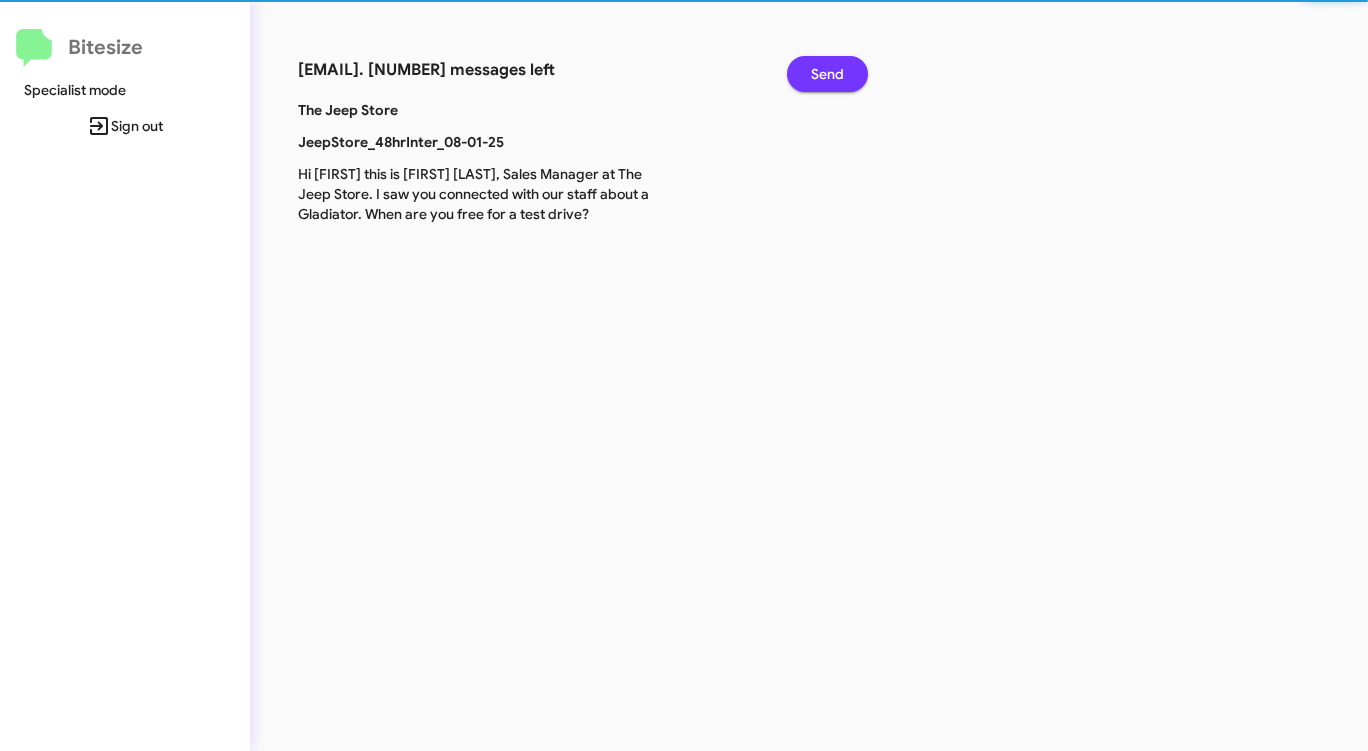 click on "Send" 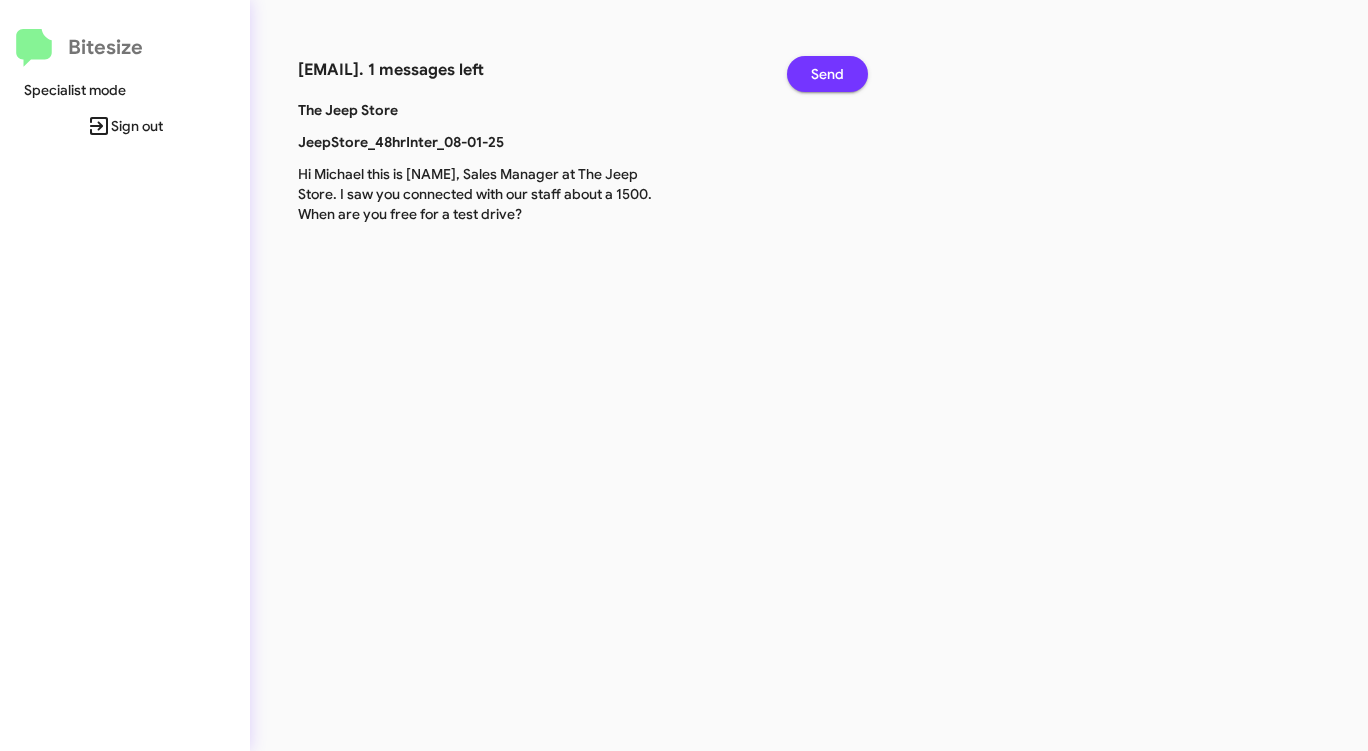 click on "Send" 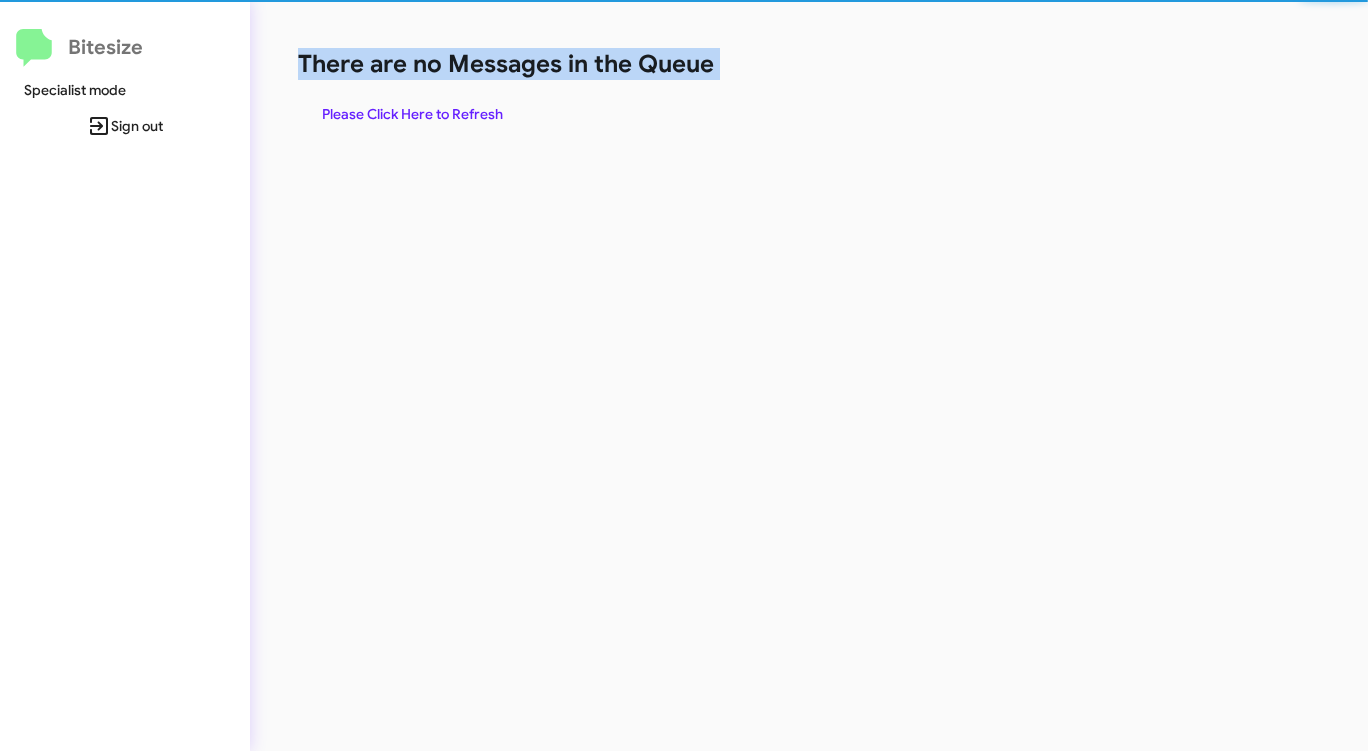 click on "There are no Messages in the Queue" 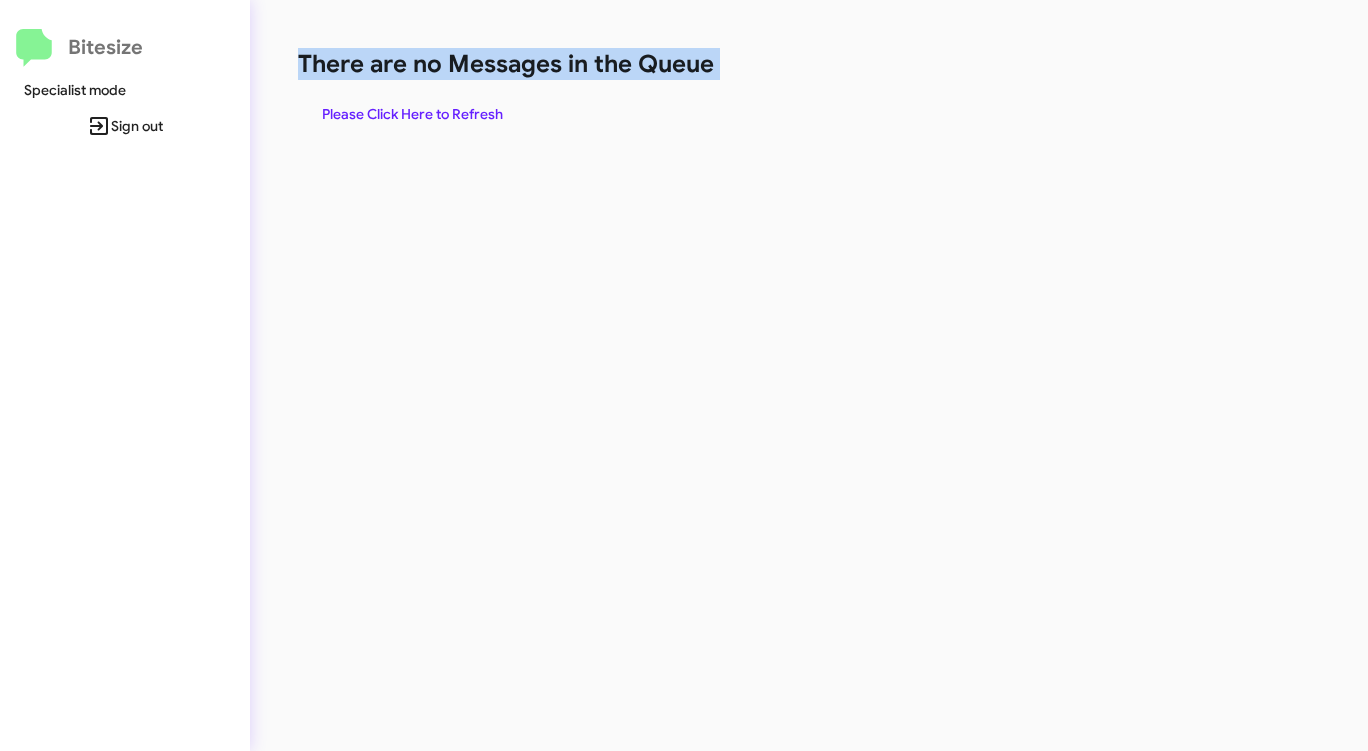 click on "There are no Messages in the Queue" 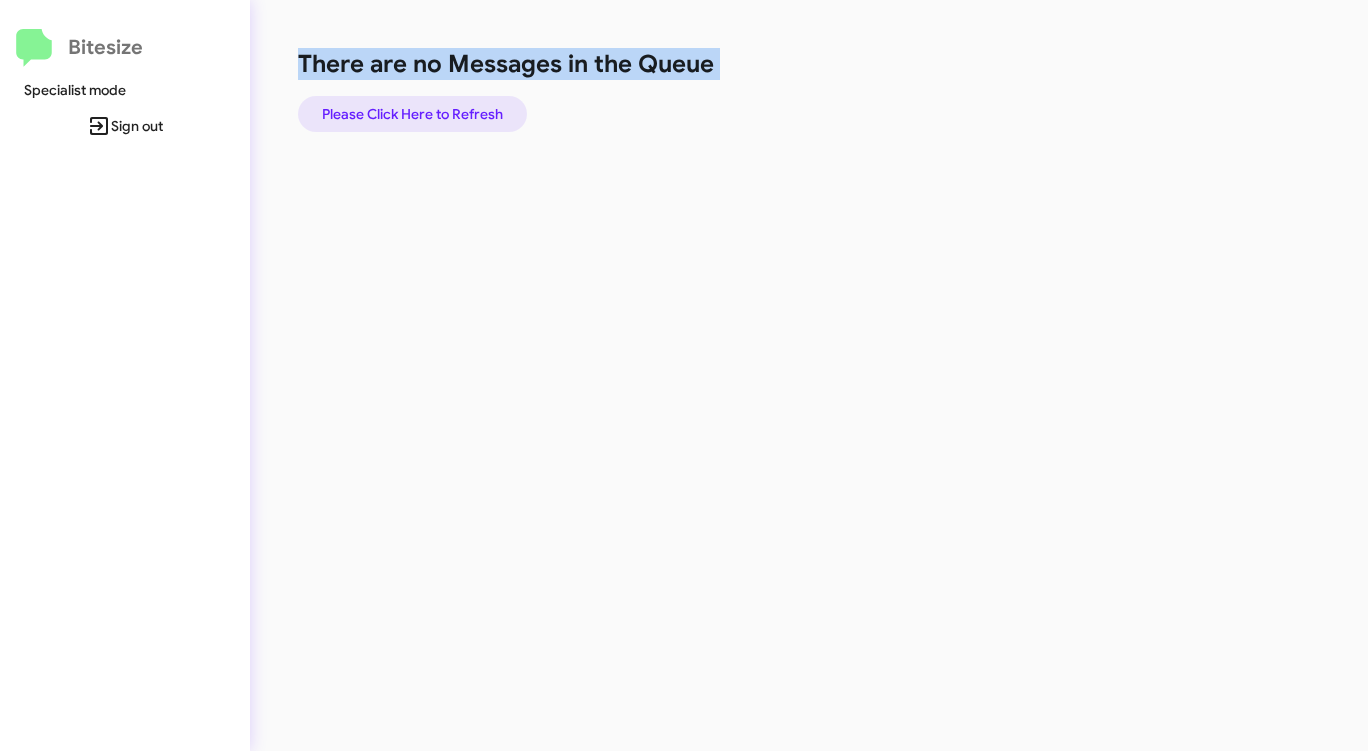 click on "Please Click Here to Refresh" 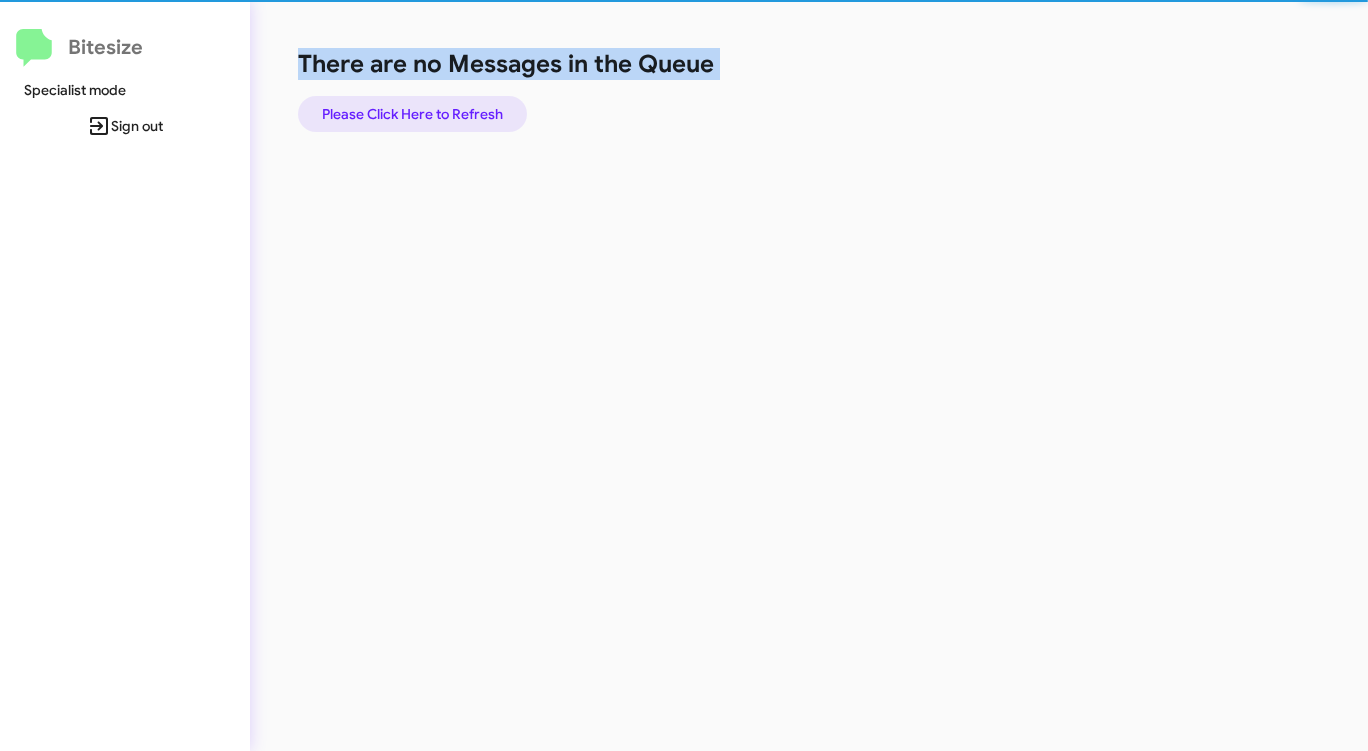 click on "Please Click Here to Refresh" 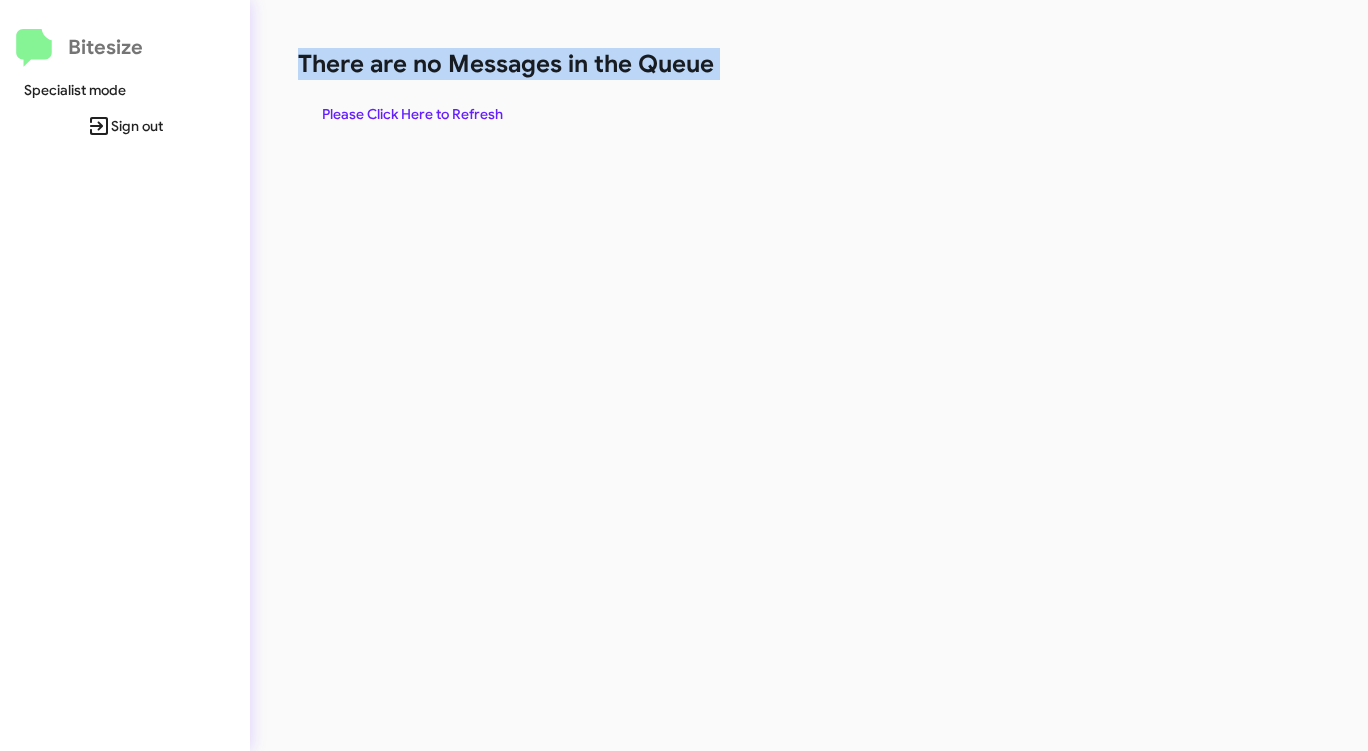 click on "There are no Messages in the Queue  Please Click Here to Refresh" 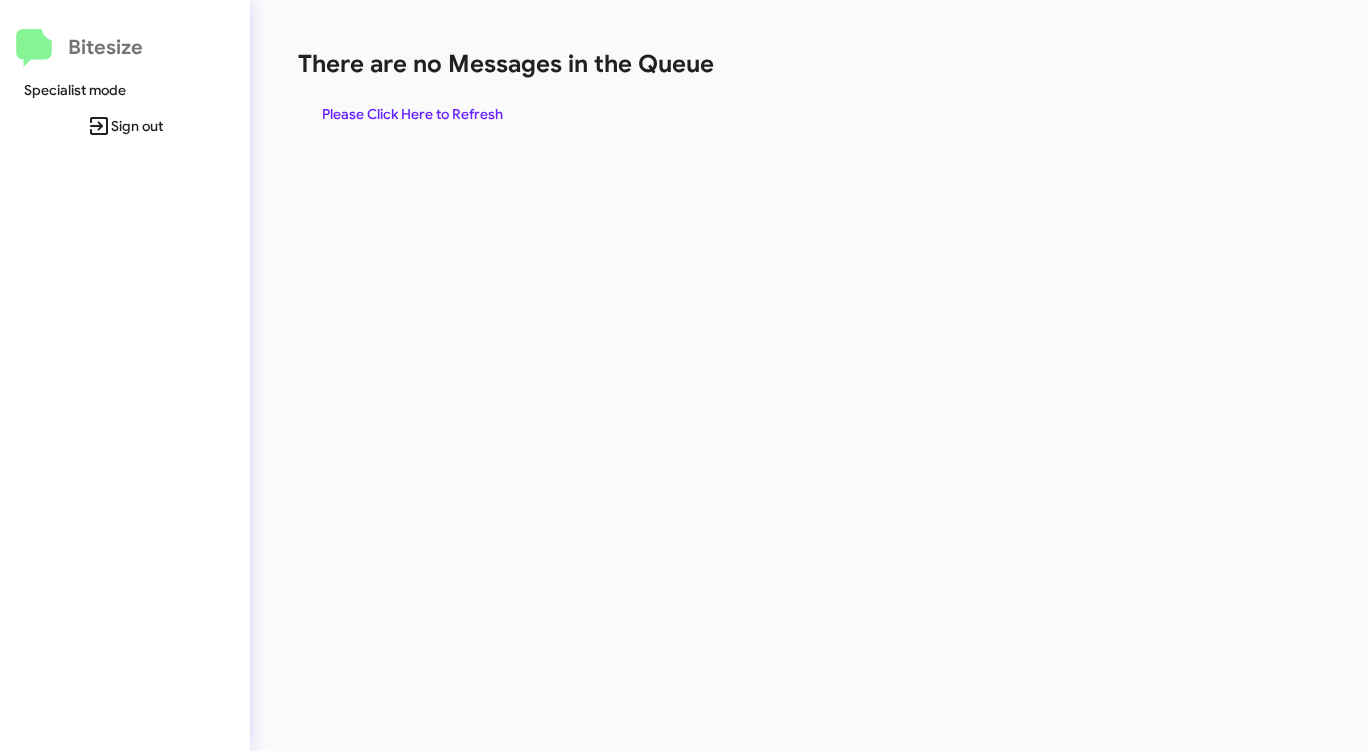 click on "Please Click Here to Refresh" 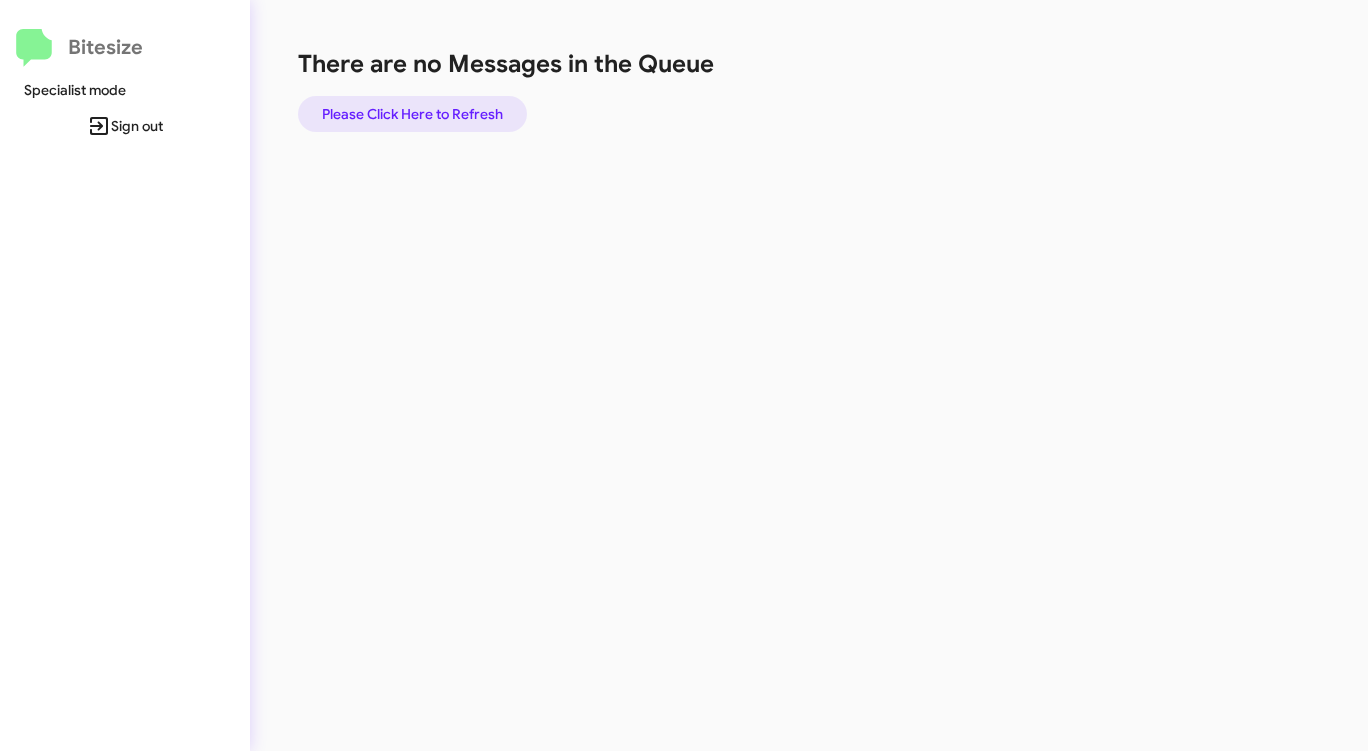 click on "Please Click Here to Refresh" 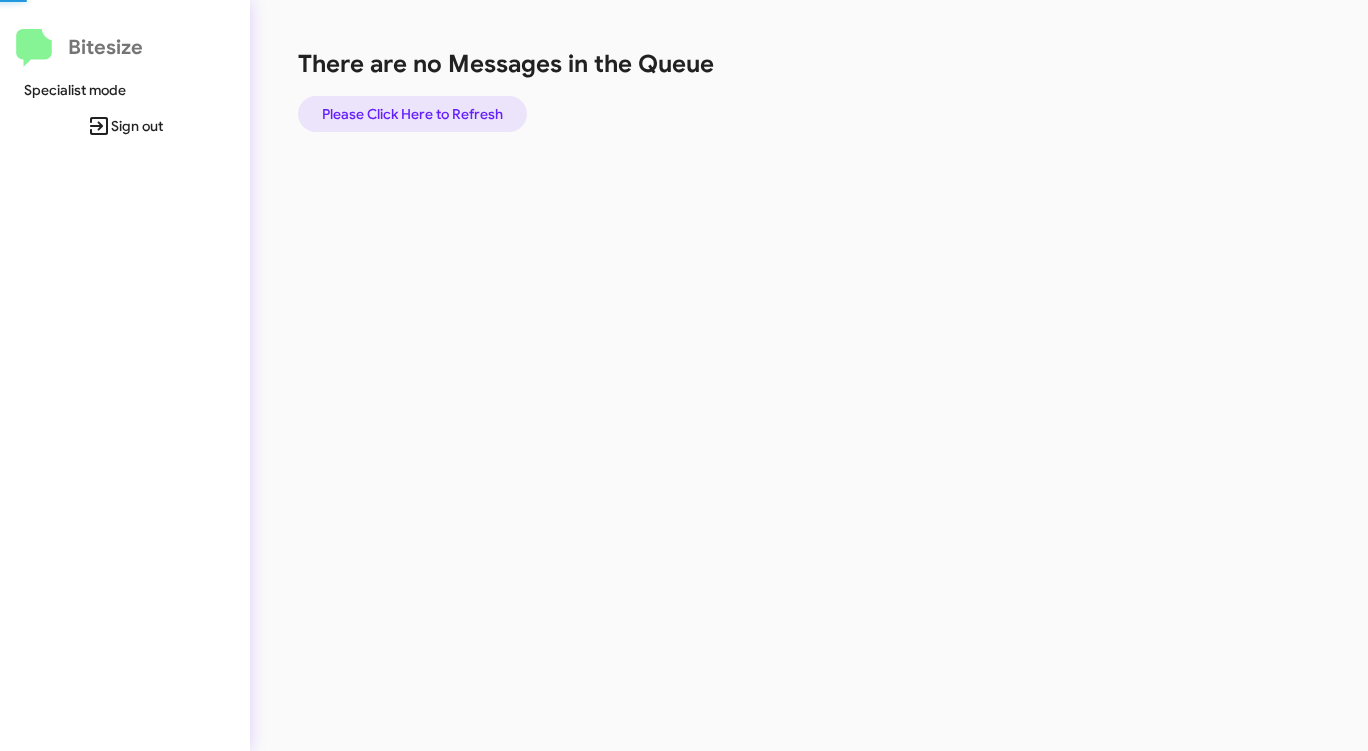 click on "Please Click Here to Refresh" 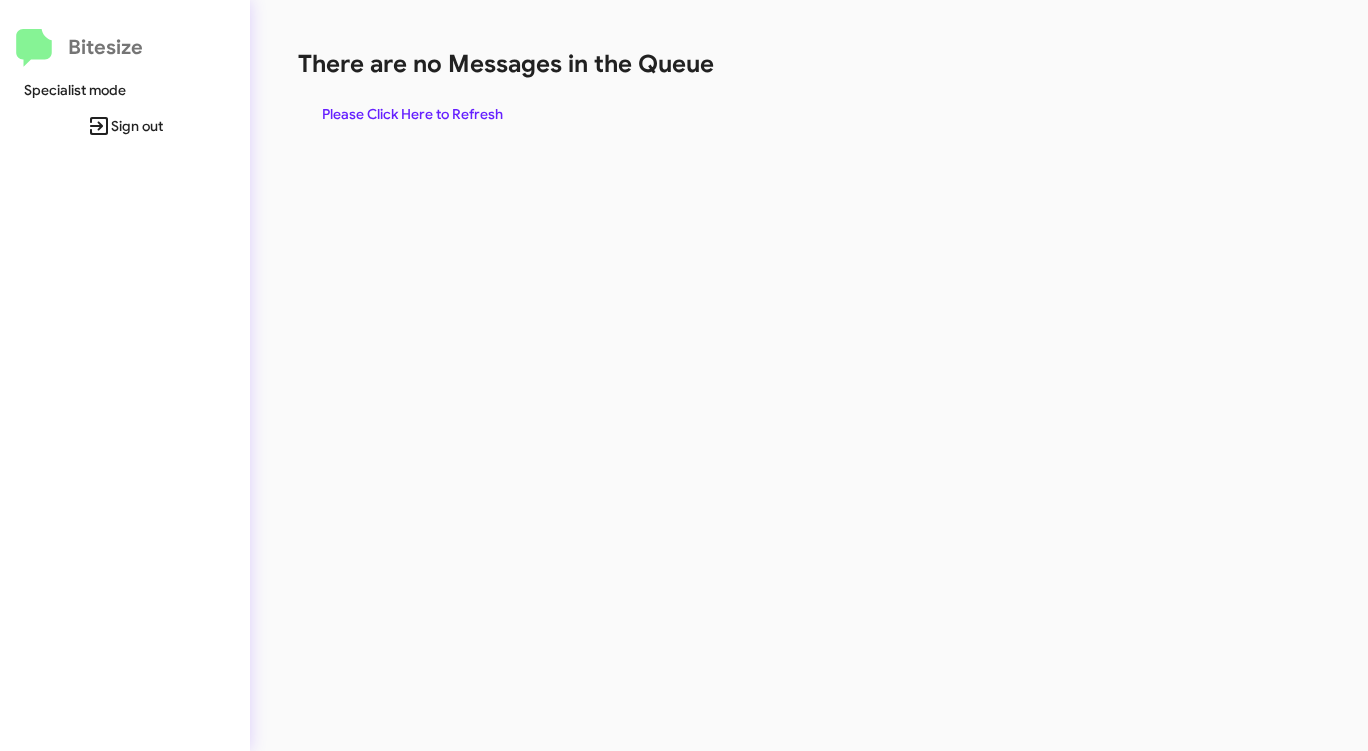 click on "Please Click Here to Refresh" 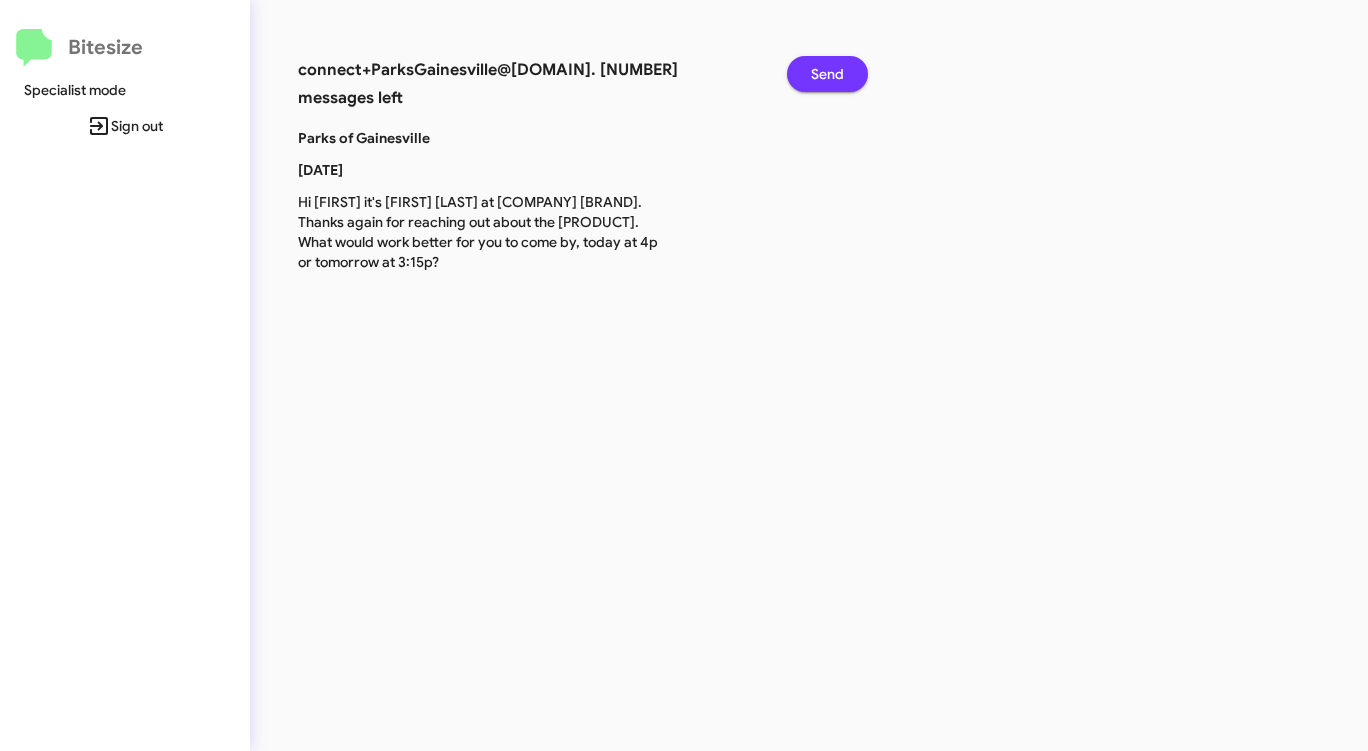click on "Send" 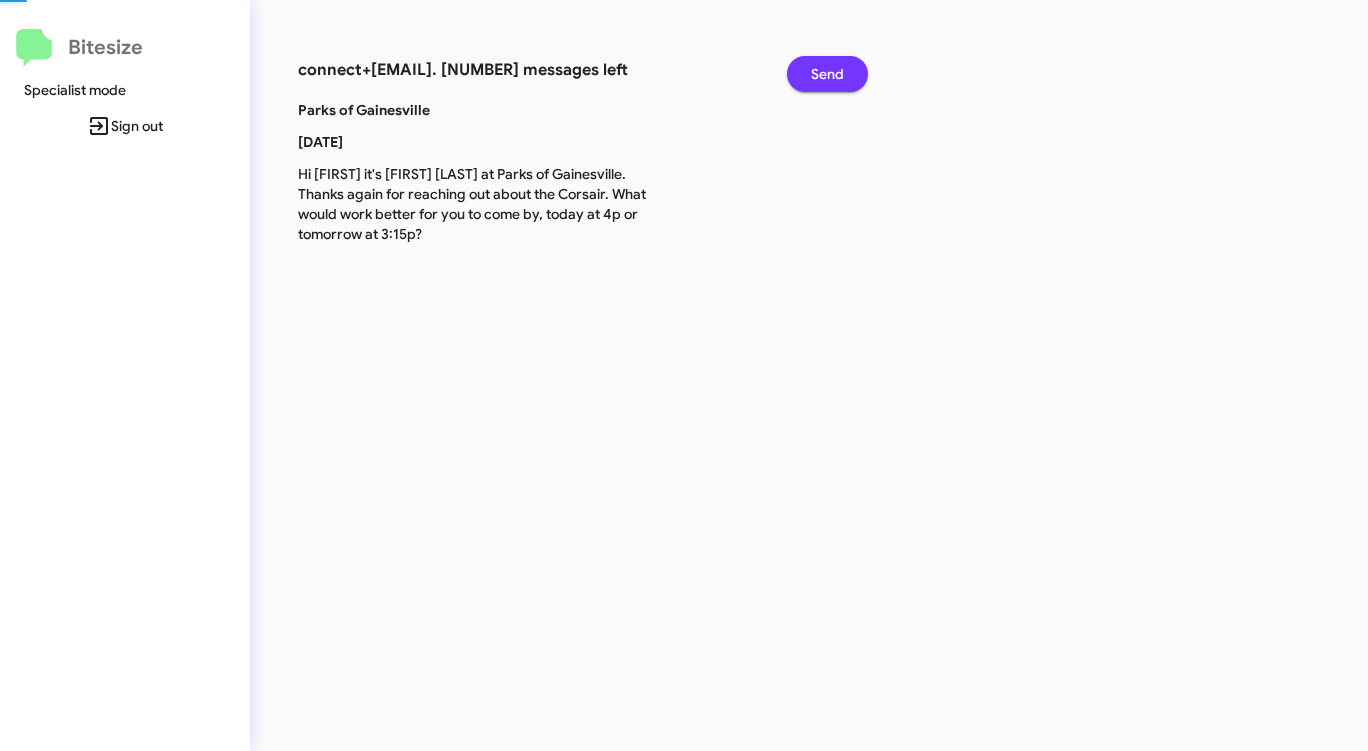 click on "Send" 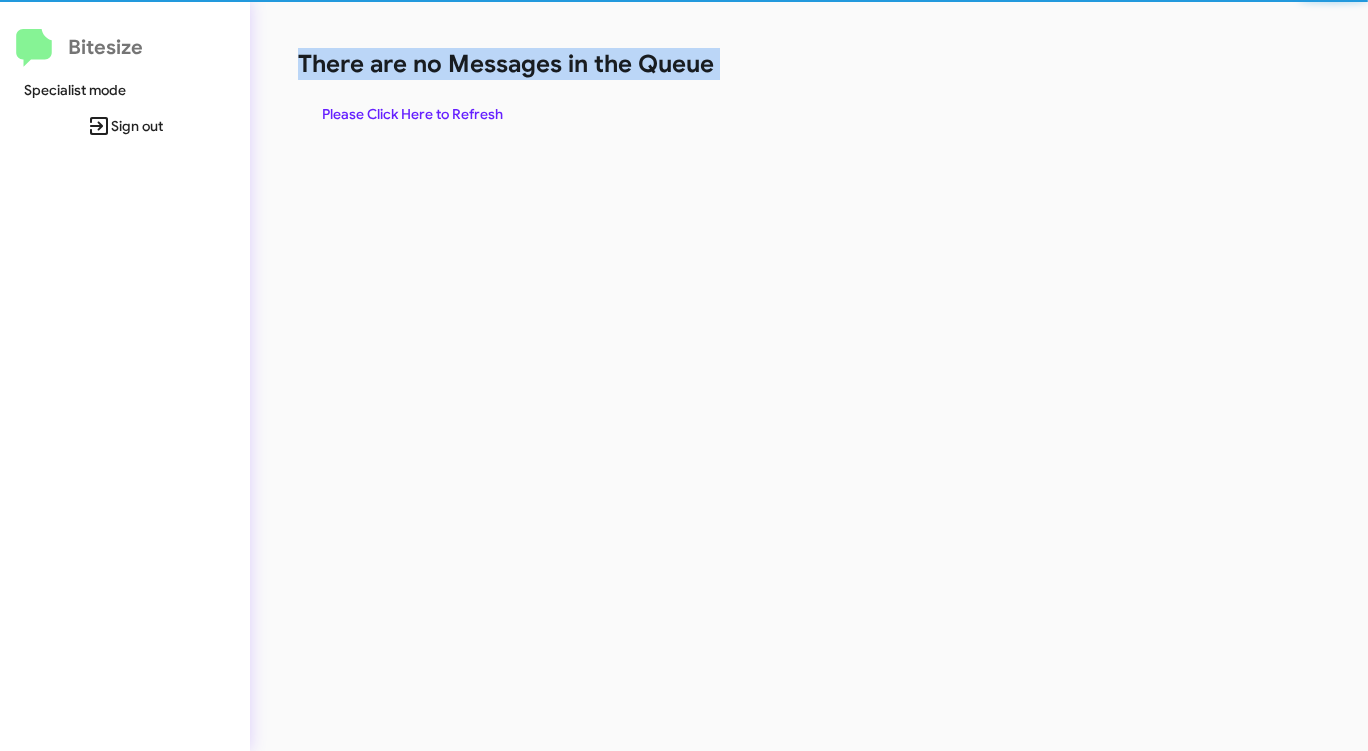 click on "There are no Messages in the Queue" 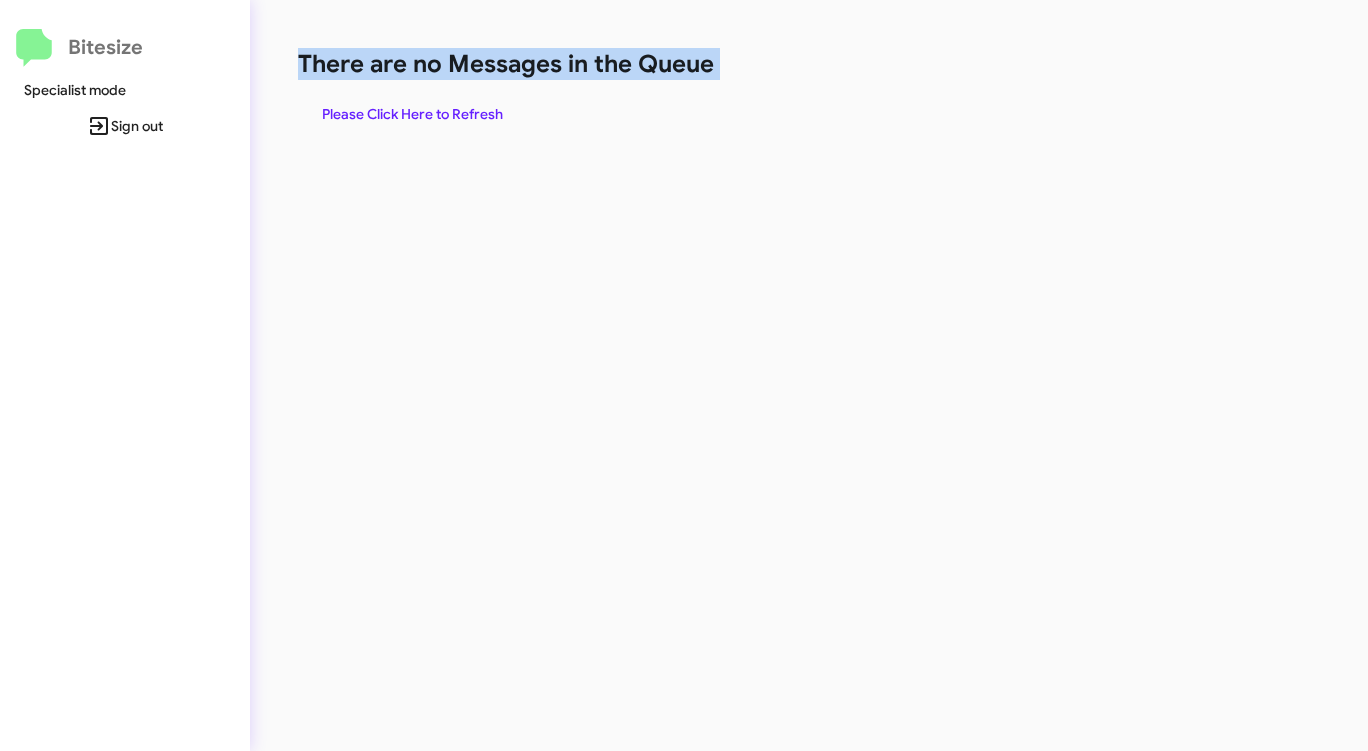 click on "Please Click Here to Refresh" 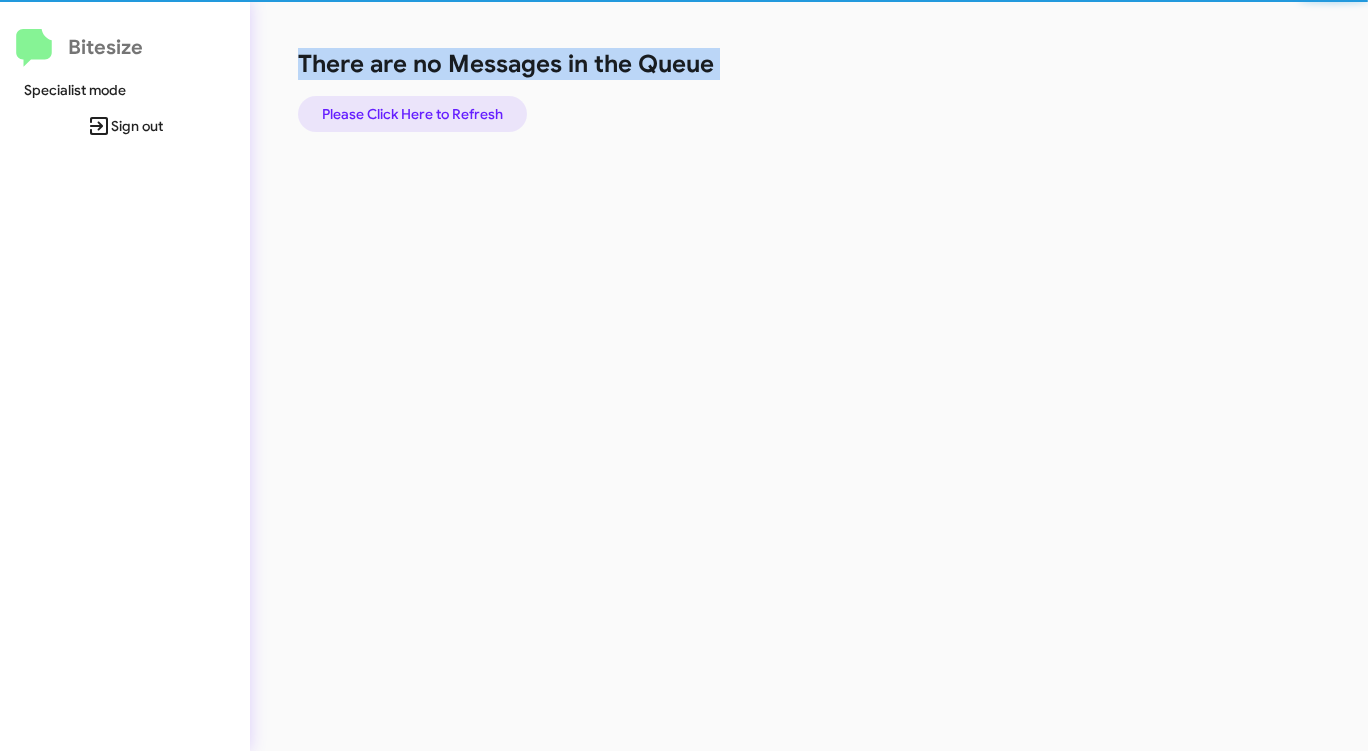 click on "Please Click Here to Refresh" 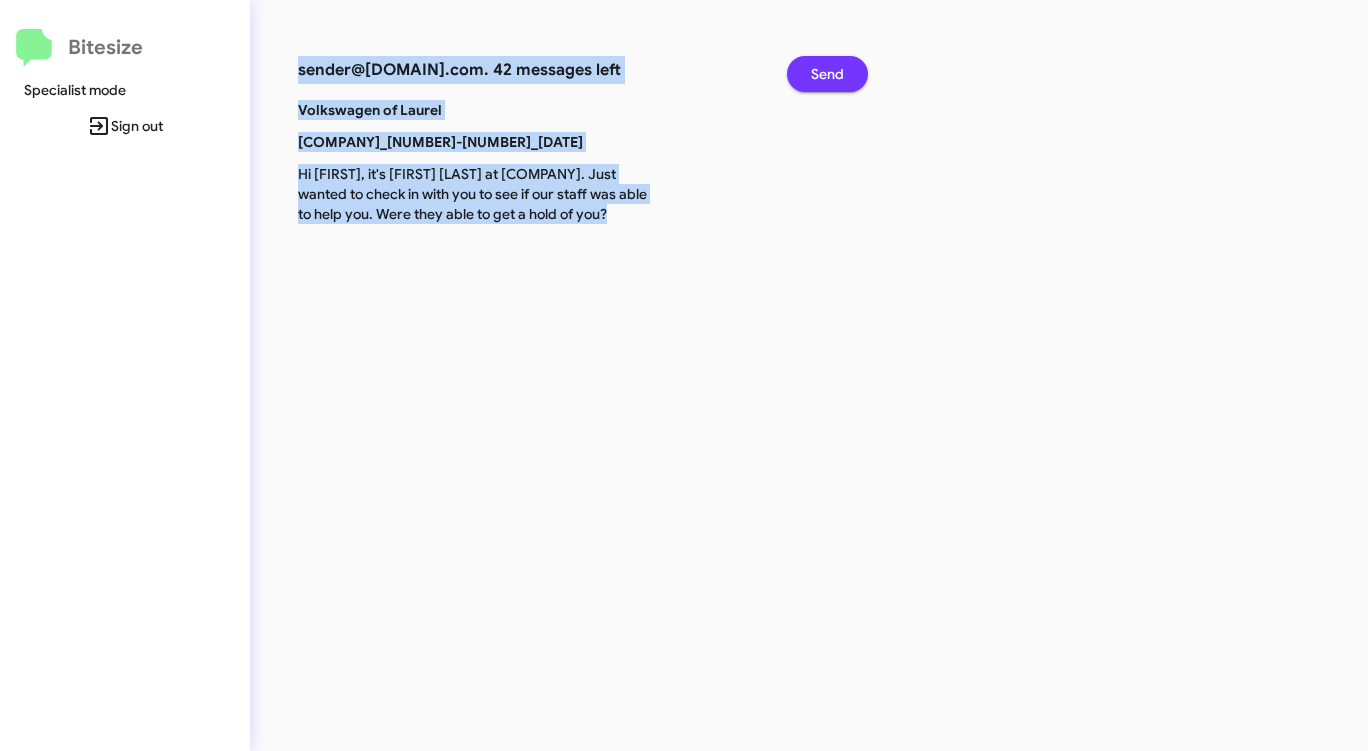 click on "Send" 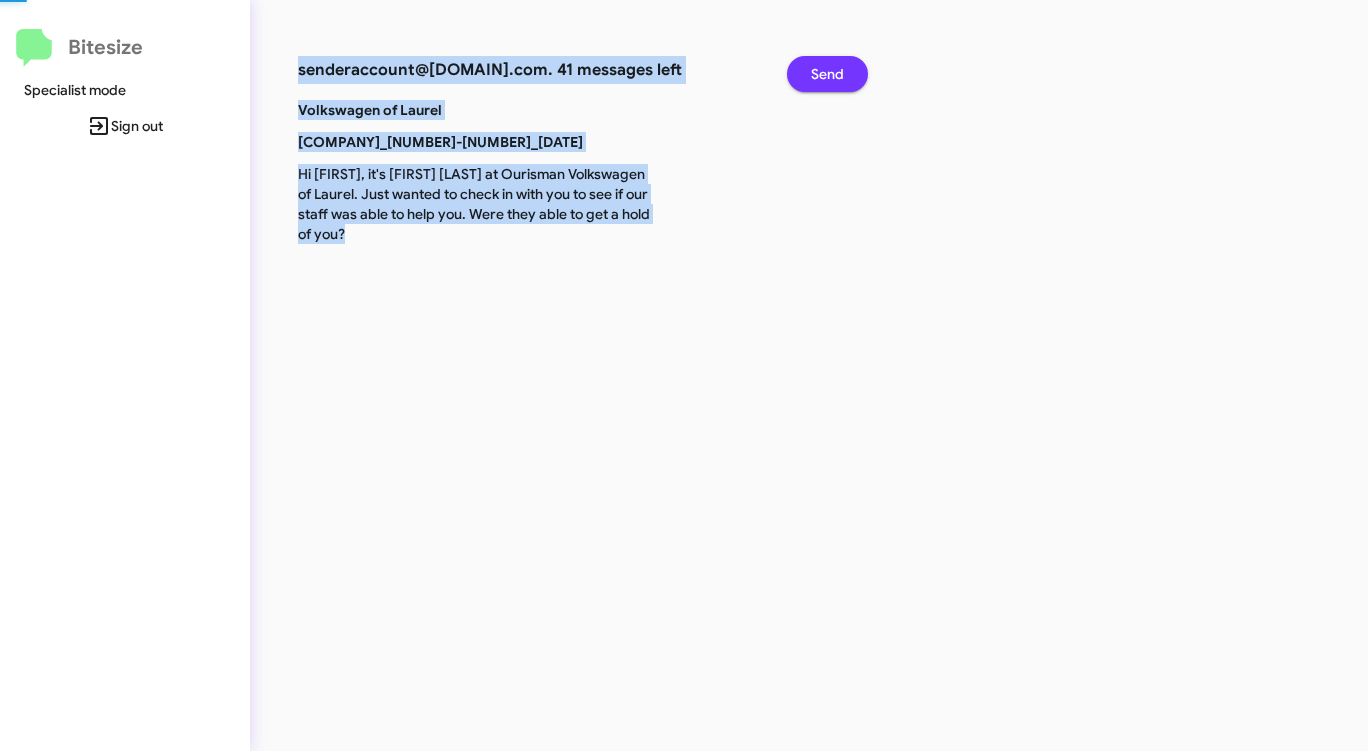 click on "Send" 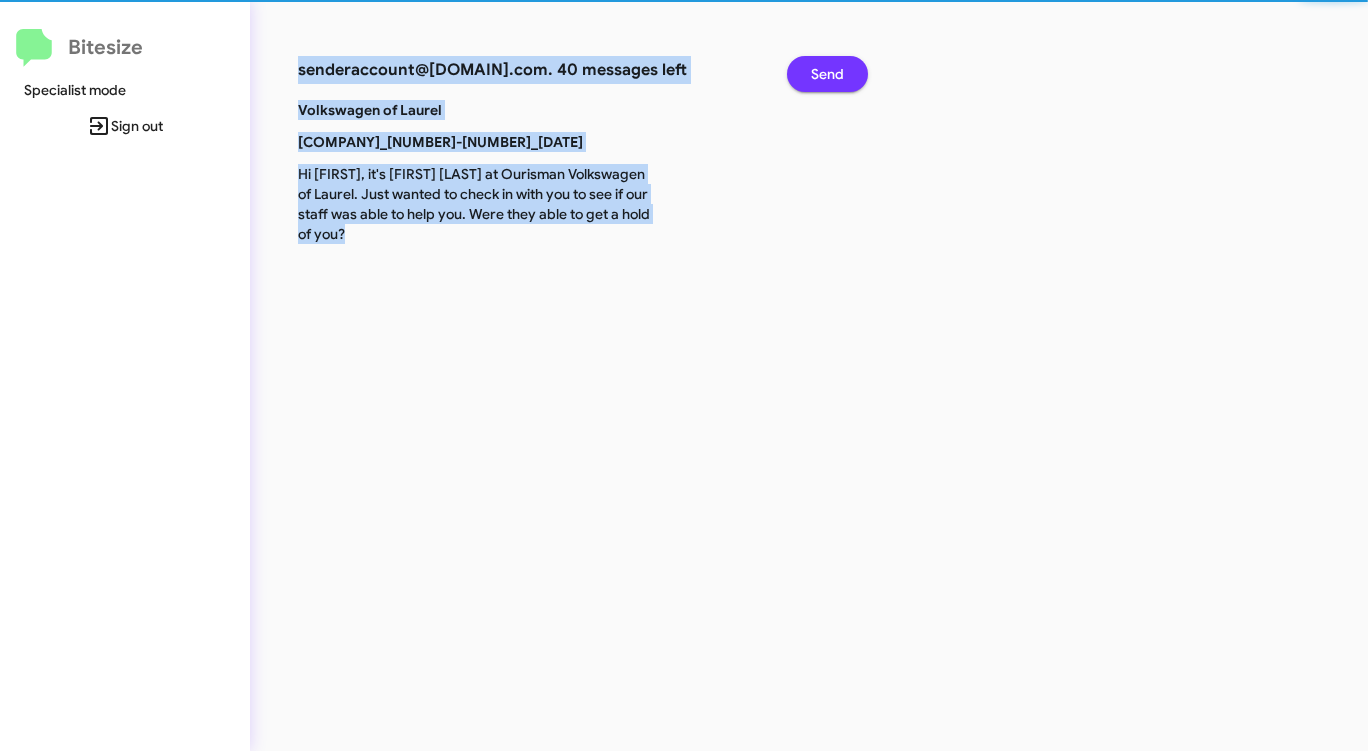 click on "Send" 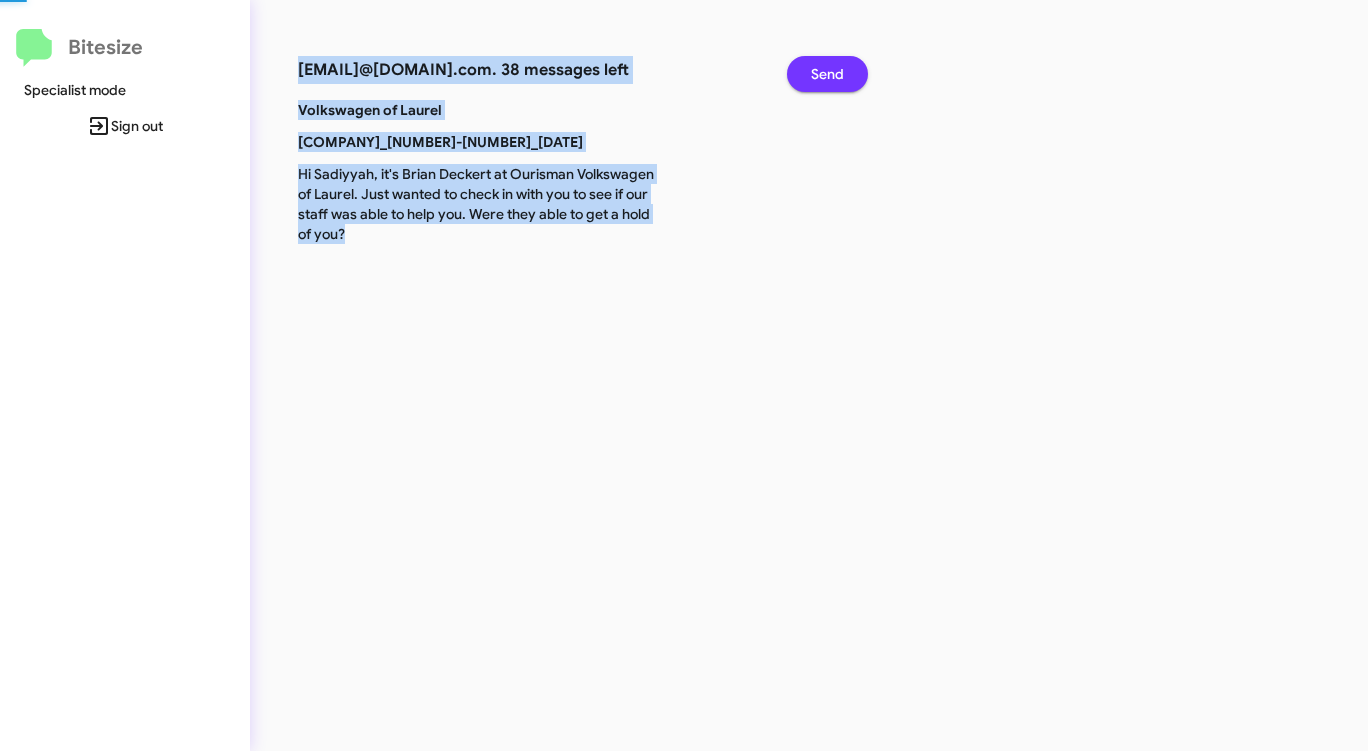 click on "Send" 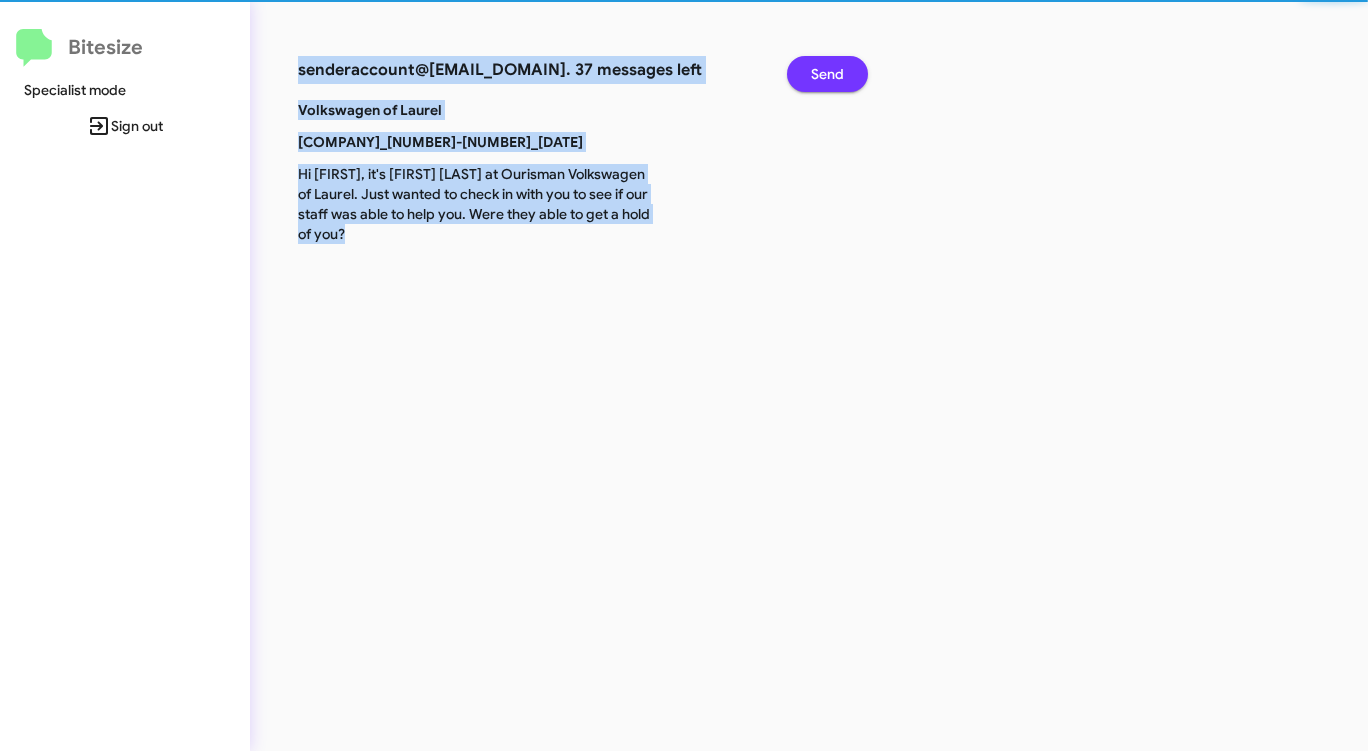 click on "Send" 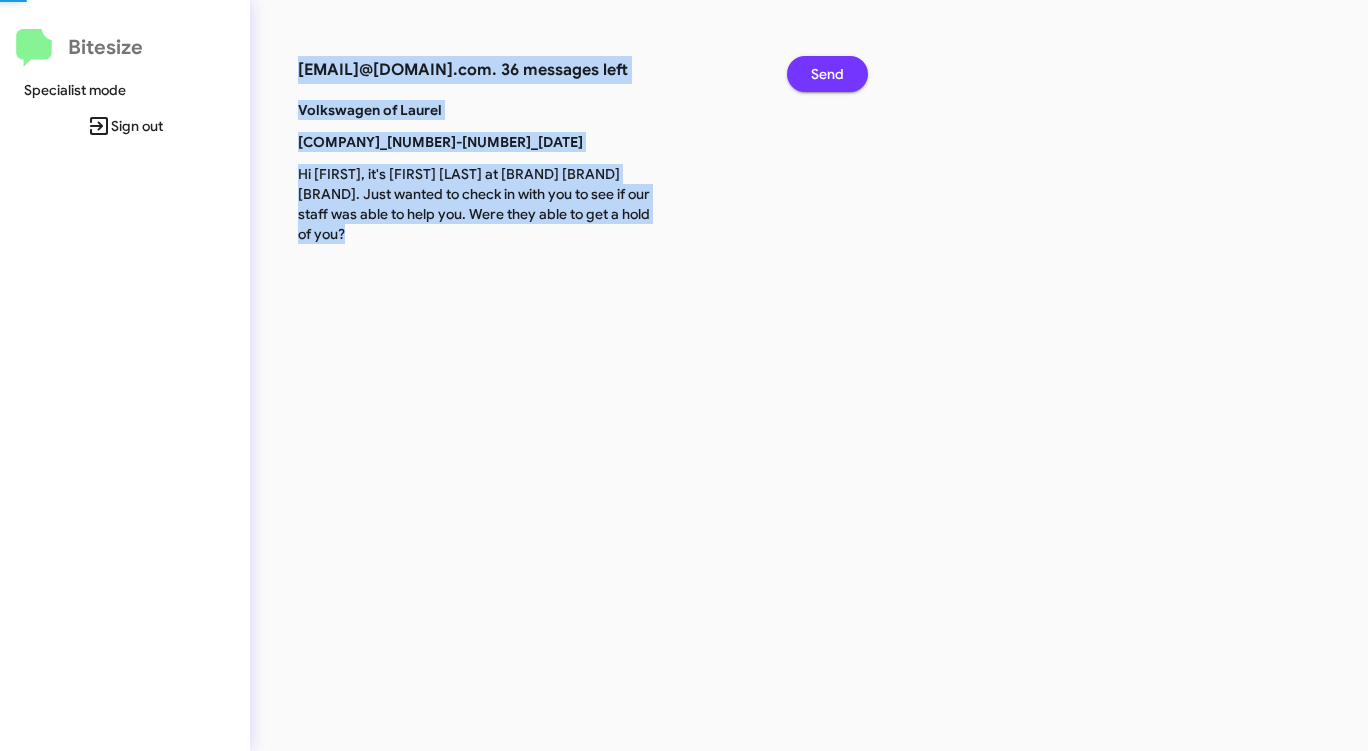 click on "Send" 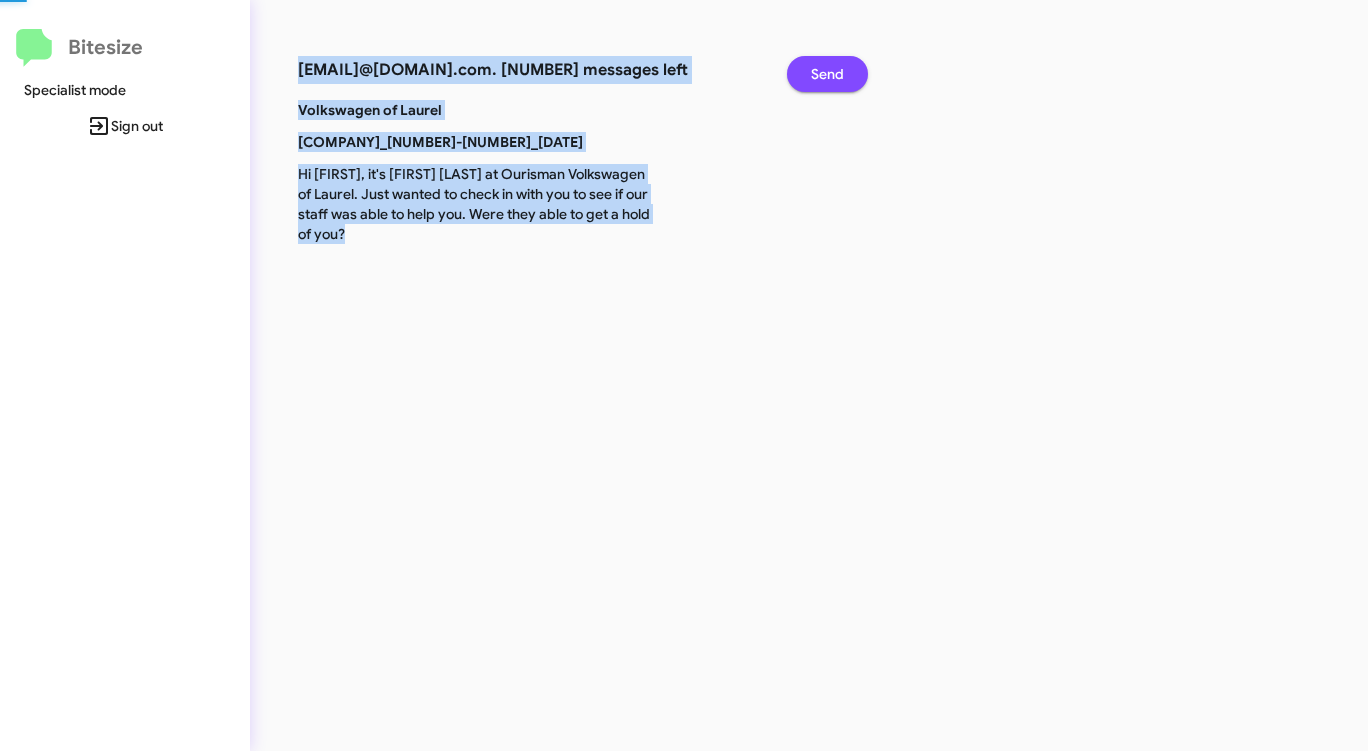 click on "Send" 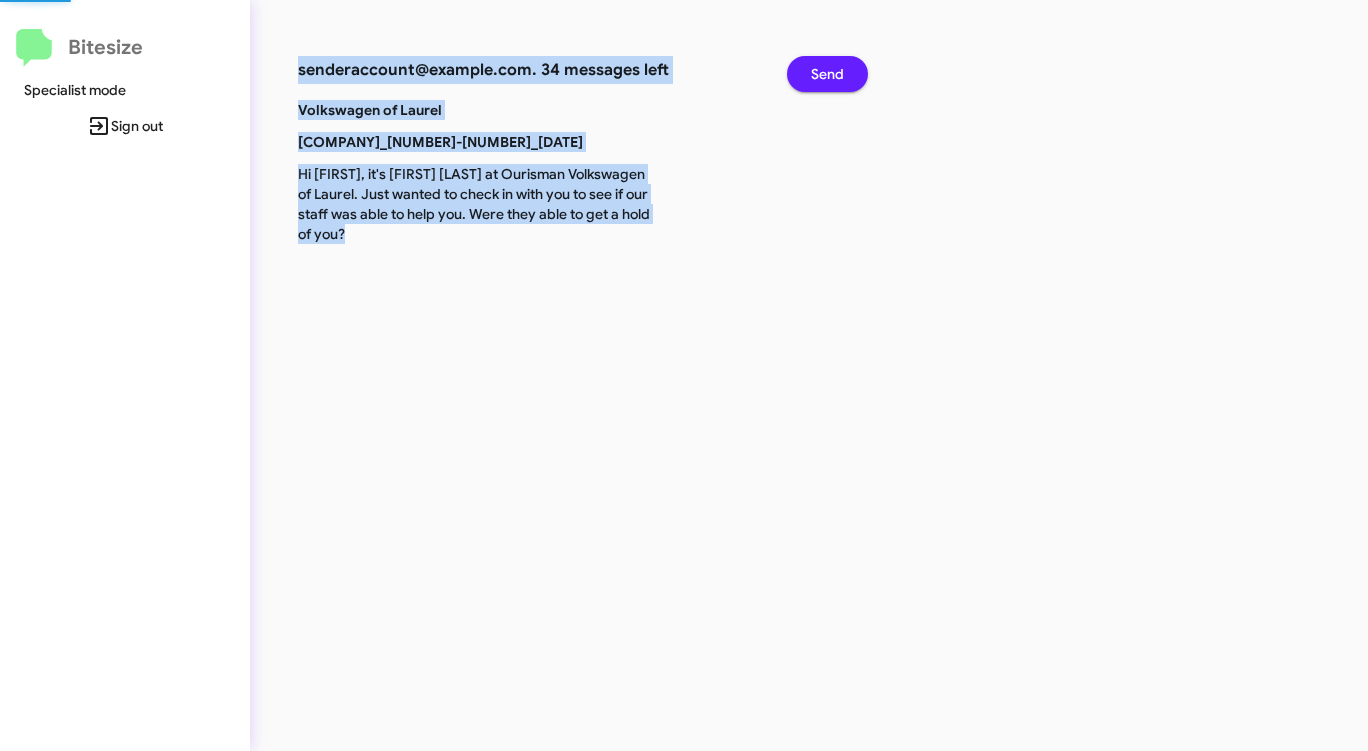click on "Send" 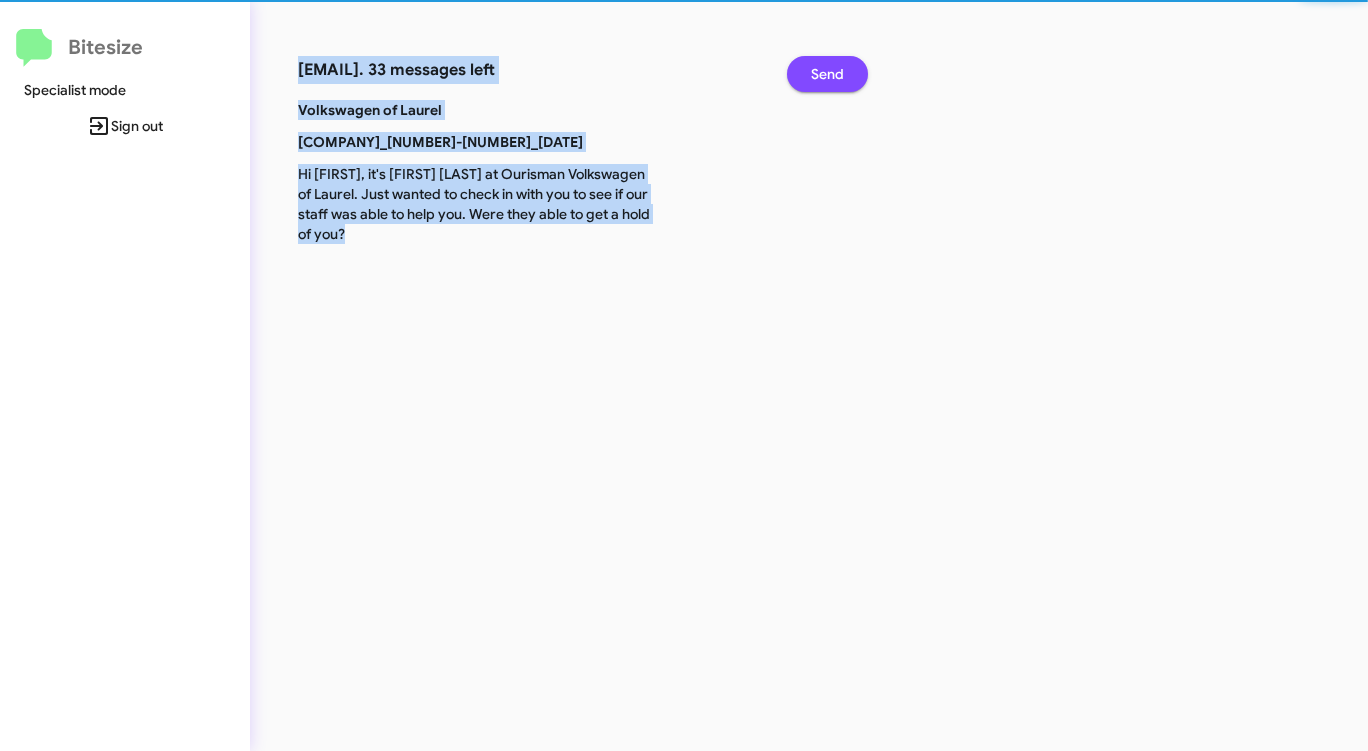 click on "Send" 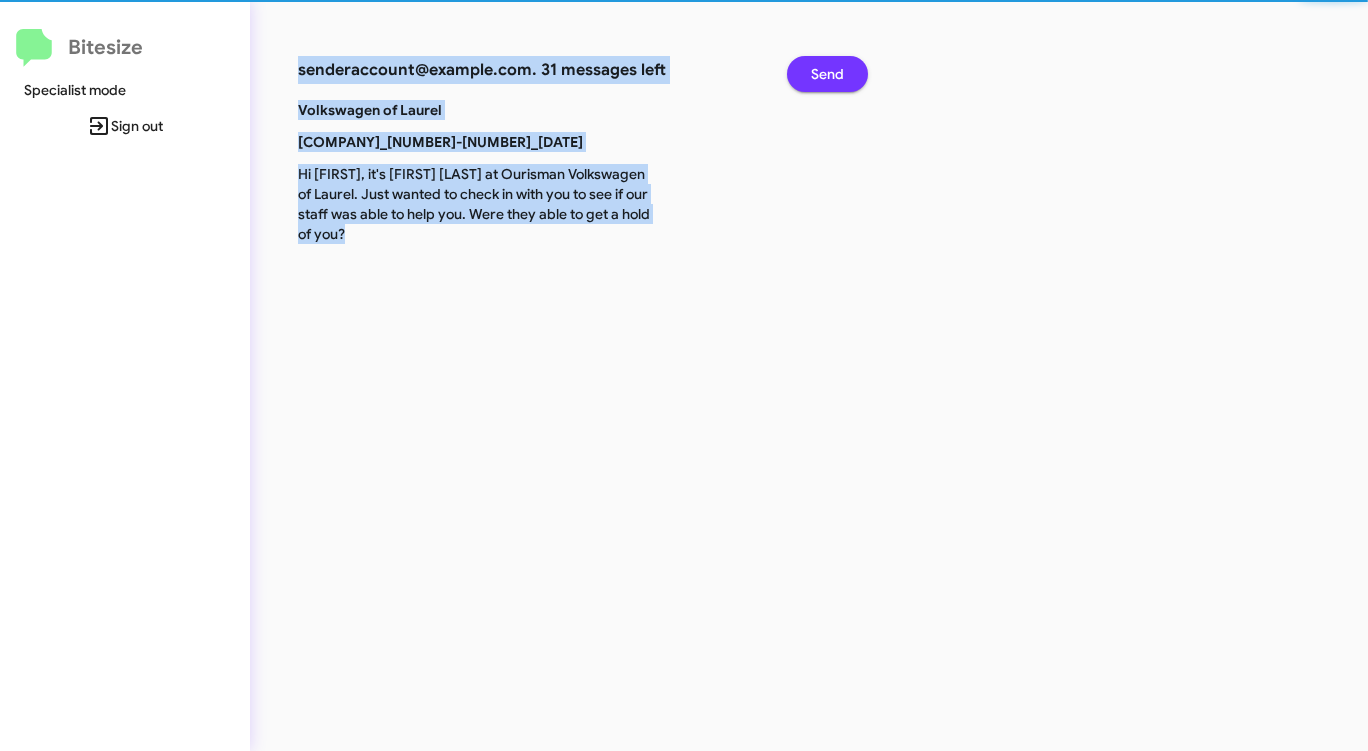click on "Send" 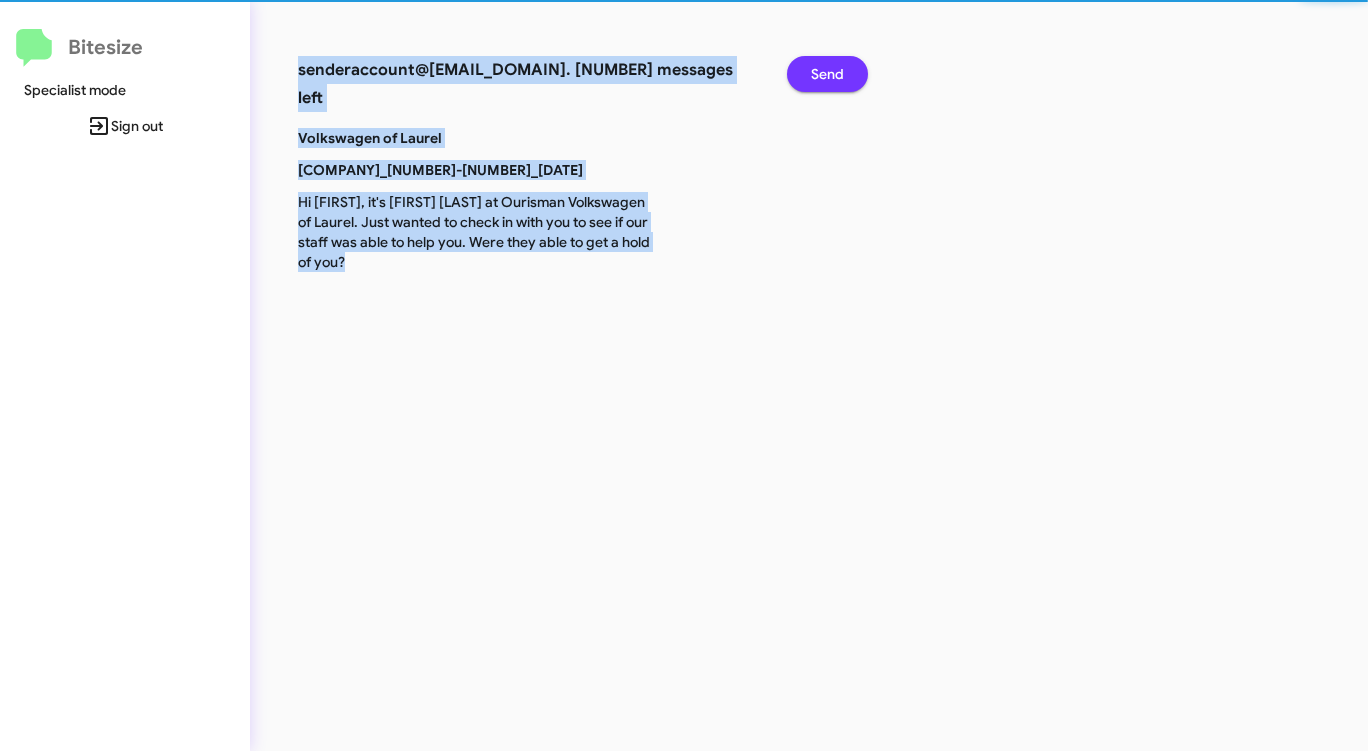 click on "Send" 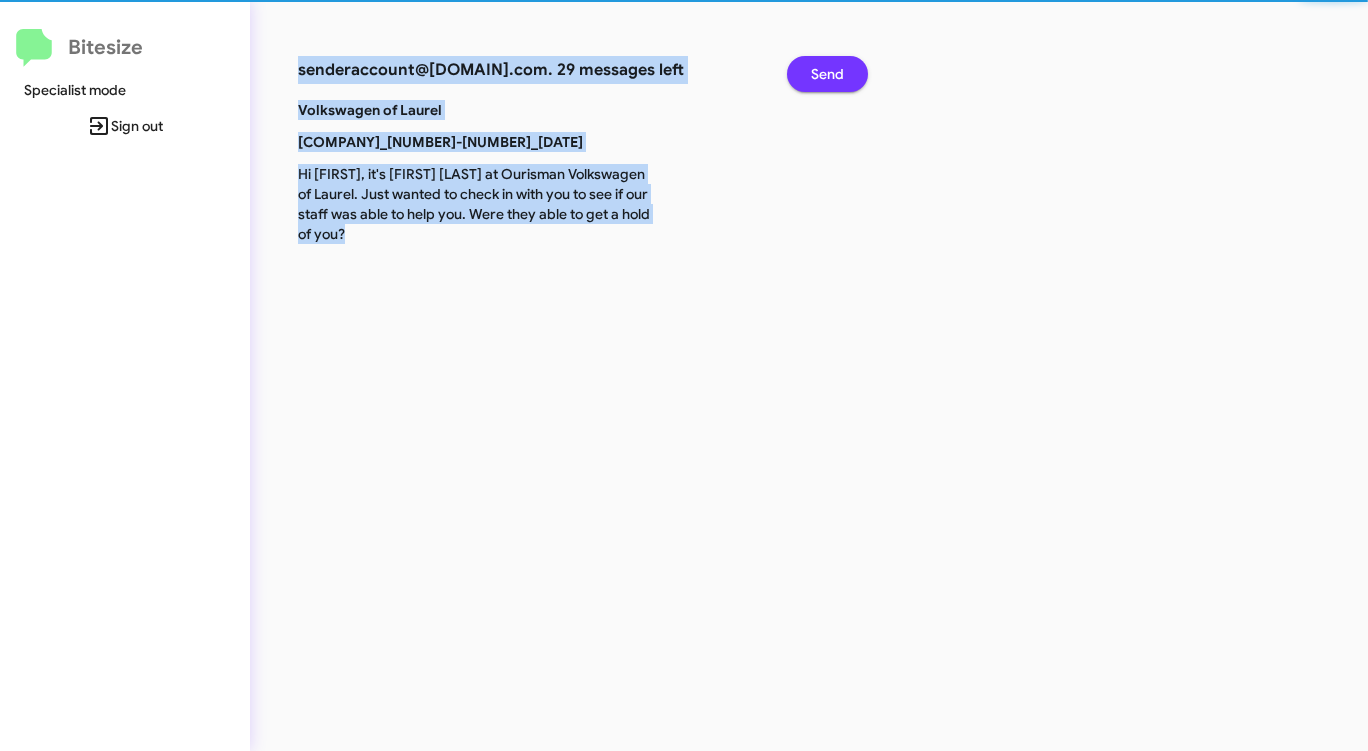 click on "Send" 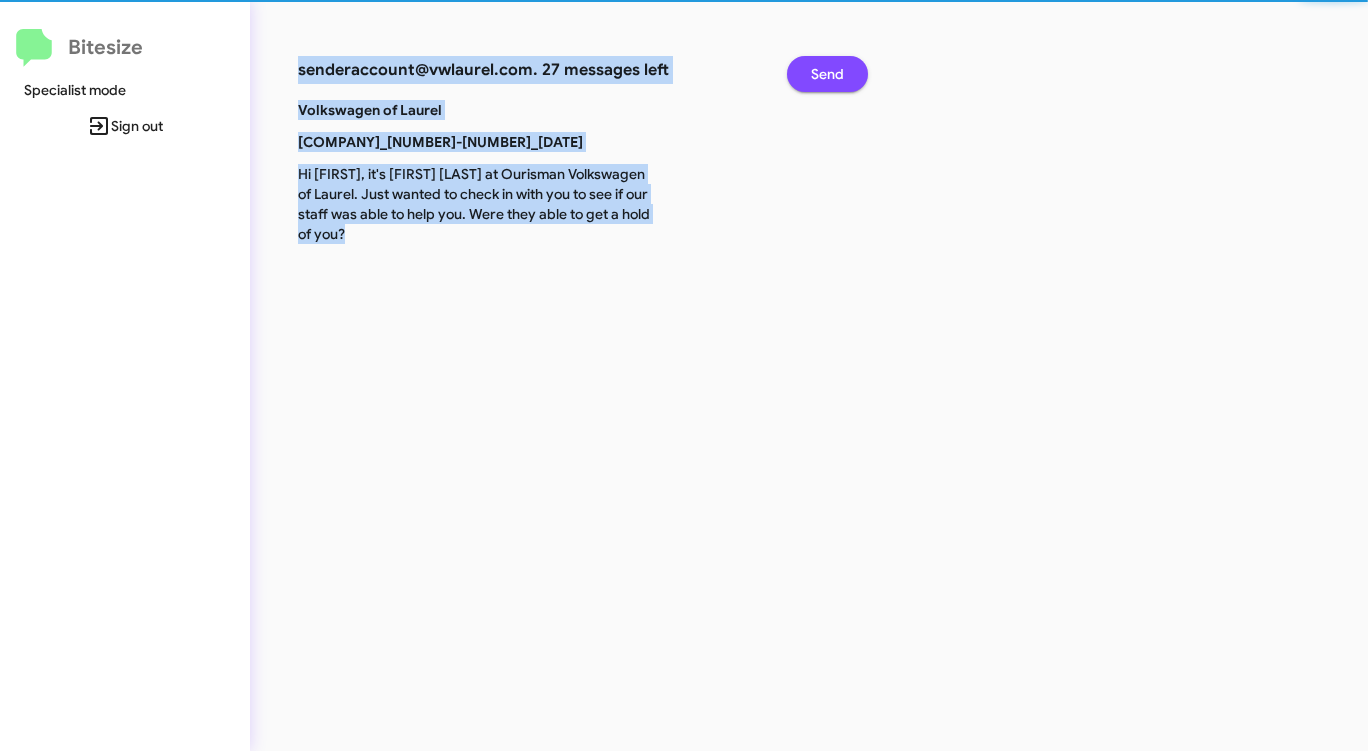 click on "Send" 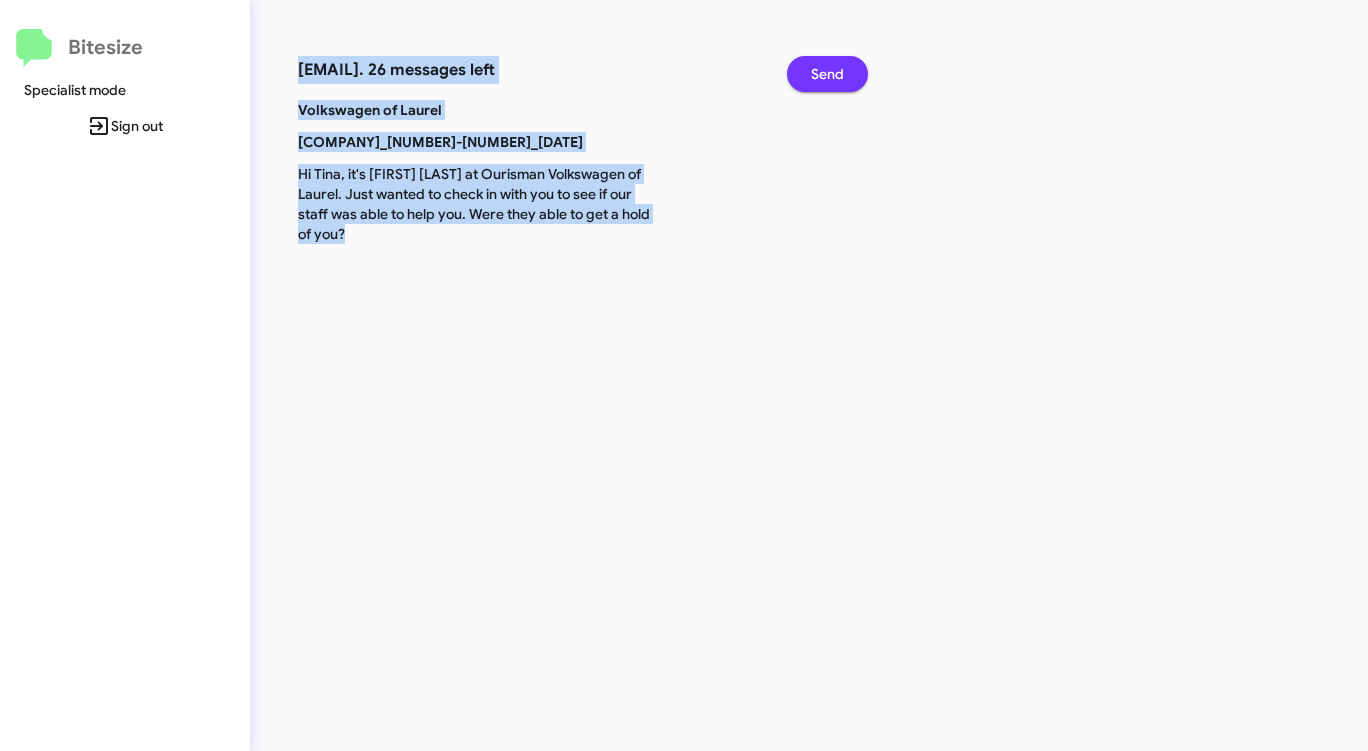 click on "Send" 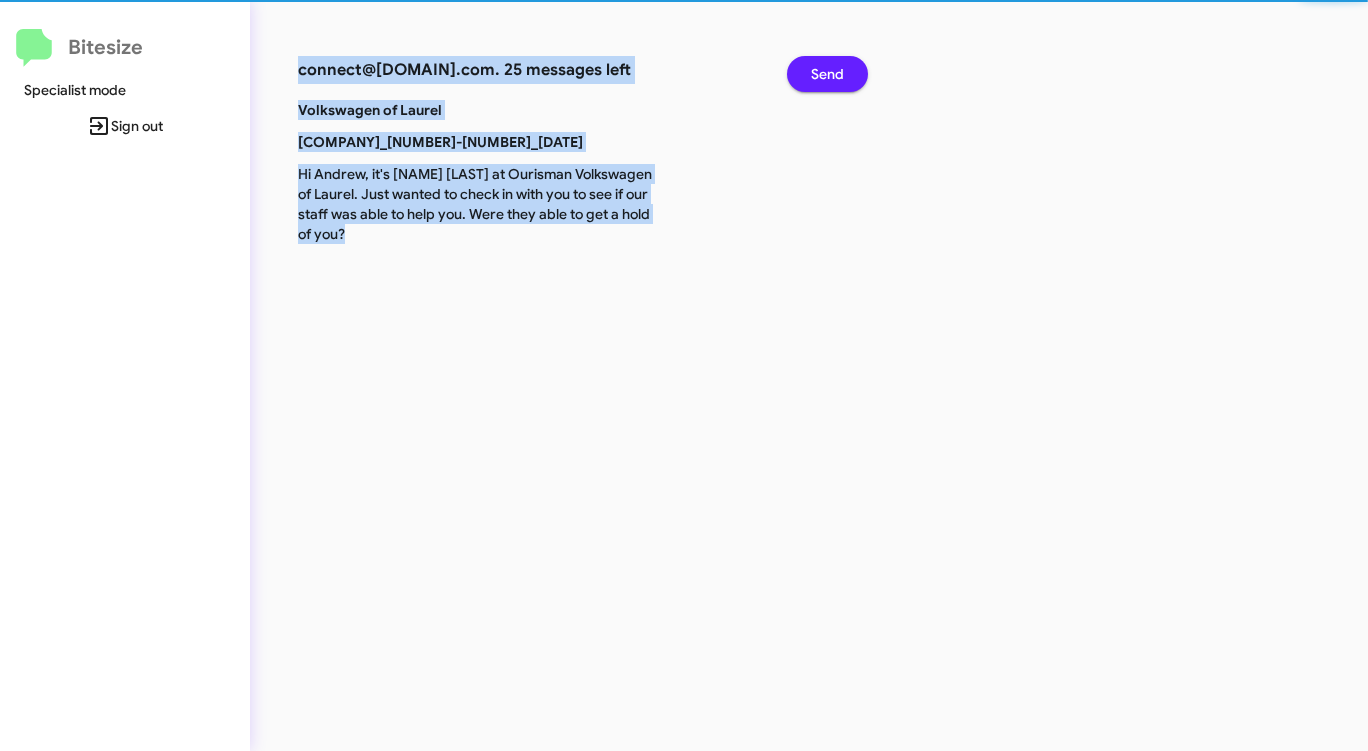click on "Send" 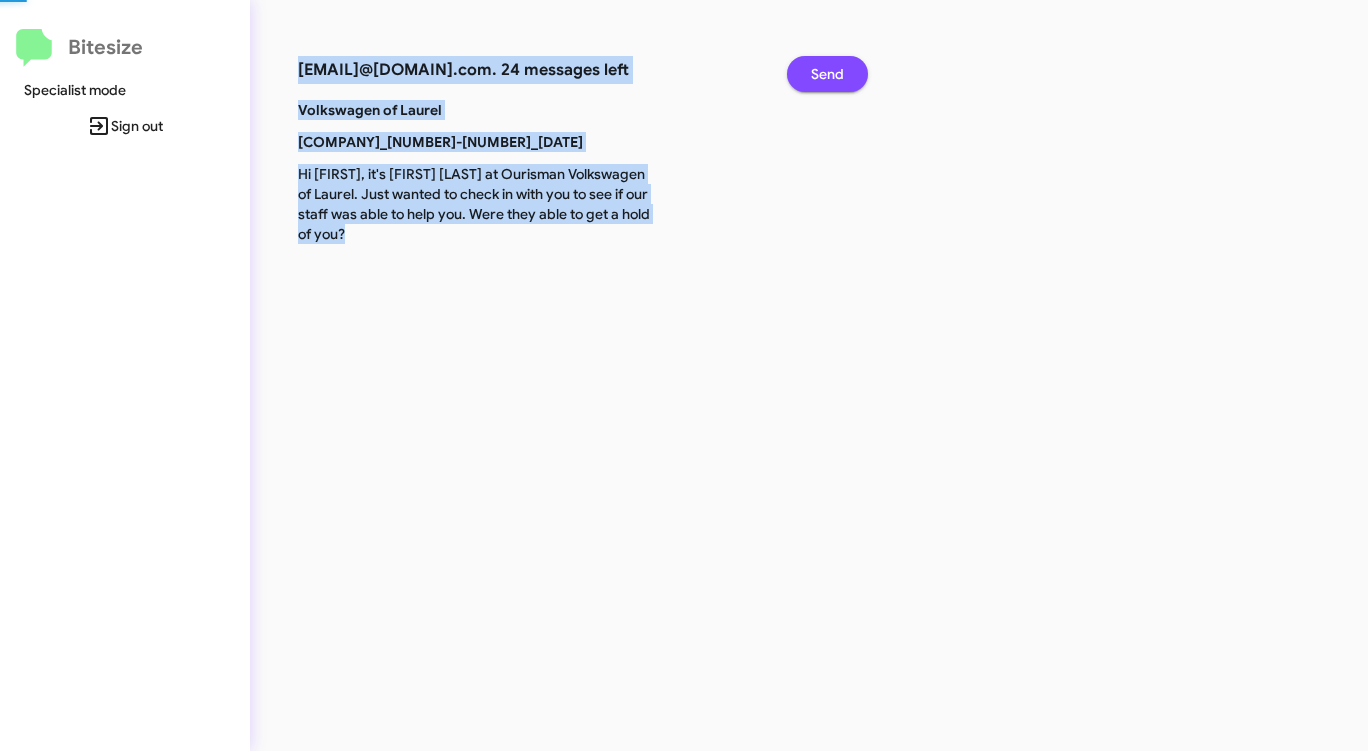 click on "Send" 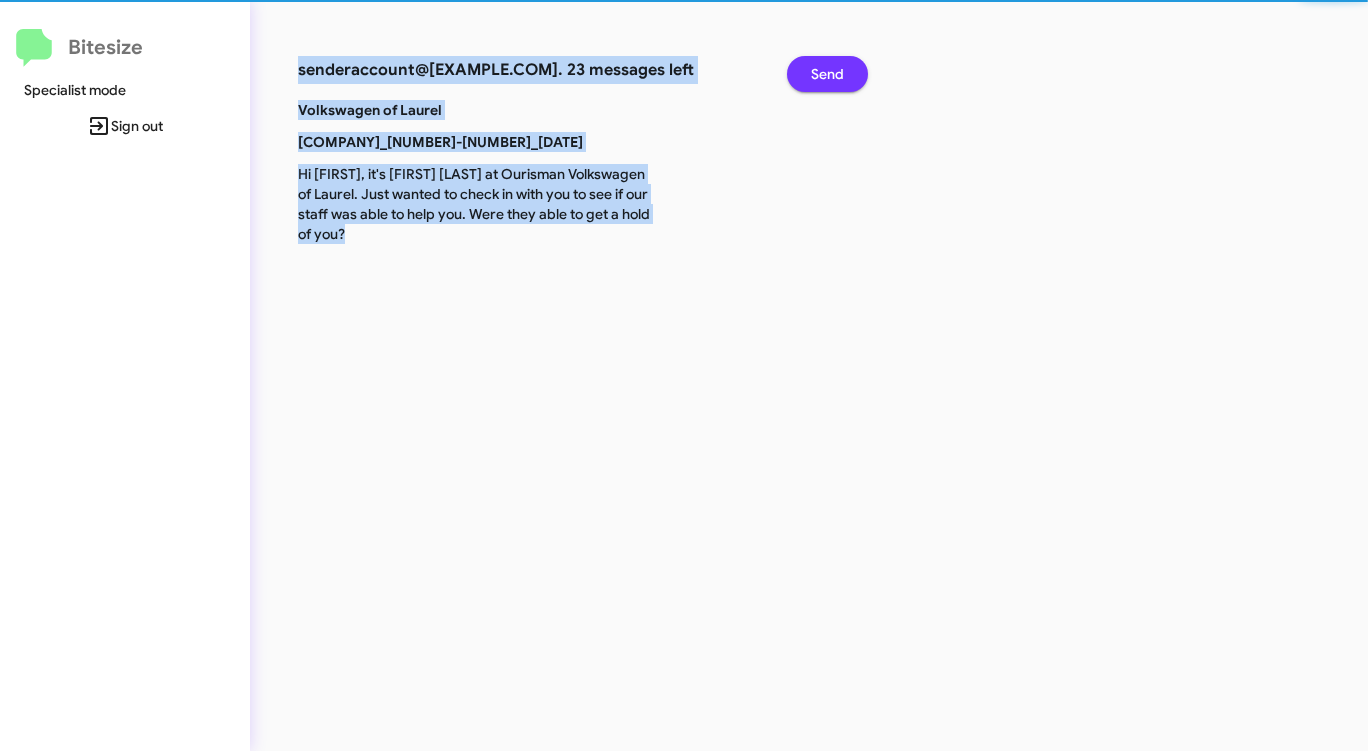 click on "Send" 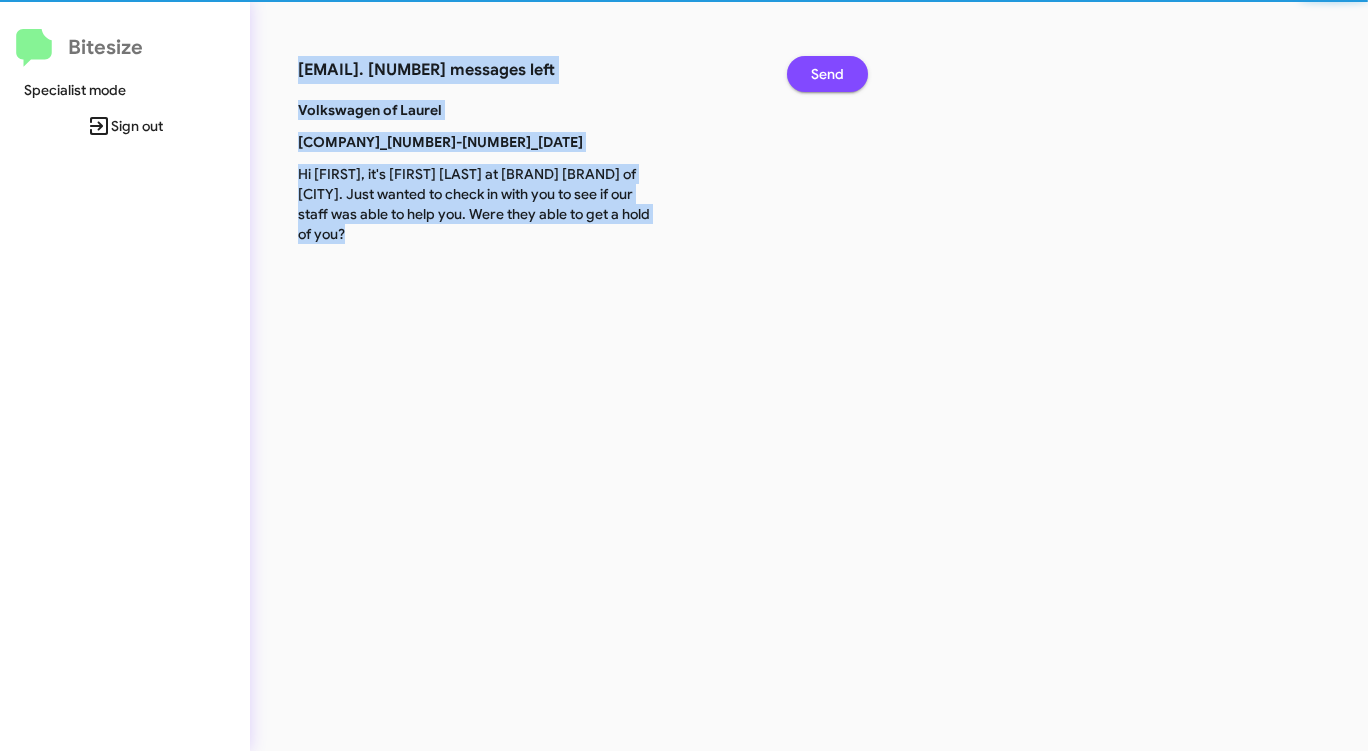 click on "Send" 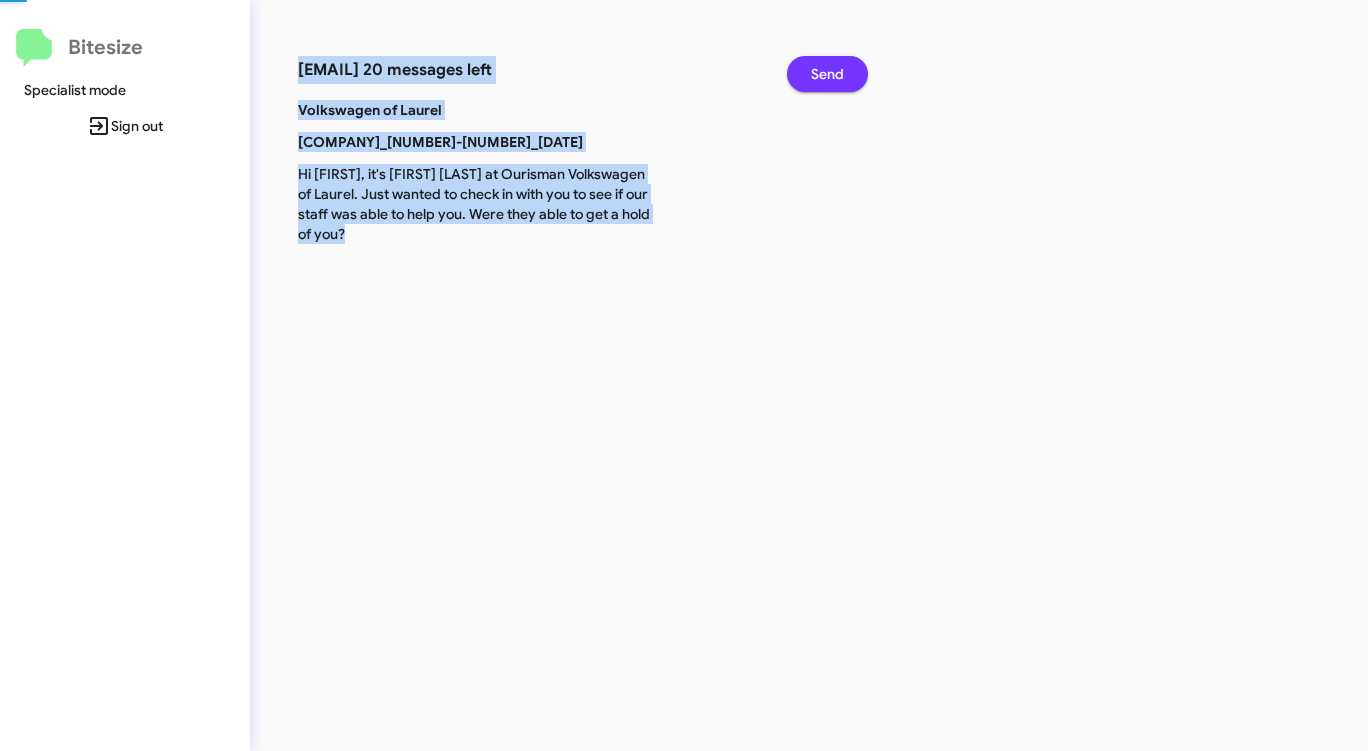 click on "Send" 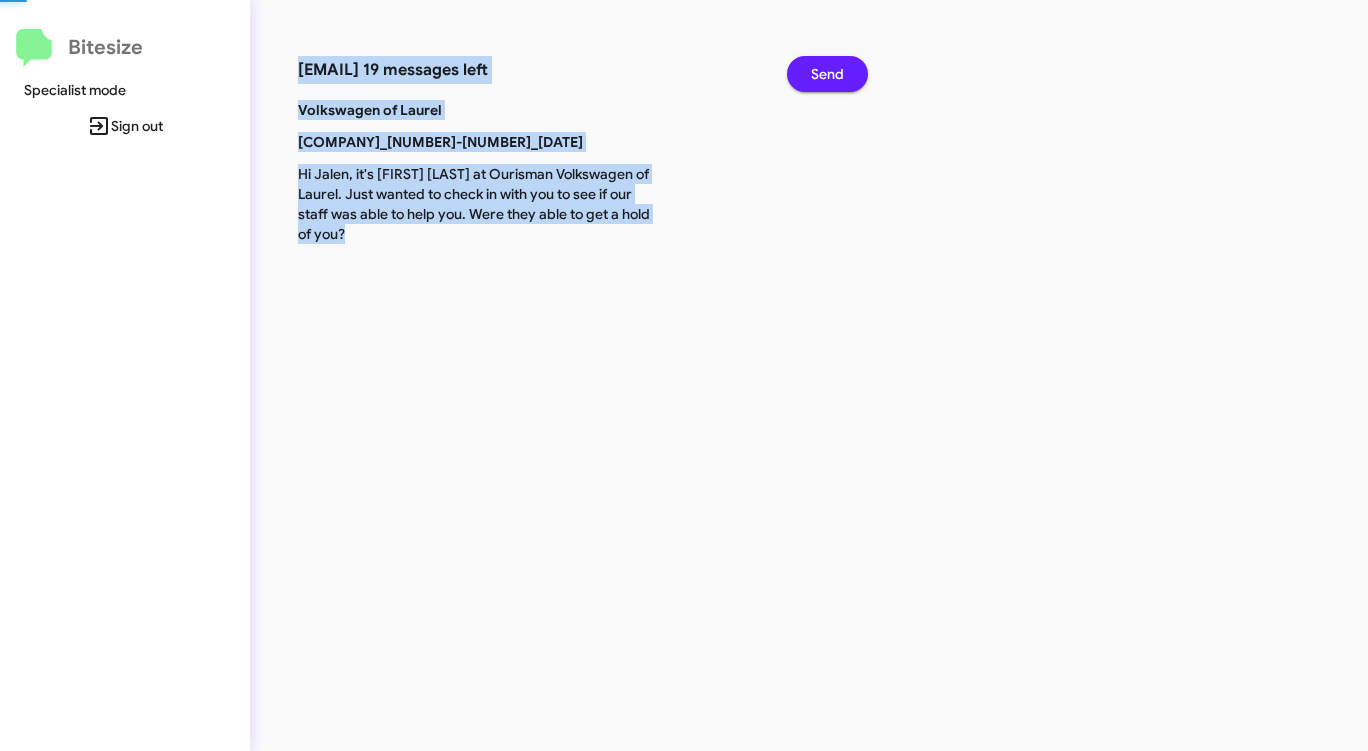 click on "Send" 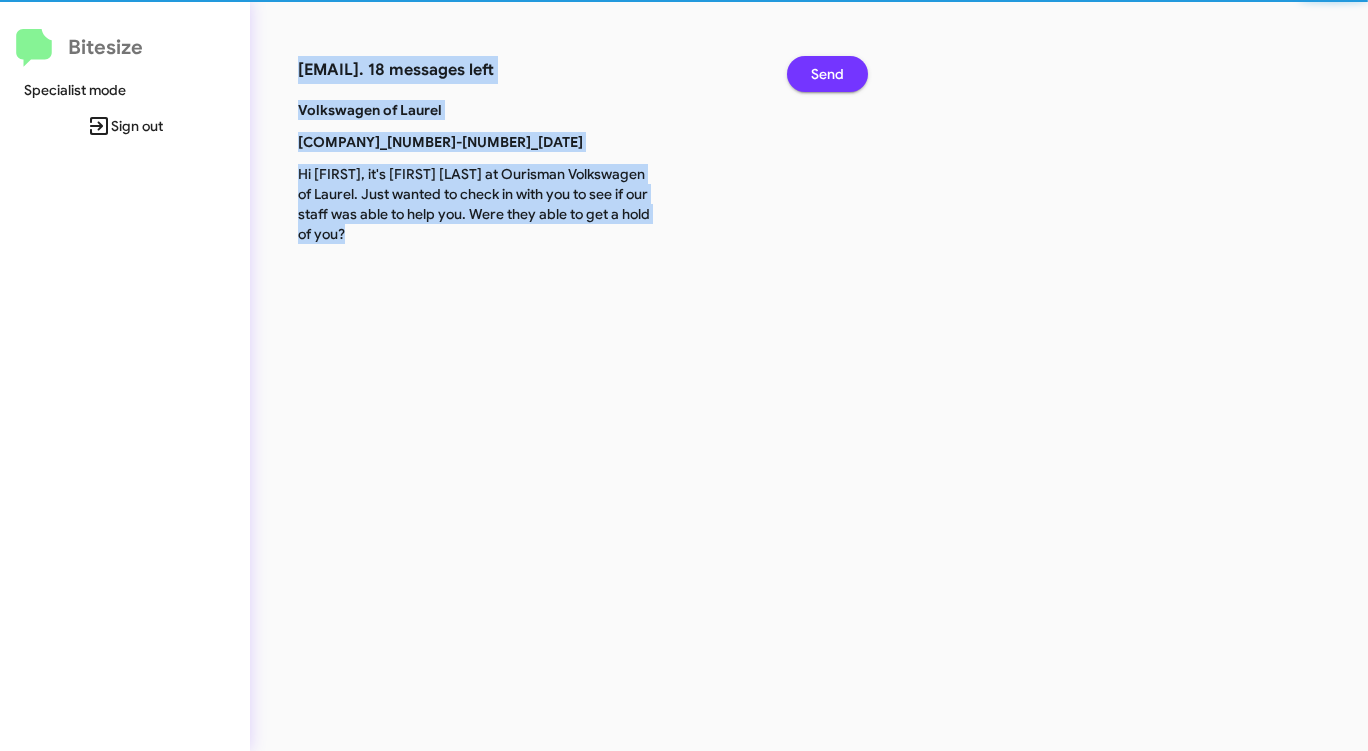 click on "Send" 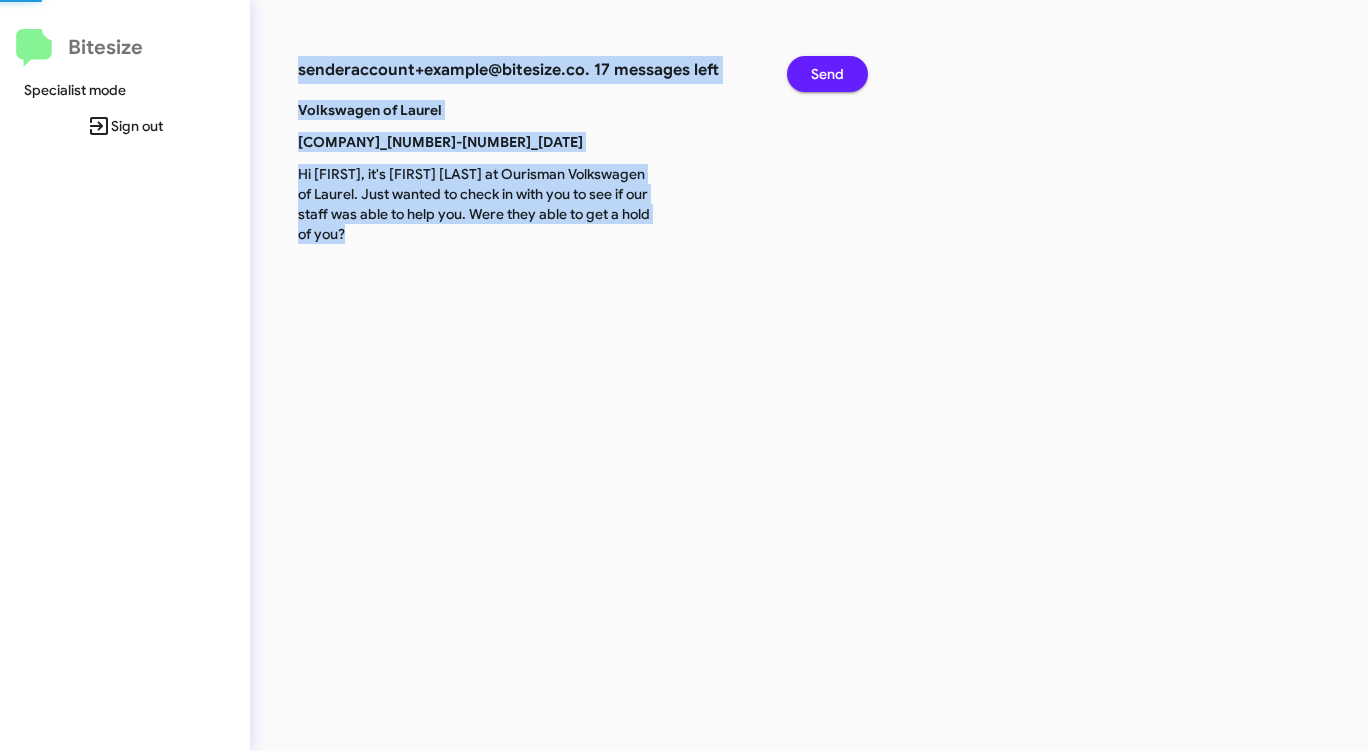 click on "Send" 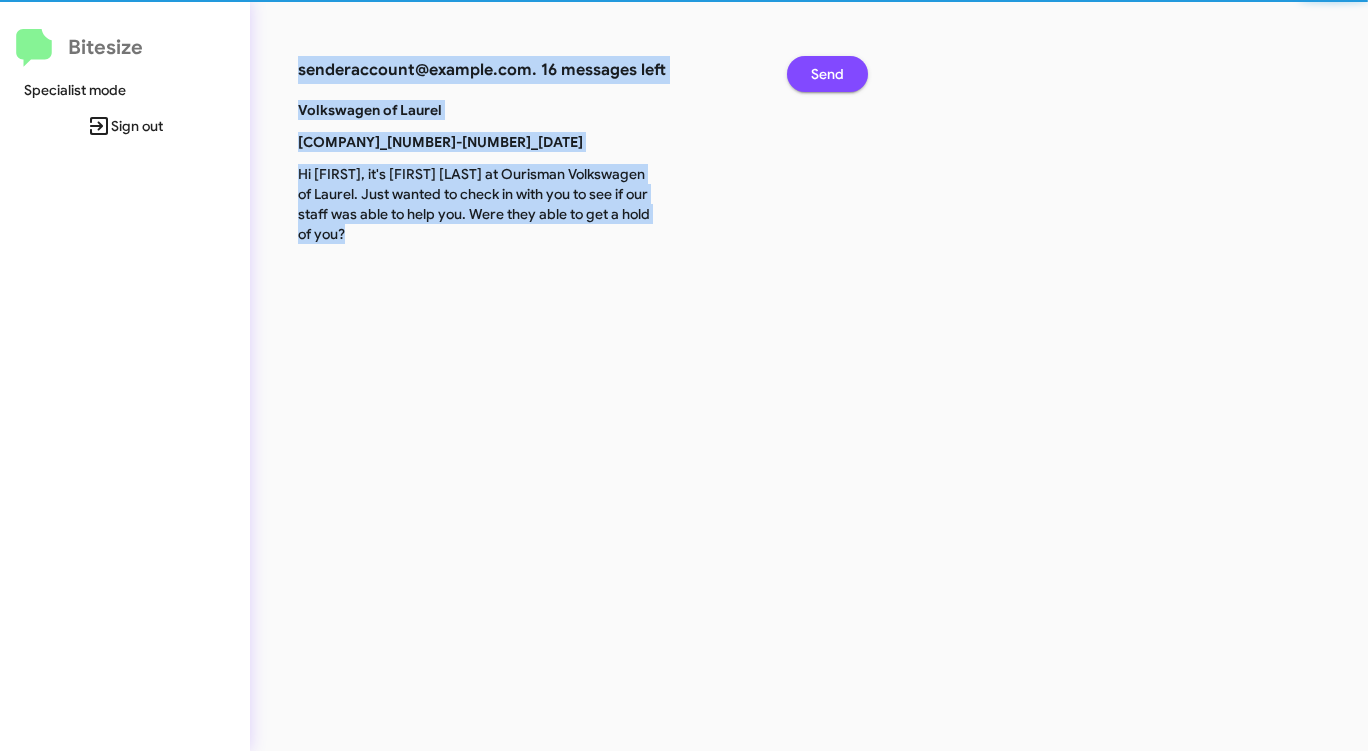 click on "Send" 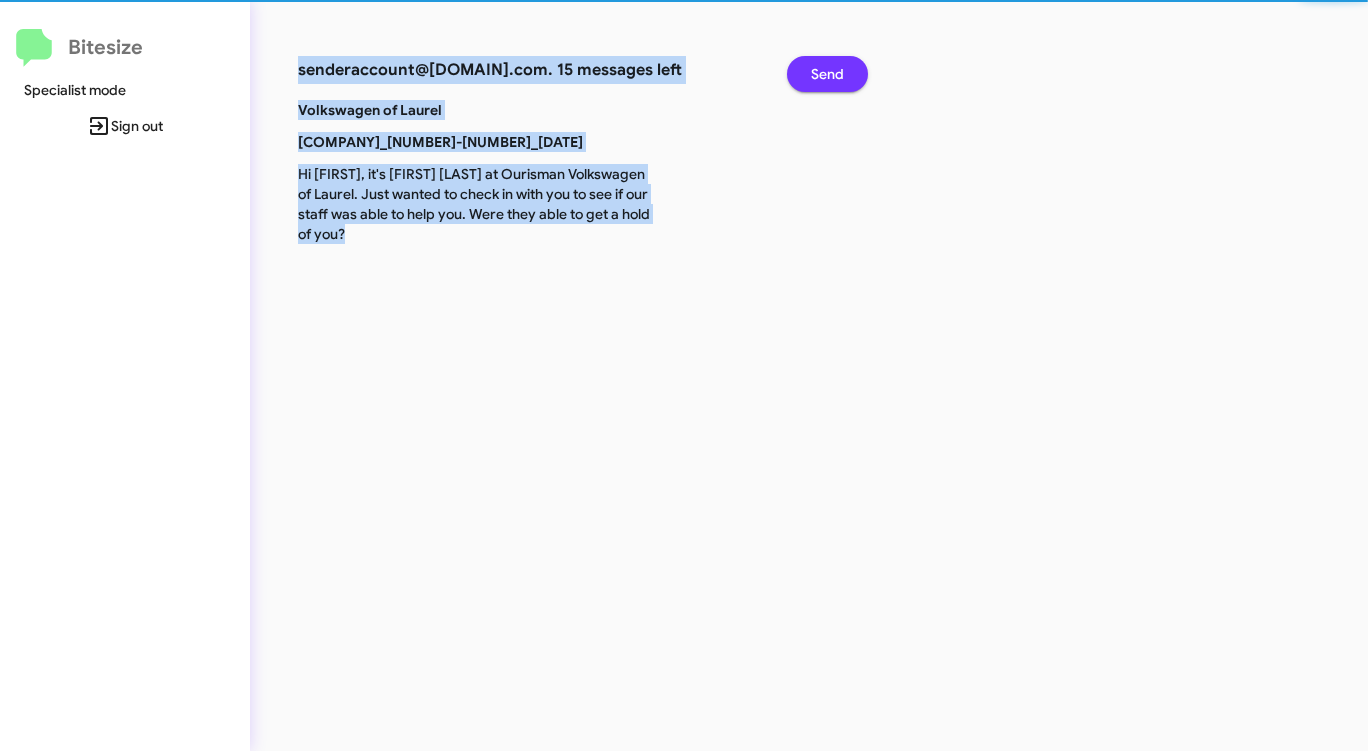 click on "Send" 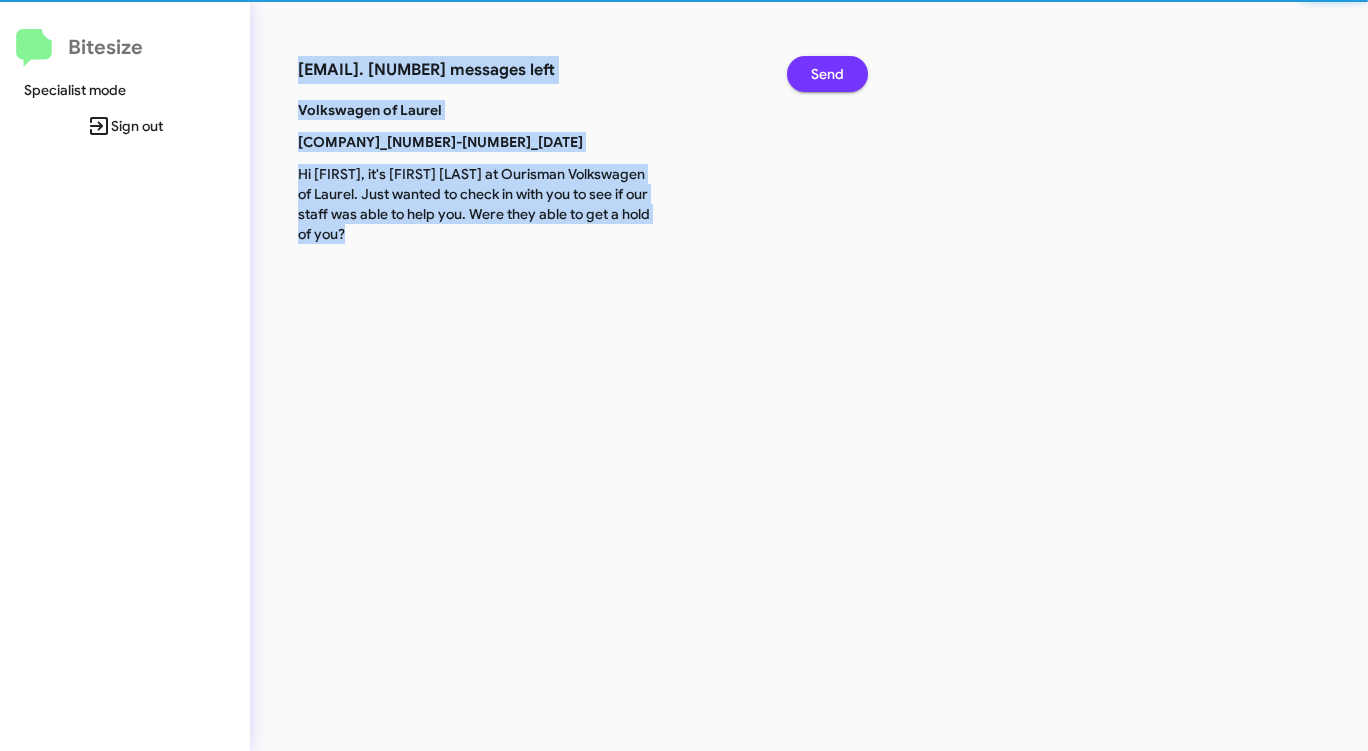 click on "Send" 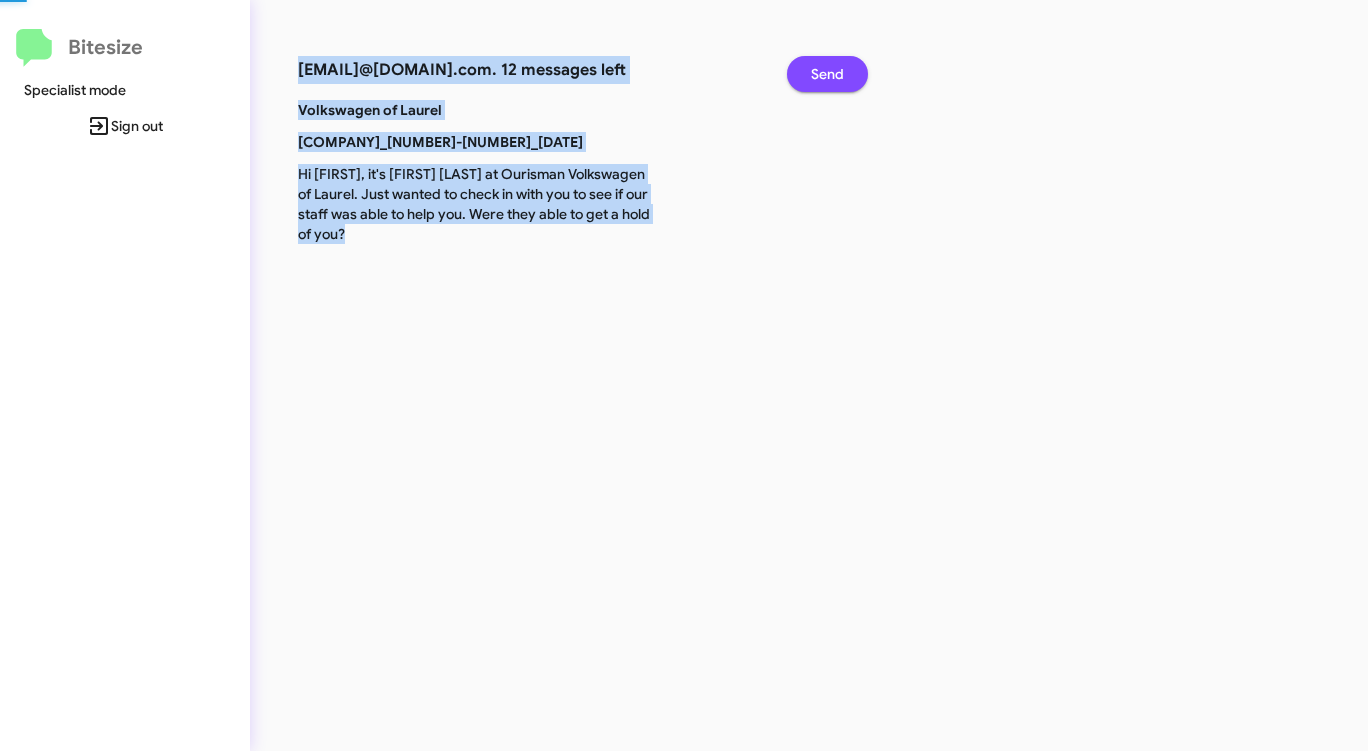 click on "Send" 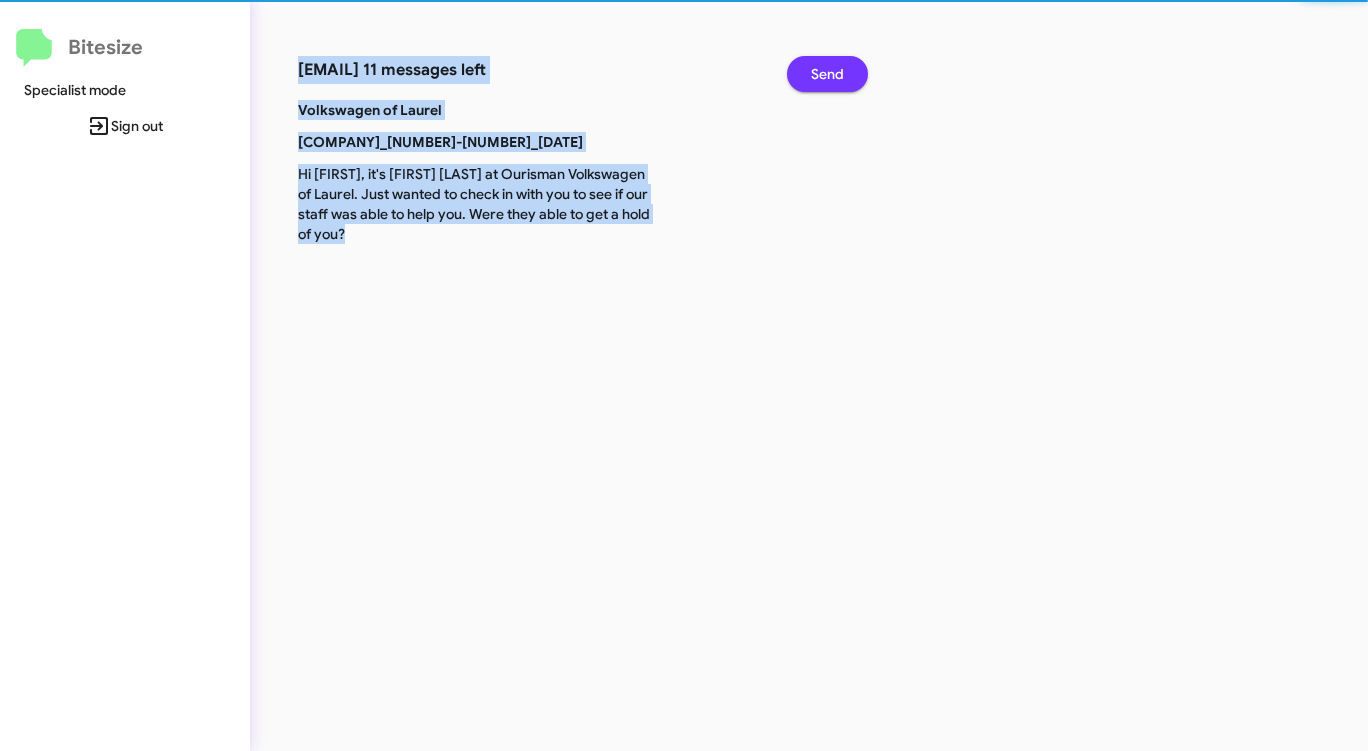 click on "Send" 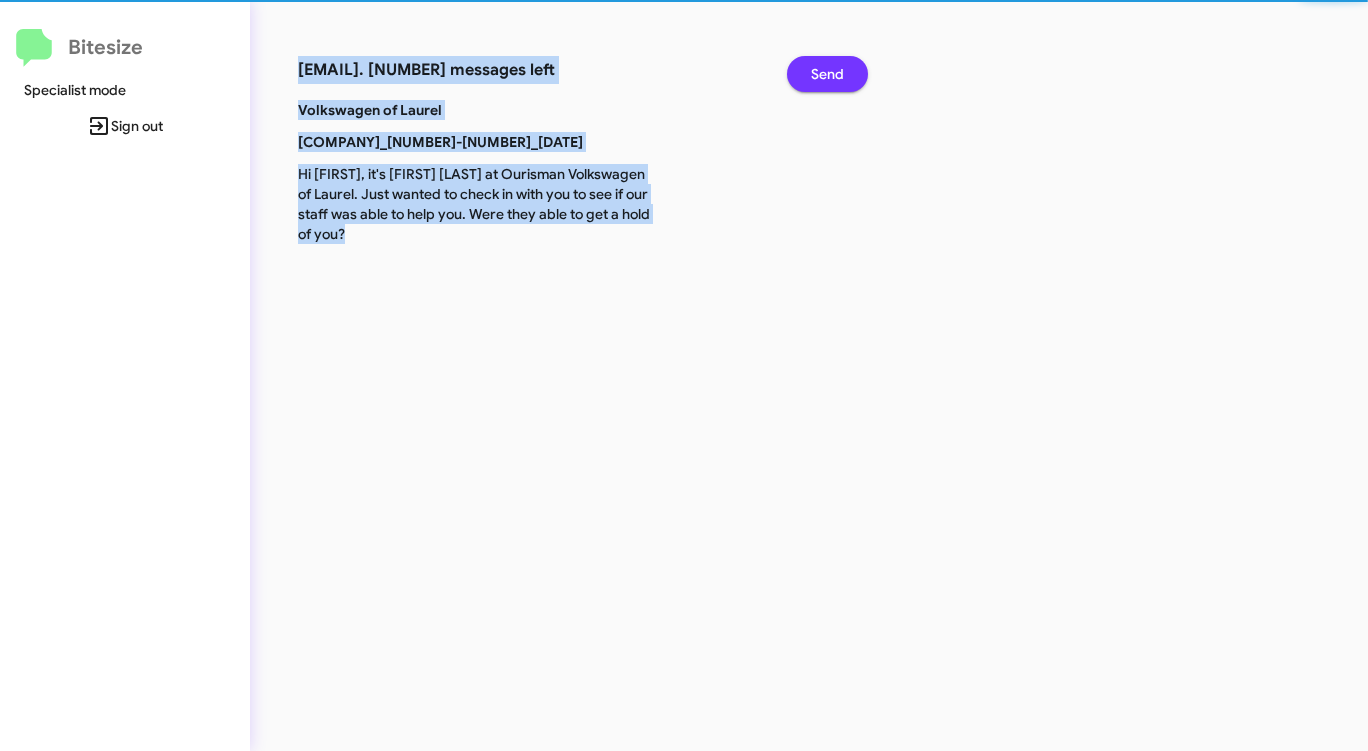 click on "Send" 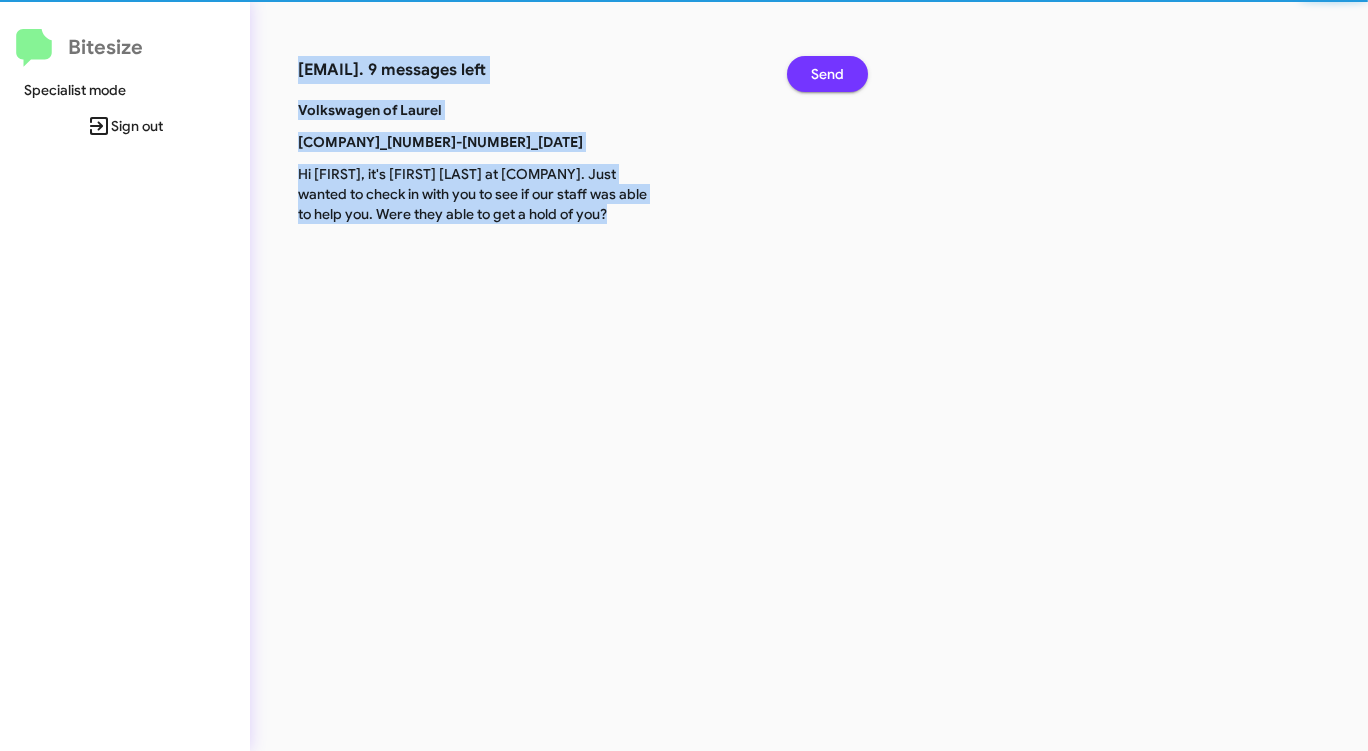 click on "Send" 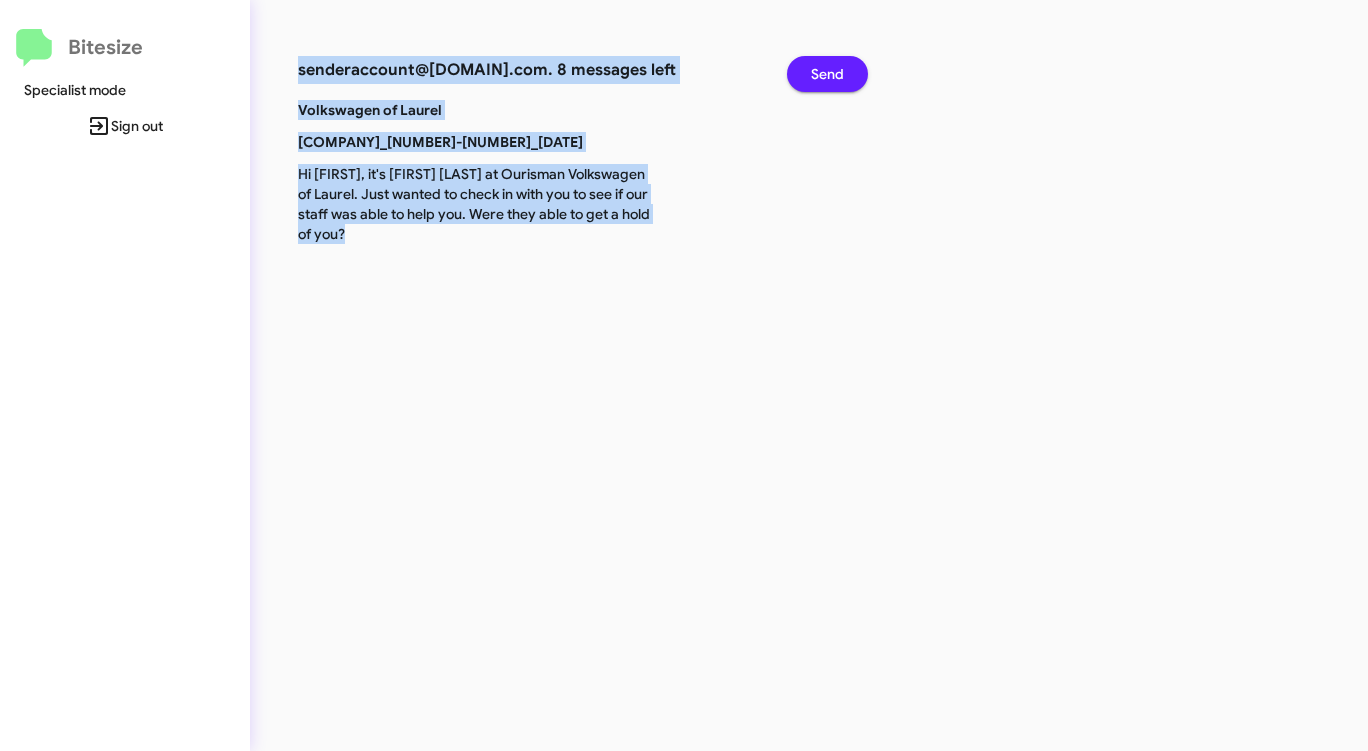 click on "Send" 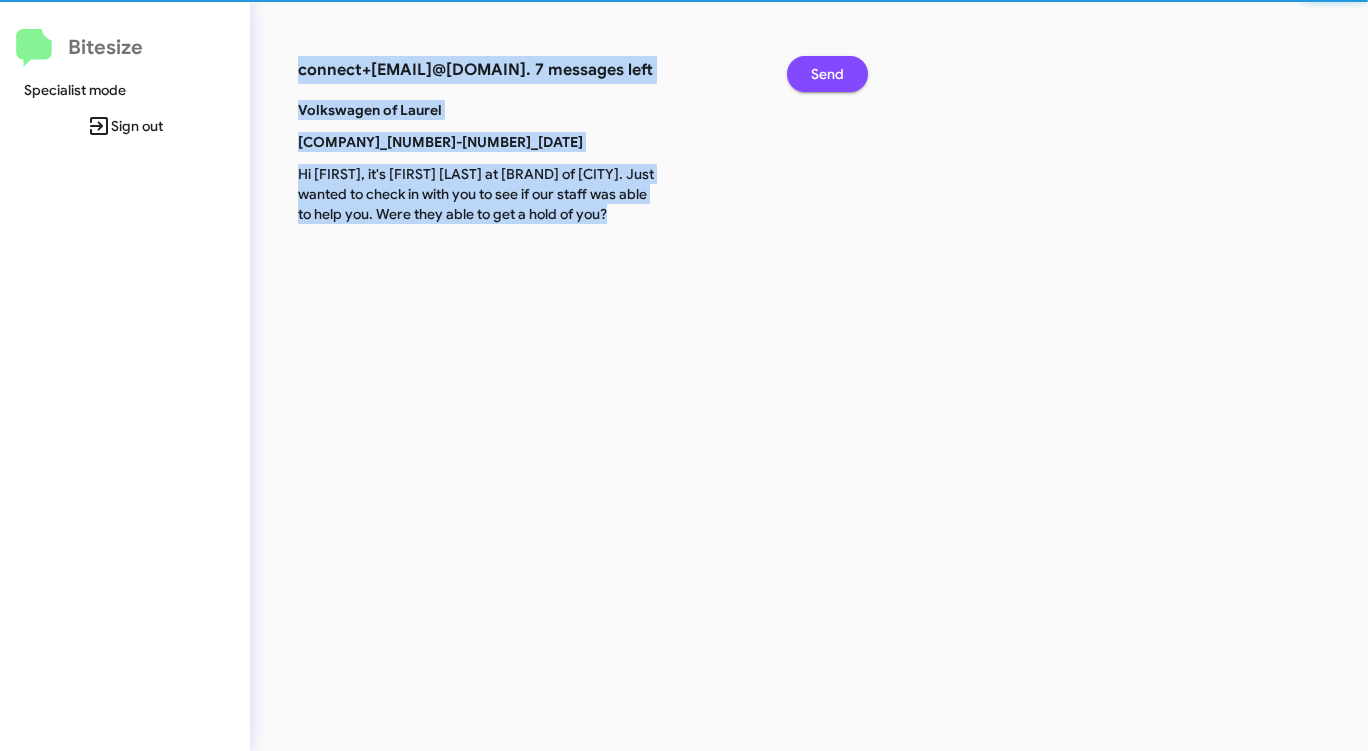 click on "Send" 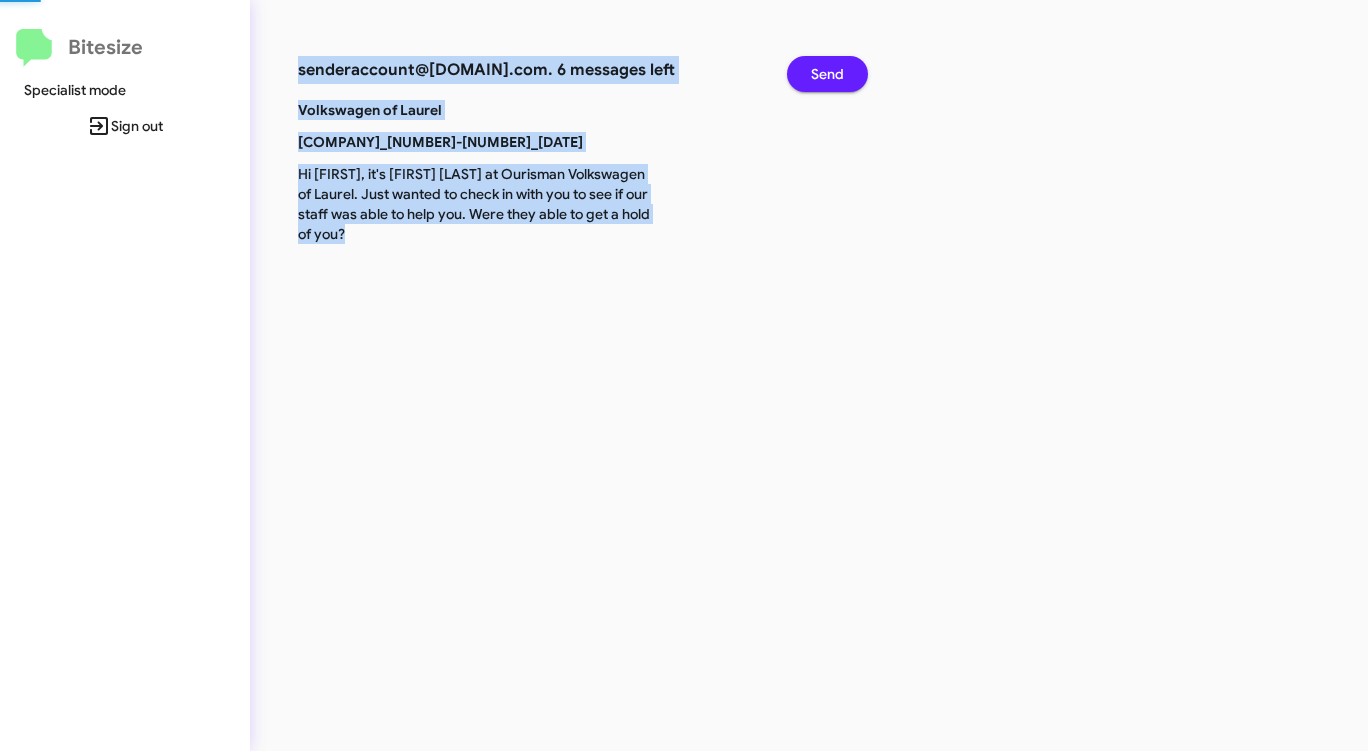 click on "Send" 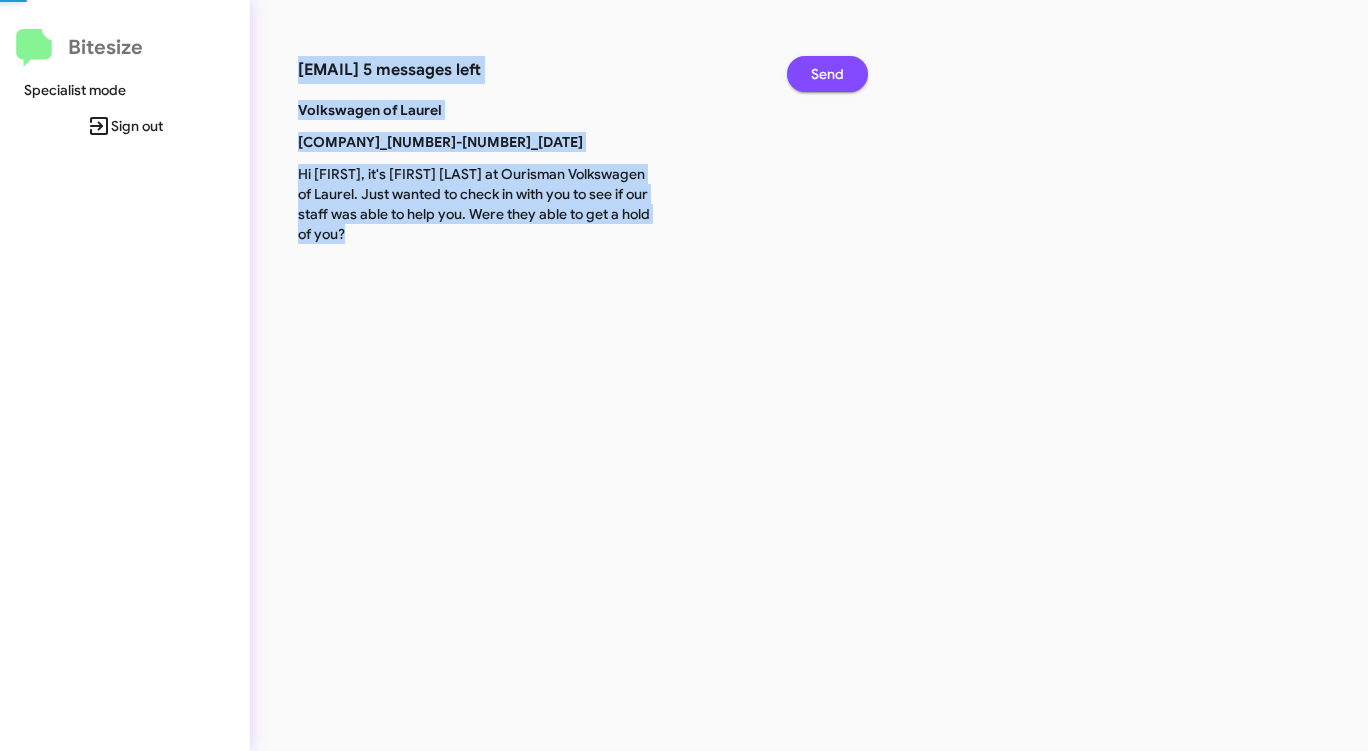 click on "Send" 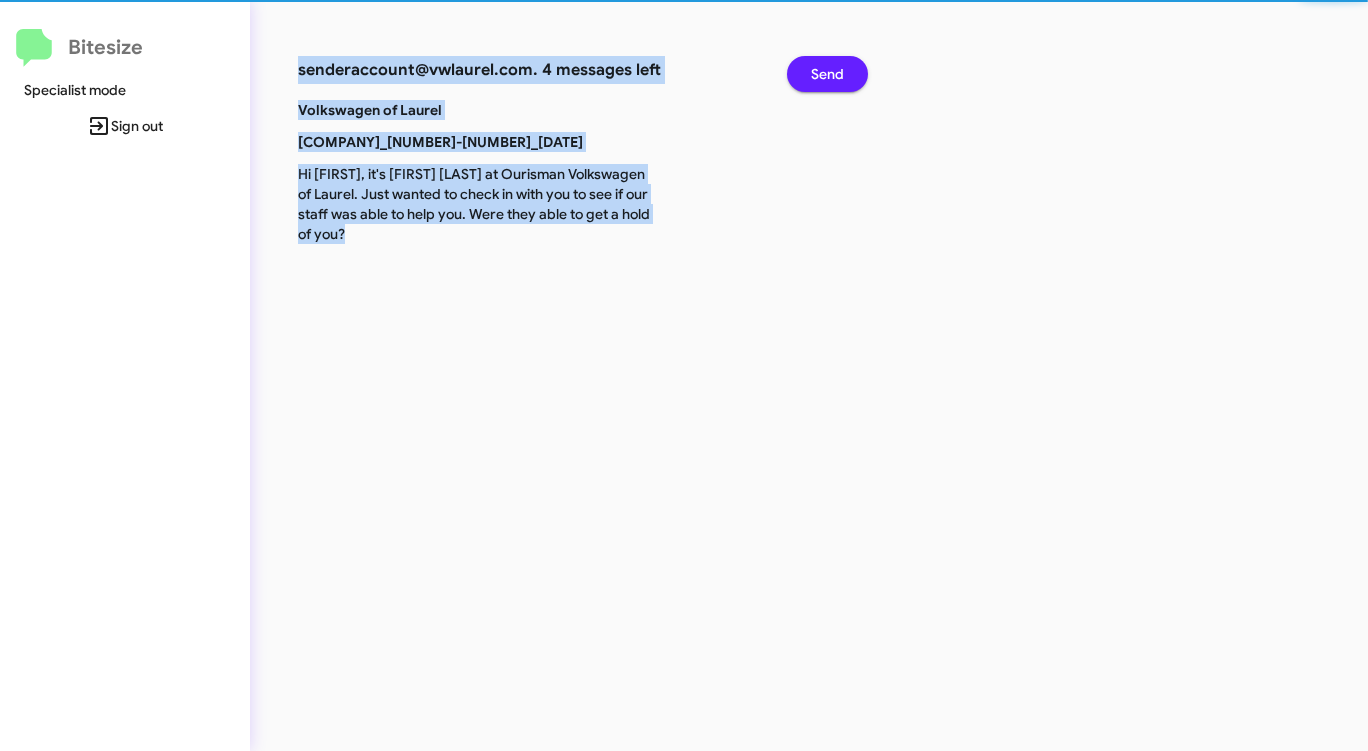 click on "Send" 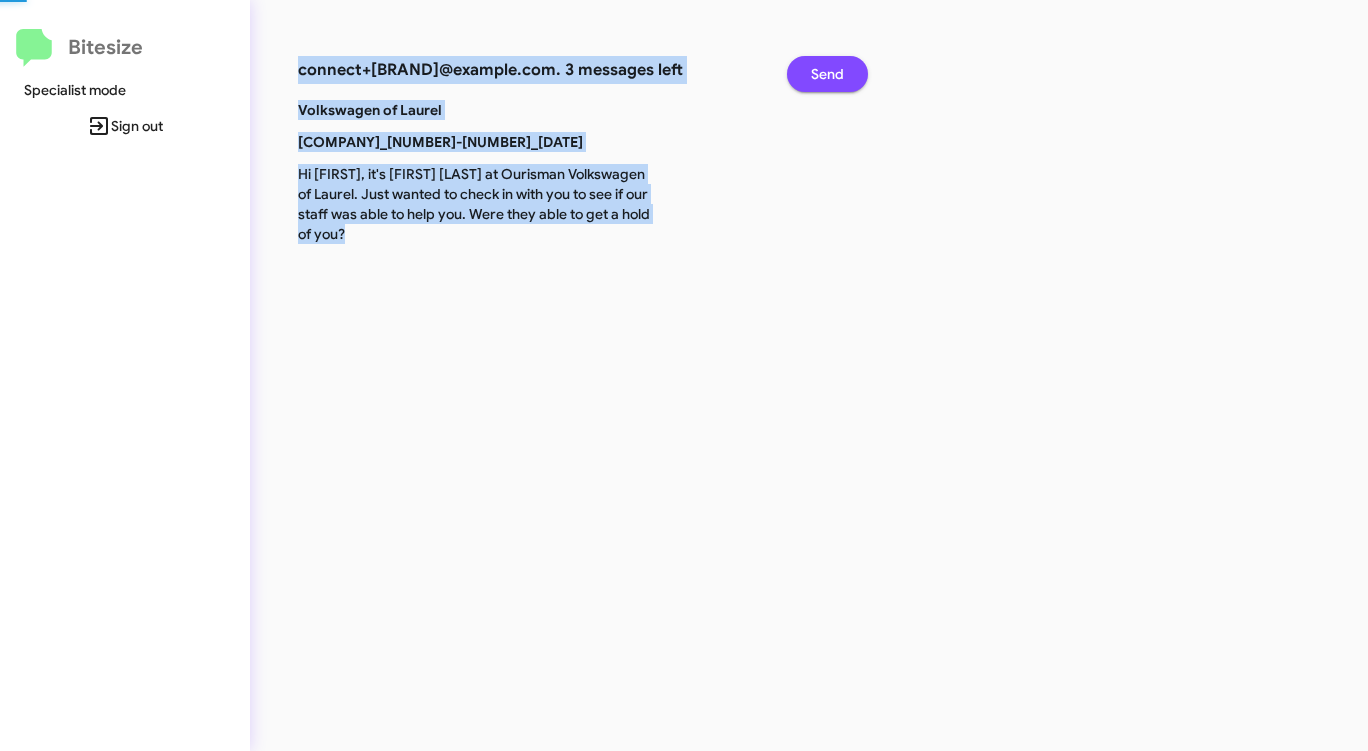 click on "Send" 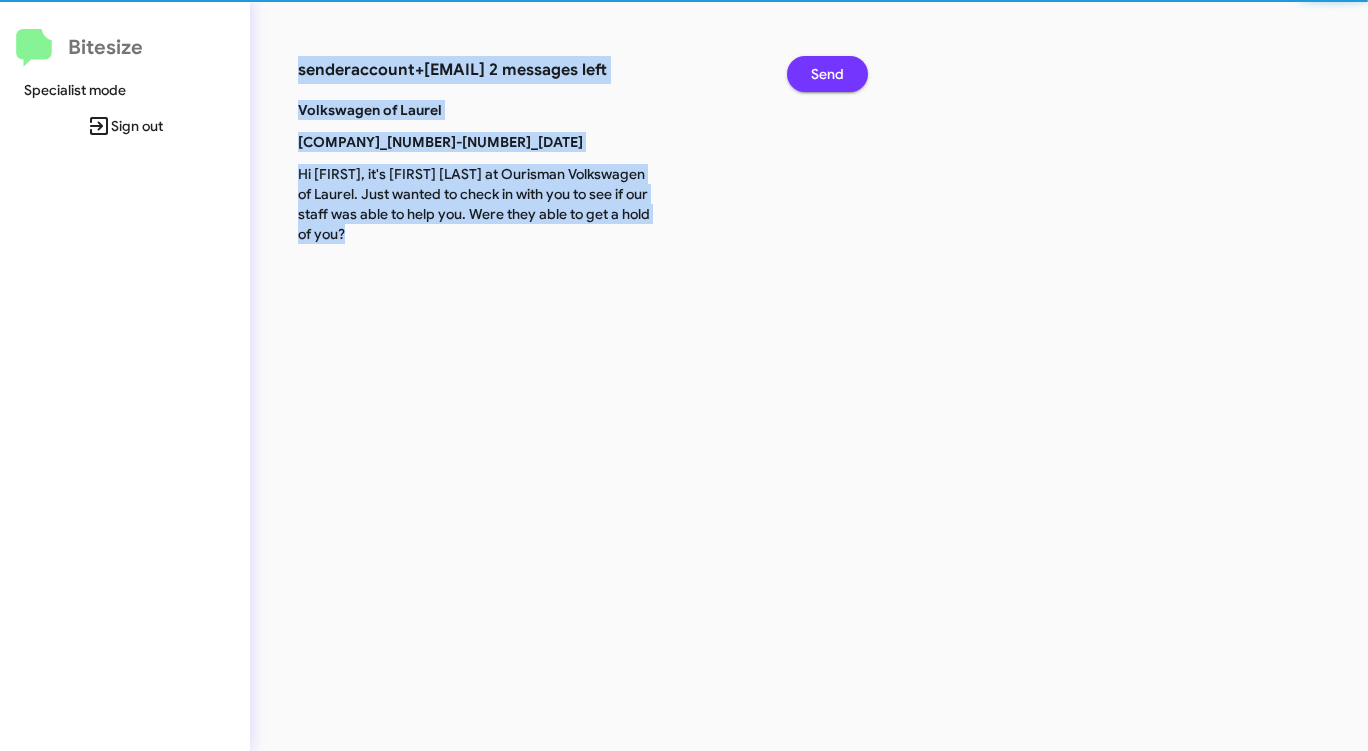 click on "Send" 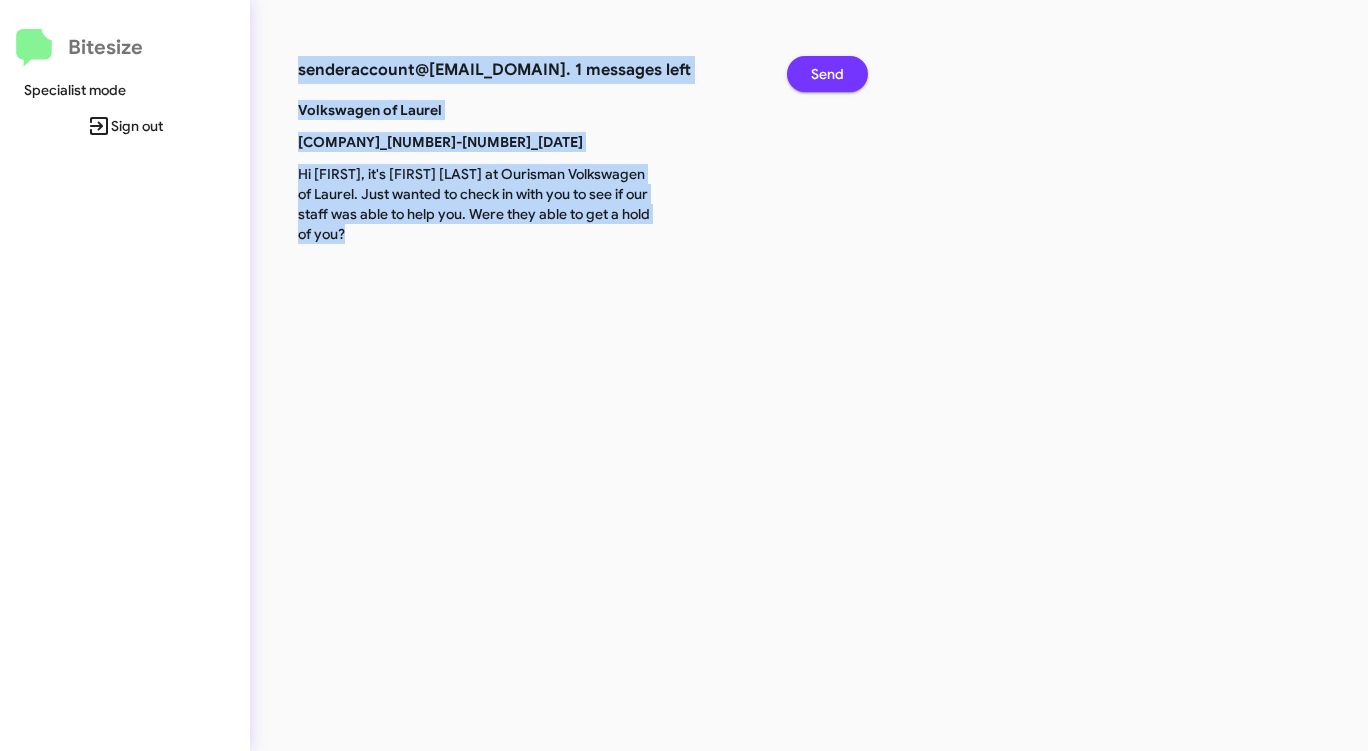 click on "Send" 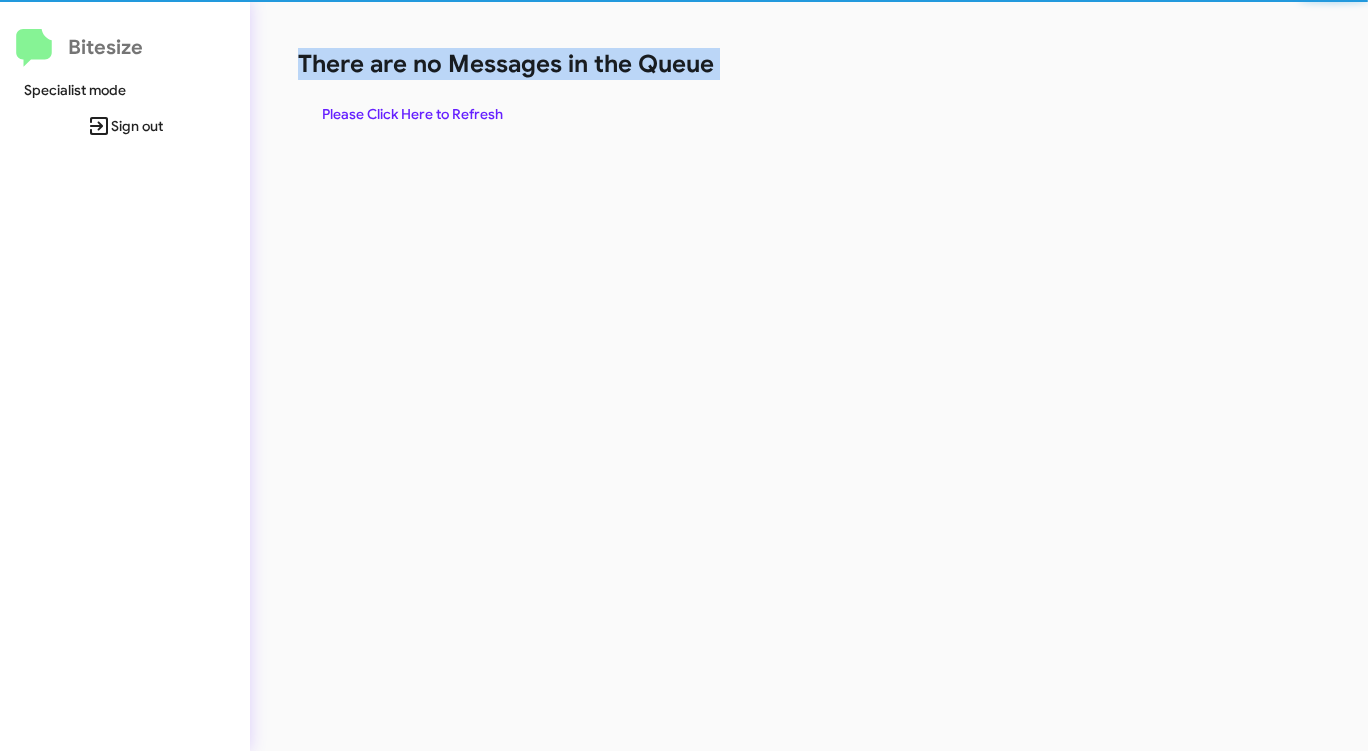 click on "There are no Messages in the Queue" 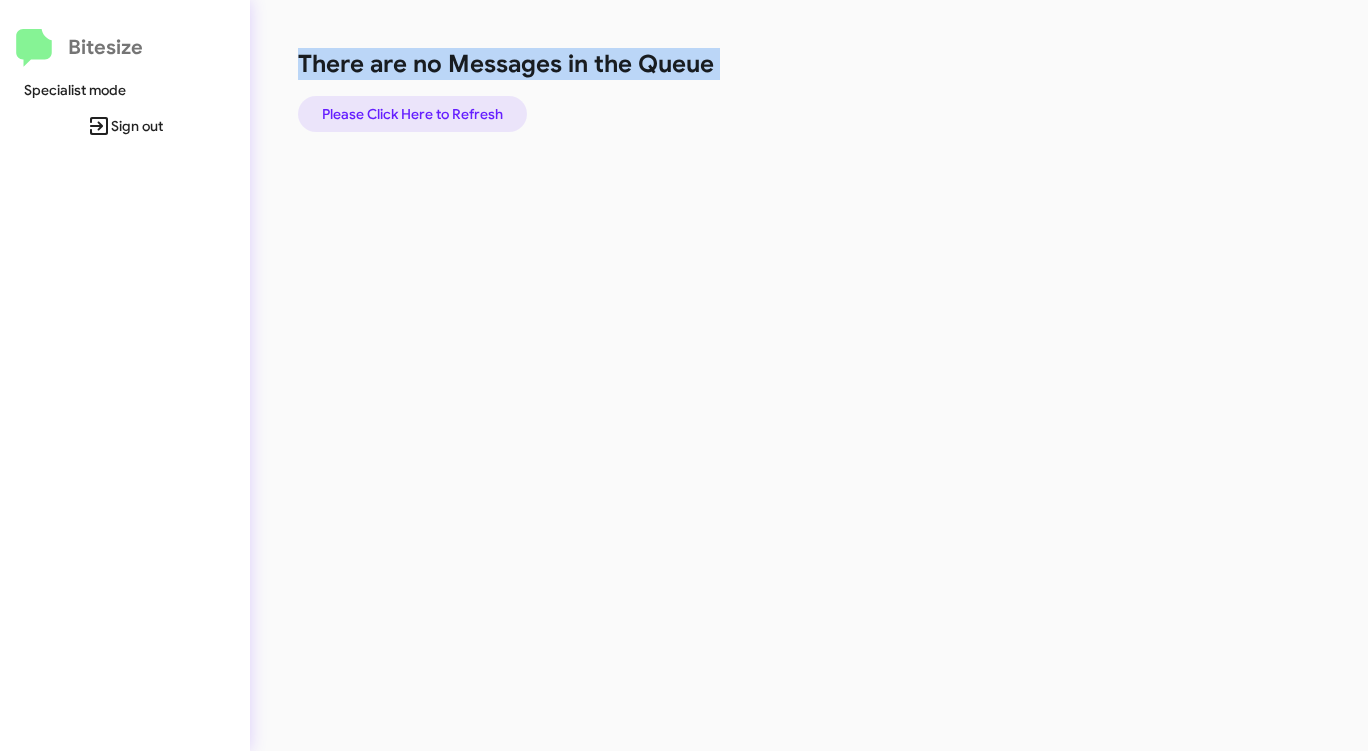 click on "Please Click Here to Refresh" 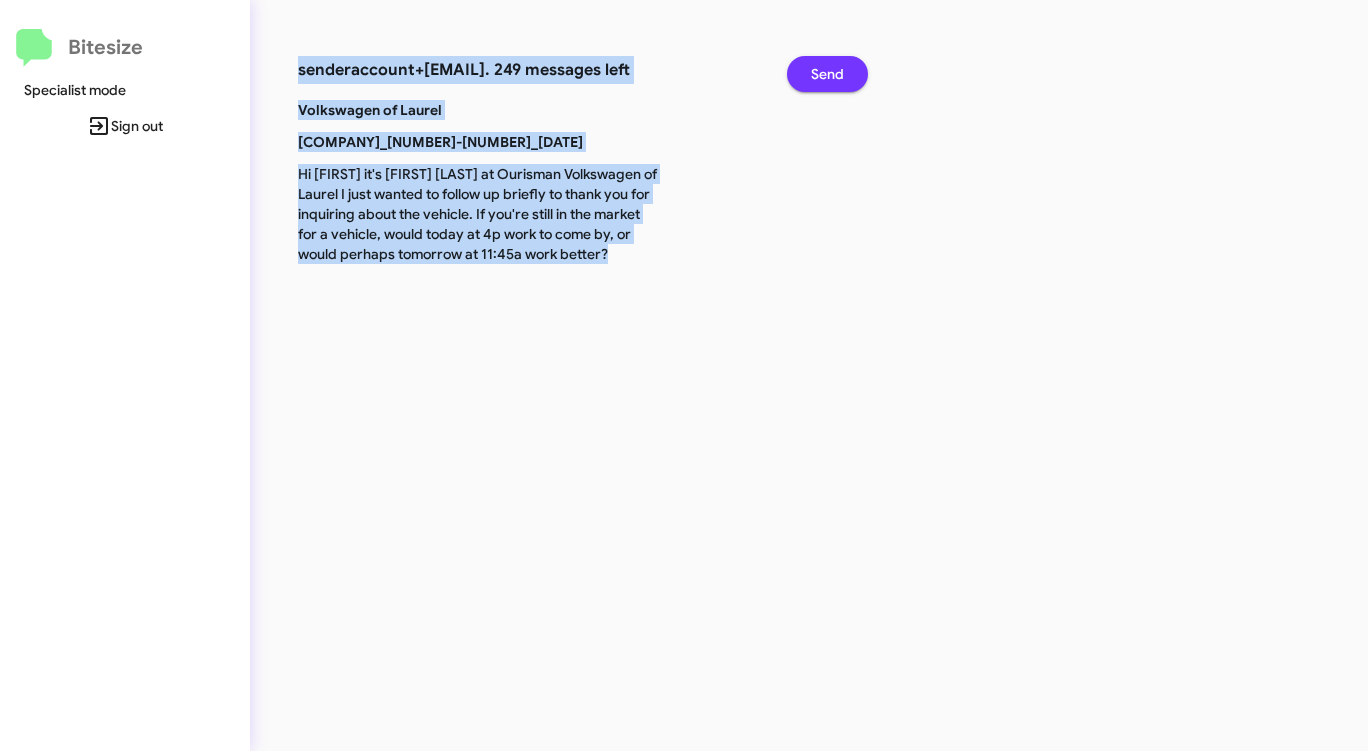 click on "Send" 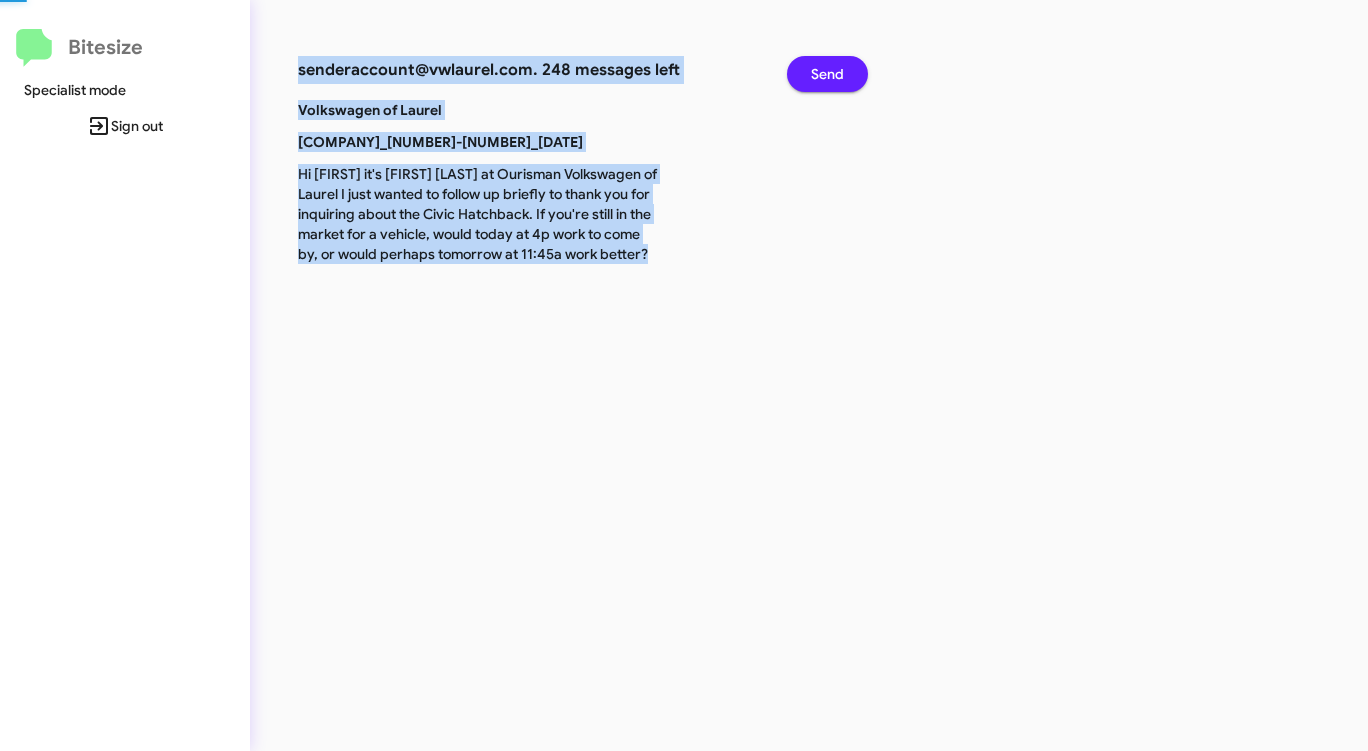 click on "Send" 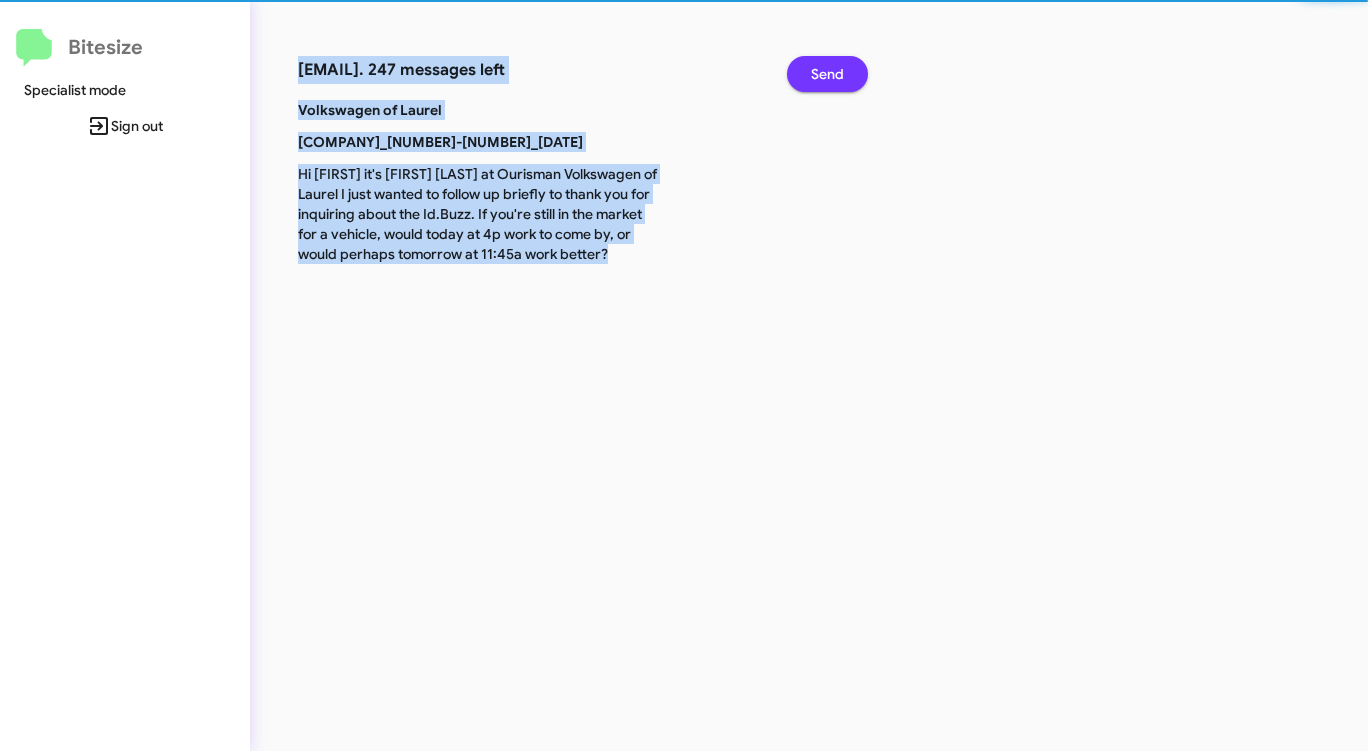 click on "Send" 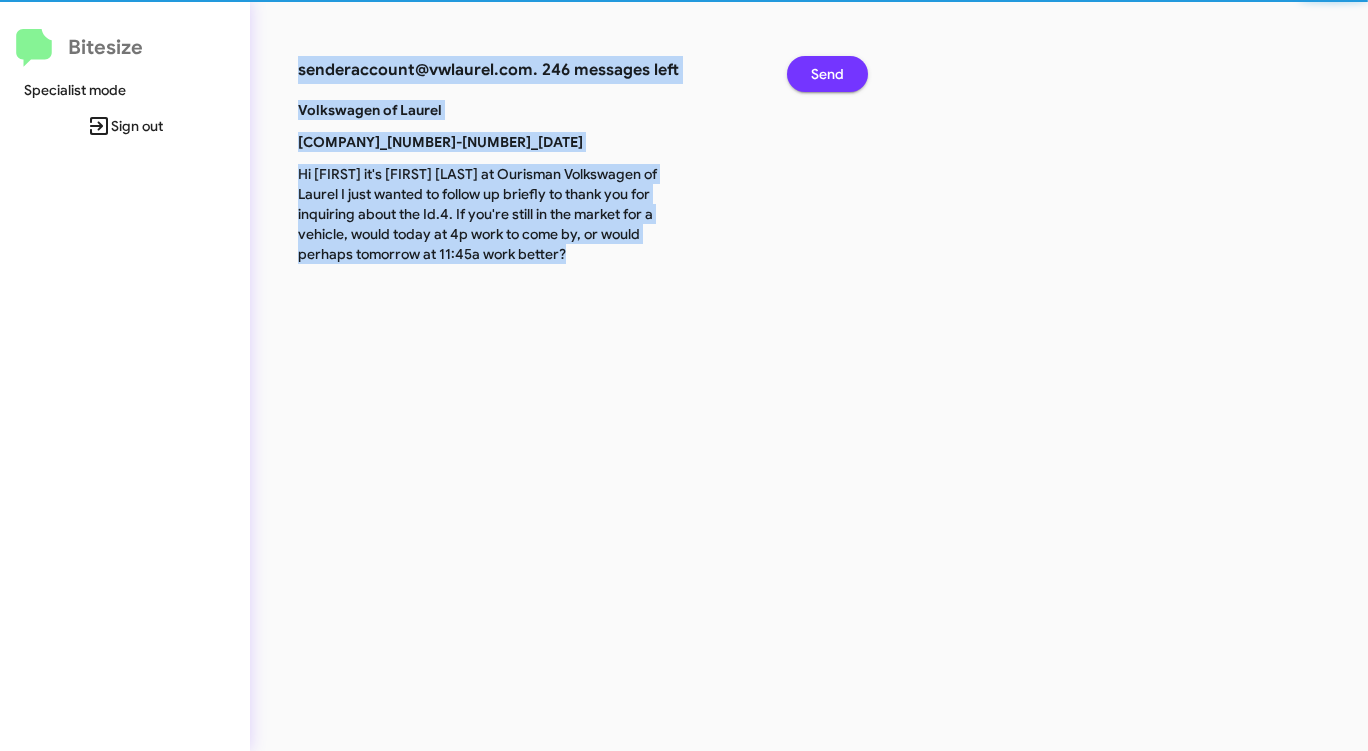 click on "Send" 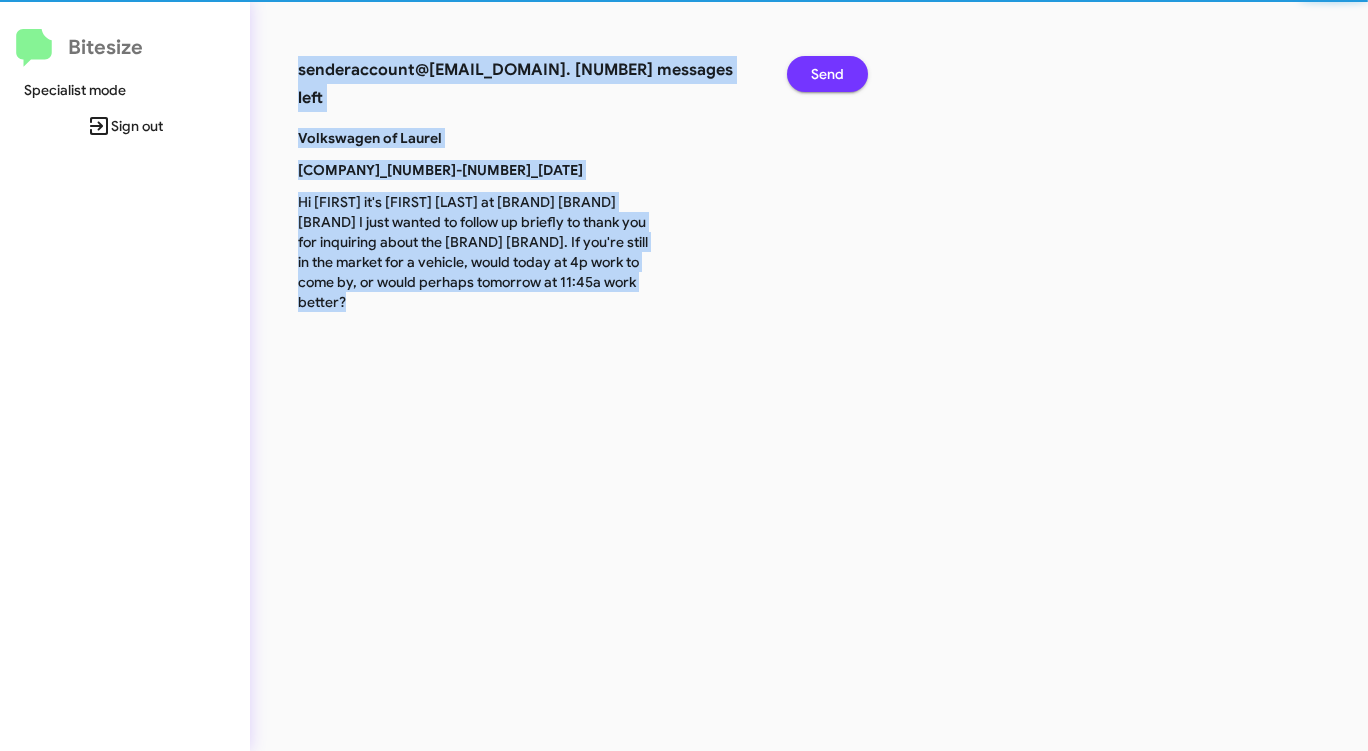 click on "Send" 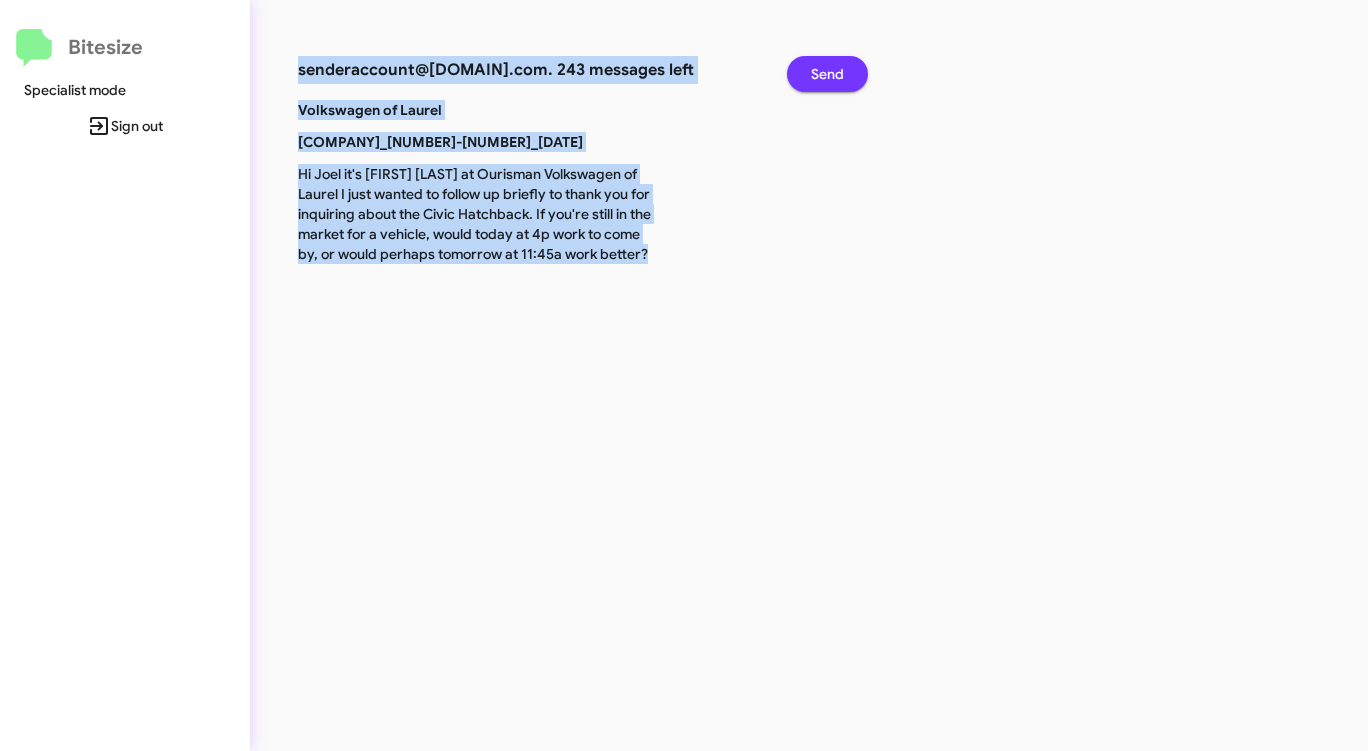 click on "Send" 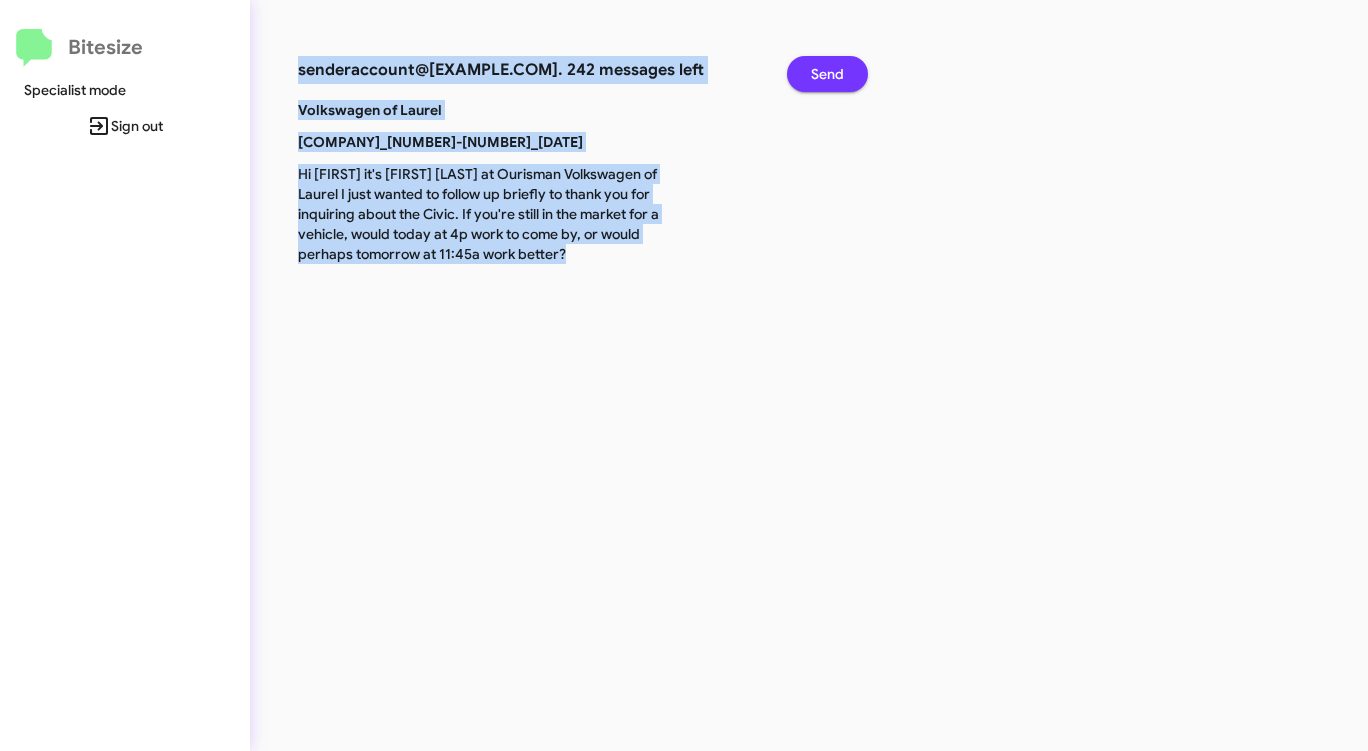 click on "Send" 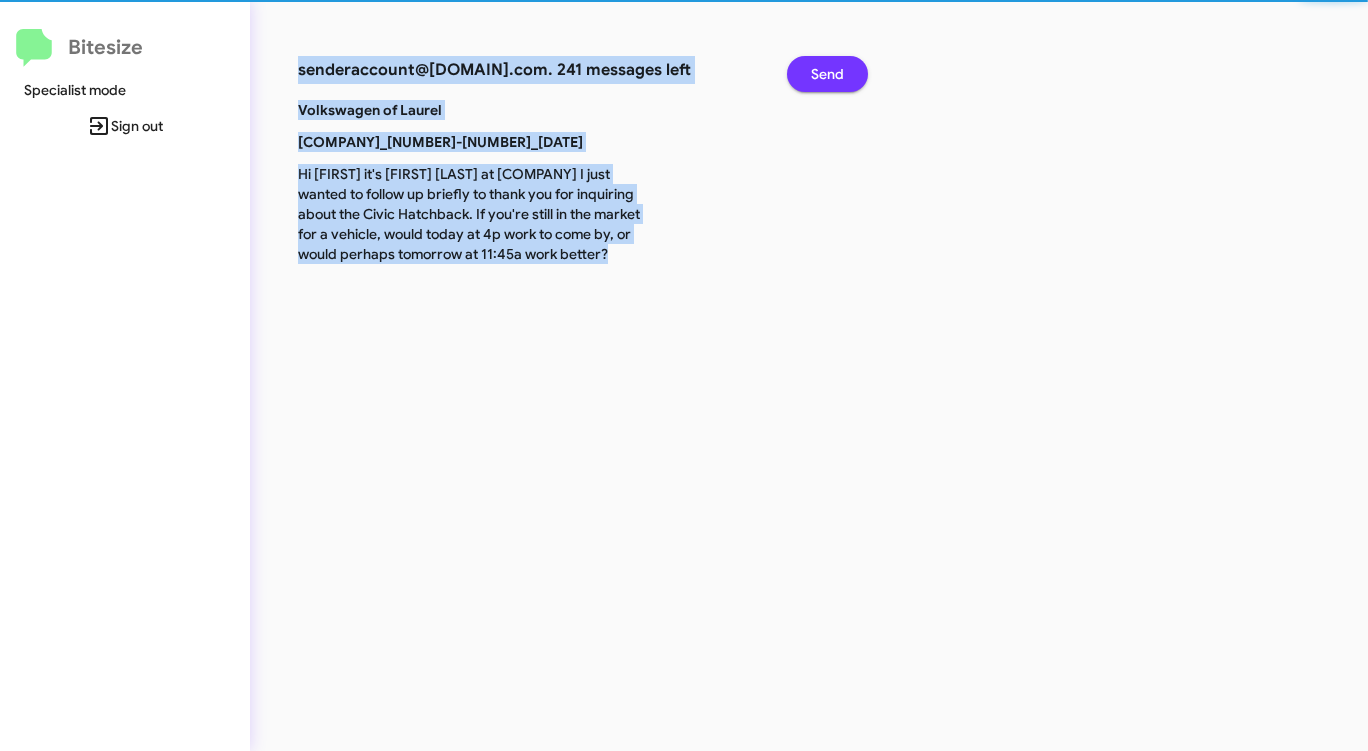 click on "Send" 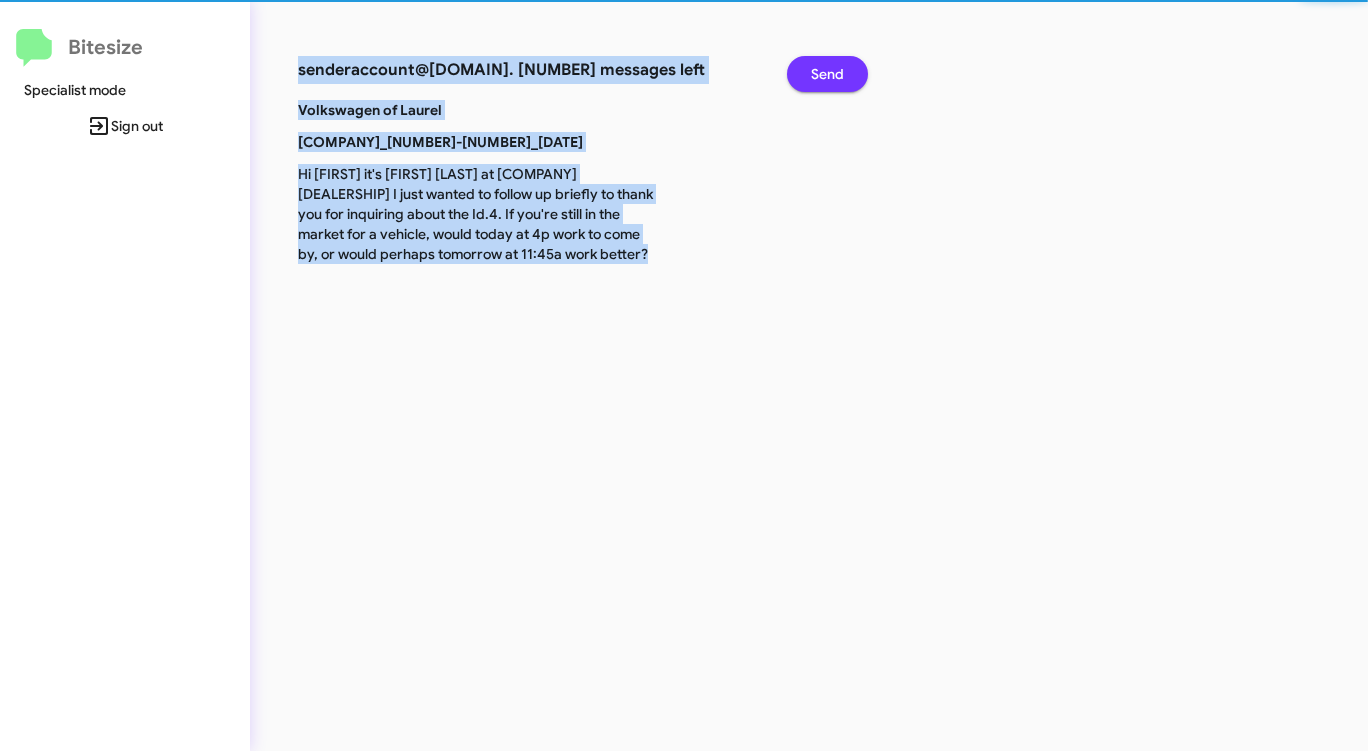 click on "Send" 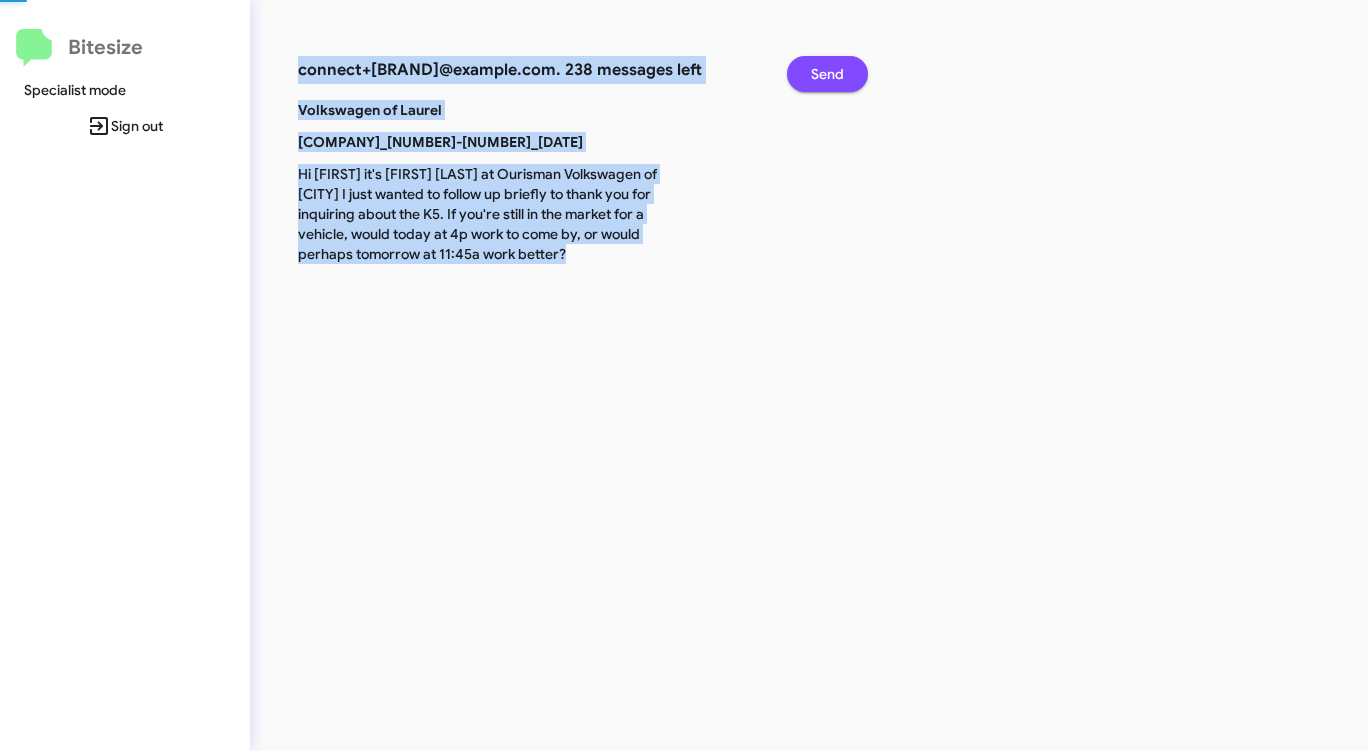 click on "Send" 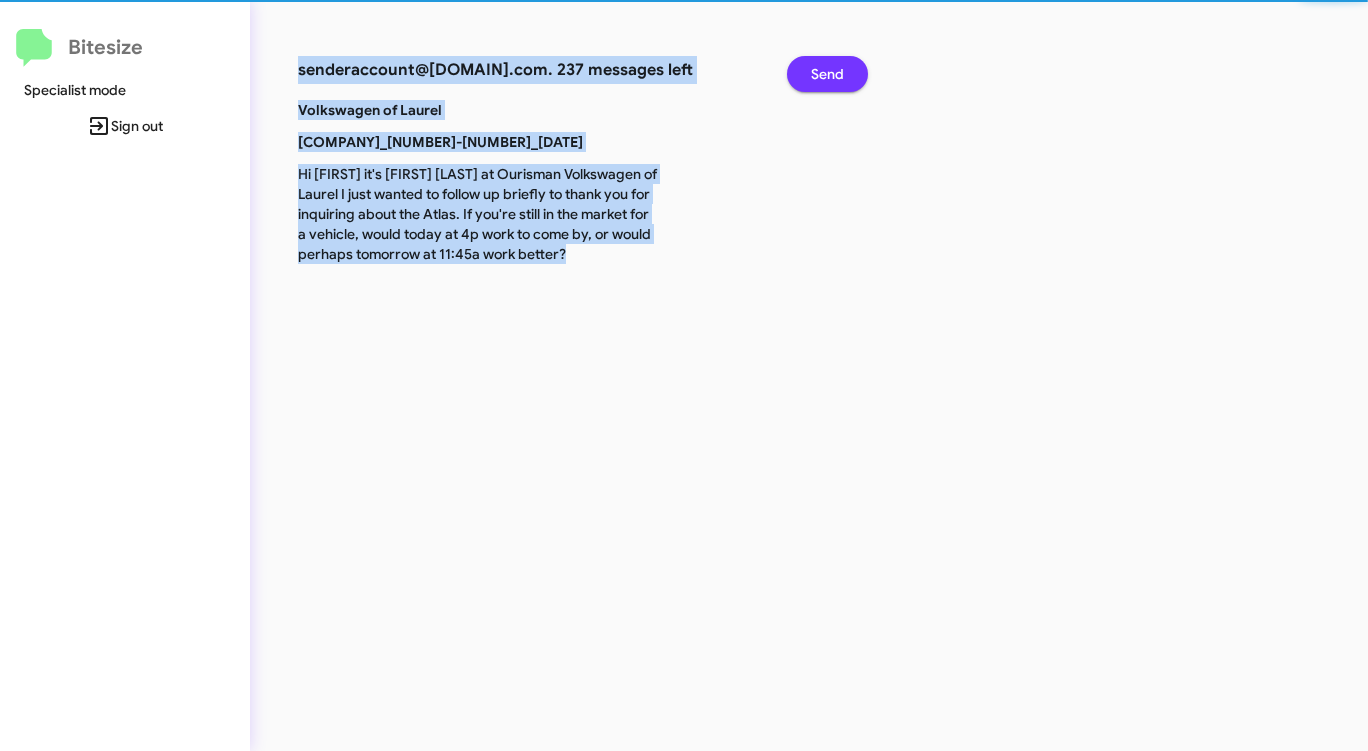 click on "Send" 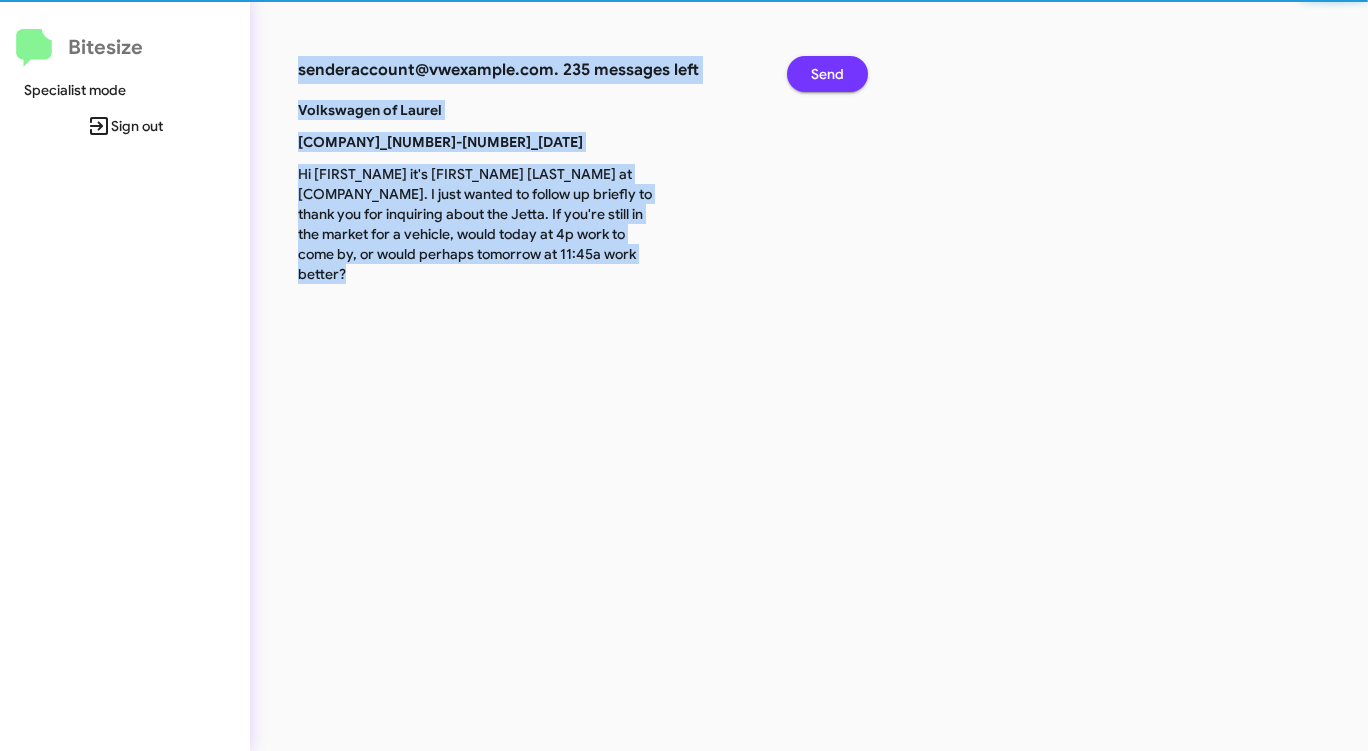 click on "Send" 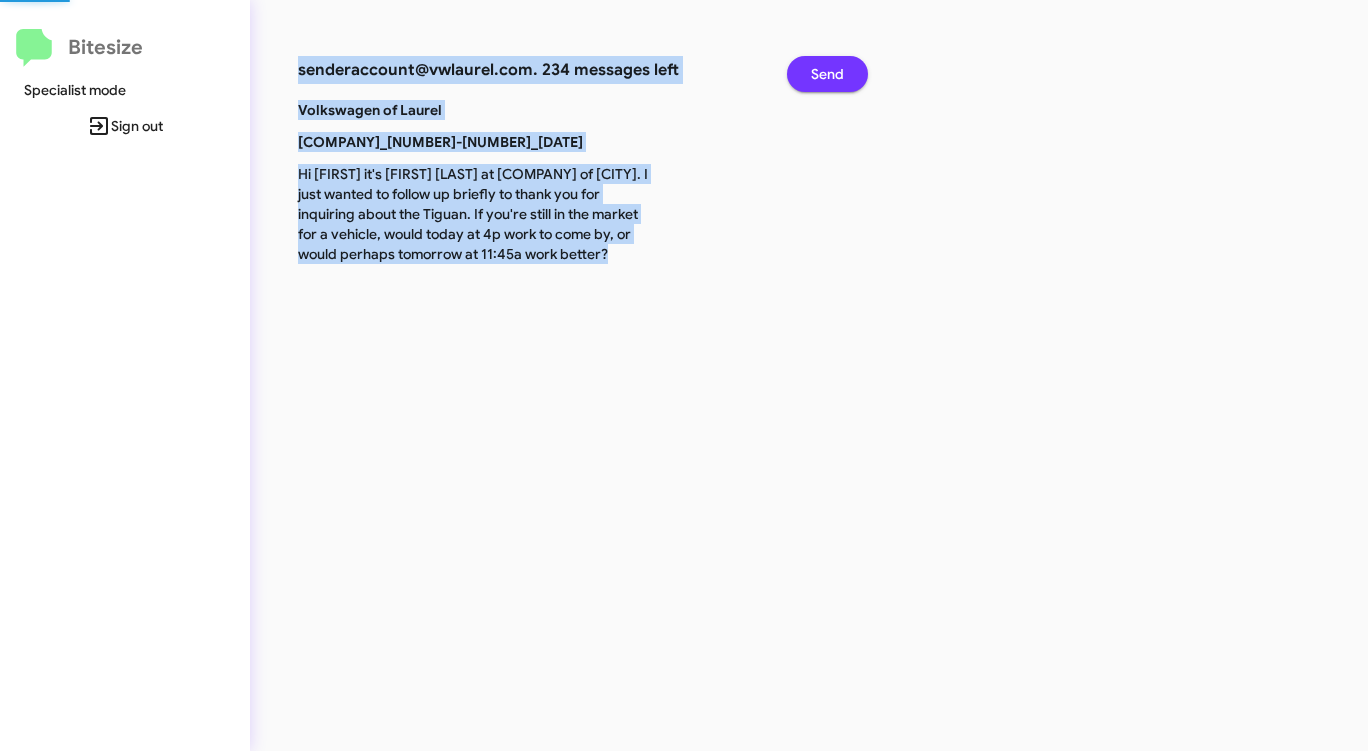 click on "Send" 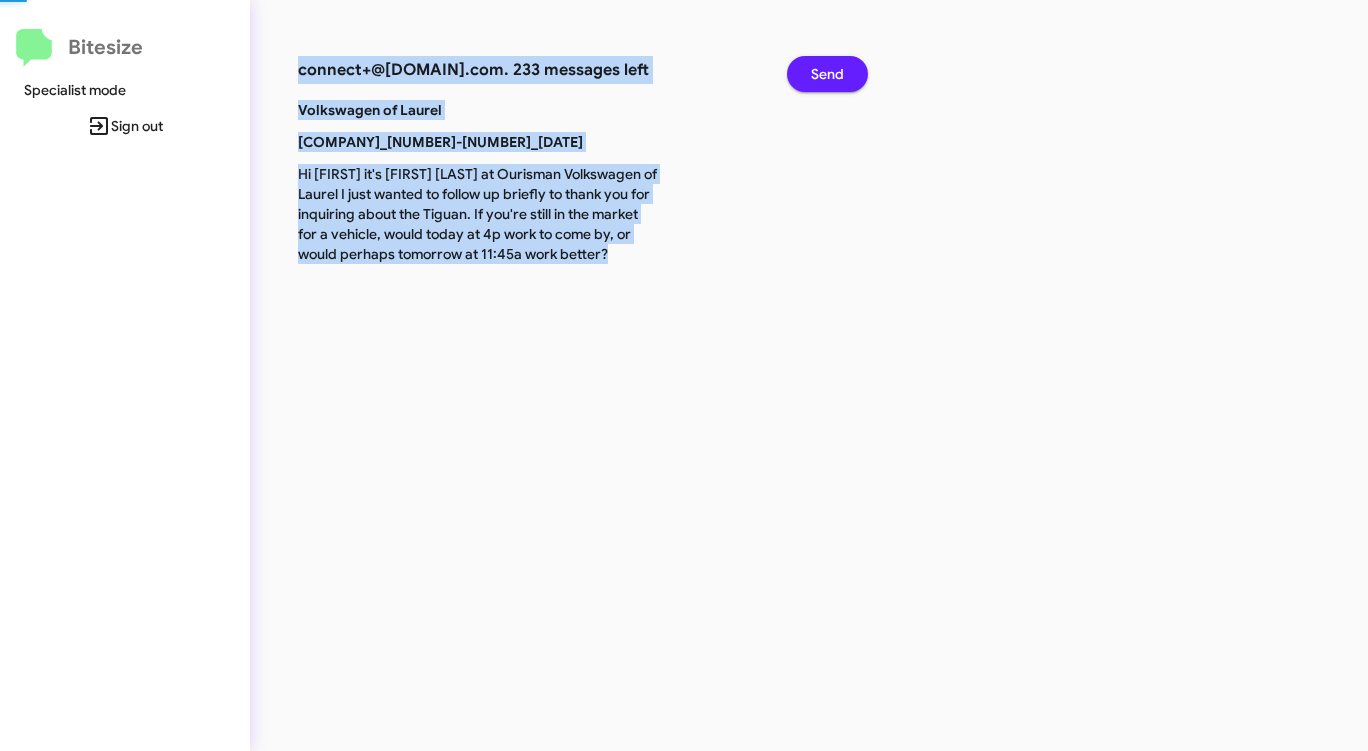 click on "Send" 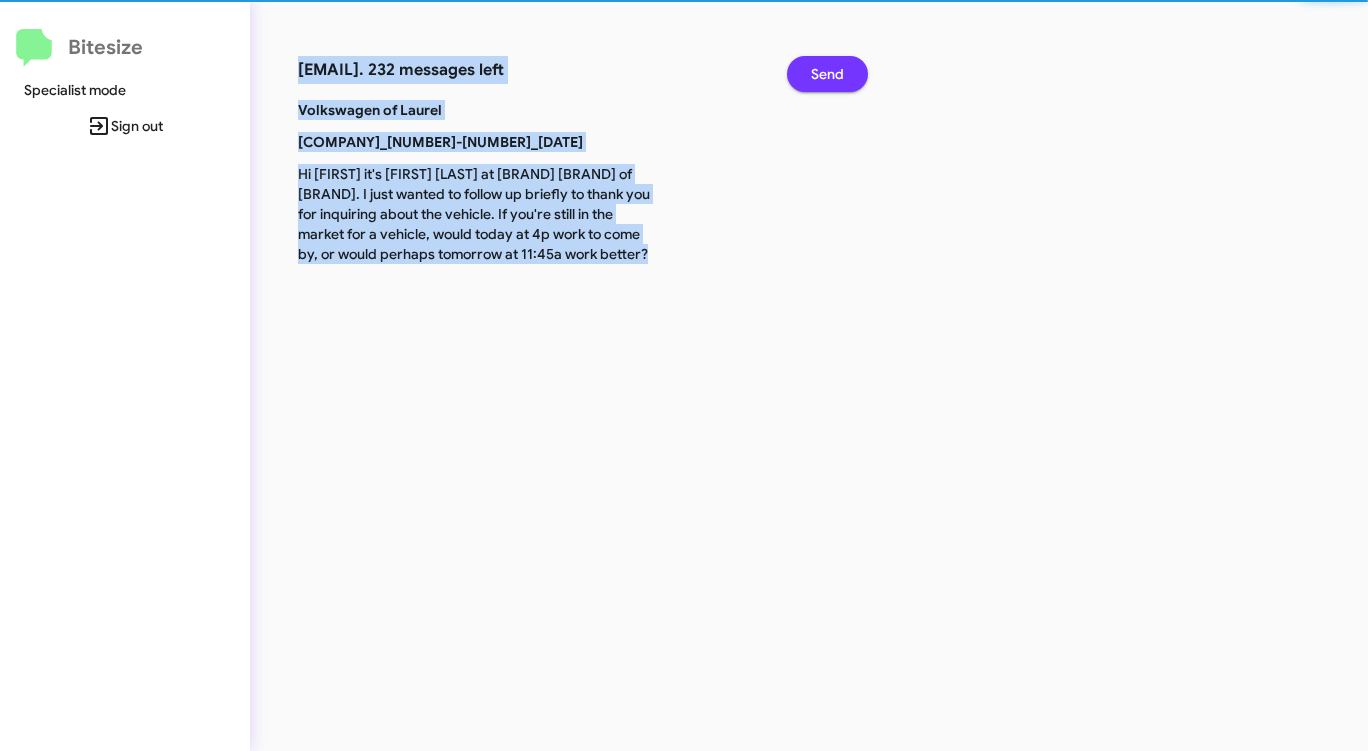 click on "Send" 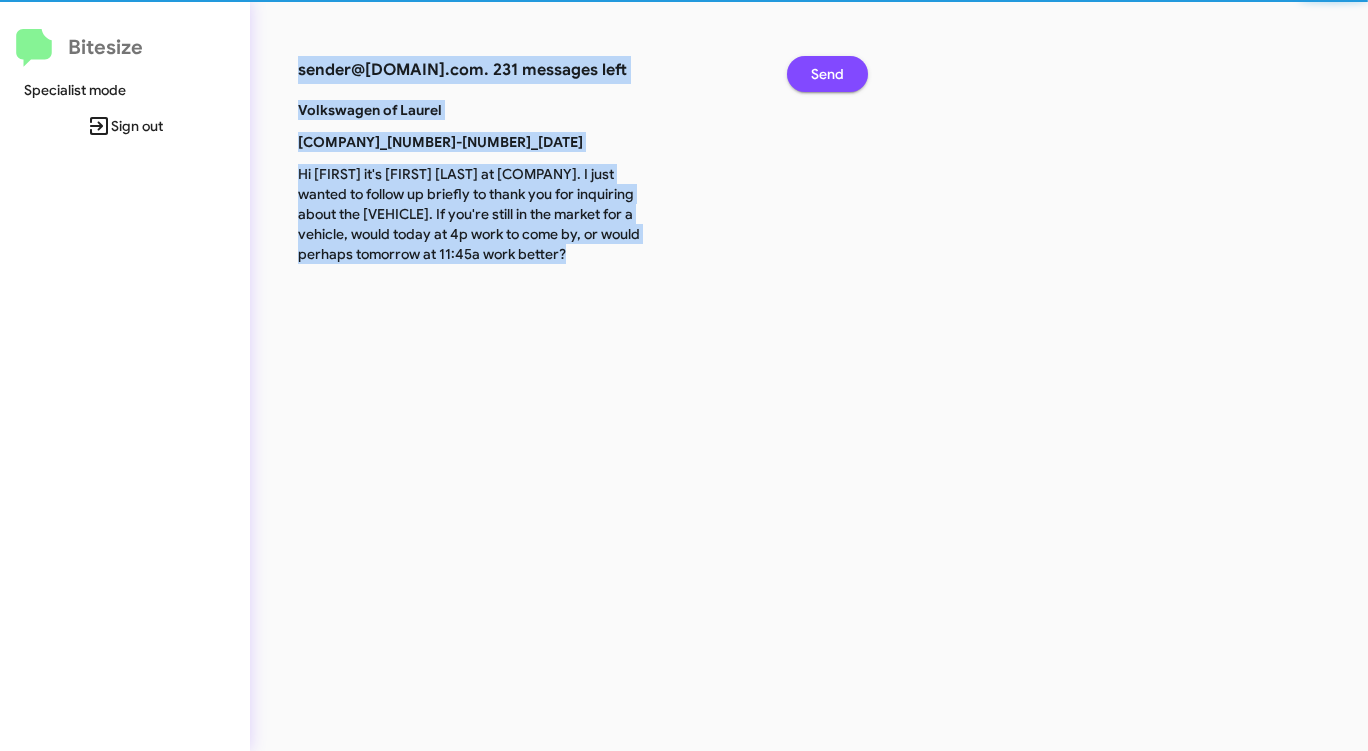 click on "Send" 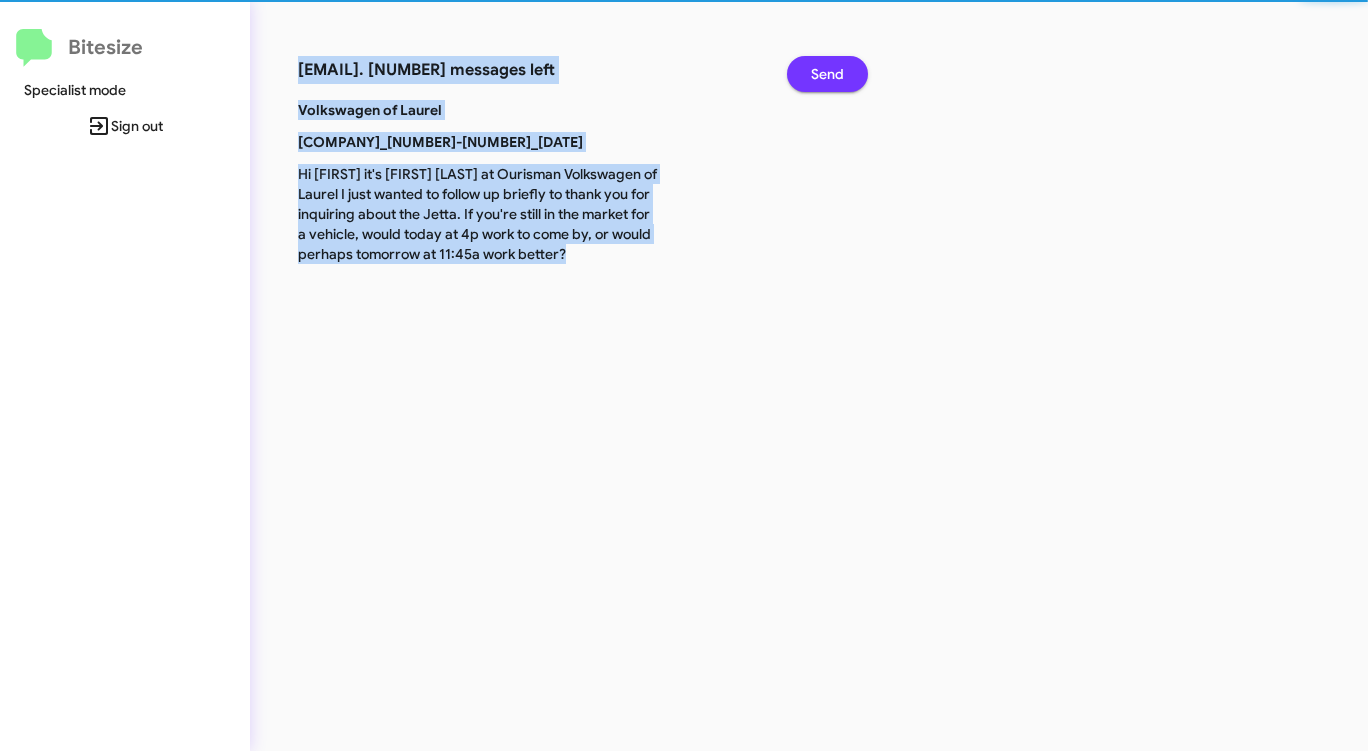 click on "Send" 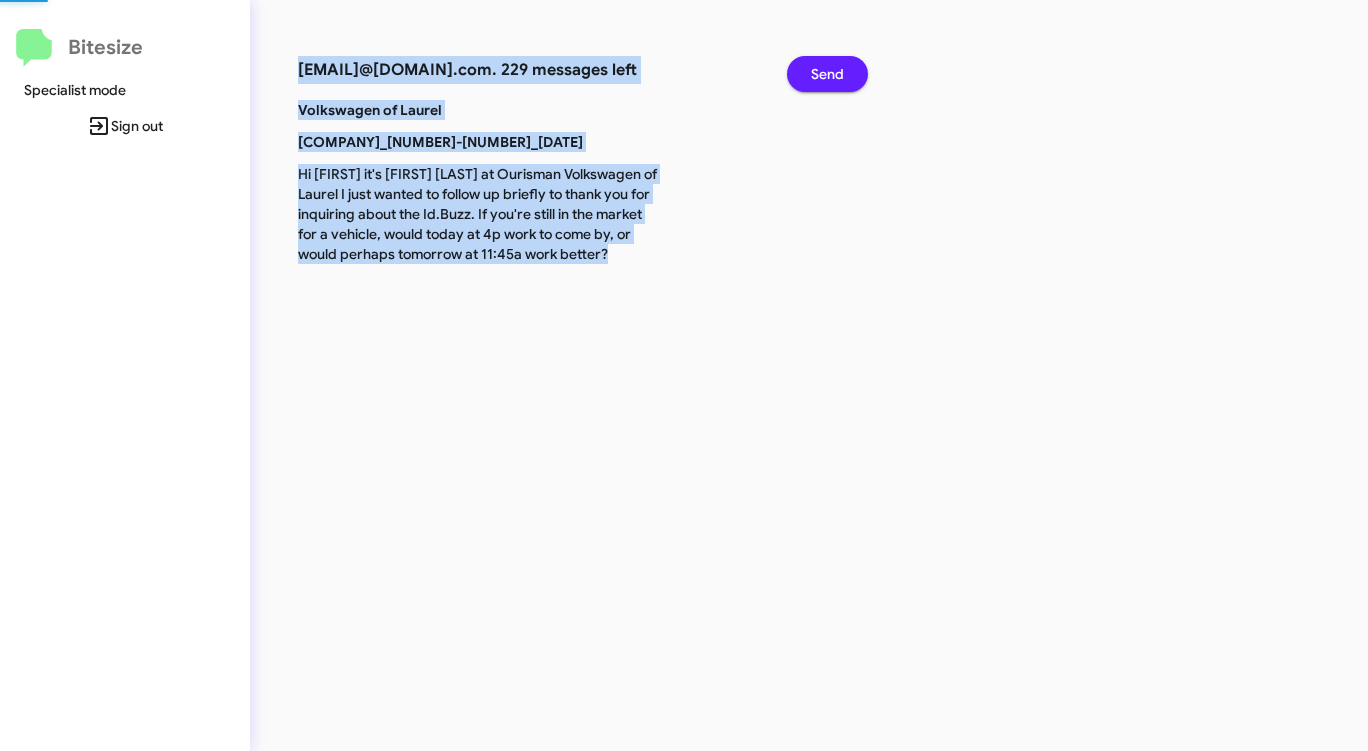 click on "Send" 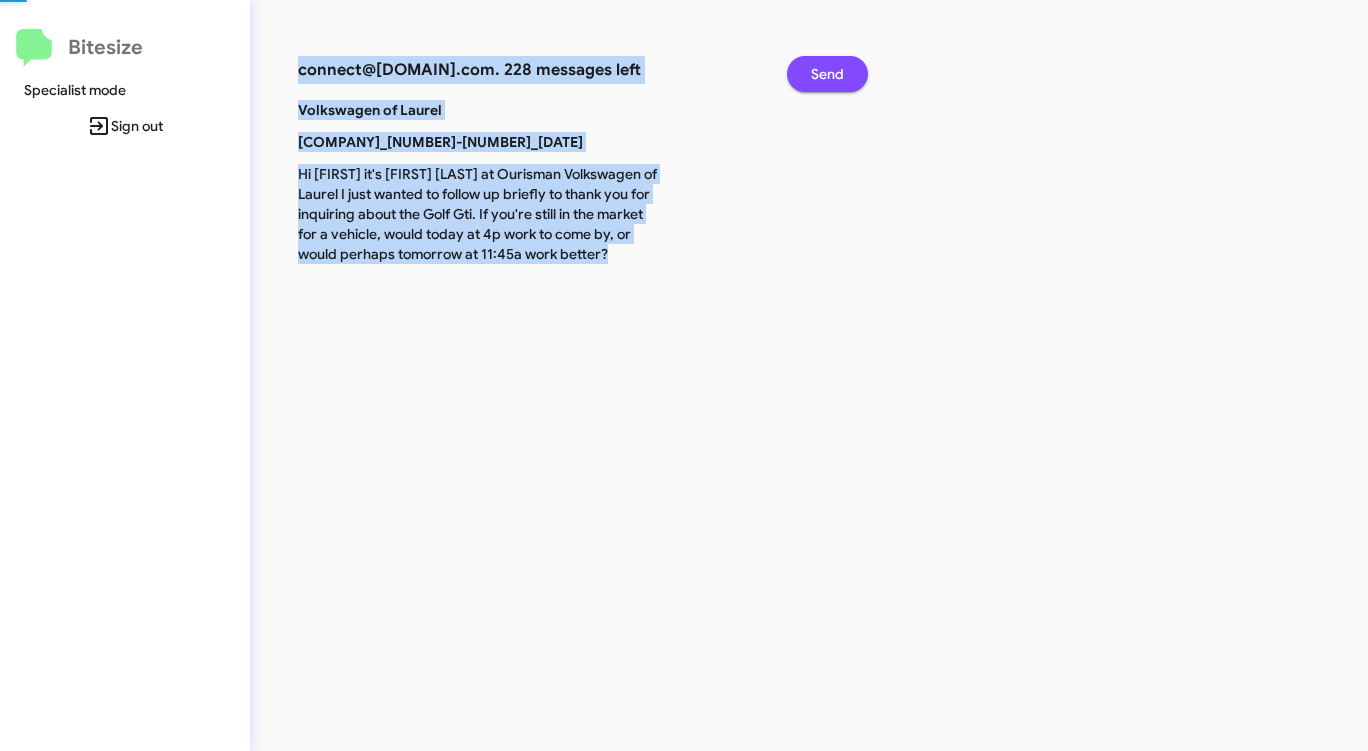 click on "Send" 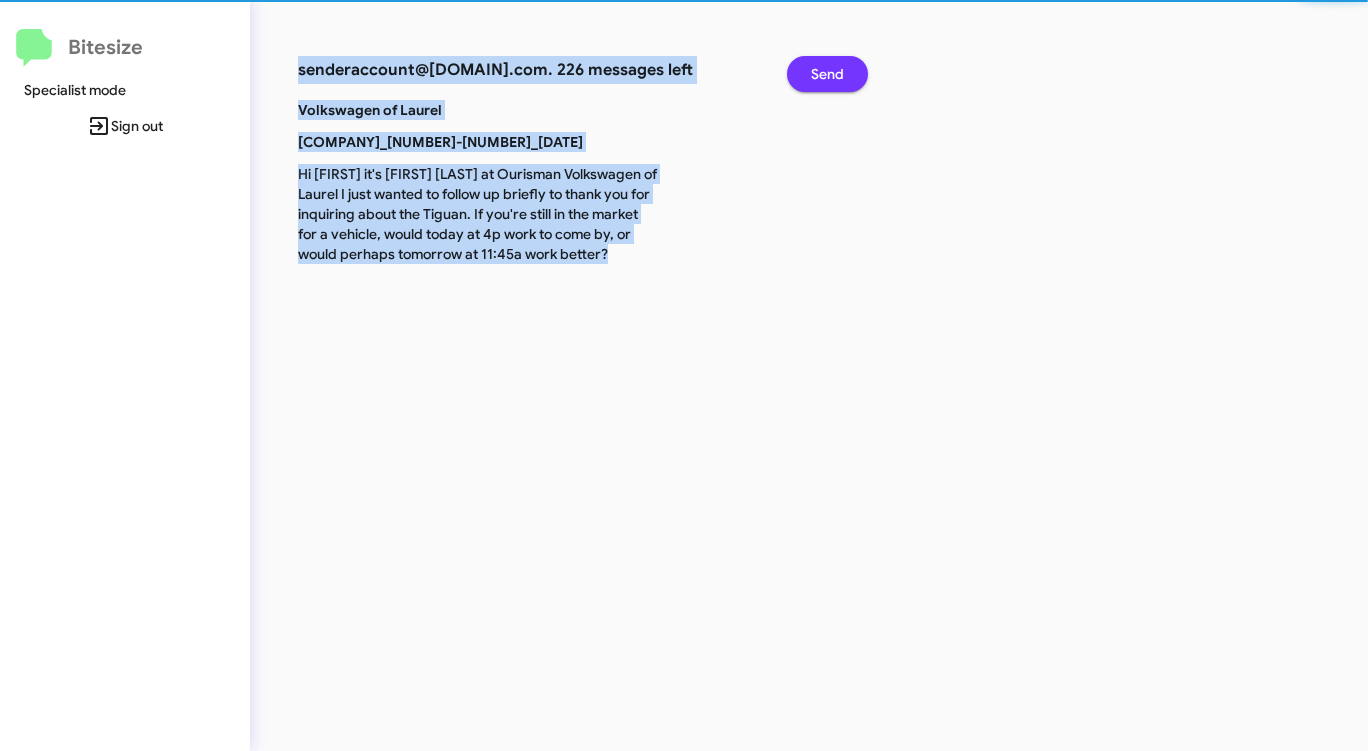 click on "Send" 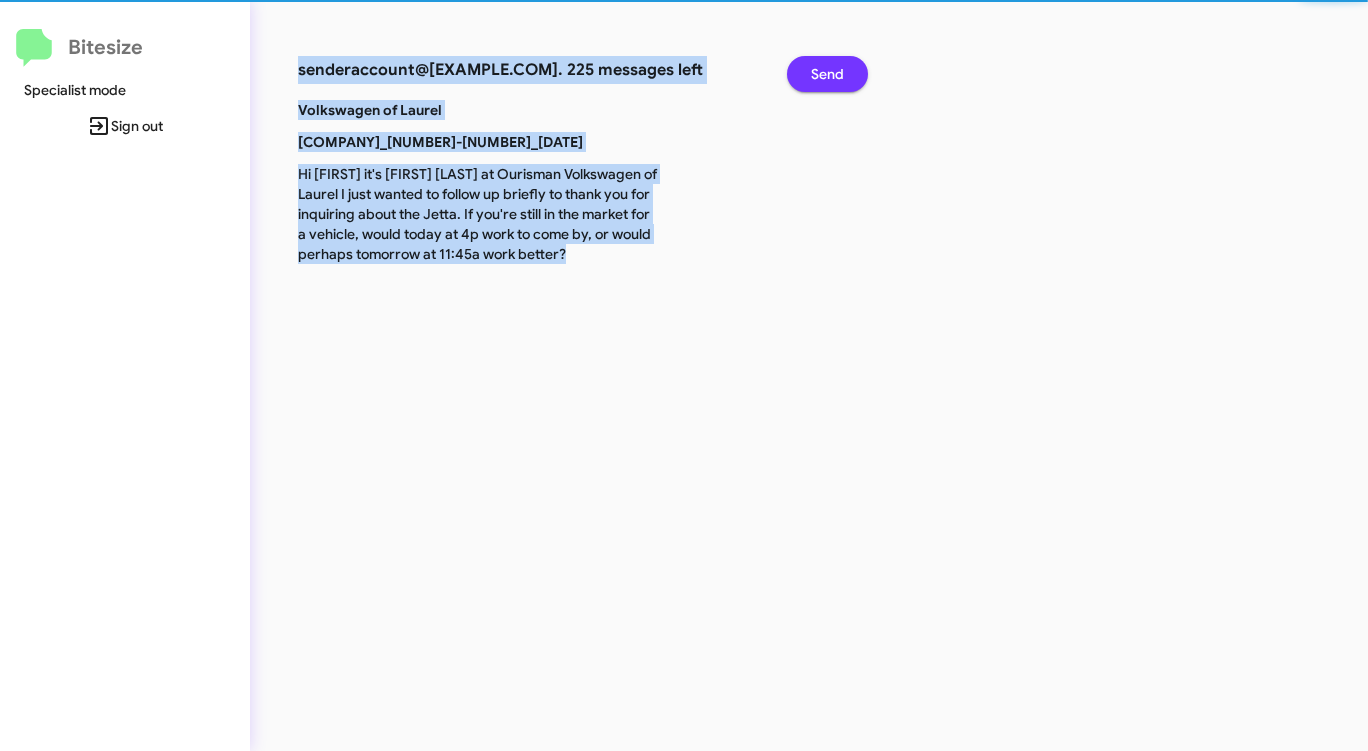 click on "Send" 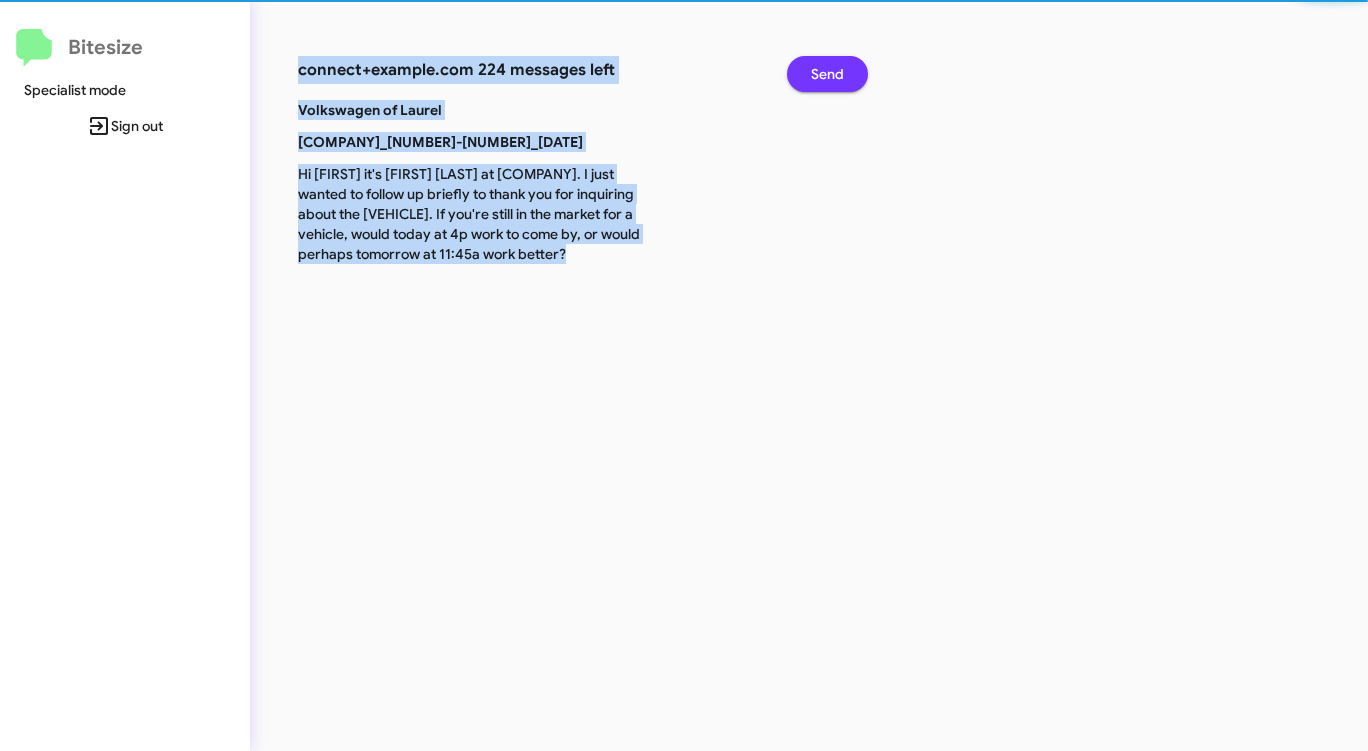 click on "Send" 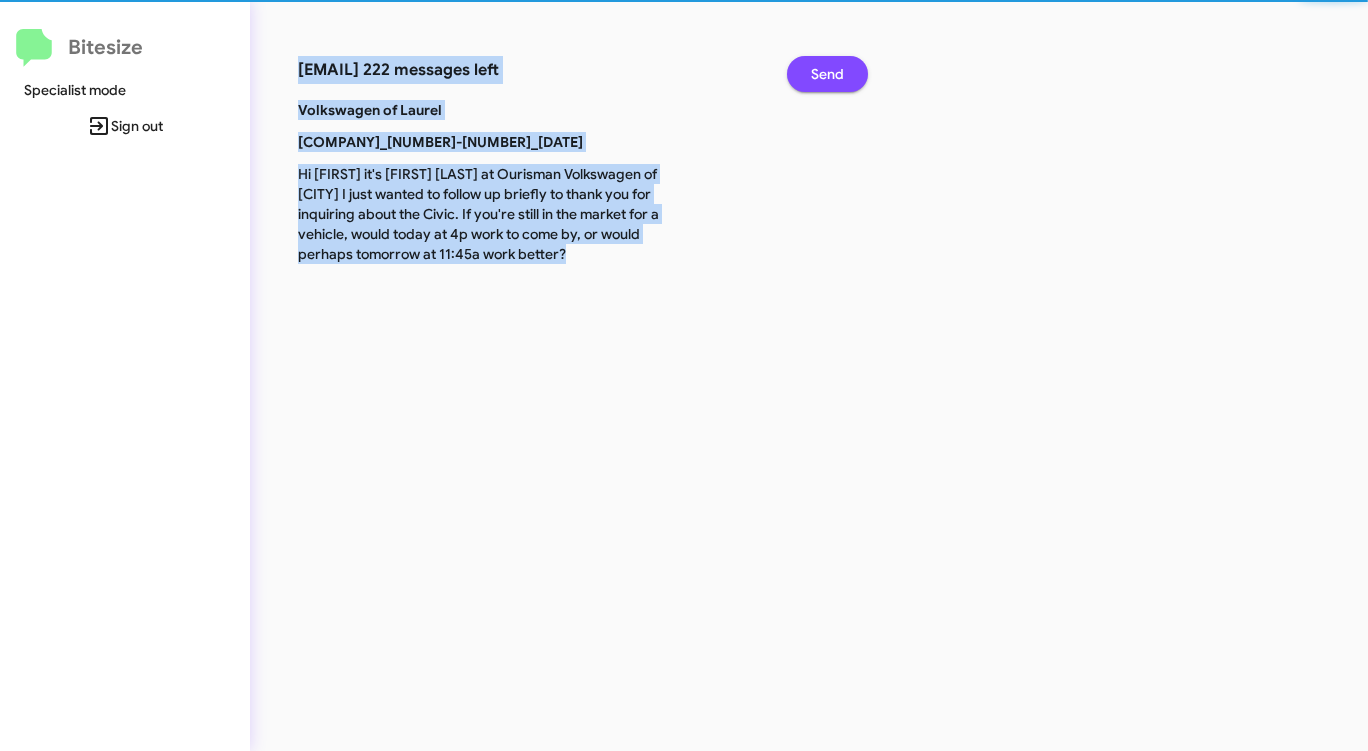 click on "Send" 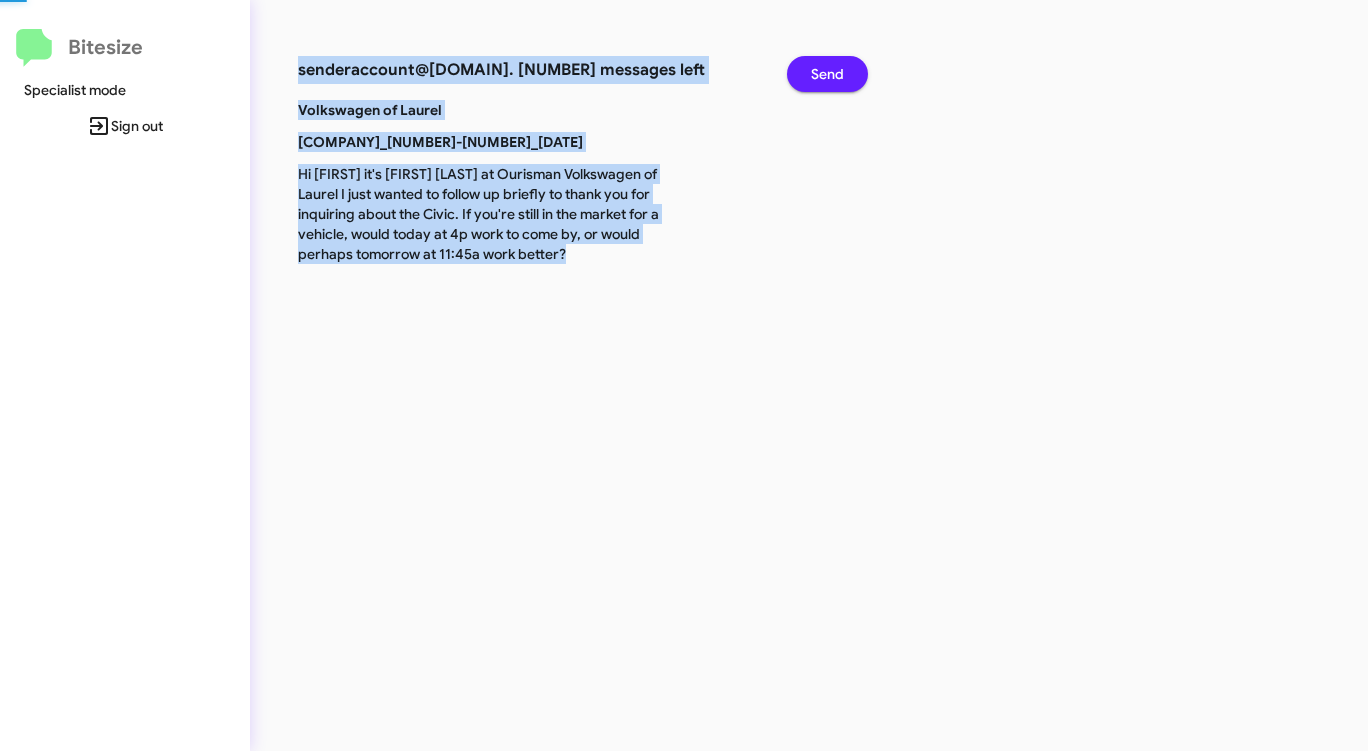 click on "Send" 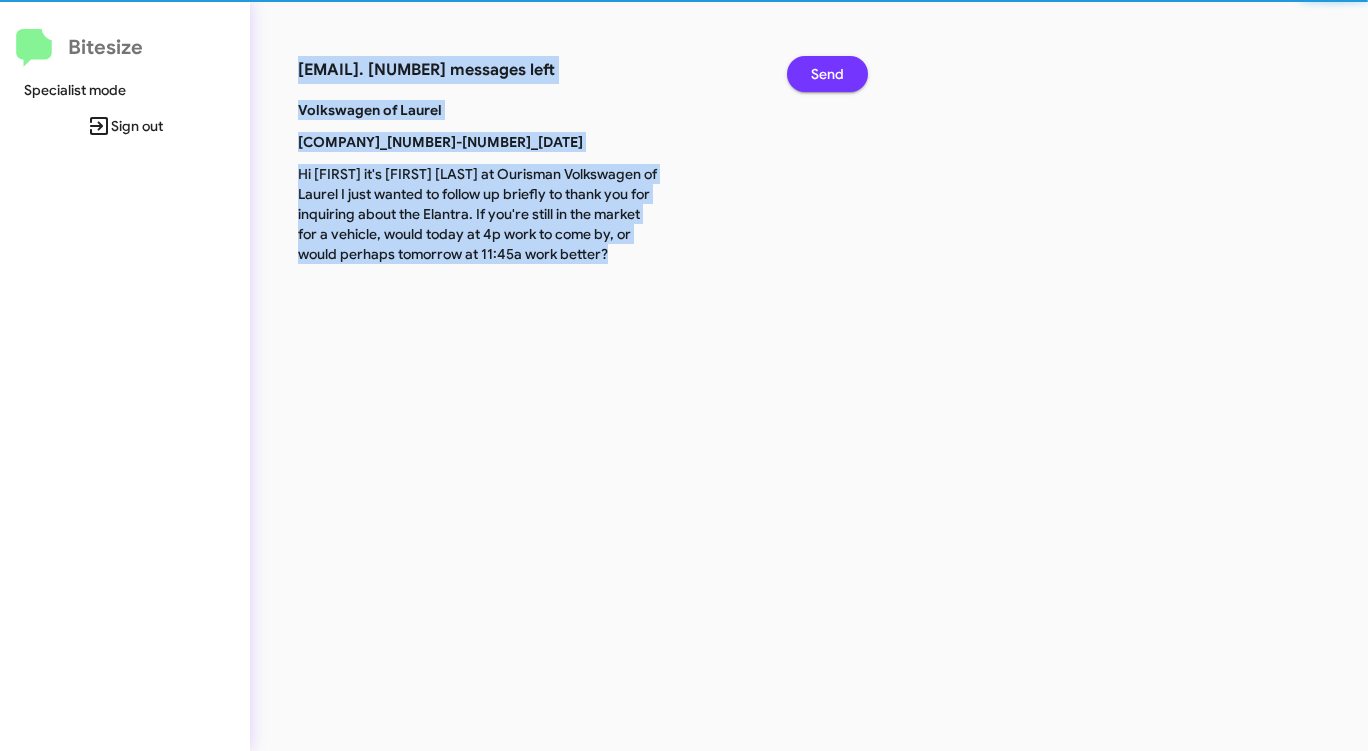 click on "Send" 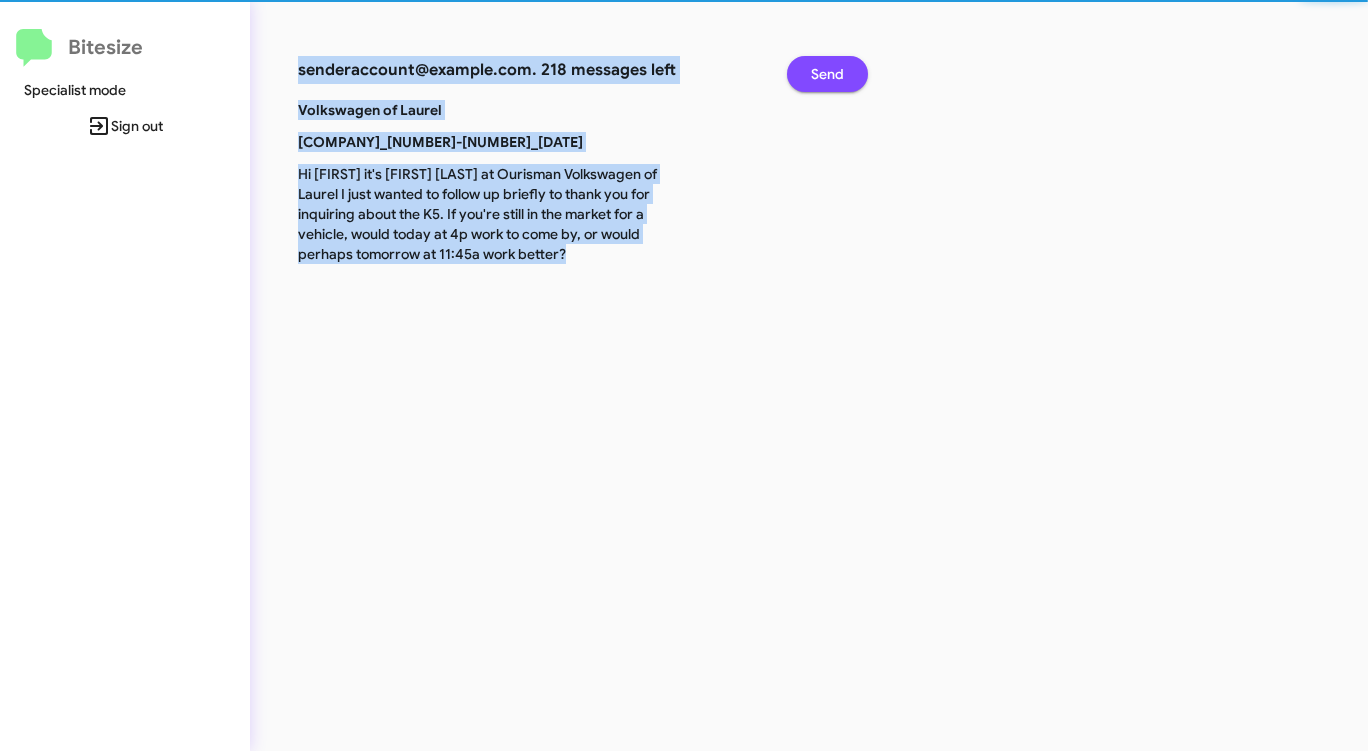 click on "Send" 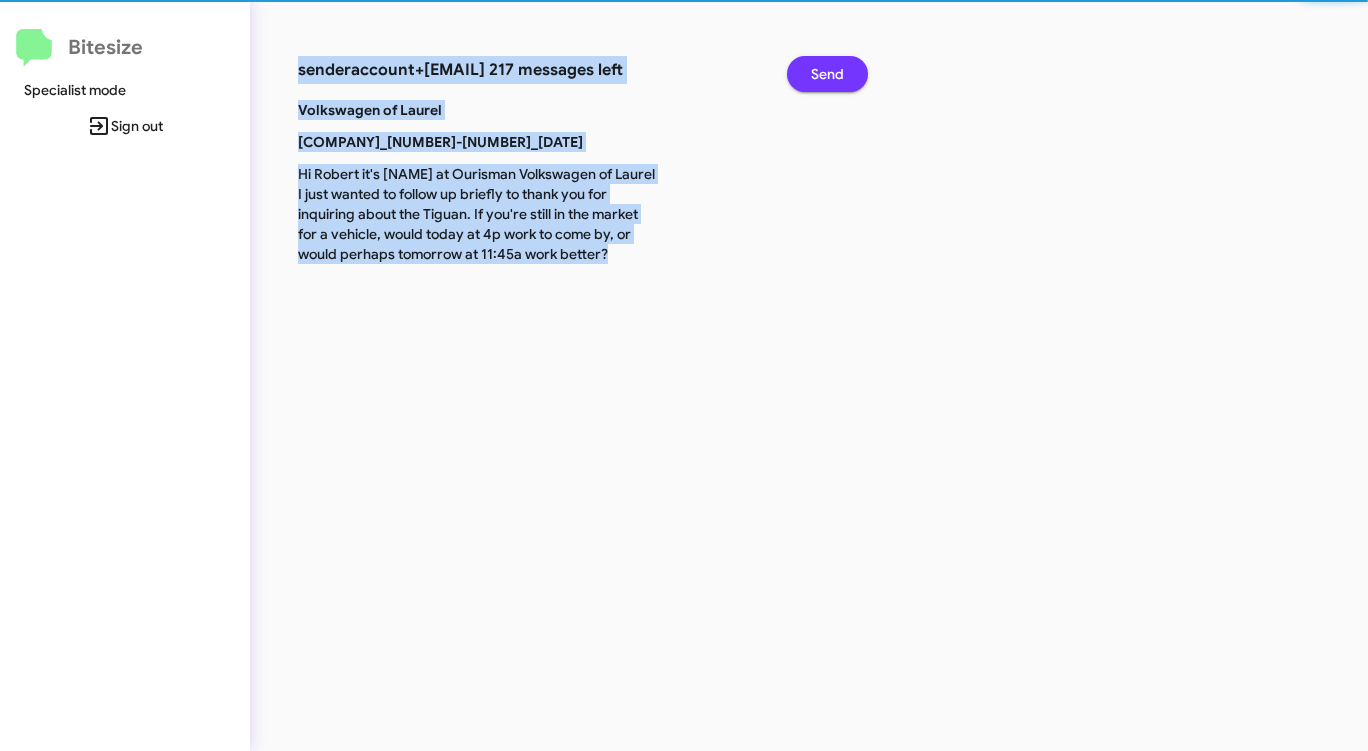 click on "Send" 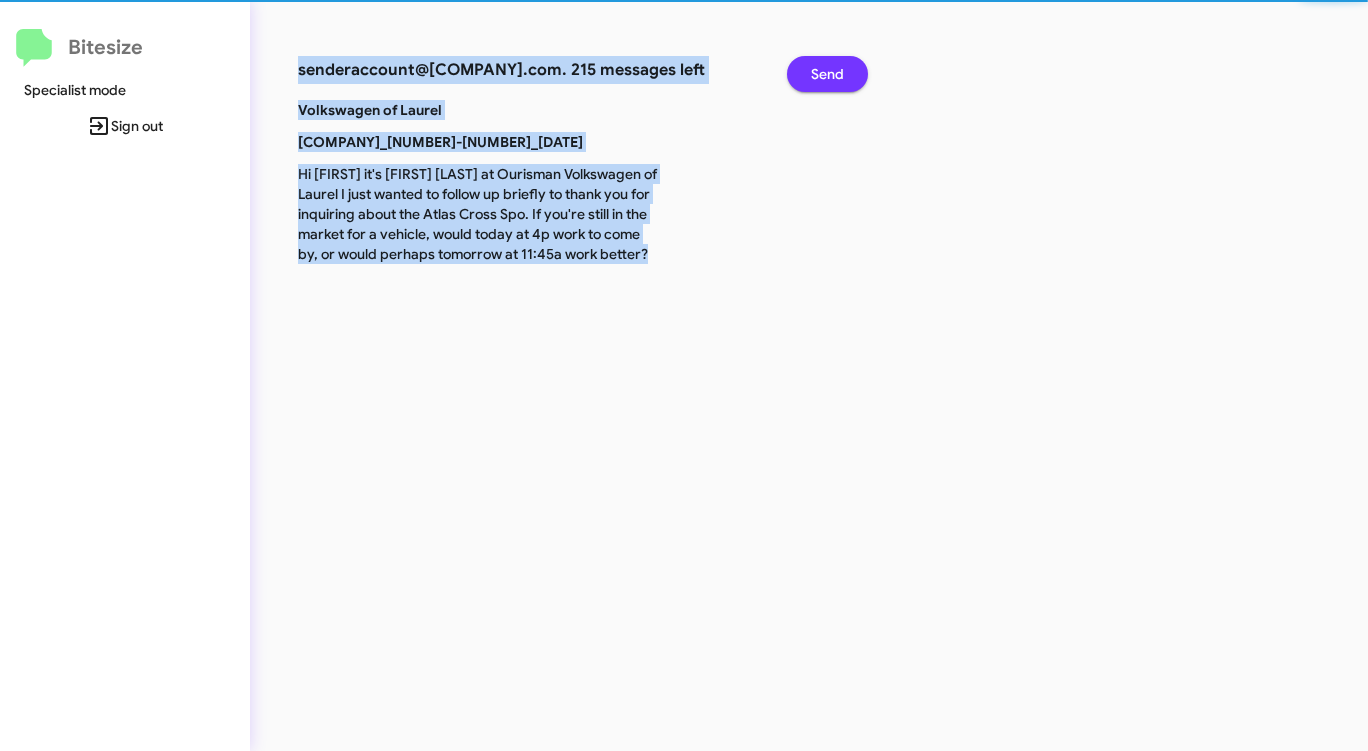 click on "Send" 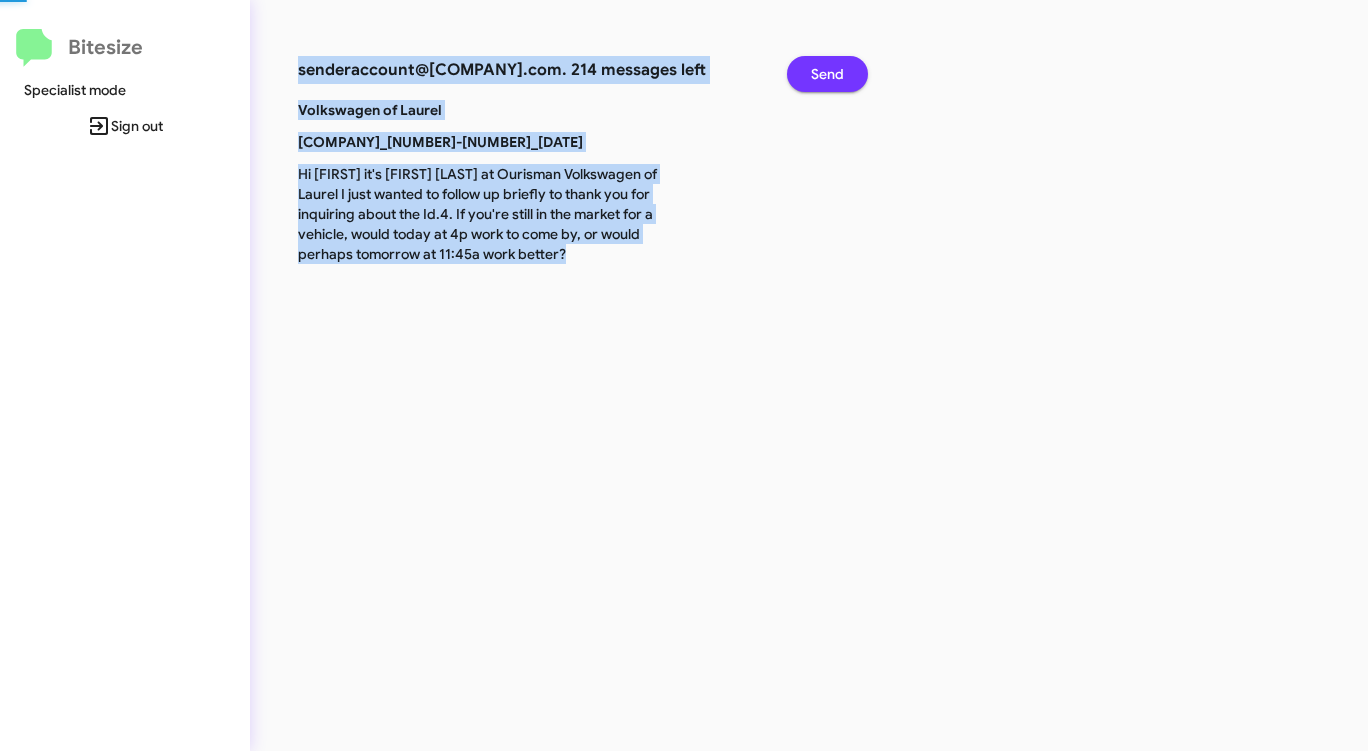 click on "Send" 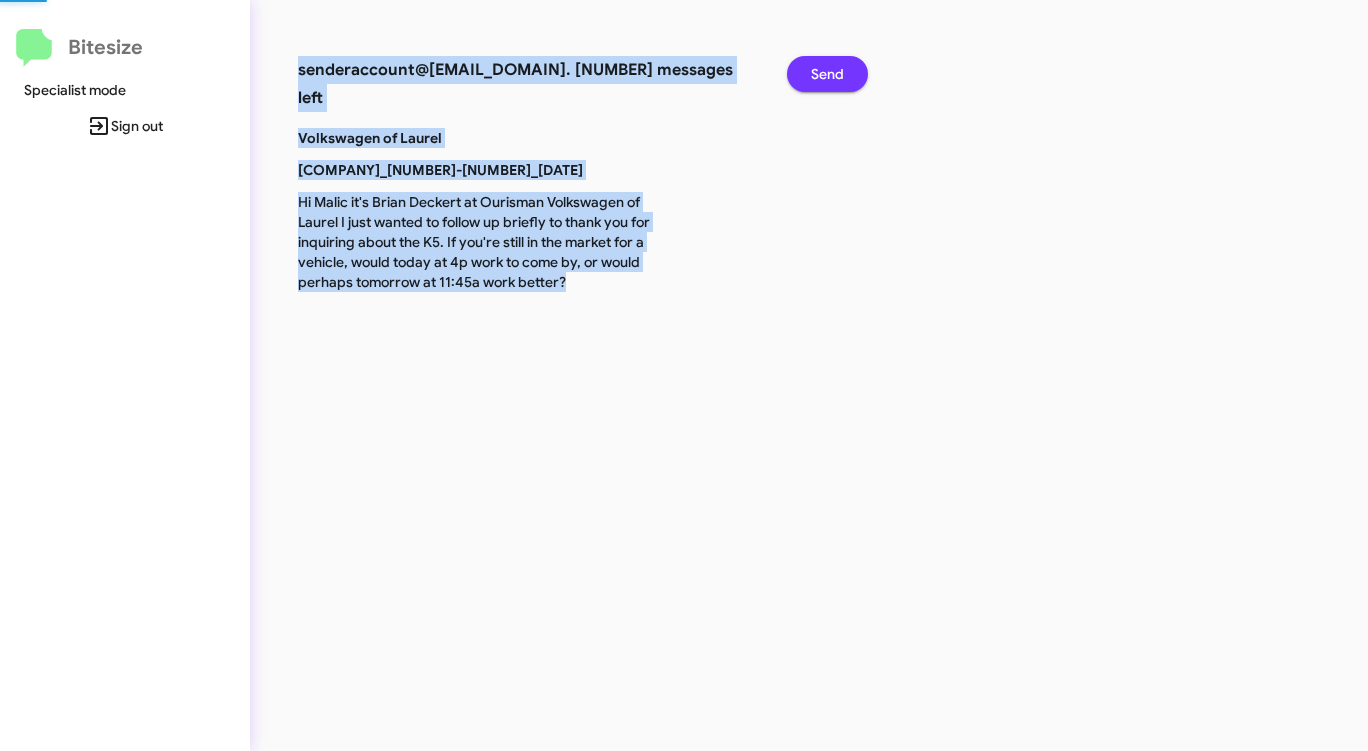 click on "Send" 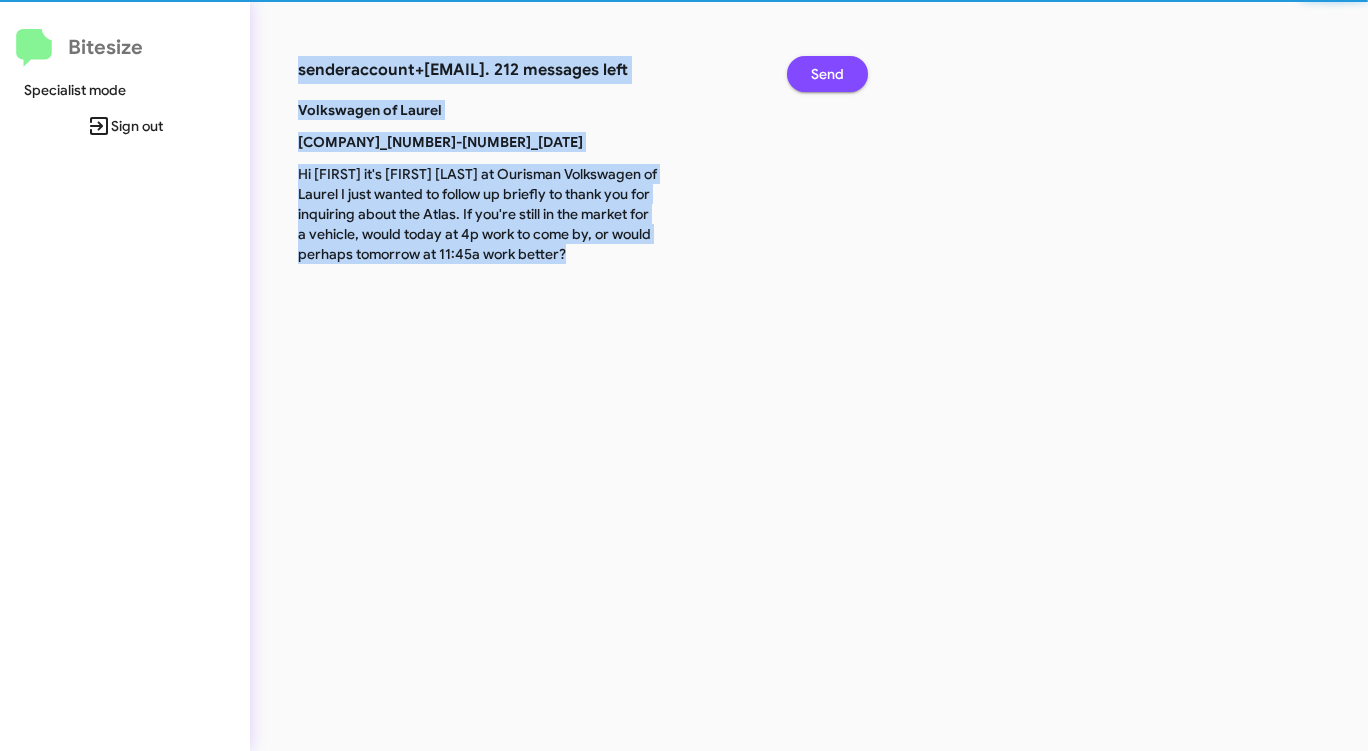 click on "Send" 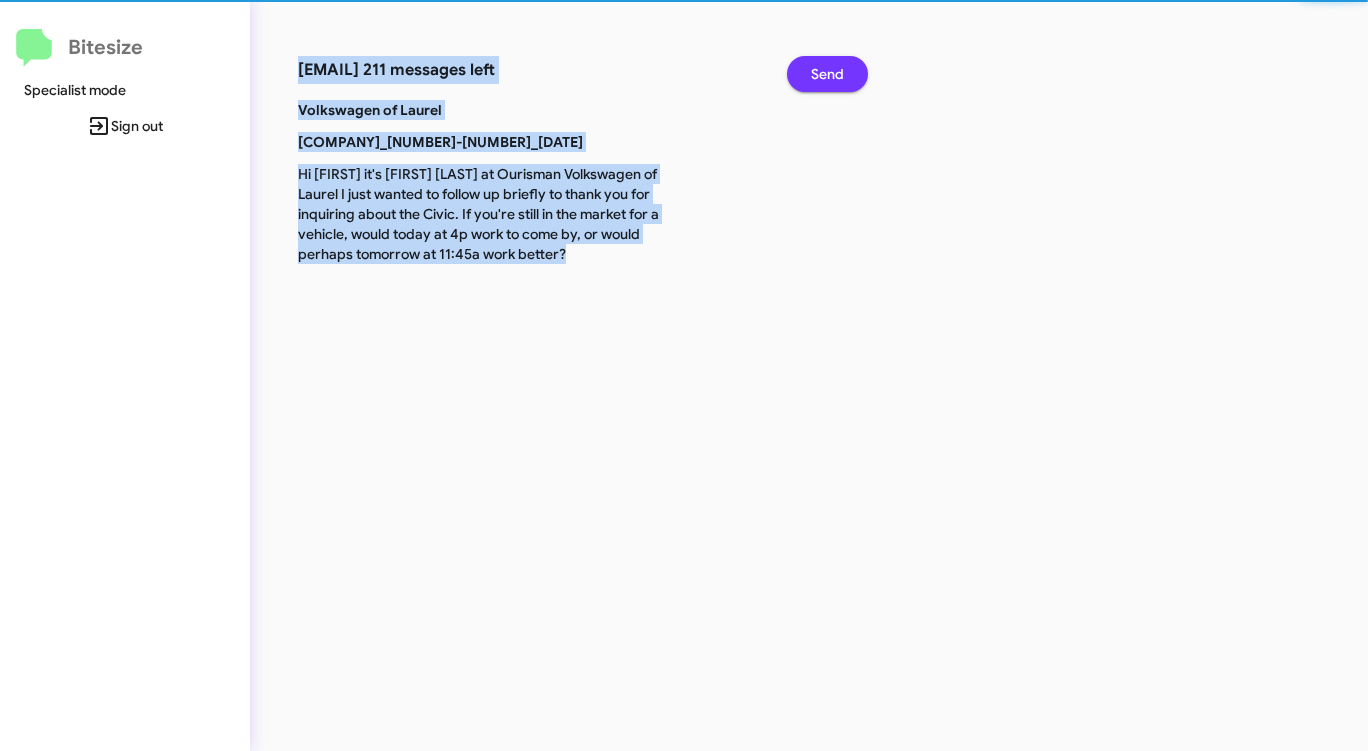 click on "Send" 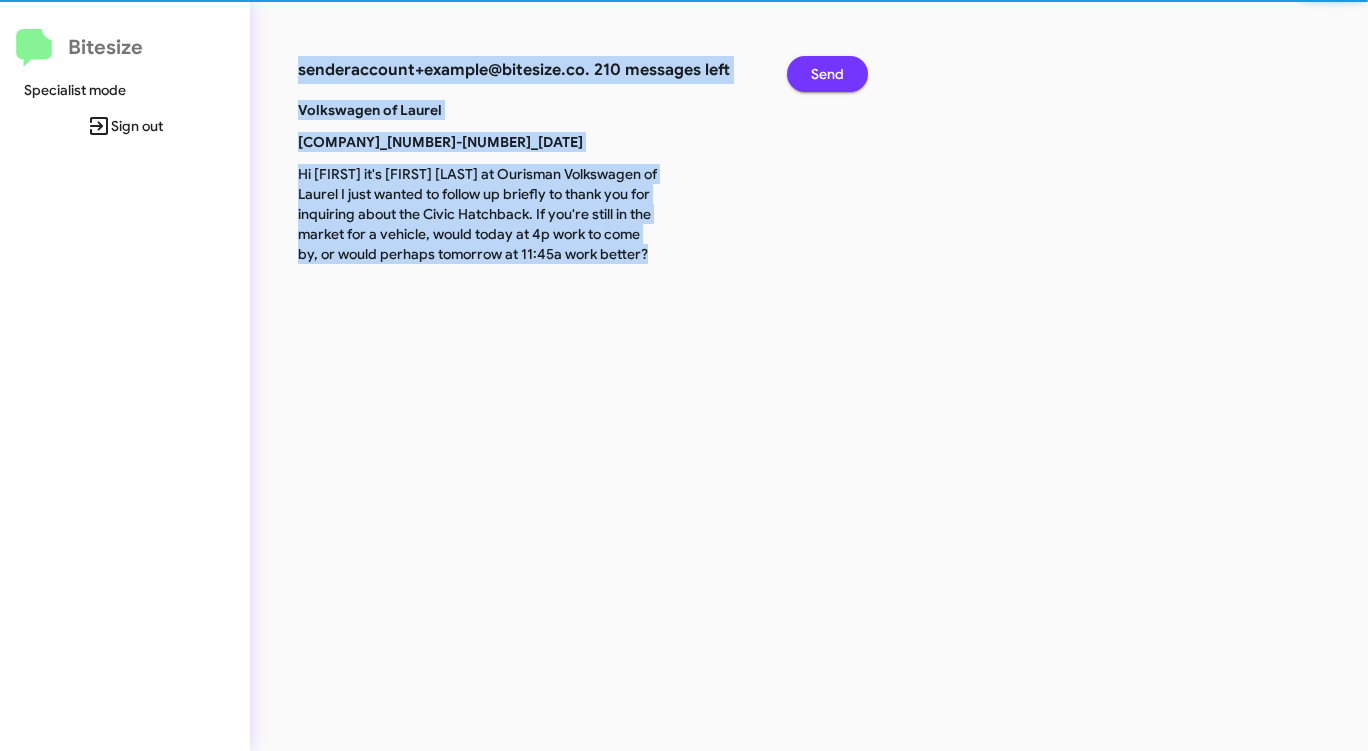 click on "Send" 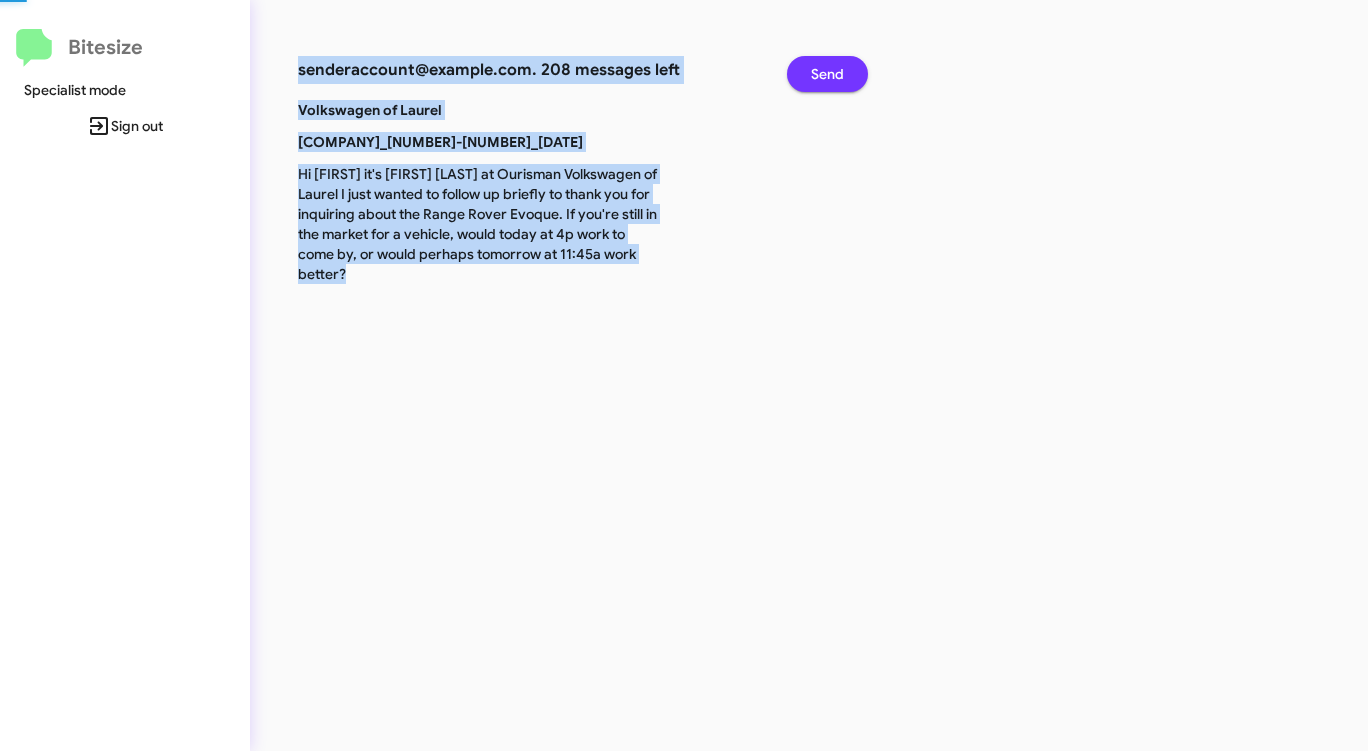click on "Send" 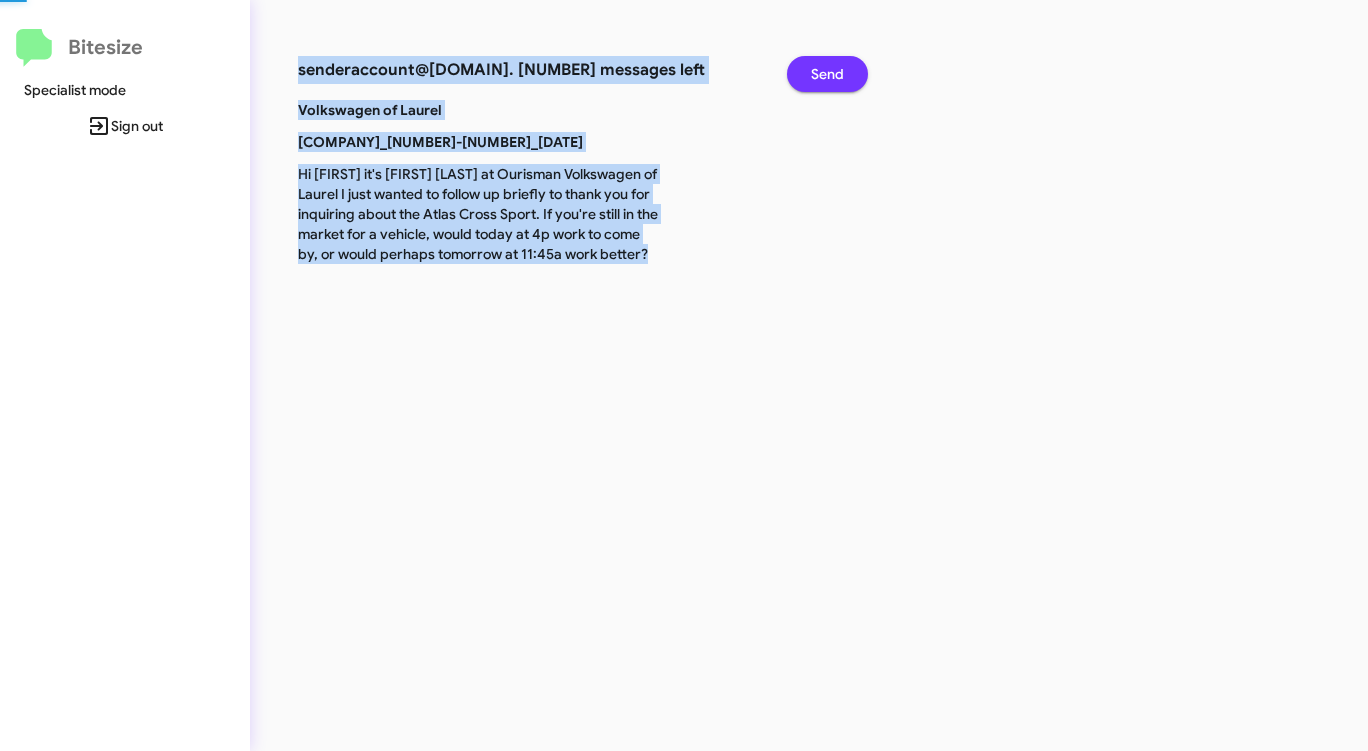 click on "Send" 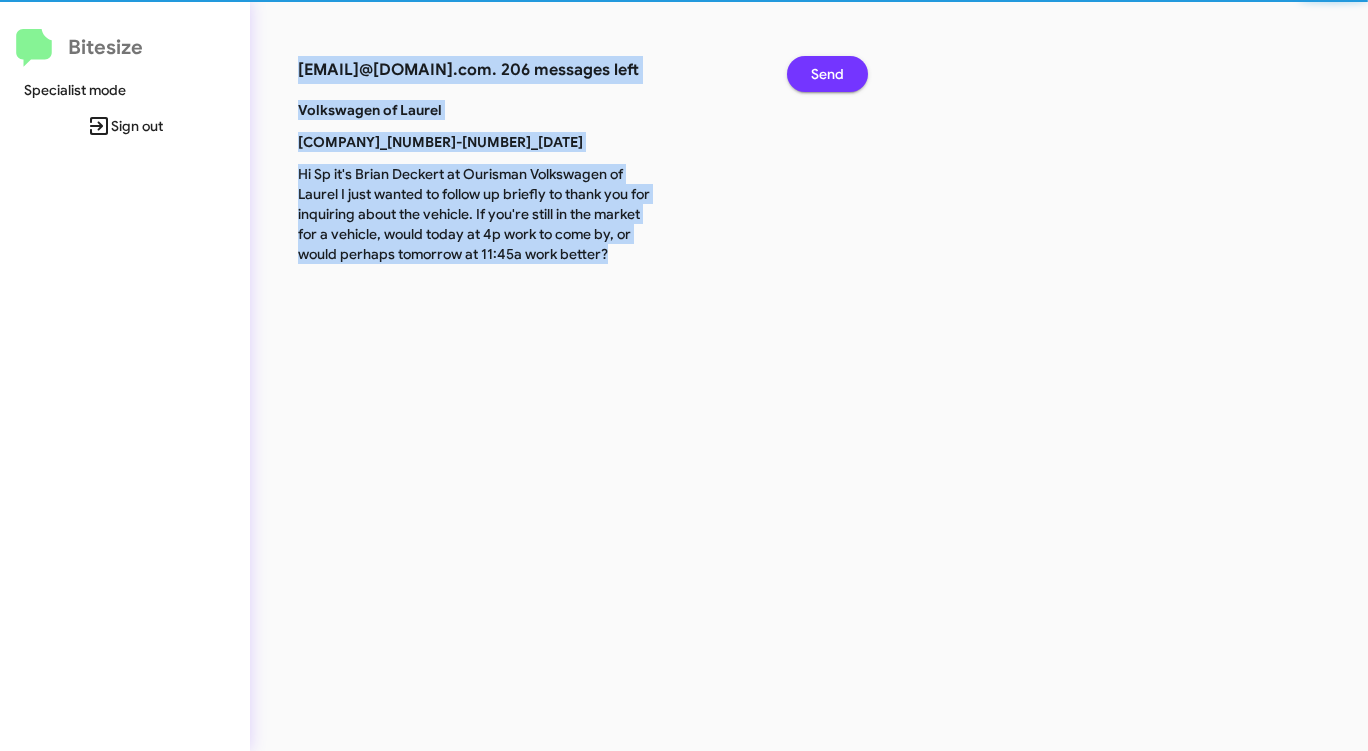 click on "Send" 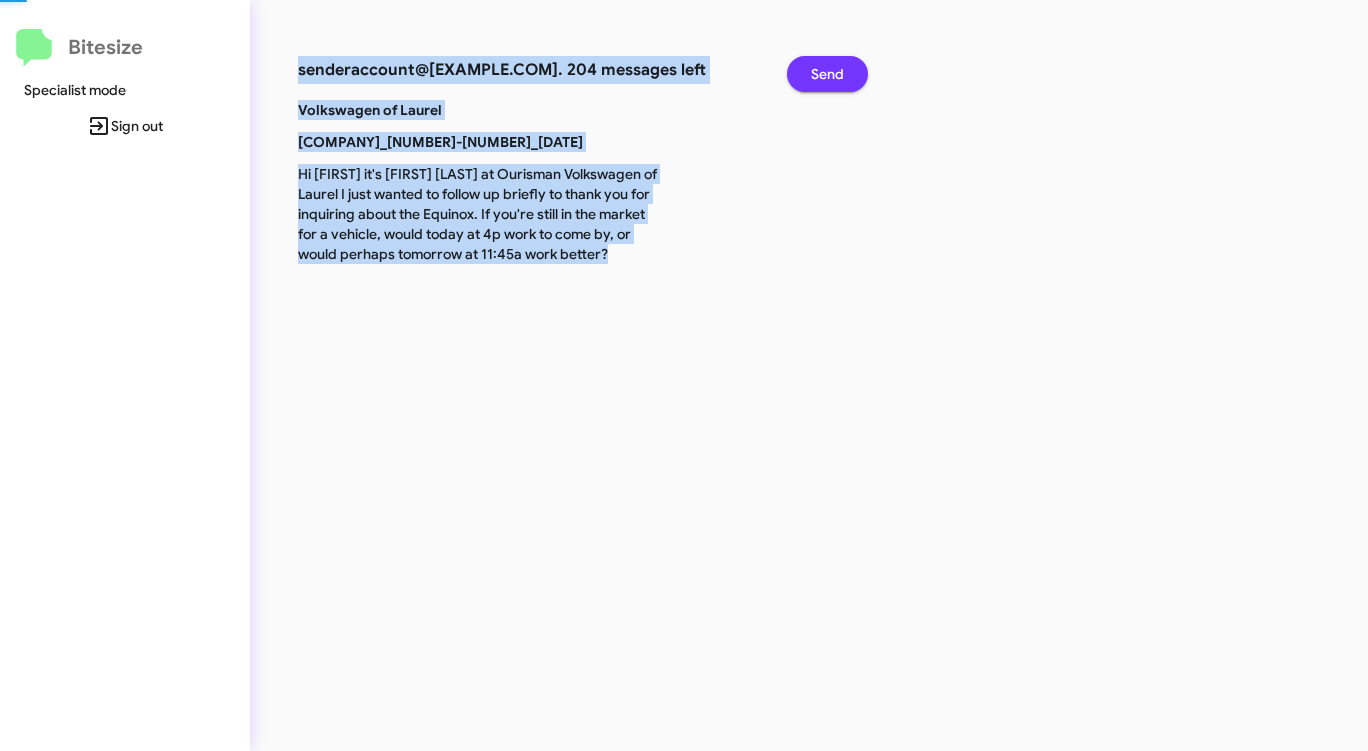 click on "Send" 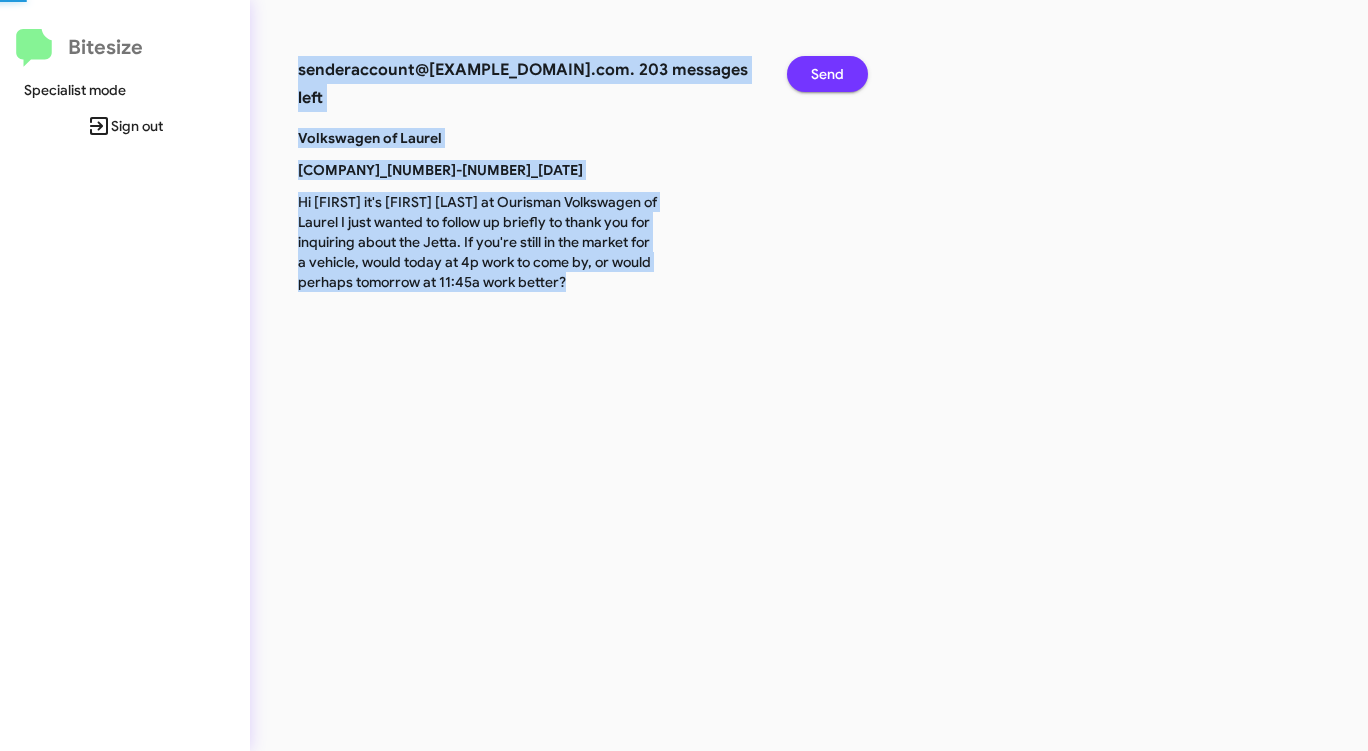 click on "Send" 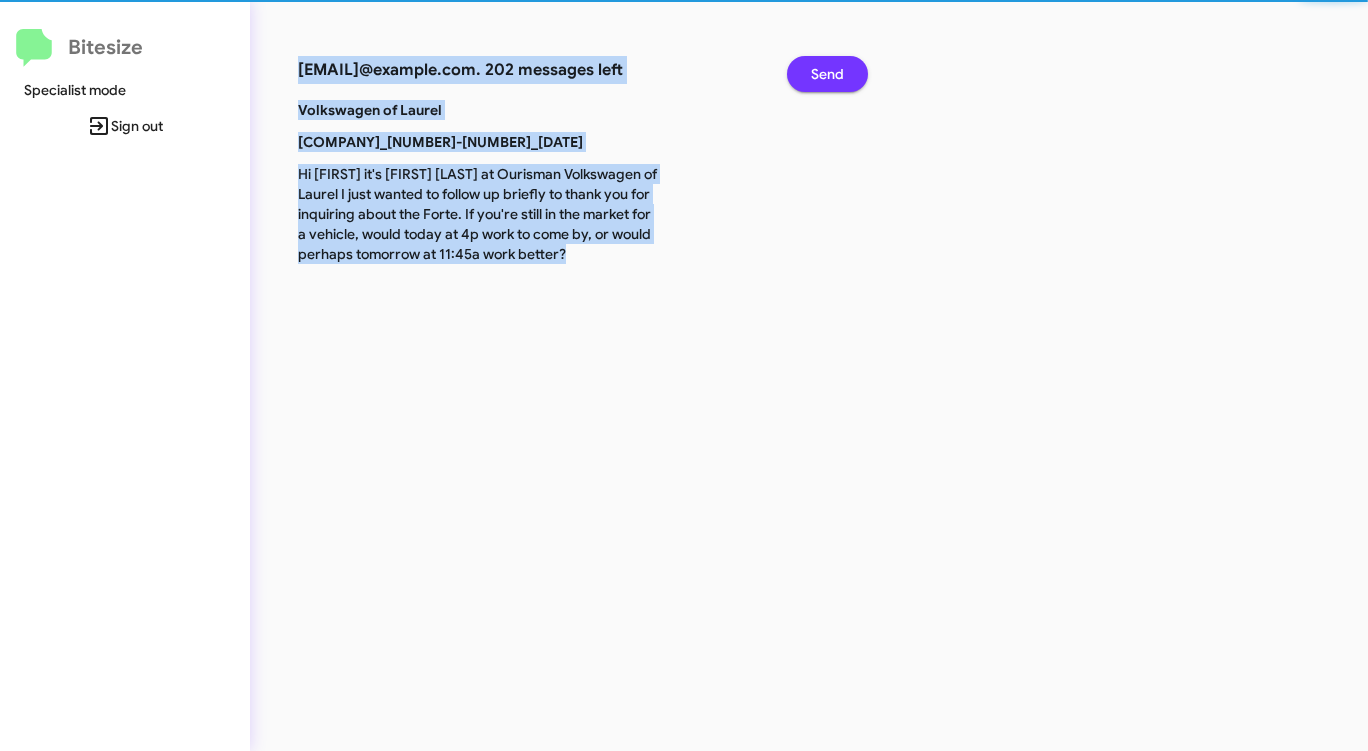 click on "Send" 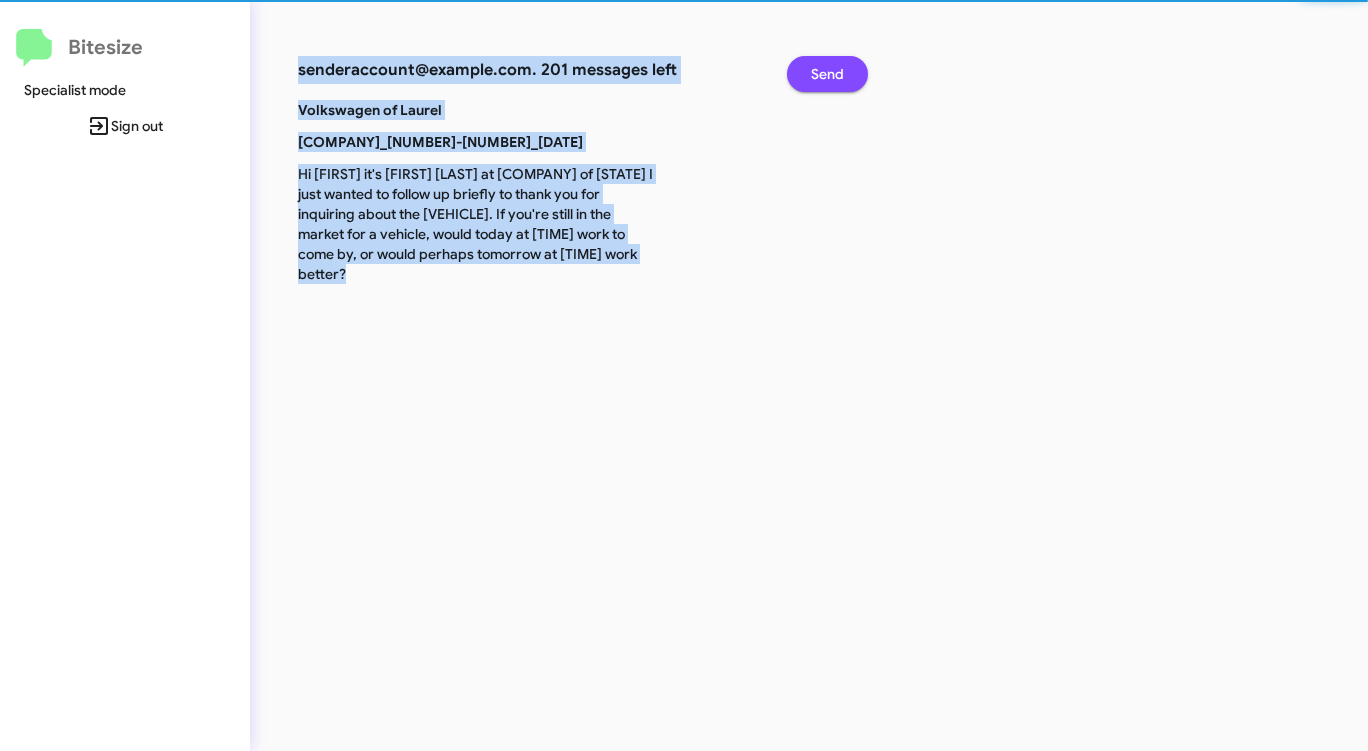 click on "Send" 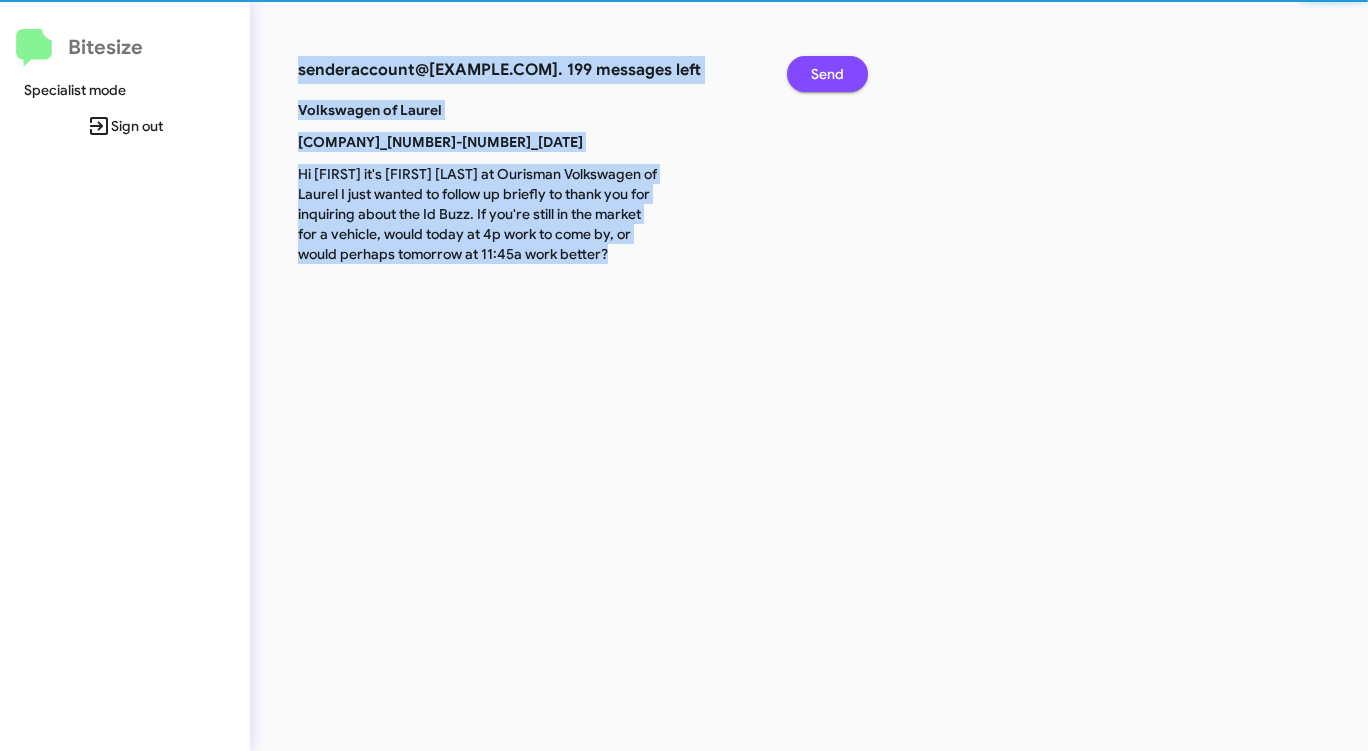 click on "Send" 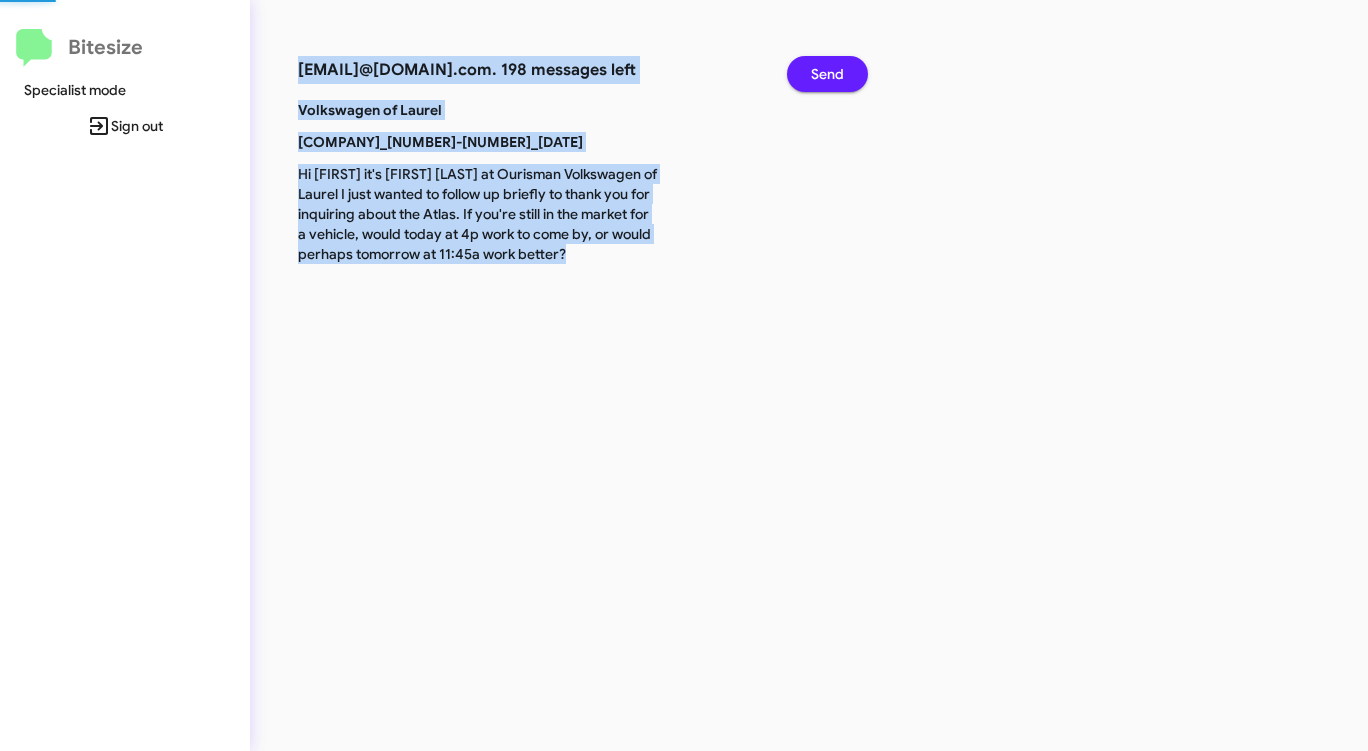 click on "Send" 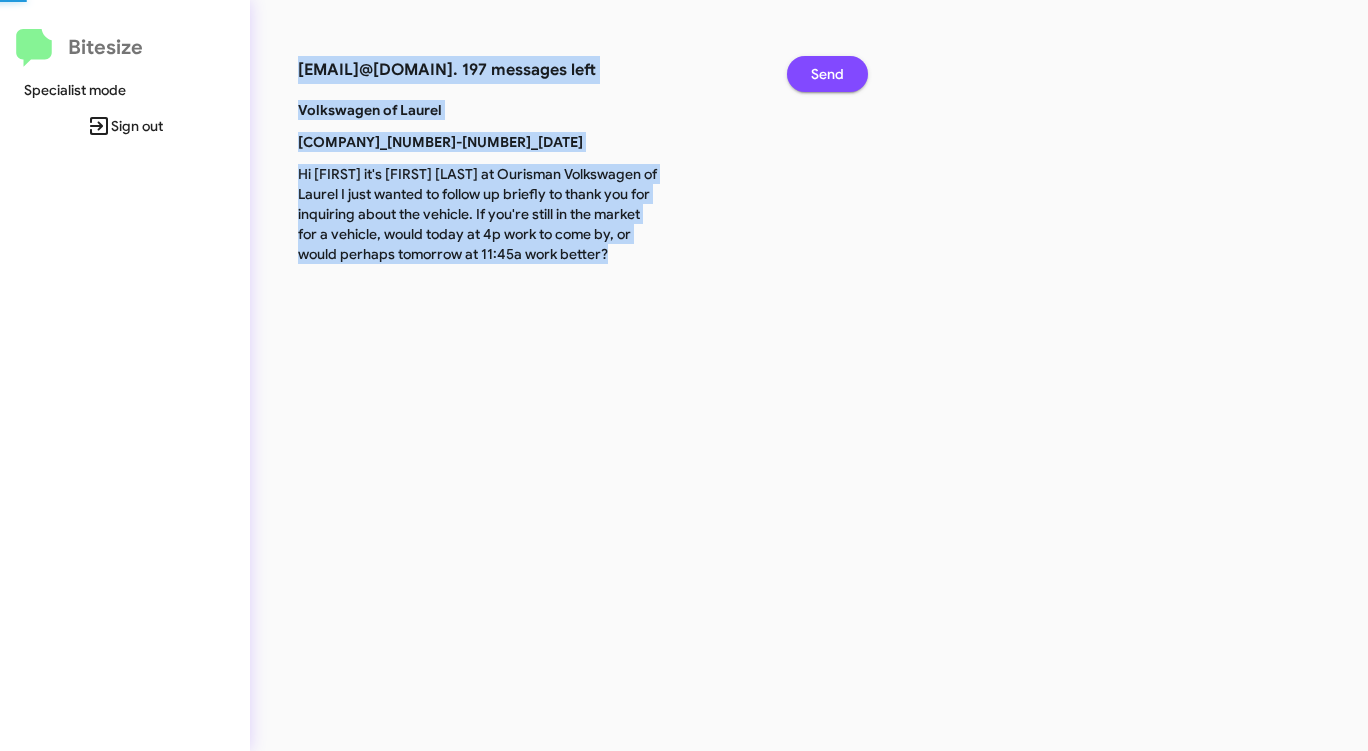 click on "Send" 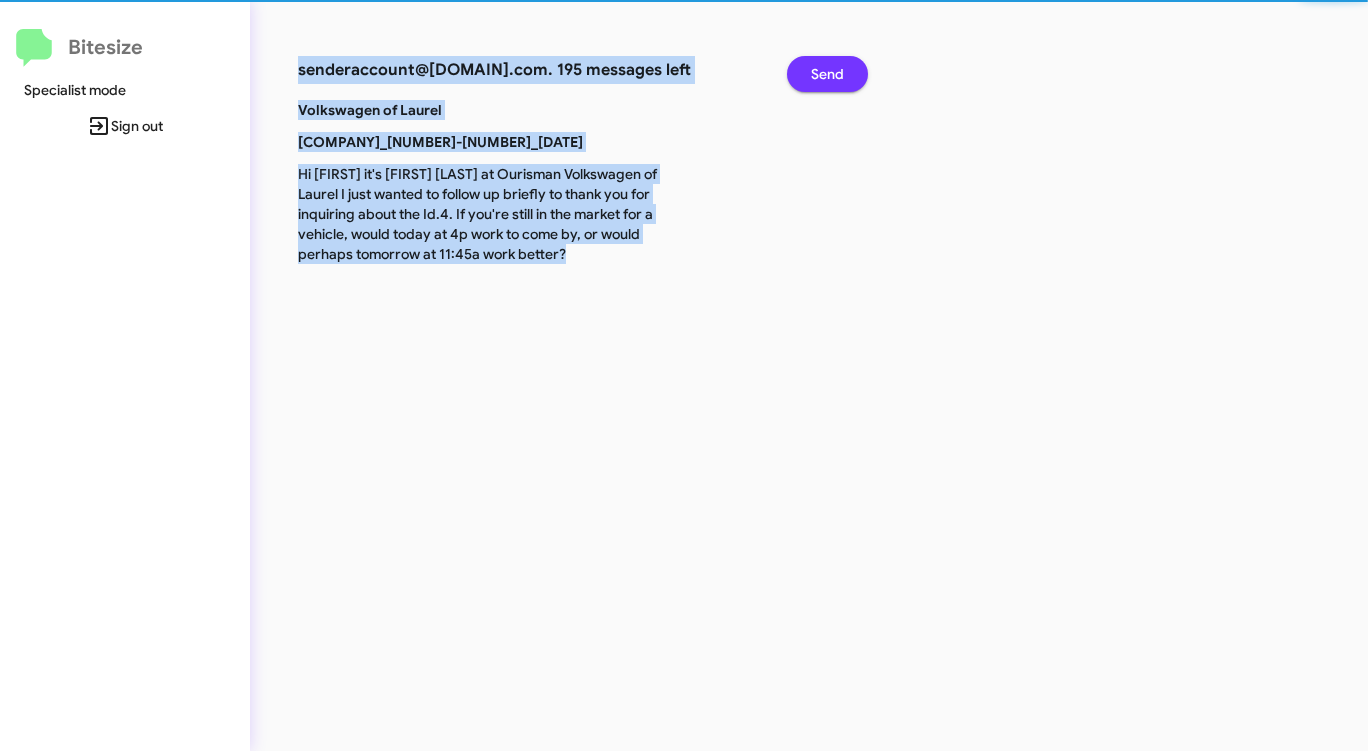 click on "Send" 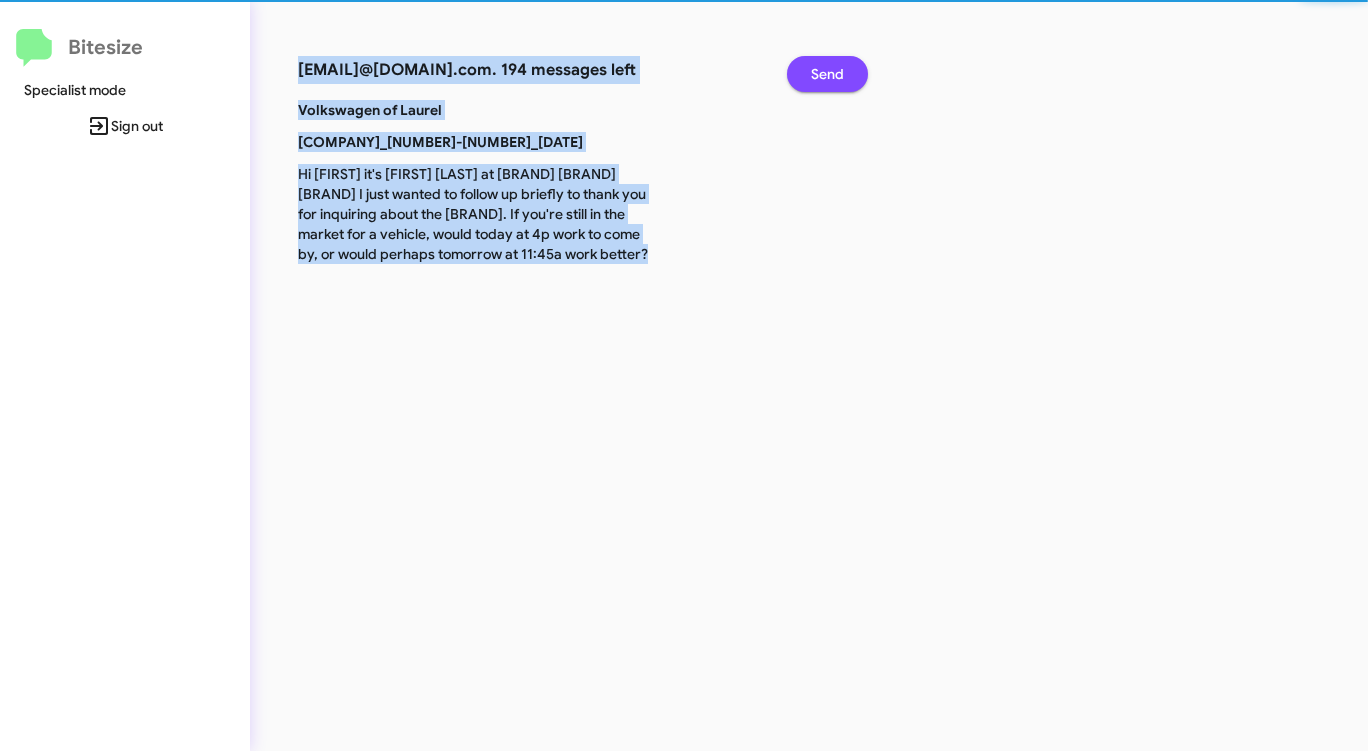 click on "Send" 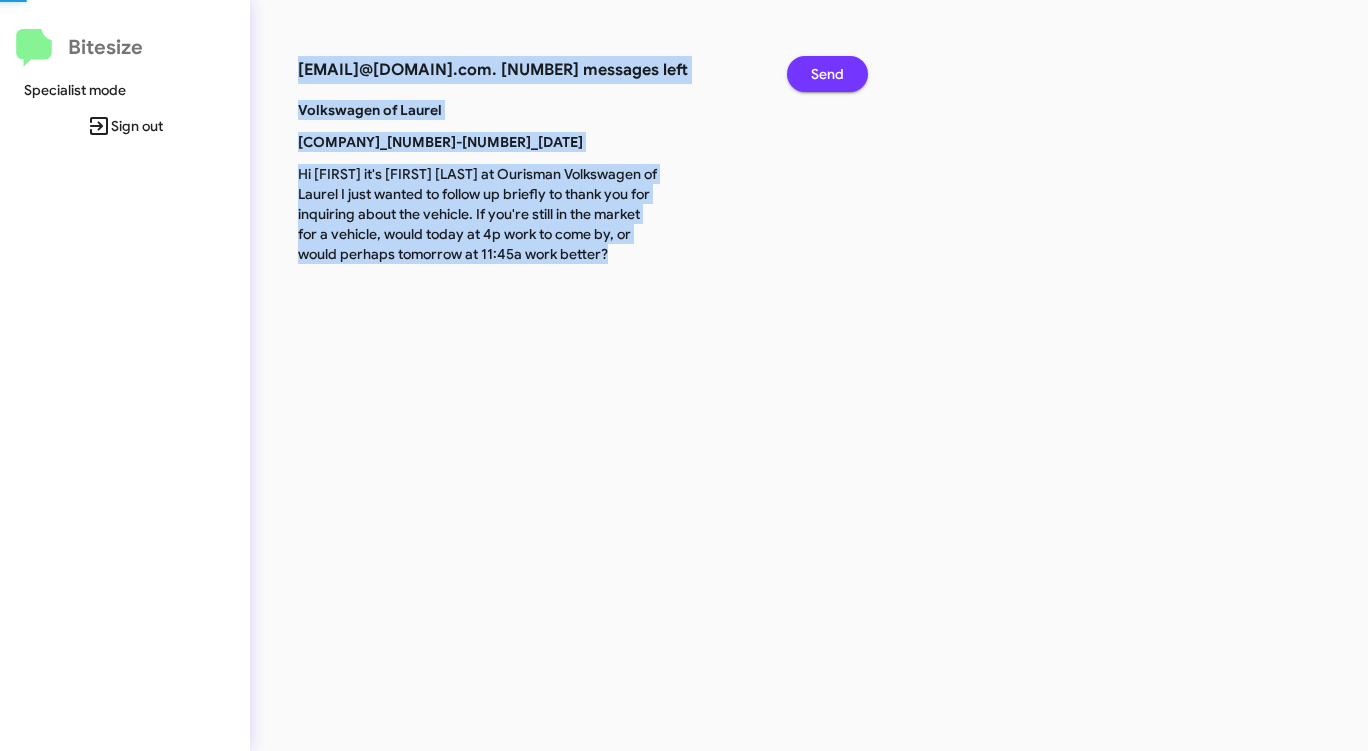 click on "Send" 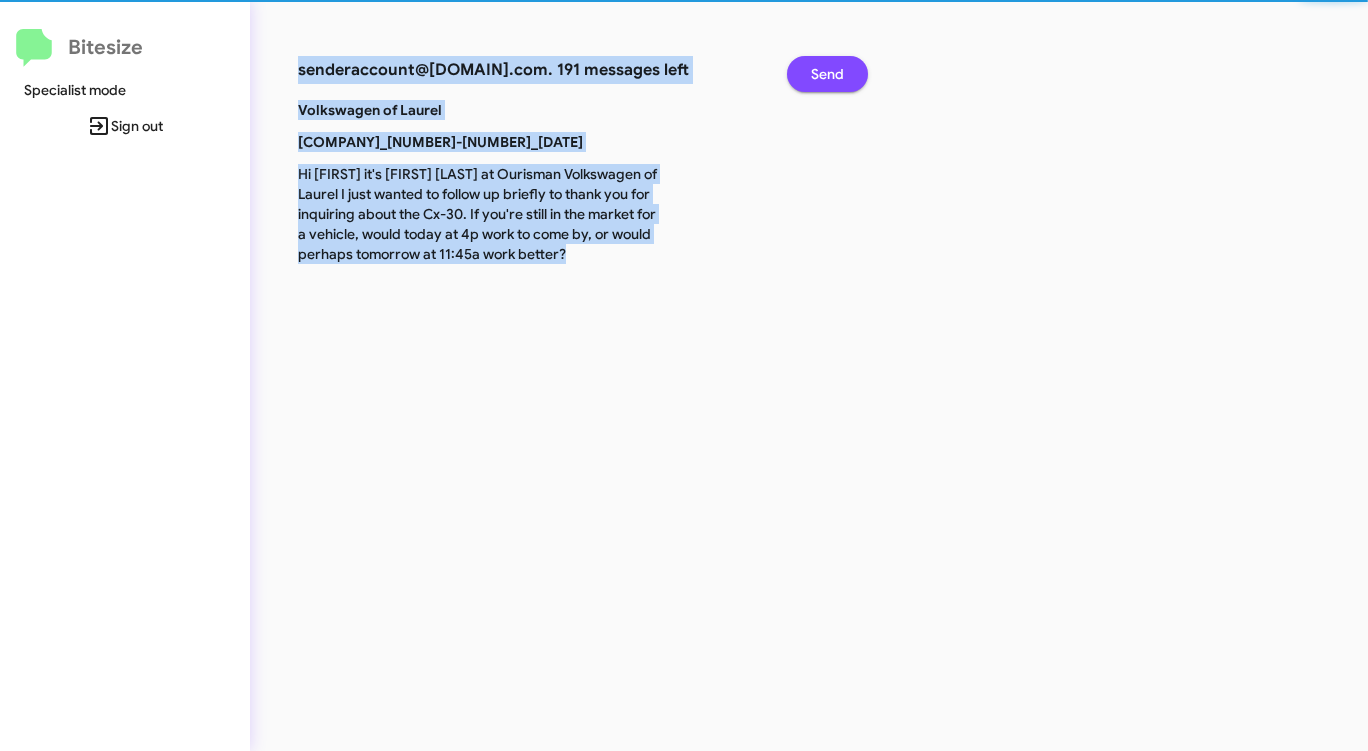 click on "Send" 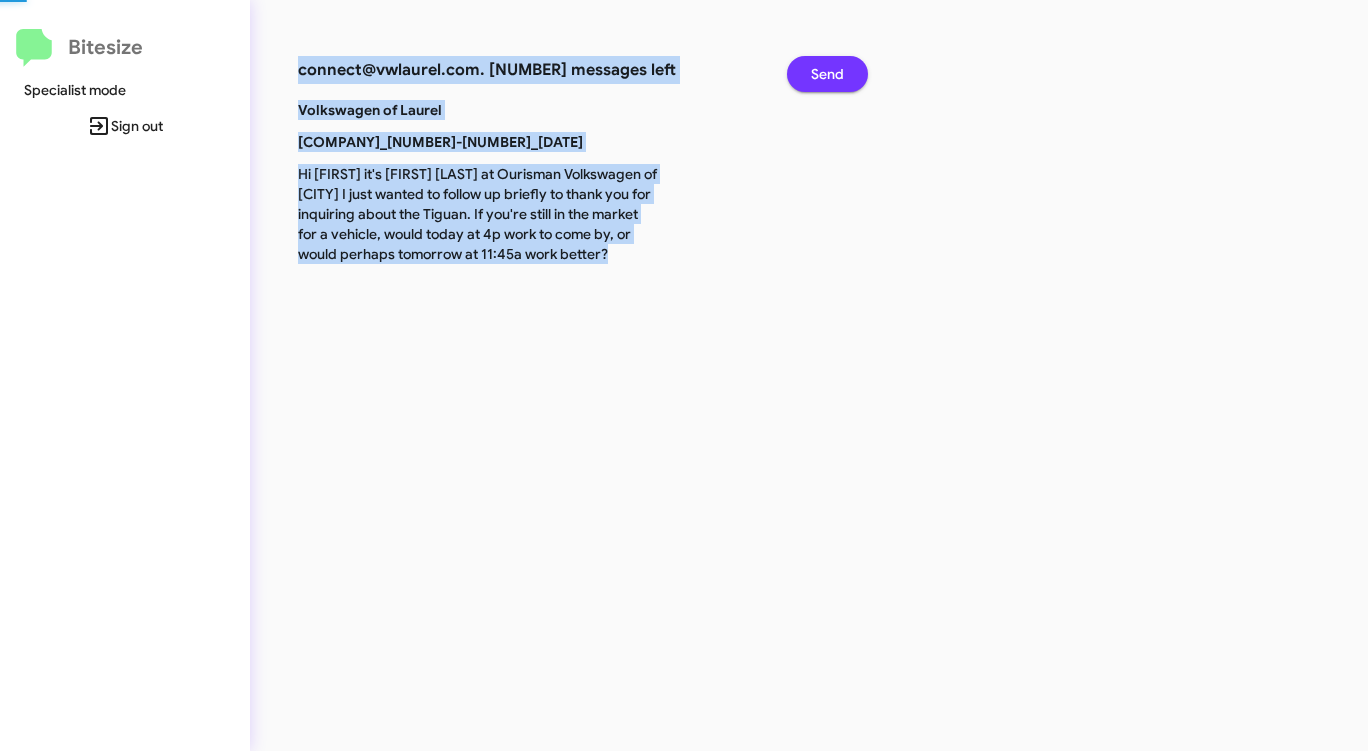 click on "Send" 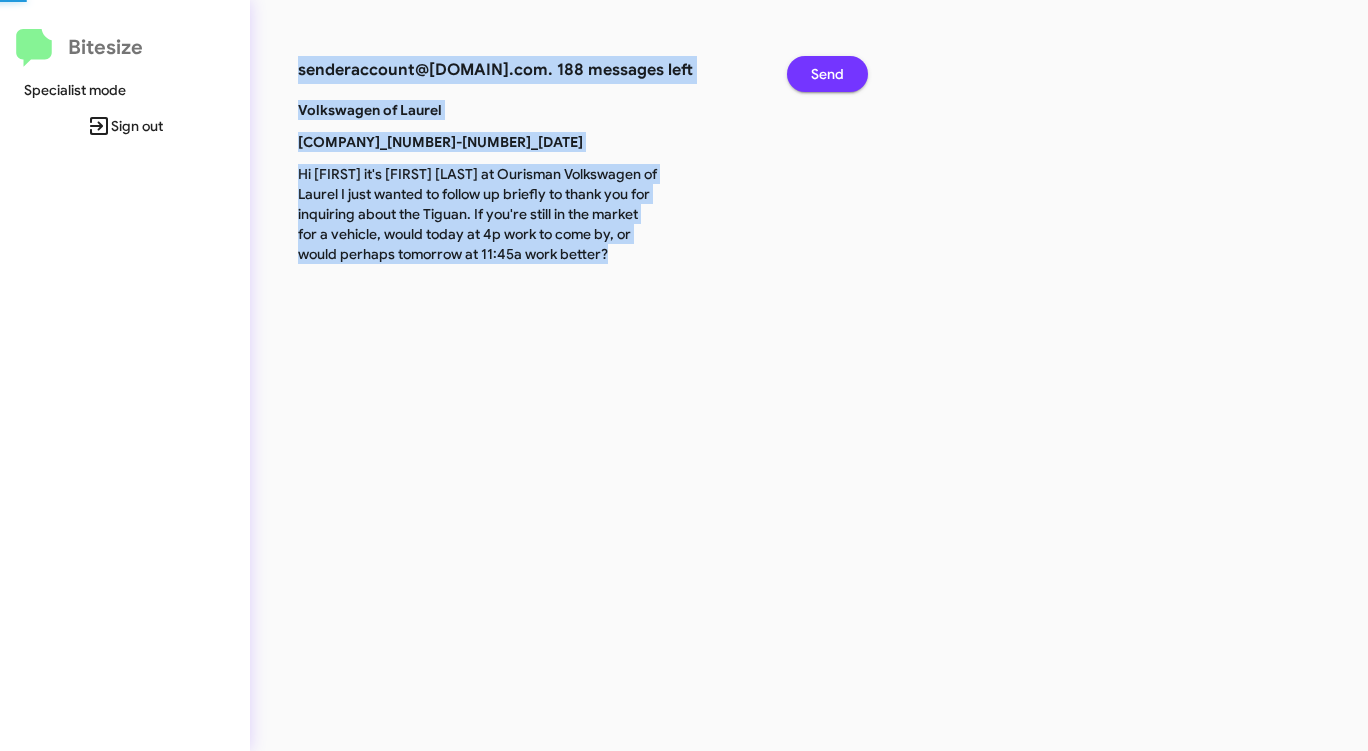 click on "Send" 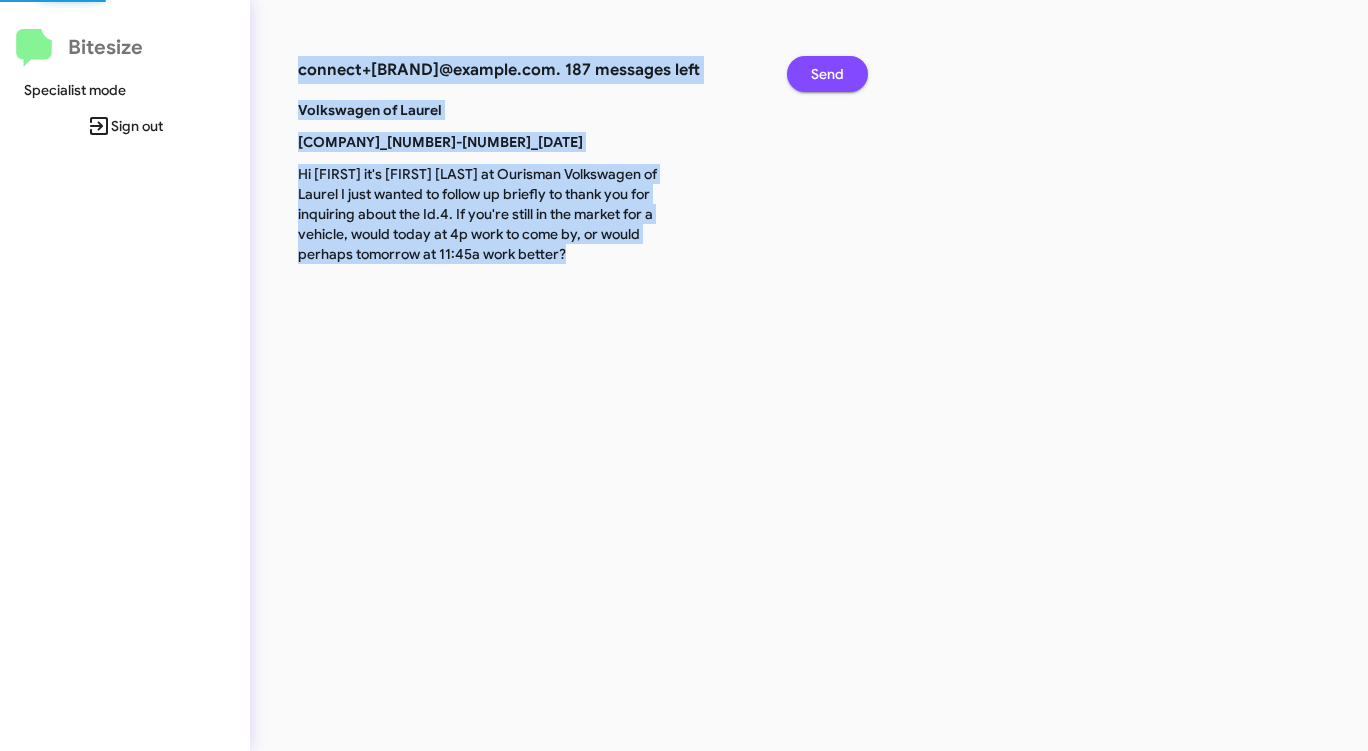 click on "Send" 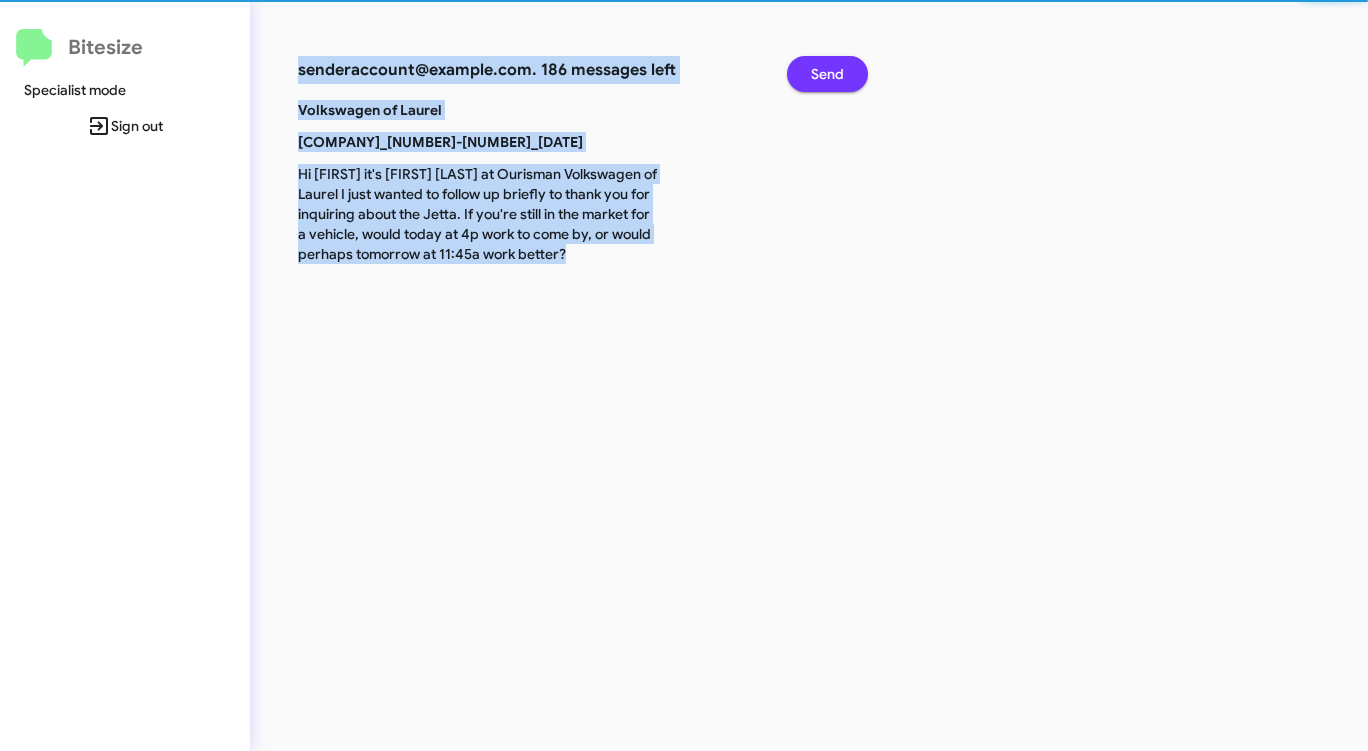 click on "Send" 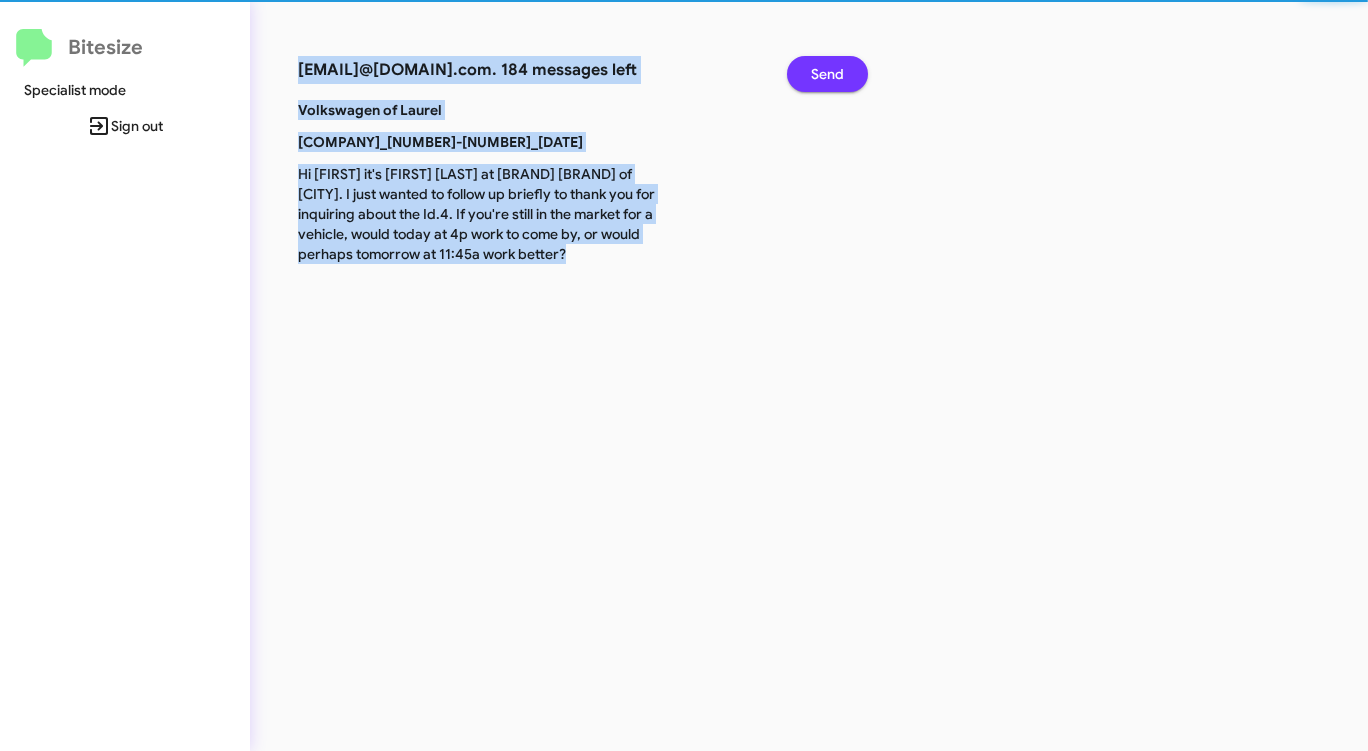 click on "Send" 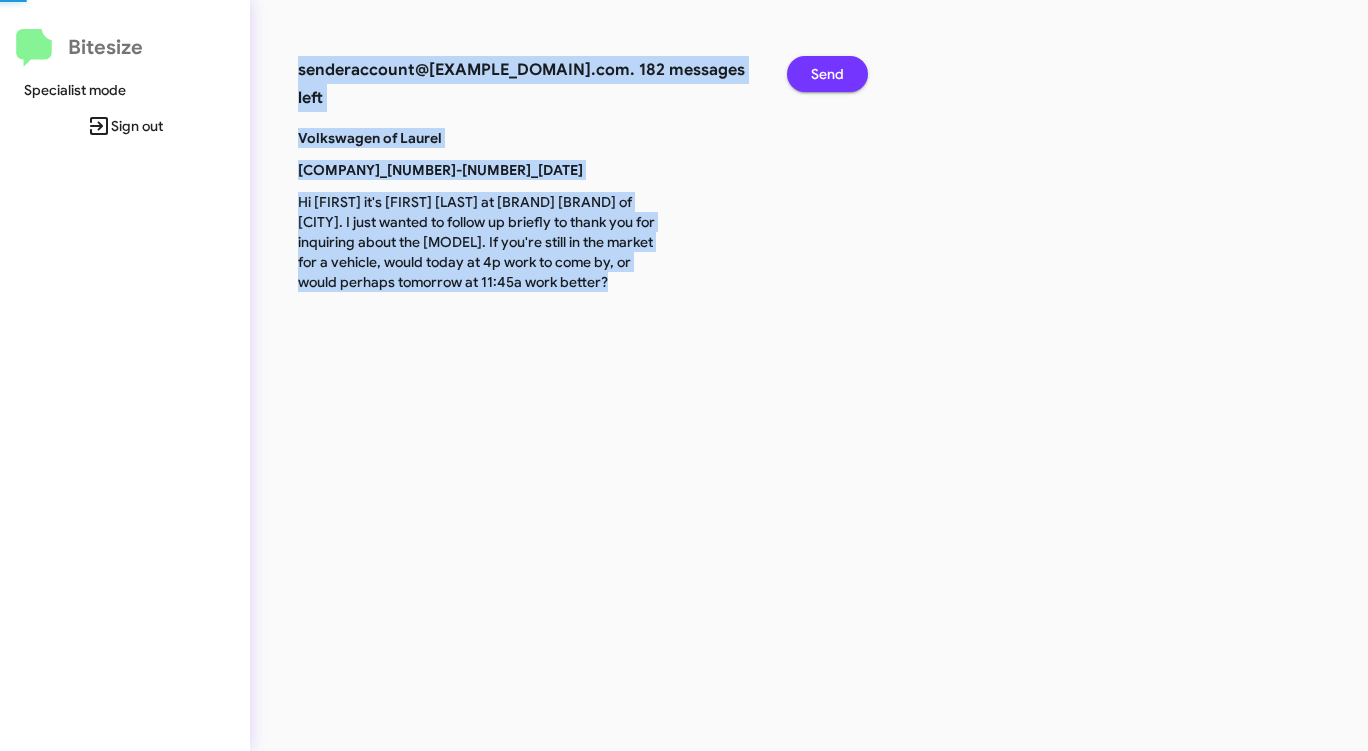 click on "Send" 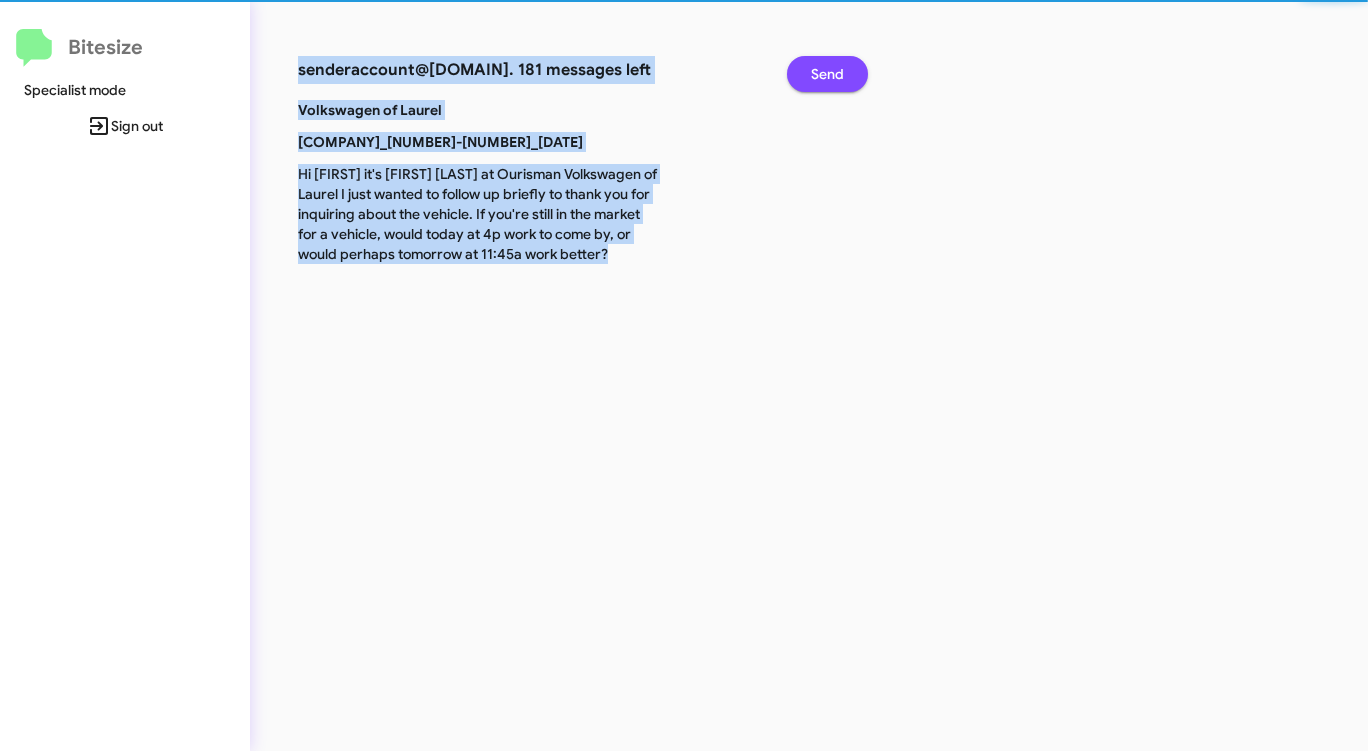 click on "Send" 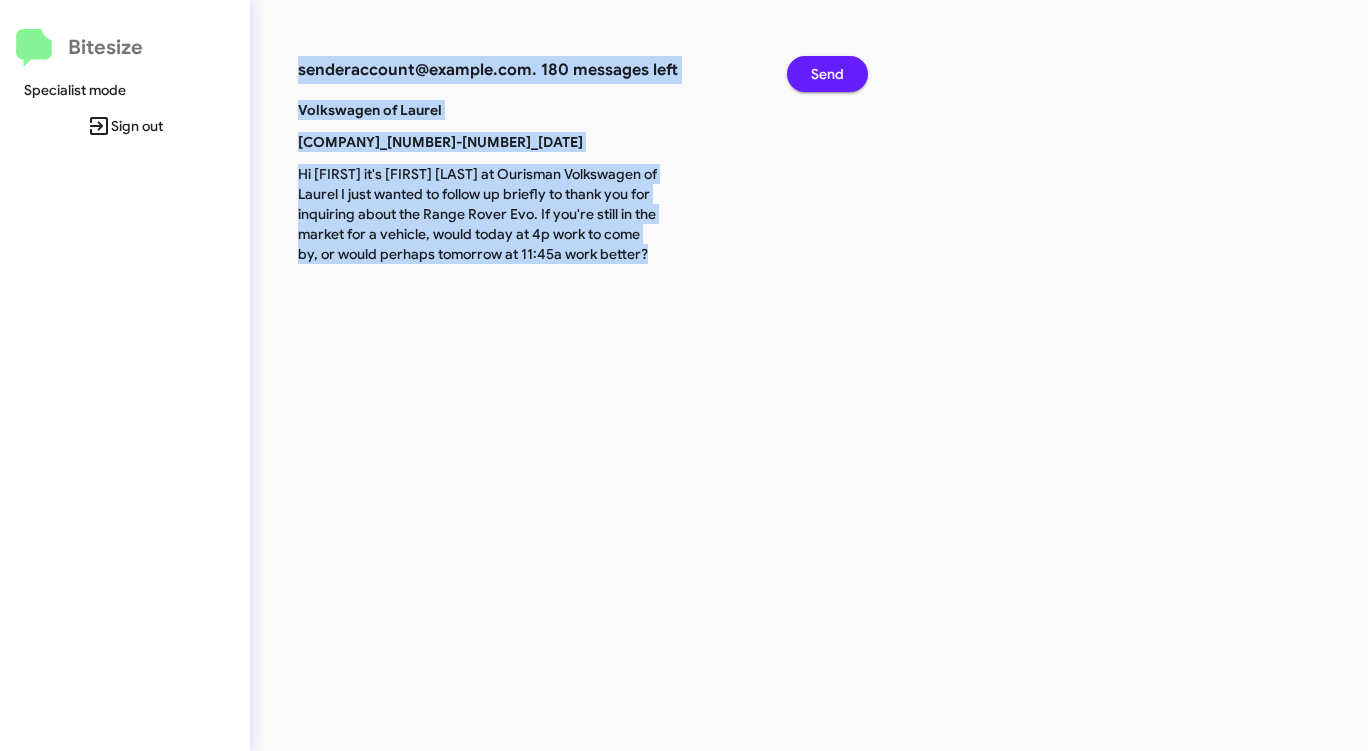 click on "Send" 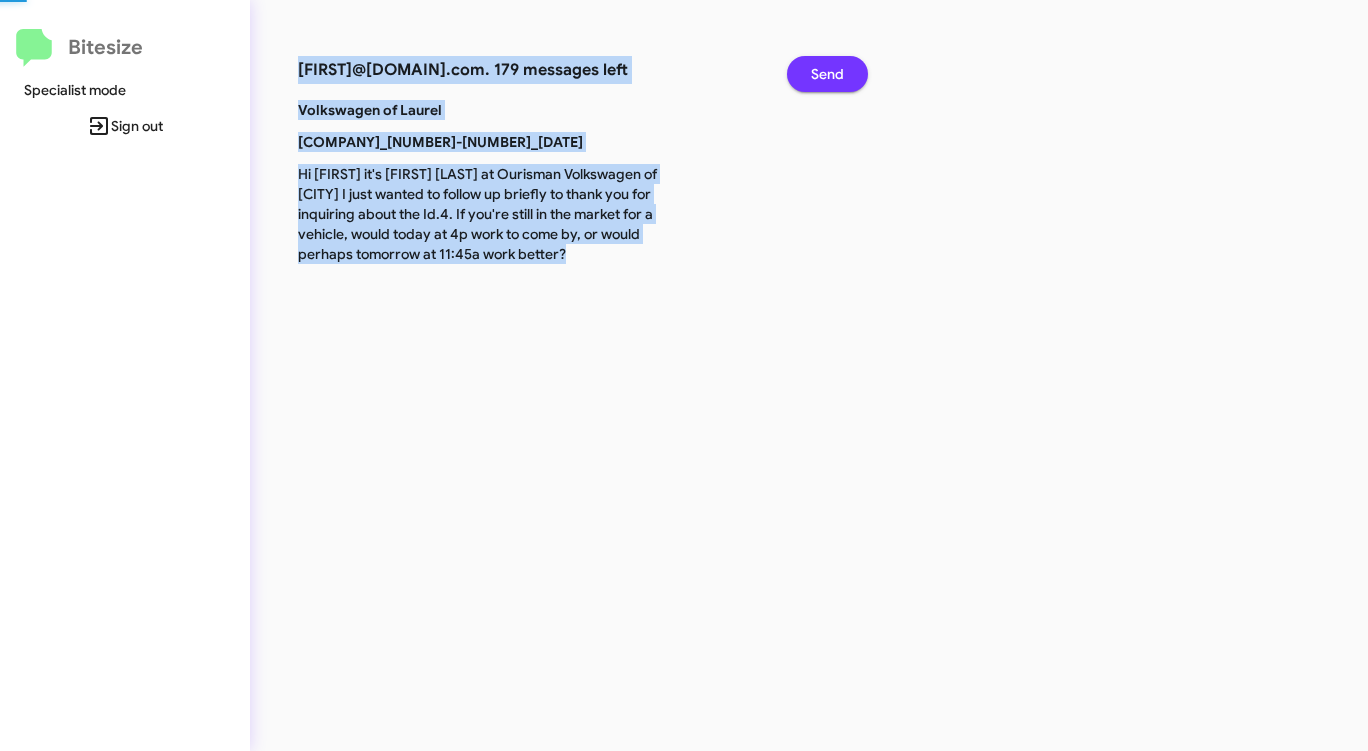 click on "Send" 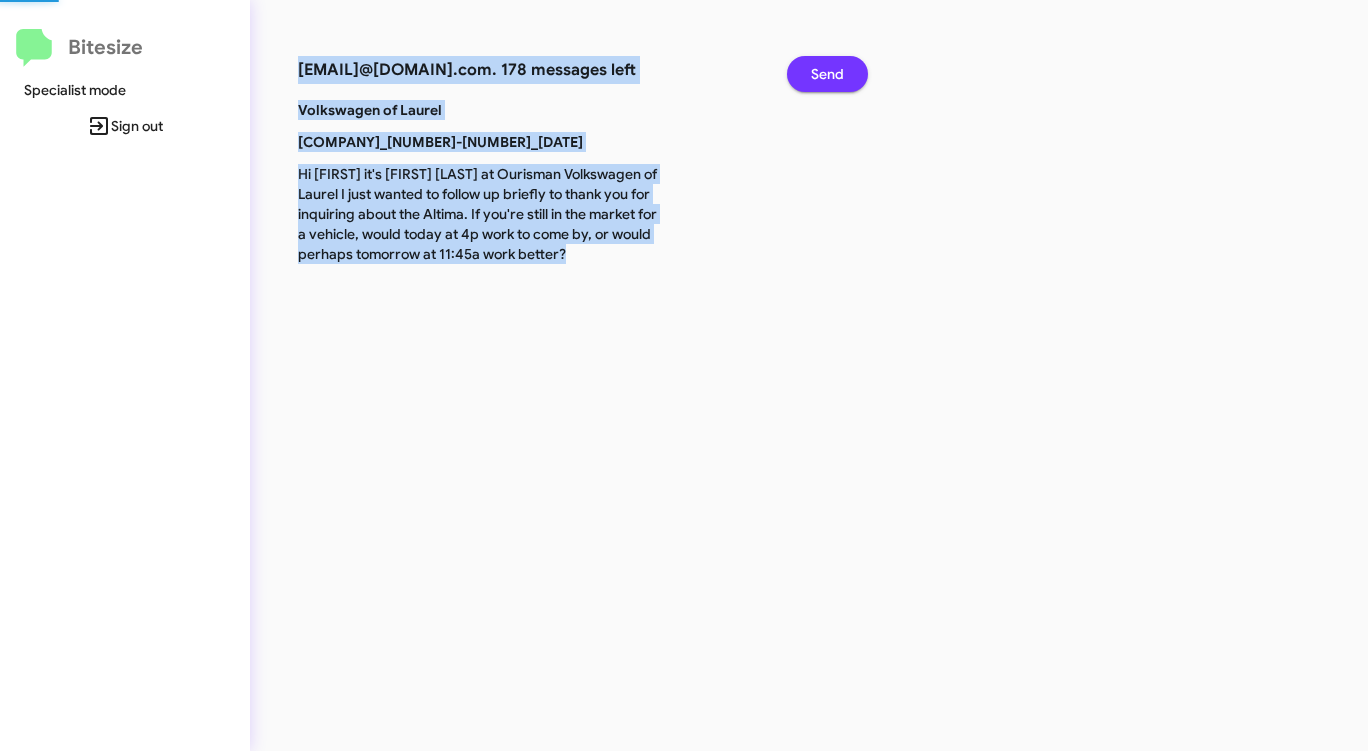 click on "Send" 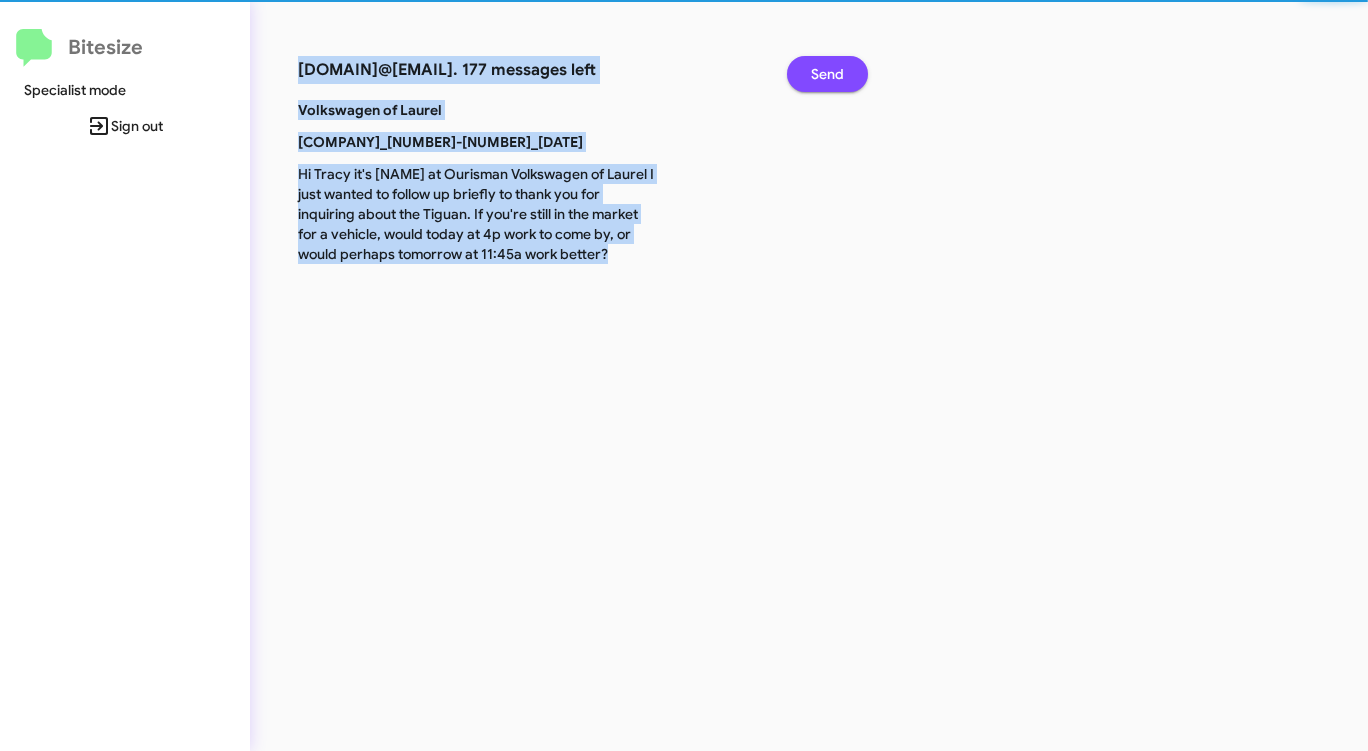 click on "Send" 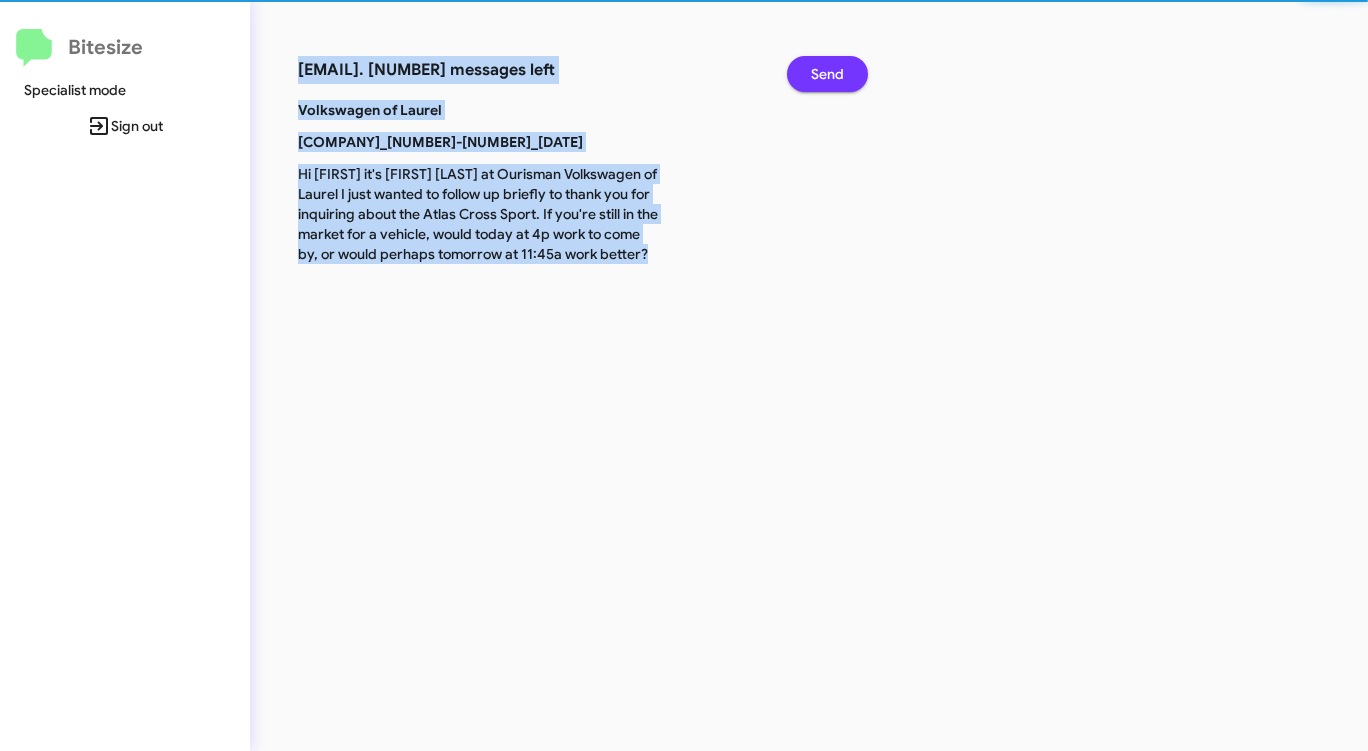 click on "Send" 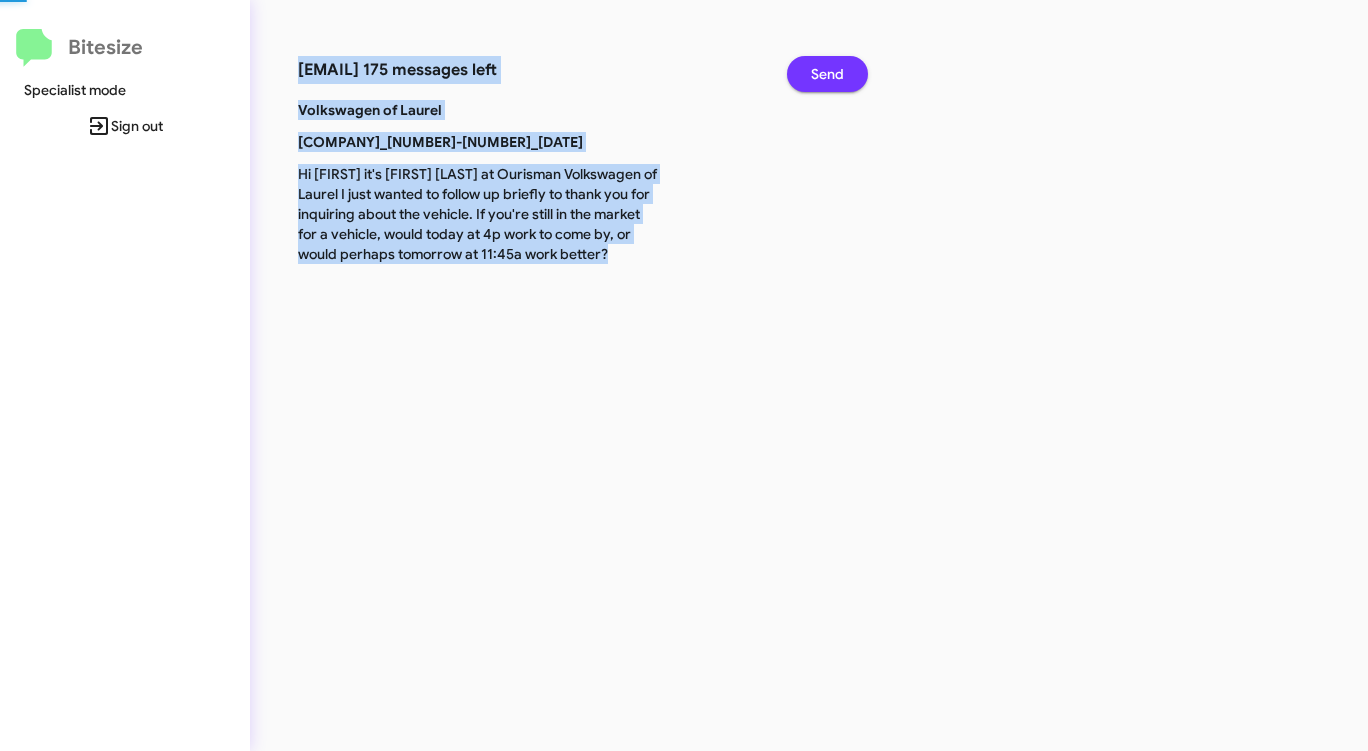 click on "Send" 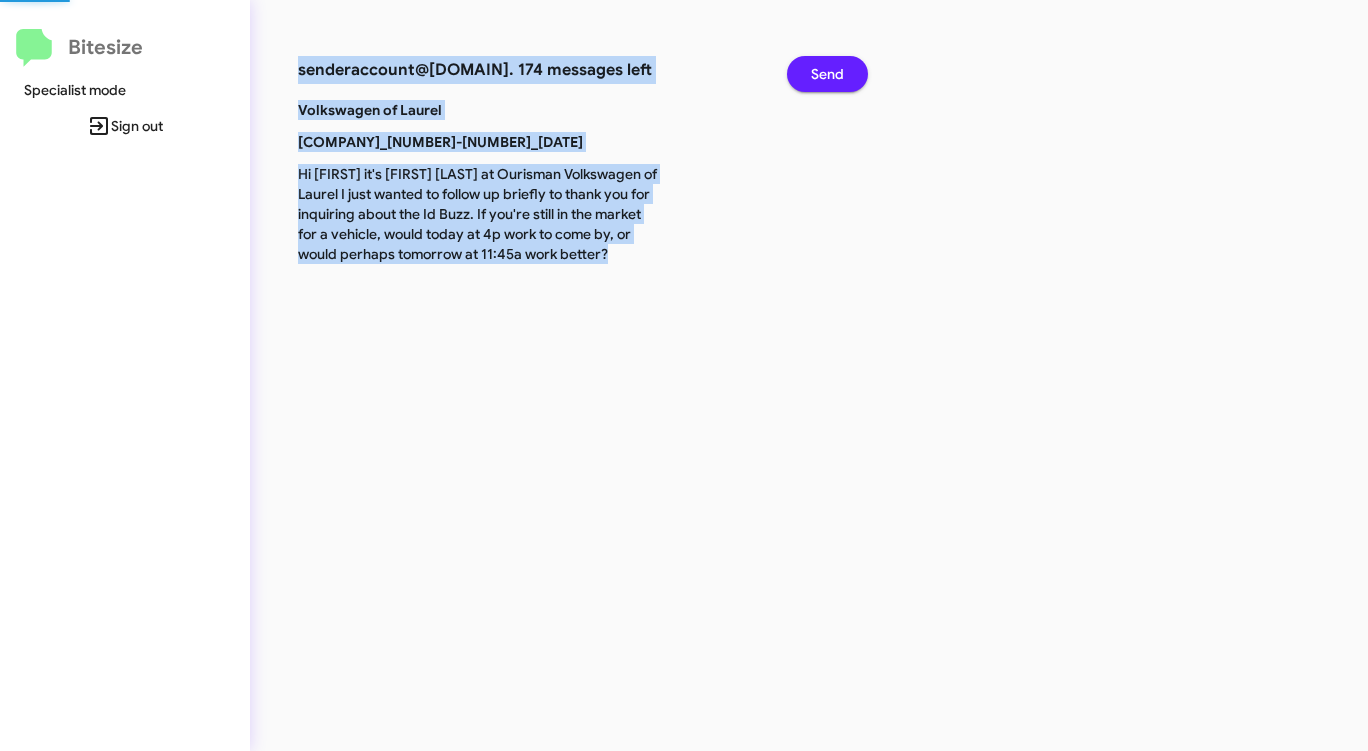 click on "Send" 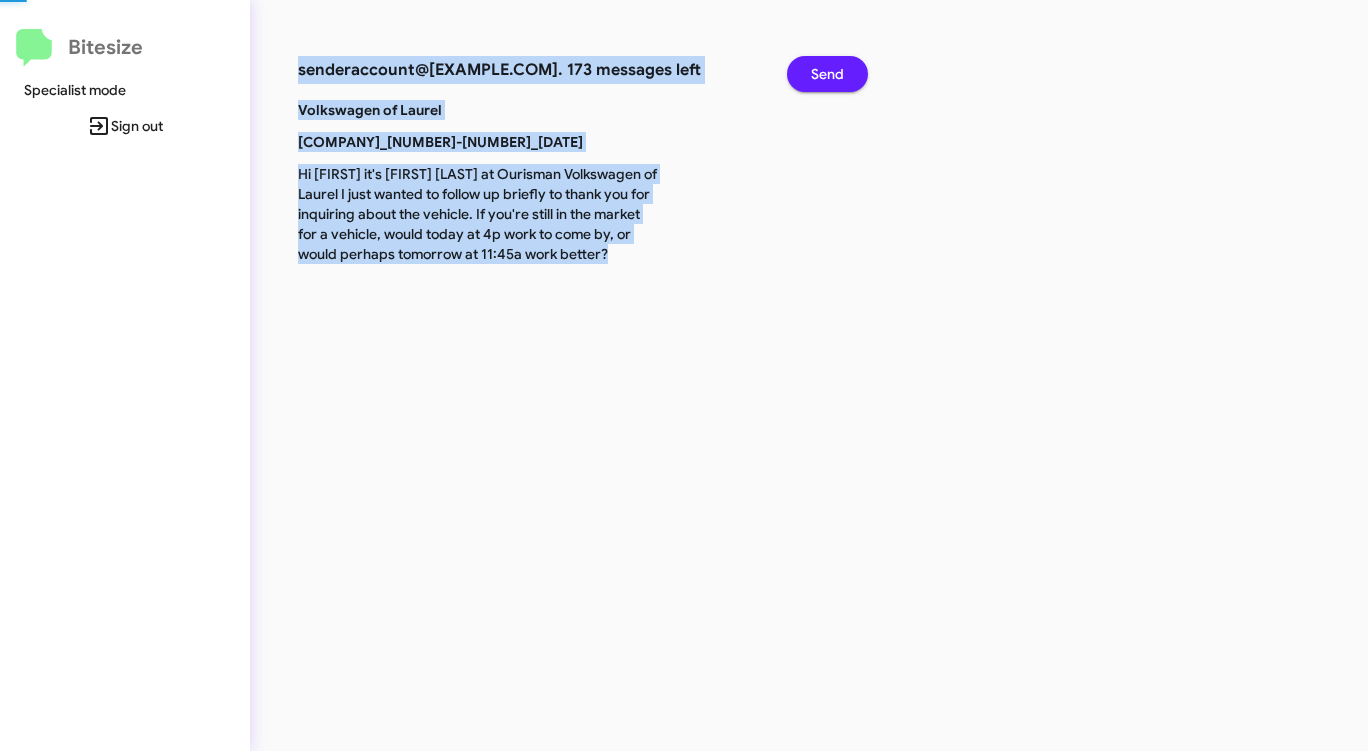 click on "Send" 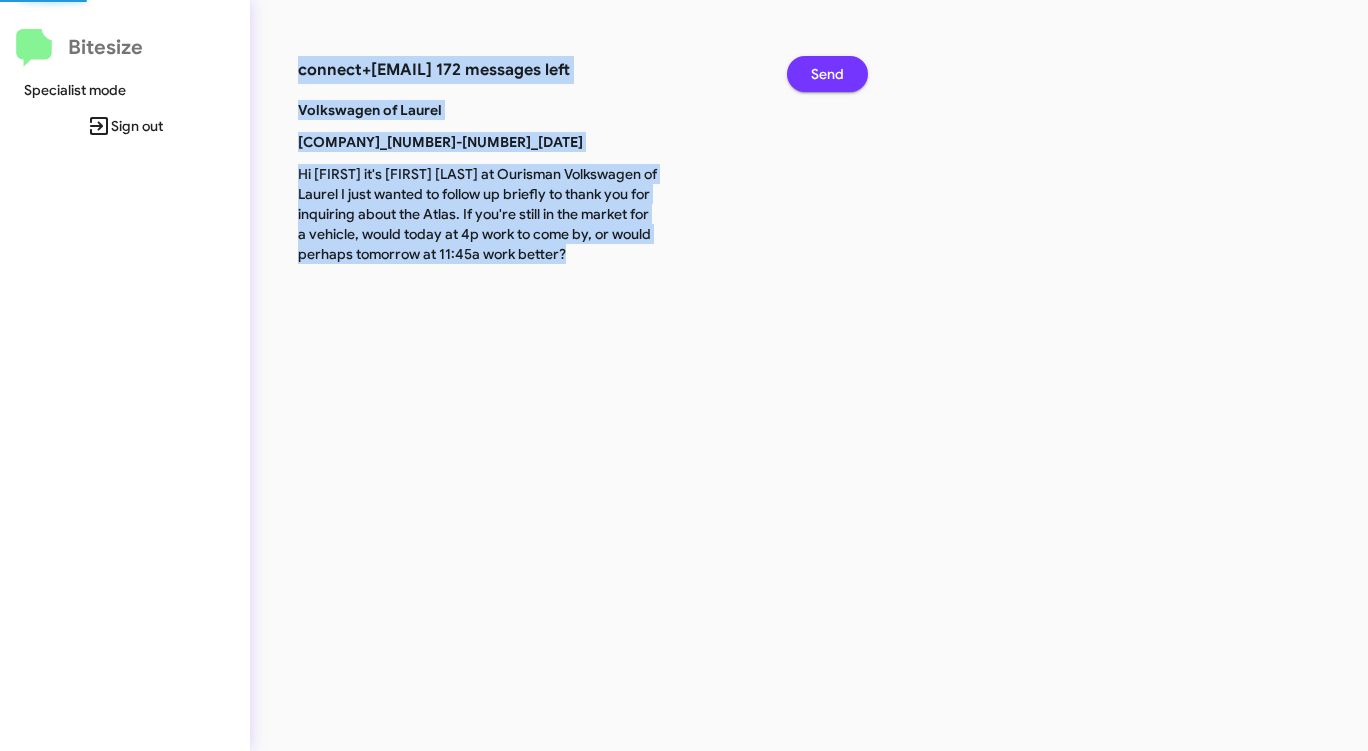 click on "Send" 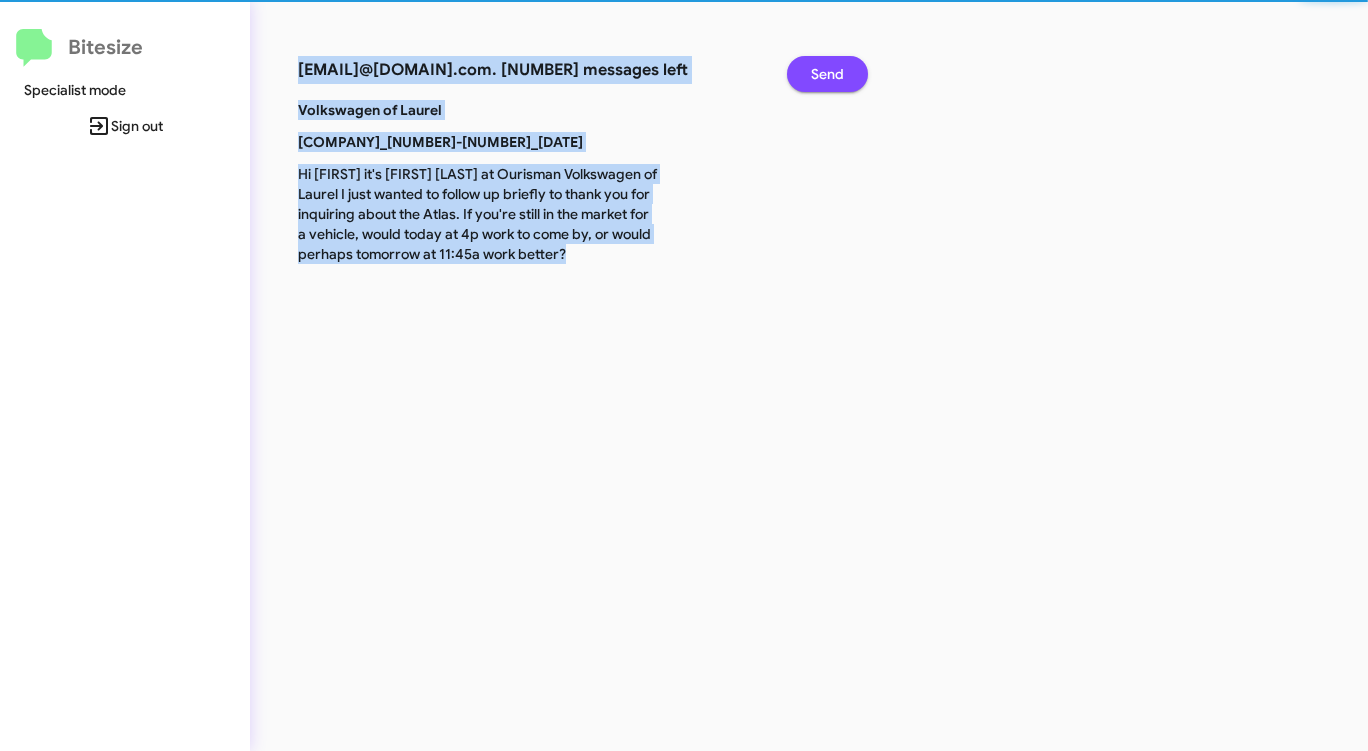 click on "Send" 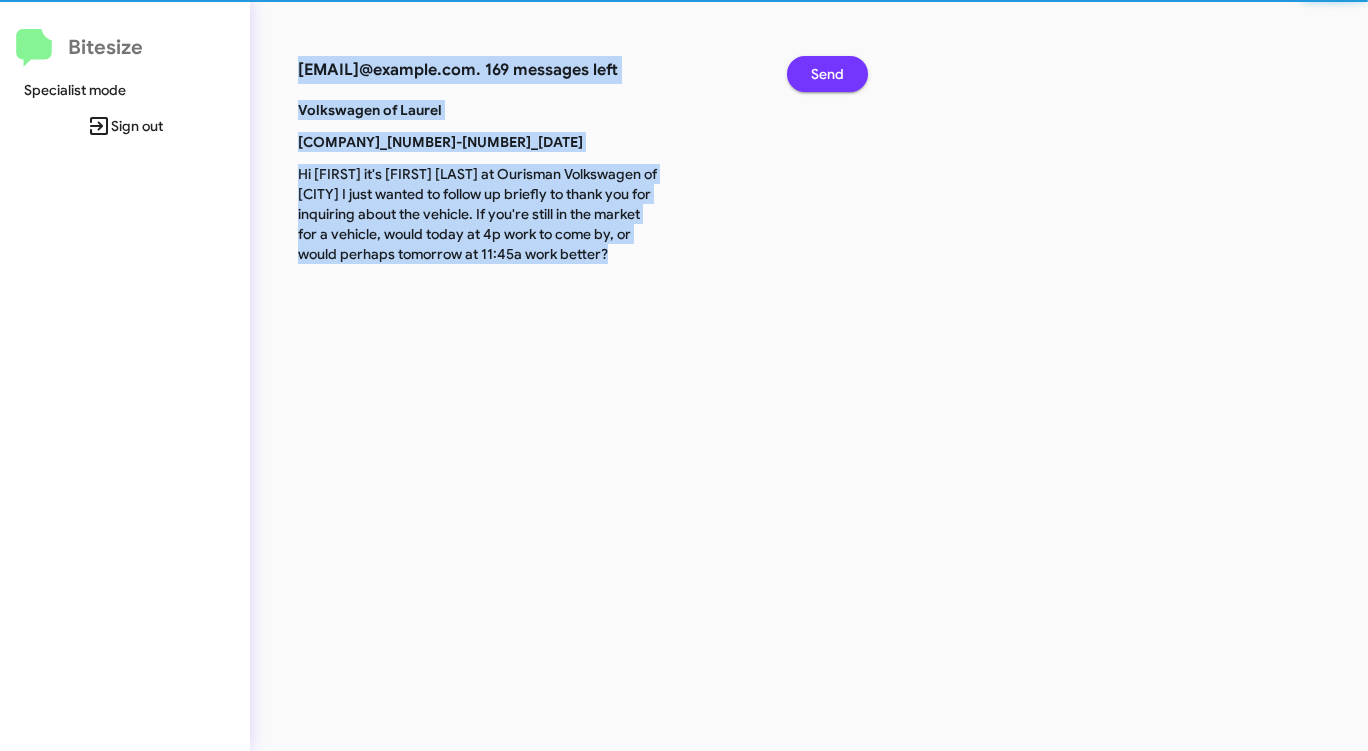 click on "Send" 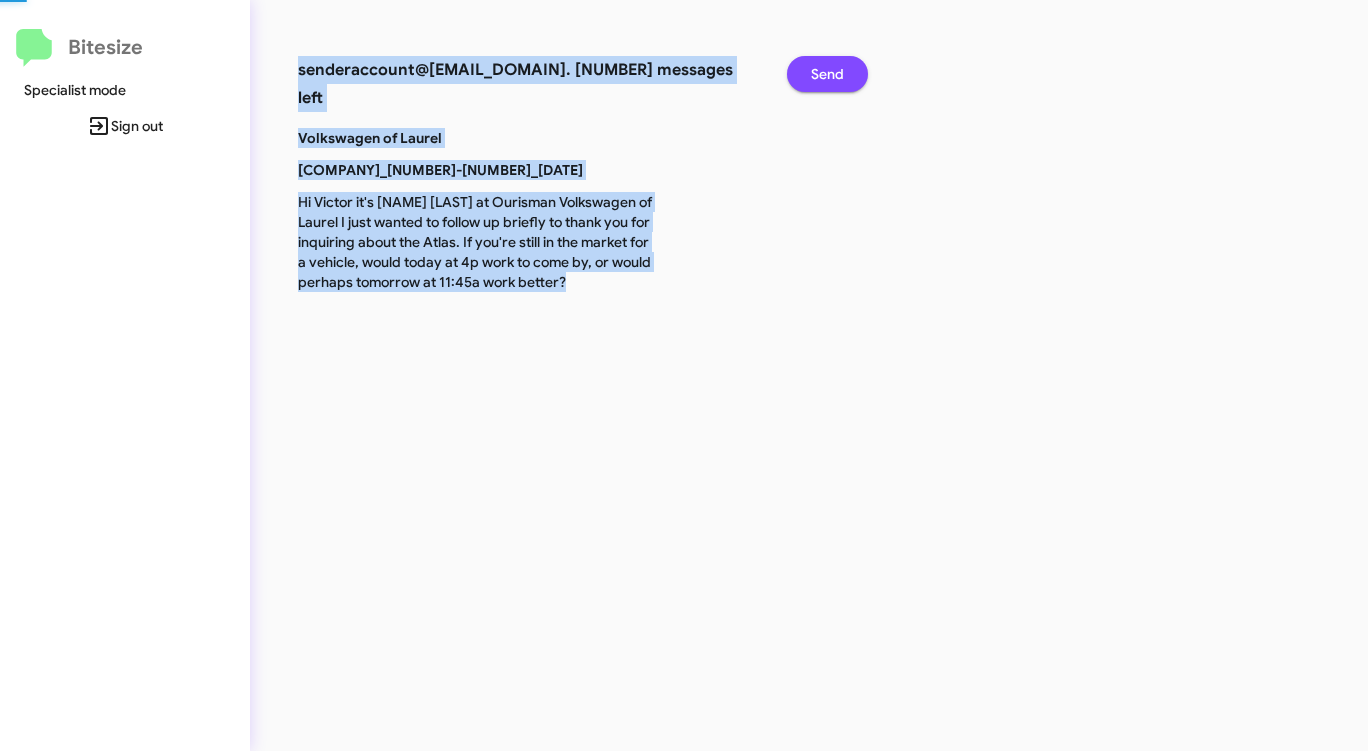 click on "Send" 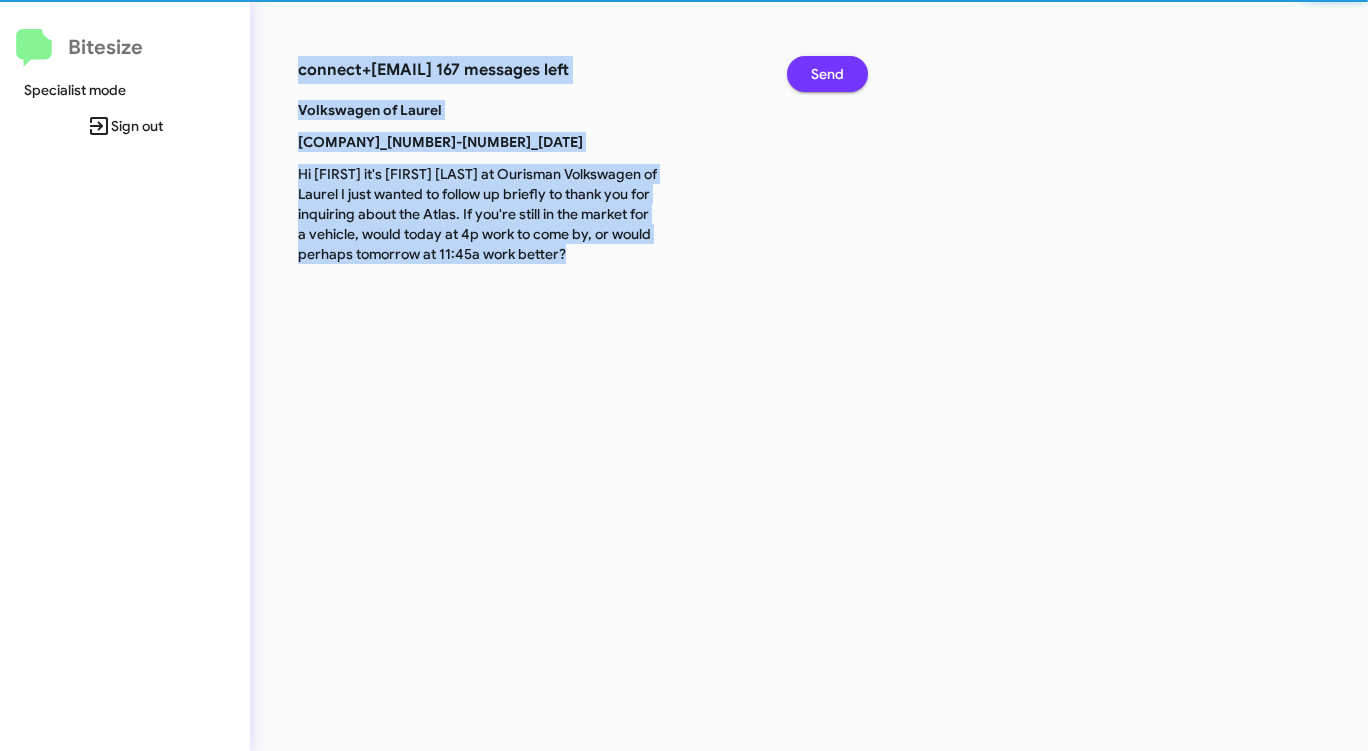 click on "Send" 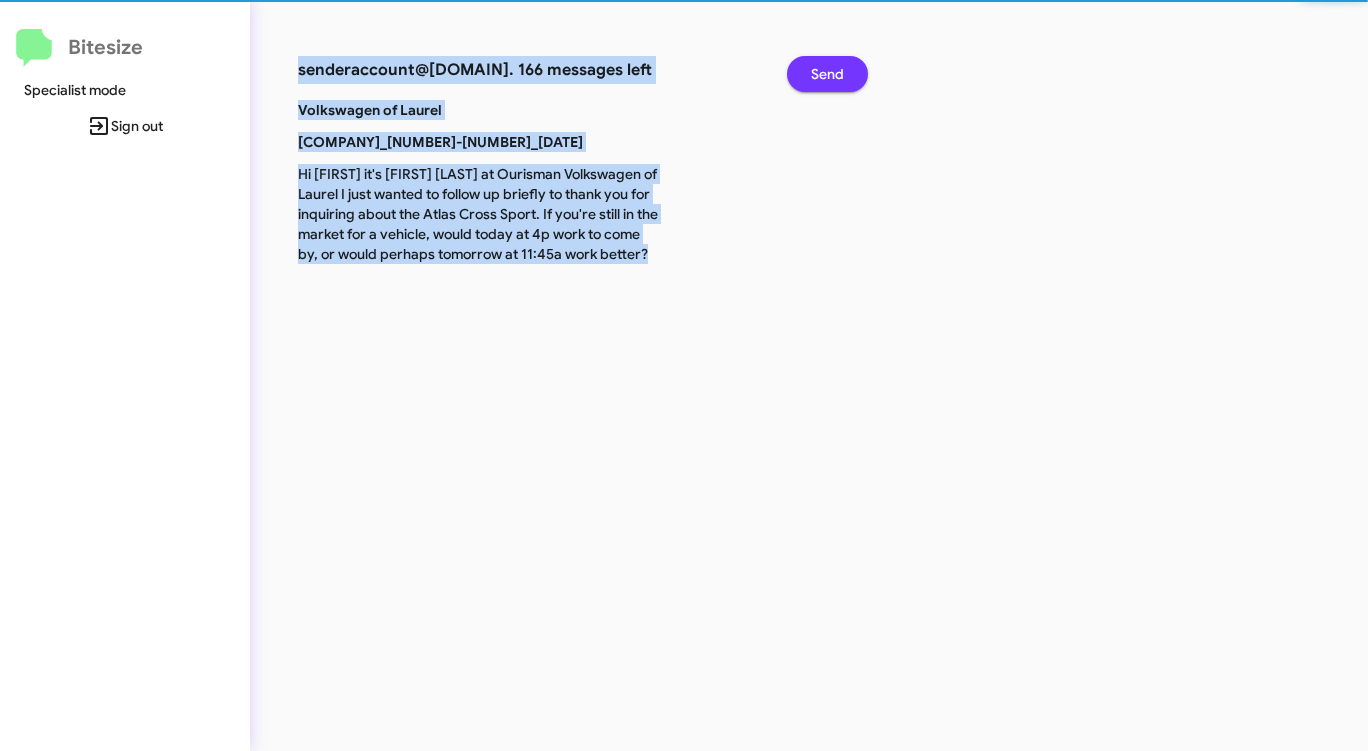 click on "Send" 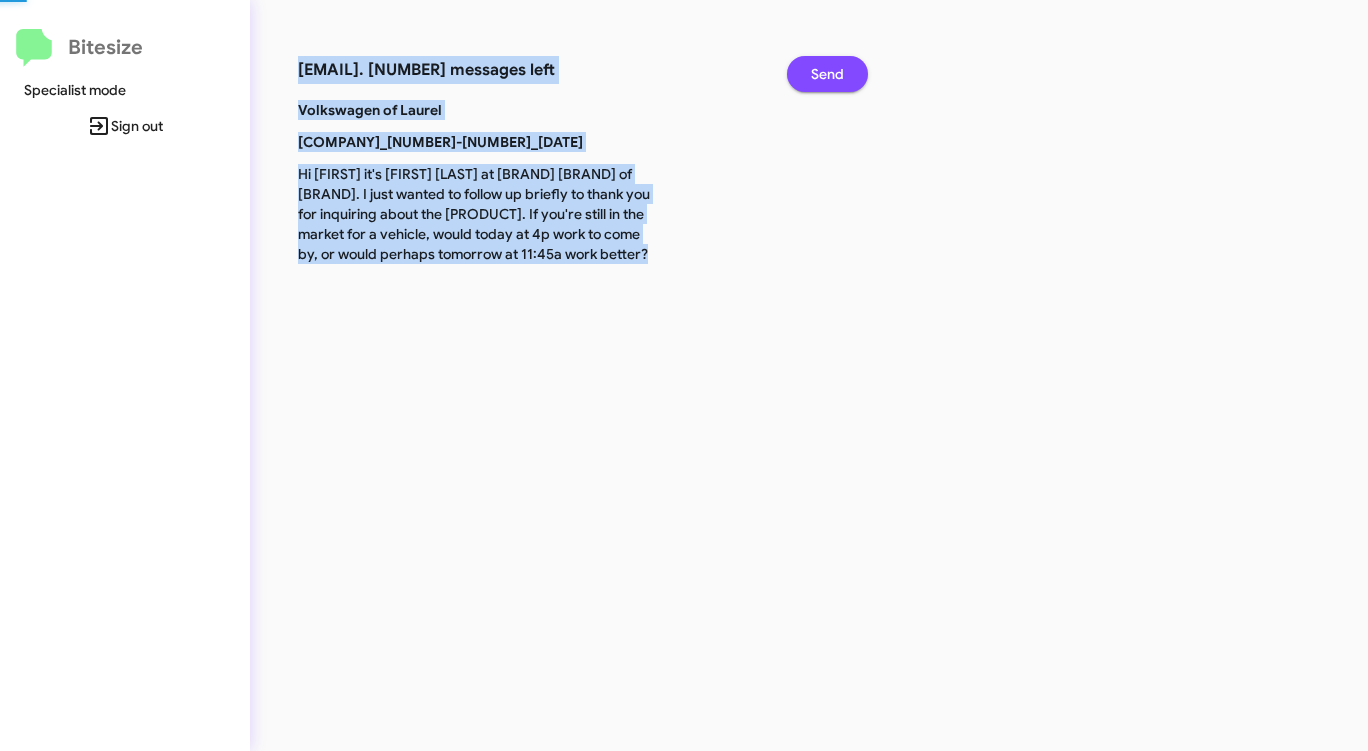 click on "Send" 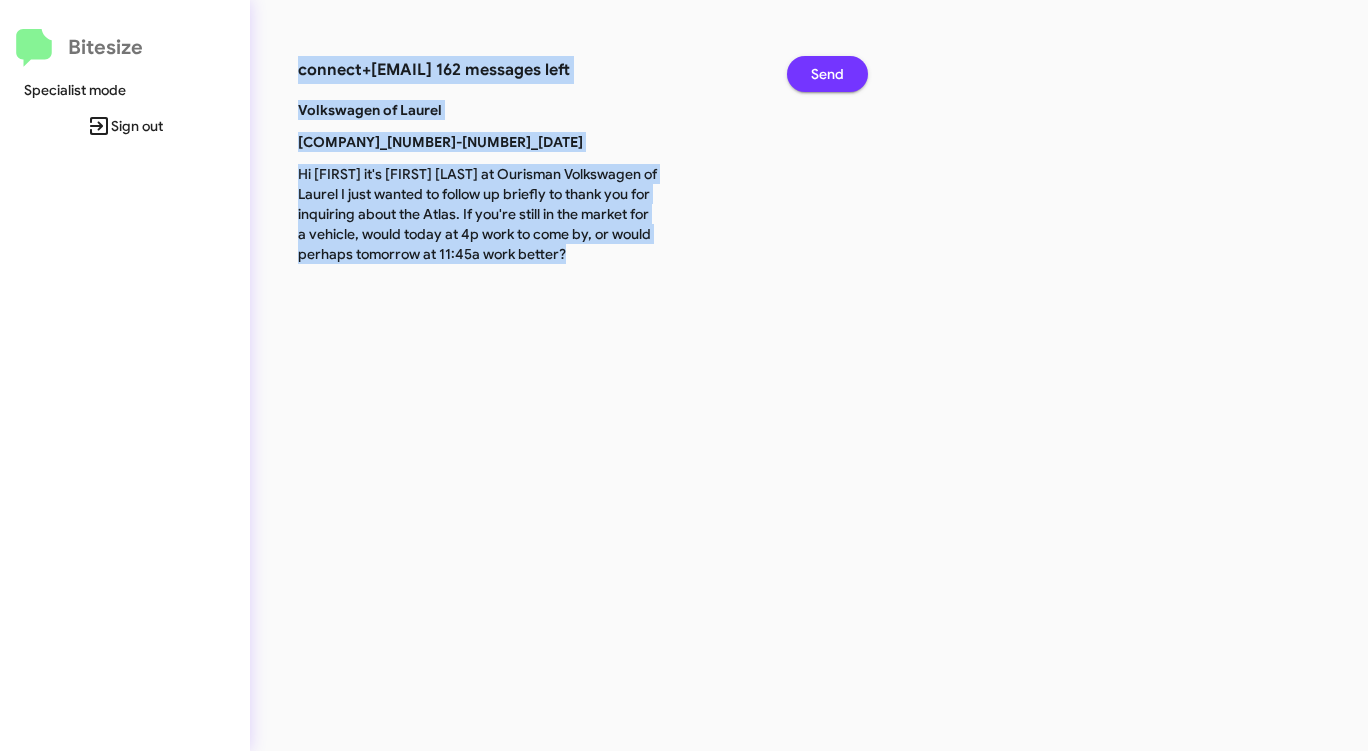 click on "Send" 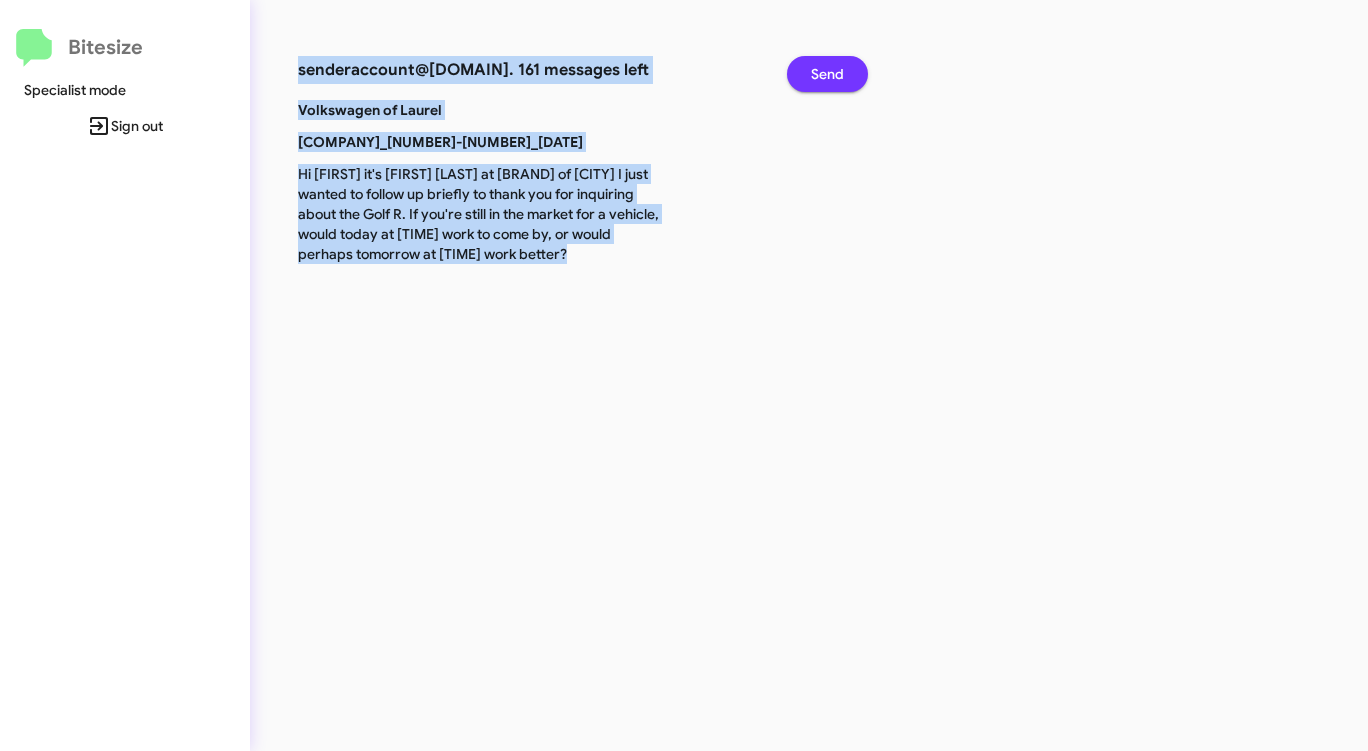 click on "Send" 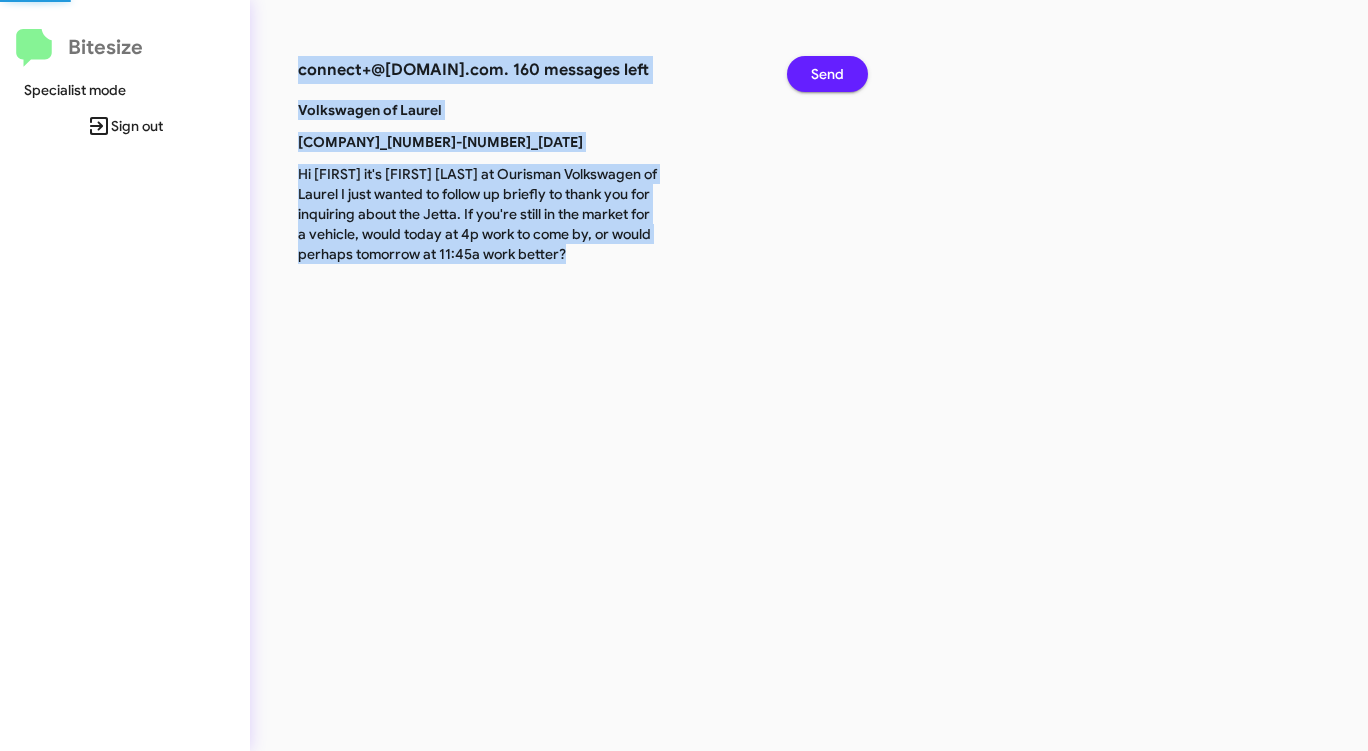 click on "Send" 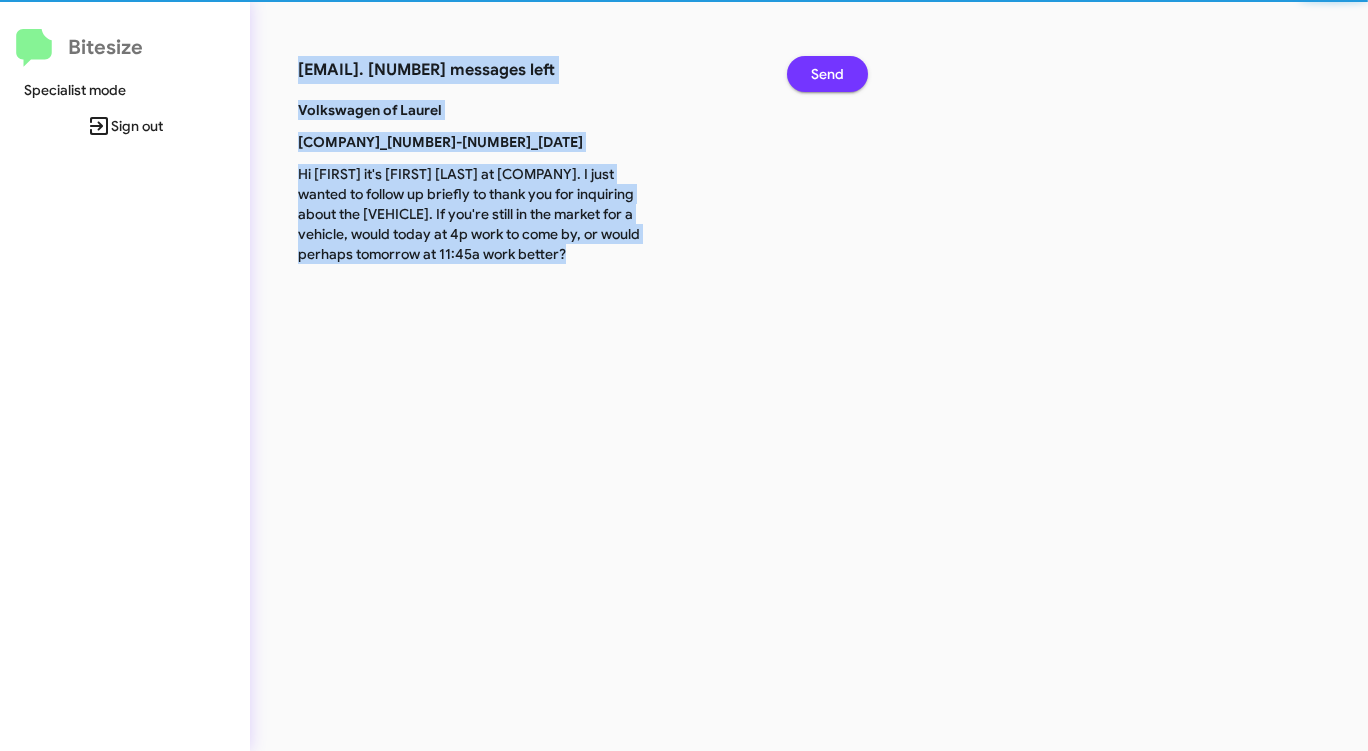 click on "Send" 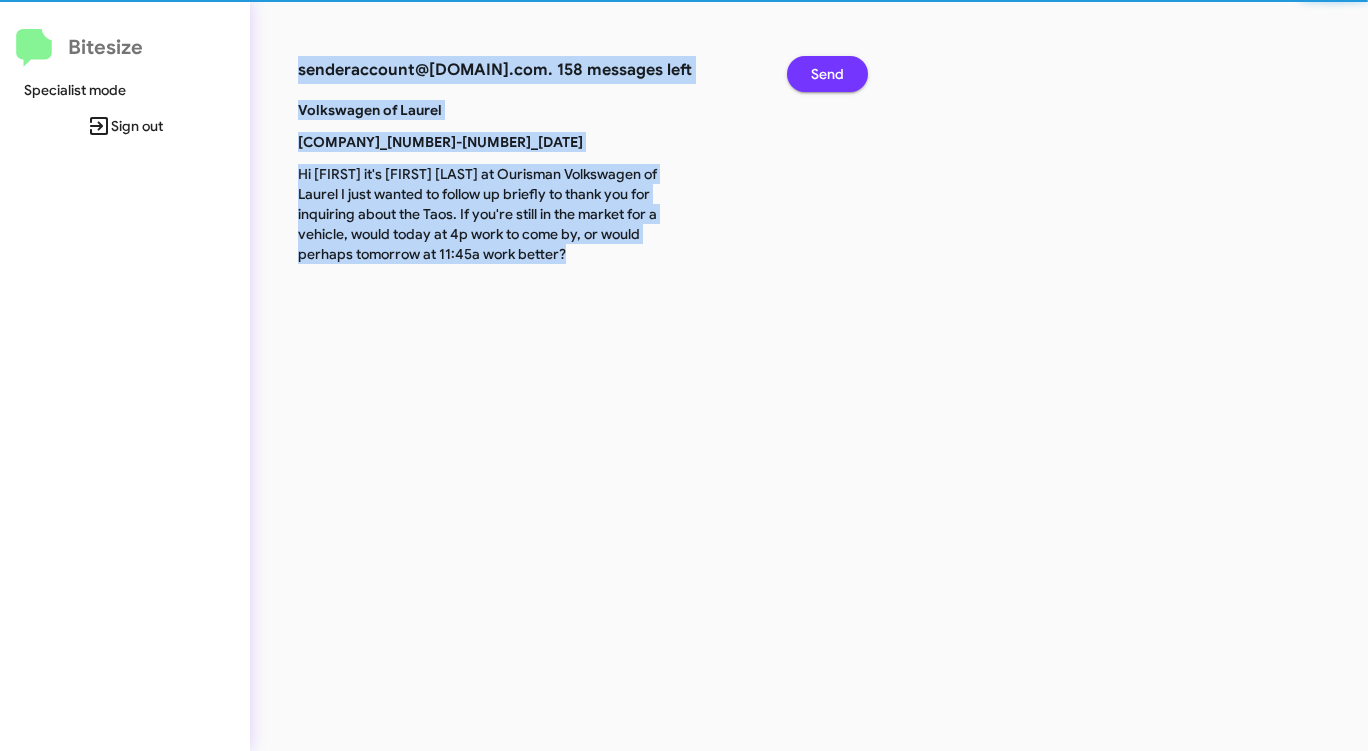 click on "Send" 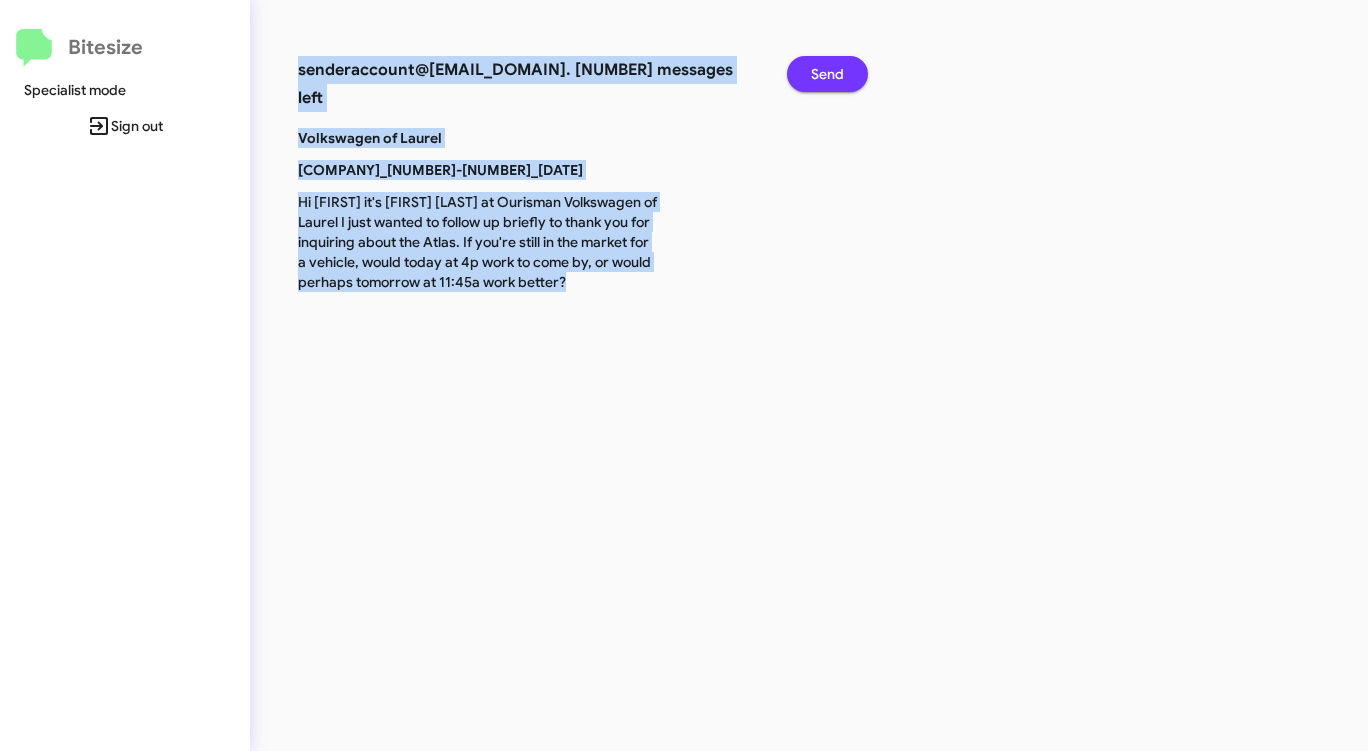 click on "Send" 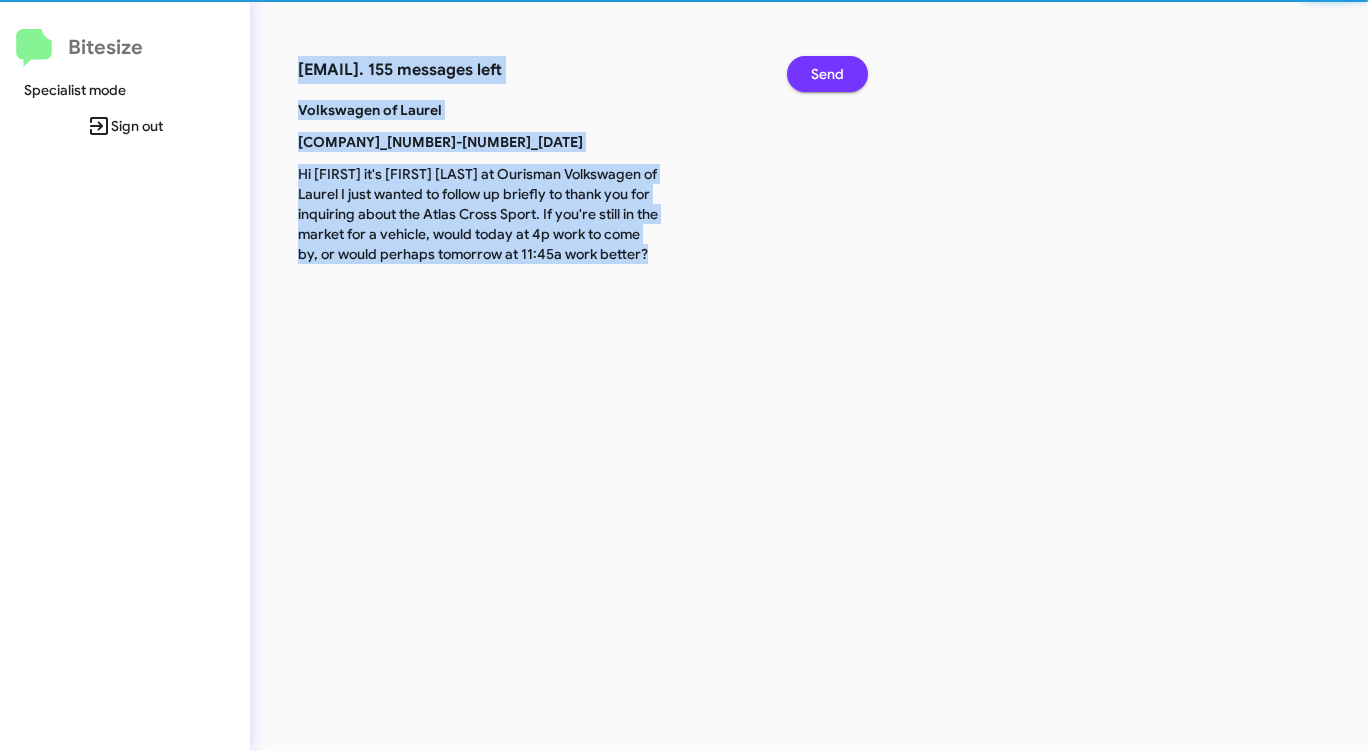 click on "Send" 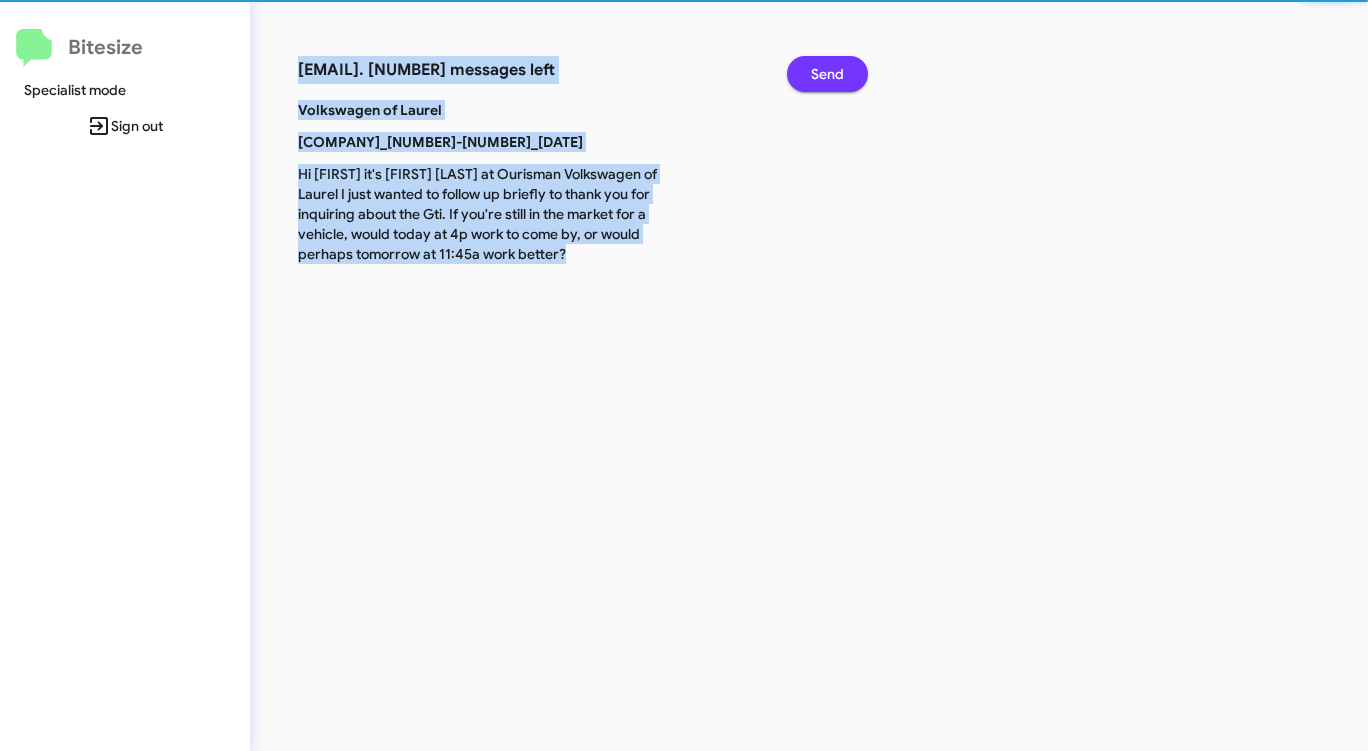 click on "Send" 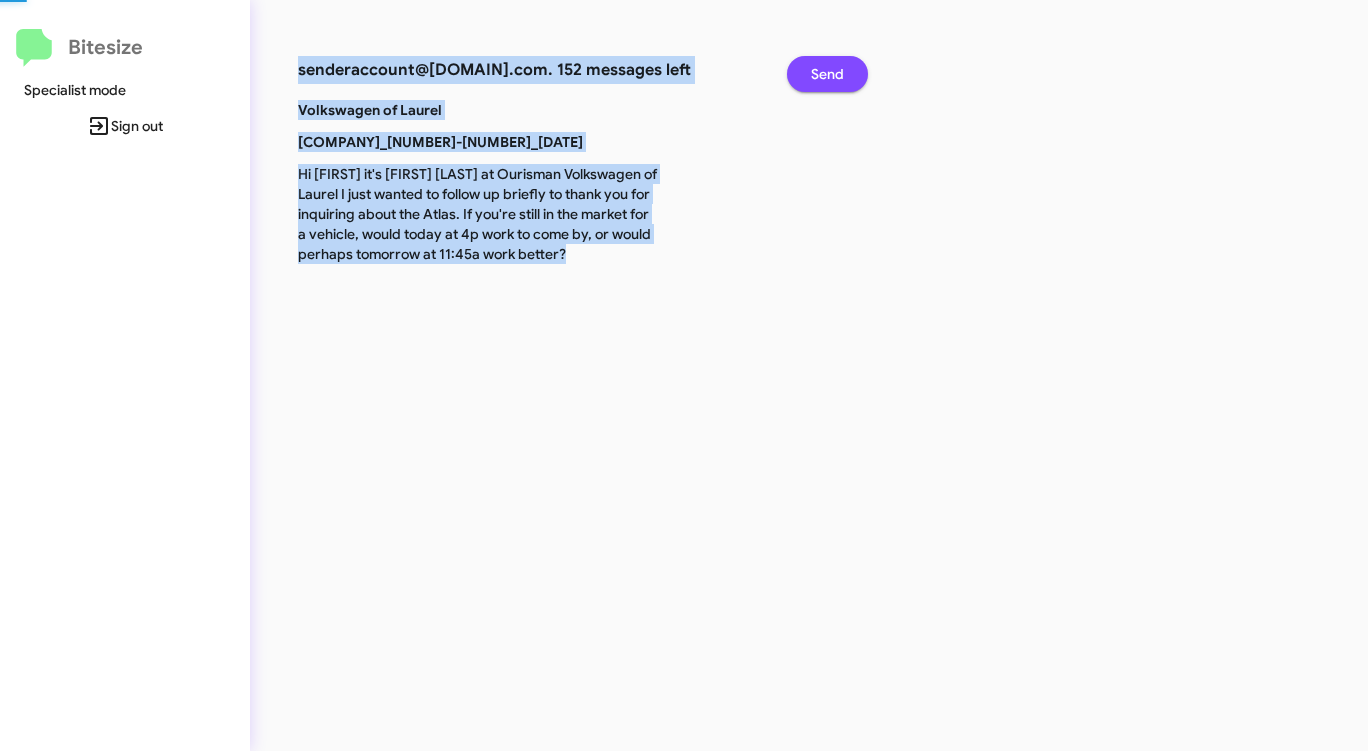 click on "Send" 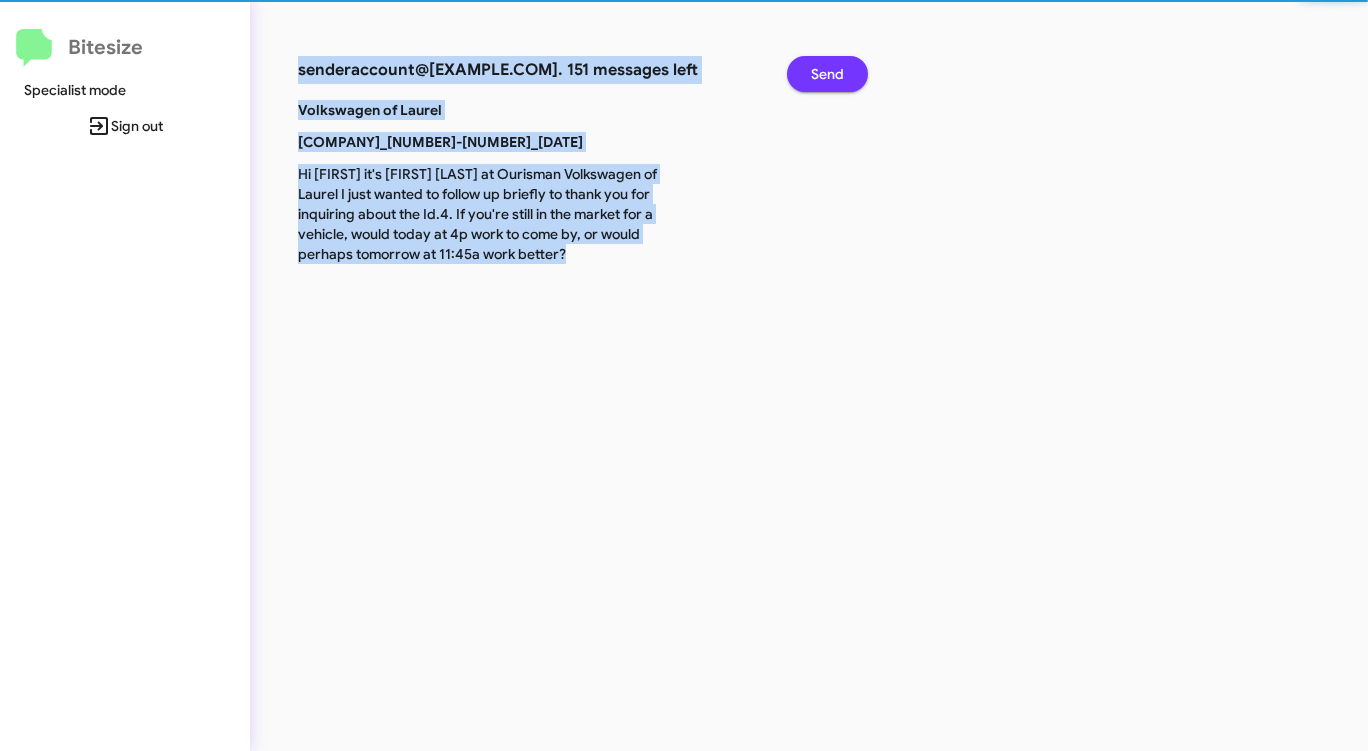 click on "Send" 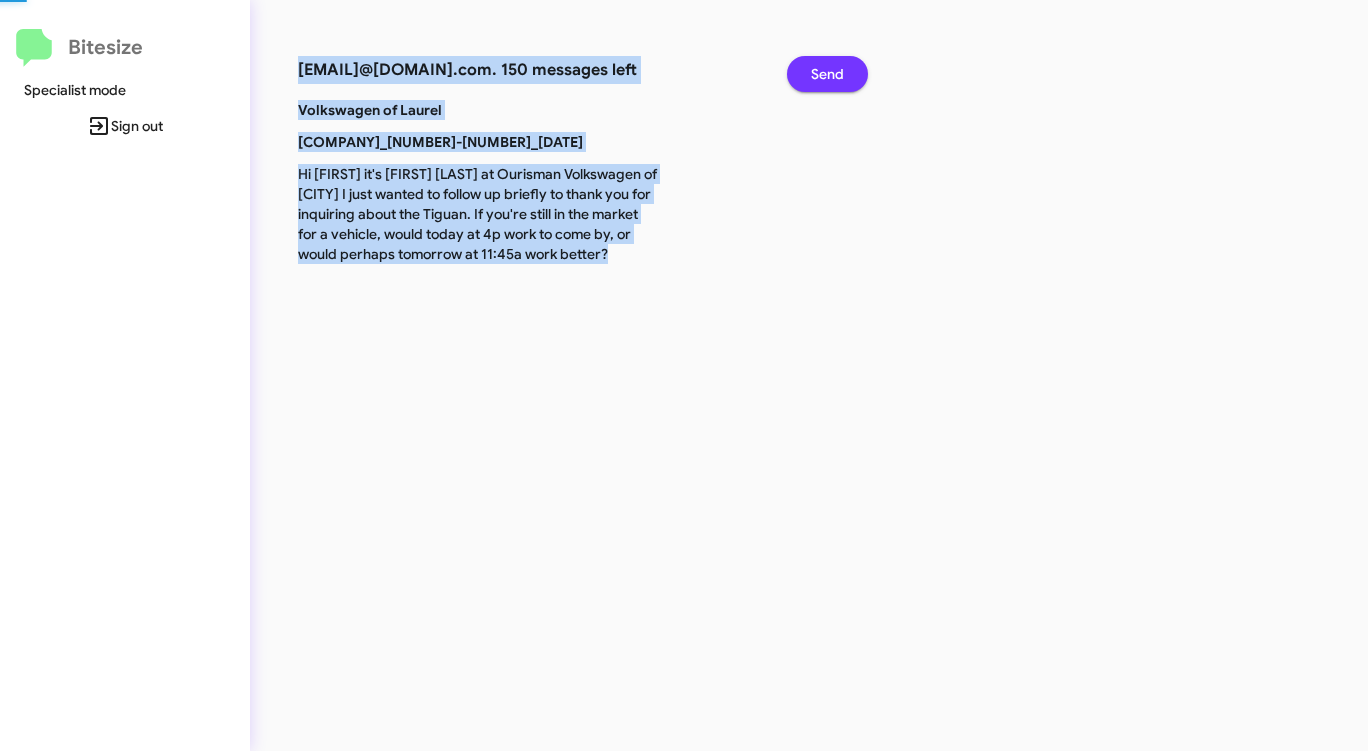 click on "Send" 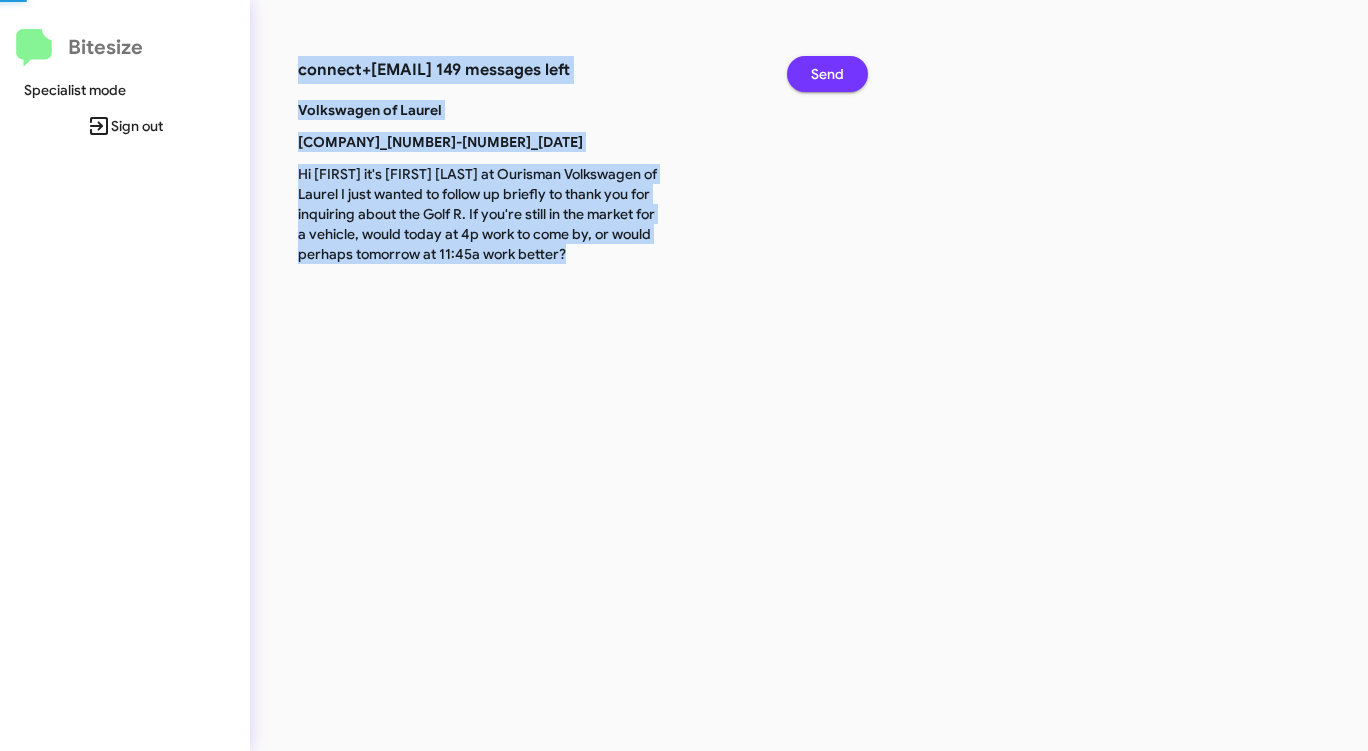 click on "Send" 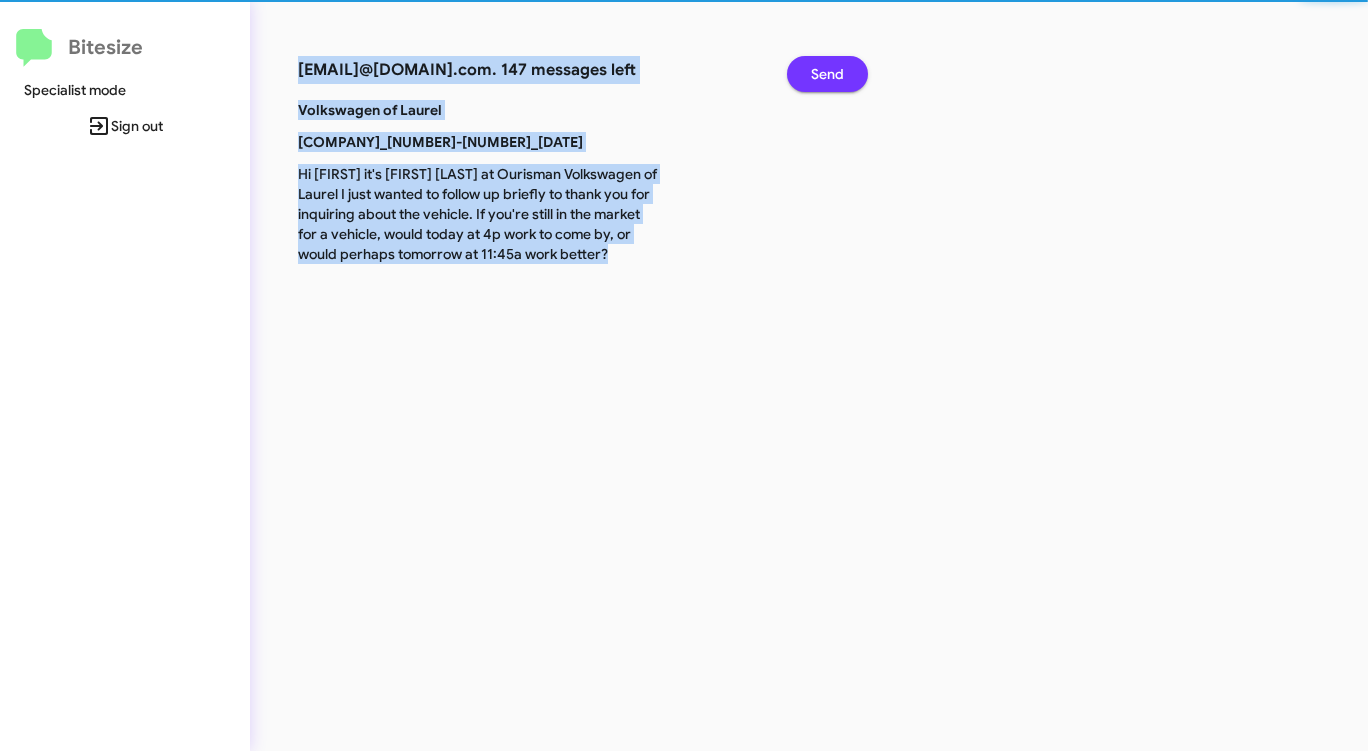 click on "Send" 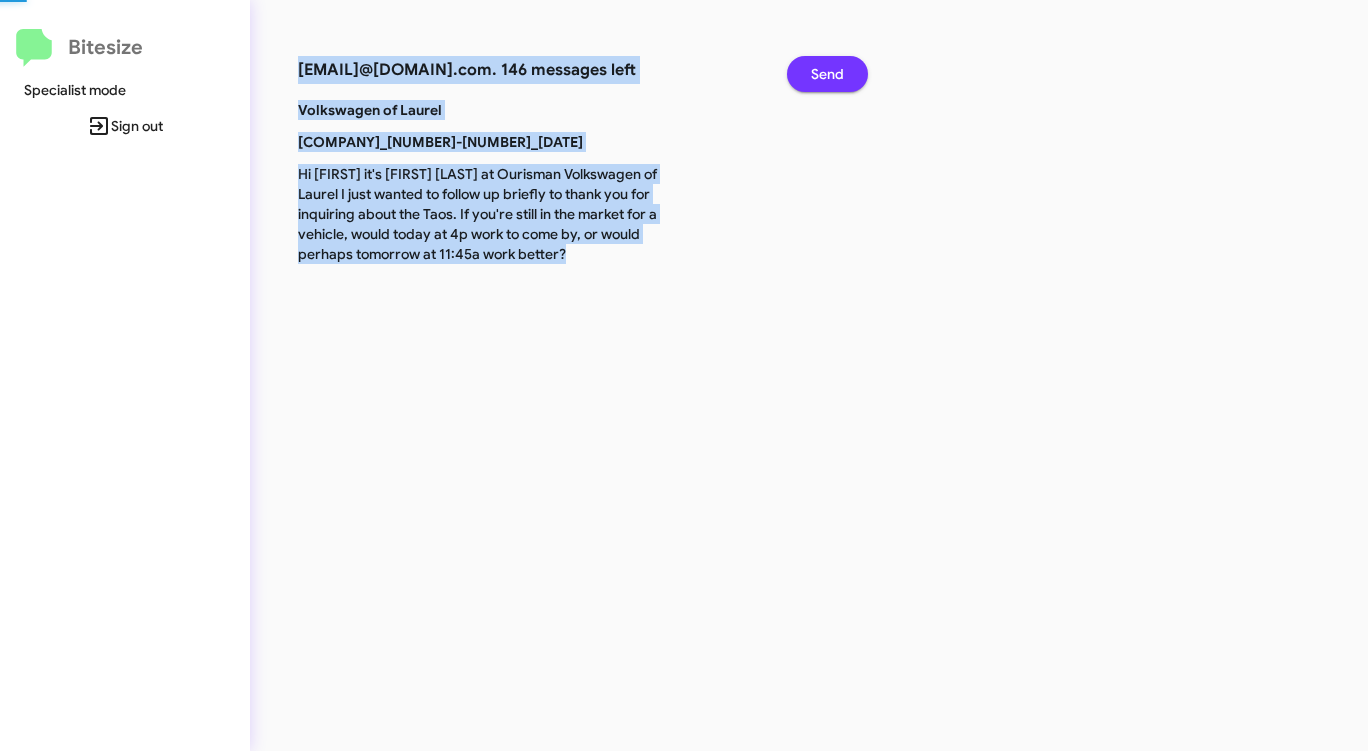 click on "Send" 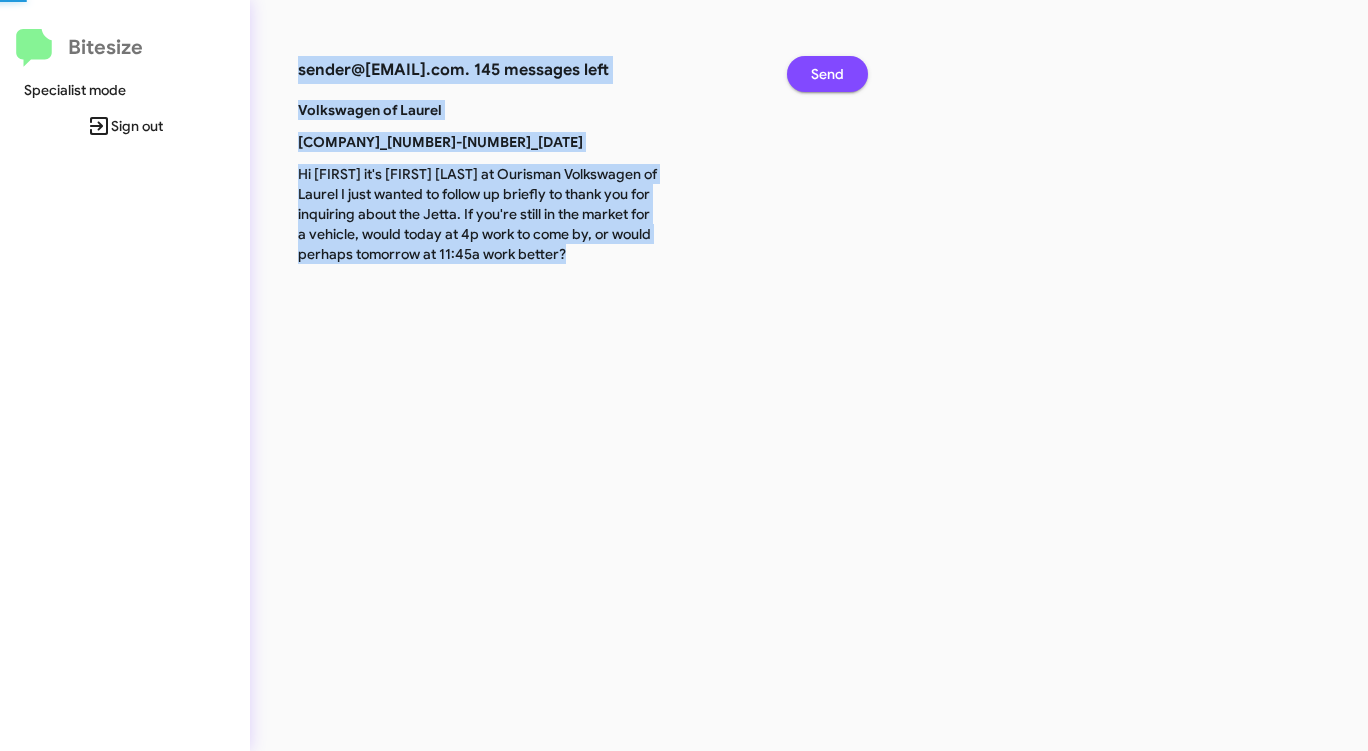 click on "Send" 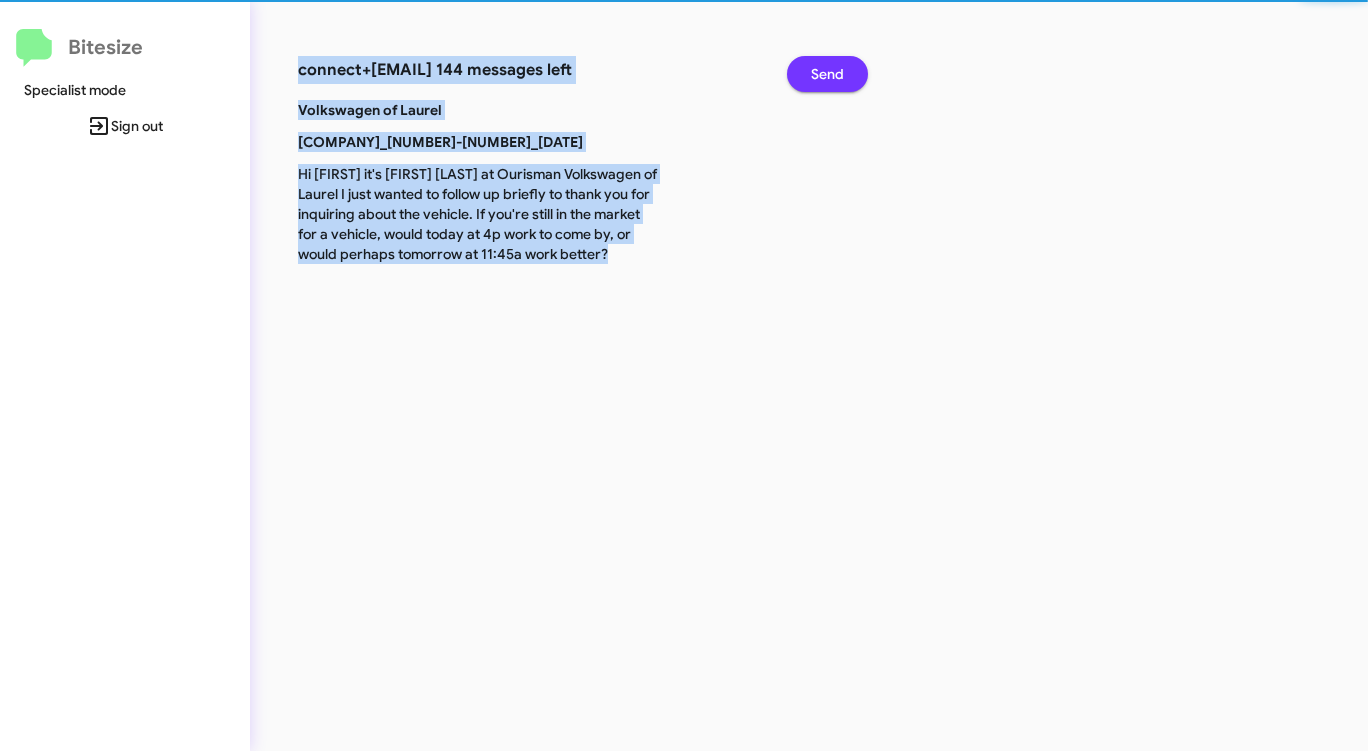 click on "Send" 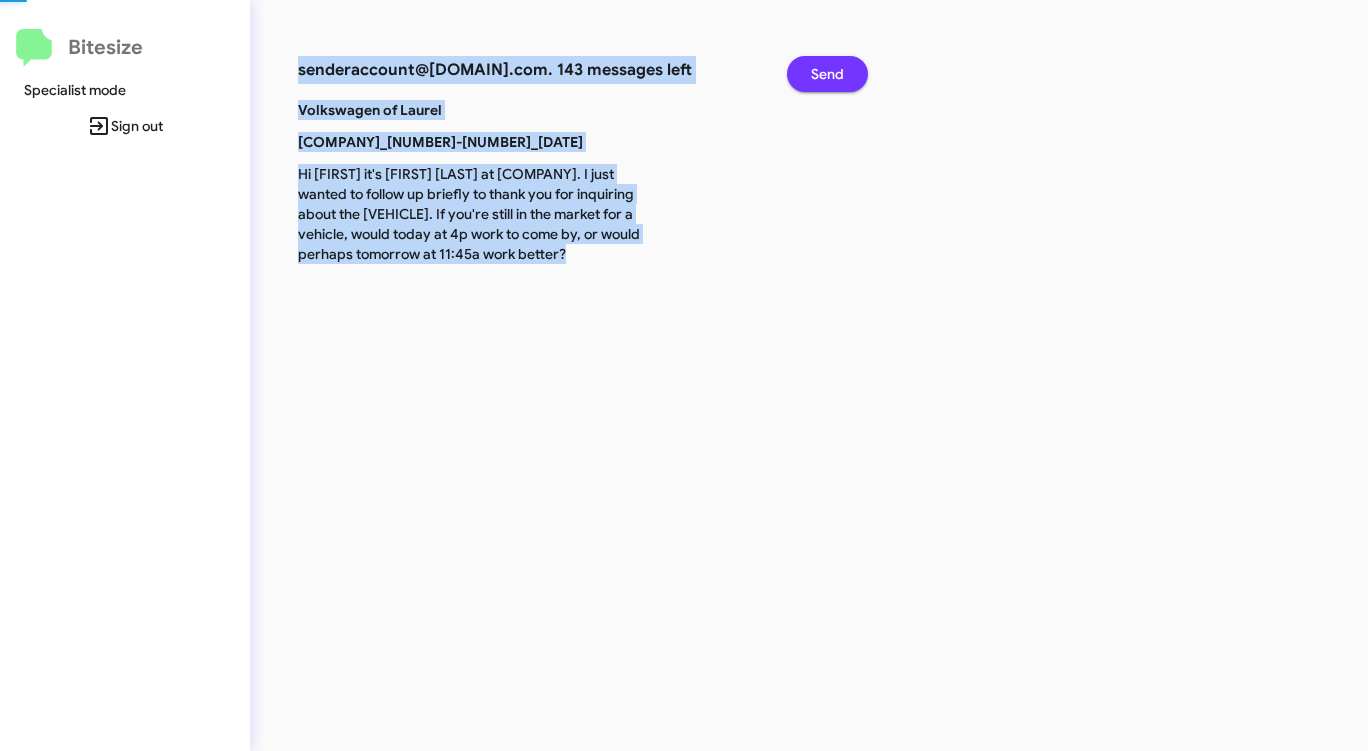 click on "Send" 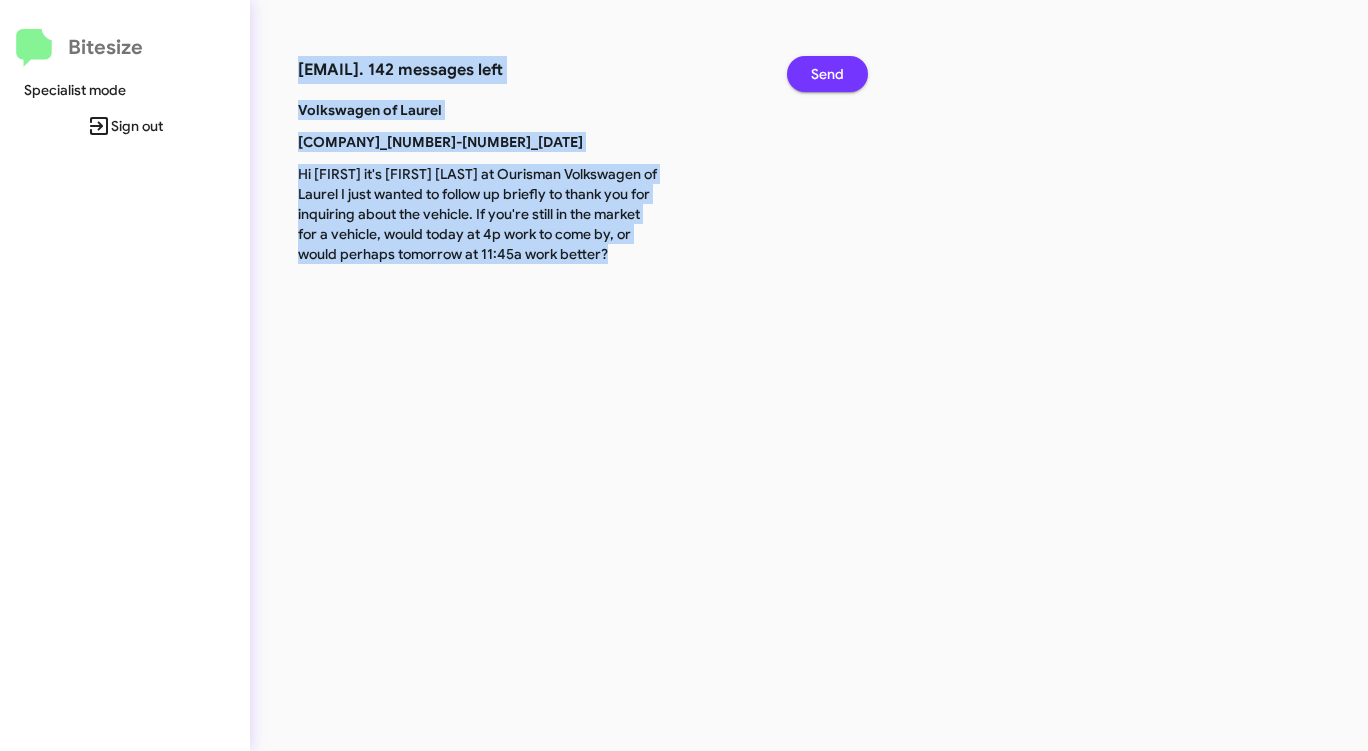 click on "Send" 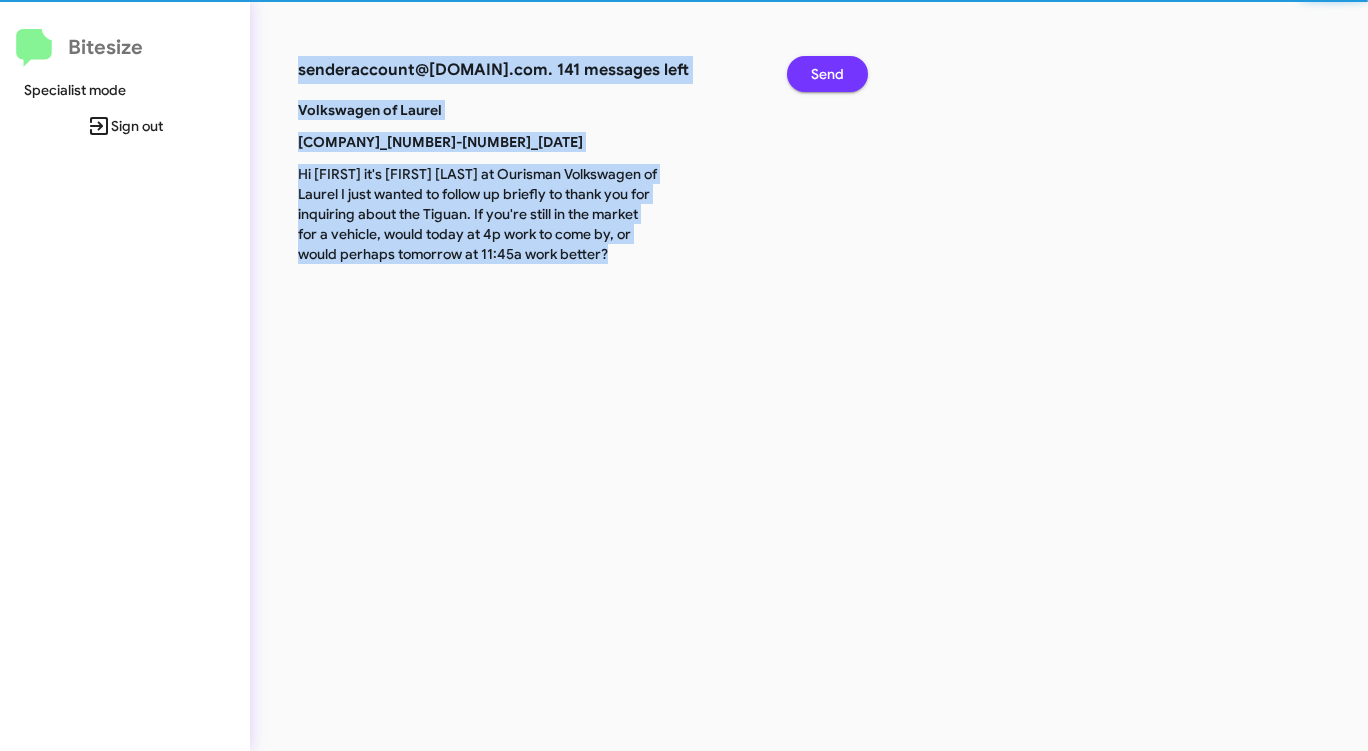click on "Send" 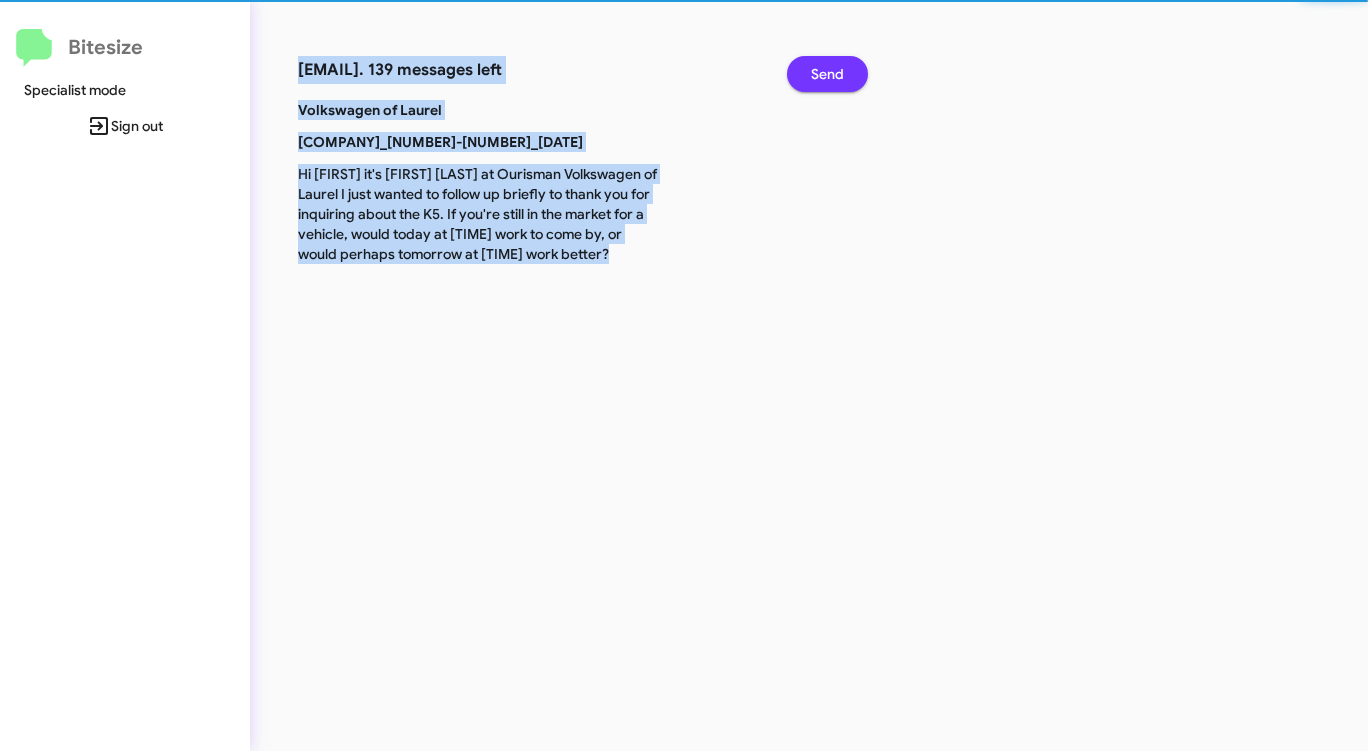 click on "Send" 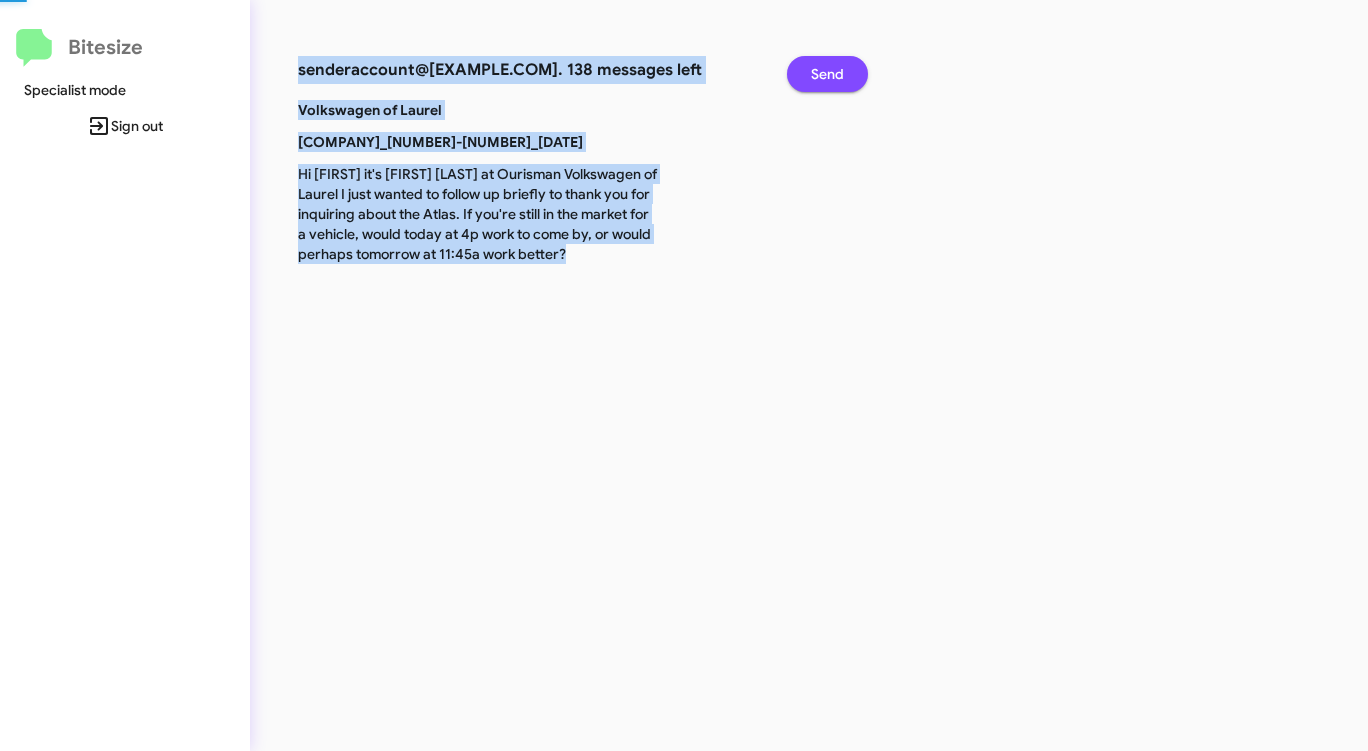 click on "Send" 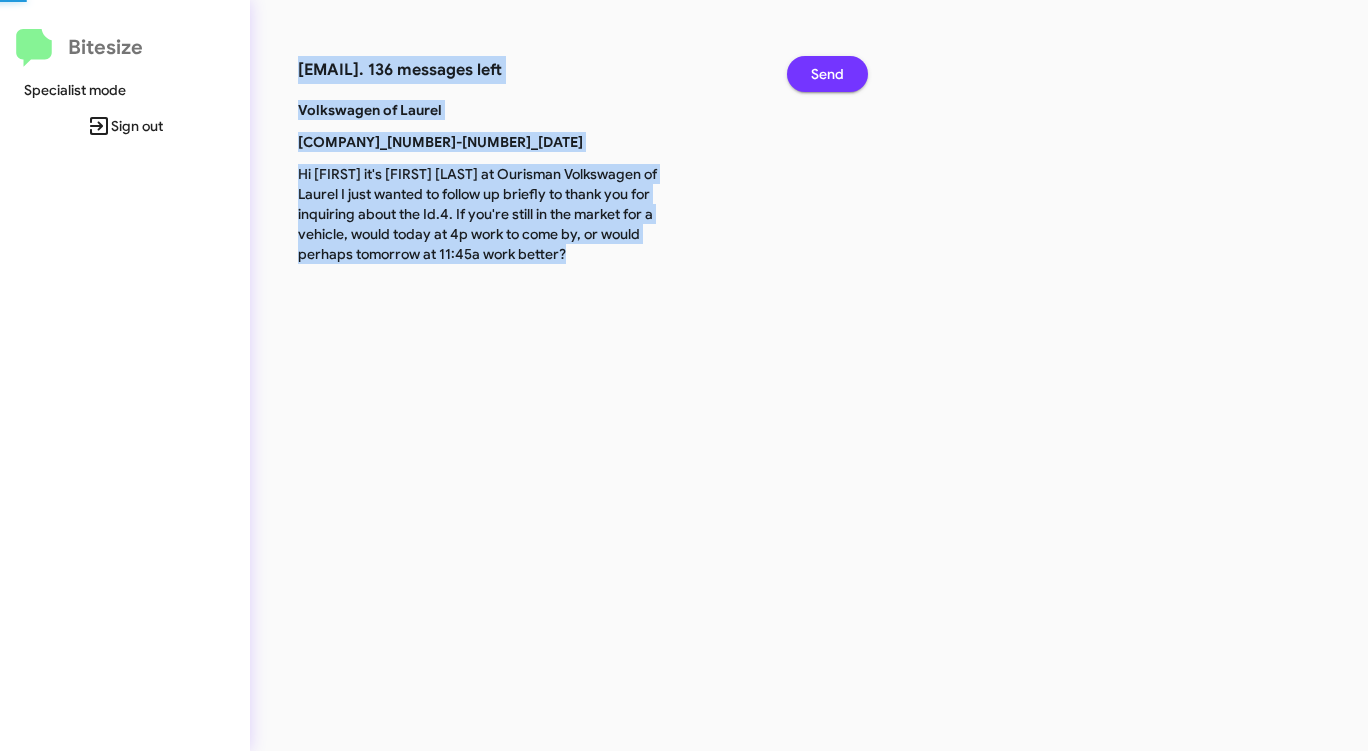click on "Send" 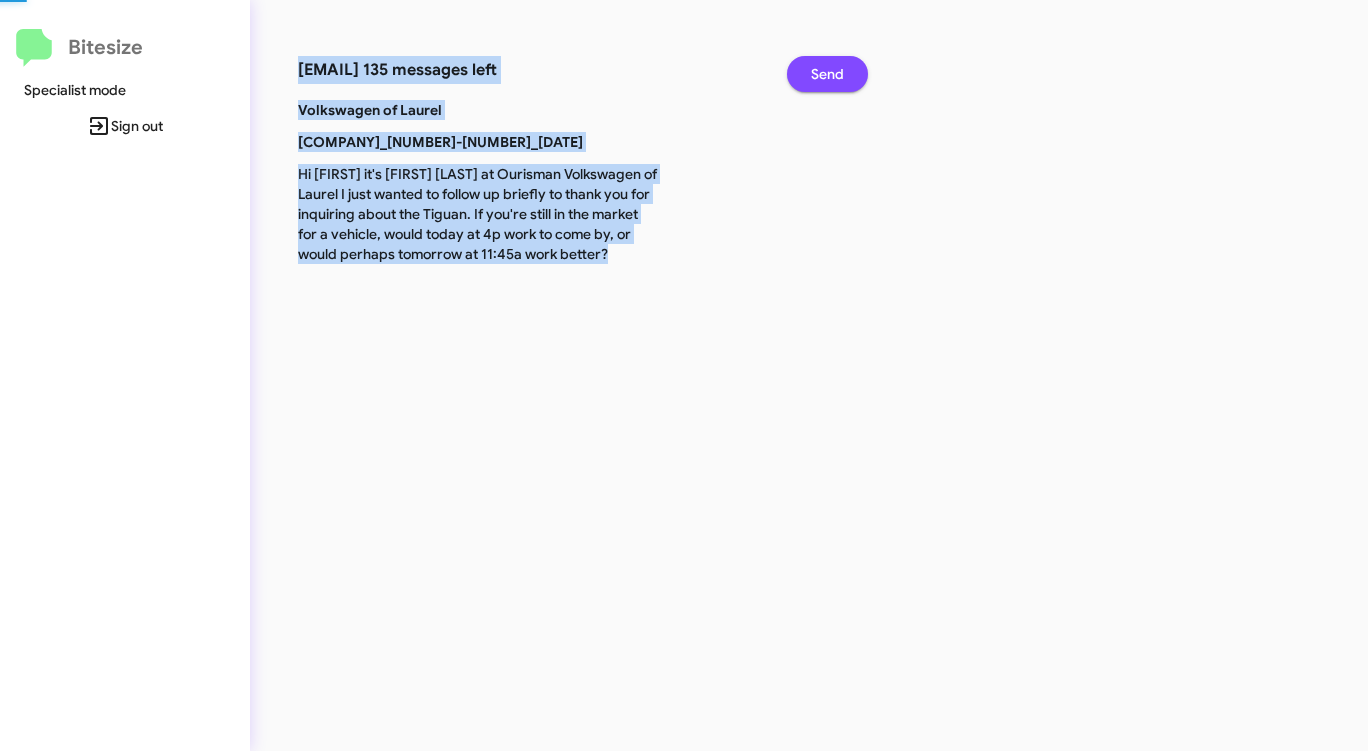 click on "Send" 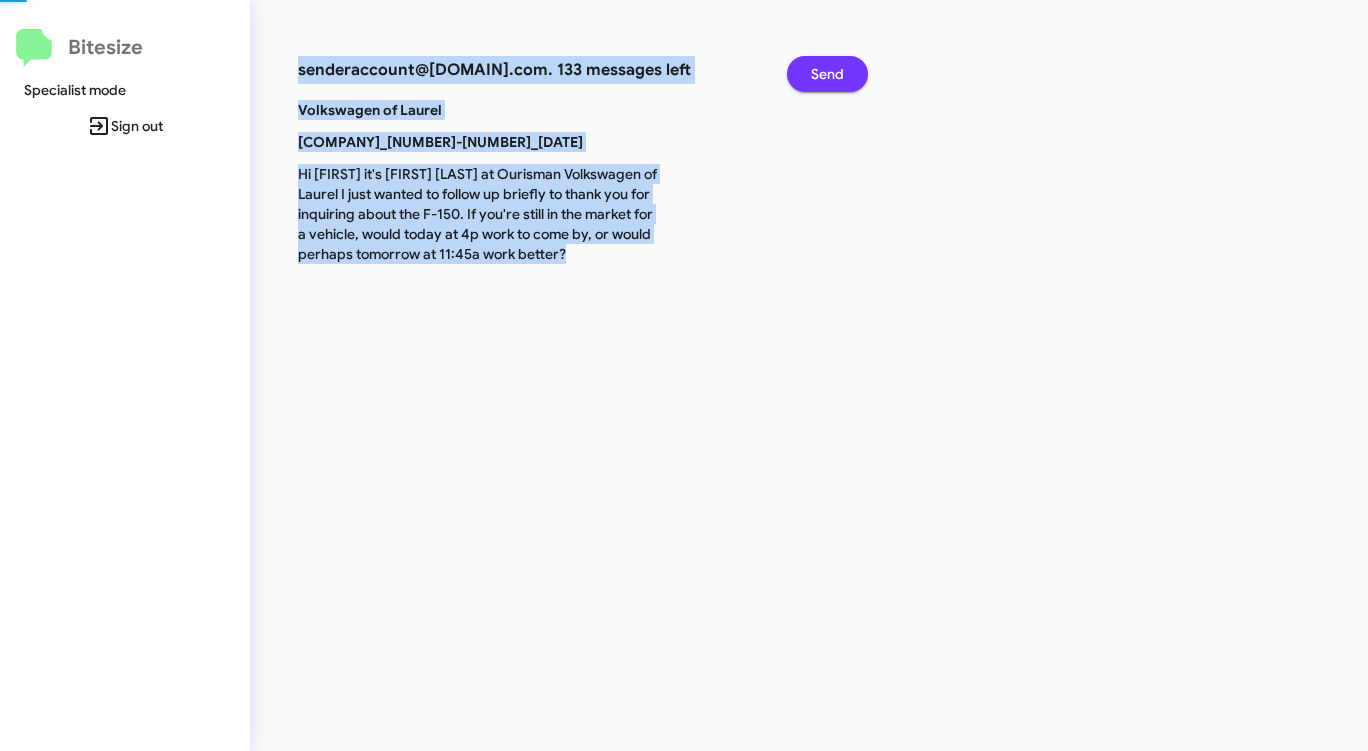 click on "Send" 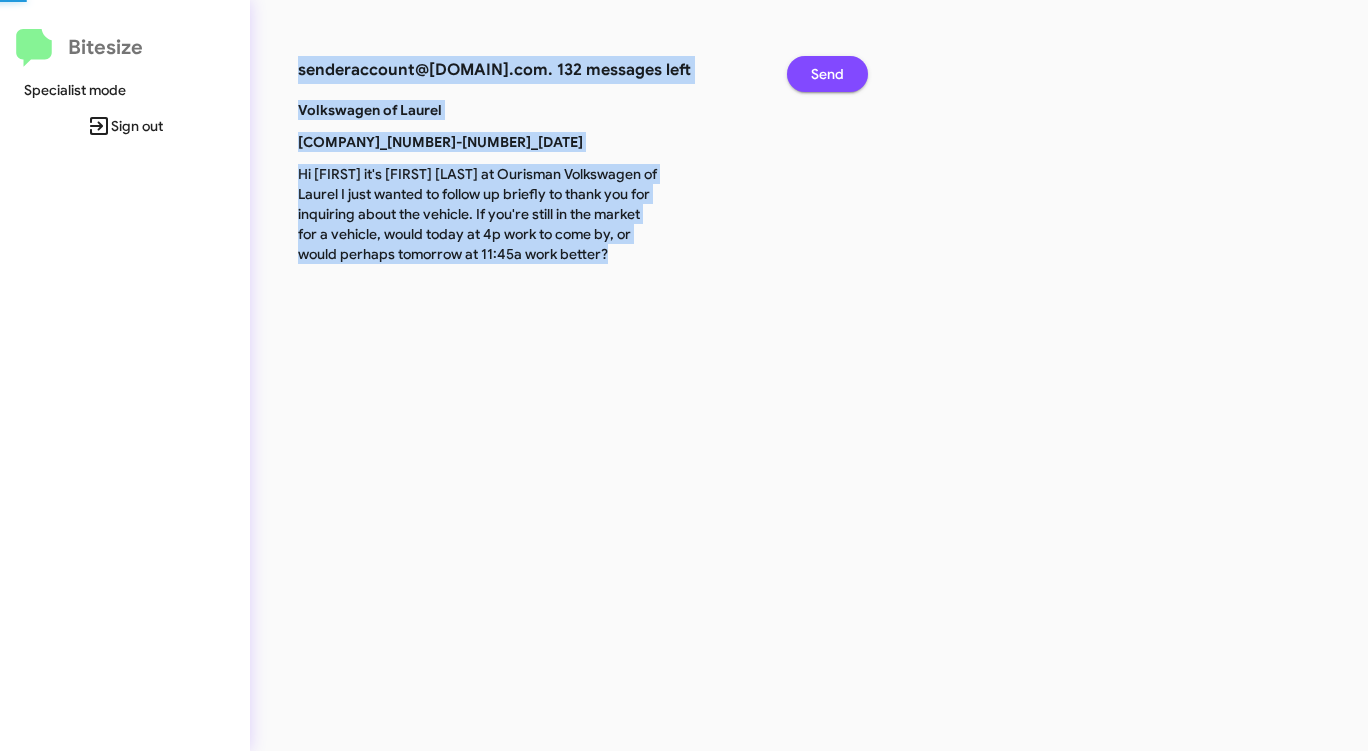 click on "Send" 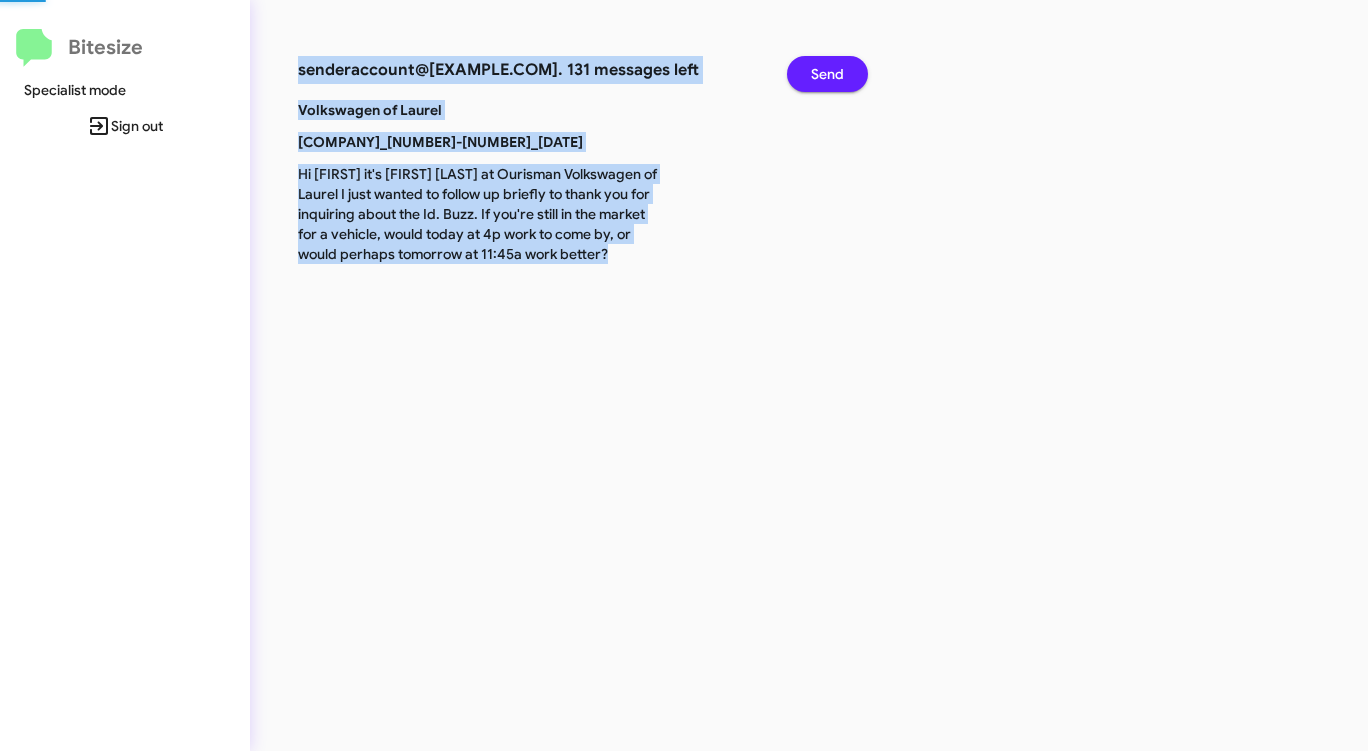 click on "Send" 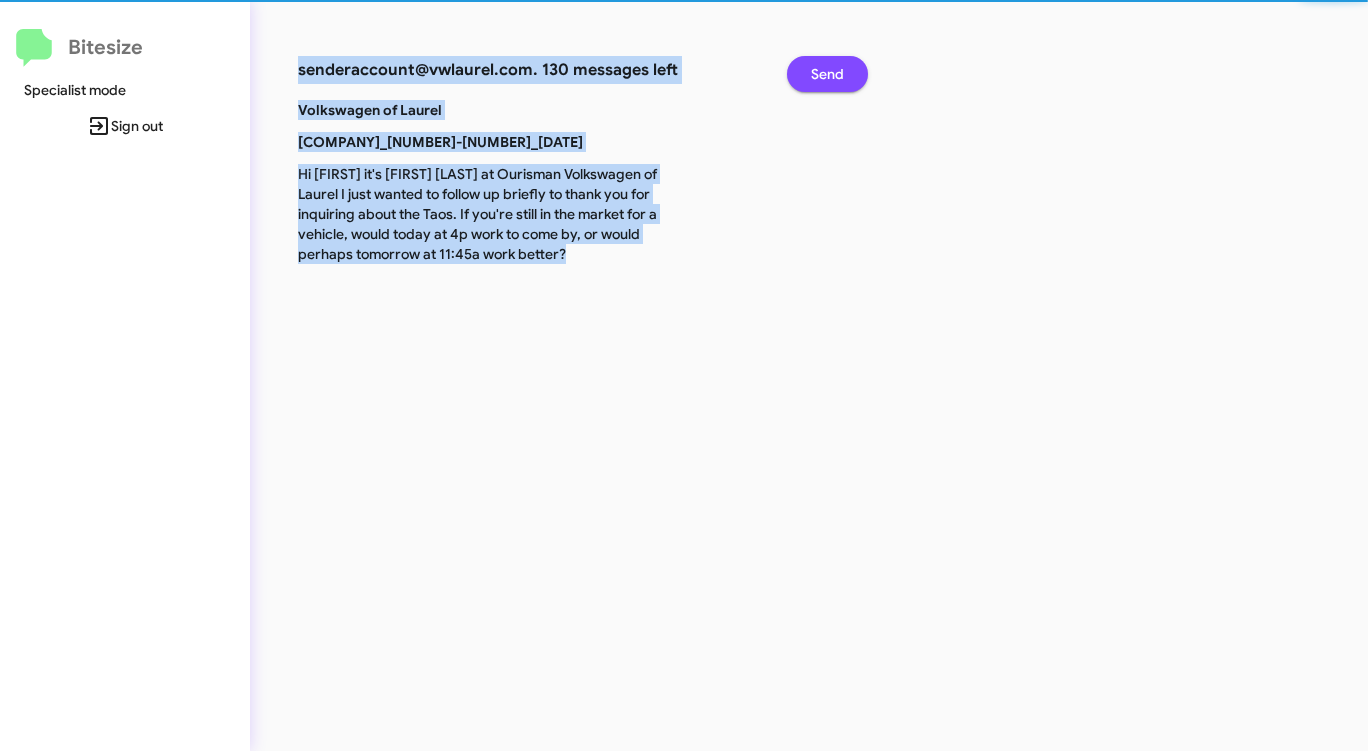 click on "Send" 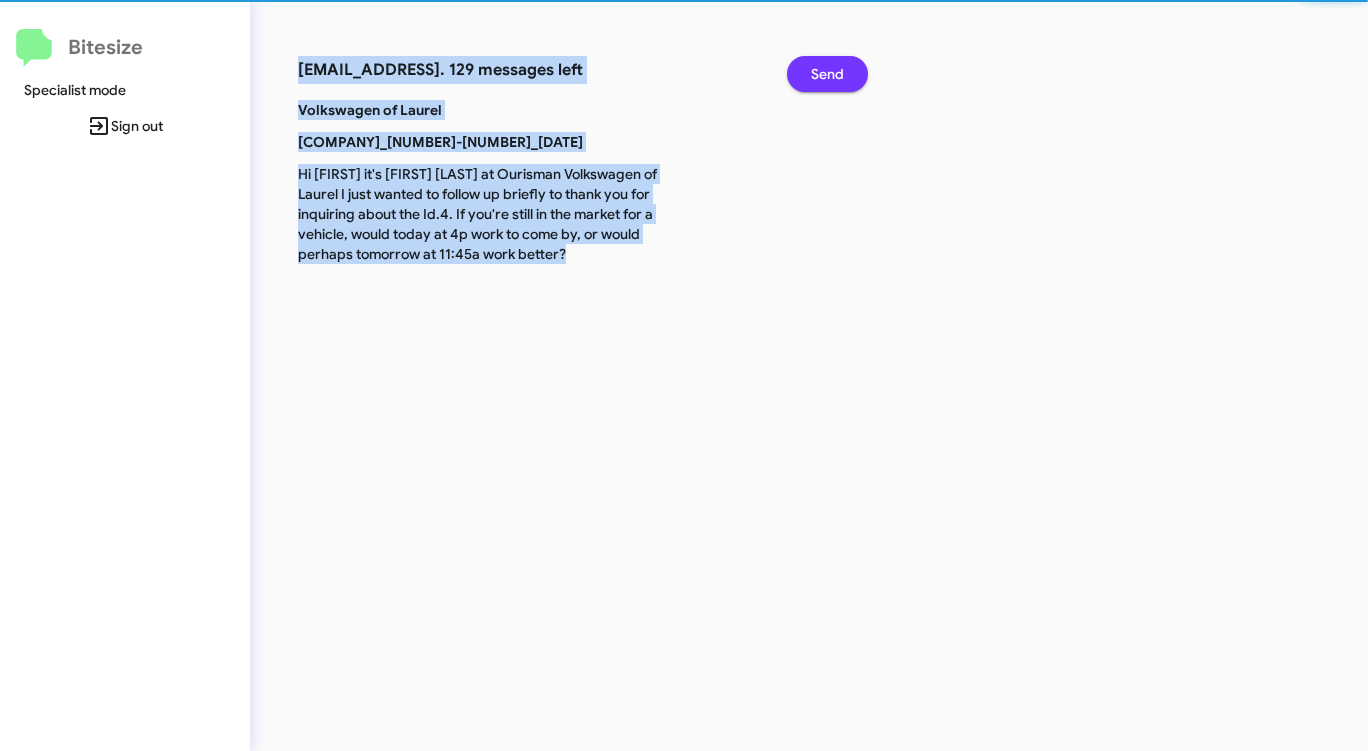 click on "Send" 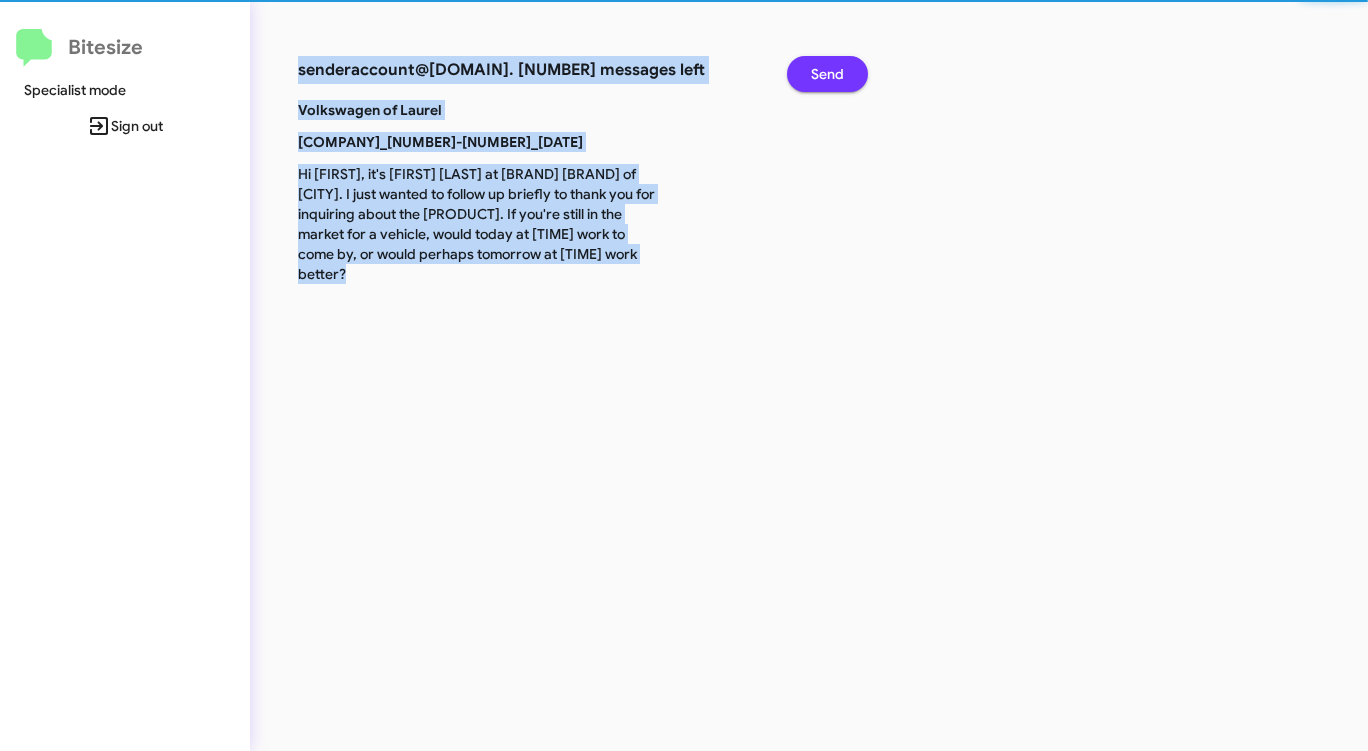click on "Send" 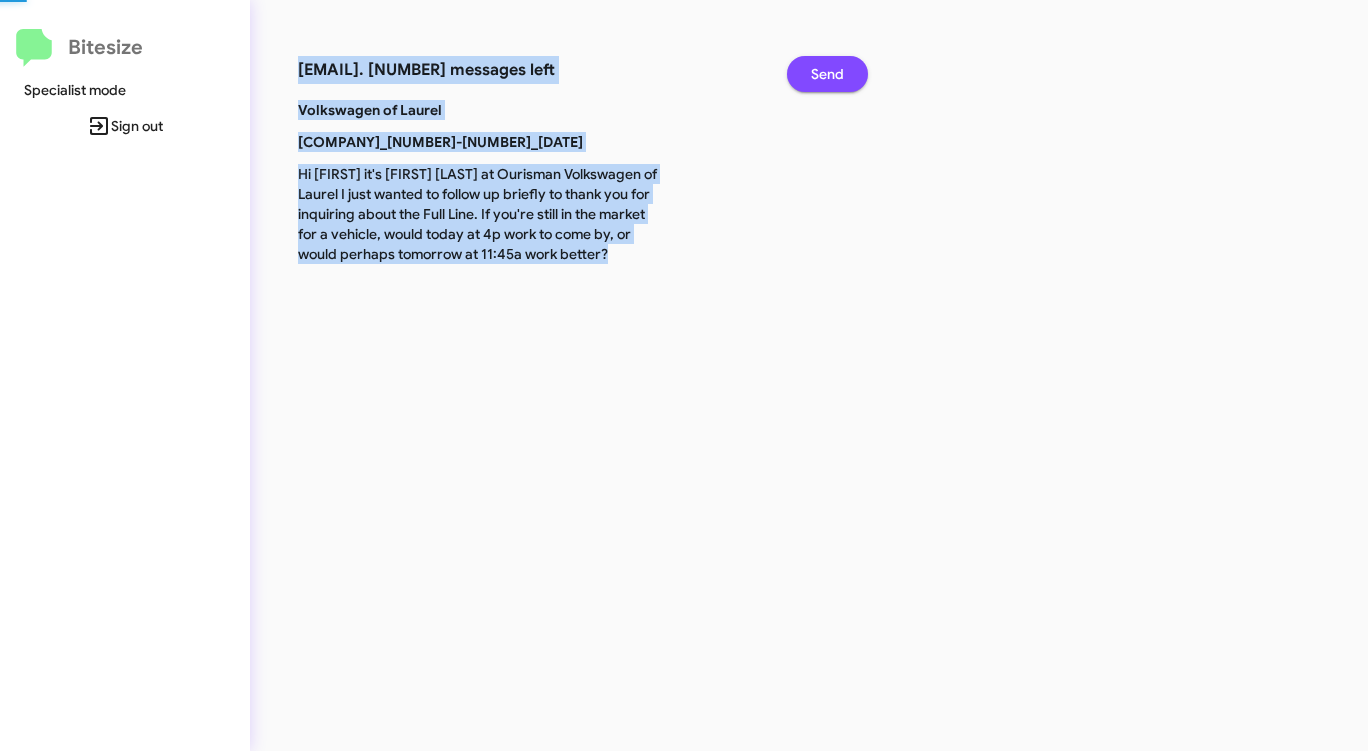 click on "Send" 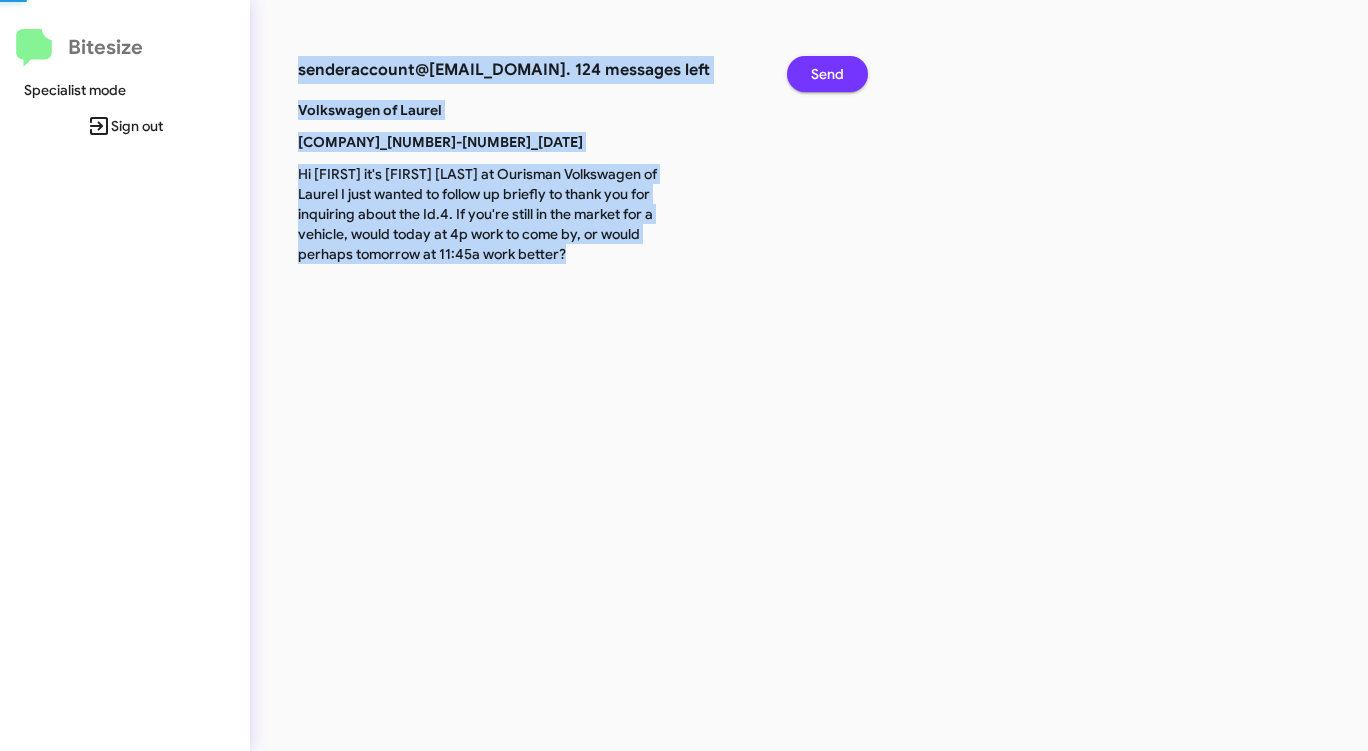 click on "Send" 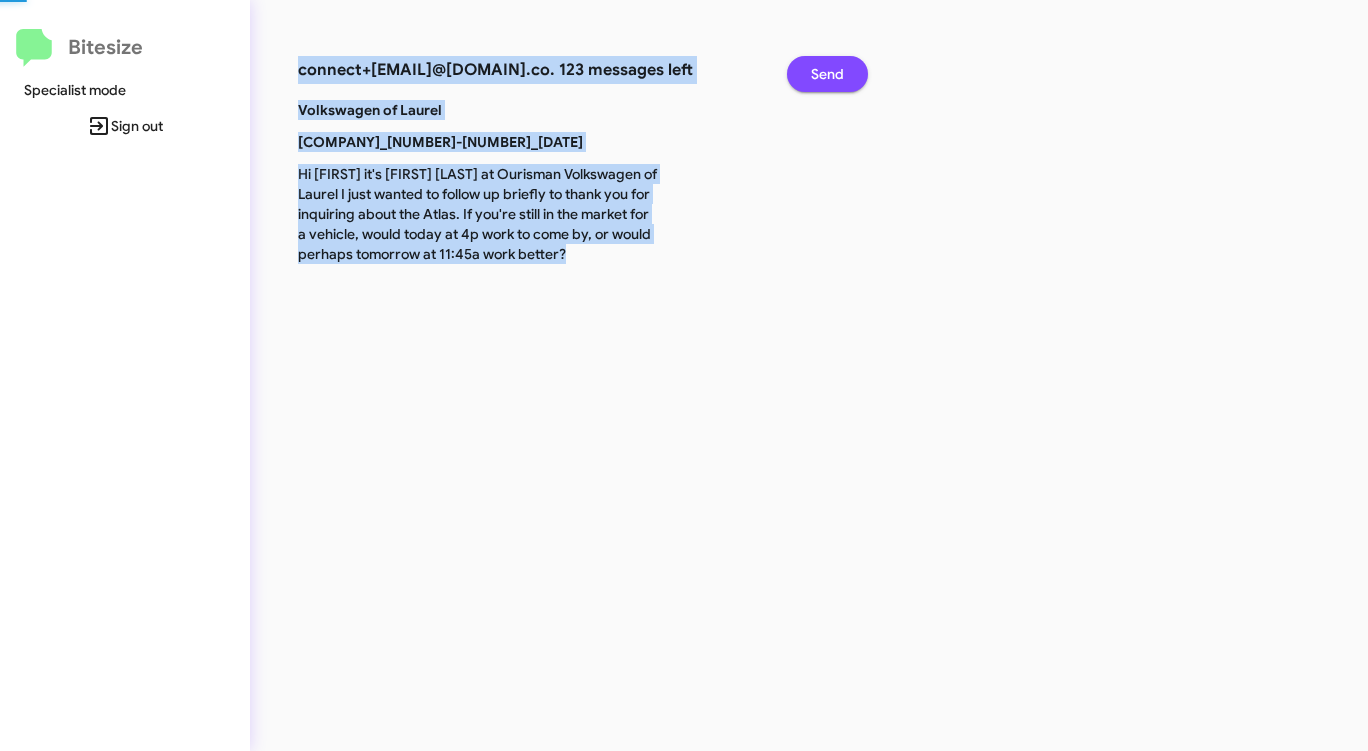 click on "Send" 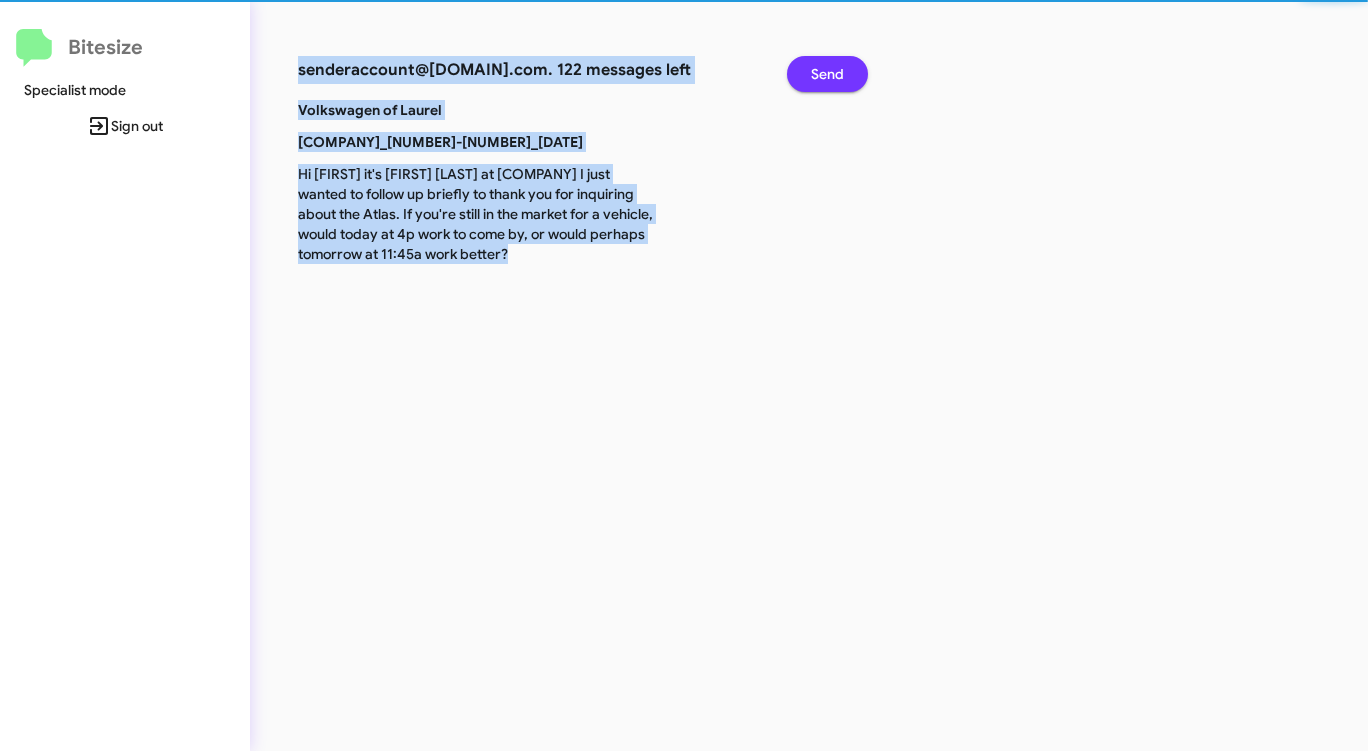 click on "Send" 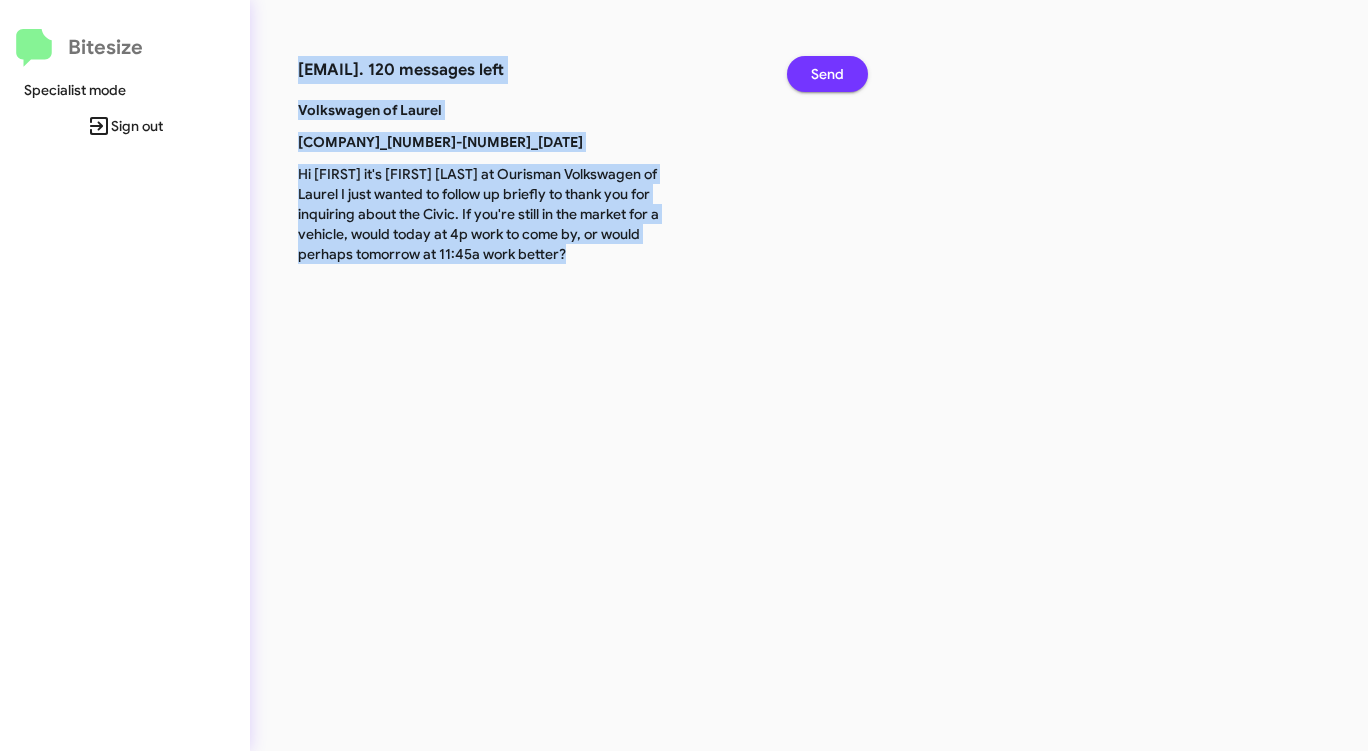 click on "Send" 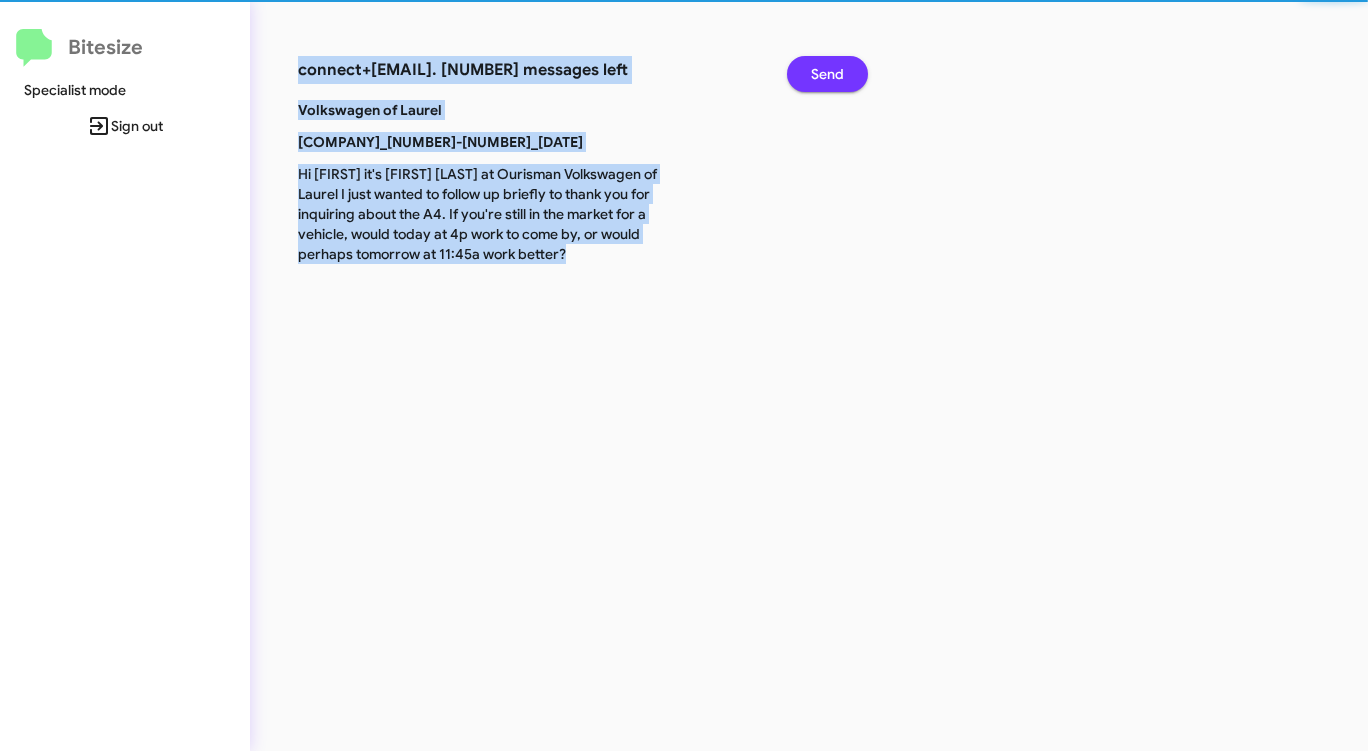 click on "Send" 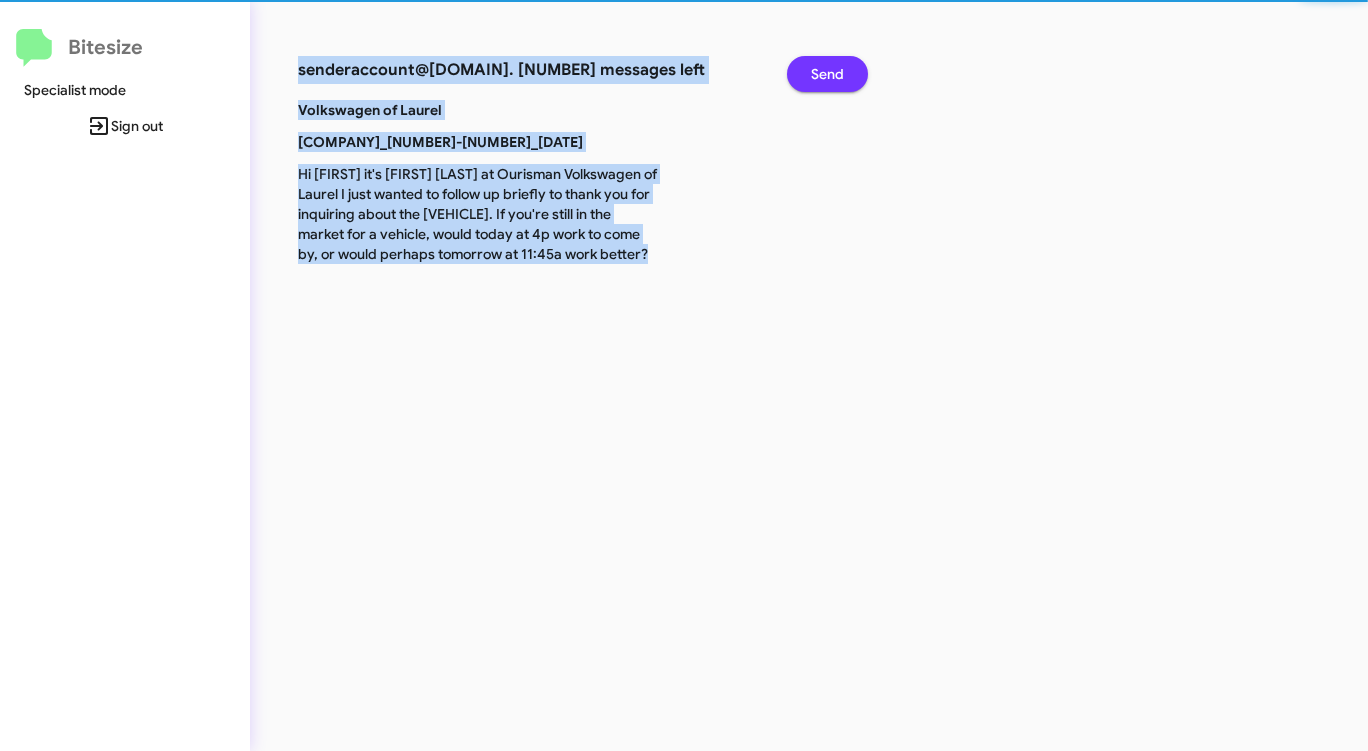 click on "Send" 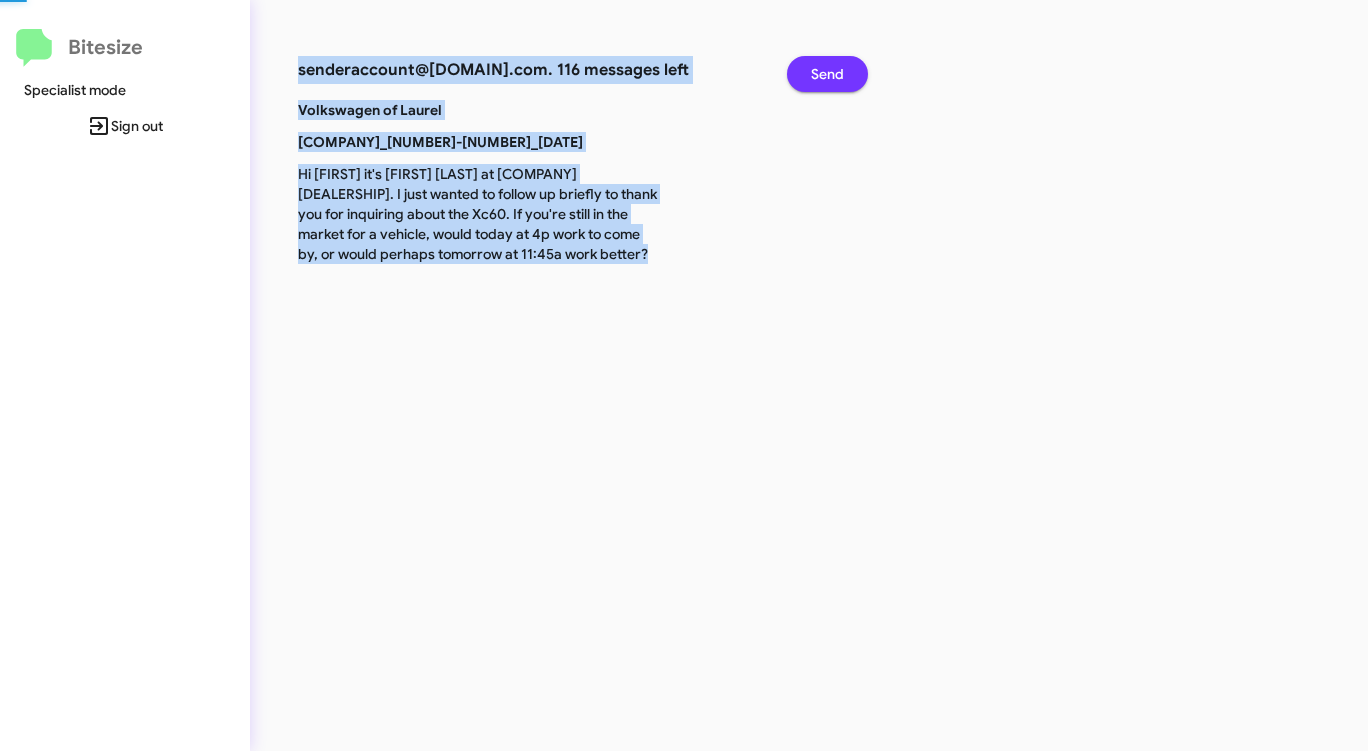click on "Send" 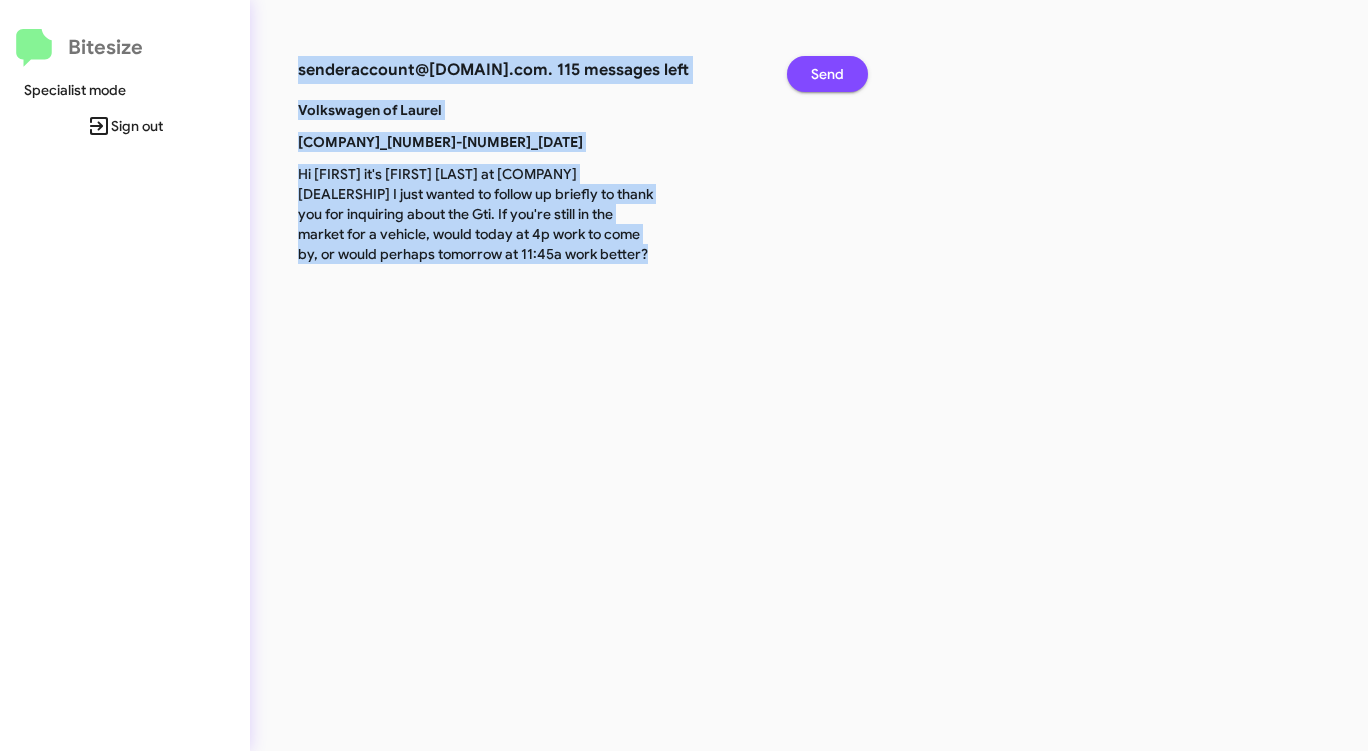 click on "Send" 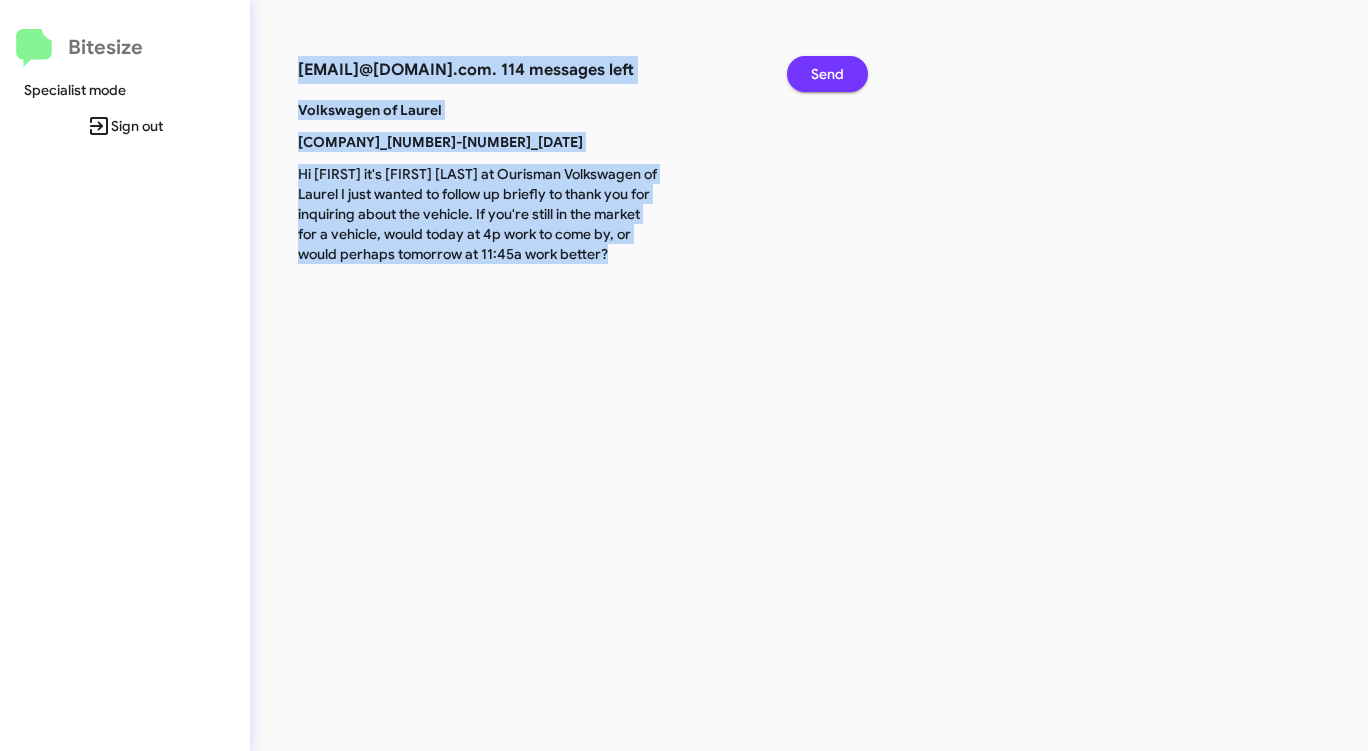 click on "Send" 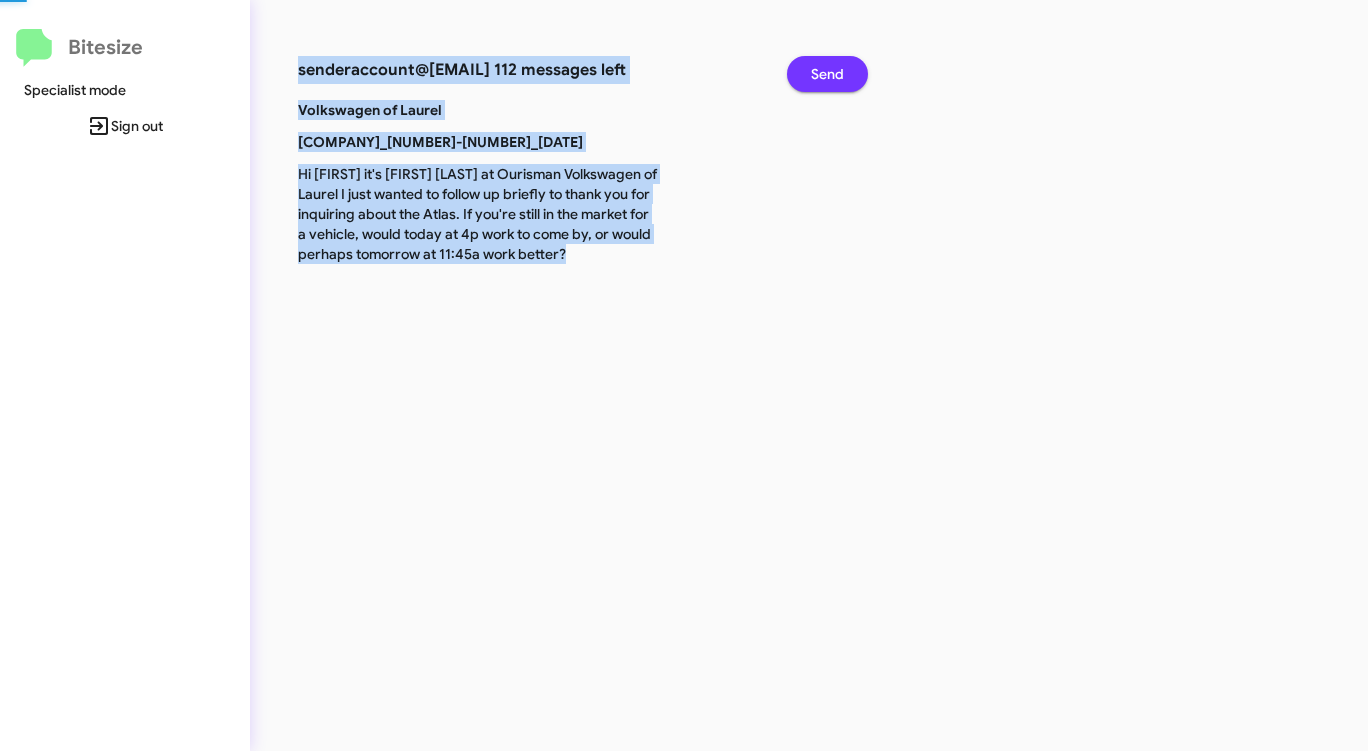 click on "Send" 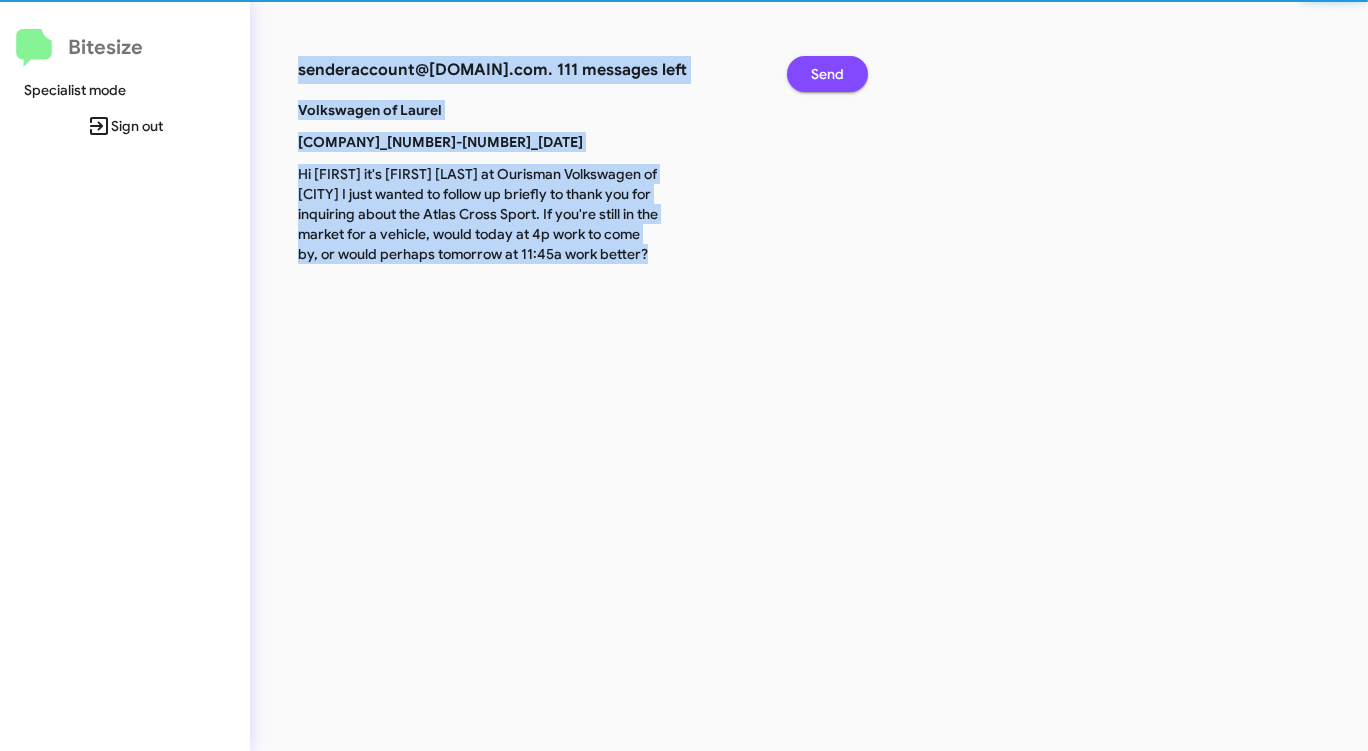click on "Send" 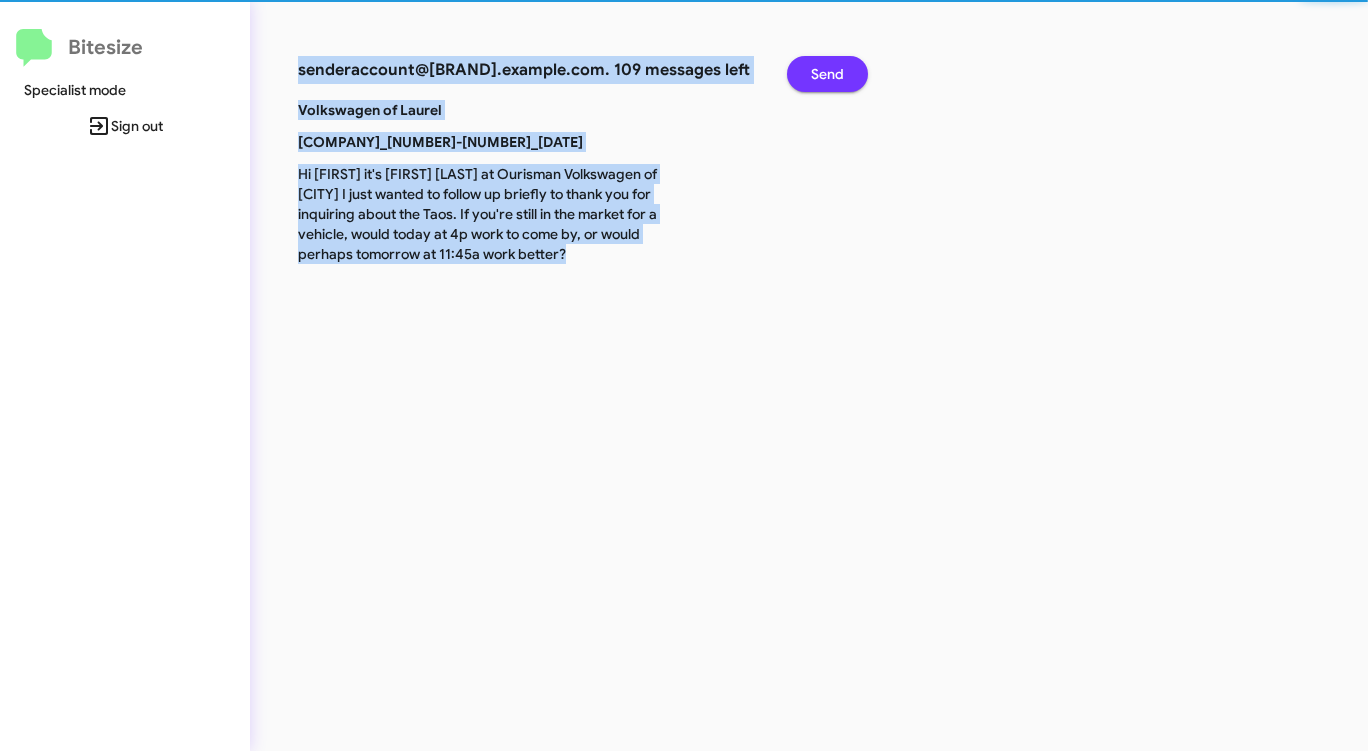 click on "Send" 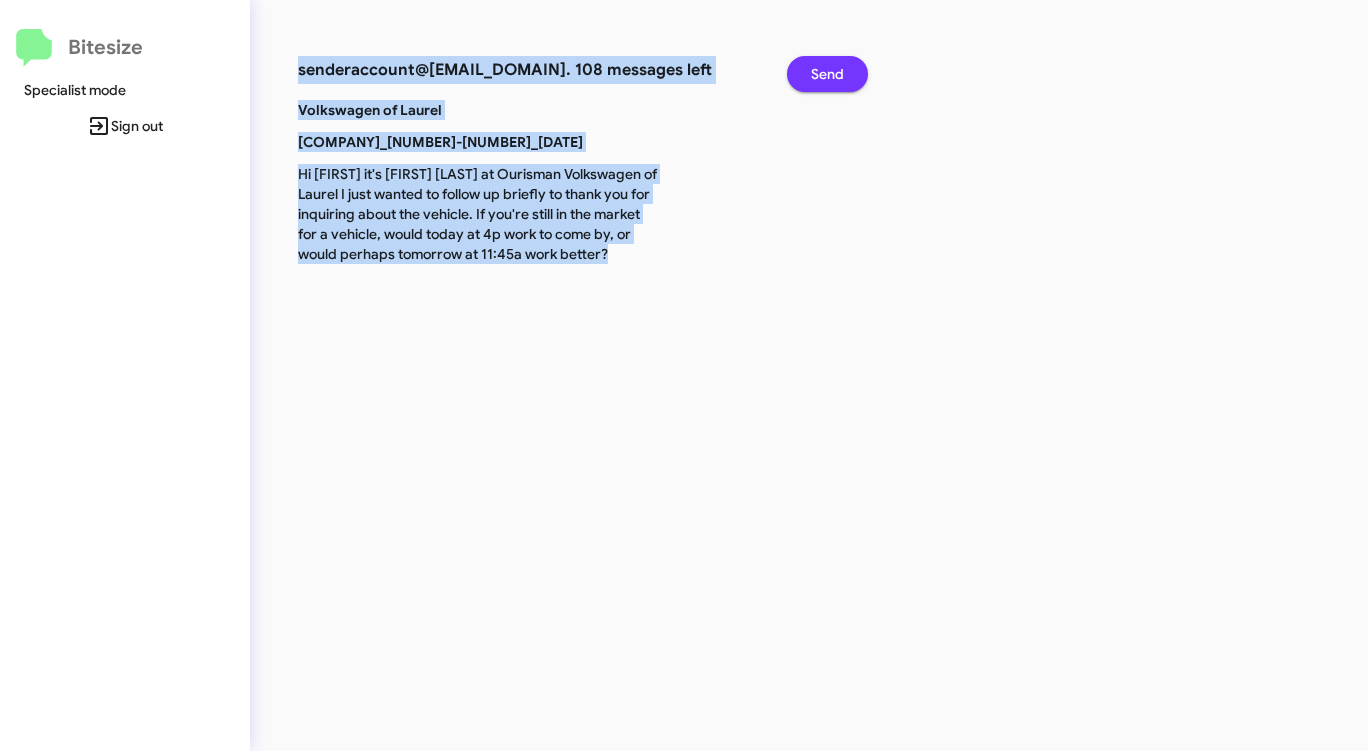click on "Send" 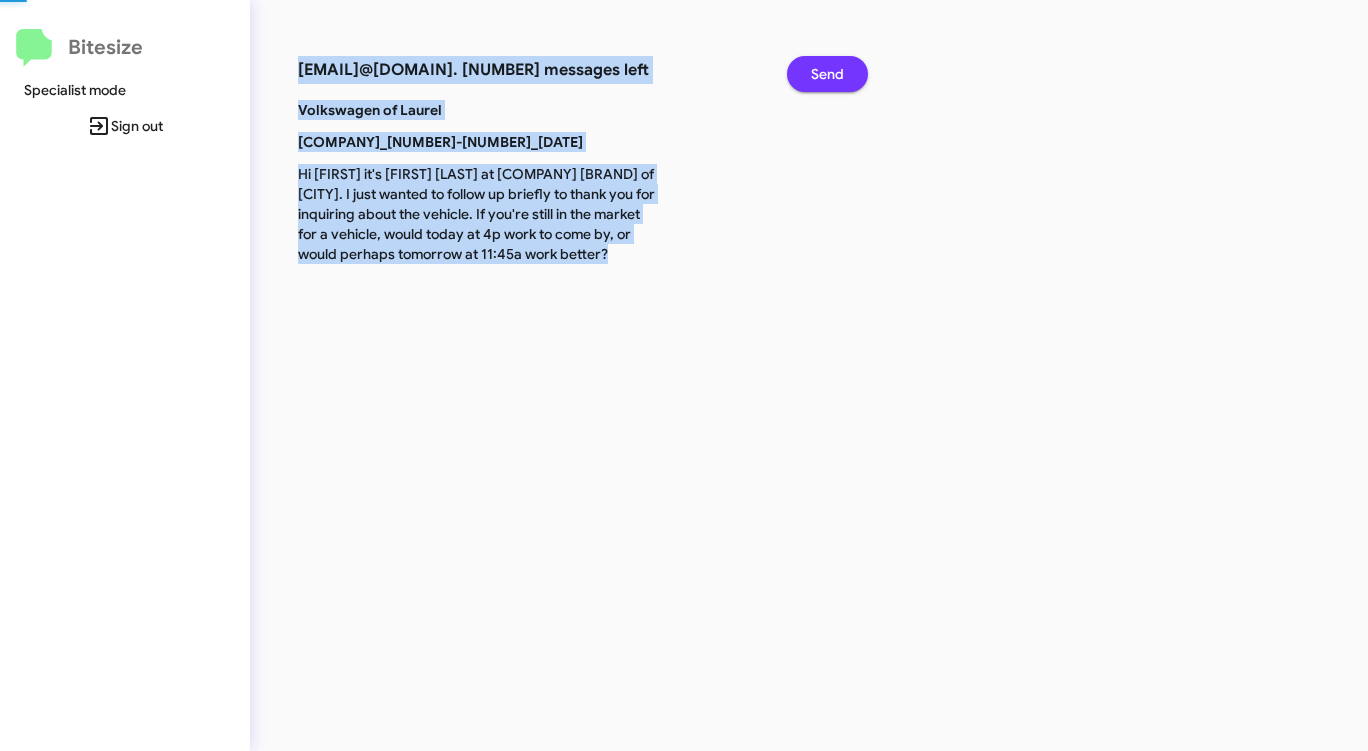 click on "Send" 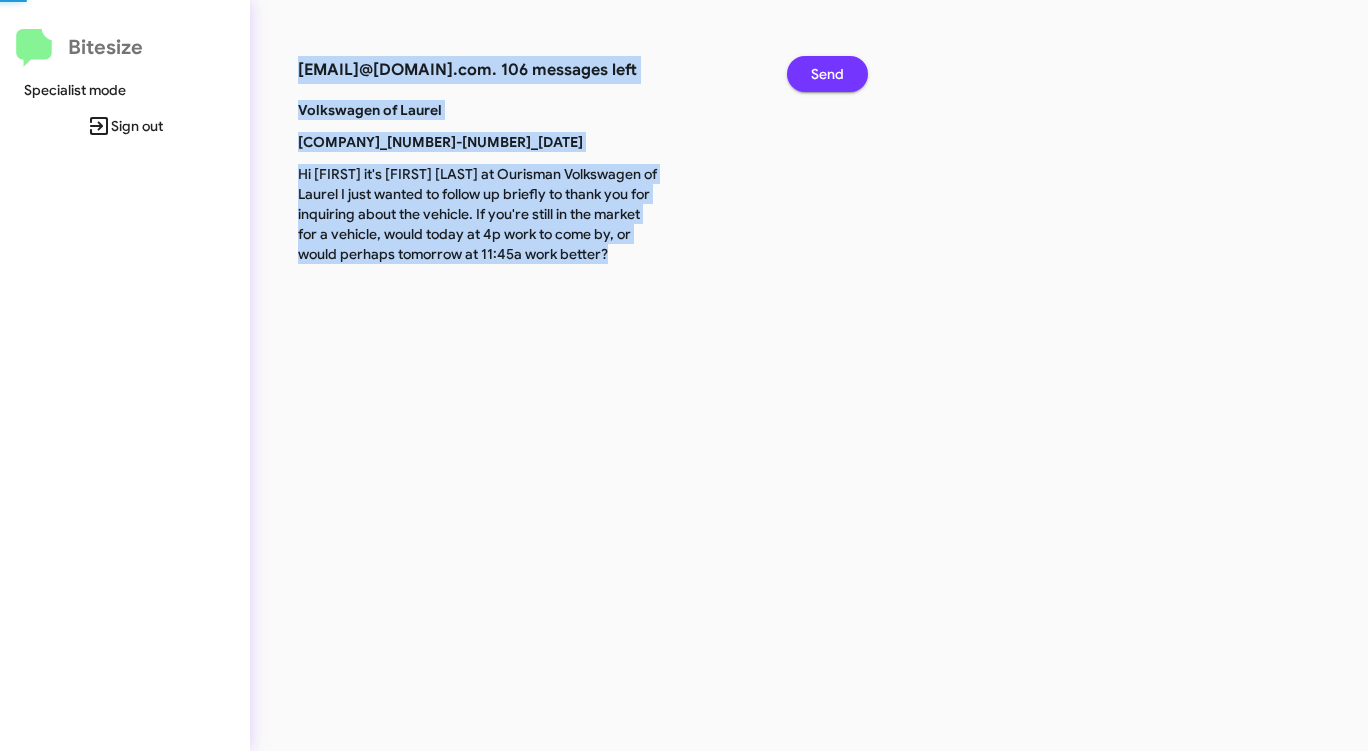 click on "Send" 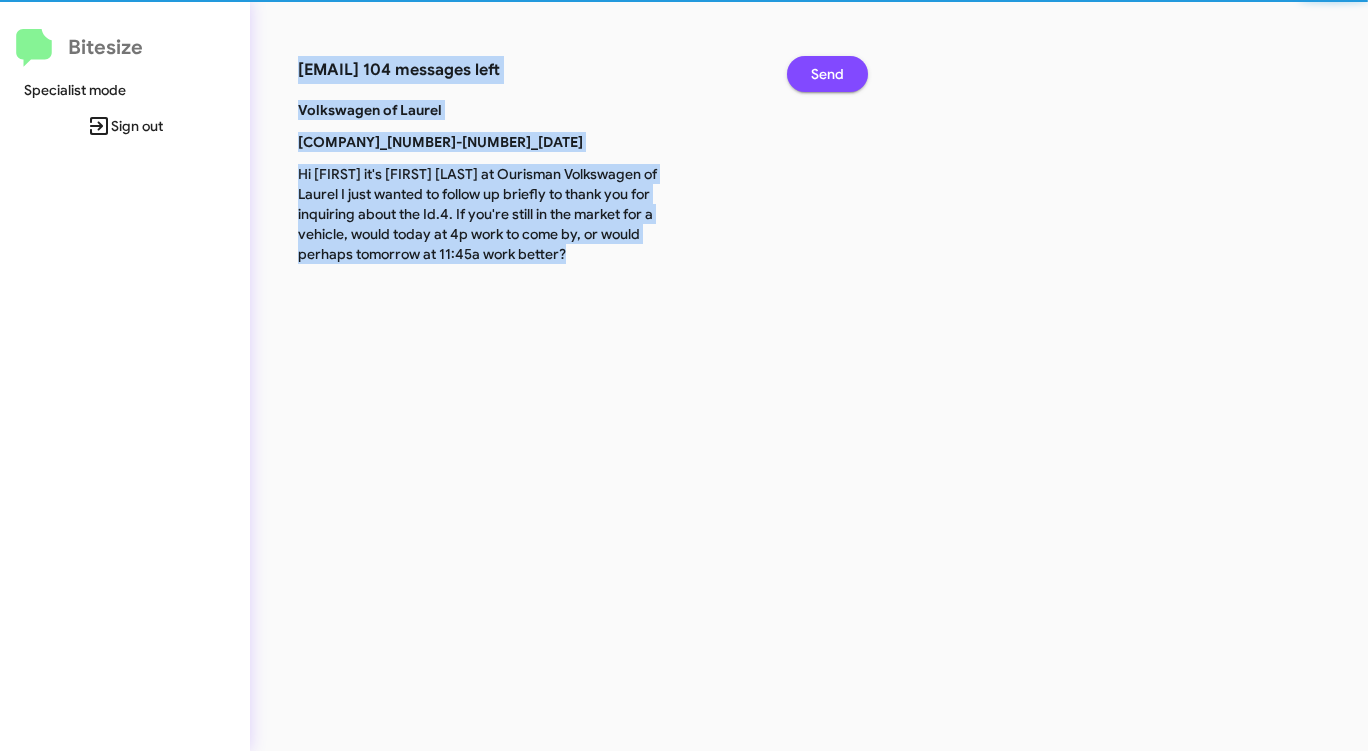 click on "Send" 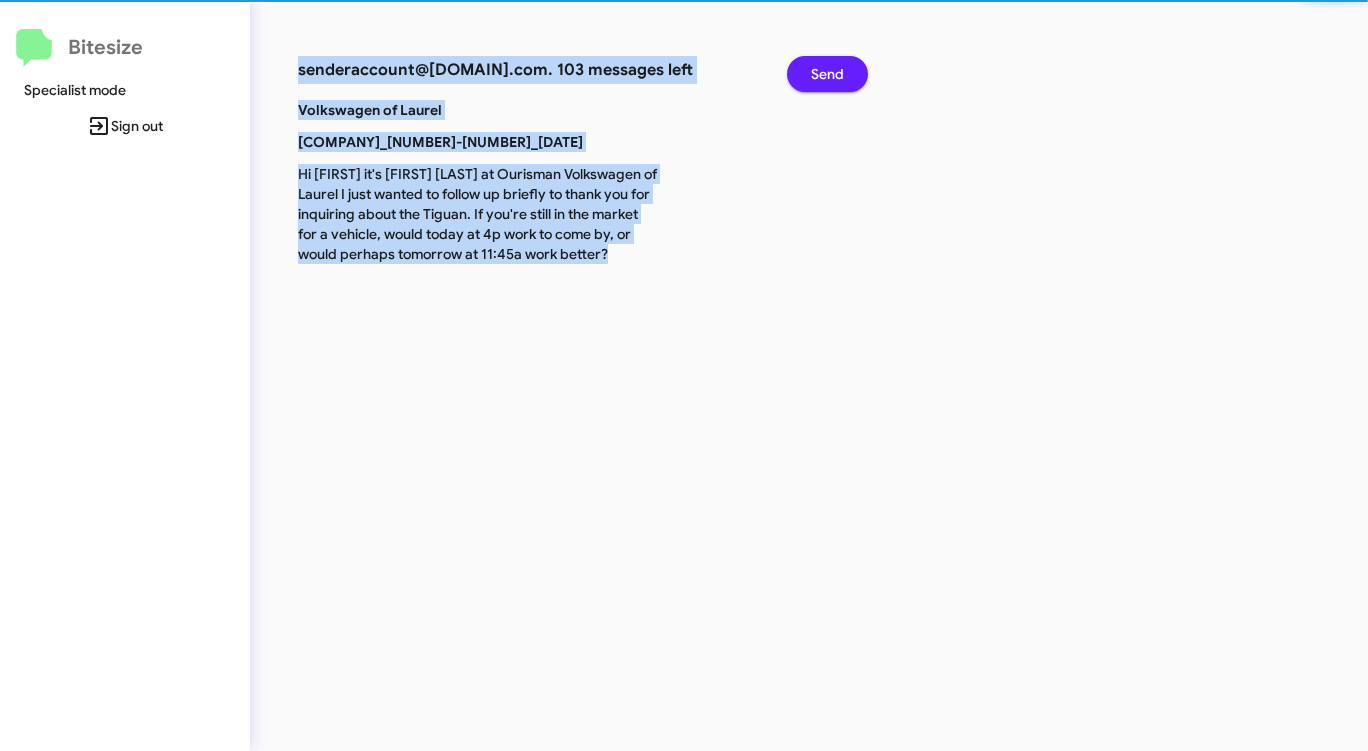 click on "Send" 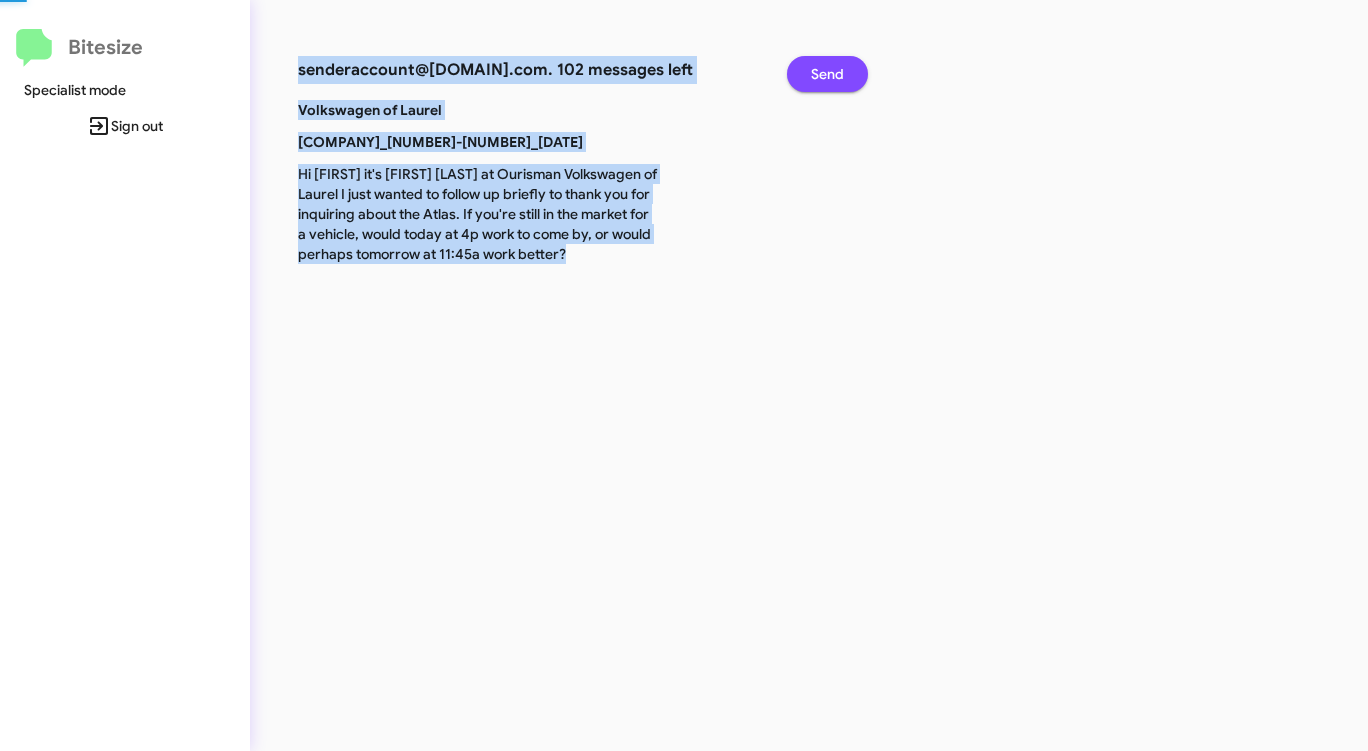 click on "Send" 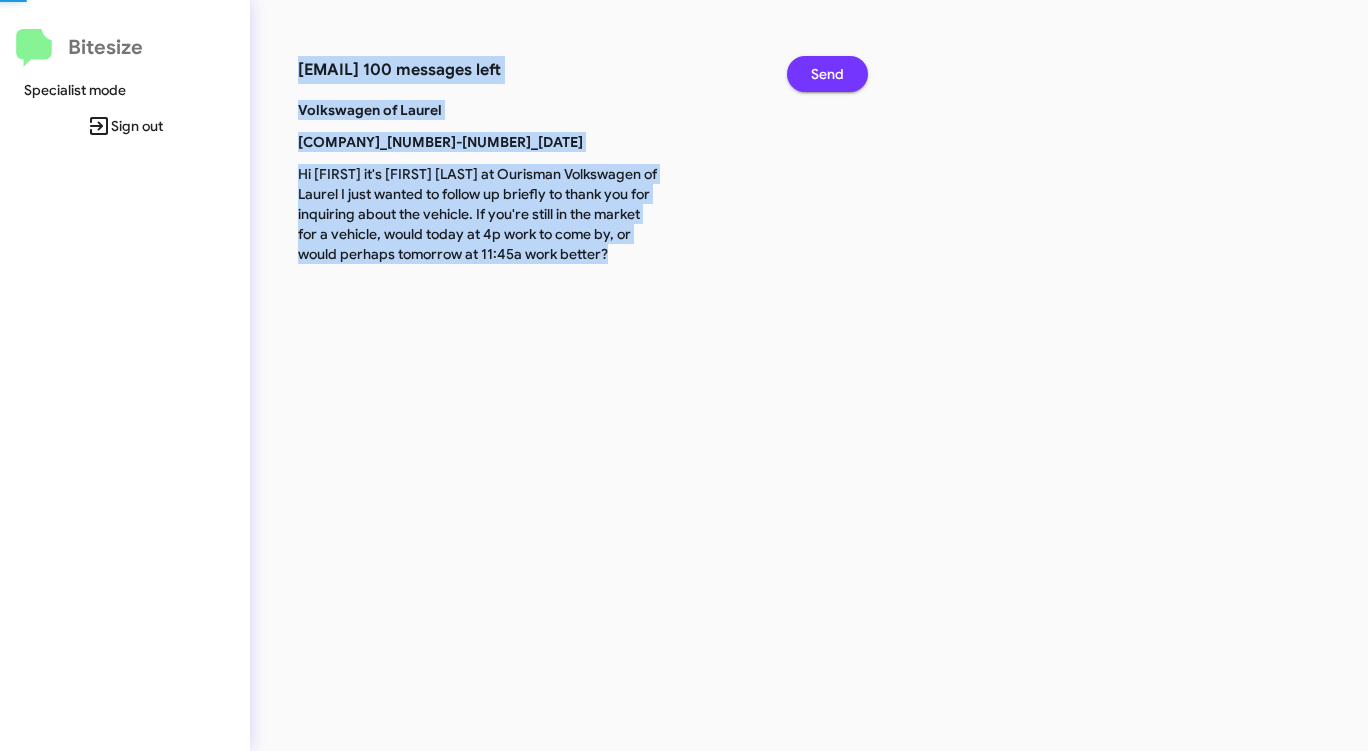 click on "Send" 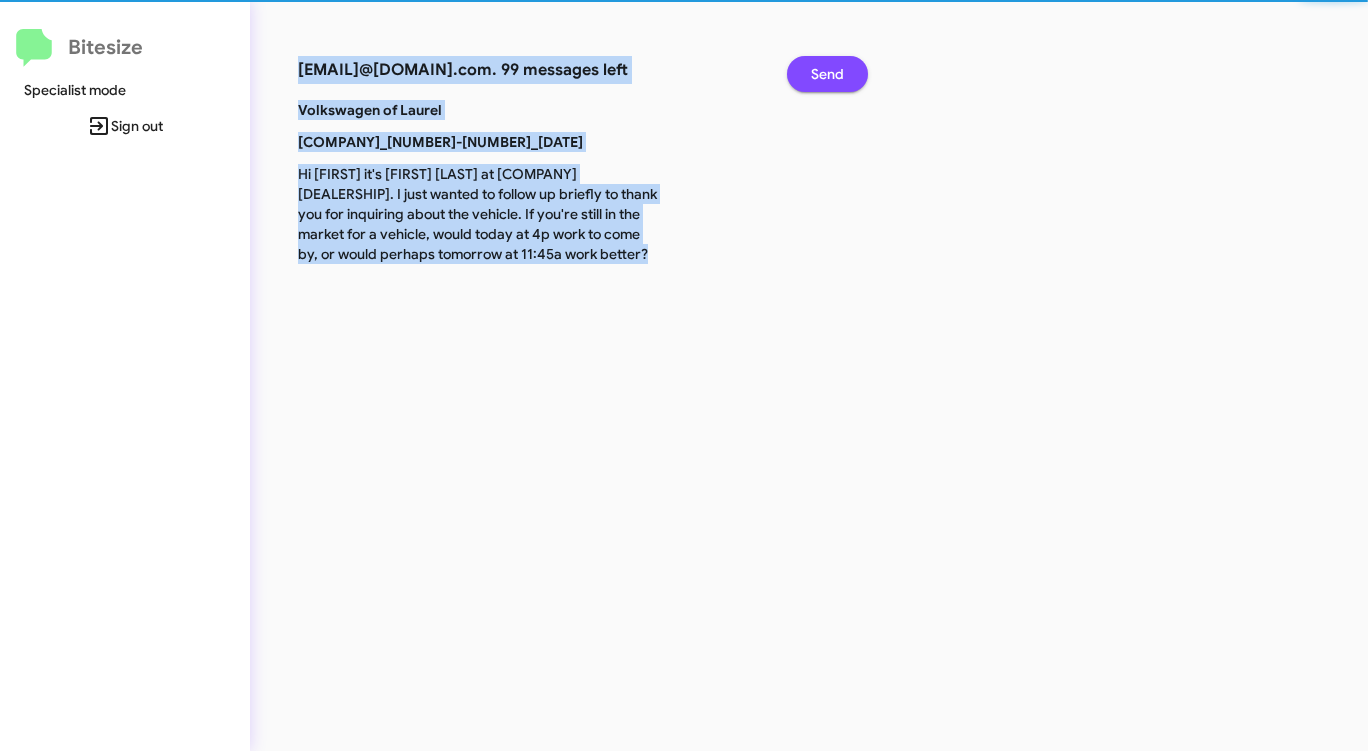 click on "Send" 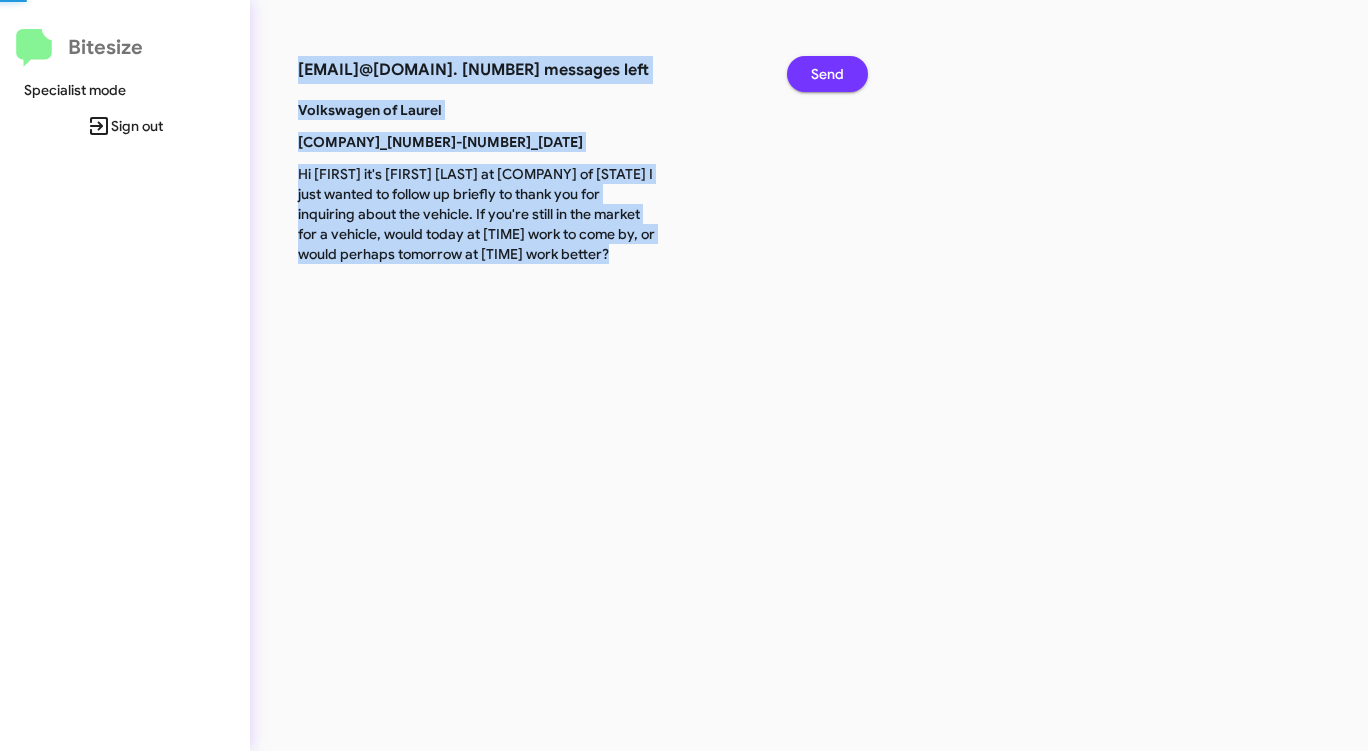 click on "Send" 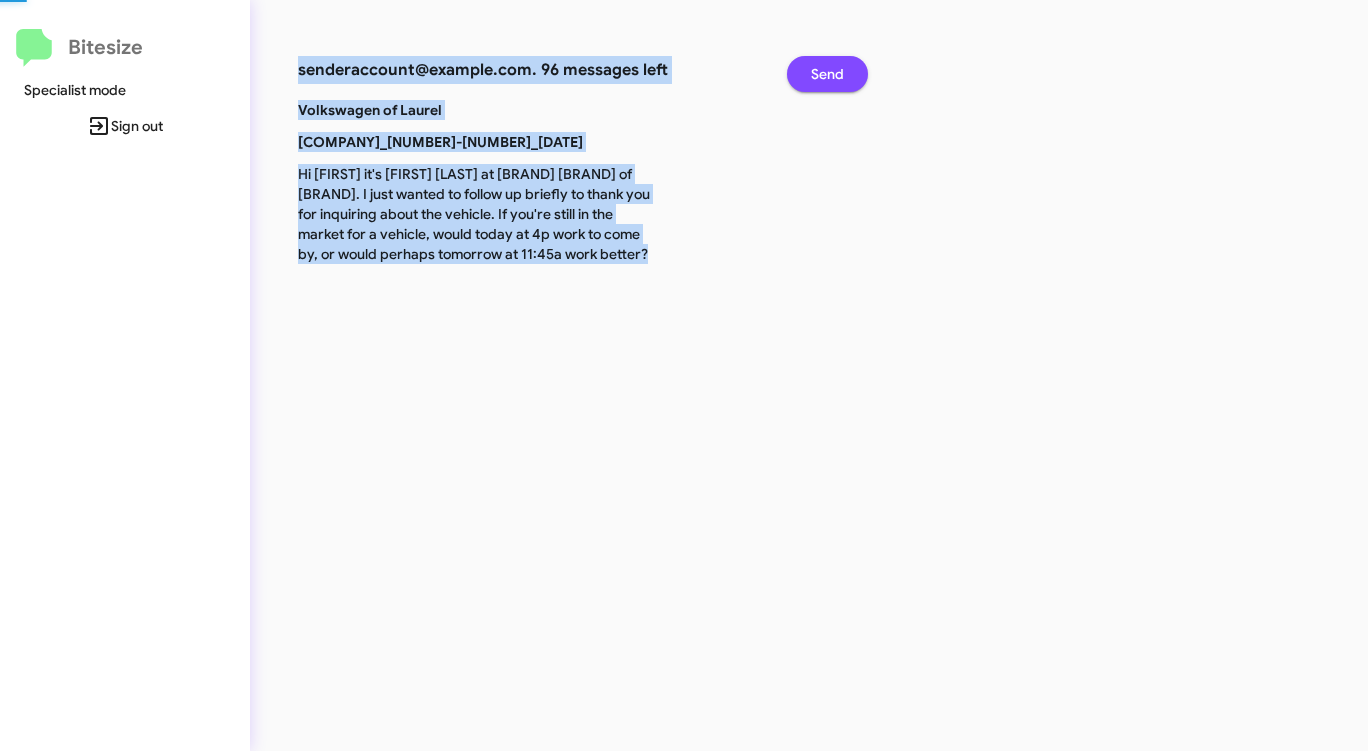 click on "Send" 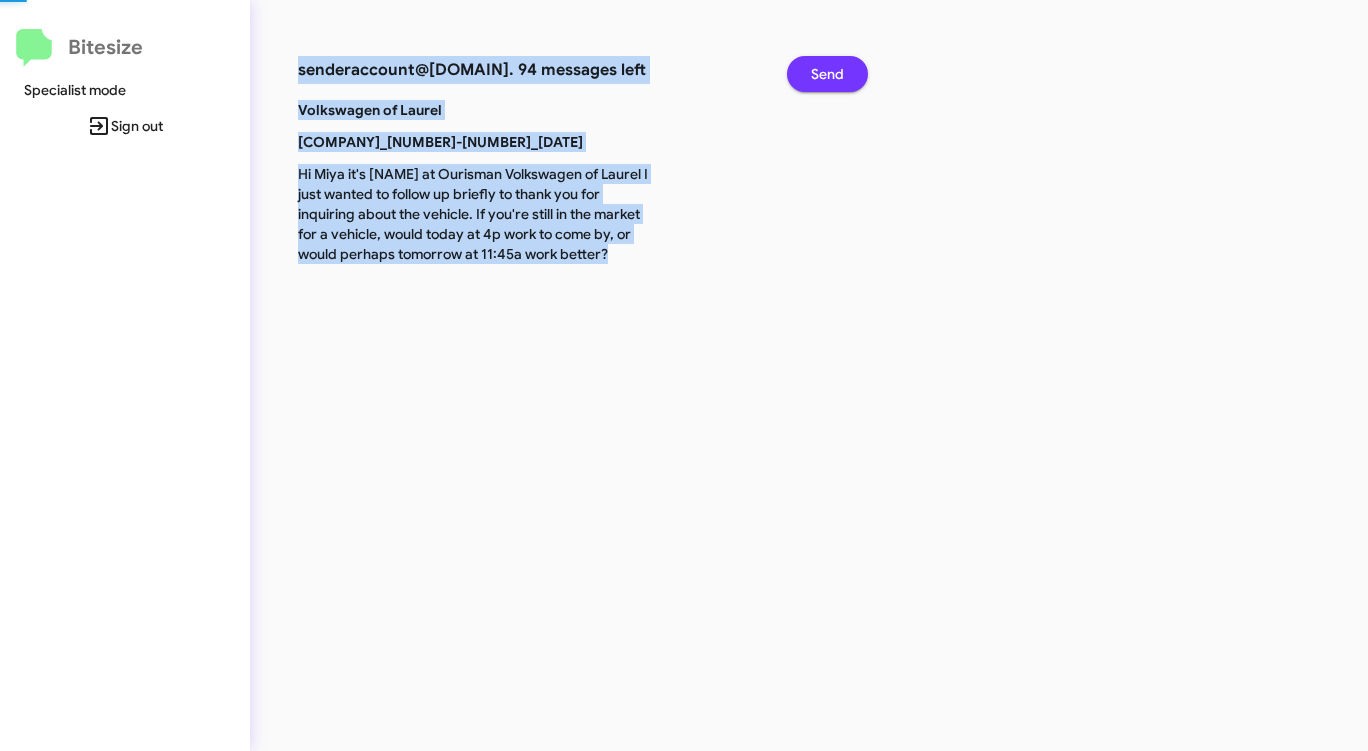 click on "Send" 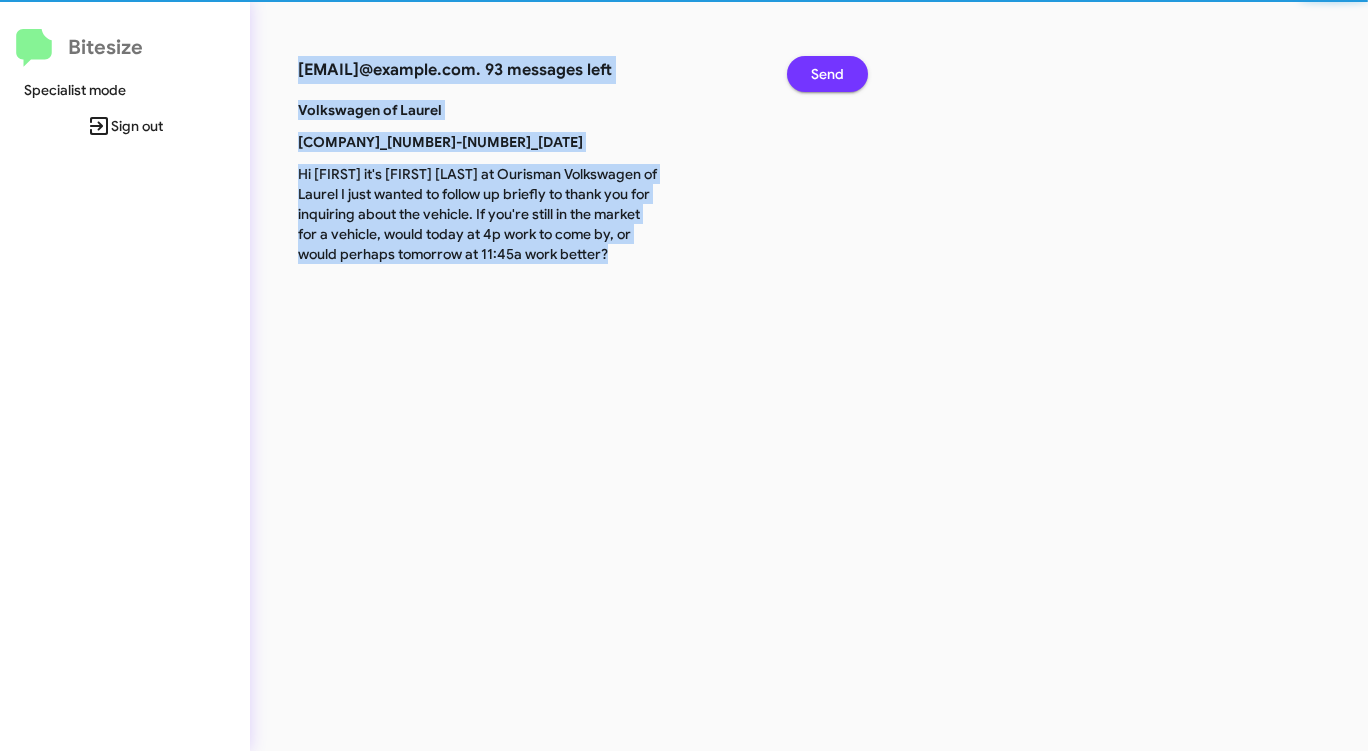 click on "Send" 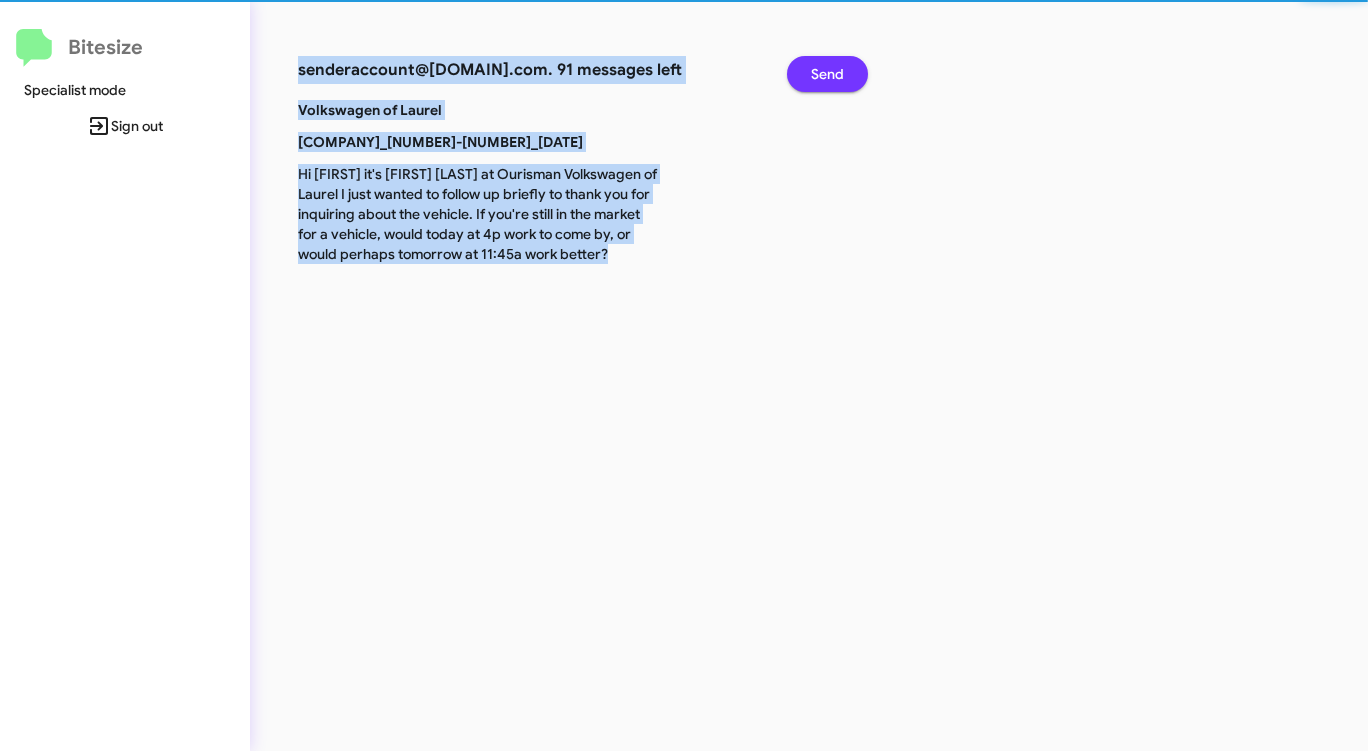 click on "Send" 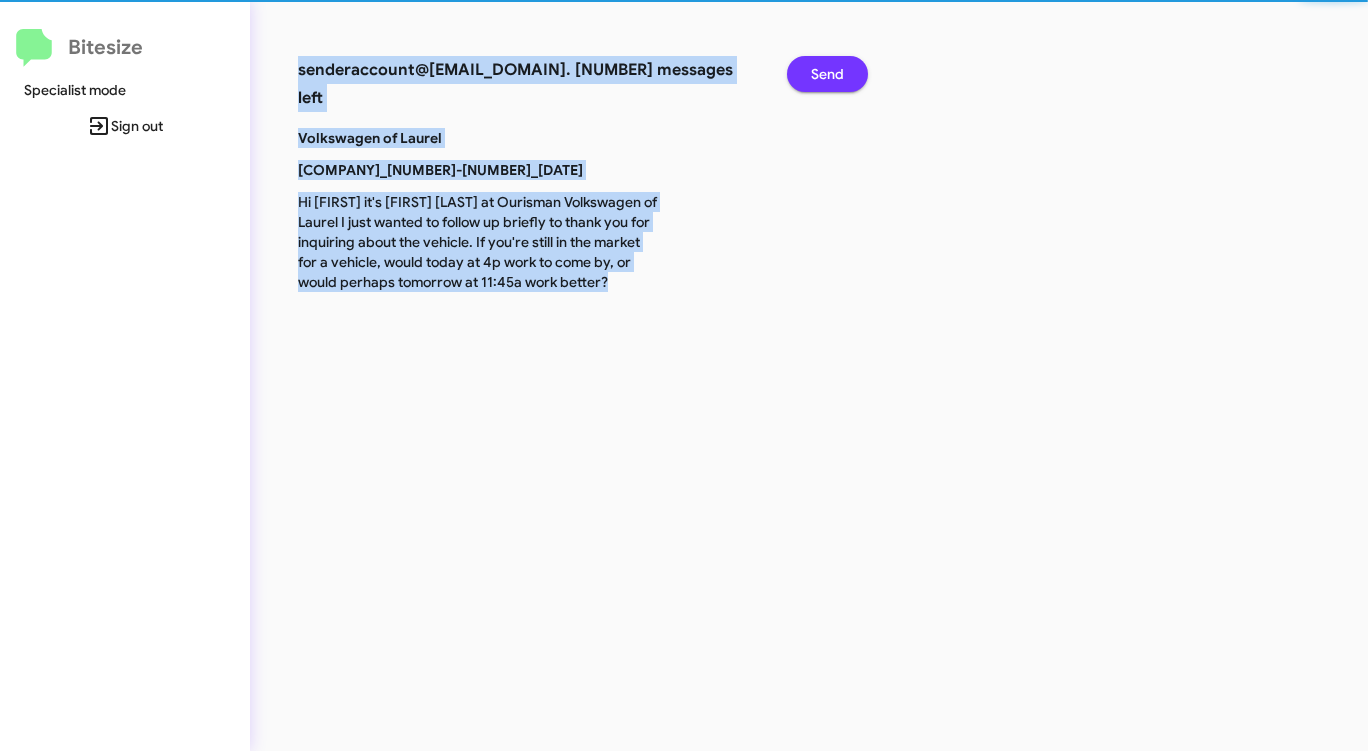 click on "Send" 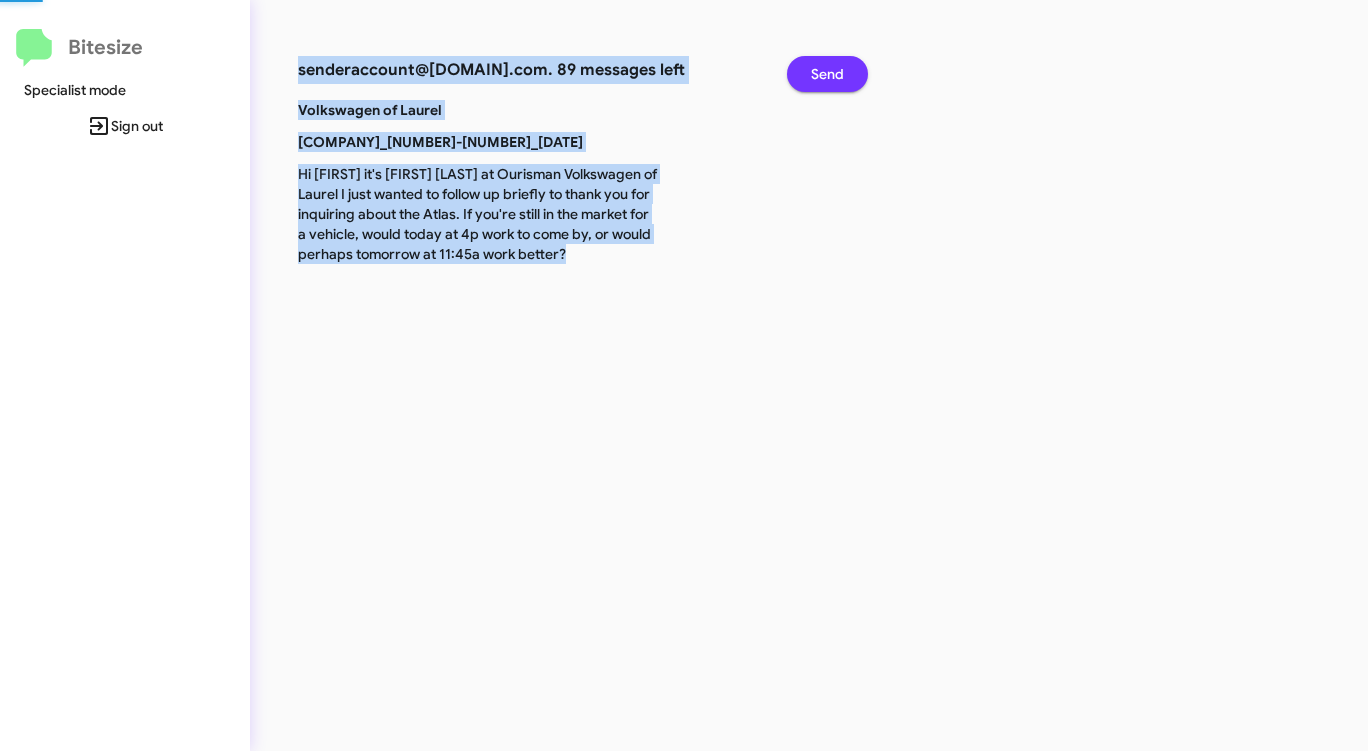 click on "Send" 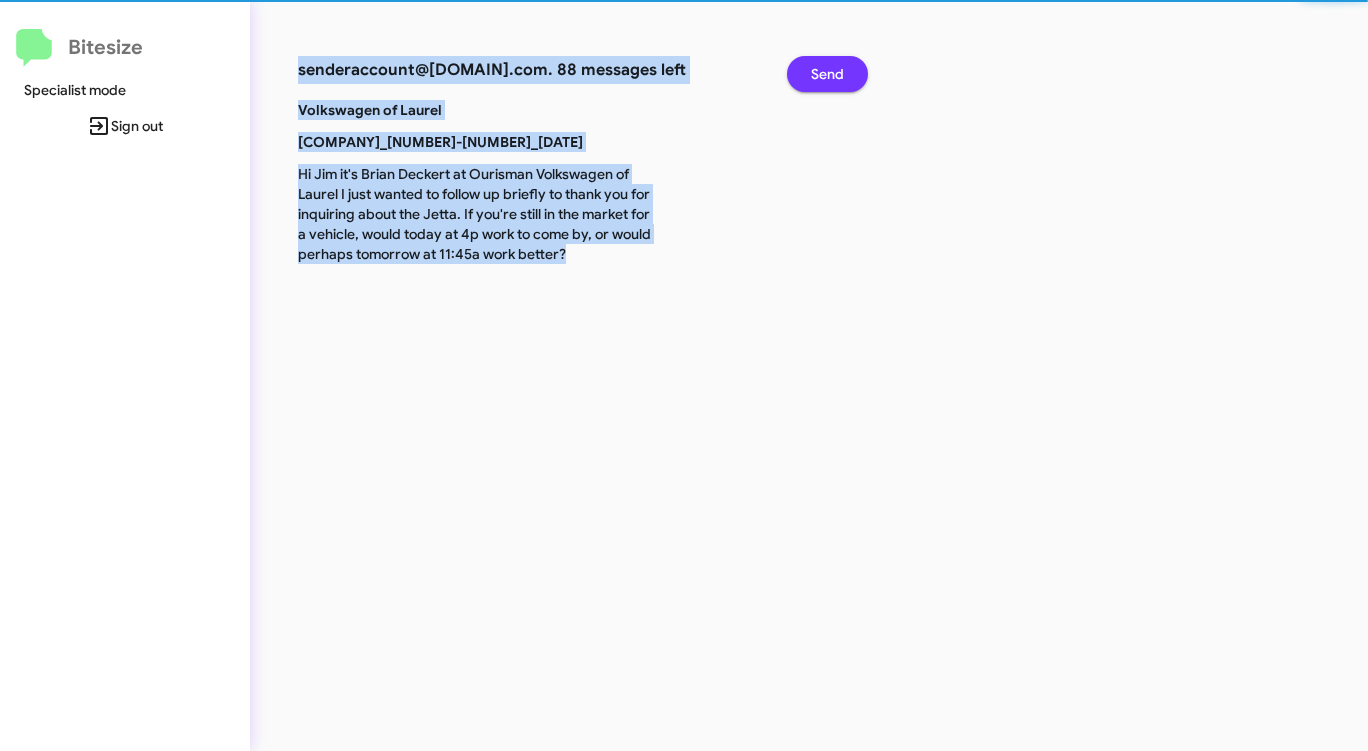 click on "Send" 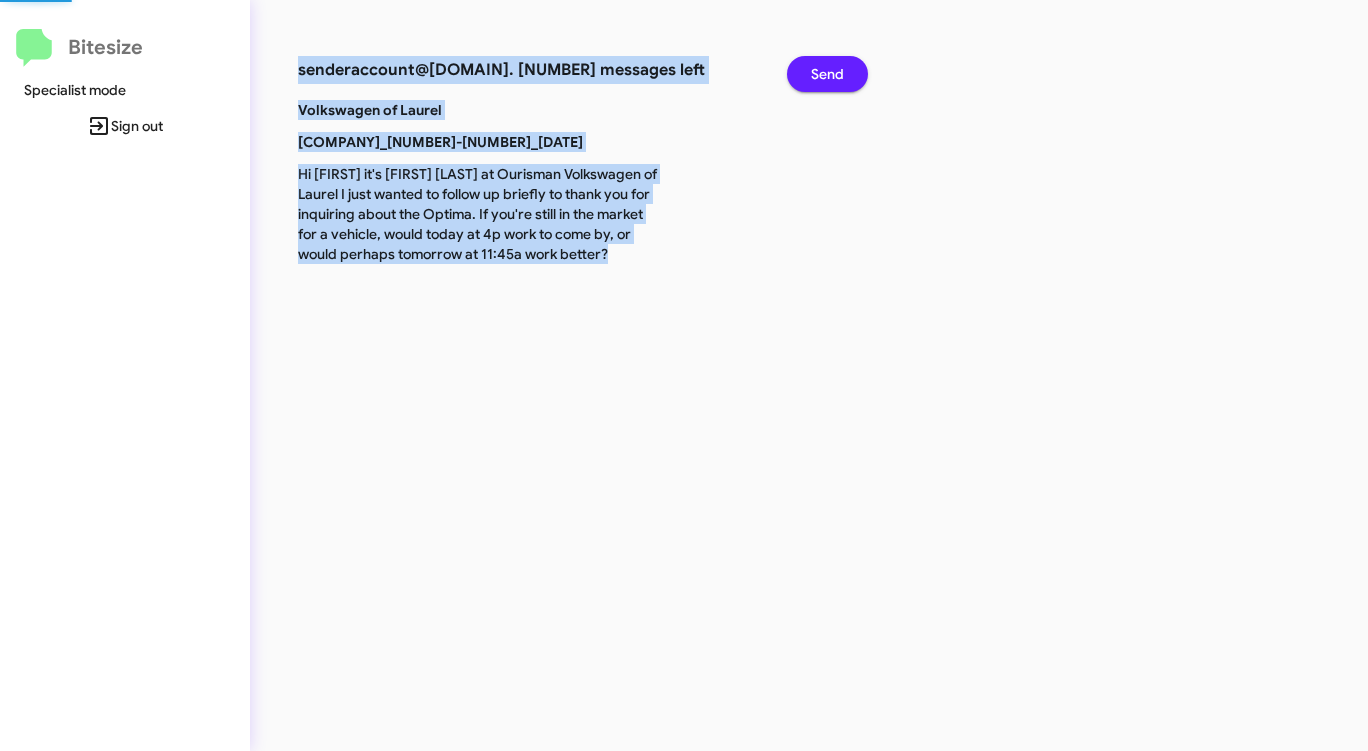 click on "Send" 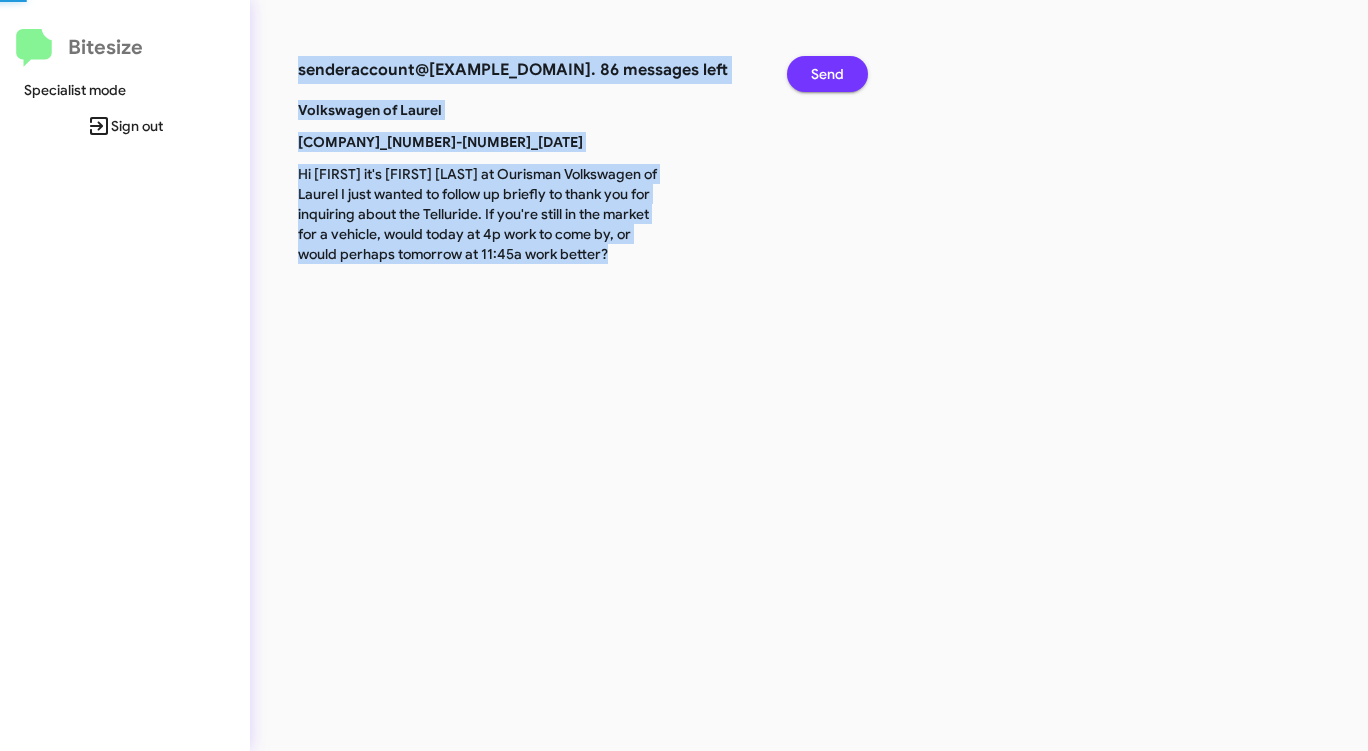 click on "Send" 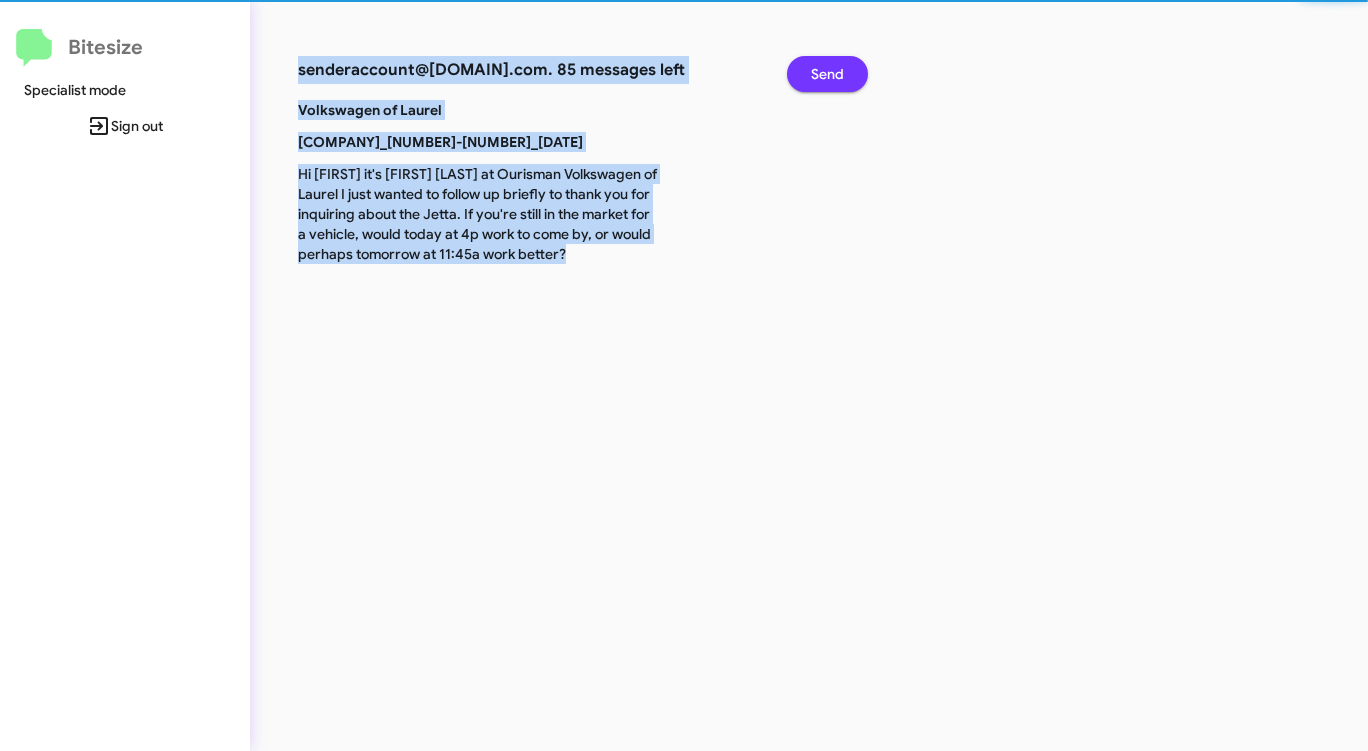 click on "Send" 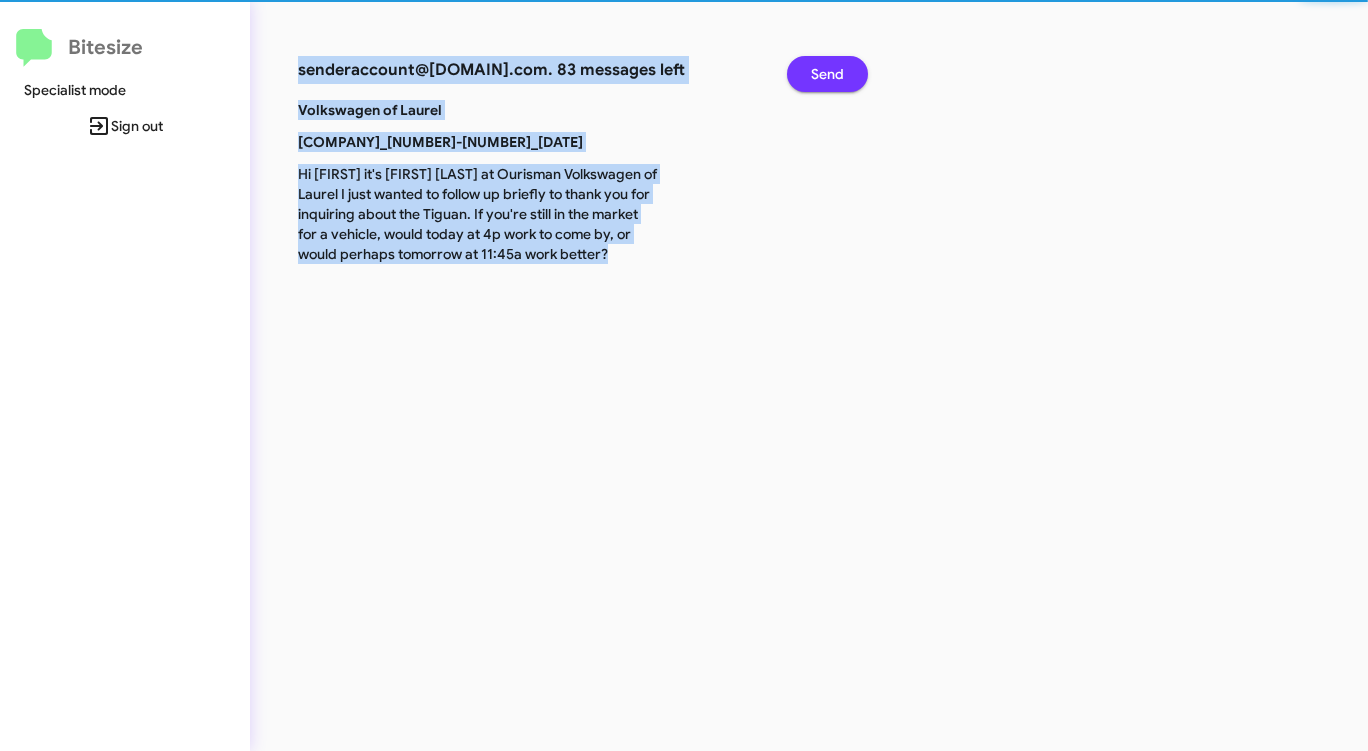 click on "Send" 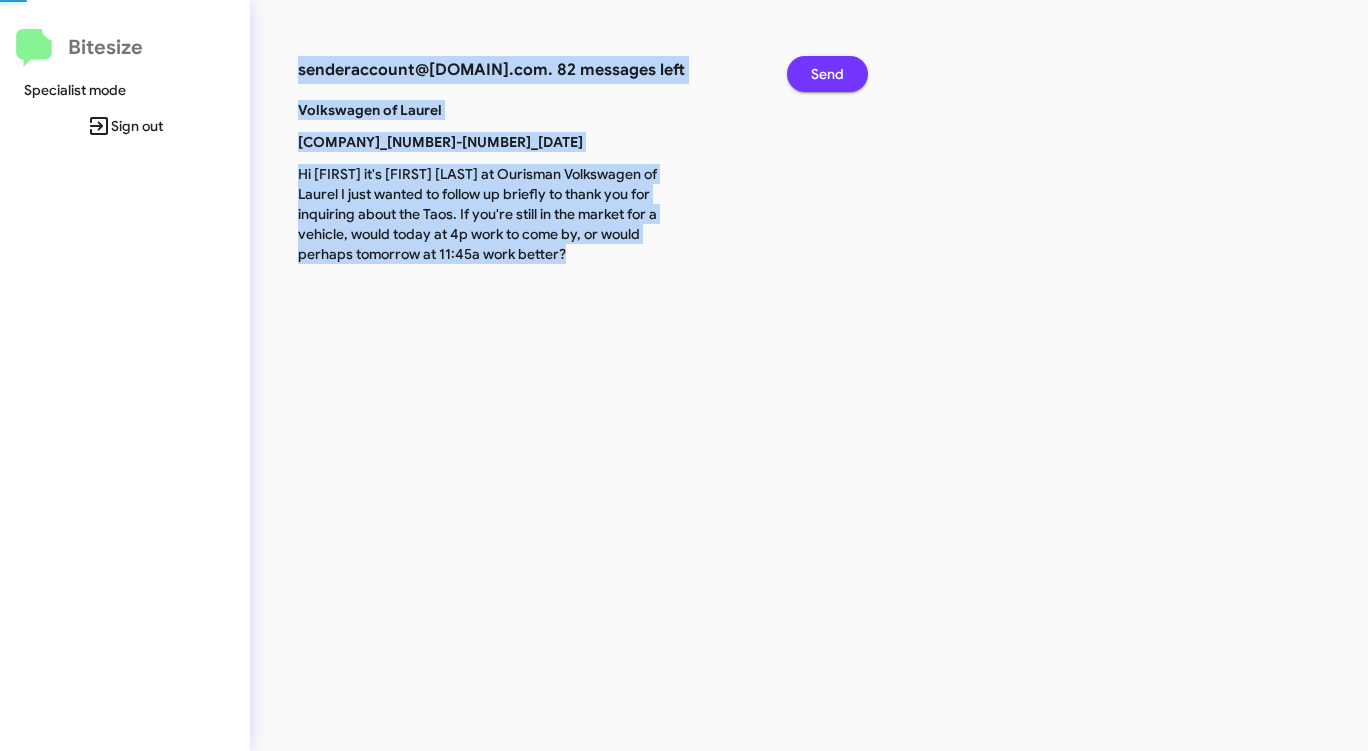 click on "Send" 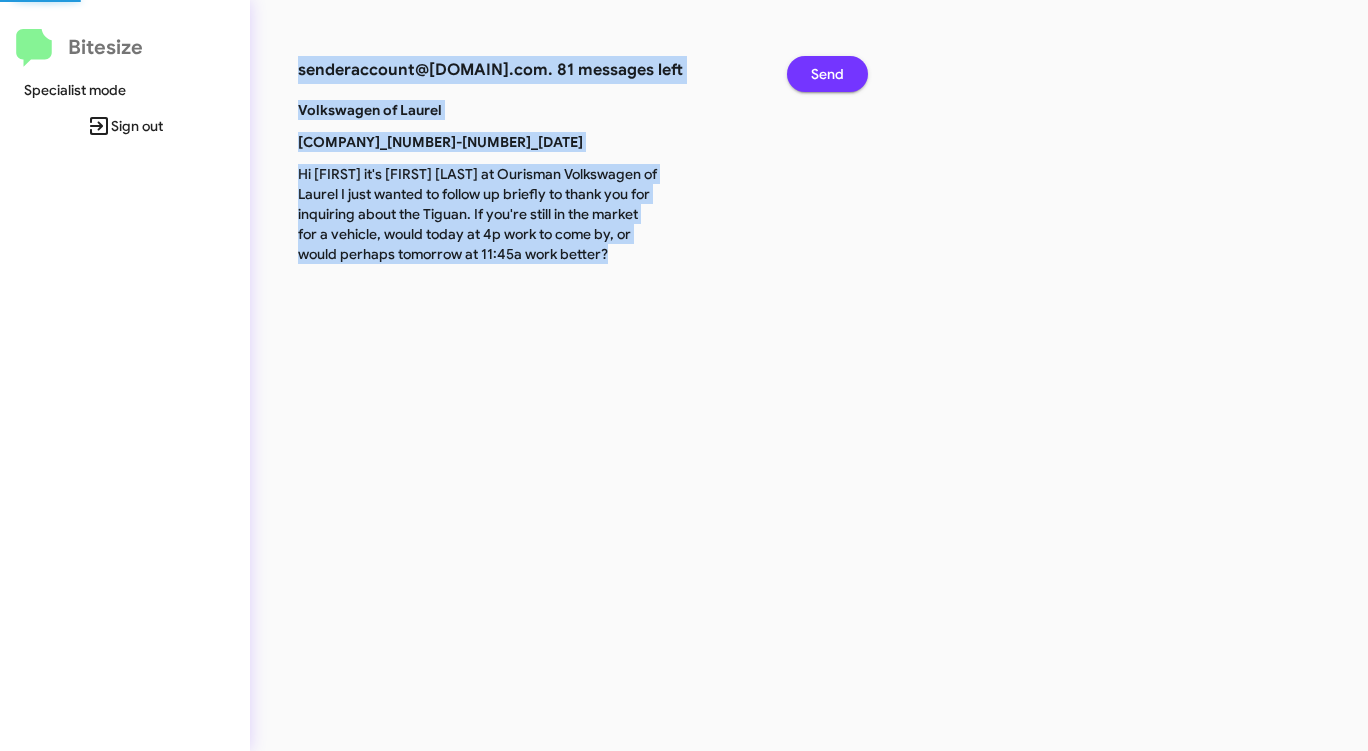click on "Send" 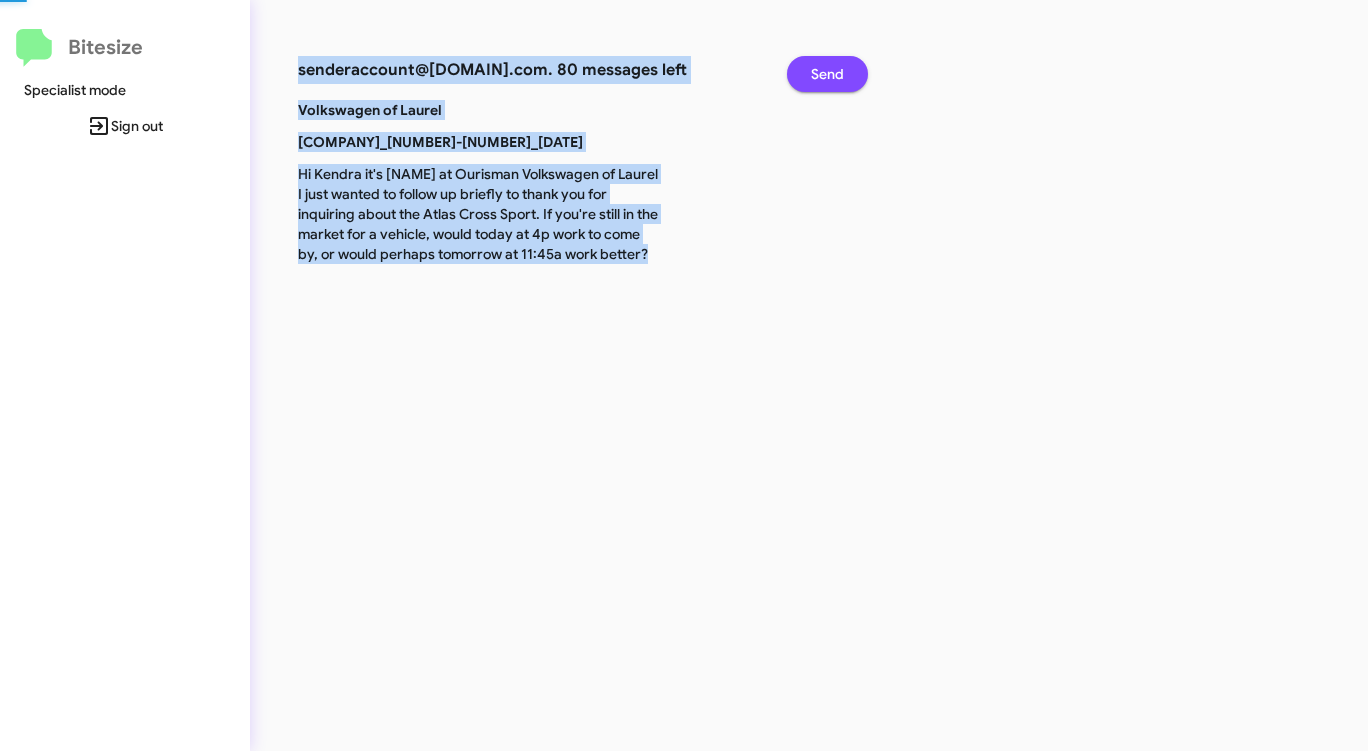 click on "Send" 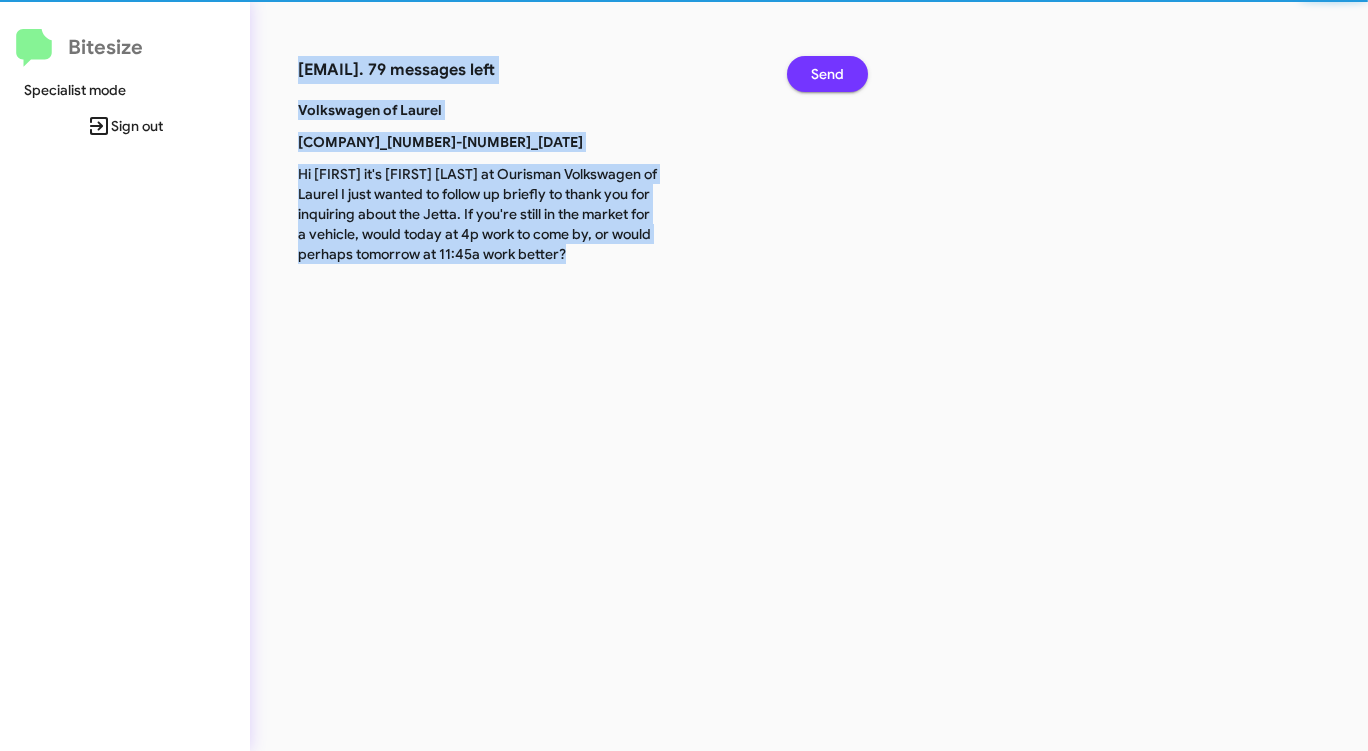 click on "Send" 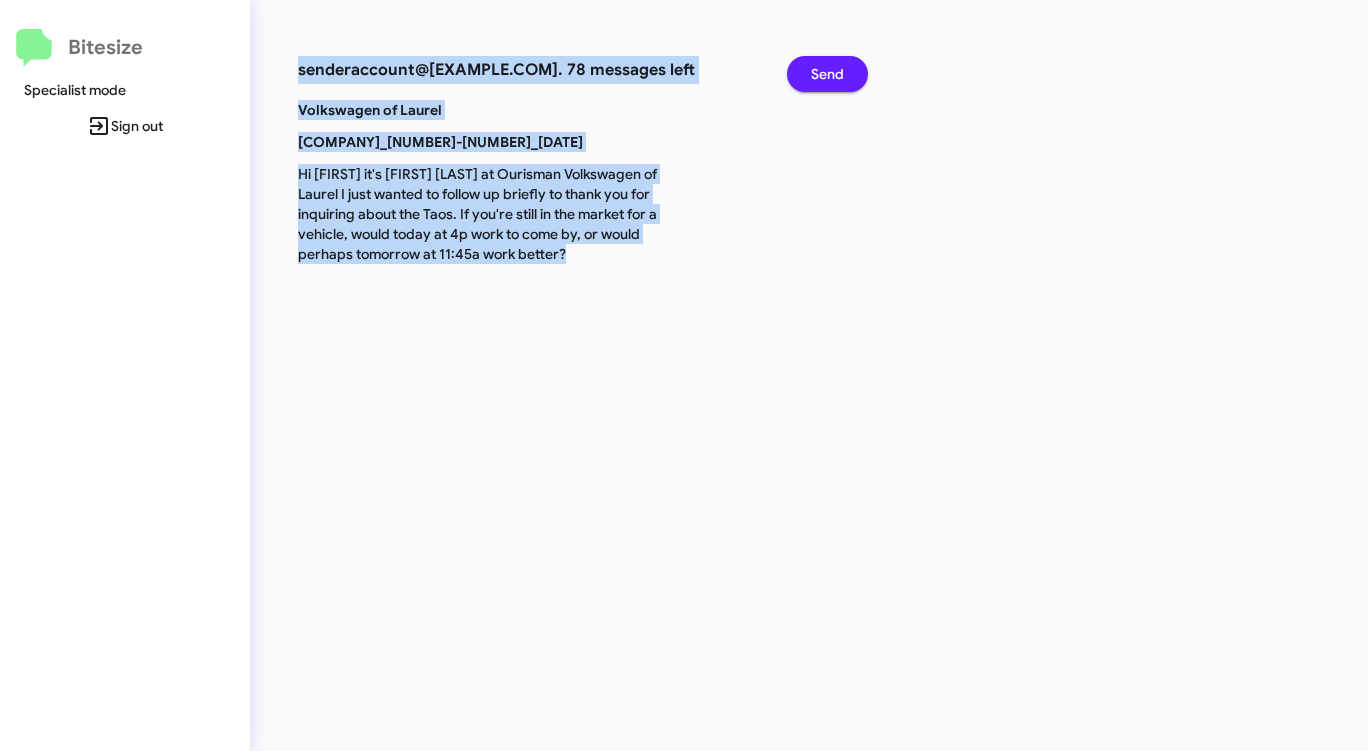 click on "Send" 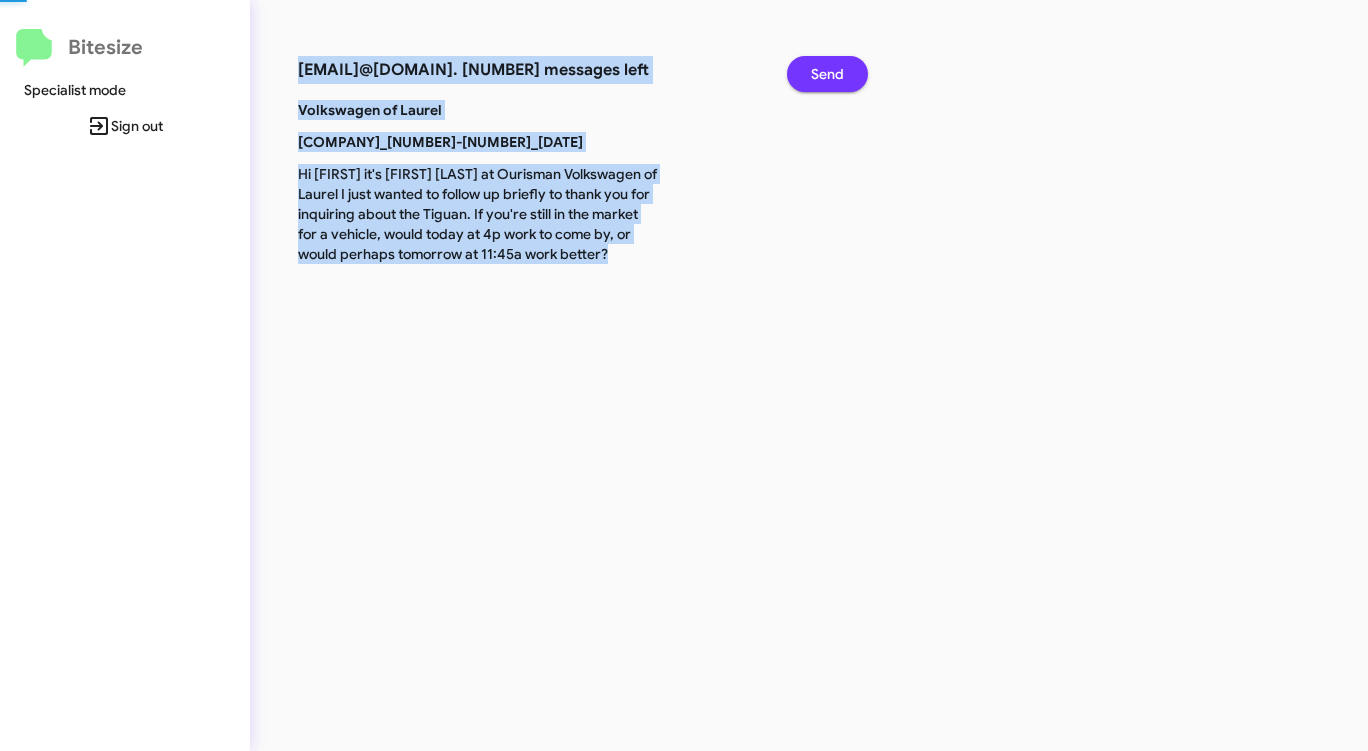 click on "Send" 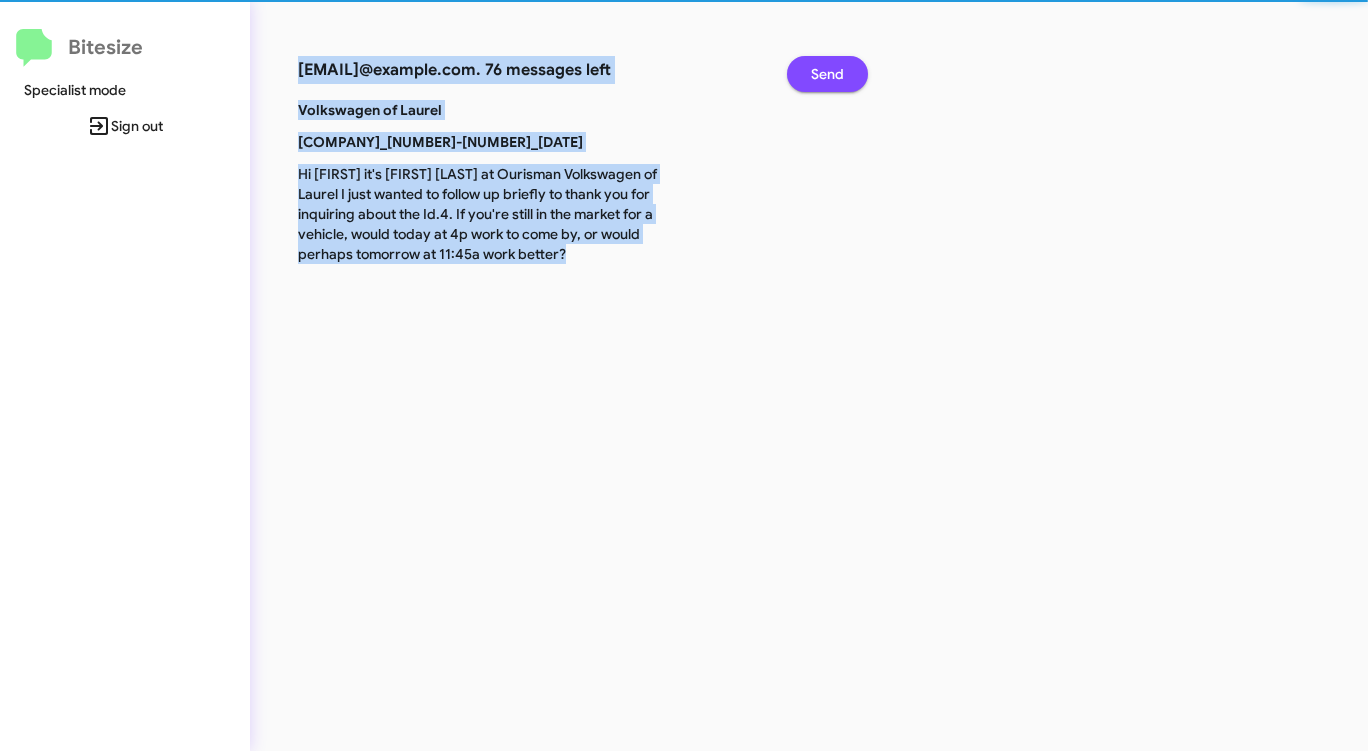 click on "Send" 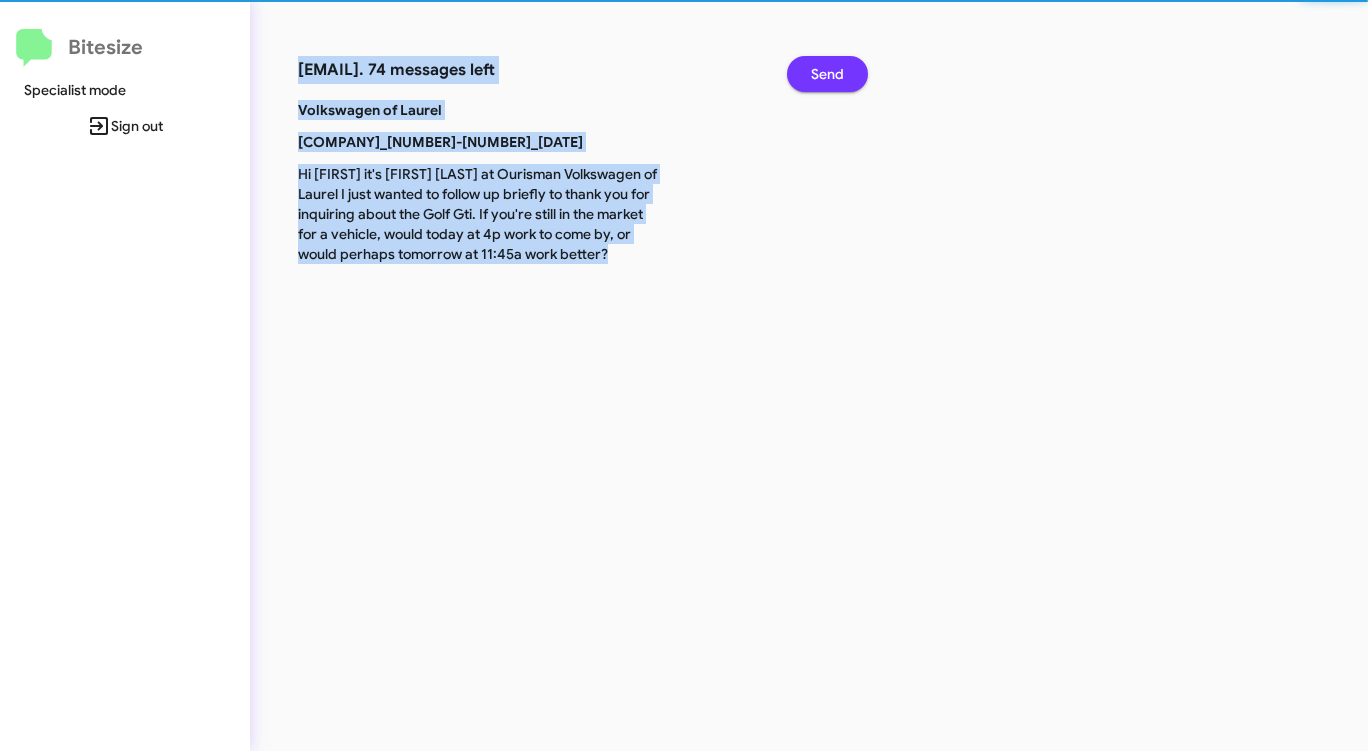 click on "Send" 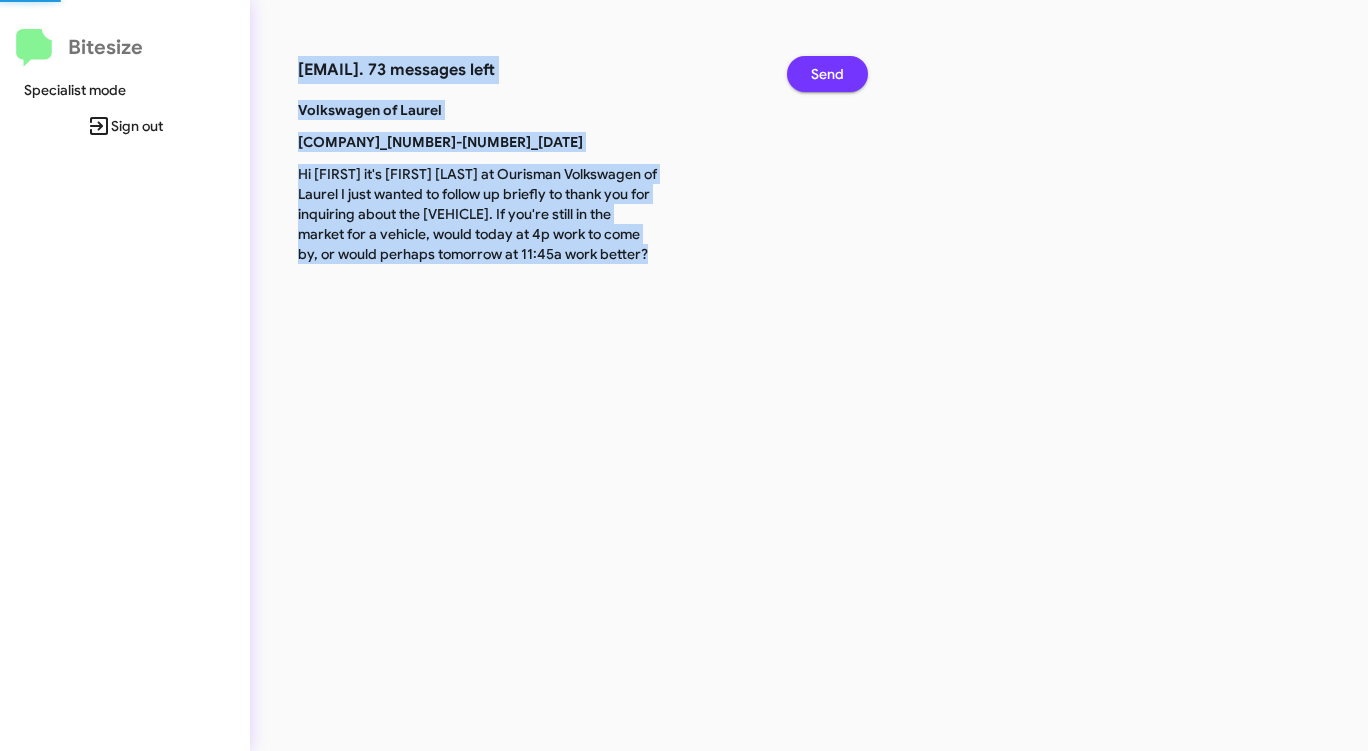 click on "Send" 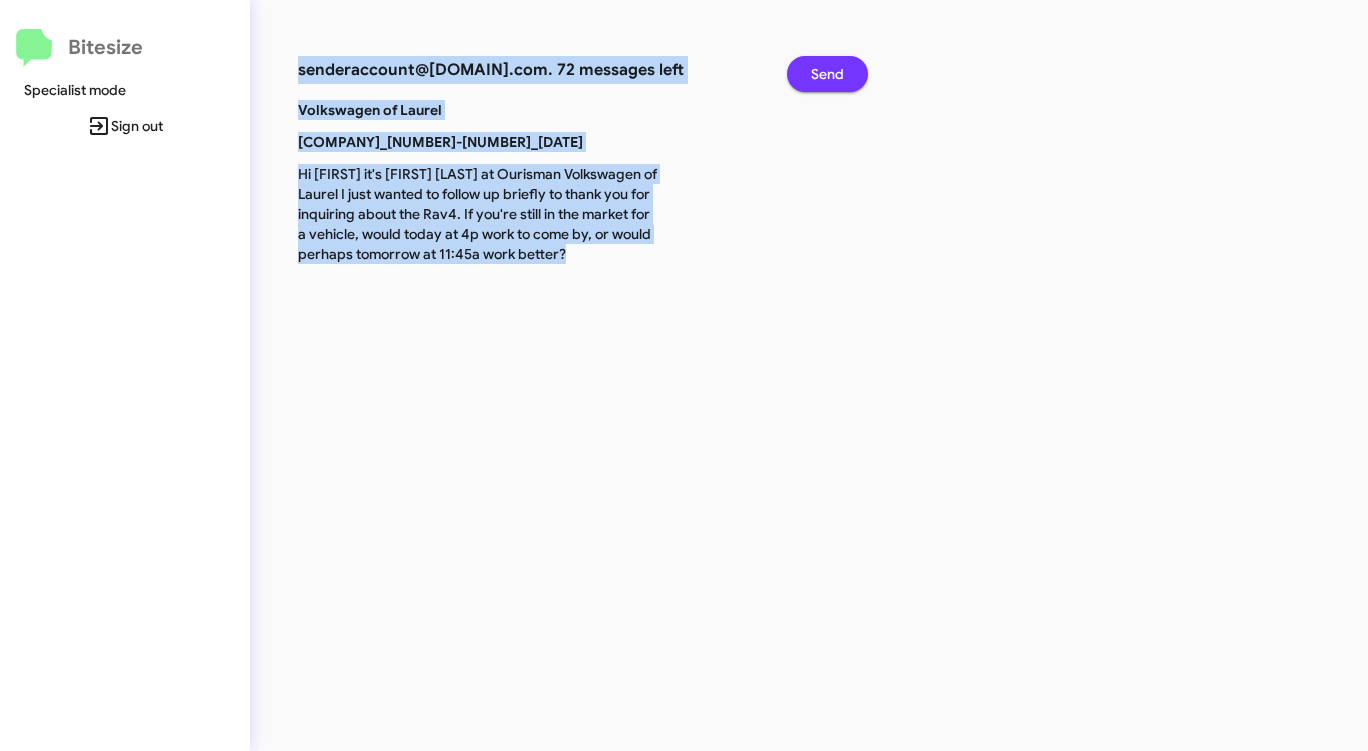 click on "Send" 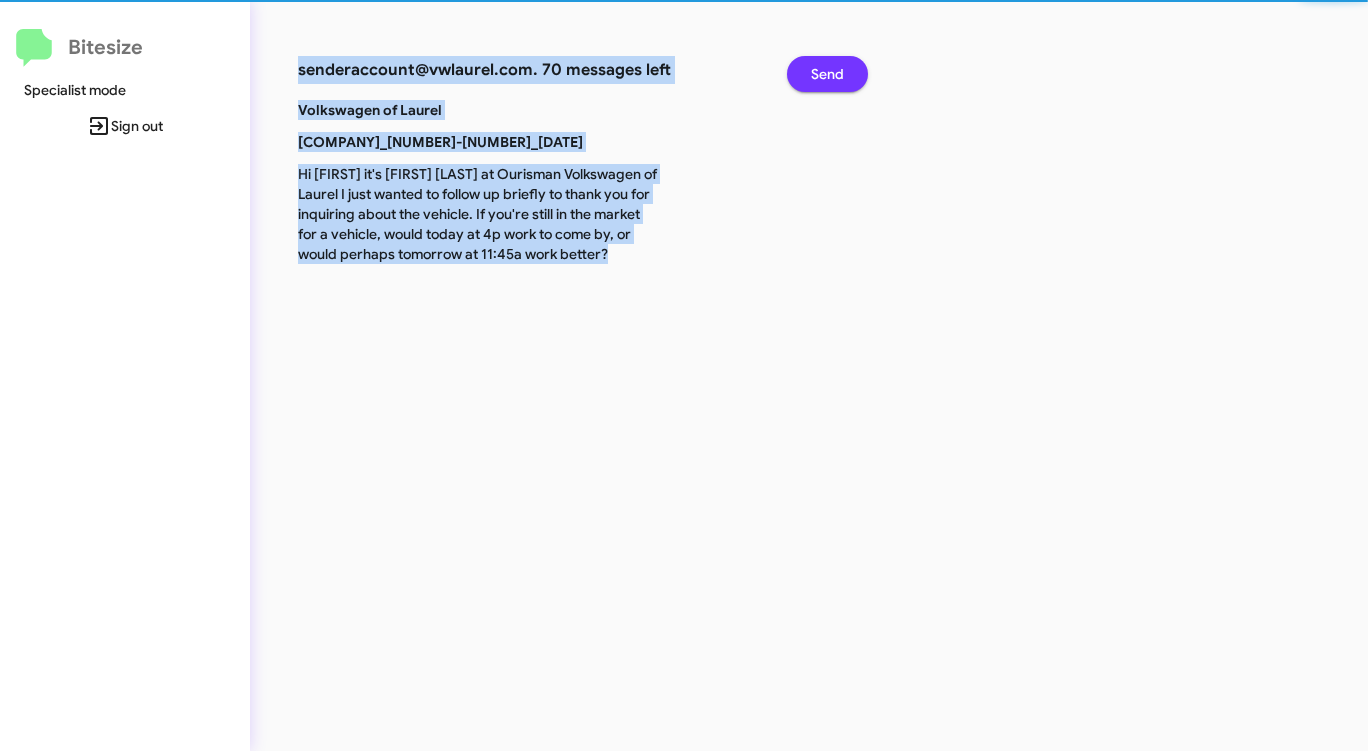 click on "Send" 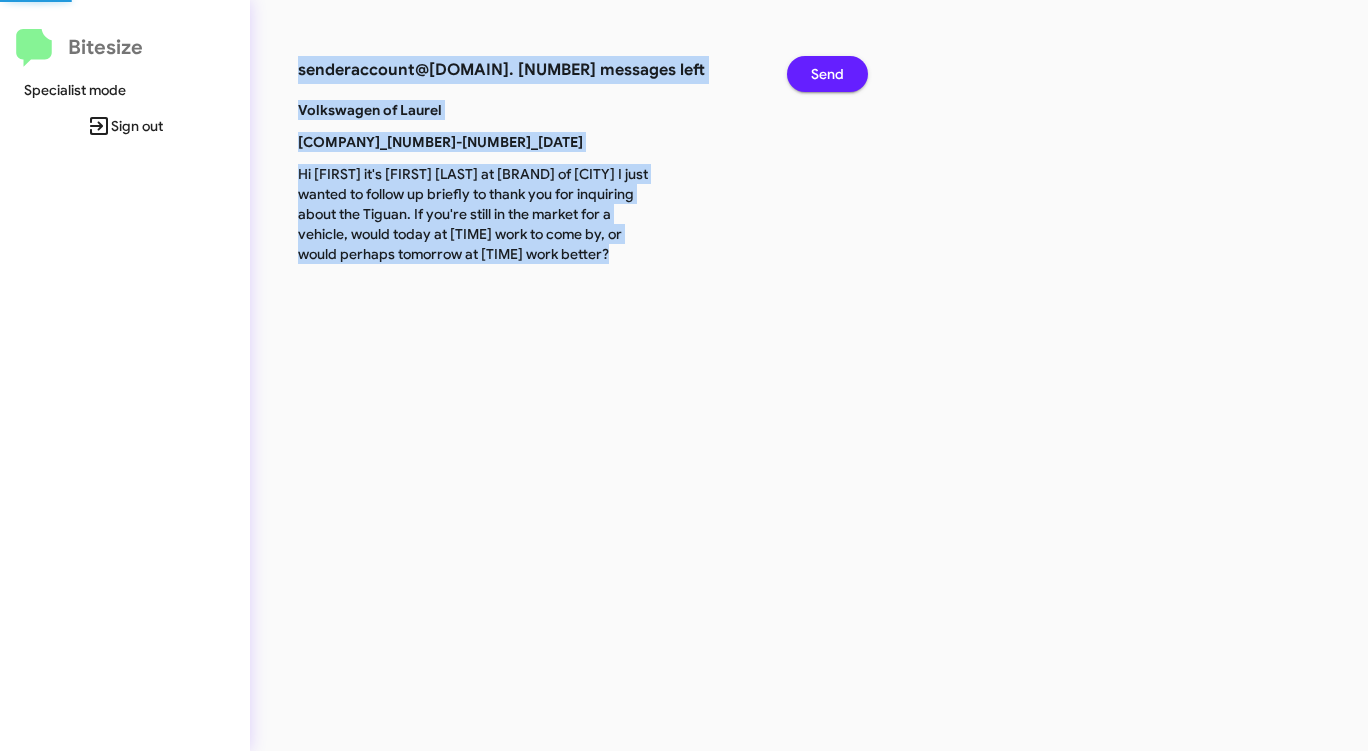 click on "Send" 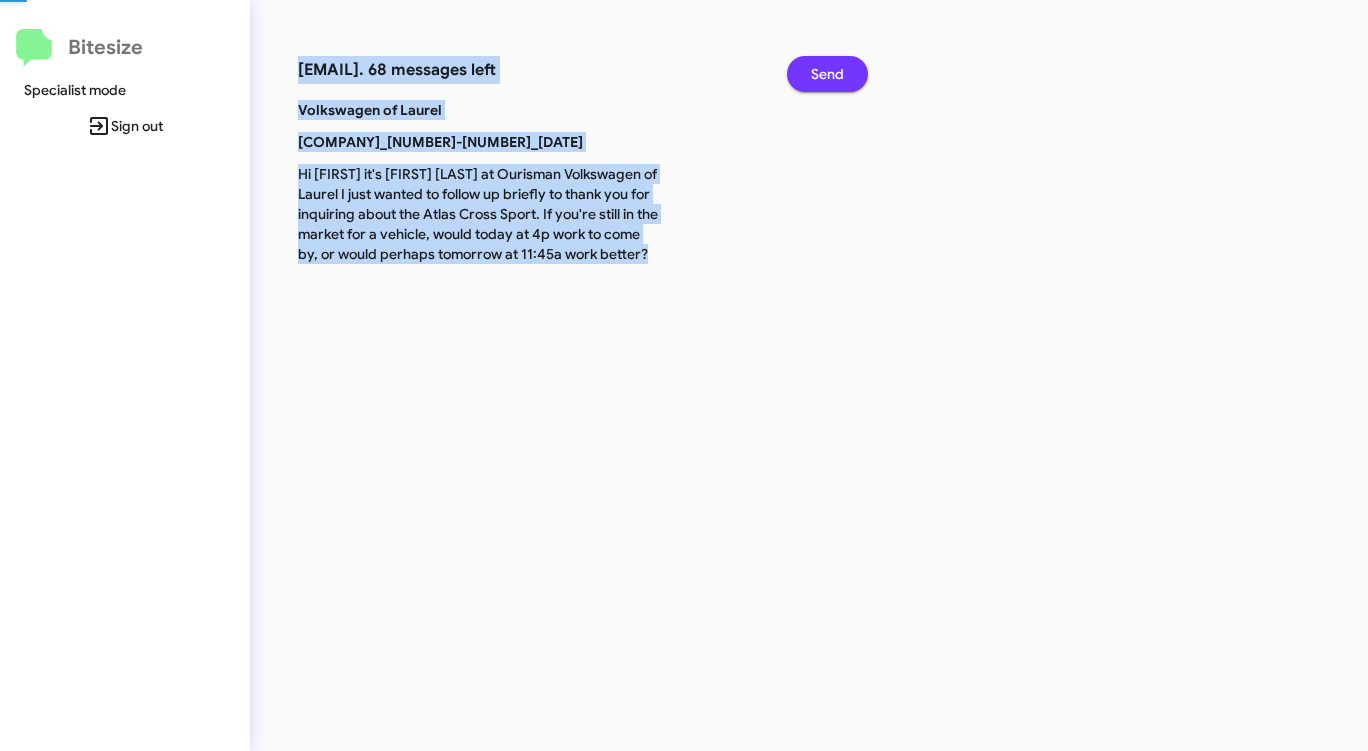 click on "Send" 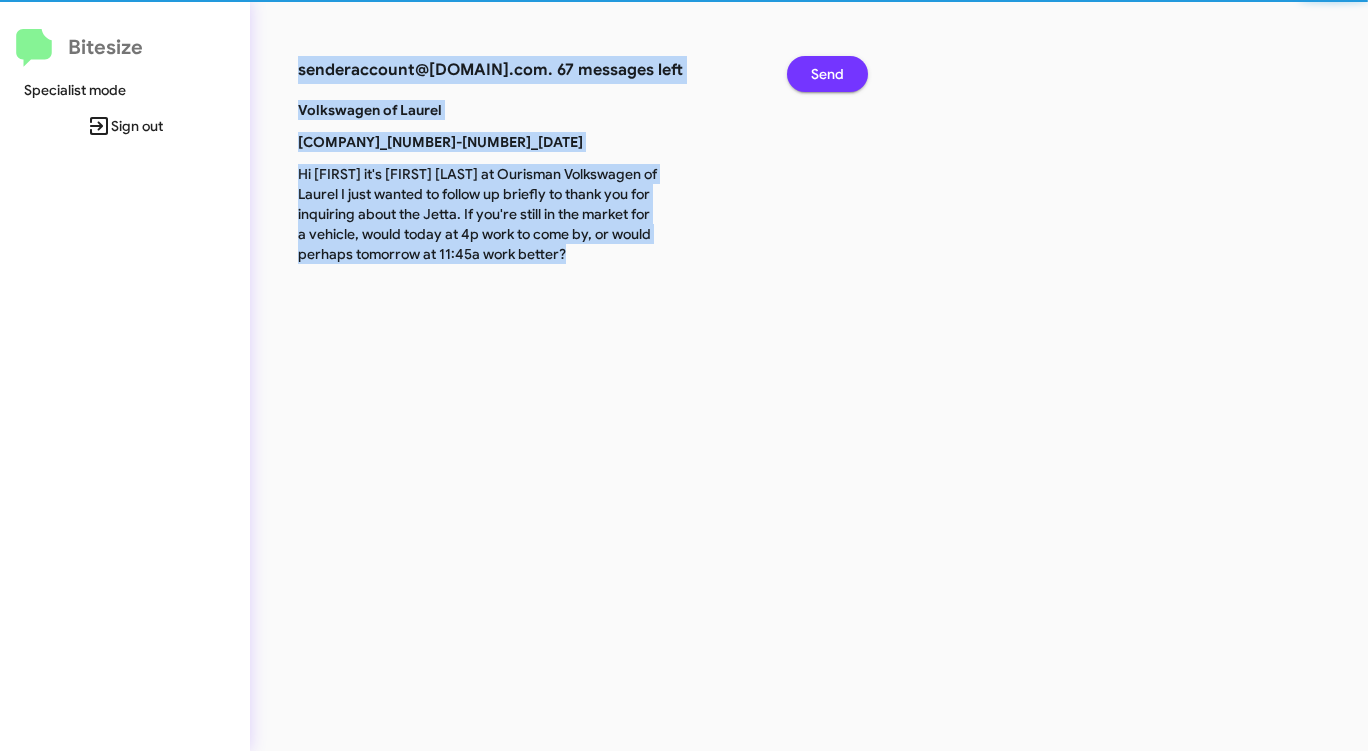 click on "Send" 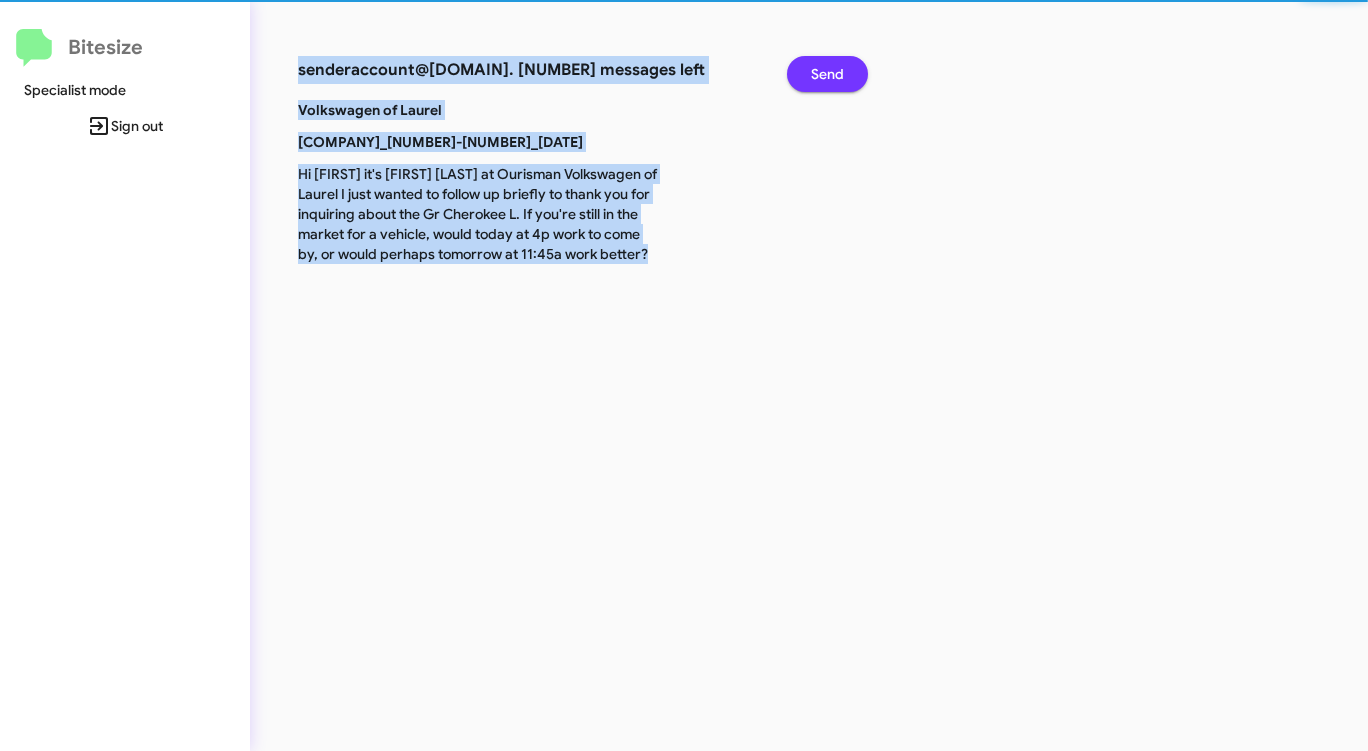 click on "Send" 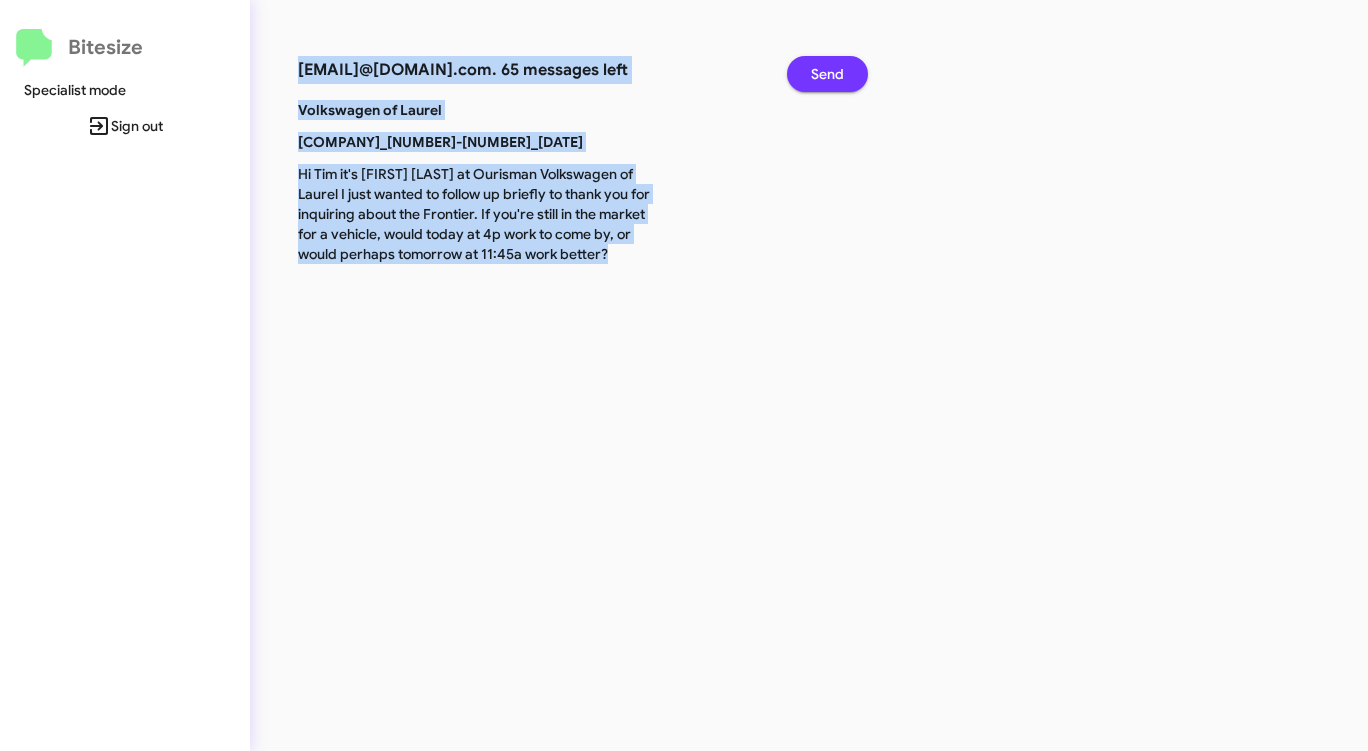 click on "Send" 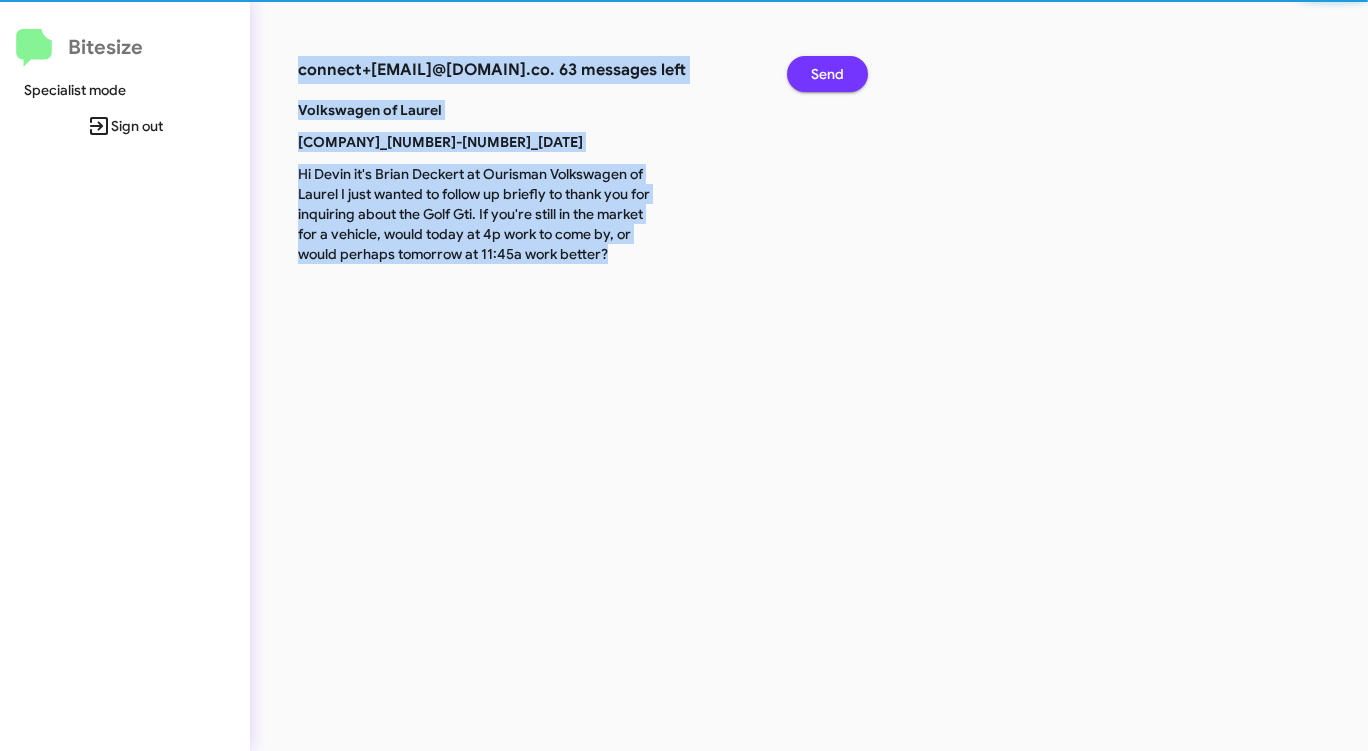 click on "Send" 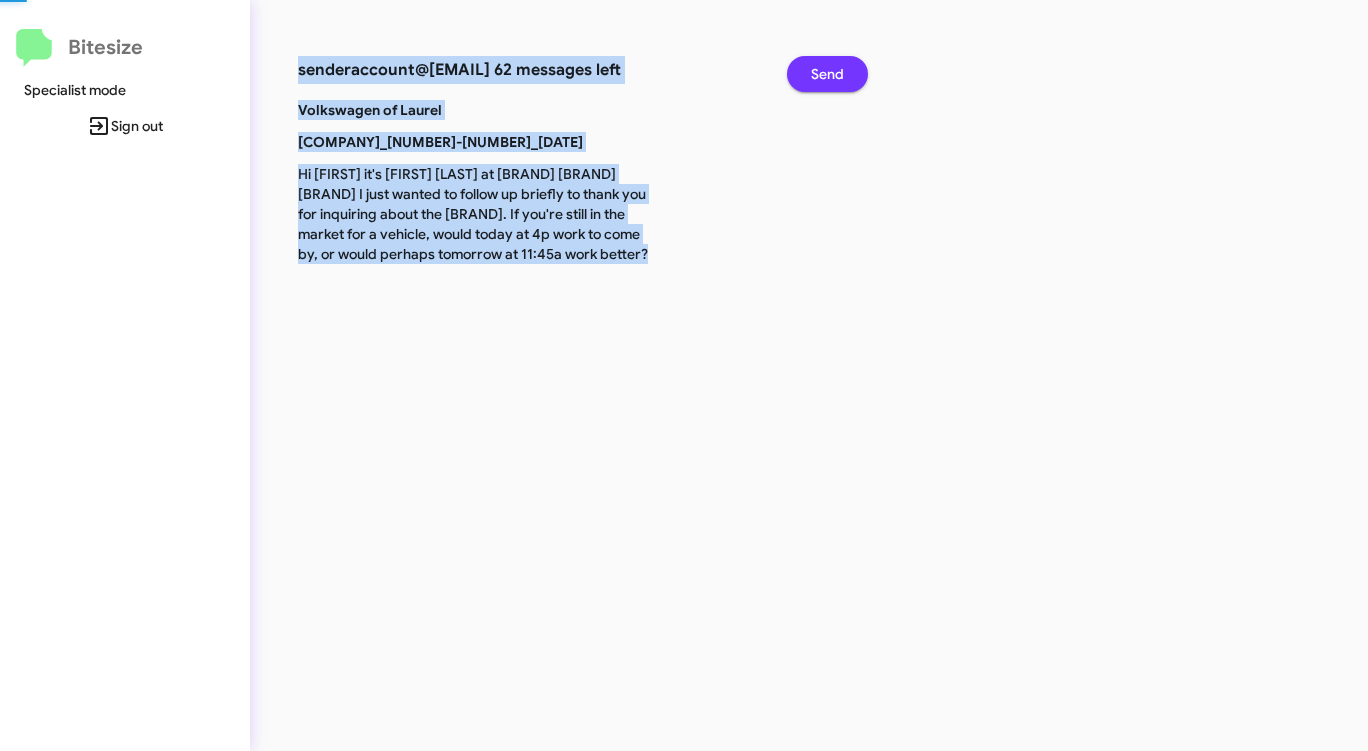 click on "Send" 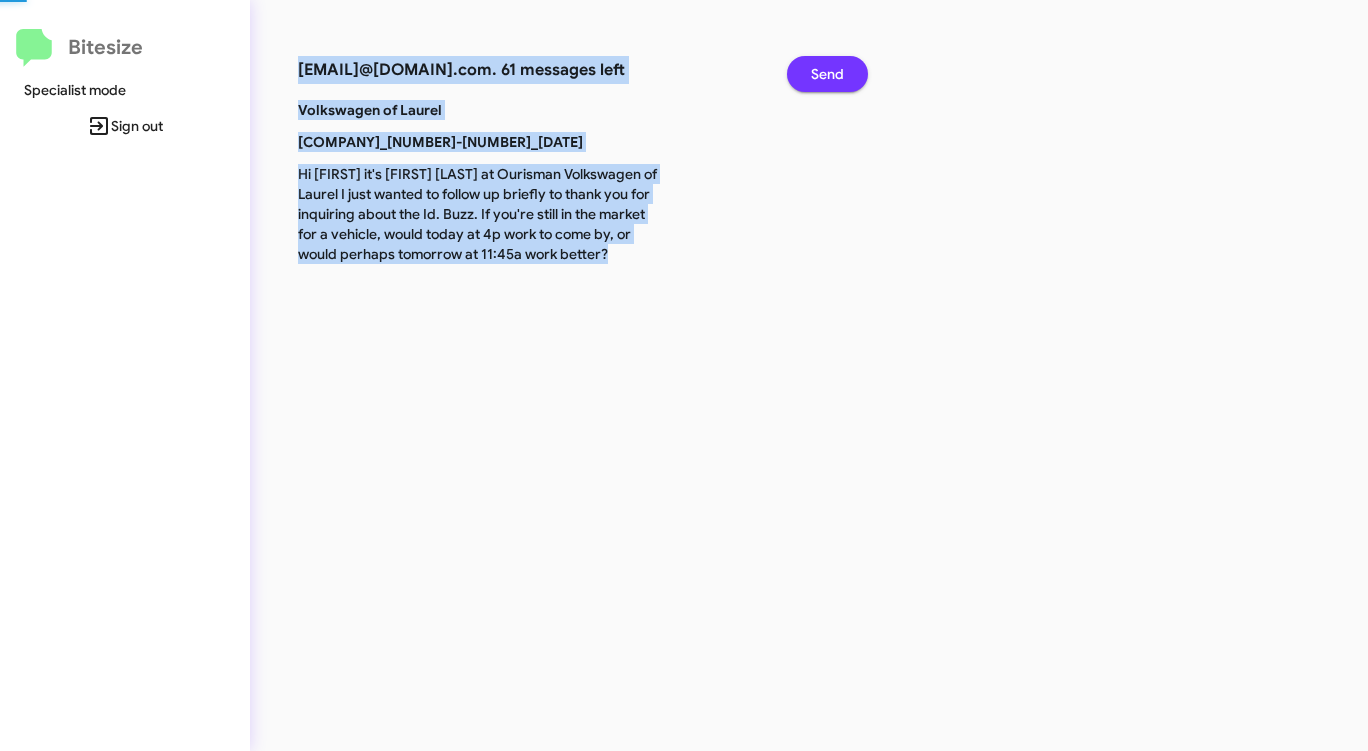 click on "Send" 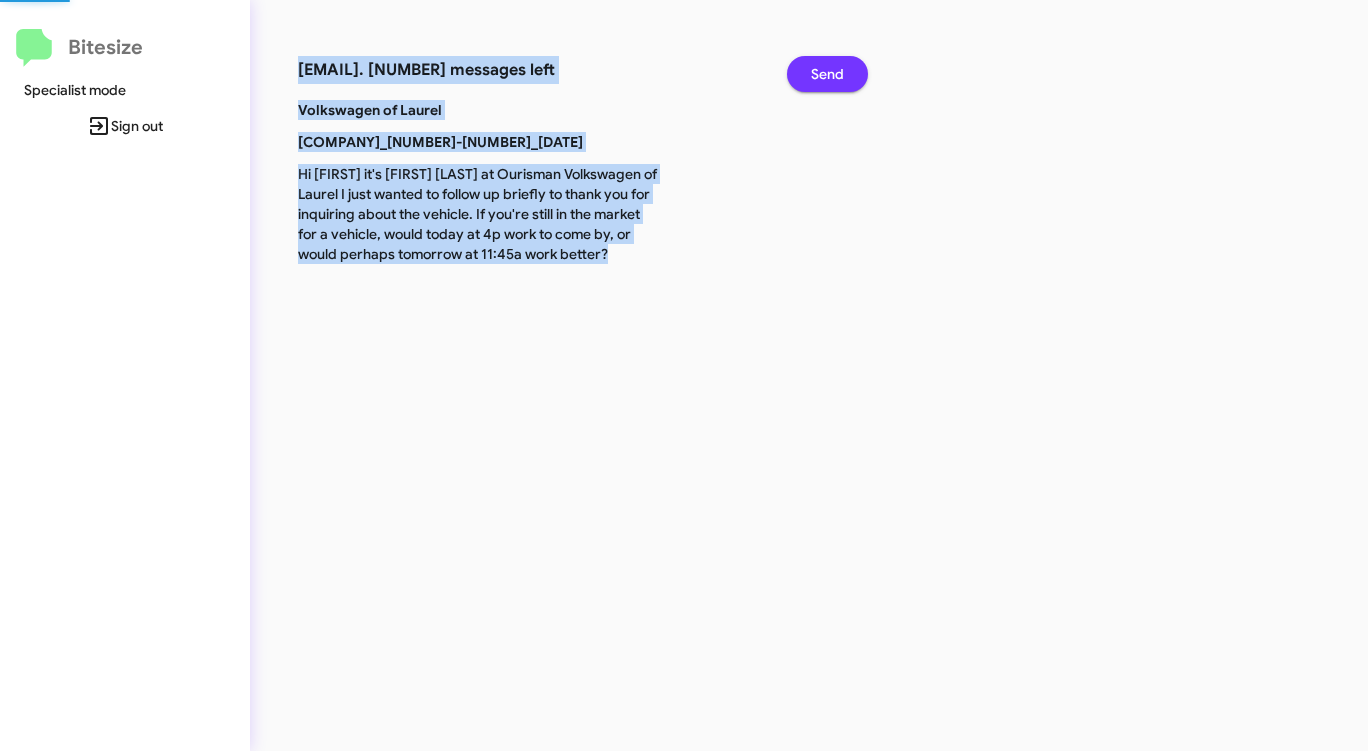 click on "Send" 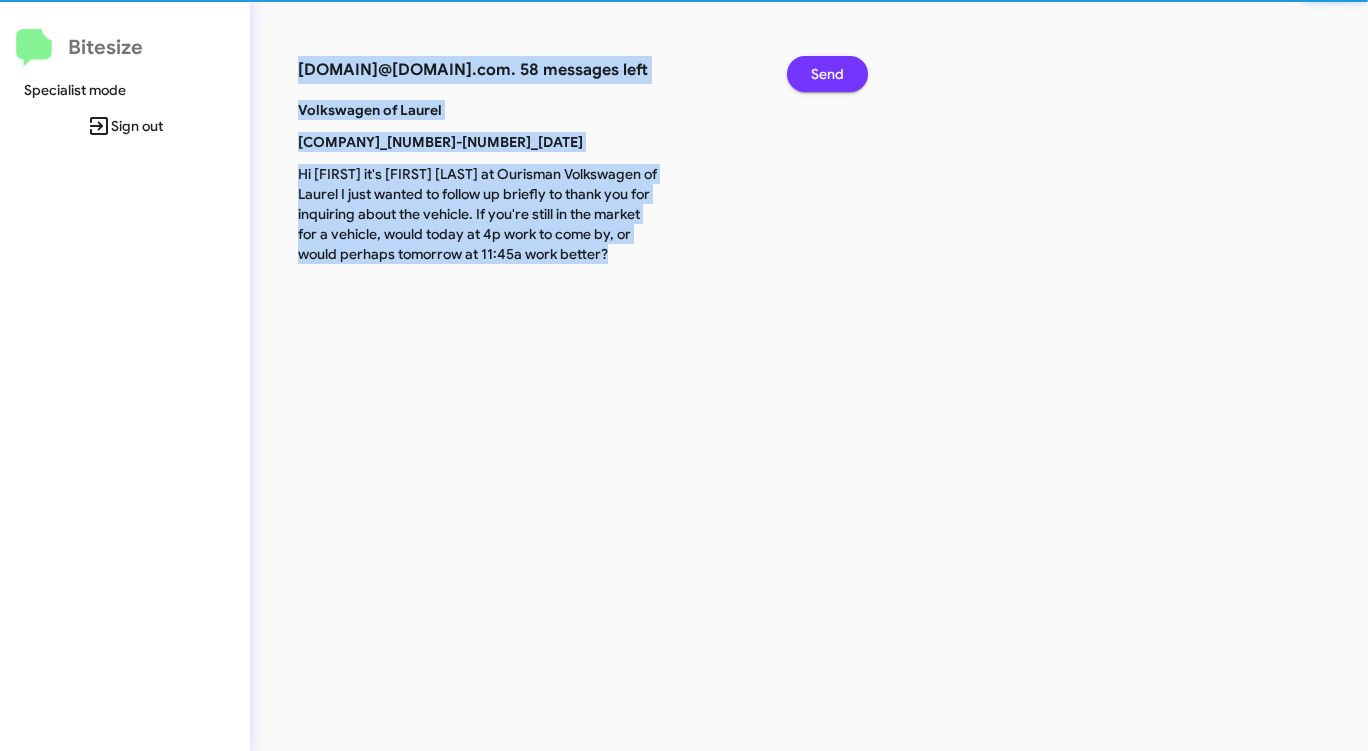 click on "Send" 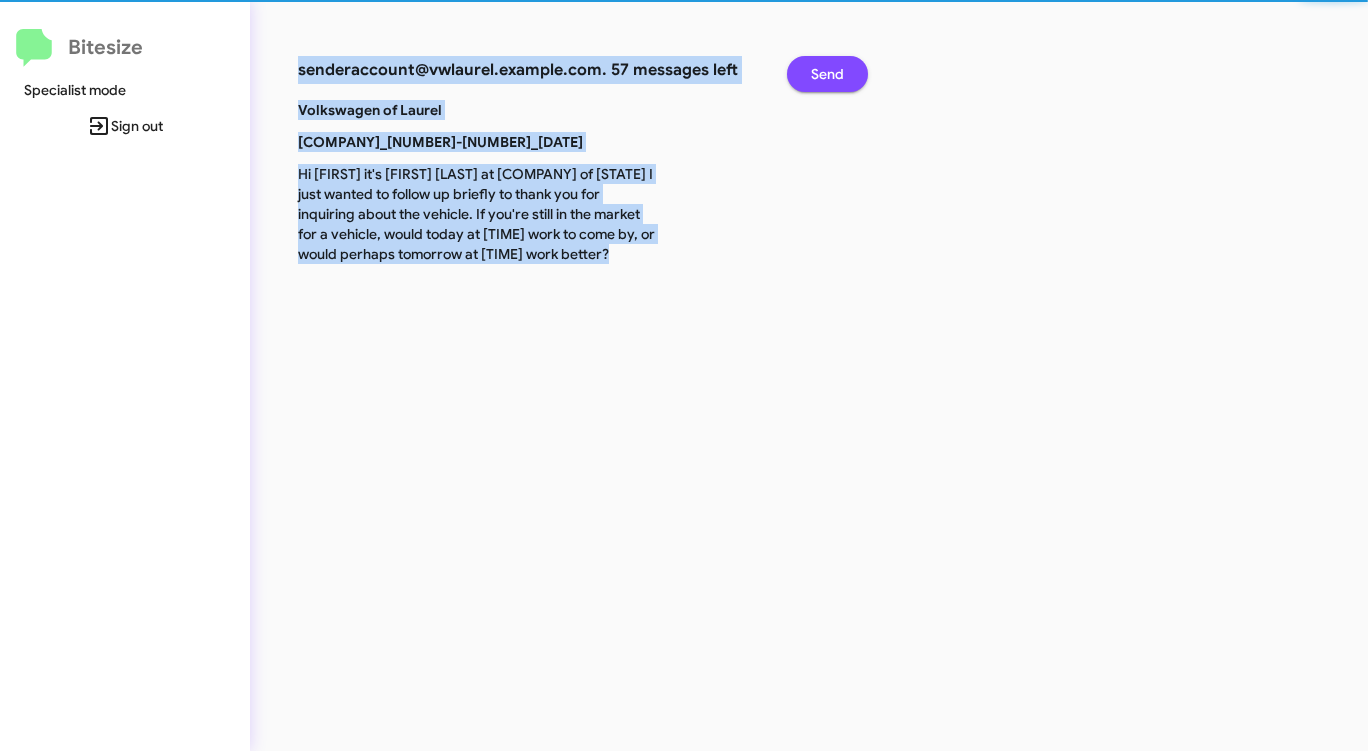 click on "Send" 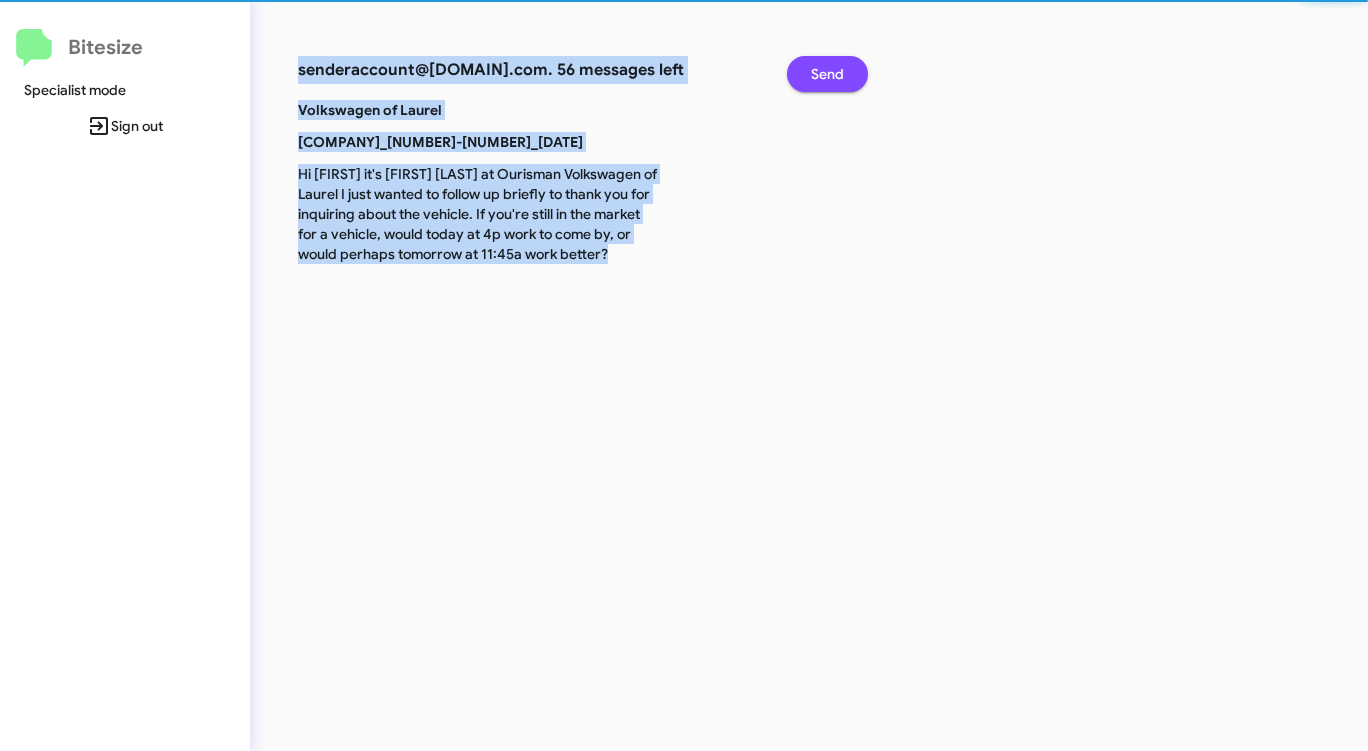 click on "Send" 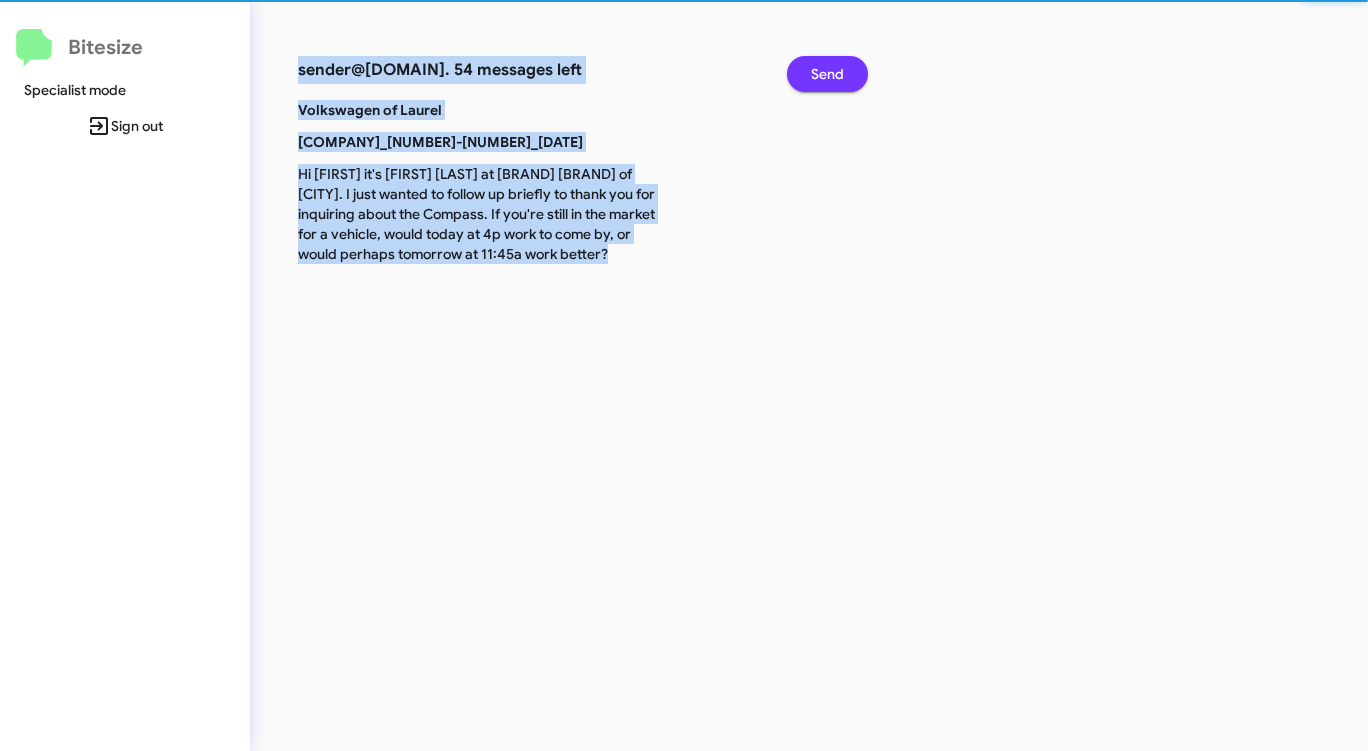 click on "Send" 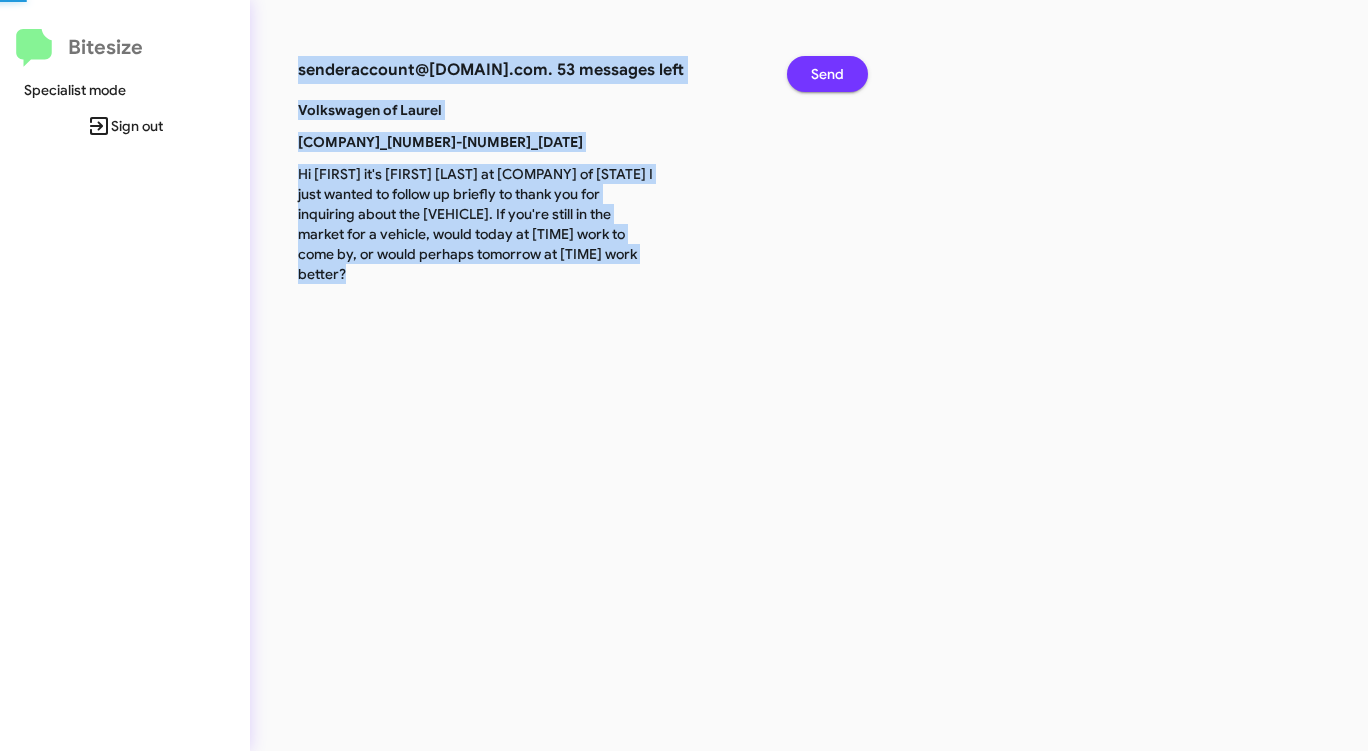 click on "Send" 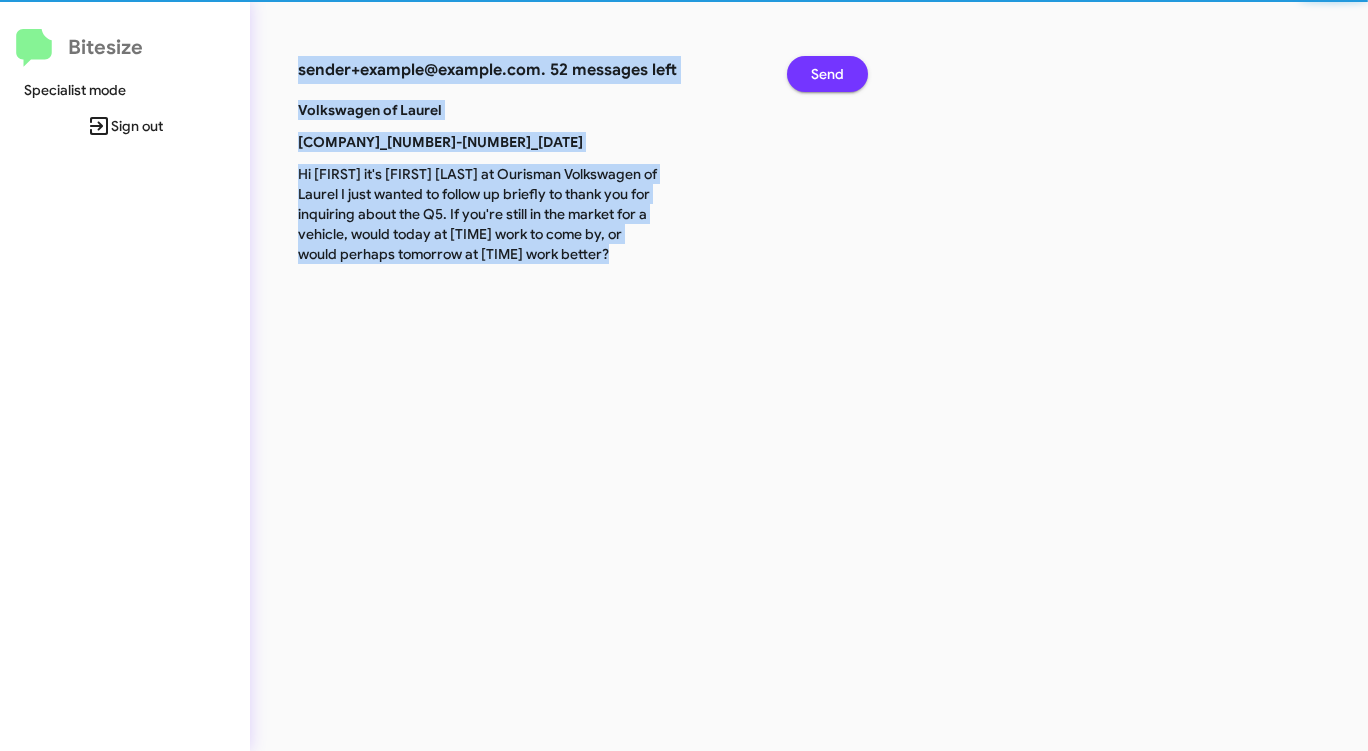 click on "Send" 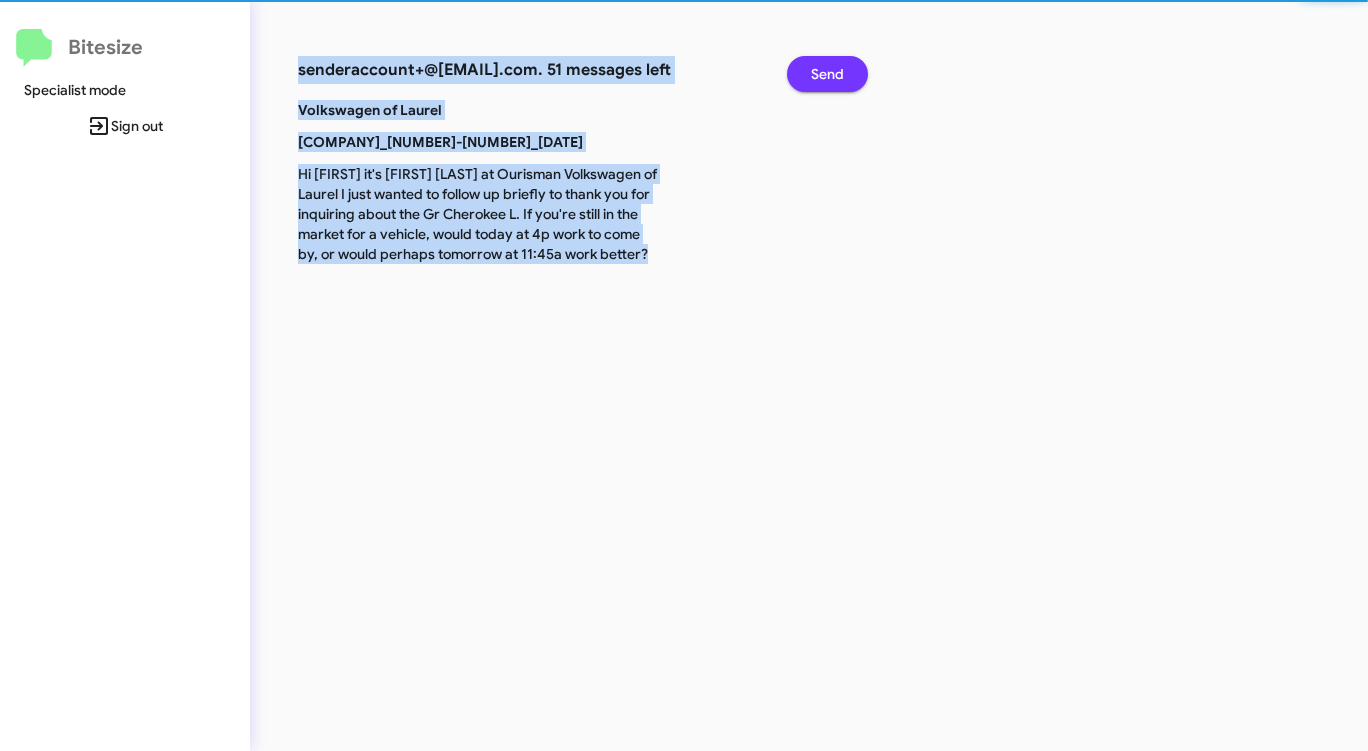 click on "Send" 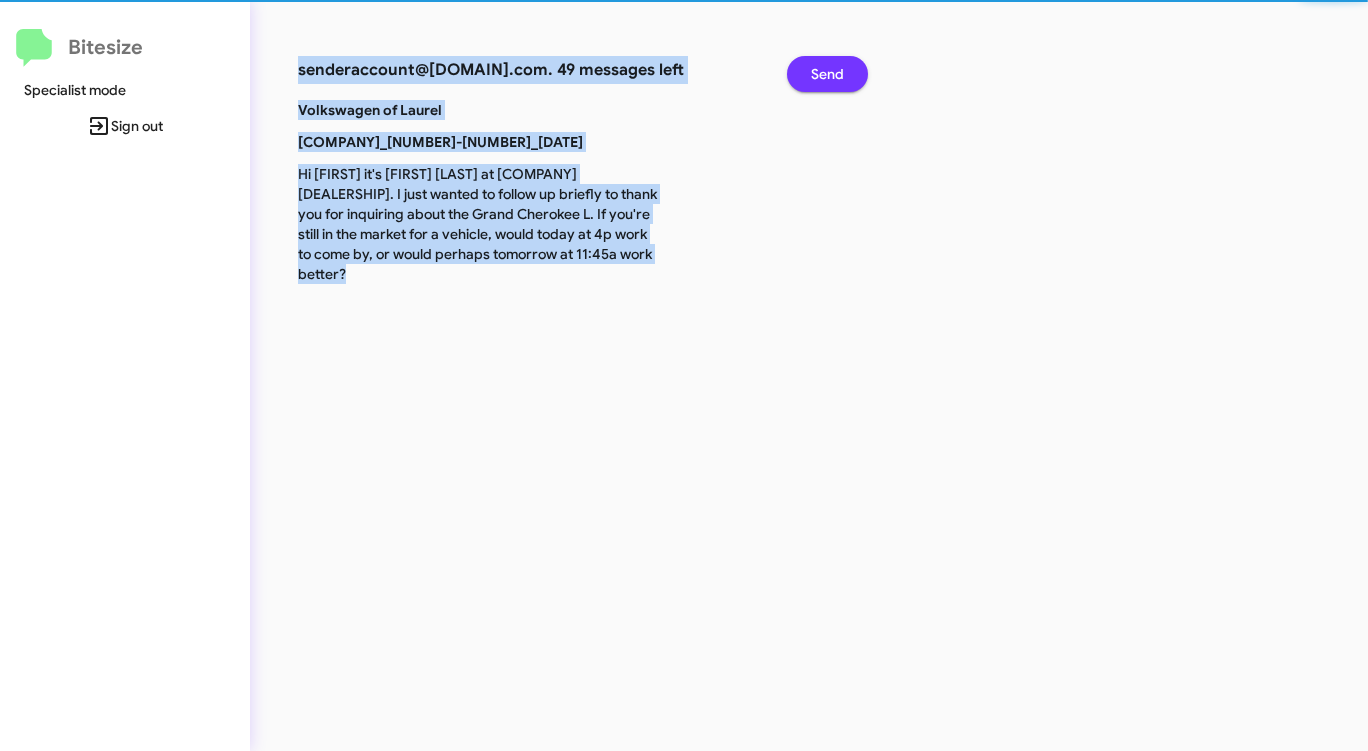 click on "Send" 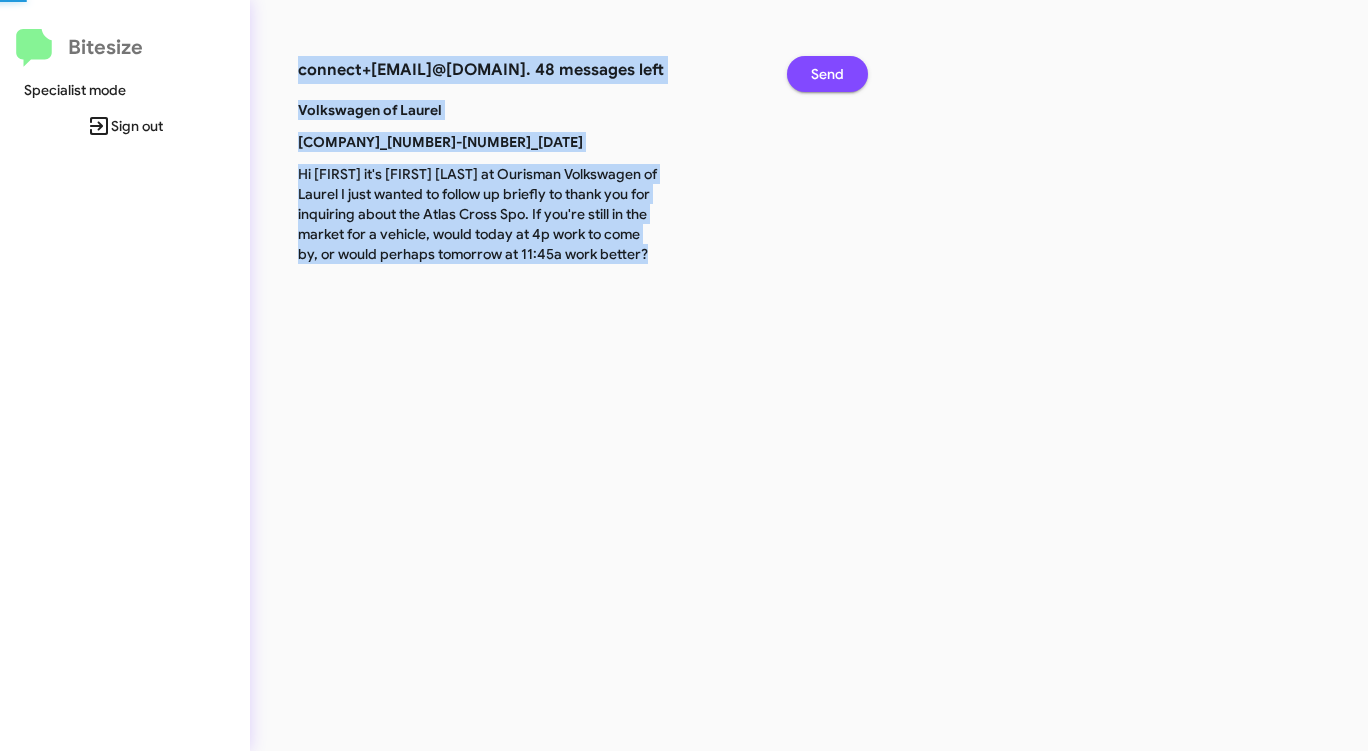 click on "Send" 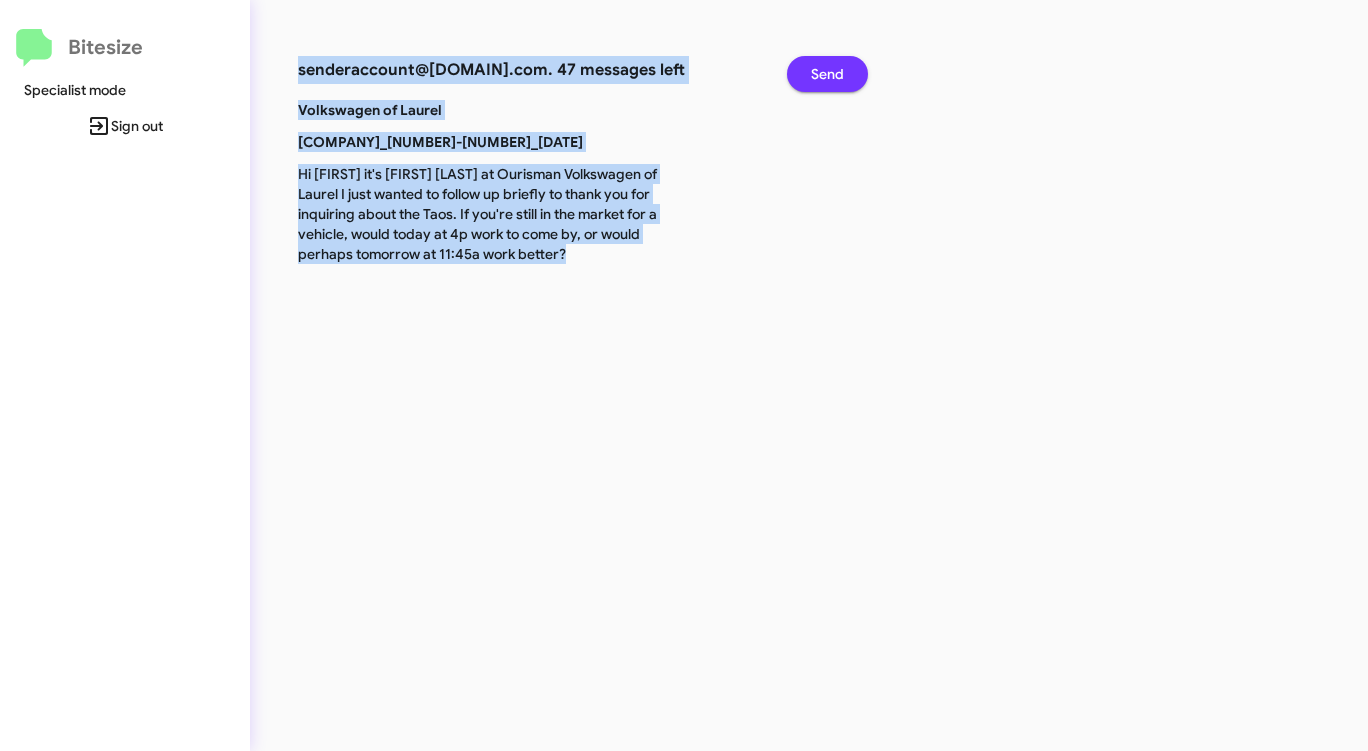 click on "Send" 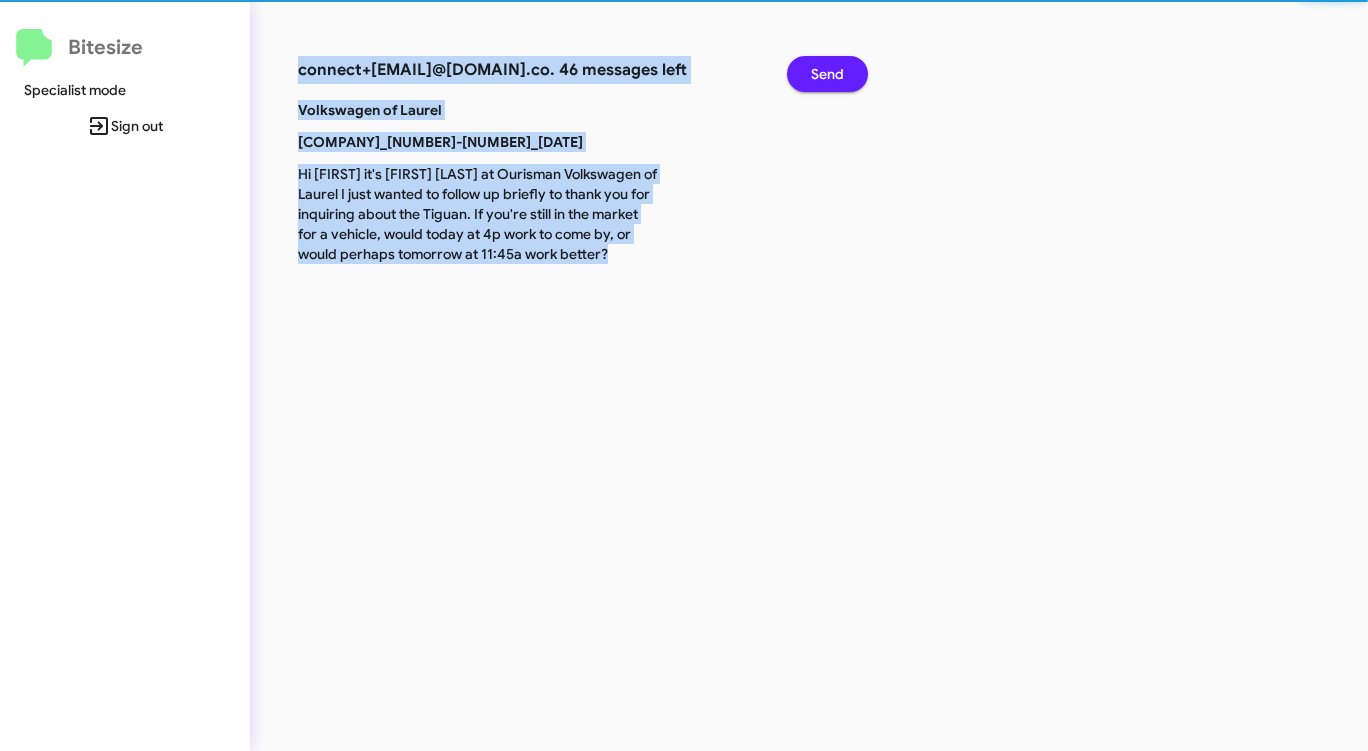 click on "Send" 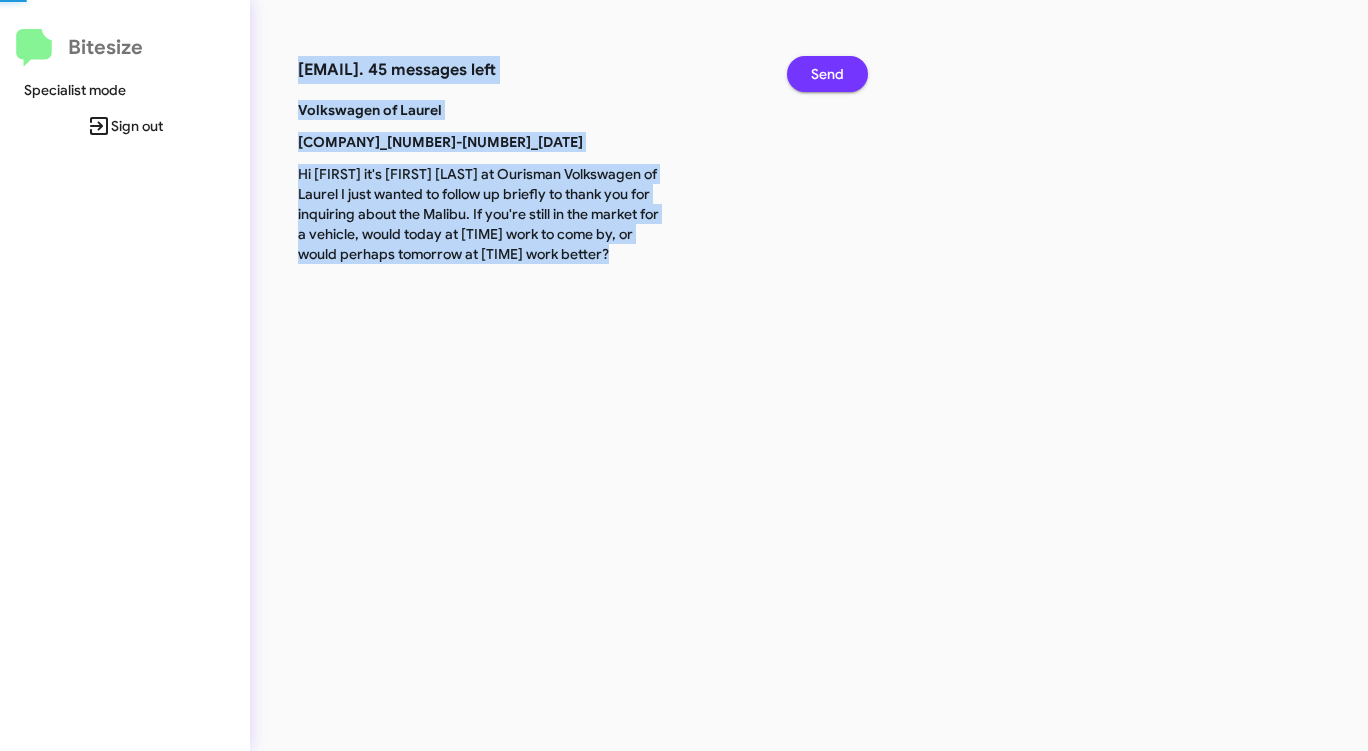 click on "Send" 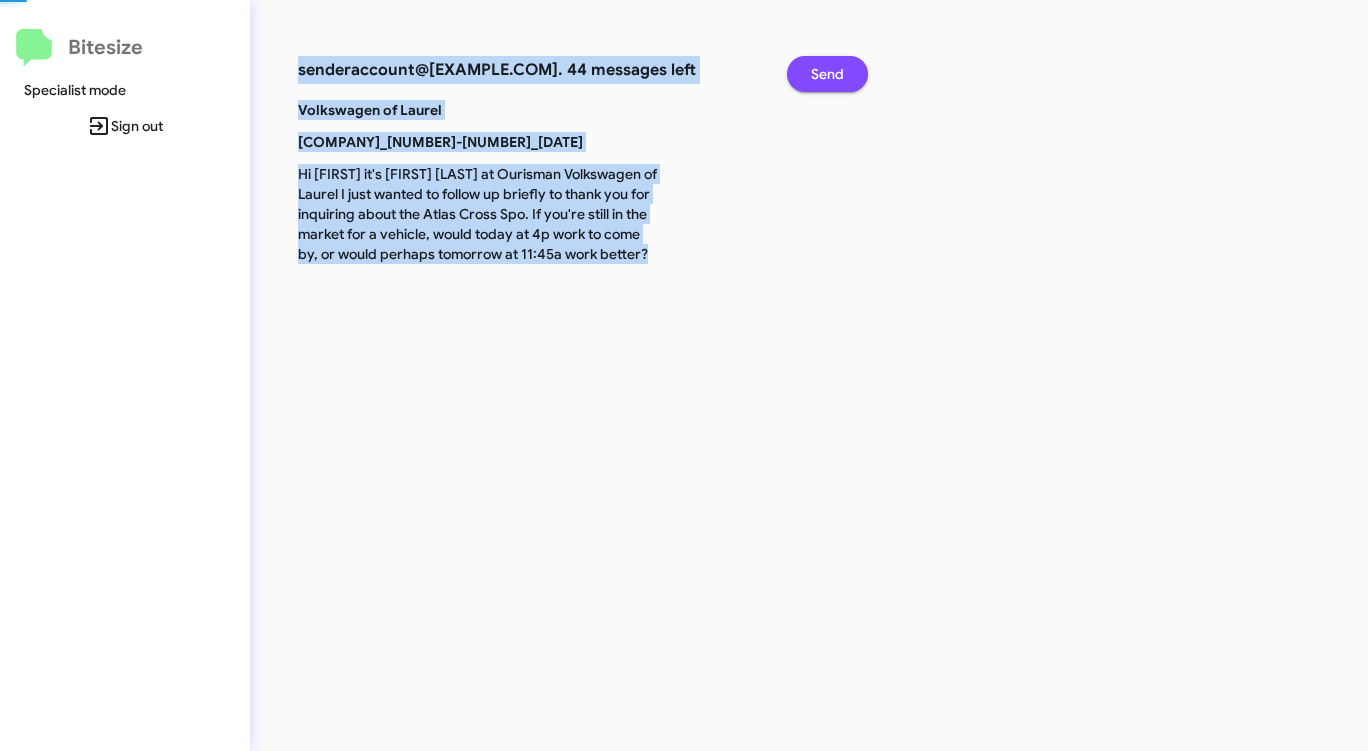 click on "Send" 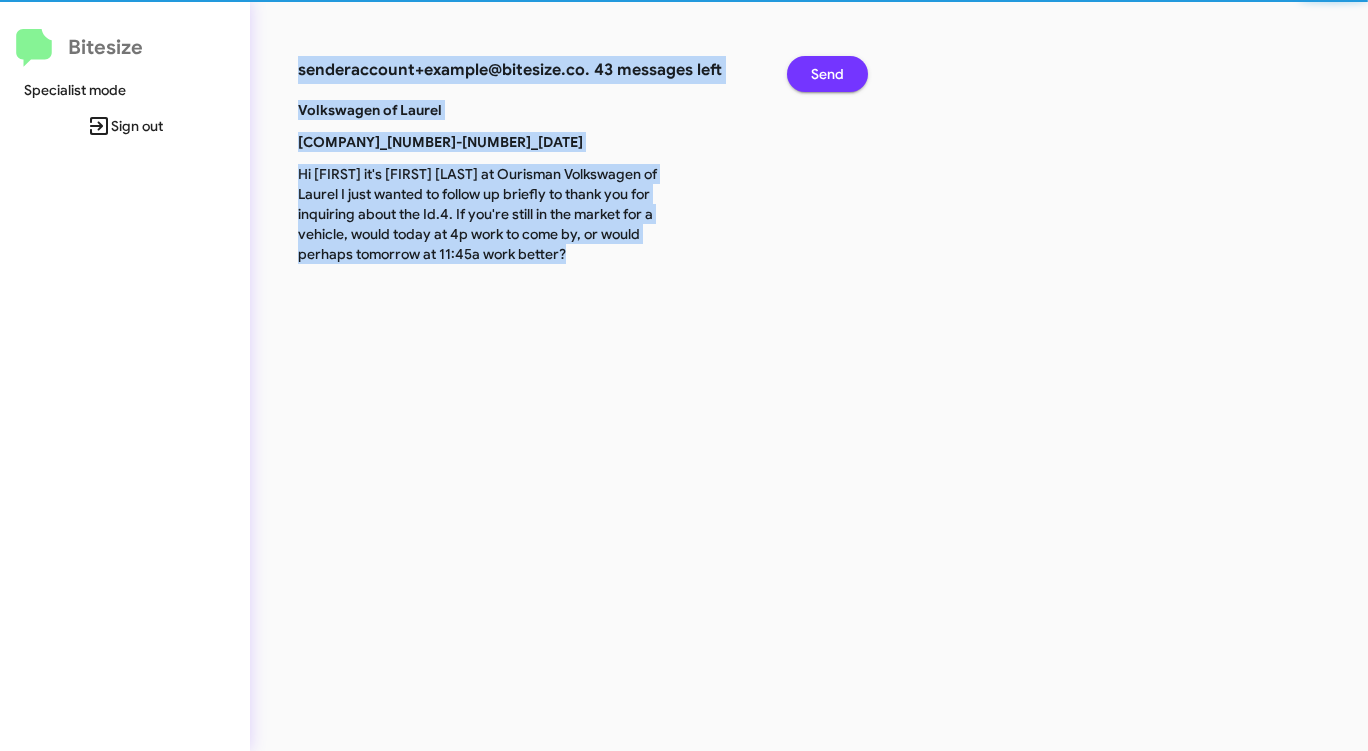 click on "Send" 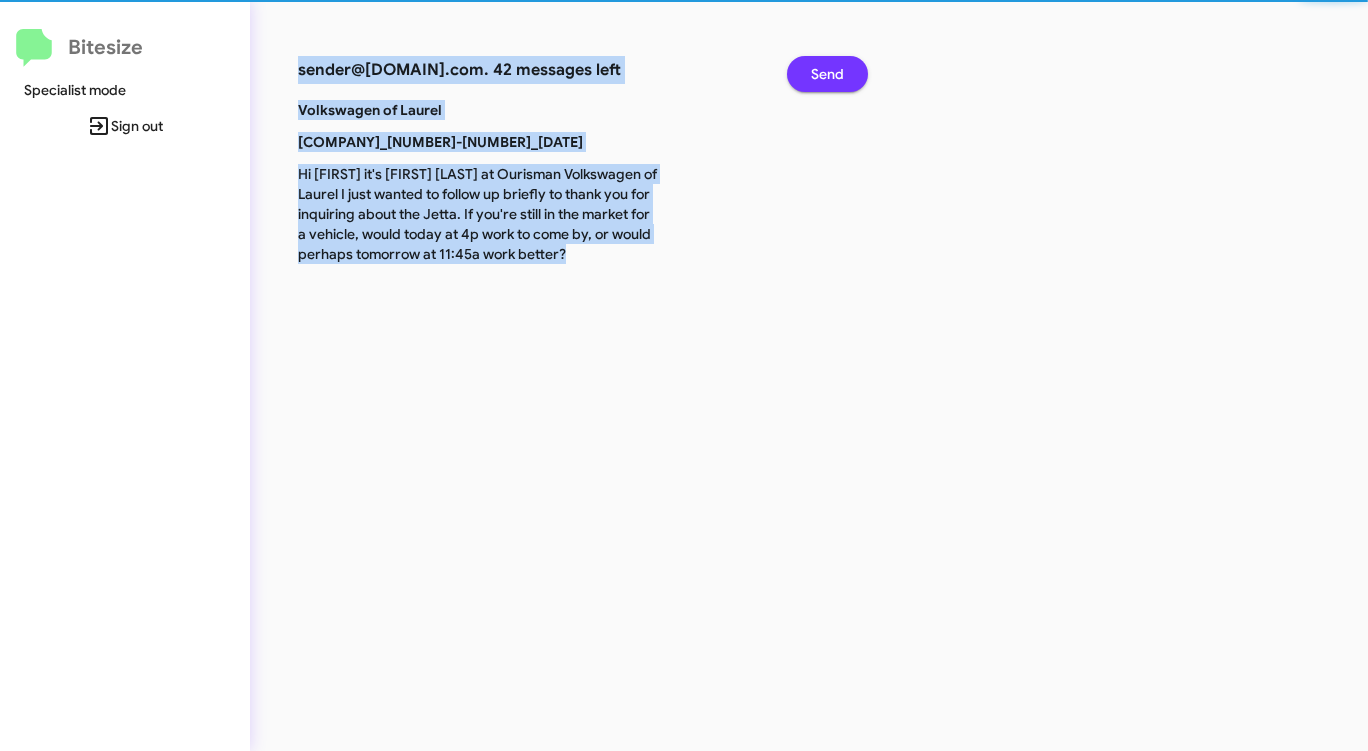 click on "Send" 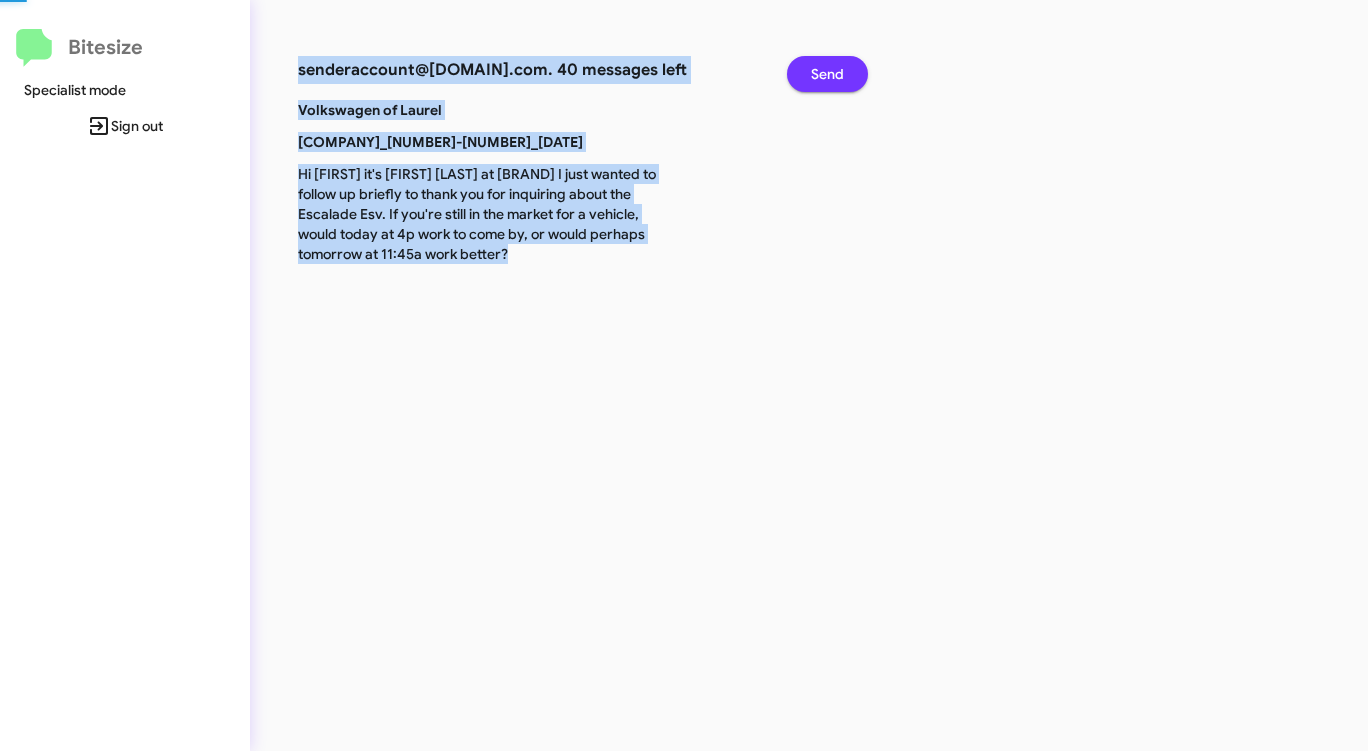 click on "Send" 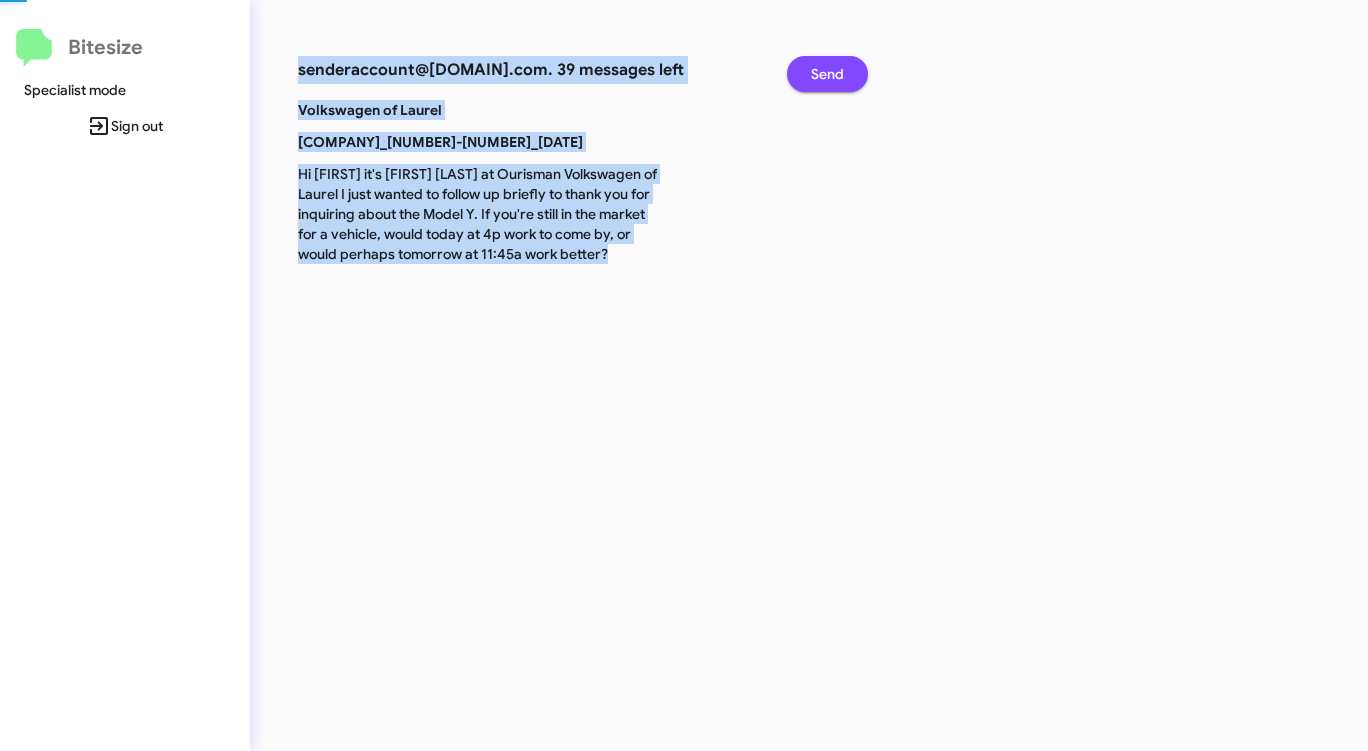 click on "Send" 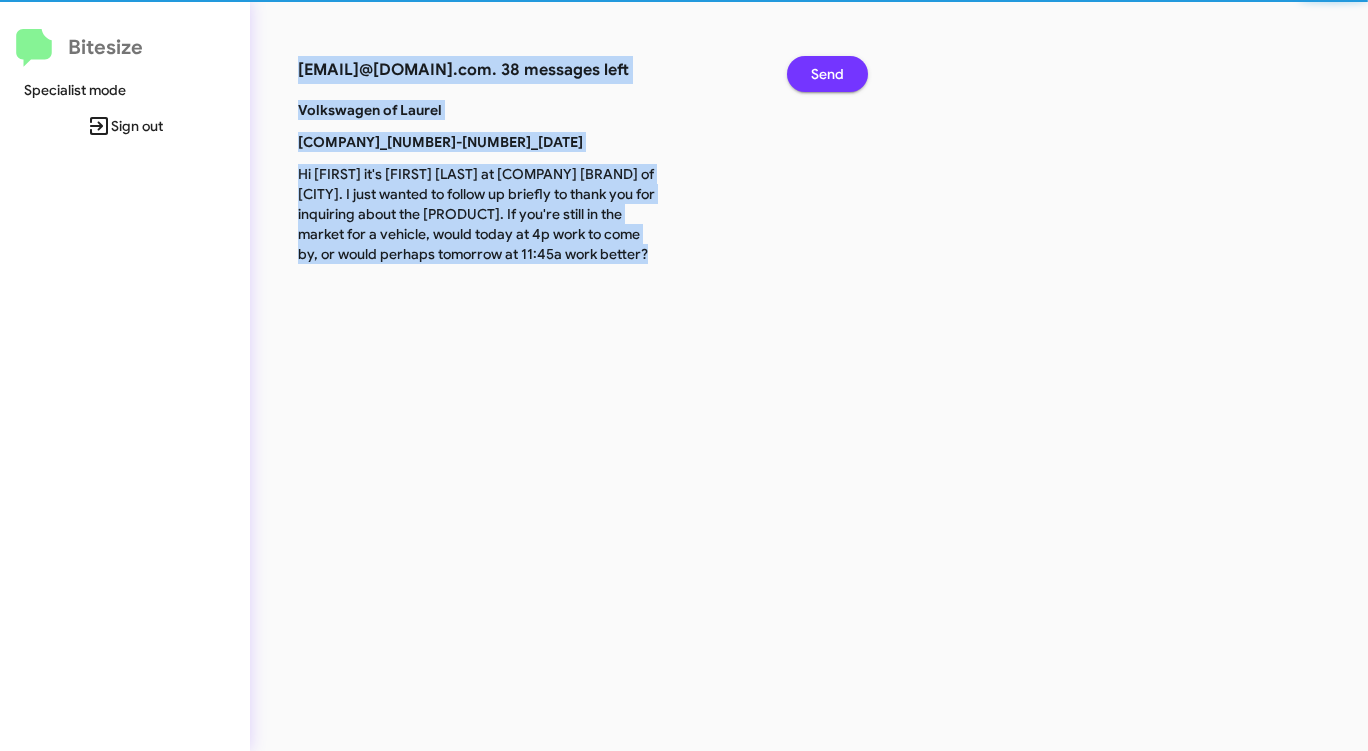 click on "Send" 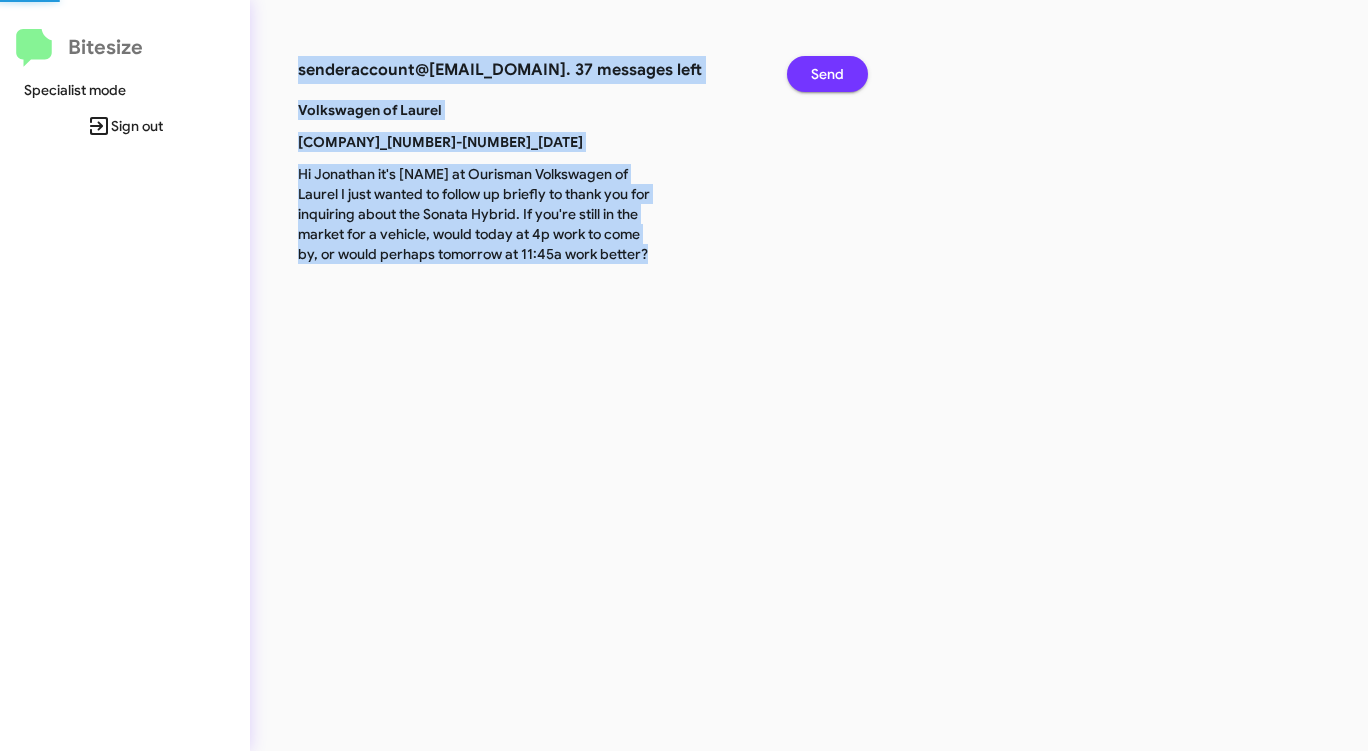 click on "Send" 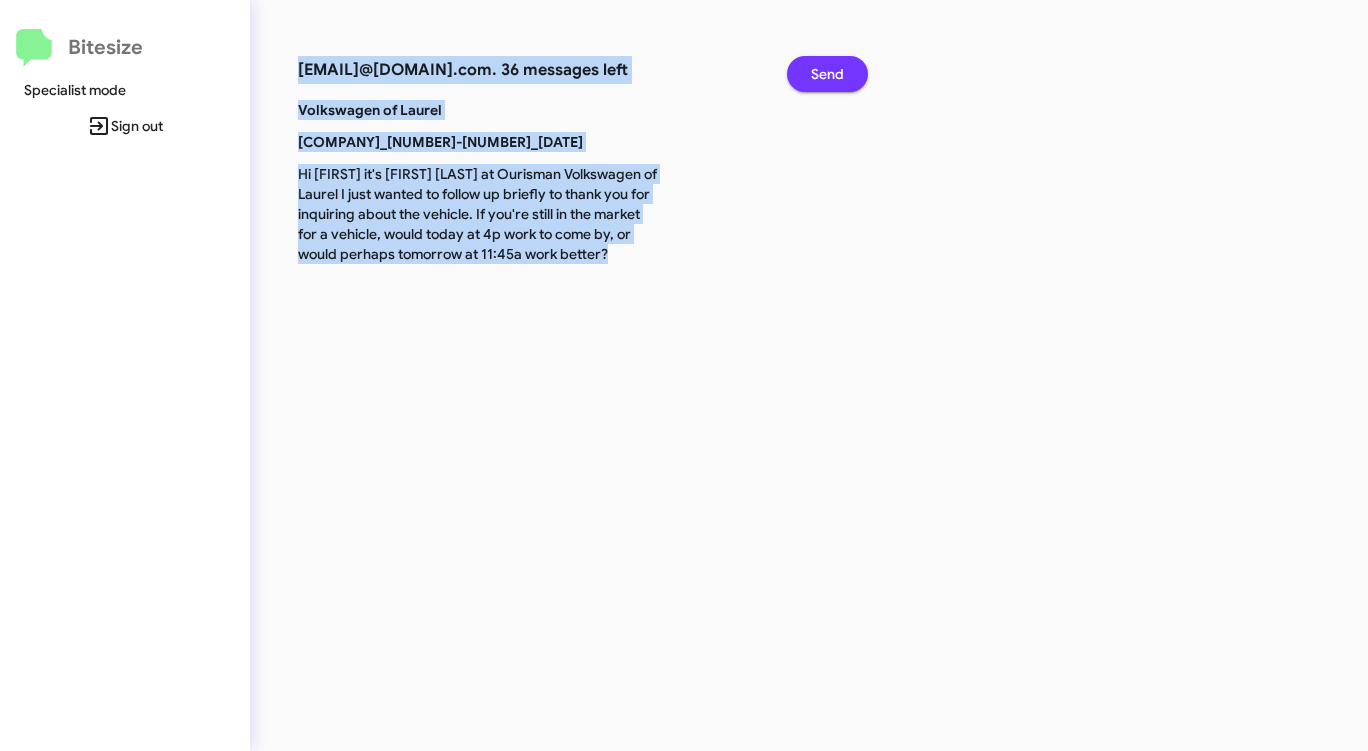 click on "Send" 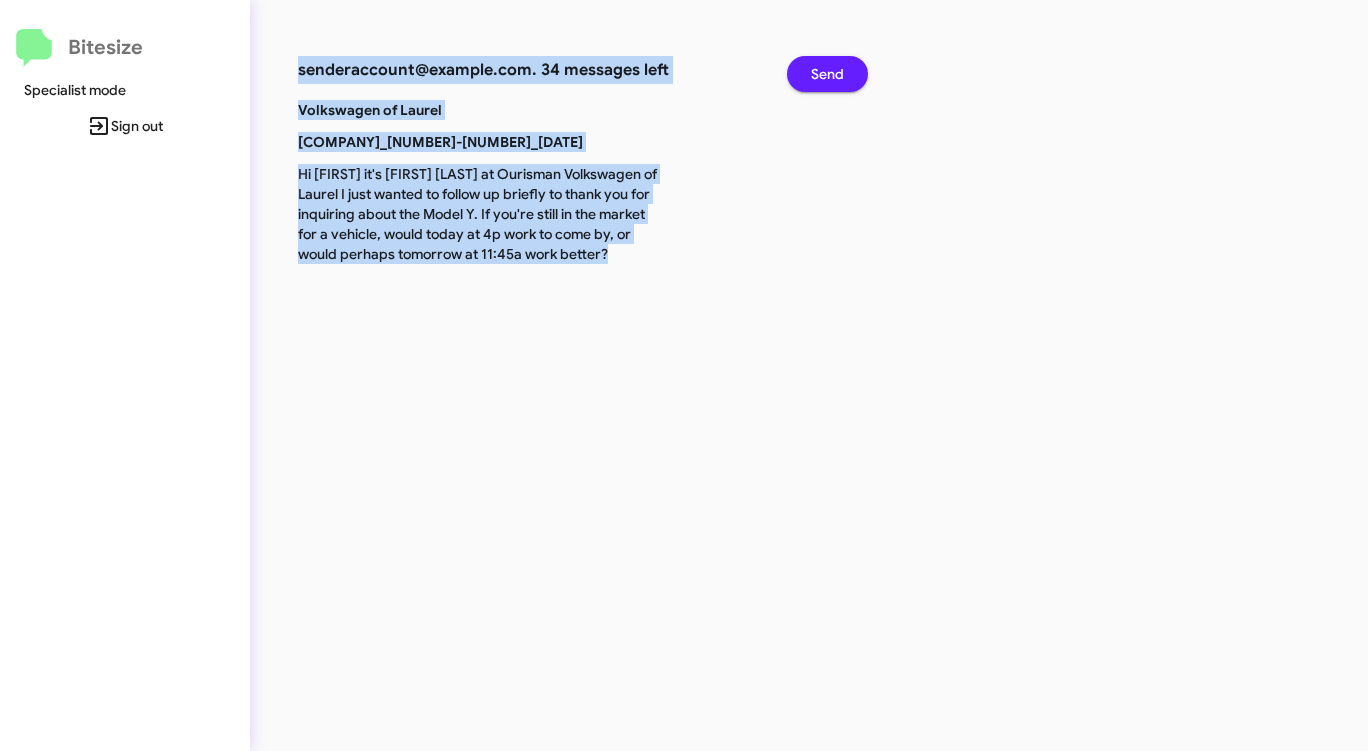 click on "Send" 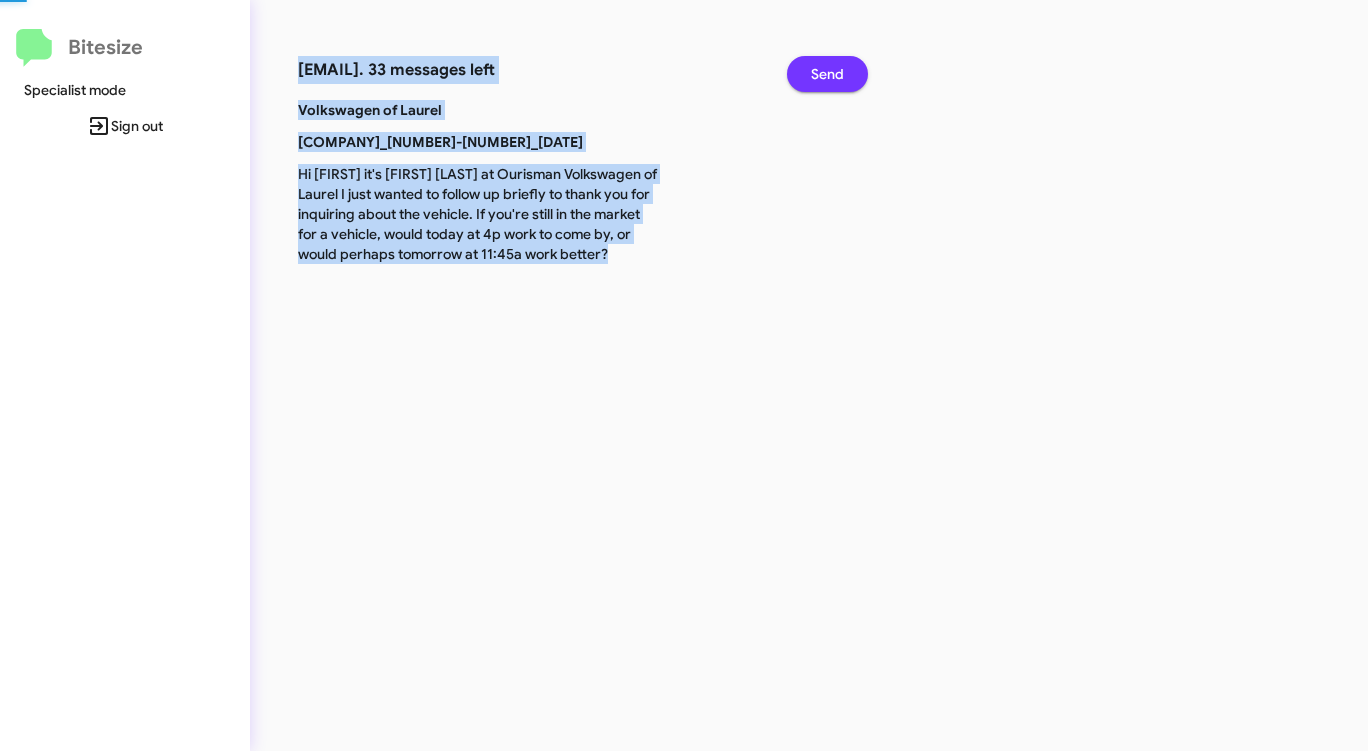 click on "Send" 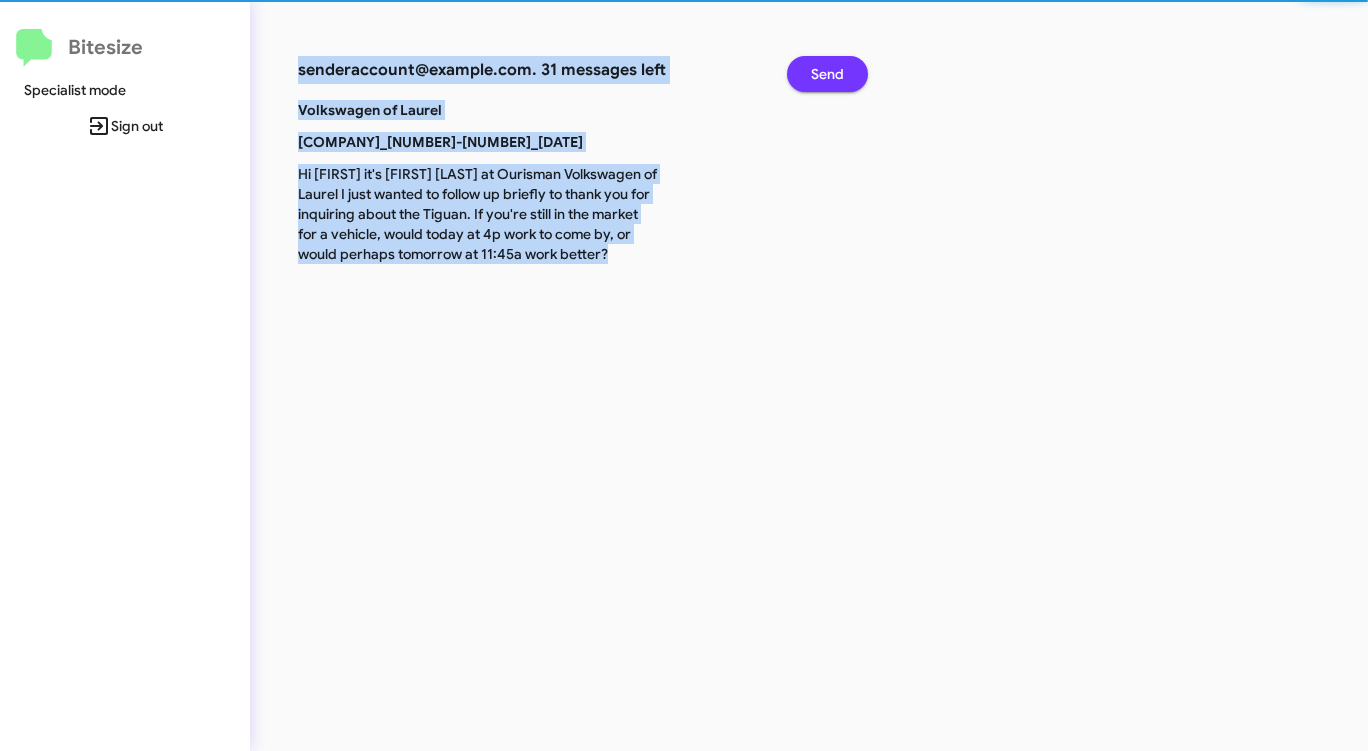 click on "Send" 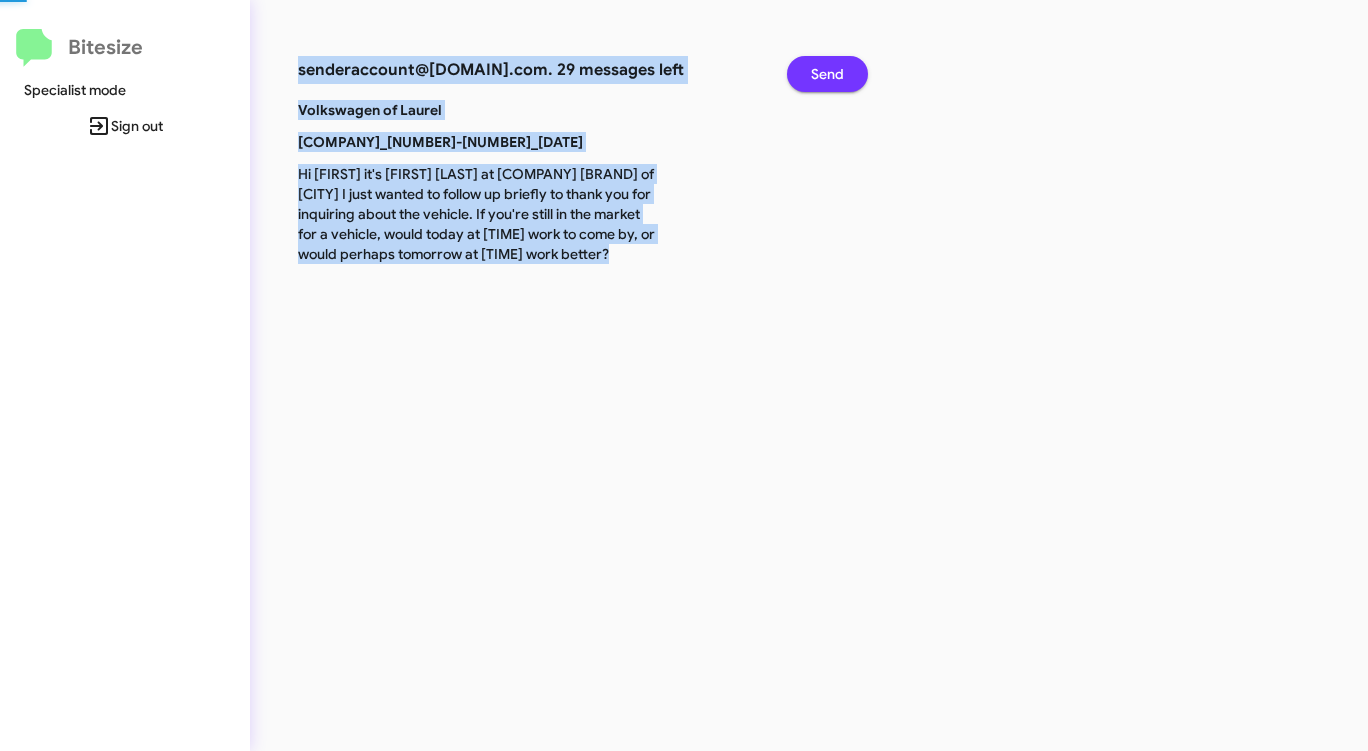click on "Send" 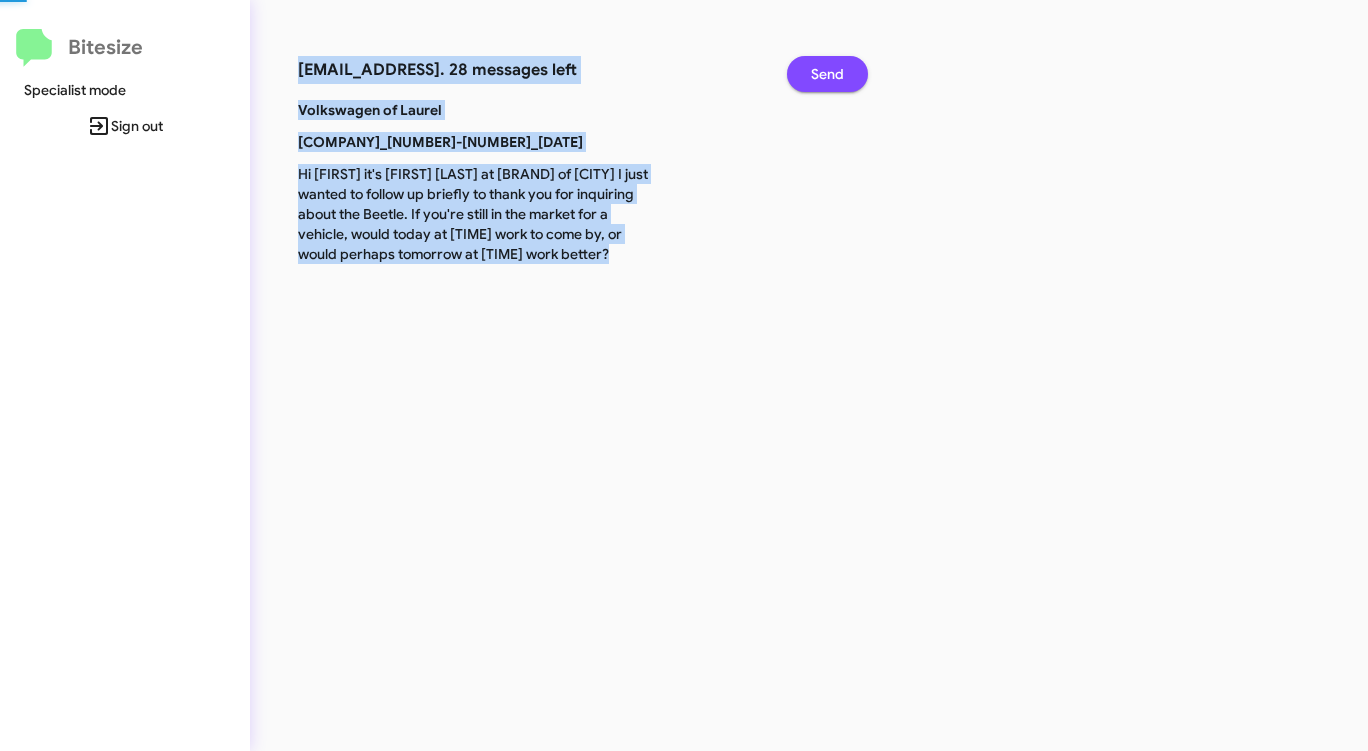 click on "Send" 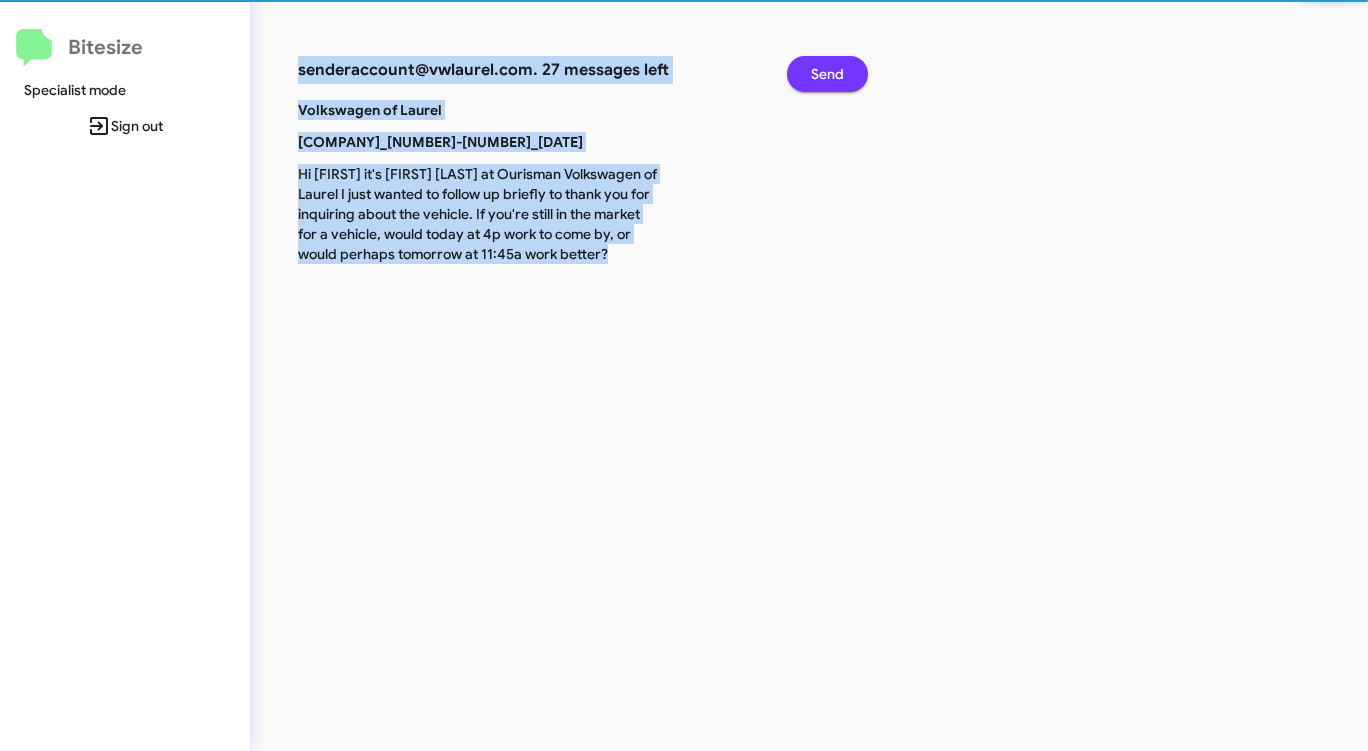 click on "Send" 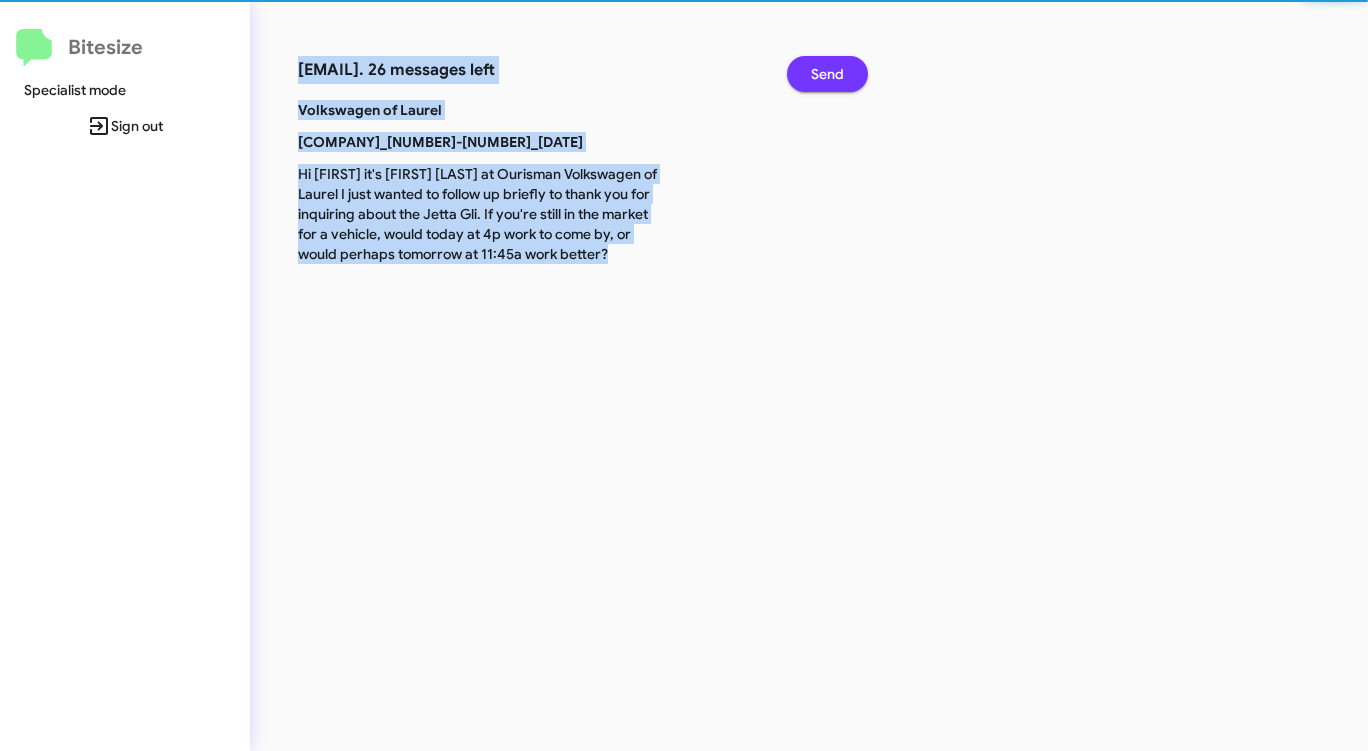click on "Send" 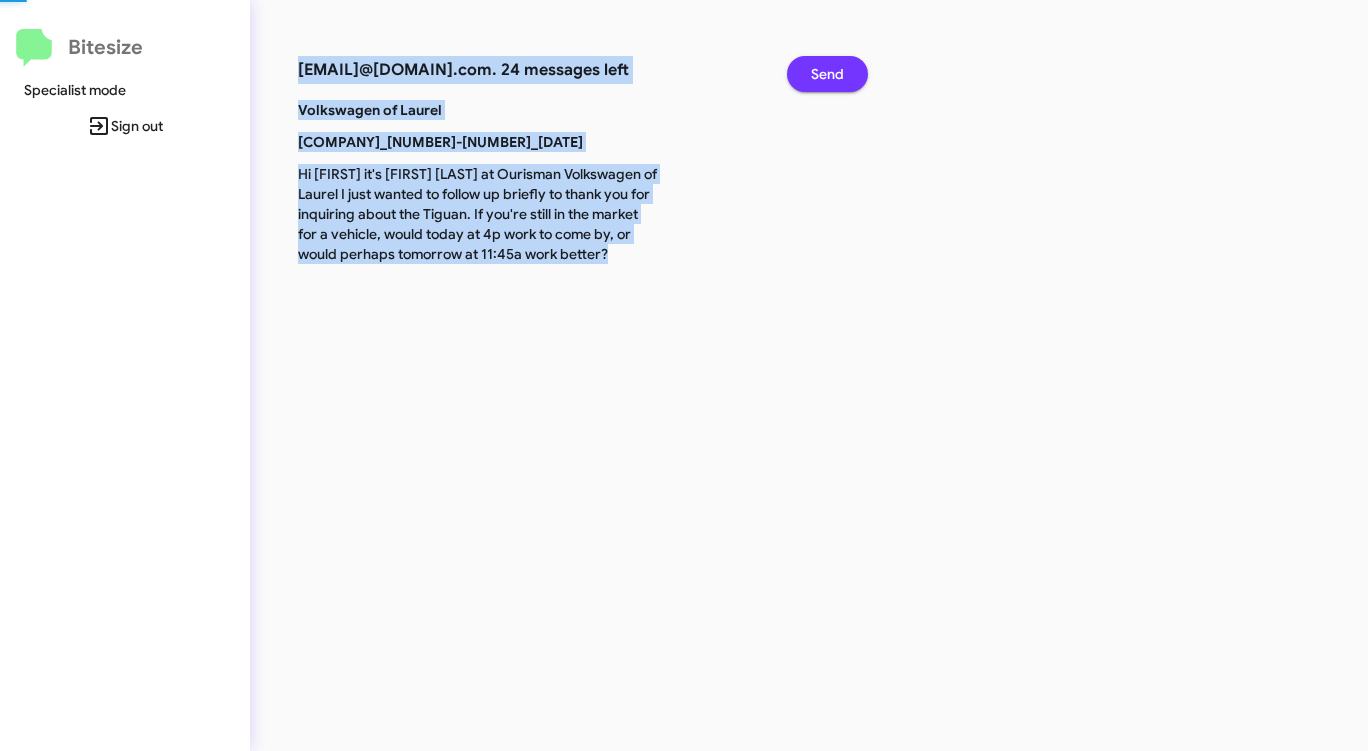 click on "Send" 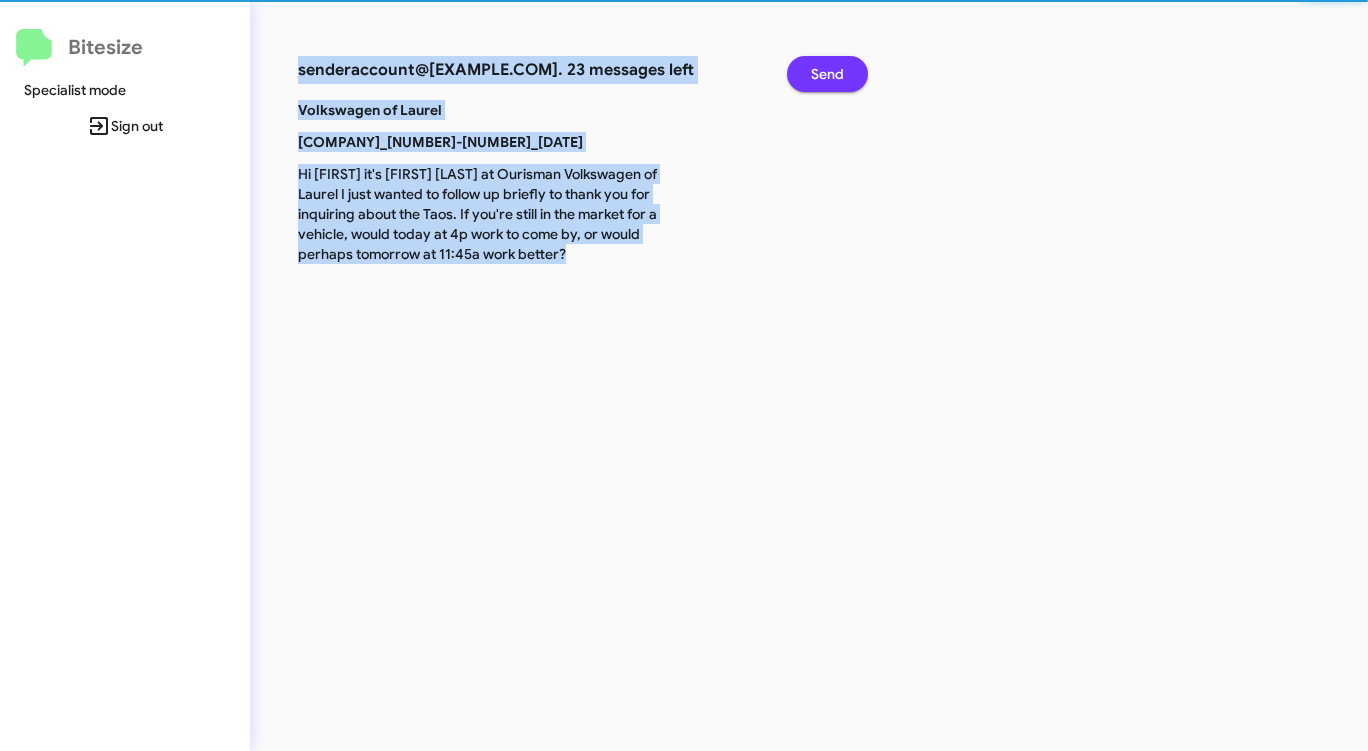 click on "Send" 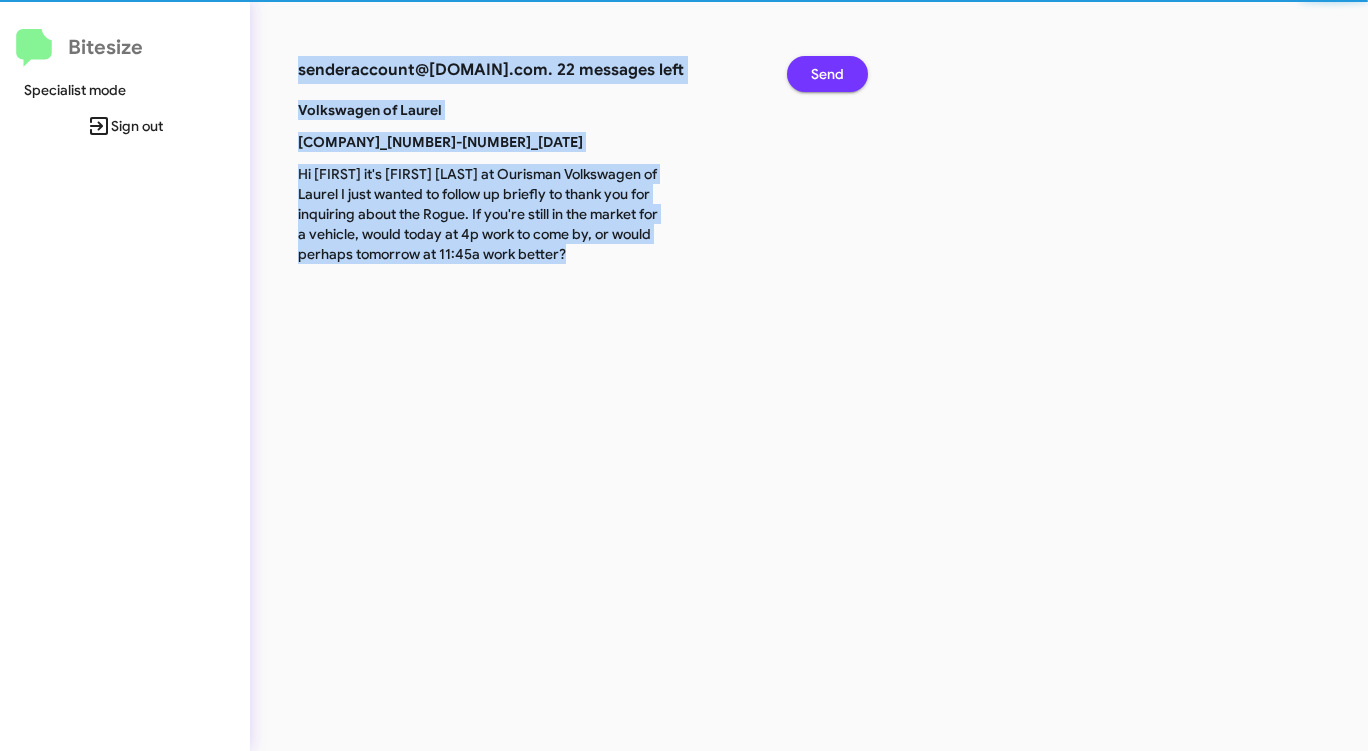 click on "Send" 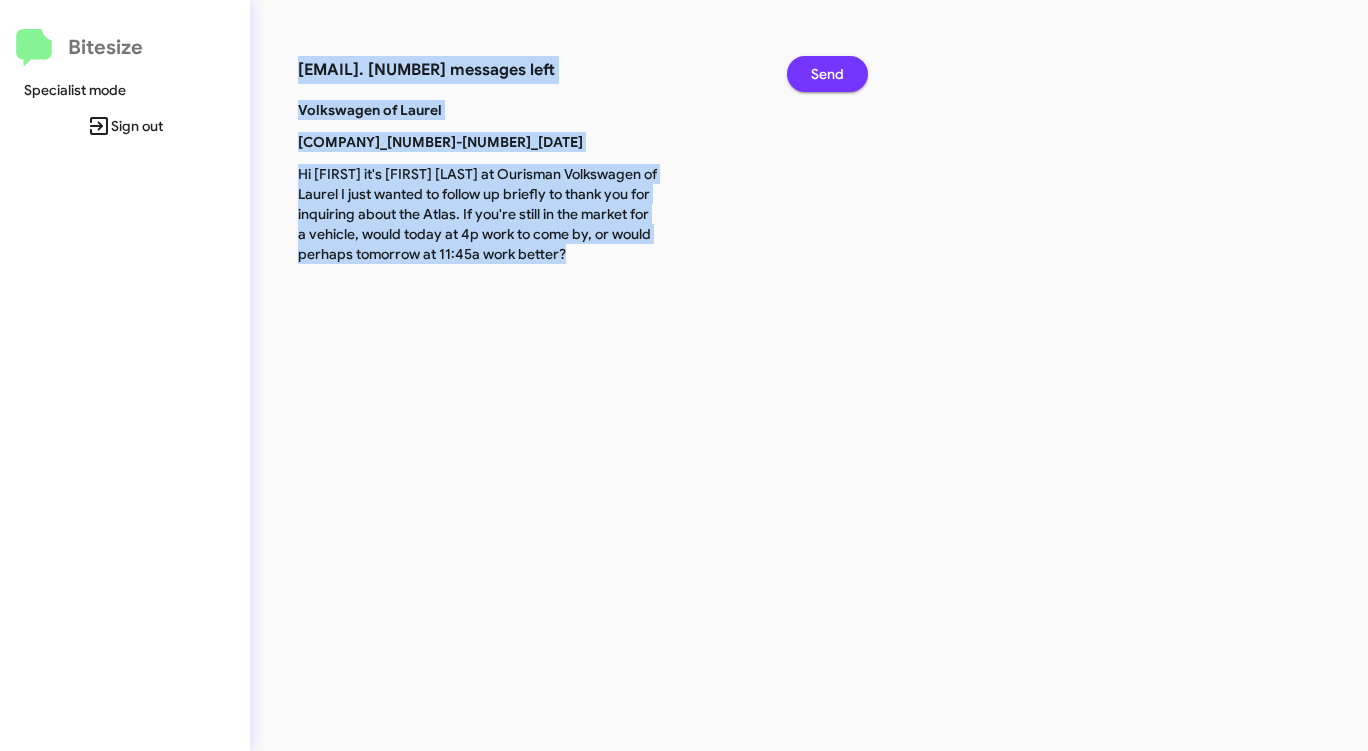click on "Send" 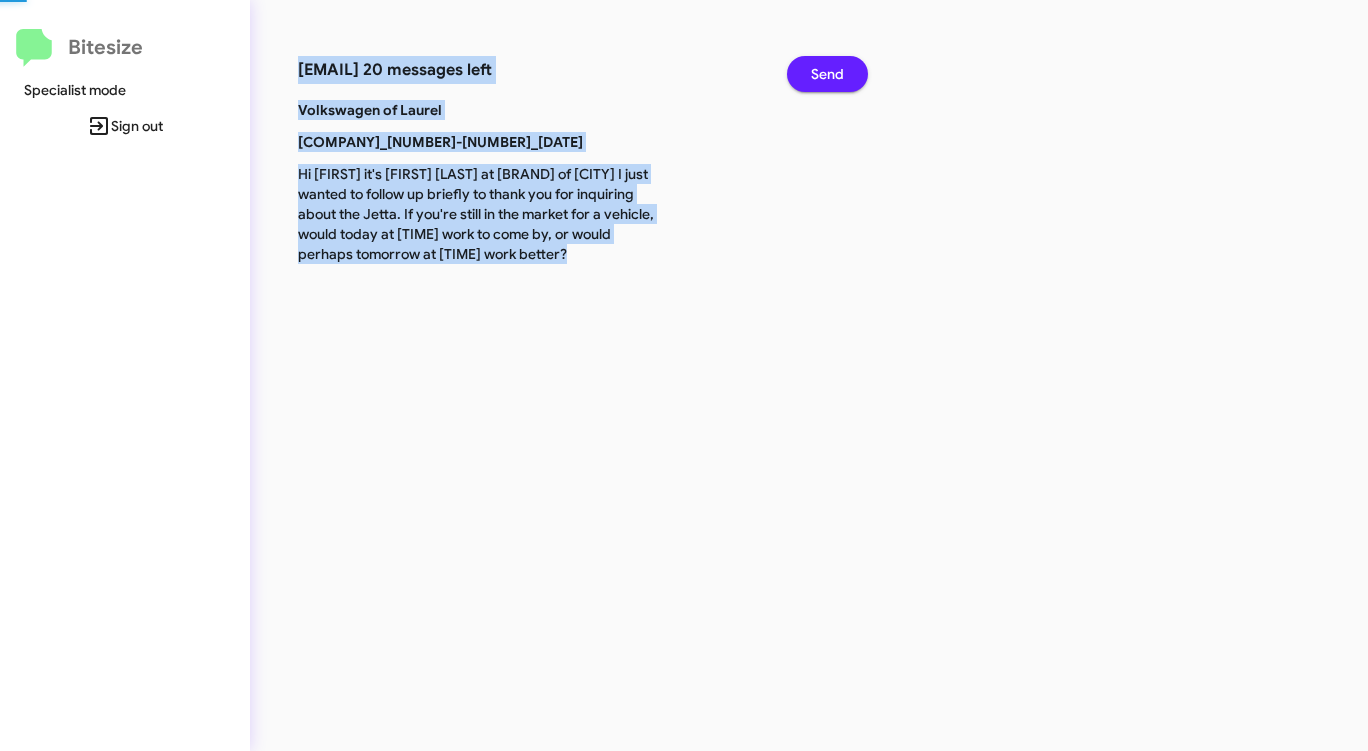 click on "Send" 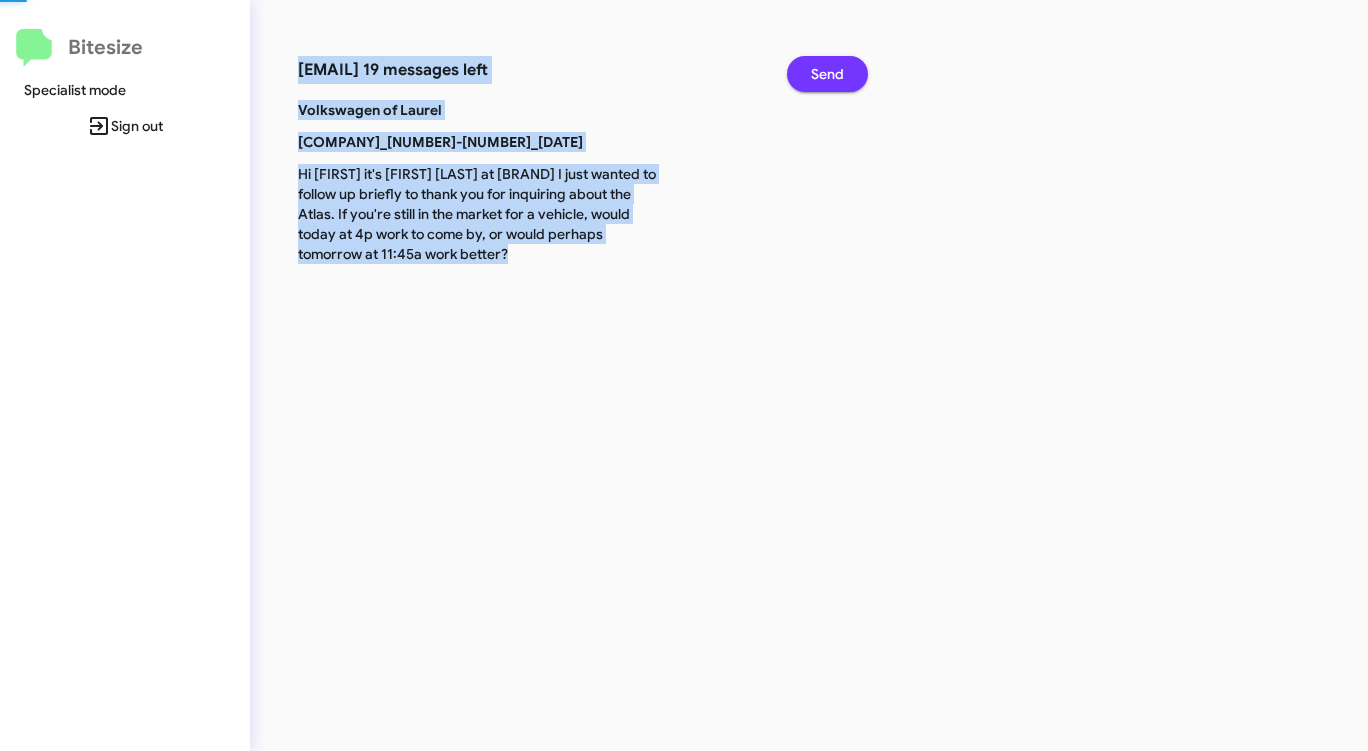 click on "Send" 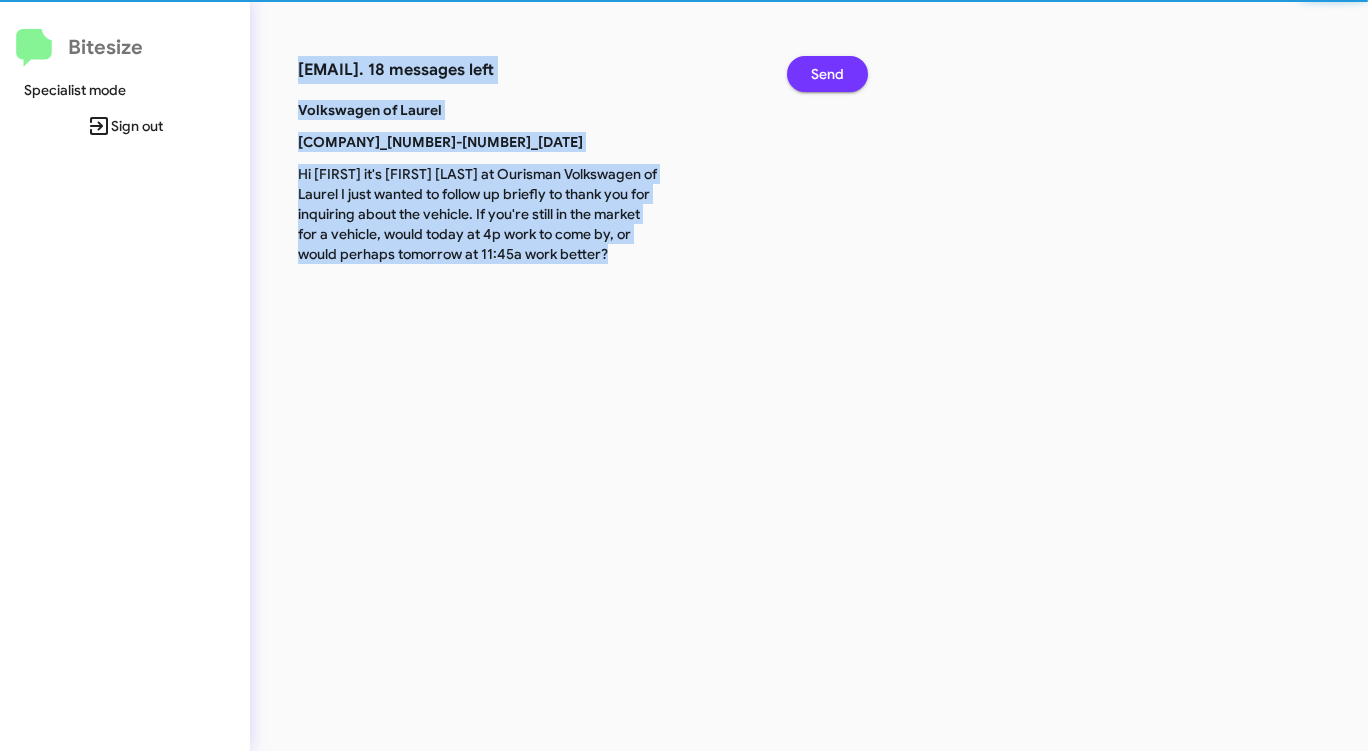 click on "Send" 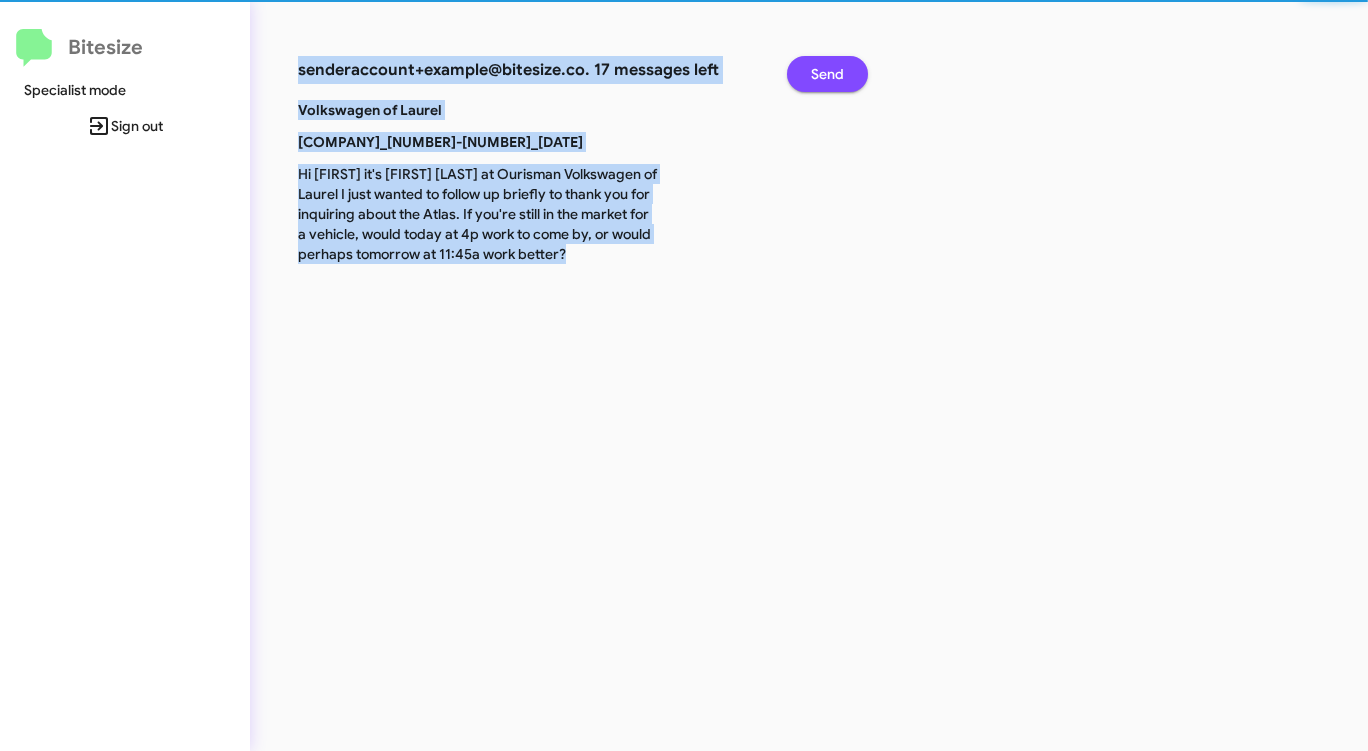 click on "Send" 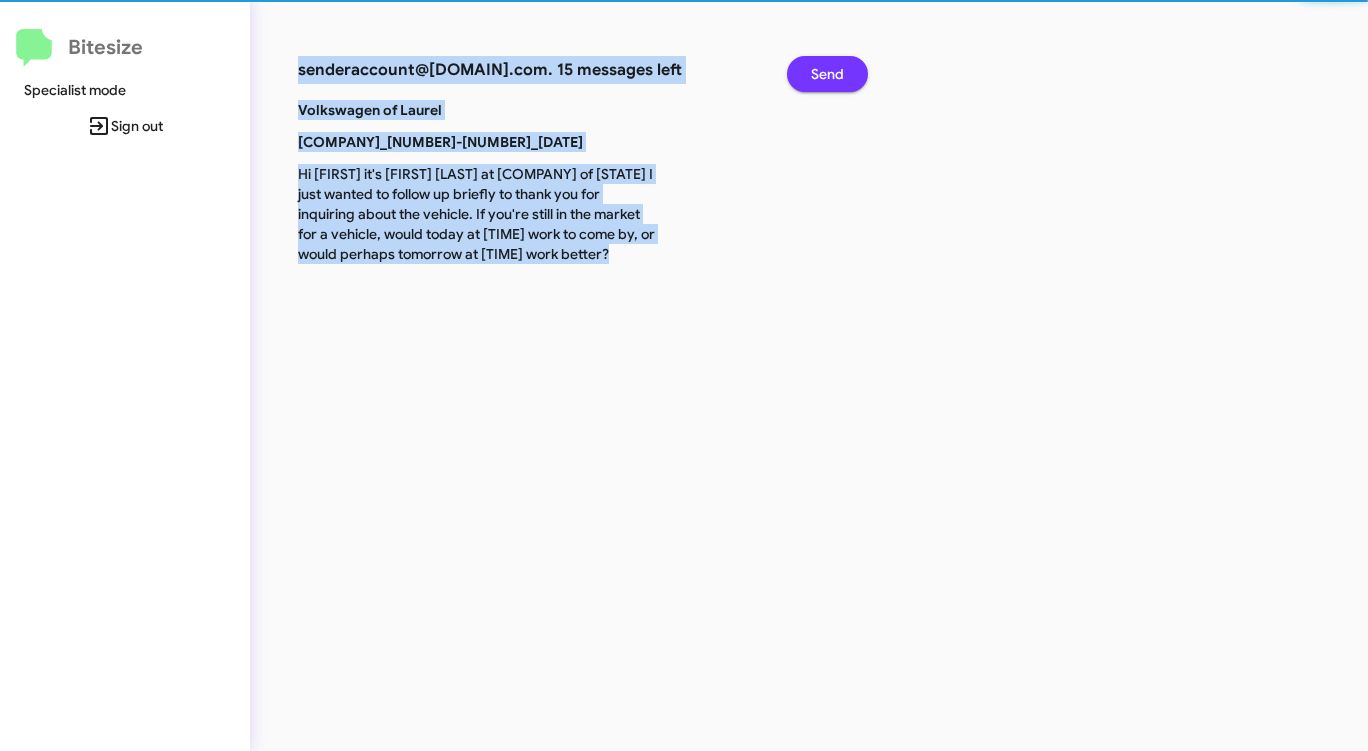 click on "Send" 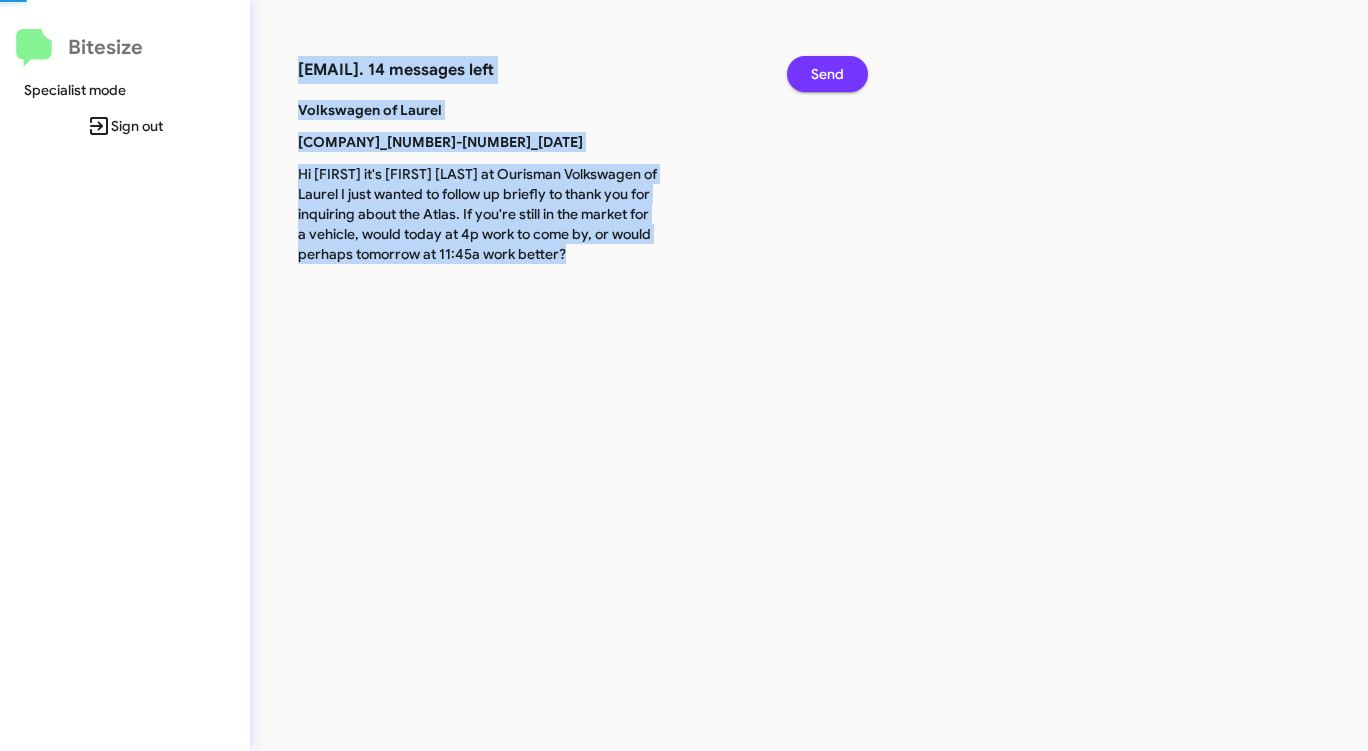 click on "Send" 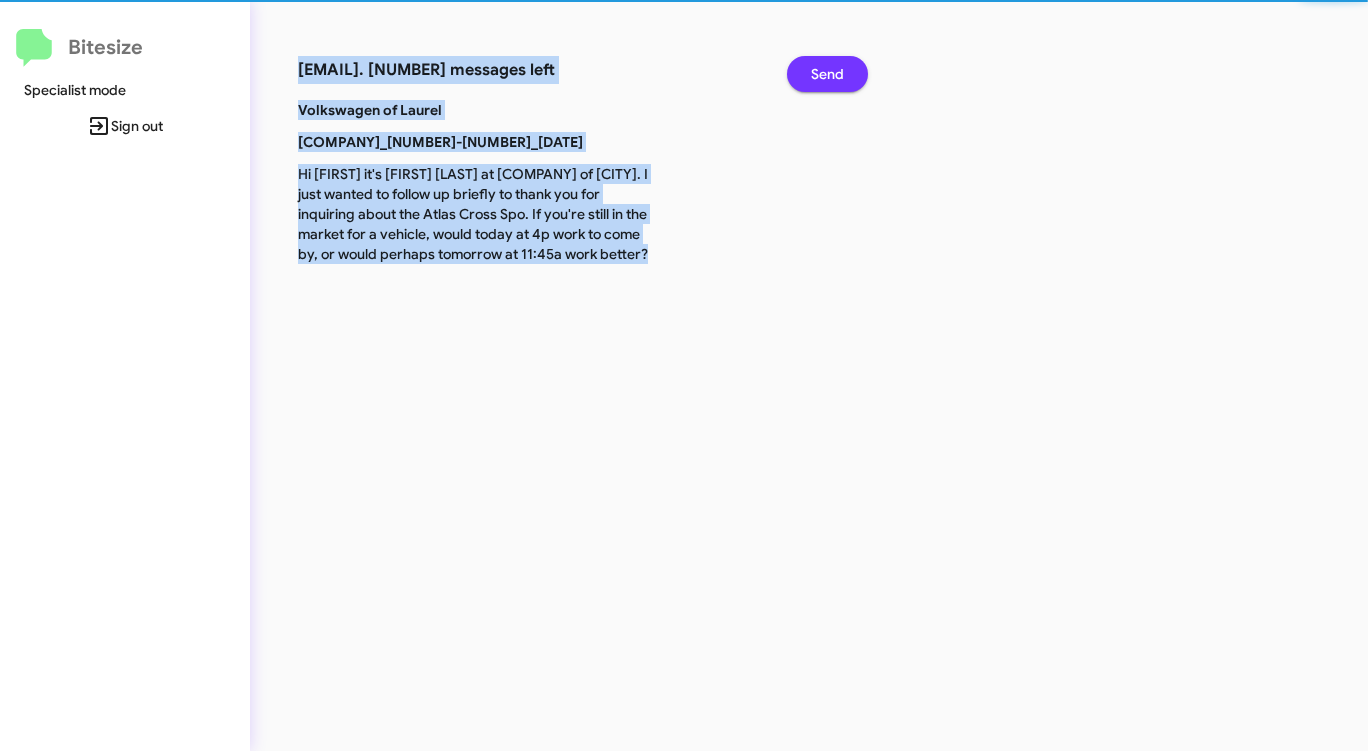 click on "Send" 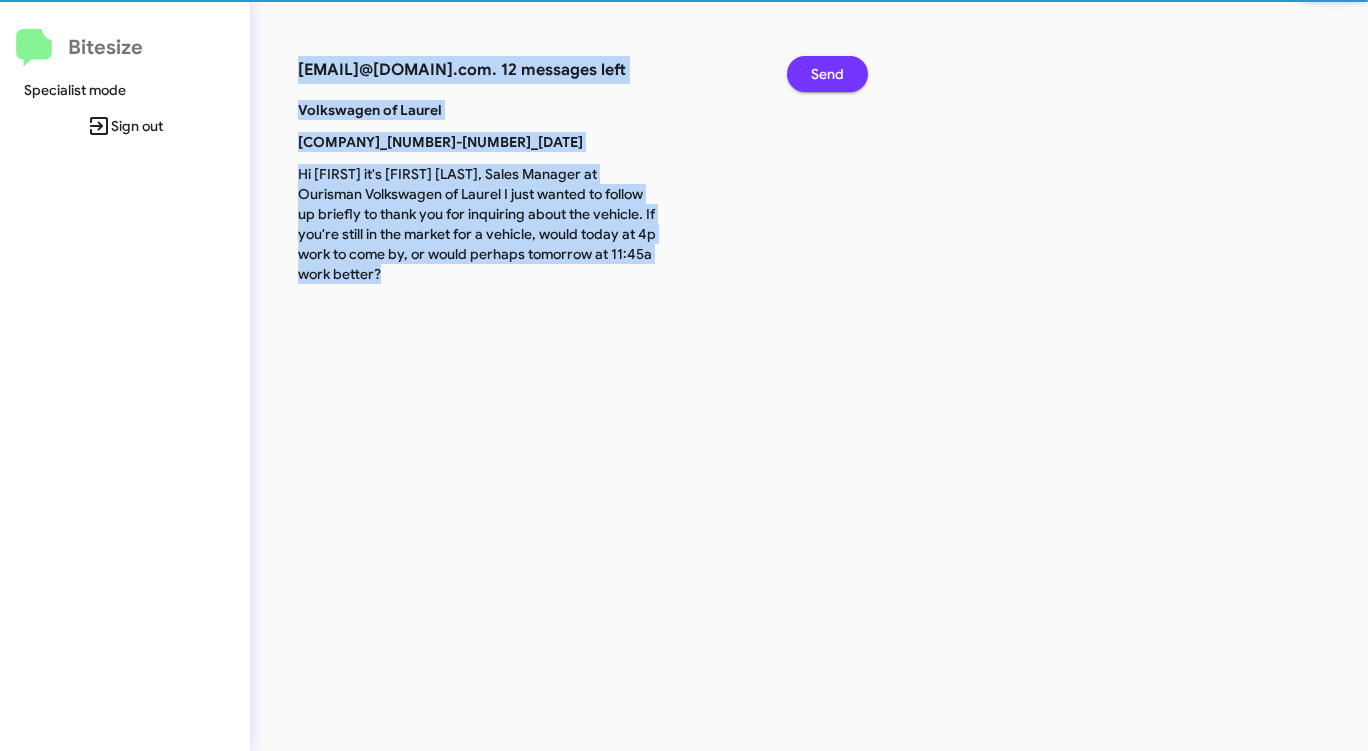 click on "Send" 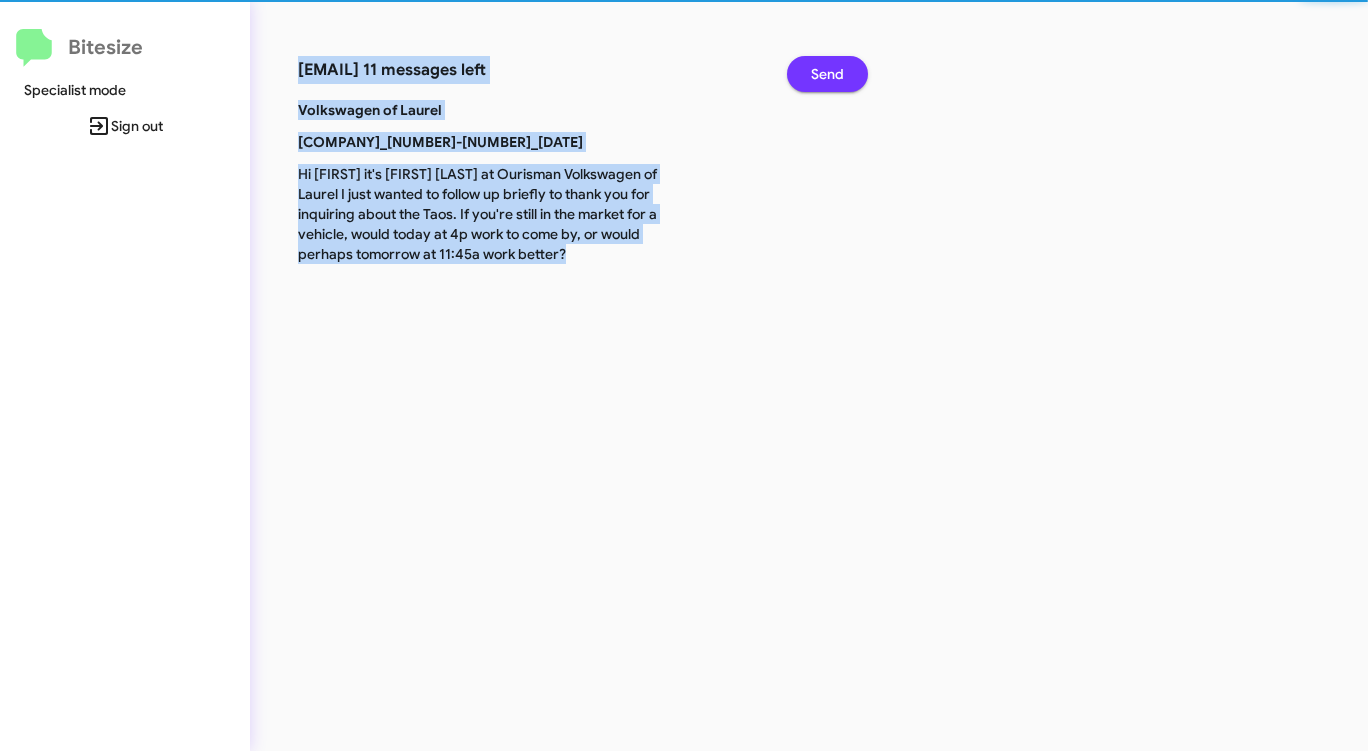 click on "Send" 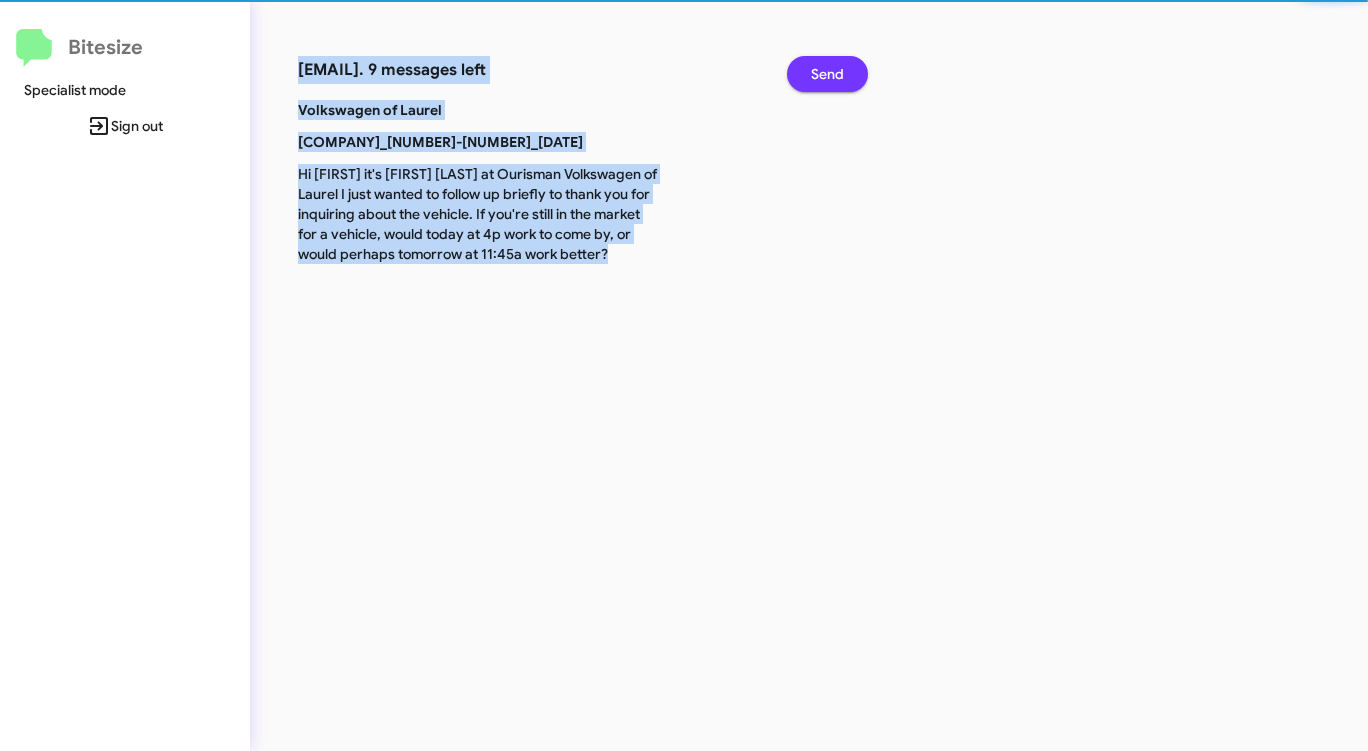 click on "Send" 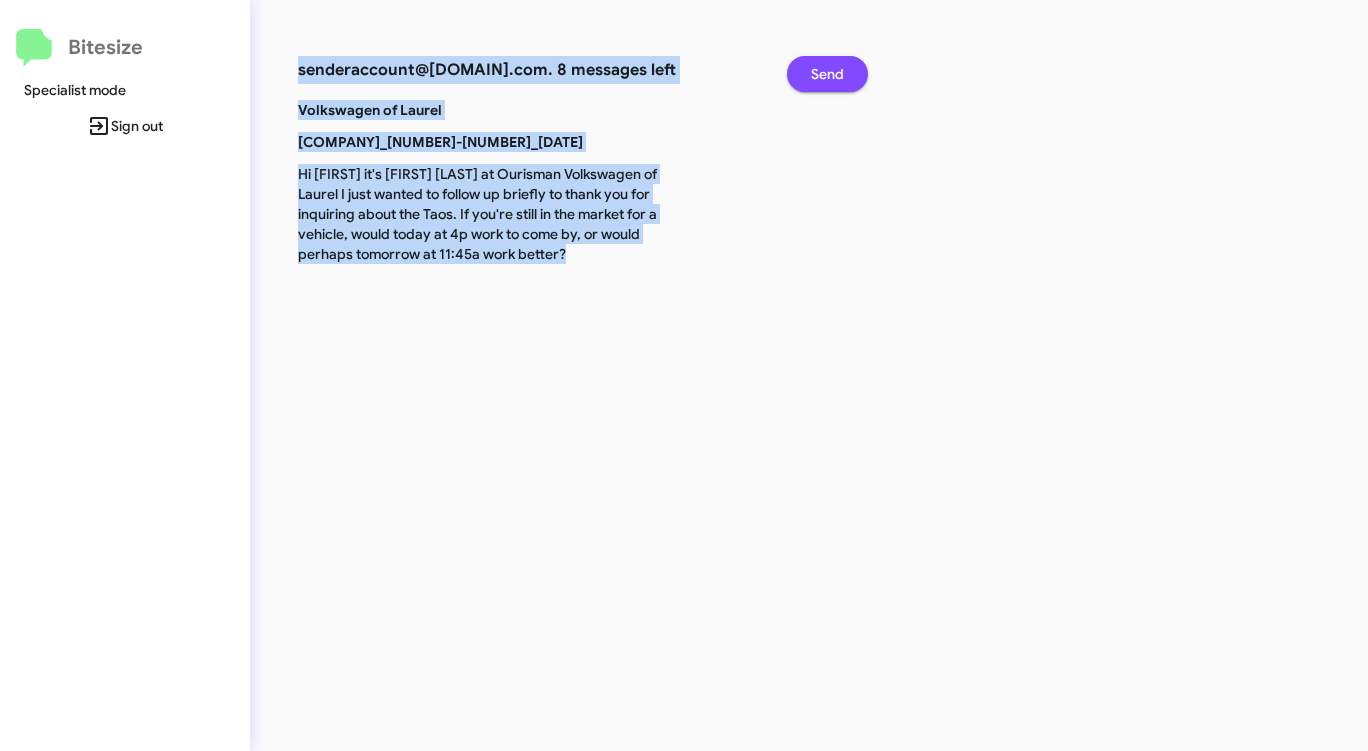 click on "Send" 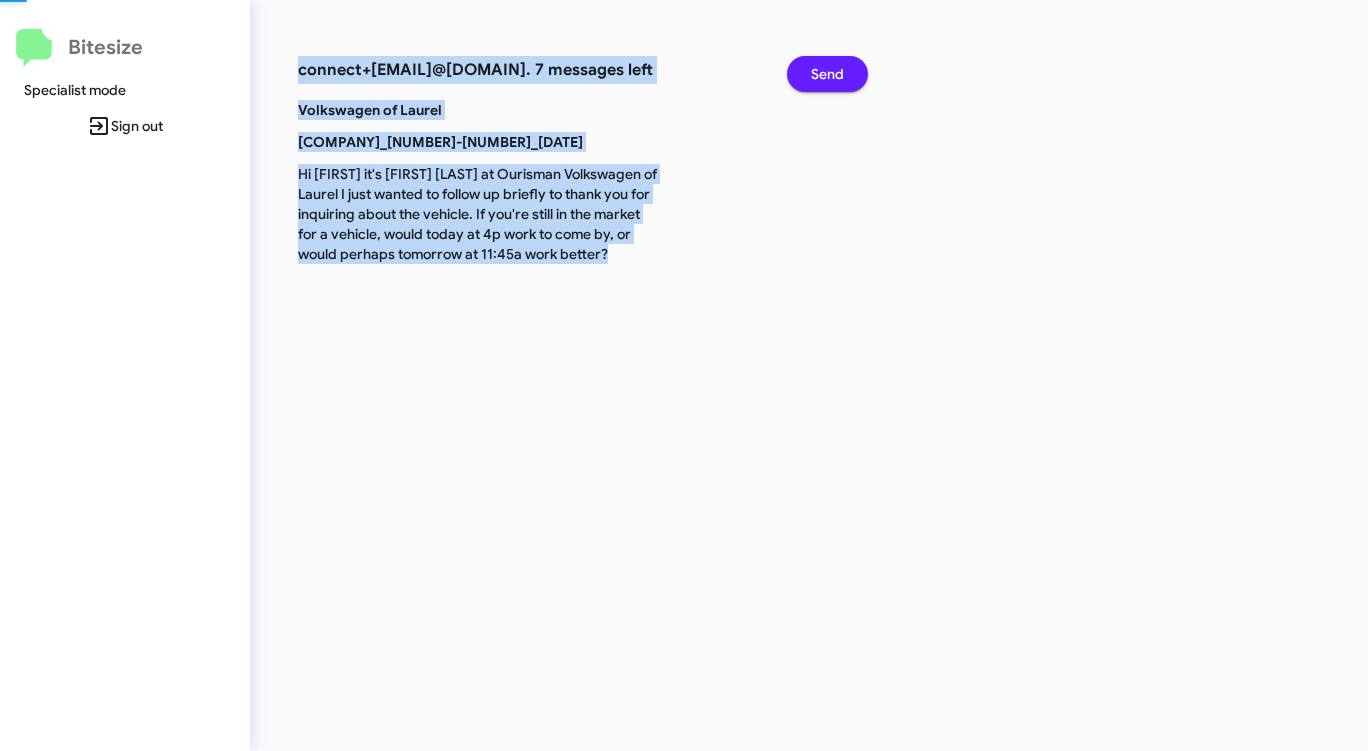 click on "Send" 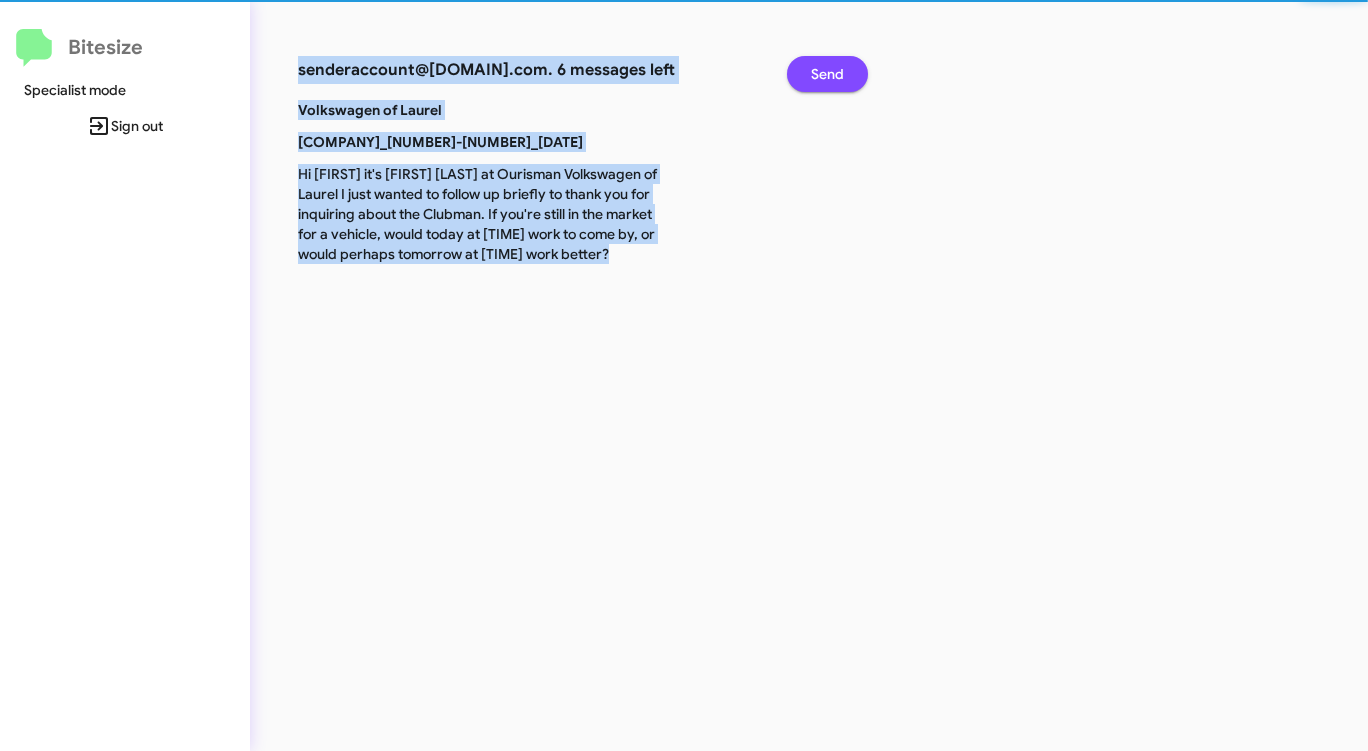 click on "Send" 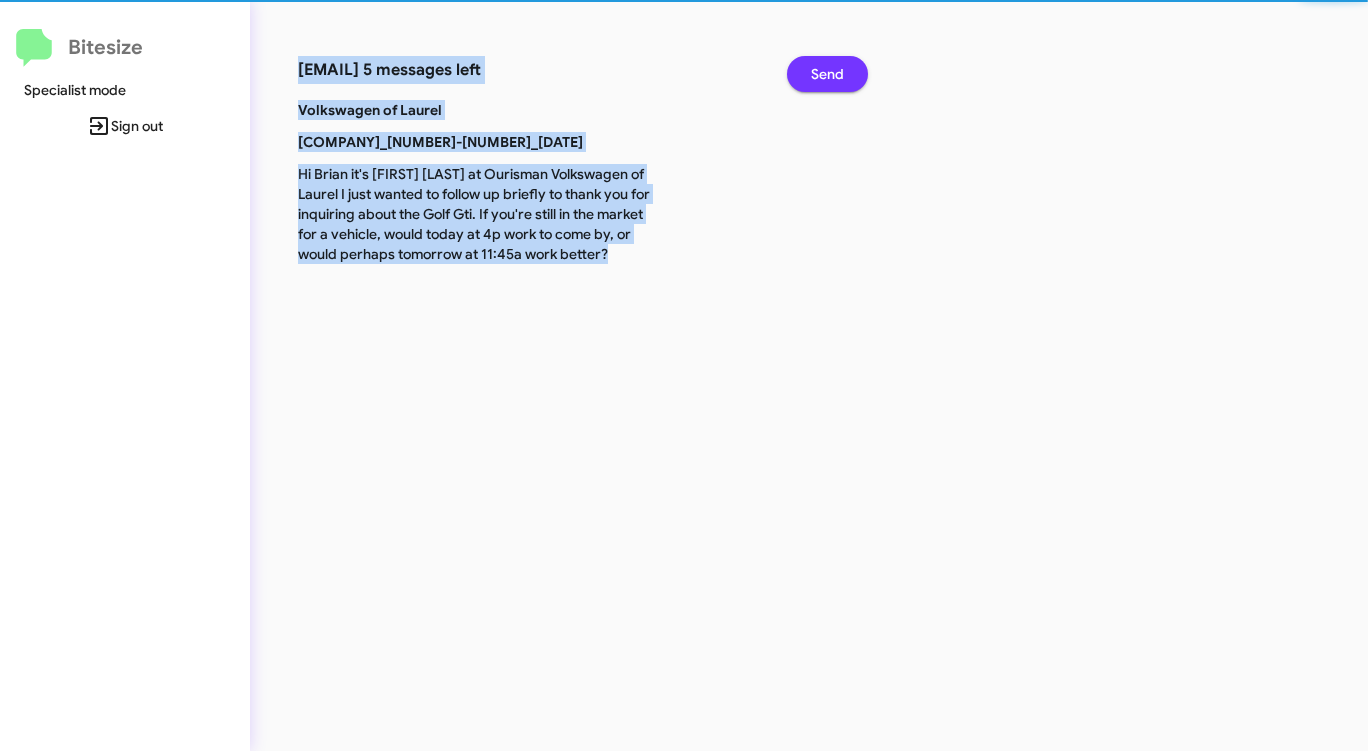 click on "Send" 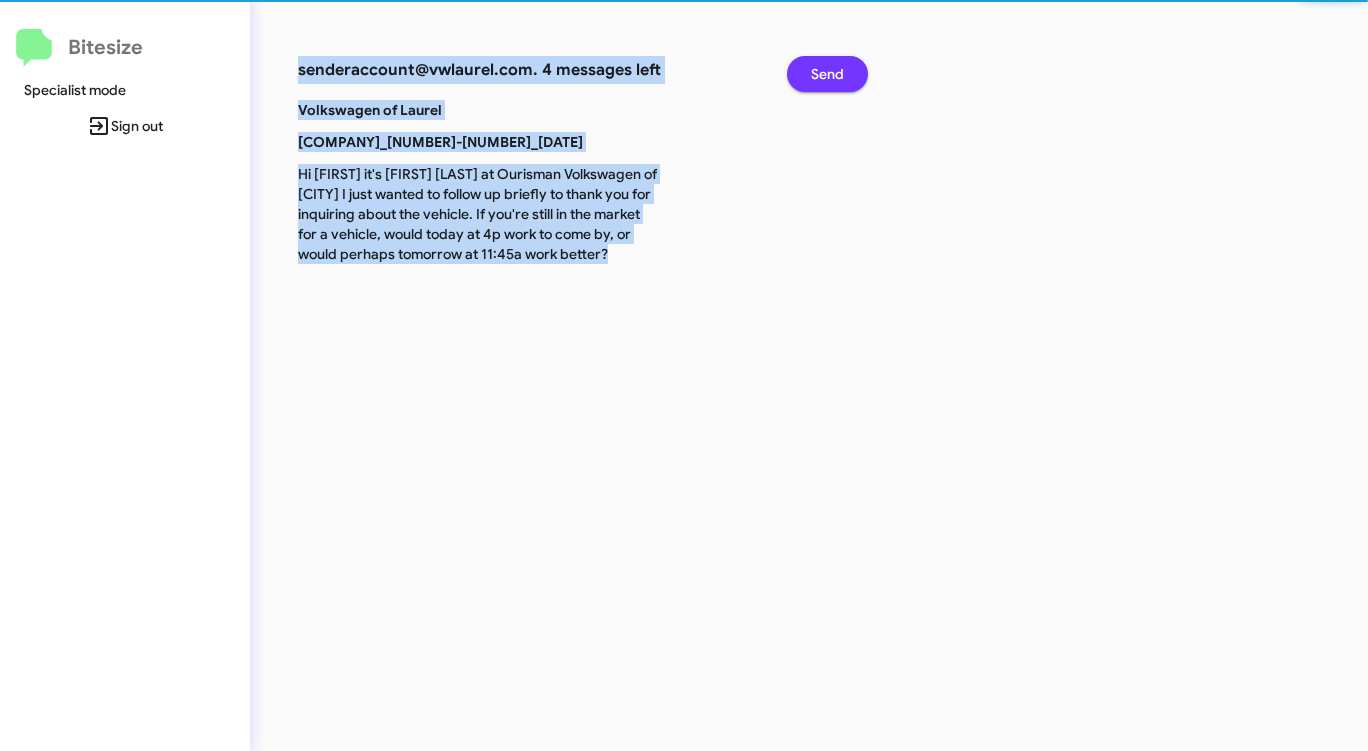click on "Send" 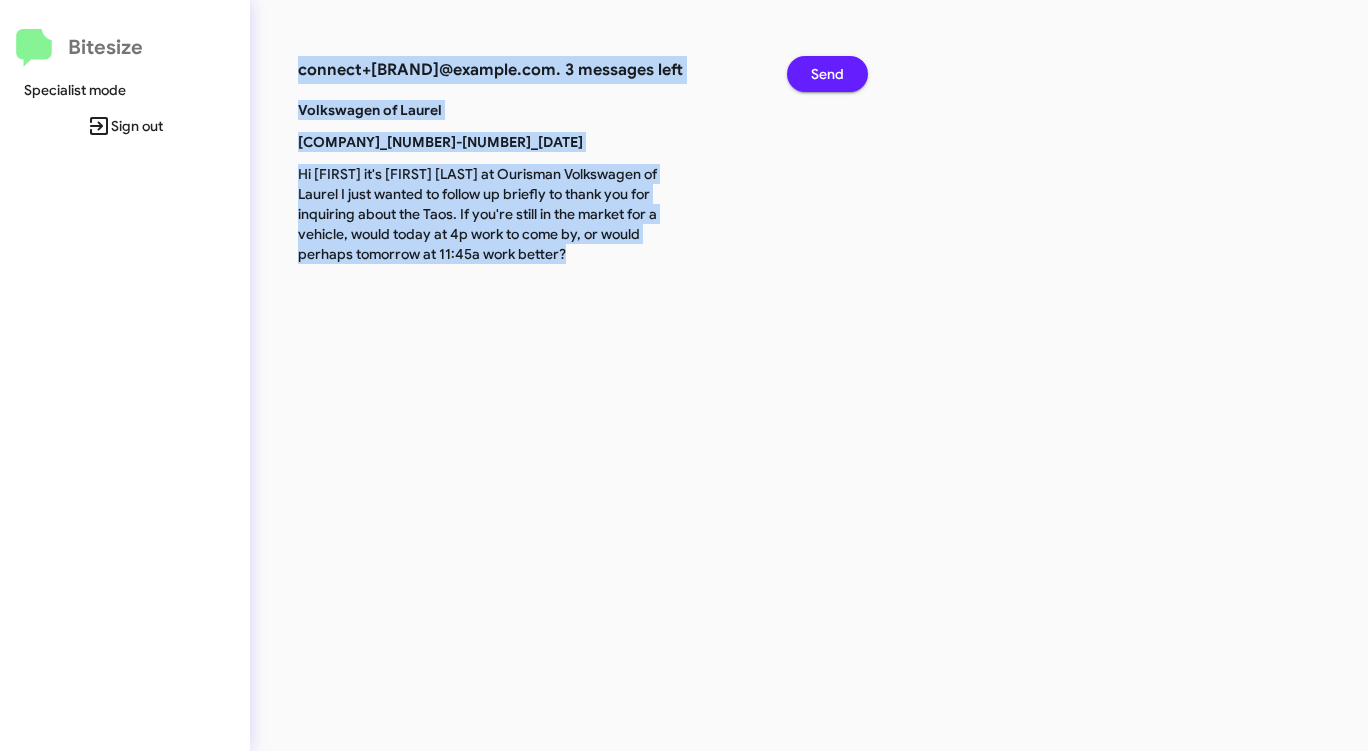 click on "Send" 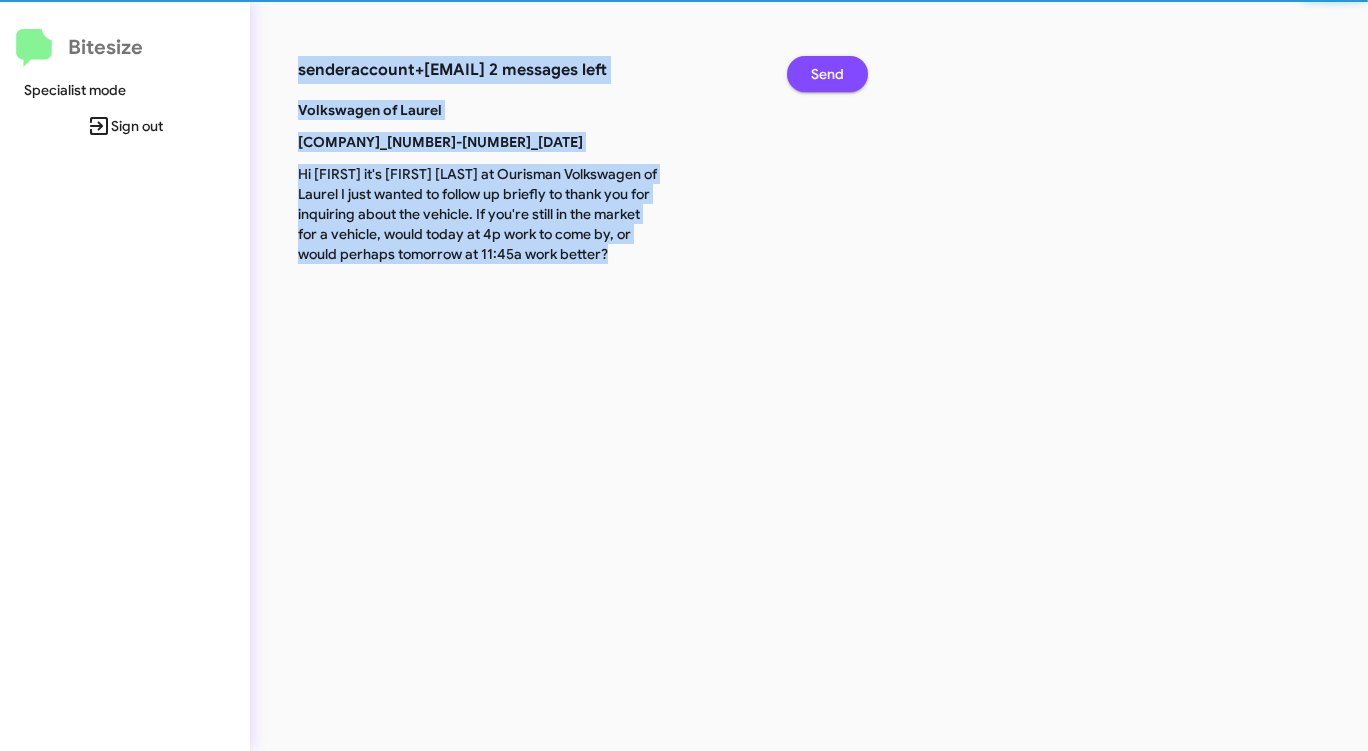 click on "Send" 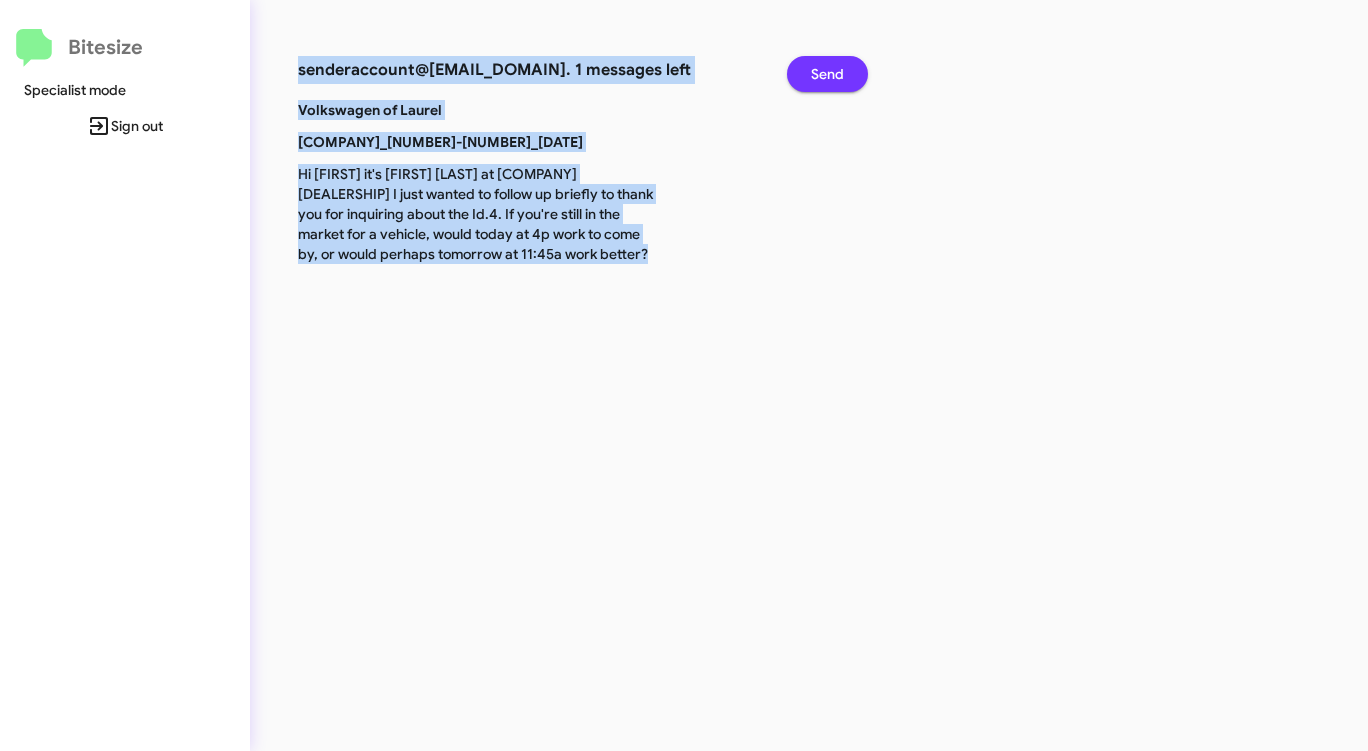 click on "Send" 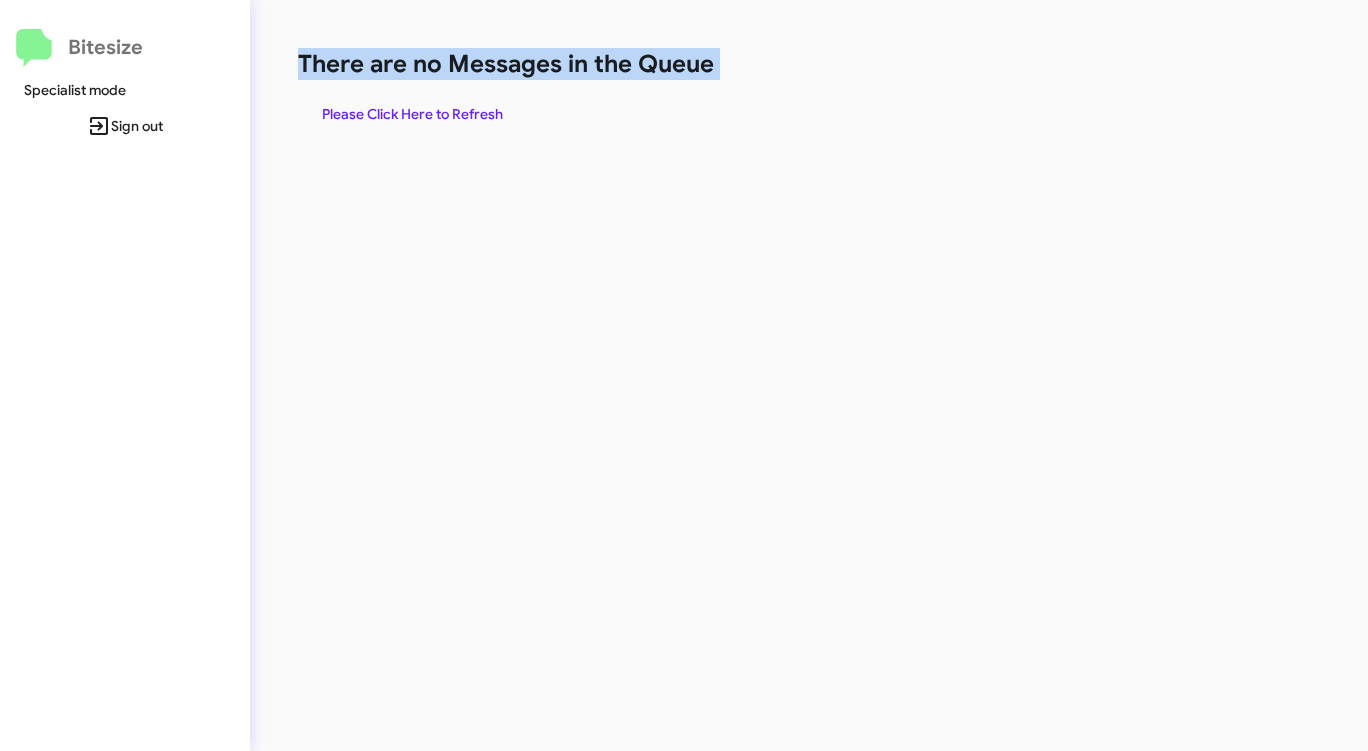 click on "There are no Messages in the Queue" 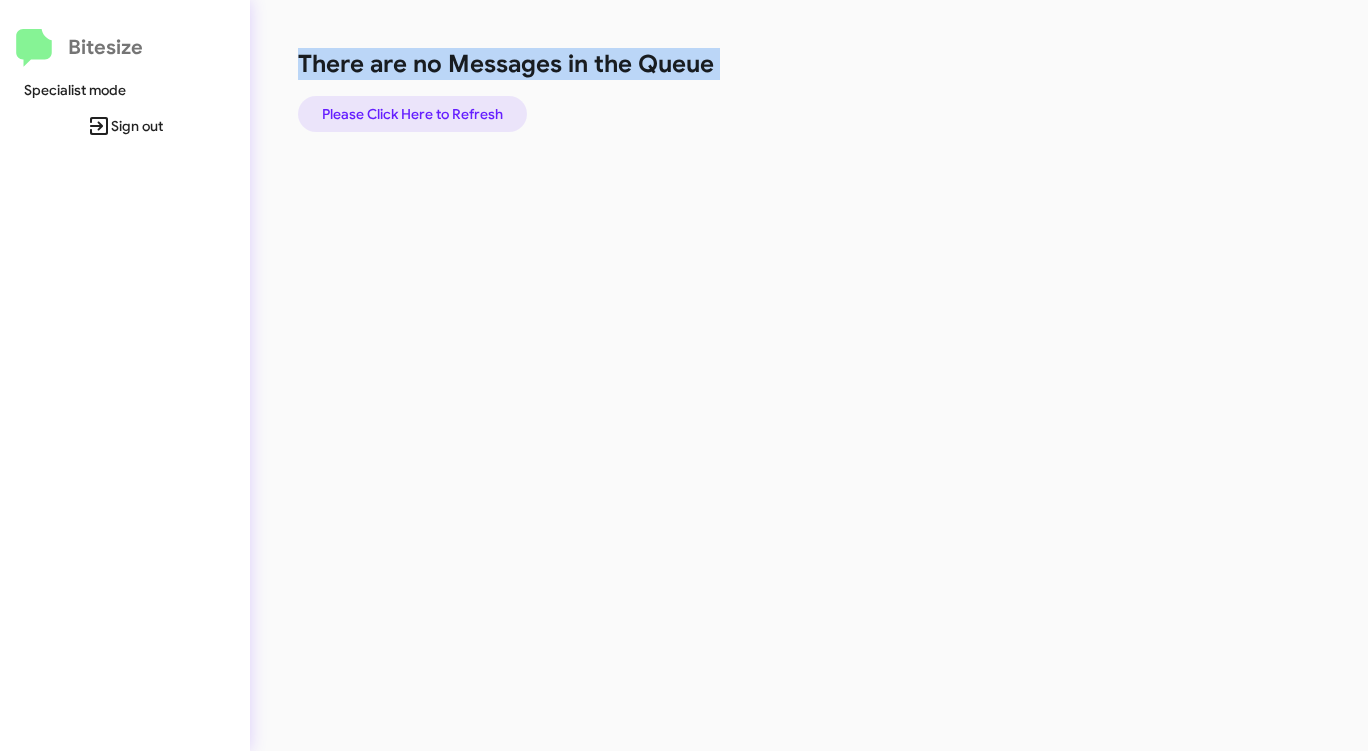 click on "Please Click Here to Refresh" 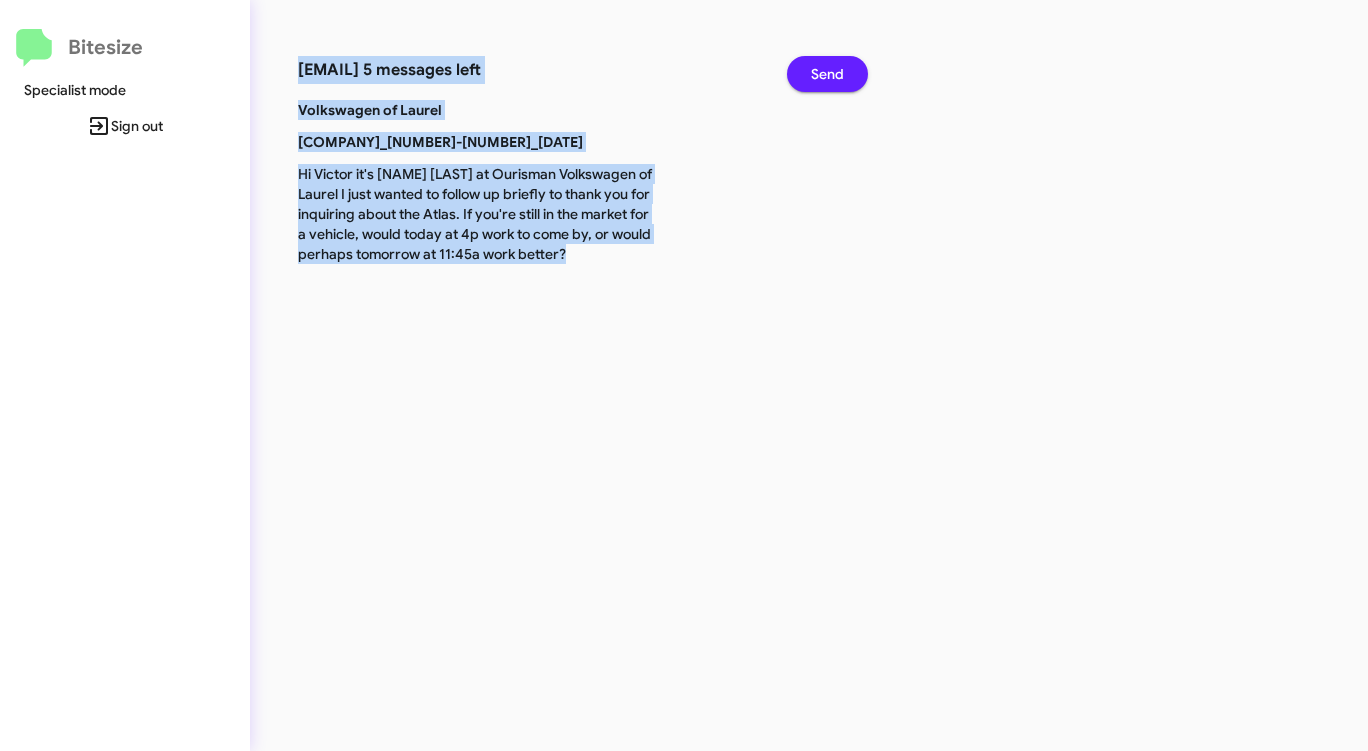 click on "Send" 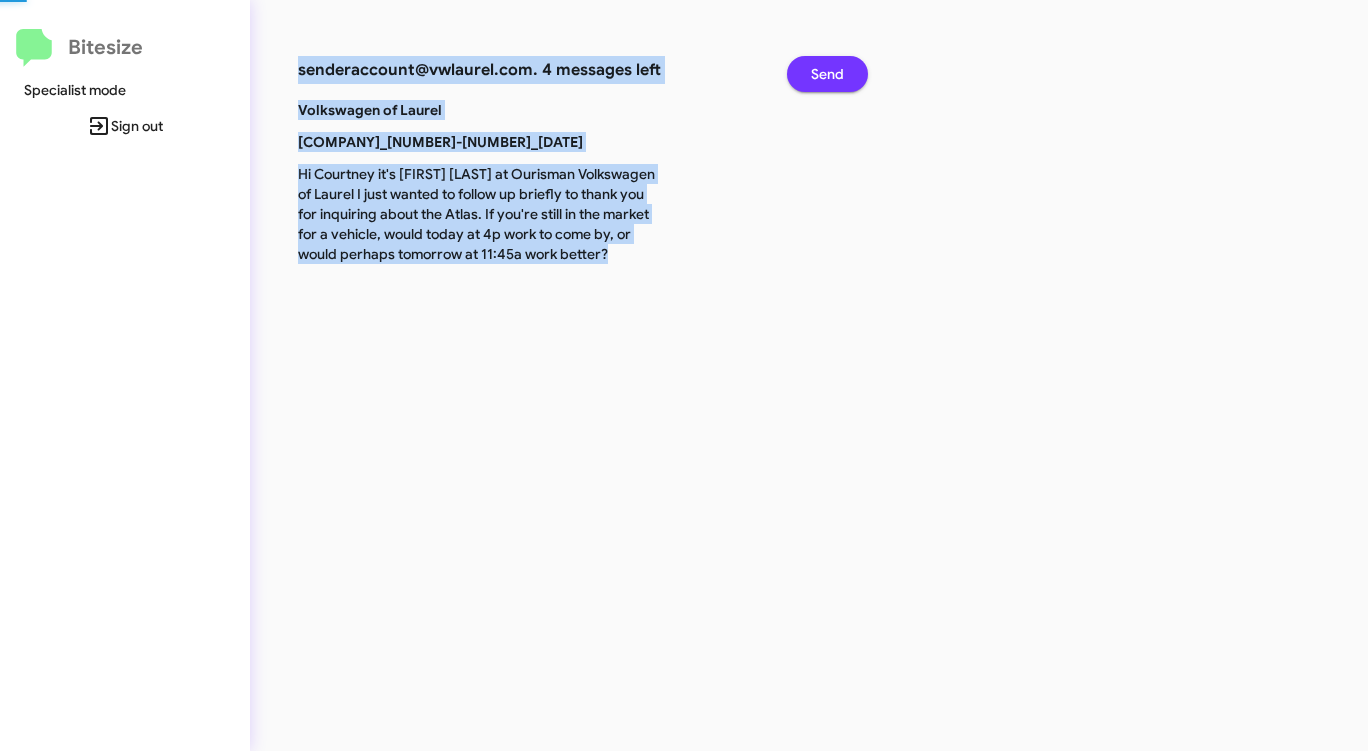 click on "Send" 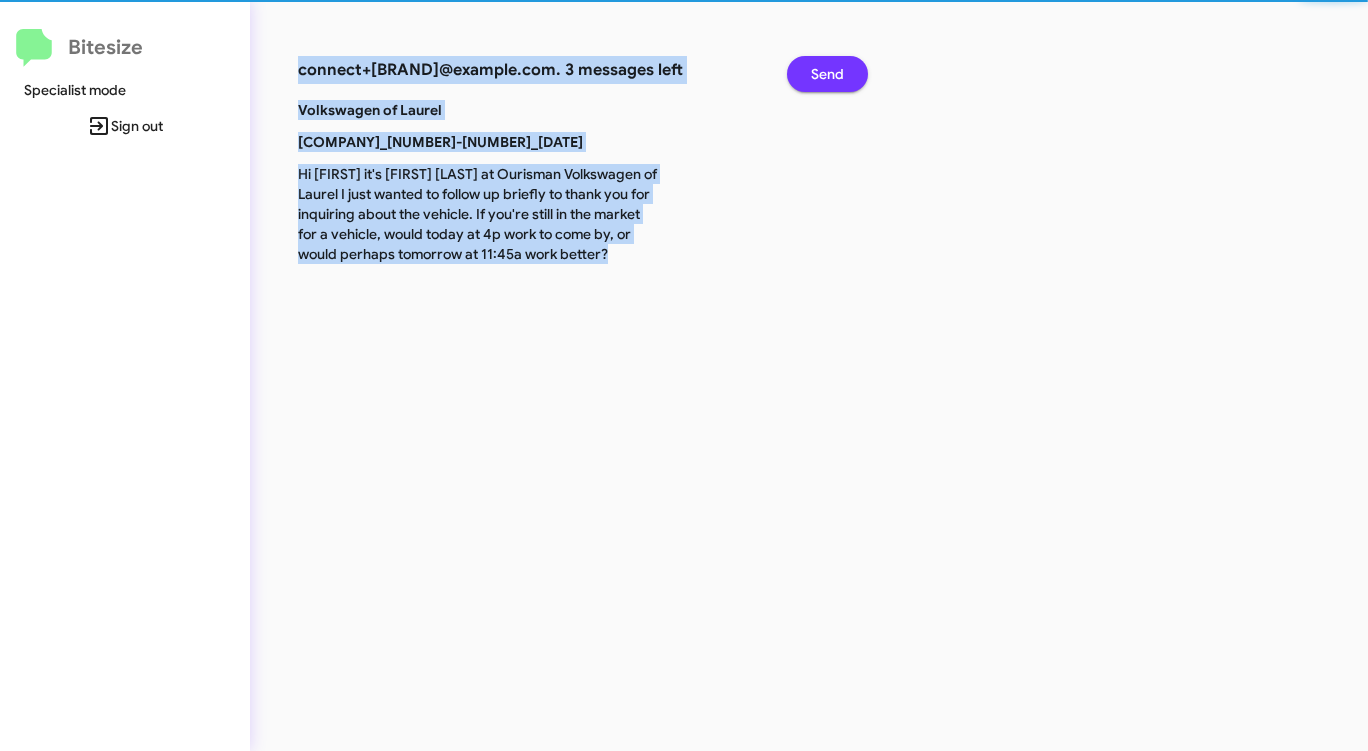click on "Send" 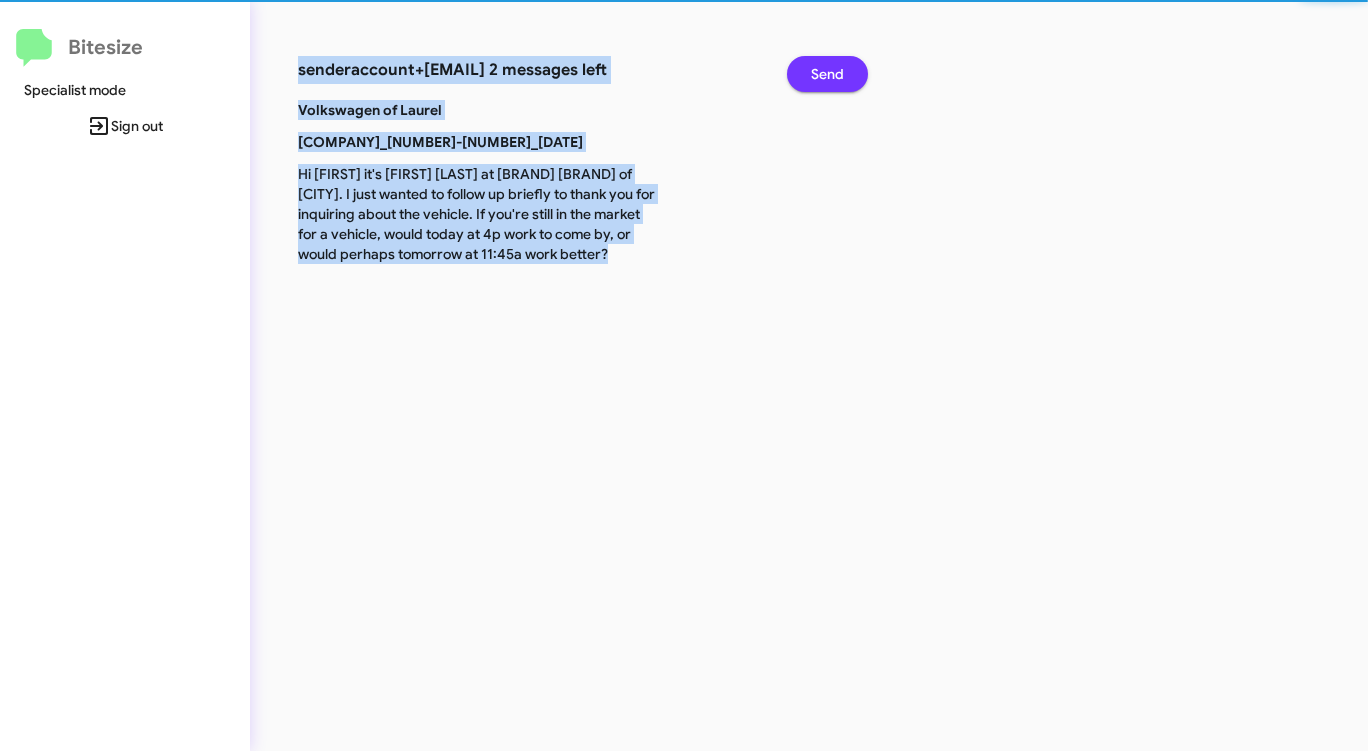 click on "Send" 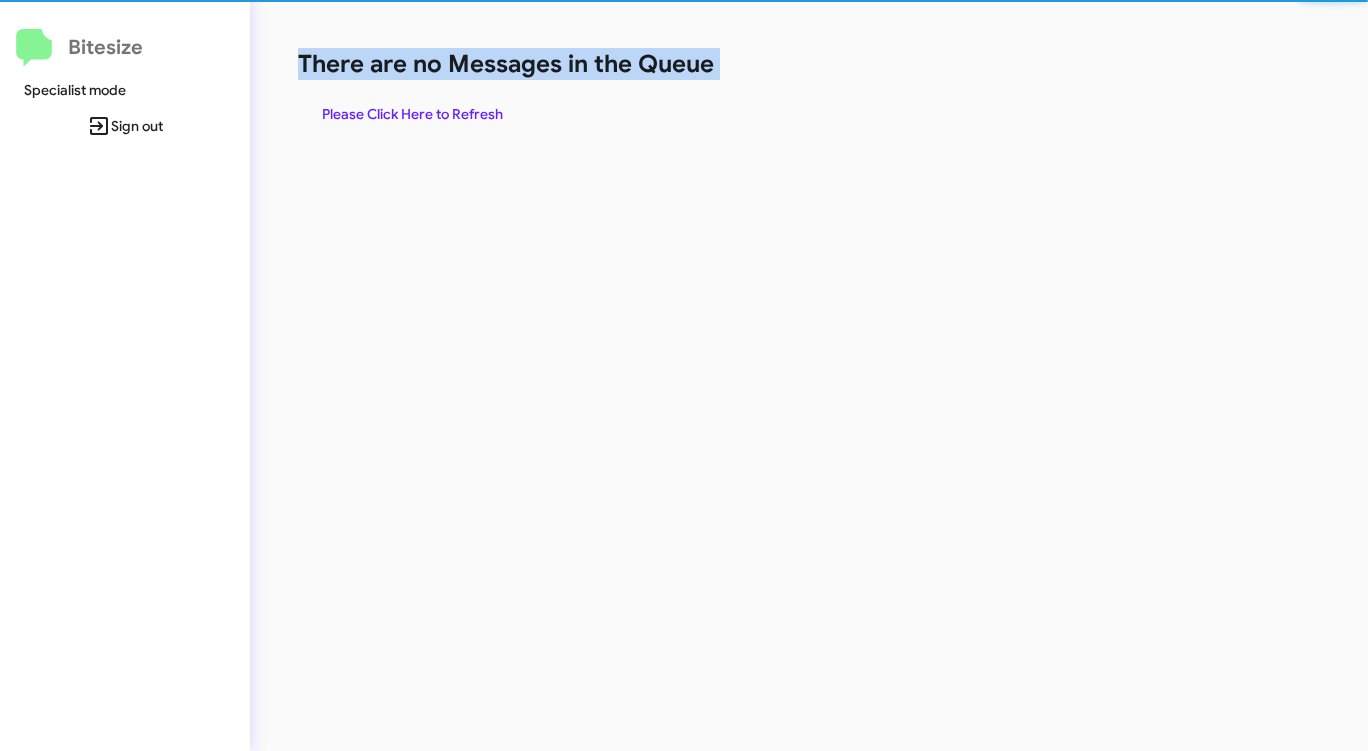 click on "There are no Messages in the Queue" 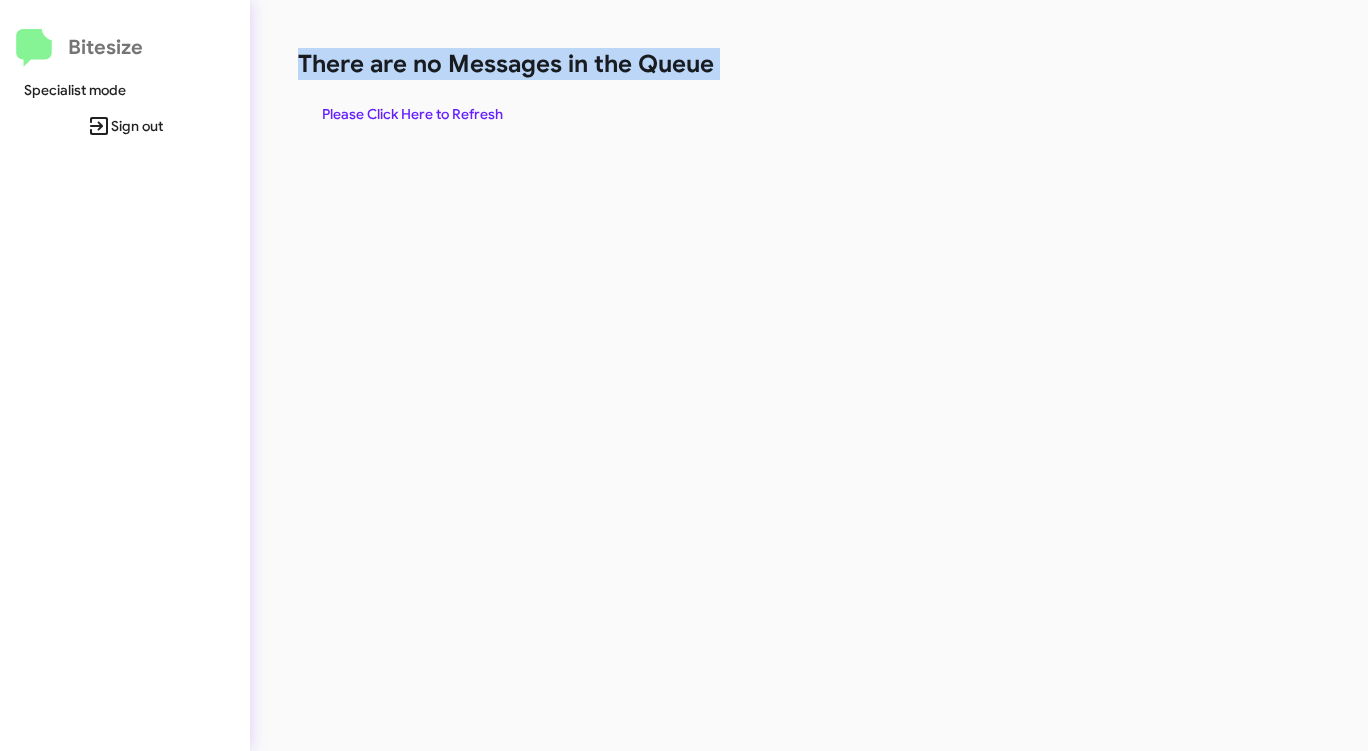 click on "There are no Messages in the Queue" 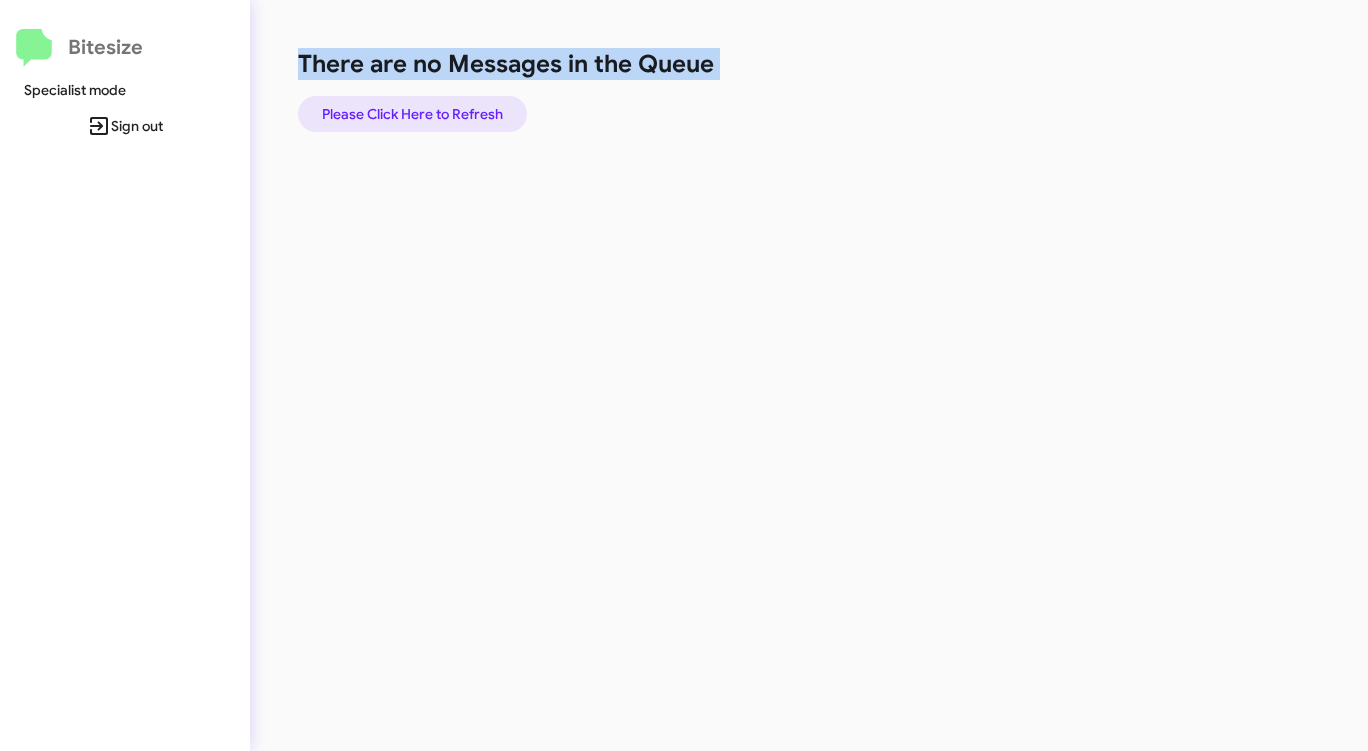 click on "Please Click Here to Refresh" 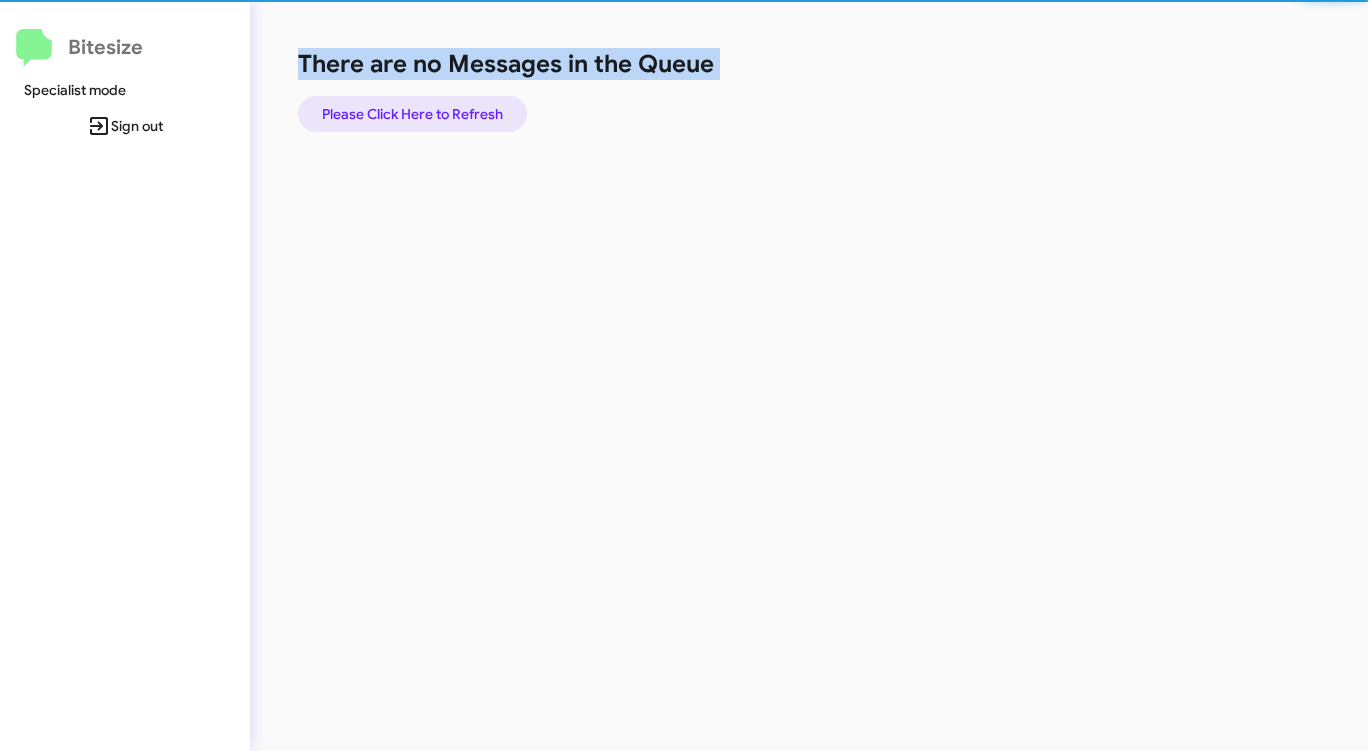 click on "Please Click Here to Refresh" 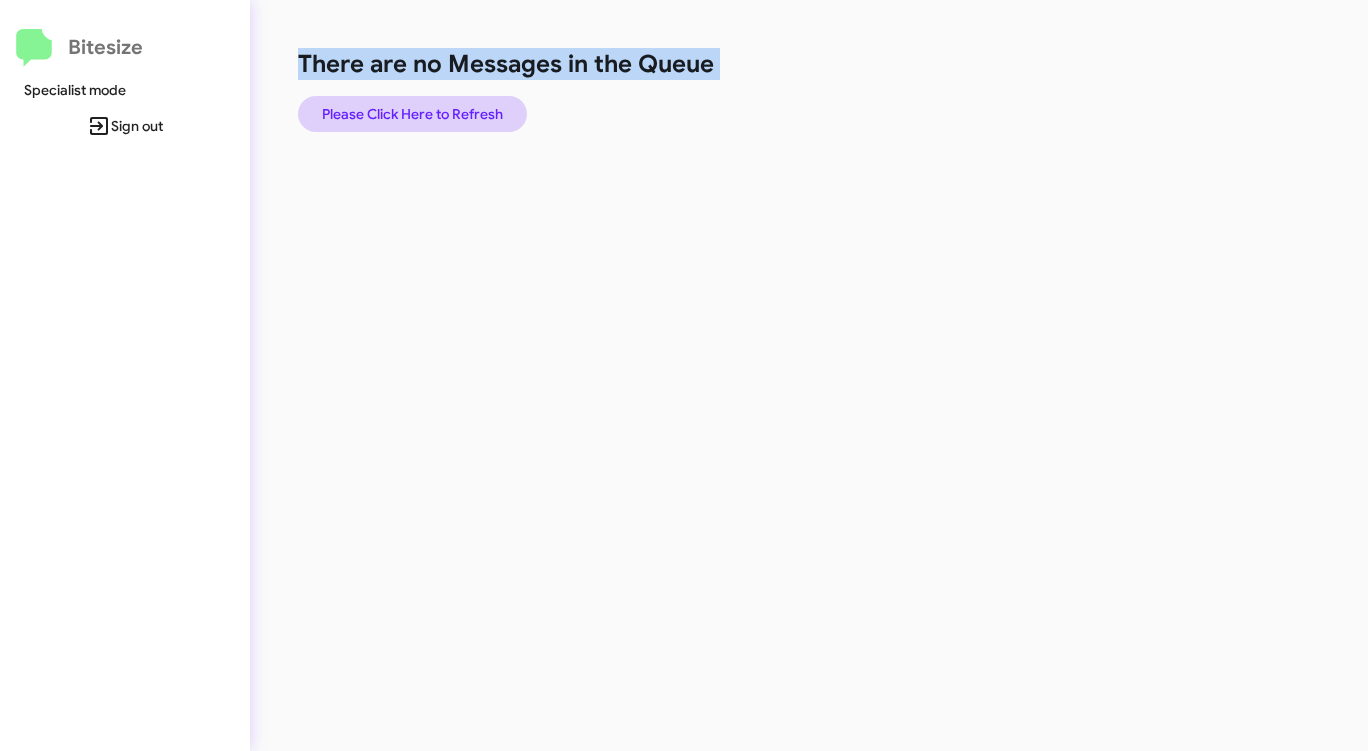 click on "Please Click Here to Refresh" 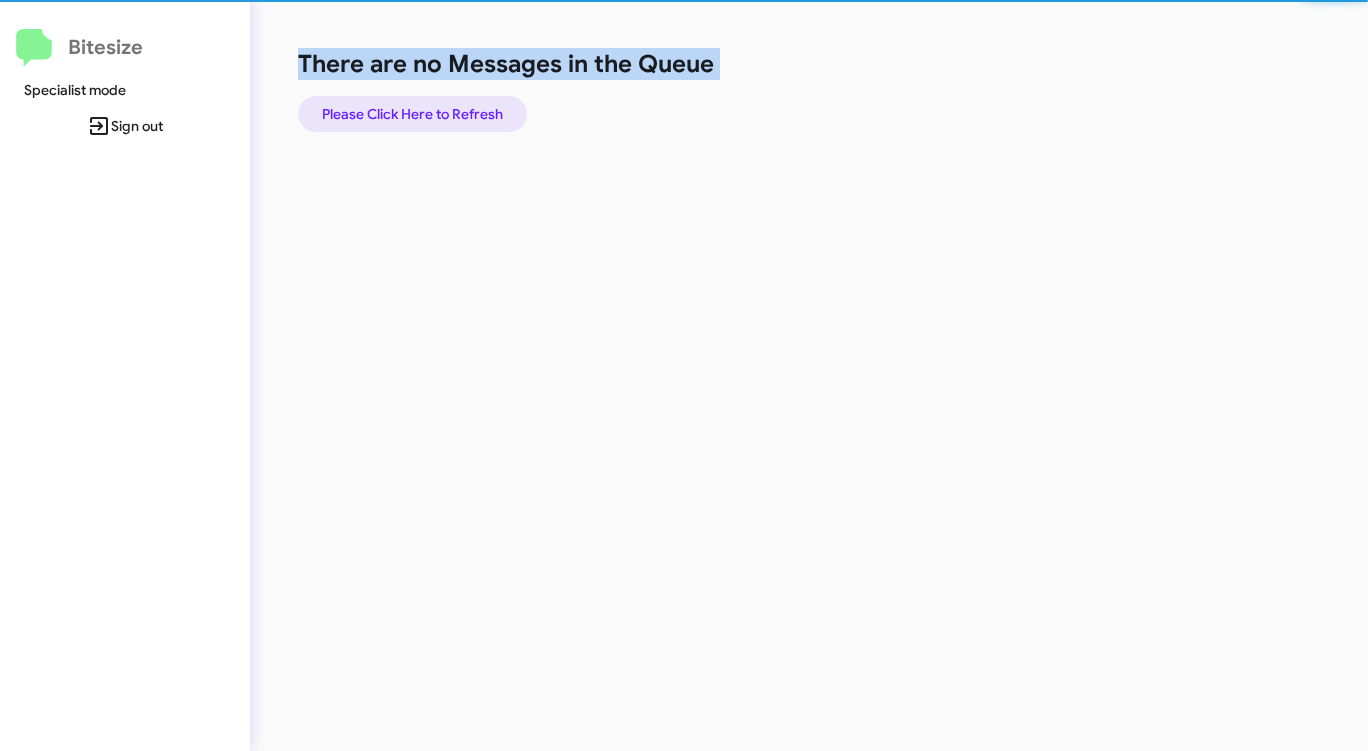 click on "Please Click Here to Refresh" 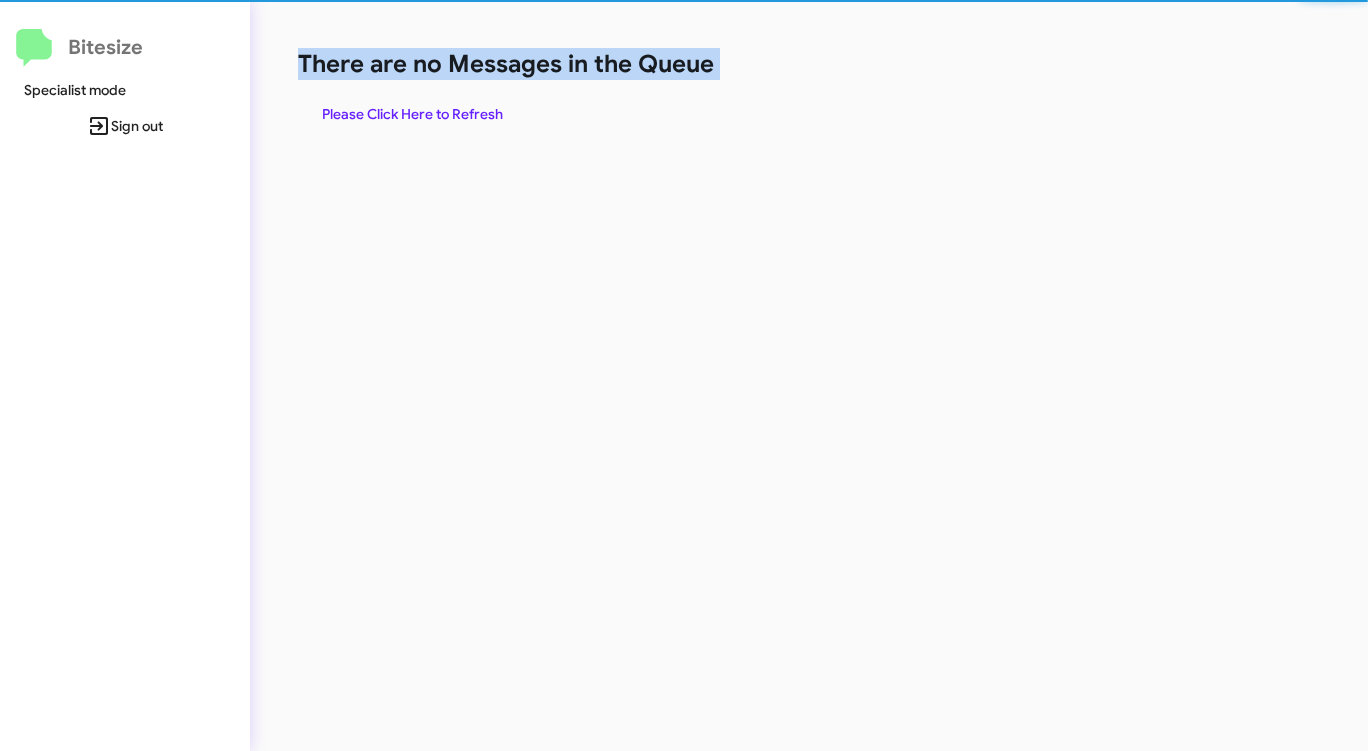 click on "Please Click Here to Refresh" 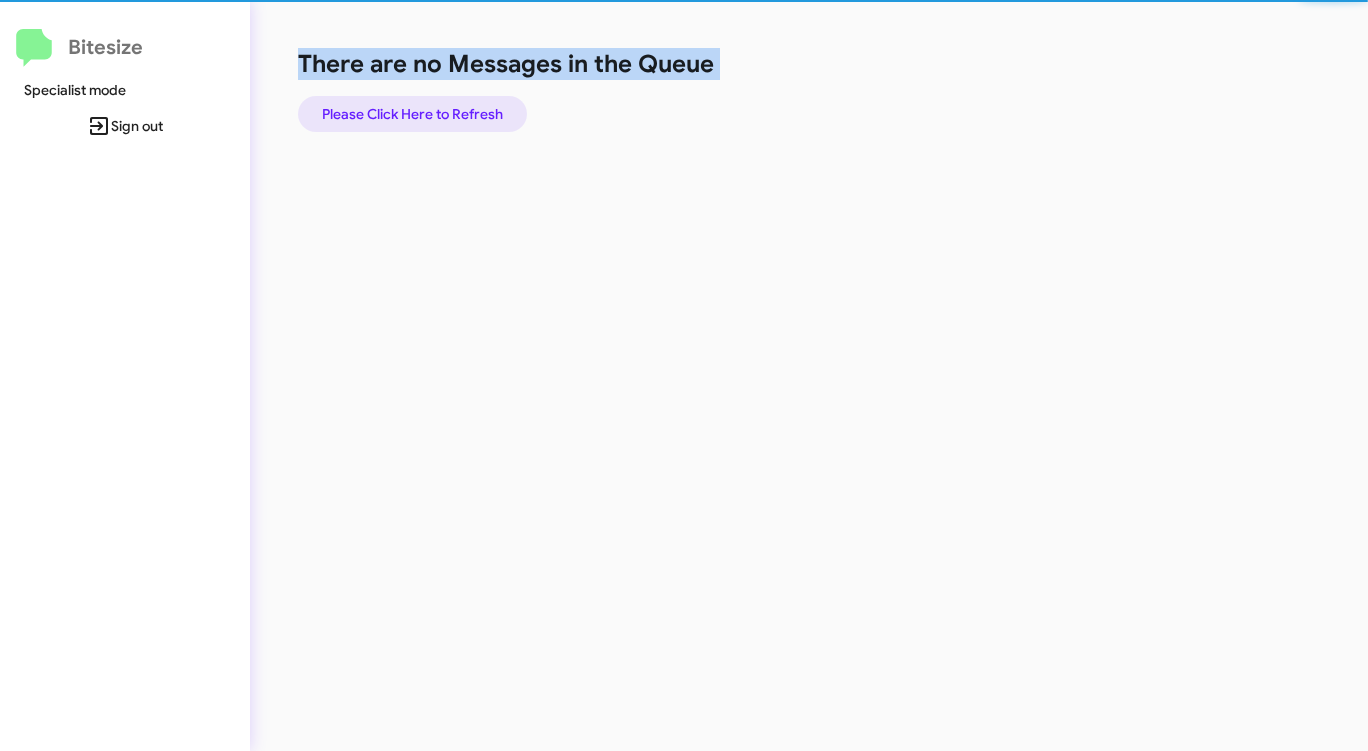 click on "Please Click Here to Refresh" 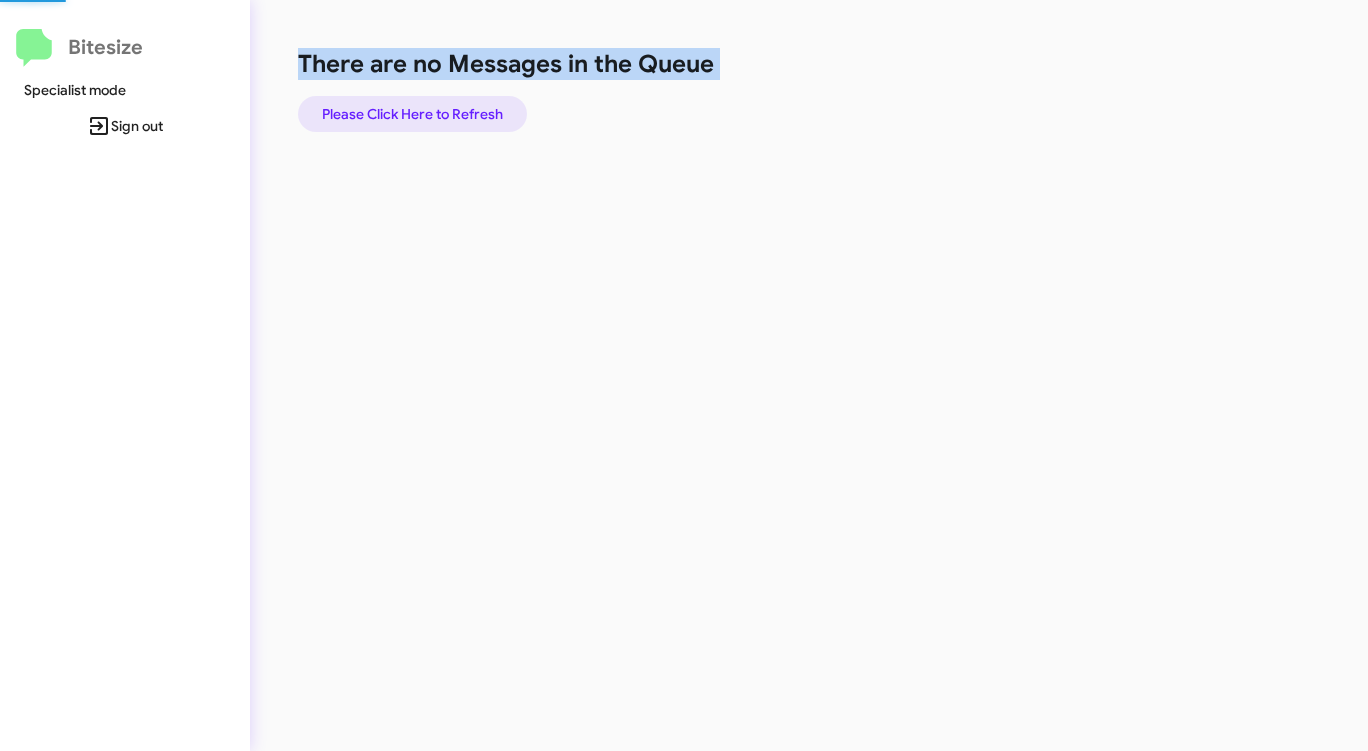 click on "Please Click Here to Refresh" 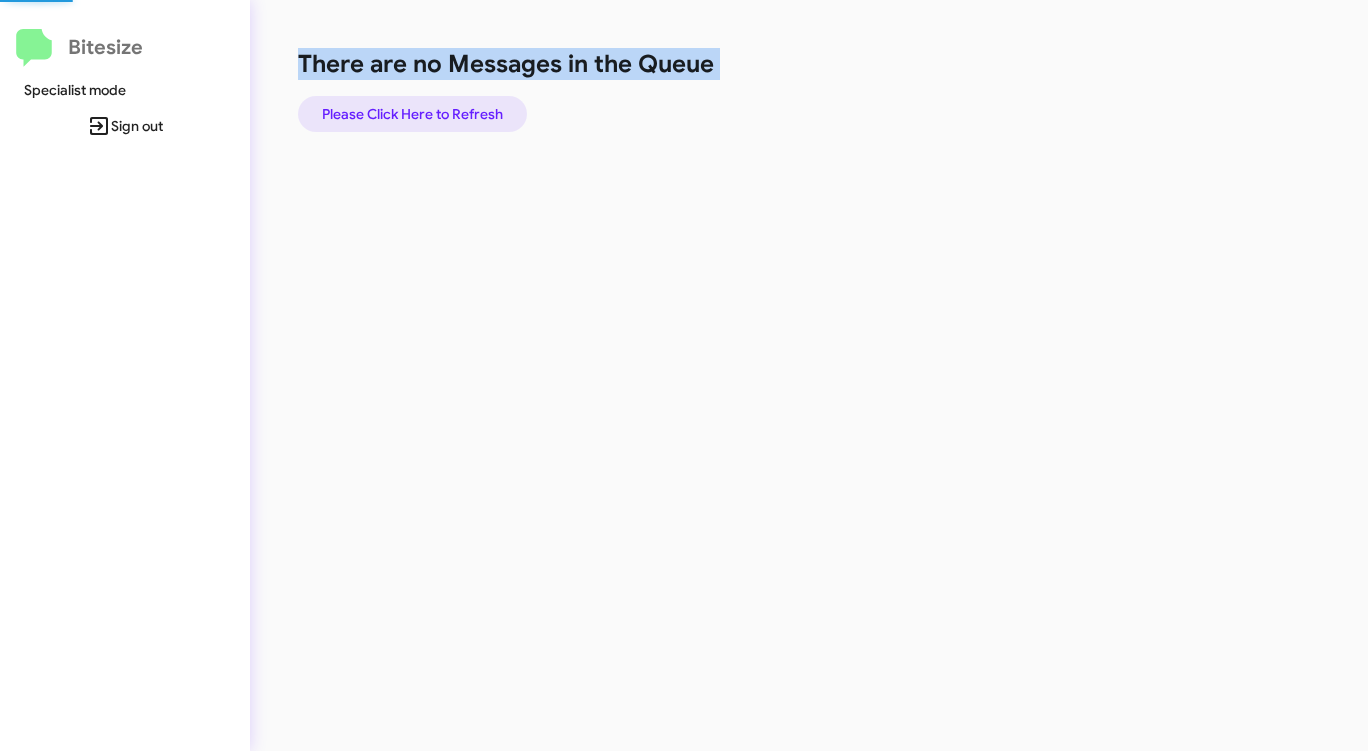 click on "Please Click Here to Refresh" 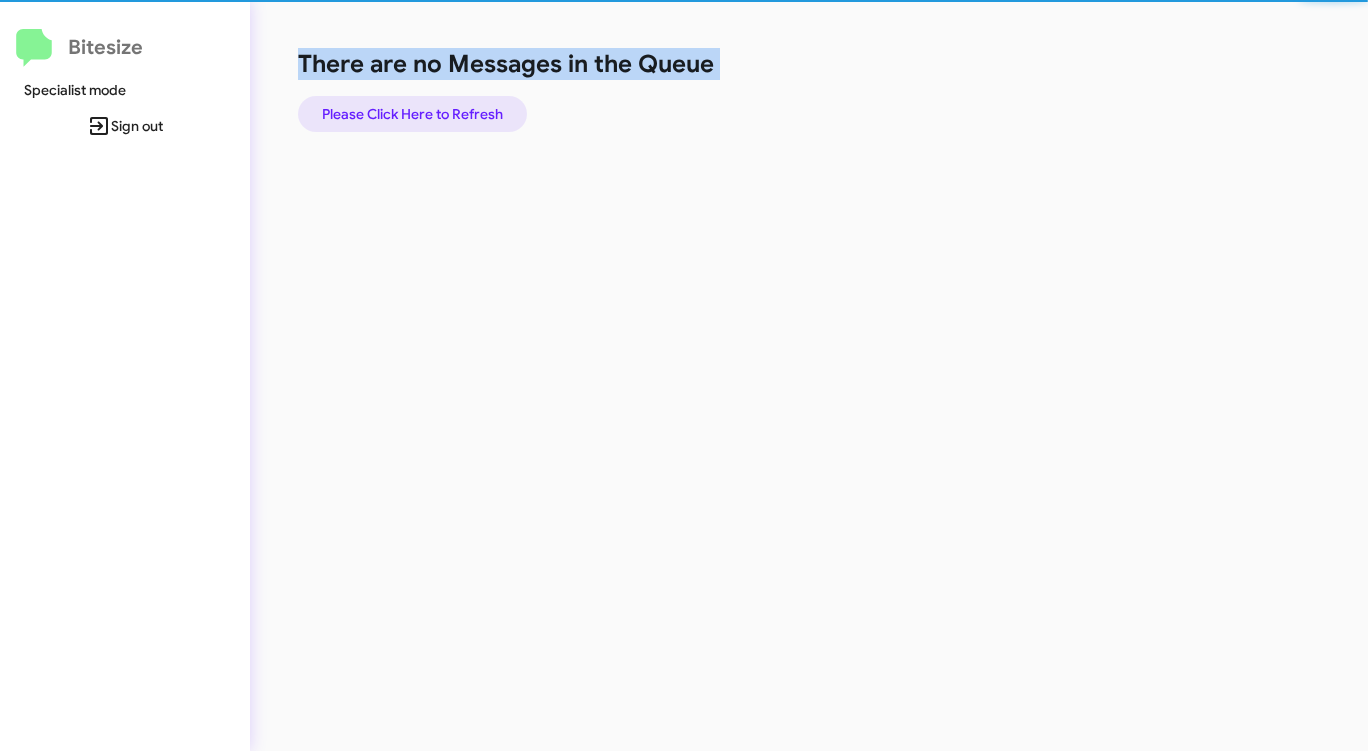 click on "Please Click Here to Refresh" 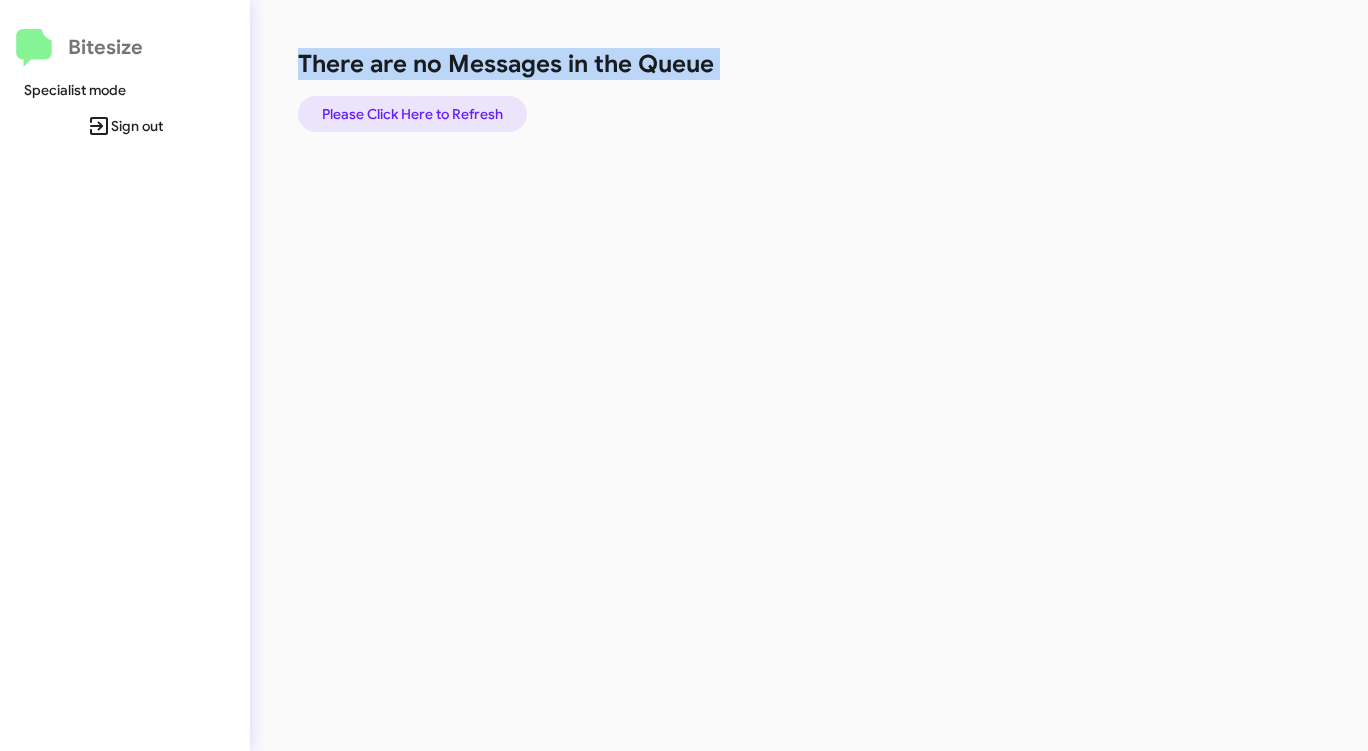click on "Please Click Here to Refresh" 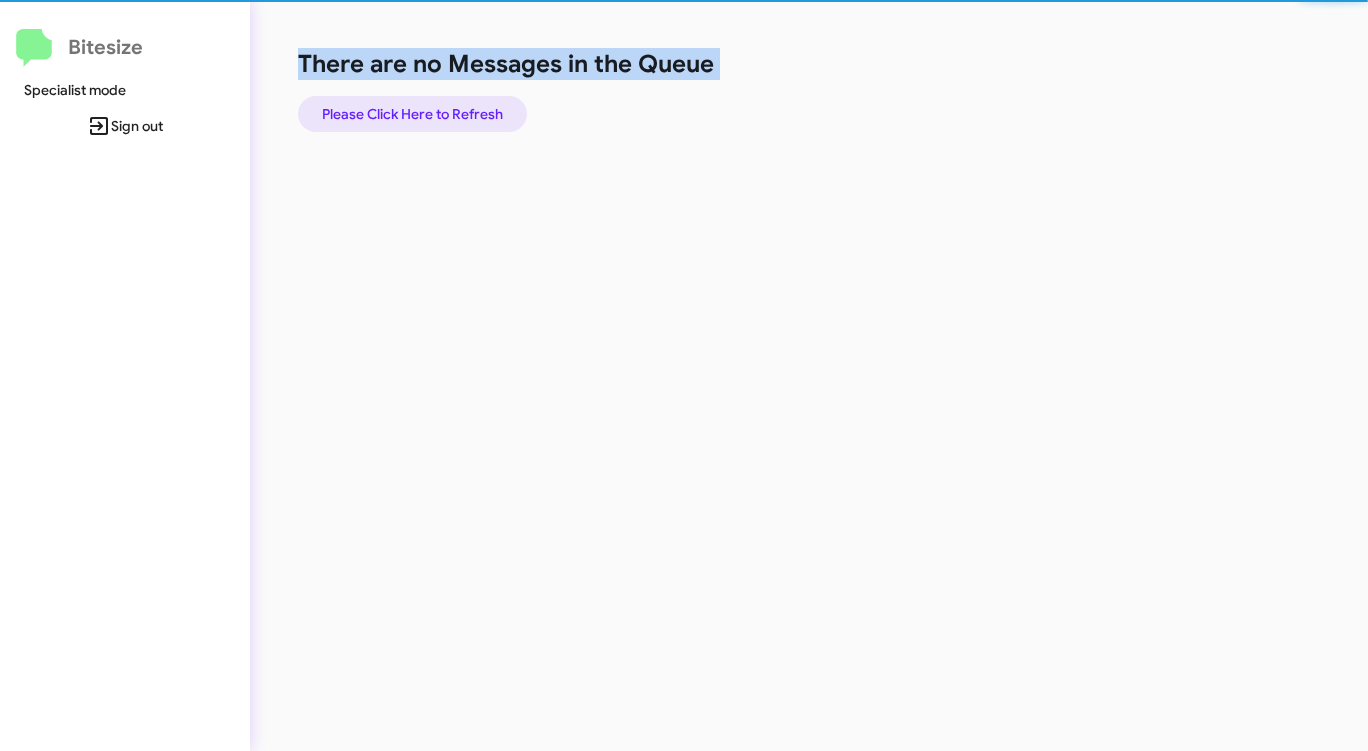click on "Please Click Here to Refresh" 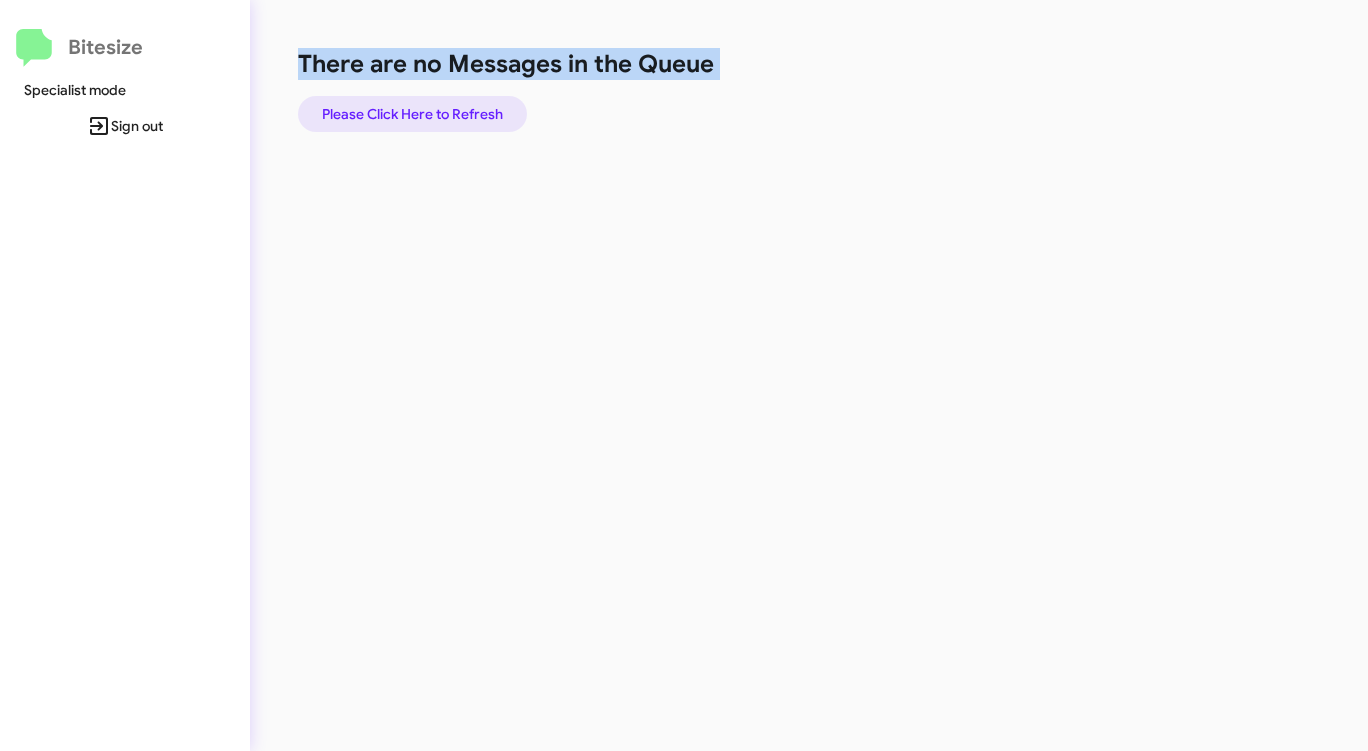 click on "Please Click Here to Refresh" 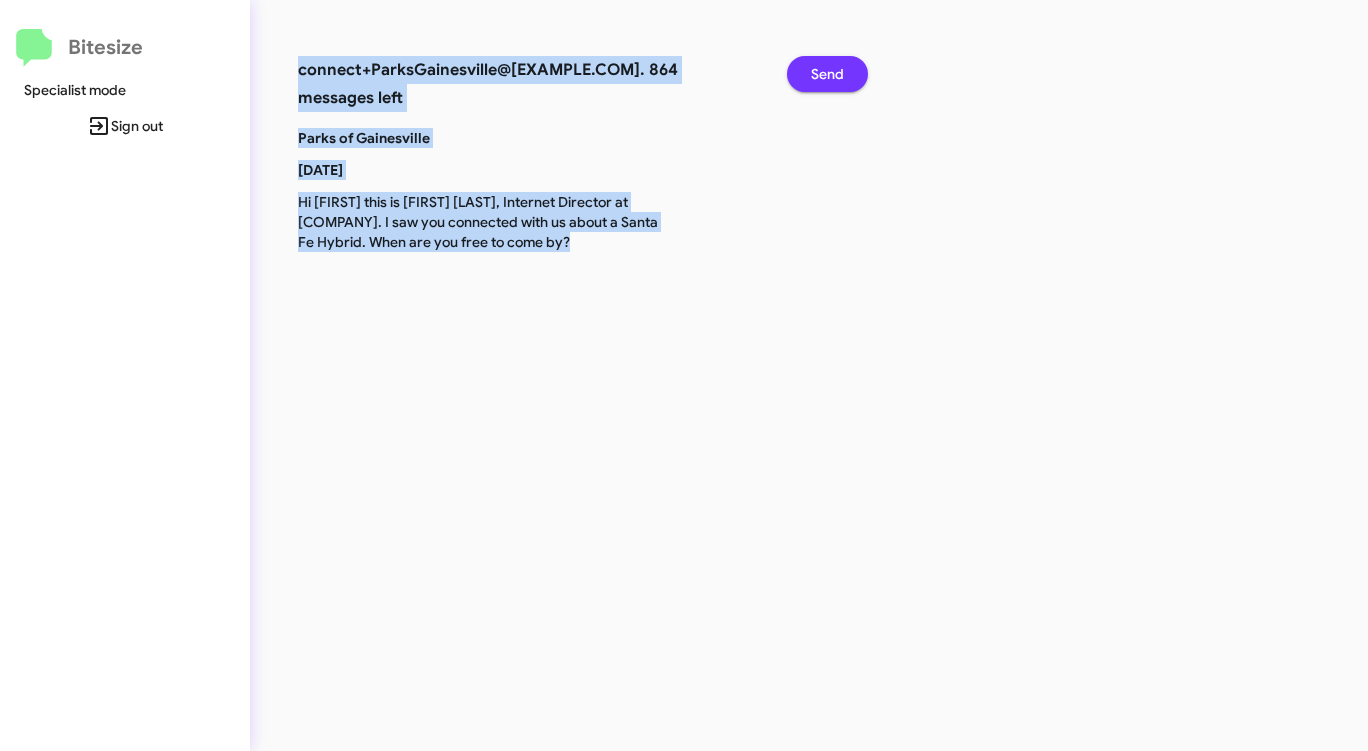 click on "Send" 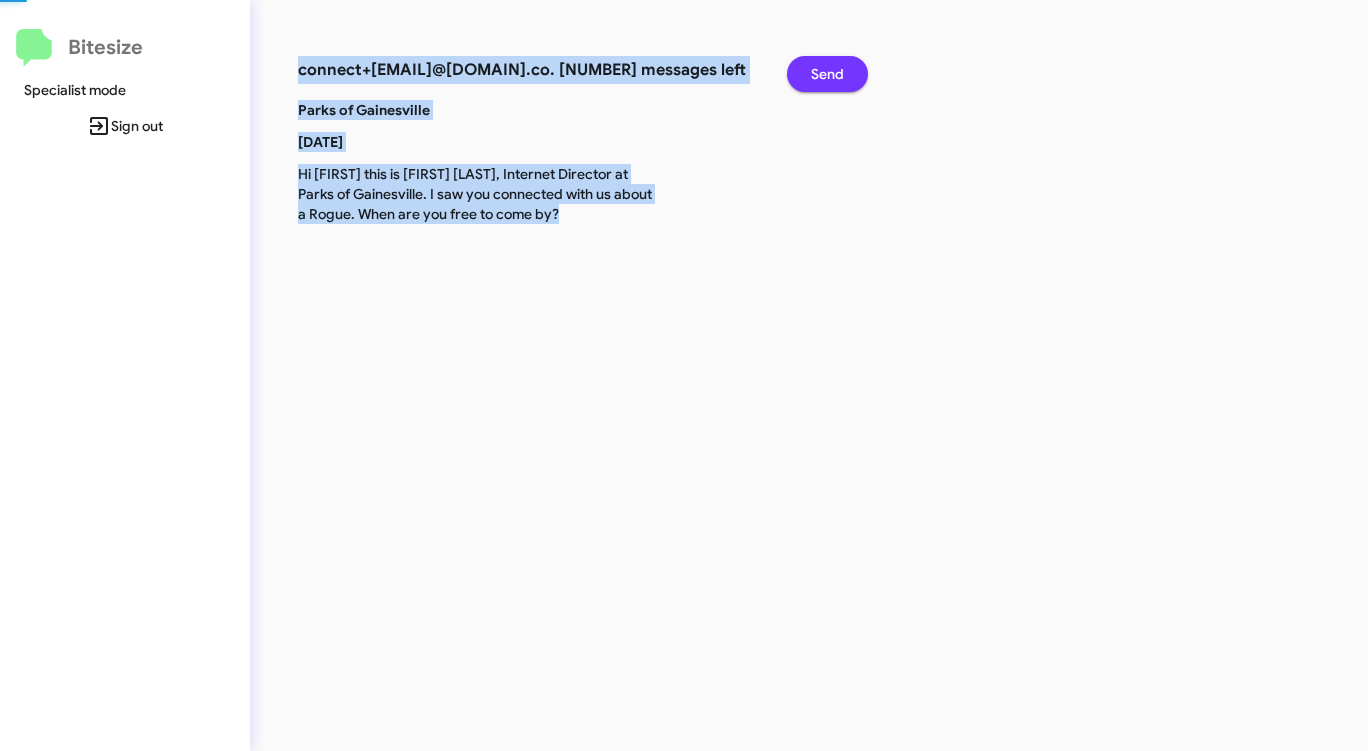 click on "Send" 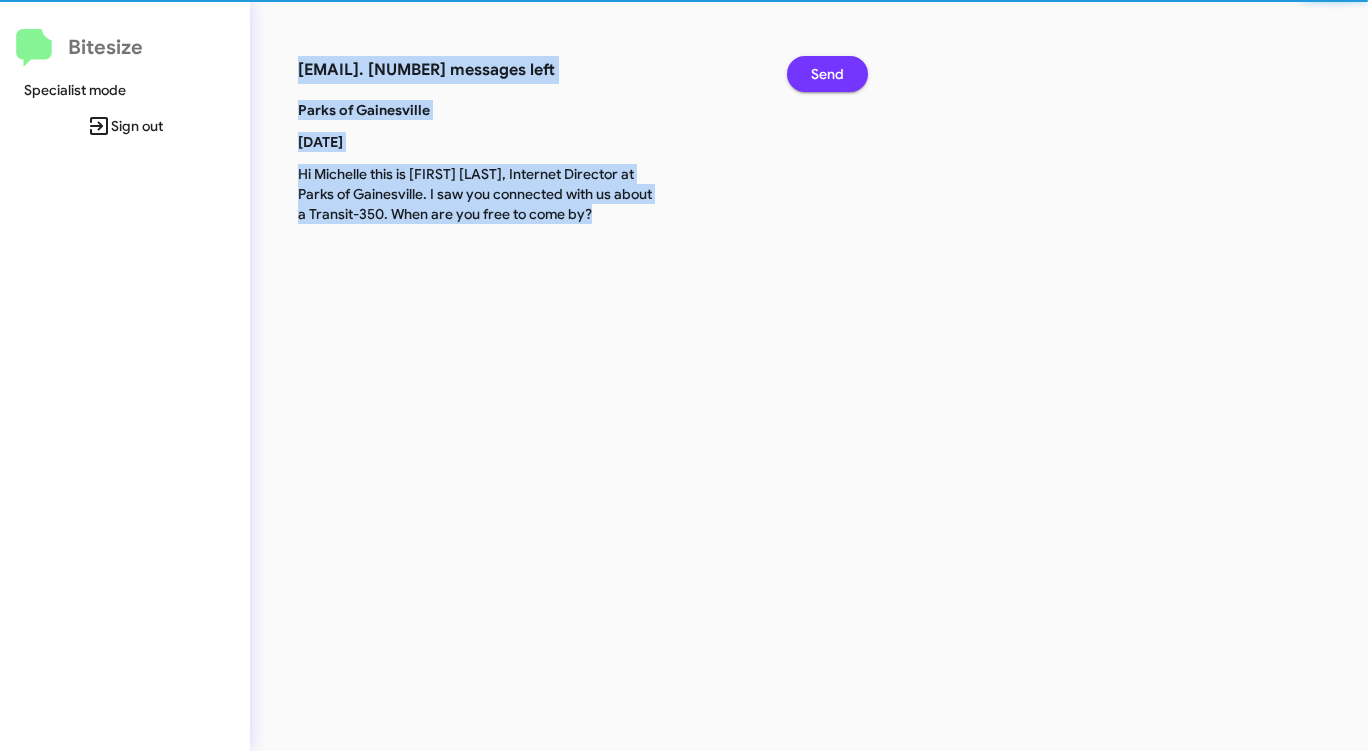 click on "Send" 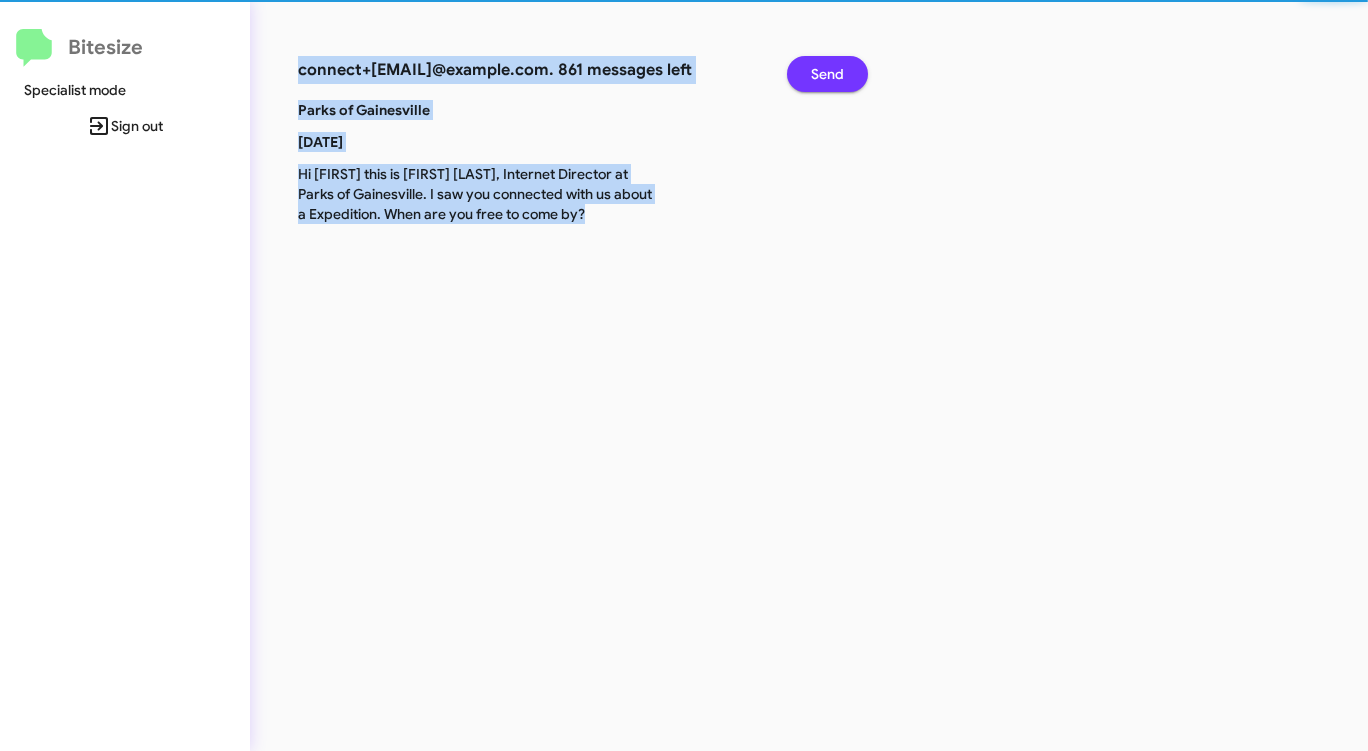 click on "Send" 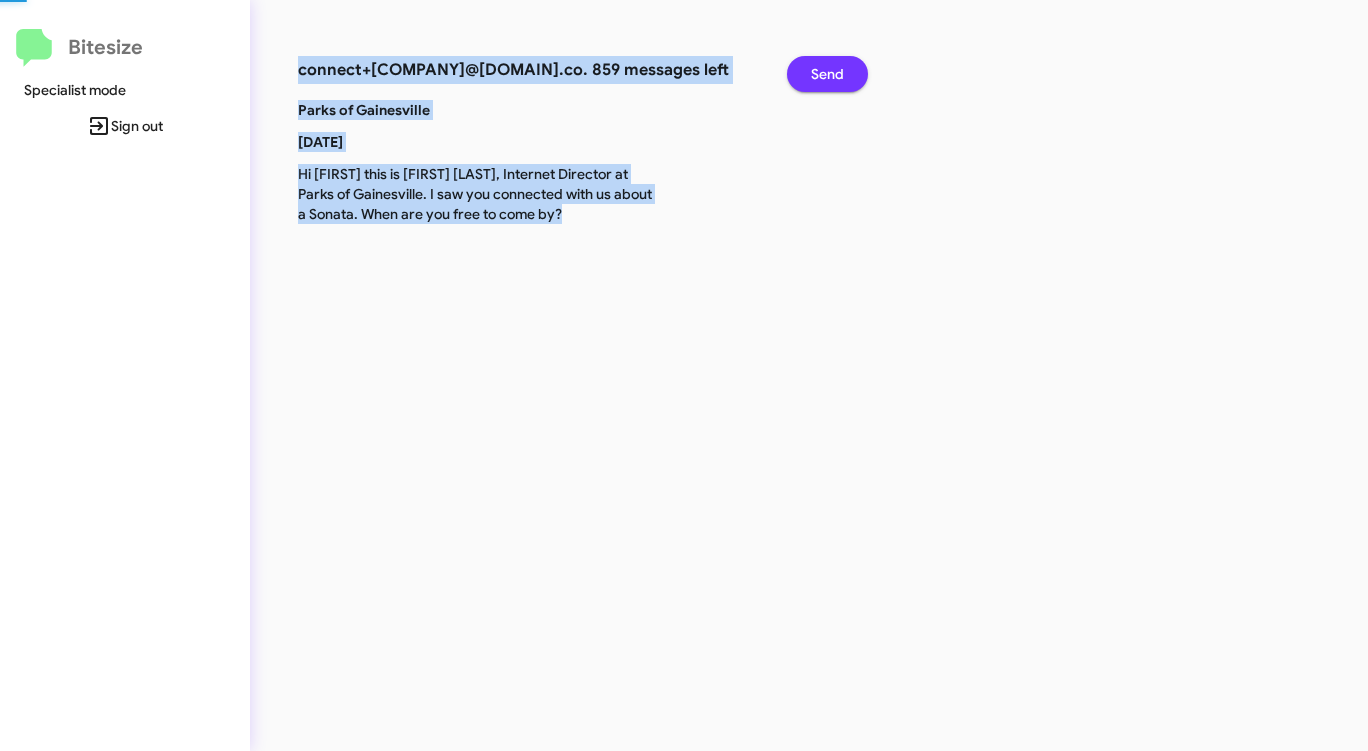 click on "Send" 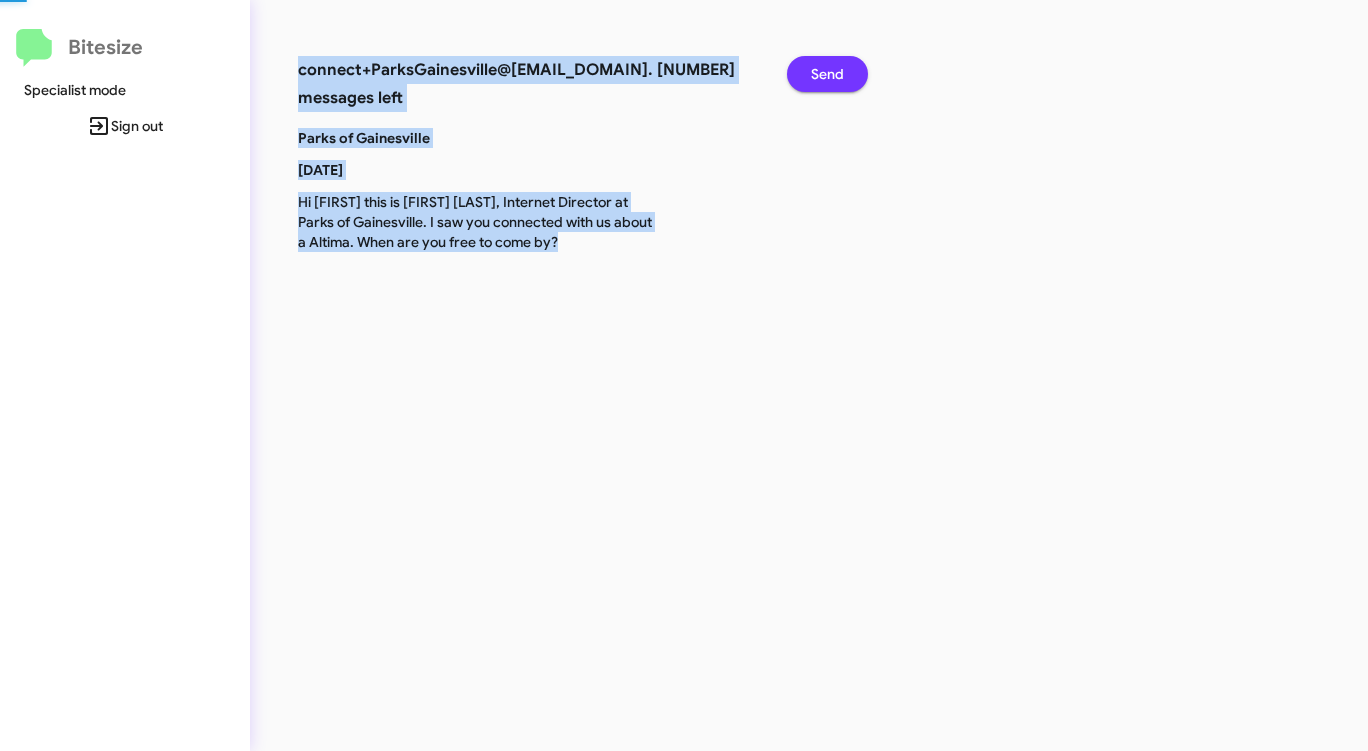 click on "Send" 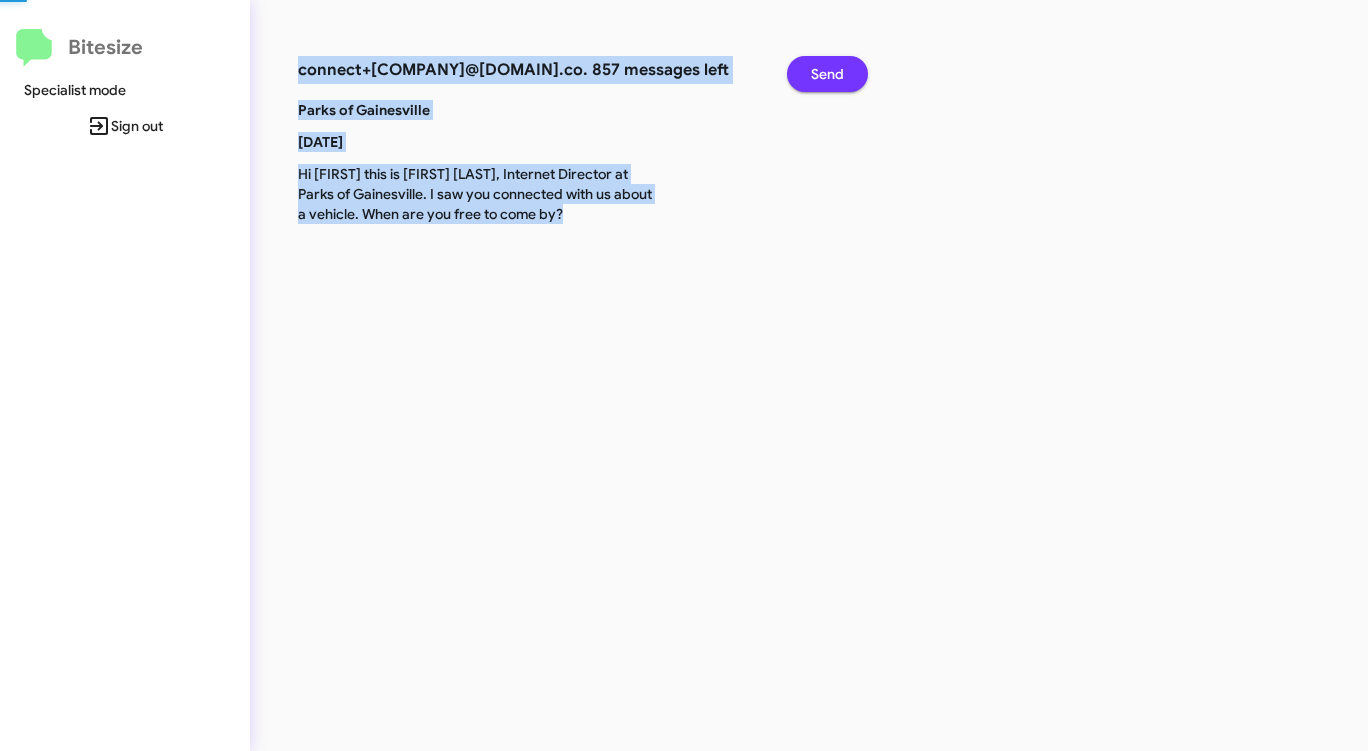 click on "Send" 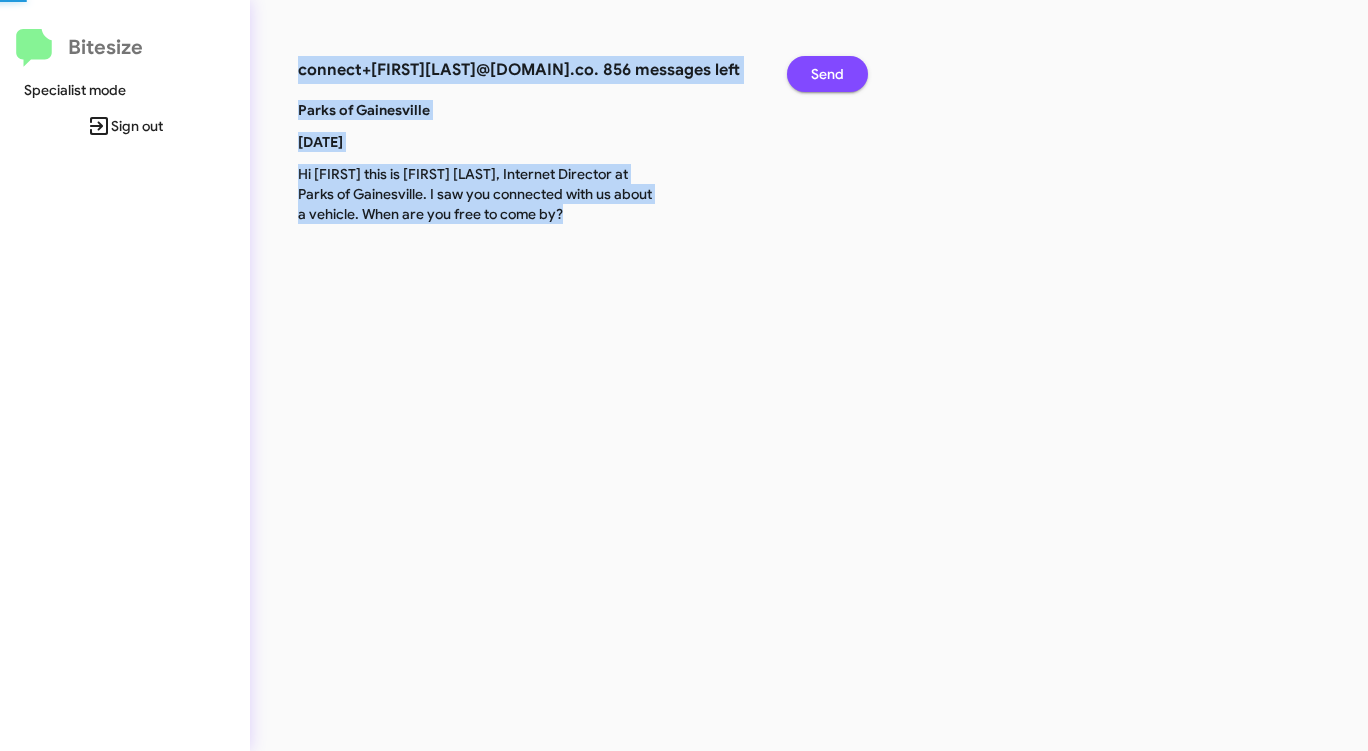 click on "Send" 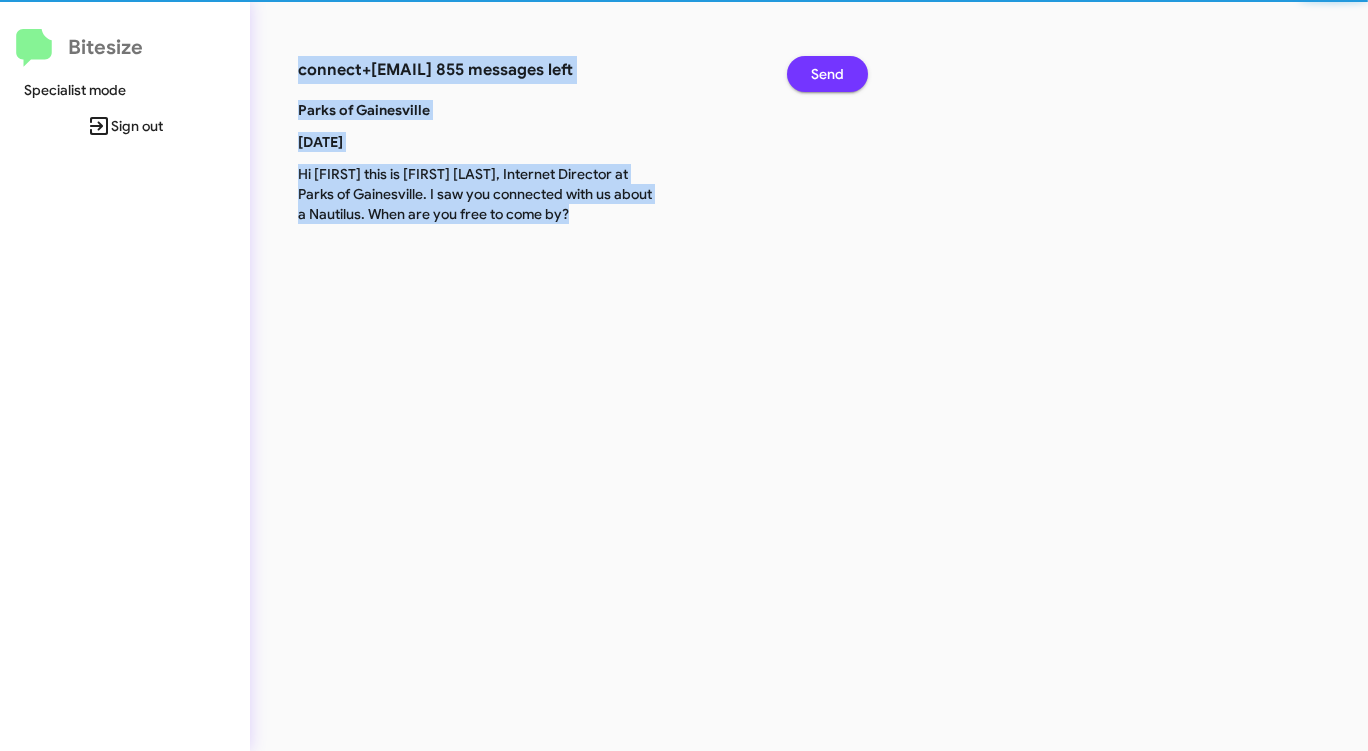 click on "Send" 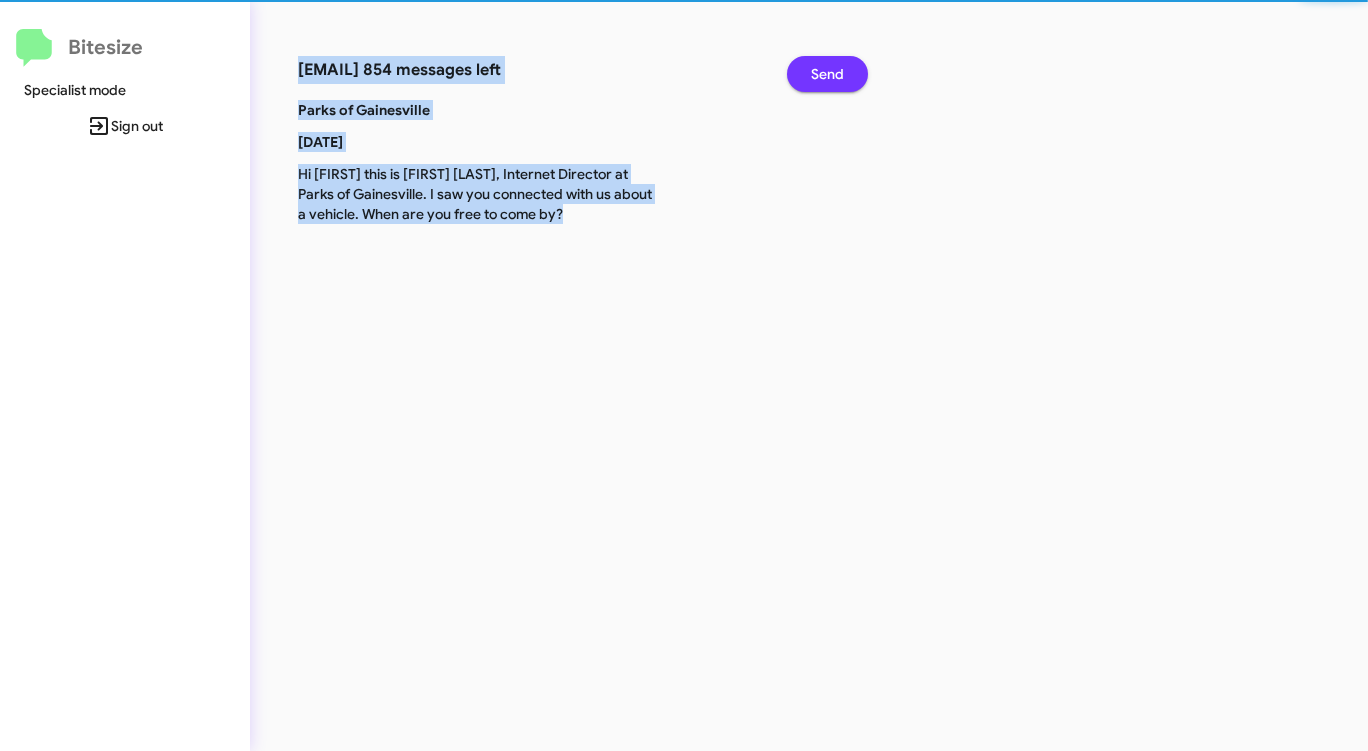 click on "Send" 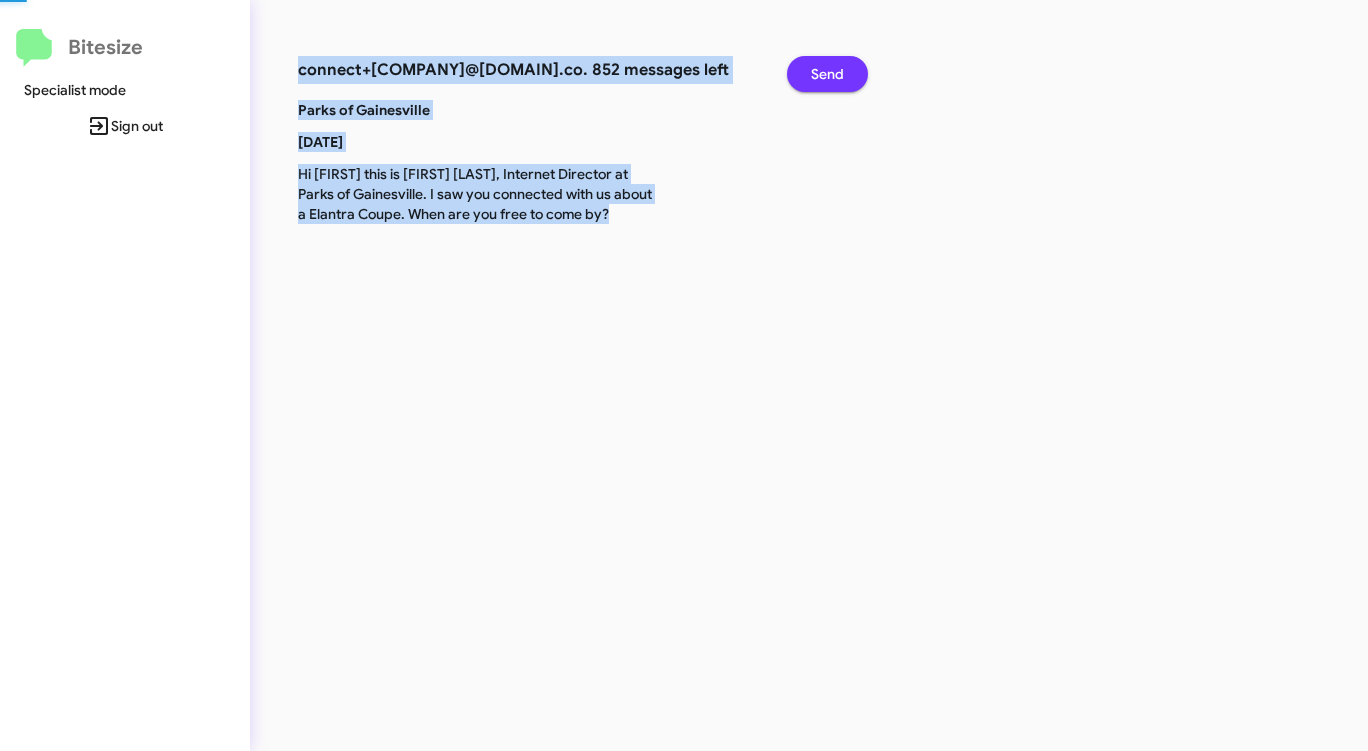 click on "Send" 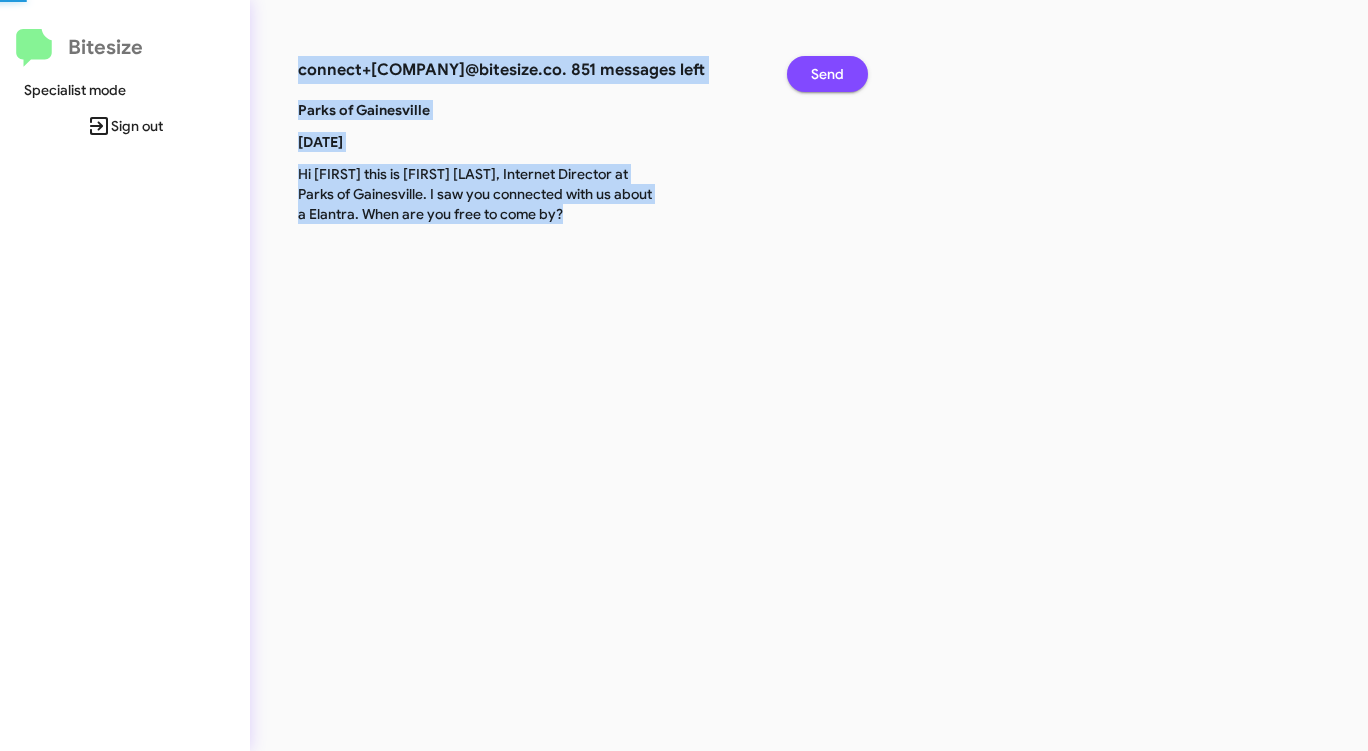 click on "Send" 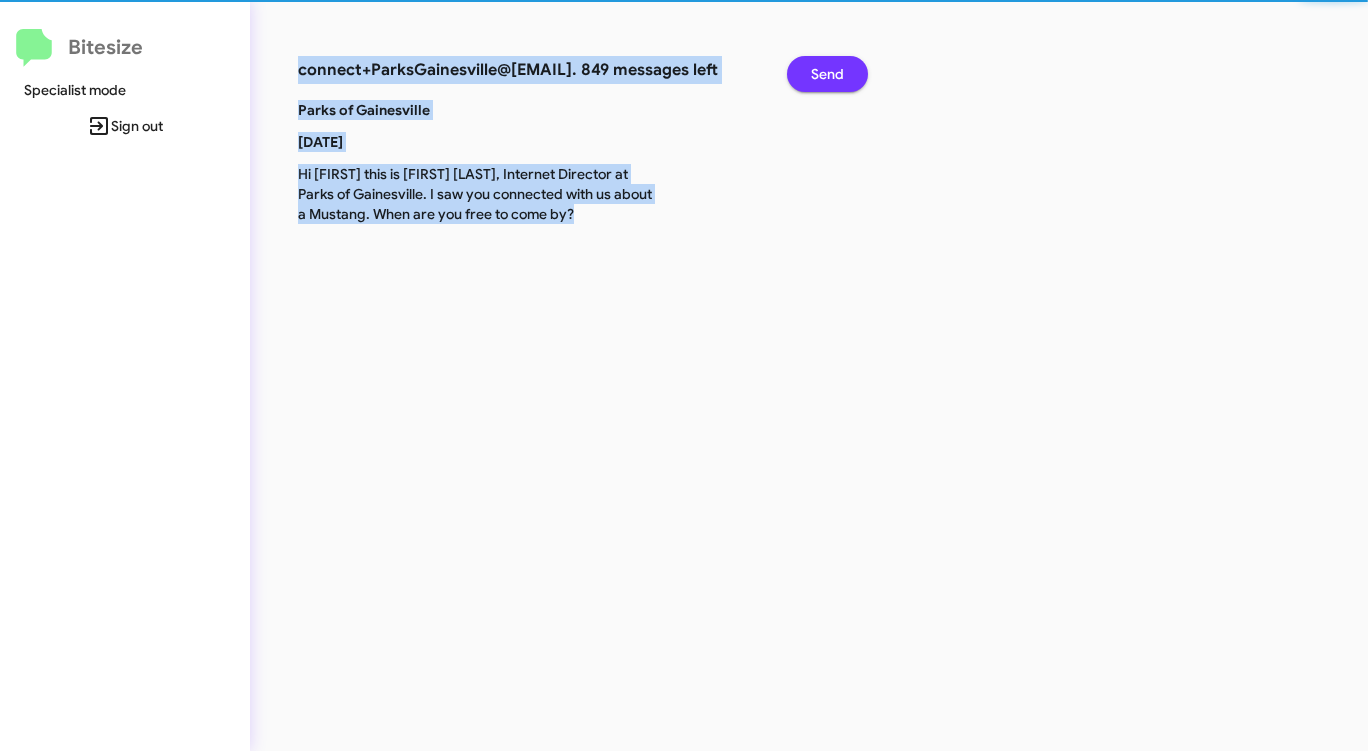 click on "Send" 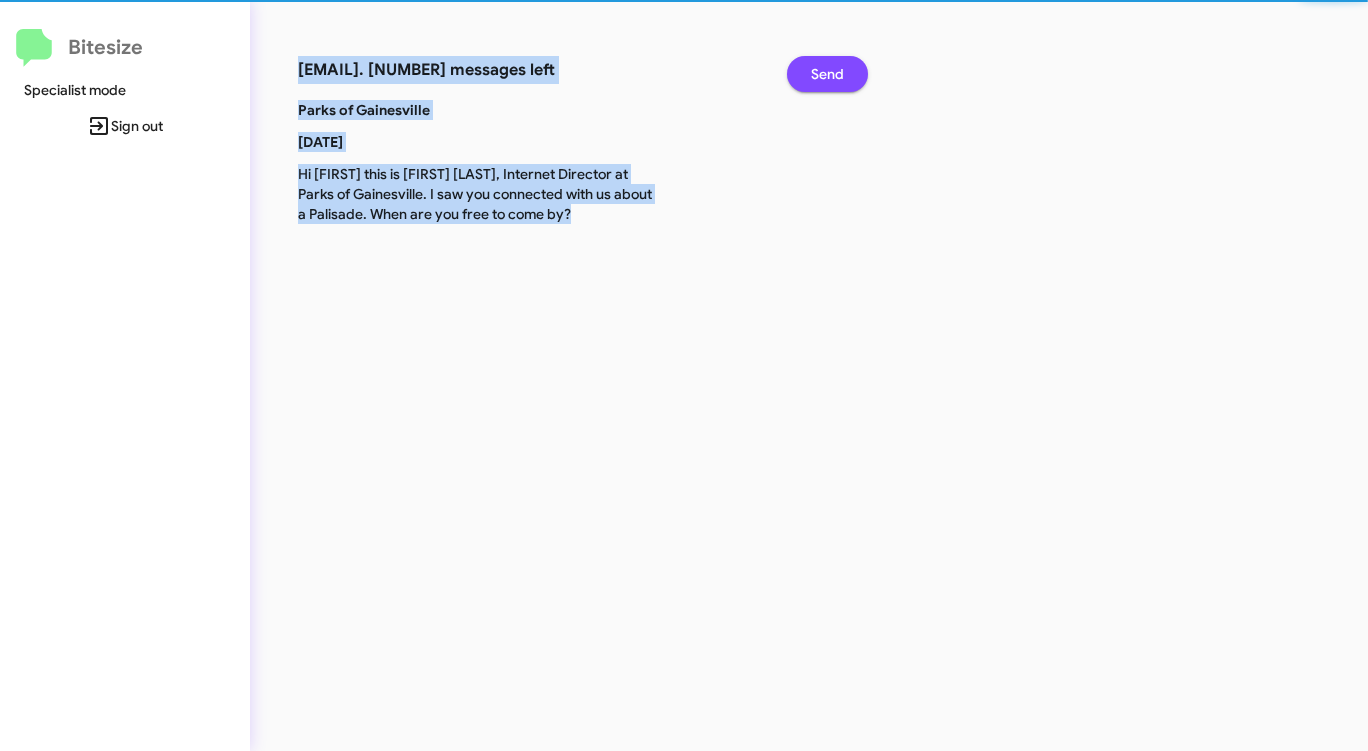 click on "Send" 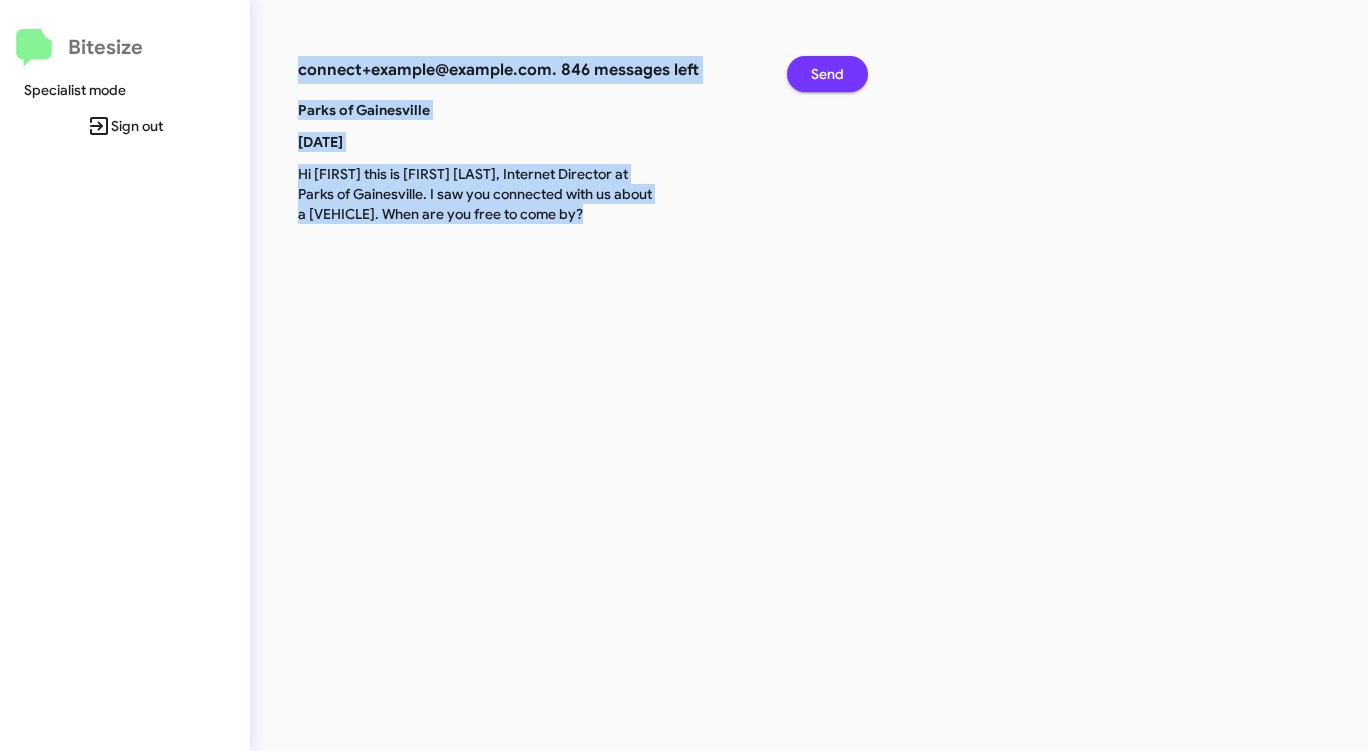 click on "Send" 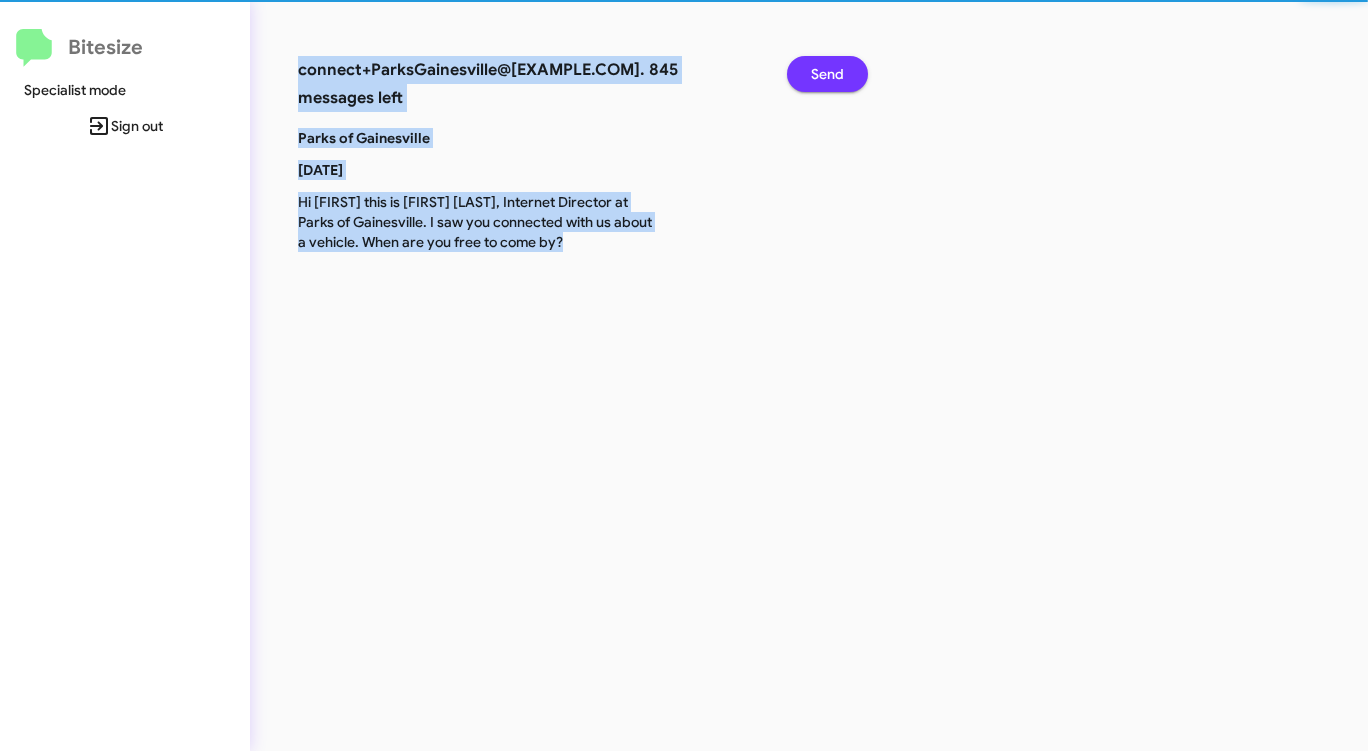 click on "Send" 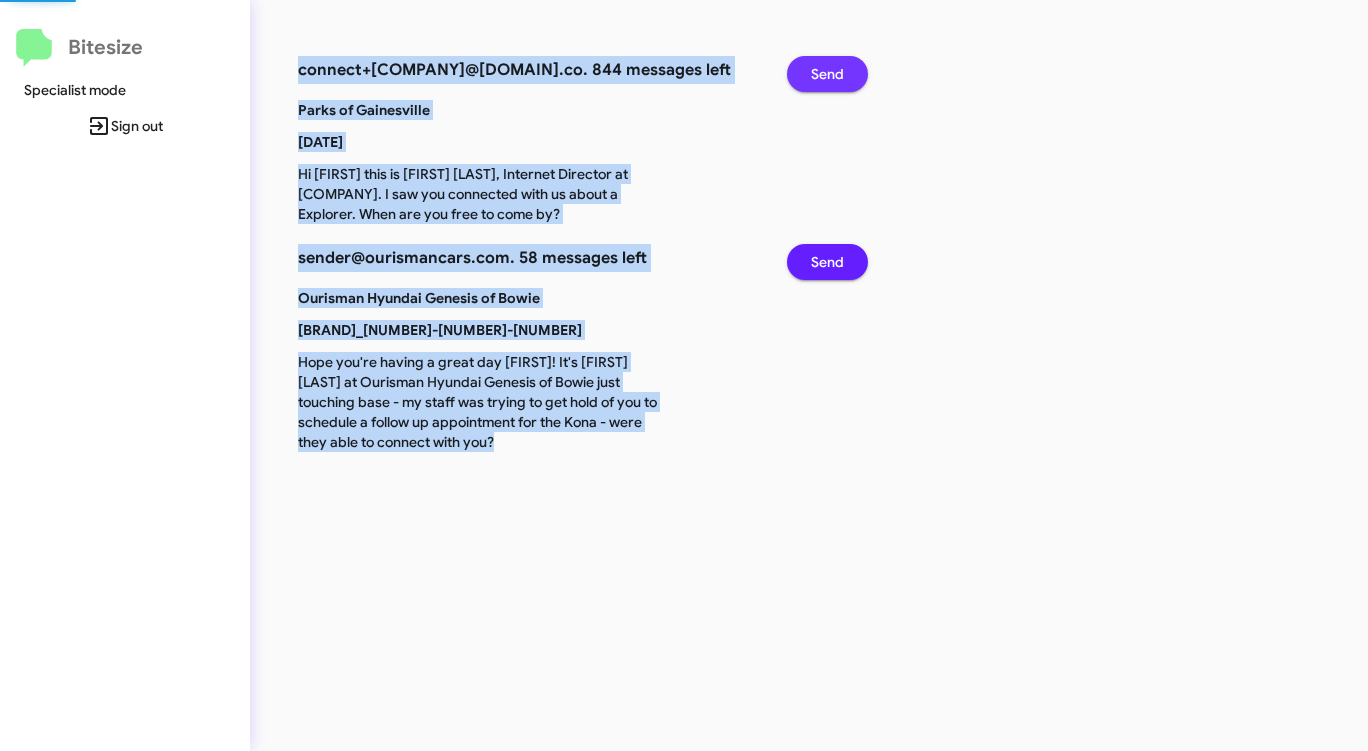 click on "Send" 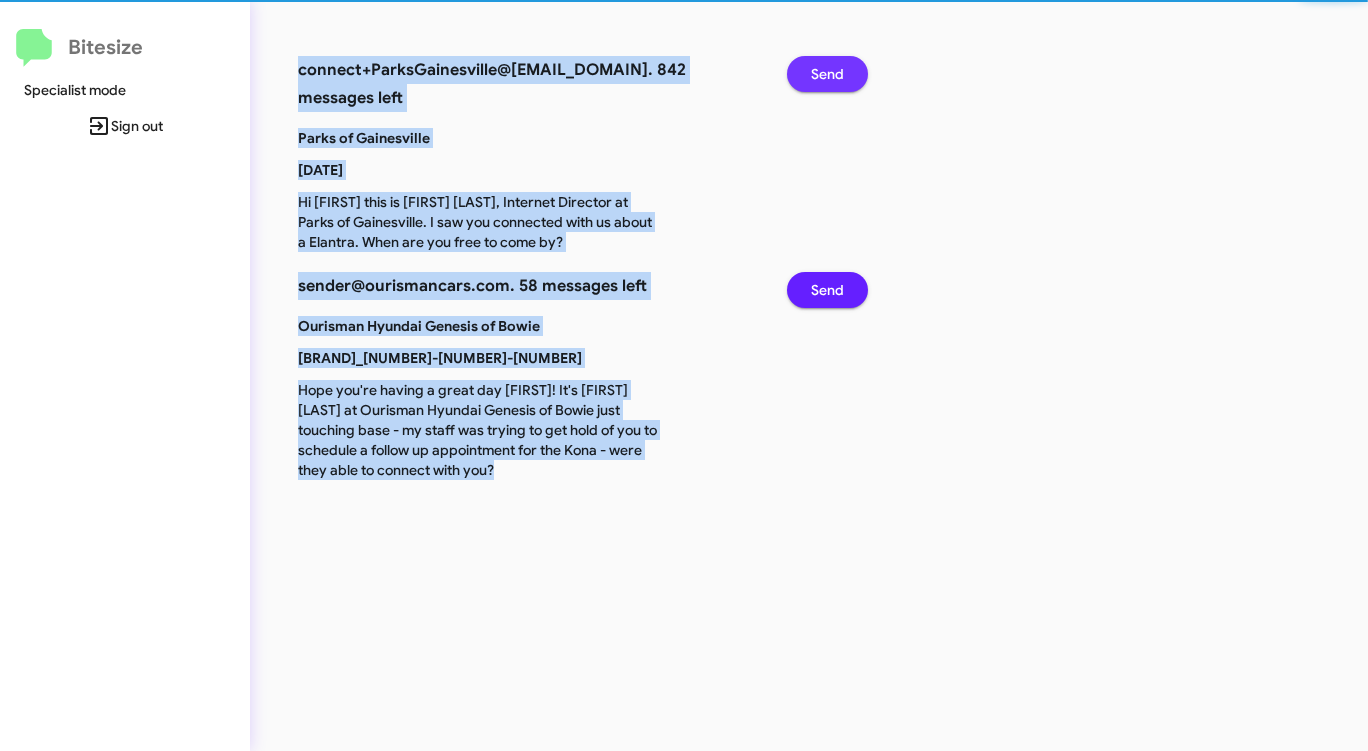 click on "Send" 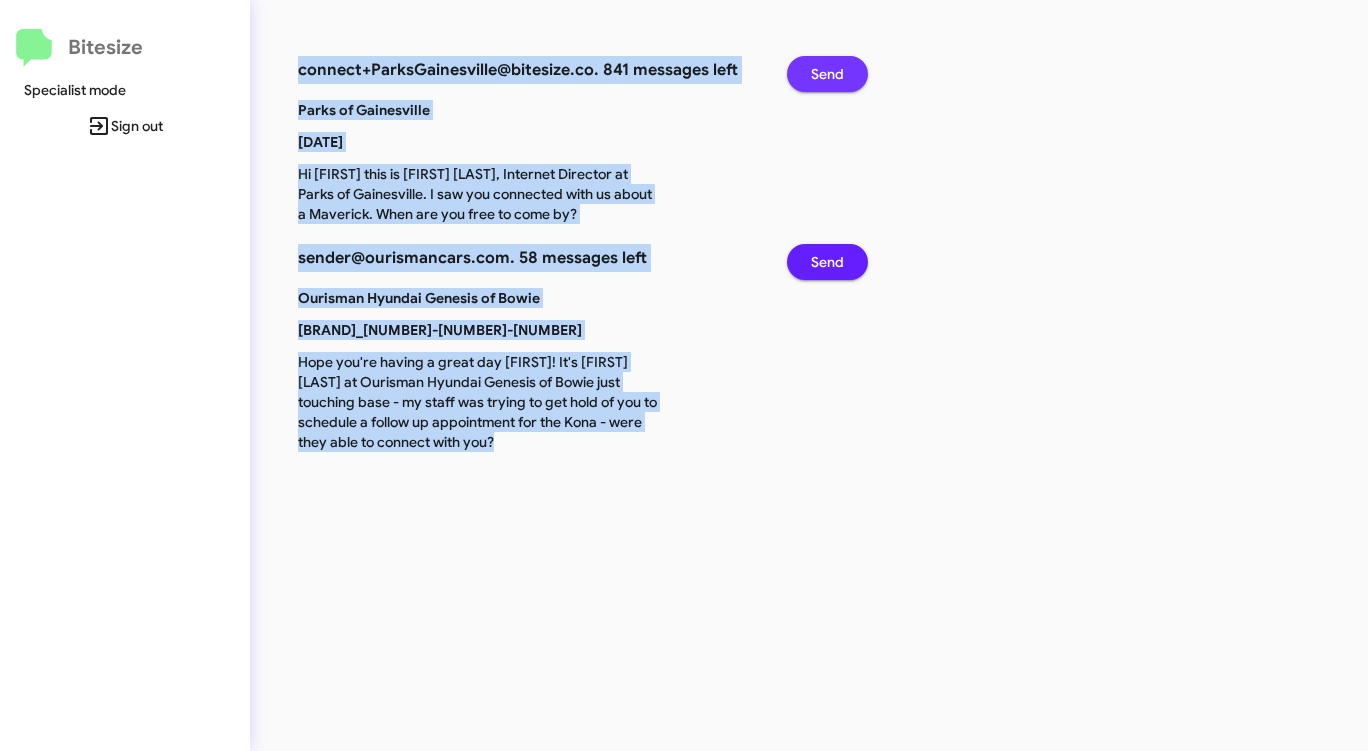 click on "Send" 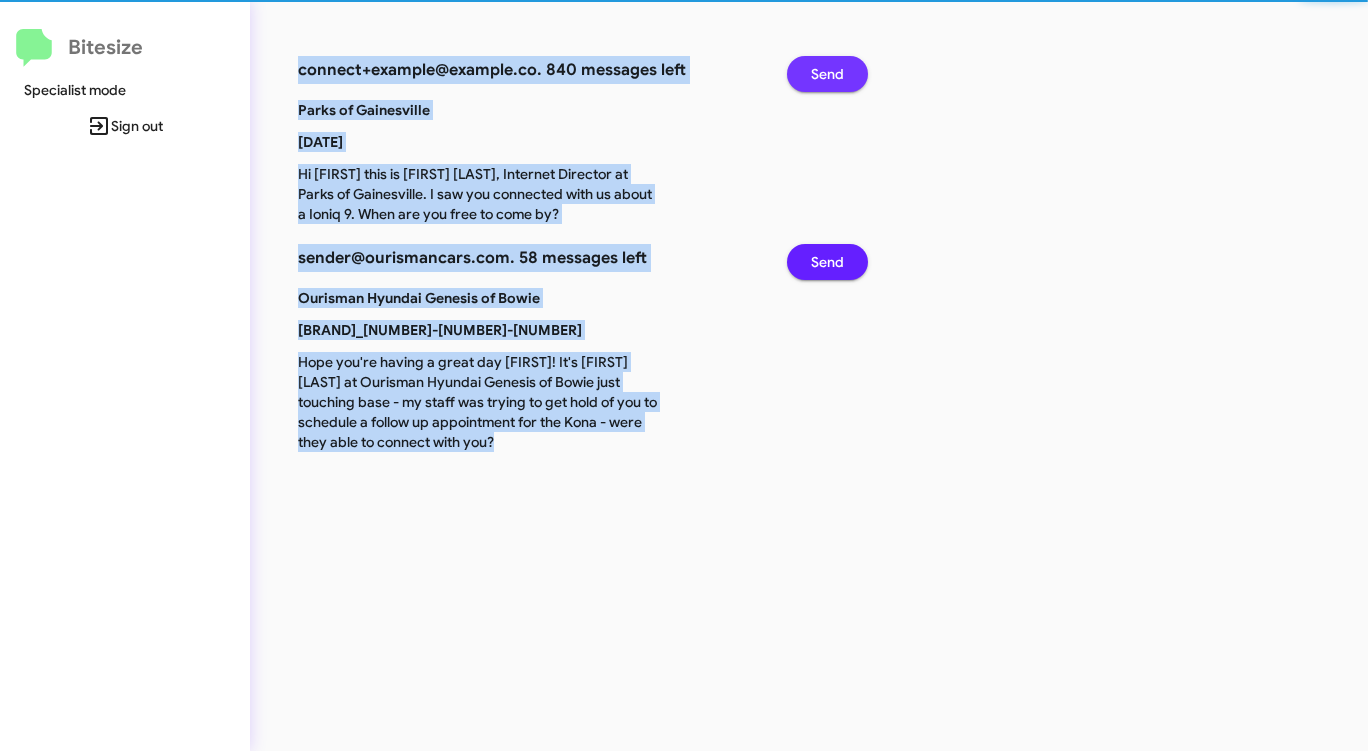 click on "Send" 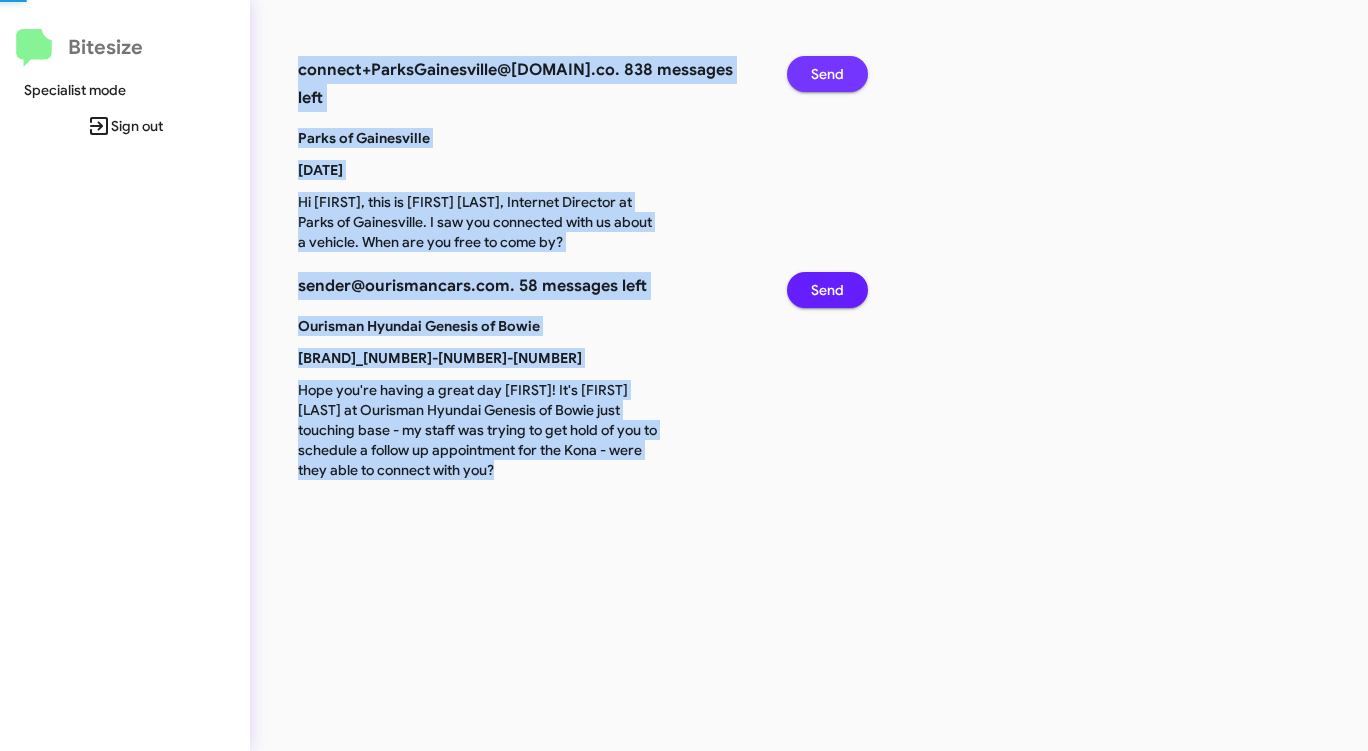 click on "Send" 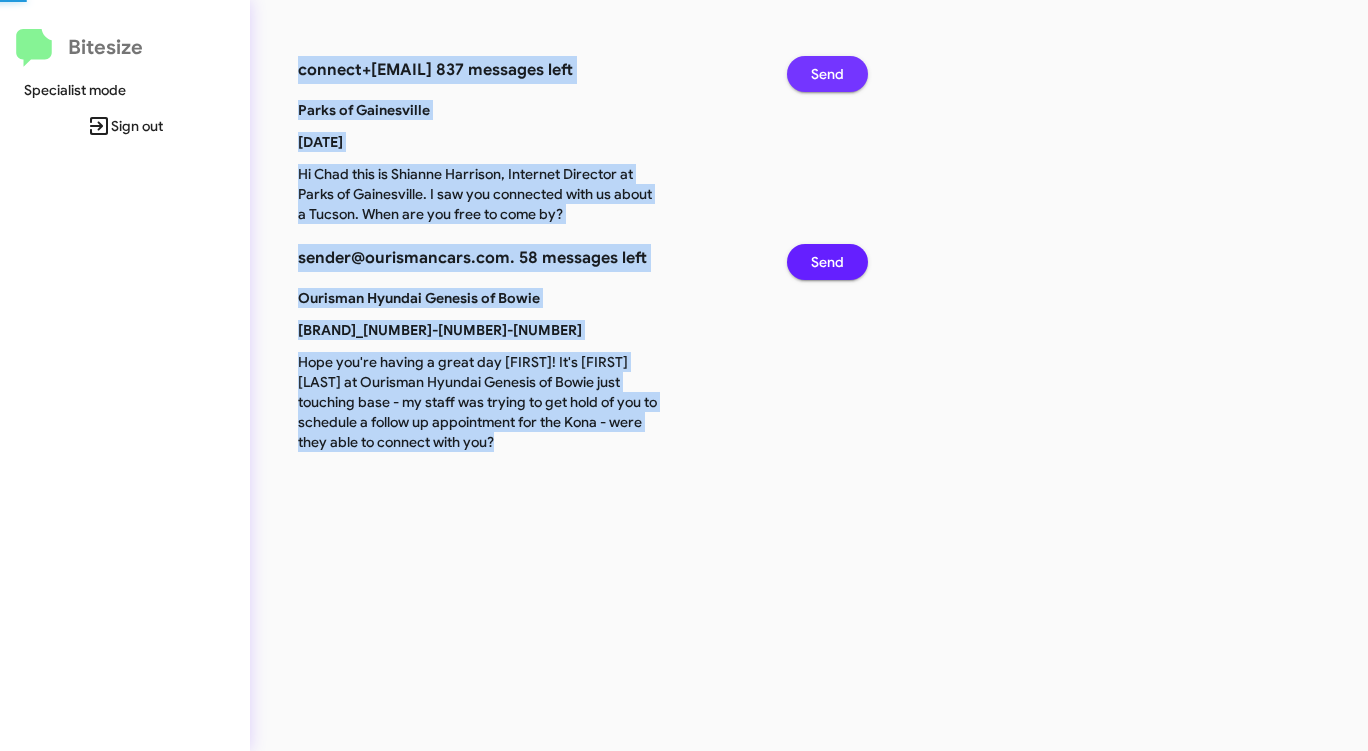 click on "Send" 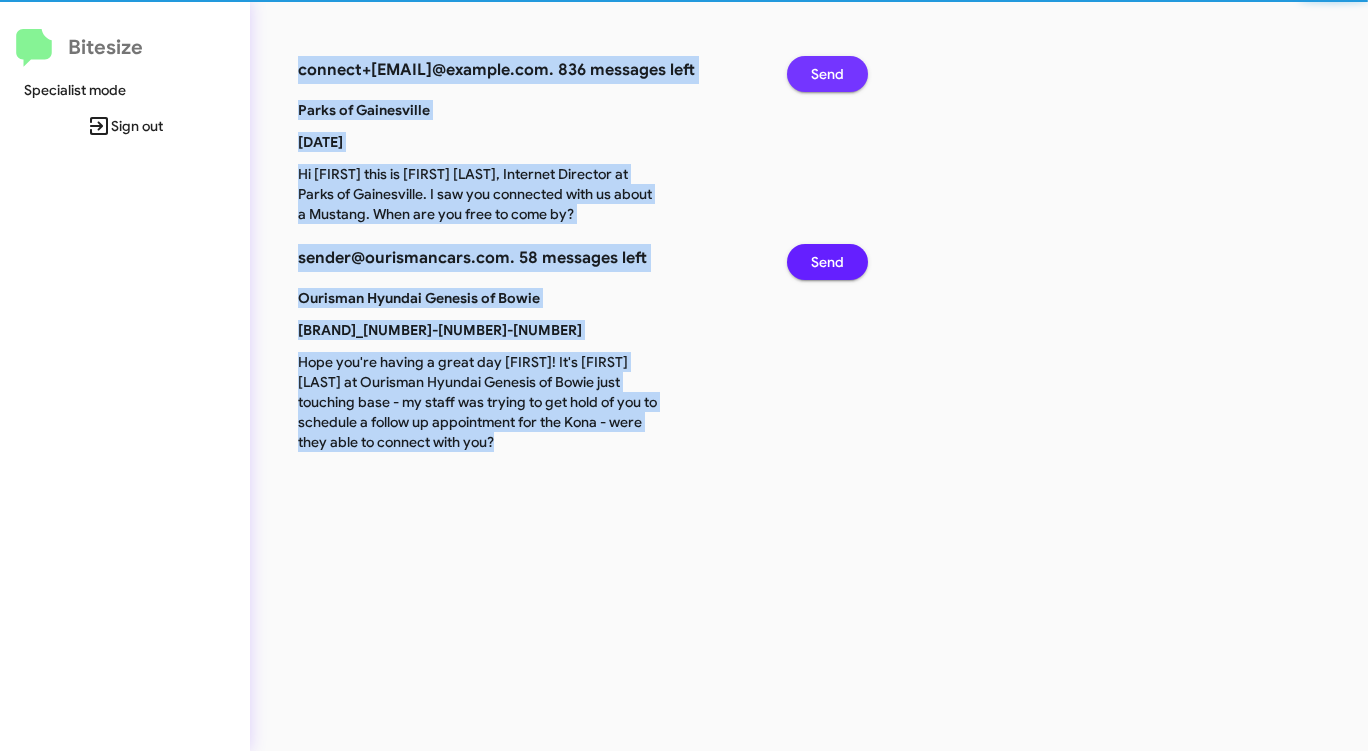 click on "Send" 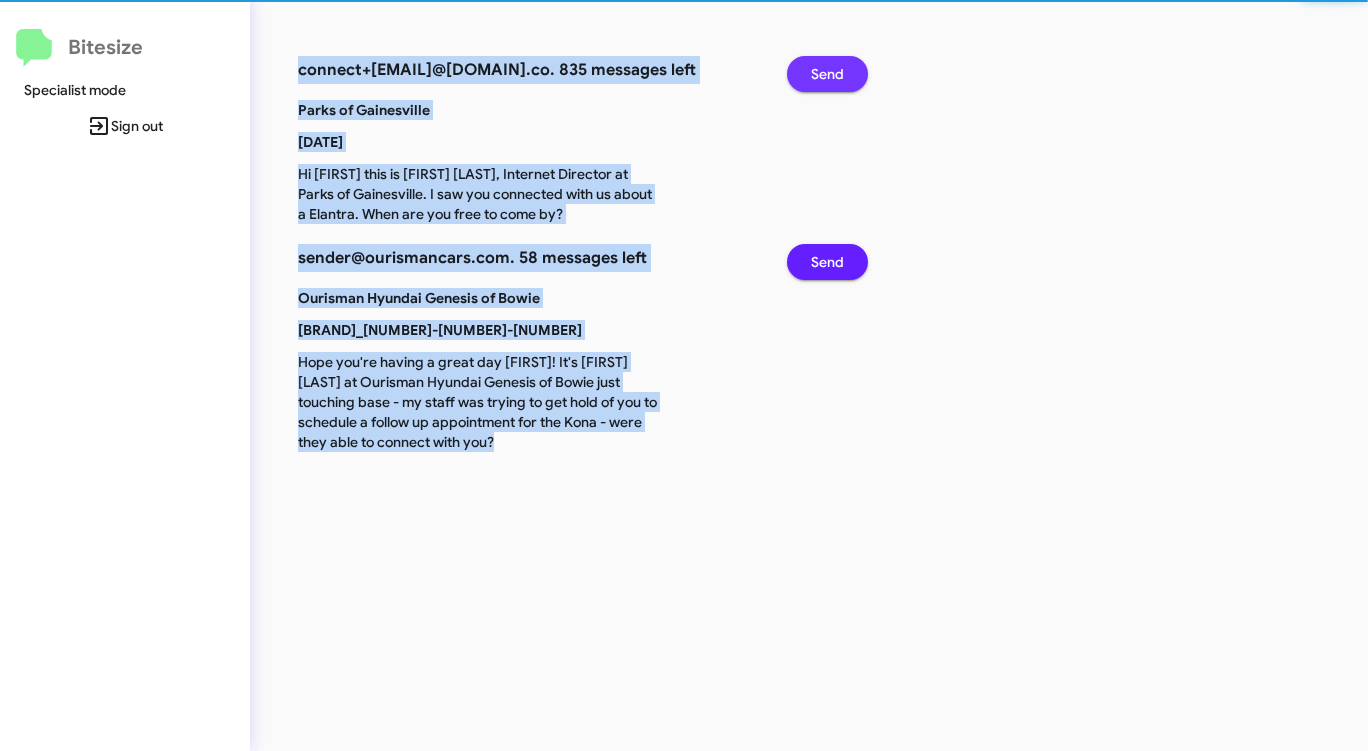 click on "Send" 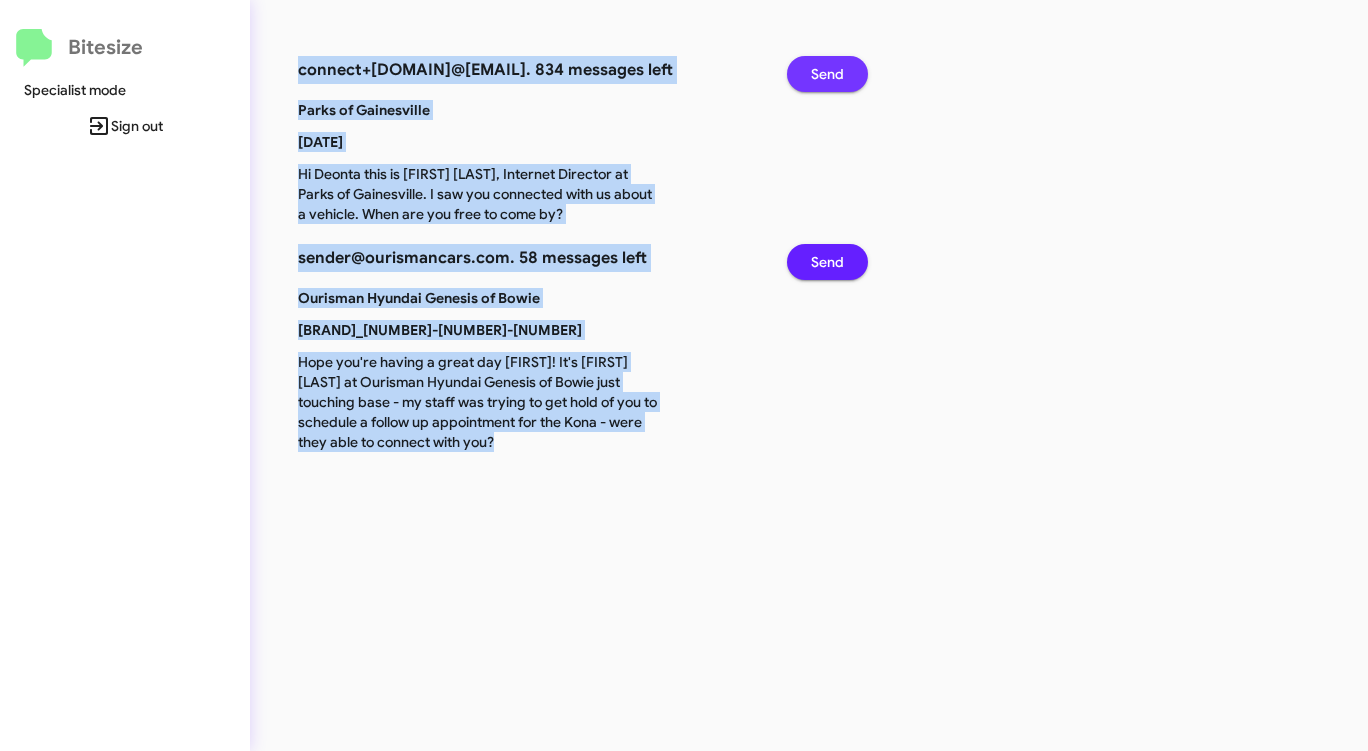 click on "Send" 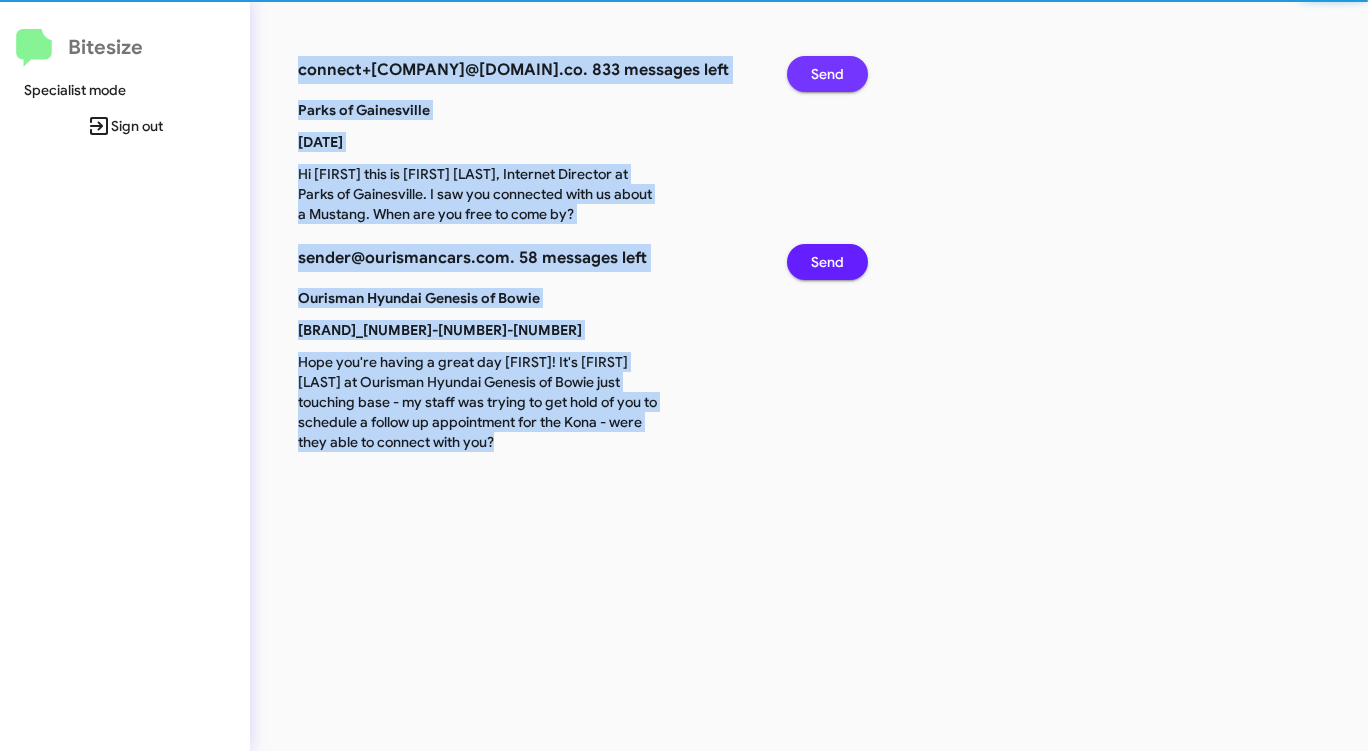 click on "Send" 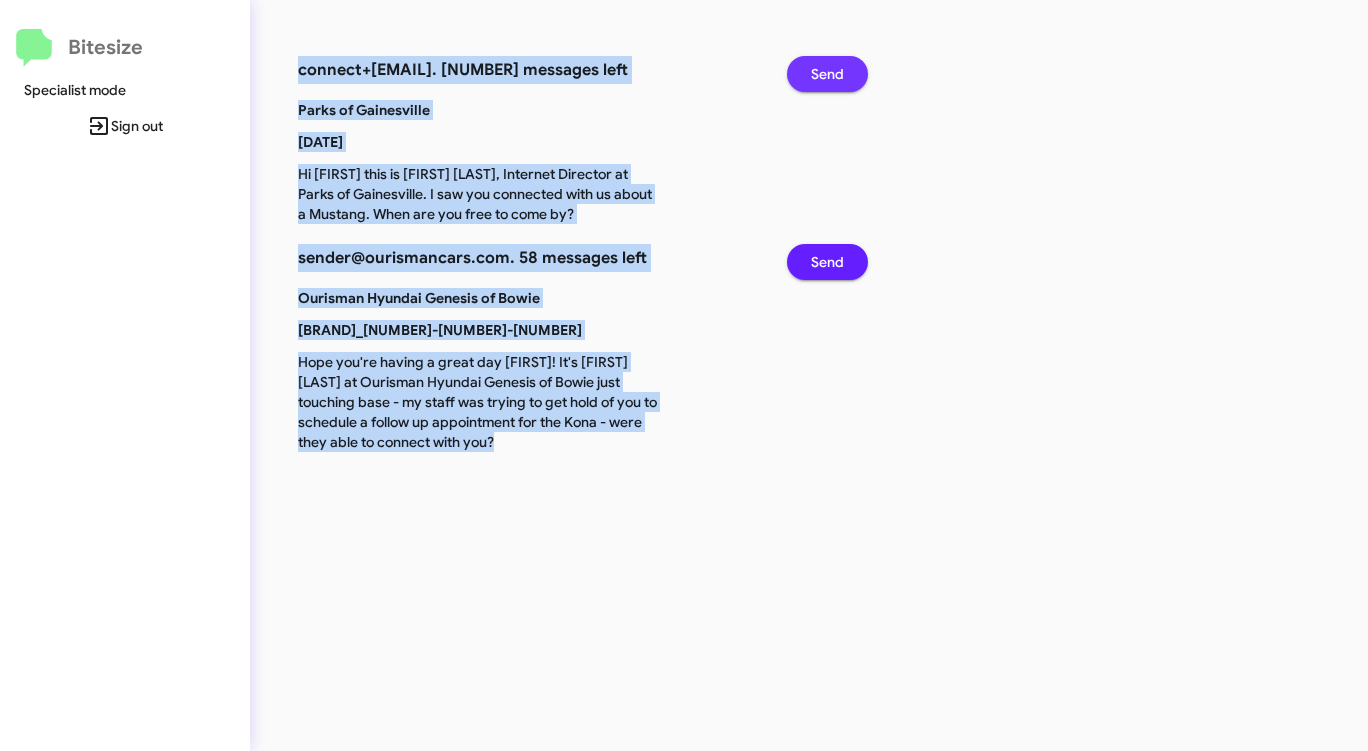 click on "Send" 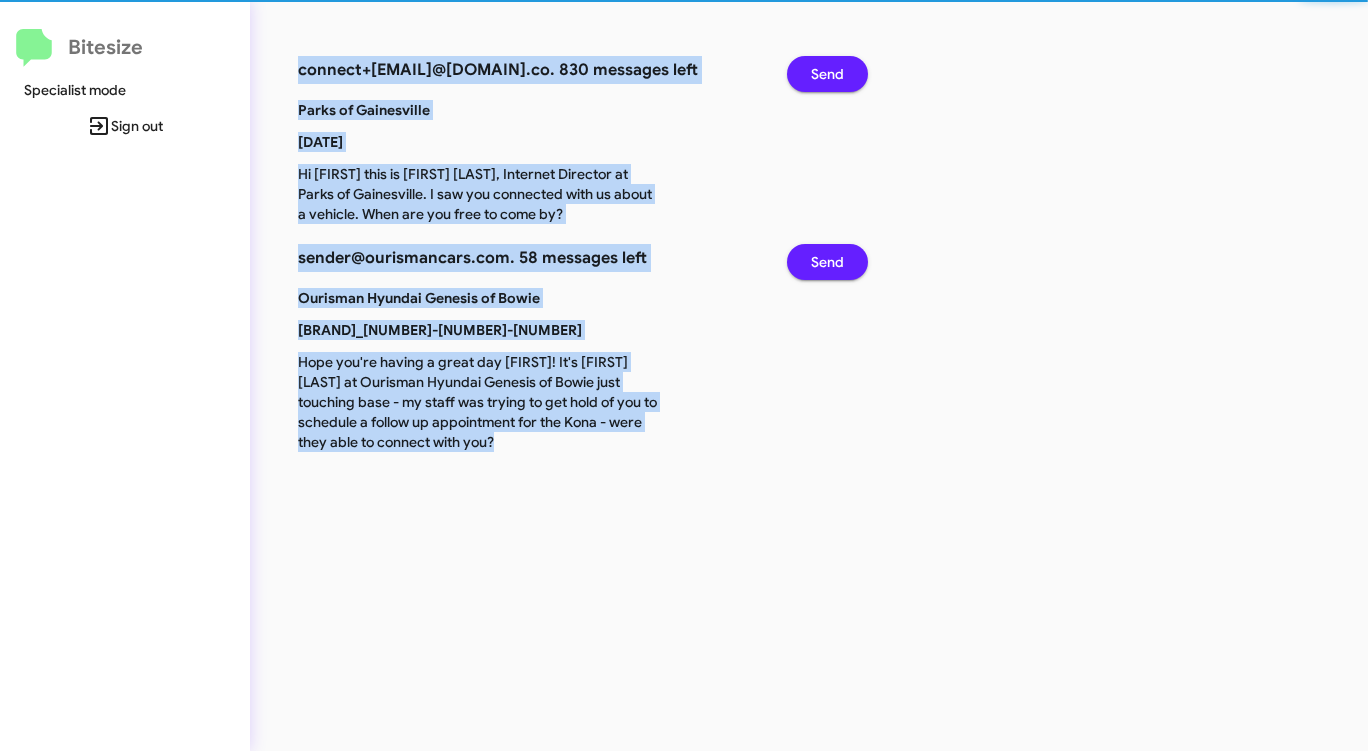 click on "Send" 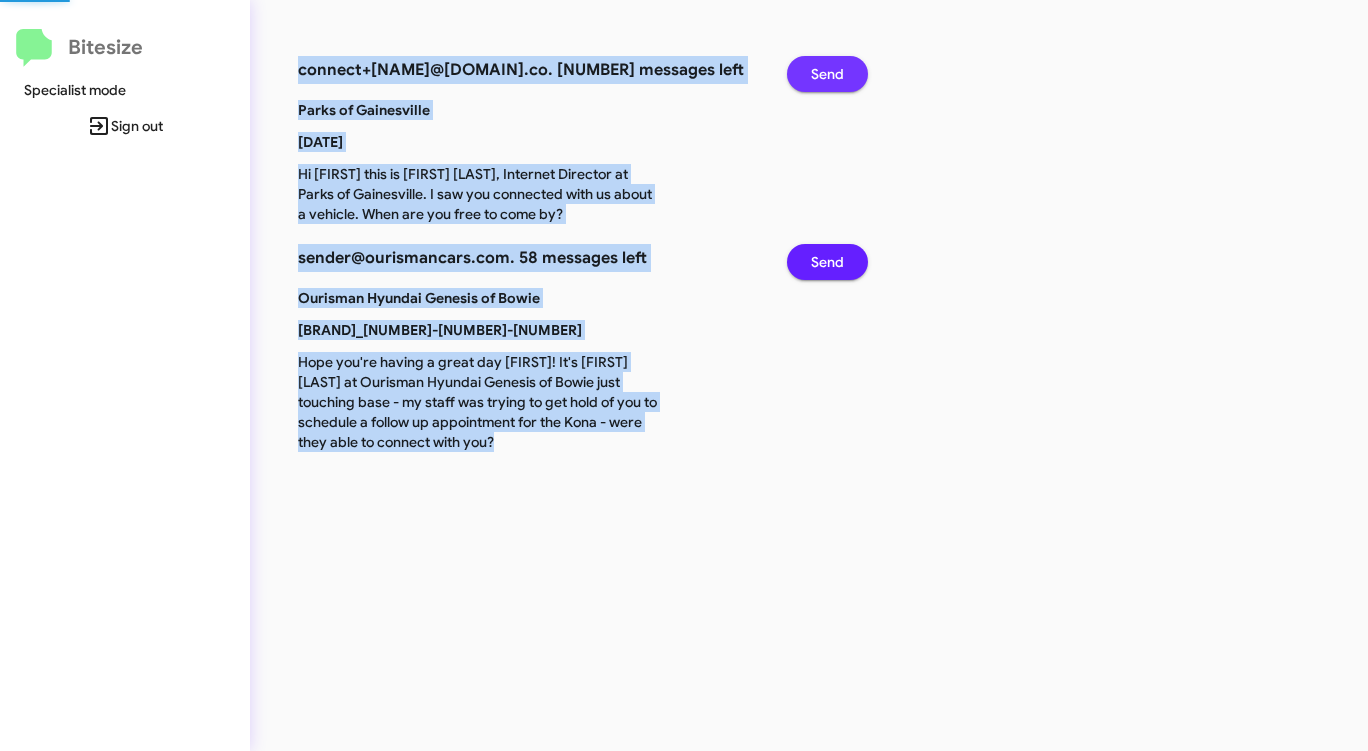 click on "Send" 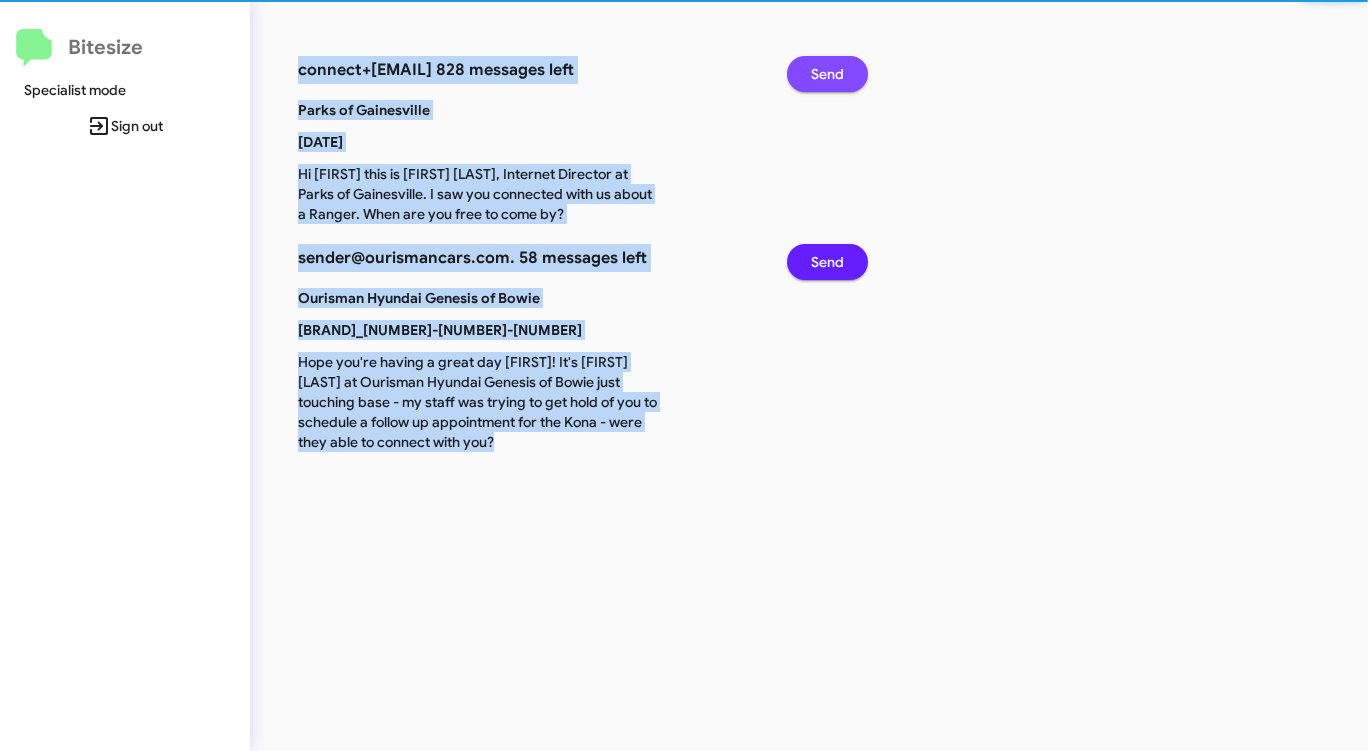 click on "Send" 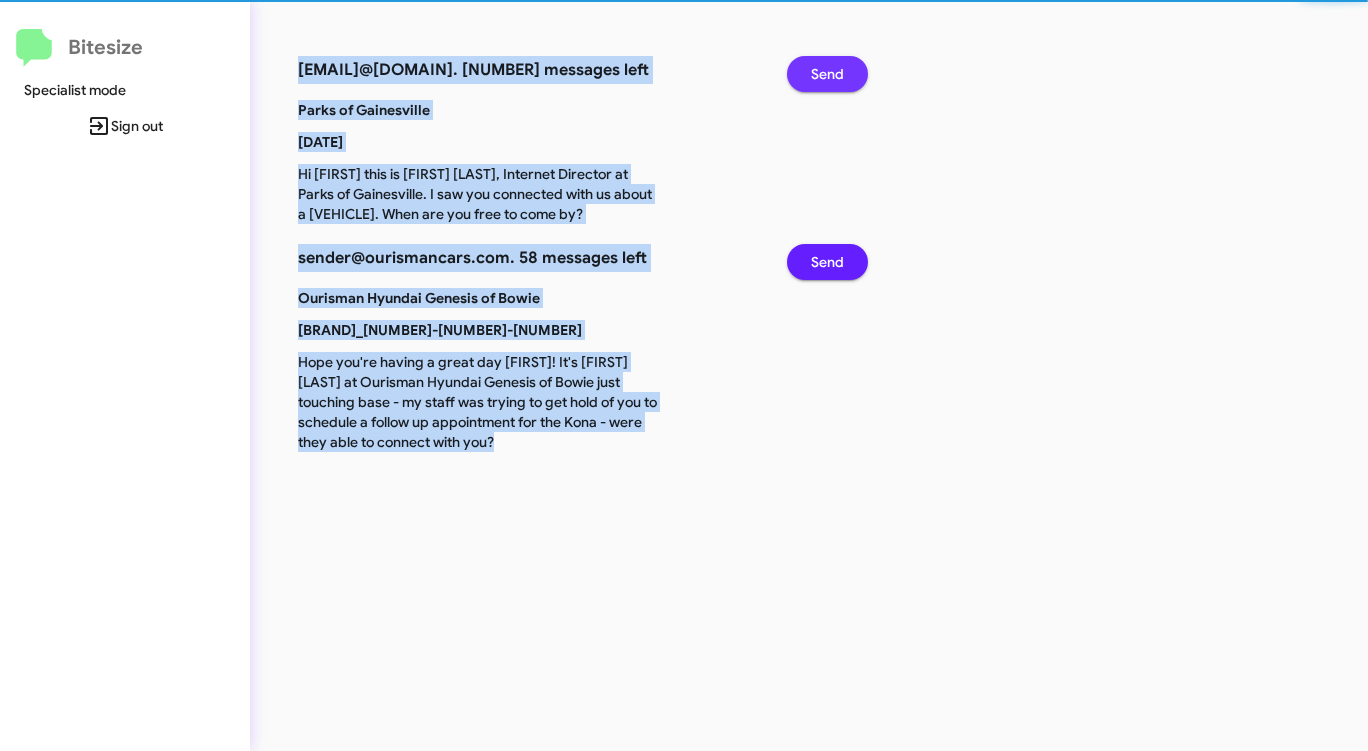 click on "Send" 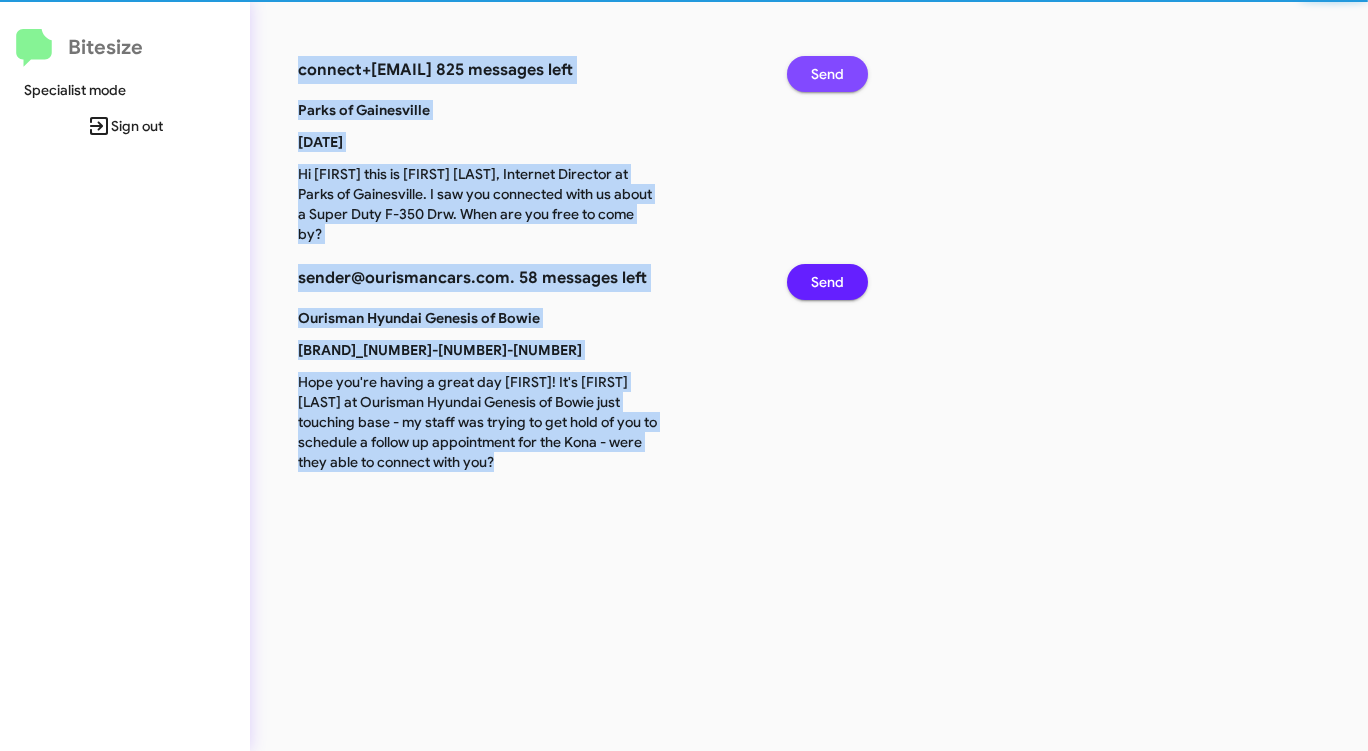click on "Send" 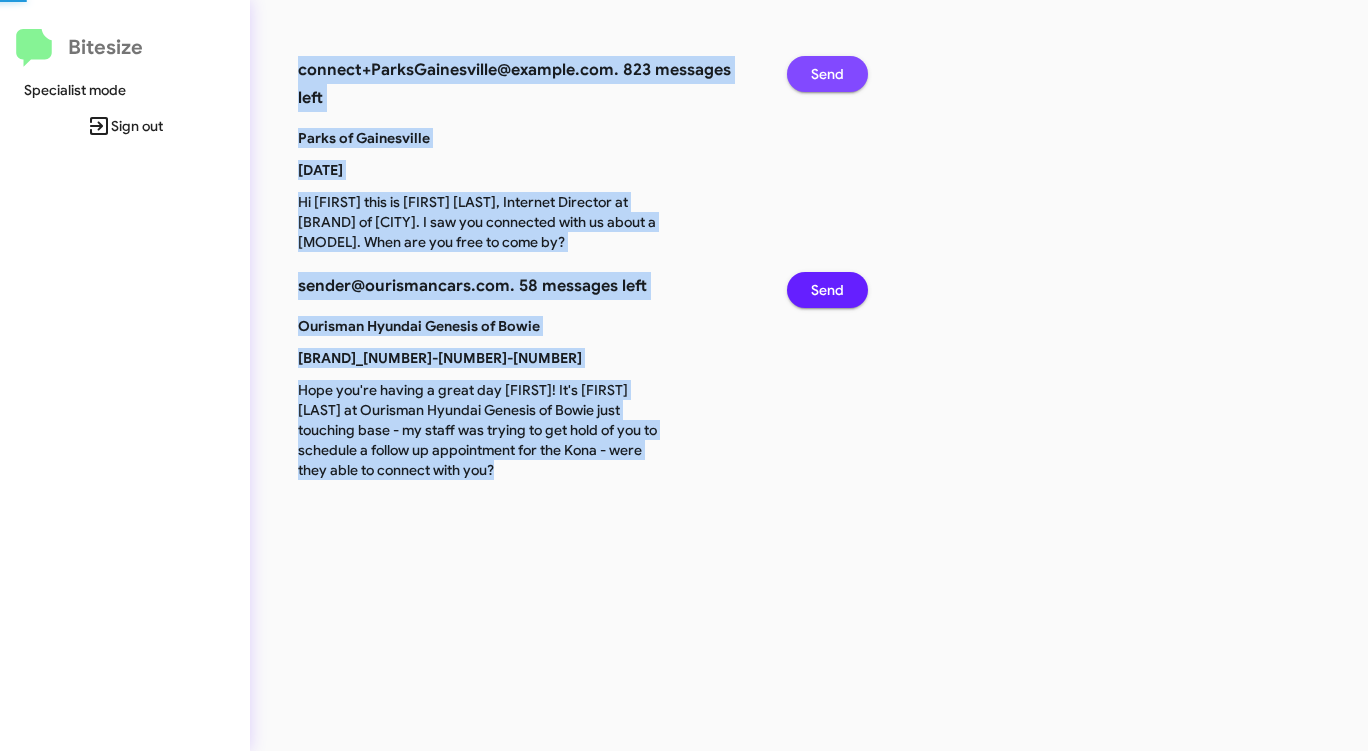 click on "Send" 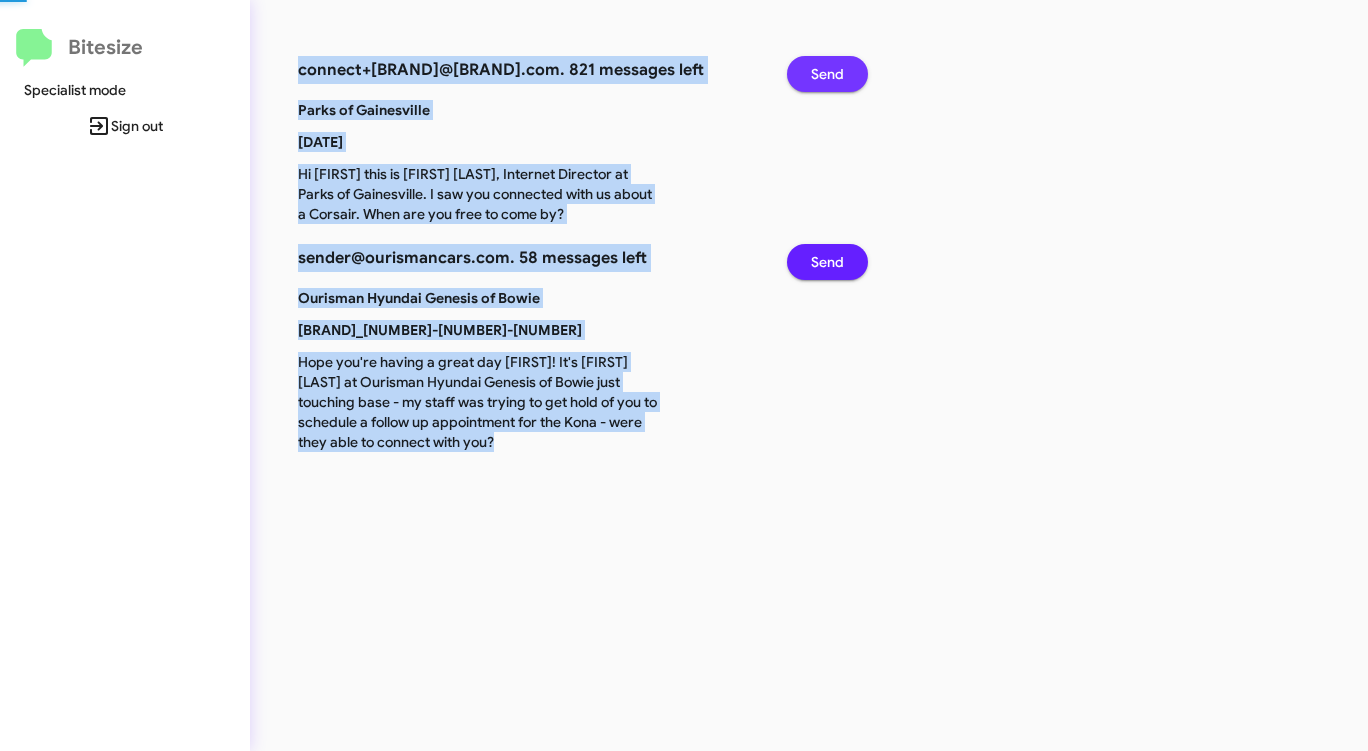 click on "Send" 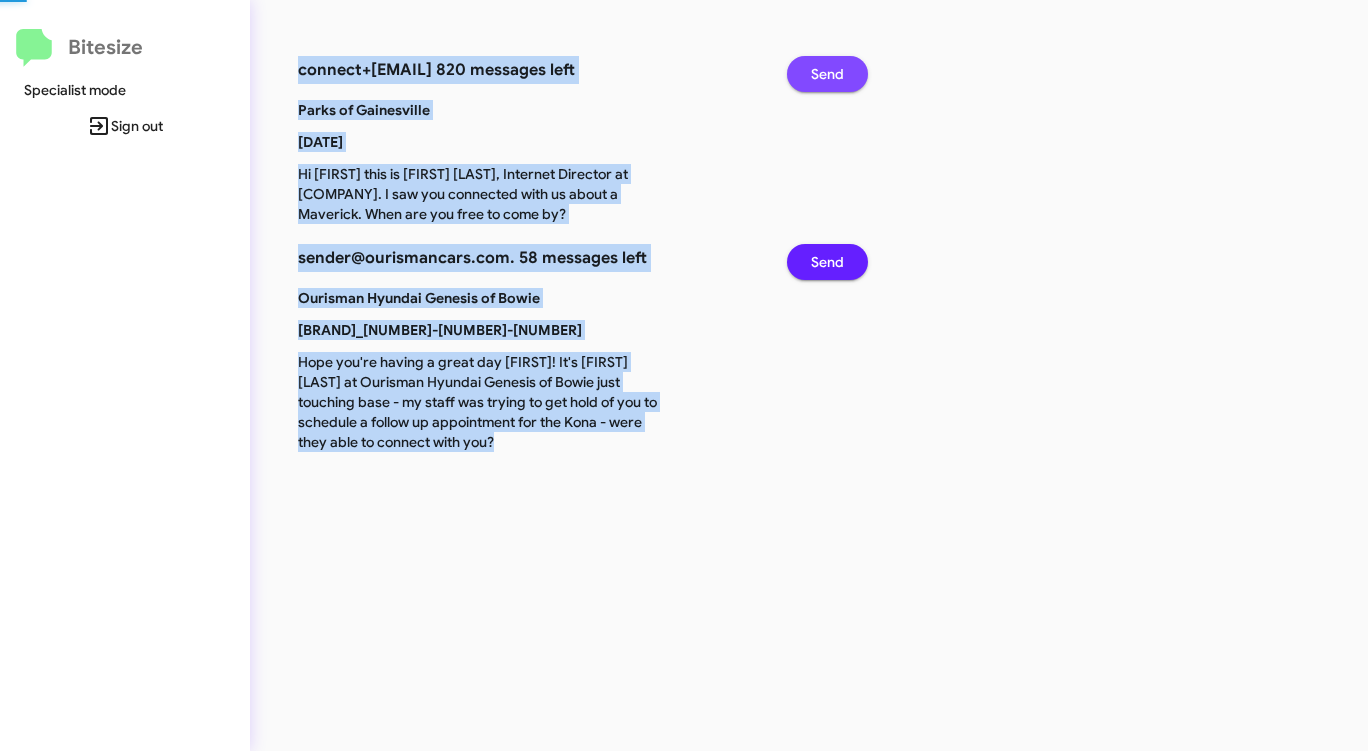 click on "Send" 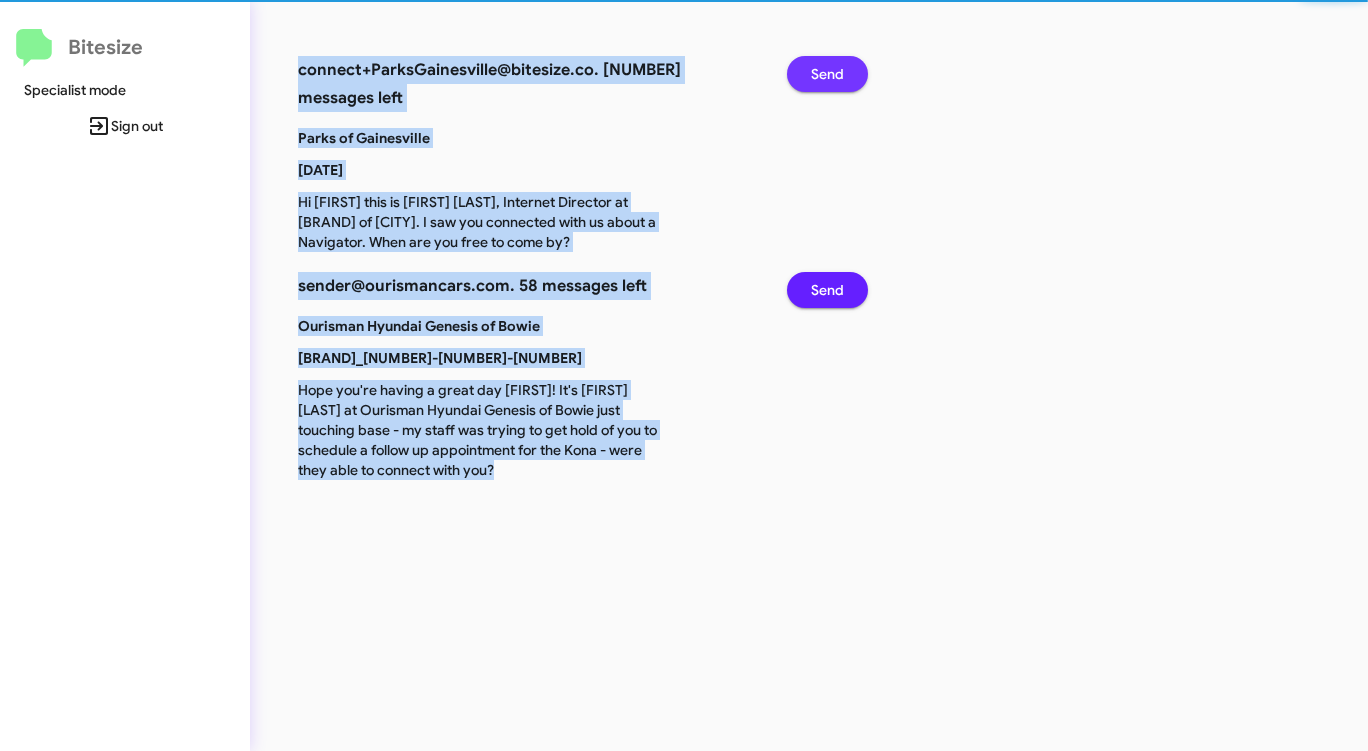 click on "Send" 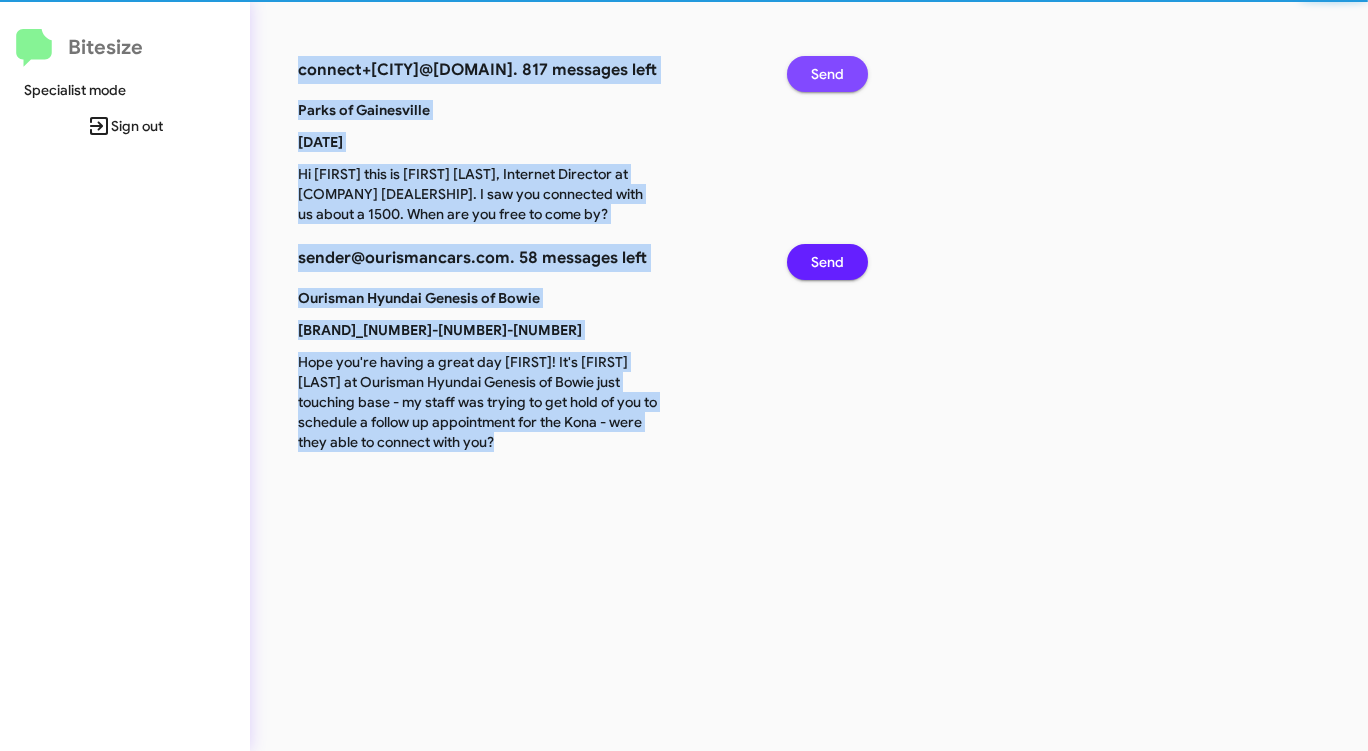 click on "Send" 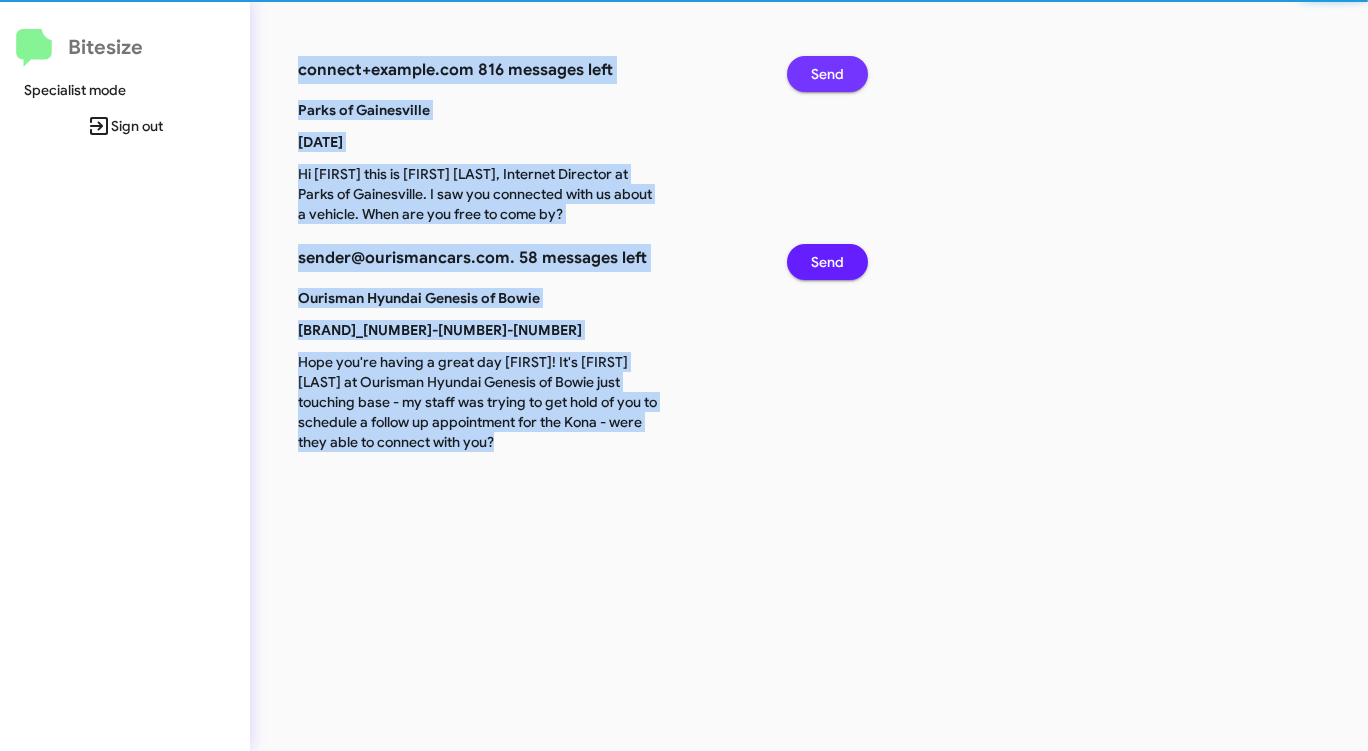 click on "Send" 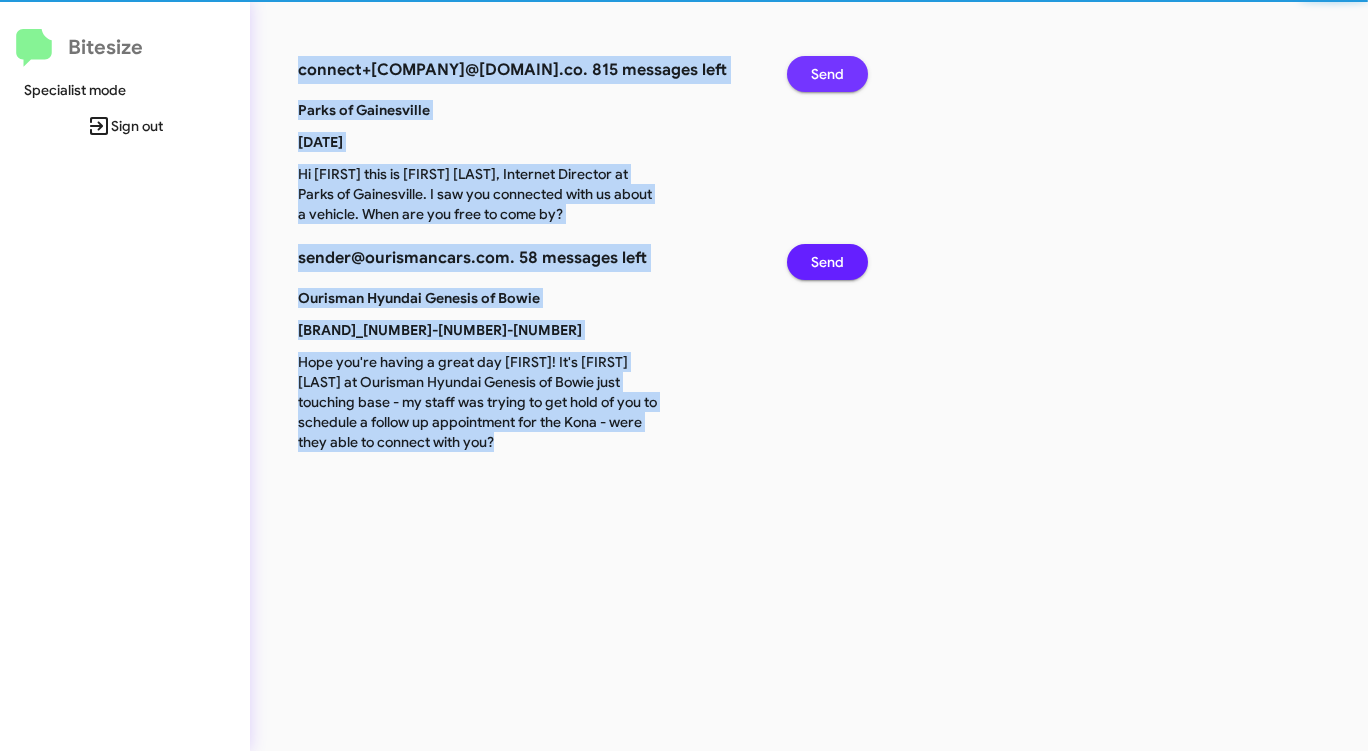 click on "Send" 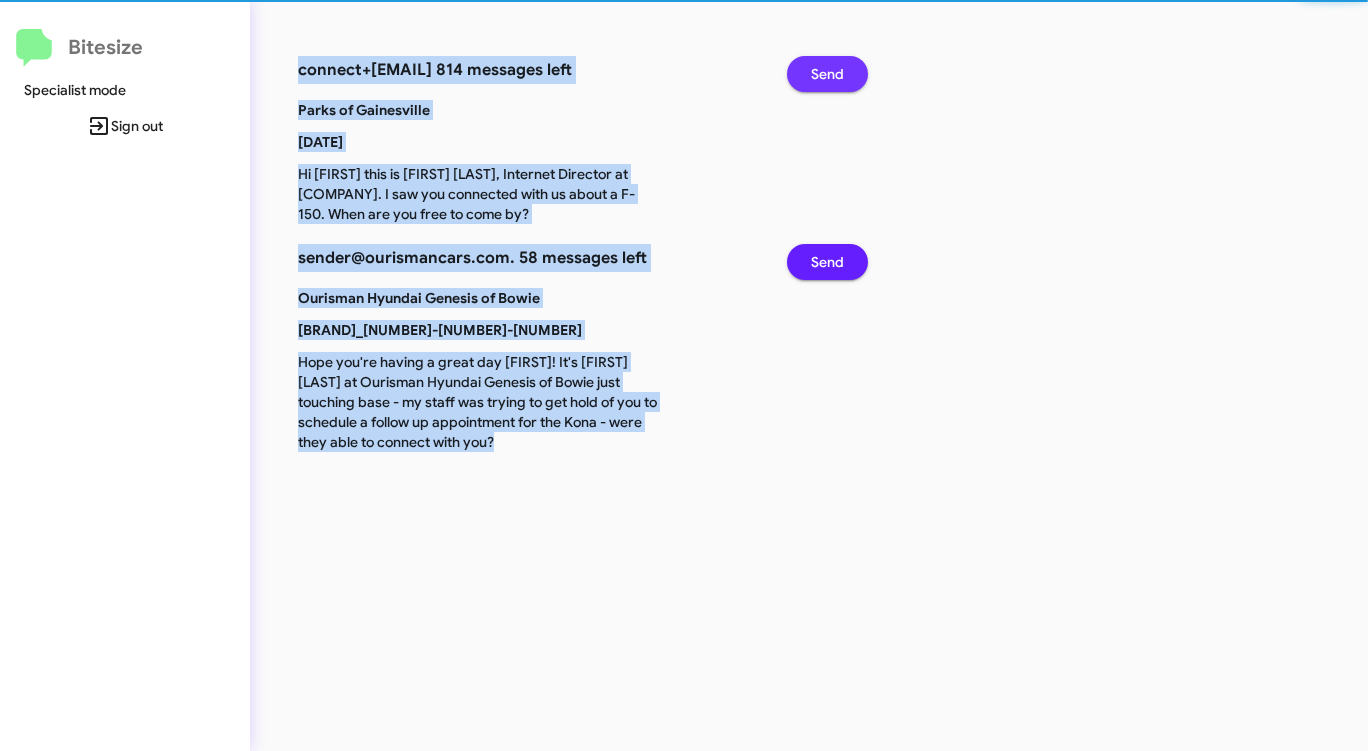 click on "Send" 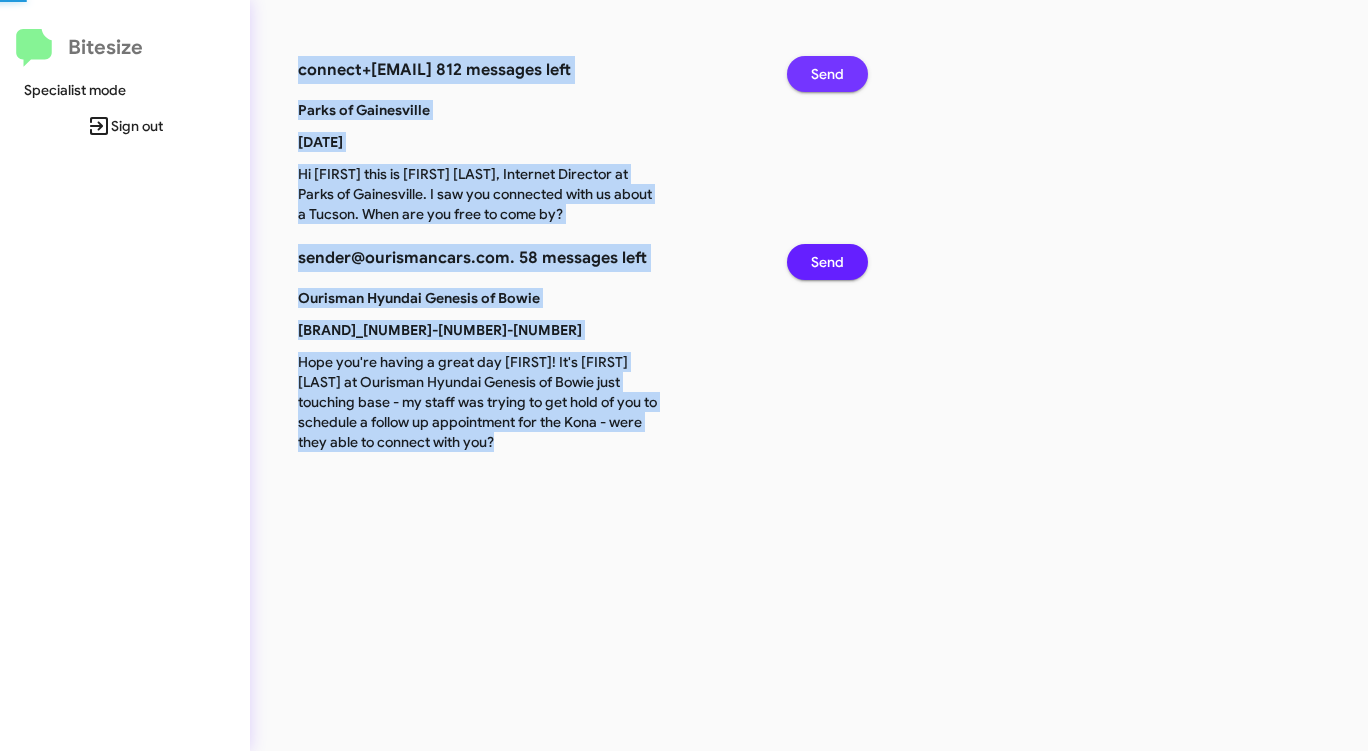 click on "Send" 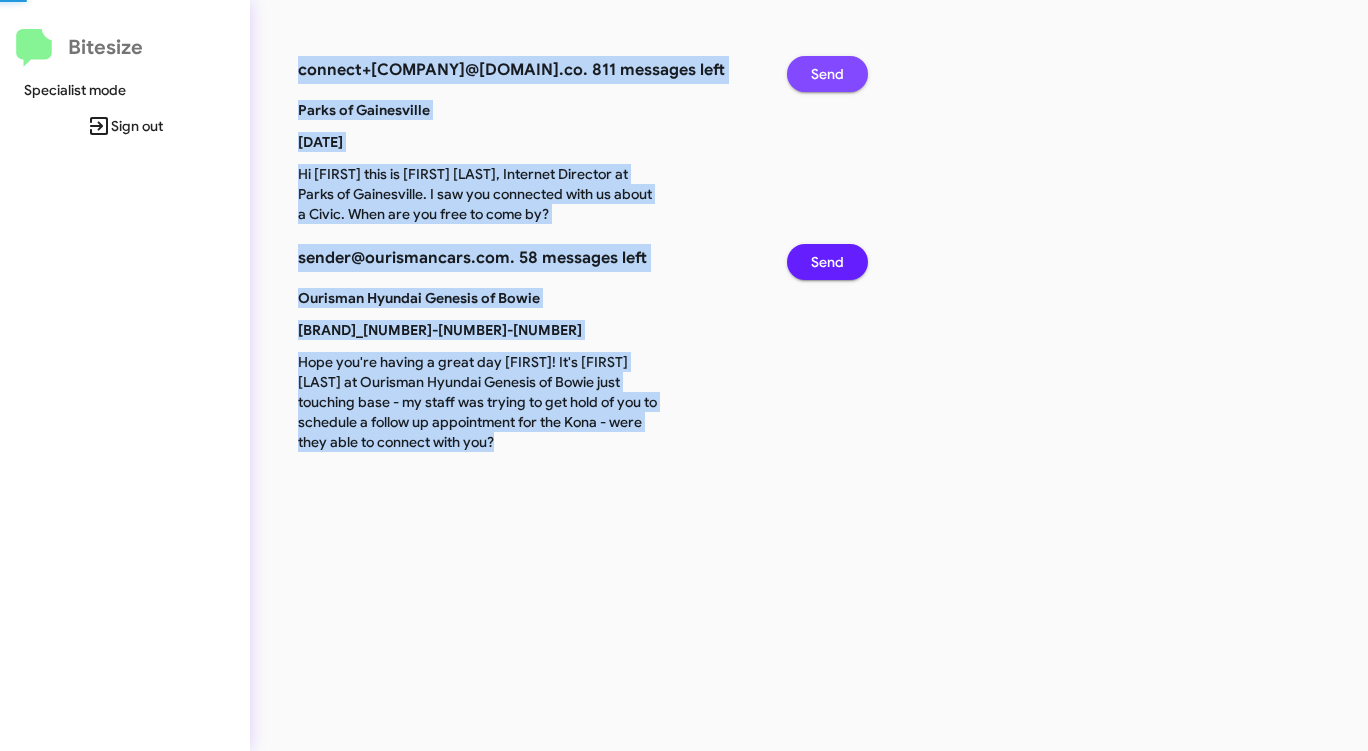 click on "Send" 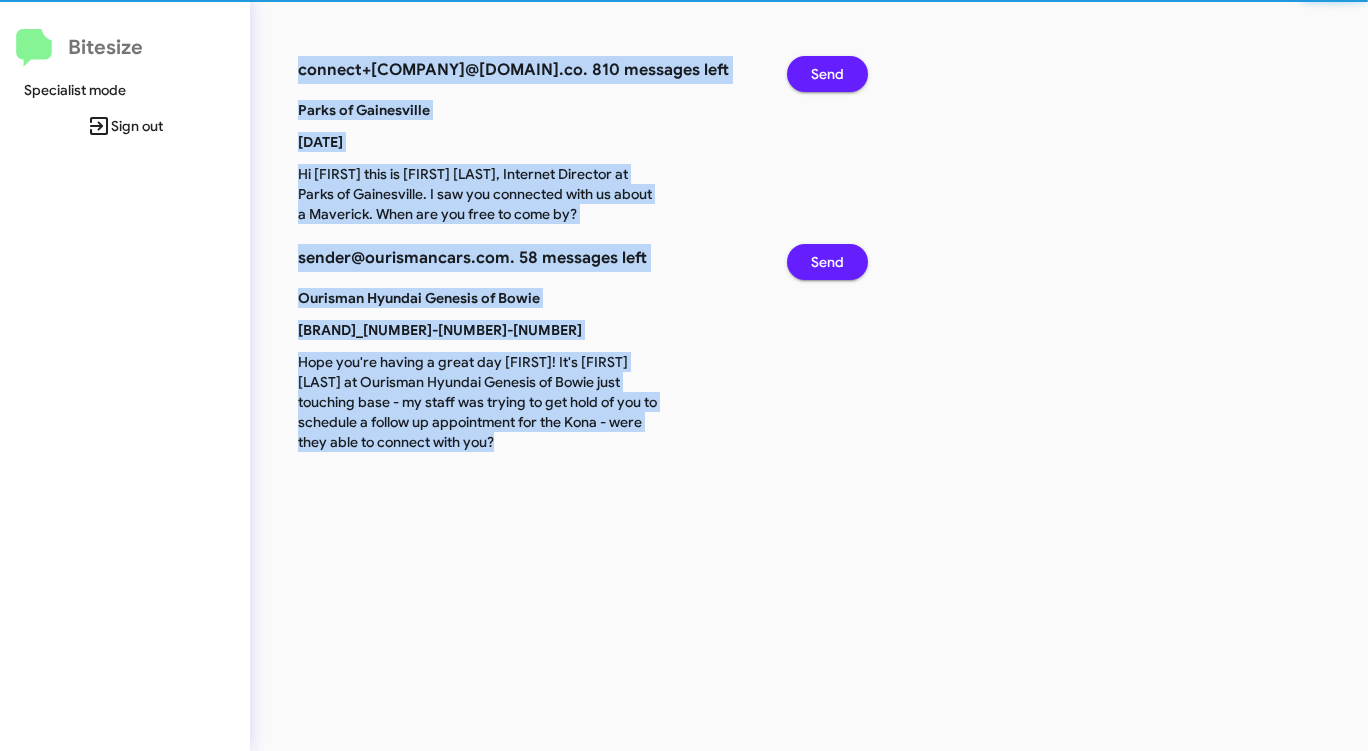 click on "Send" 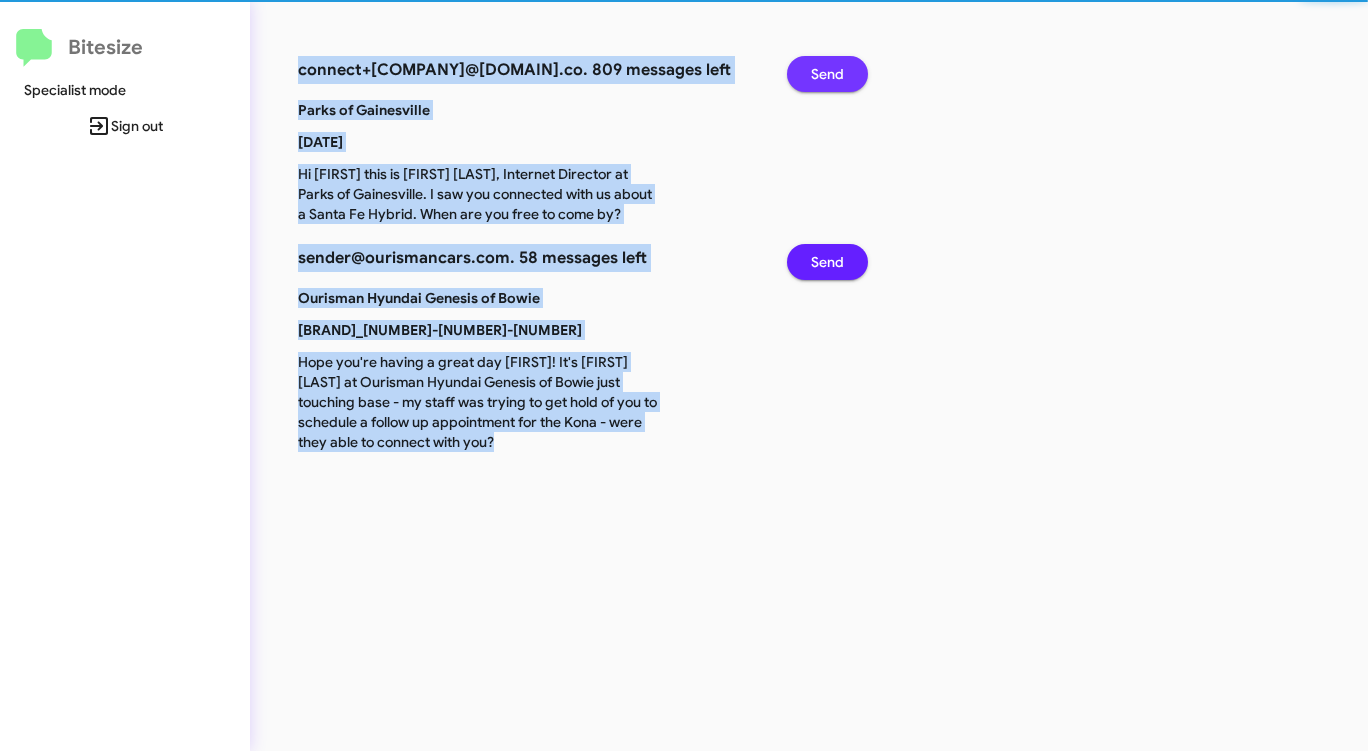 click on "Send" 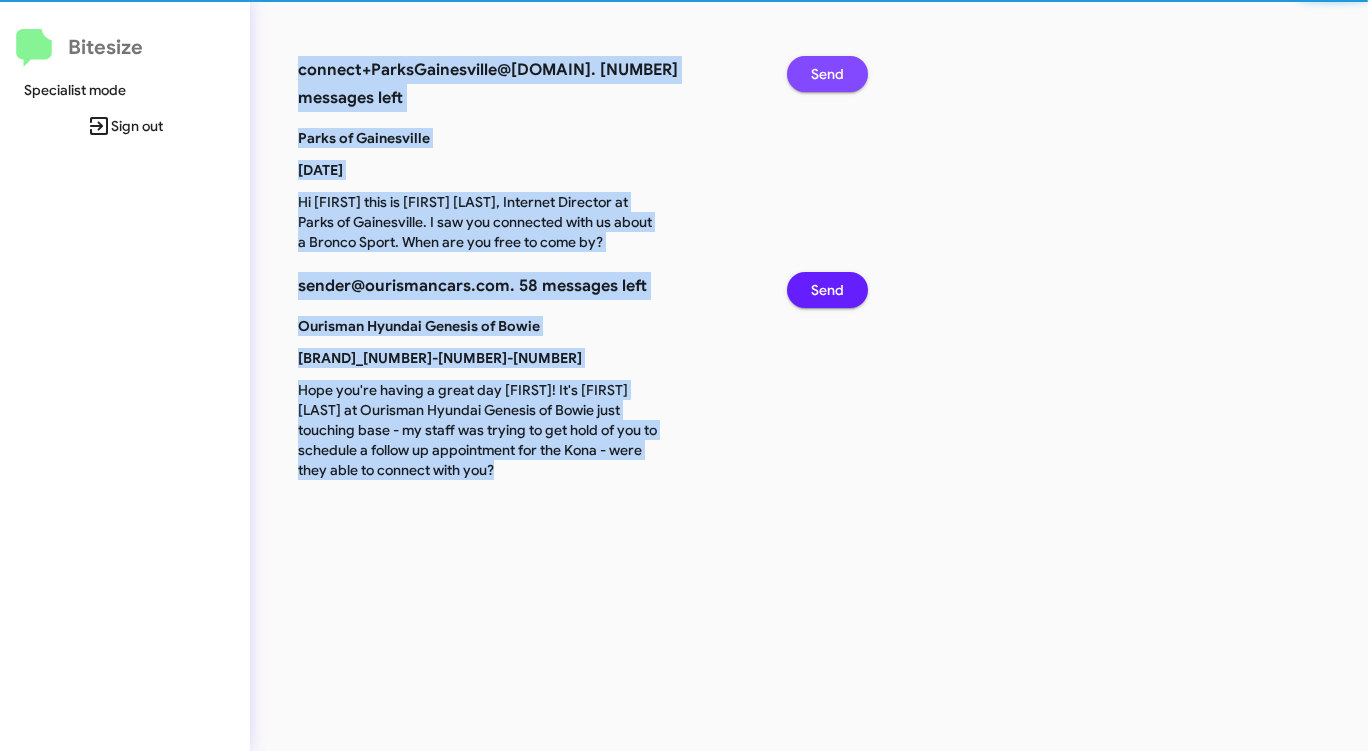 click on "Send" 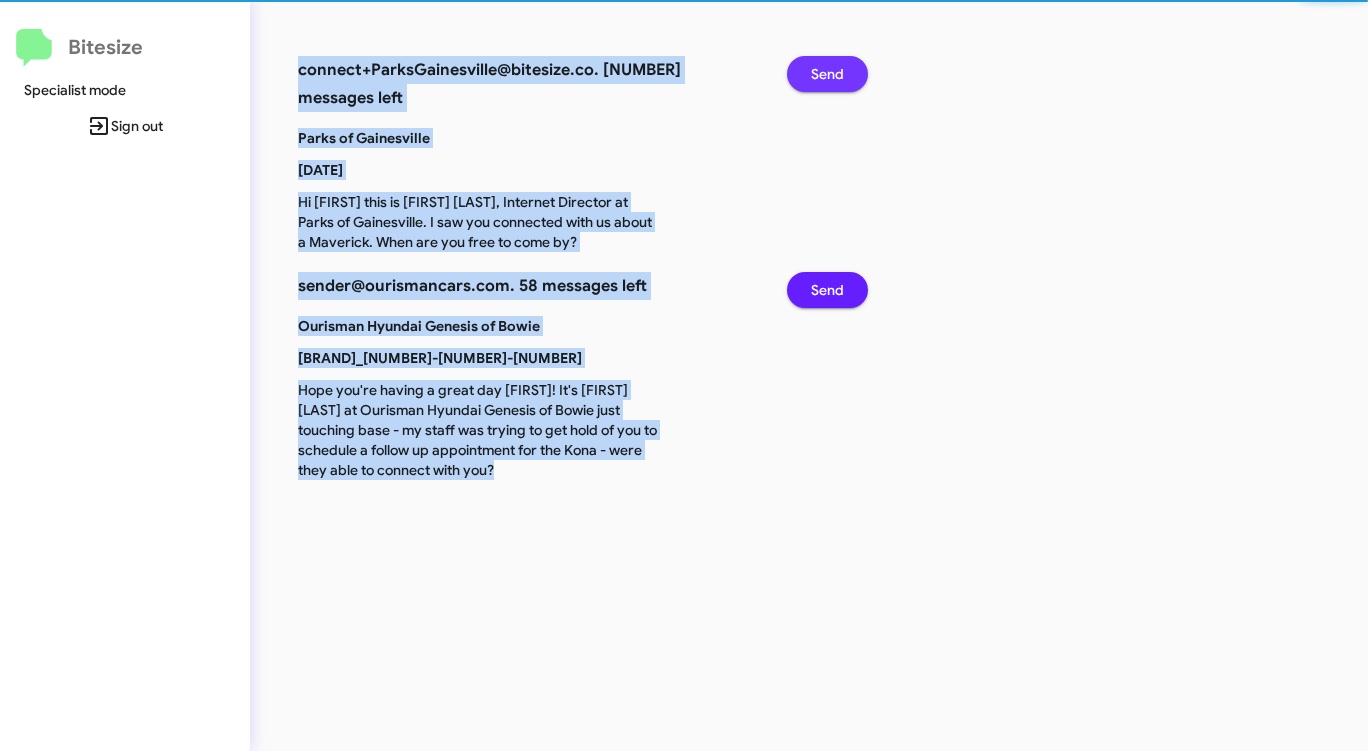 click on "Send" 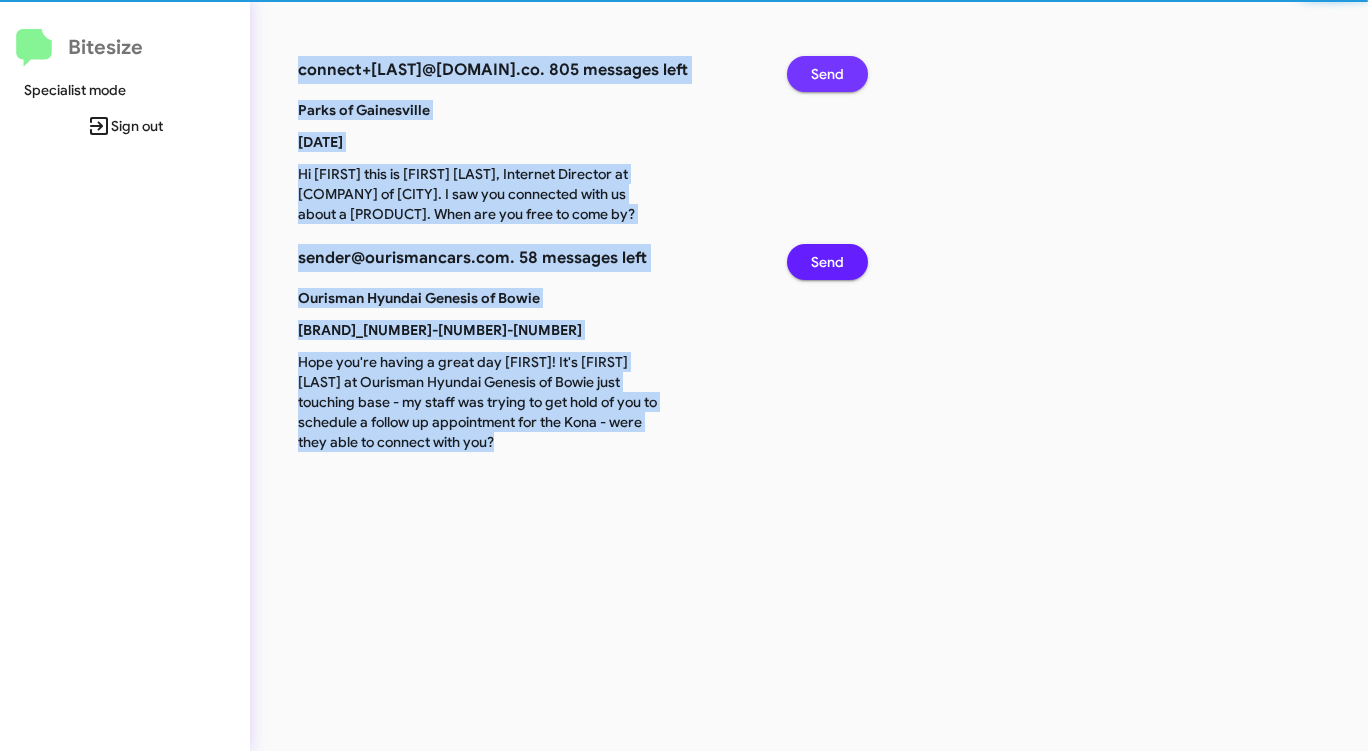 click on "Send" 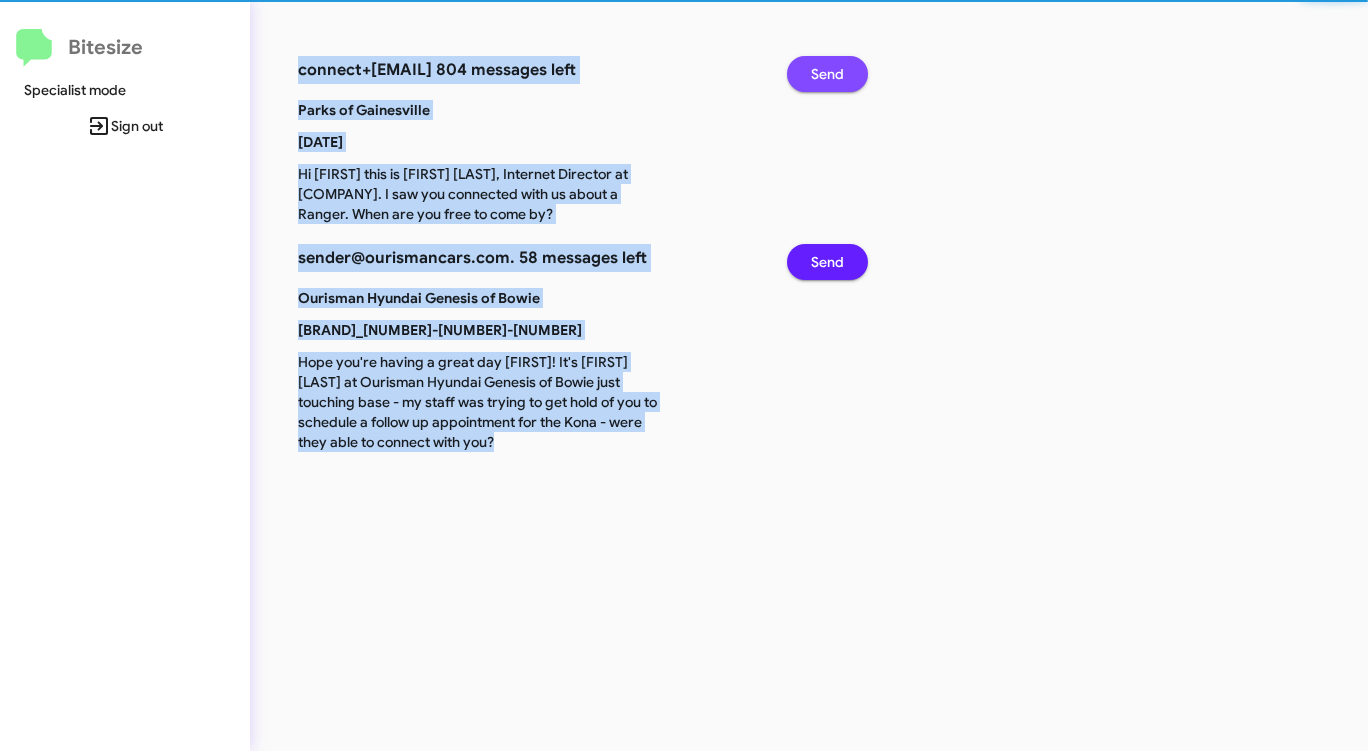 click on "Send" 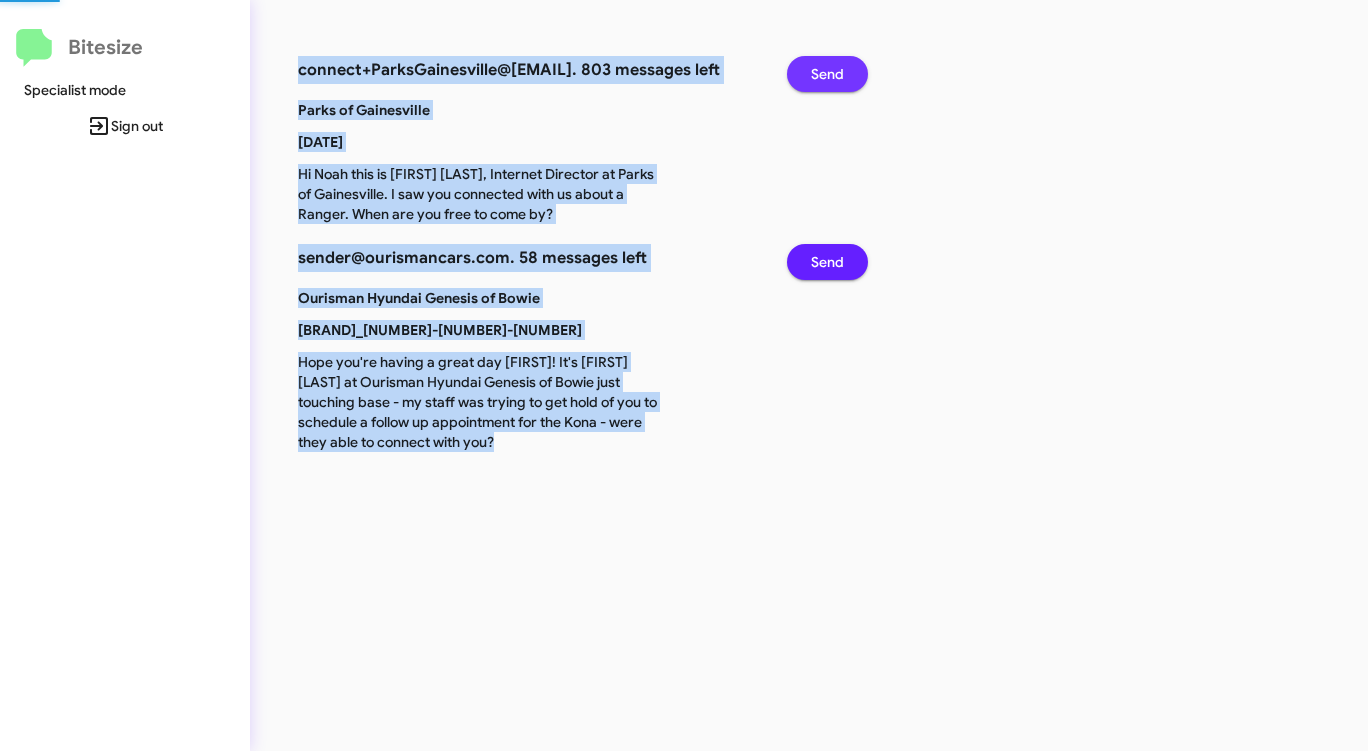 click on "Send" 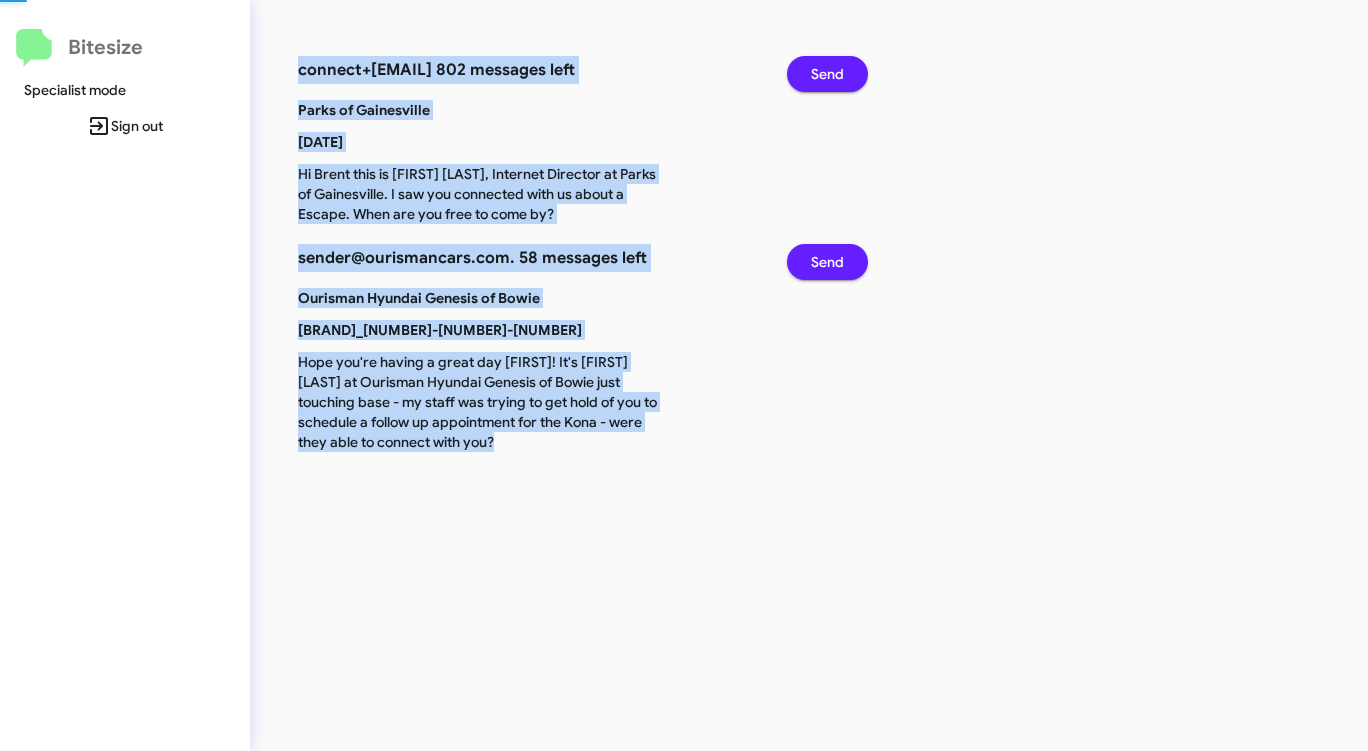 click on "Send" 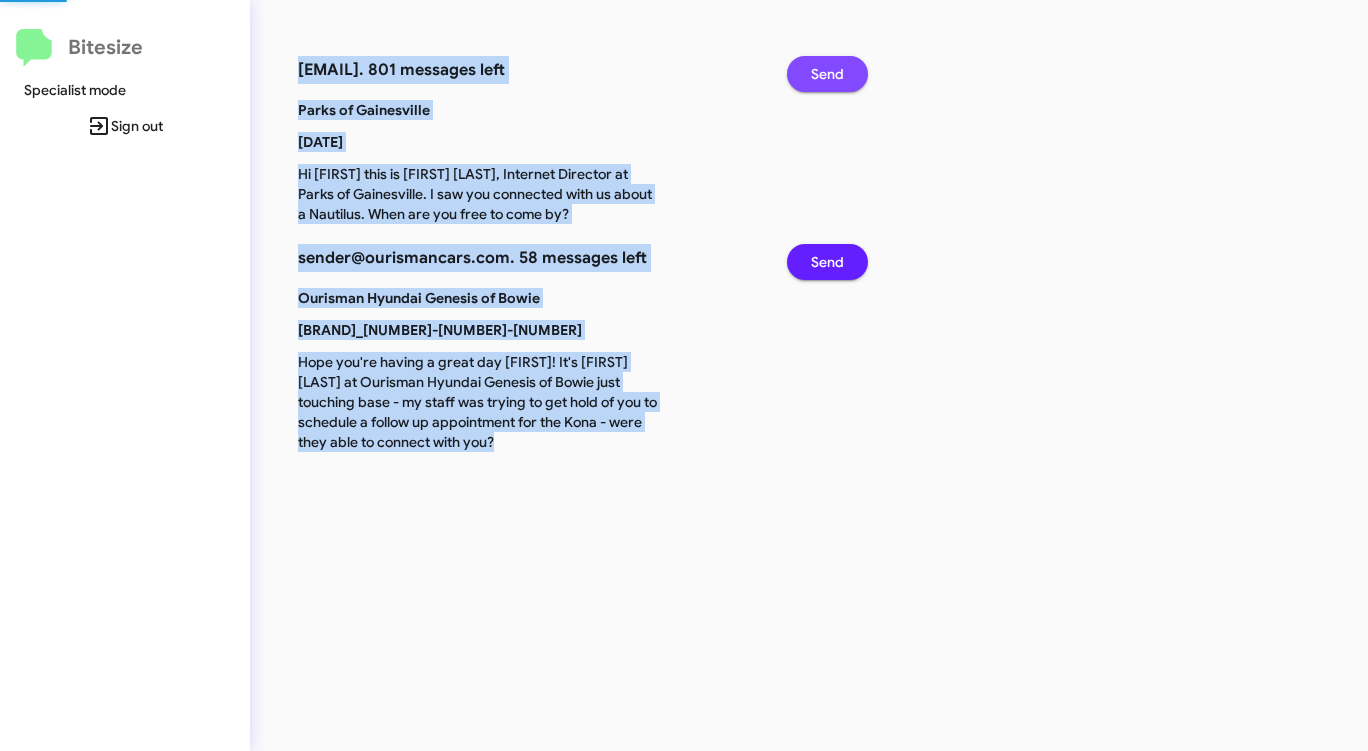 click on "Send" 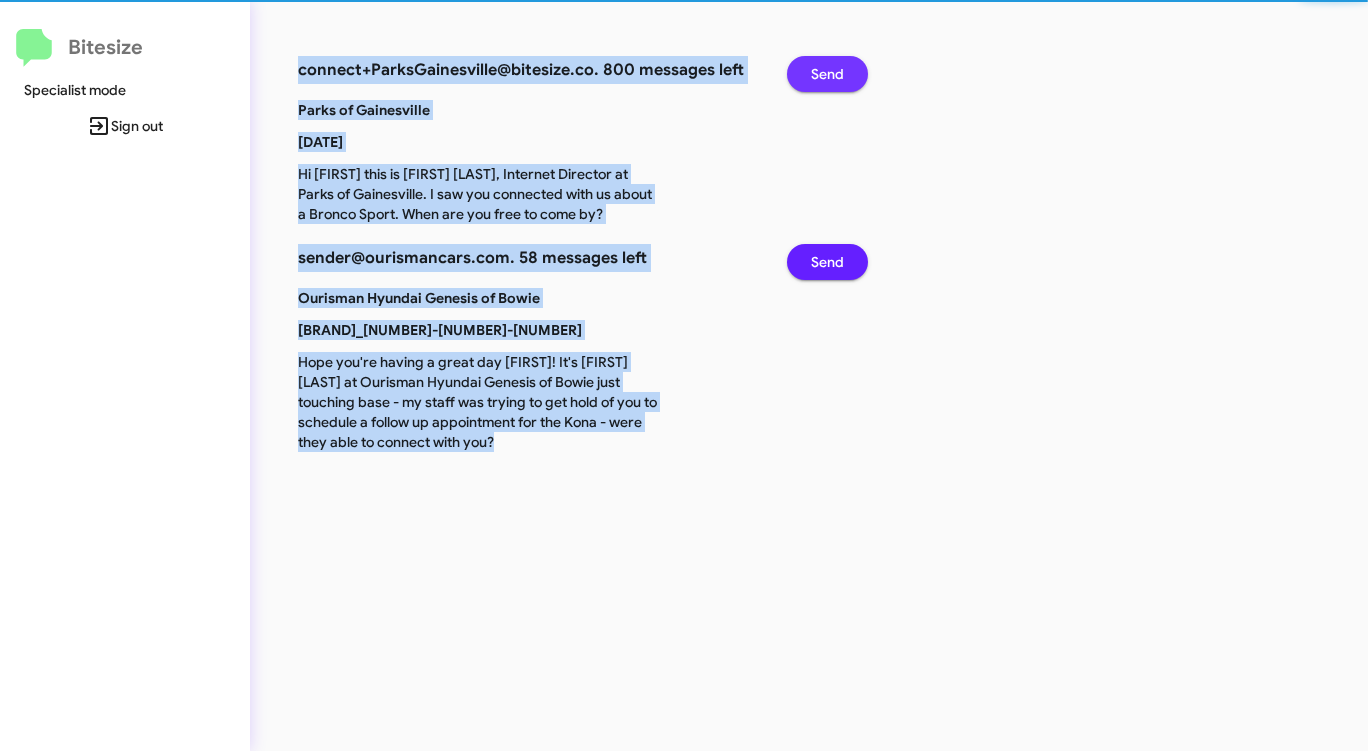 click on "Send" 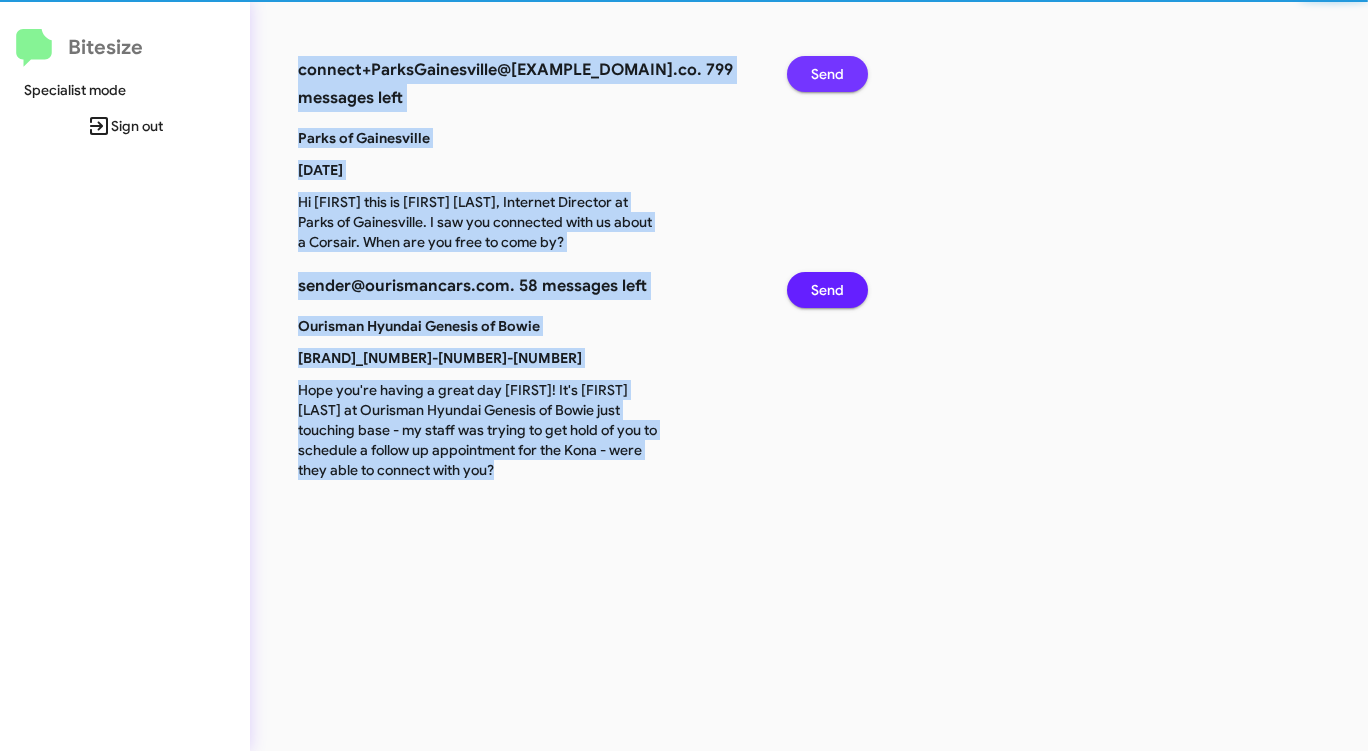 click on "Send" 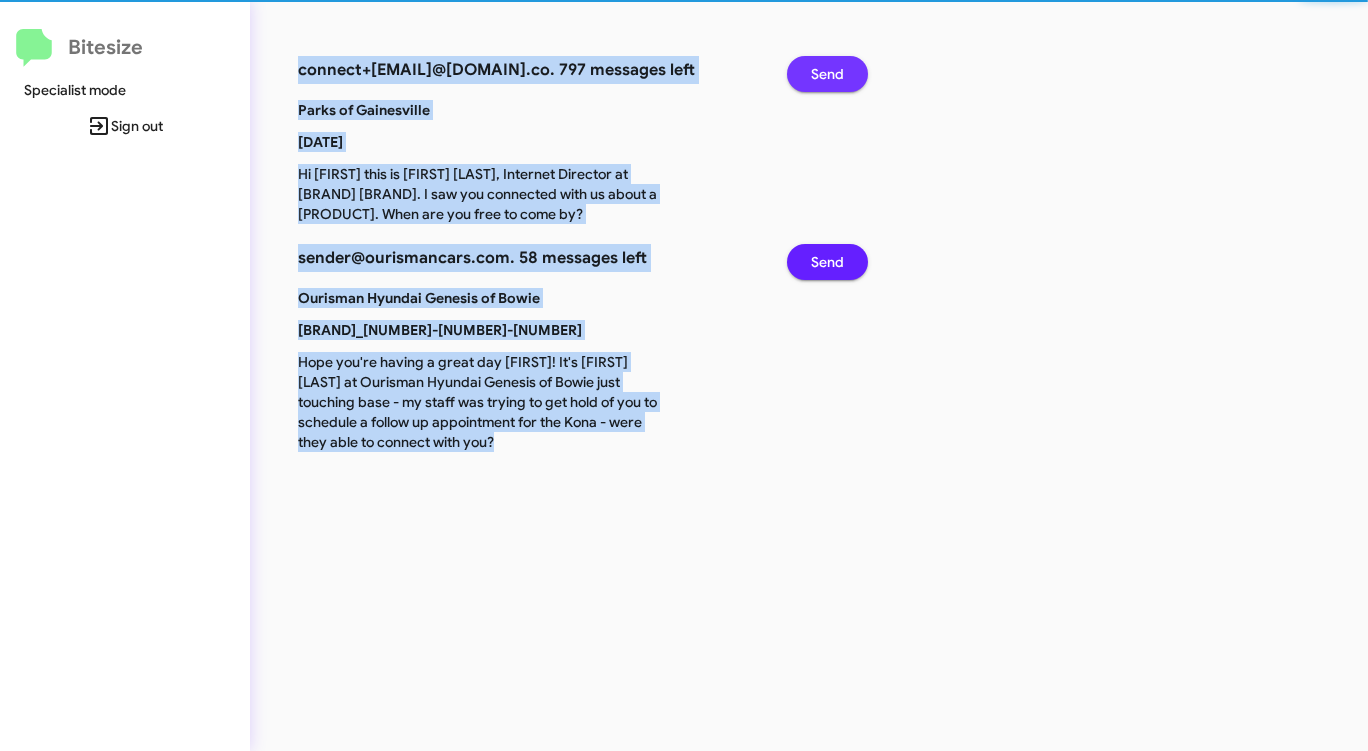 click on "Send" 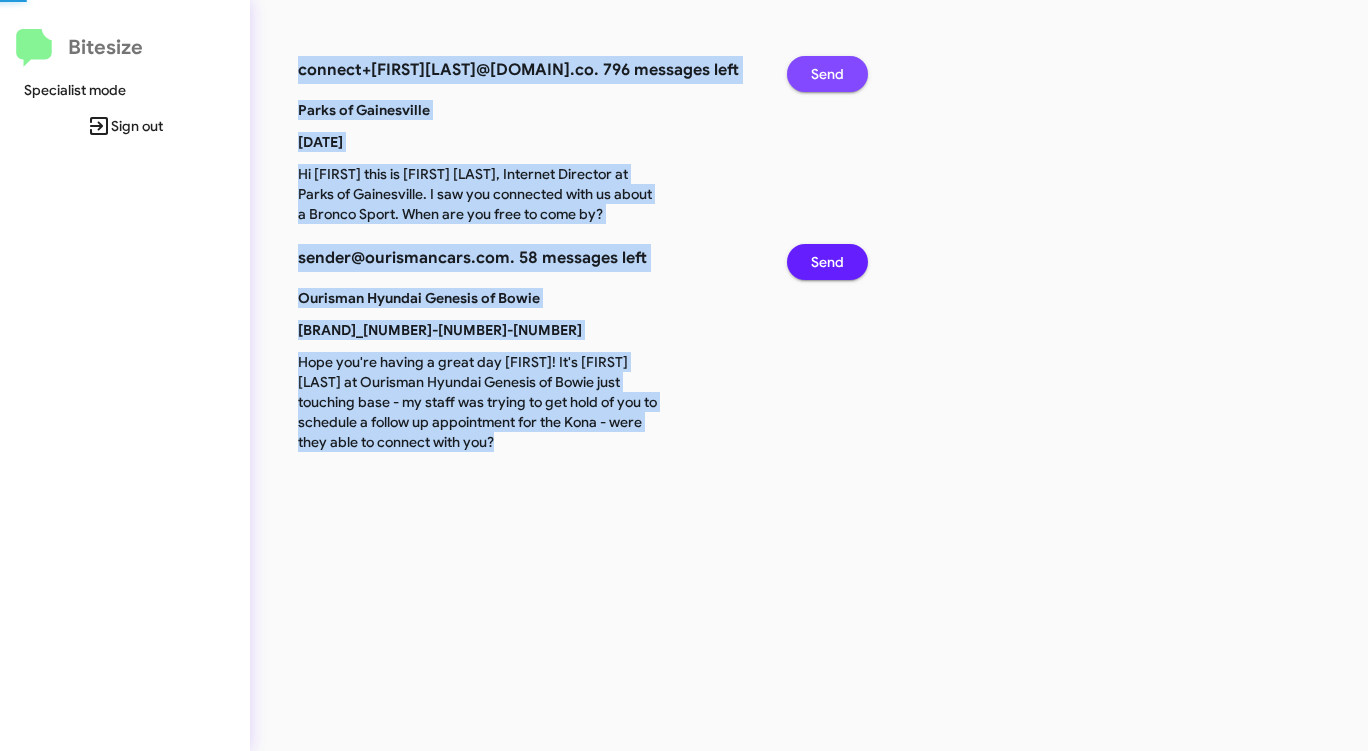 click on "Send" 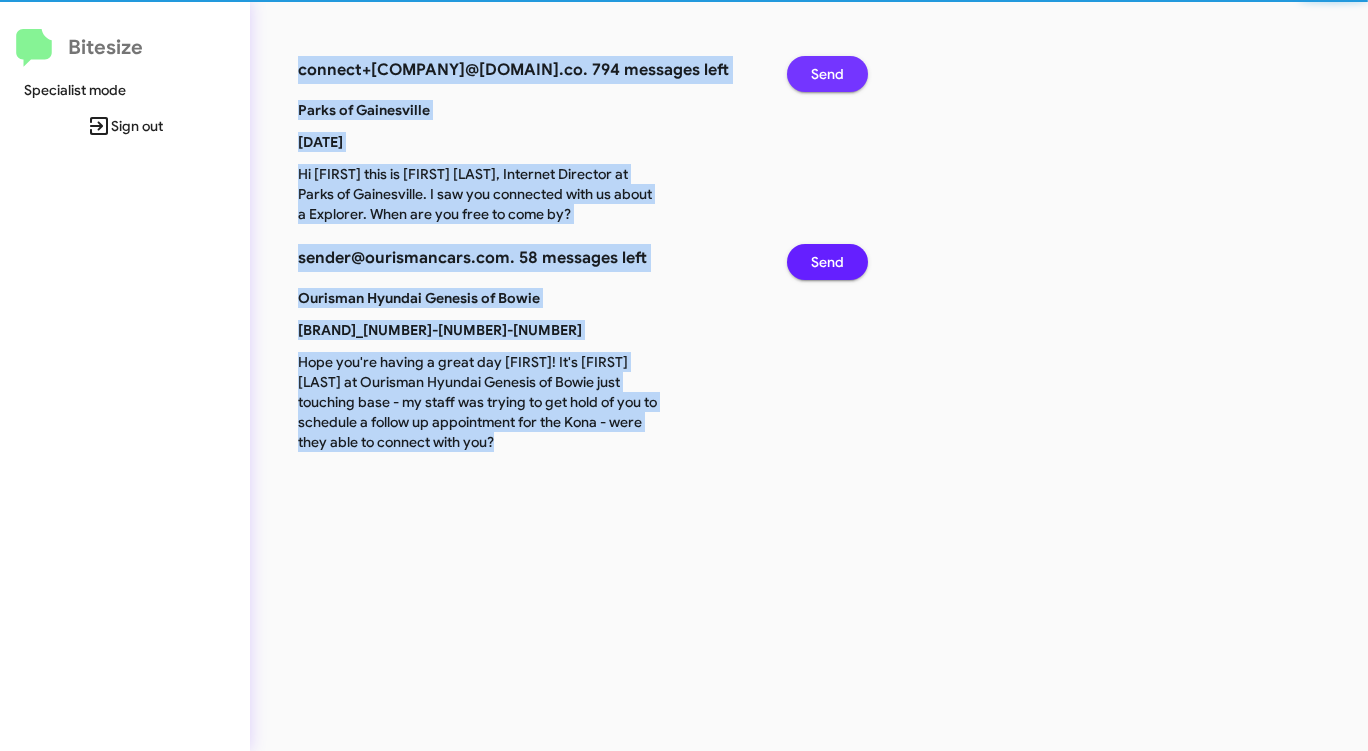 click on "Send" 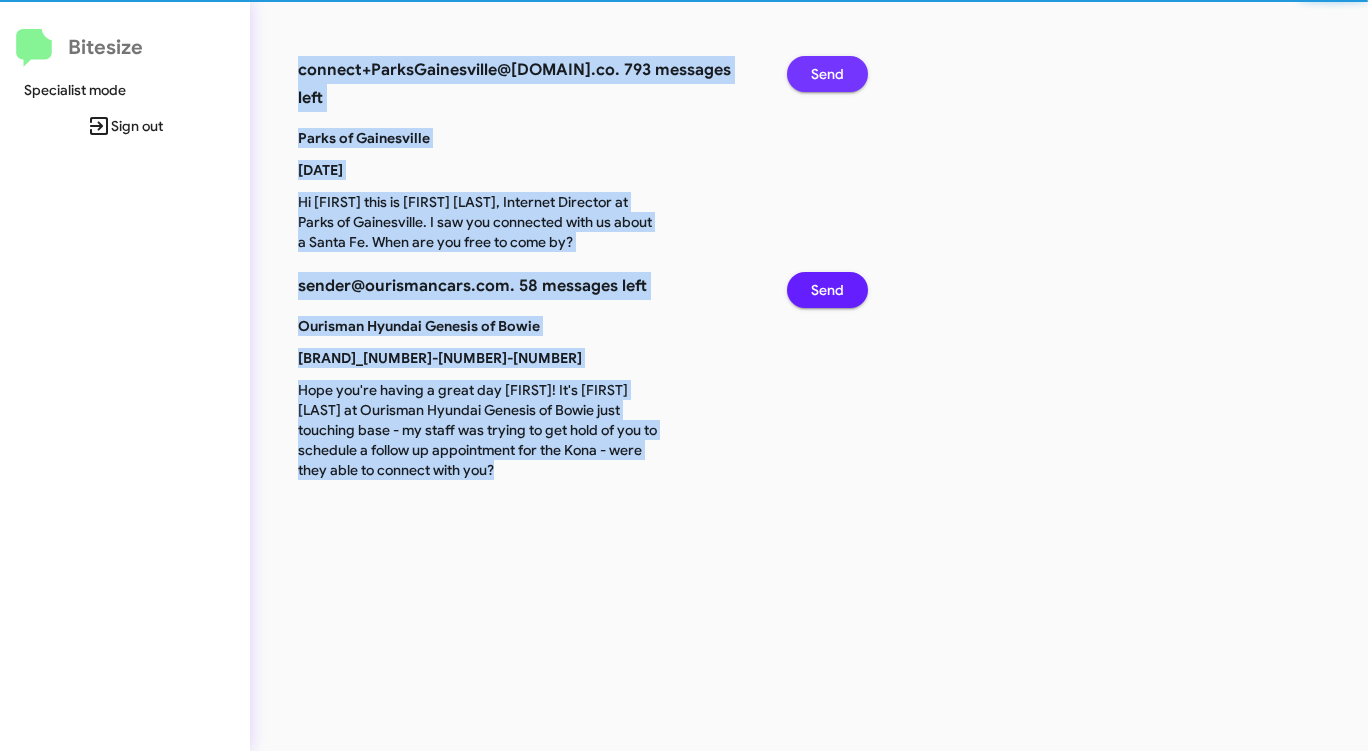 click on "Send" 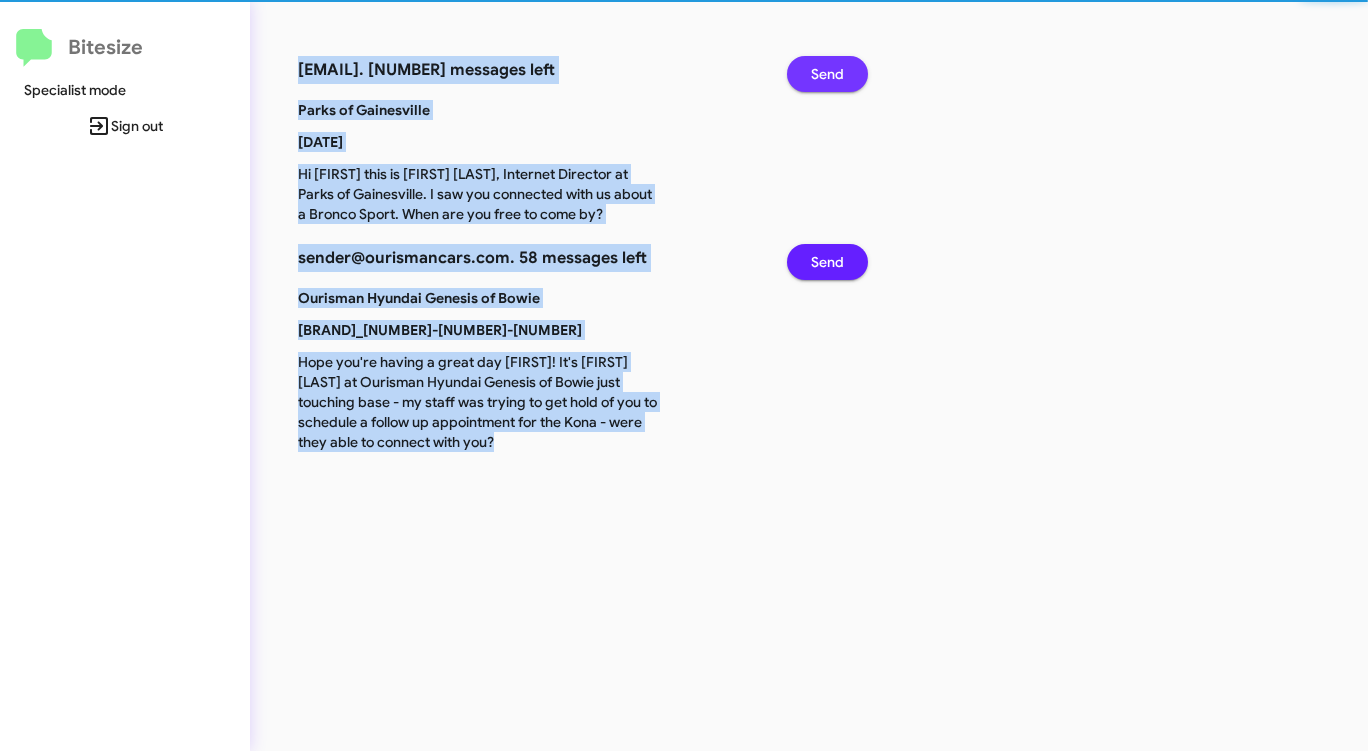 click on "Send" 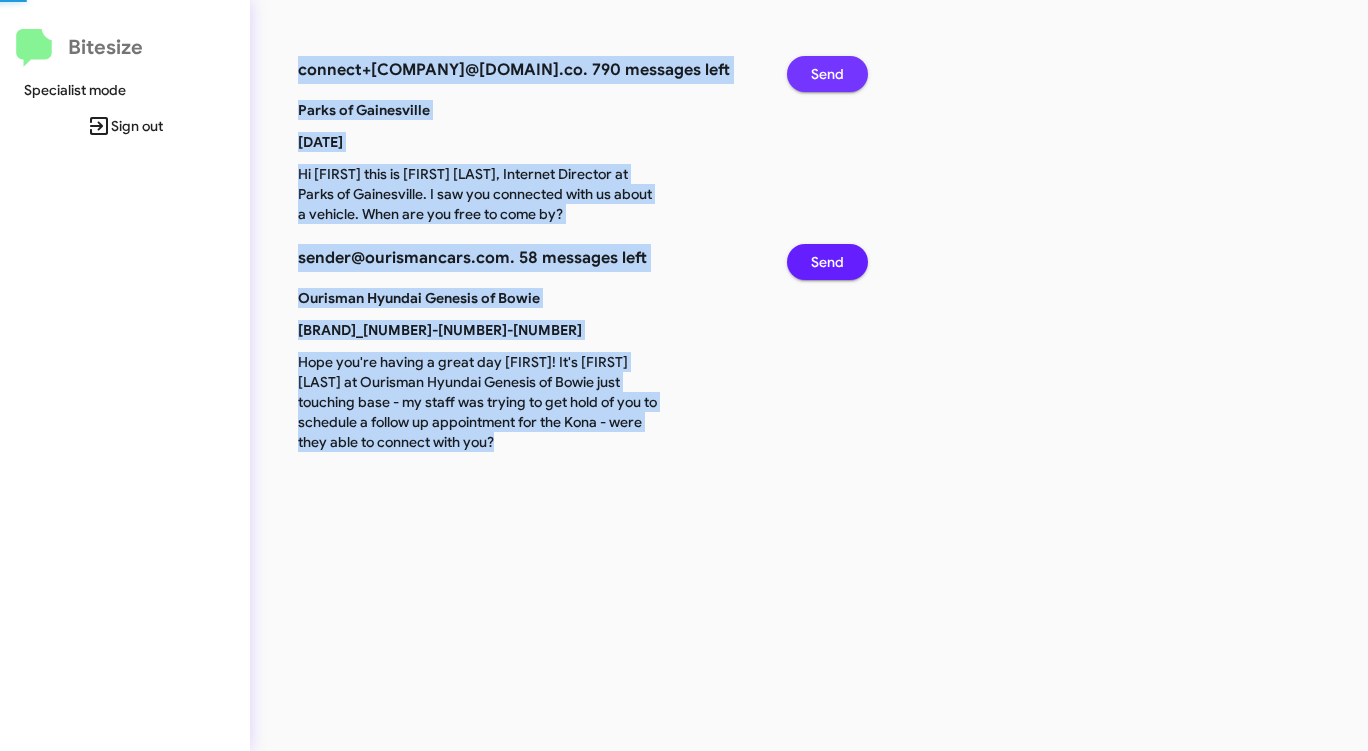 click on "Send" 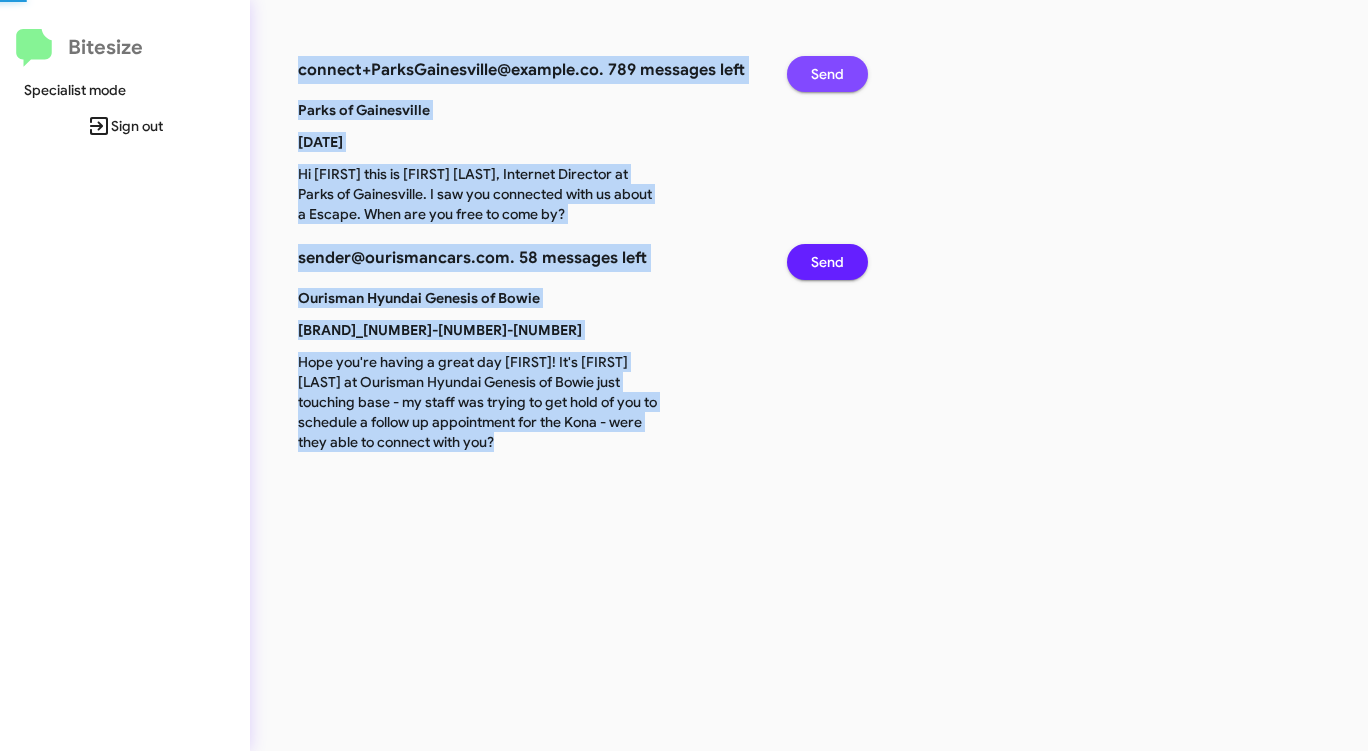click on "Send" 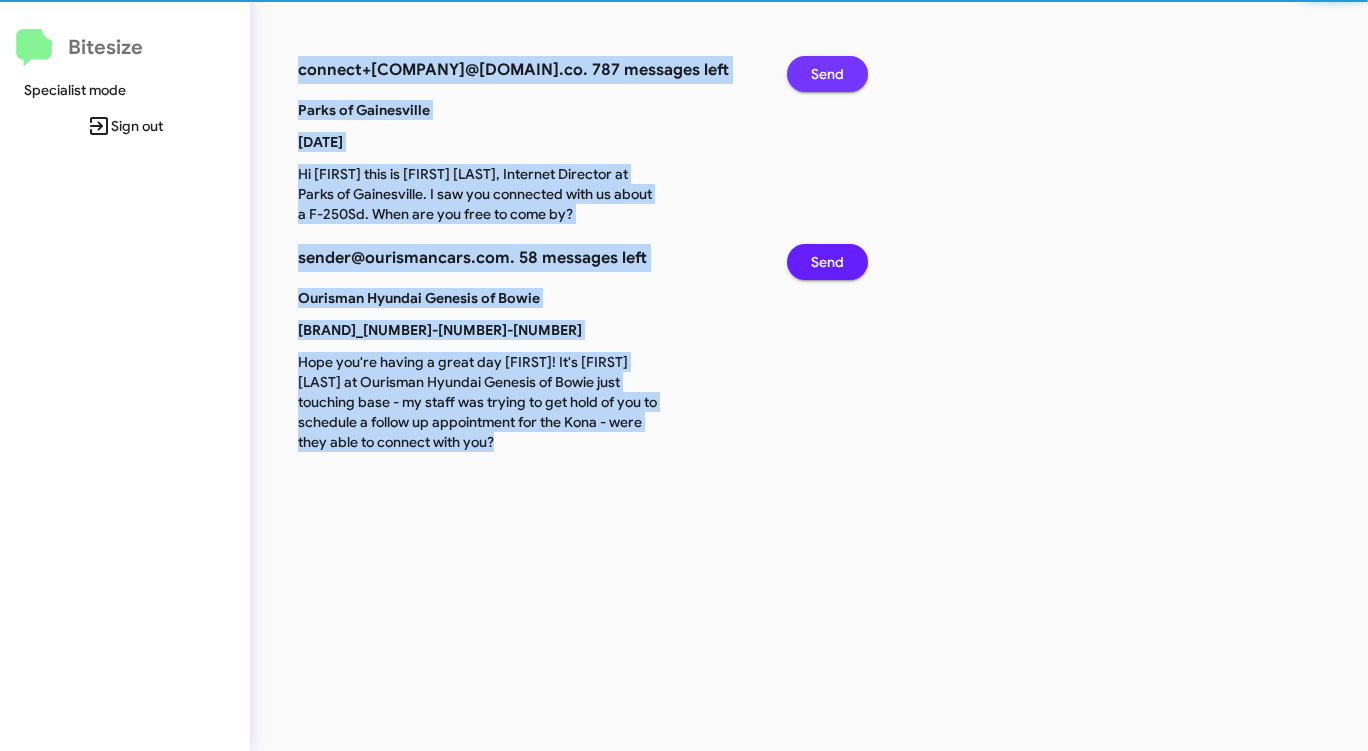 click on "Send" 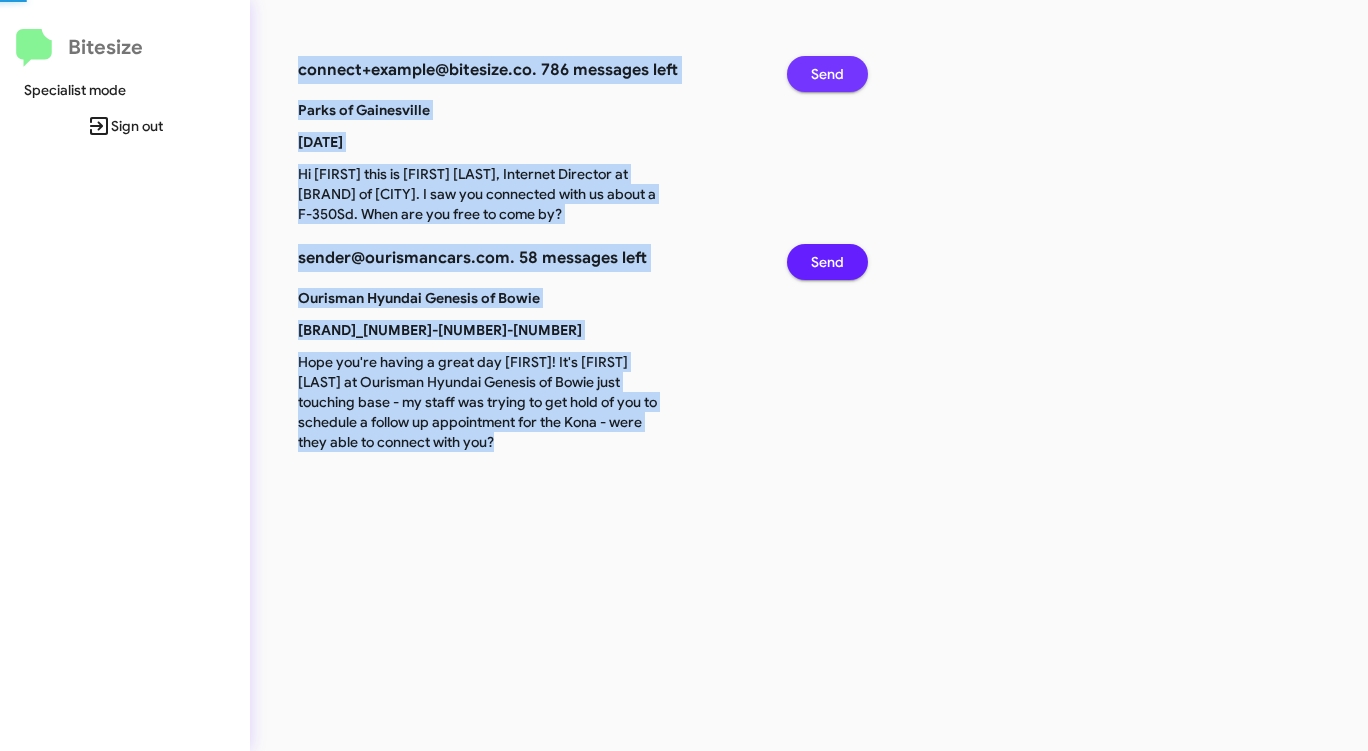 click on "Send" 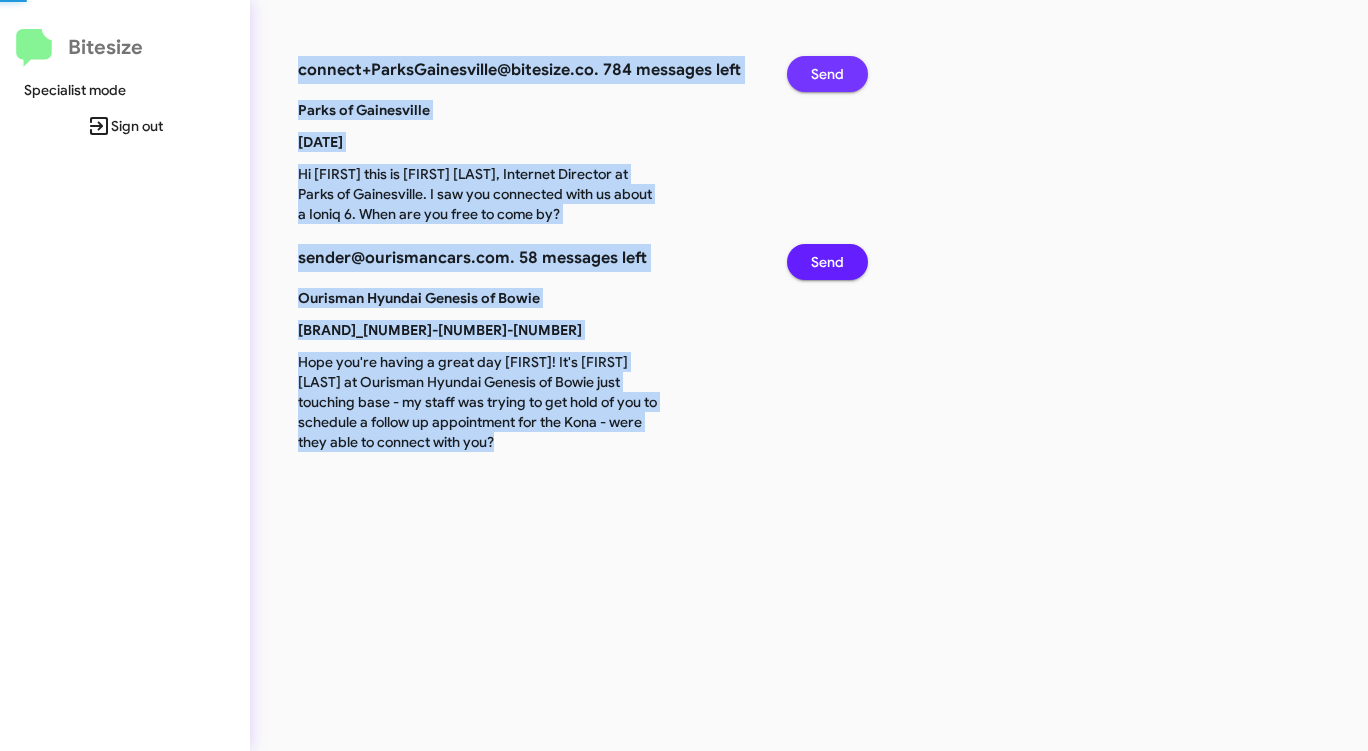 click on "Send" 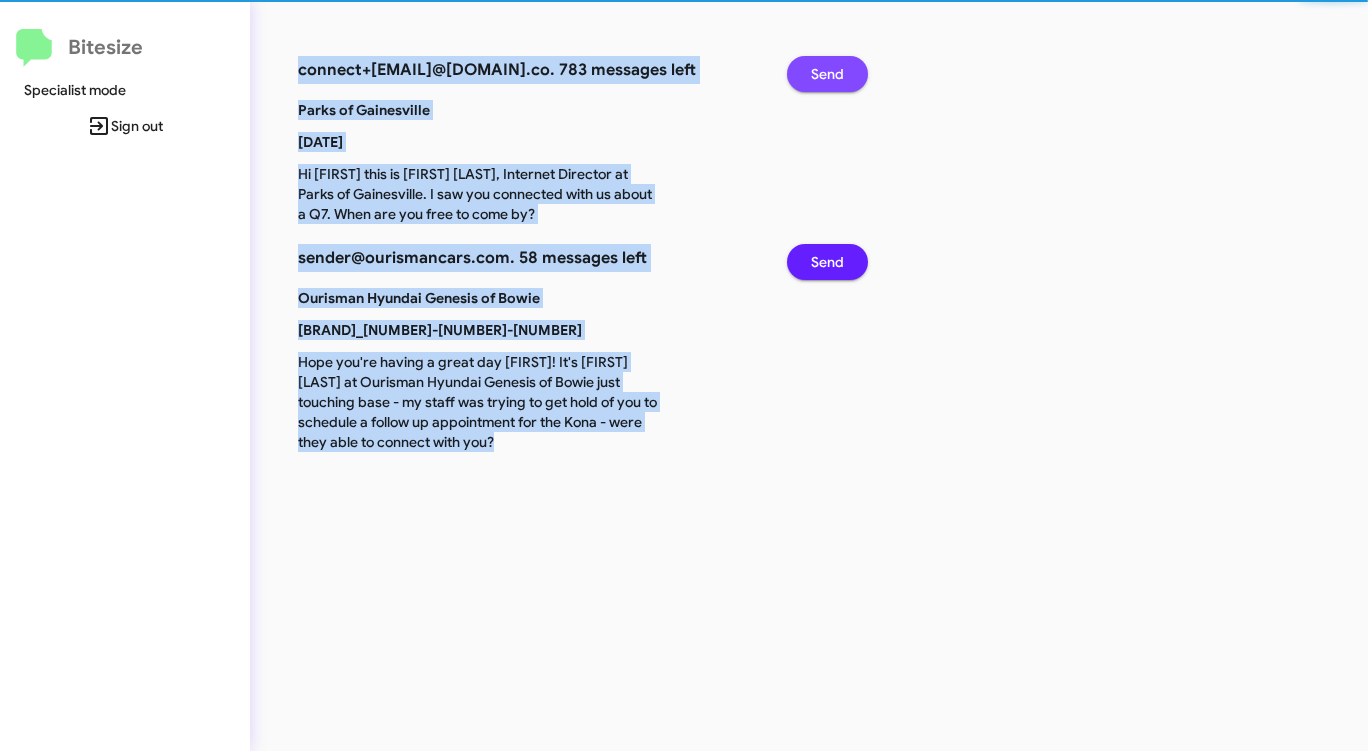 click on "Send" 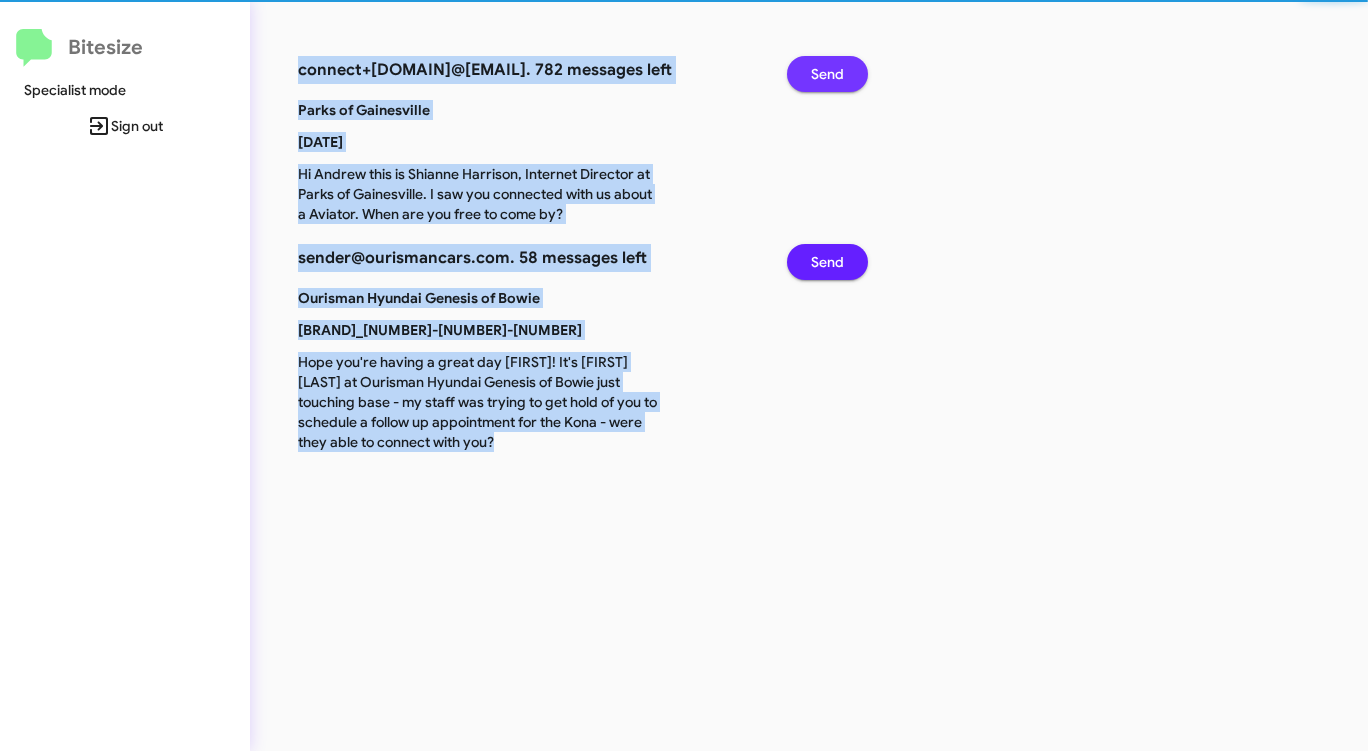 click on "Send" 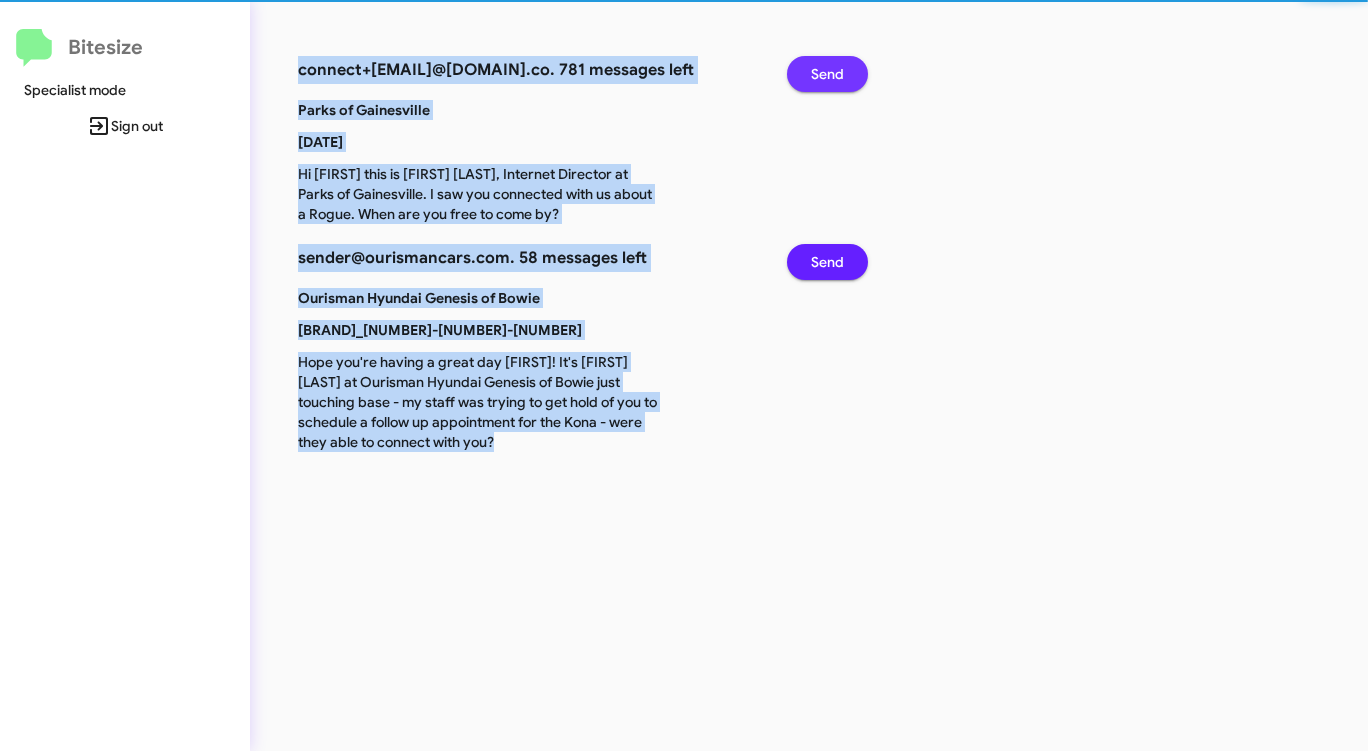 click on "Send" 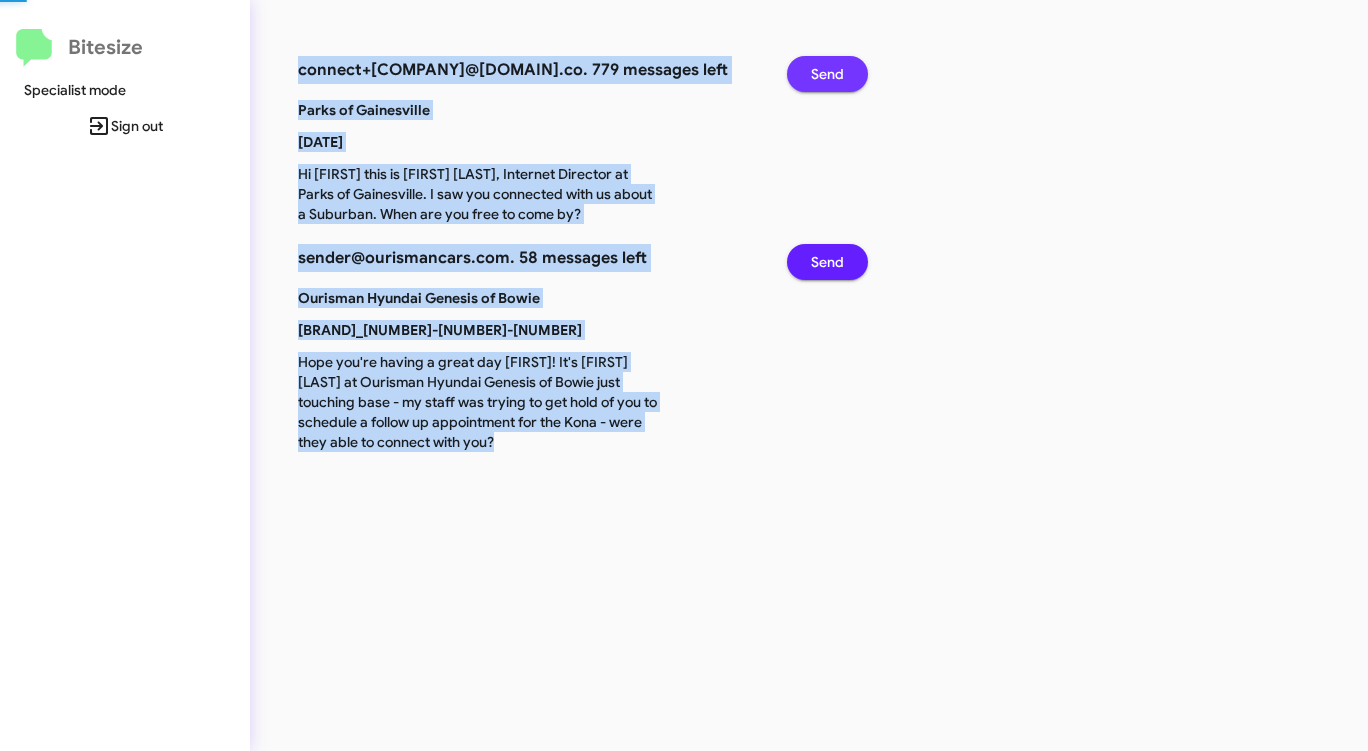 click on "Send" 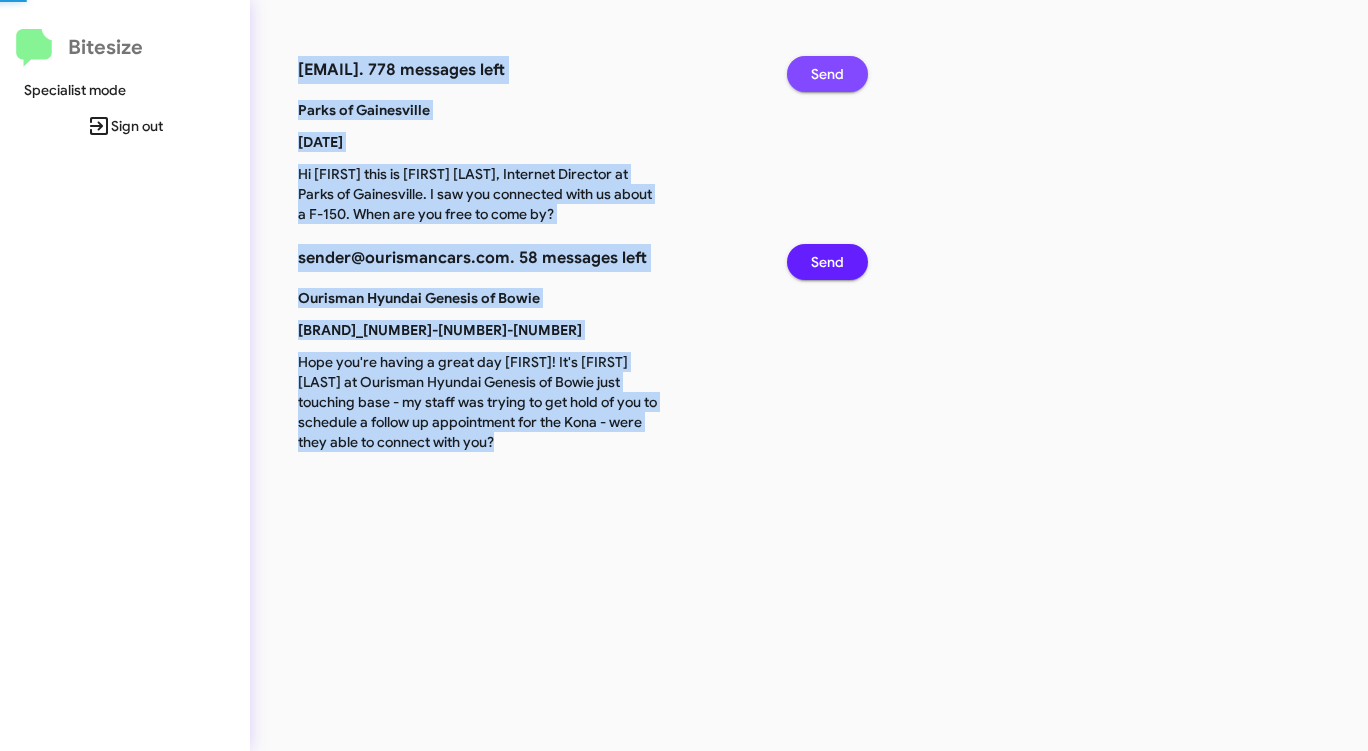 click on "Send" 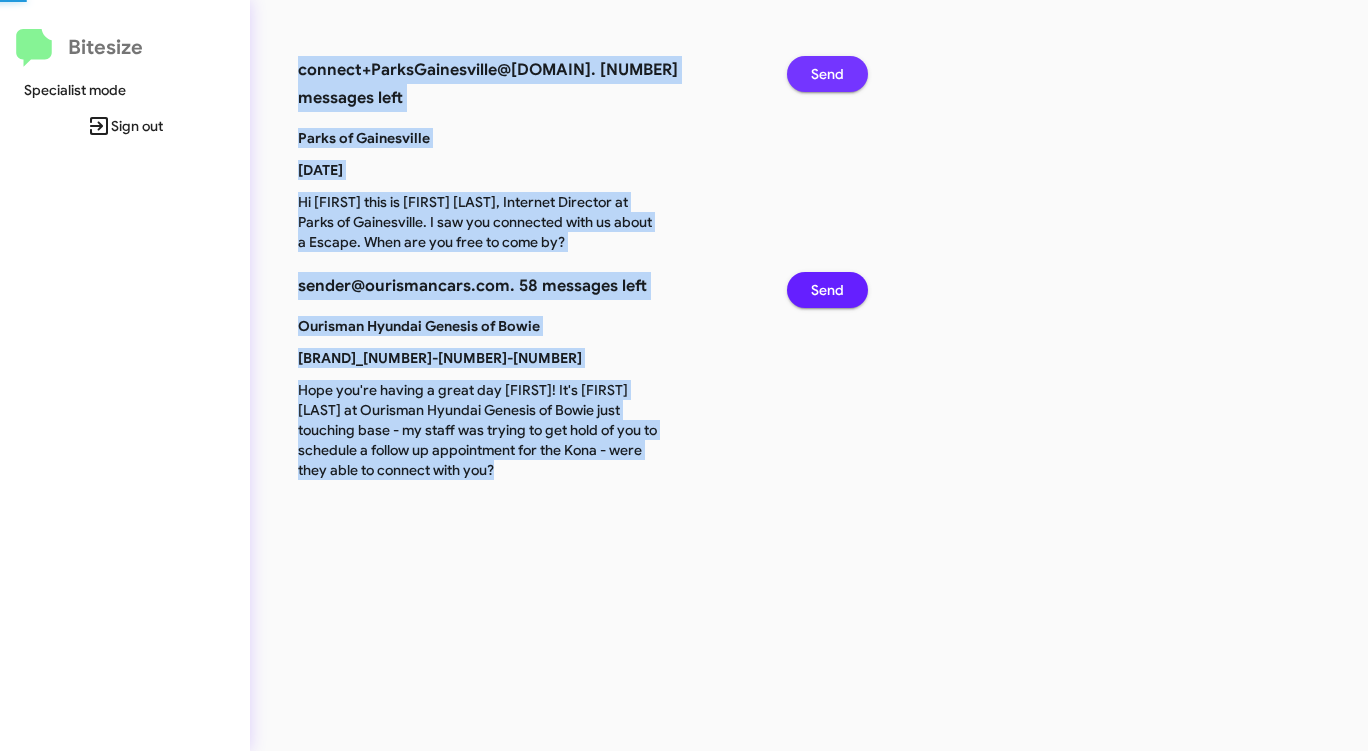 click on "Send" 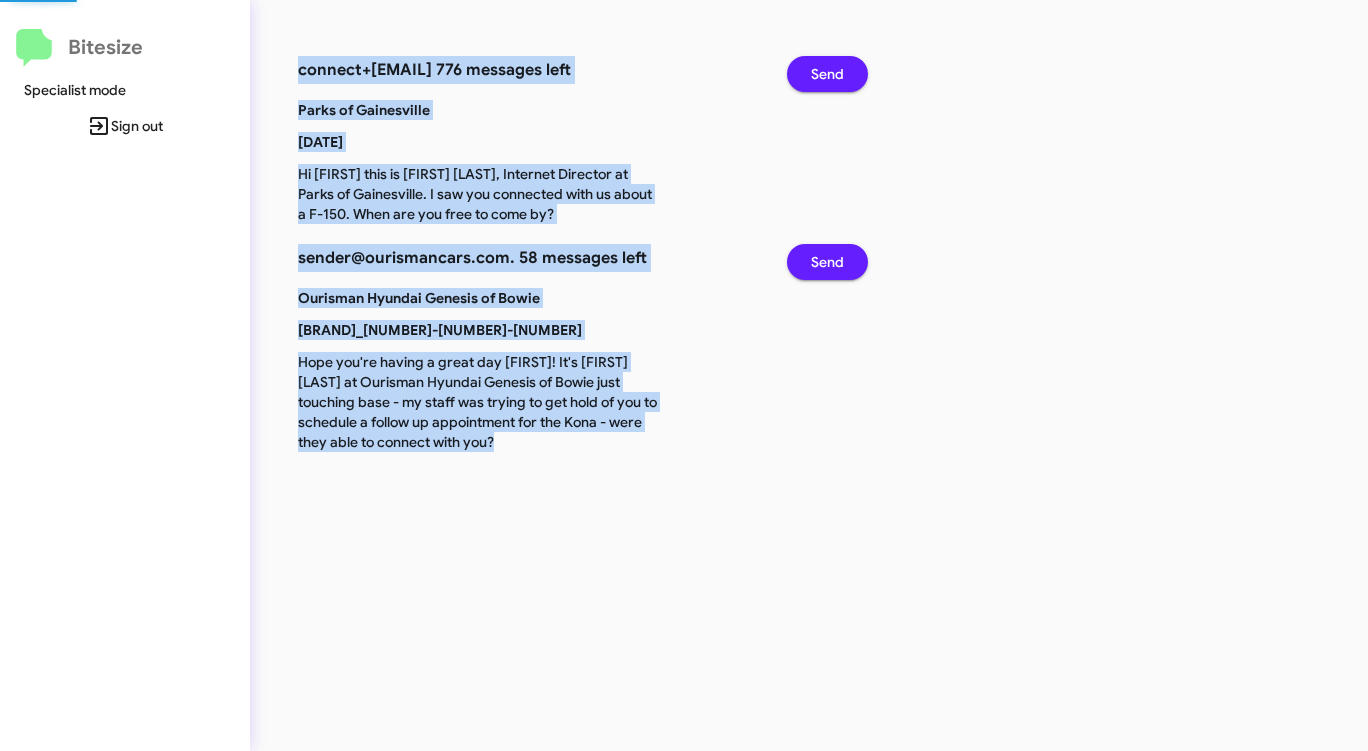 click on "Send" 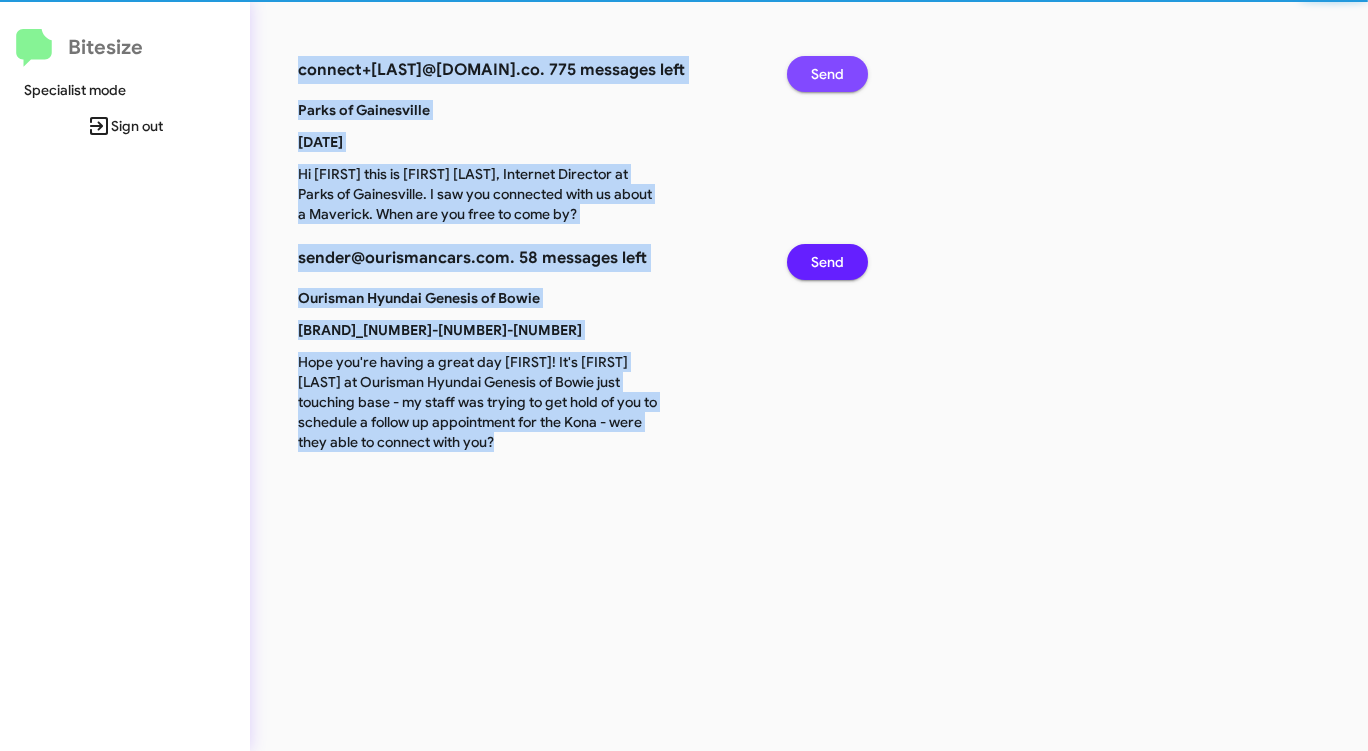 click on "Send" 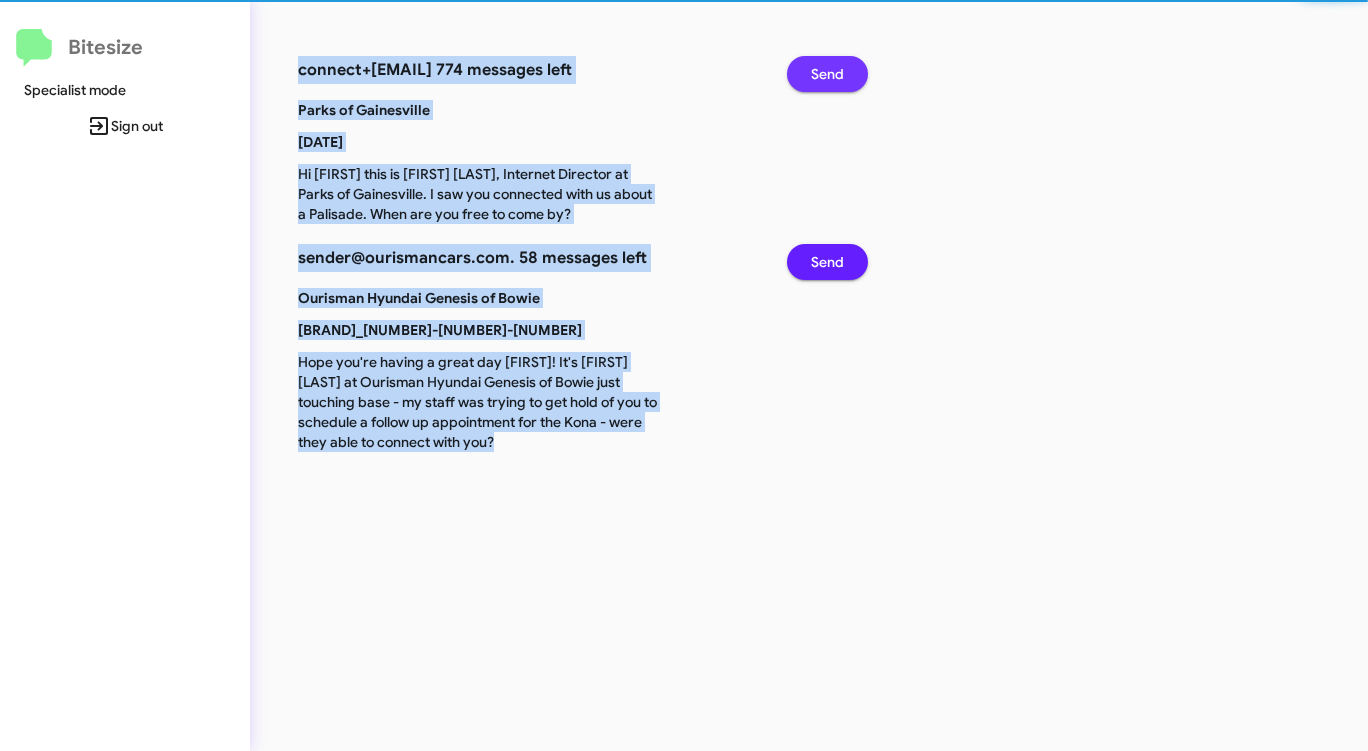click on "Send" 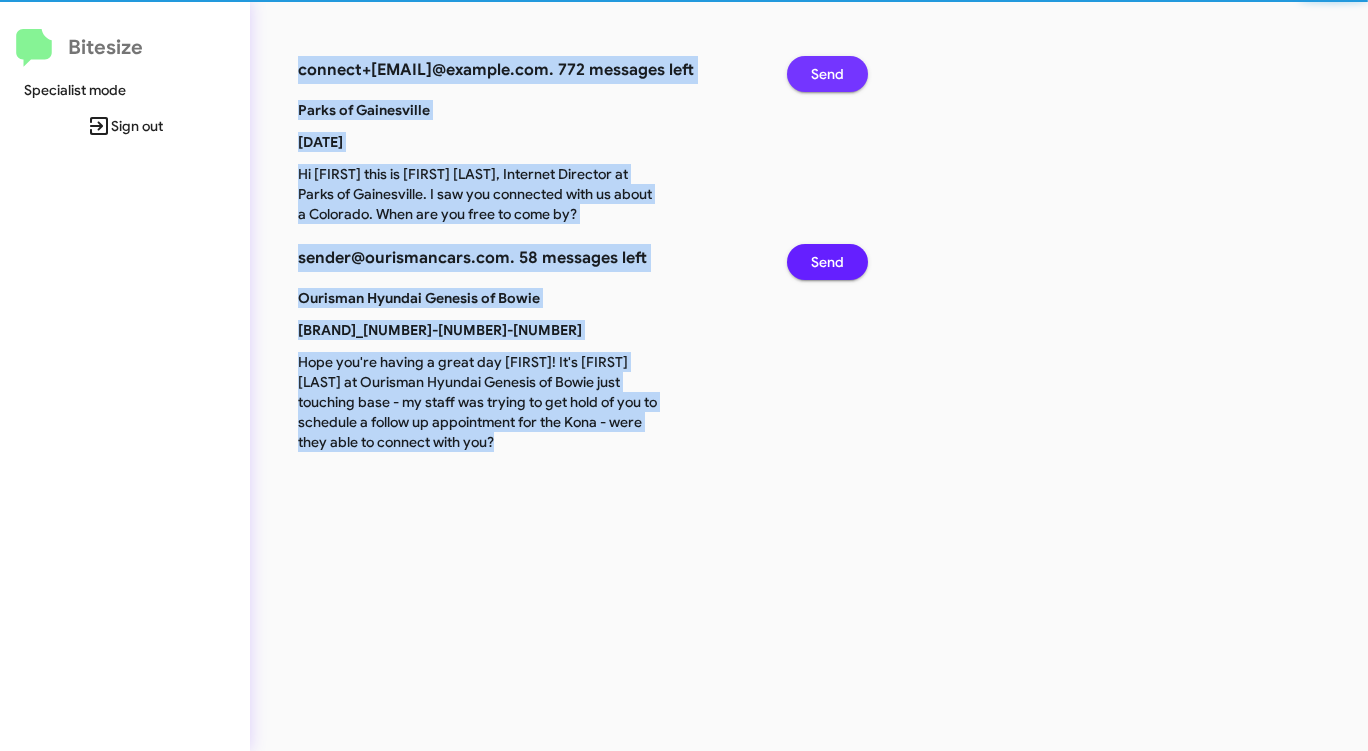 click on "Send" 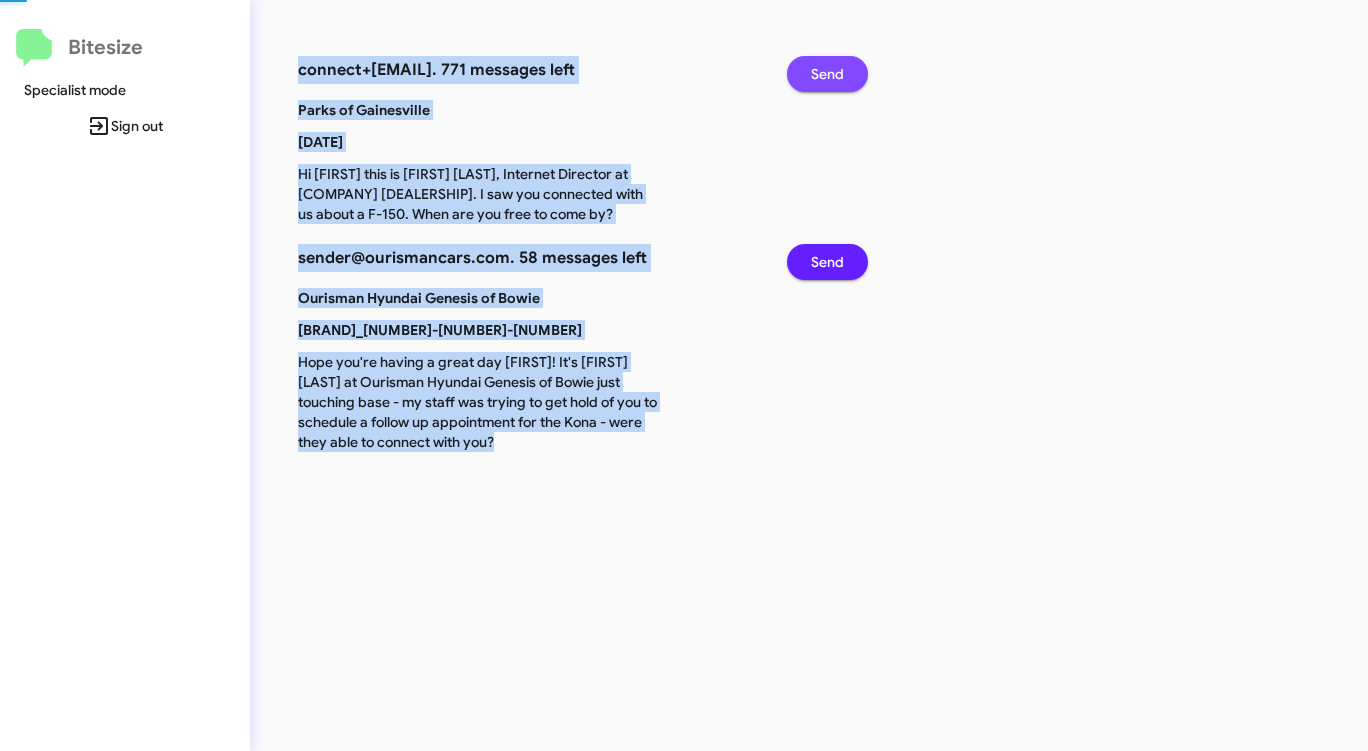 click on "Send" 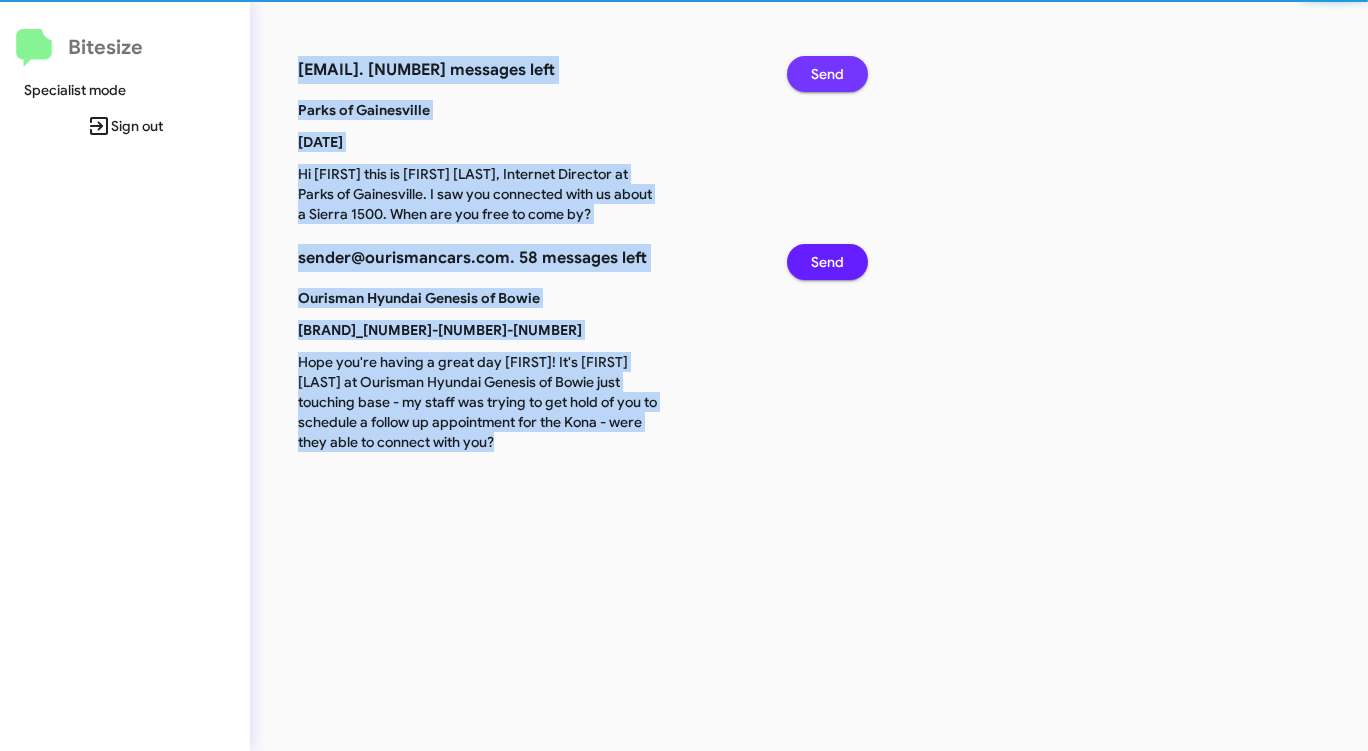 click on "Send" 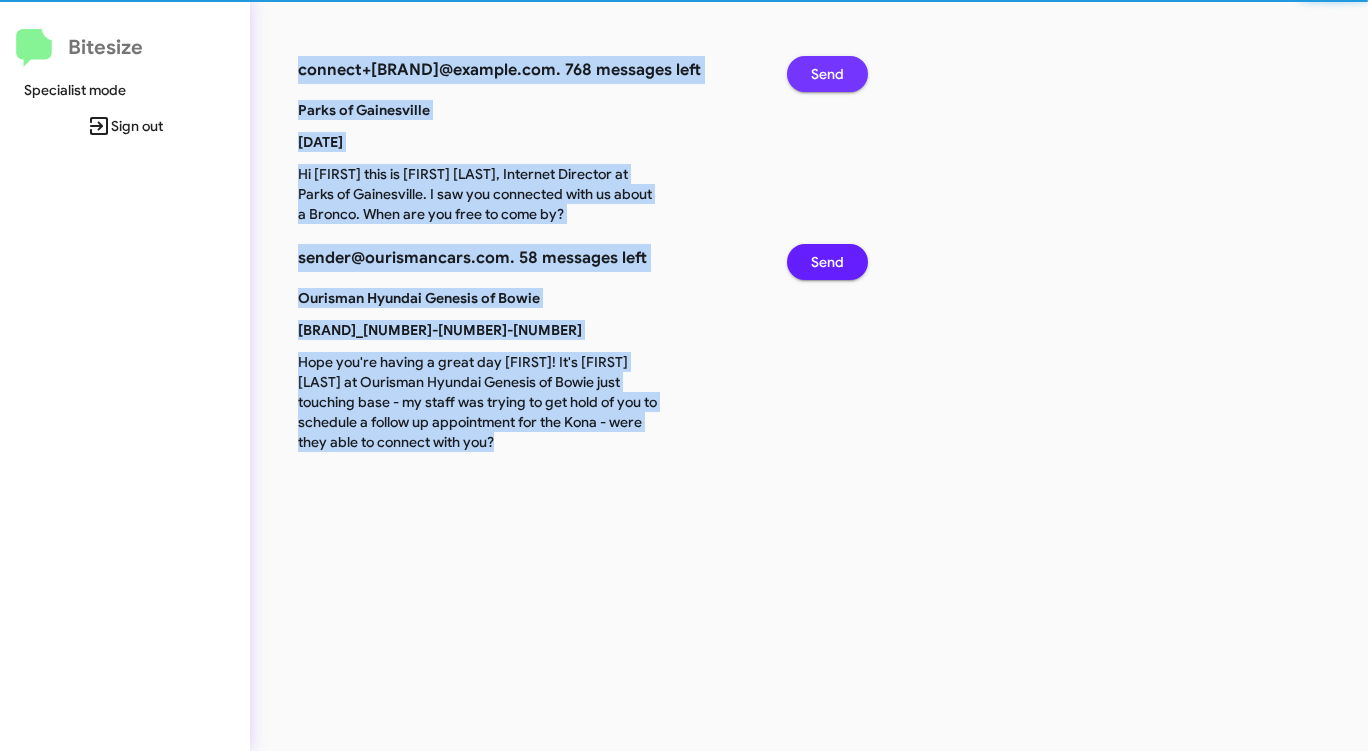click on "Send" 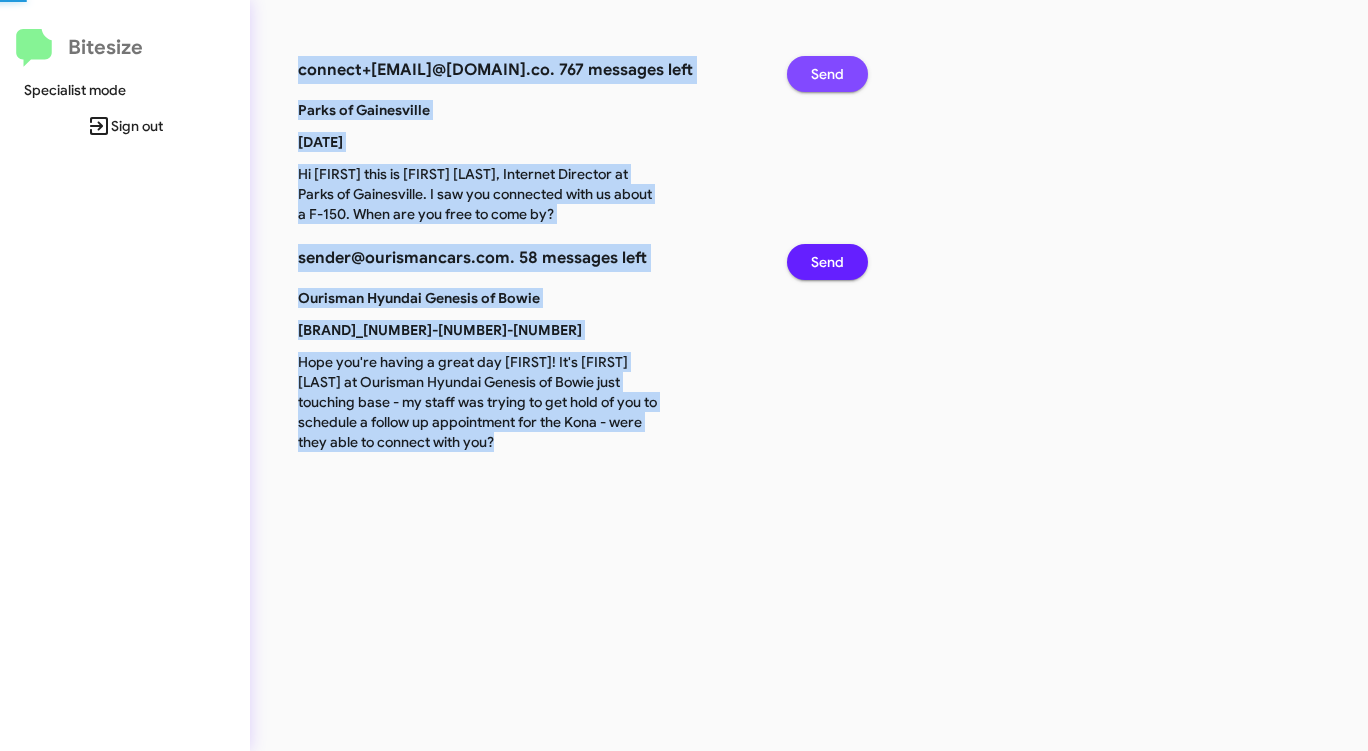 click on "Send" 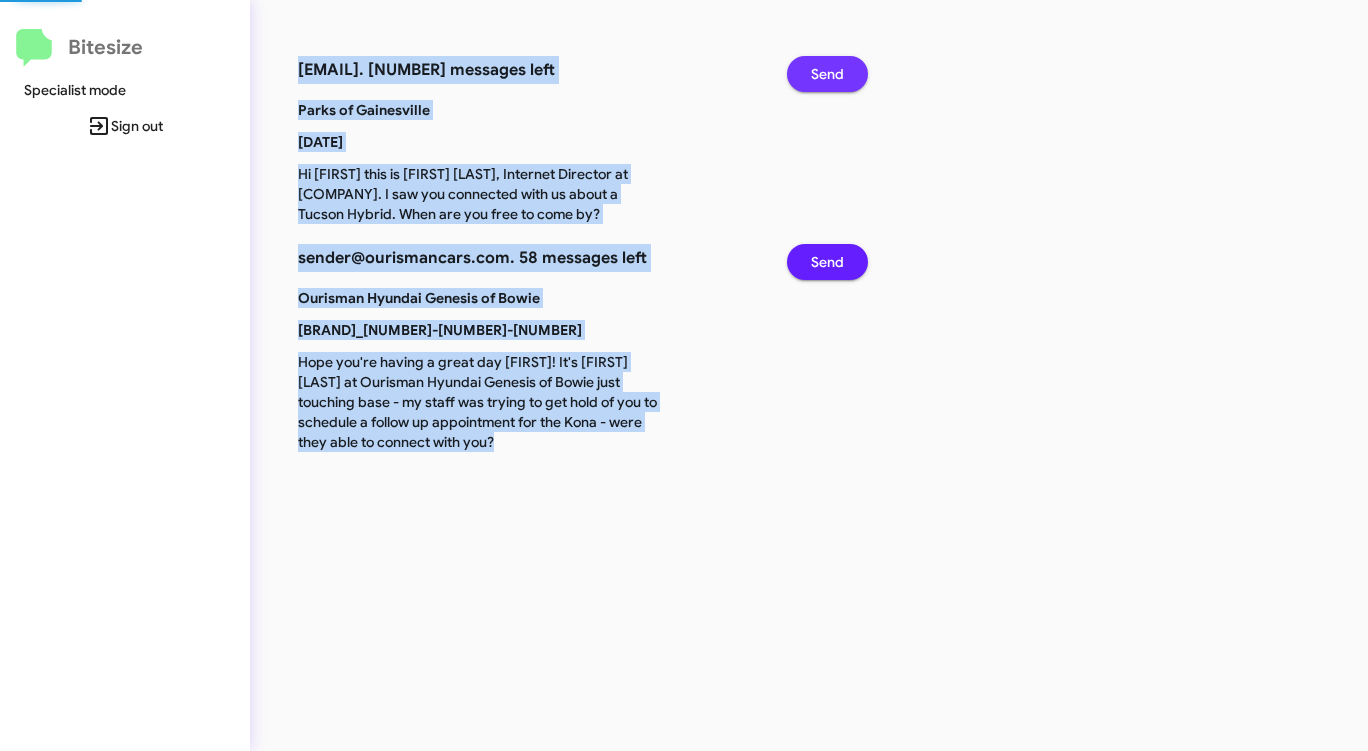 click on "Send" 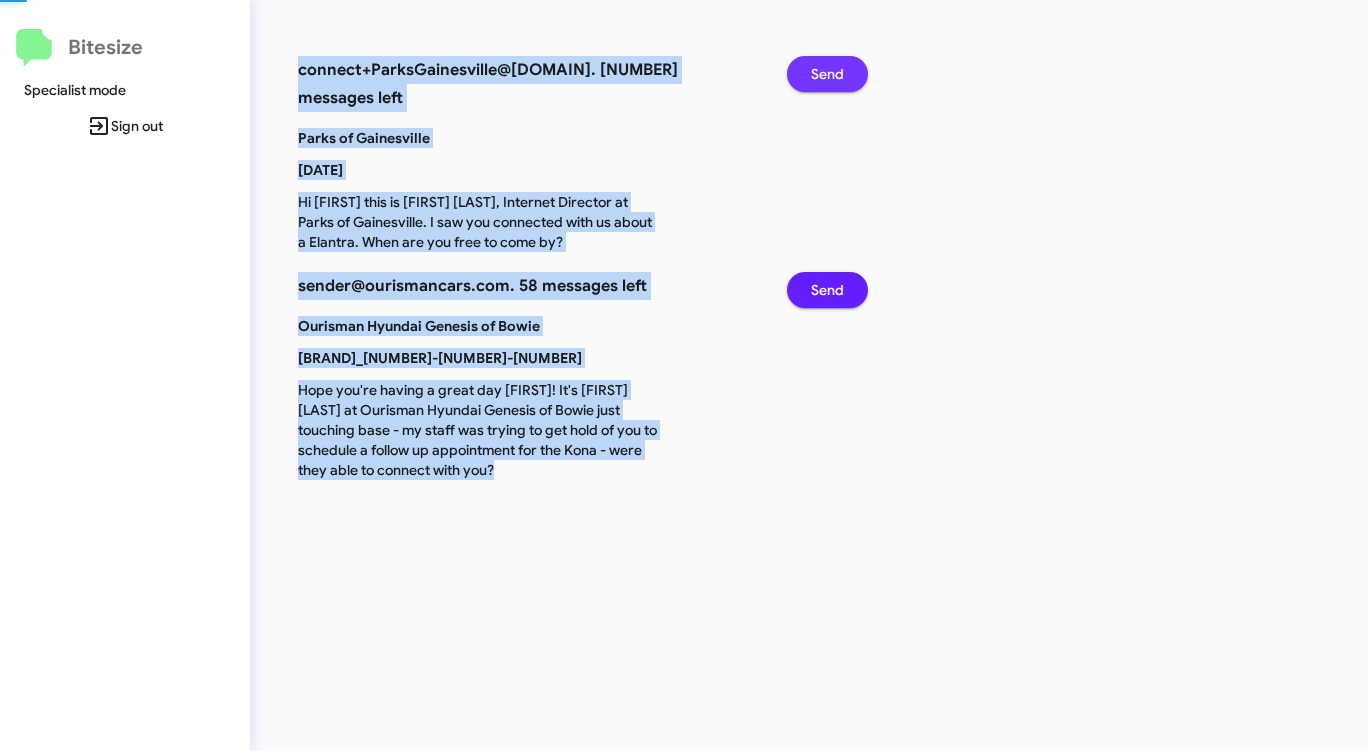 click on "Send" 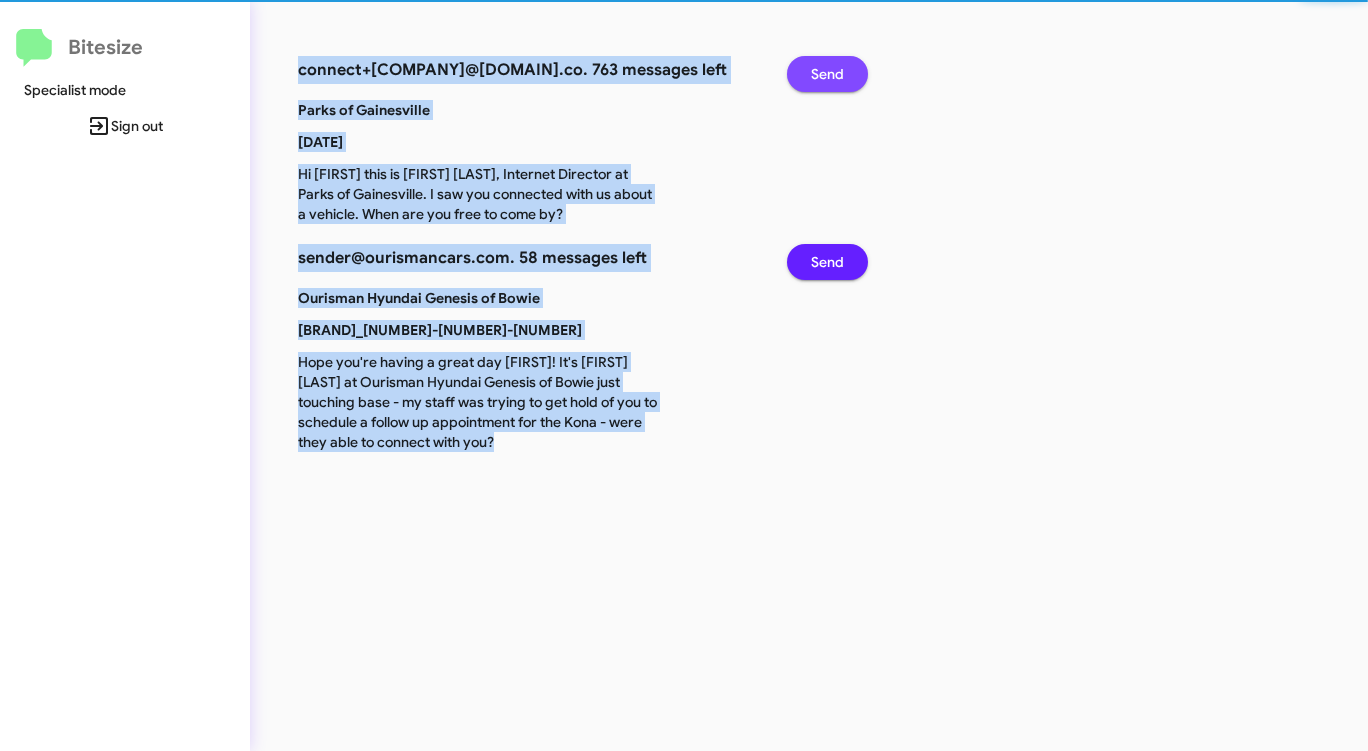 click on "Send" 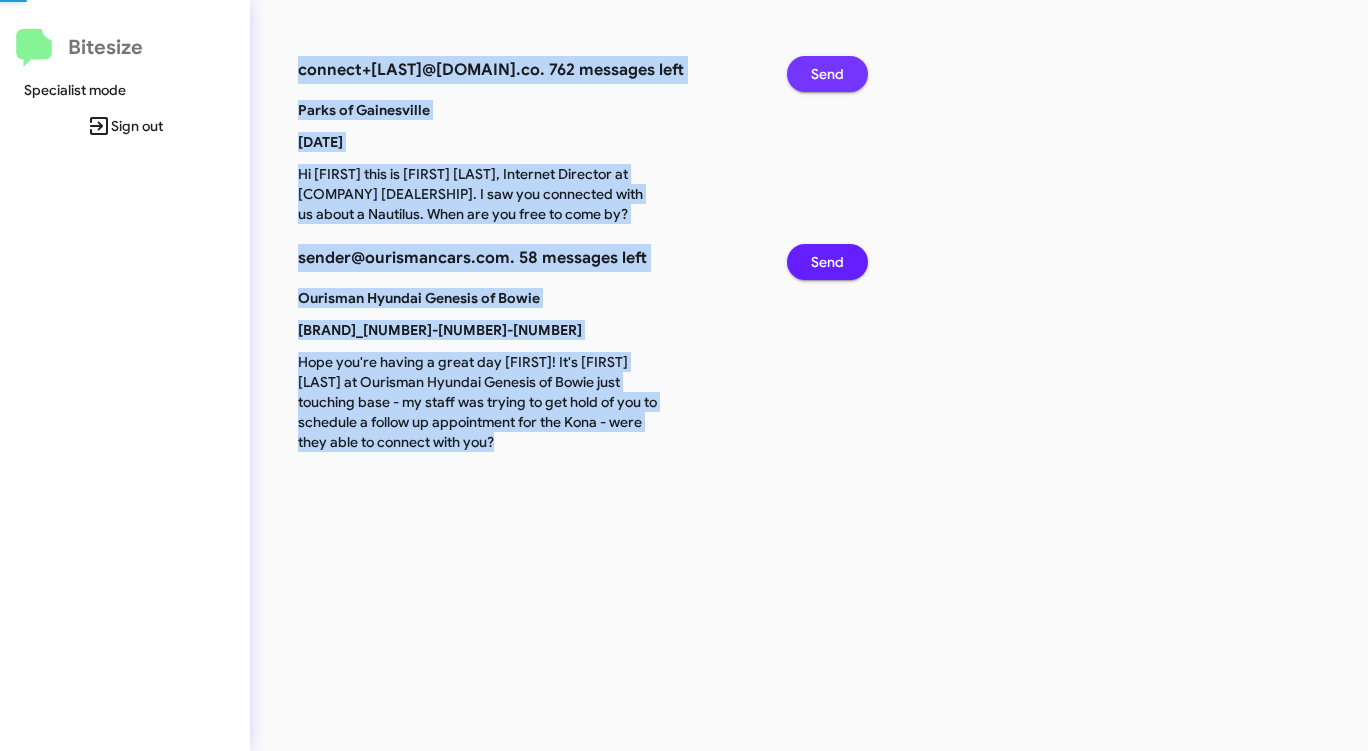 click on "Send" 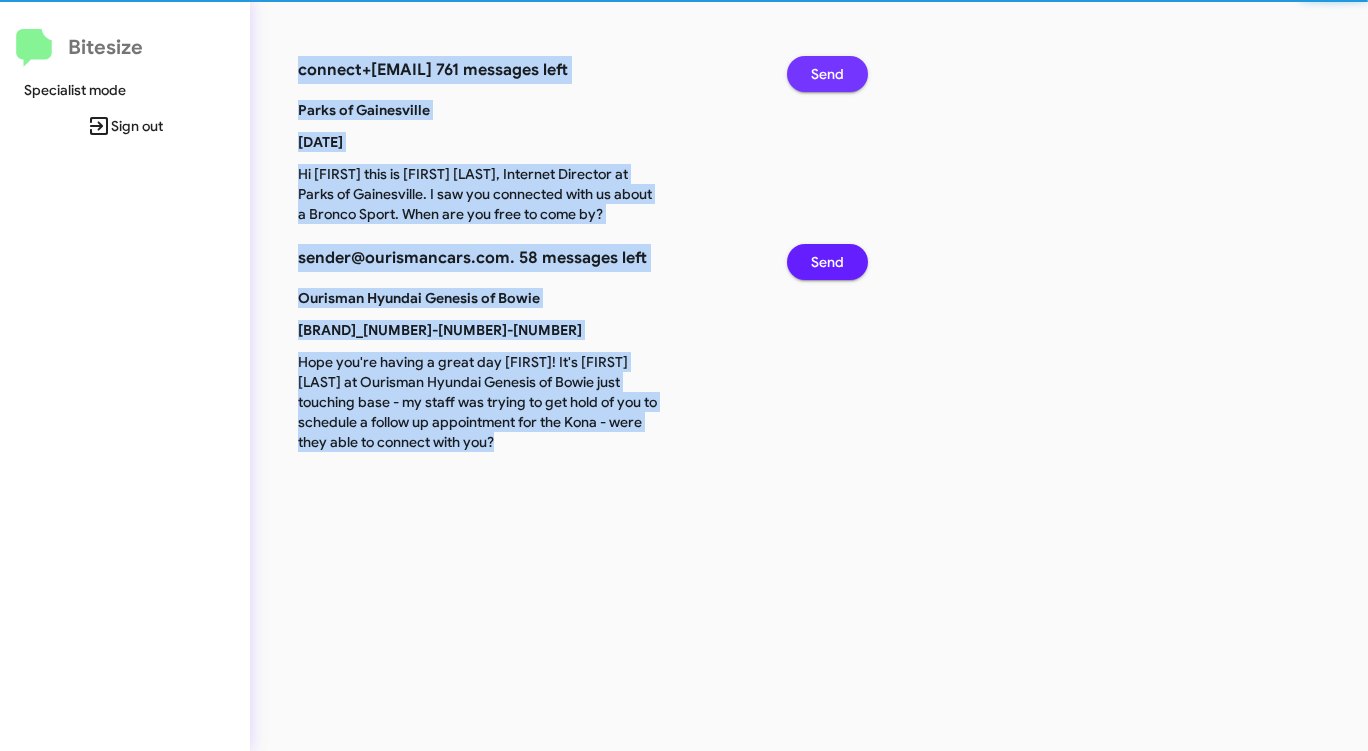 click on "Send" 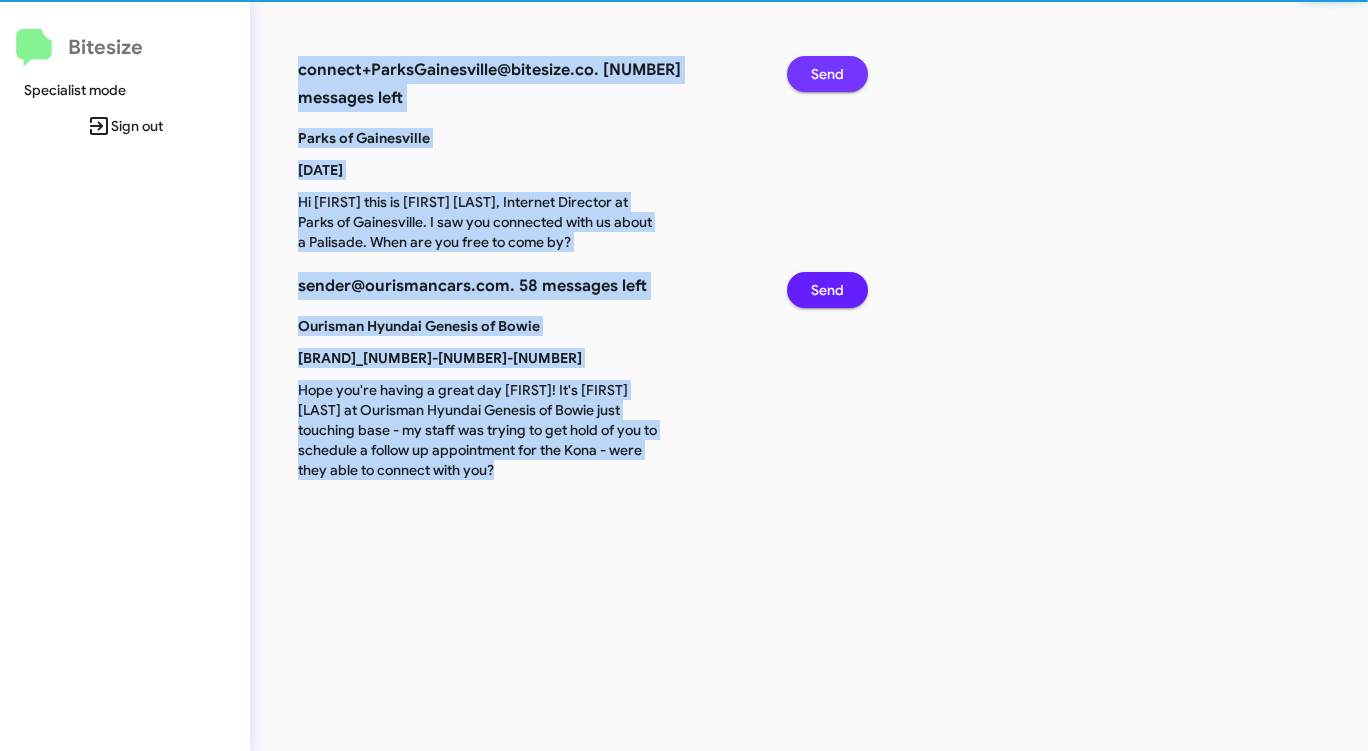 click on "Send" 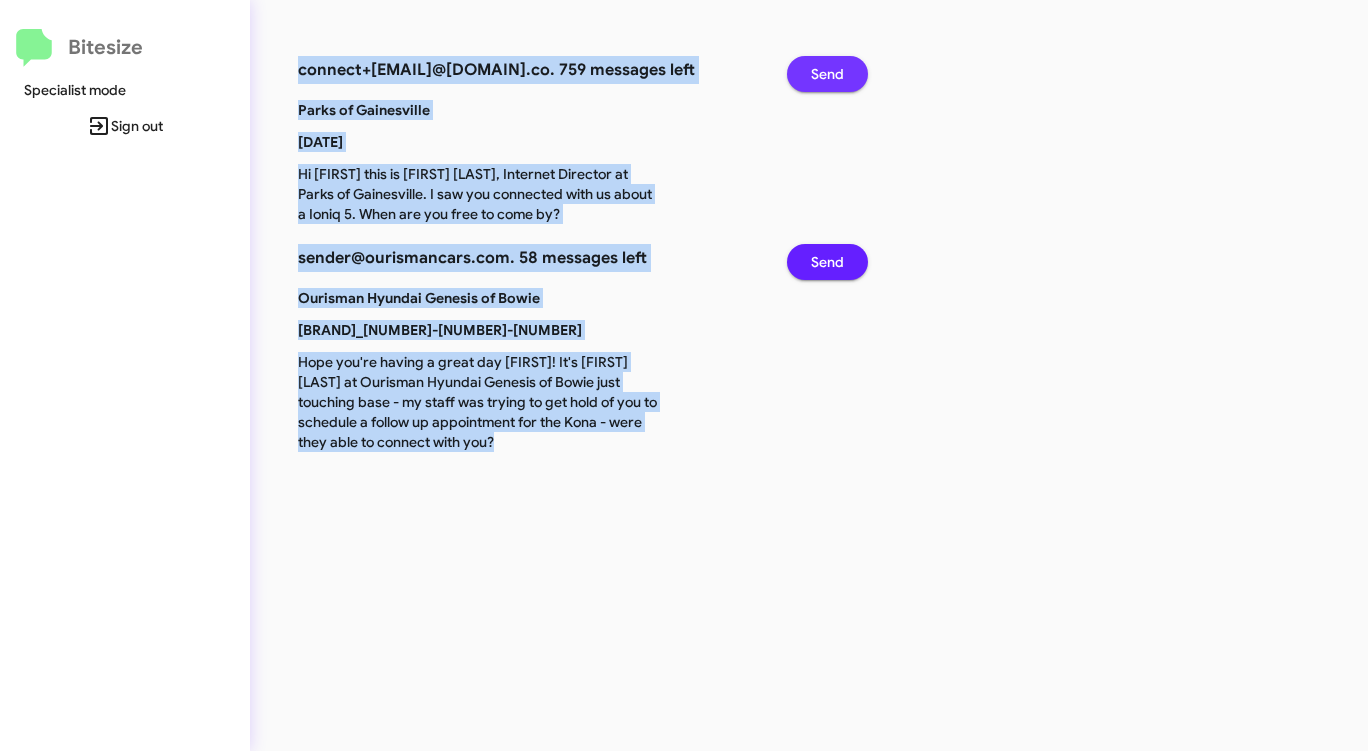 click on "Send" 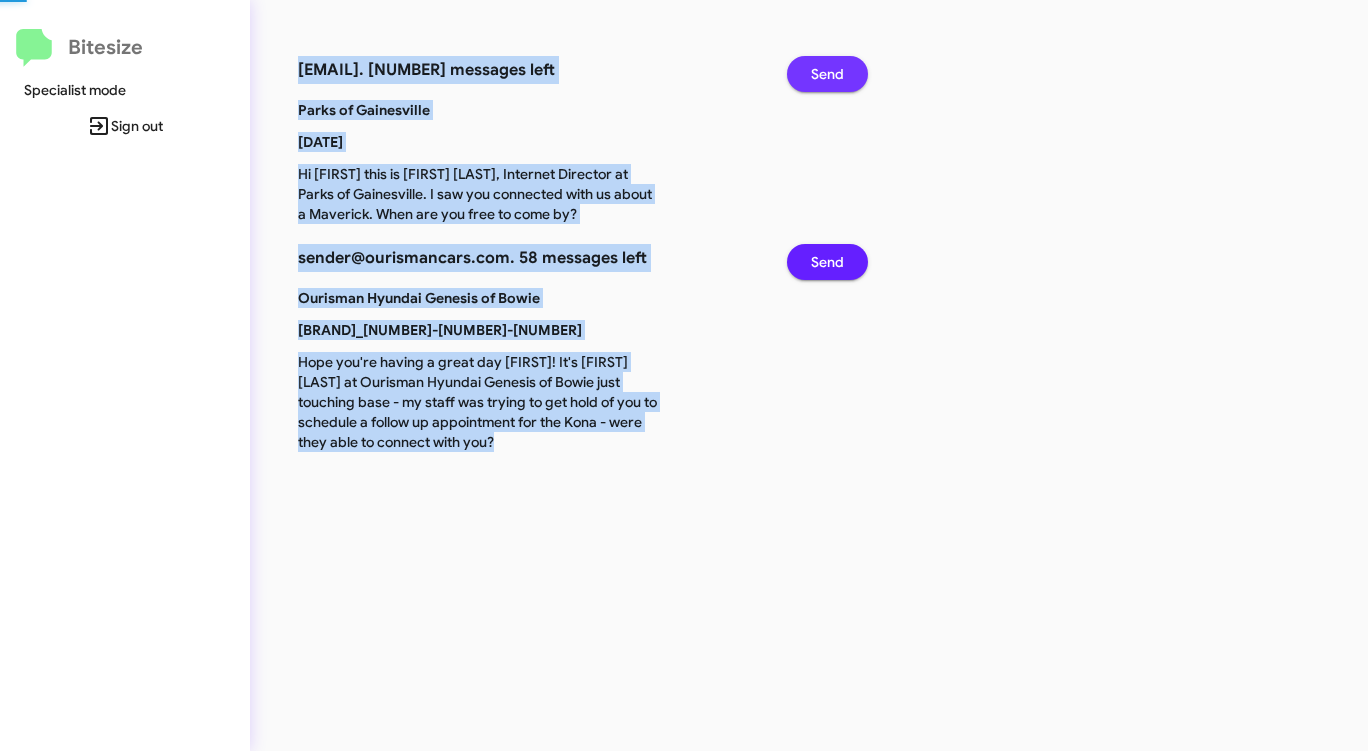 click on "Send" 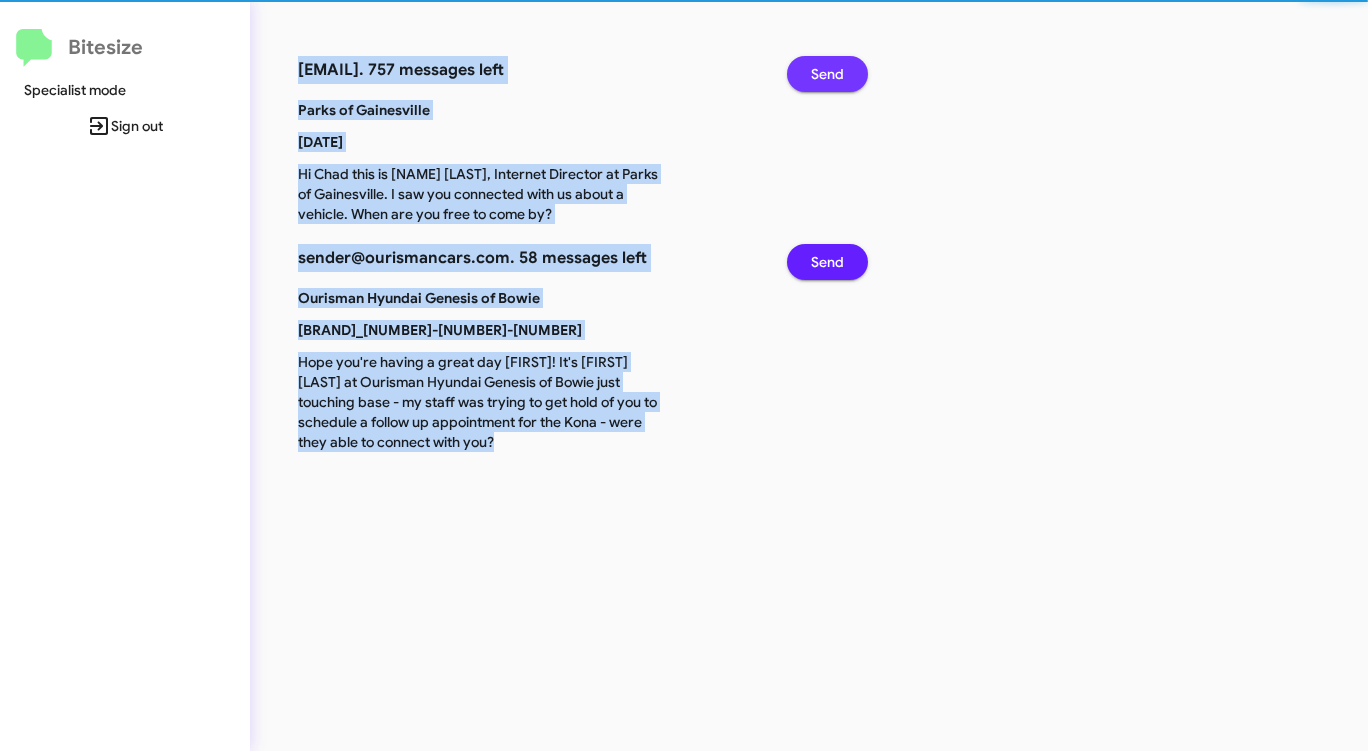 click on "Send" 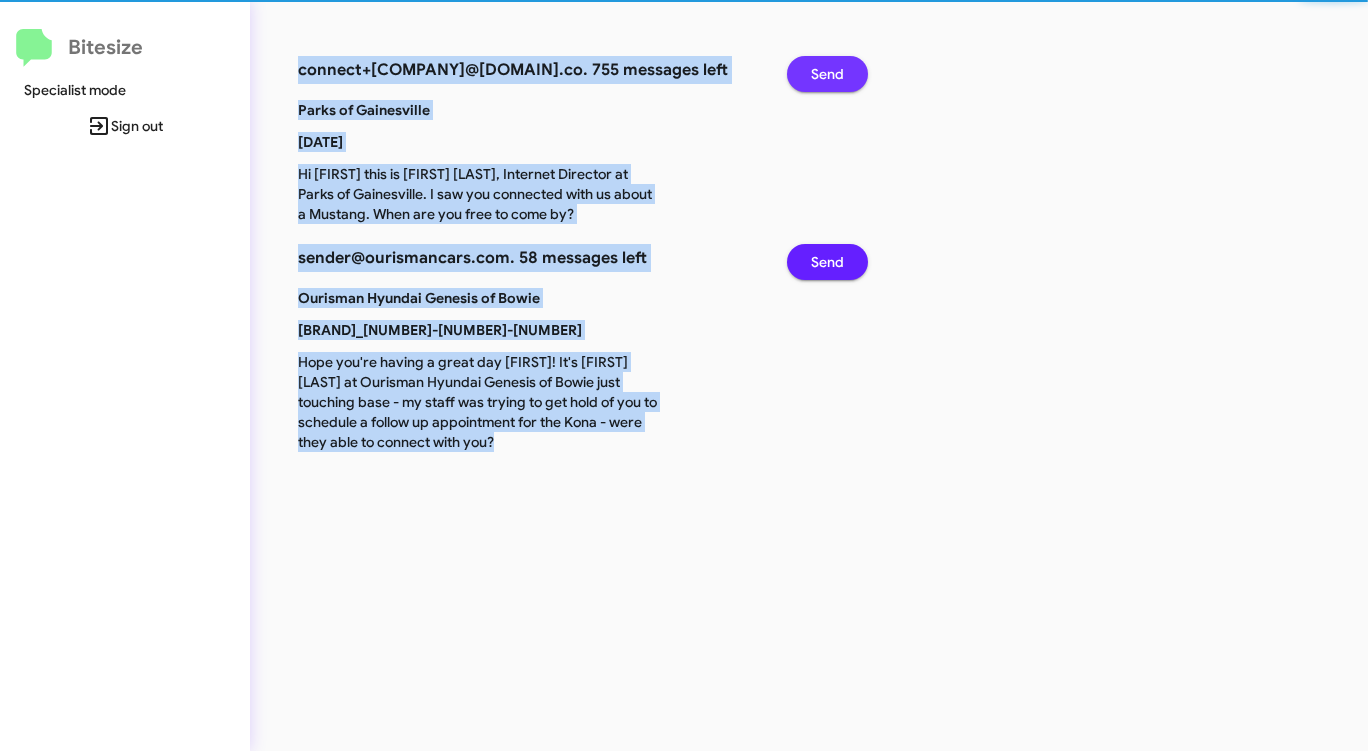 click on "Send" 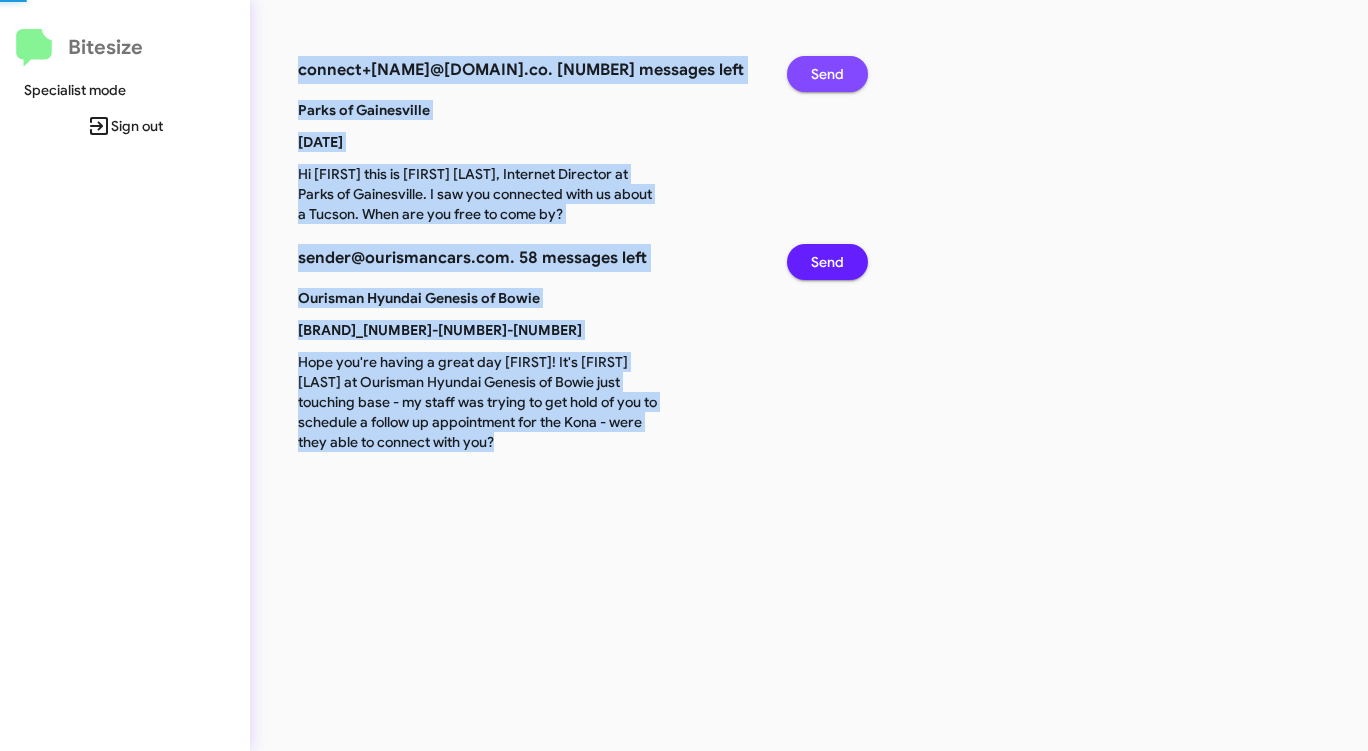 click on "Send" 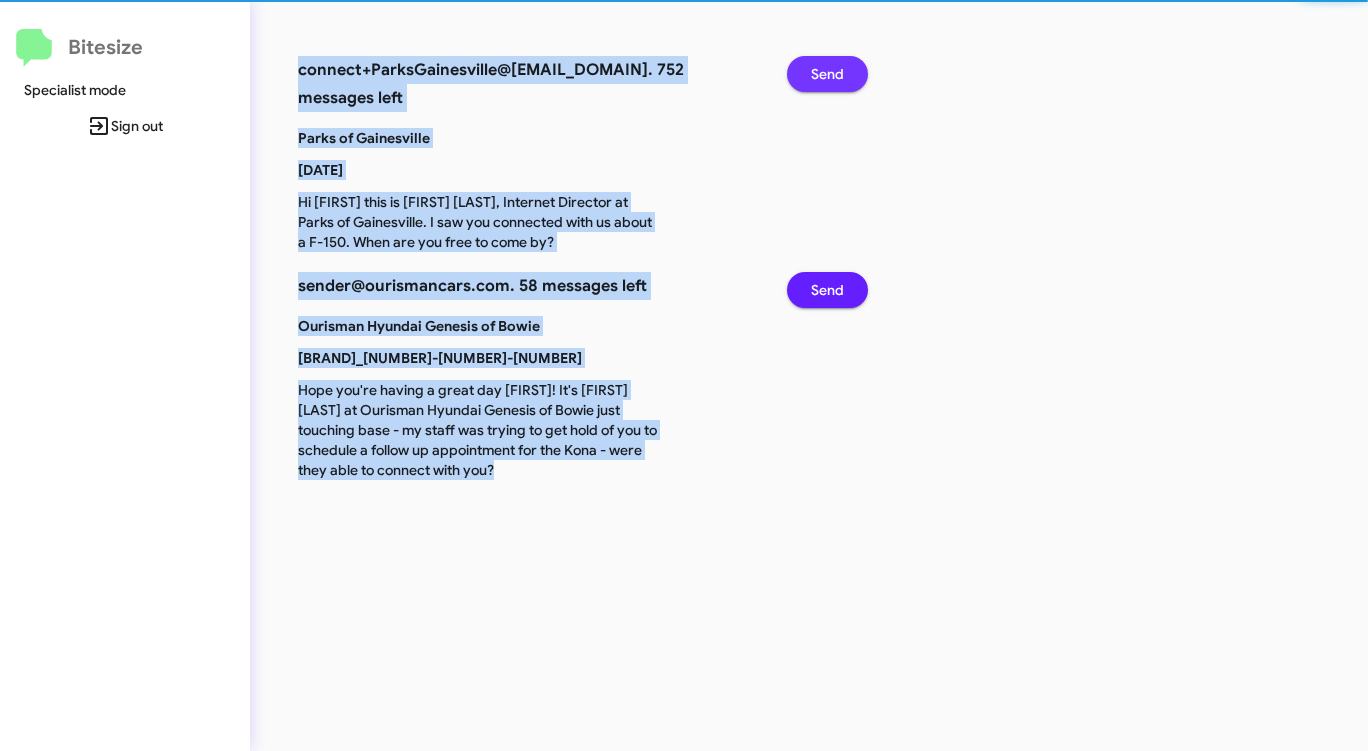 click on "Send" 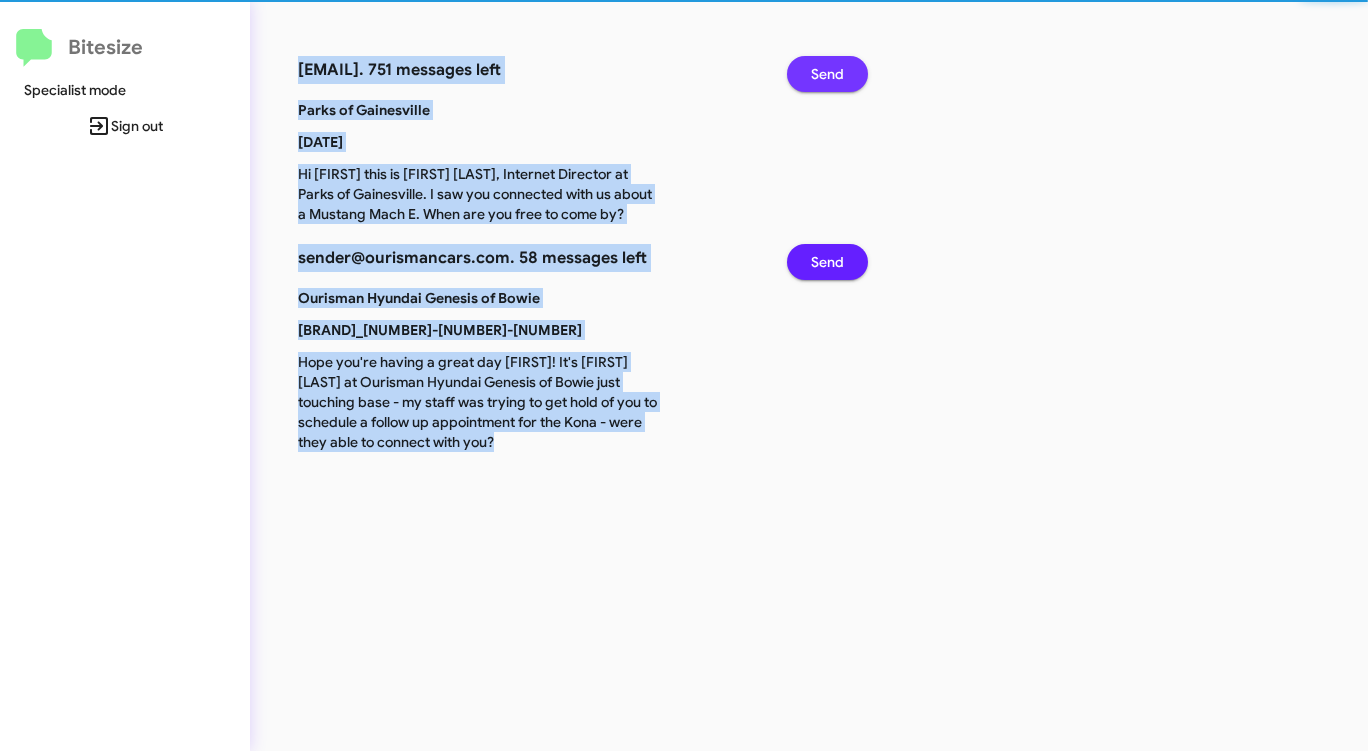 click on "Send" 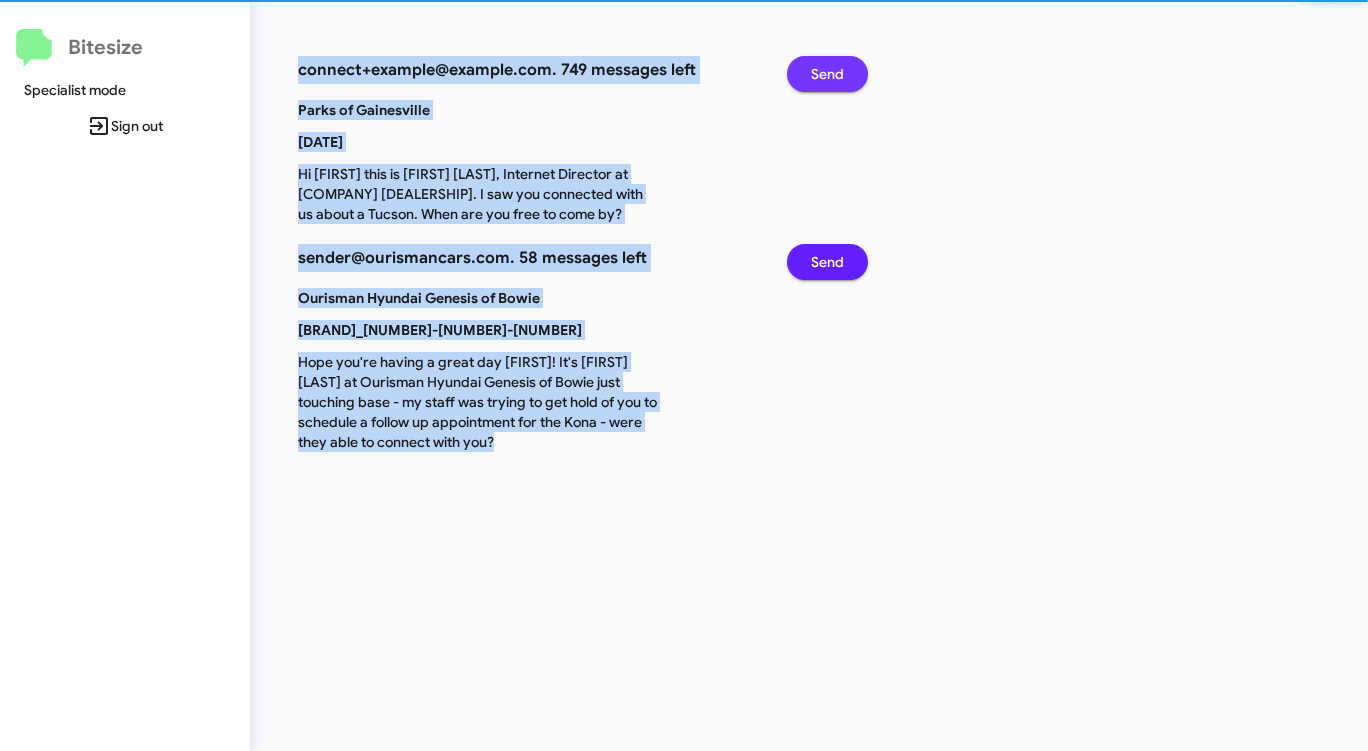click on "Send" 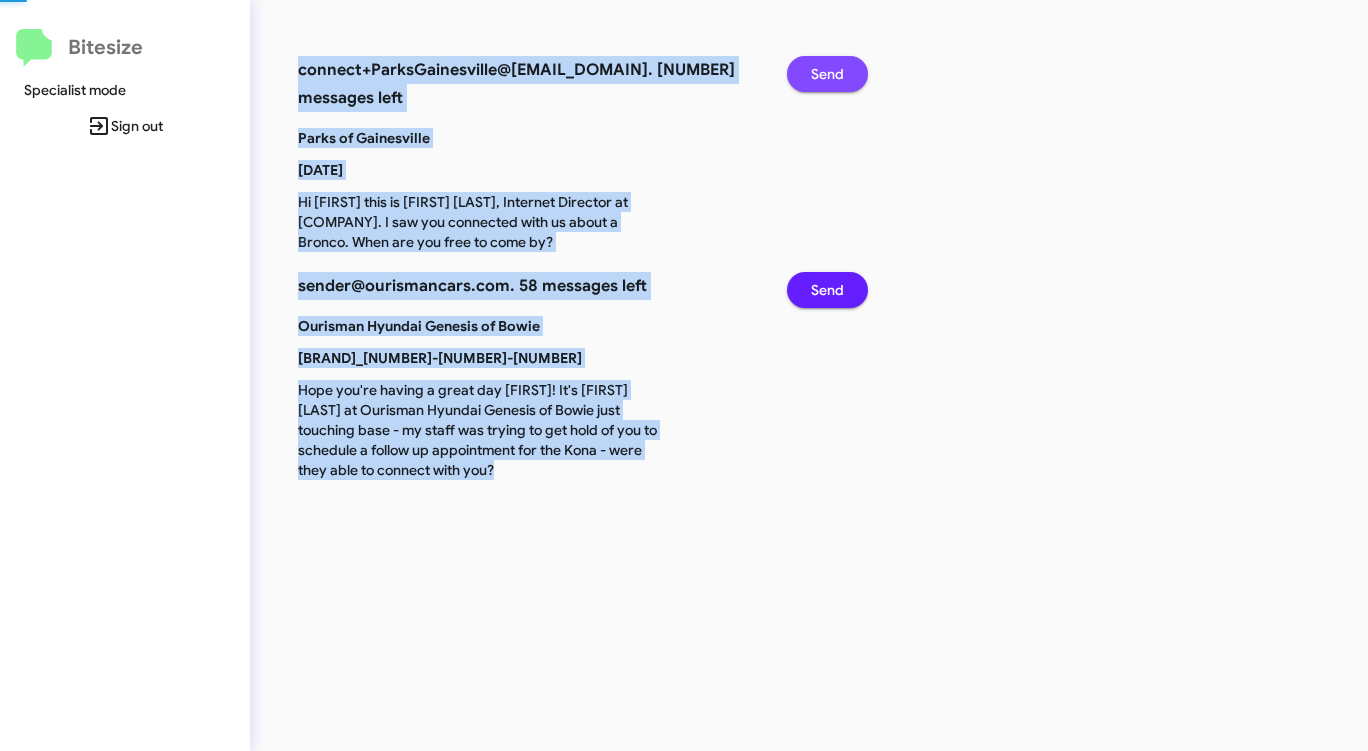 click on "Send" 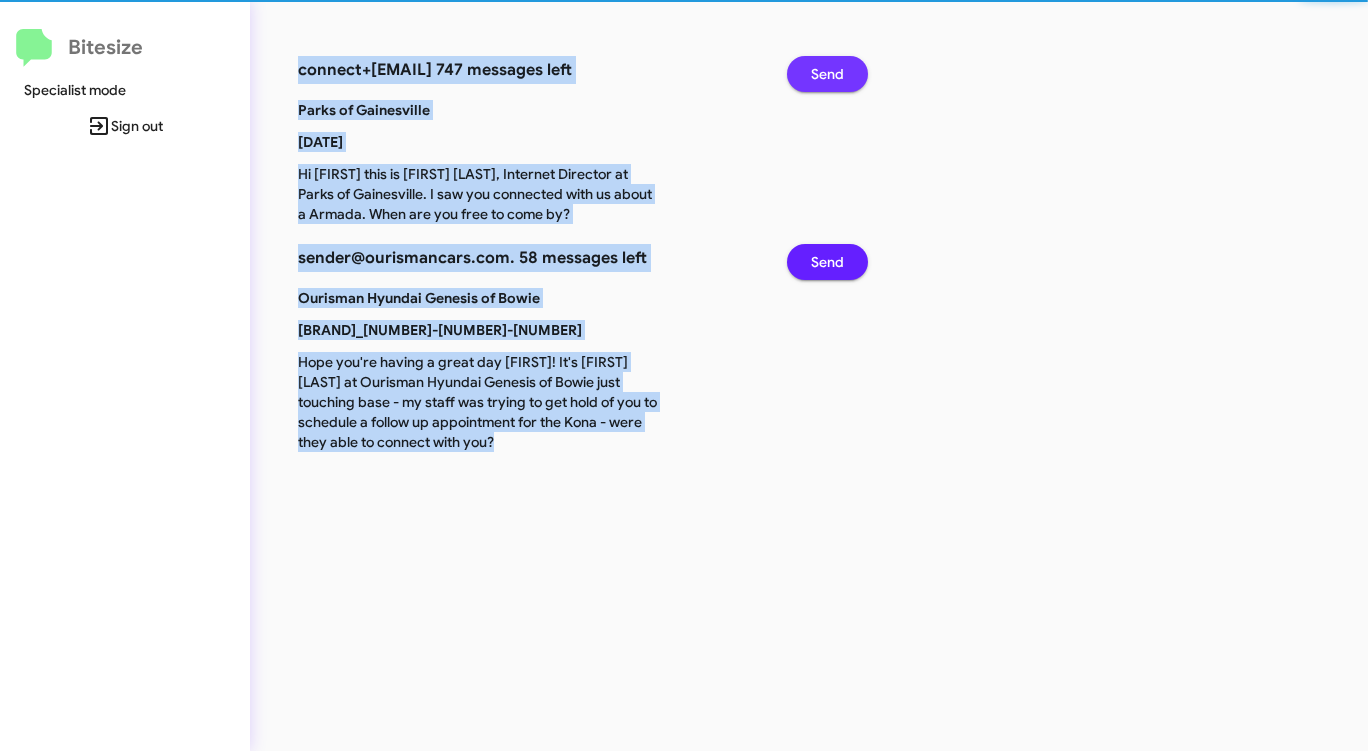 click on "Send" 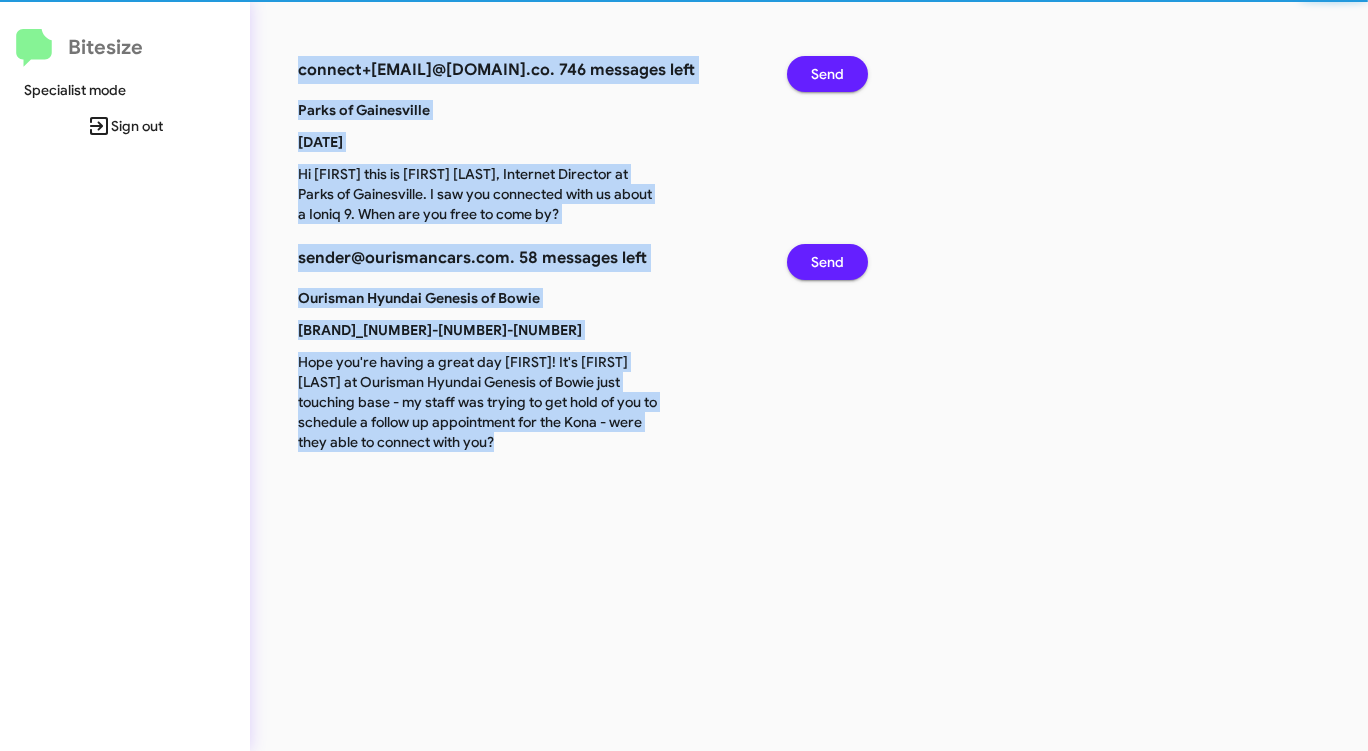 click on "Send" 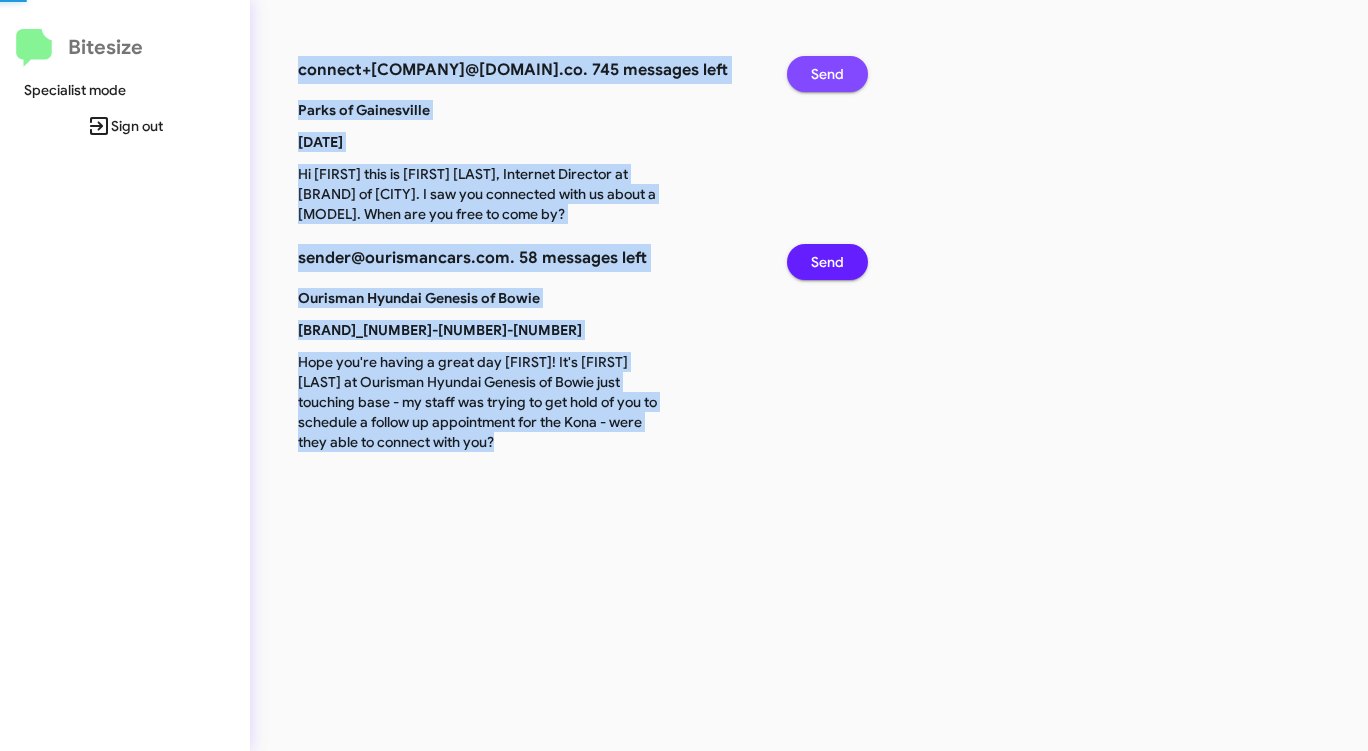 click on "Send" 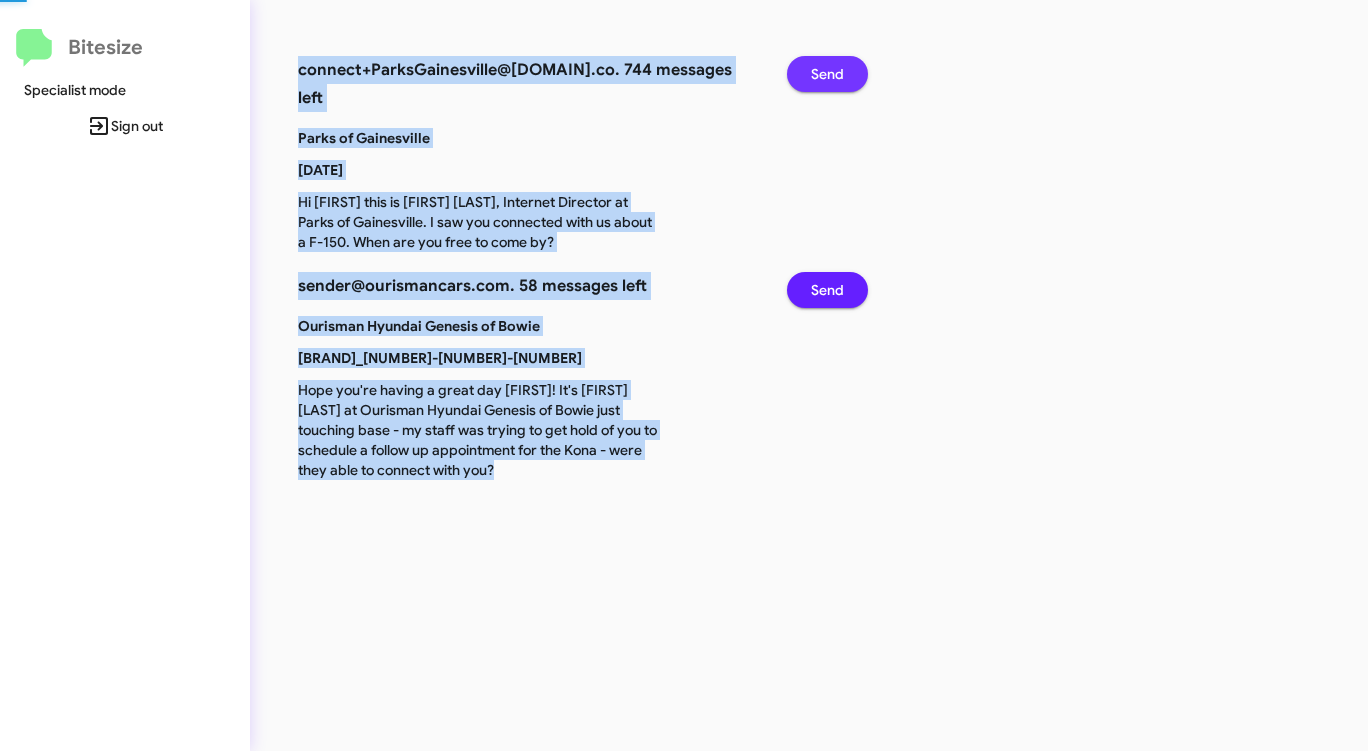 click on "Send" 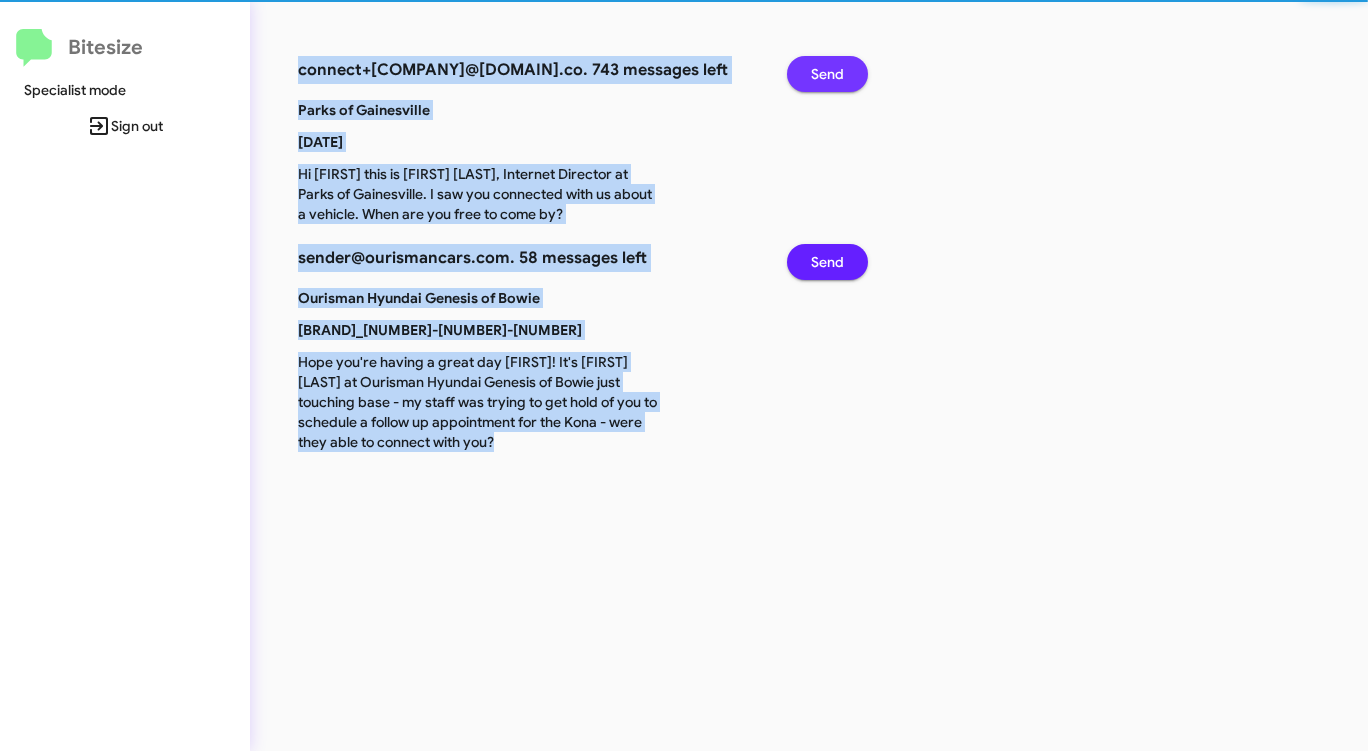 click on "Send" 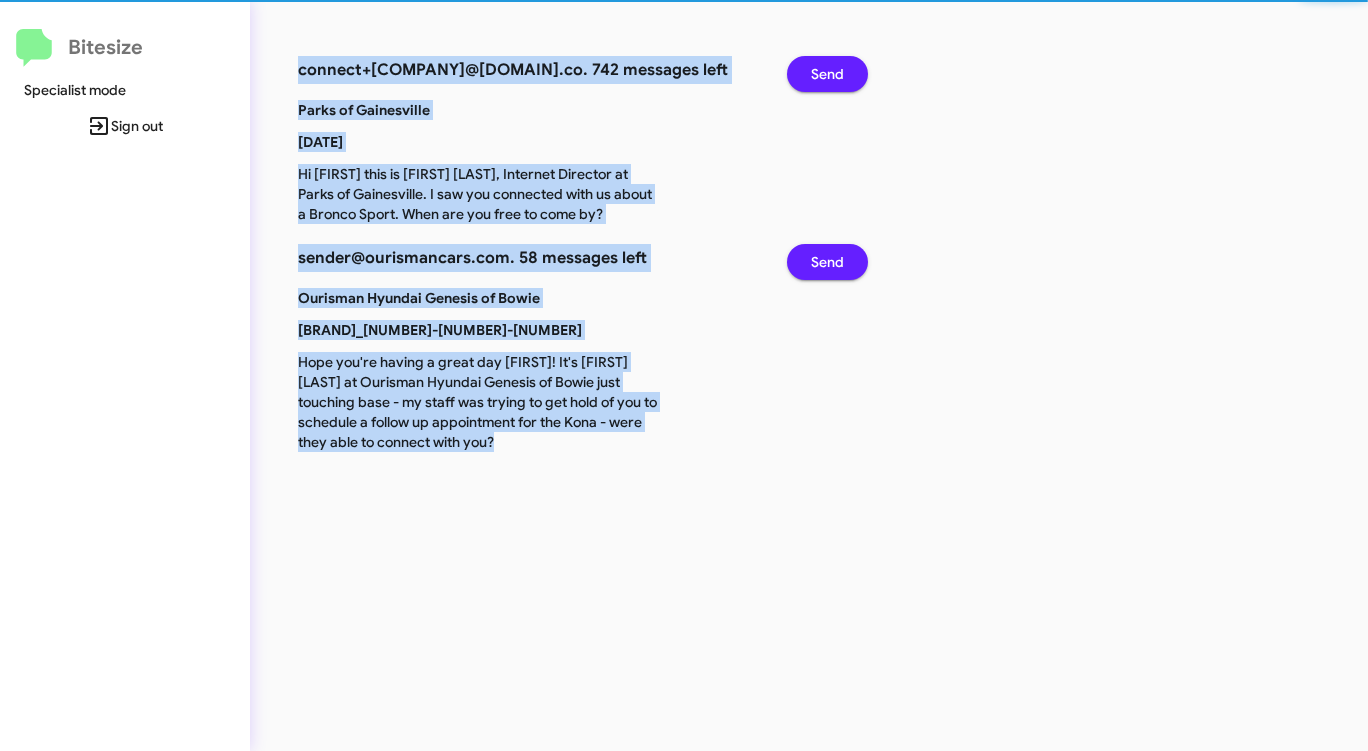 click on "Send" 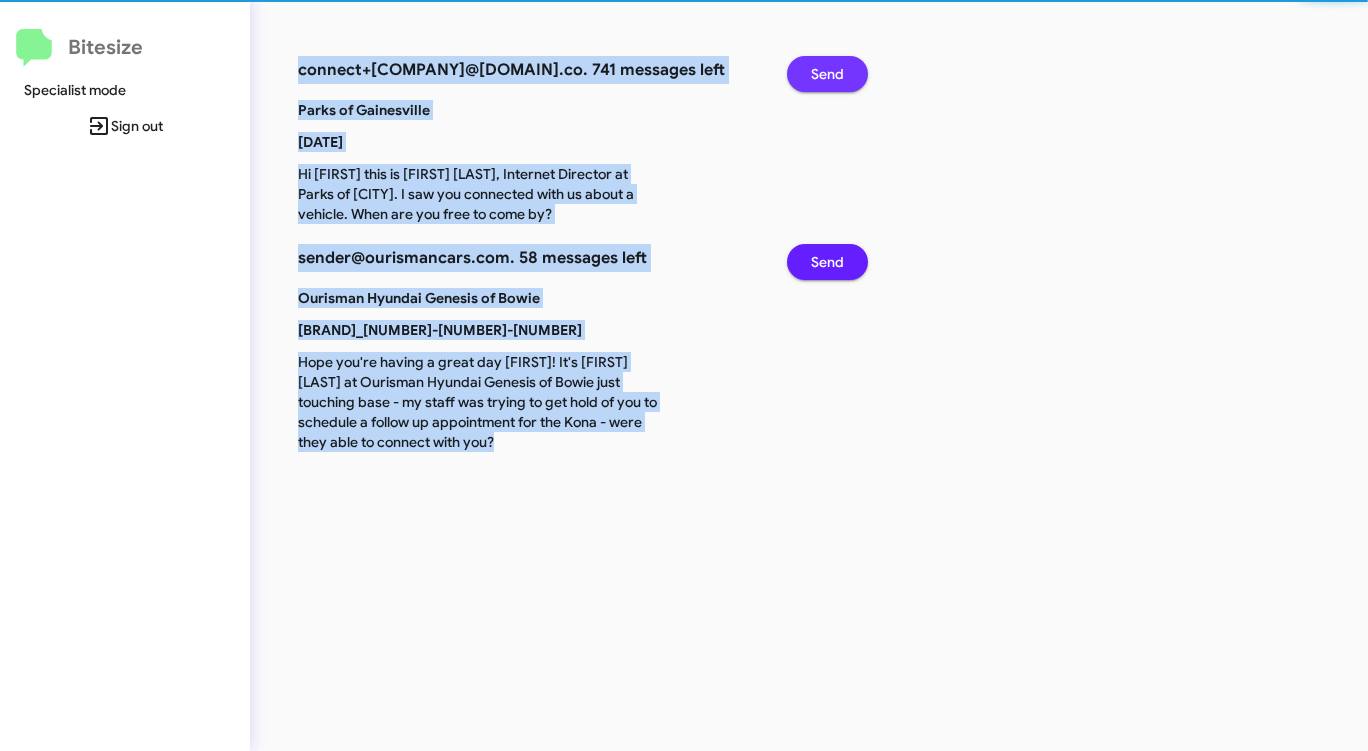 click on "Send" 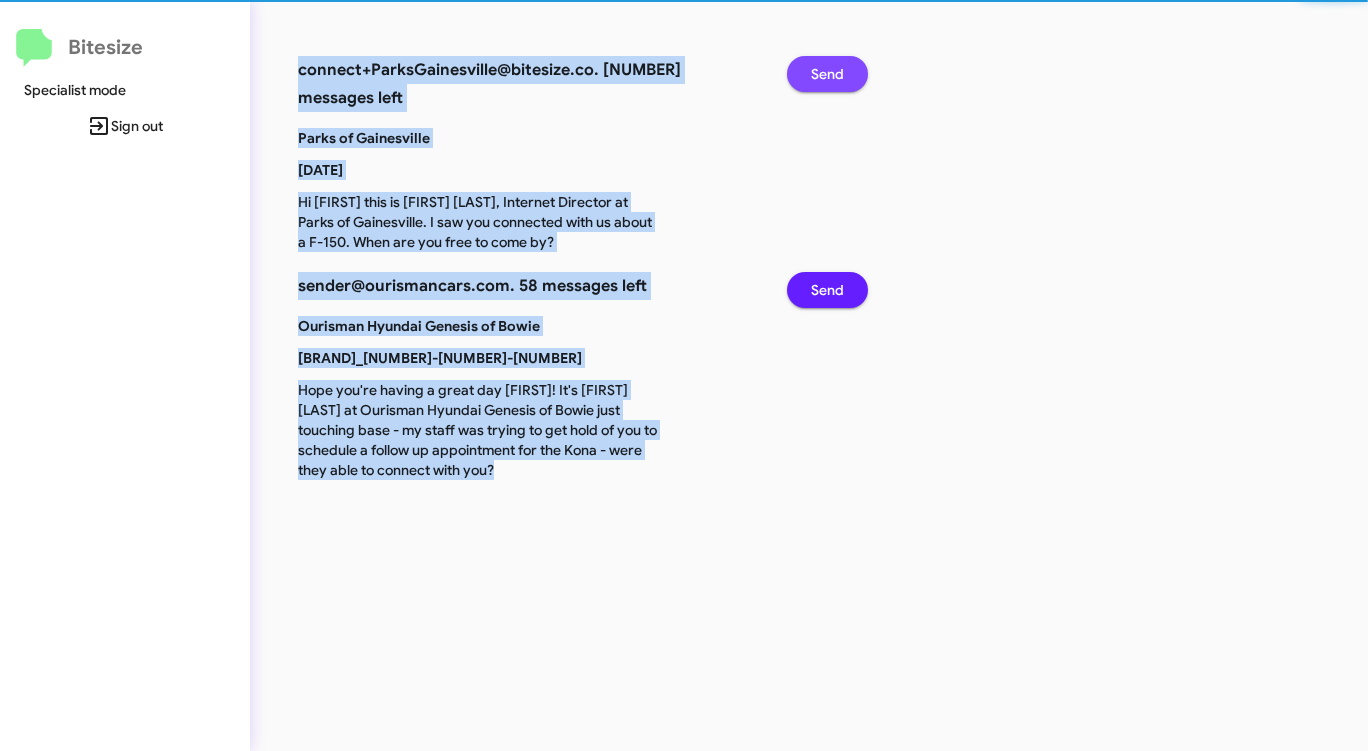 click on "Send" 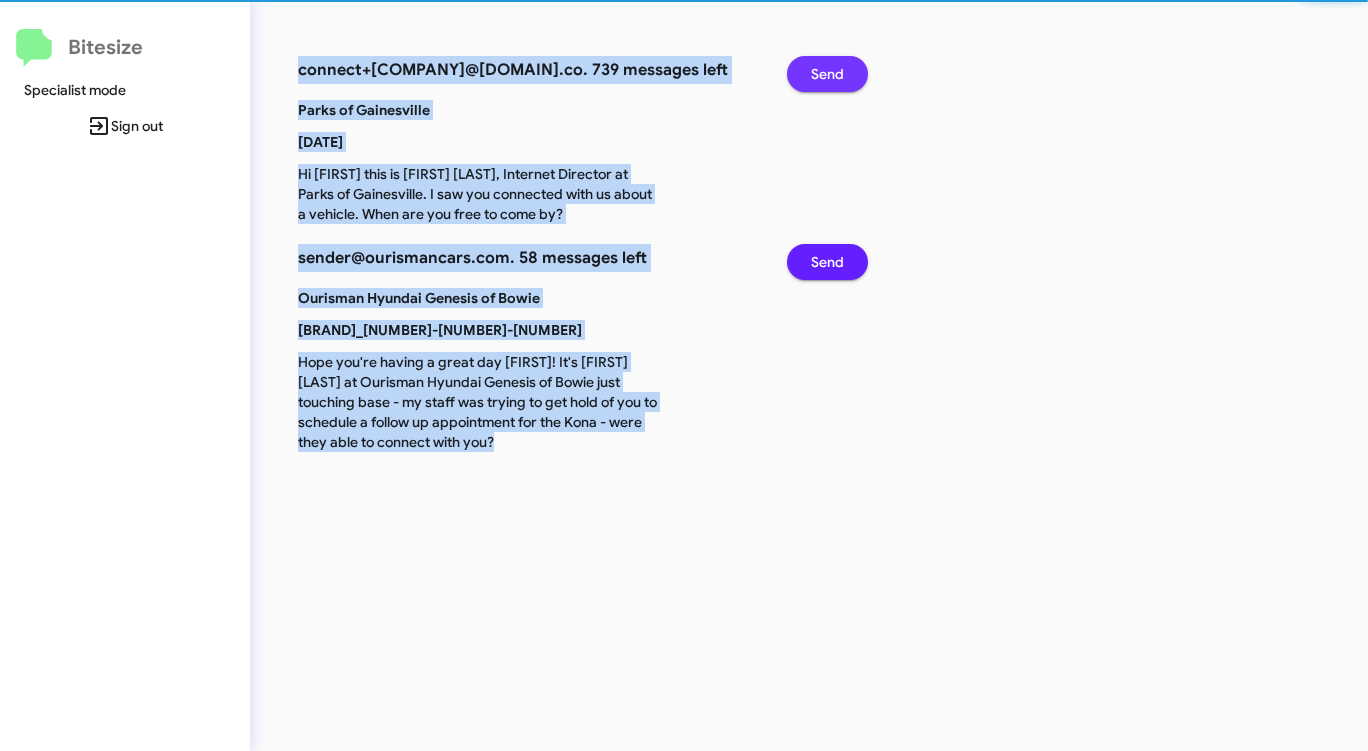 click on "Send" 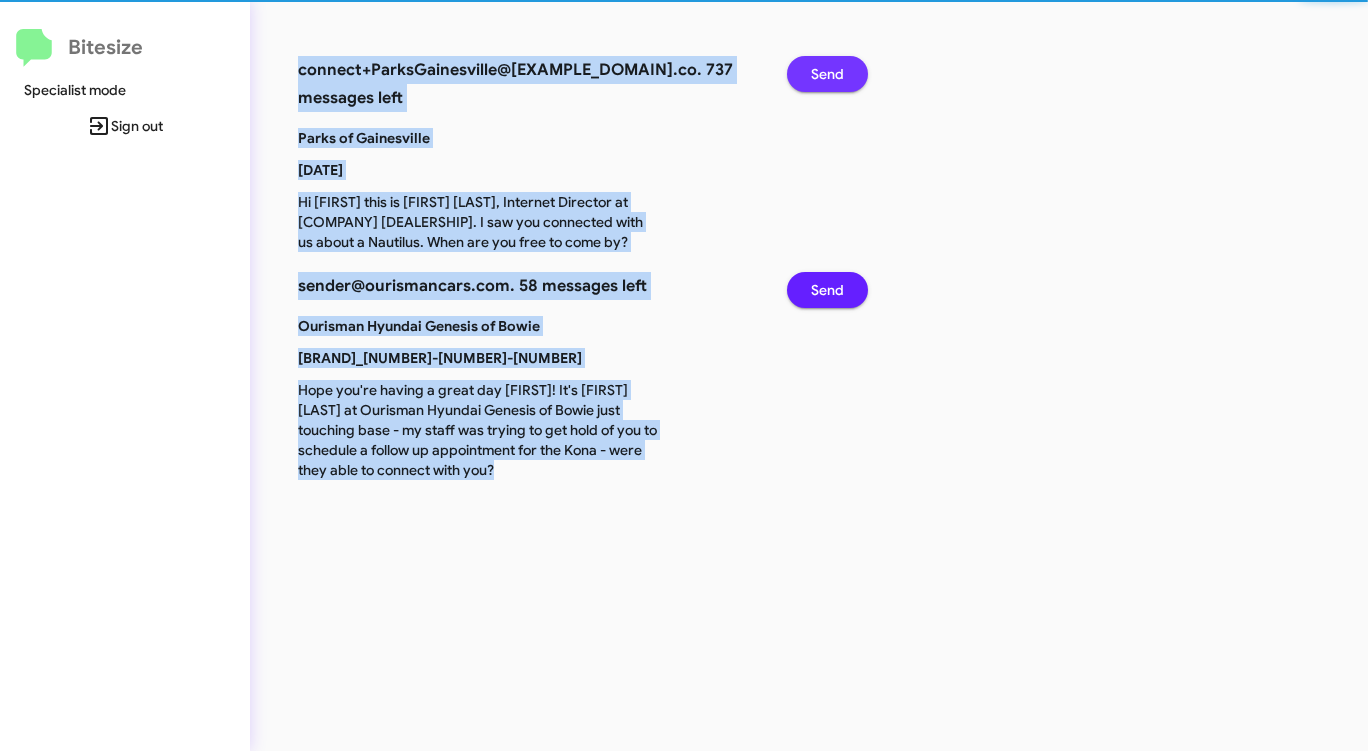 click on "Send" 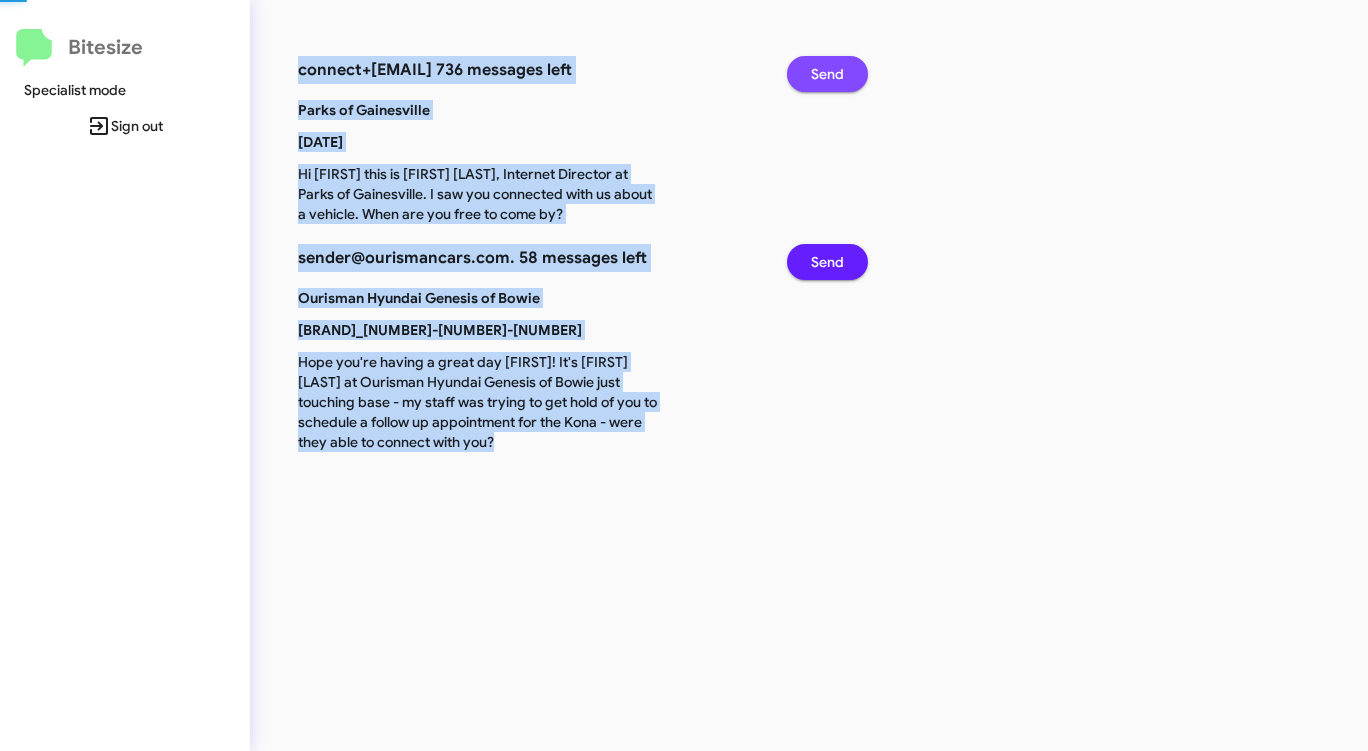 click on "Send" 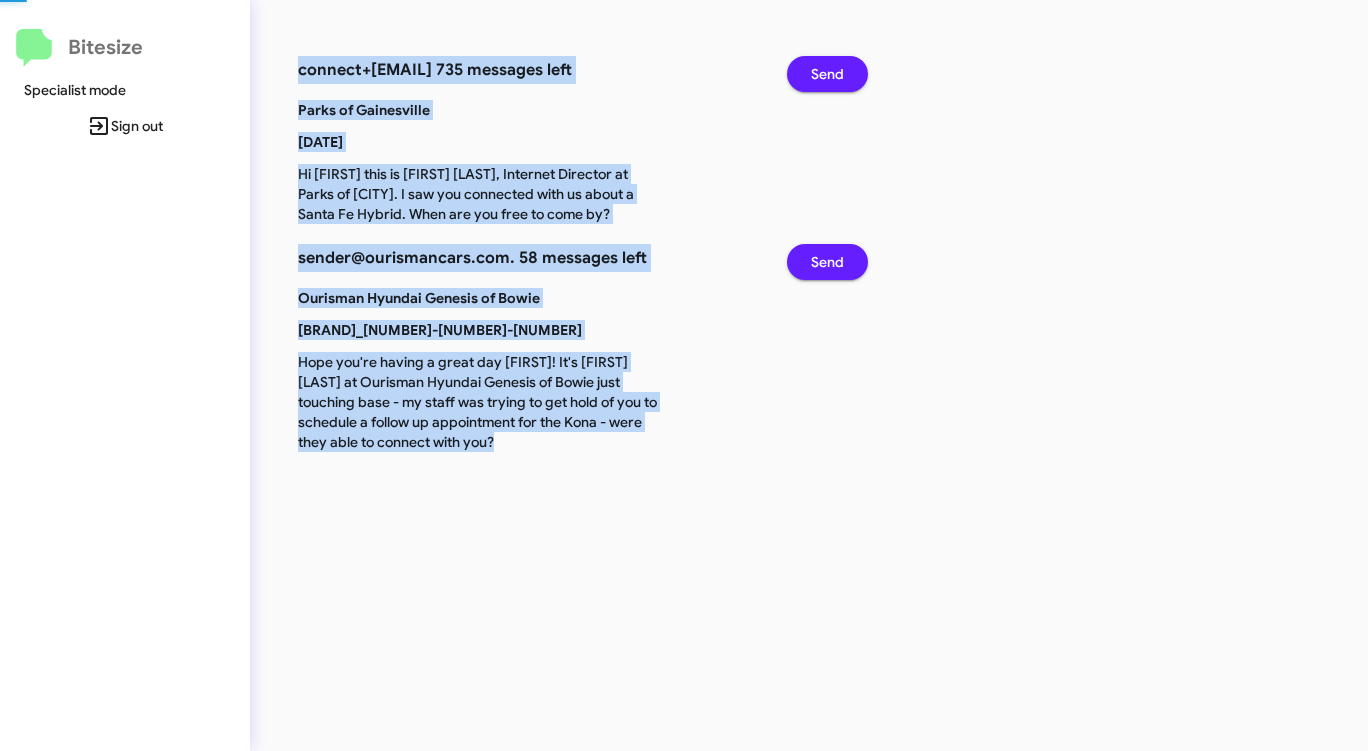click on "Send" 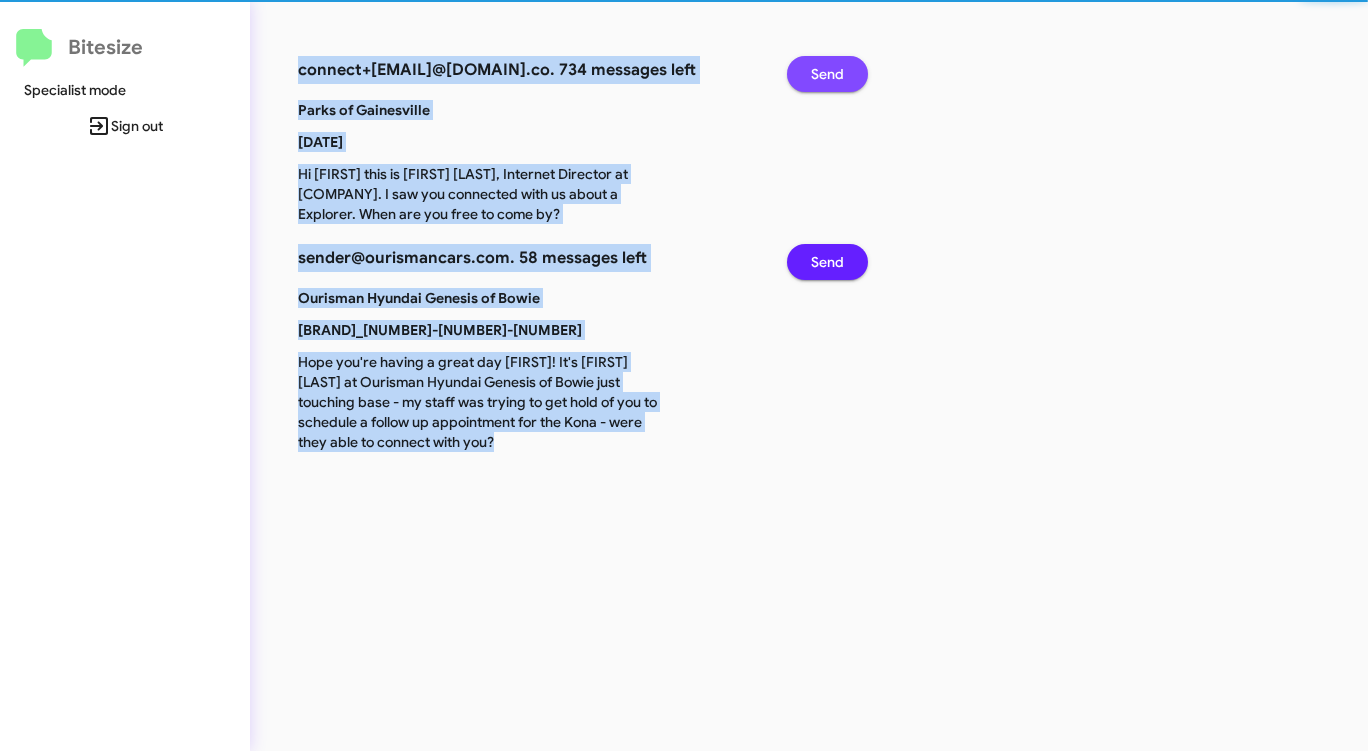 click on "Send" 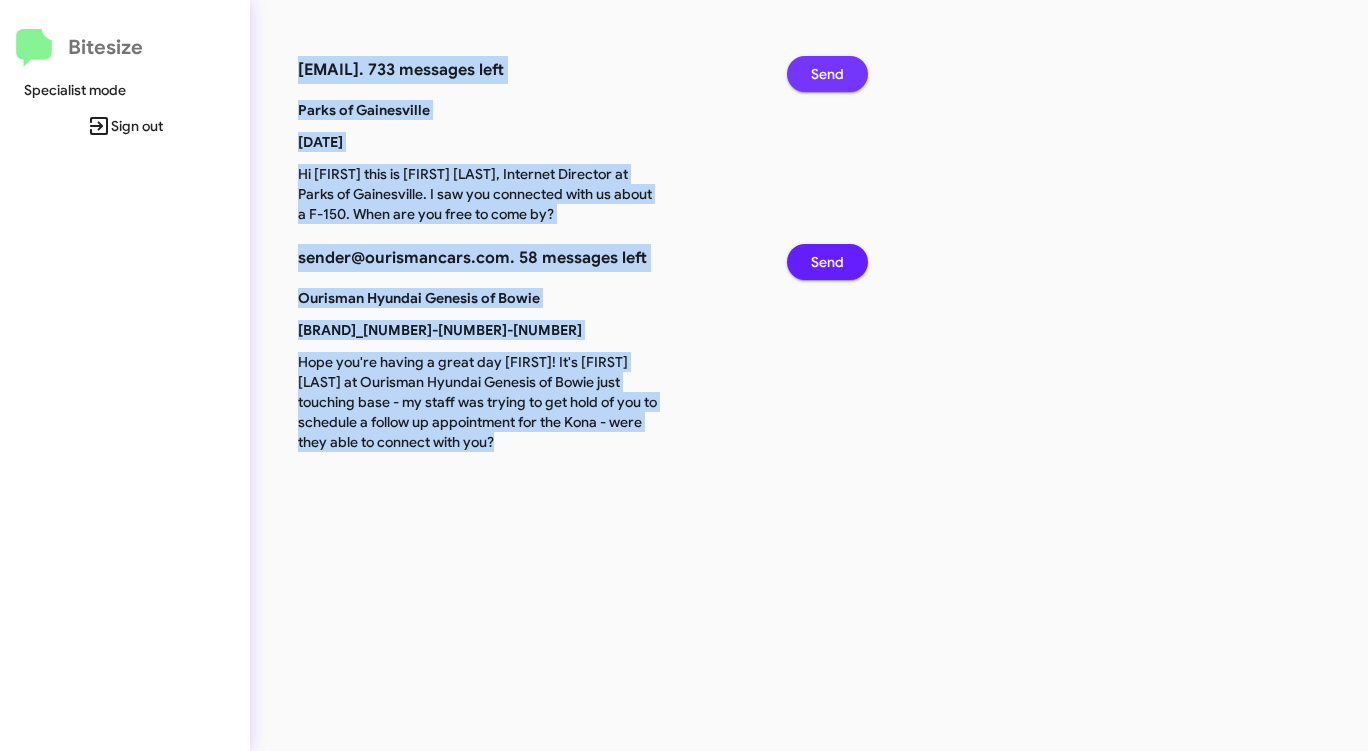 click on "Send" 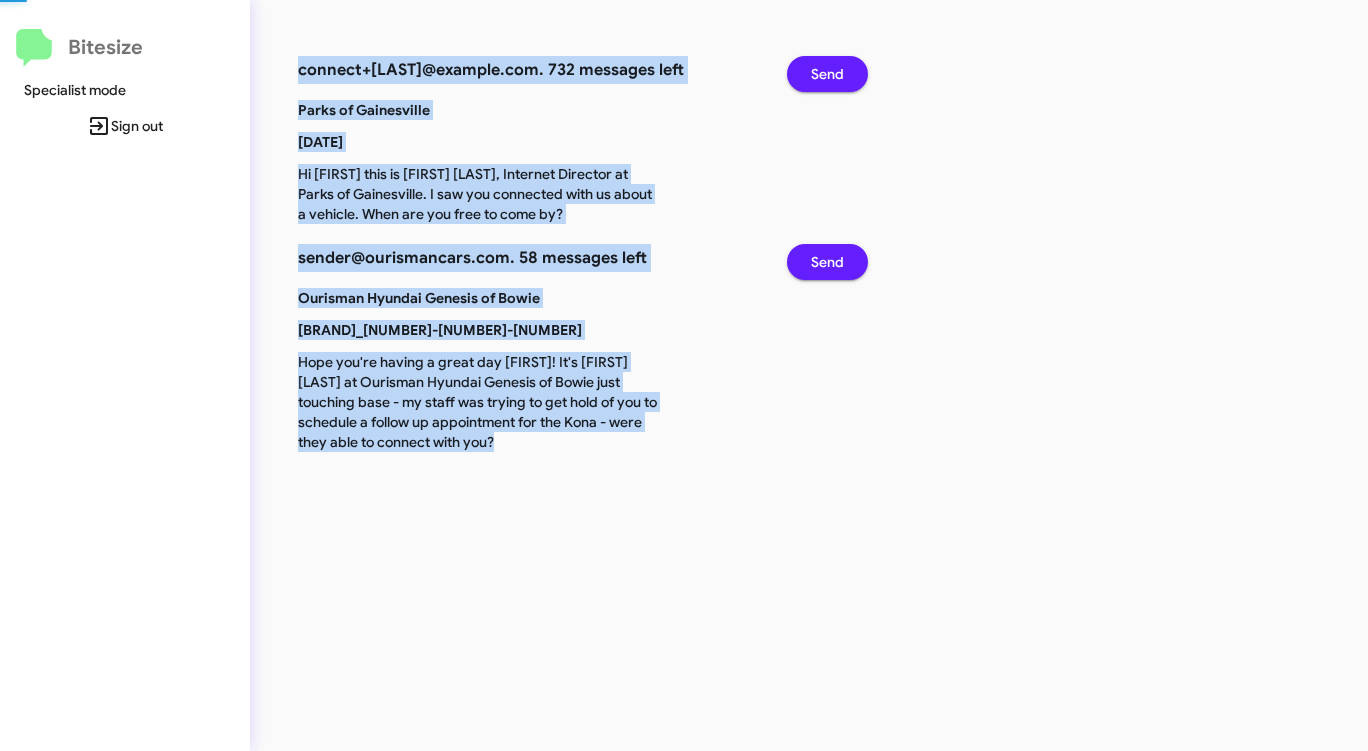 click on "Send" 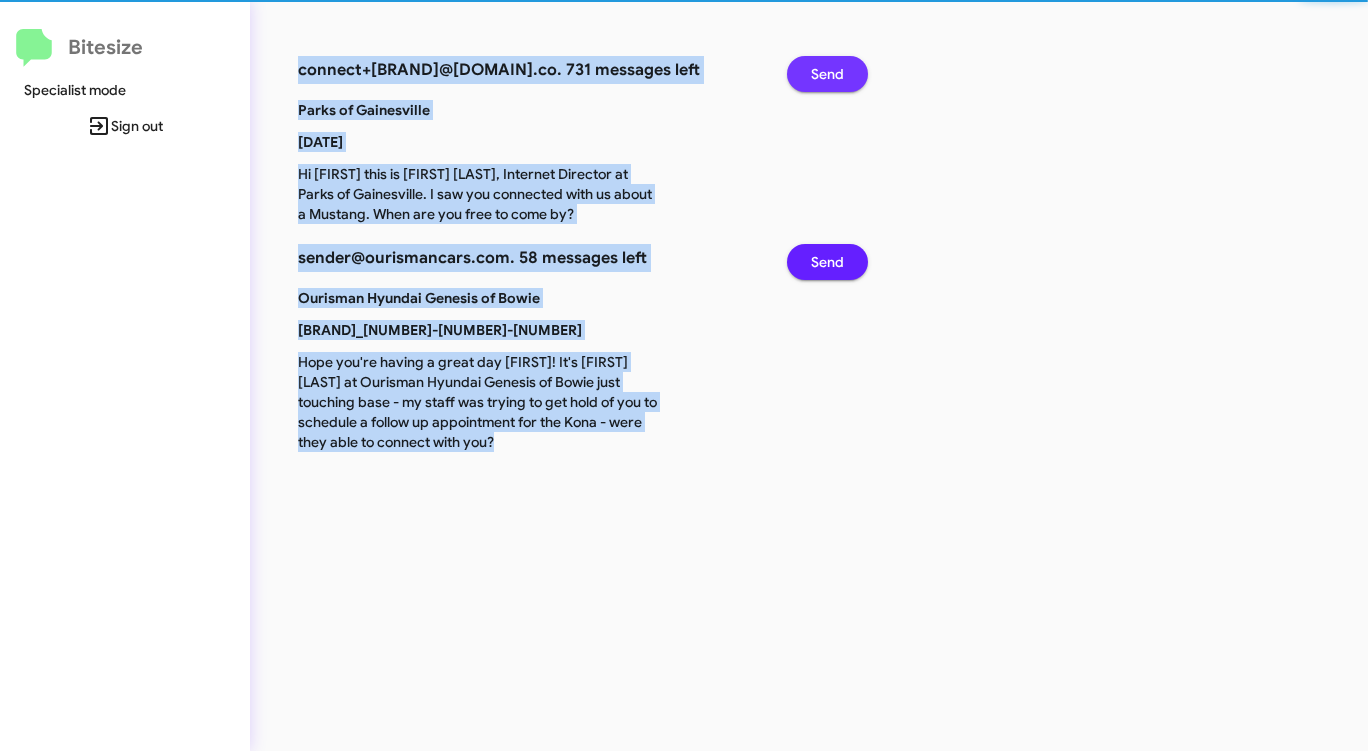click on "Send" 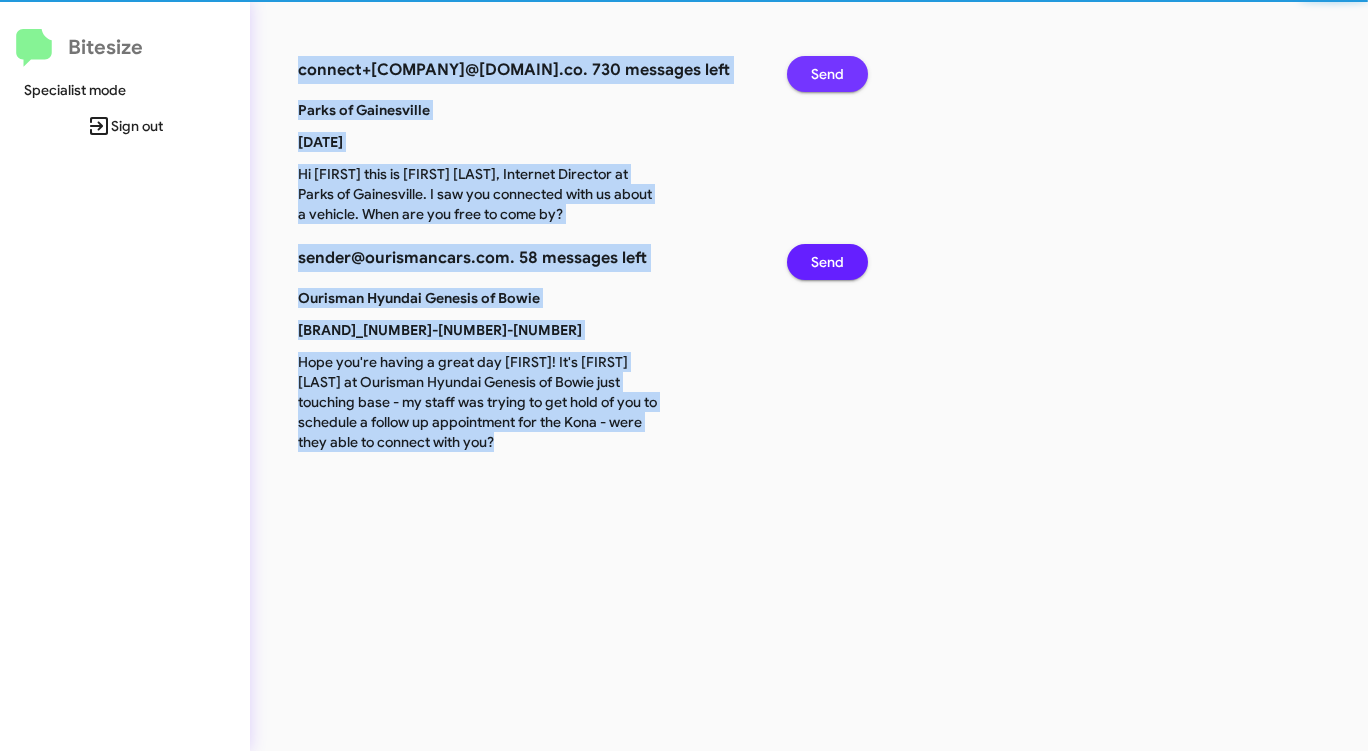 click on "Send" 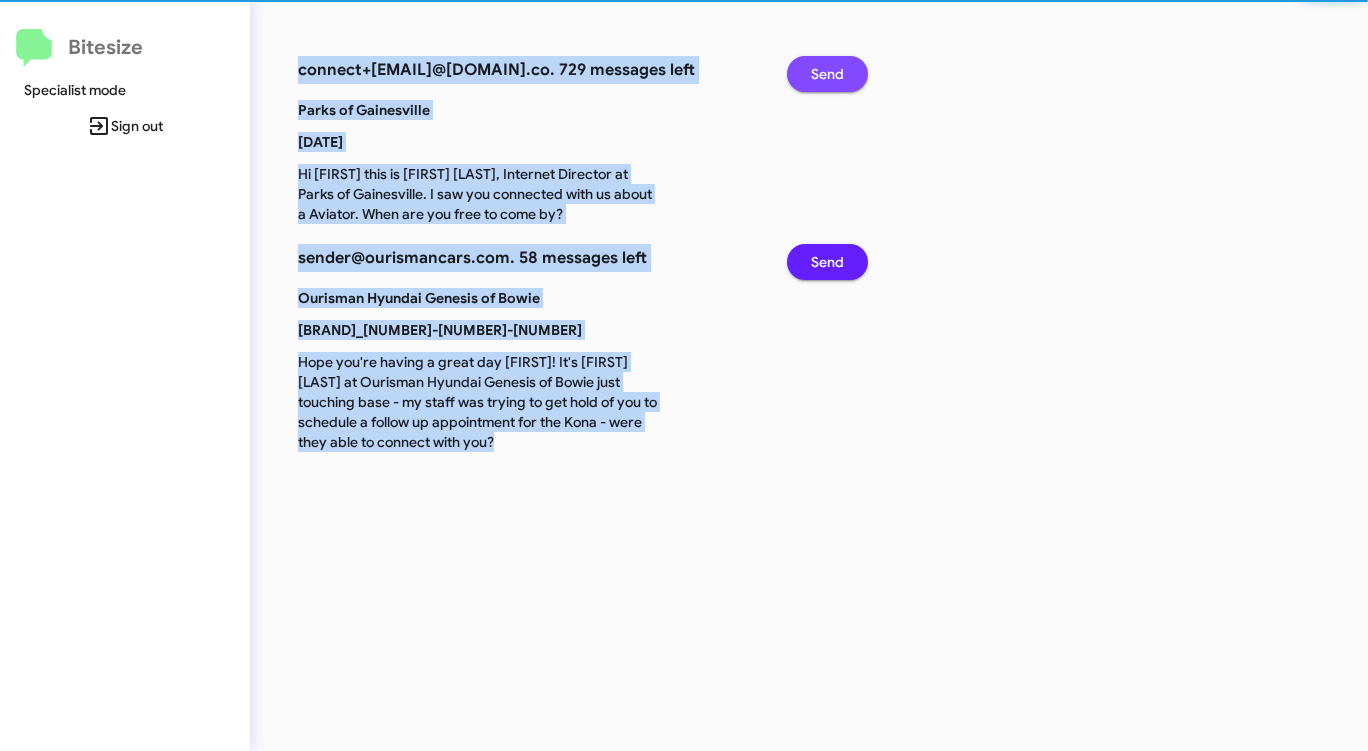 click on "Send" 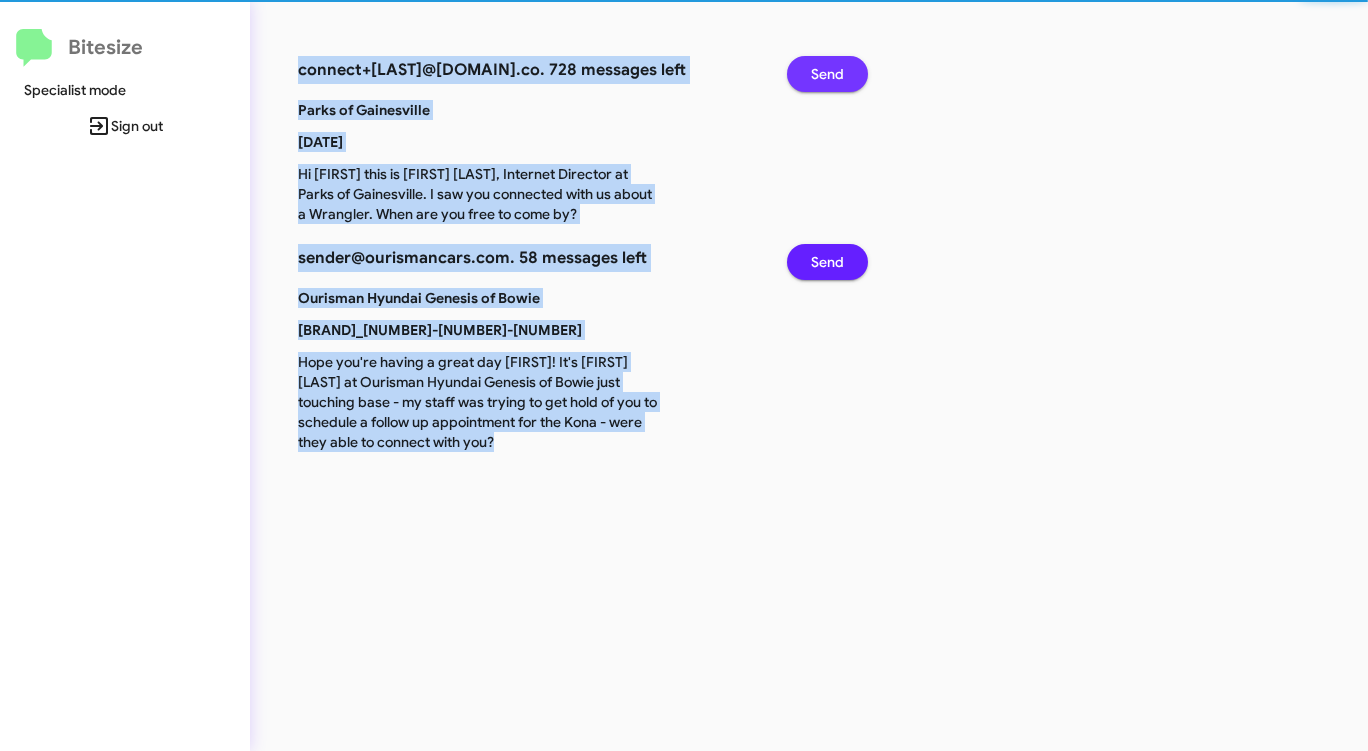 click on "Send" 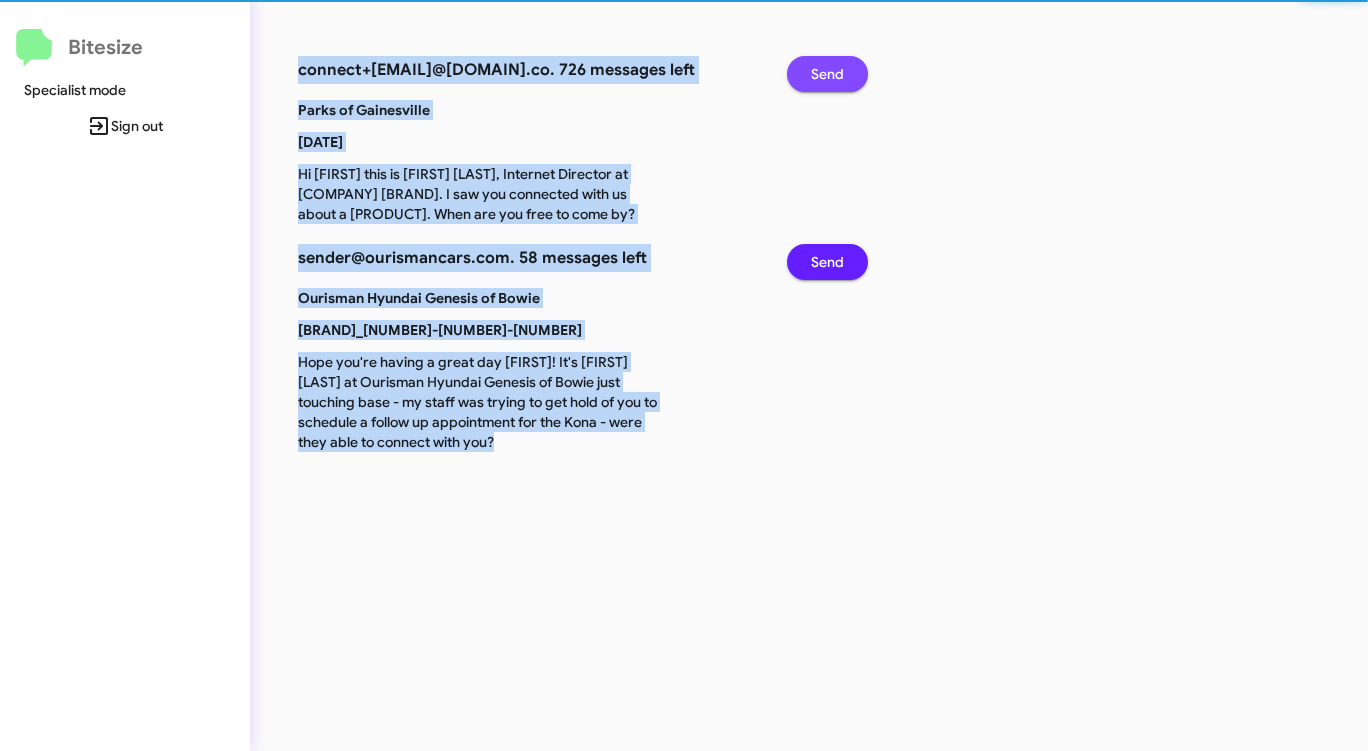 click on "Send" 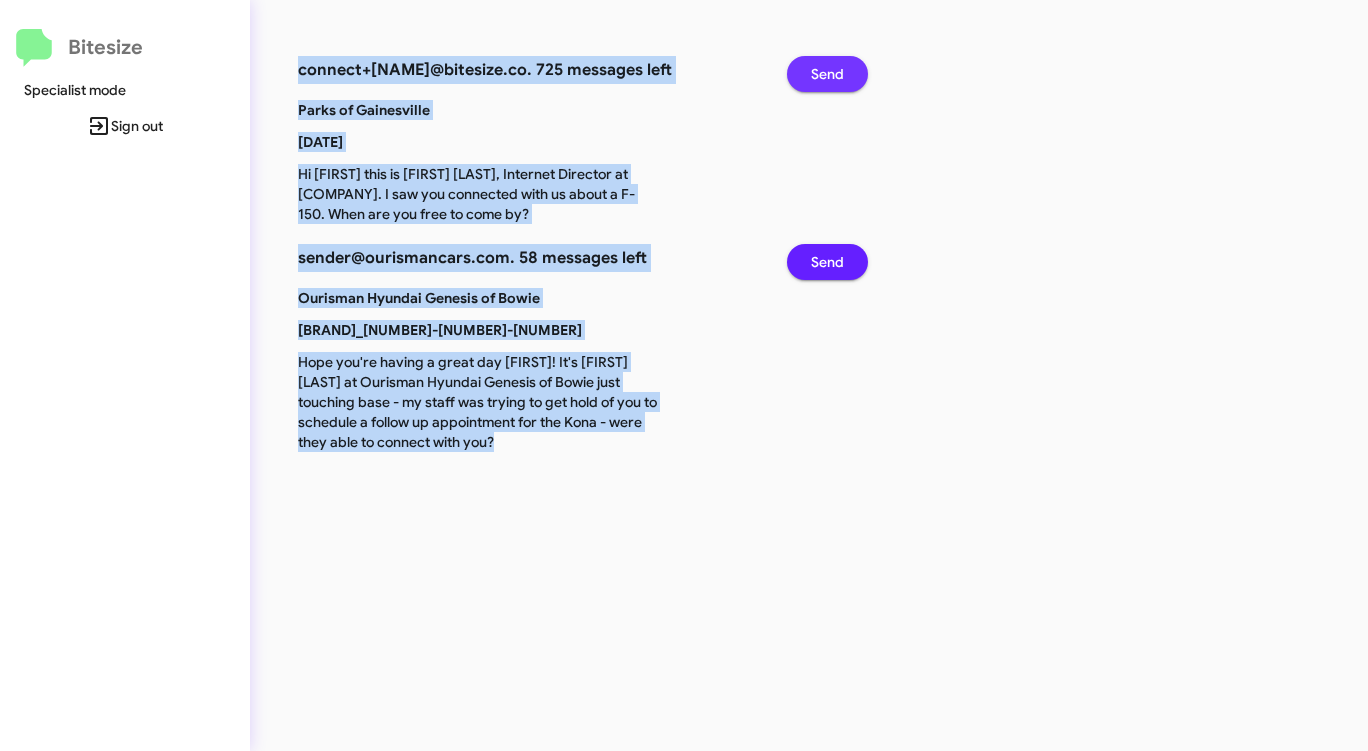 click on "Send" 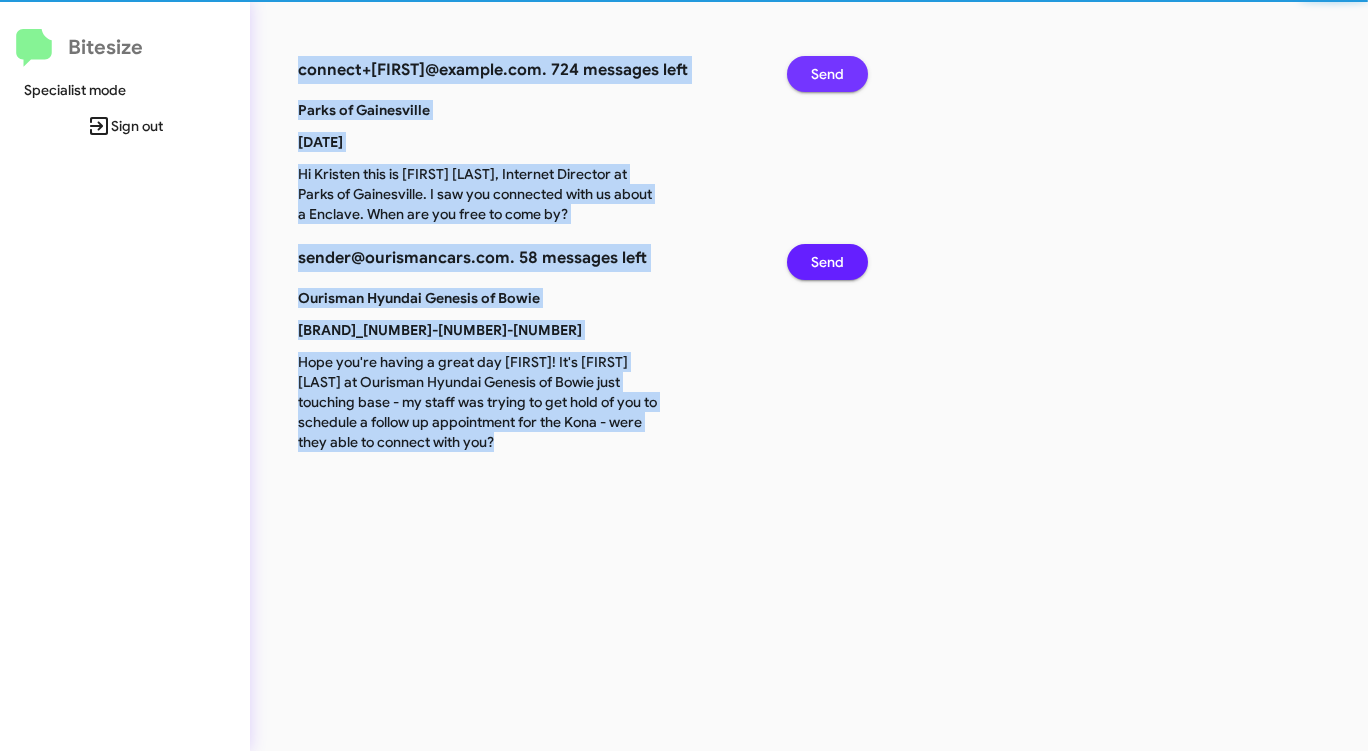 click on "Send" 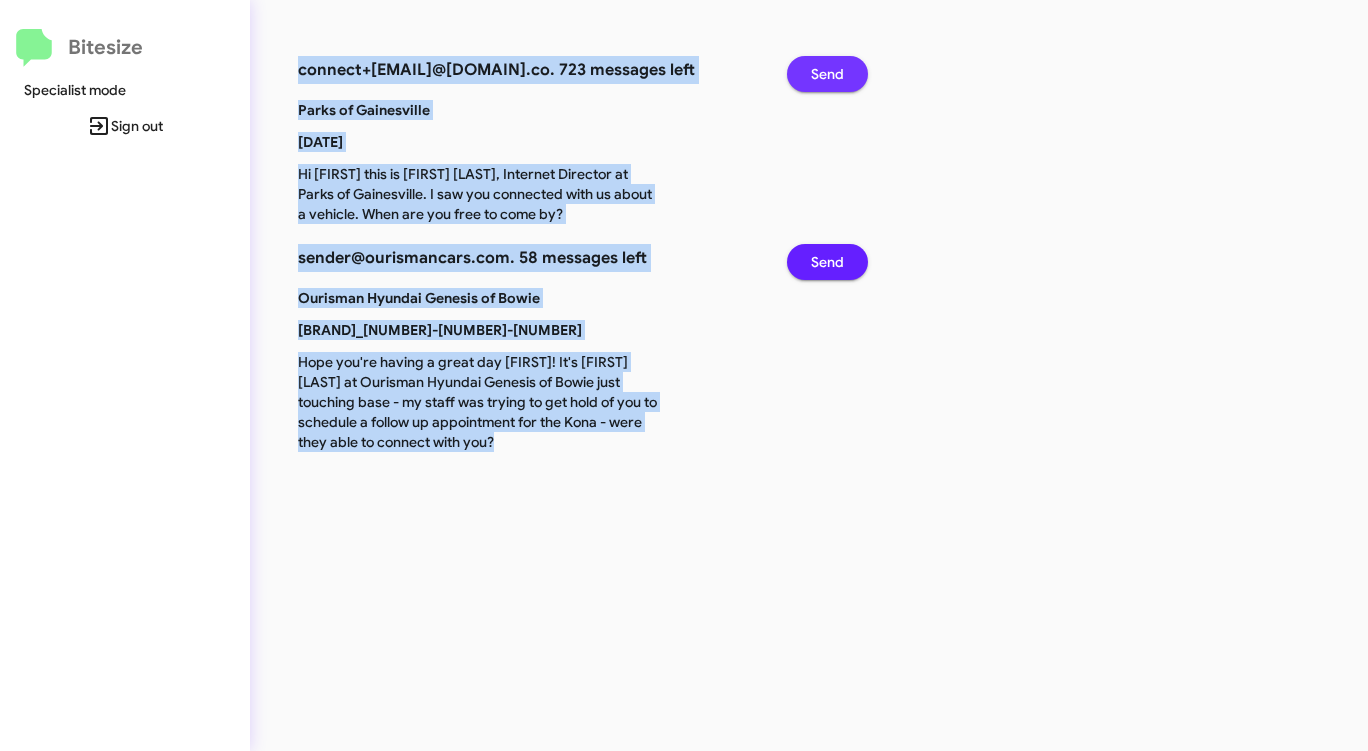 click on "Send" 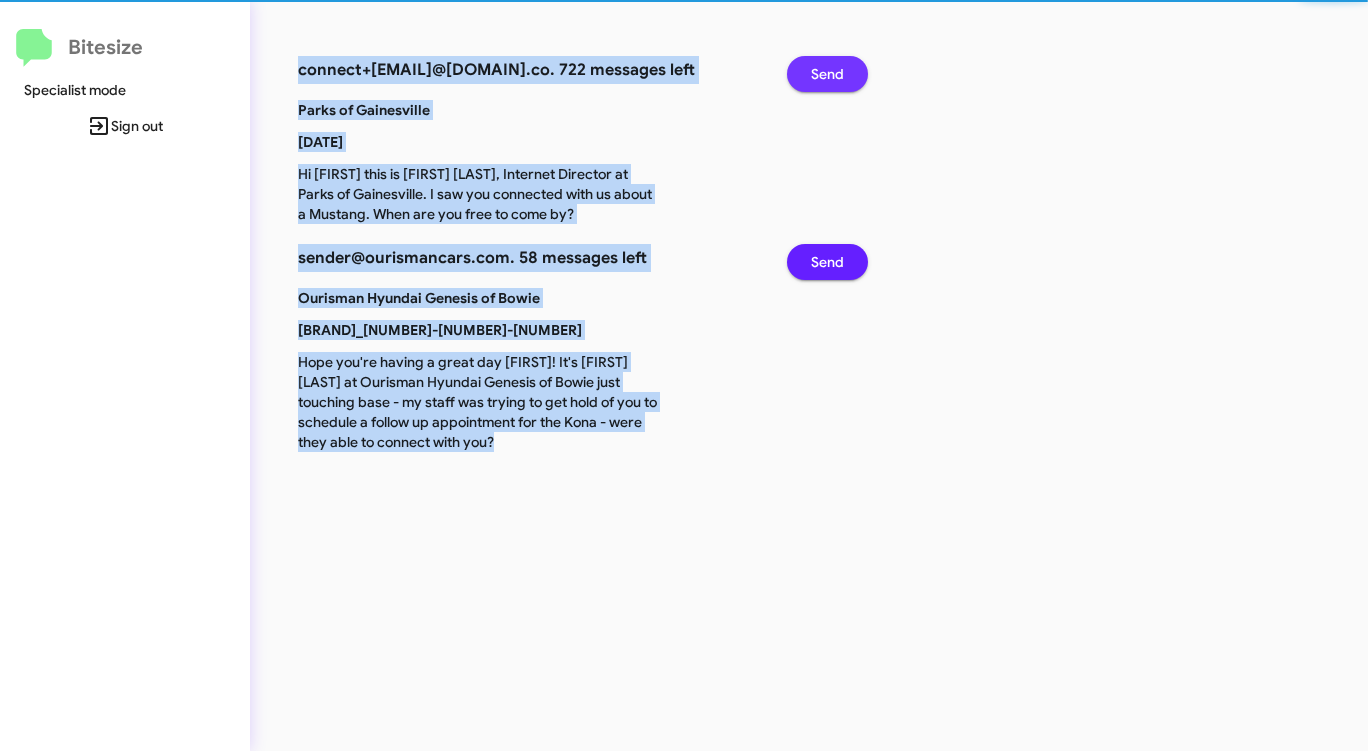 click on "Send" 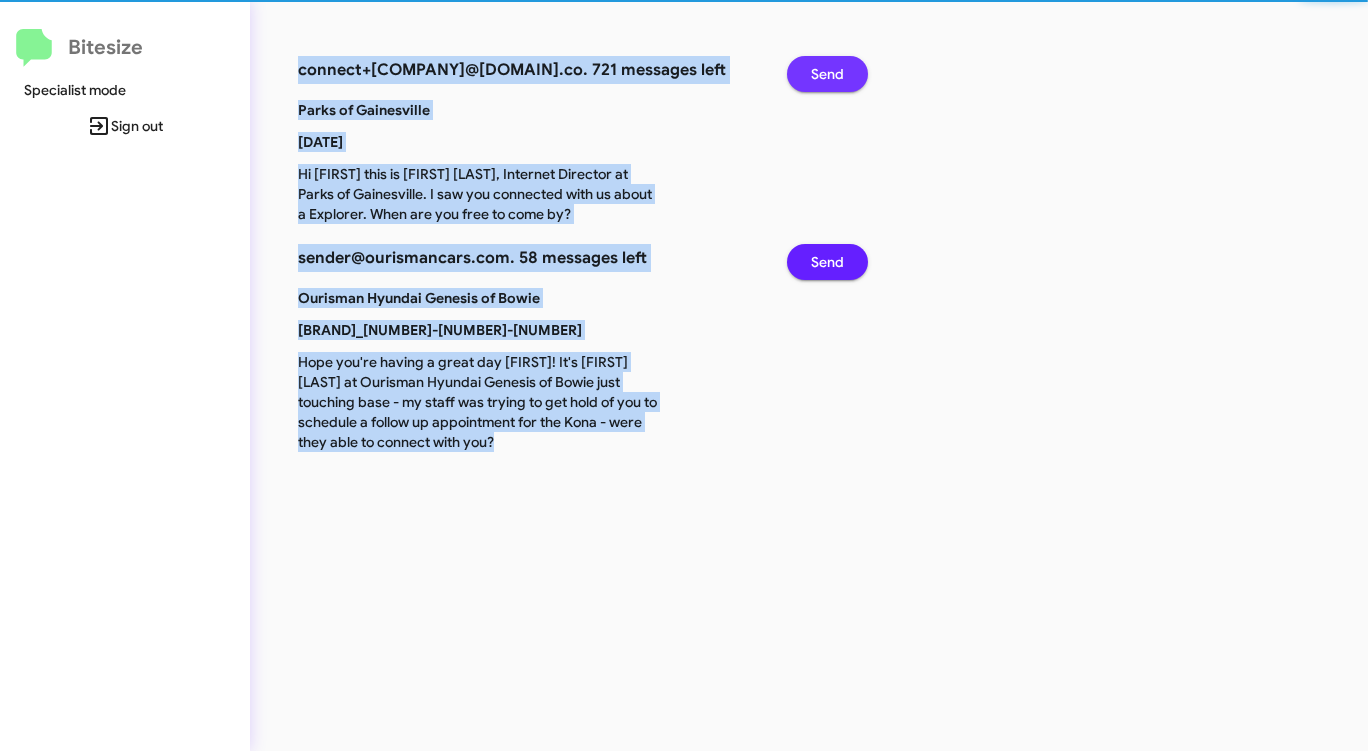 click on "Send" 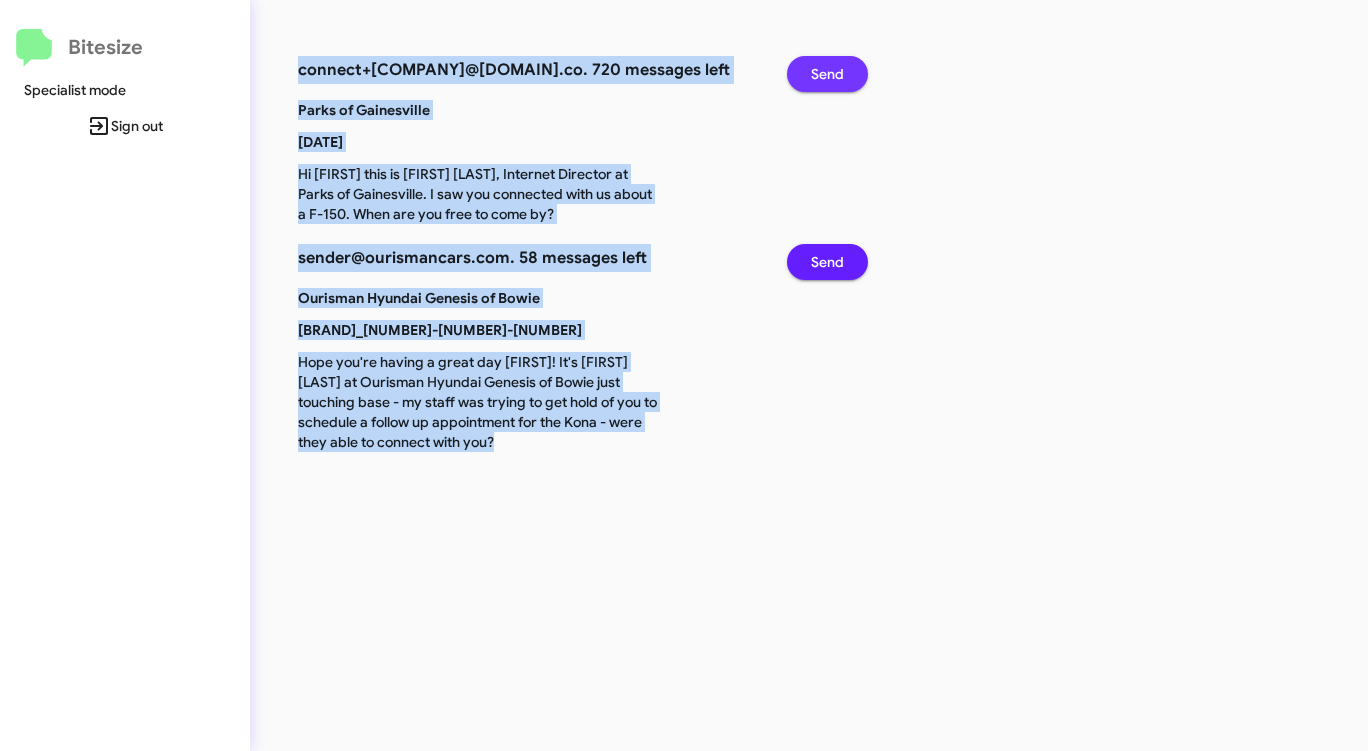 click on "Send" 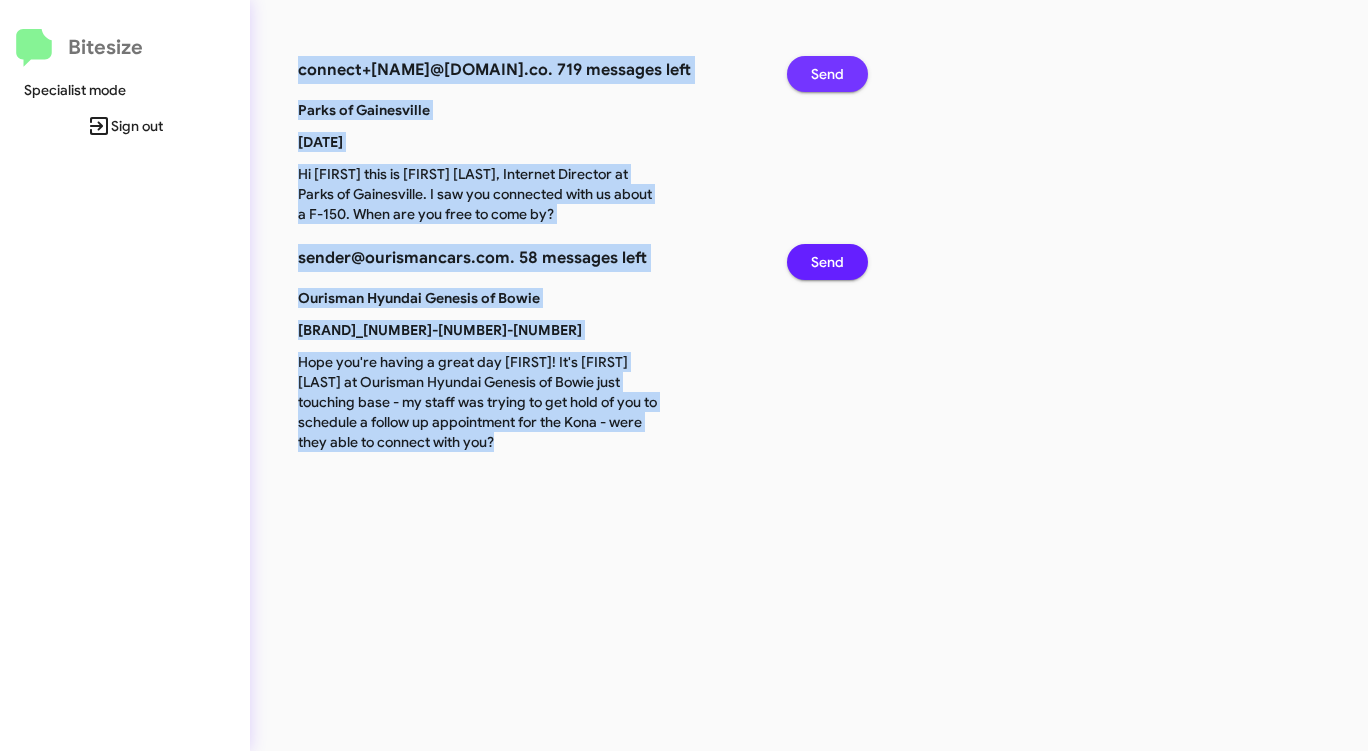 click on "Send" 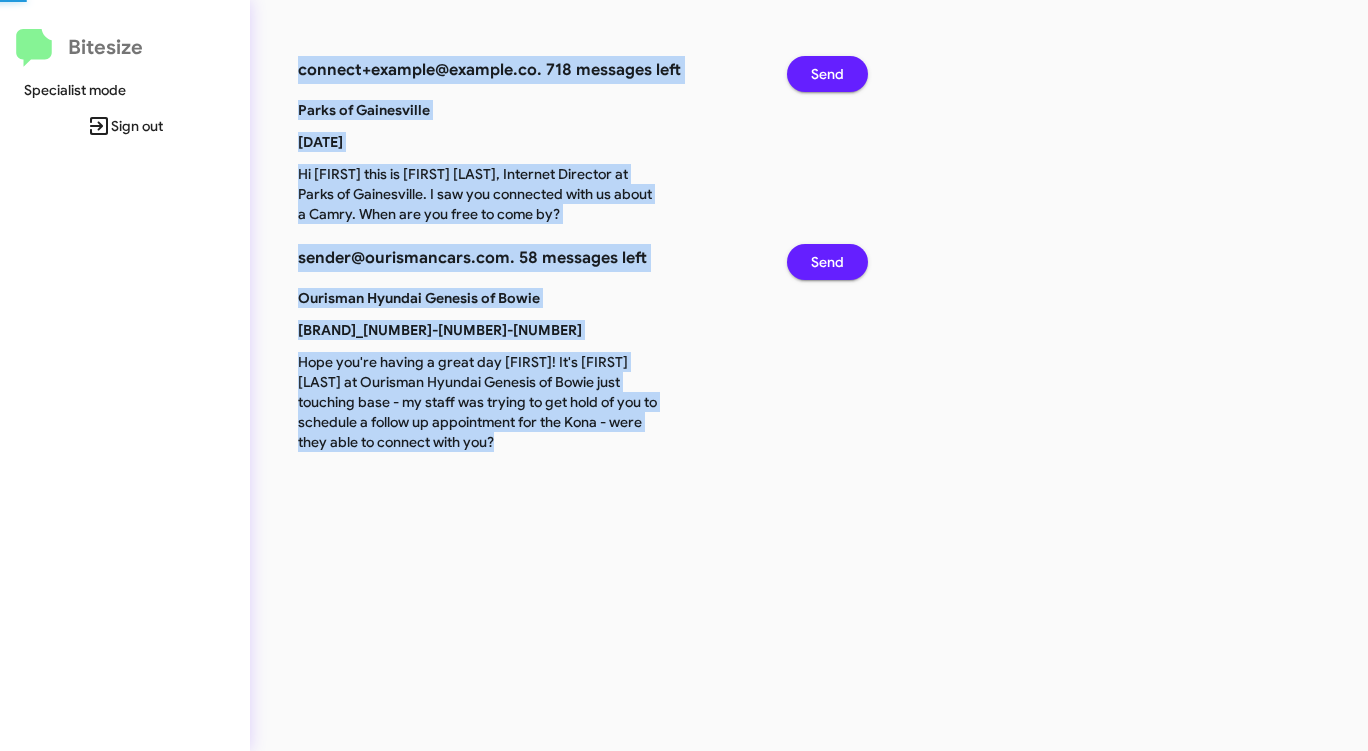 click on "Send" 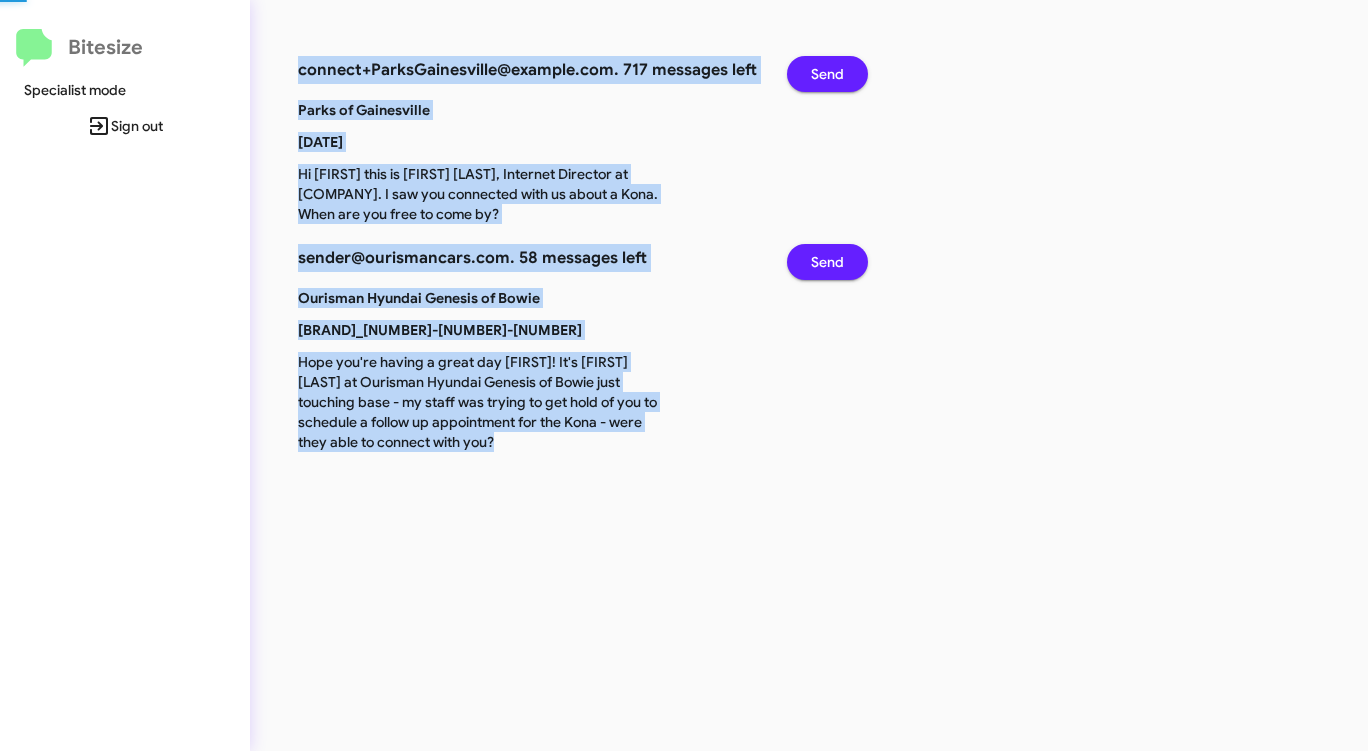 click on "Send" 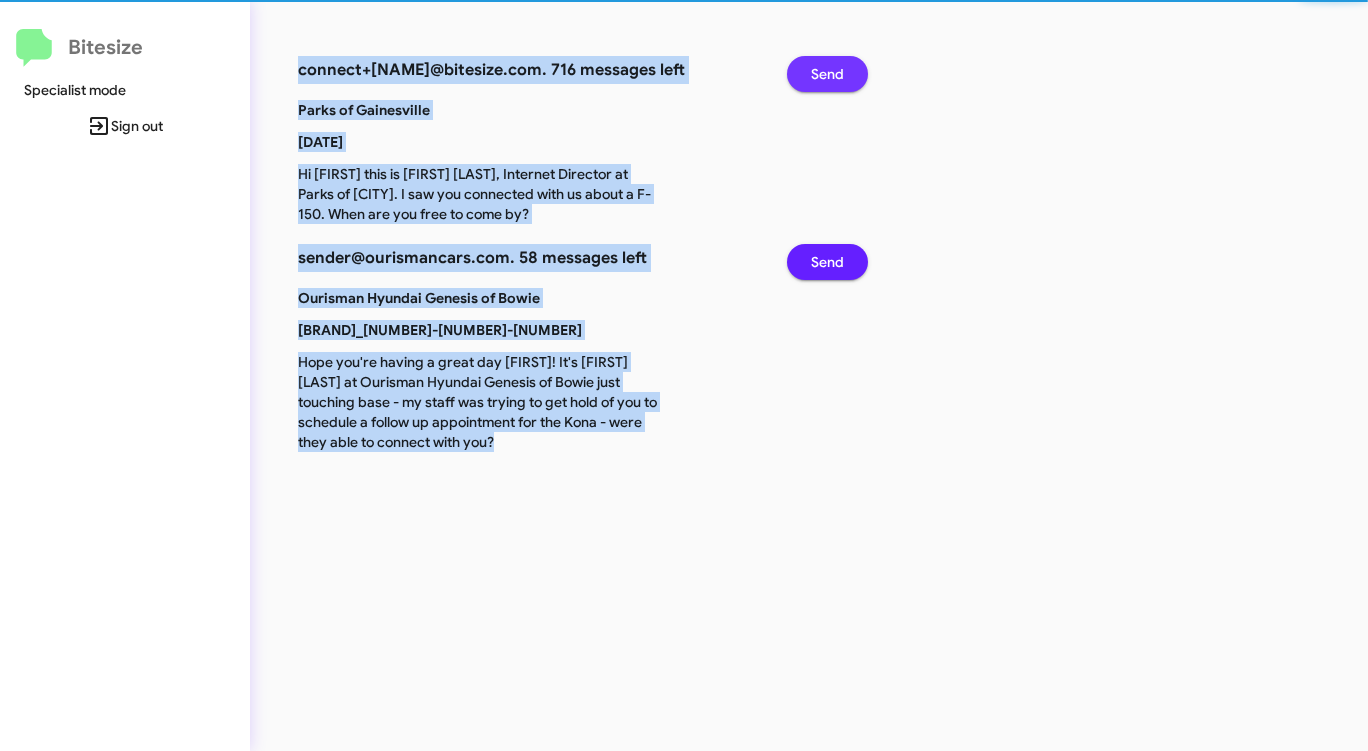 click on "Send" 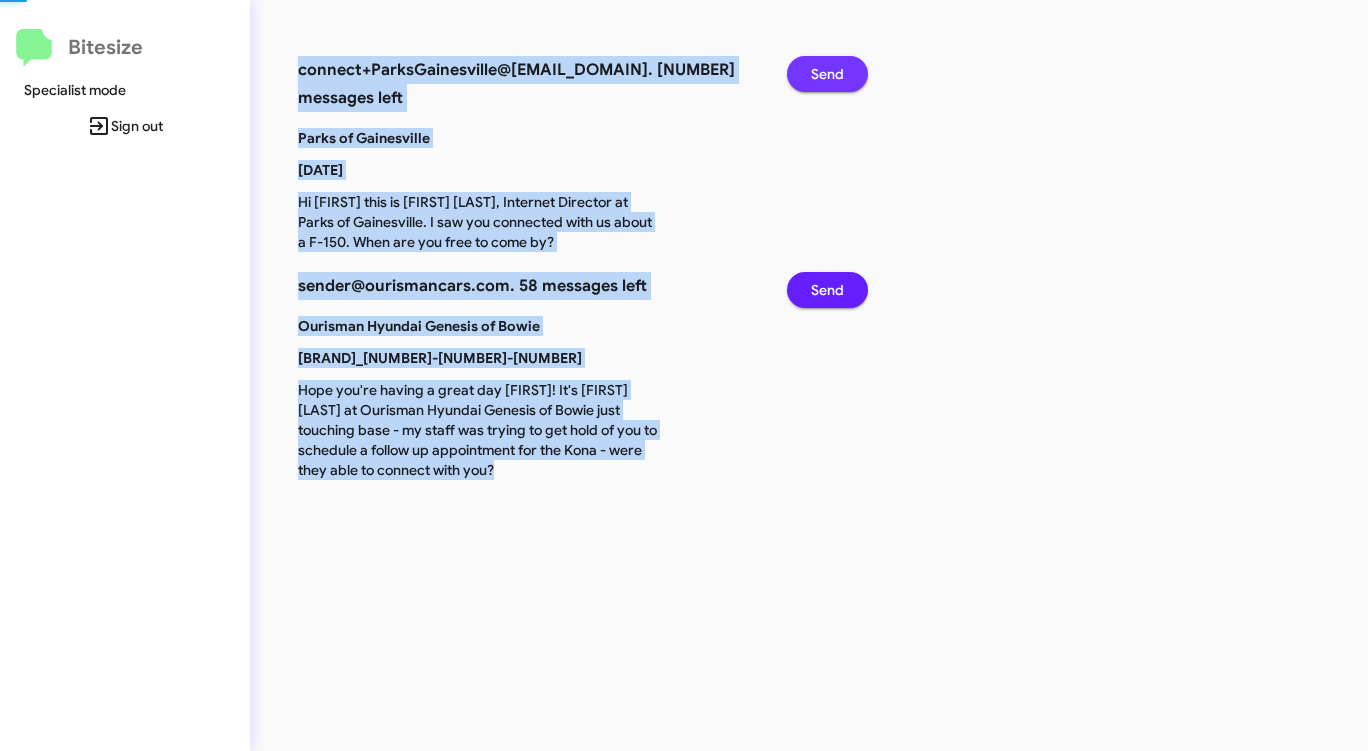 click on "Send" 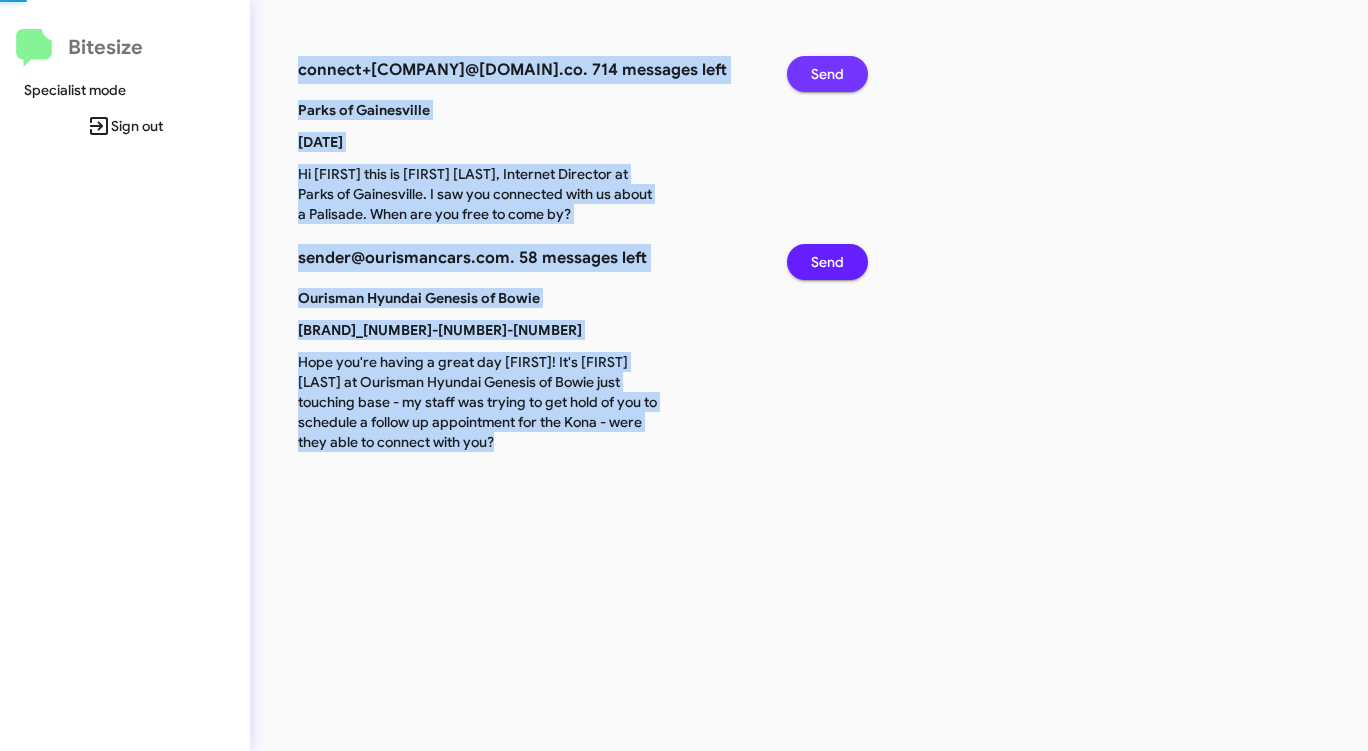 click on "Send" 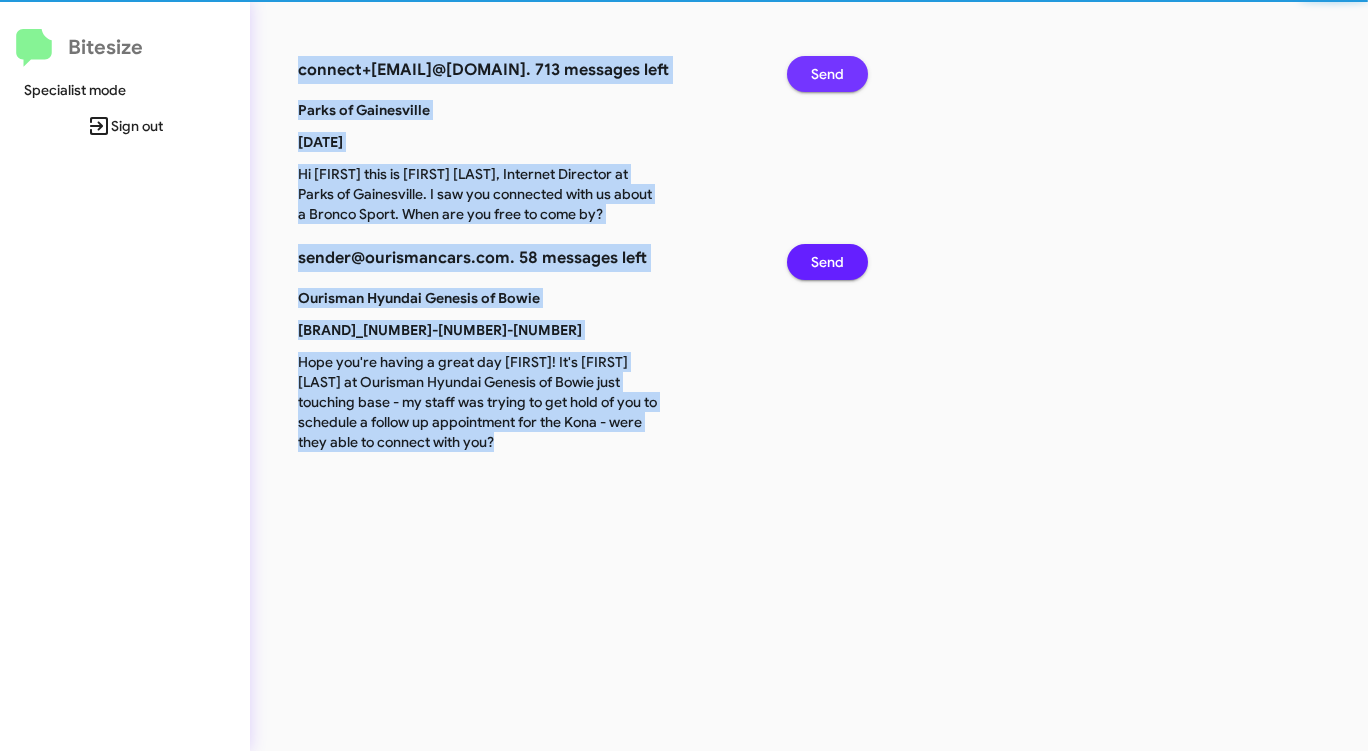 click on "Send" 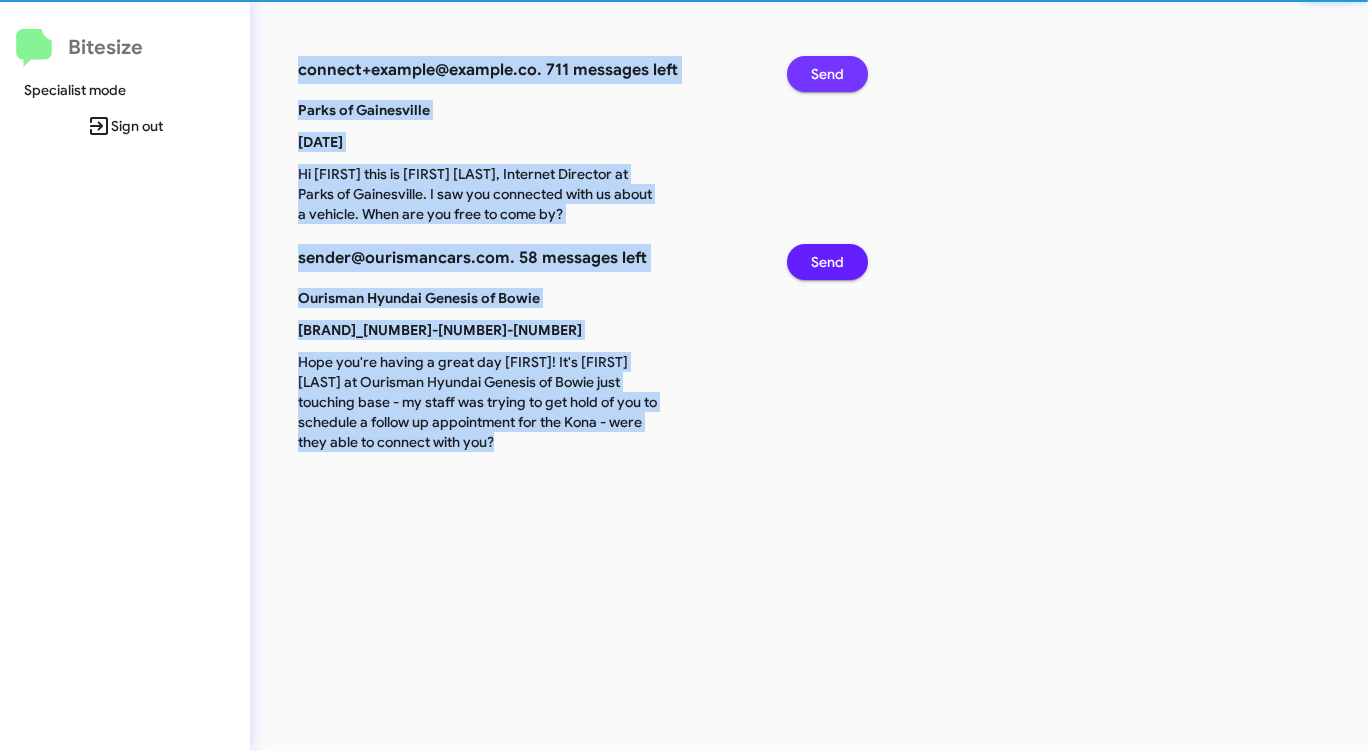 click on "Send" 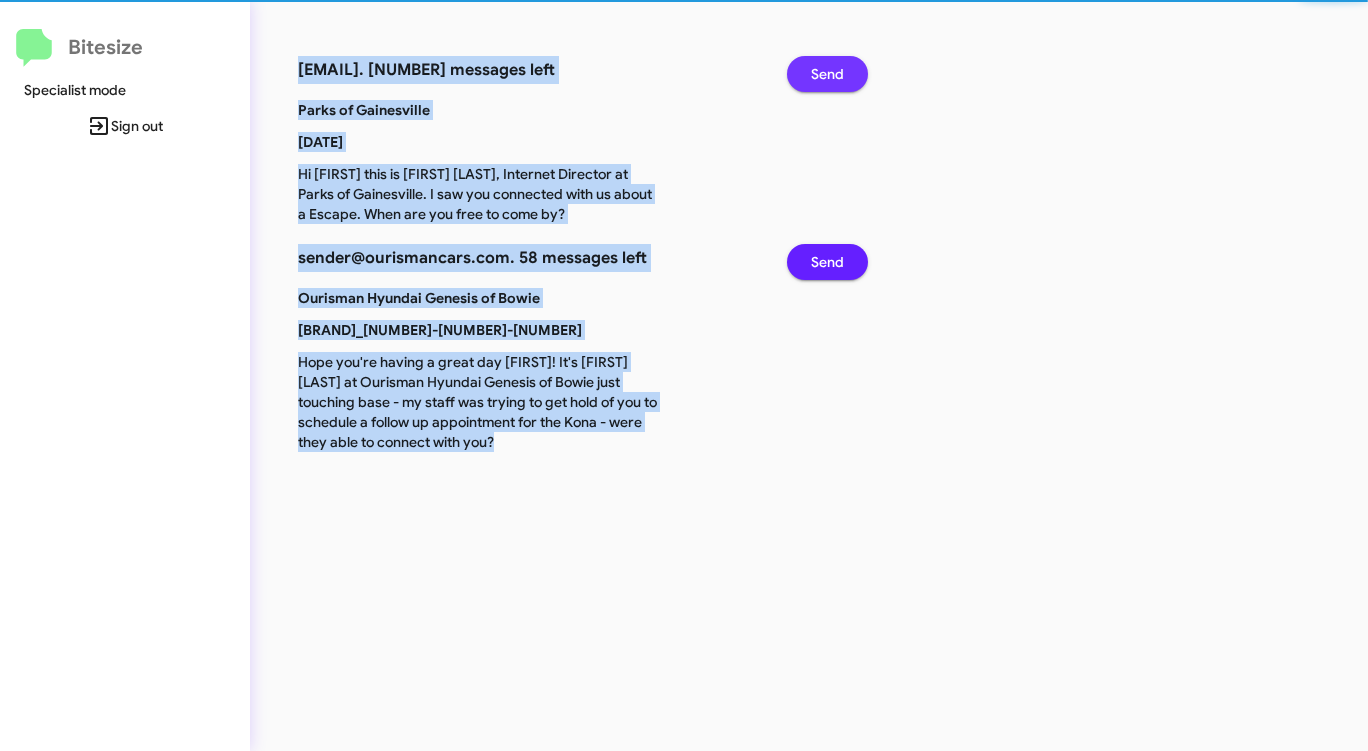 click on "Send" 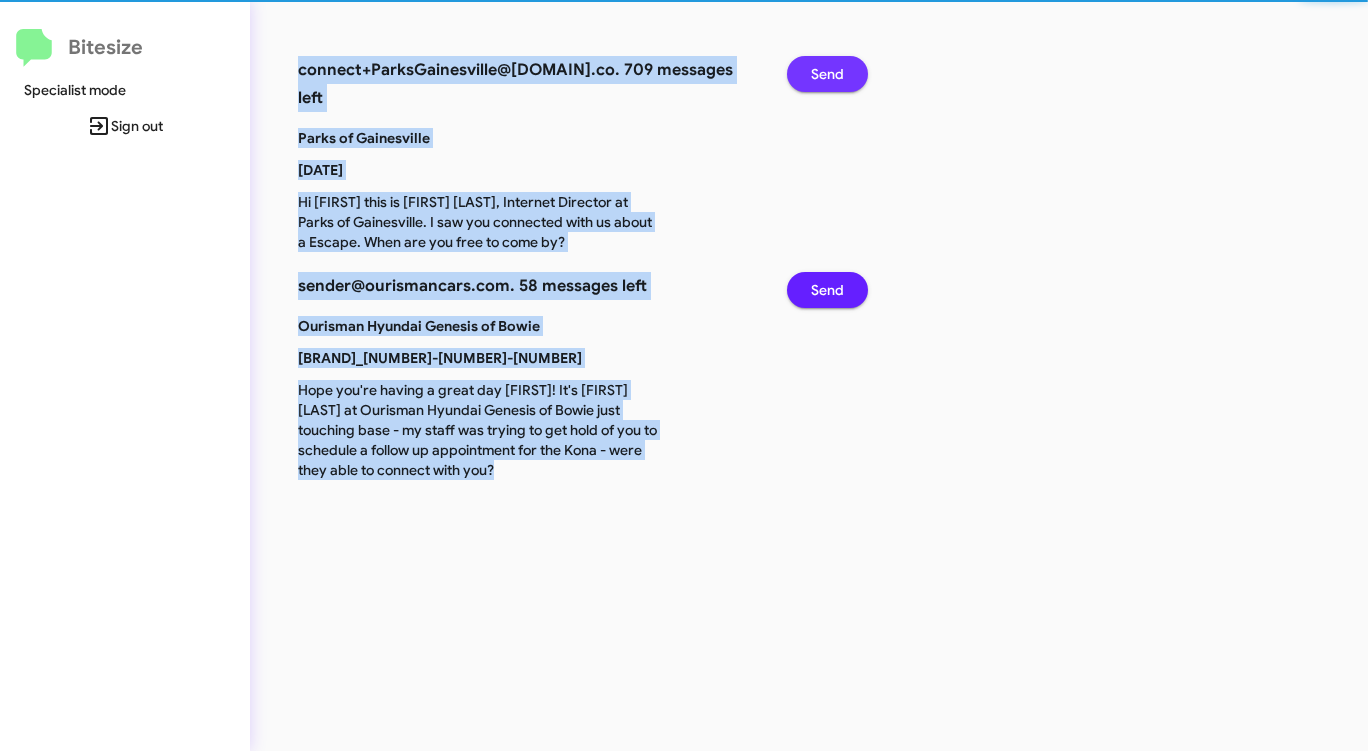 click on "Send" 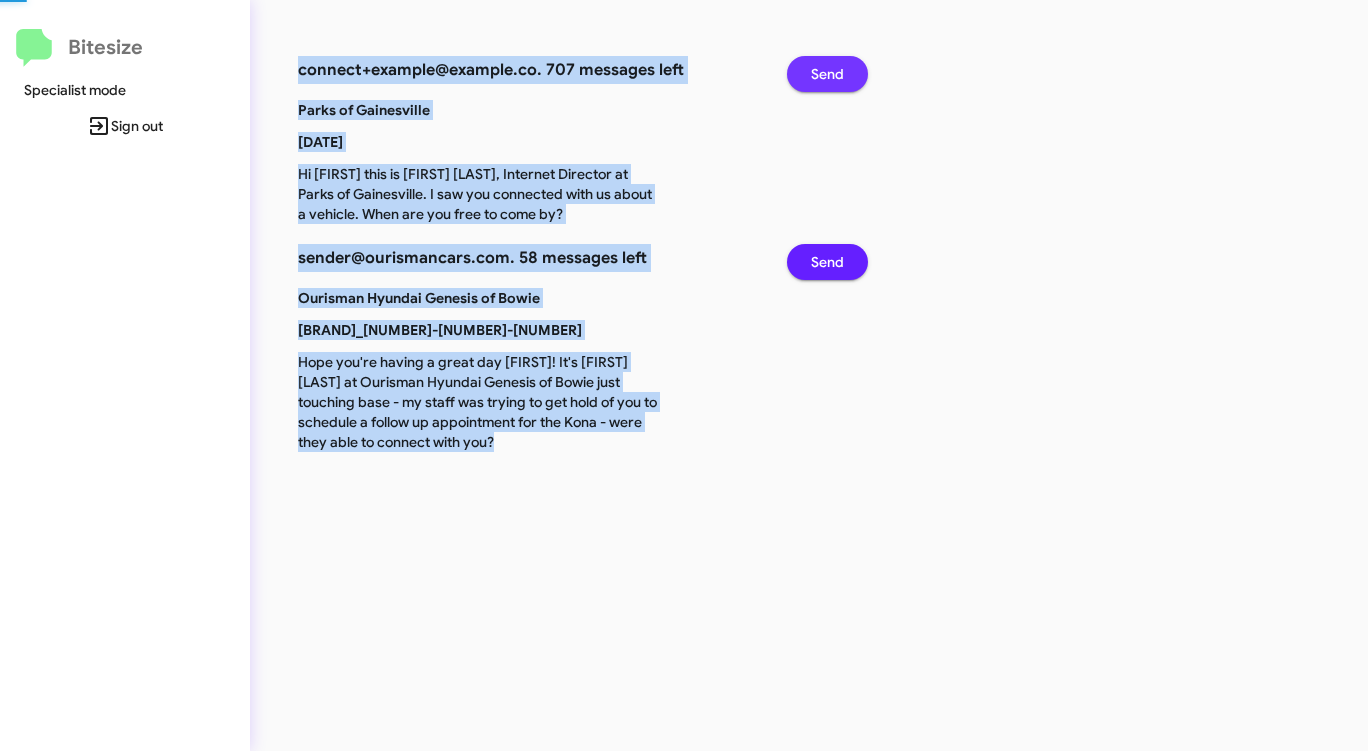 click on "Send" 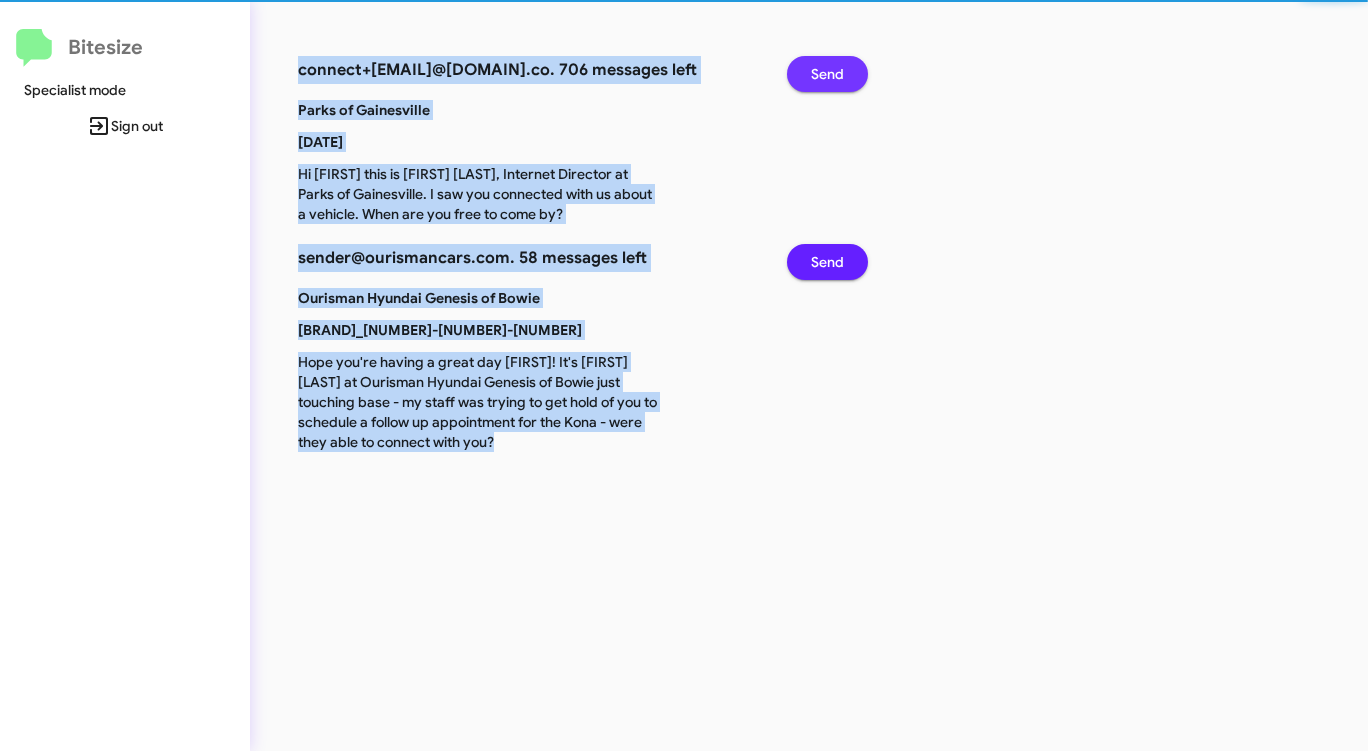 click on "Send" 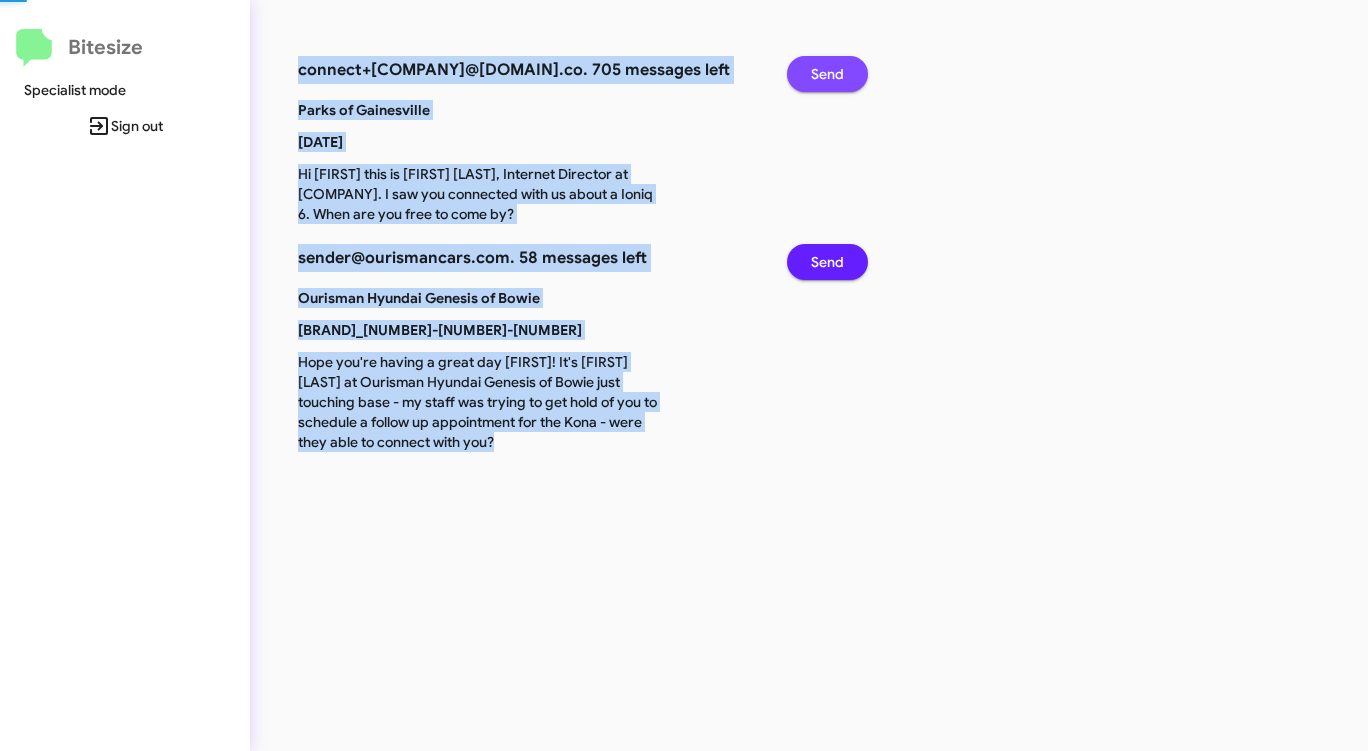 click on "Send" 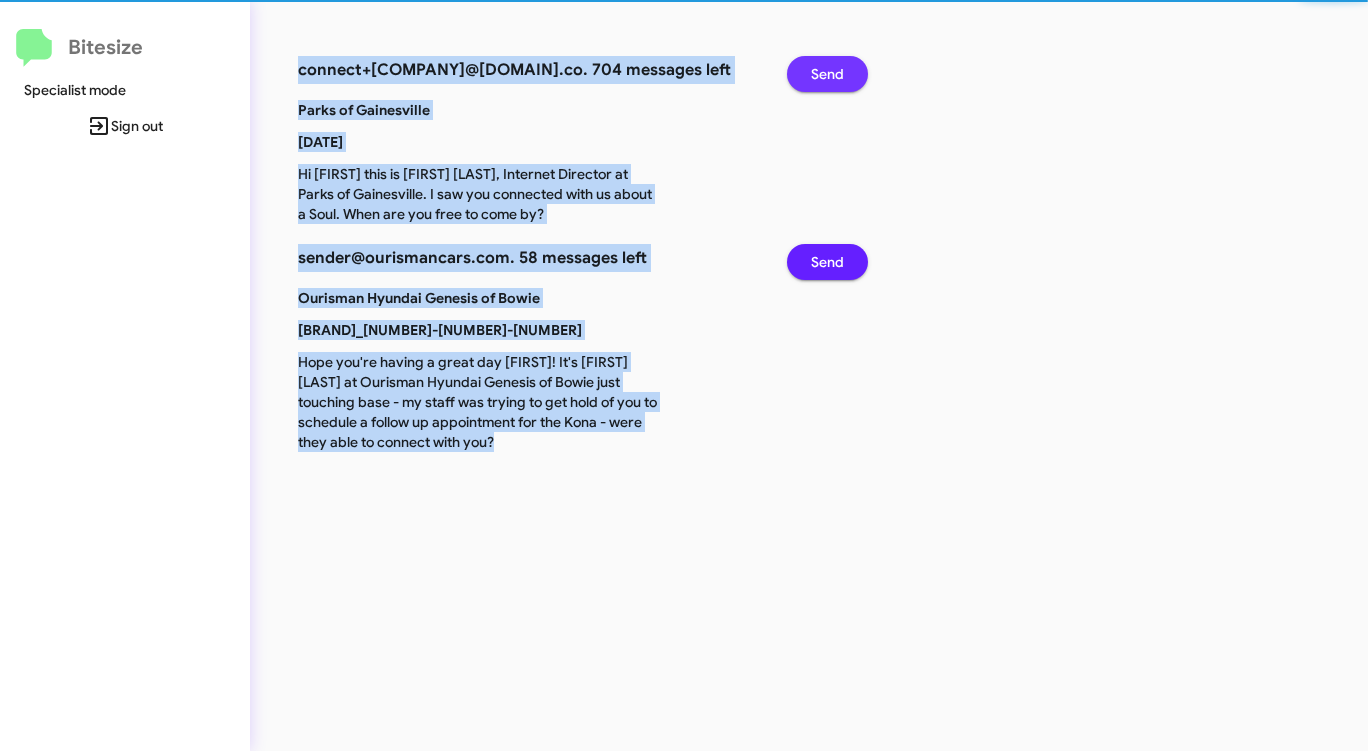 click on "Send" 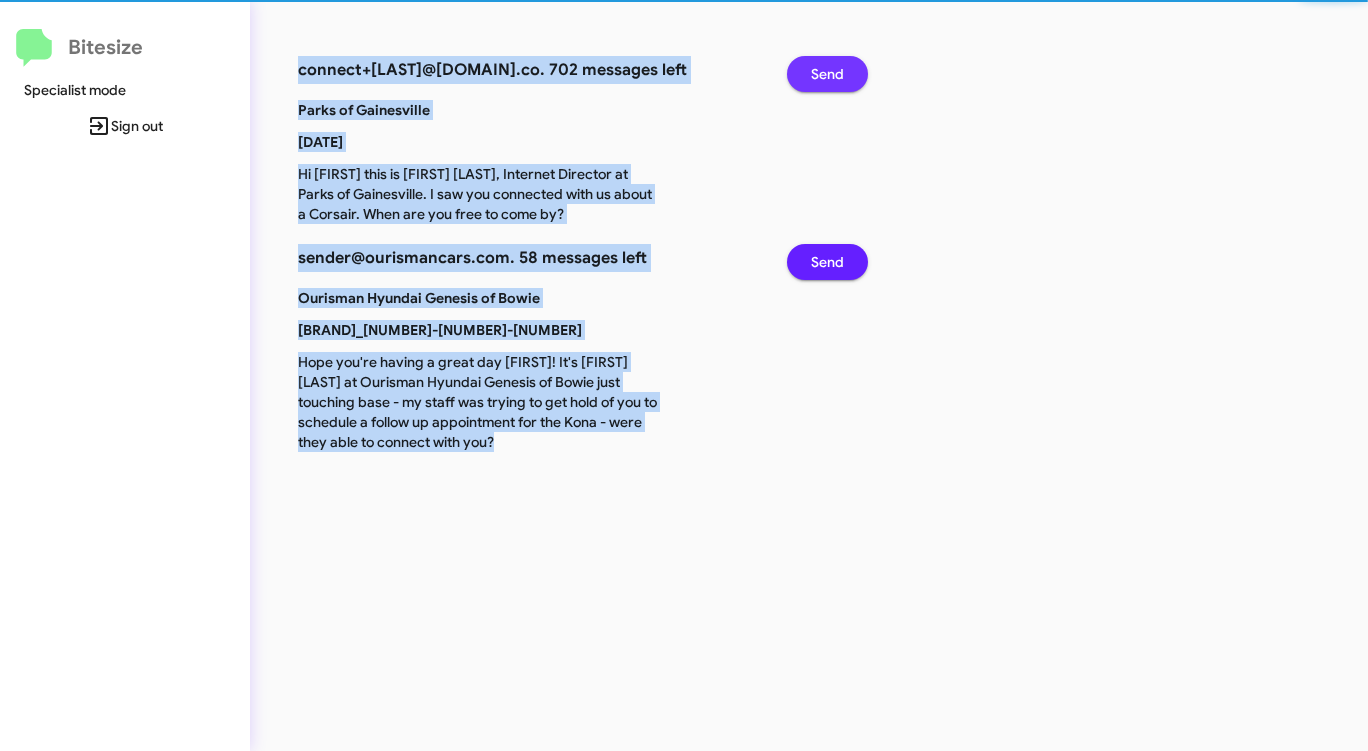 click on "Send" 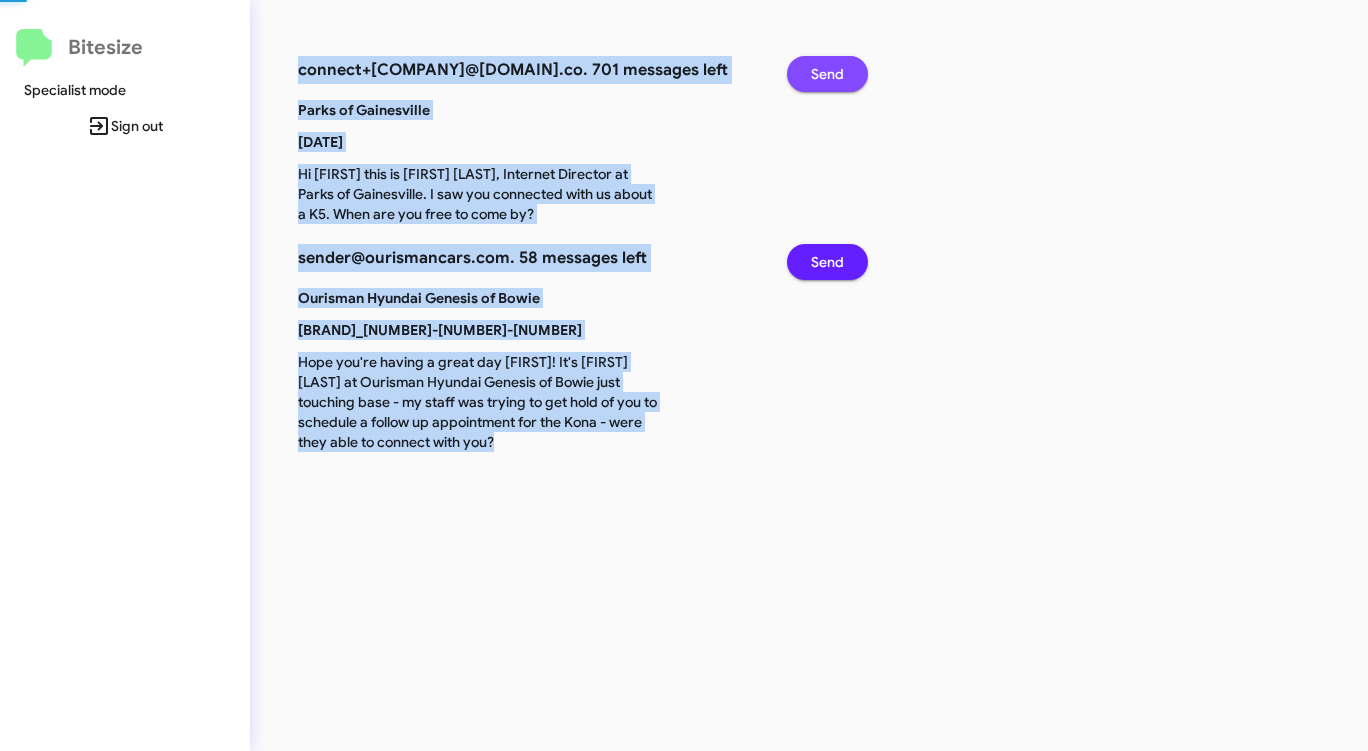 click on "Send" 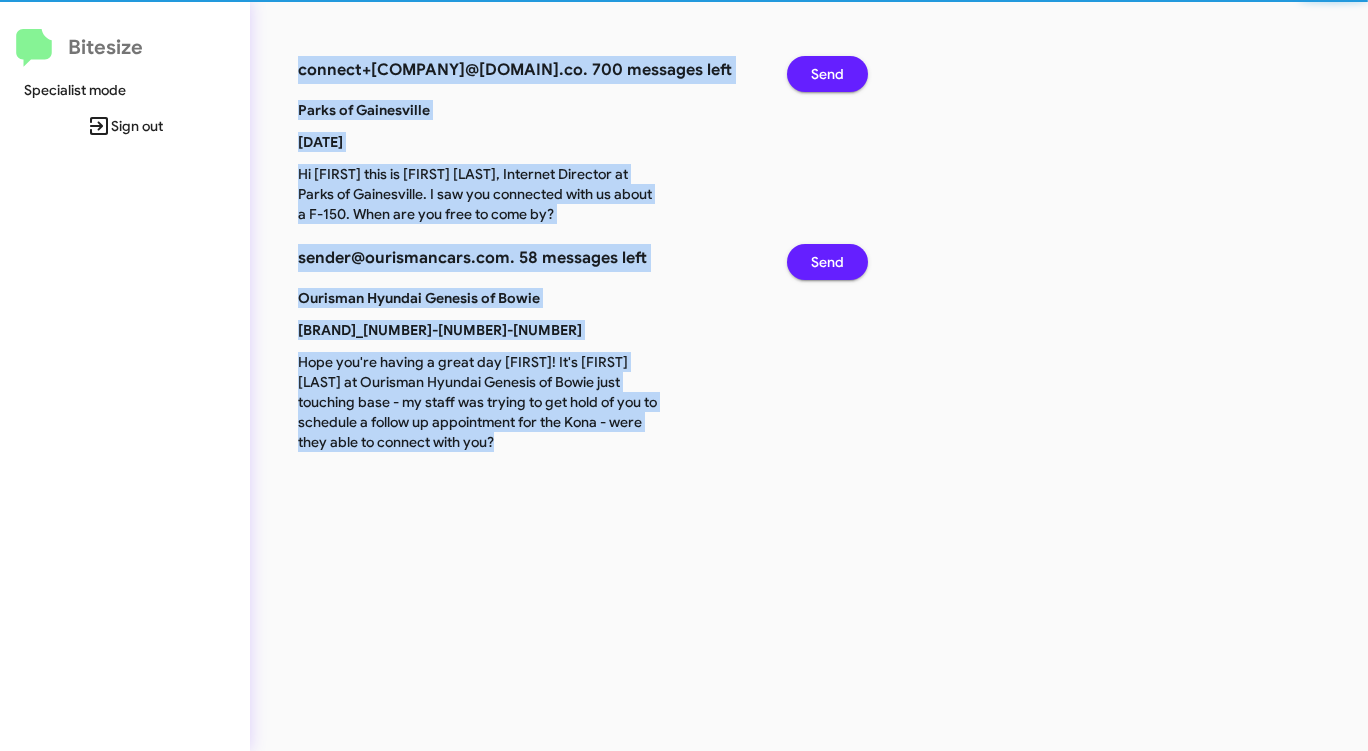 click on "Send" 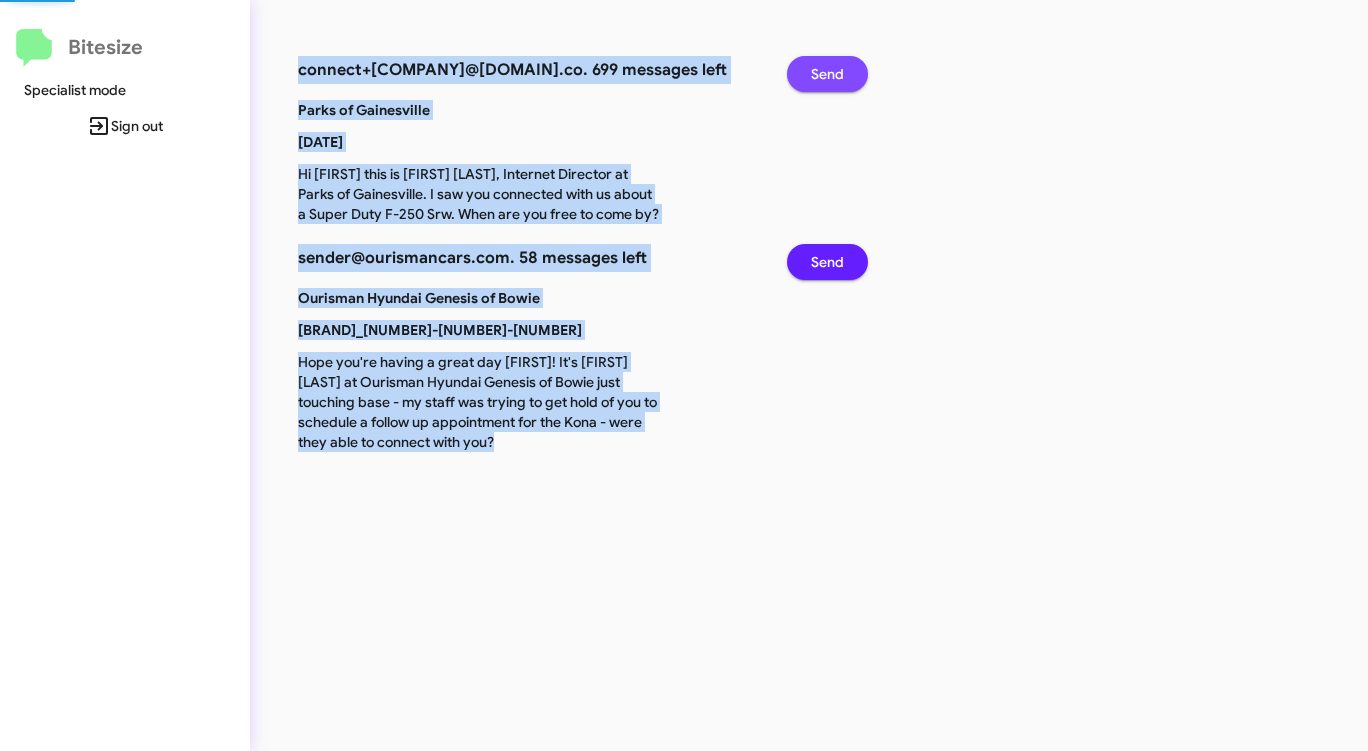 click on "Send" 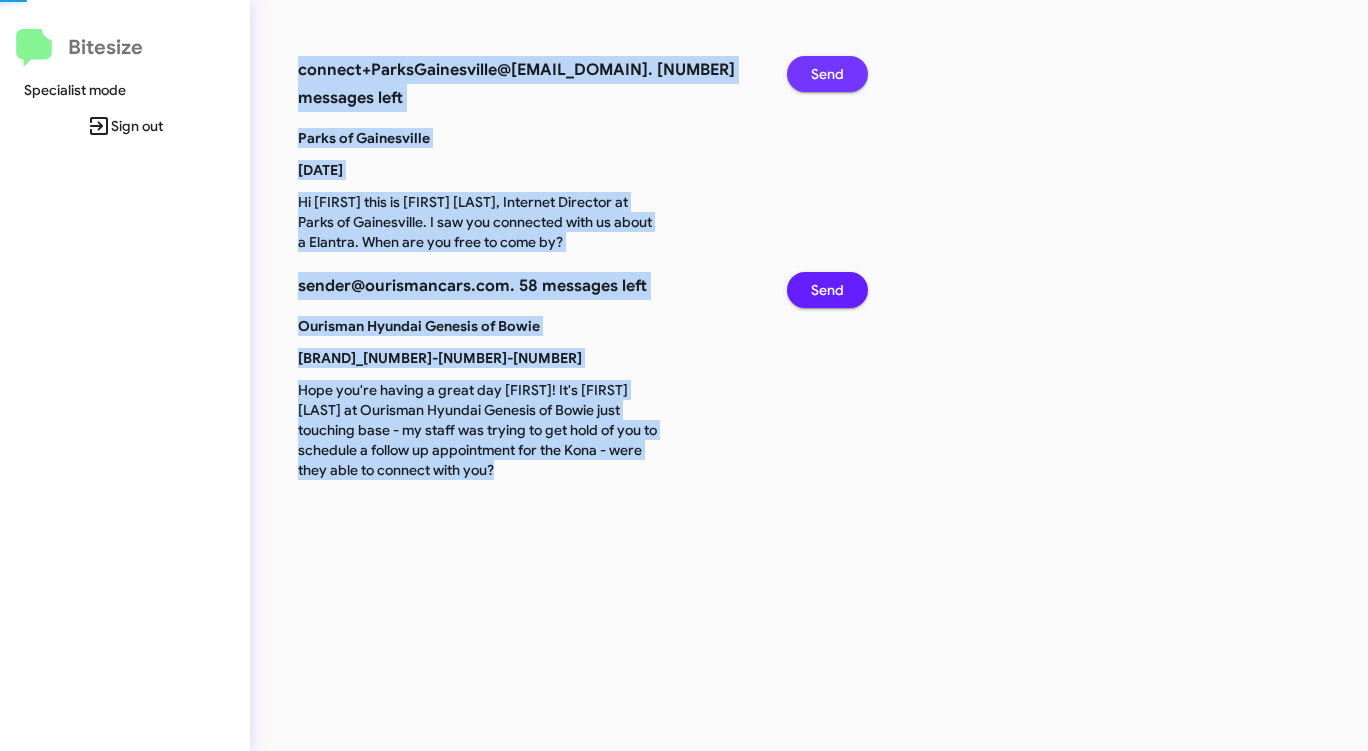 click on "Send" 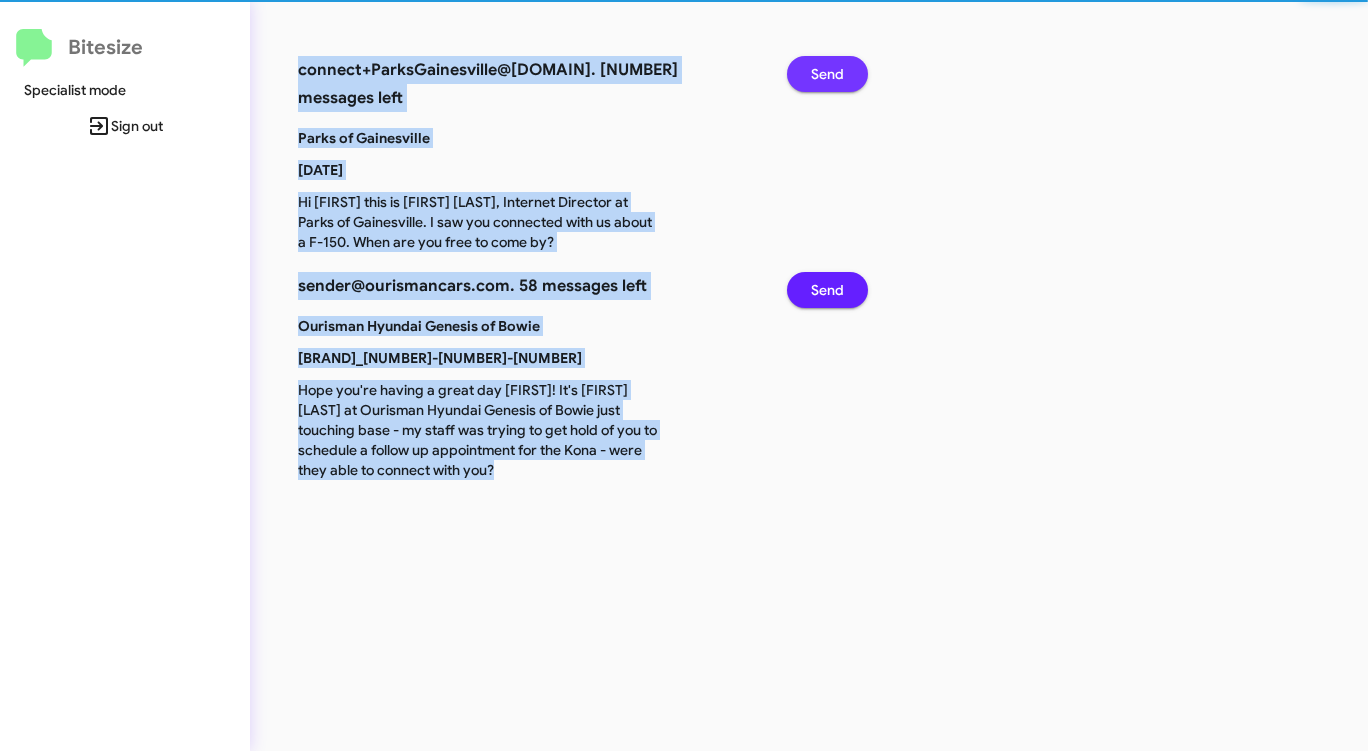 click on "Send" 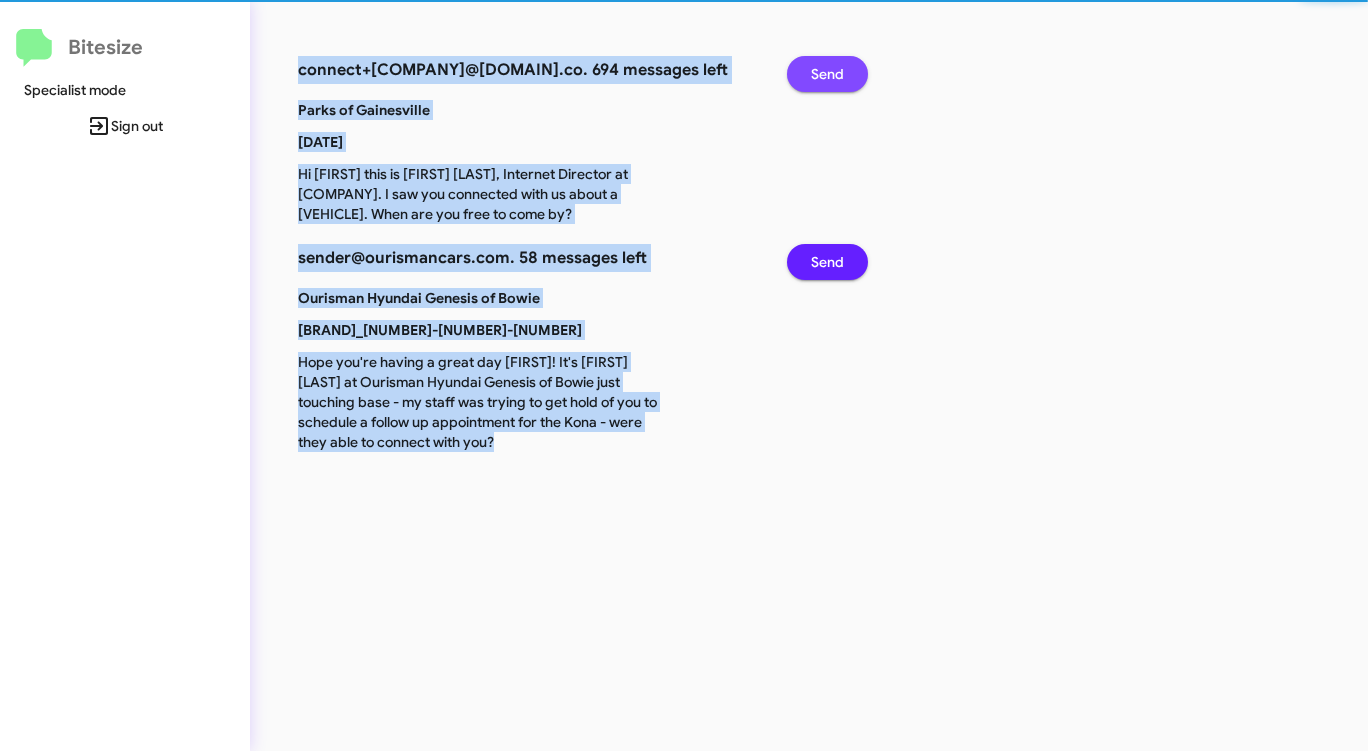 click on "Send" 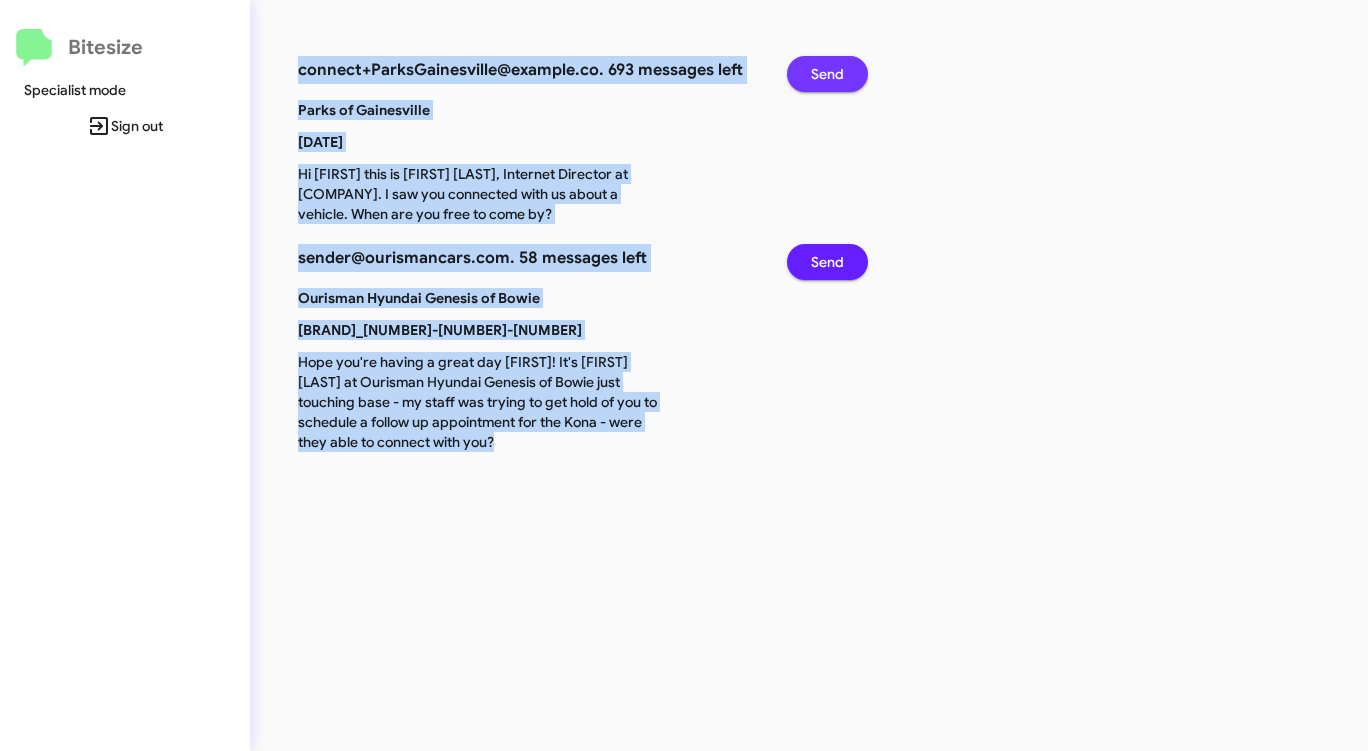 click on "Send" 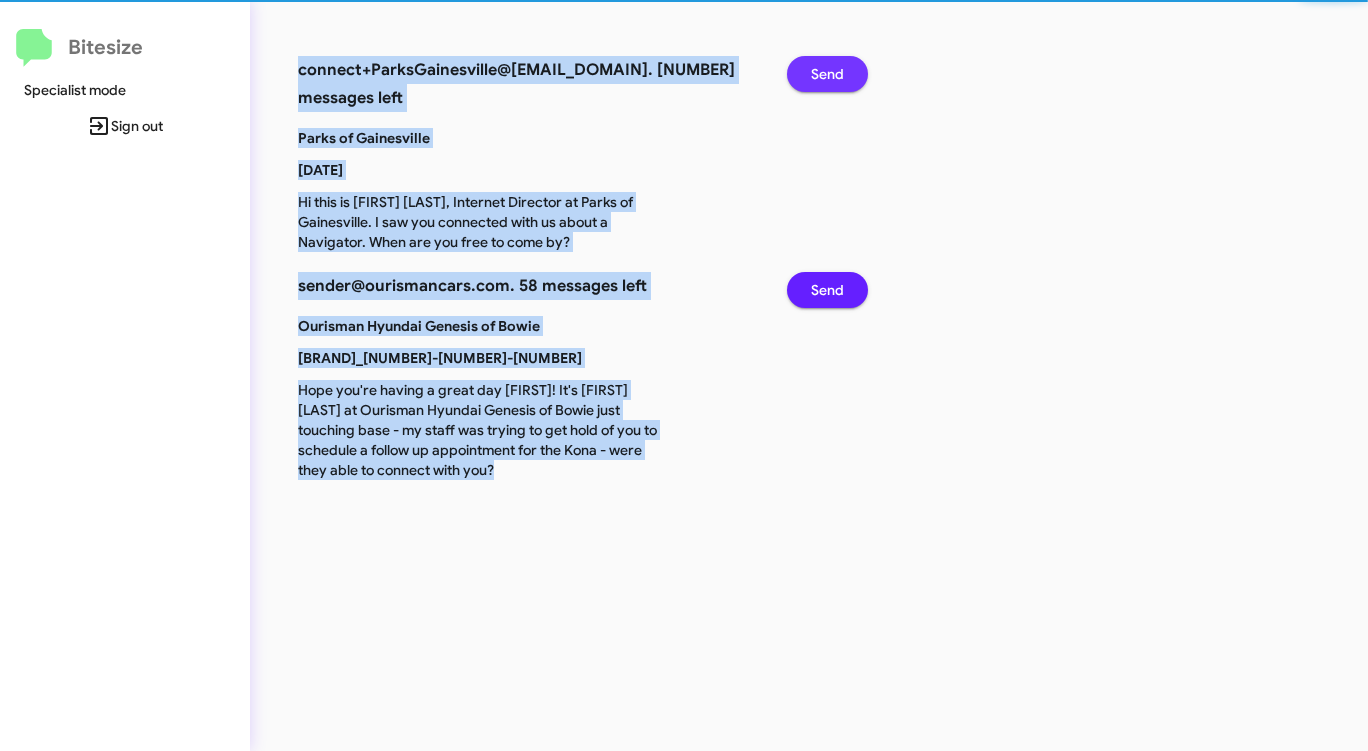 click on "Send" 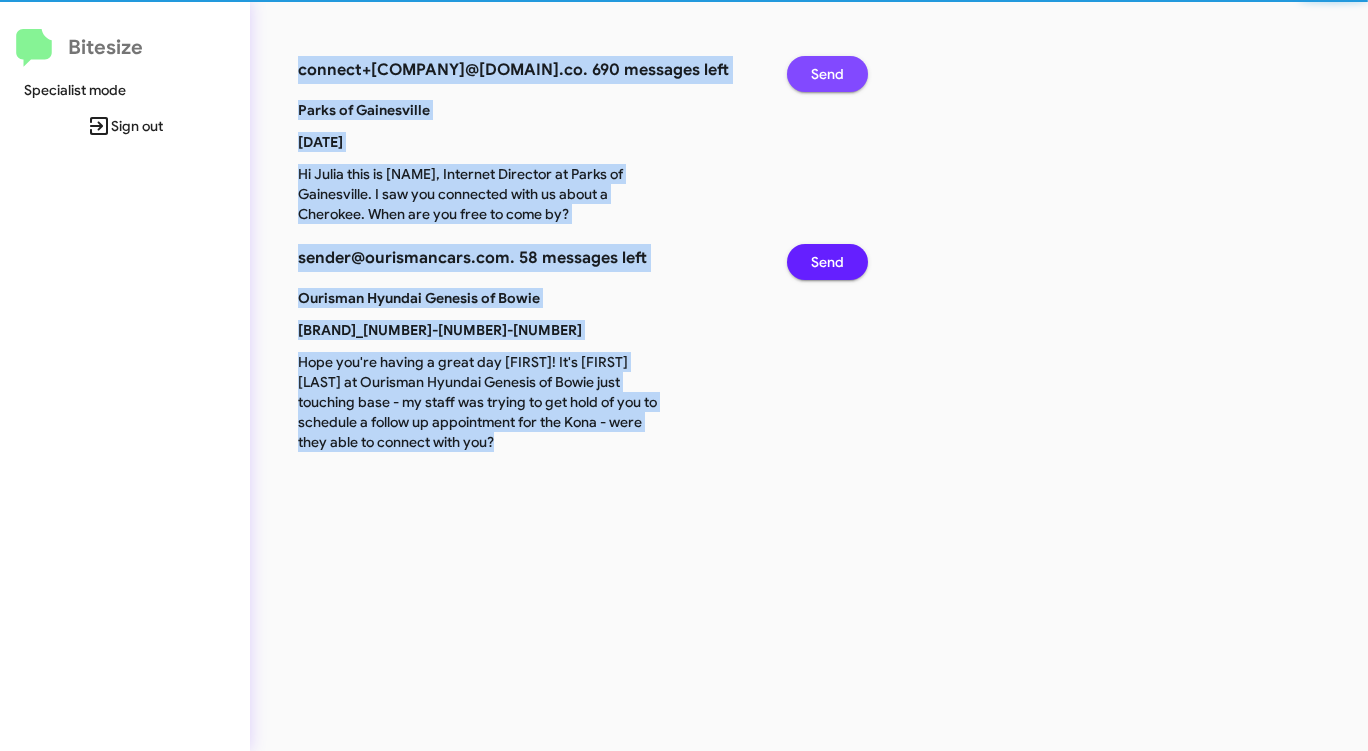 click on "Send" 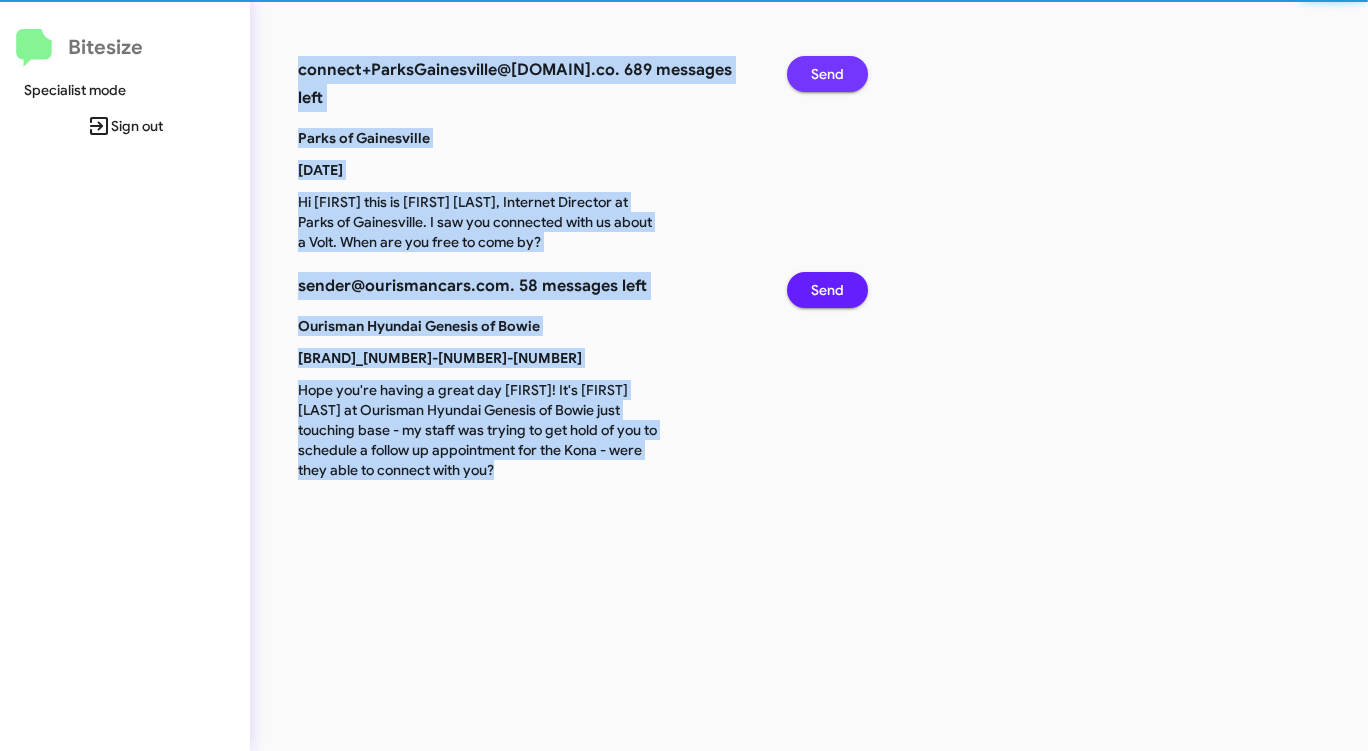 click on "Send" 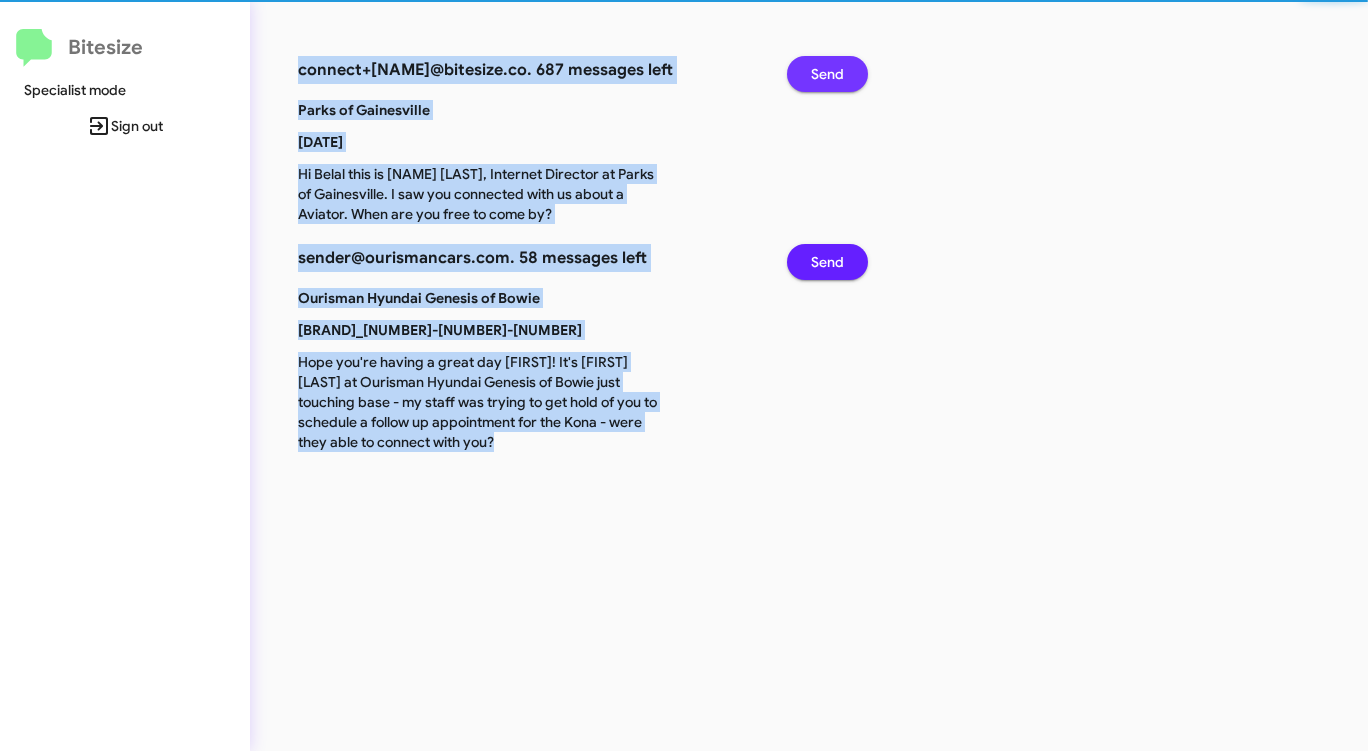 click on "Send" 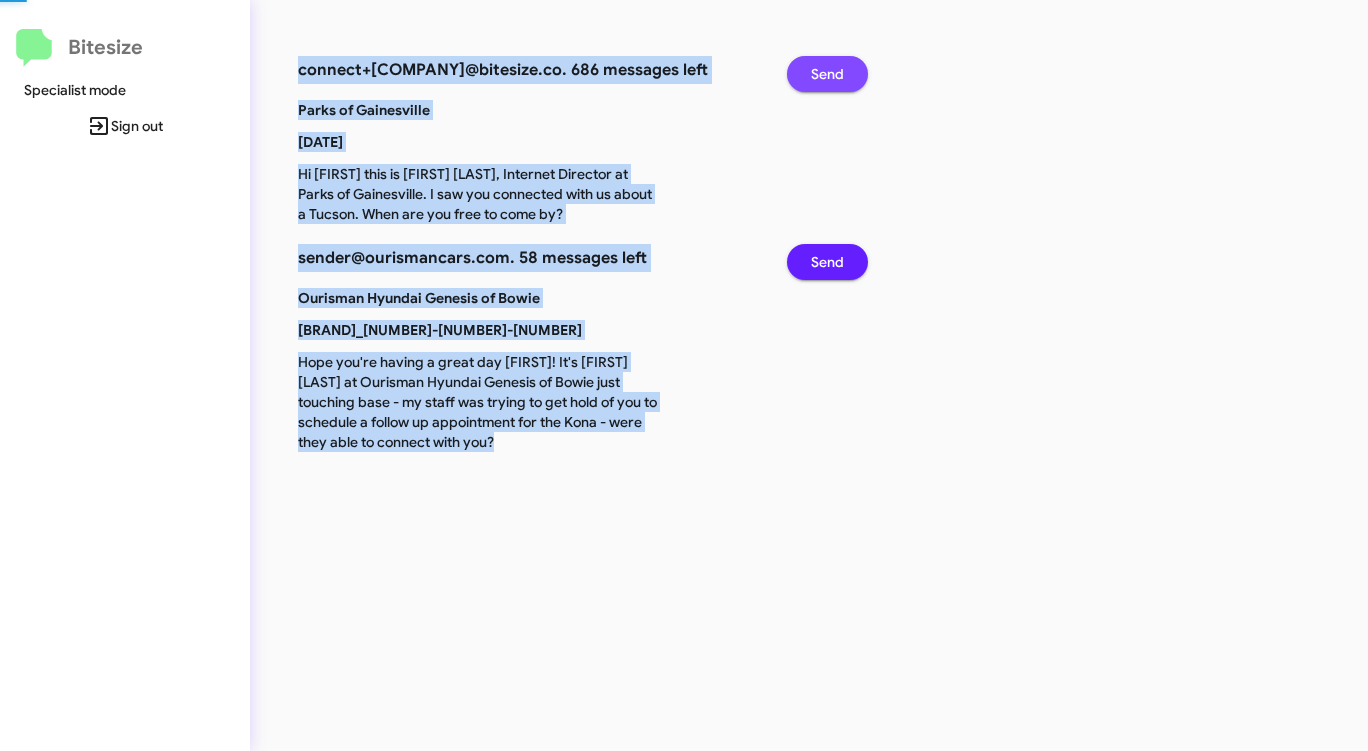 click on "Send" 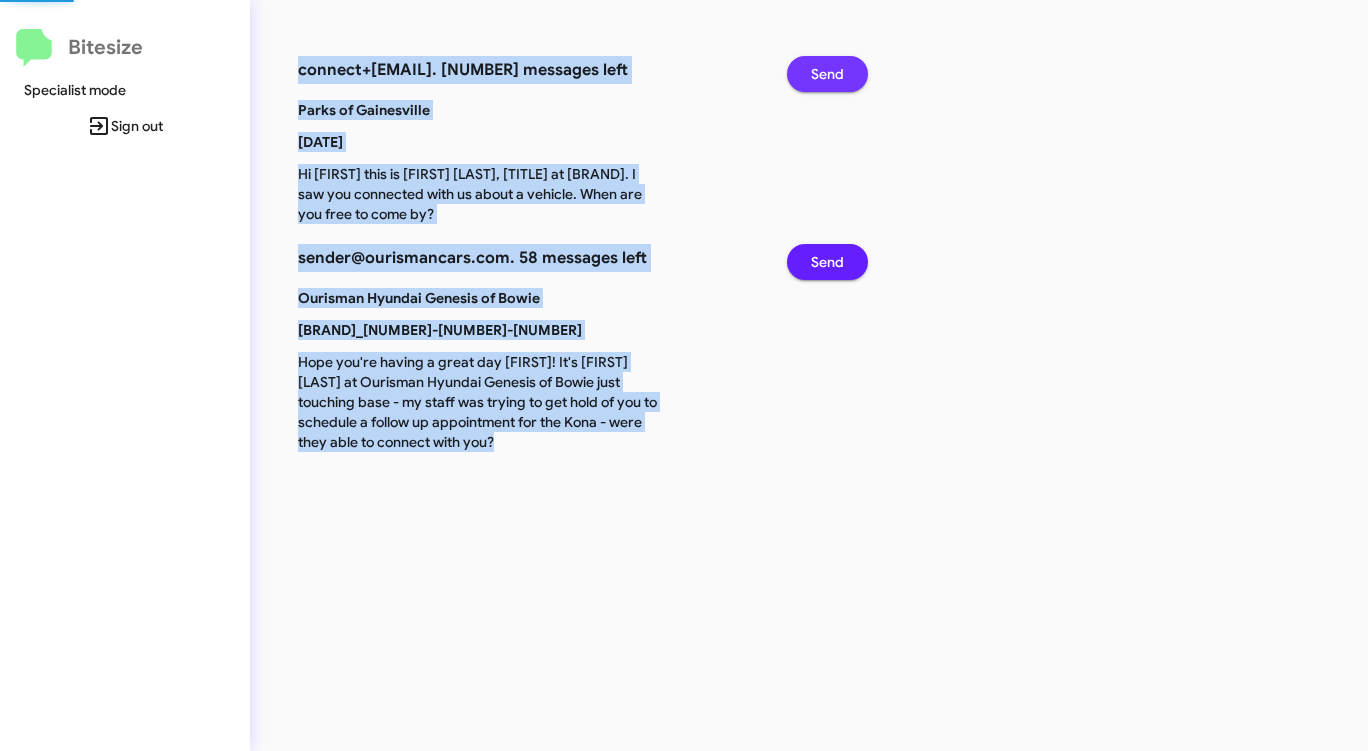 click on "Send" 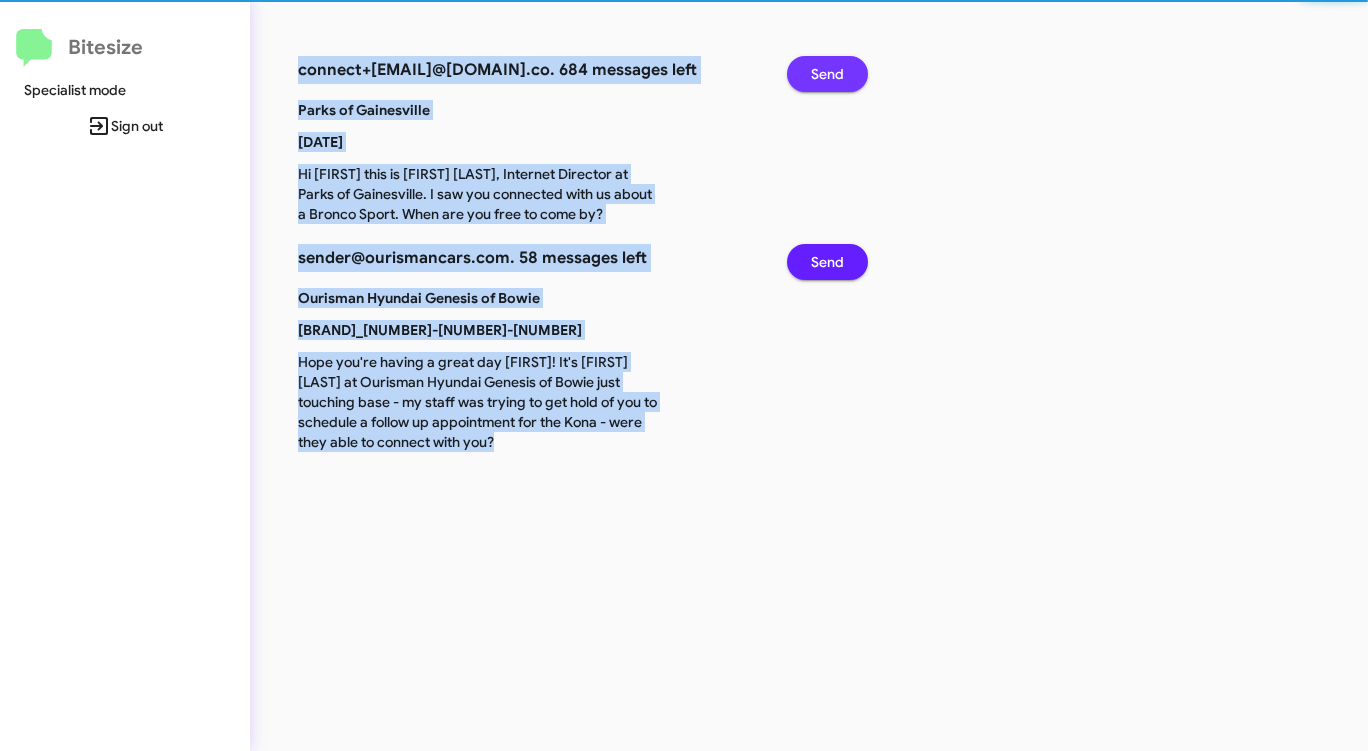 click on "Send" 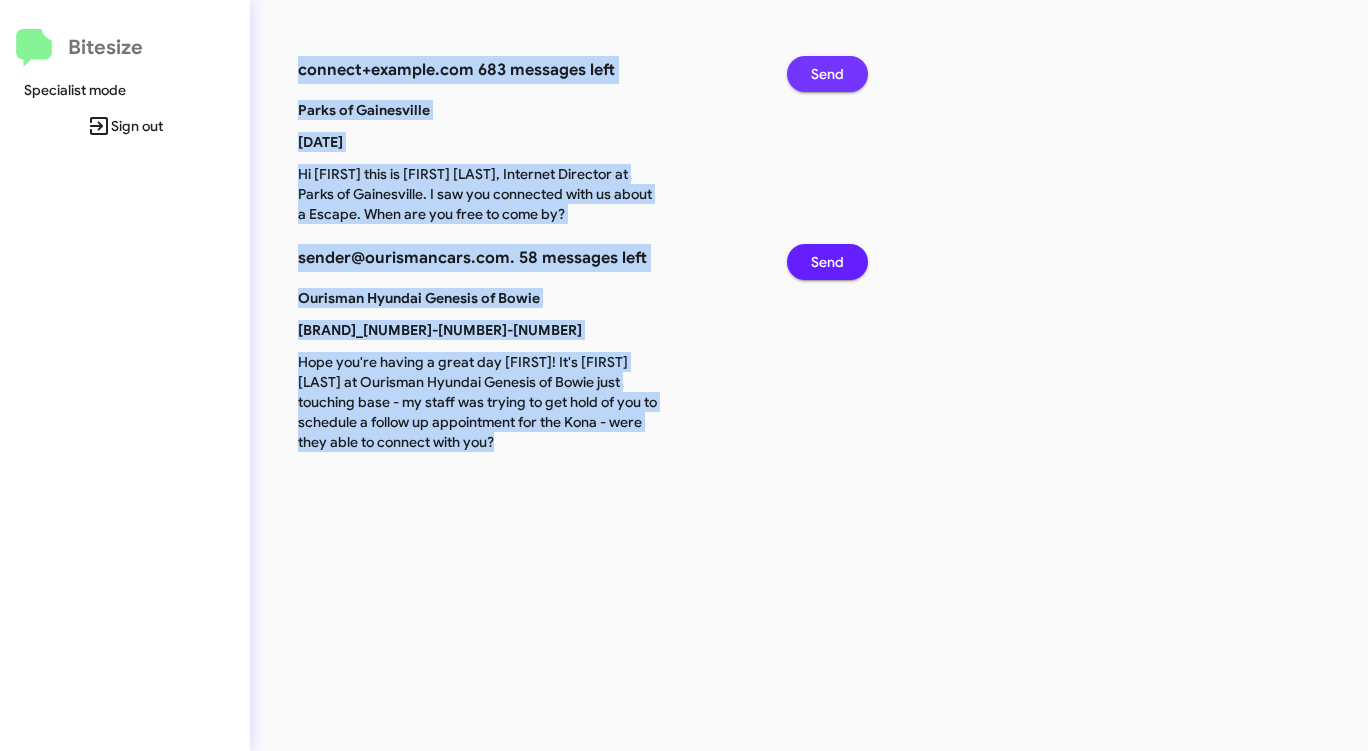 click on "Send" 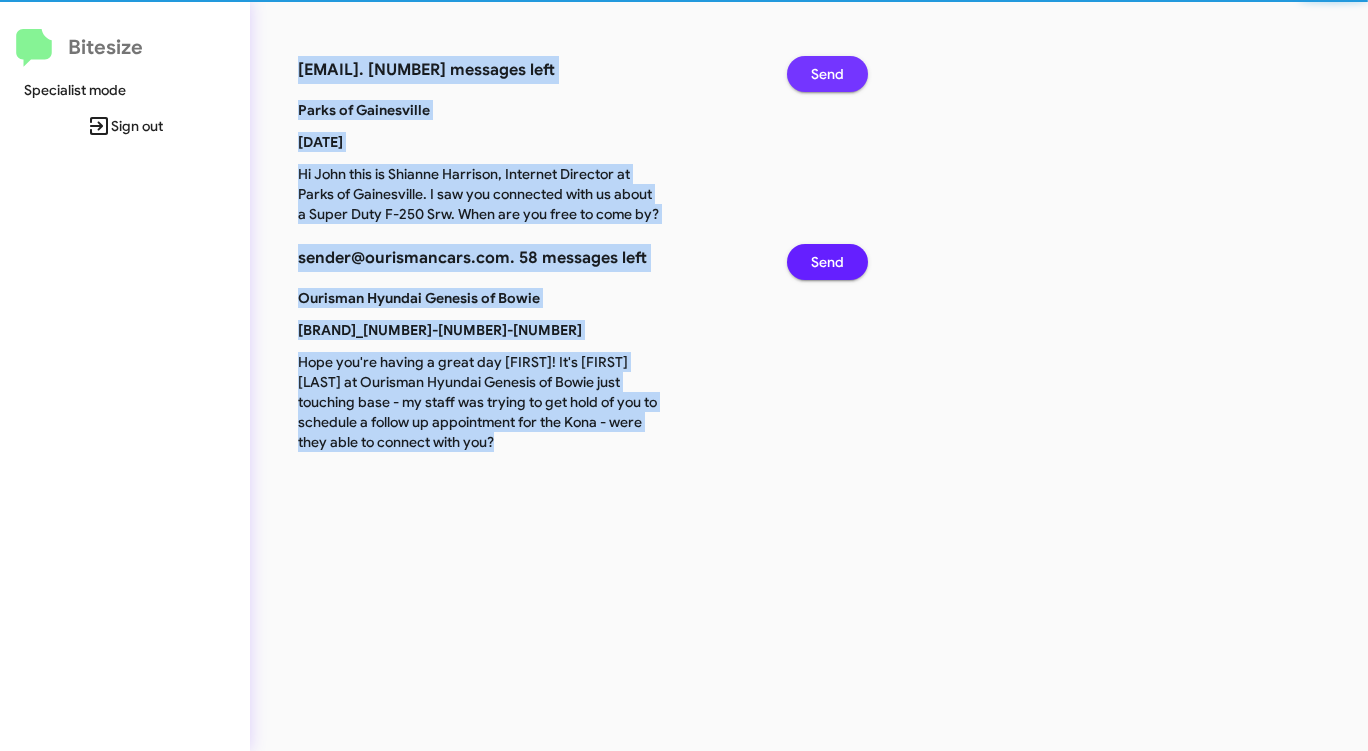 click on "Send" 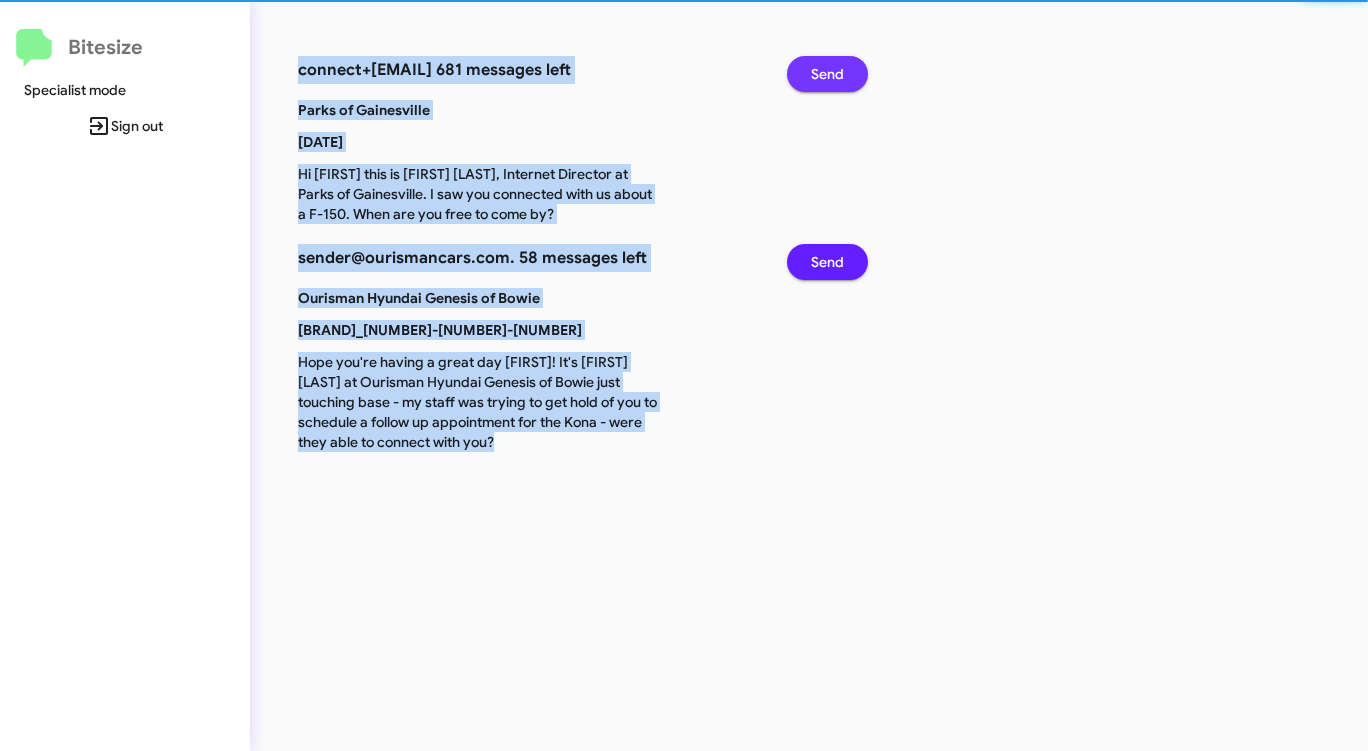 click on "Send" 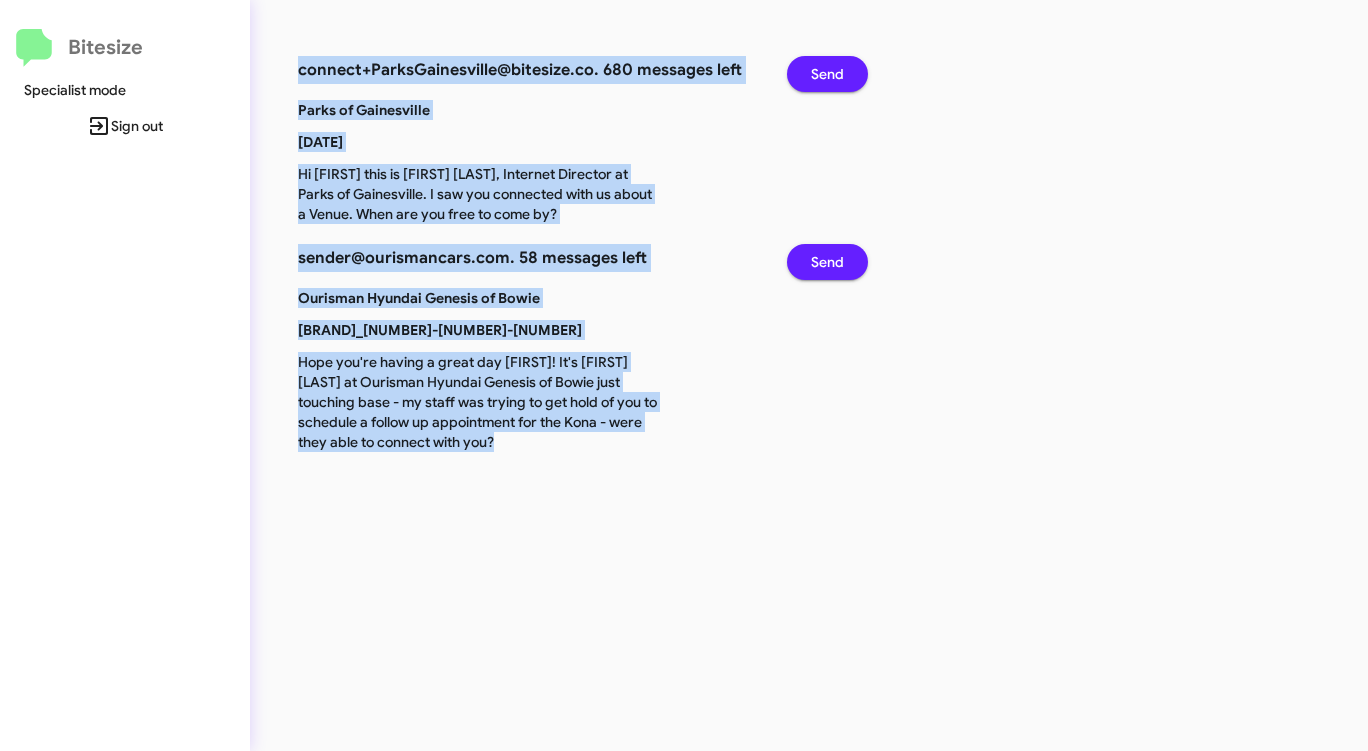 click on "Send" 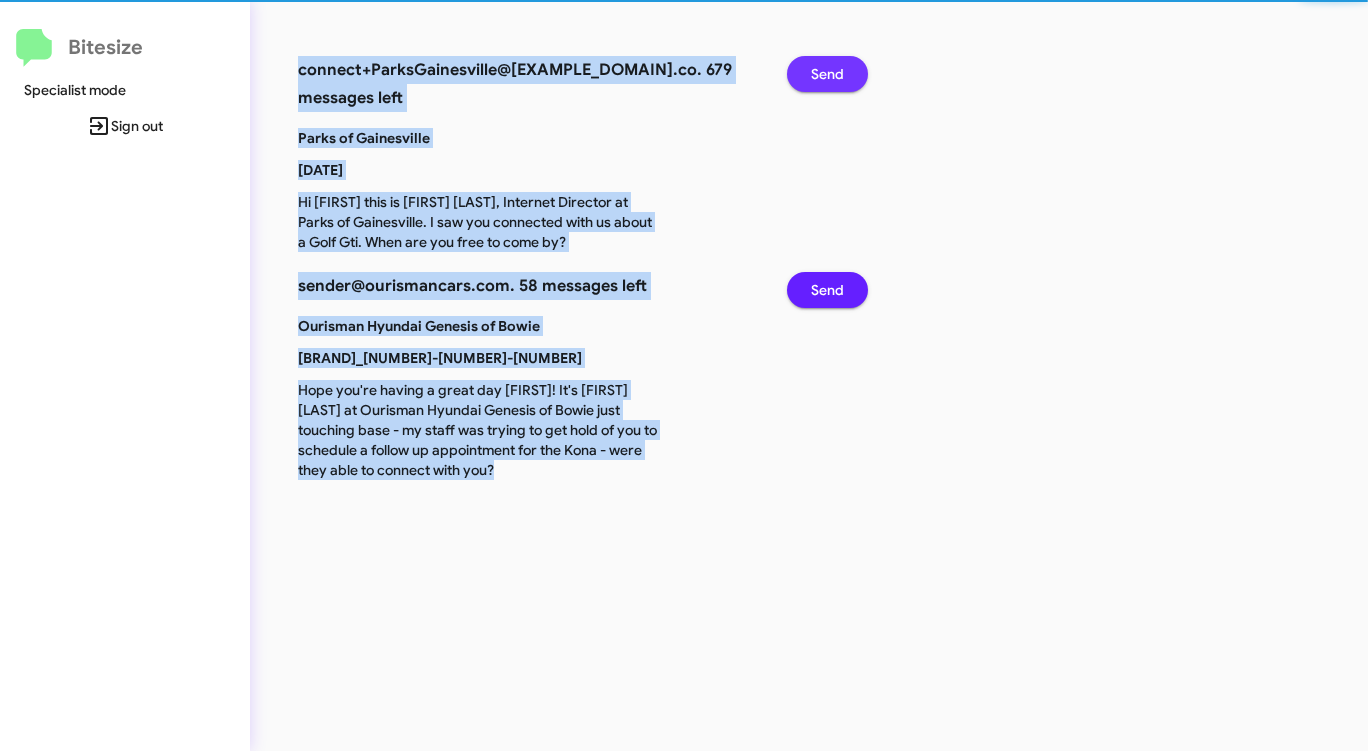 click on "Send" 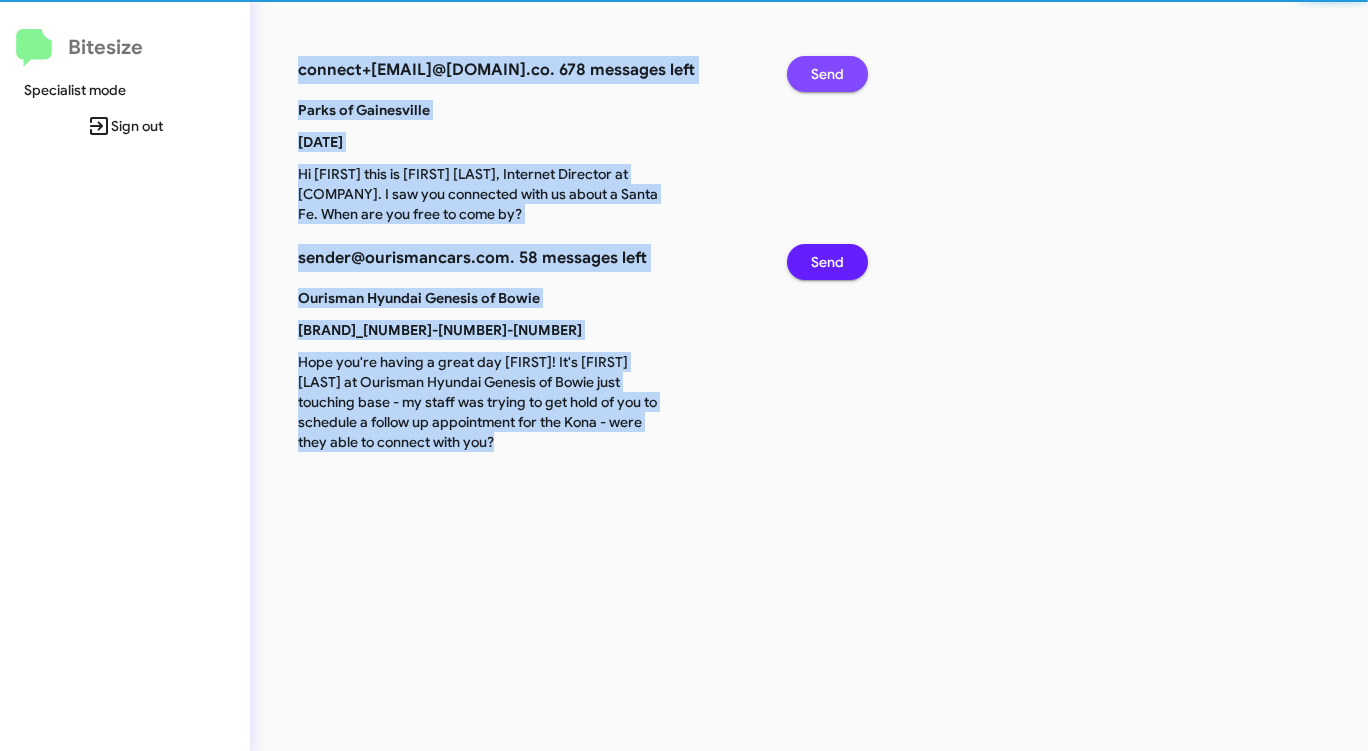 click on "Send" 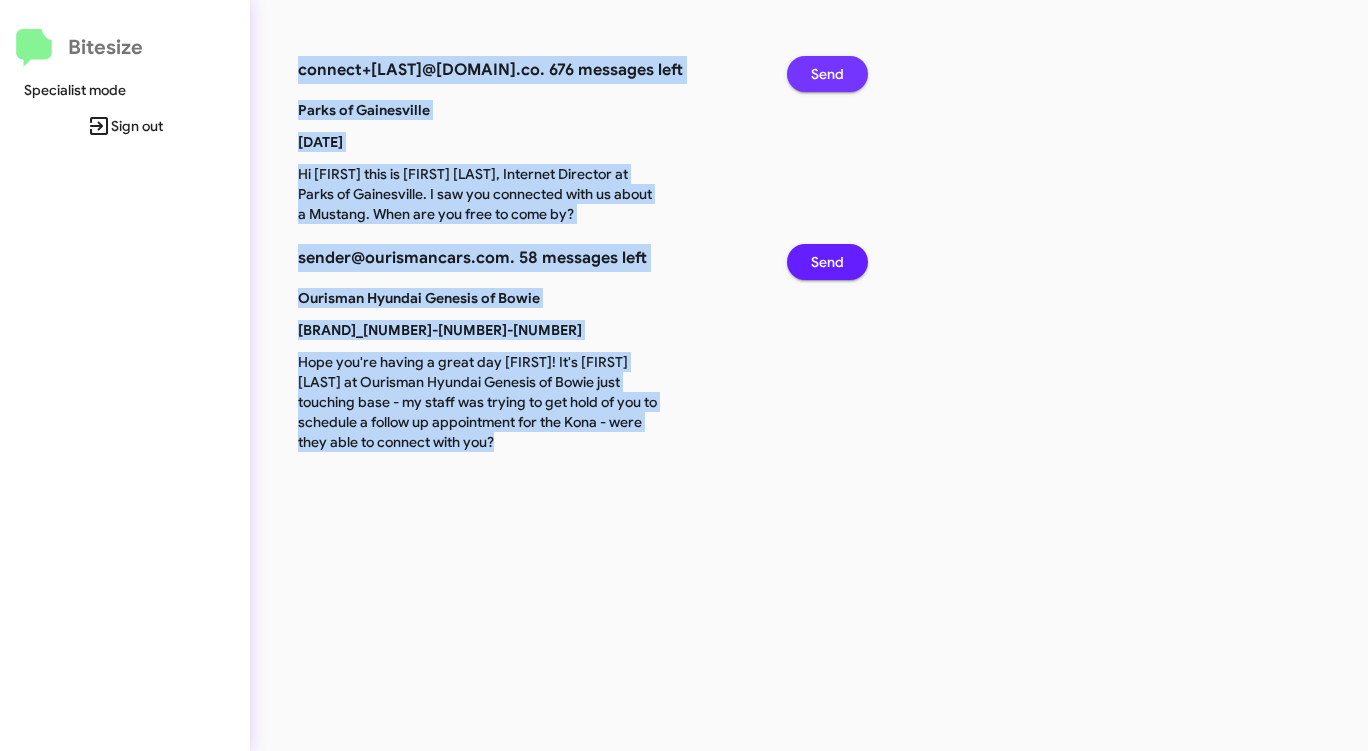 click on "Send" 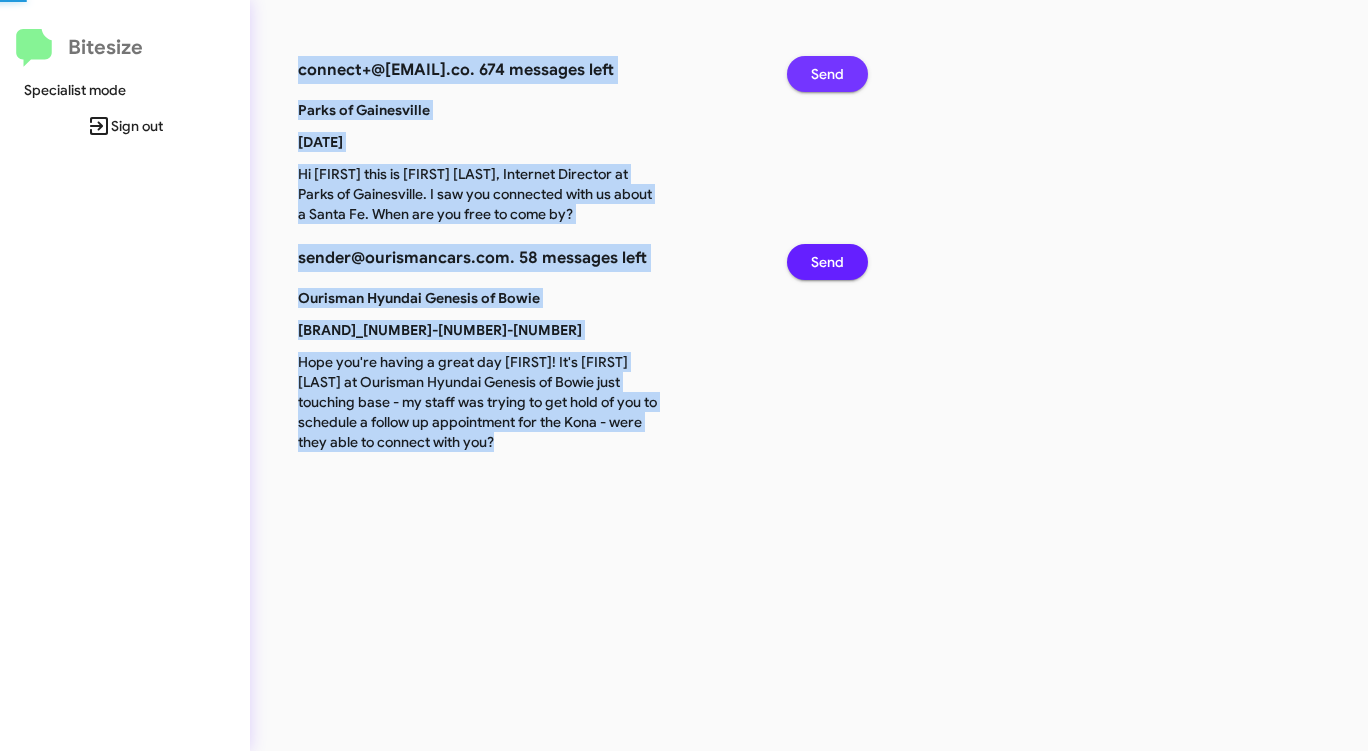click on "Send" 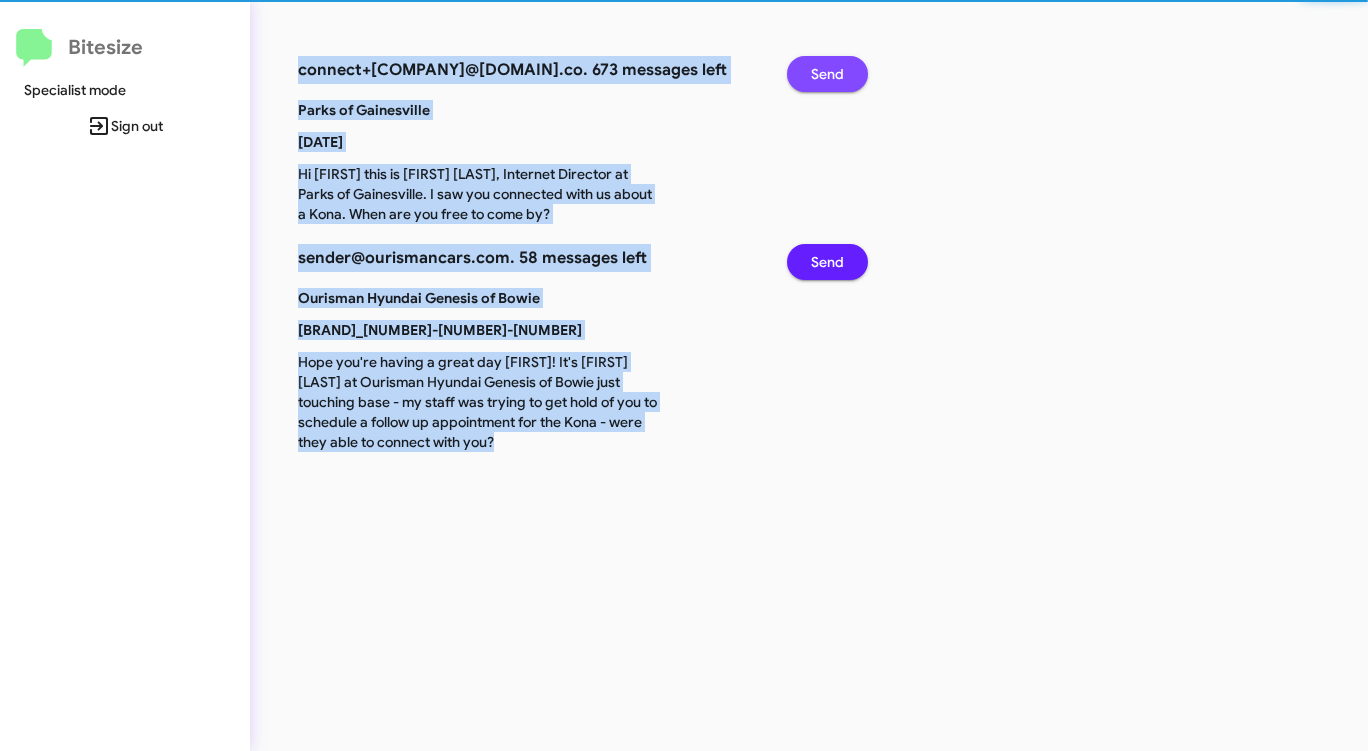 click on "Send" 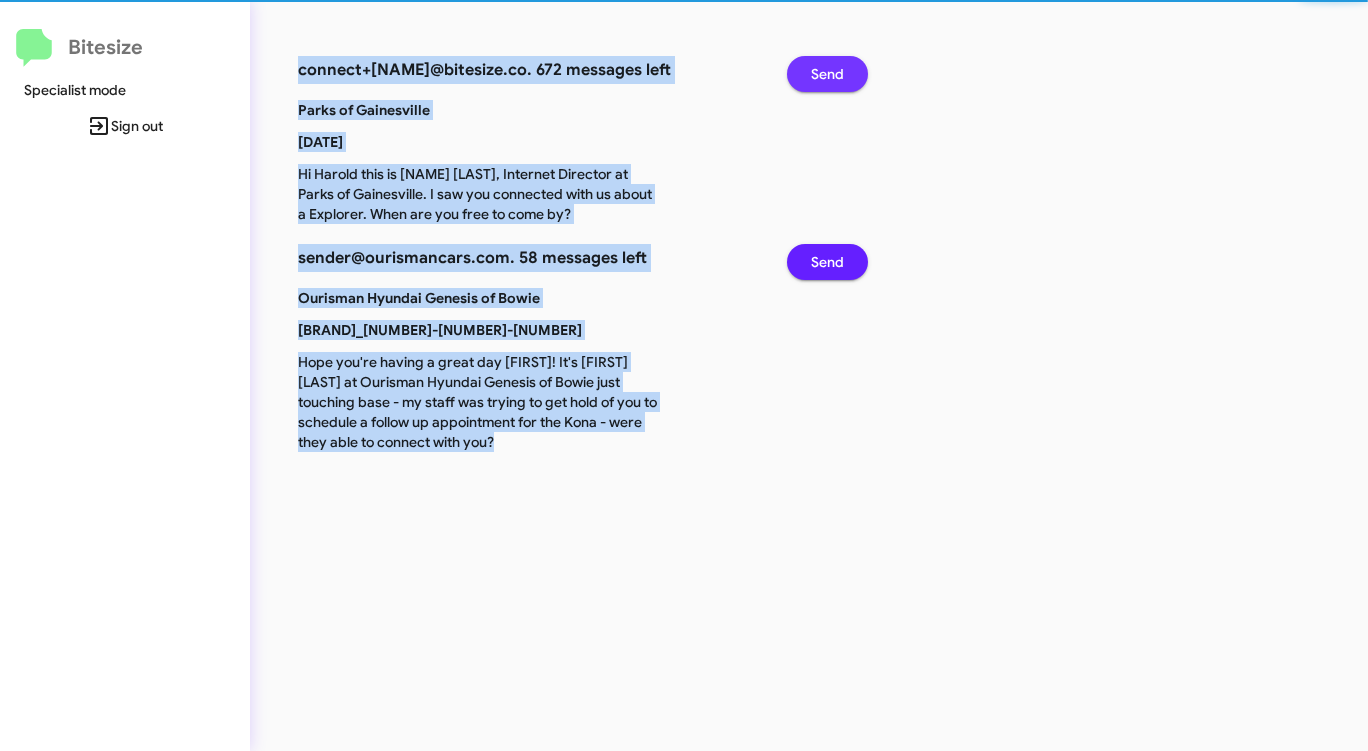 click on "Send" 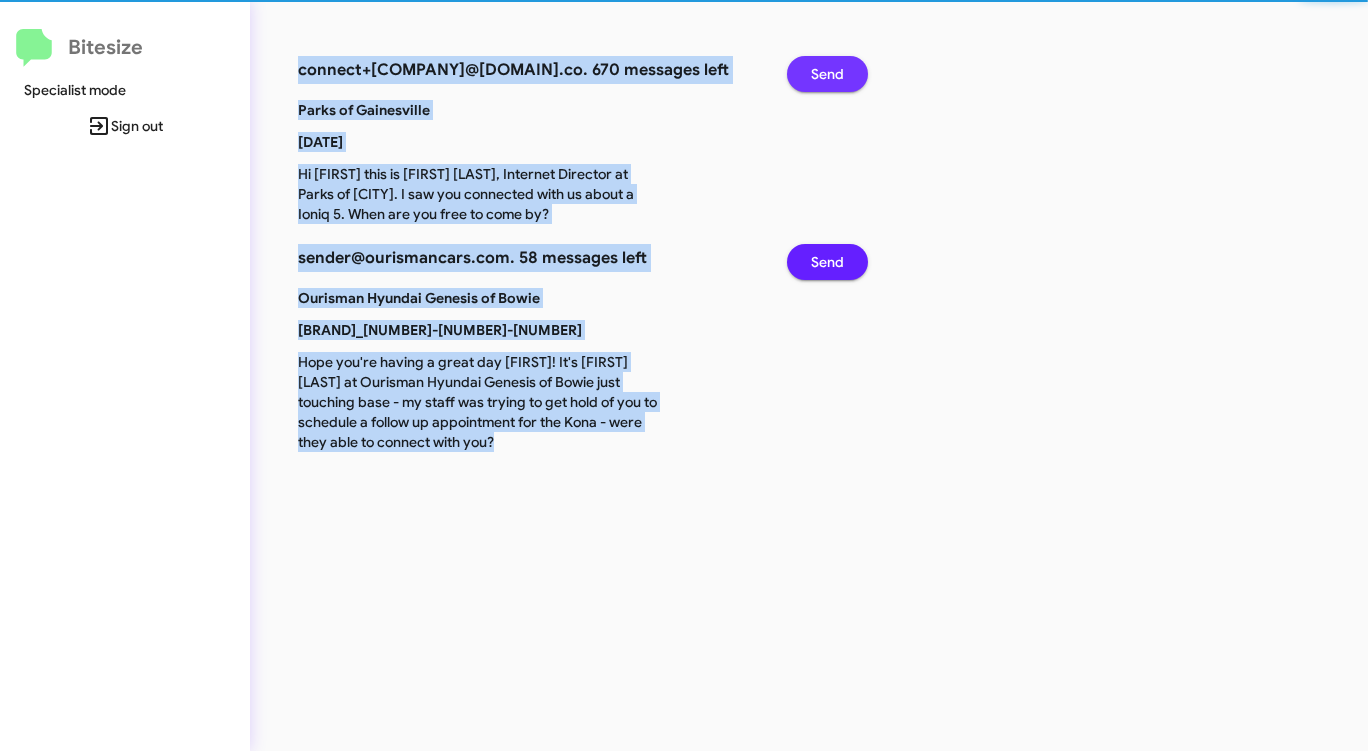click on "Send" 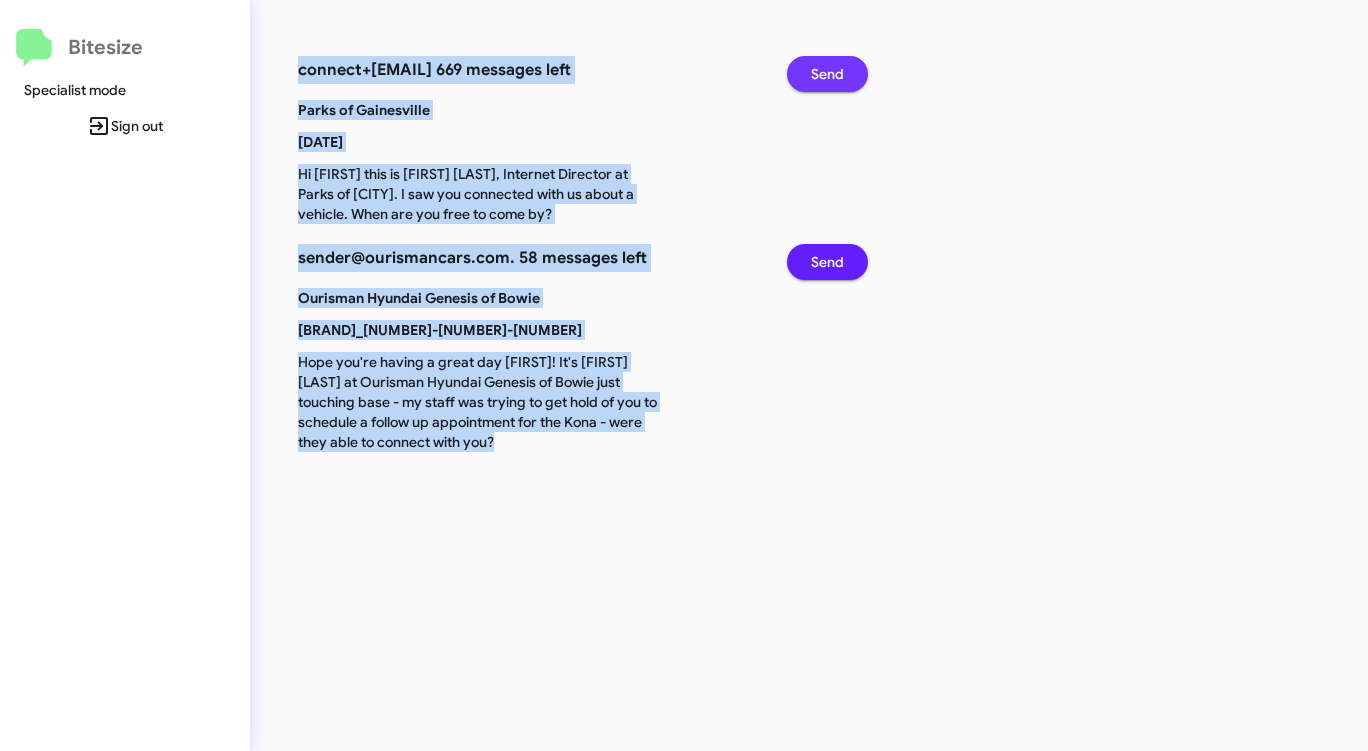 click on "Send" 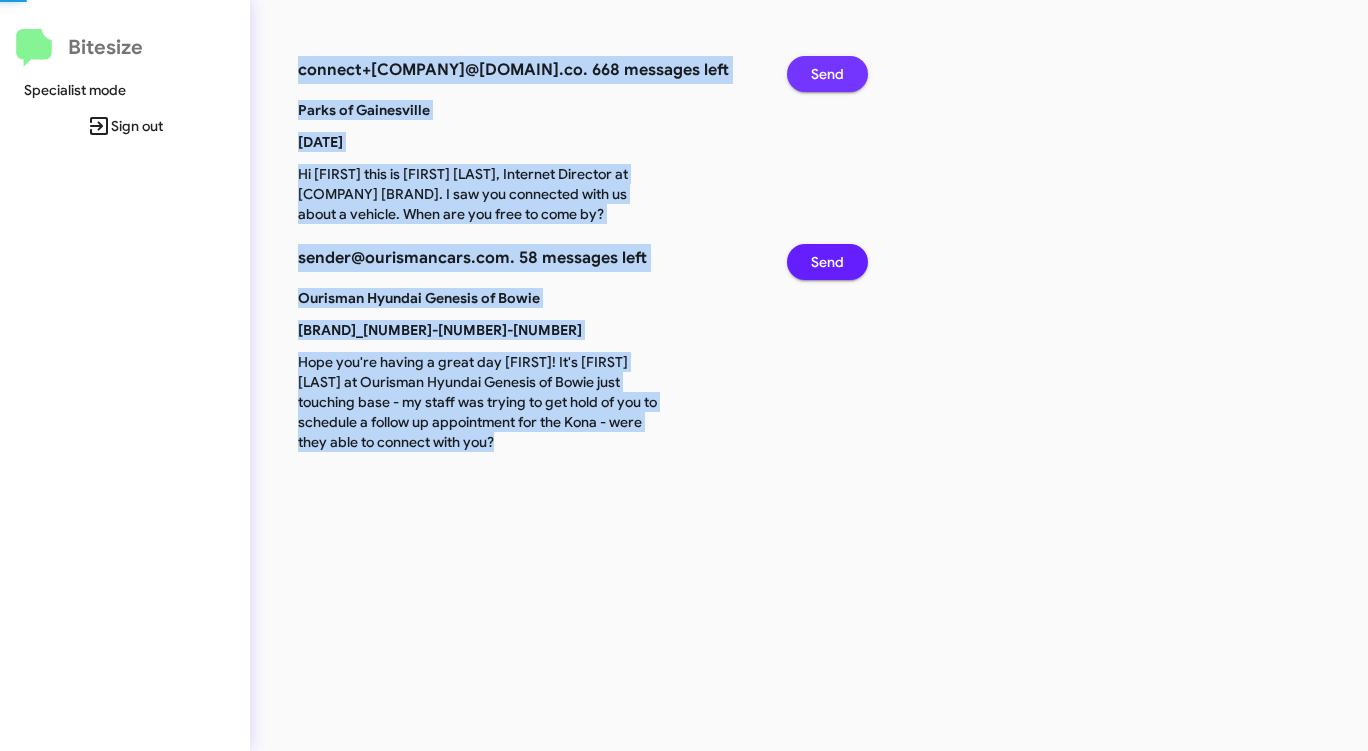 click on "Send" 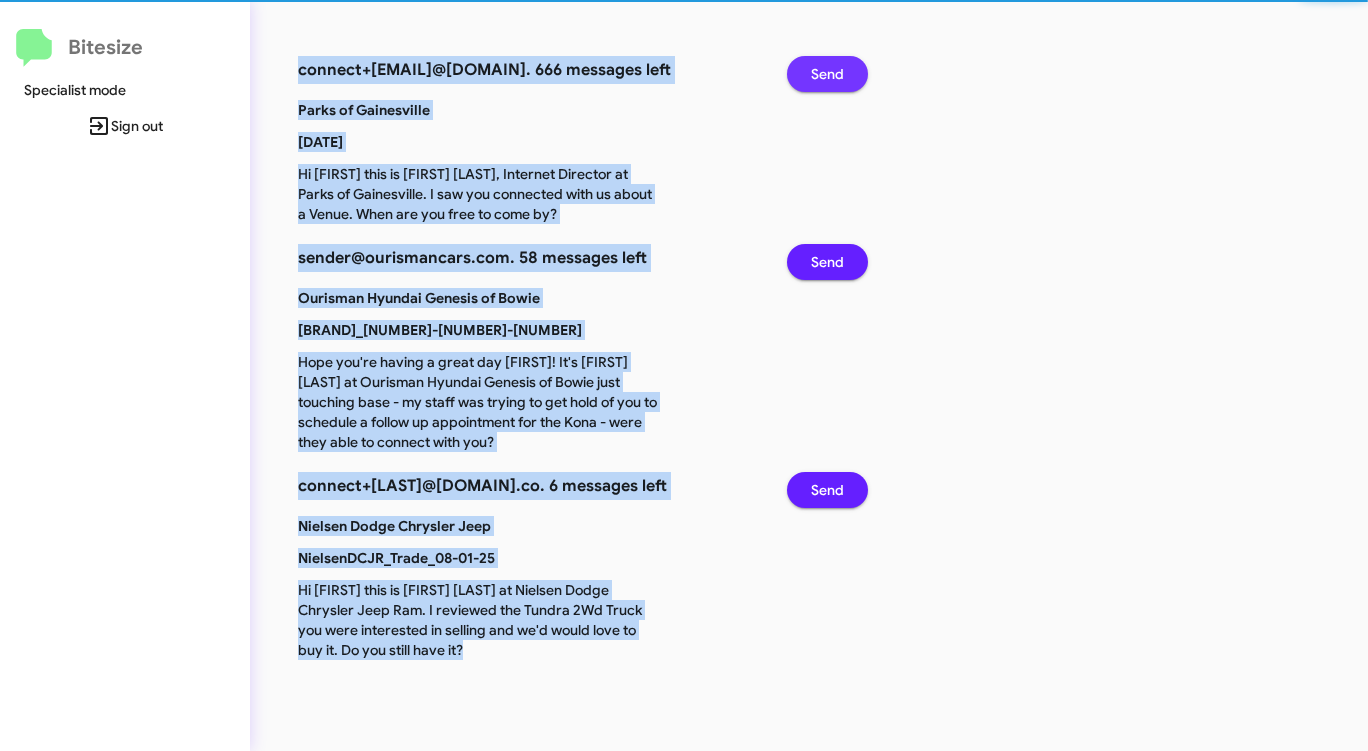 click on "Send" 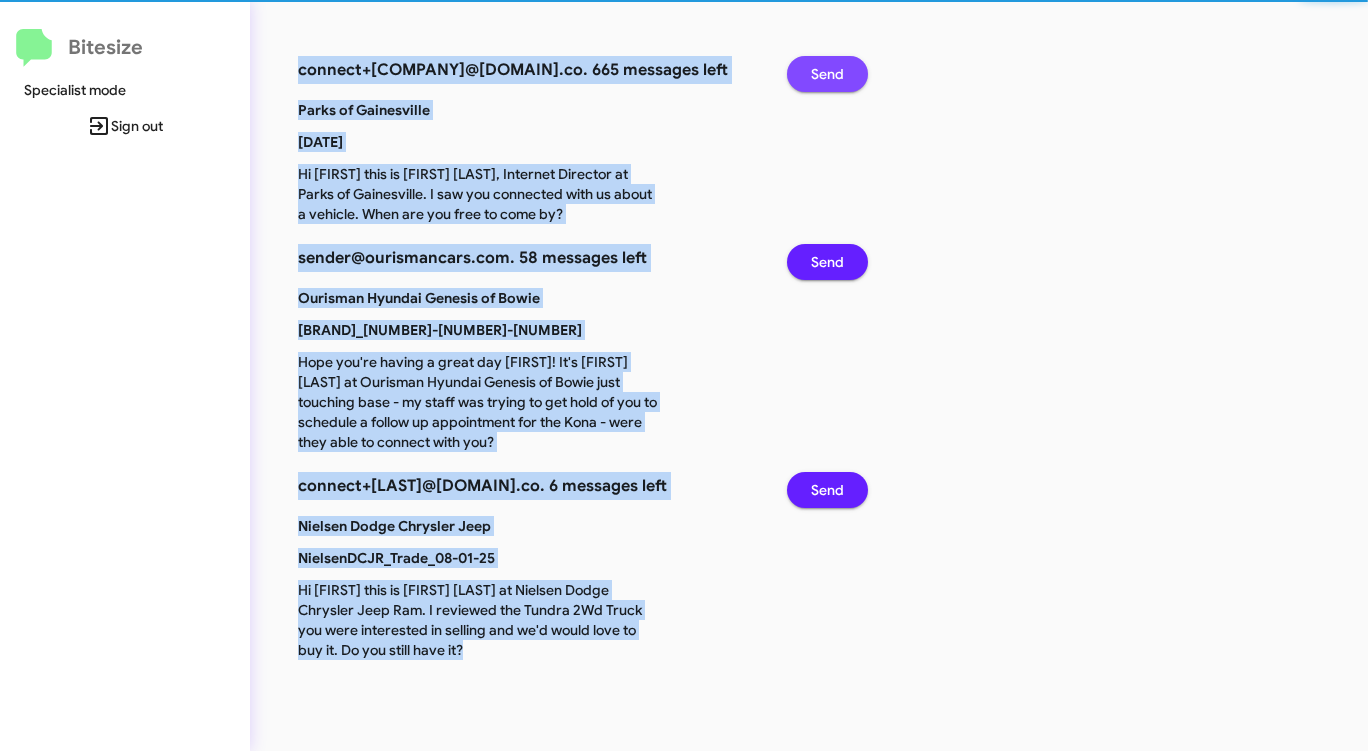 click on "Send" 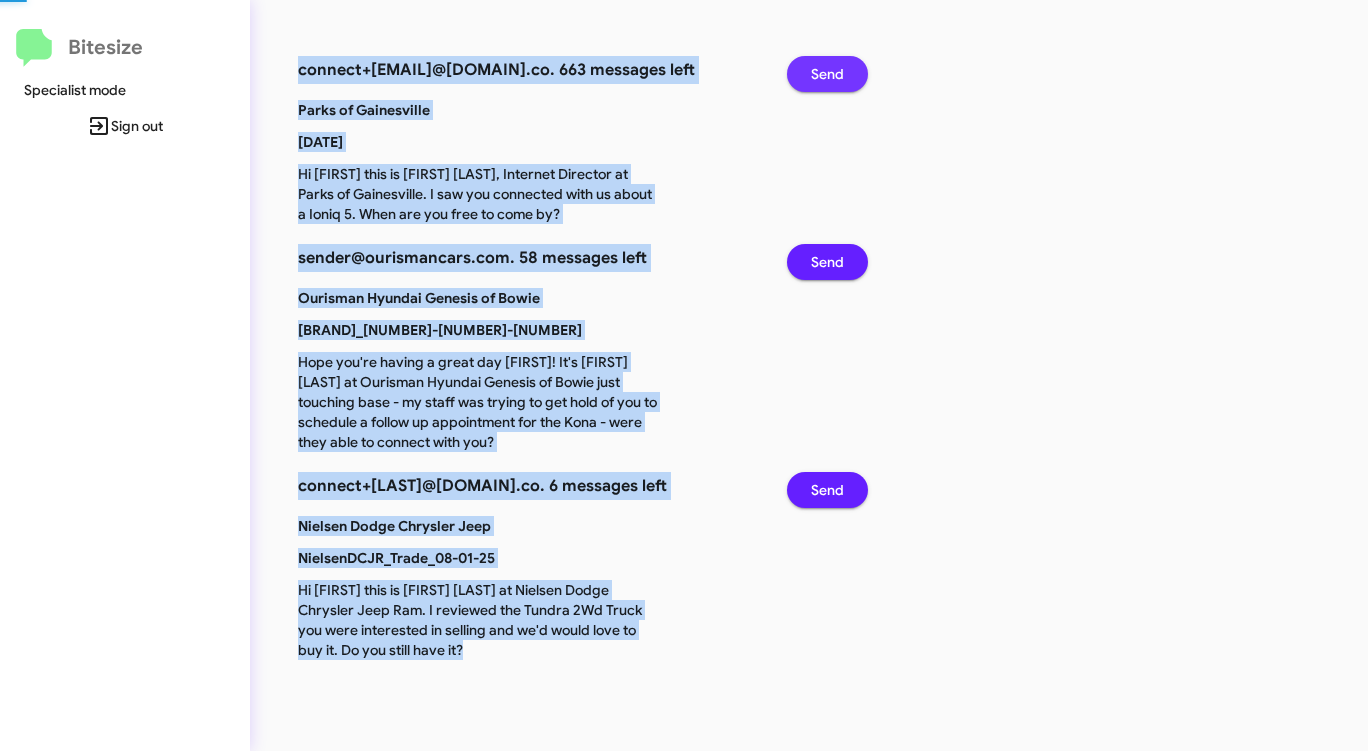 click on "Send" 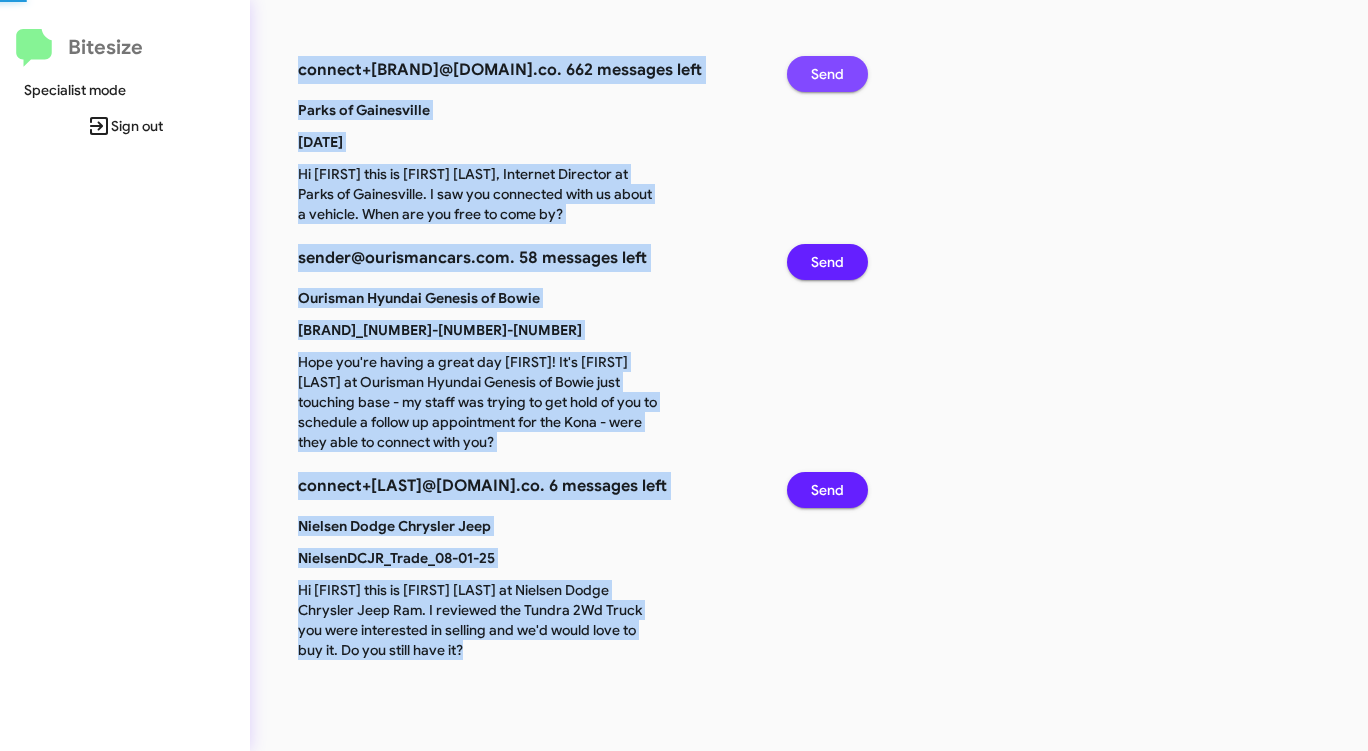click on "Send" 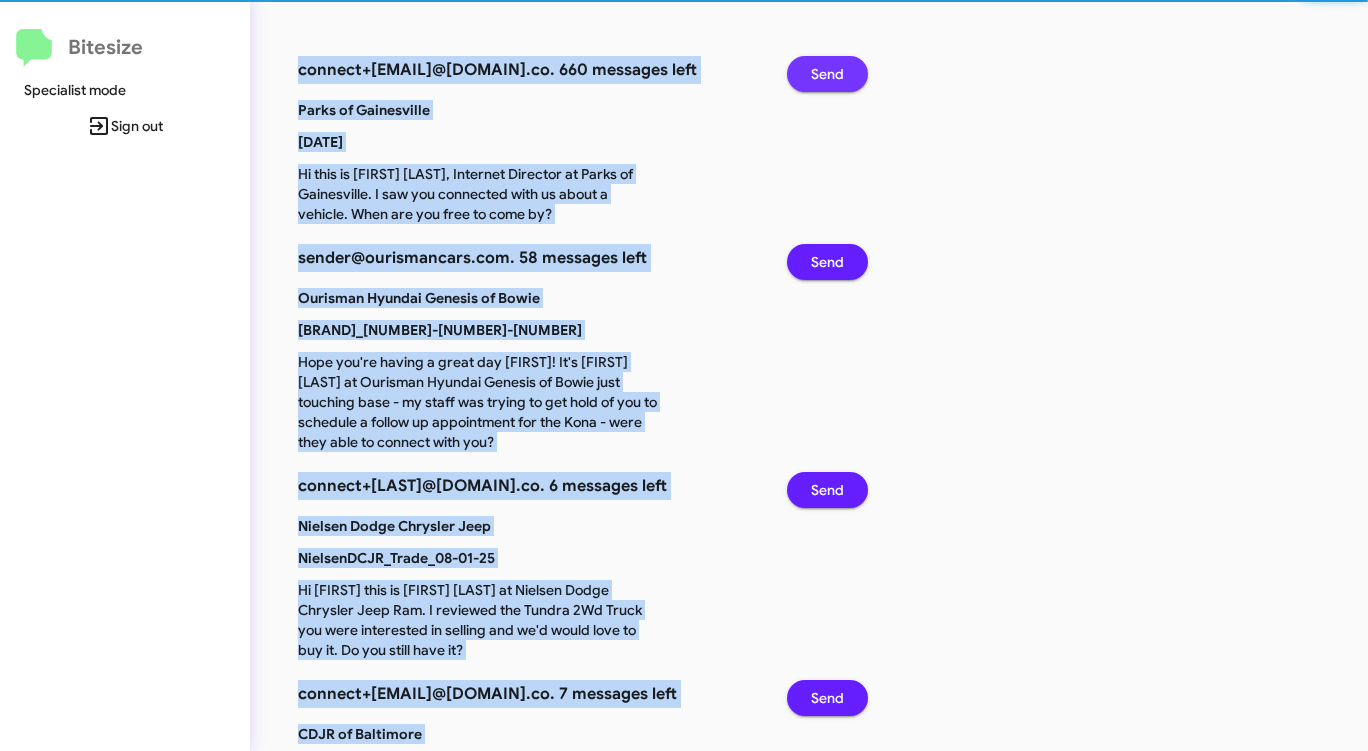 click on "Send" 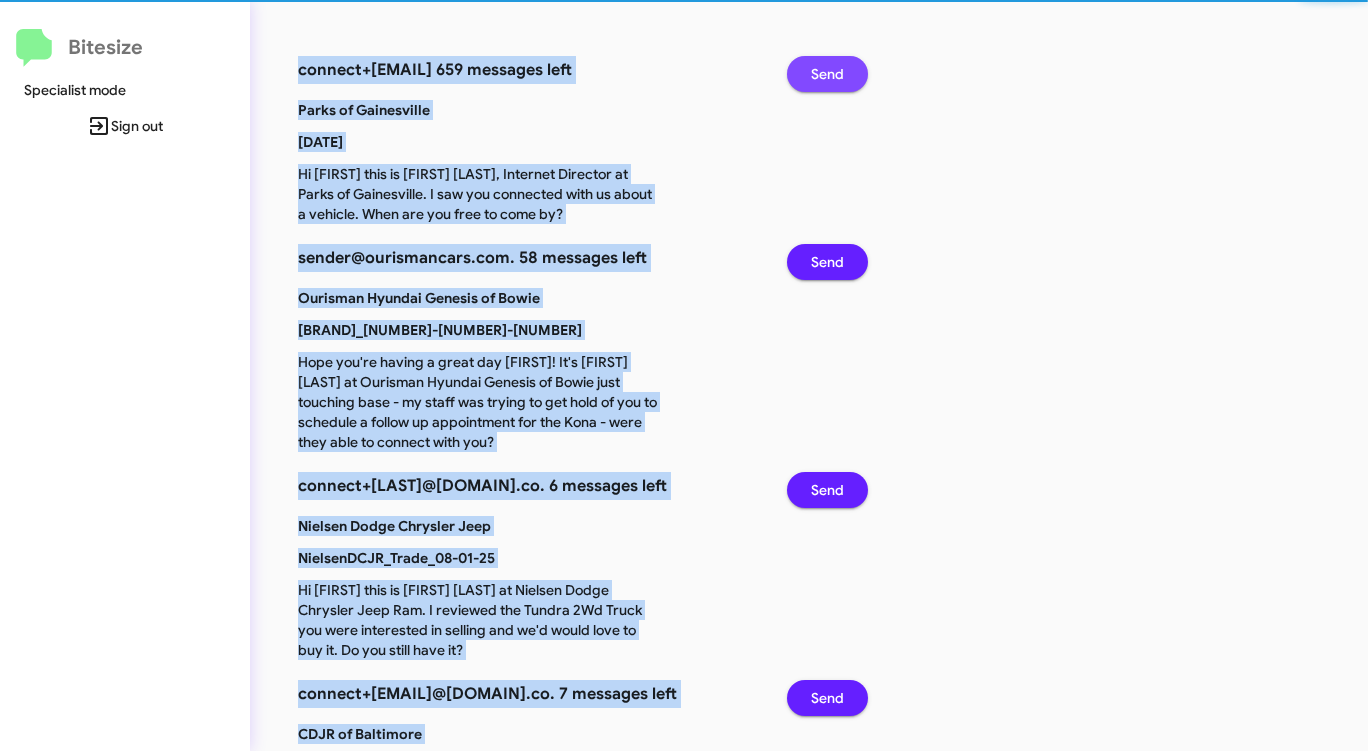 click on "Send" 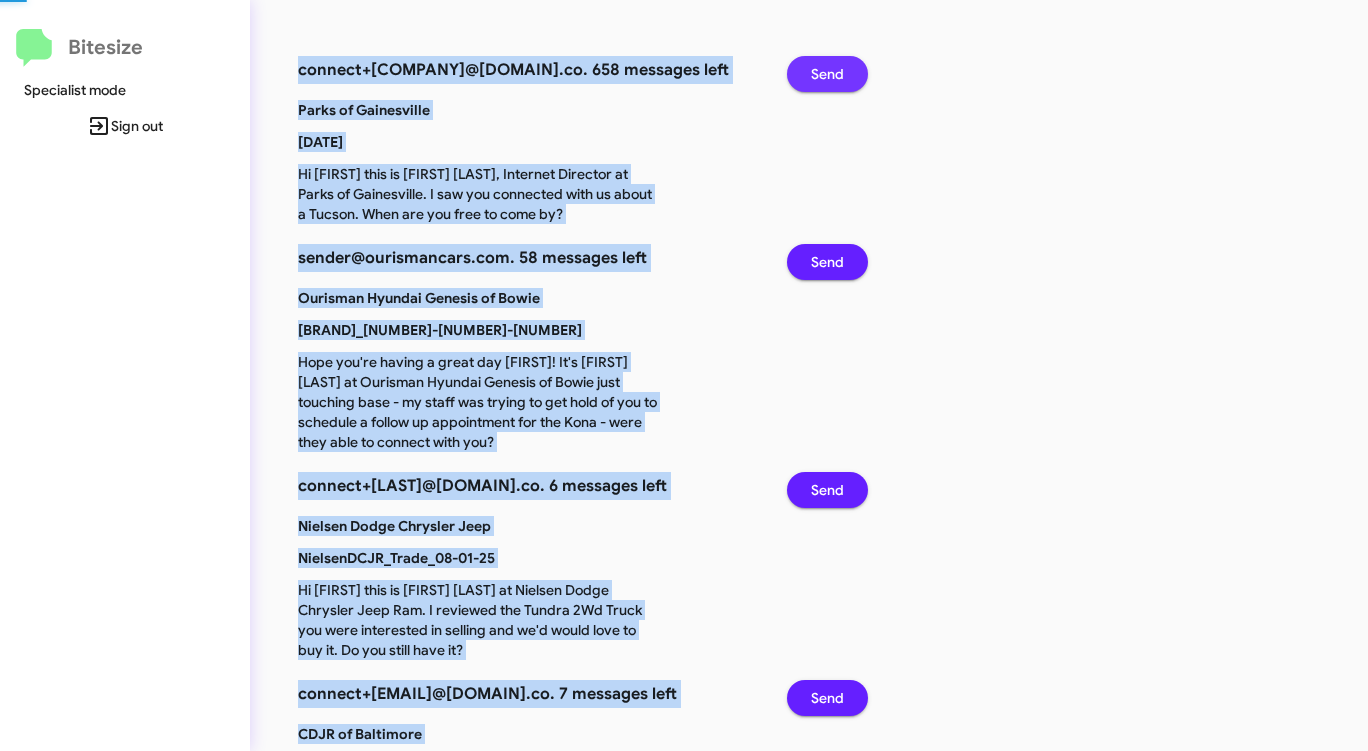 click on "Send" 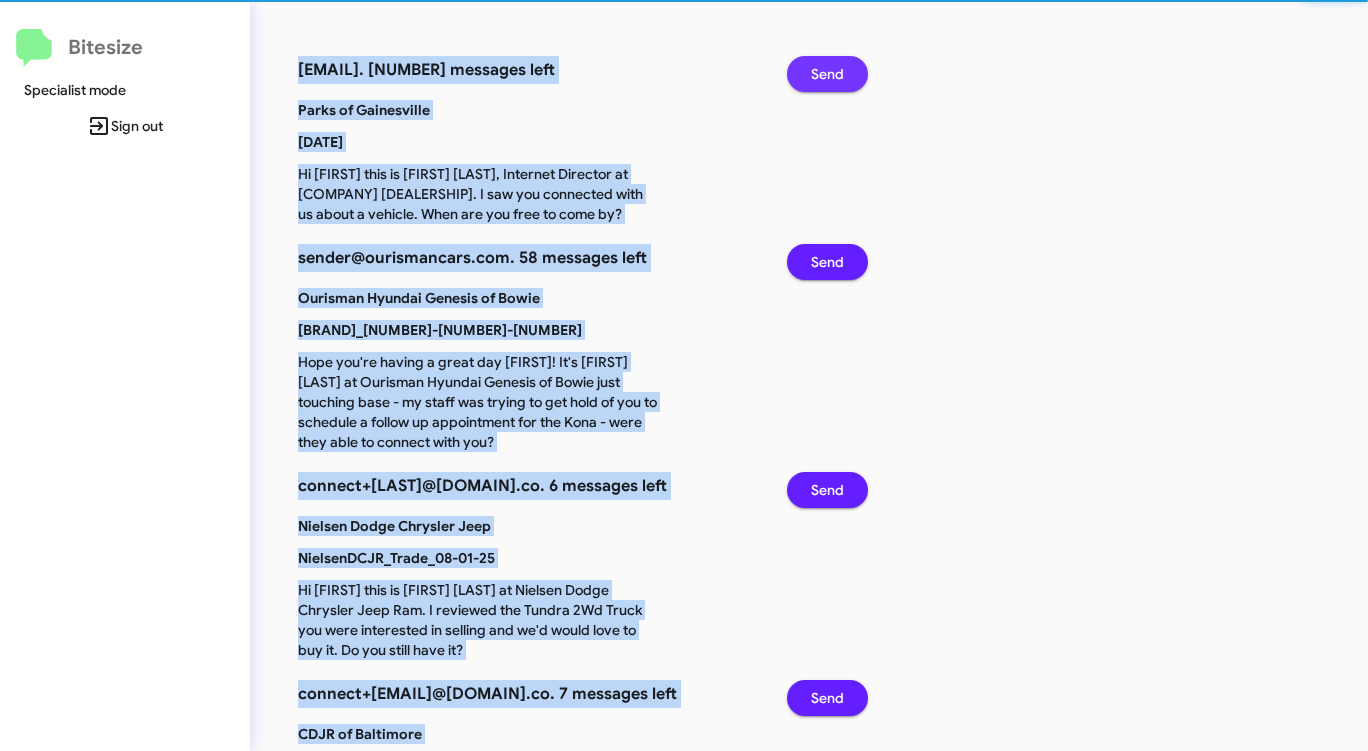 click on "Send" 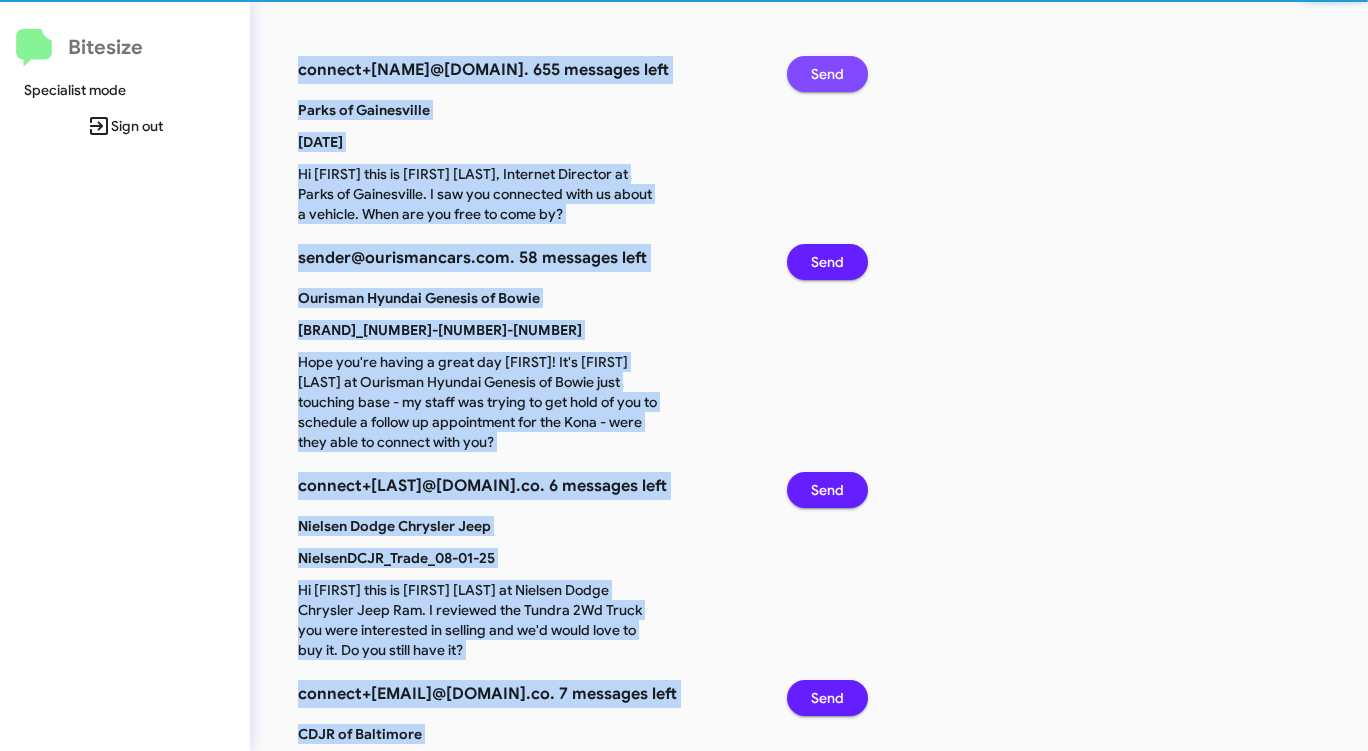click on "Send" 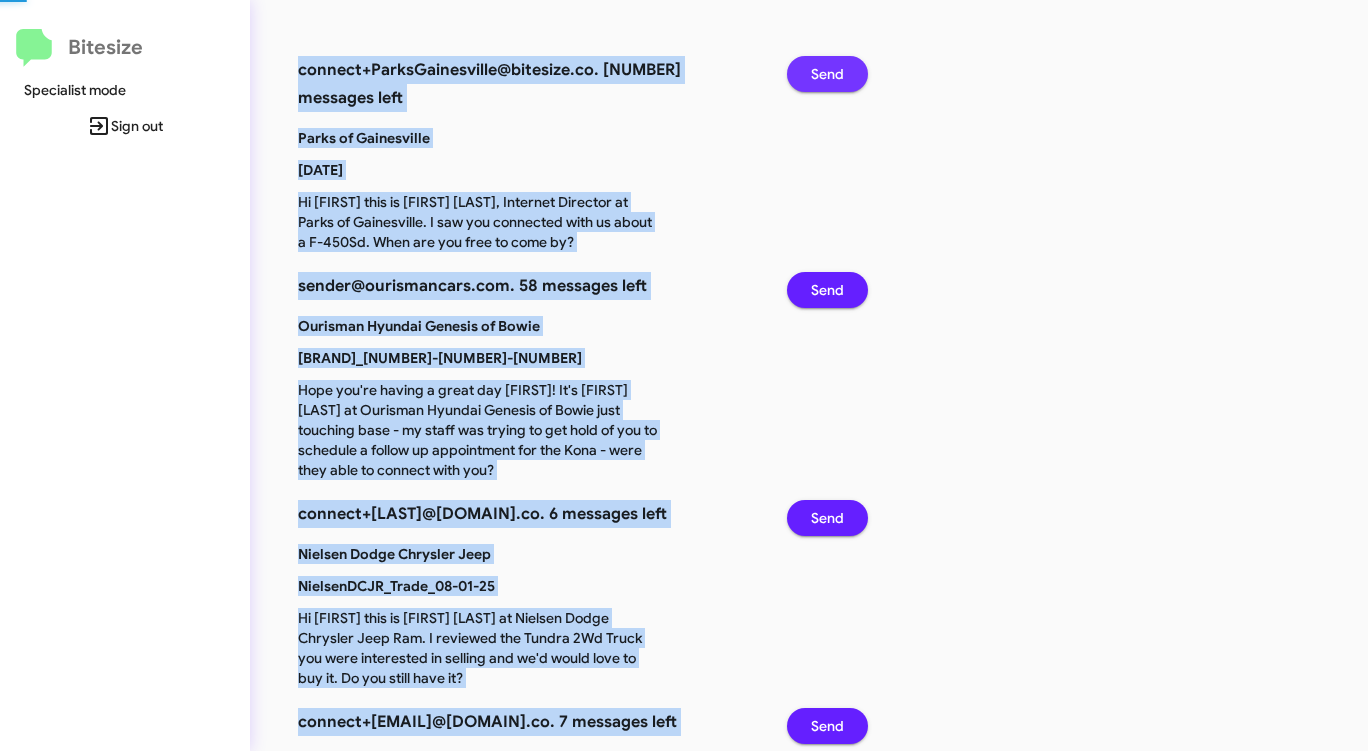 click on "Send" 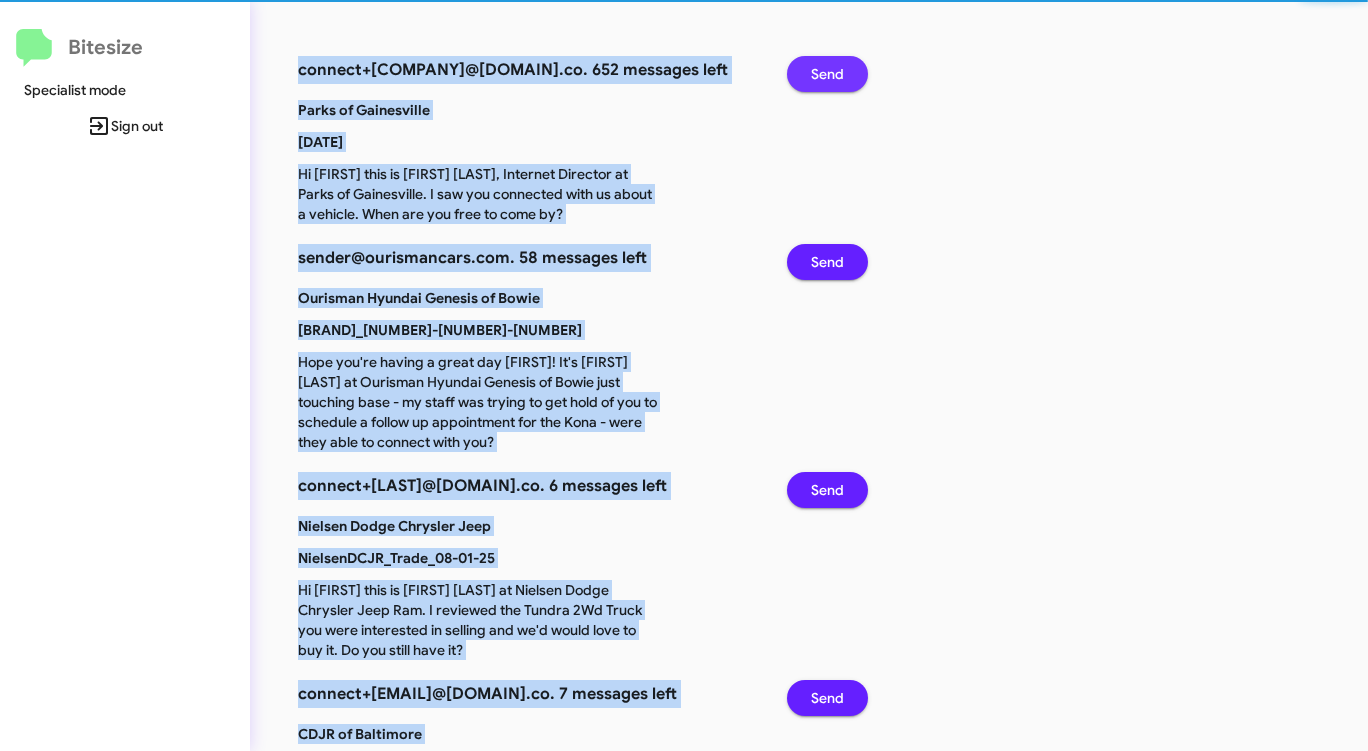 click on "Send" 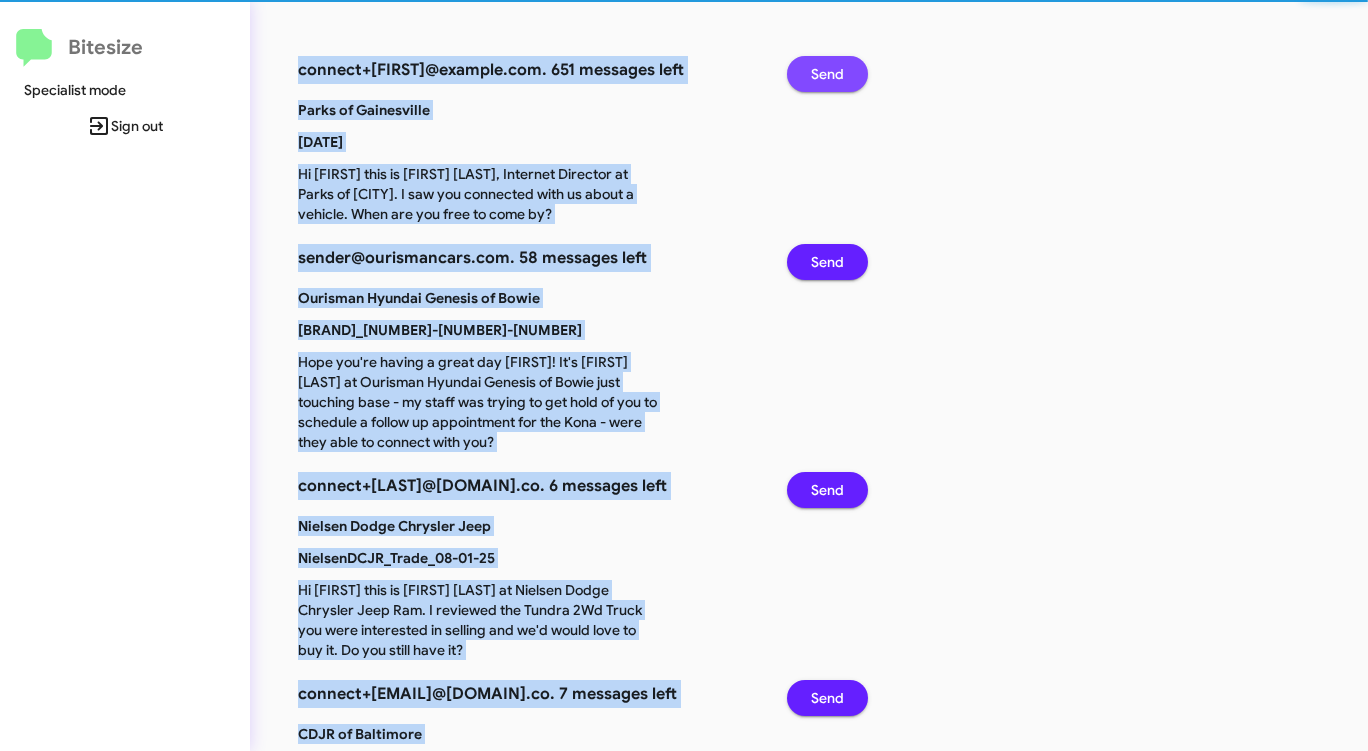 click on "Send" 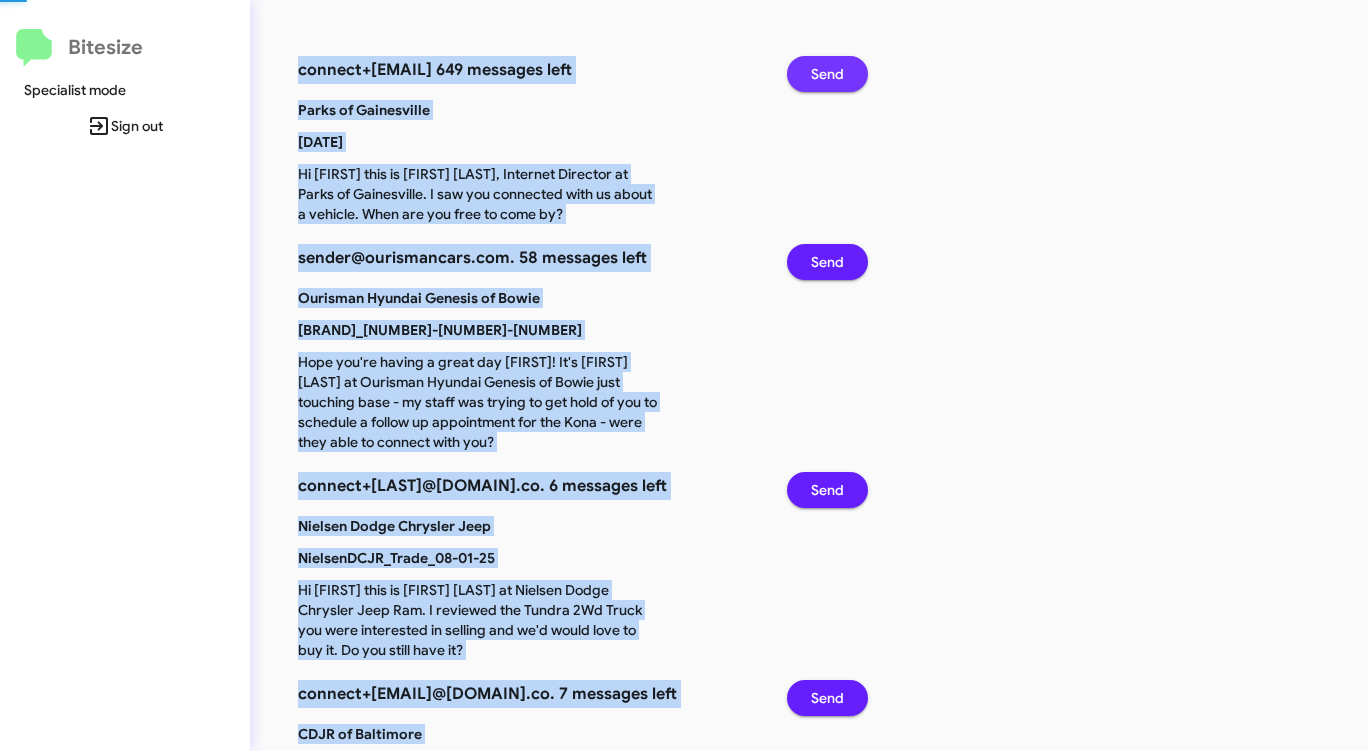 click on "Send" 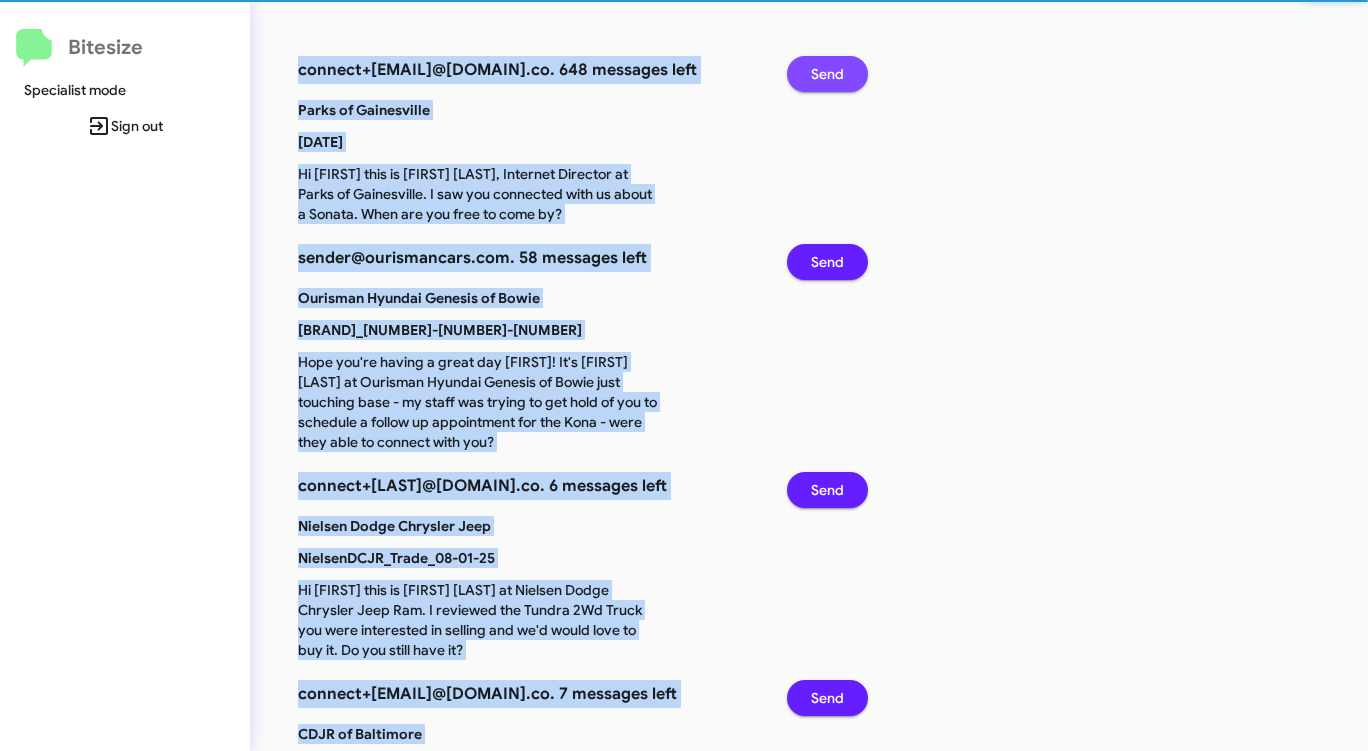 click on "Send" 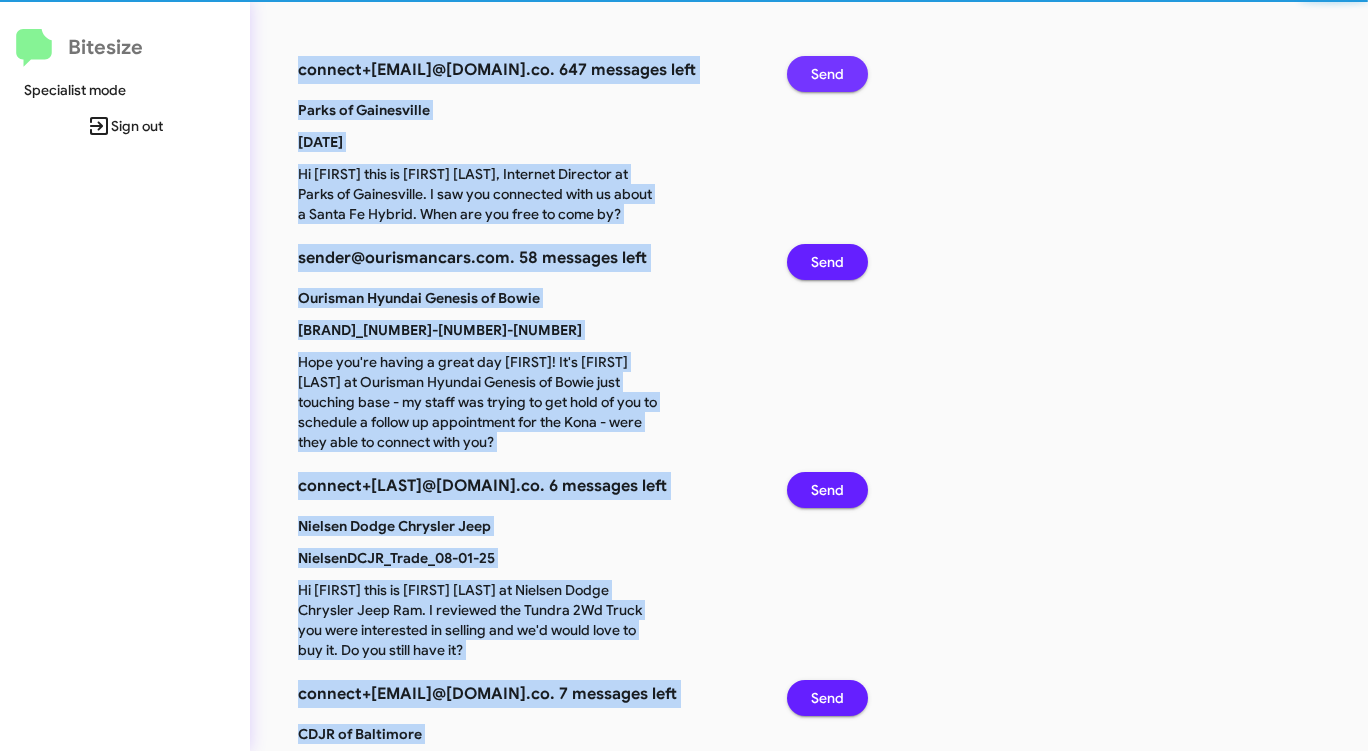 click on "Send" 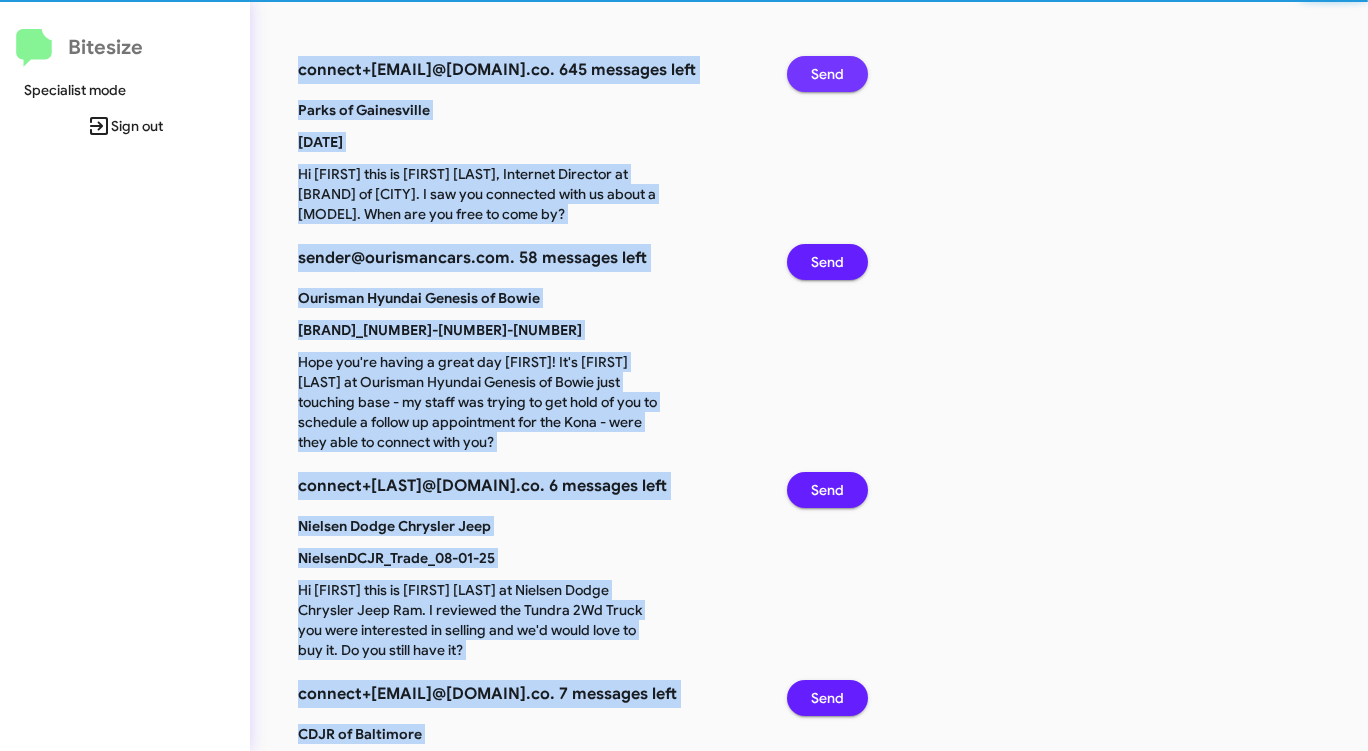 click on "Send" 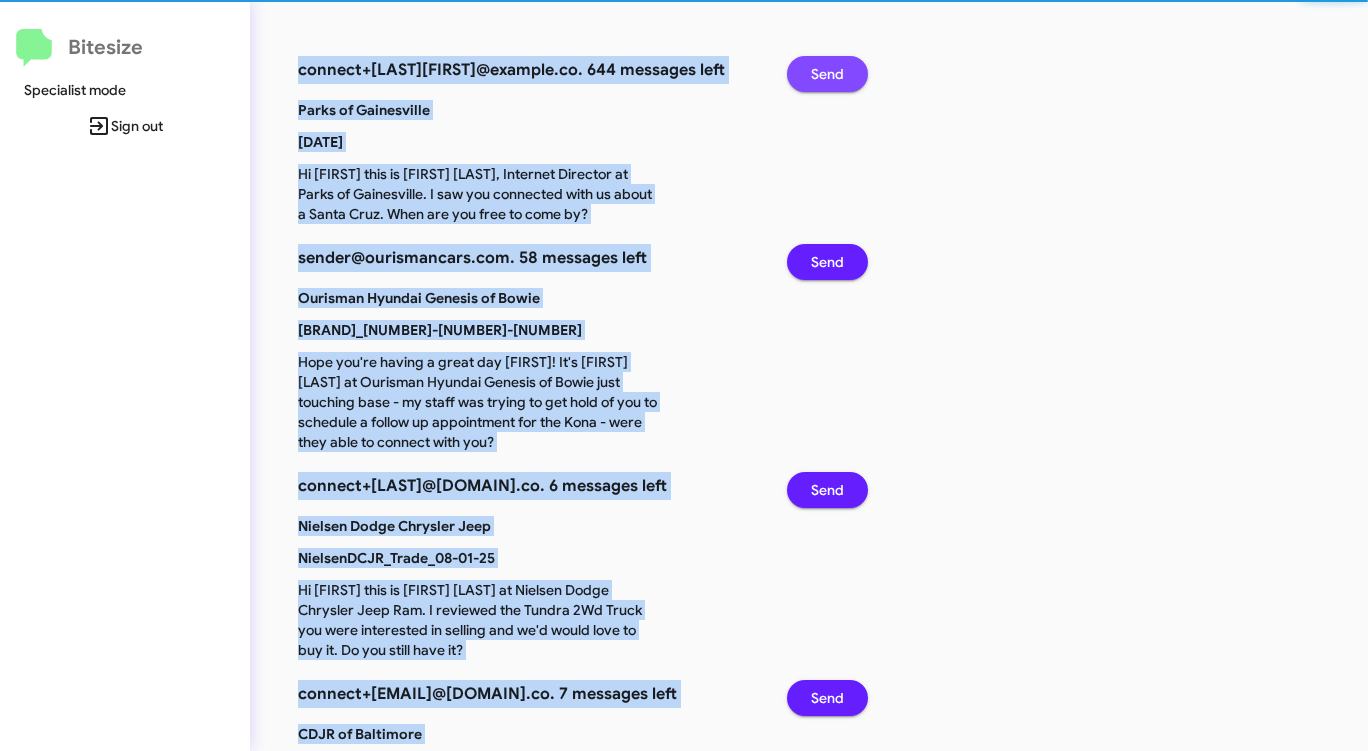 click on "Send" 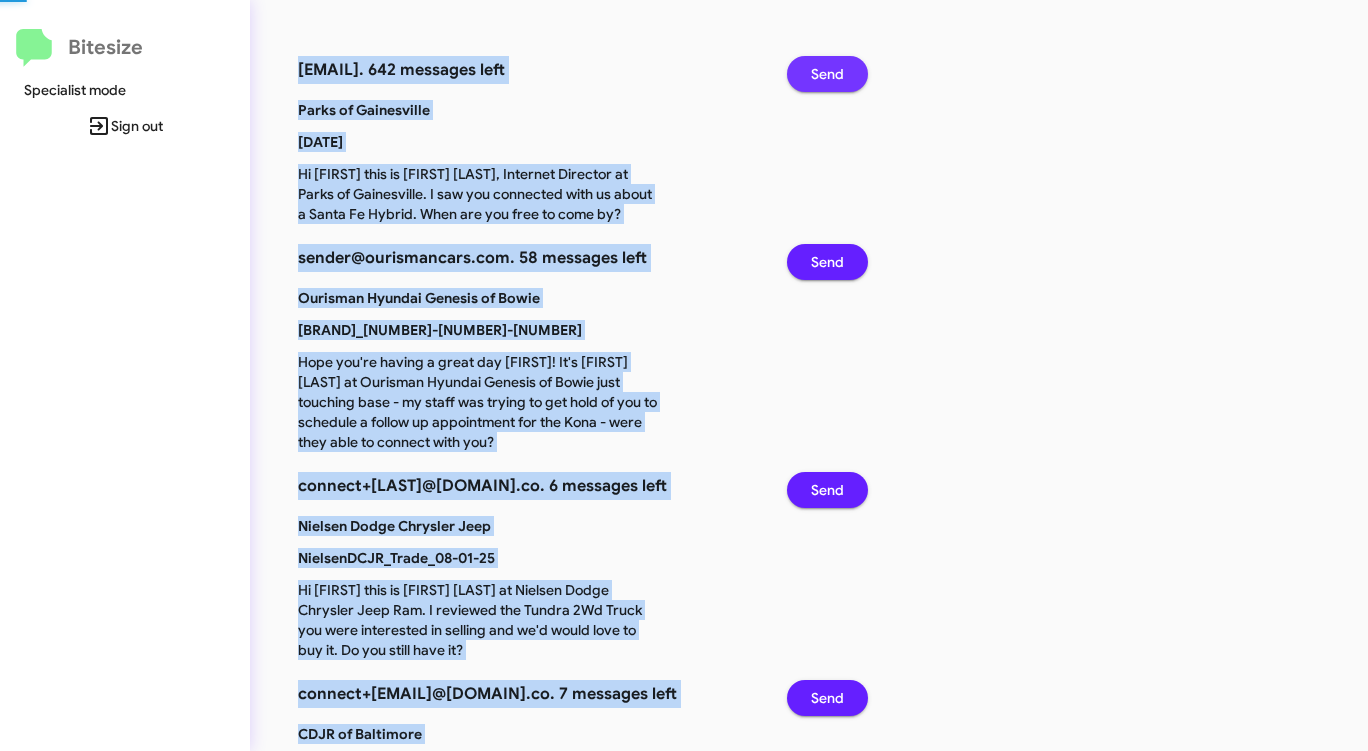 click on "Send" 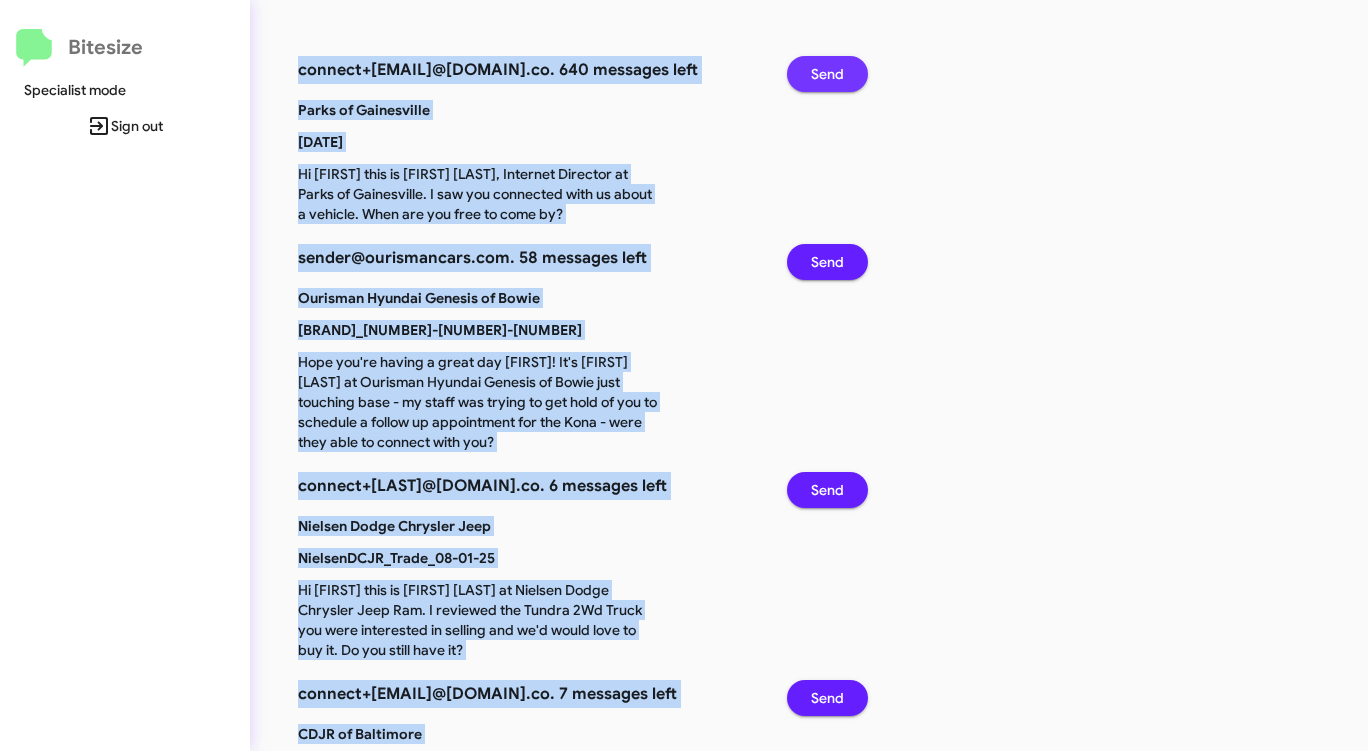 click on "Send" 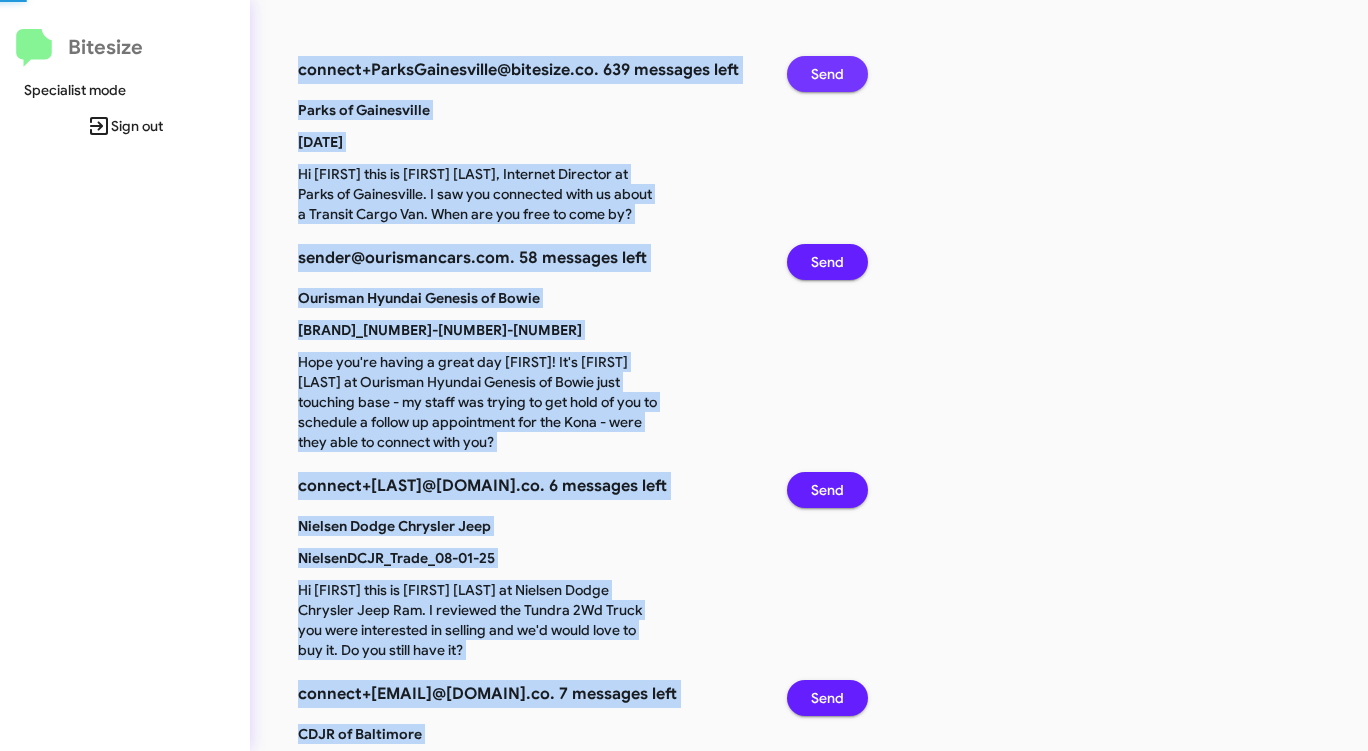 click on "Send" 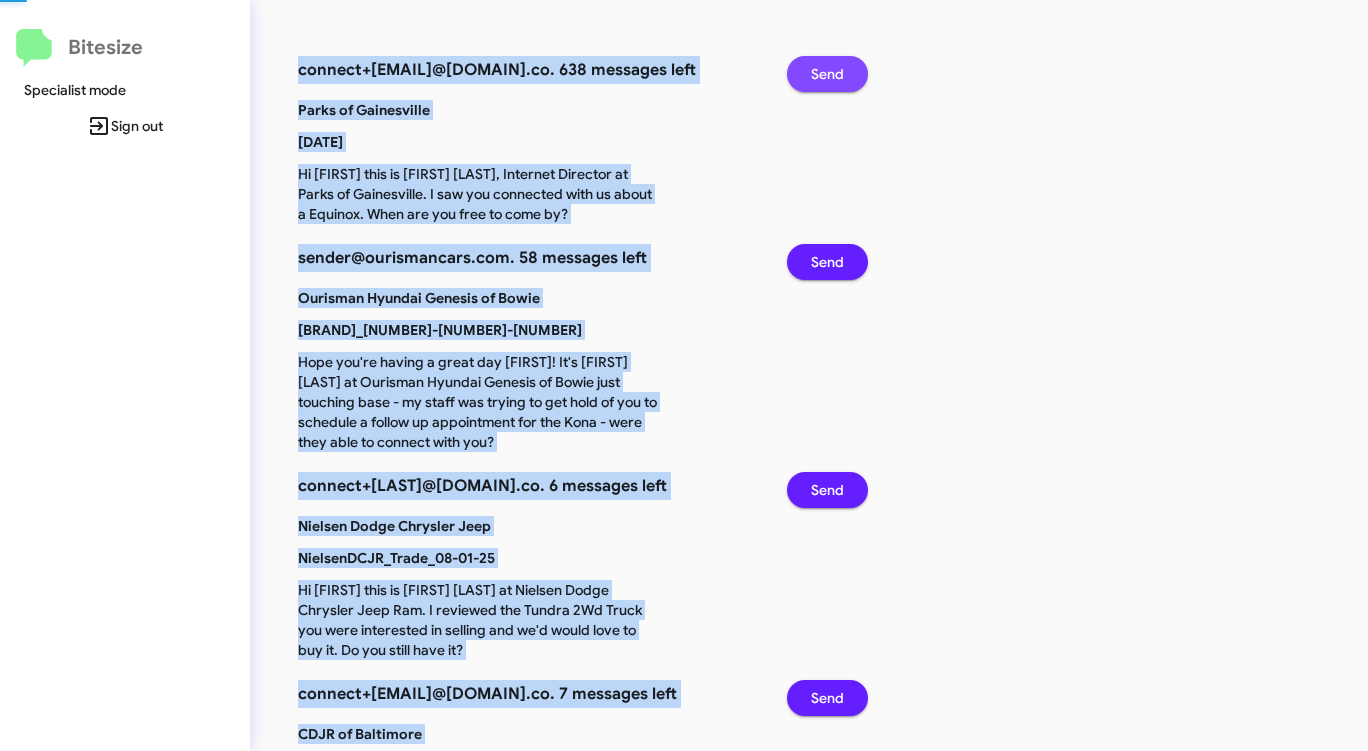 click on "Send" 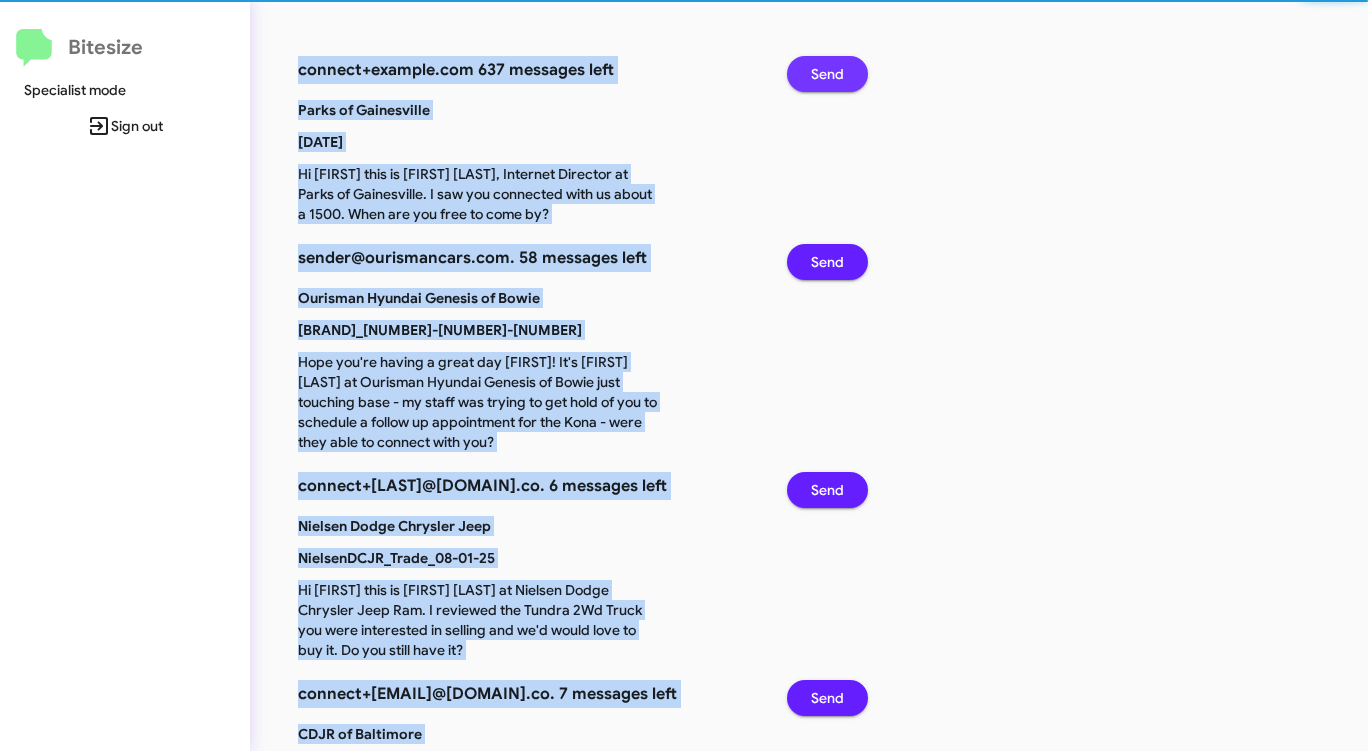 click on "Send" 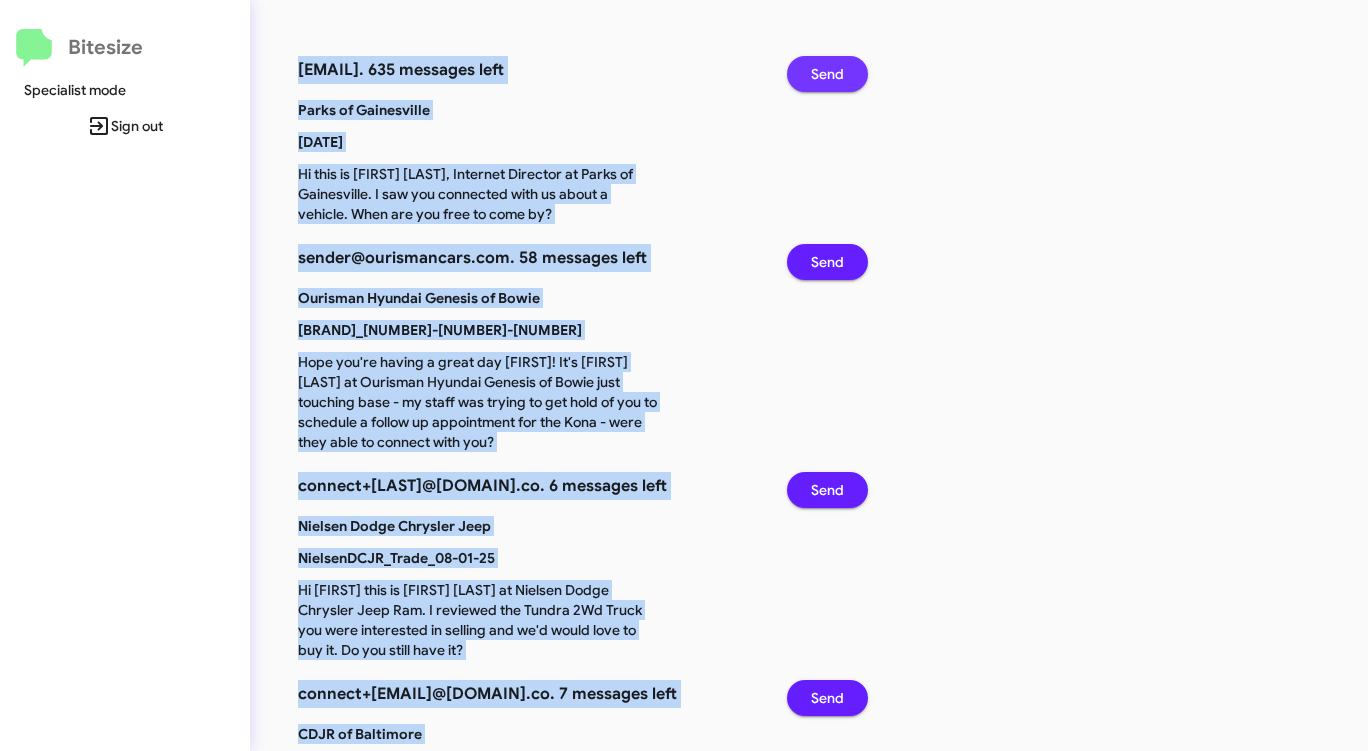 click on "Send" 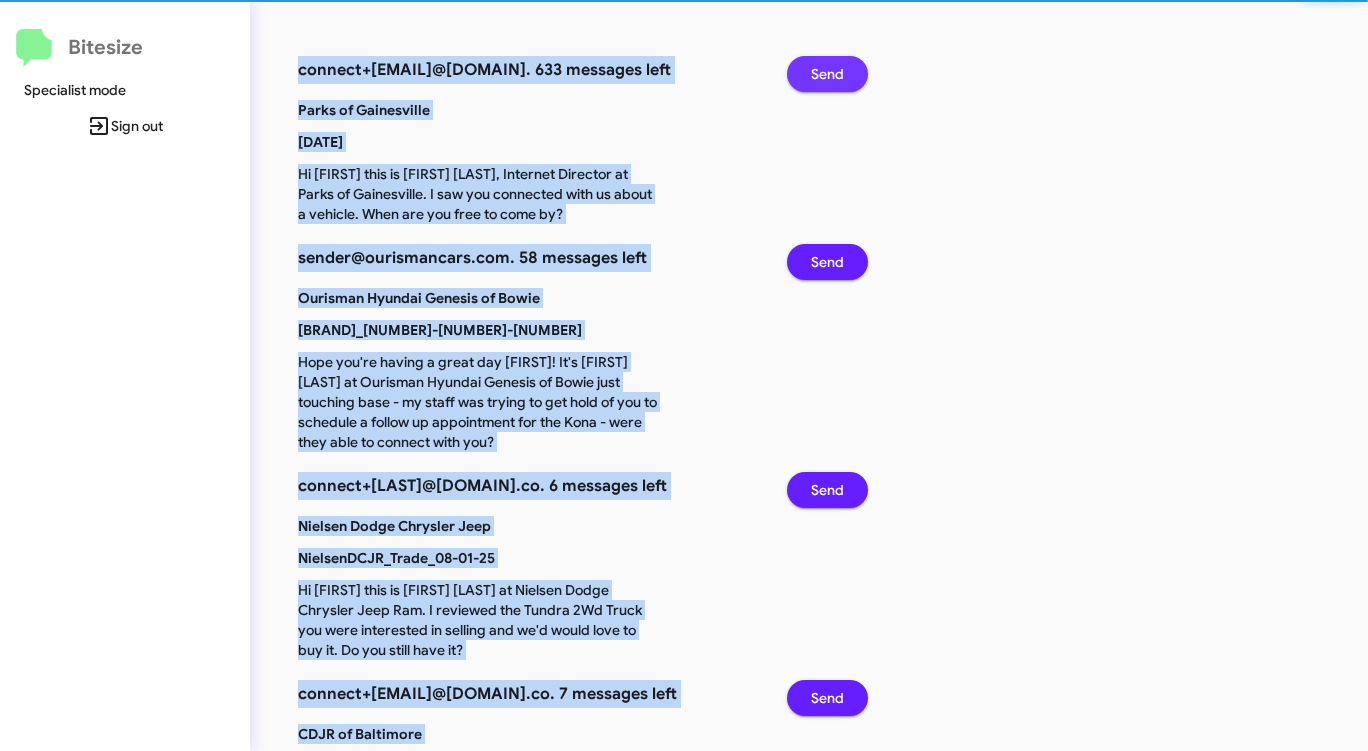 click on "Send" 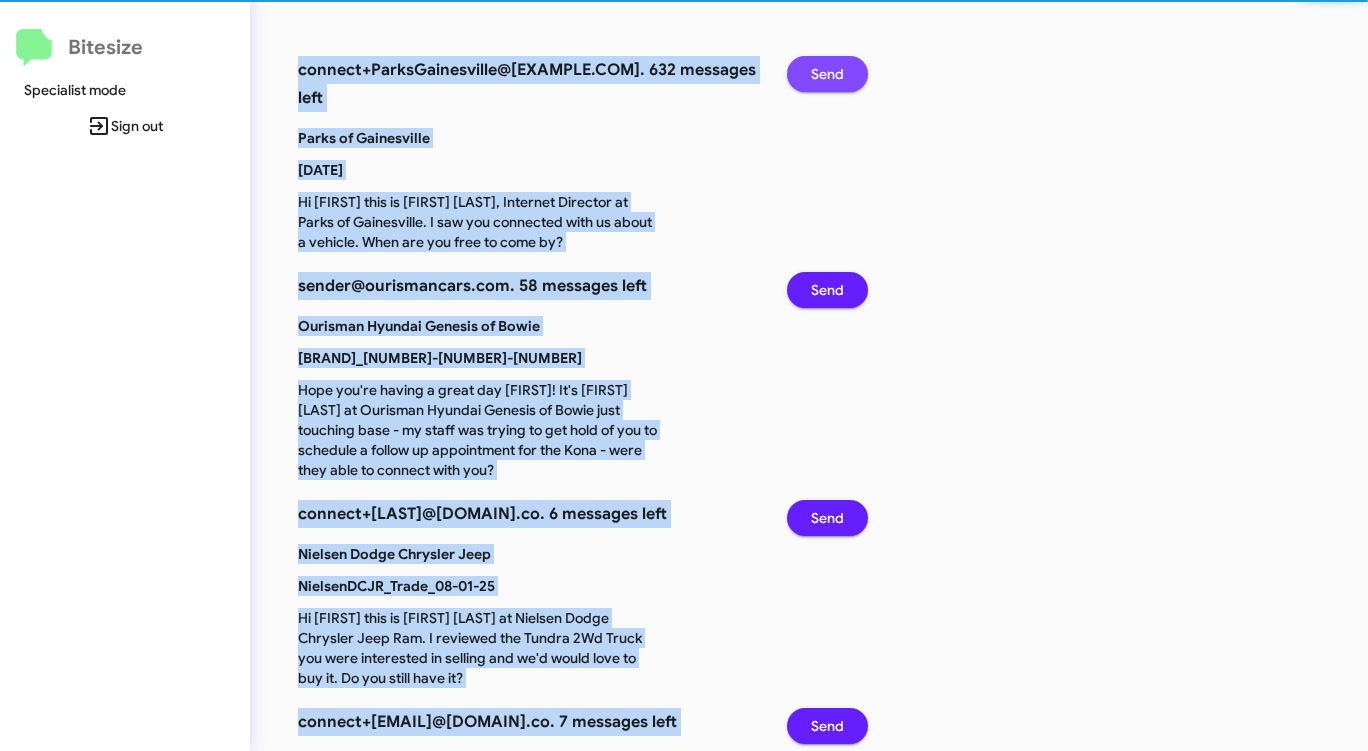 click on "Send" 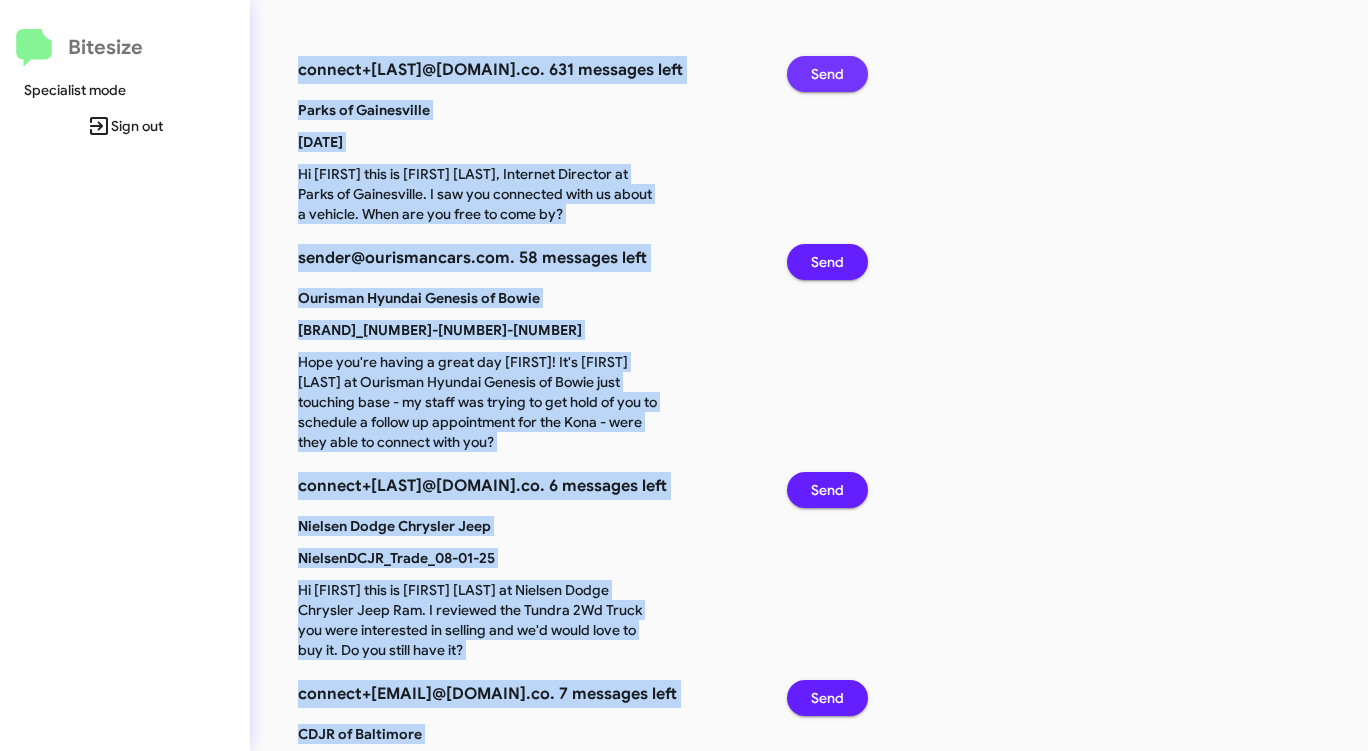 click on "Send" 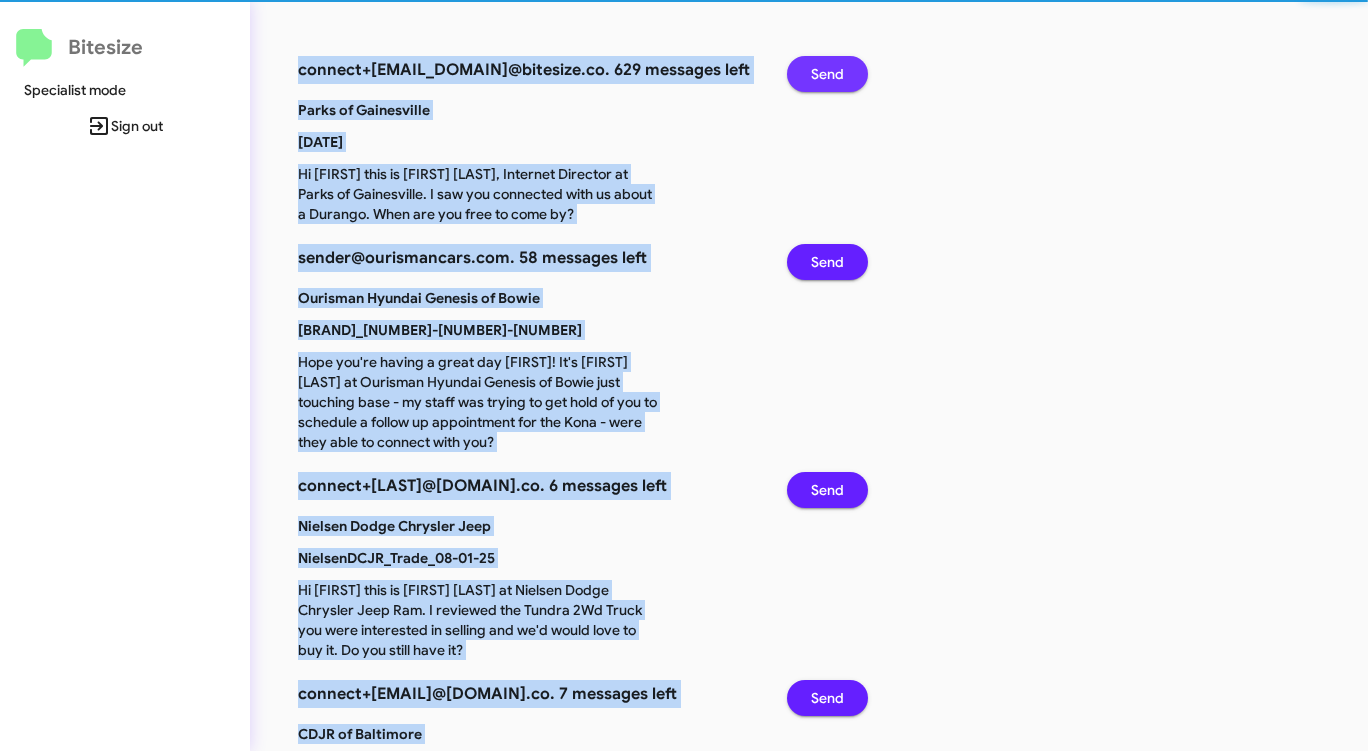 click on "Send" 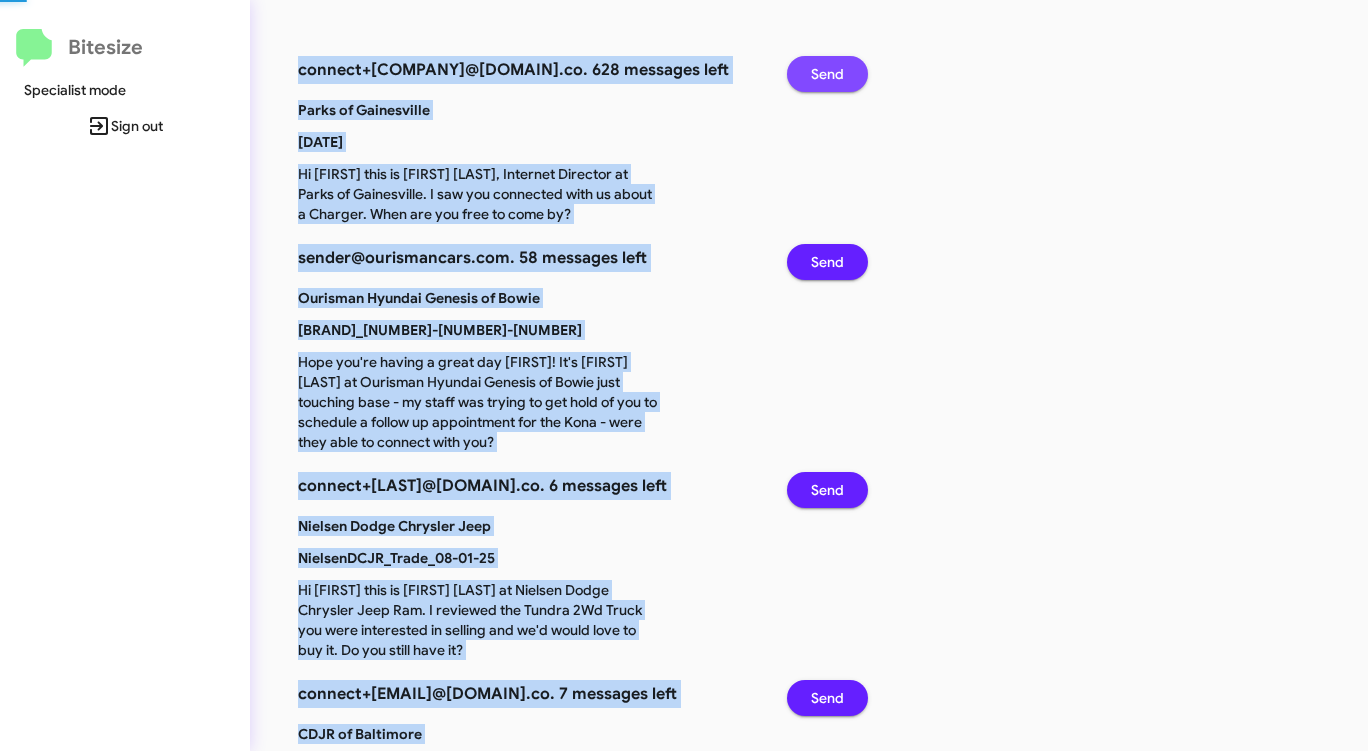 click on "Send" 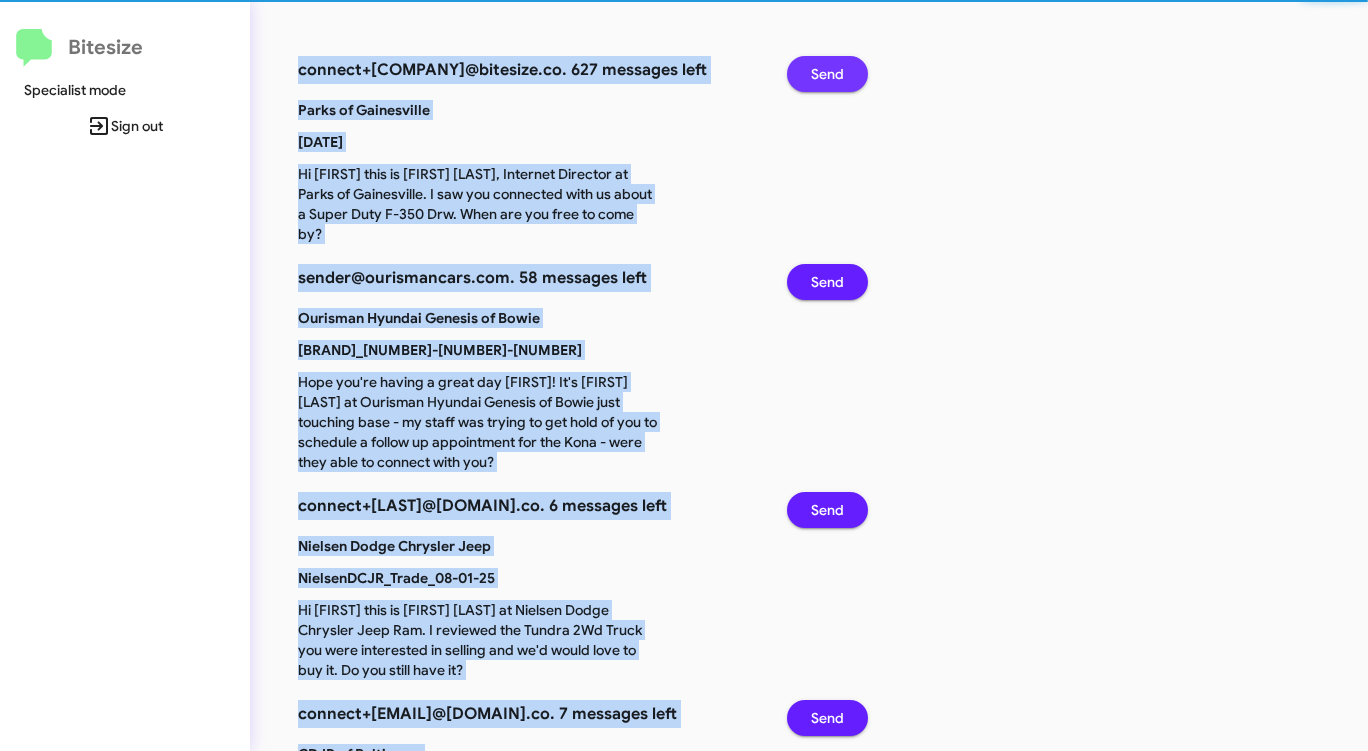 click on "Send" 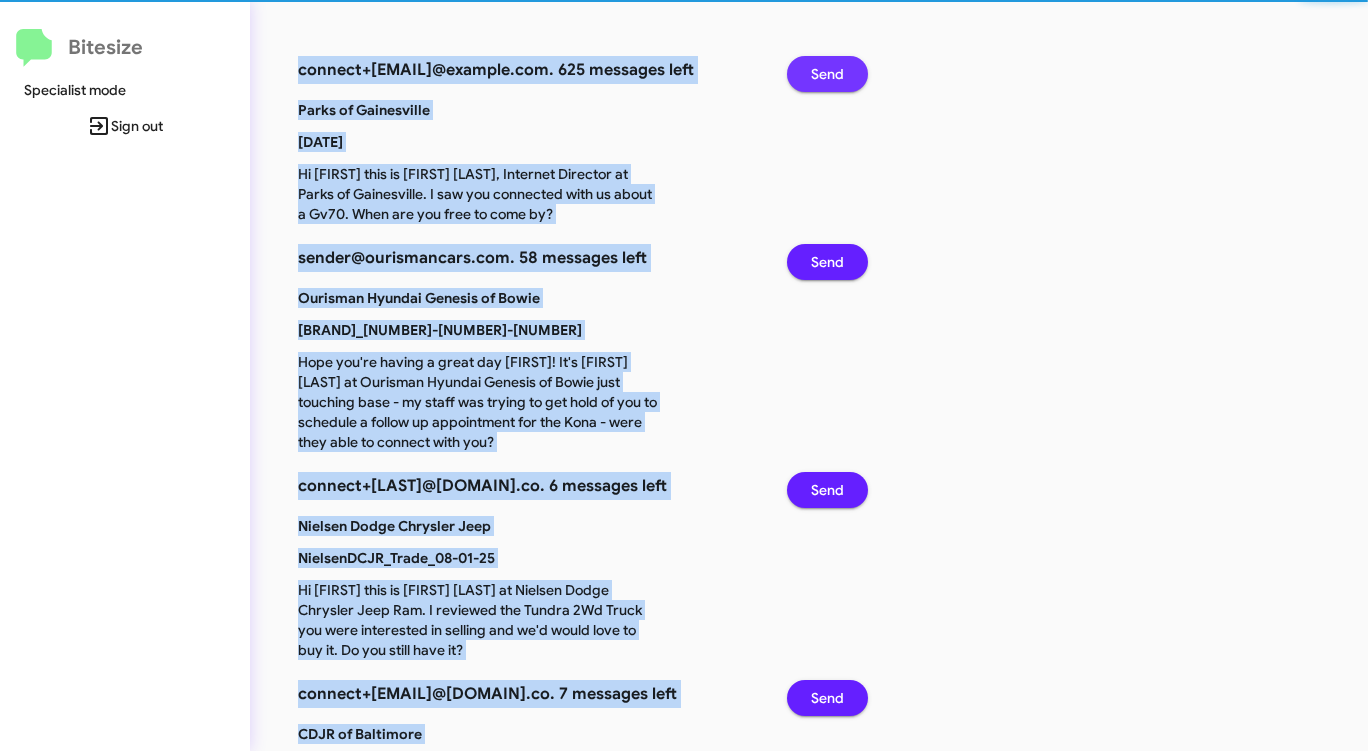 click on "Send" 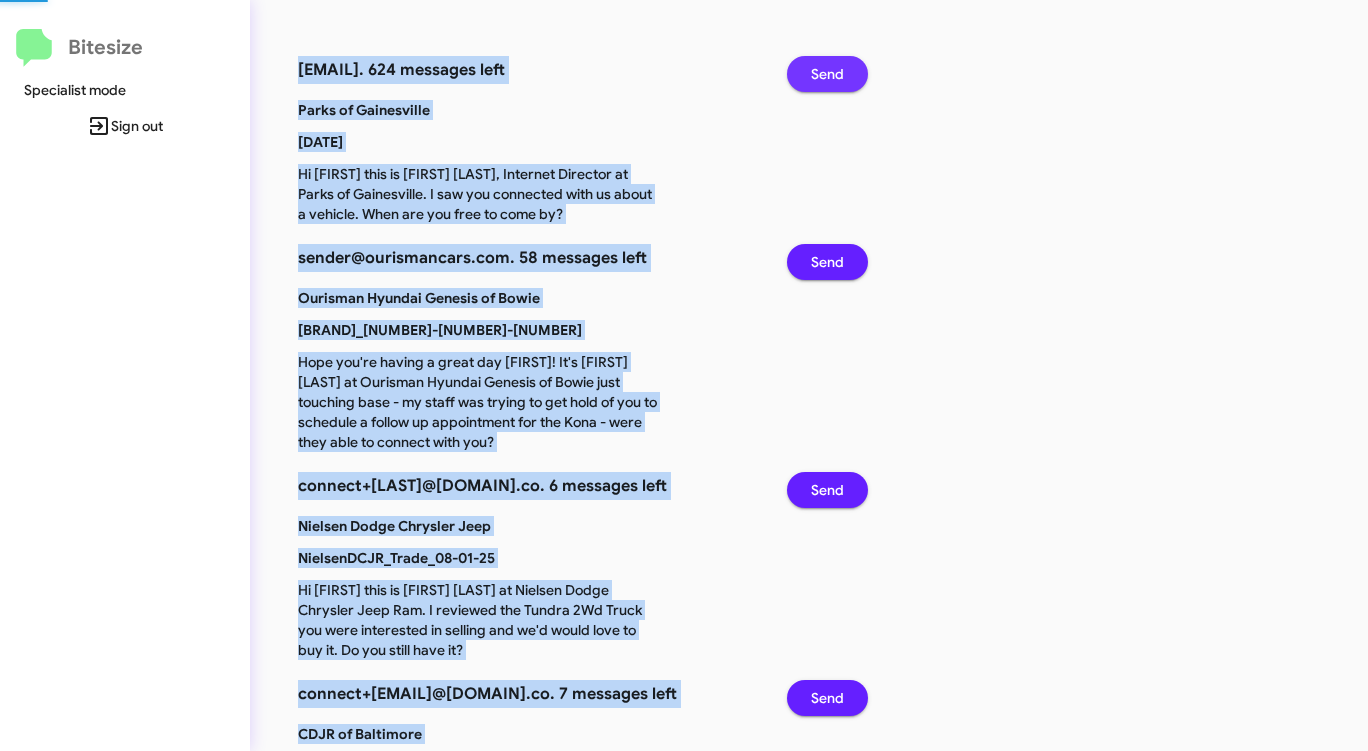click on "Send" 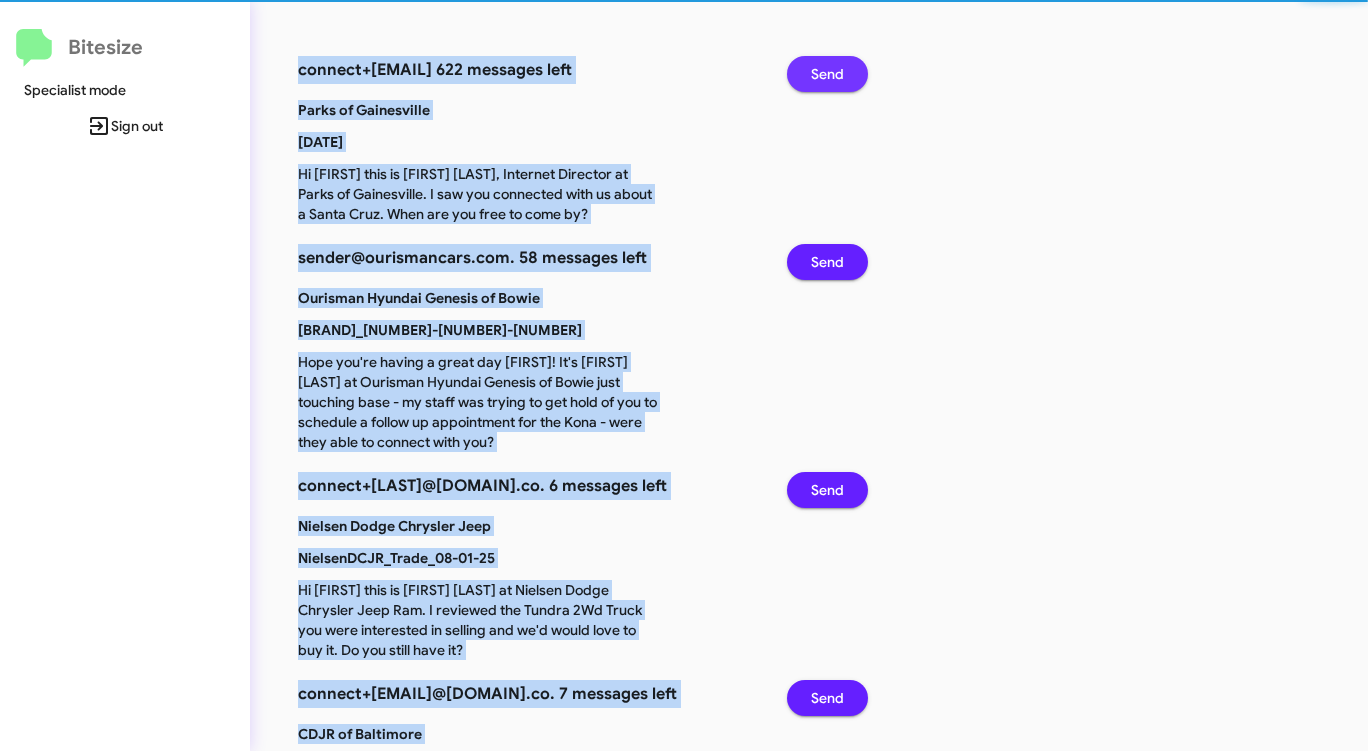 click on "Send" 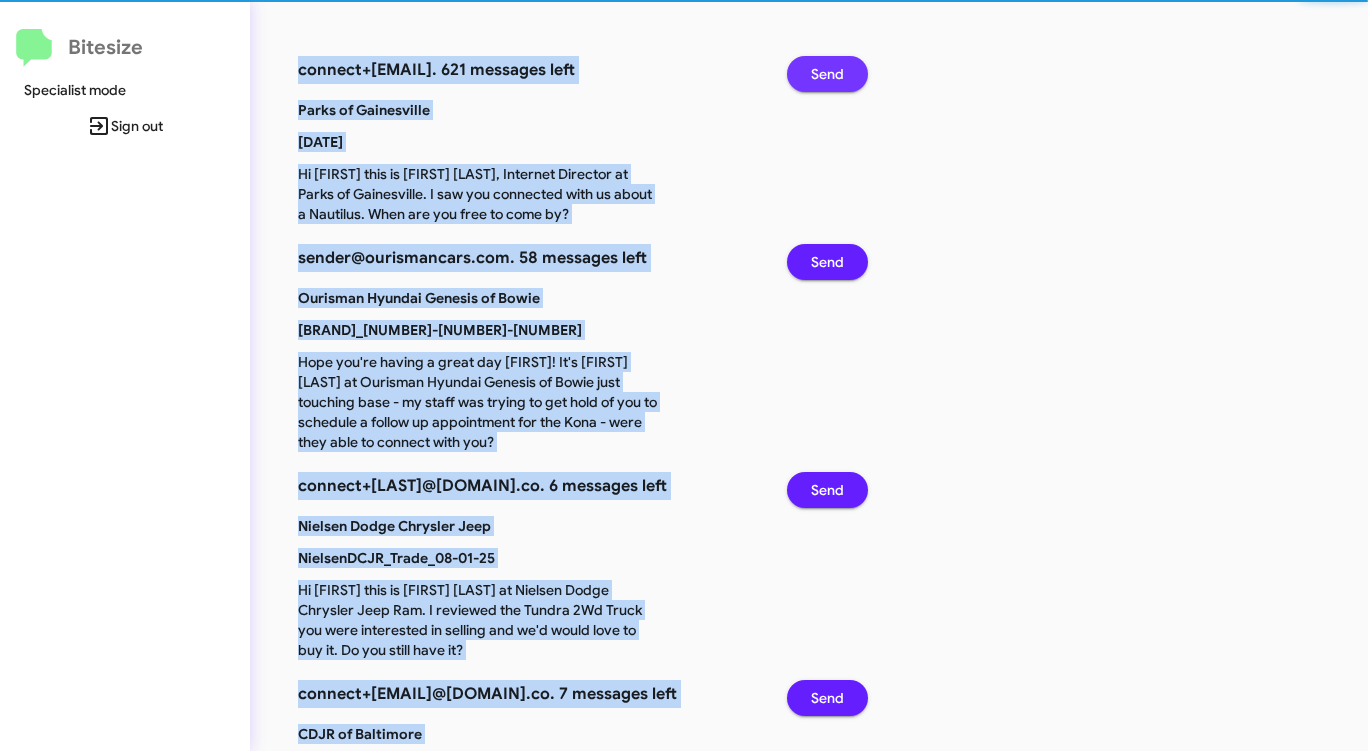 click on "Send" 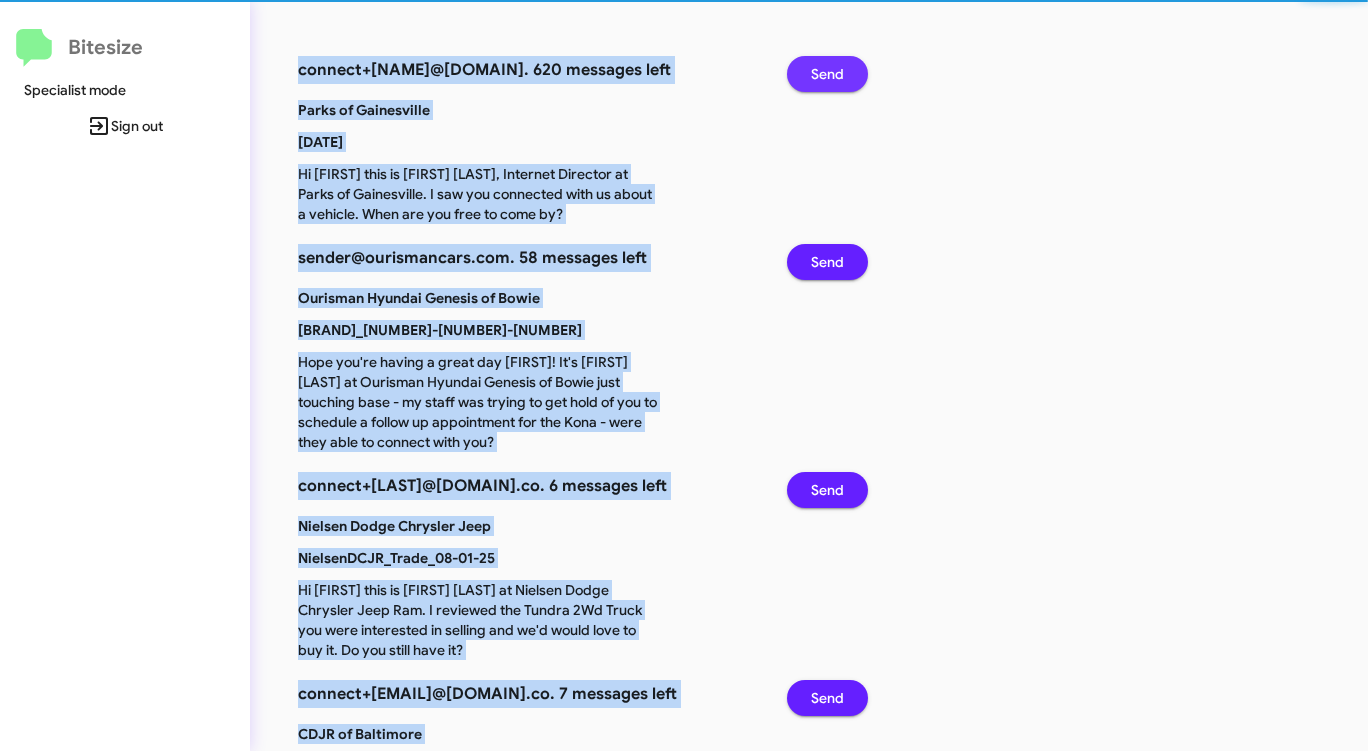 click on "Send" 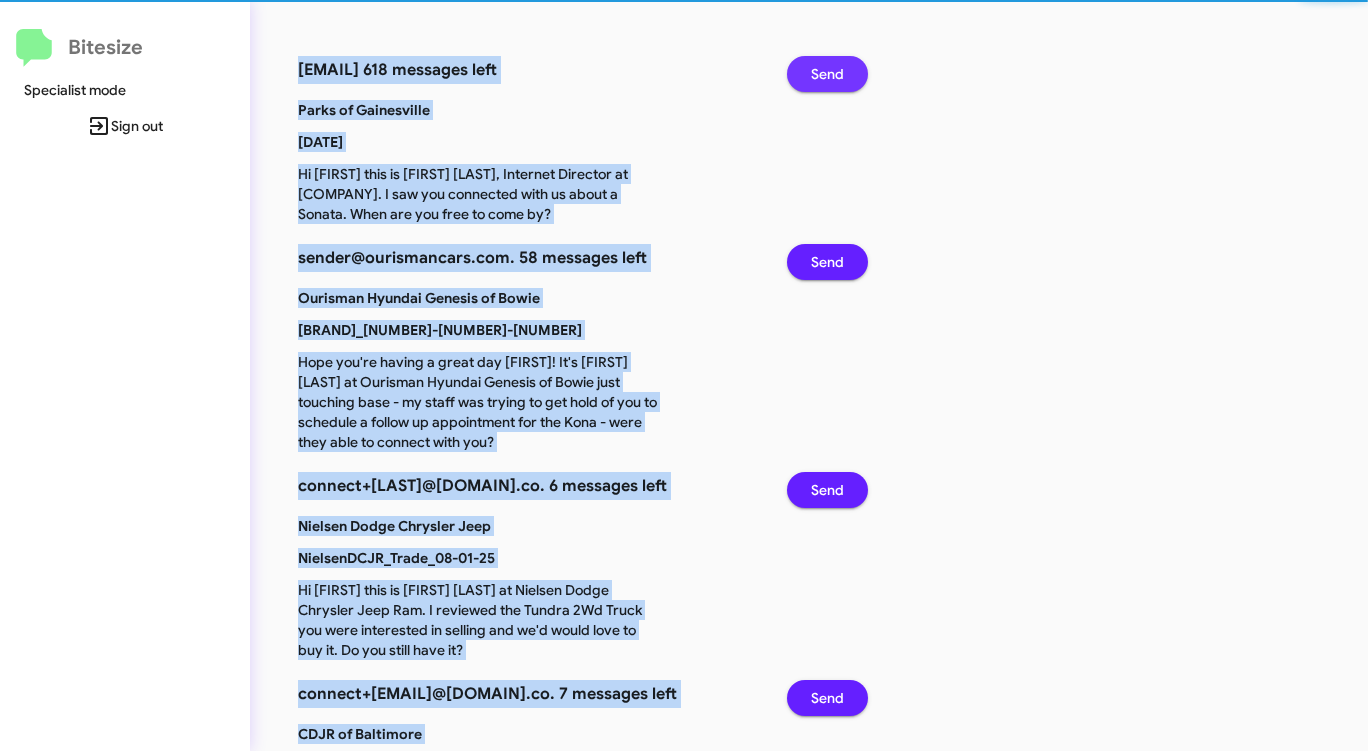 click on "Send" 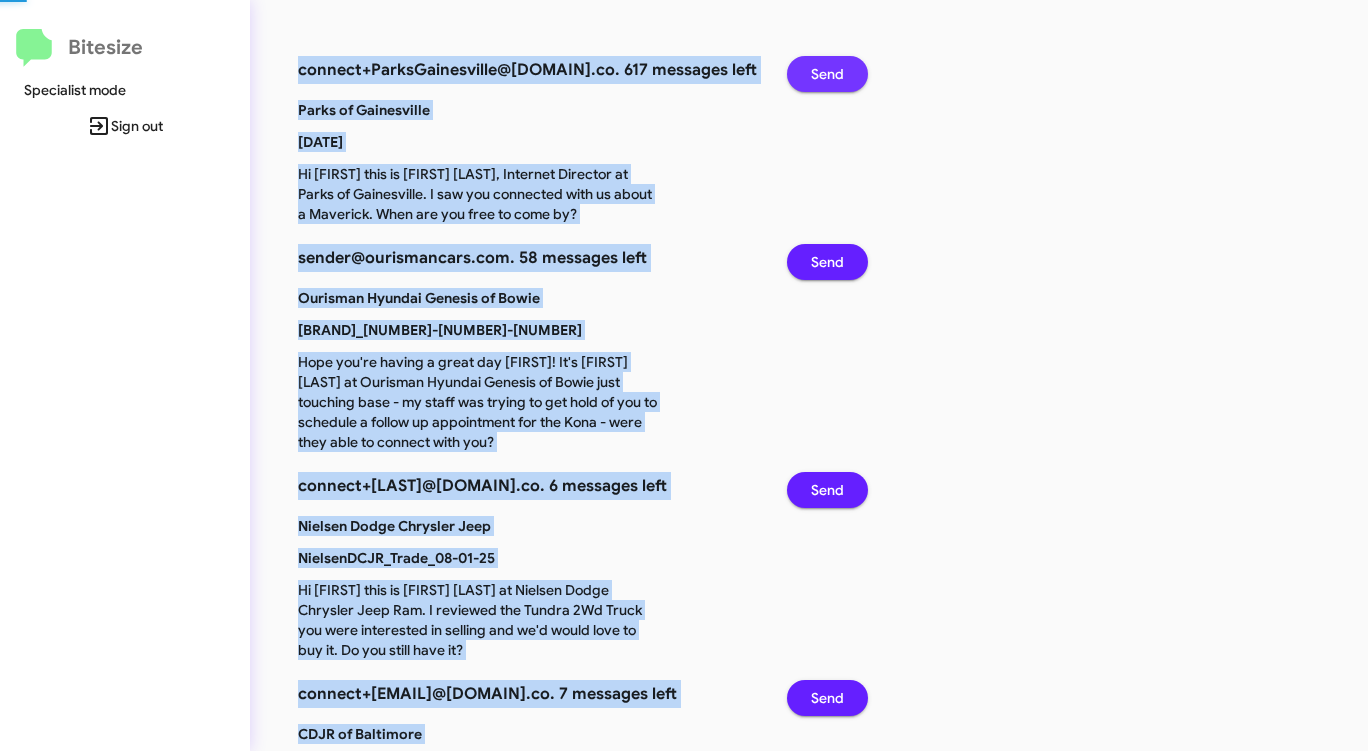click on "Send" 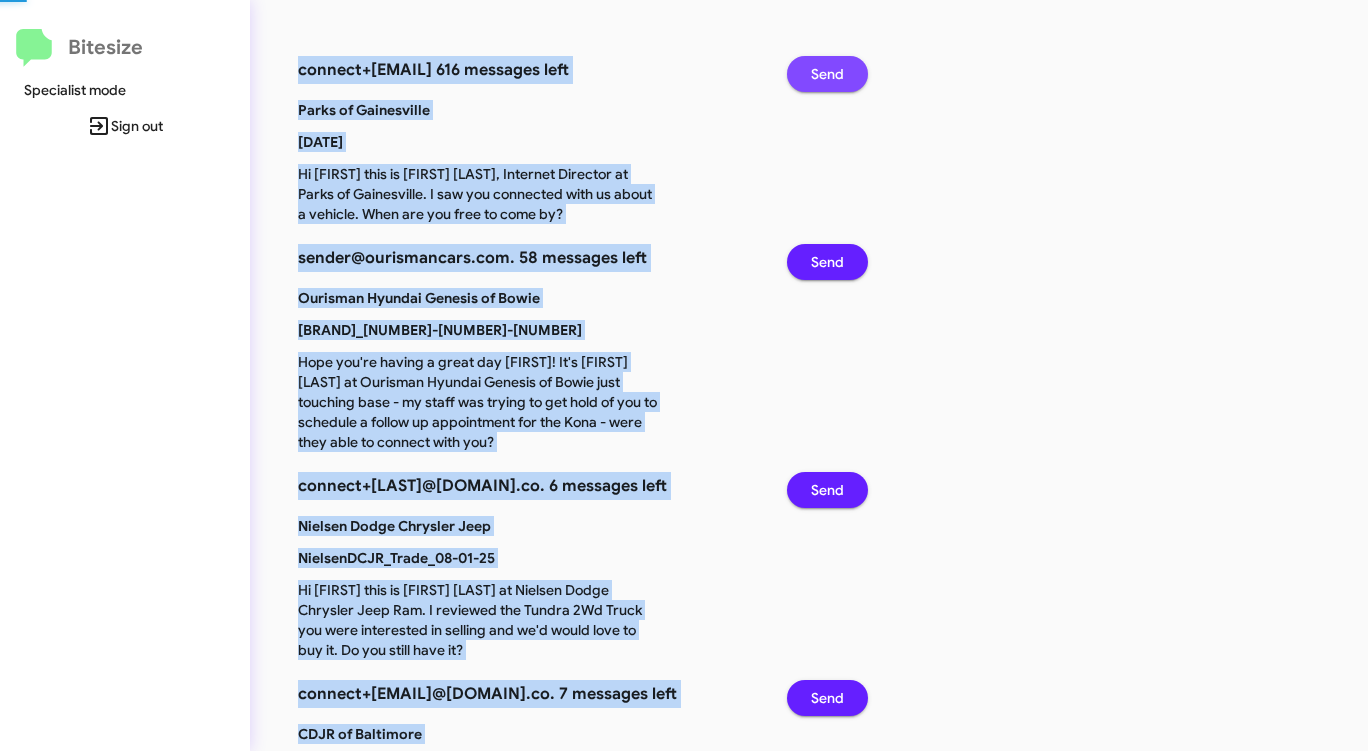 click on "Send" 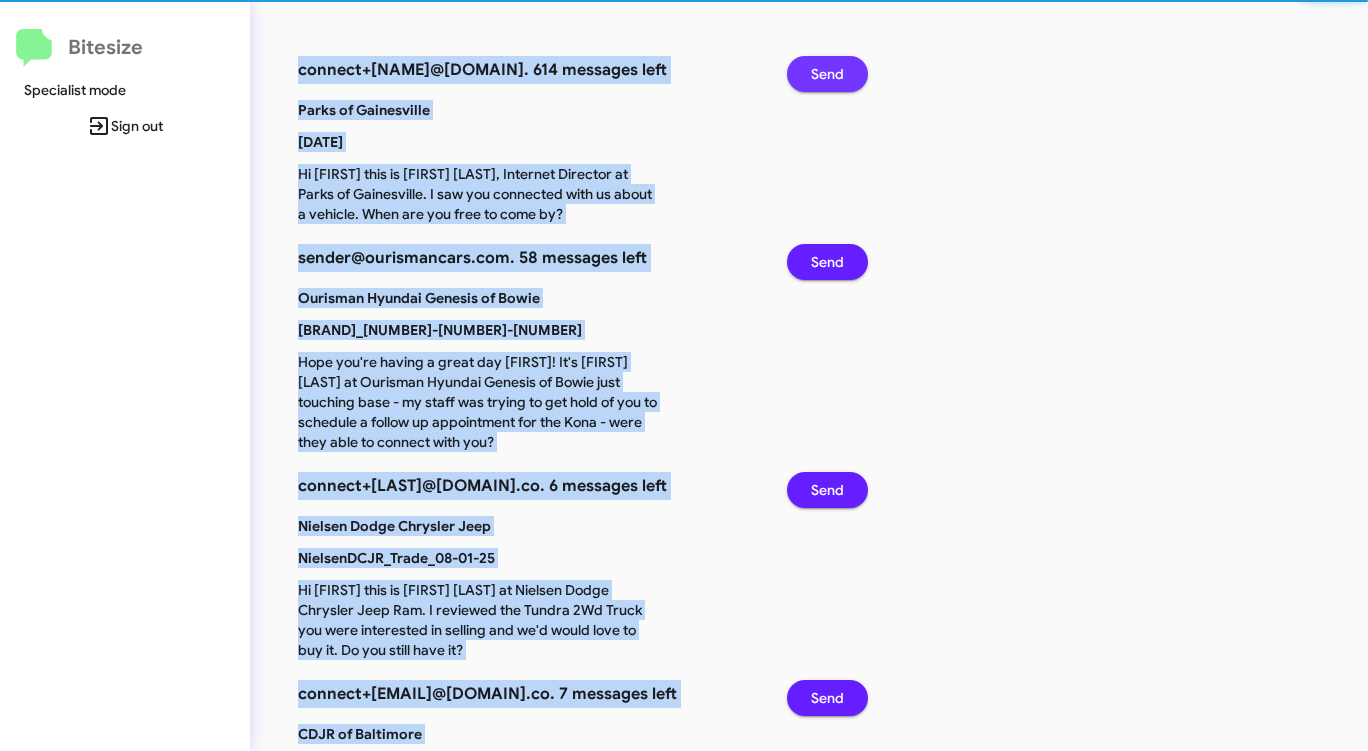 click on "Send" 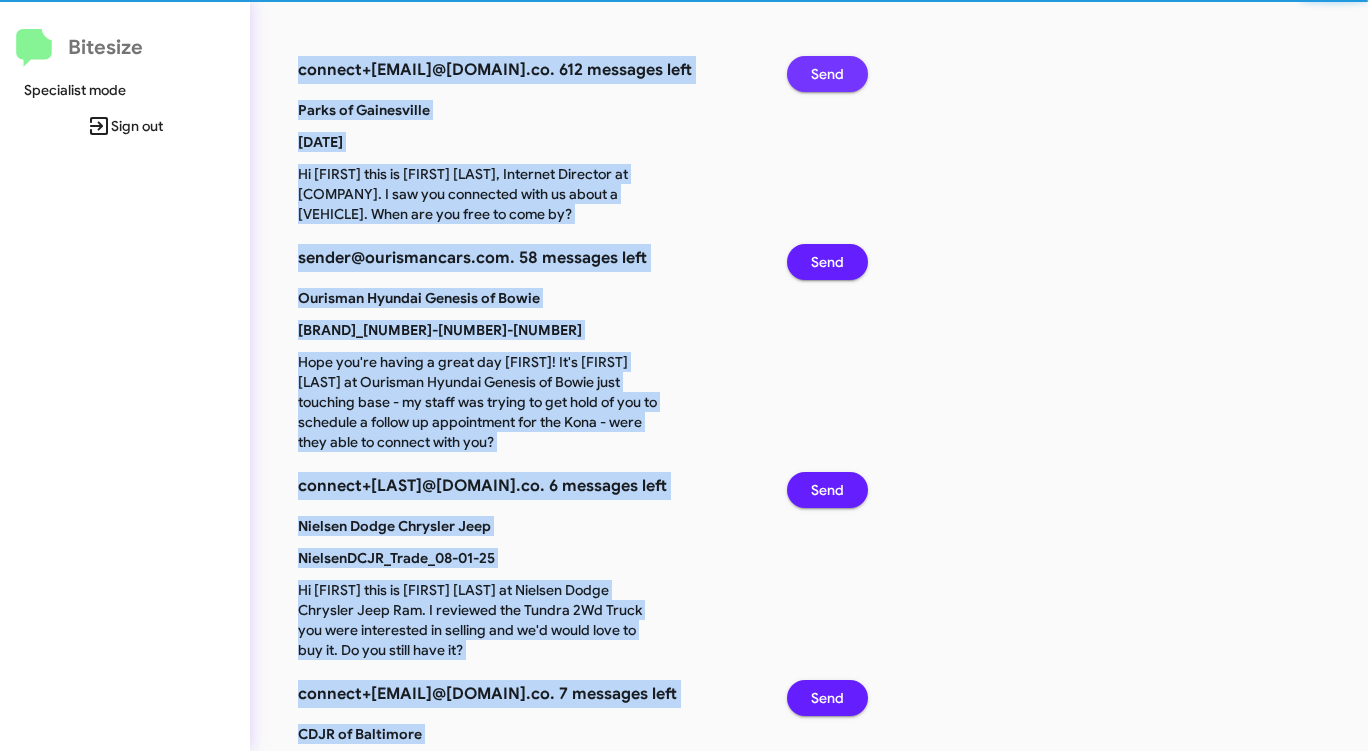 click on "Send" 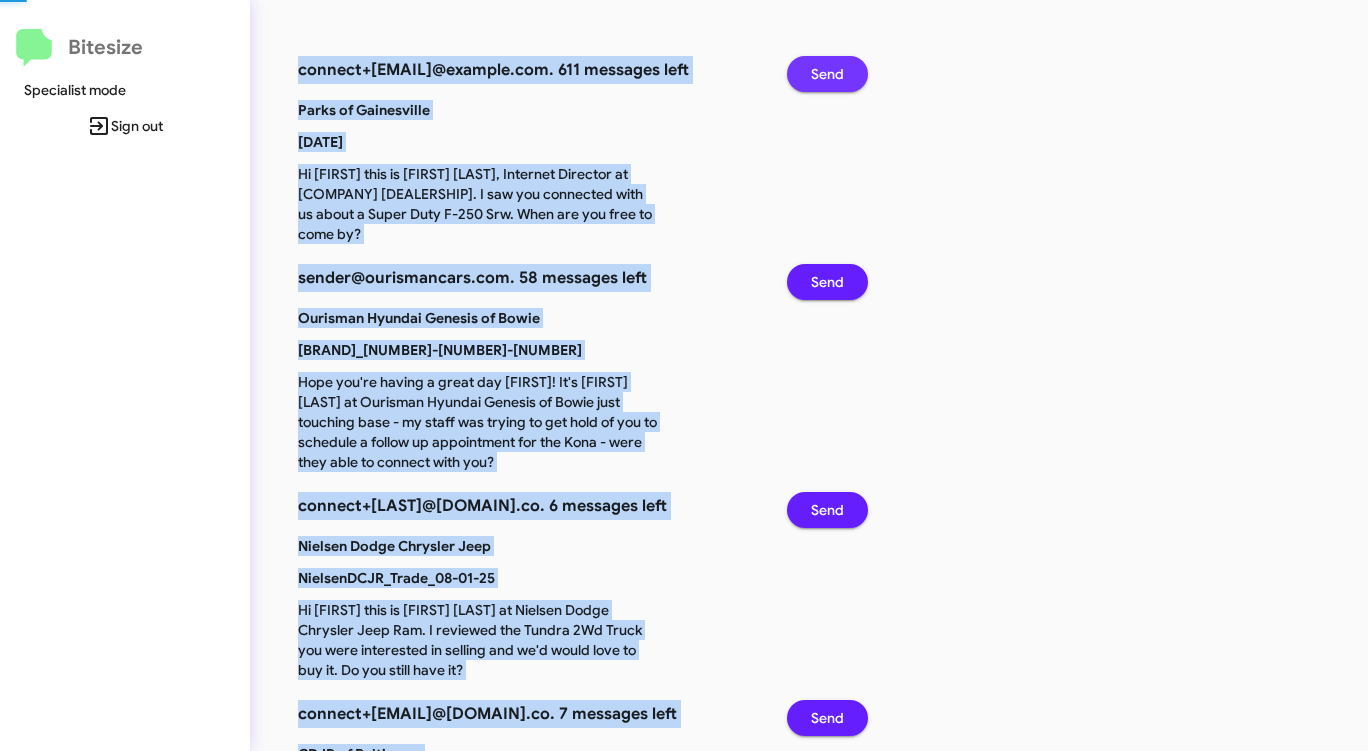 click on "Send" 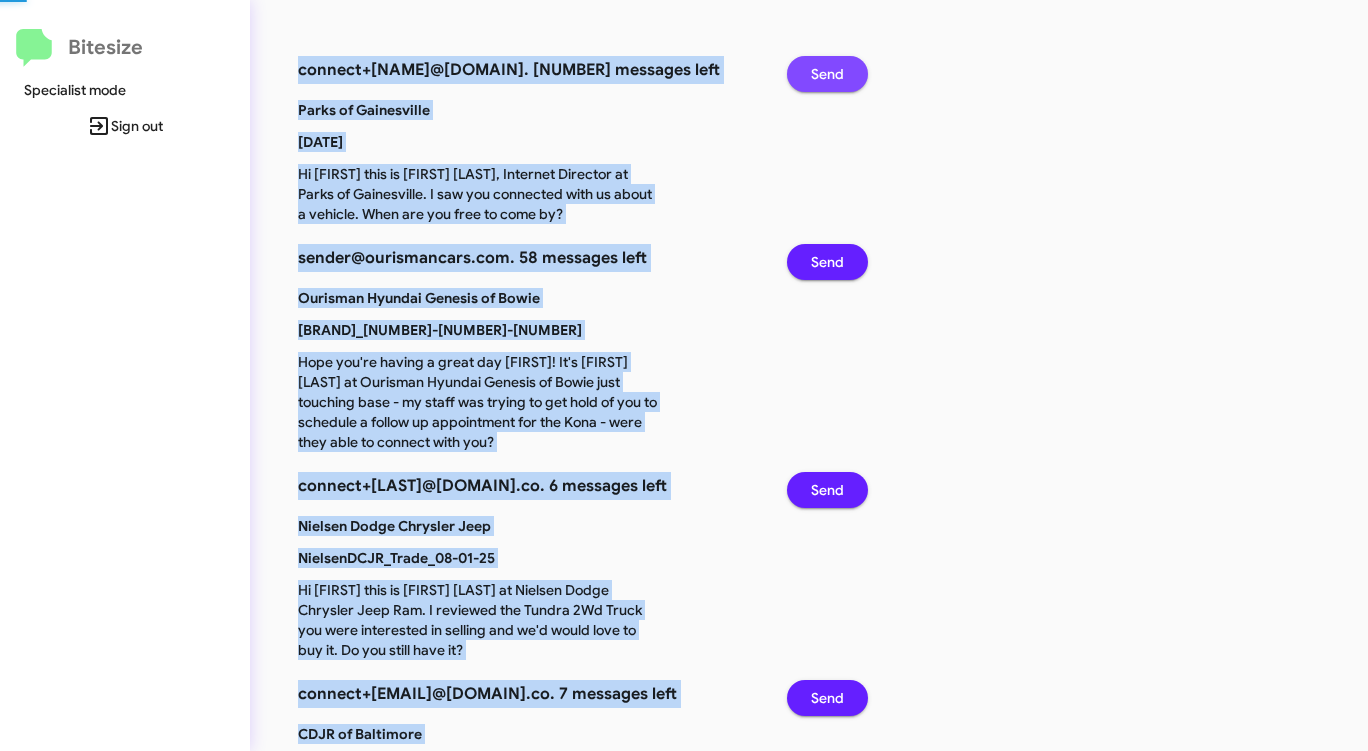 click on "Send" 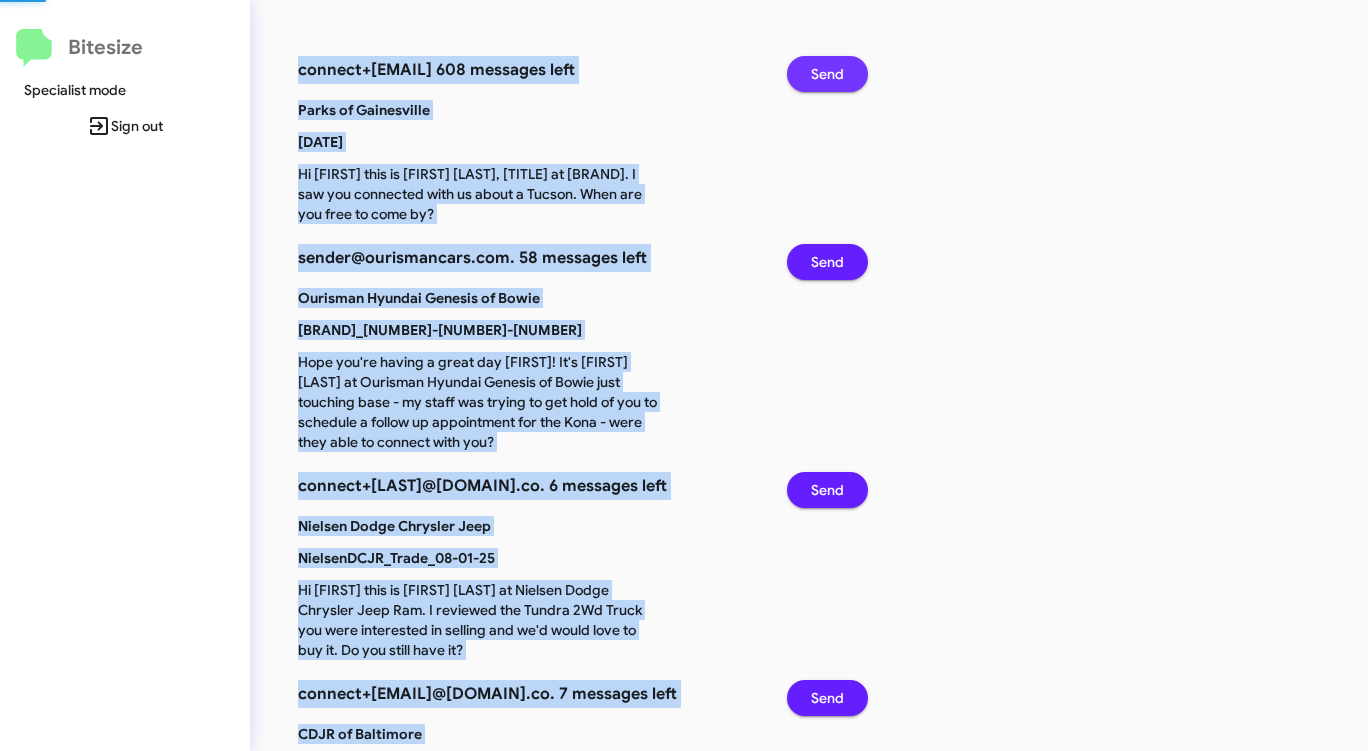 click on "Send" 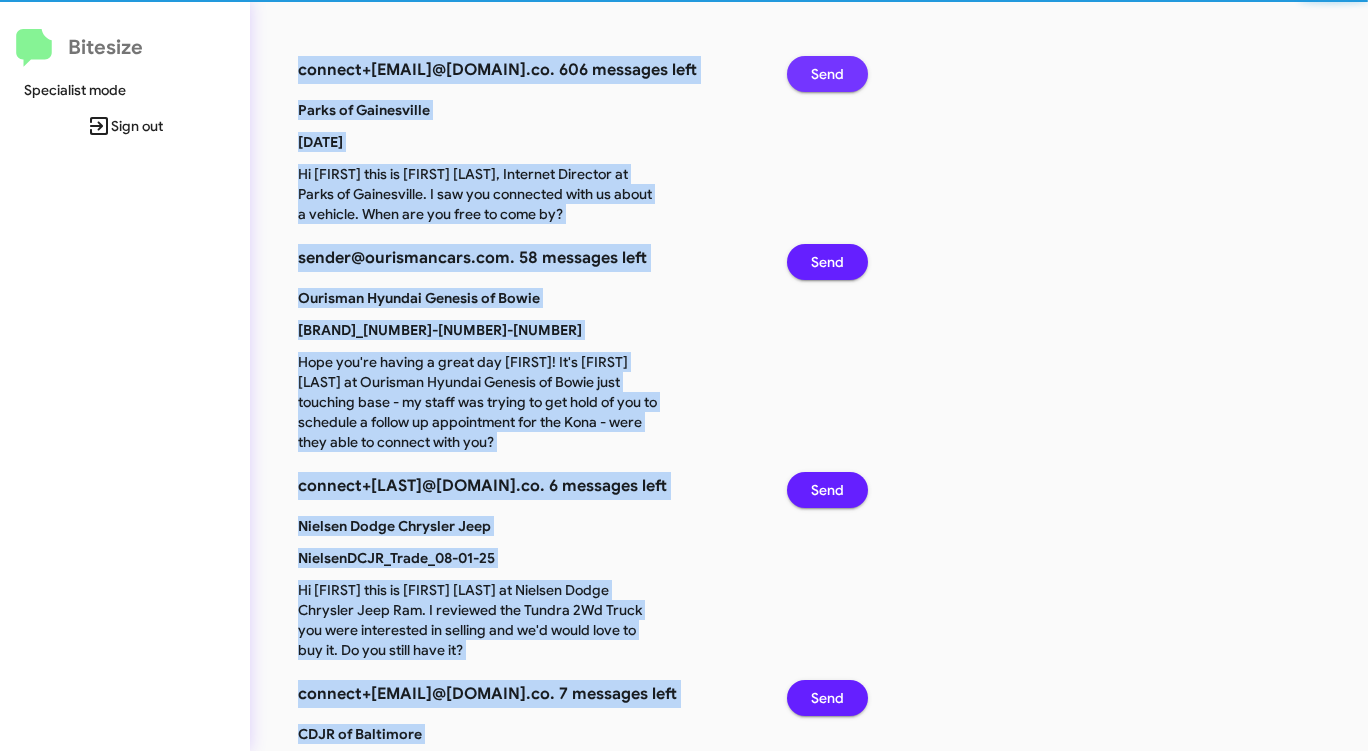 click on "Send" 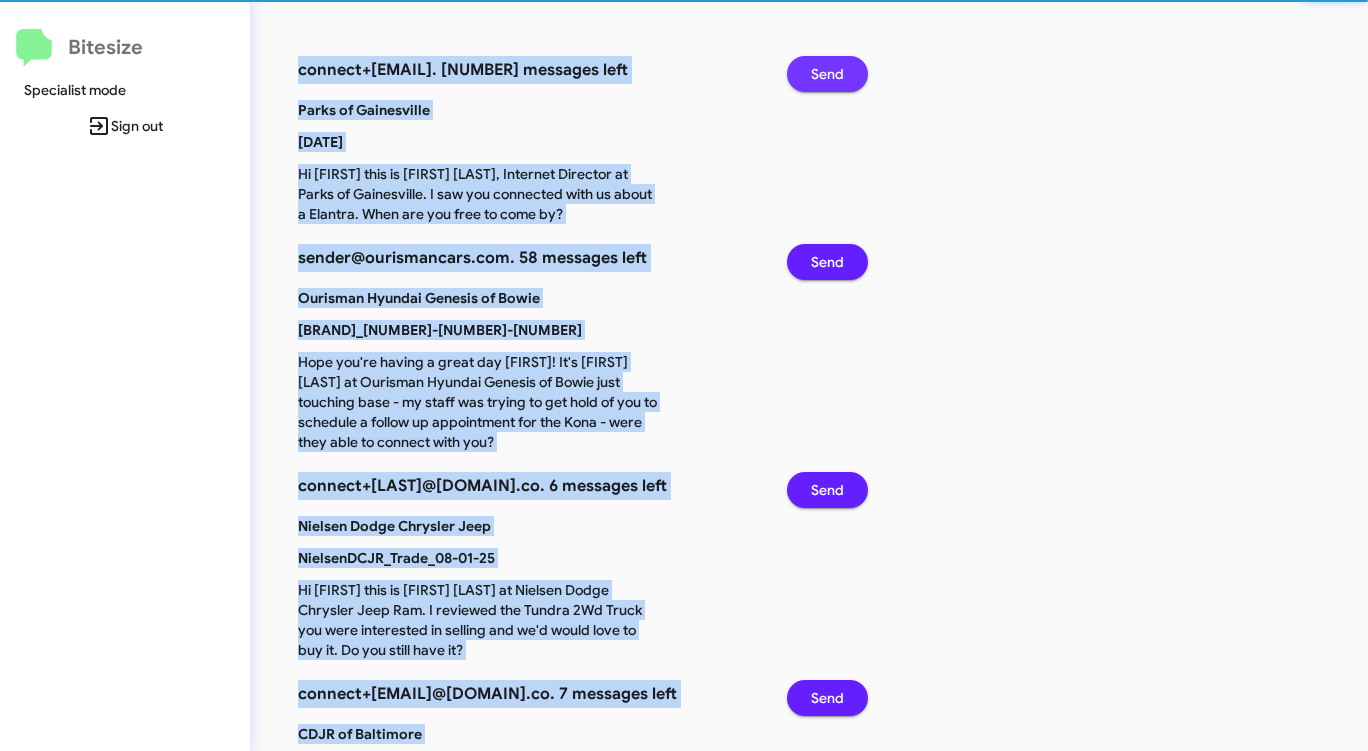 click on "Send" 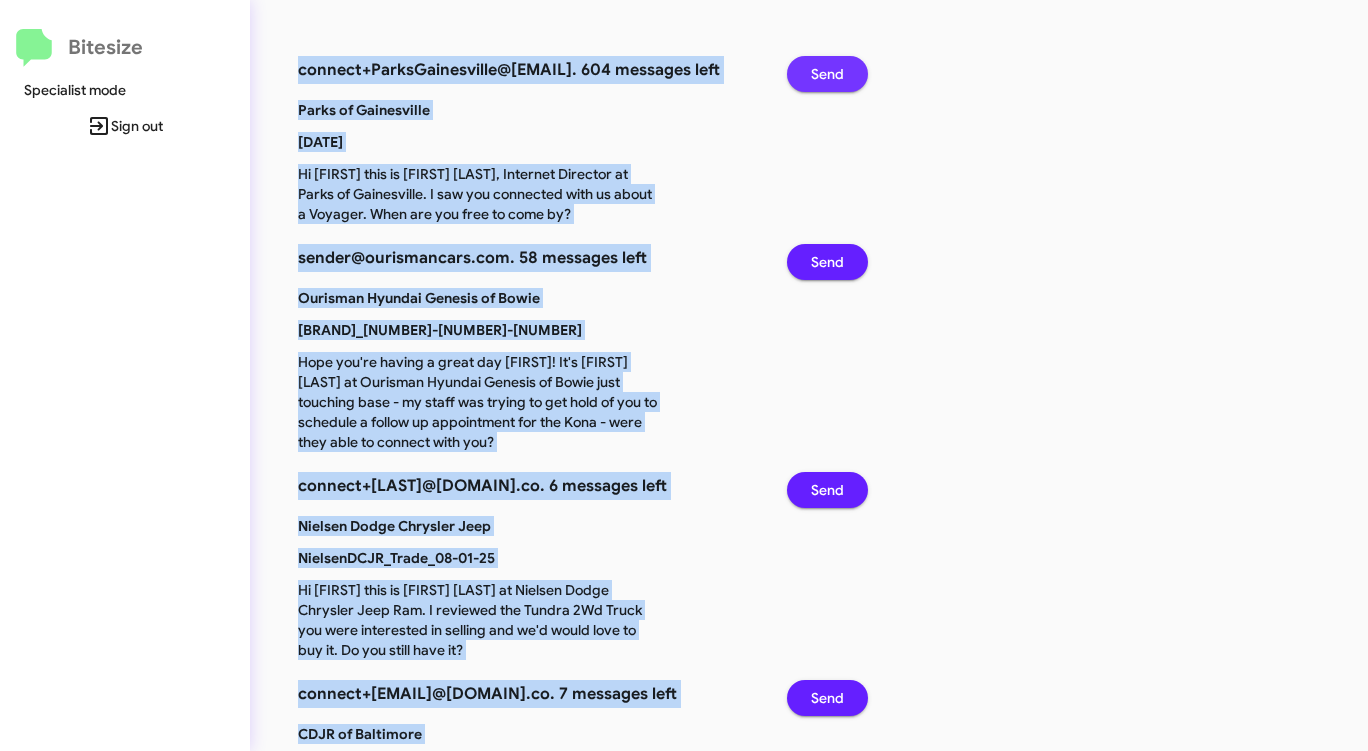 click on "Send" 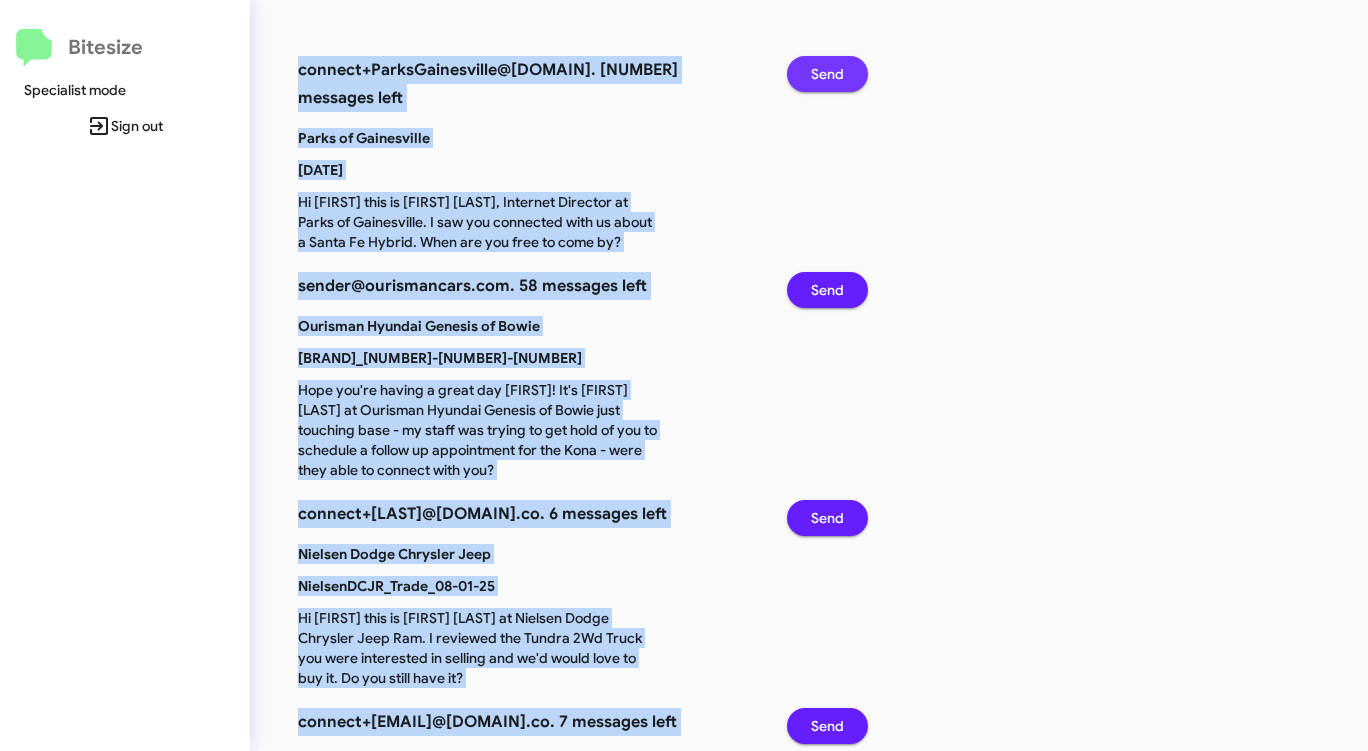 click on "Send" 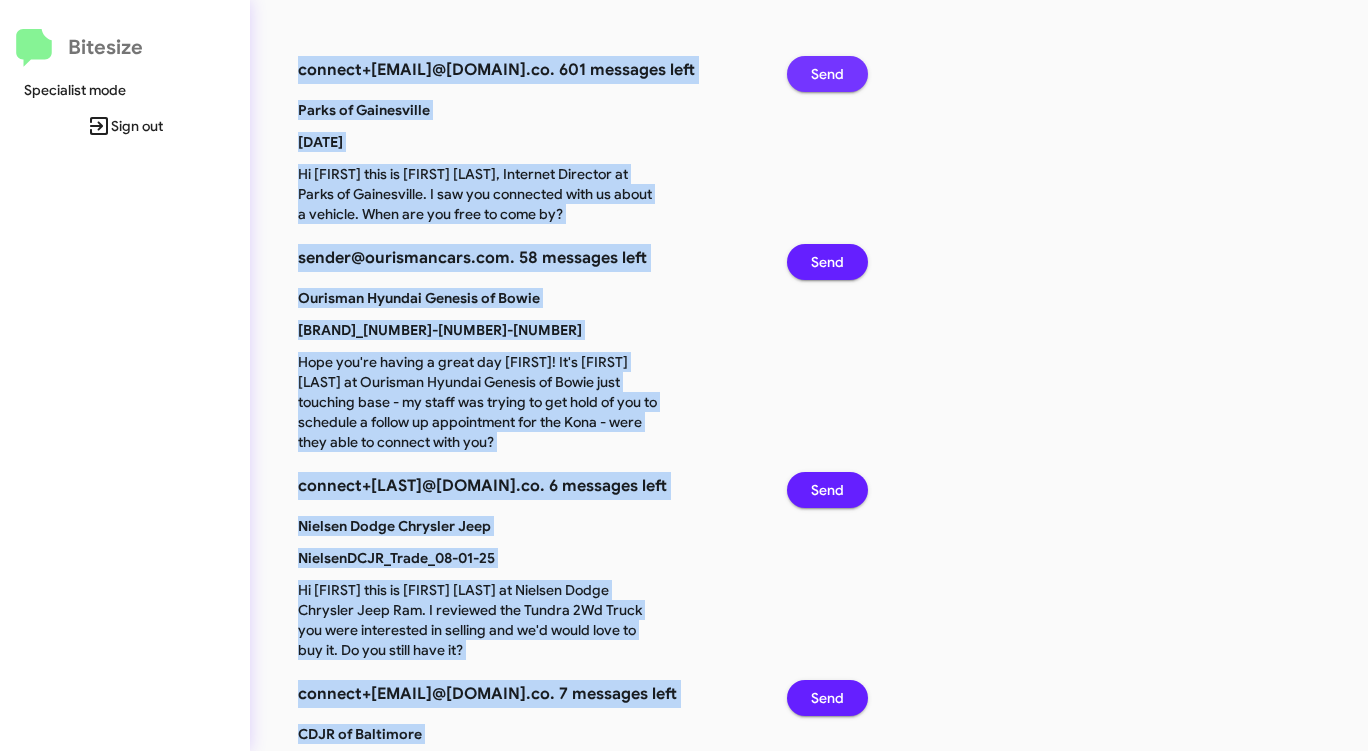 click on "Send" 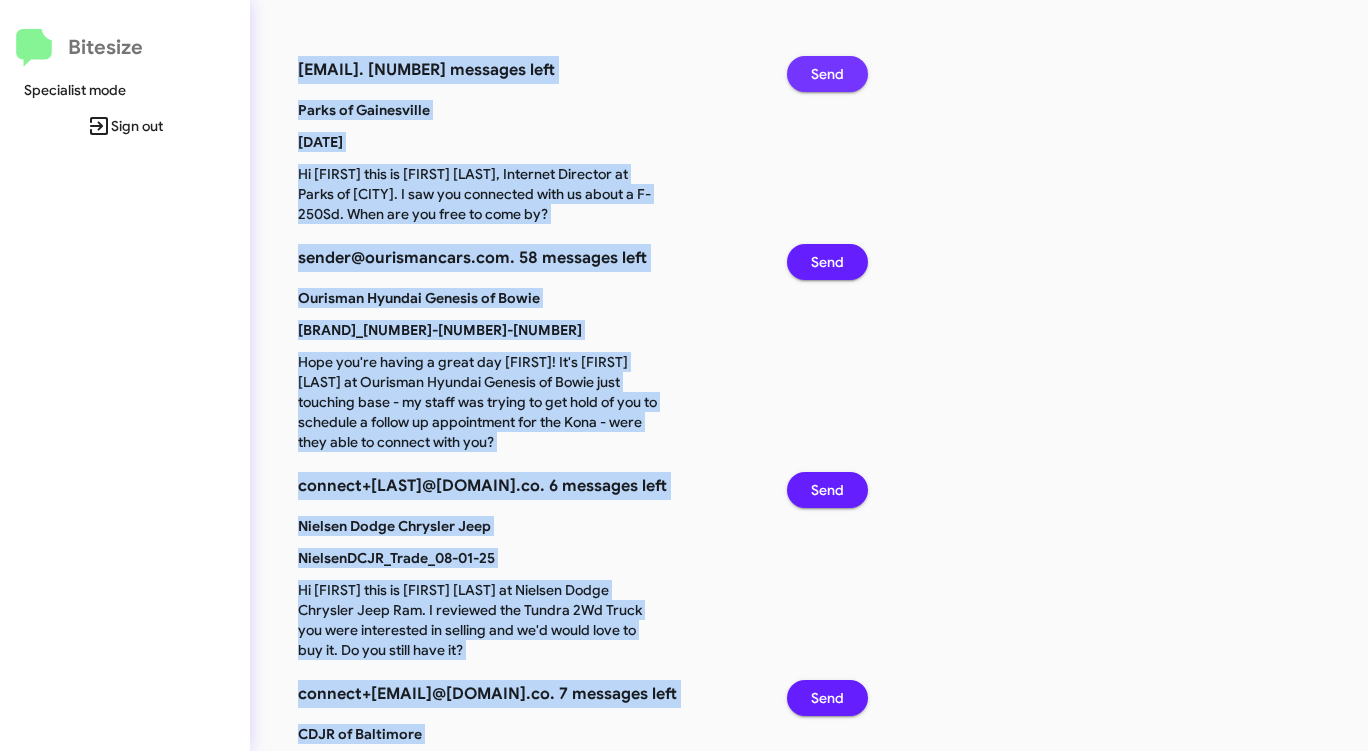 click on "Send" 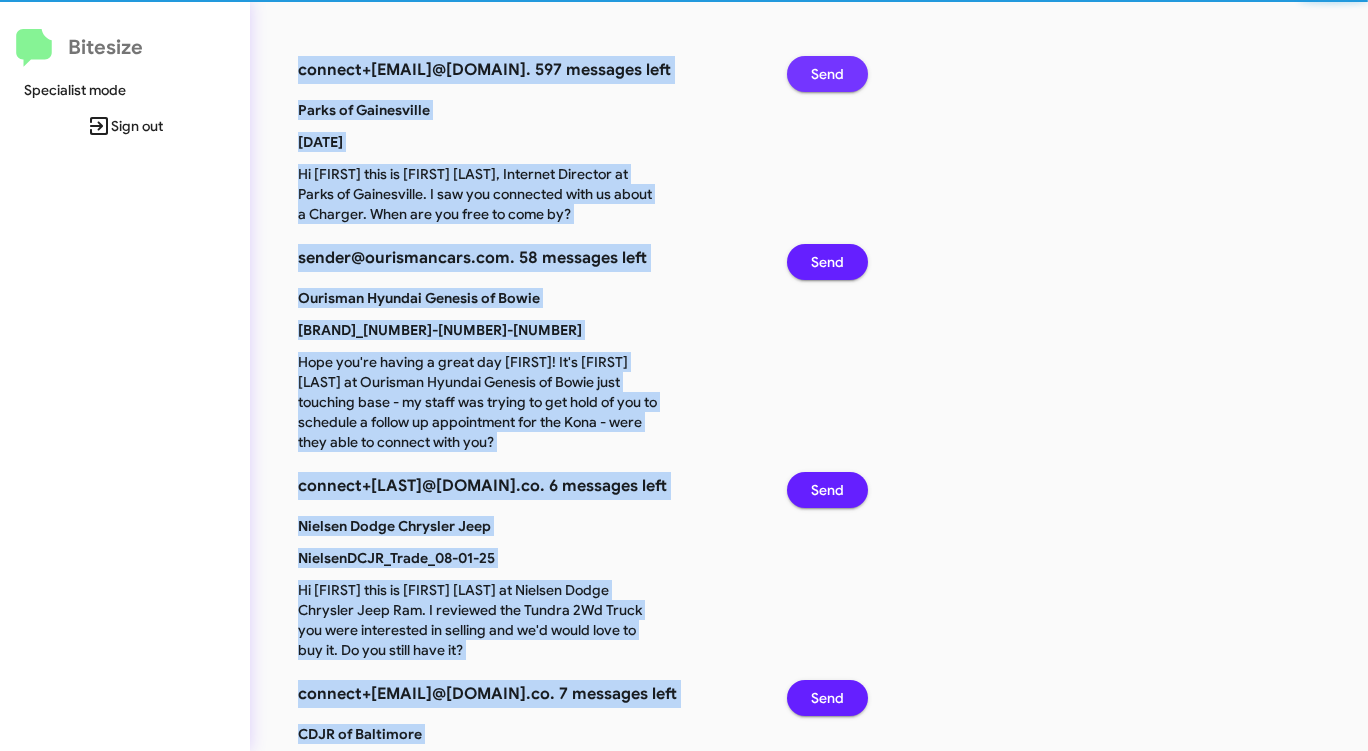 click on "Send" 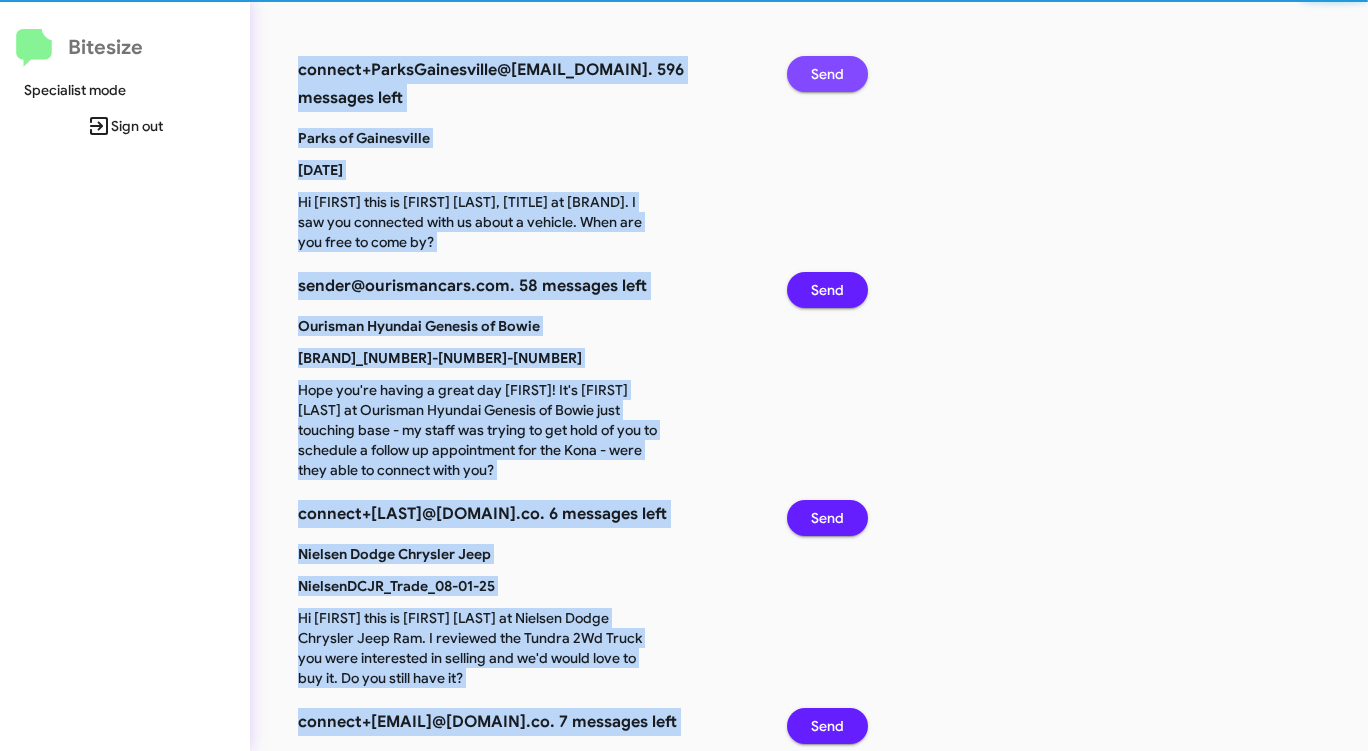 click on "Send" 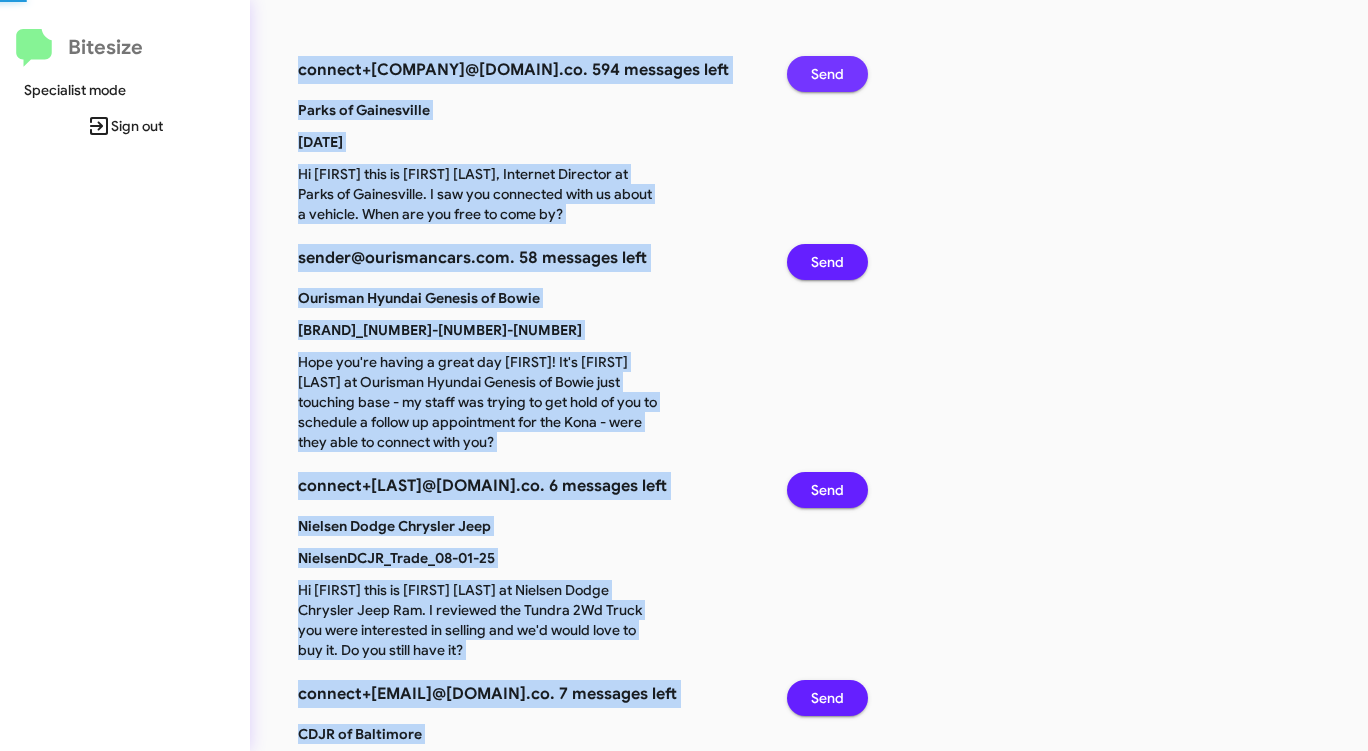 click on "Send" 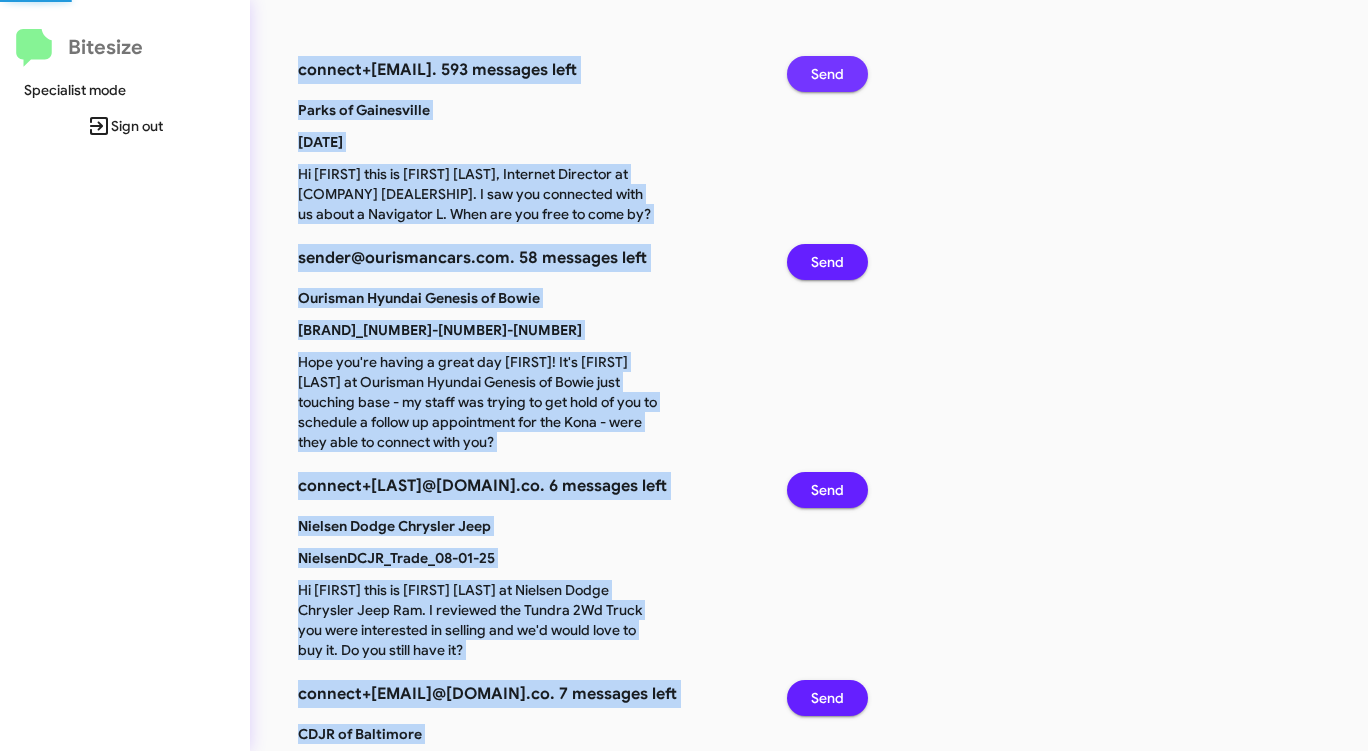click on "Send" 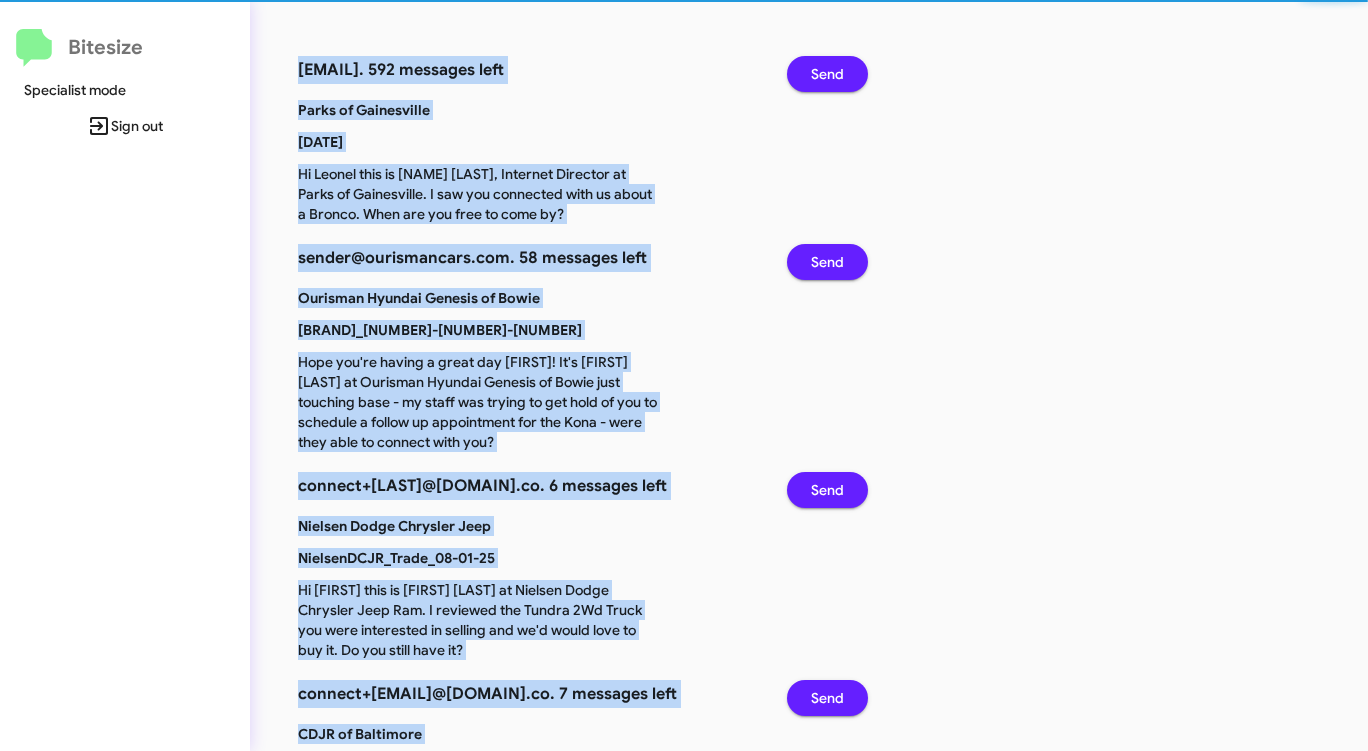 click on "Send" 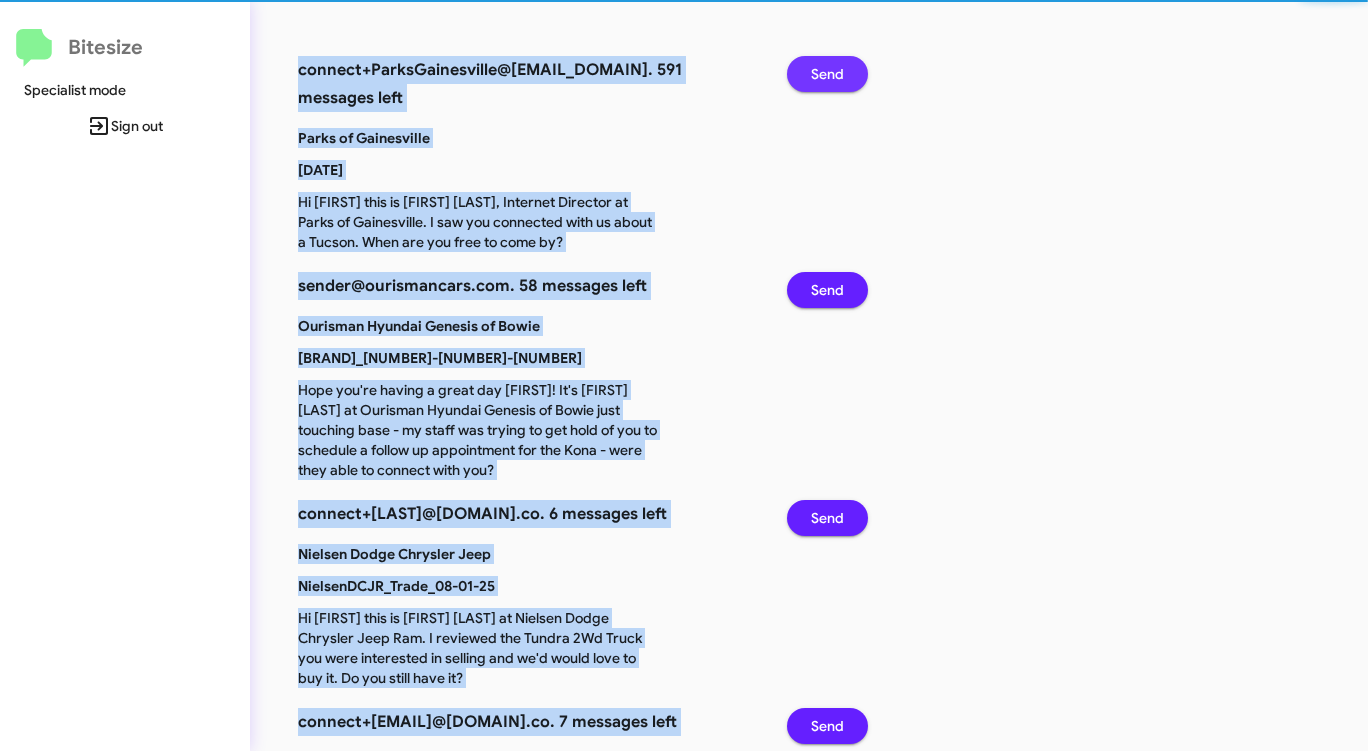 click on "Send" 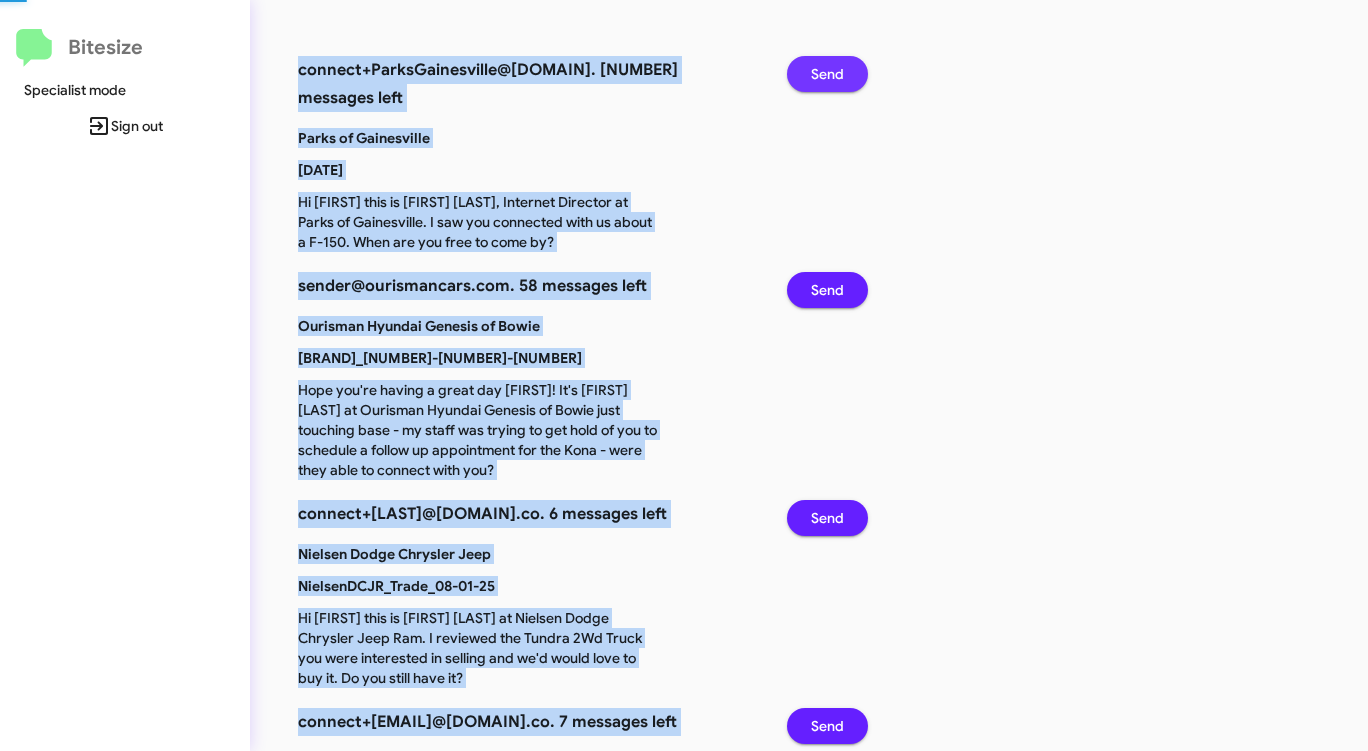 click on "Send" 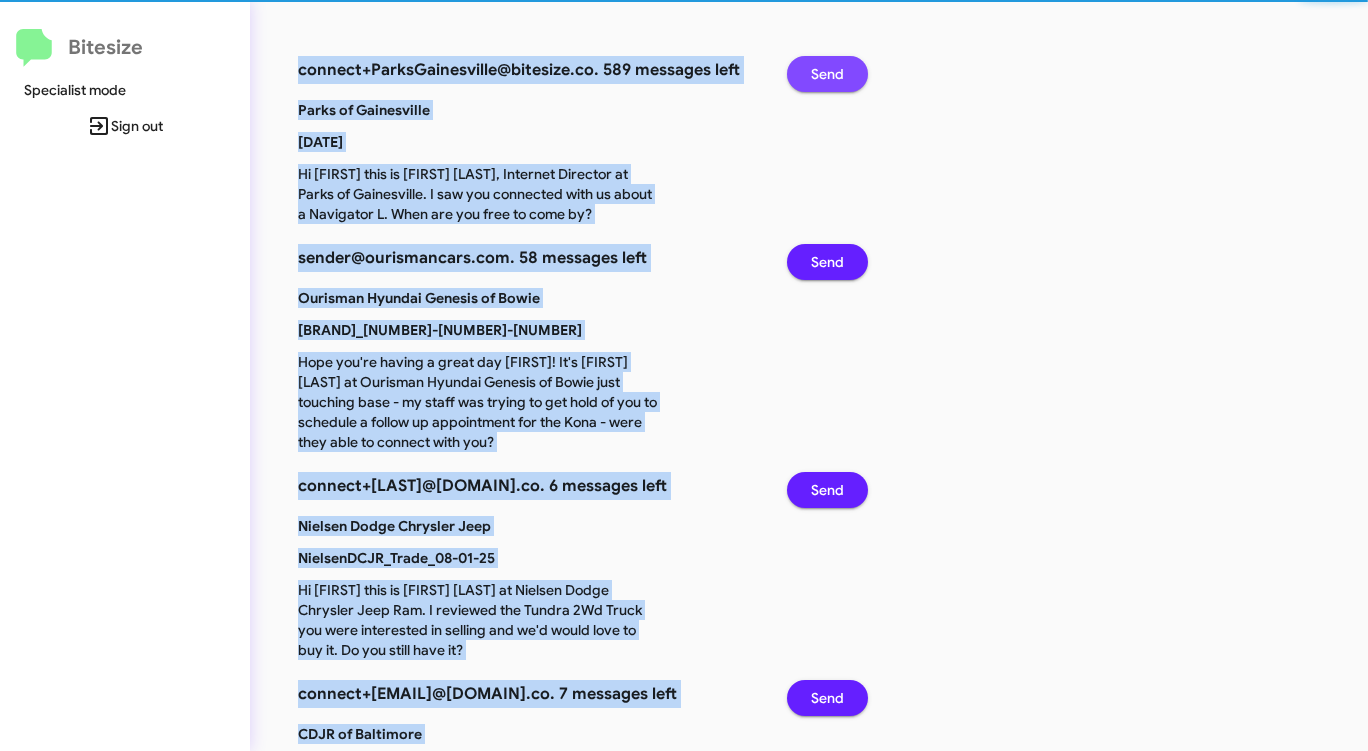 click on "Send" 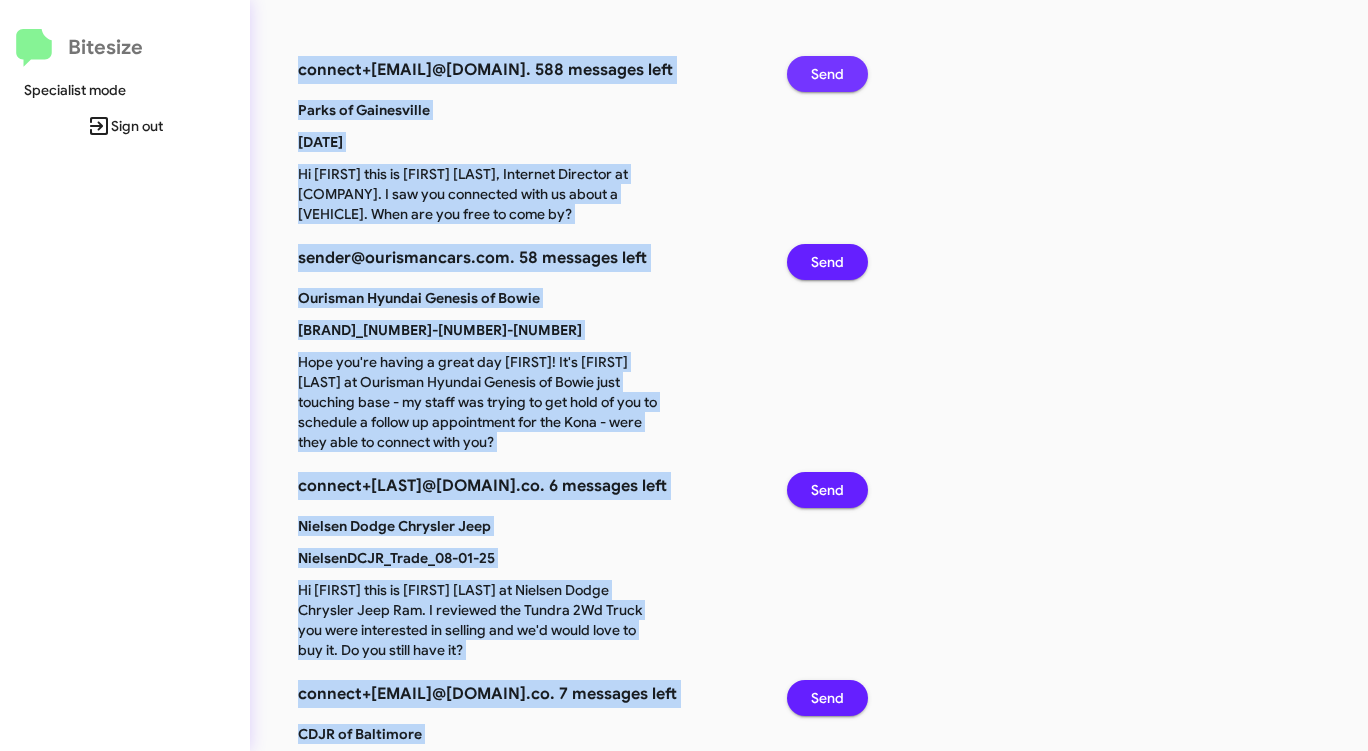 click on "Send" 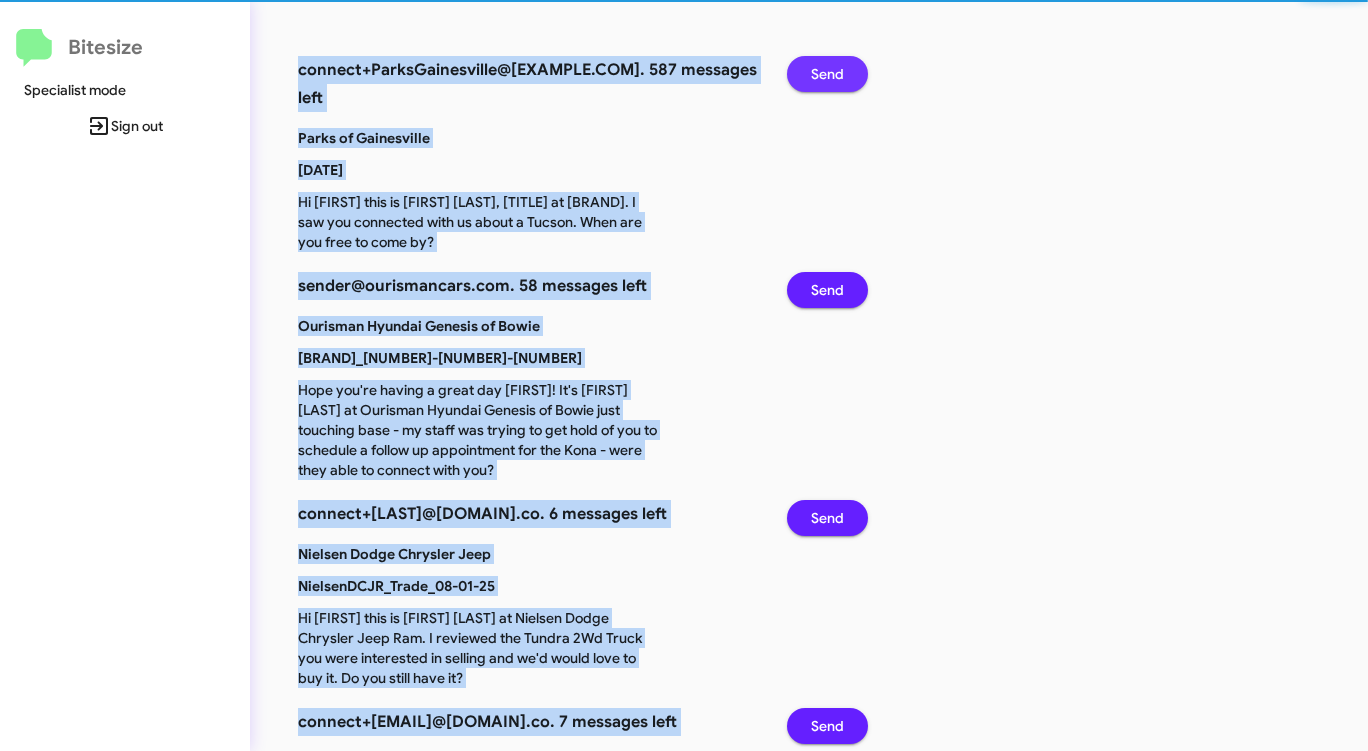 click on "Send" 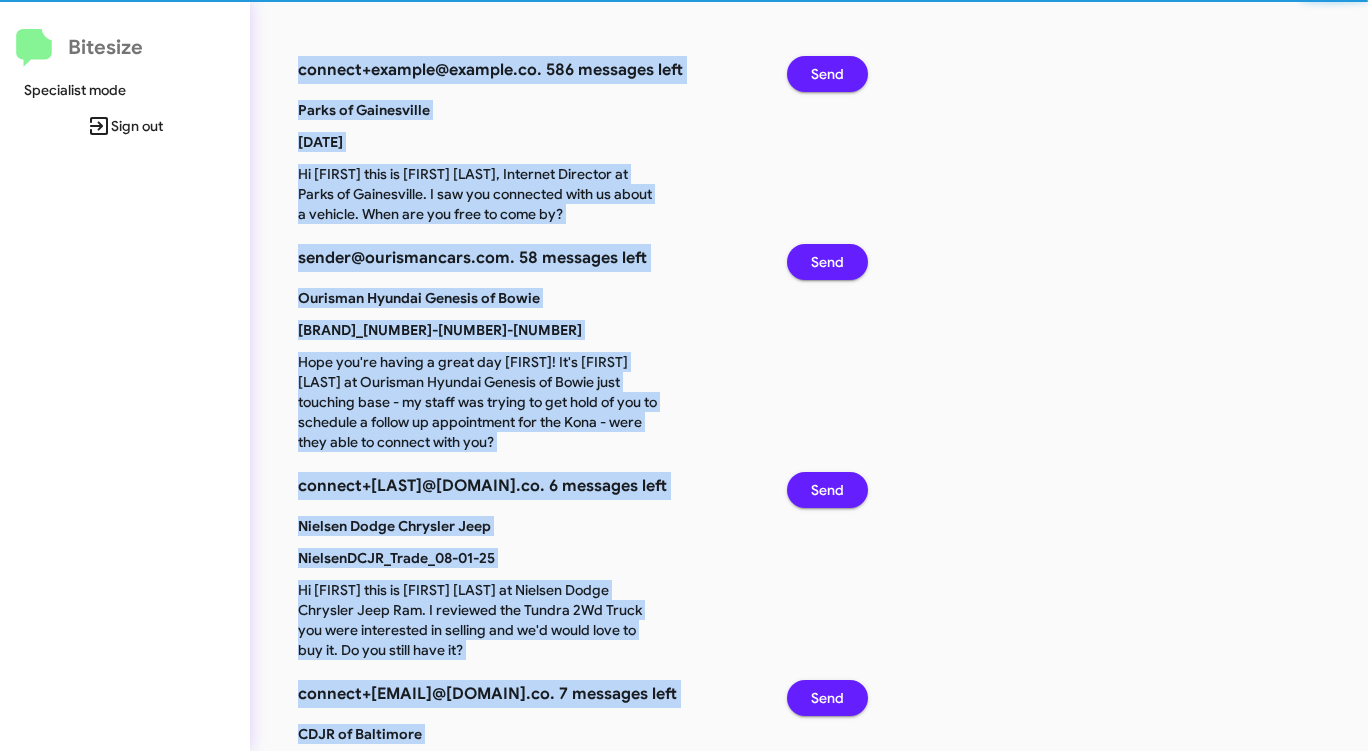 click on "Send" 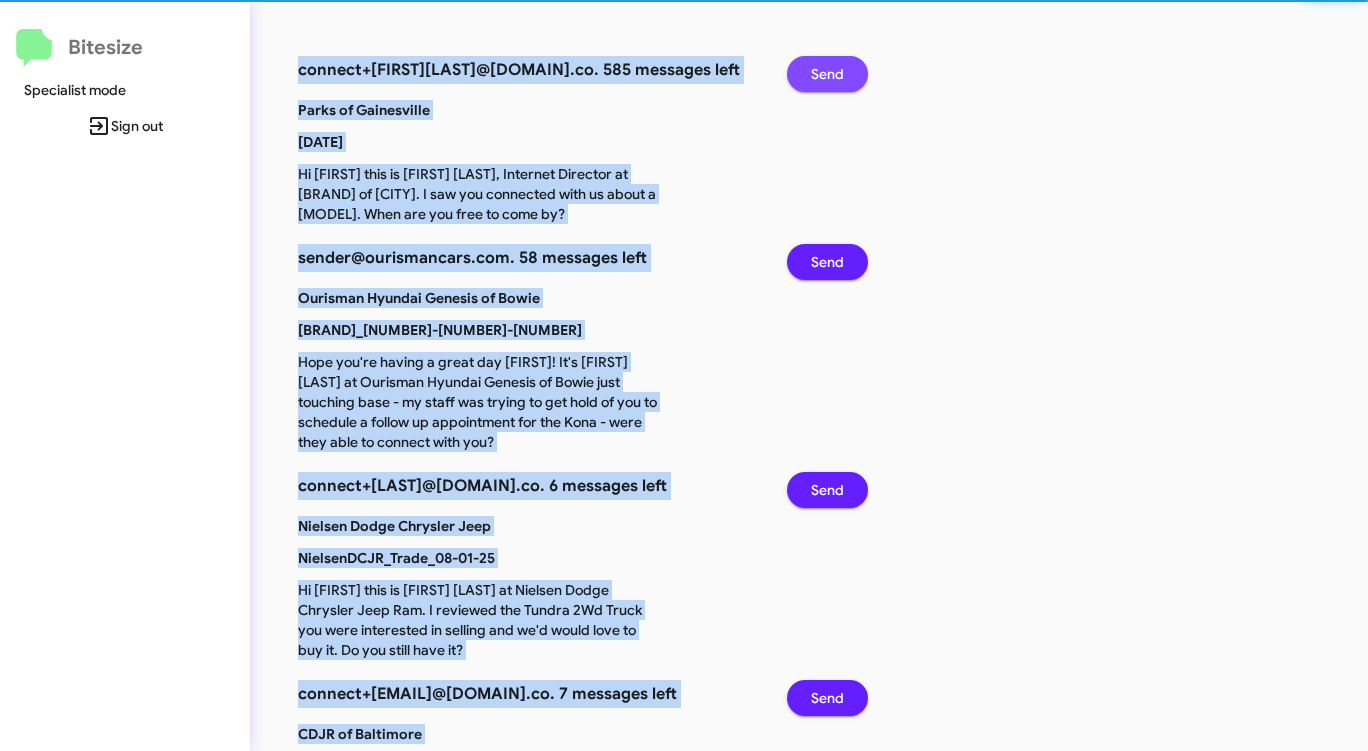 click on "Send" 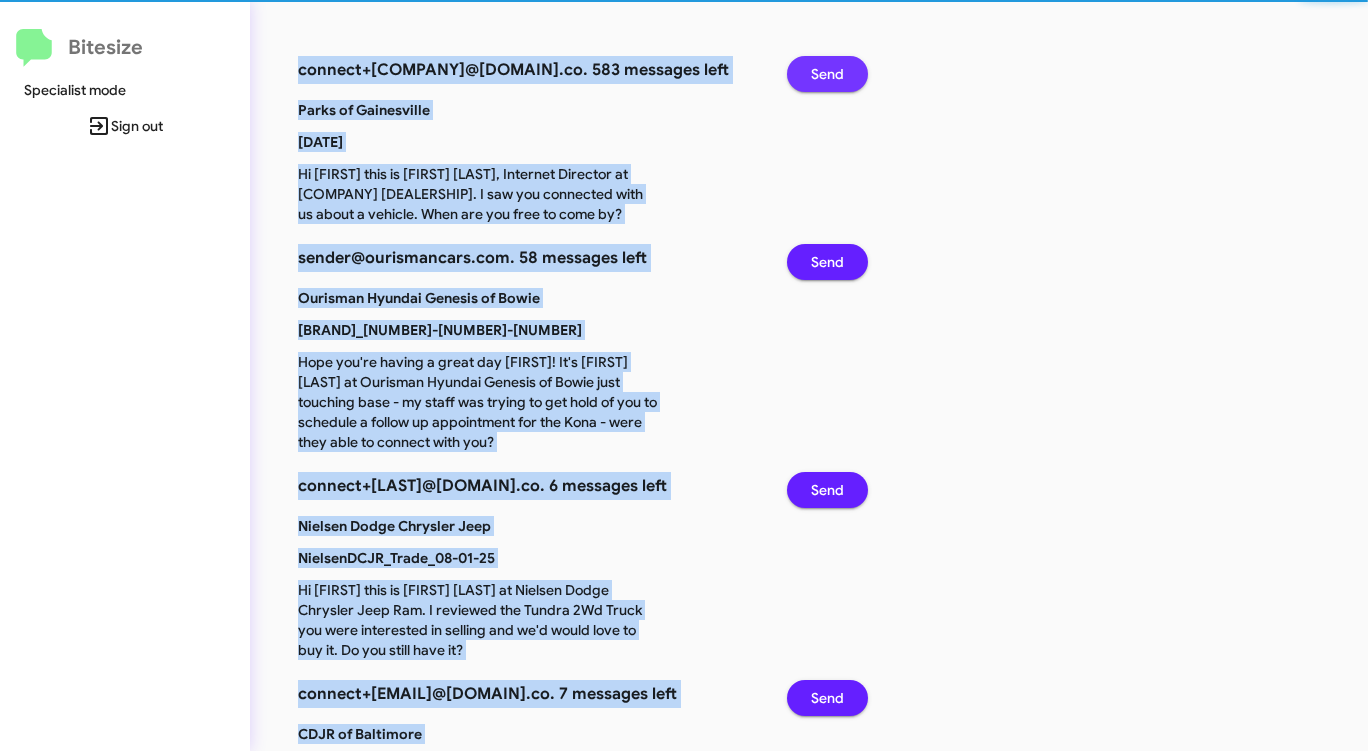 click on "Send" 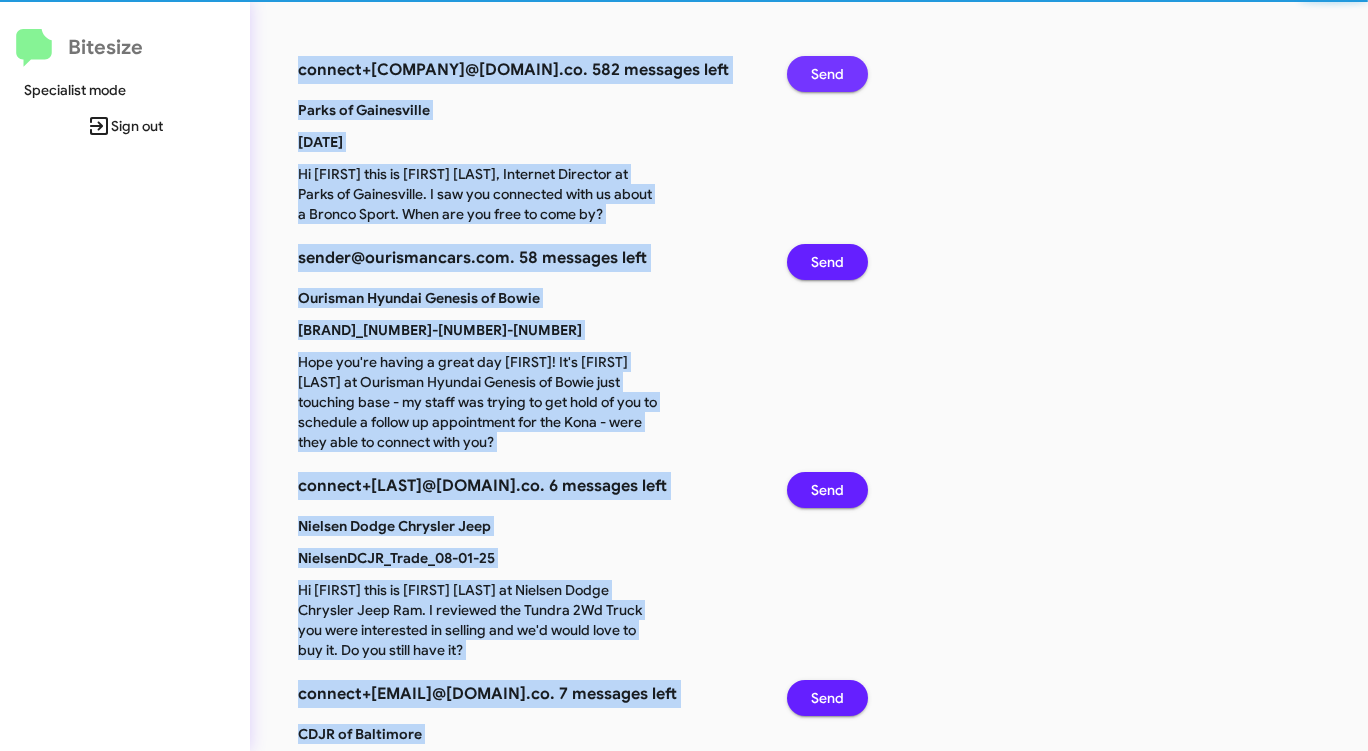 click on "Send" 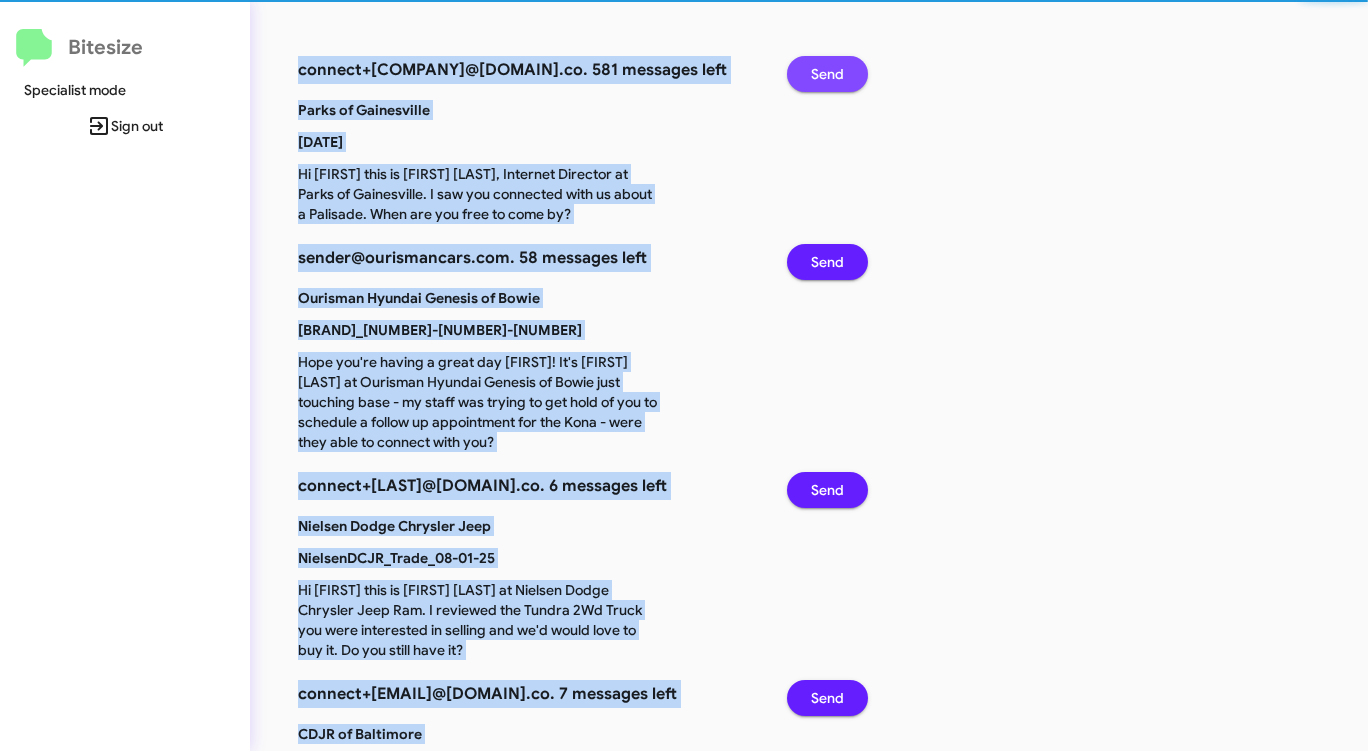 click on "Send" 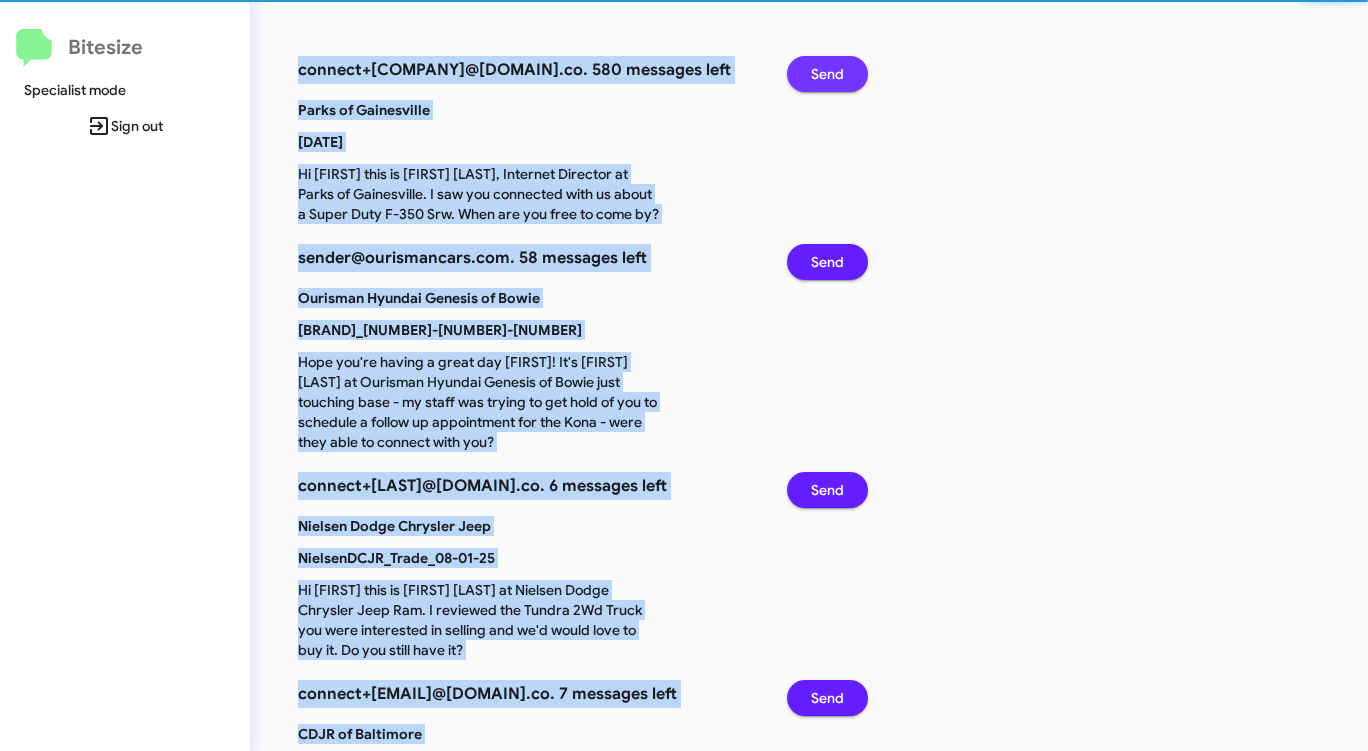 click on "Send" 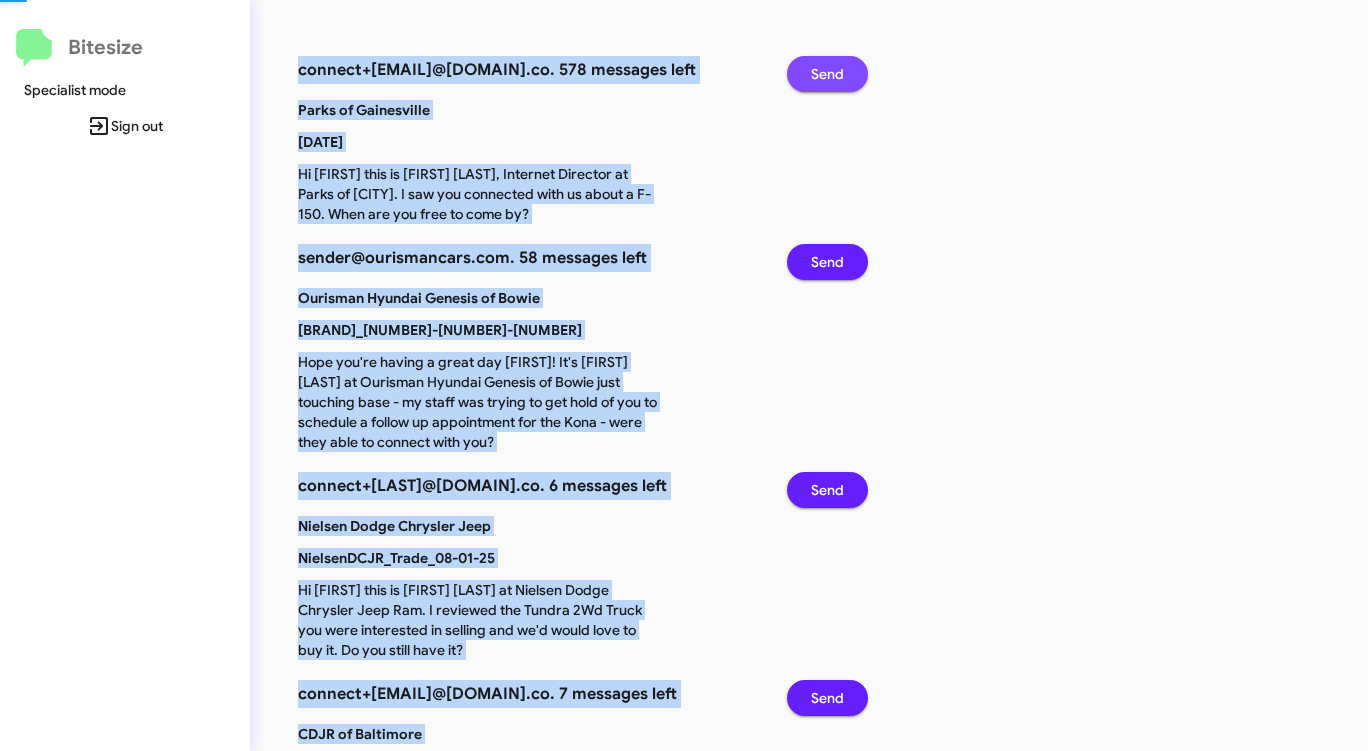 click on "Send" 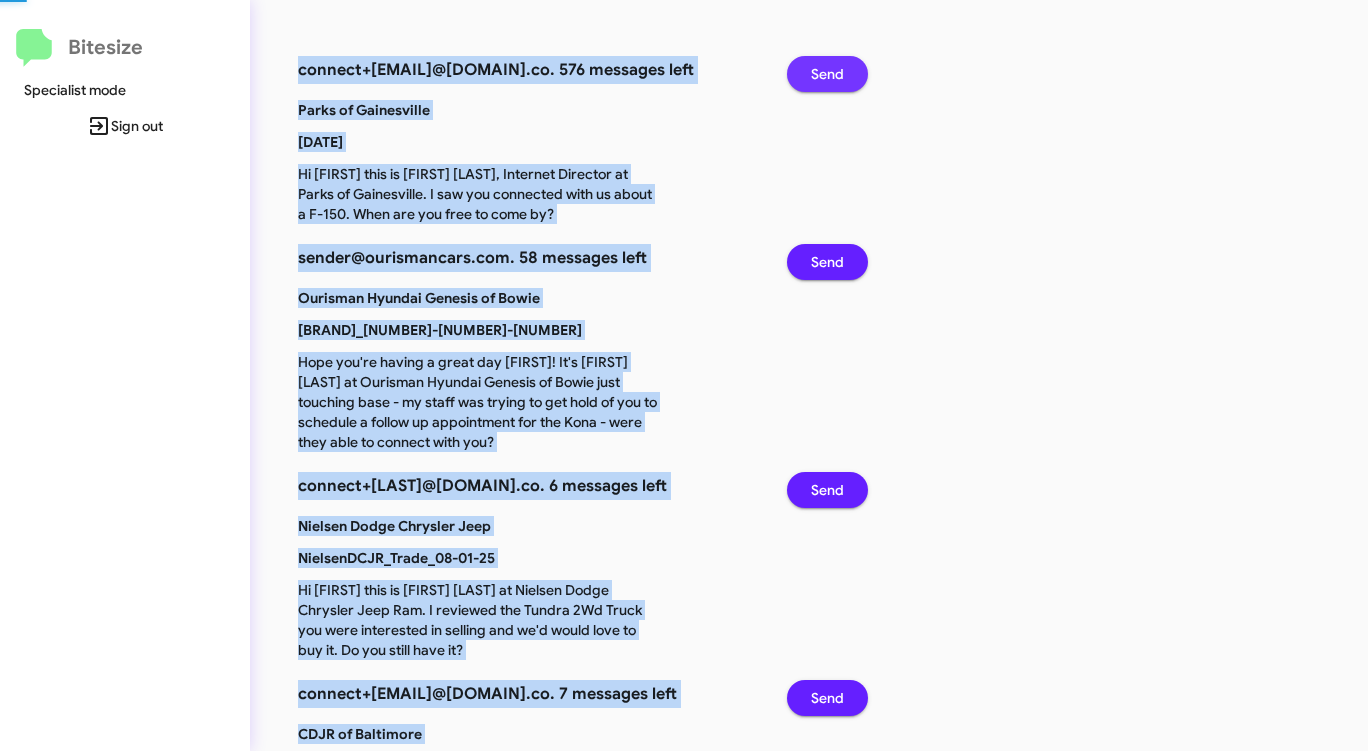 click on "Send" 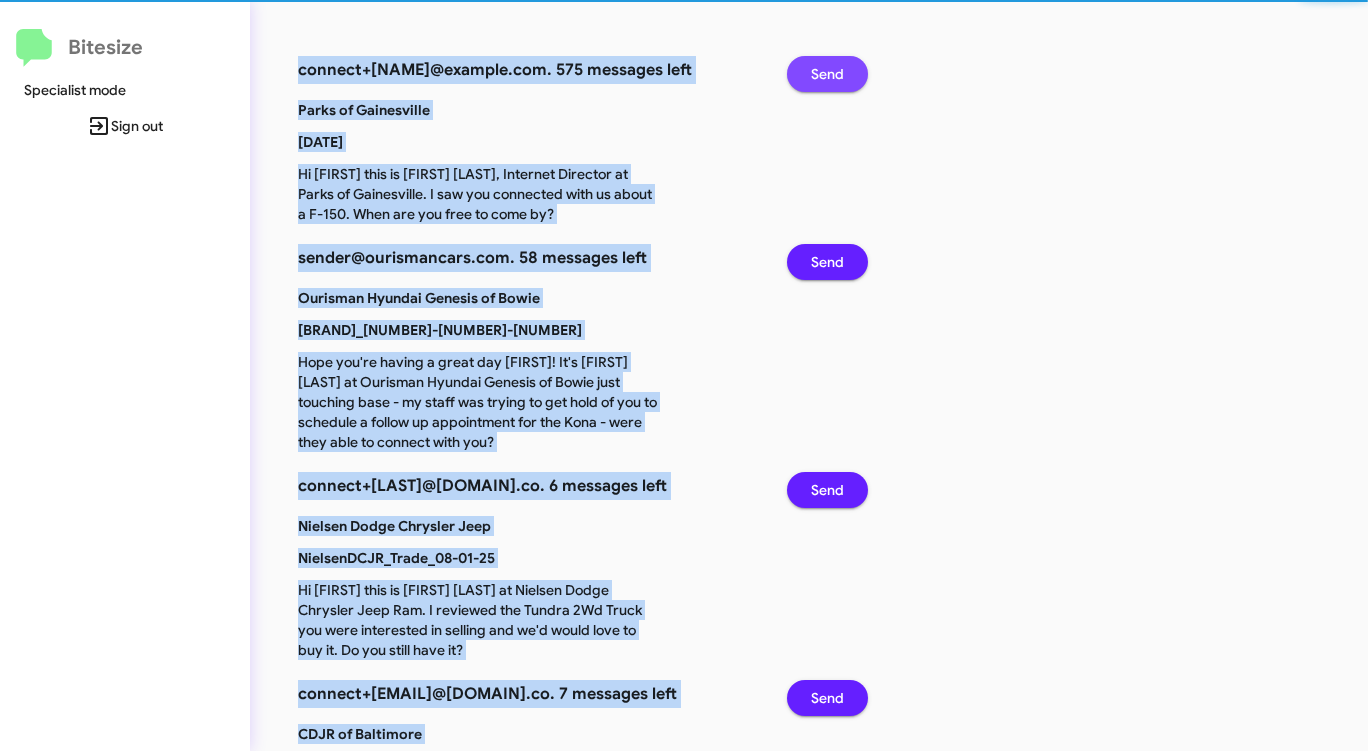 click on "Send" 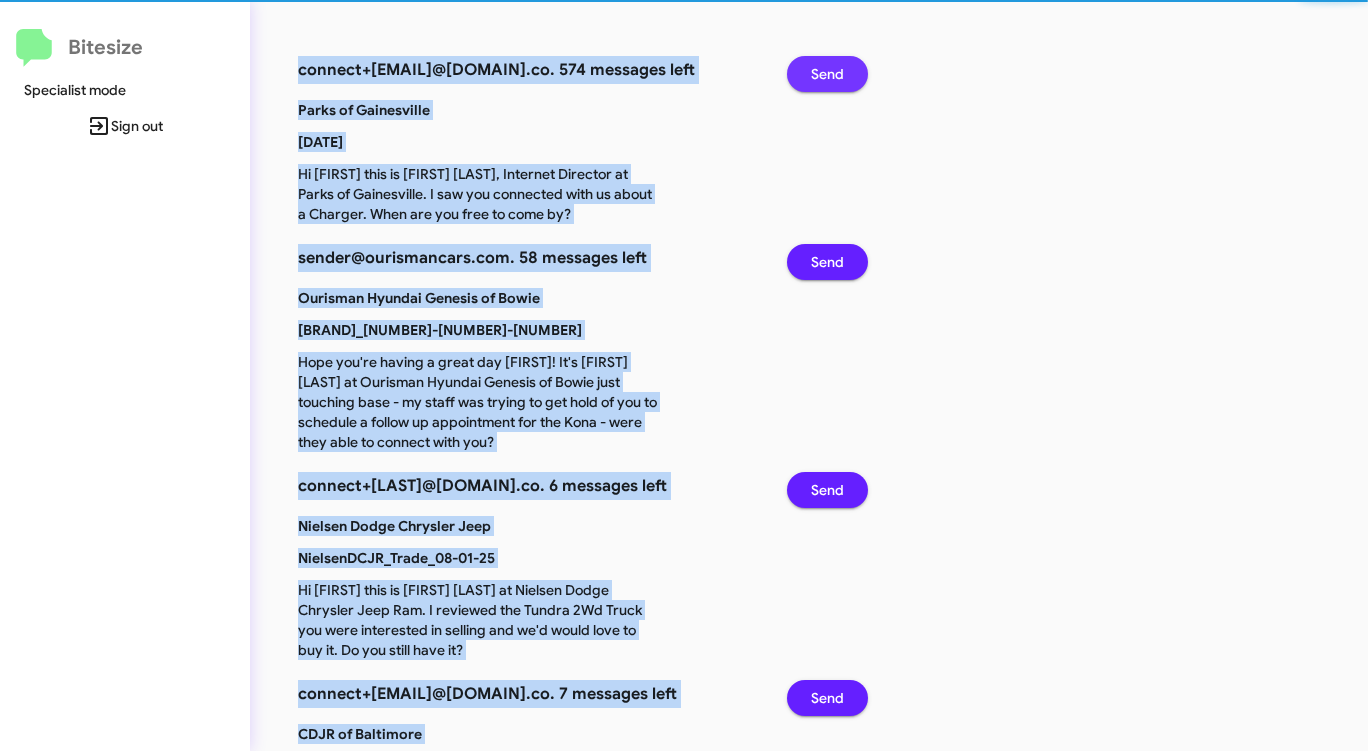 click on "Send" 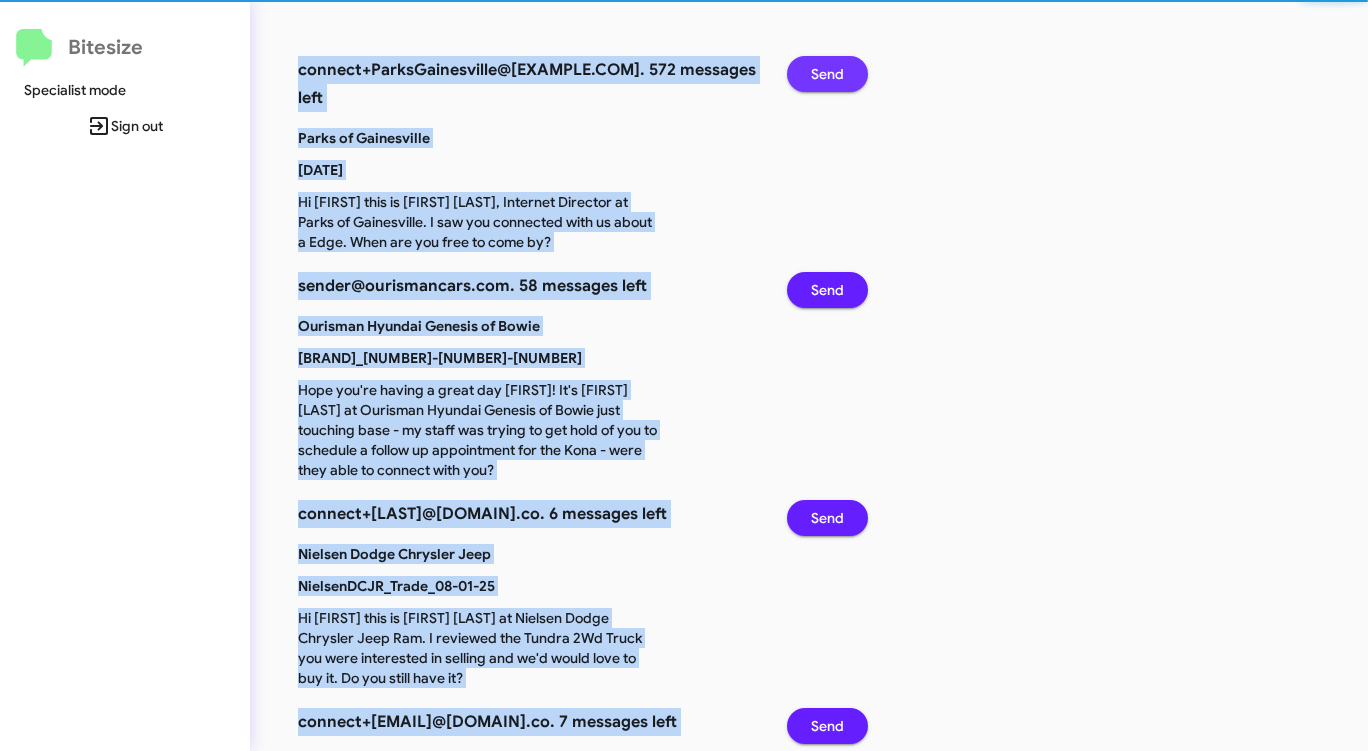 click on "Send" 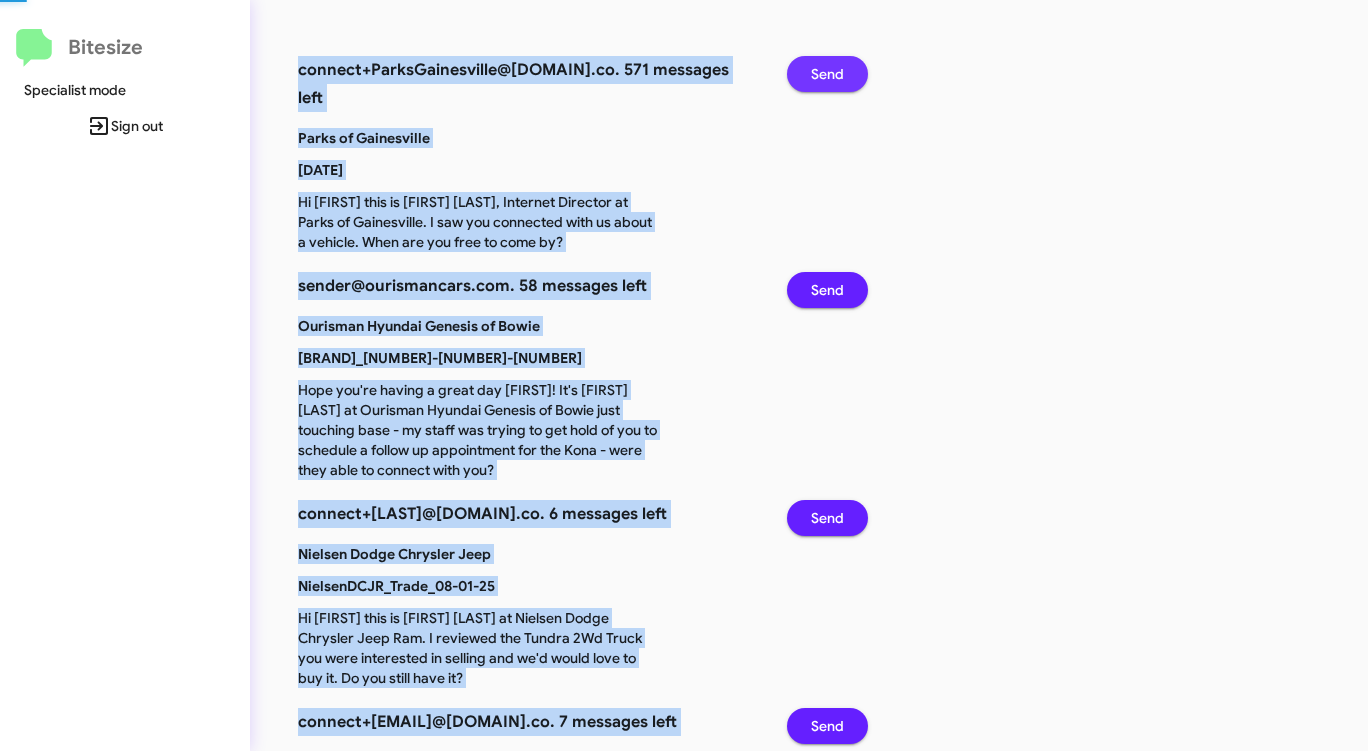 click on "Send" 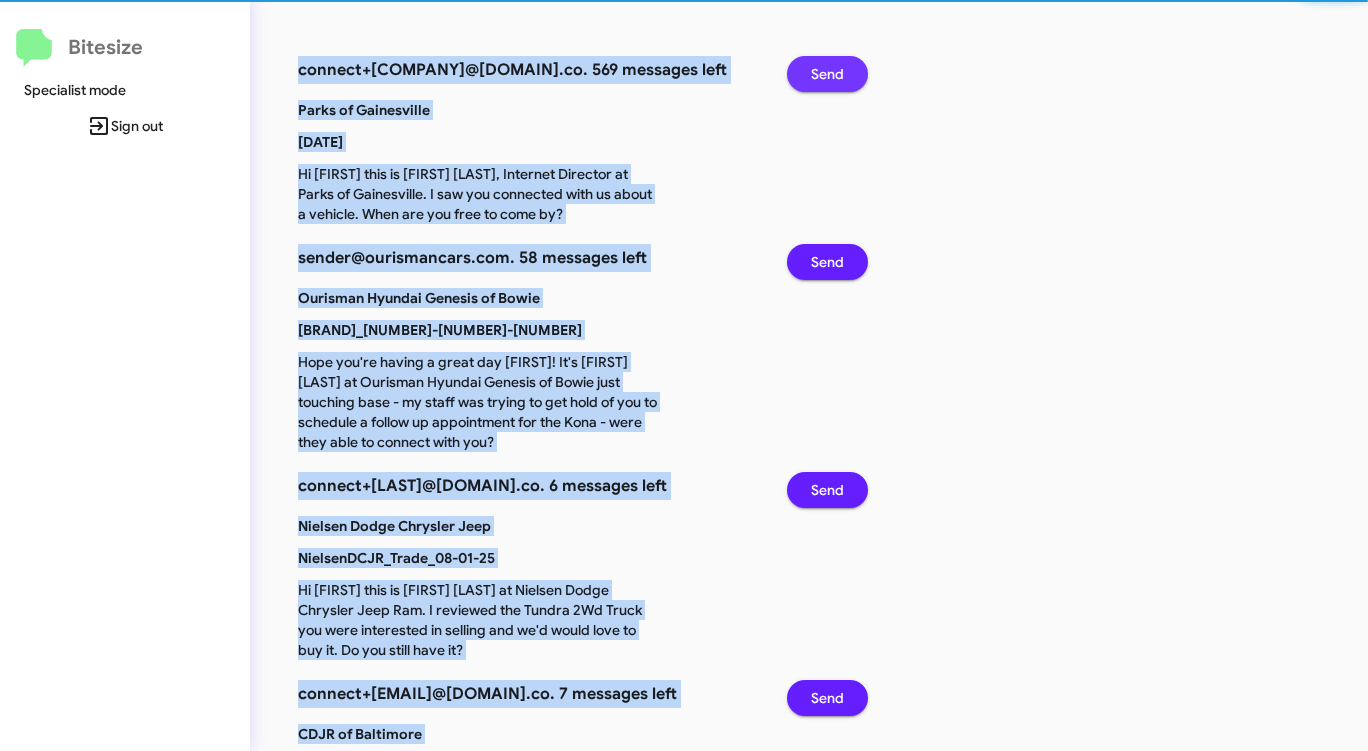 click on "Send" 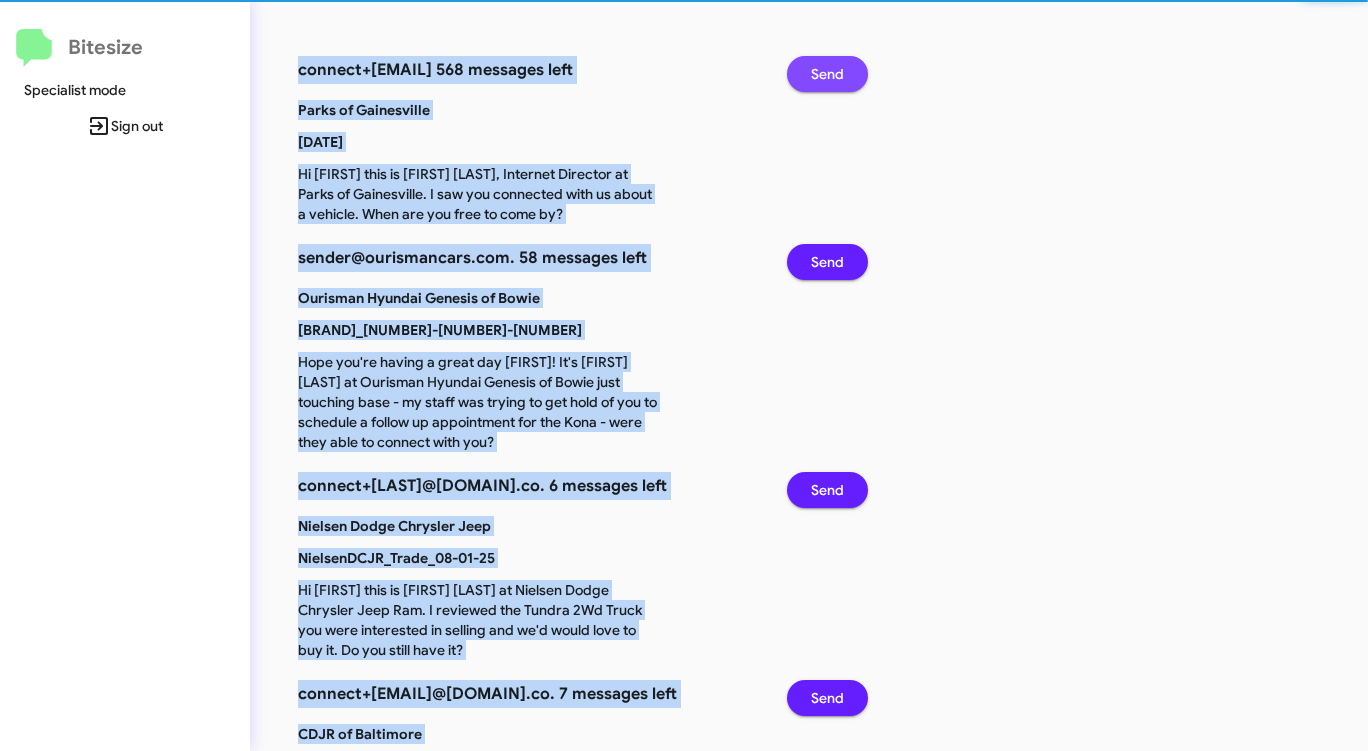 click on "Send" 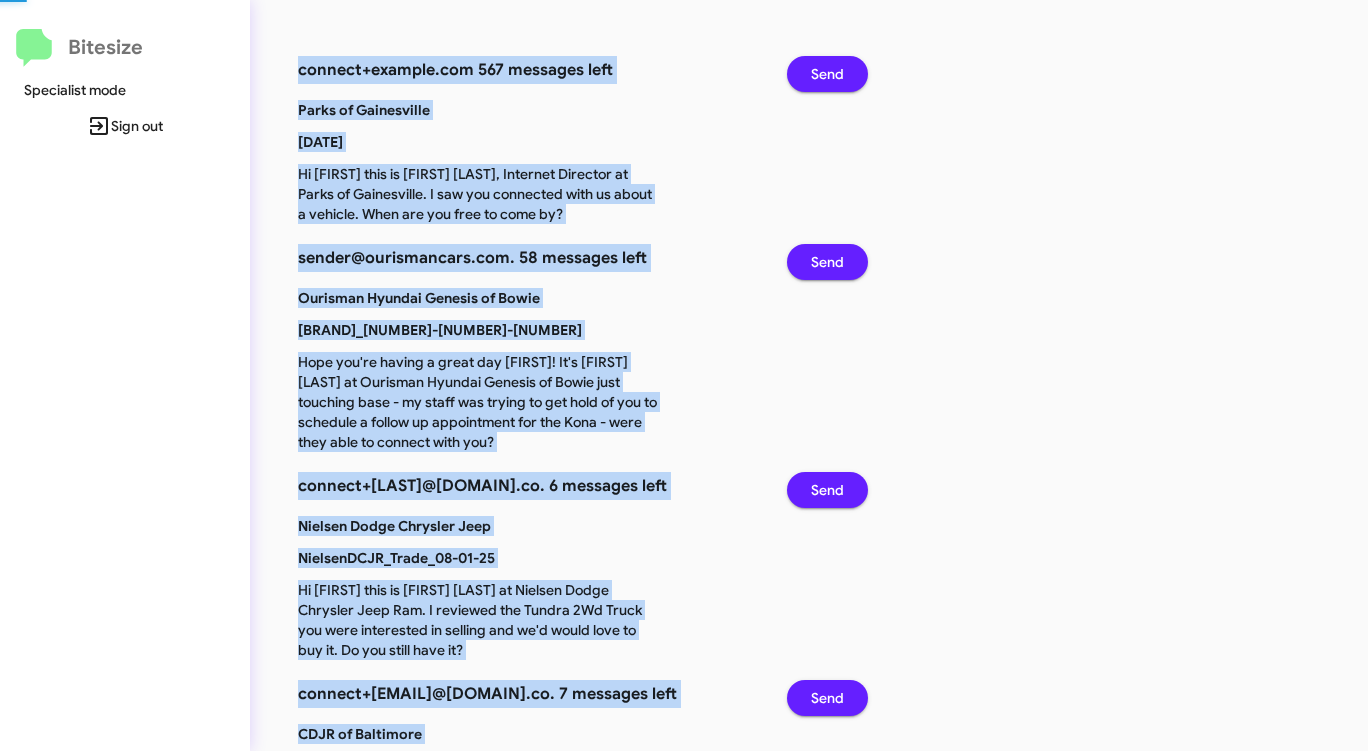 click on "Send" 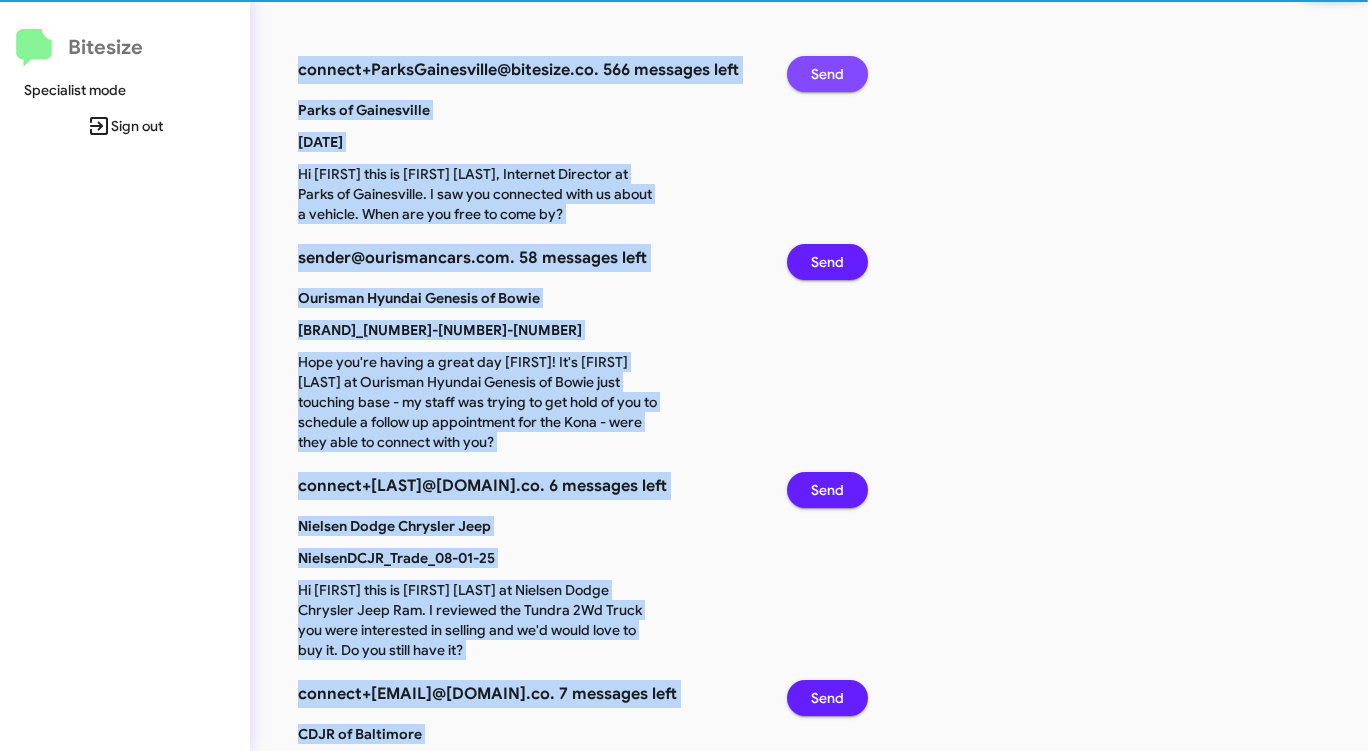 click on "Send" 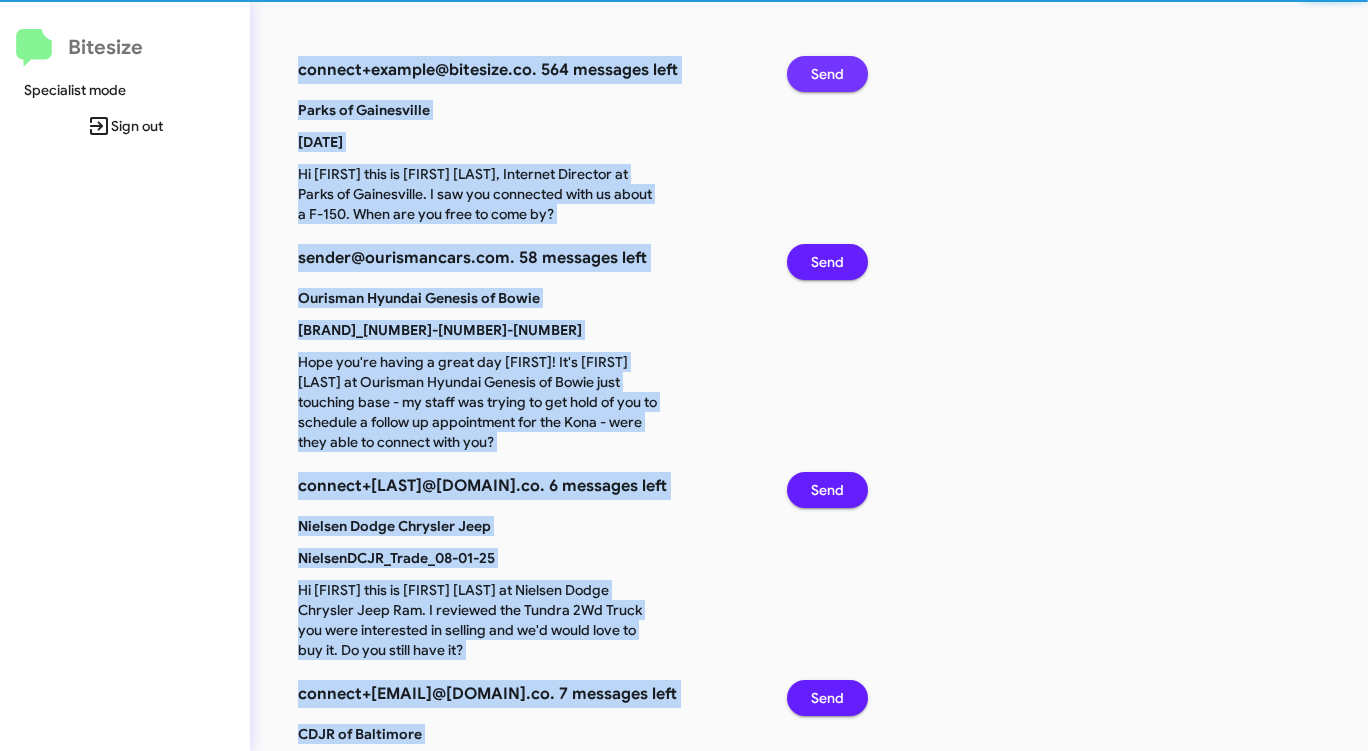 click on "Send" 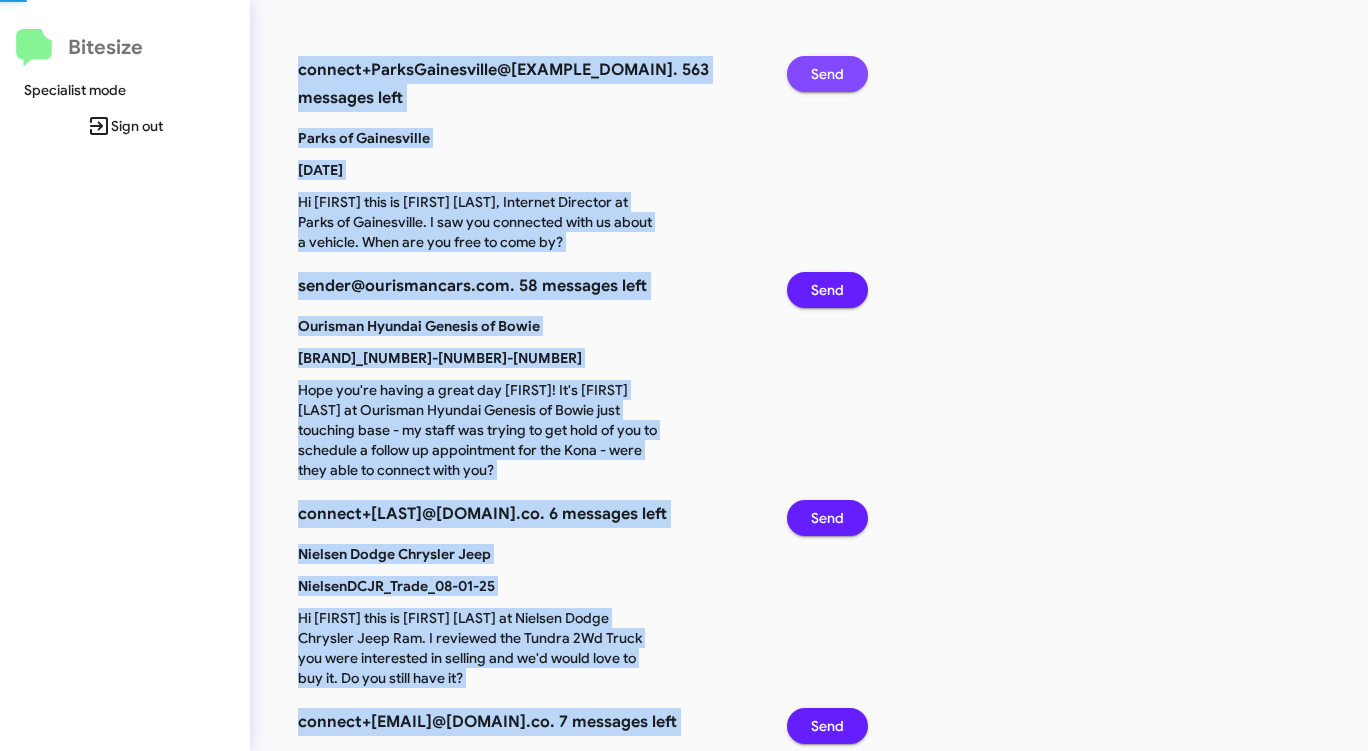 click on "Send" 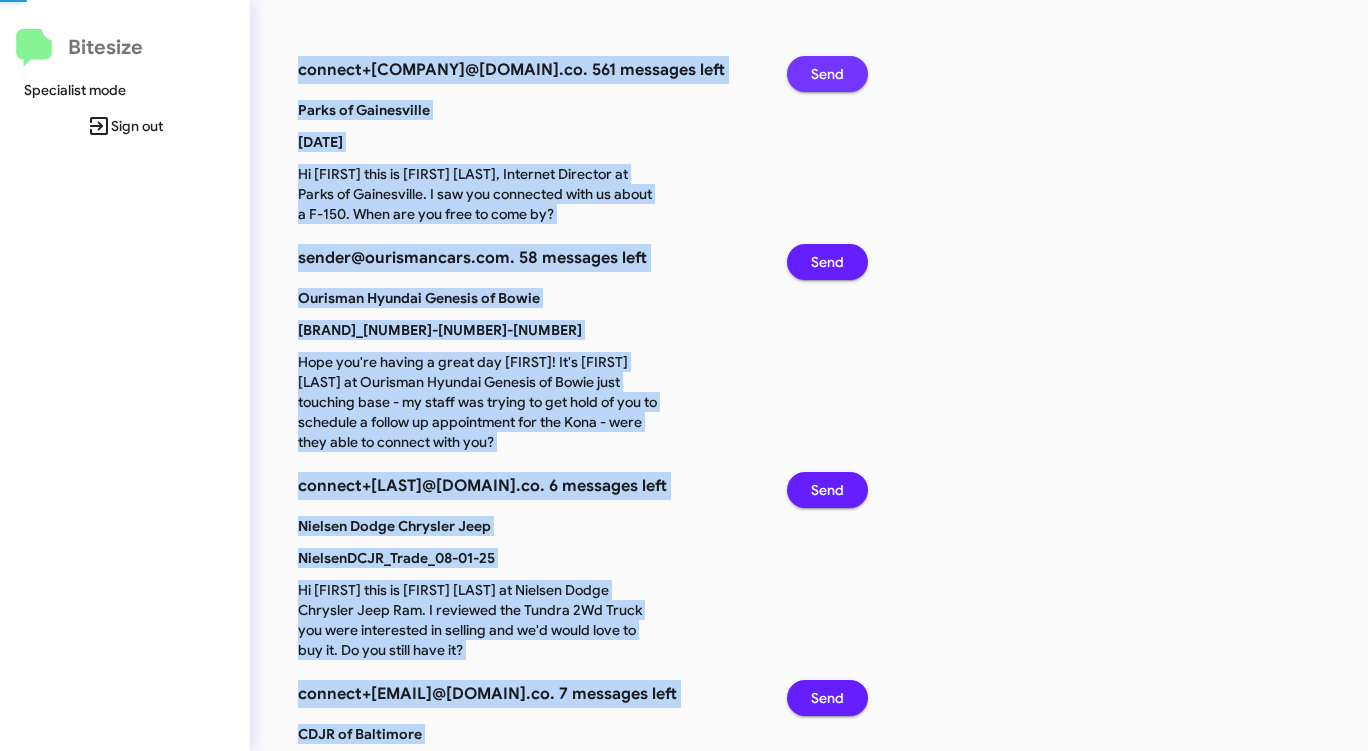 click on "Send" 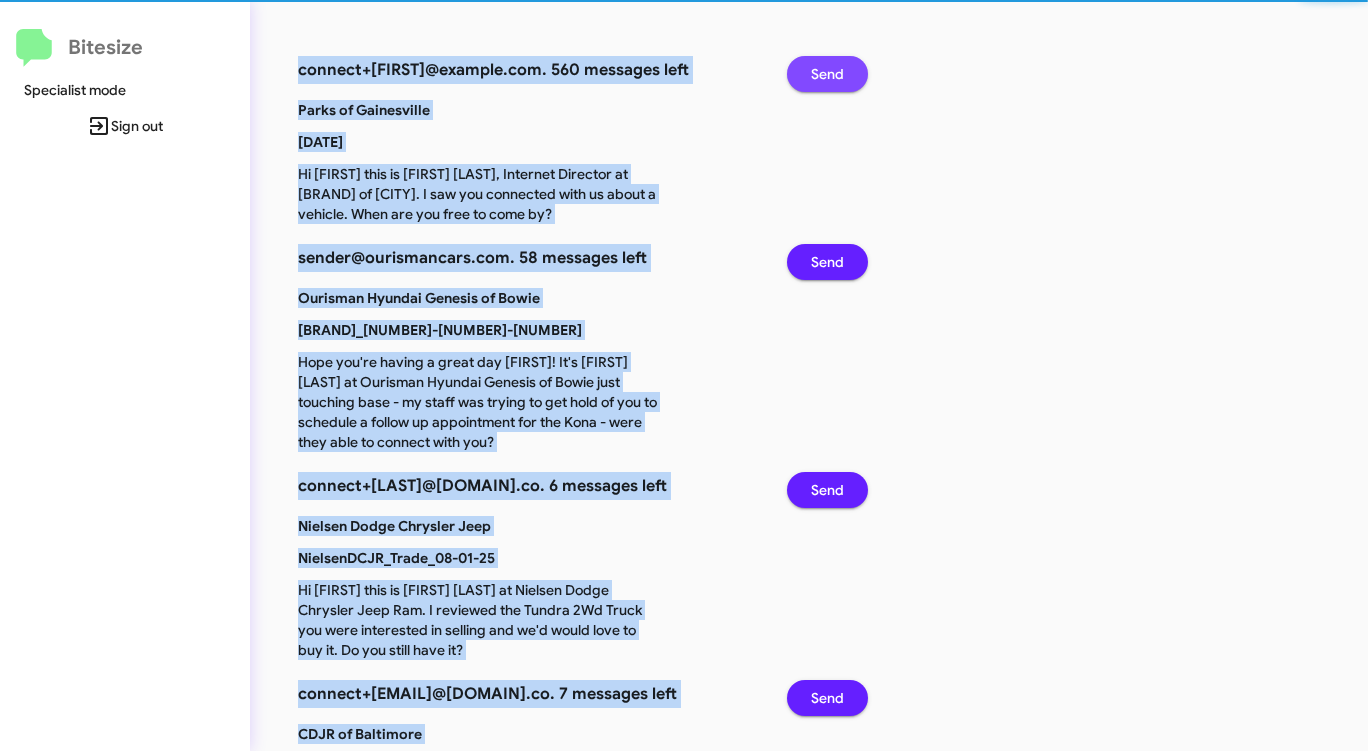 click on "Send" 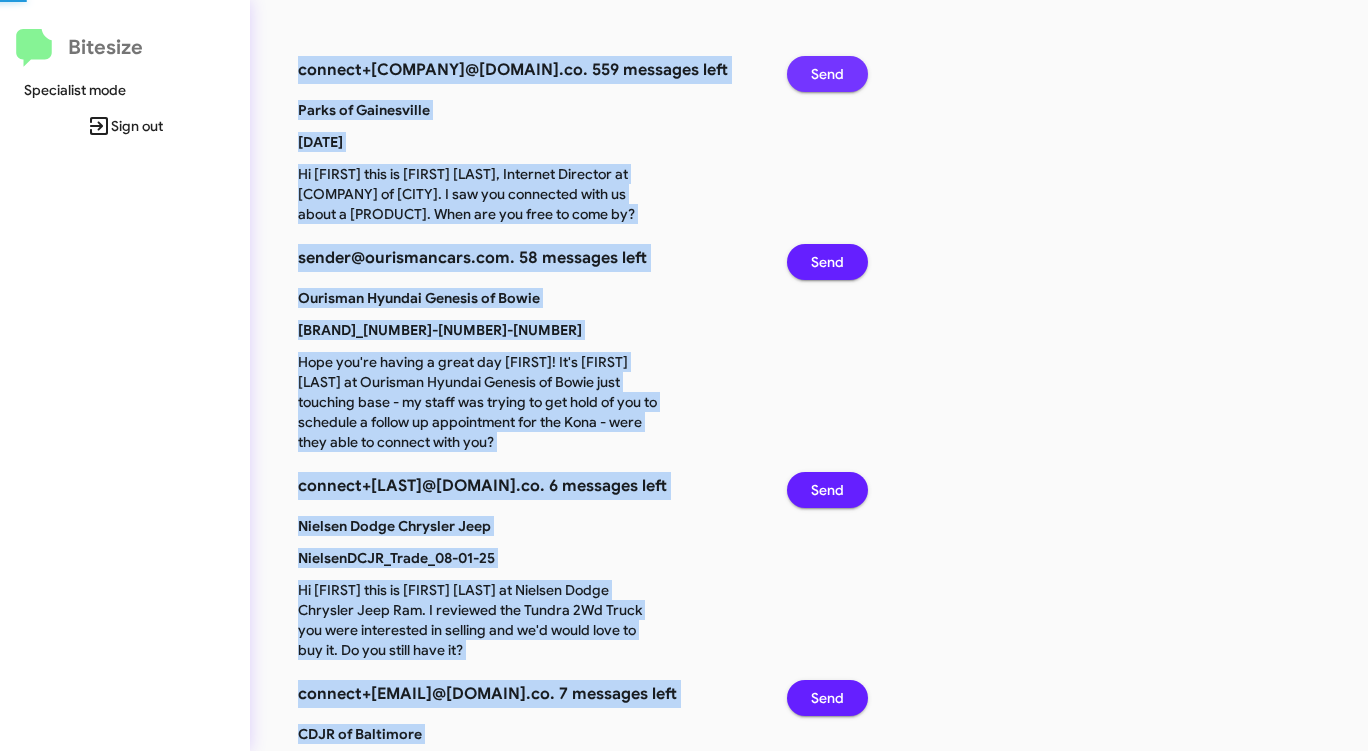 click on "Send" 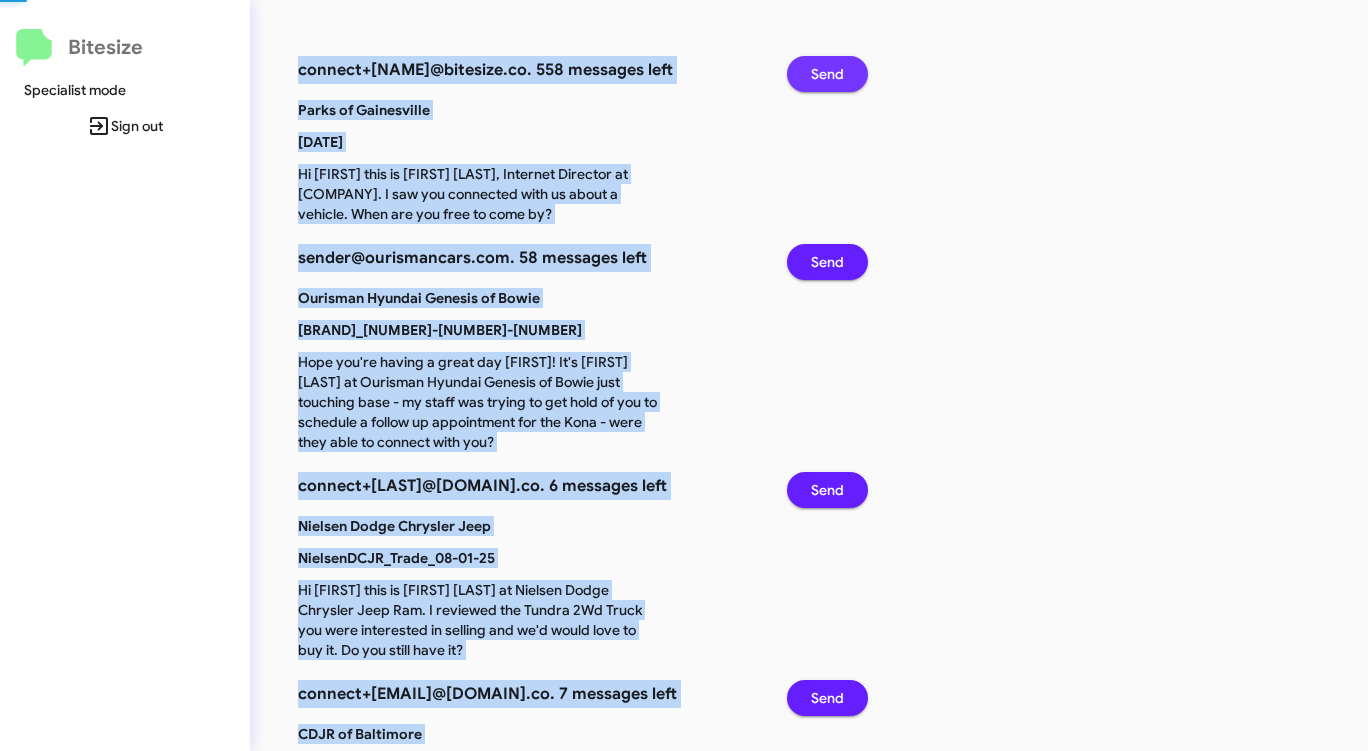 click on "Send" 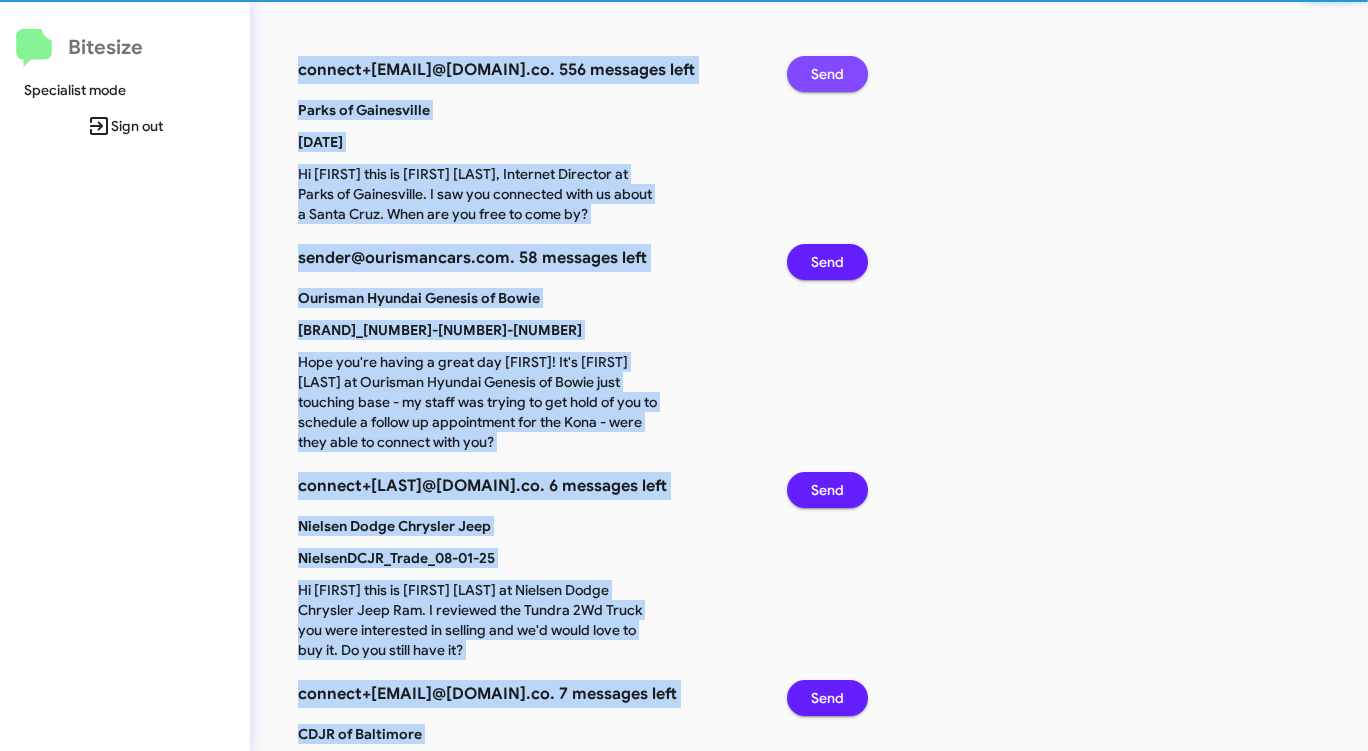 click on "Send" 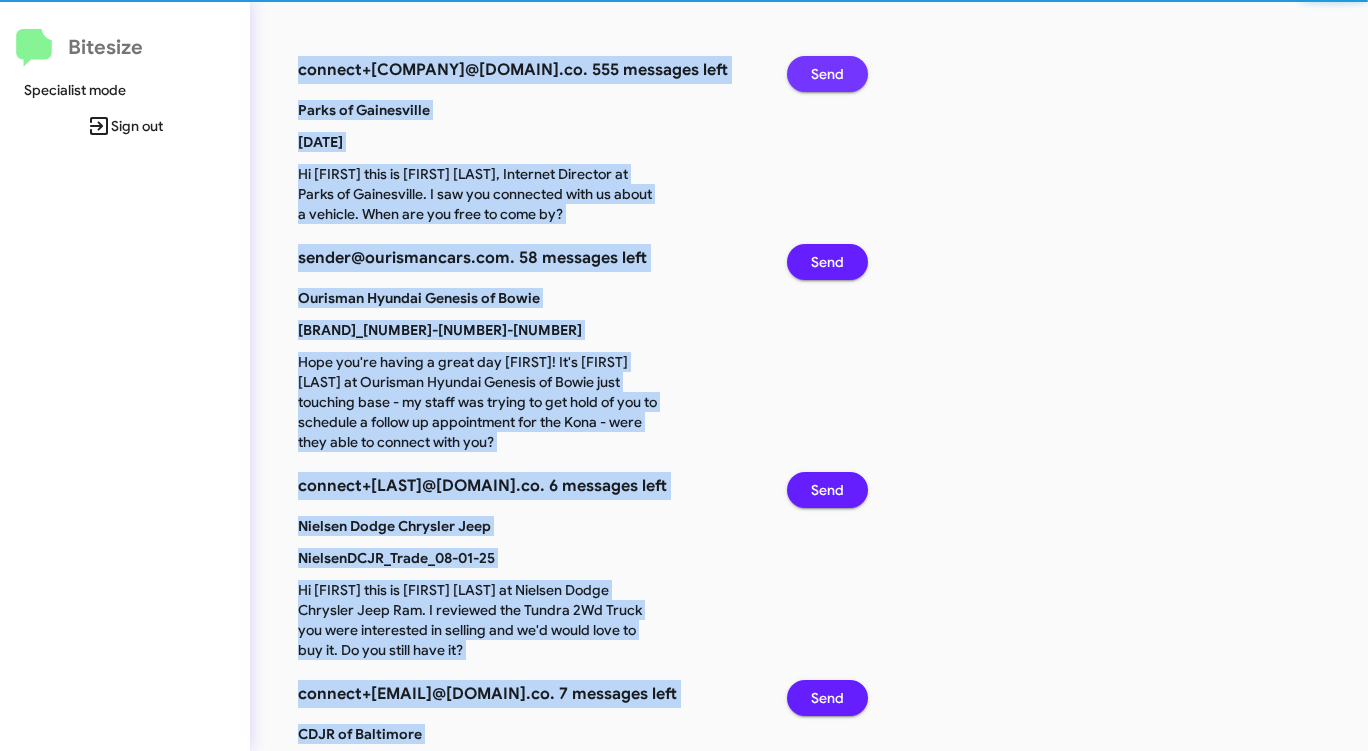 click on "Send" 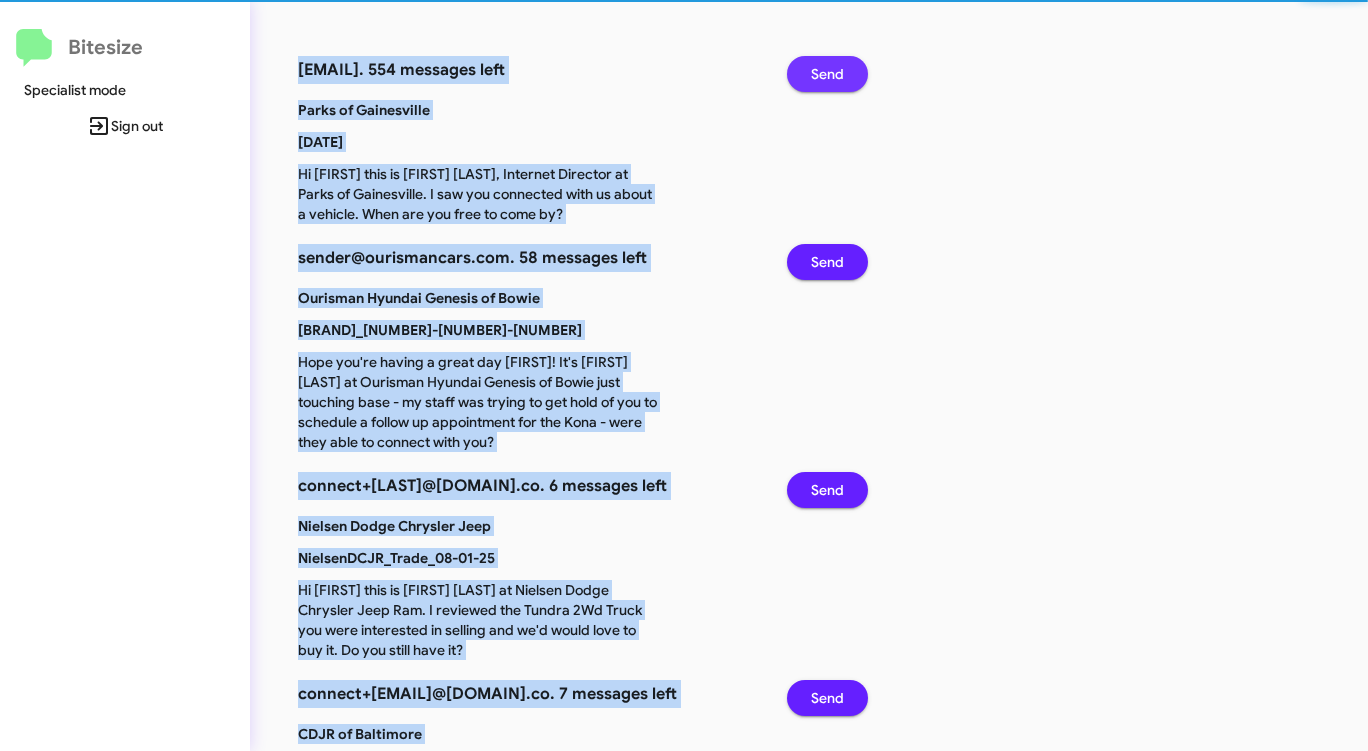 click on "Send" 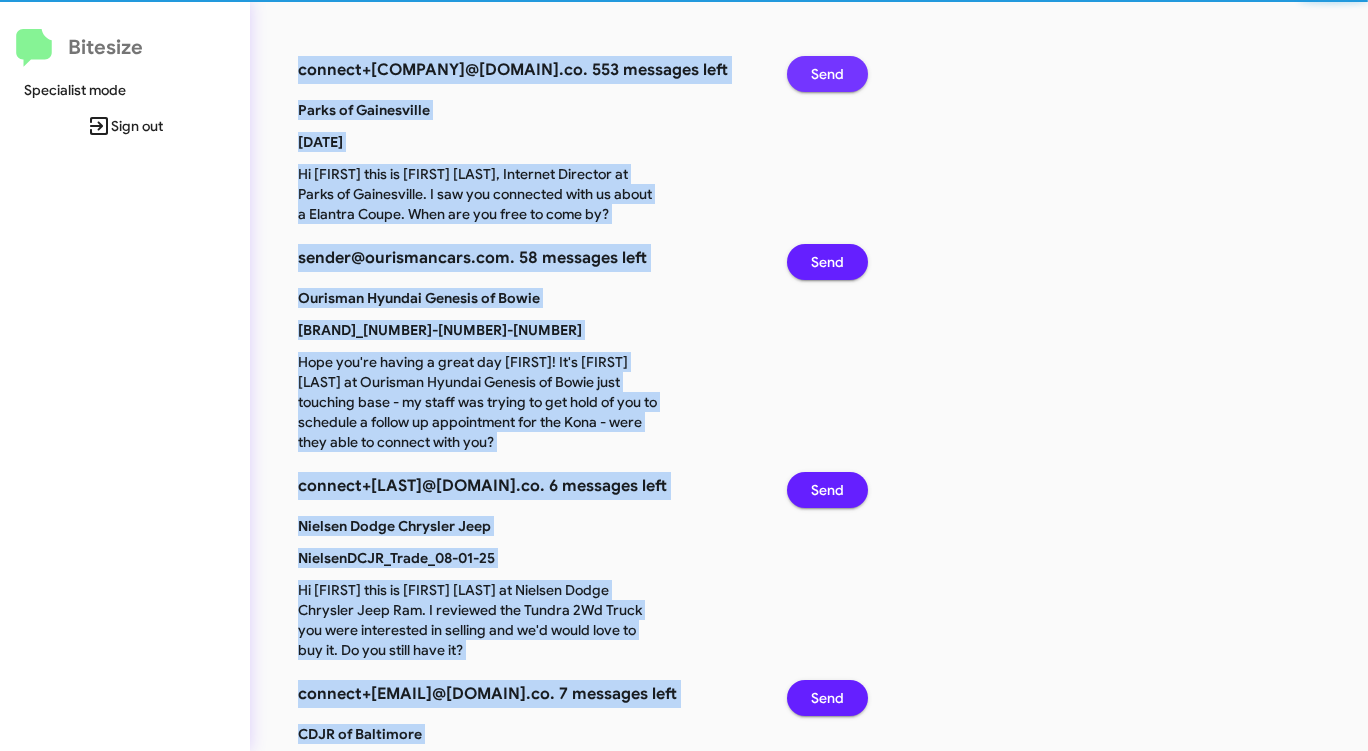 click on "Send" 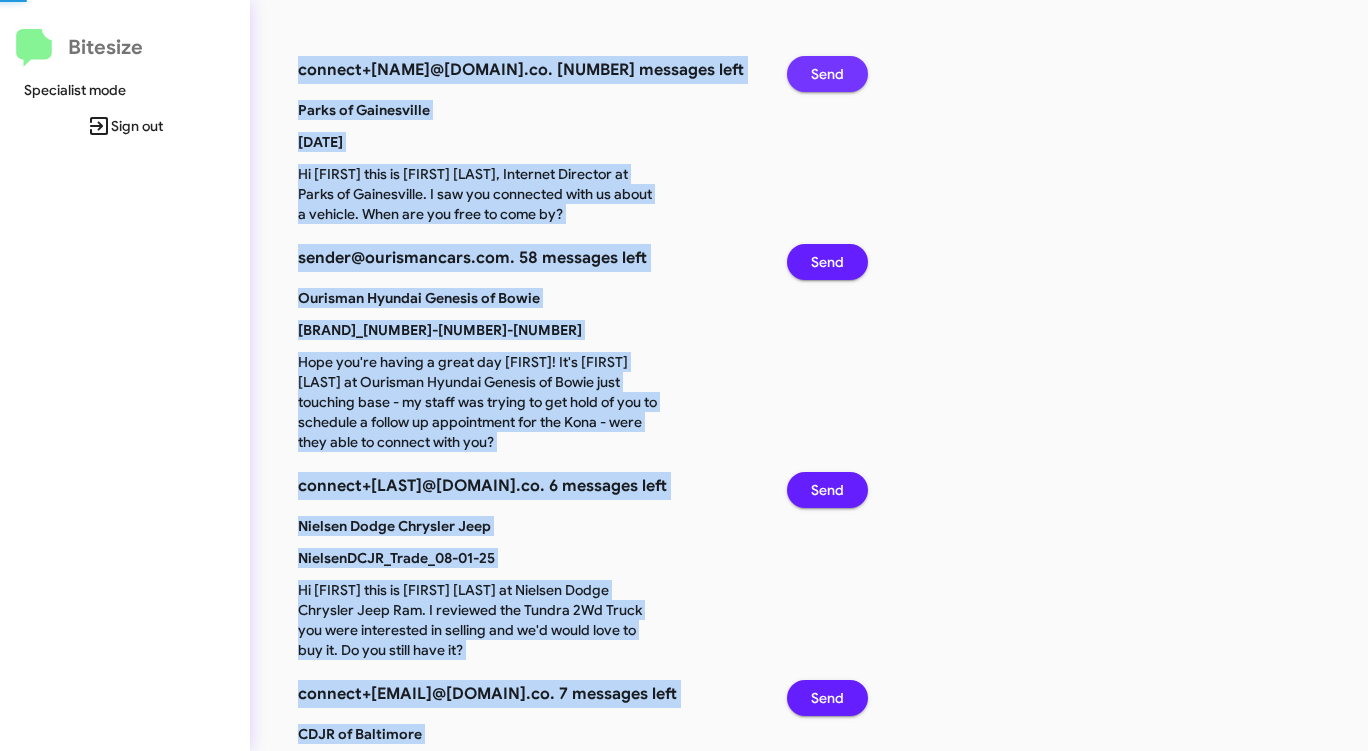 click on "Send" 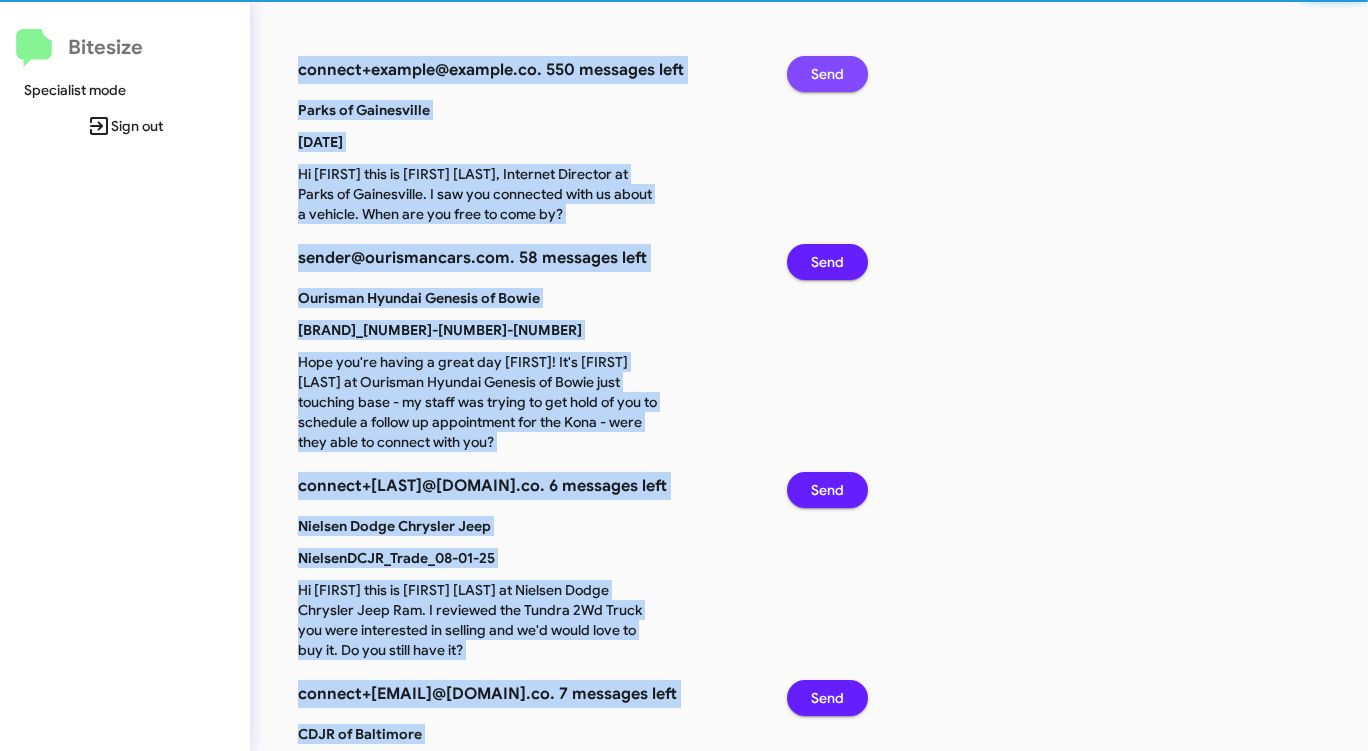 click on "Send" 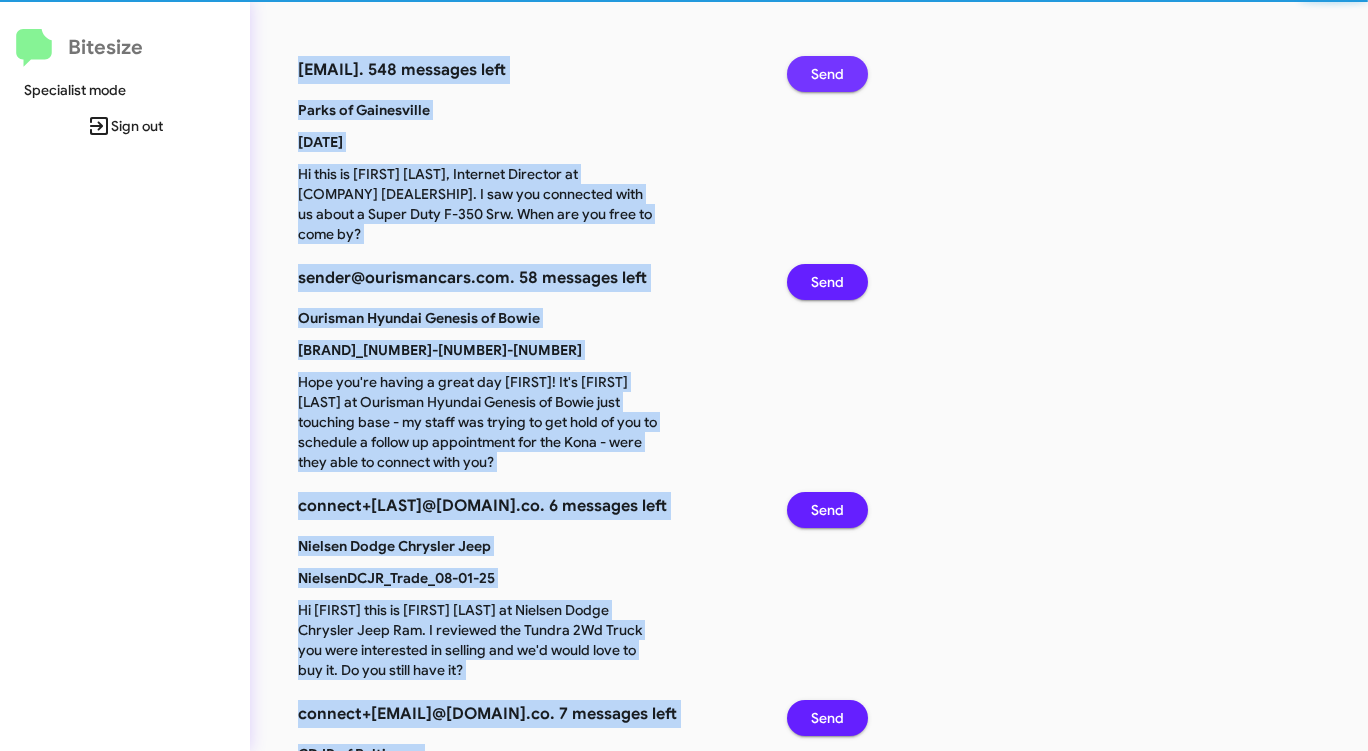 click on "Send" 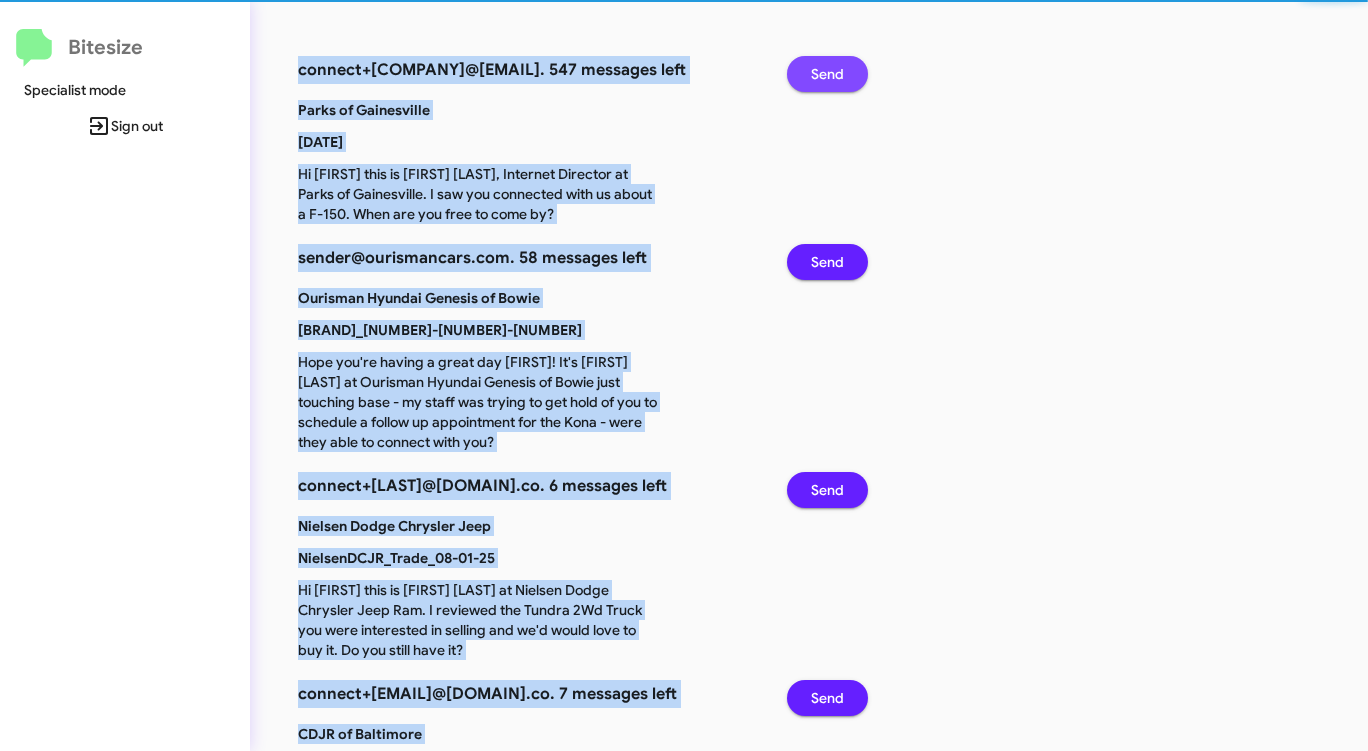 click on "Send" 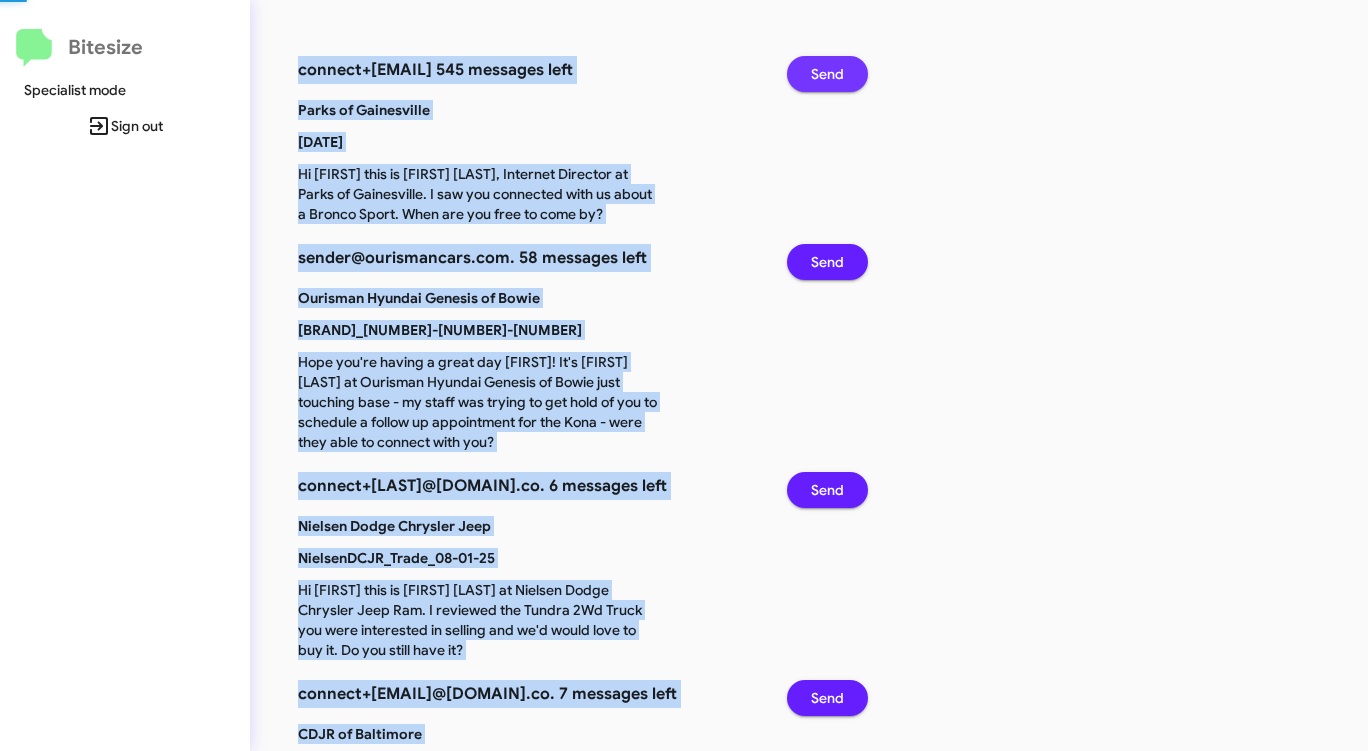click on "Send" 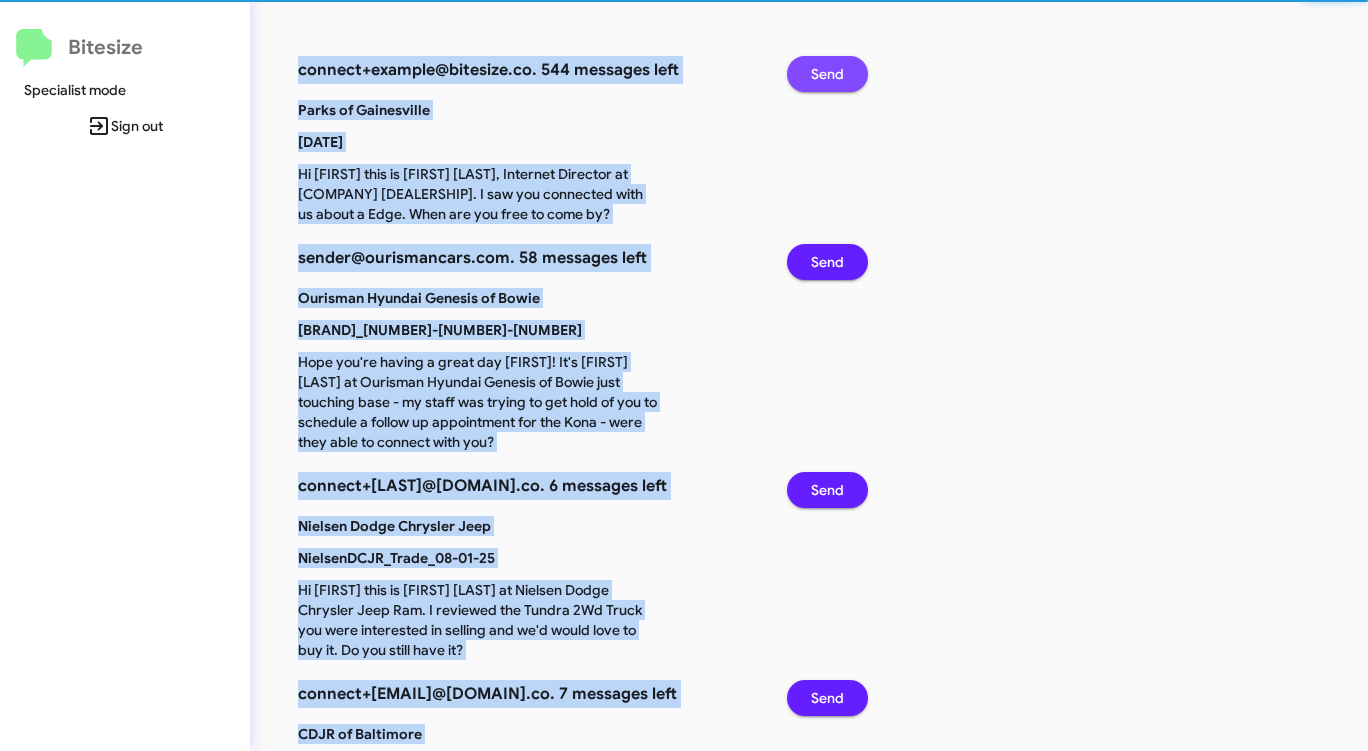 click on "Send" 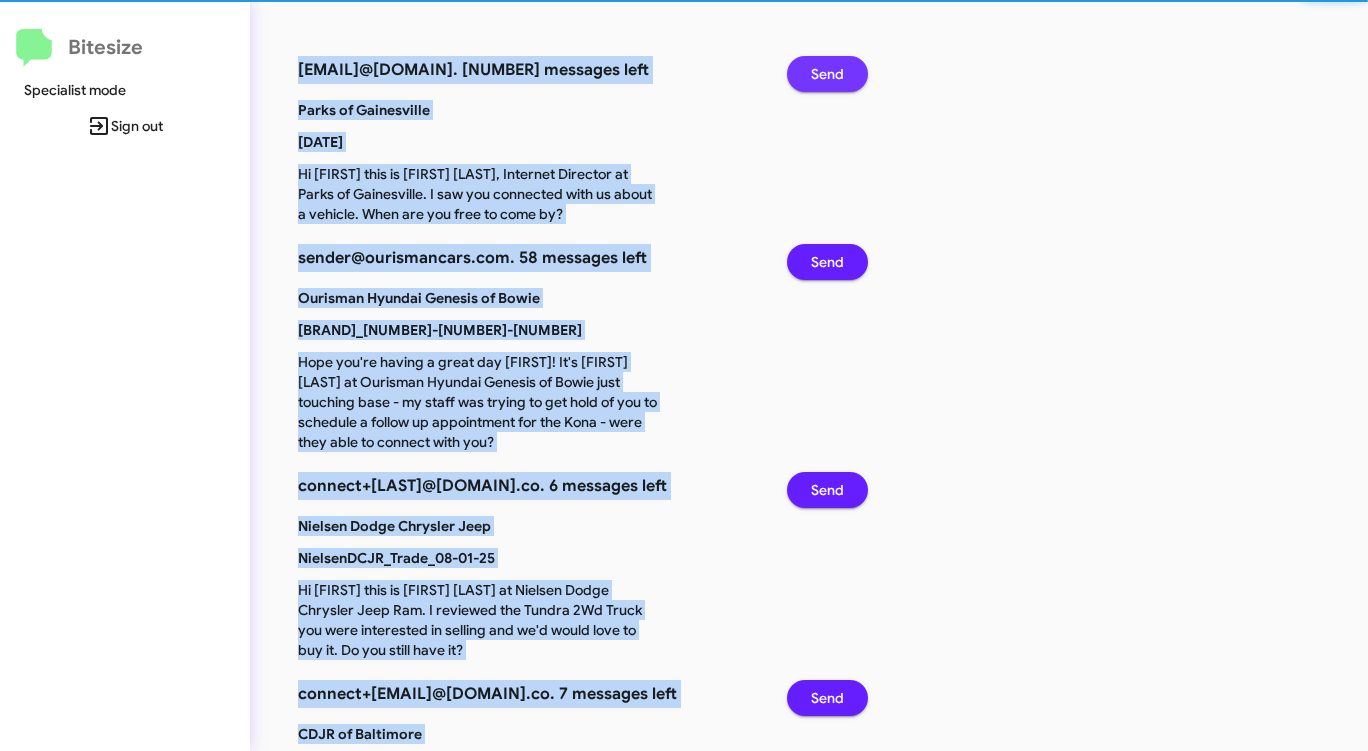 click on "Send" 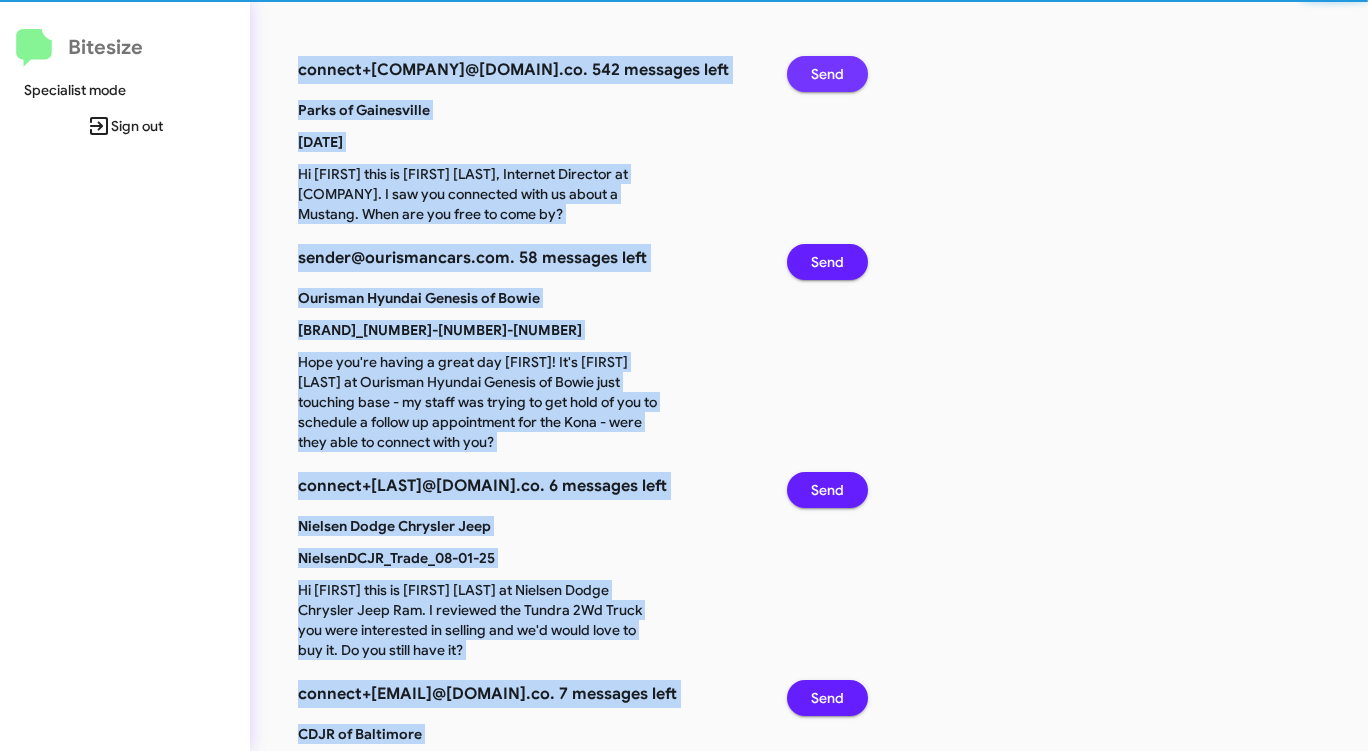 click on "Send" 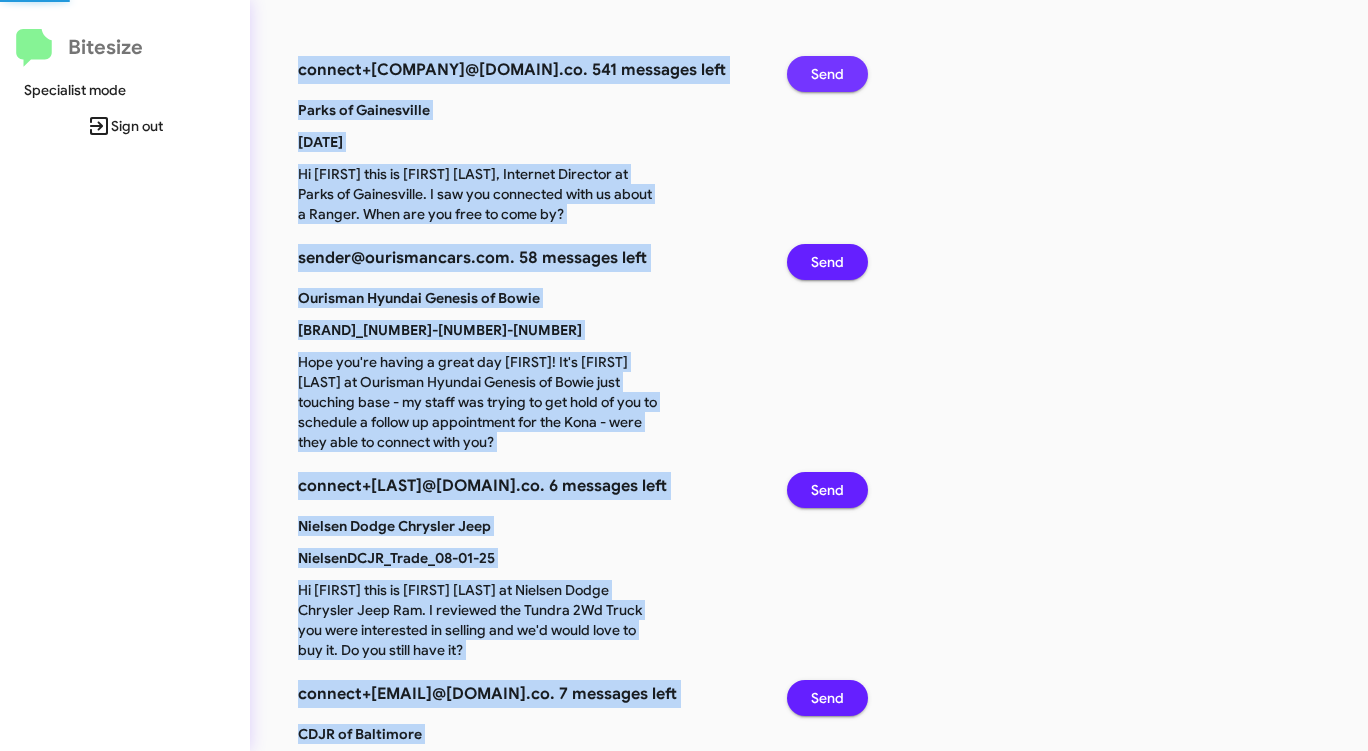 click on "Send" 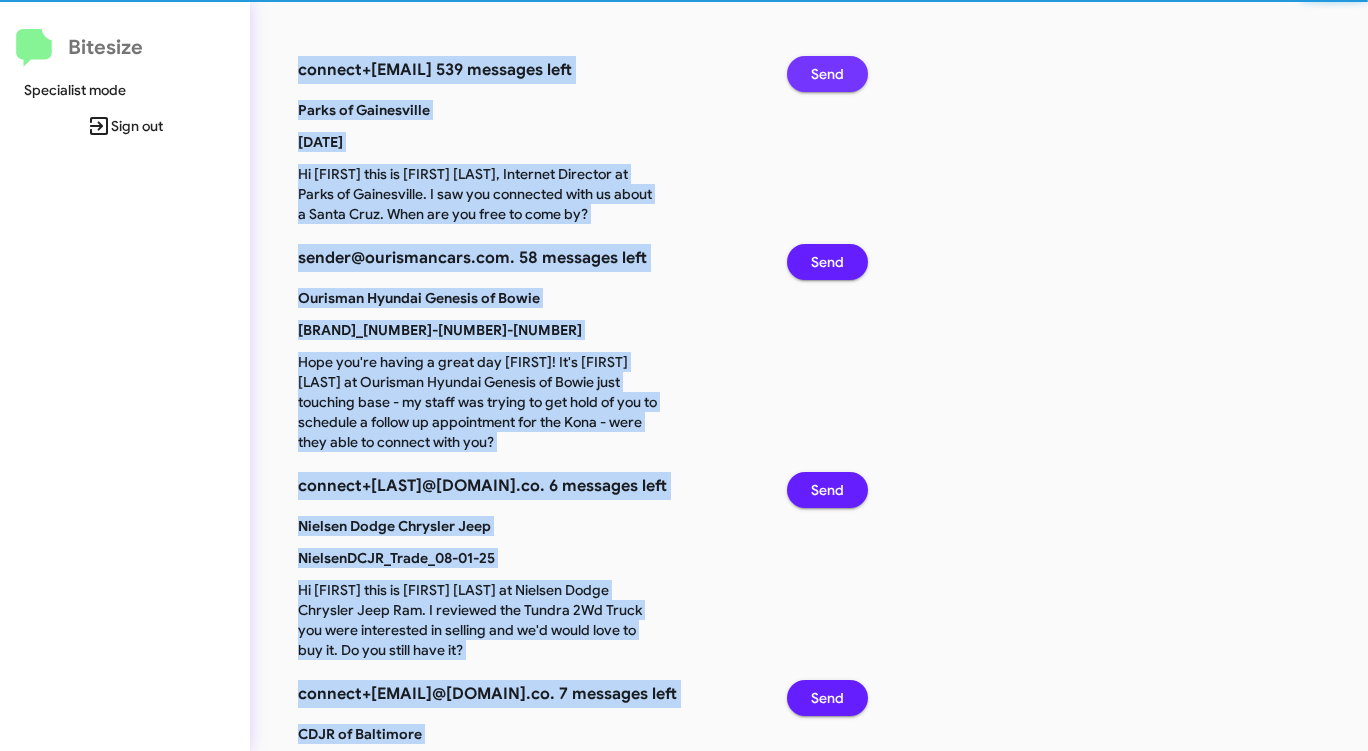 click on "Send" 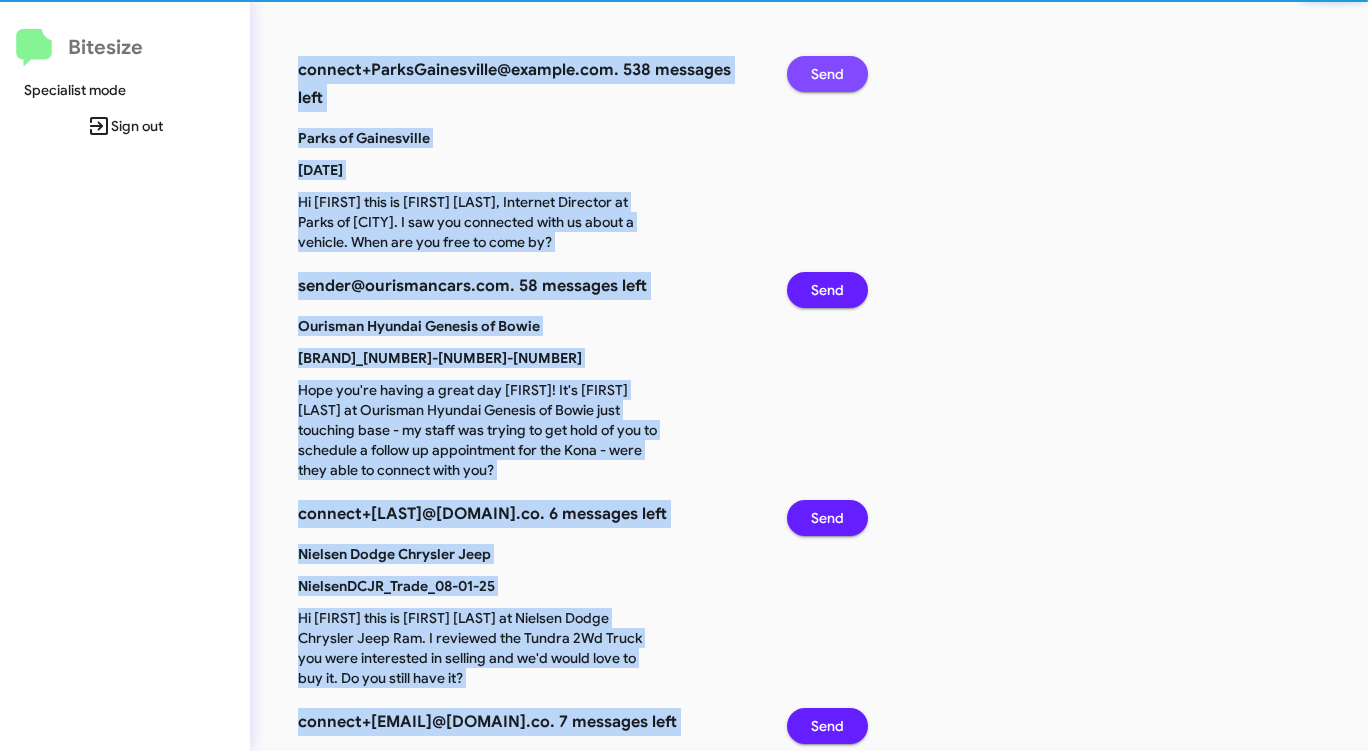 click on "Send" 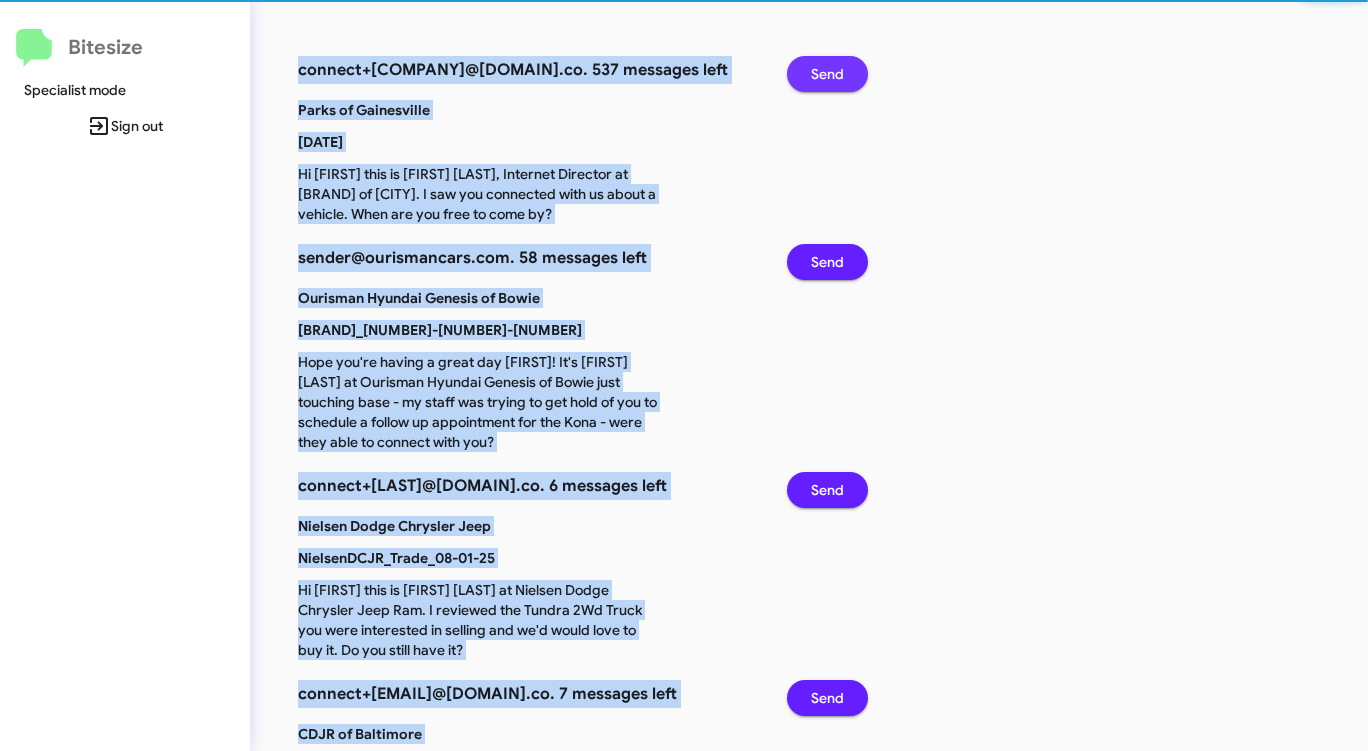 click on "Send" 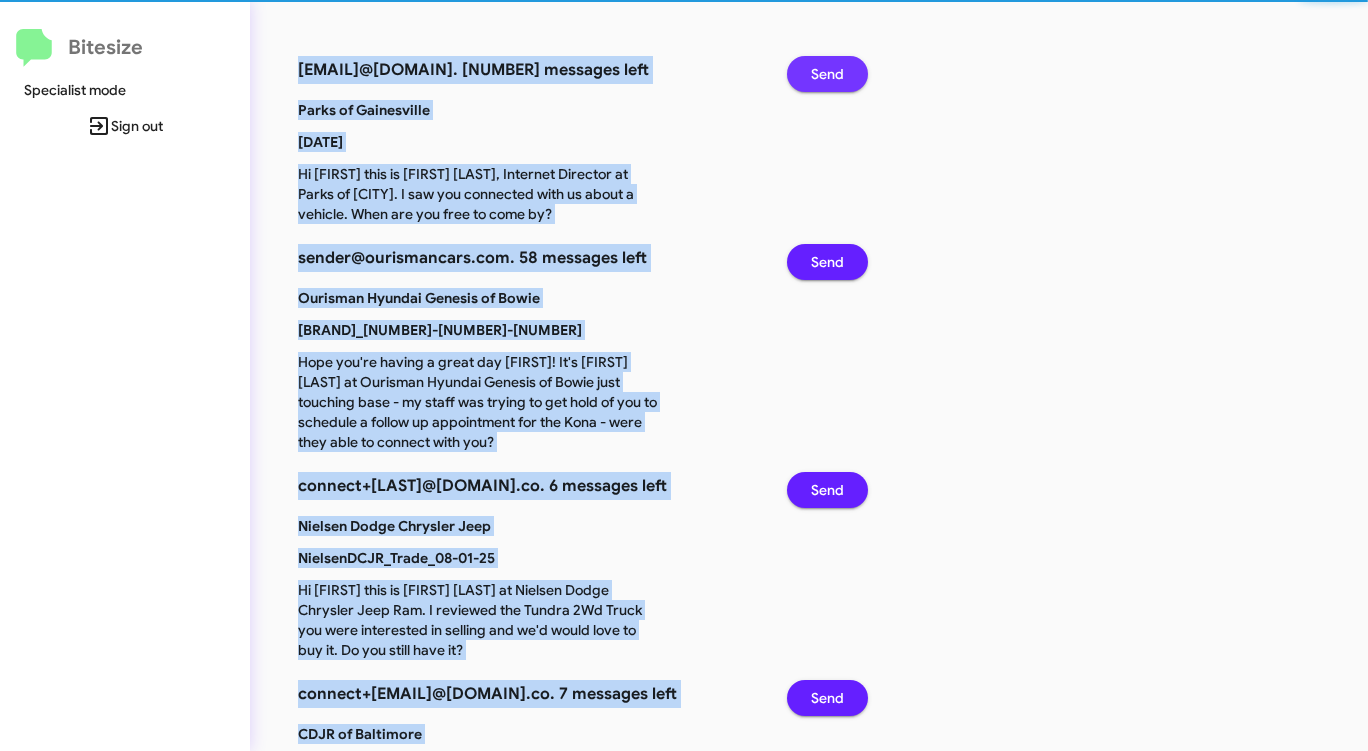 click on "Send" 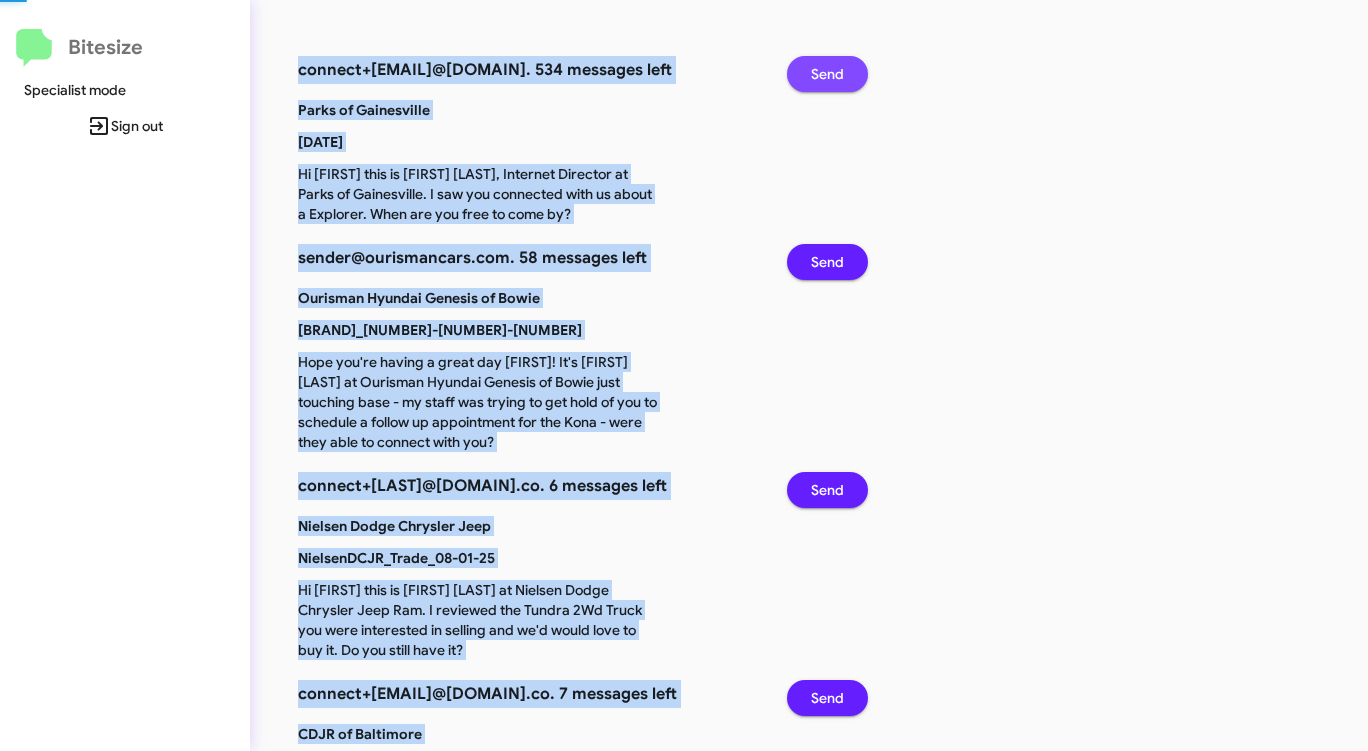 click on "Send" 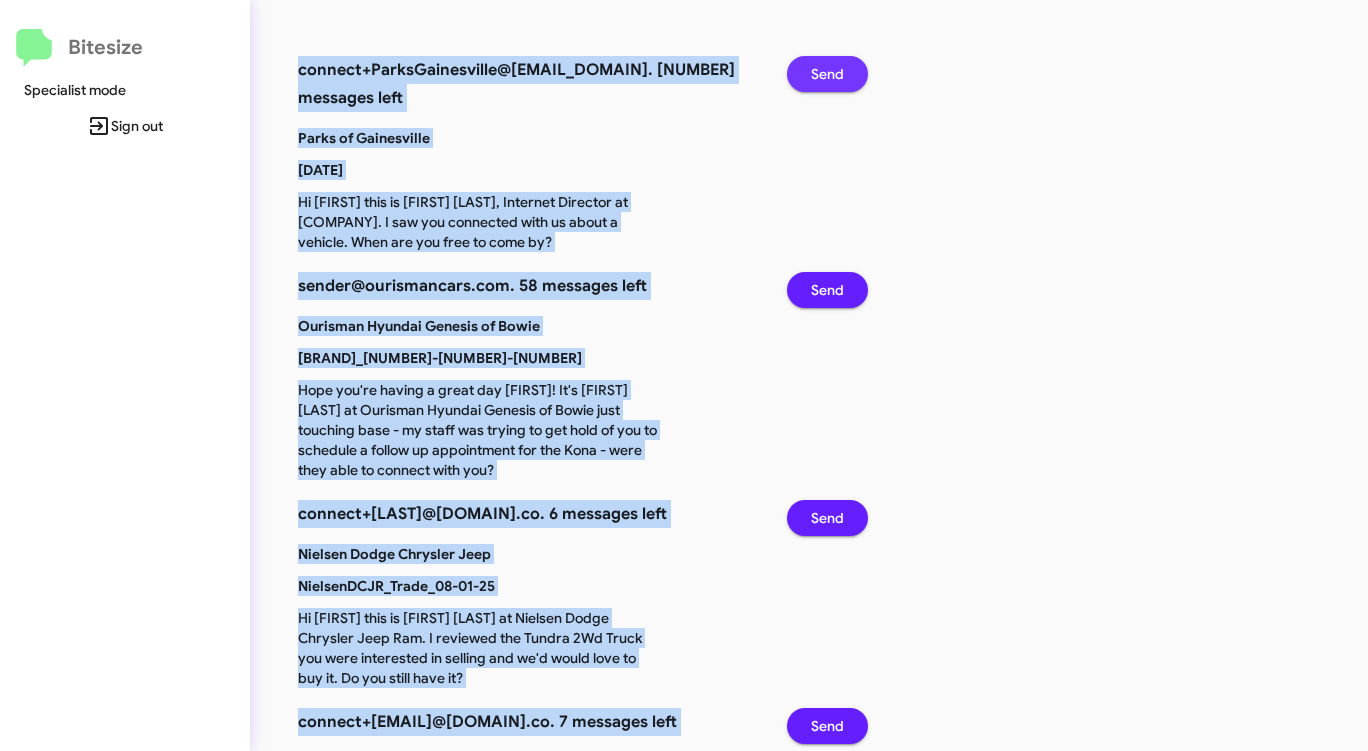 click on "Send" 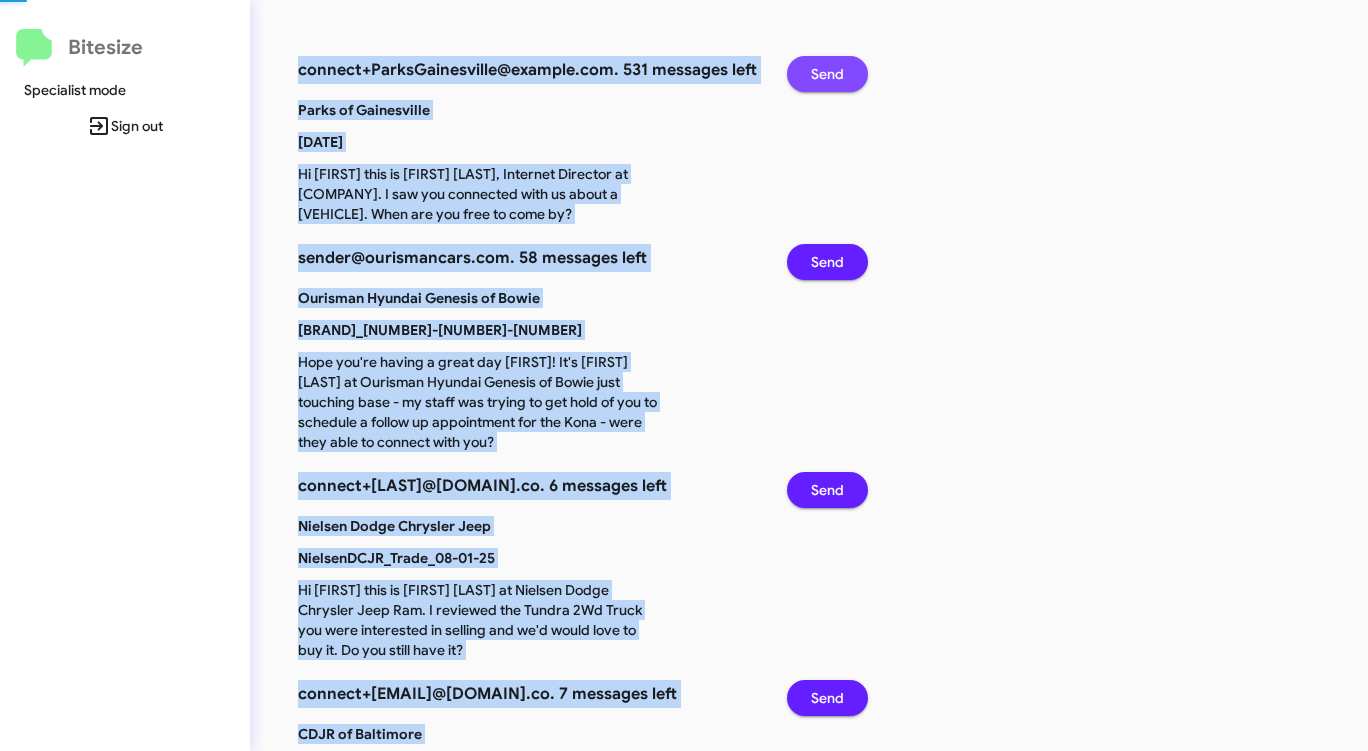 click on "Send" 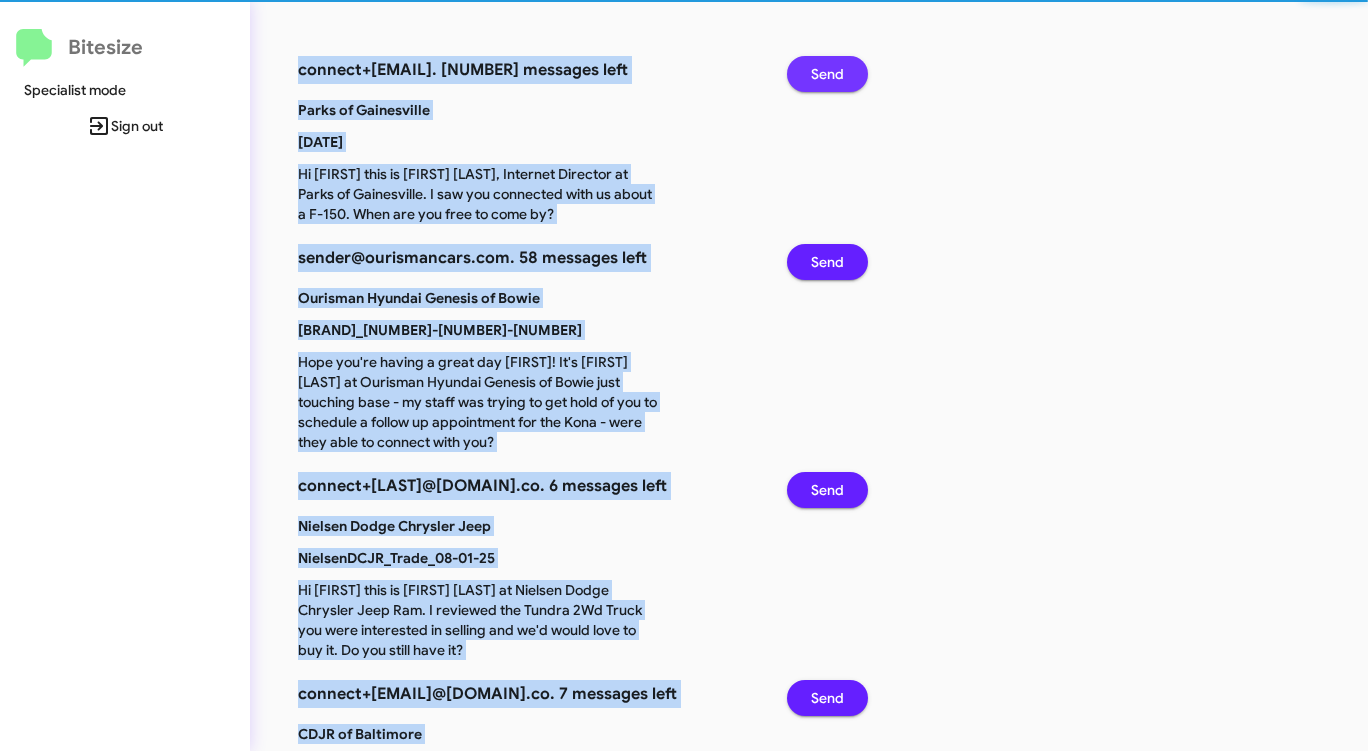 click on "Send" 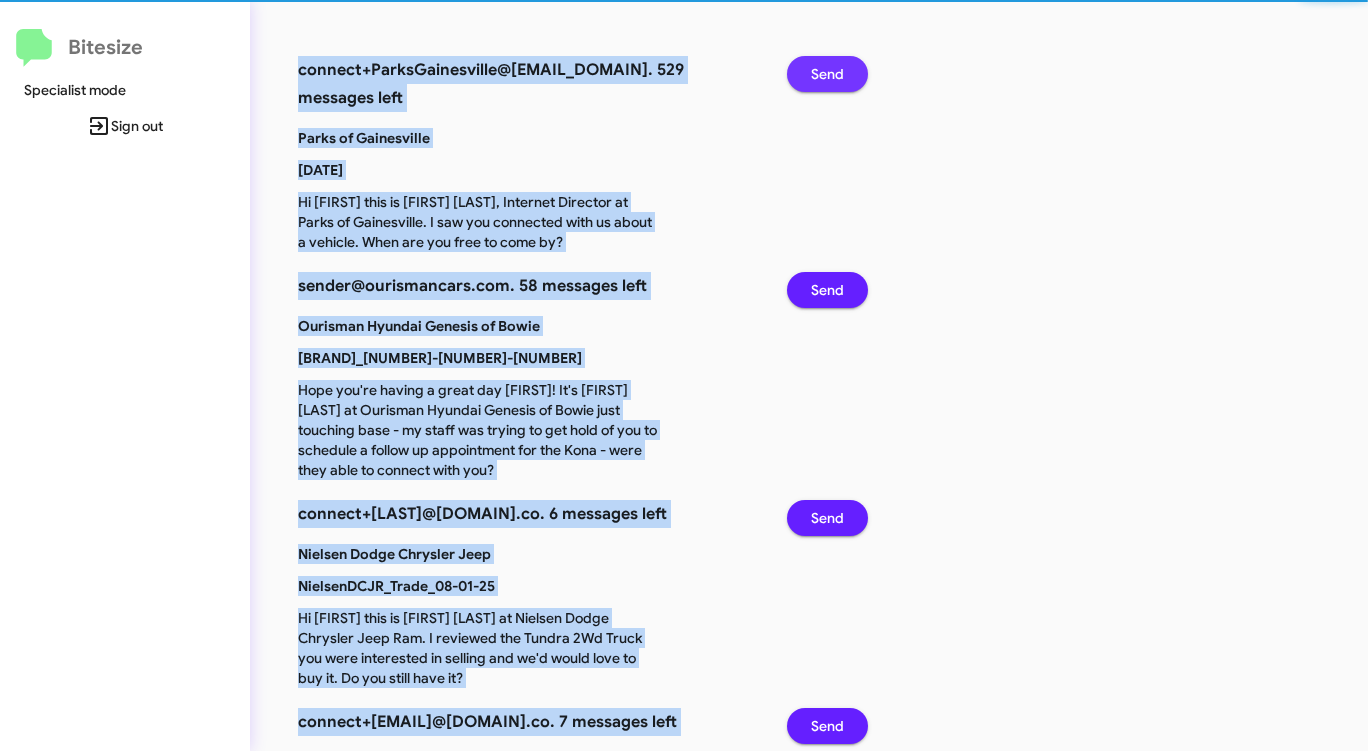click on "Send" 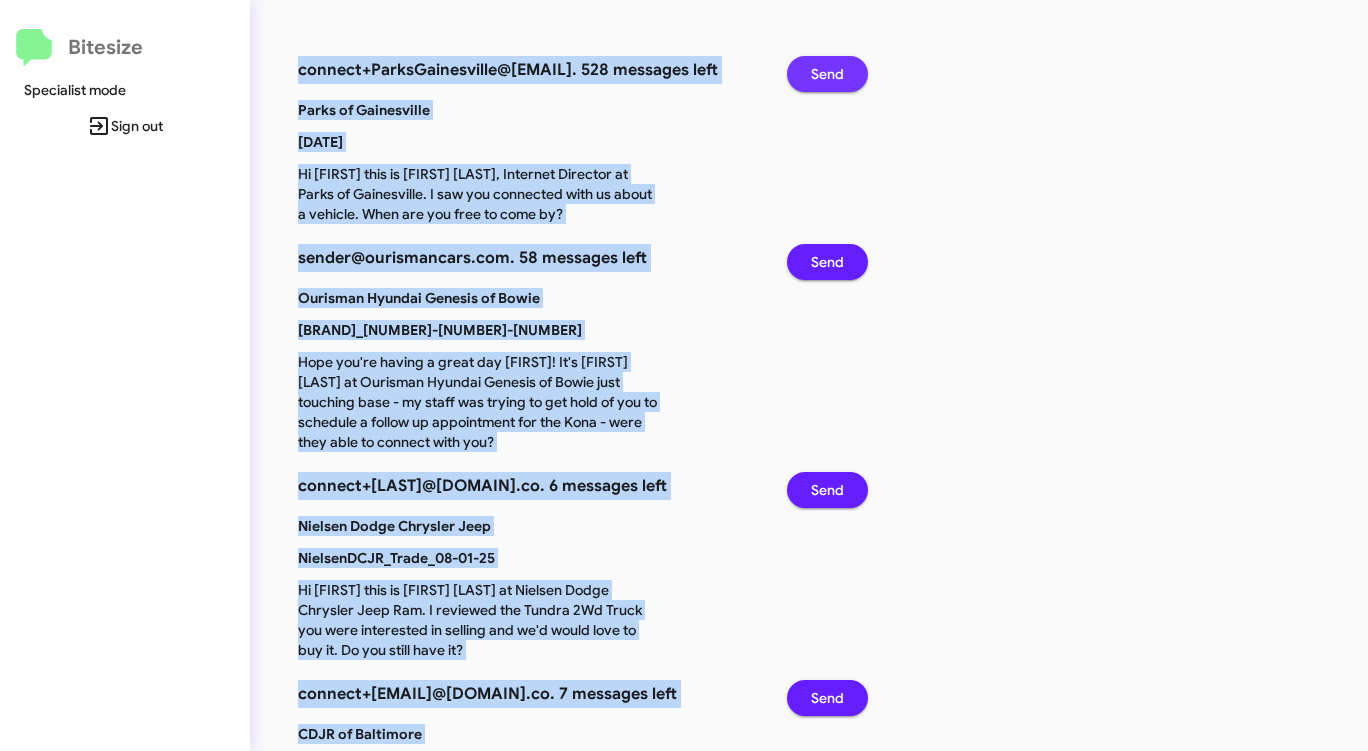 click on "Send" 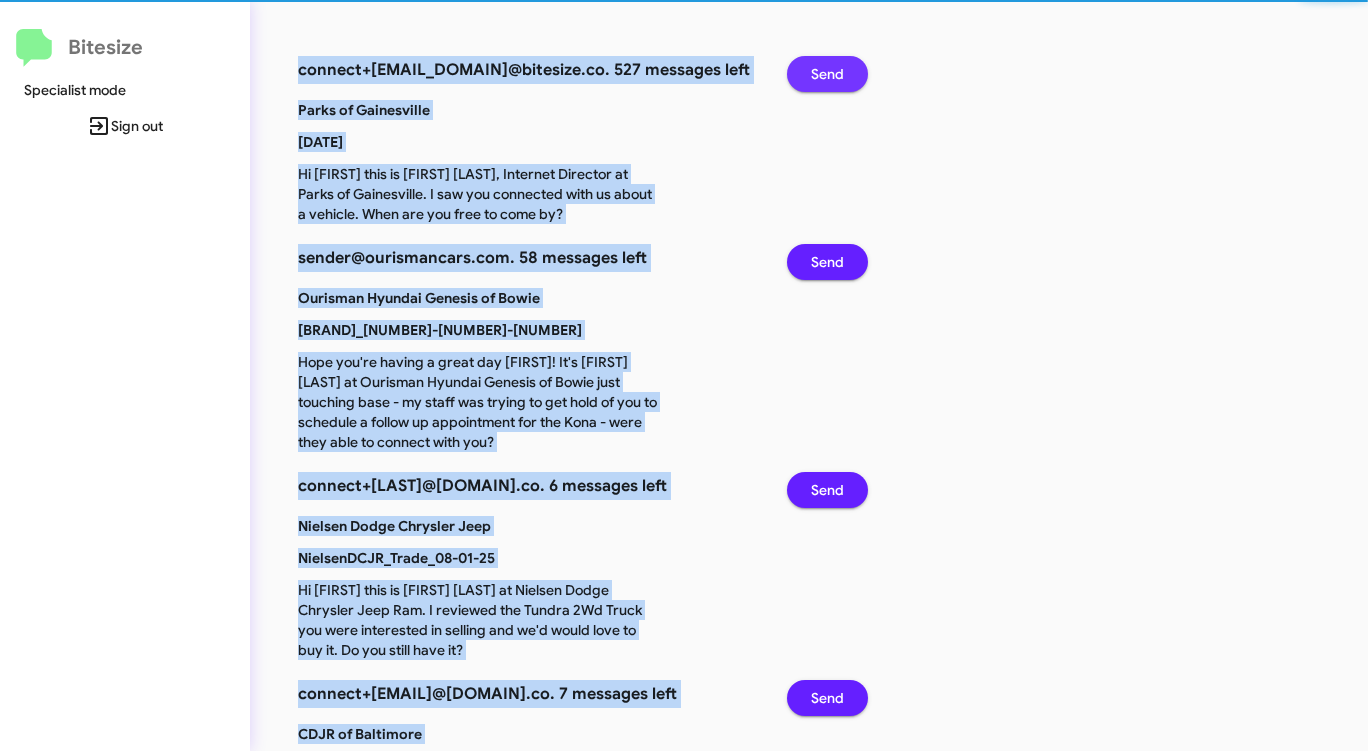 click on "Send" 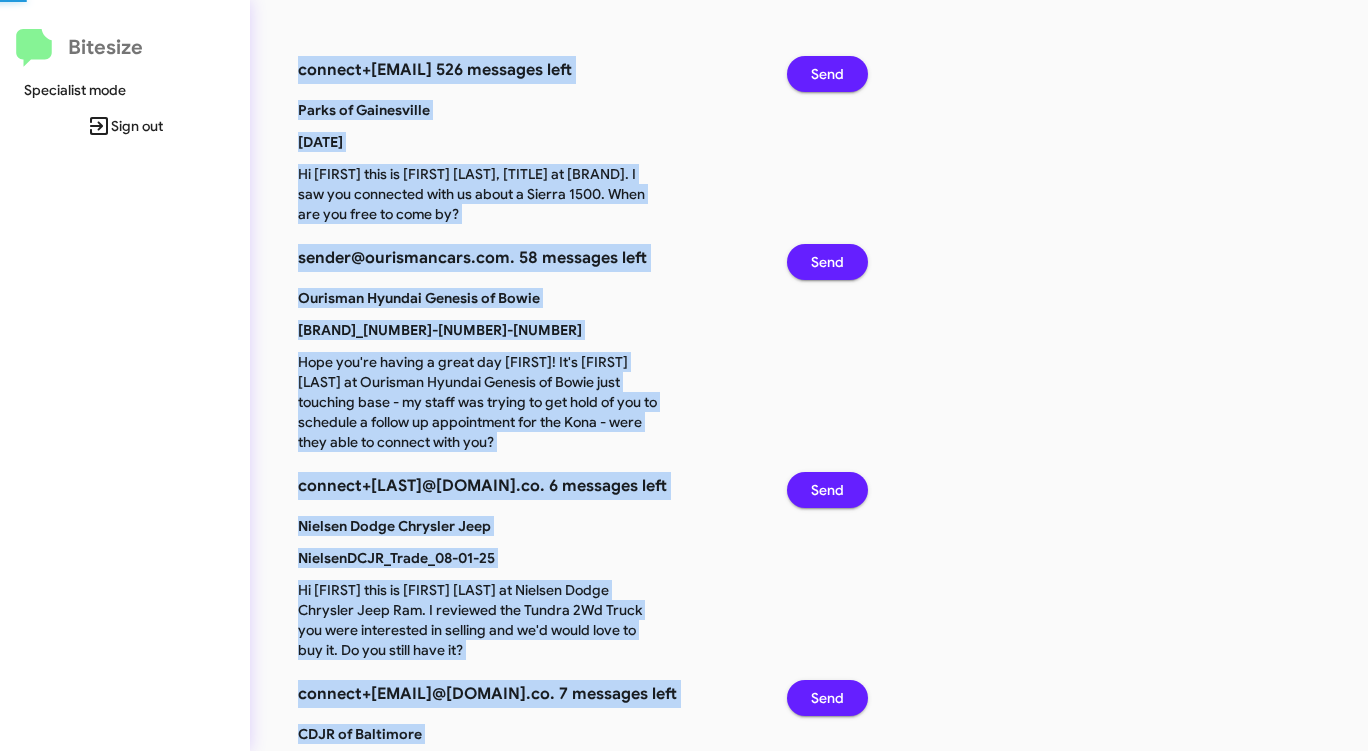 click on "Send" 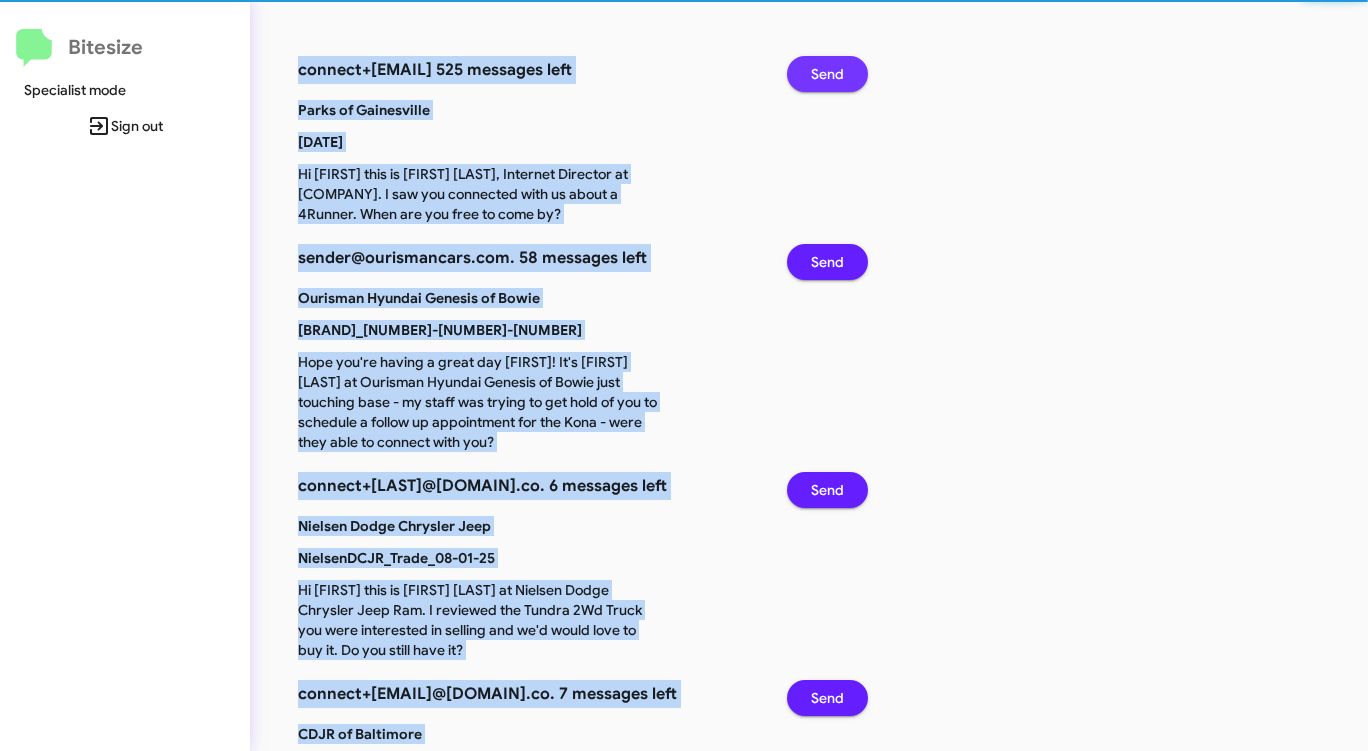 click on "Send" 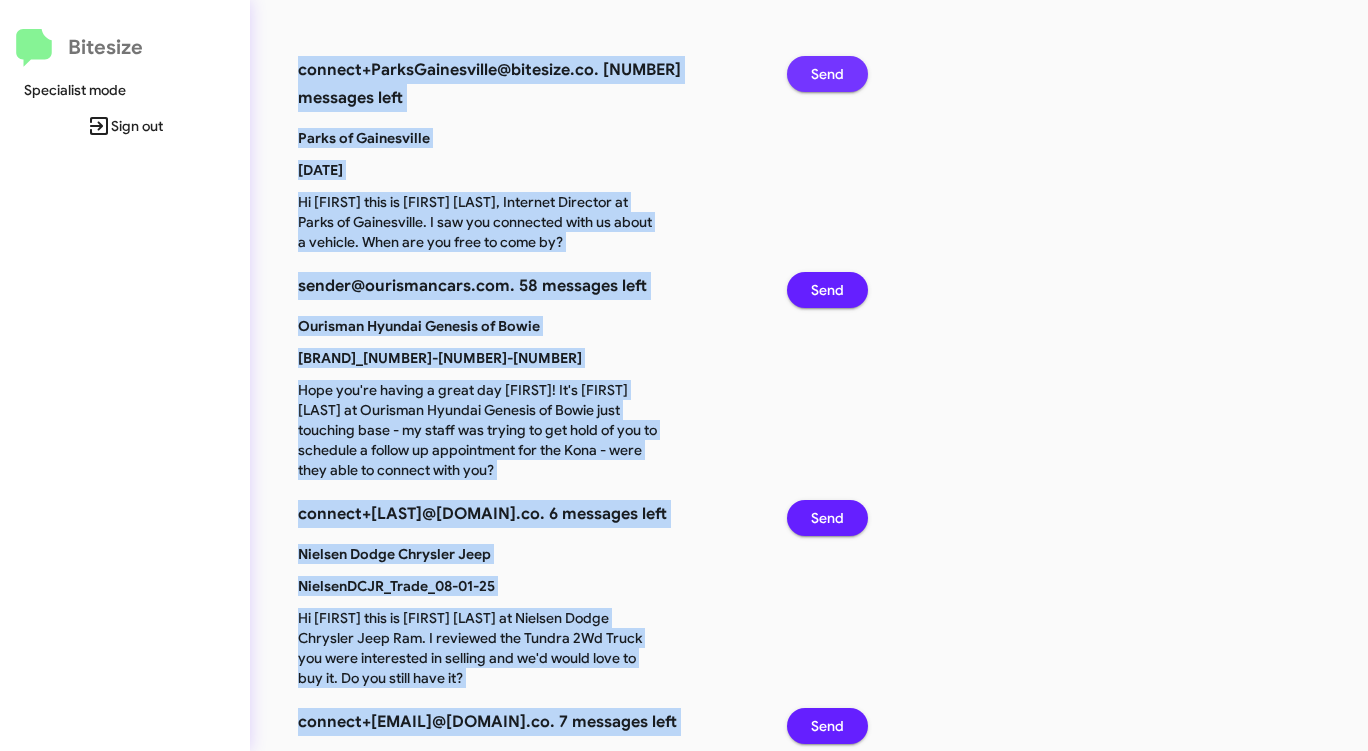 click on "Send" 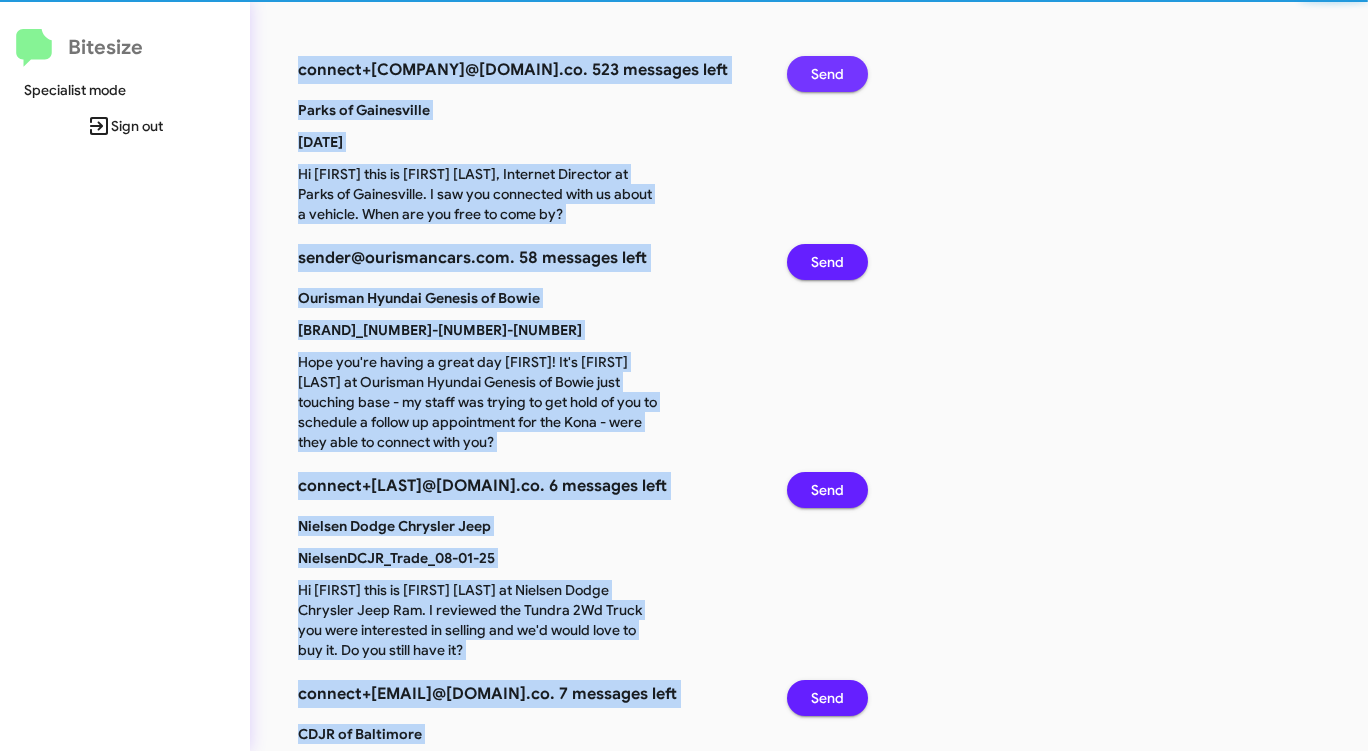 click on "Send" 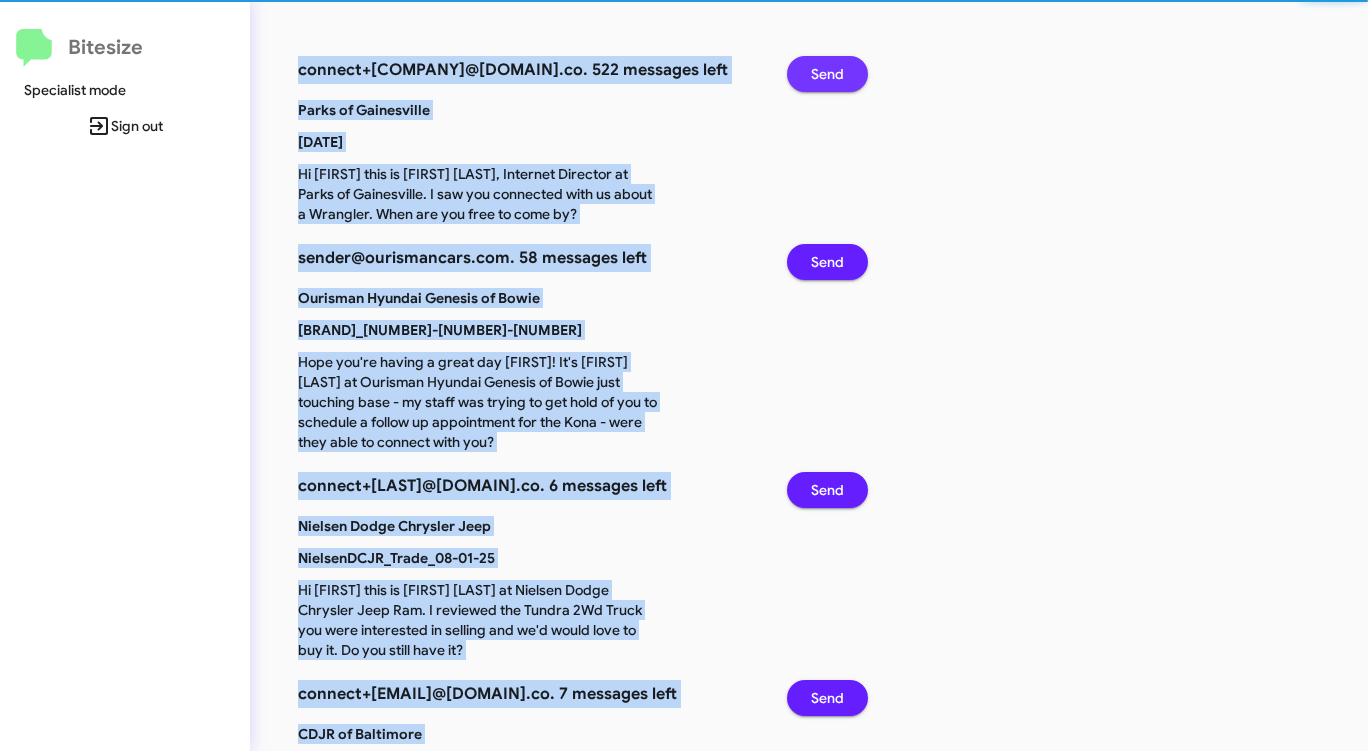 click on "Send" 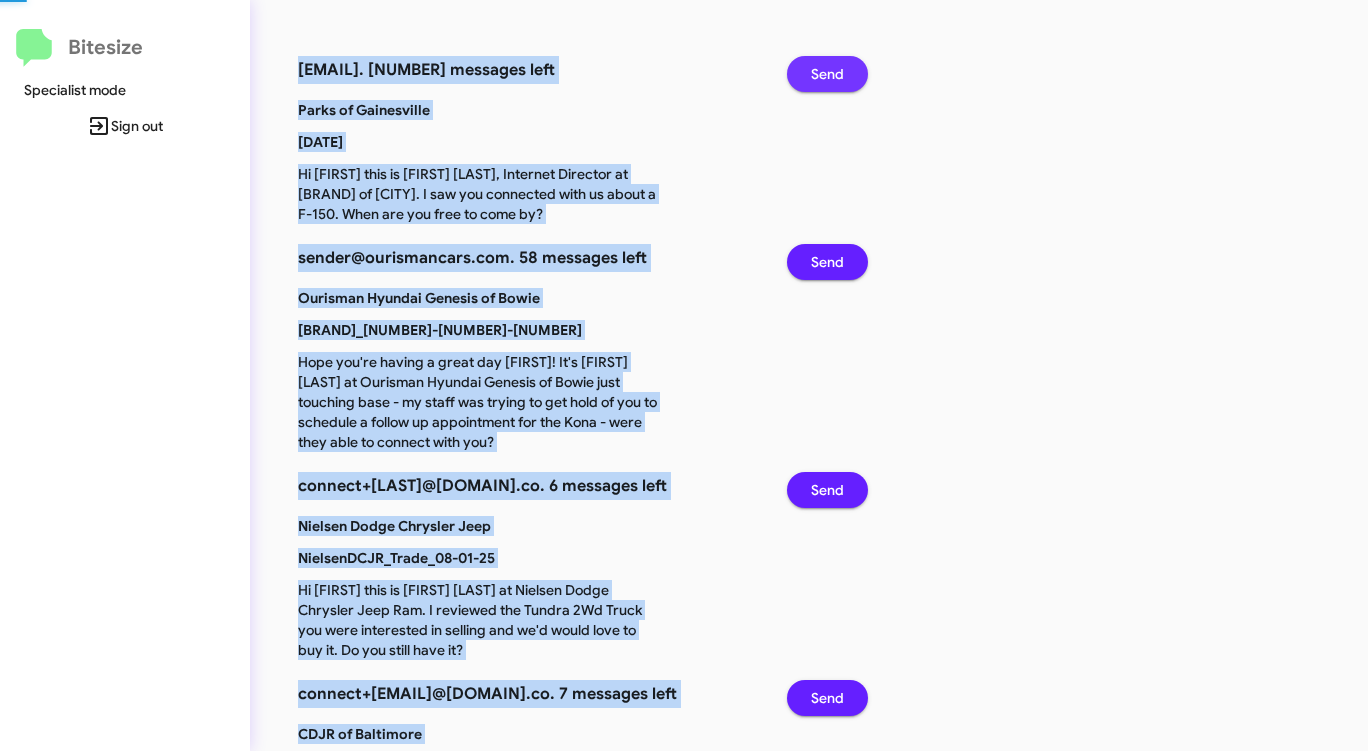 click on "Send" 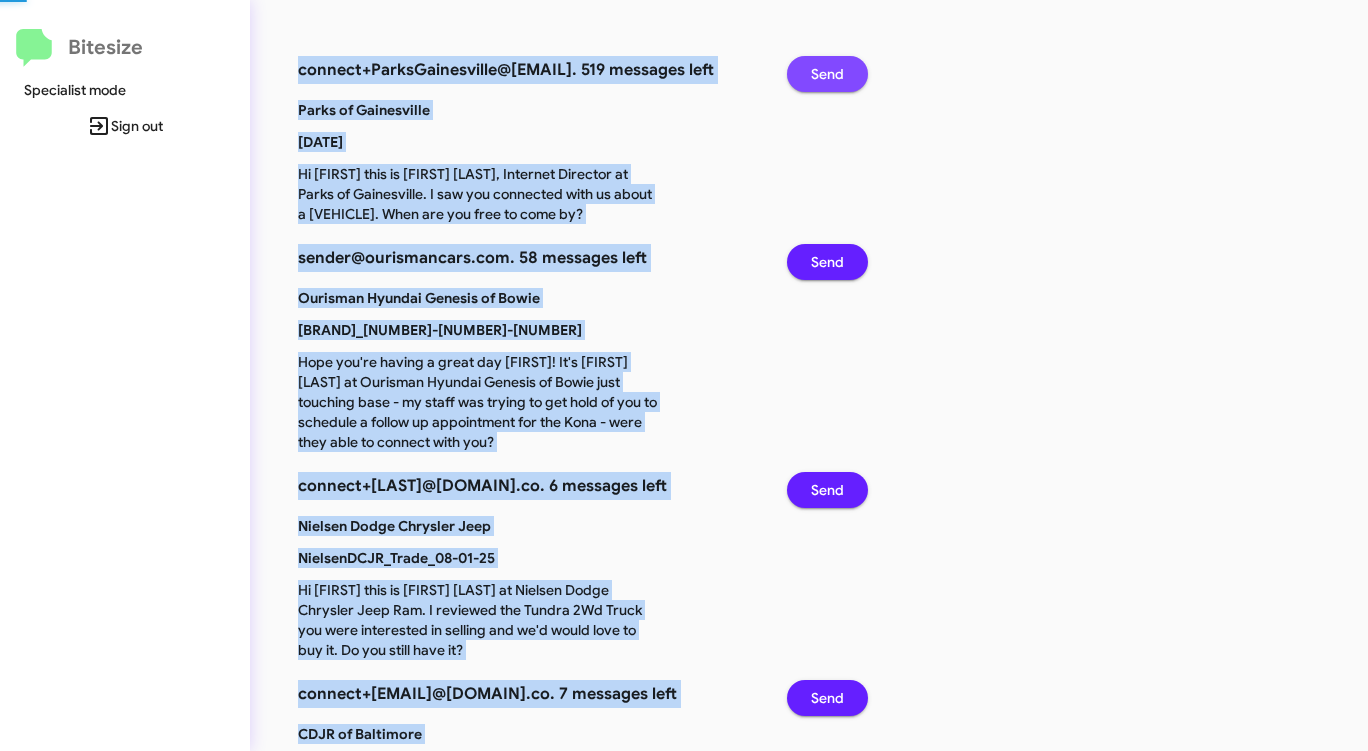 click on "Send" 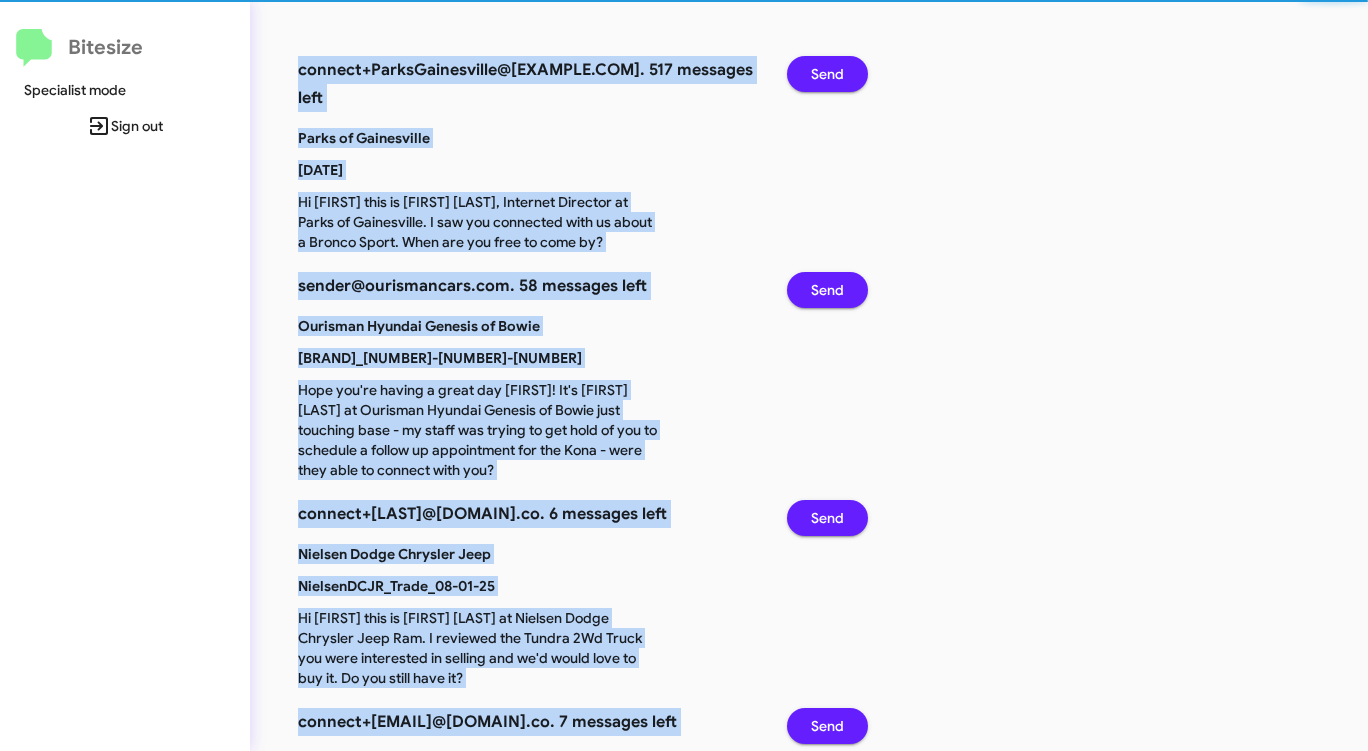 click on "Send" 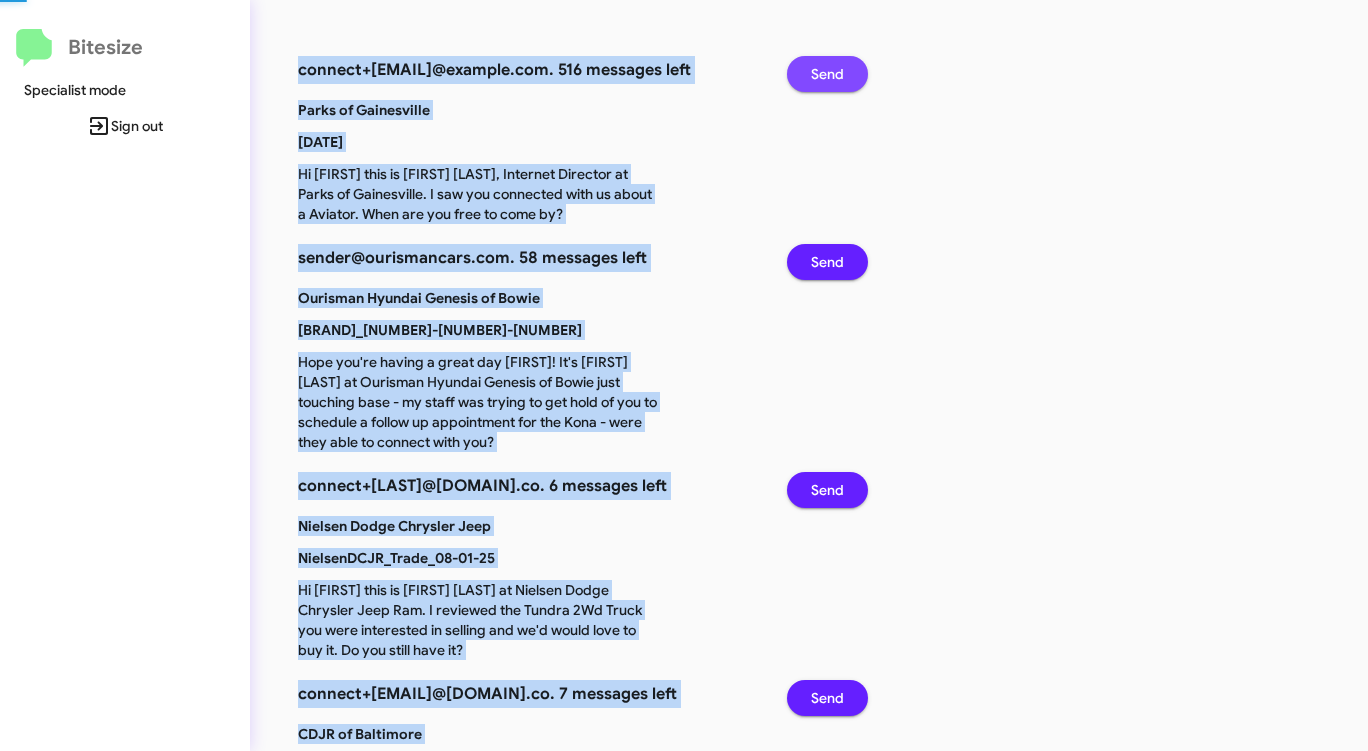 click on "Send" 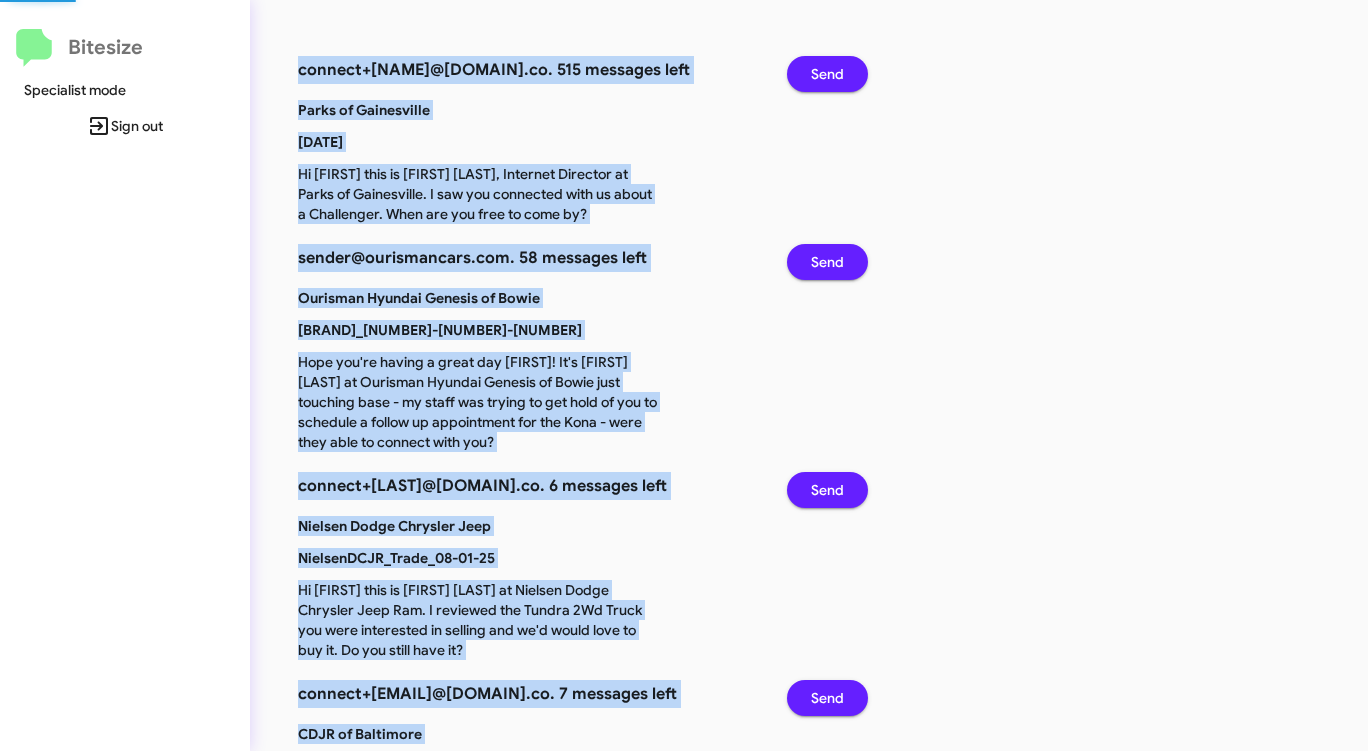click on "Send" 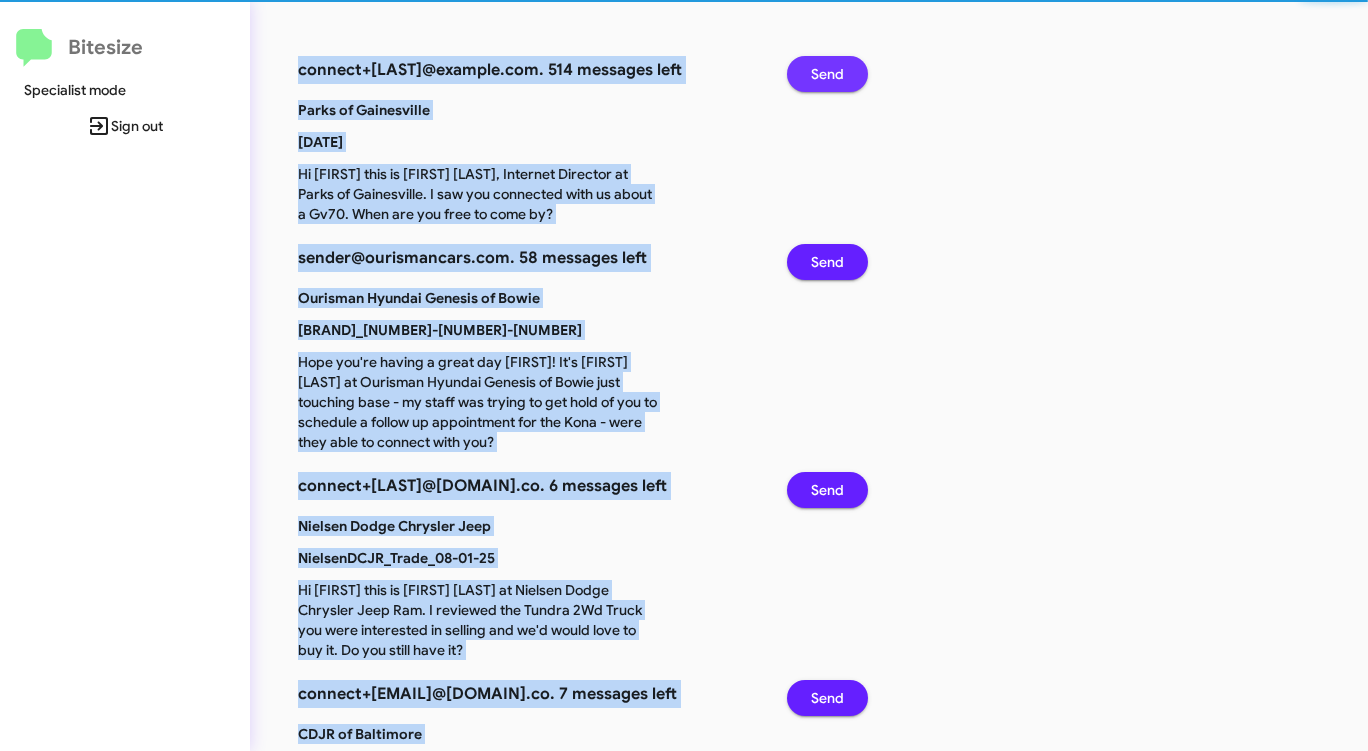 click on "Send" 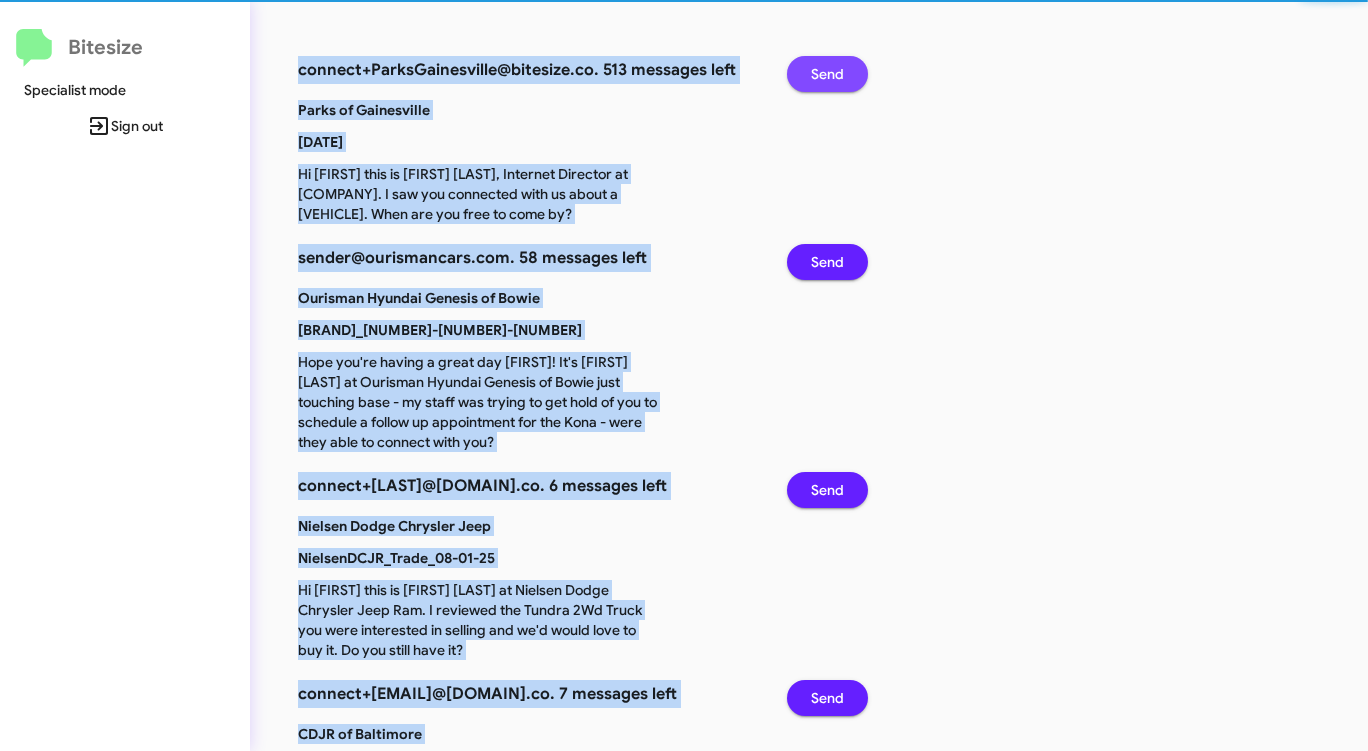 click on "Send" 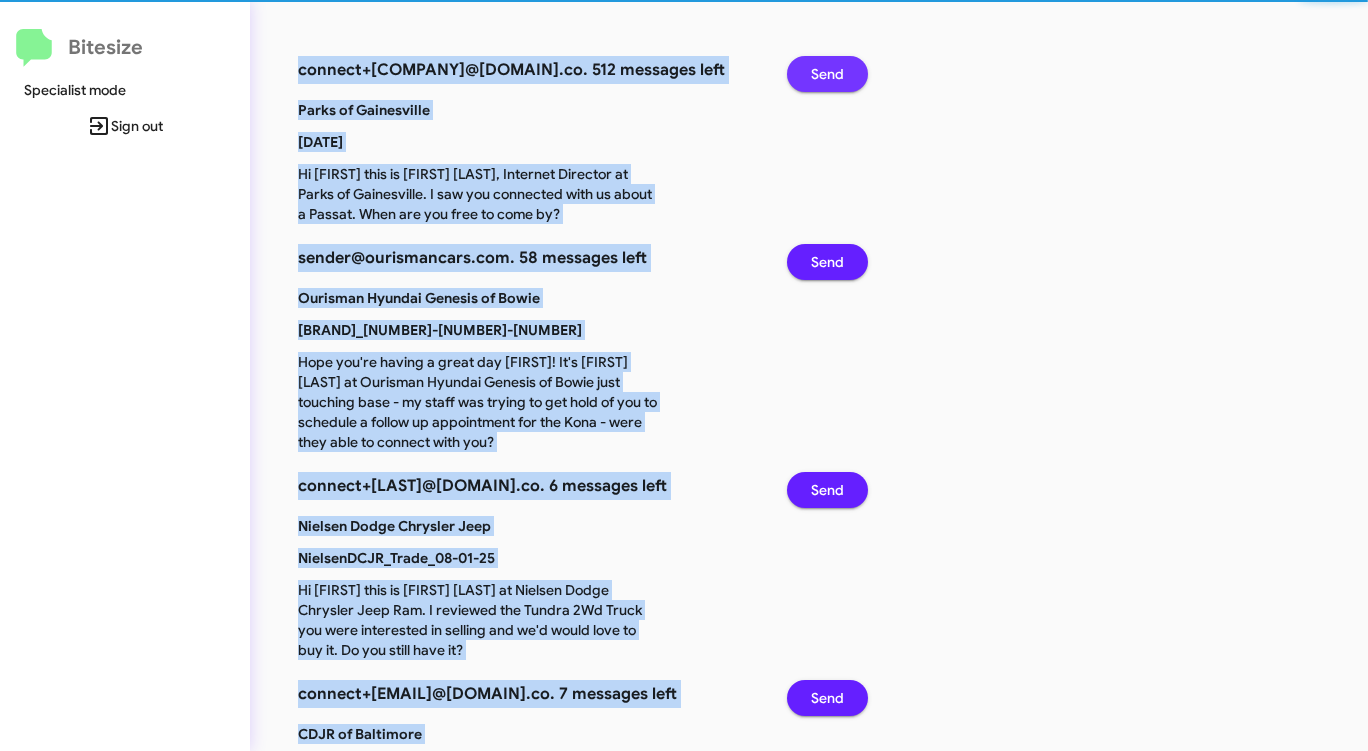 click on "Send" 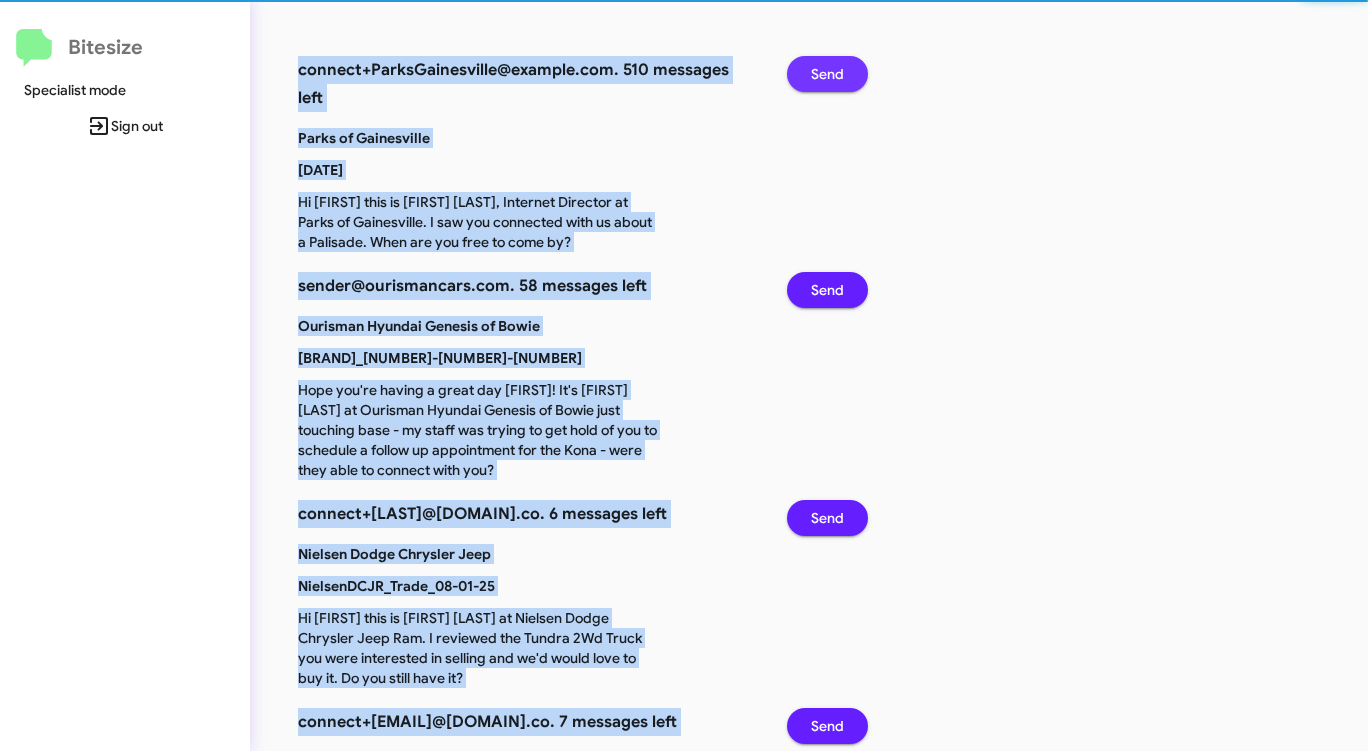 click on "Send" 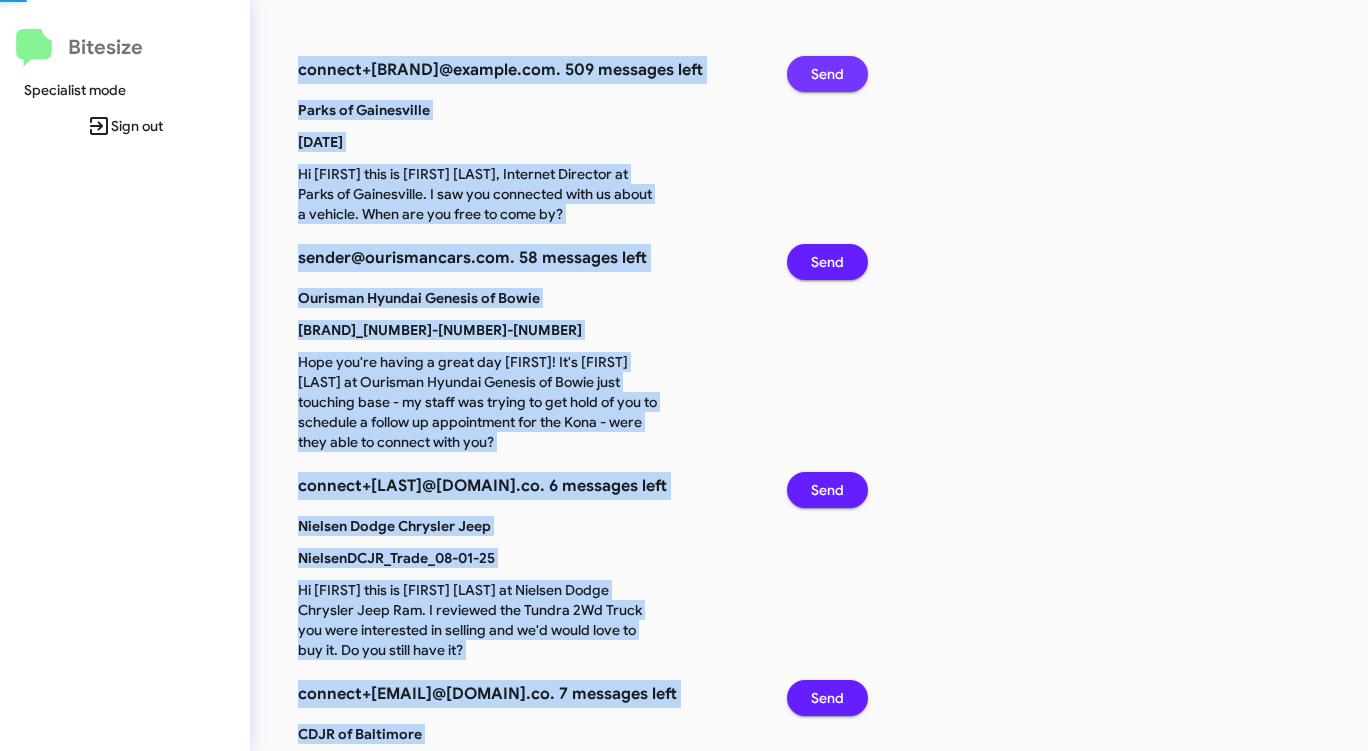 click on "Send" 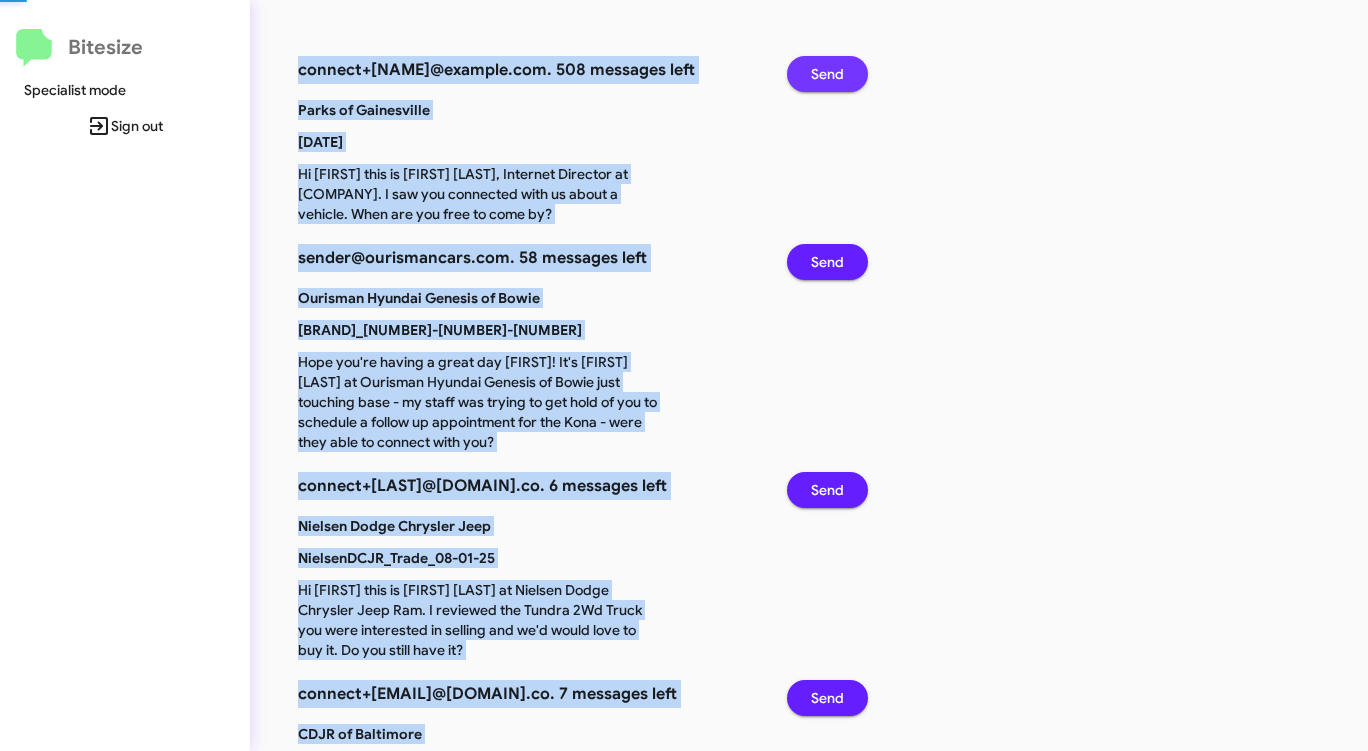 click on "Send" 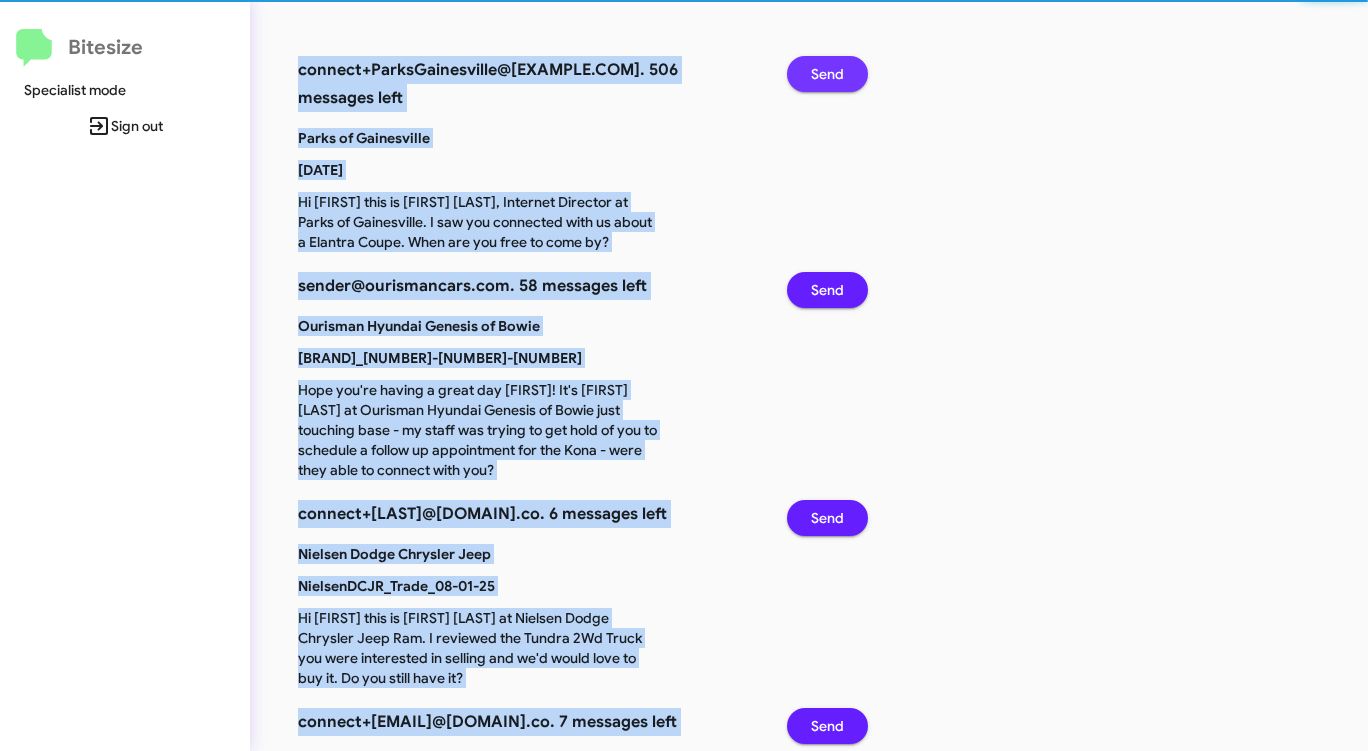 click on "Send" 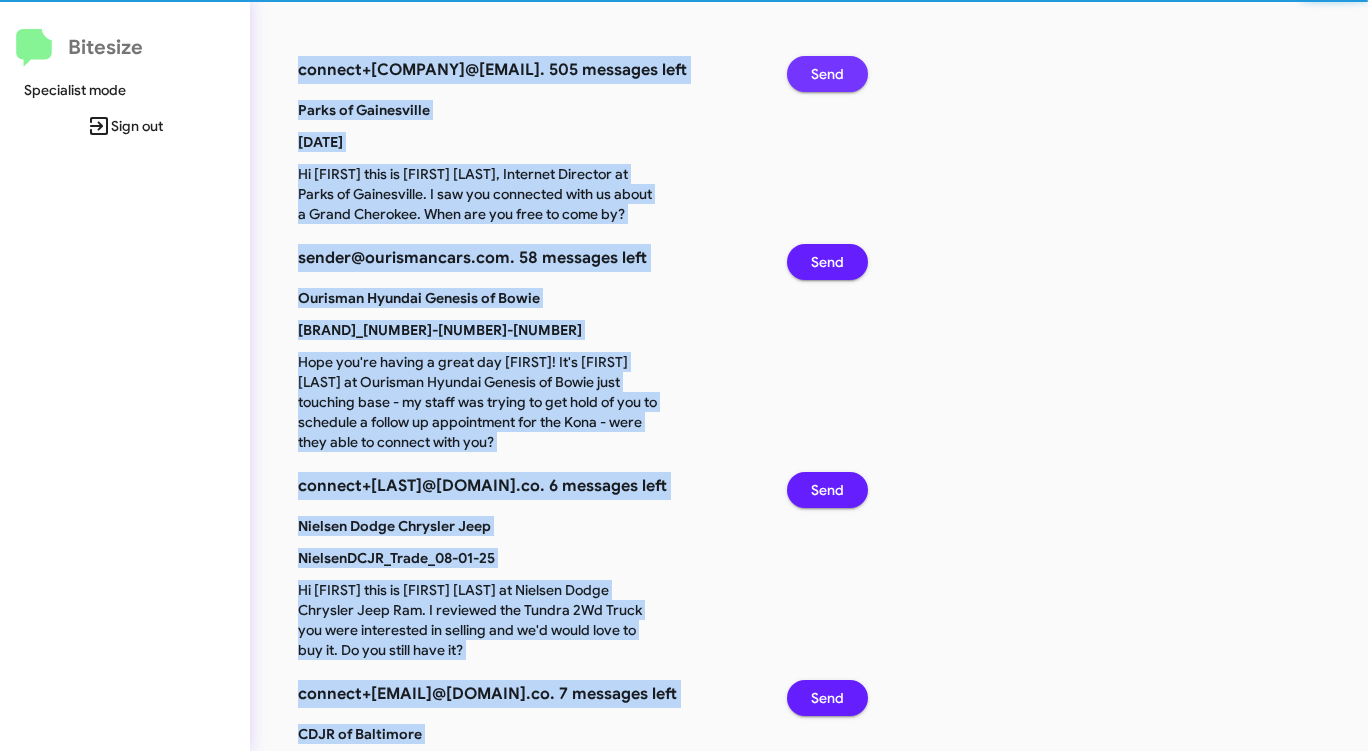 click on "Send" 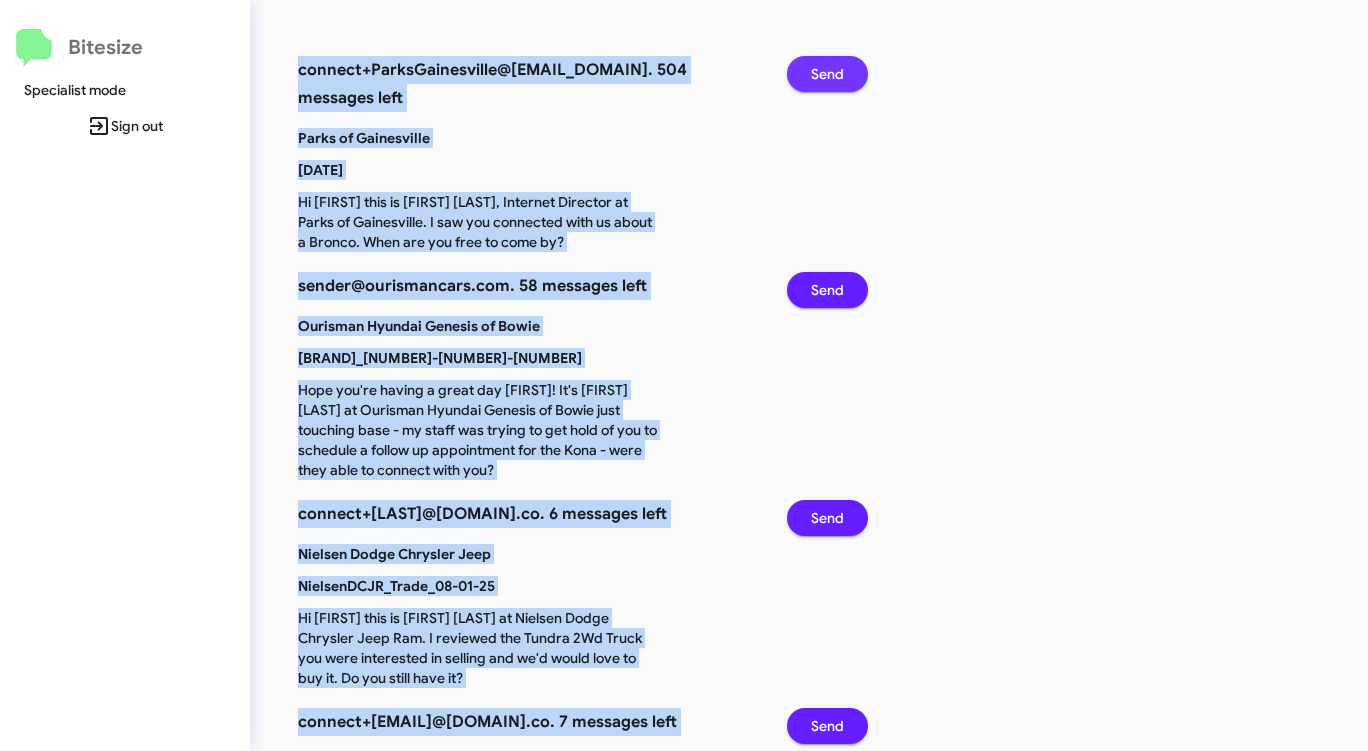 click on "Send" 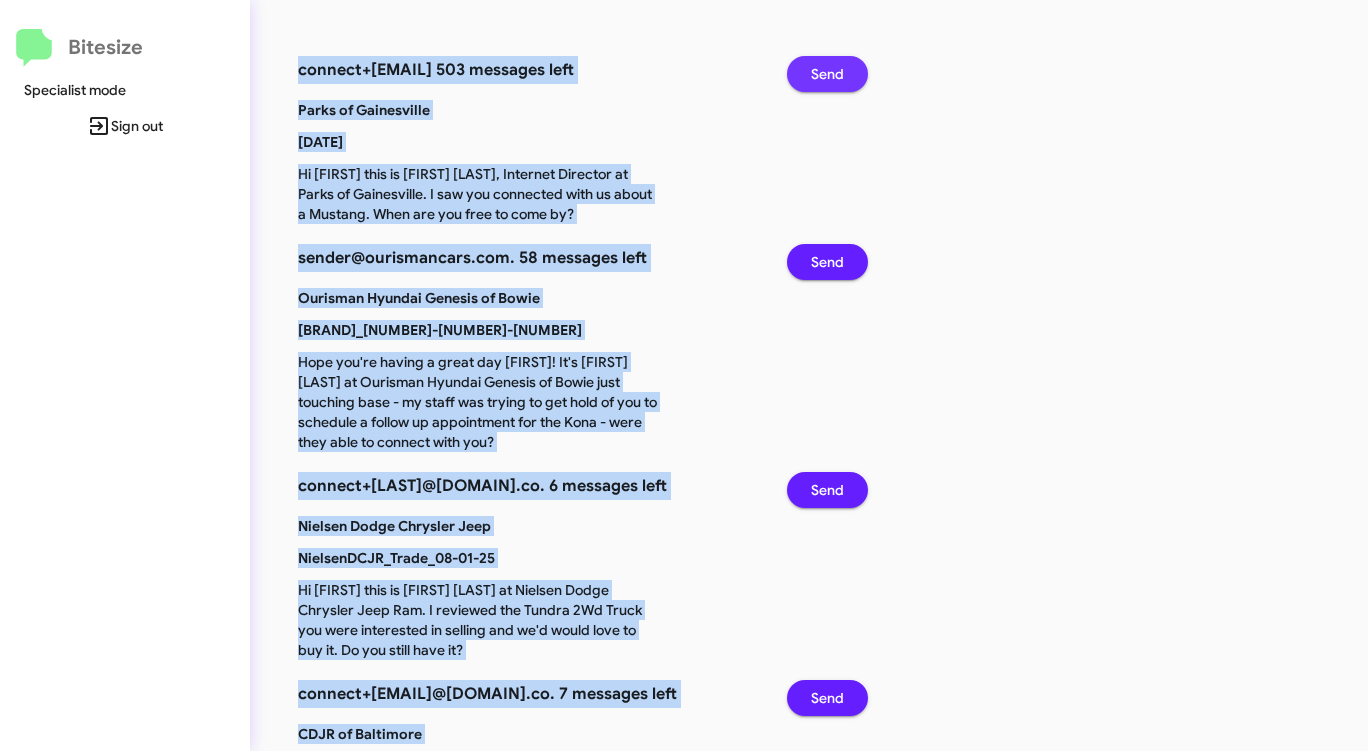 click on "Send" 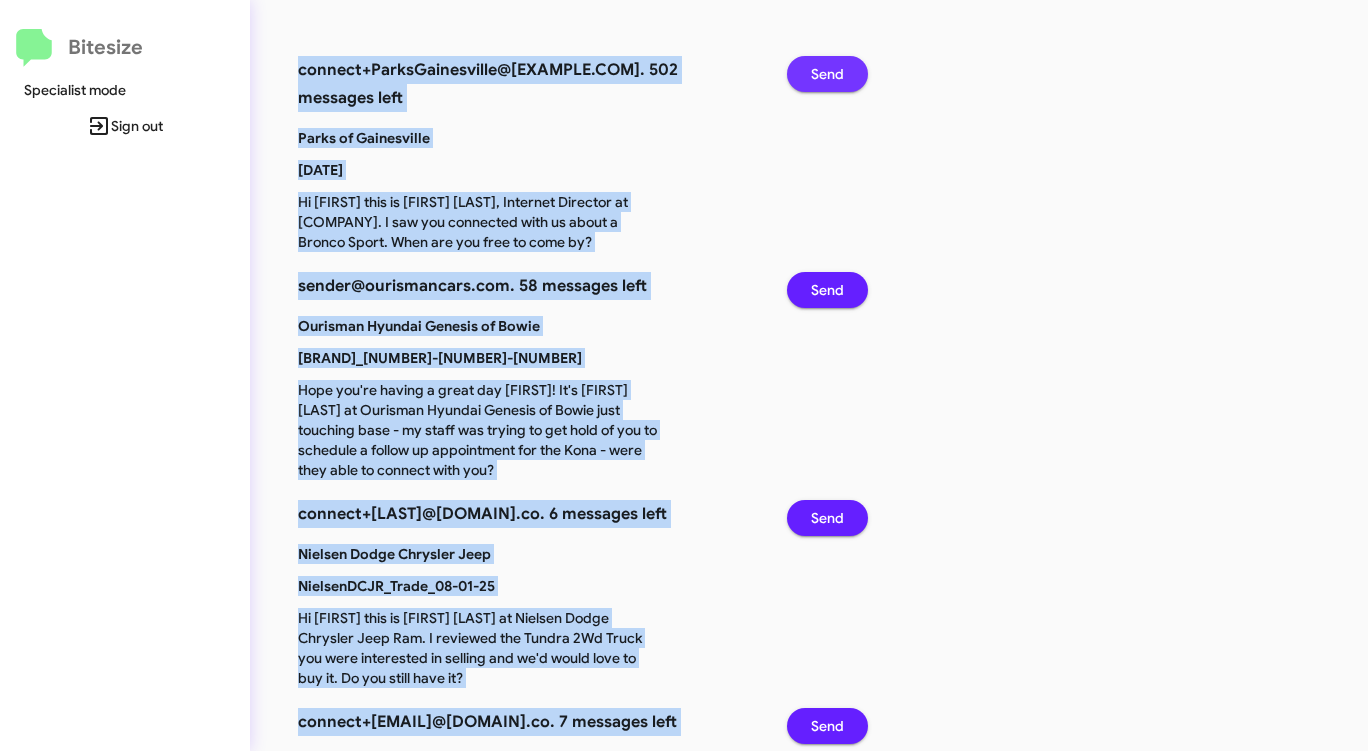 click on "Send" 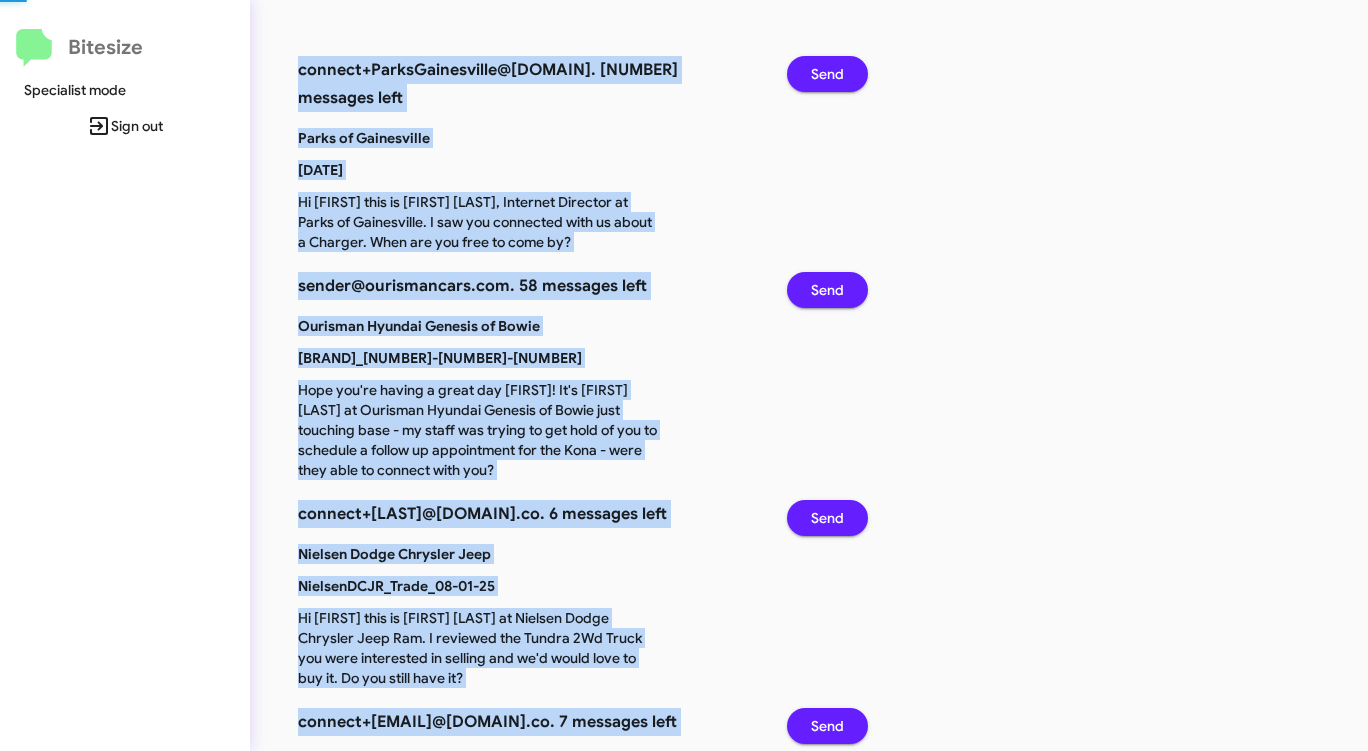 click on "Send" 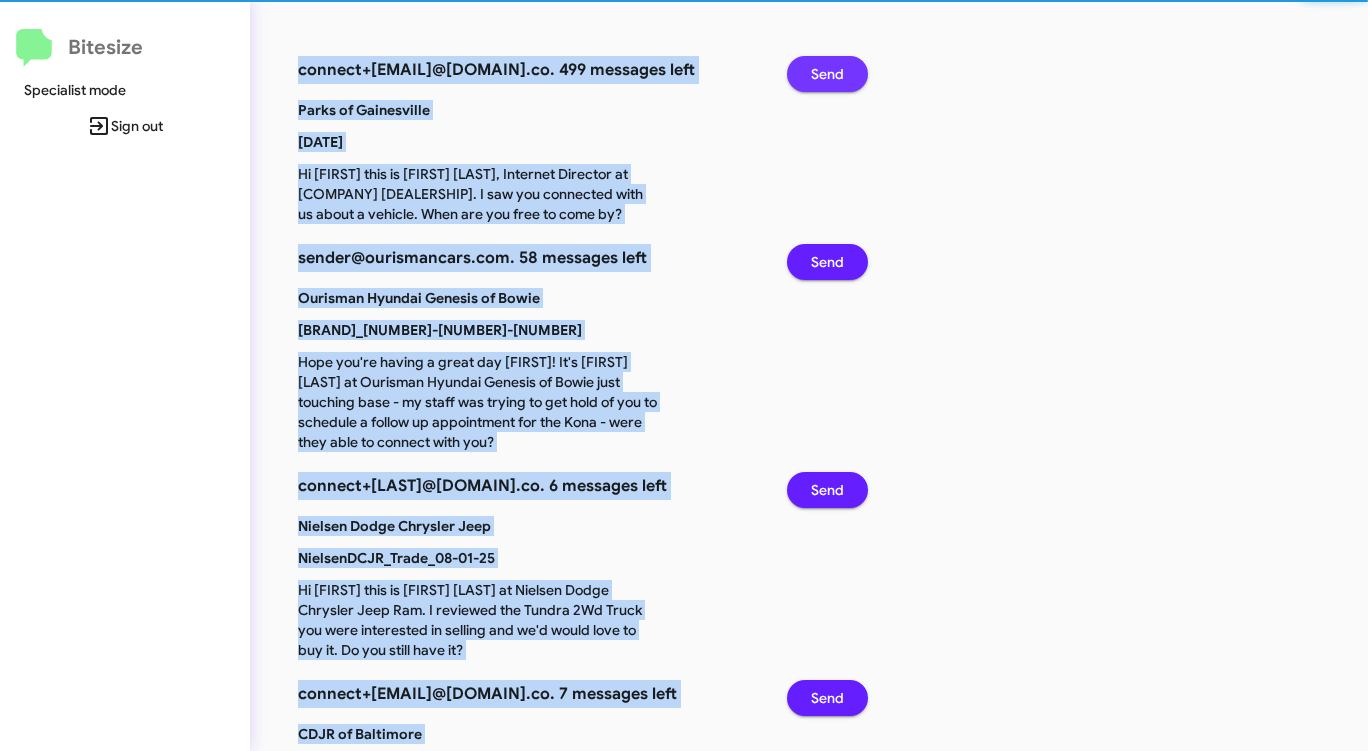 click on "Send" 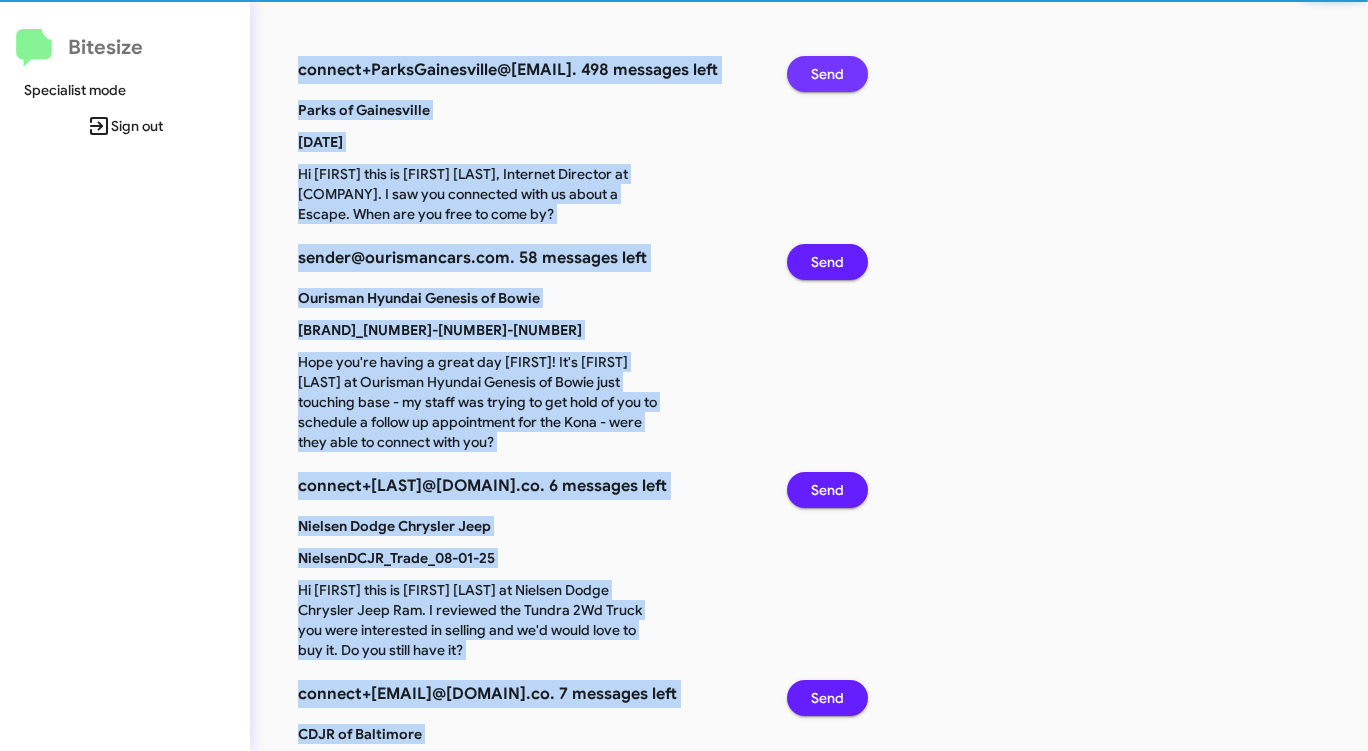 click on "Send" 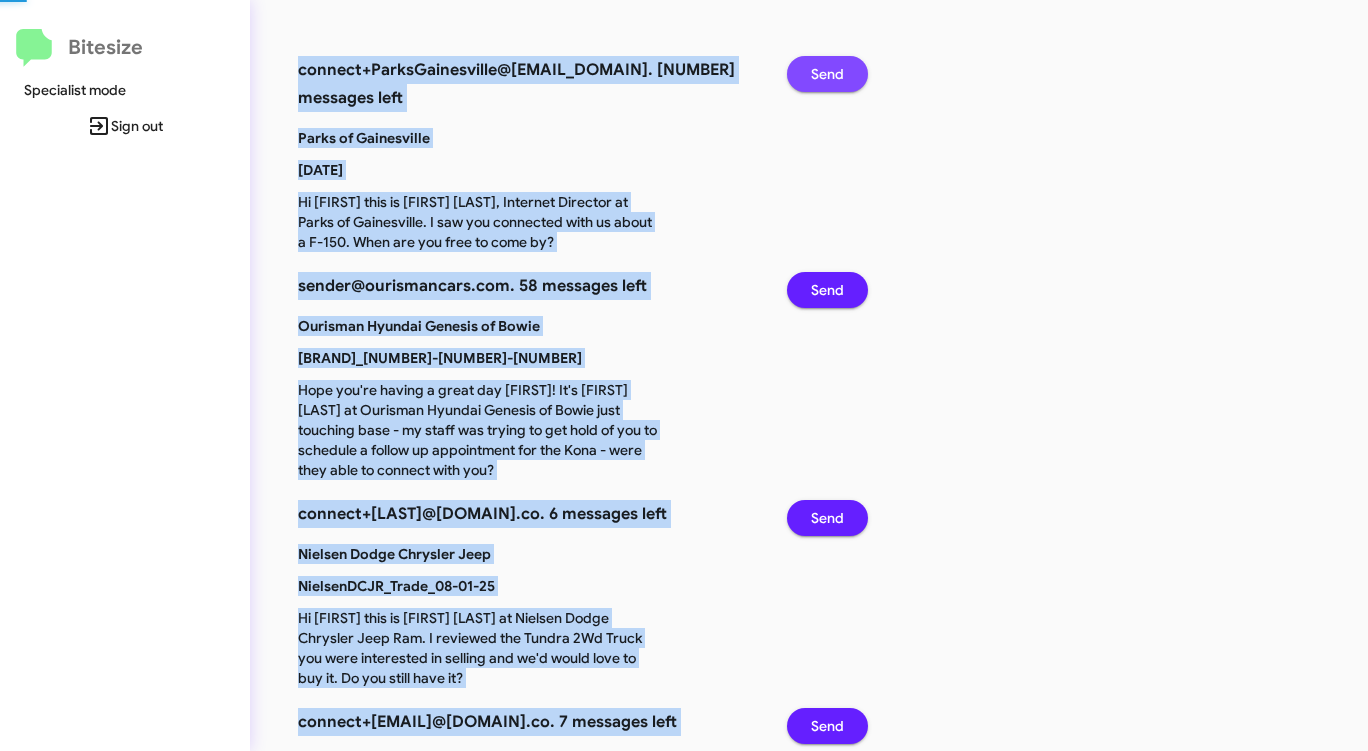 click on "Send" 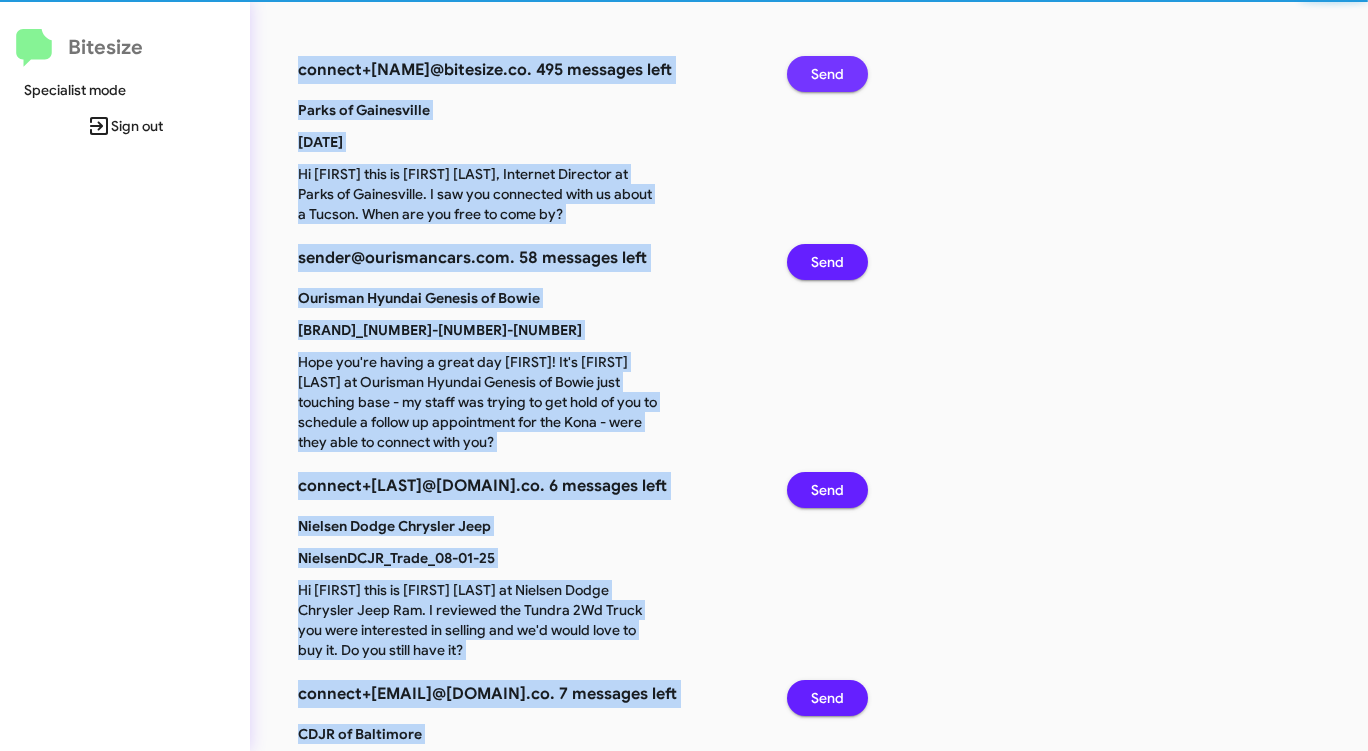 click on "Send" 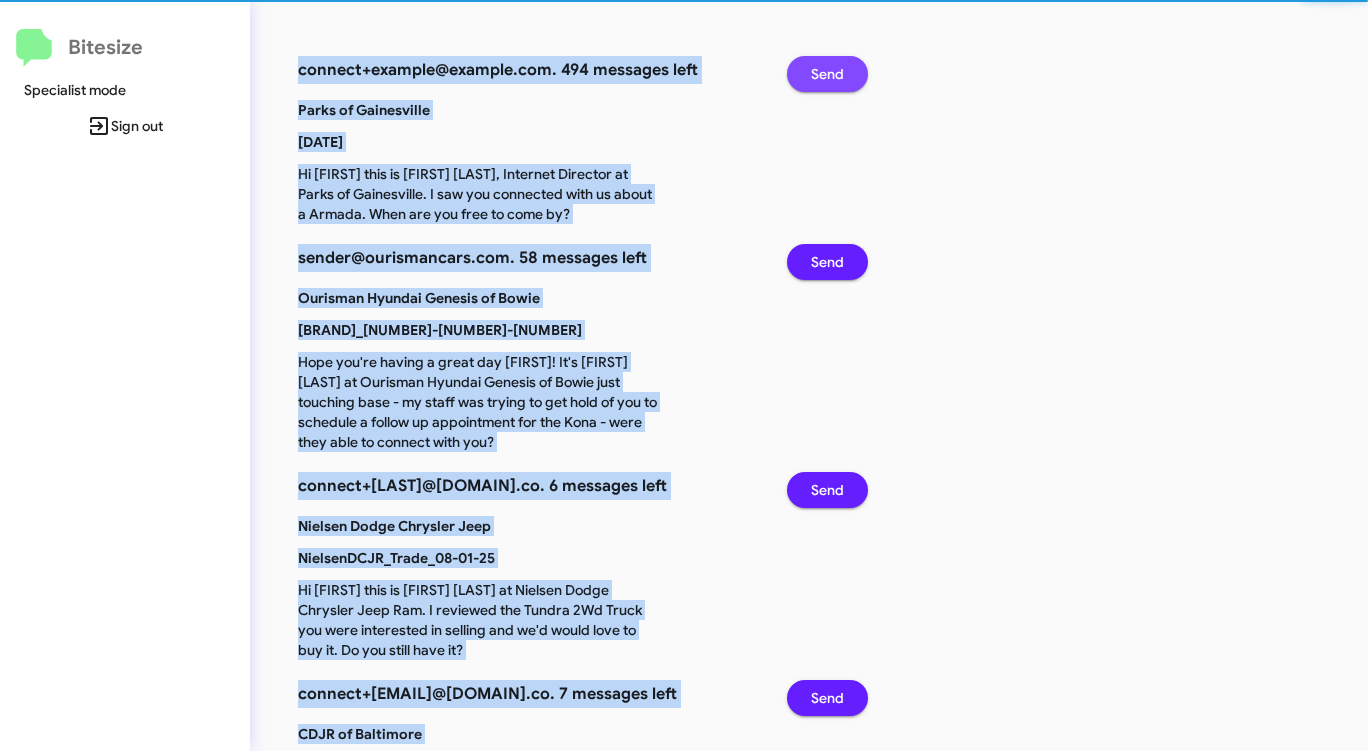 click on "Send" 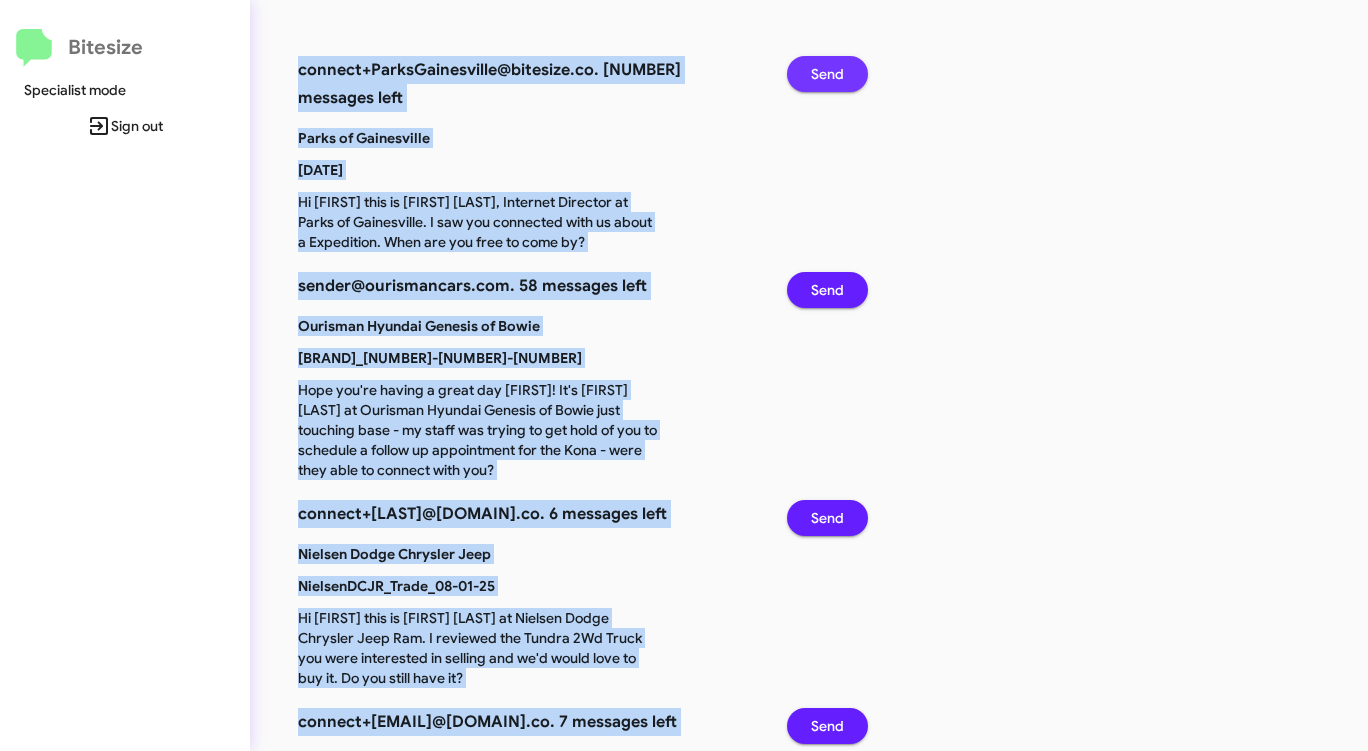 click on "Send" 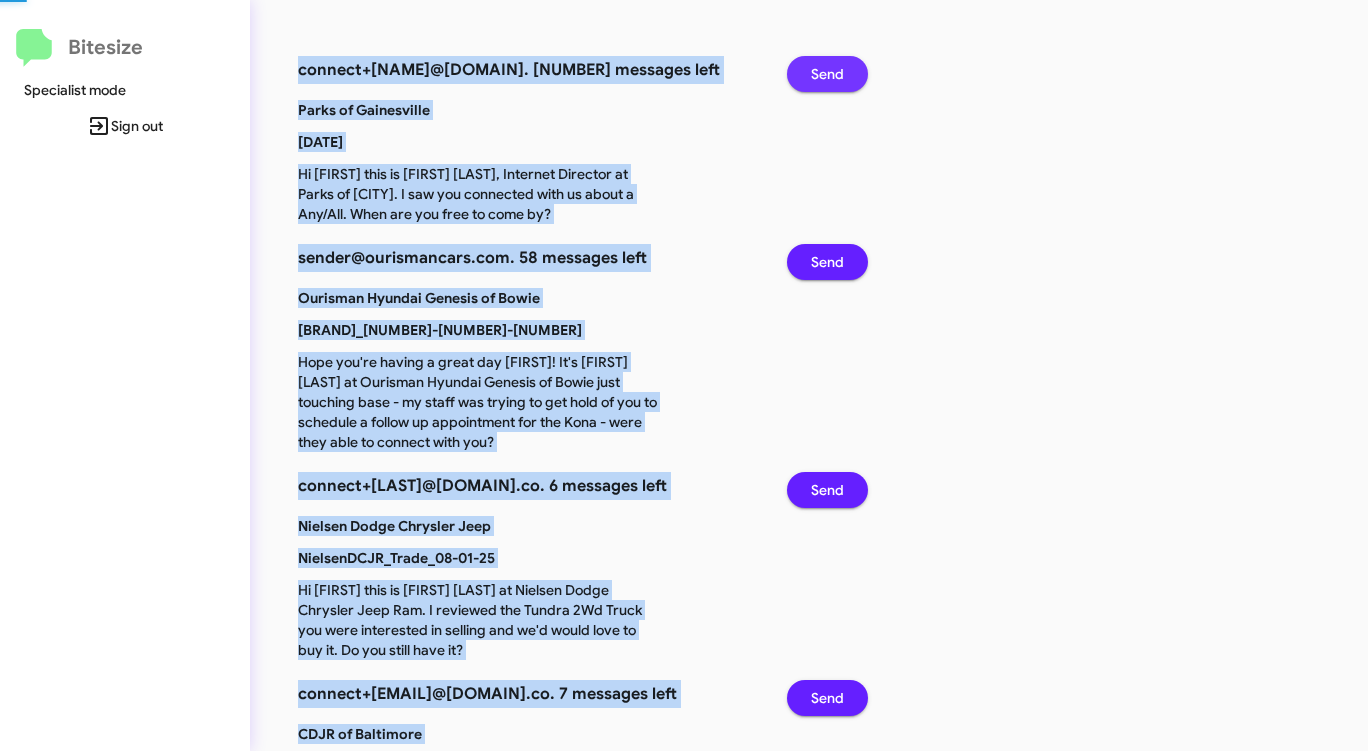 click on "Send" 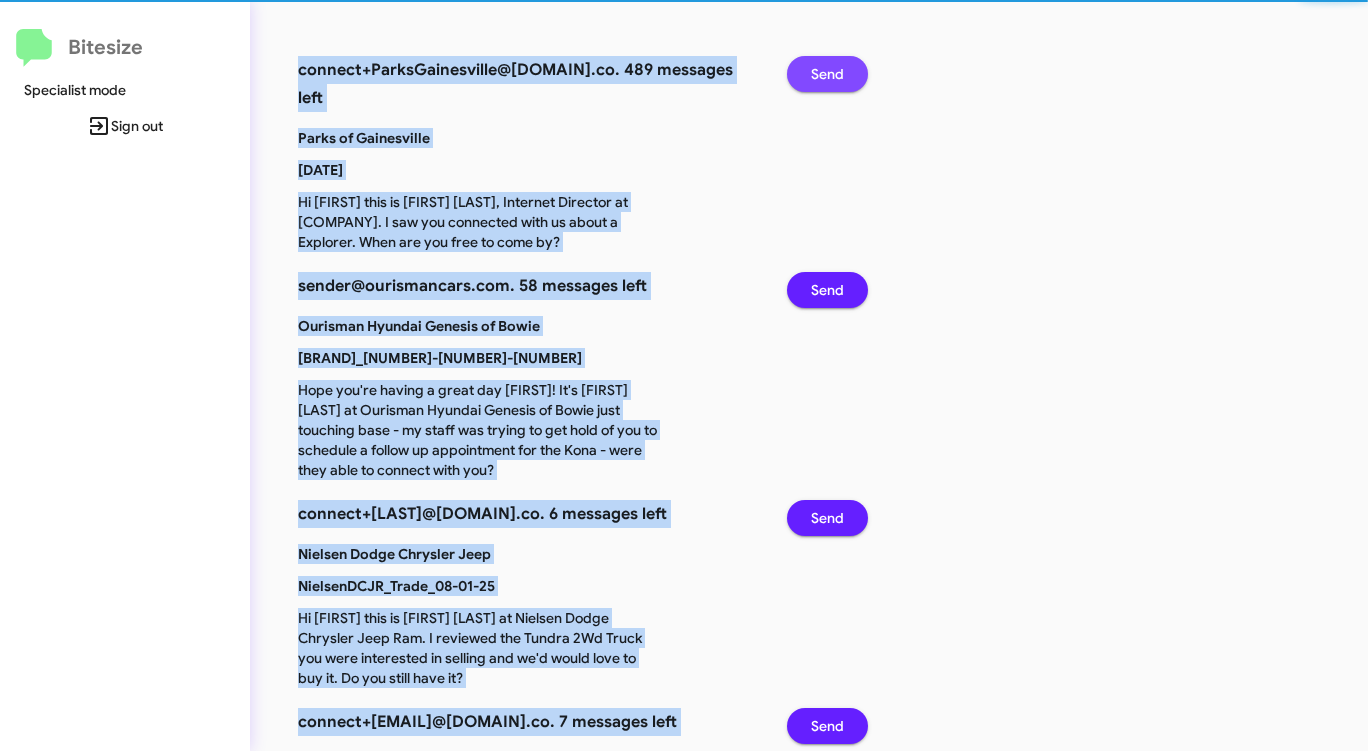 click on "Send" 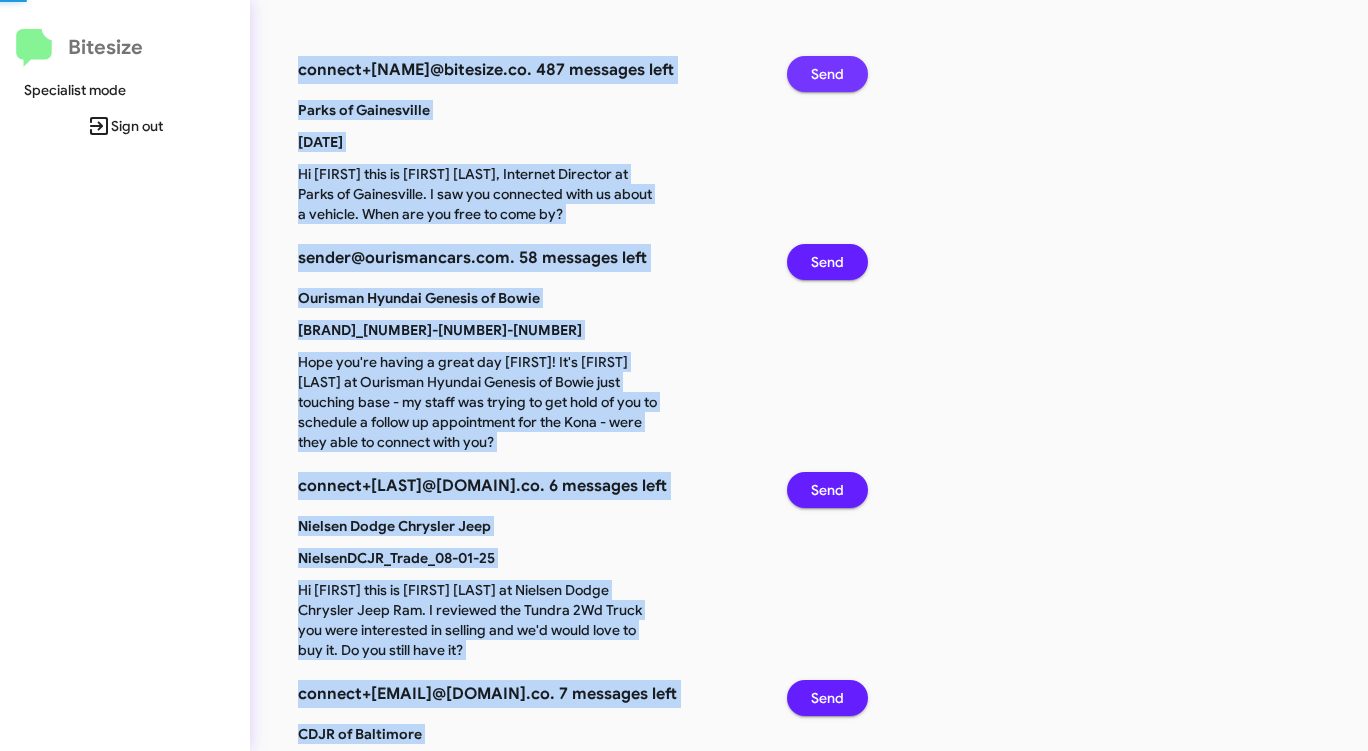 click on "Send" 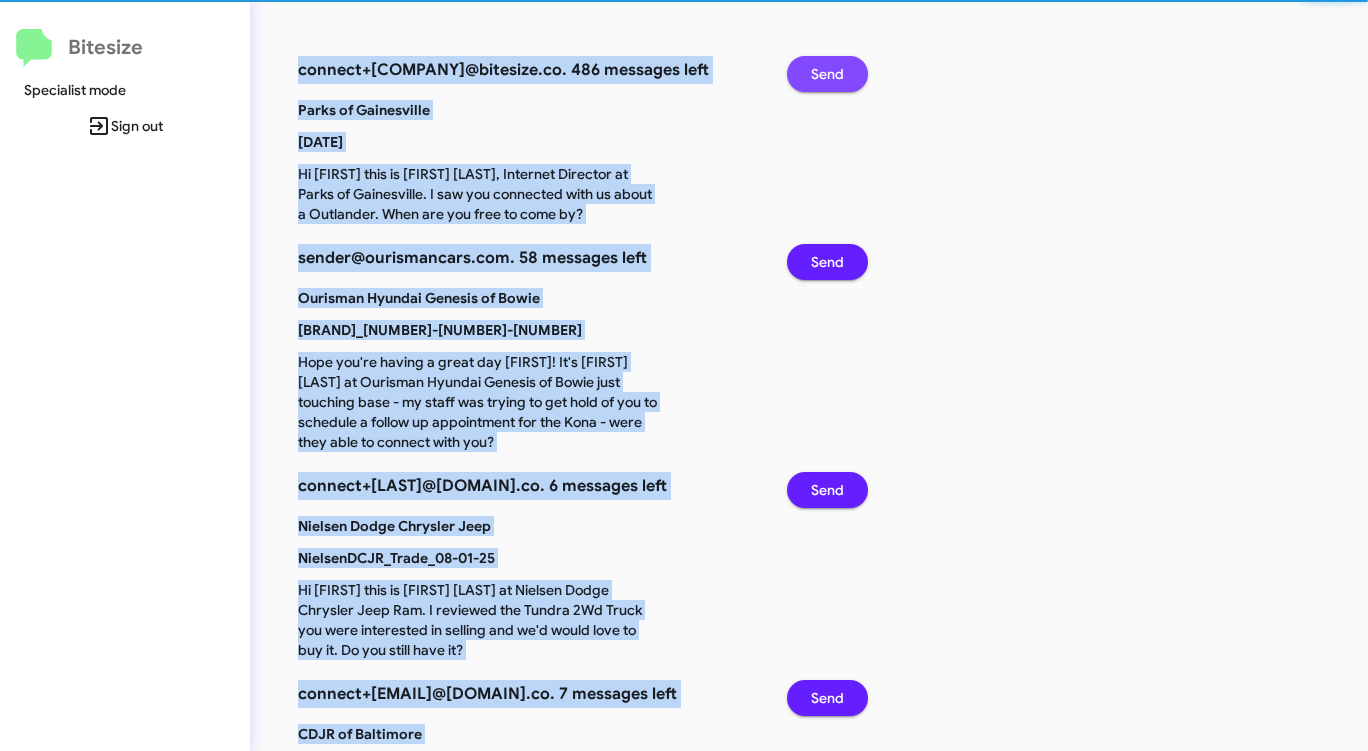 click on "Send" 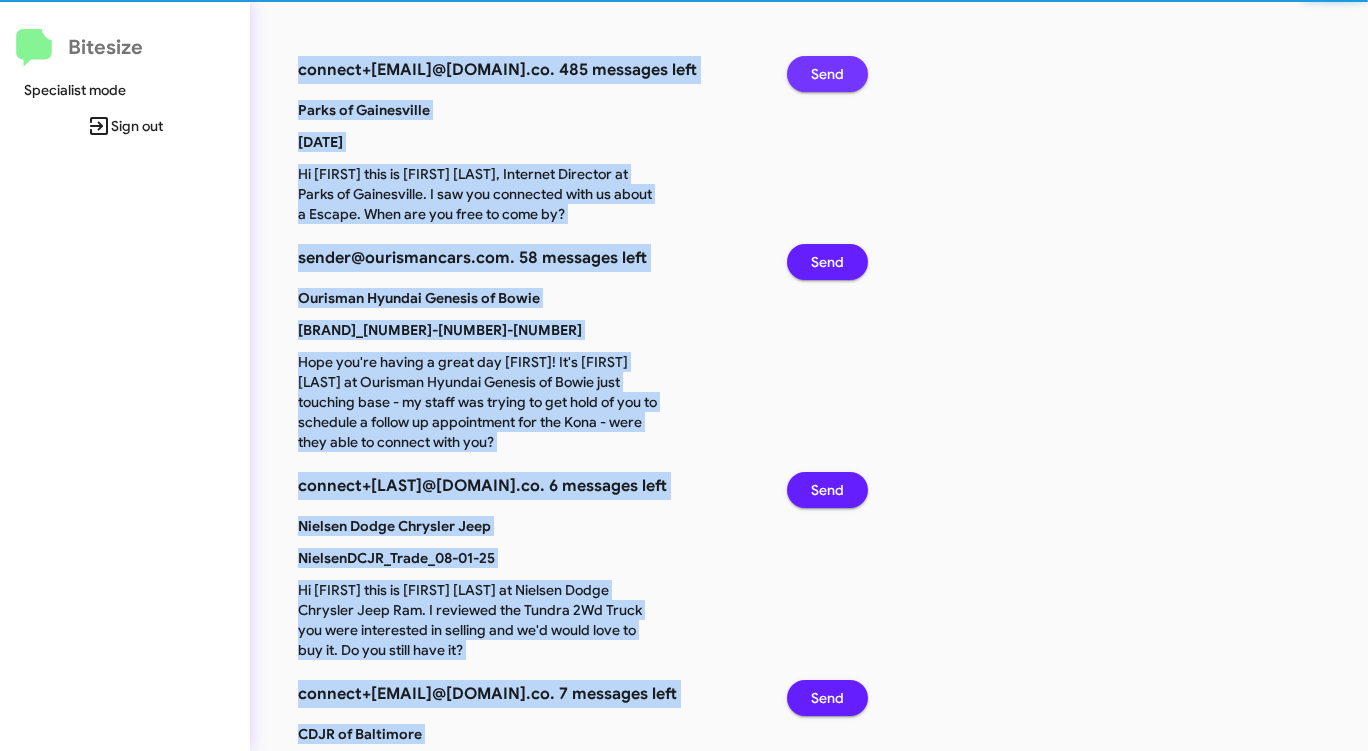 click on "Send" 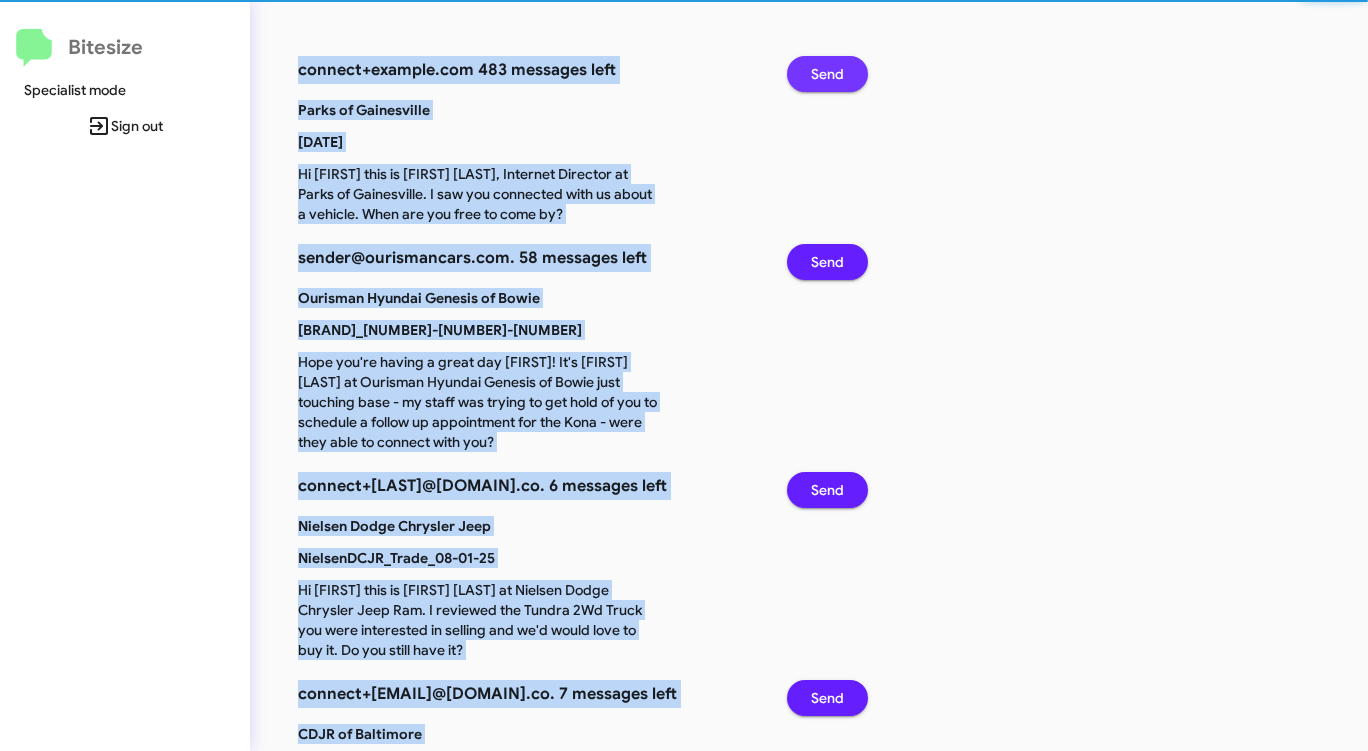 click on "Send" 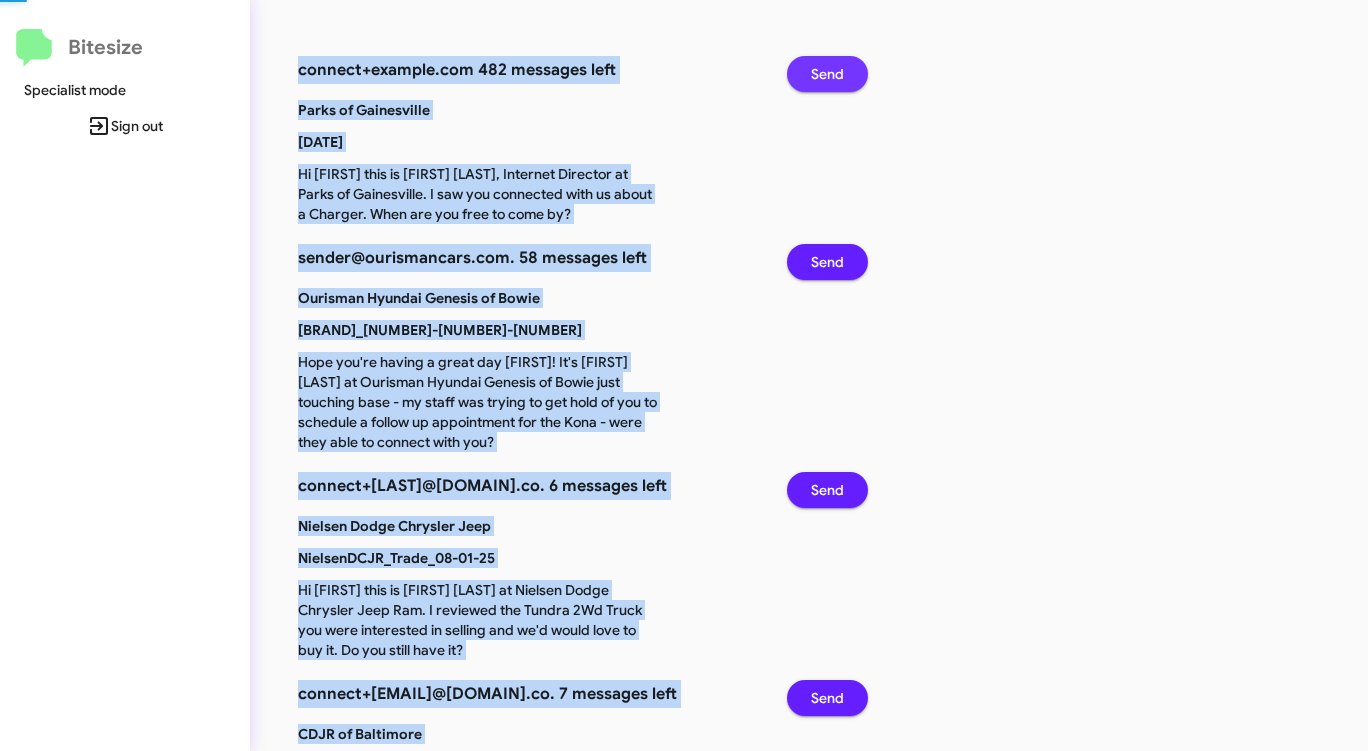 click 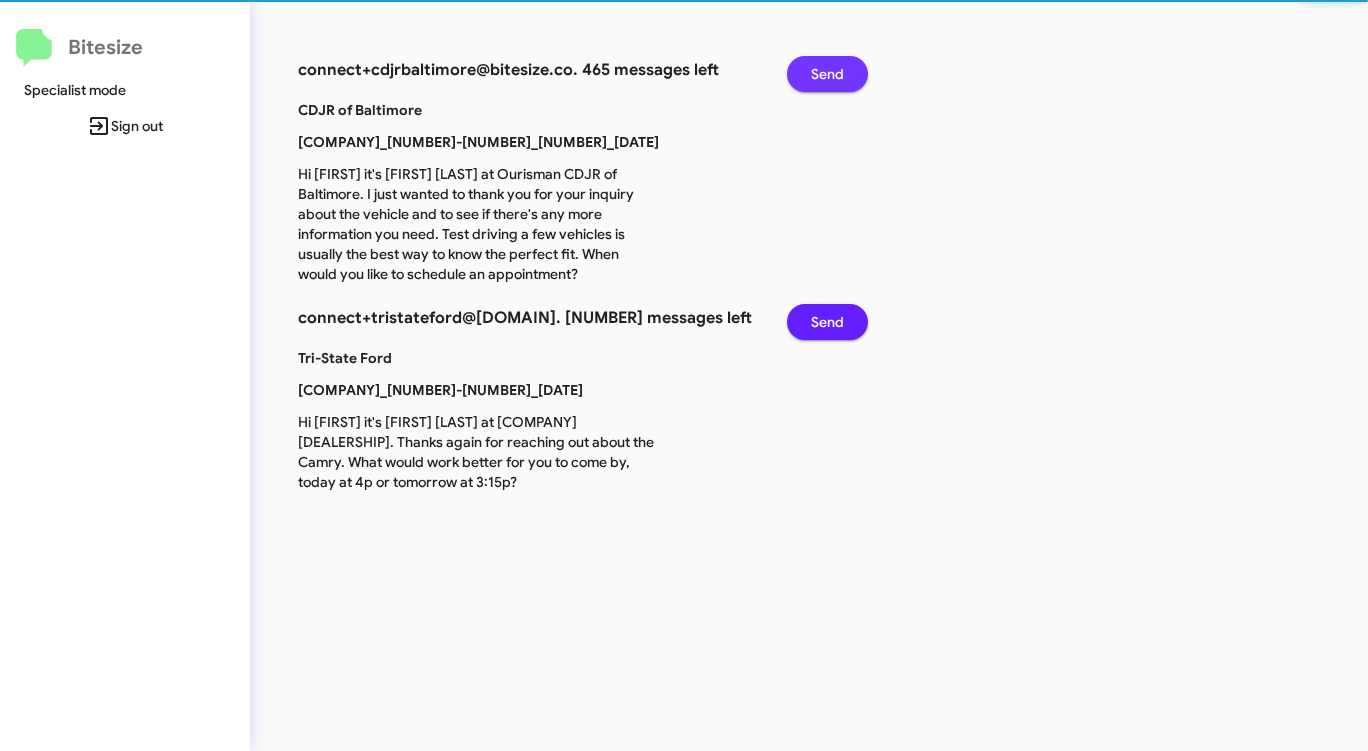 drag, startPoint x: 796, startPoint y: 65, endPoint x: 807, endPoint y: 64, distance: 11.045361 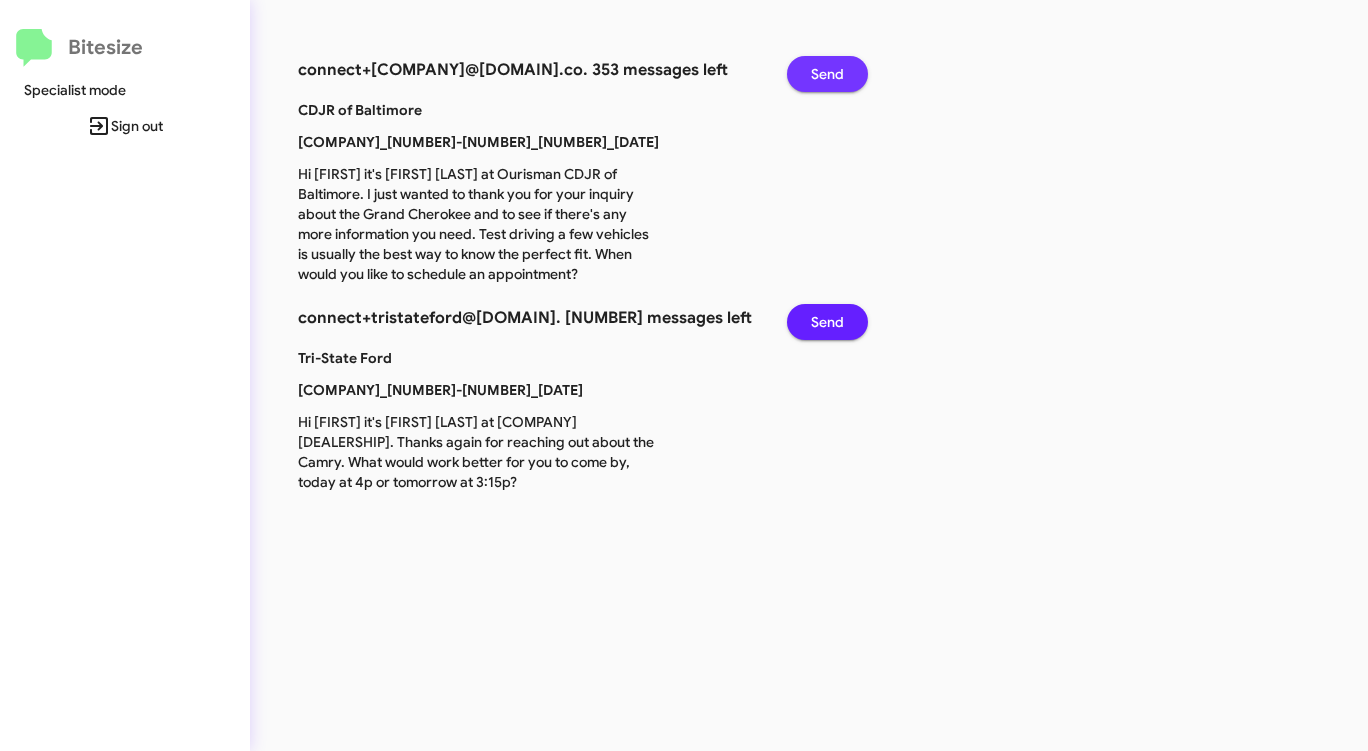 drag, startPoint x: 801, startPoint y: 63, endPoint x: 817, endPoint y: 69, distance: 17.088007 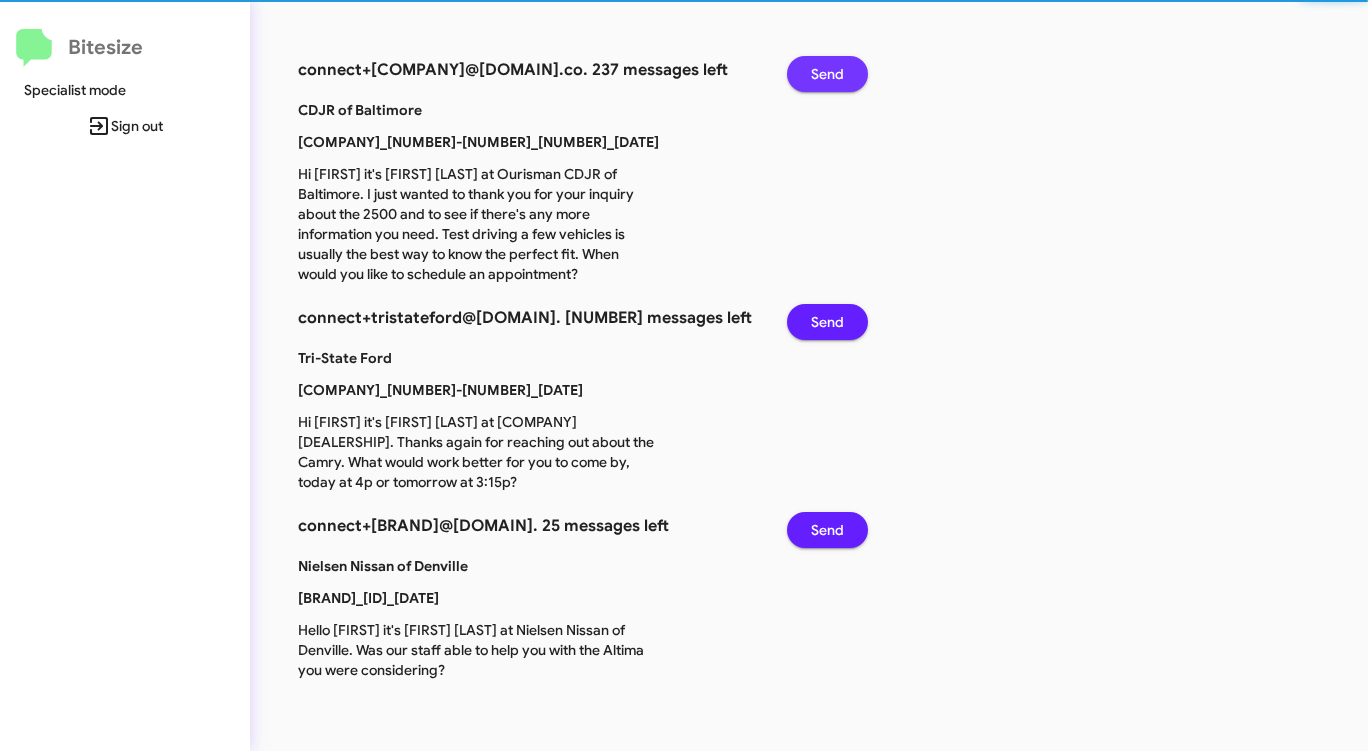 drag, startPoint x: 798, startPoint y: 65, endPoint x: 817, endPoint y: 72, distance: 20.248457 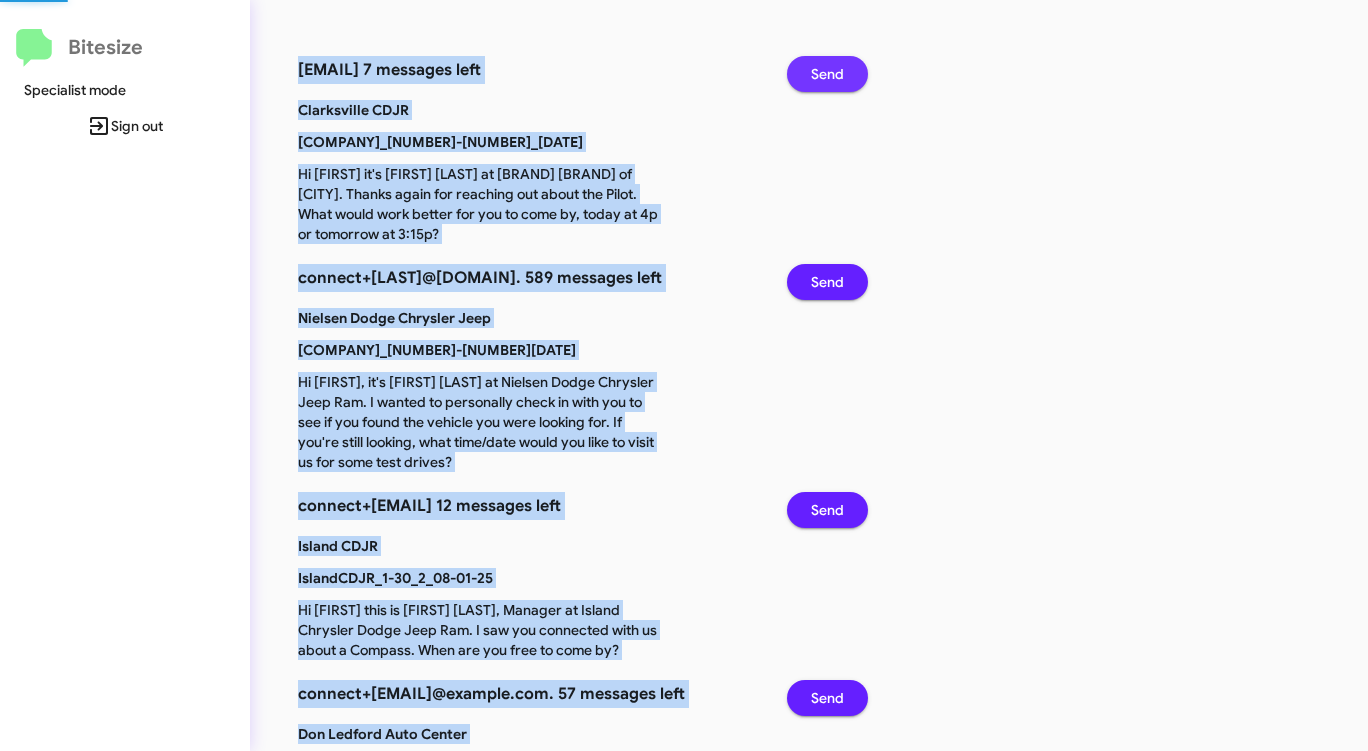 drag, startPoint x: 785, startPoint y: 78, endPoint x: 810, endPoint y: 85, distance: 25.96151 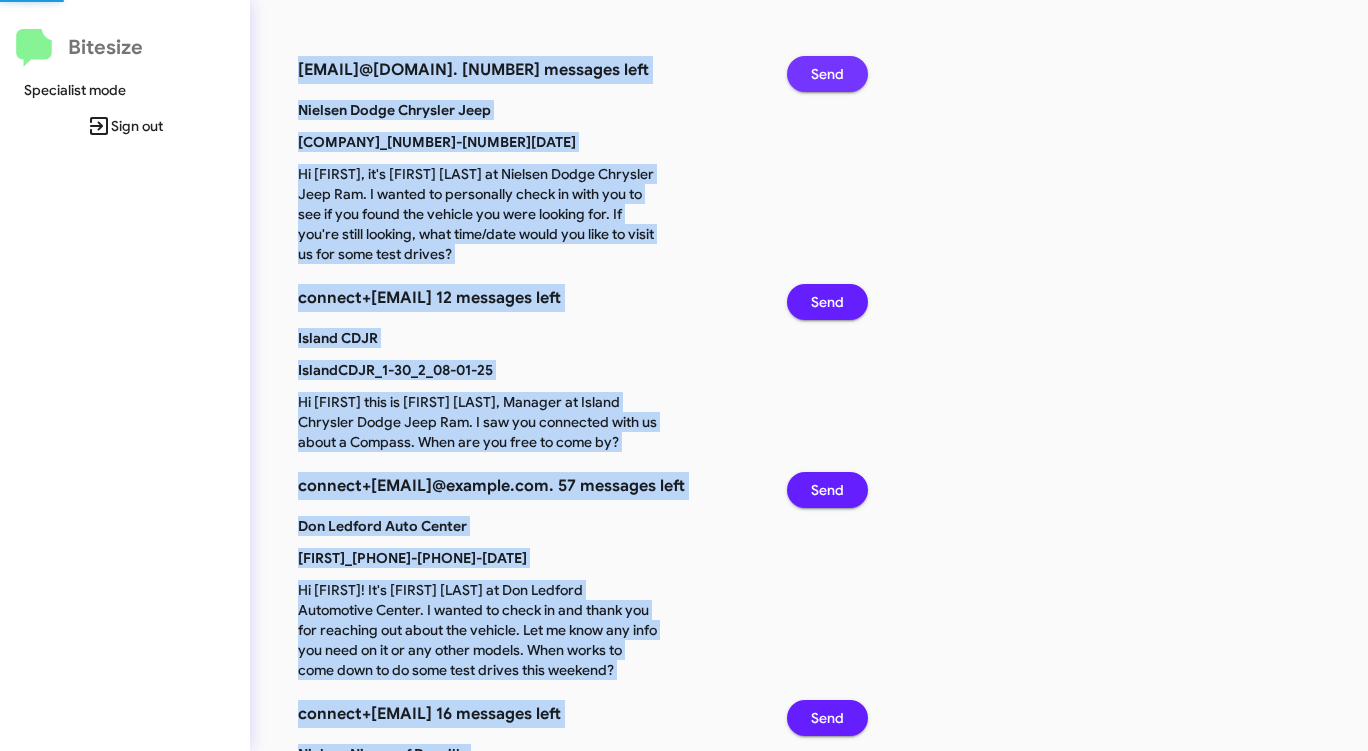 drag, startPoint x: 802, startPoint y: 86, endPoint x: 815, endPoint y: 81, distance: 13.928389 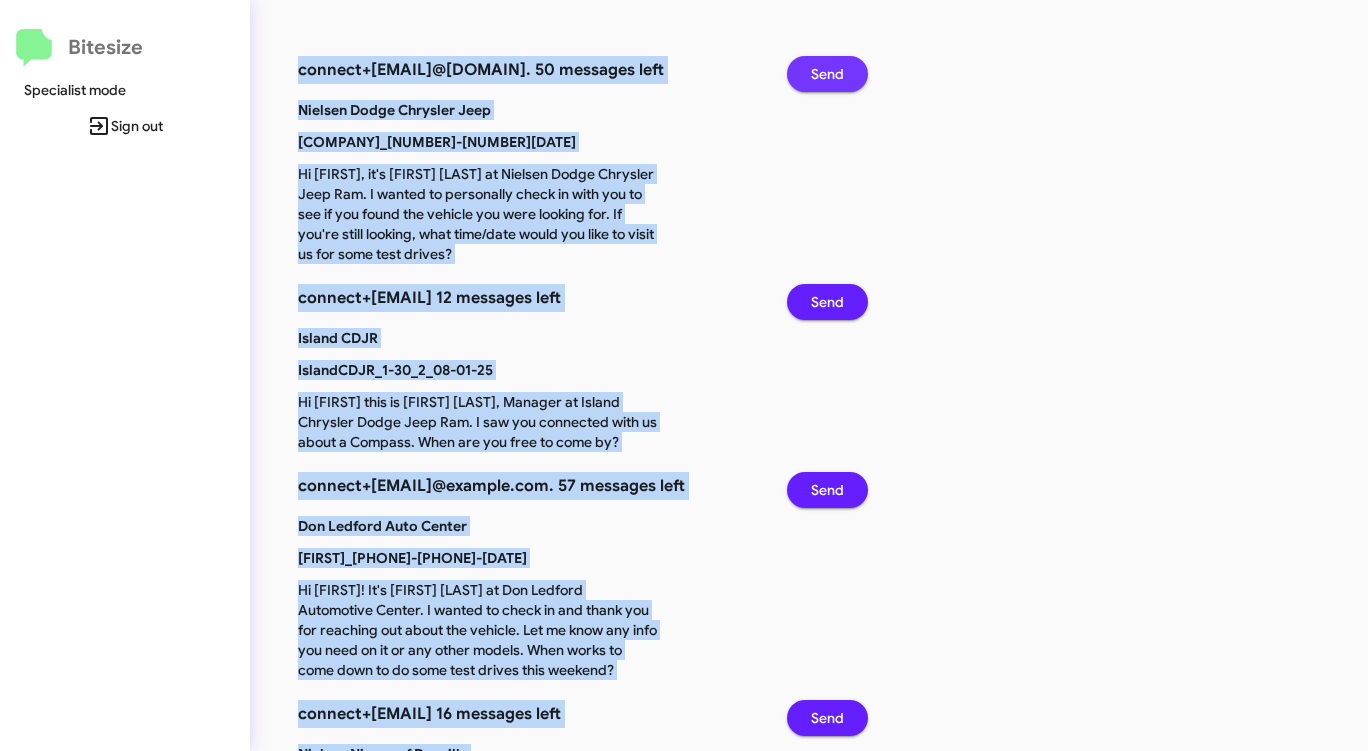 drag, startPoint x: 797, startPoint y: 77, endPoint x: 813, endPoint y: 77, distance: 16 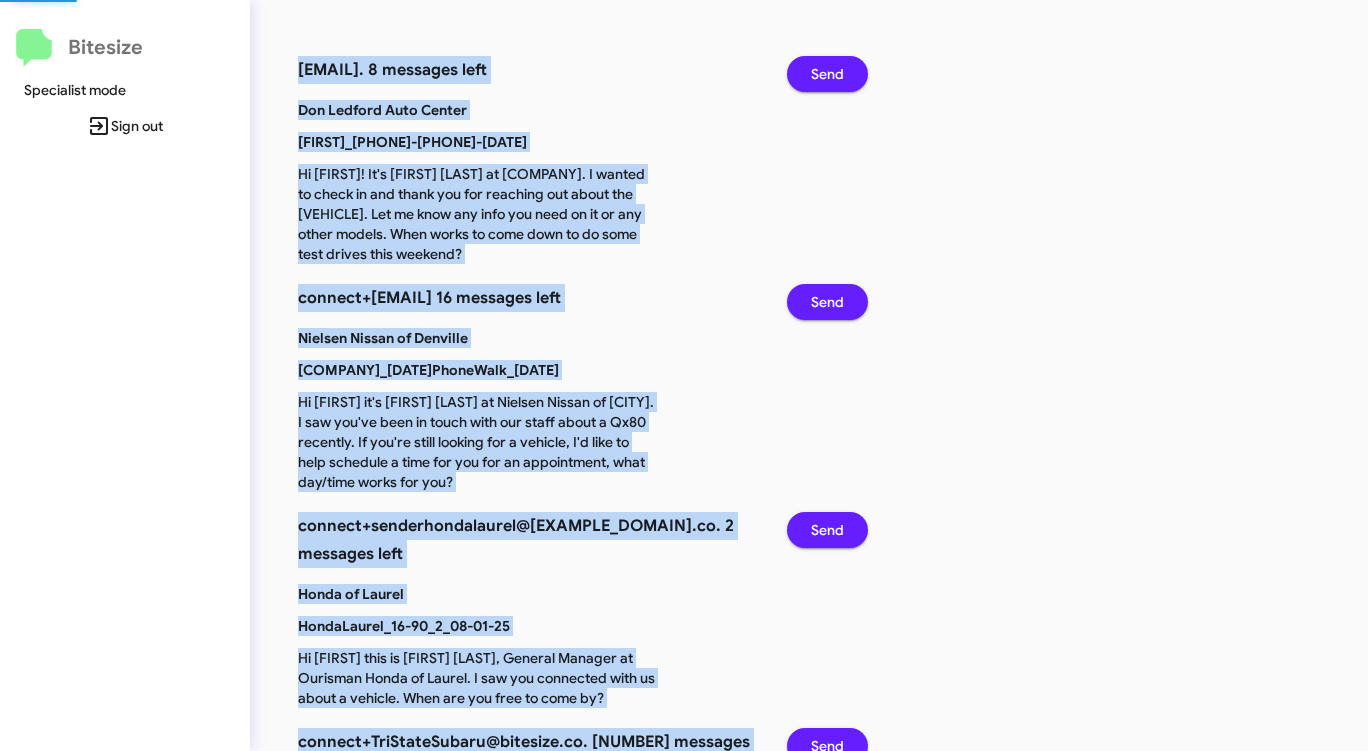 drag, startPoint x: 788, startPoint y: 73, endPoint x: 776, endPoint y: 69, distance: 12.649111 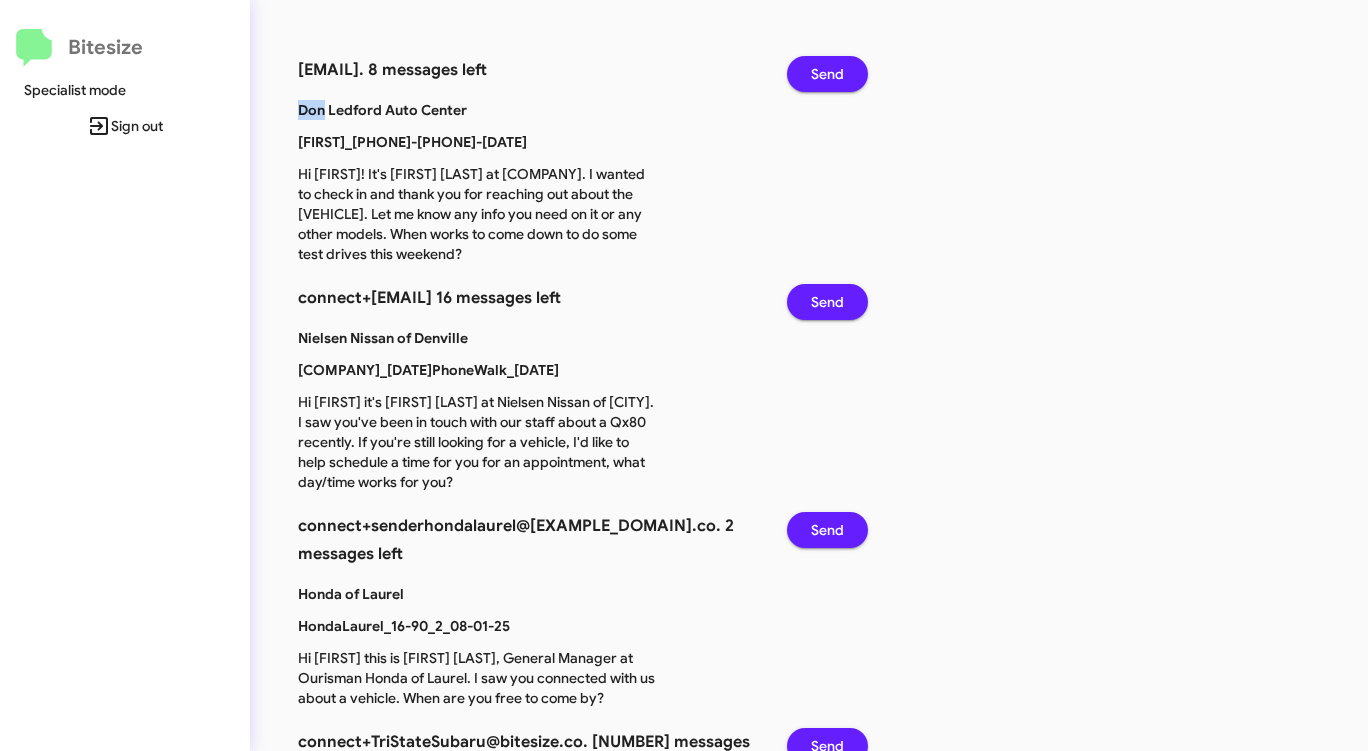 drag, startPoint x: 776, startPoint y: 69, endPoint x: 789, endPoint y: 72, distance: 13.341664 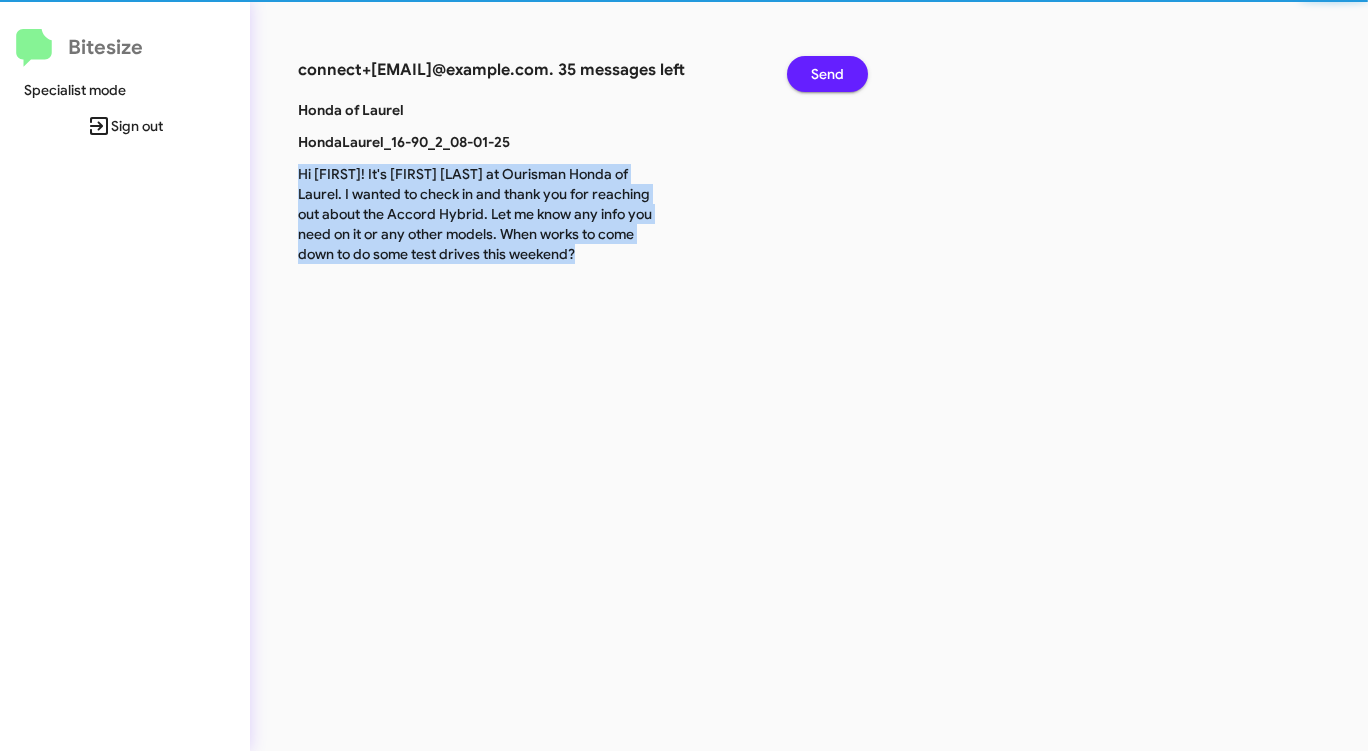 drag, startPoint x: 830, startPoint y: 302, endPoint x: 829, endPoint y: 275, distance: 27.018513 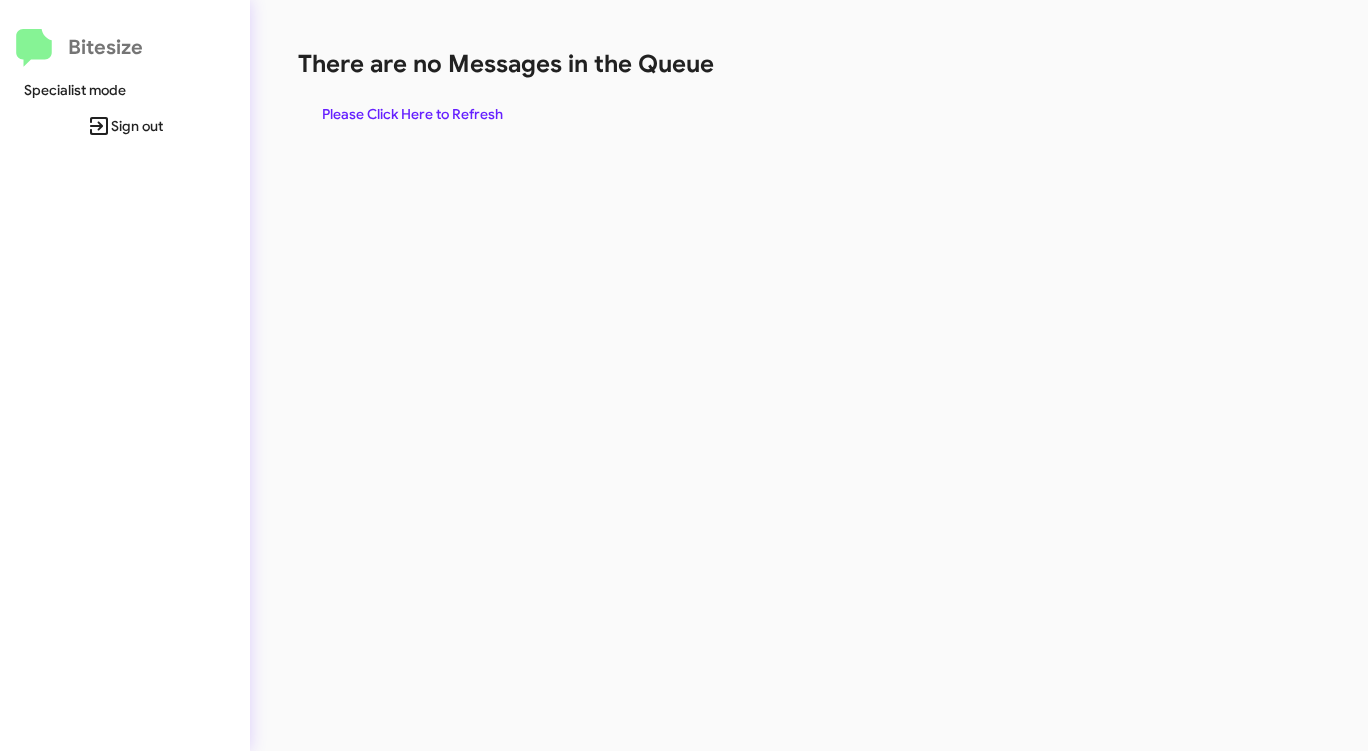 scroll, scrollTop: 0, scrollLeft: 0, axis: both 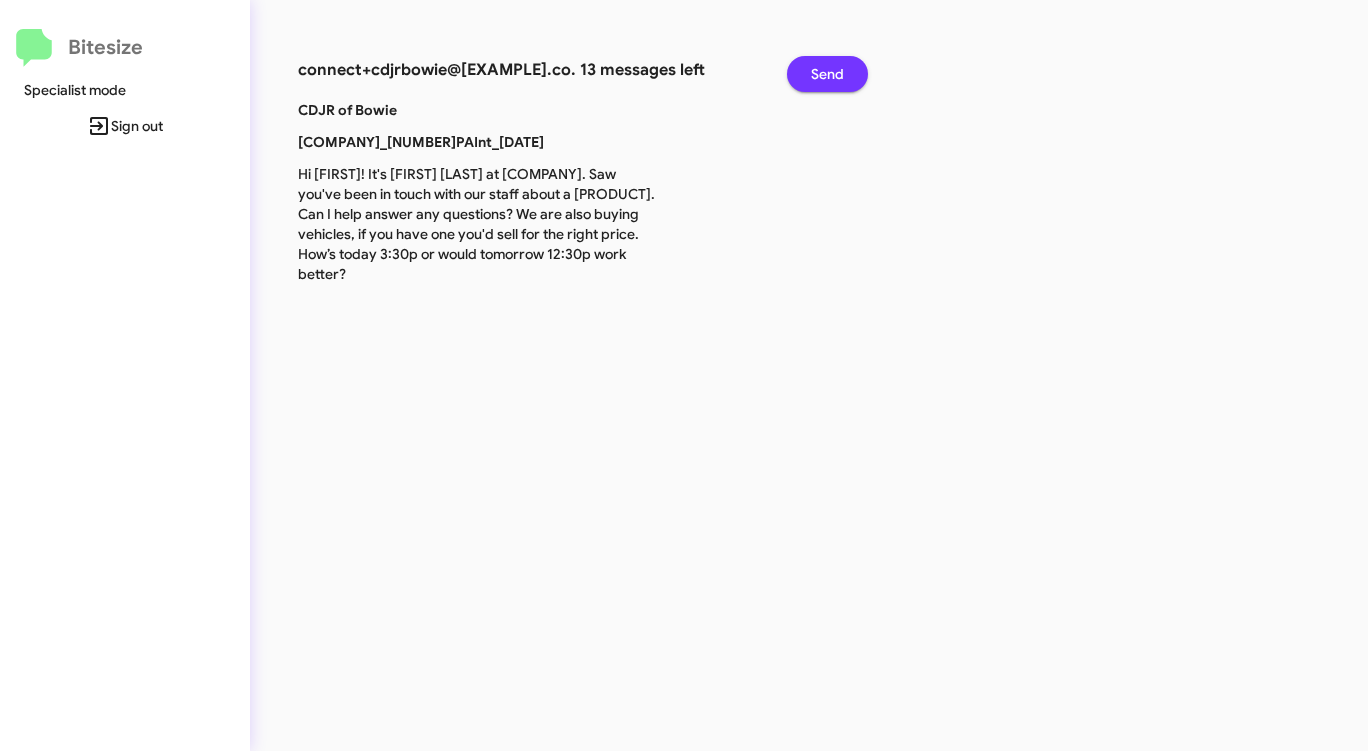 click on "Send" 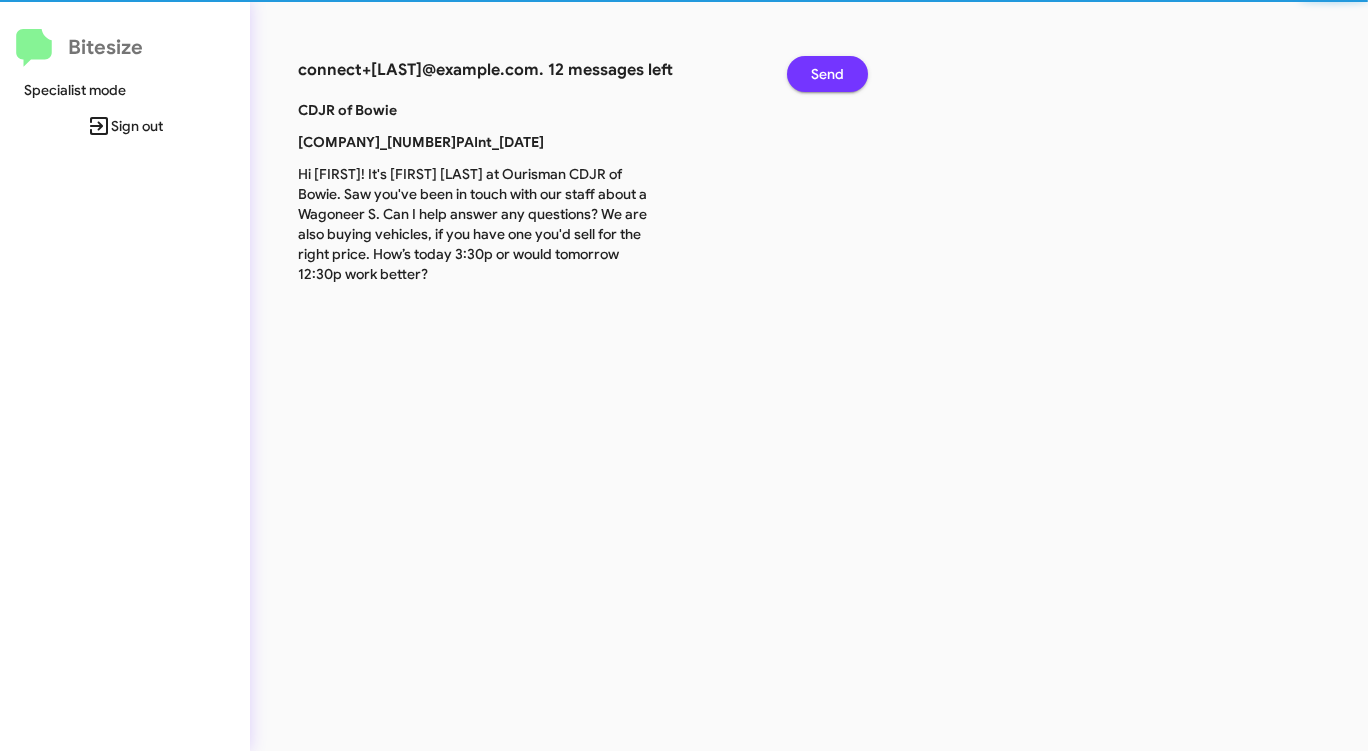 click on "Send" 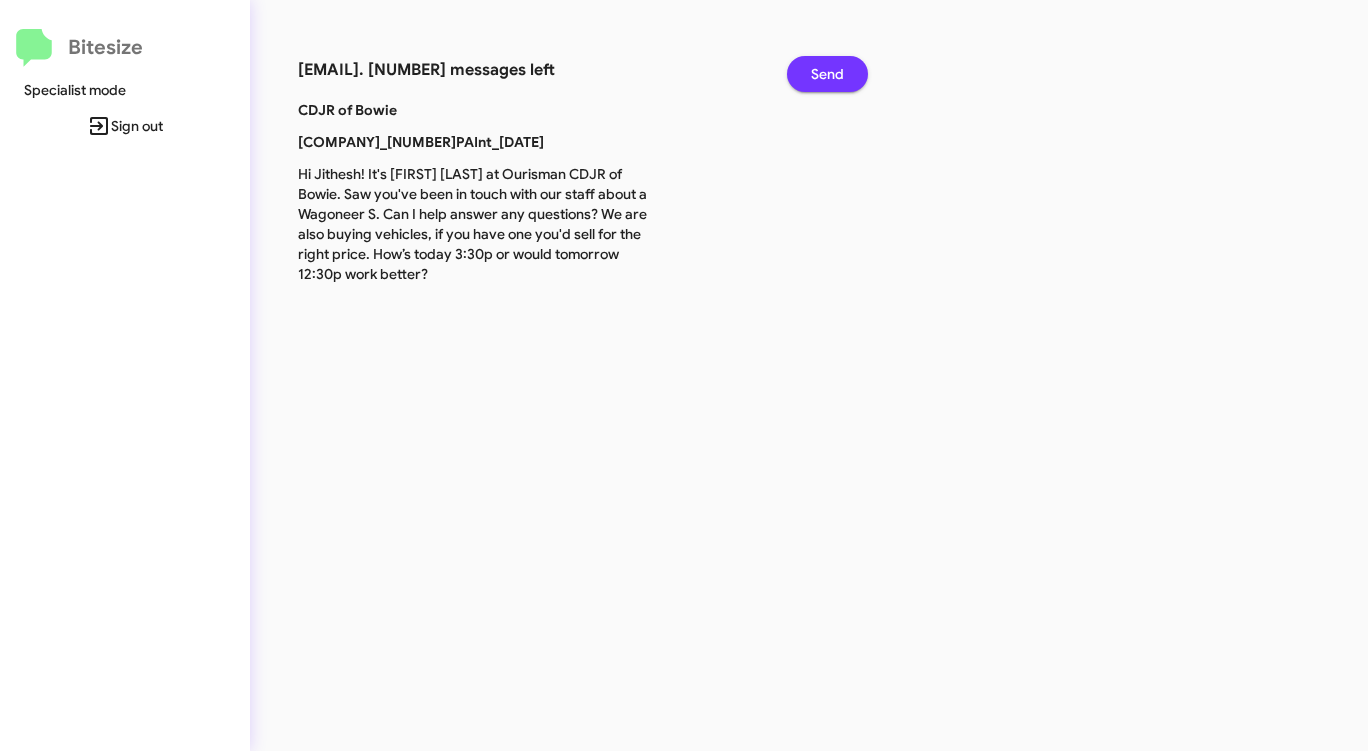 click on "Send" 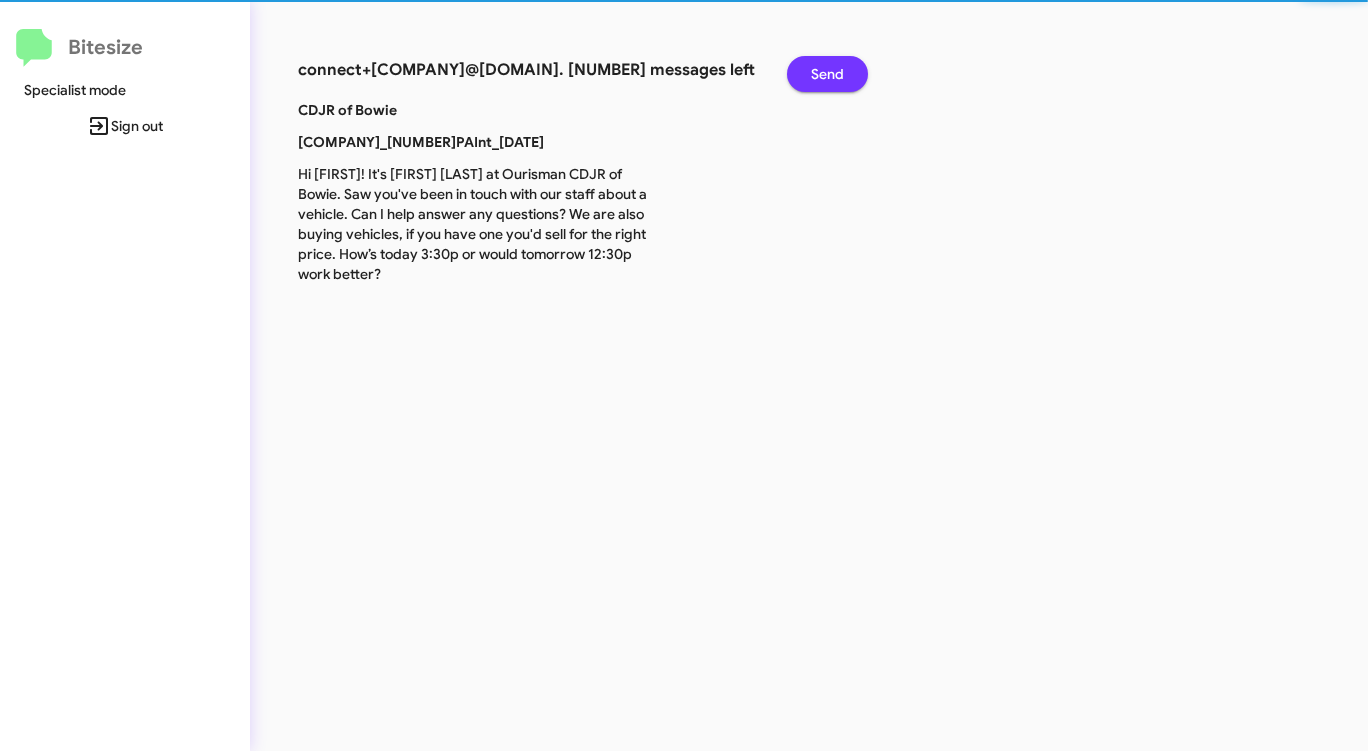 click on "Send" 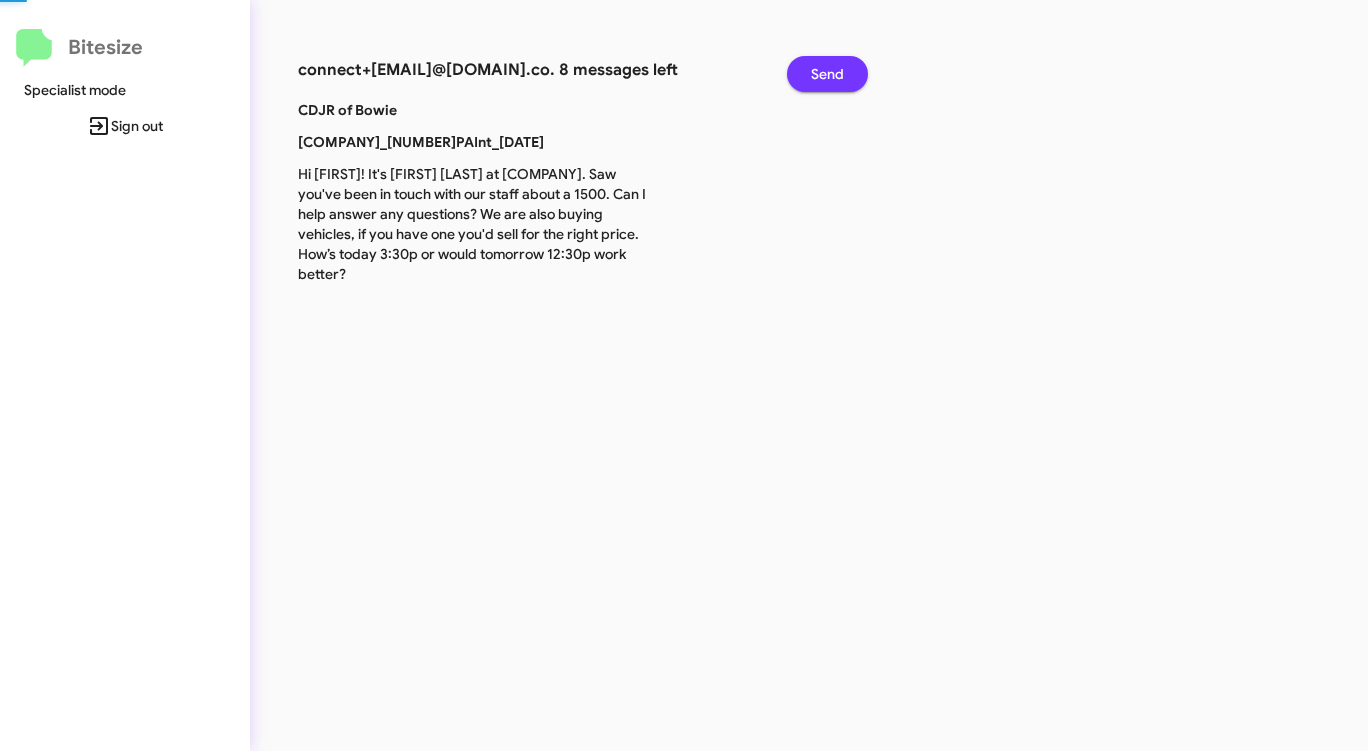 click on "Send" 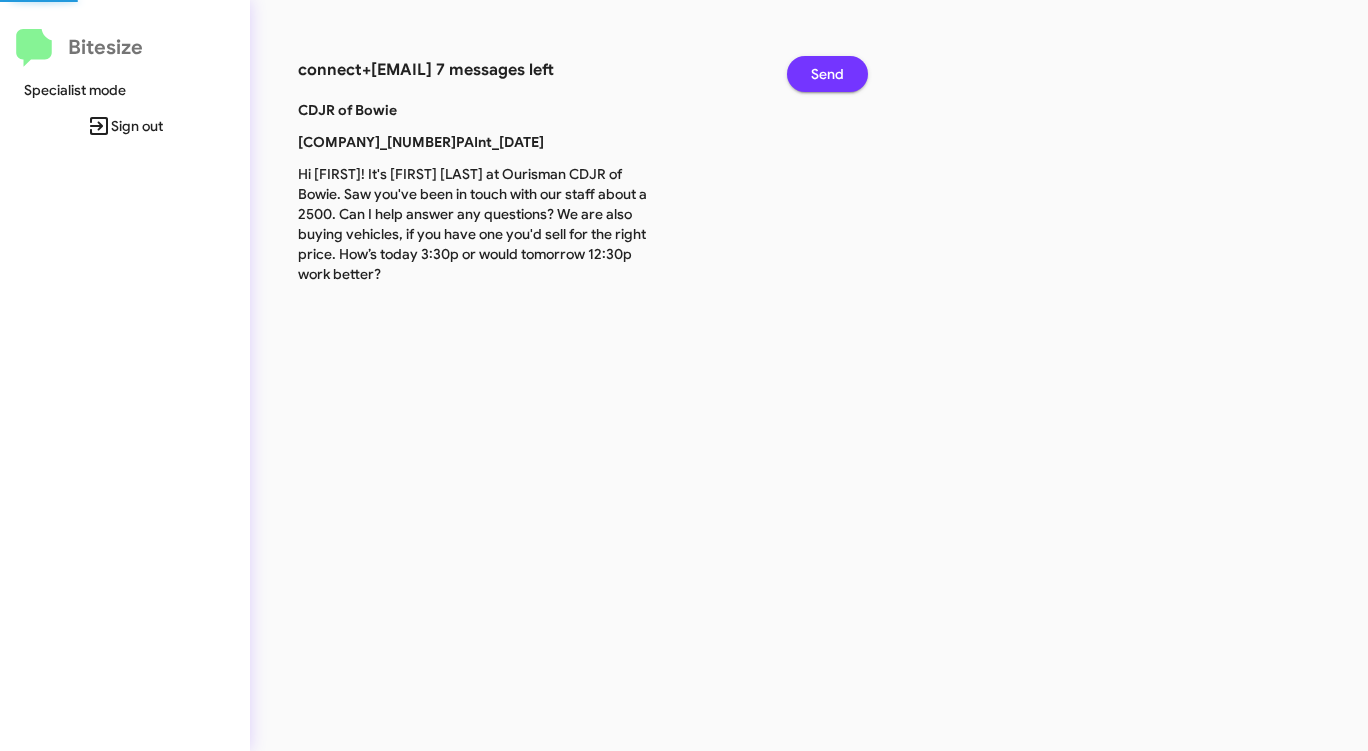 click on "Send" 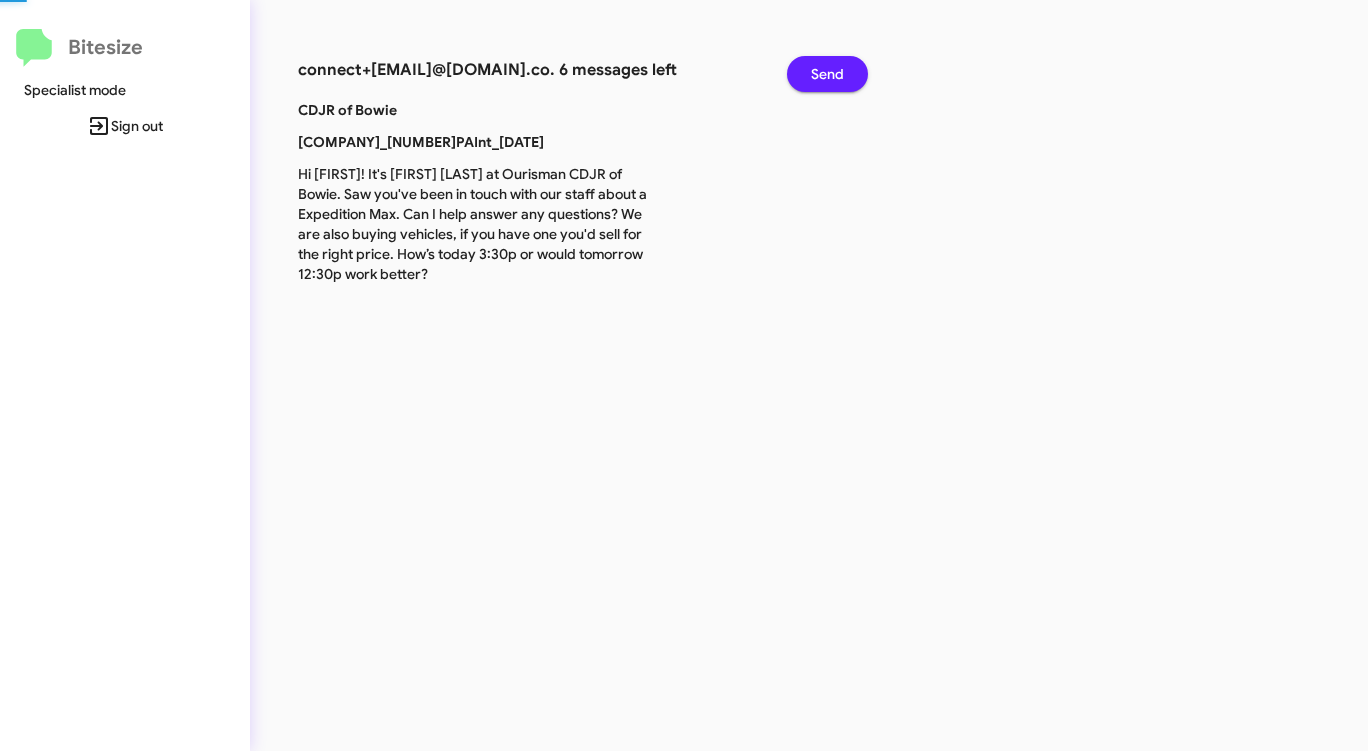 click on "Send" 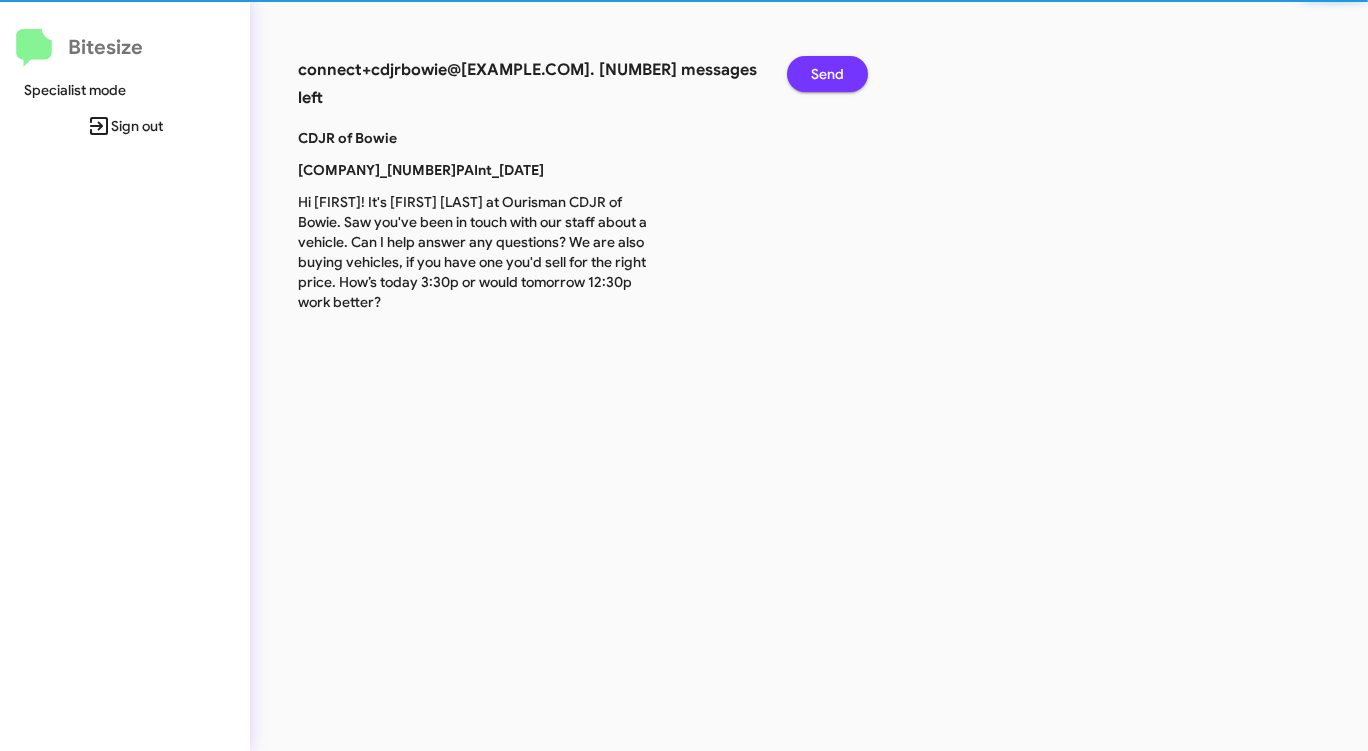 click on "Send" 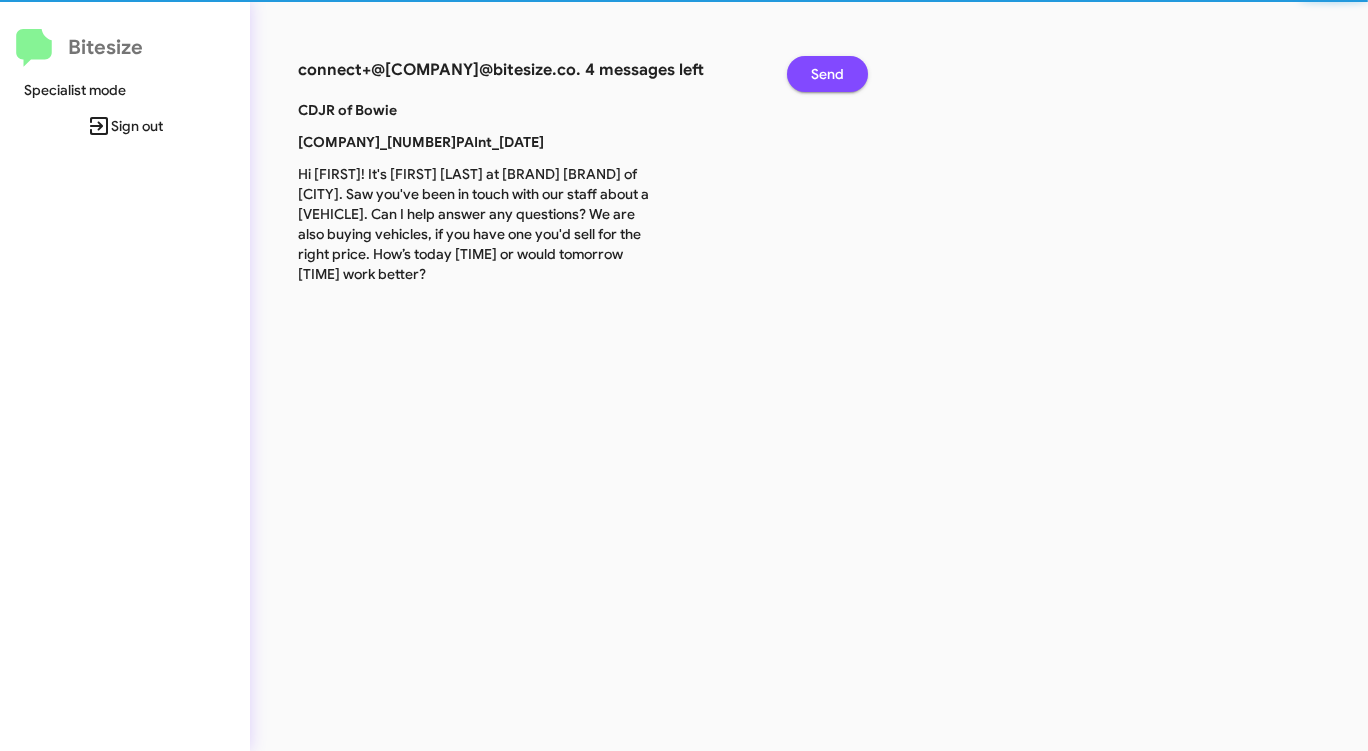 click on "Send" 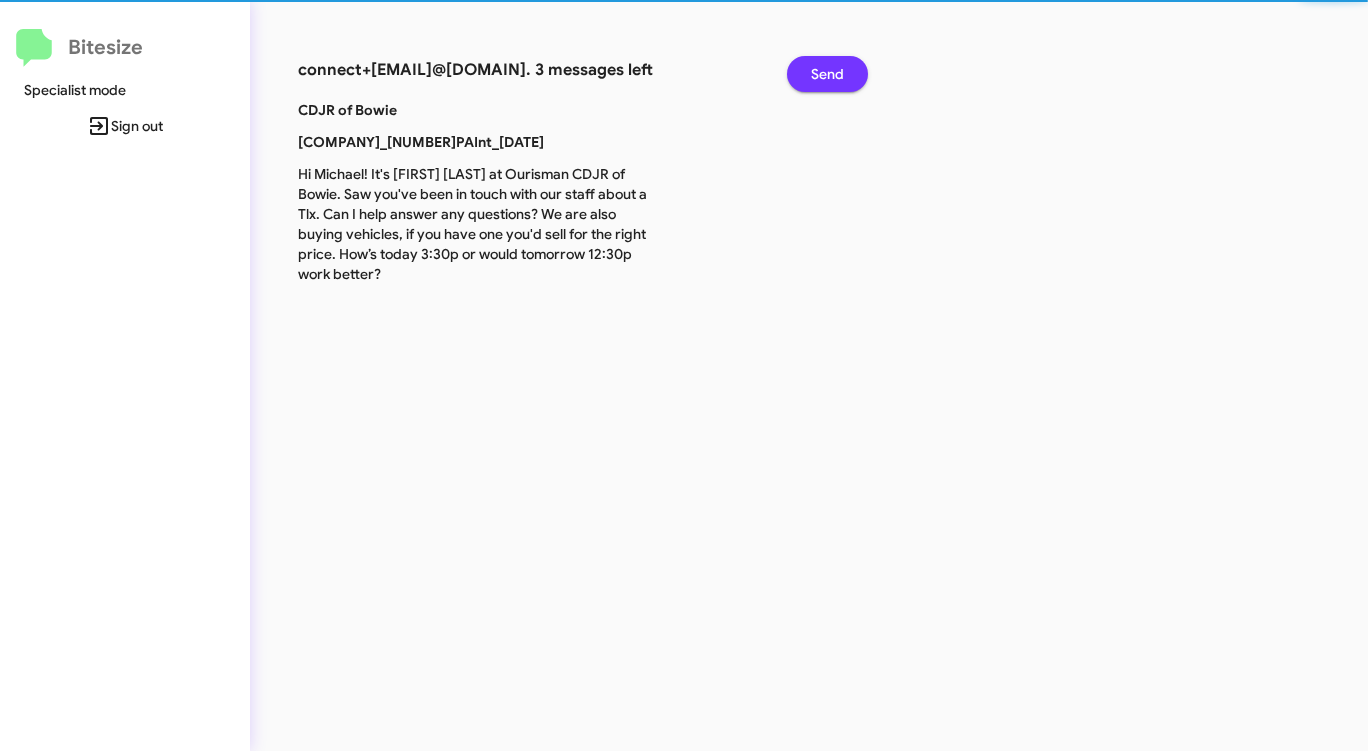 click on "Send" 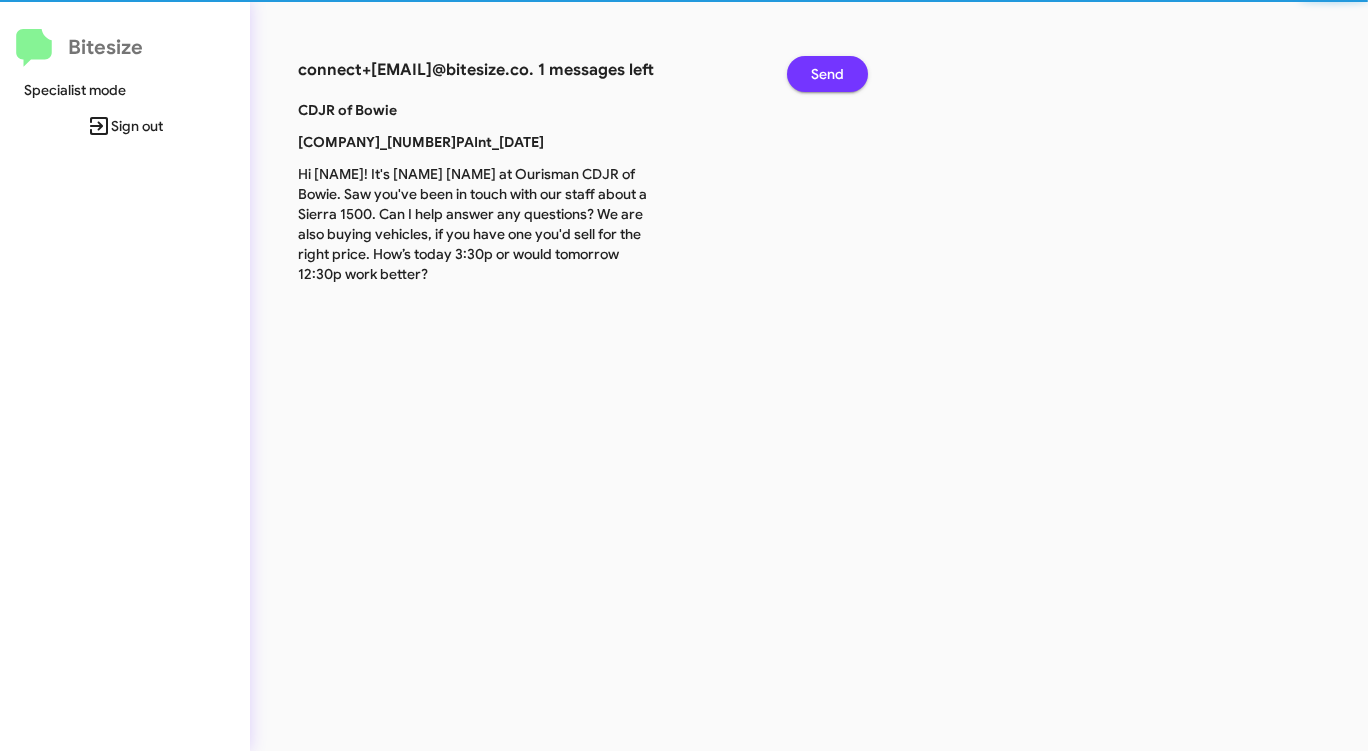 click on "Send" 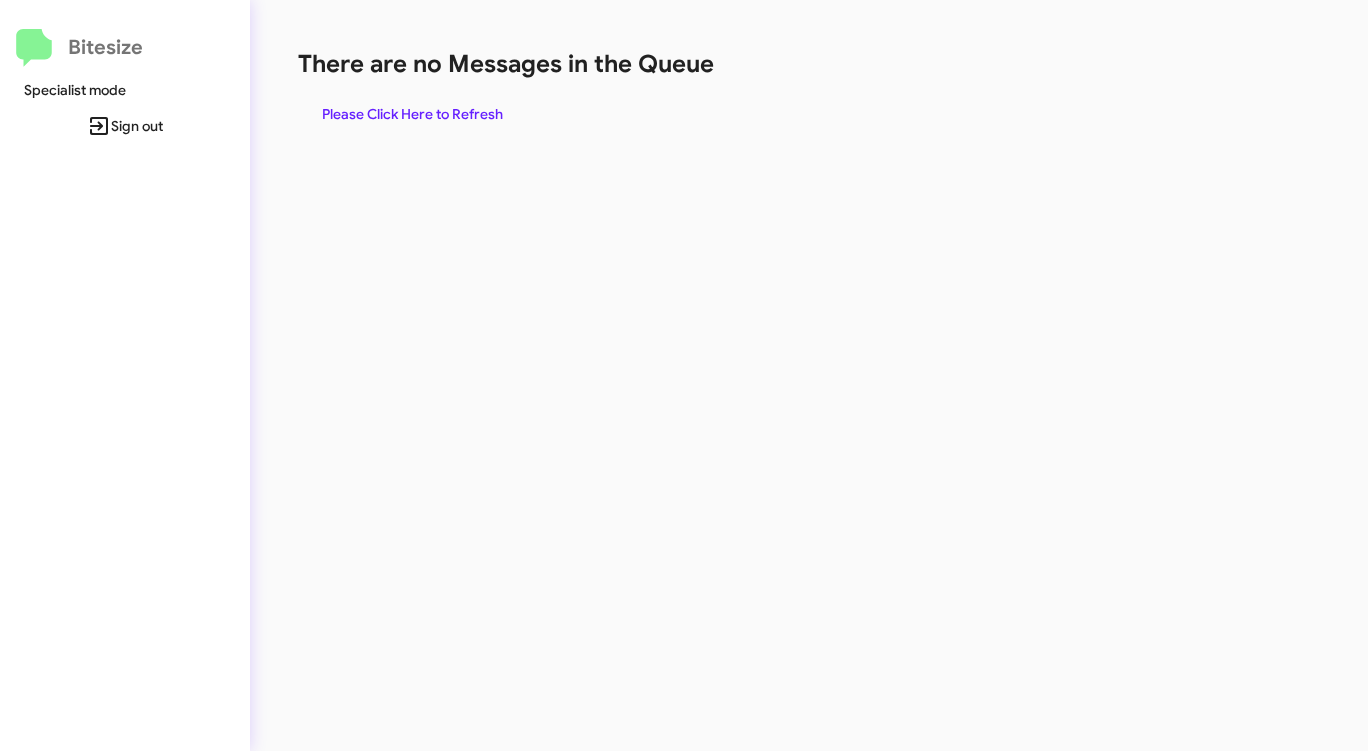 click on "There are no Messages in the Queue" 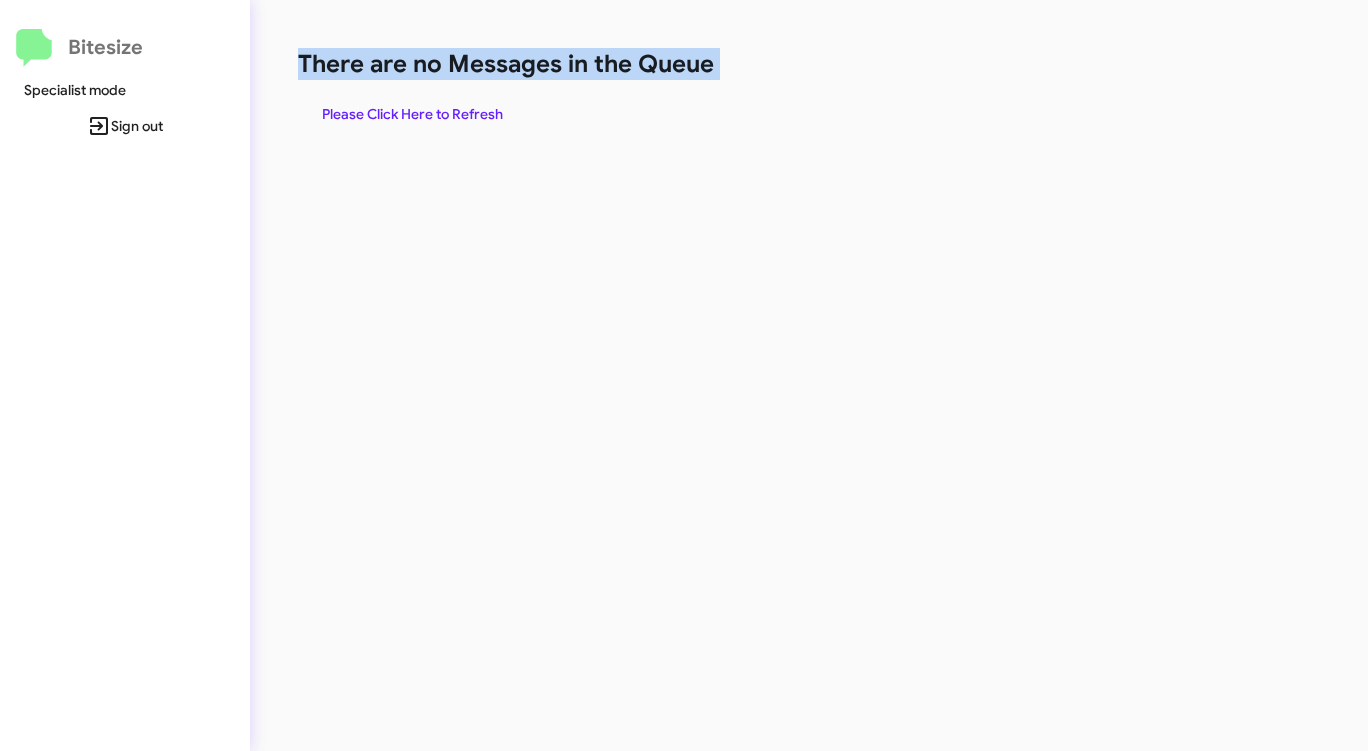 click on "There are no Messages in the Queue" 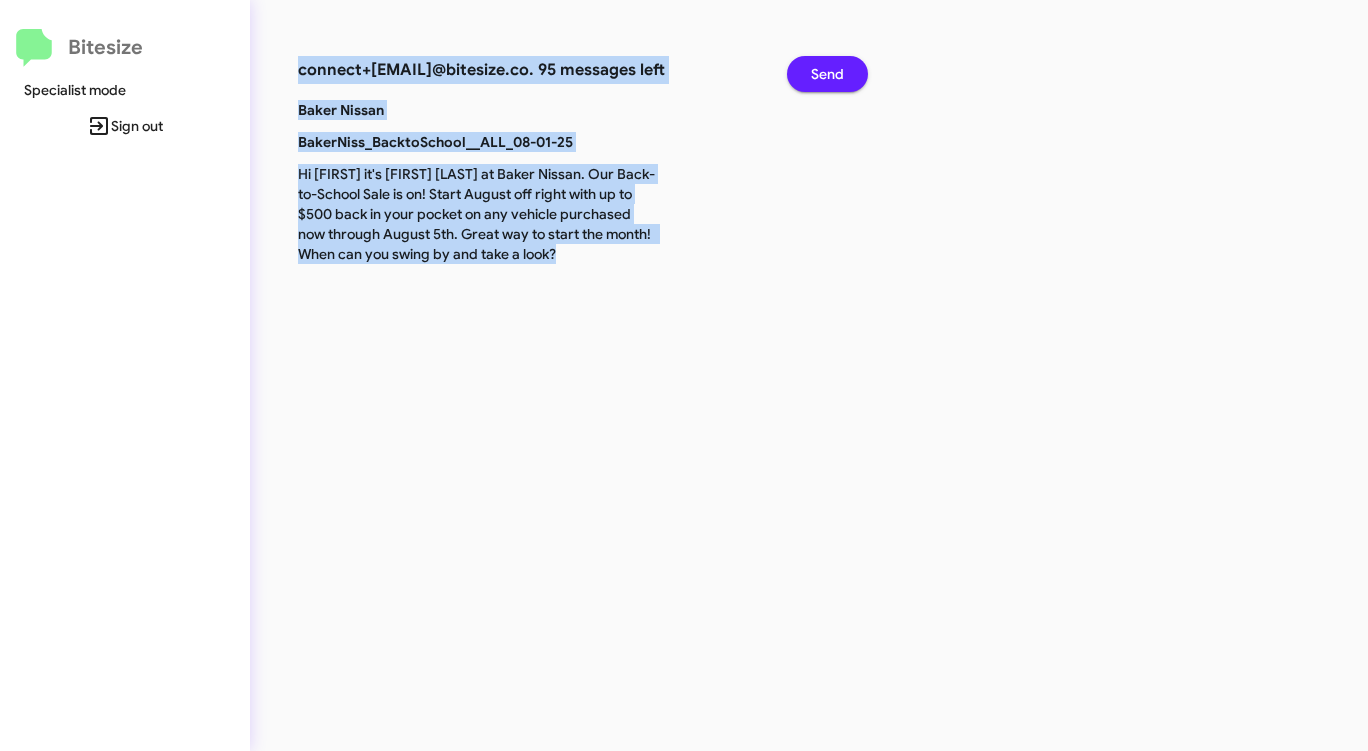 click on "Send" 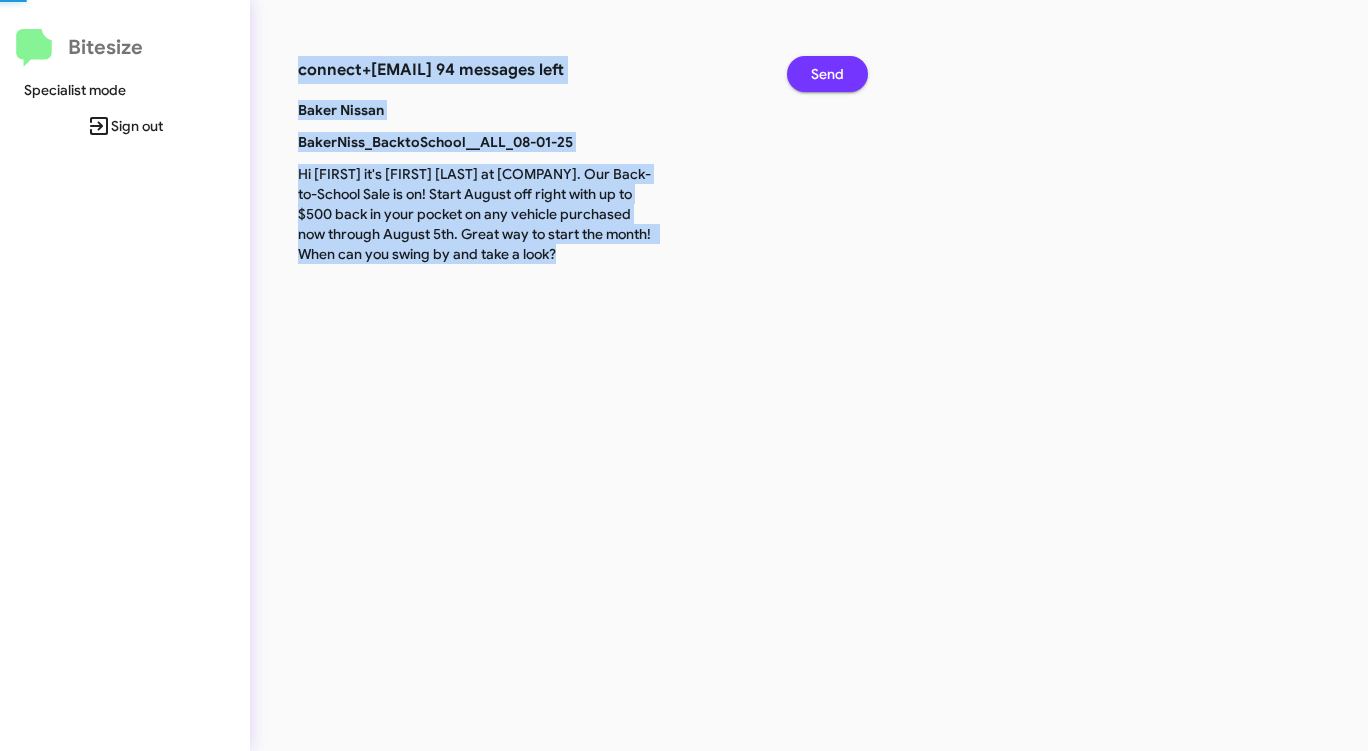 click on "Send" 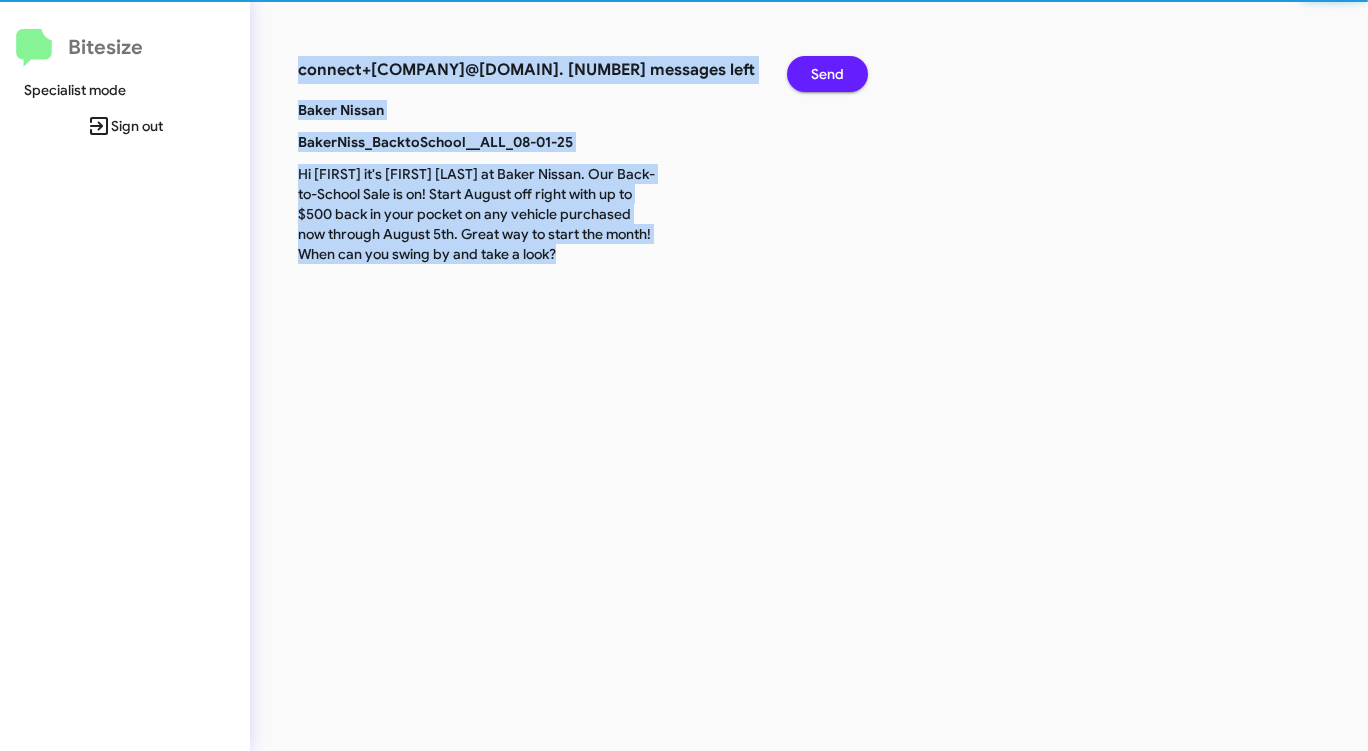 click on "Send" 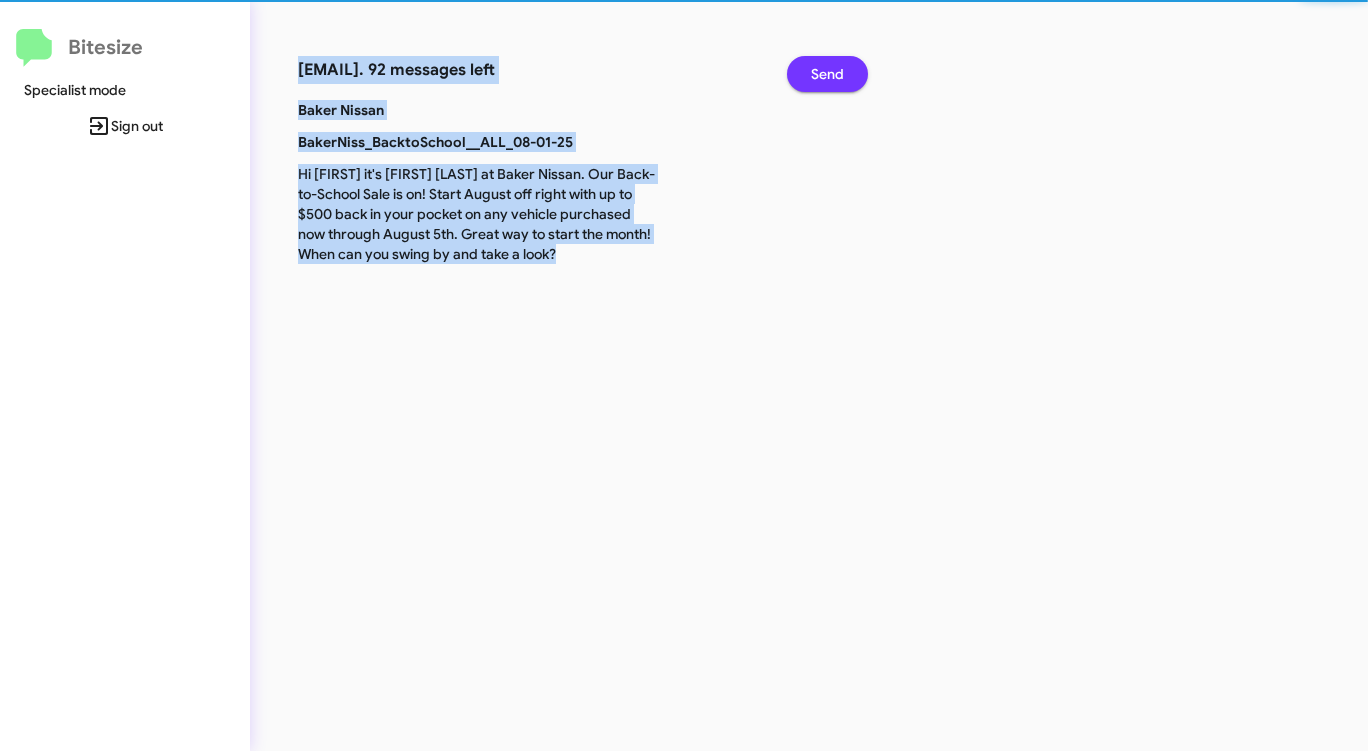 click on "Send" 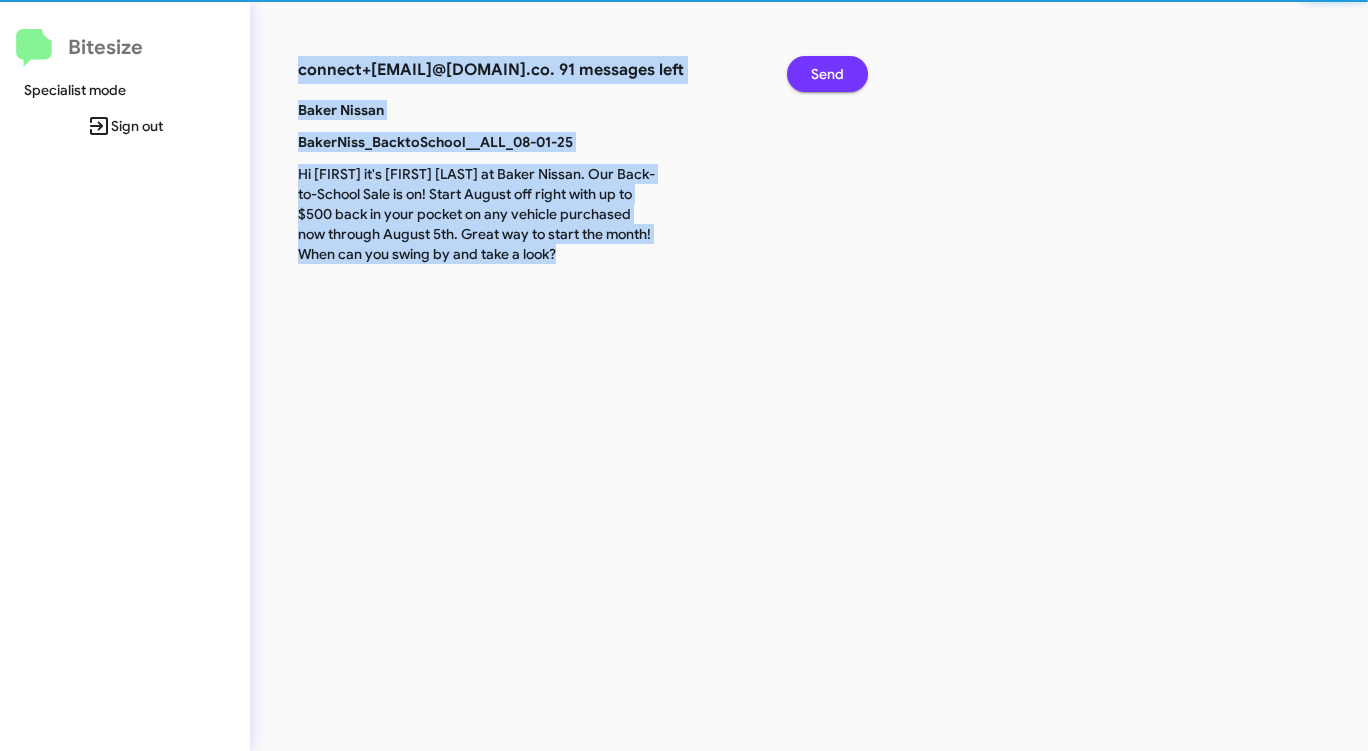 click on "Send" 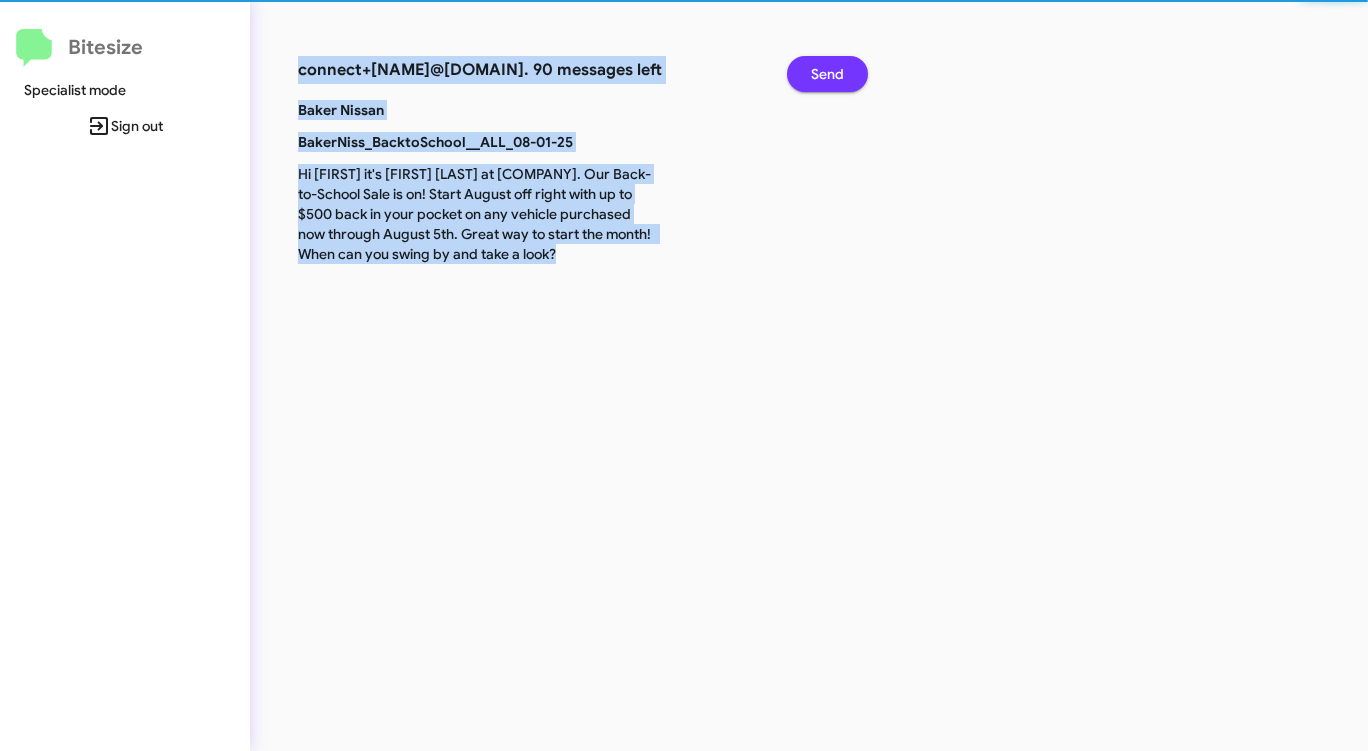 click on "Send" 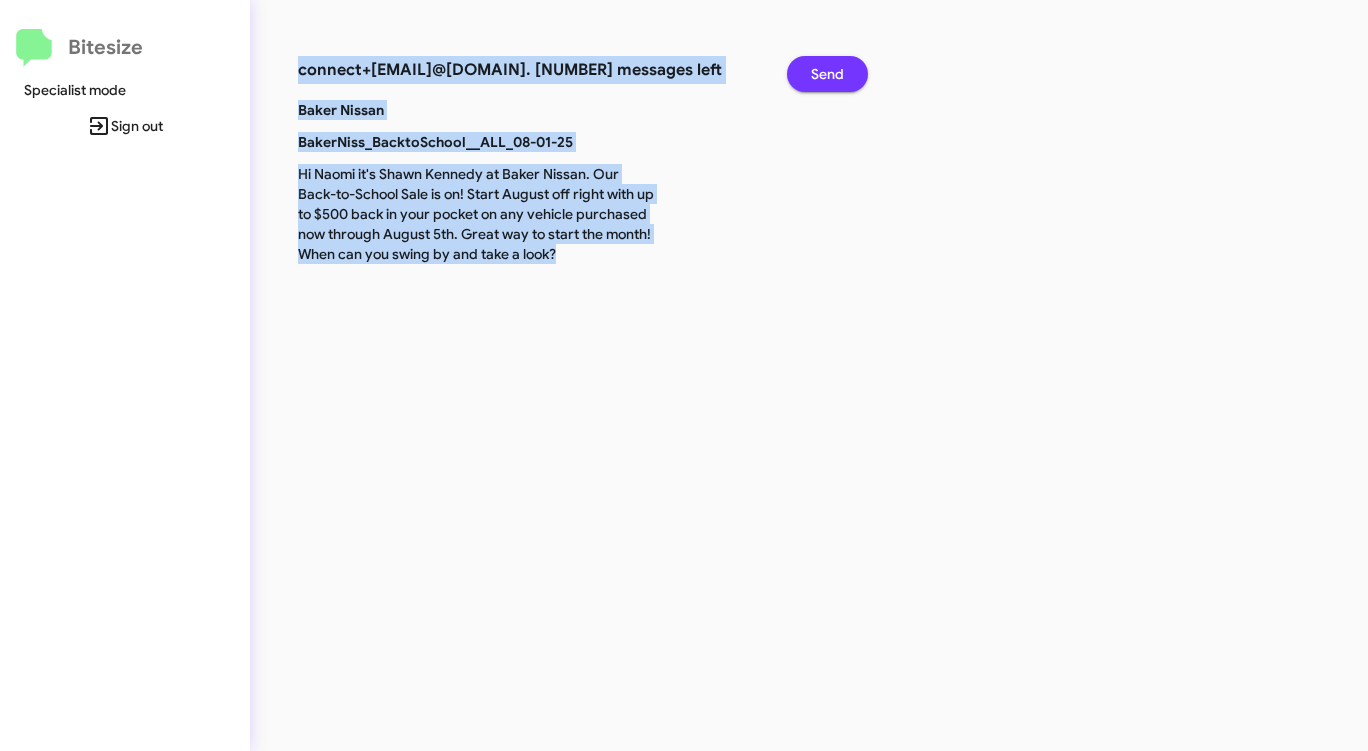 click on "Send" 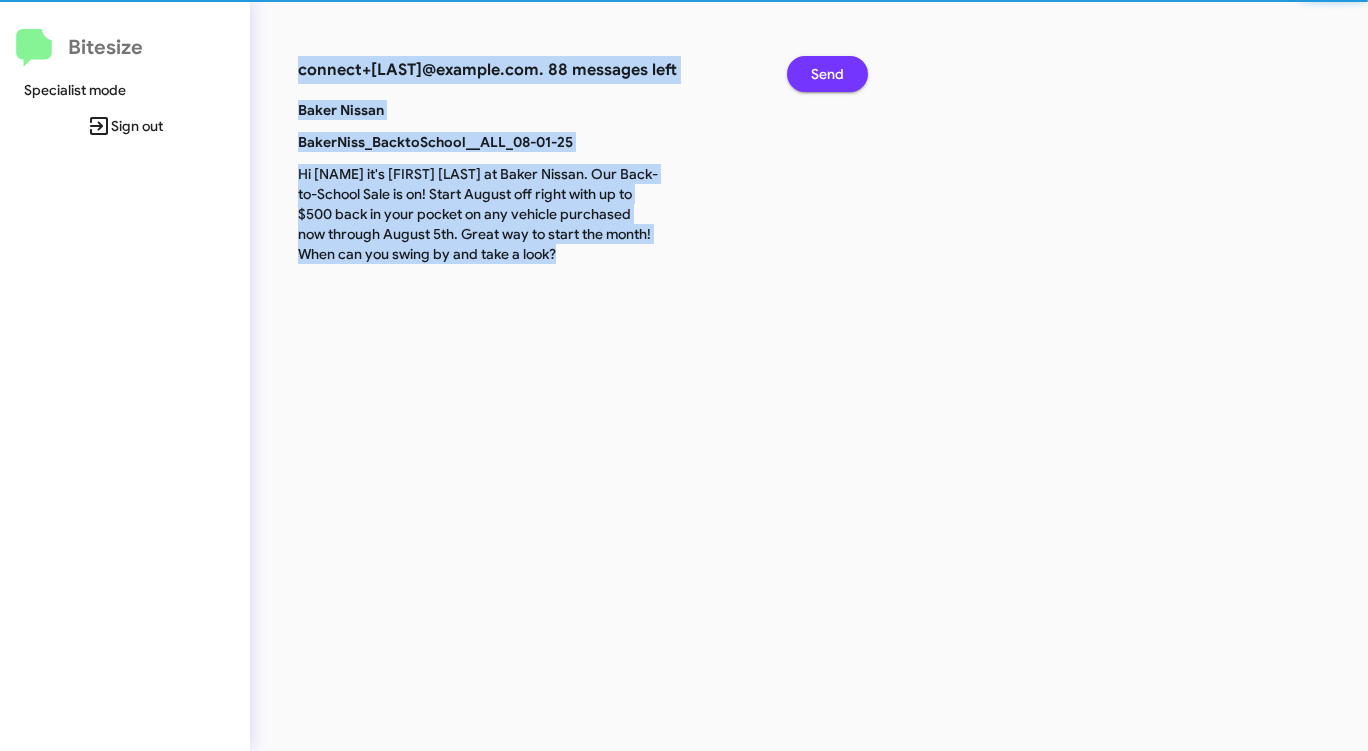 click on "Send" 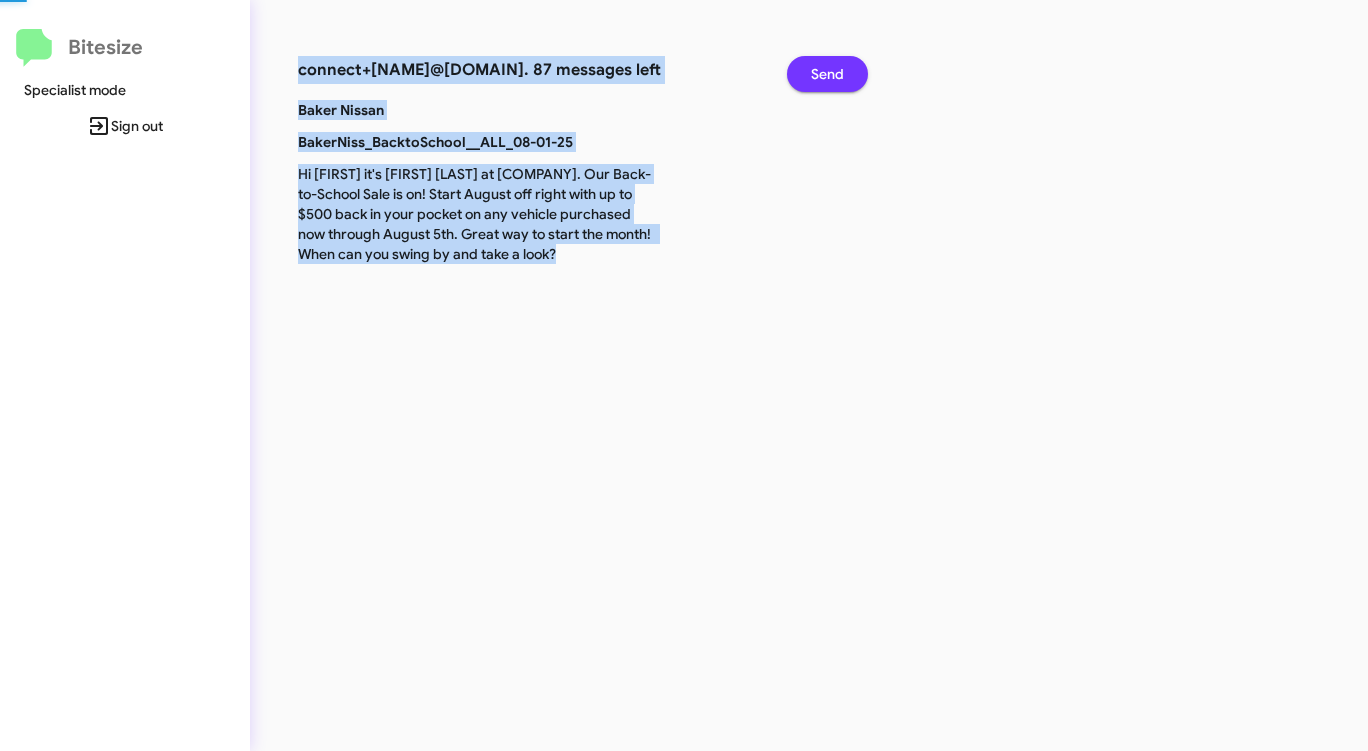click on "Send" 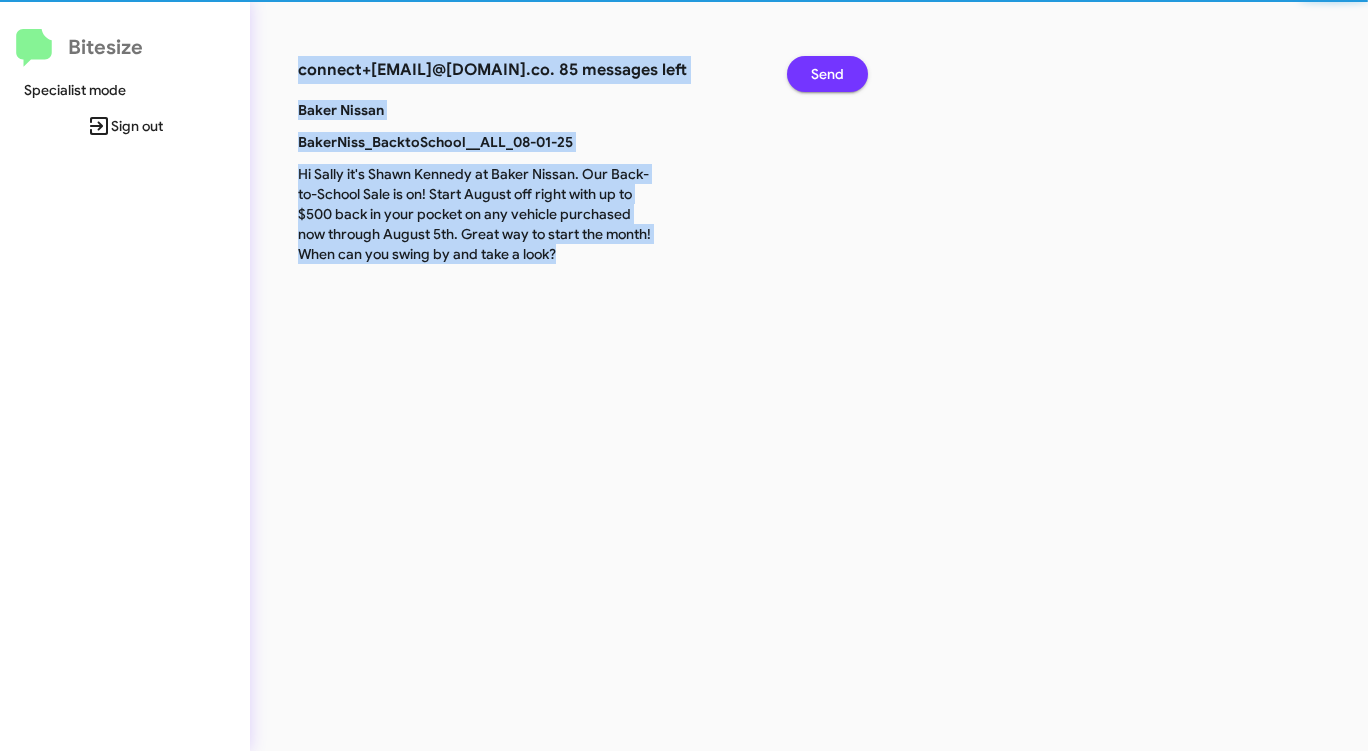 click on "Send" 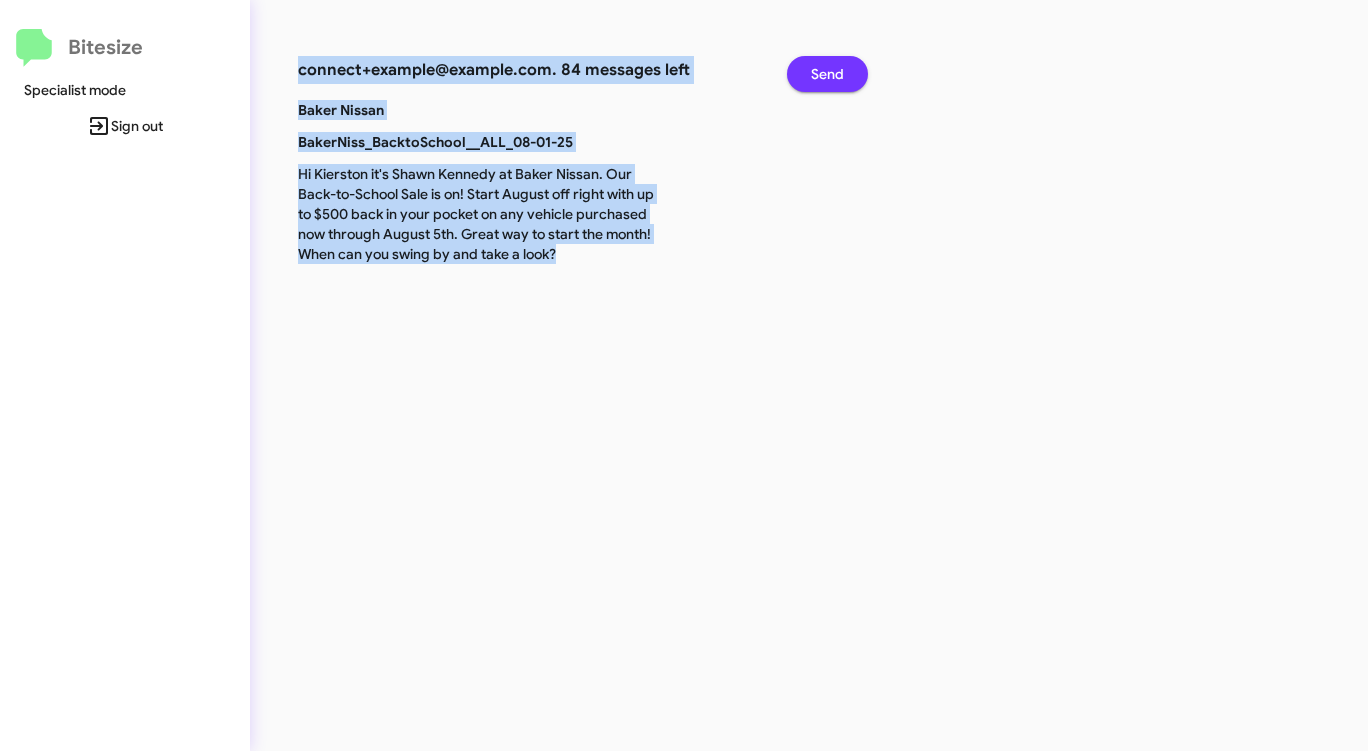 click on "Send" 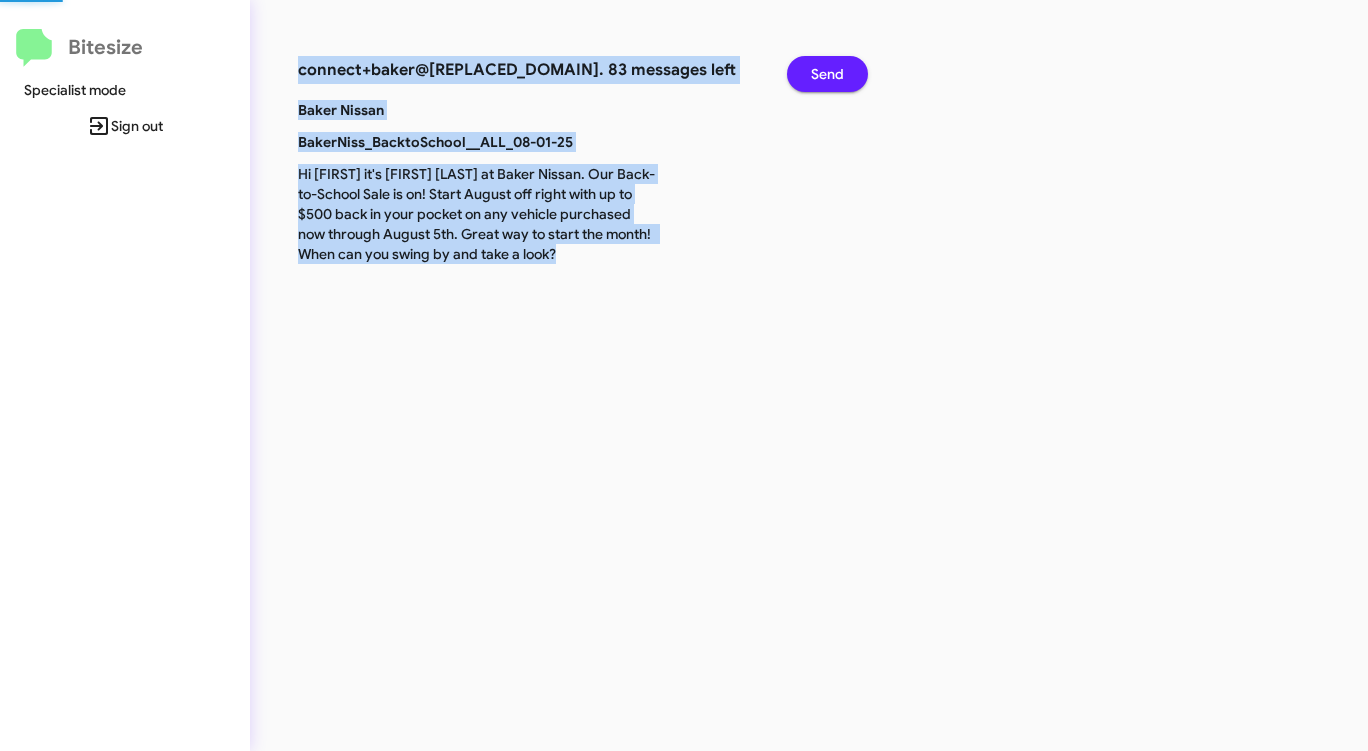click on "Send" 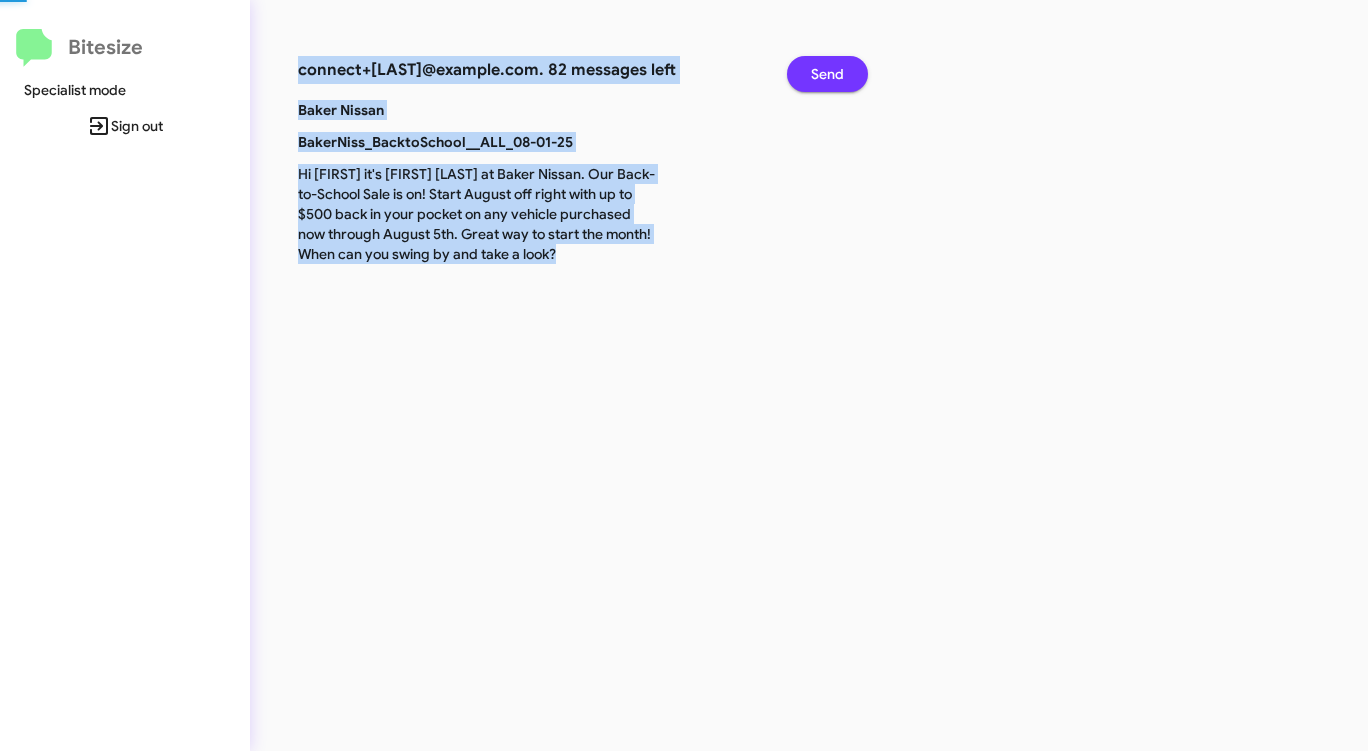 click on "Send" 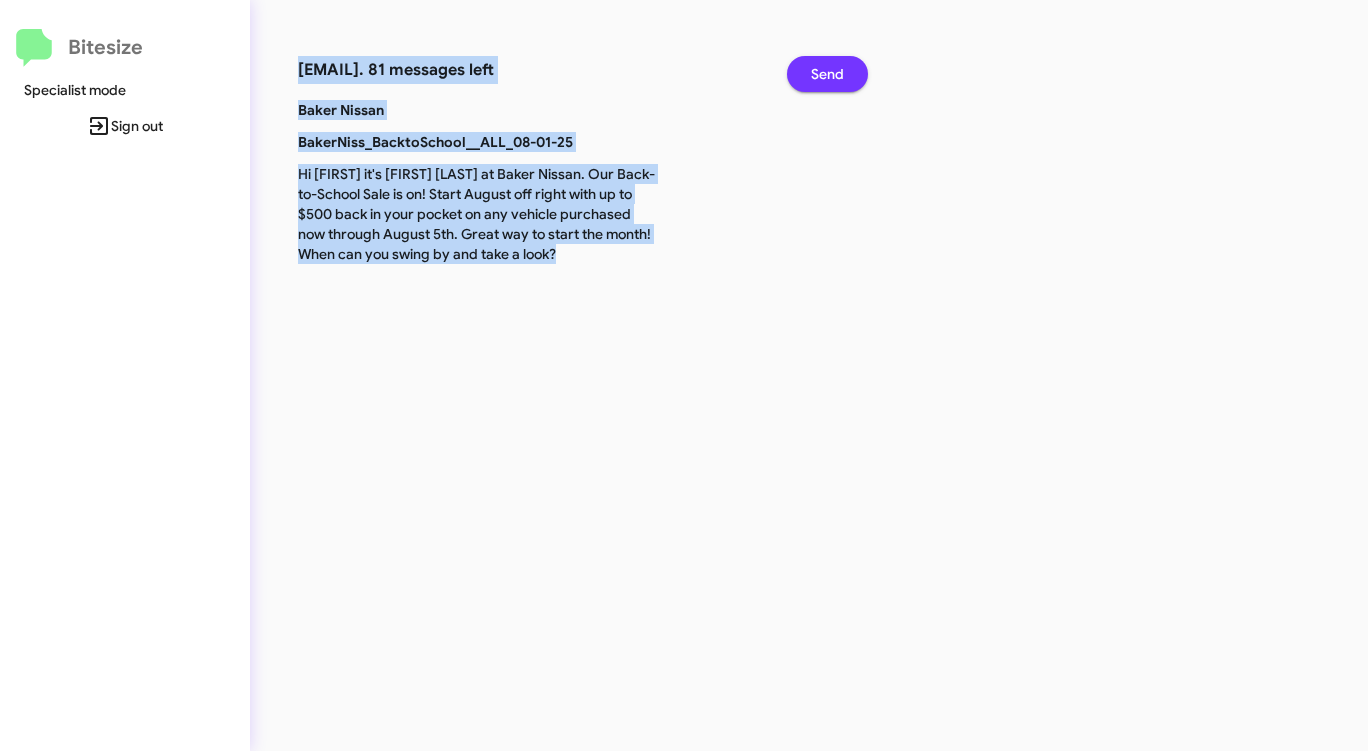 click on "Send" 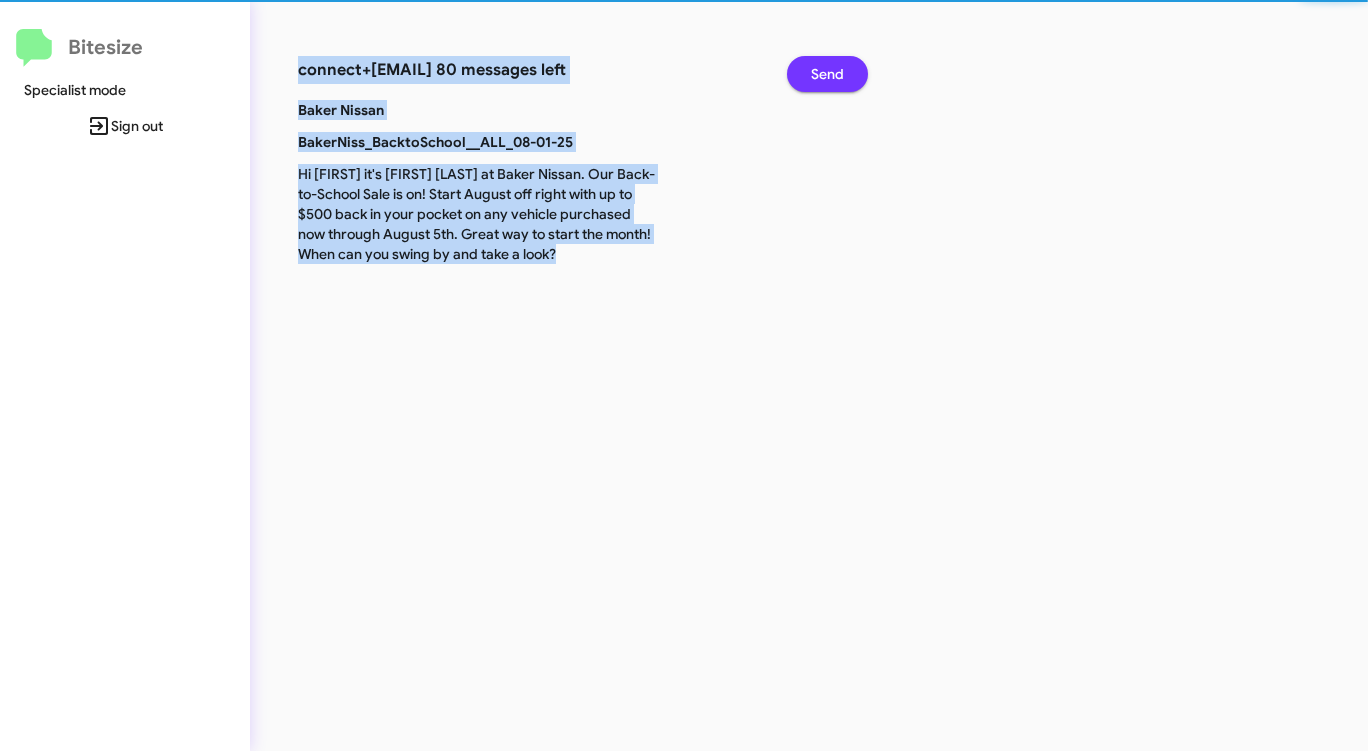 click on "Send" 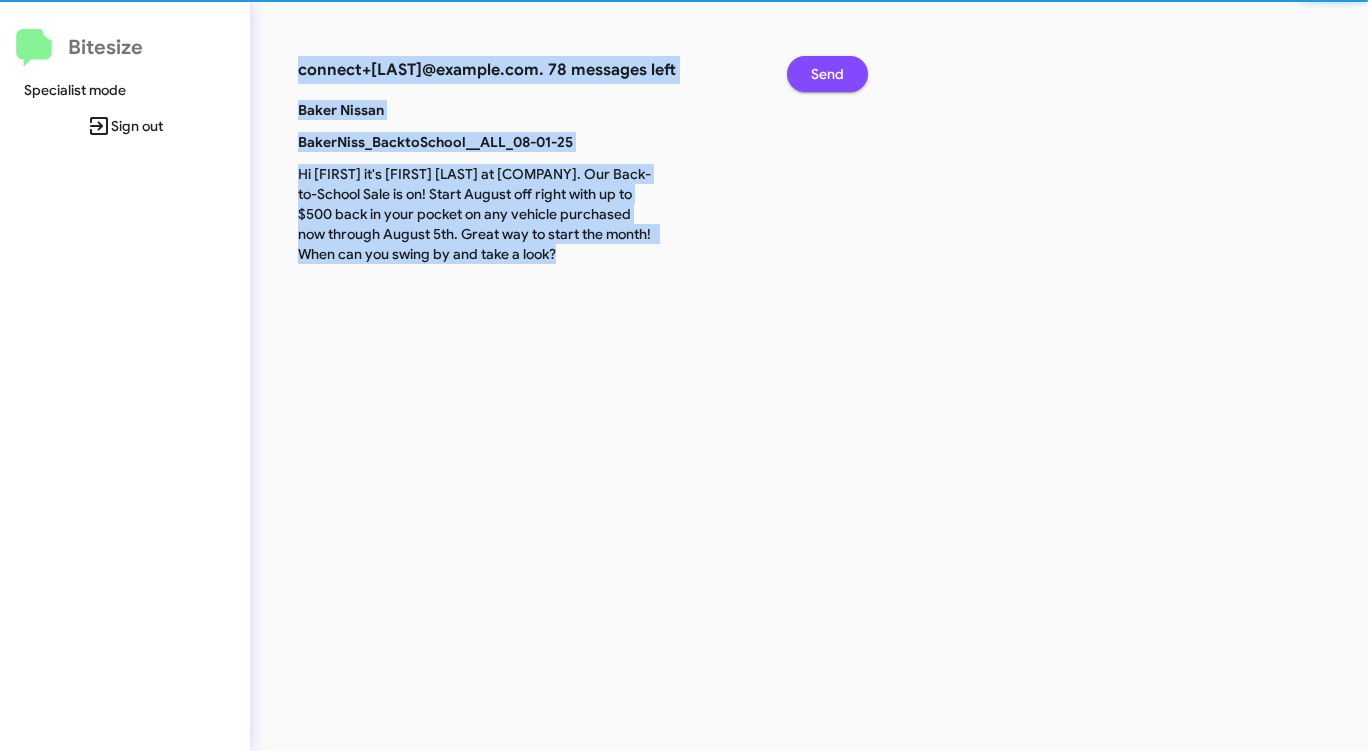 click on "Send" 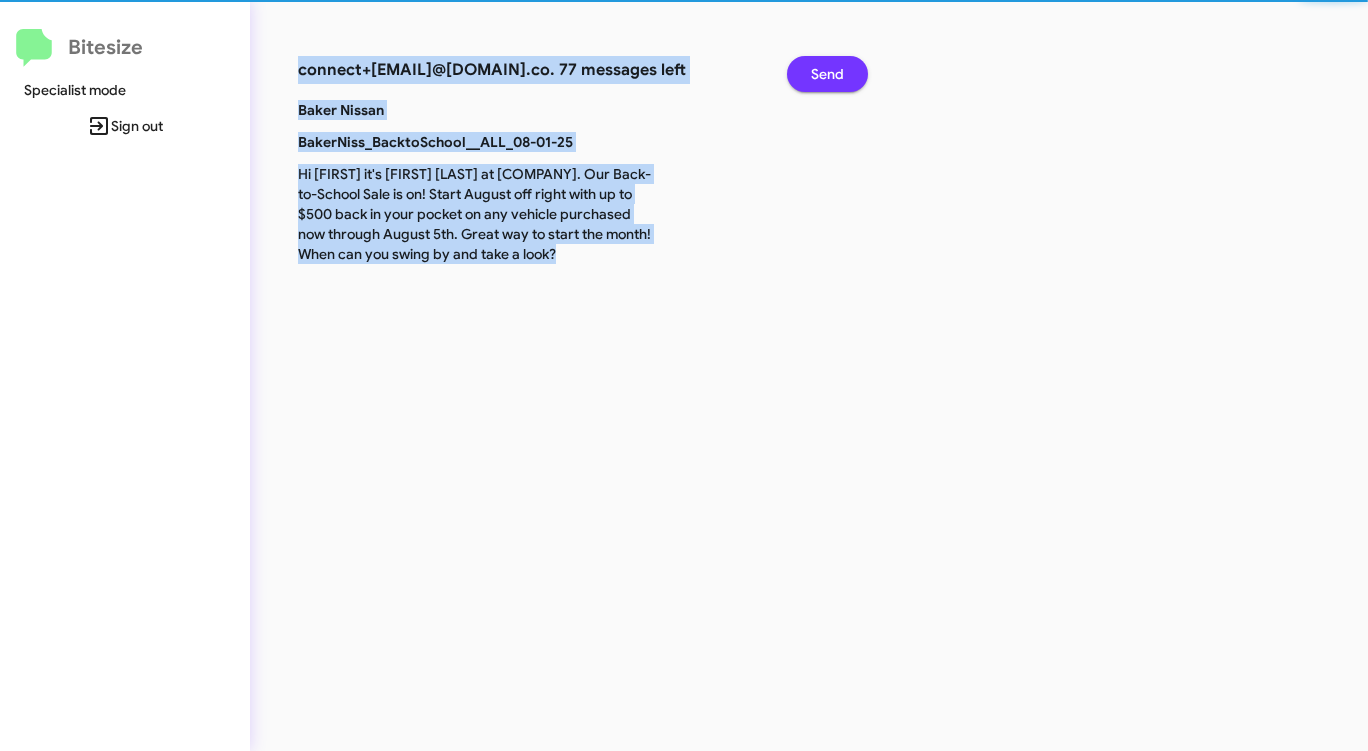 click on "Send" 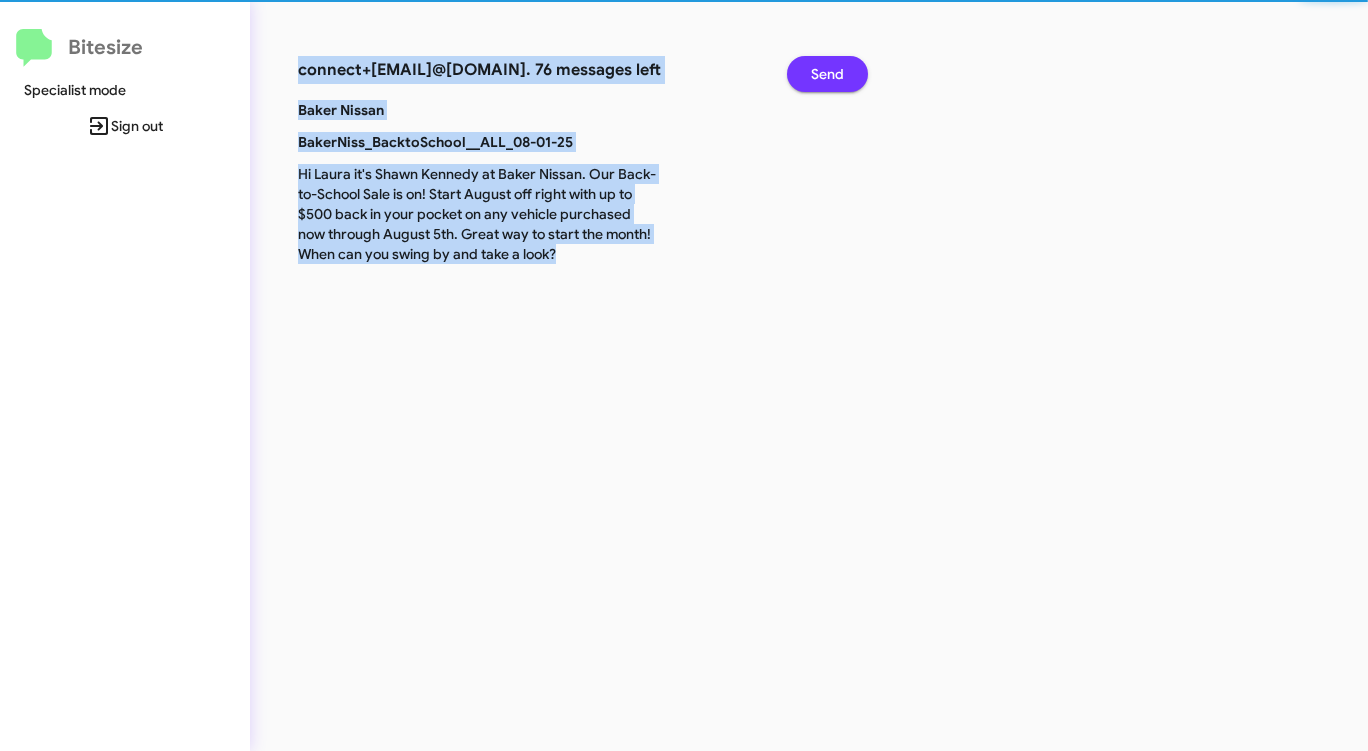 click on "Send" 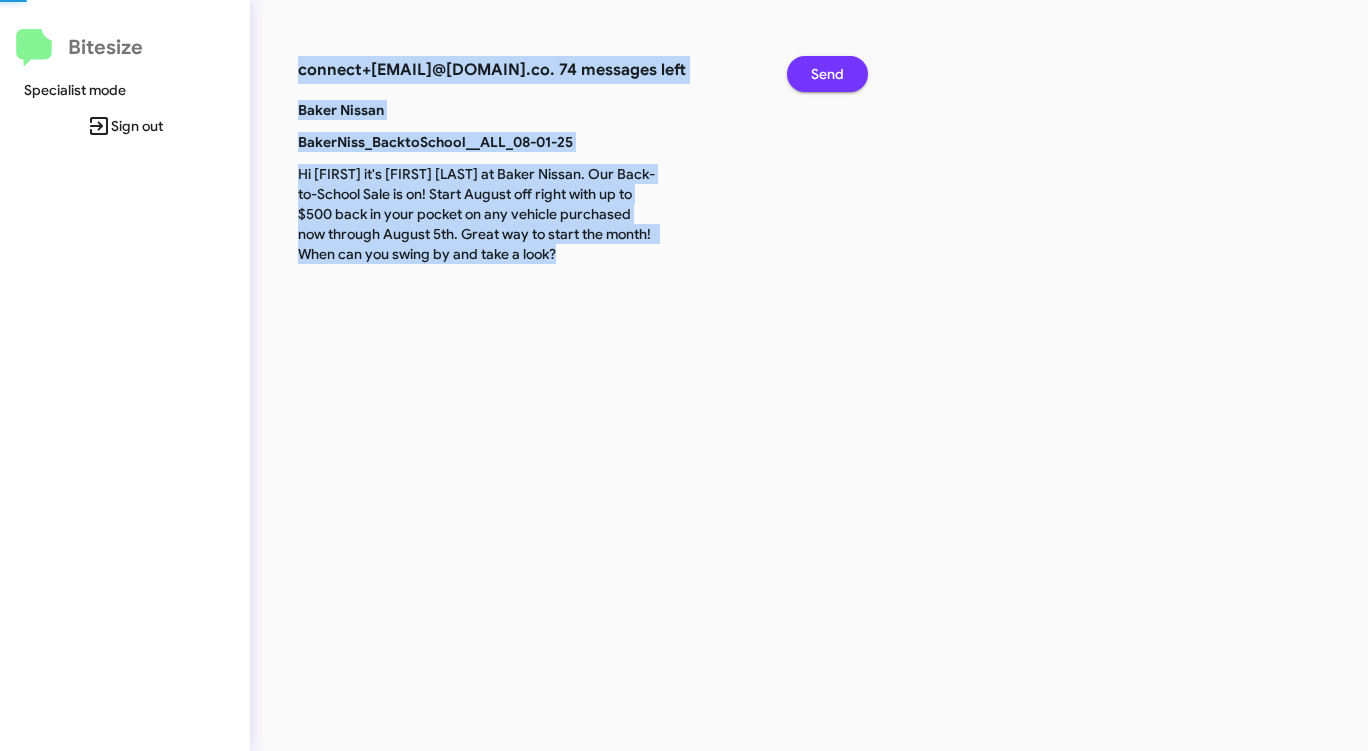 click on "Send" 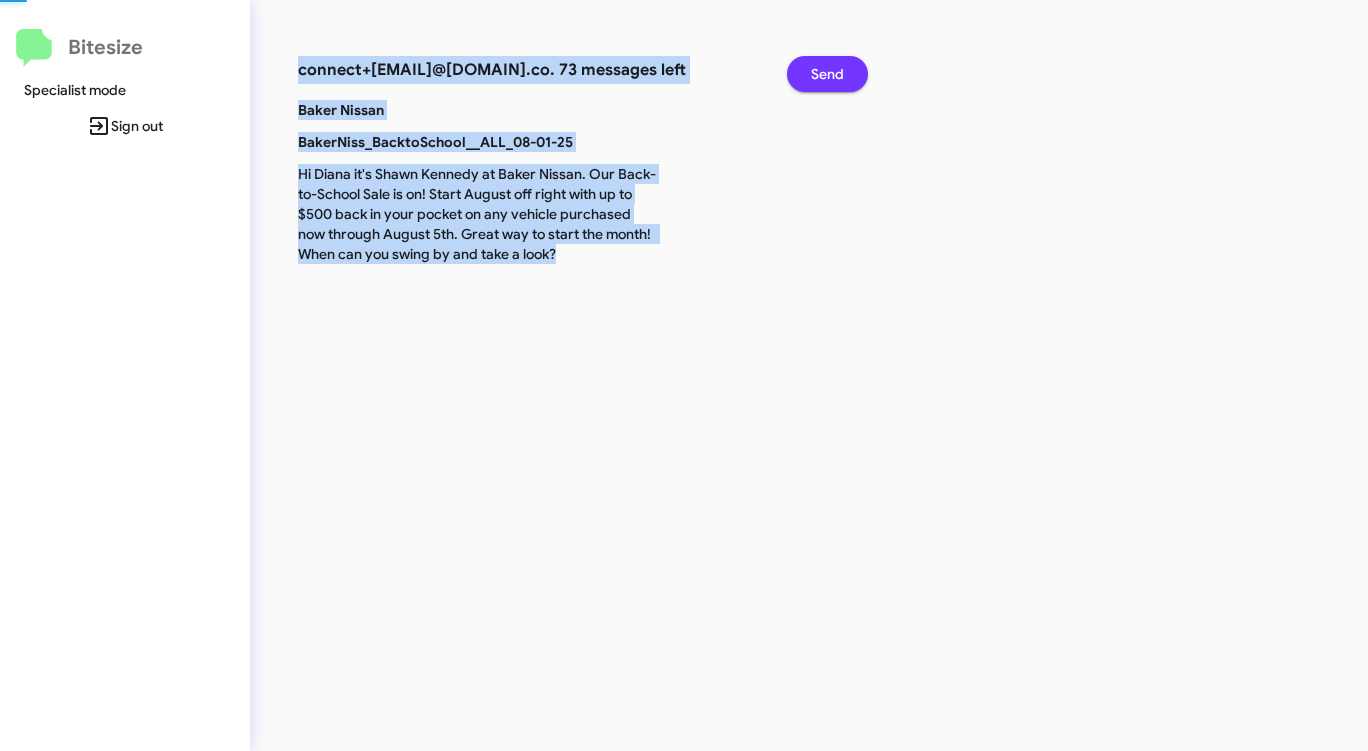 click on "Send" 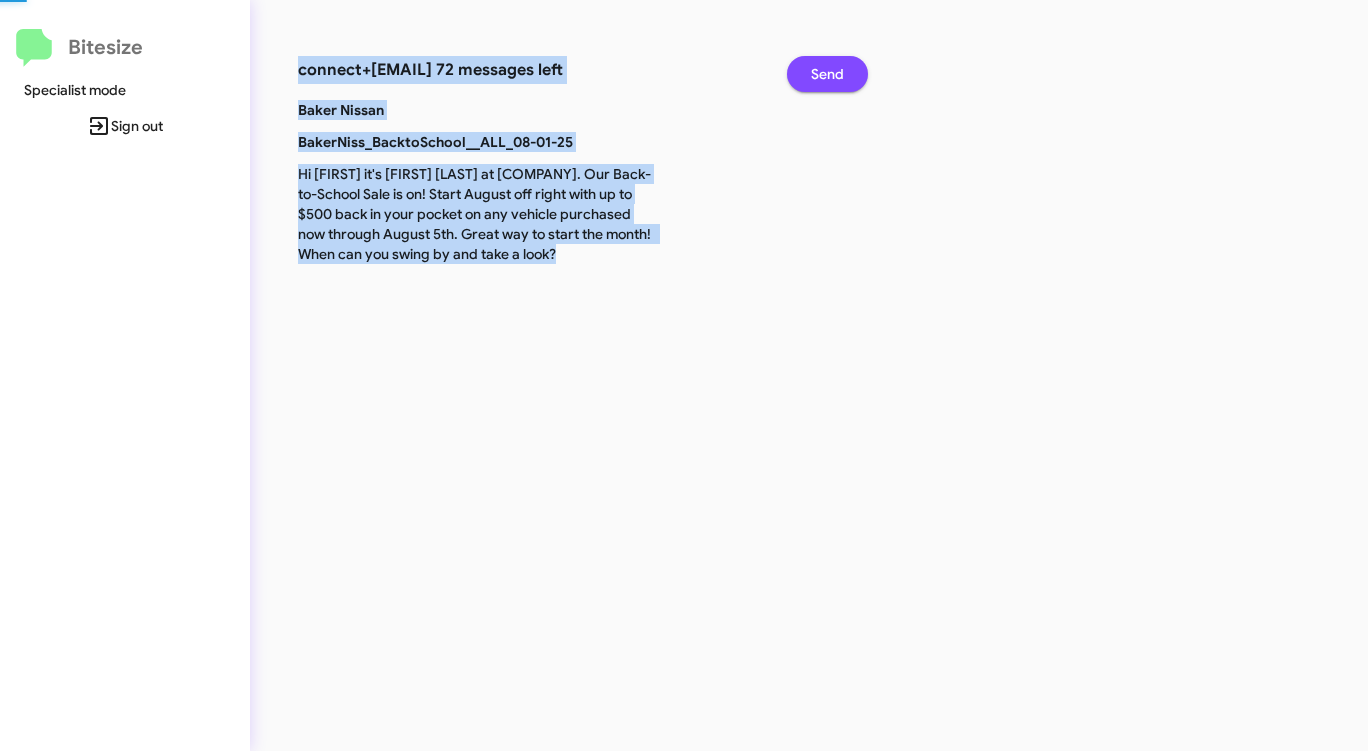 click on "Send" 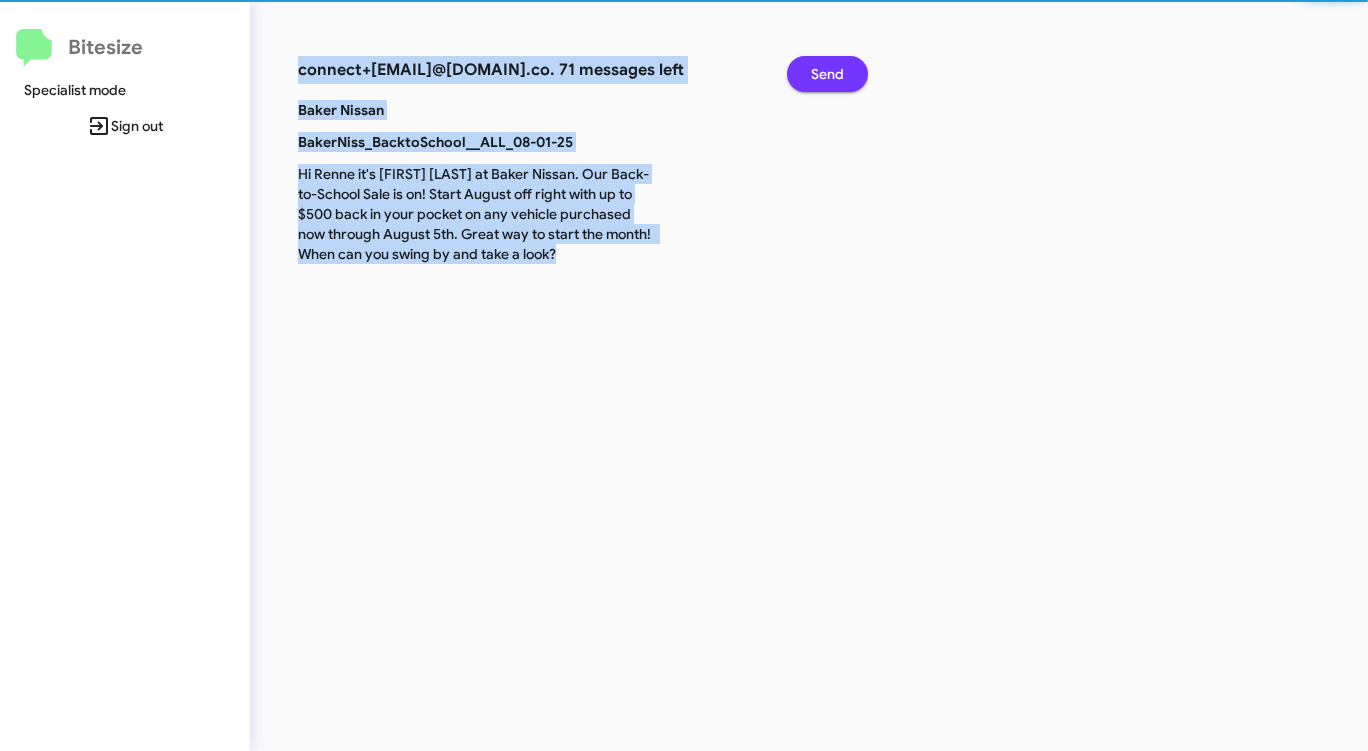click on "Send" 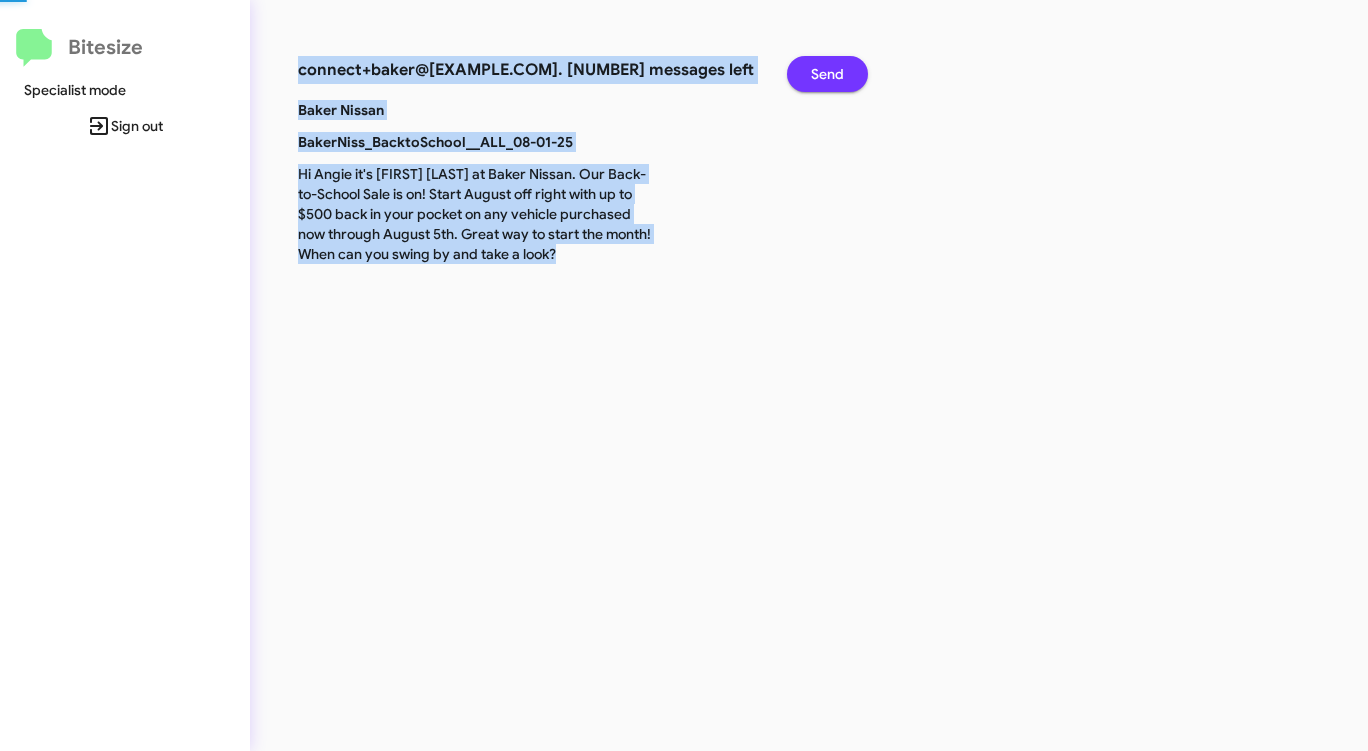 click on "Send" 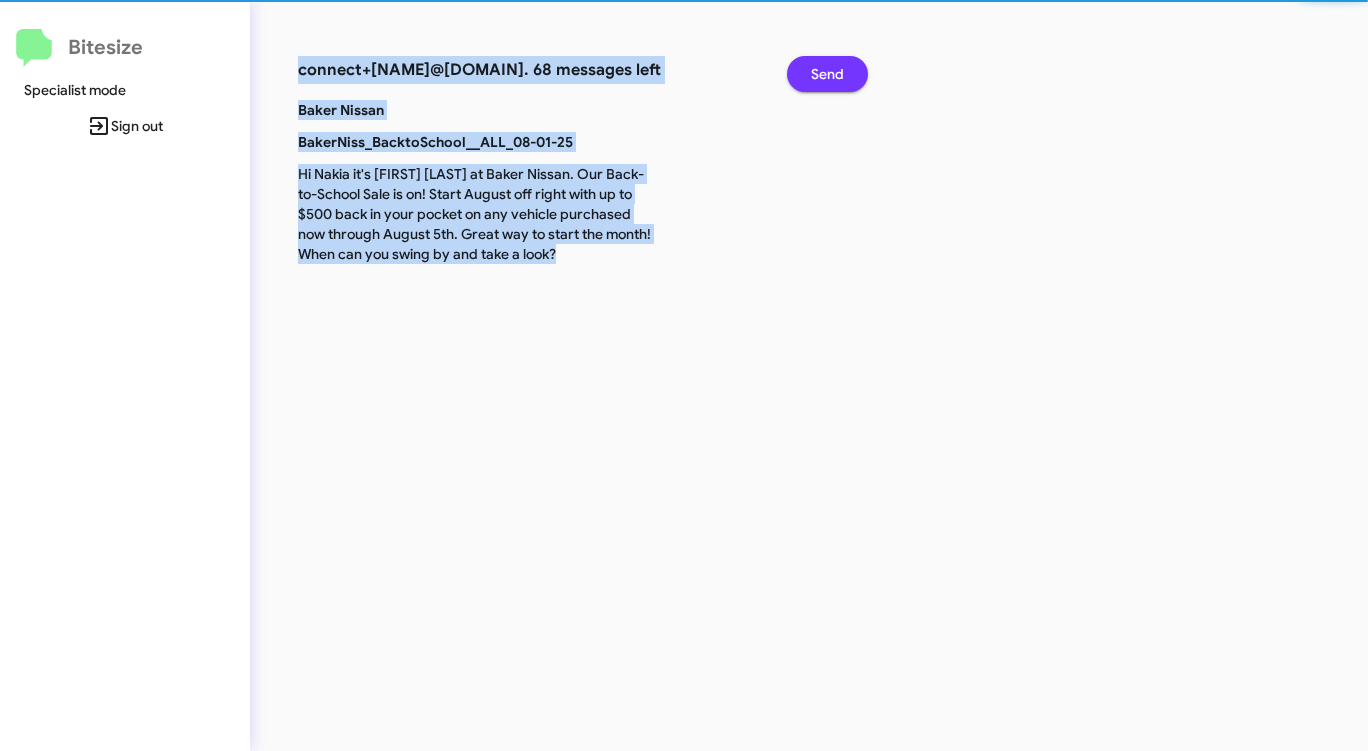click on "Send" 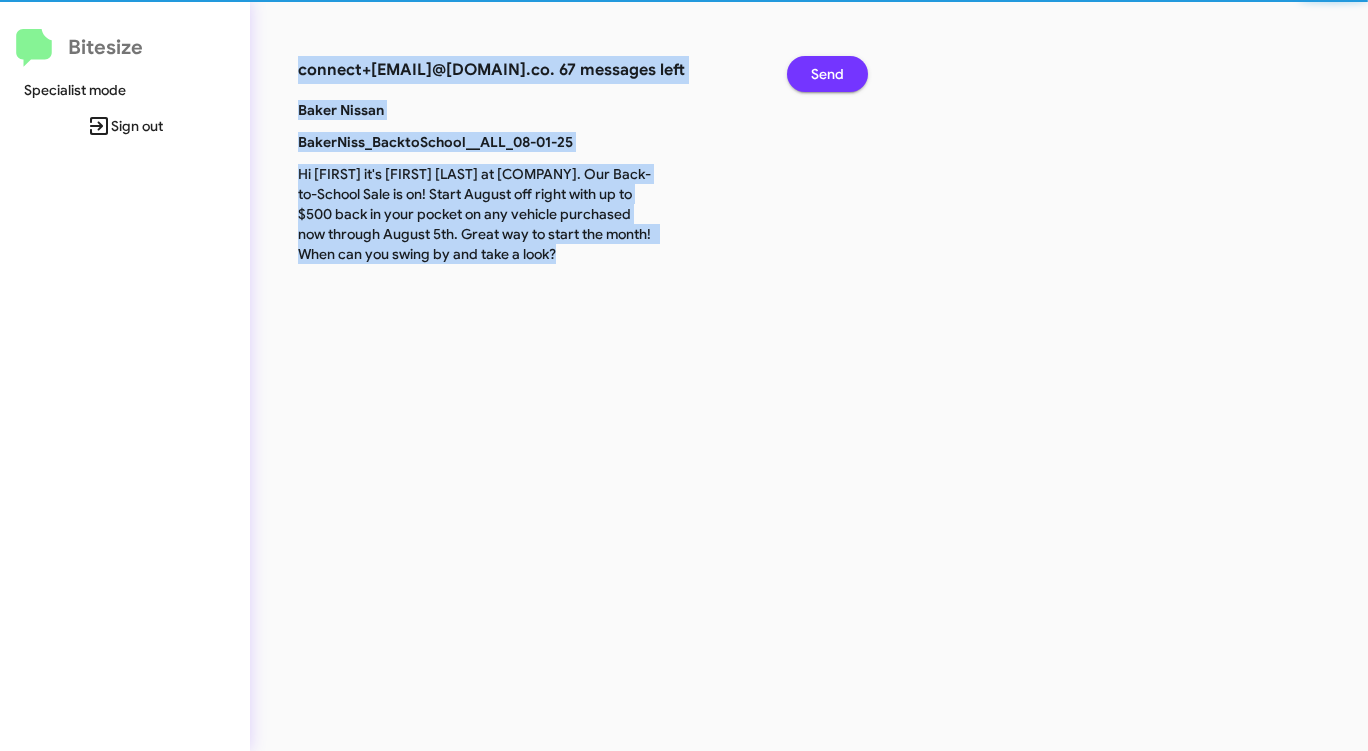 click on "Send" 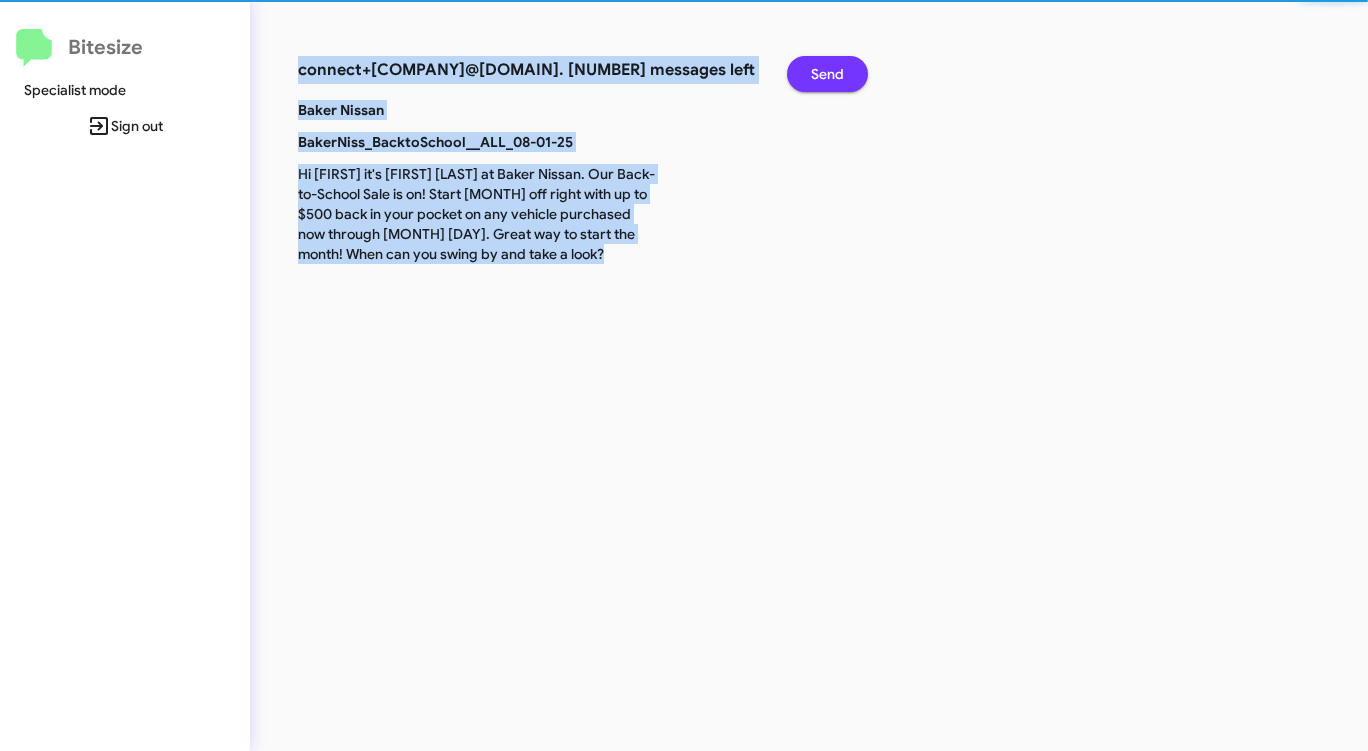 click on "Send" 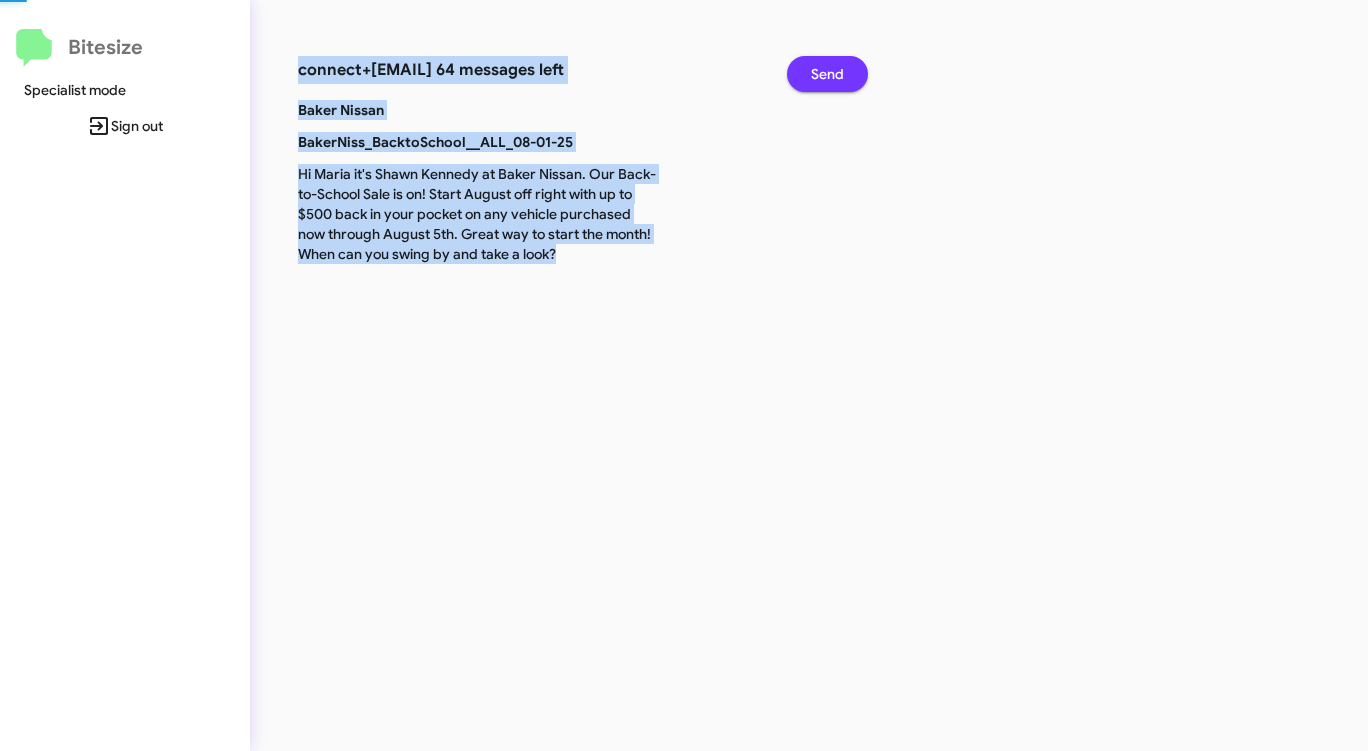 click on "Send" 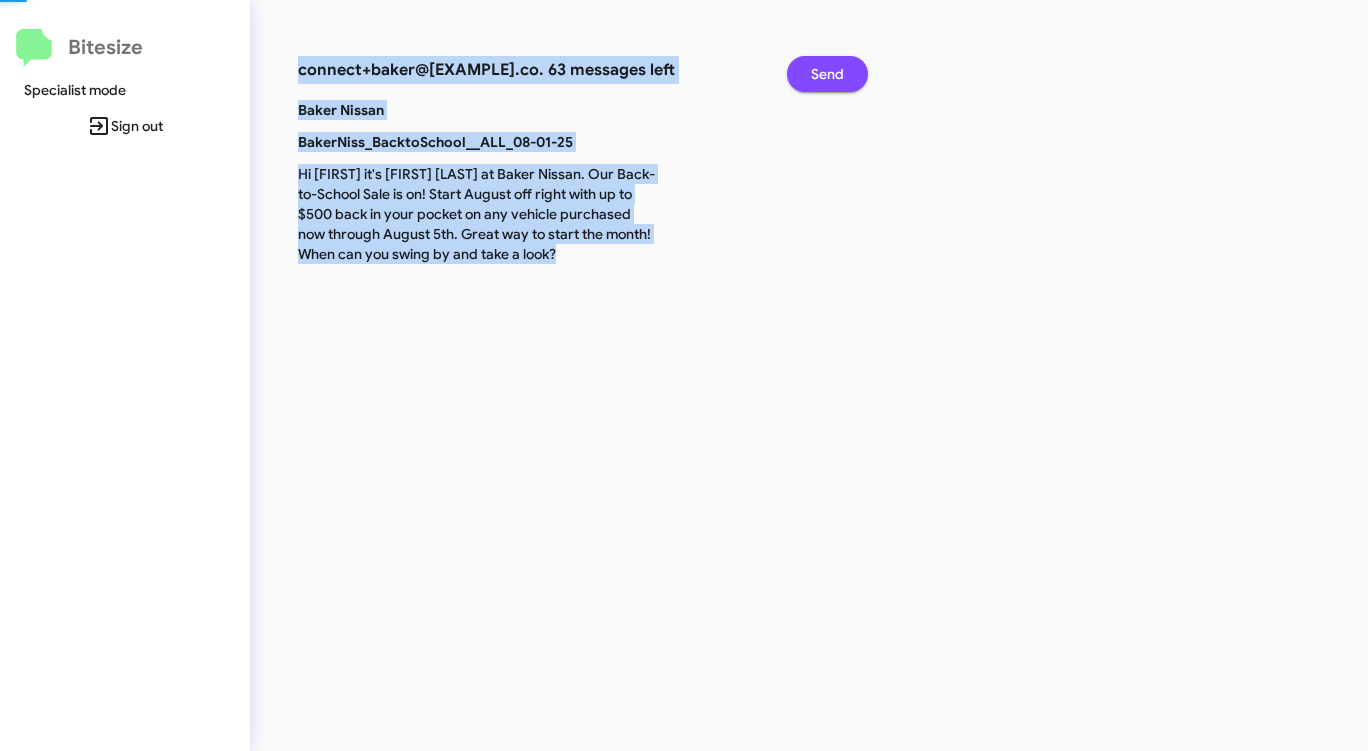 click on "Send" 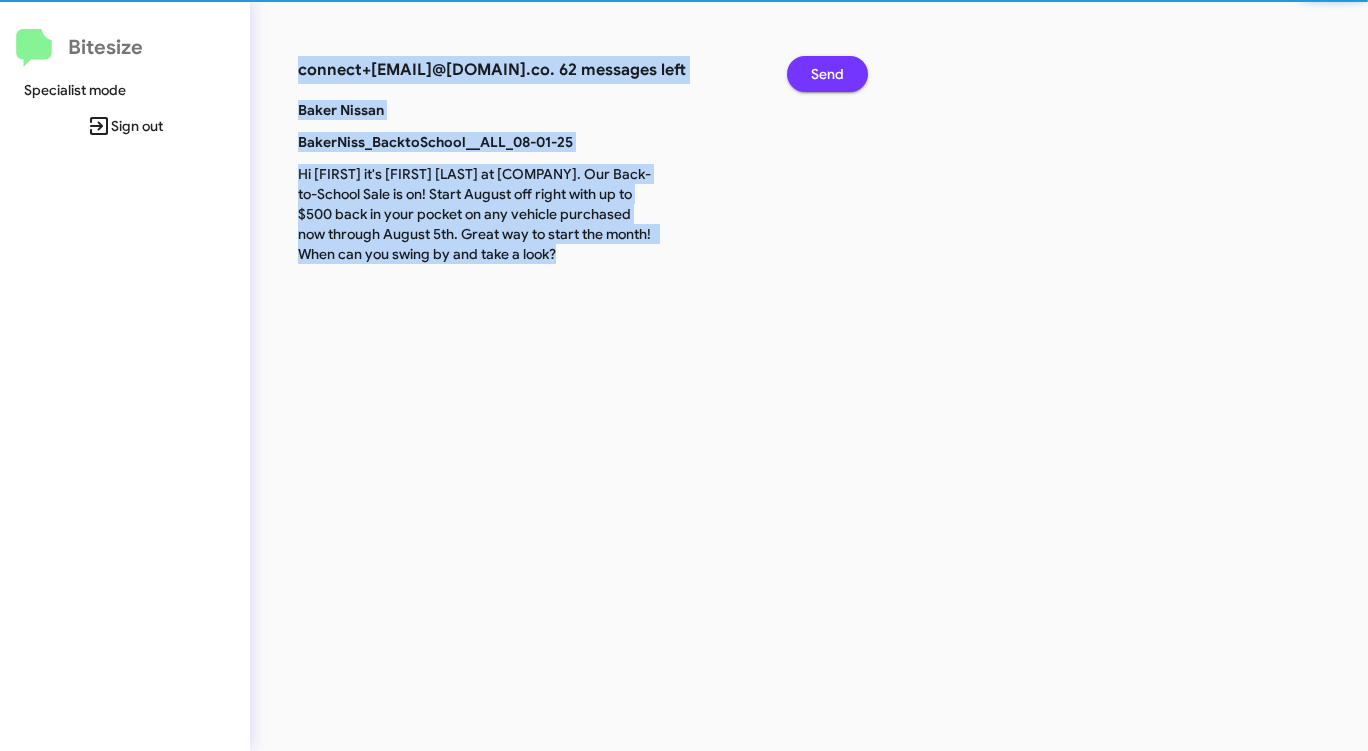 click on "Send" 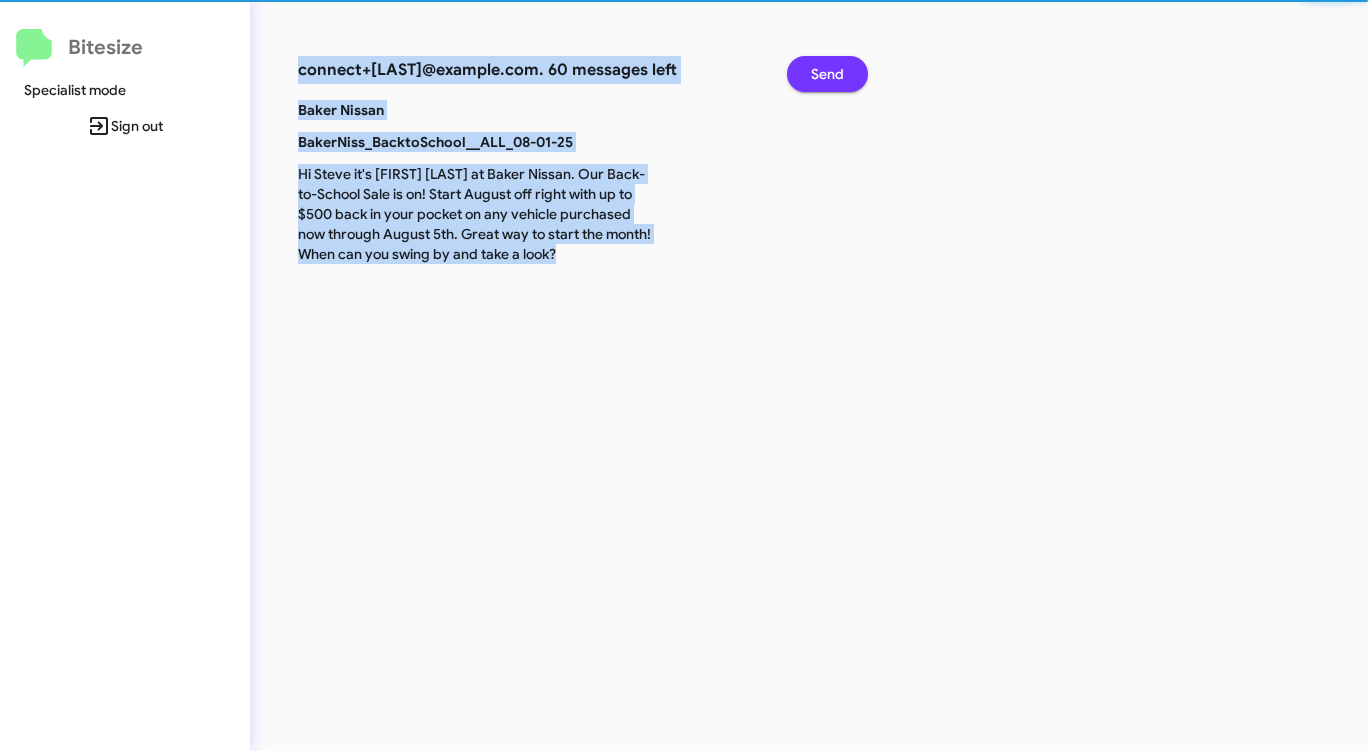click on "Send" 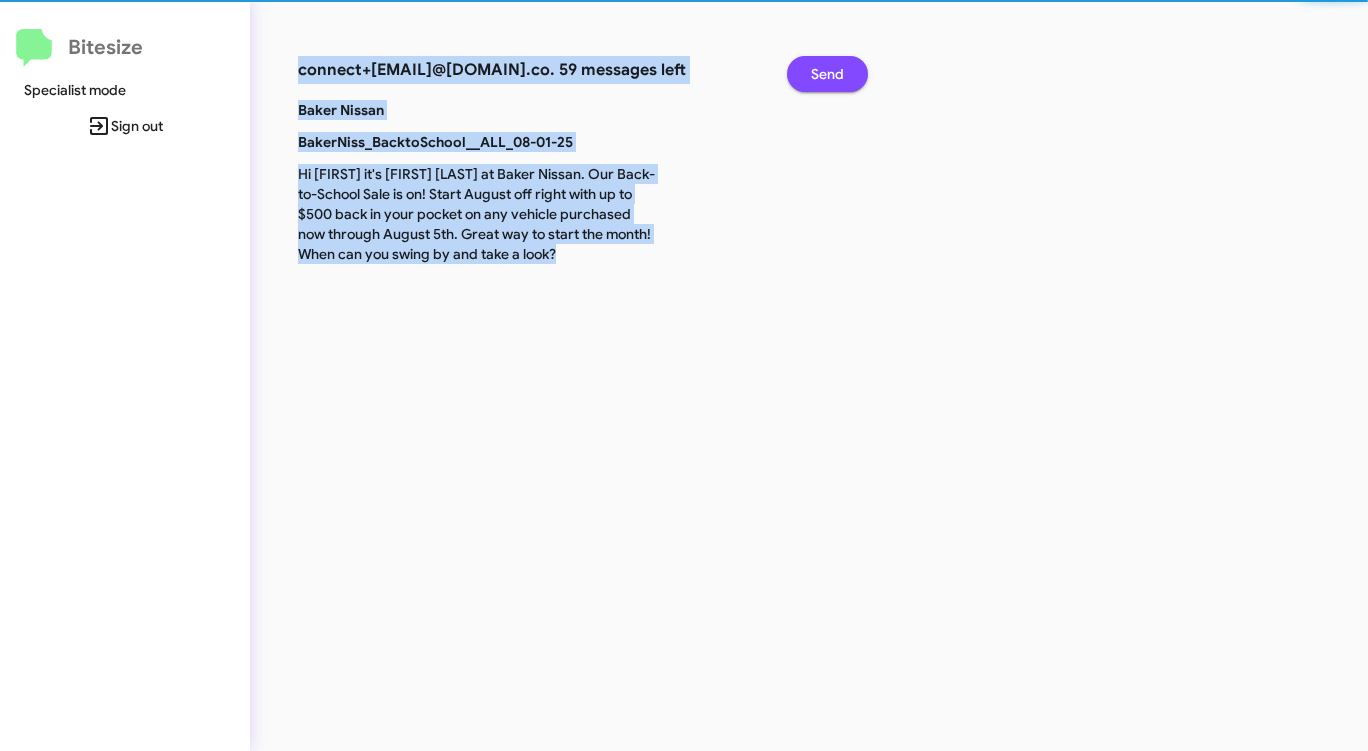 click on "Send" 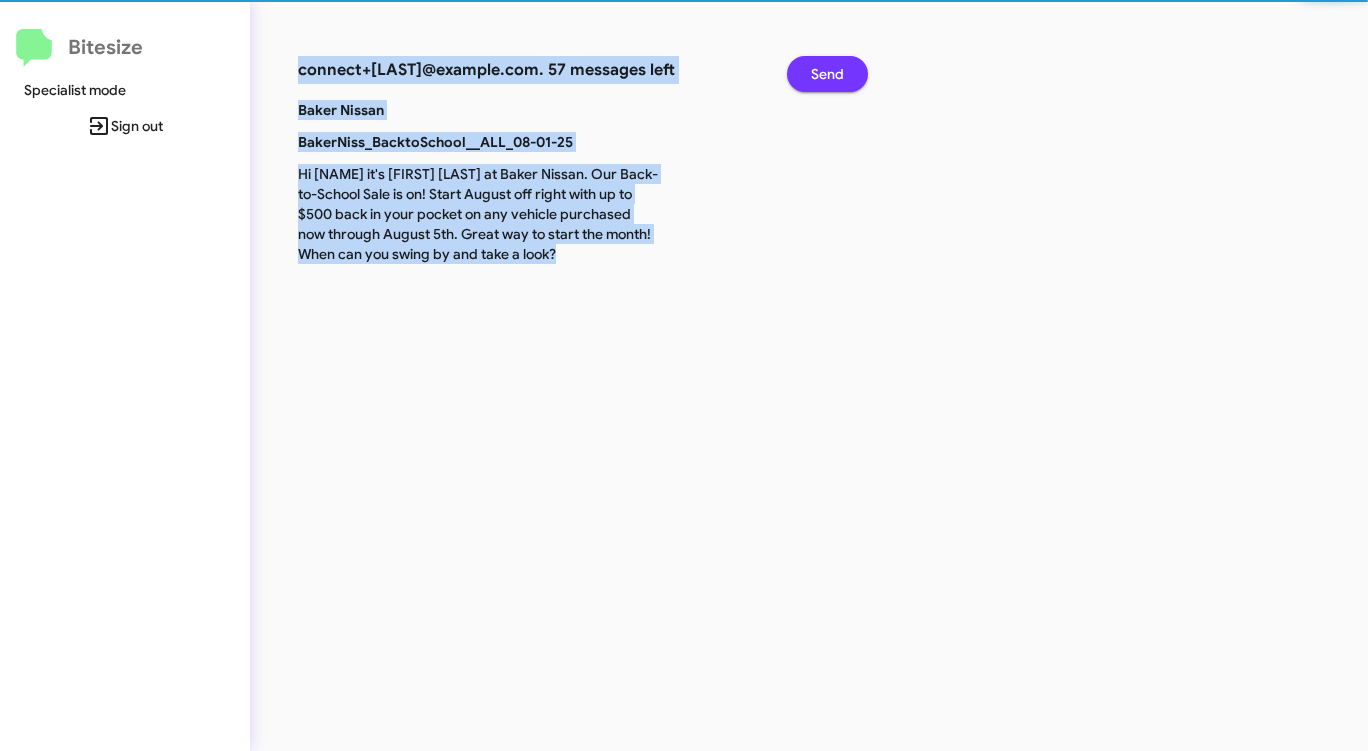click on "Send" 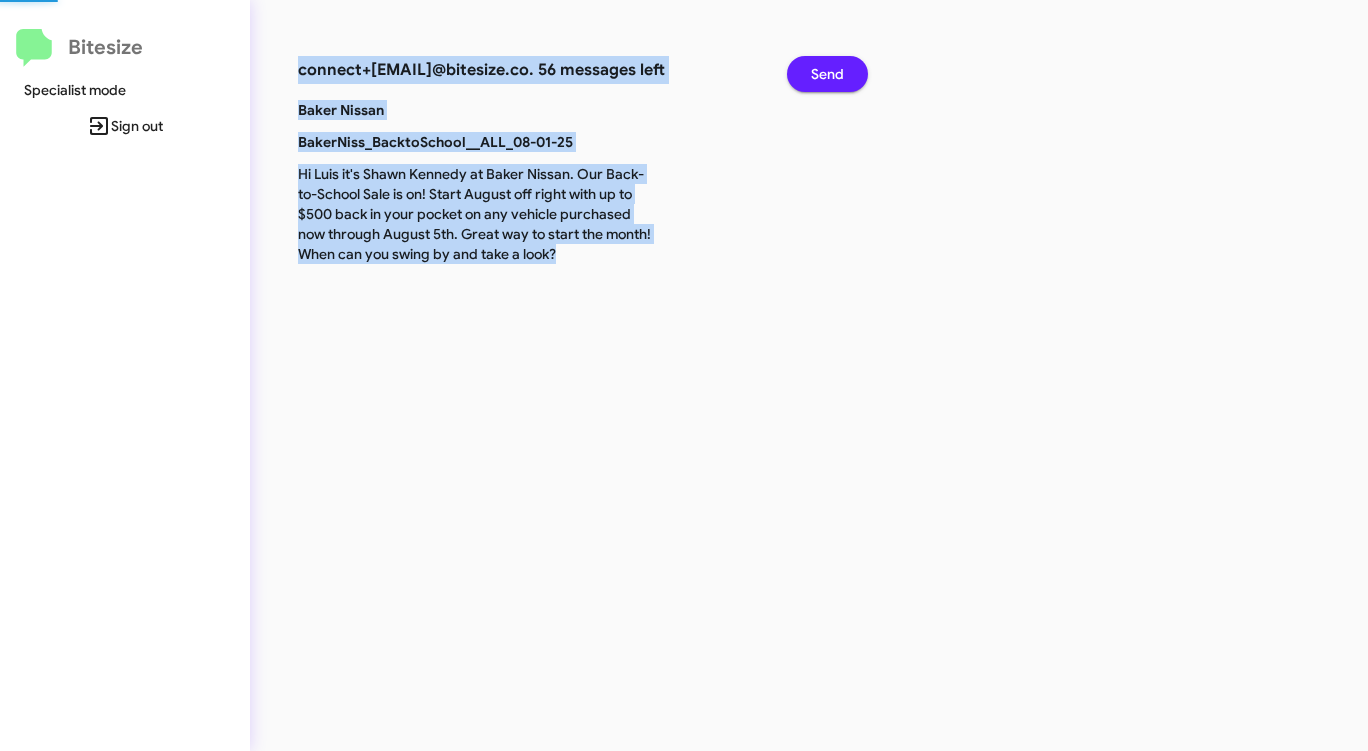 click on "Send" 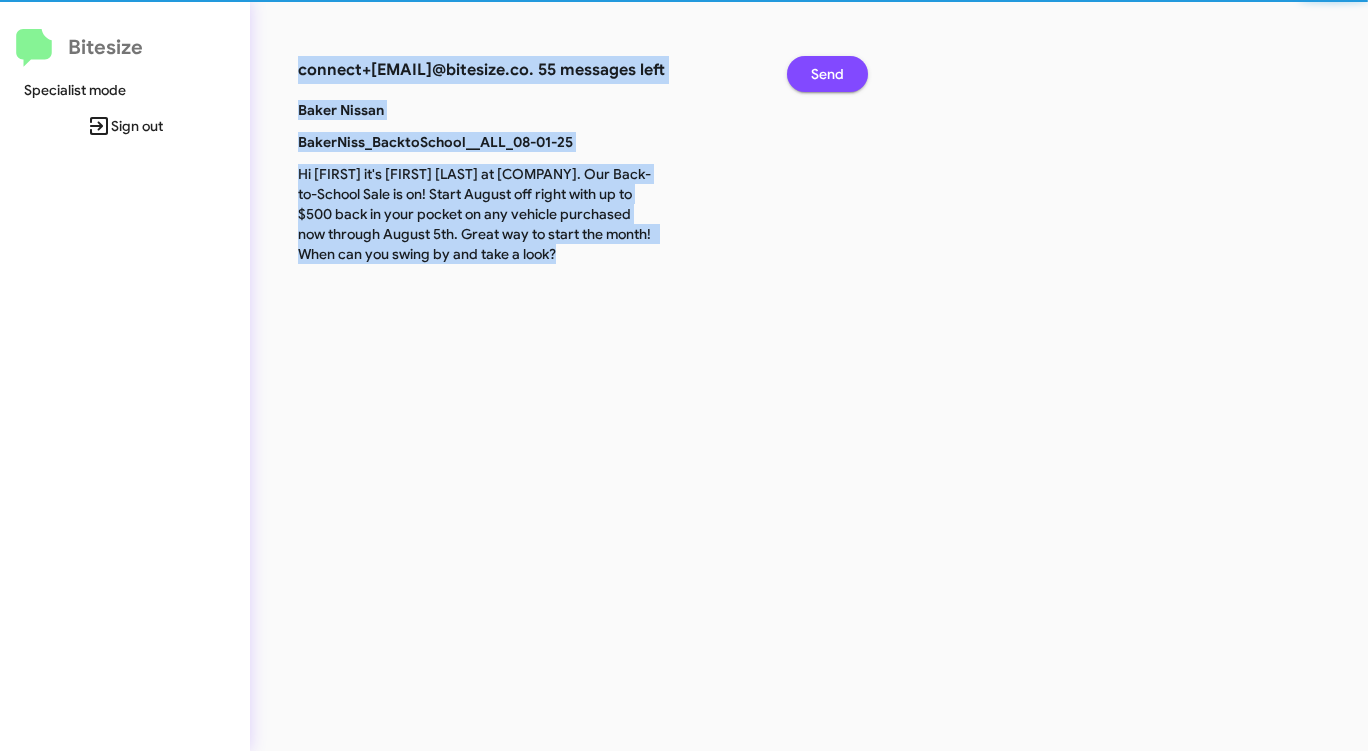 click on "Send" 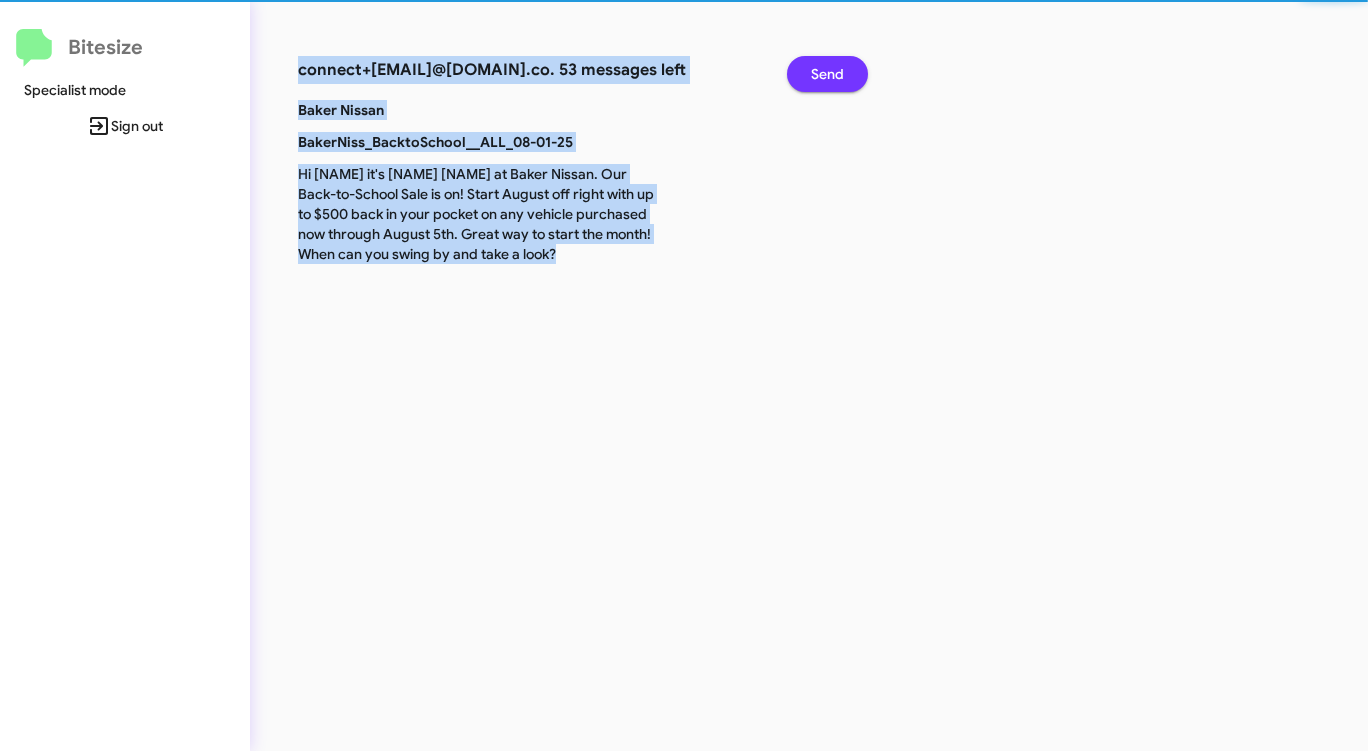 click on "Send" 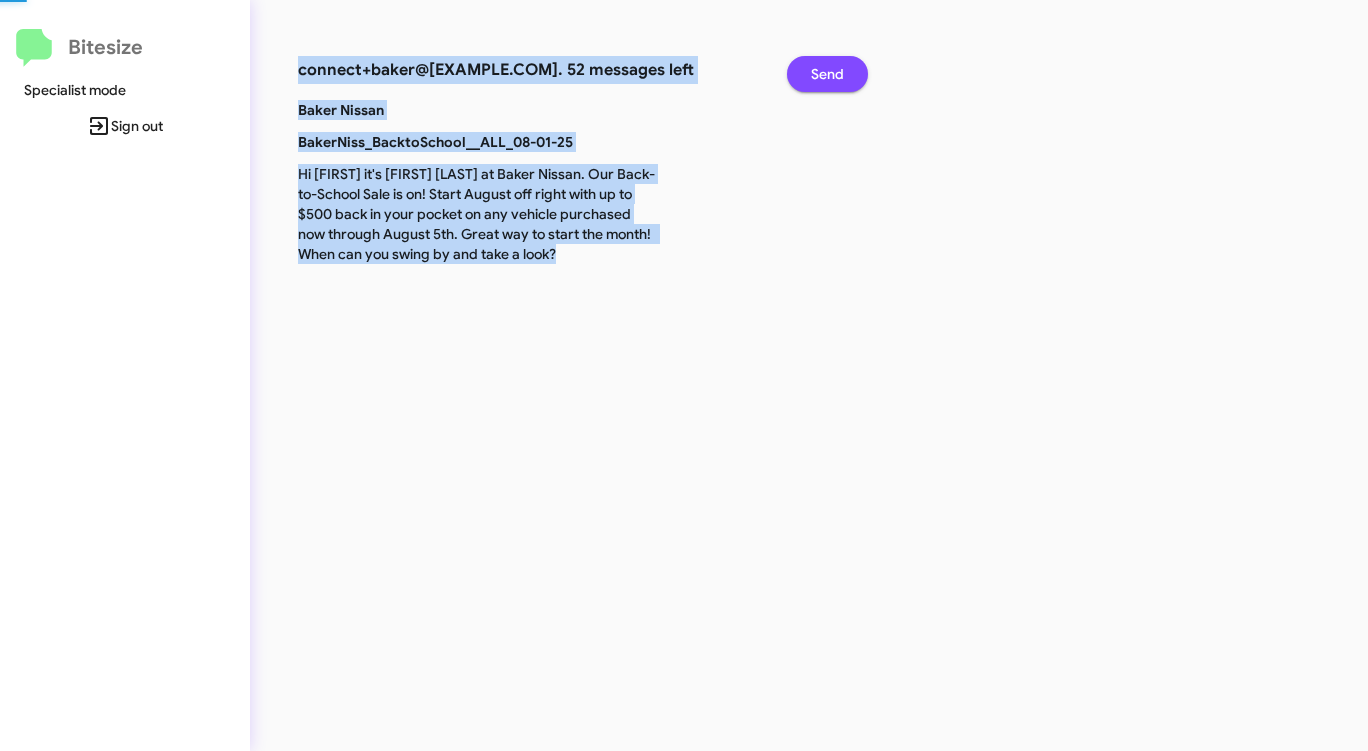 click on "Send" 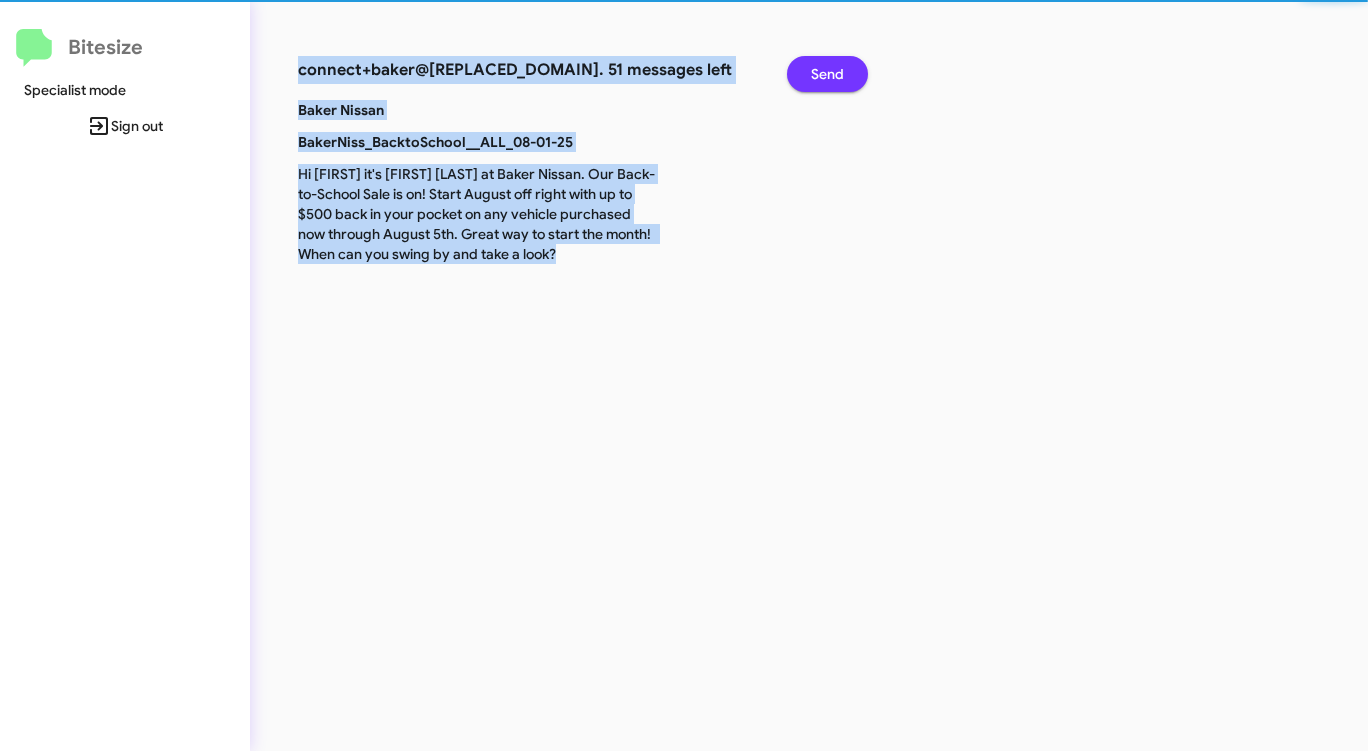 click on "Send" 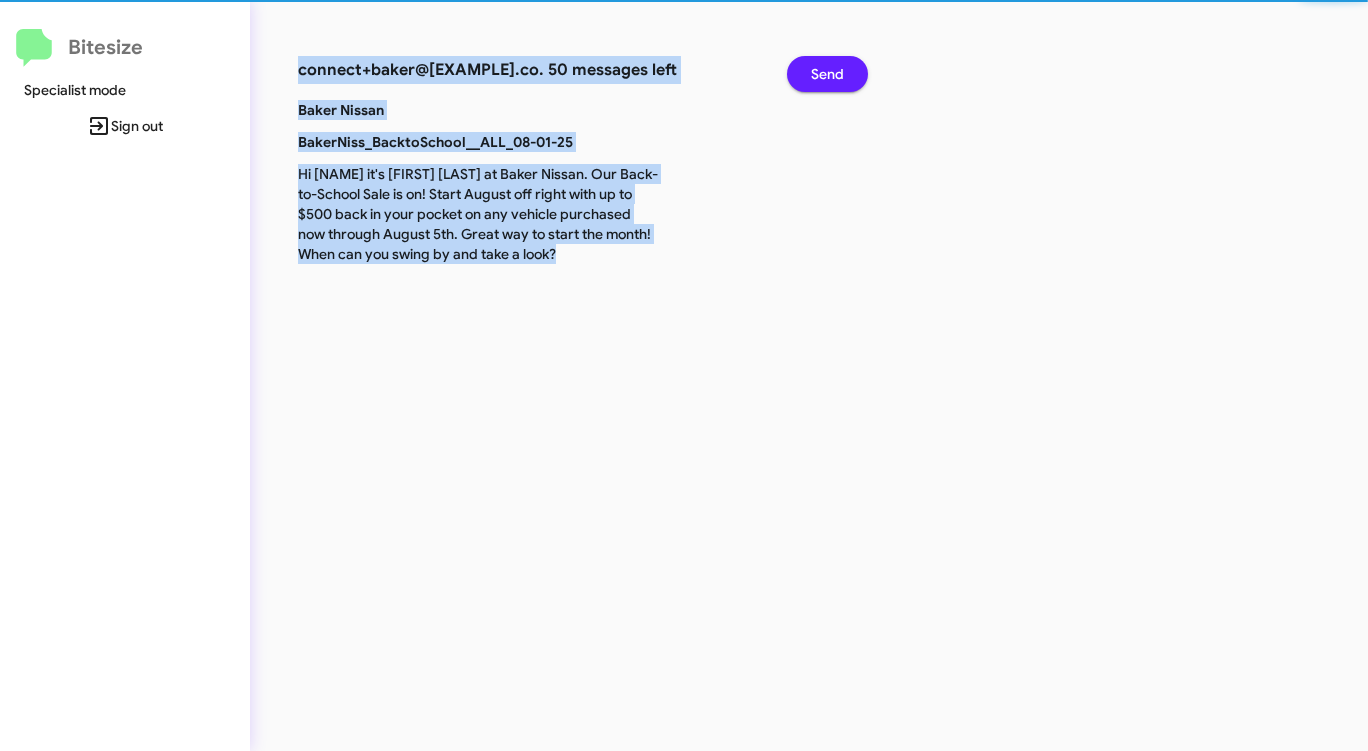 click on "Send" 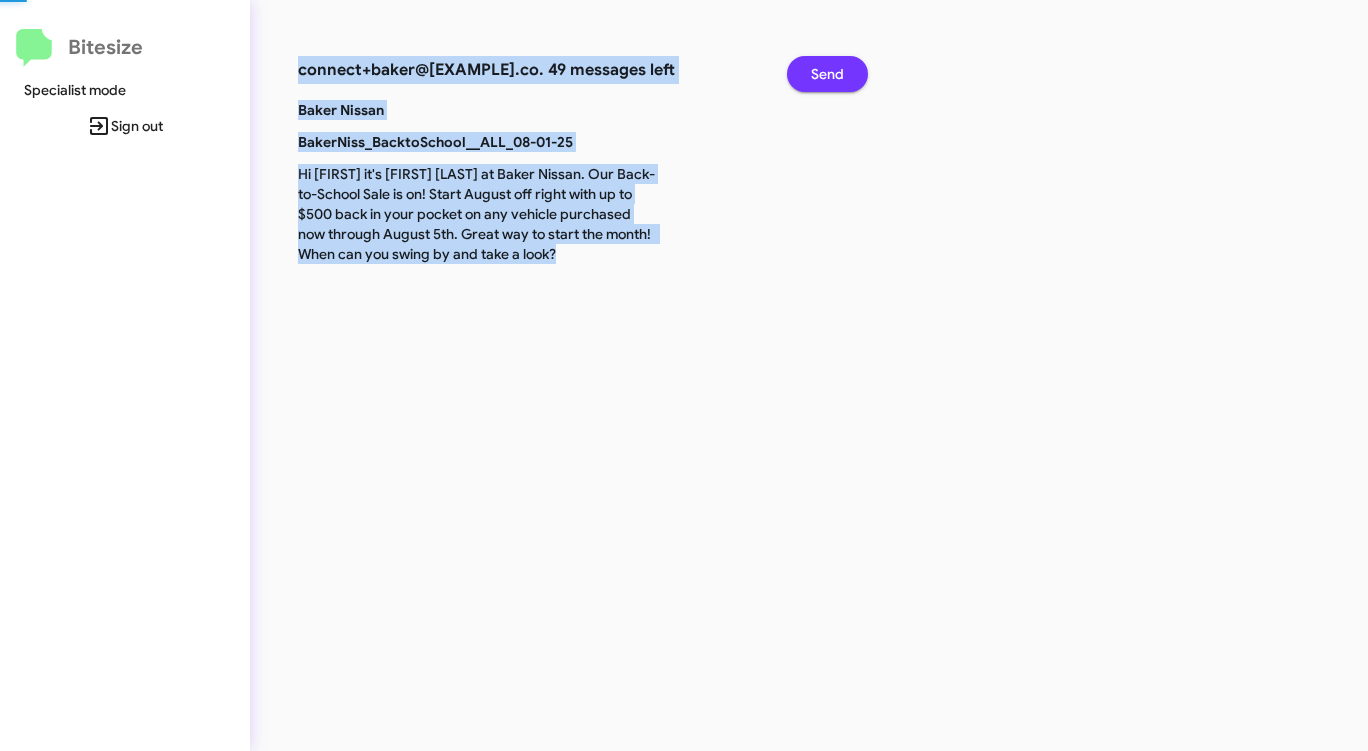 click on "Send" 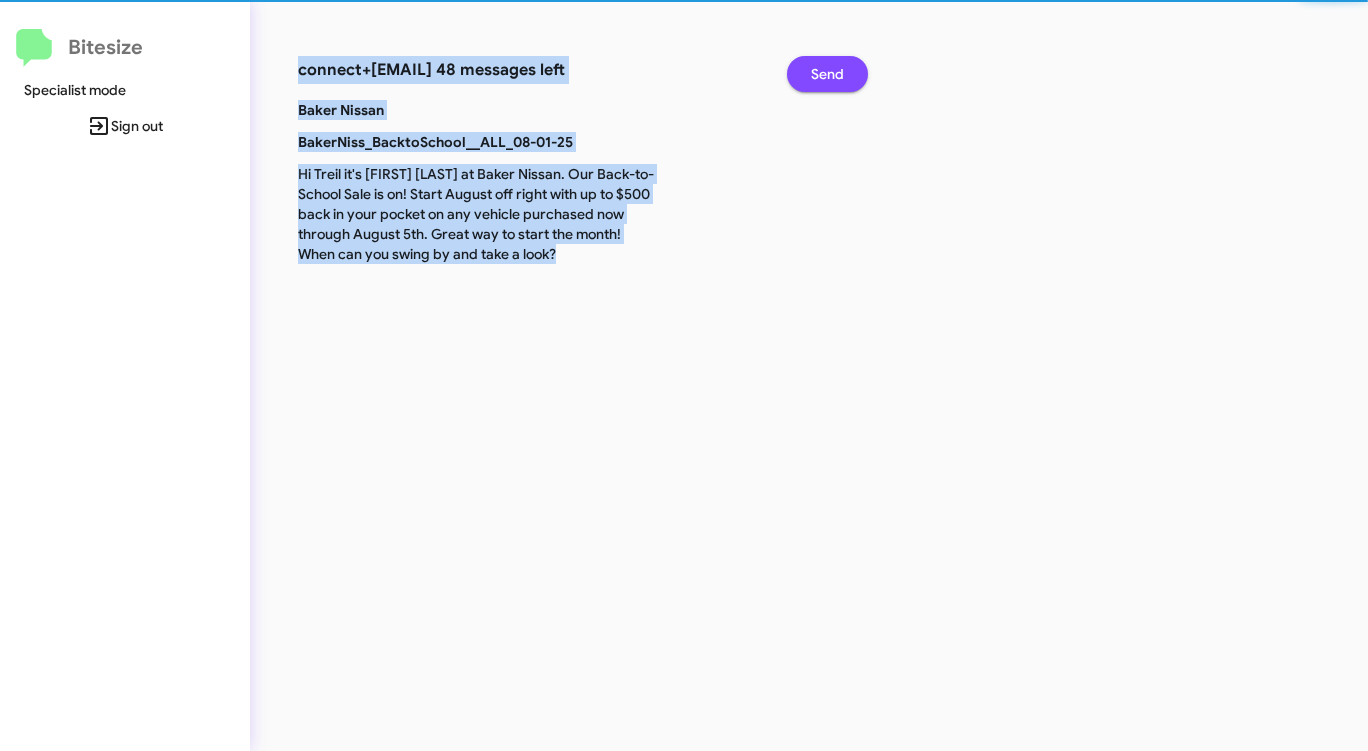 click on "Send" 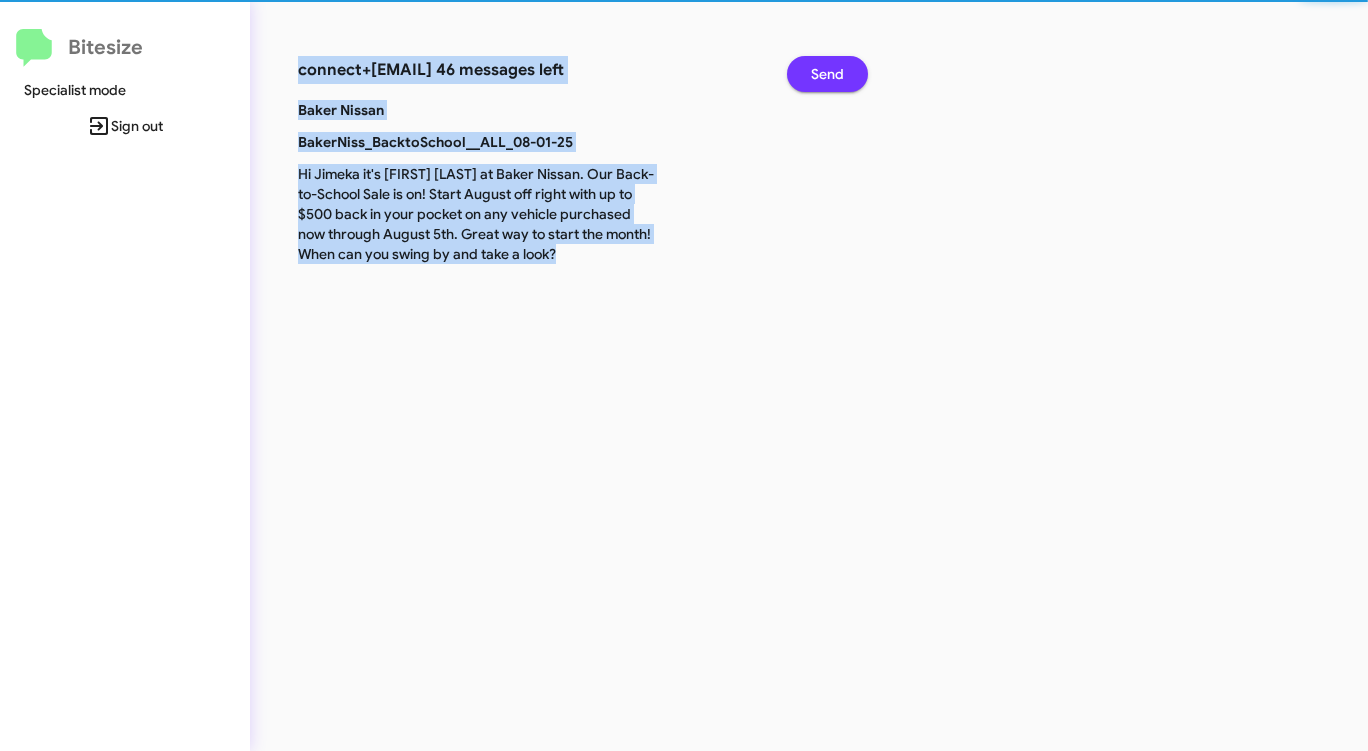 click on "Send" 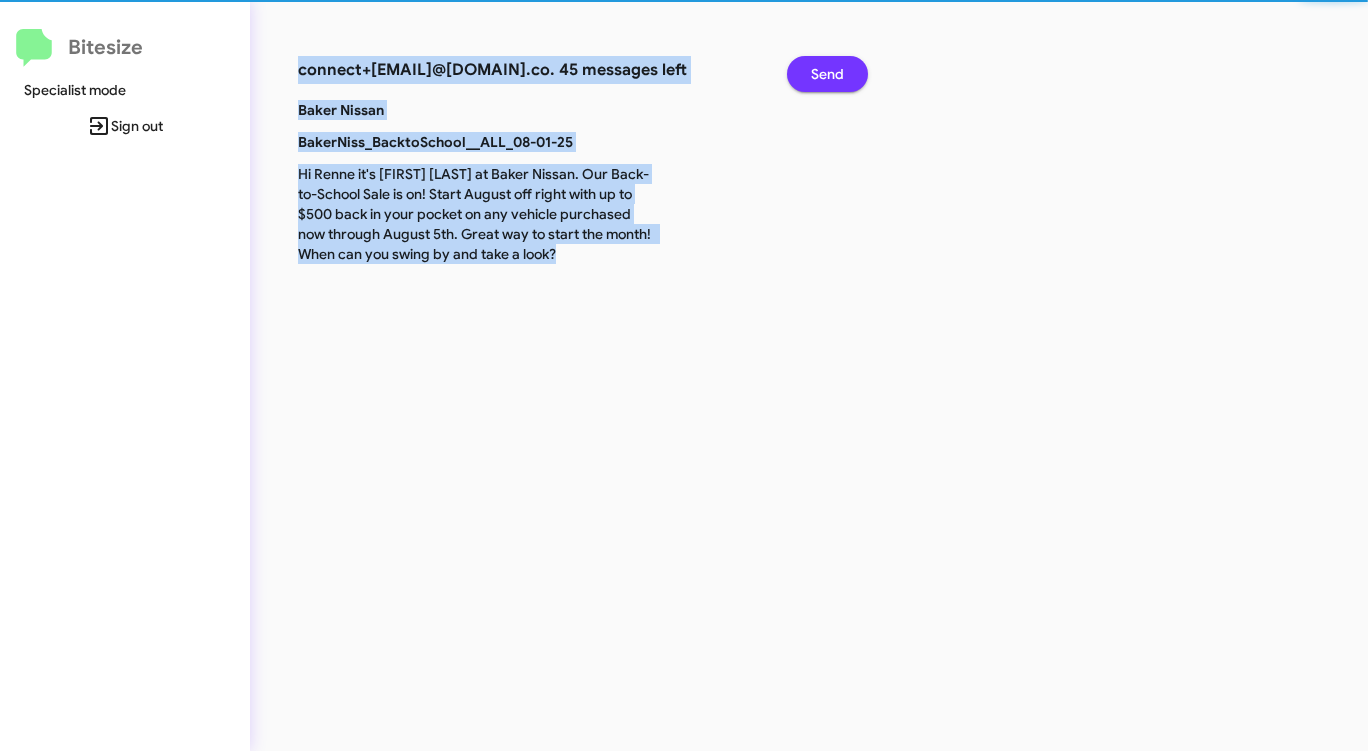 click on "Send" 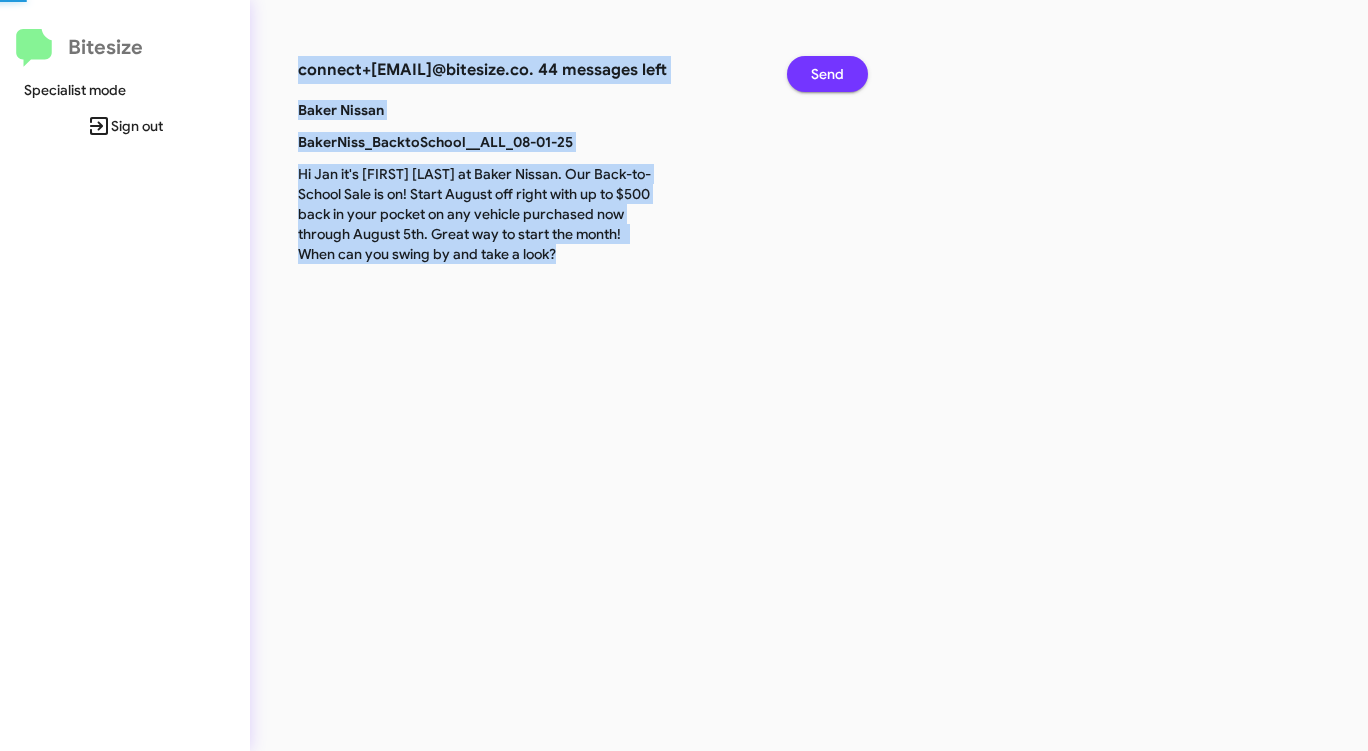click on "Send" 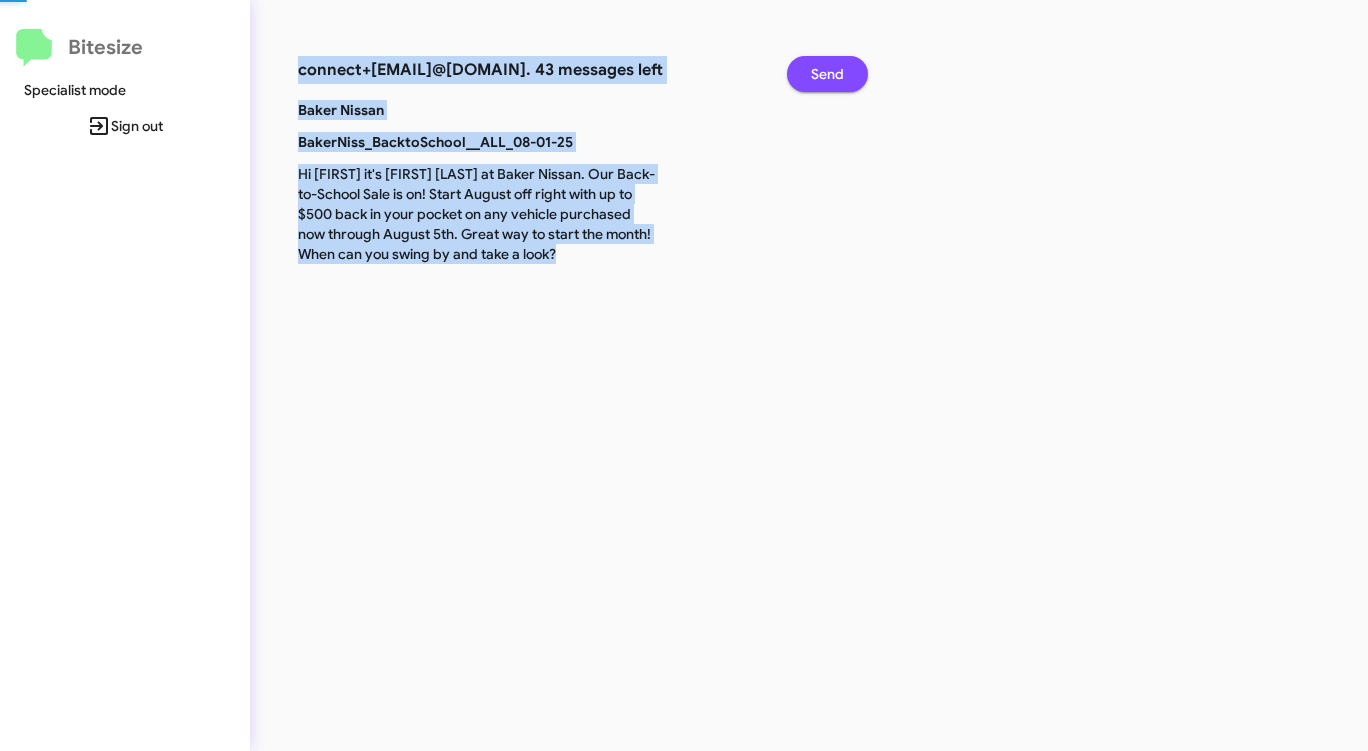 click on "Send" 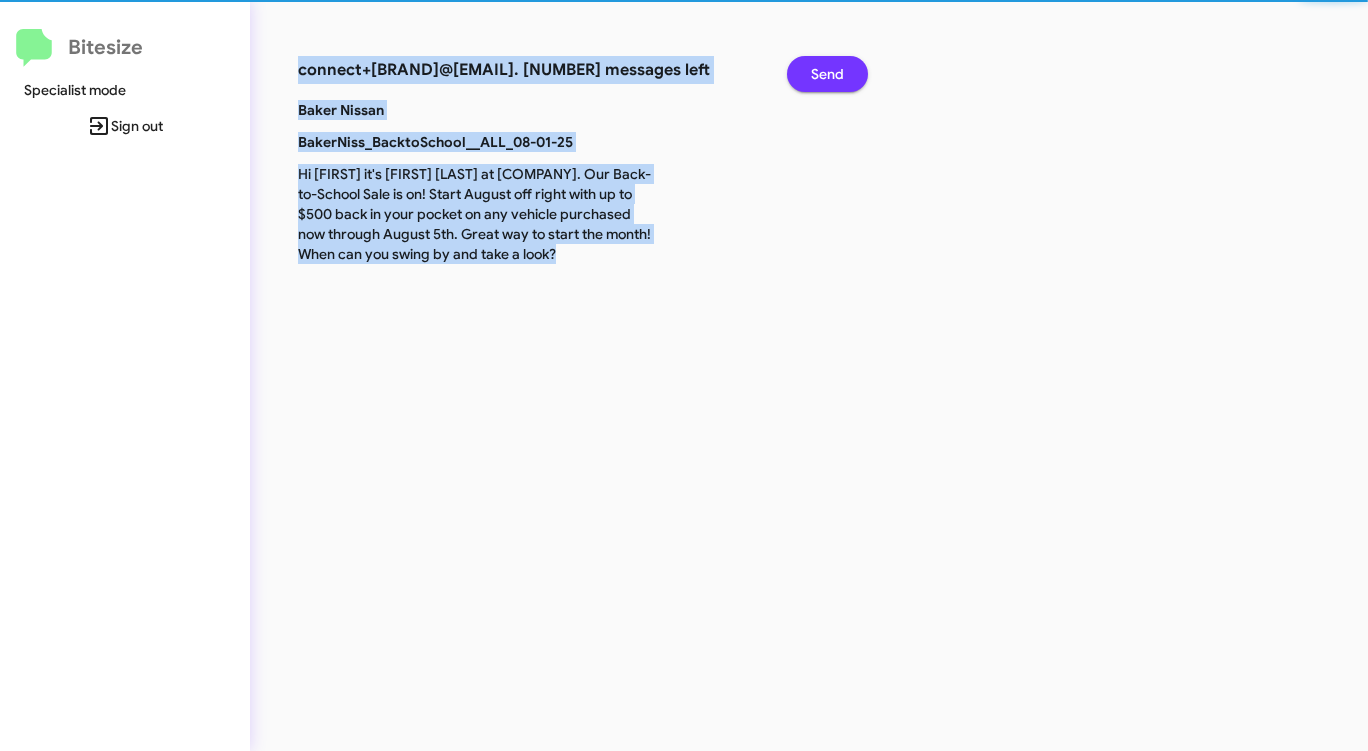click on "Send" 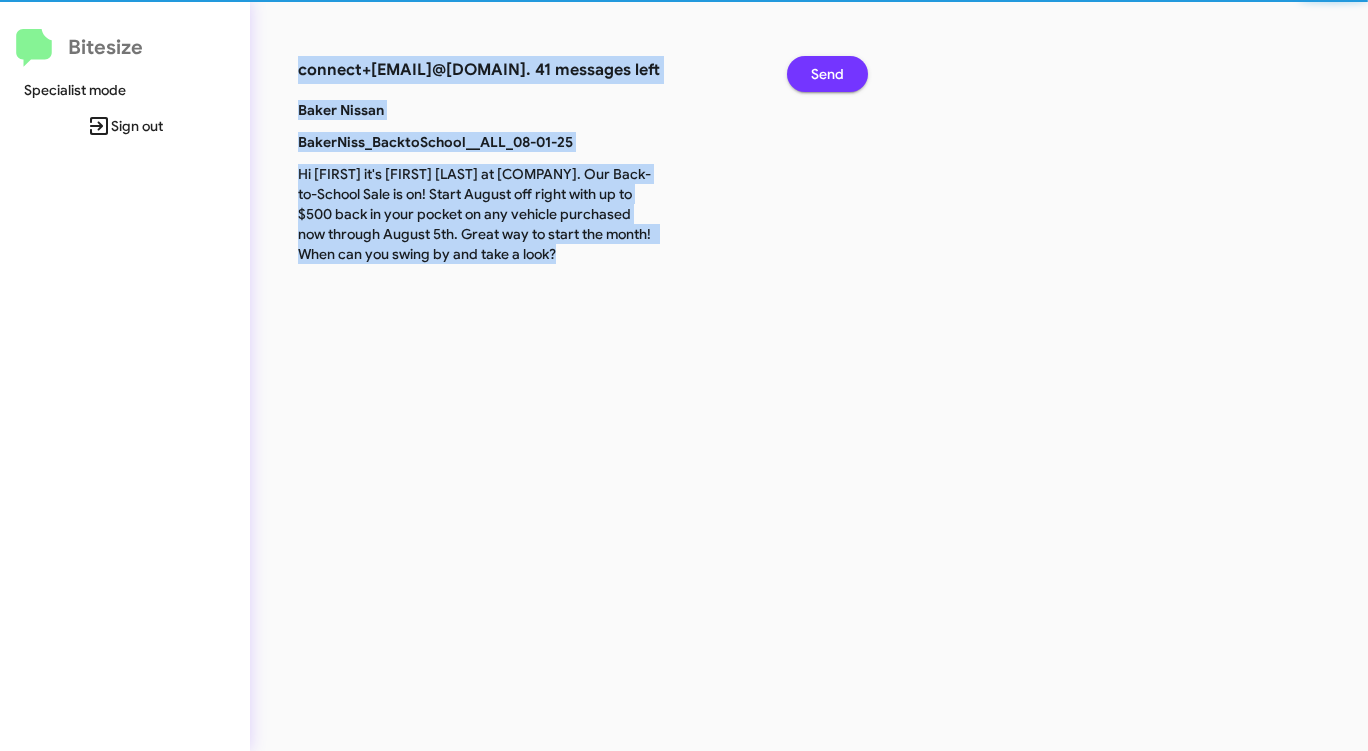 click on "Send" 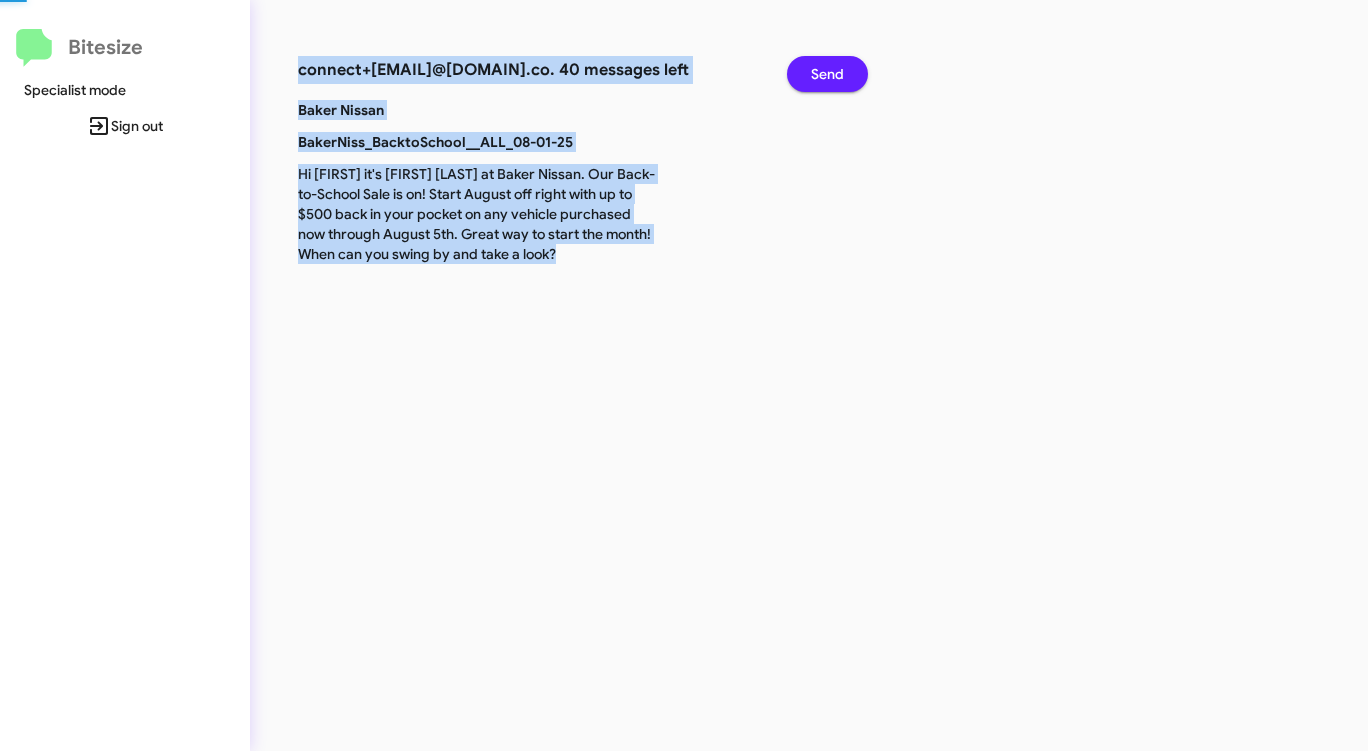 click on "Send" 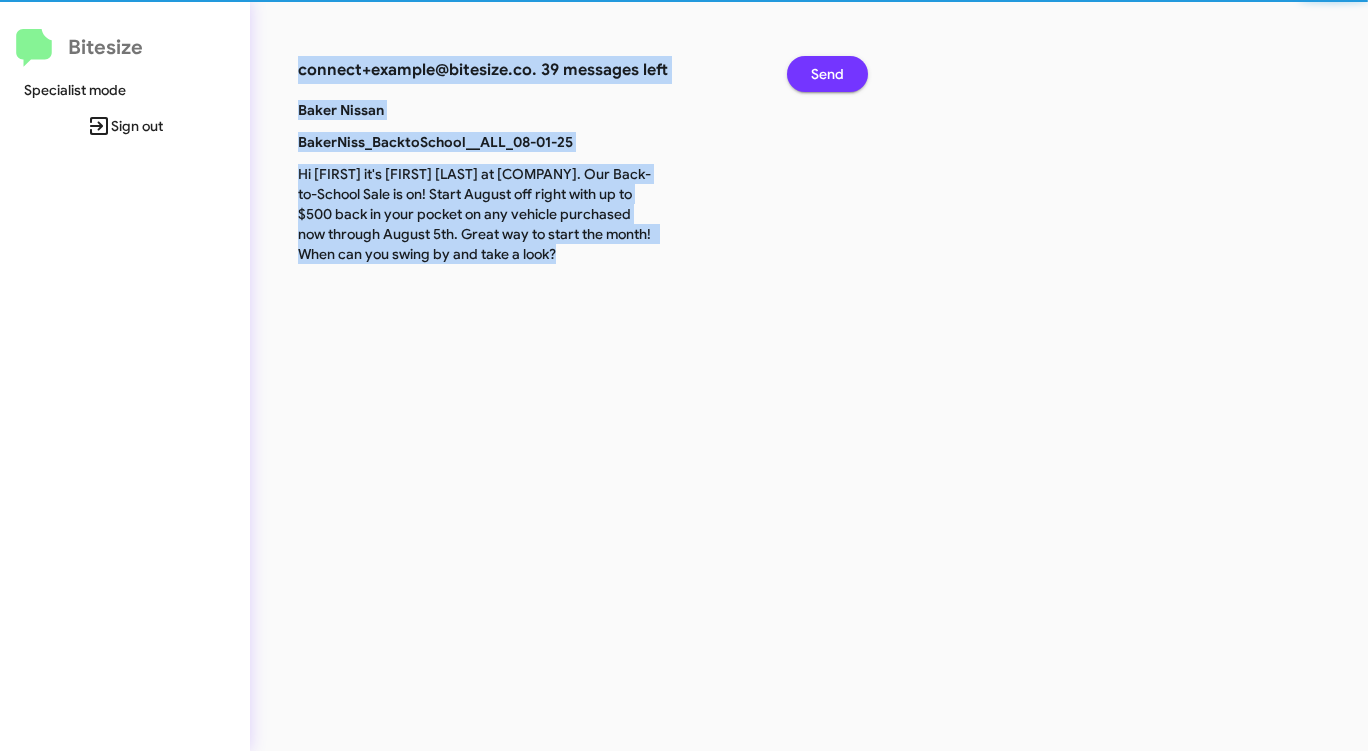 click on "Send" 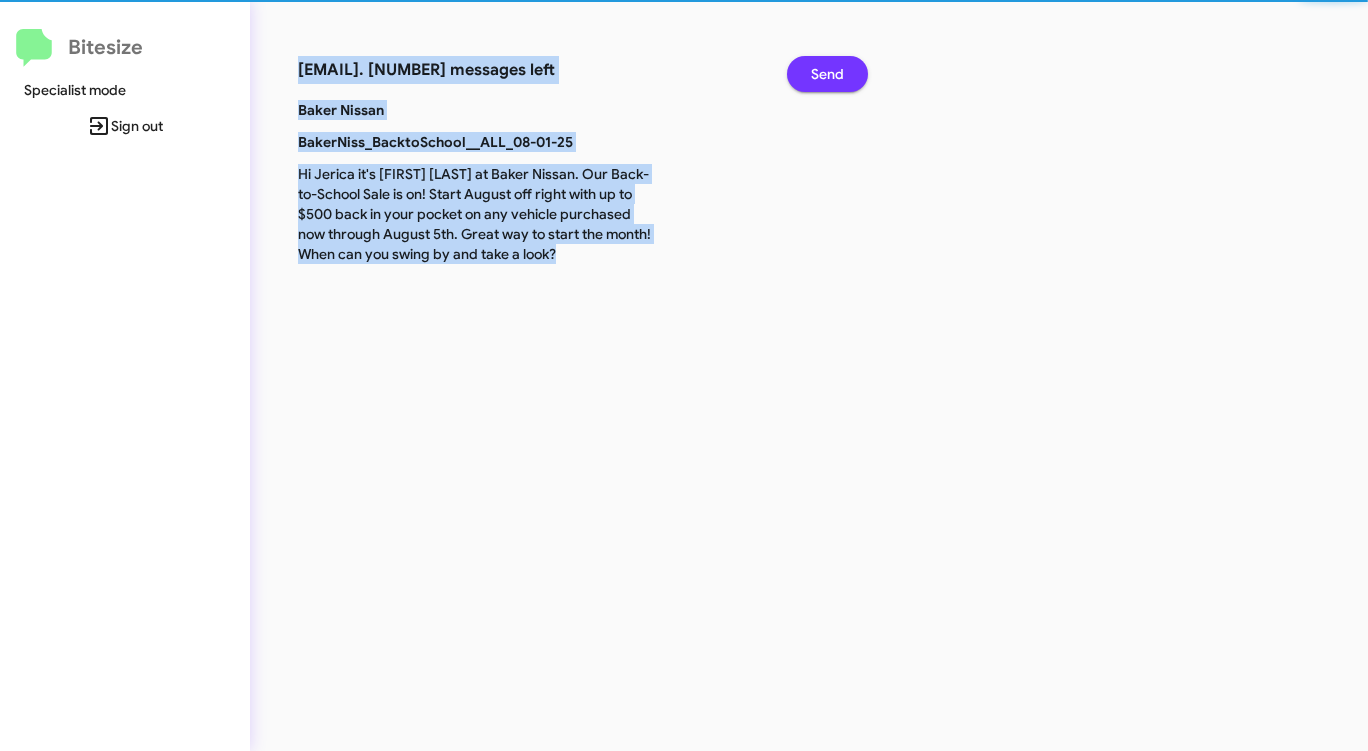 click on "Send" 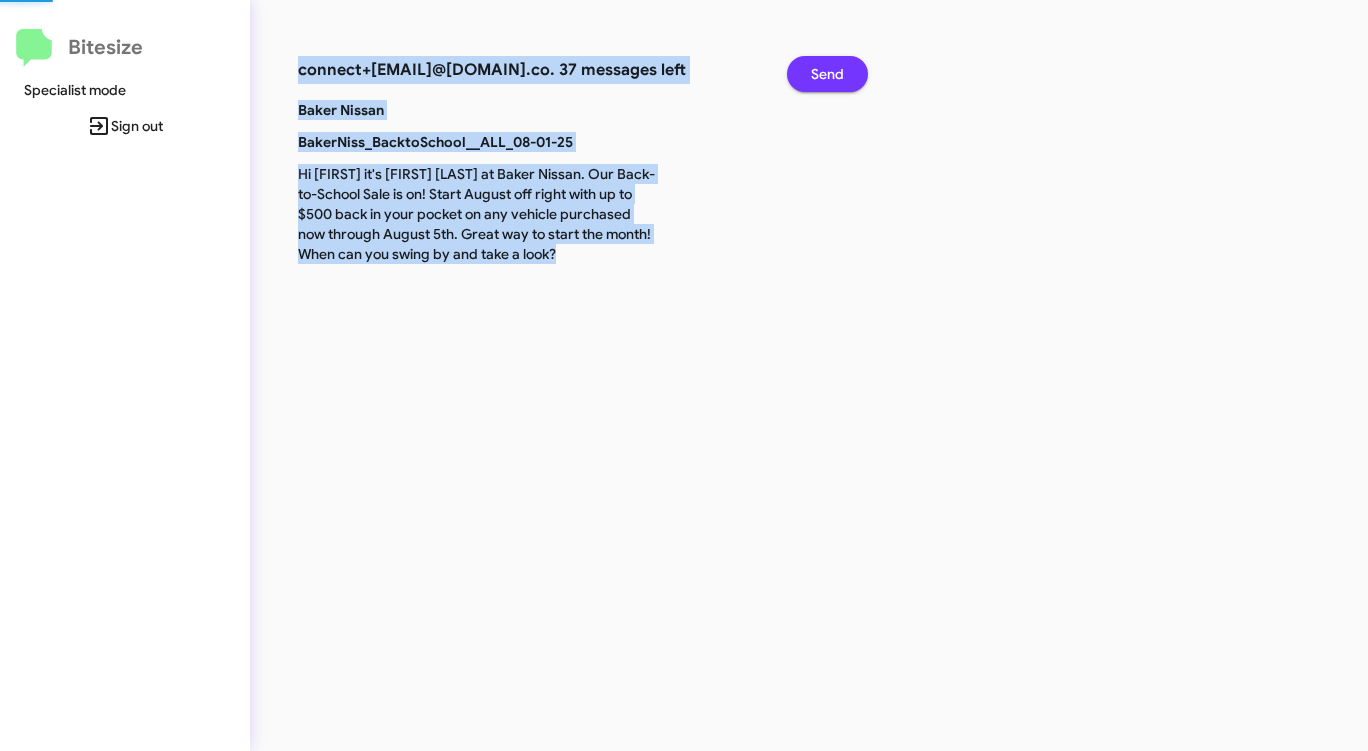 click on "Send" 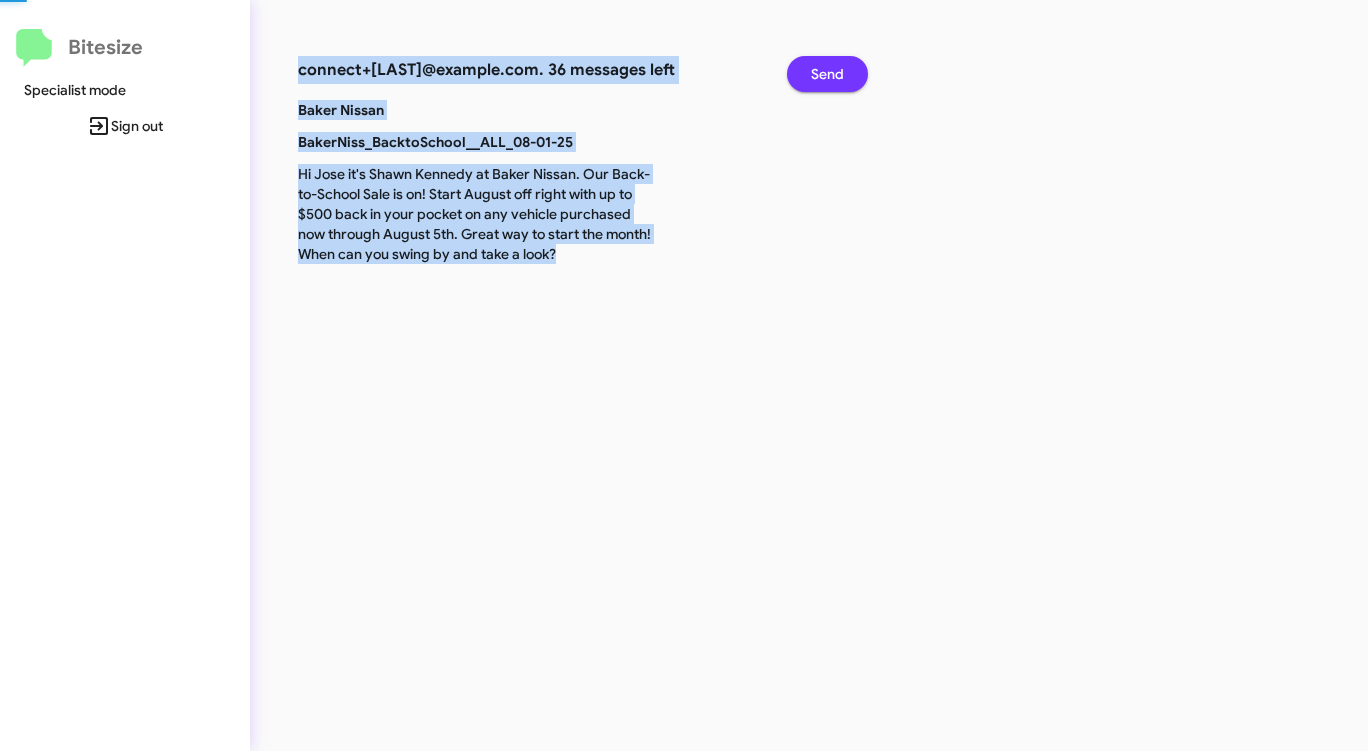 click on "Send" 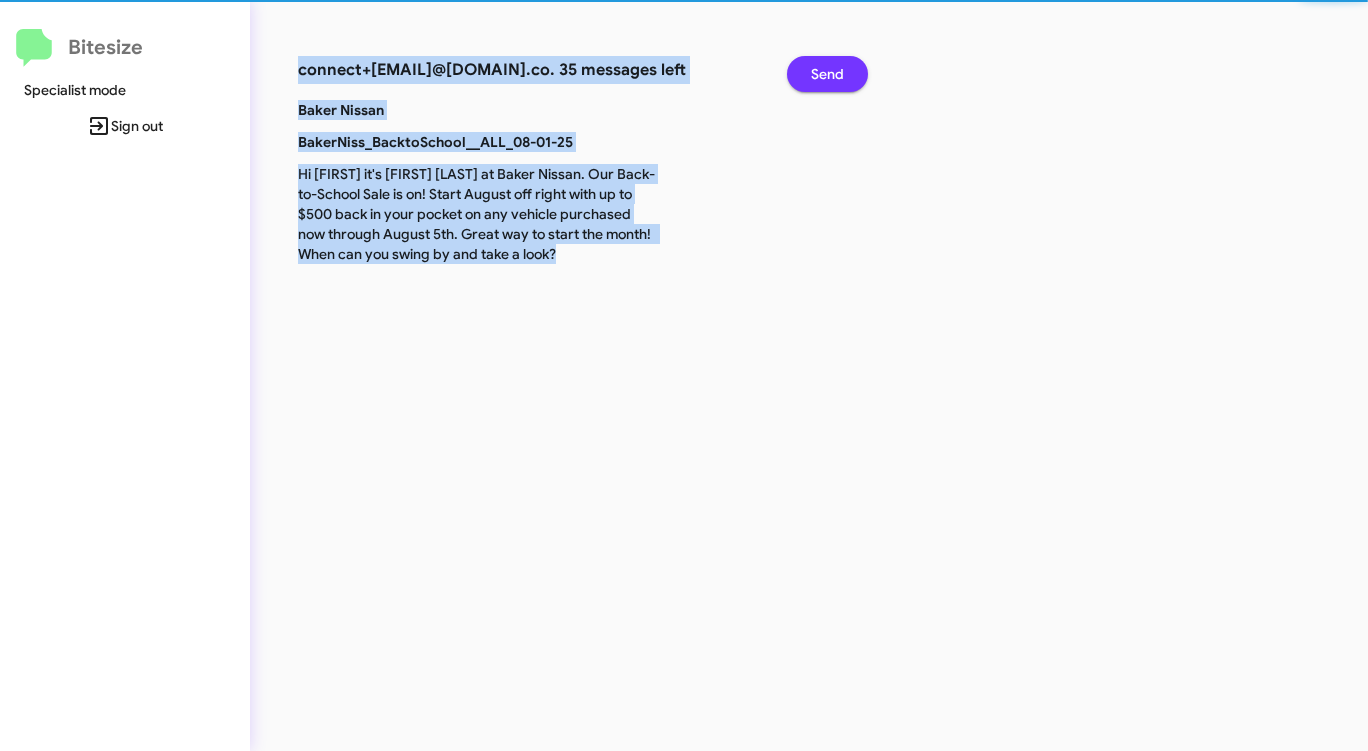 click on "Send" 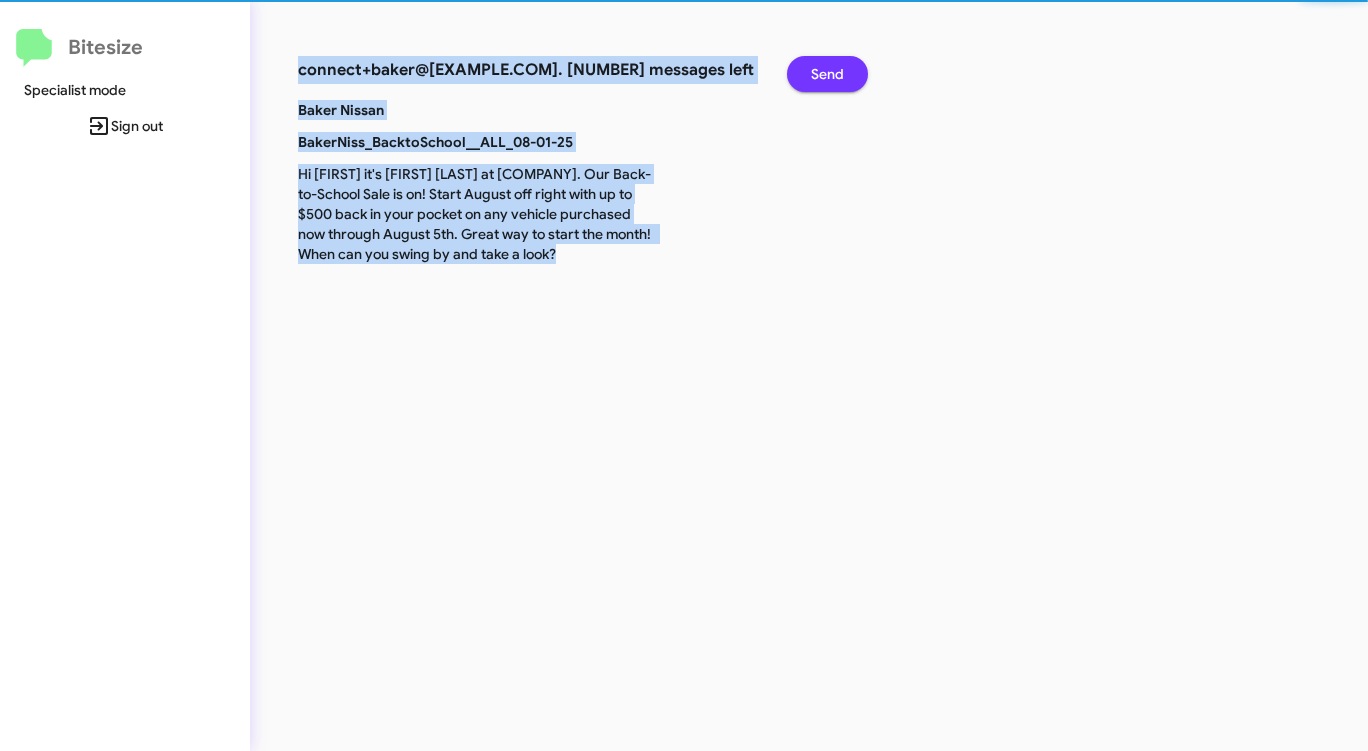 click on "Send" 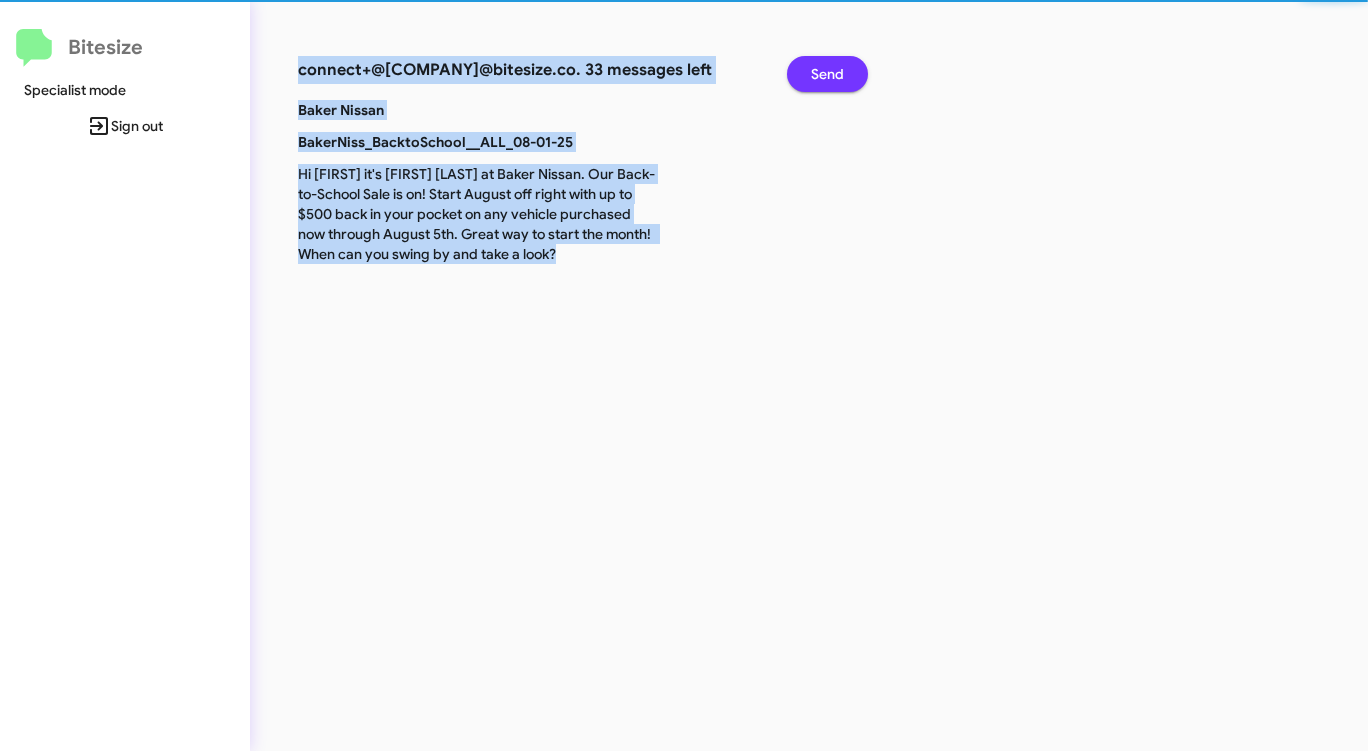 click on "Send" 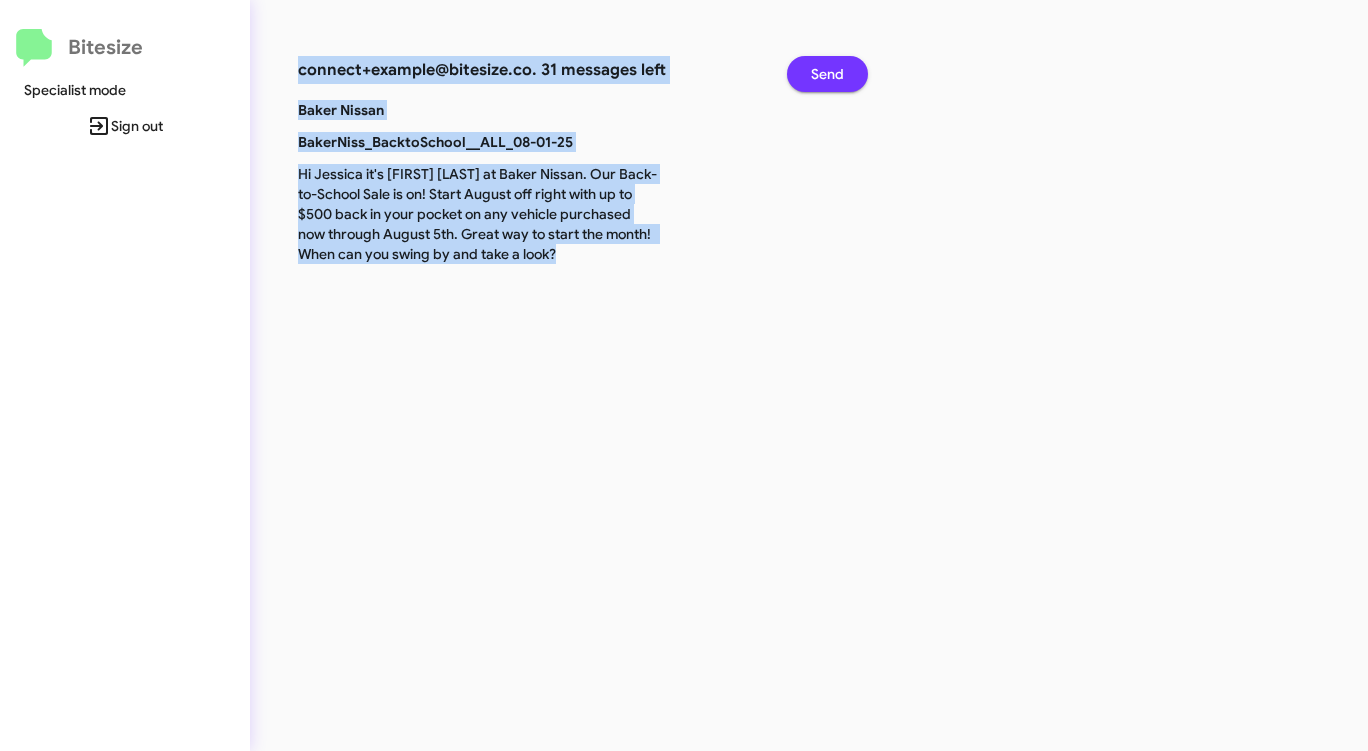 click on "Send" 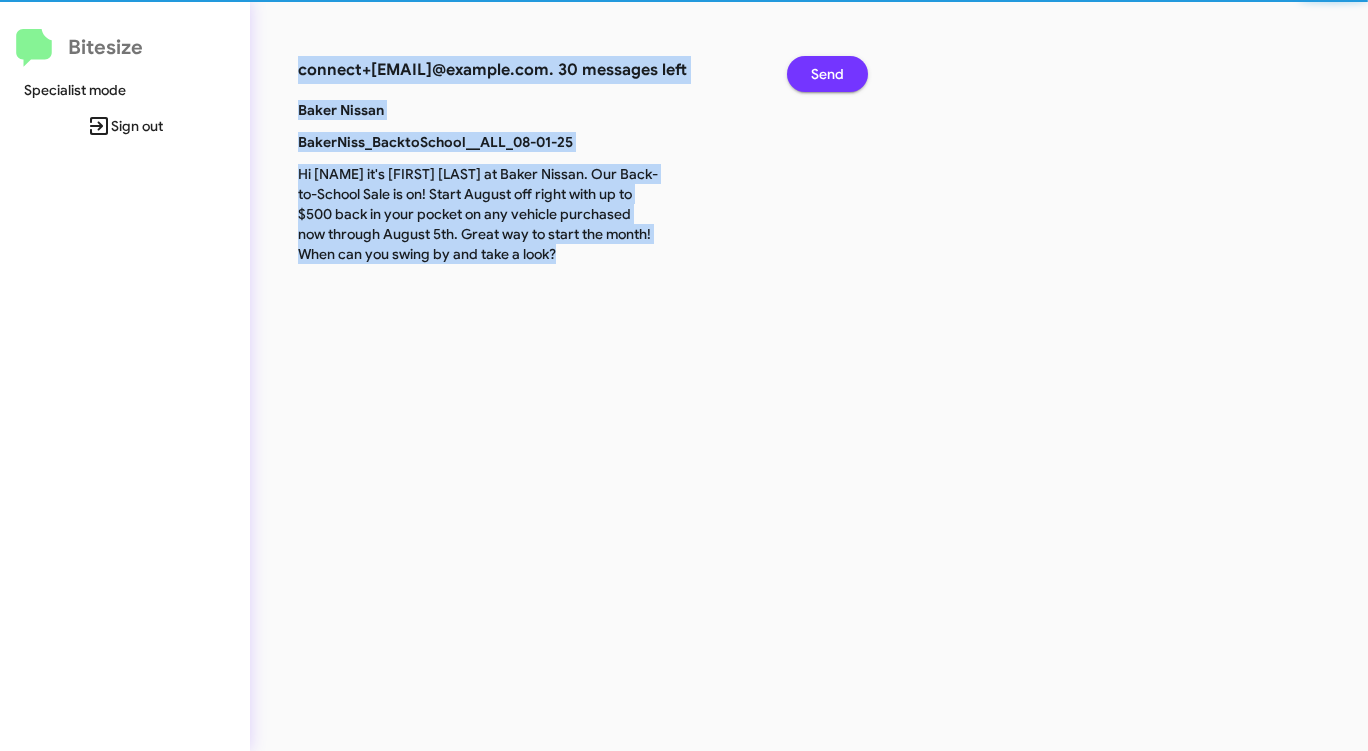 click on "Send" 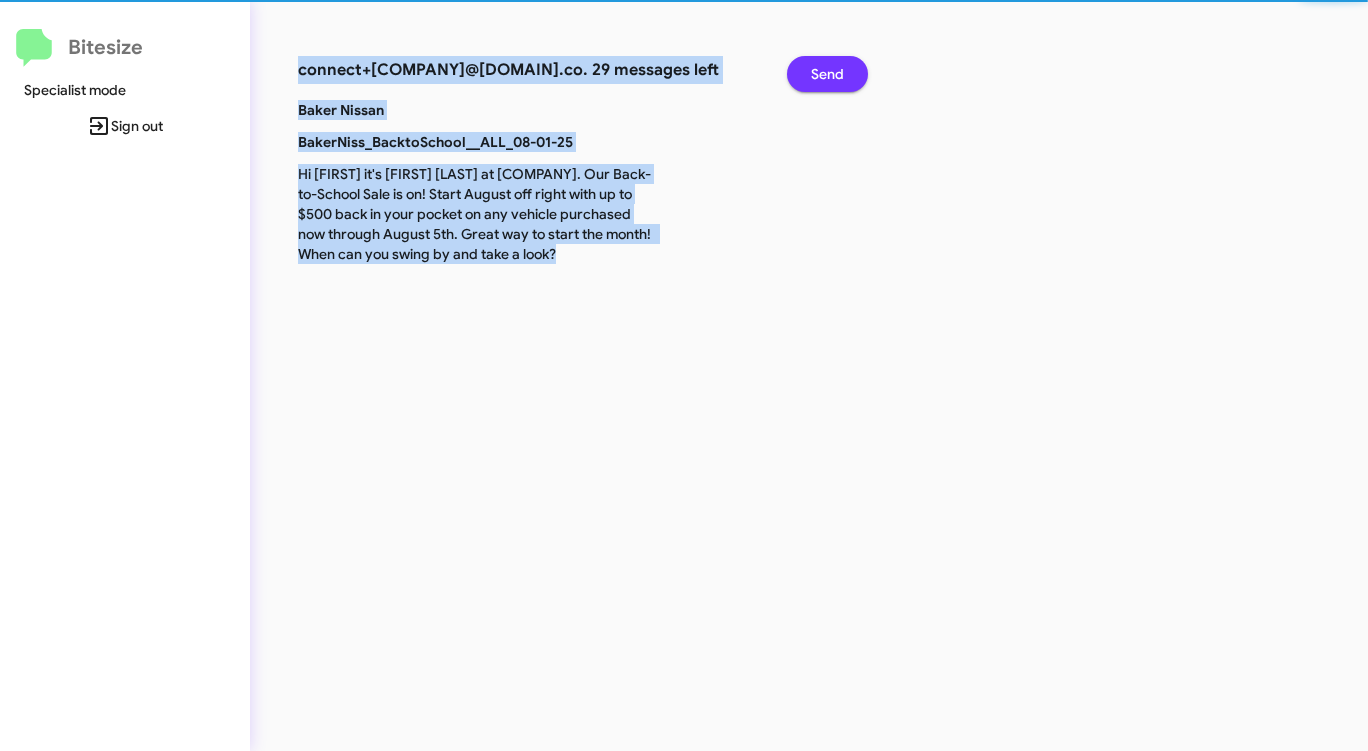click on "Send" 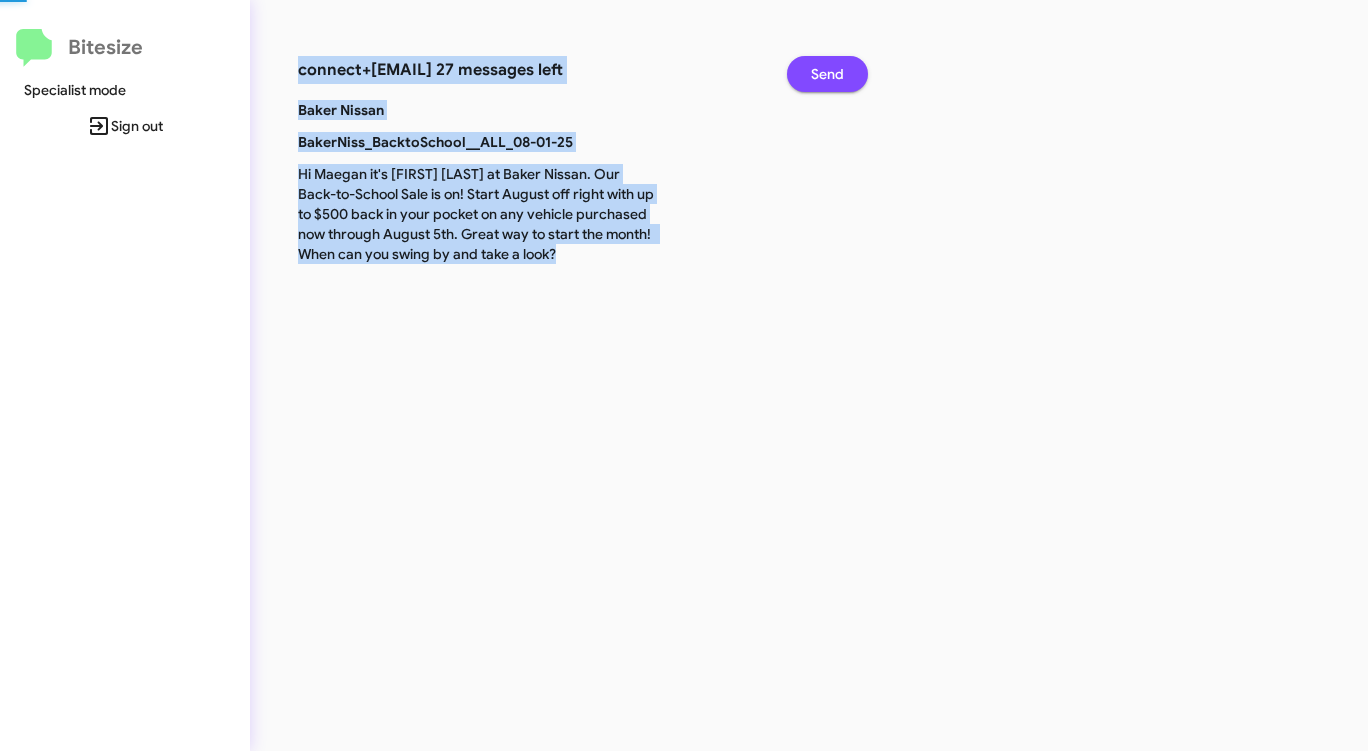 click on "Send" 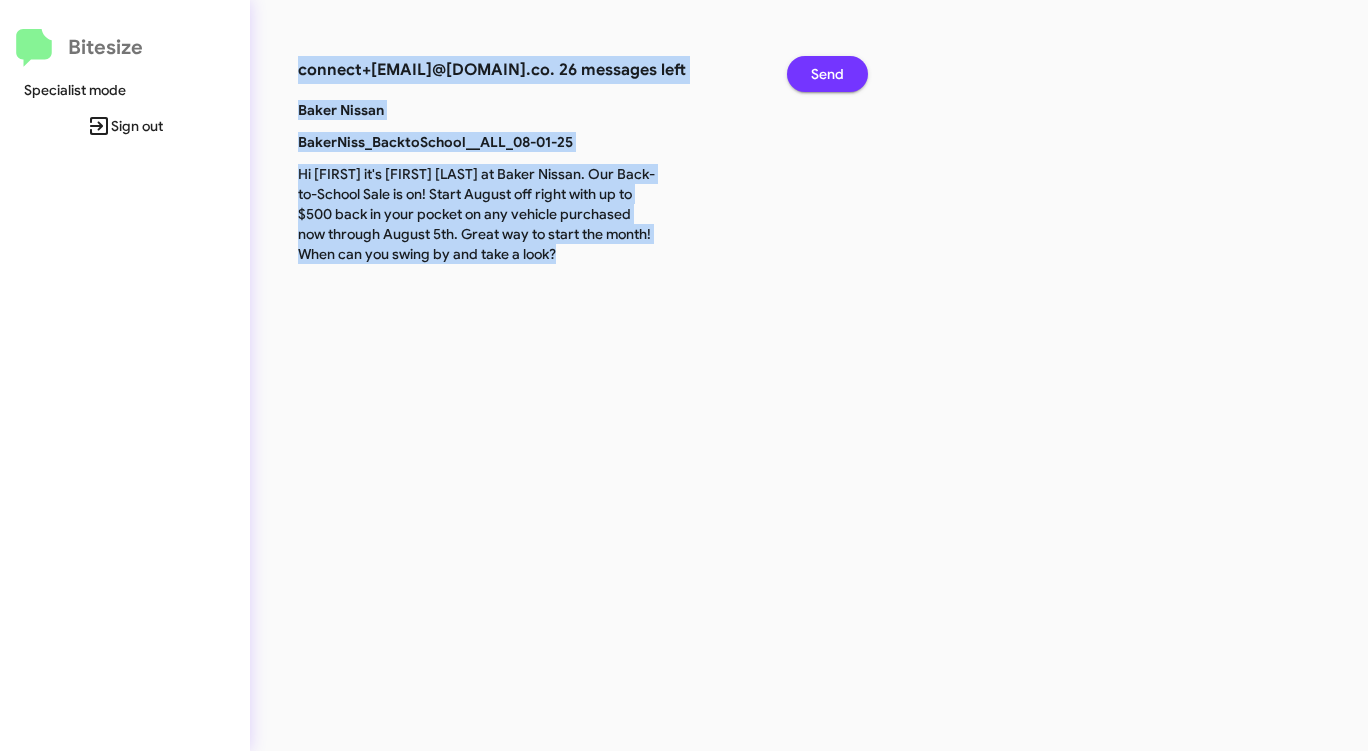 click on "Send" 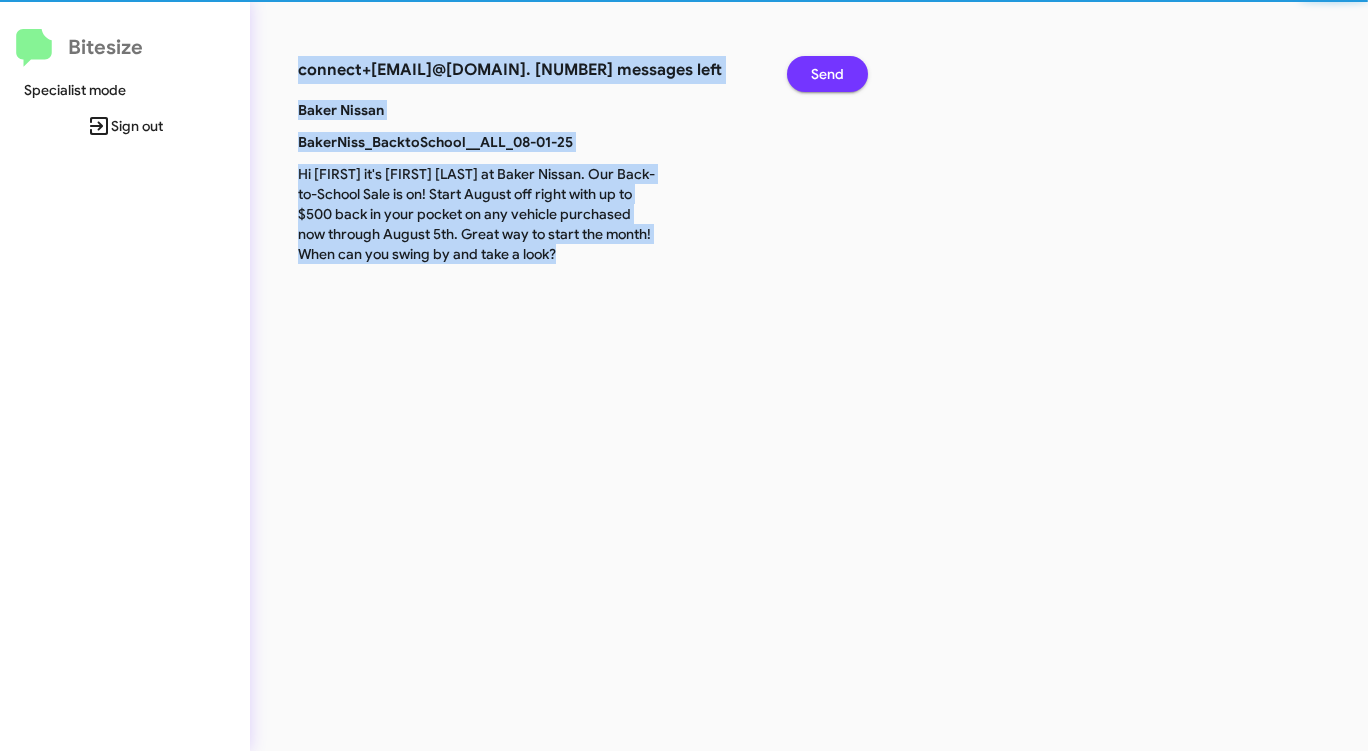 click on "Send" 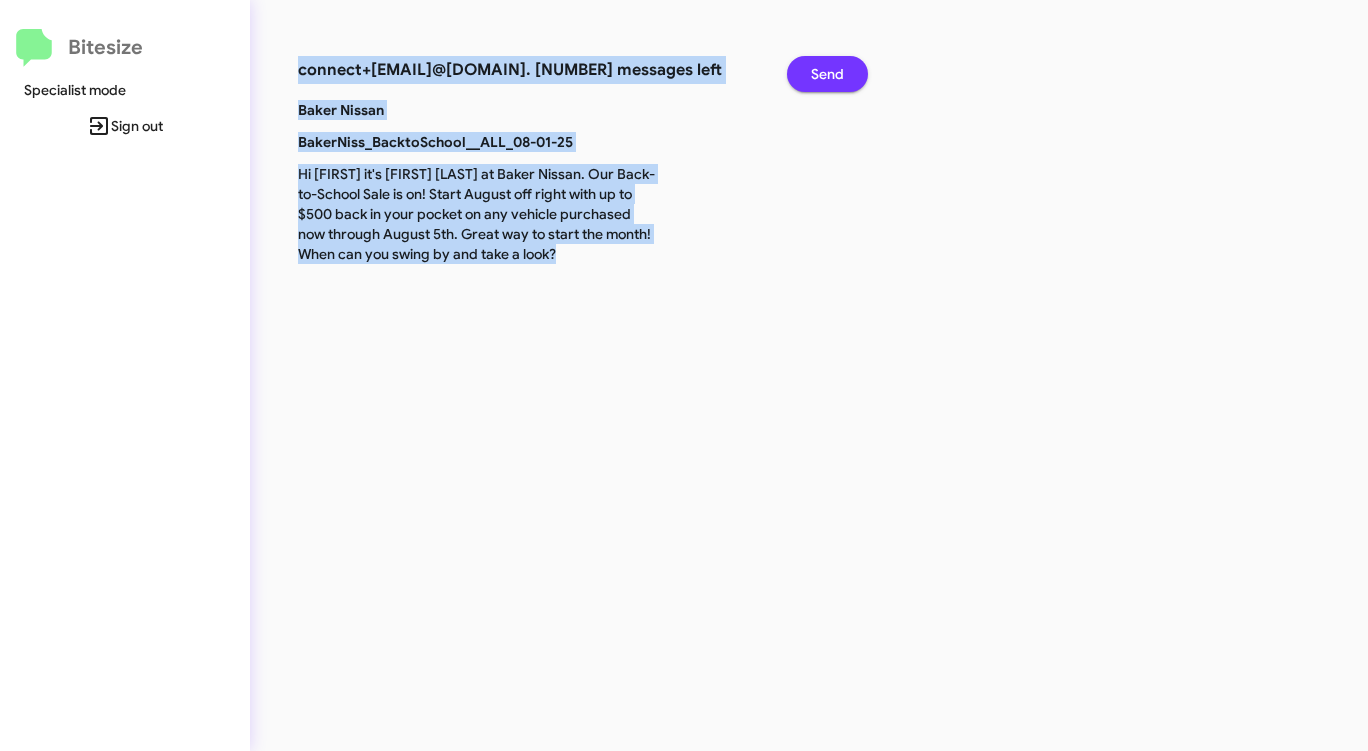 click on "Send" 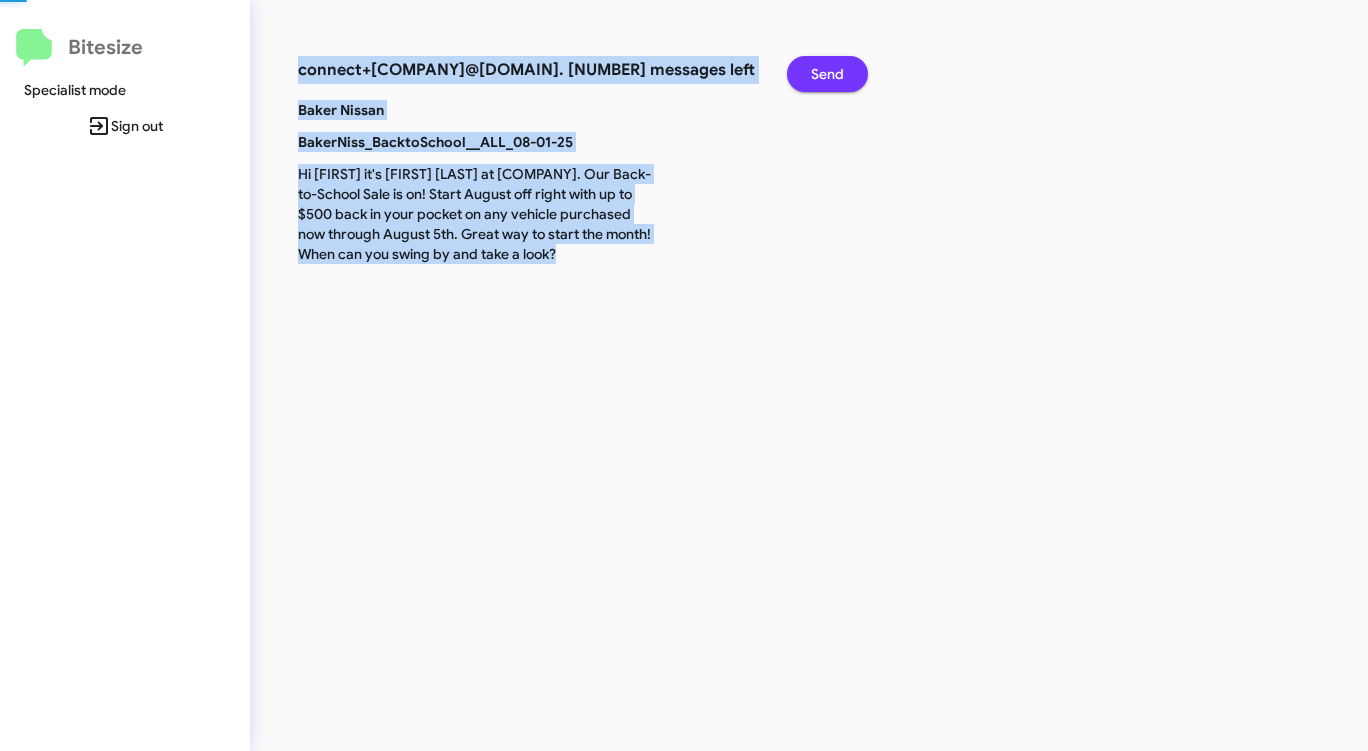 click on "Send" 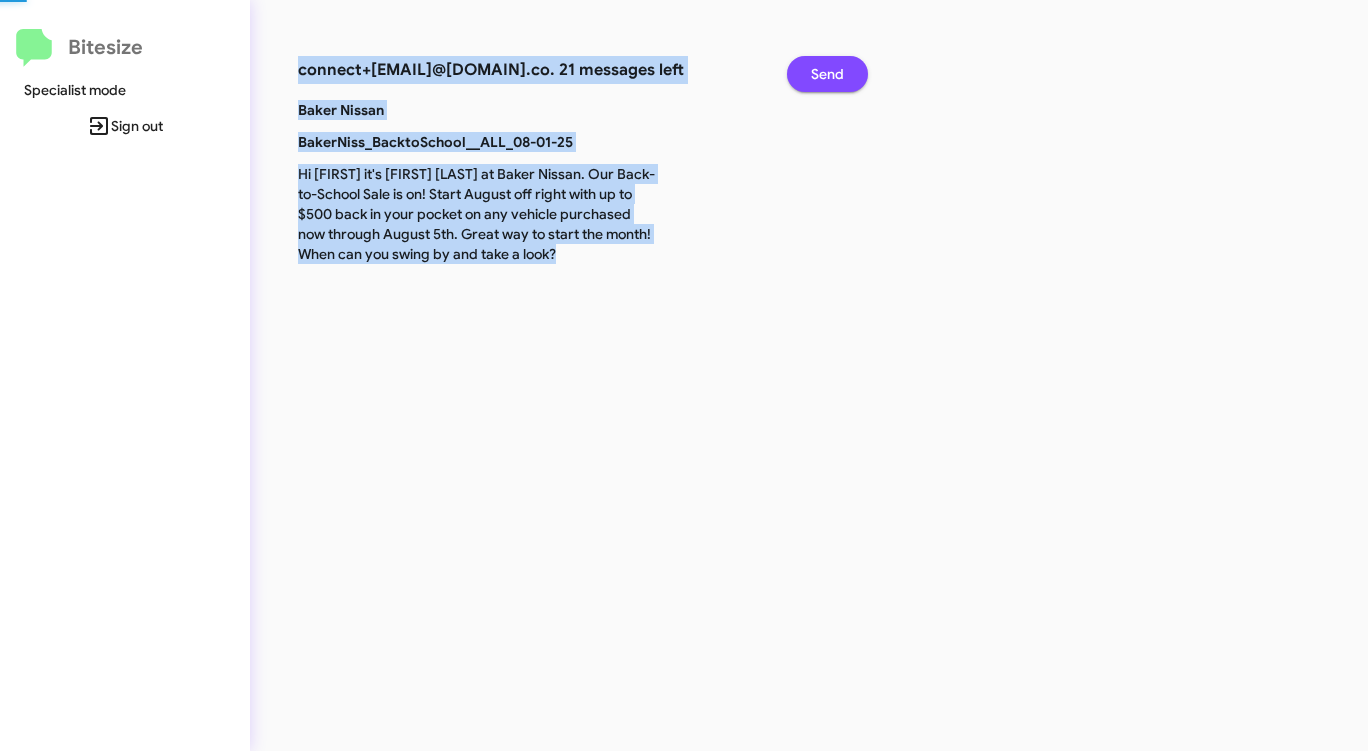 click on "Send" 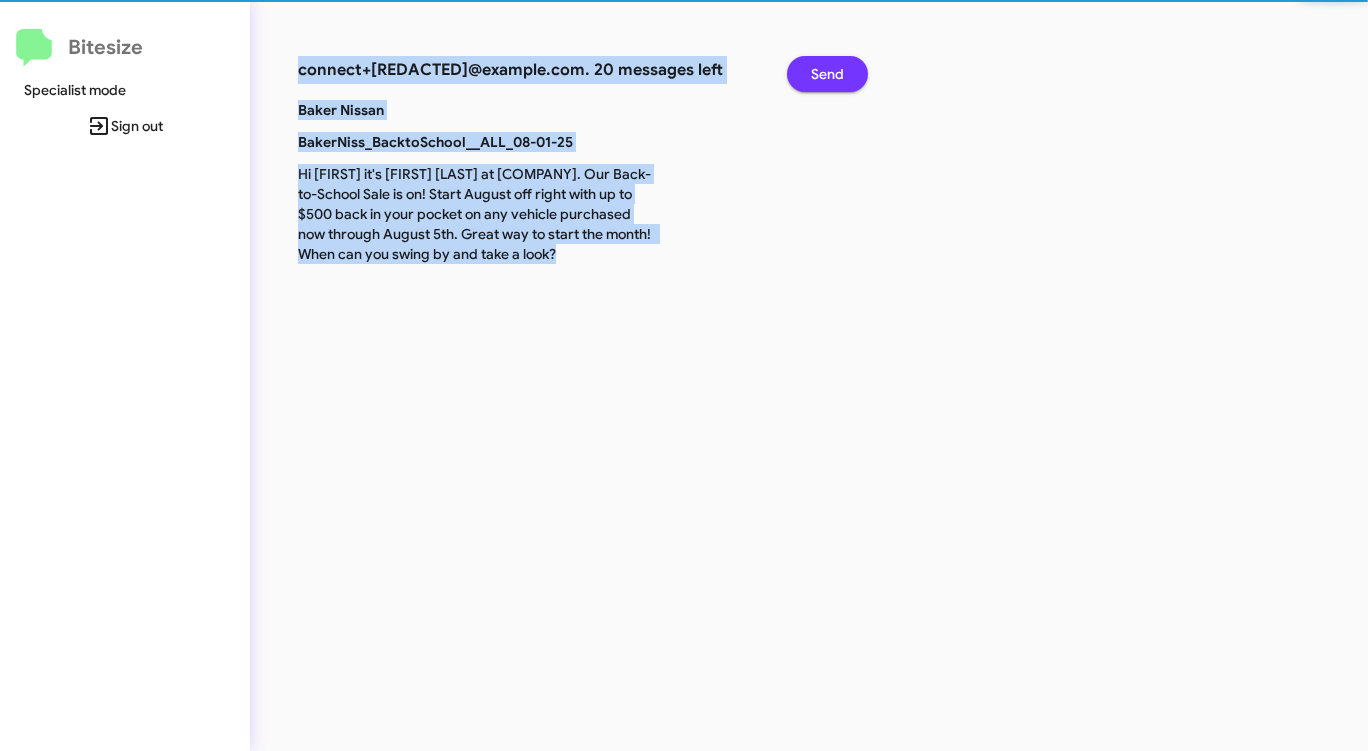 click on "Send" 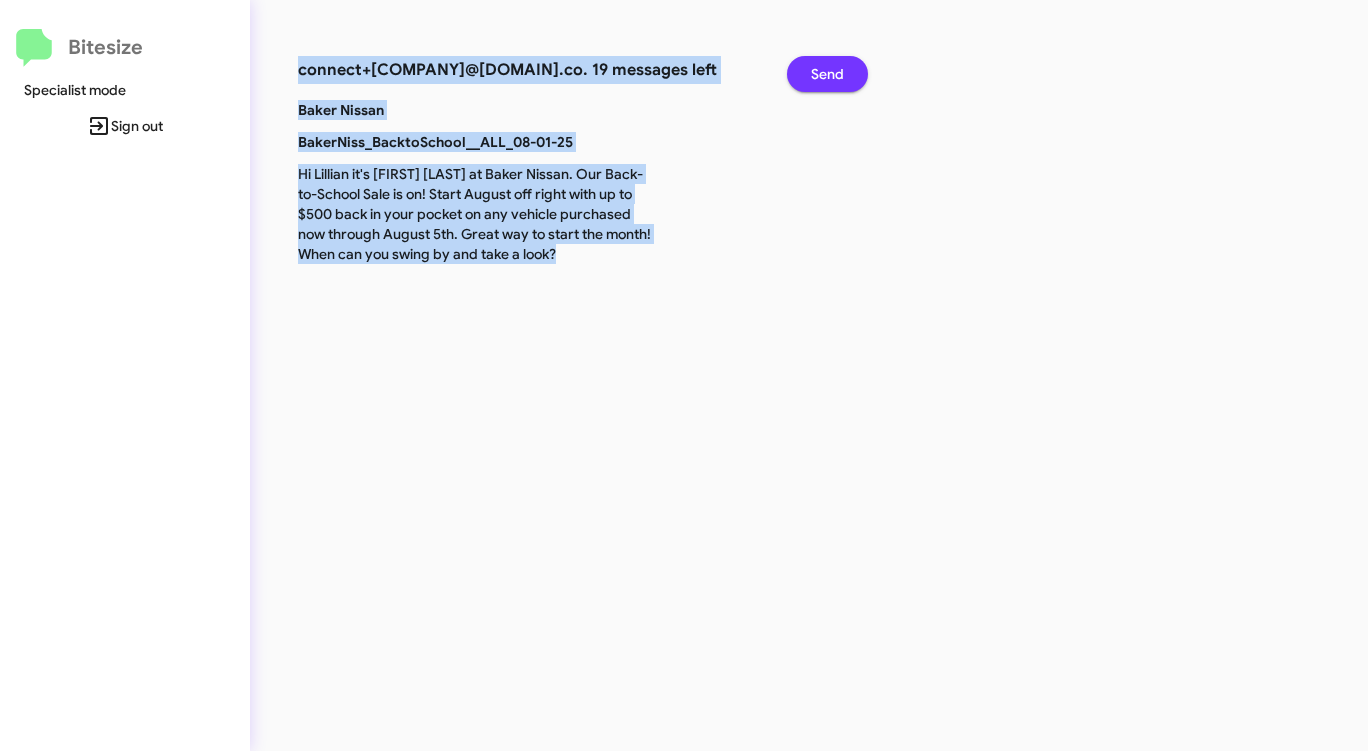 click on "Send" 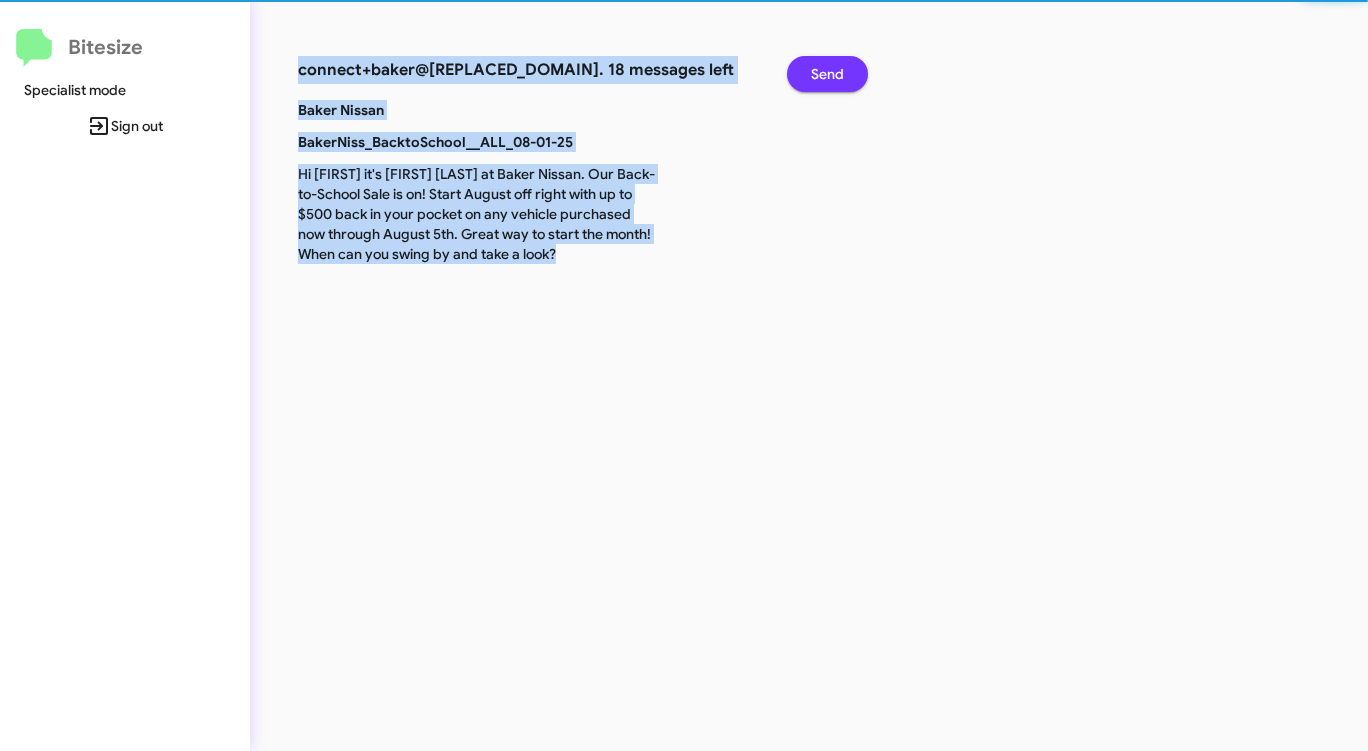 click on "Send" 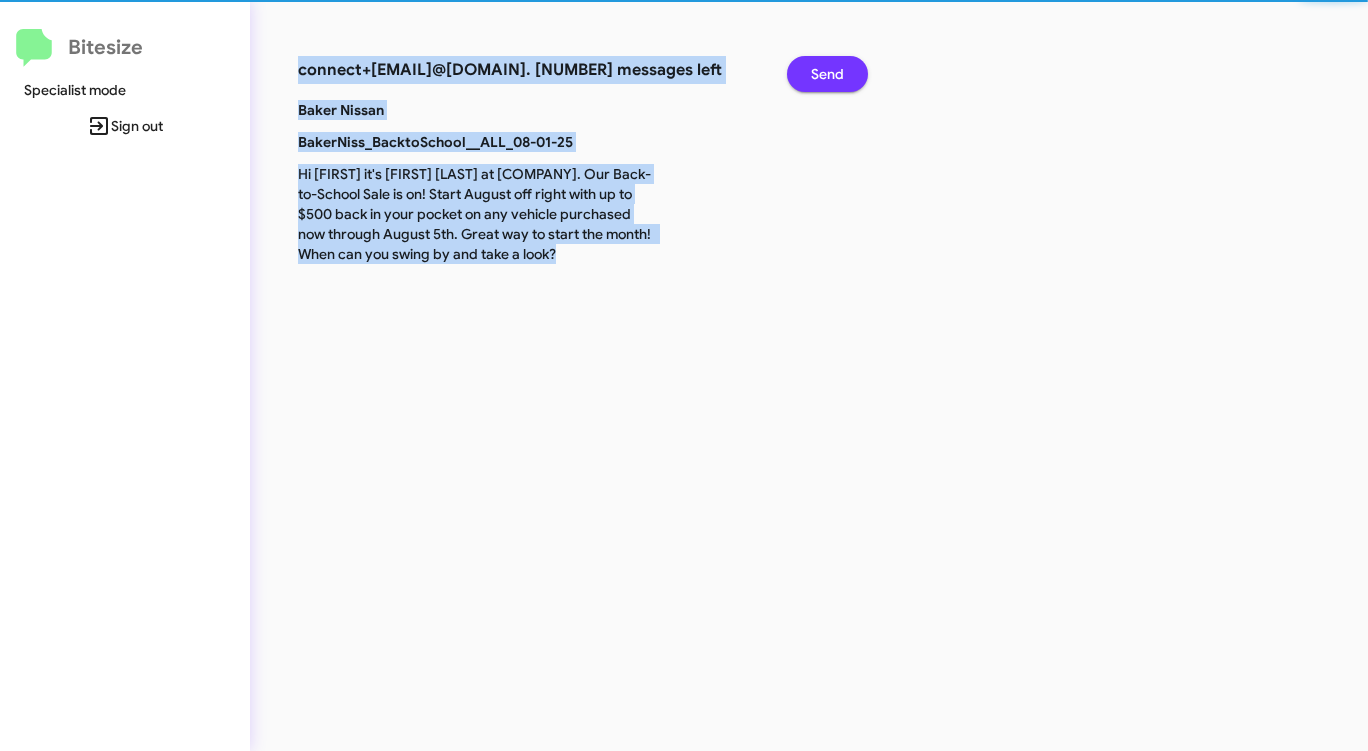 click on "Send" 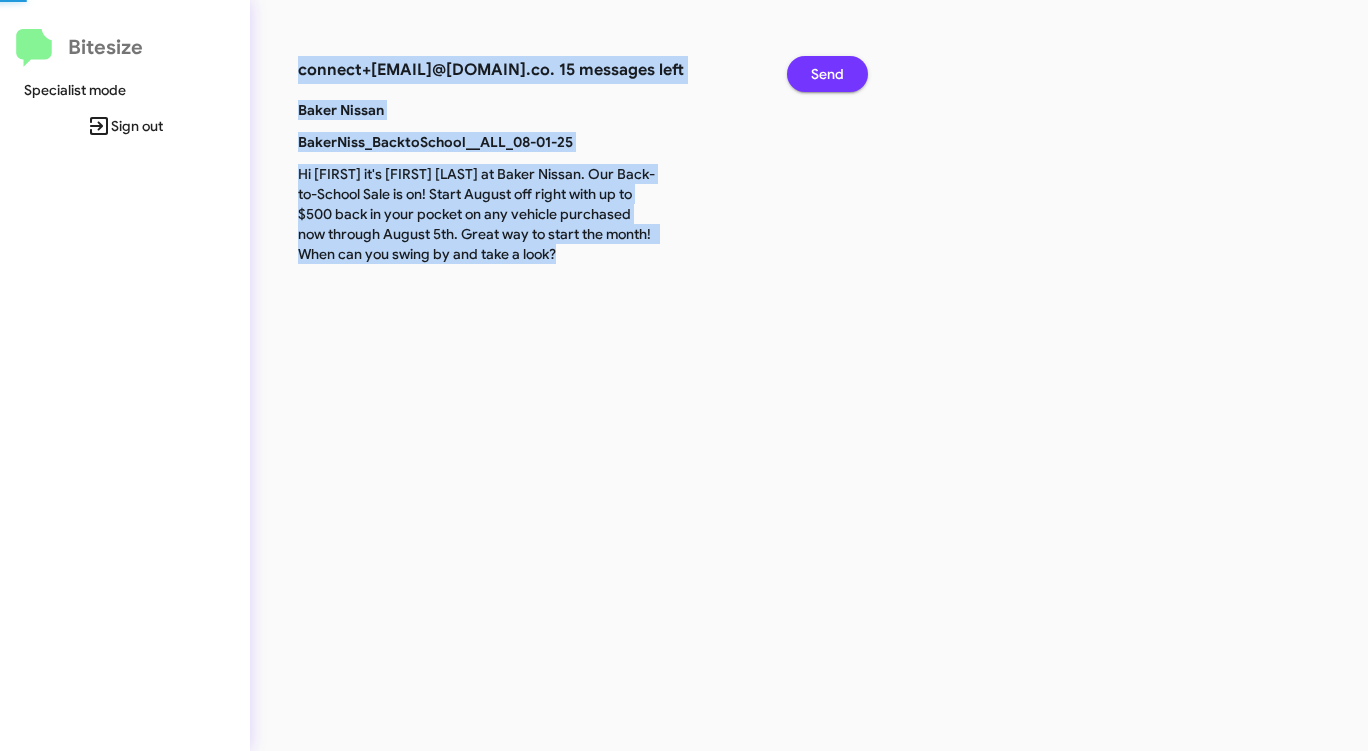 click on "Send" 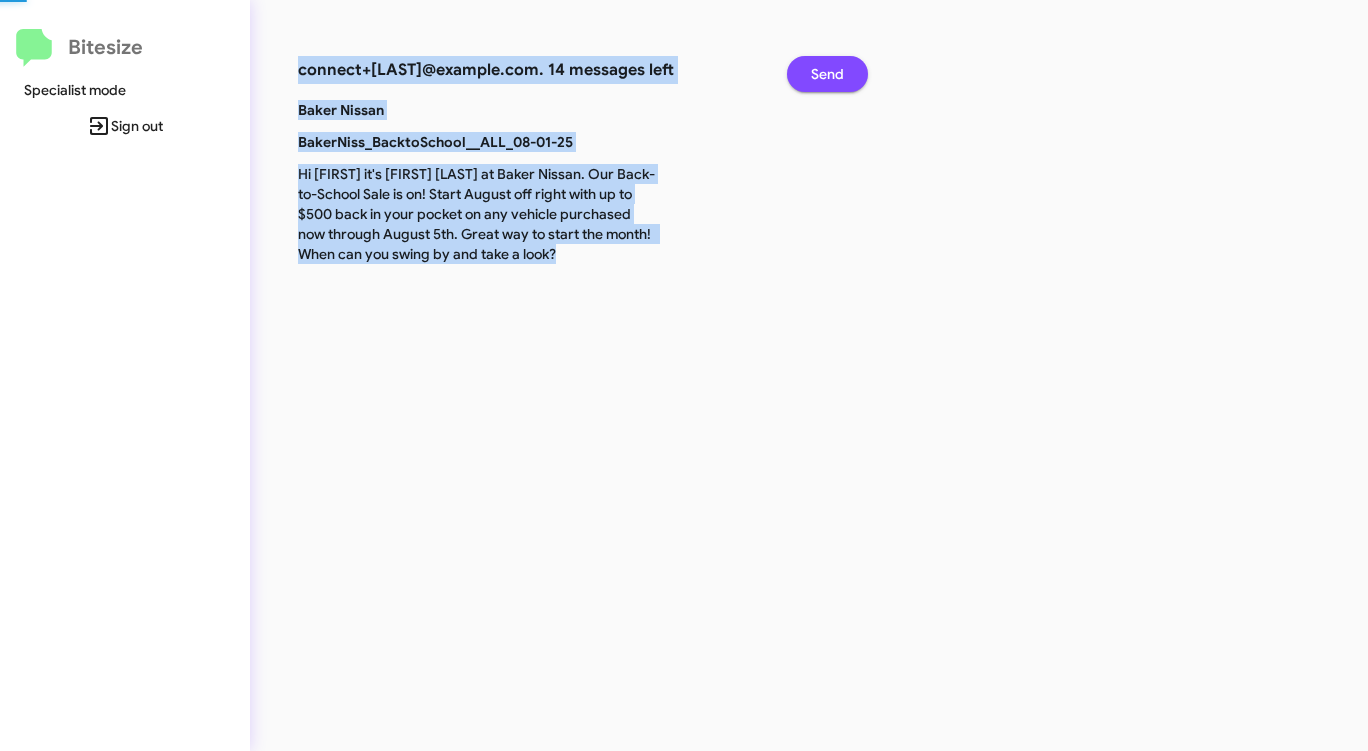 click on "Send" 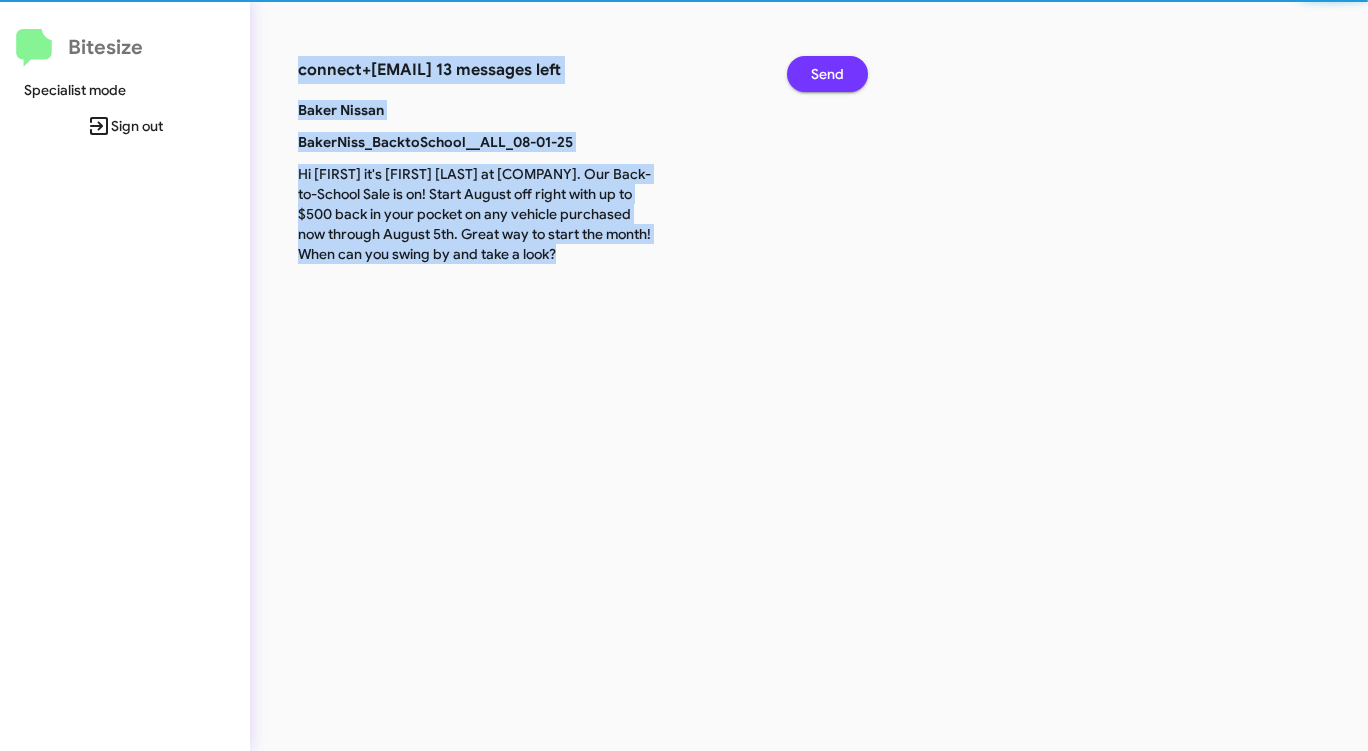click on "Send" 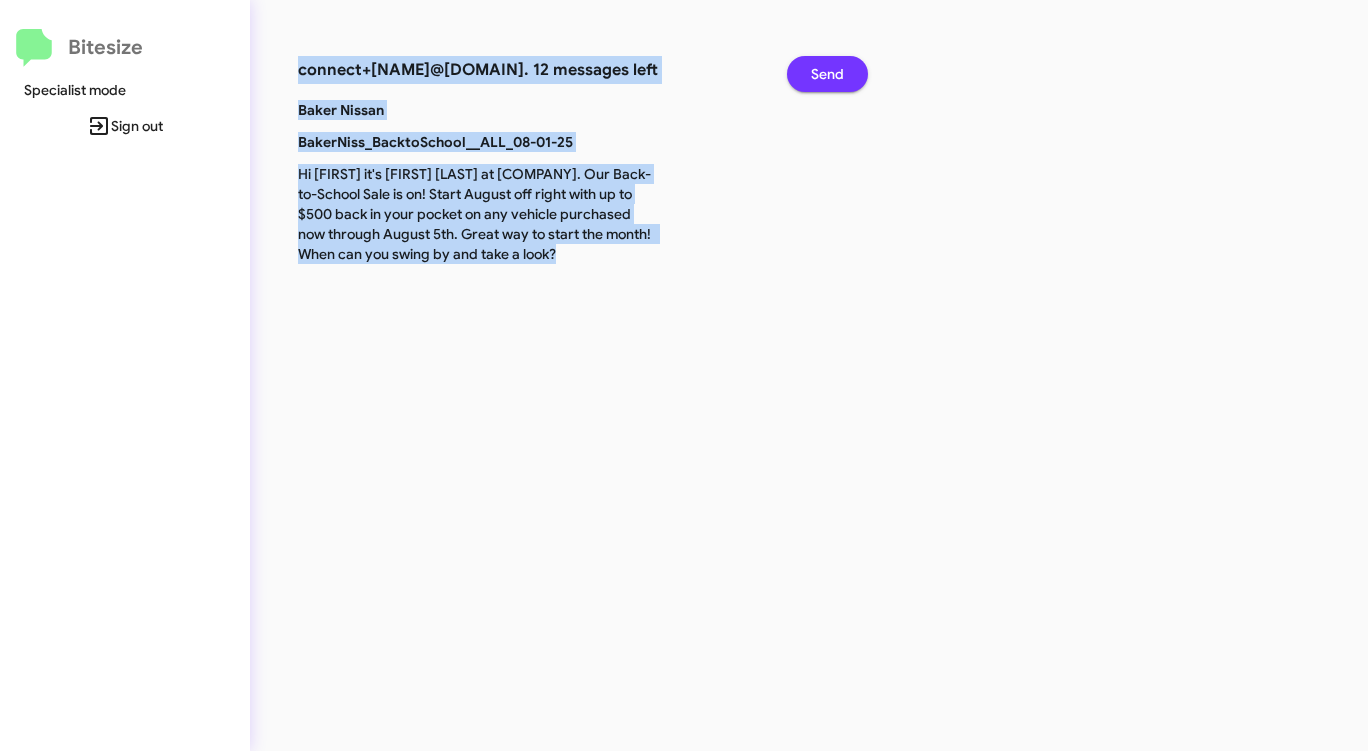 click on "Send" 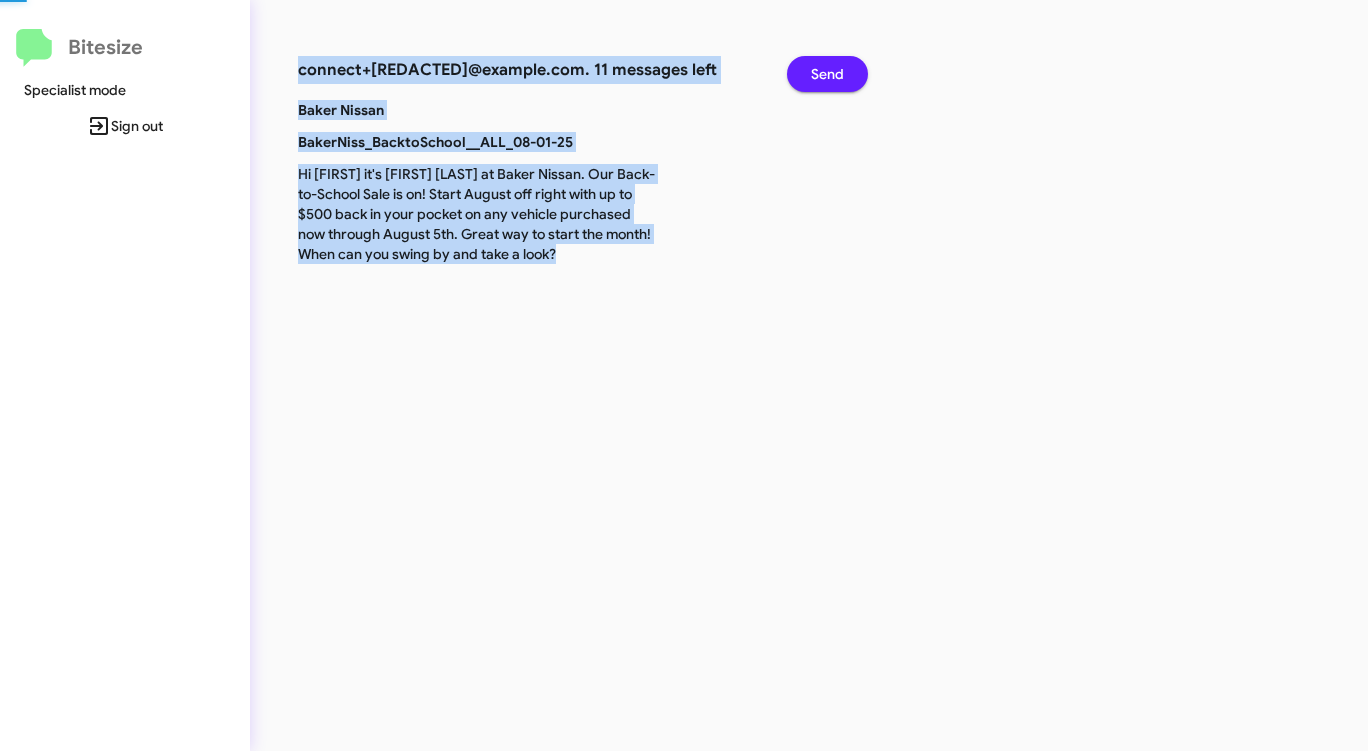click on "Send" 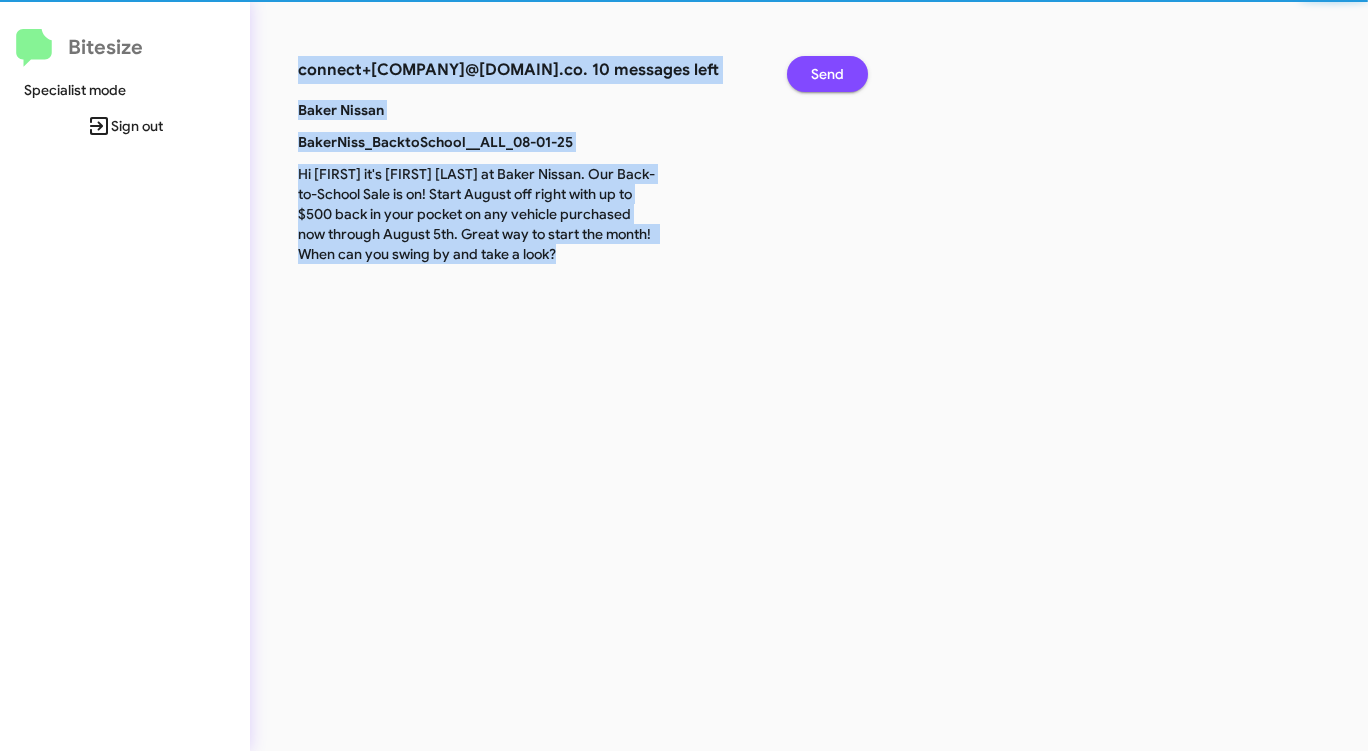click on "Send" 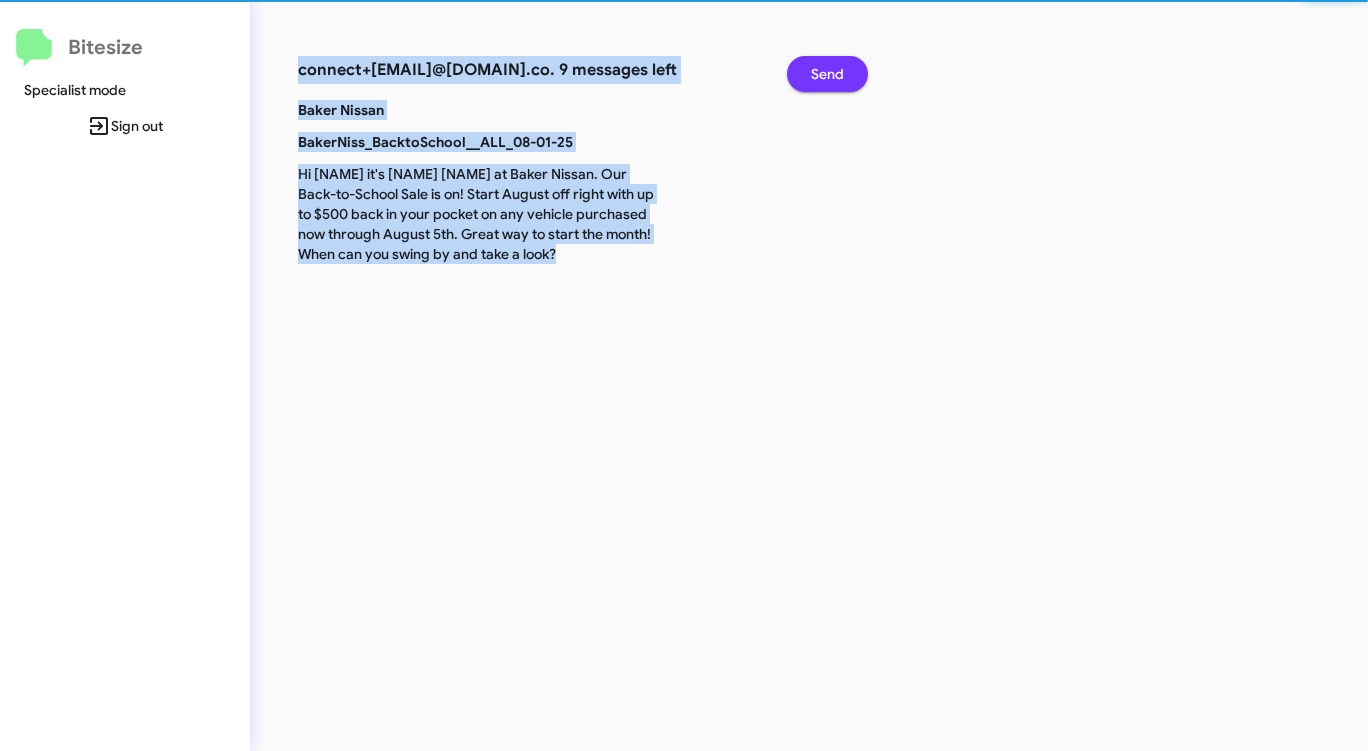 click on "Send" 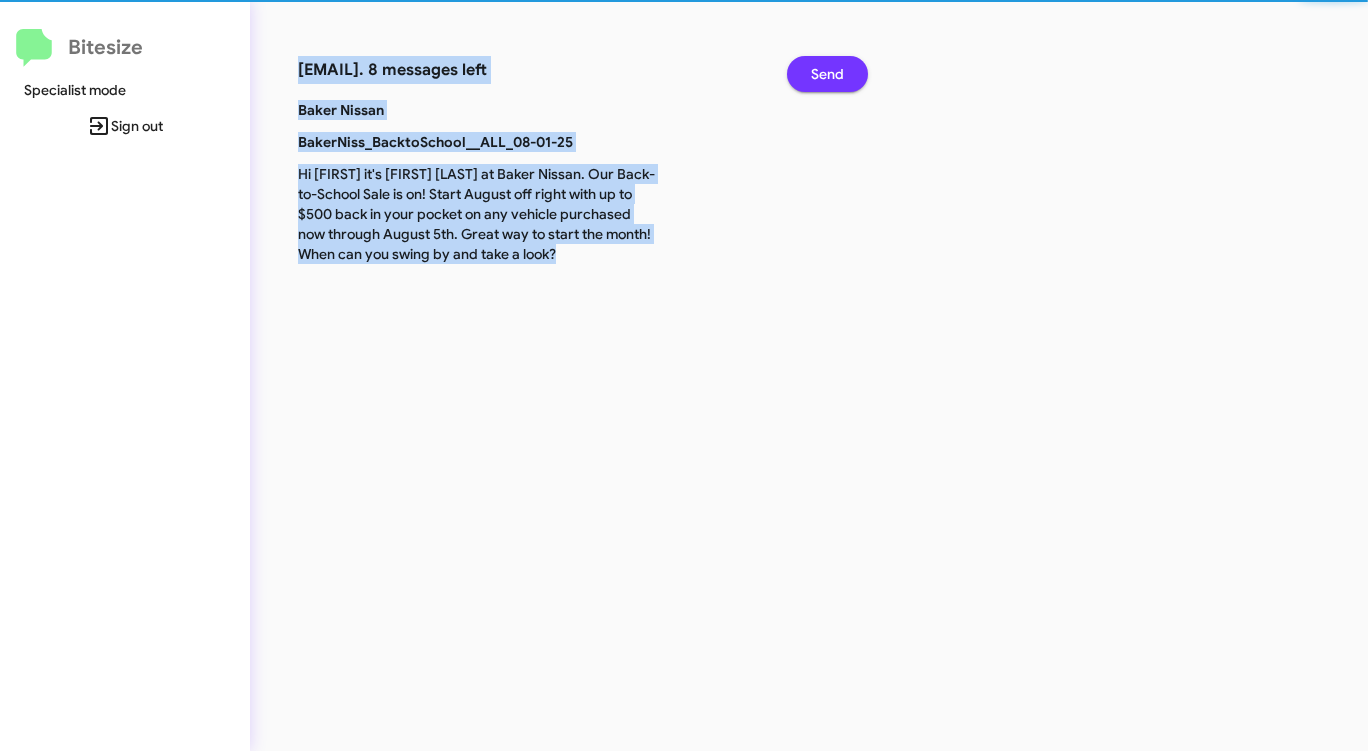 click on "Send" 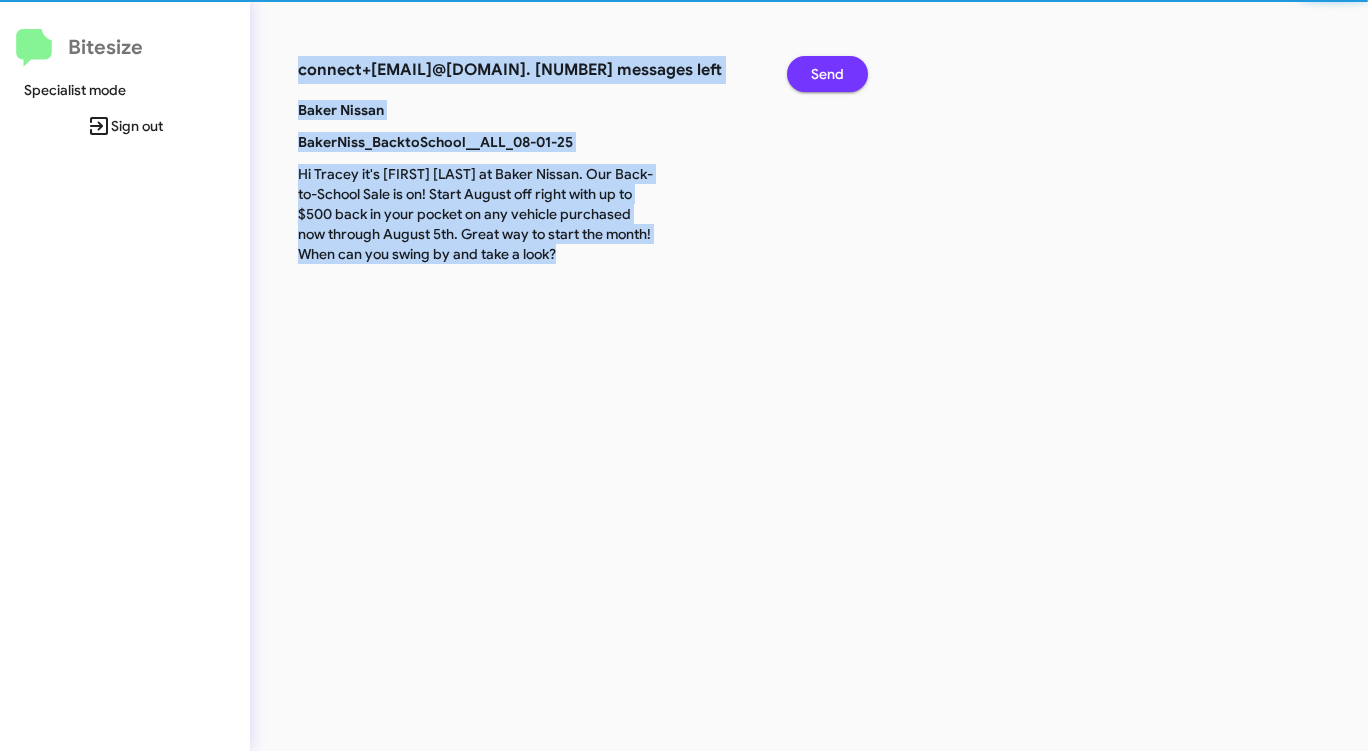 click on "Send" 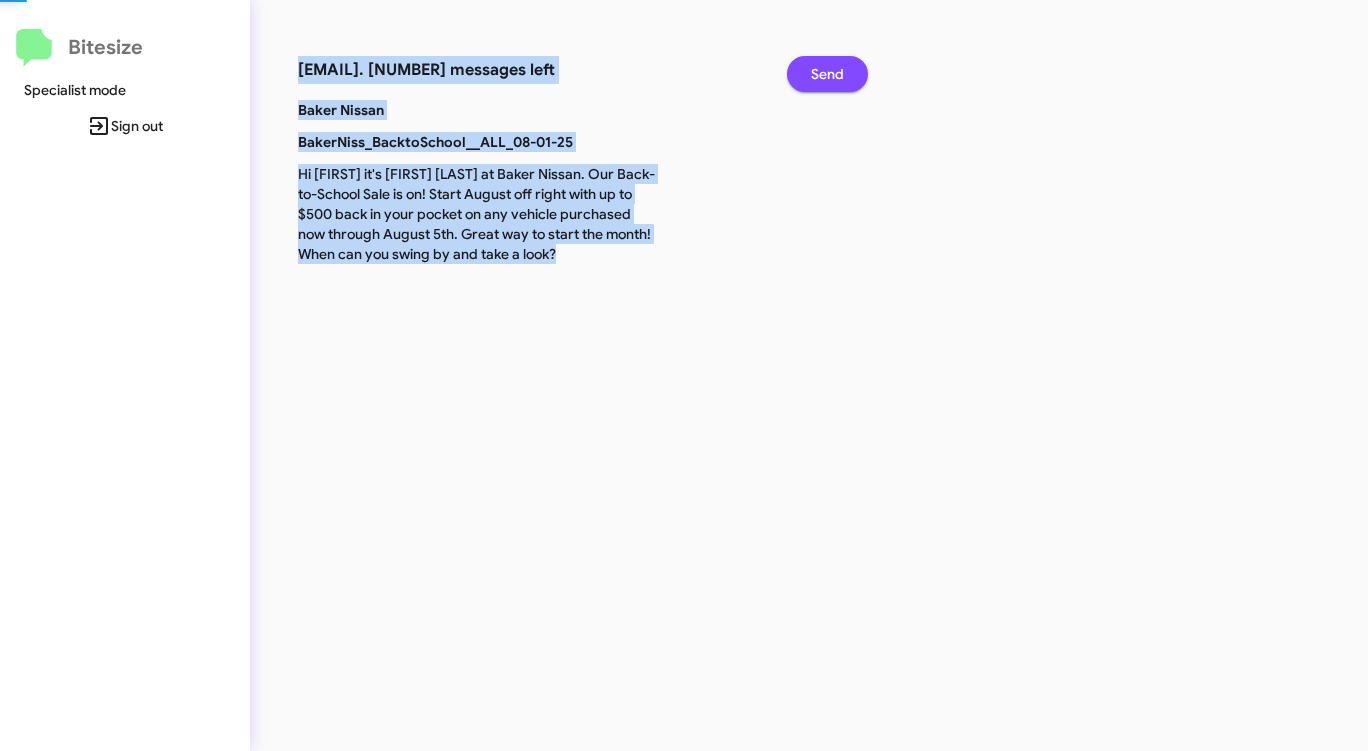 click on "Send" 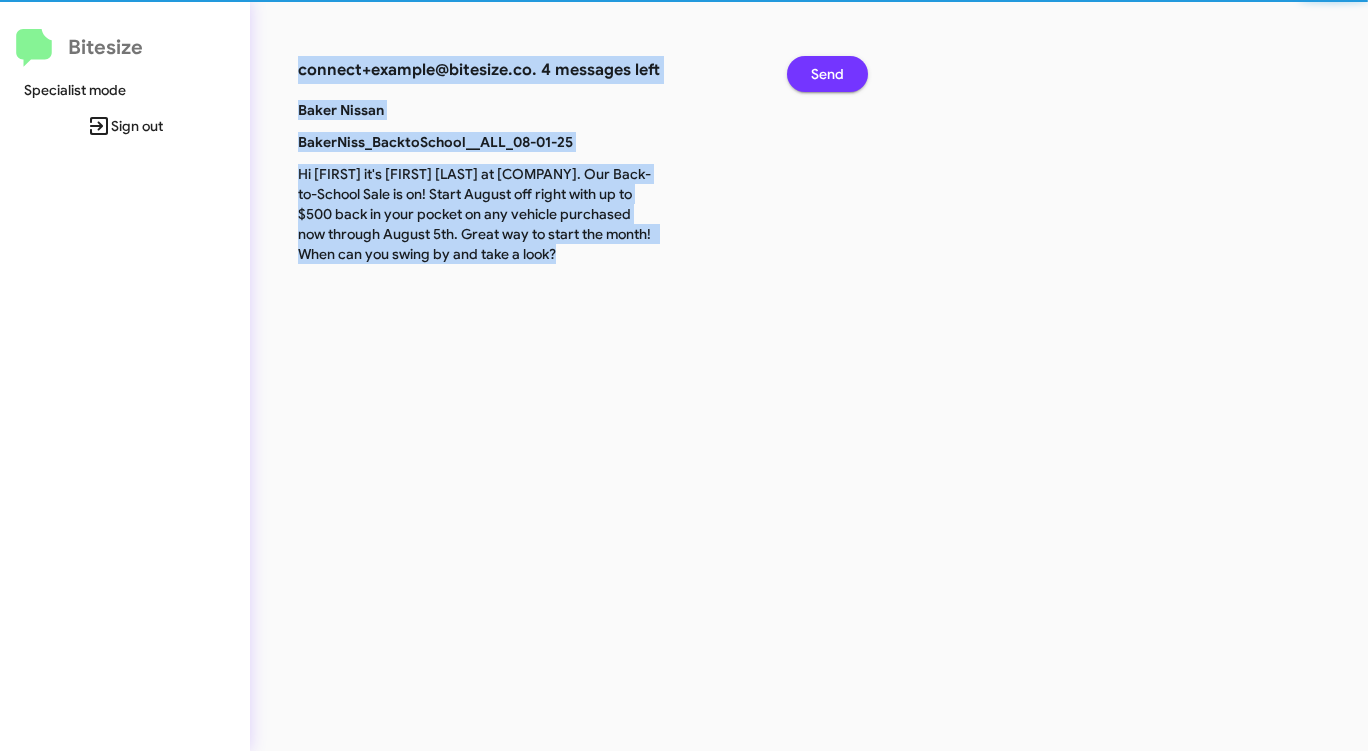 click on "Send" 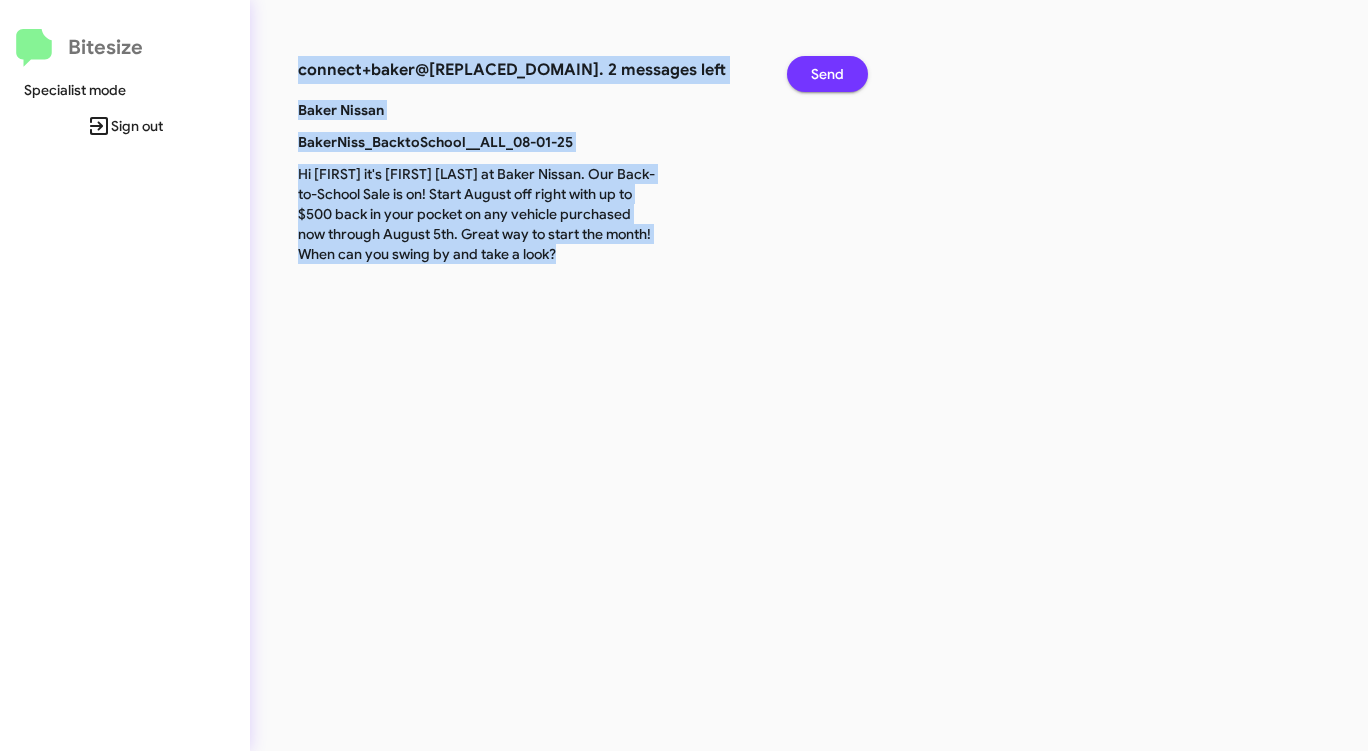 click on "Send" 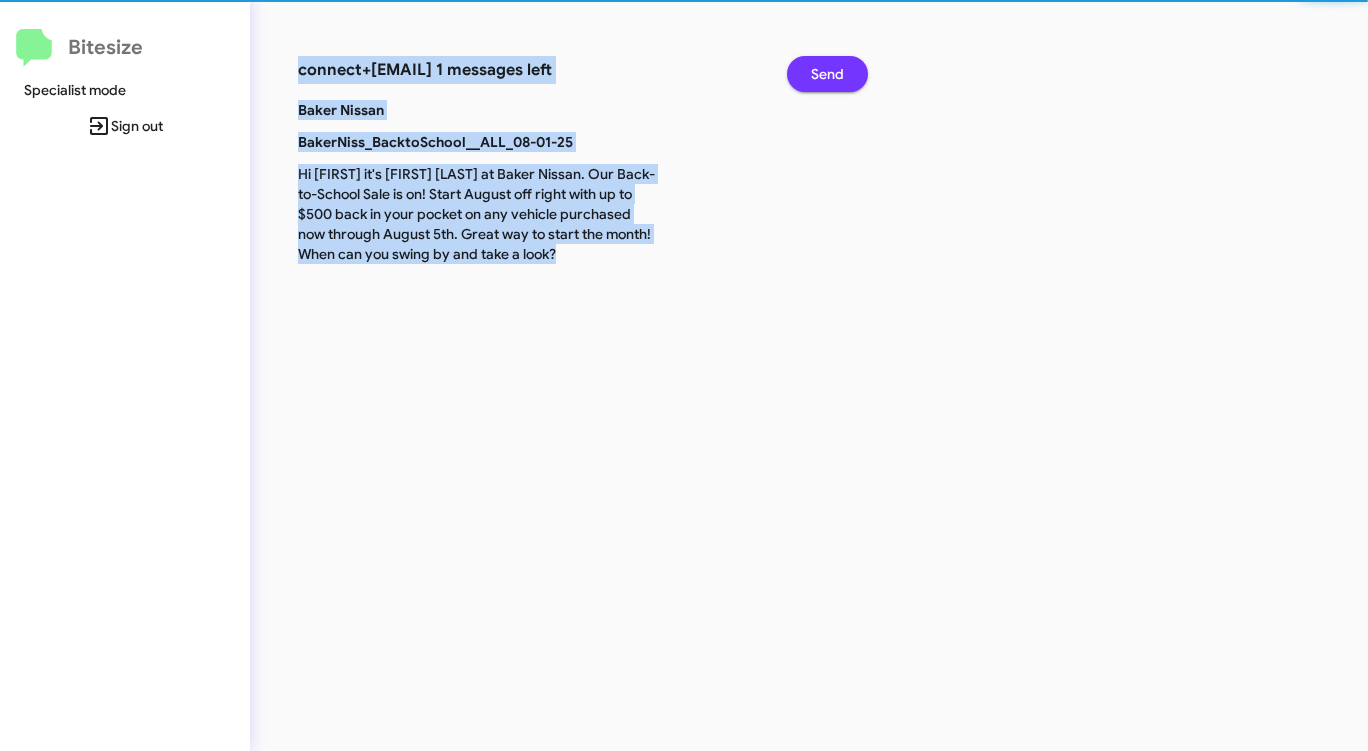 click on "Send" 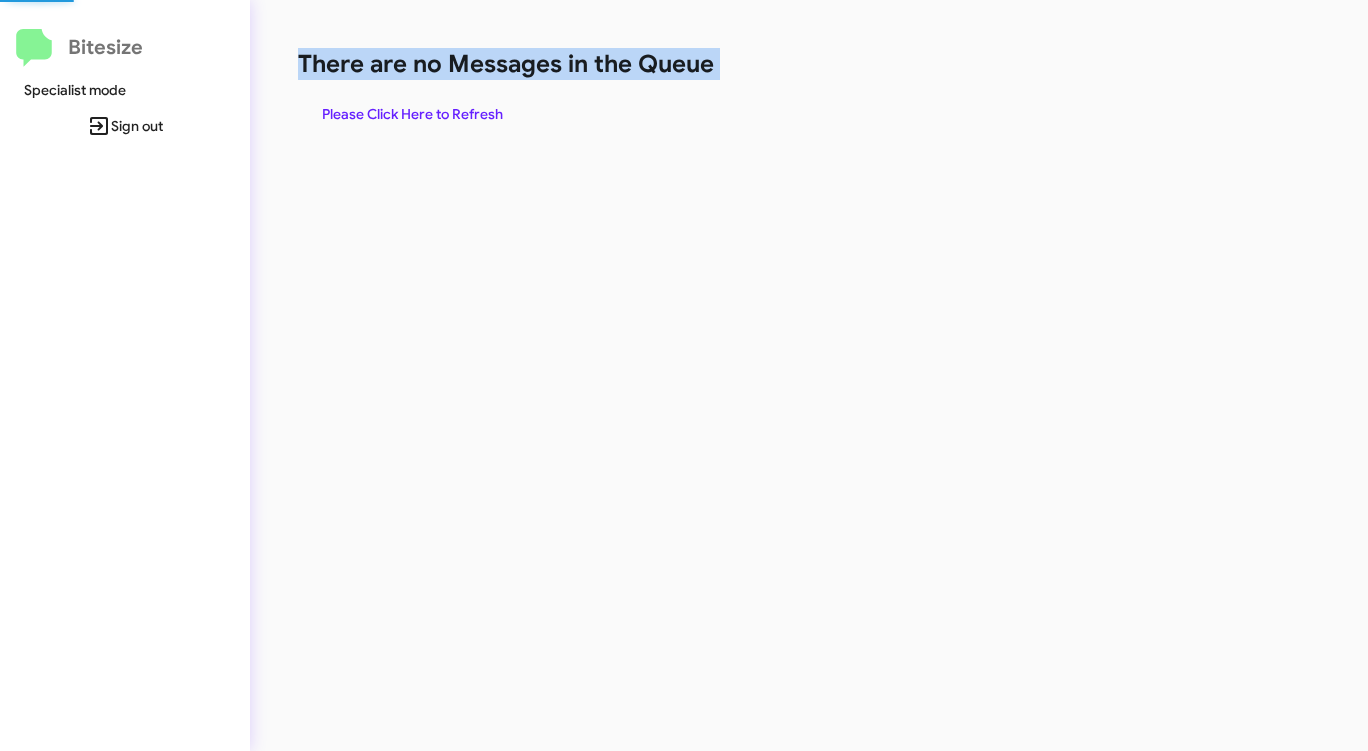 click on "There are no Messages in the Queue" 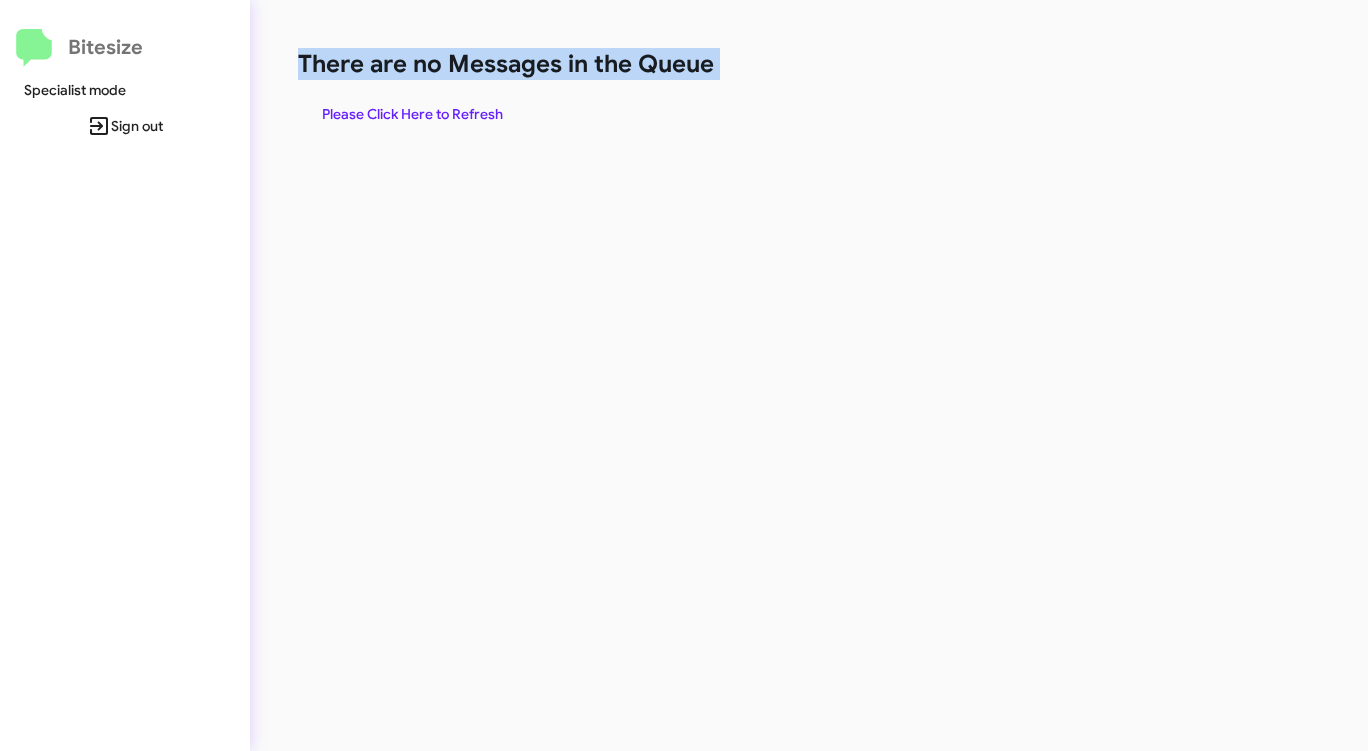 click on "There are no Messages in the Queue" 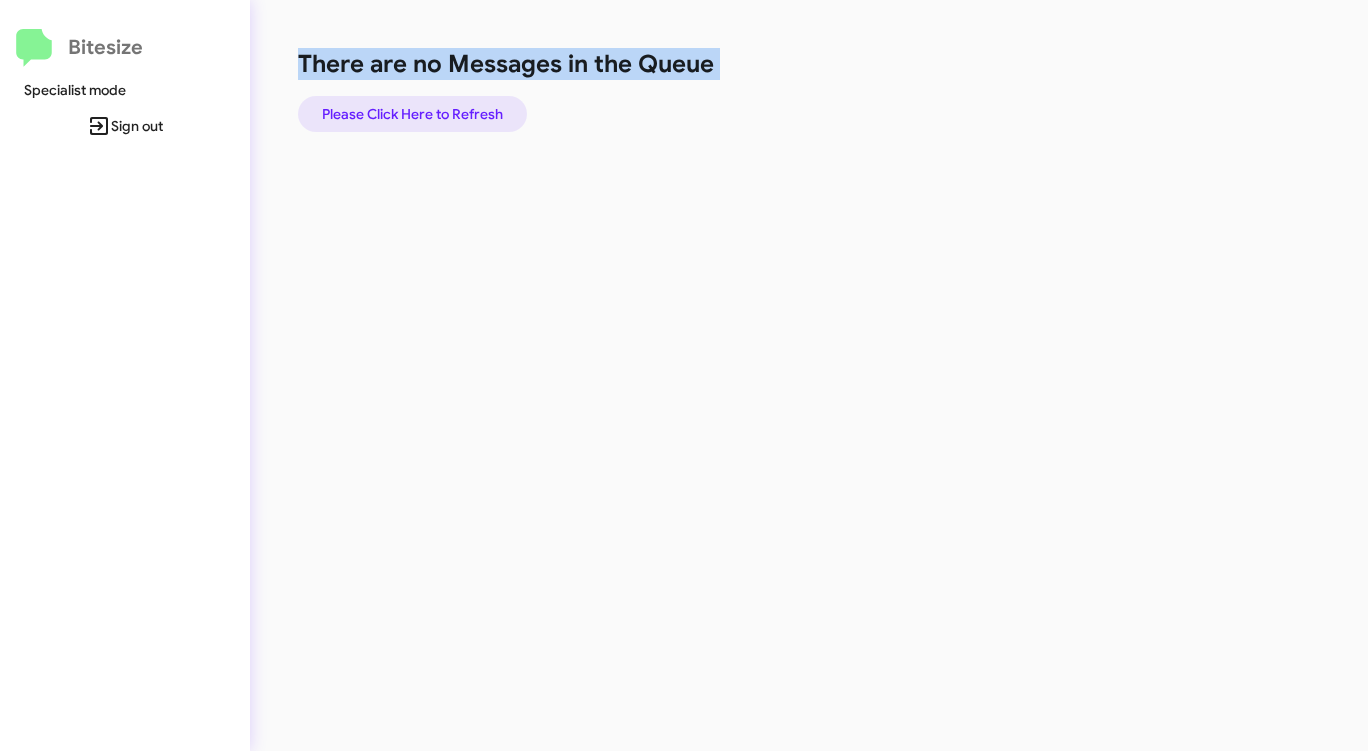 click on "Please Click Here to Refresh" 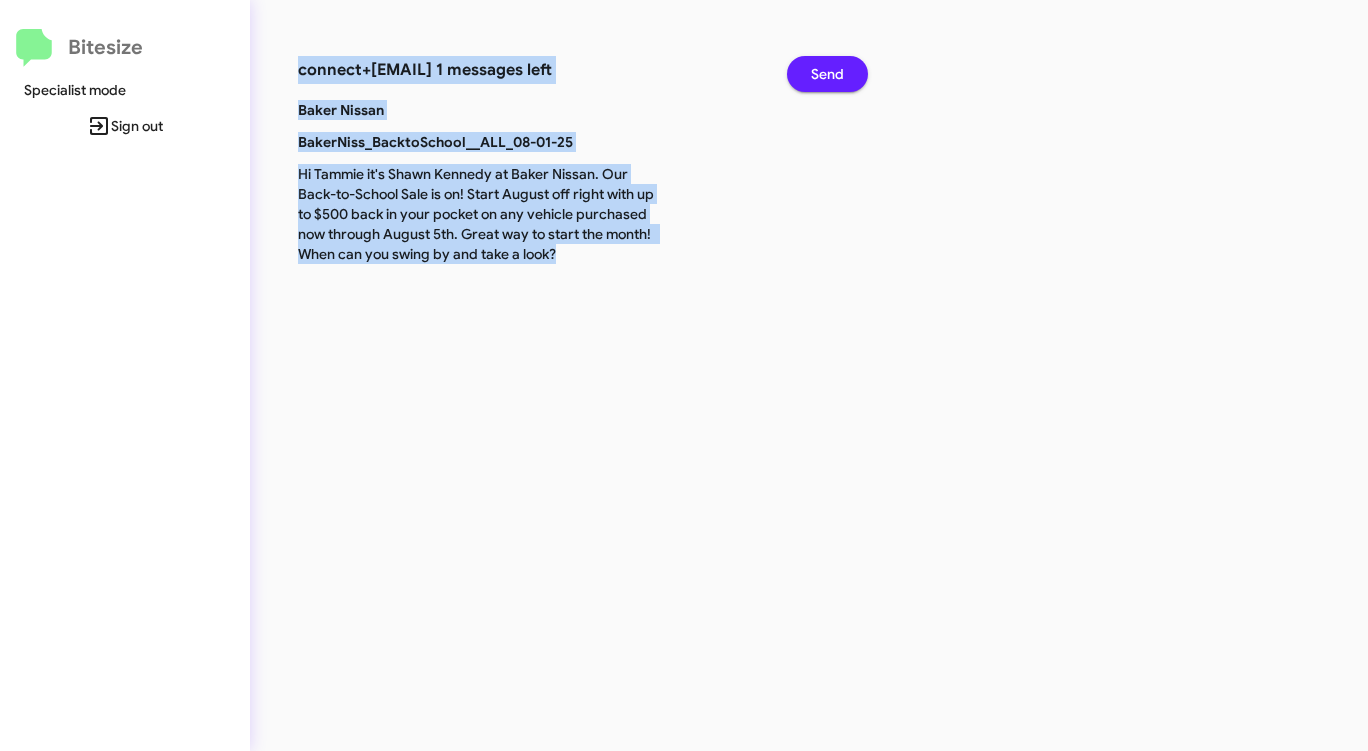 click on "Send" 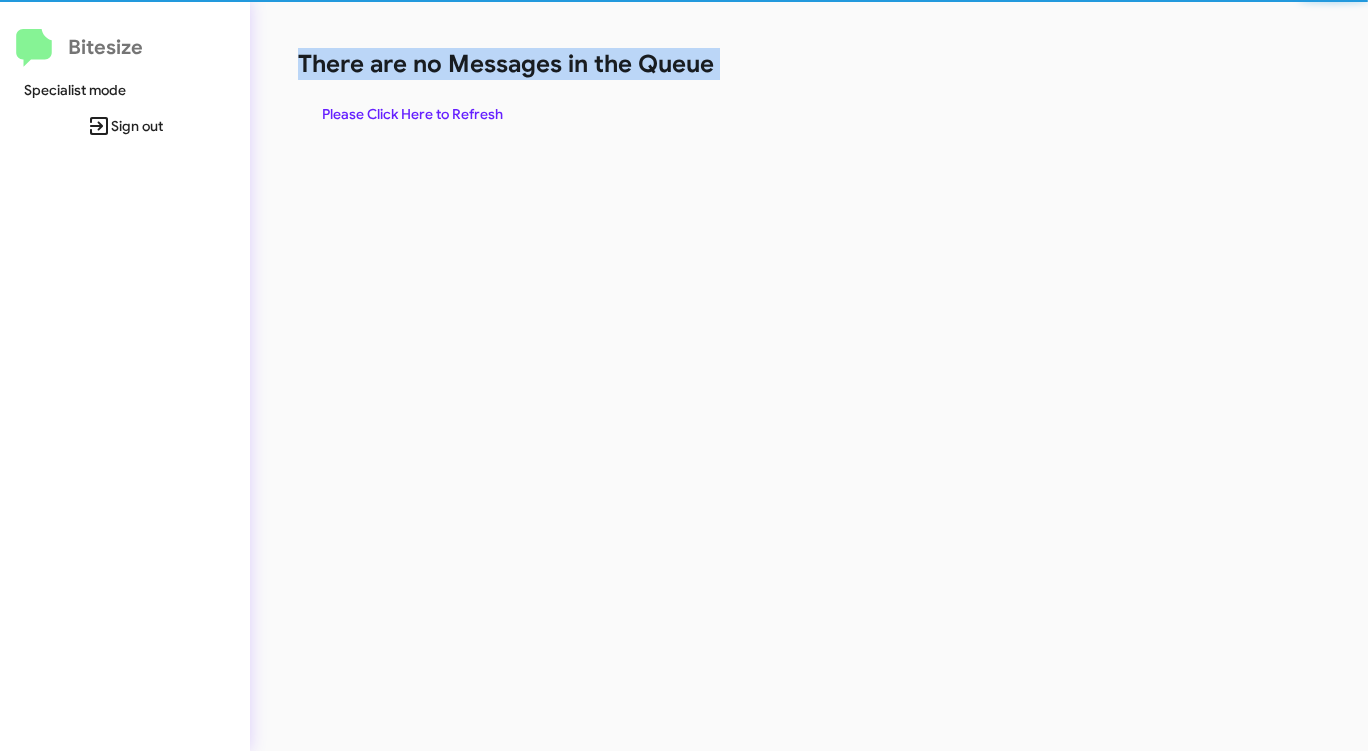 click on "There are no Messages in the Queue" 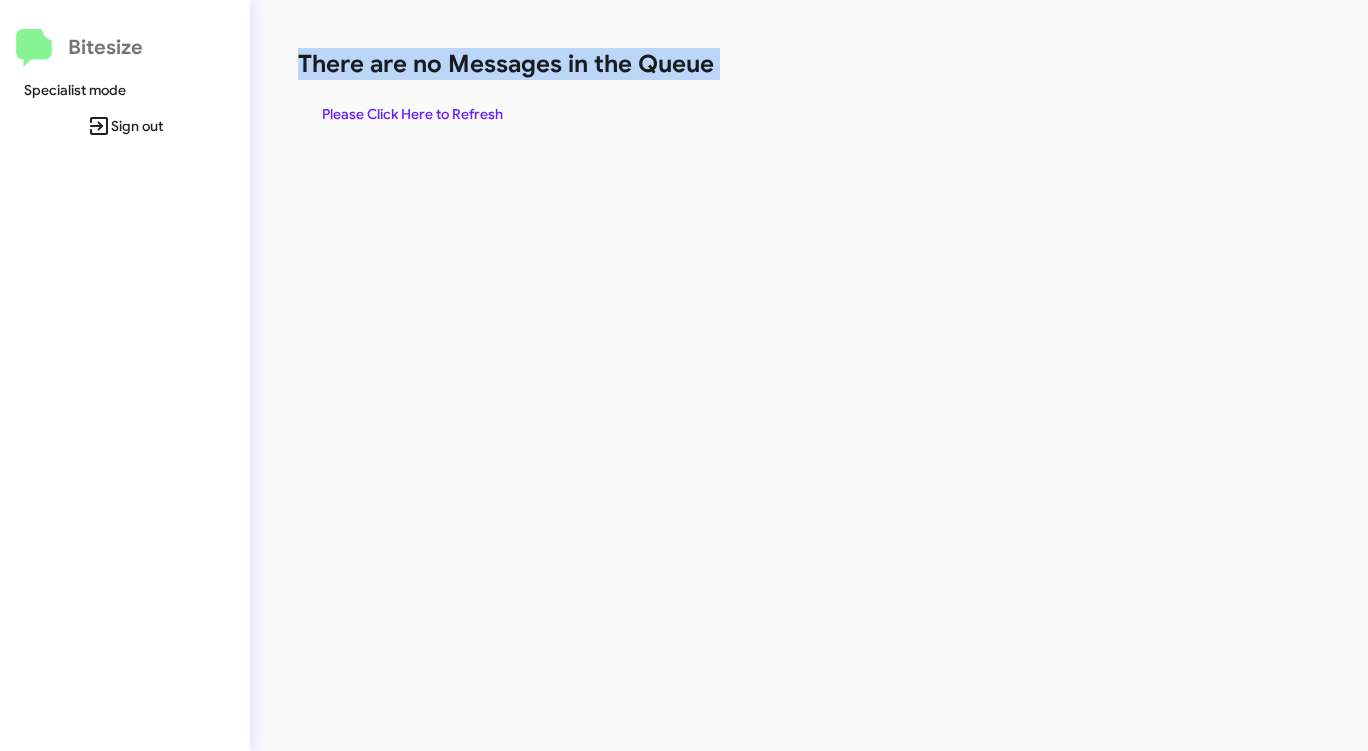 click on "Please Click Here to Refresh" 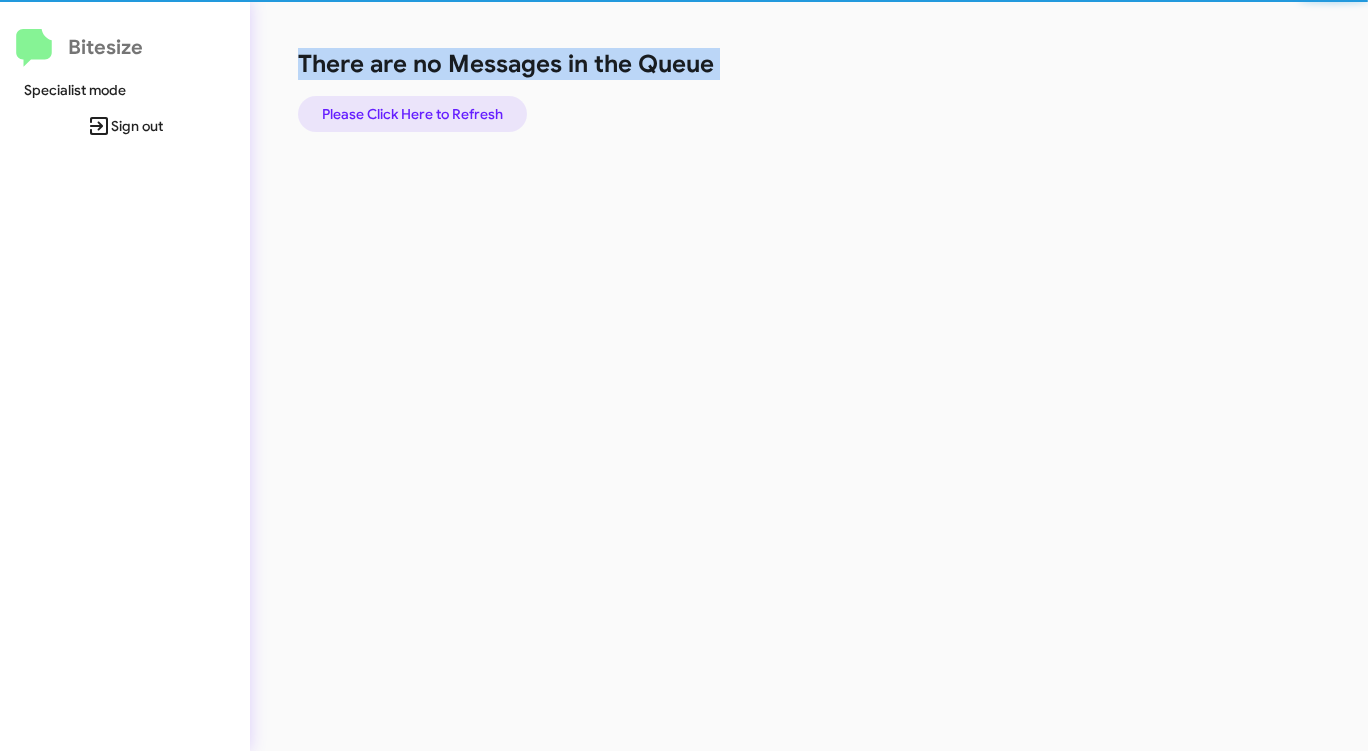 click on "Please Click Here to Refresh" 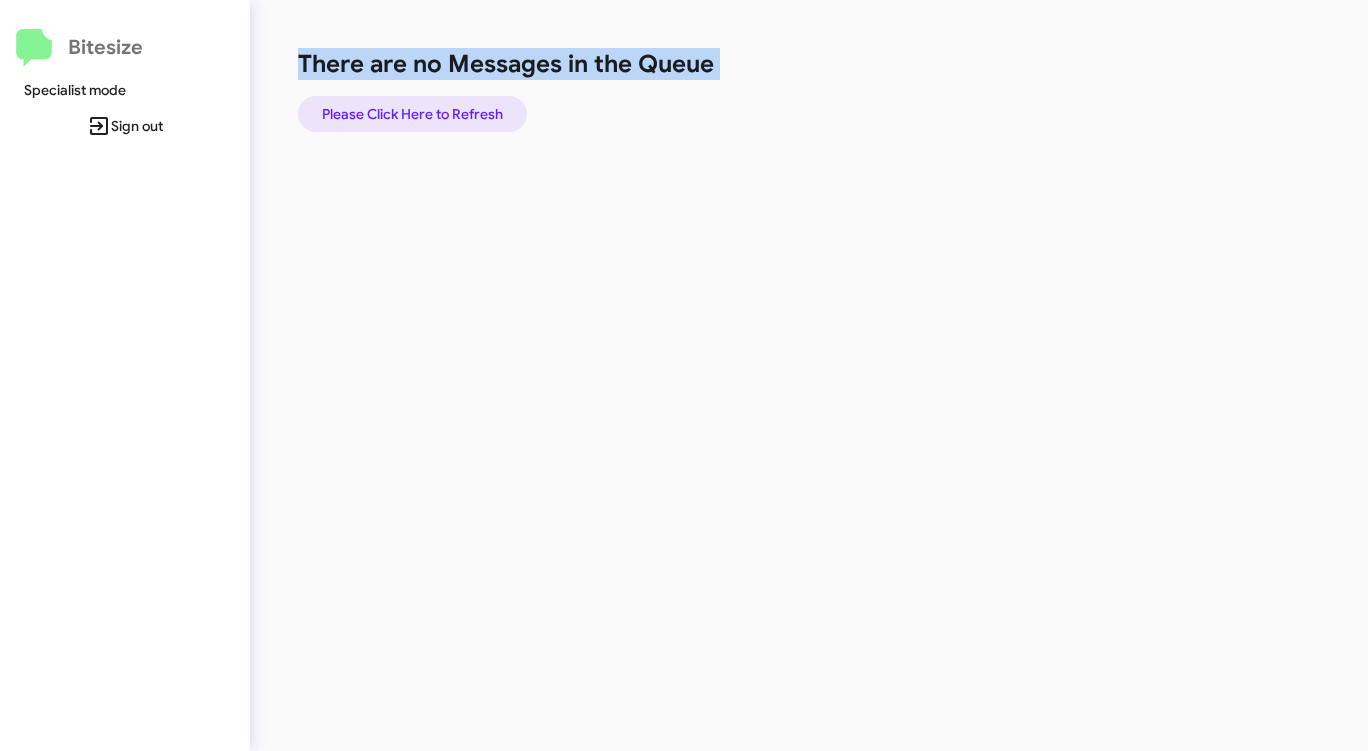 click on "Please Click Here to Refresh" 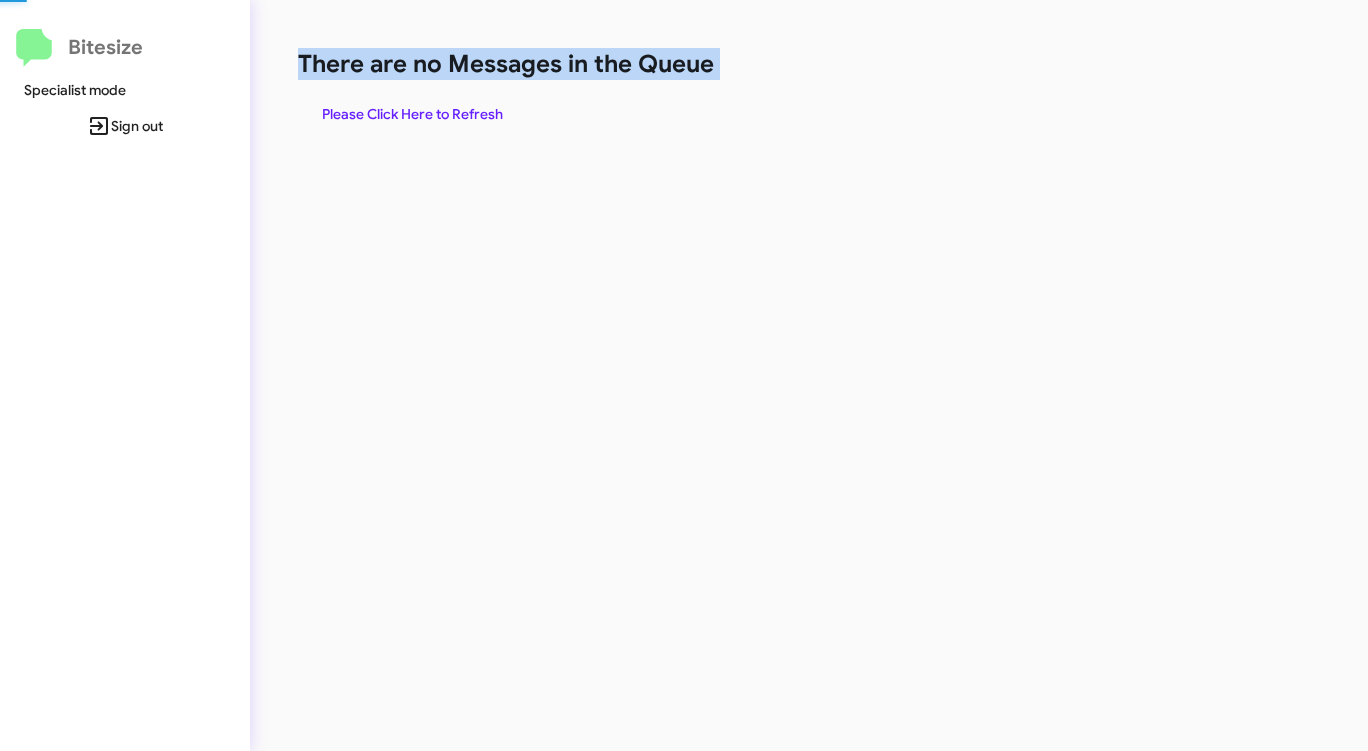 click on "Please Click Here to Refresh" 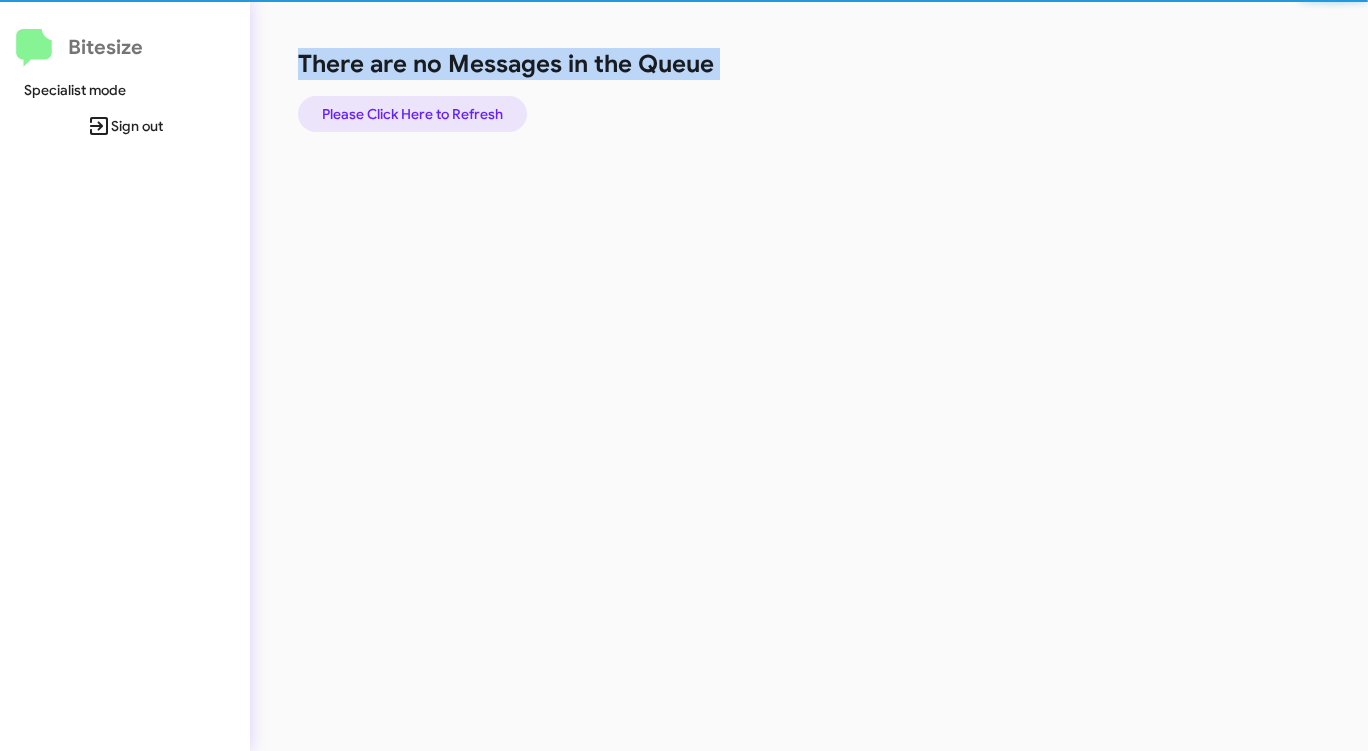 click on "Please Click Here to Refresh" 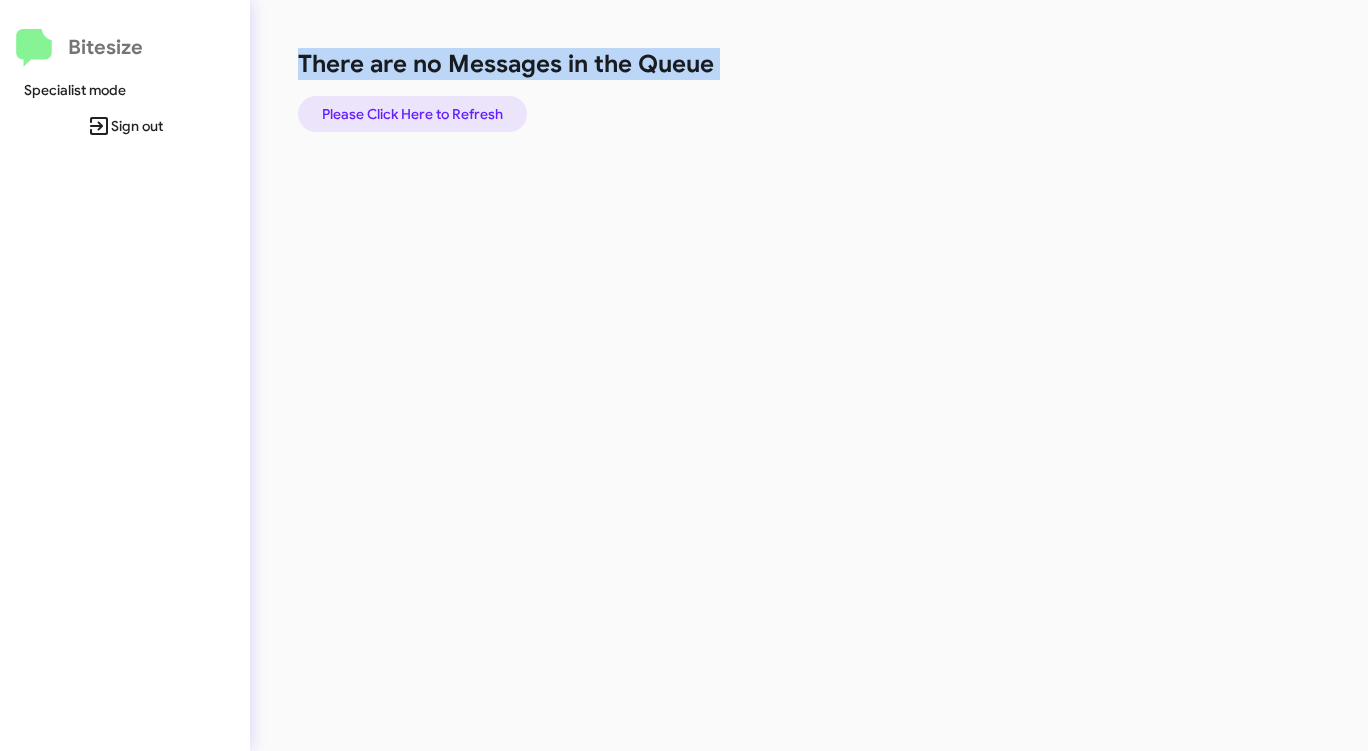 click on "Please Click Here to Refresh" 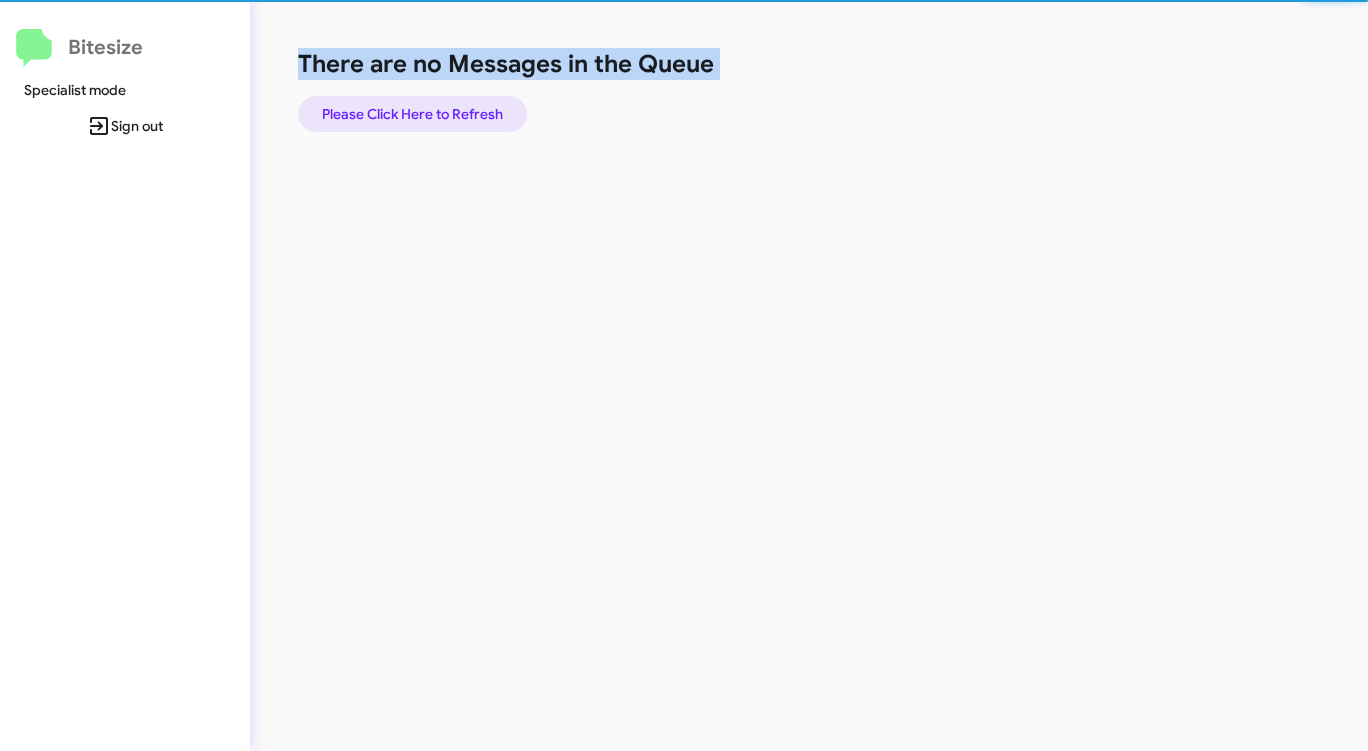 click on "Please Click Here to Refresh" 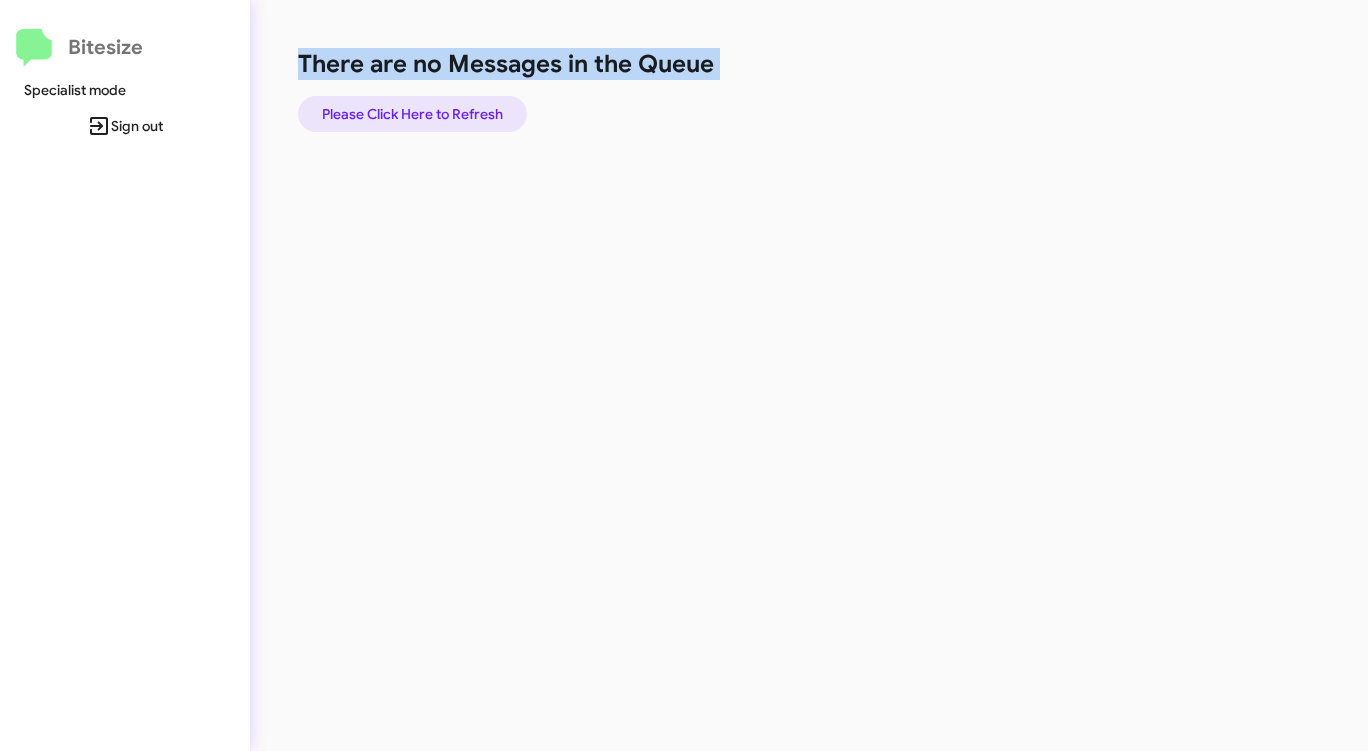click on "Please Click Here to Refresh" 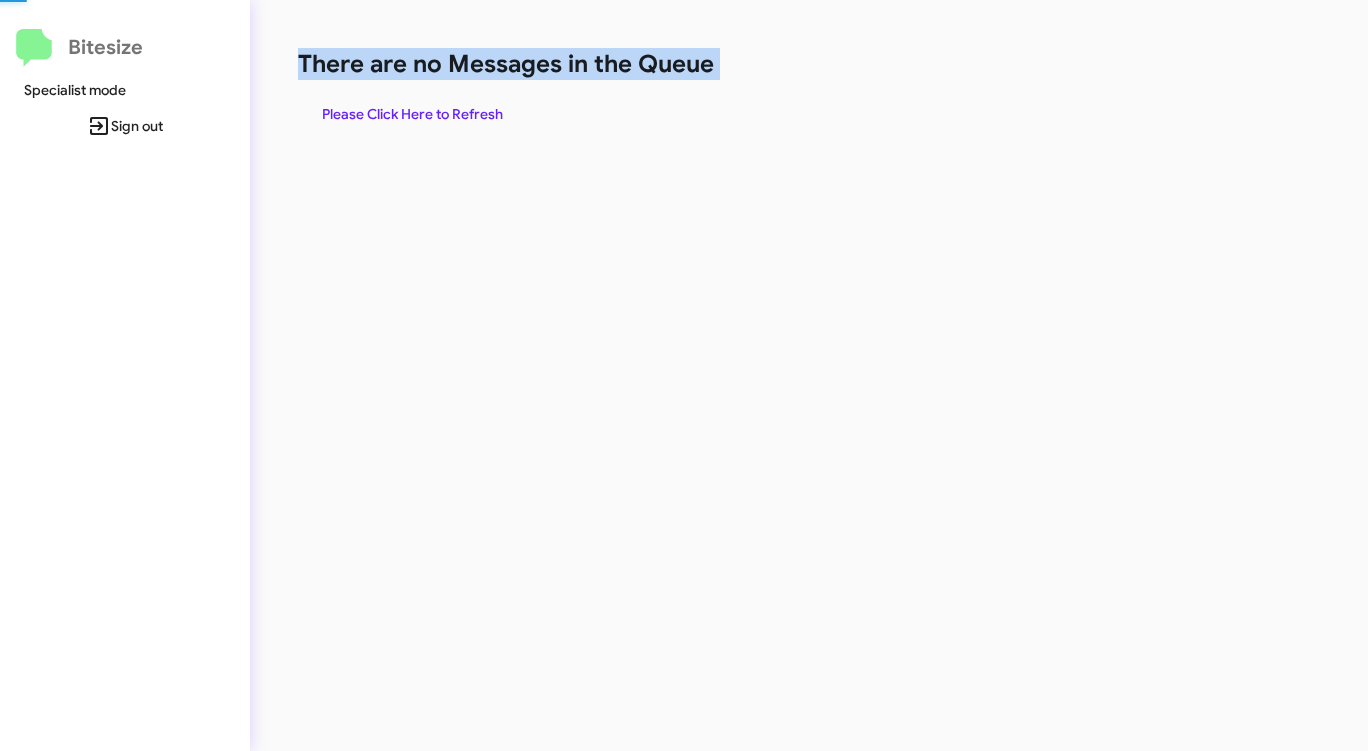 click on "Please Click Here to Refresh" 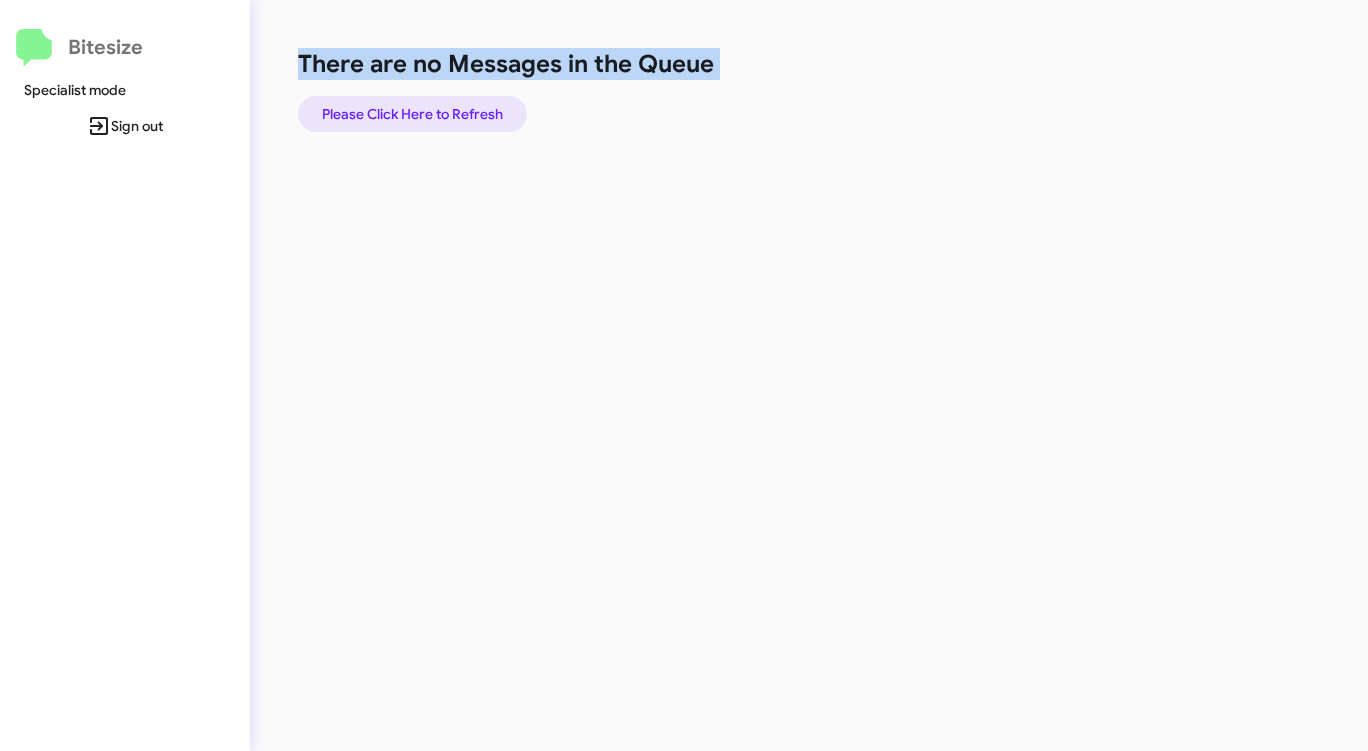 click on "Please Click Here to Refresh" 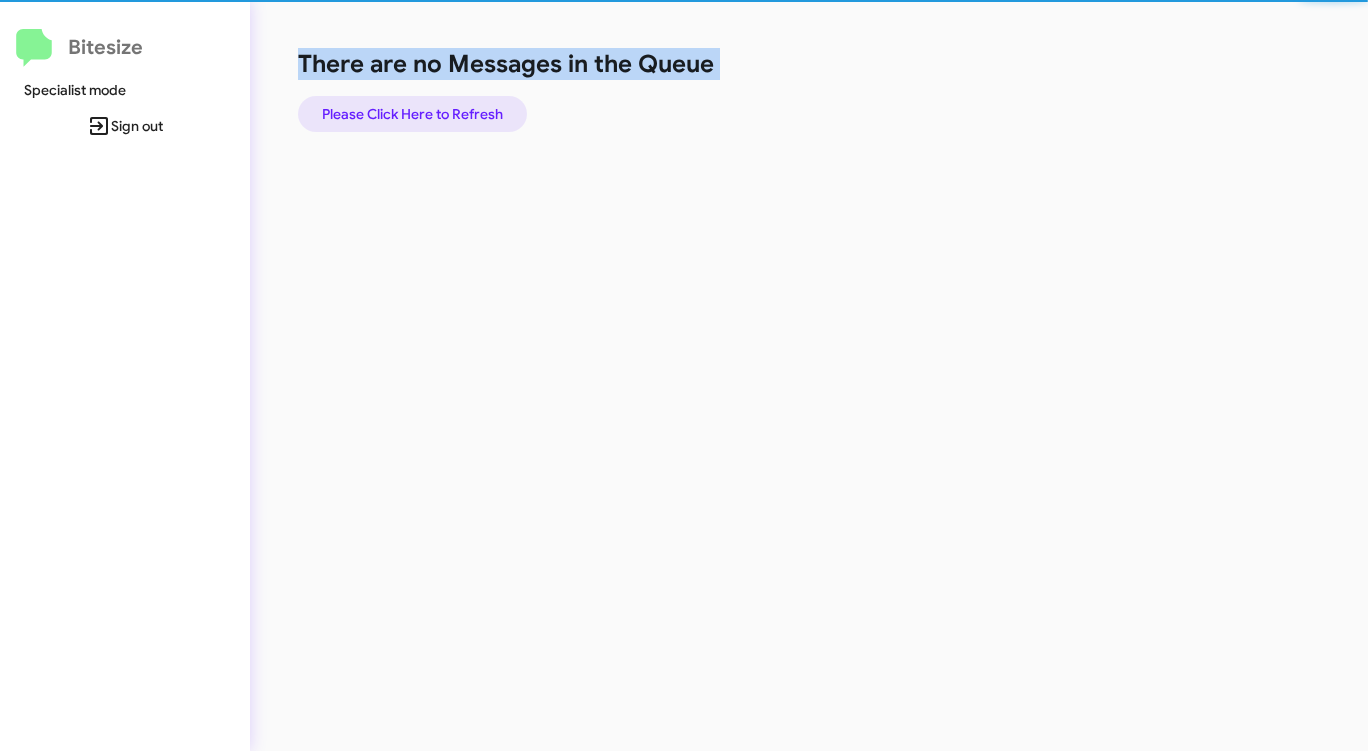 click on "Please Click Here to Refresh" 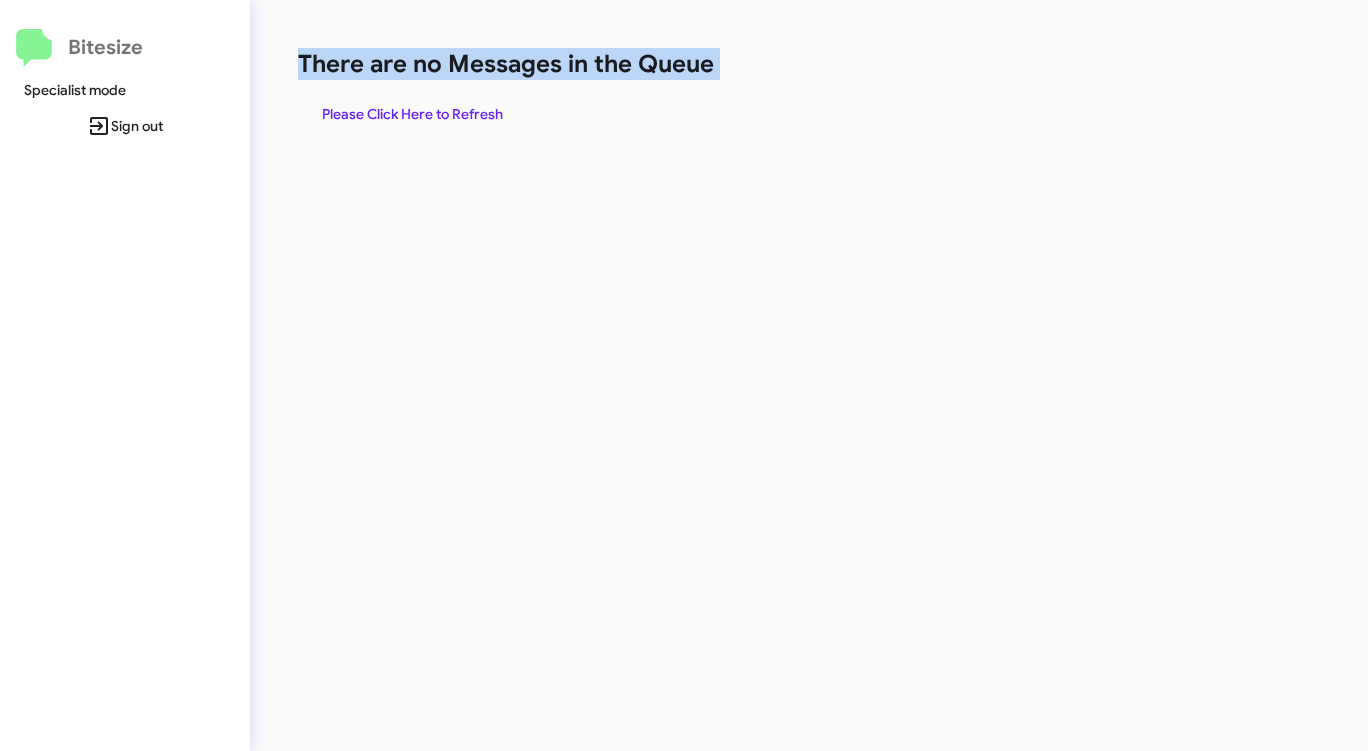 click on "Please Click Here to Refresh" 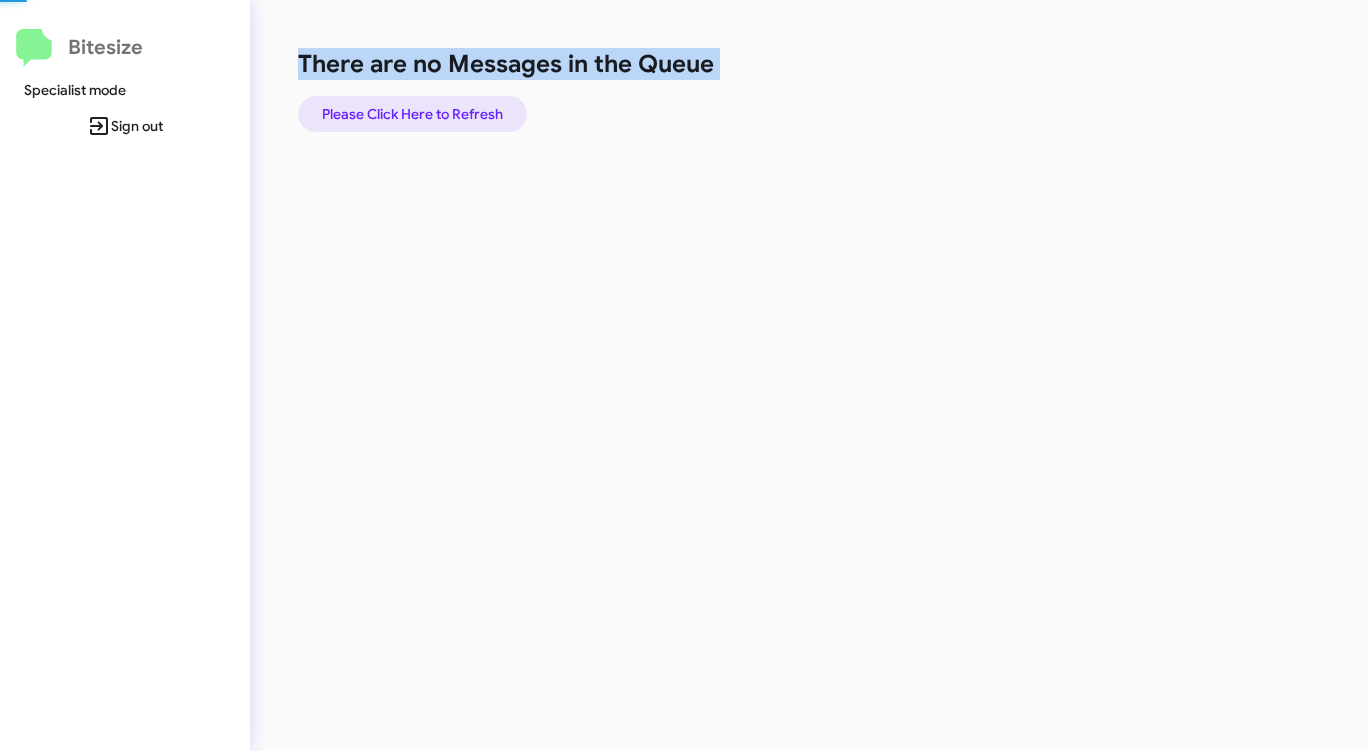 click on "Please Click Here to Refresh" 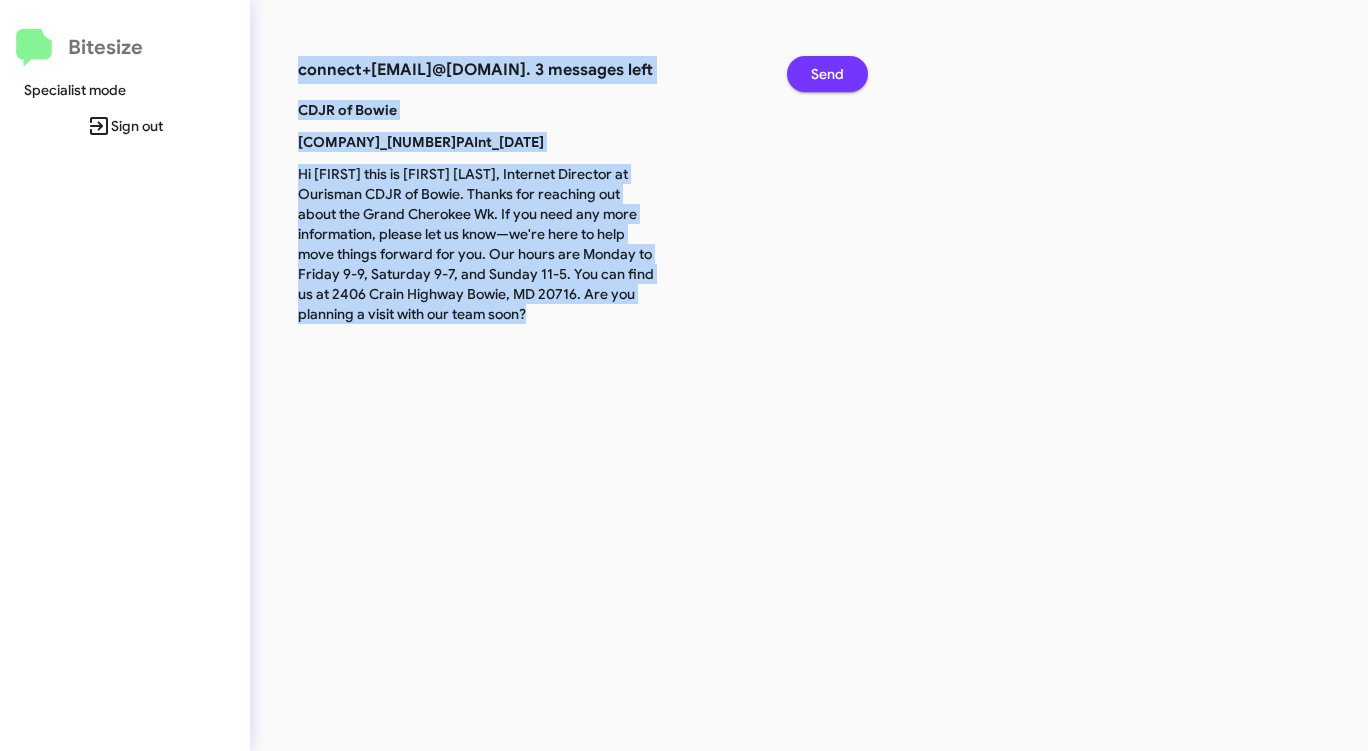 click on "Send" 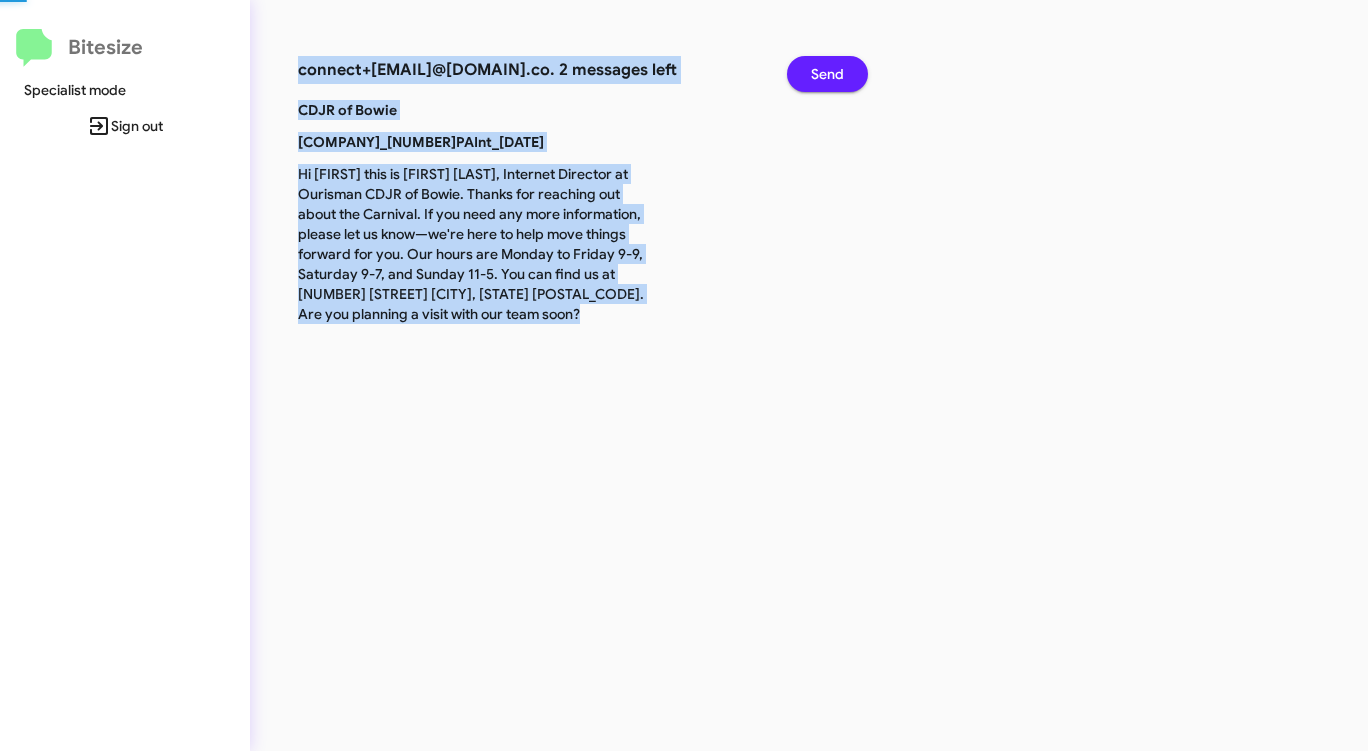 click on "Send" 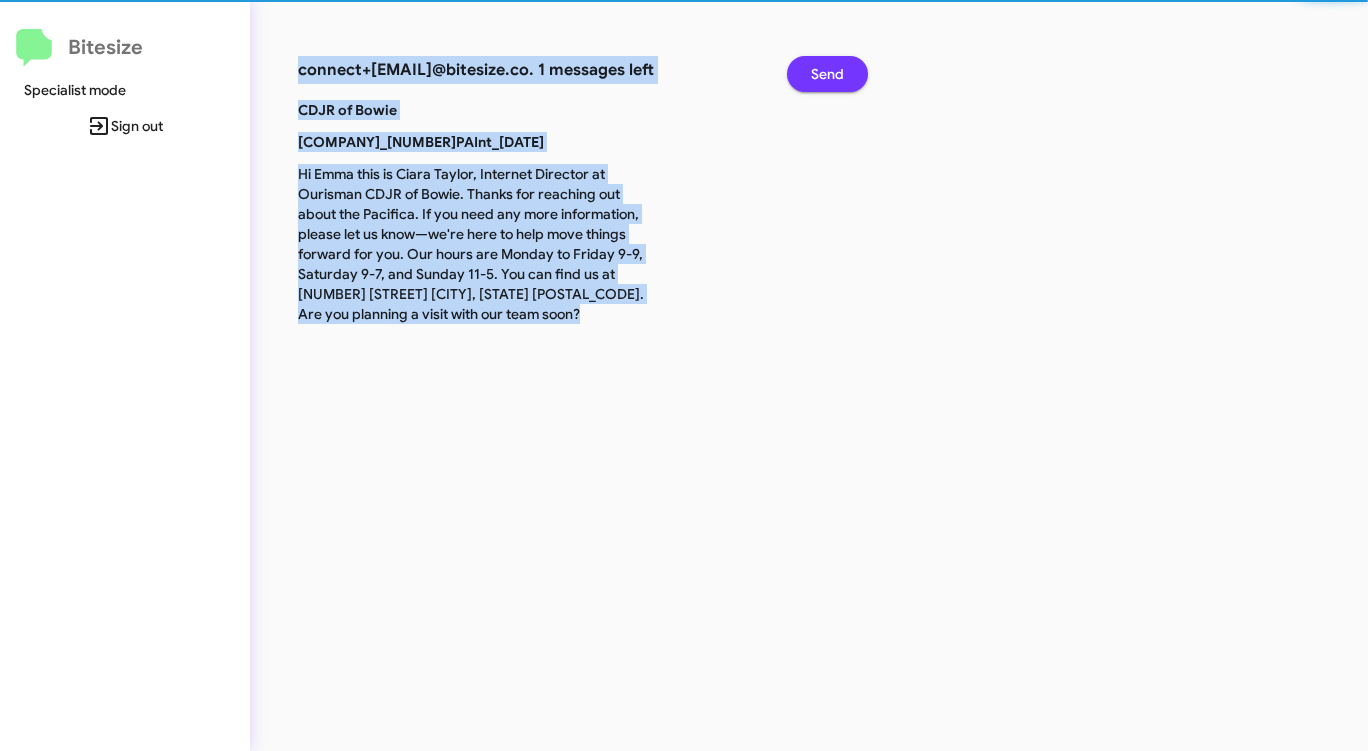 click on "Send" 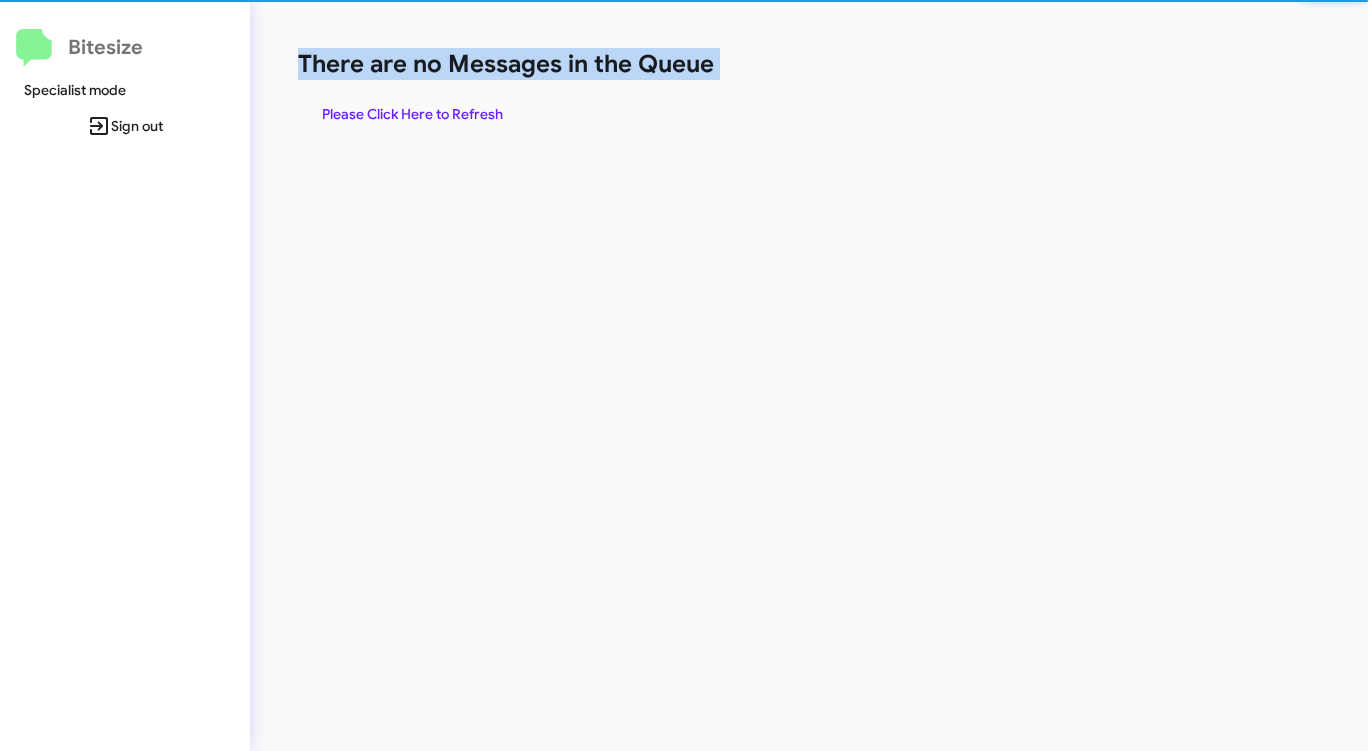 click on "There are no Messages in the Queue" 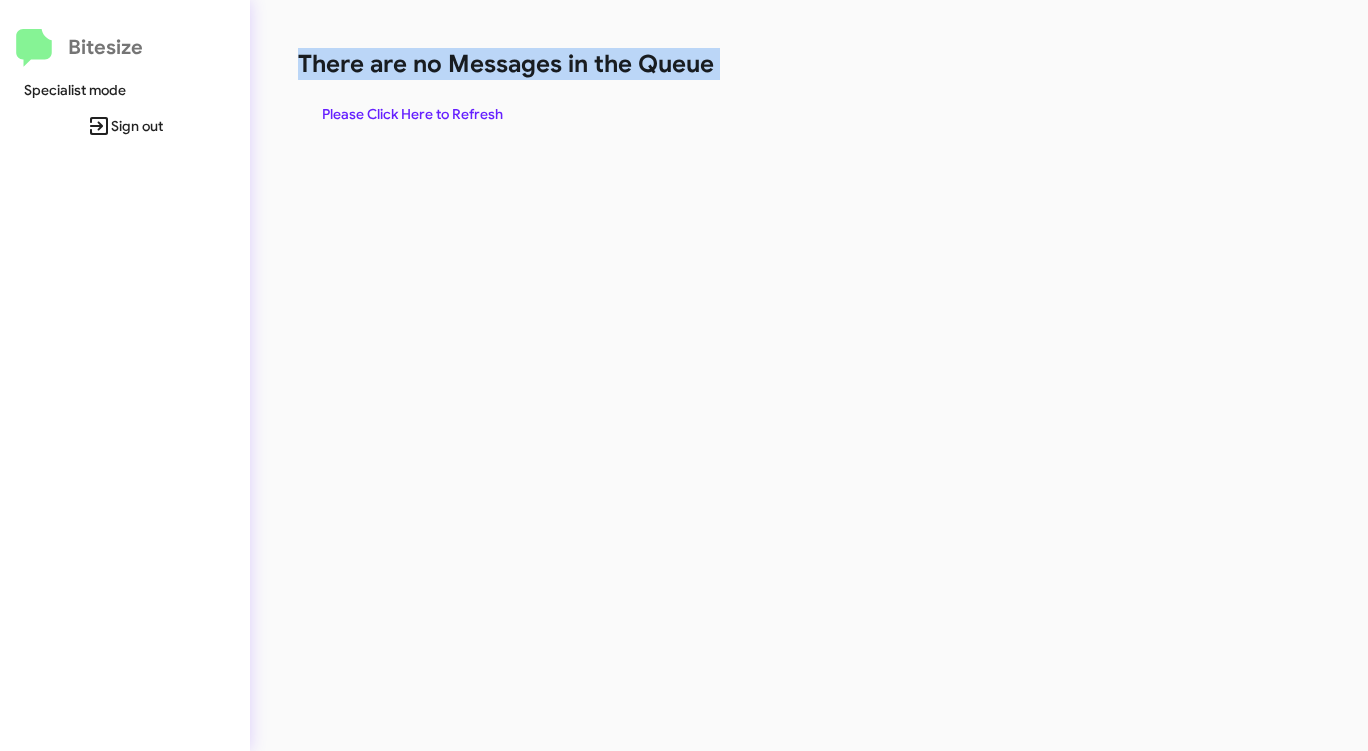 click on "There are no Messages in the Queue" 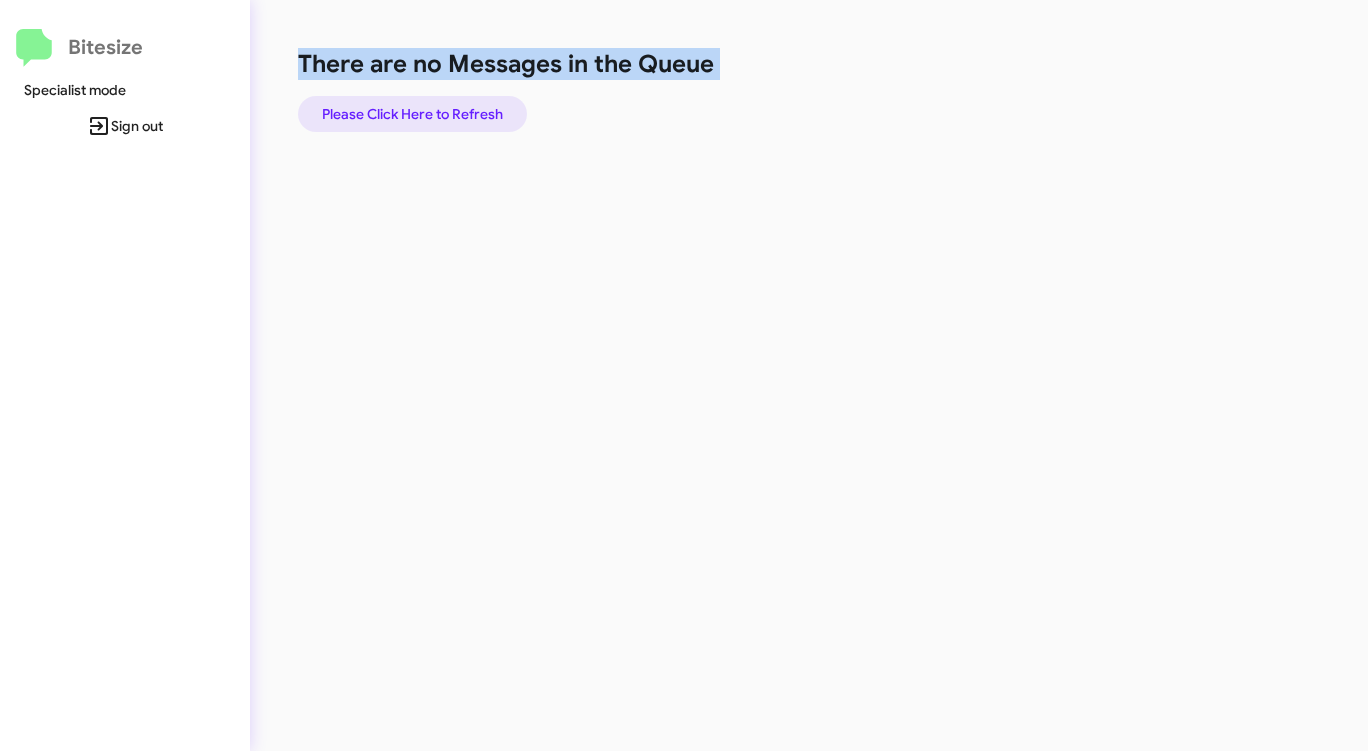click on "Please Click Here to Refresh" 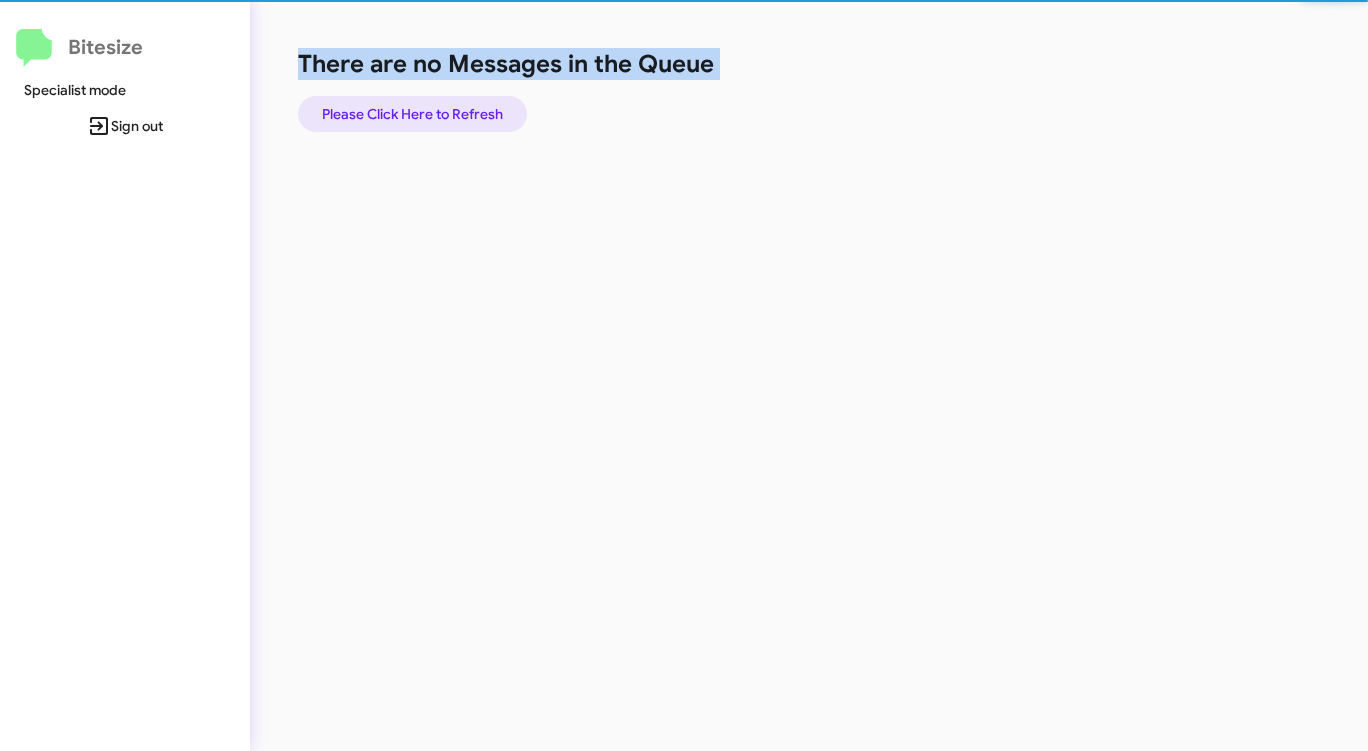click on "Please Click Here to Refresh" 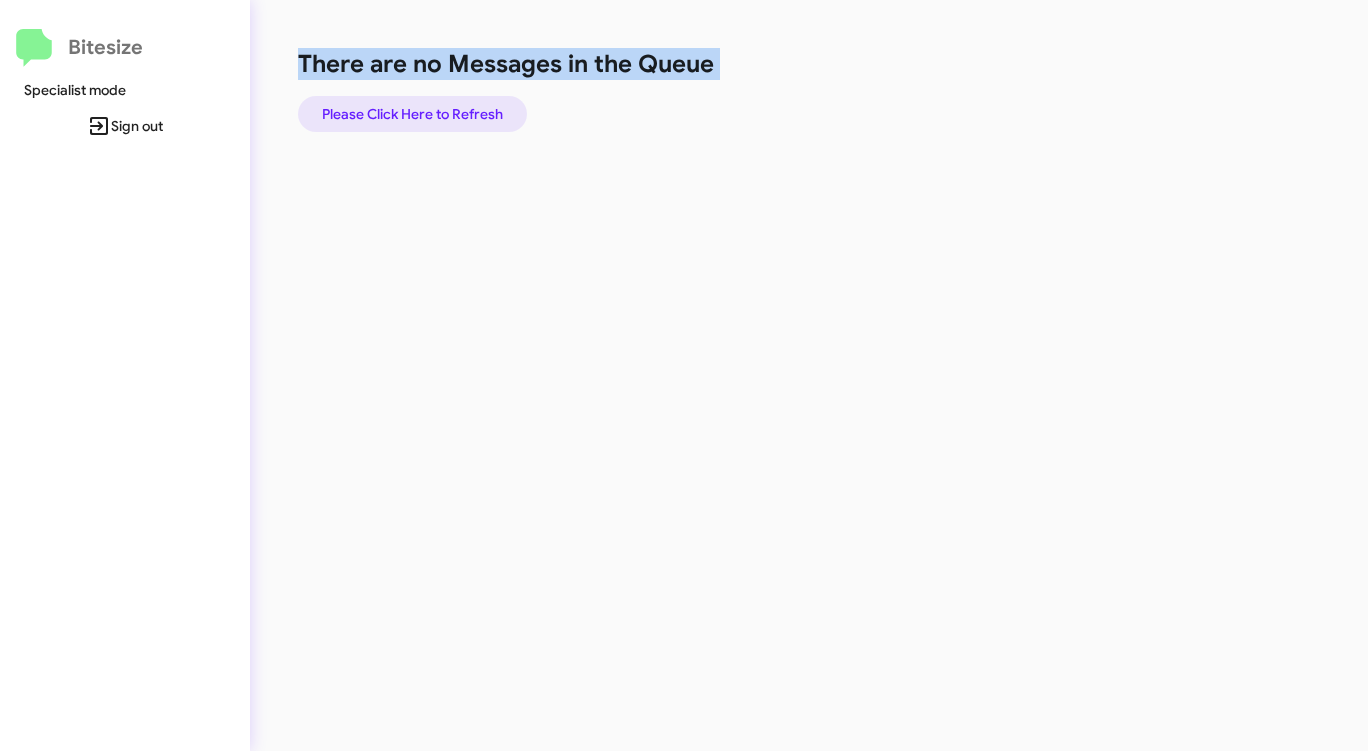 click on "Please Click Here to Refresh" 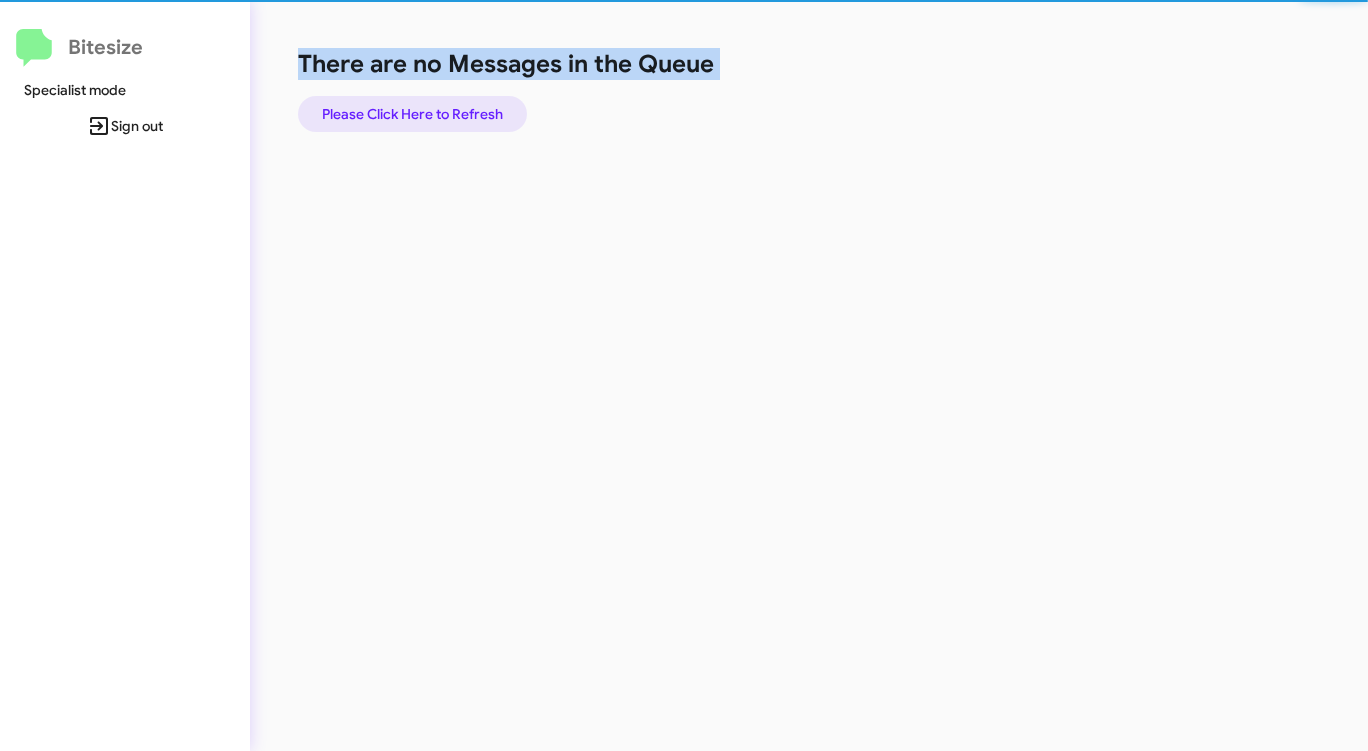 click on "Please Click Here to Refresh" 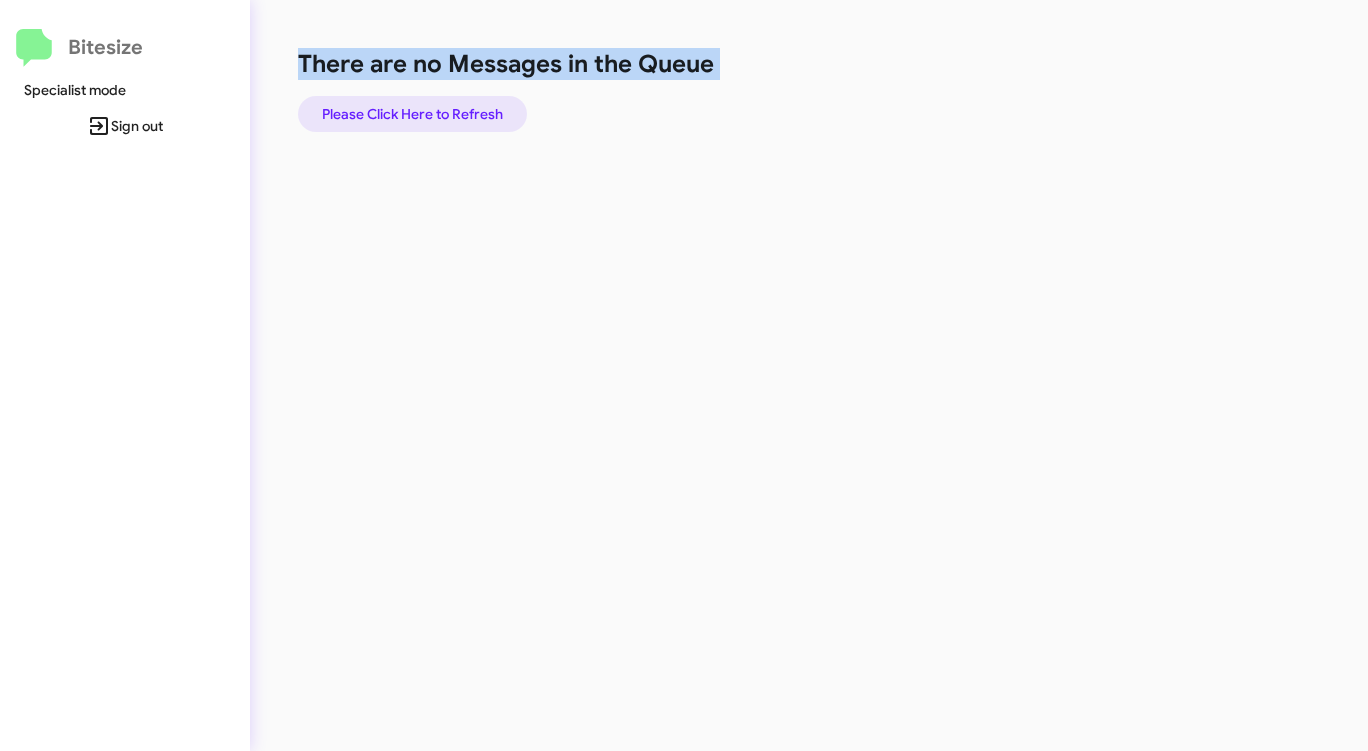 click on "Please Click Here to Refresh" 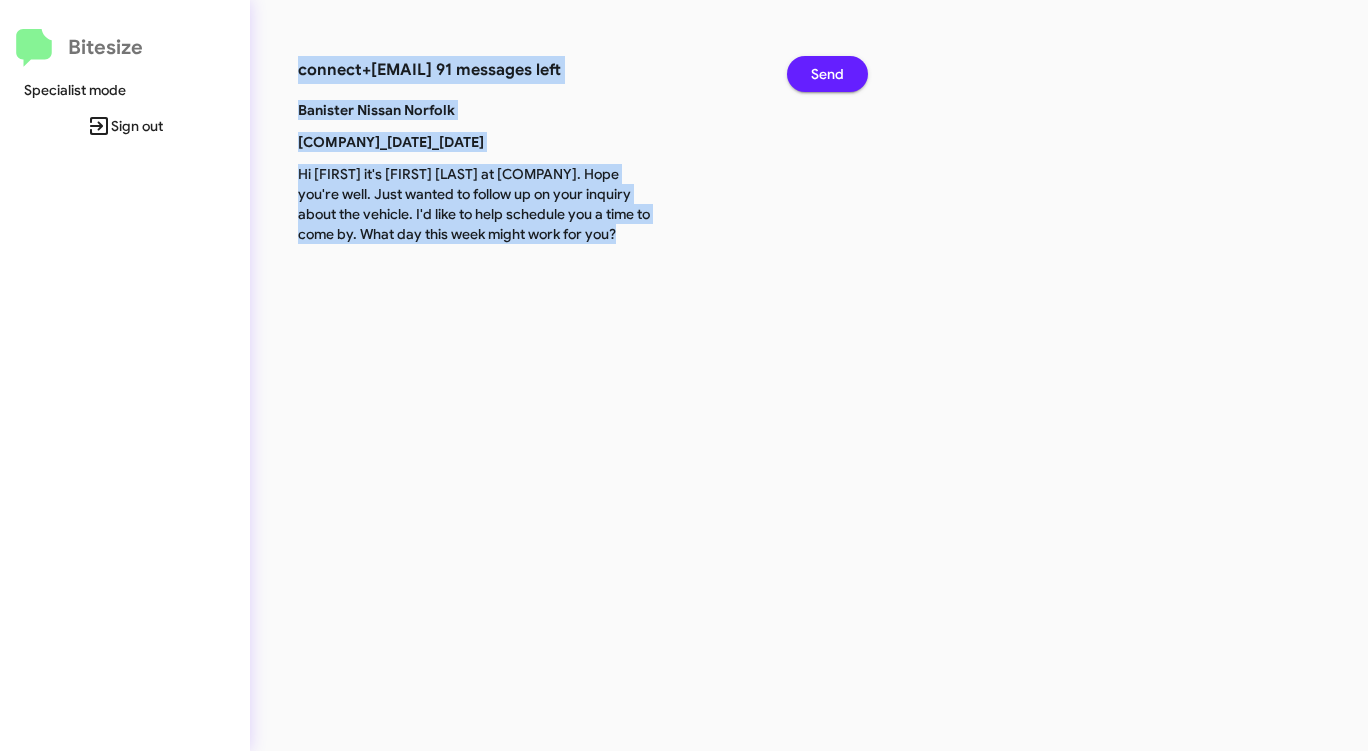 click on "Send" 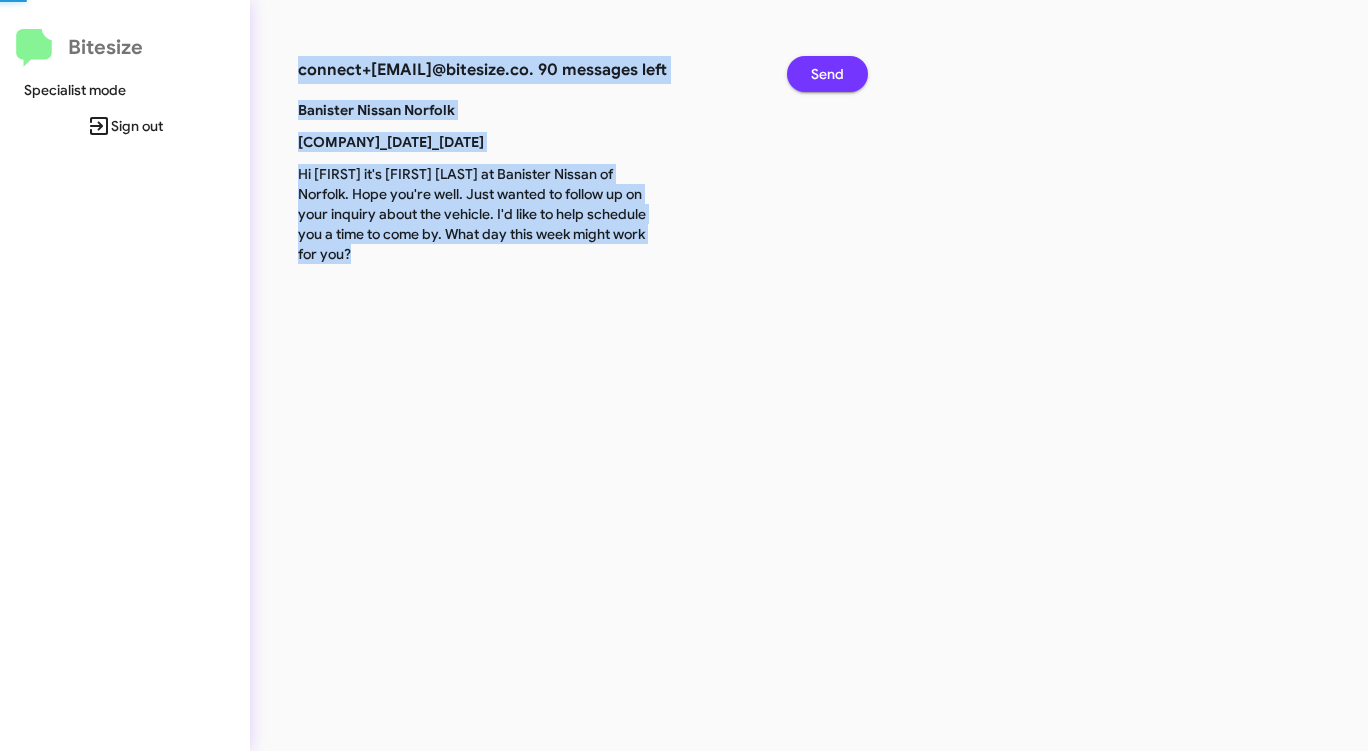 click on "Send" 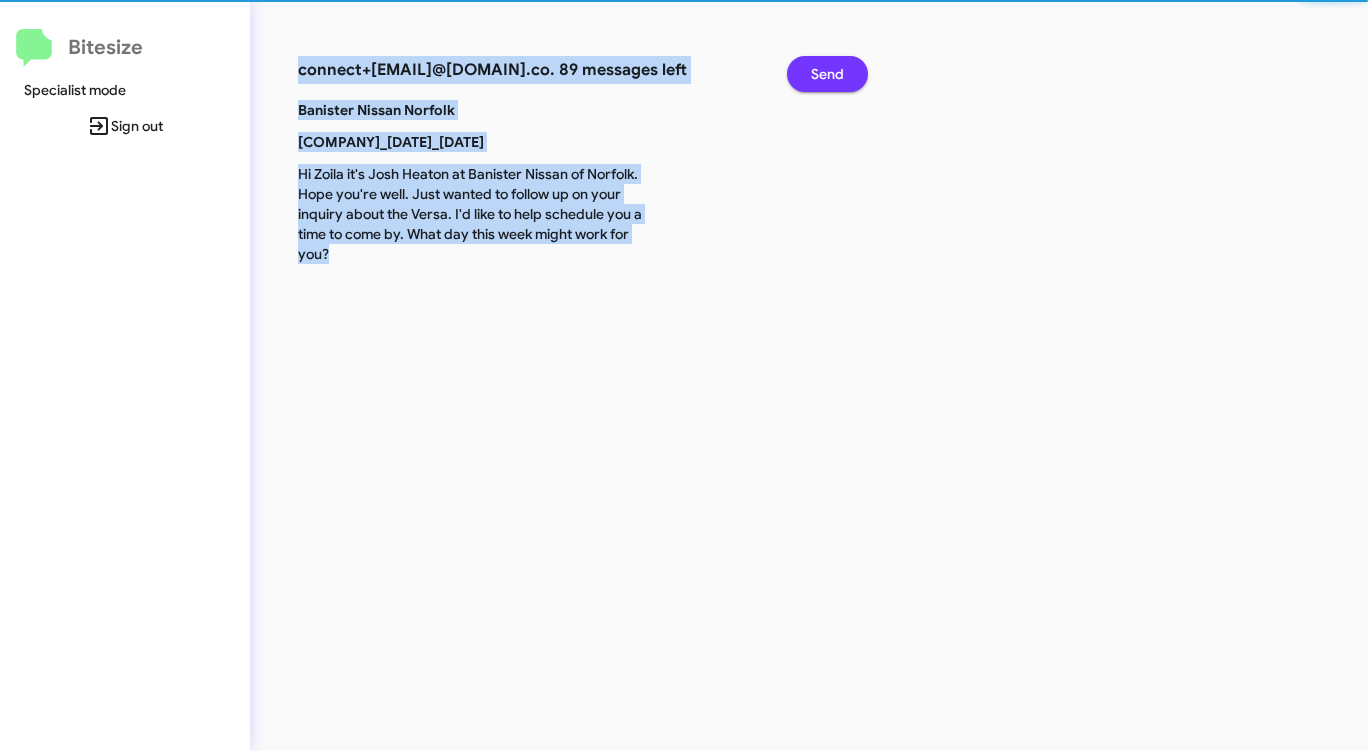 click on "Send" 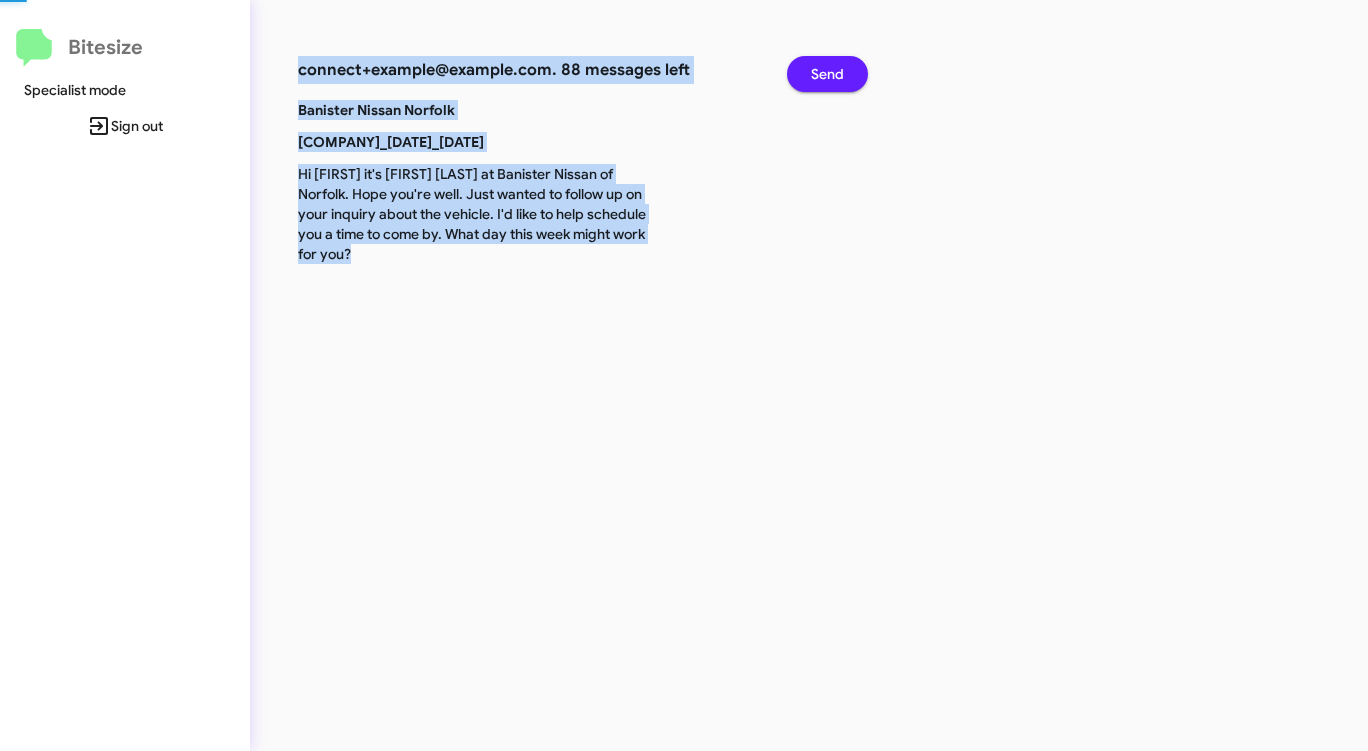 click on "Send" 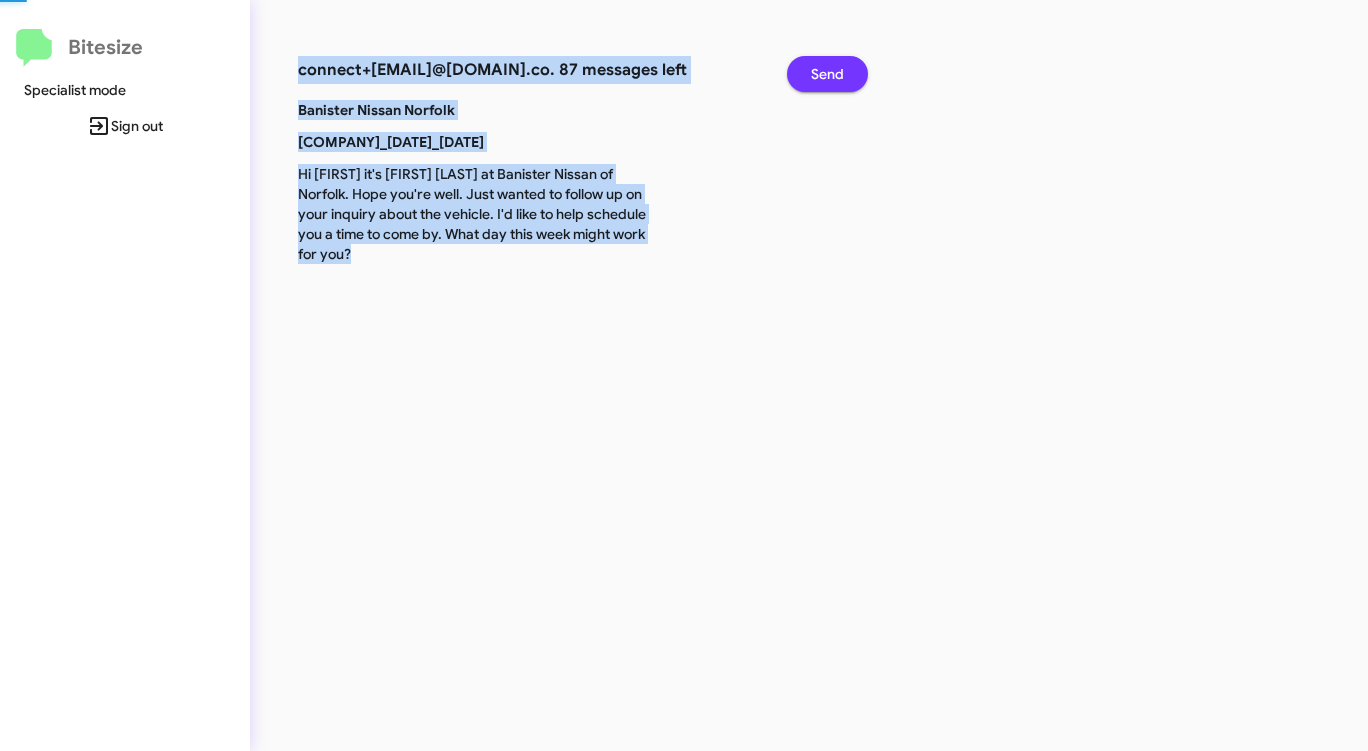 click on "Send" 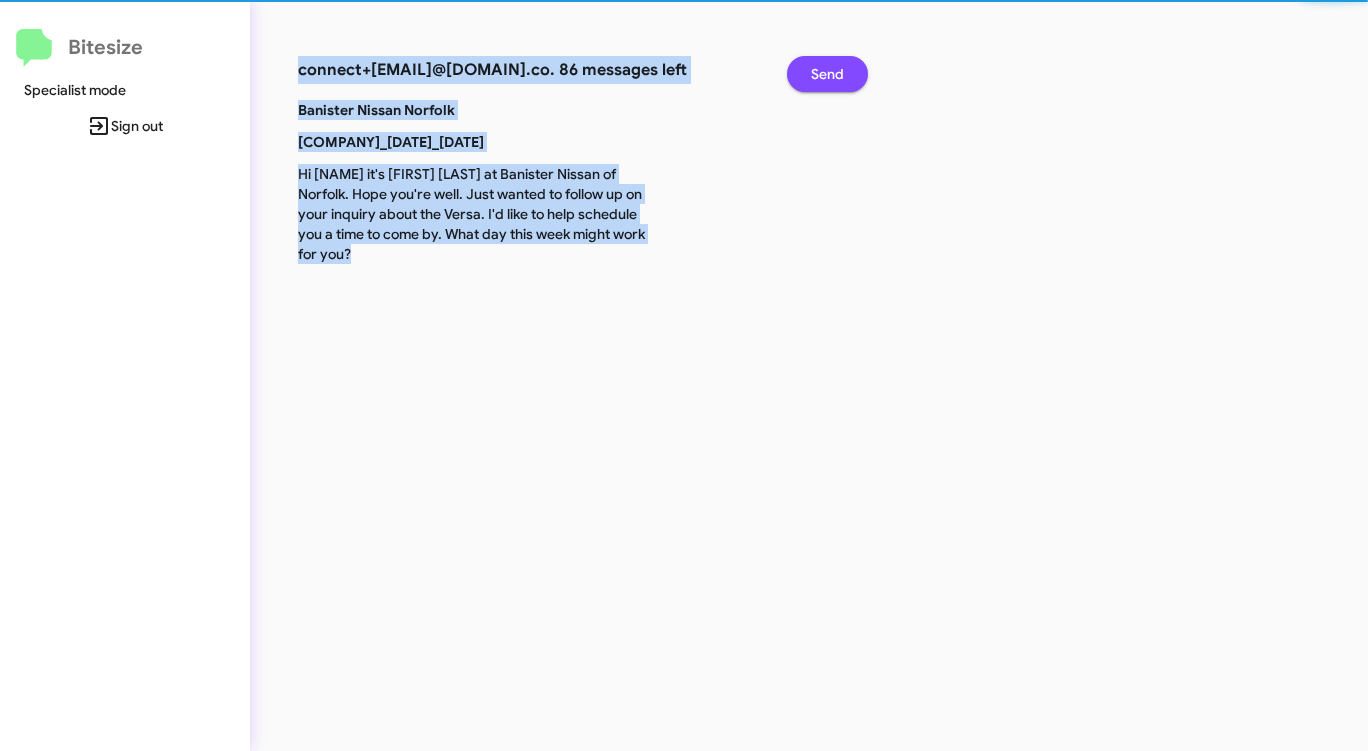 click on "Send" 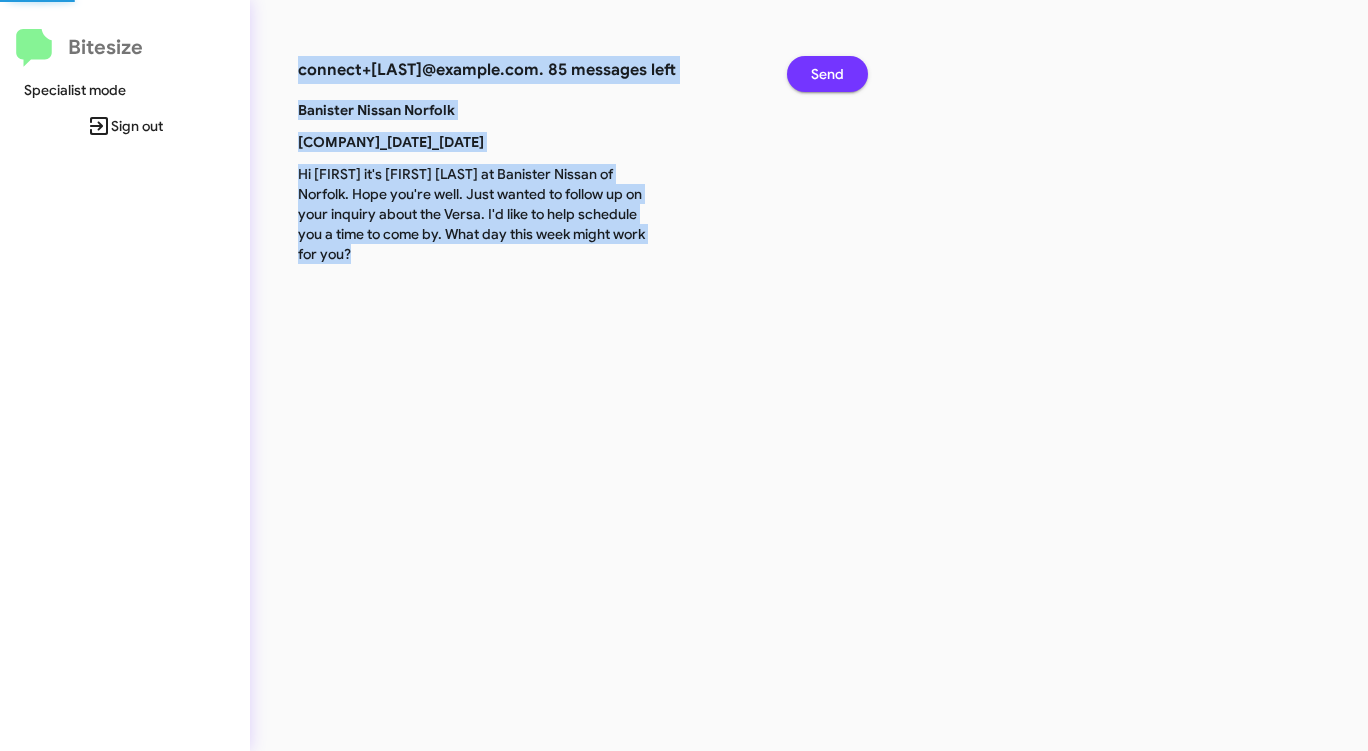 click on "Send" 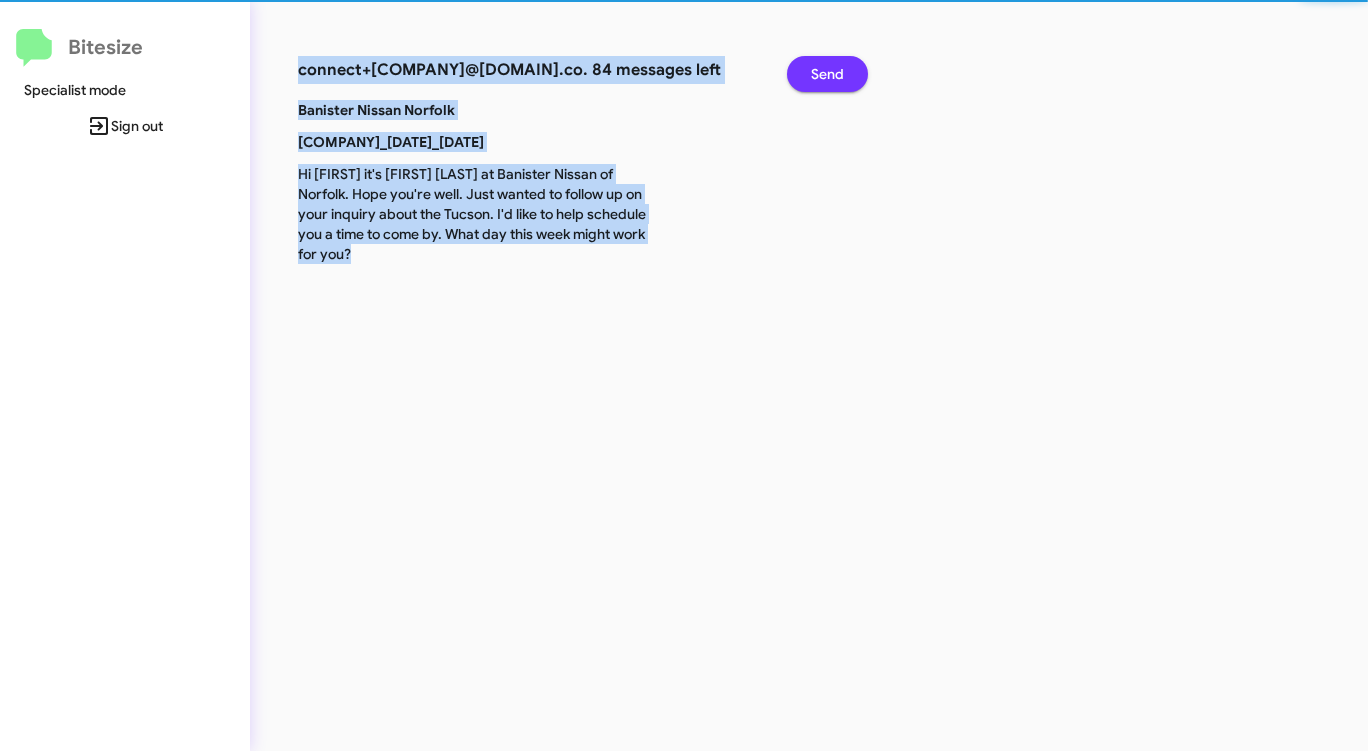 click on "Send" 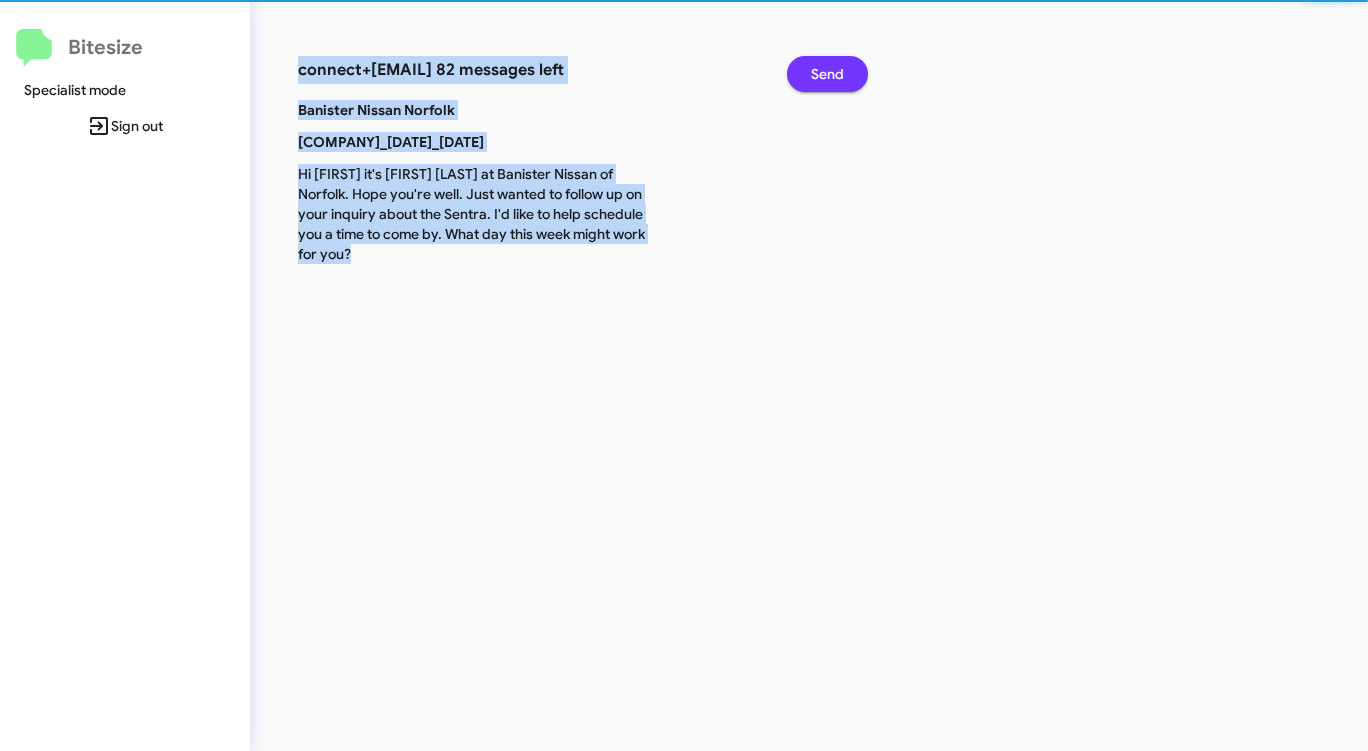 click on "Send" 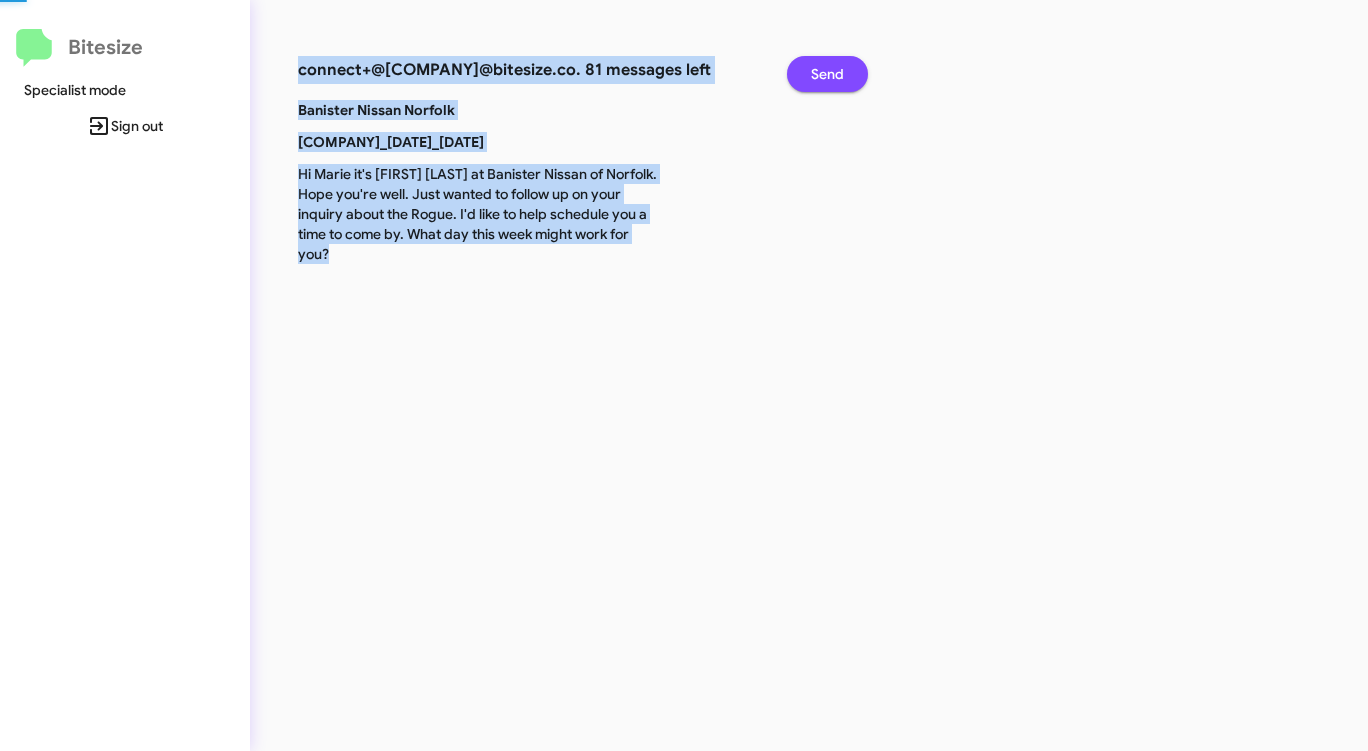 click on "Send" 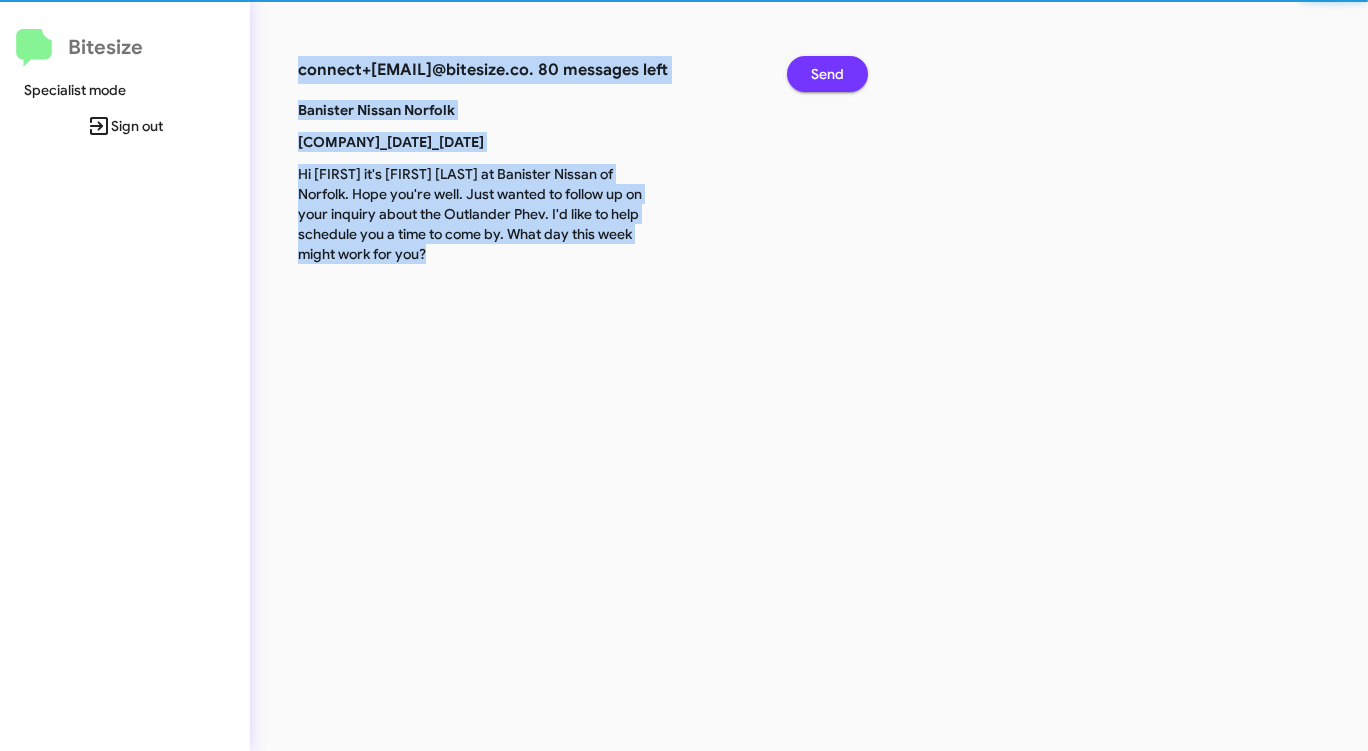 click on "Send" 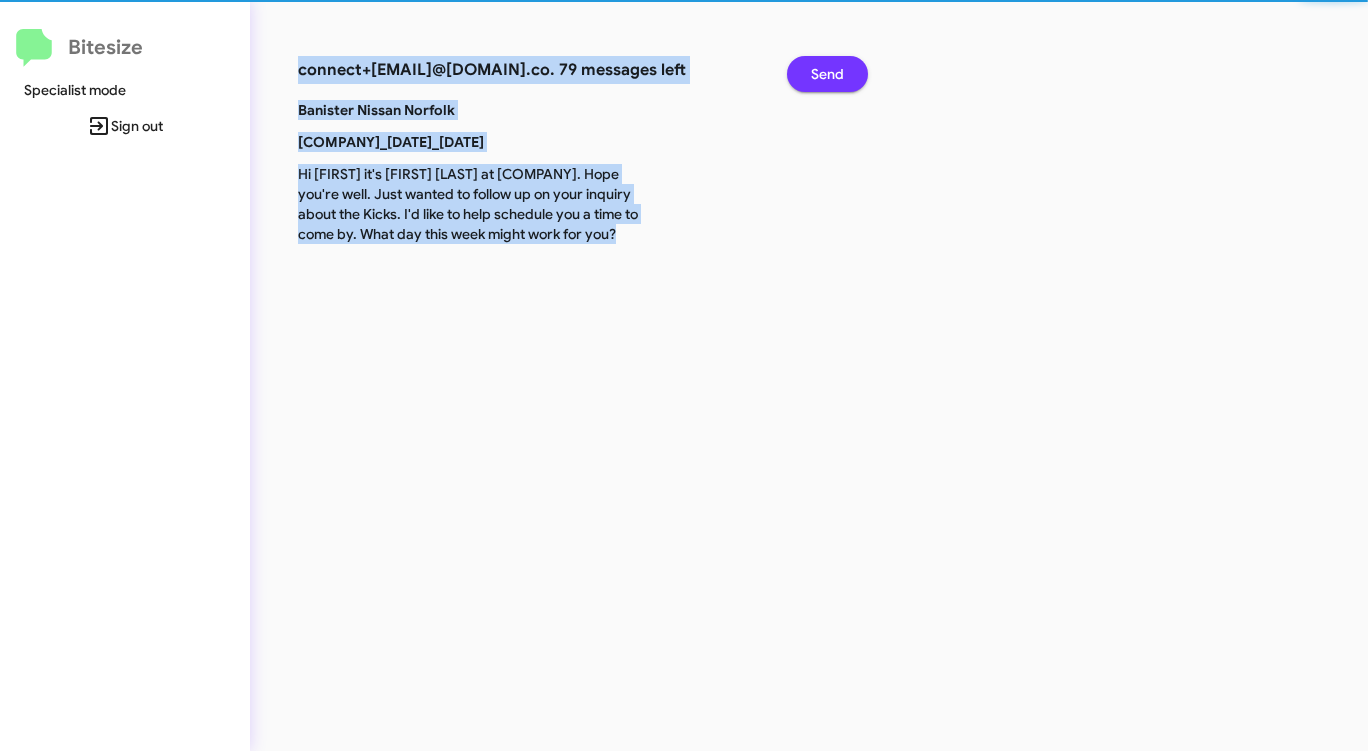 click on "Send" 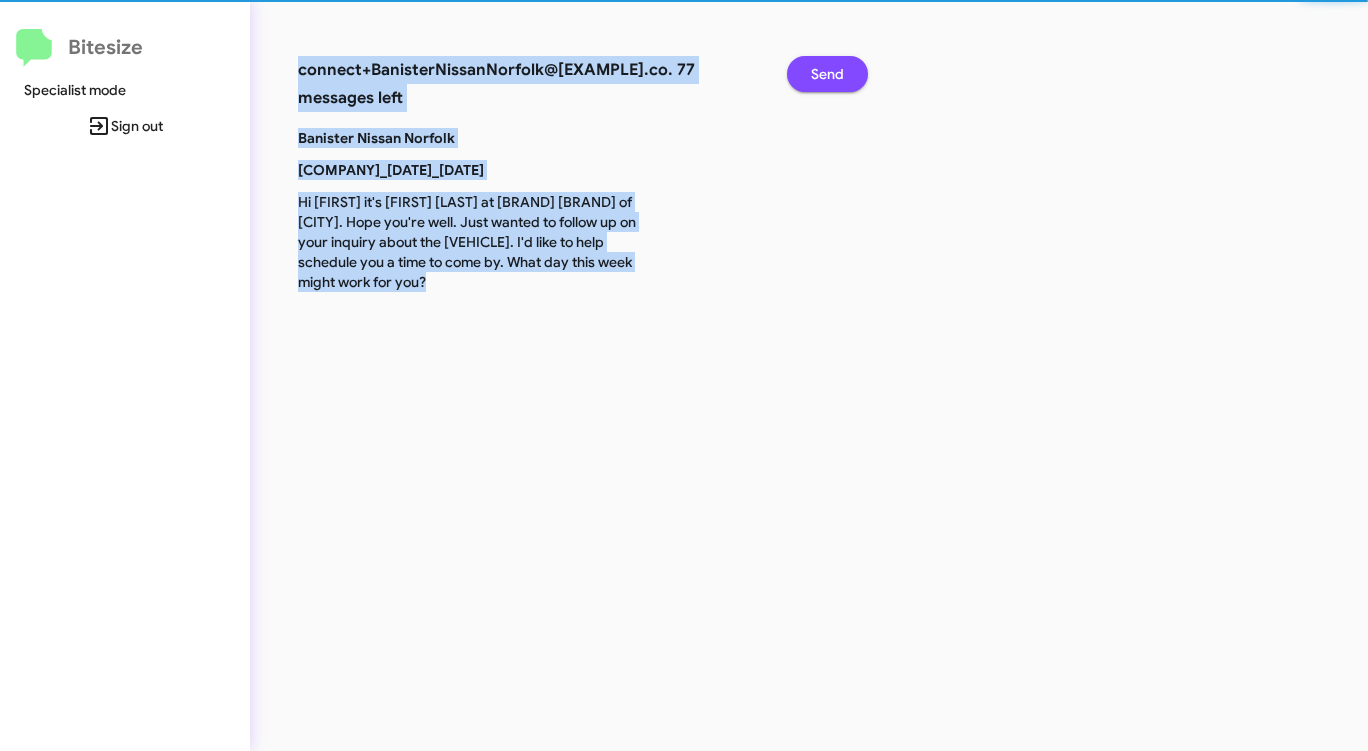 click on "Send" 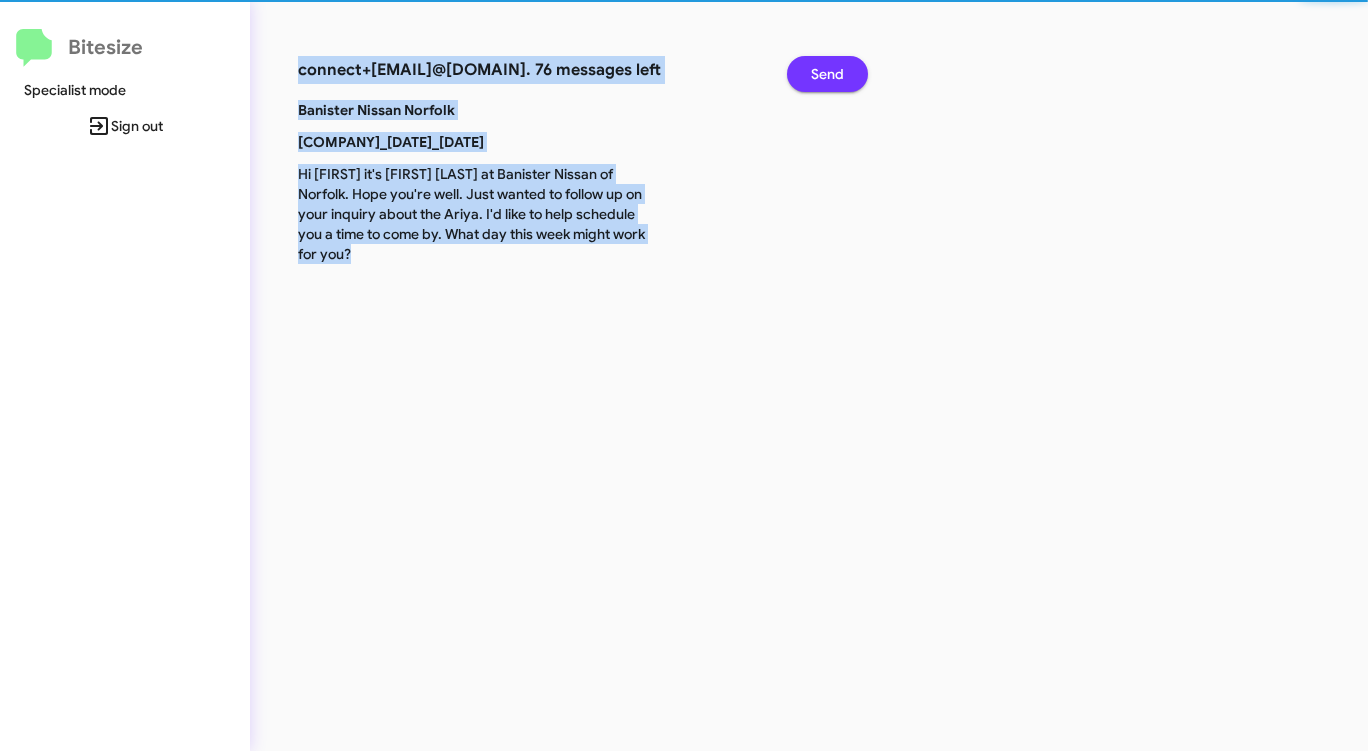 click on "Send" 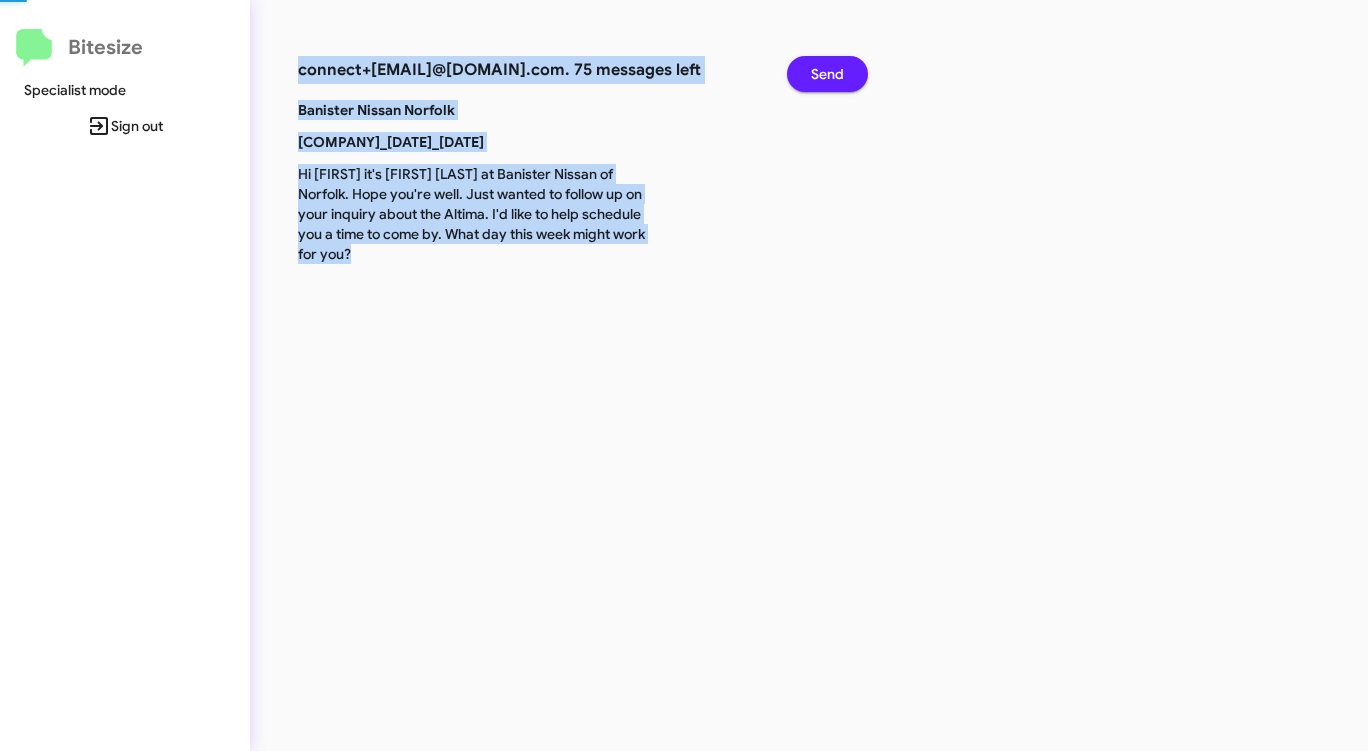 click on "Send" 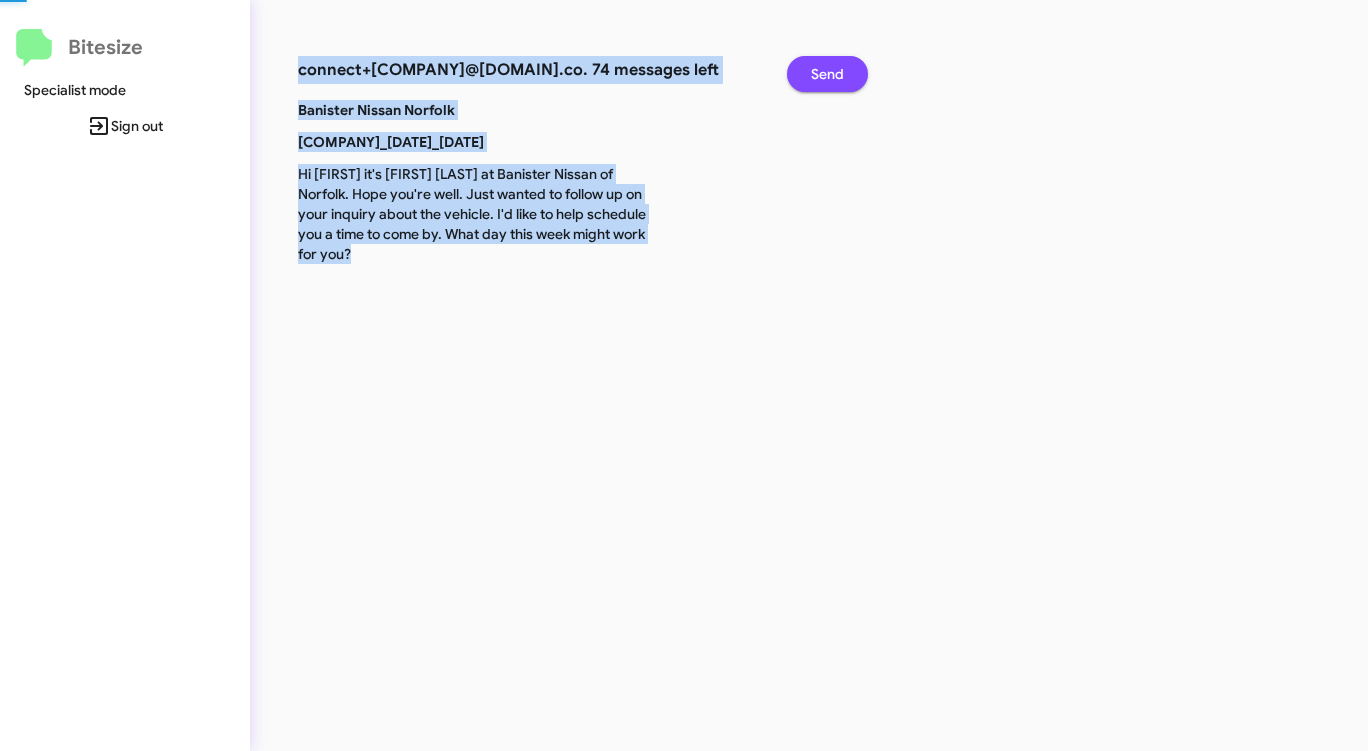 click on "Send" 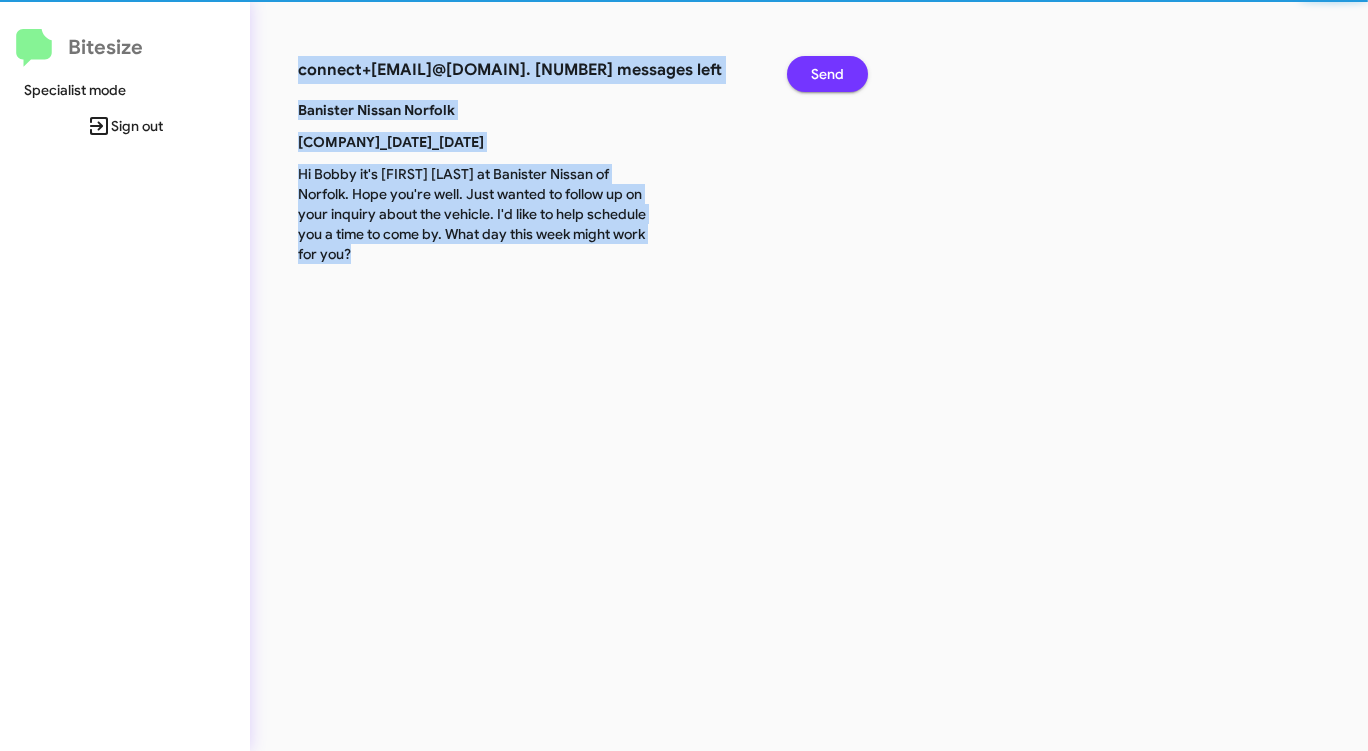 click on "Send" 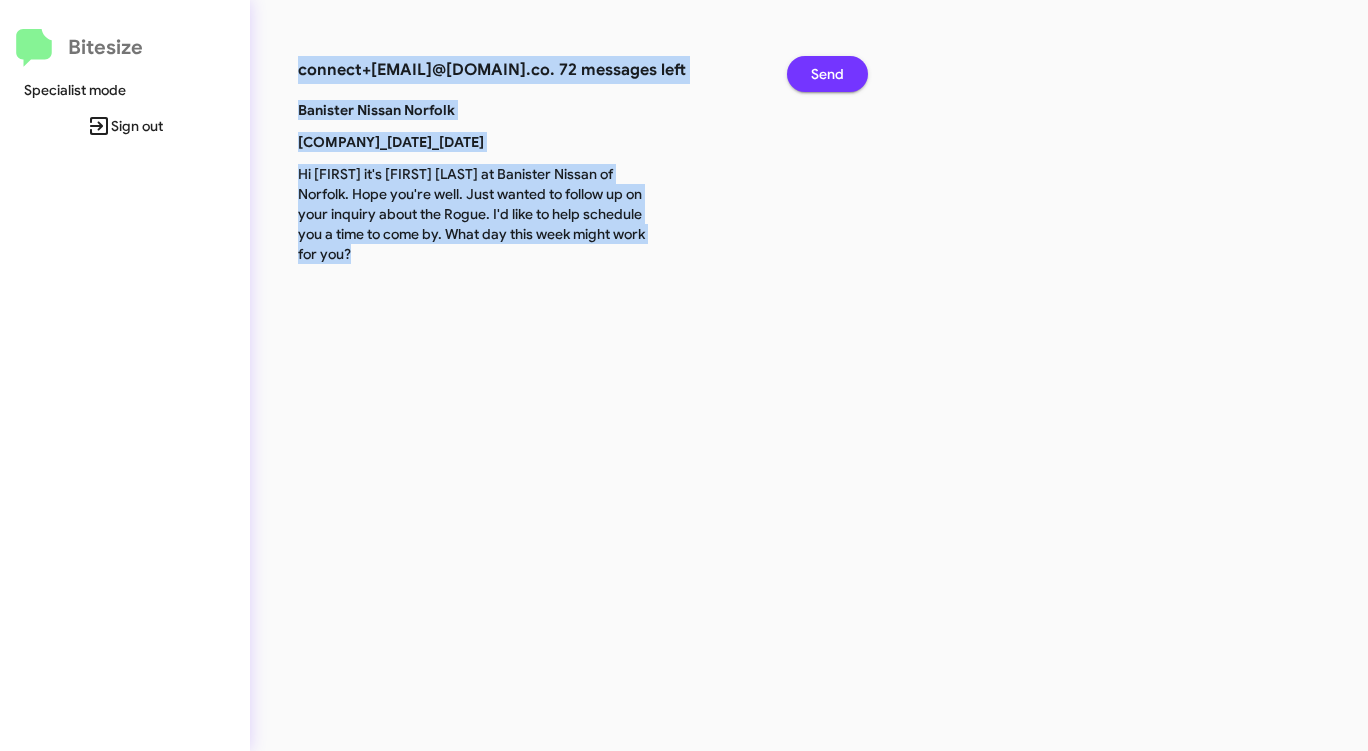 click on "Send" 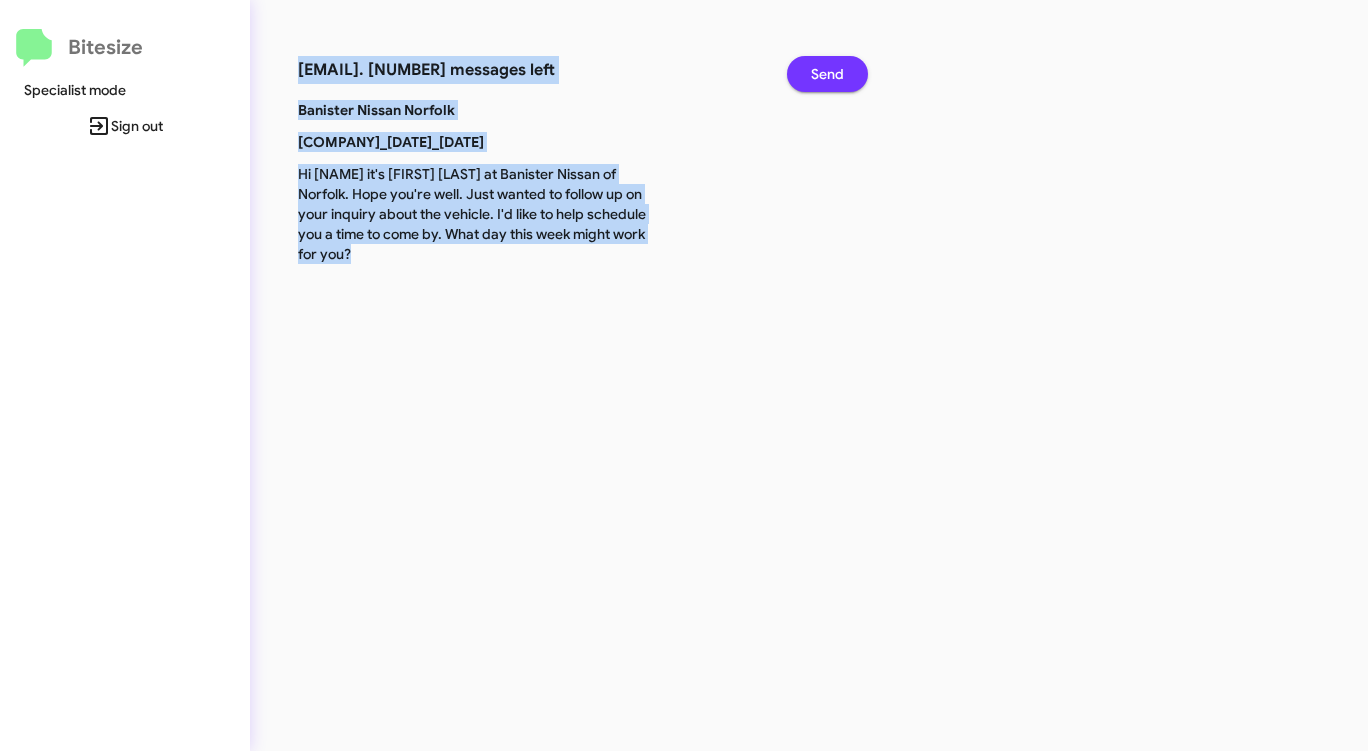 click on "Send" 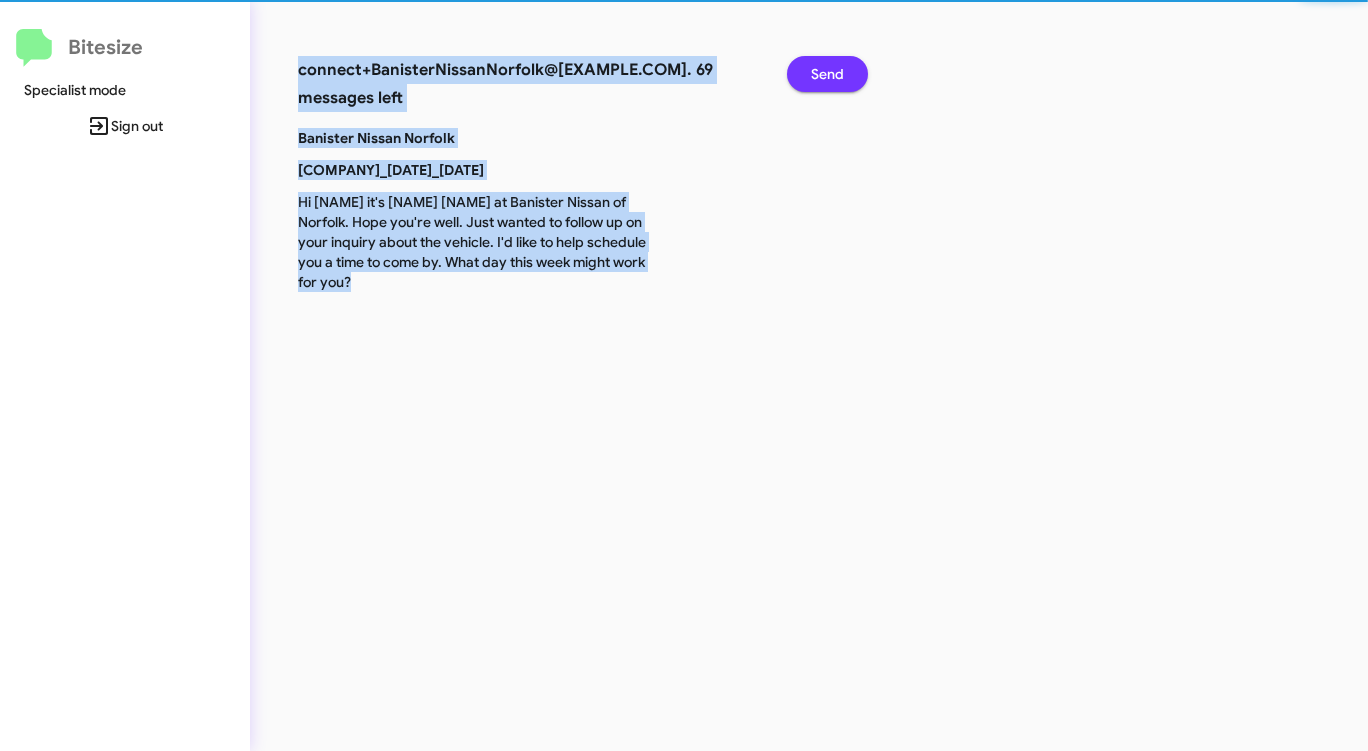 click on "Send" 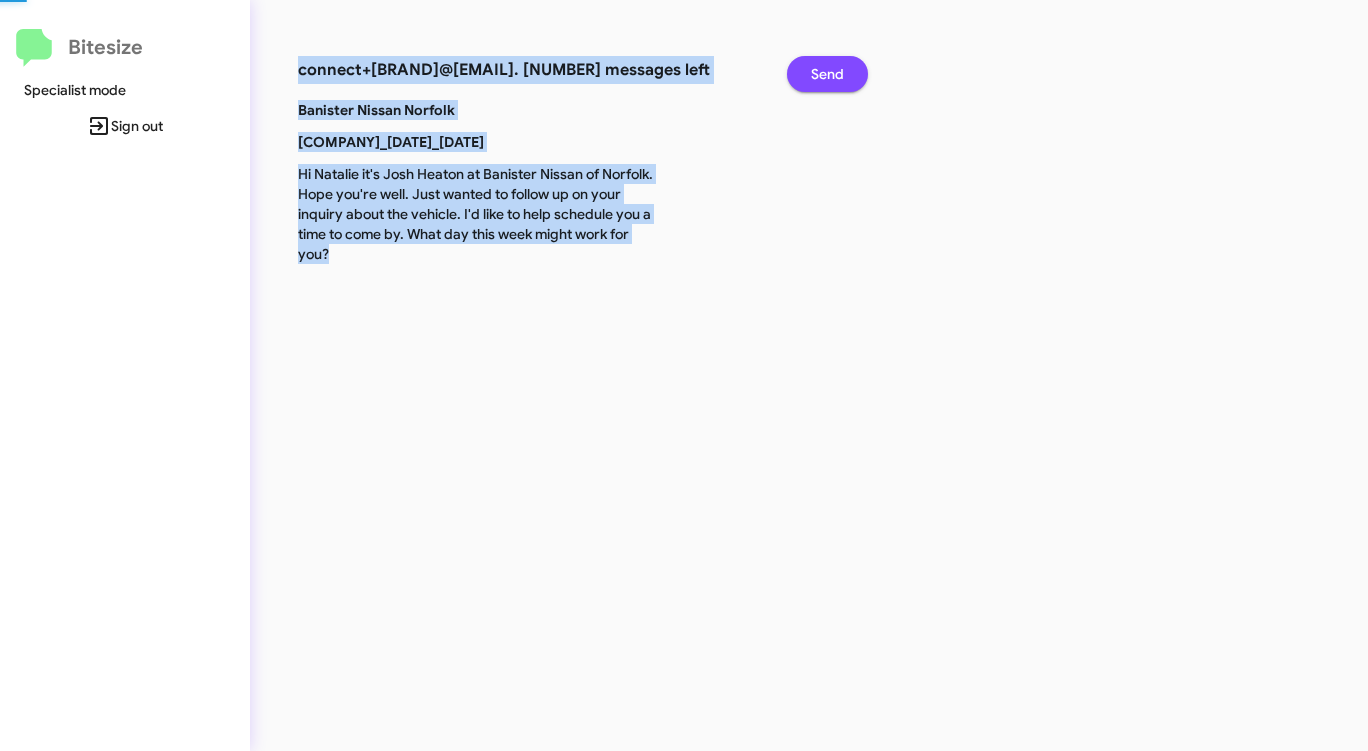 click on "Send" 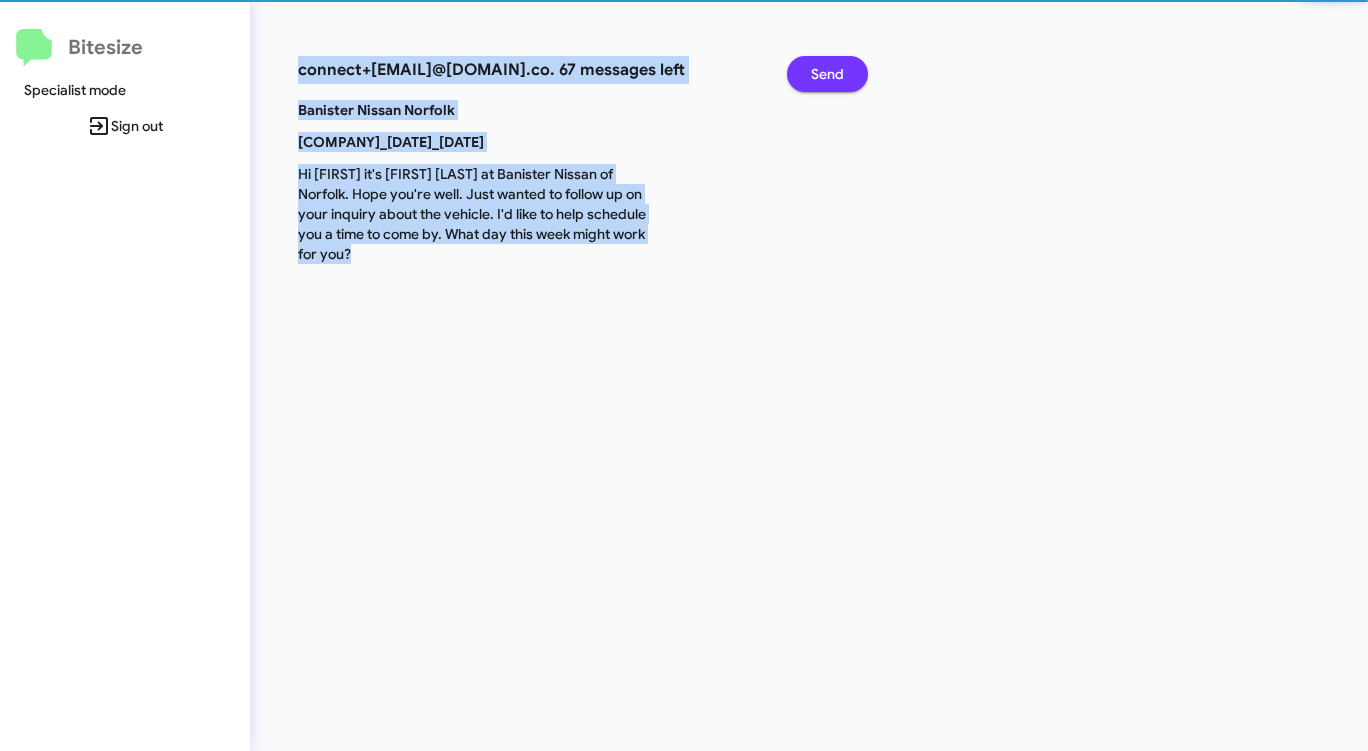 click on "Send" 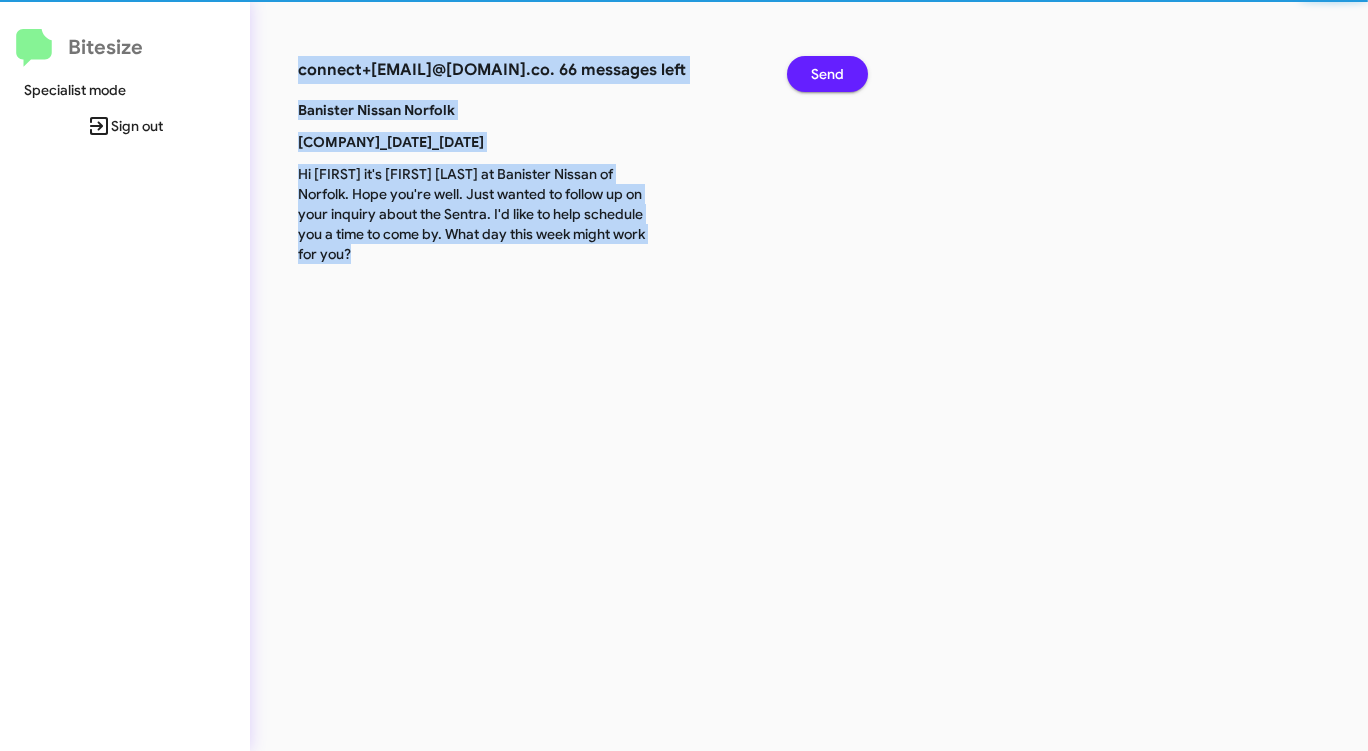 click on "Send" 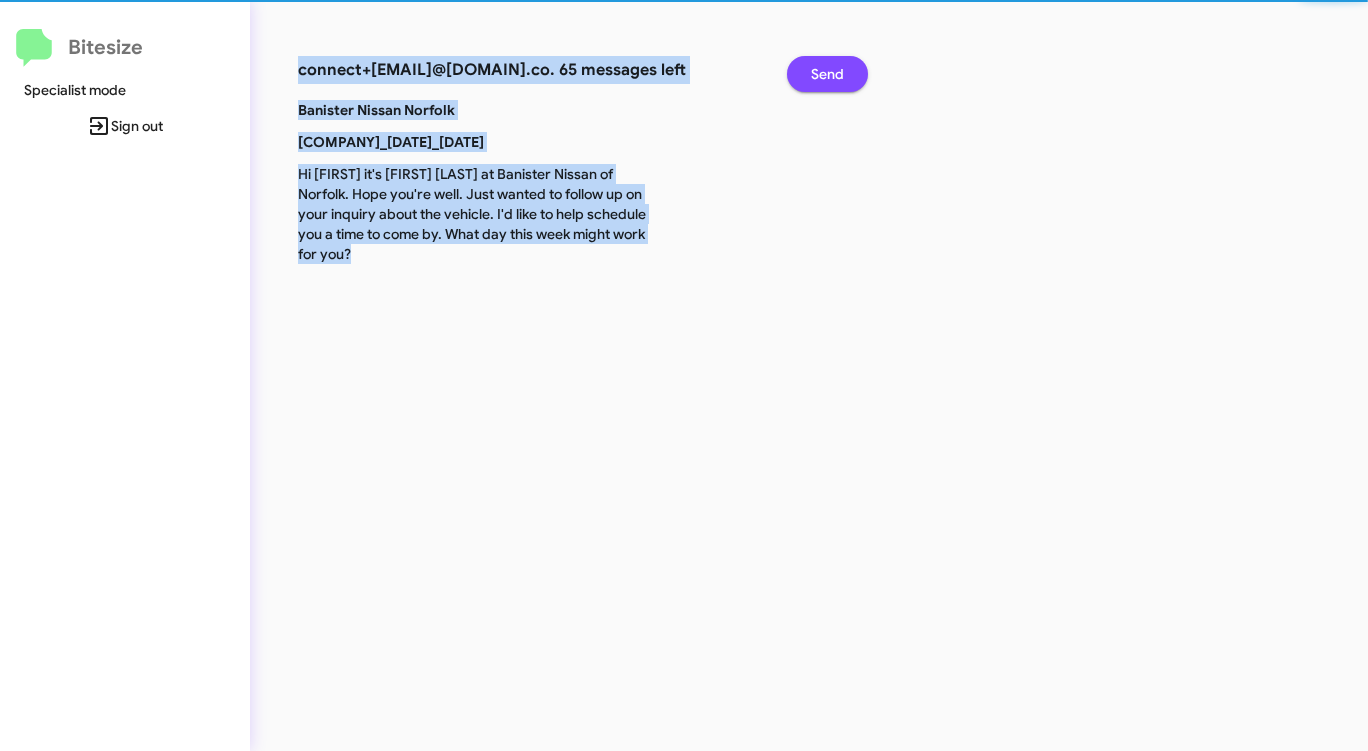 click on "Send" 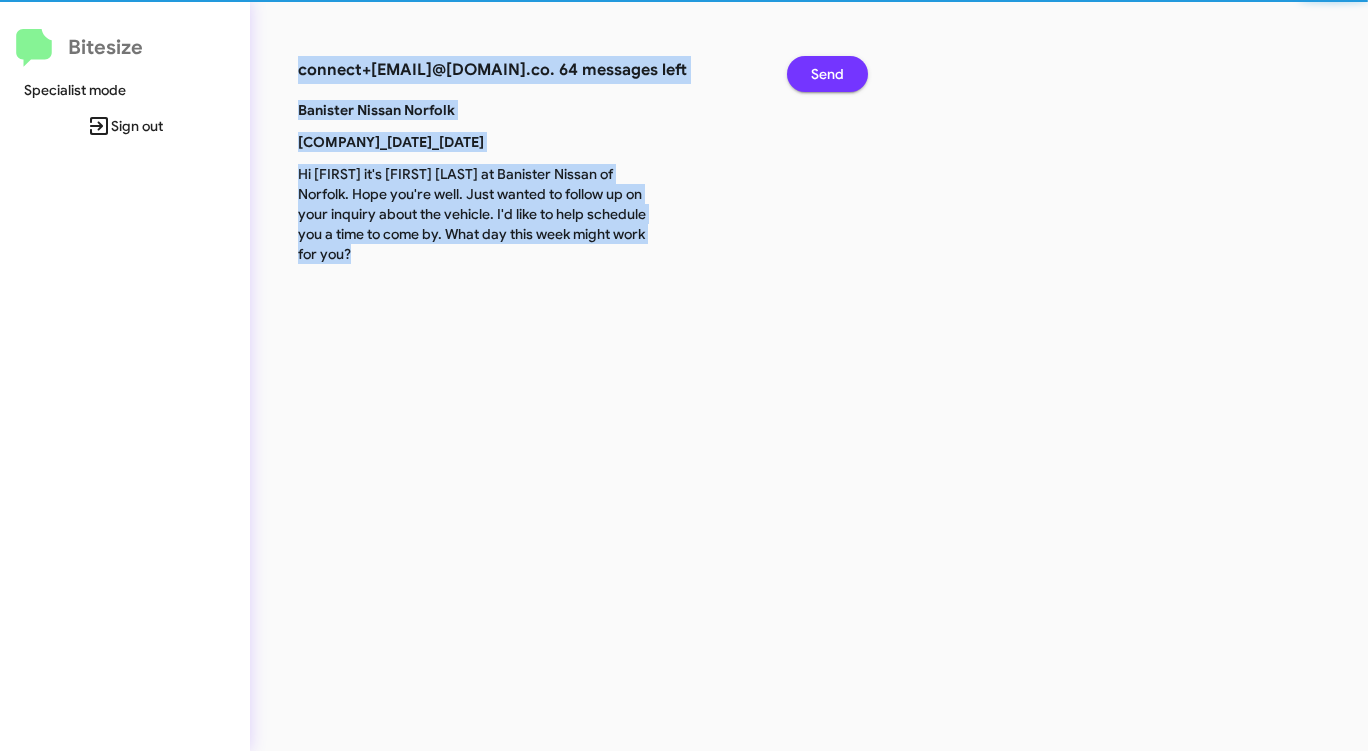 click on "Send" 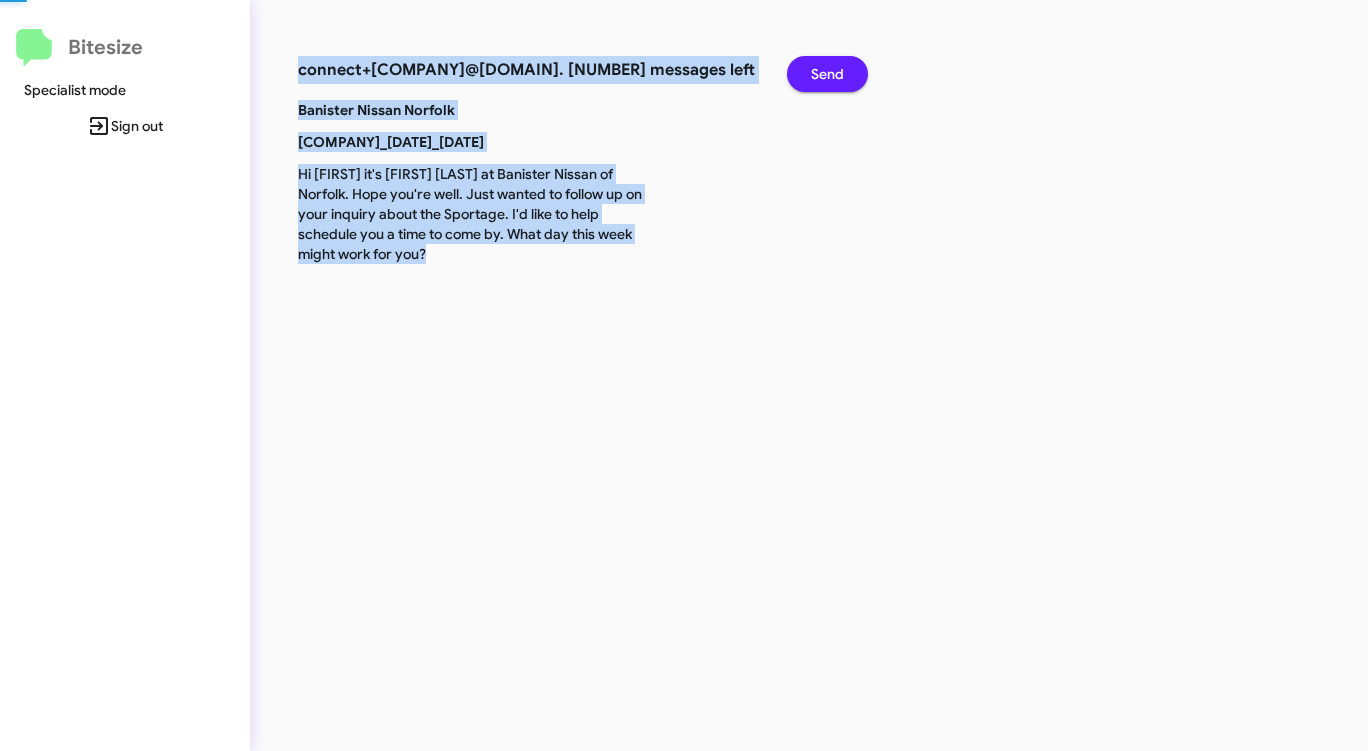 click on "Send" 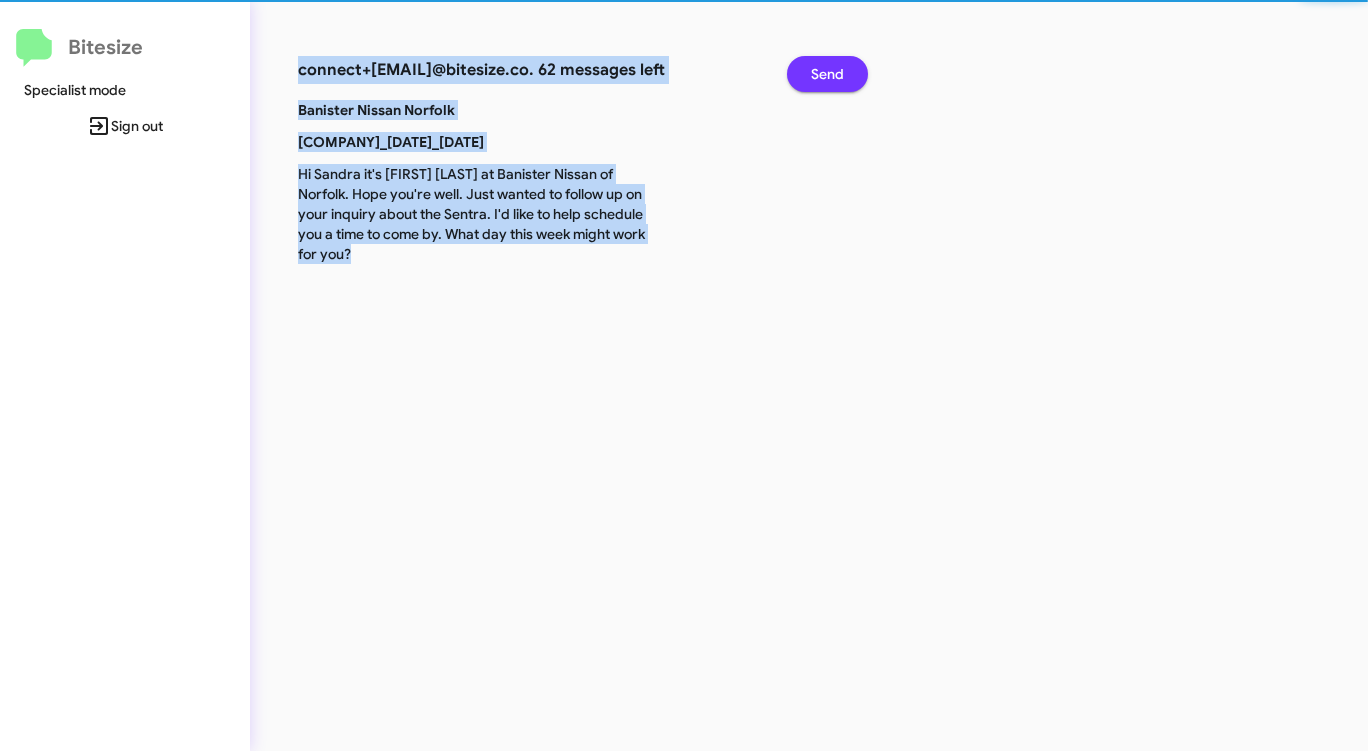 click on "Send" 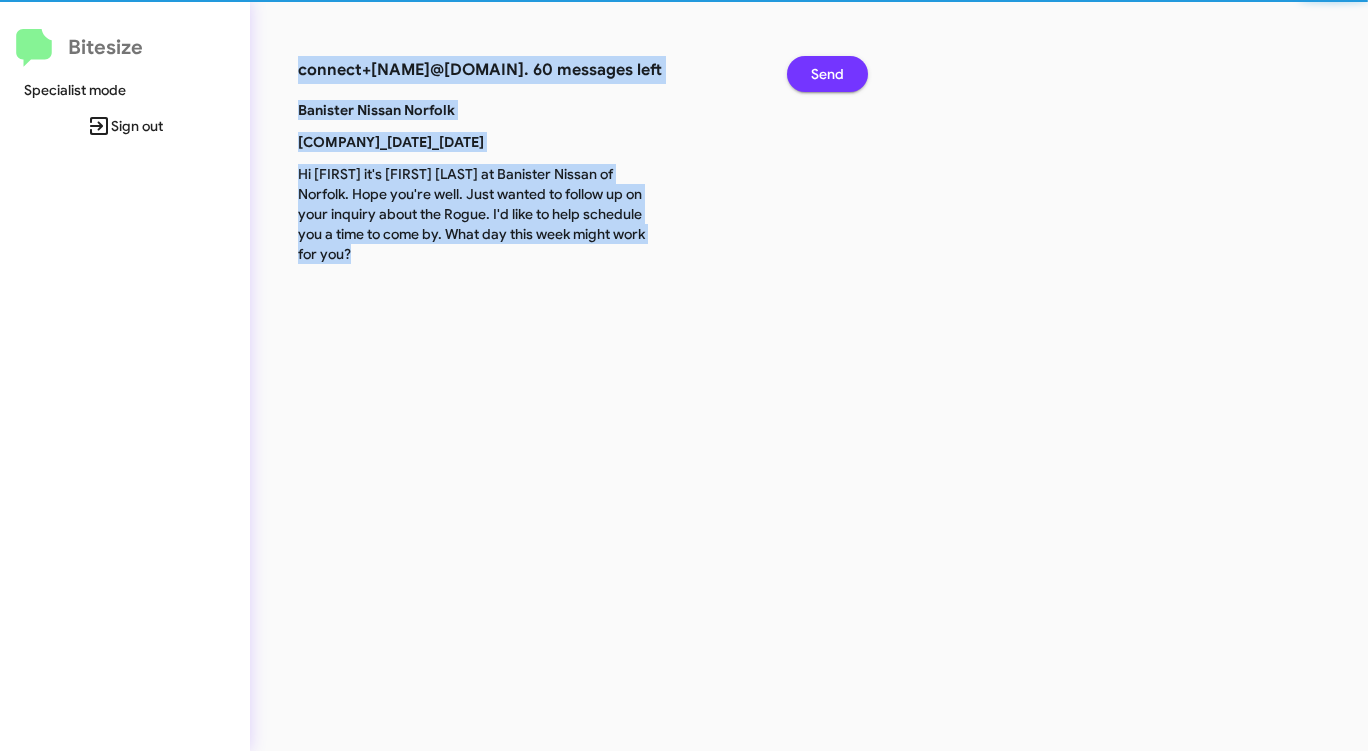click on "Send" 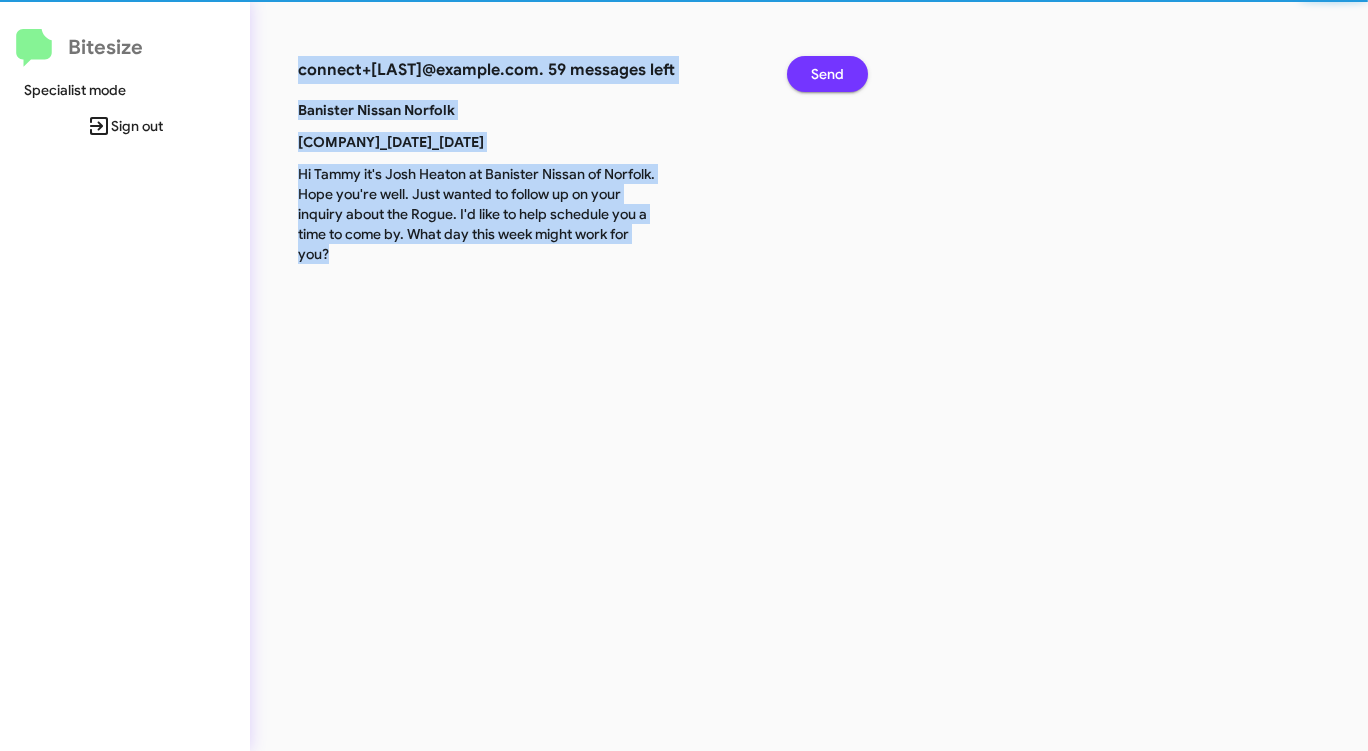 click on "Send" 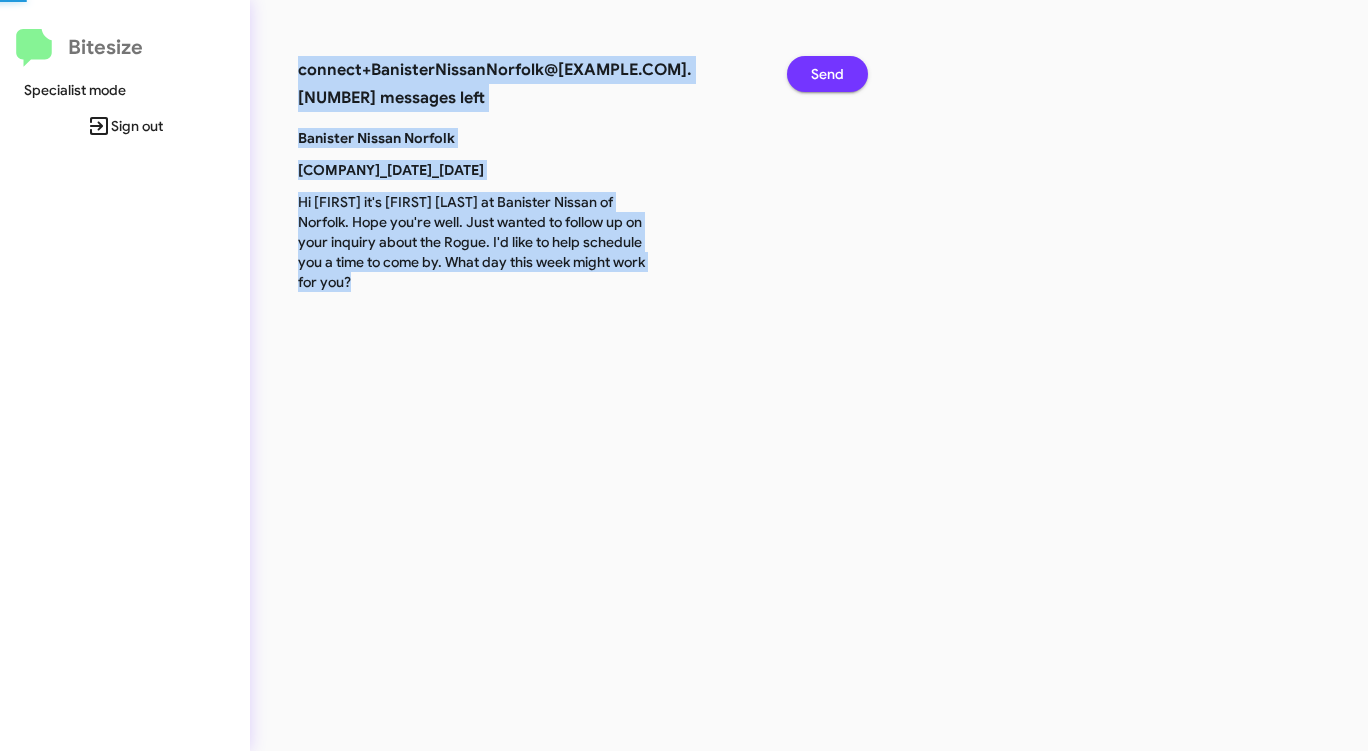 click on "Send" 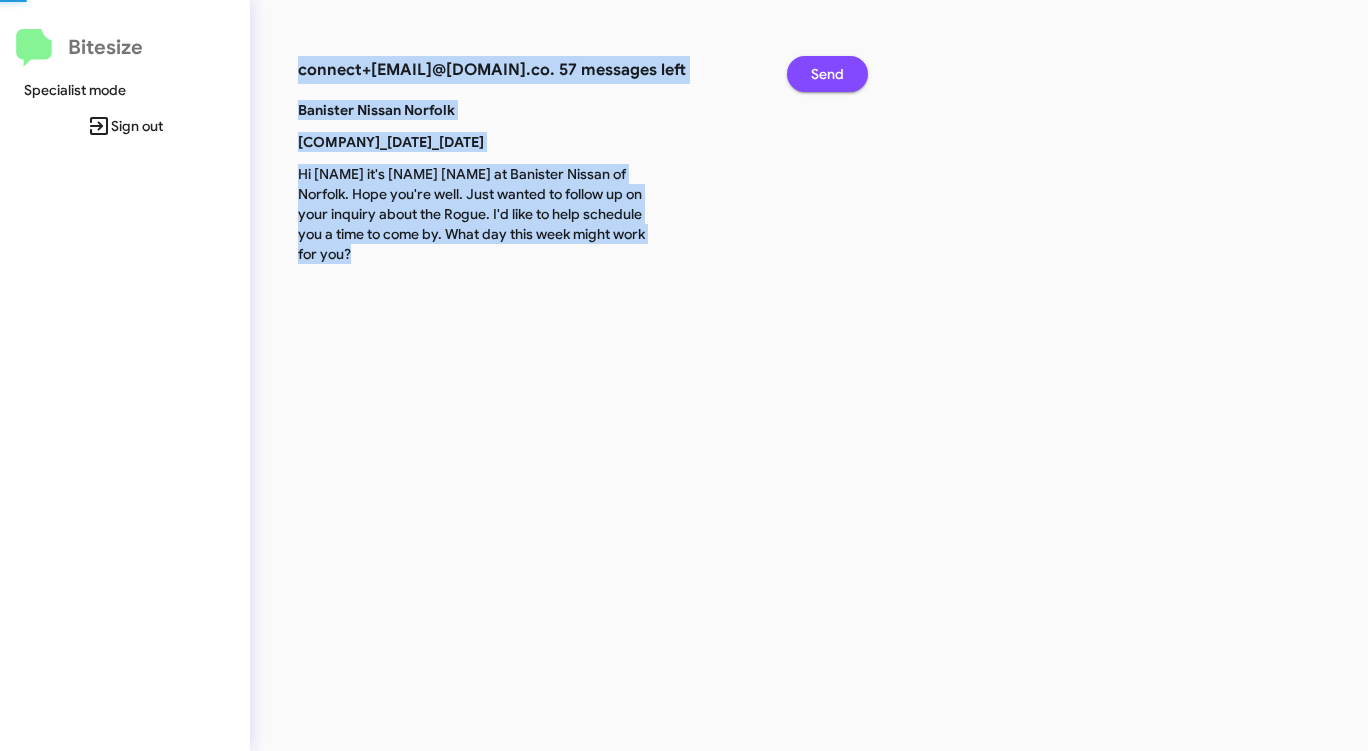 click on "Send" 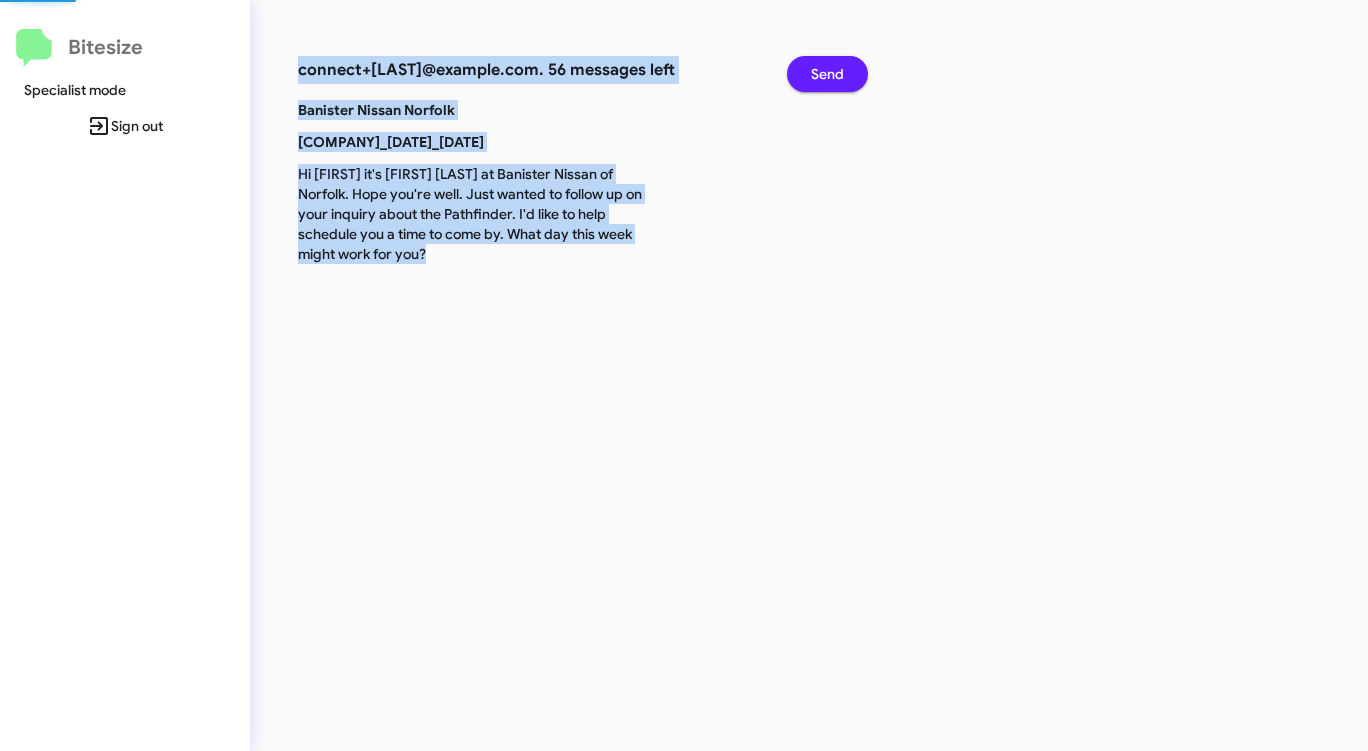 click on "Send" 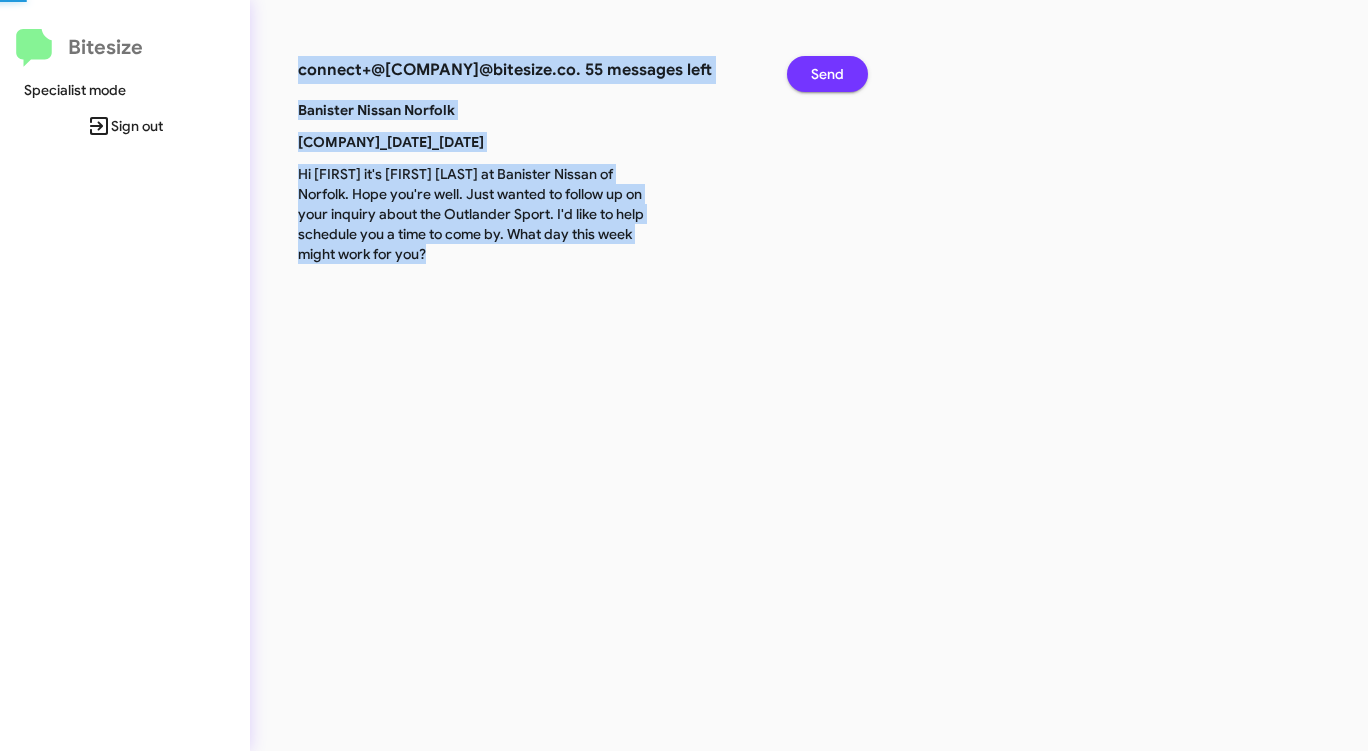 click on "Send" 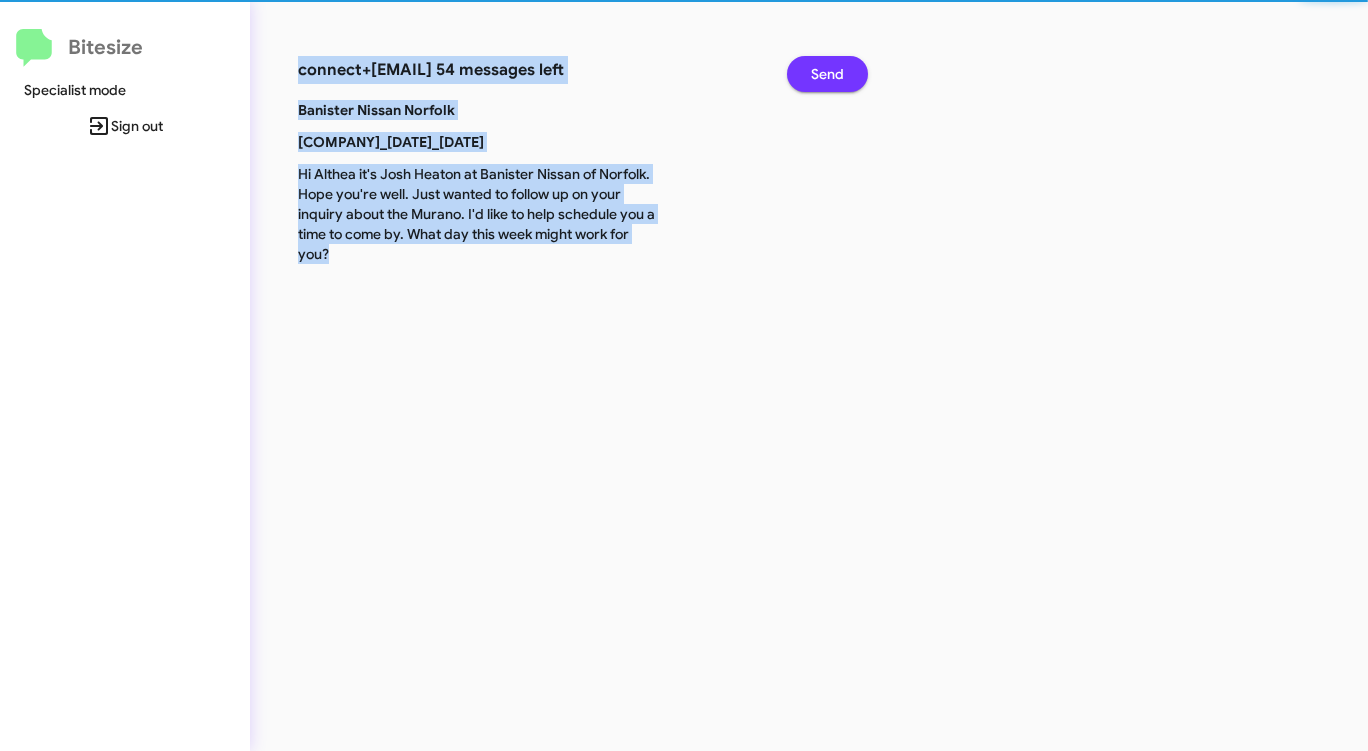click on "Send" 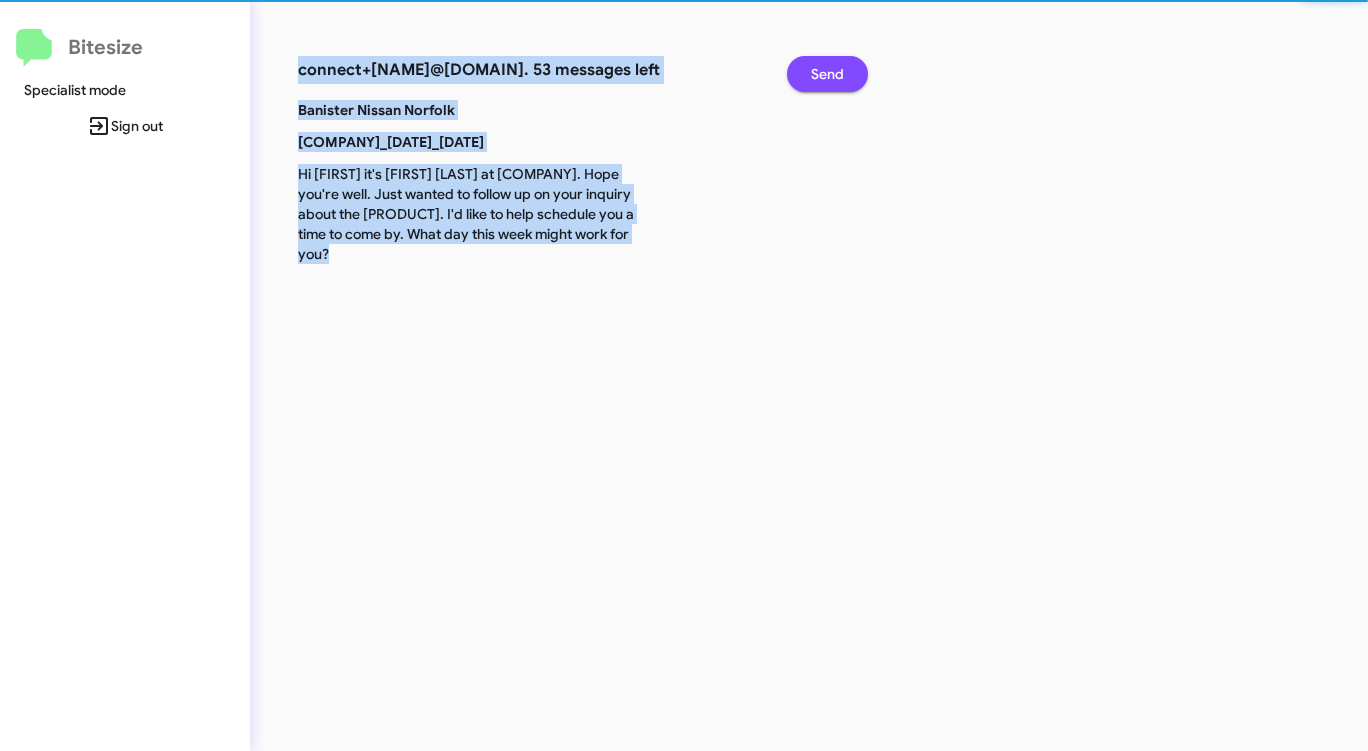 click on "Send" 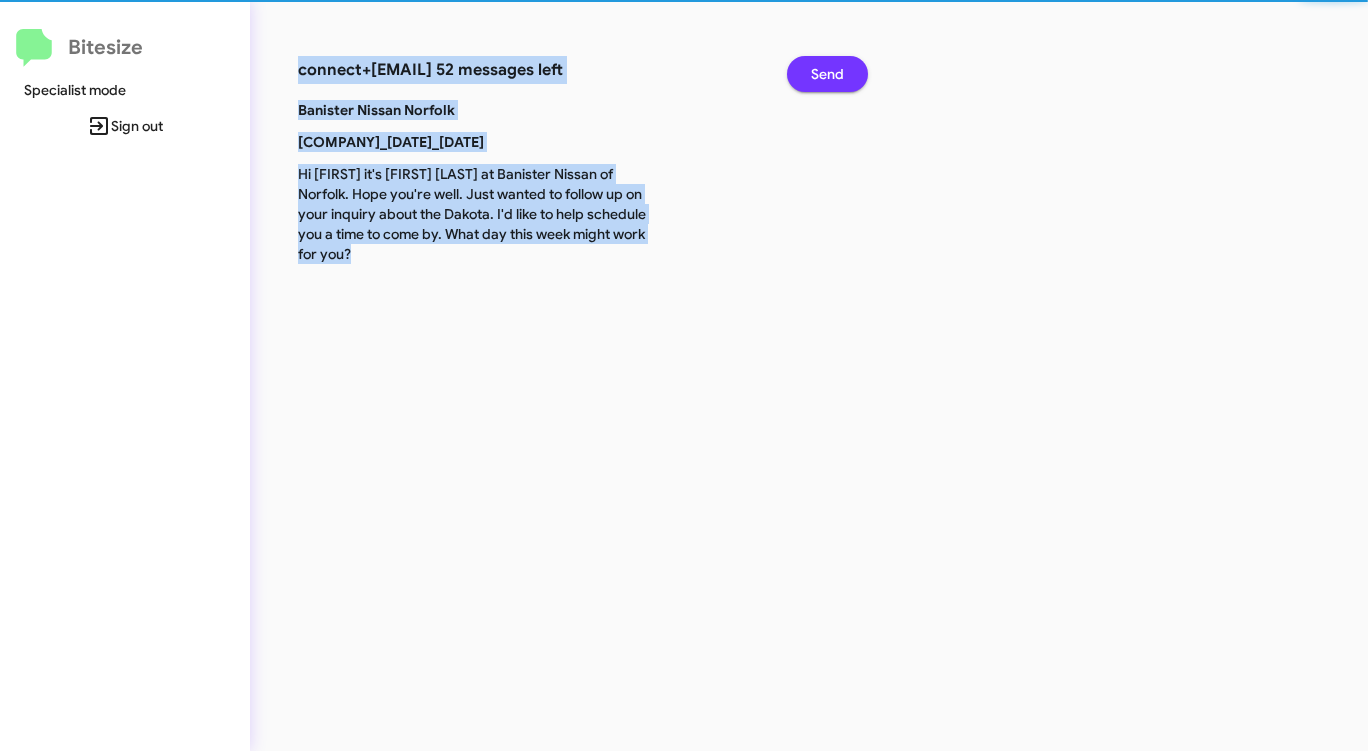 click on "Send" 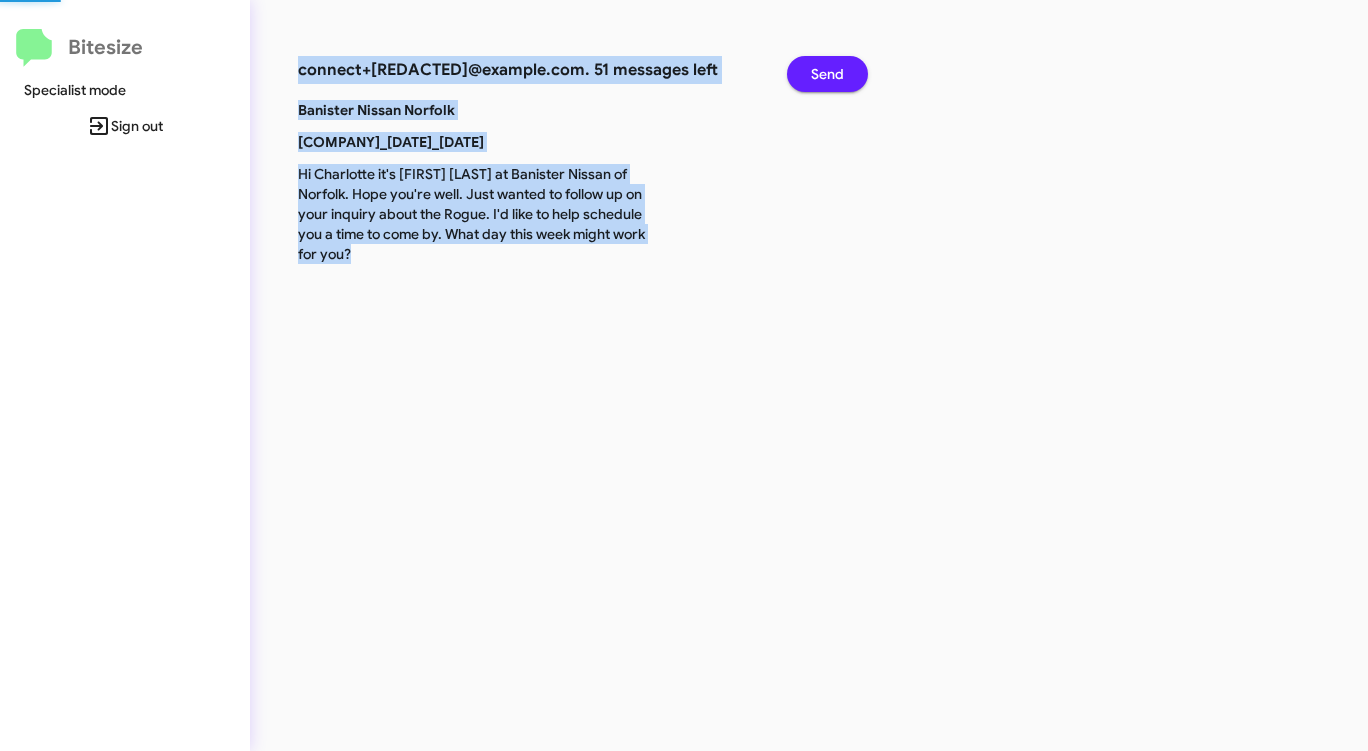 click on "Send" 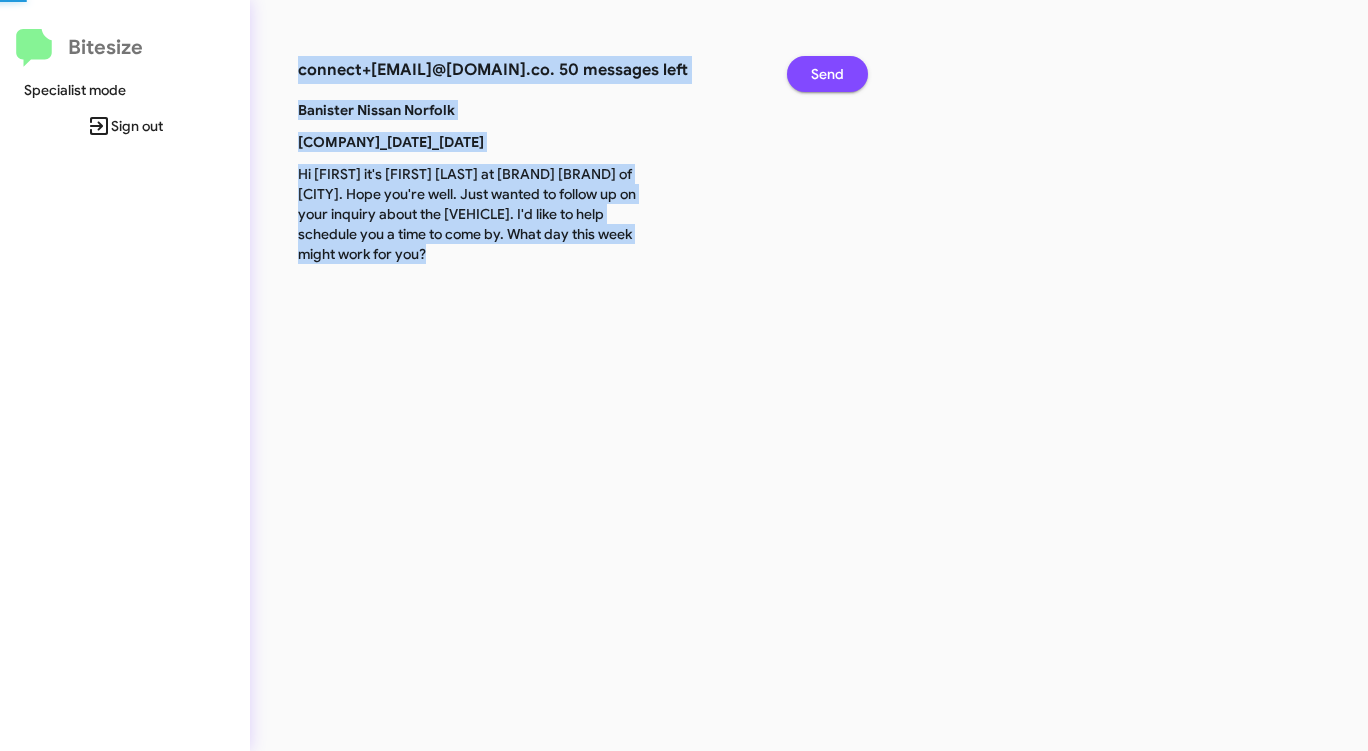 click on "Send" 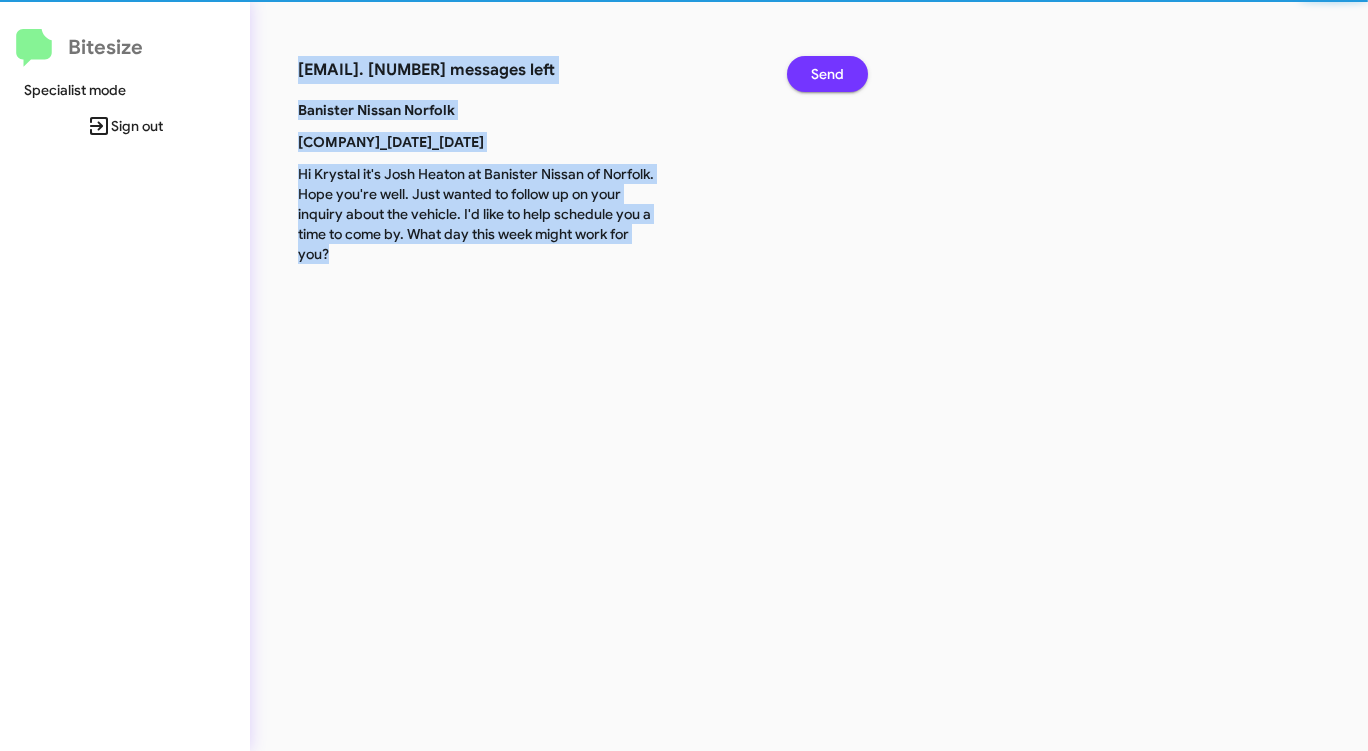 click on "Send" 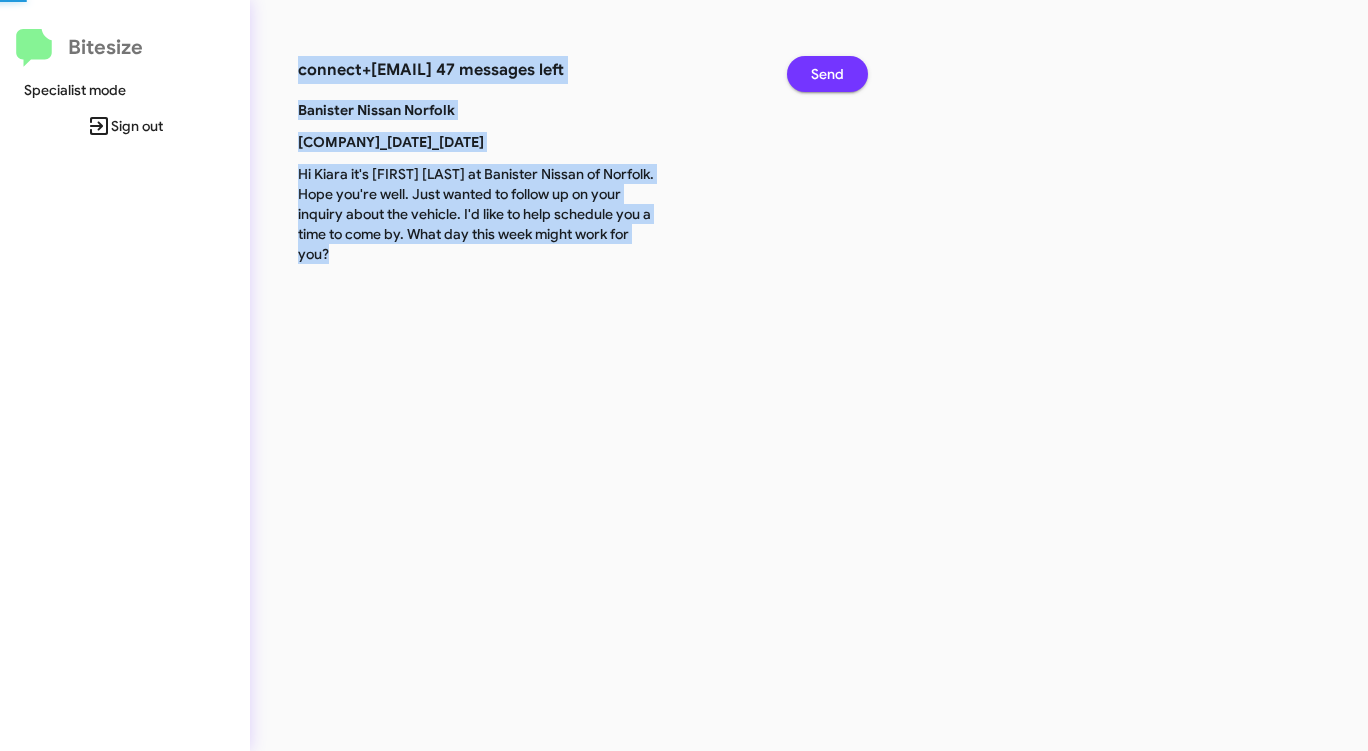 click on "Send" 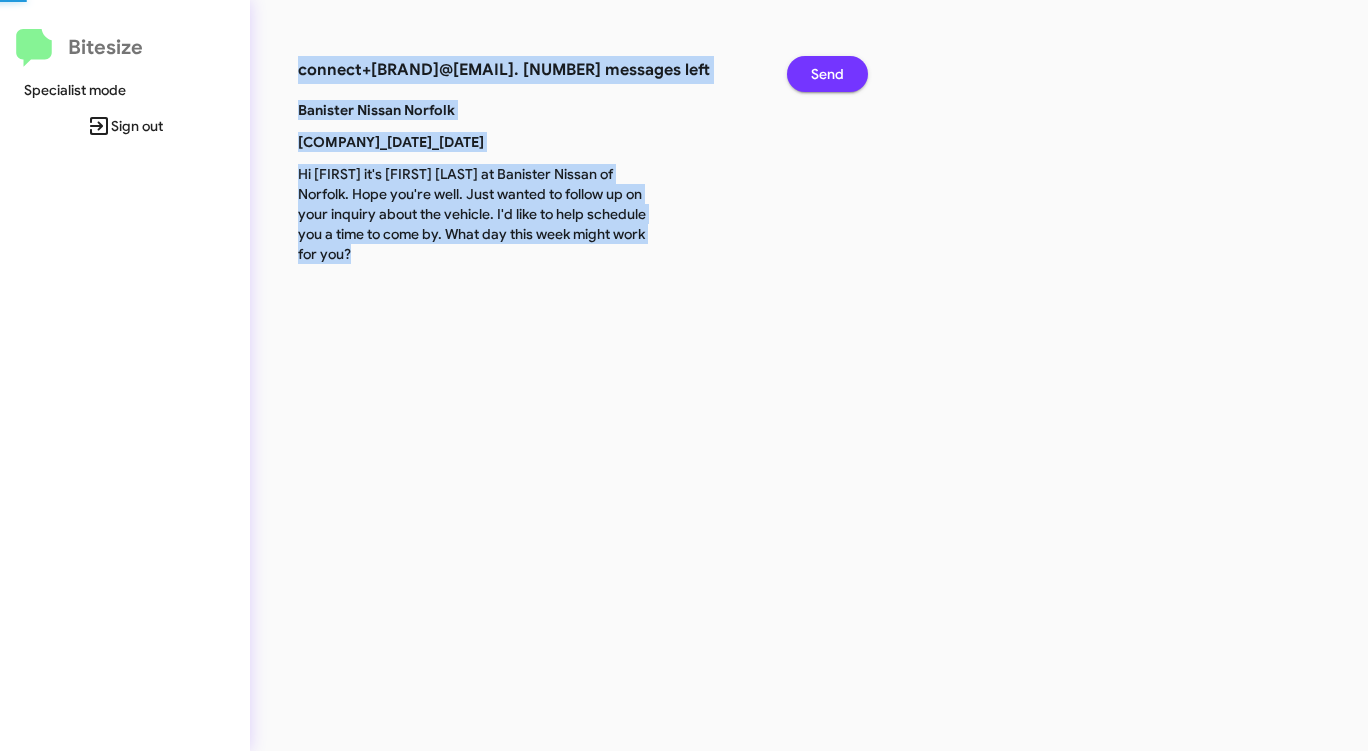 click on "Send" 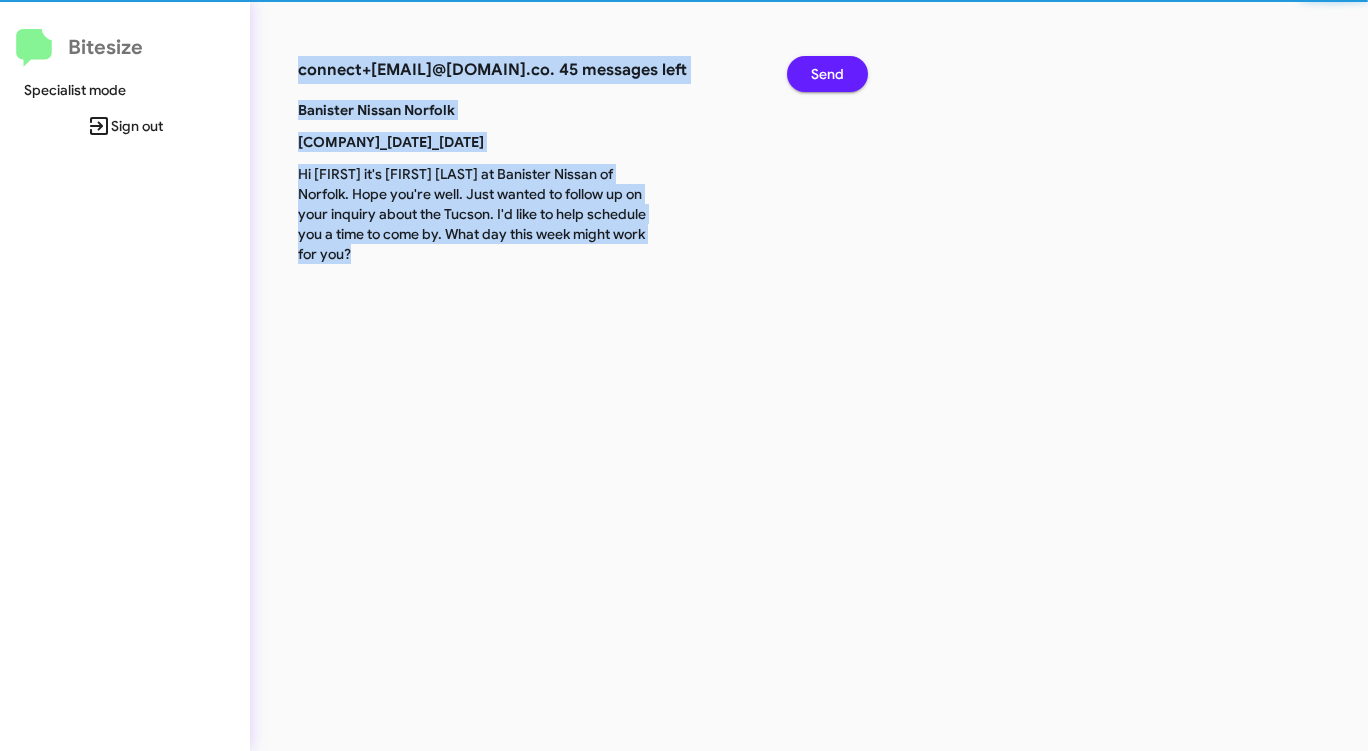 click on "Send" 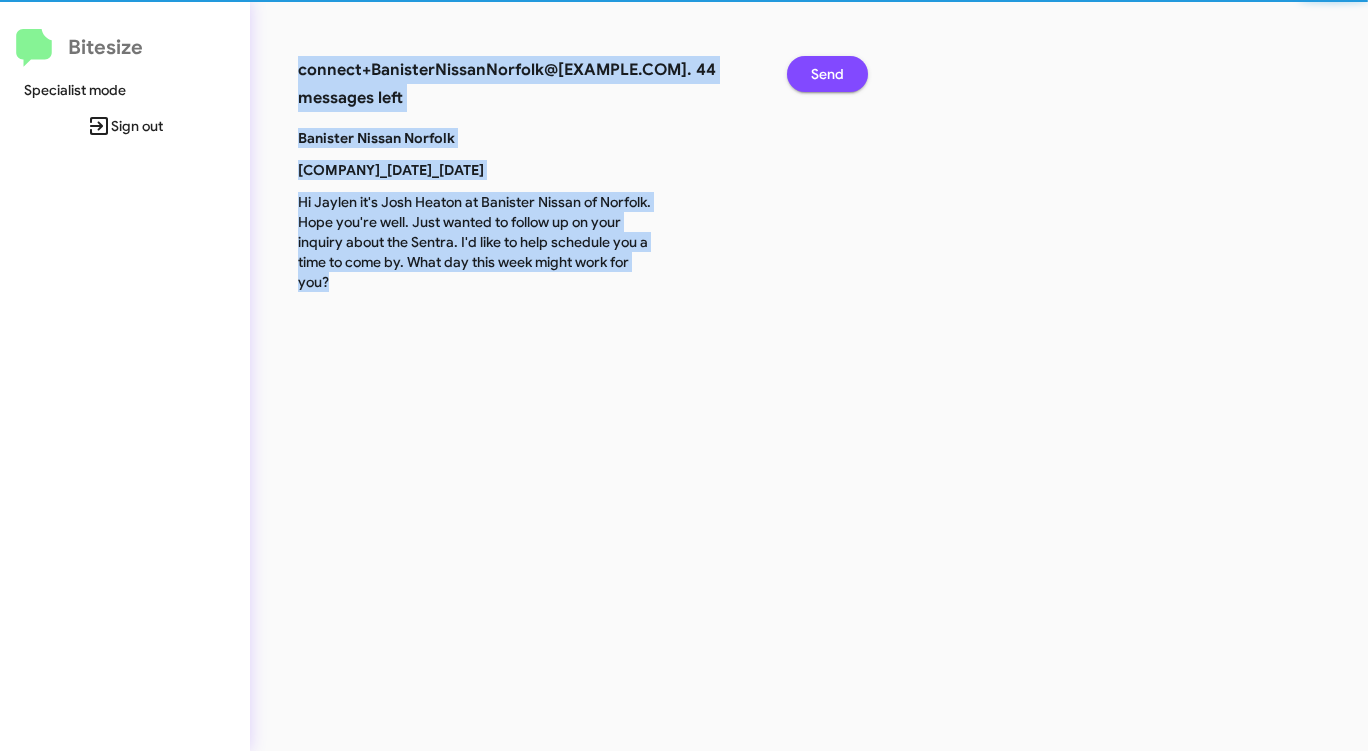 click on "Send" 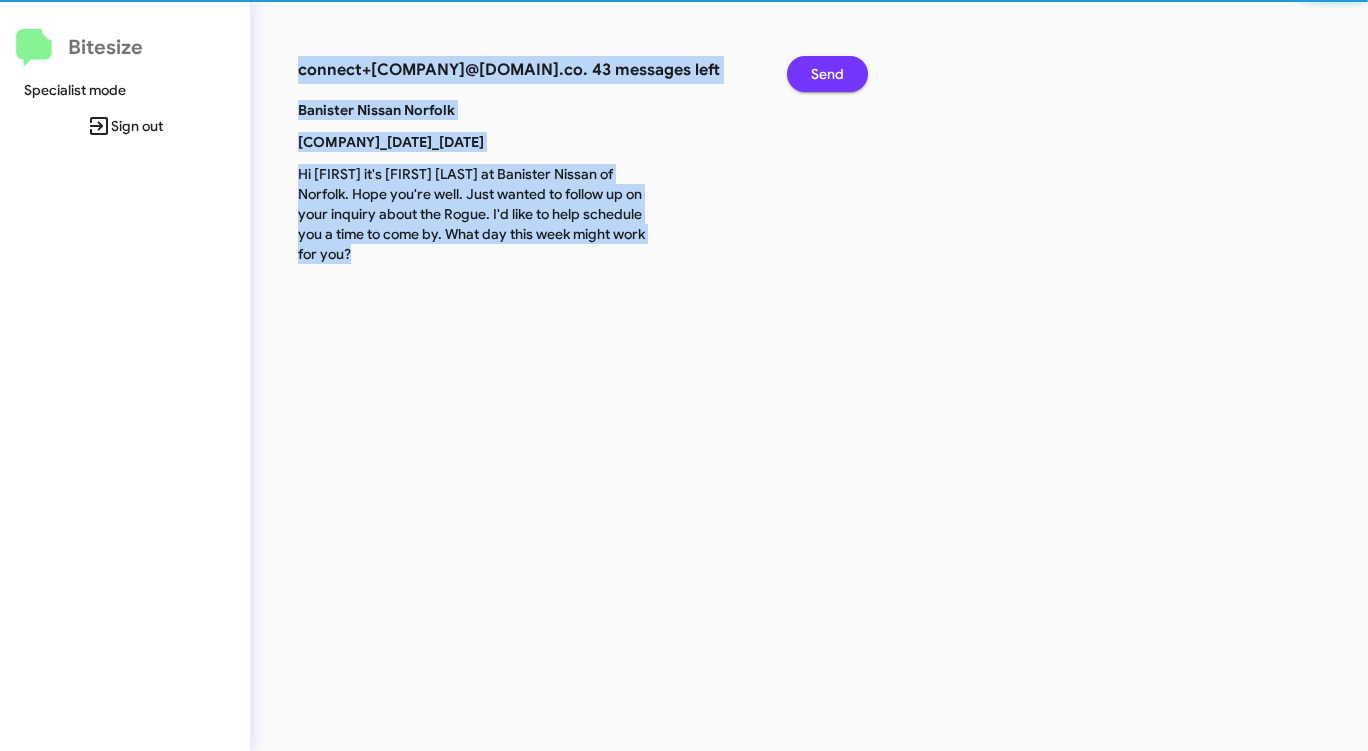 click on "Send" 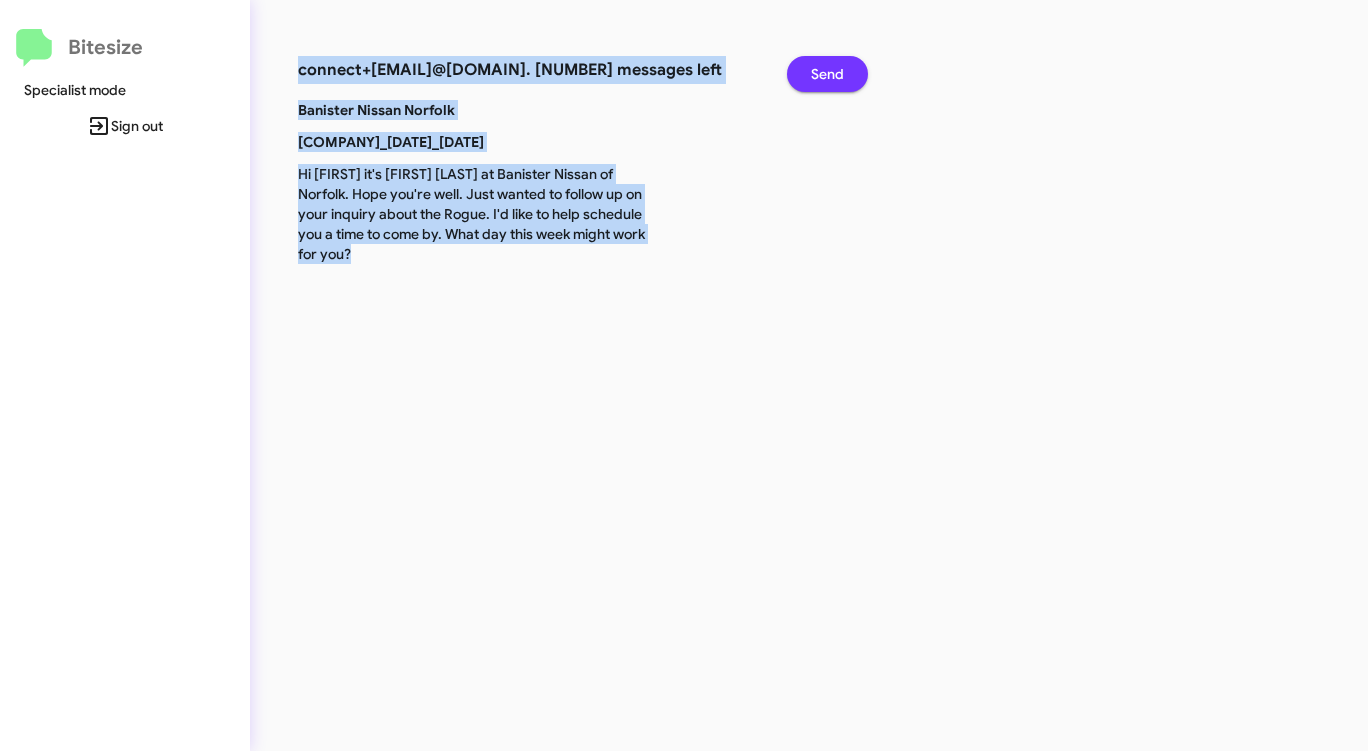 click on "Send" 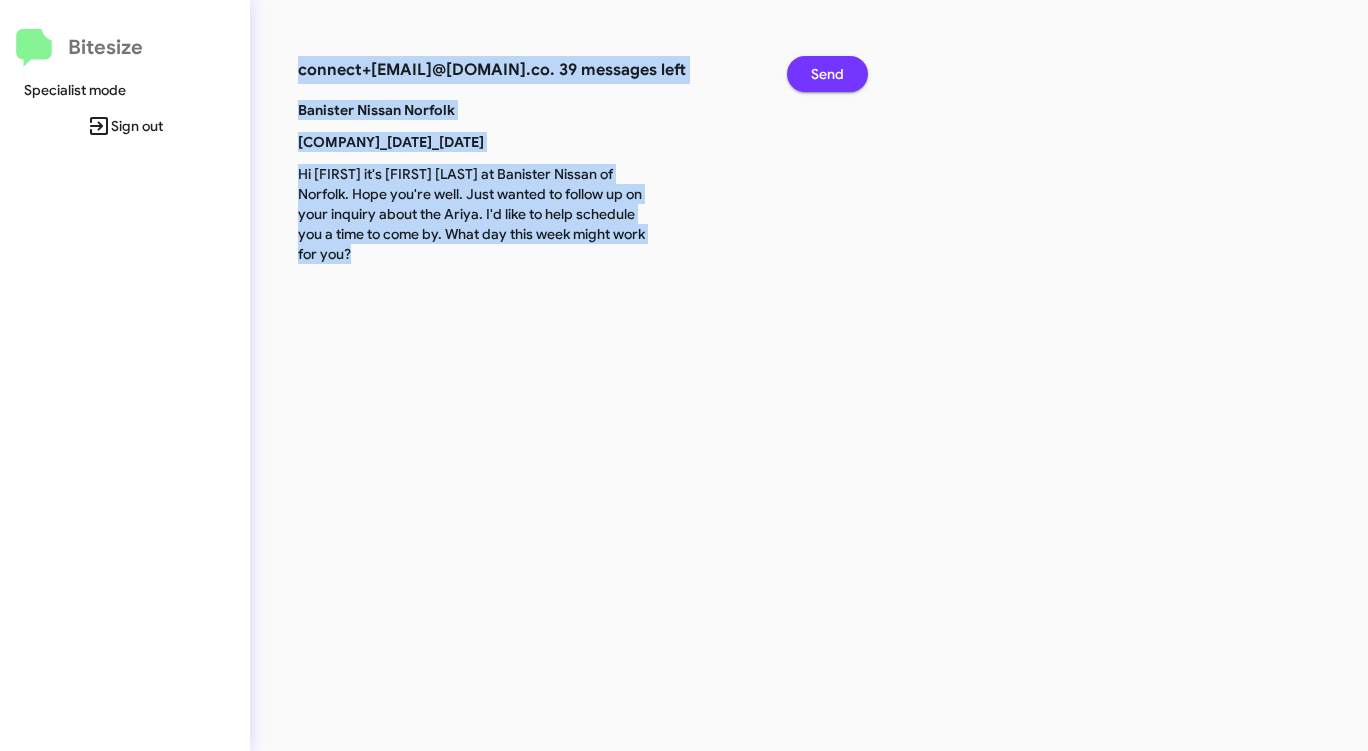 click on "Send" 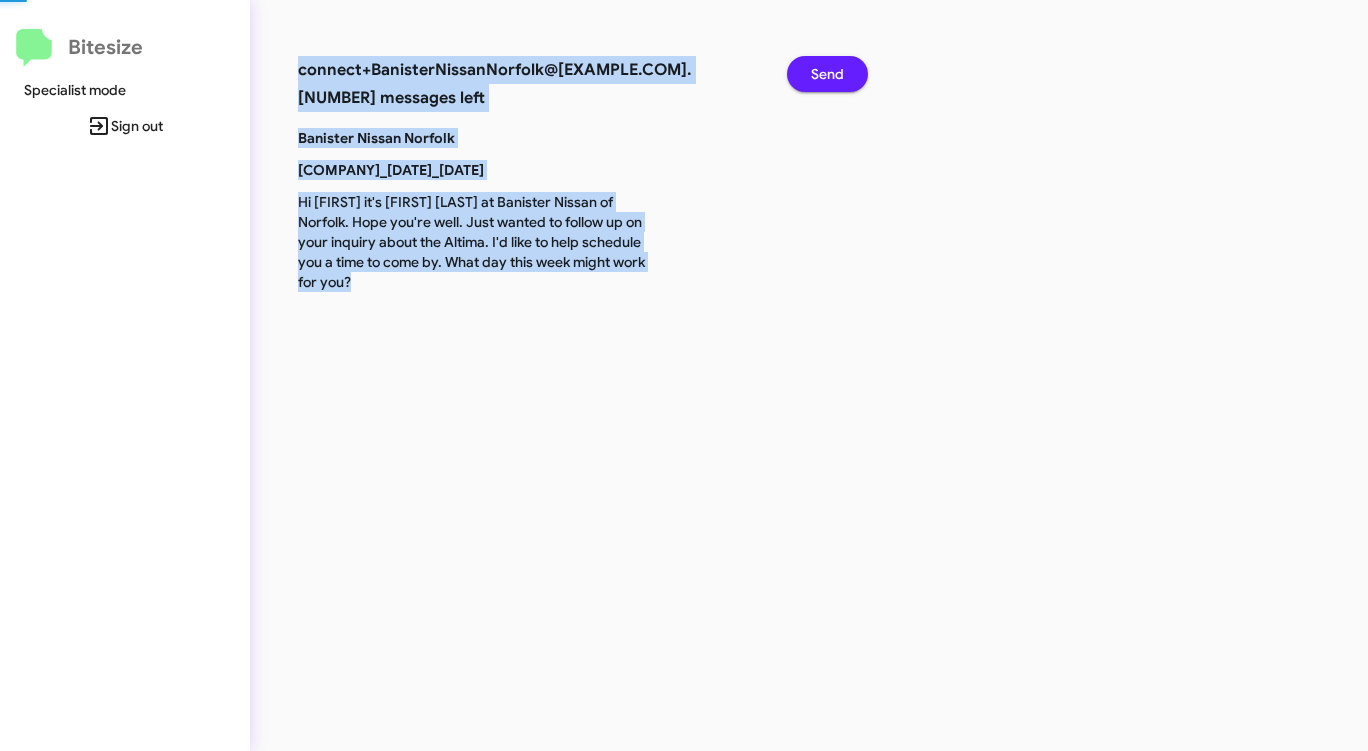 click on "Send" 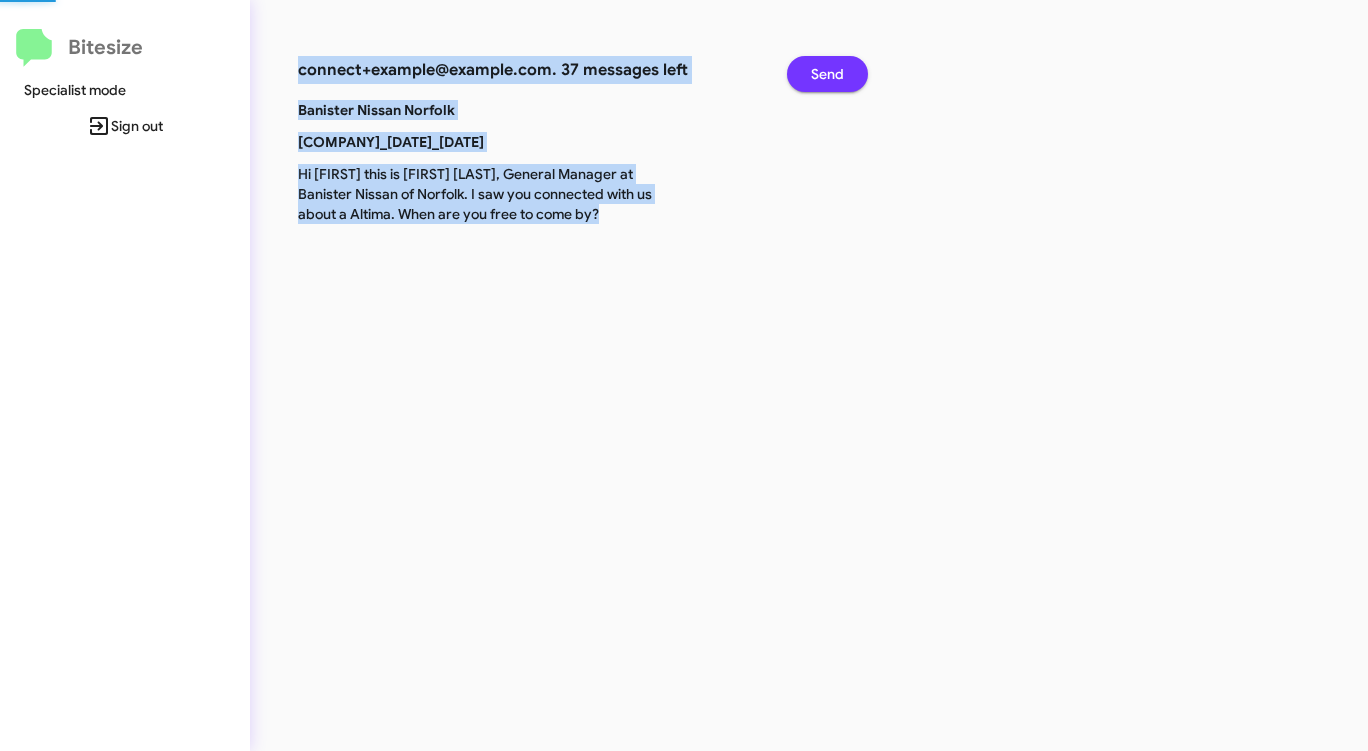 click on "Send" 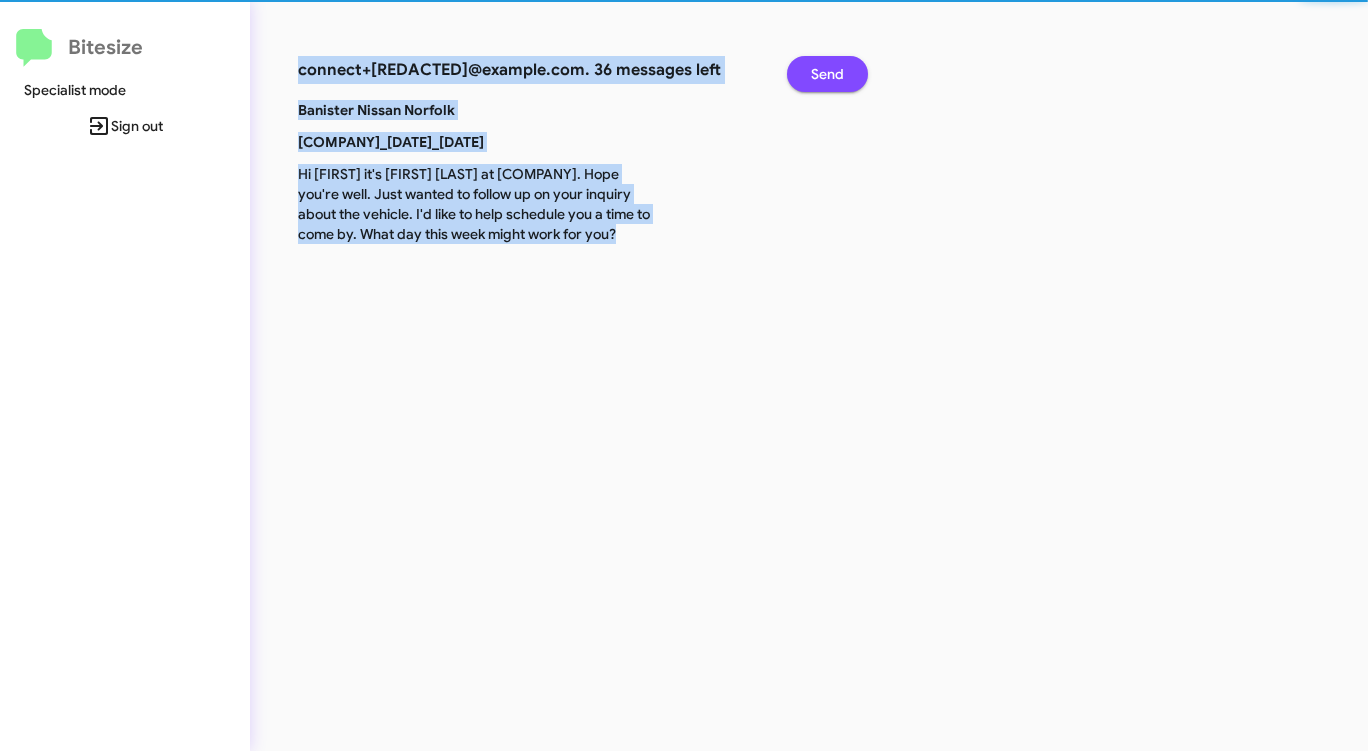 click on "Send" 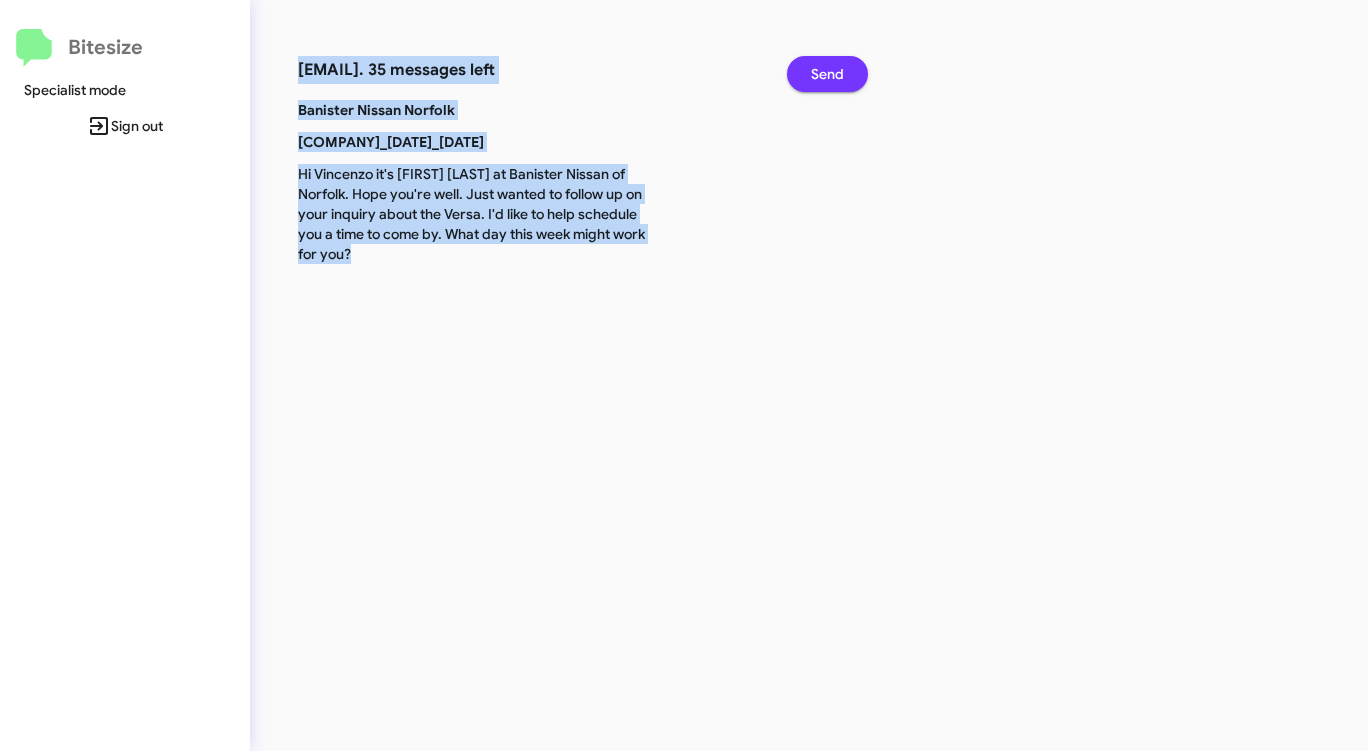 click on "Send" 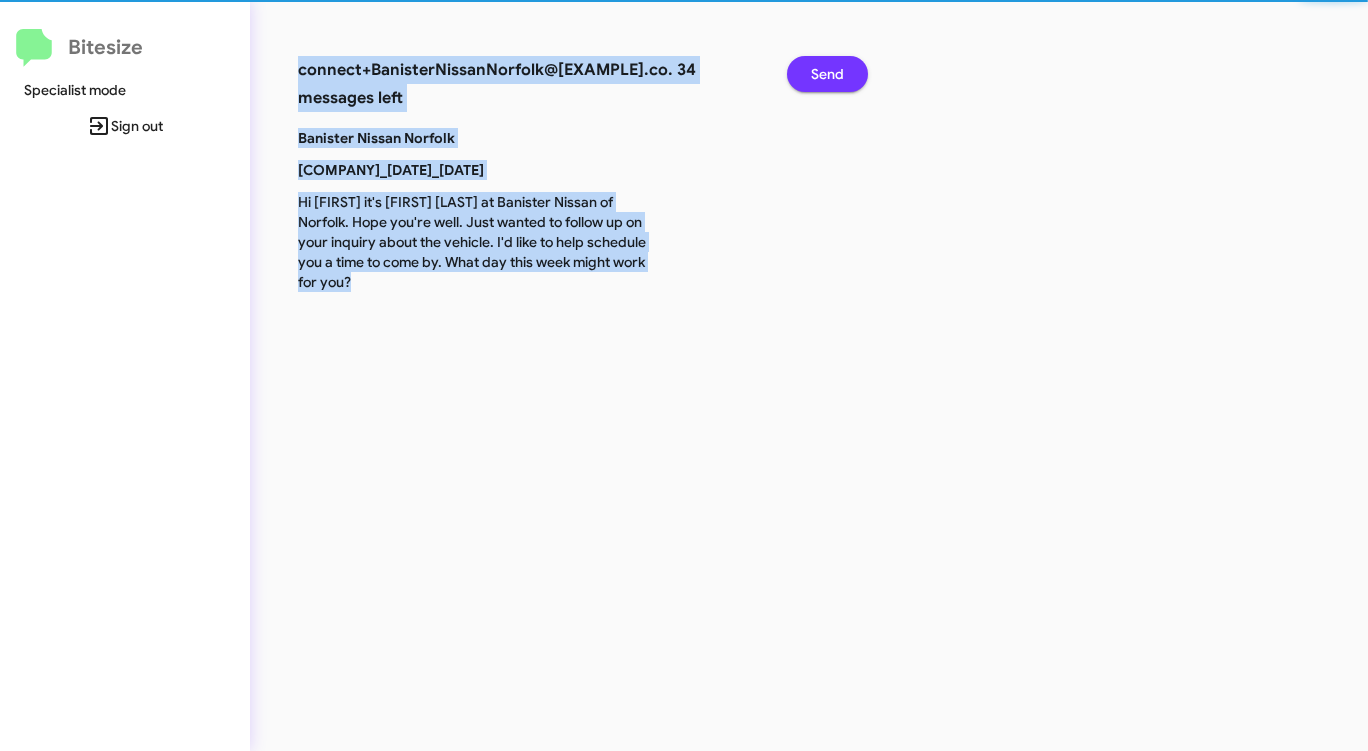 click on "Send" 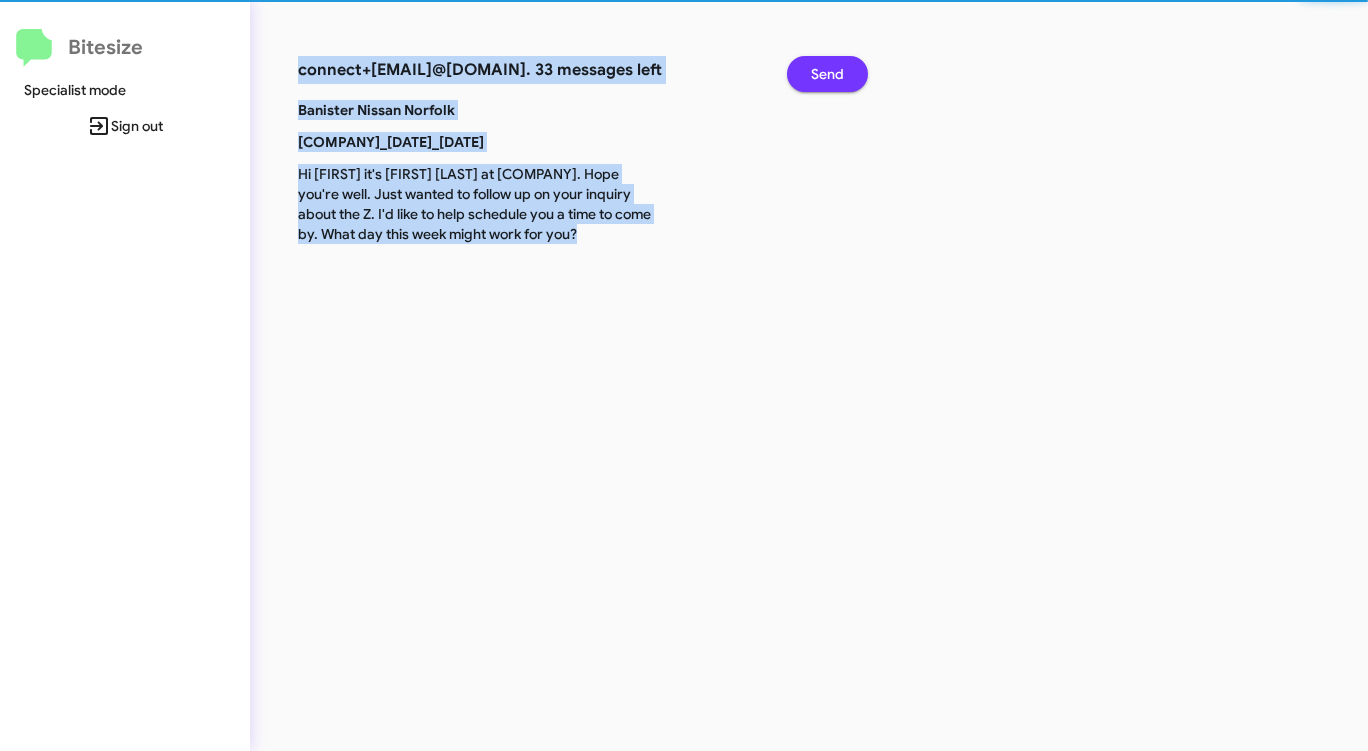 click on "Send" 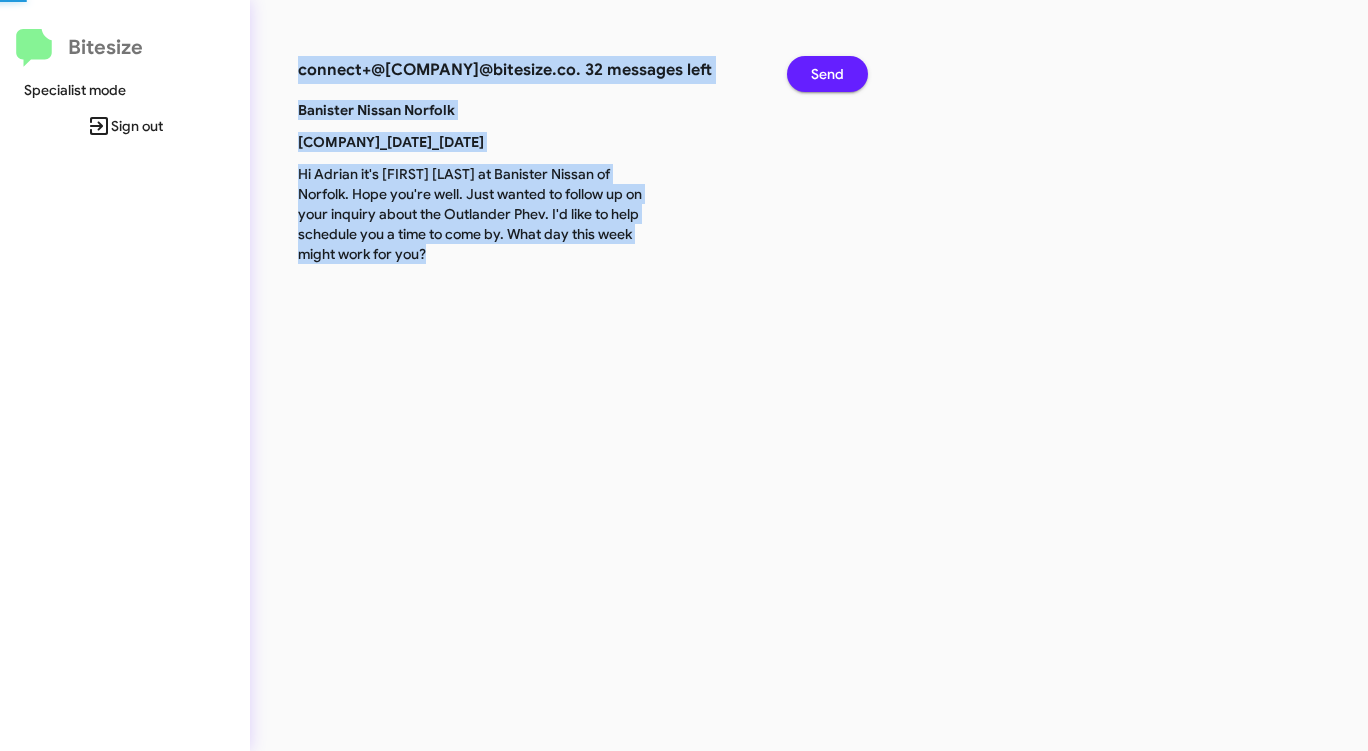 click on "Send" 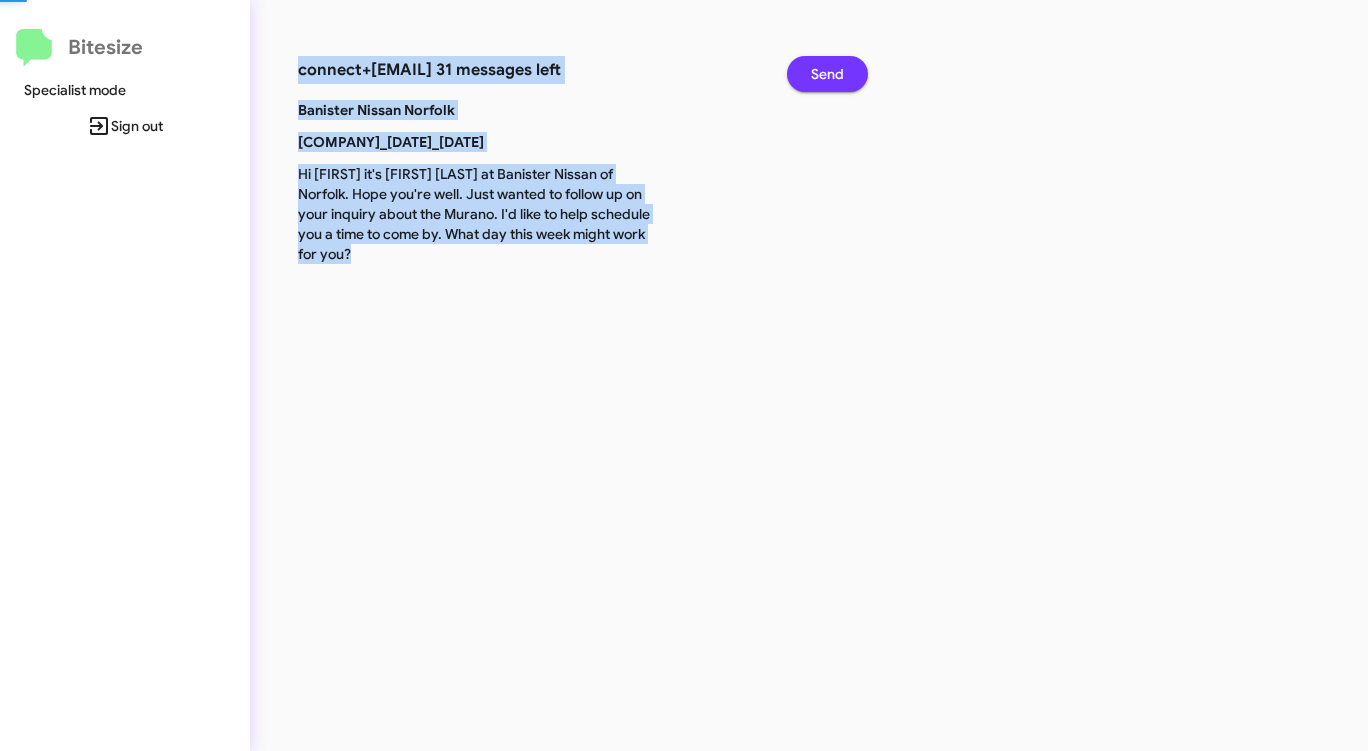 click on "Send" 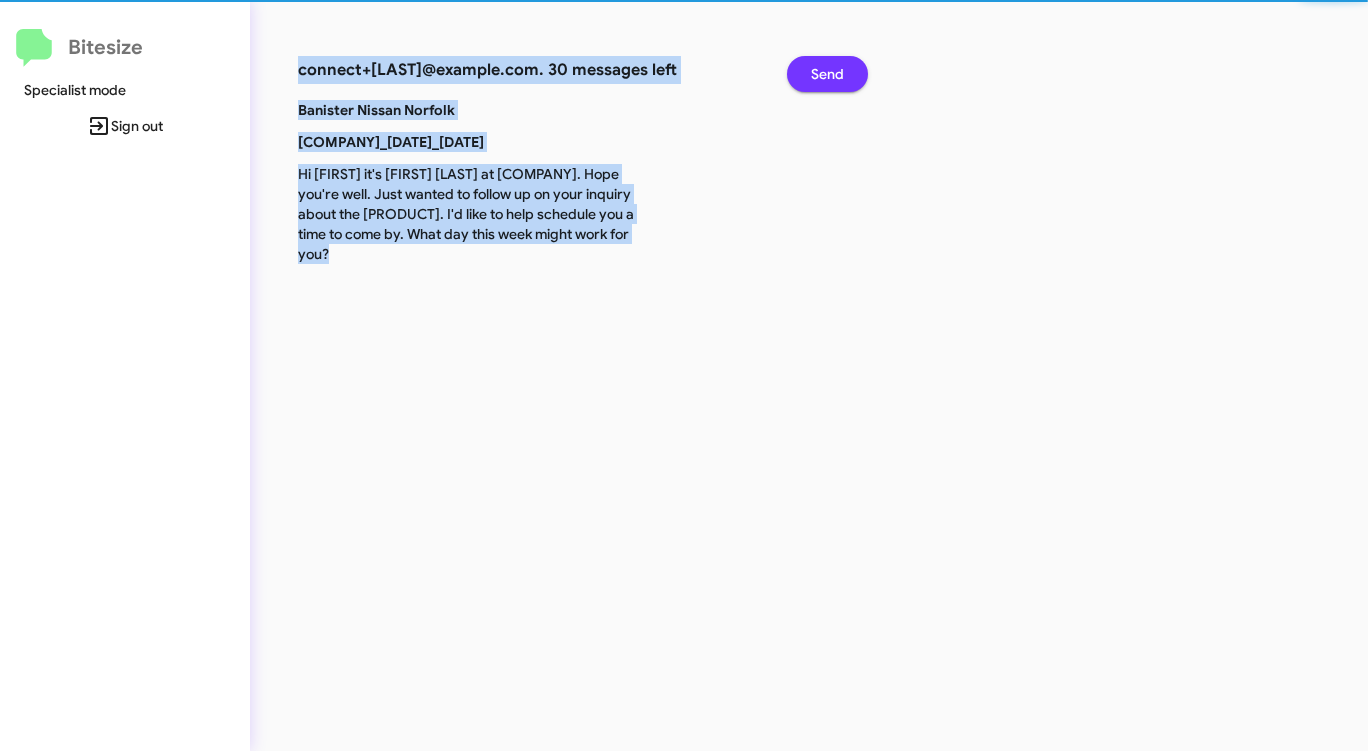 click on "Send" 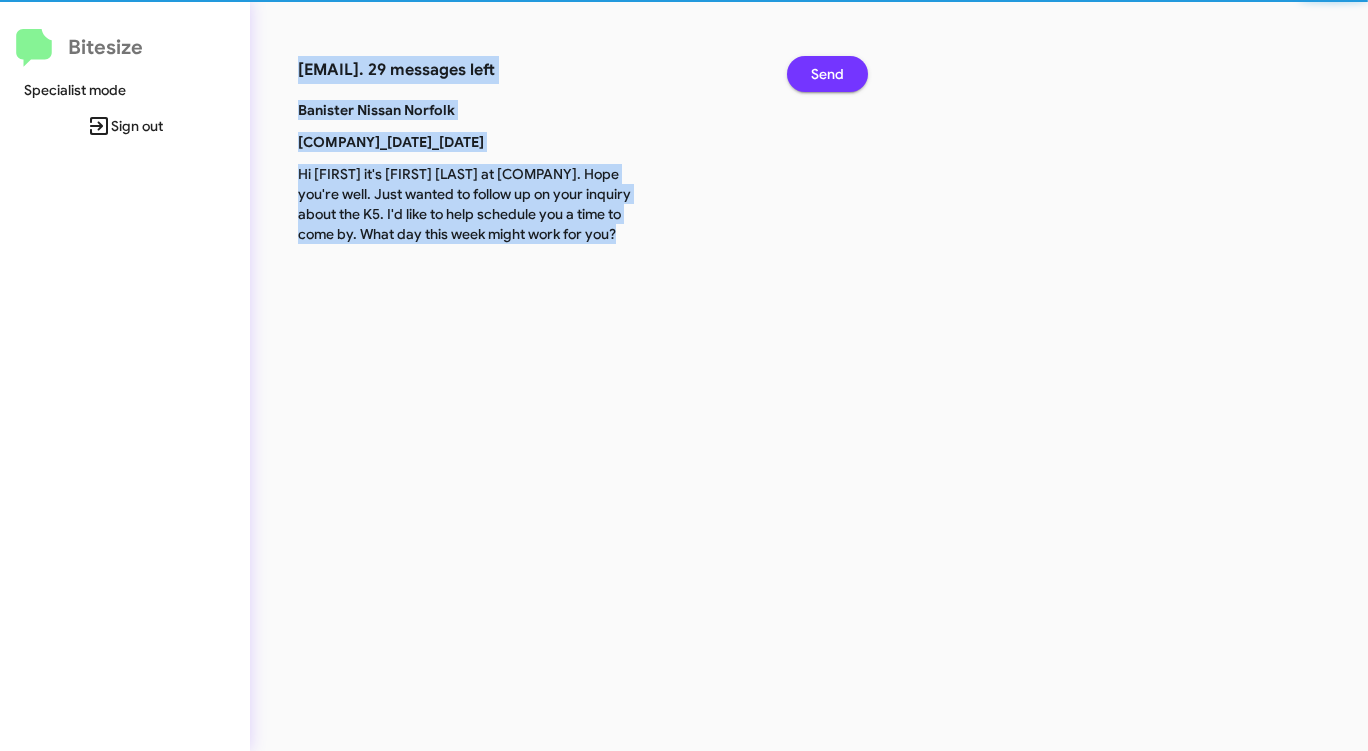 click on "Send" 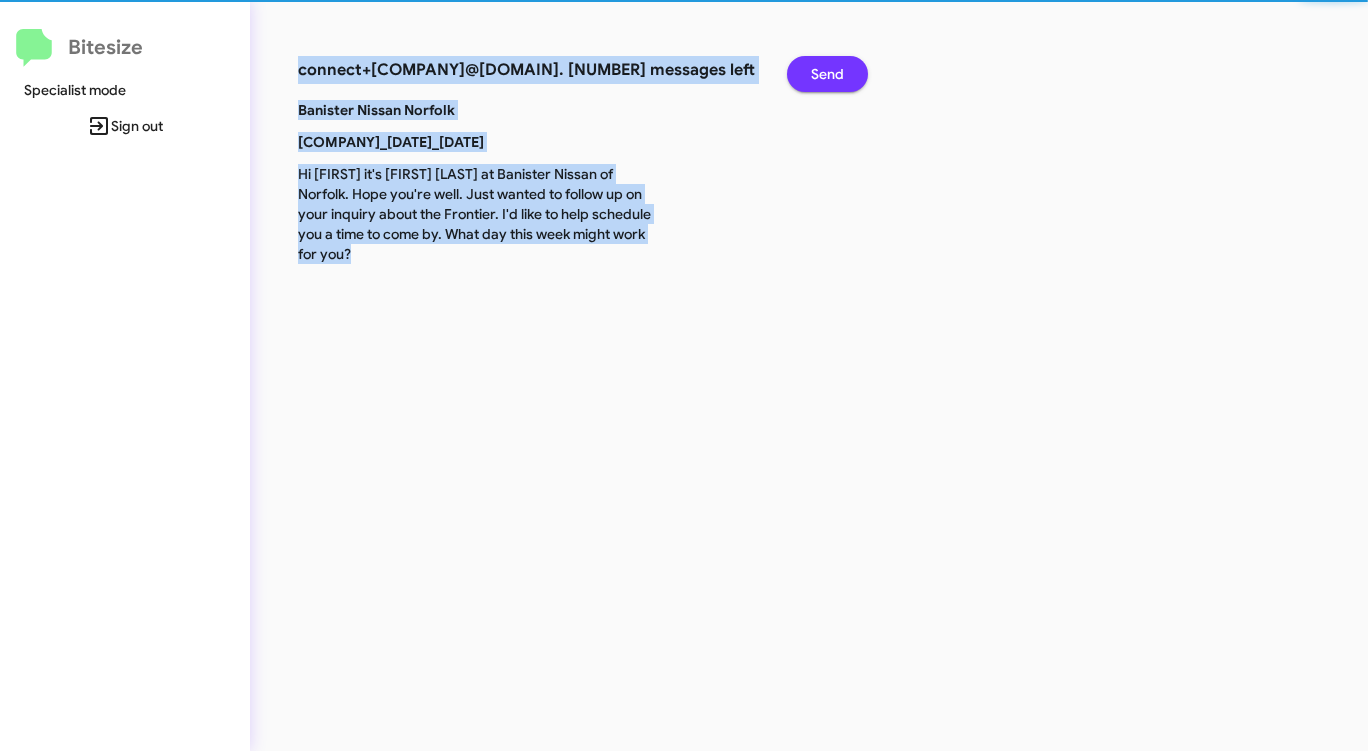 click on "Send" 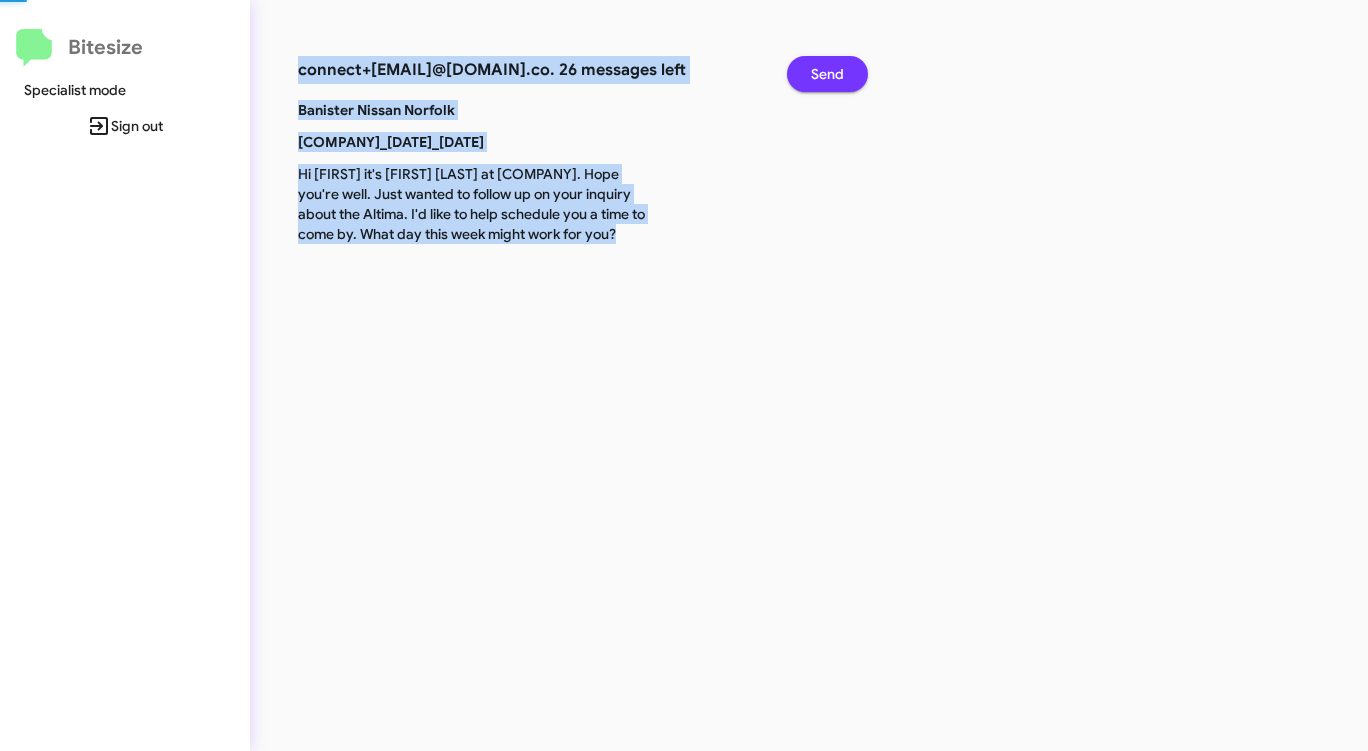 click on "Send" 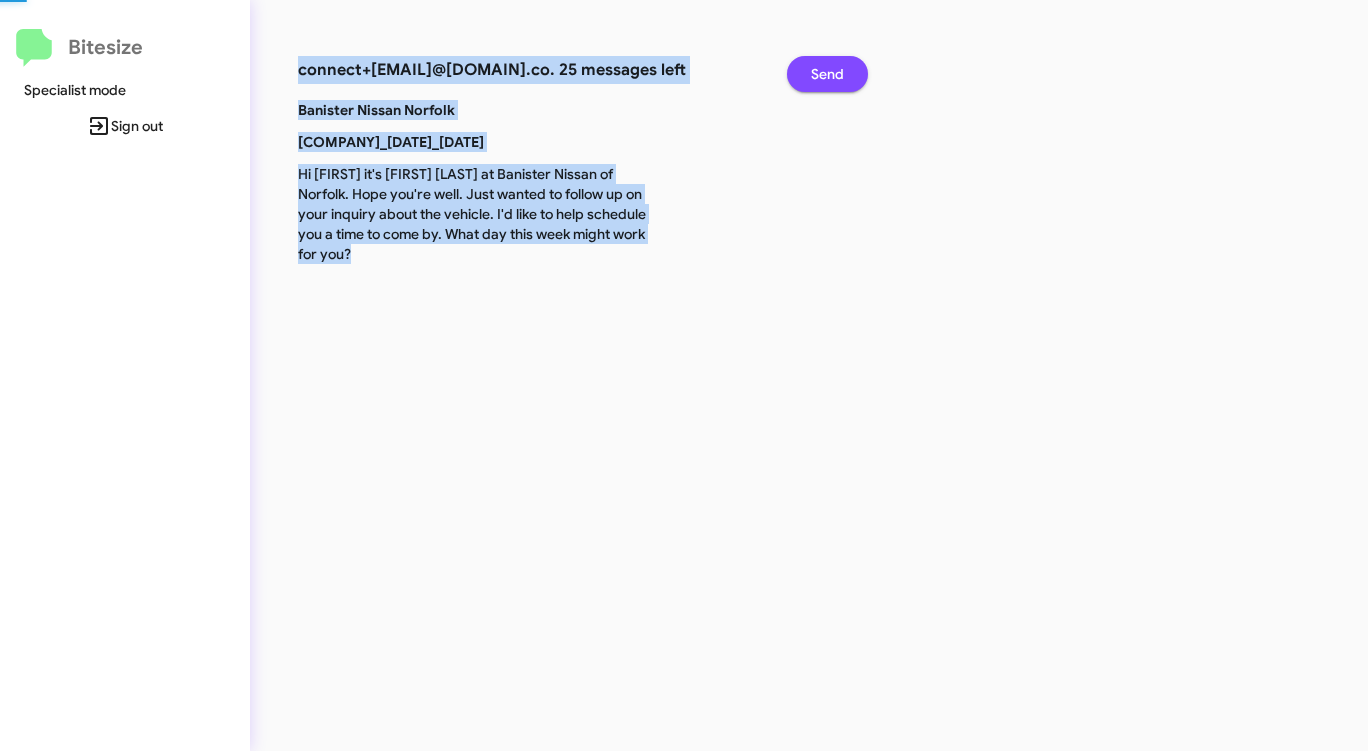click on "Send" 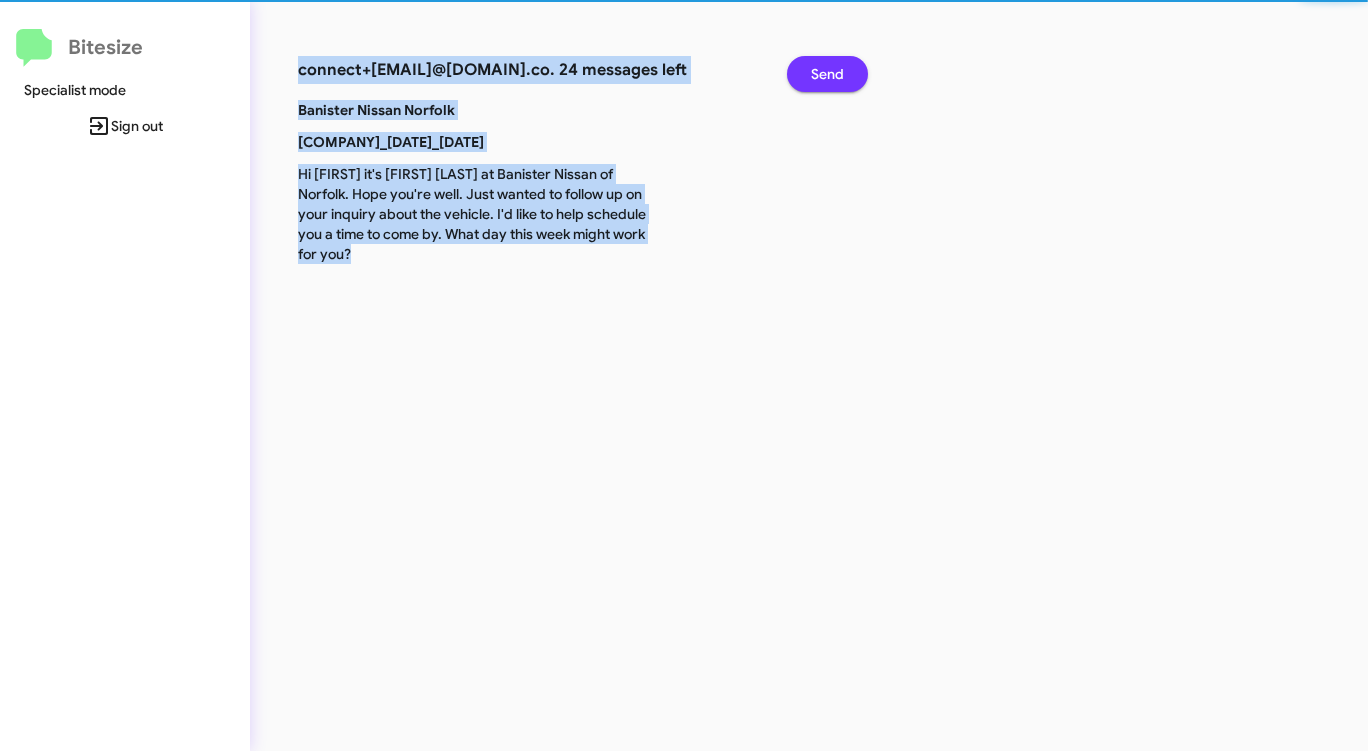 click on "Send" 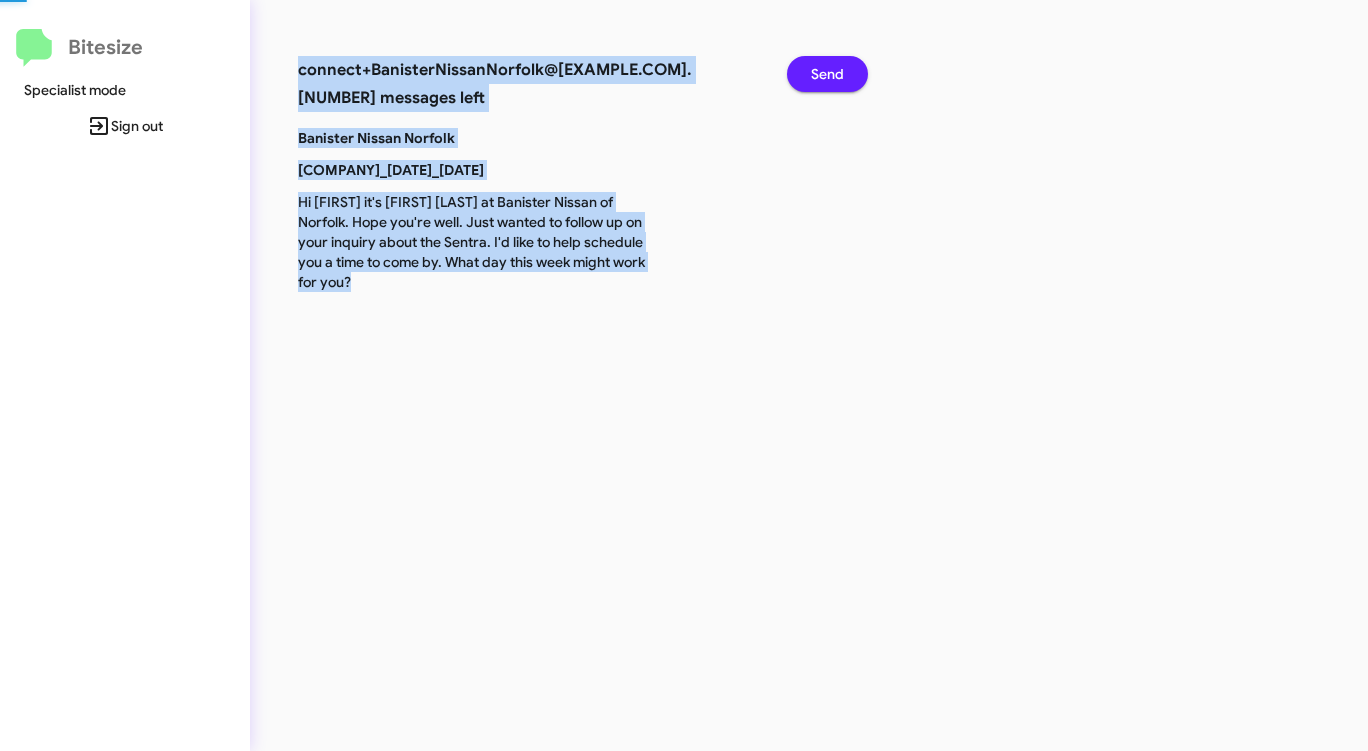 click on "Send" 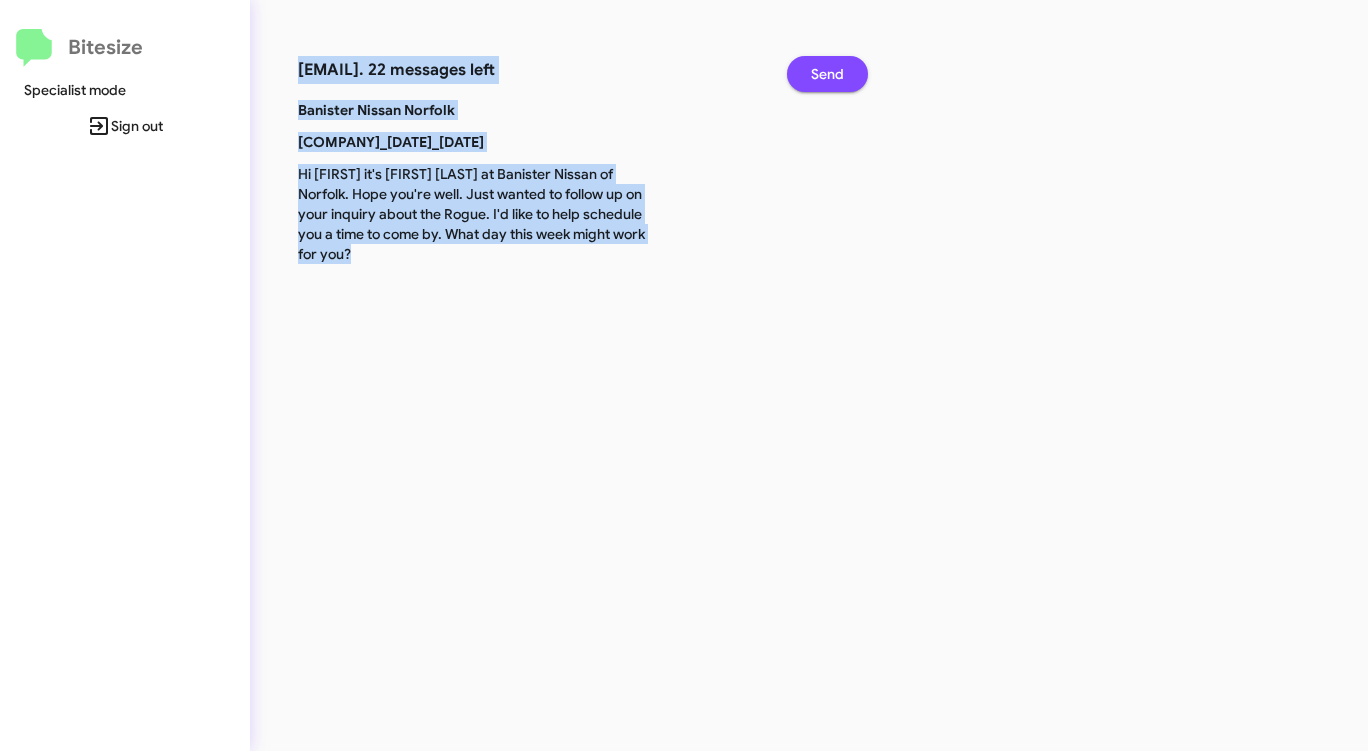 click on "Send" 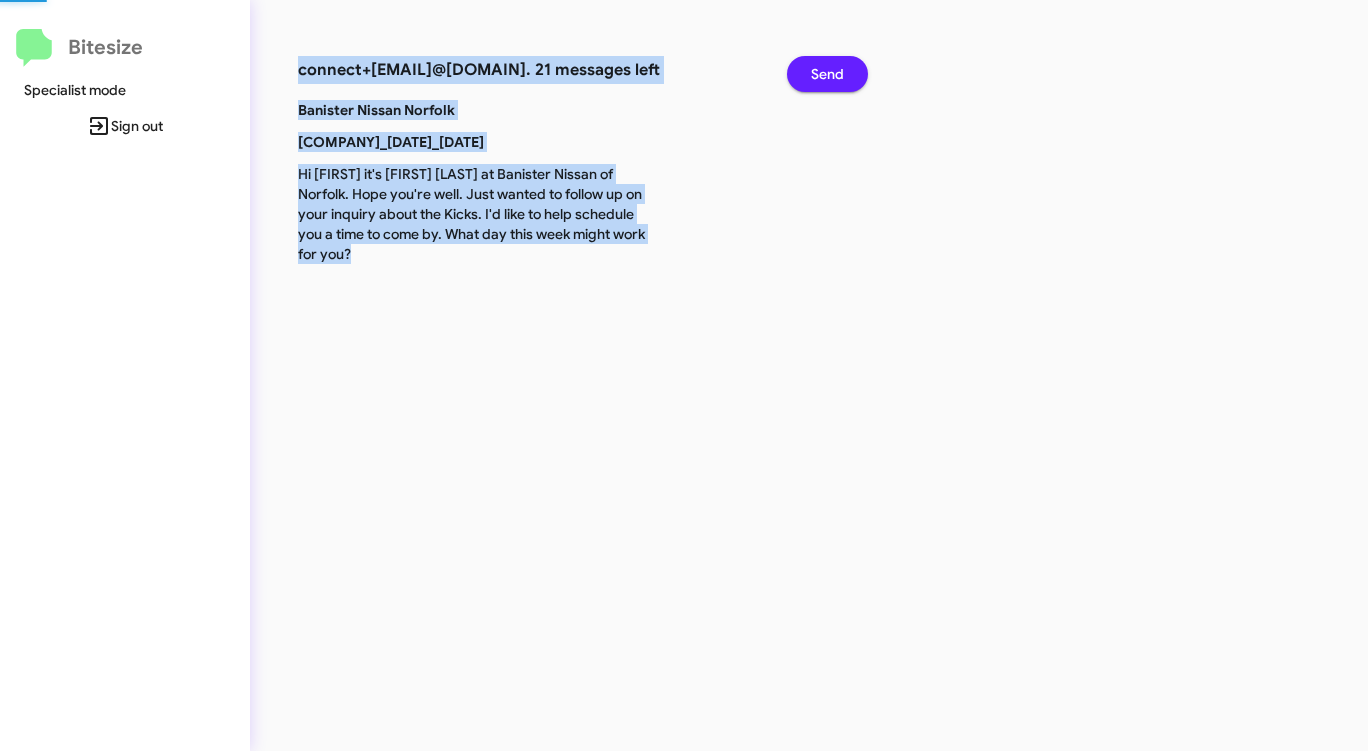 click on "Send" 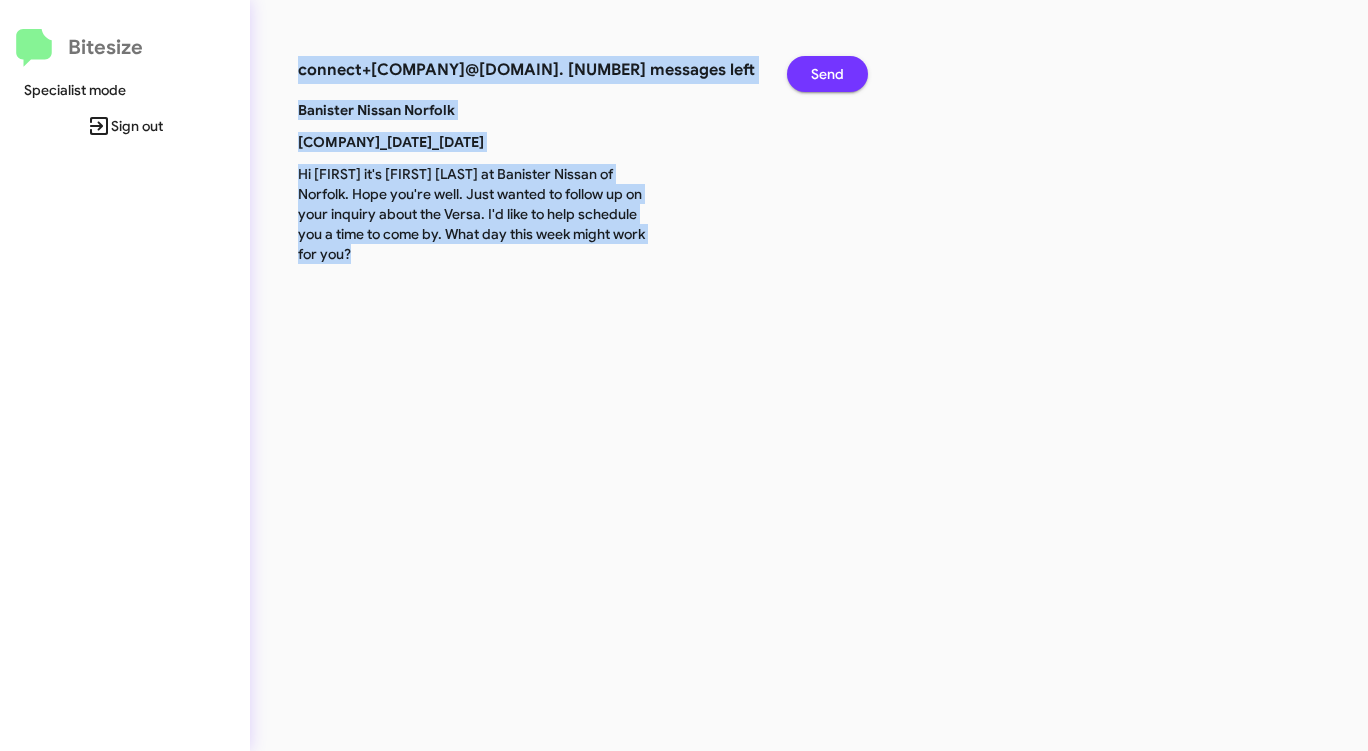 click on "Send" 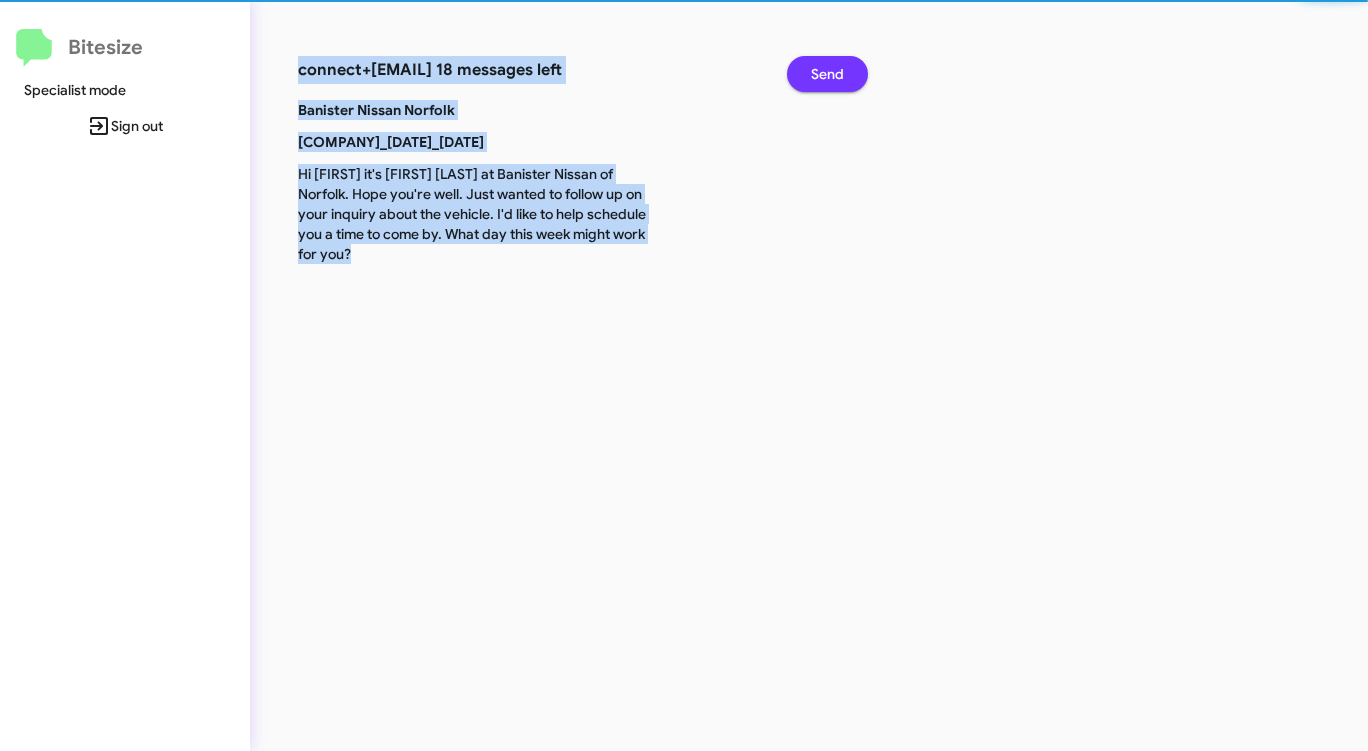 click on "Send" 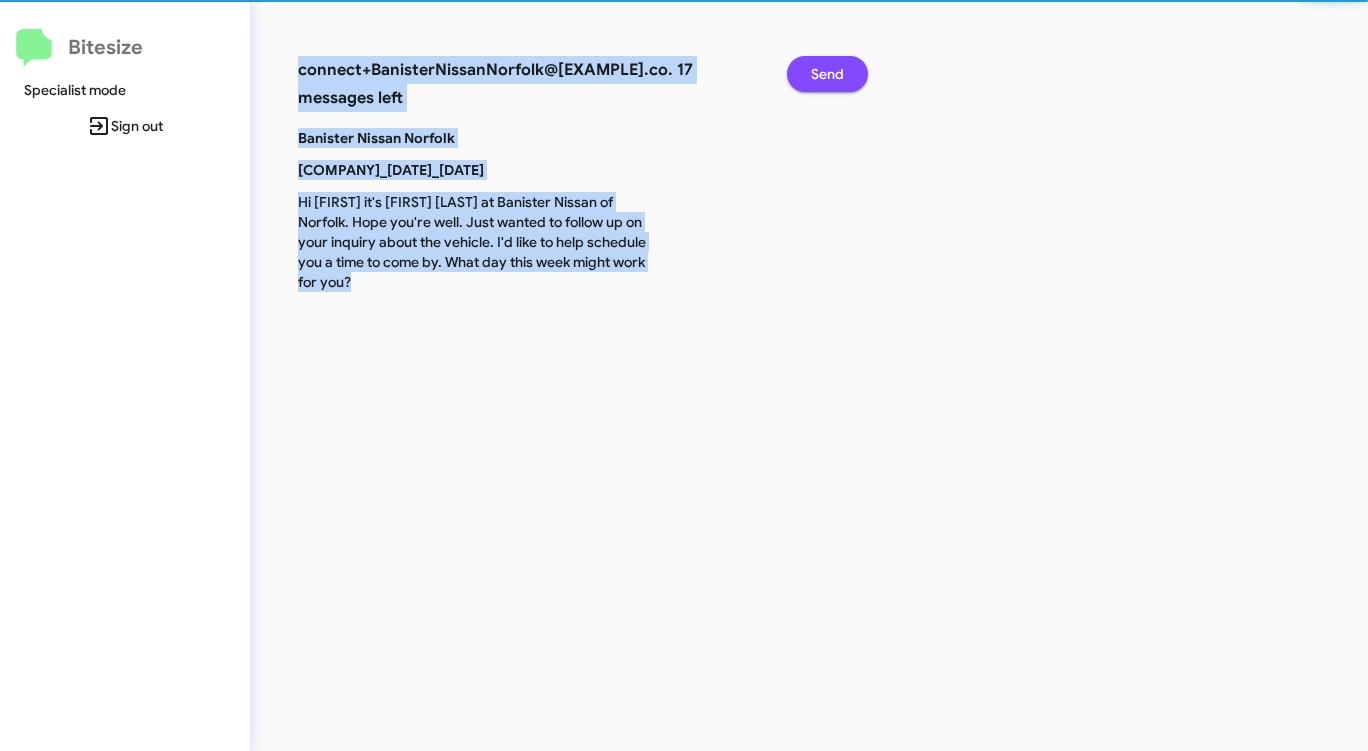click on "Send" 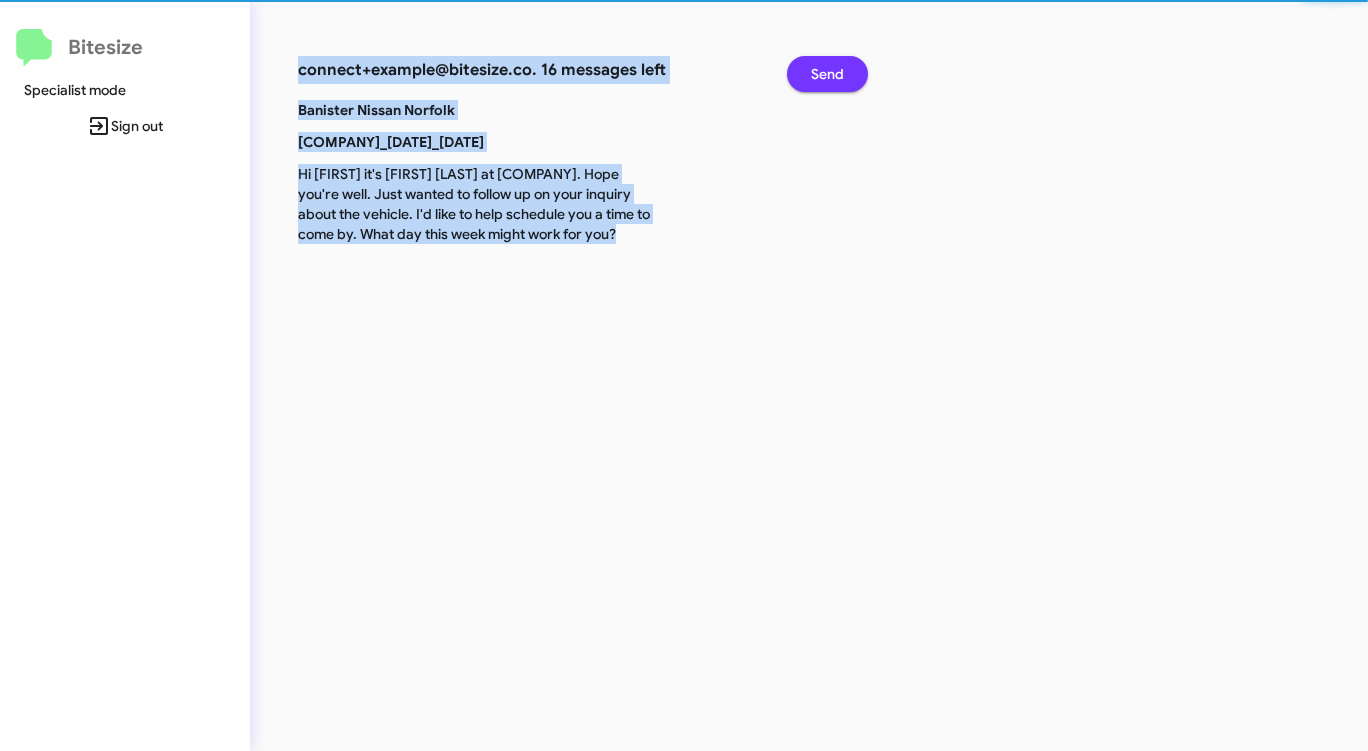 click on "Send" 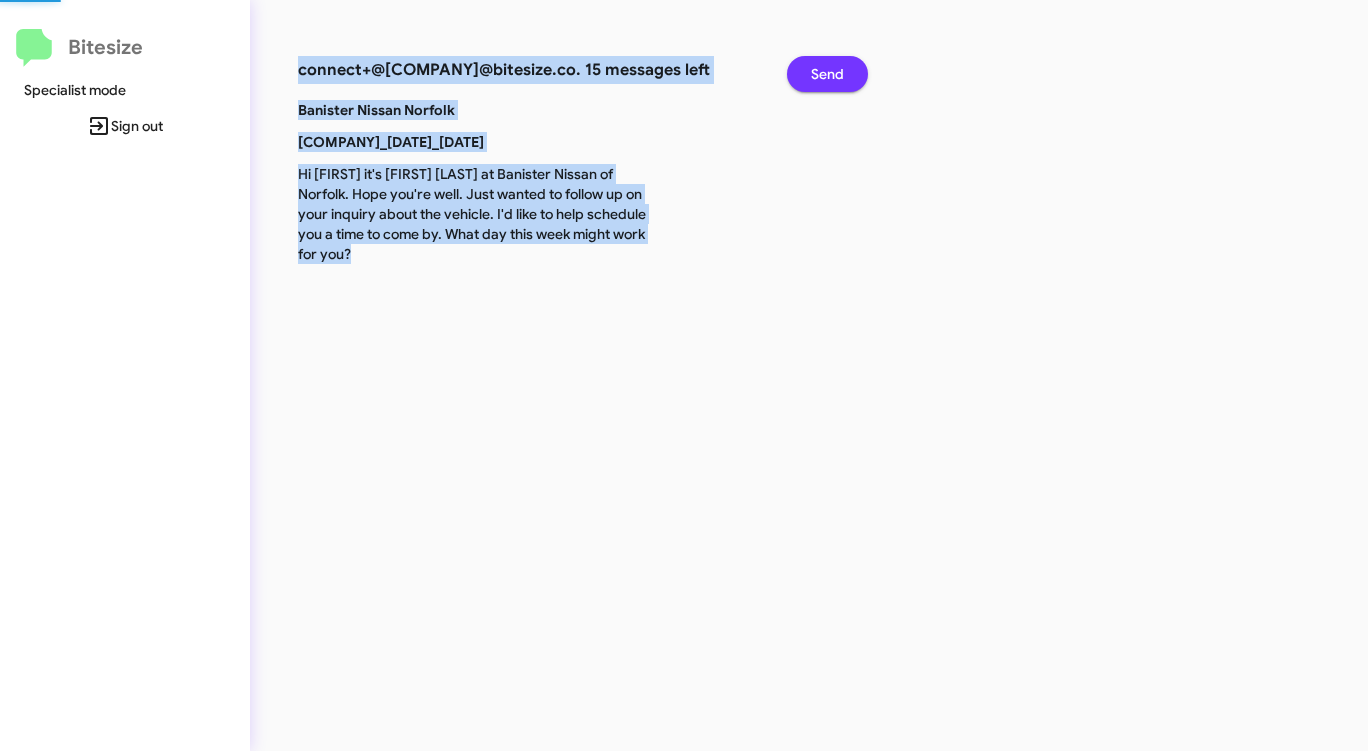 click on "Send" 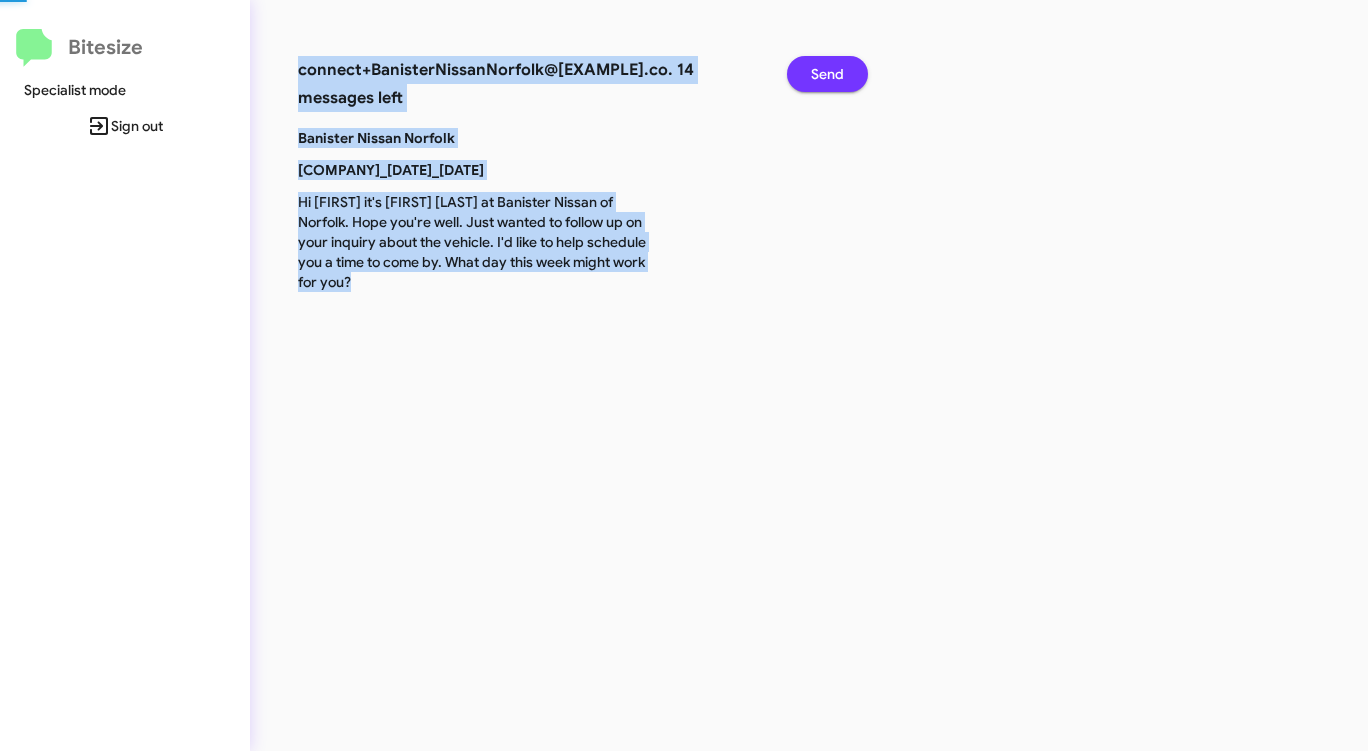 click on "Send" 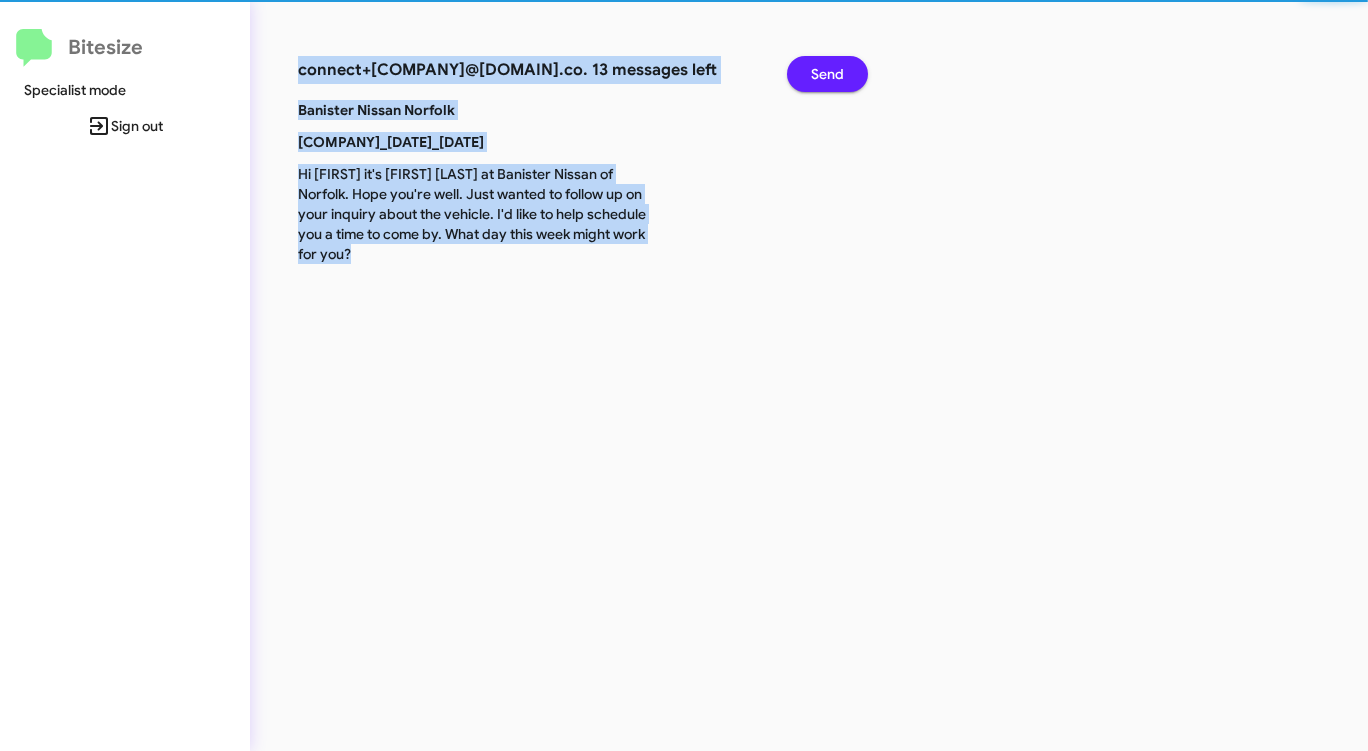 click on "Send" 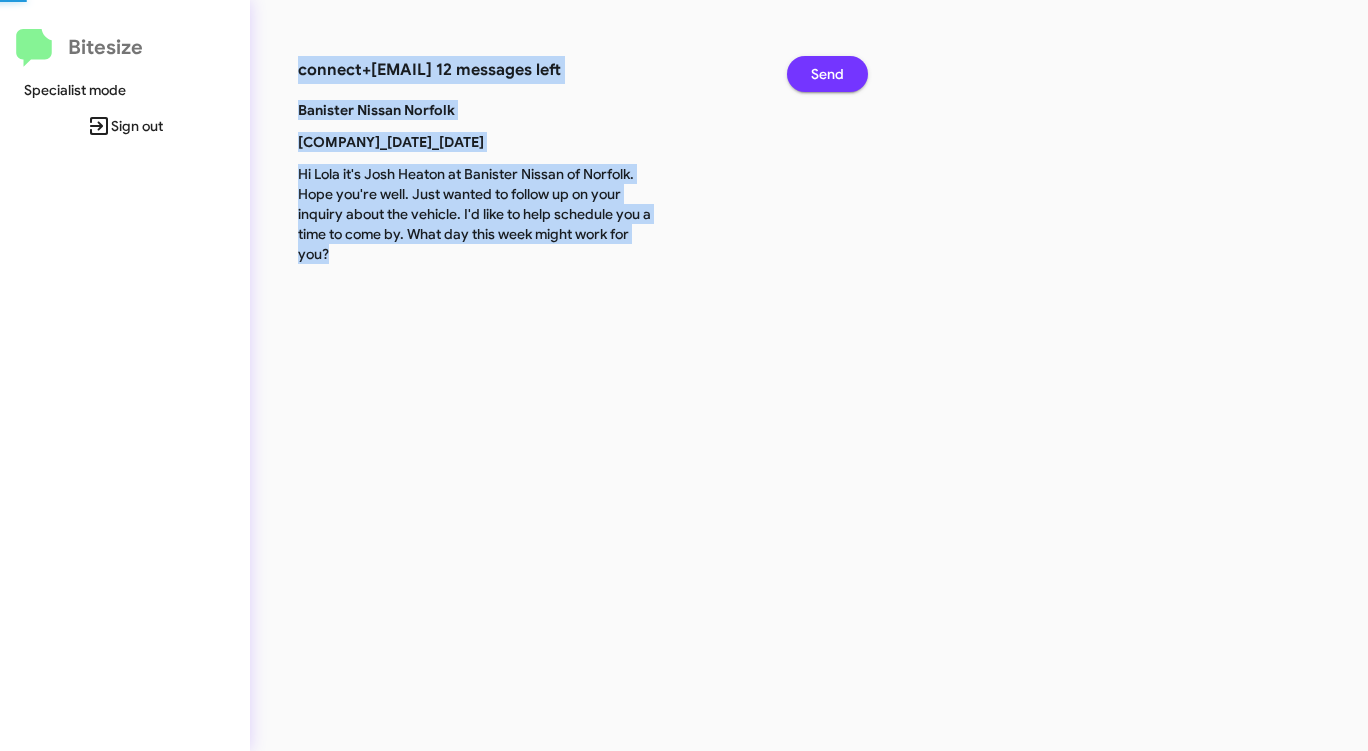 click on "Send" 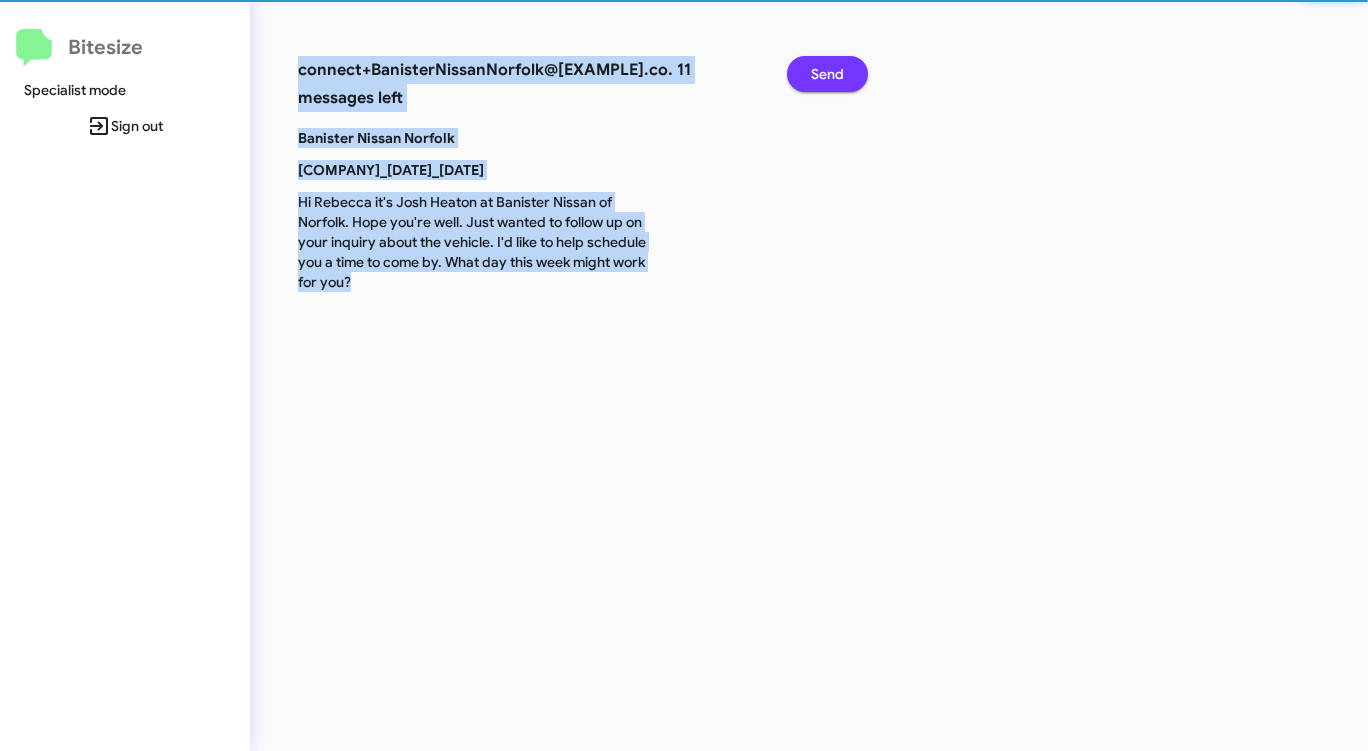 click on "Send" 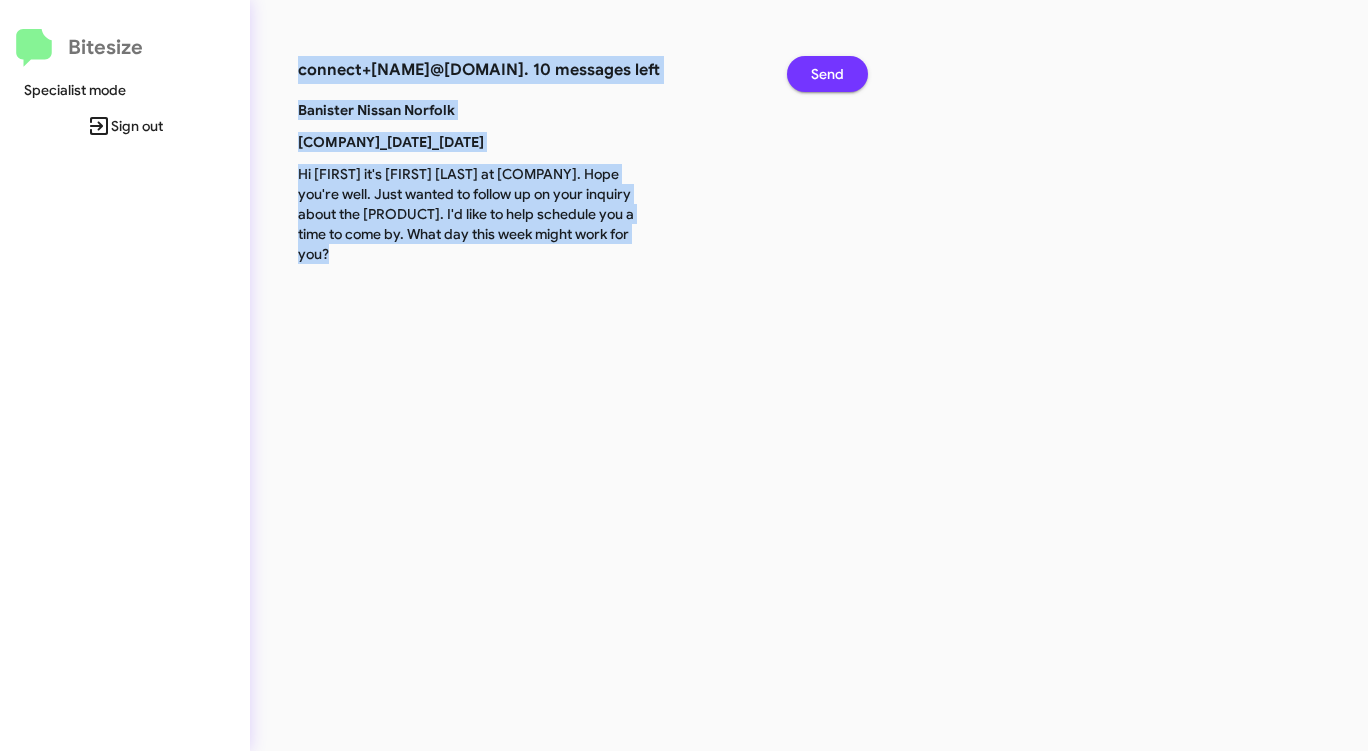 click on "Send" 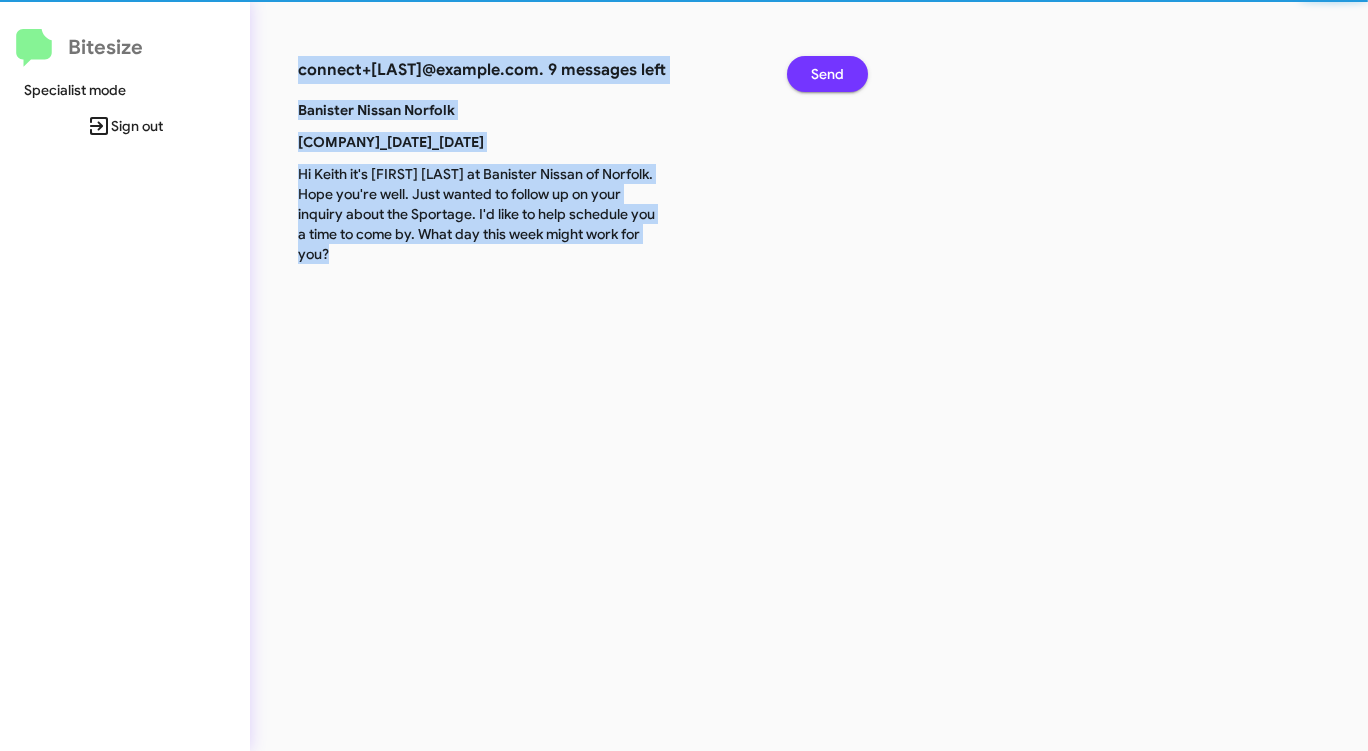 click on "Send" 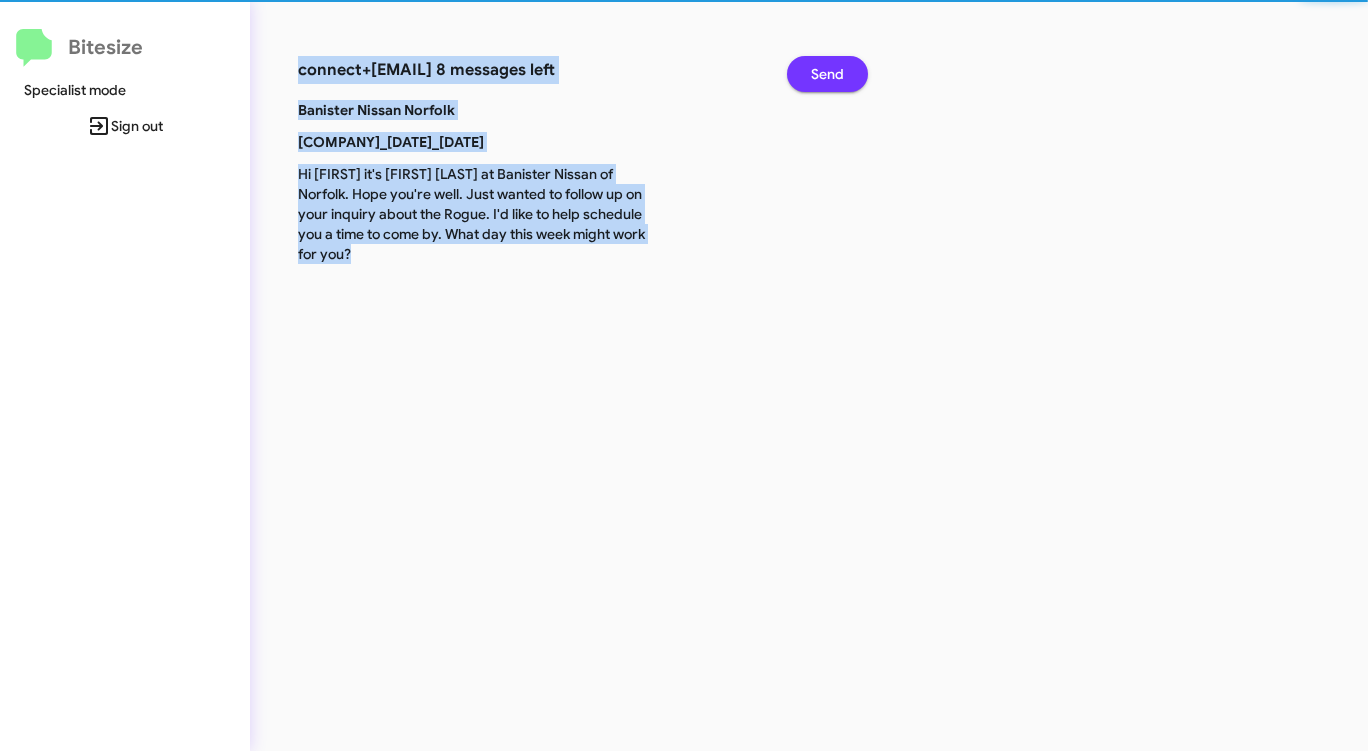 click on "Send" 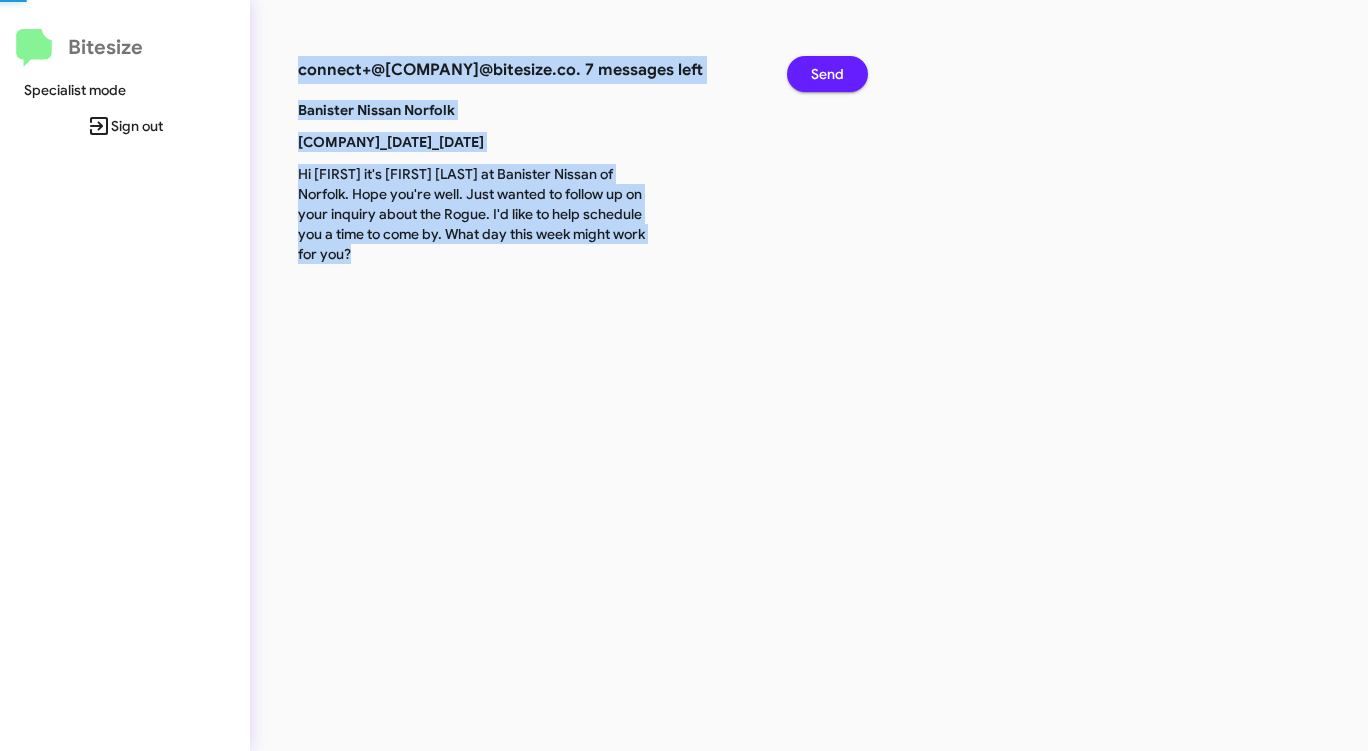 click on "Send" 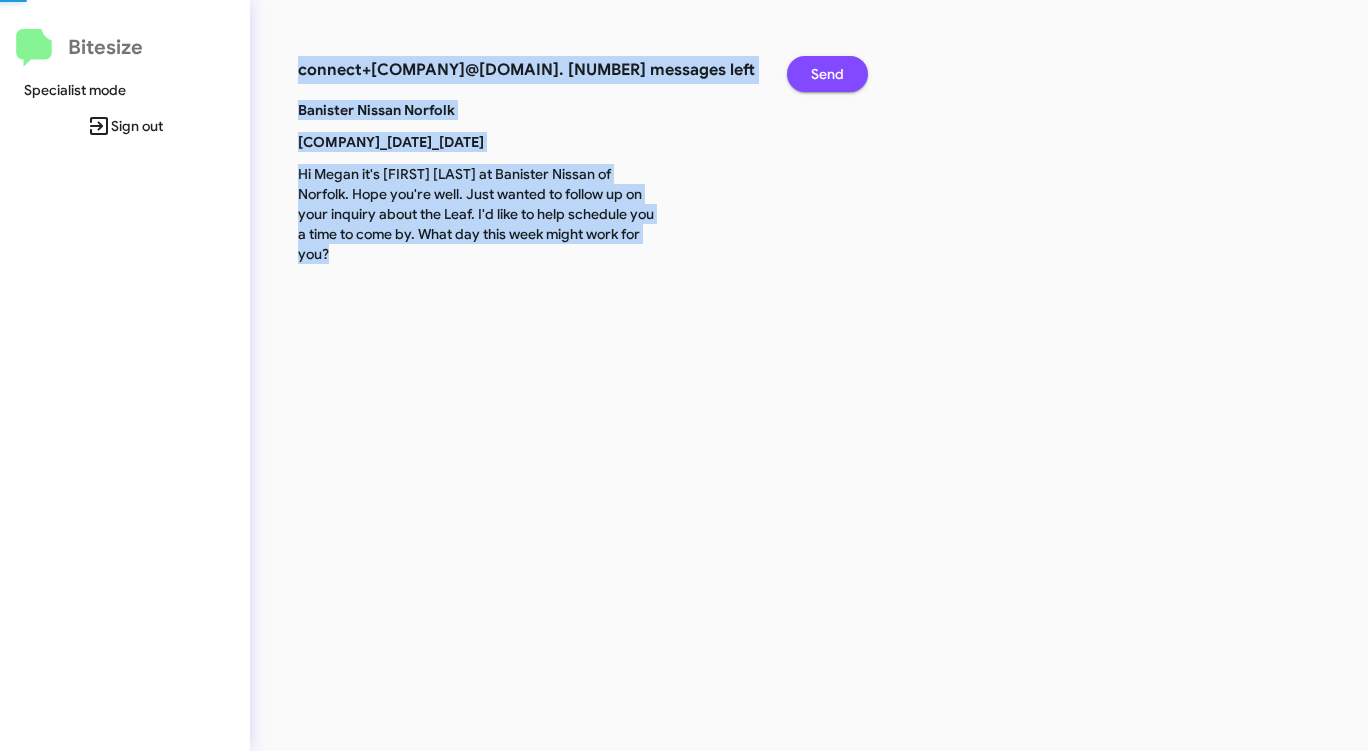 click on "Send" 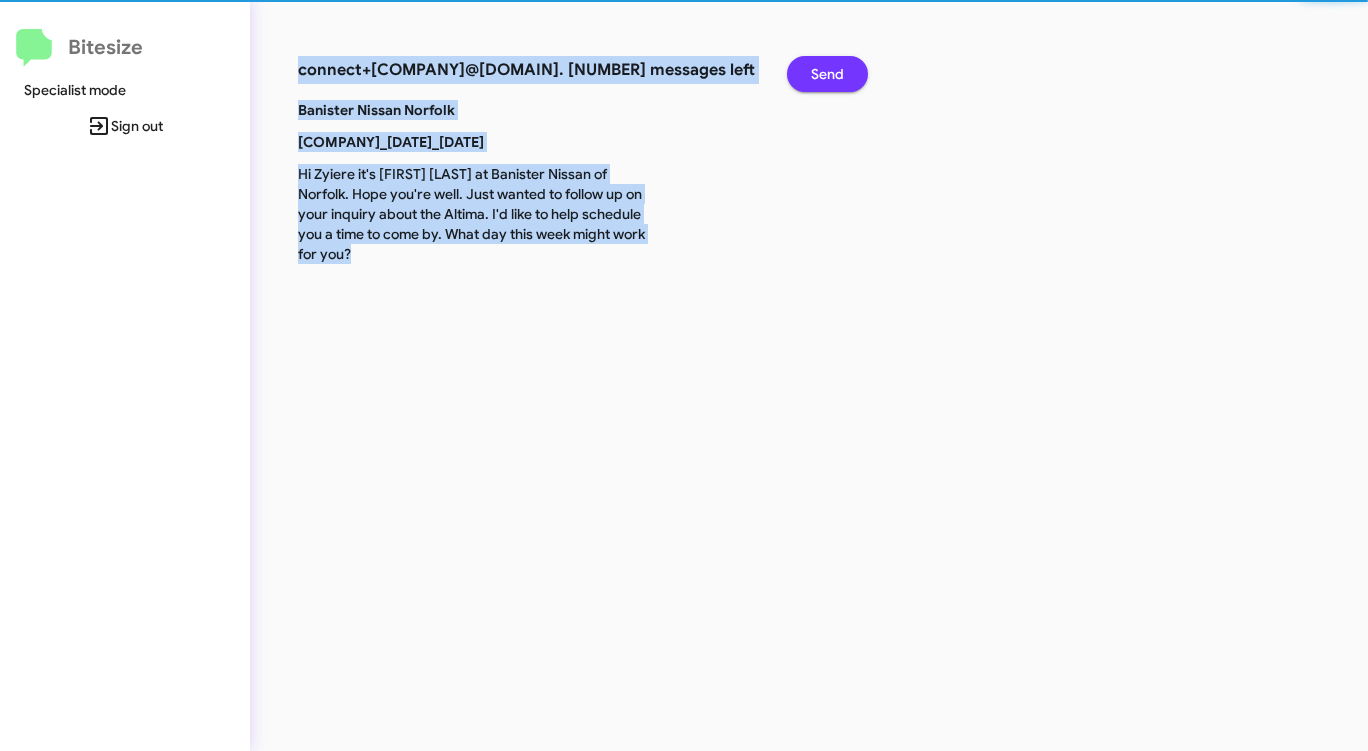 click on "Send" 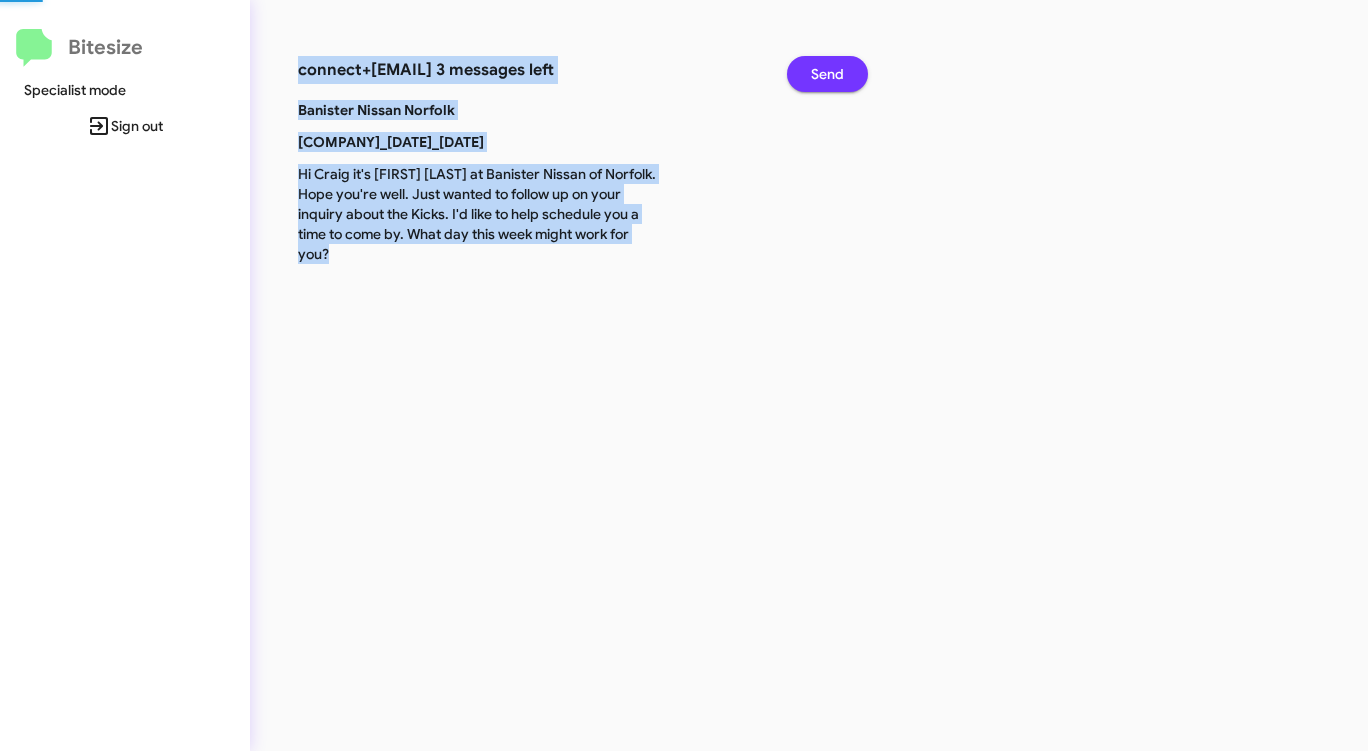 click on "Send" 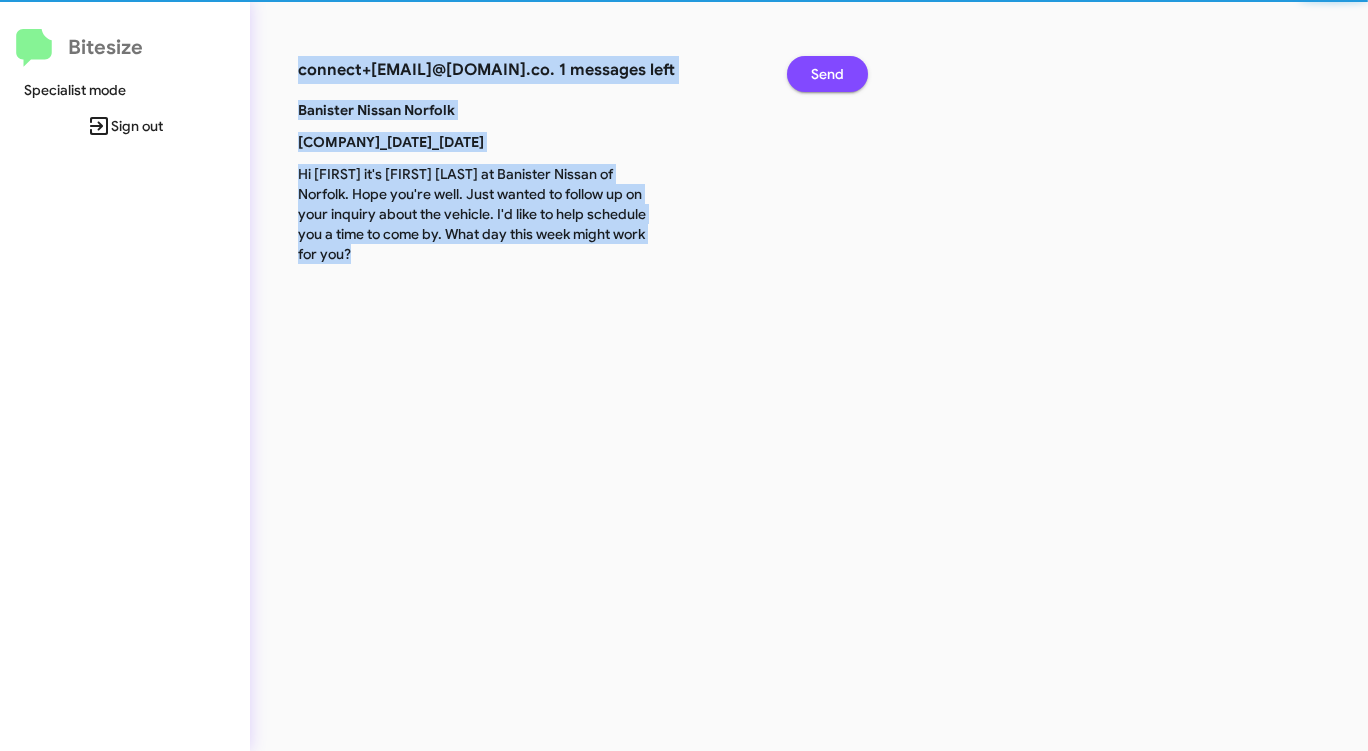 click on "Send" 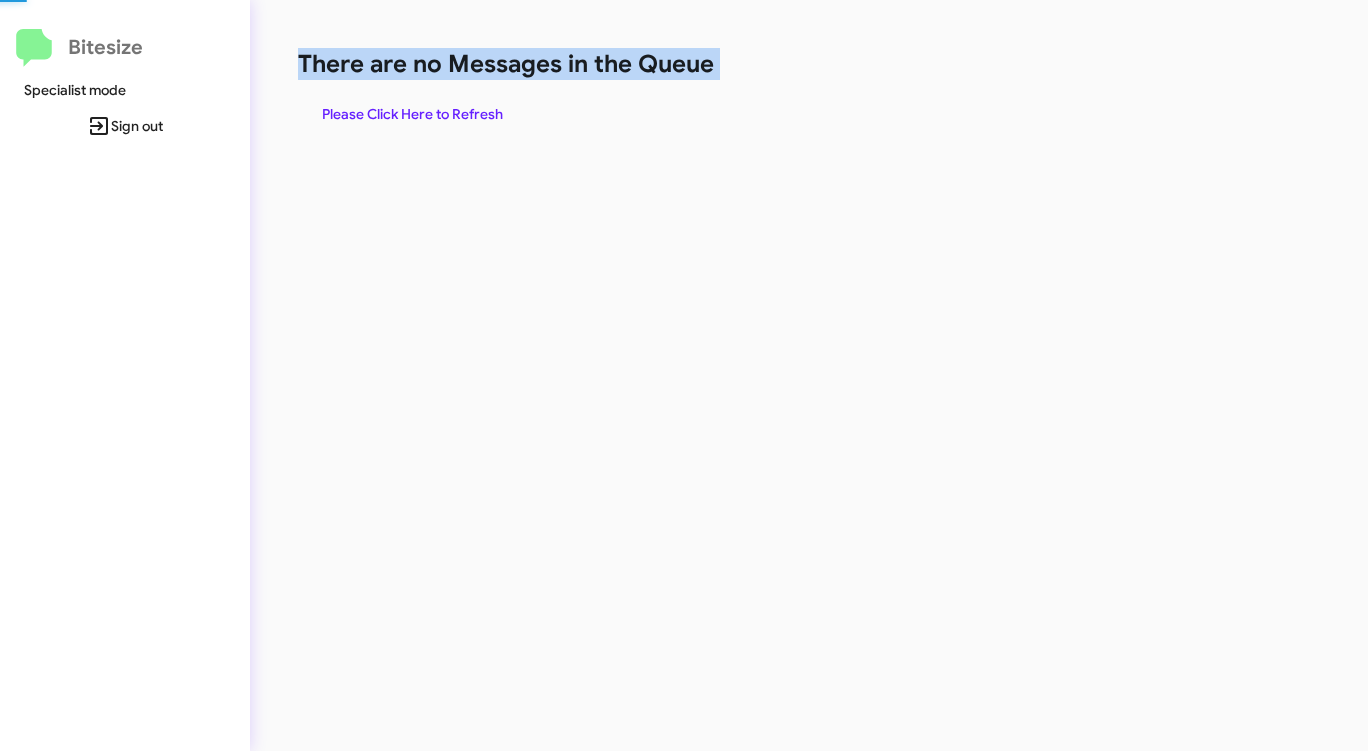 click on "There are no Messages in the Queue" 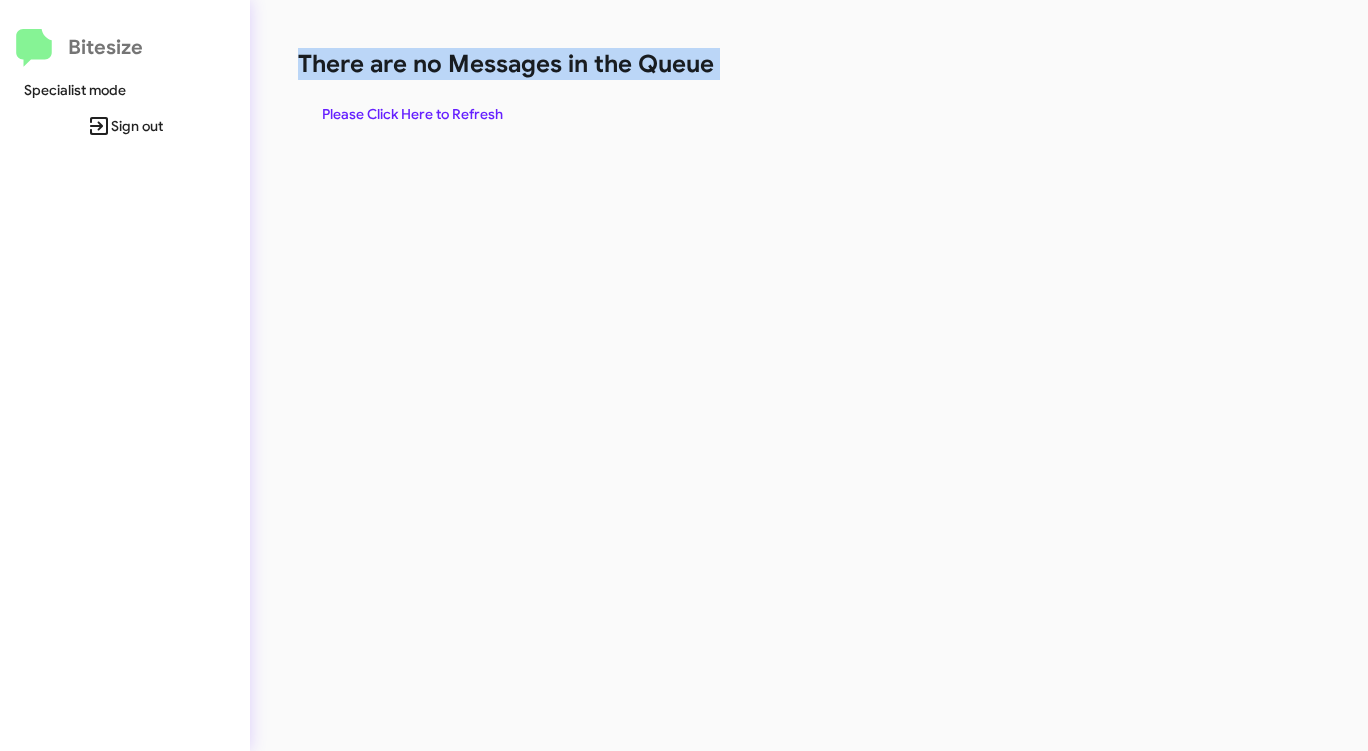 click on "There are no Messages in the Queue" 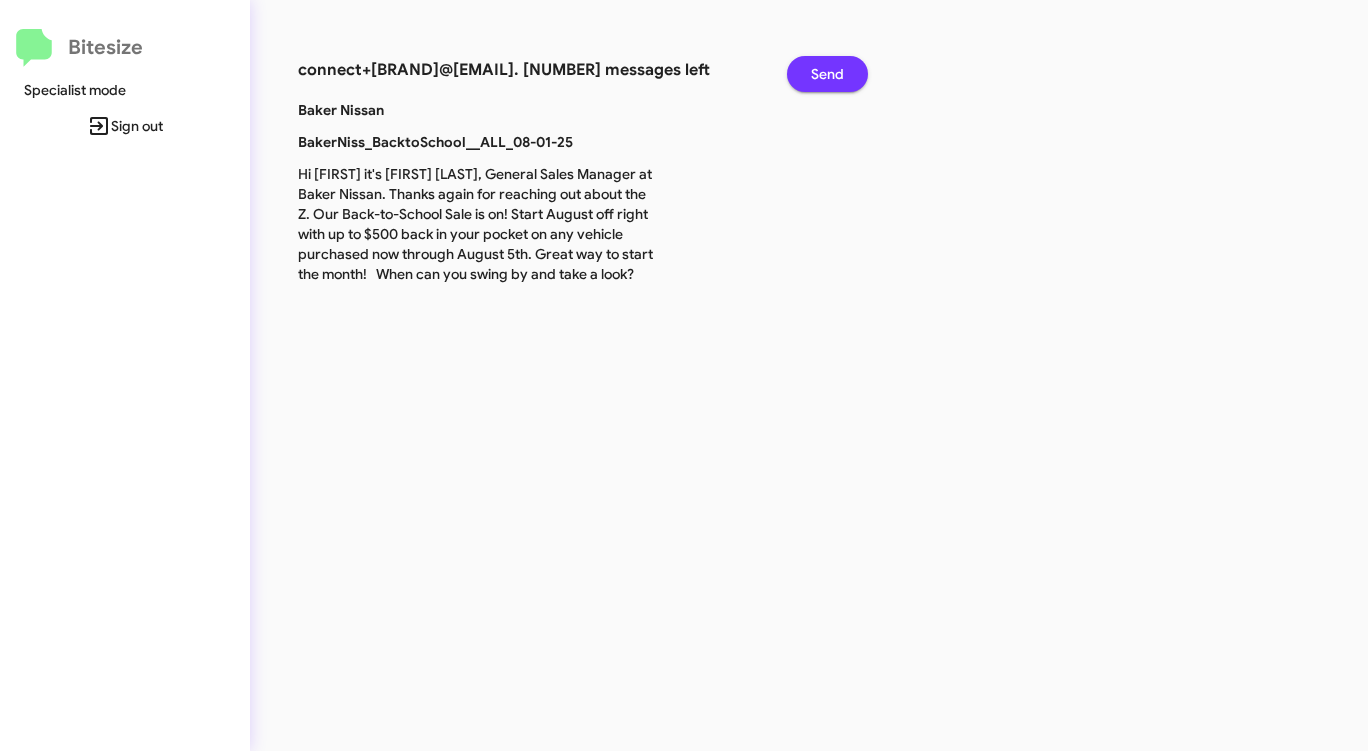 click on "Send" 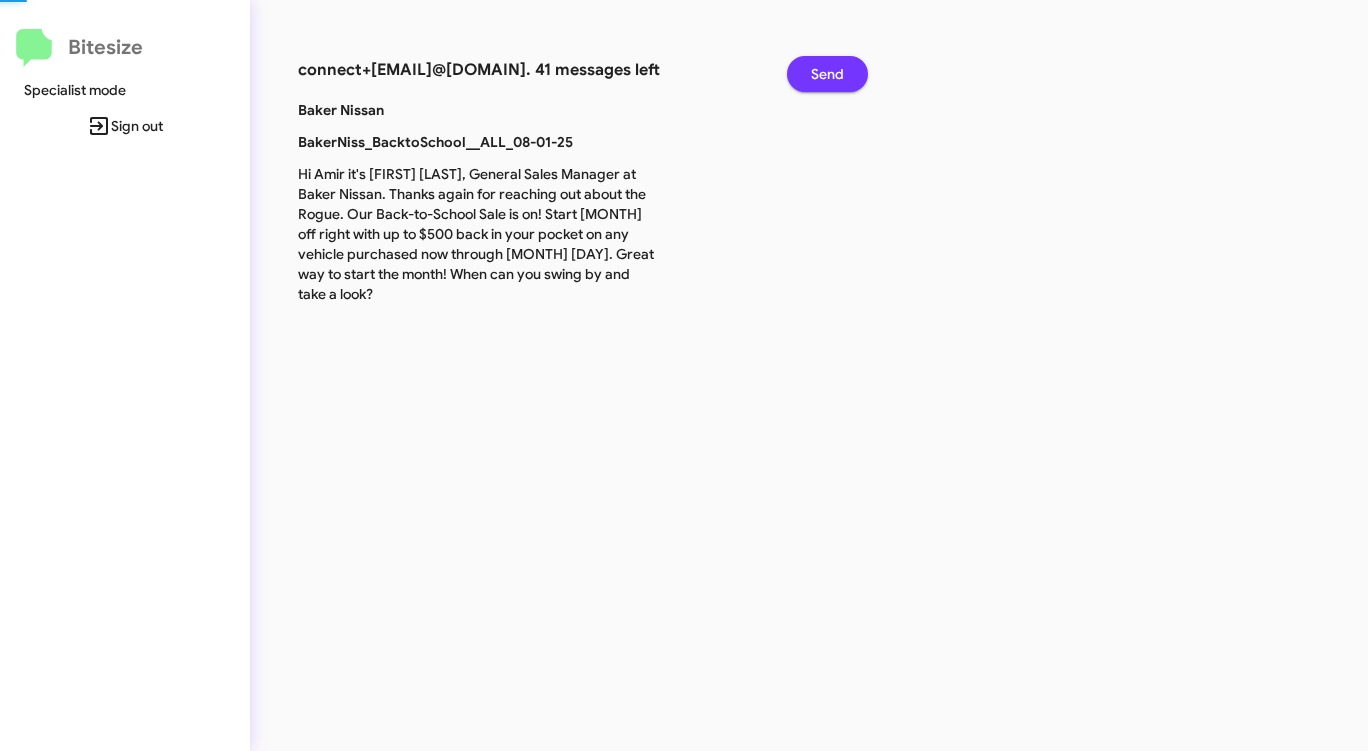 click on "Send" 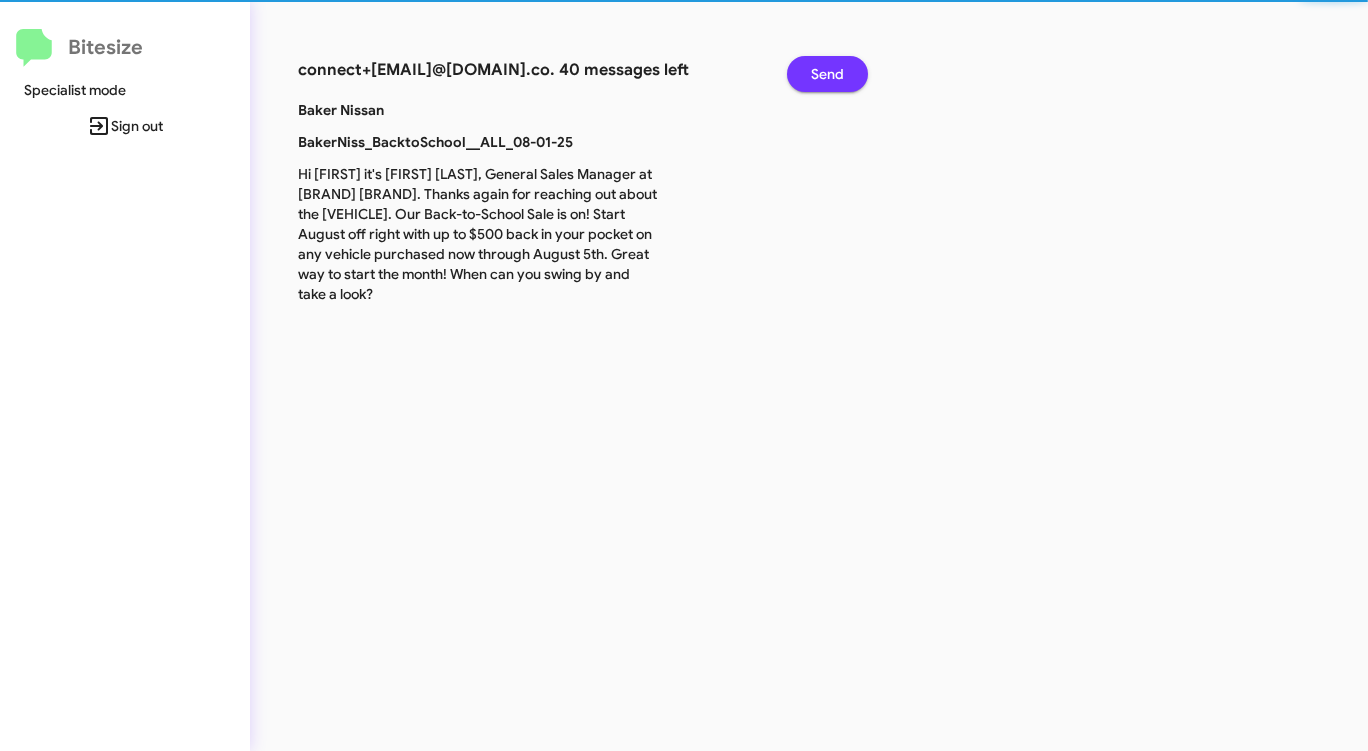 click on "Send" 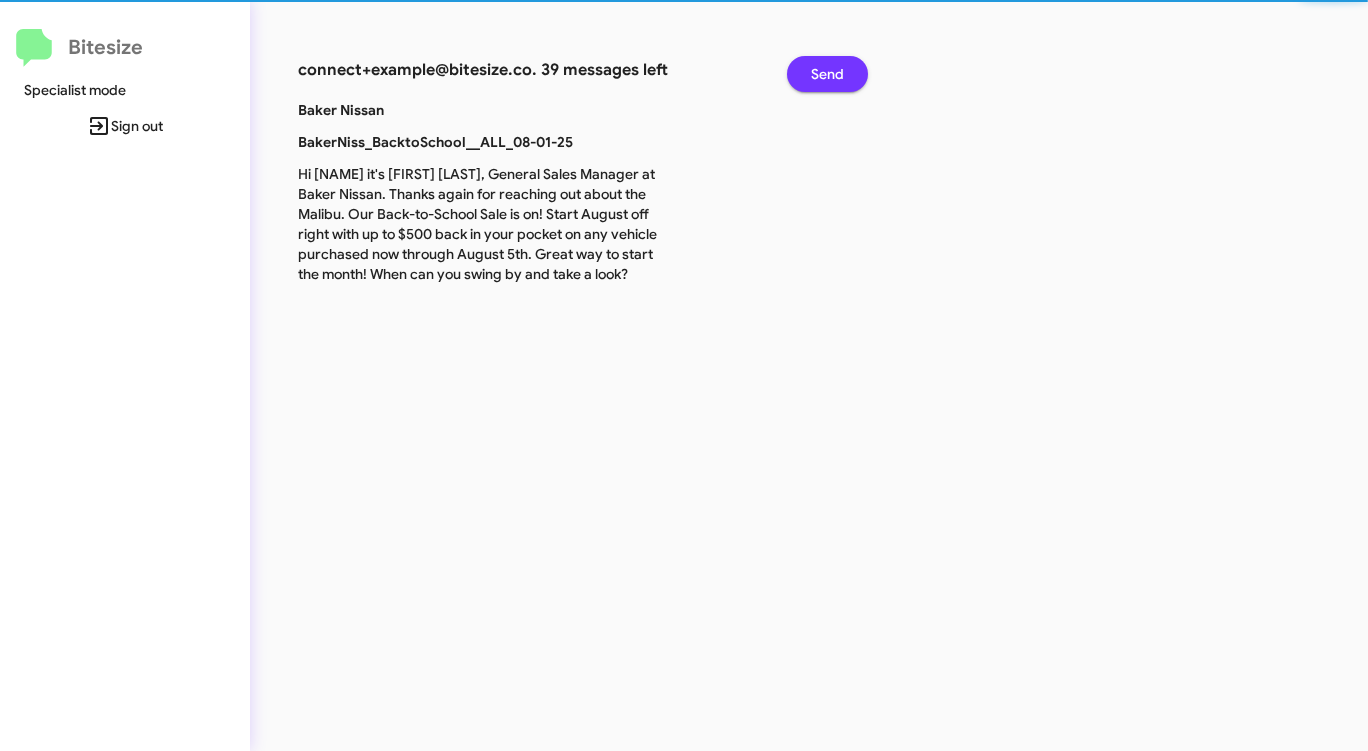 click on "Send" 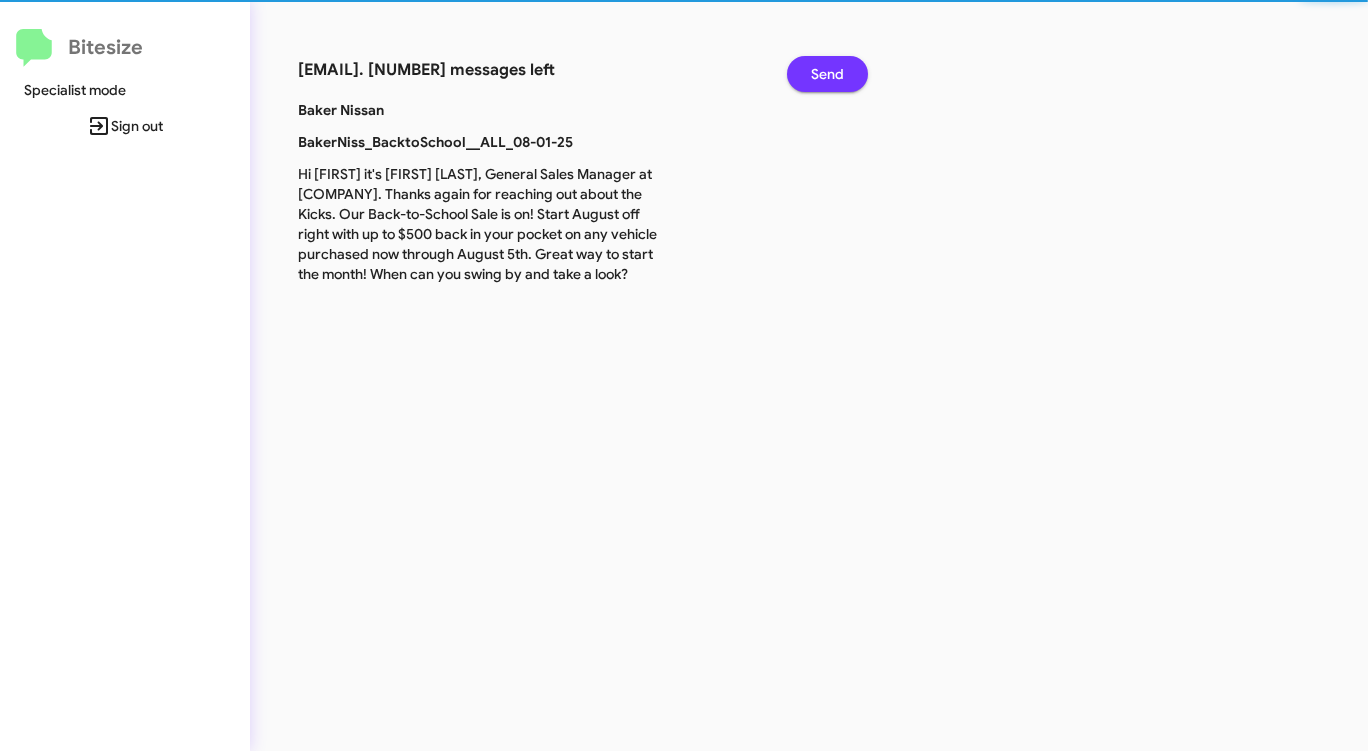 click on "Send" 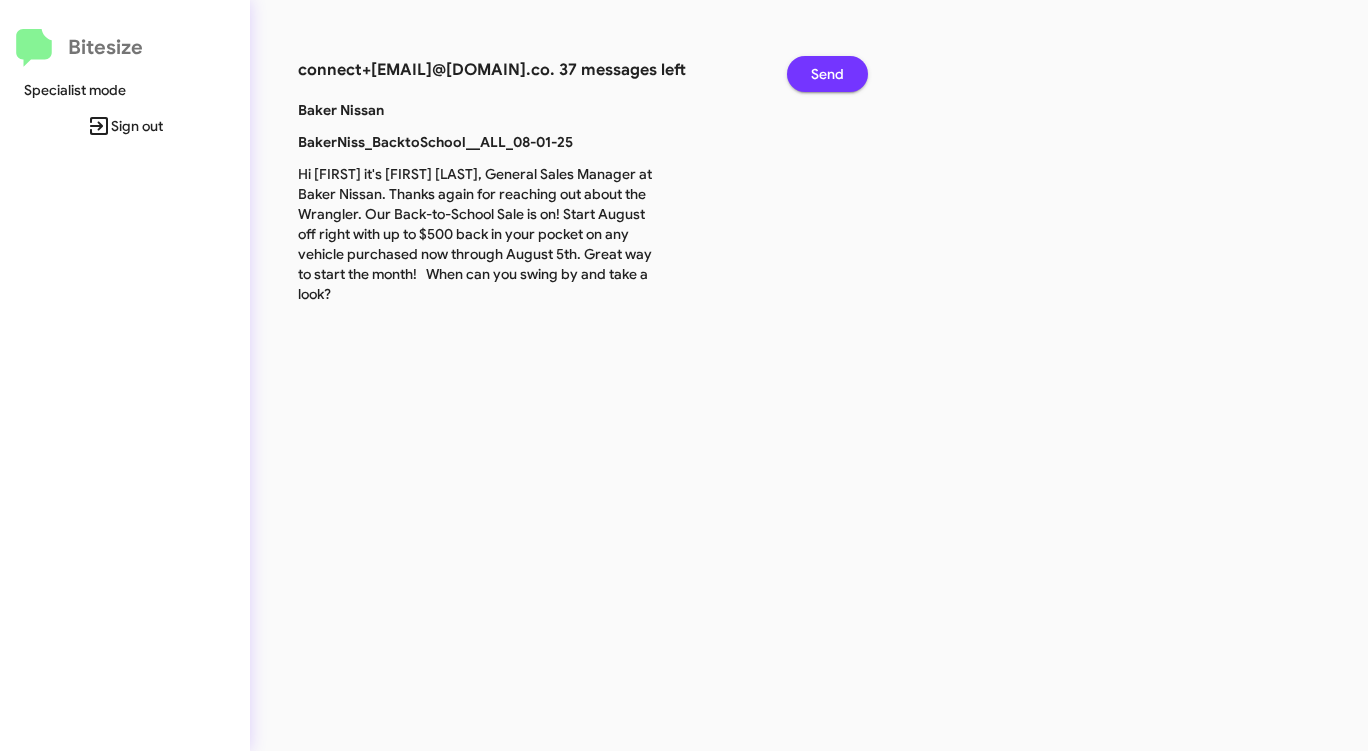 click on "Send" 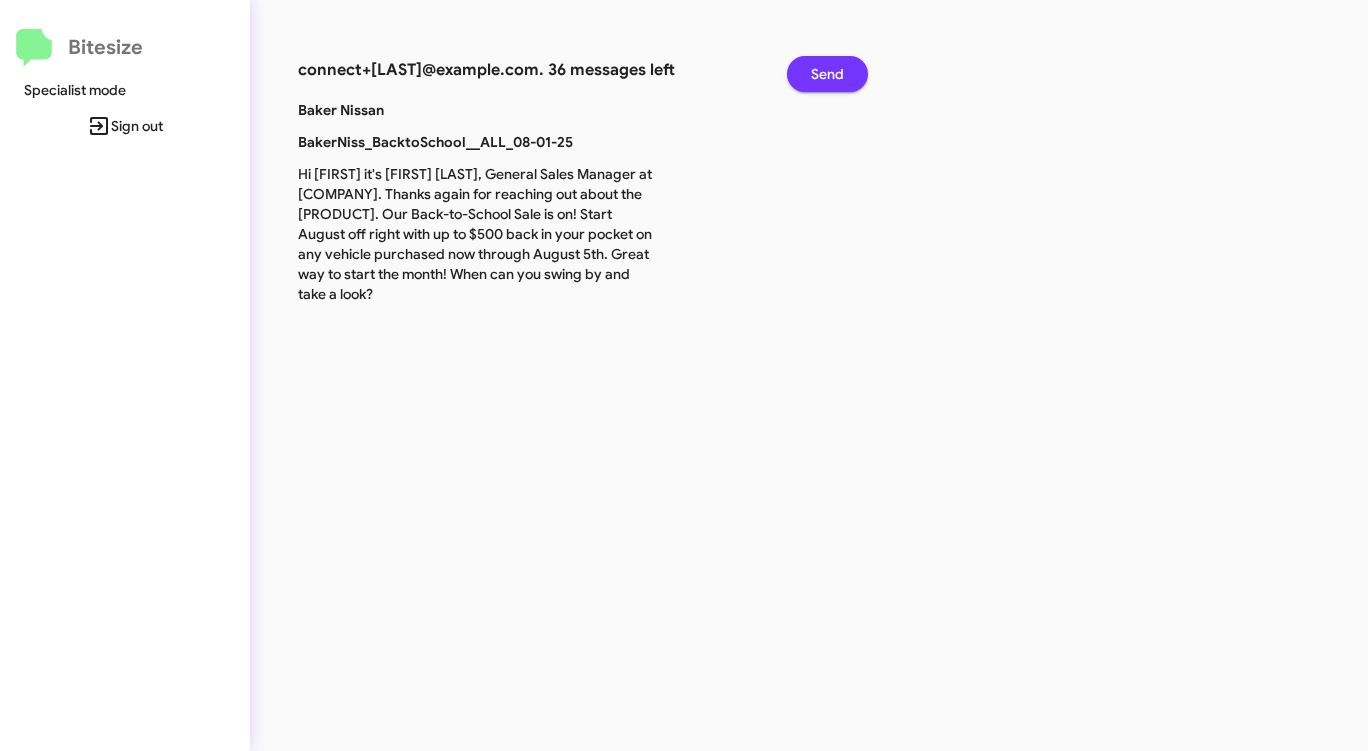click on "Send" 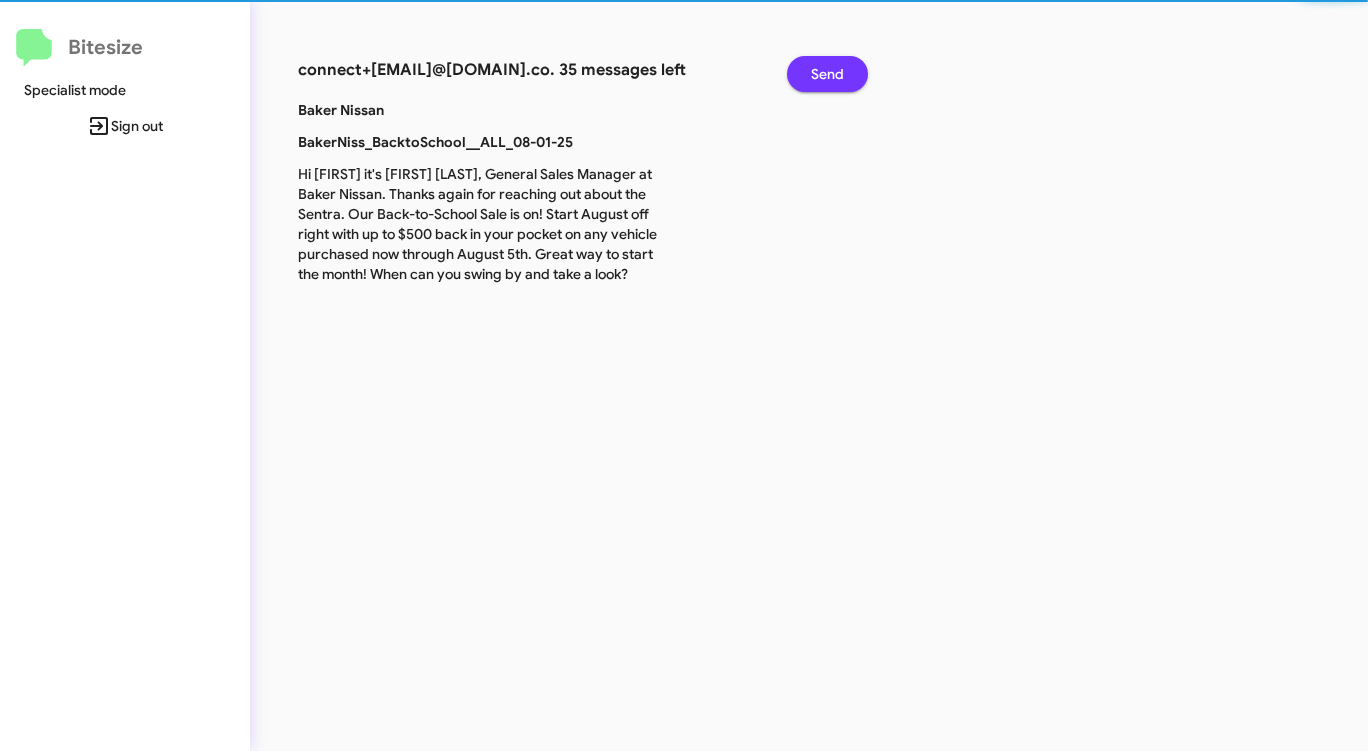 click on "Send" 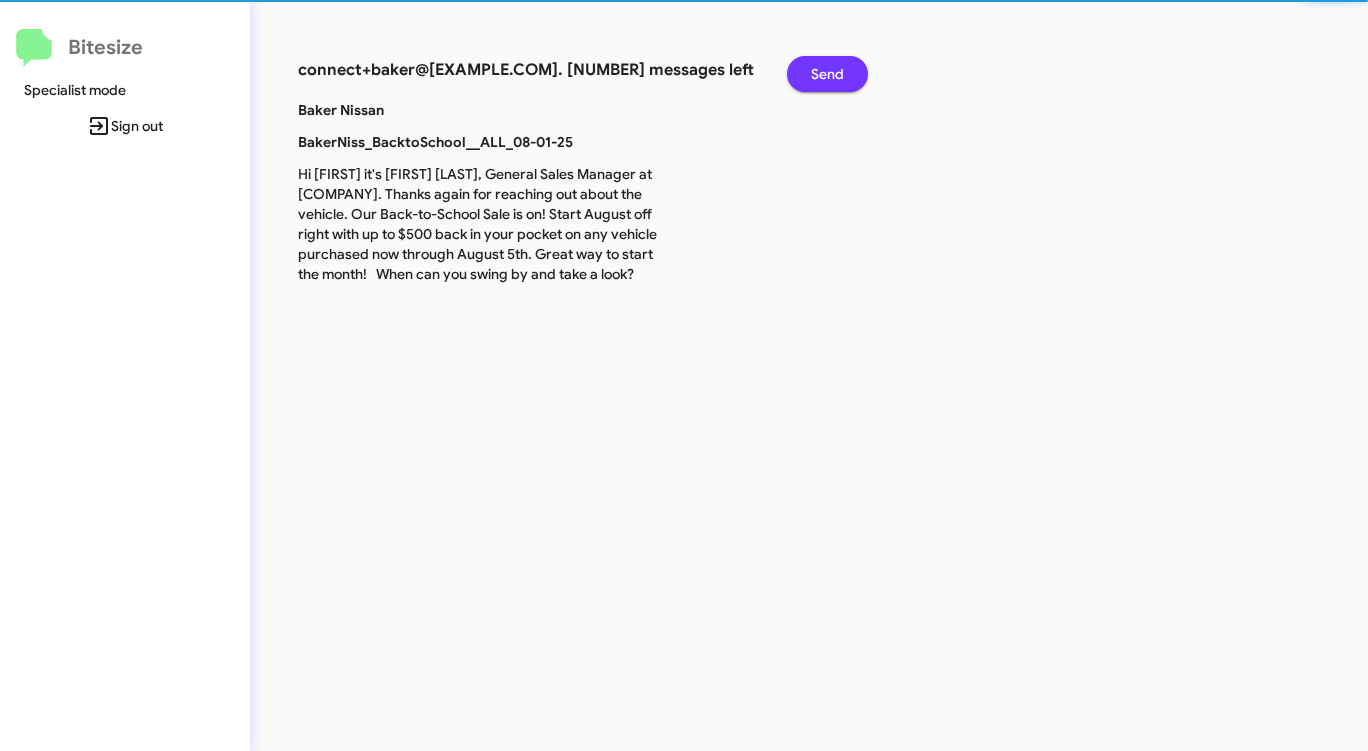 click on "Send" 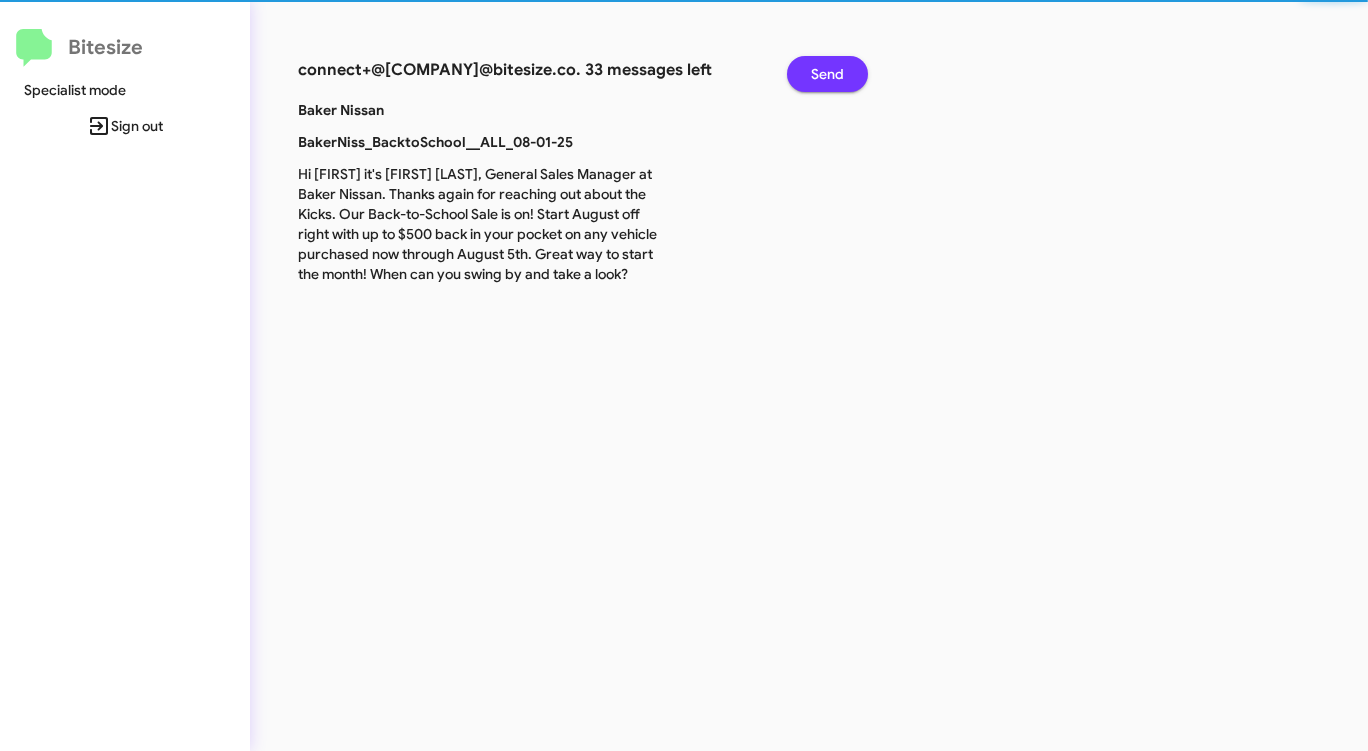 click on "Send" 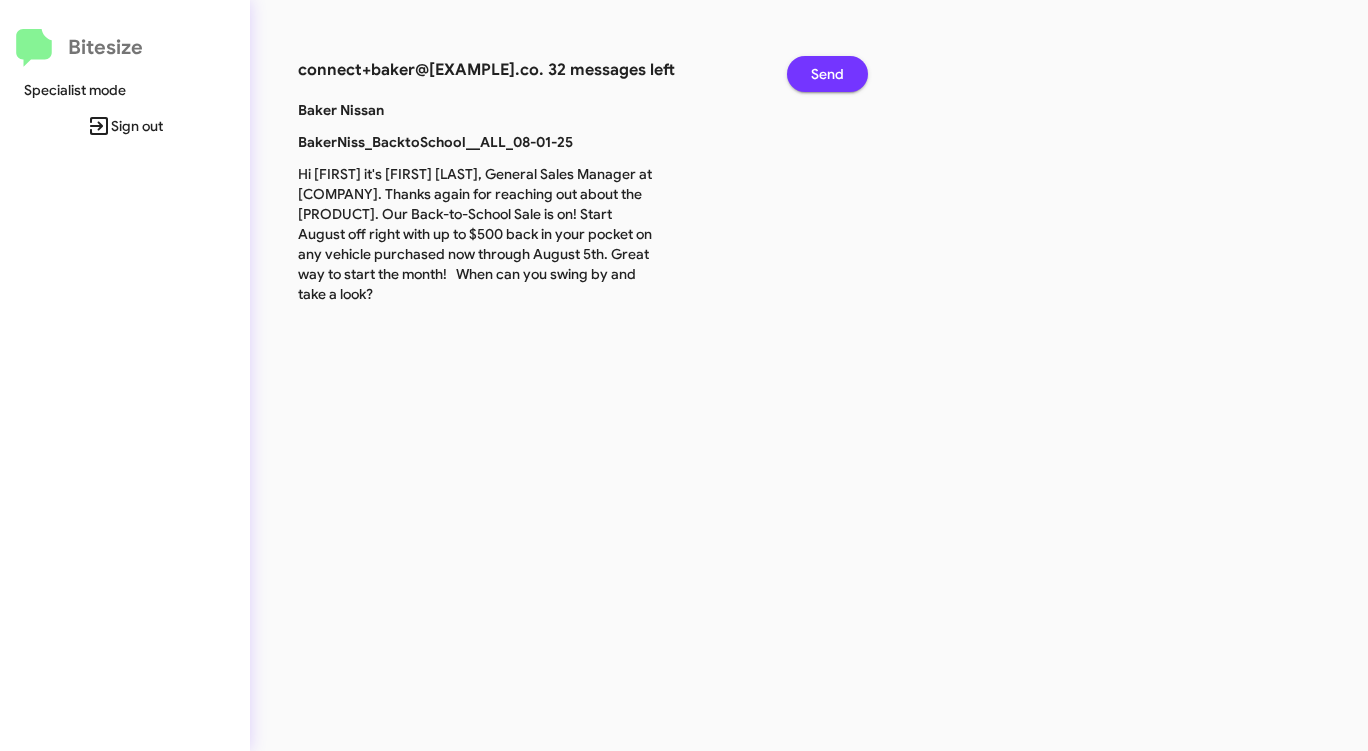 click on "Send" 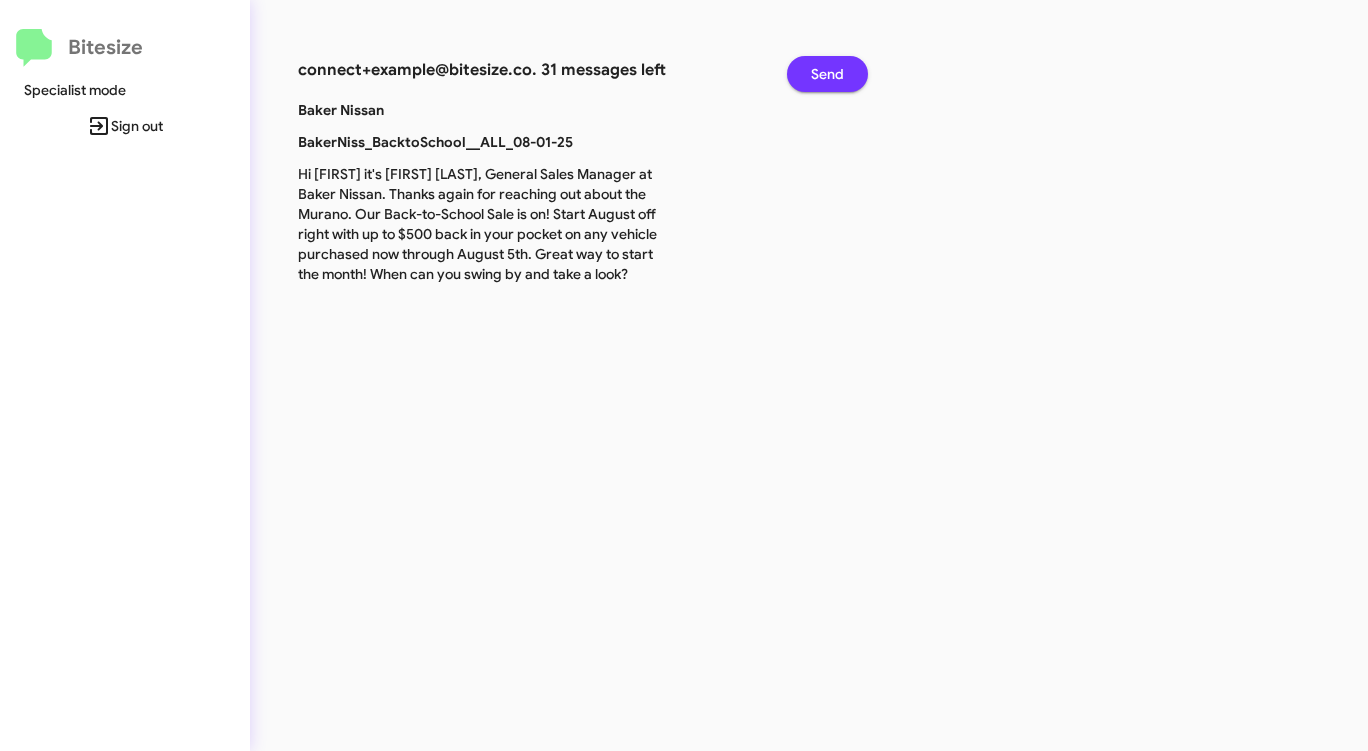 click on "Send" 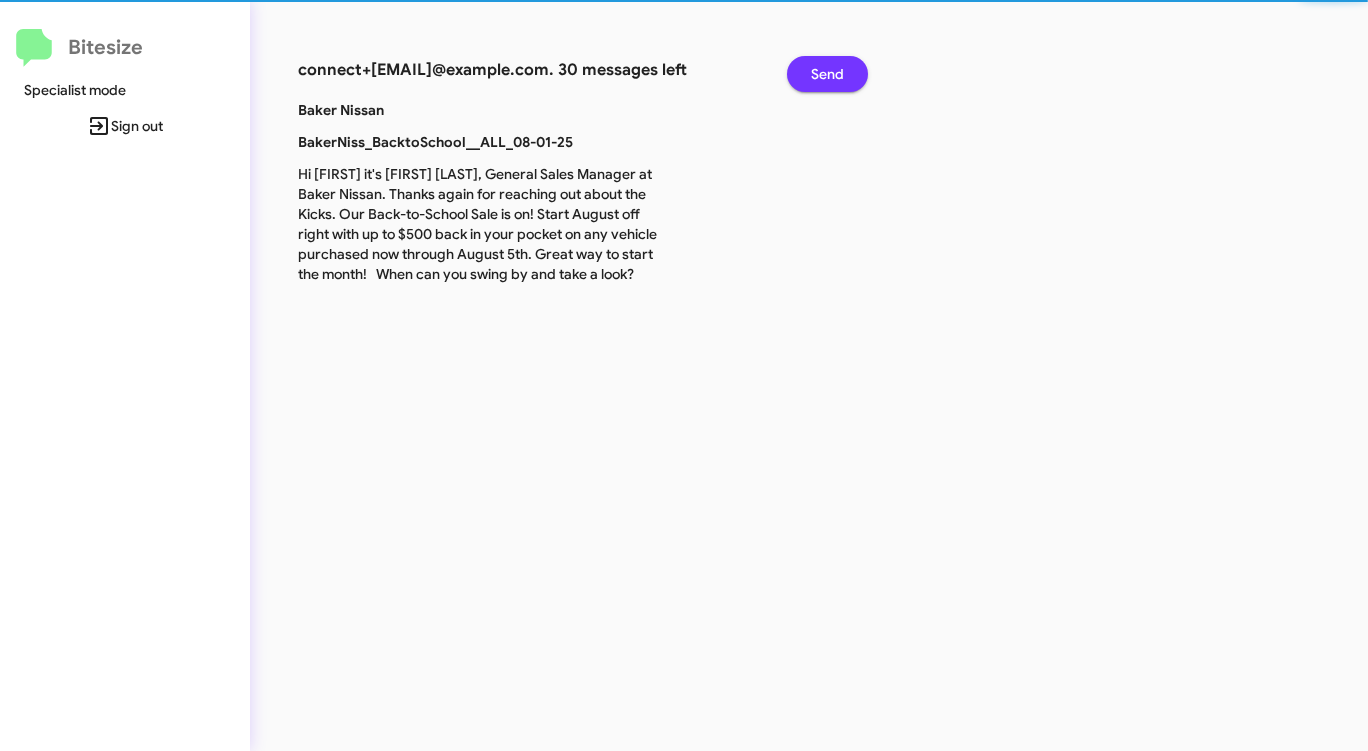 click on "Send" 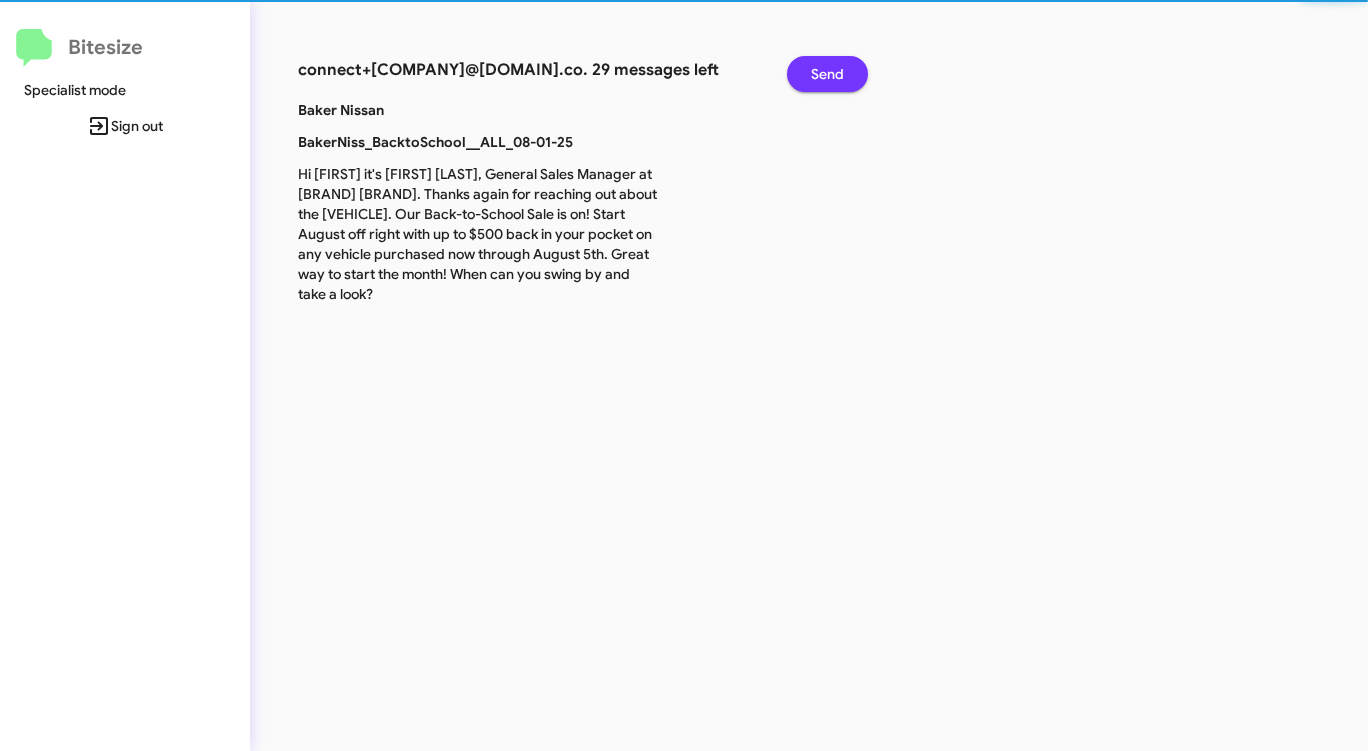 click on "Send" 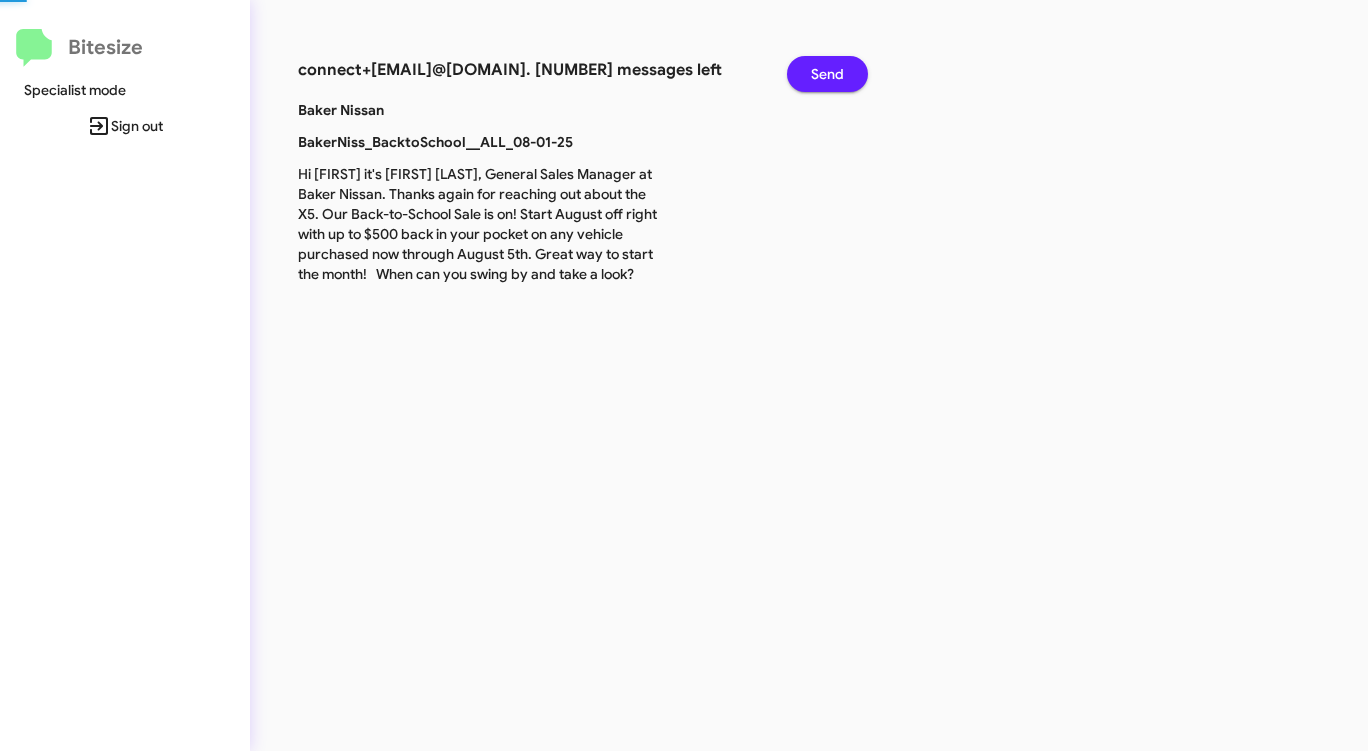click on "Send" 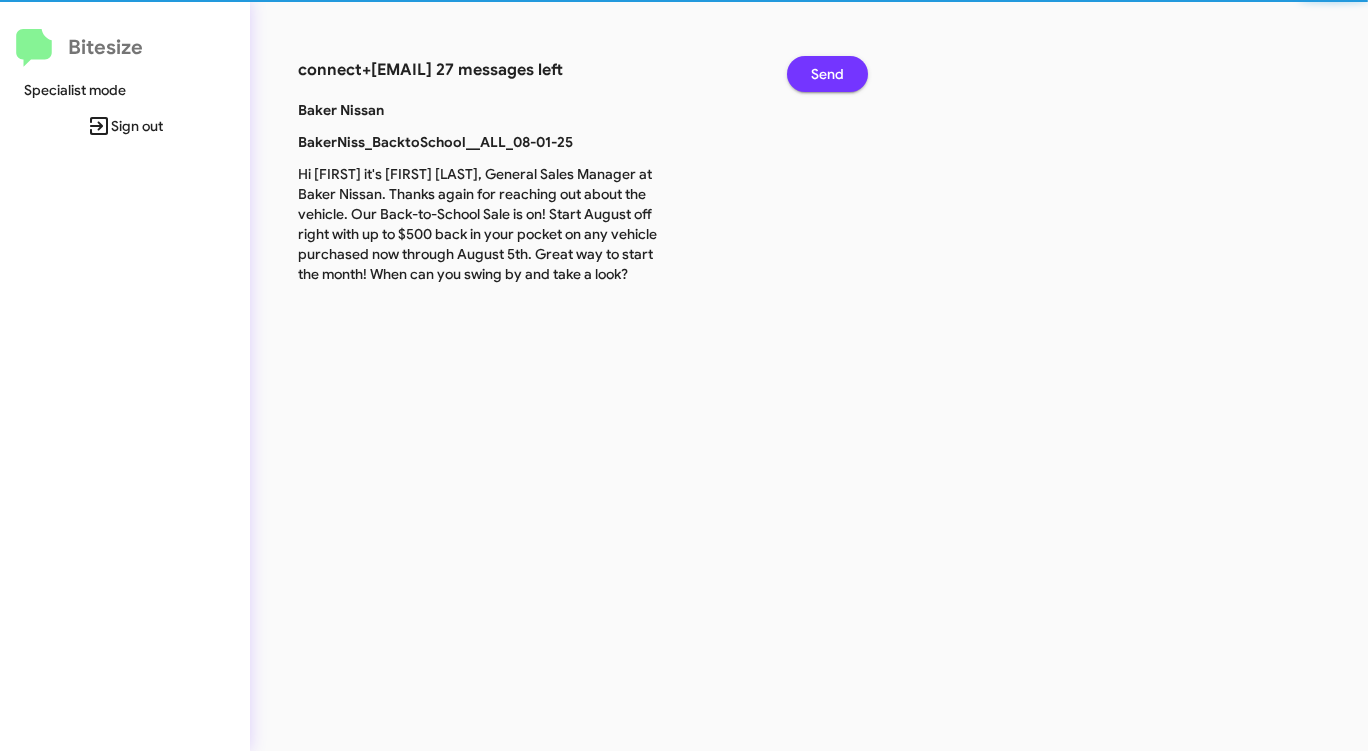 click on "Send" 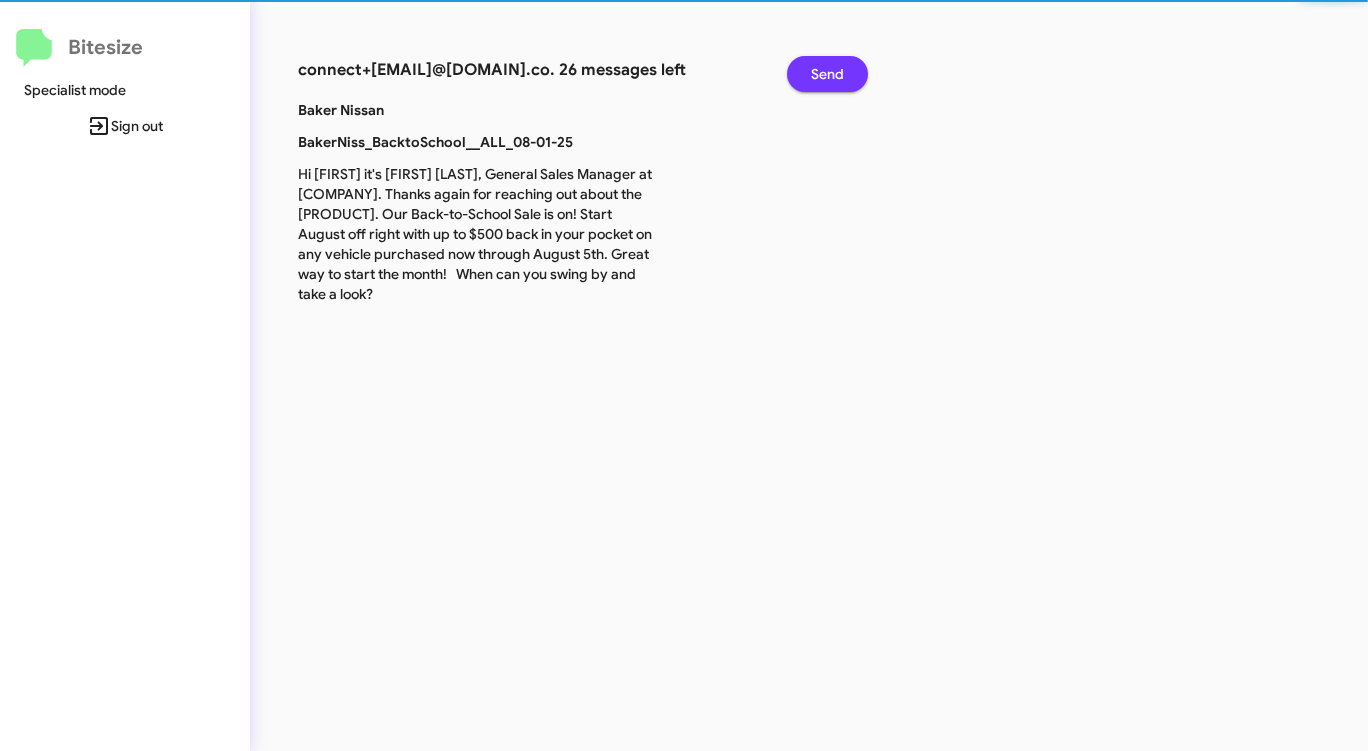 click on "Send" 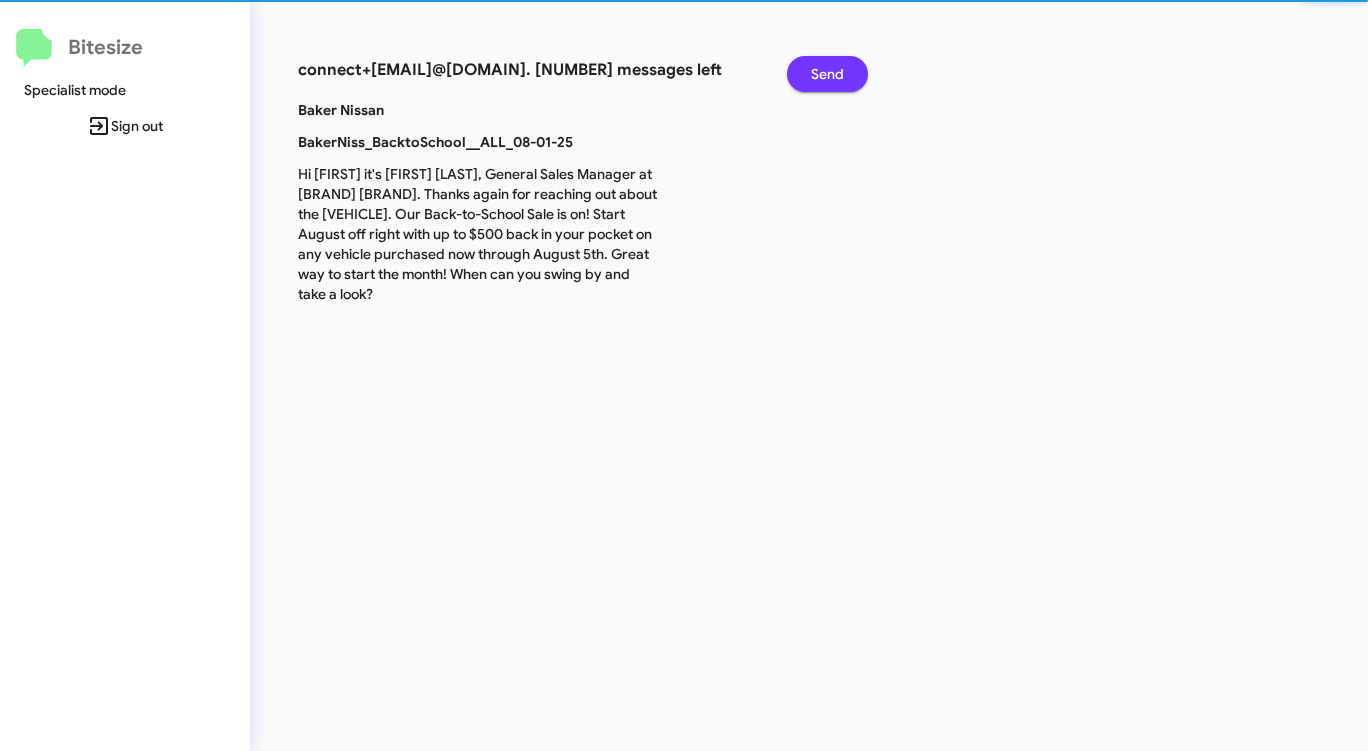 click on "Send" 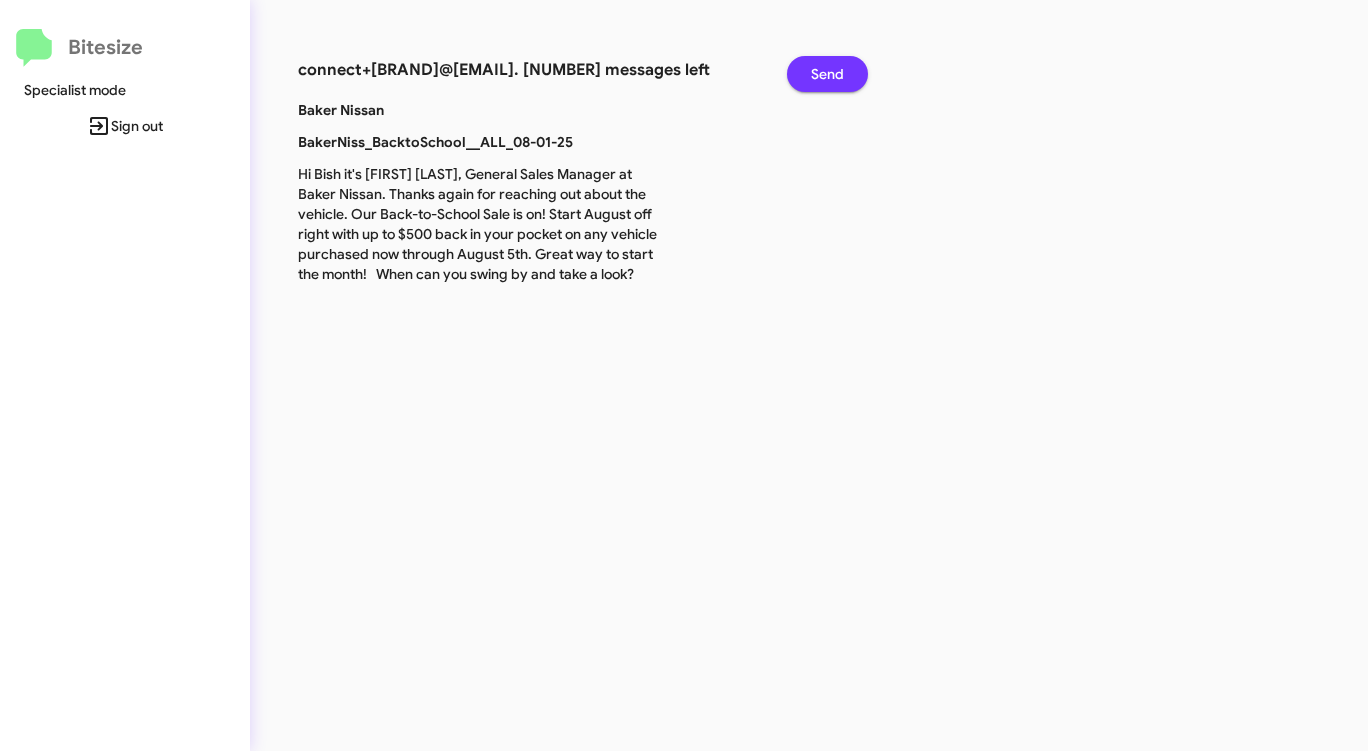 click on "Send" 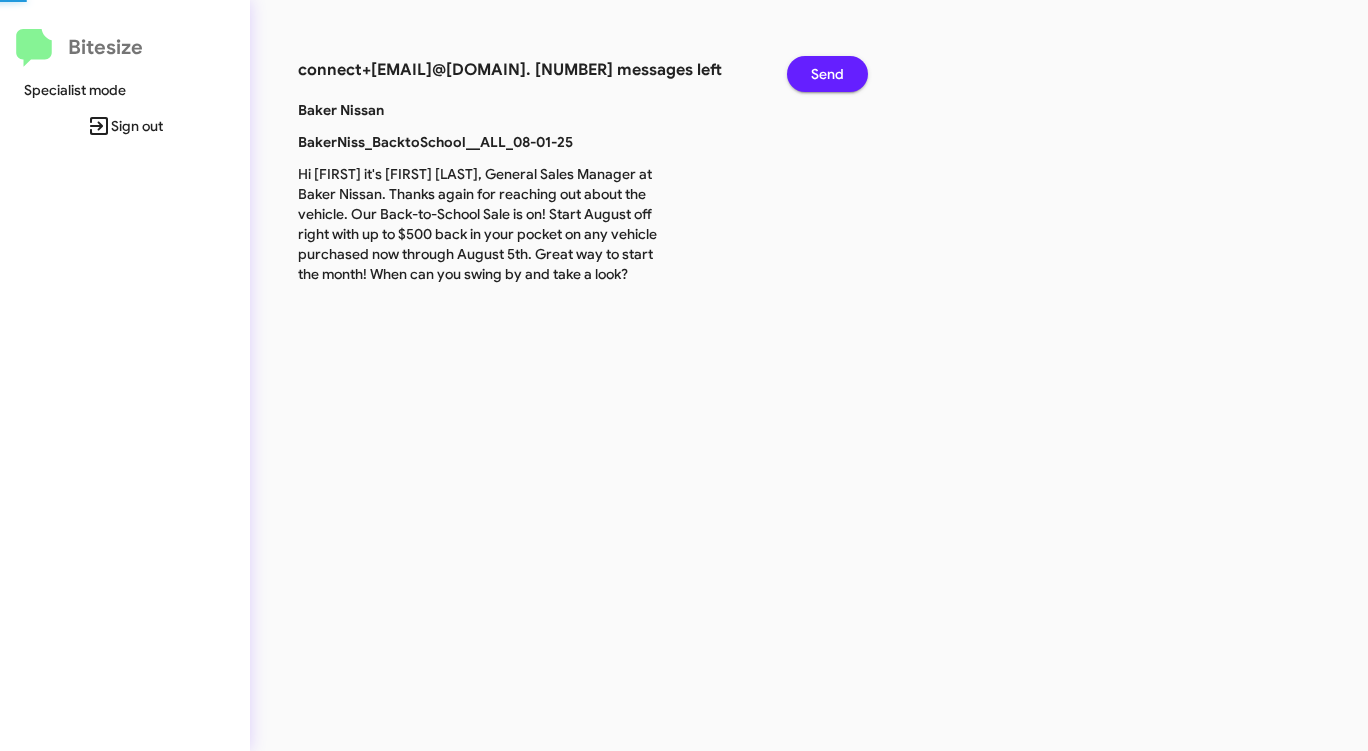 click on "Send" 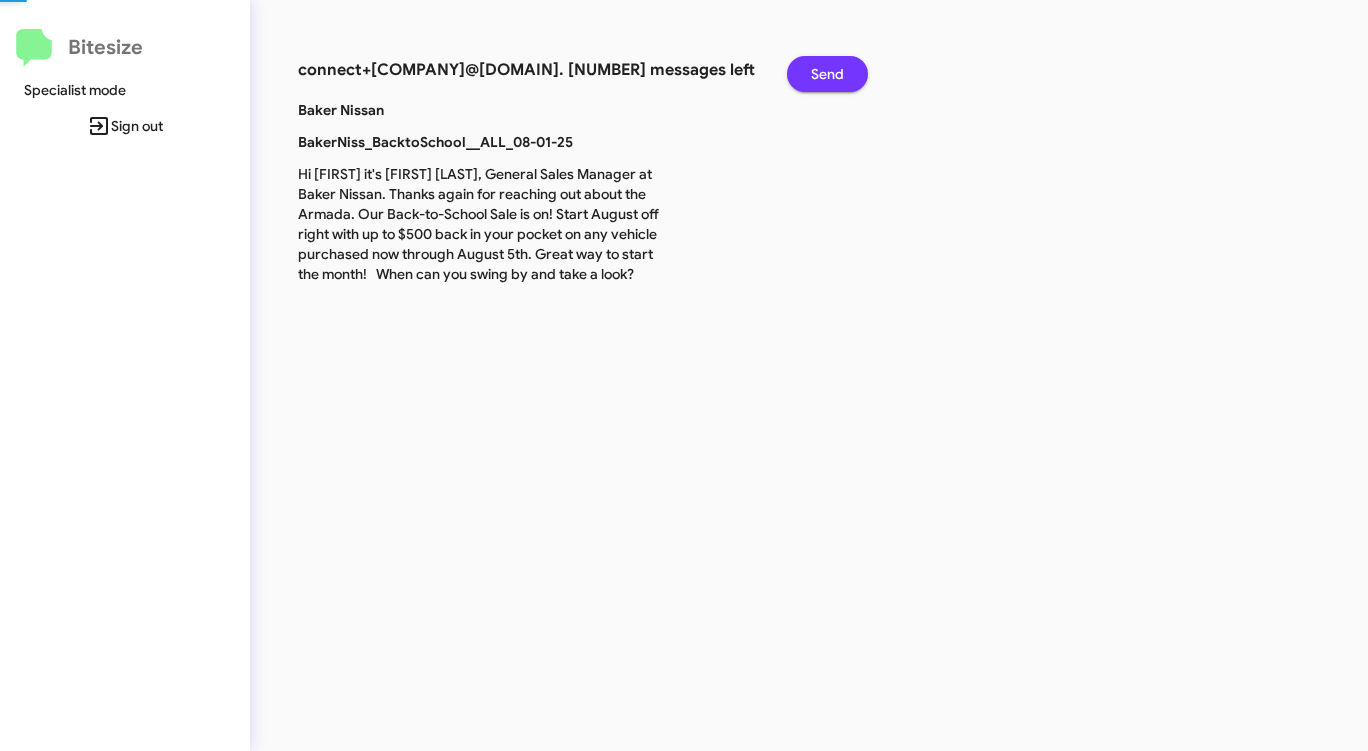 click on "Send" 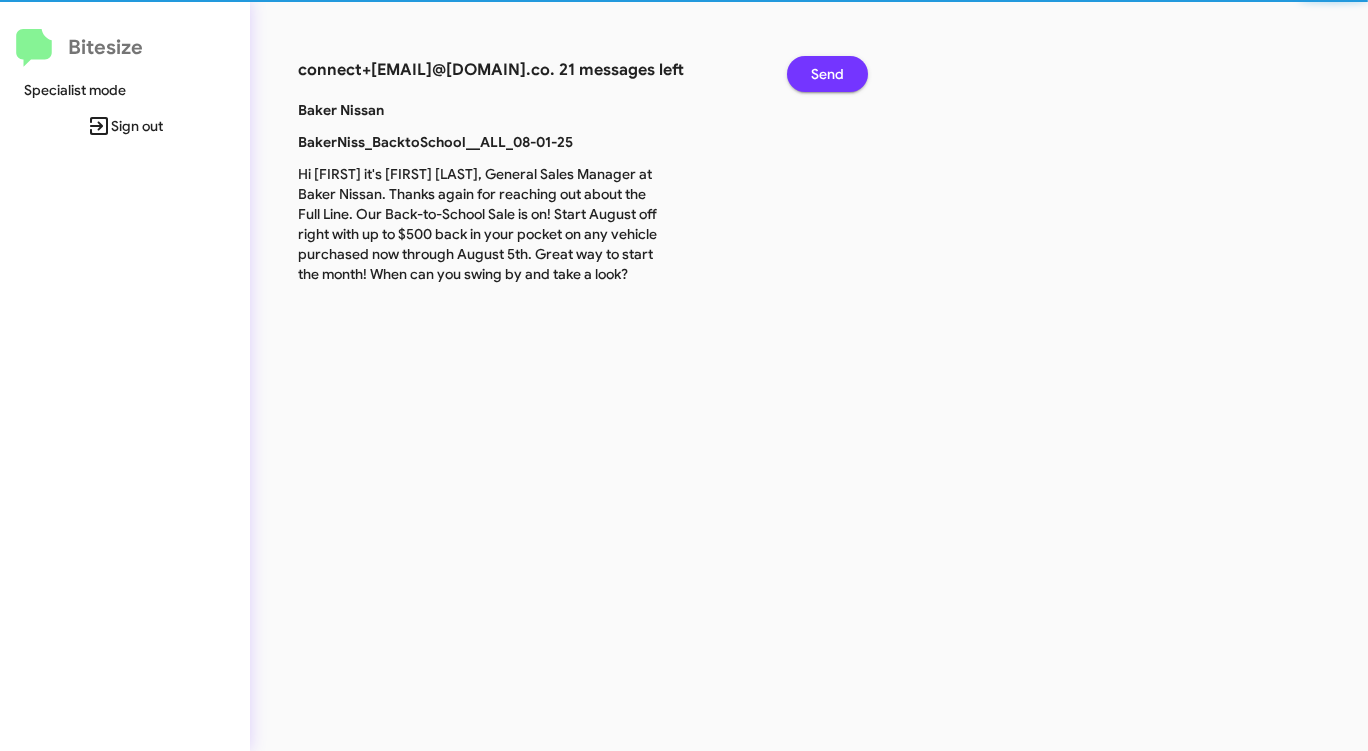 click on "Send" 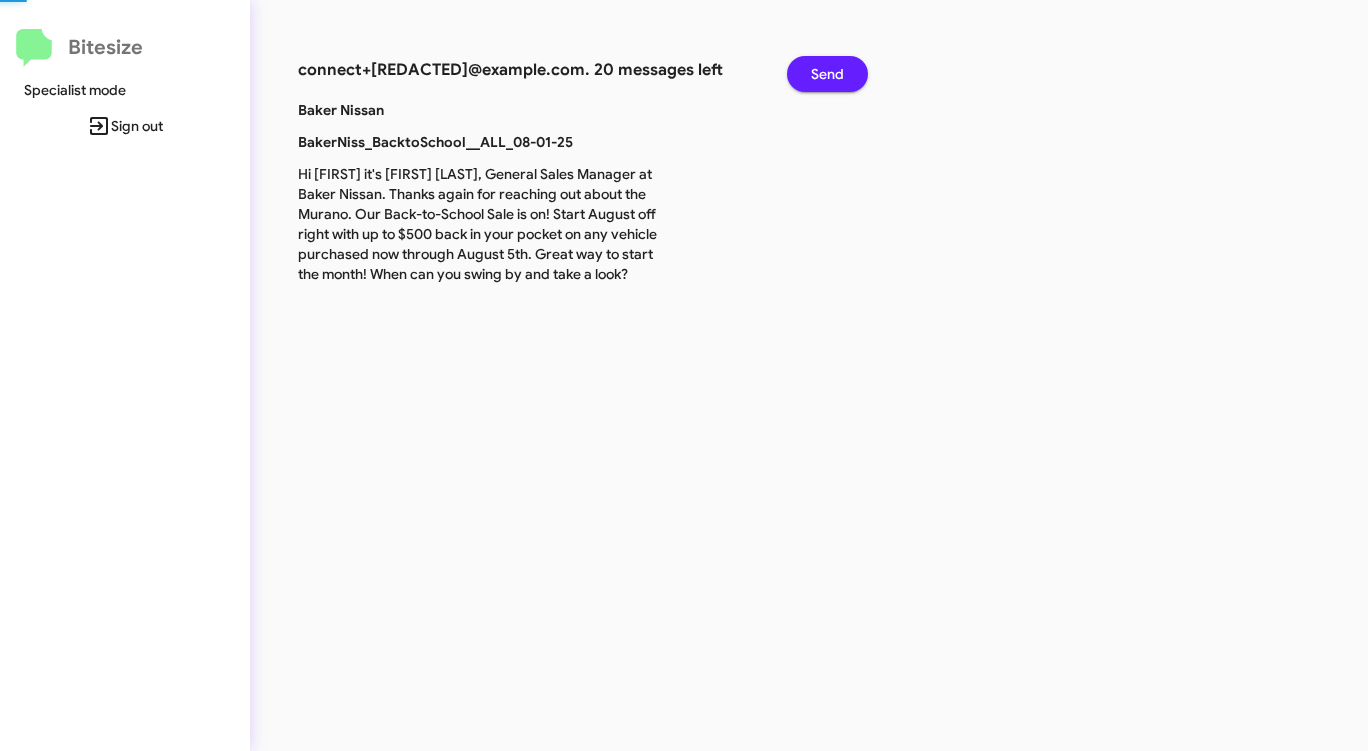 click on "Send" 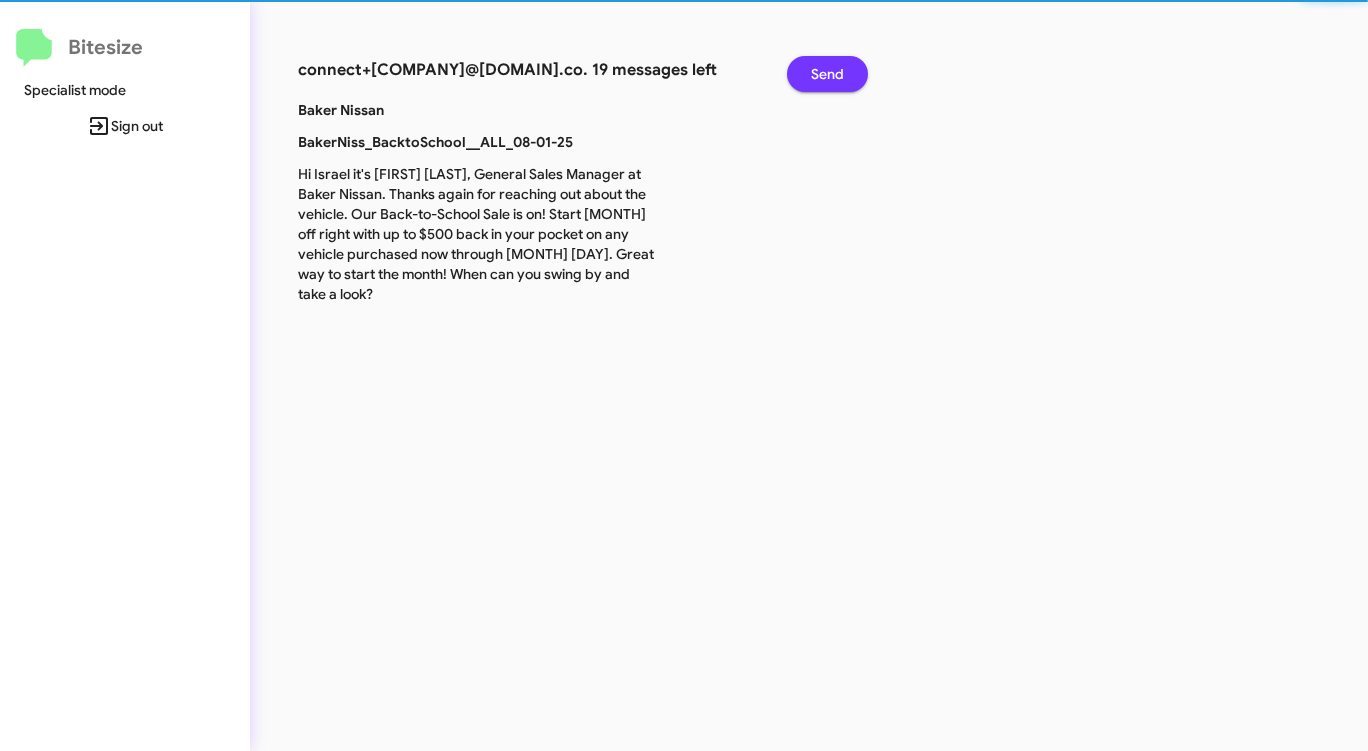 click on "Send" 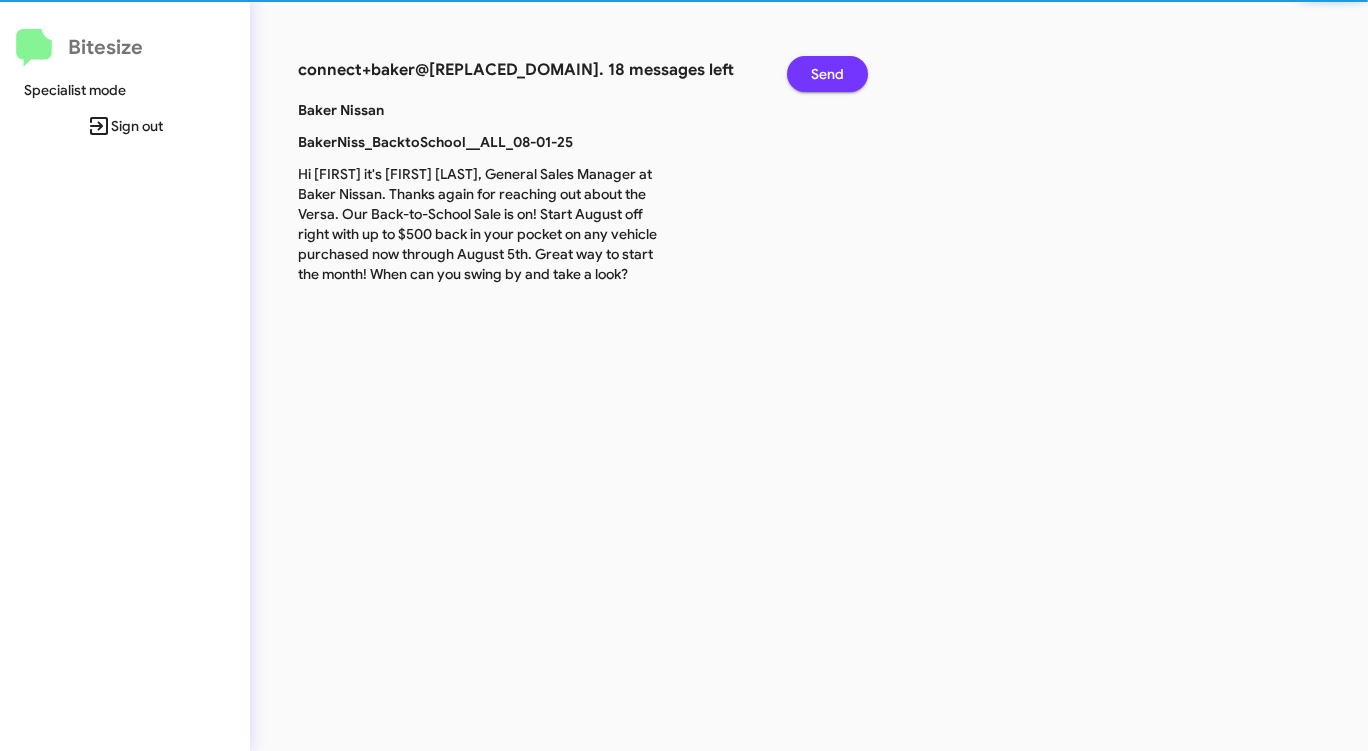 click on "Send" 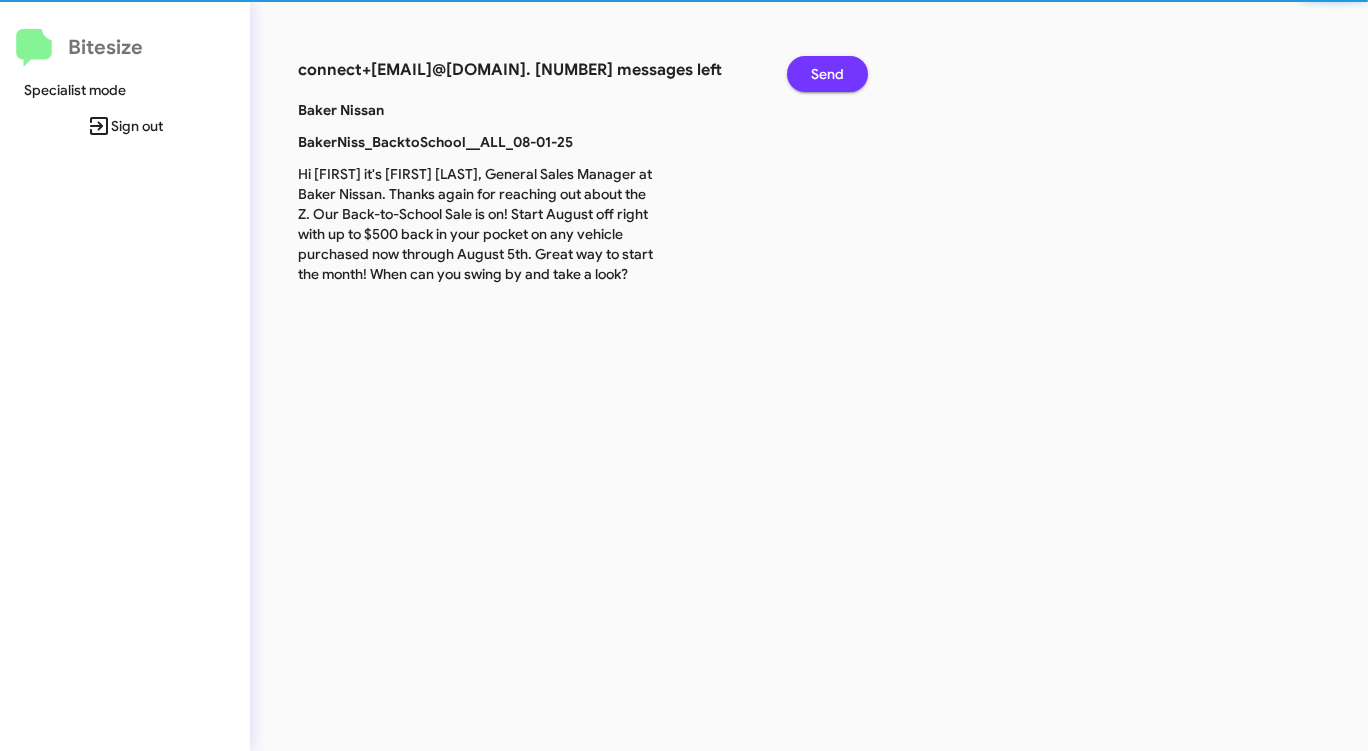 click on "Send" 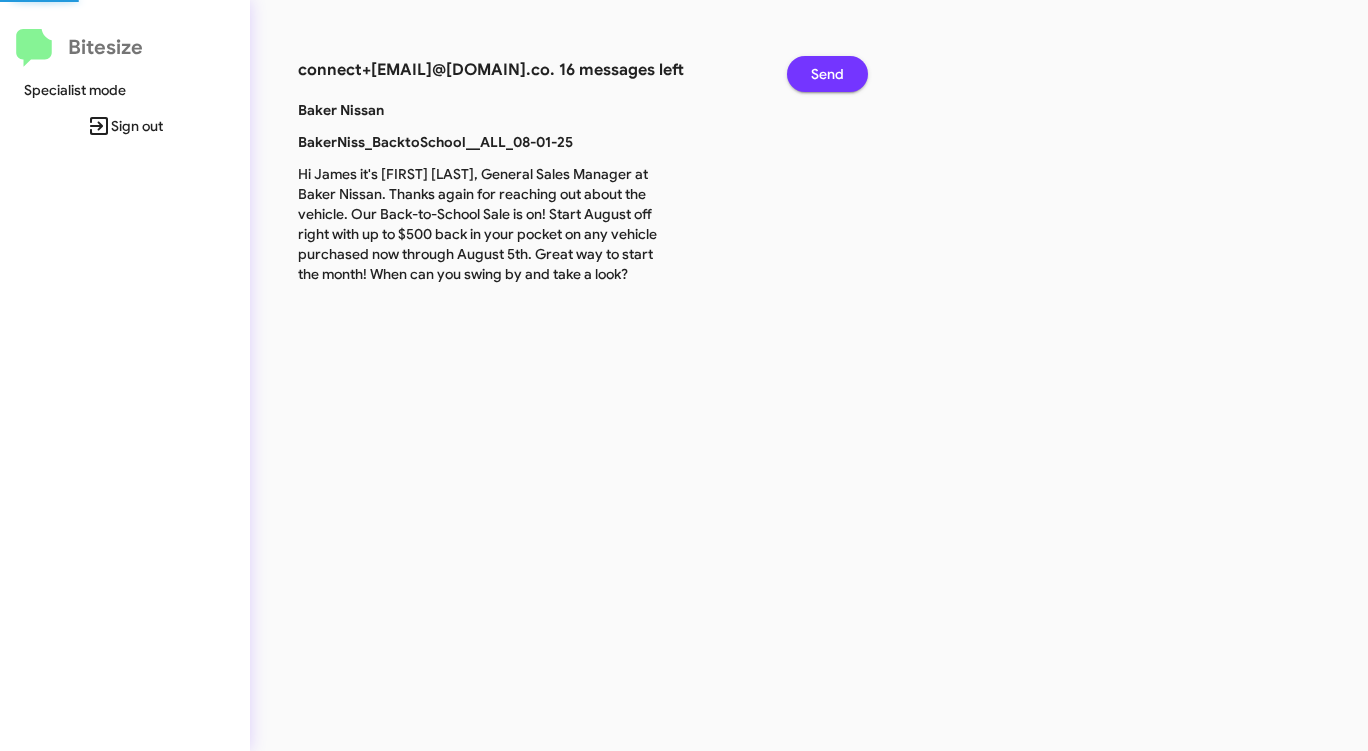 click on "Send" 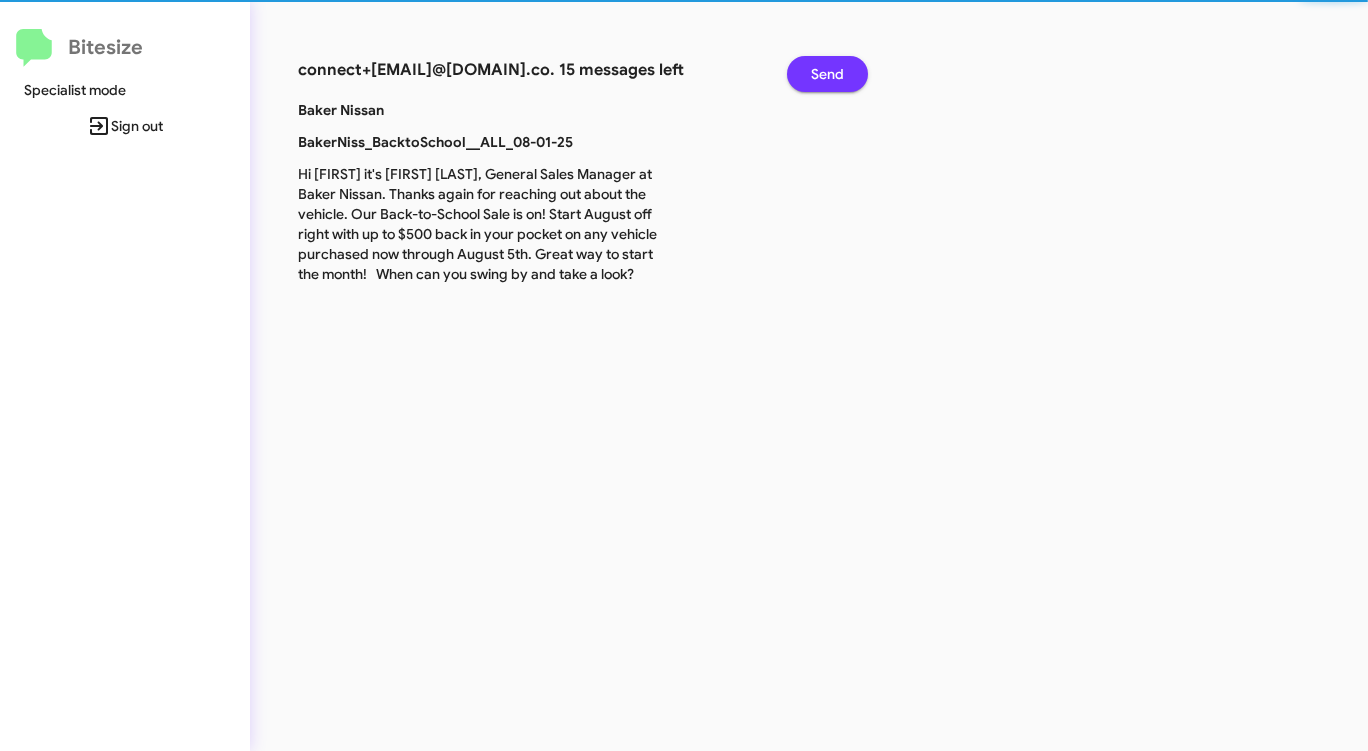 click on "Send" 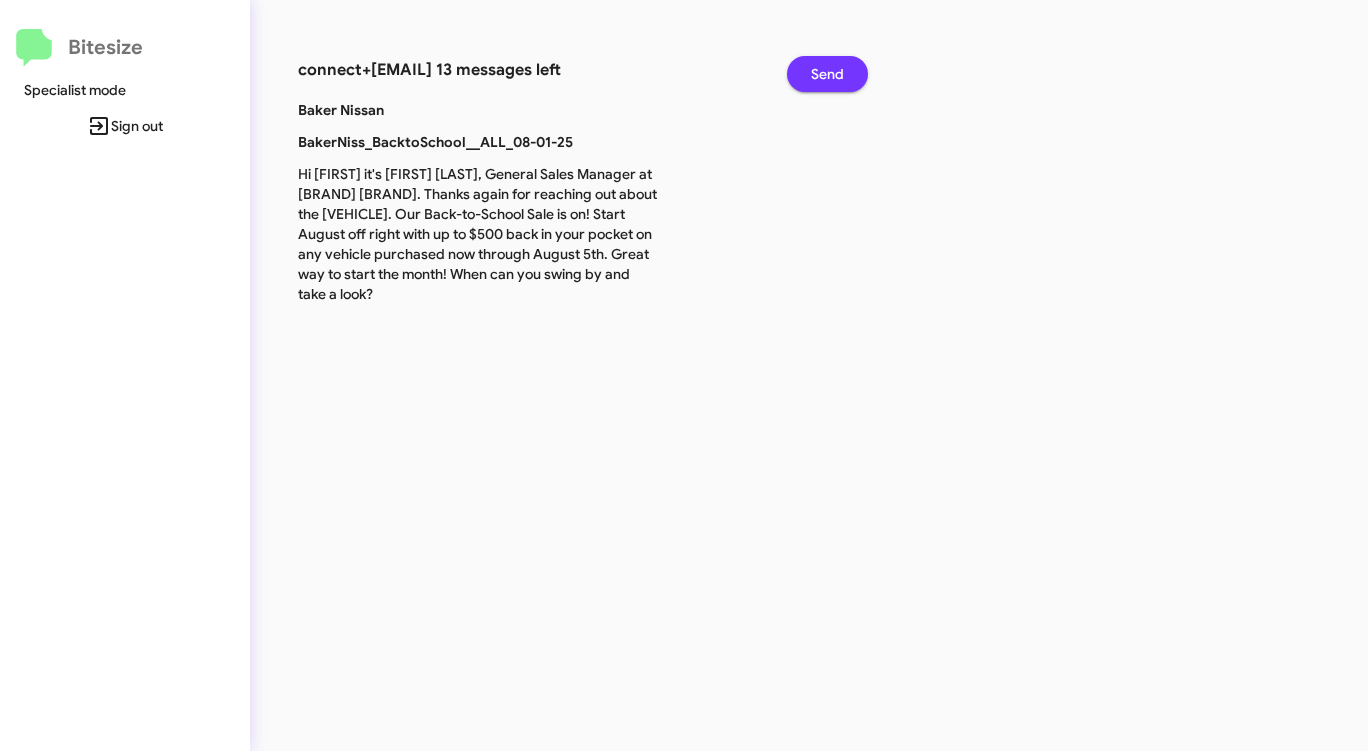 click on "Send" 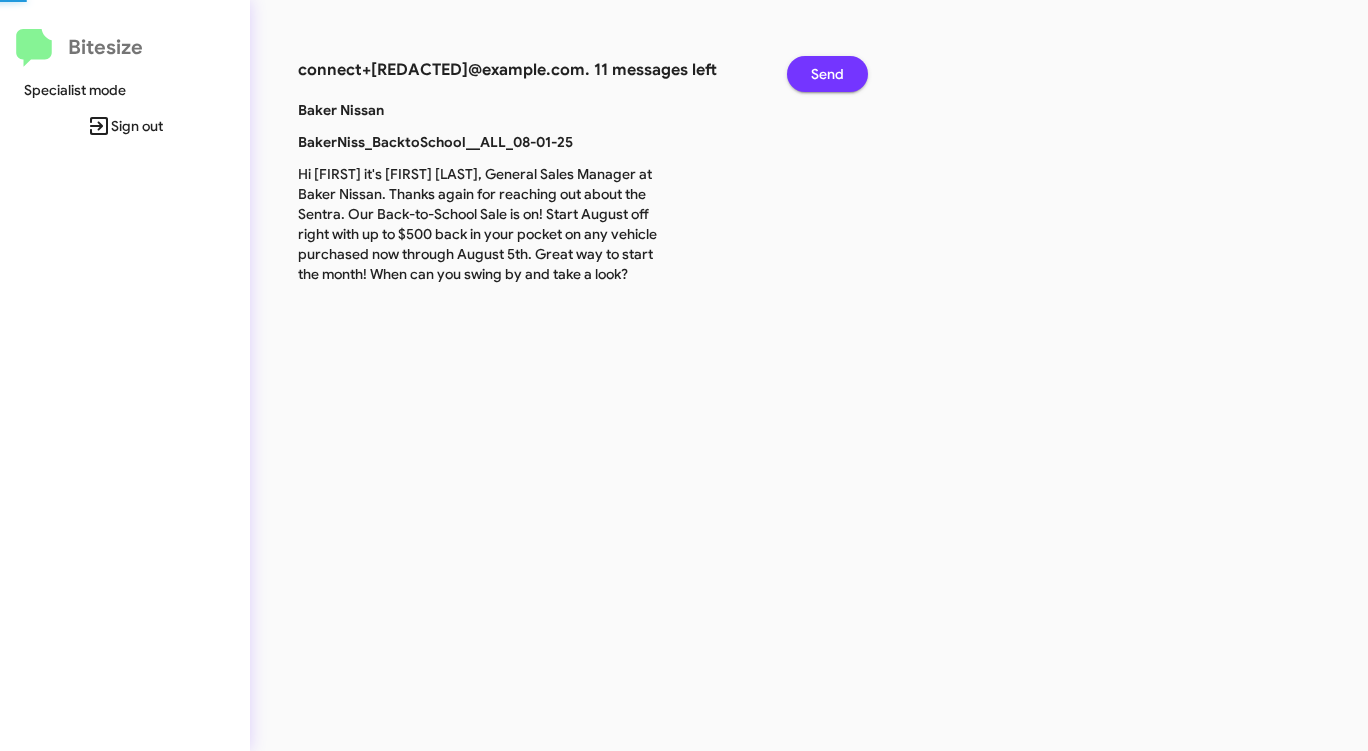 click on "Send" 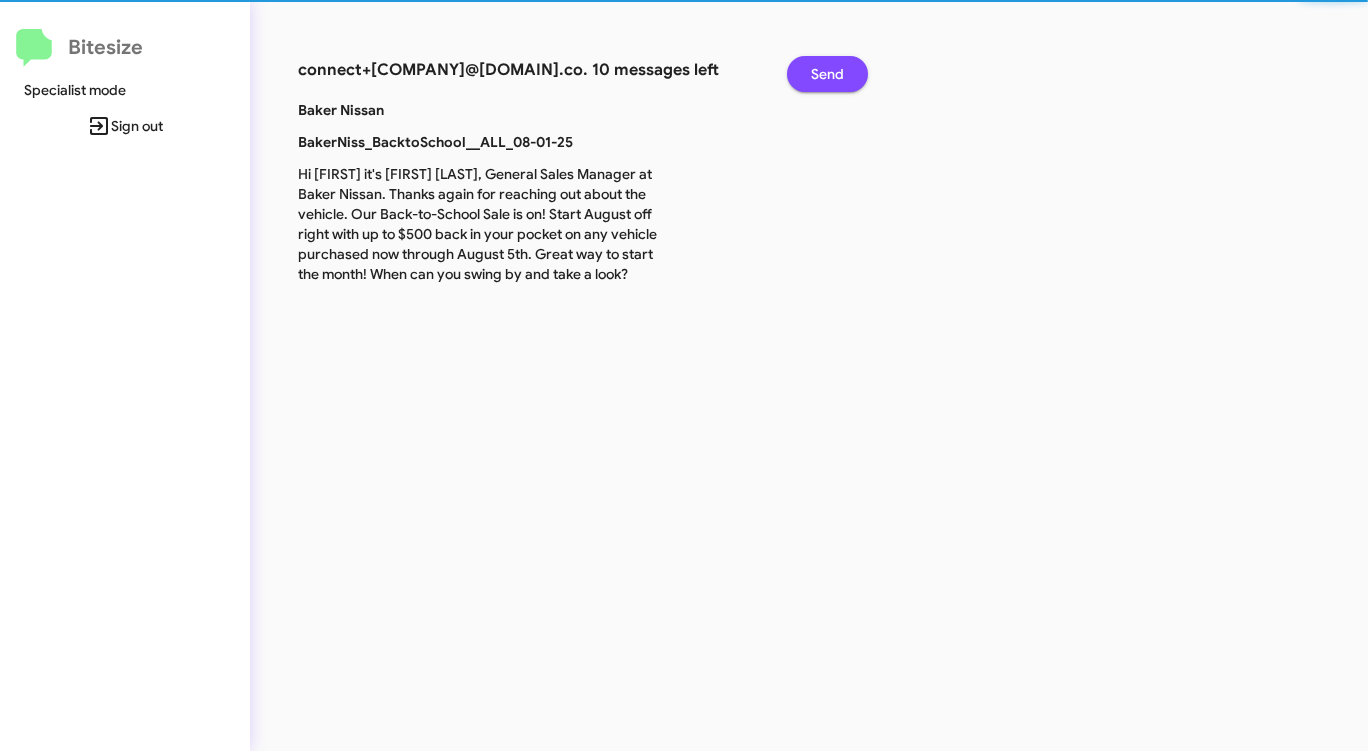 click on "Send" 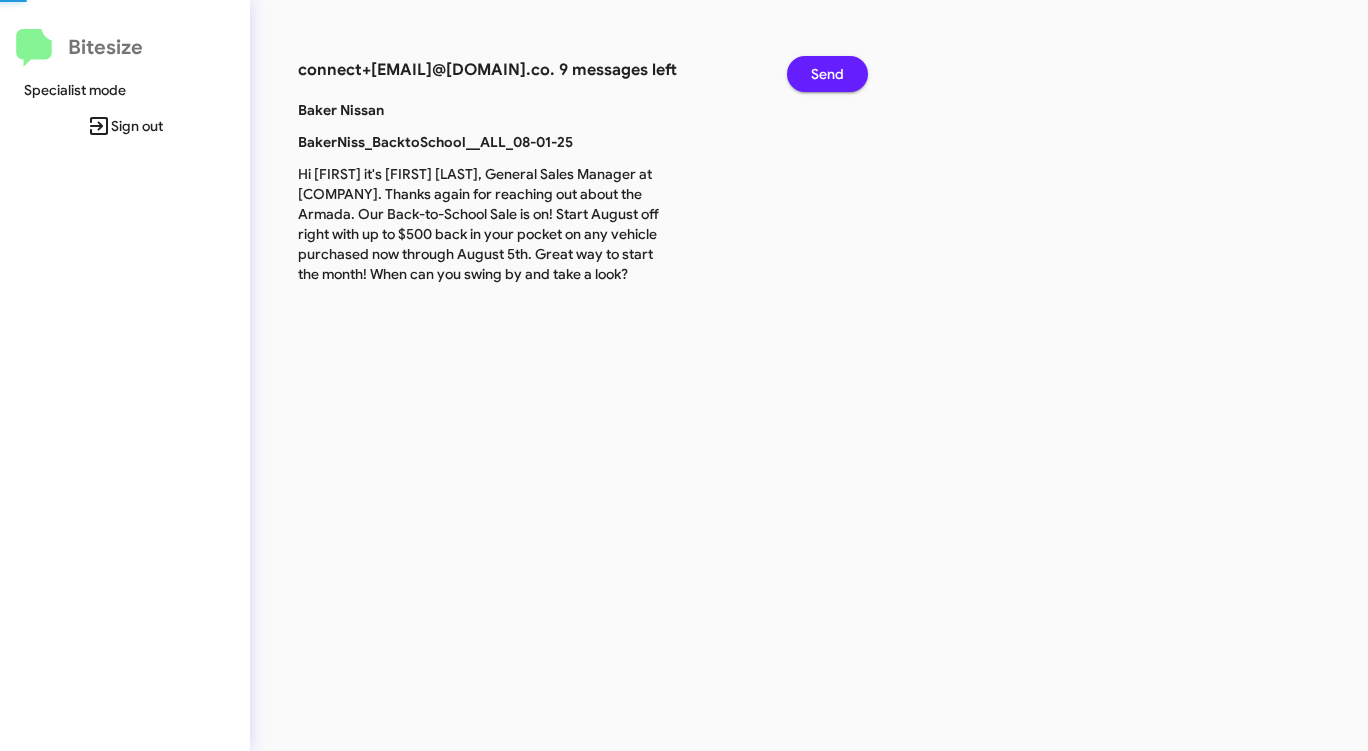 click on "Send" 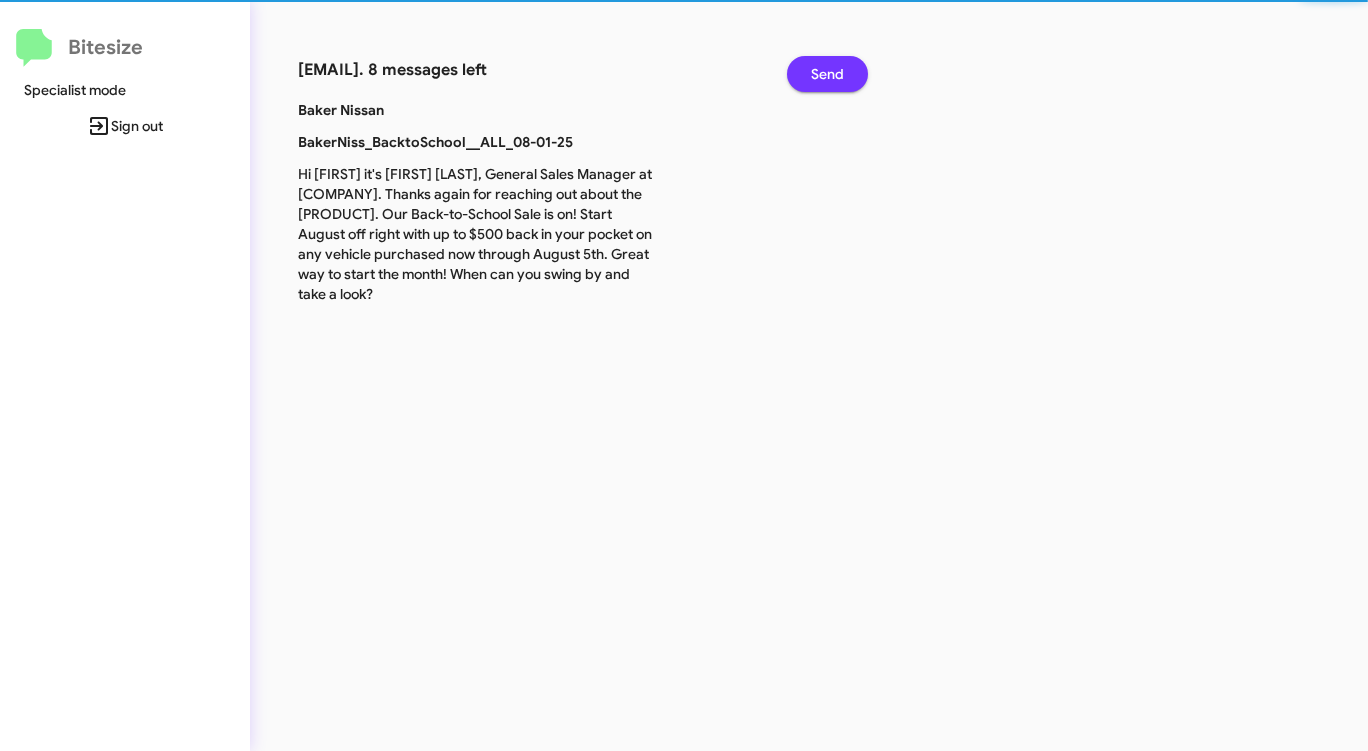click on "Send" 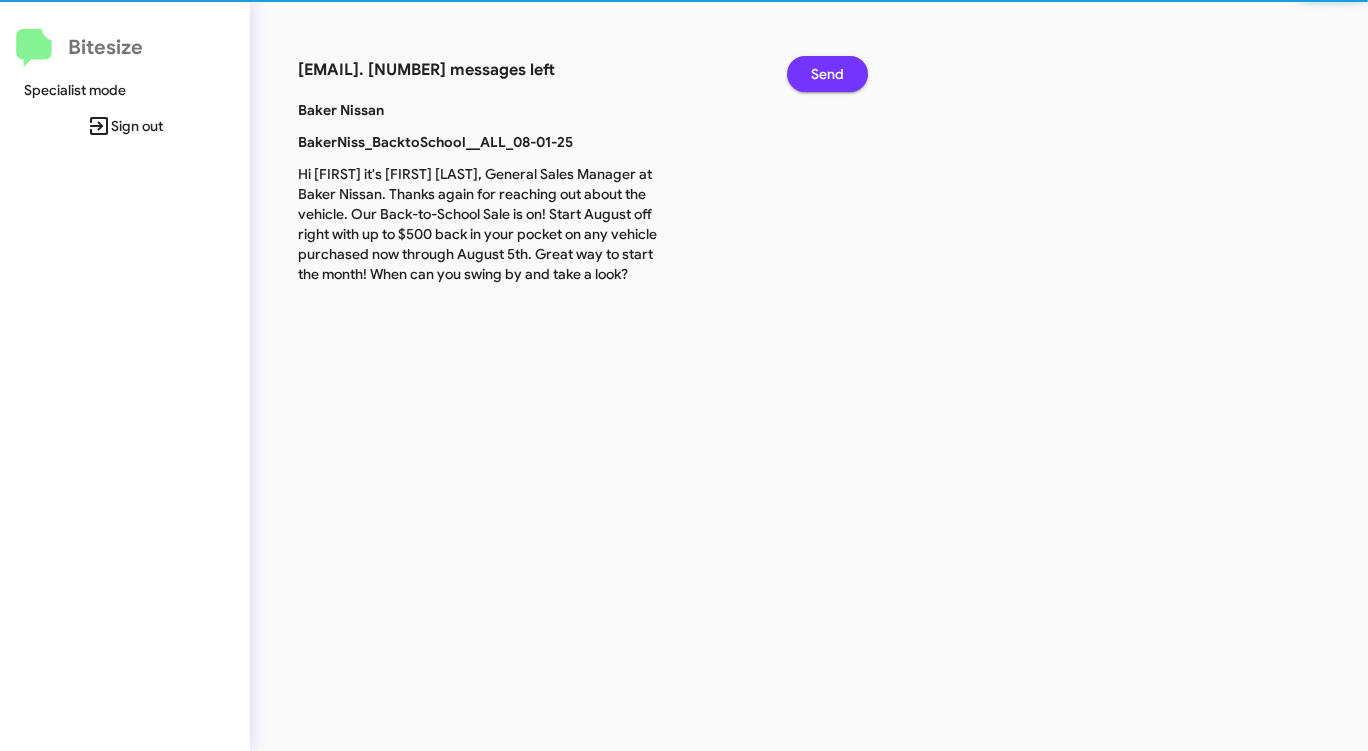 click on "Send" 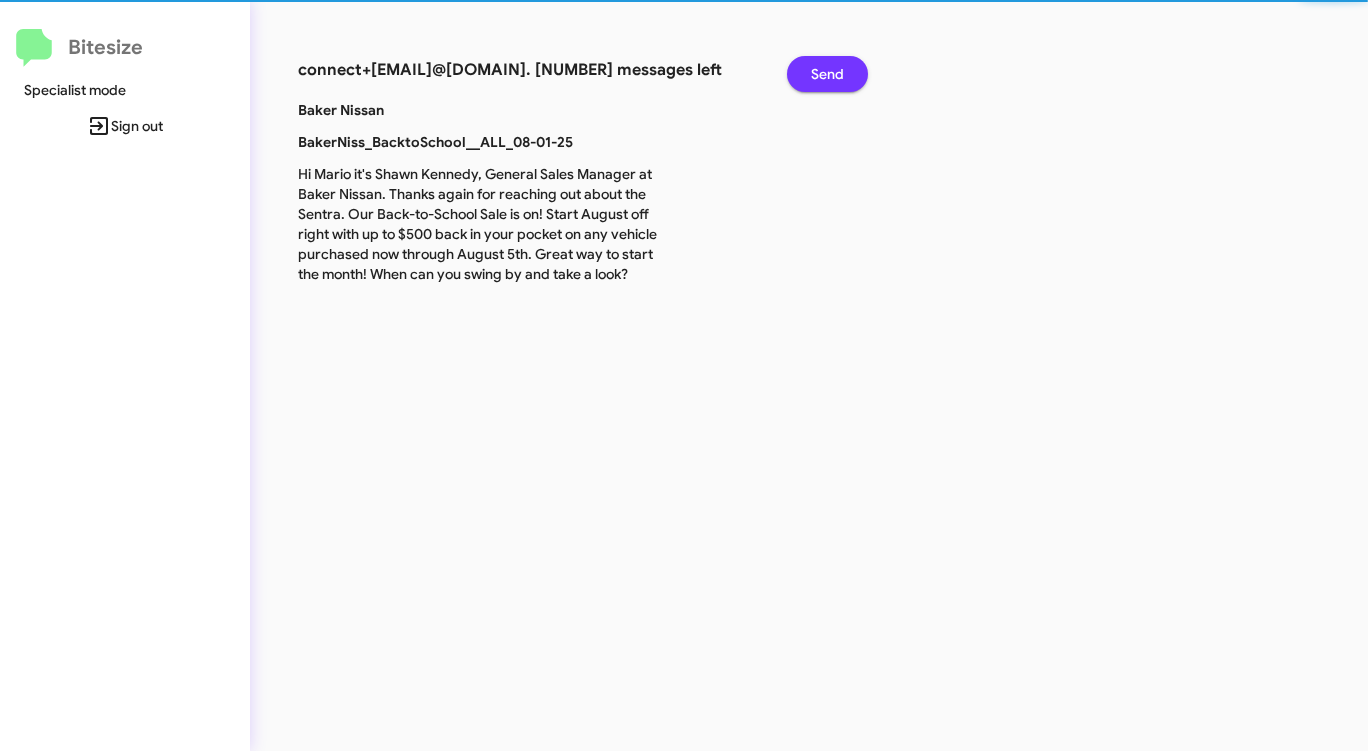 click on "Send" 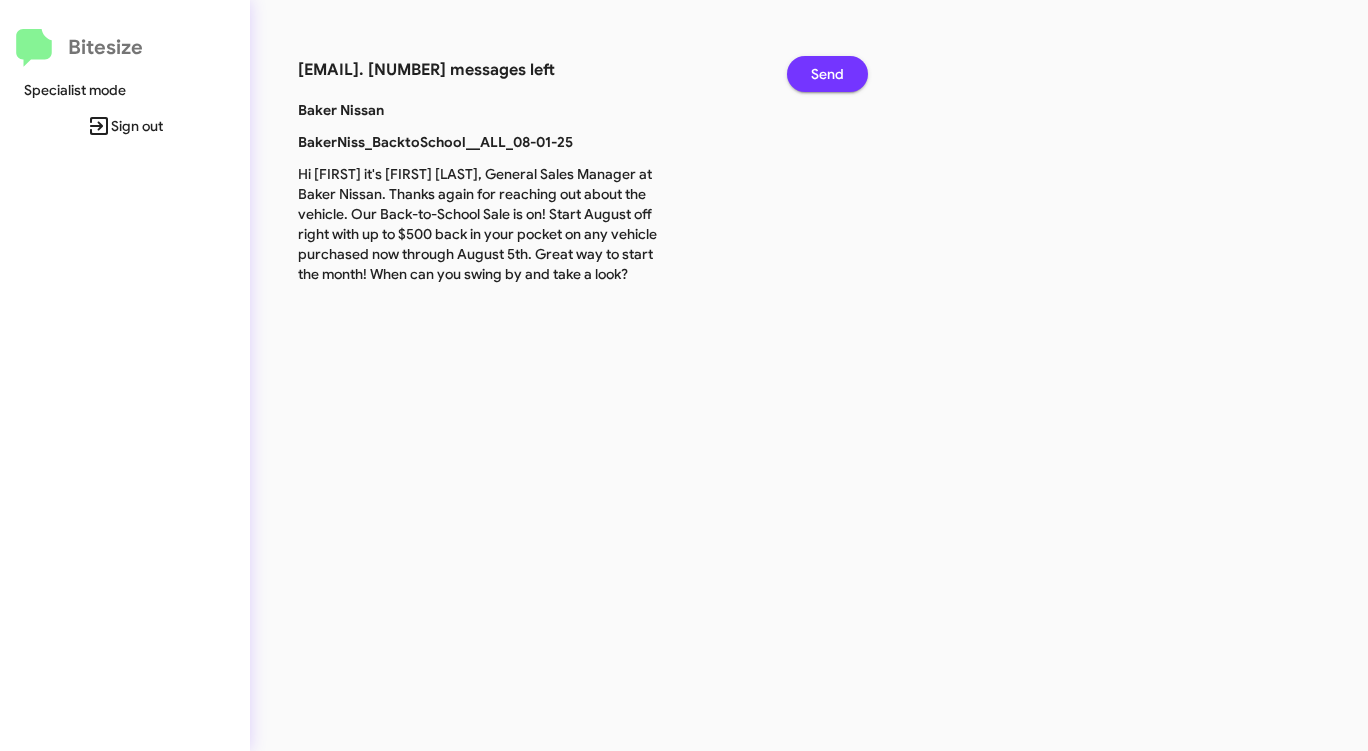 click on "Send" 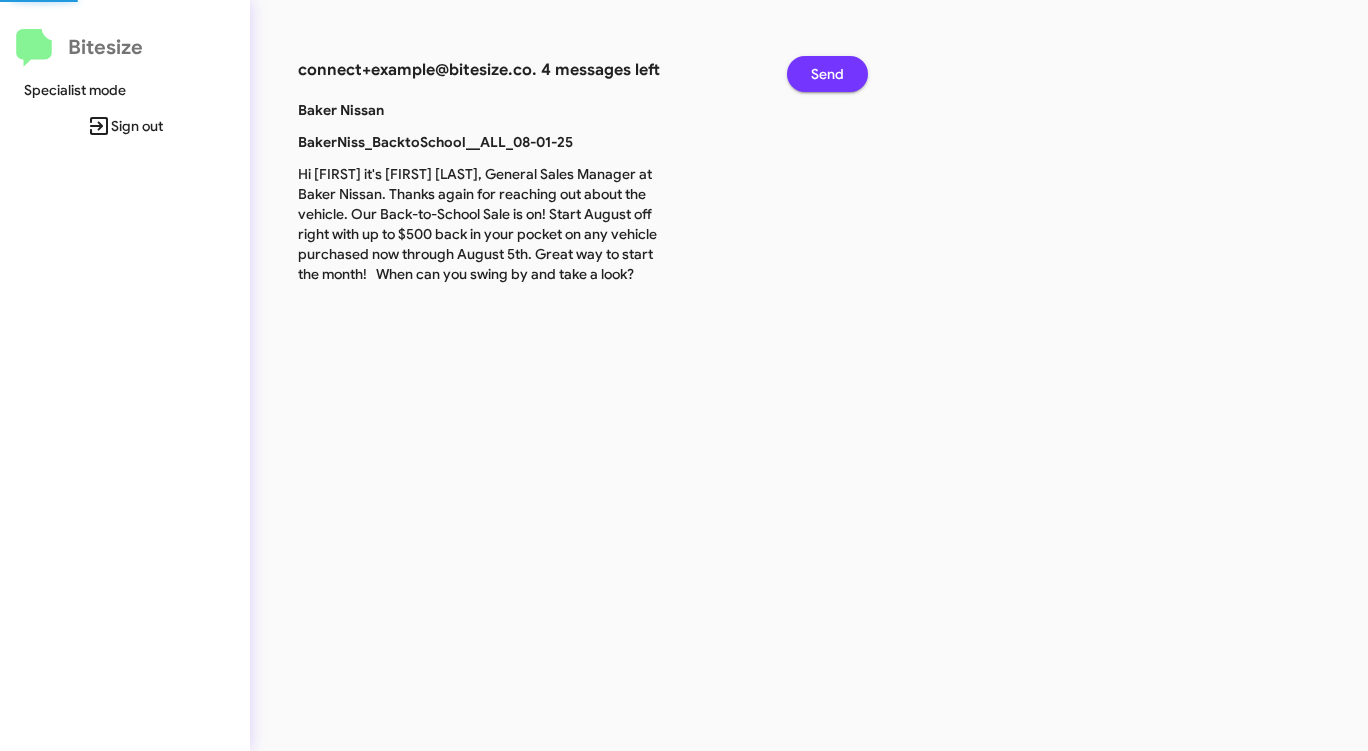 click on "Send" 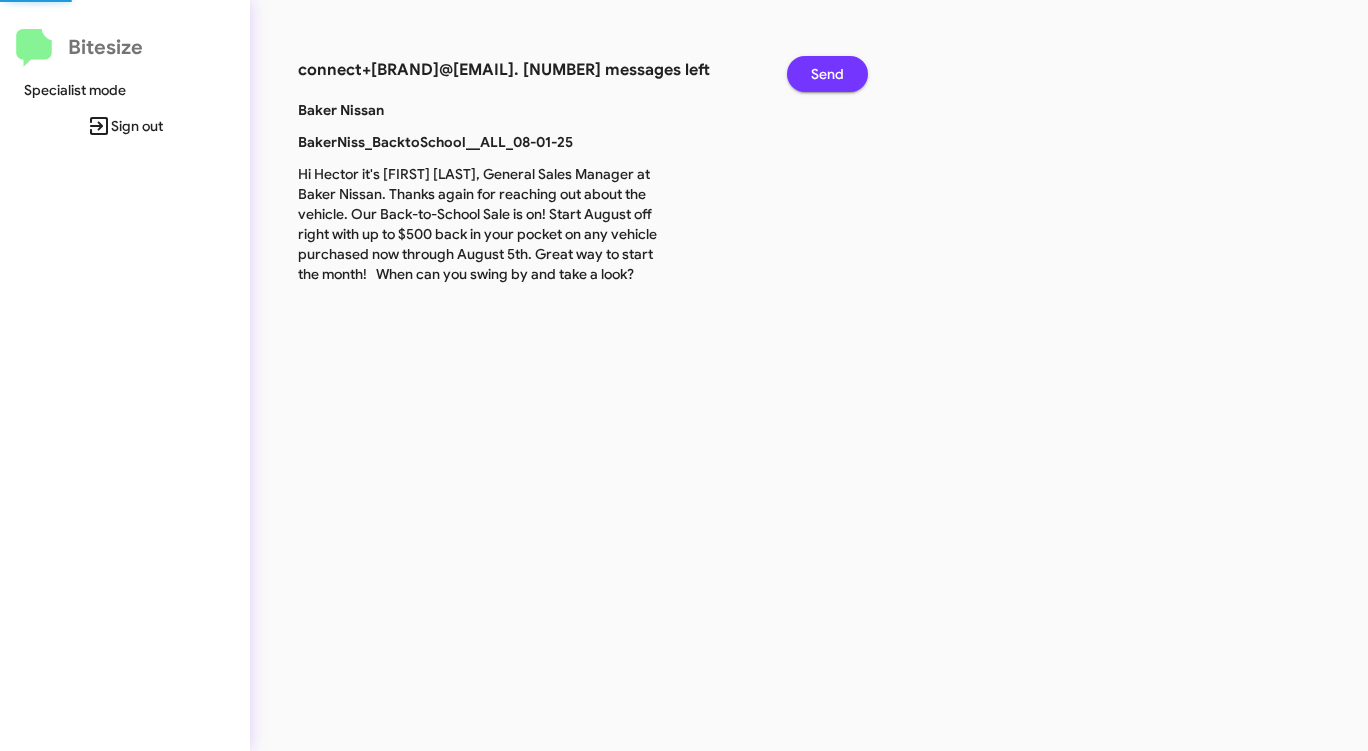 click on "Send" 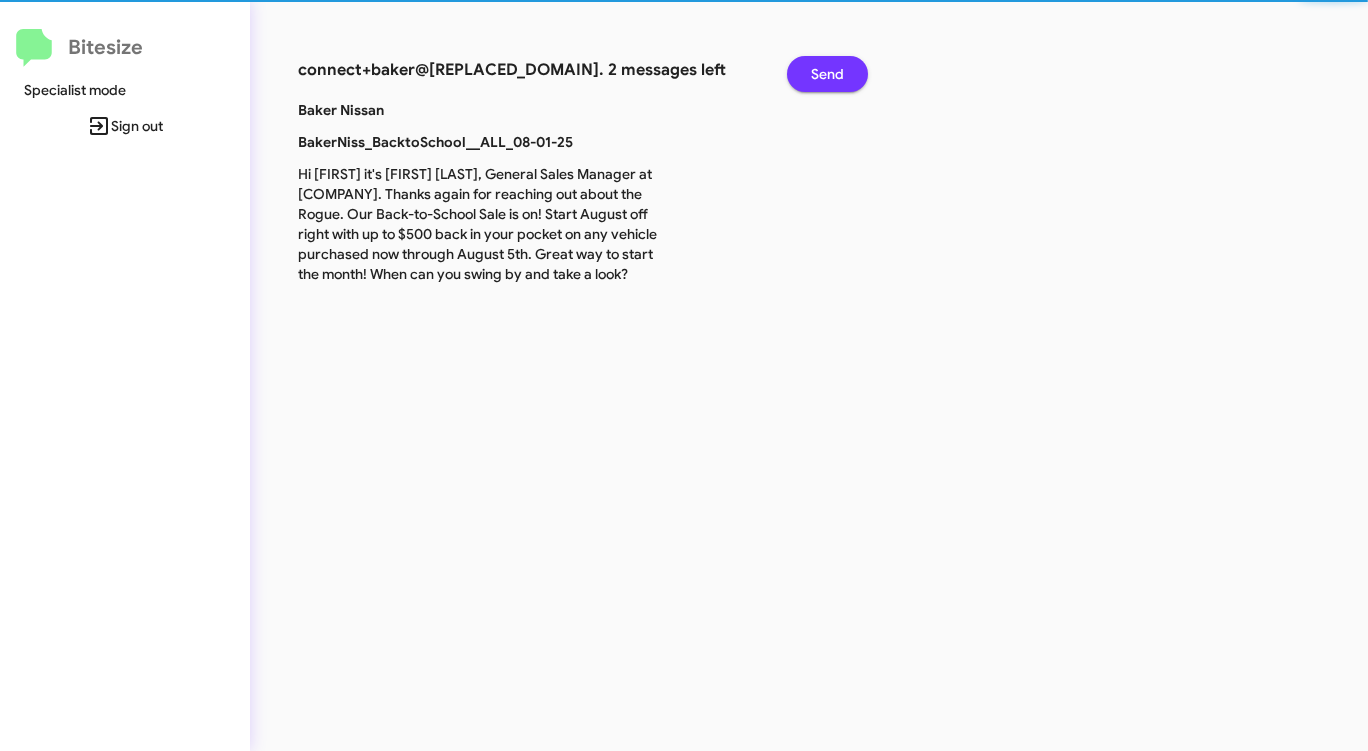 click on "Send" 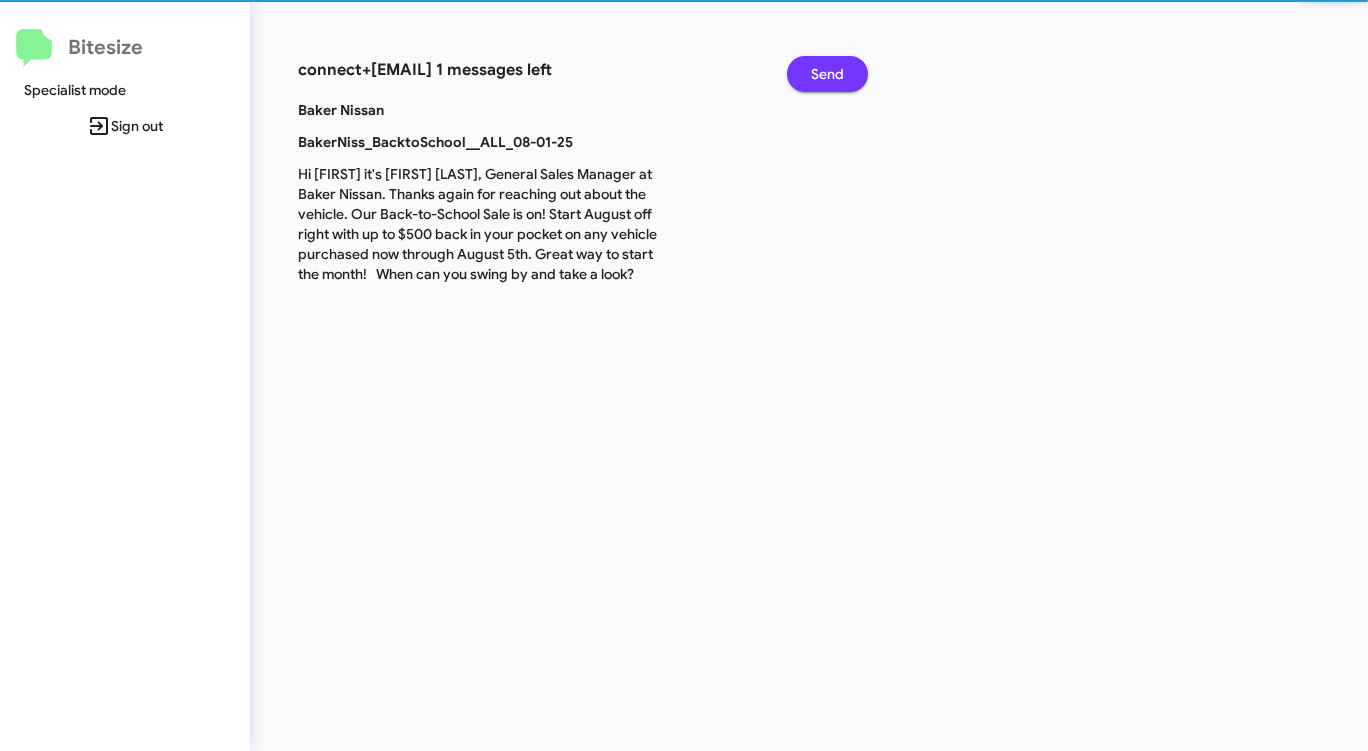 click on "Send" 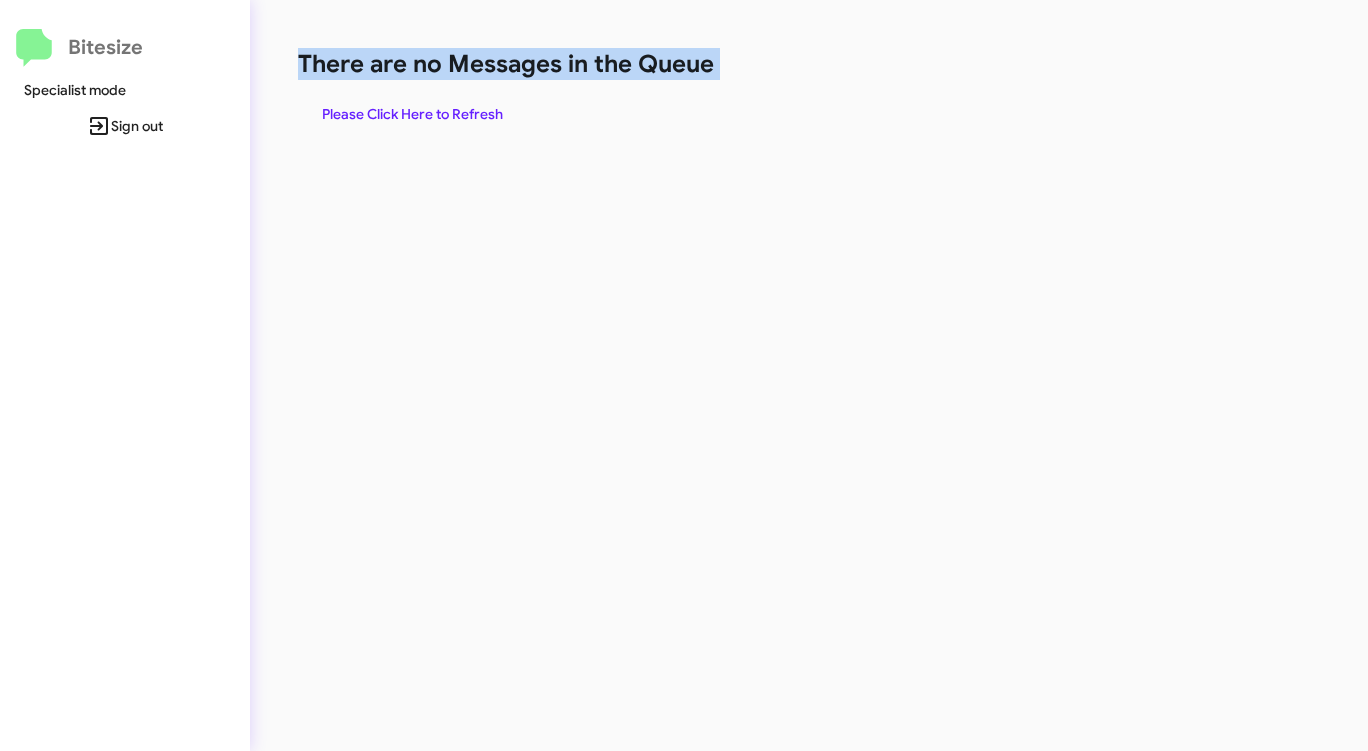 click on "There are no Messages in the Queue" 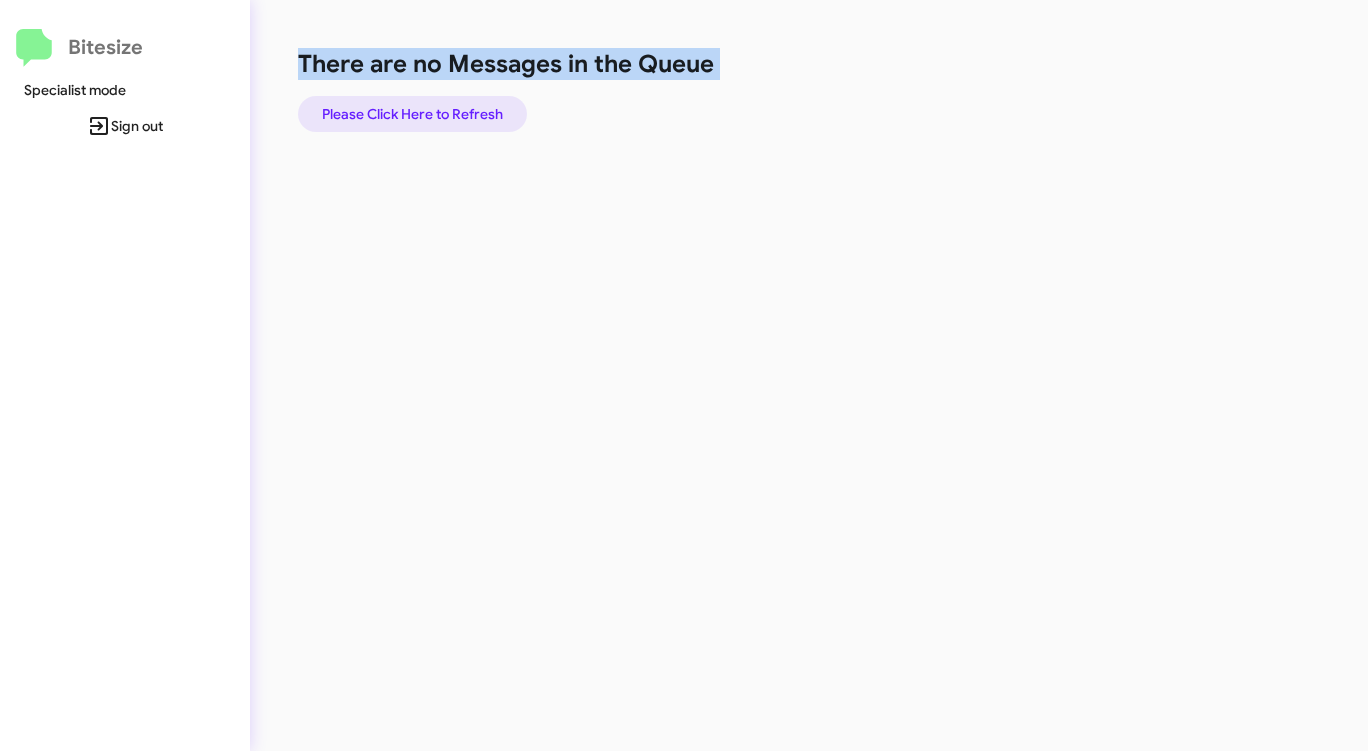 click on "Please Click Here to Refresh" 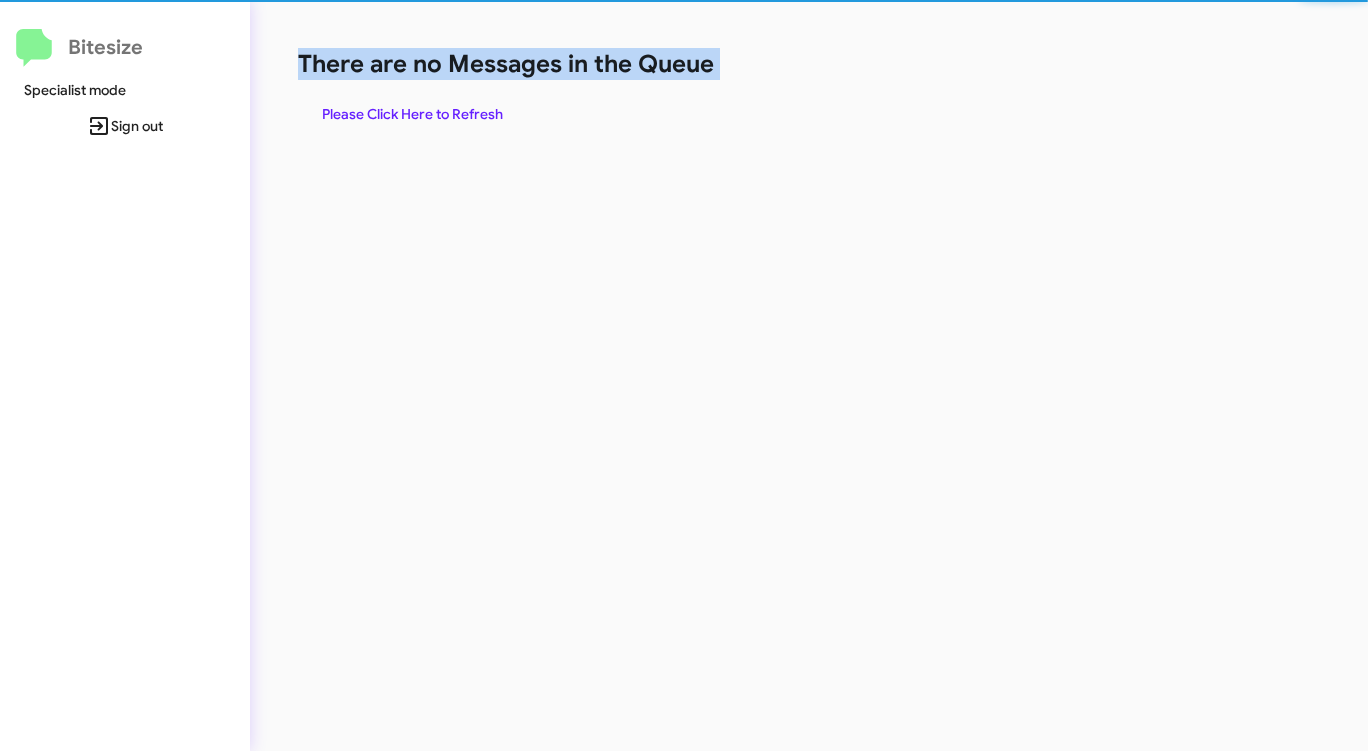 click on "Please Click Here to Refresh" 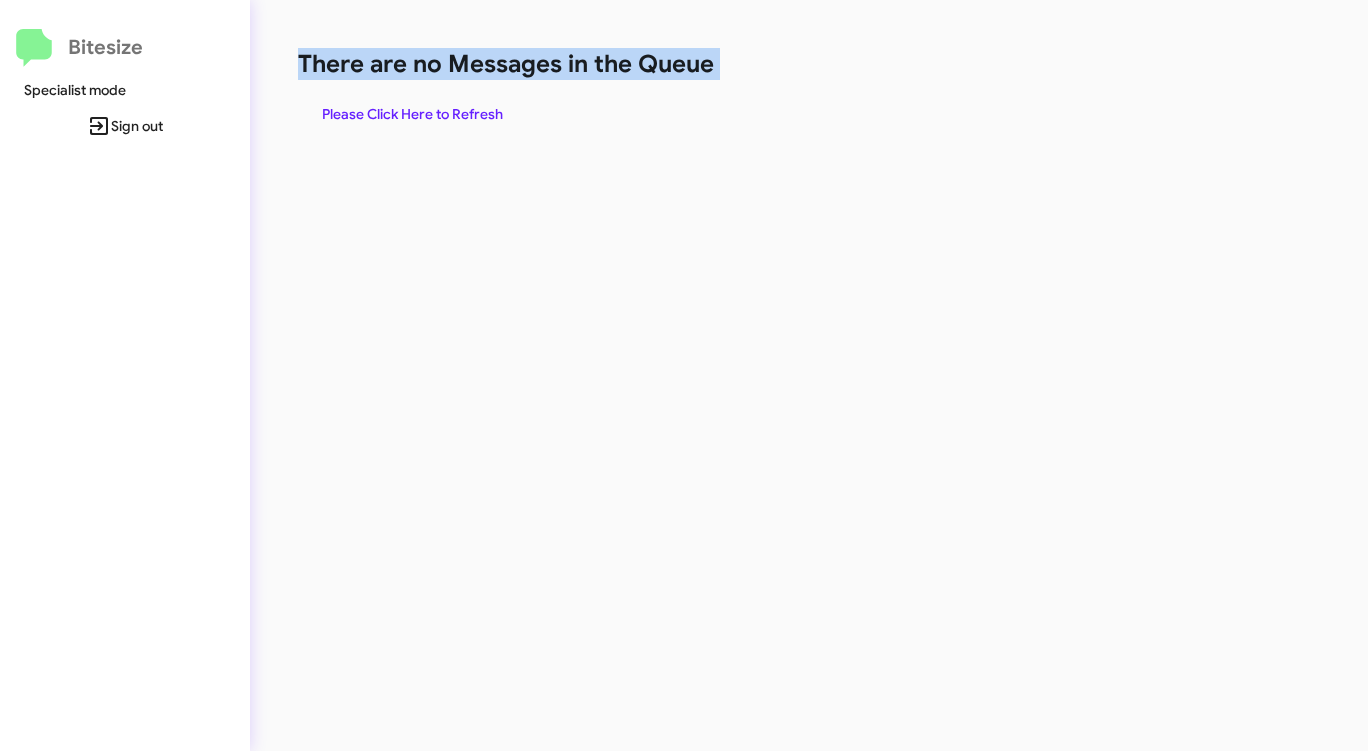click on "Please Click Here to Refresh" 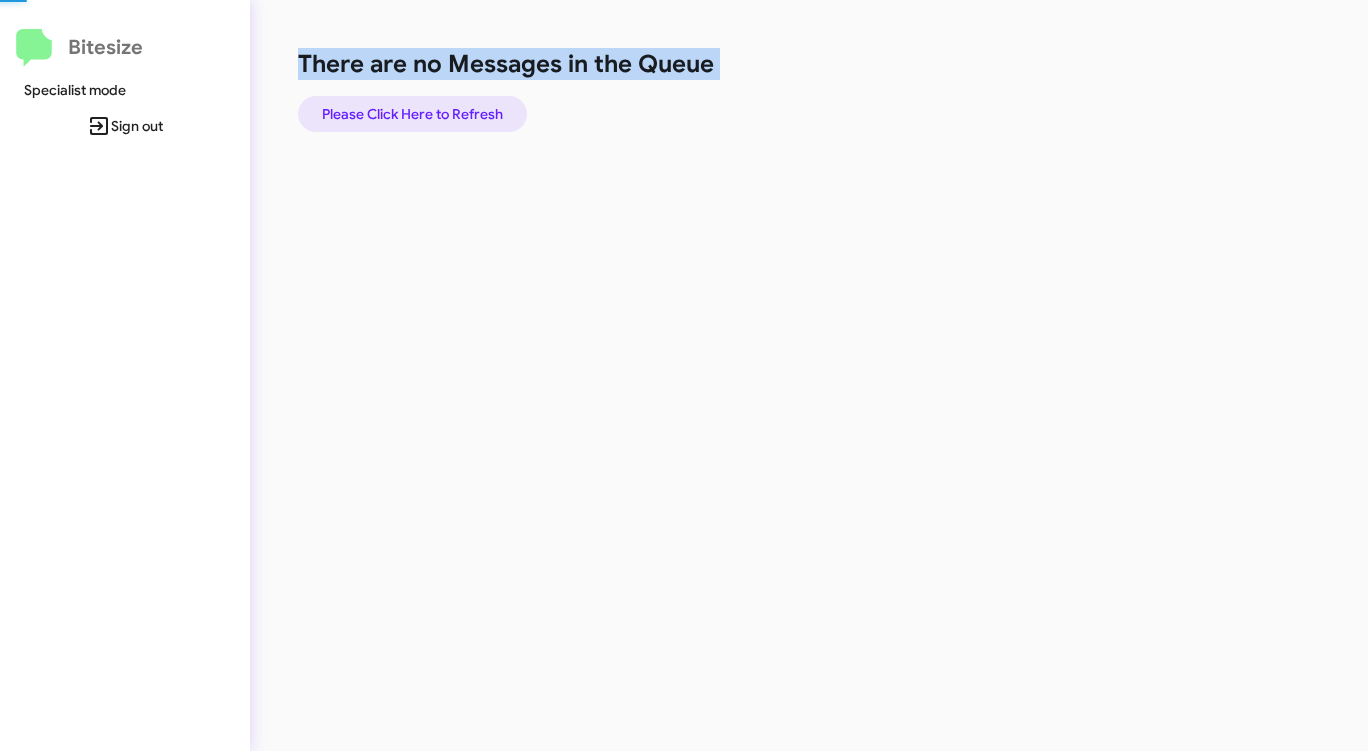 click on "Please Click Here to Refresh" 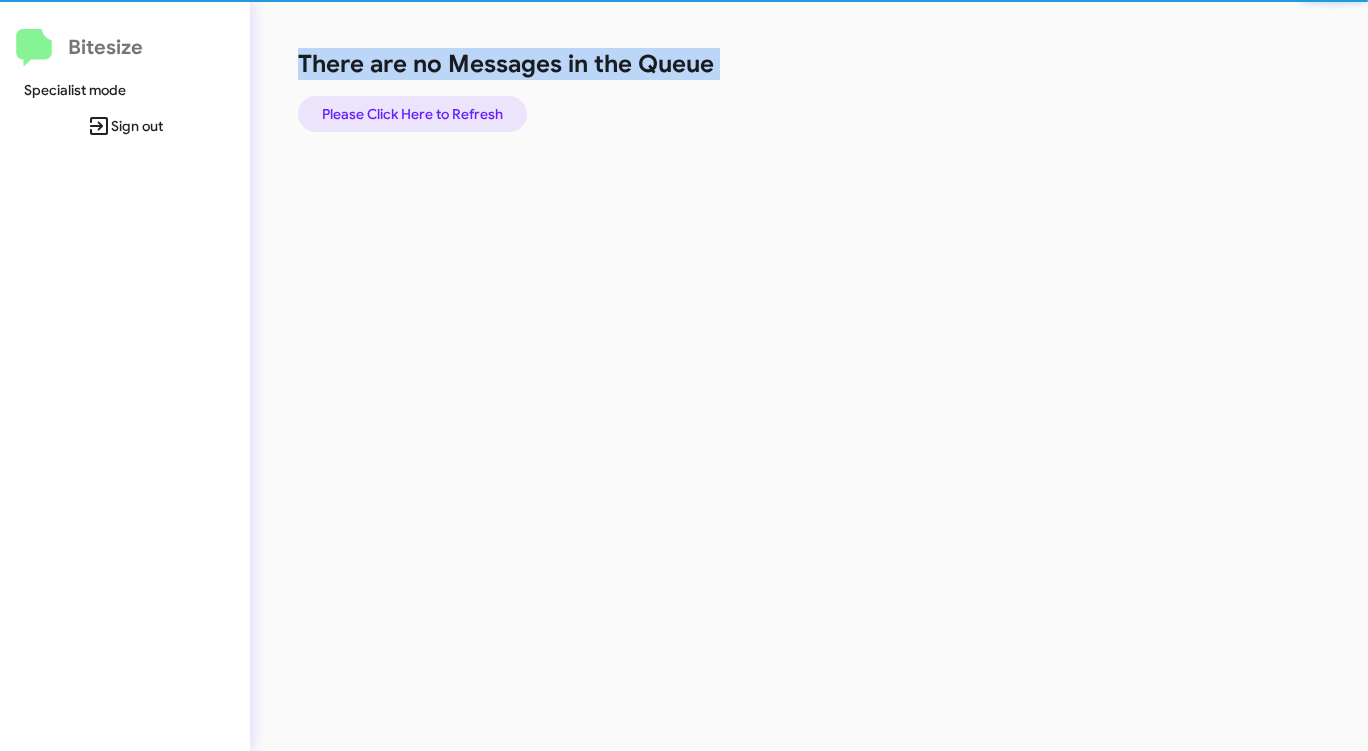 click on "Please Click Here to Refresh" 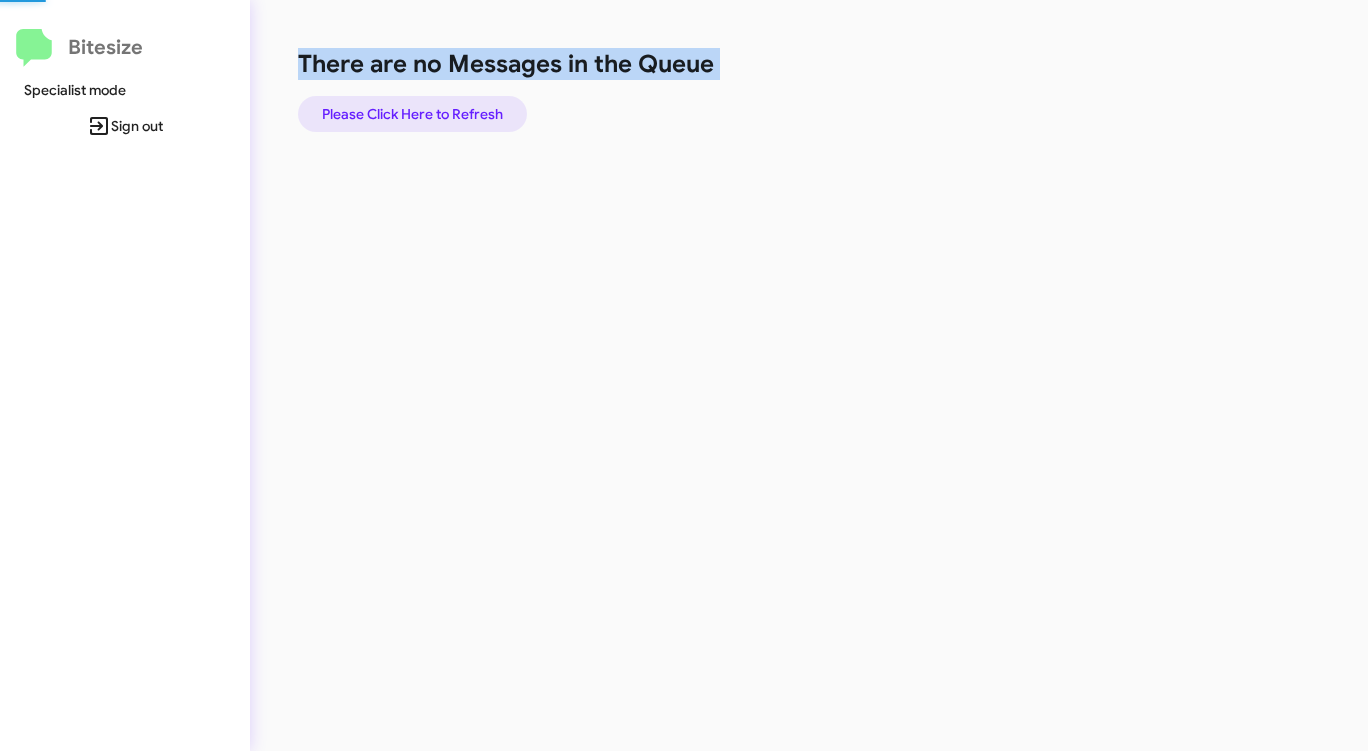 click on "Please Click Here to Refresh" 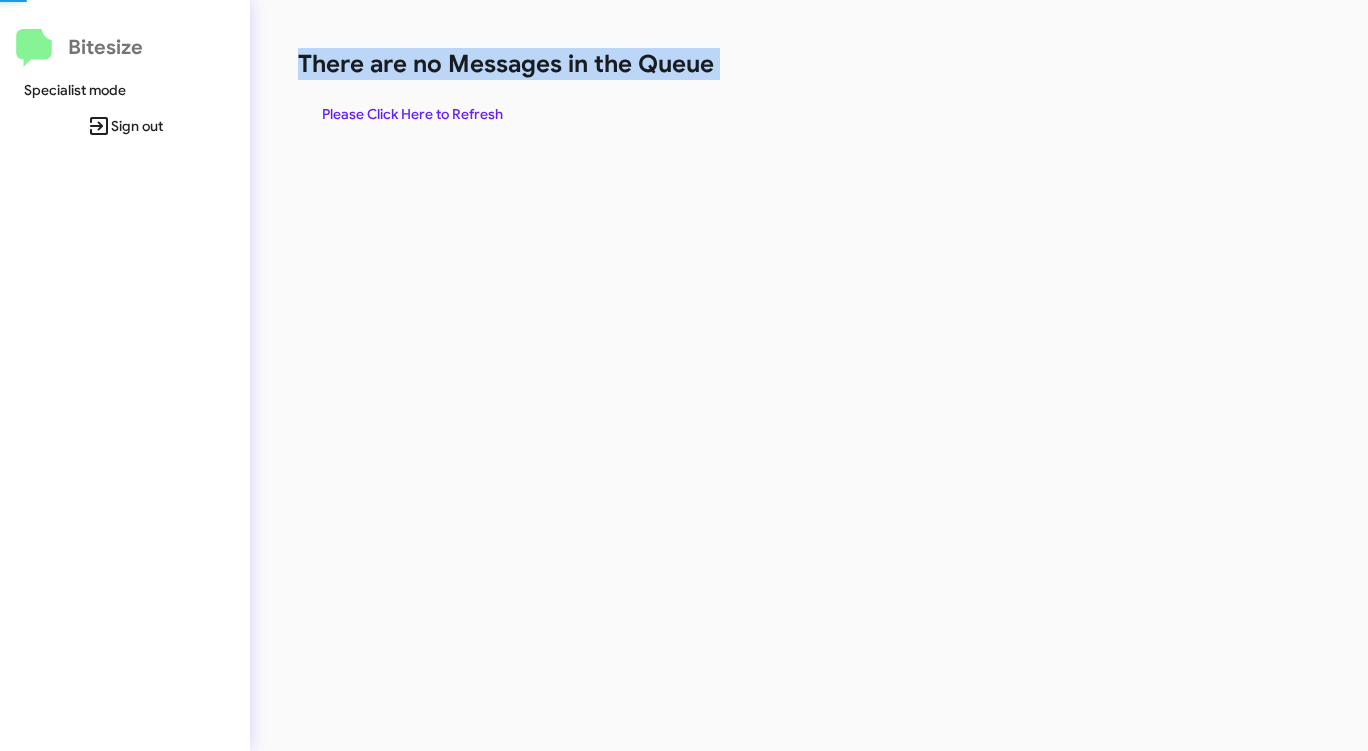 click on "Please Click Here to Refresh" 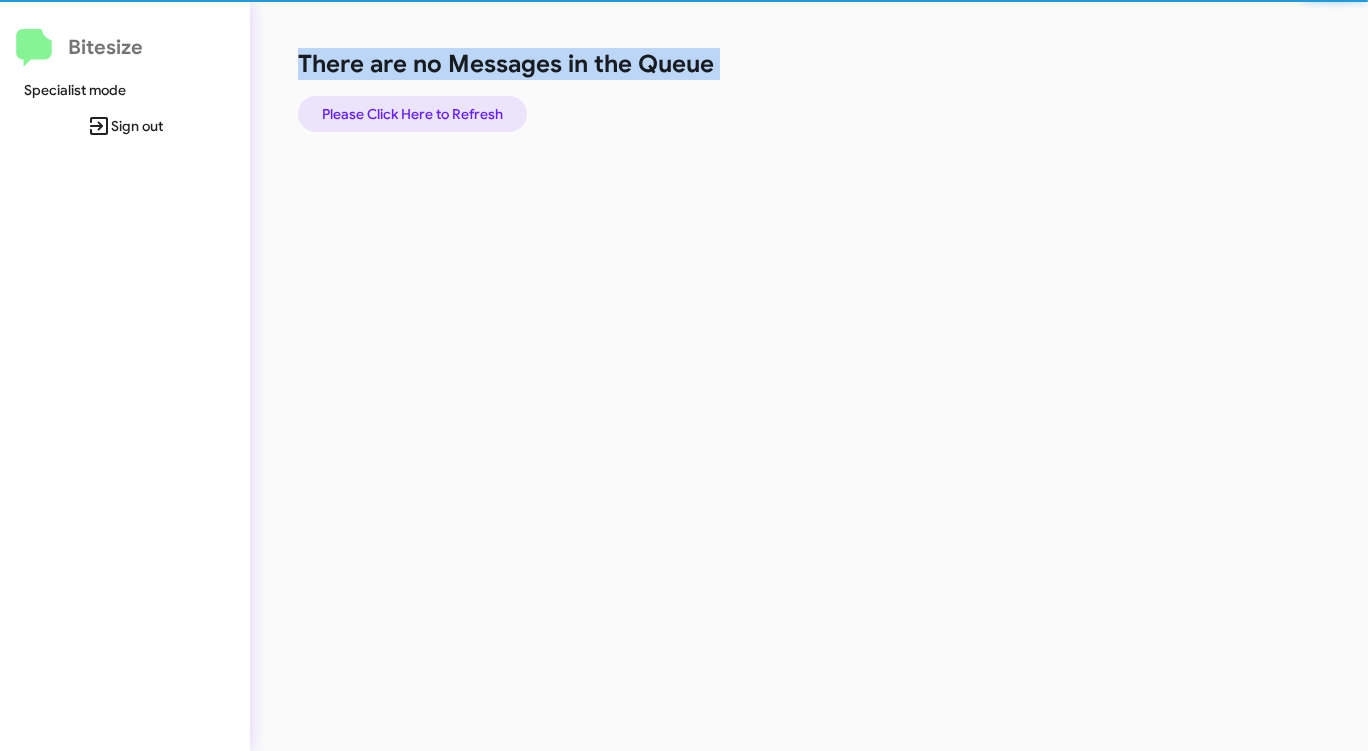 click on "Please Click Here to Refresh" 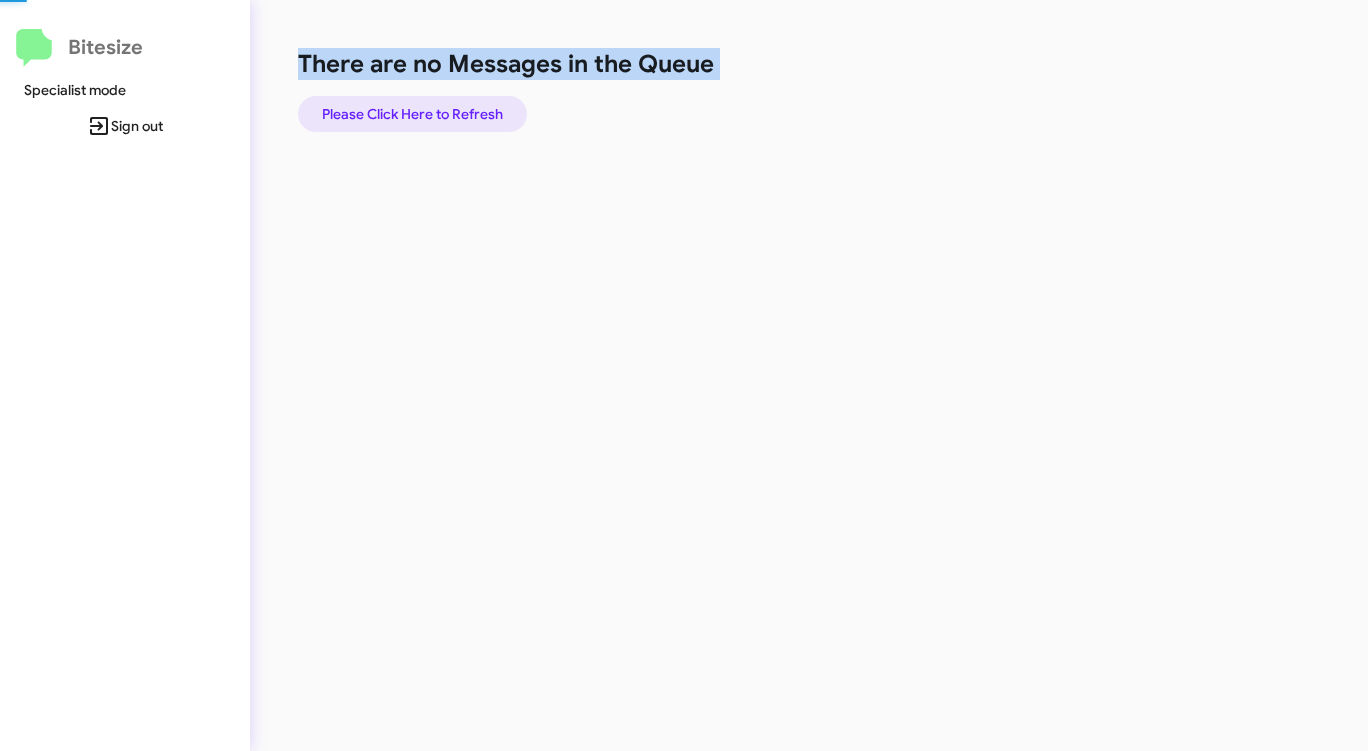 click on "Please Click Here to Refresh" 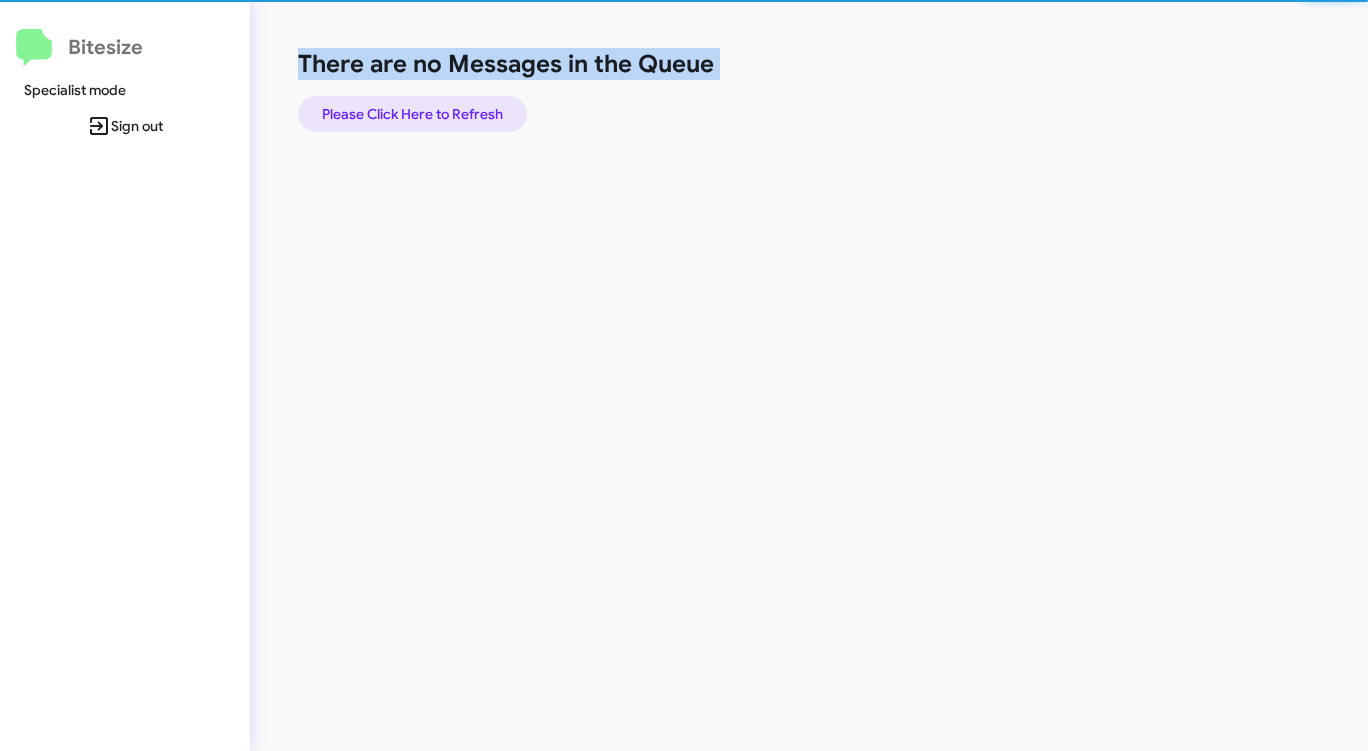 click on "Please Click Here to Refresh" 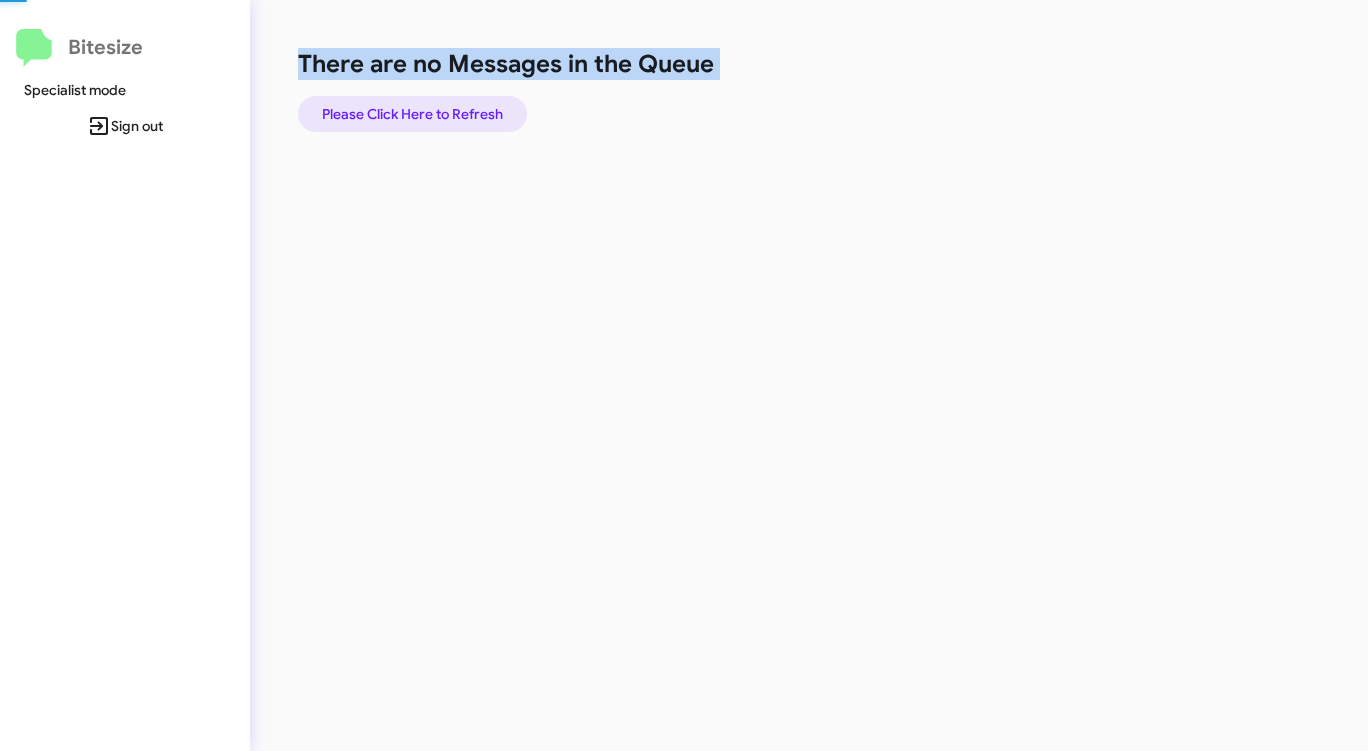 click on "Please Click Here to Refresh" 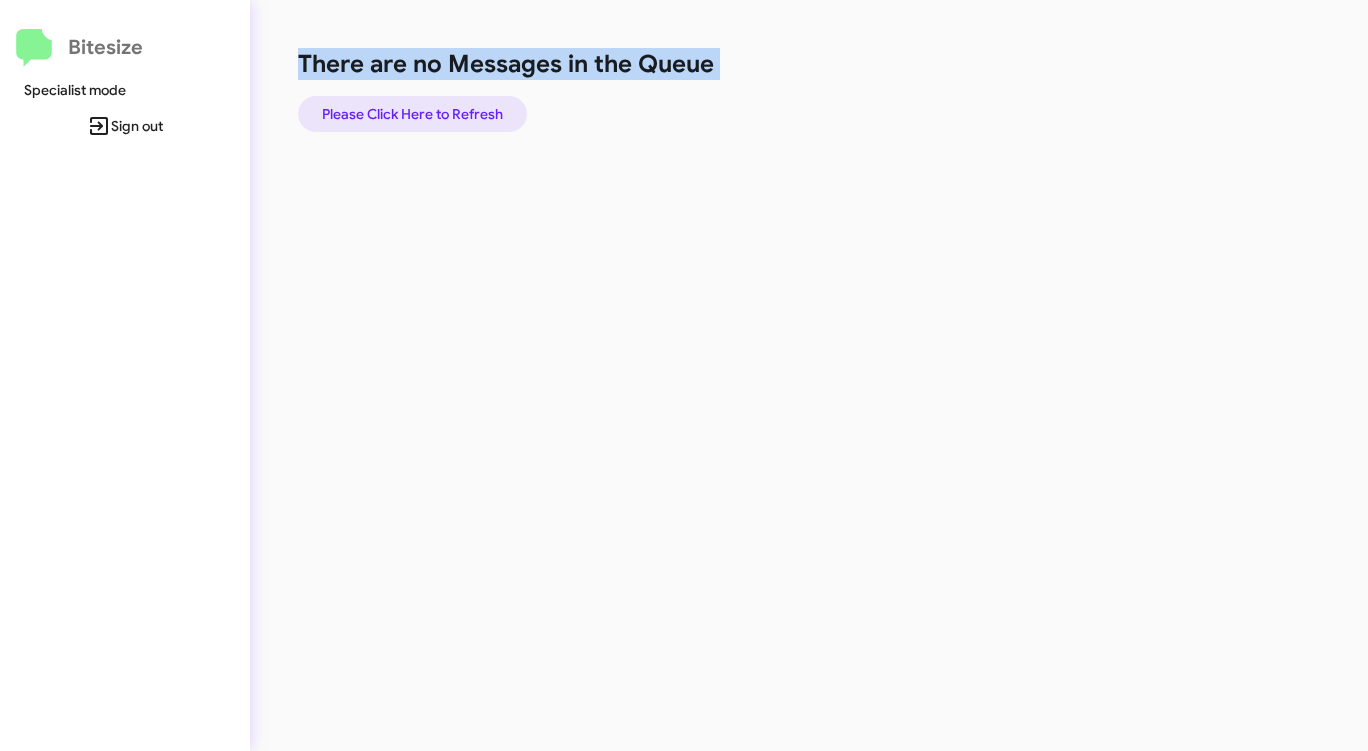 click on "Please Click Here to Refresh" 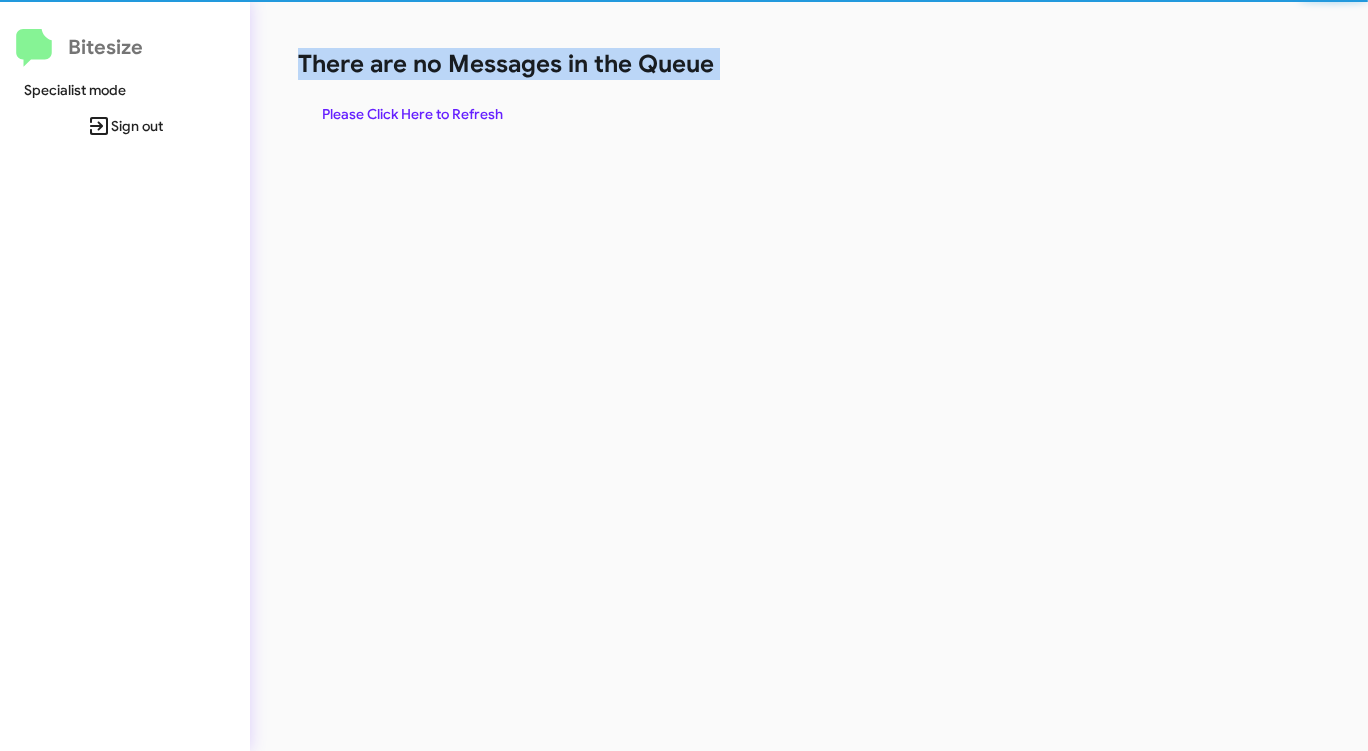 click on "Please Click Here to Refresh" 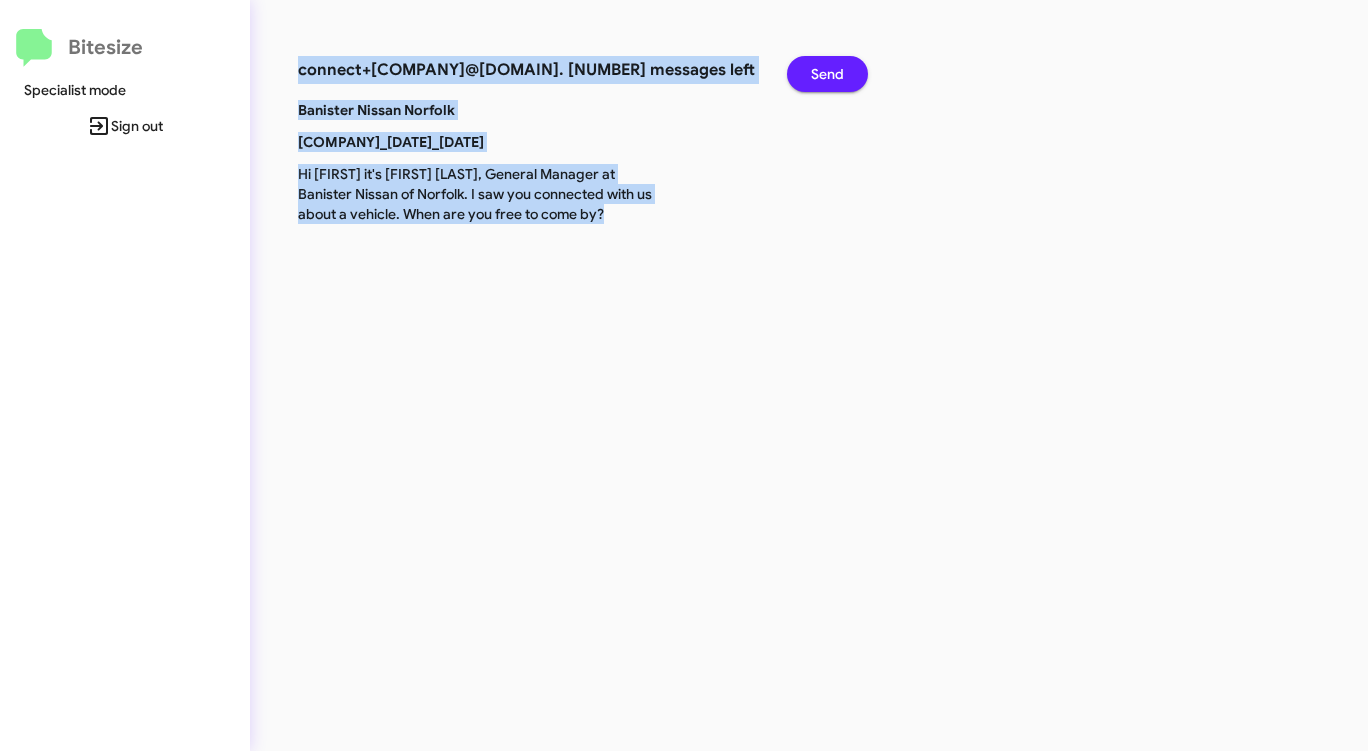 click on "Send" 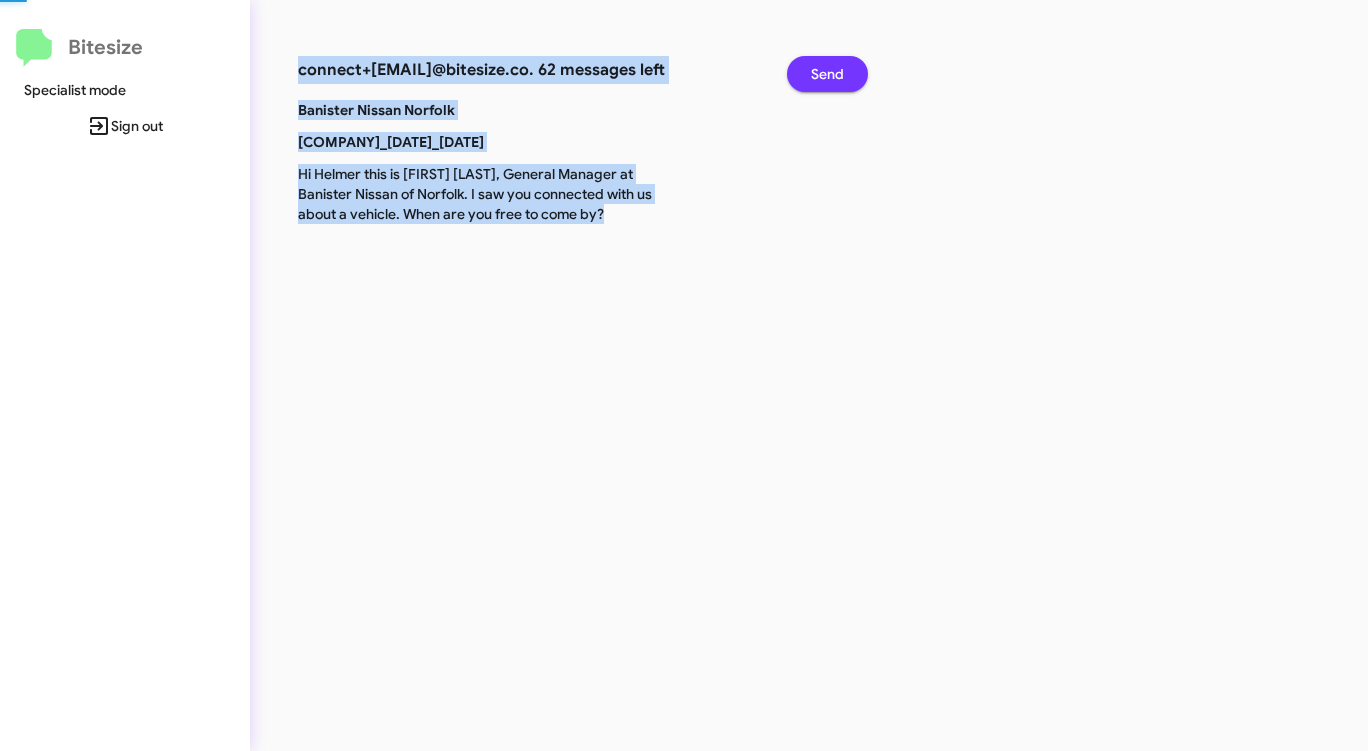 click on "Send" 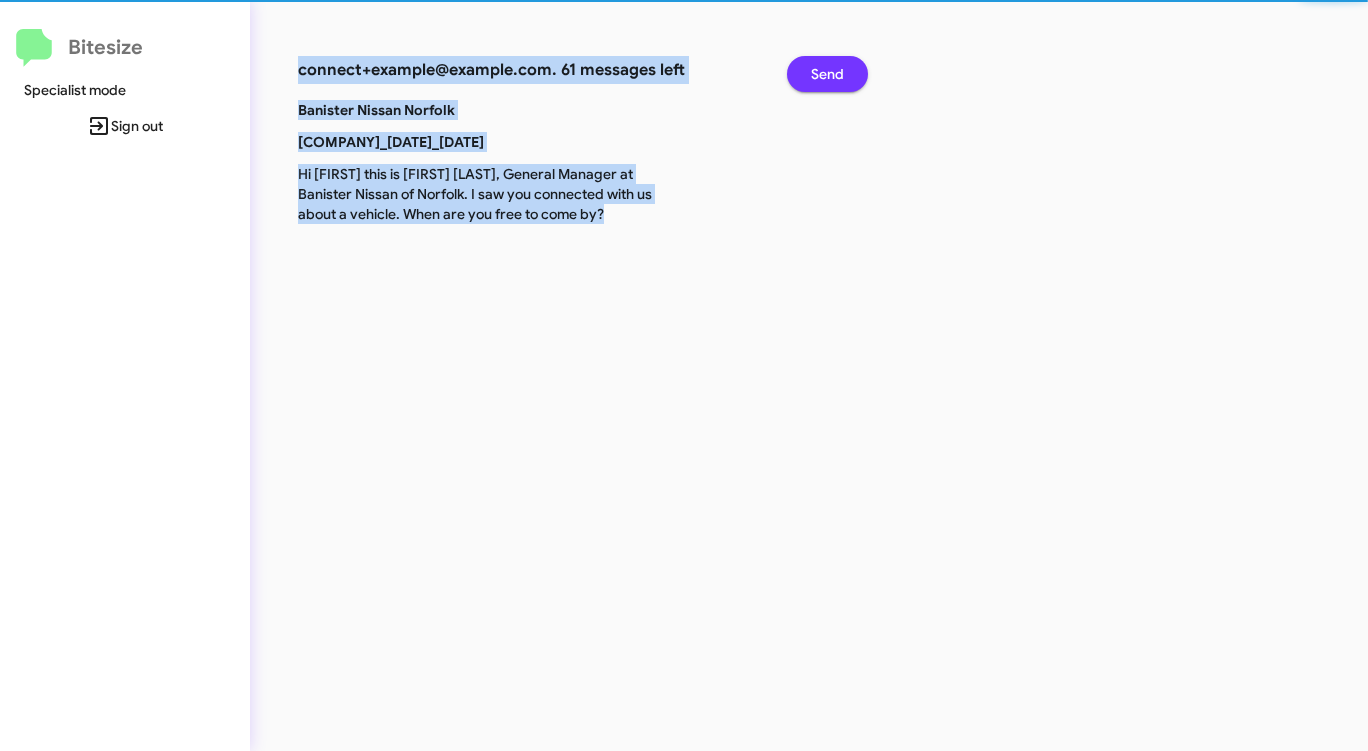 click on "Send" 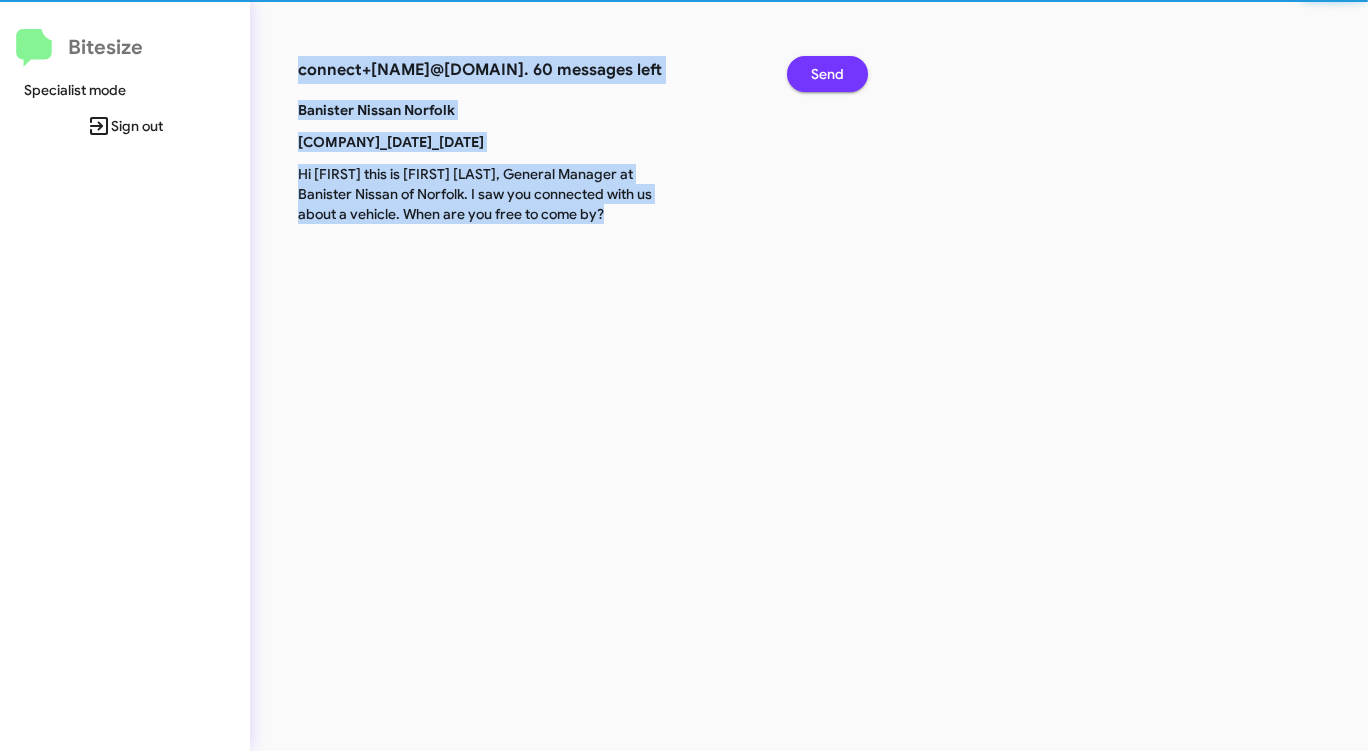 click on "Send" 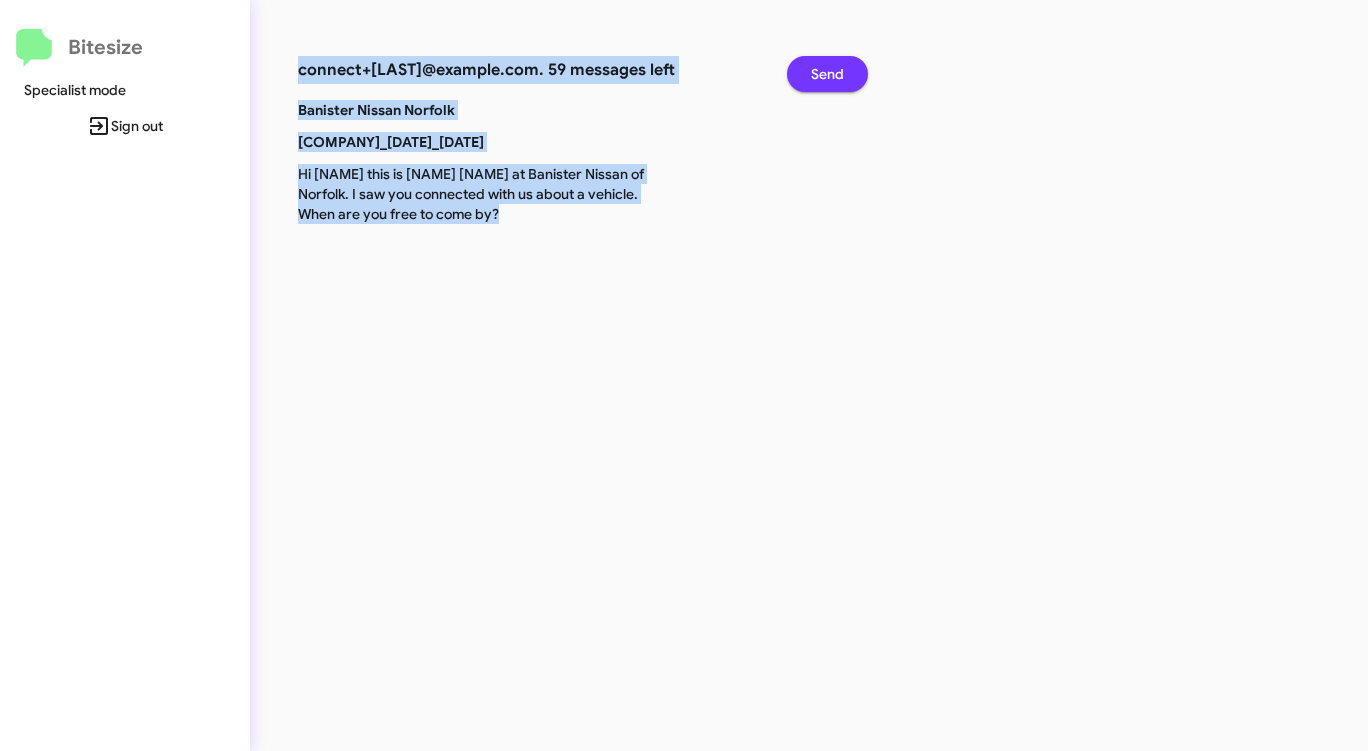 click on "Send" 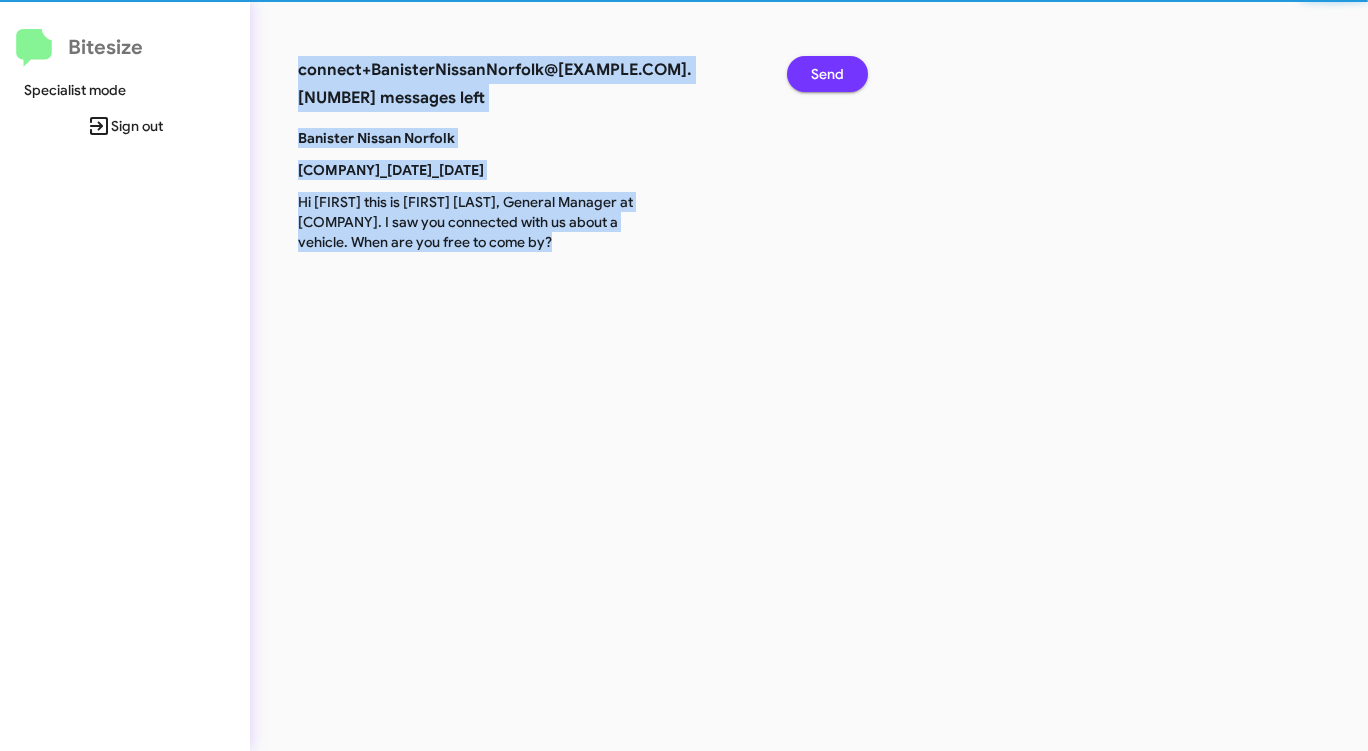click on "Send" 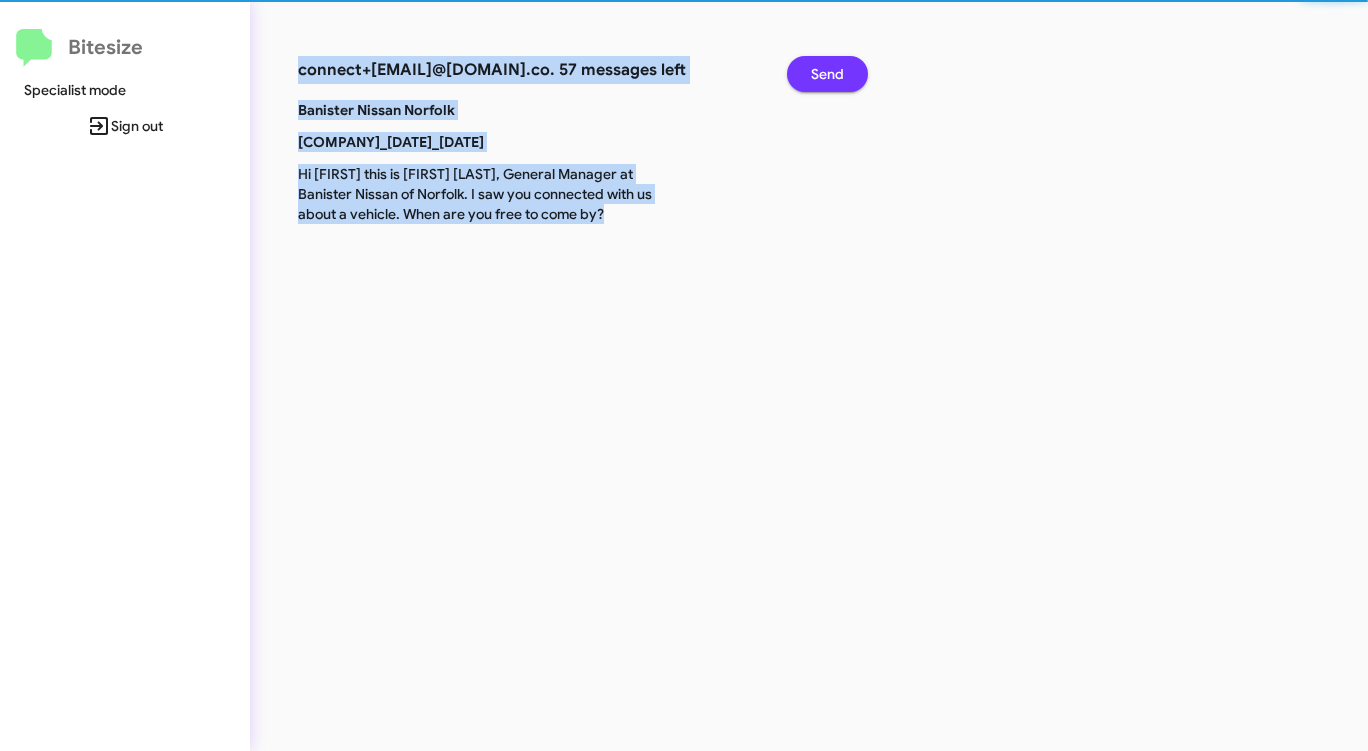 click on "Send" 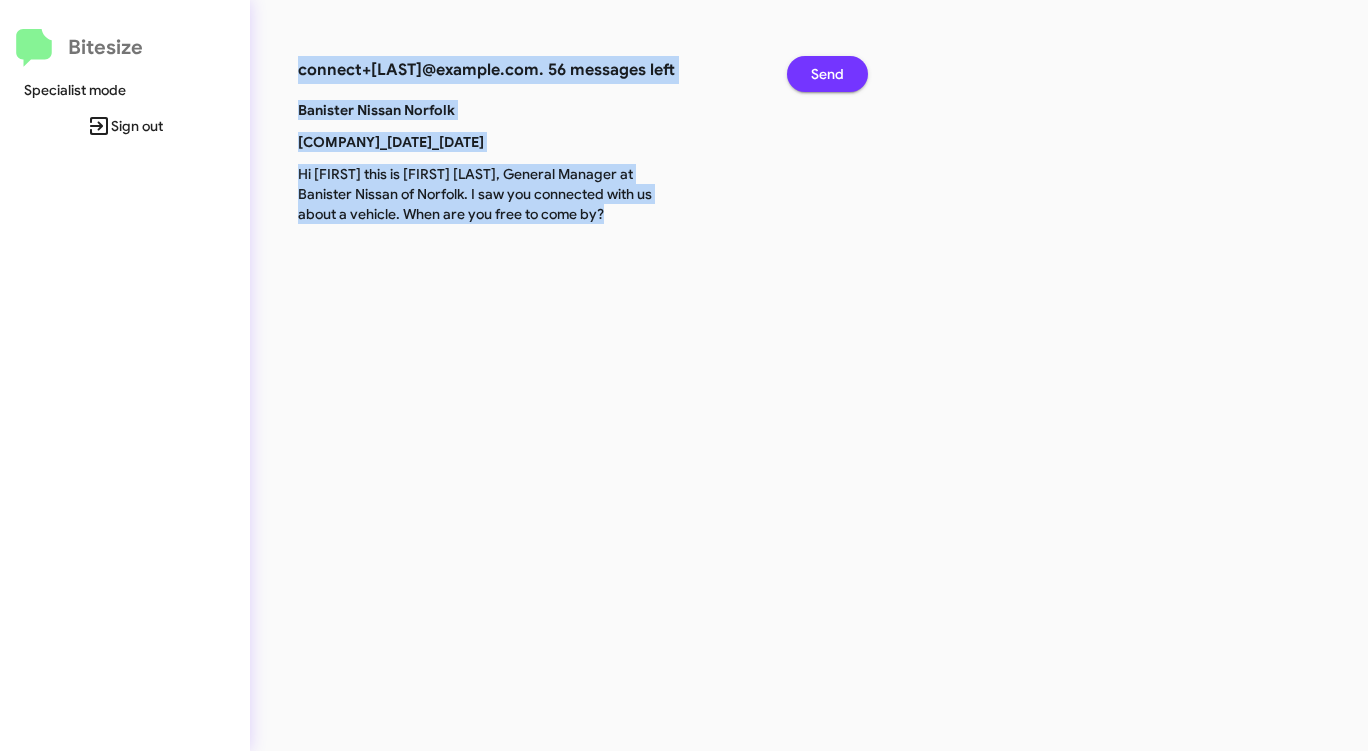 click on "Send" 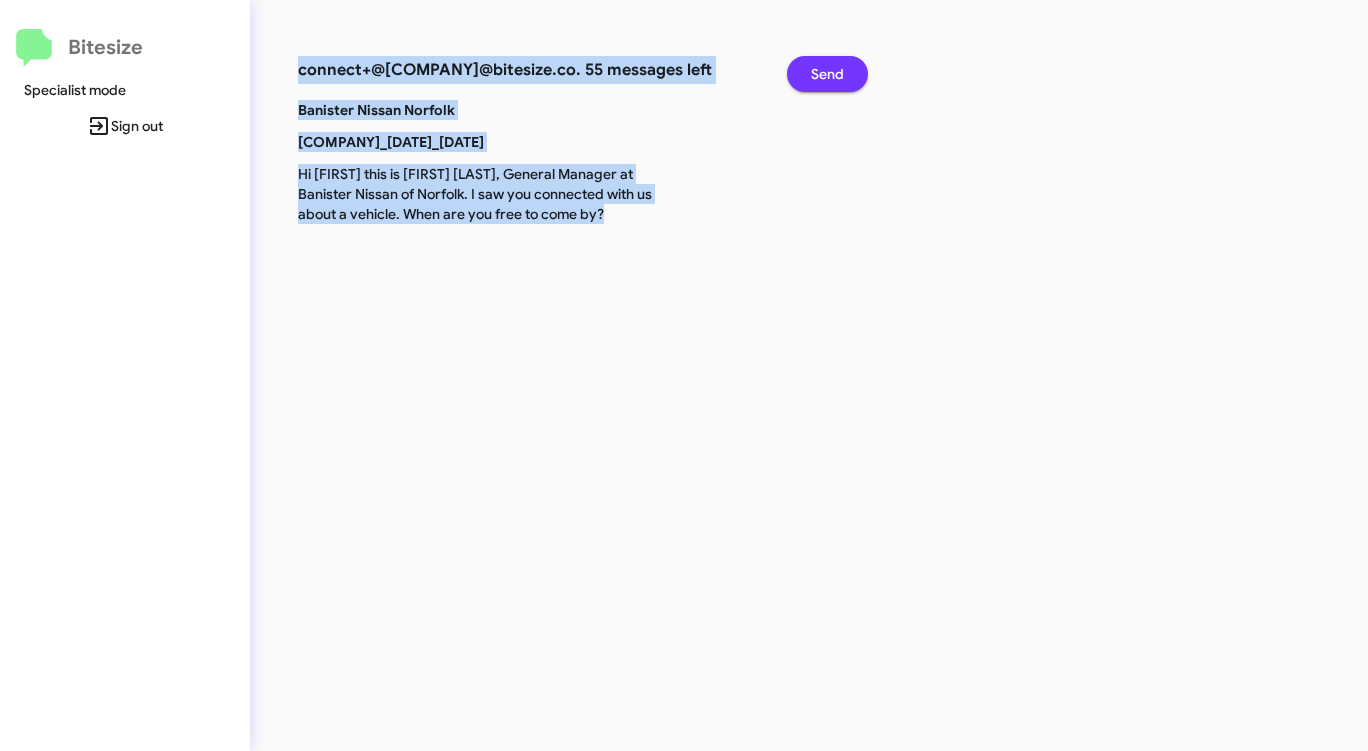click on "Send" 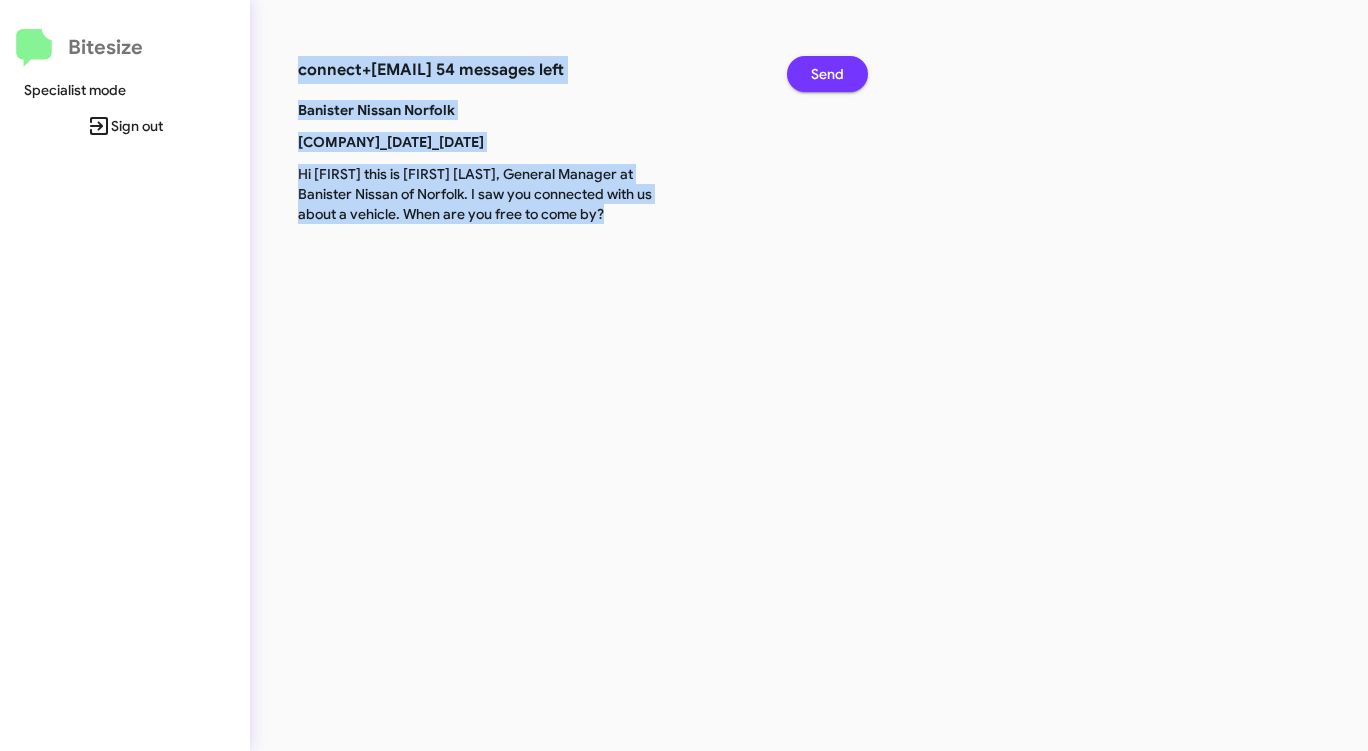 click on "Send" 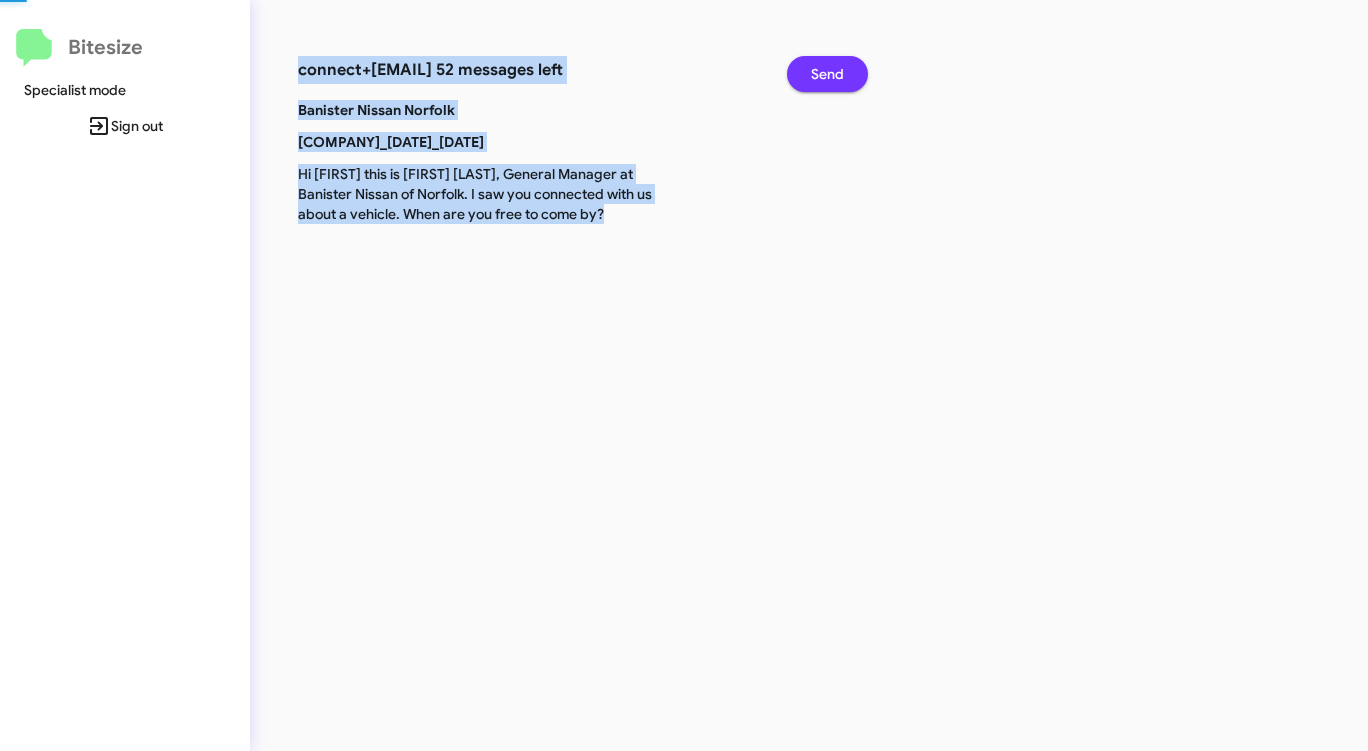 click on "Send" 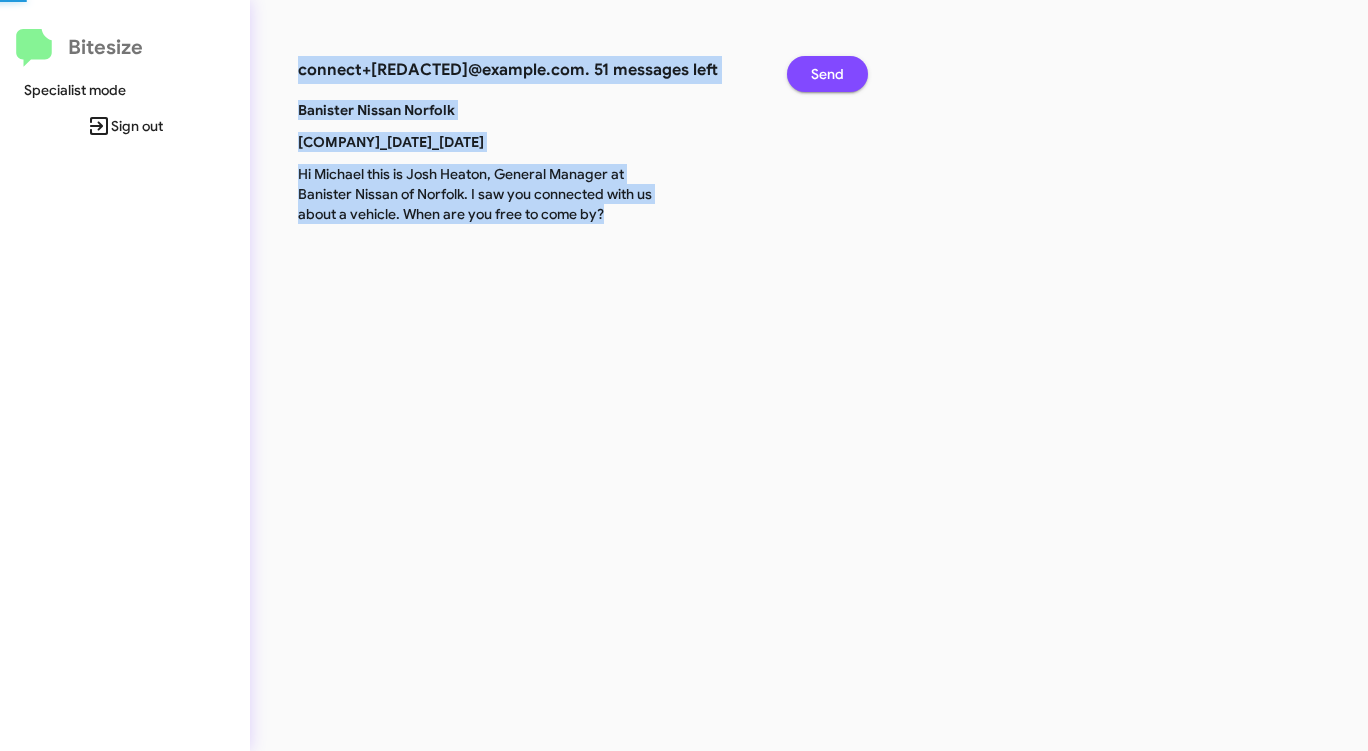 click on "Send" 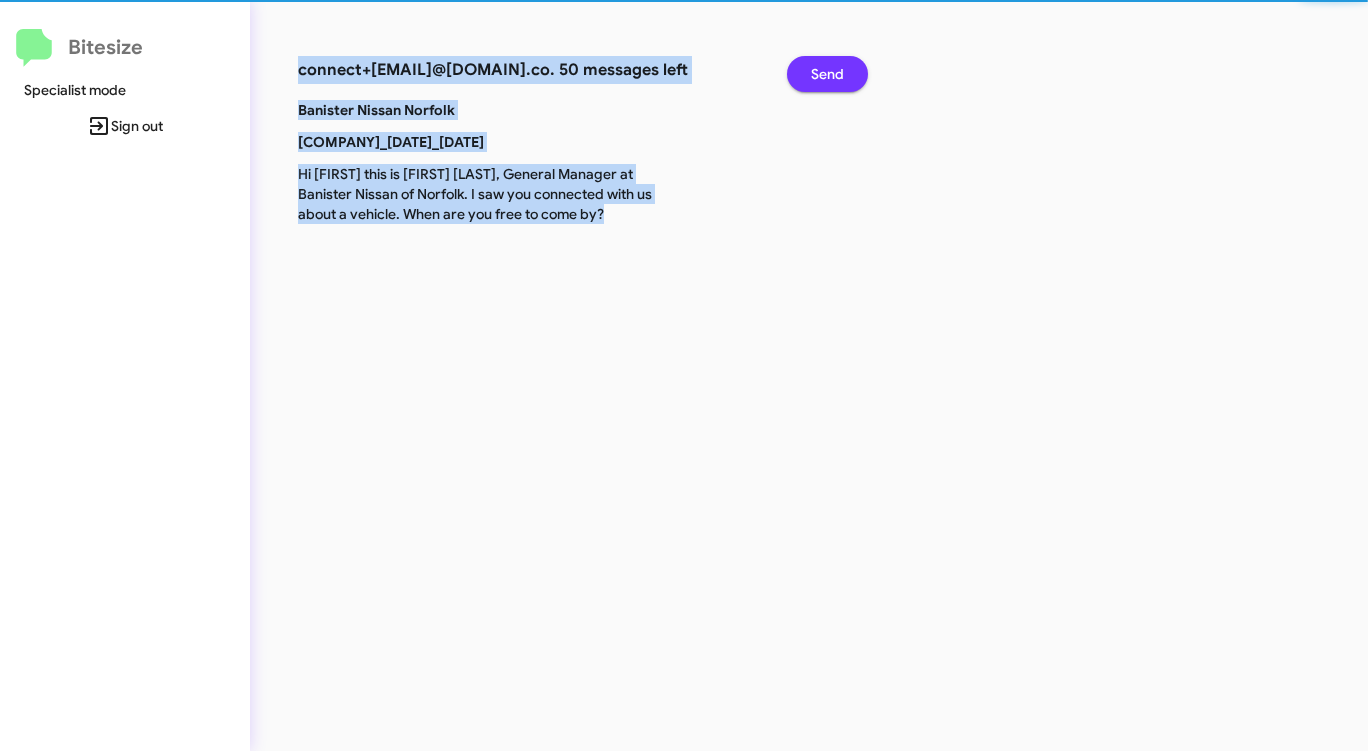 click on "Send" 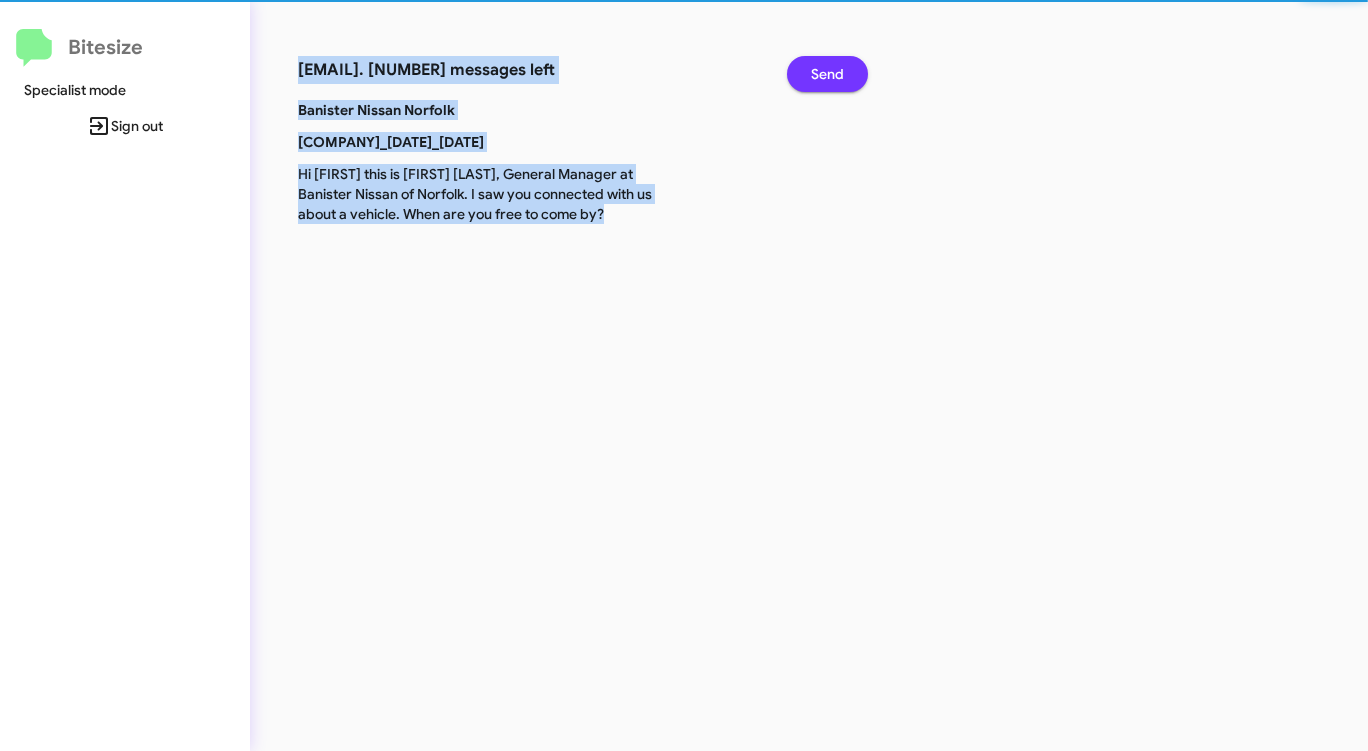 click on "Send" 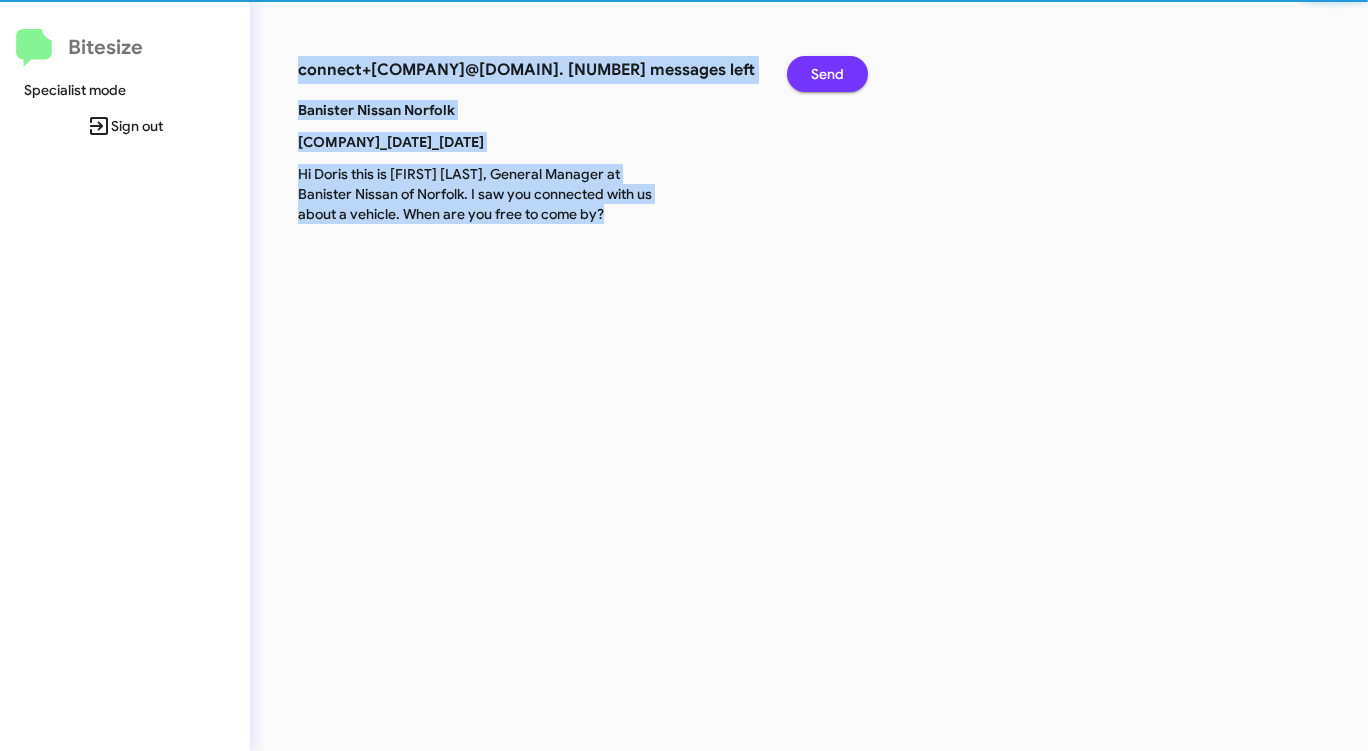 click on "Send" 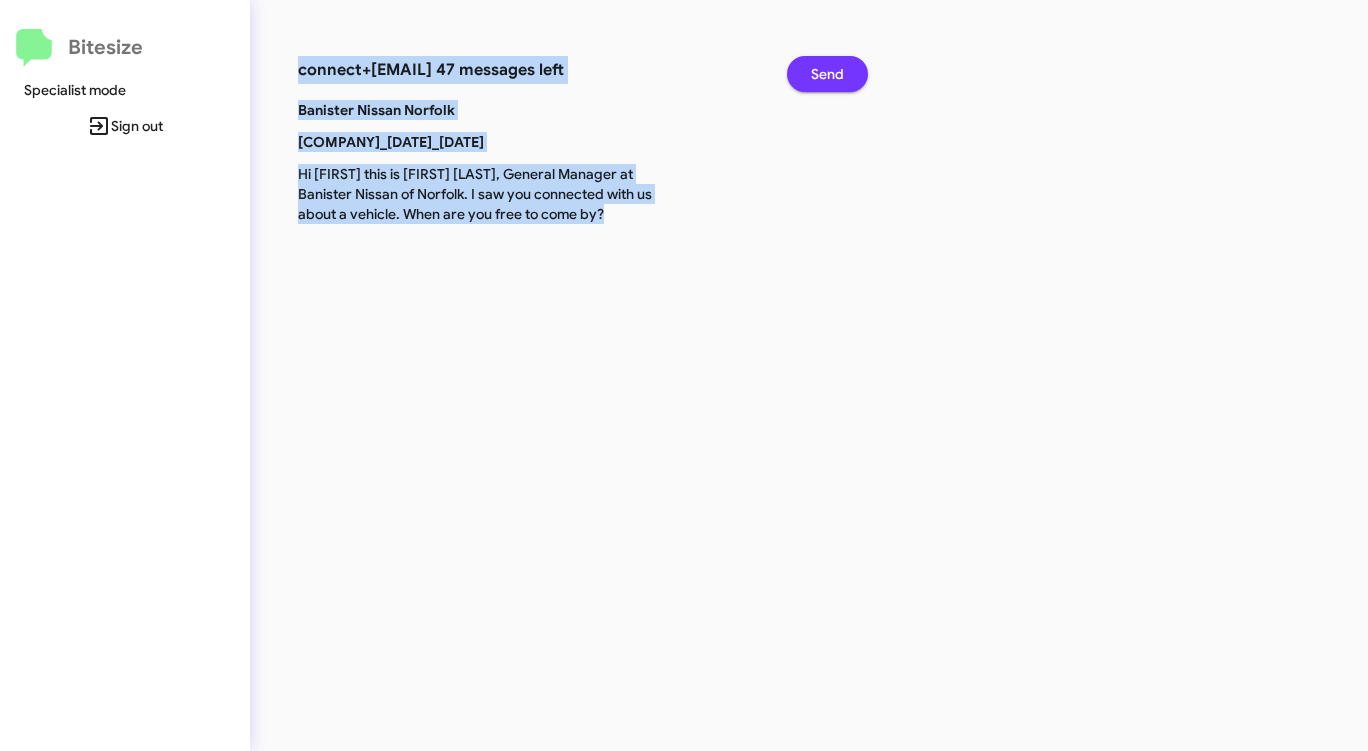 click on "Send" 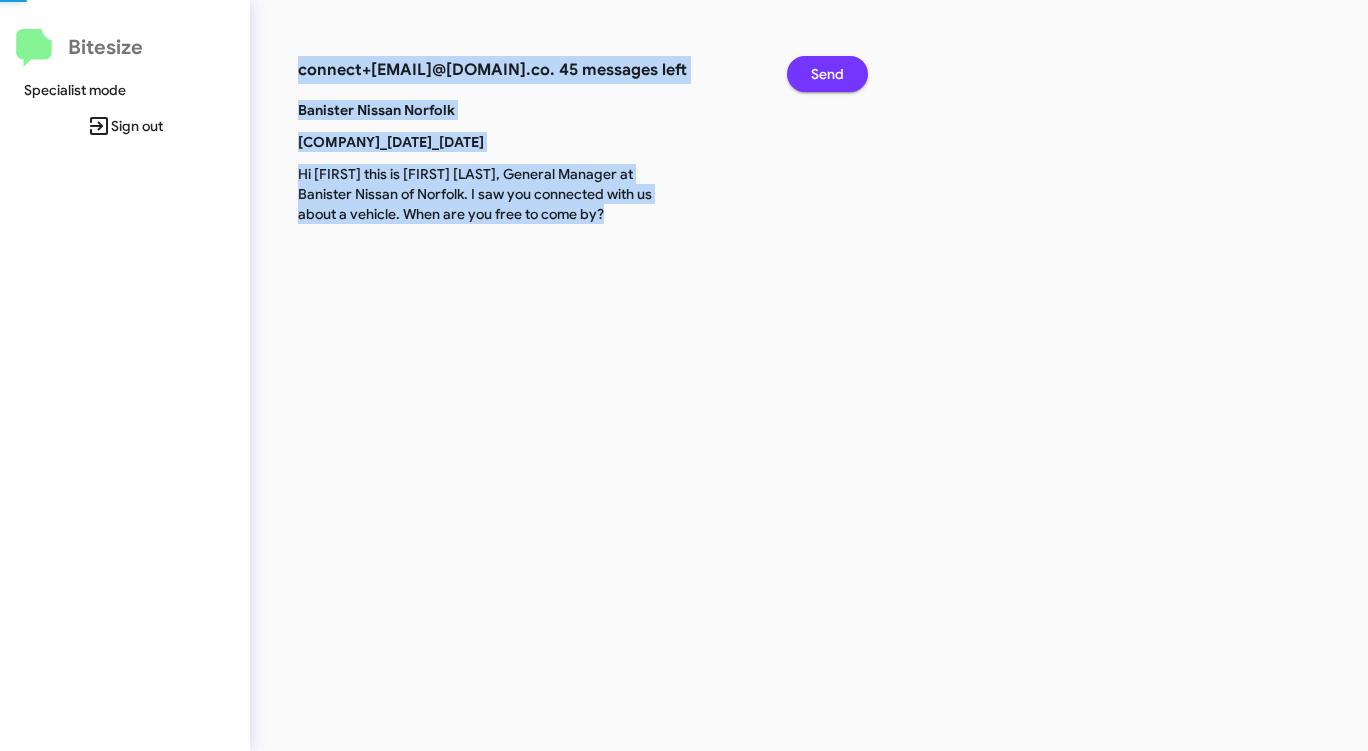 click on "Send" 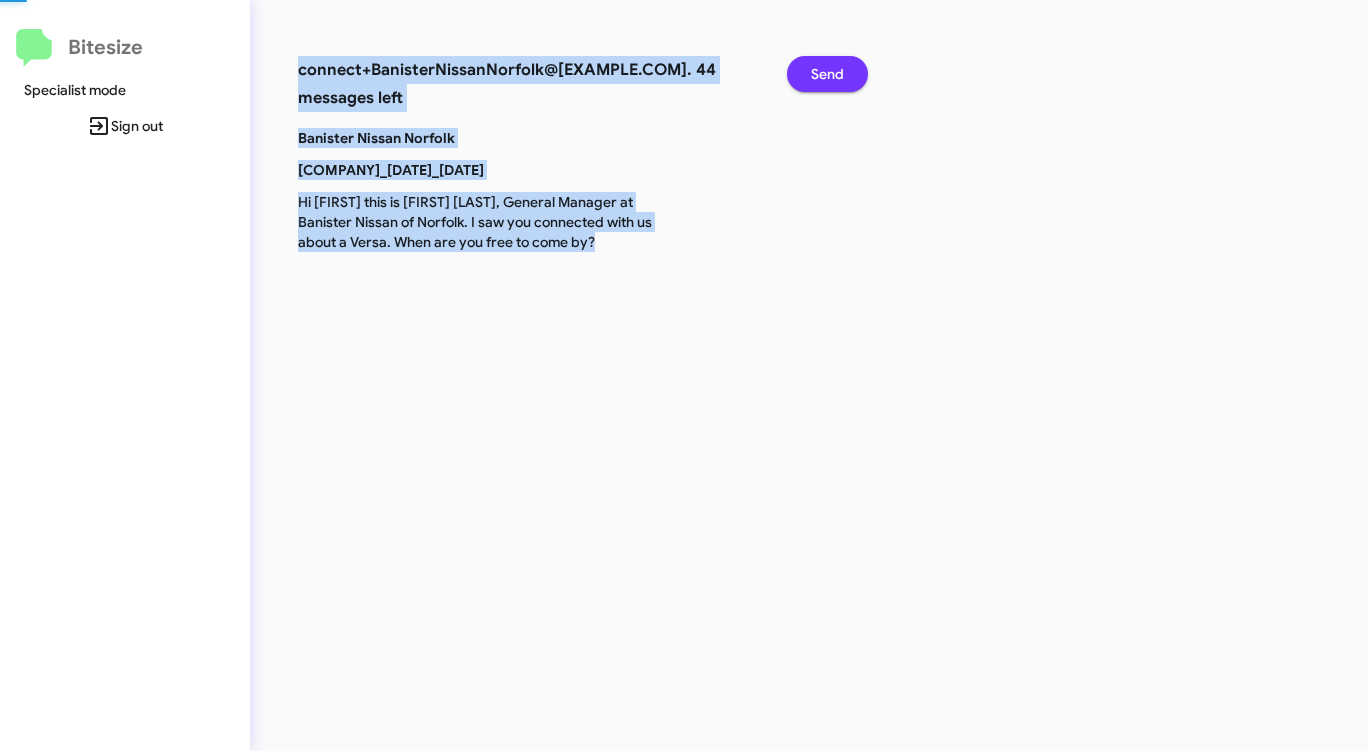 click on "Send" 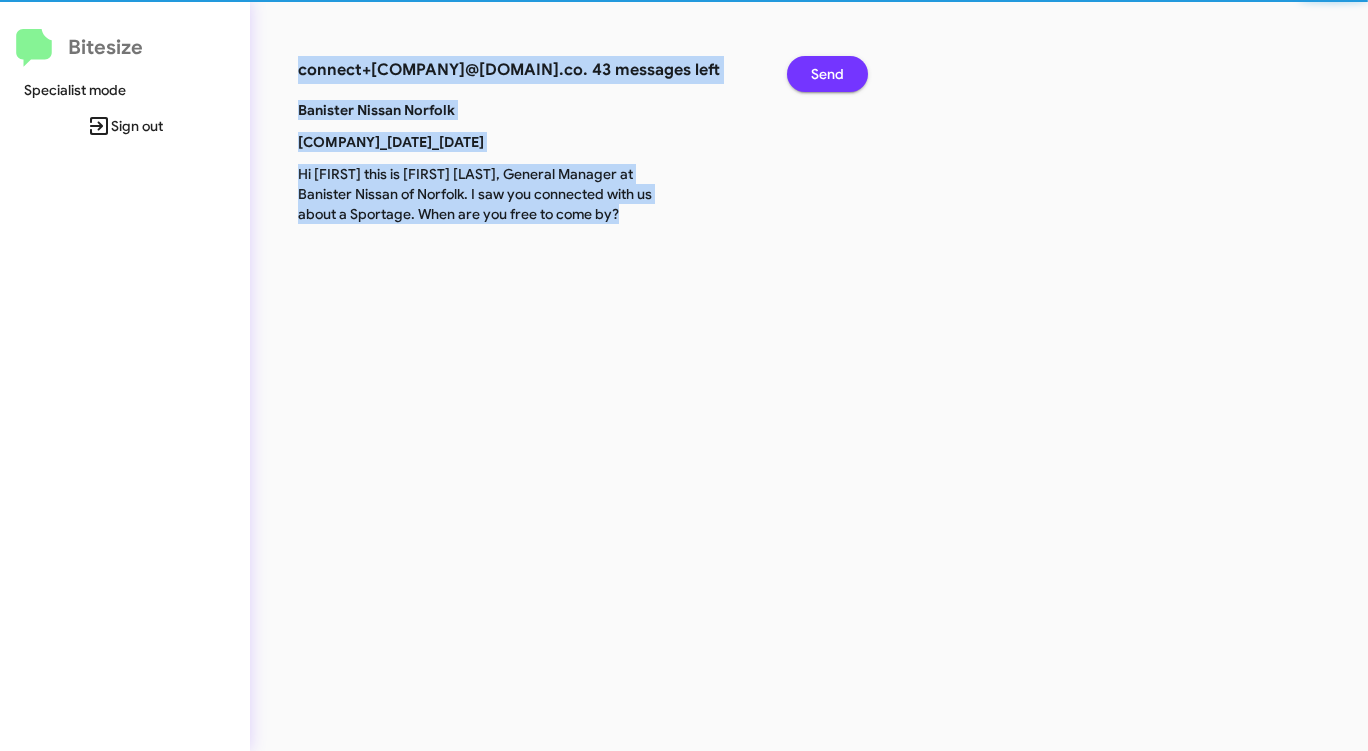 click on "Send" 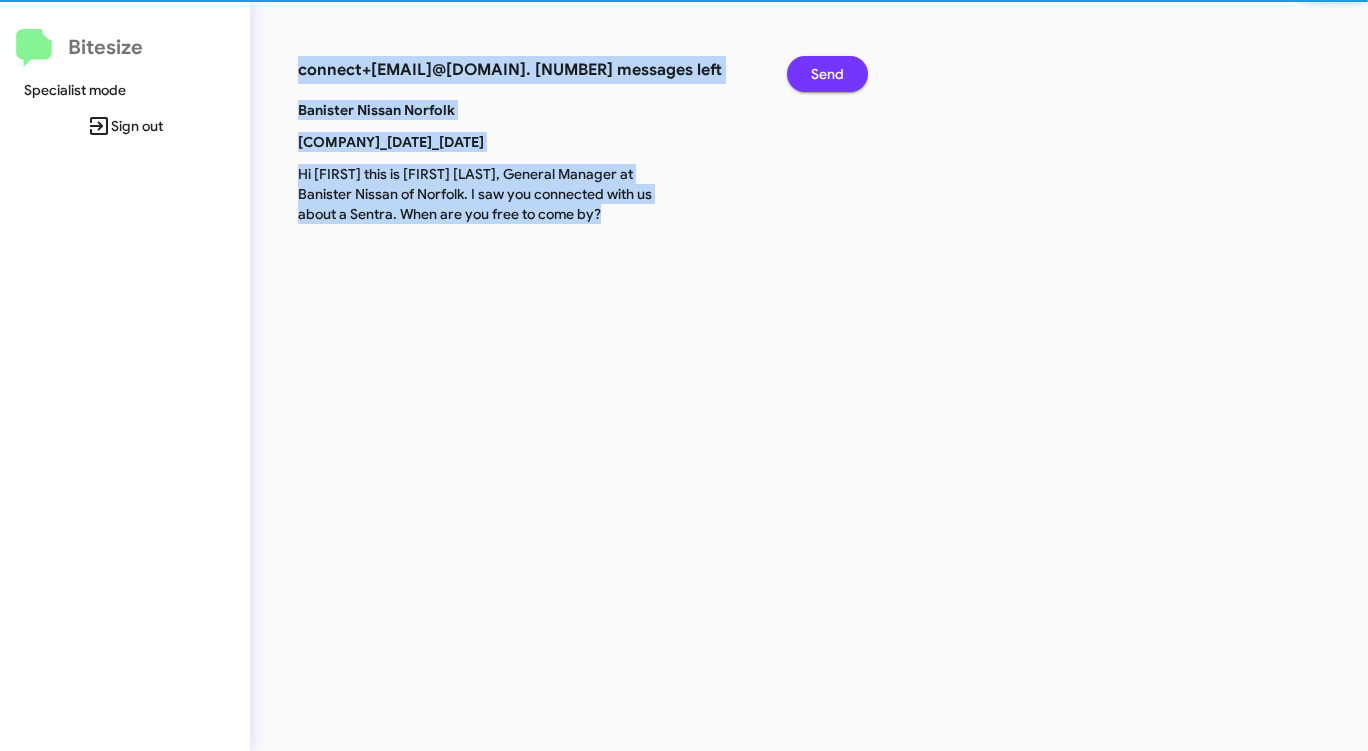 click on "Send" 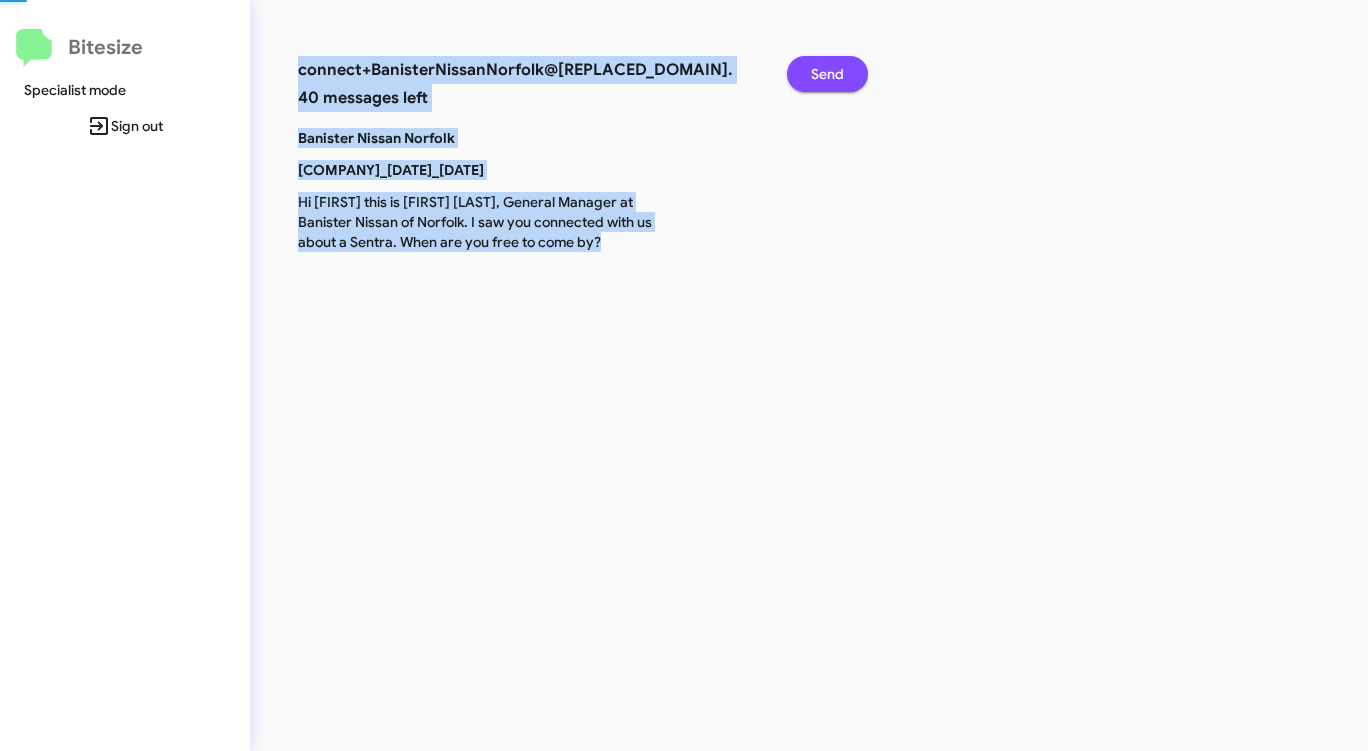 click on "Send" 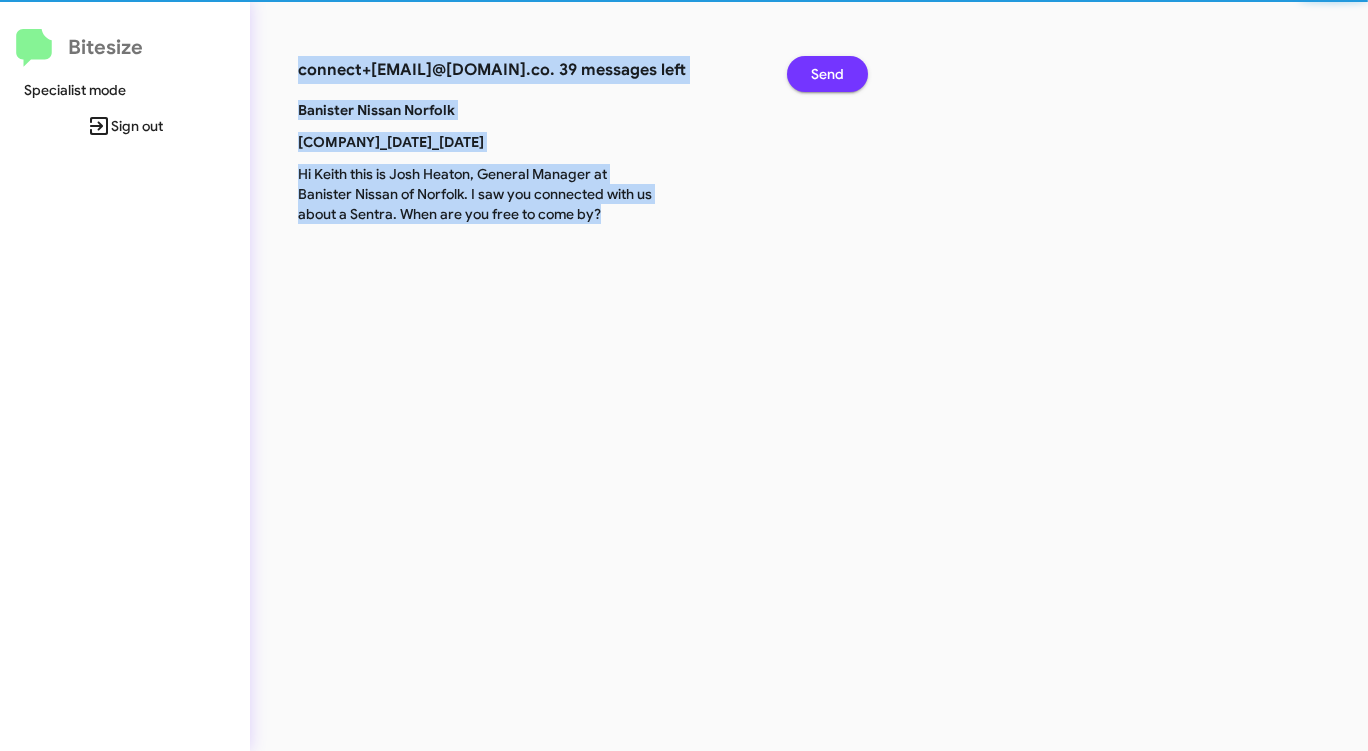 click on "Send" 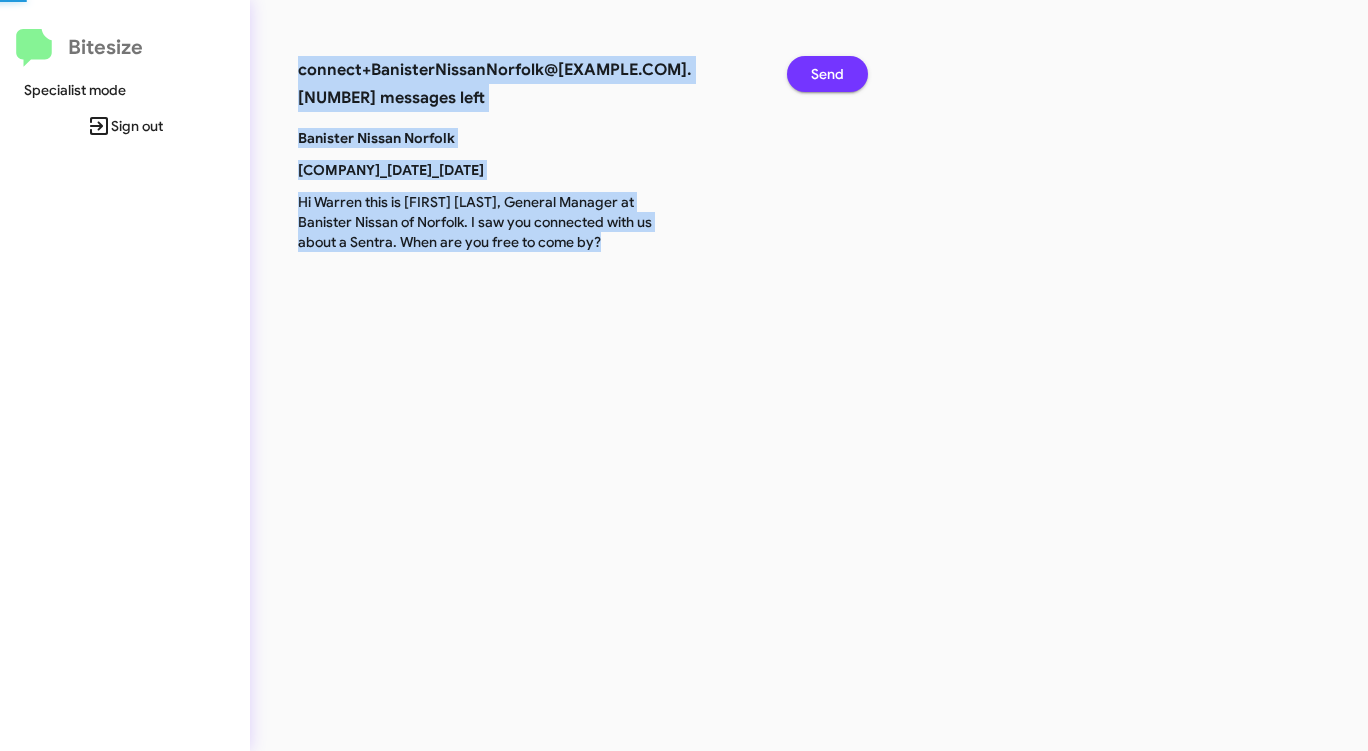 click on "Send" 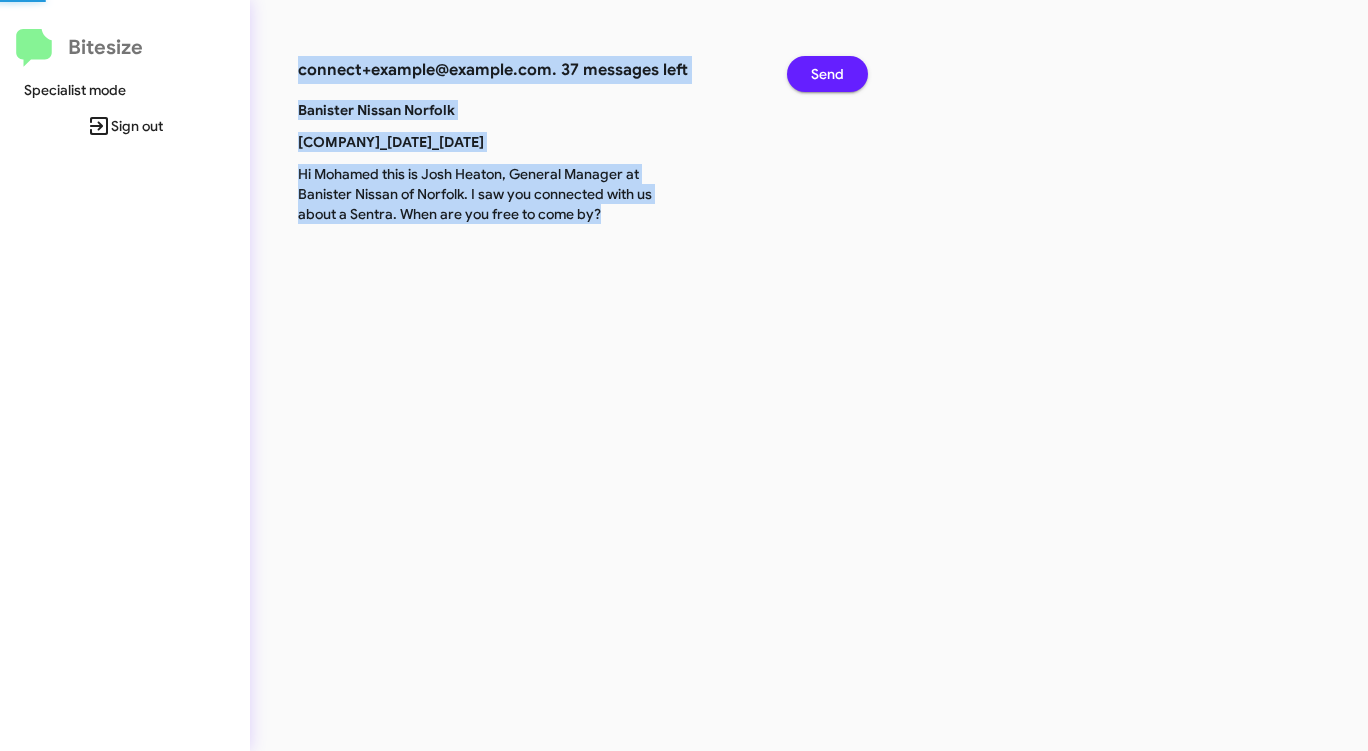 click on "Send" 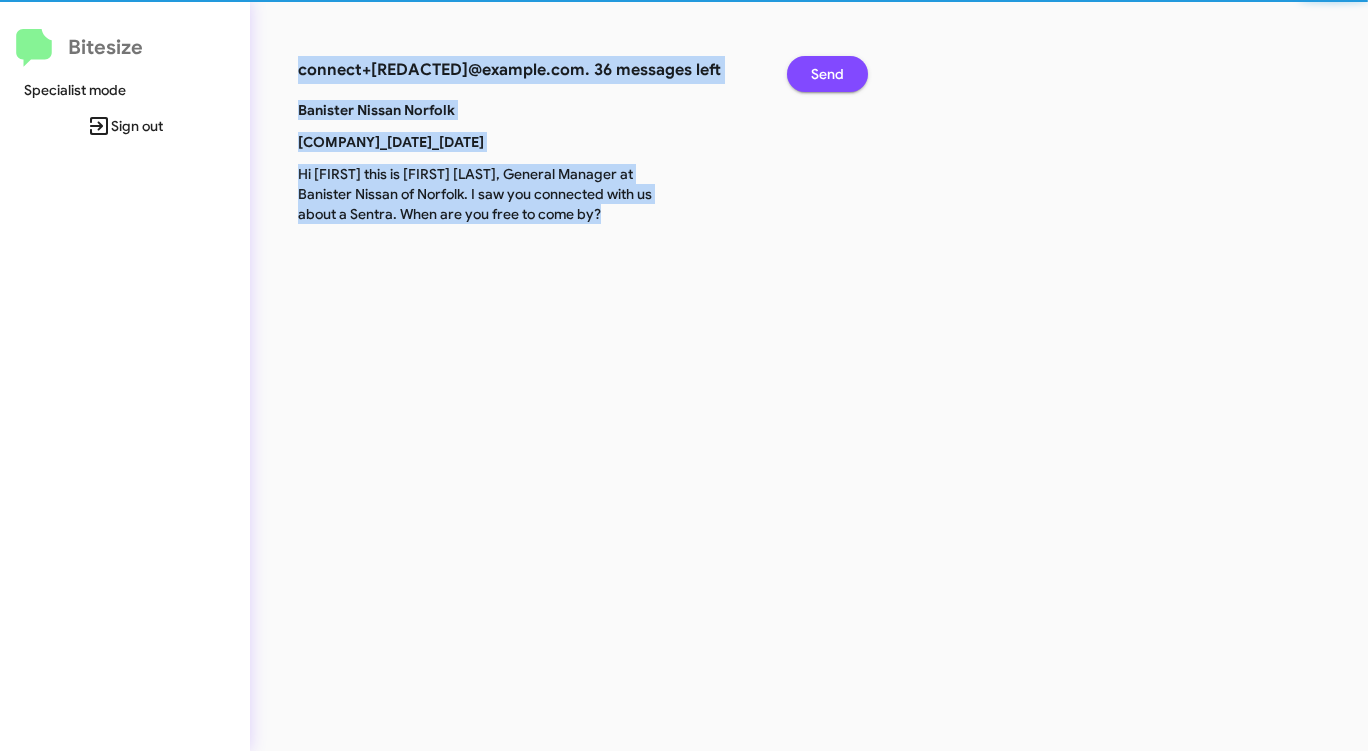 click on "Send" 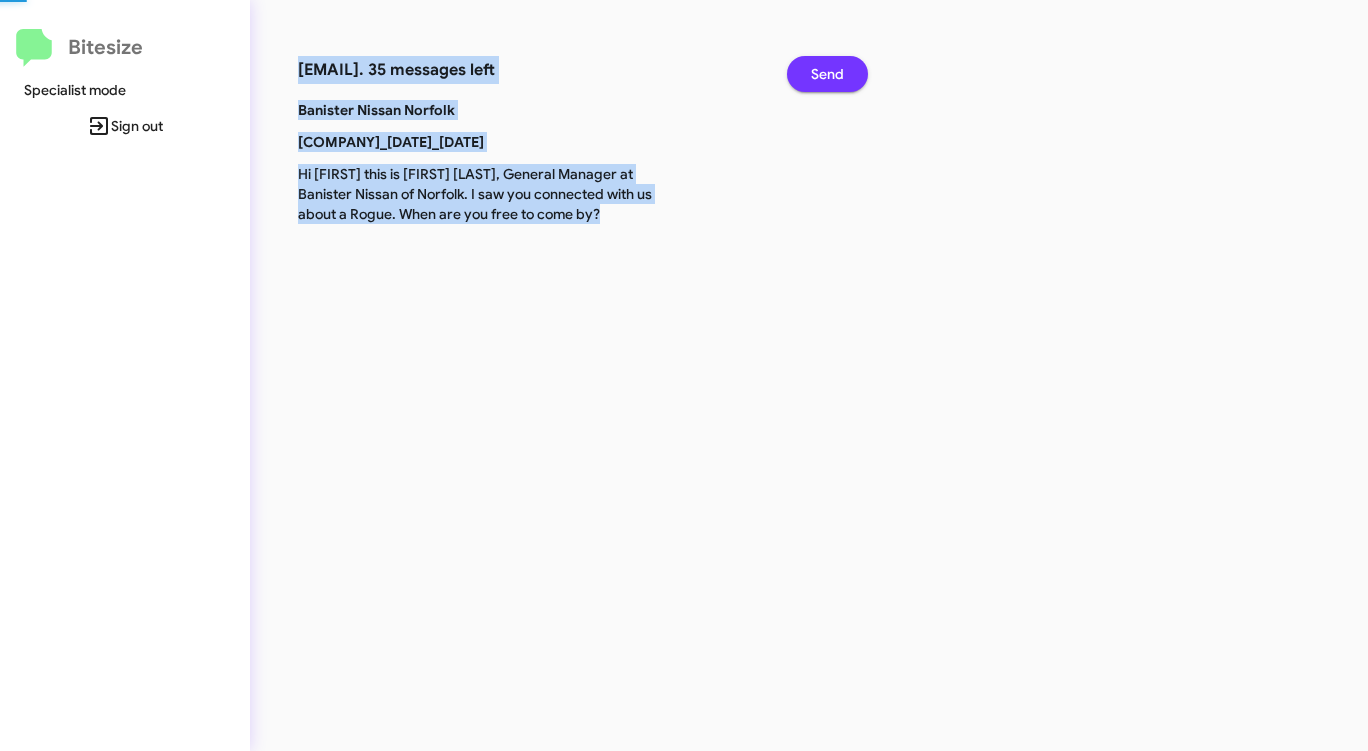 click on "Send" 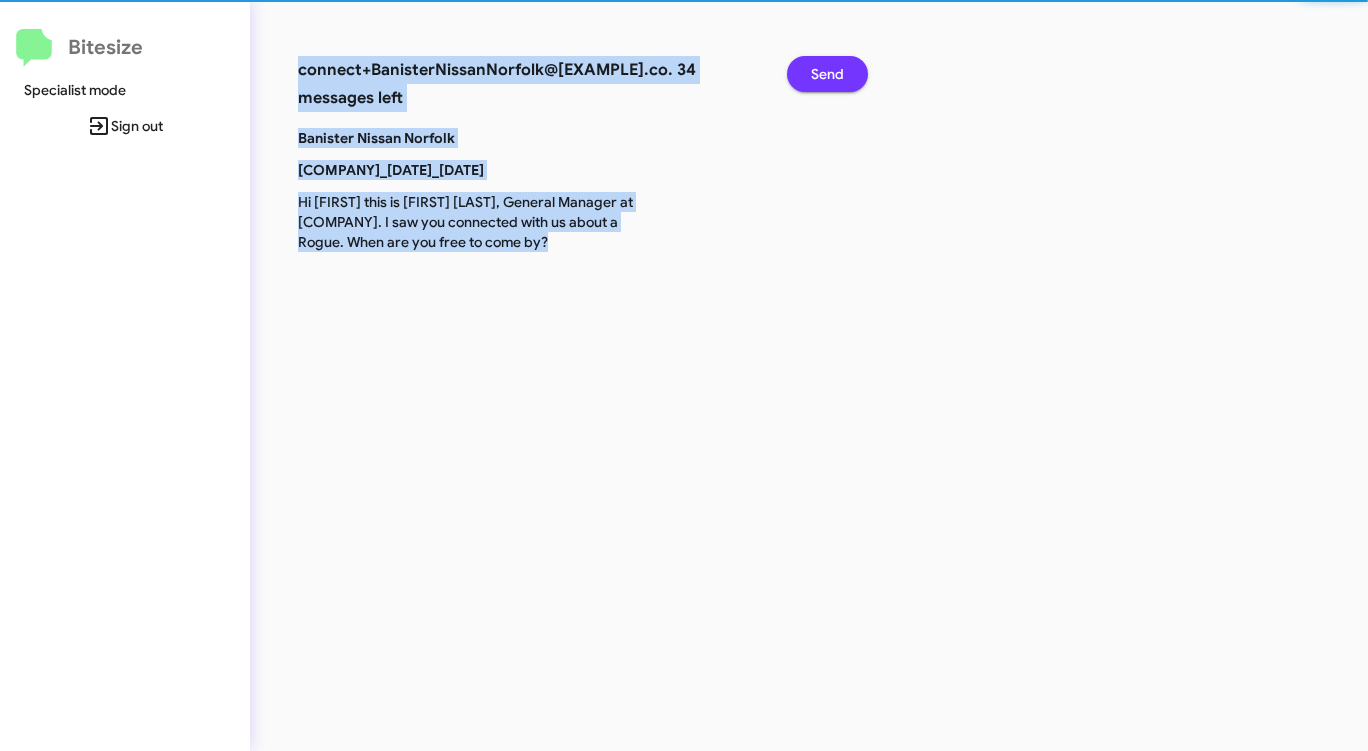 click on "Send" 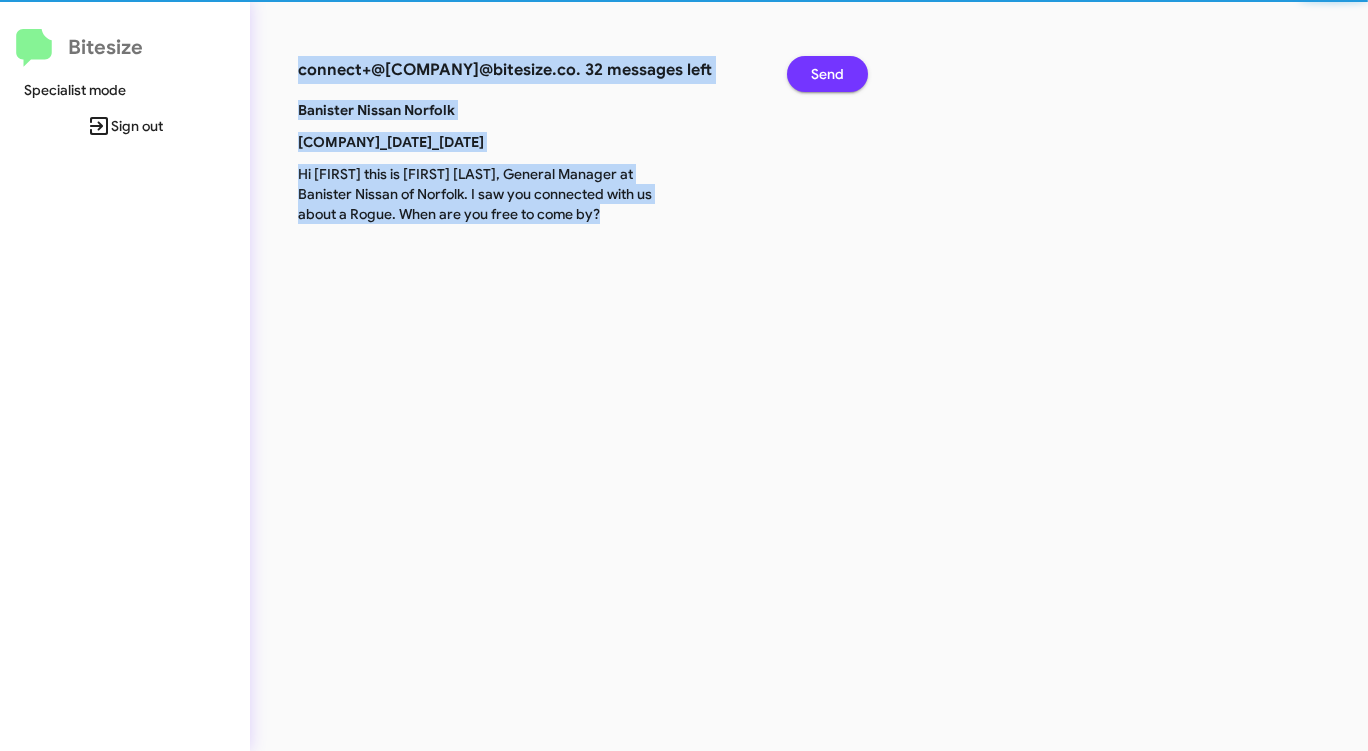 click on "Send" 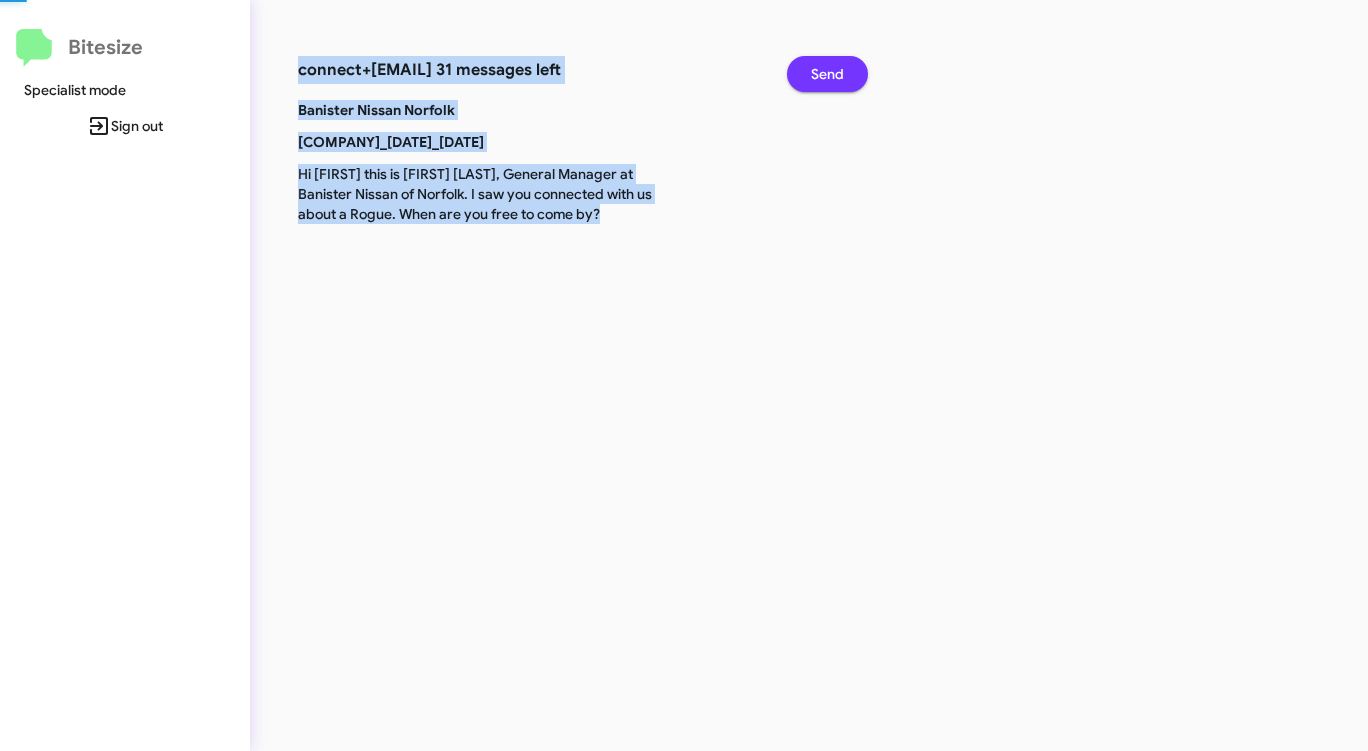 click on "Send" 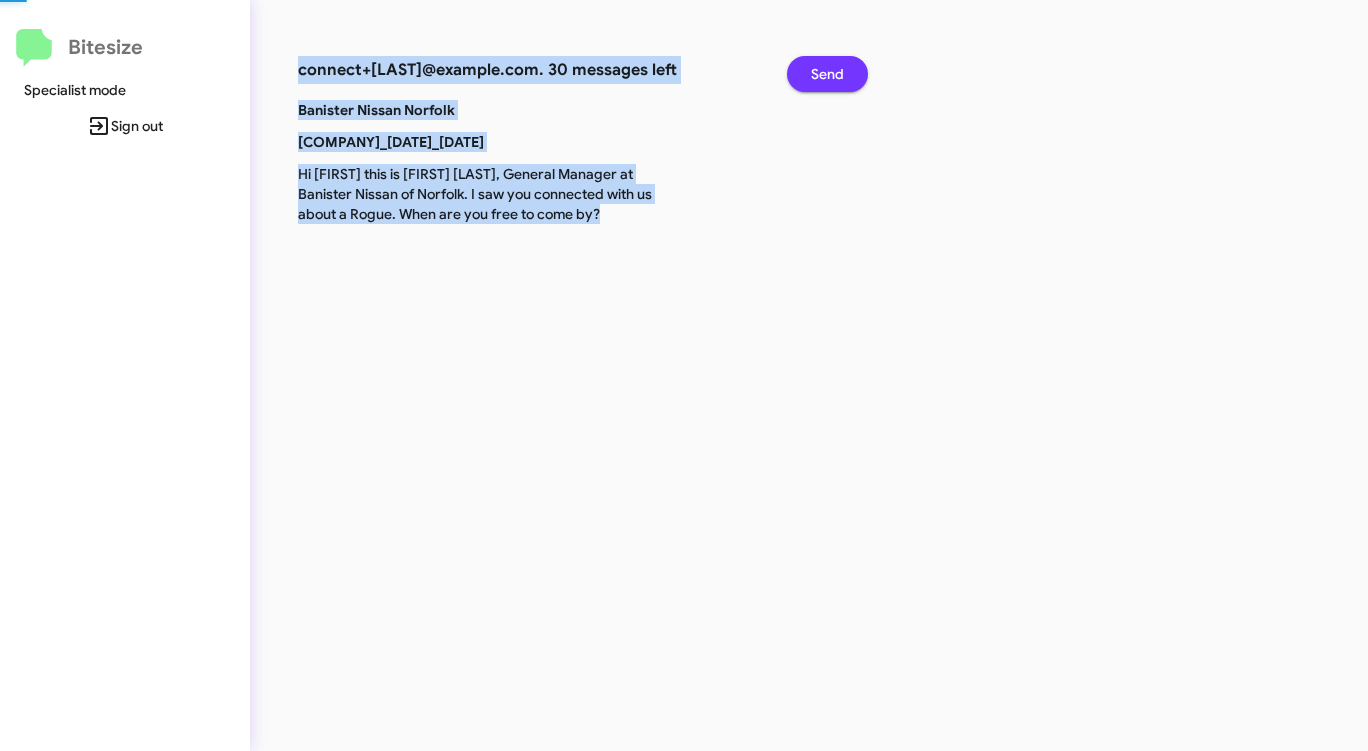 click on "Send" 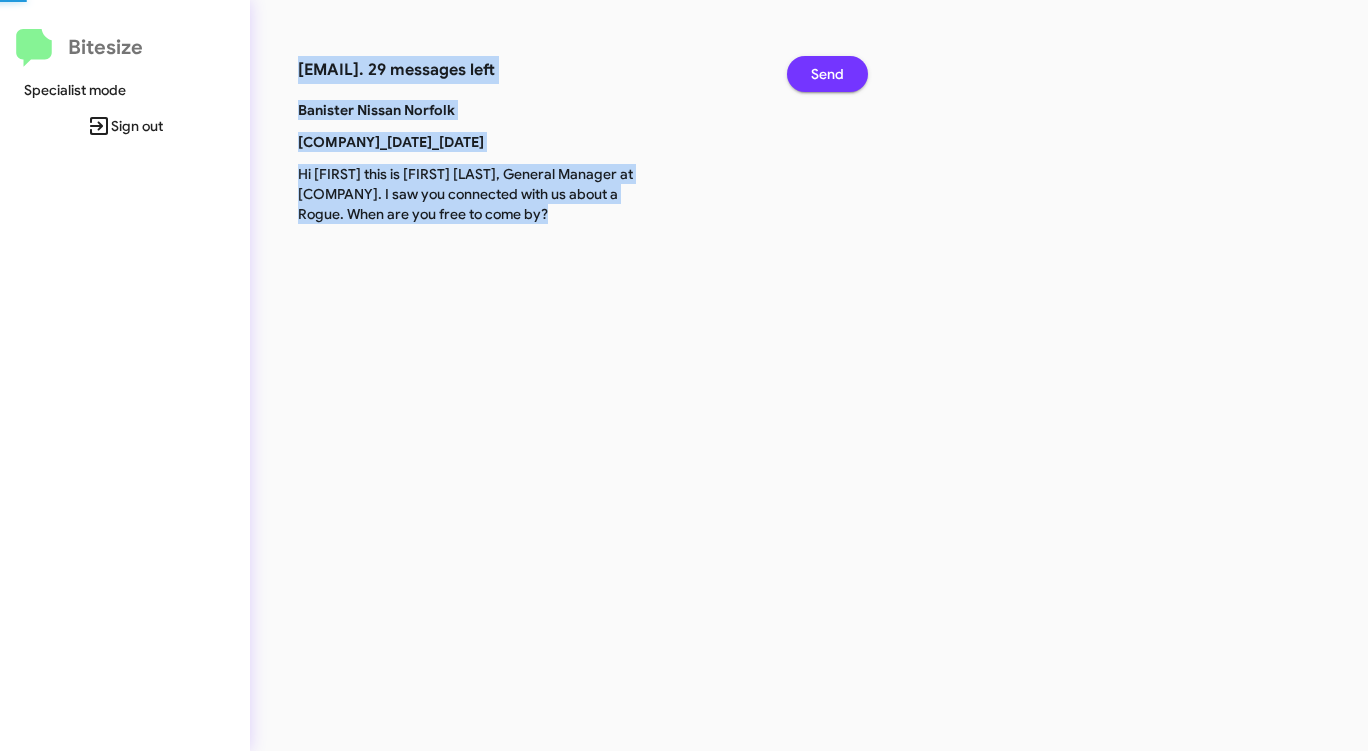 click on "Send" 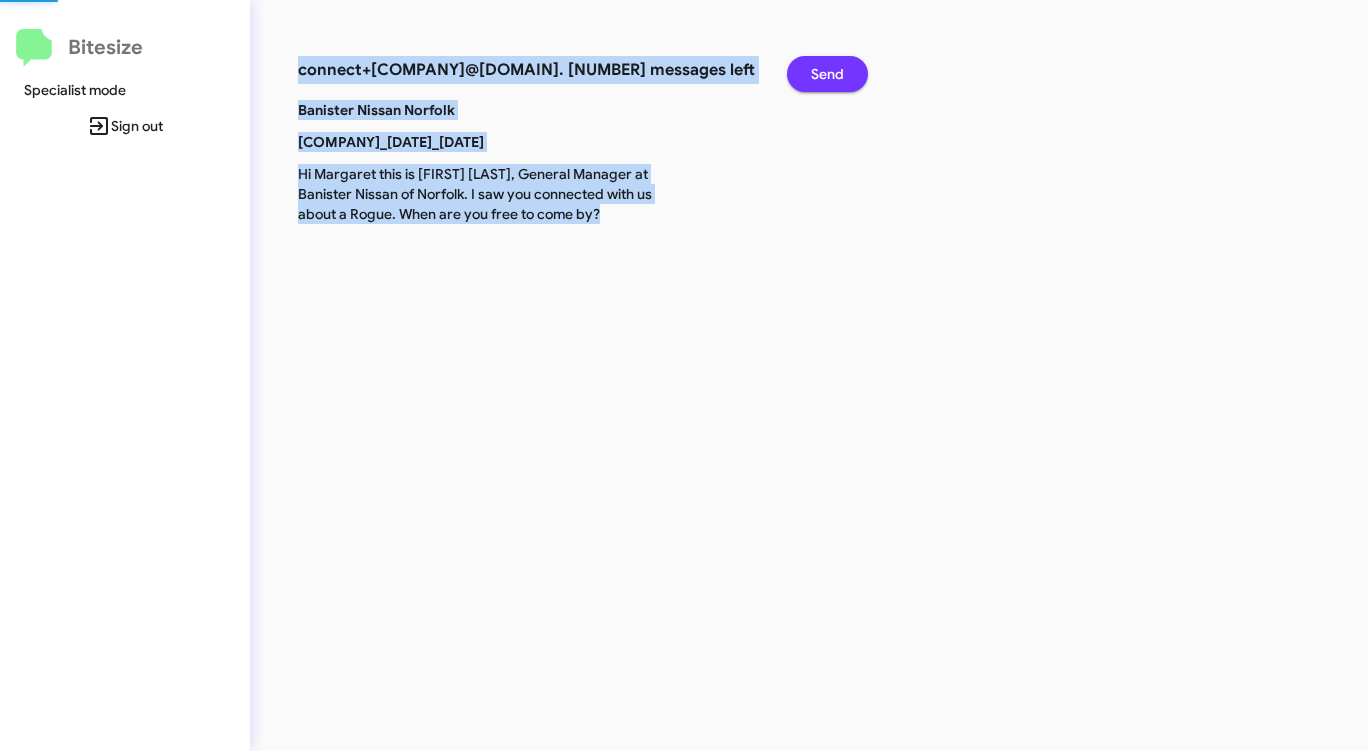 click on "Send" 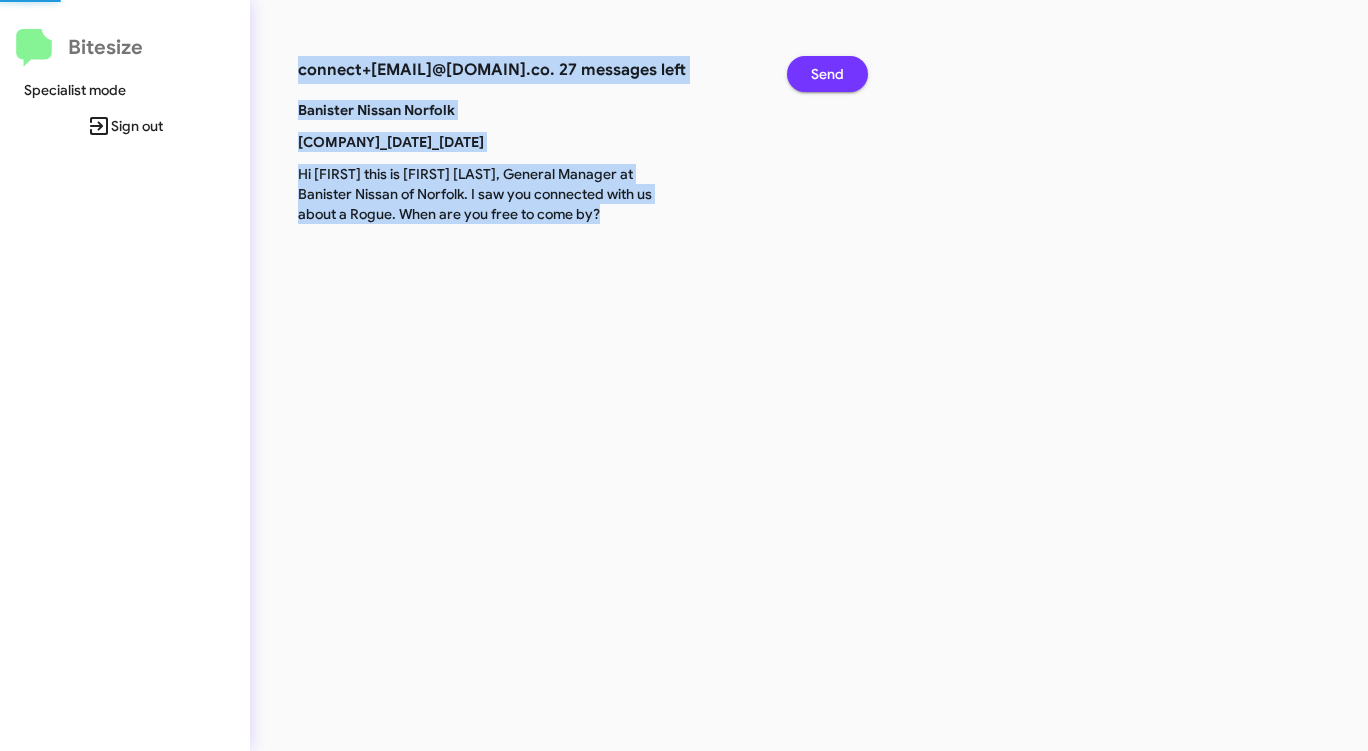 click on "Send" 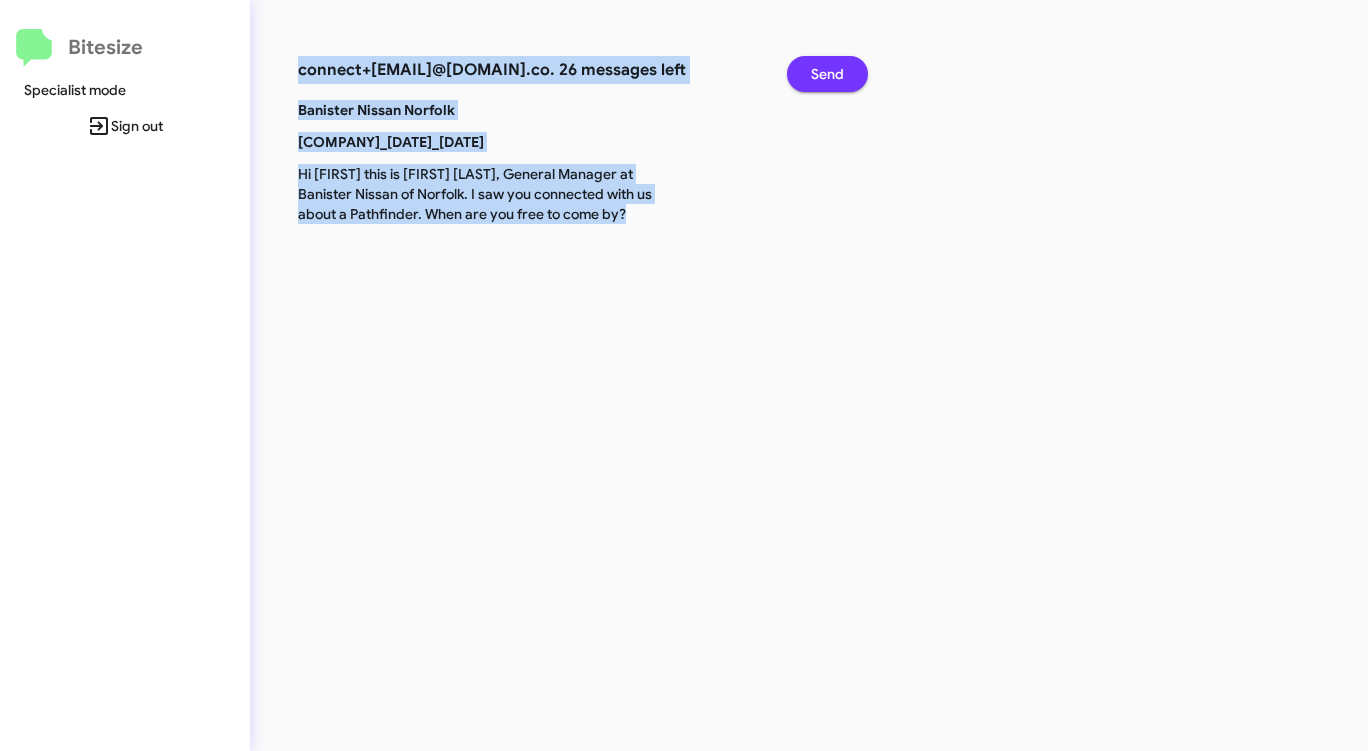 click on "Send" 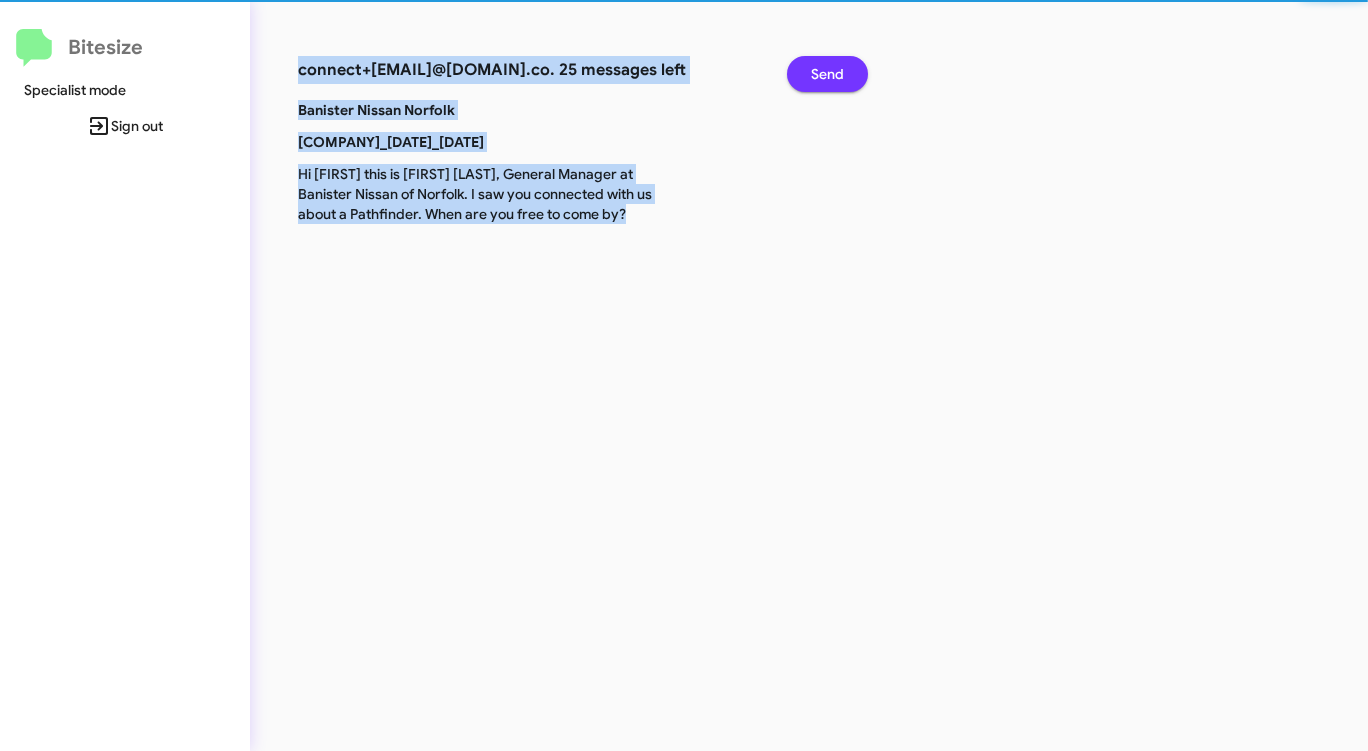 click on "Send" 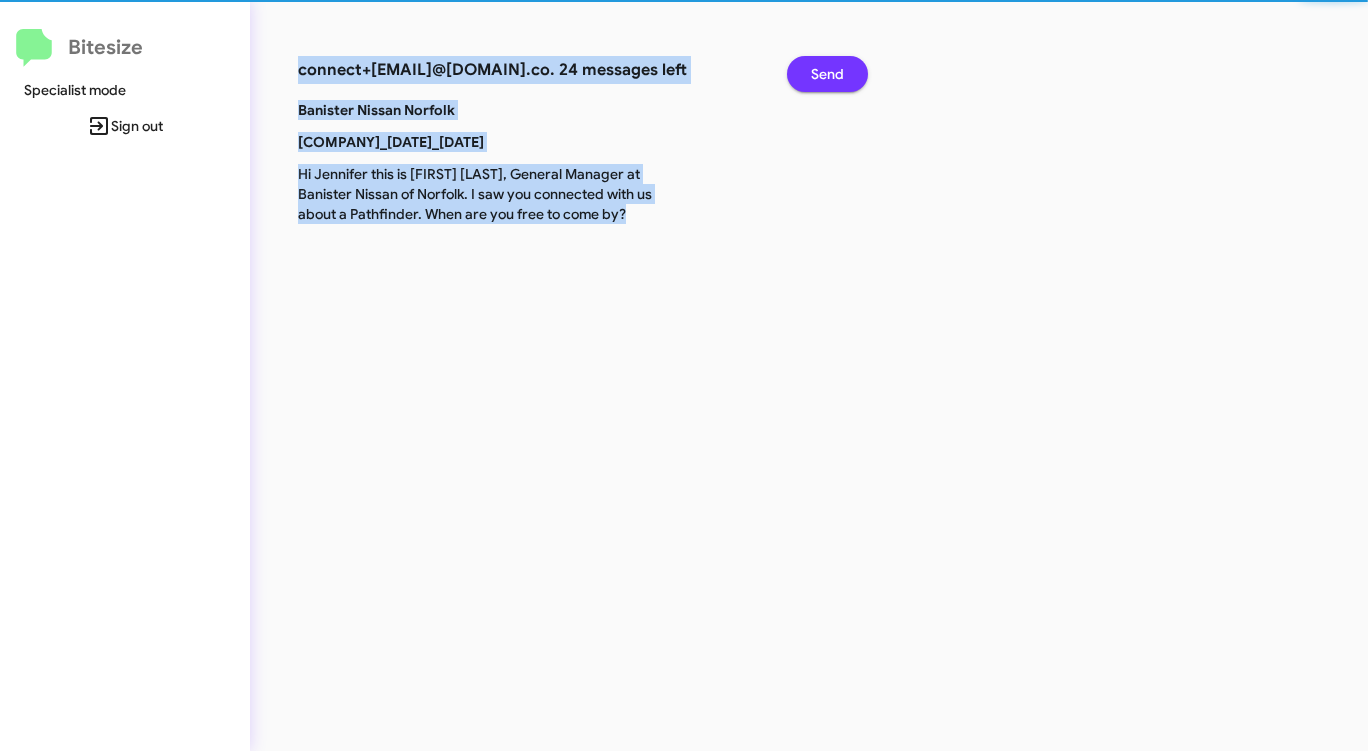 click on "Send" 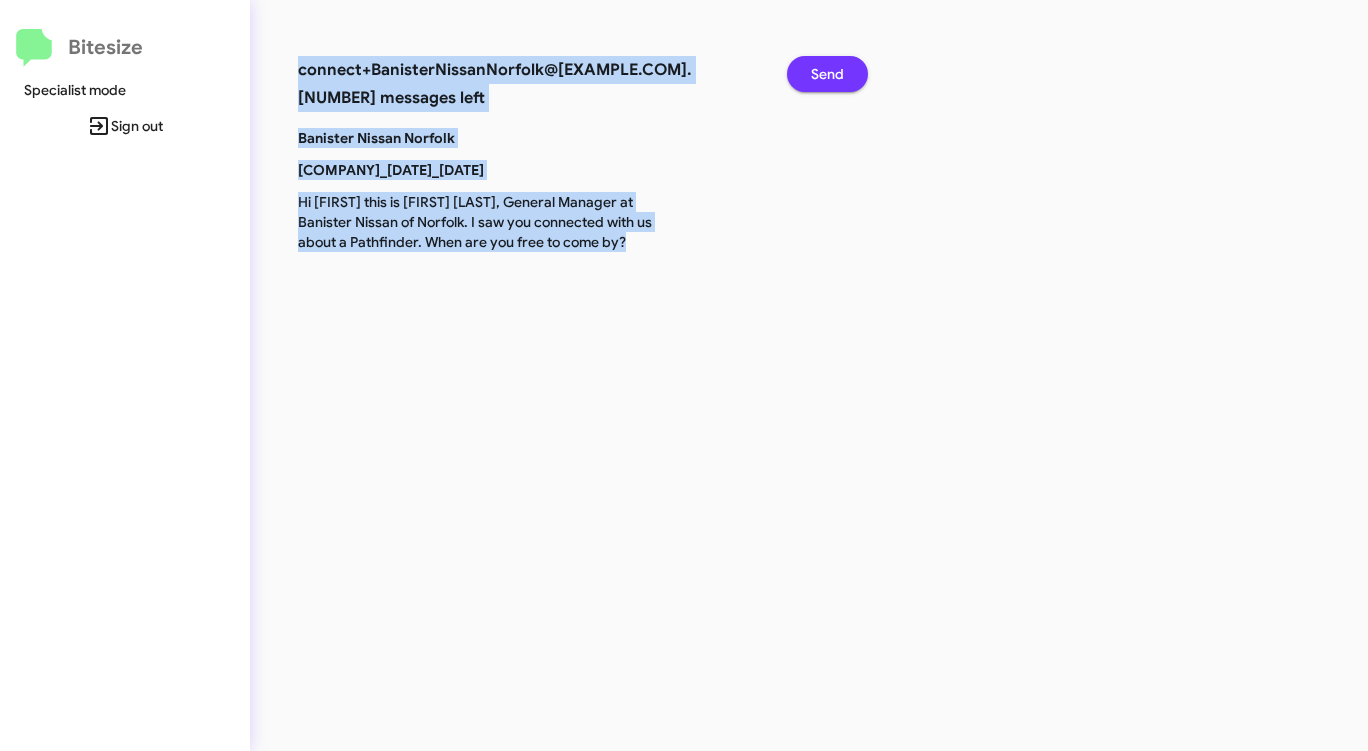 click on "Send" 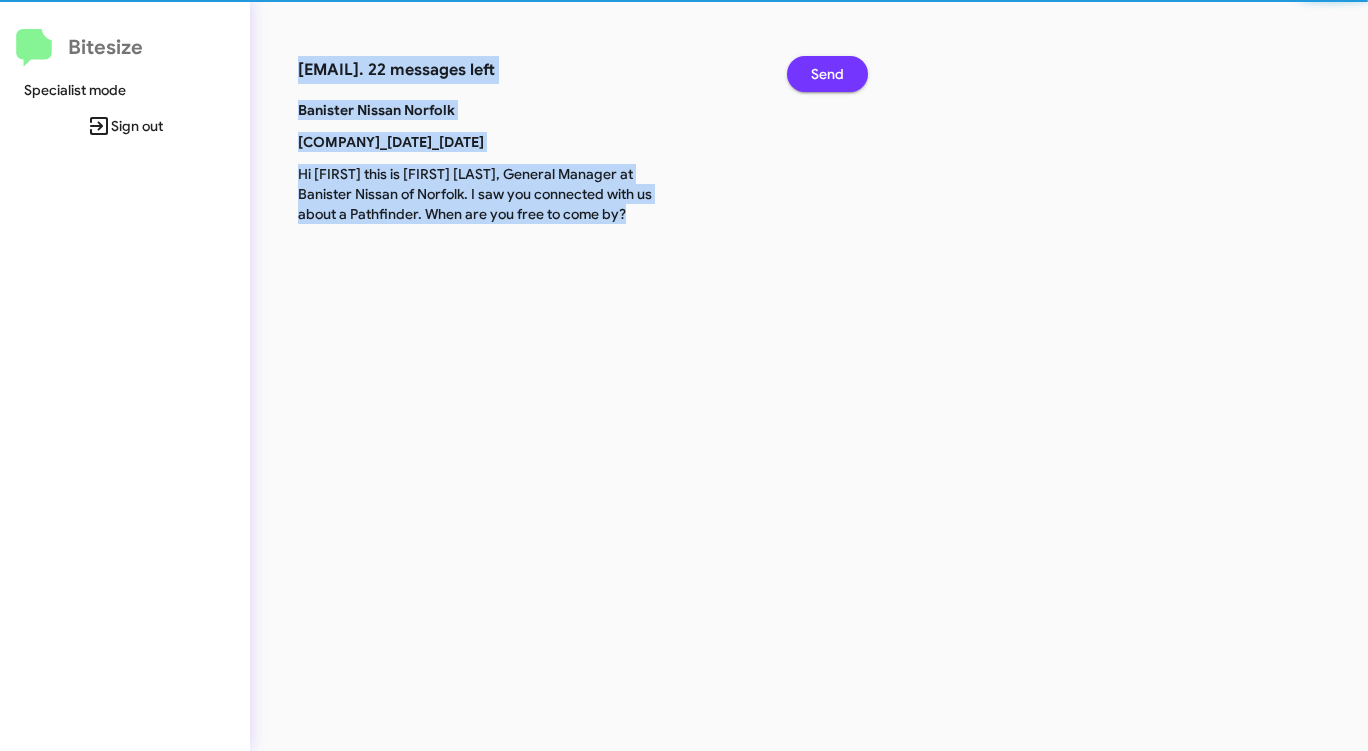 click on "Send" 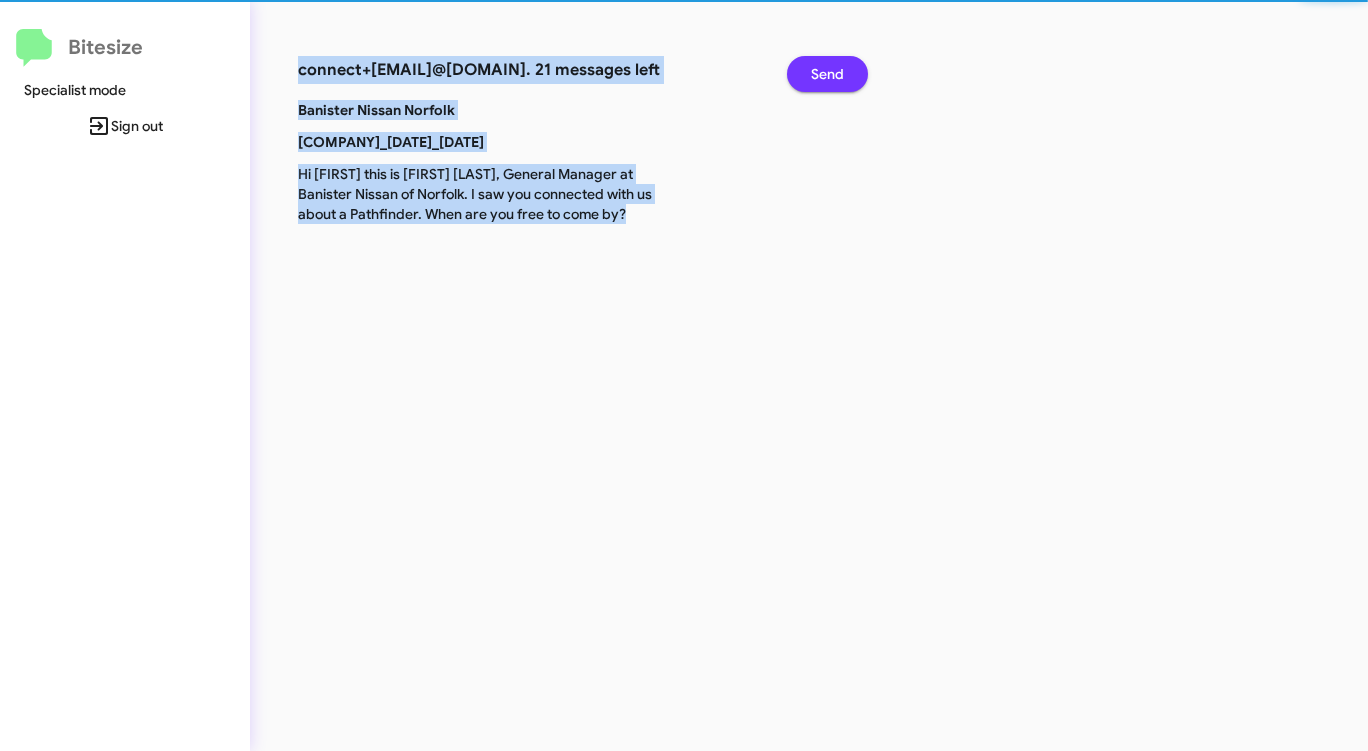 click on "Send" 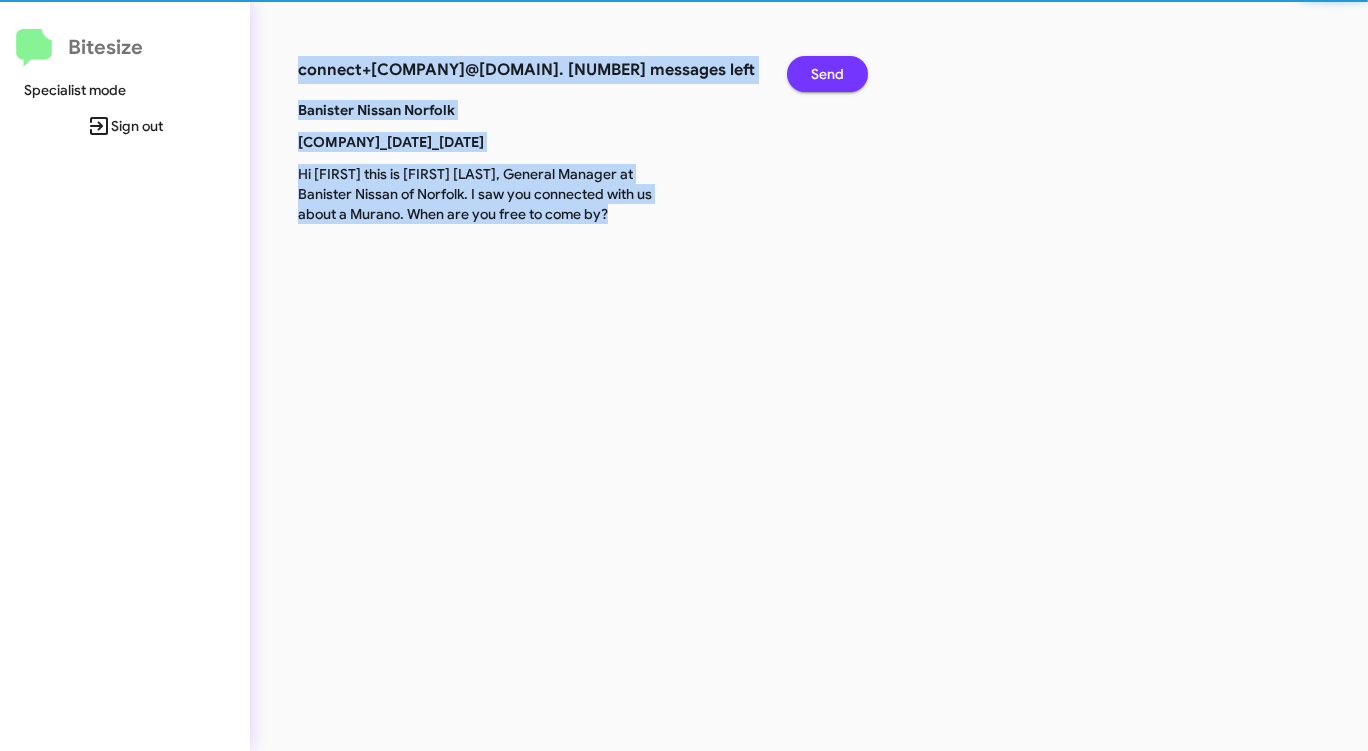 click on "Send" 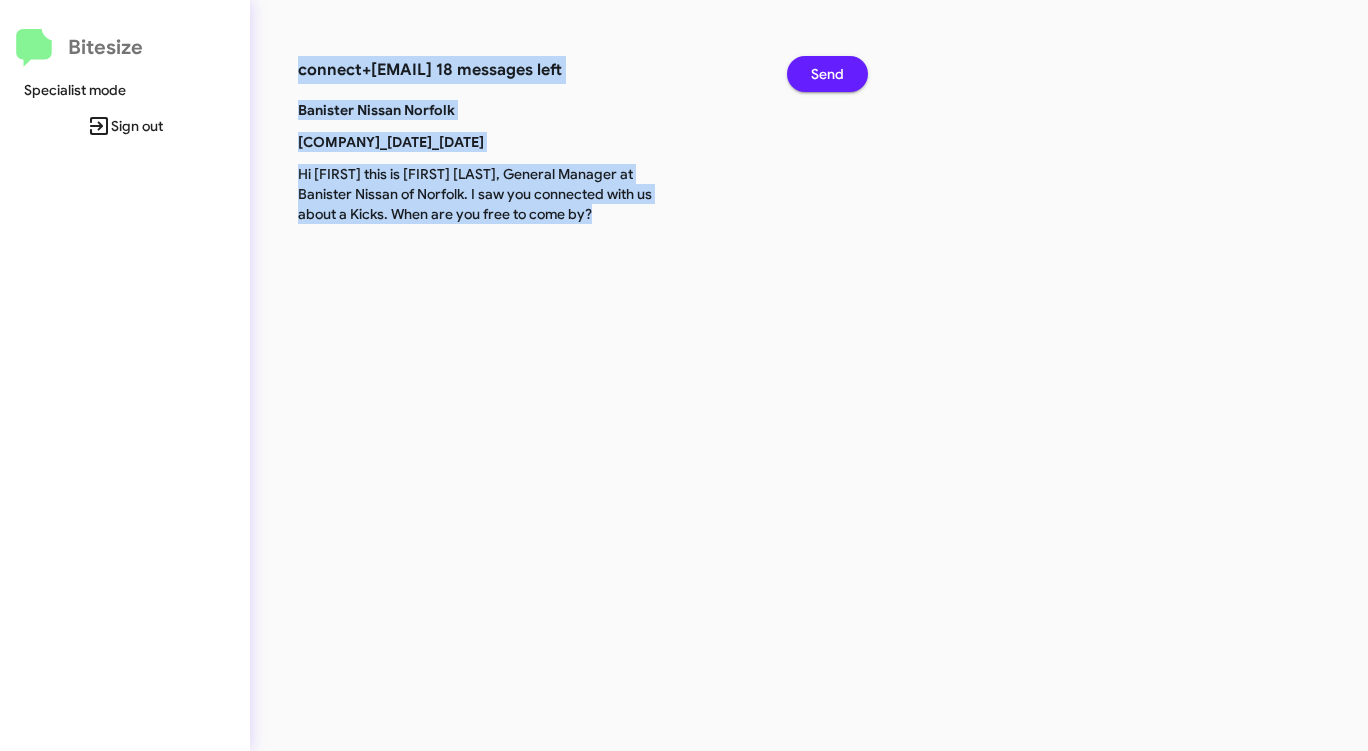 click on "Send" 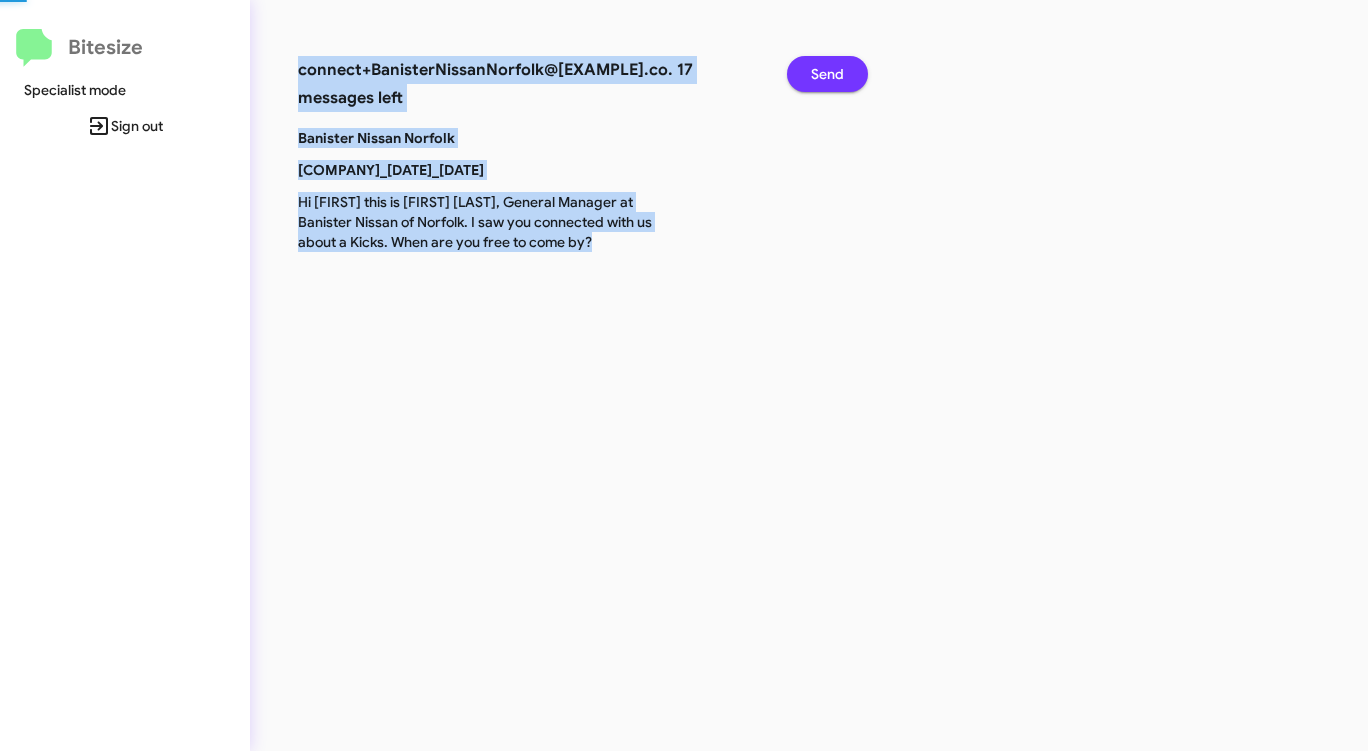 click on "Send" 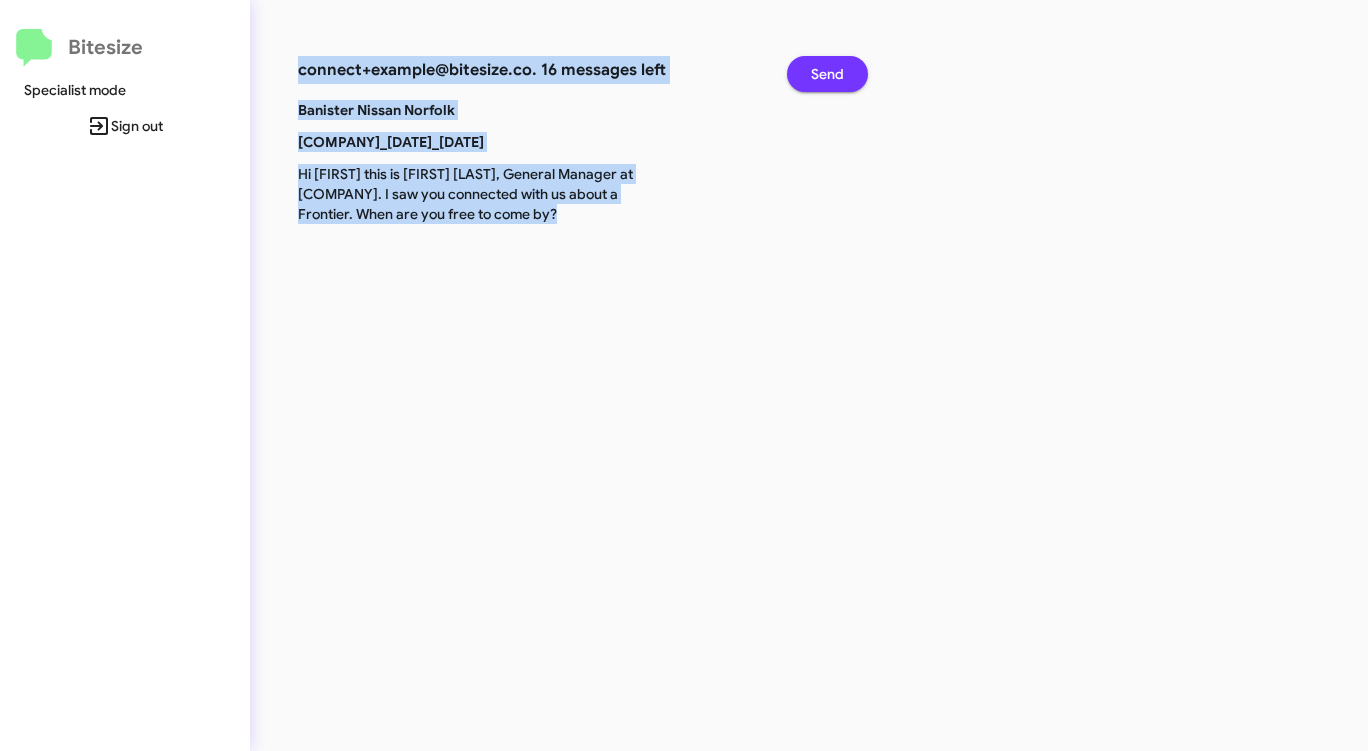 click on "Send" 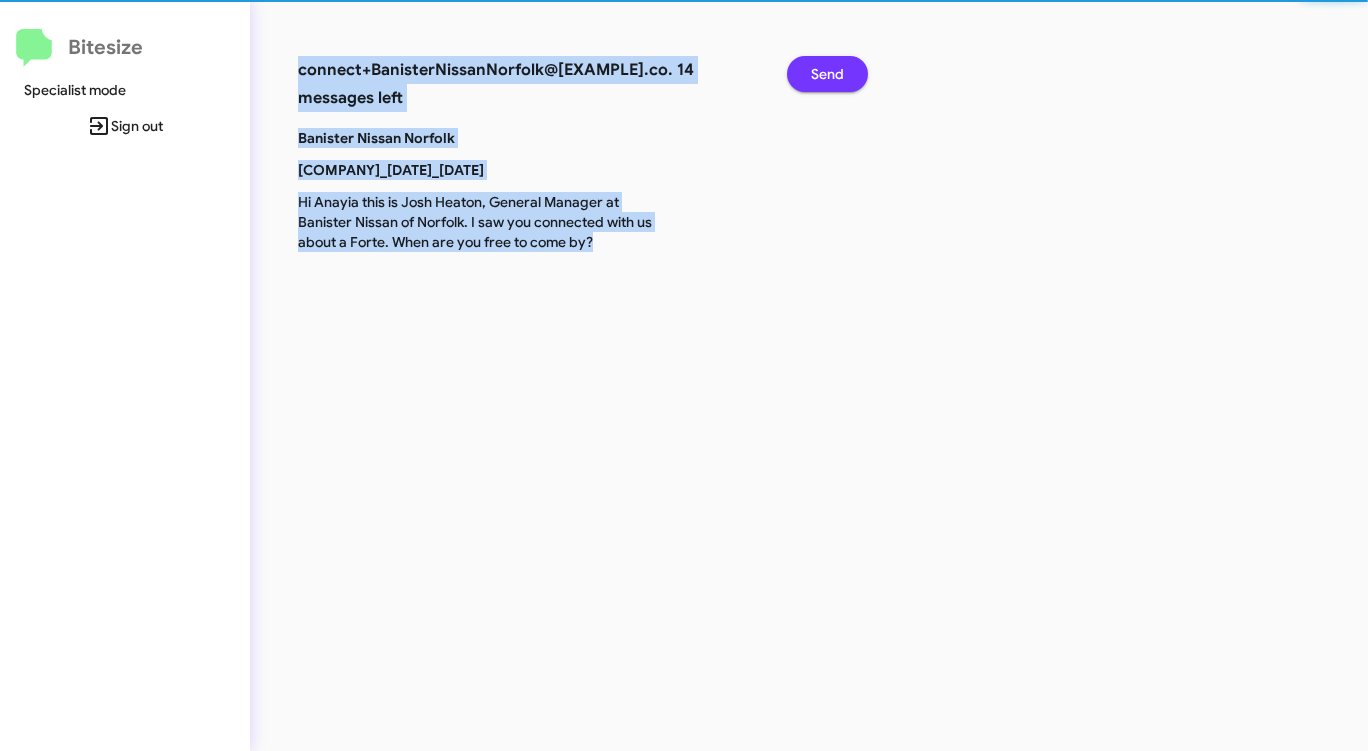 click on "Send" 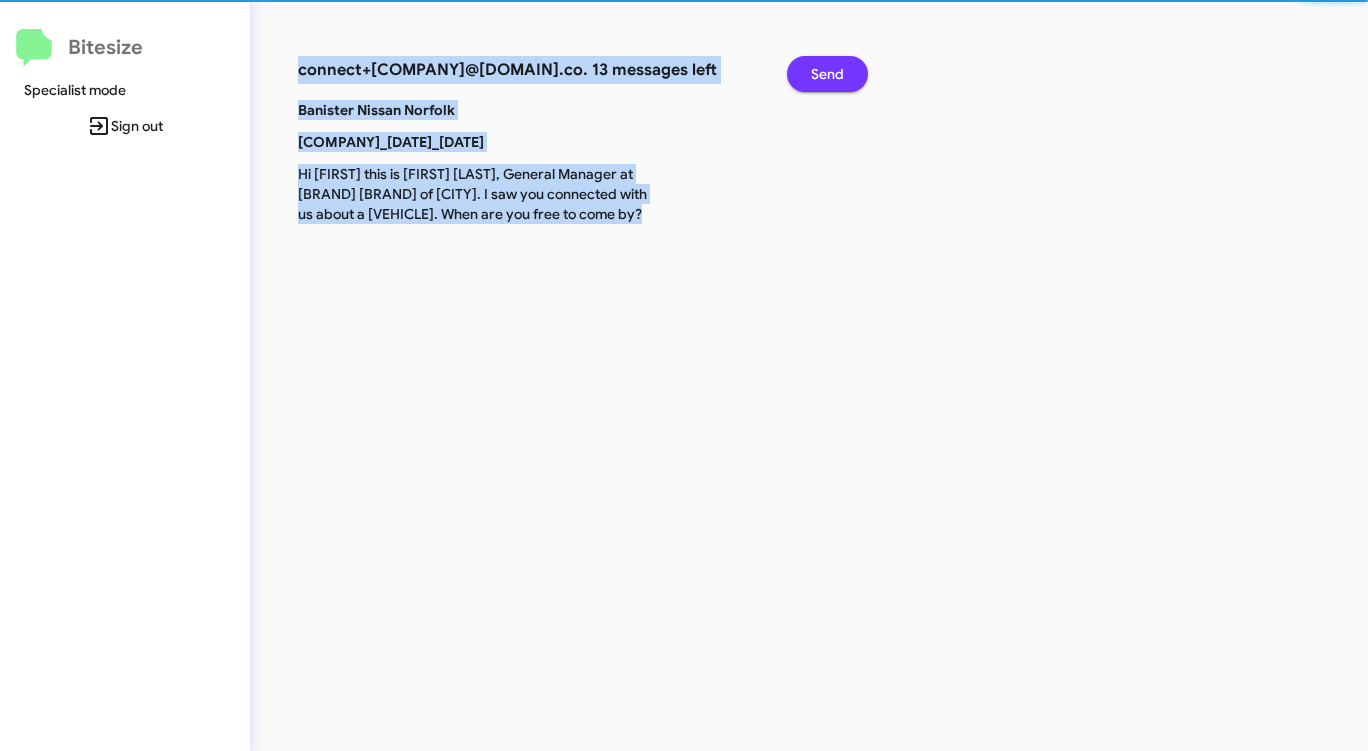 click on "Send" 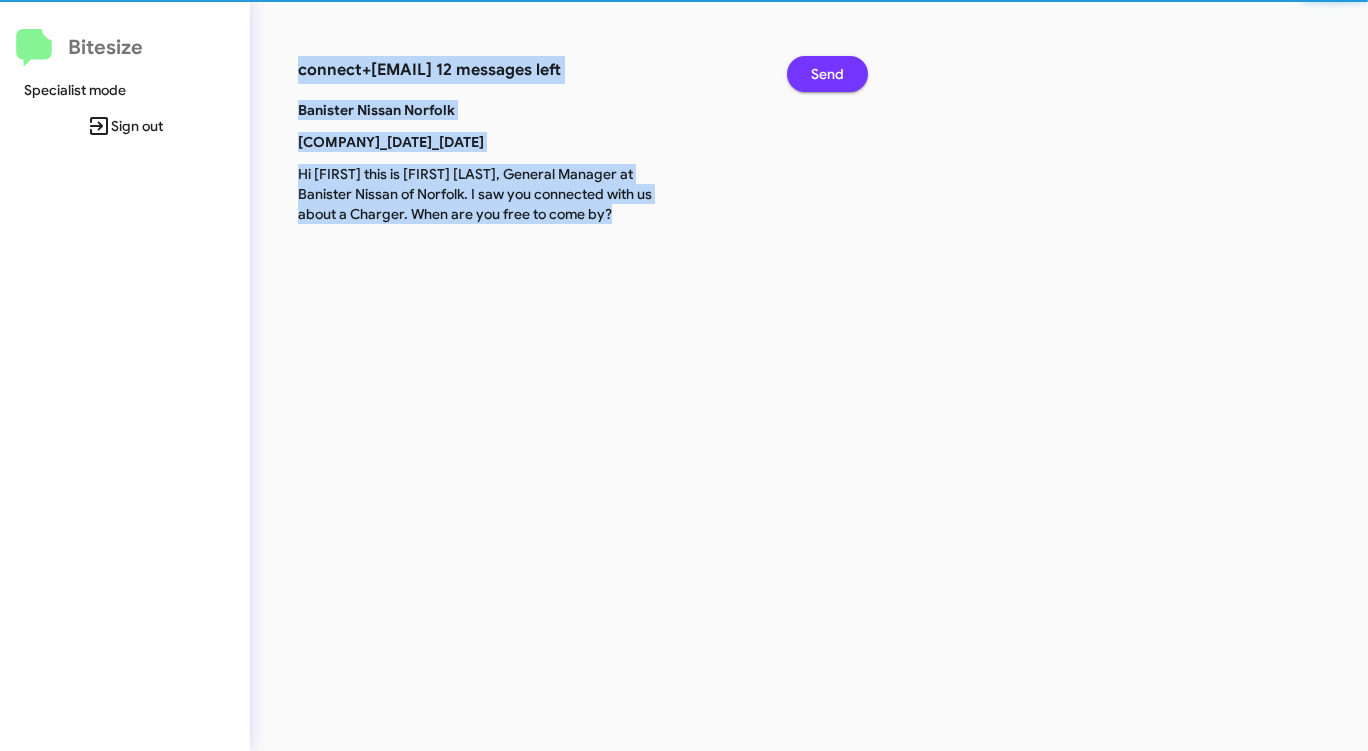 click on "Send" 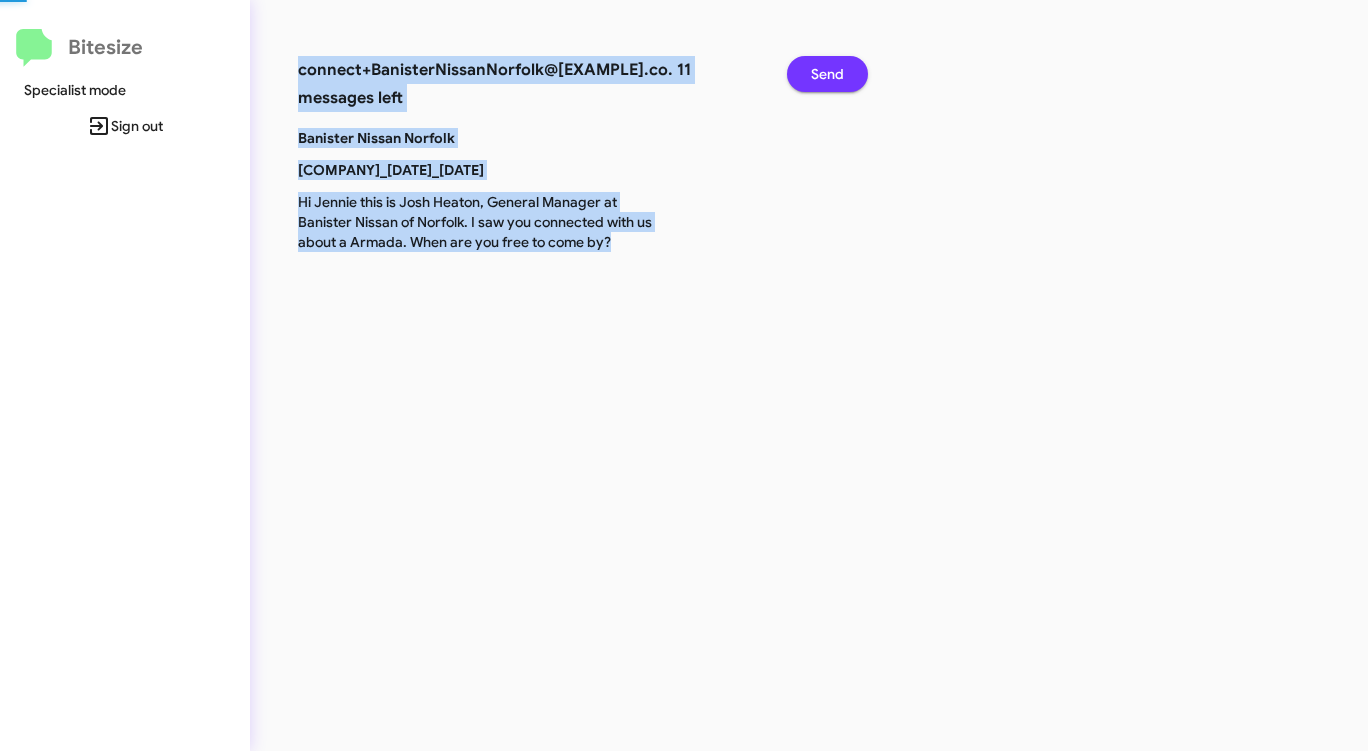 click on "Send" 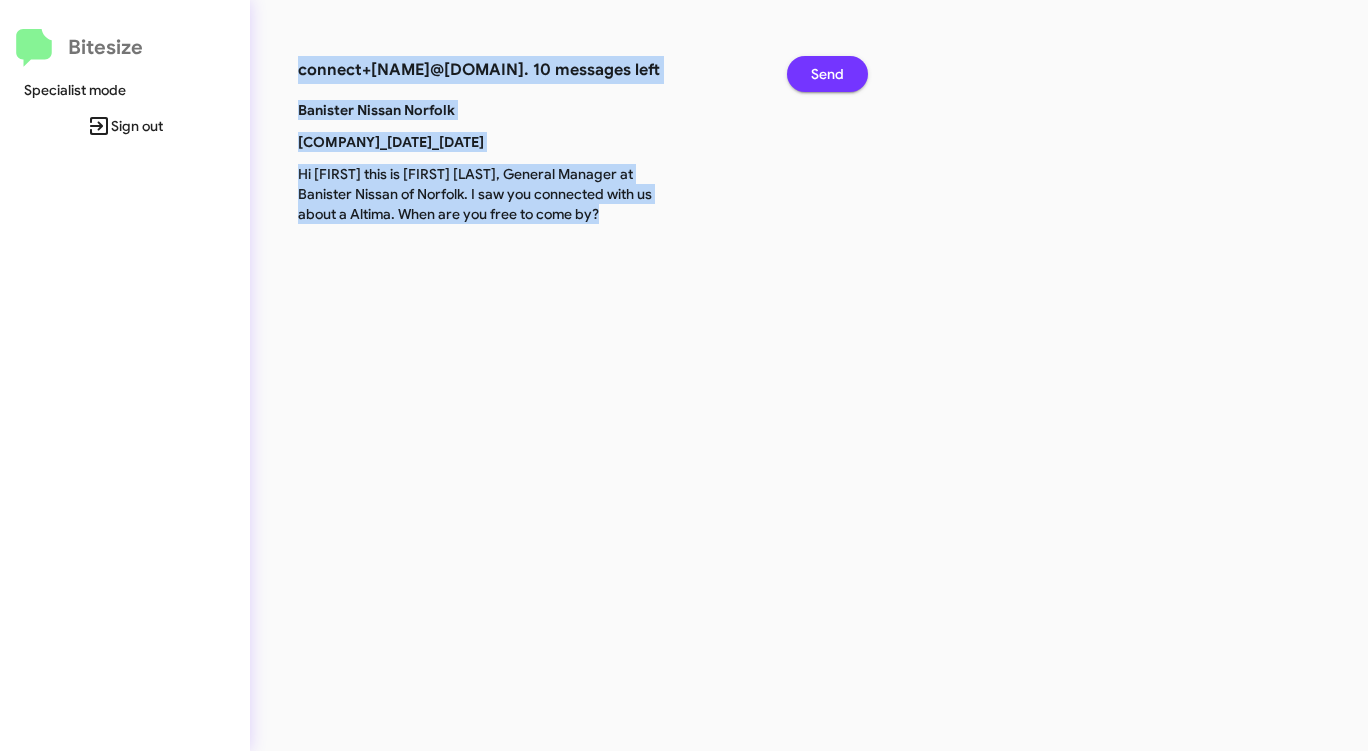 click on "Send" 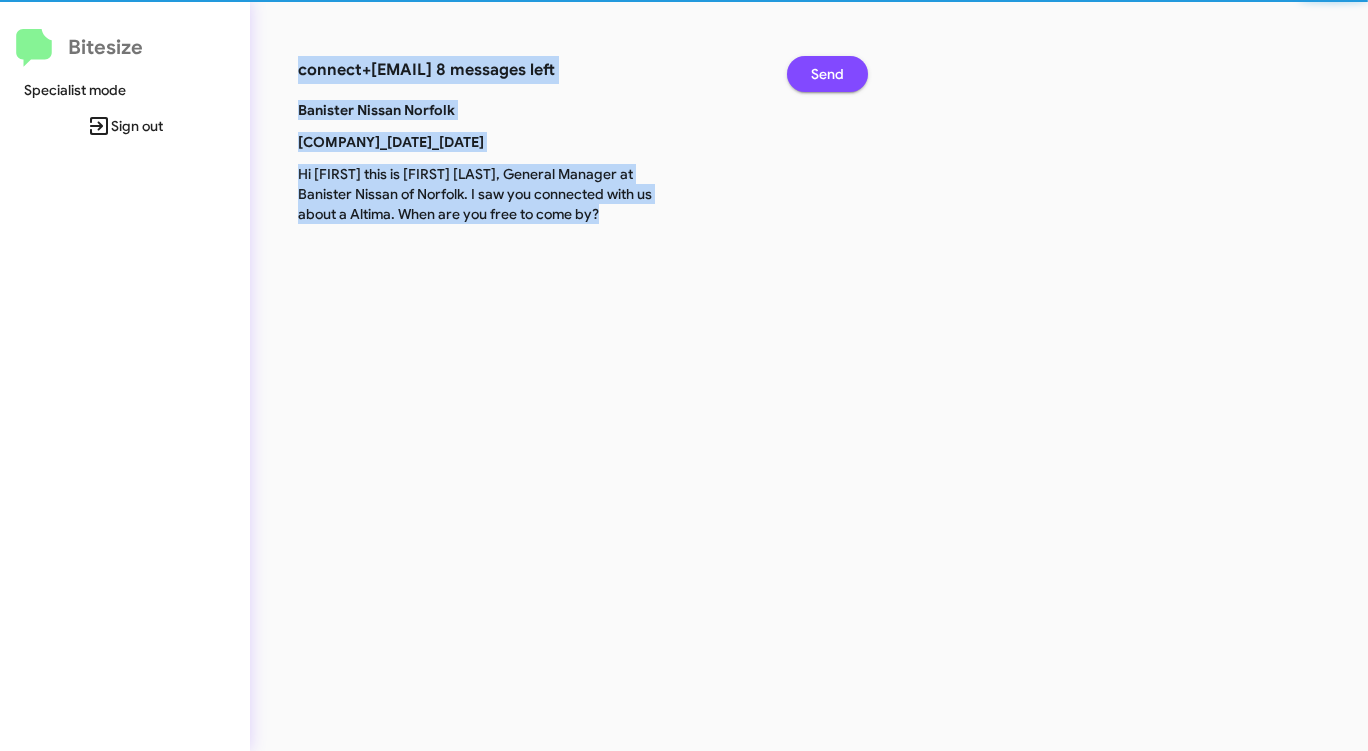 click on "Send" 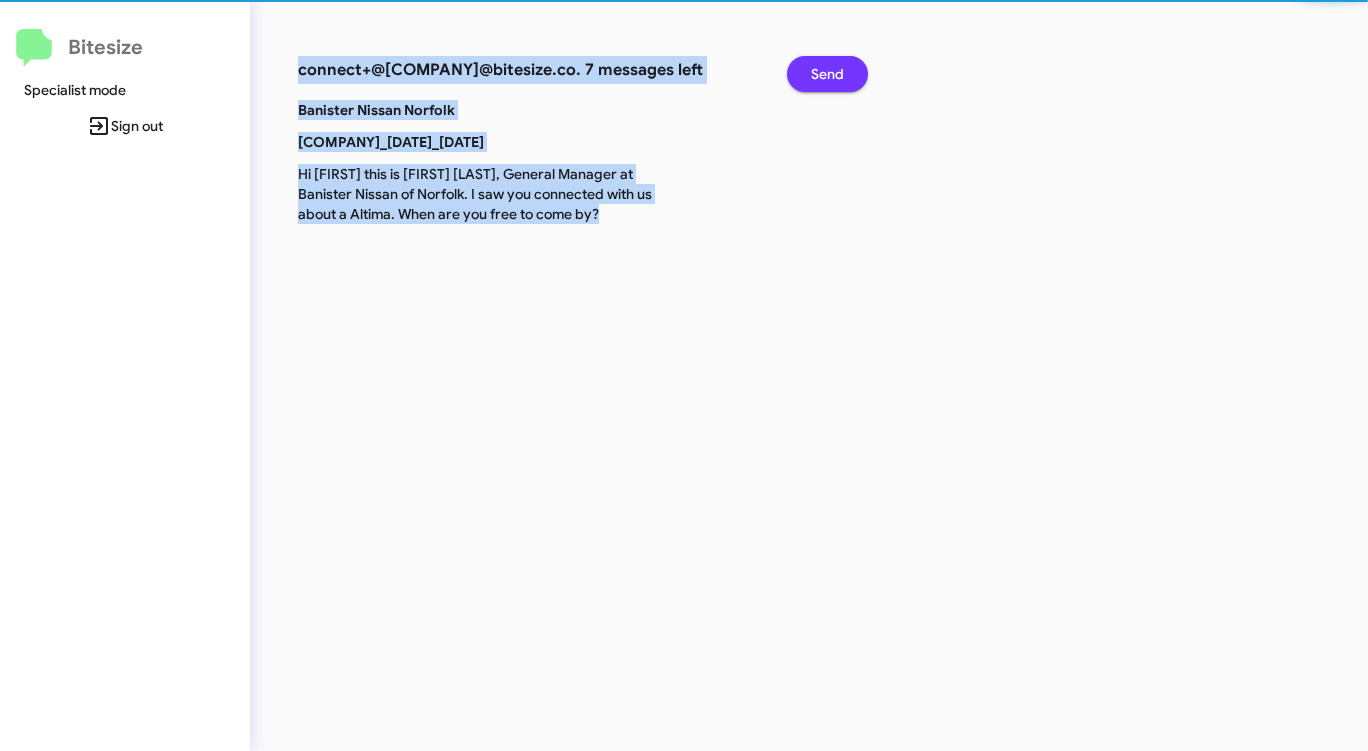 click on "Send" 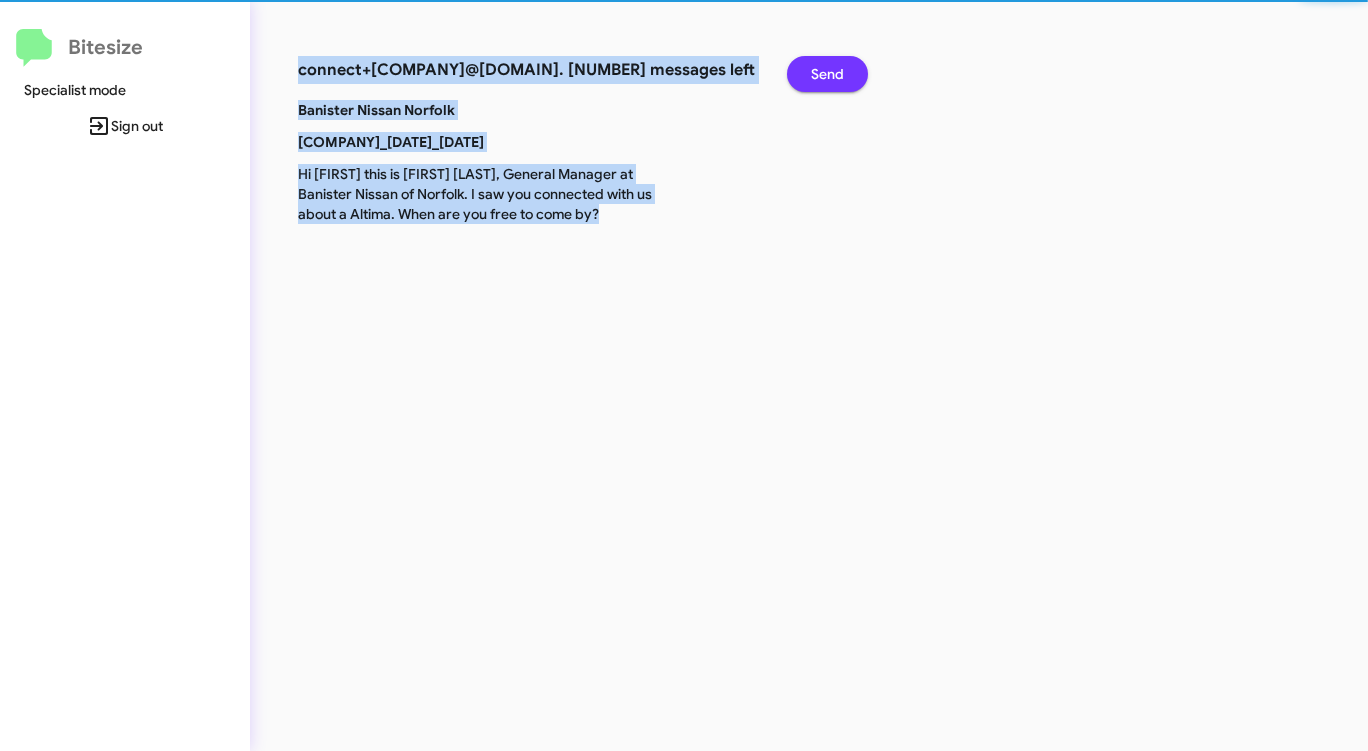 click on "Send" 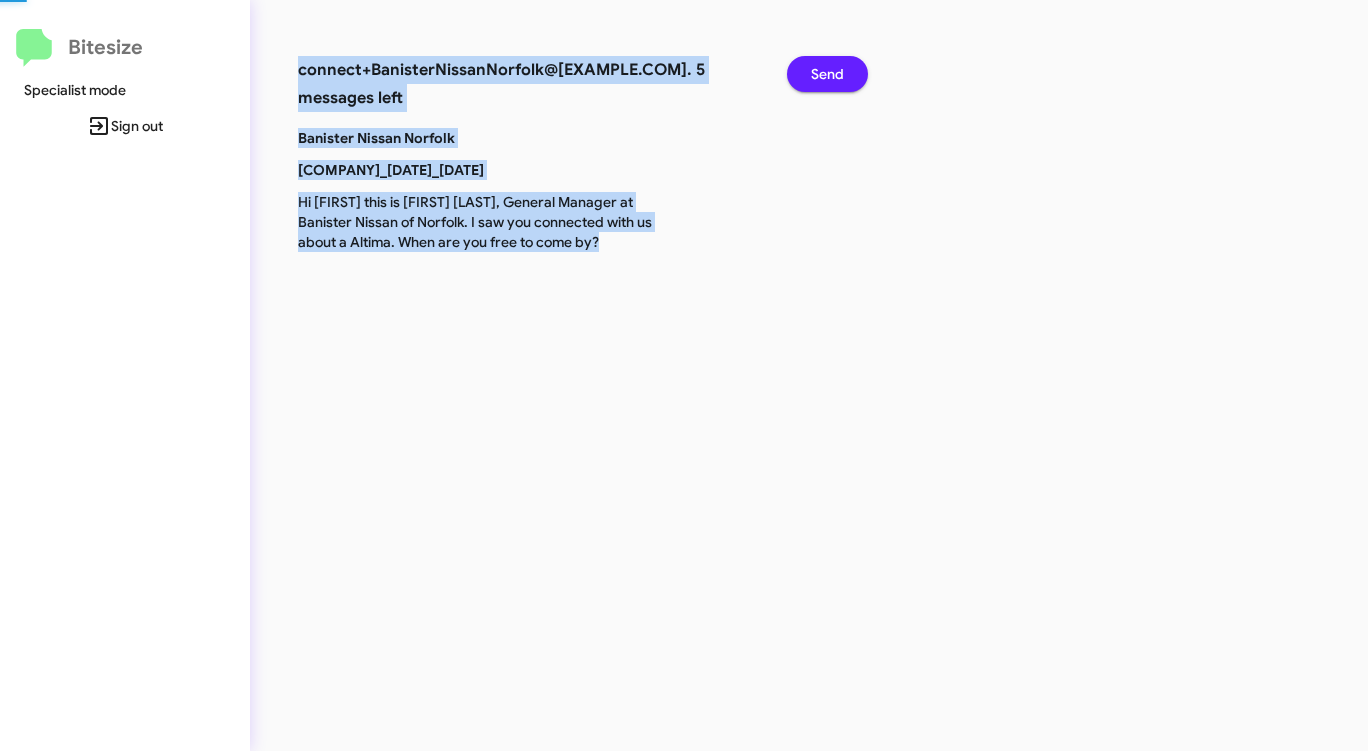 click on "Send" 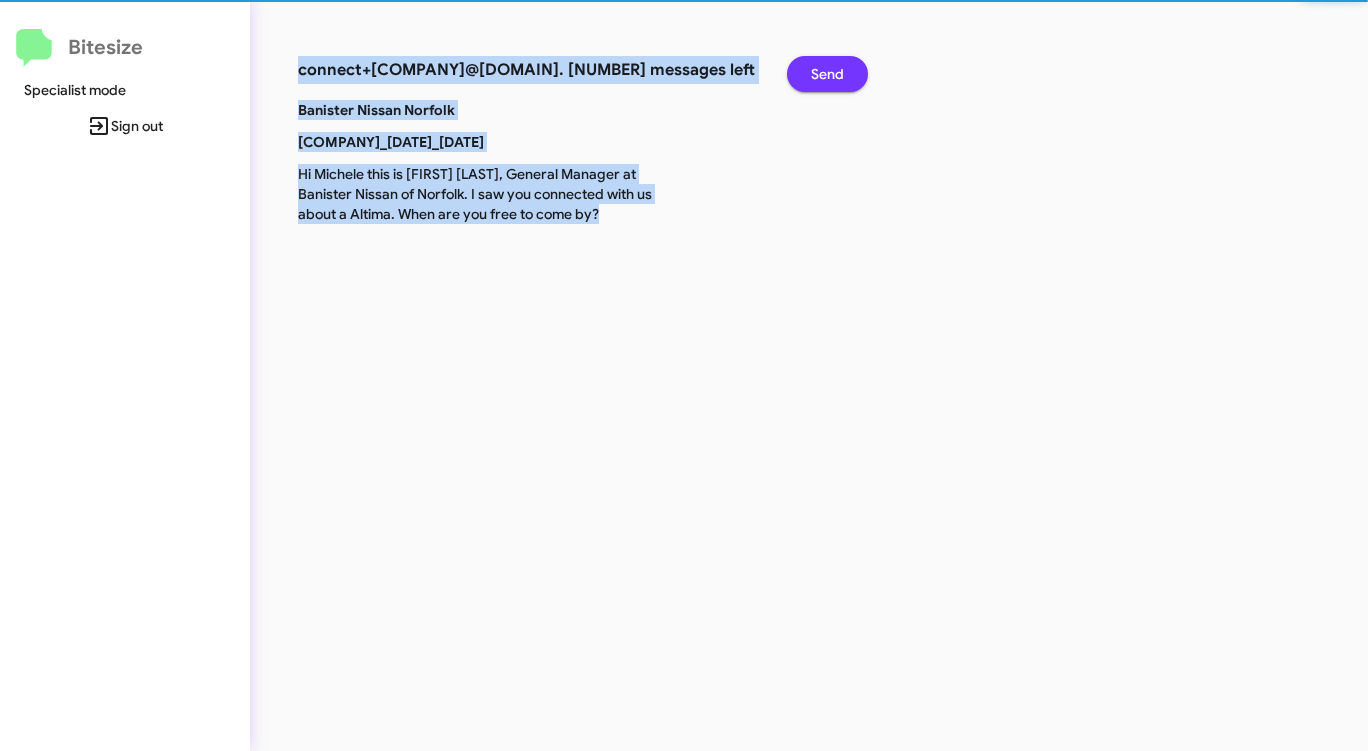 click on "Send" 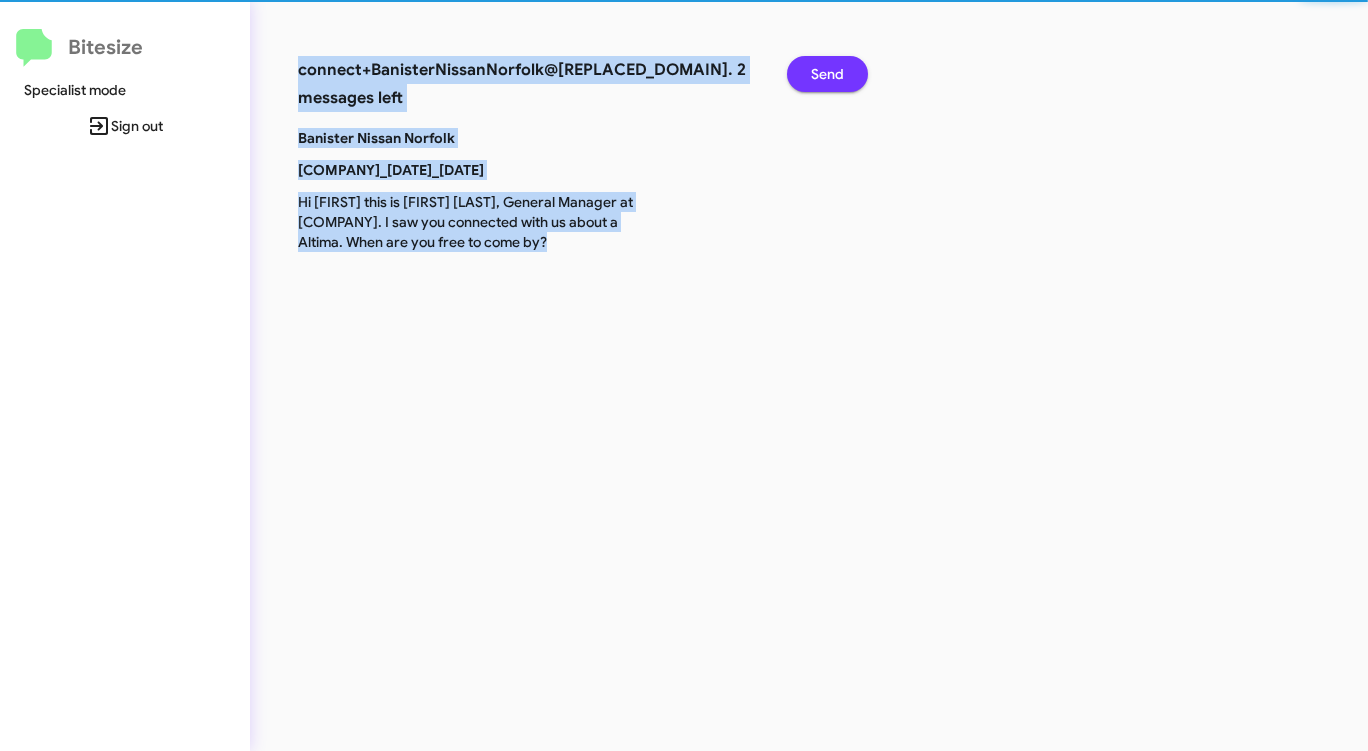 click on "Send" 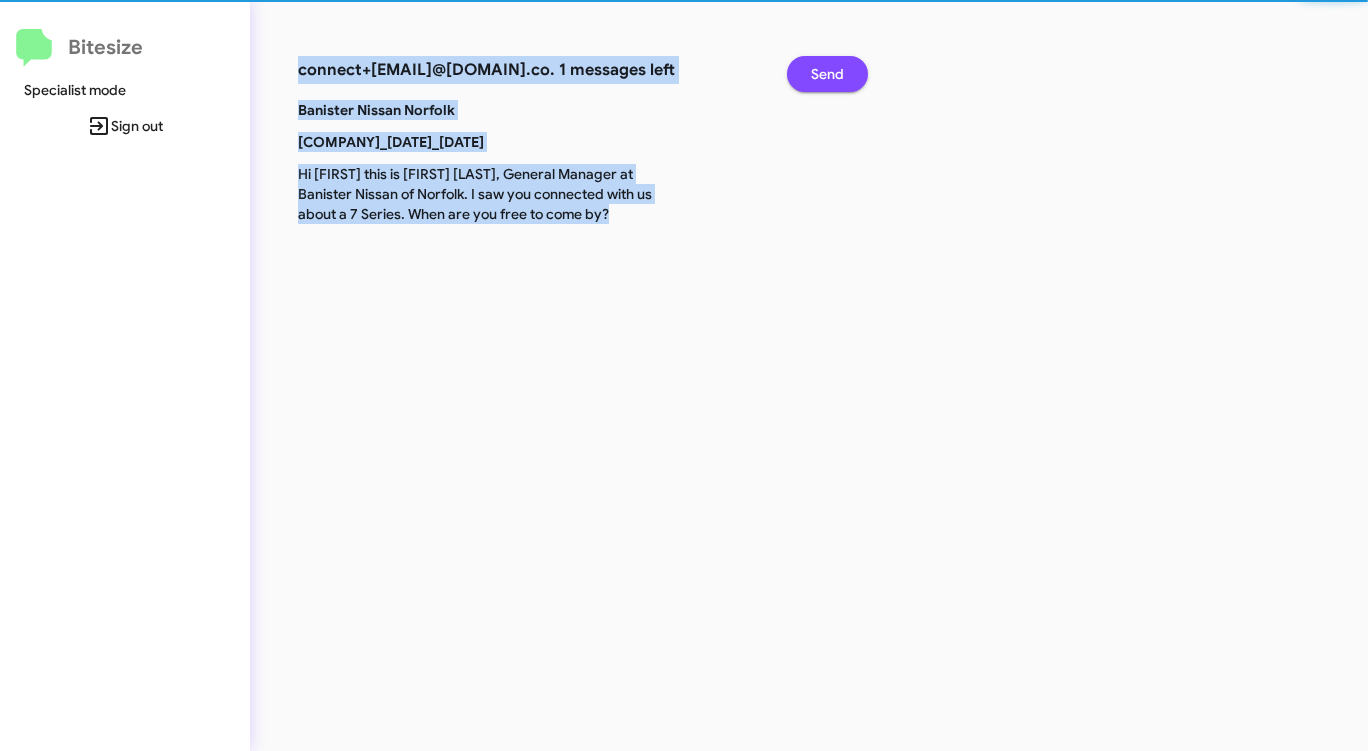 click on "Send" 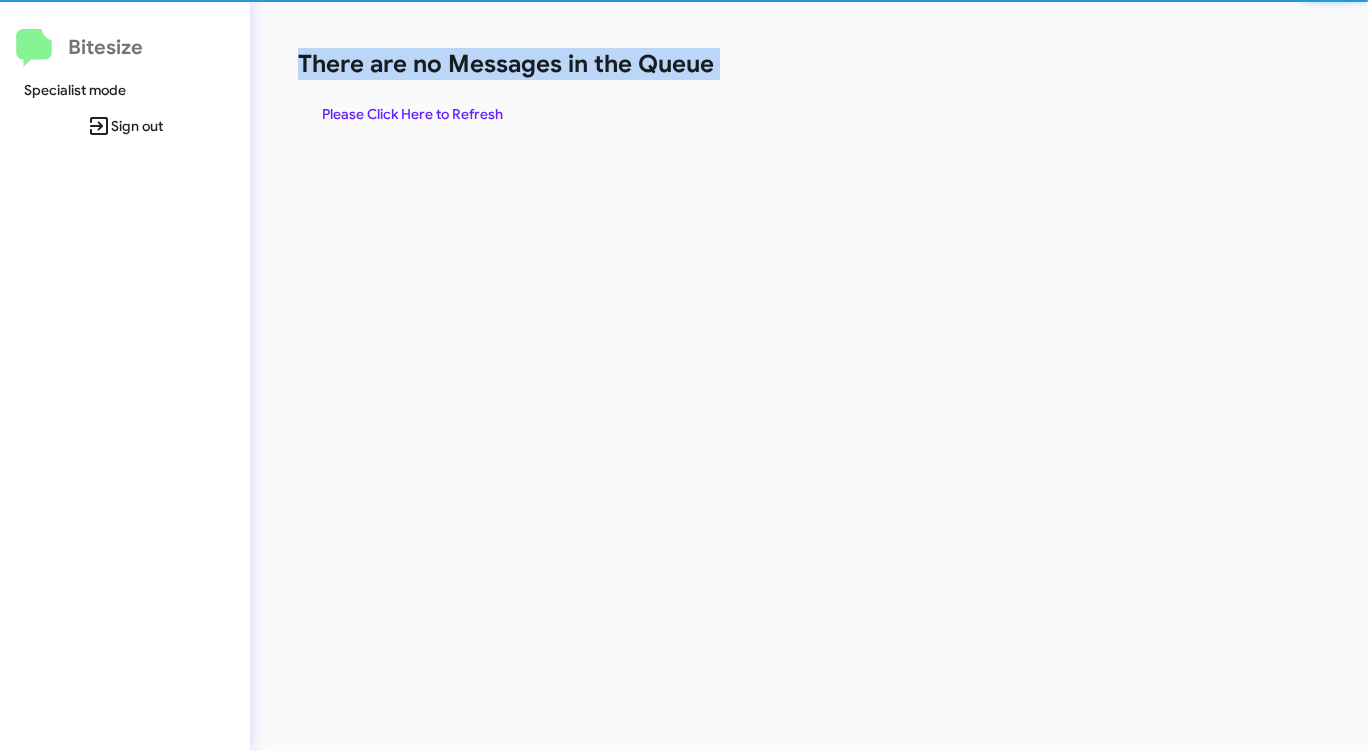 click on "There are no Messages in the Queue" 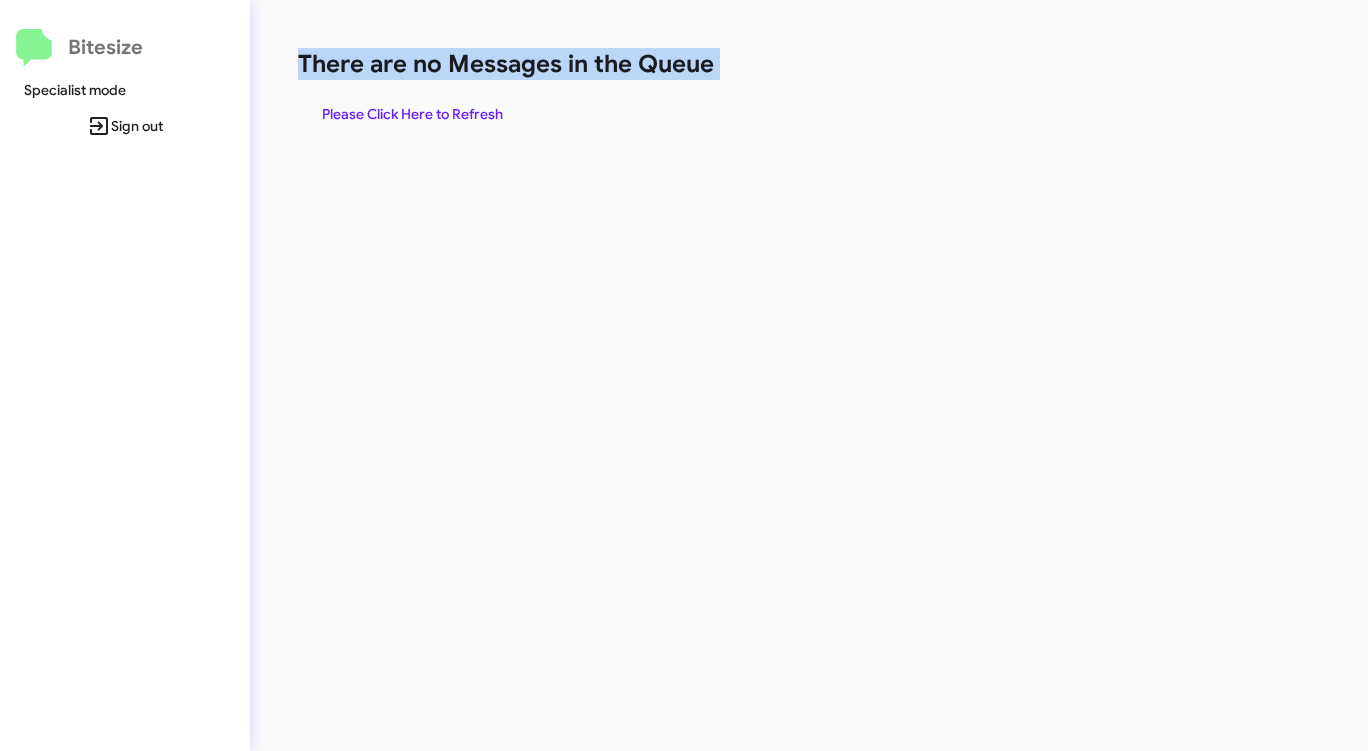 click on "There are no Messages in the Queue" 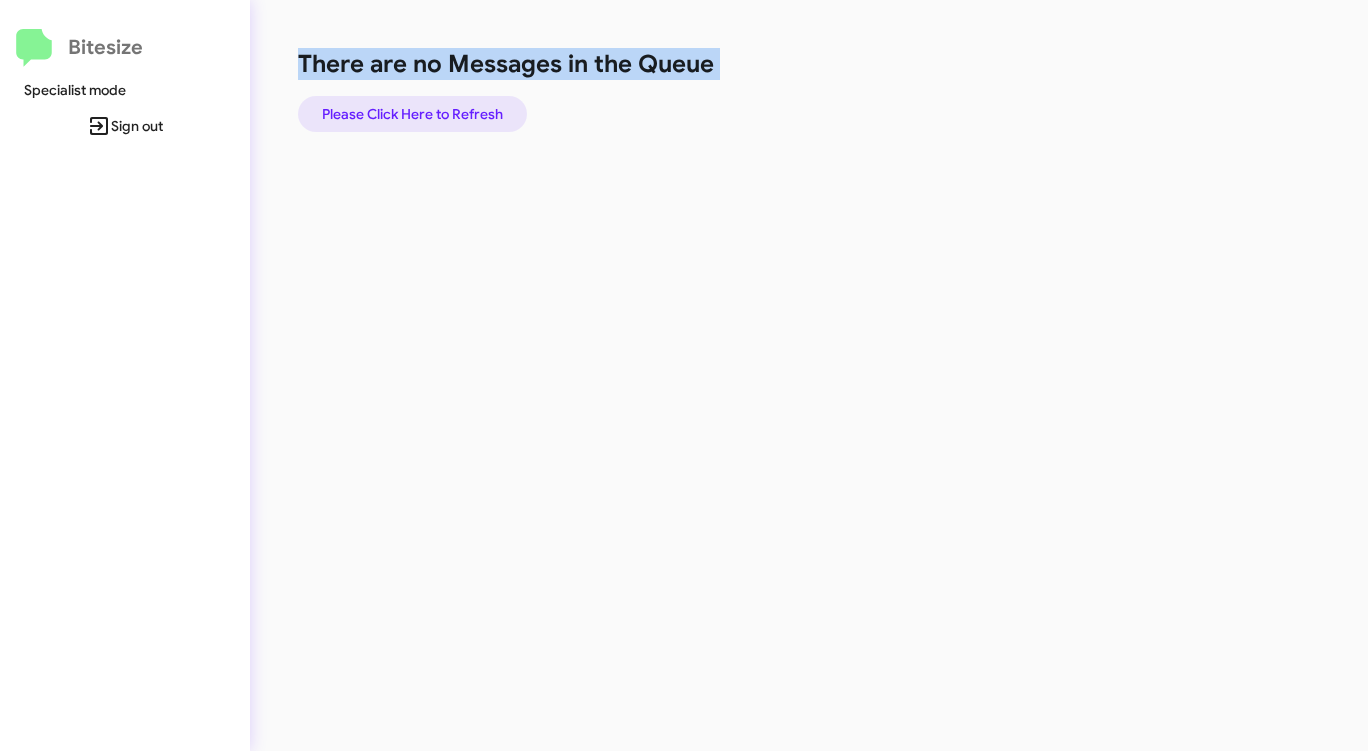 click on "Please Click Here to Refresh" 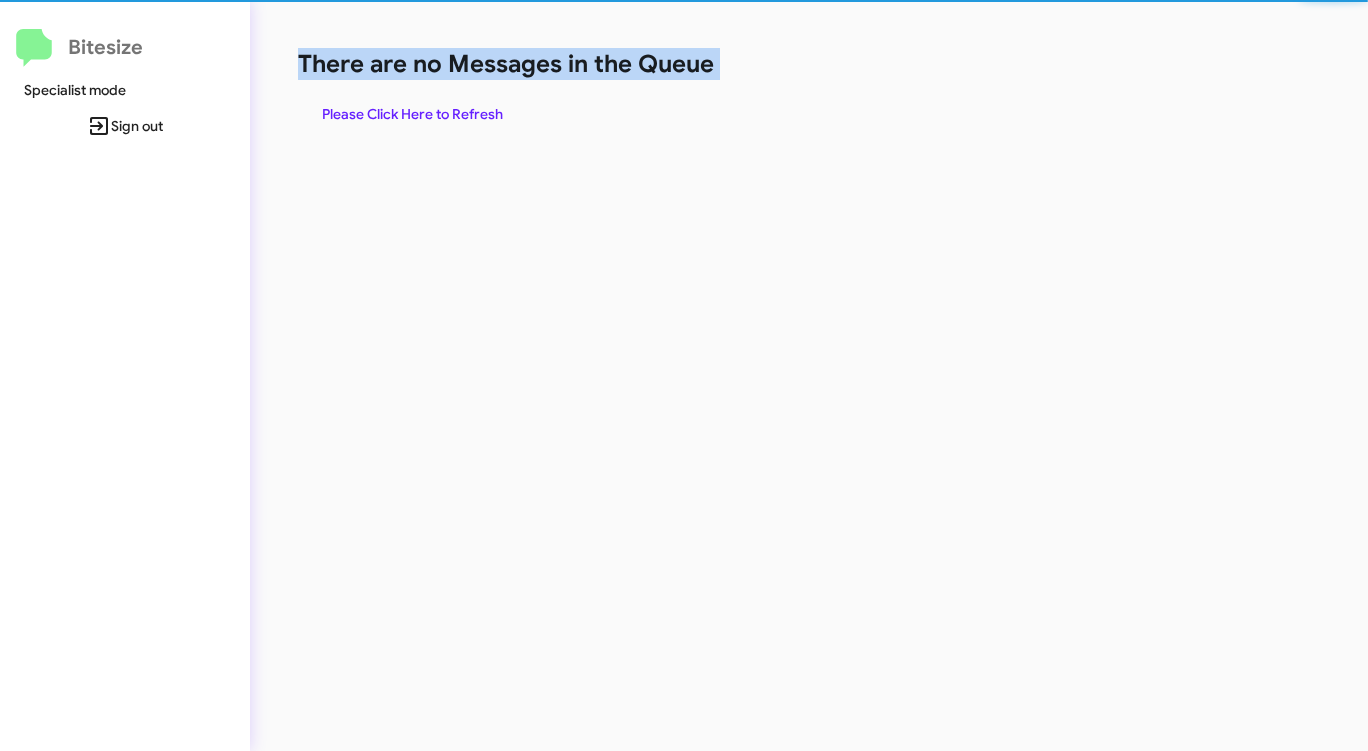click on "Please Click Here to Refresh" 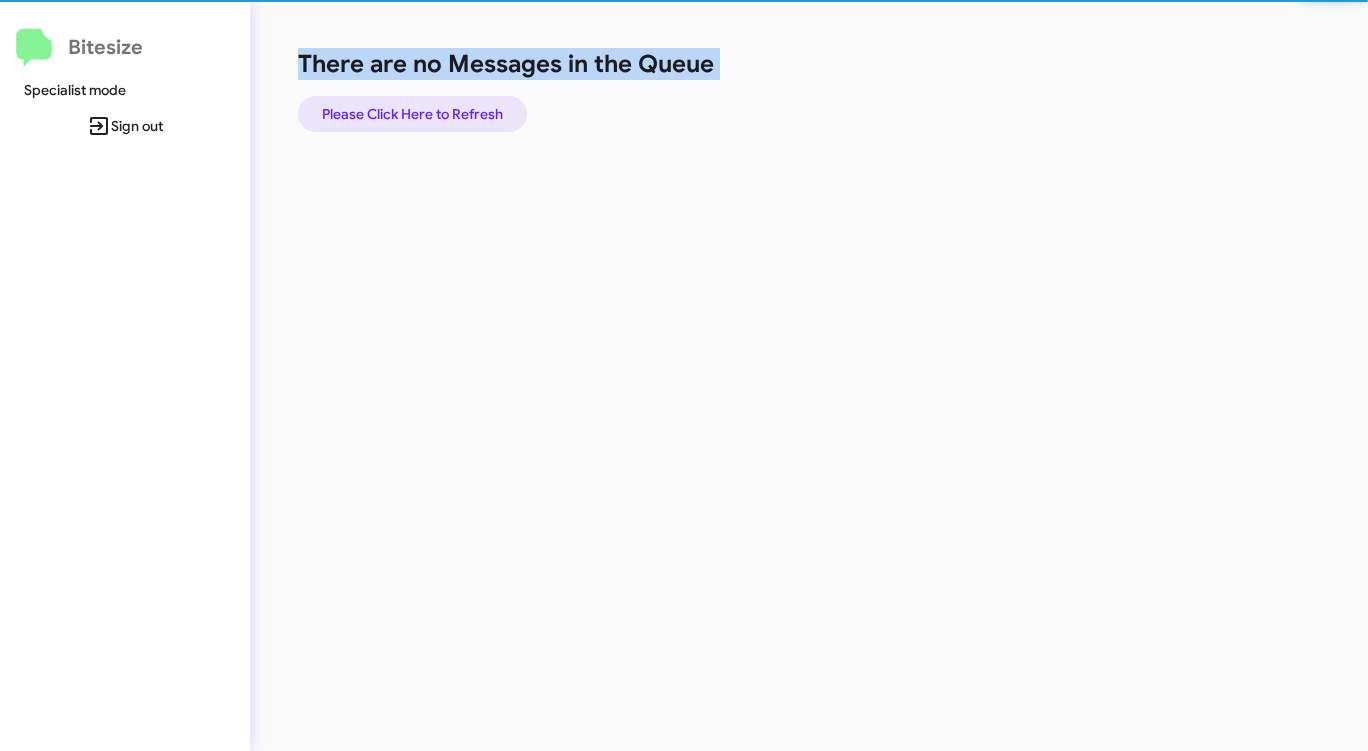 click on "Please Click Here to Refresh" 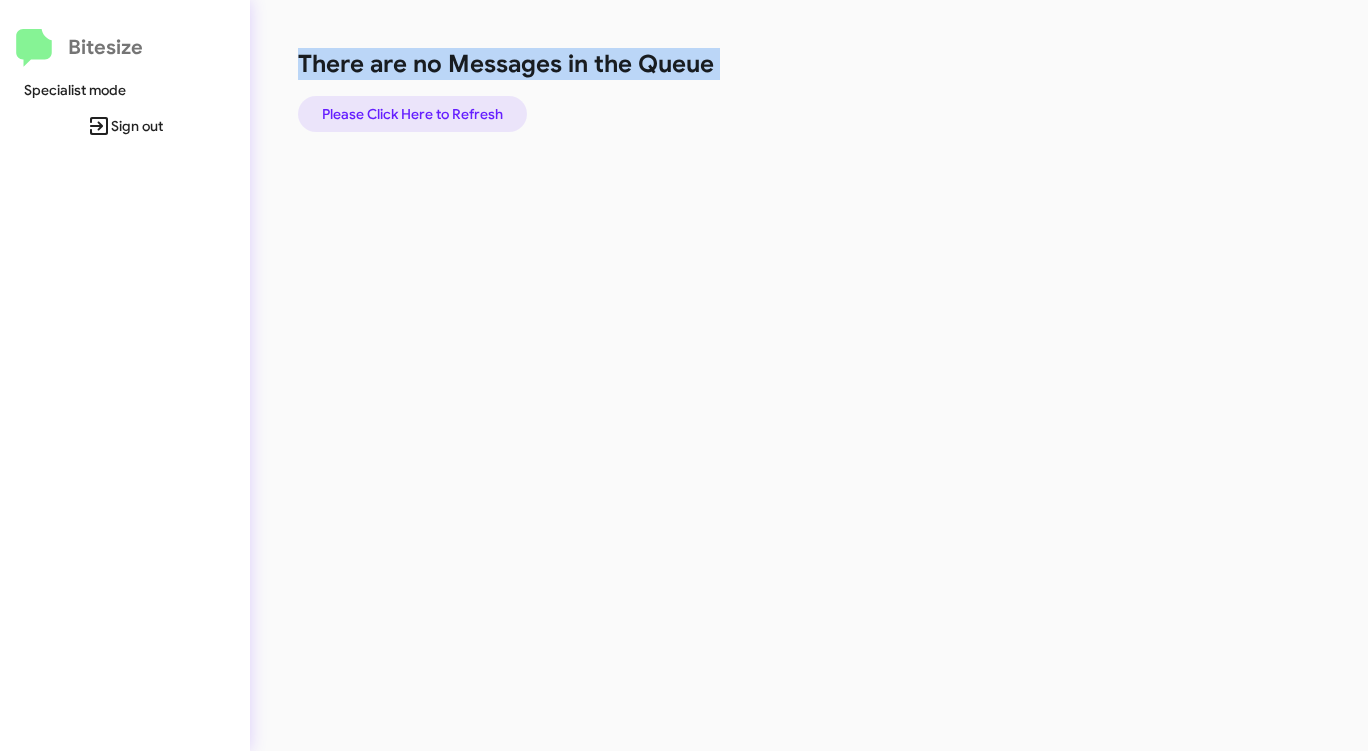 click on "Please Click Here to Refresh" 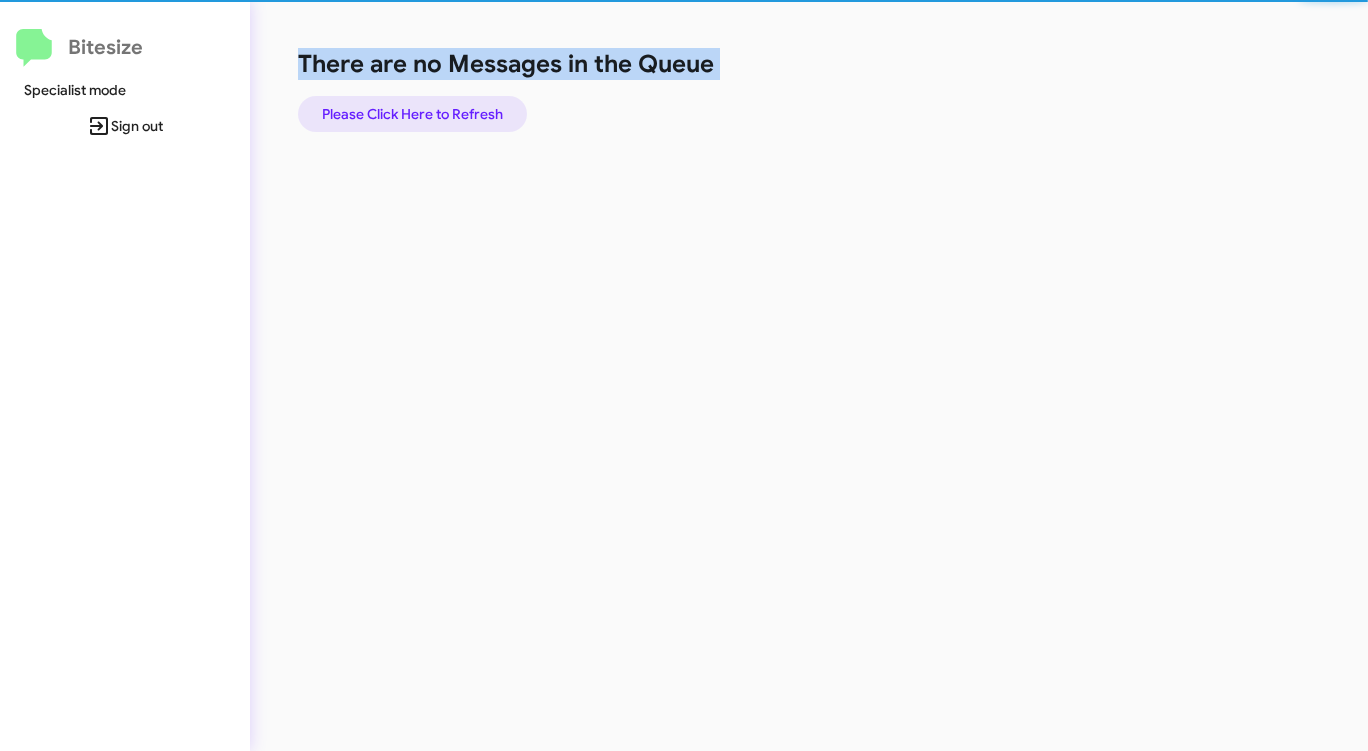 click on "Please Click Here to Refresh" 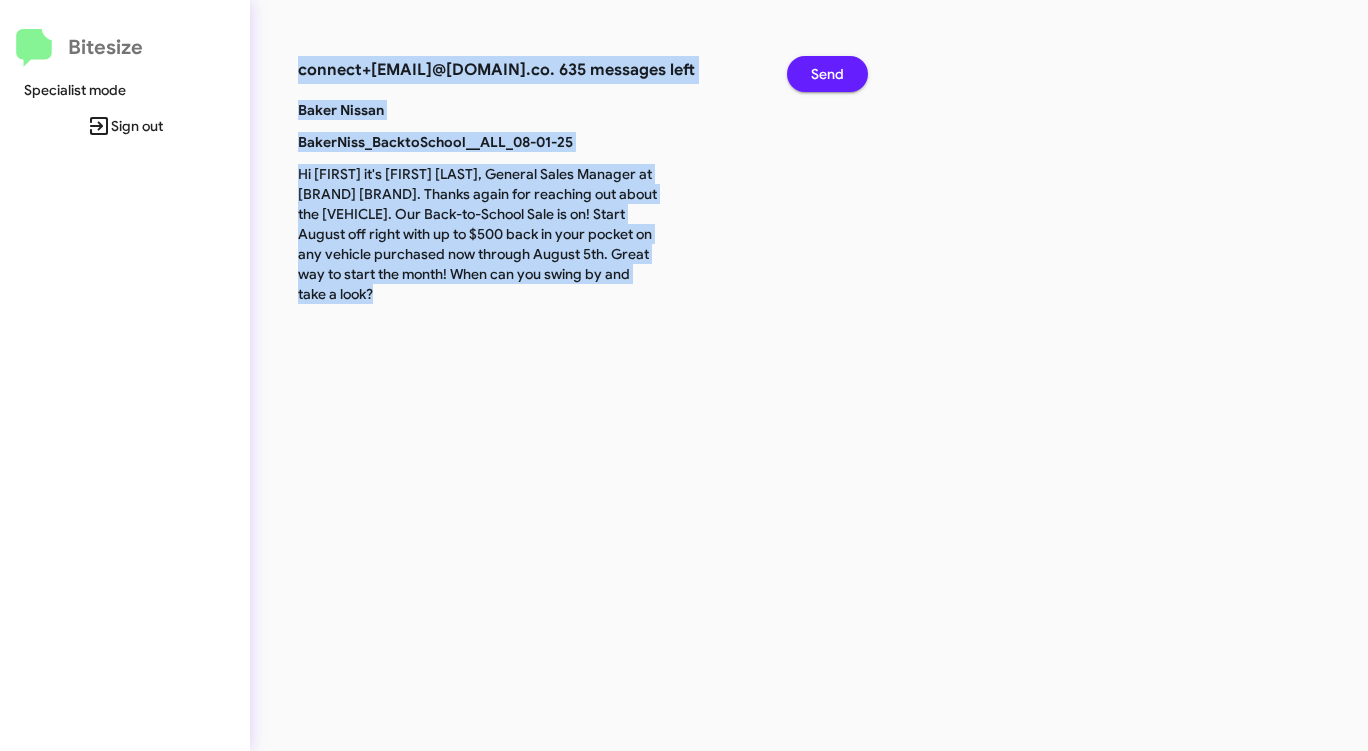 click on "Send" 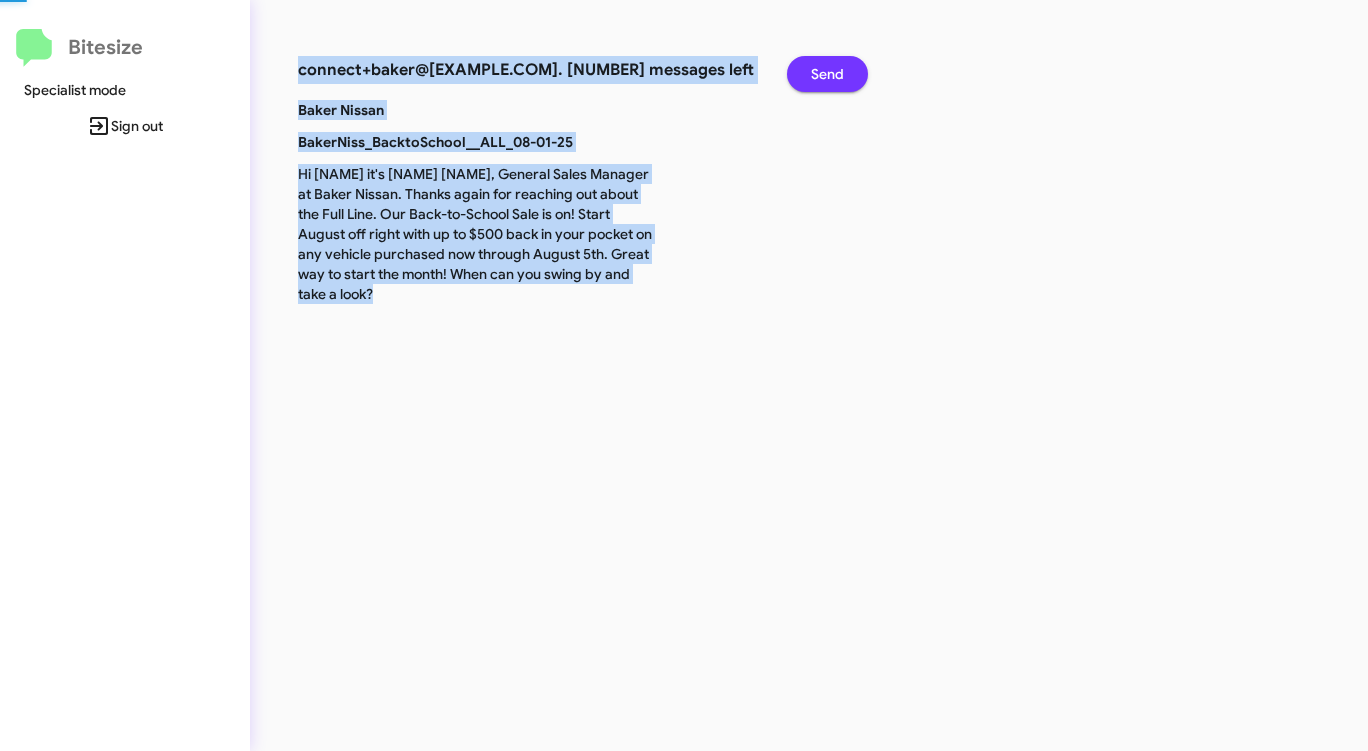 click on "Send" 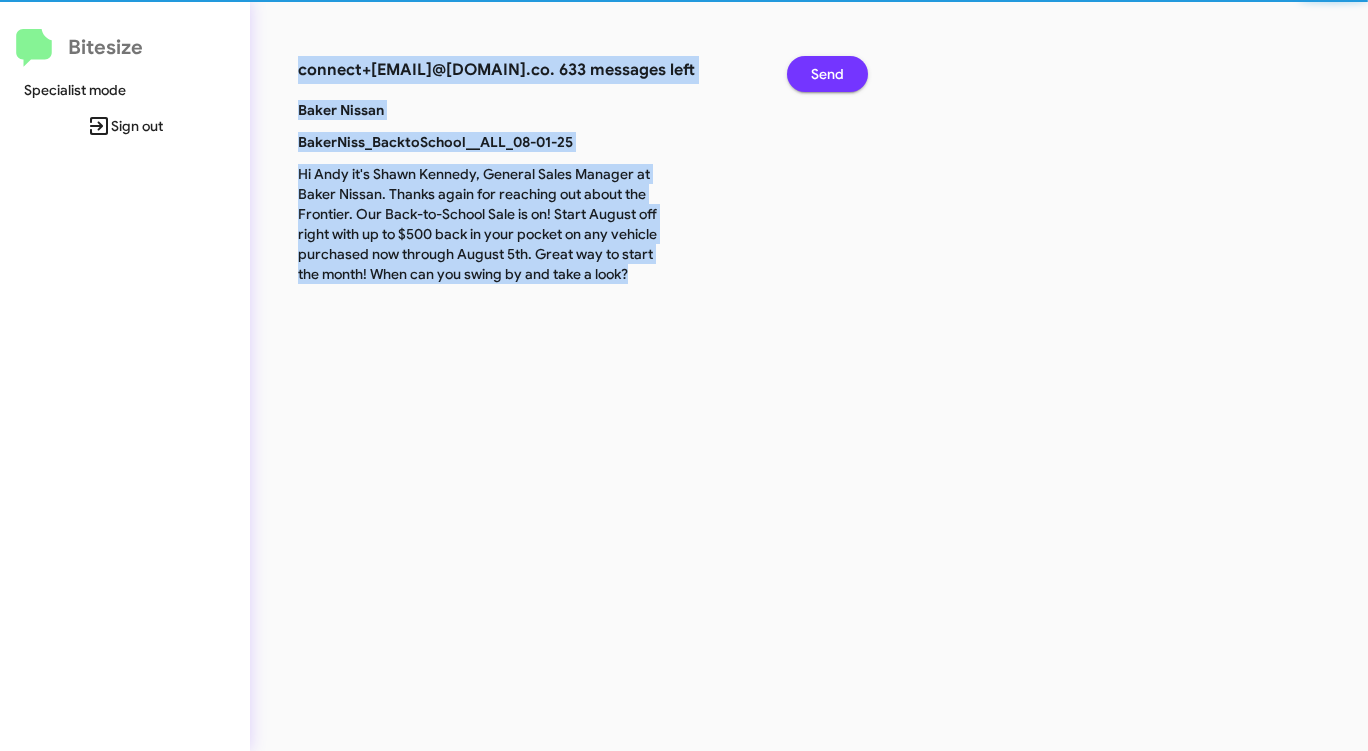 click on "Send" 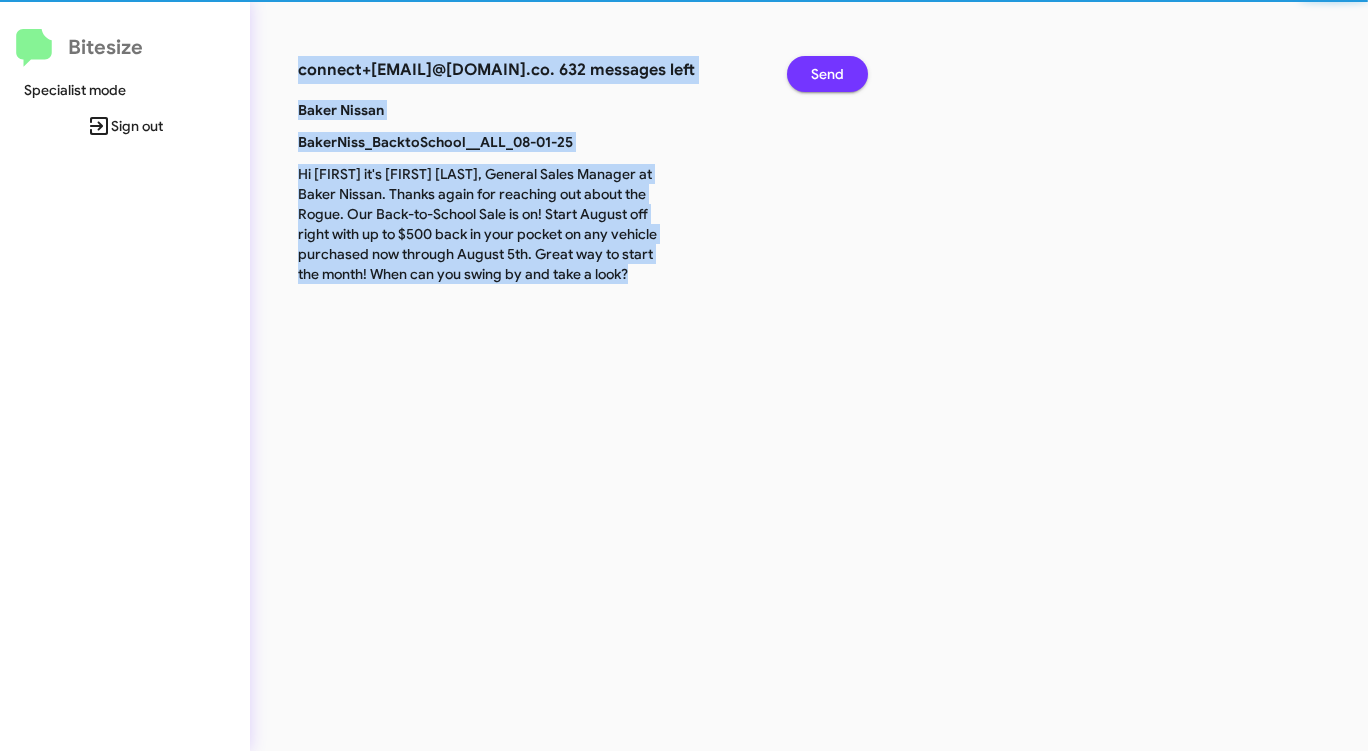 click on "Send" 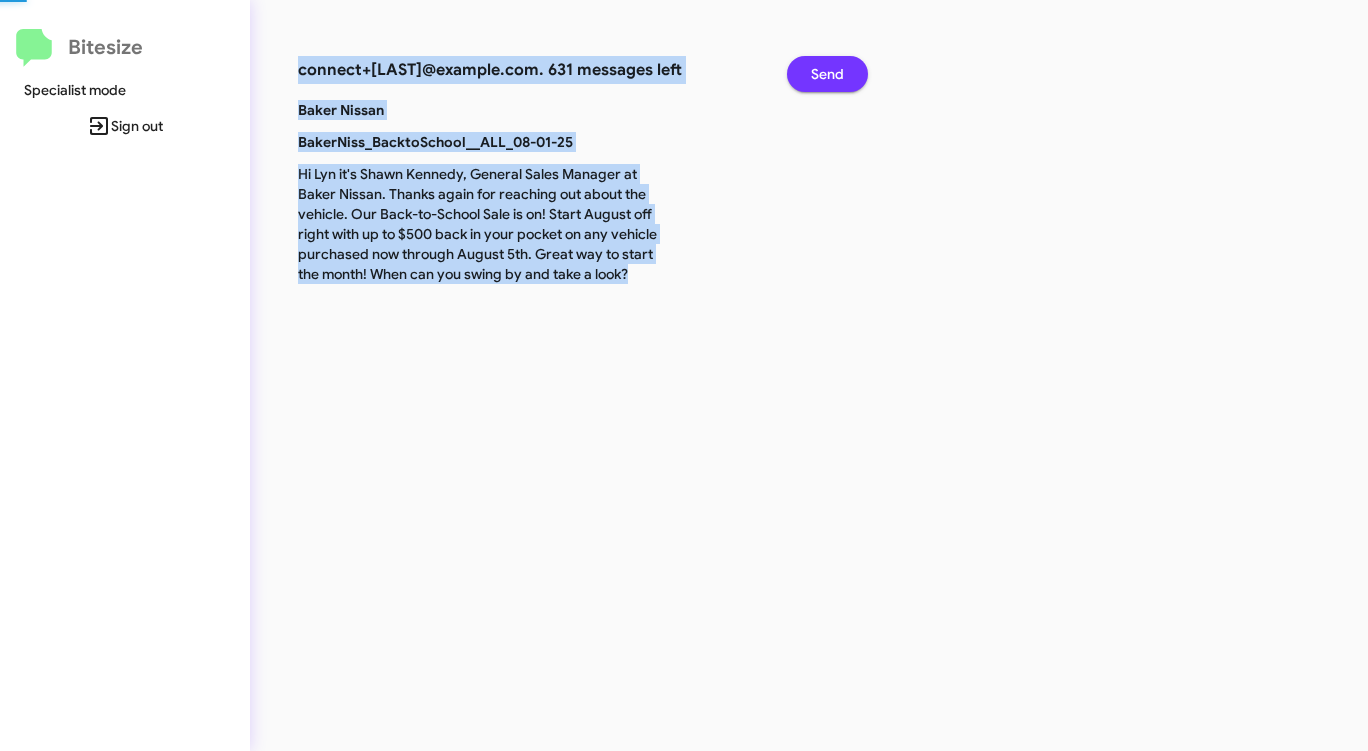 click on "Send" 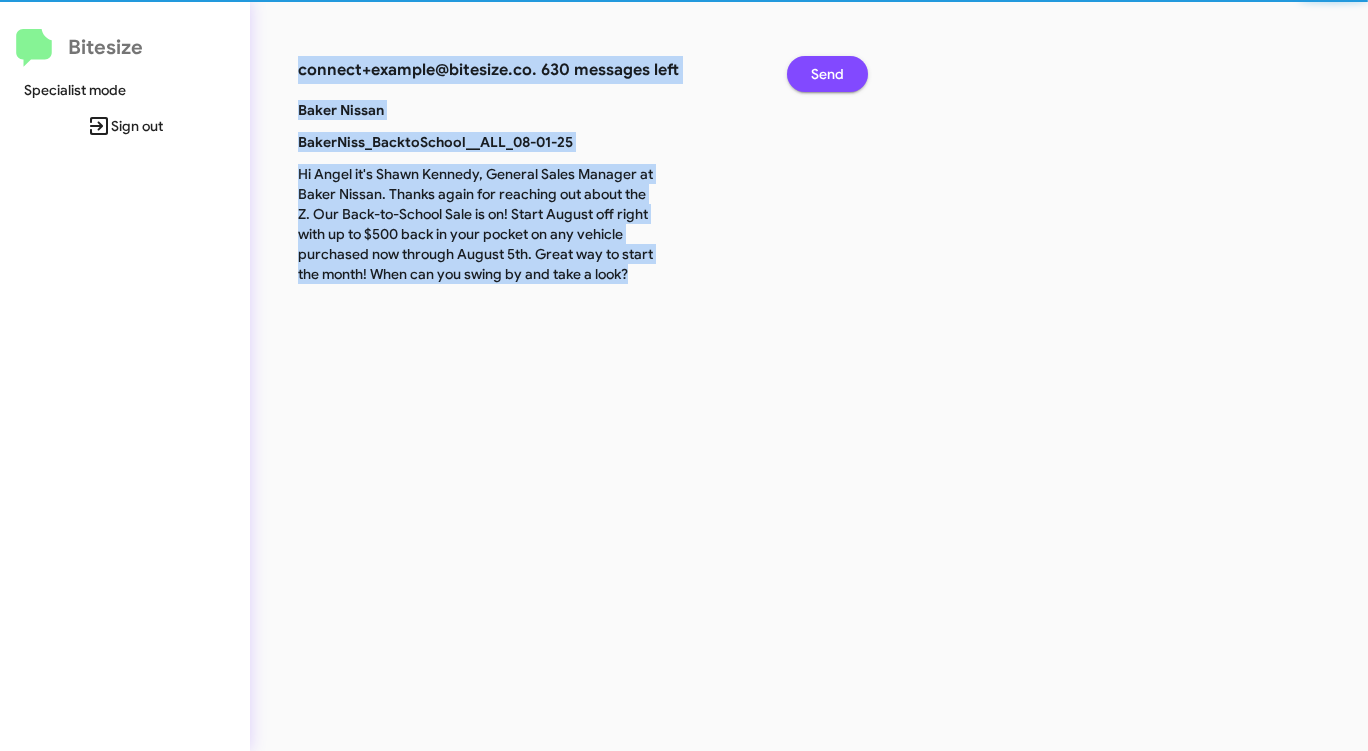 click on "Send" 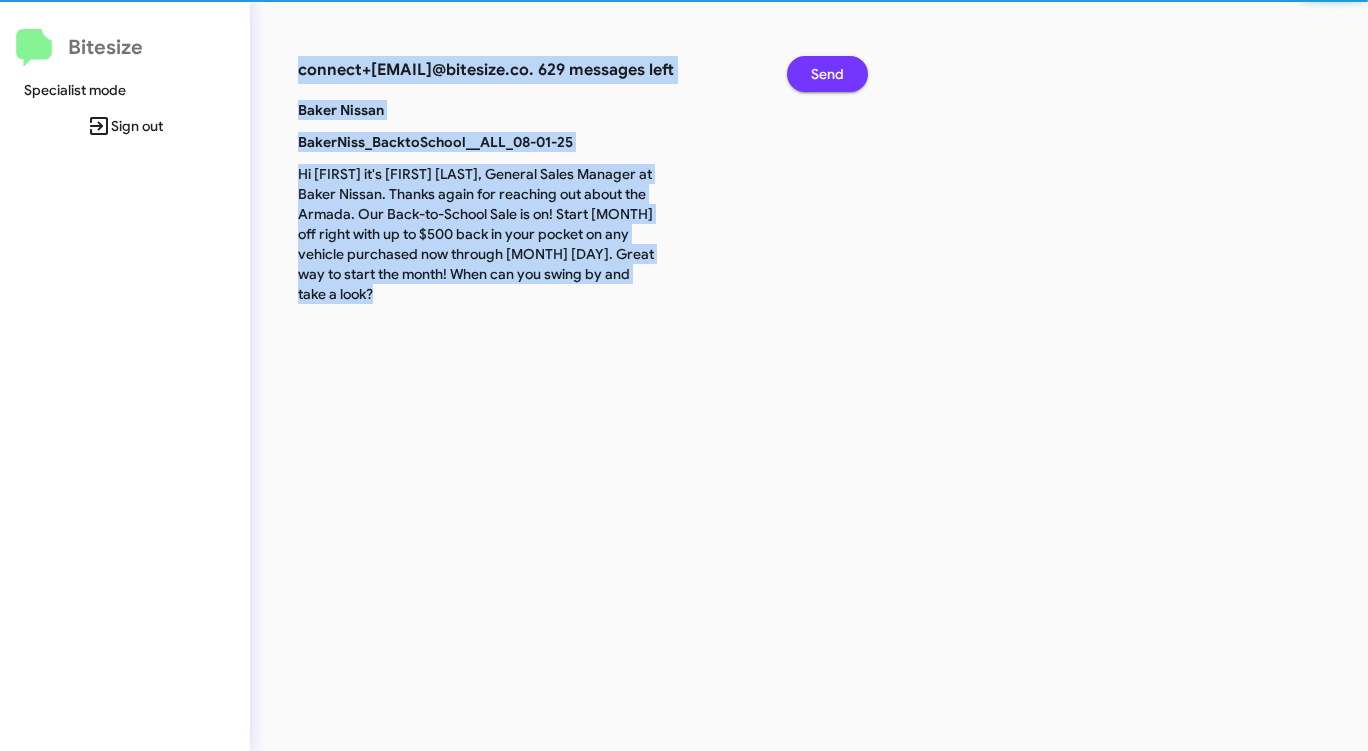 click on "Send" 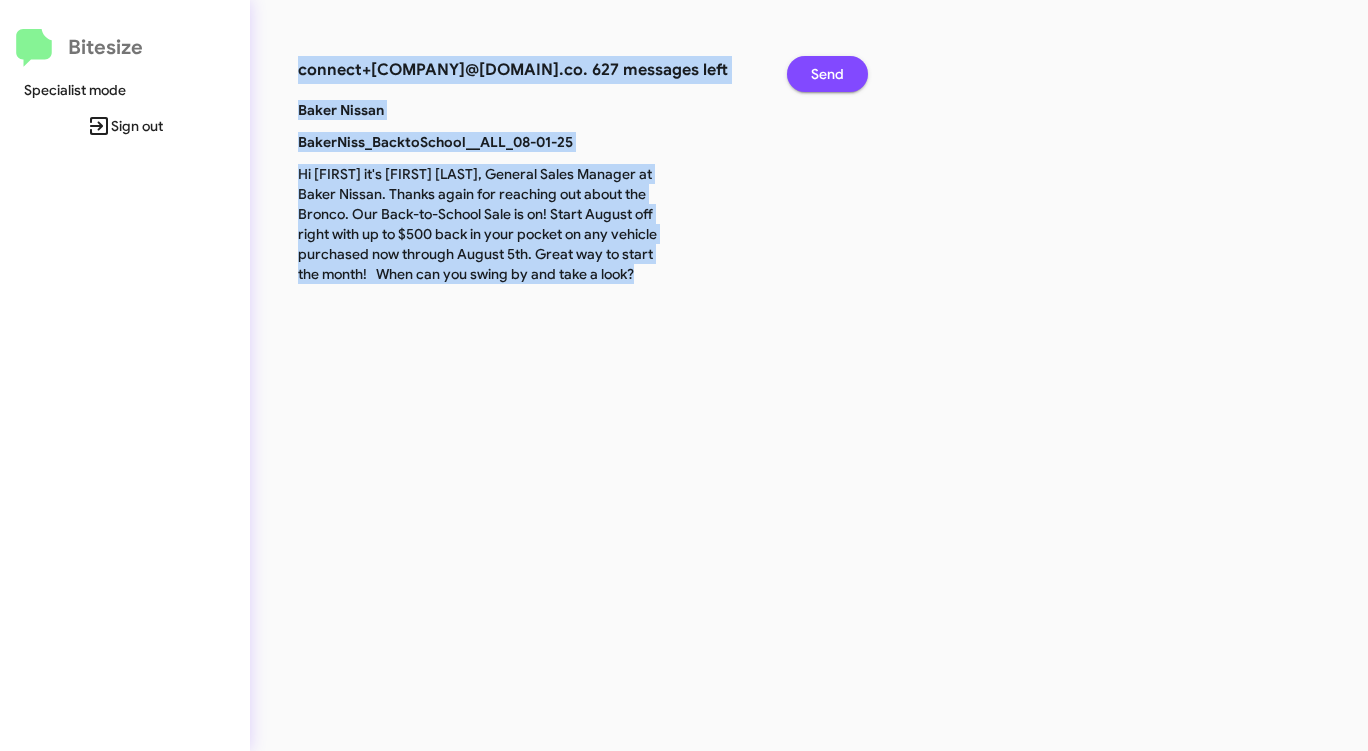 click on "Send" 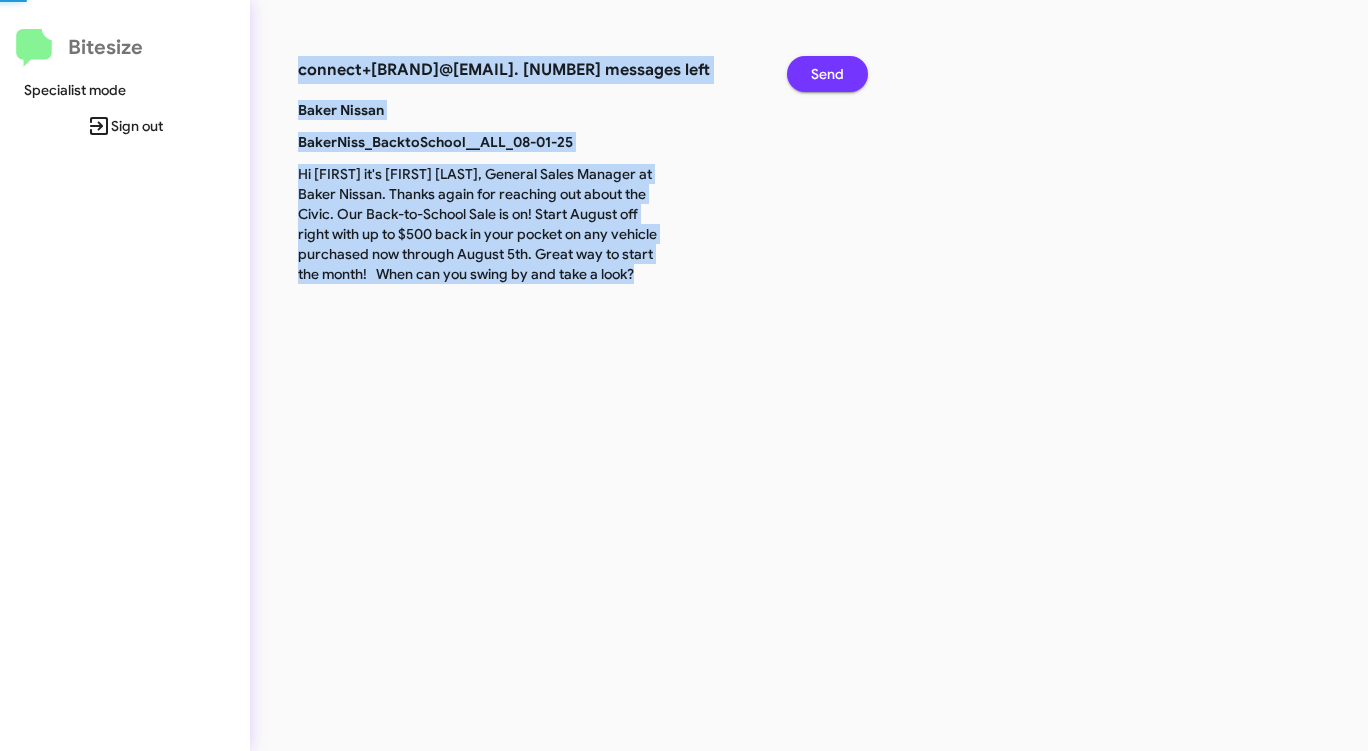 click on "Send" 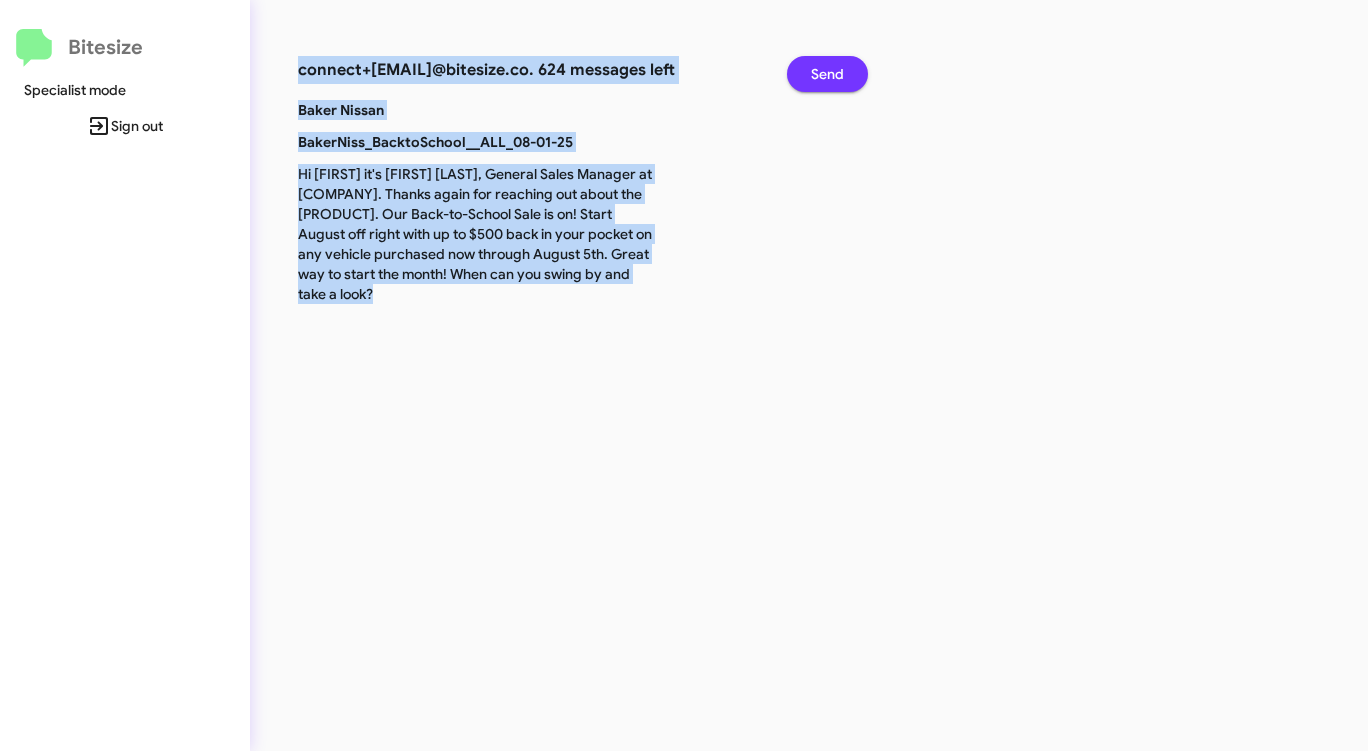 click on "Send" 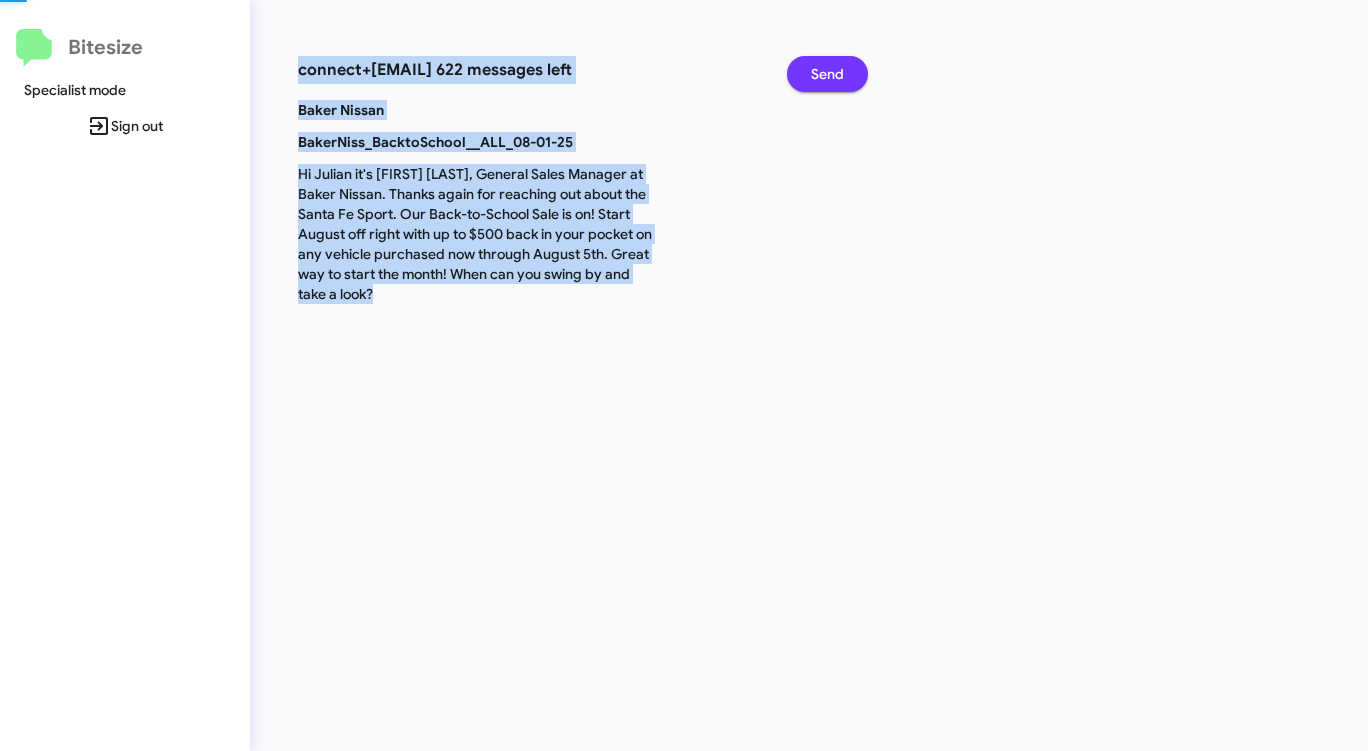 click on "Send" 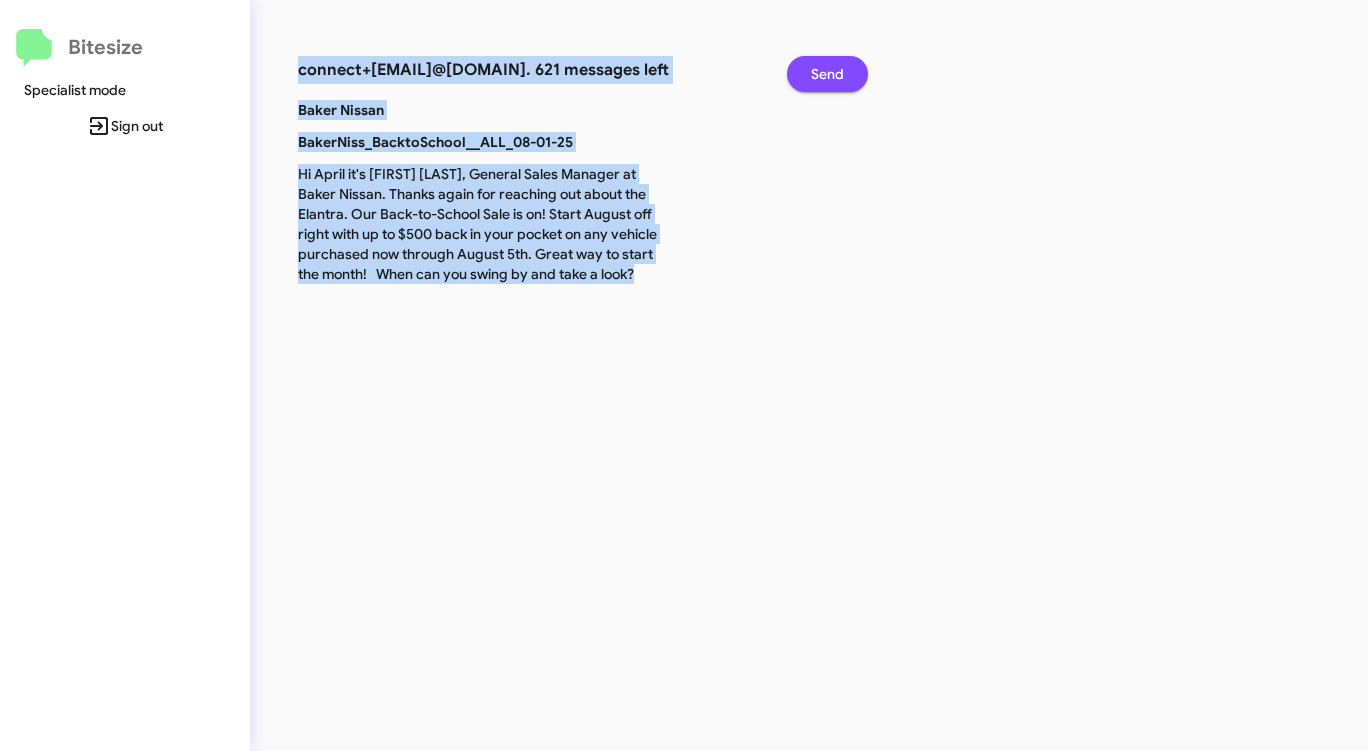 click on "Send" 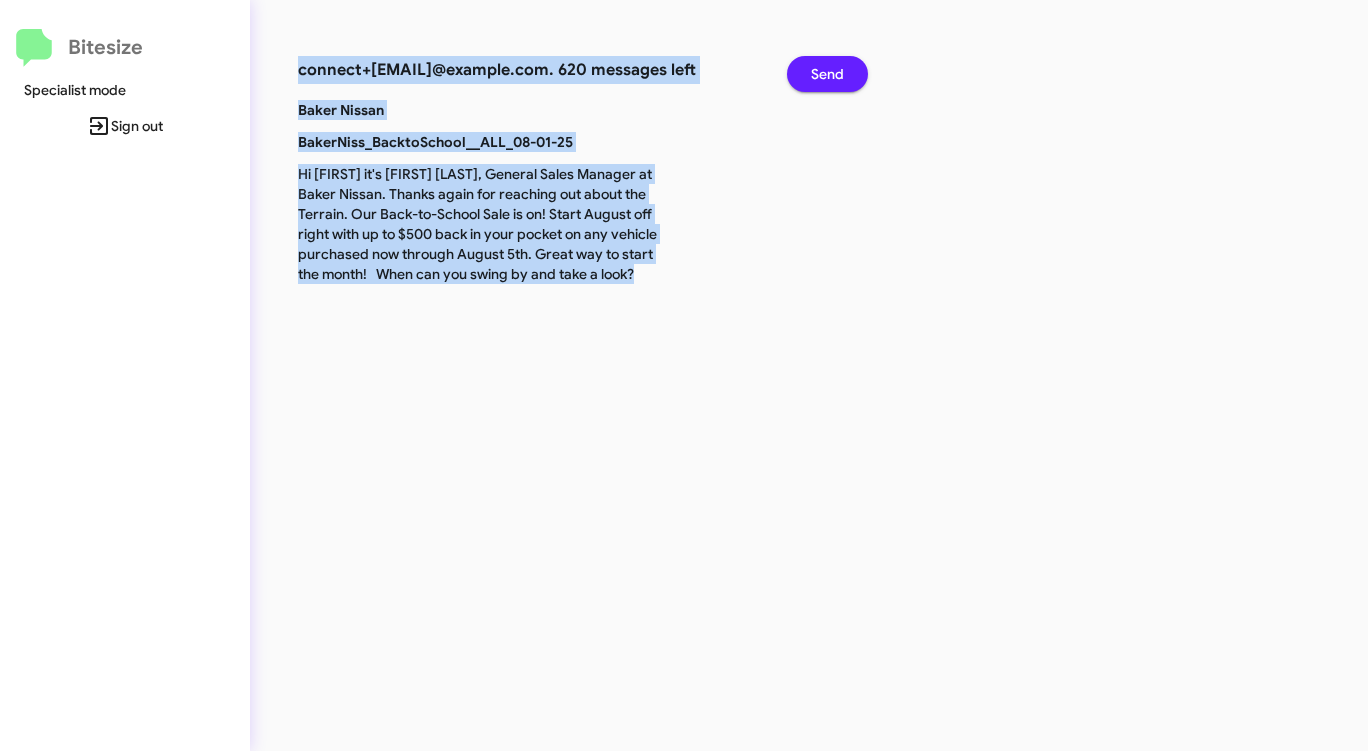 click on "Send" 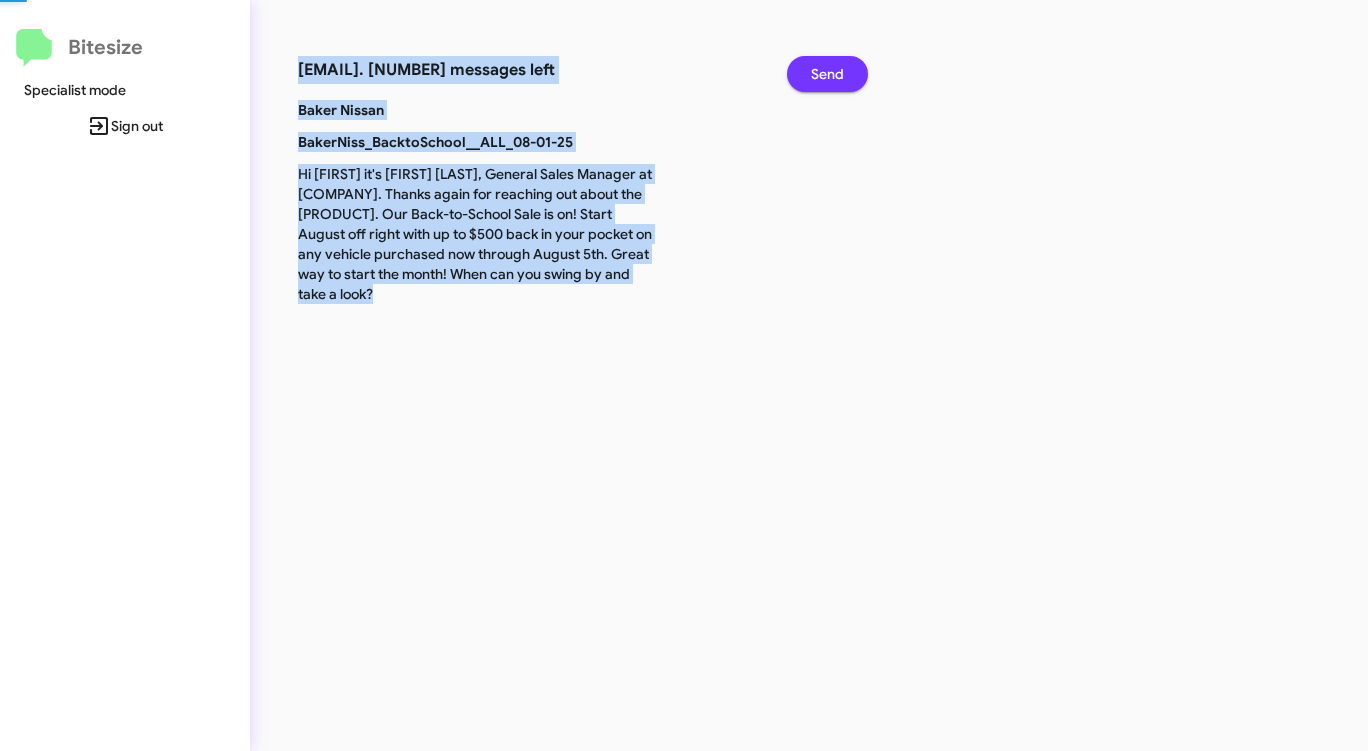 click on "Send" 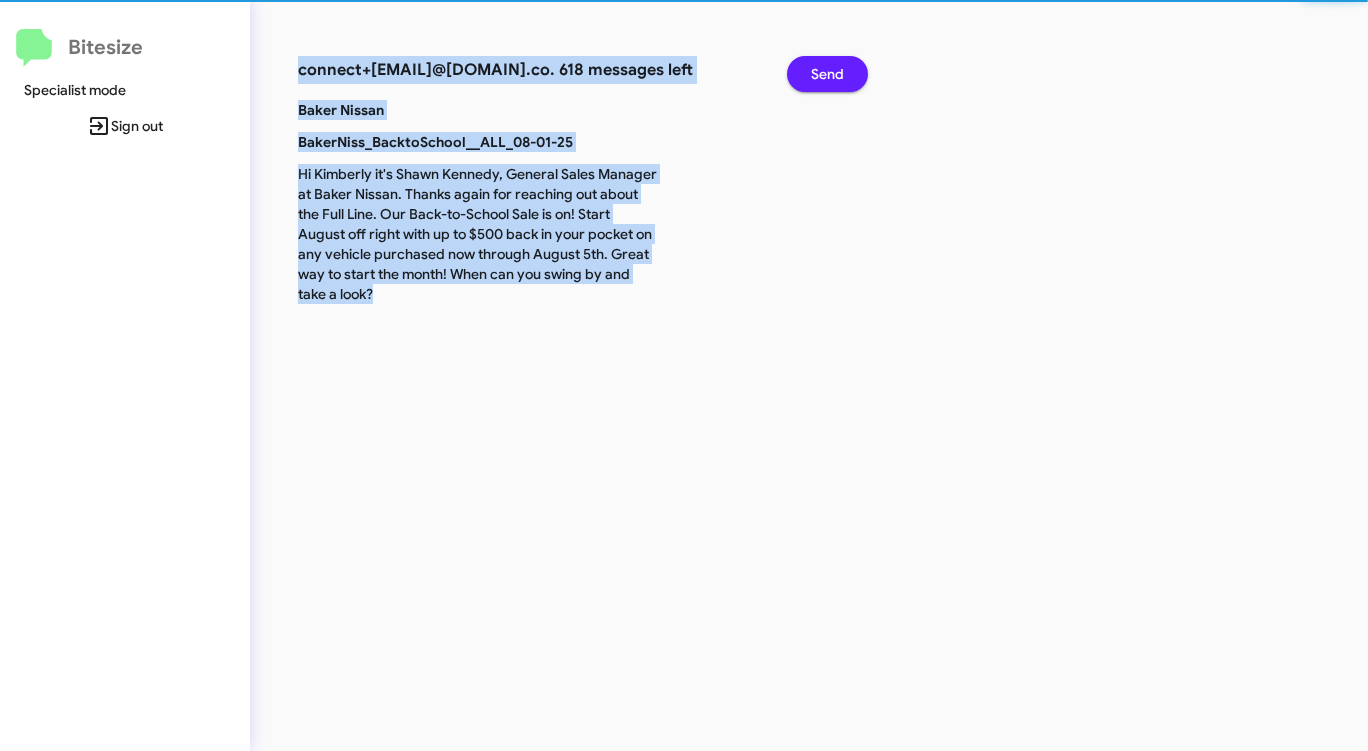 click on "Send" 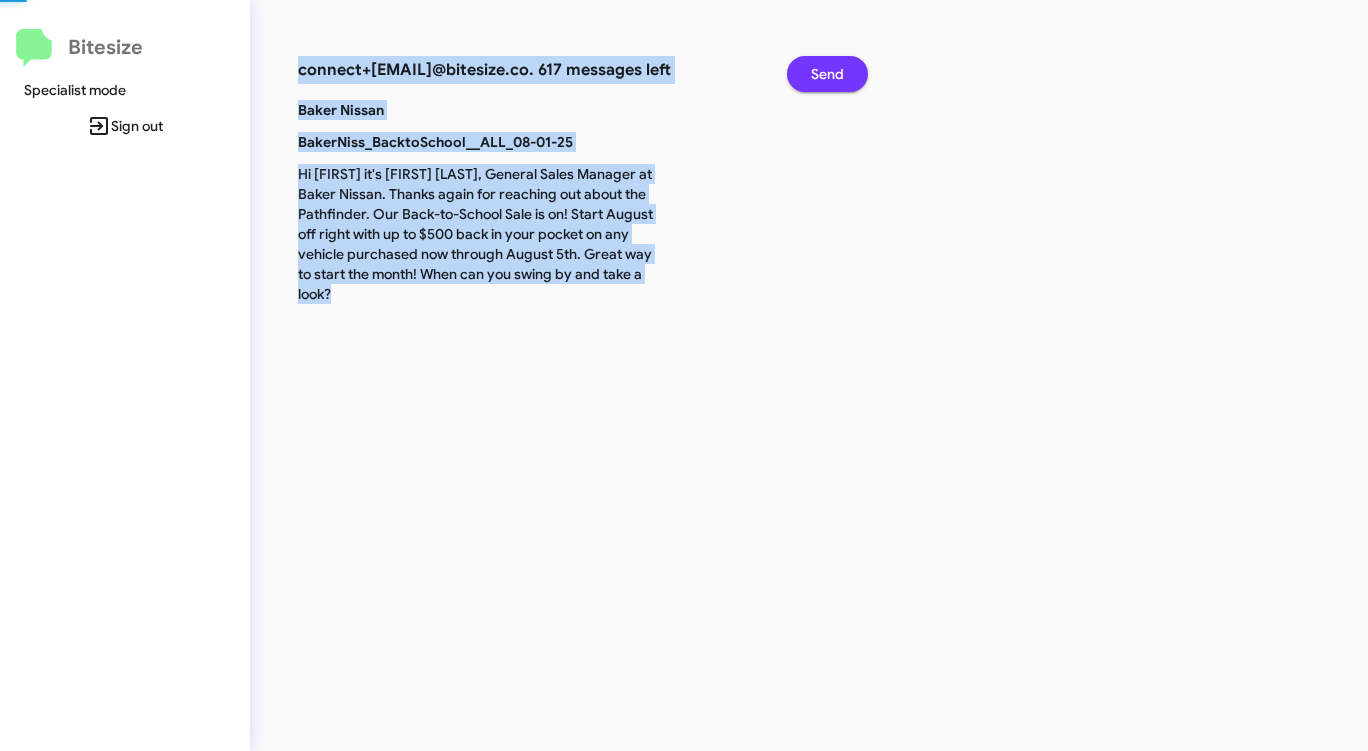 click on "Send" 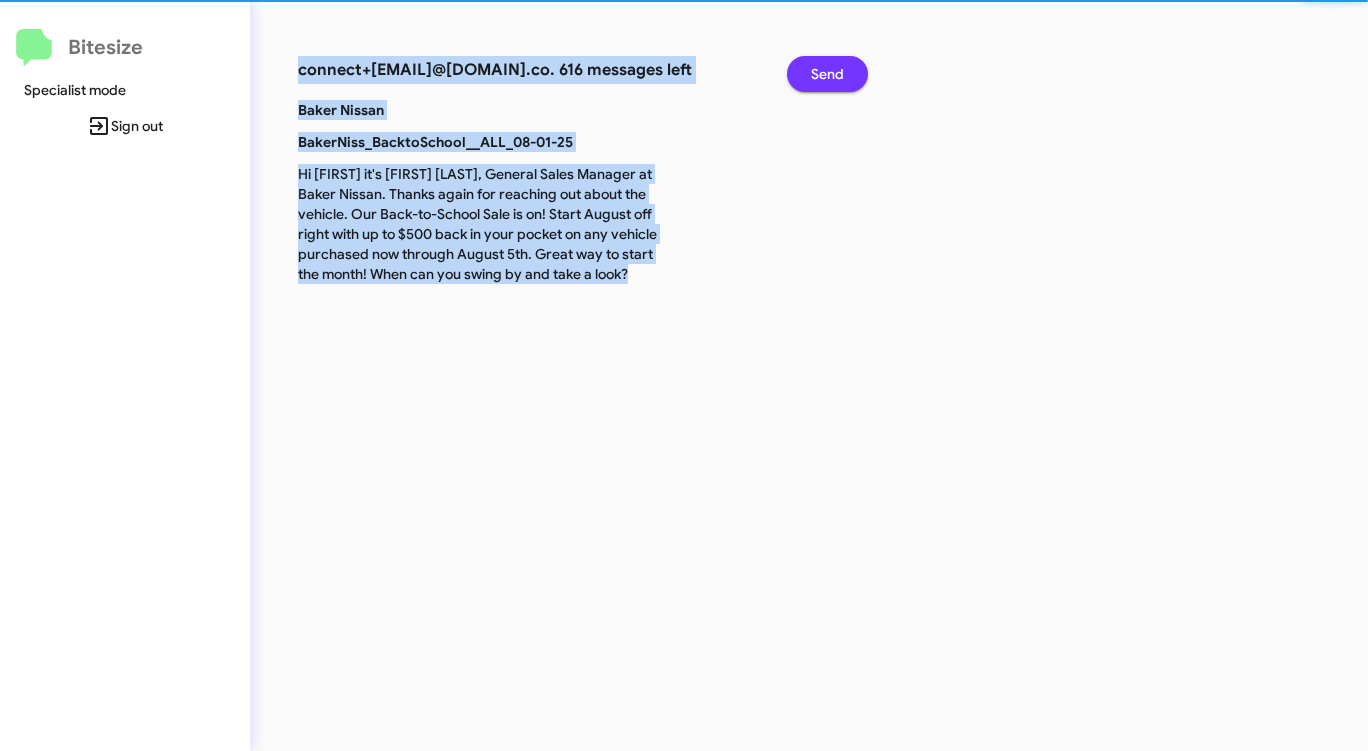 click on "Send" 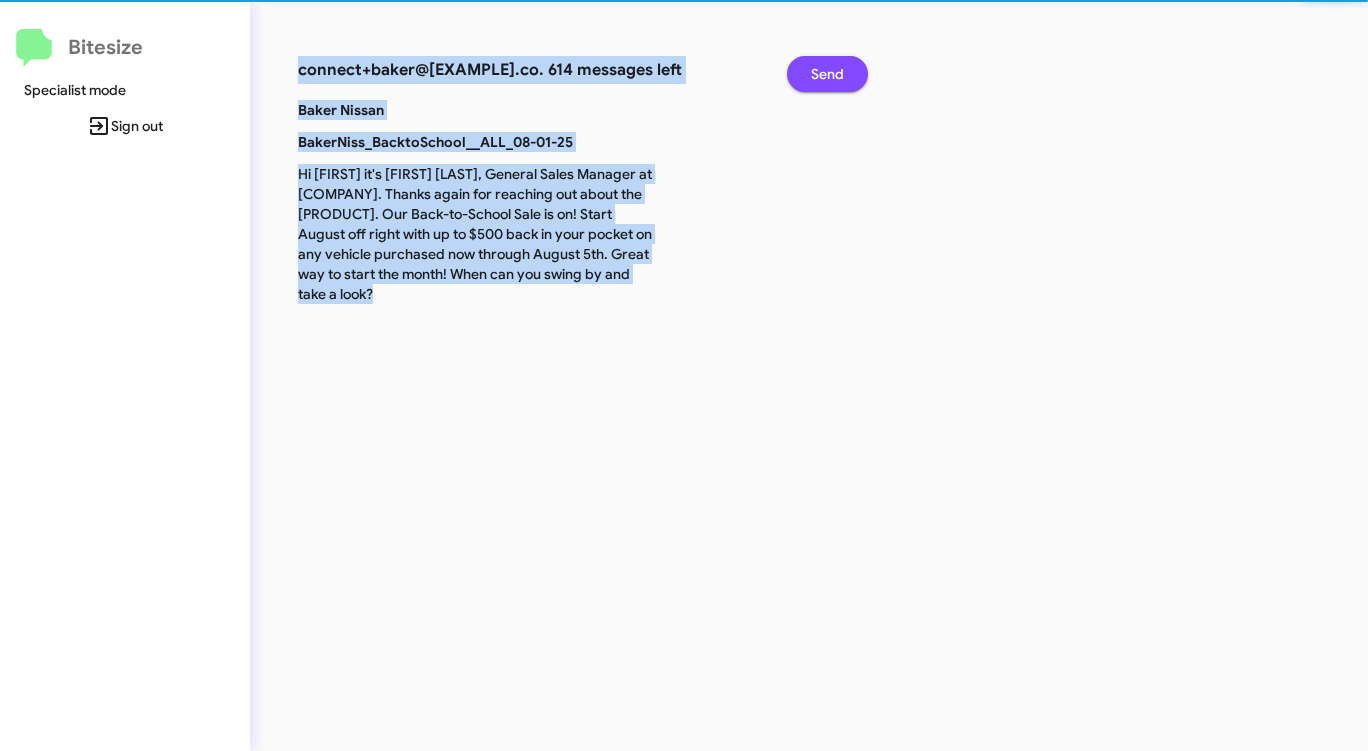 click on "Send" 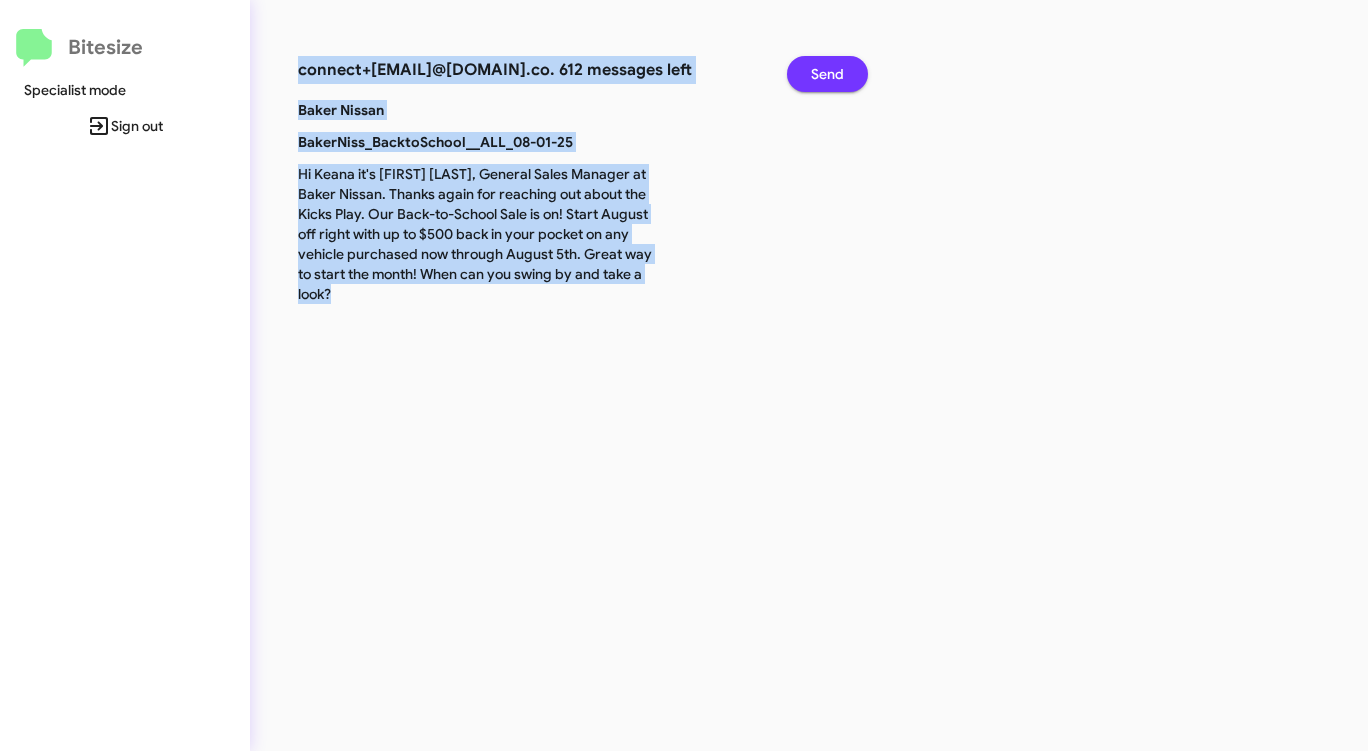 click on "Send" 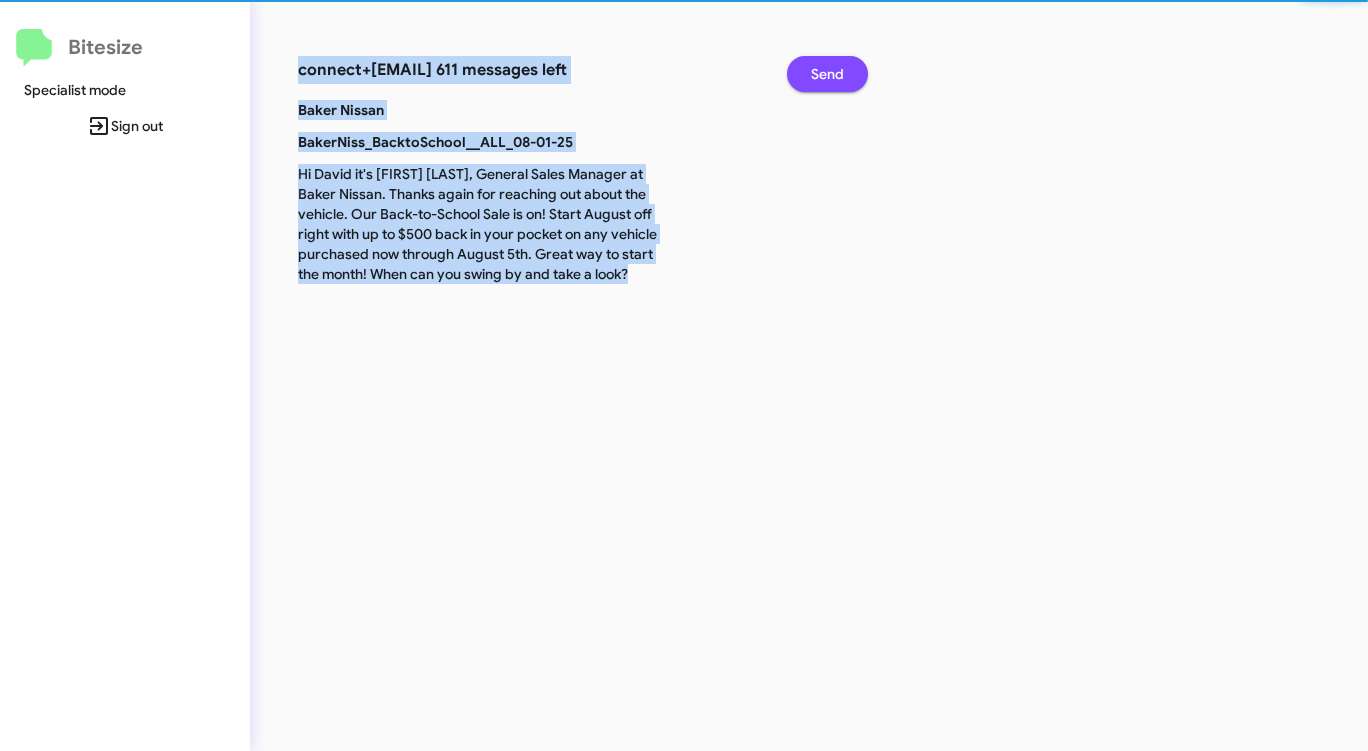 click on "Send" 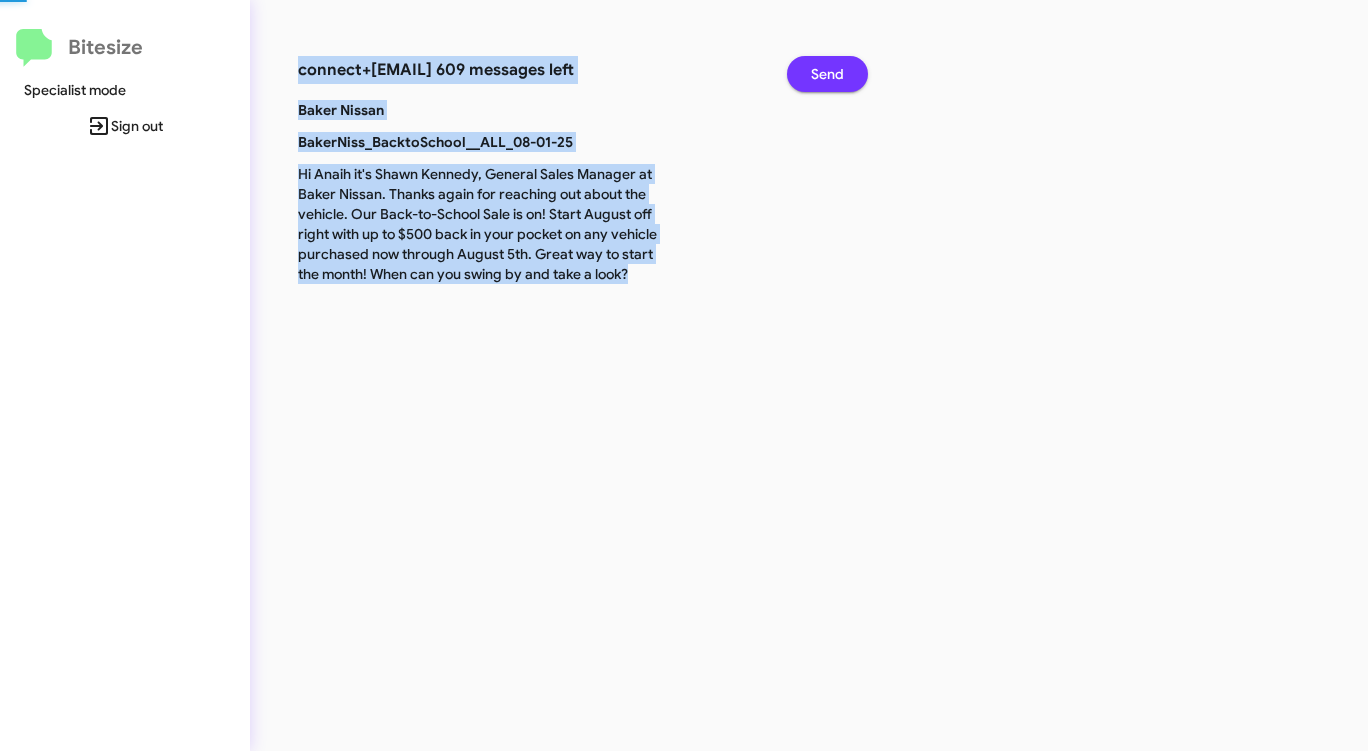 click on "Send" 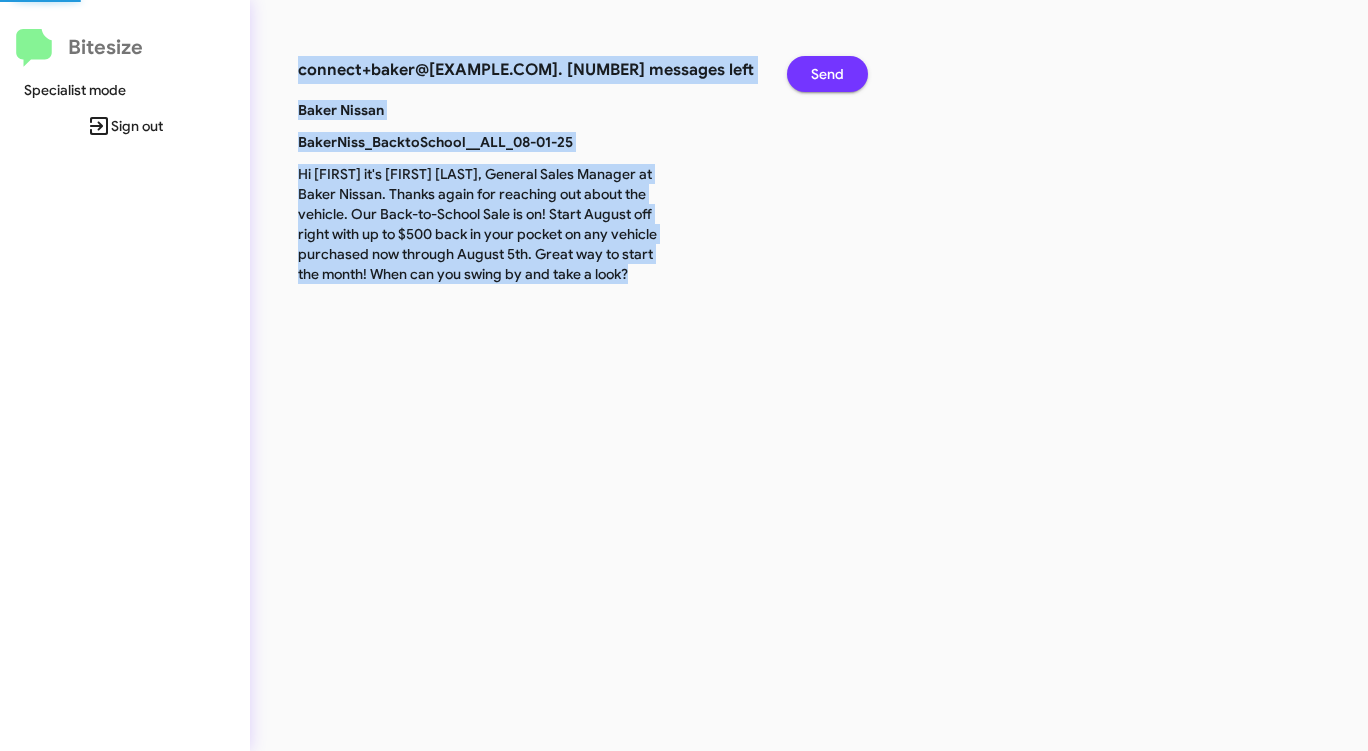 click on "Send" 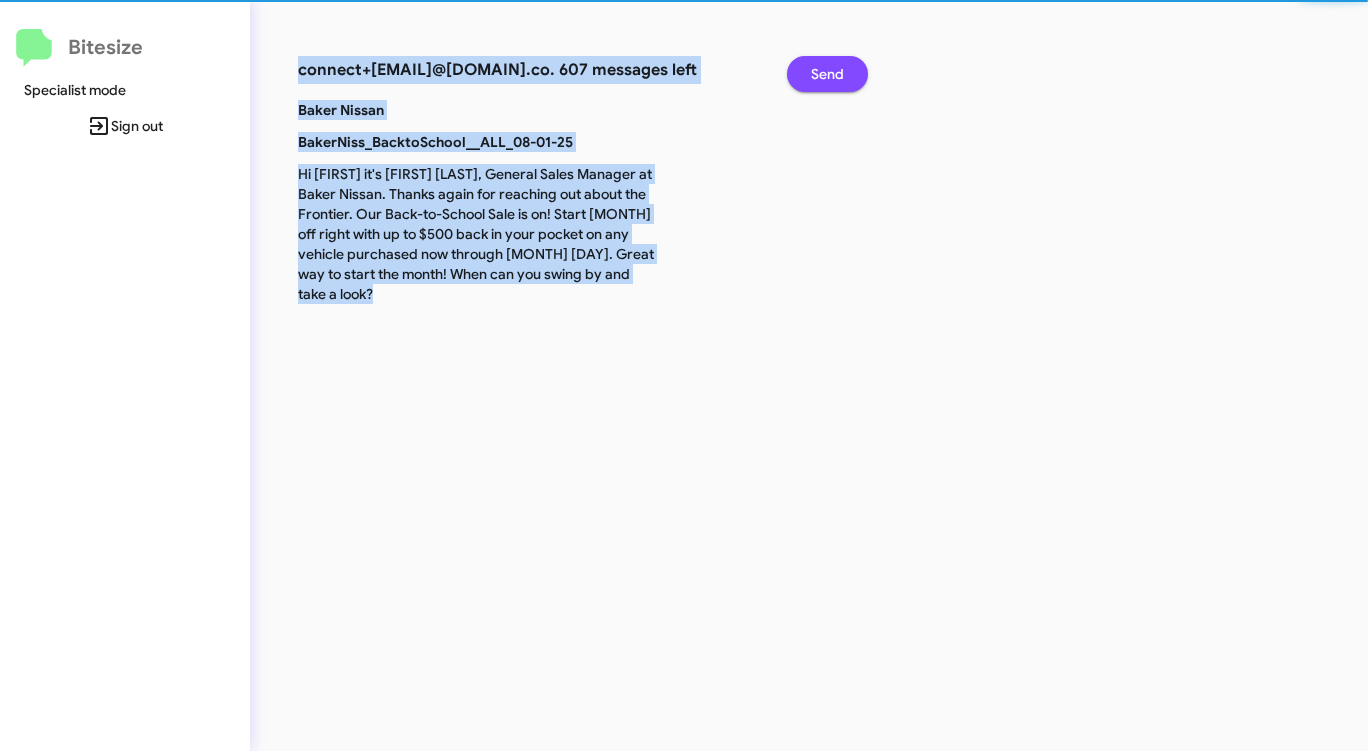 click on "Send" 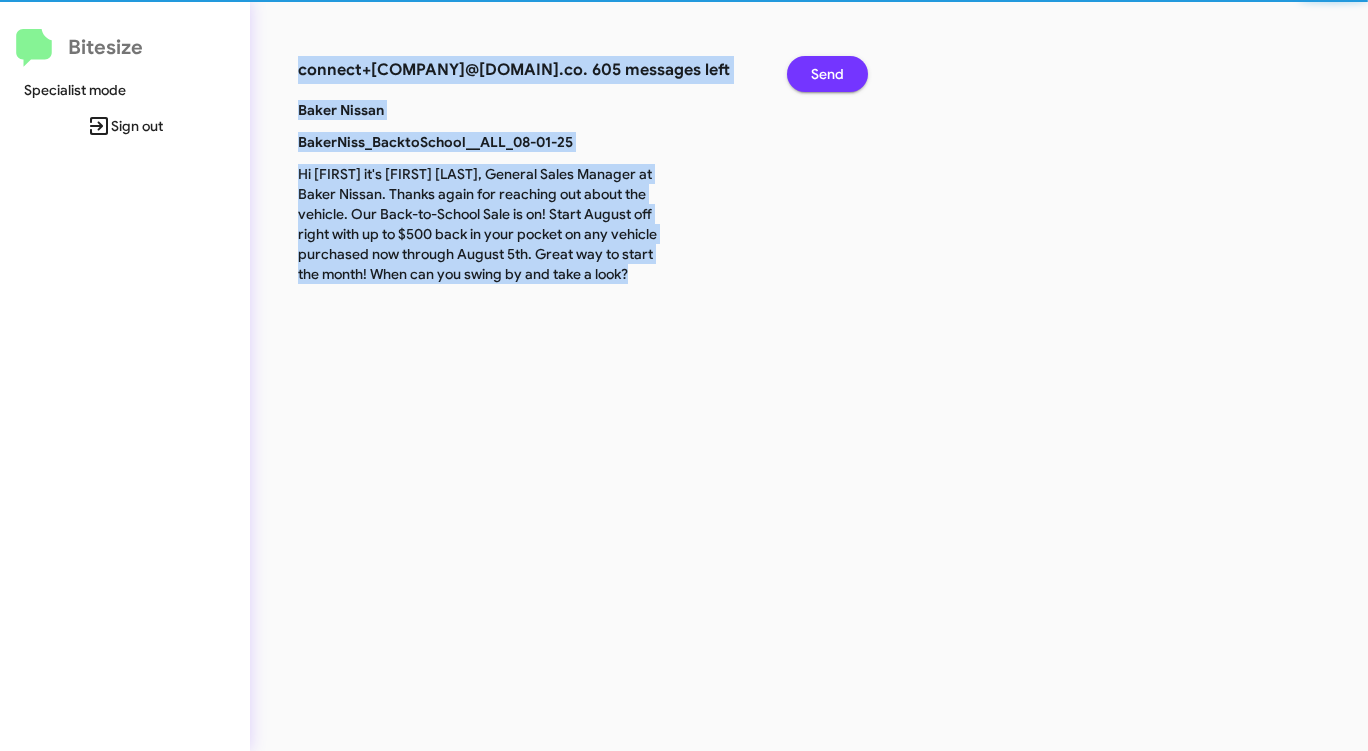 click on "Send" 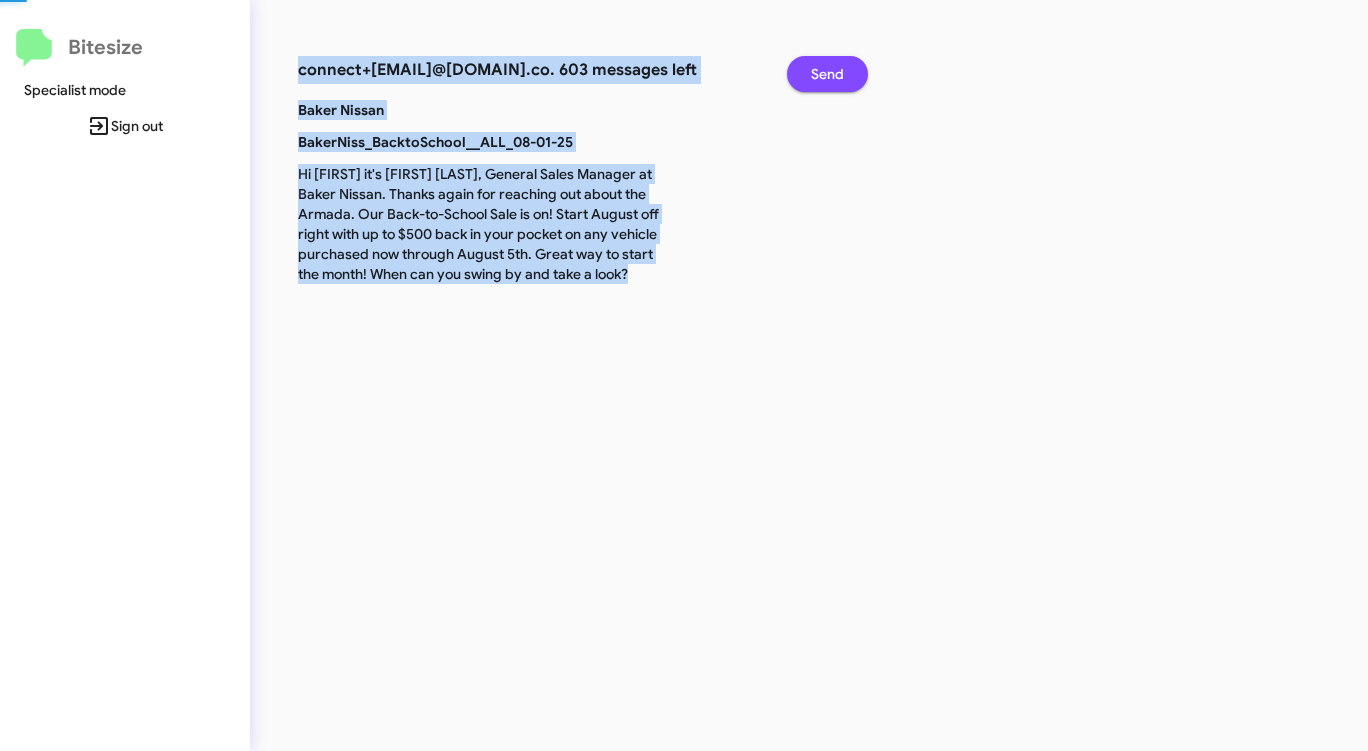 click on "Send" 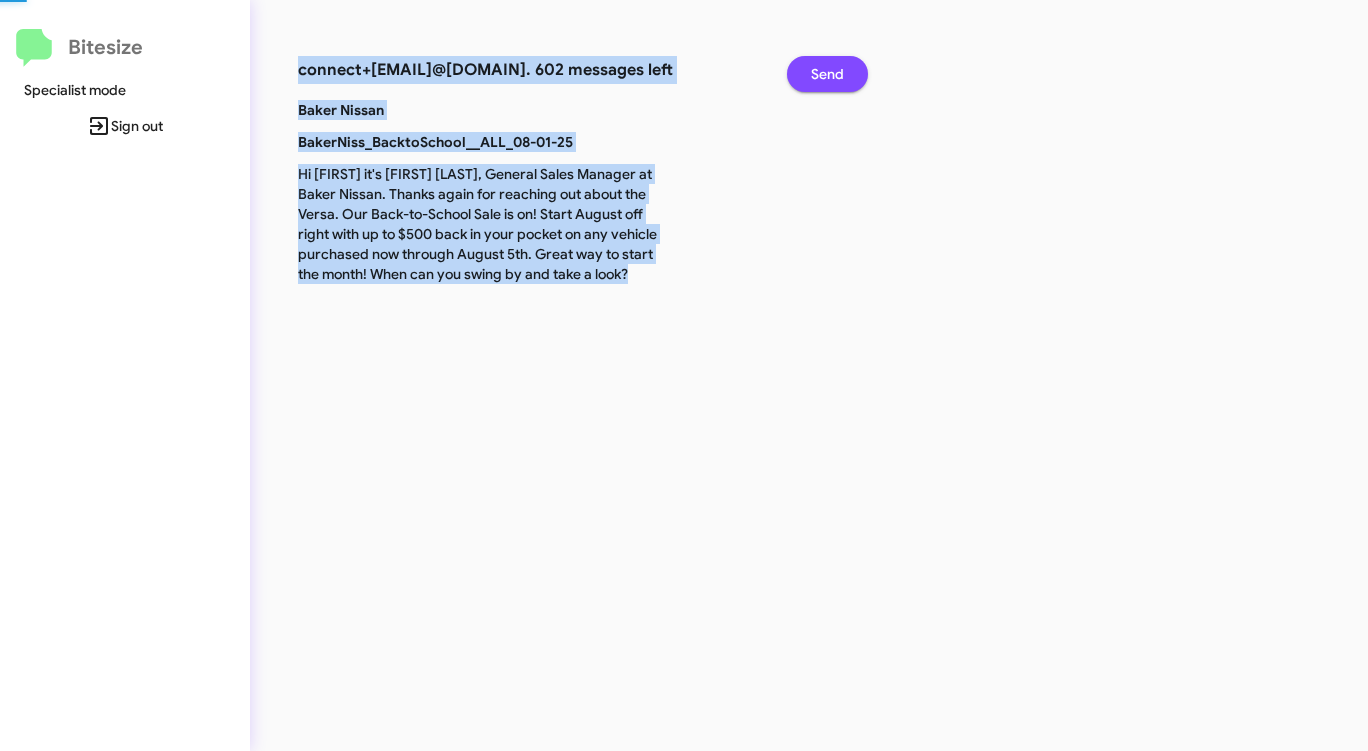 click on "Send" 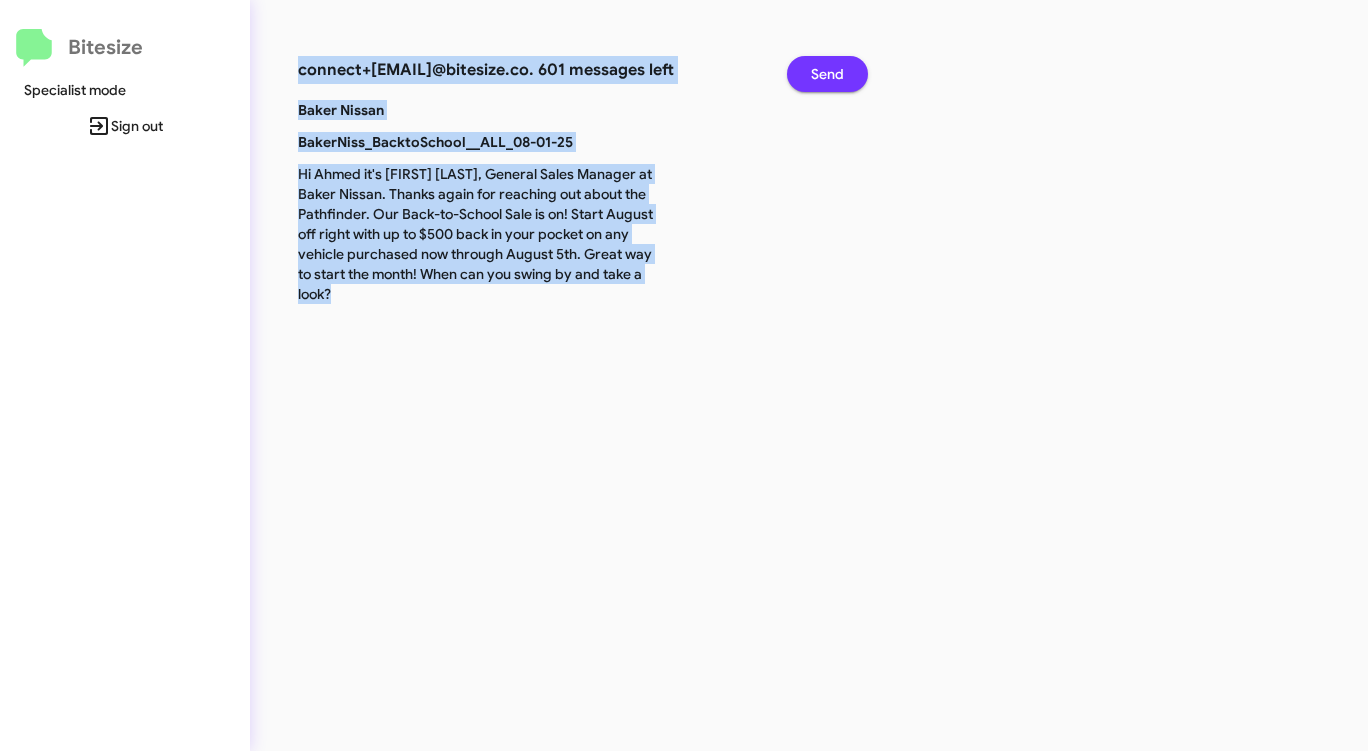 click on "Send" 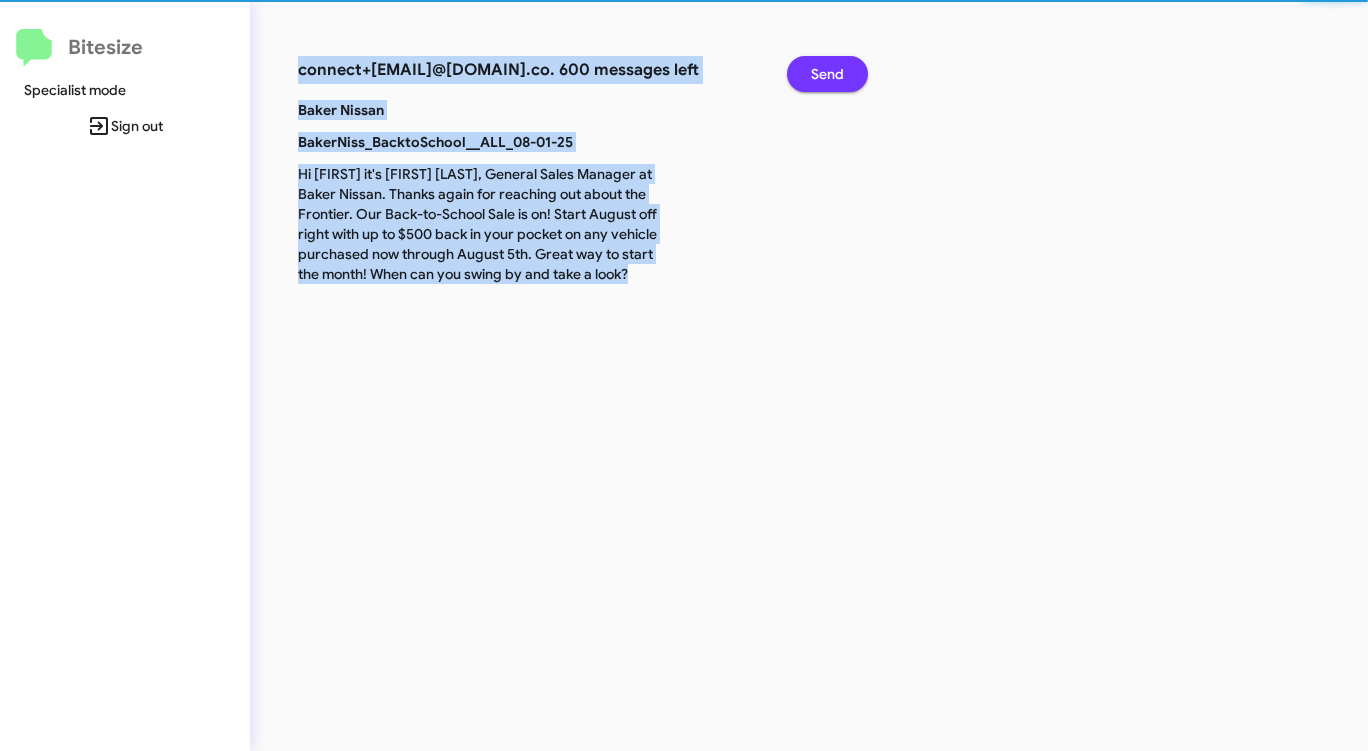 click on "Send" 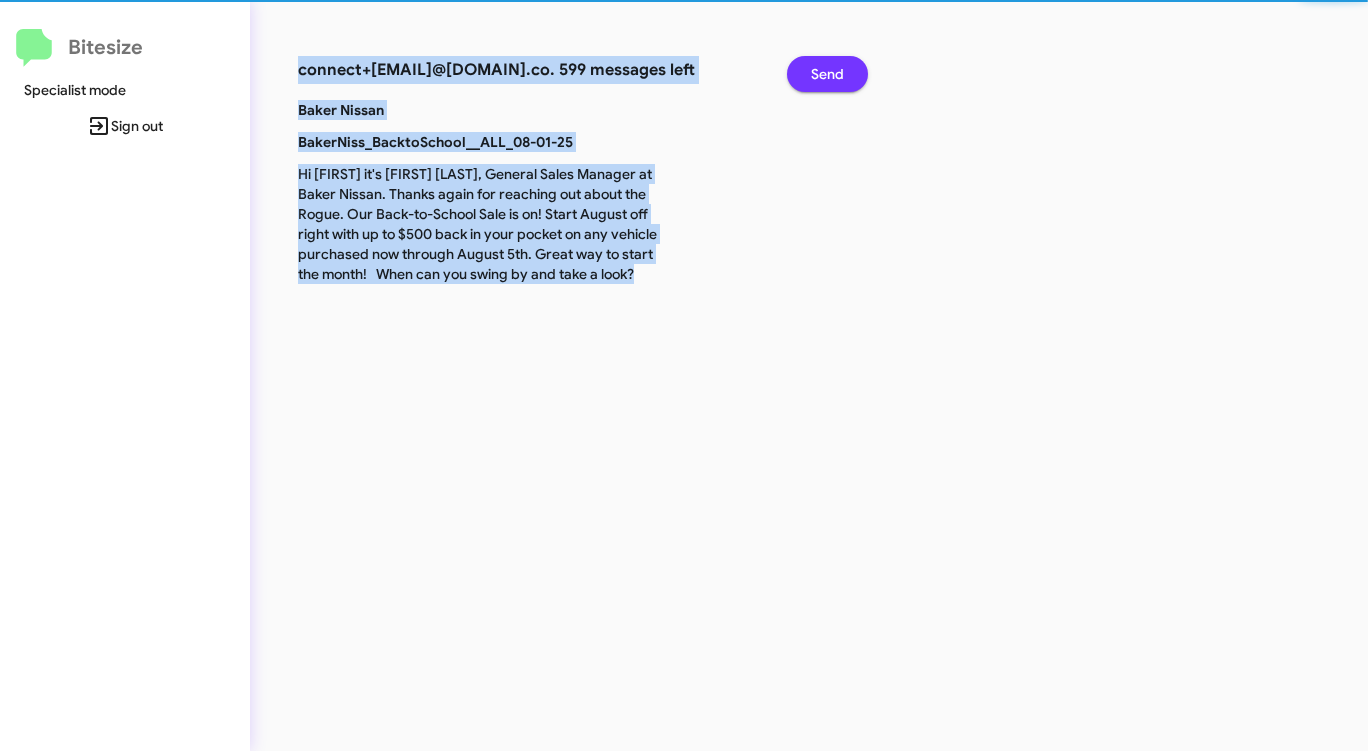 click on "Send" 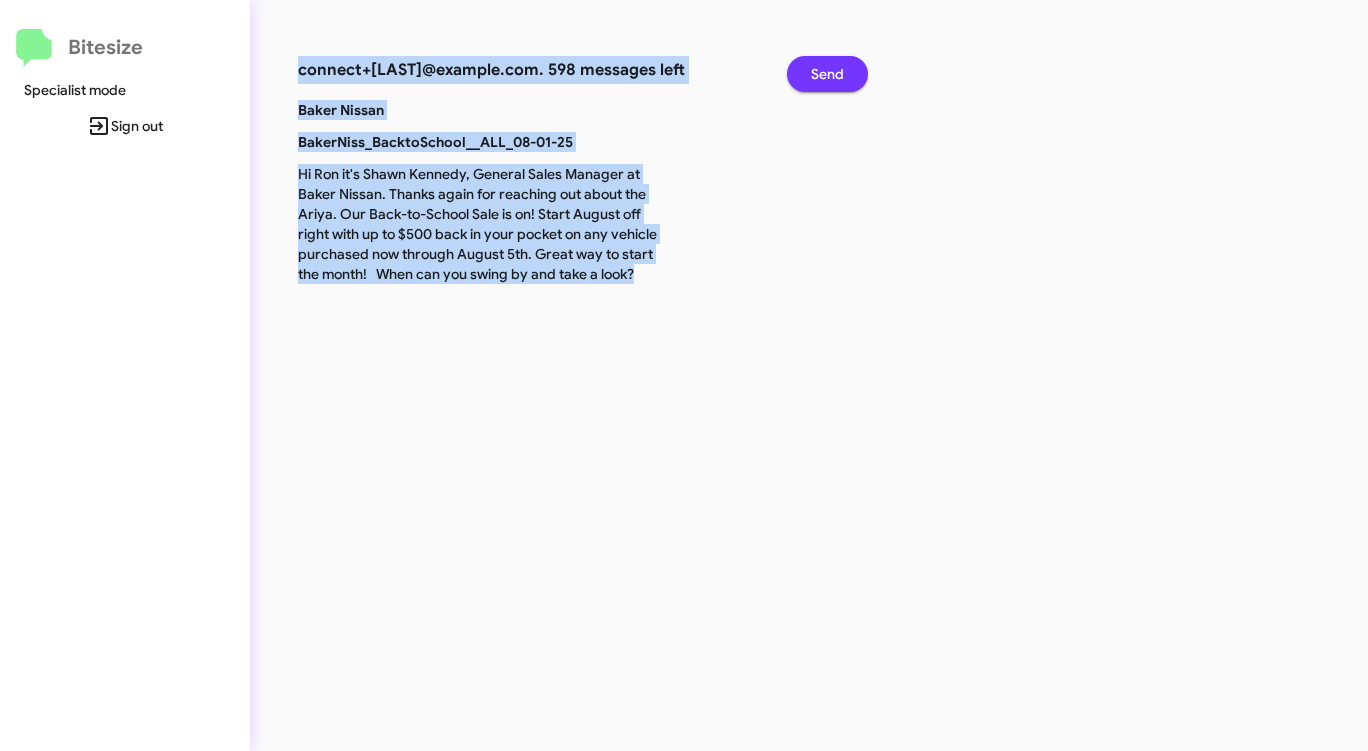 click on "Send" 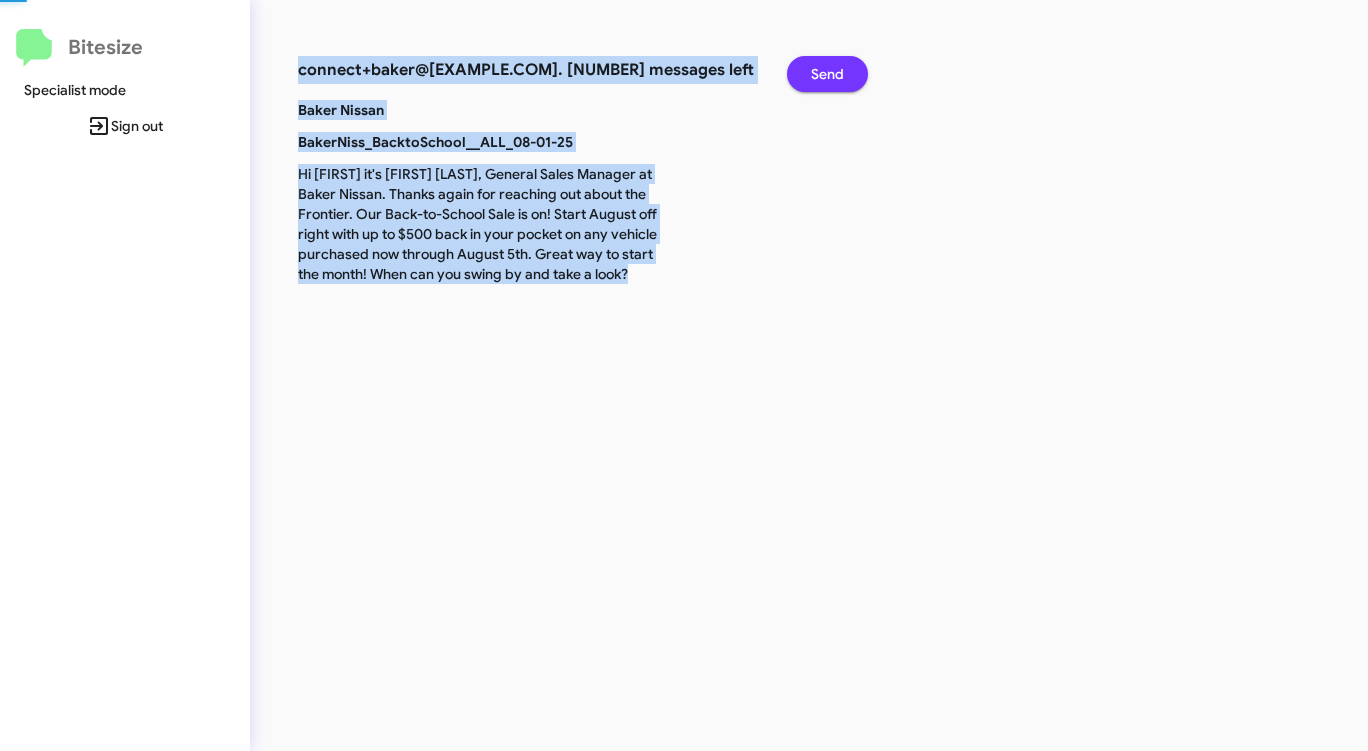 click on "Send" 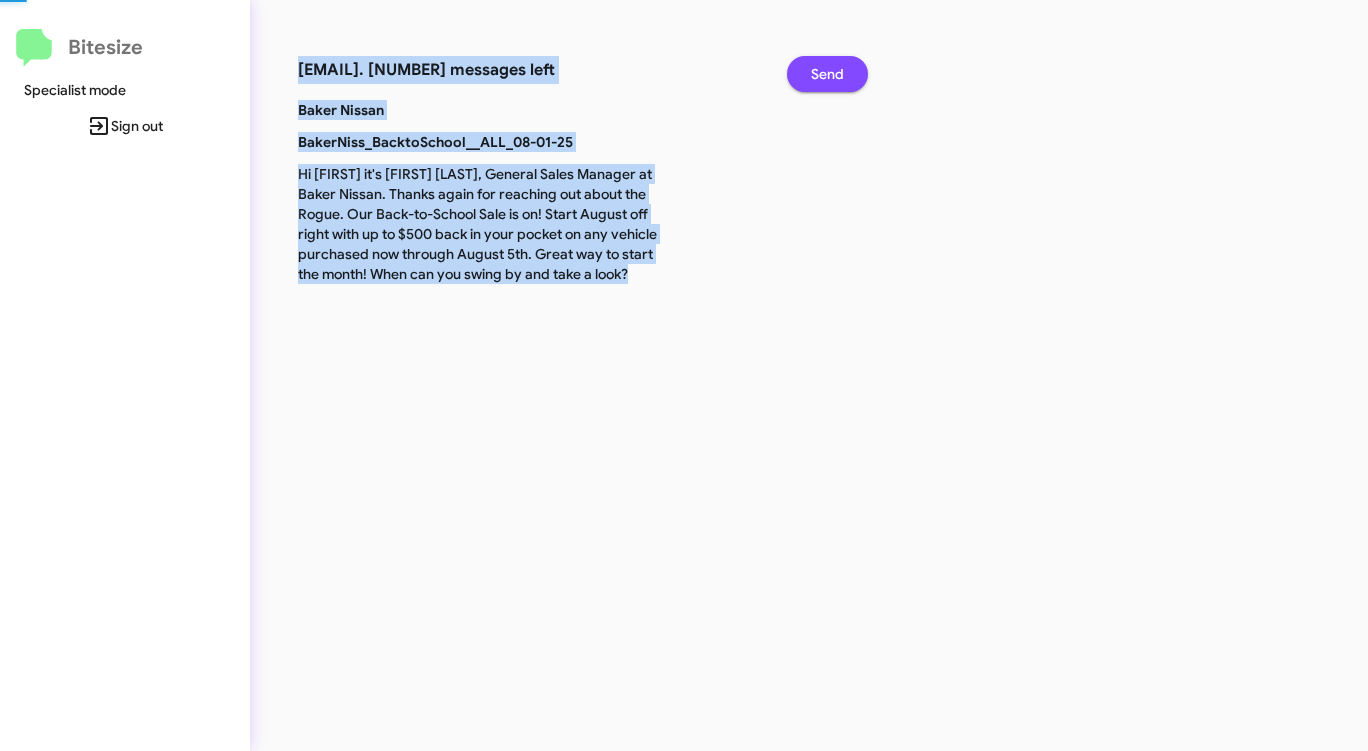 click on "Send" 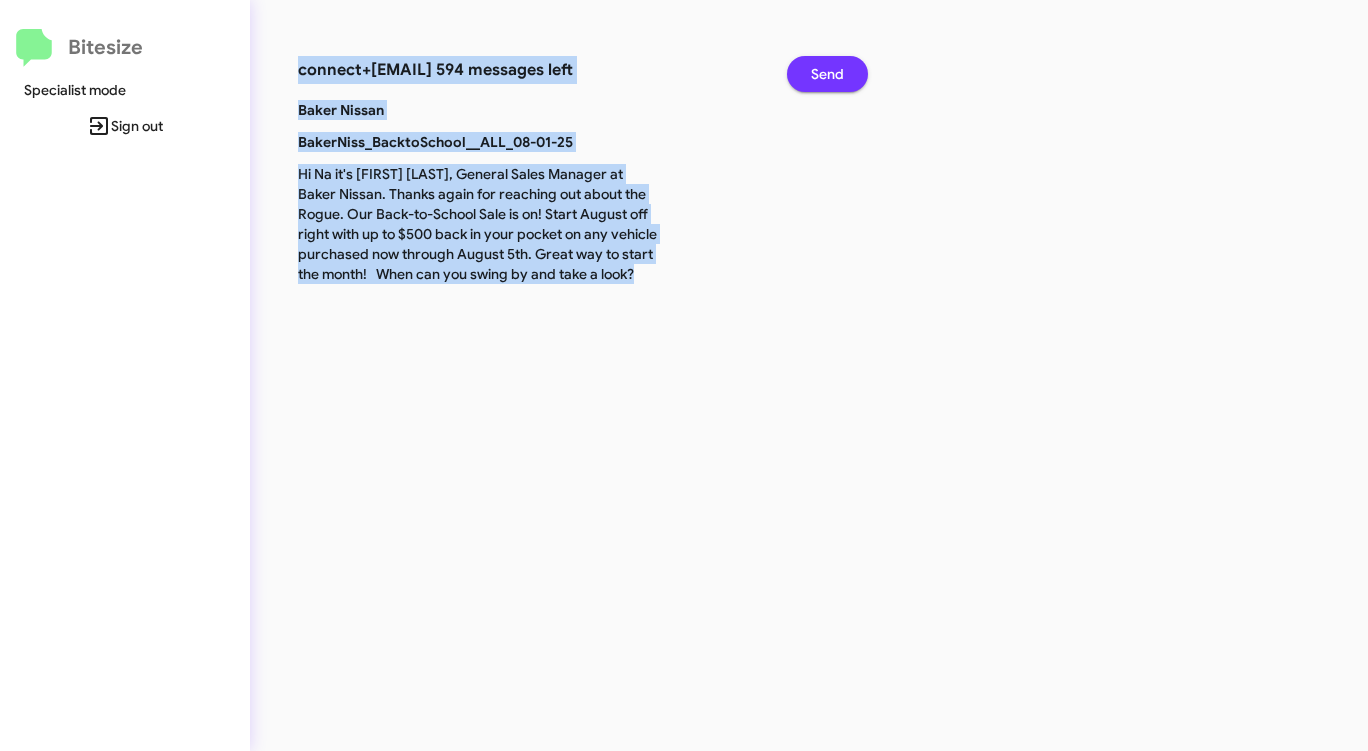 click on "Send" 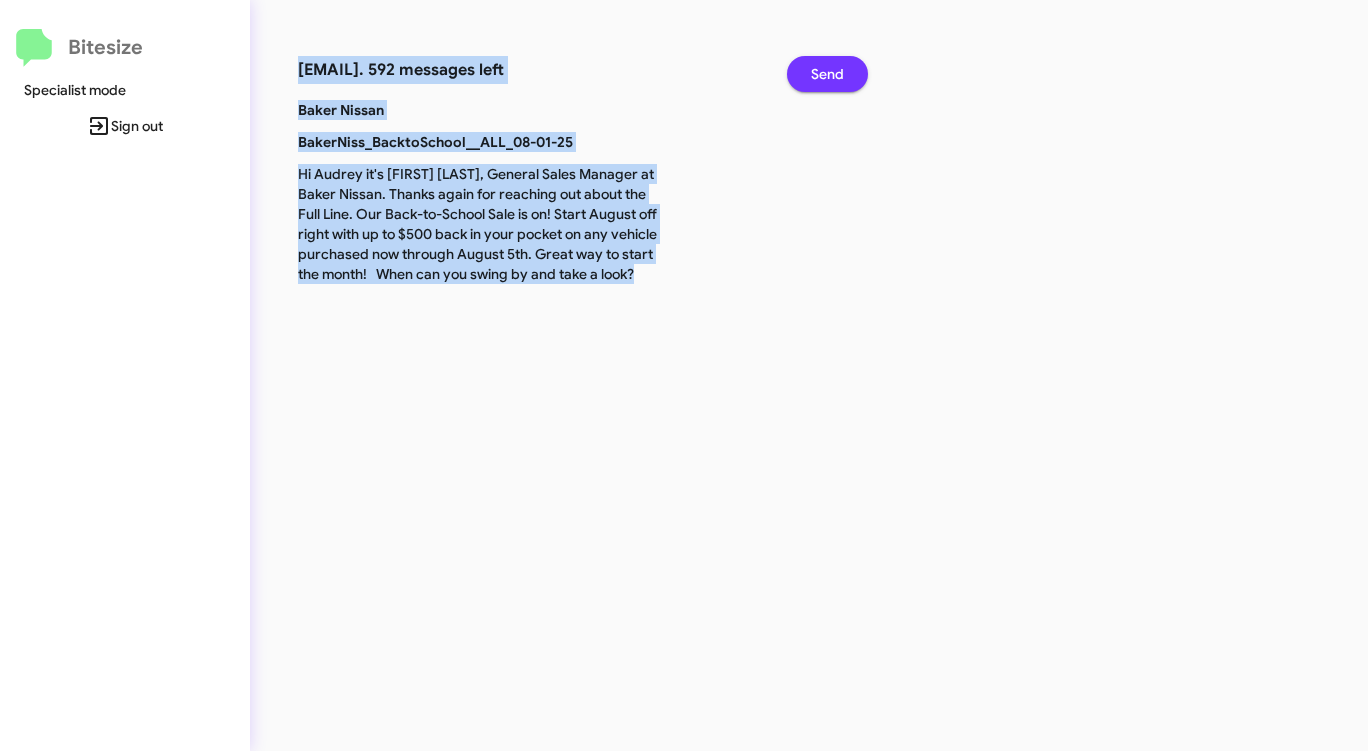 click on "Send" 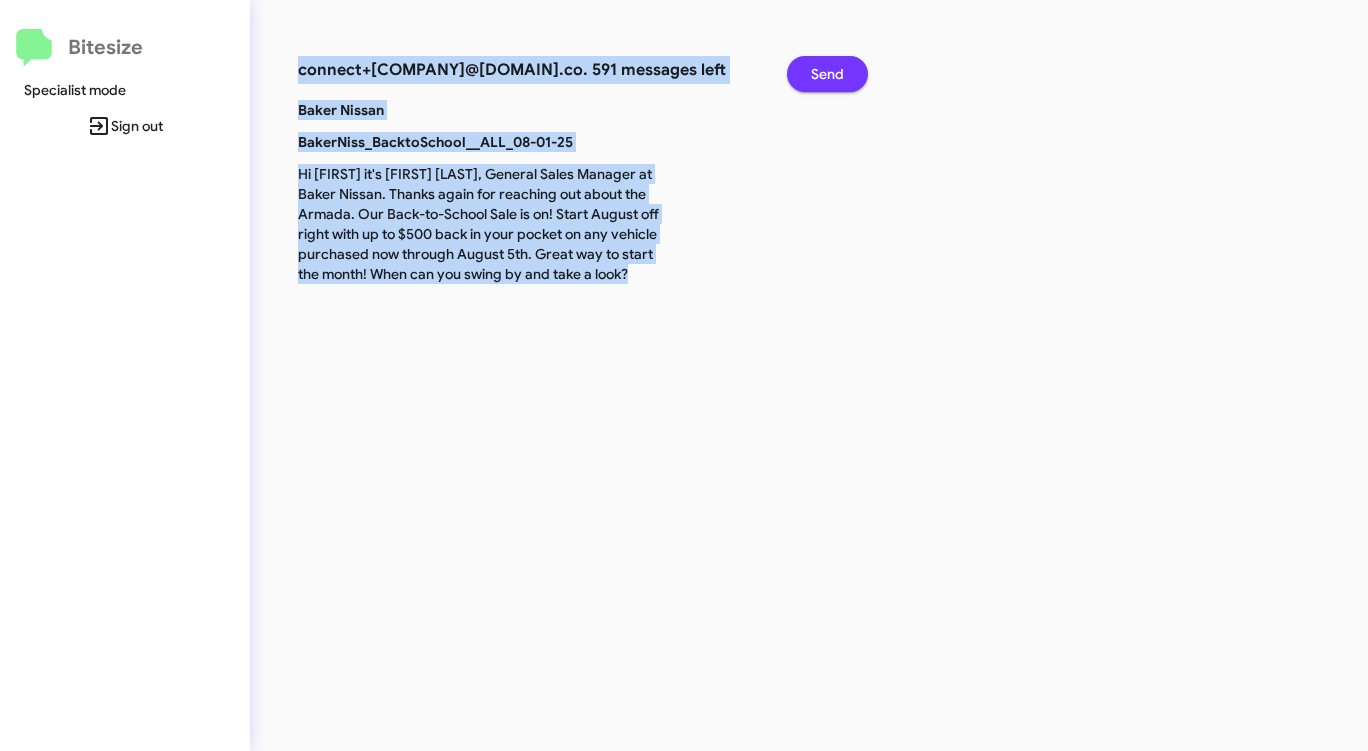 click on "Send" 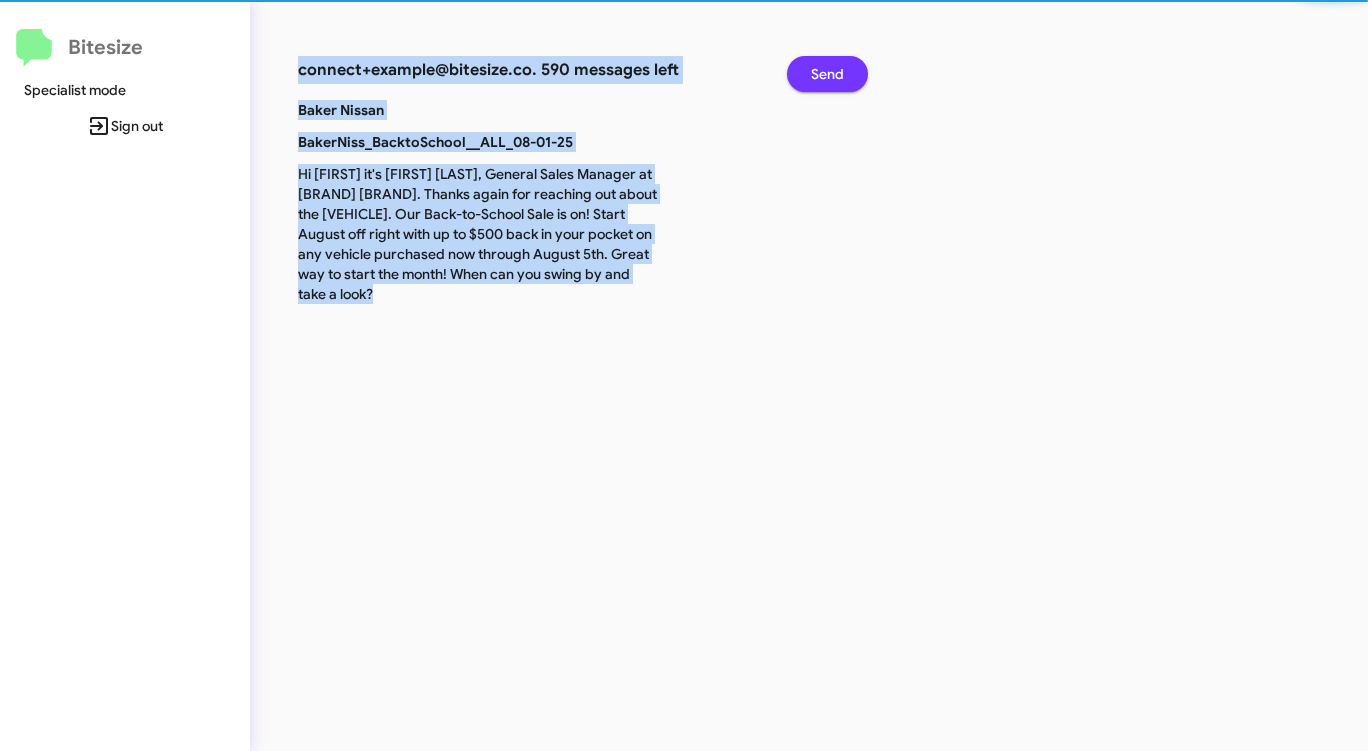 click on "Send" 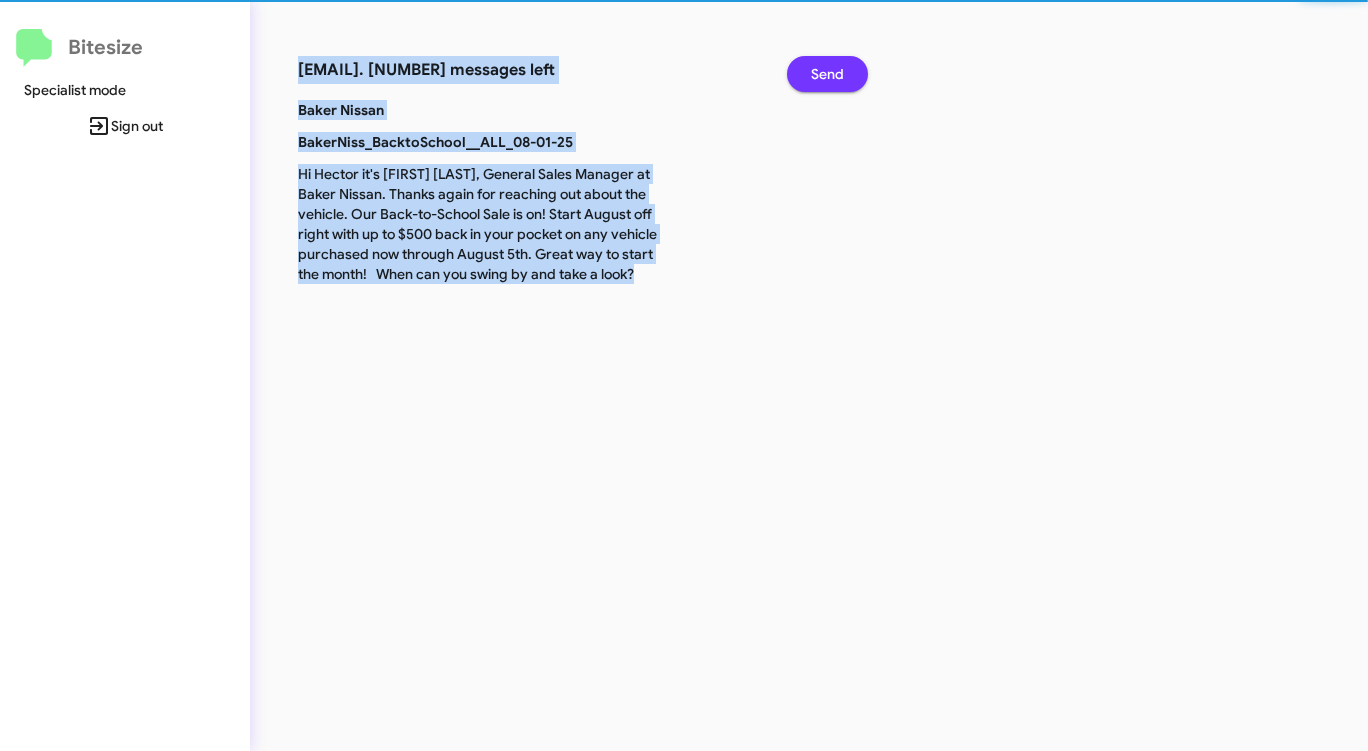 click on "Send" 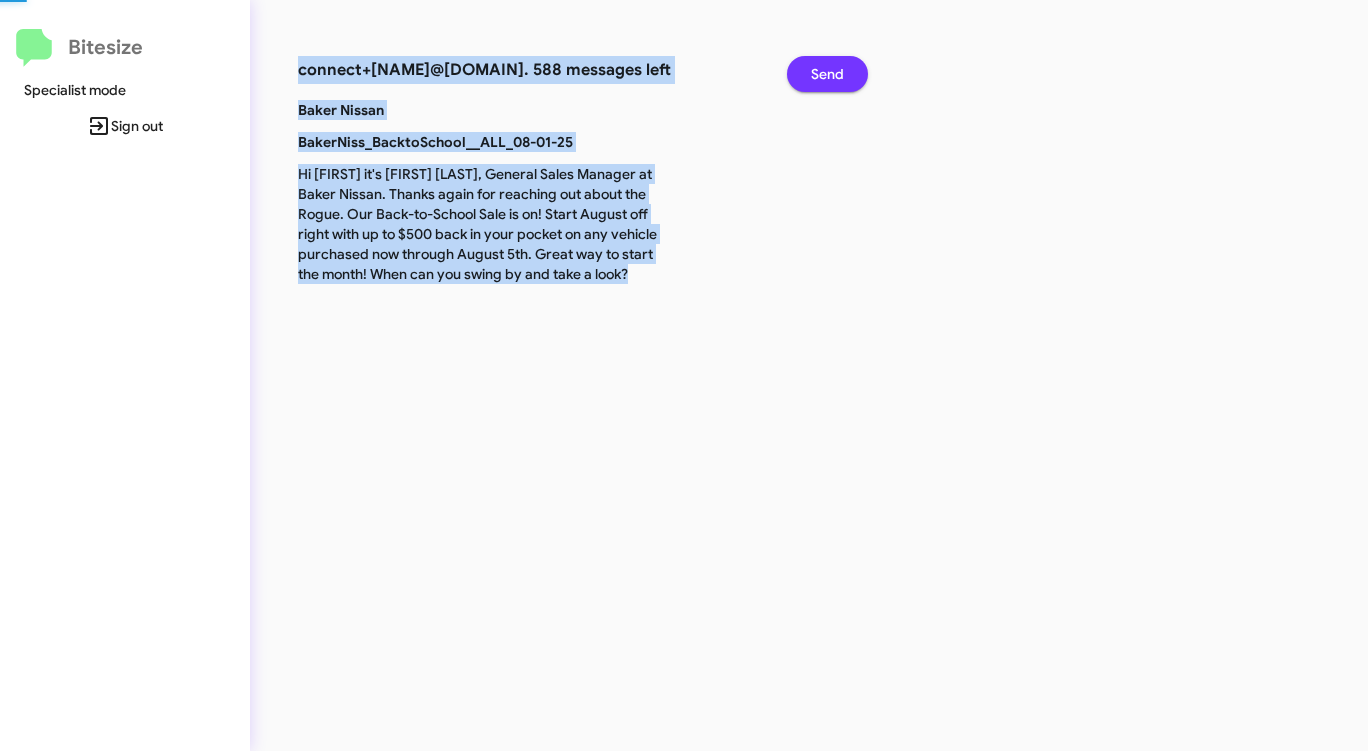 click on "Send" 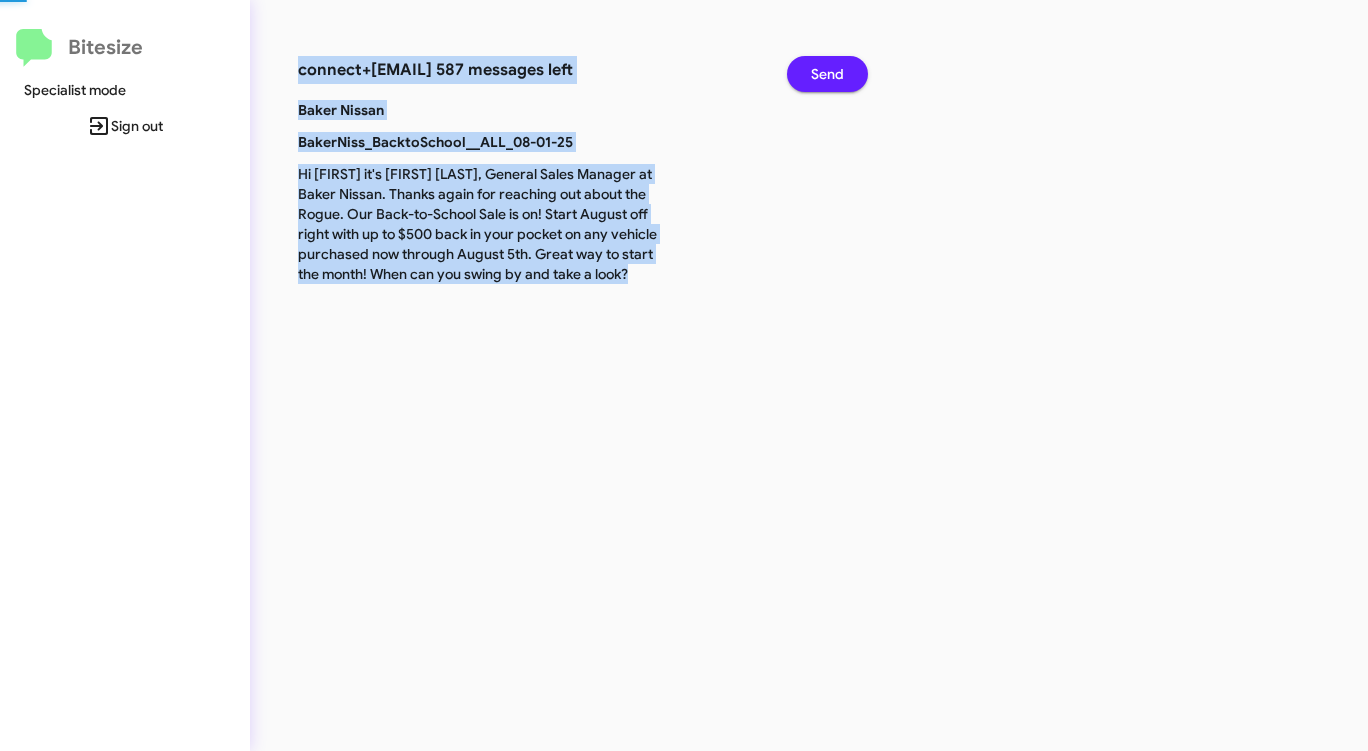 click on "Send" 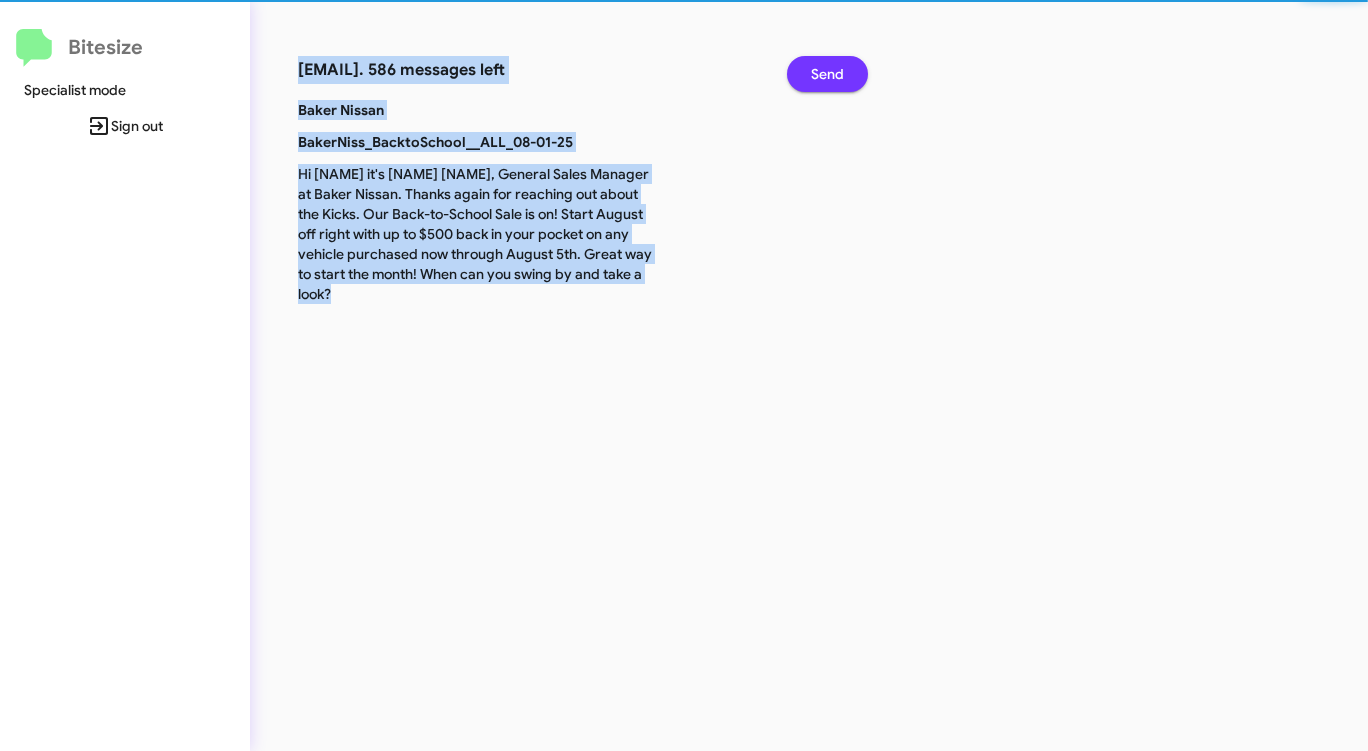 click on "Send" 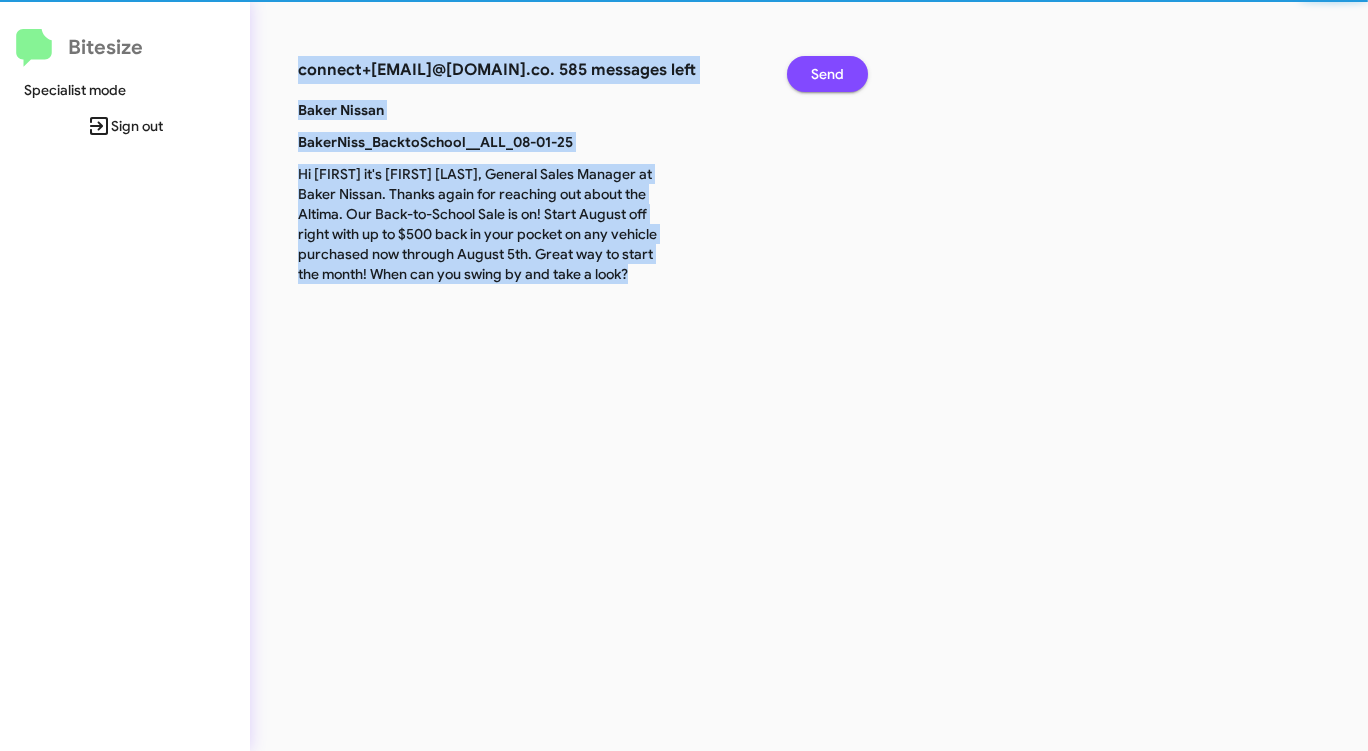 click on "Send" 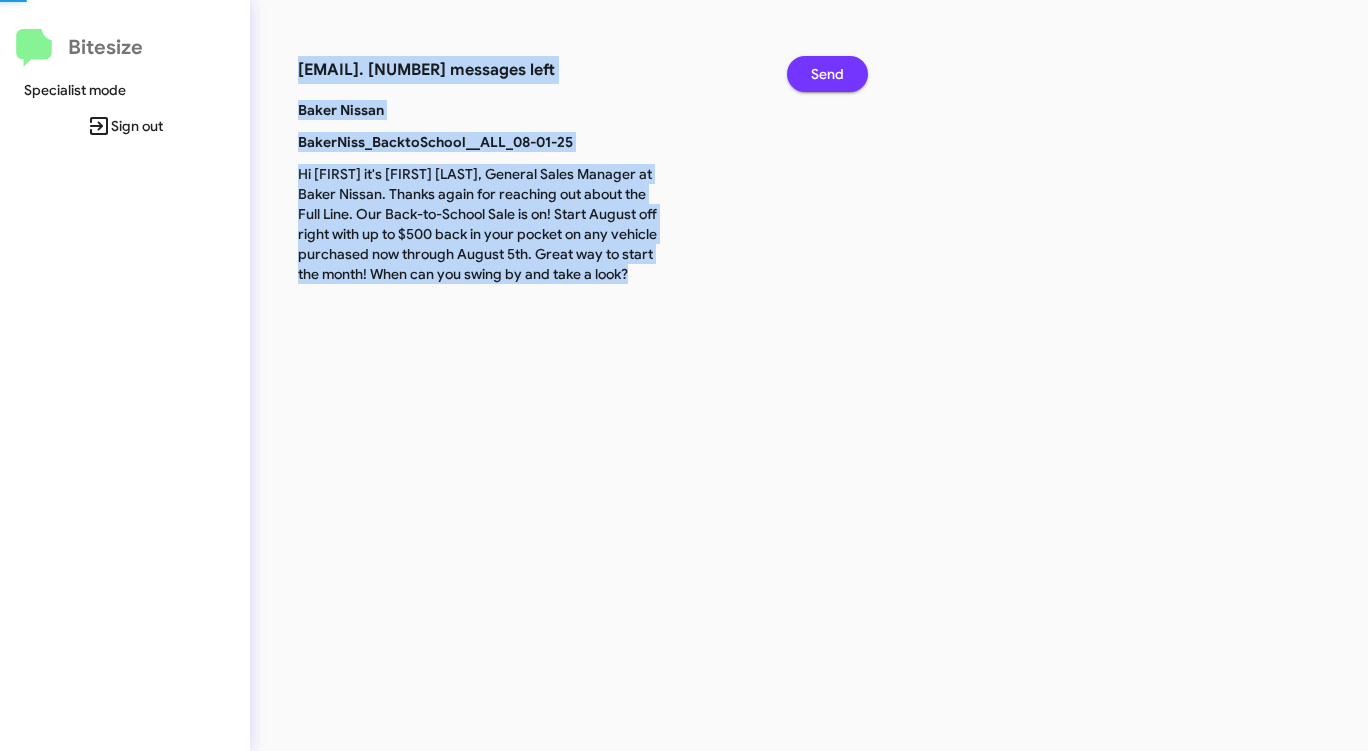 click on "Send" 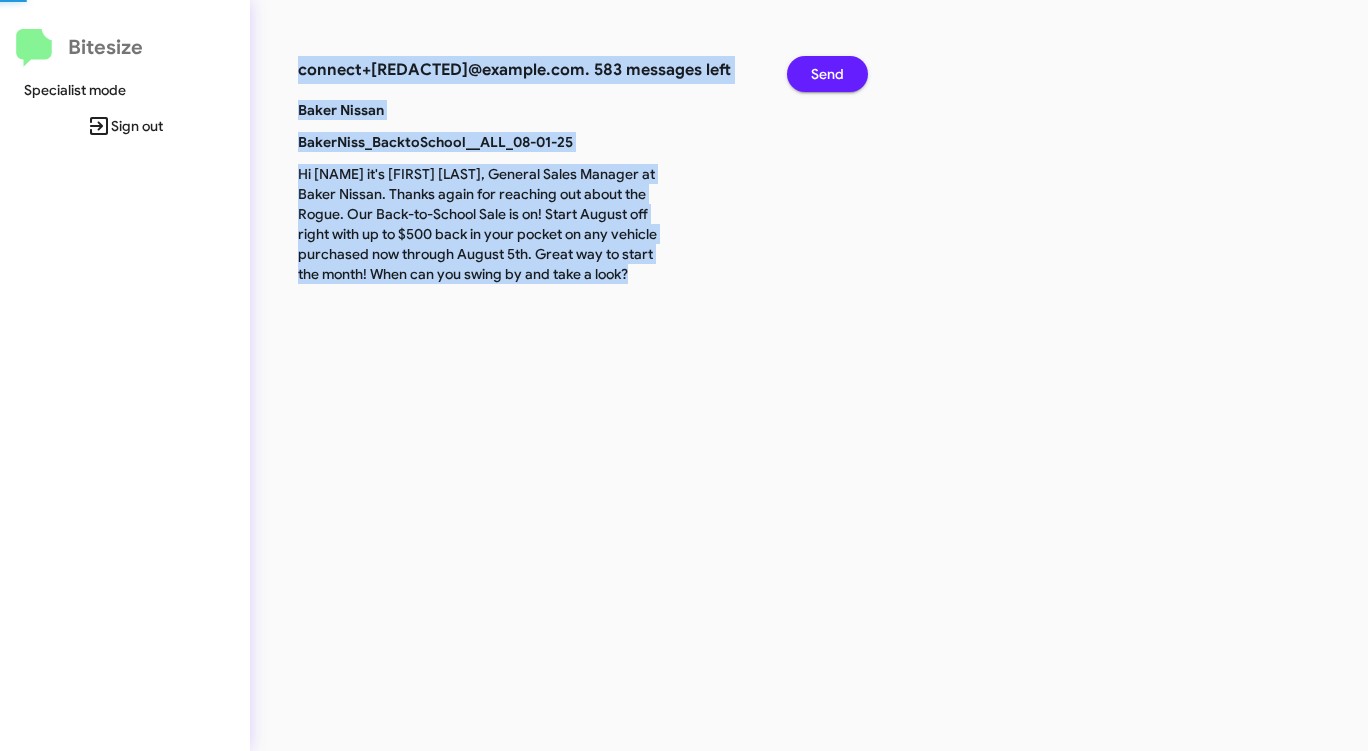 click on "Send" 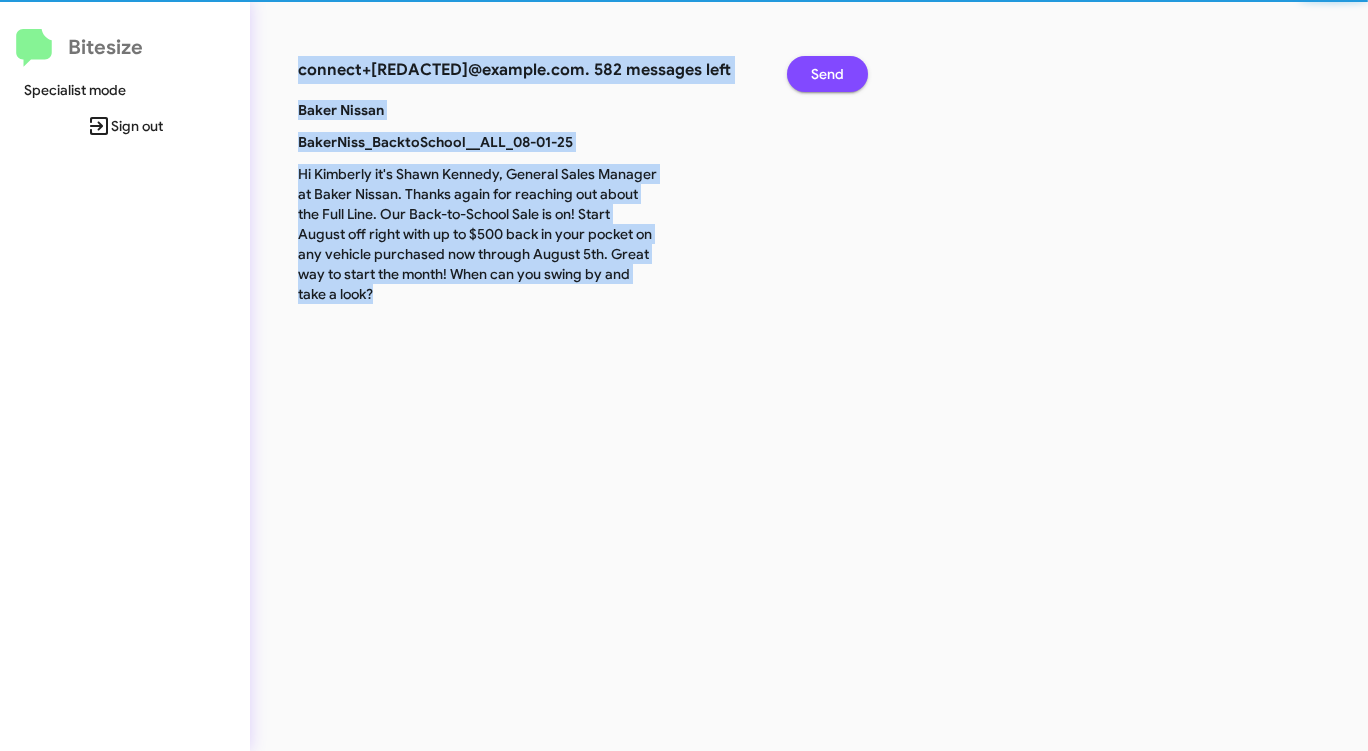 click on "Send" 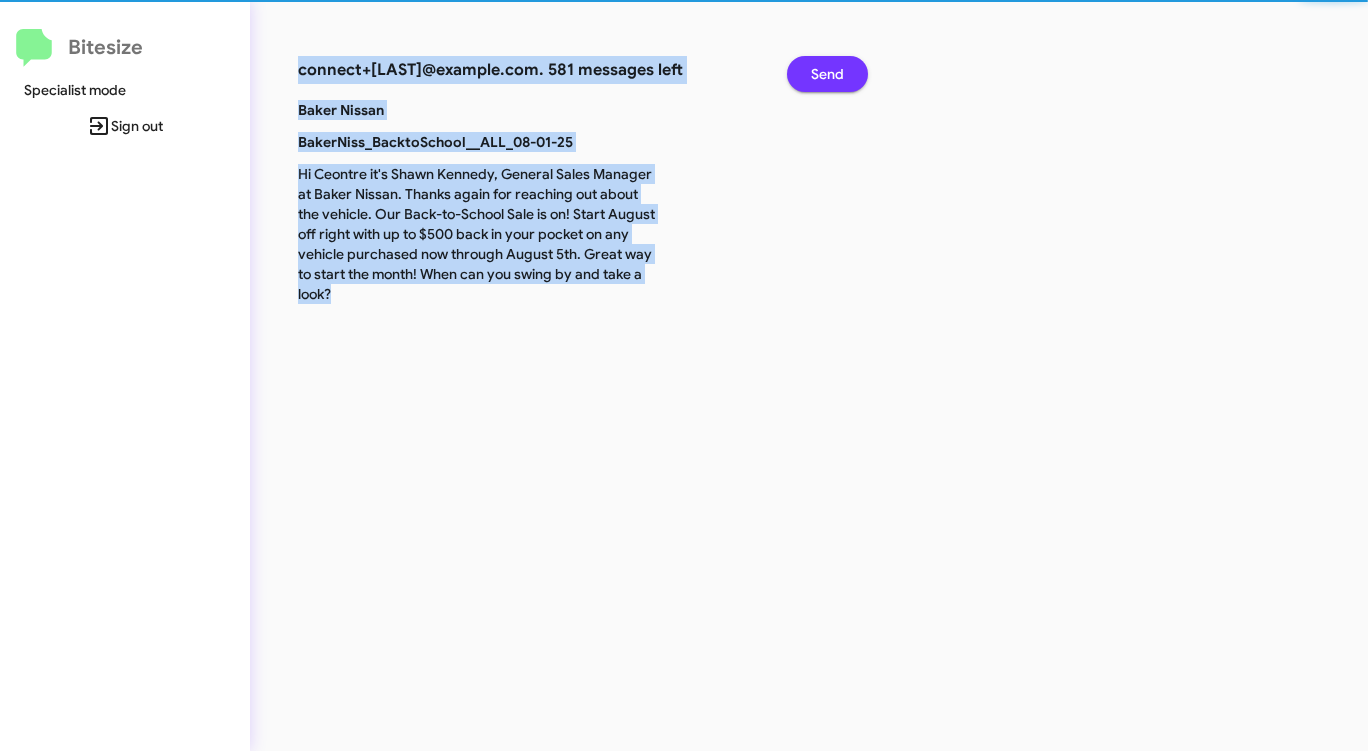 click on "Send" 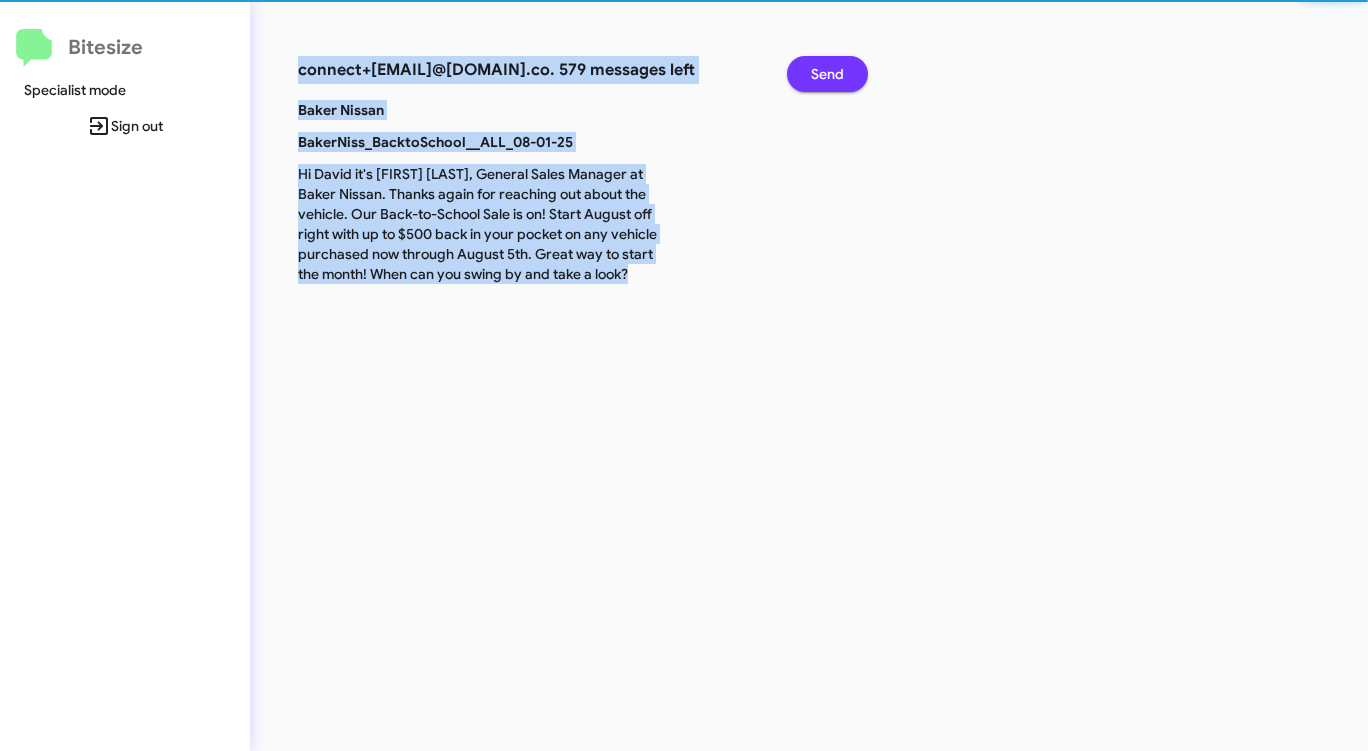 click on "Send" 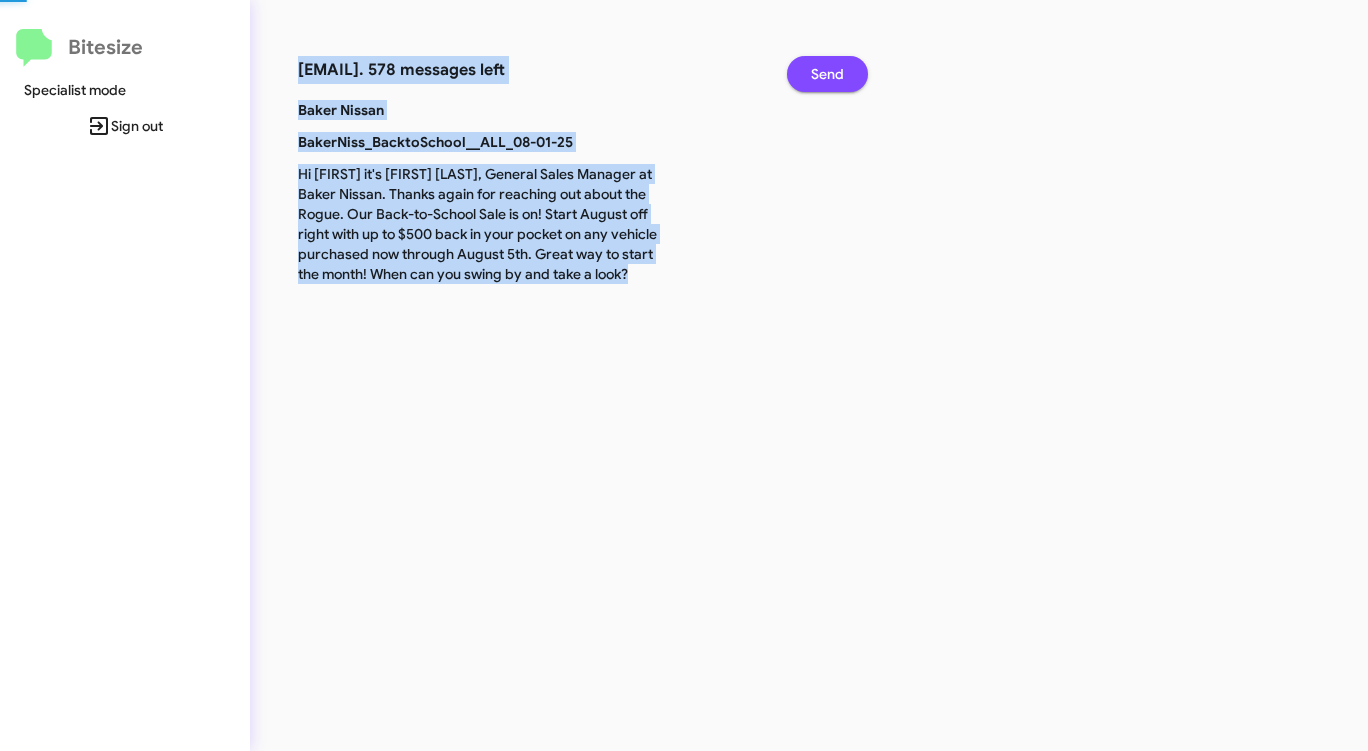 click on "Send" 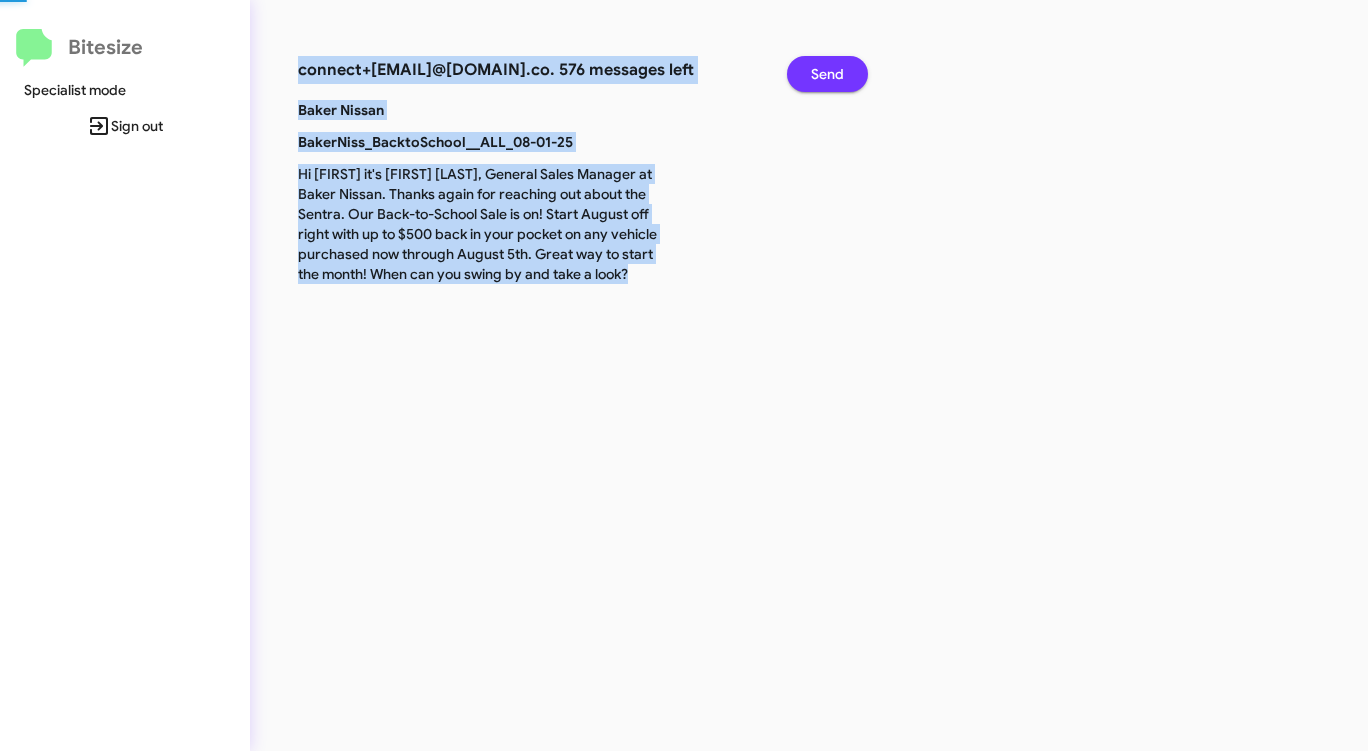 click on "Send" 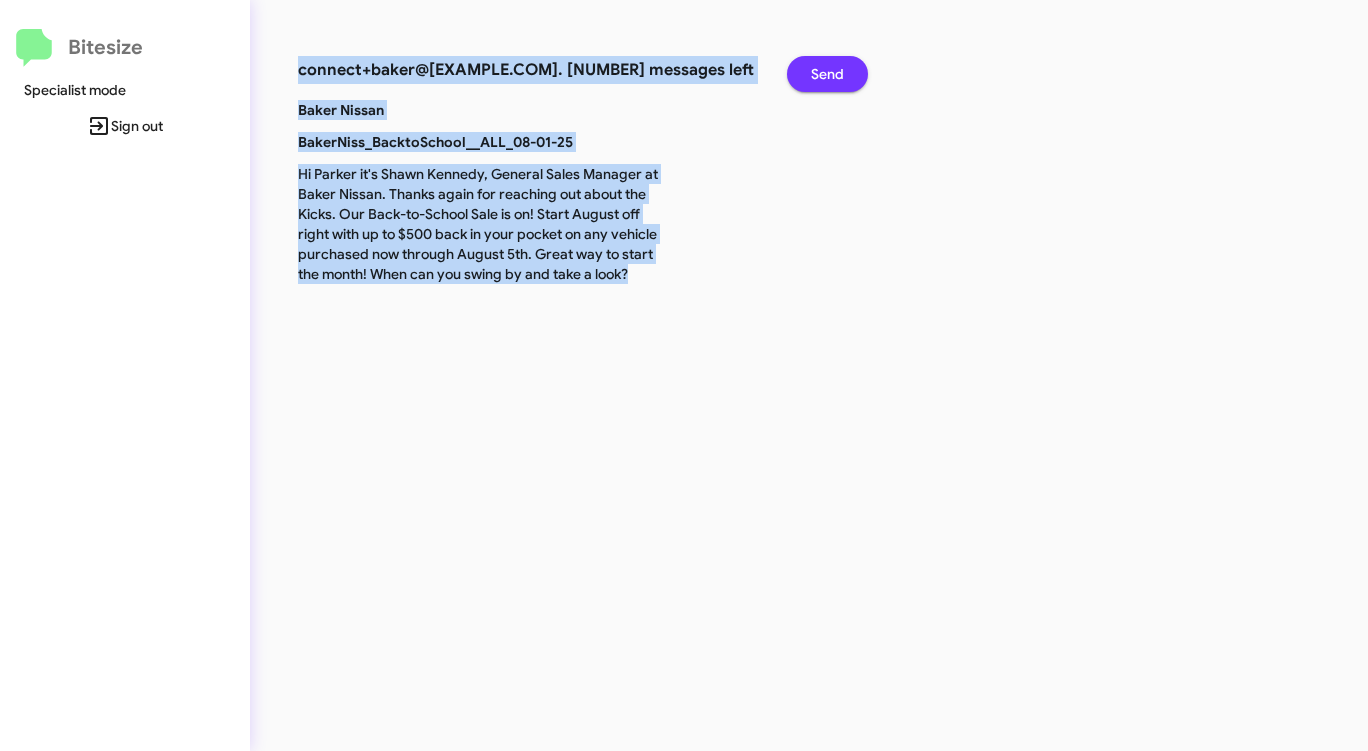 click on "Send" 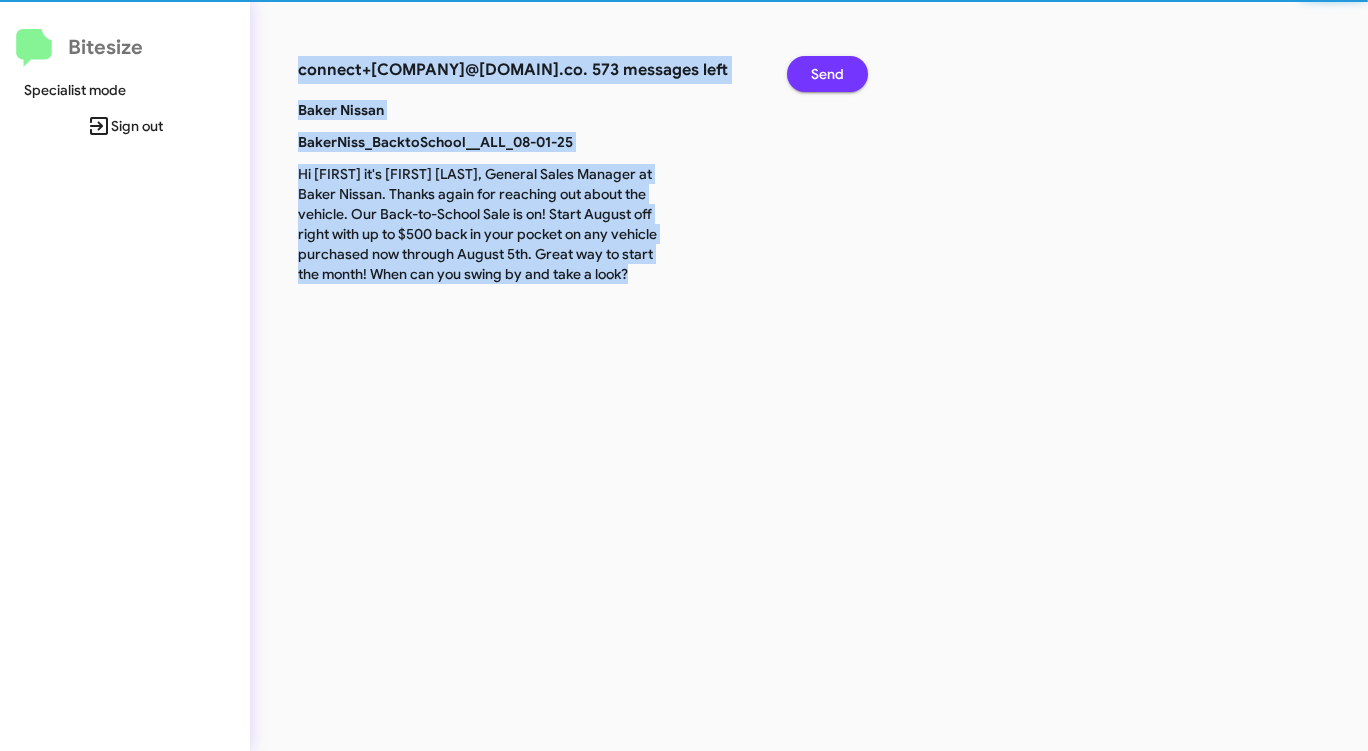 click on "Send" 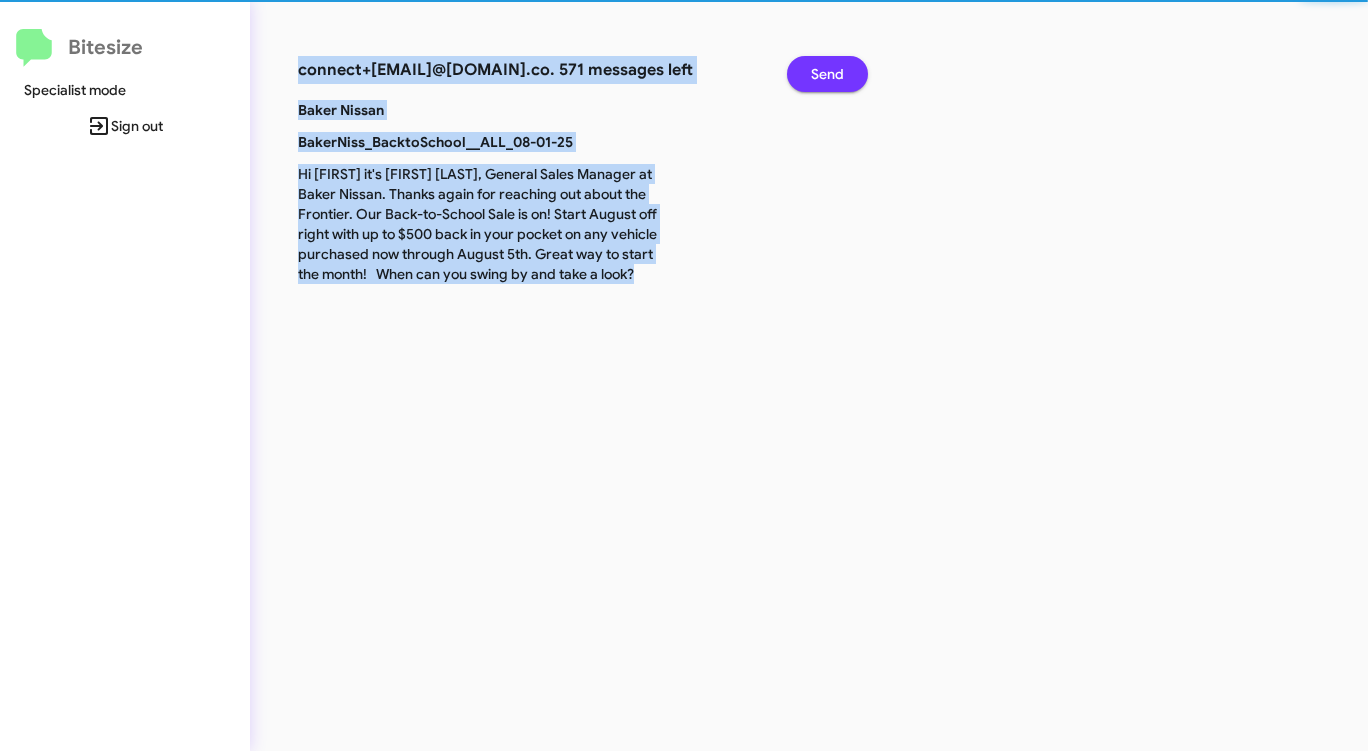 click on "Send" 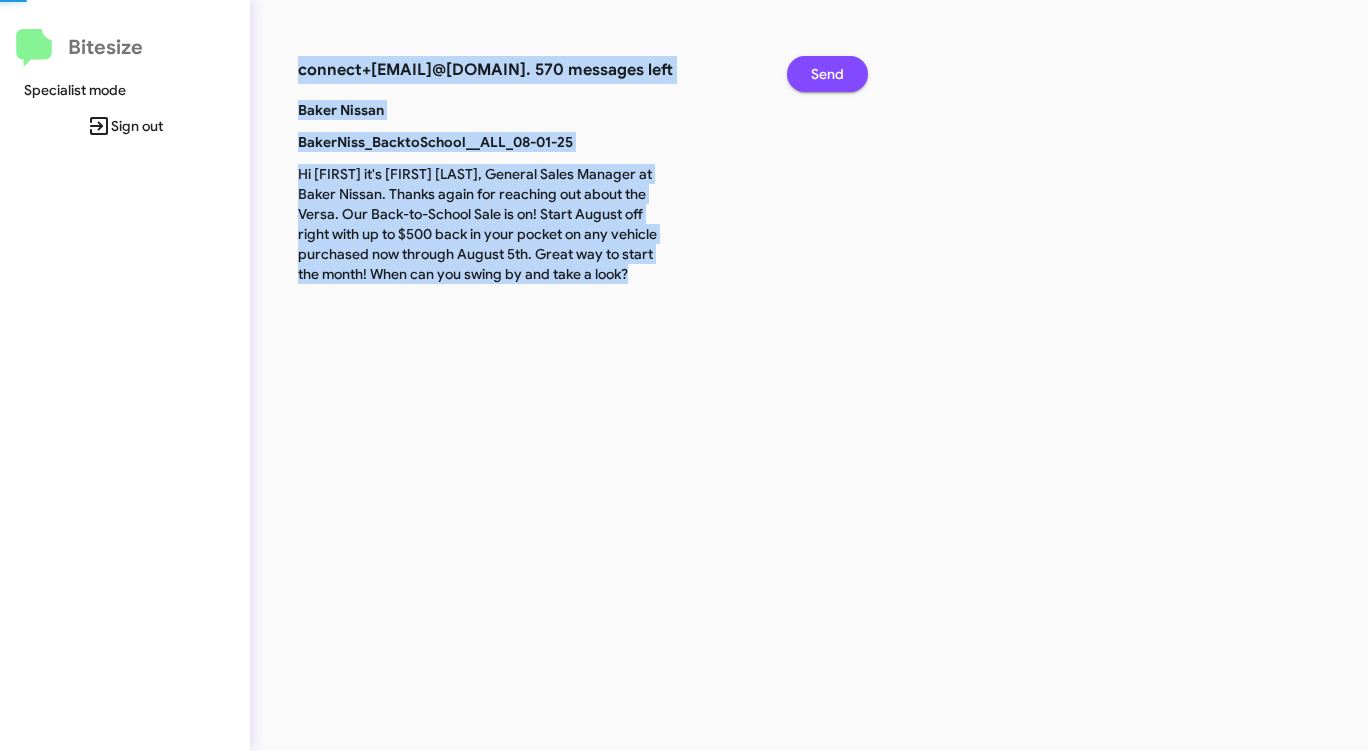 click on "Send" 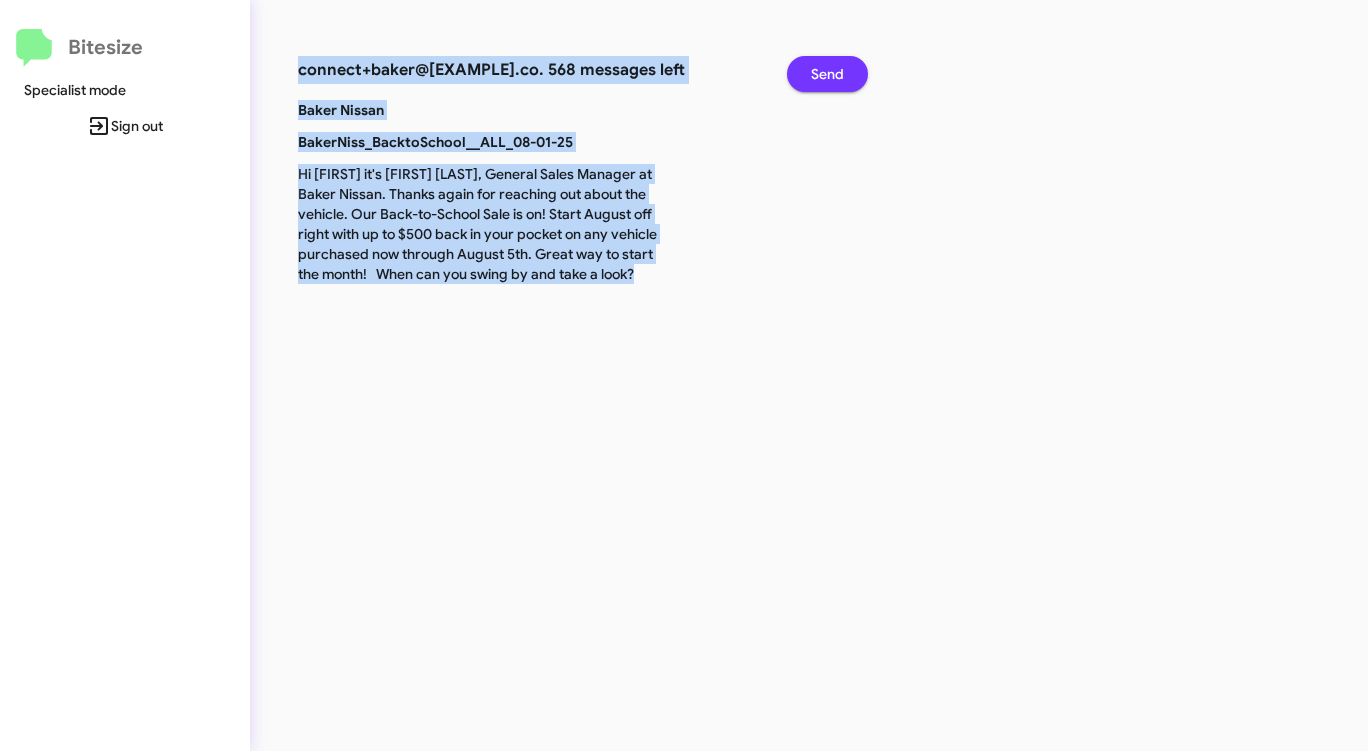 click on "Send" 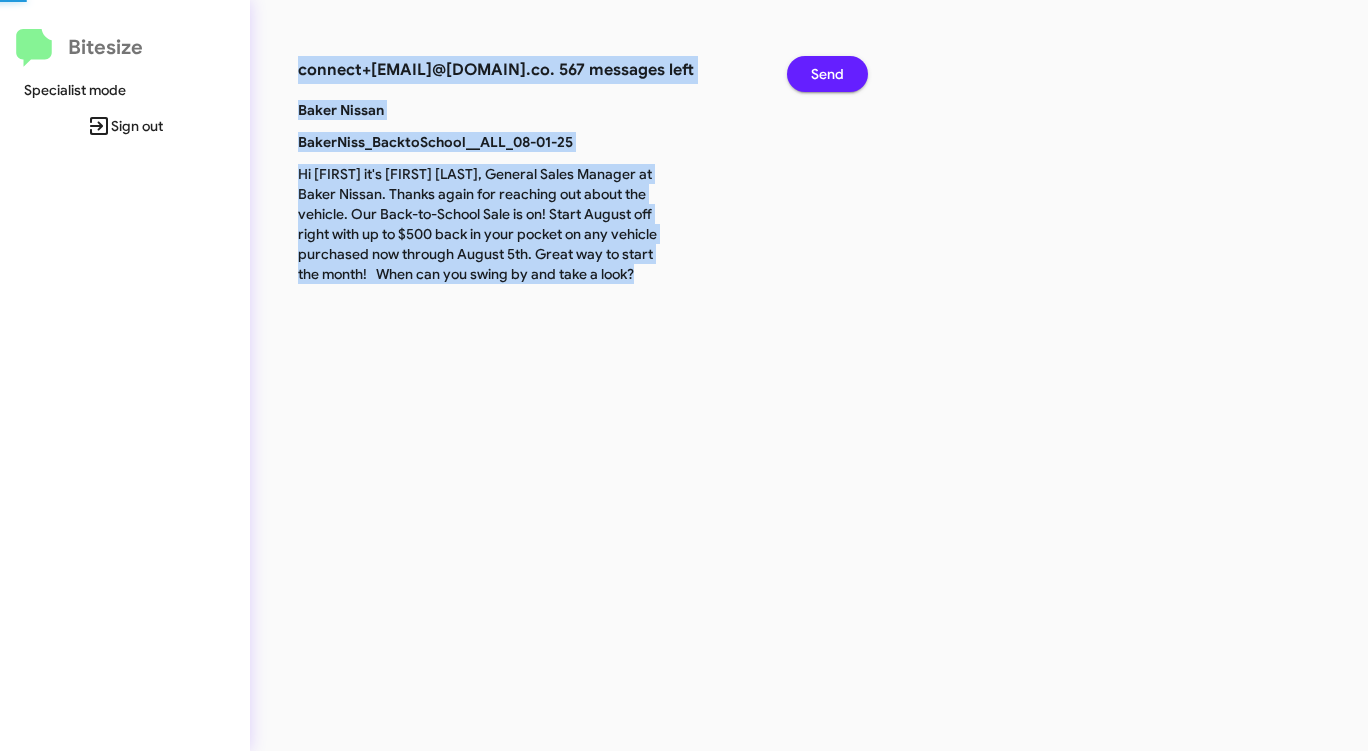 click on "Send" 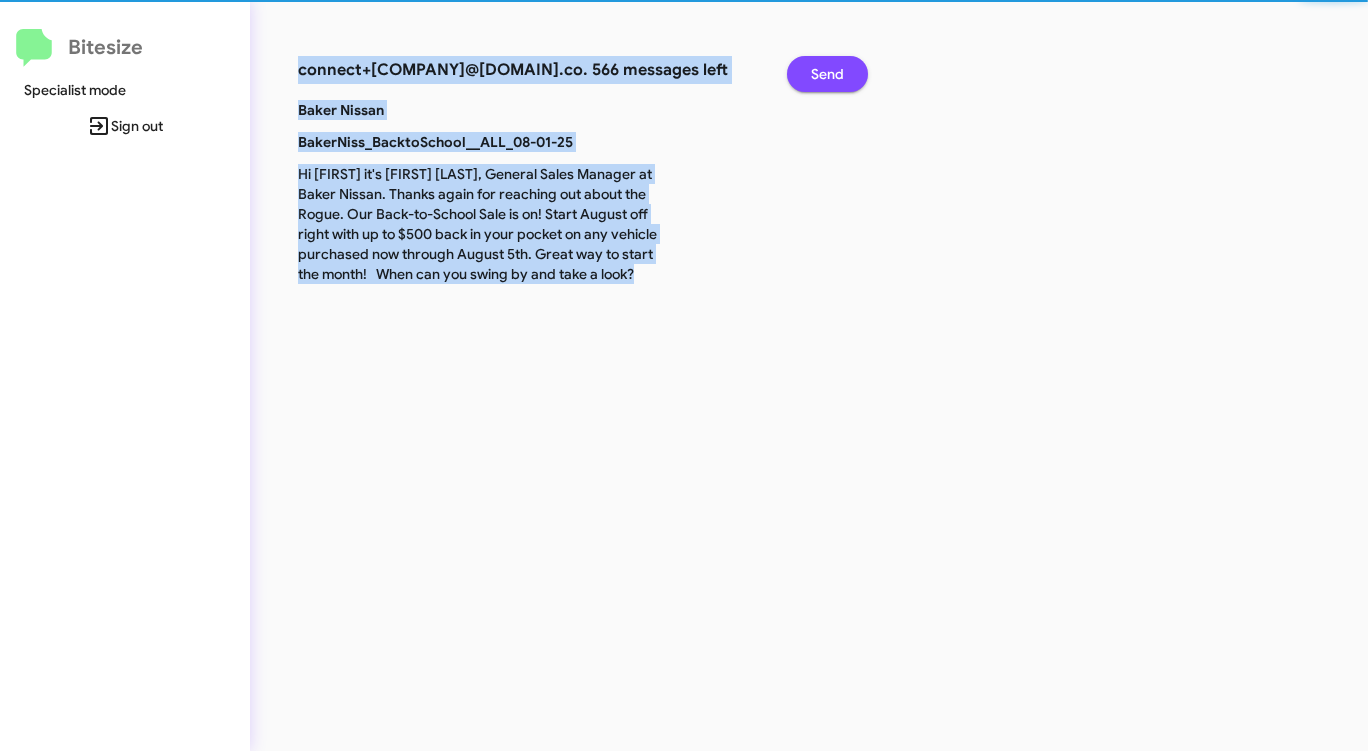 click on "Send" 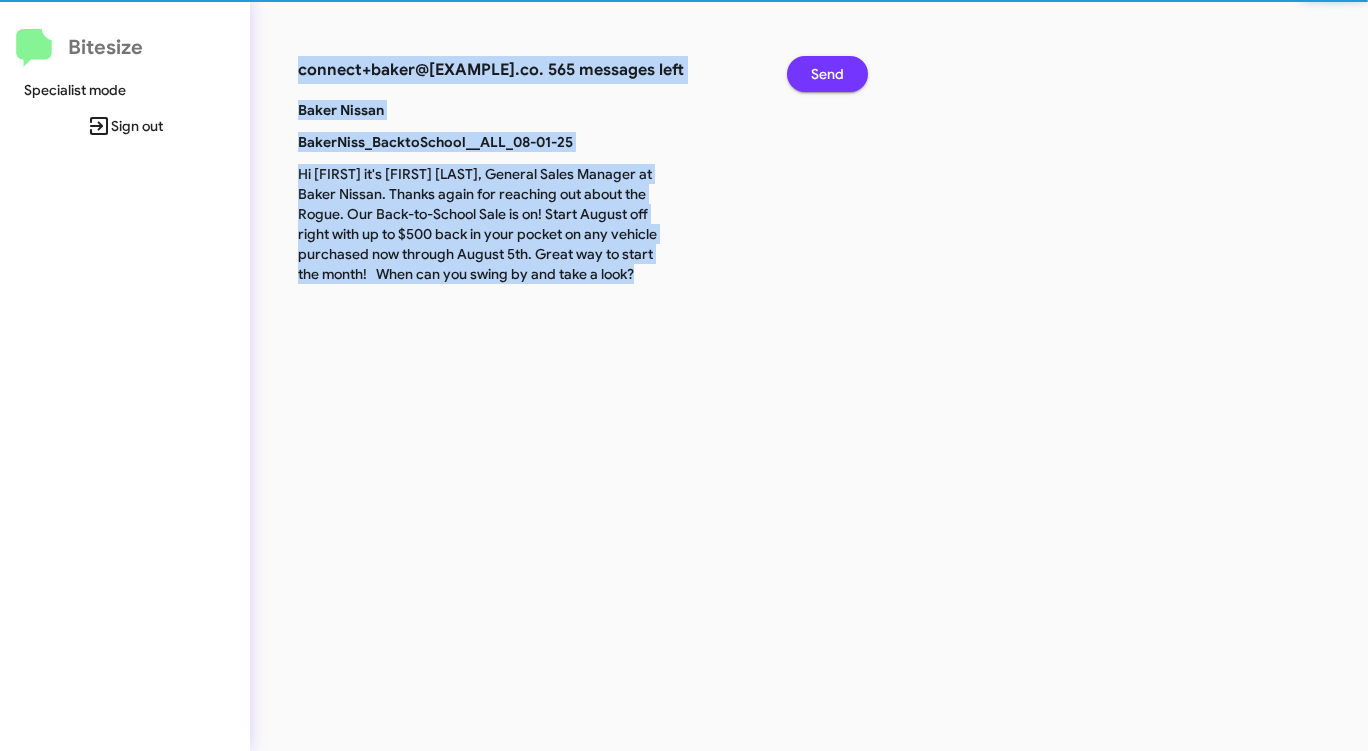 click on "Send" 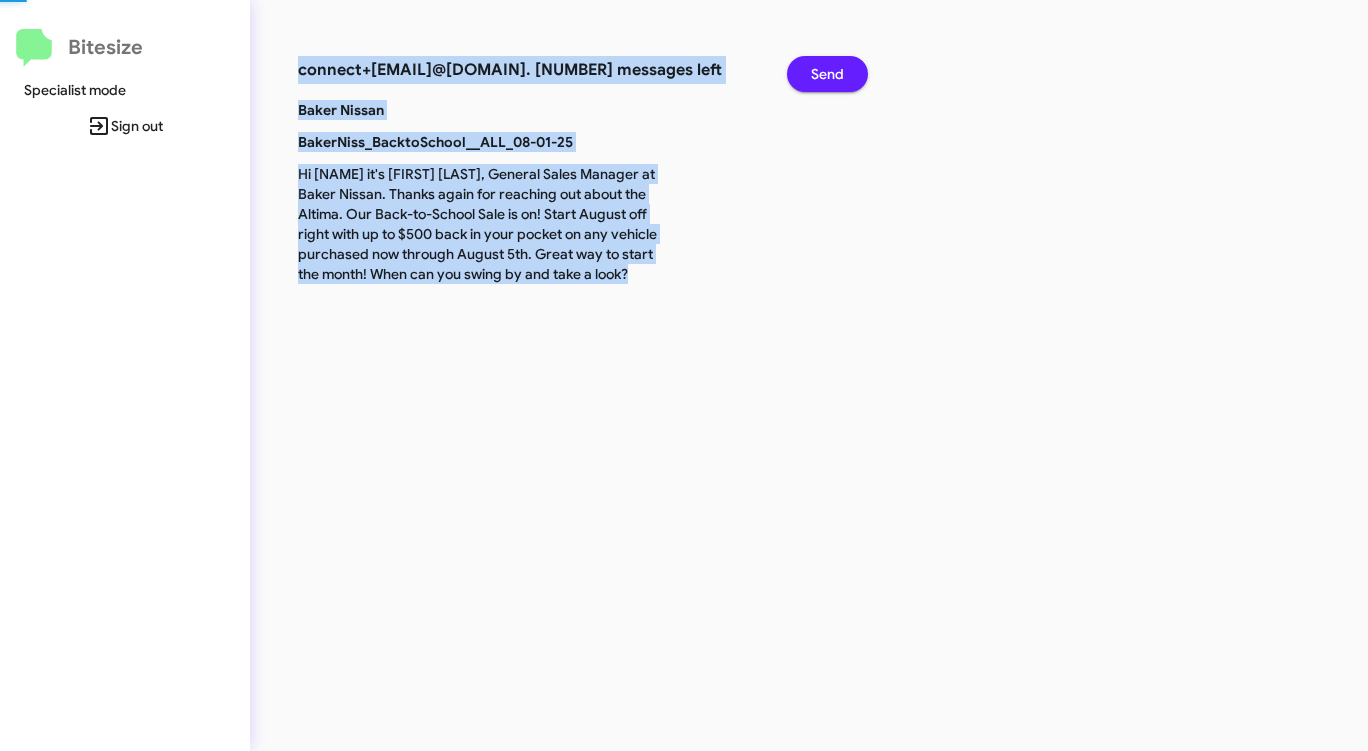 click on "Send" 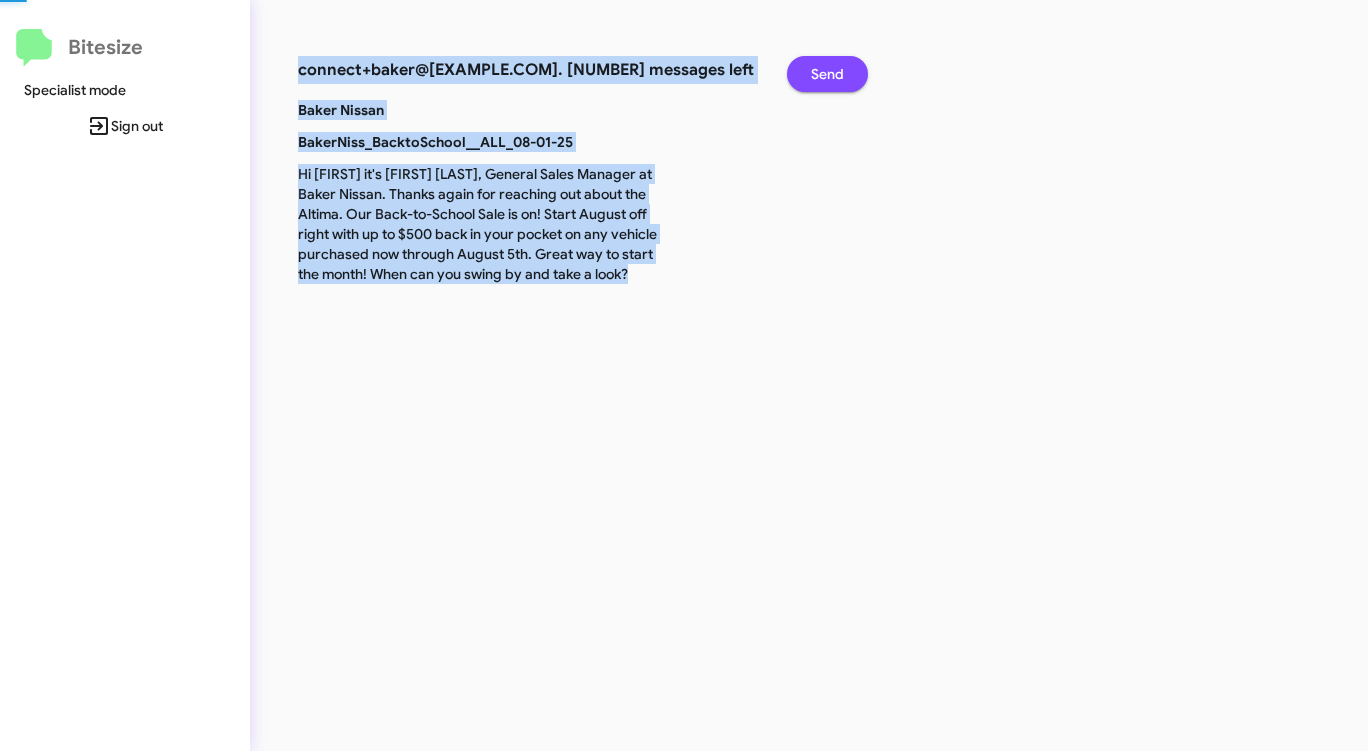 click on "Send" 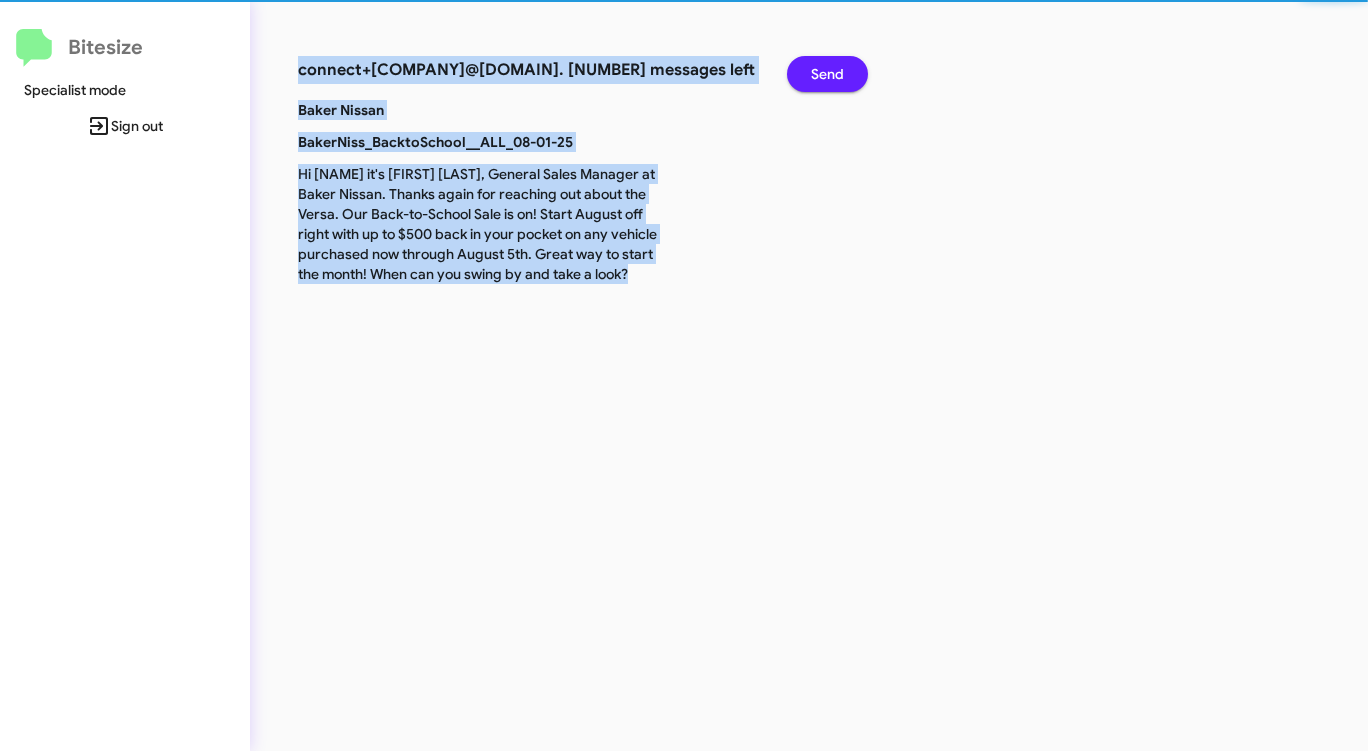 click on "Send" 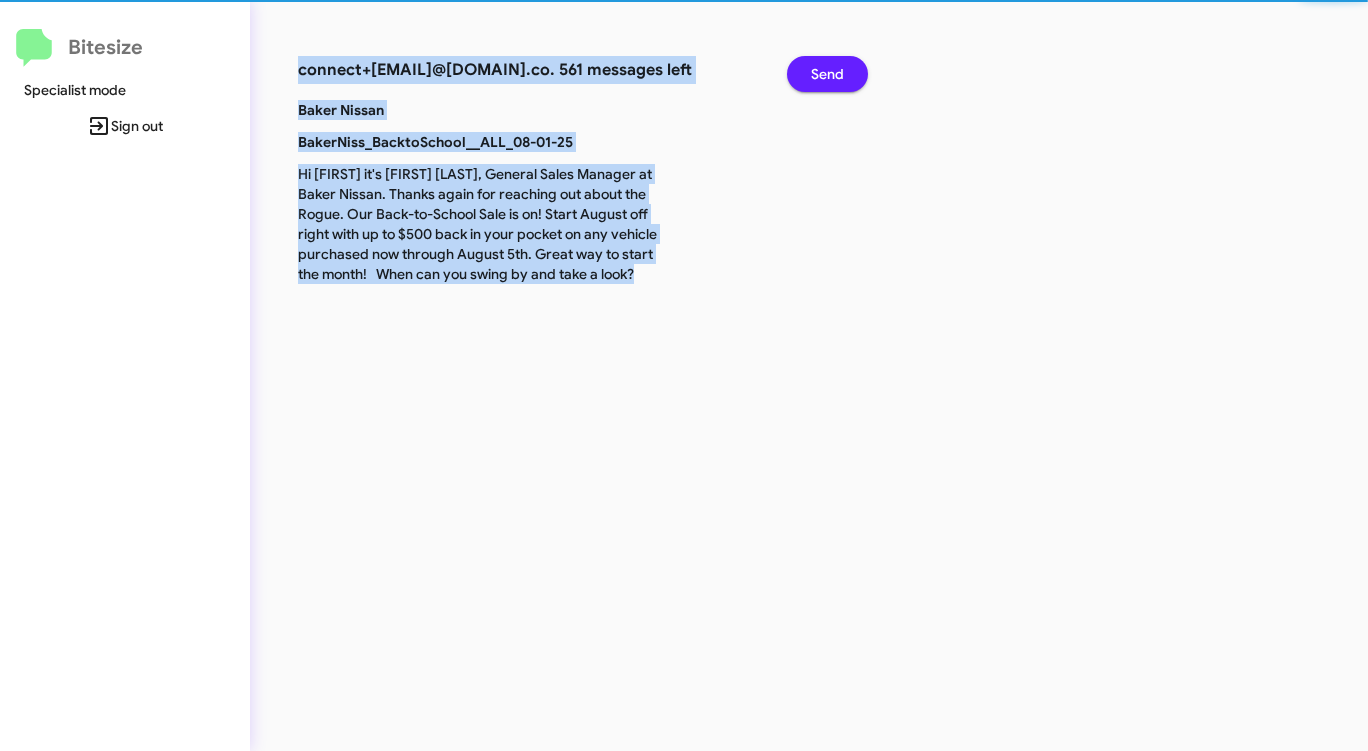 click on "Send" 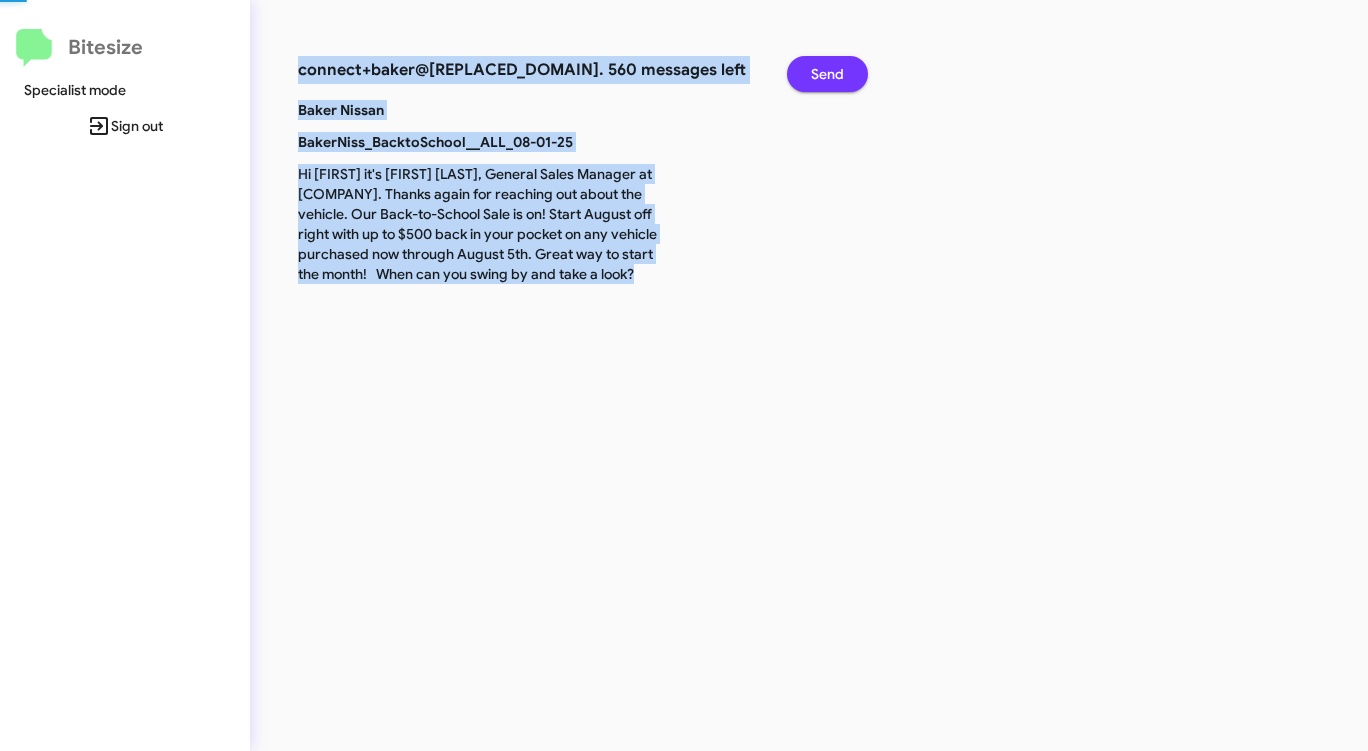 click on "Send" 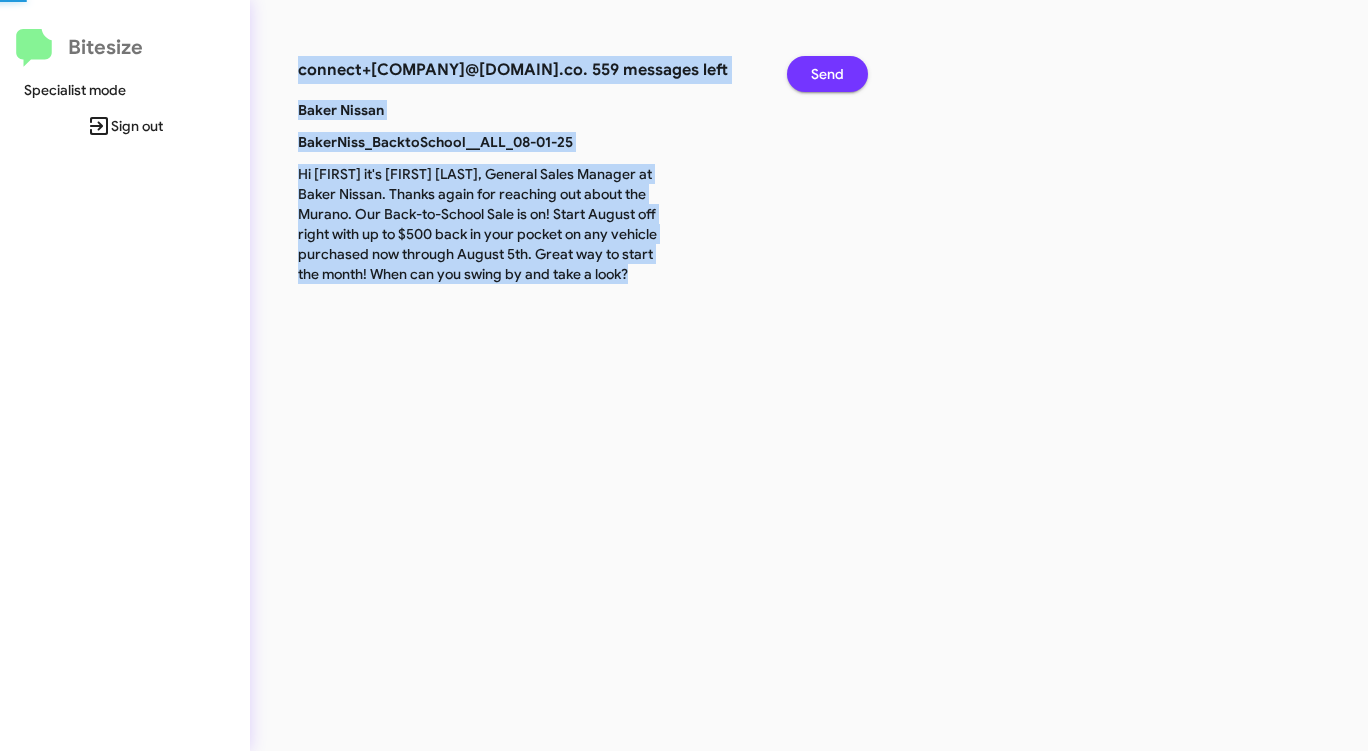 click on "Send" 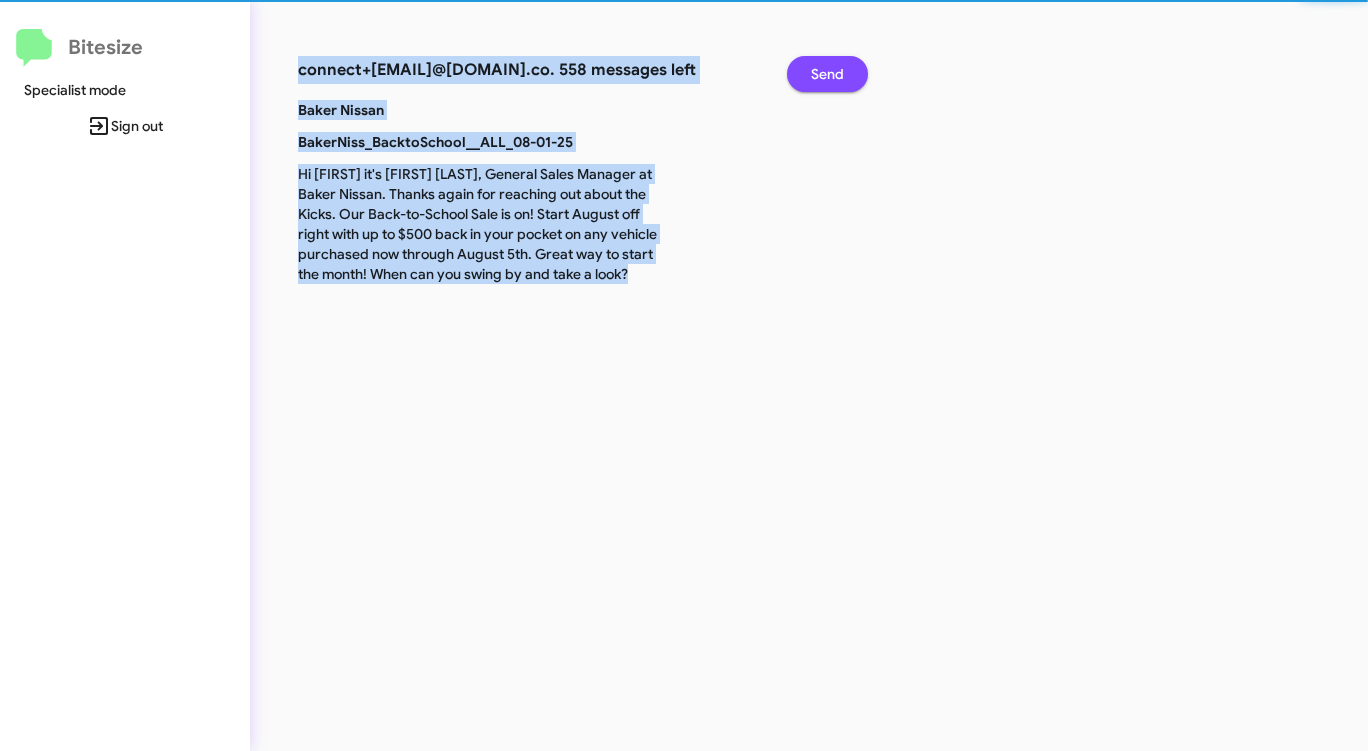 click on "Send" 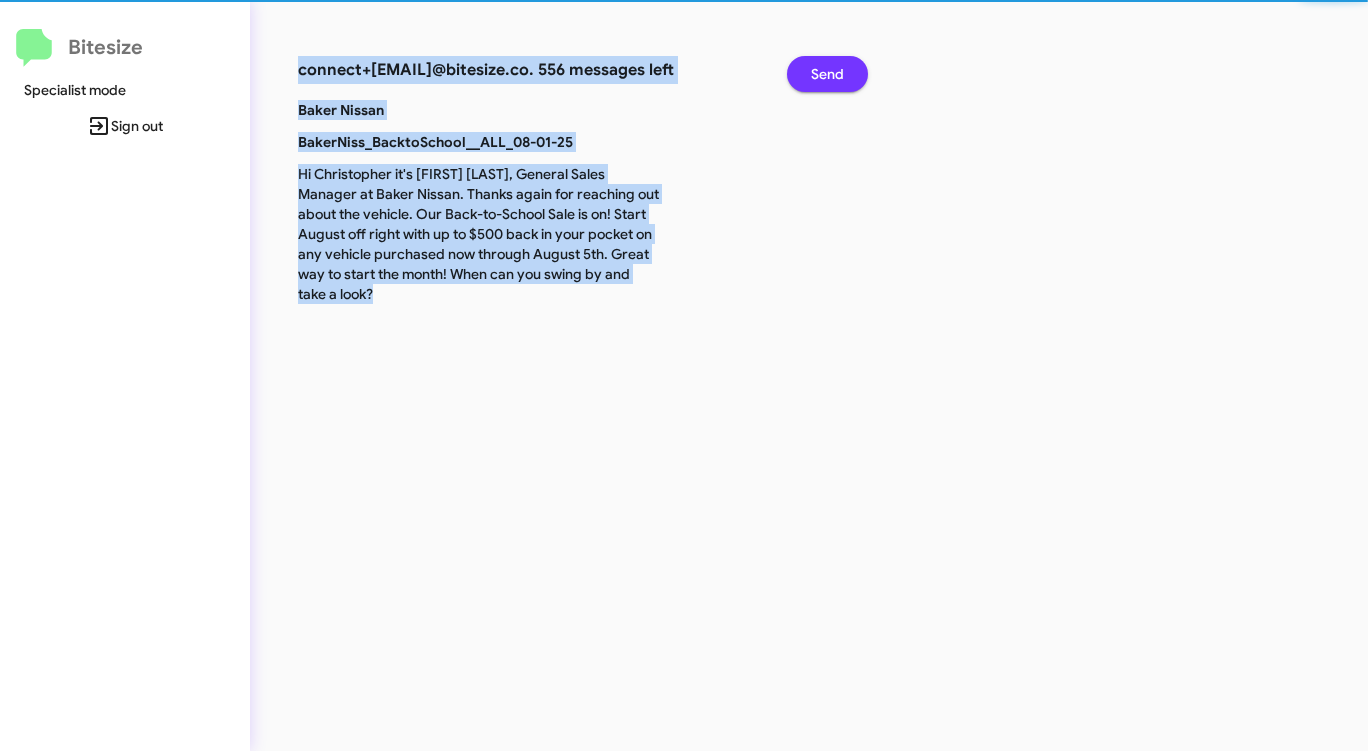 click on "Send" 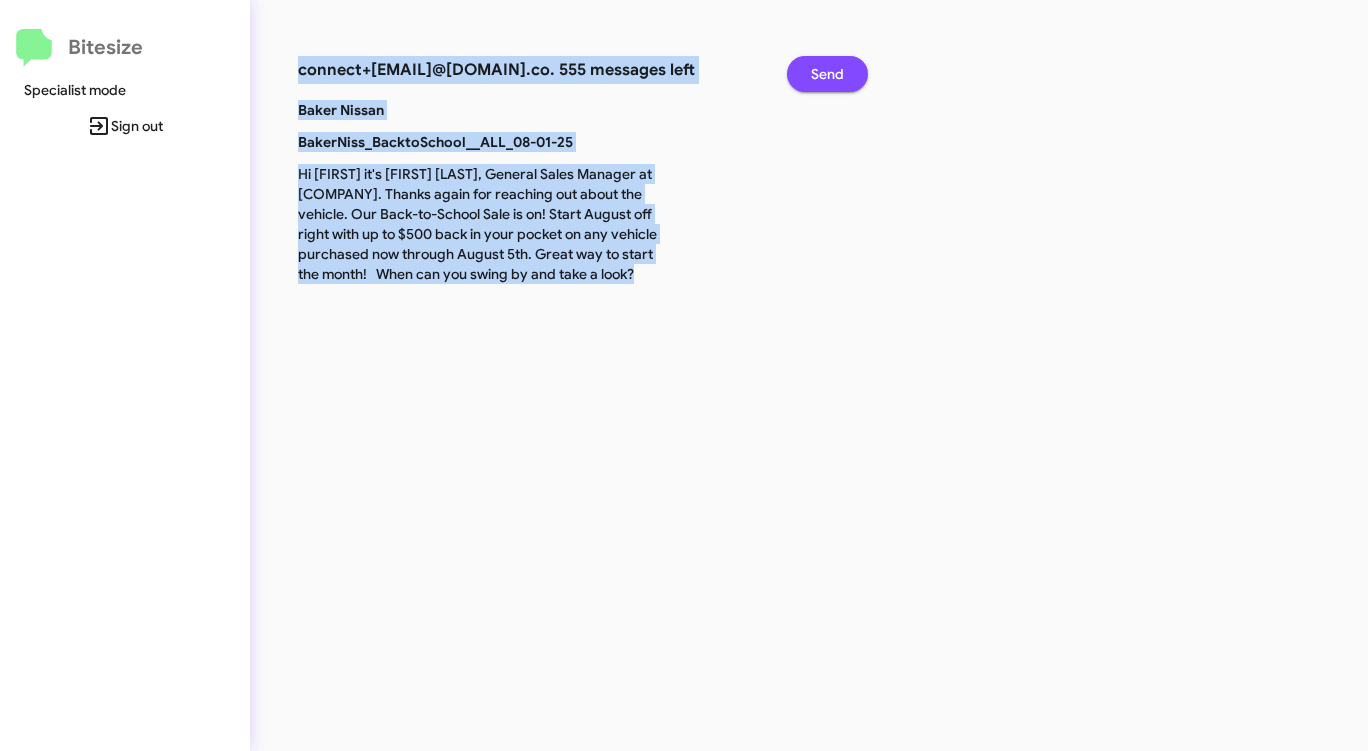 click on "Send" 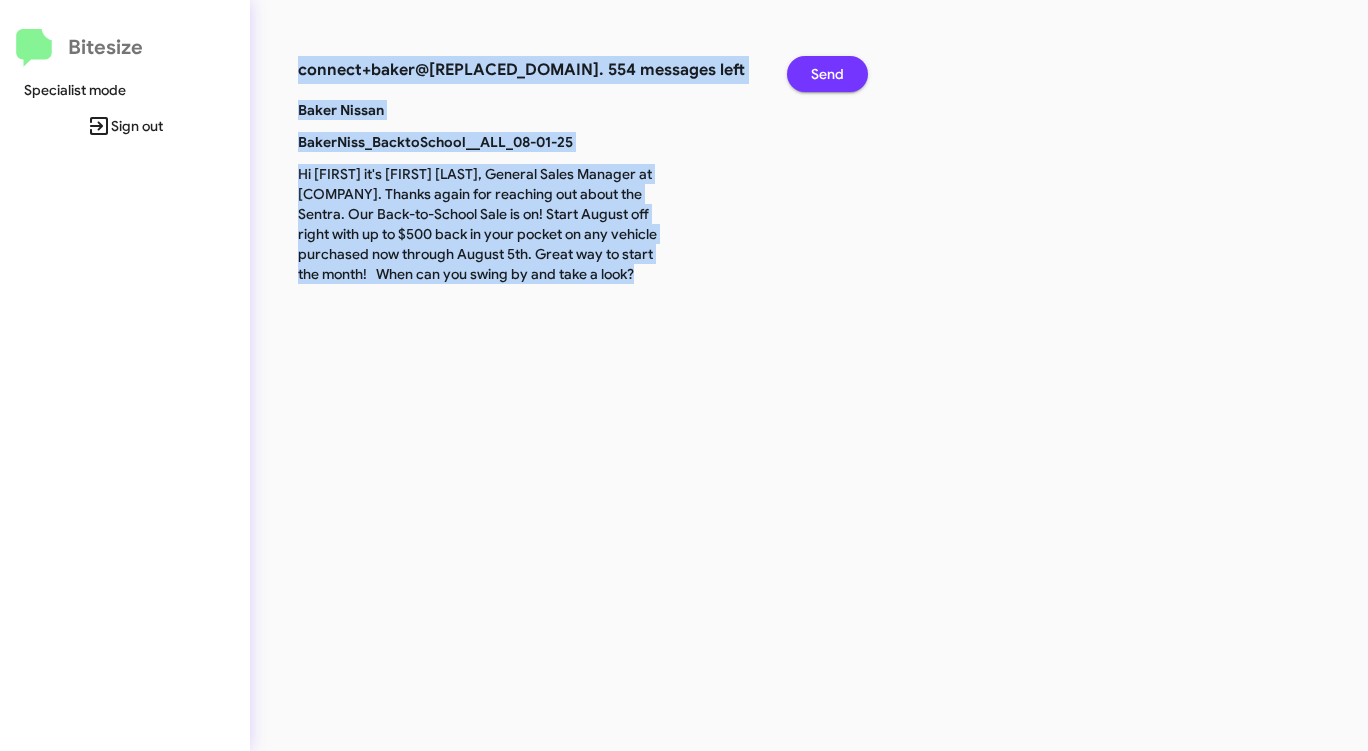 click on "Send" 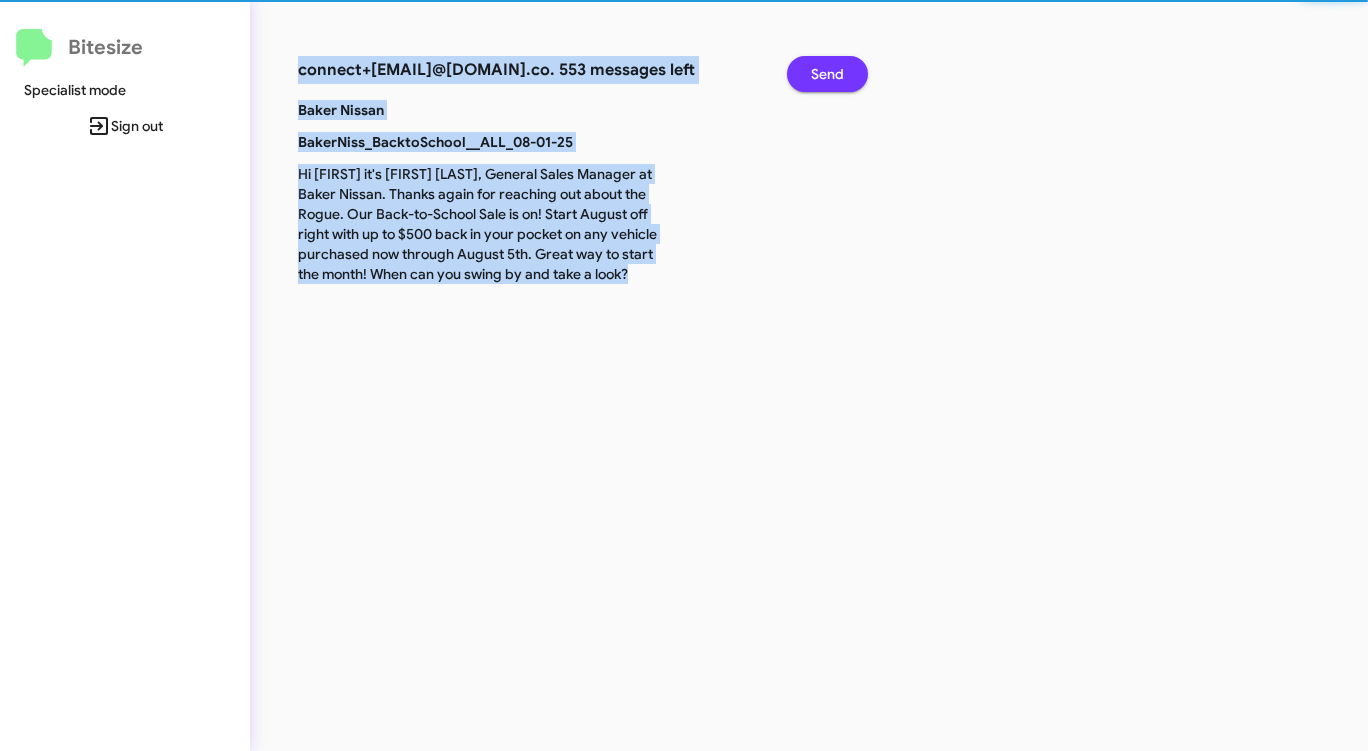 click on "Send" 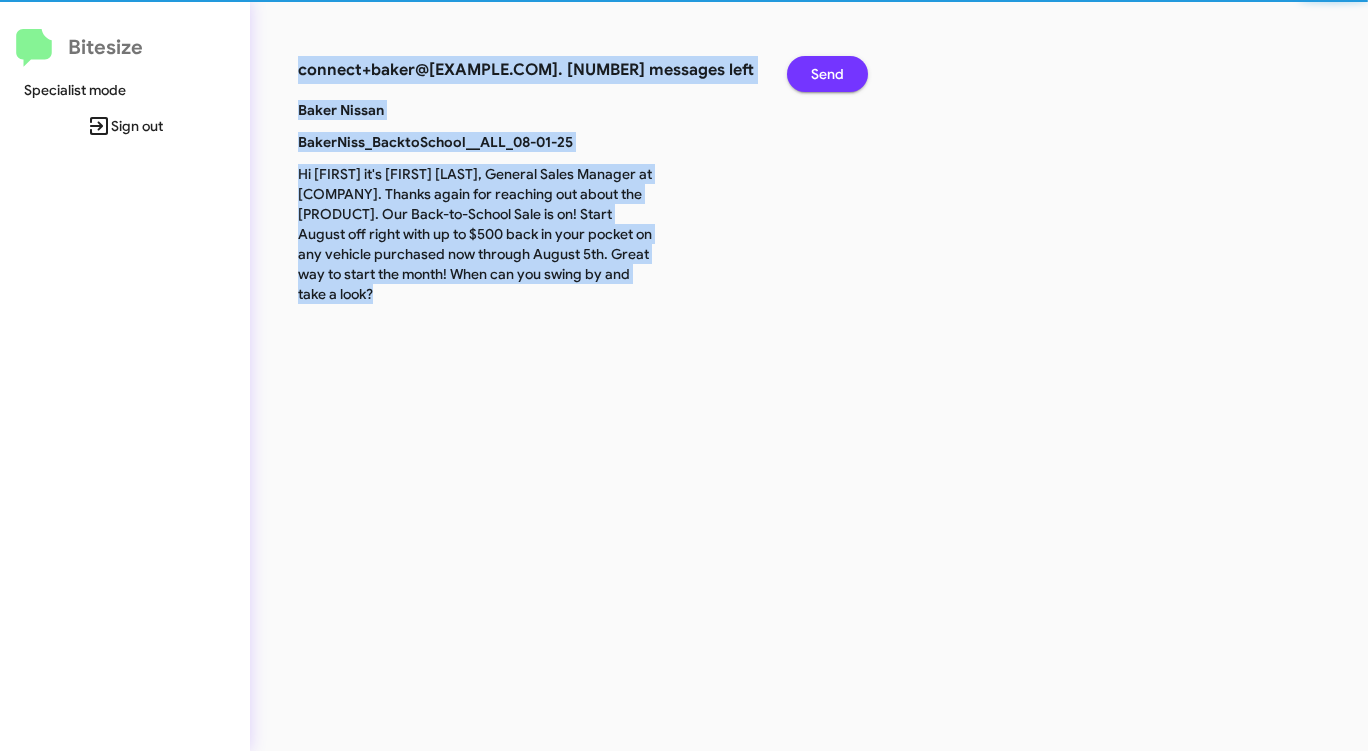 click on "Send" 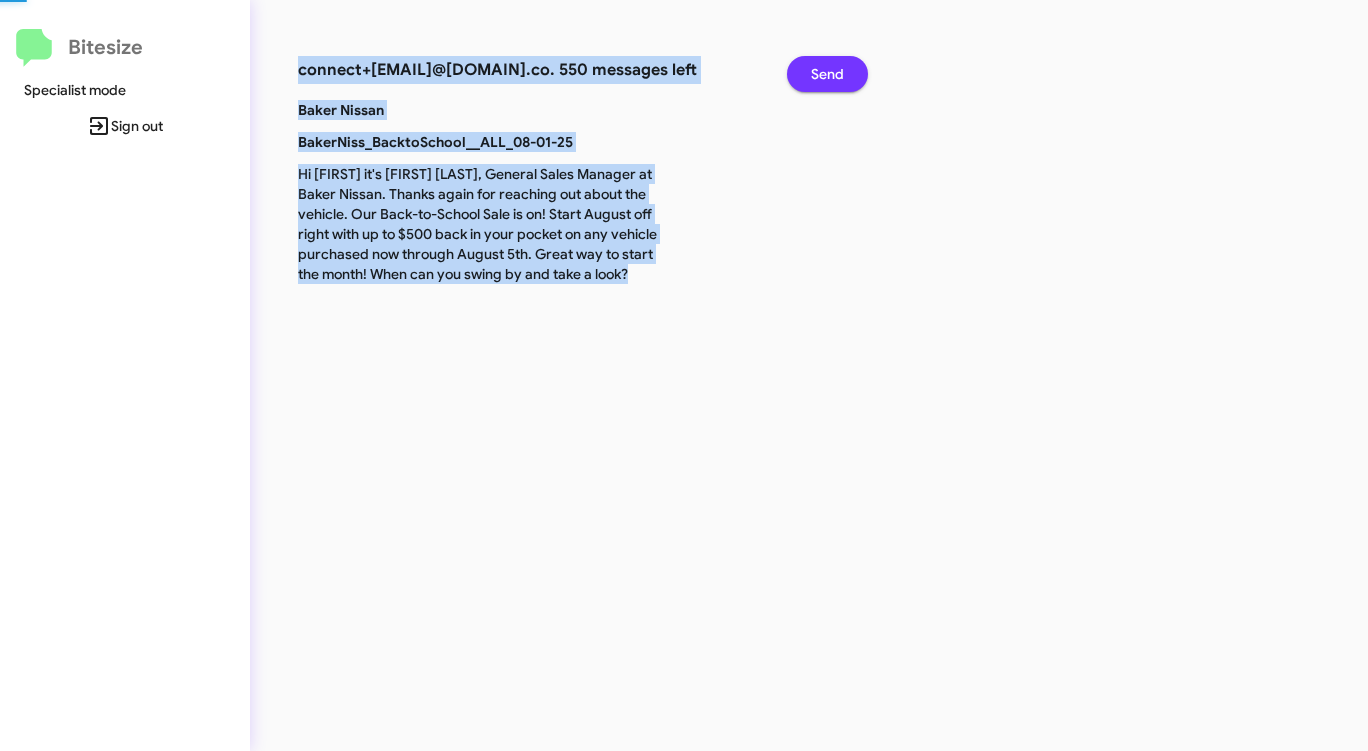 click on "Send" 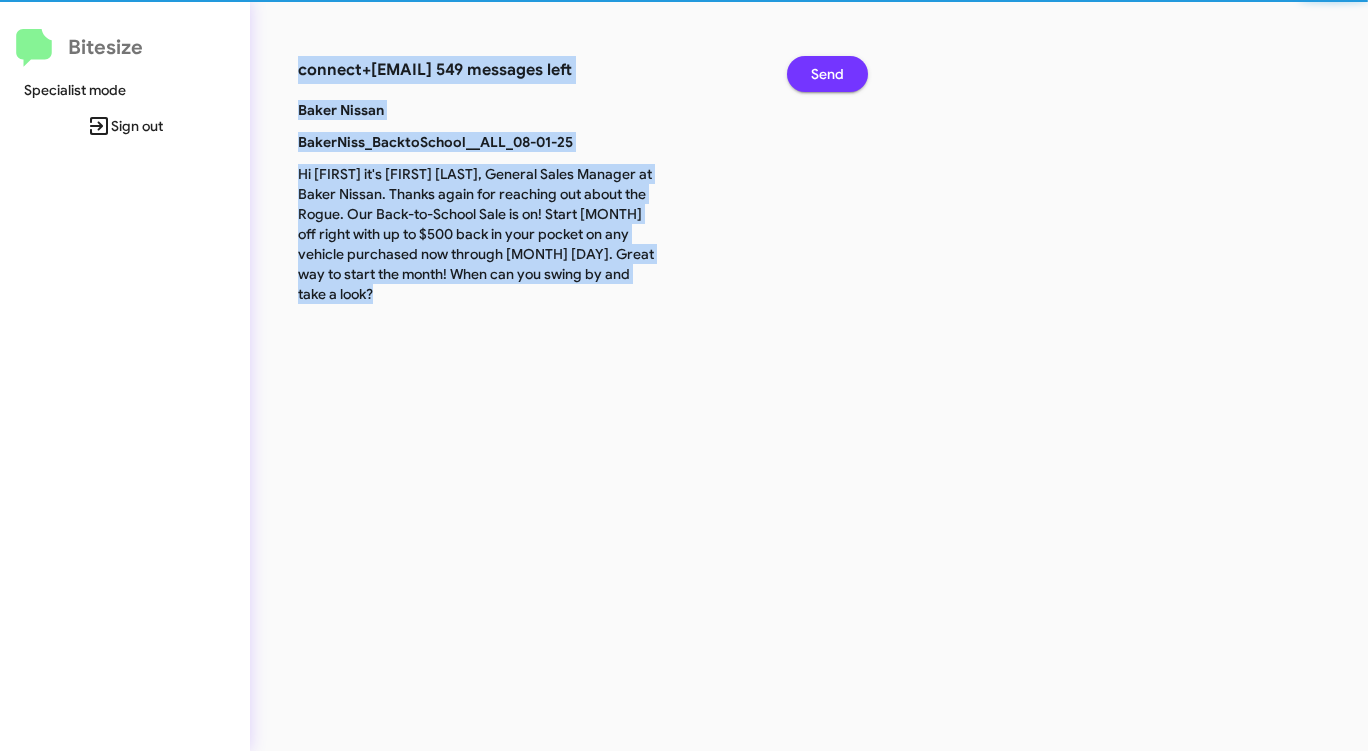 click on "Send" 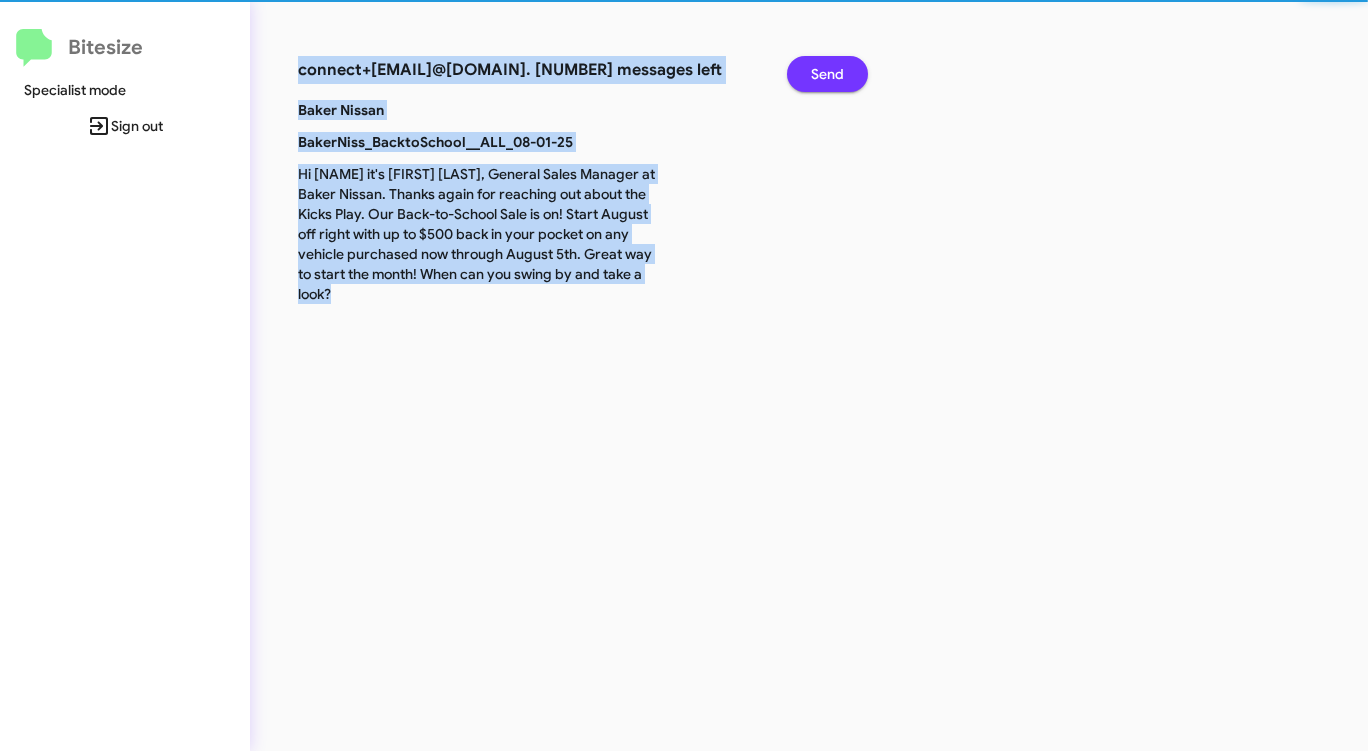 click on "Send" 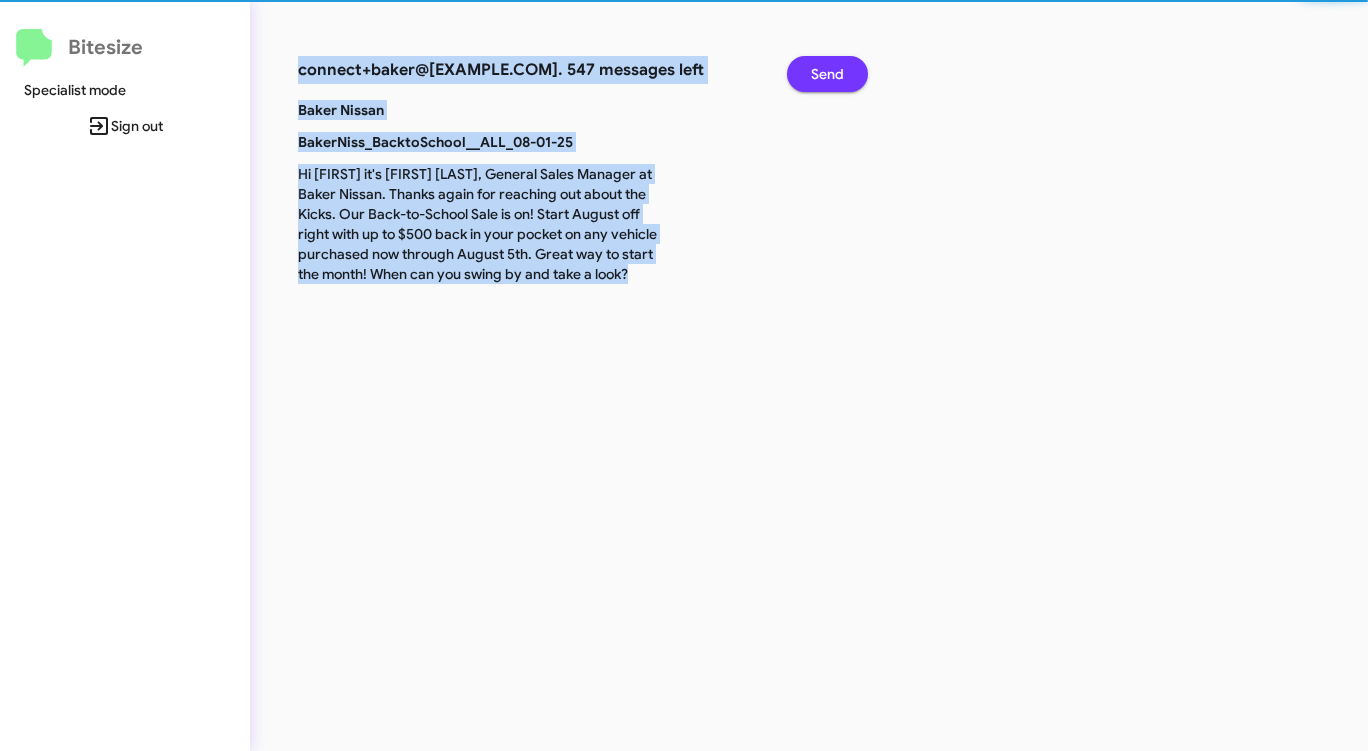 click on "Send" 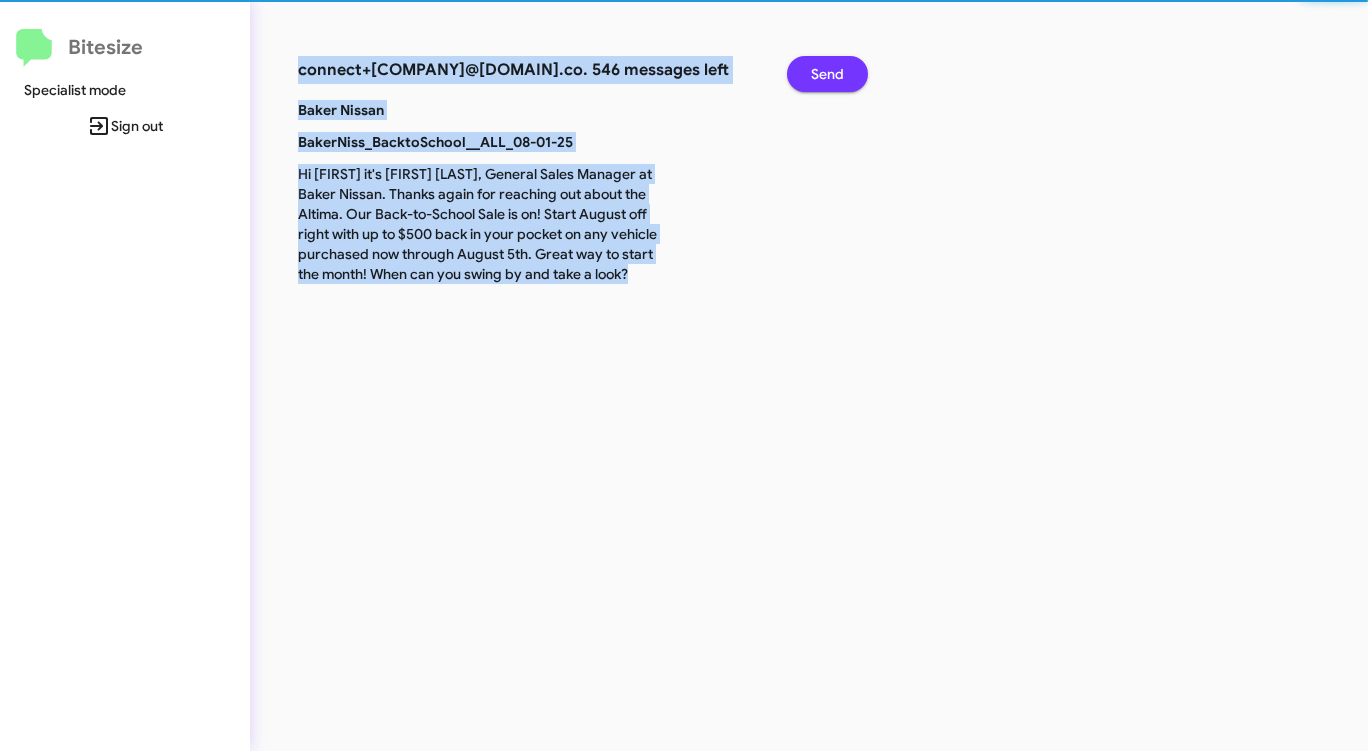 click on "Send" 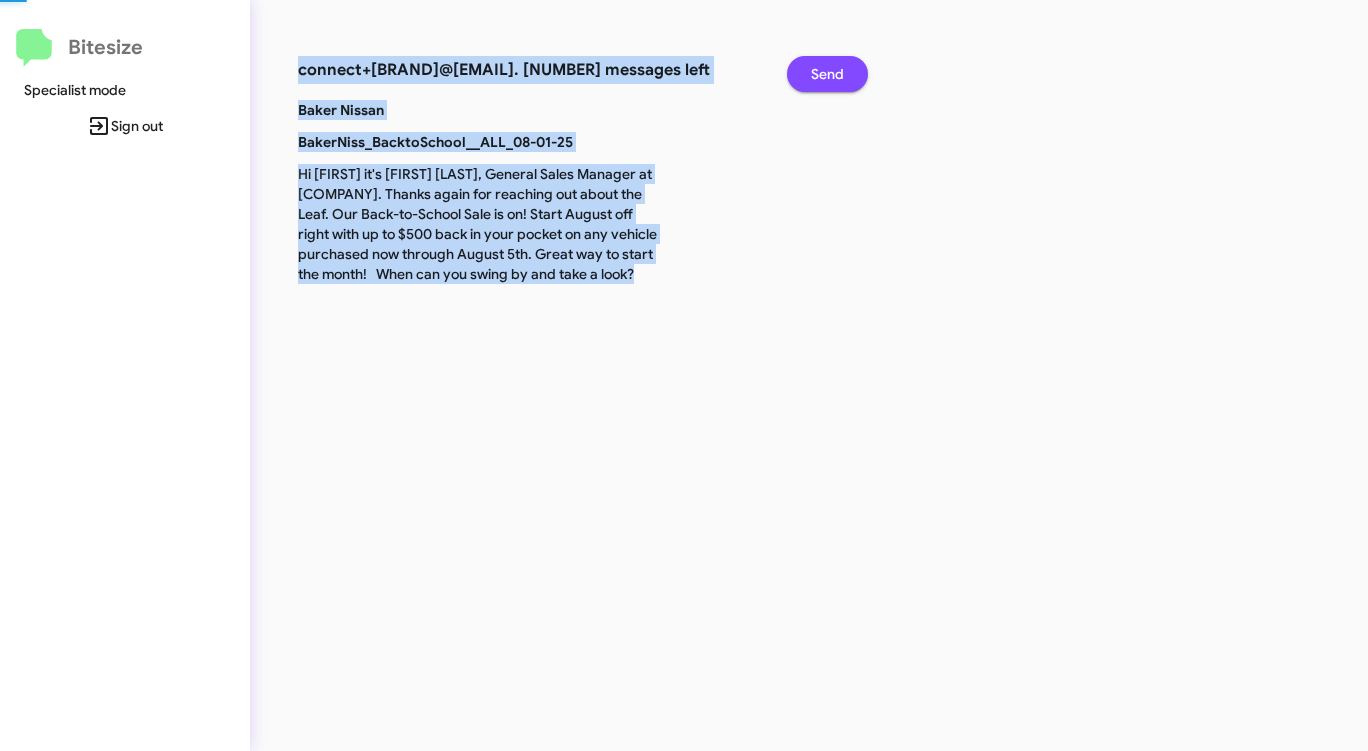 click on "Send" 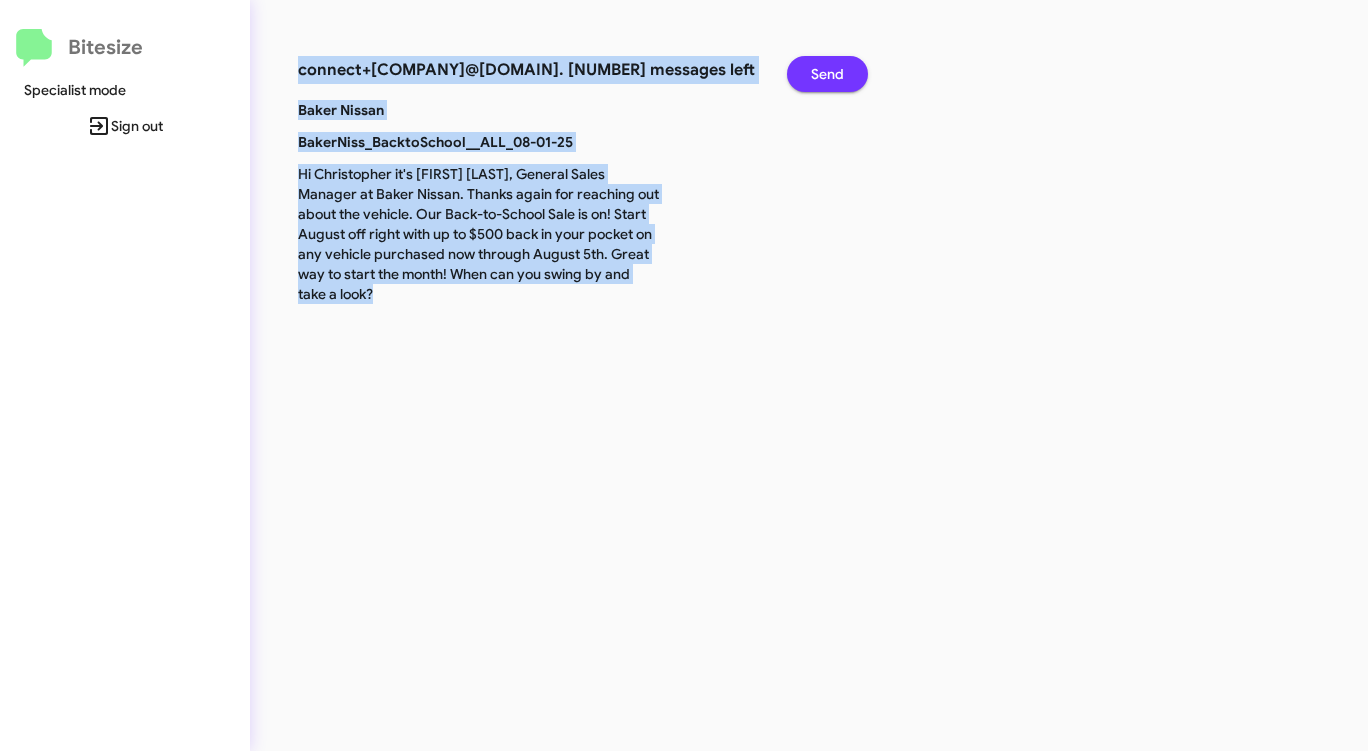 click on "Send" 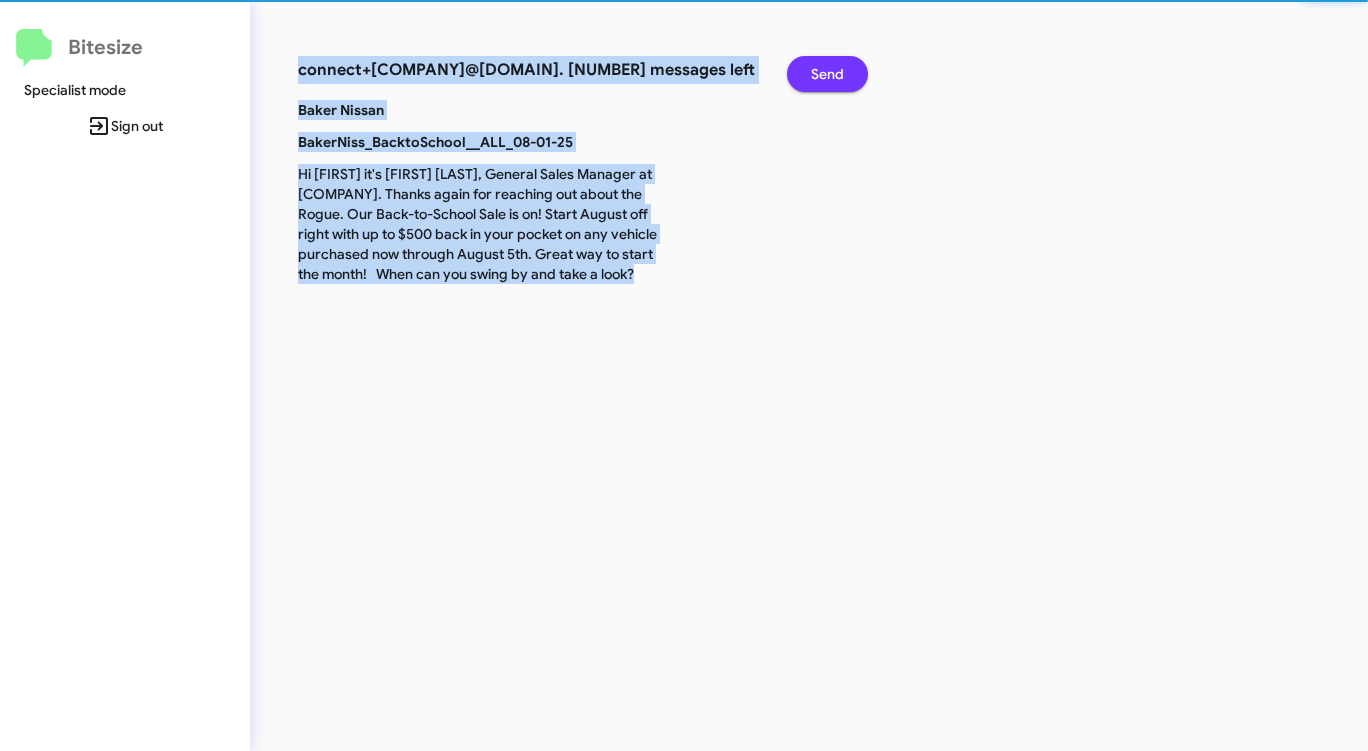 click on "Send" 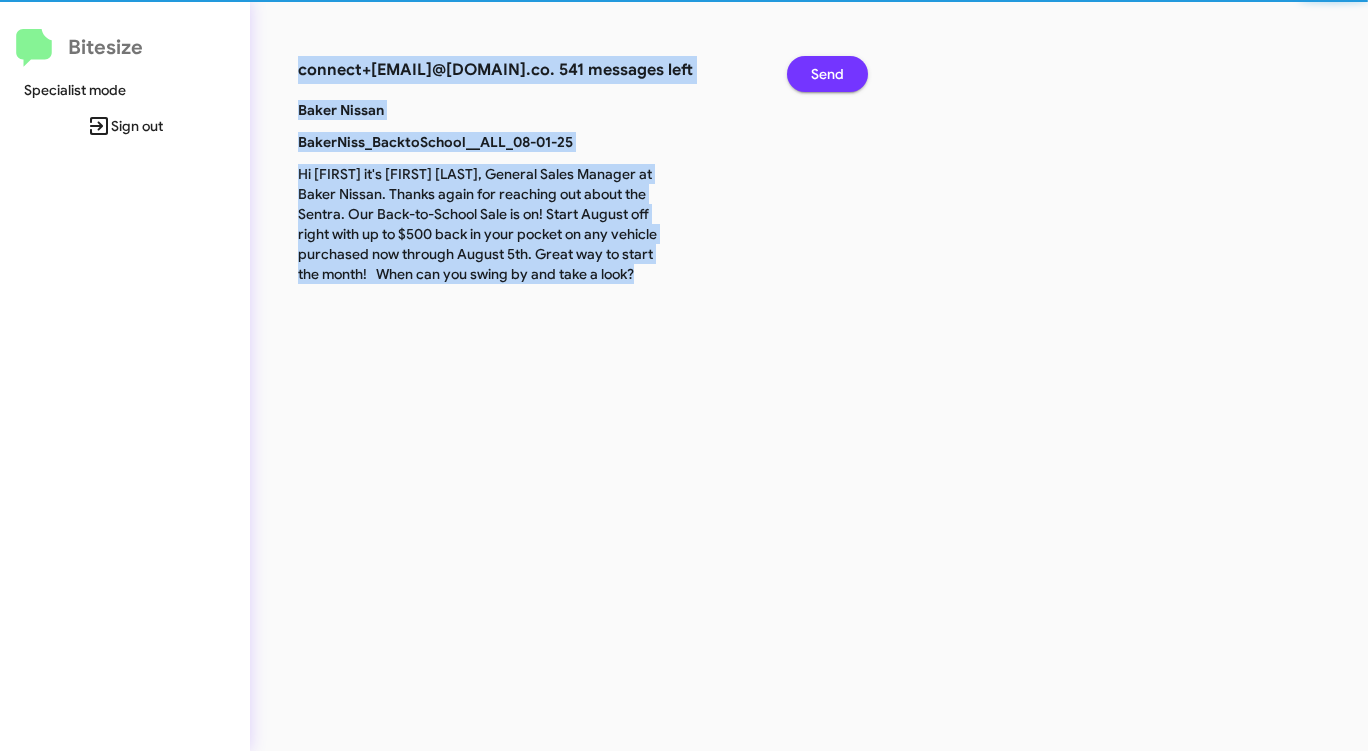 click on "Send" 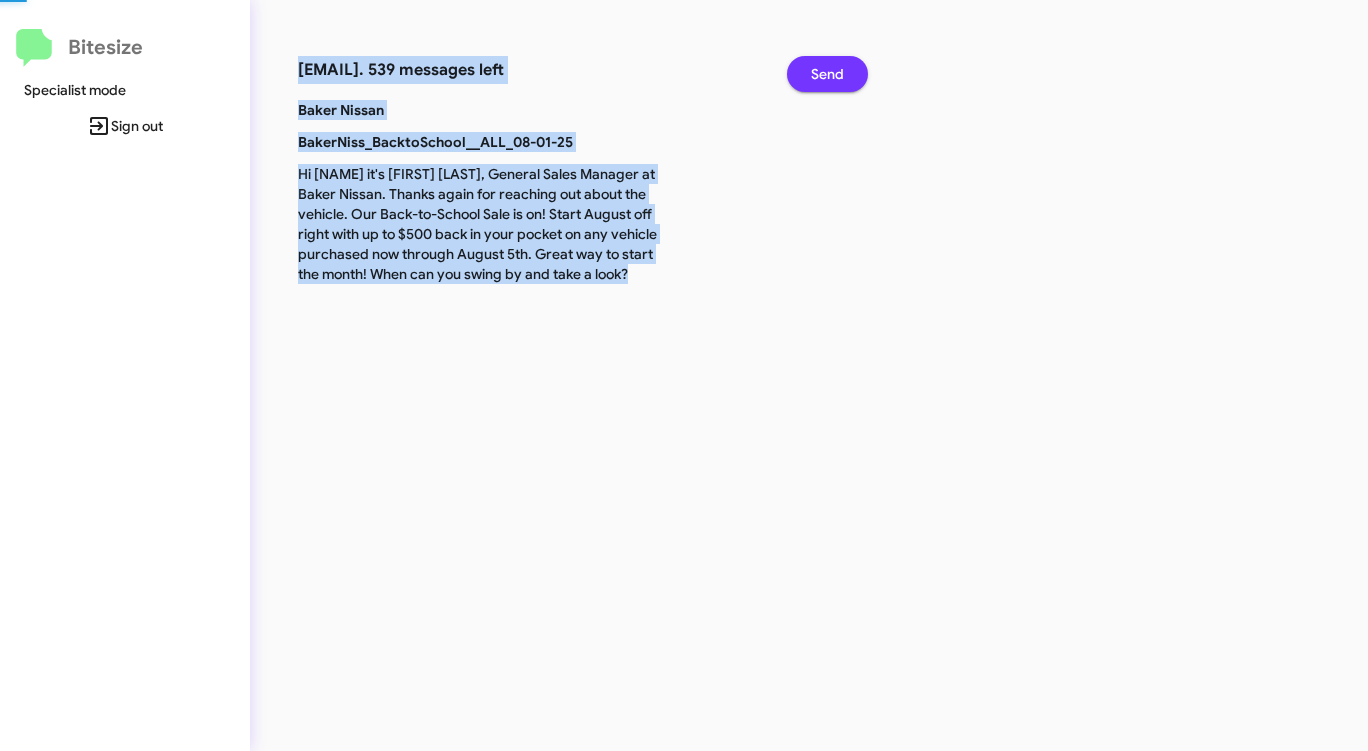 click on "Send" 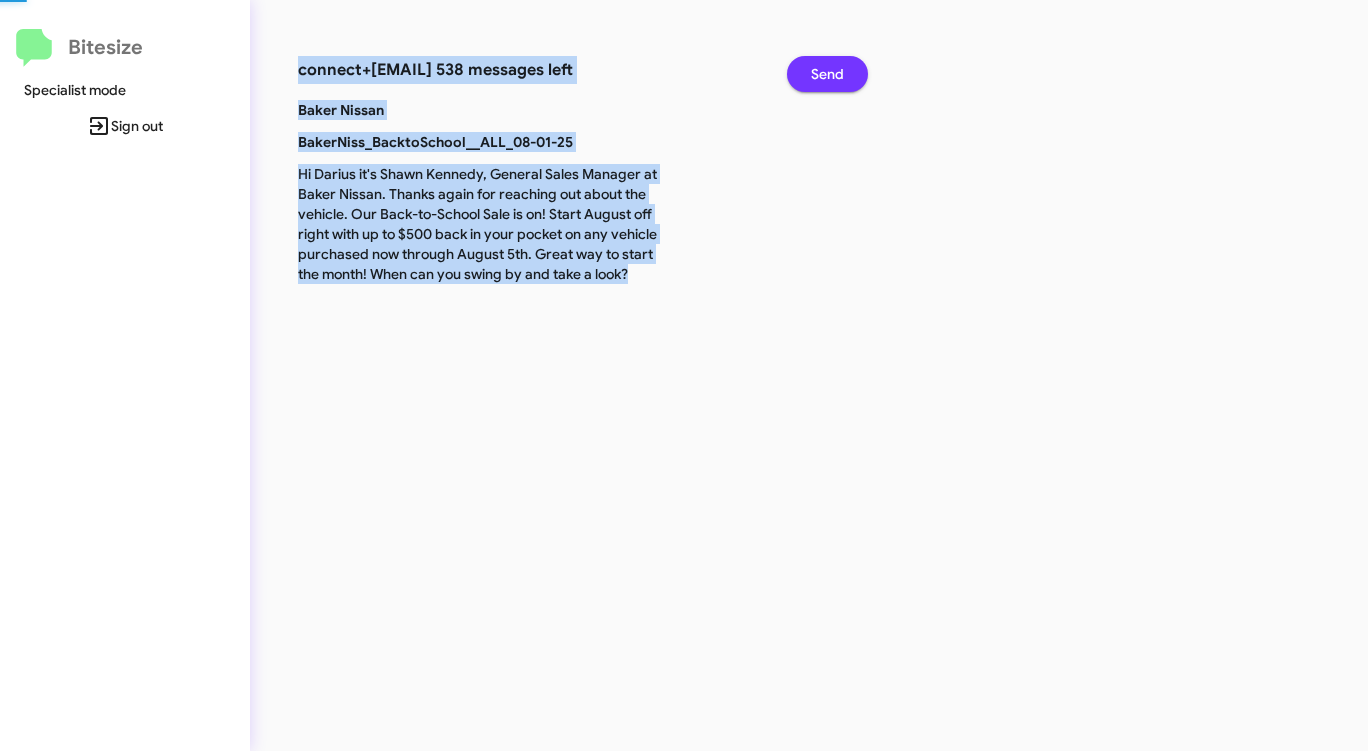 click on "Send" 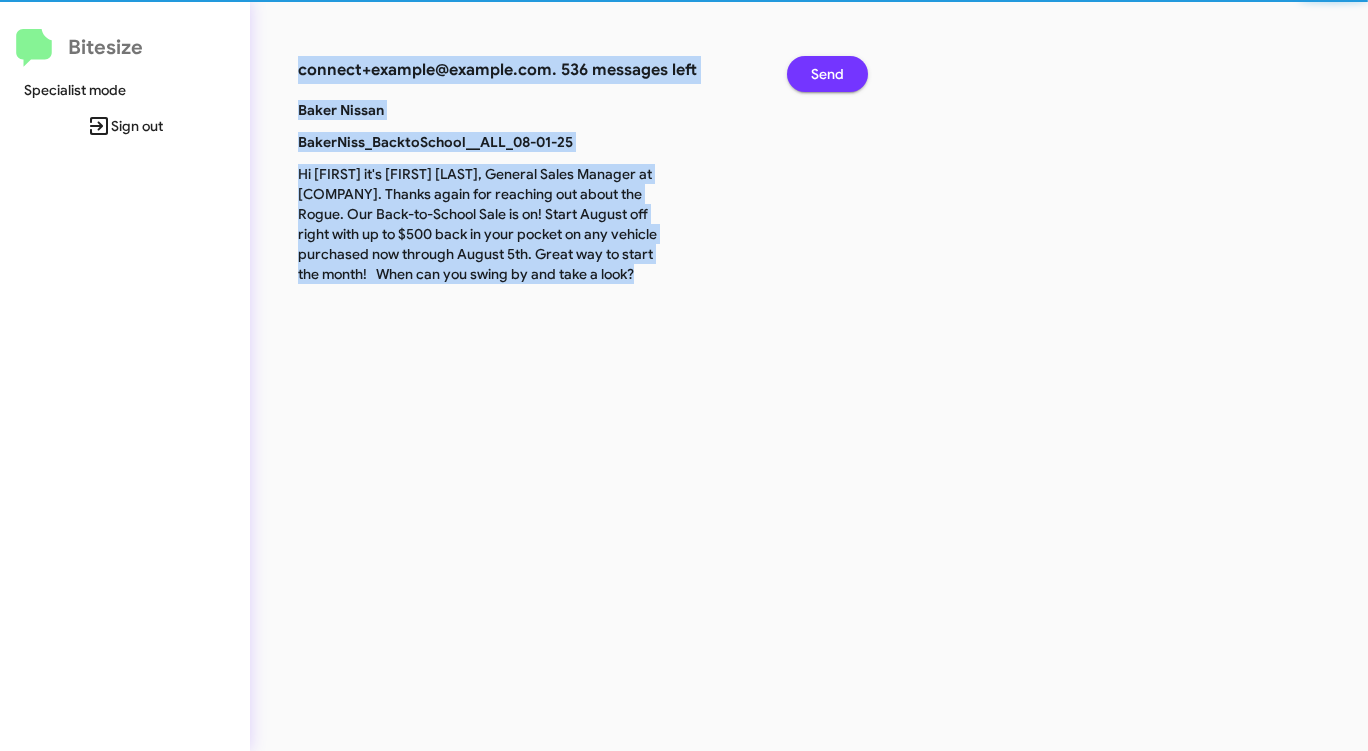 click on "Send" 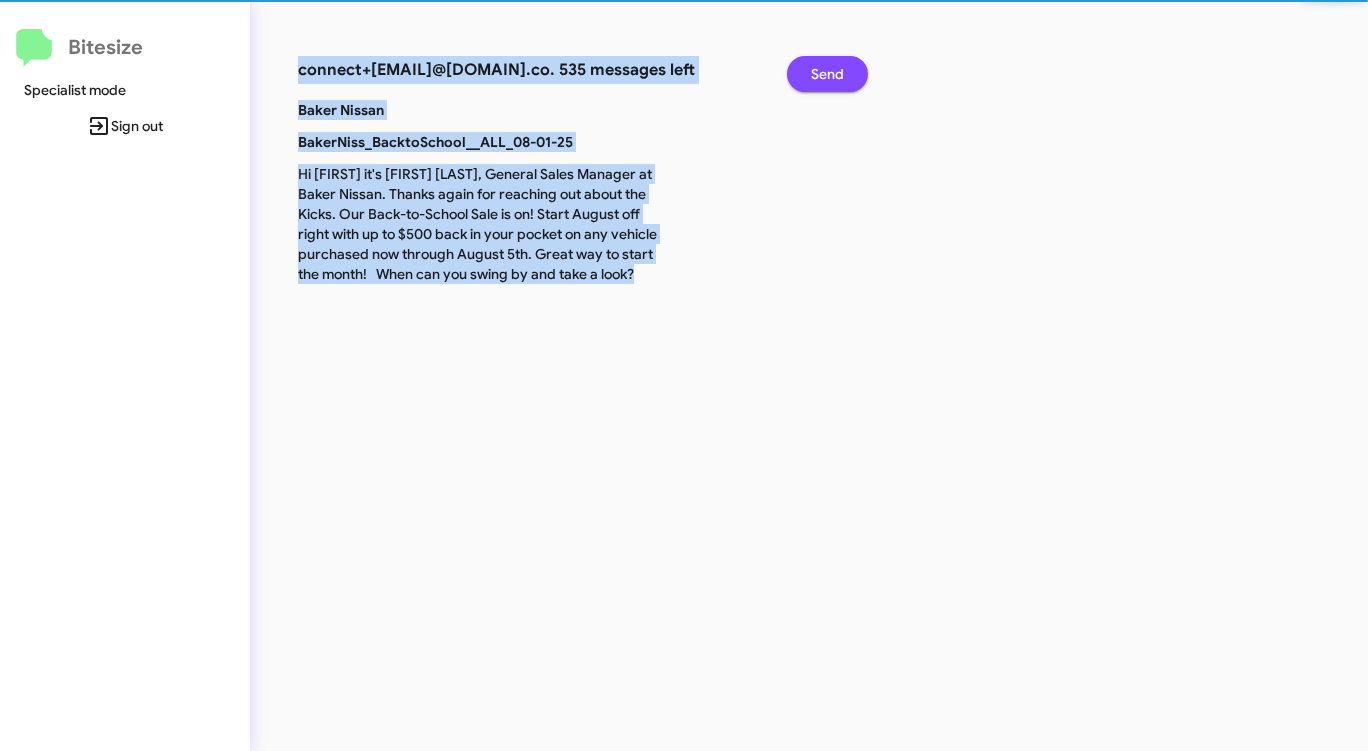 click on "Send" 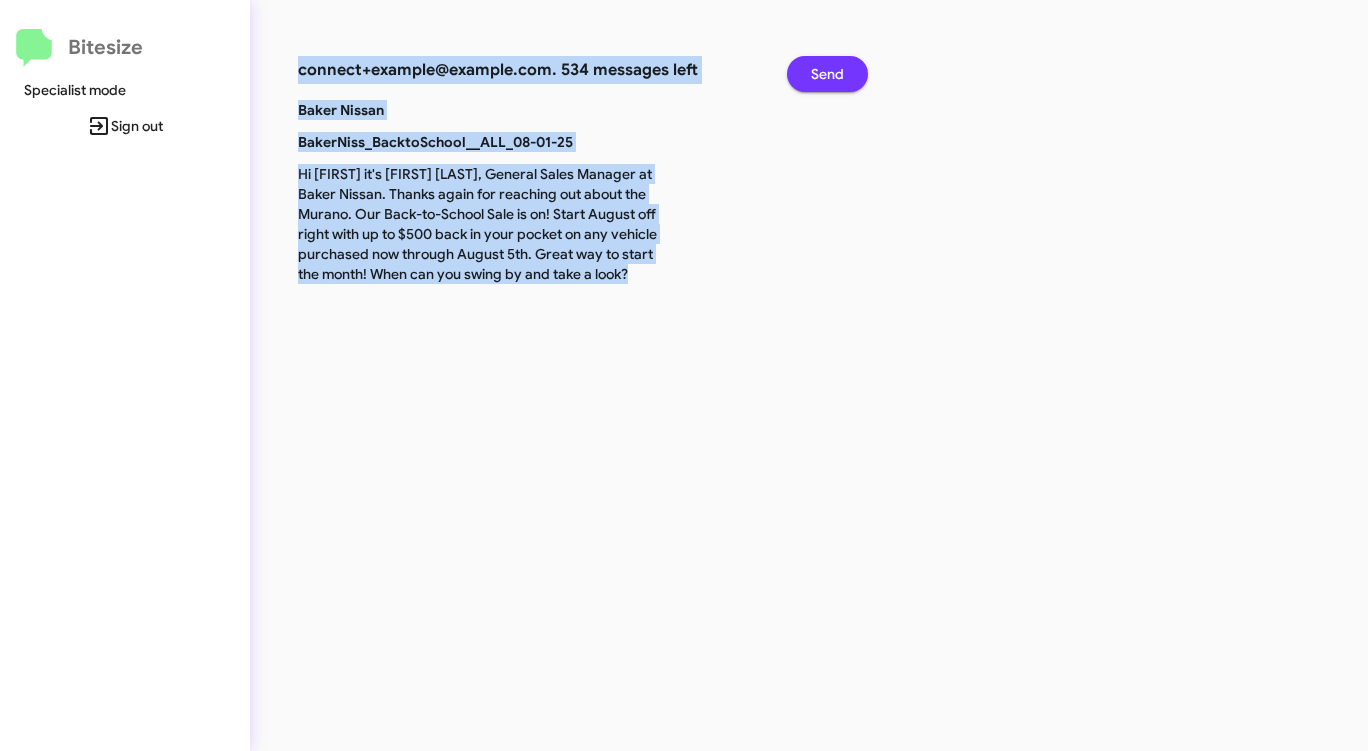 click on "Send" 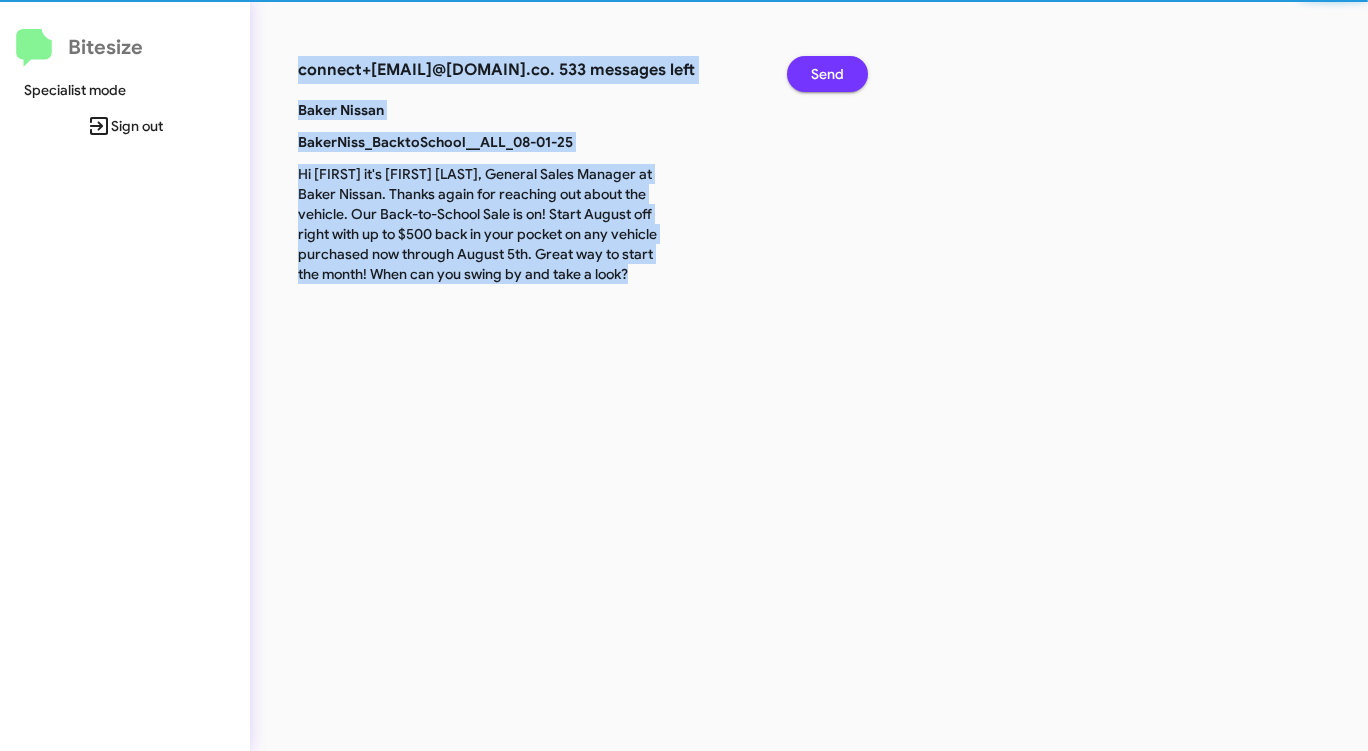 click on "Send" 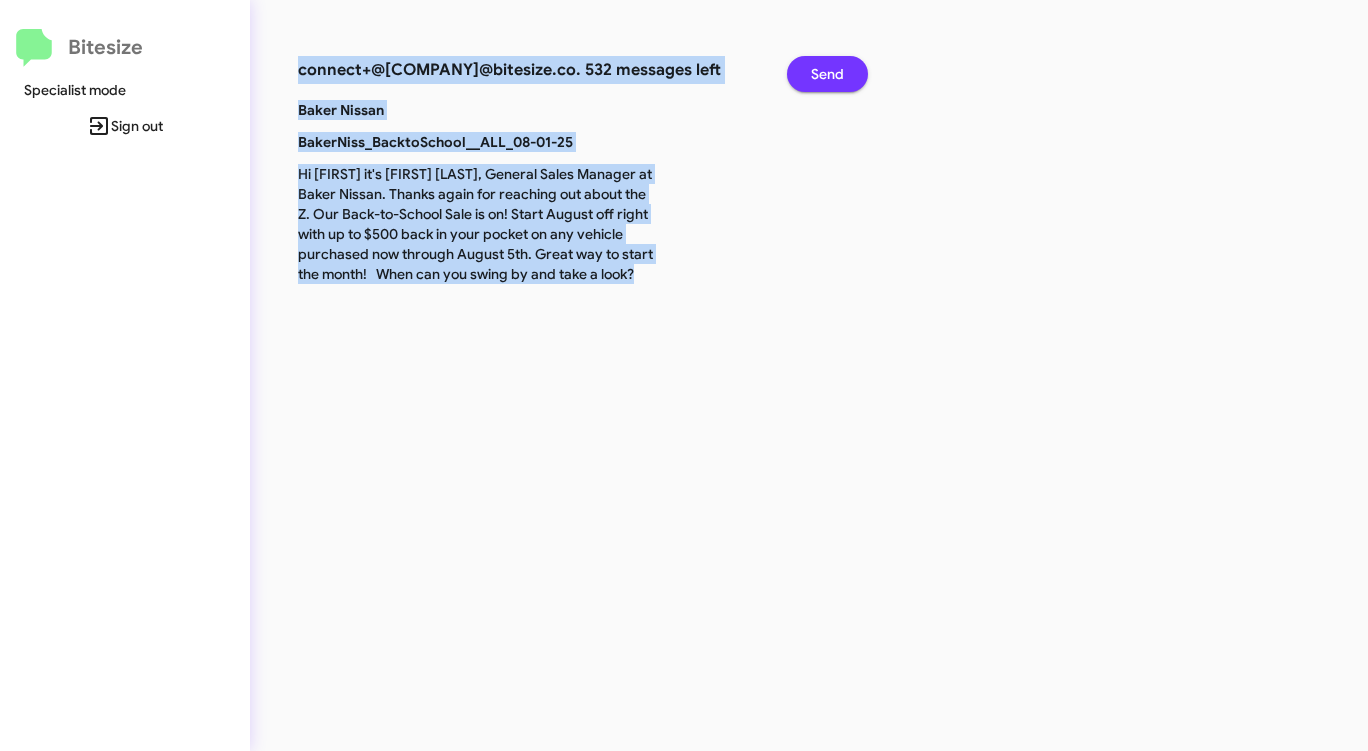 click on "Send" 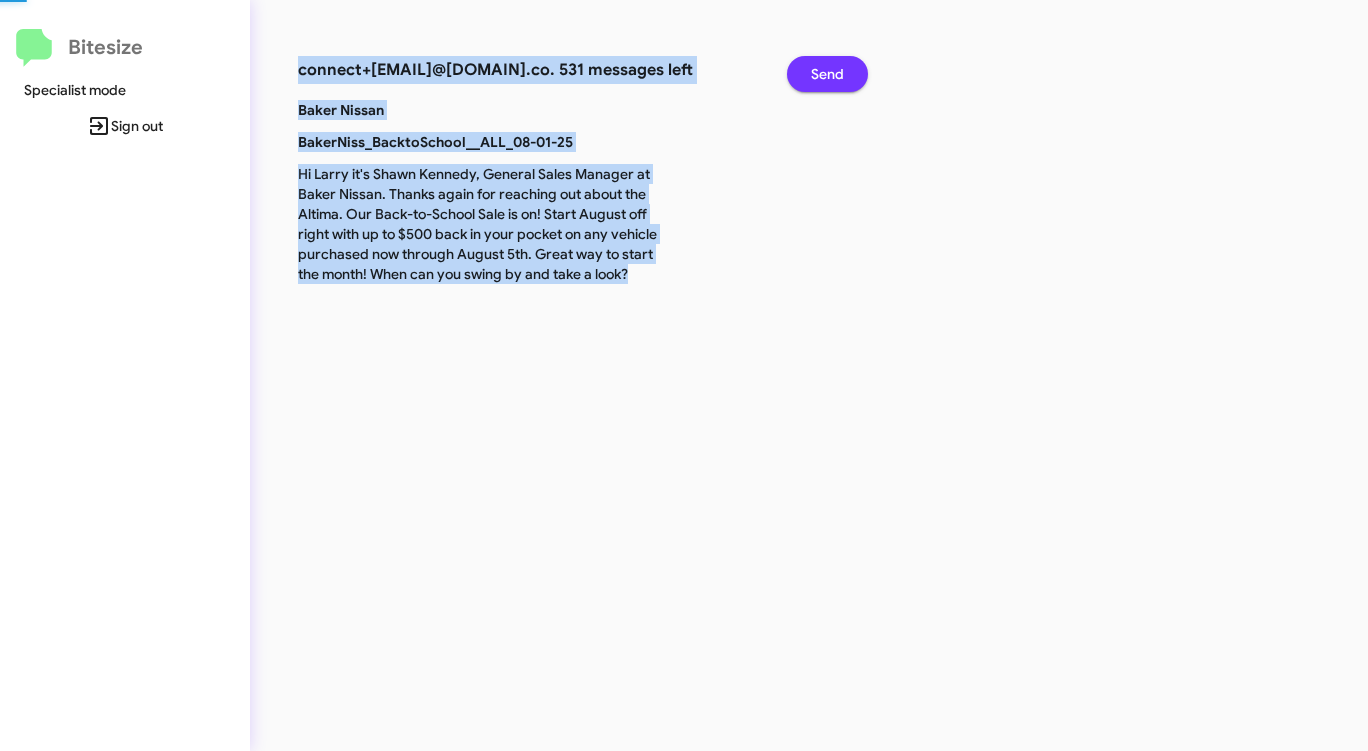 click on "Send" 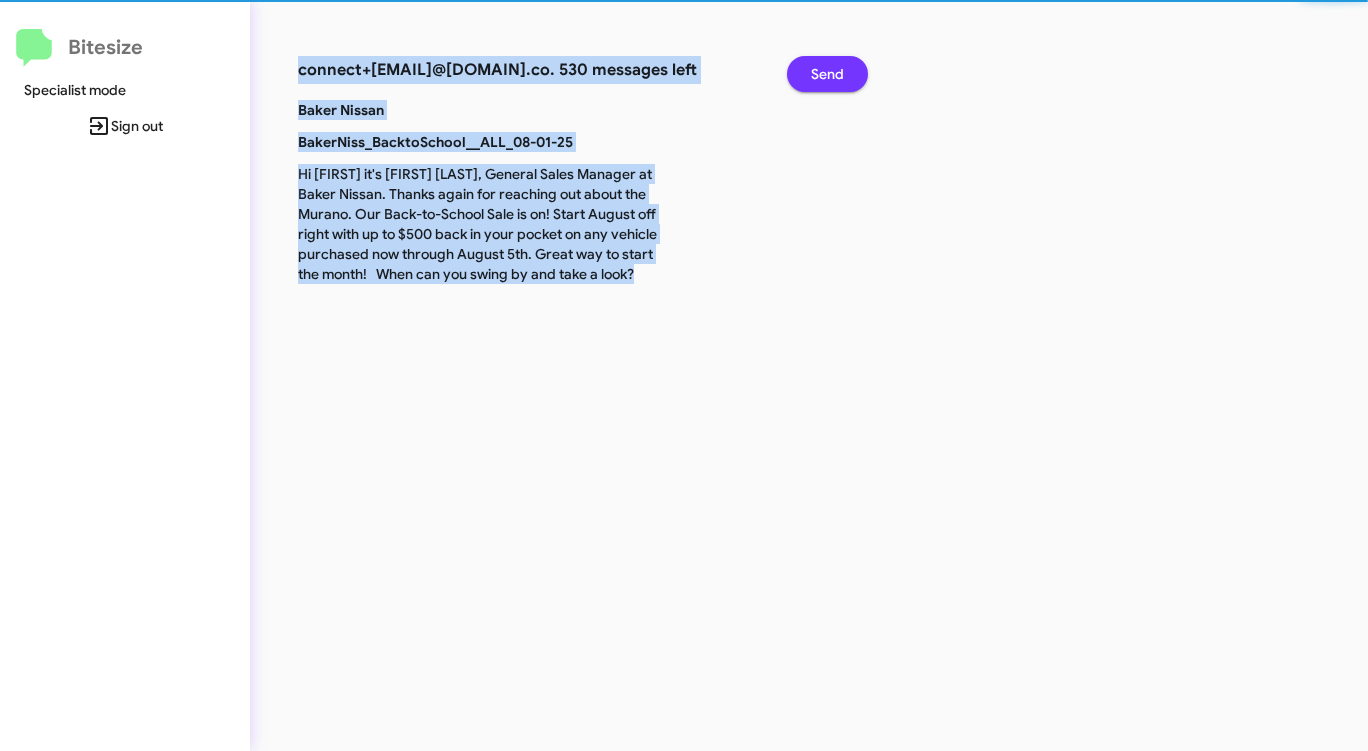click on "Send" 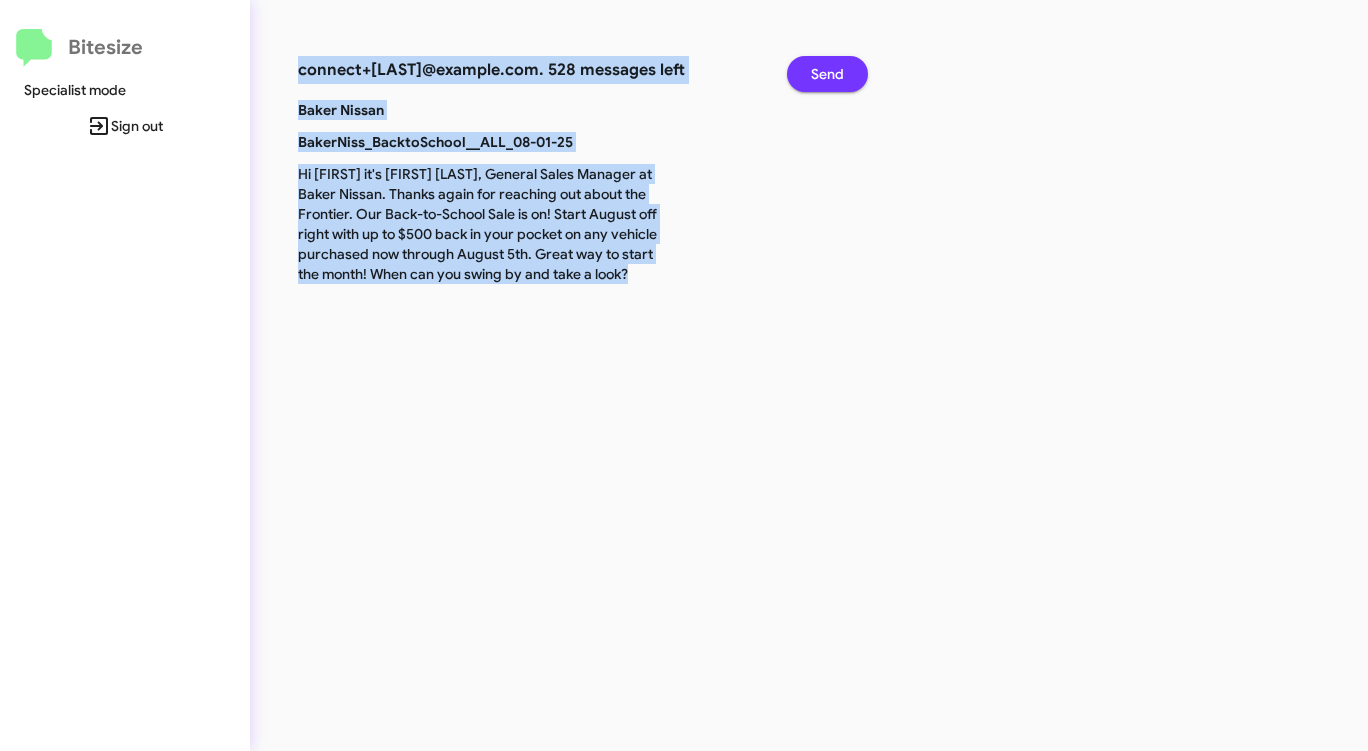 click on "Send" 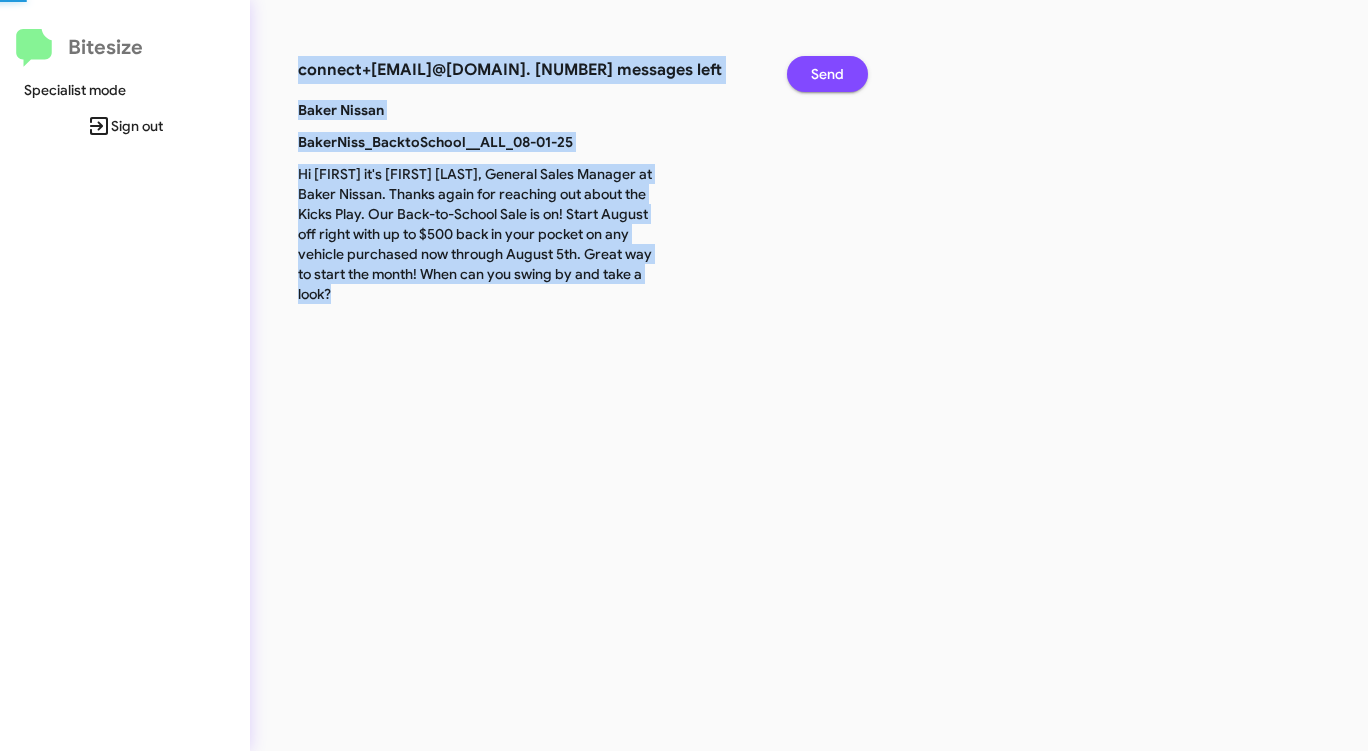 click on "Send" 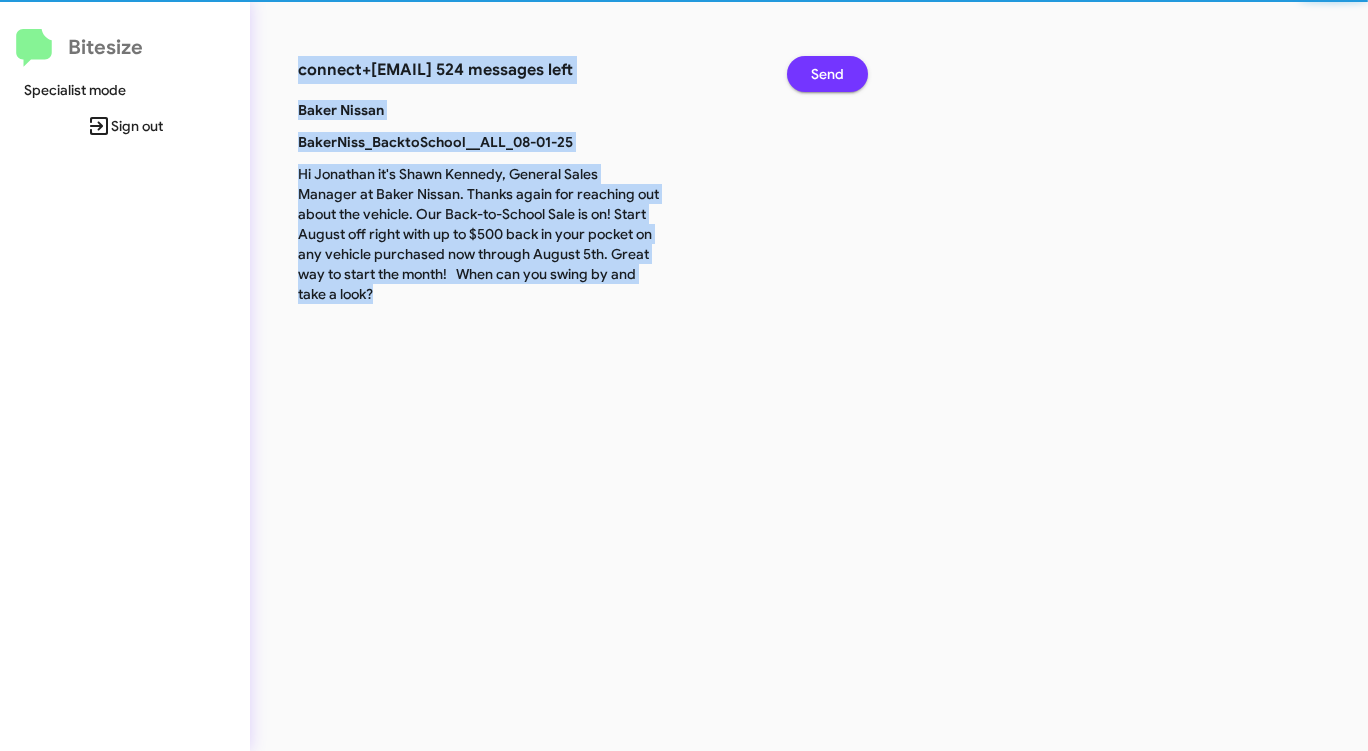 click on "Send" 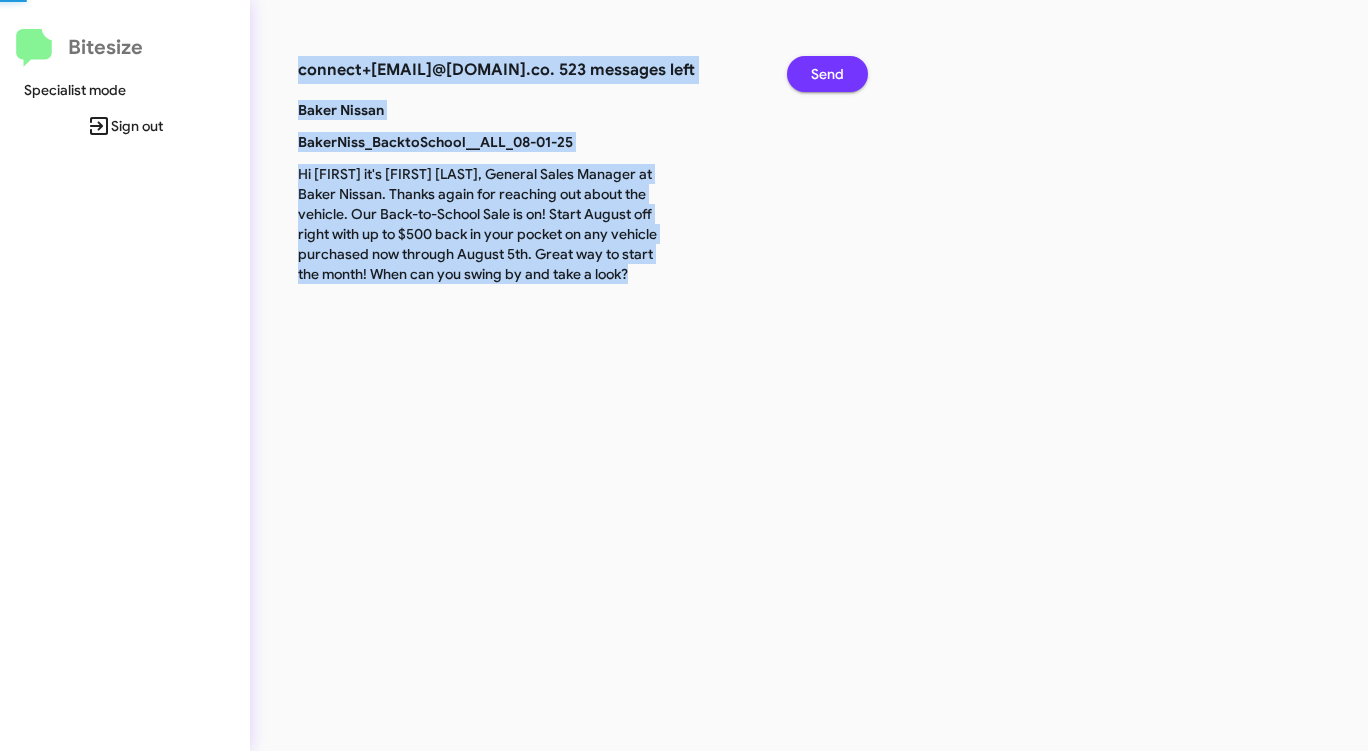 click on "Send" 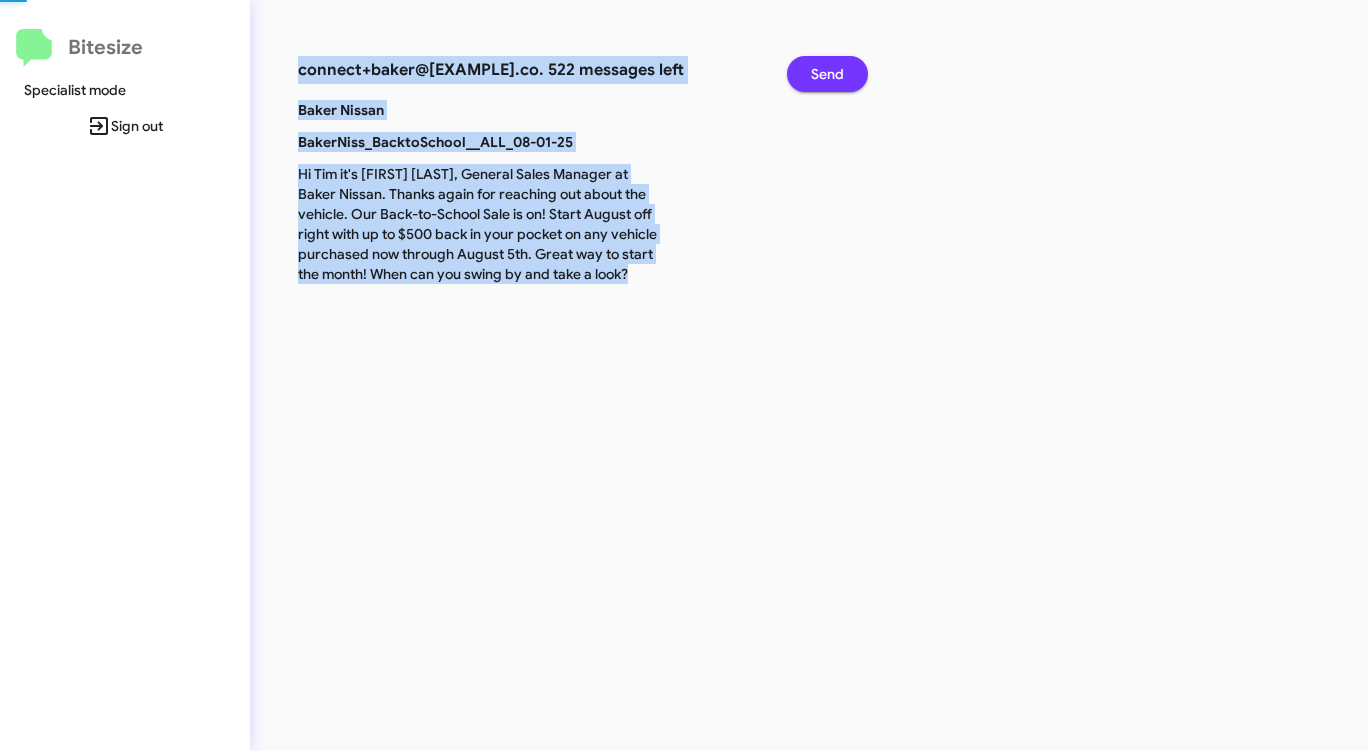click on "Send" 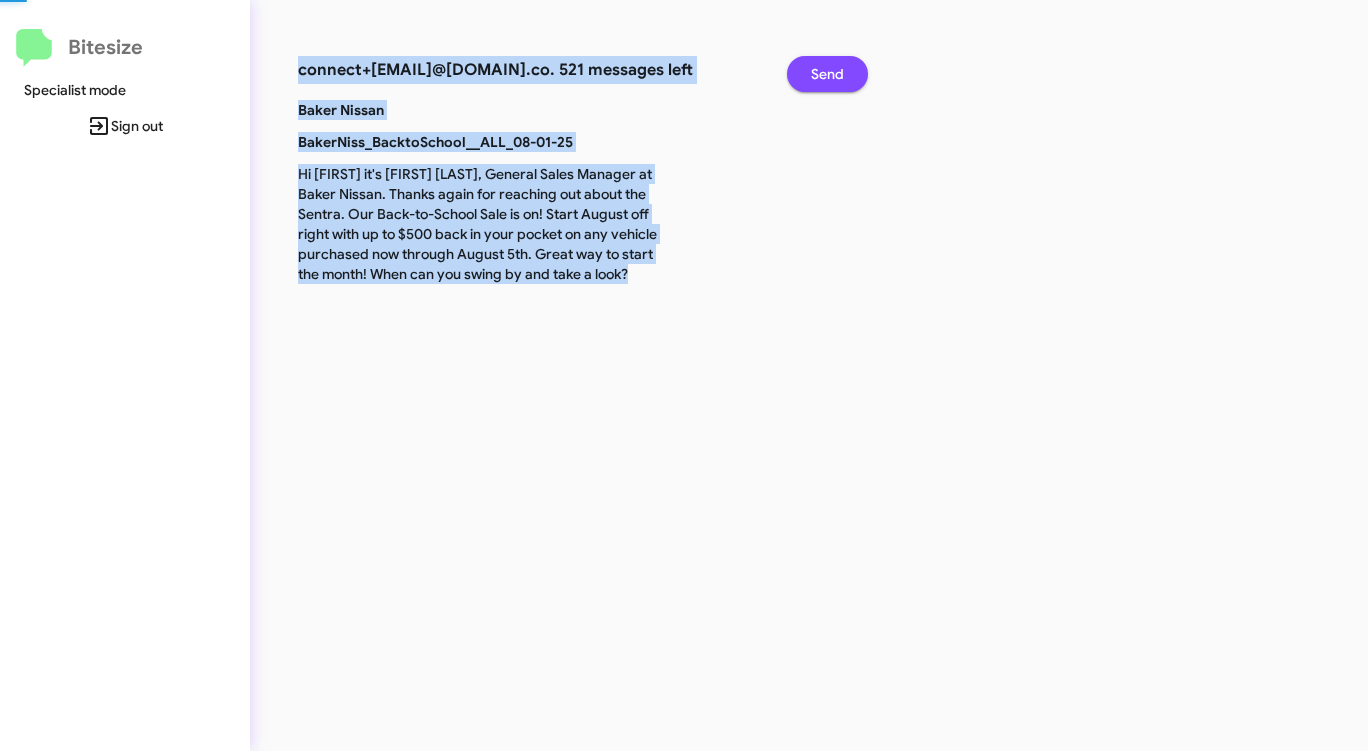click on "Send" 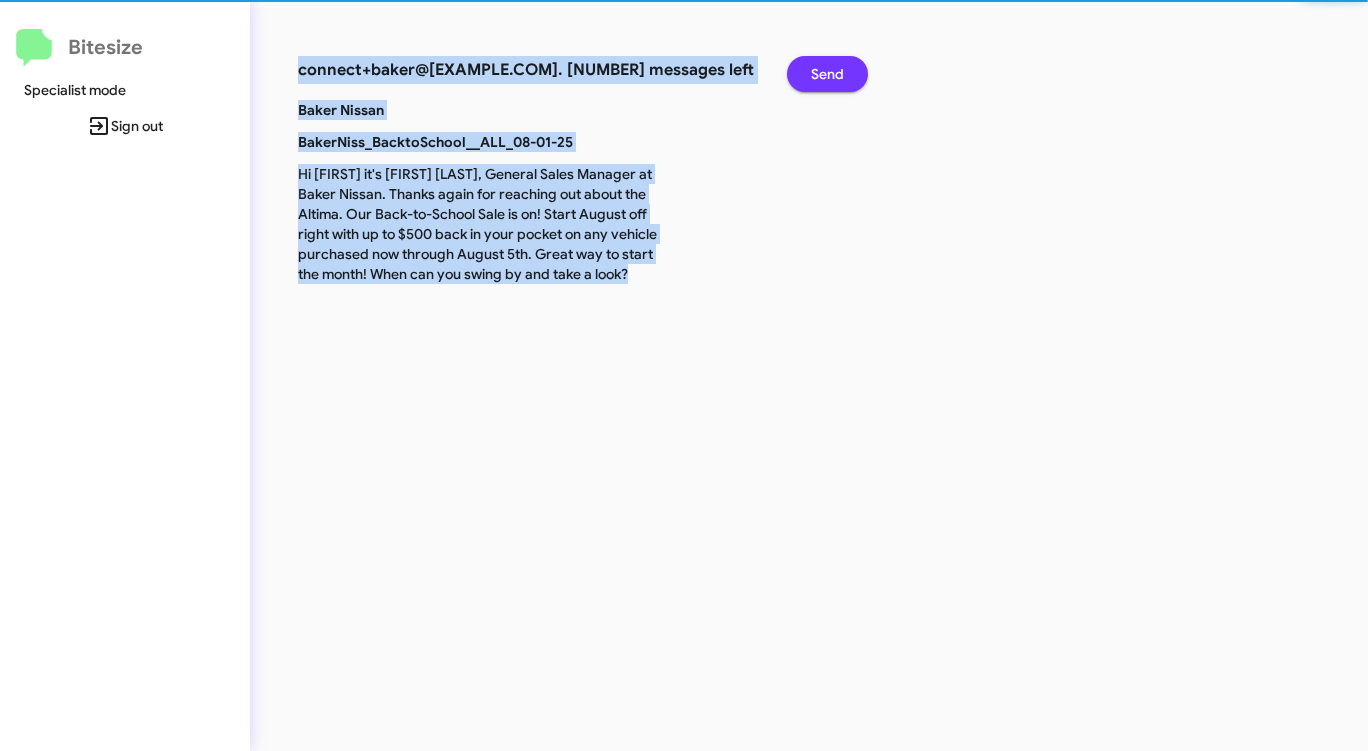 click on "Send" 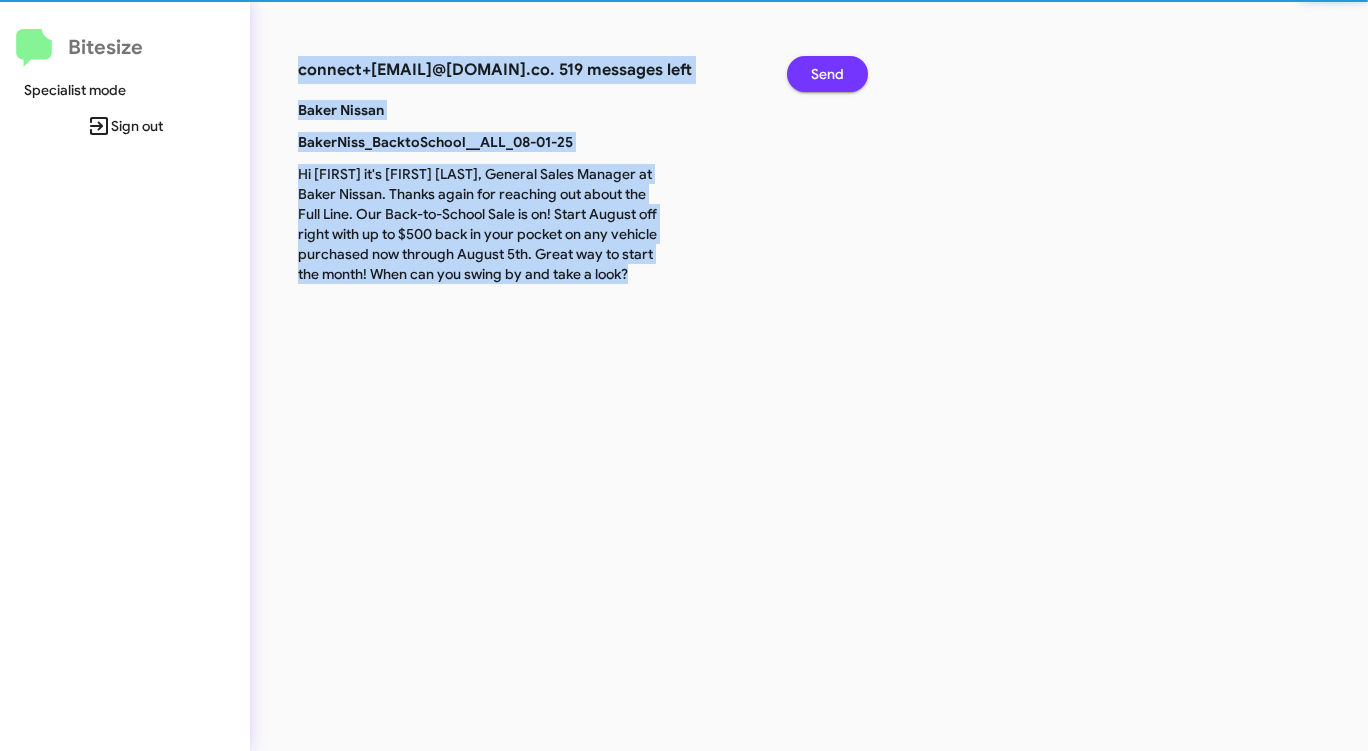 click on "Send" 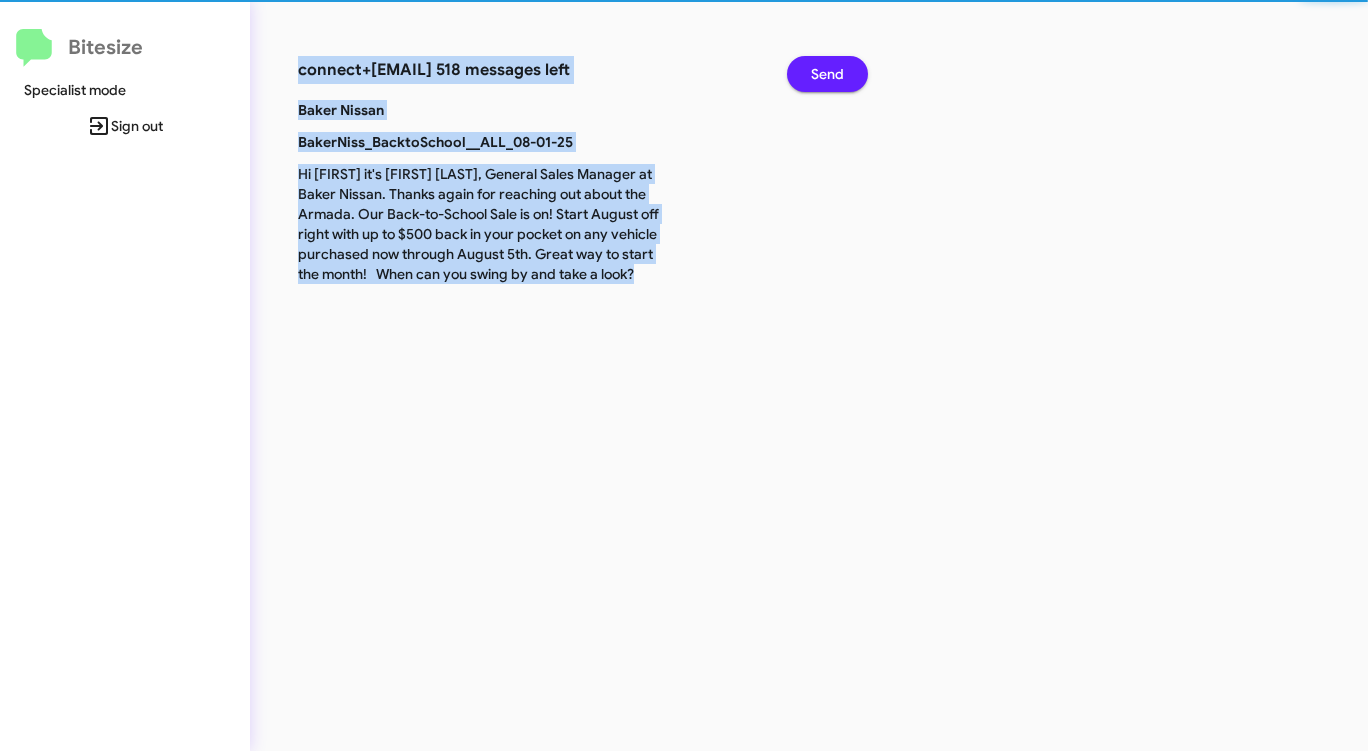 click on "Send" 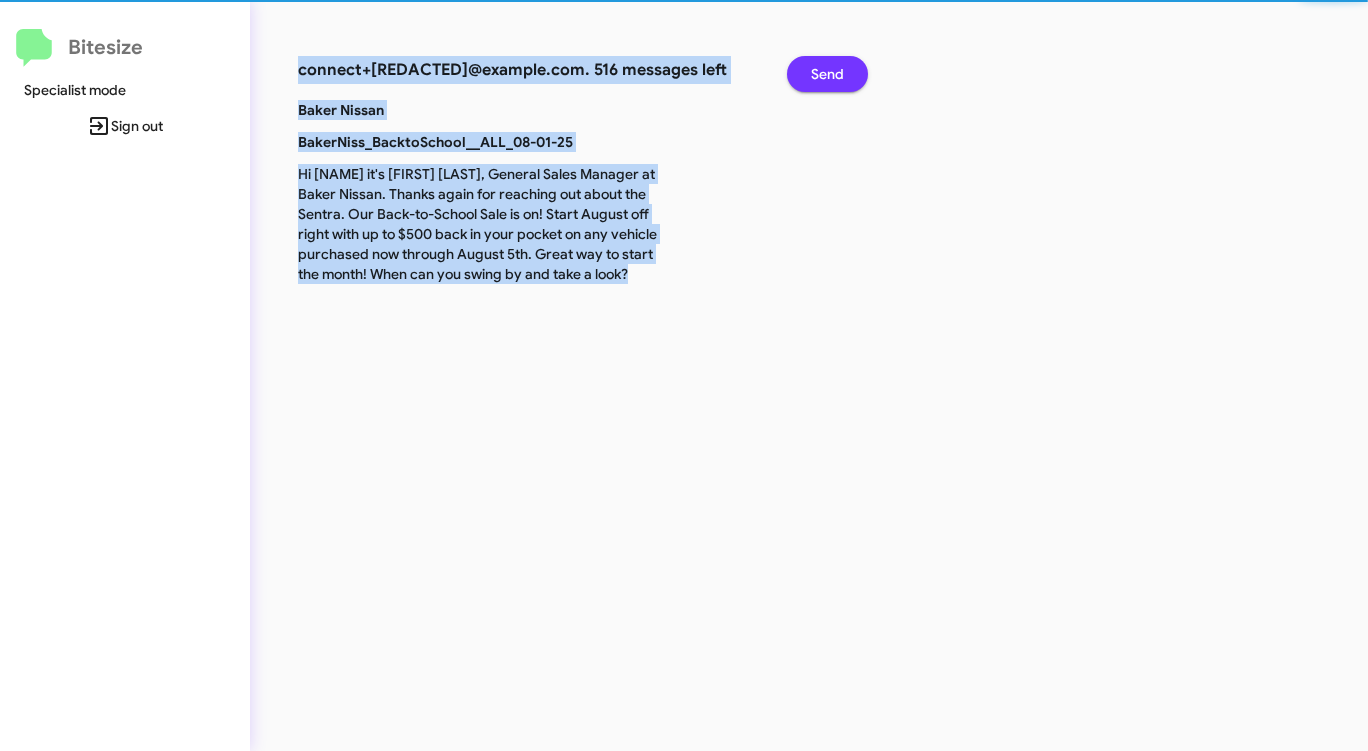click on "Send" 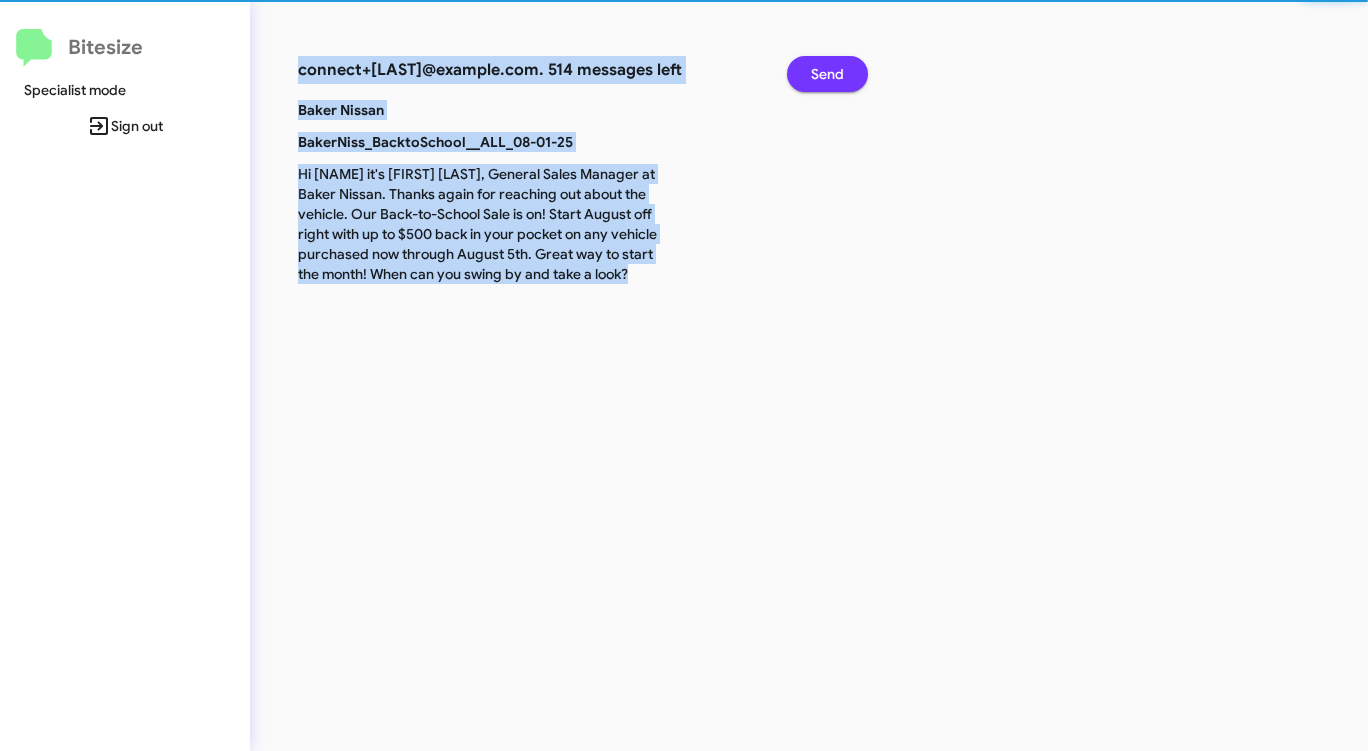 click on "Send" 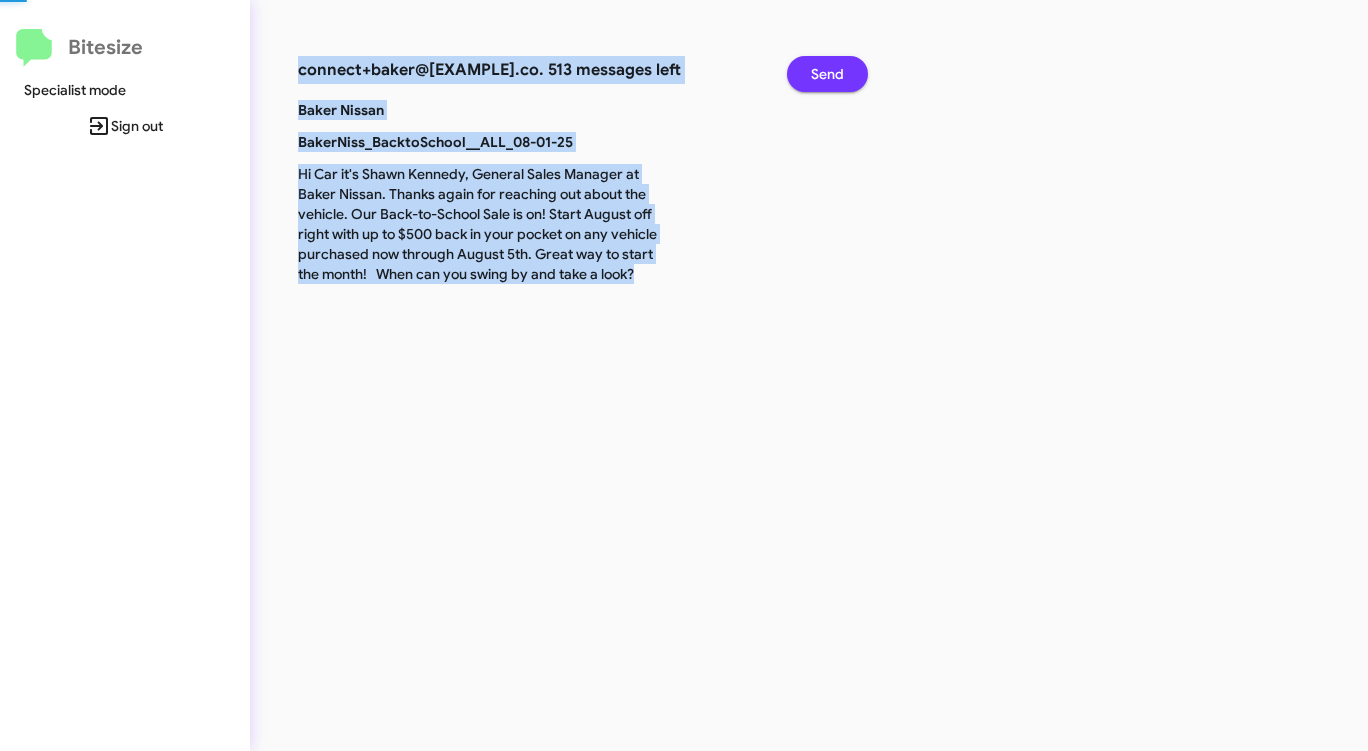 click on "Send" 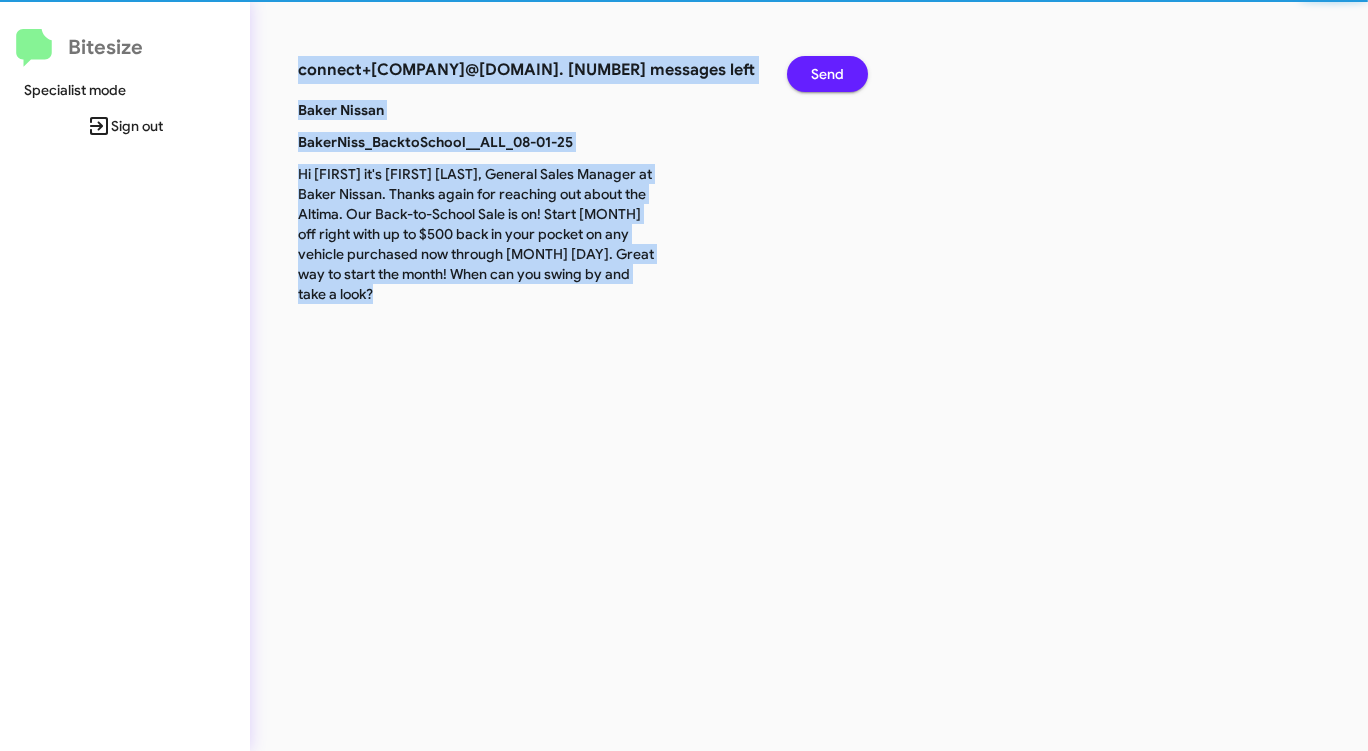 click on "Send" 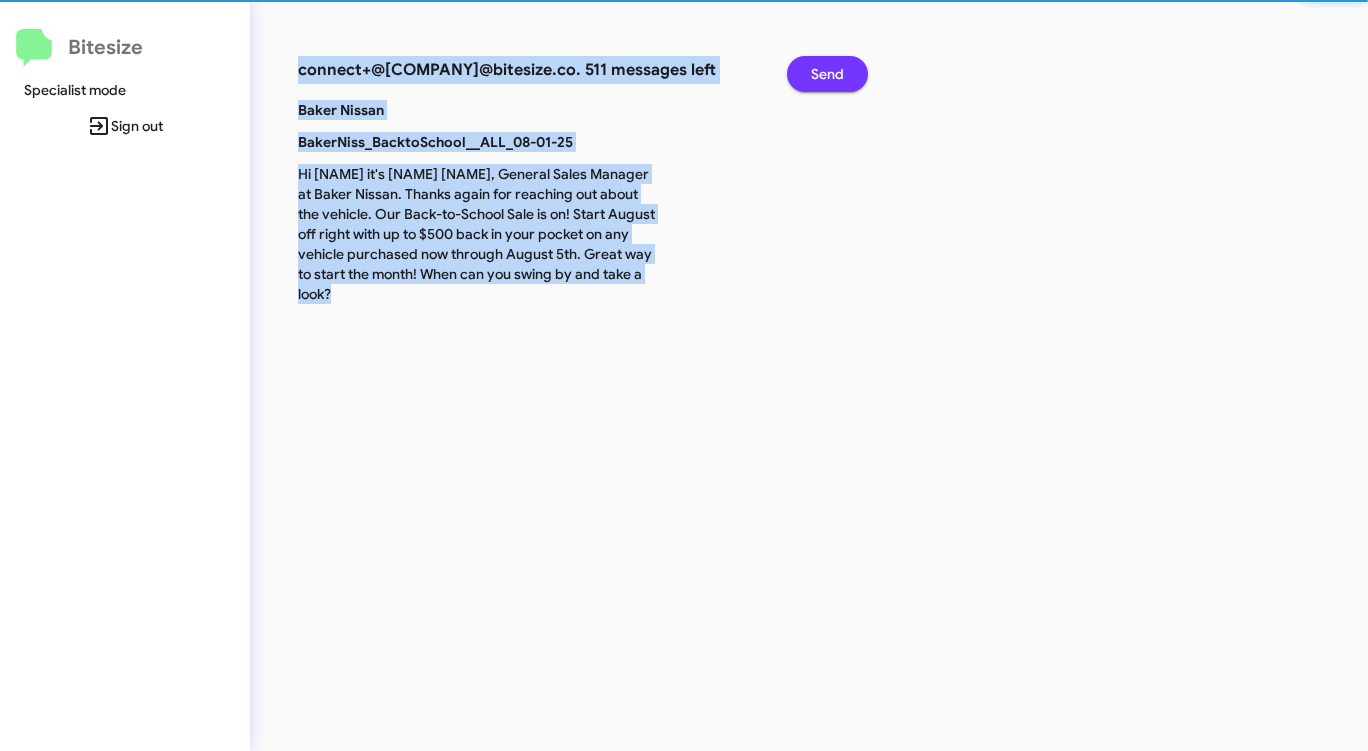 click on "Send" 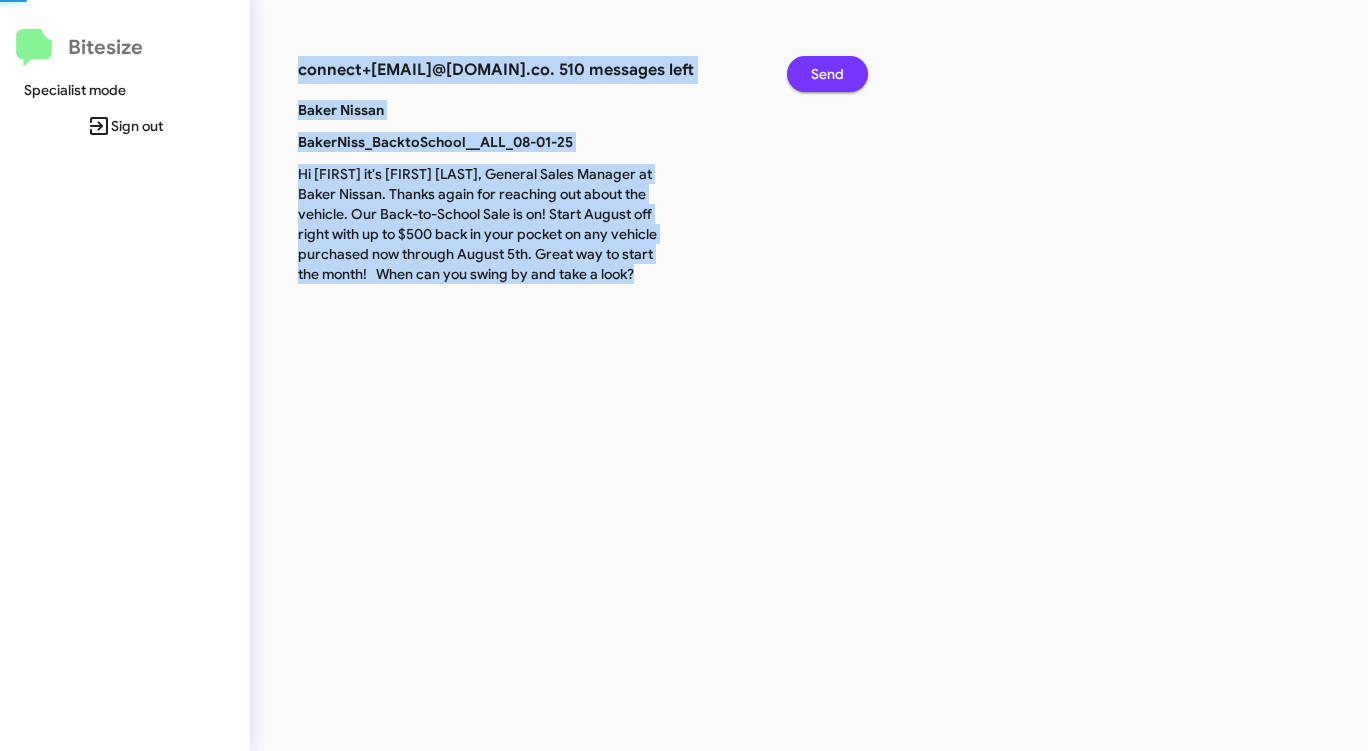 click on "Send" 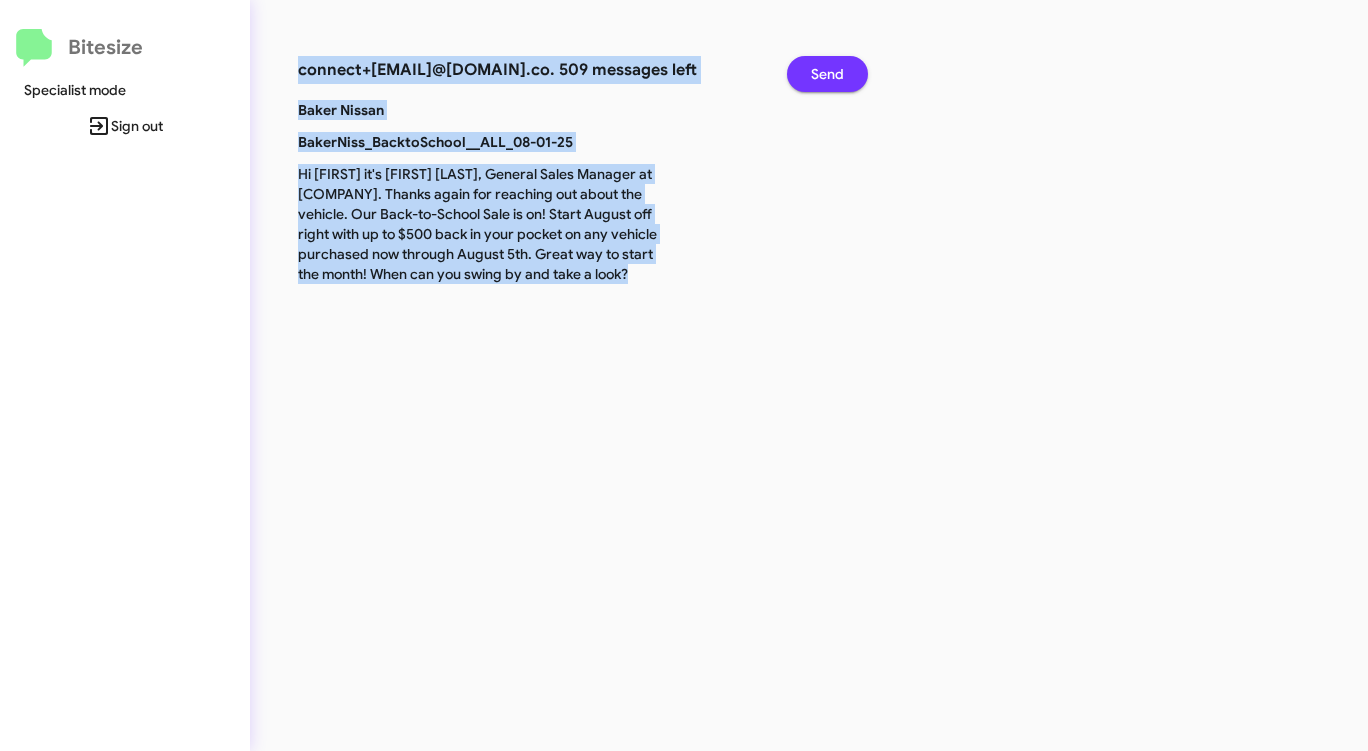 click on "Send" 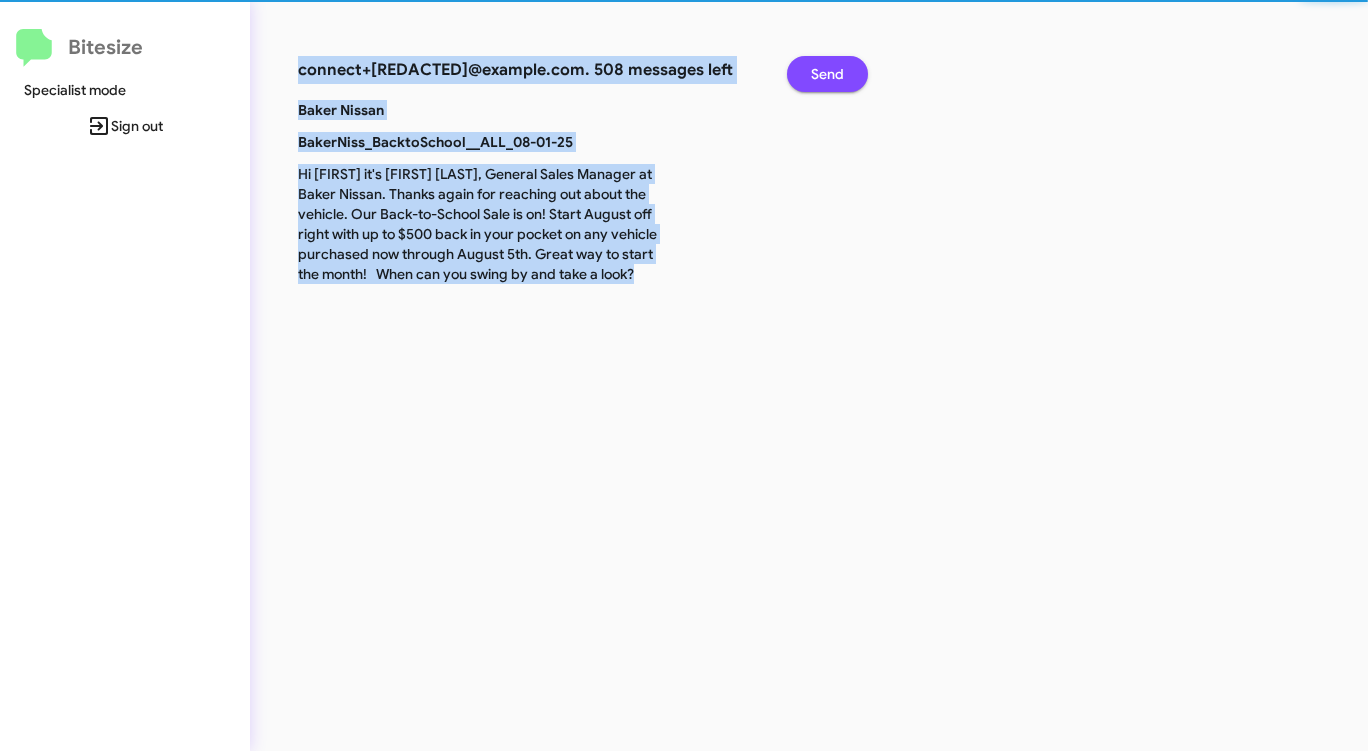 click on "Send" 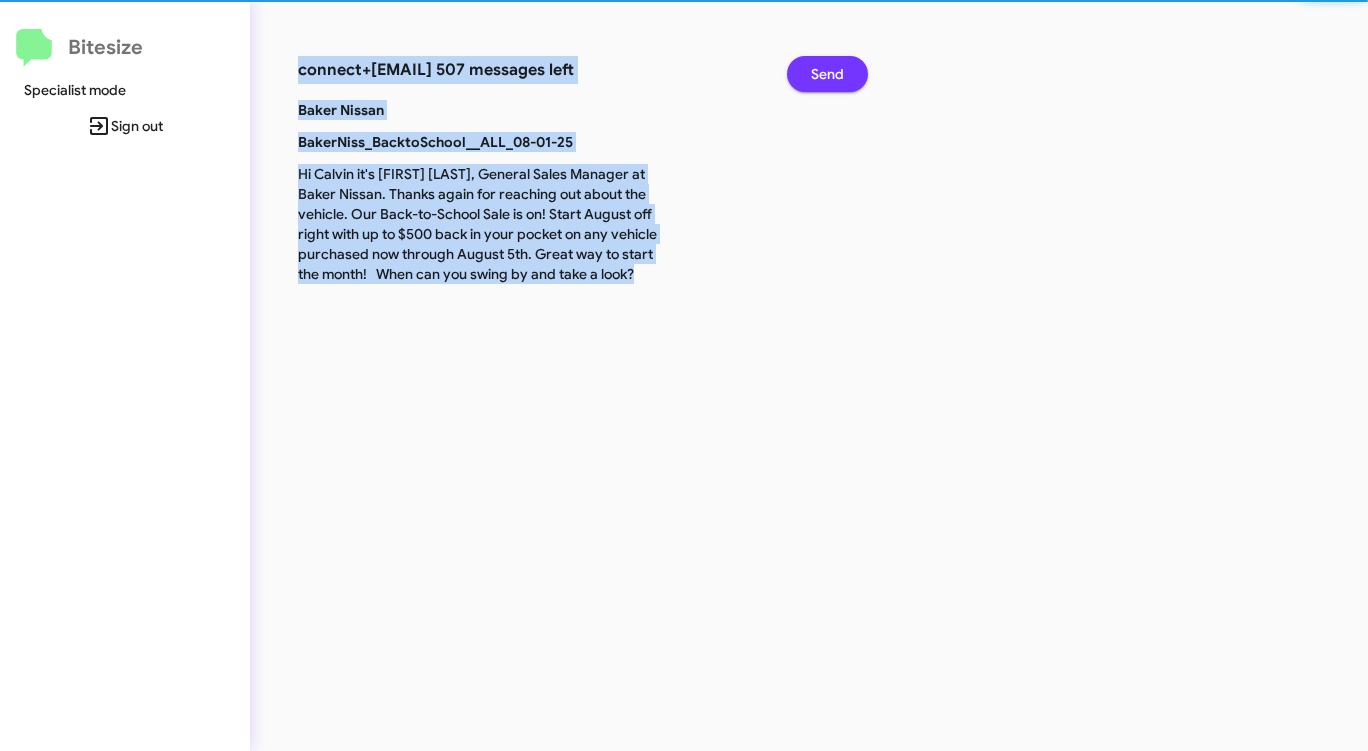 click on "Send" 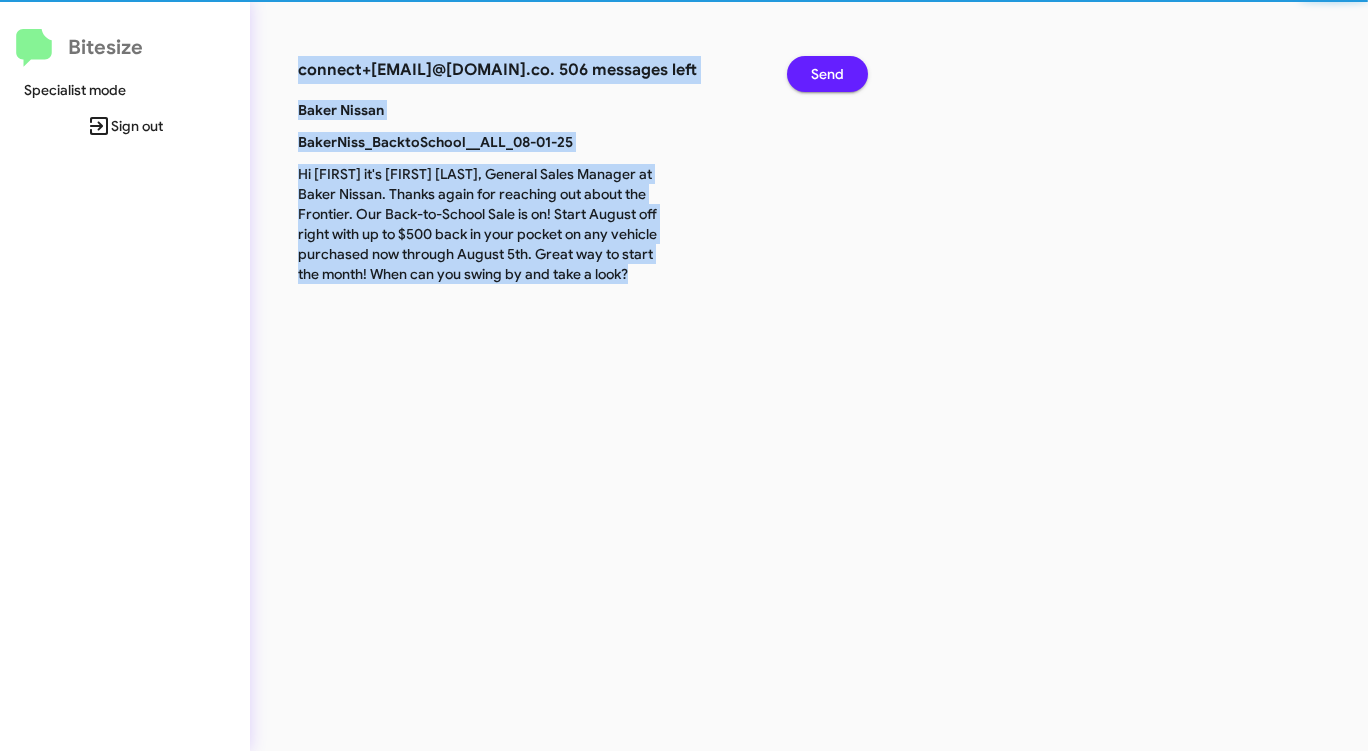 click on "Send" 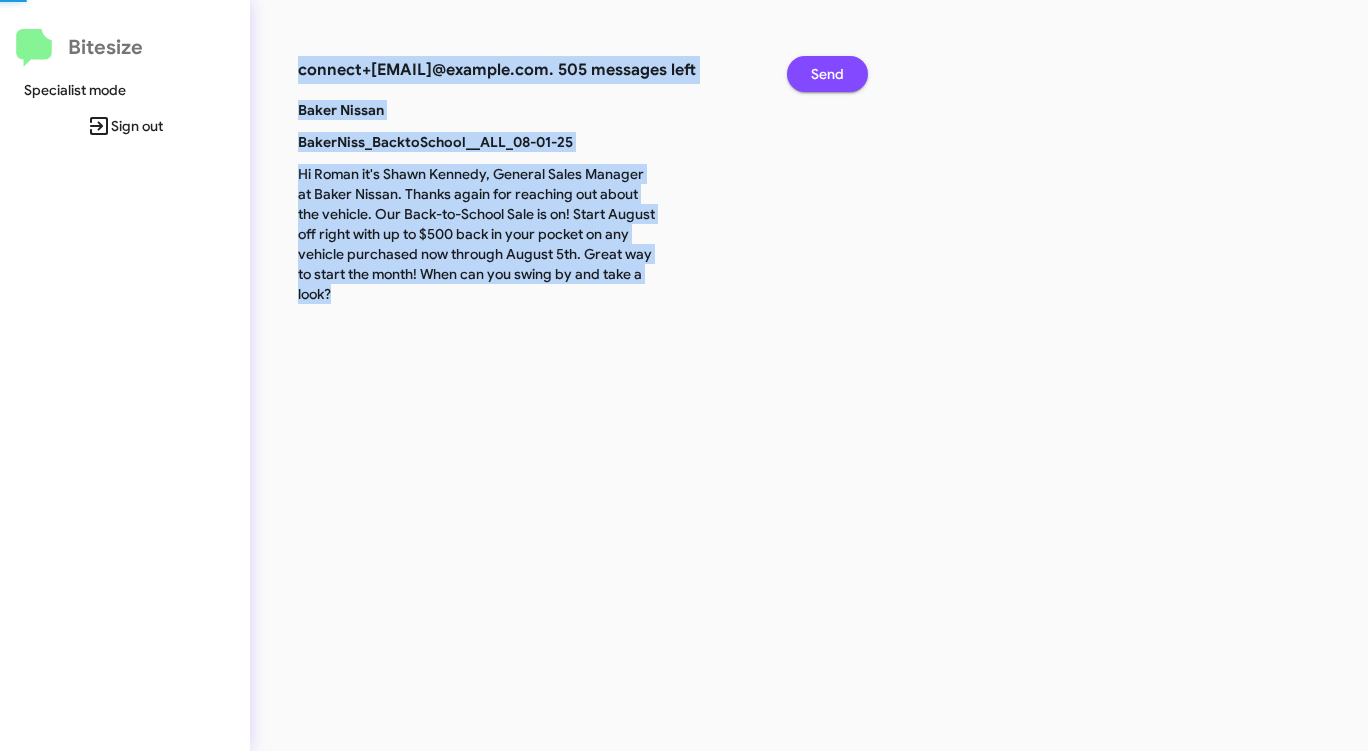 click on "Send" 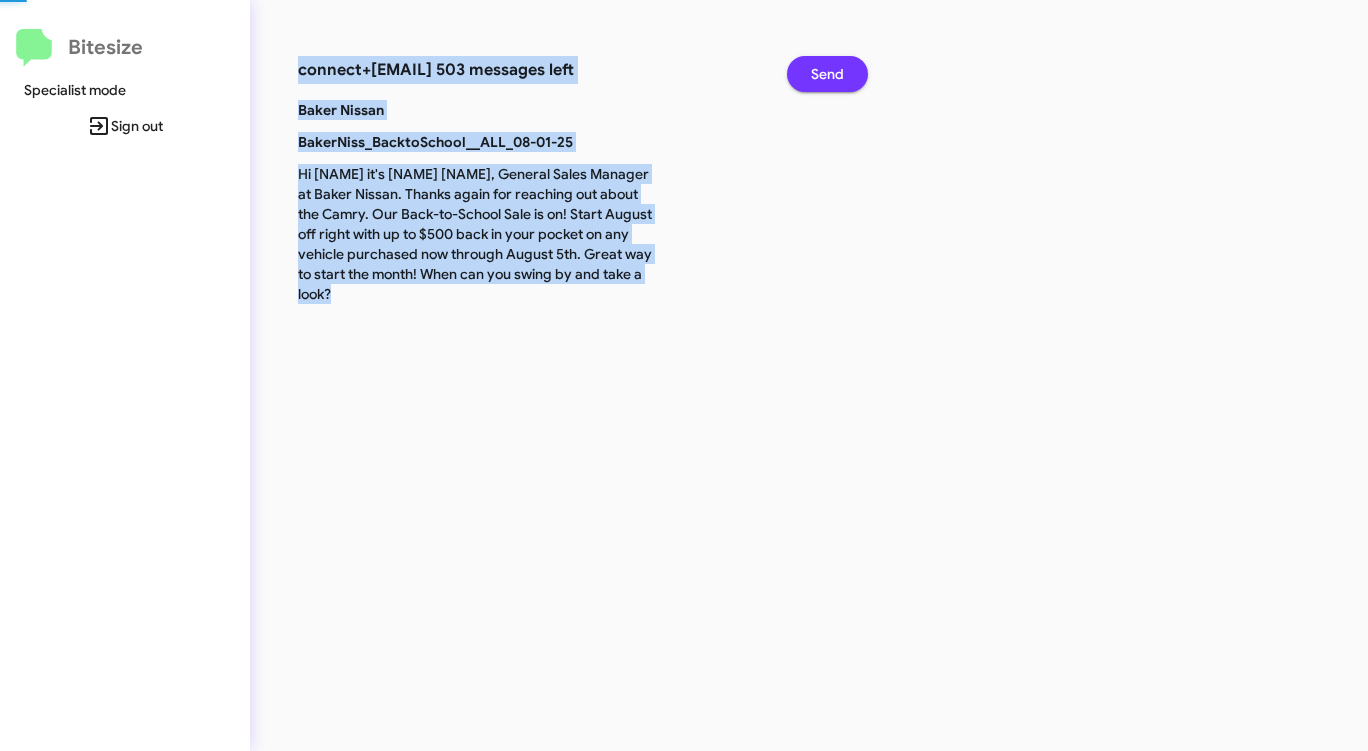 click on "Send" 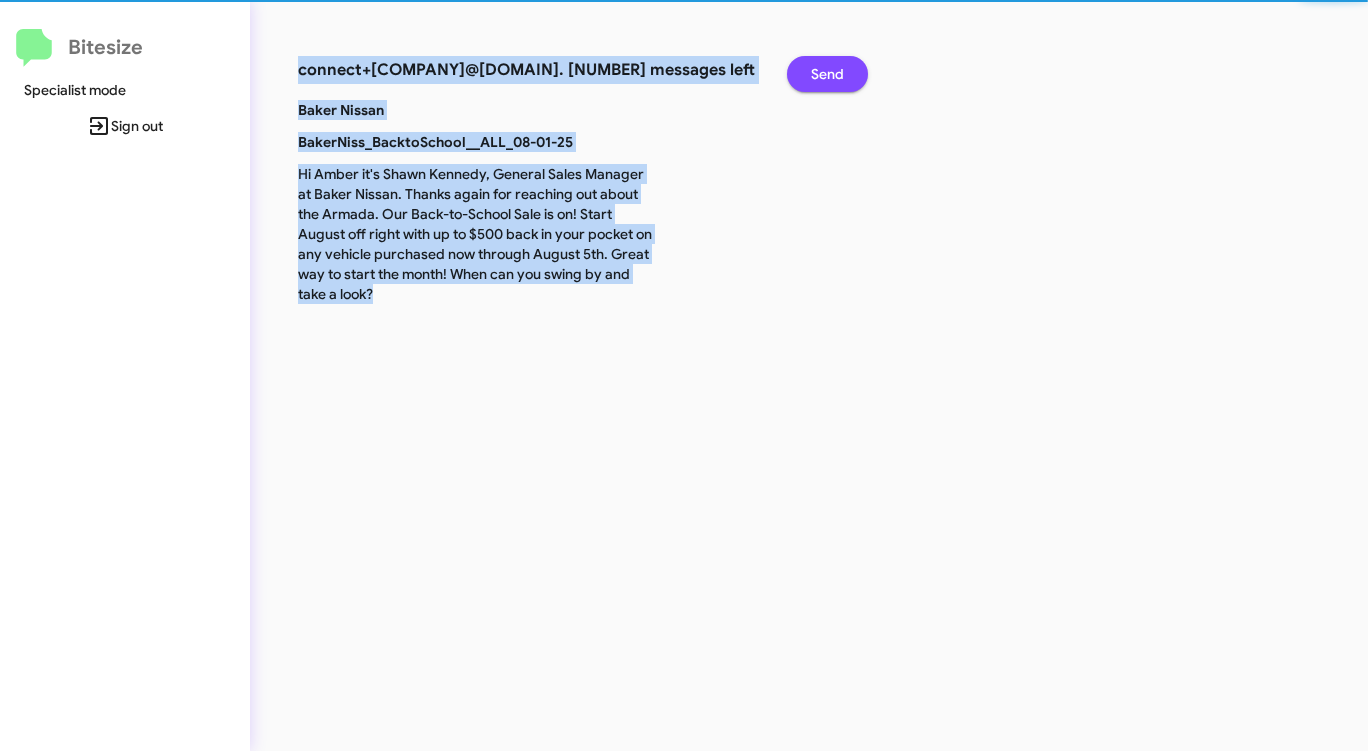 click on "Send" 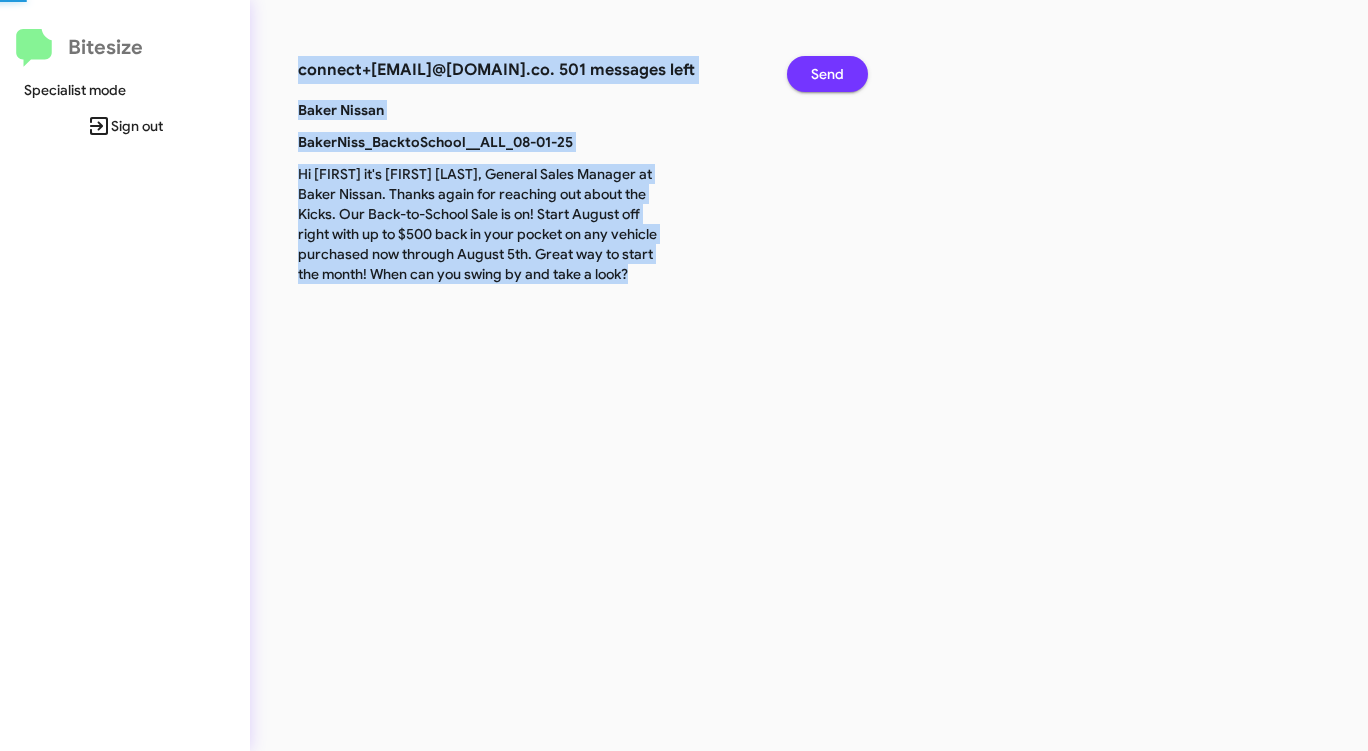 click on "Send" 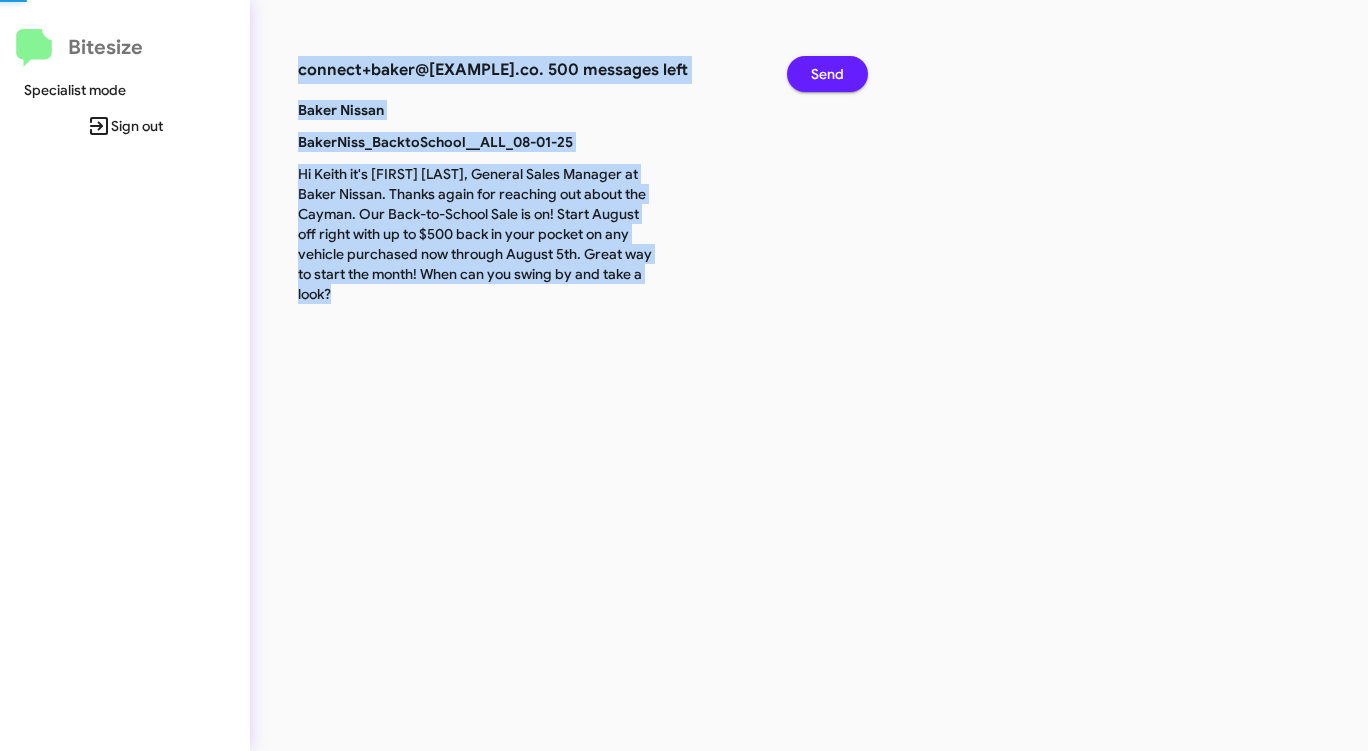 click on "Send" 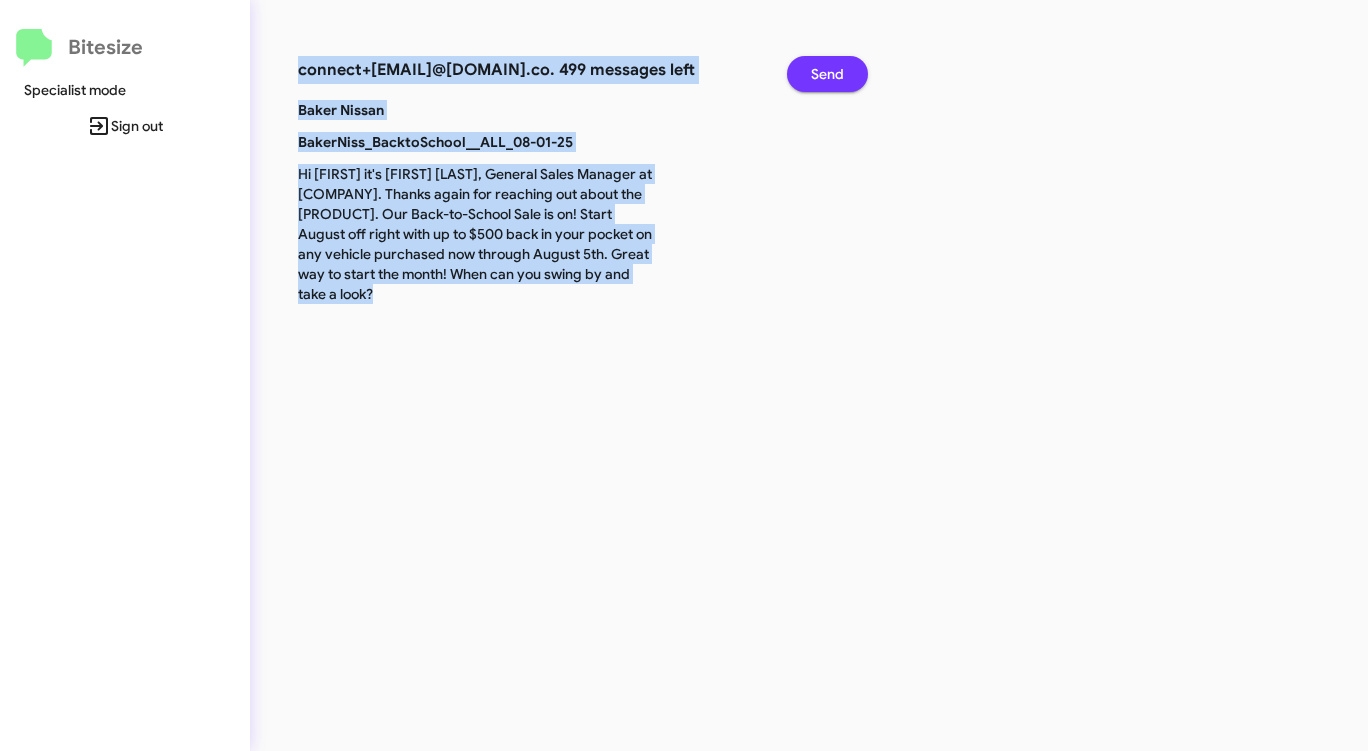 click on "Send" 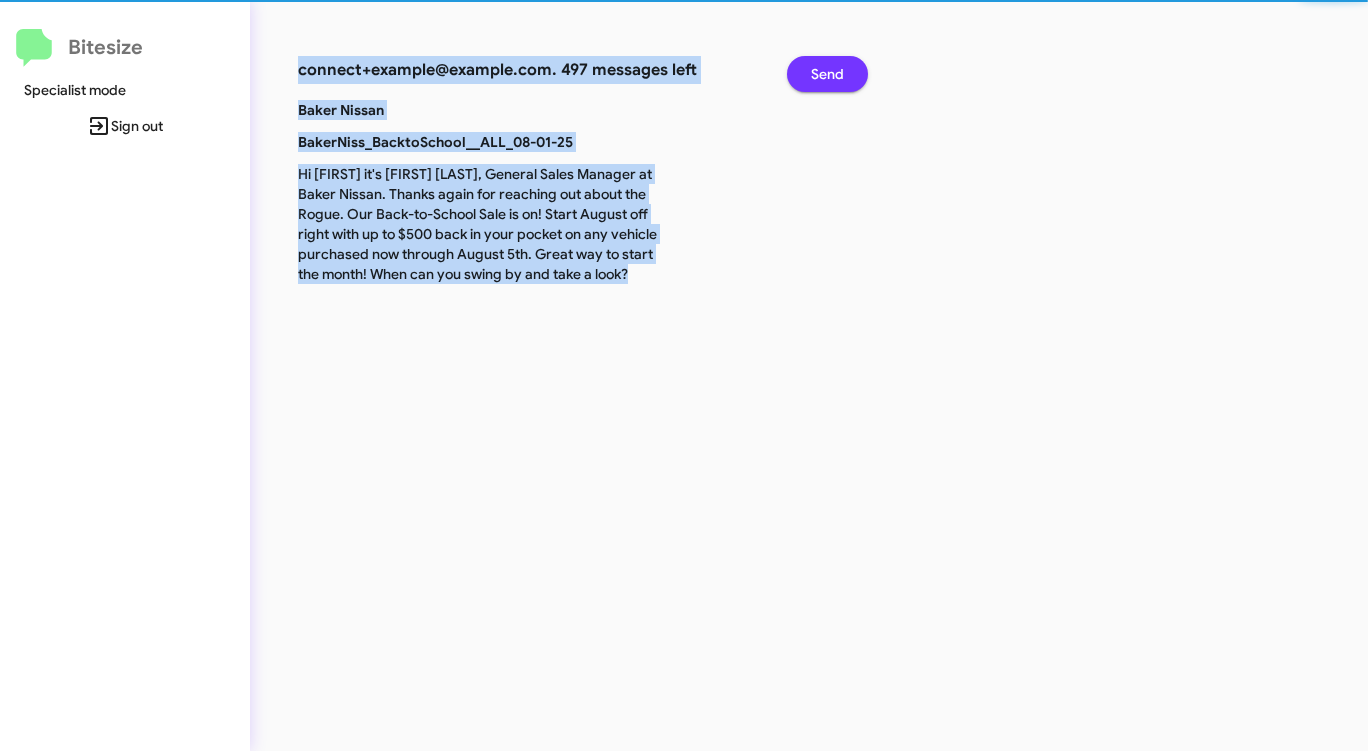 click on "Send" 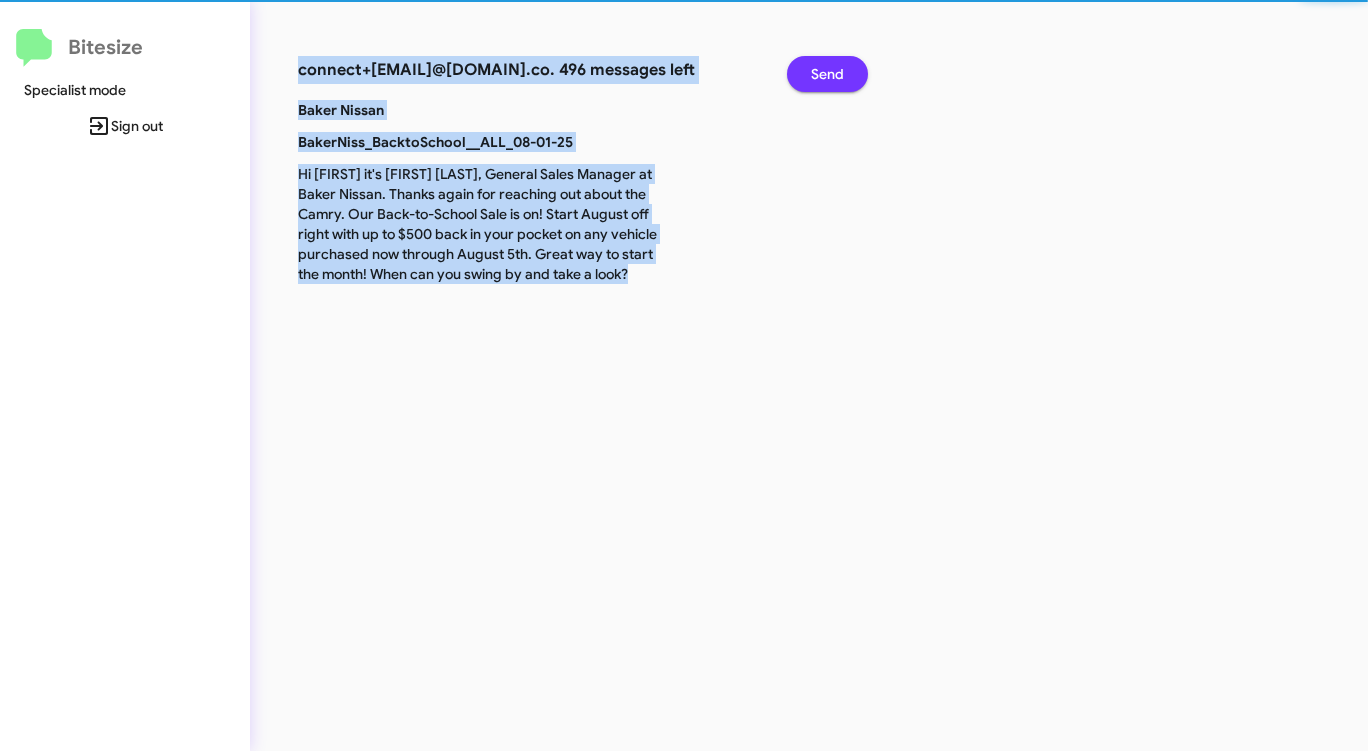 click on "Send" 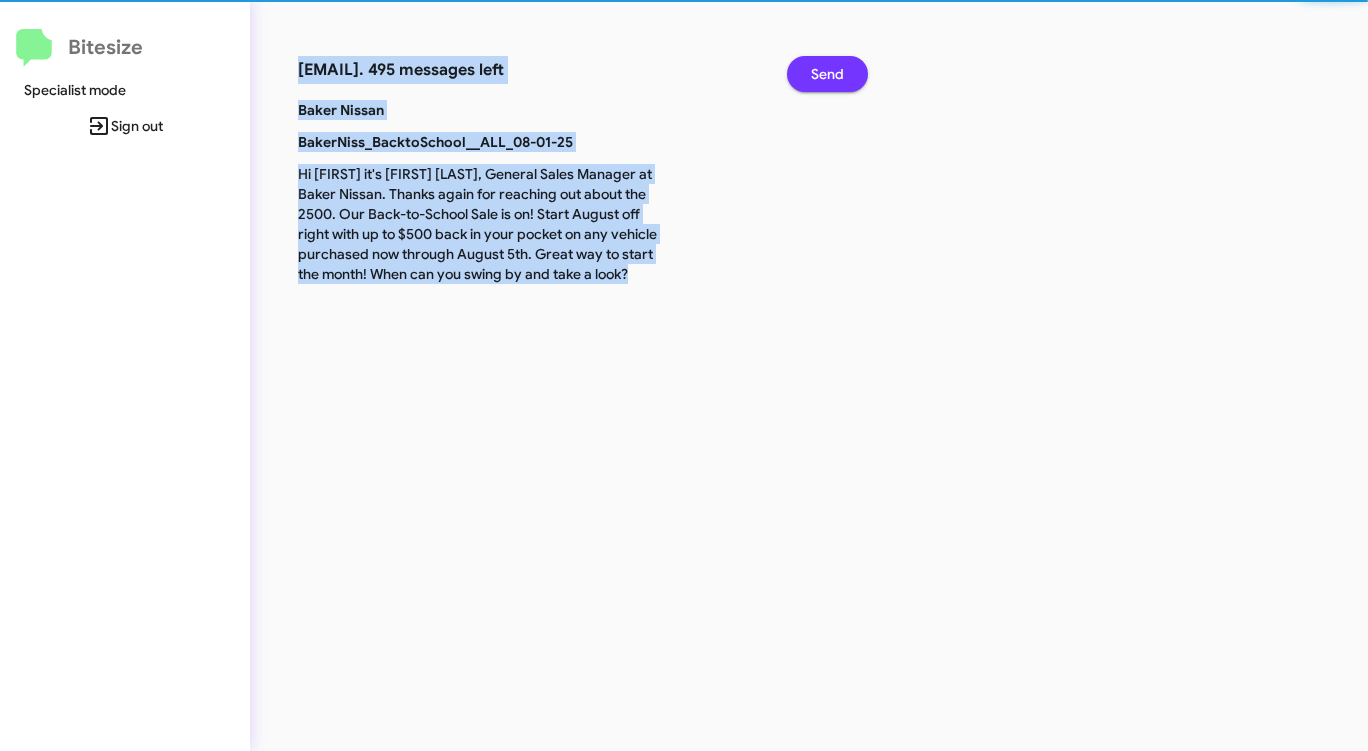 click on "Send" 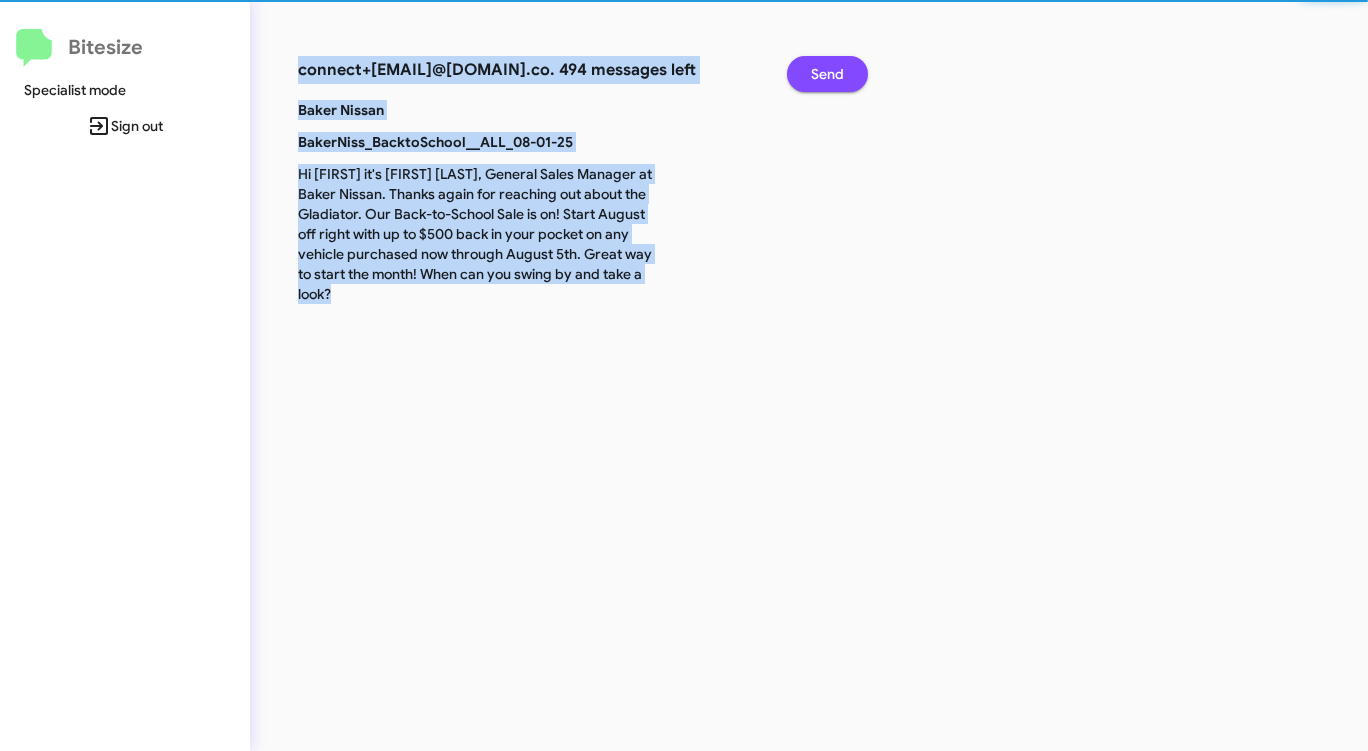 click on "Send" 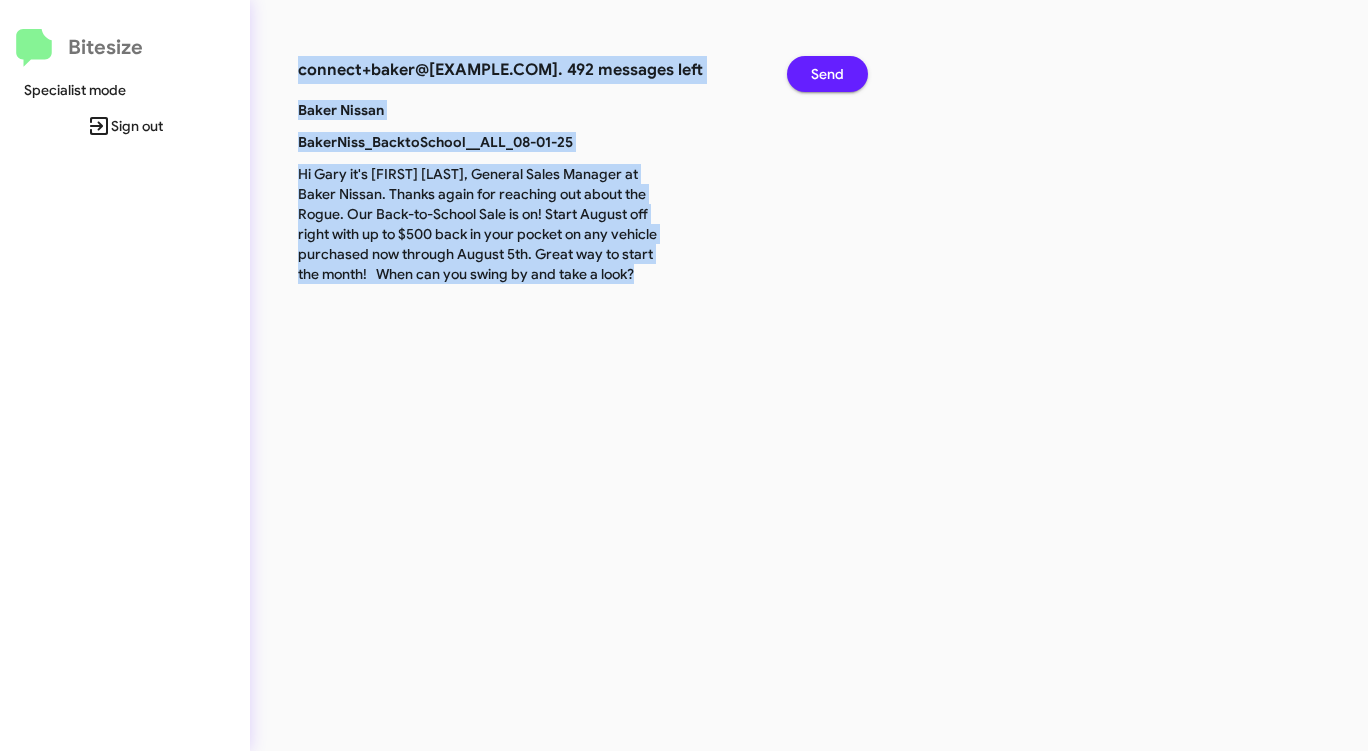 click on "Send" 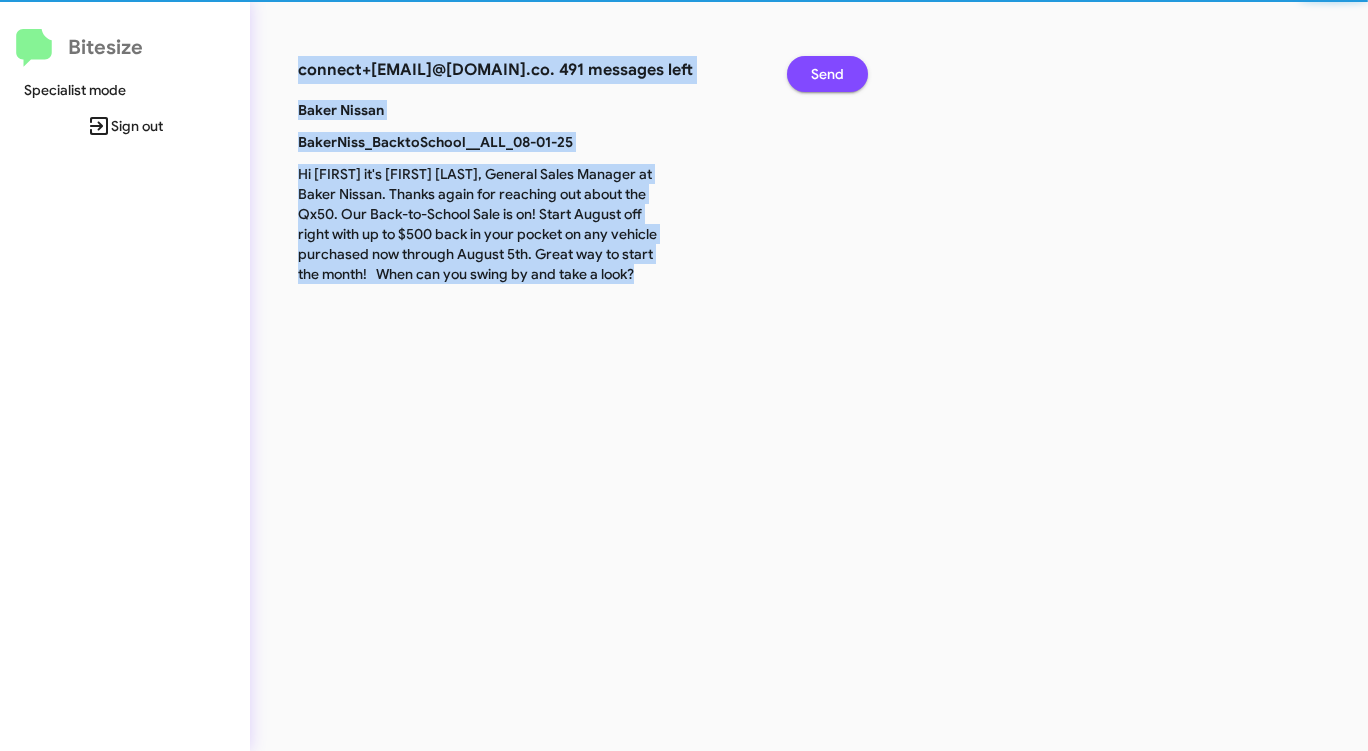click on "Send" 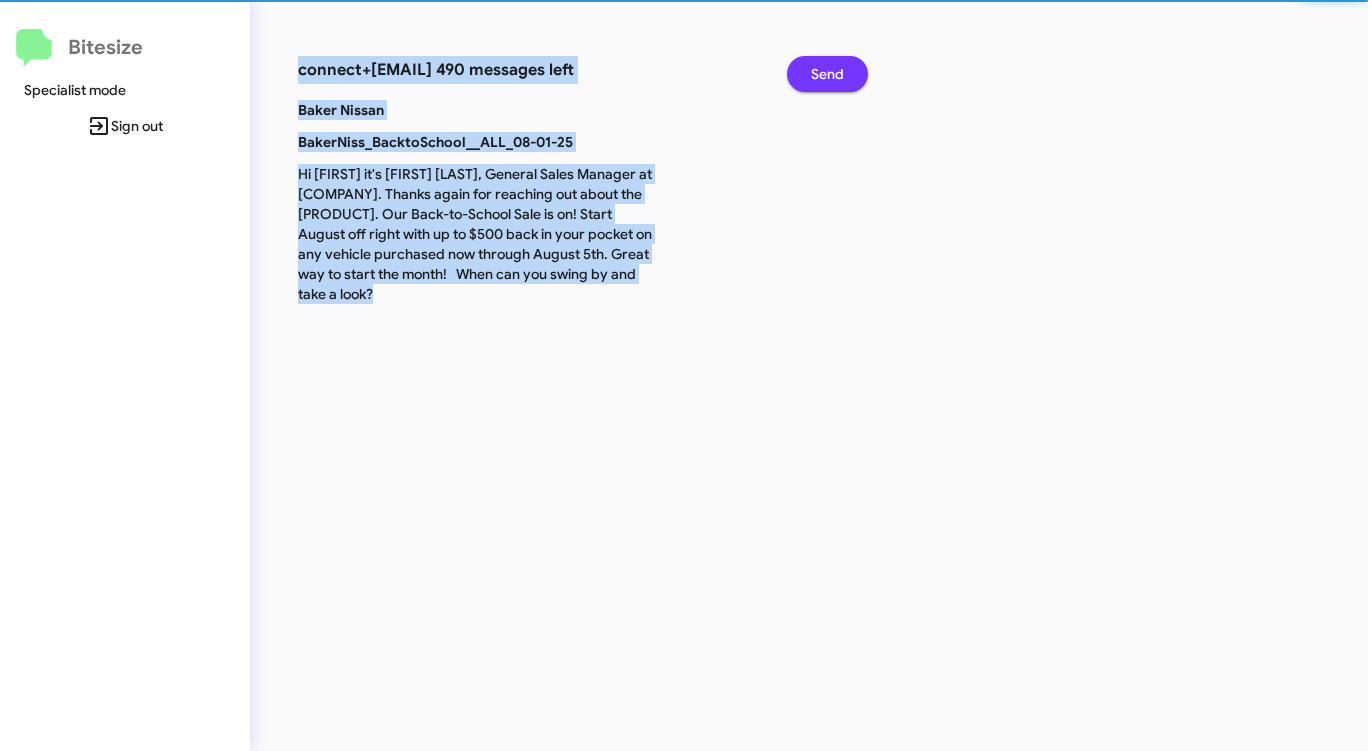 click on "Send" 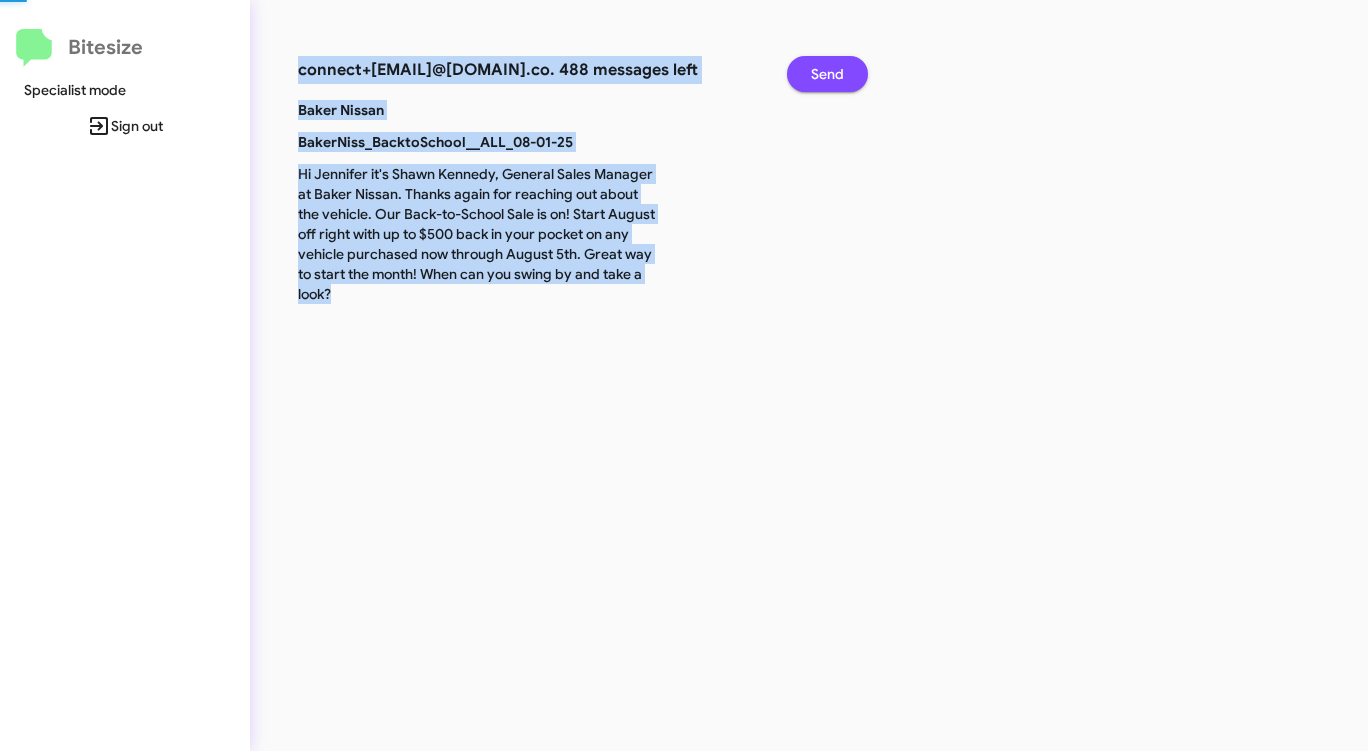 click on "Send" 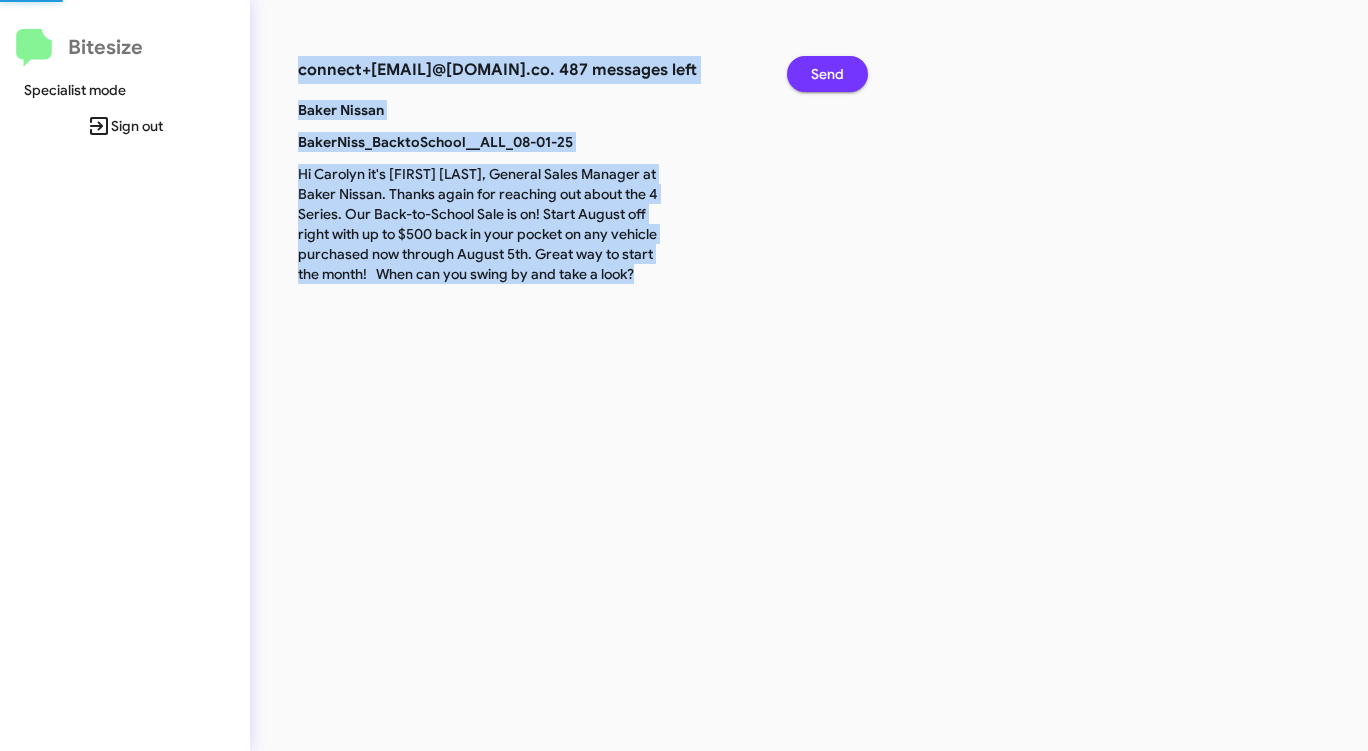 click on "Send" 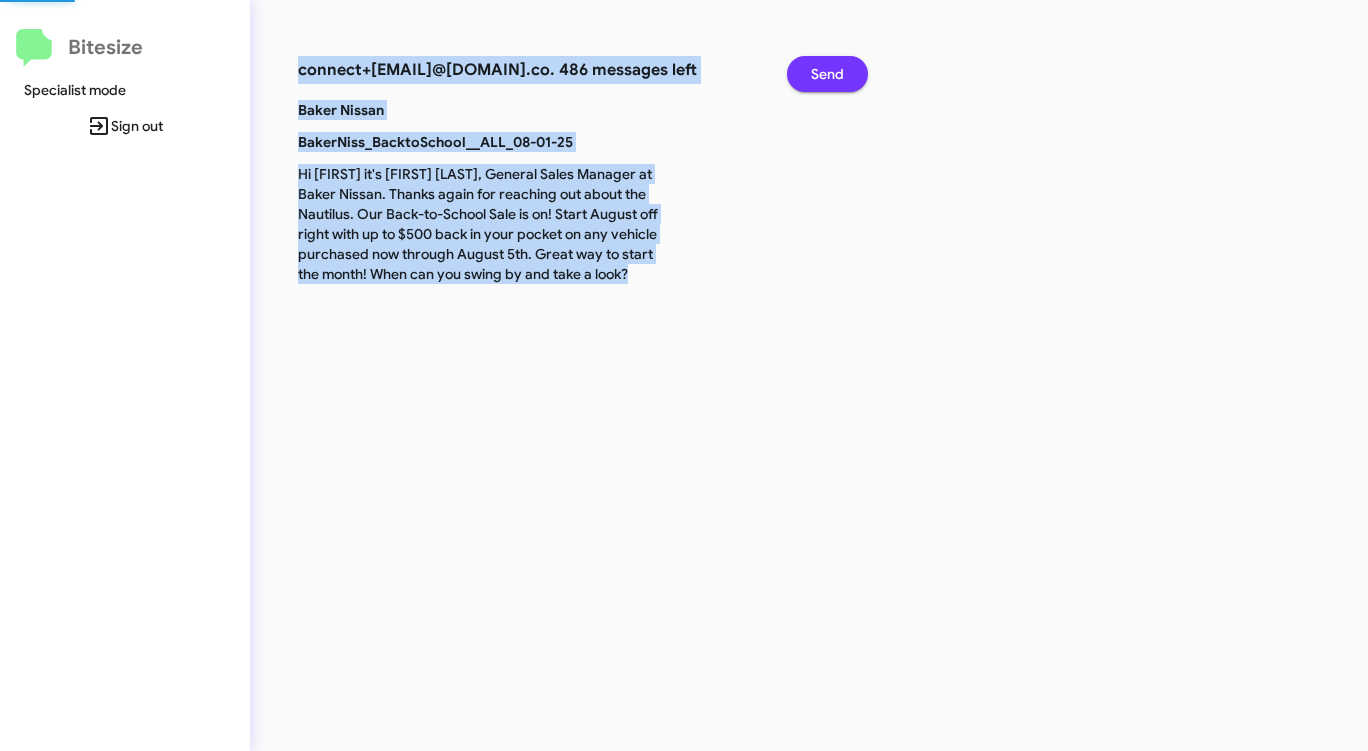 click on "Send" 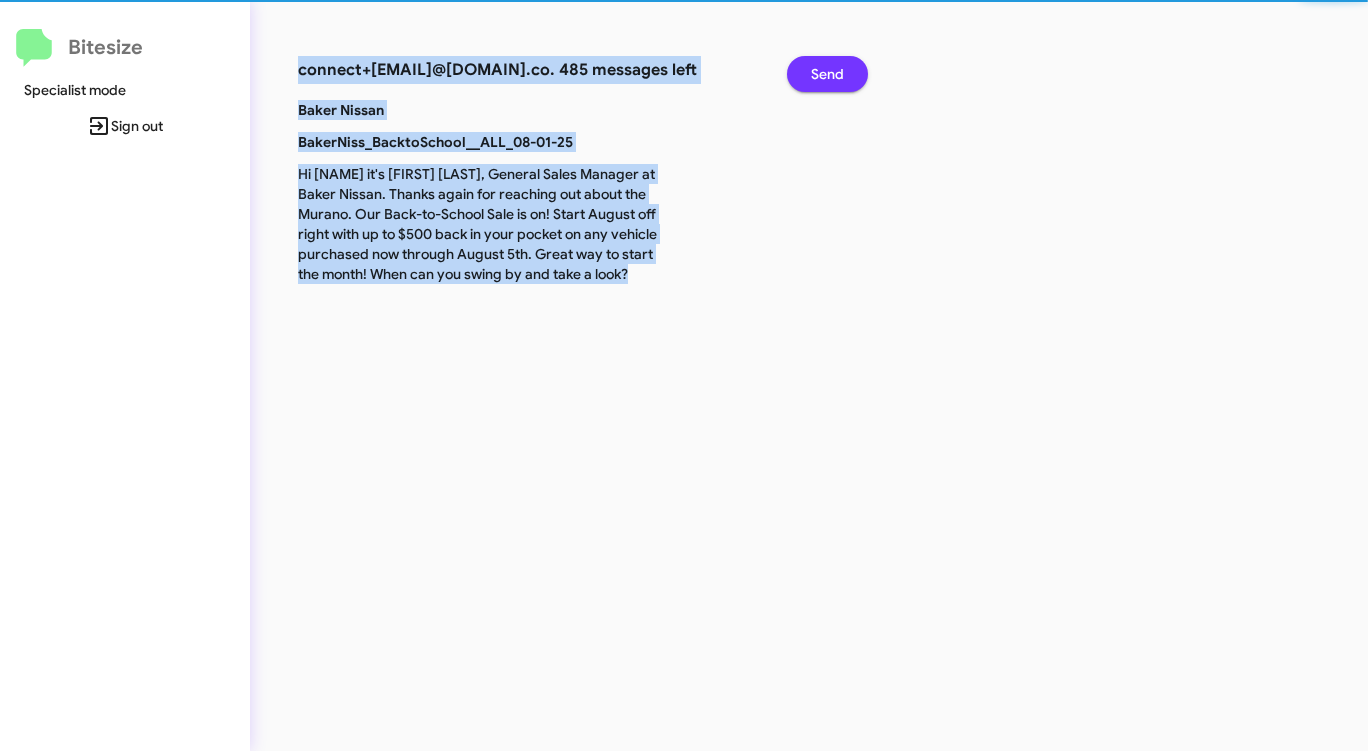 click on "Send" 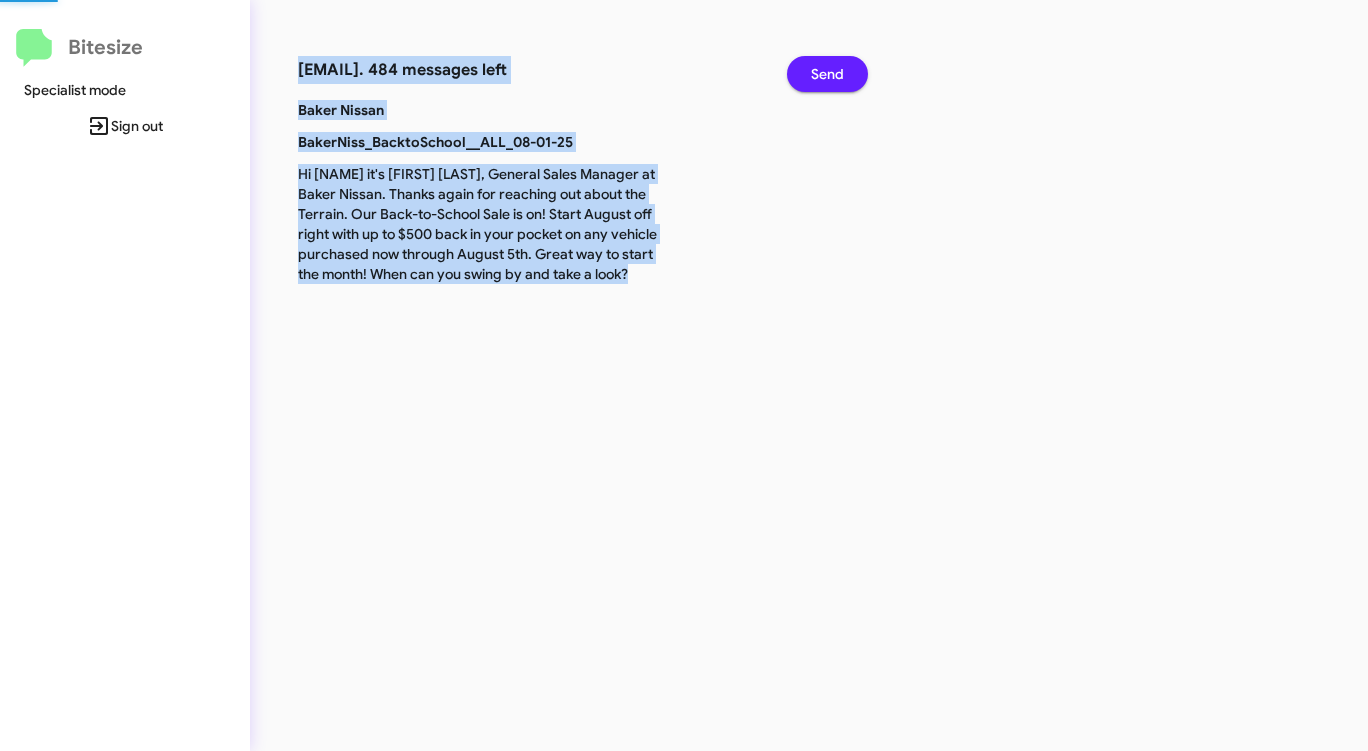 click on "Send" 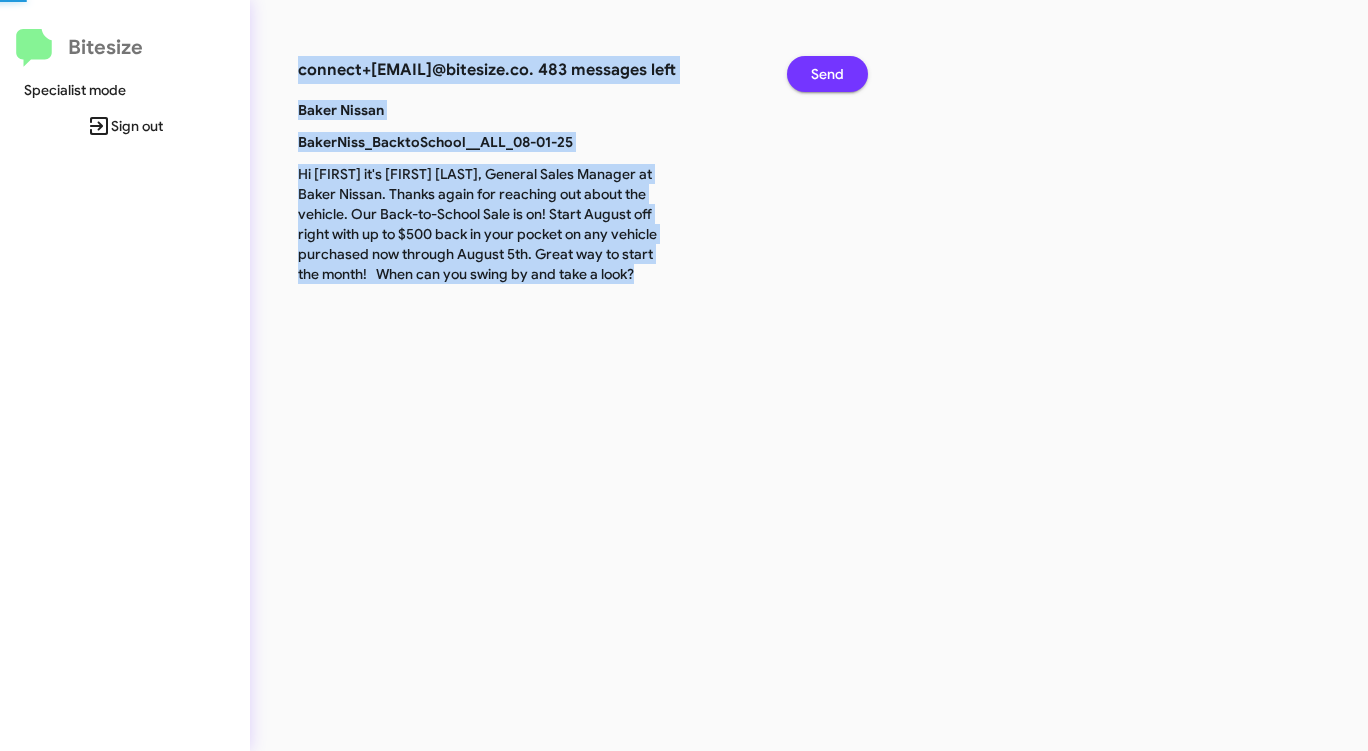 click on "Send" 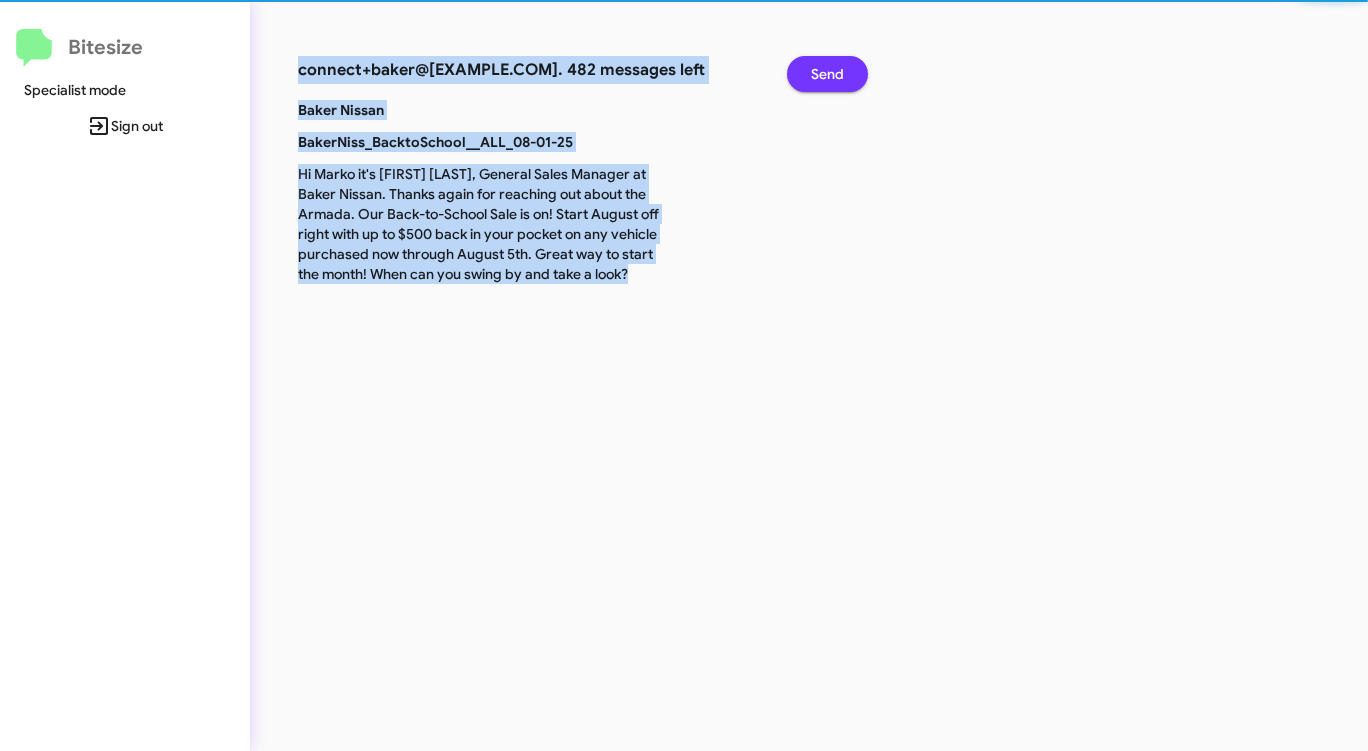 click on "Send" 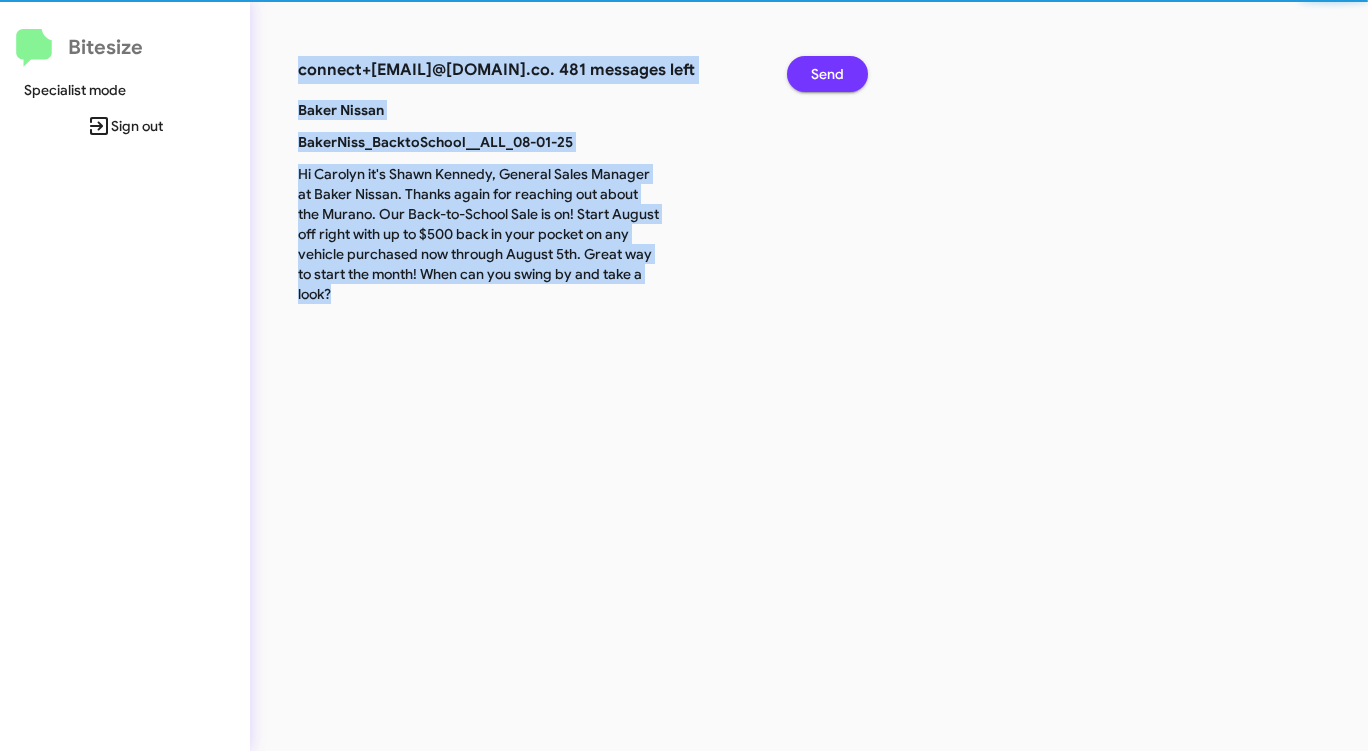 click on "Send" 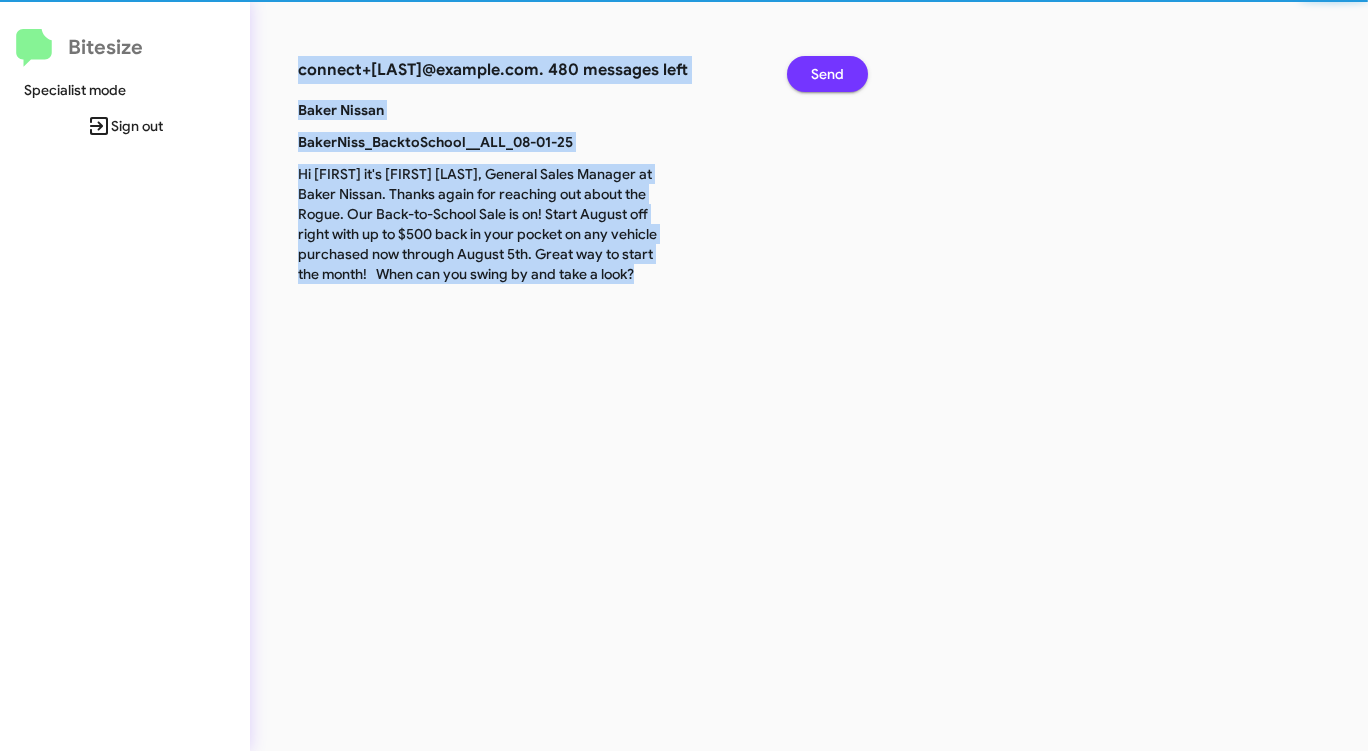 click on "Send" 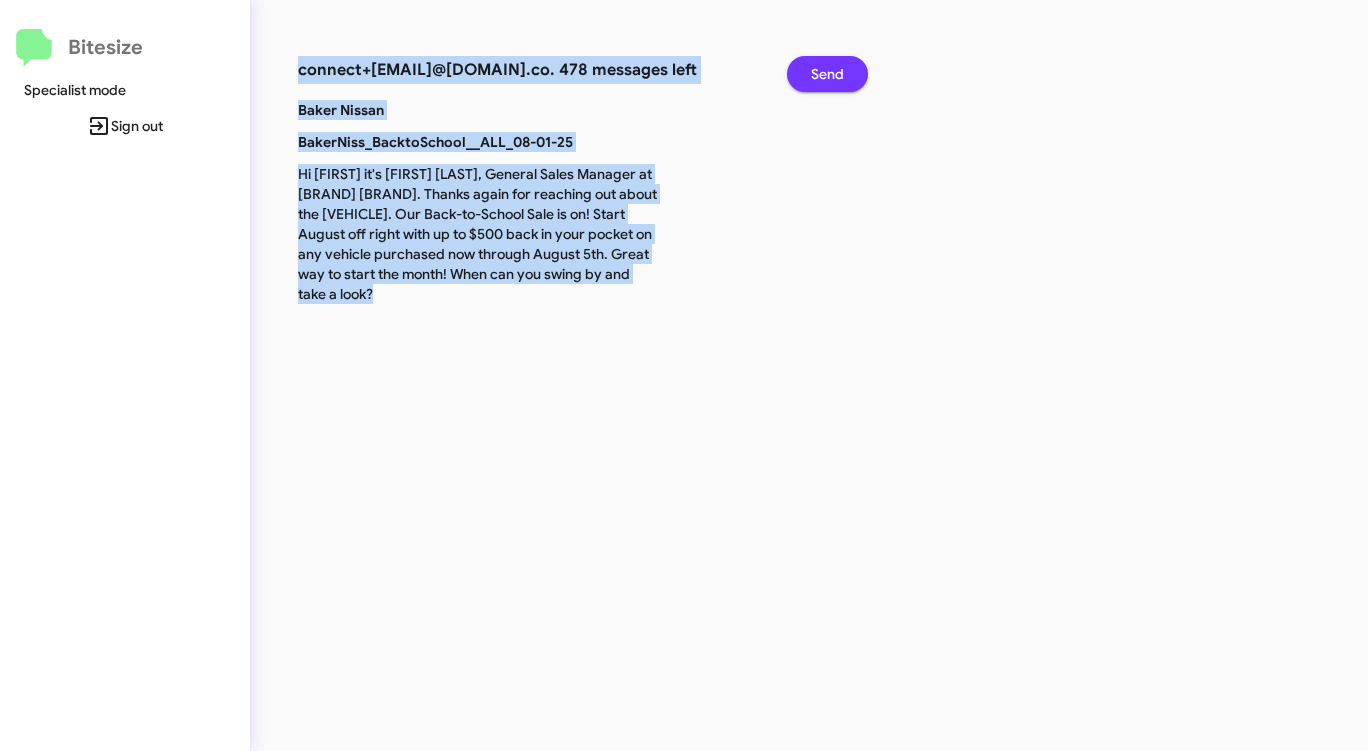 click on "Send" 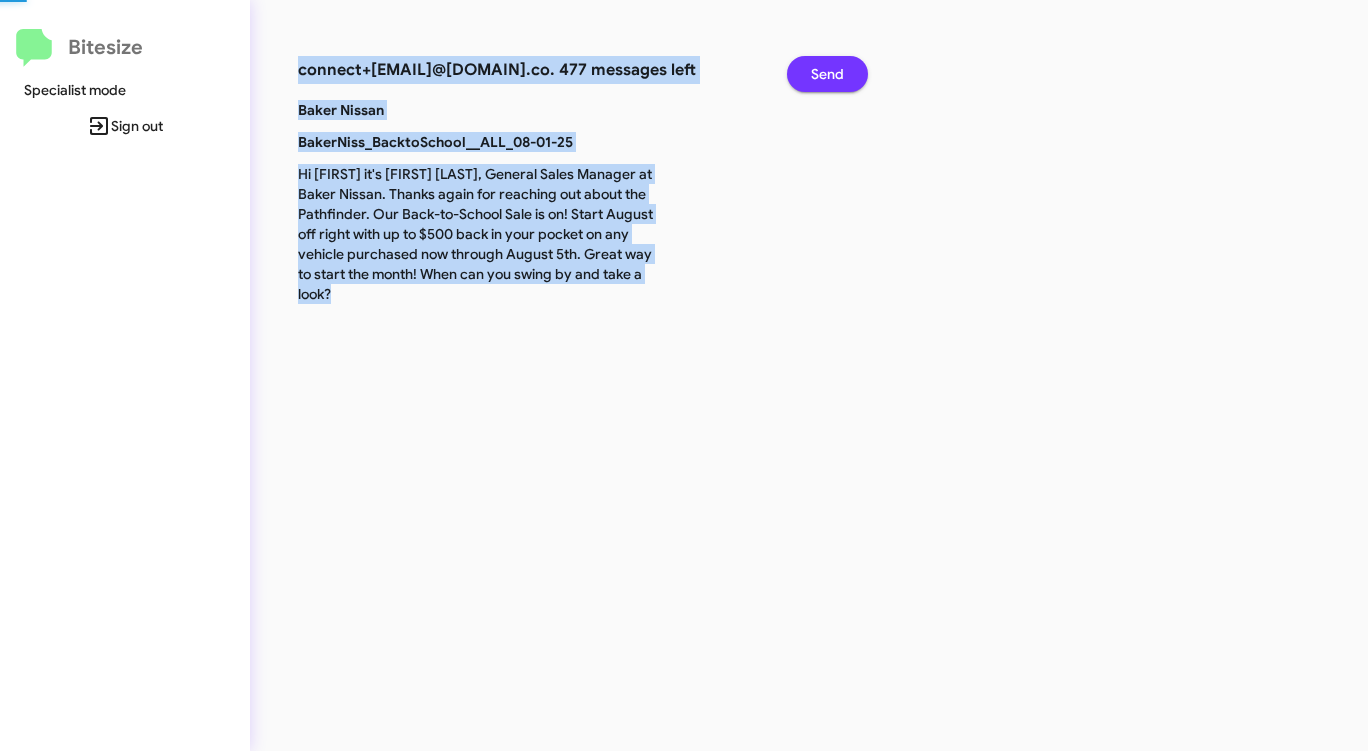 click on "Send" 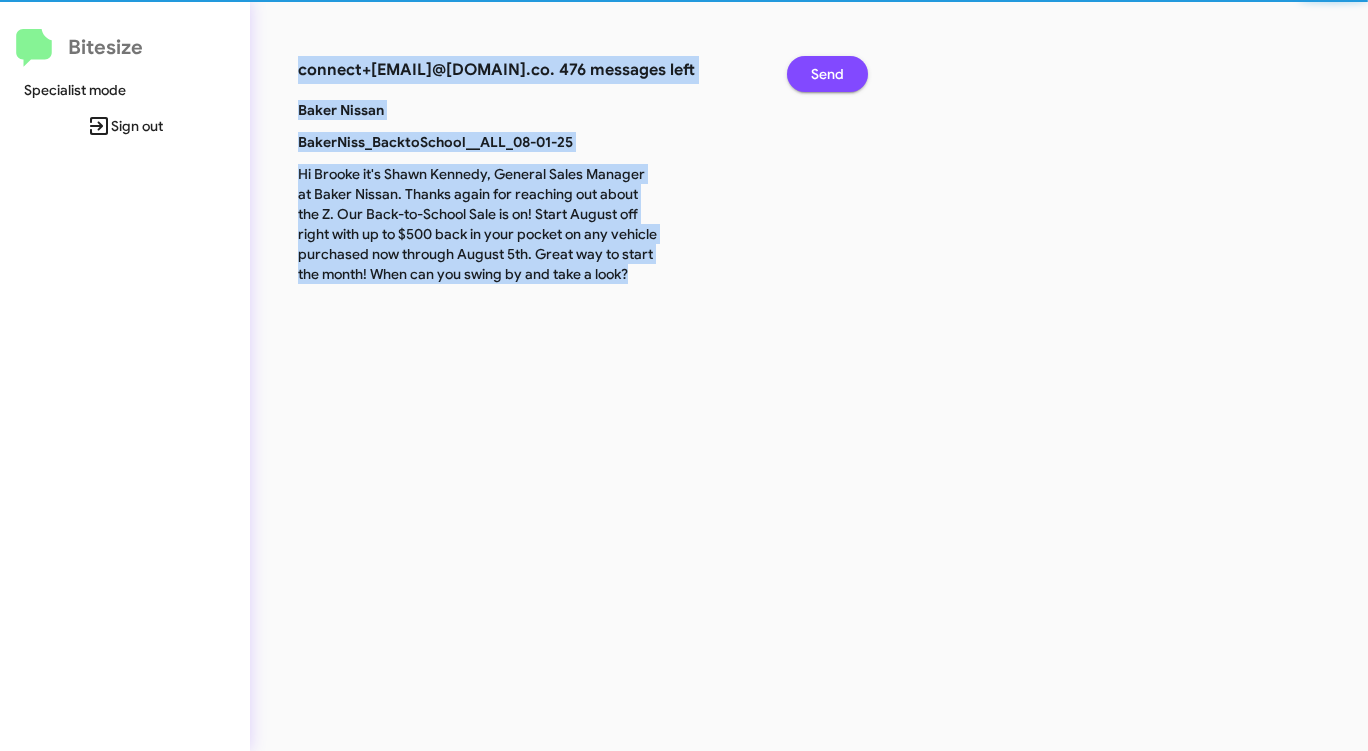 click on "Send" 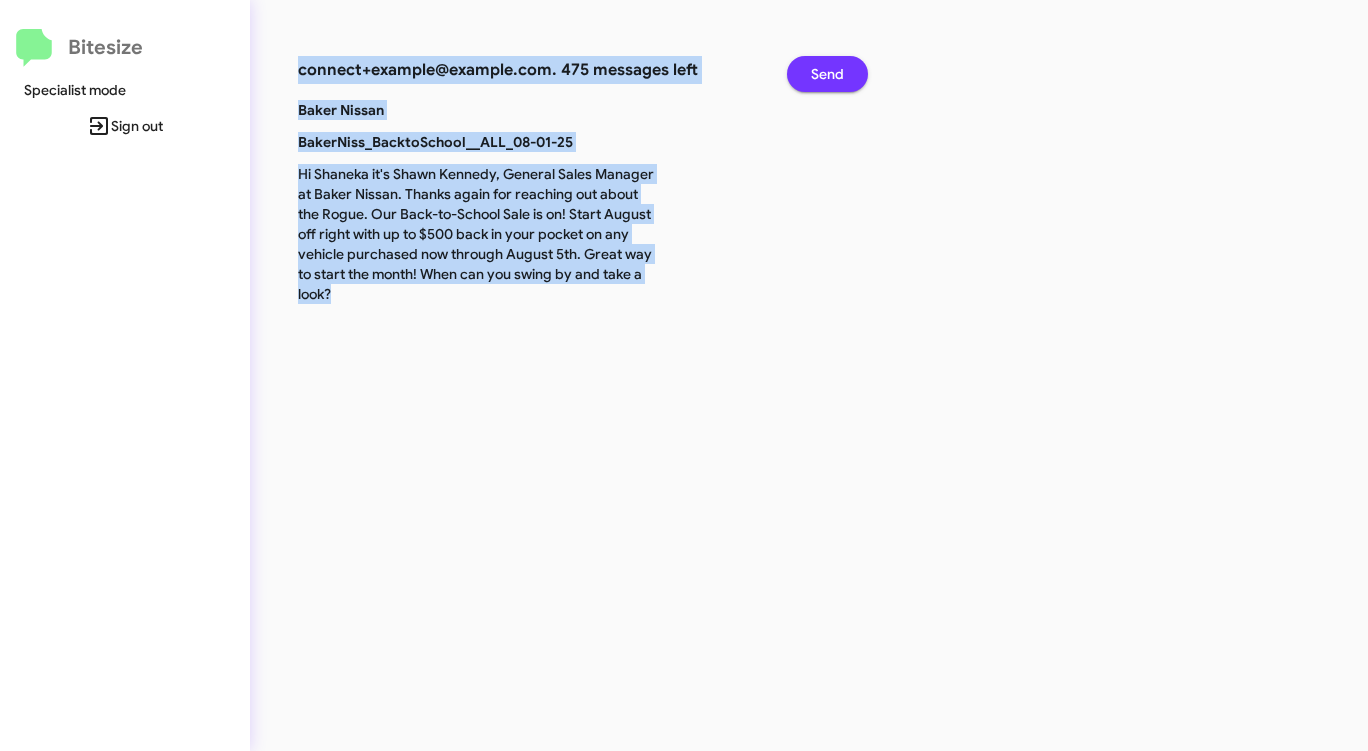 click on "Send" 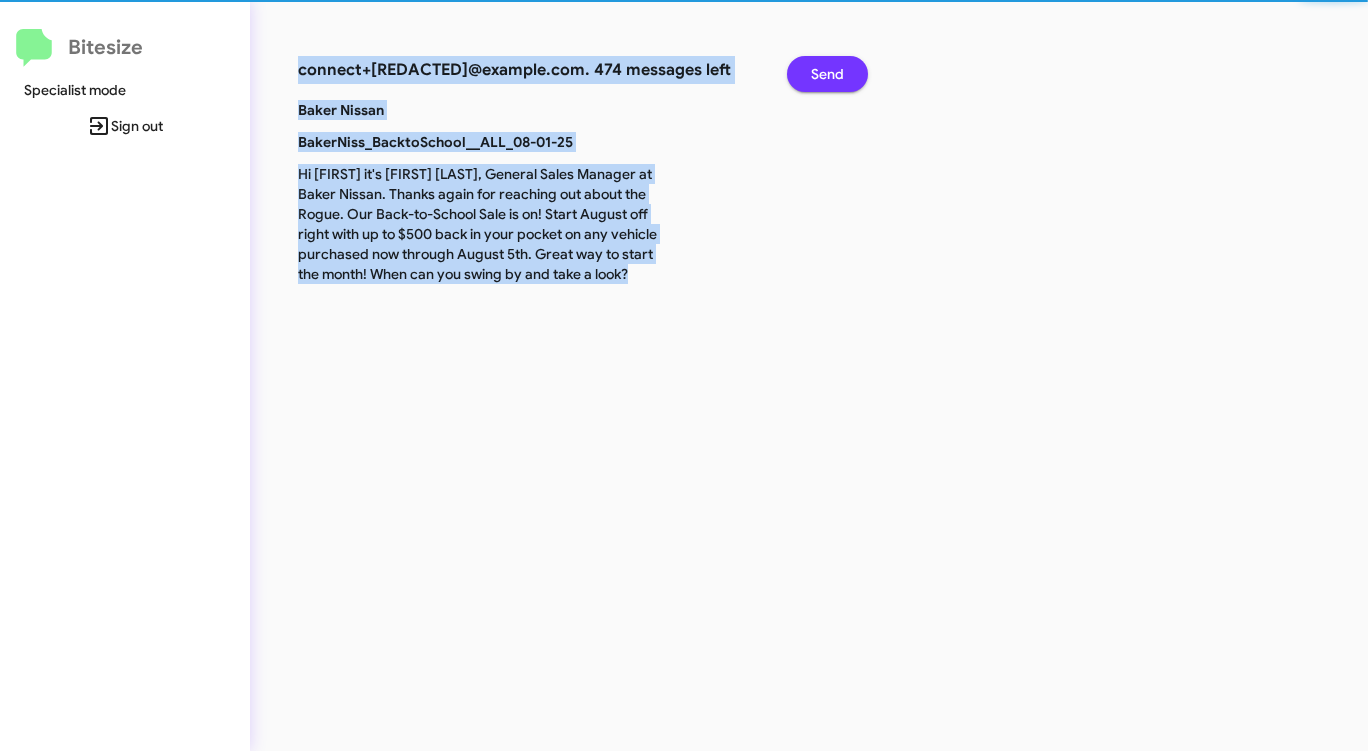 click on "Send" 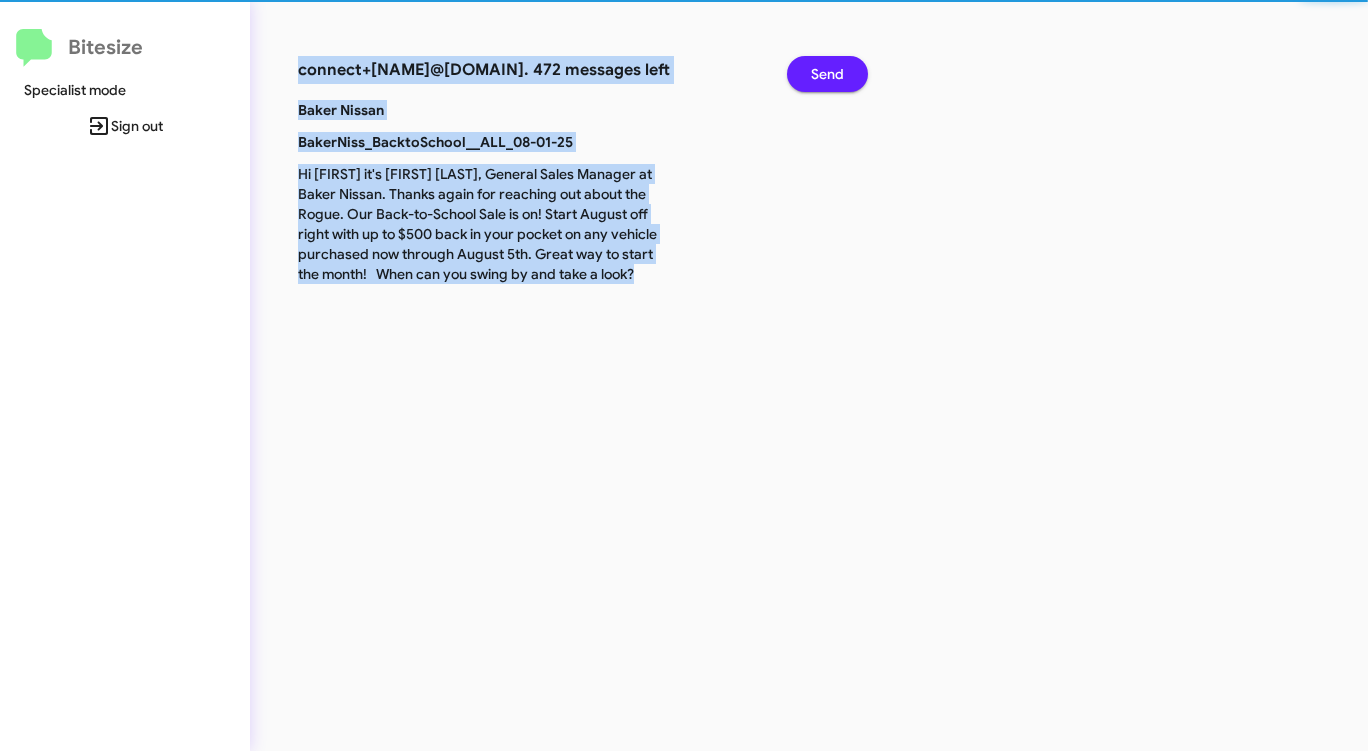 click on "Send" 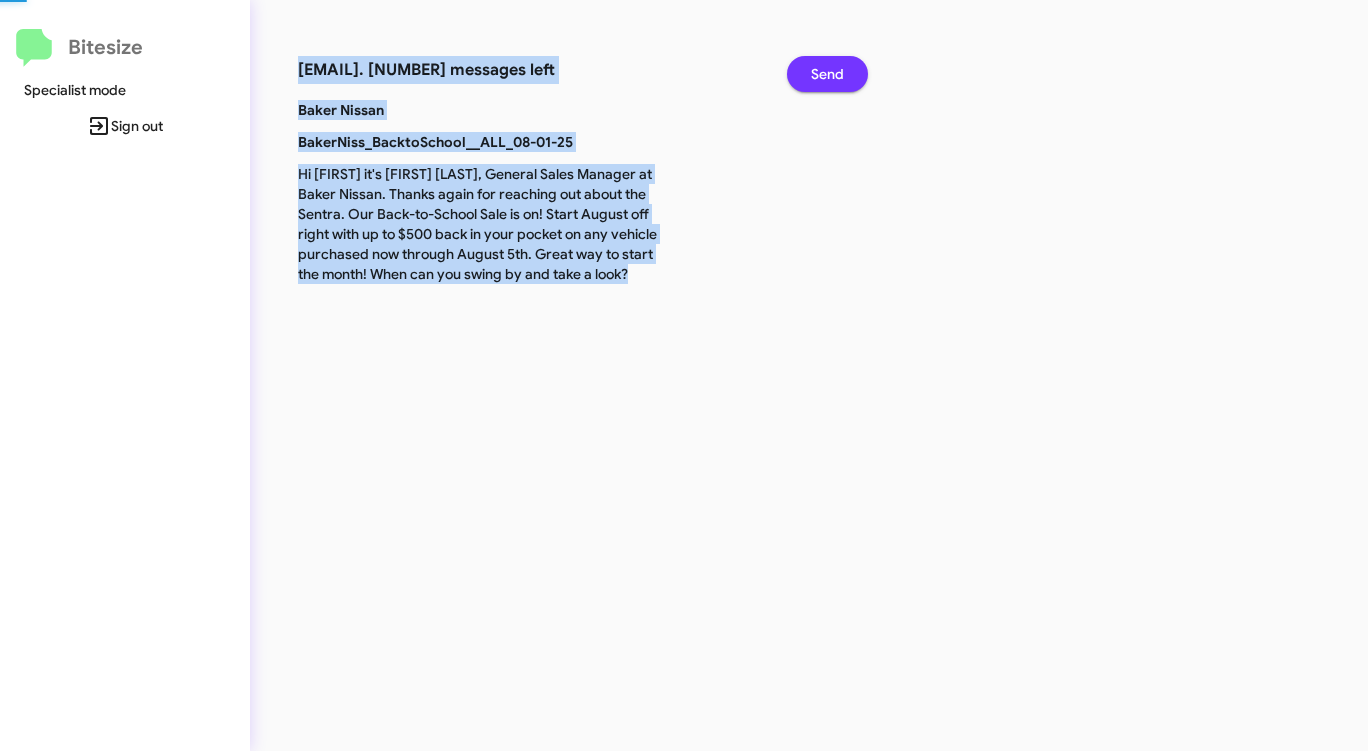 click on "Send" 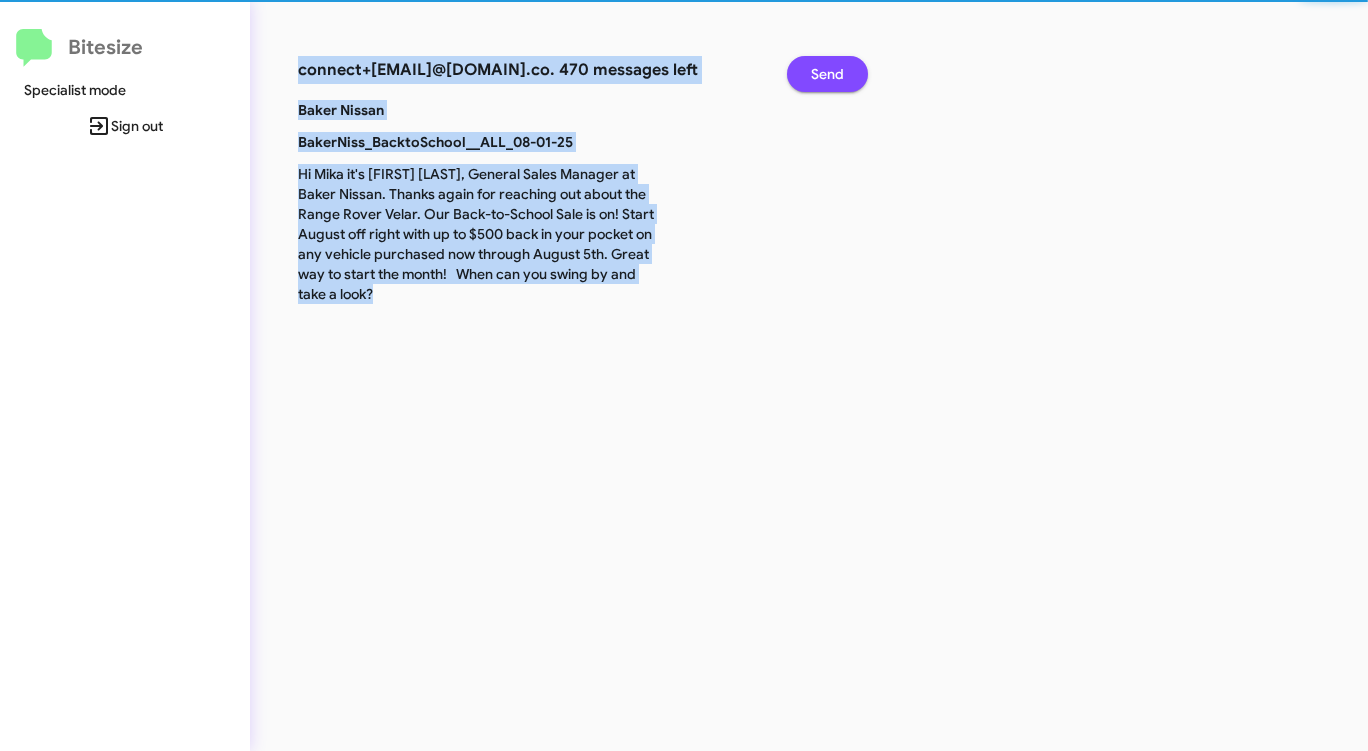 click on "Send" 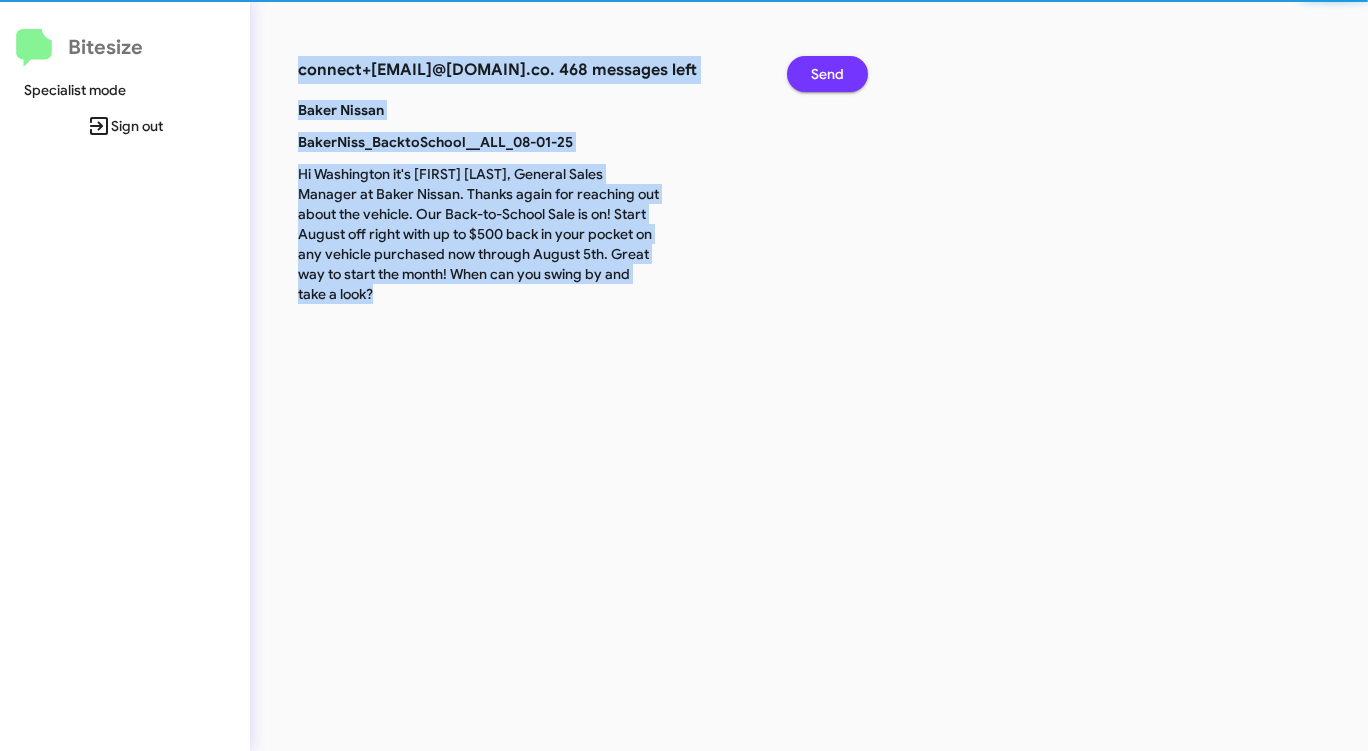 click on "Send" 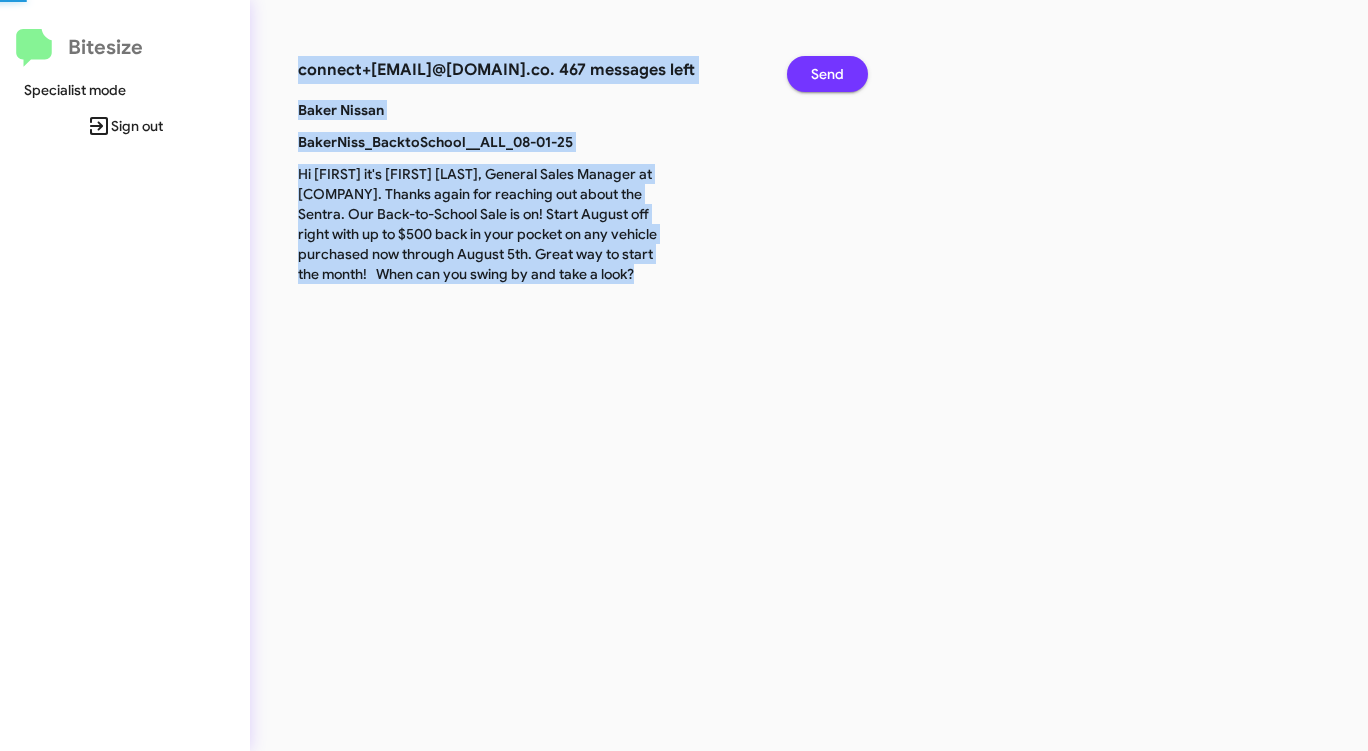 click on "Send" 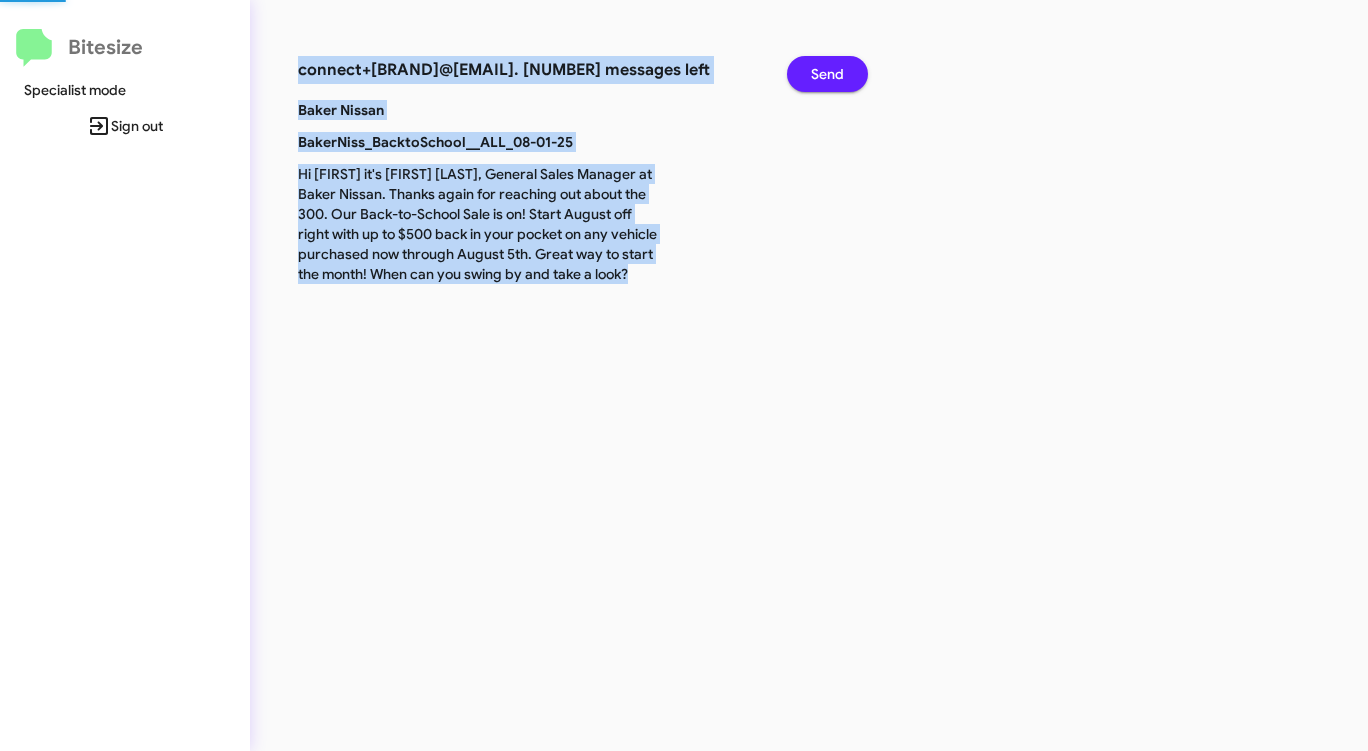 click on "Send" 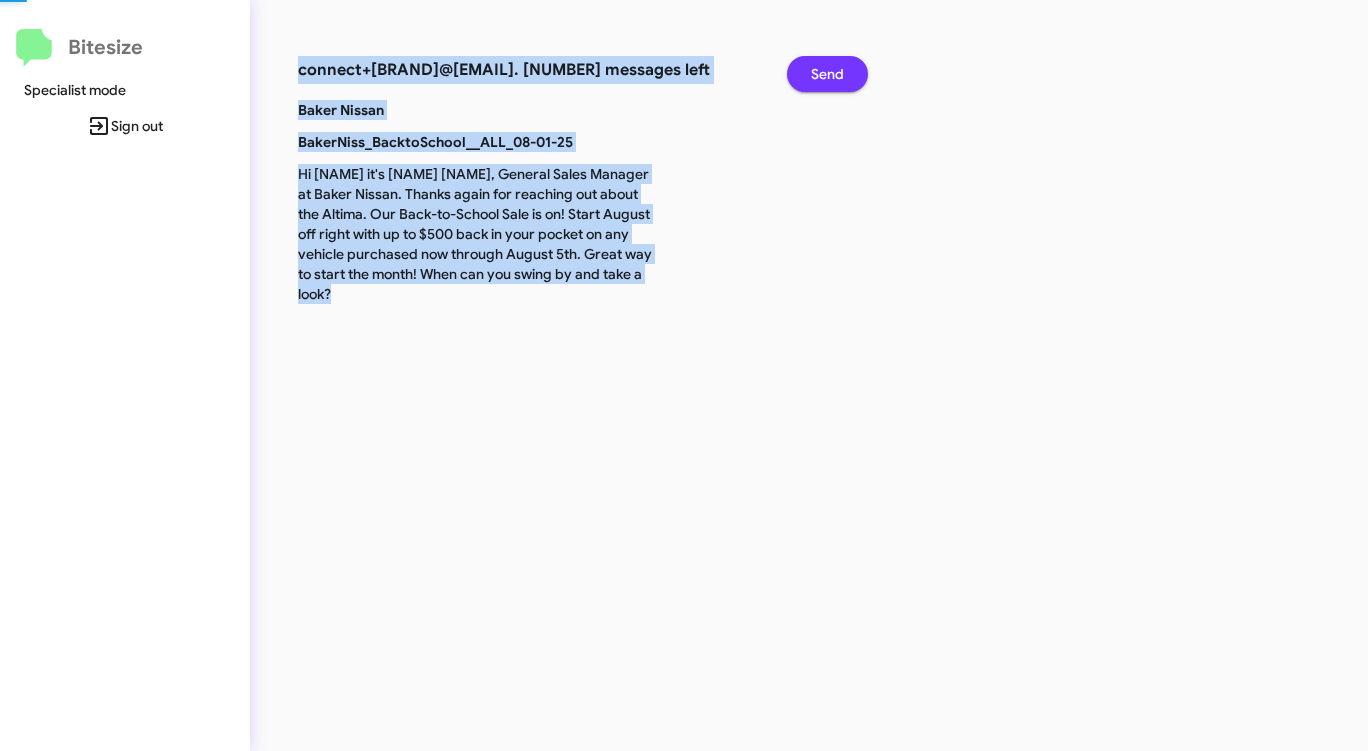 click on "Send" 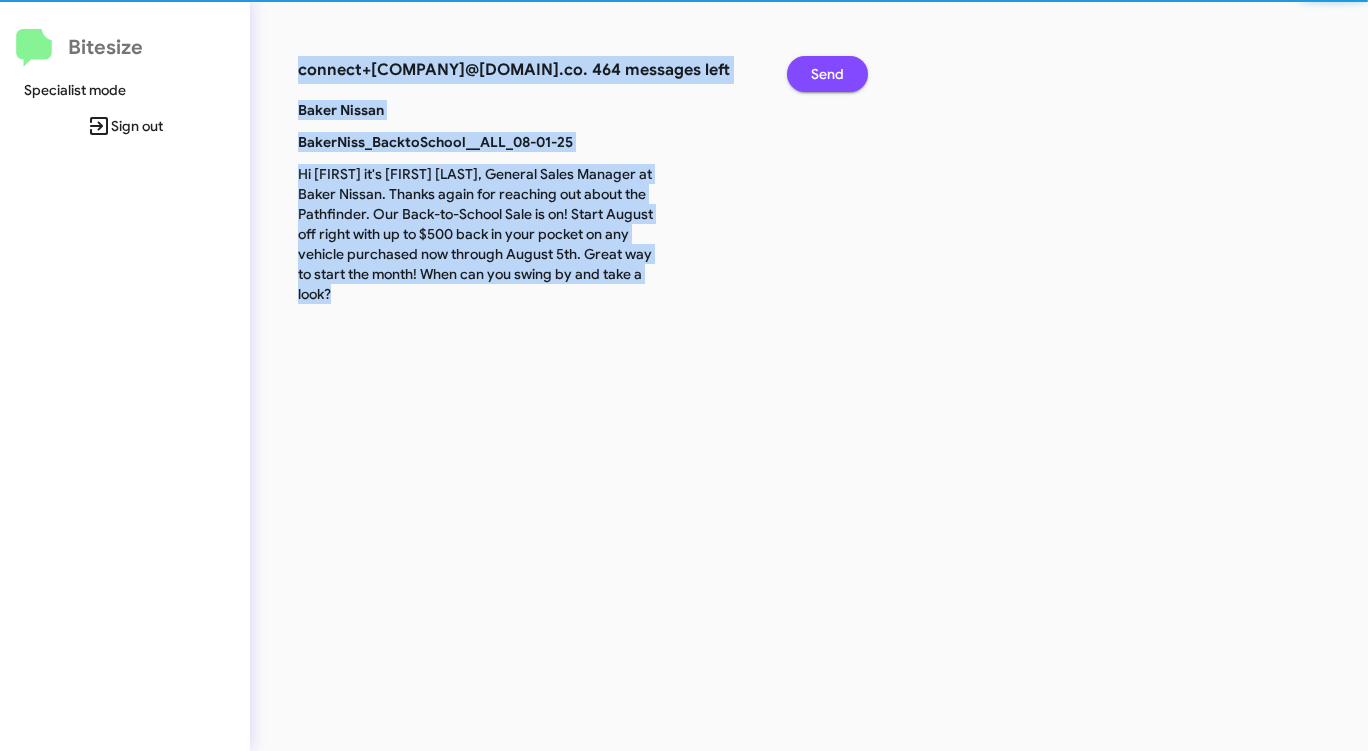 click on "Send" 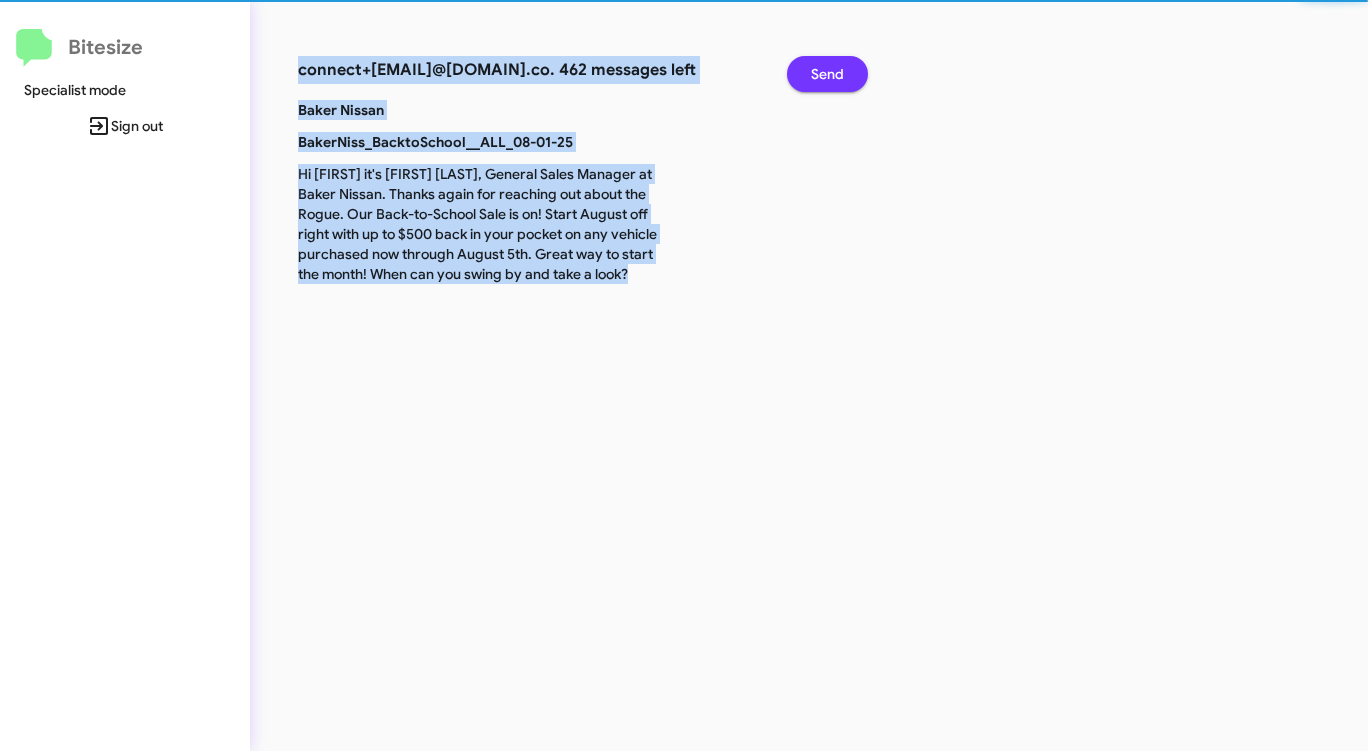 click on "Send" 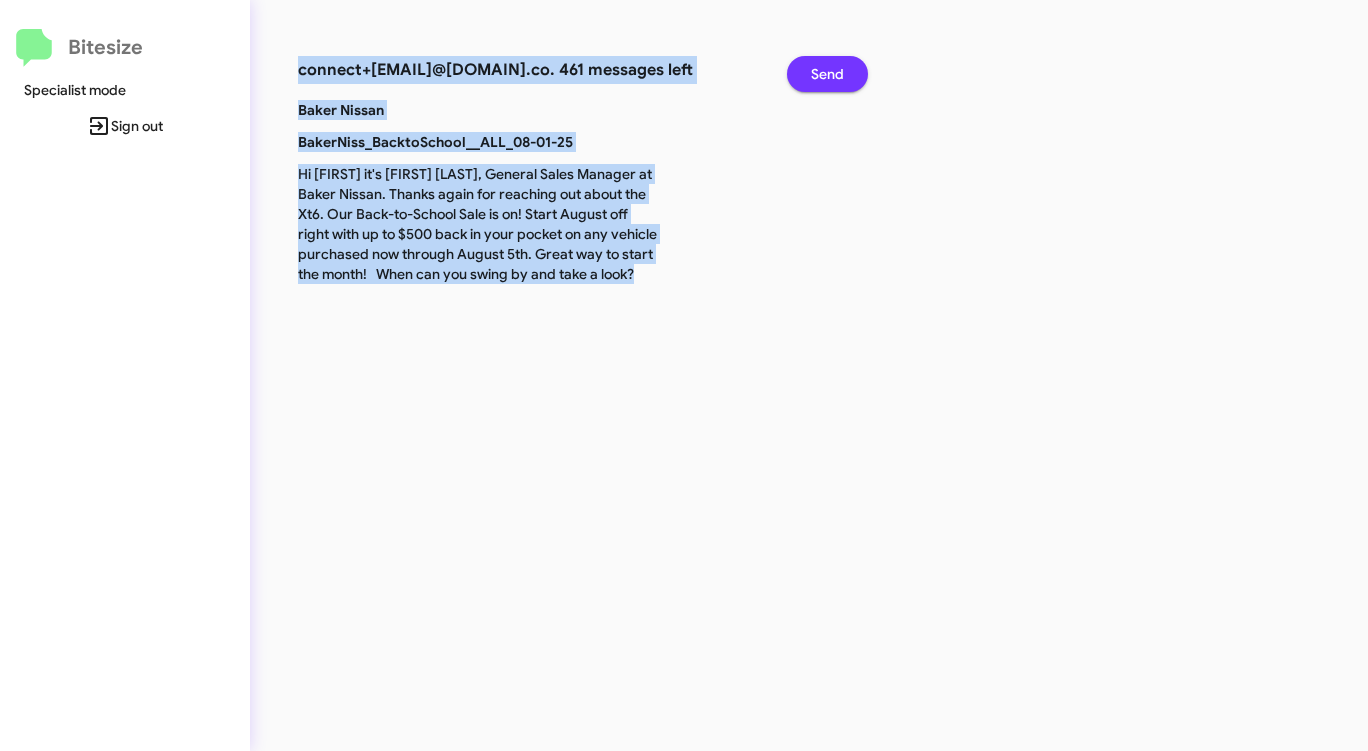 click on "Send" 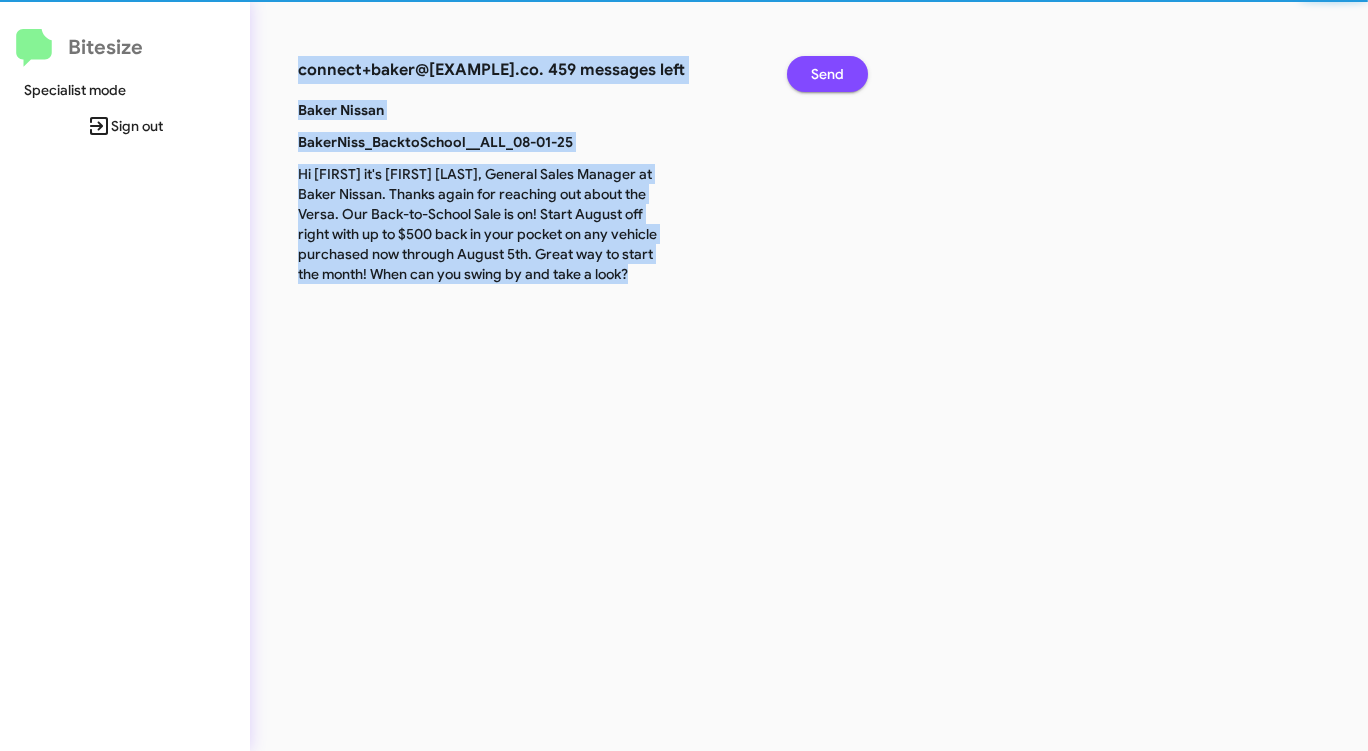 click on "Send" 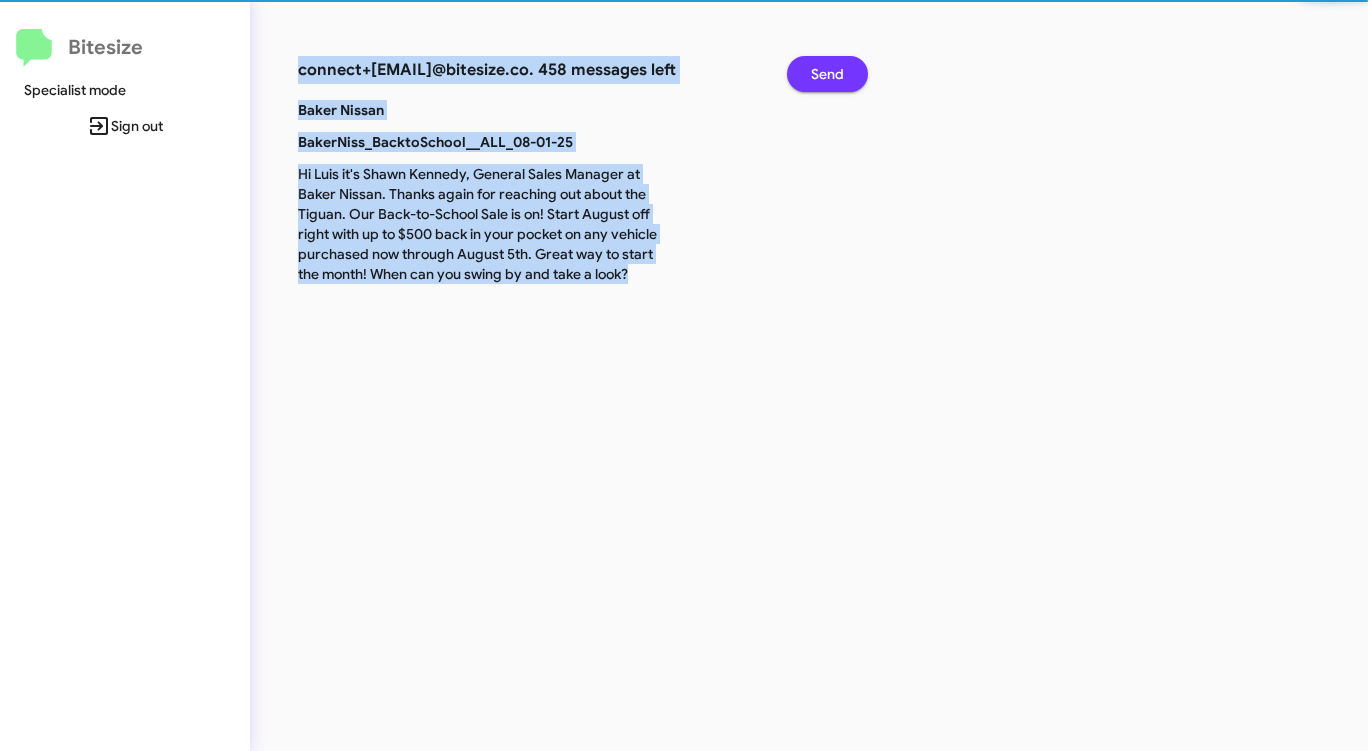 click on "Send" 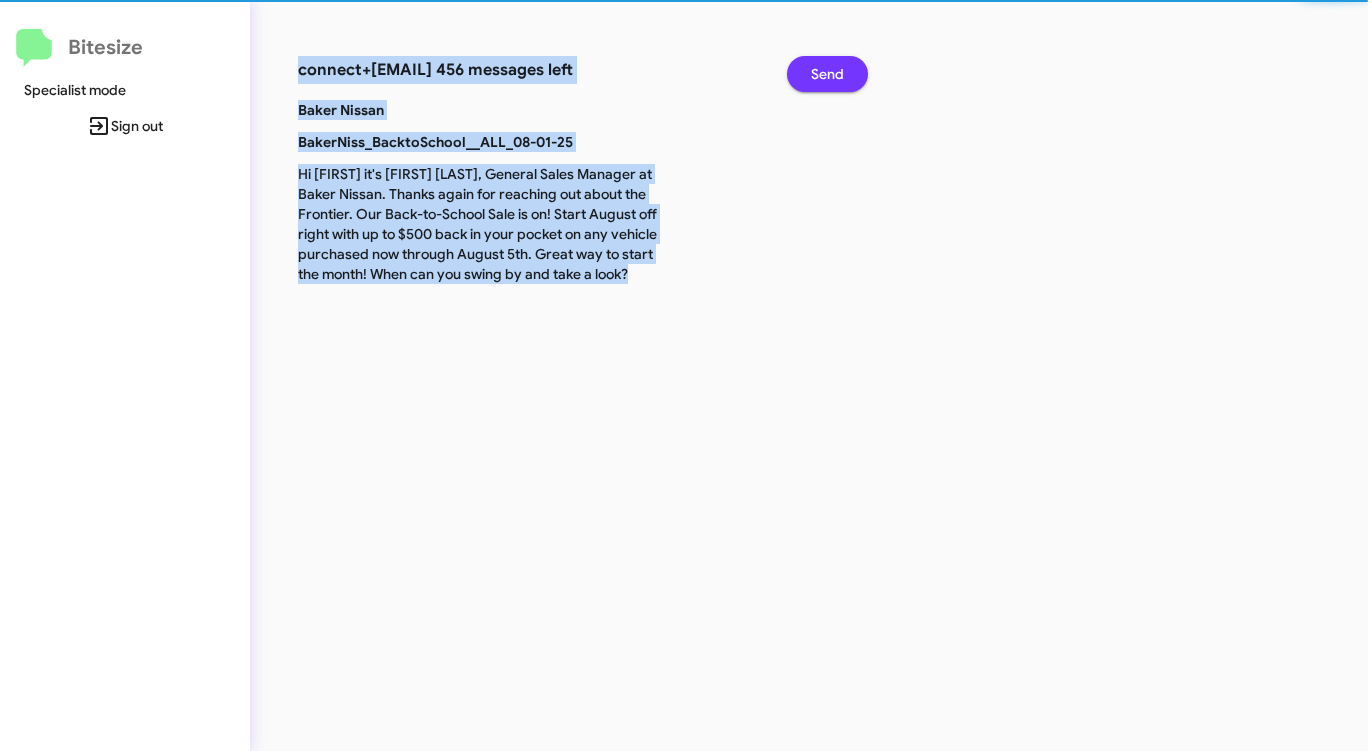 click on "Send" 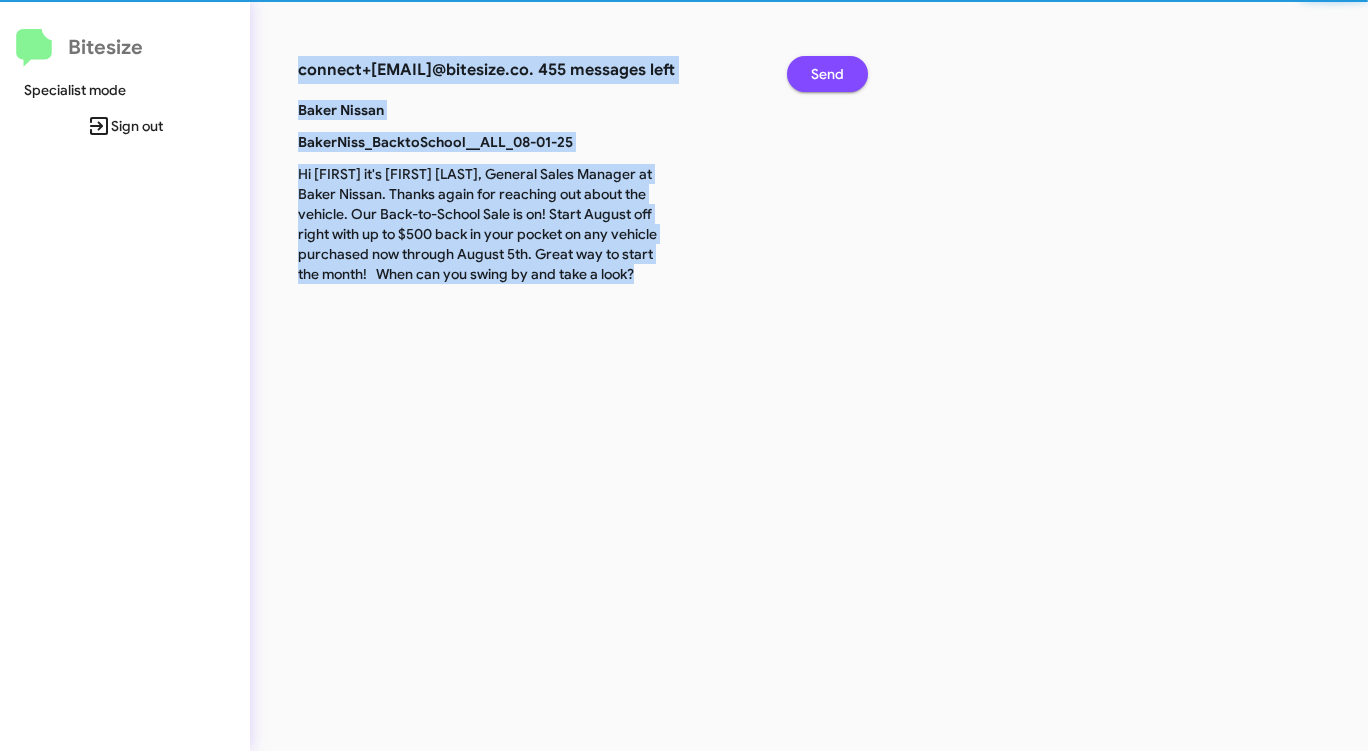 click on "Send" 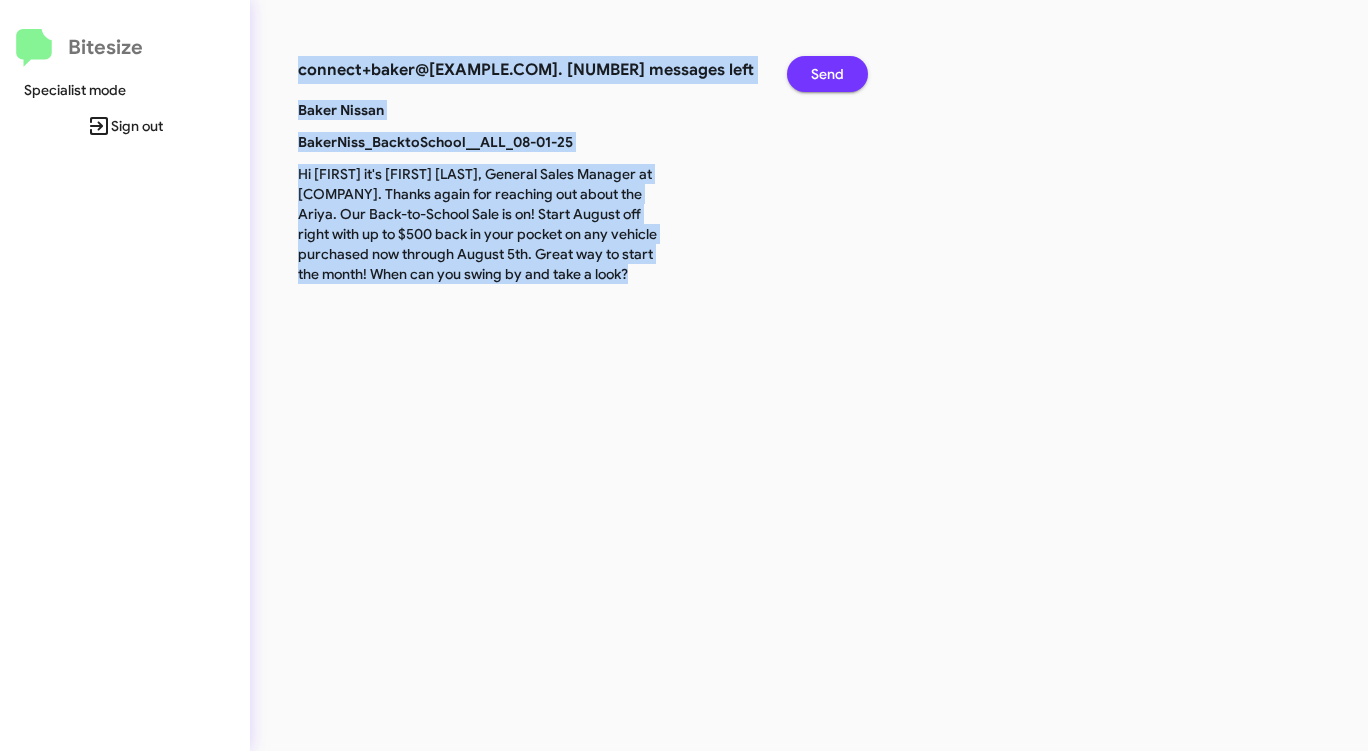 click on "Send" 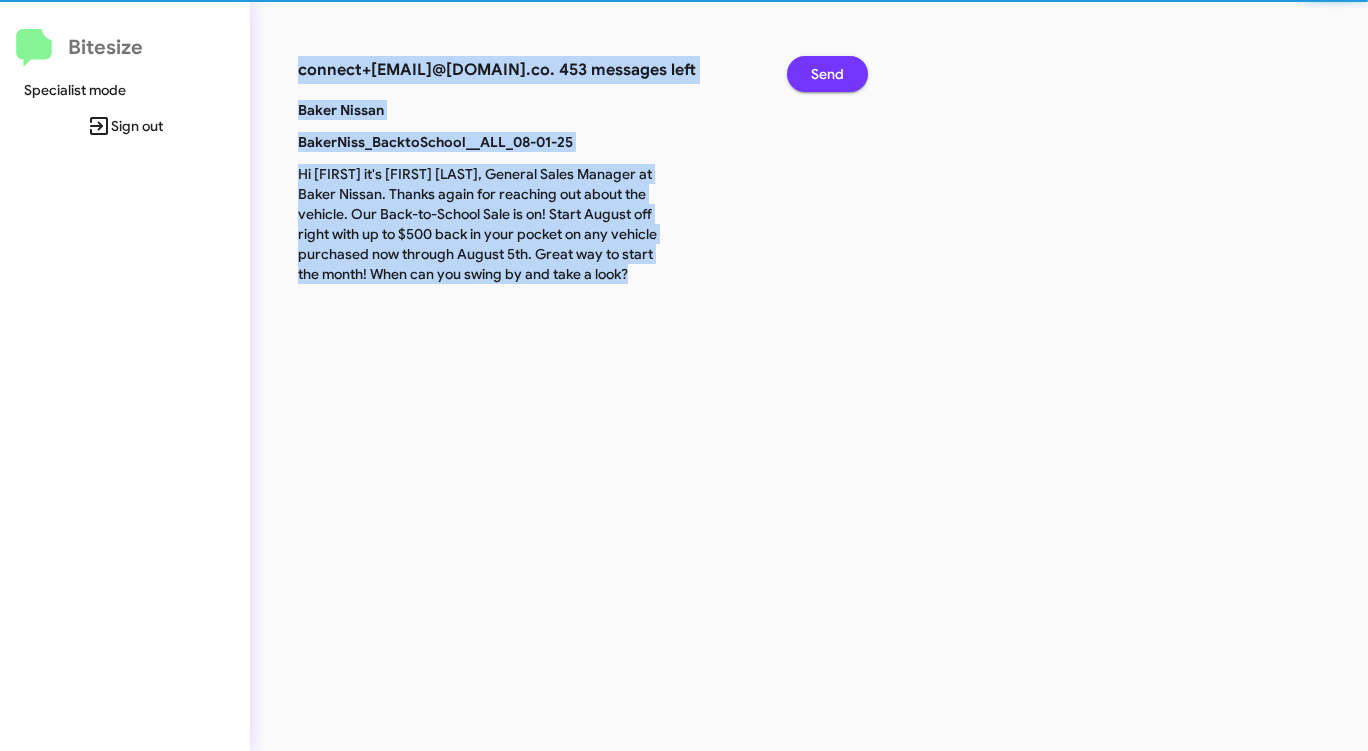 click on "Send" 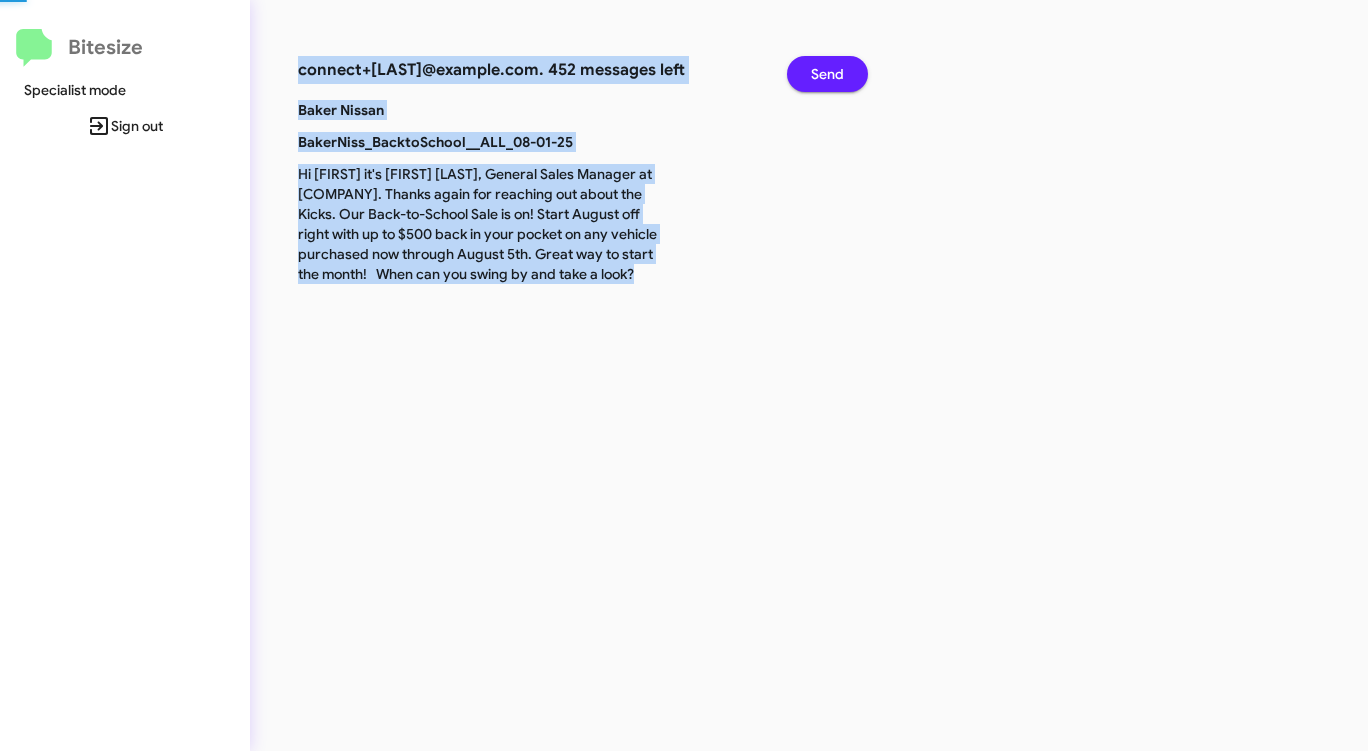 click on "Send" 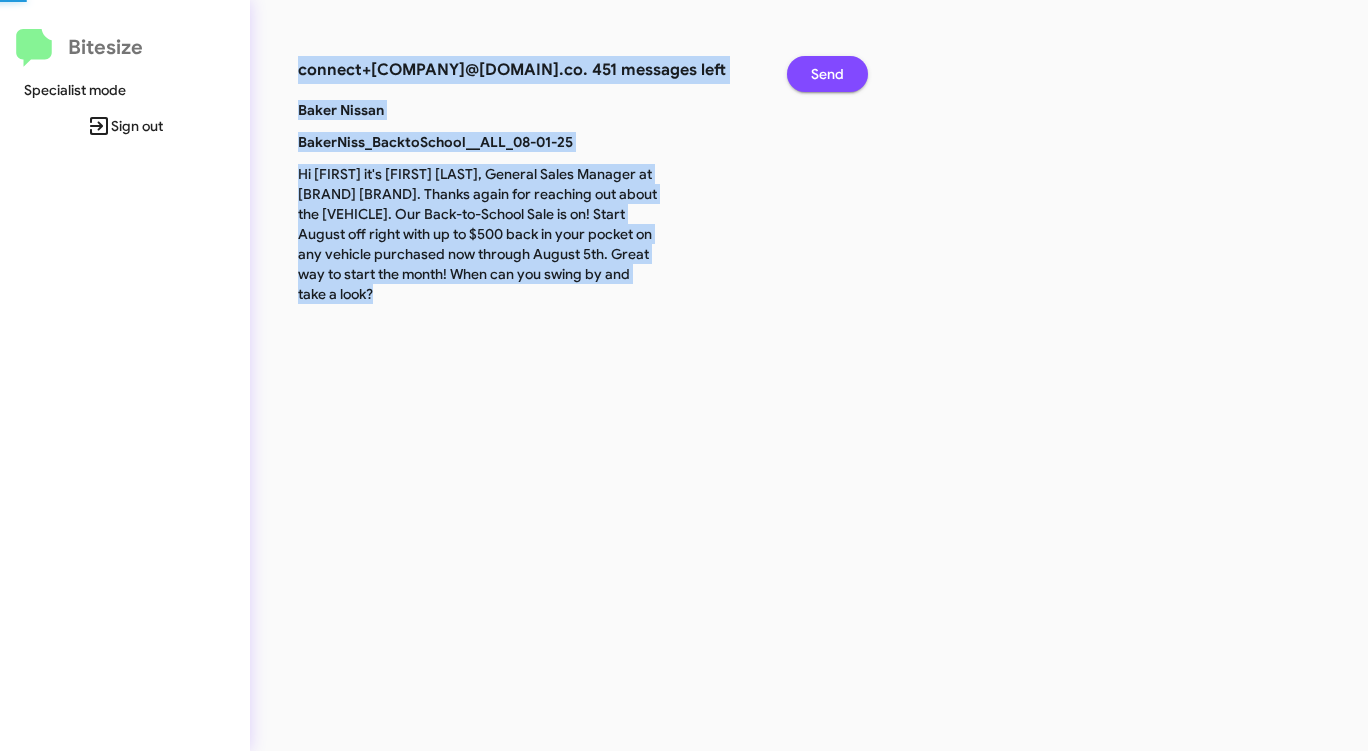 click on "Send" 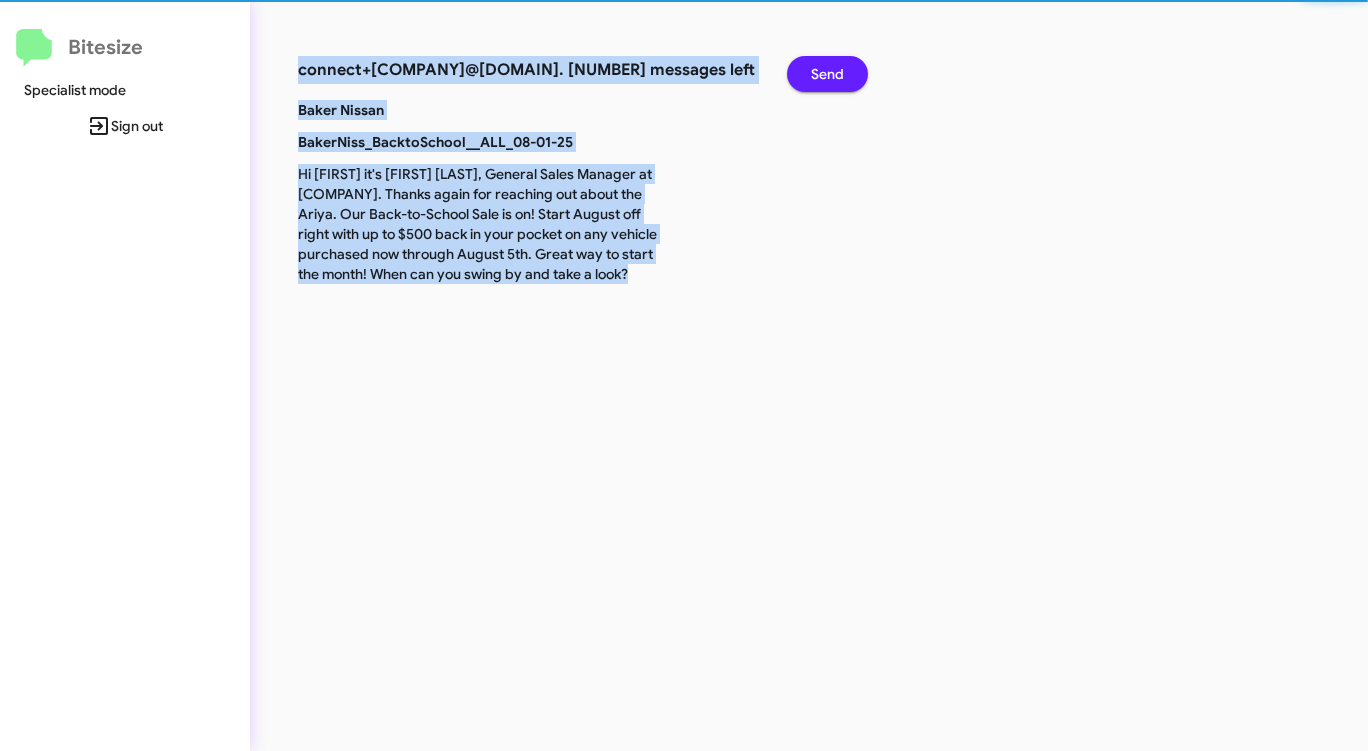 click on "Send" 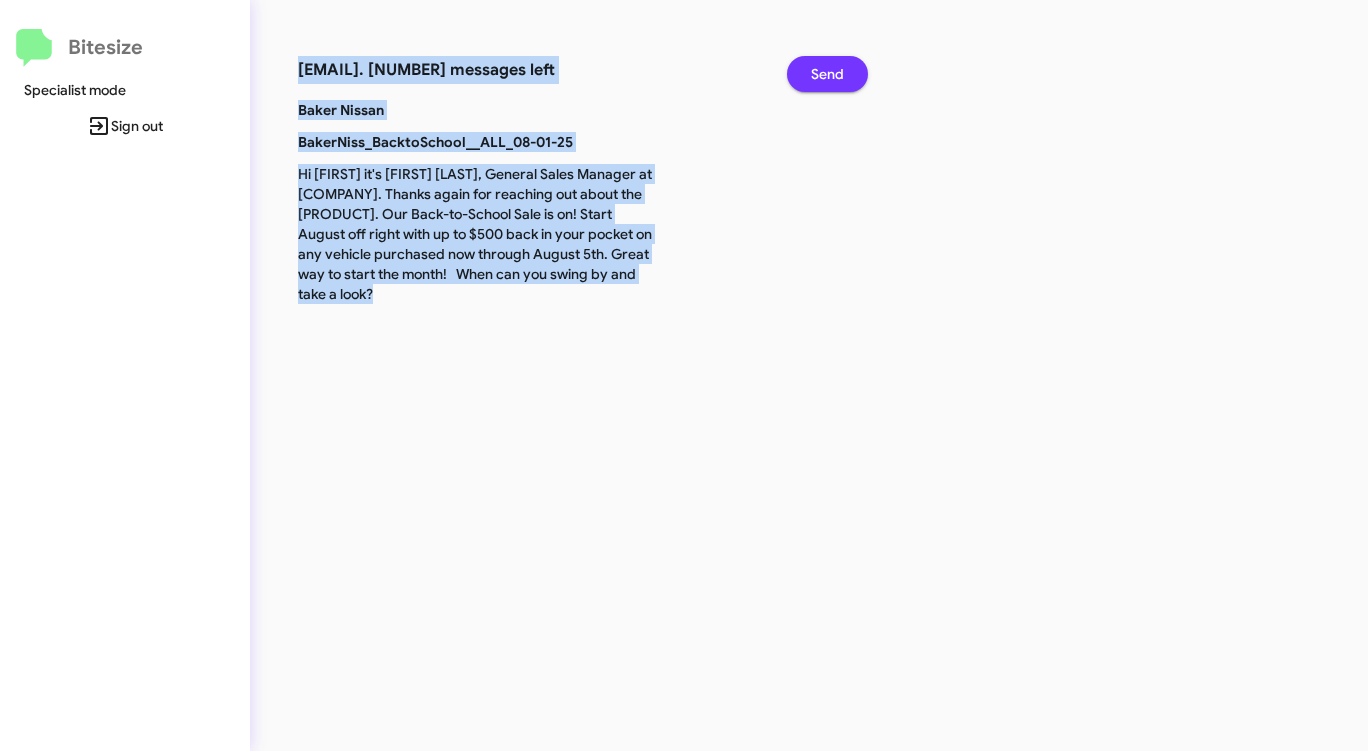 click on "Send" 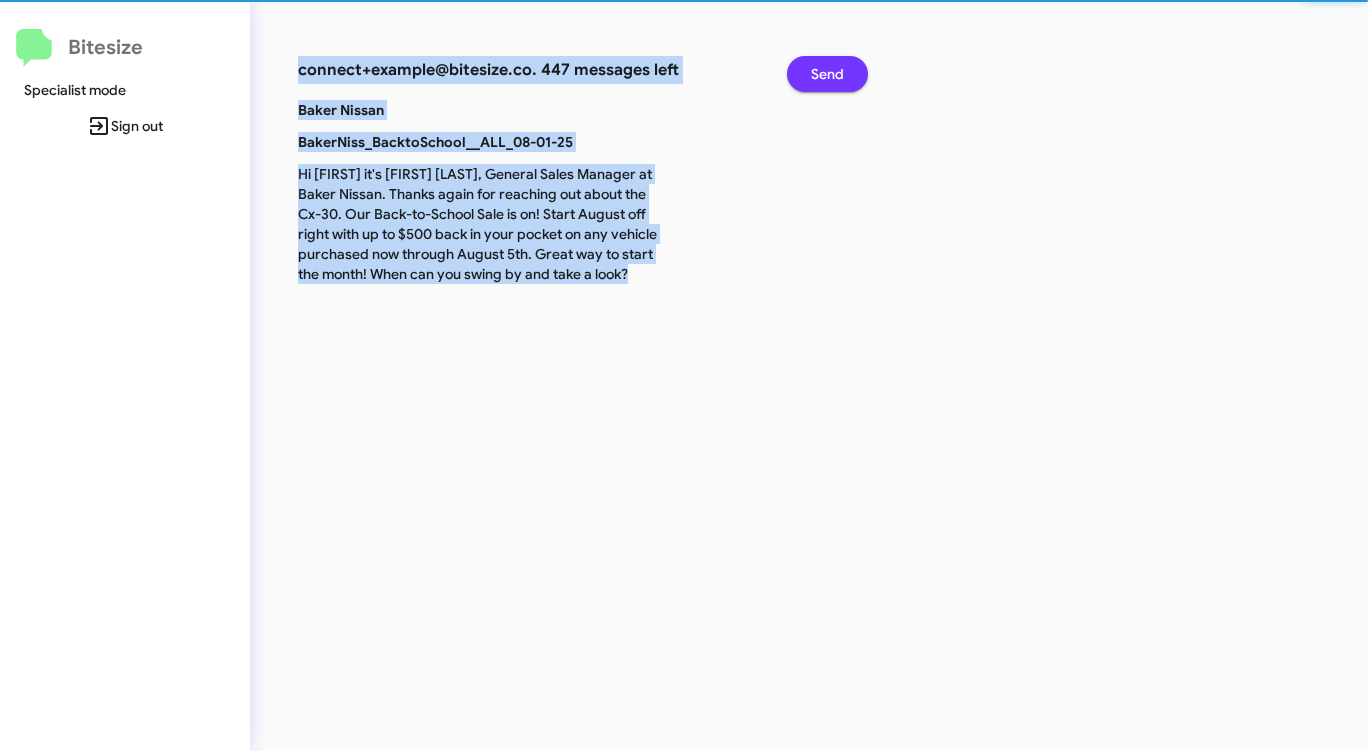 click on "Send" 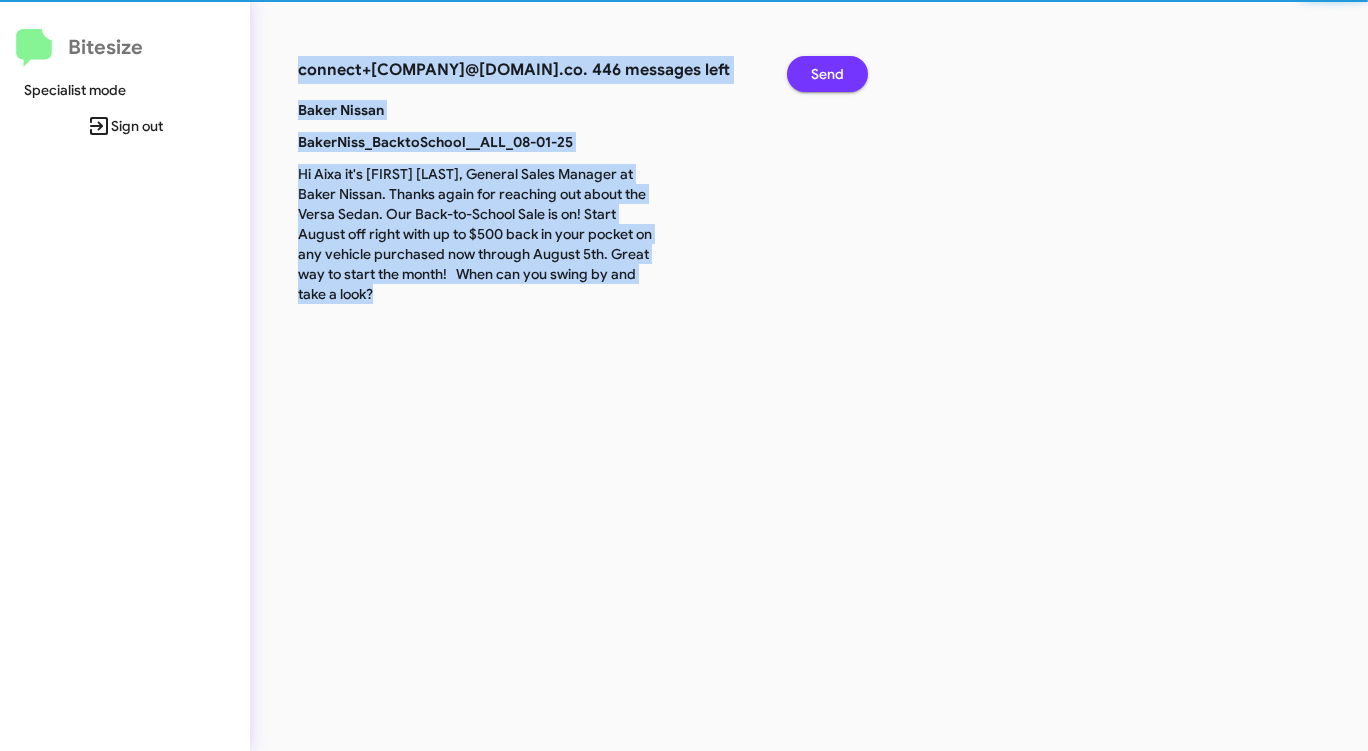 click on "Send" 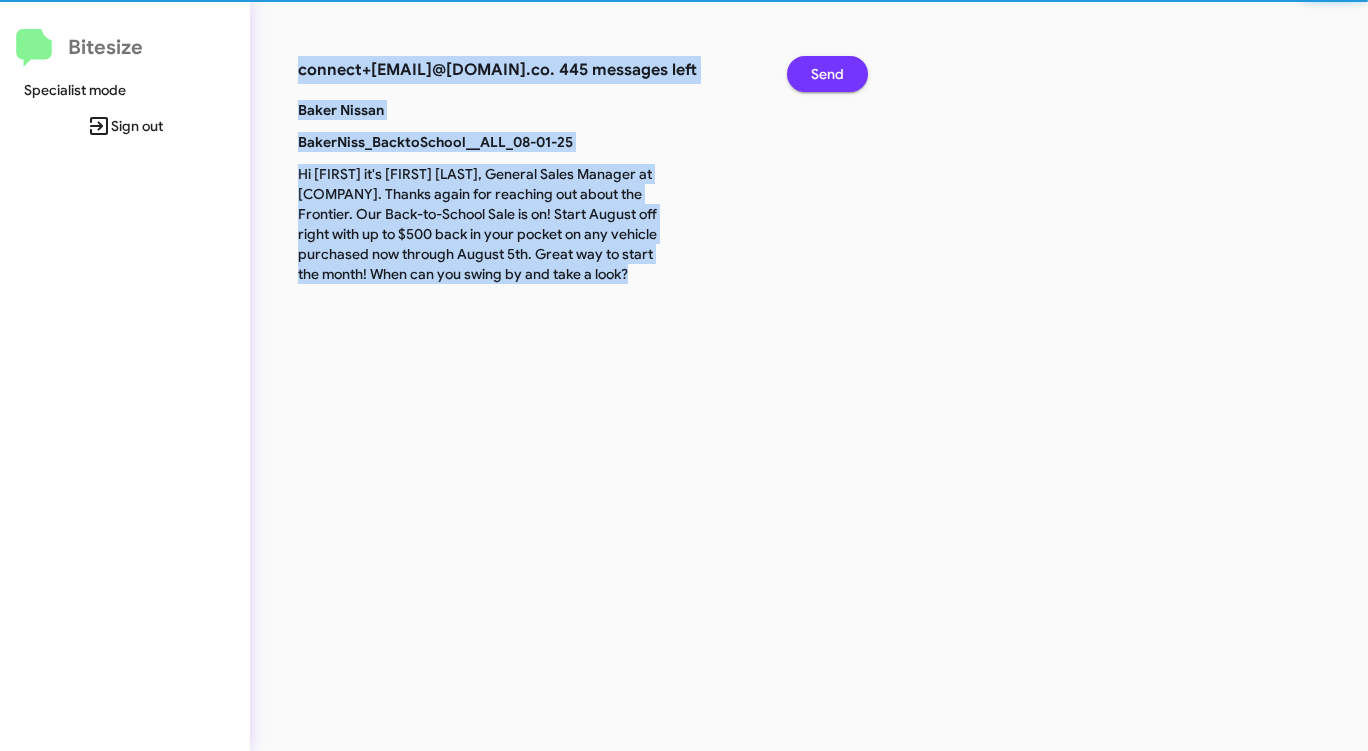 click on "Send" 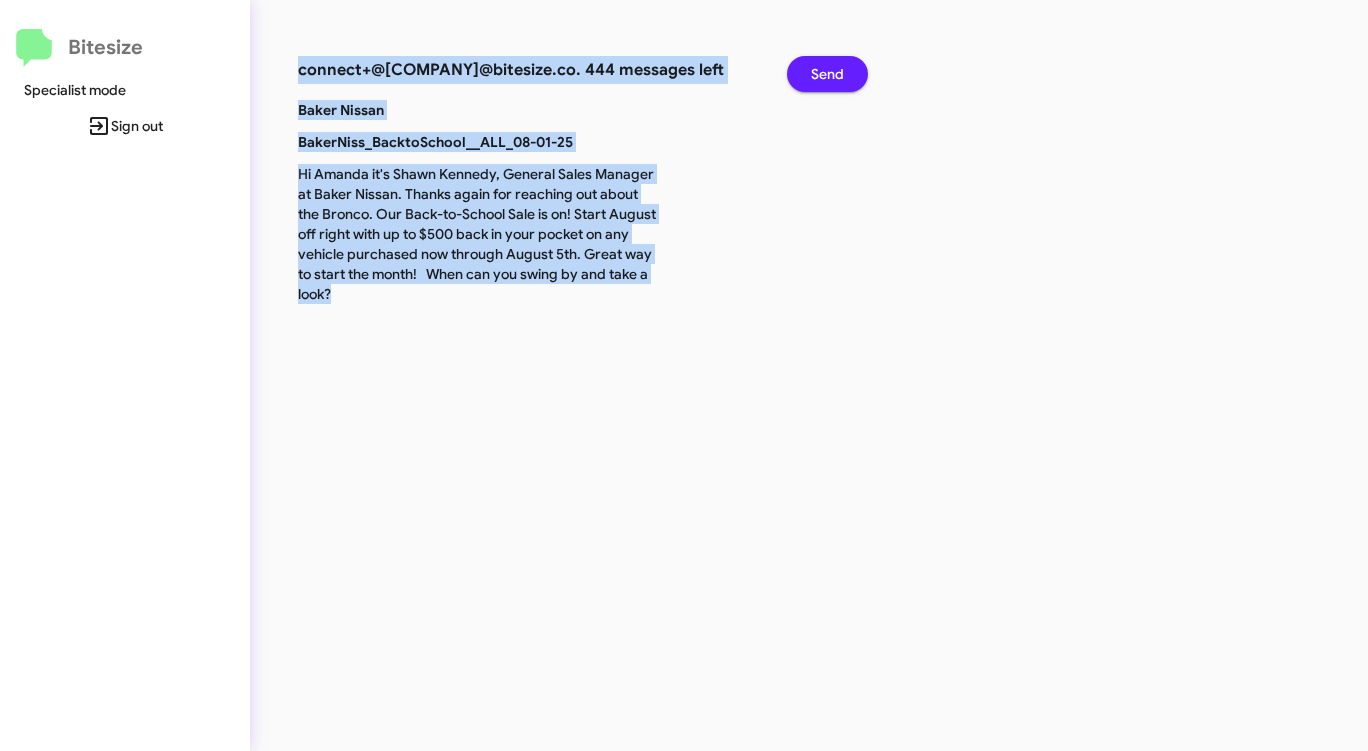 click on "Send" 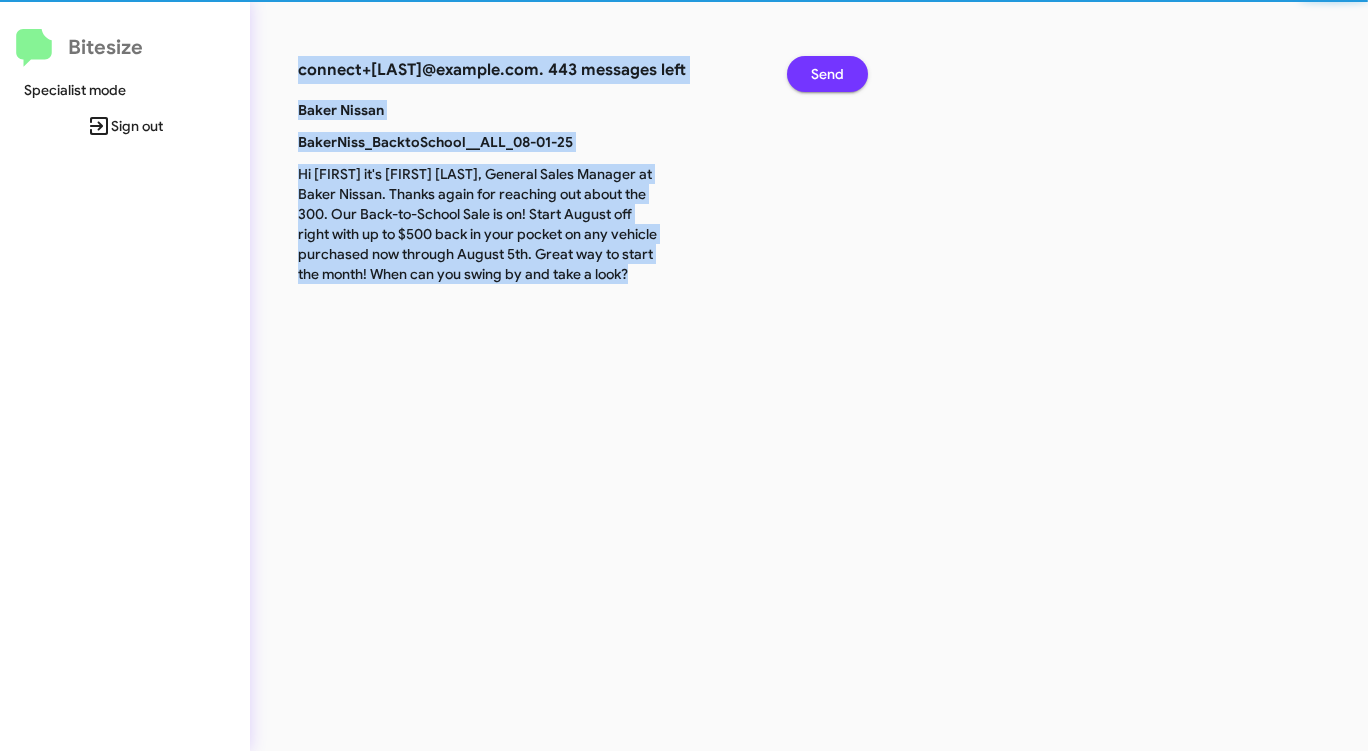 click on "Send" 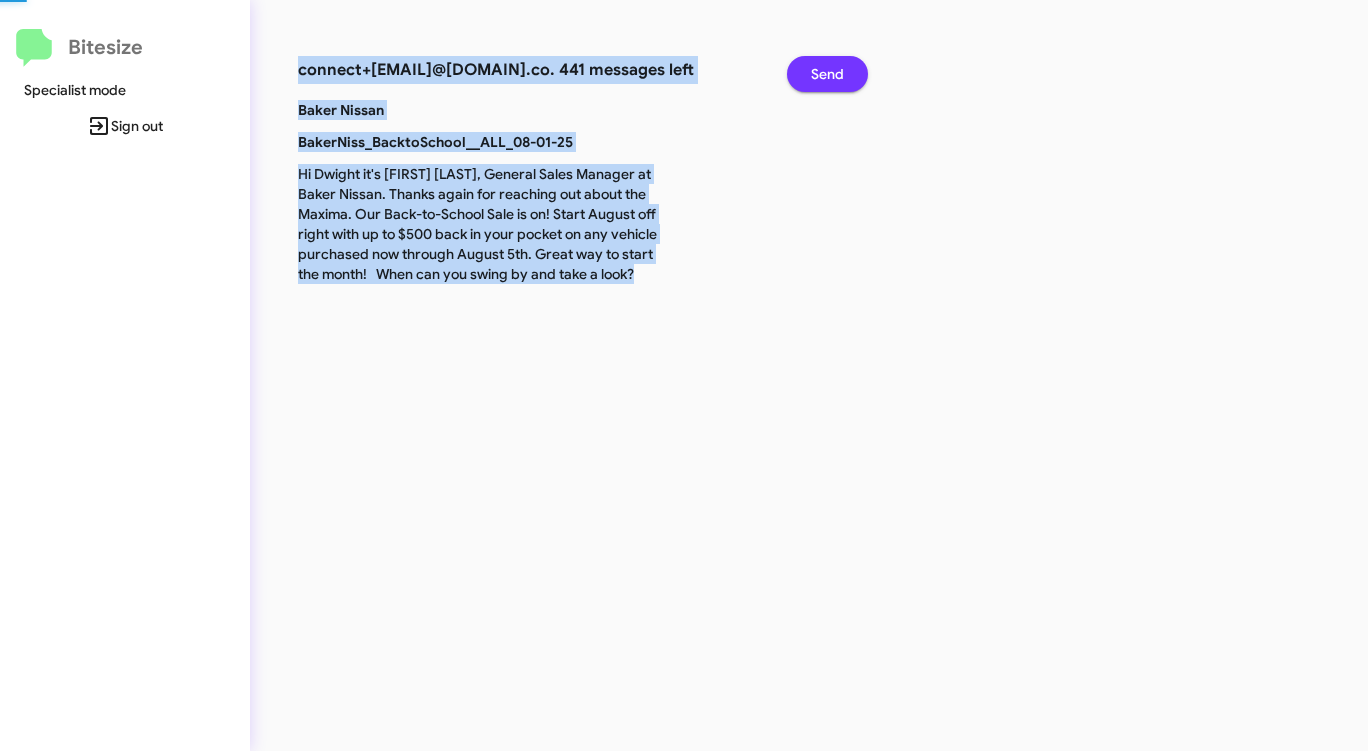 click on "Send" 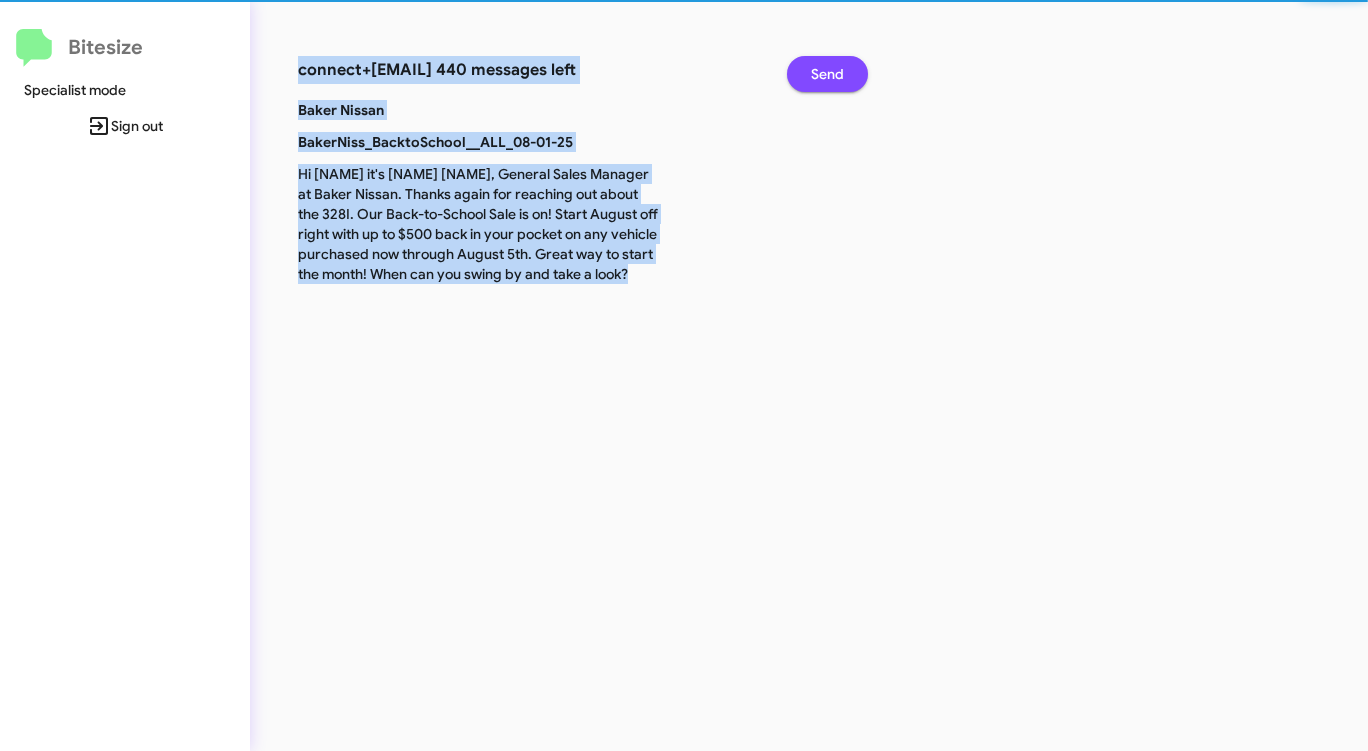 click on "Send" 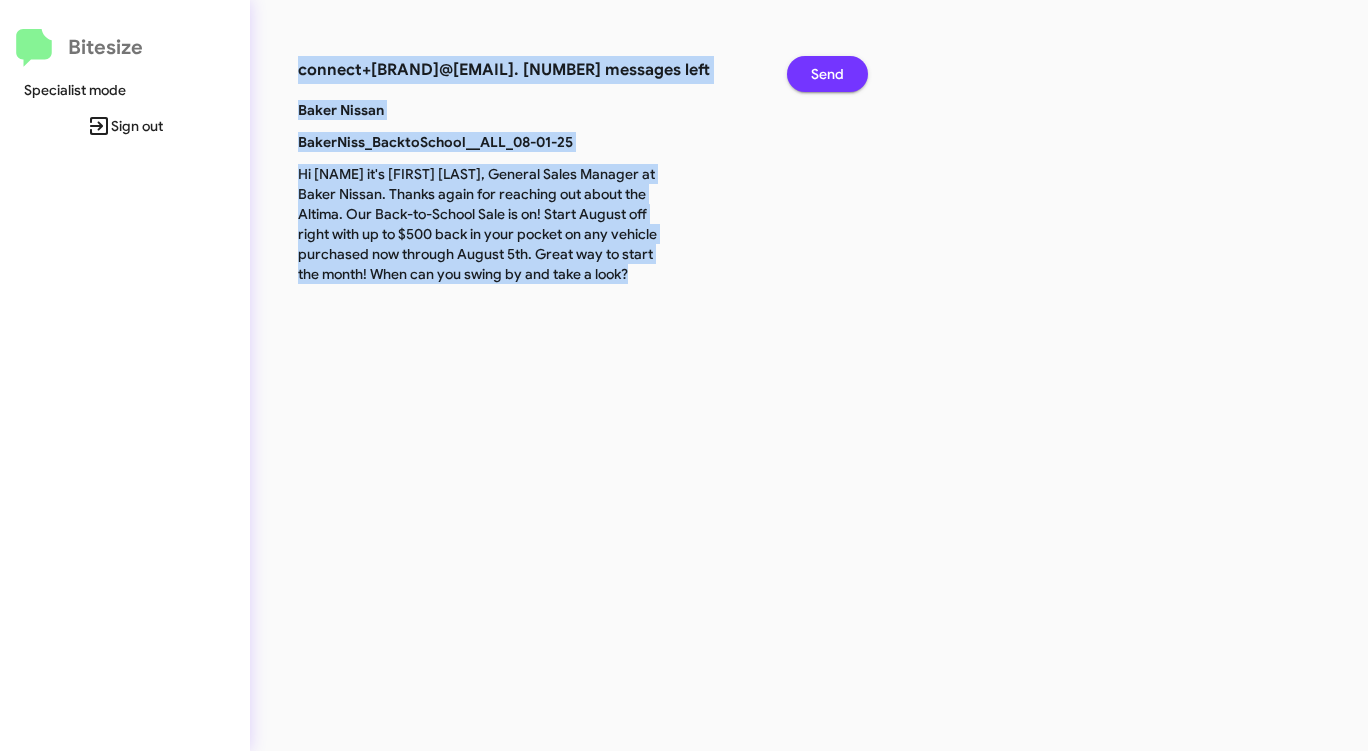 click on "Send" 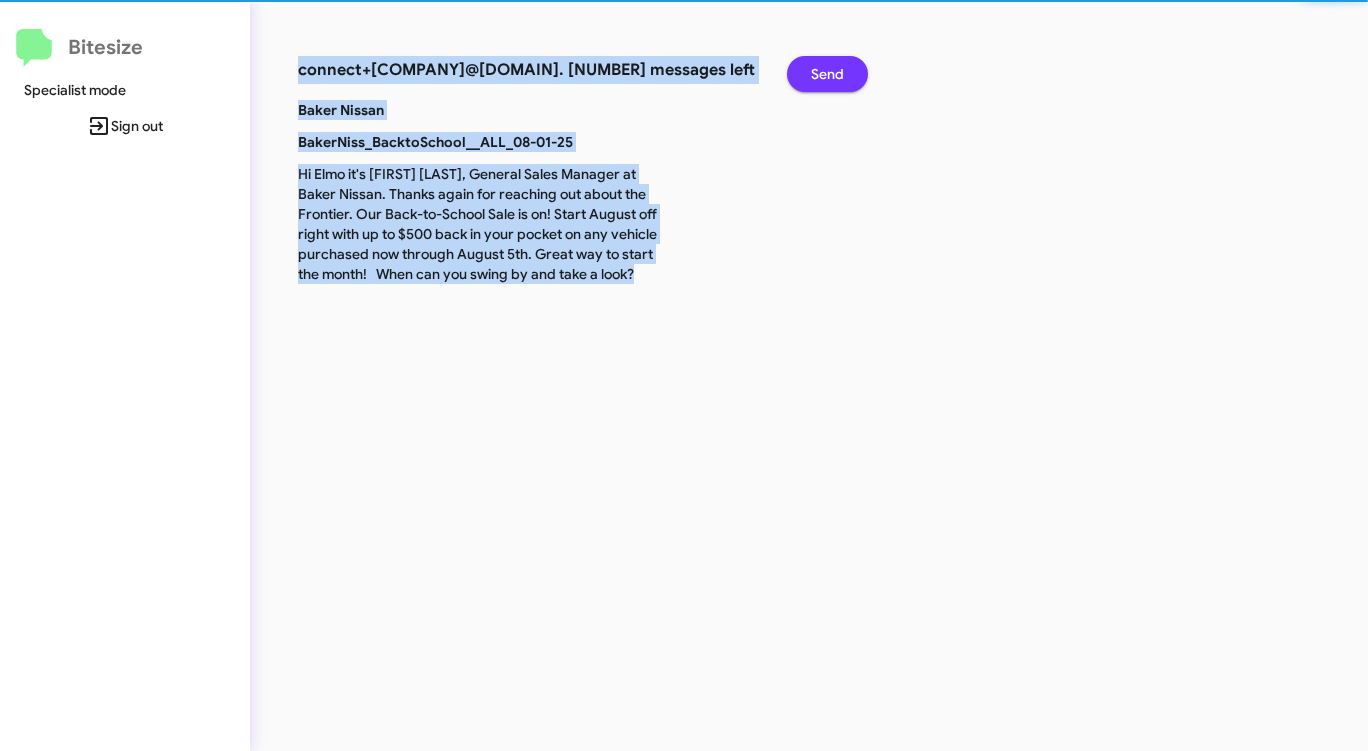 click on "Send" 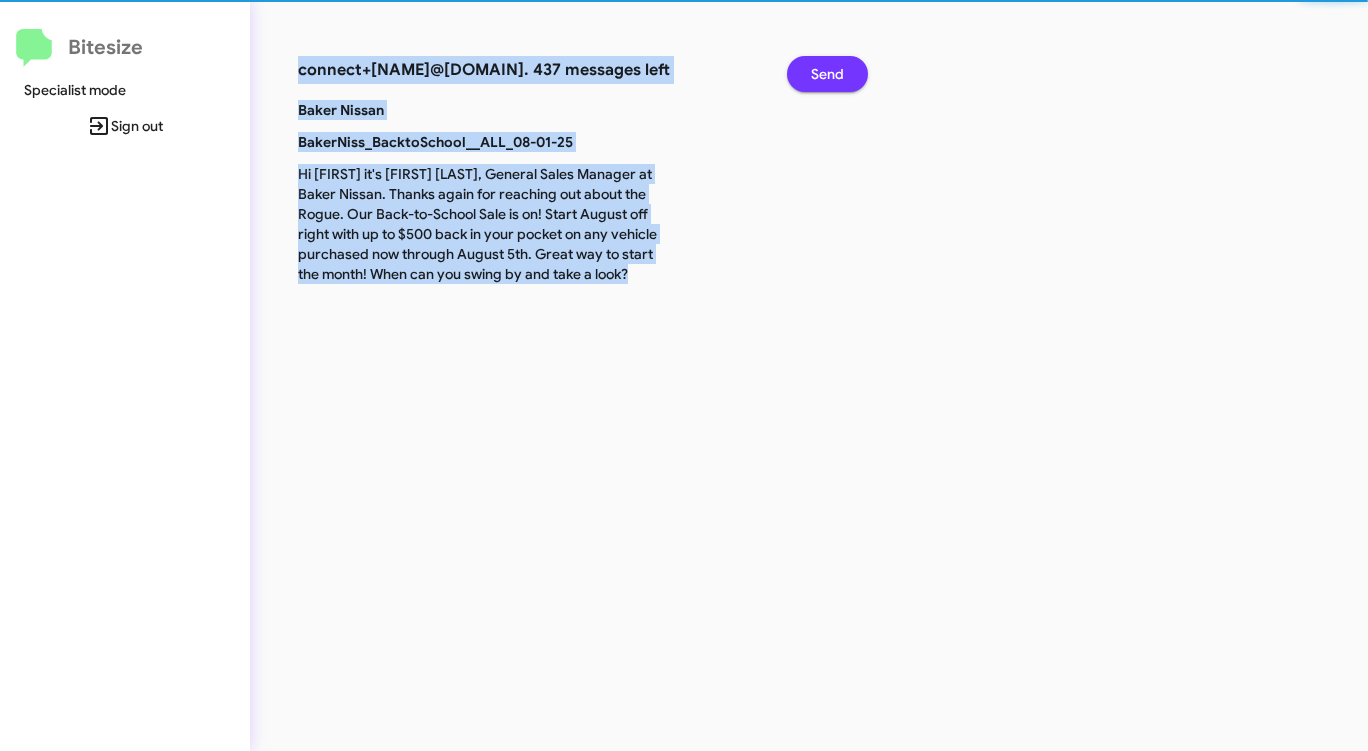 click on "Send" 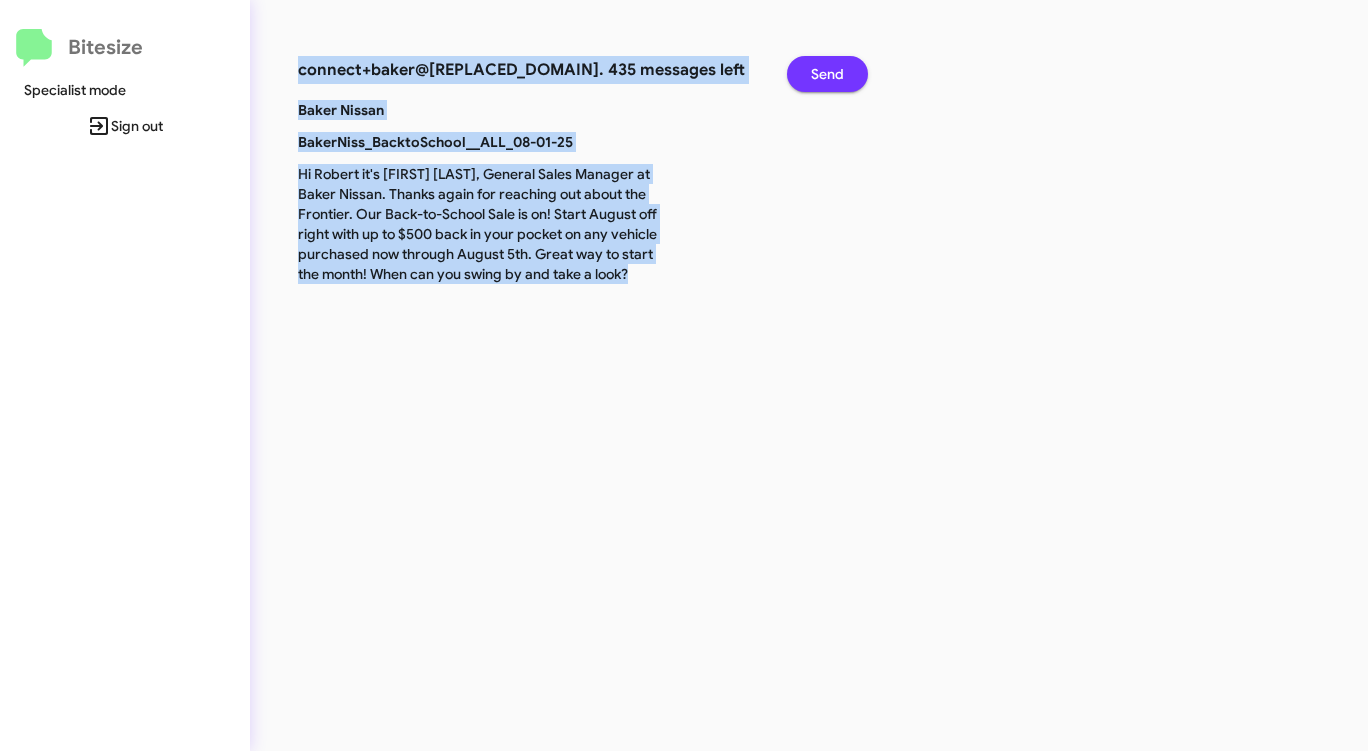 click on "Send" 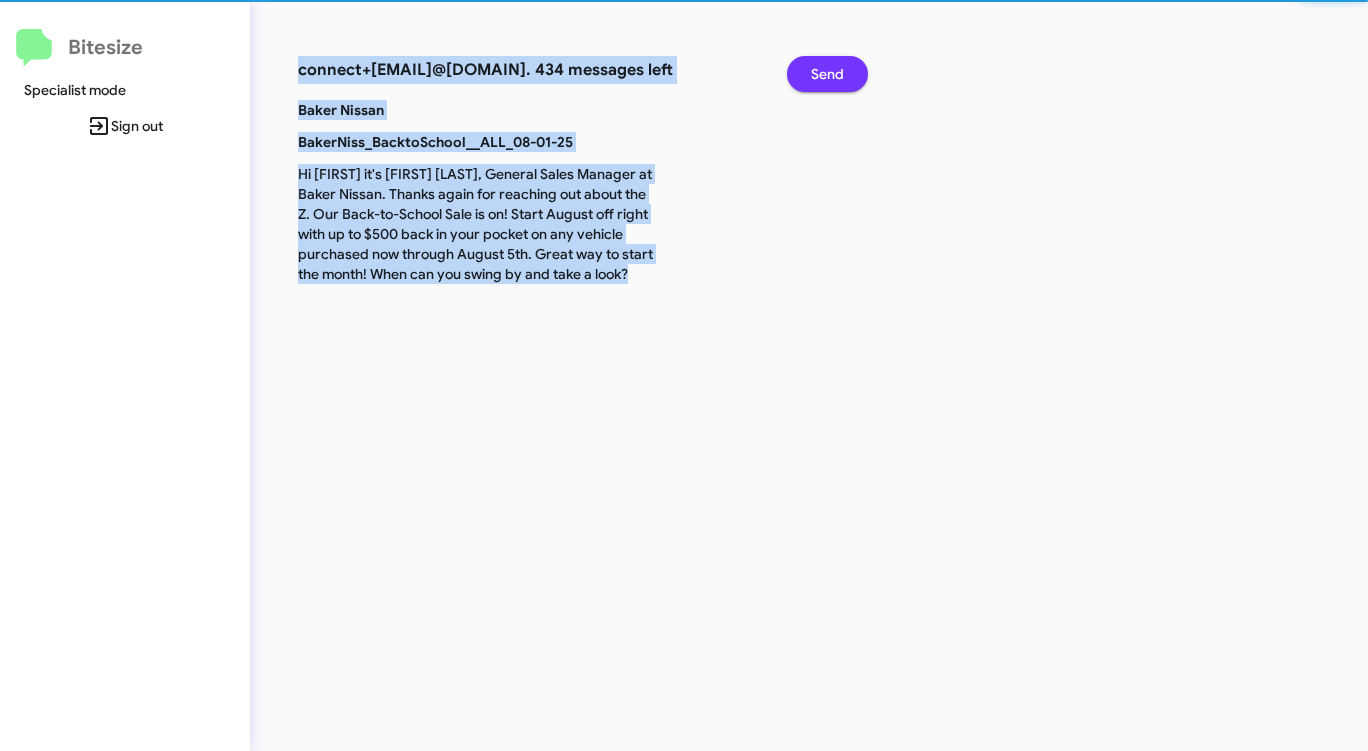 click on "Send" 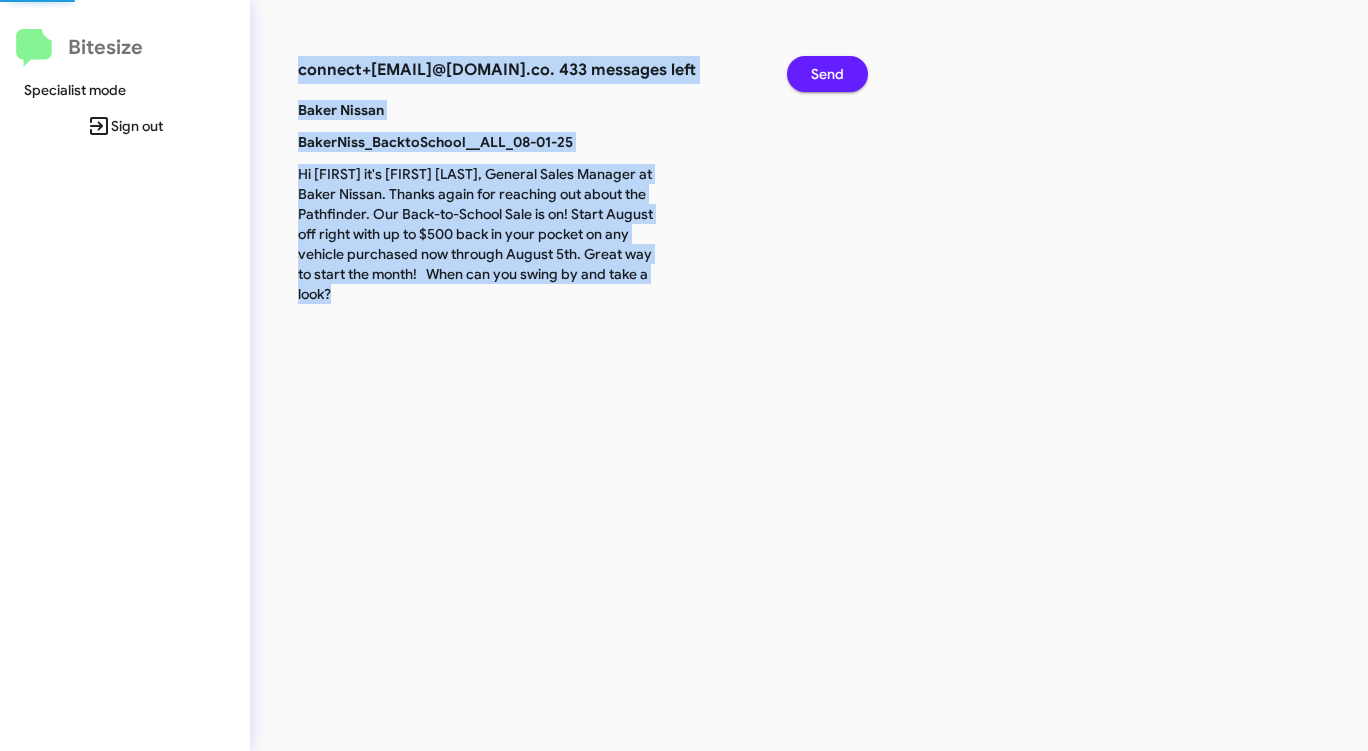 click on "Send" 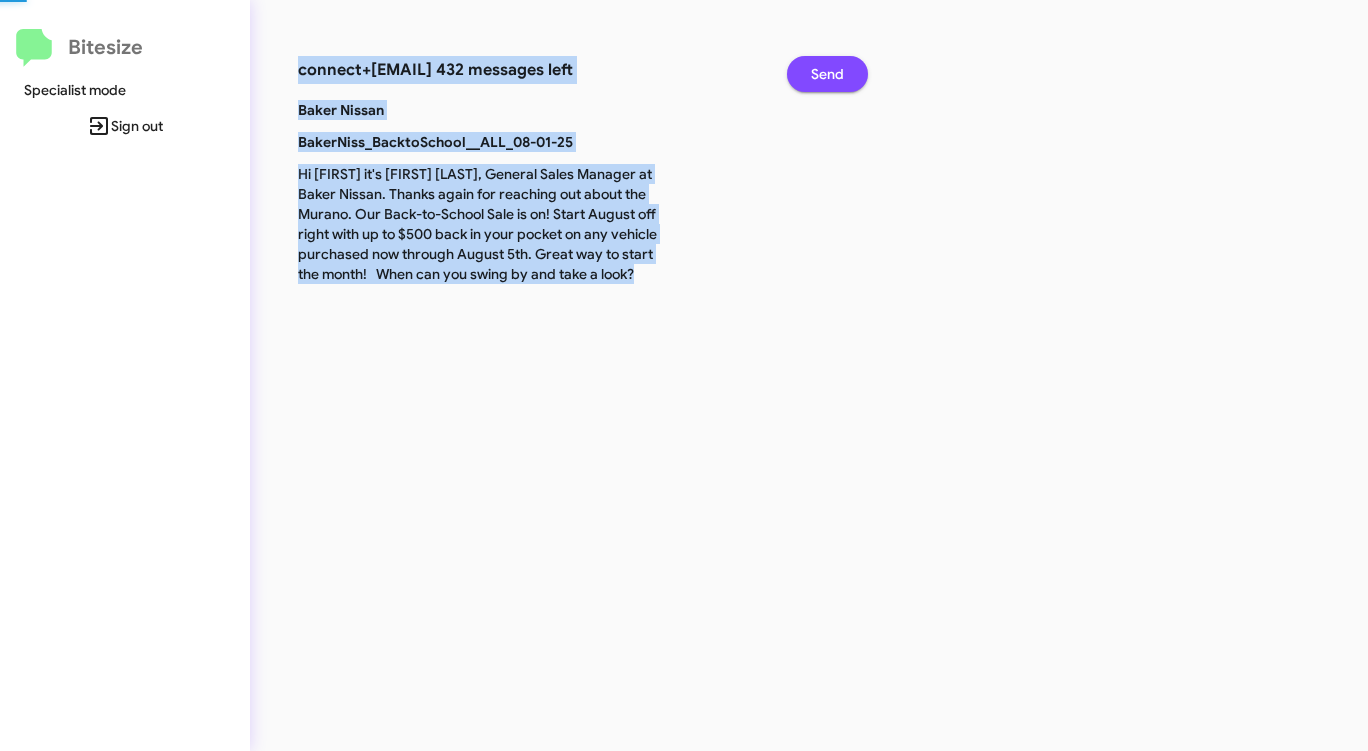 click on "Send" 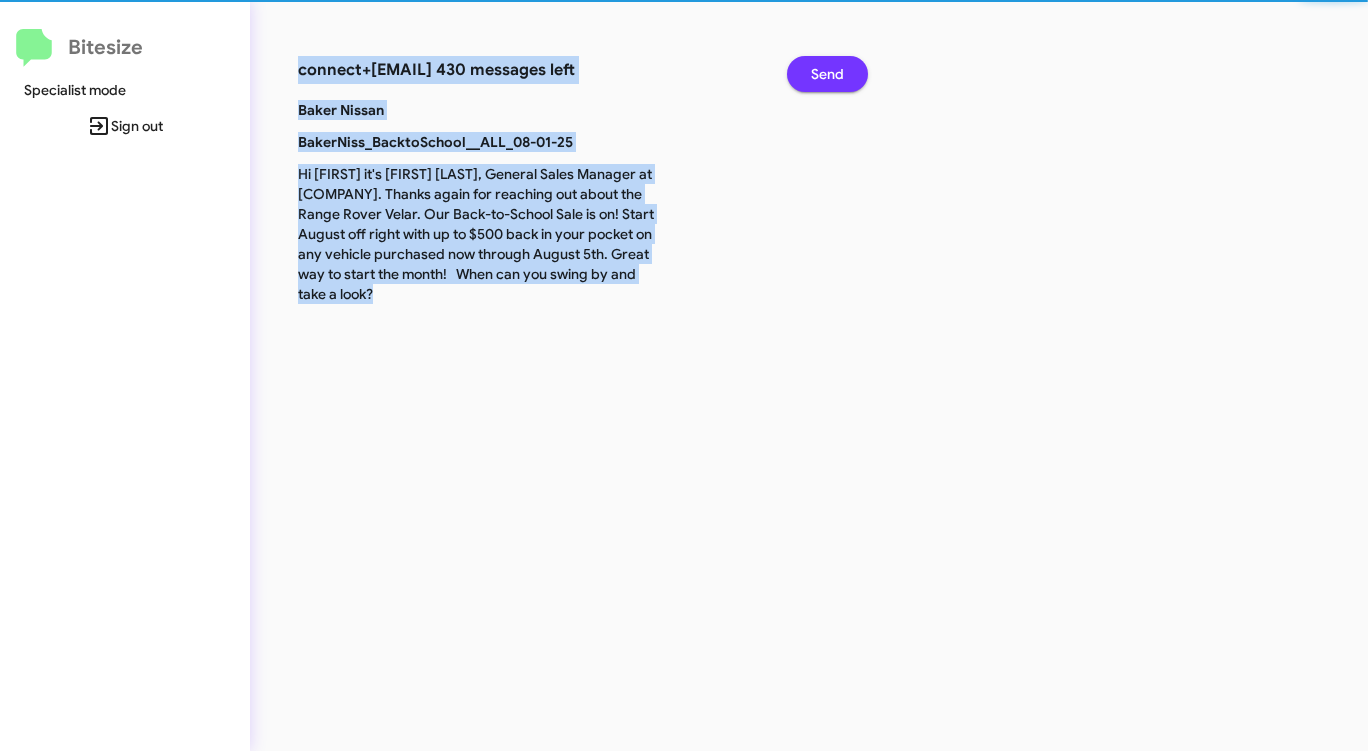click on "Send" 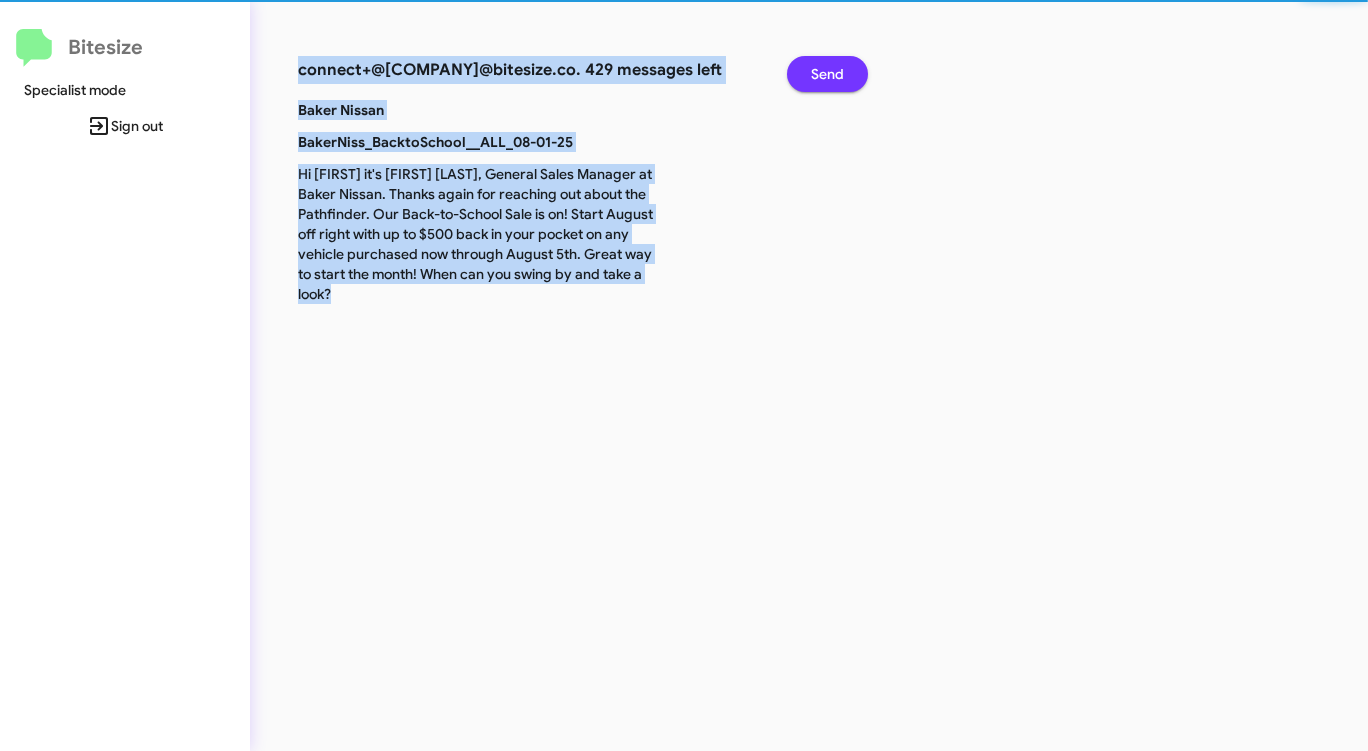 click on "Send" 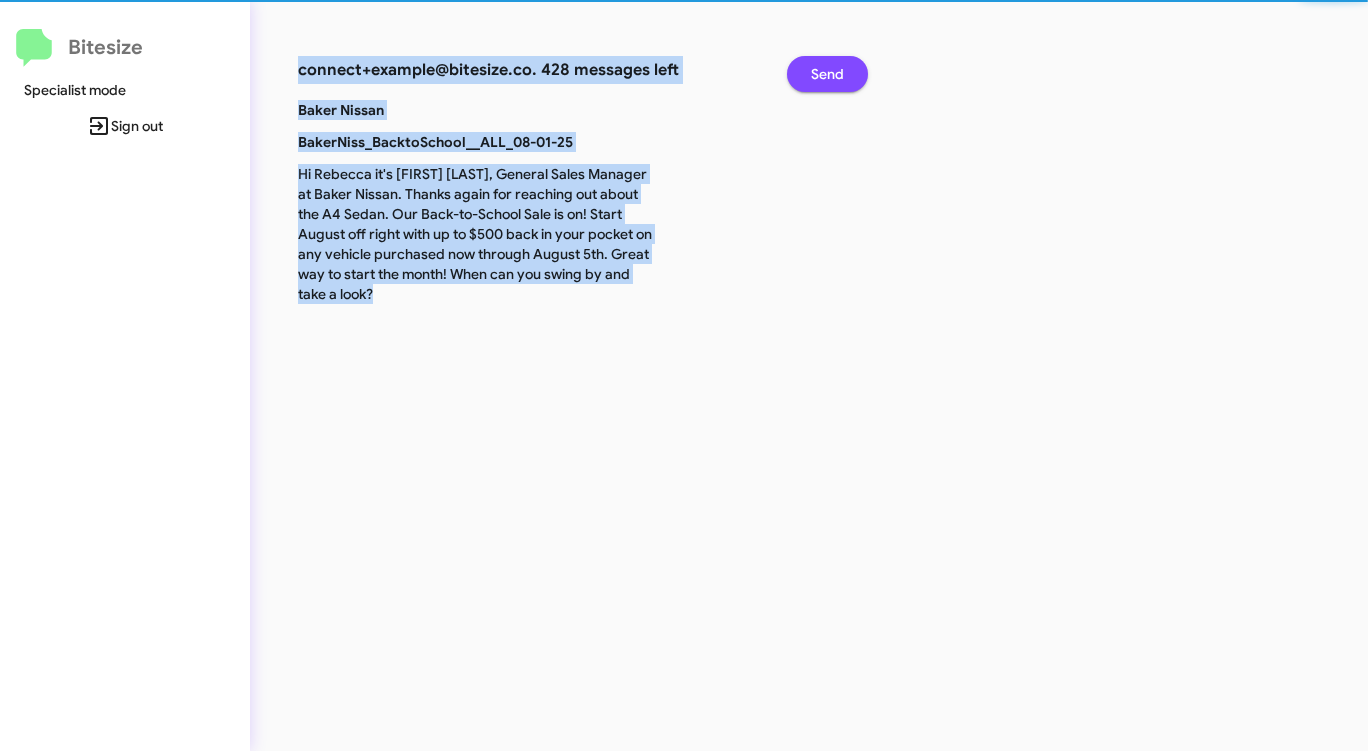 click on "Send" 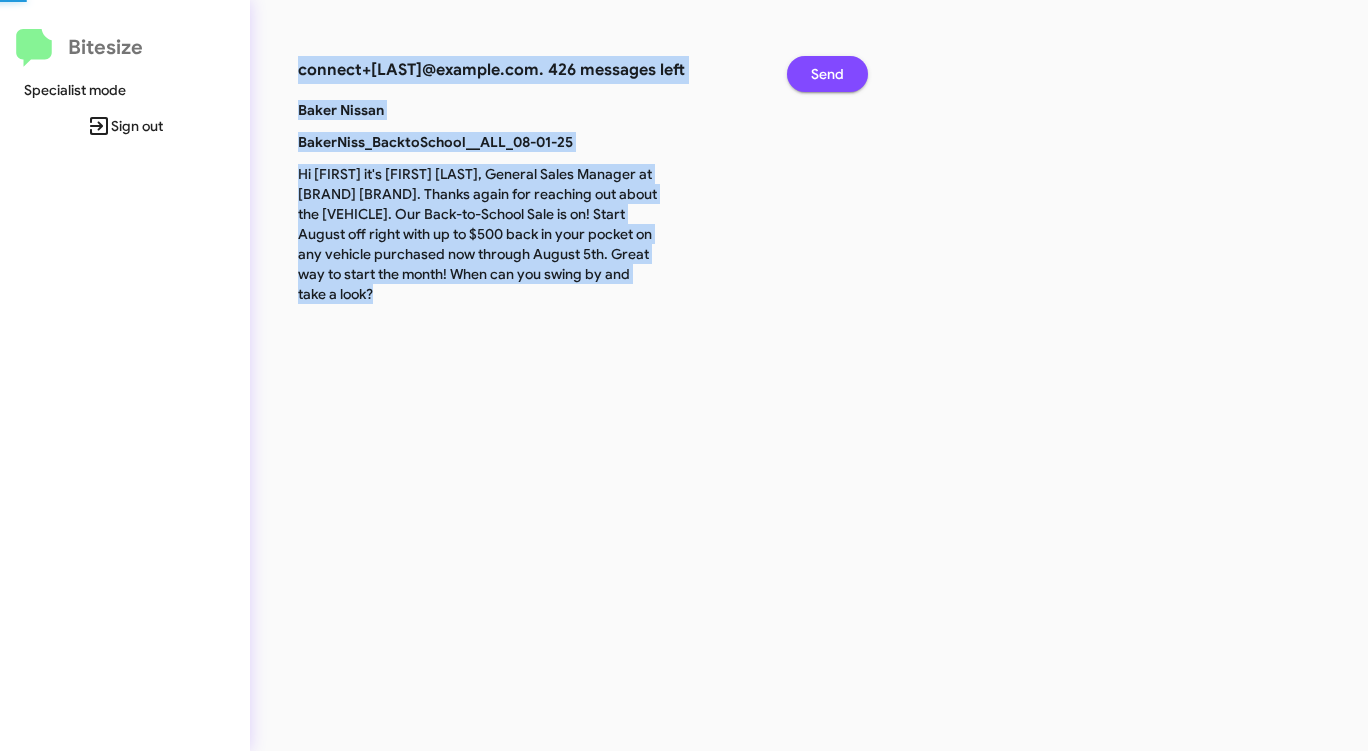 click on "Send" 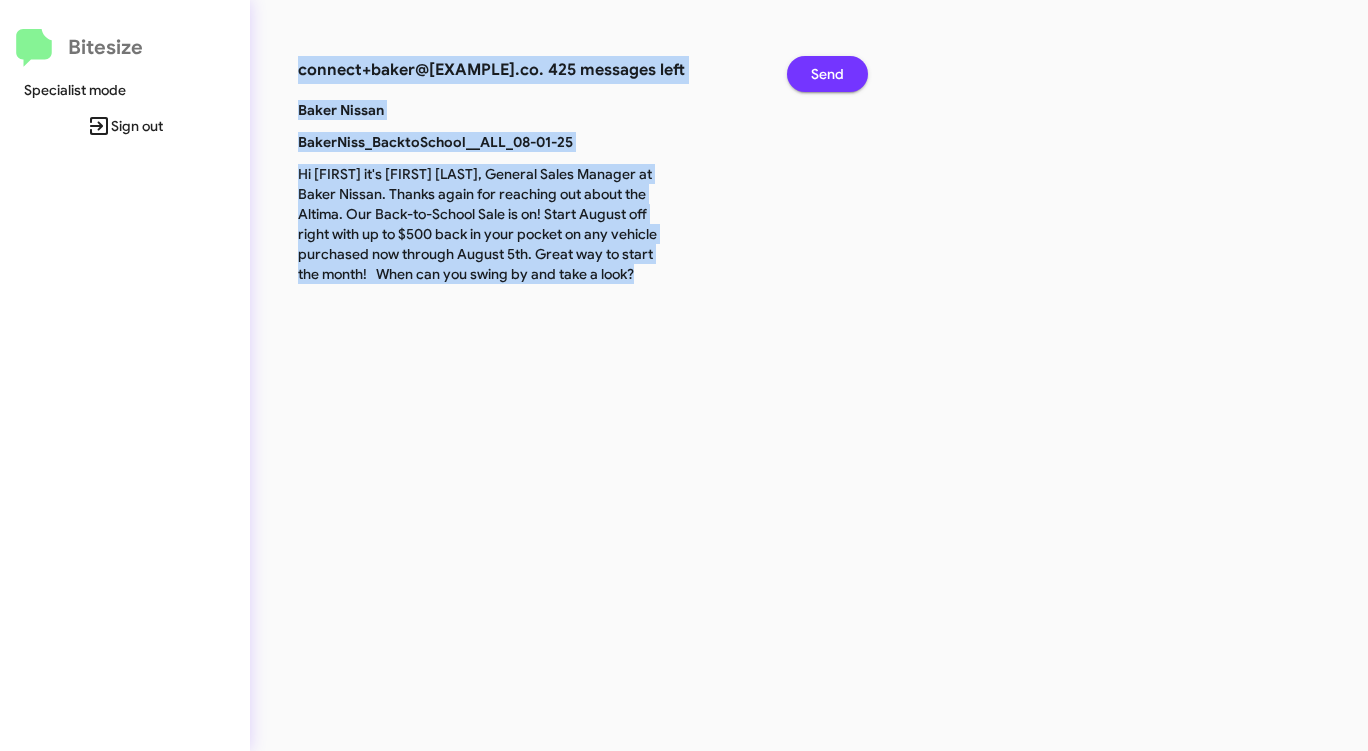 click on "Send" 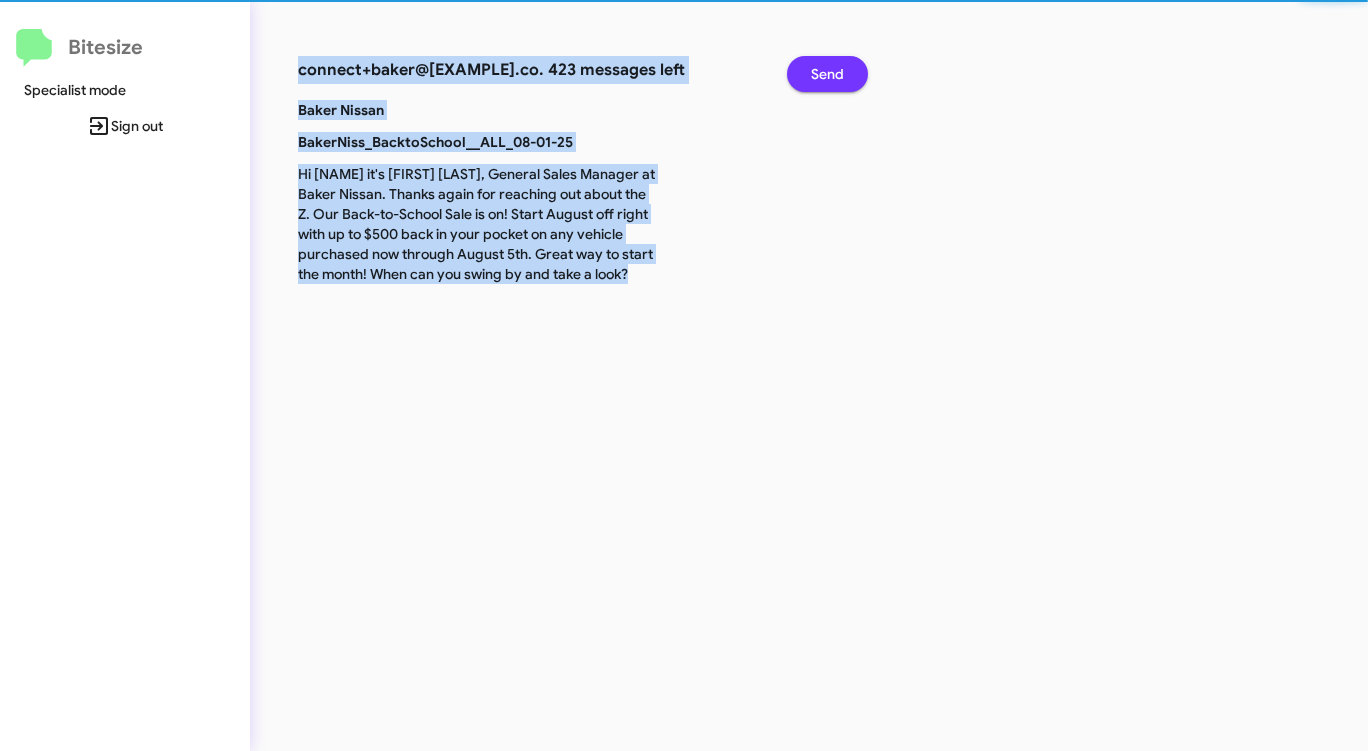 click on "Send" 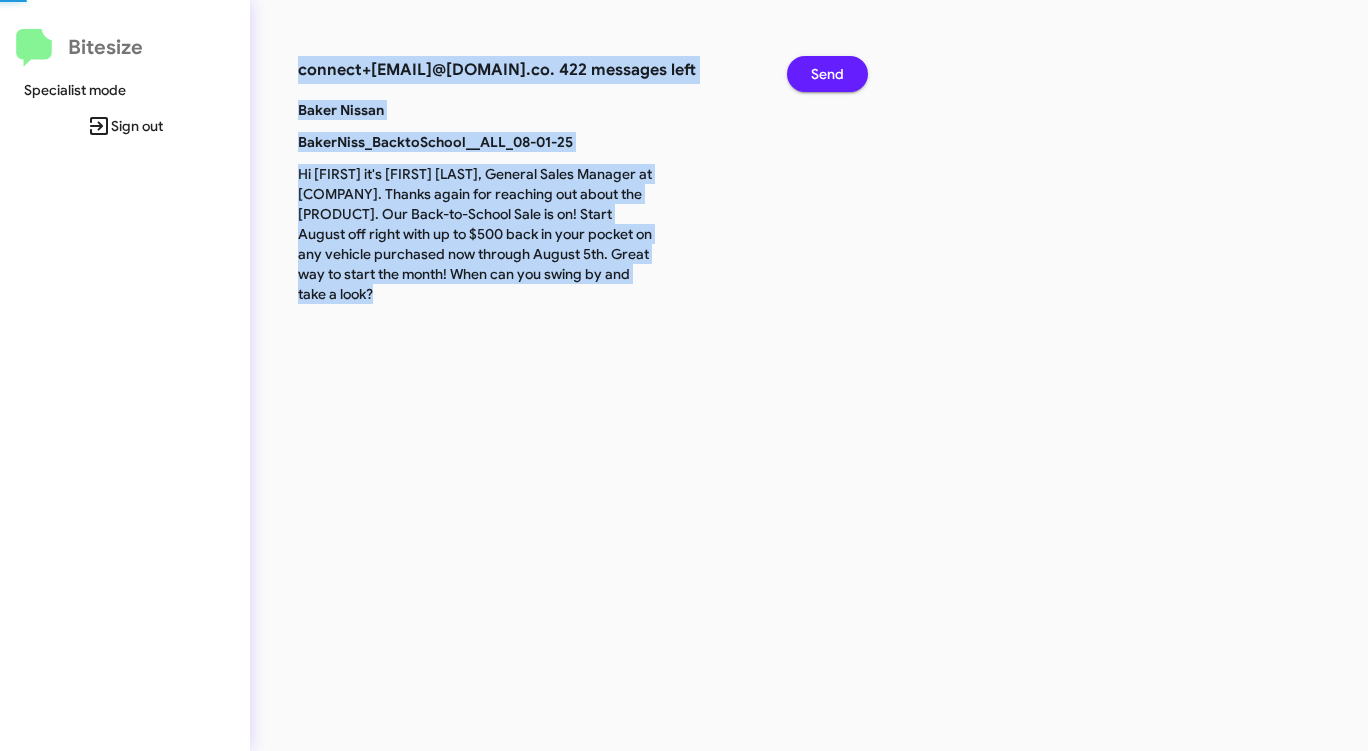 click on "Send" 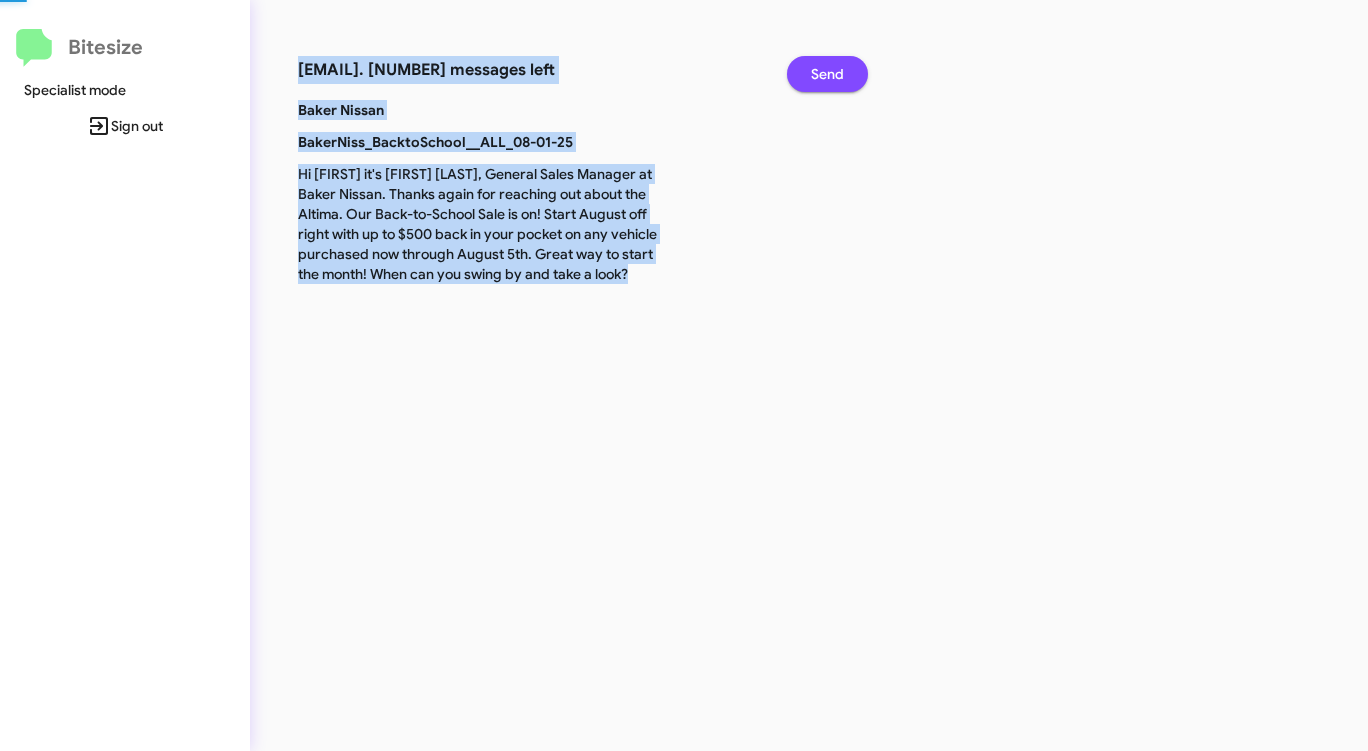 click on "Send" 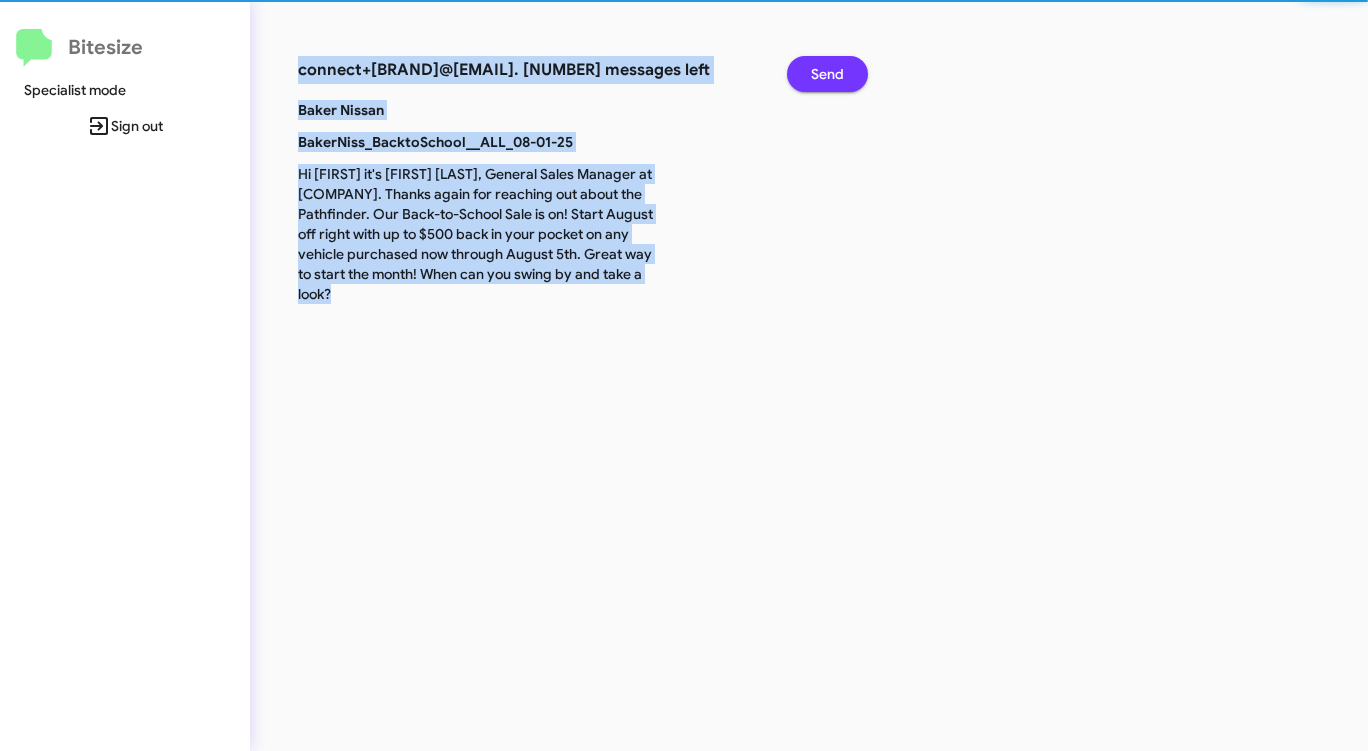 click on "Send" 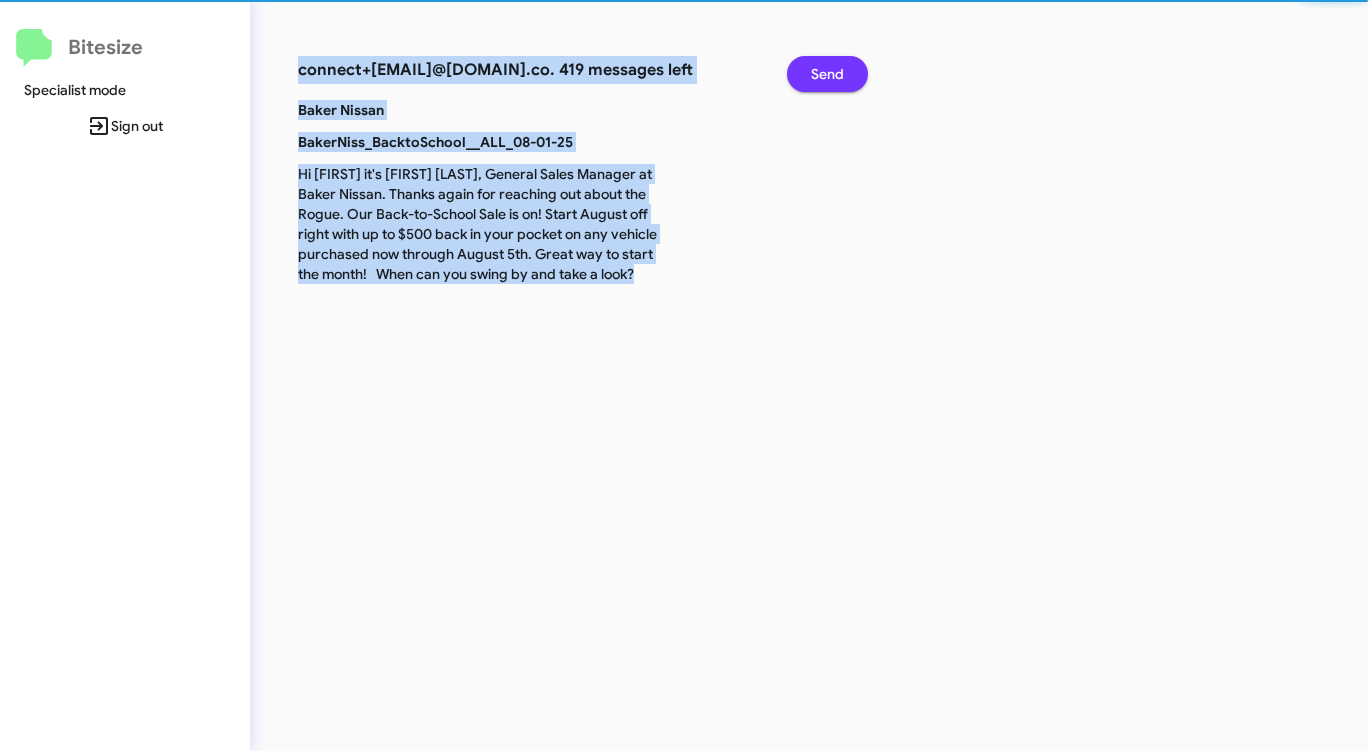 click on "Send" 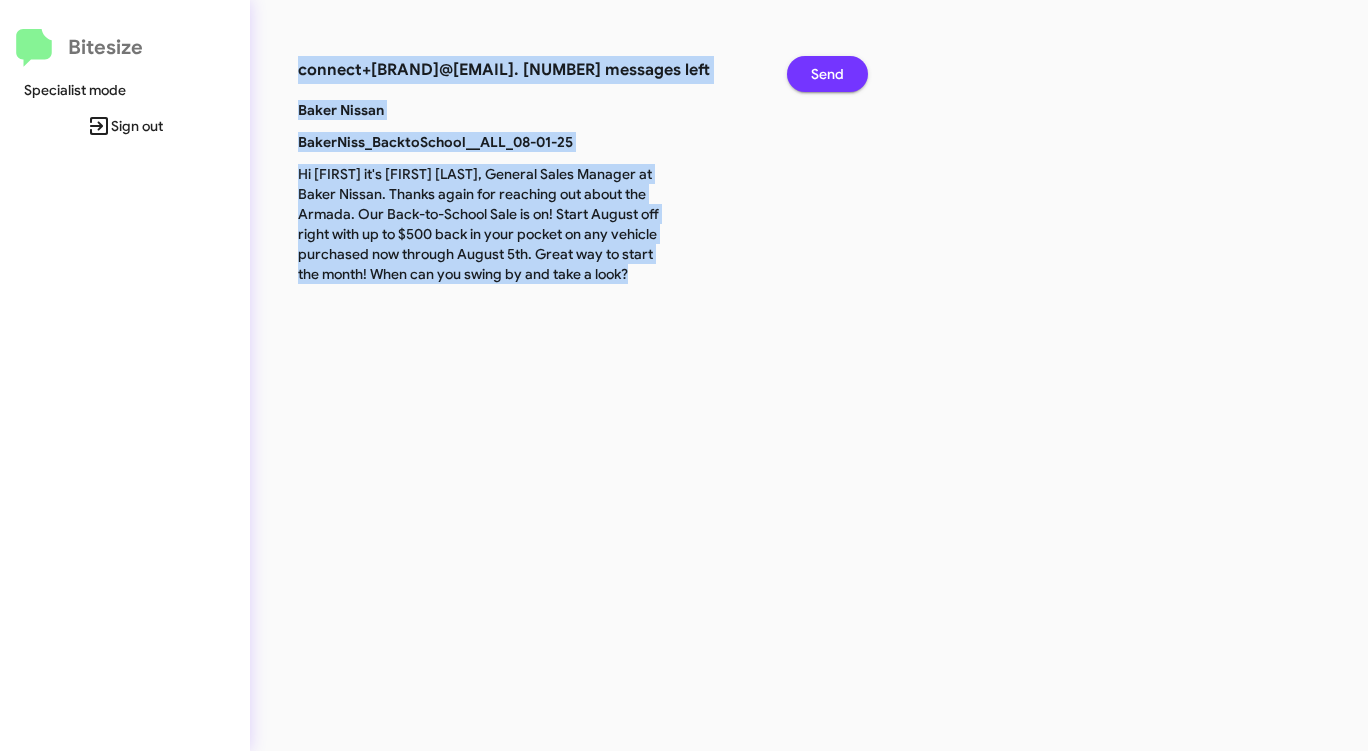 click on "Send" 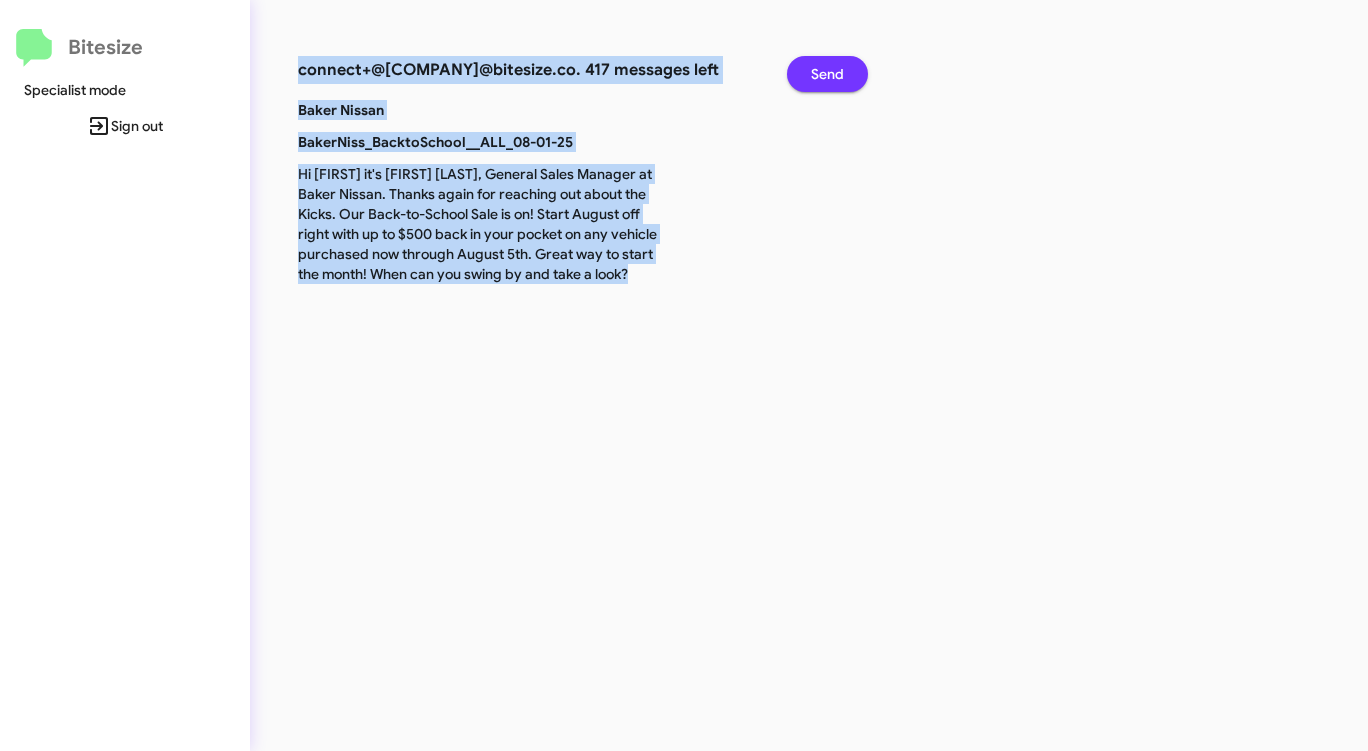 click on "Send" 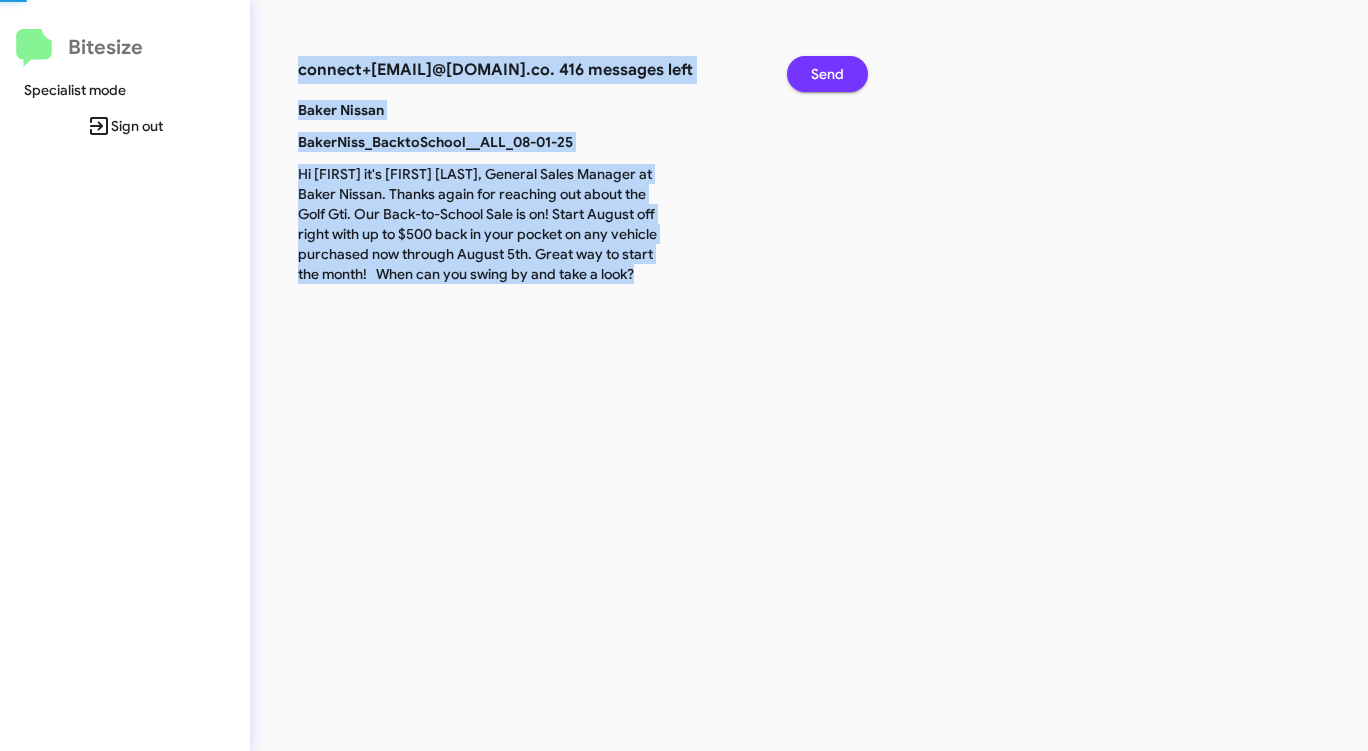 click on "Send" 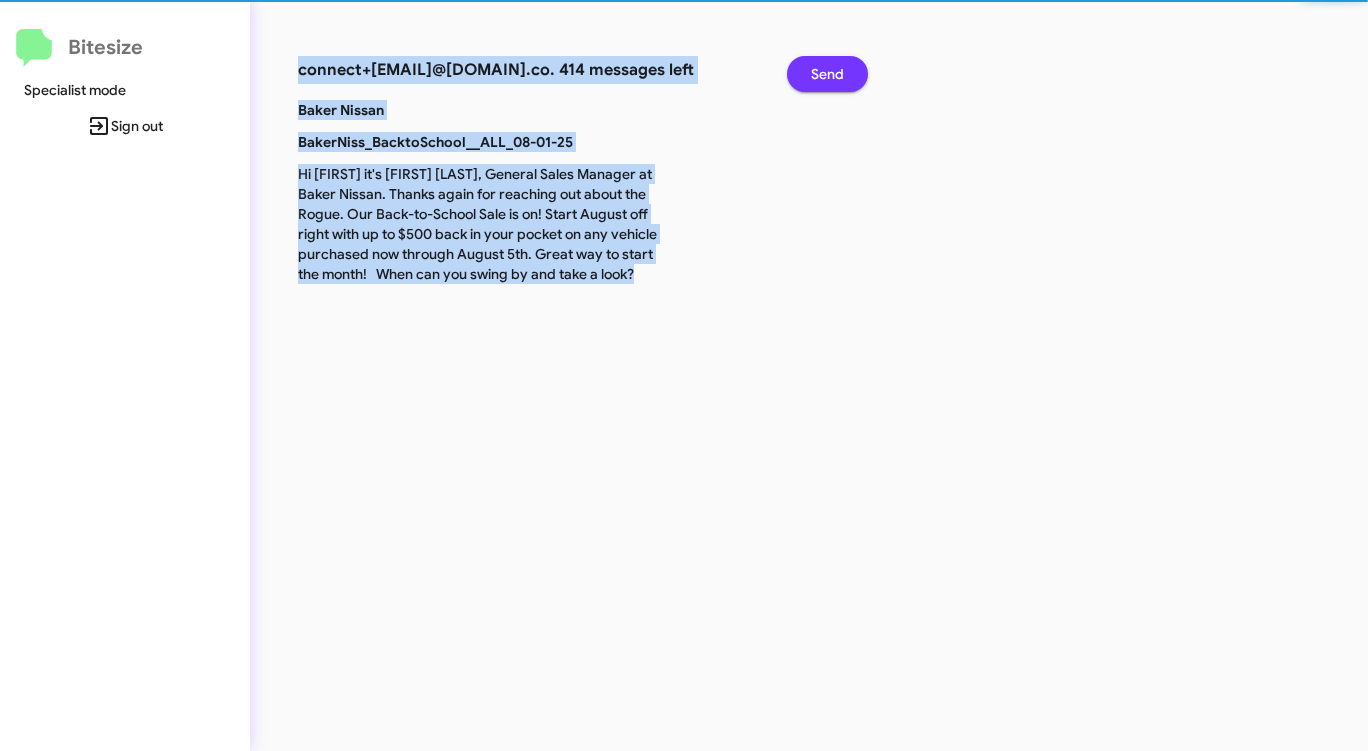 click on "Send" 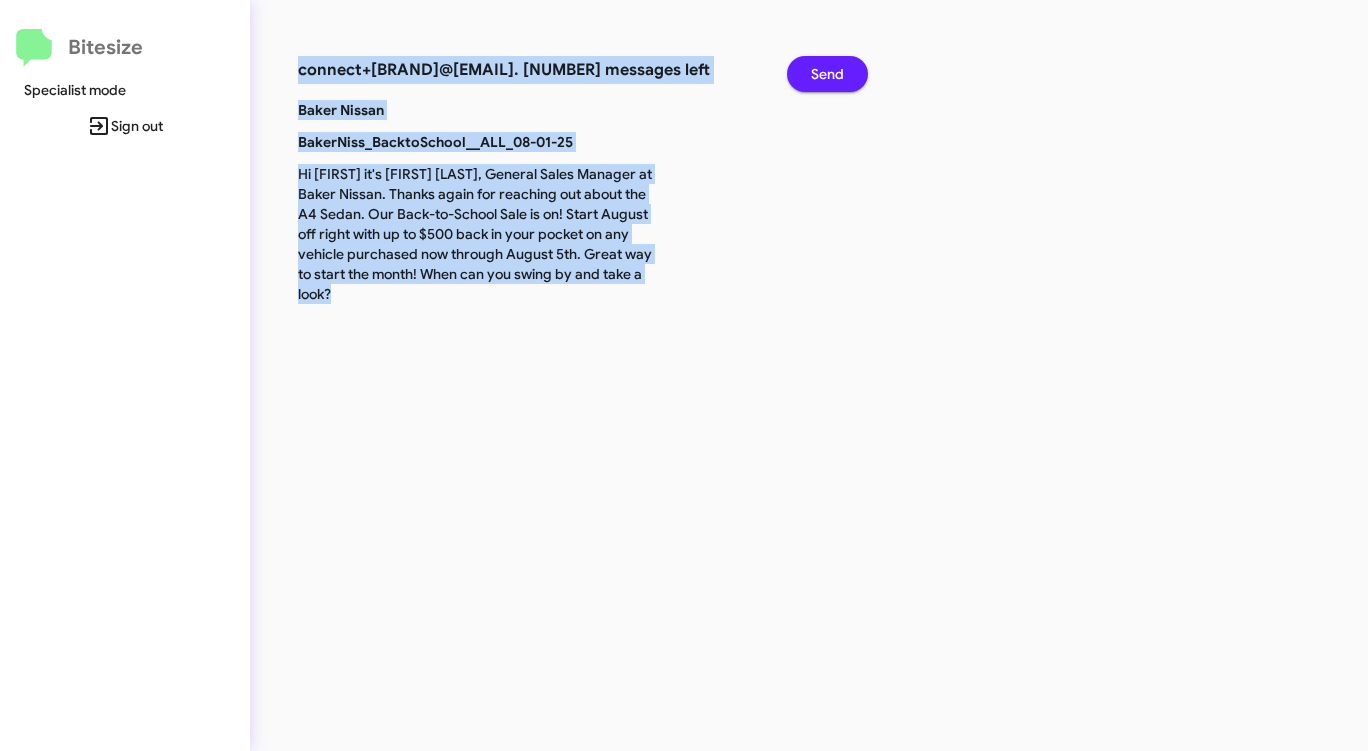 click on "Send" 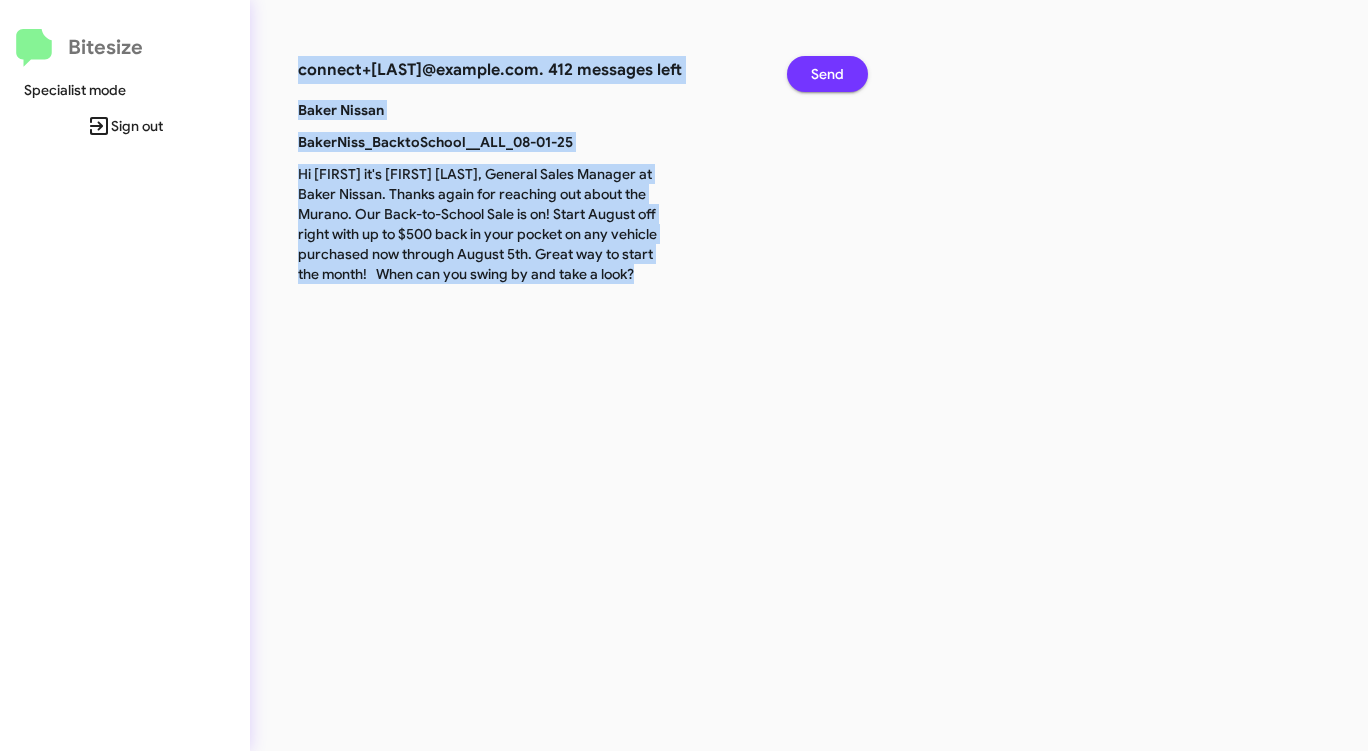 click on "Send" 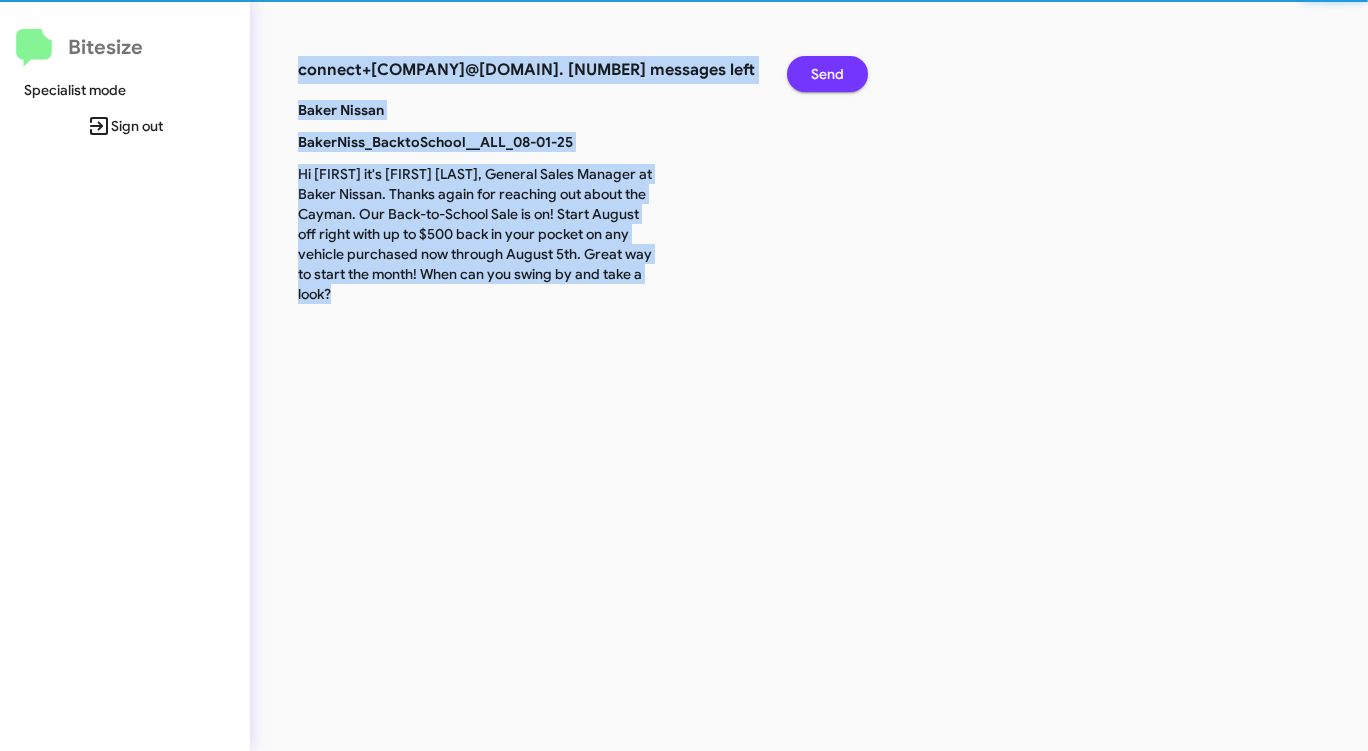 click on "Send" 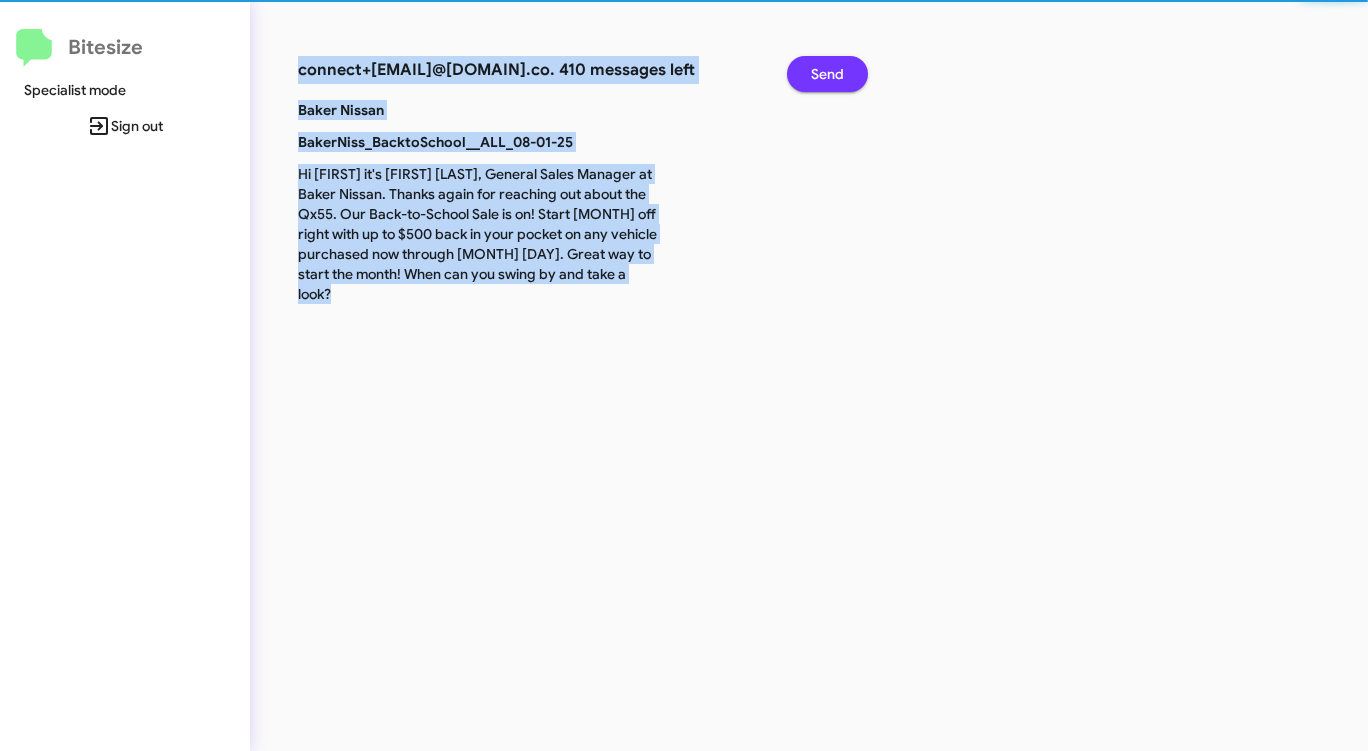 click on "Send" 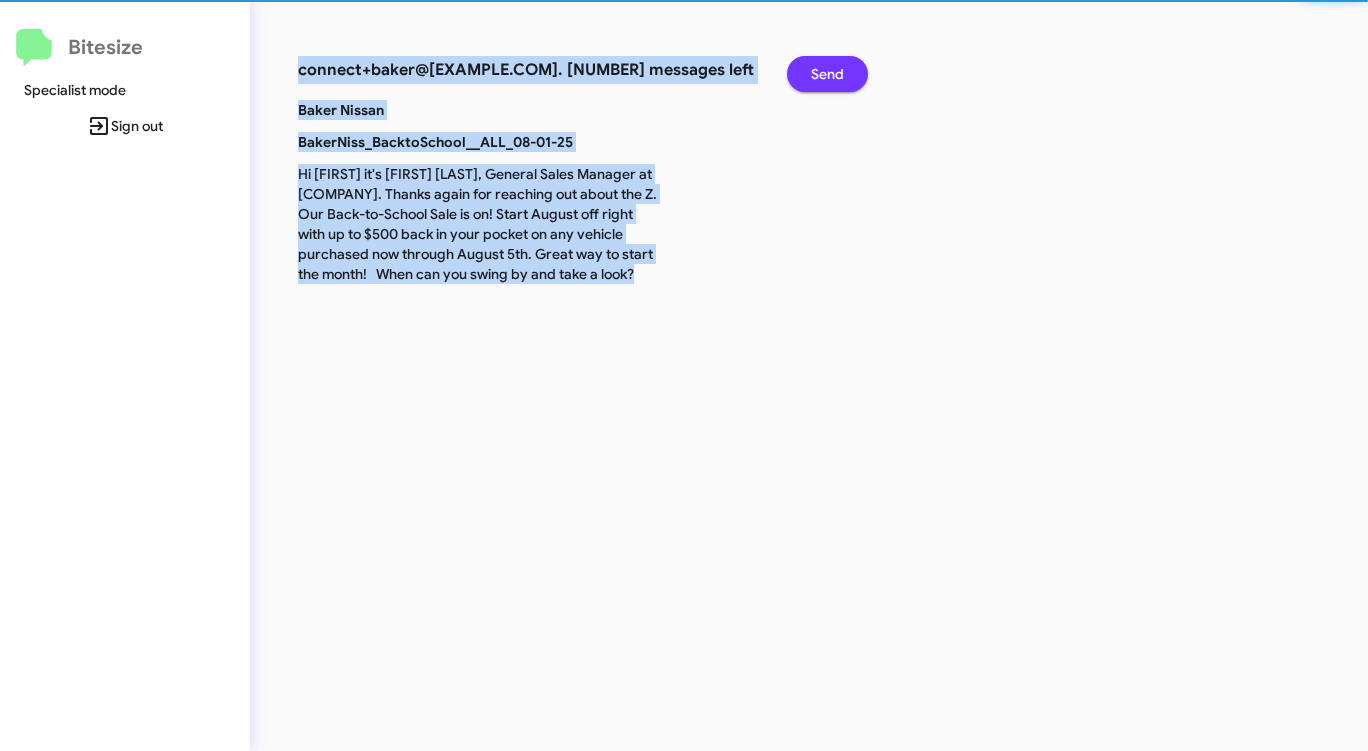 click on "Send" 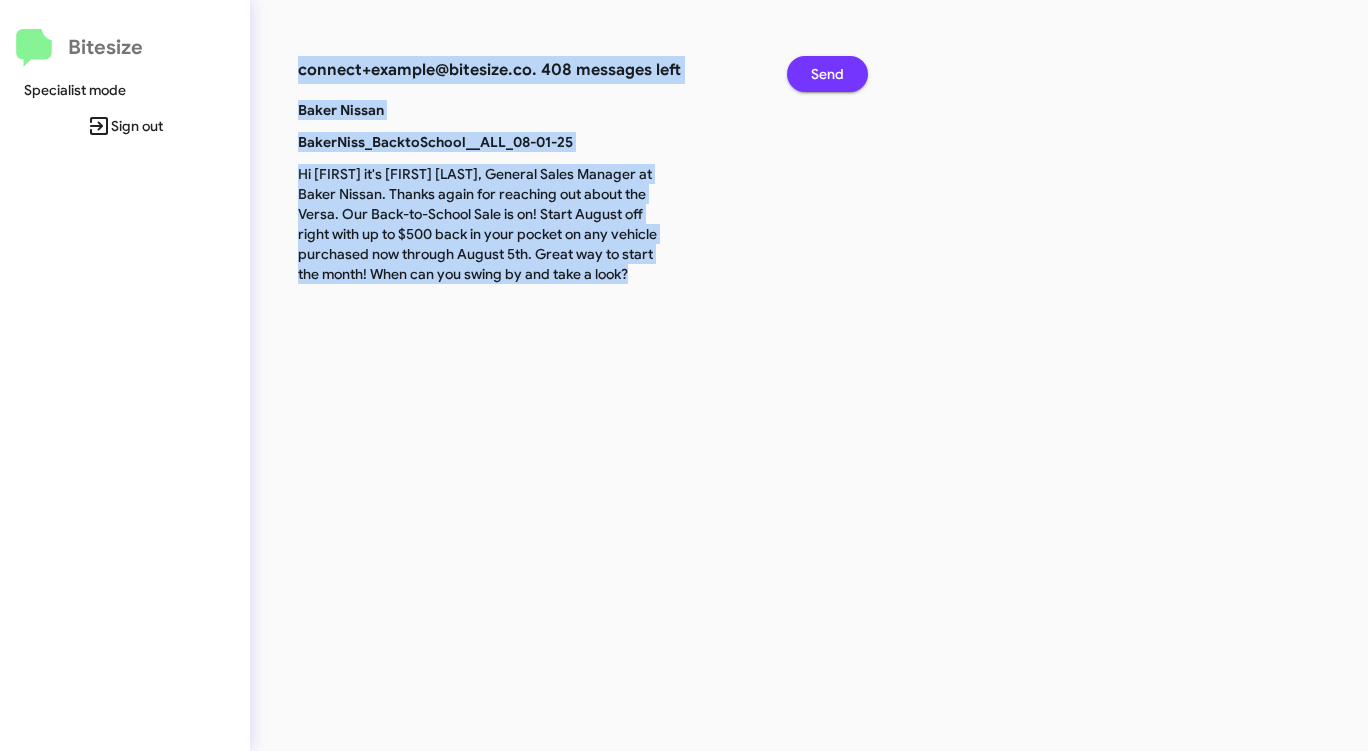 click on "Send" 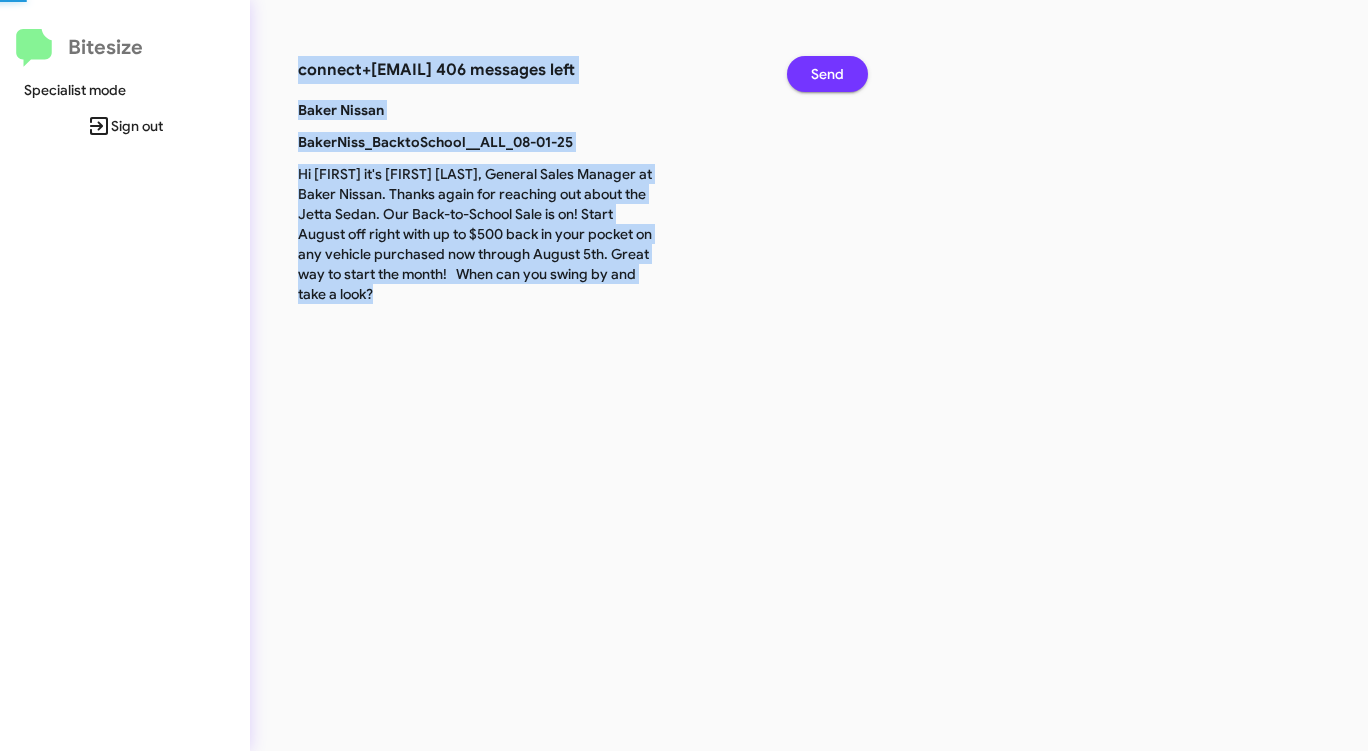 click on "Send" 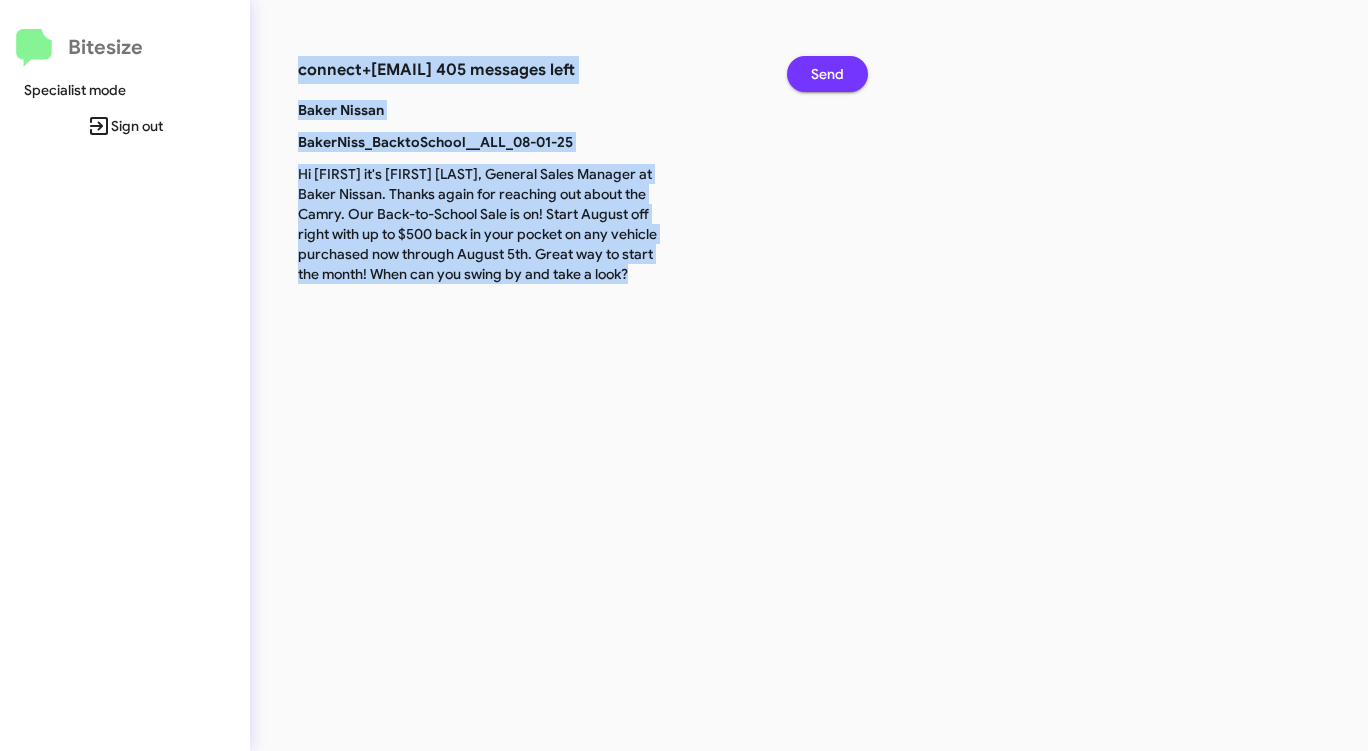 click on "Send" 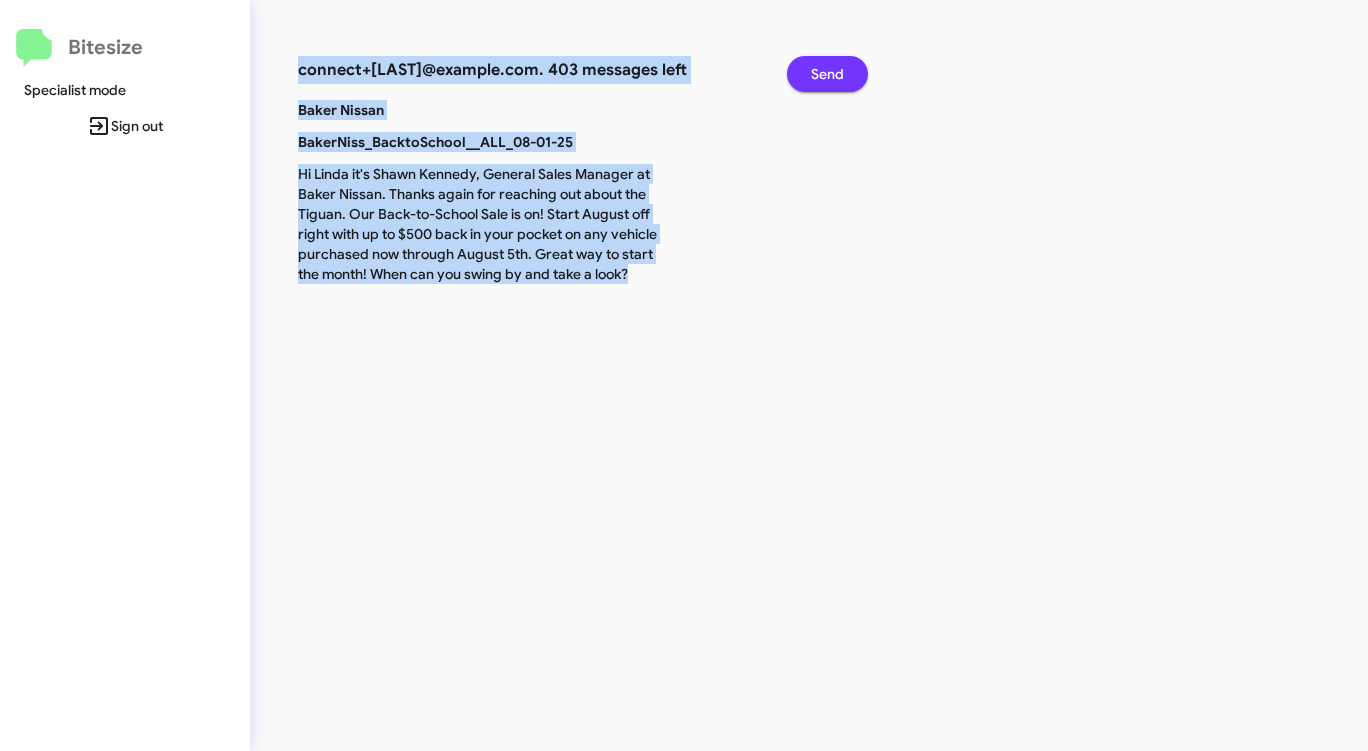 click on "Send" 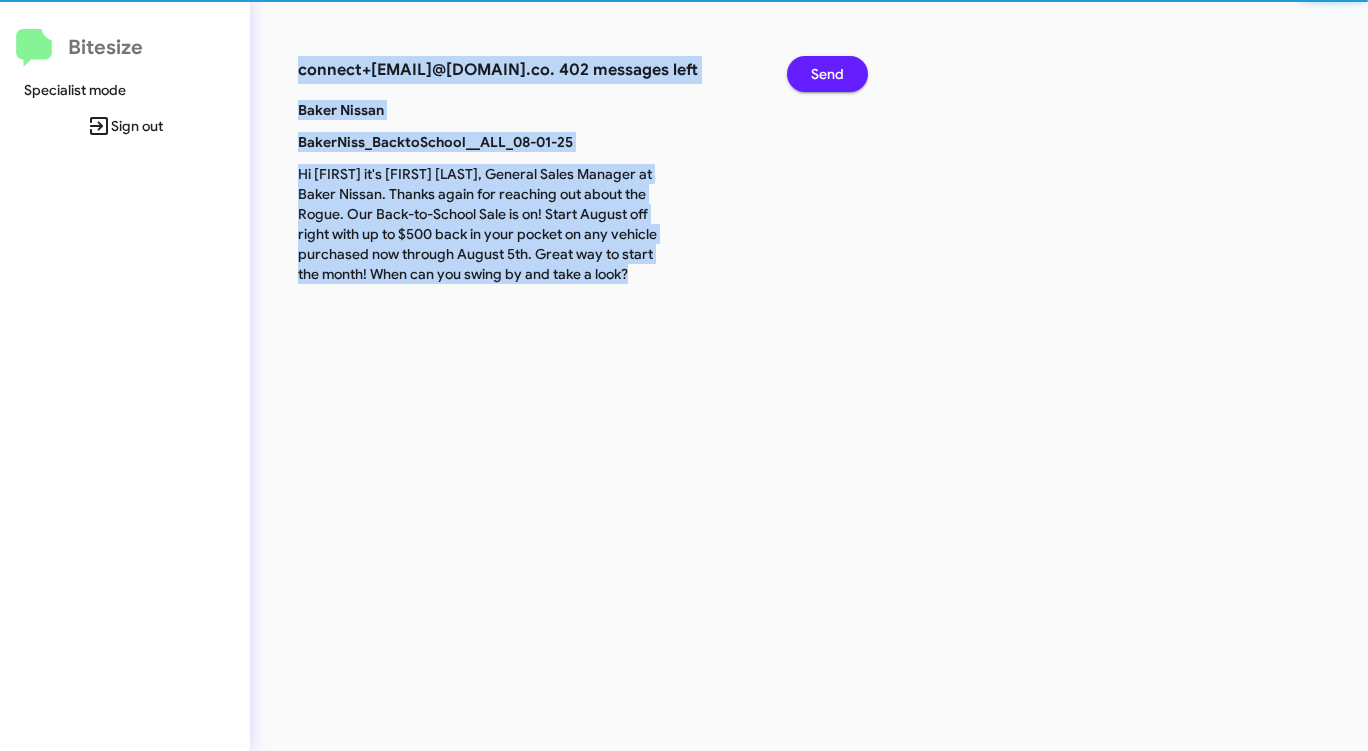 click on "Send" 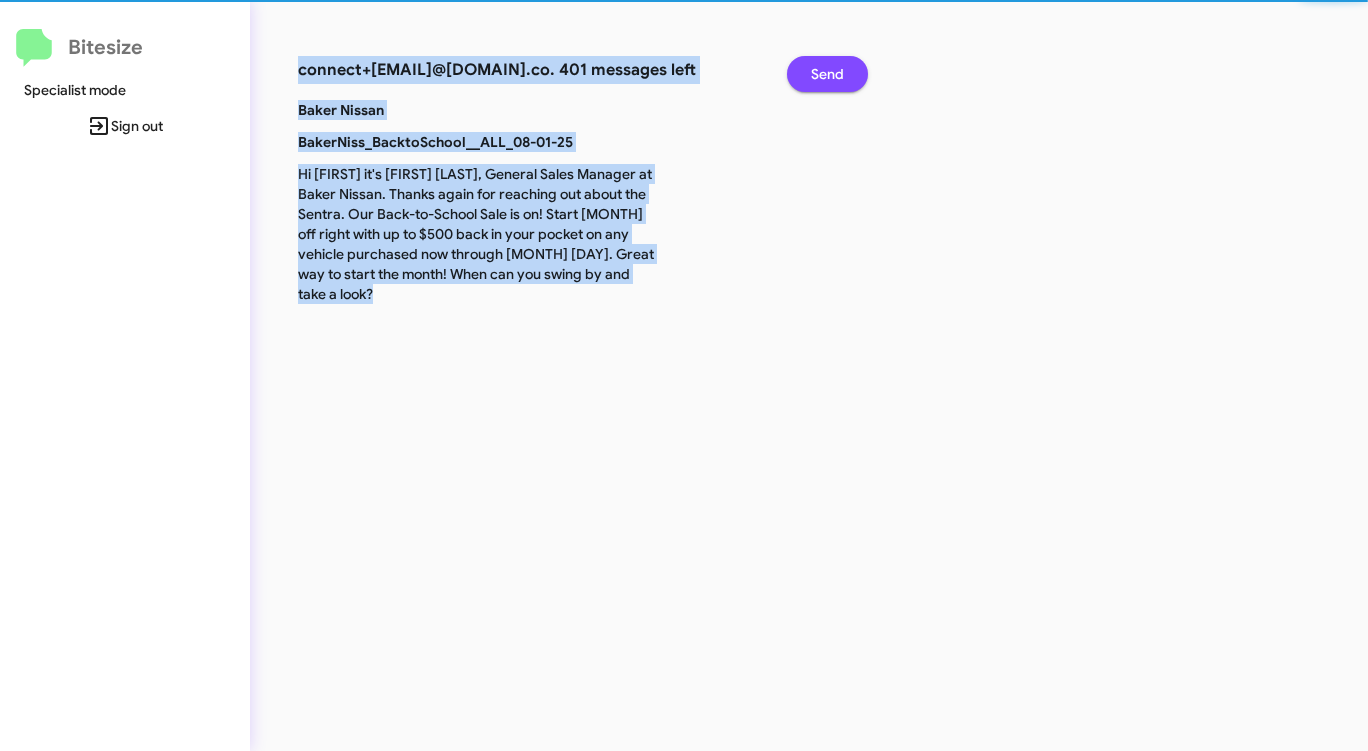 click on "Send" 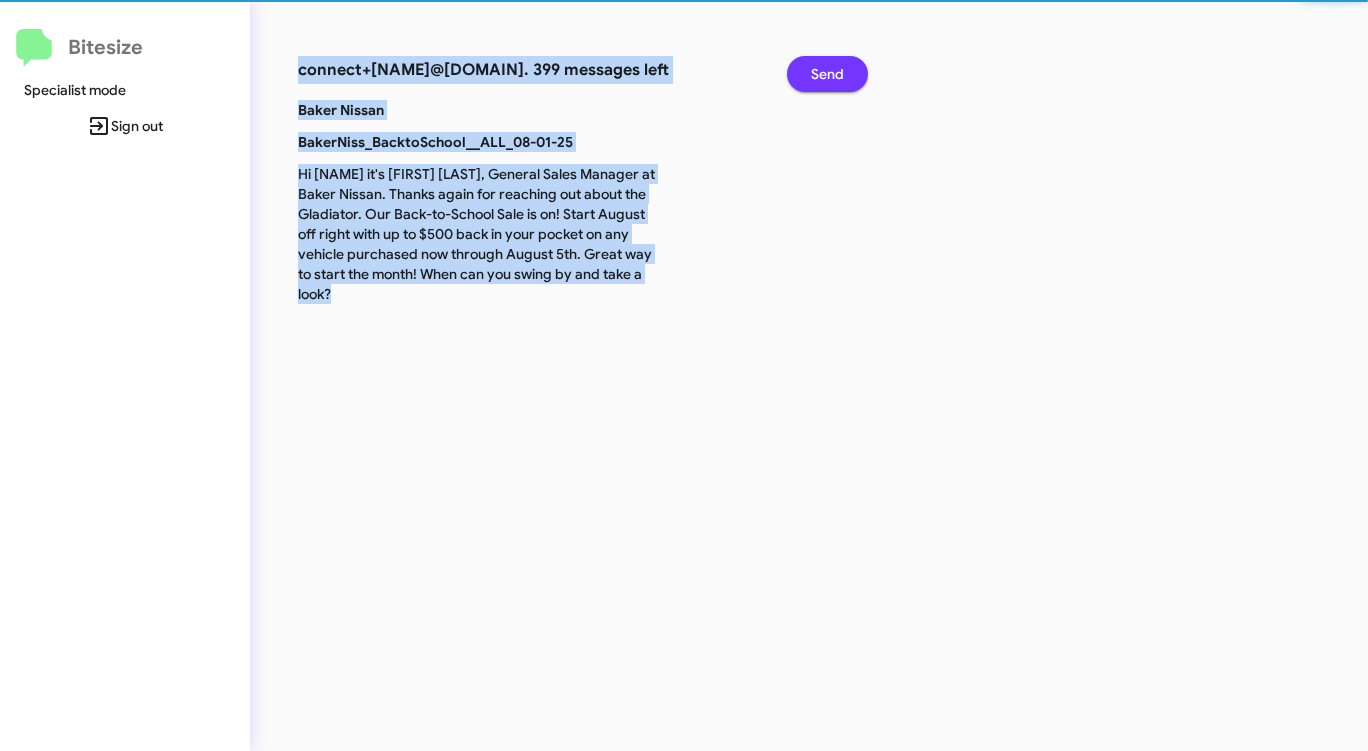 click on "Send" 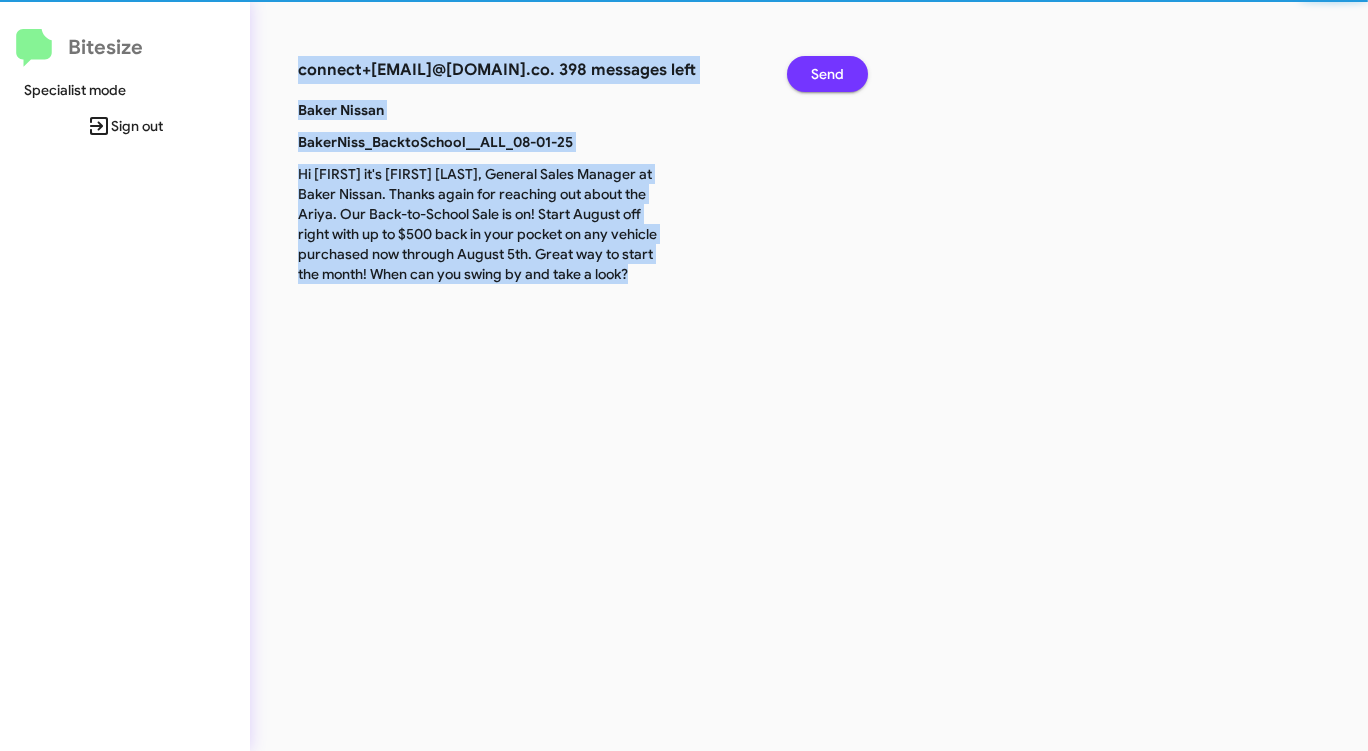 click on "Send" 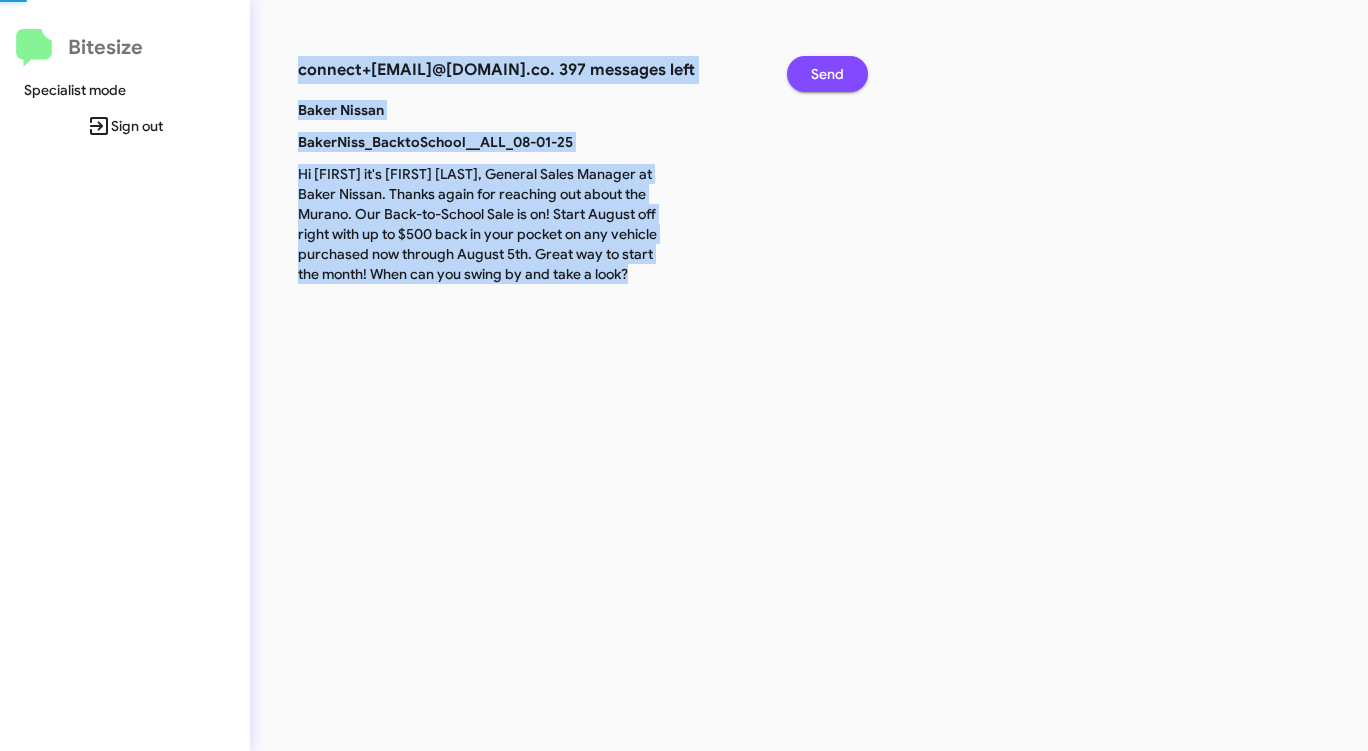 click on "Send" 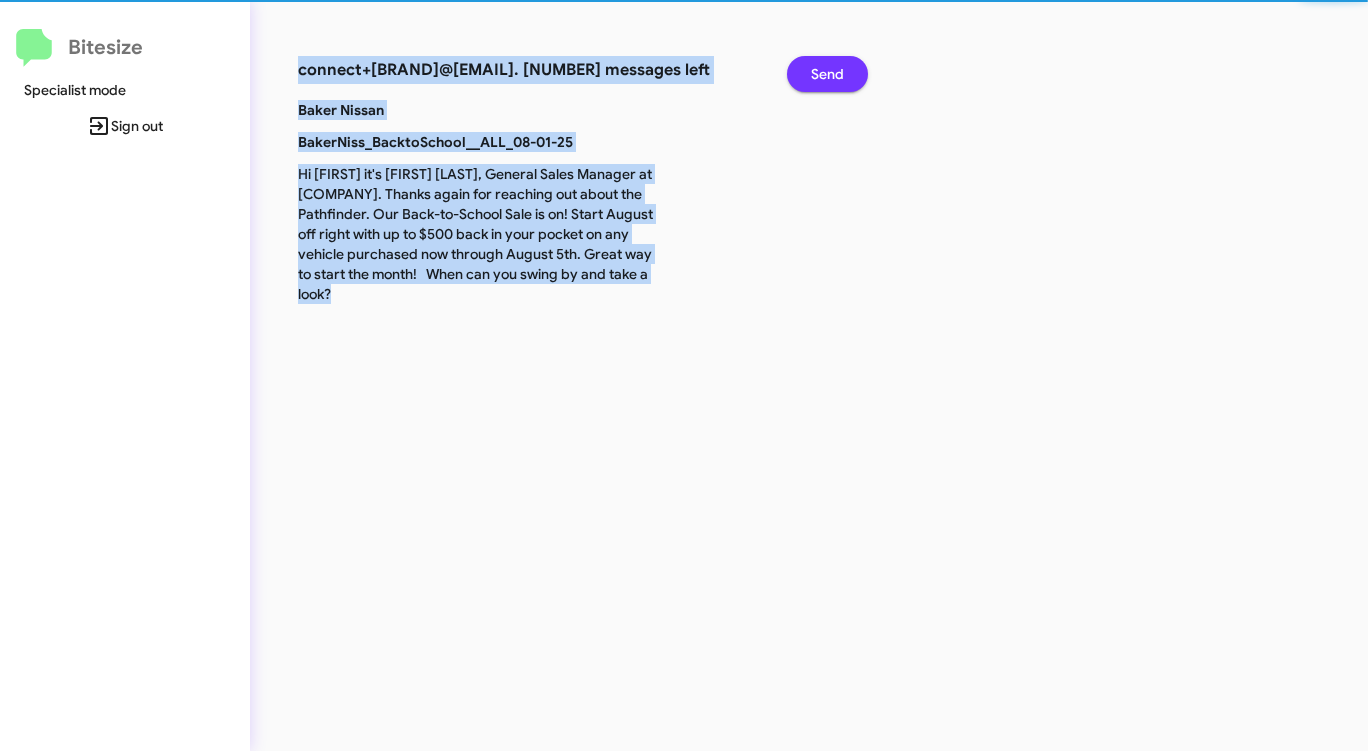 click on "Send" 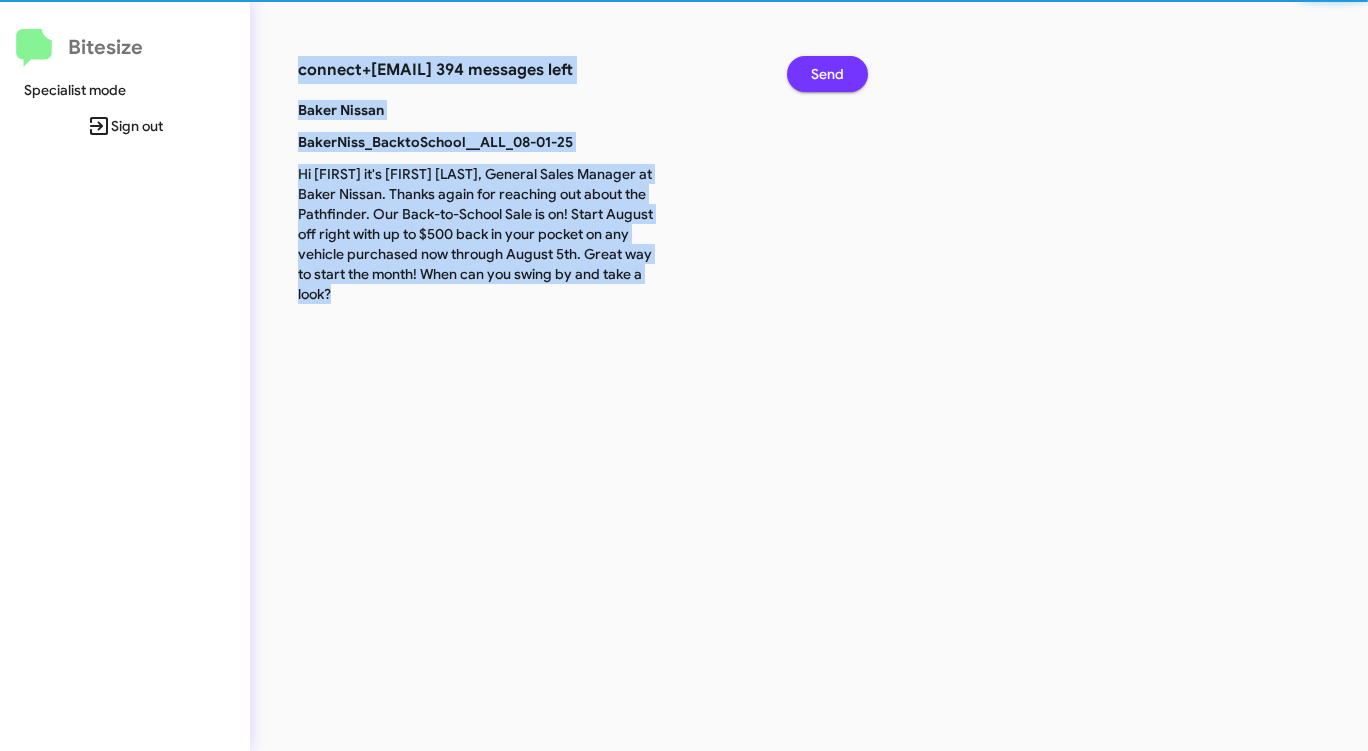 click on "Send" 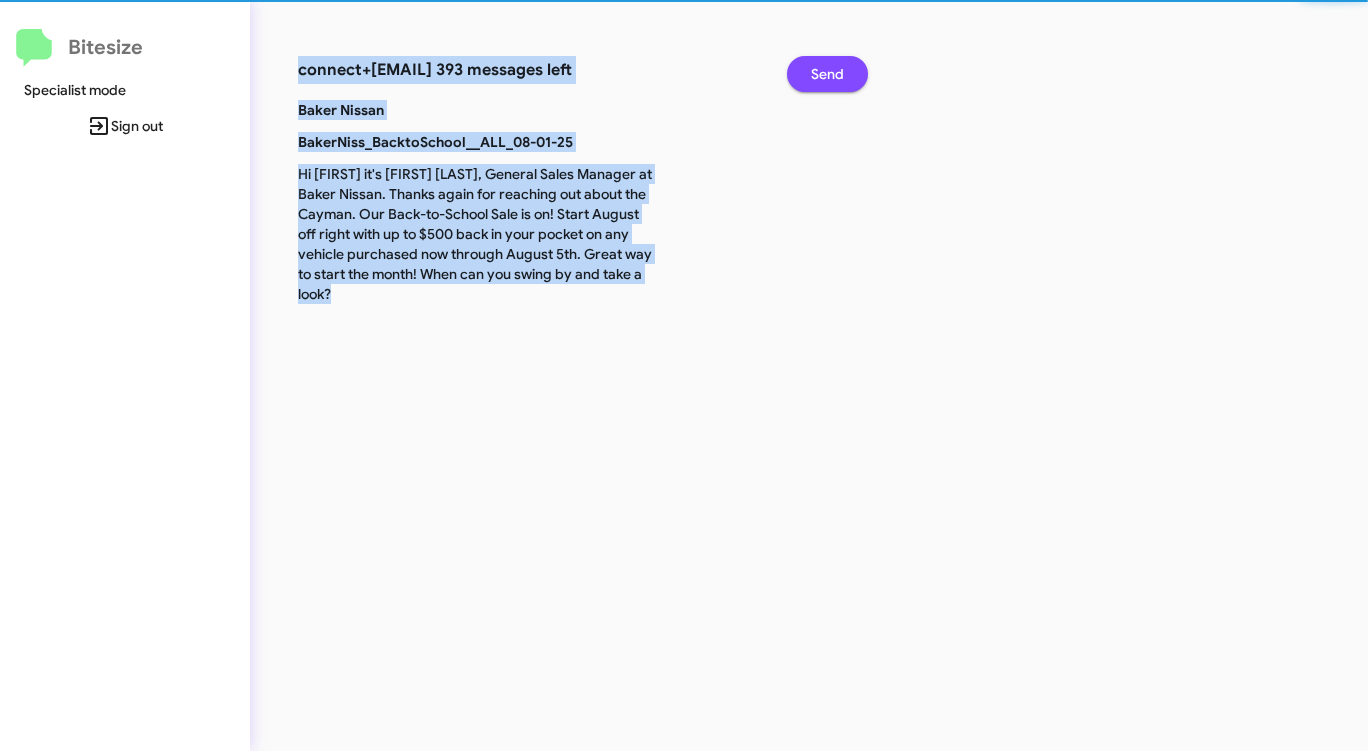 click on "Send" 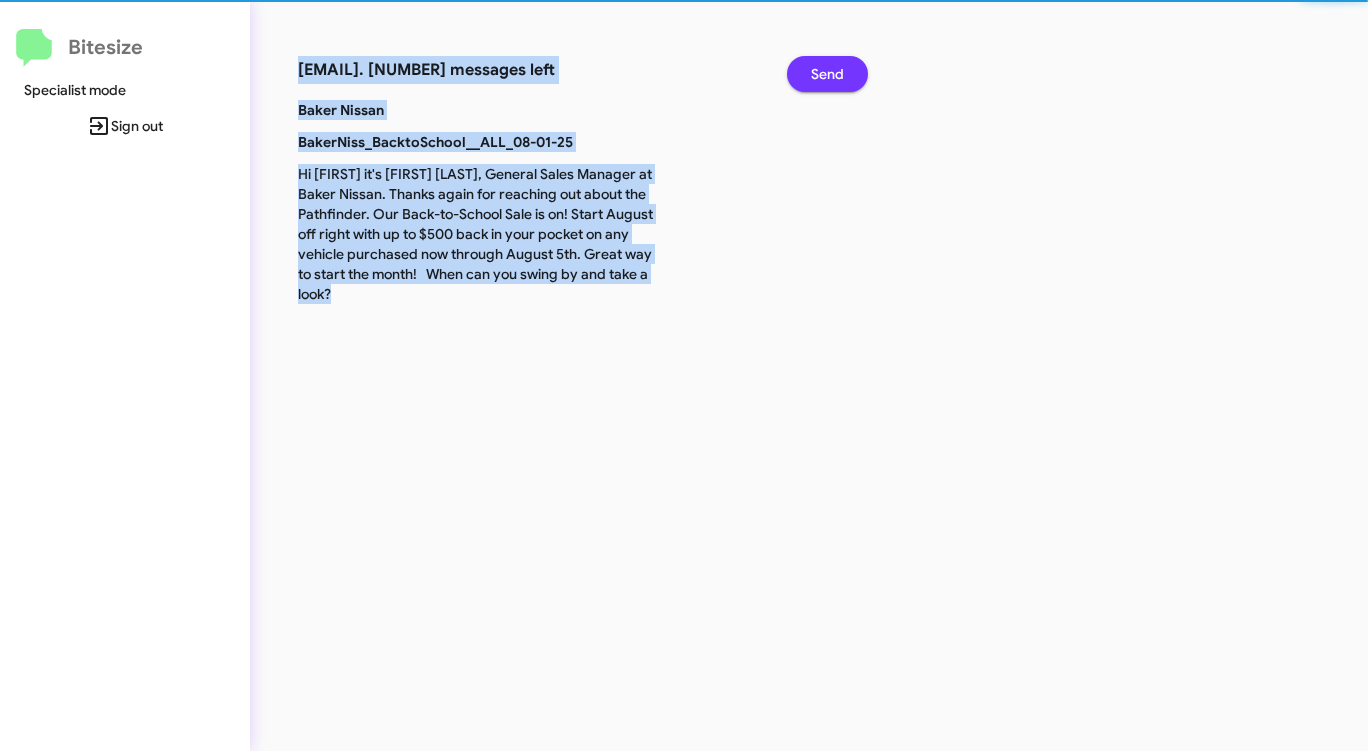 click on "Send" 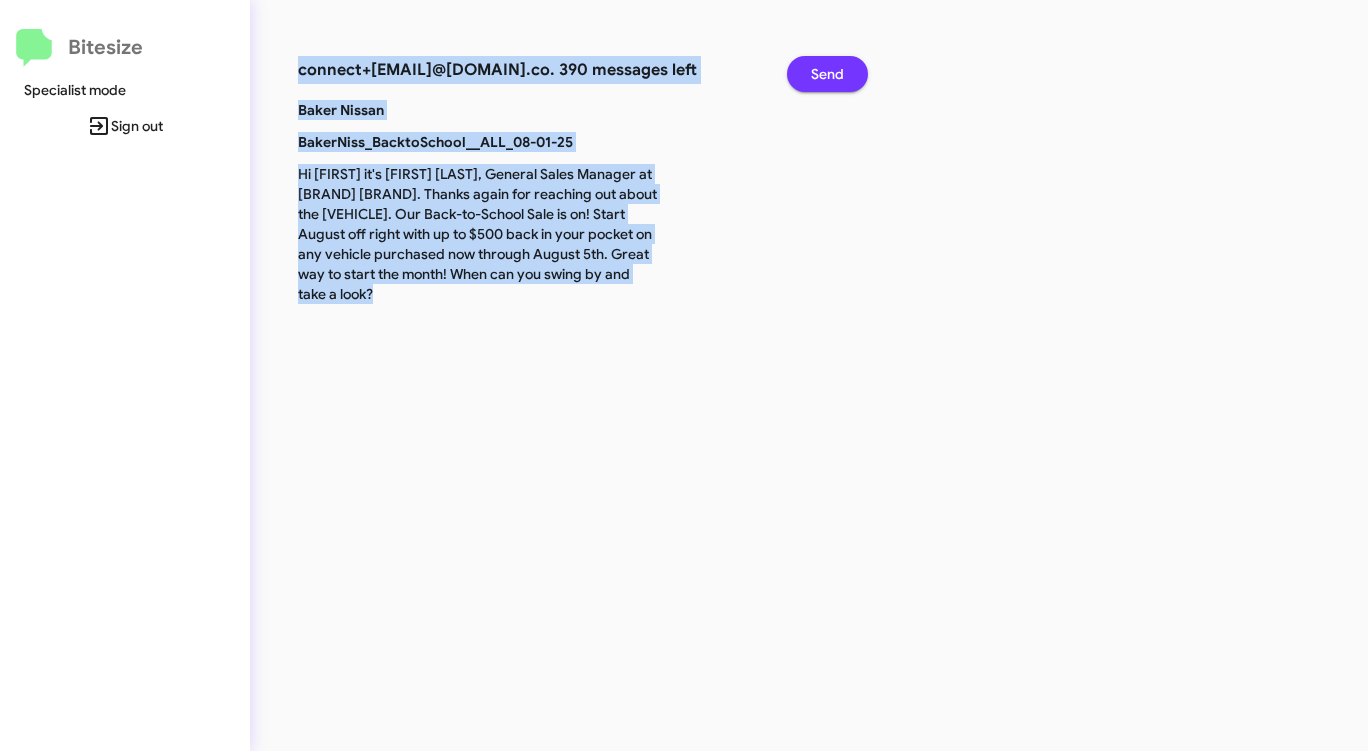 click on "Send" 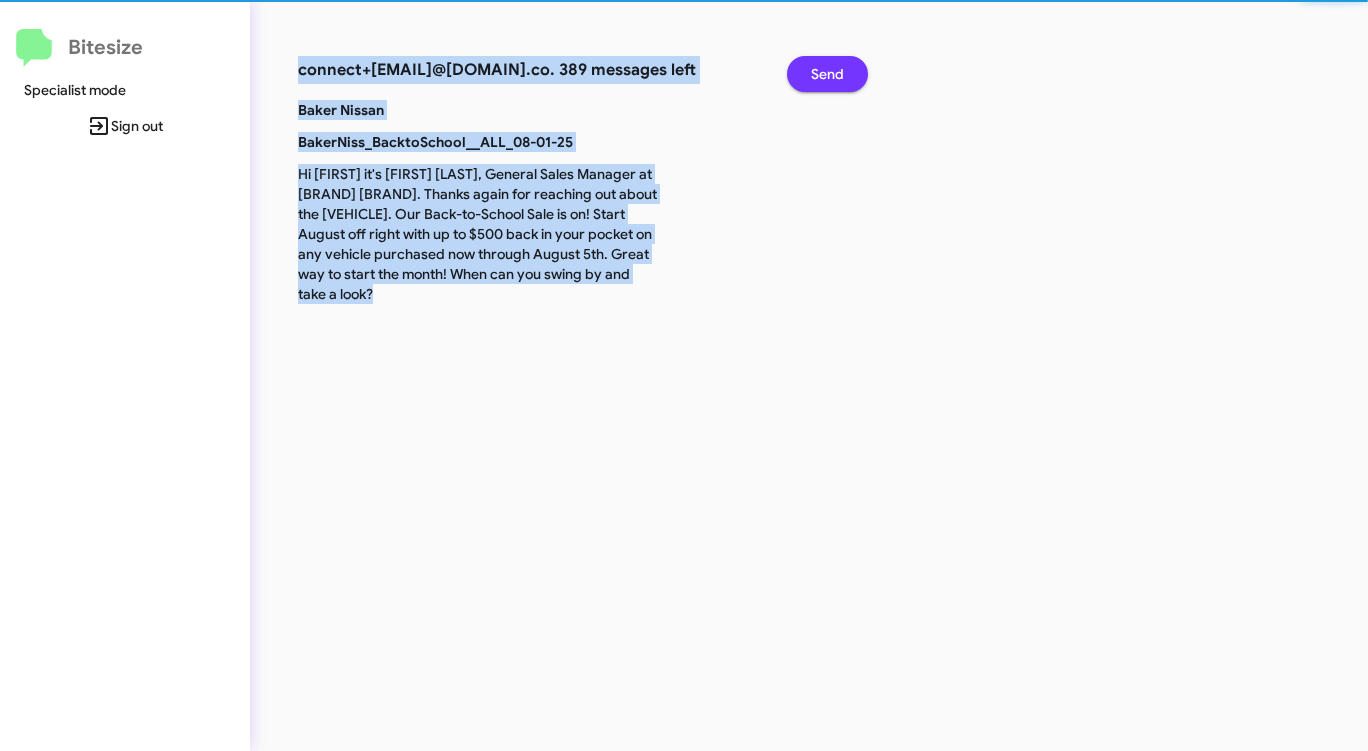 click on "Send" 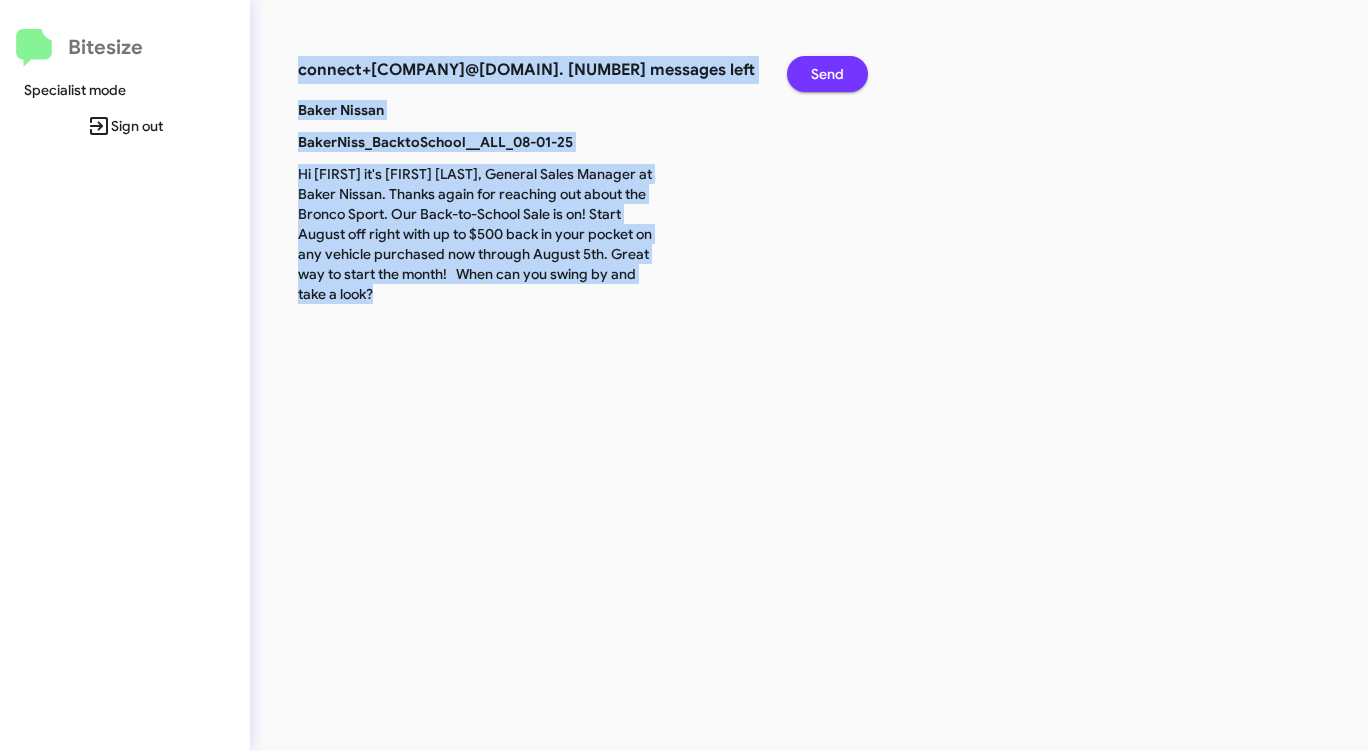 click on "Send" 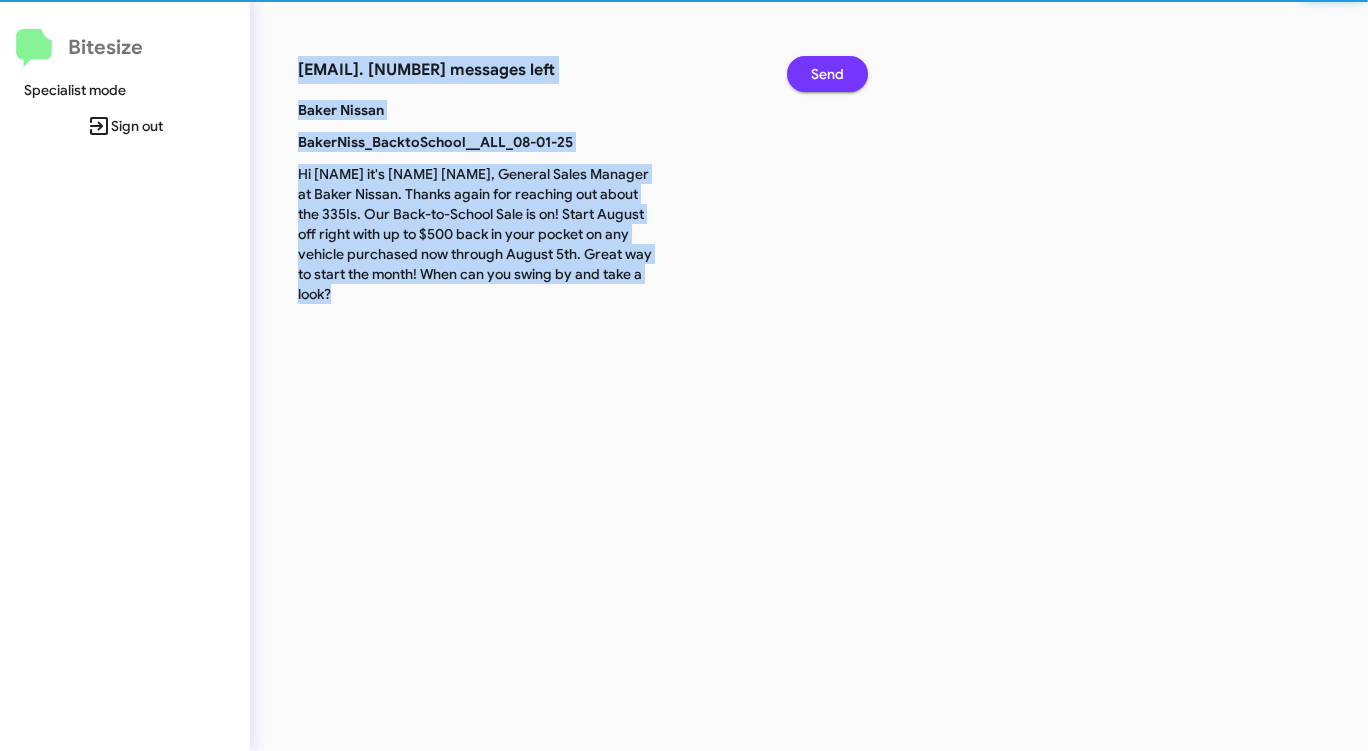 click on "Send" 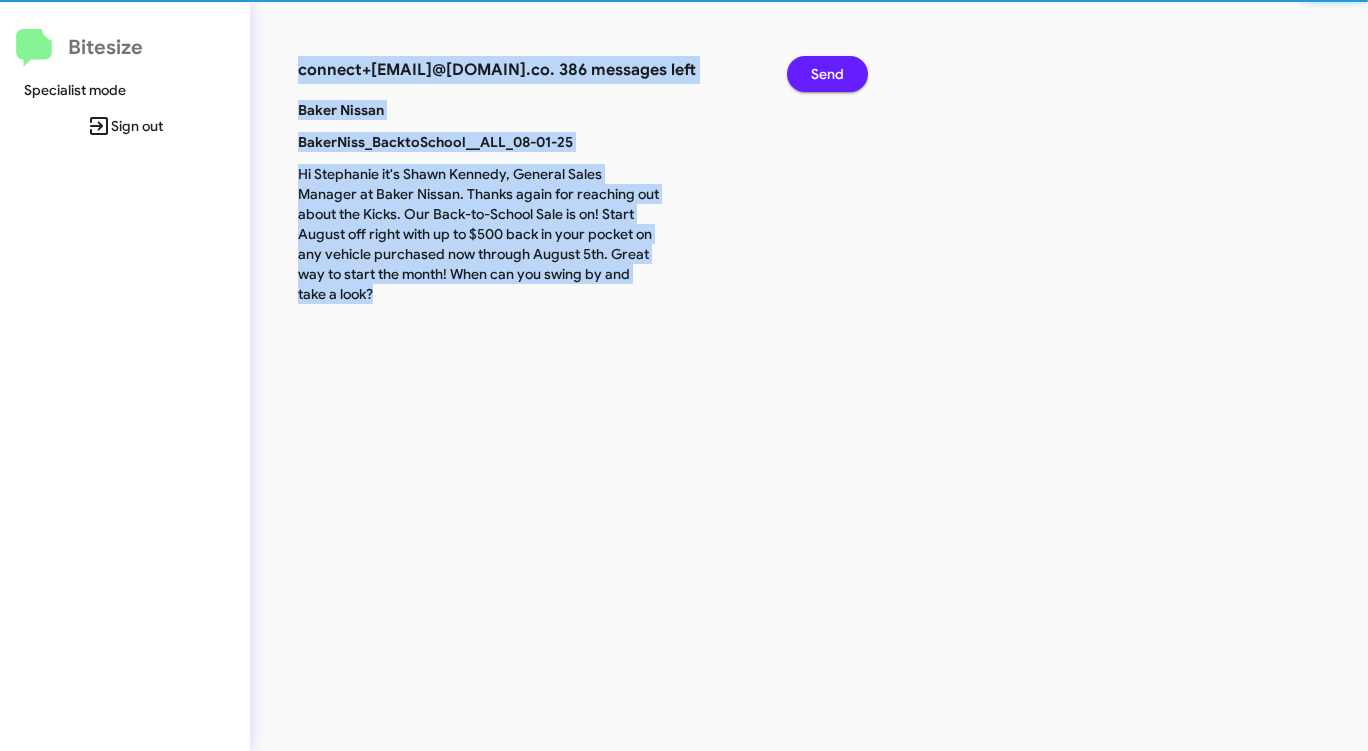 click on "Send" 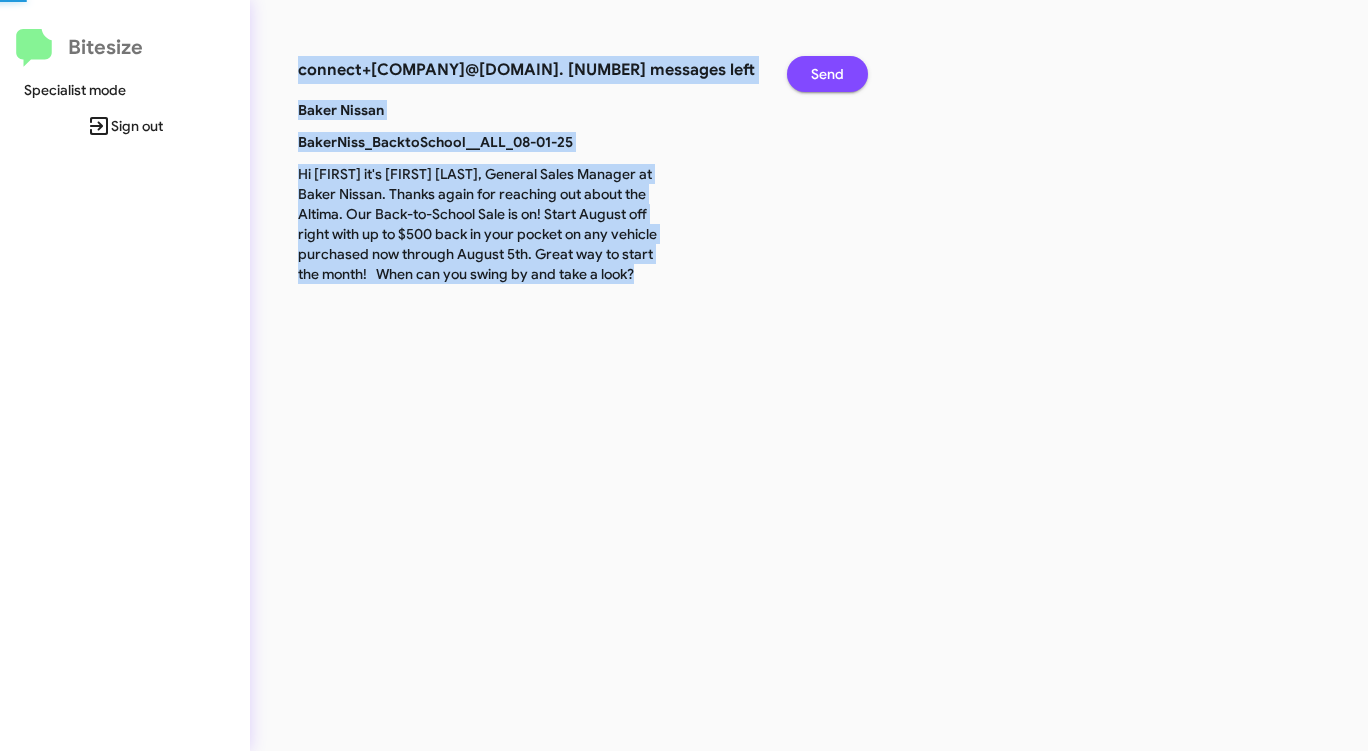 click on "Send" 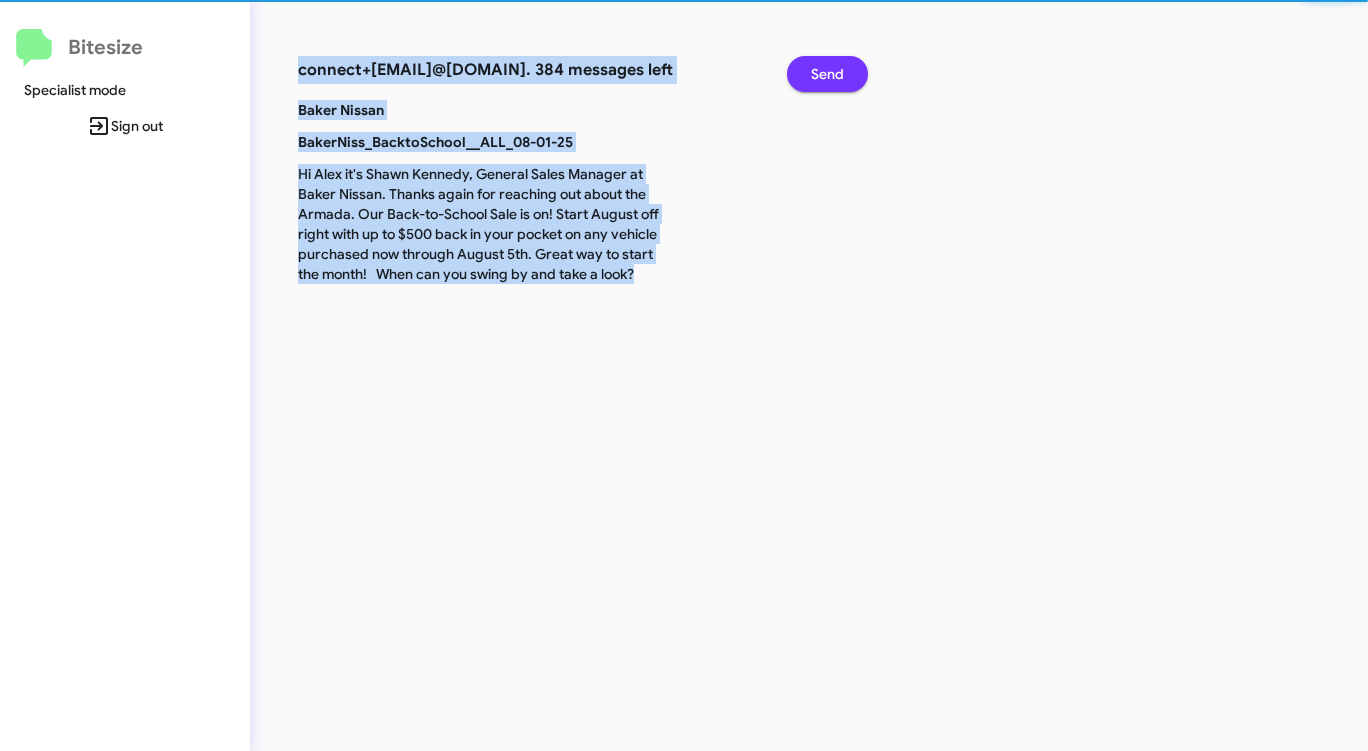 click on "Send" 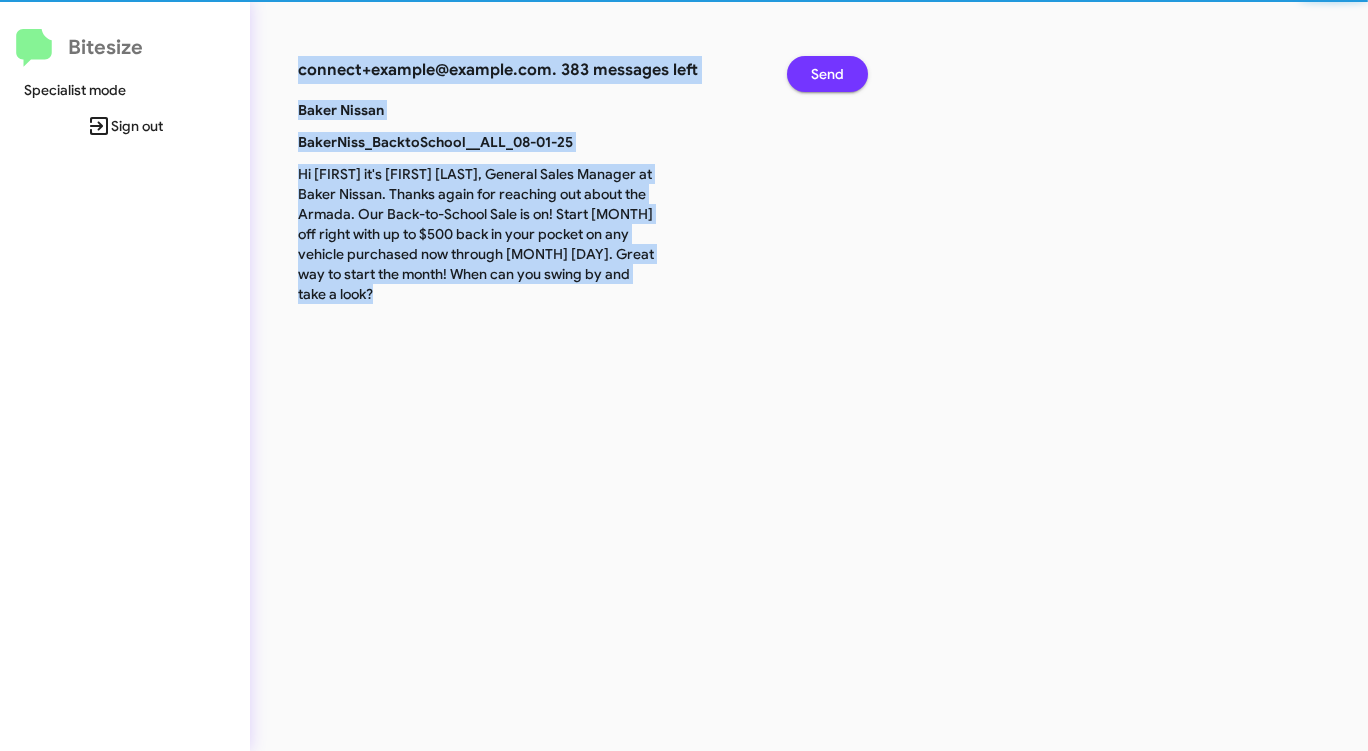click on "Send" 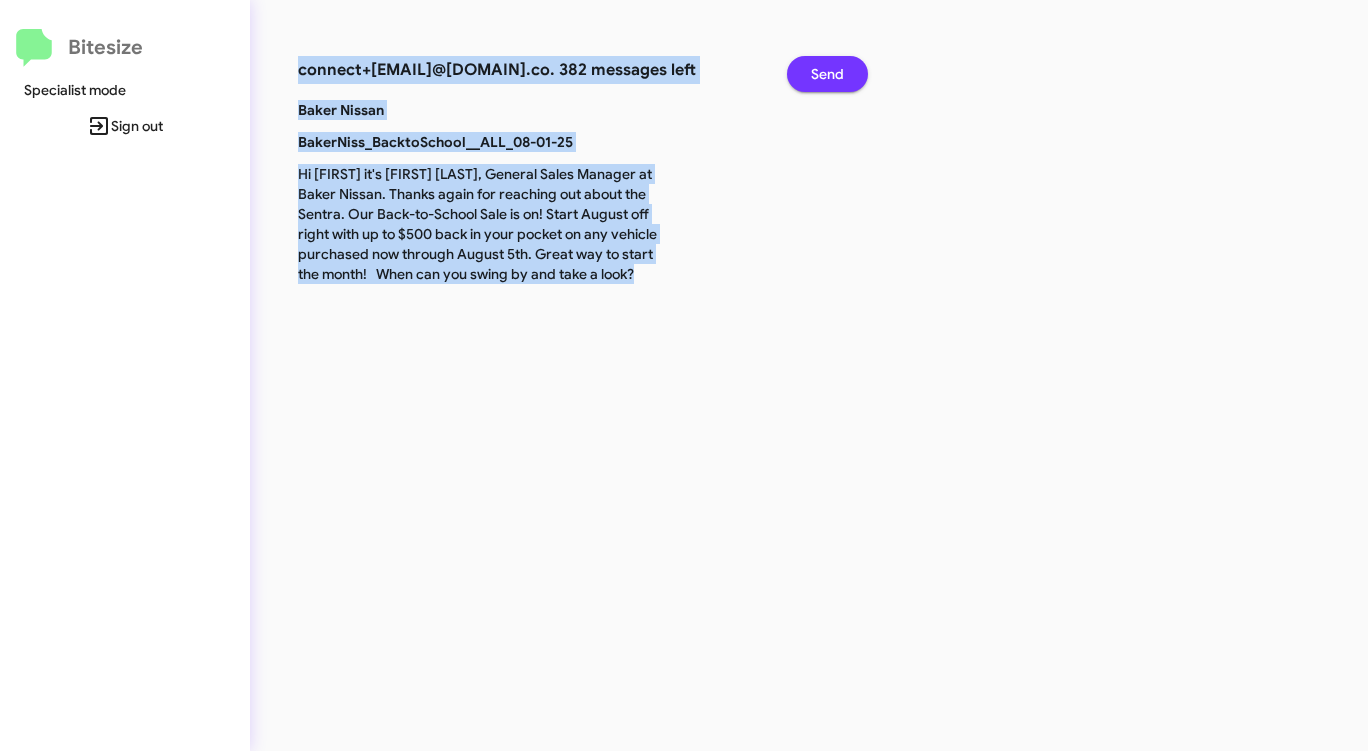 click on "Send" 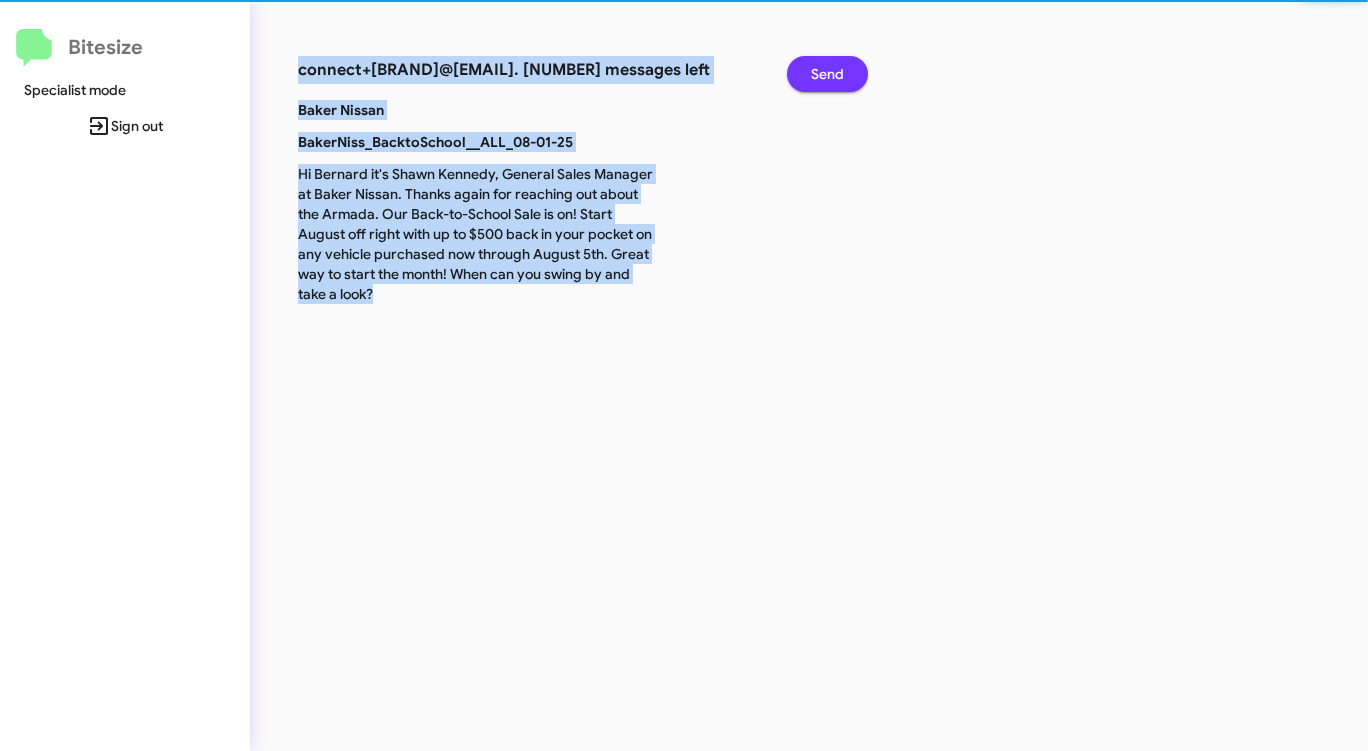 click on "Send" 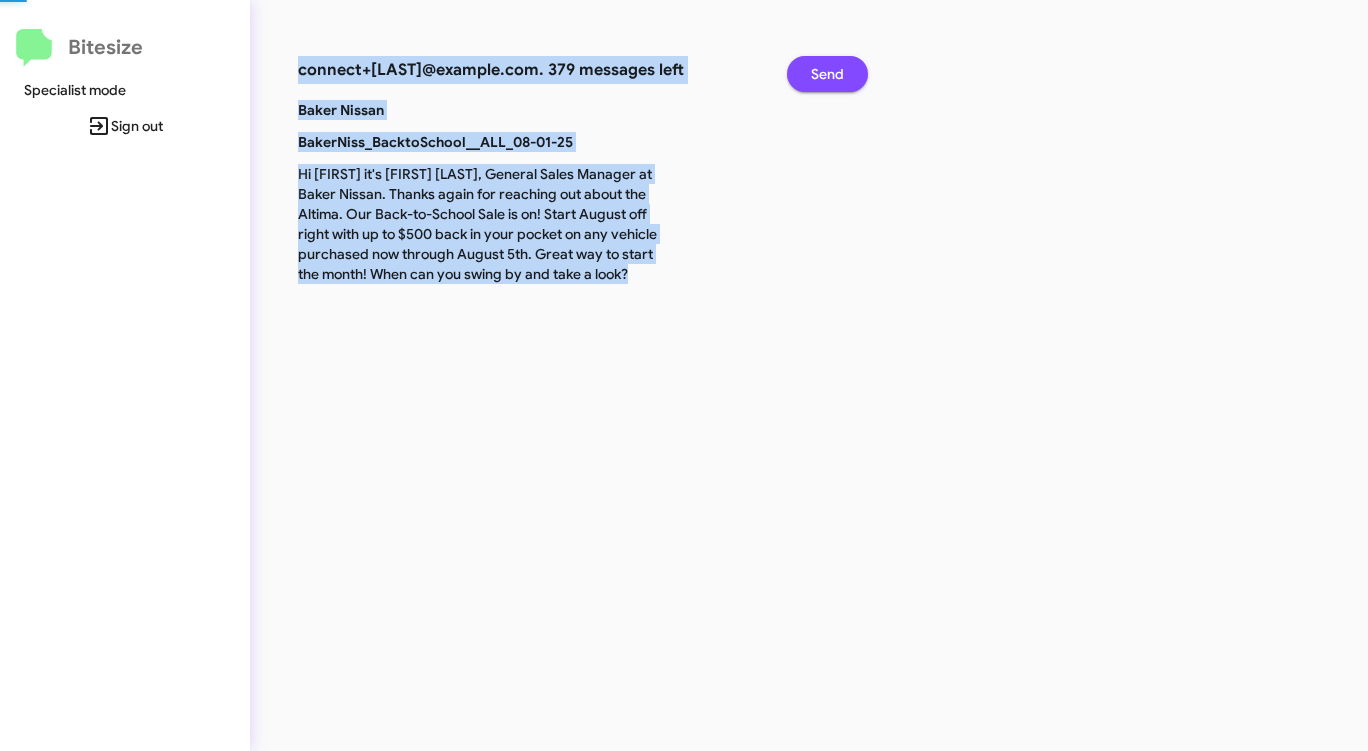 click on "Send" 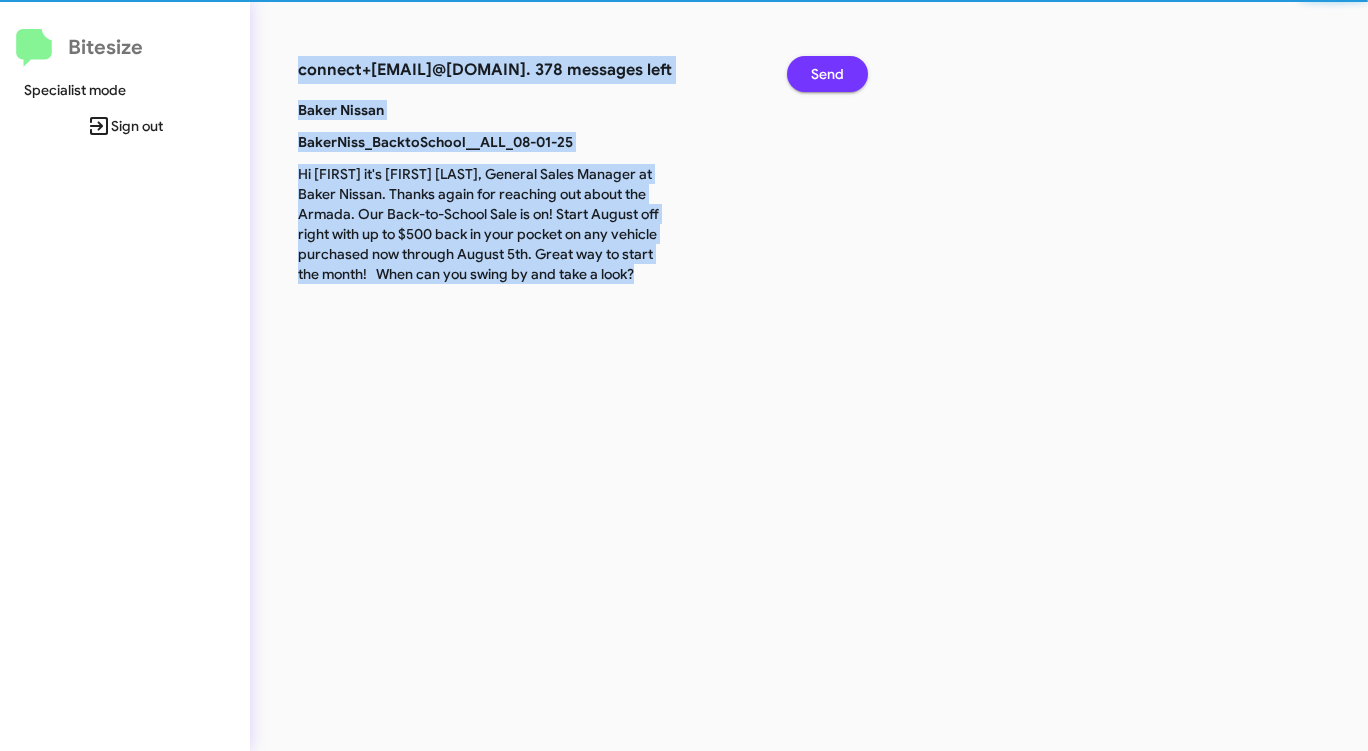 click on "Send" 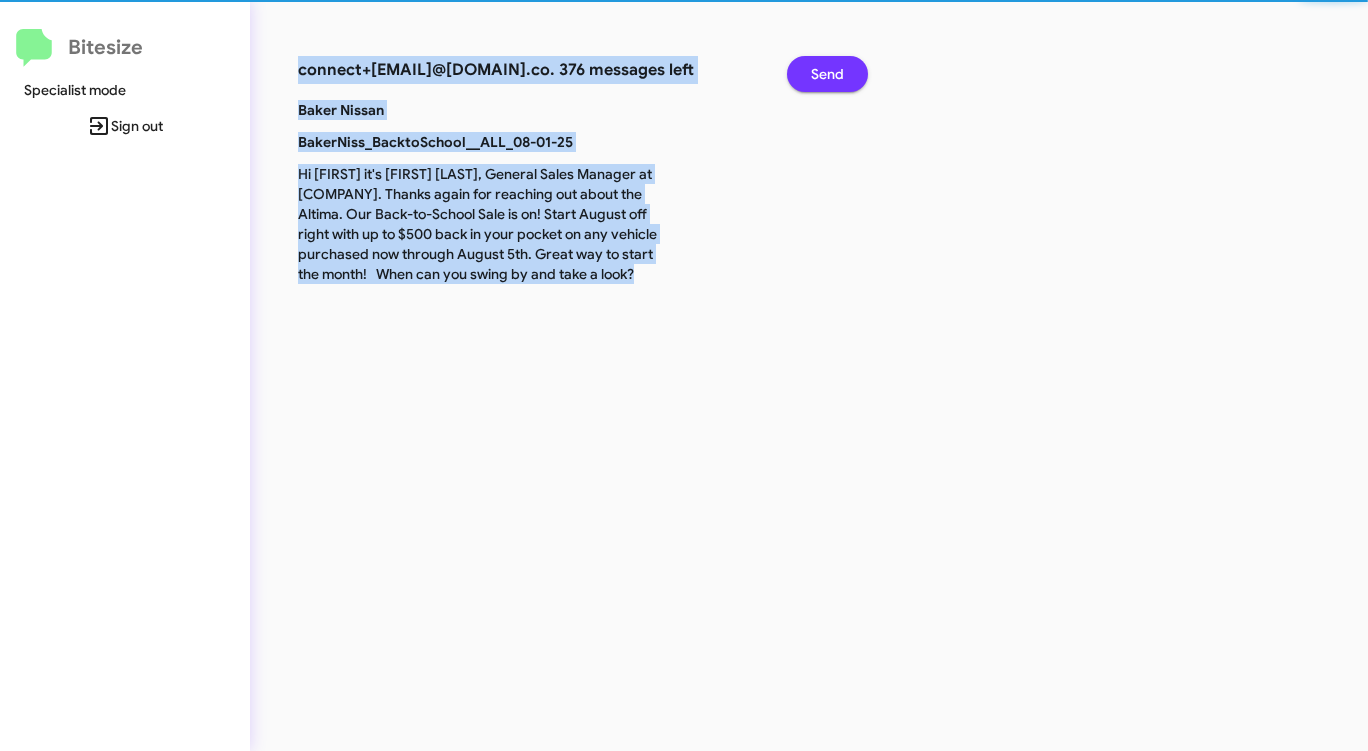 click on "Send" 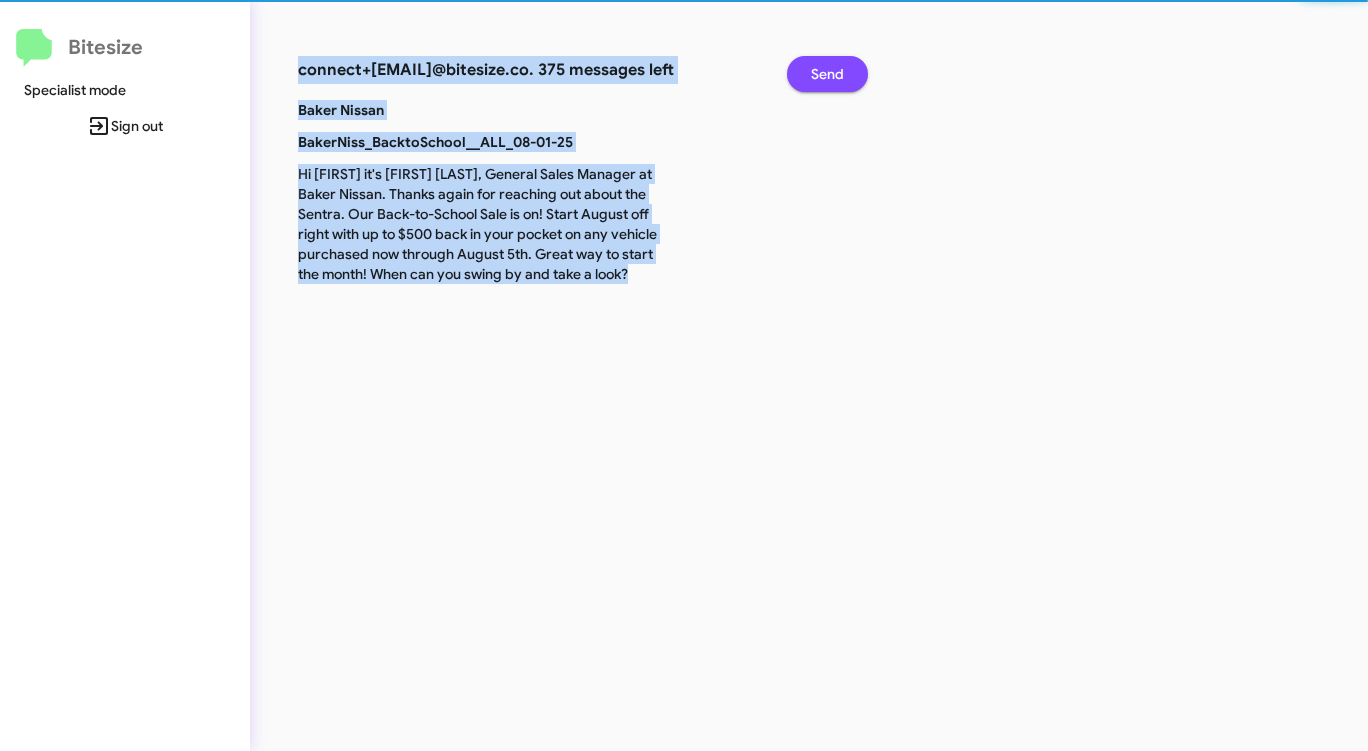 click on "Send" 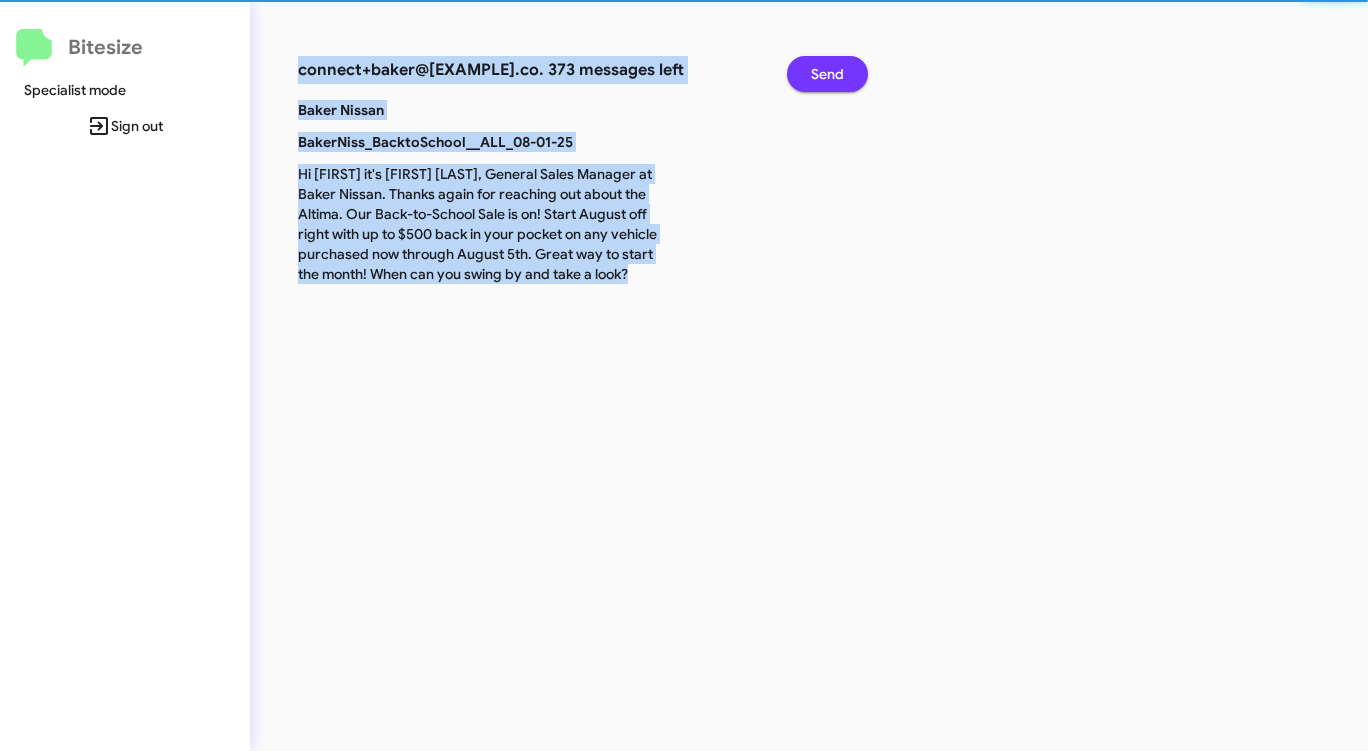 click on "Send" 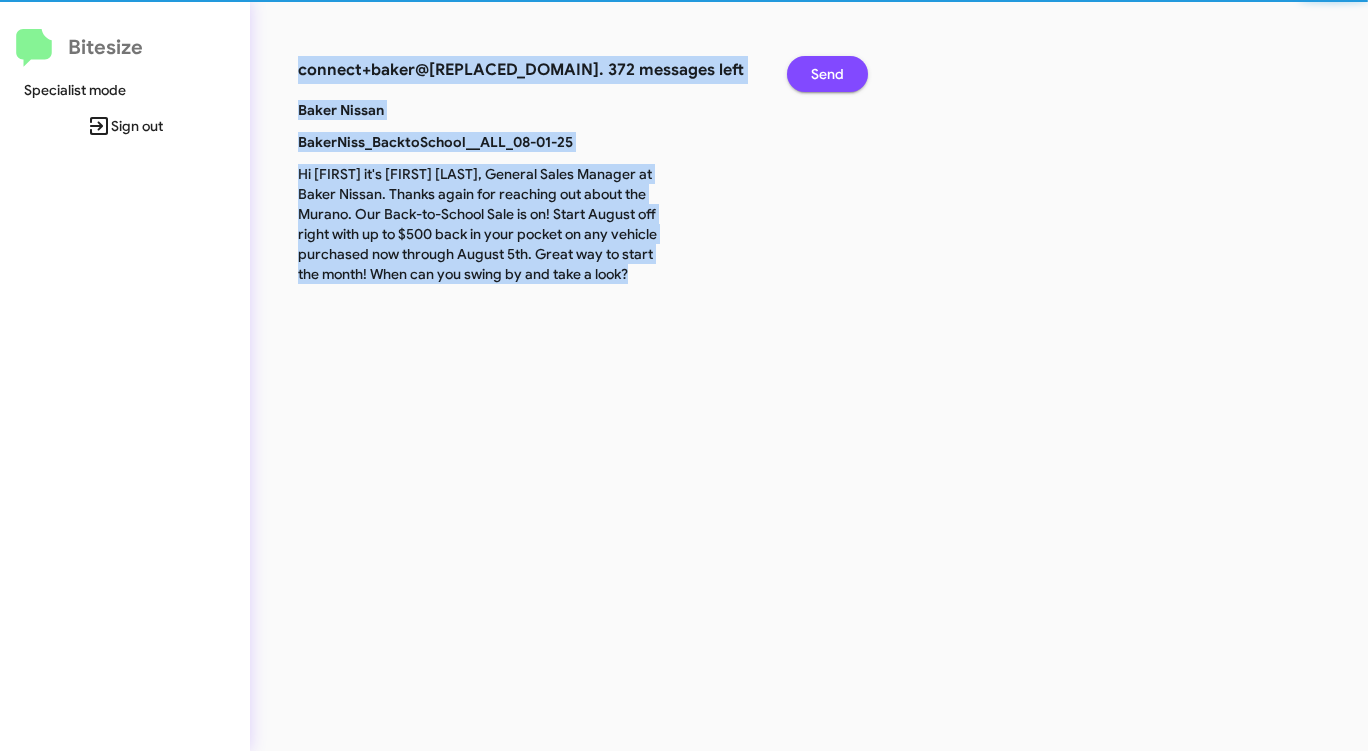click on "Send" 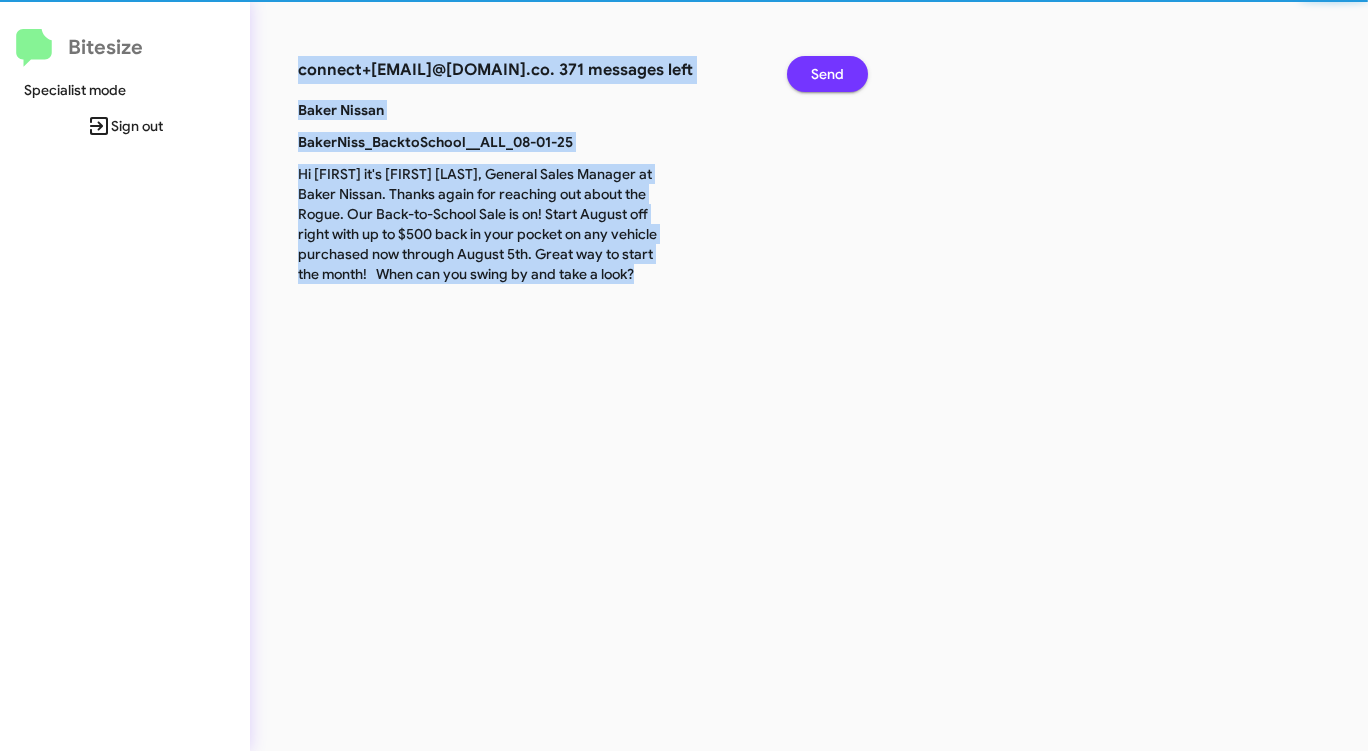 click on "Send" 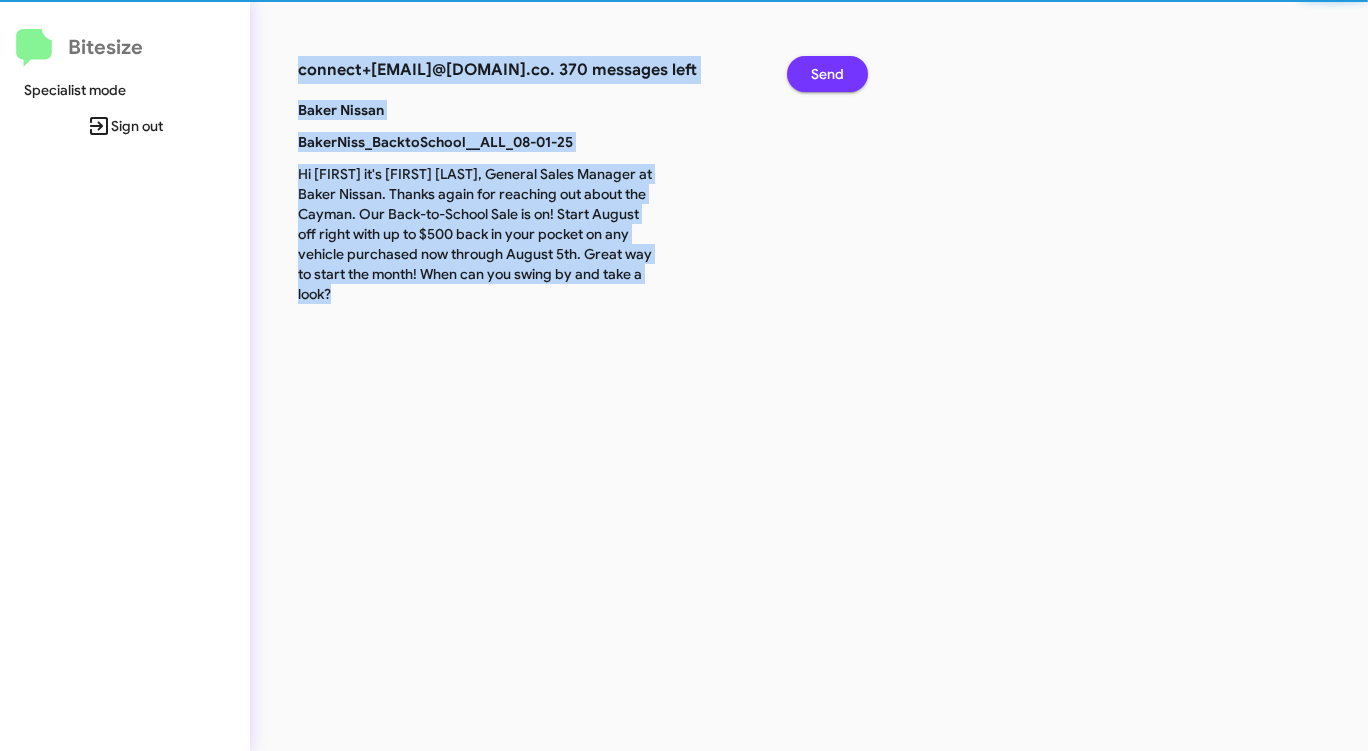 click on "Send" 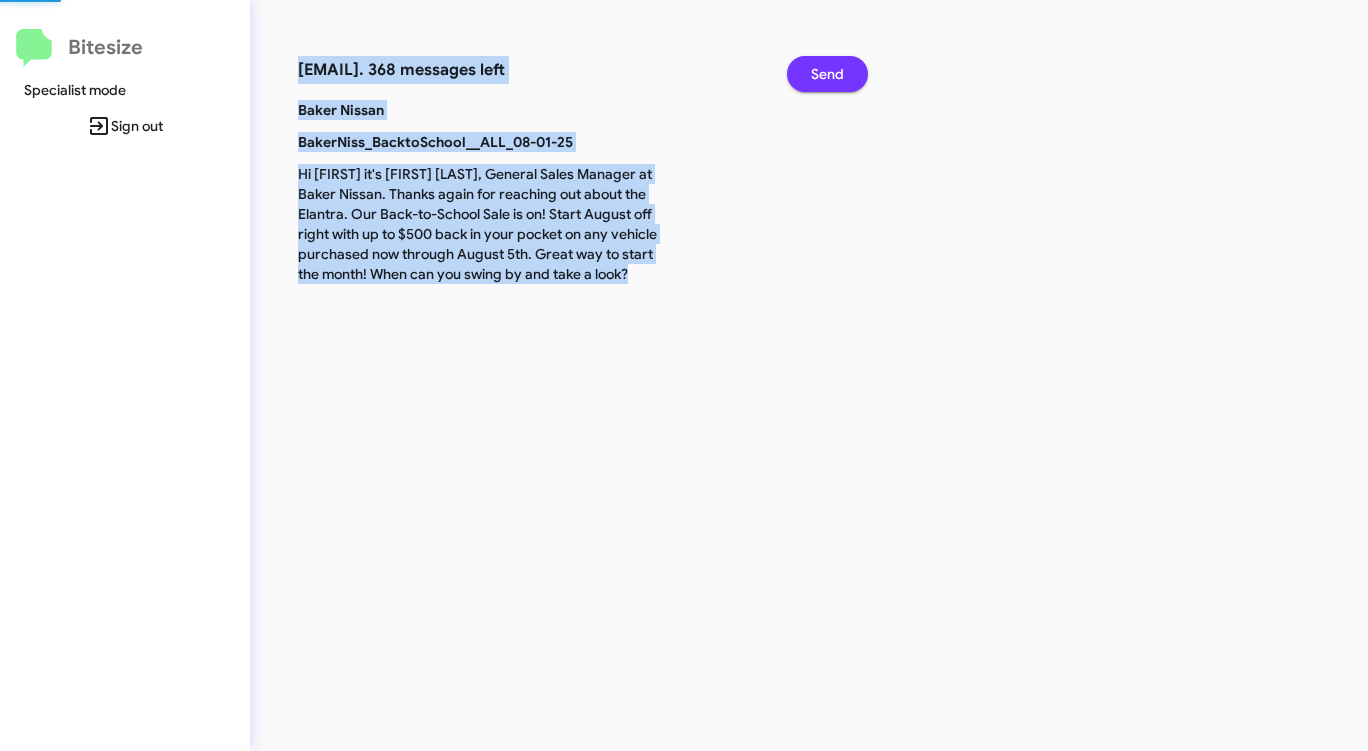 click on "Send" 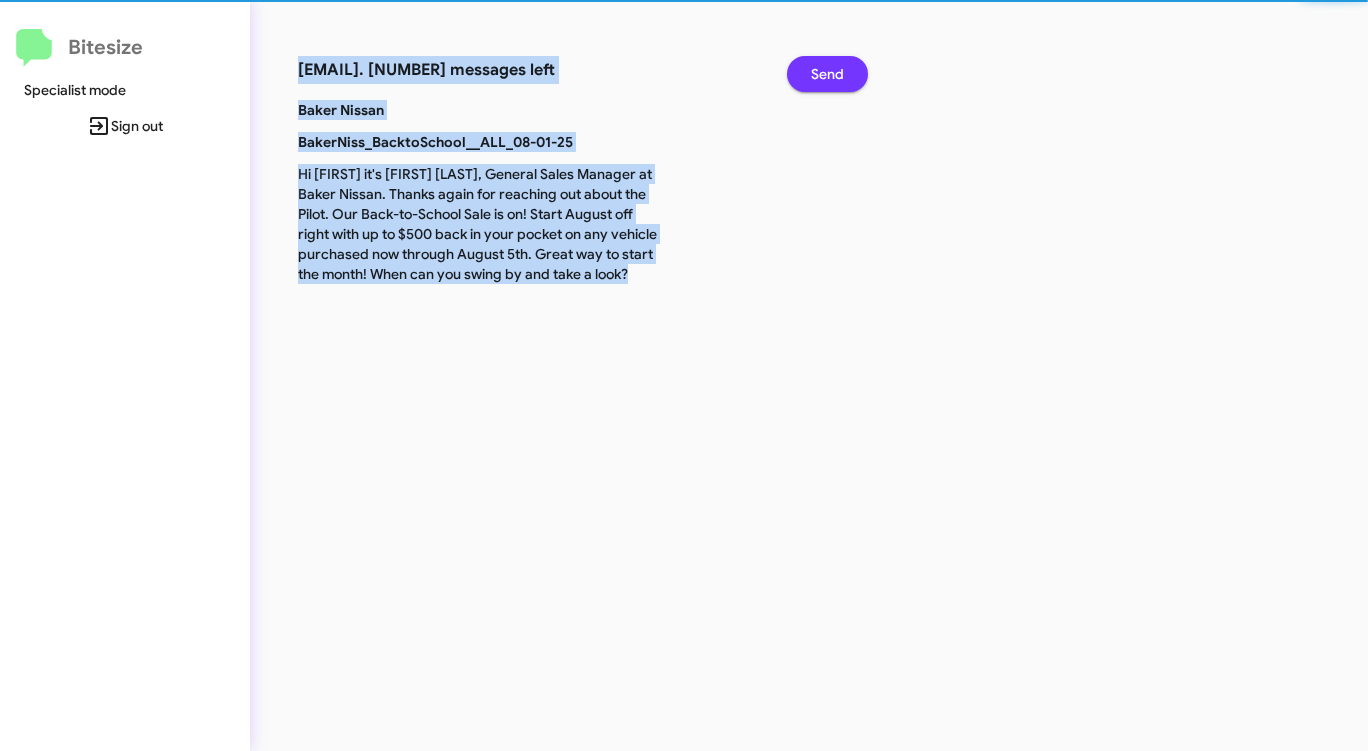 click on "Send" 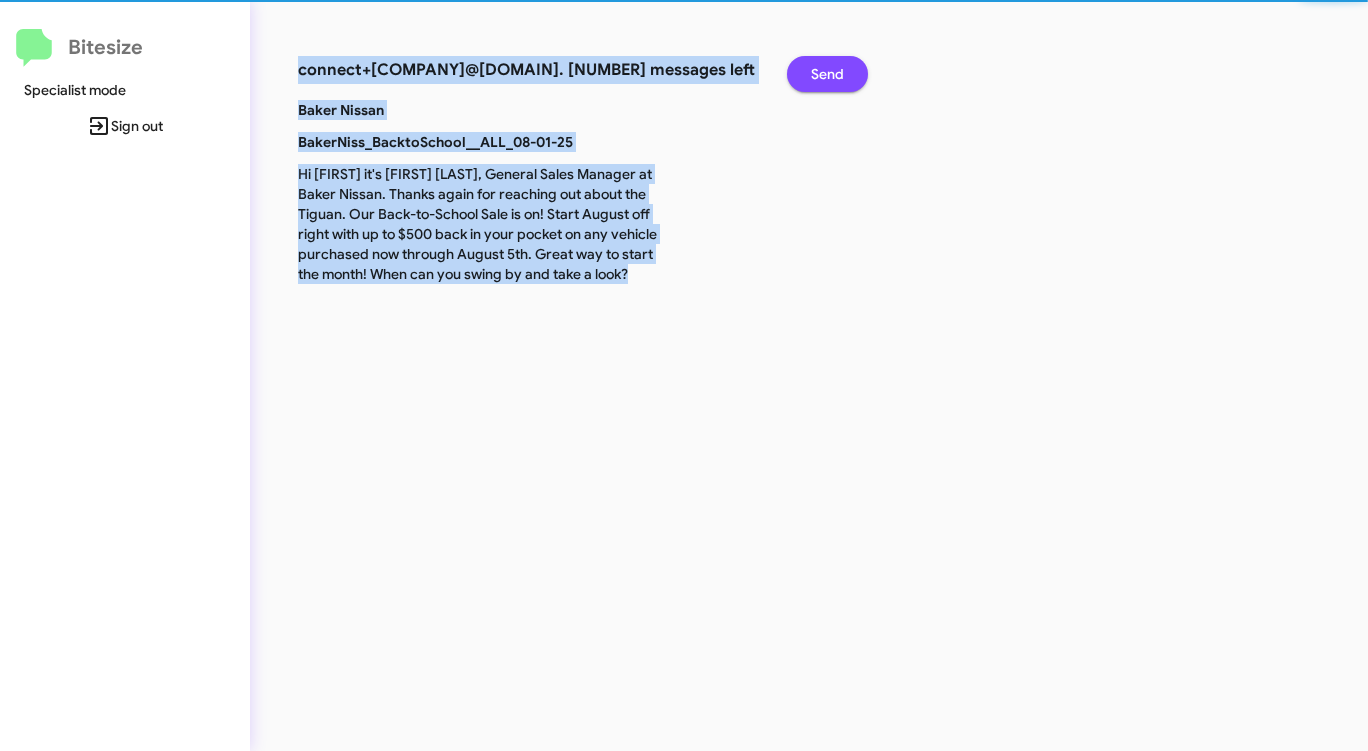 click on "Send" 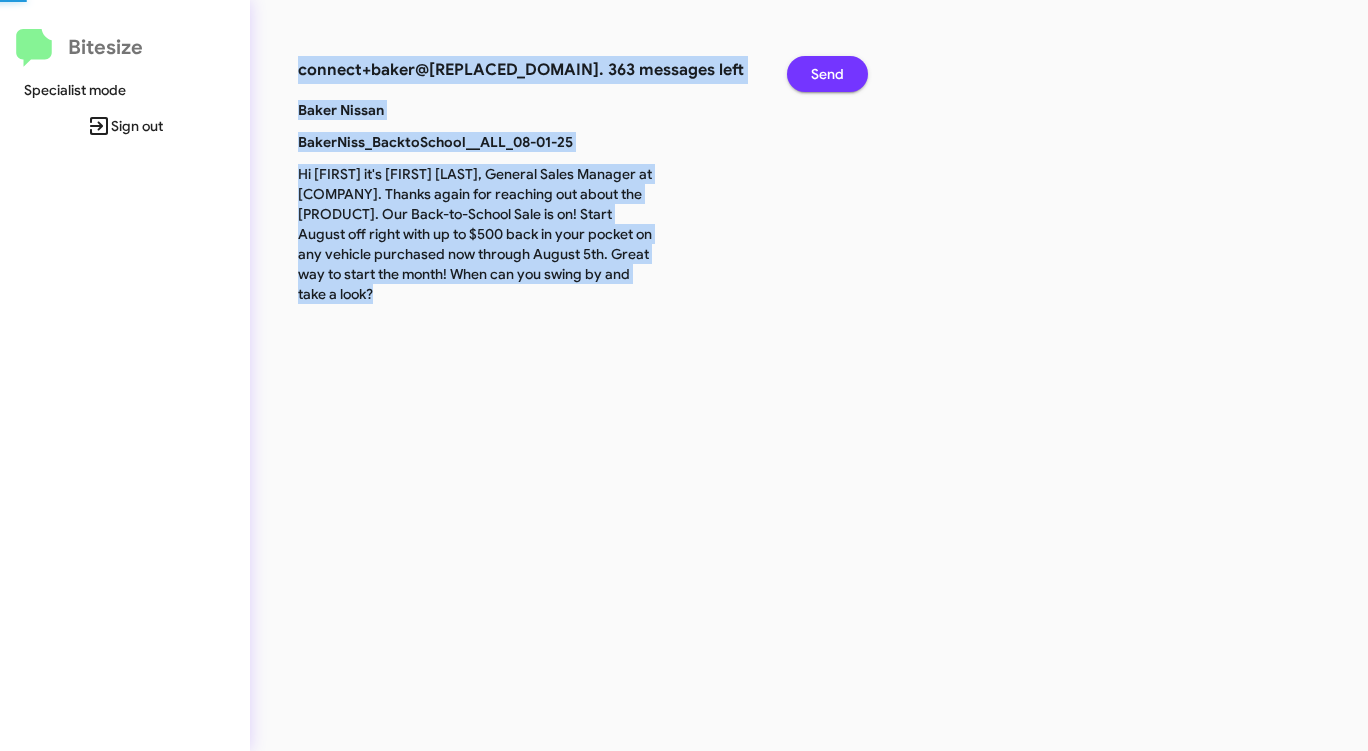click on "Send" 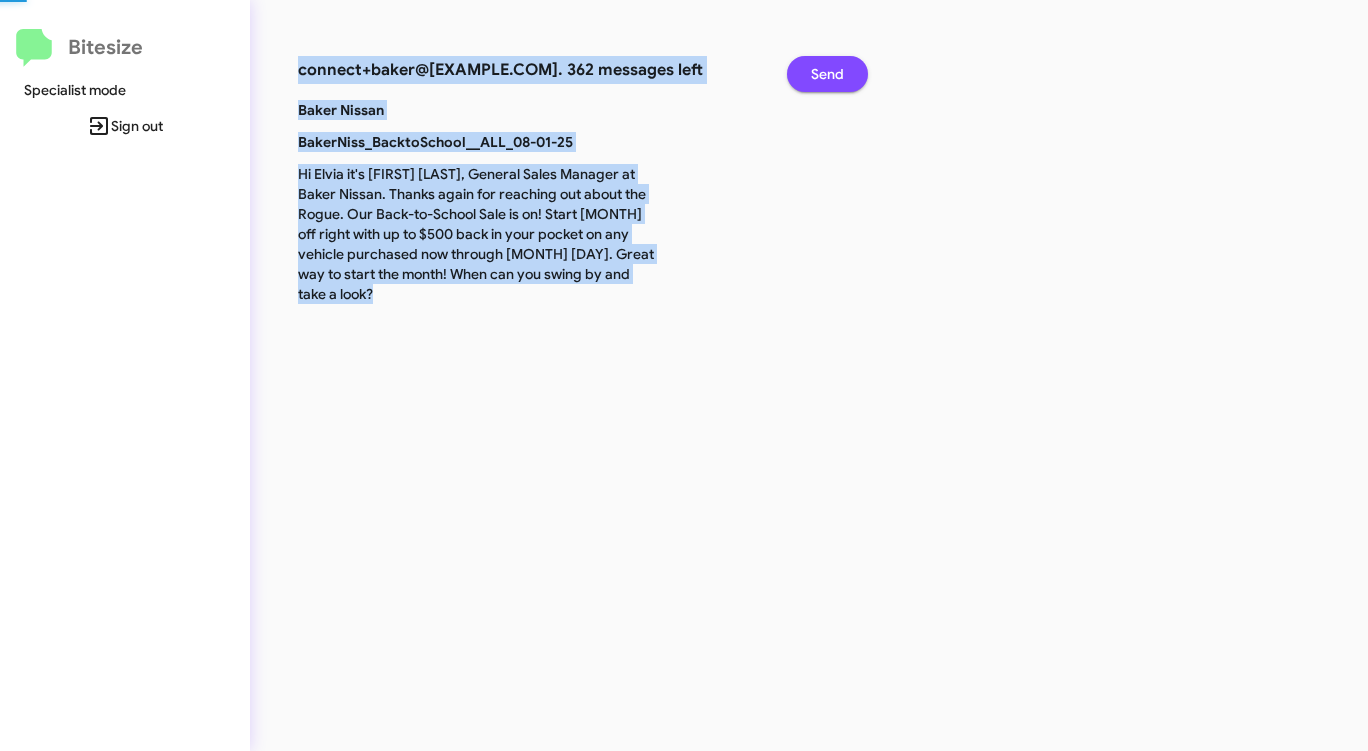 click on "Send" 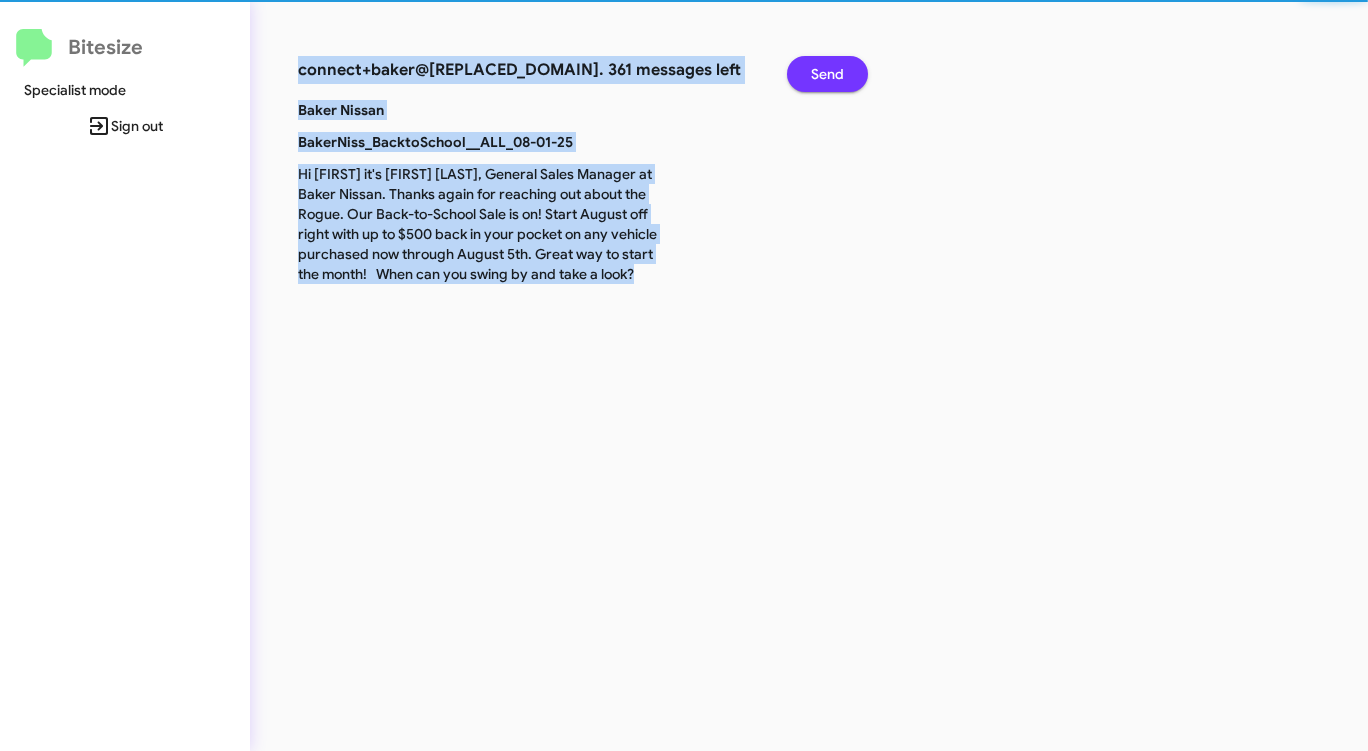click on "Send" 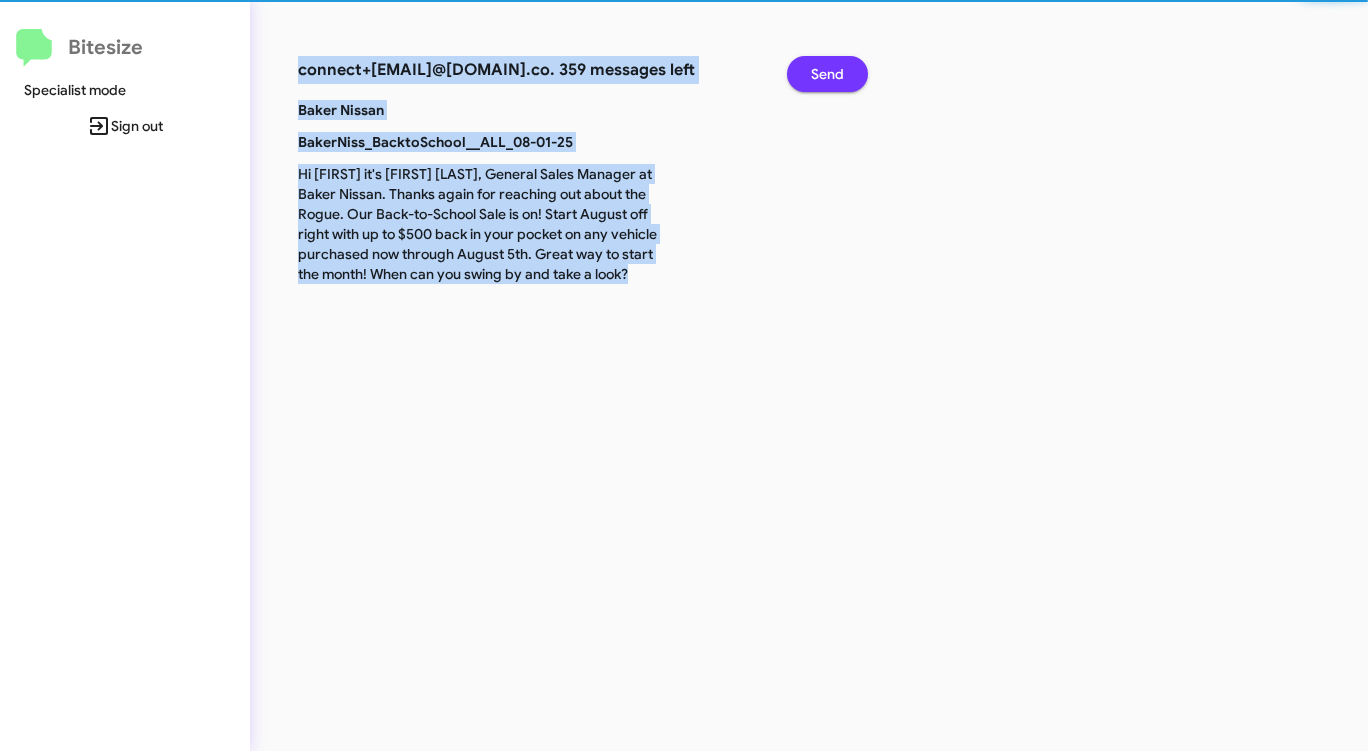 click on "Send" 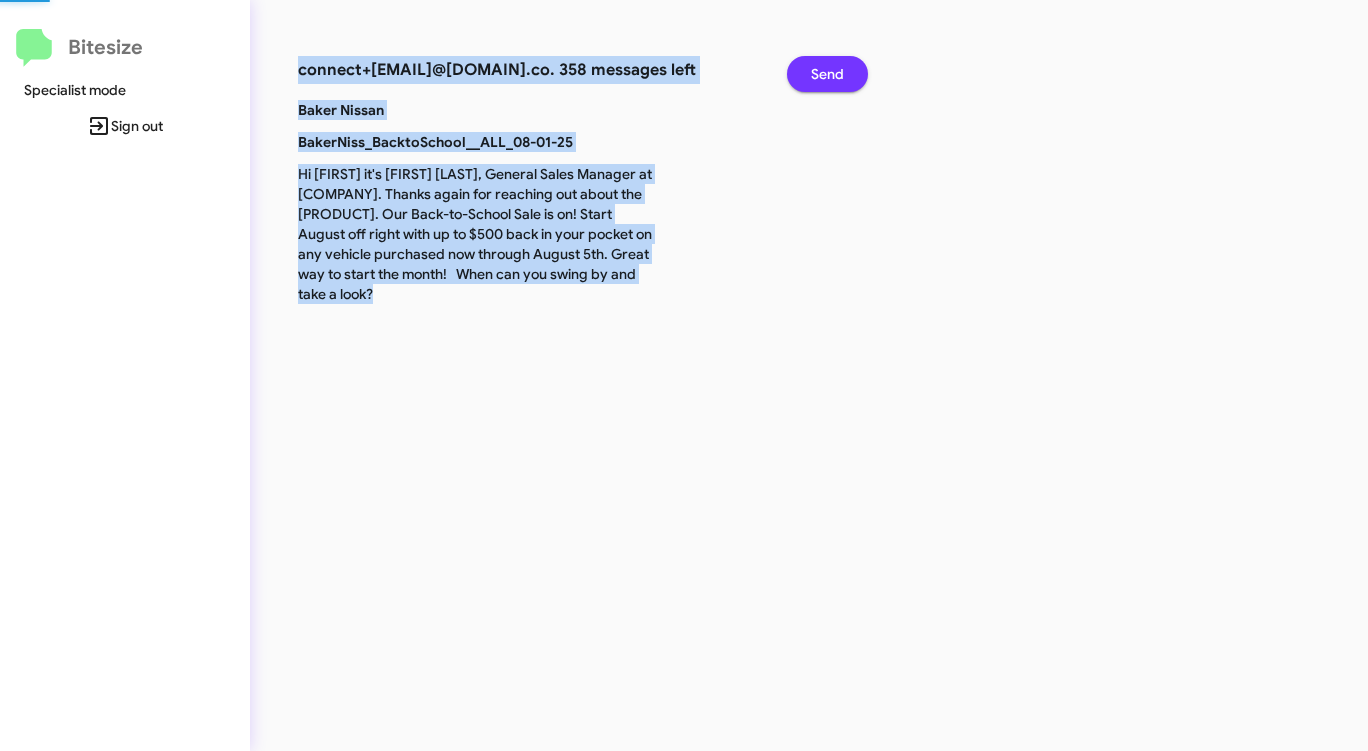 click on "Send" 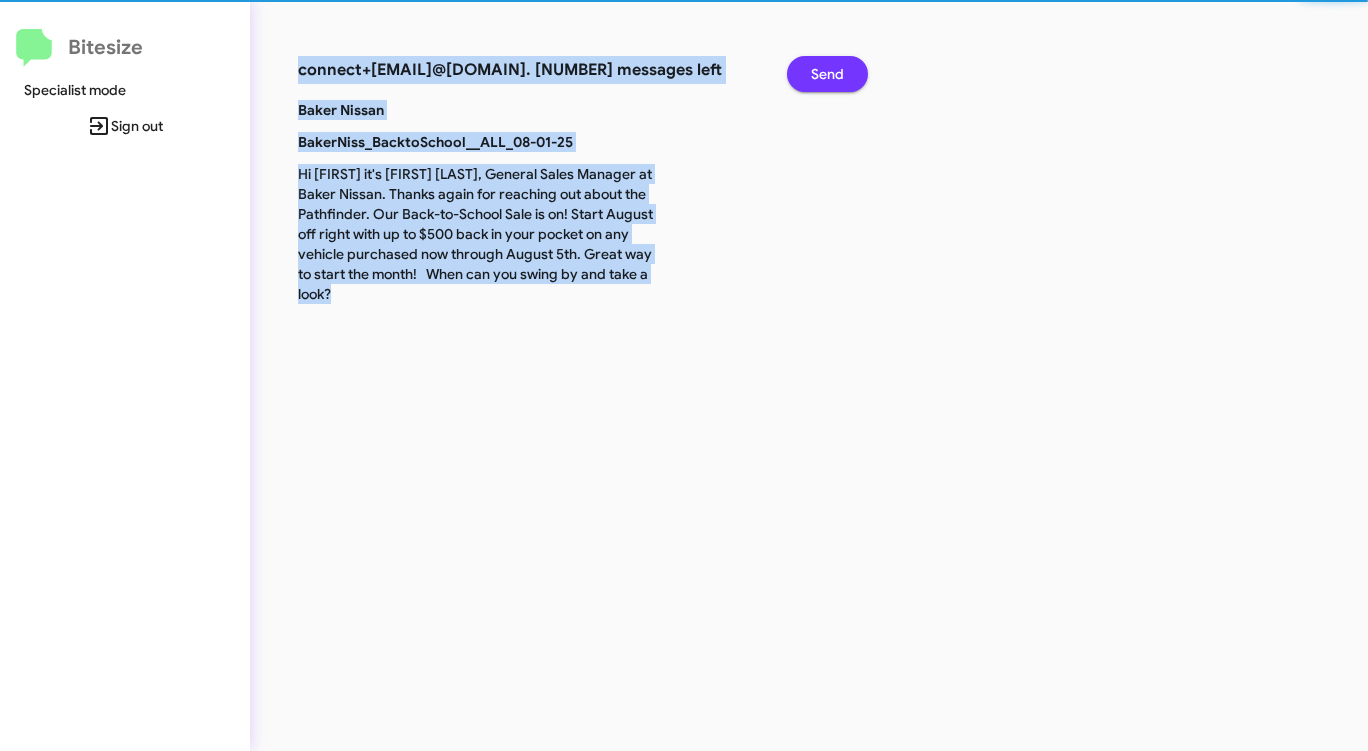click on "Send" 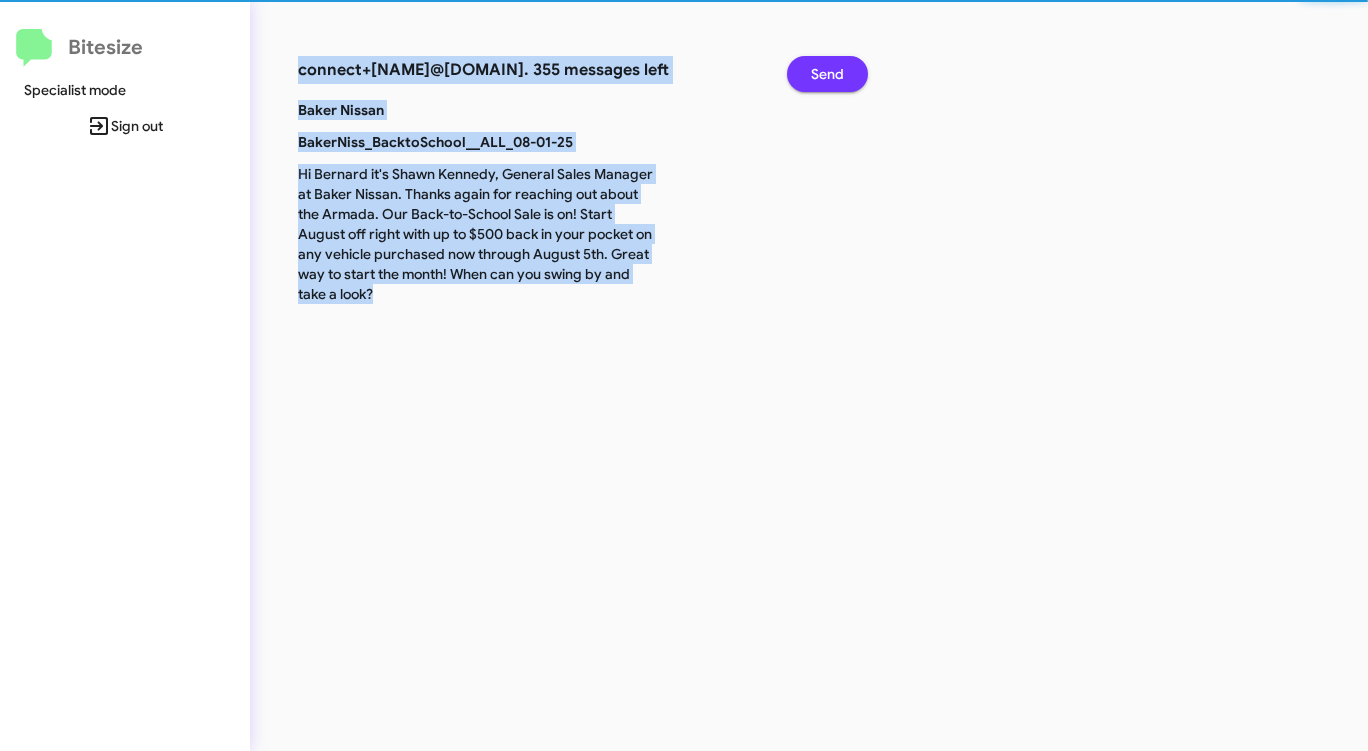 click on "Send" 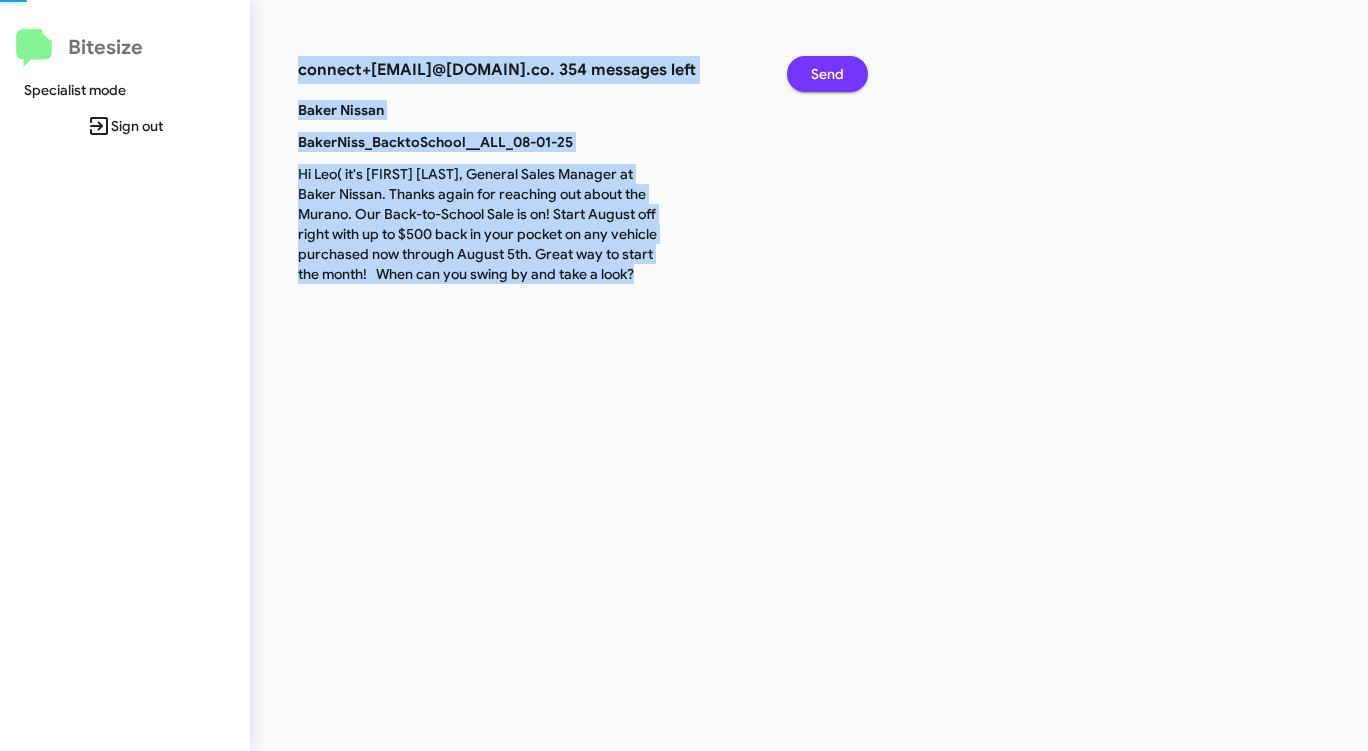 click on "Send" 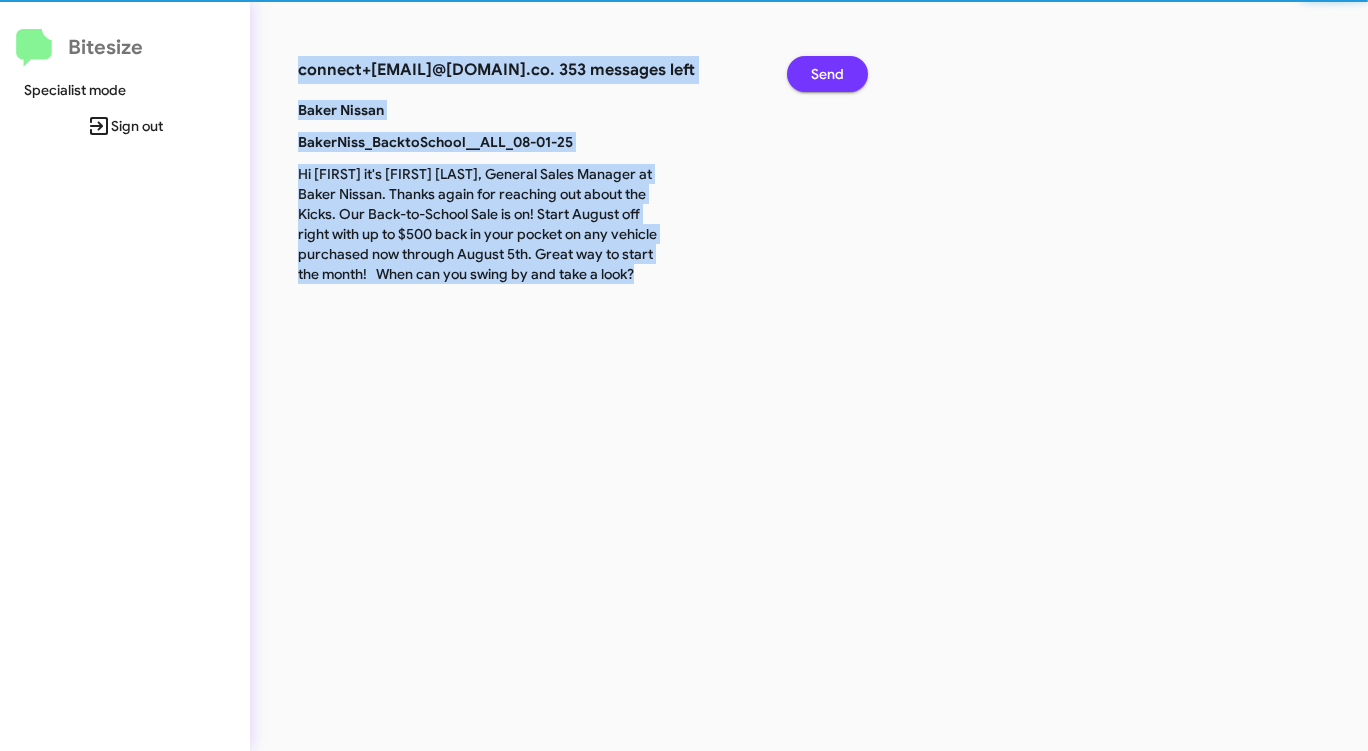 click on "Send" 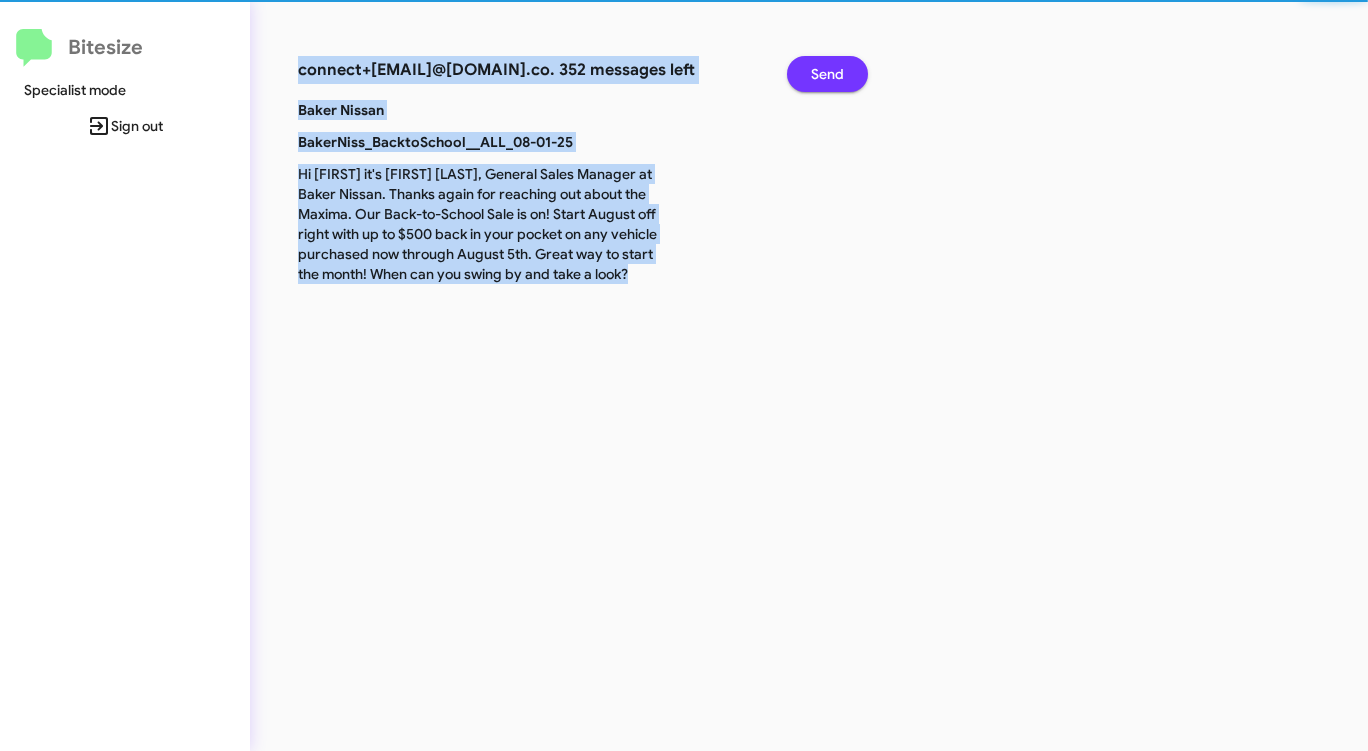 click on "Send" 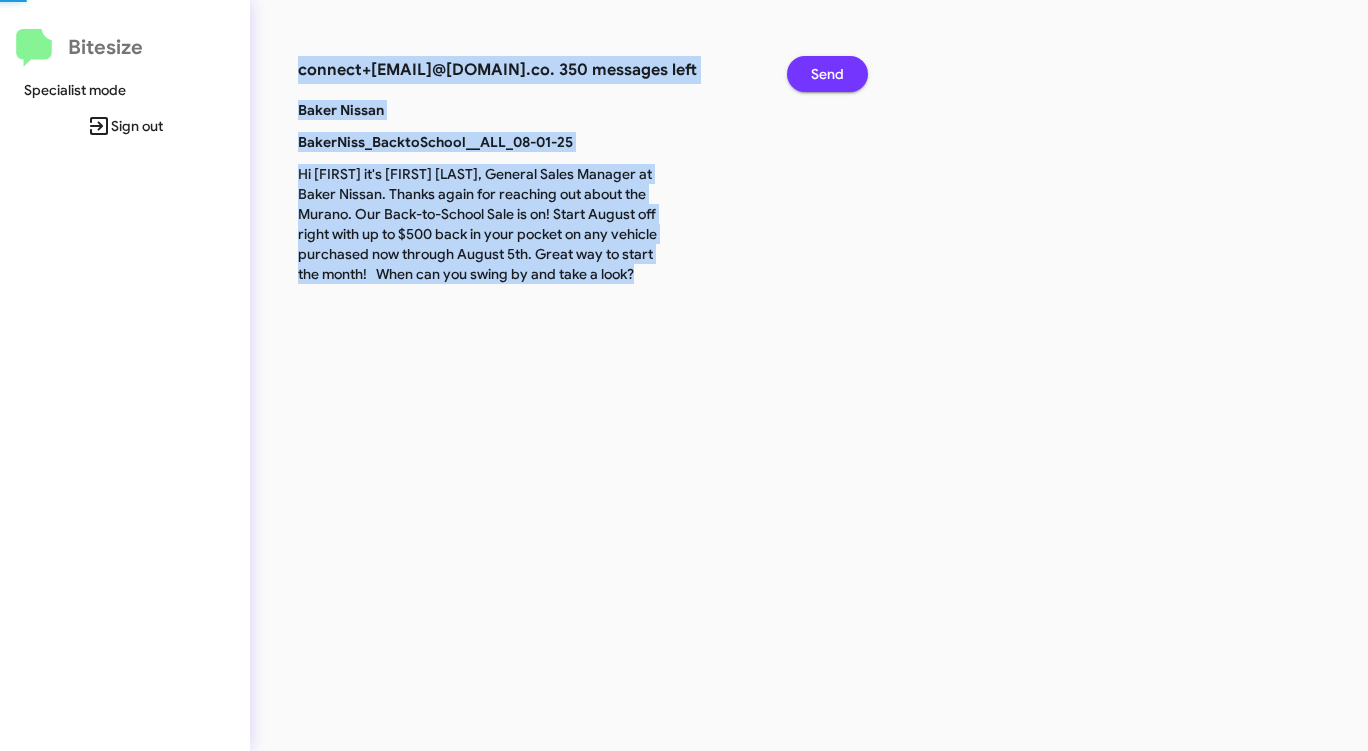 click on "Send" 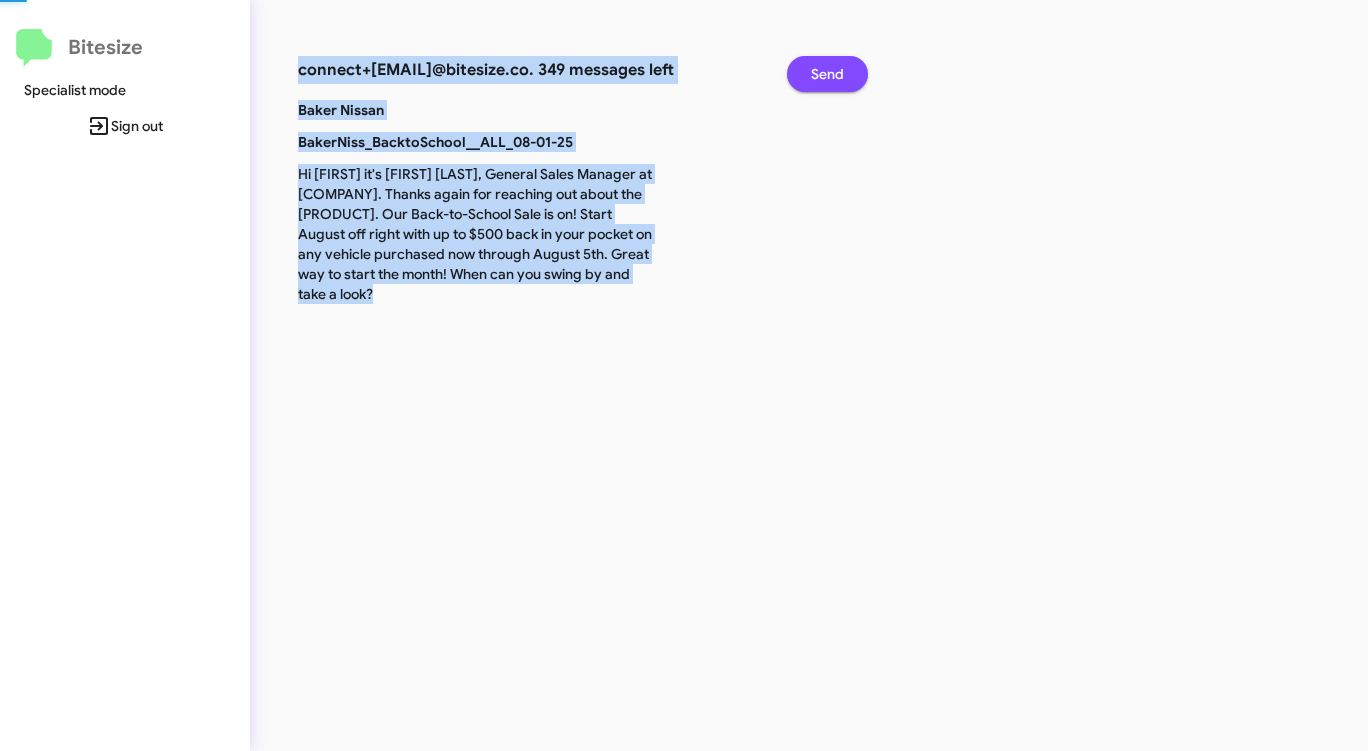 click on "Send" 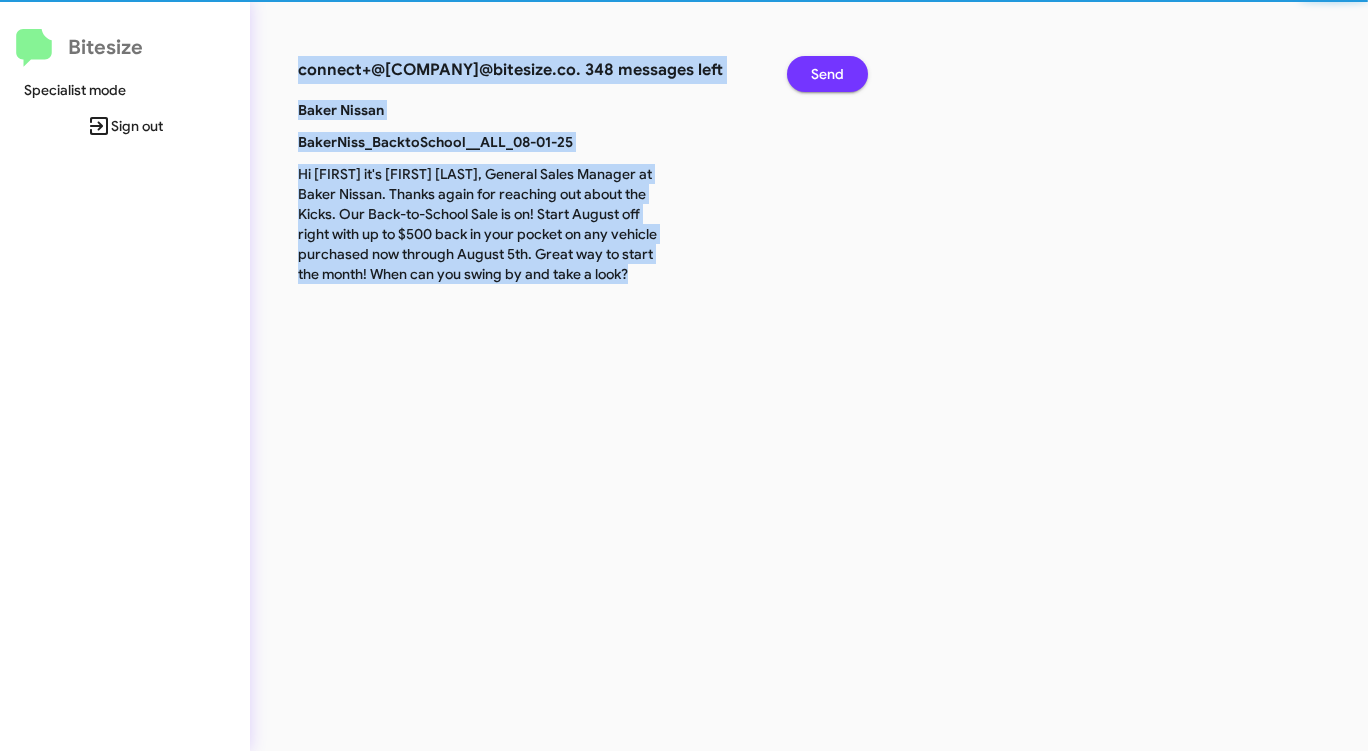 click on "Send" 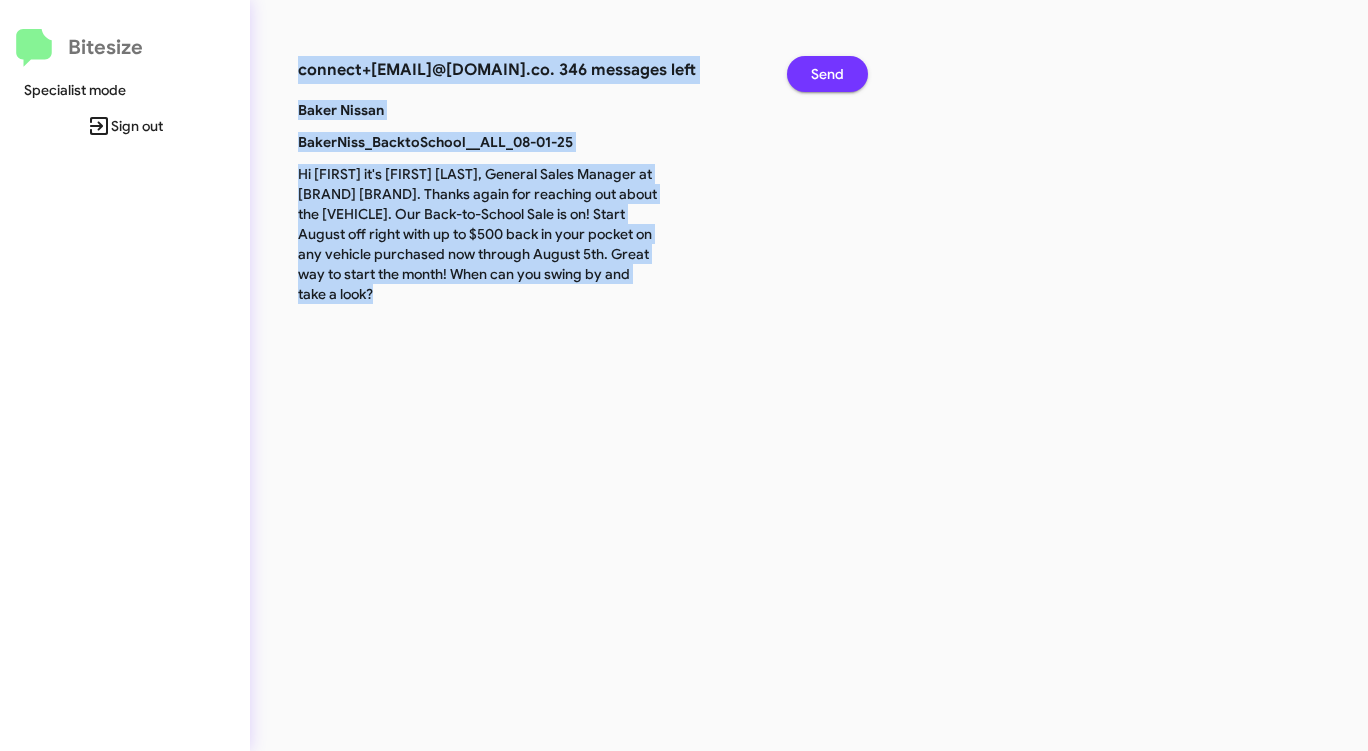 click on "Send" 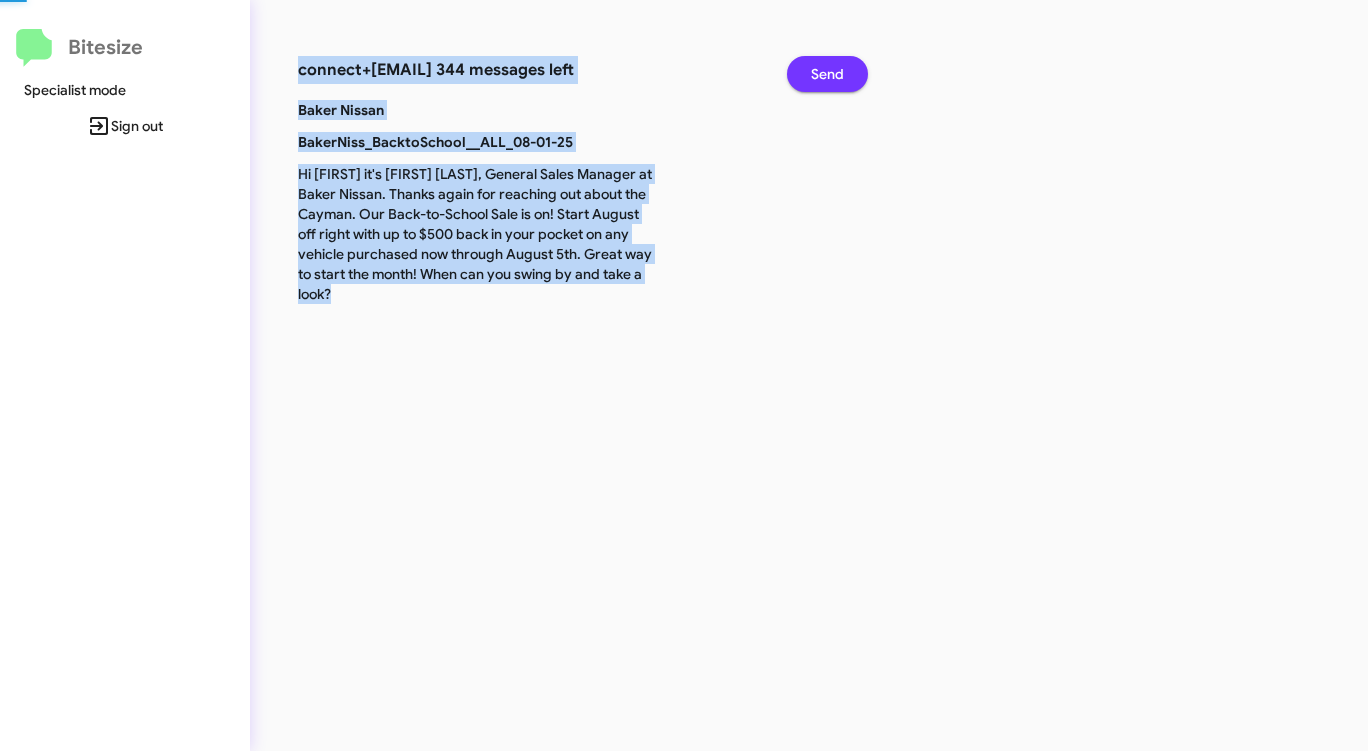 click on "Send" 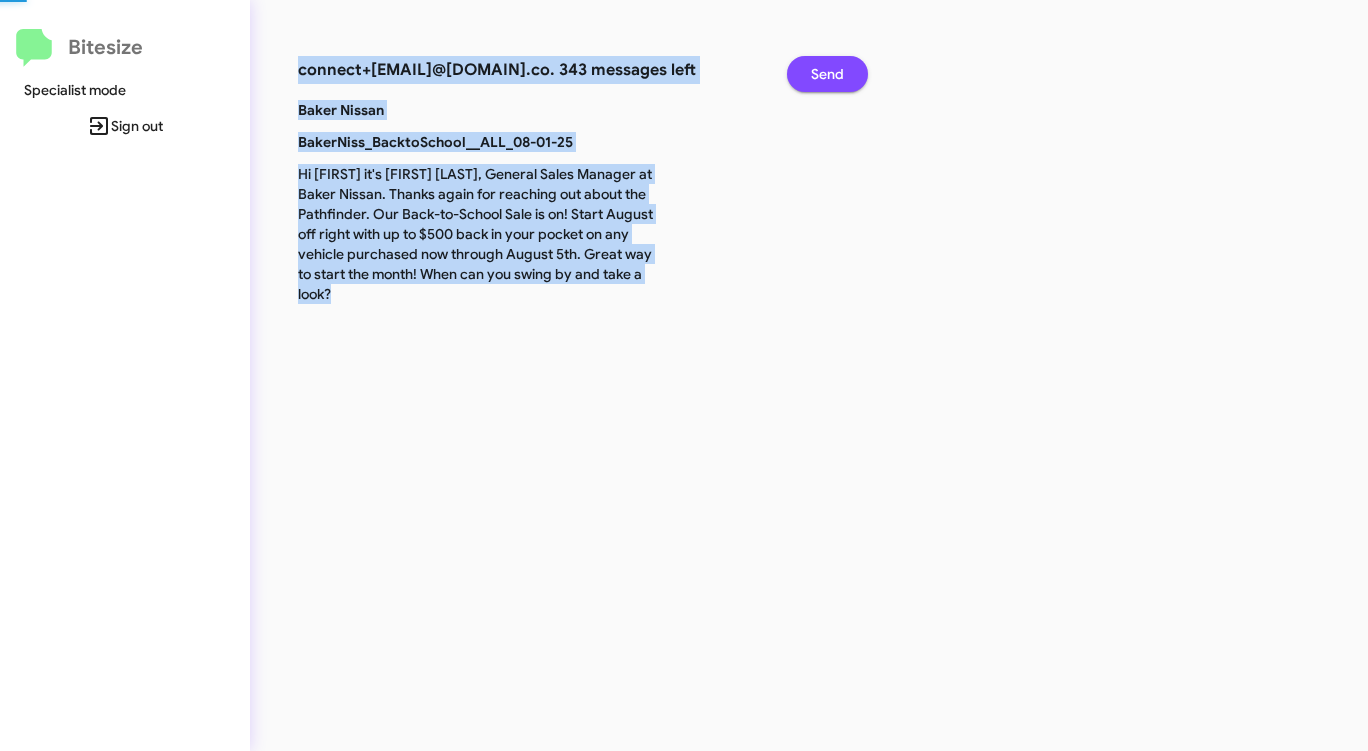 click on "Send" 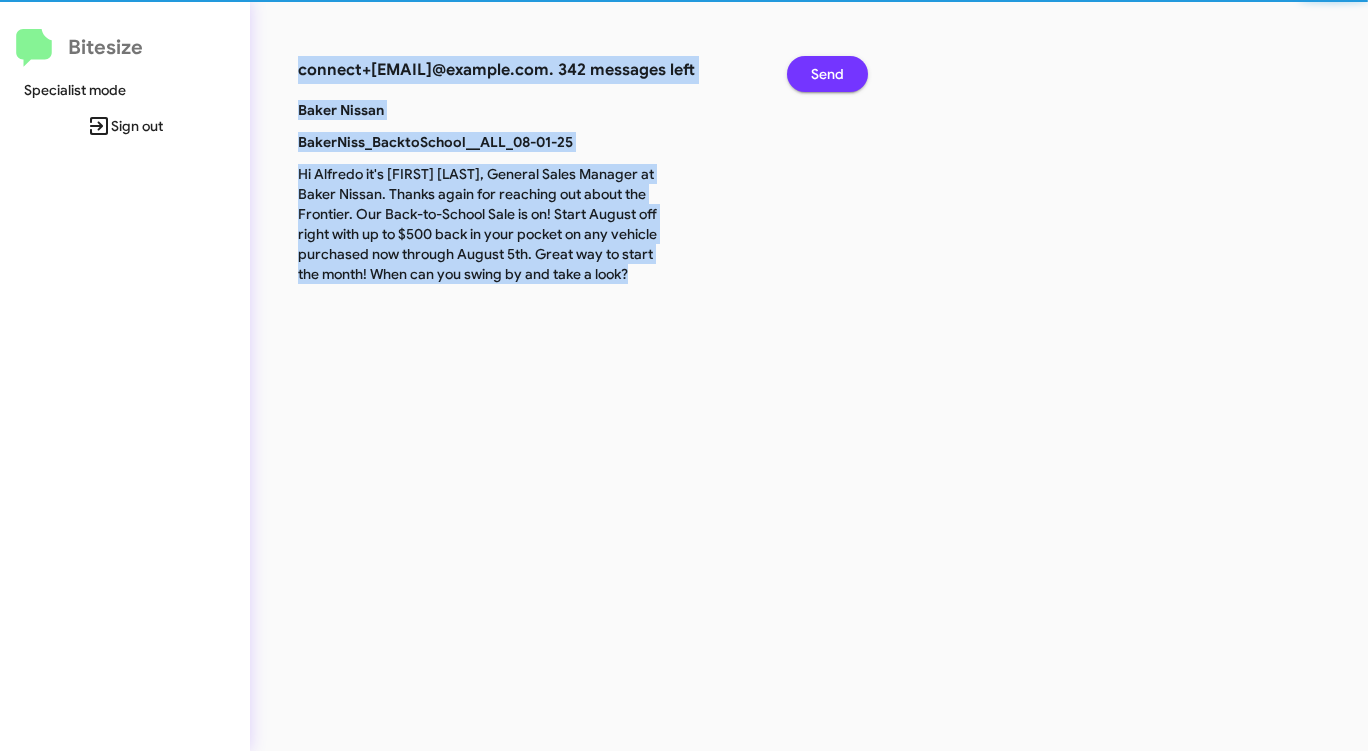 click on "Send" 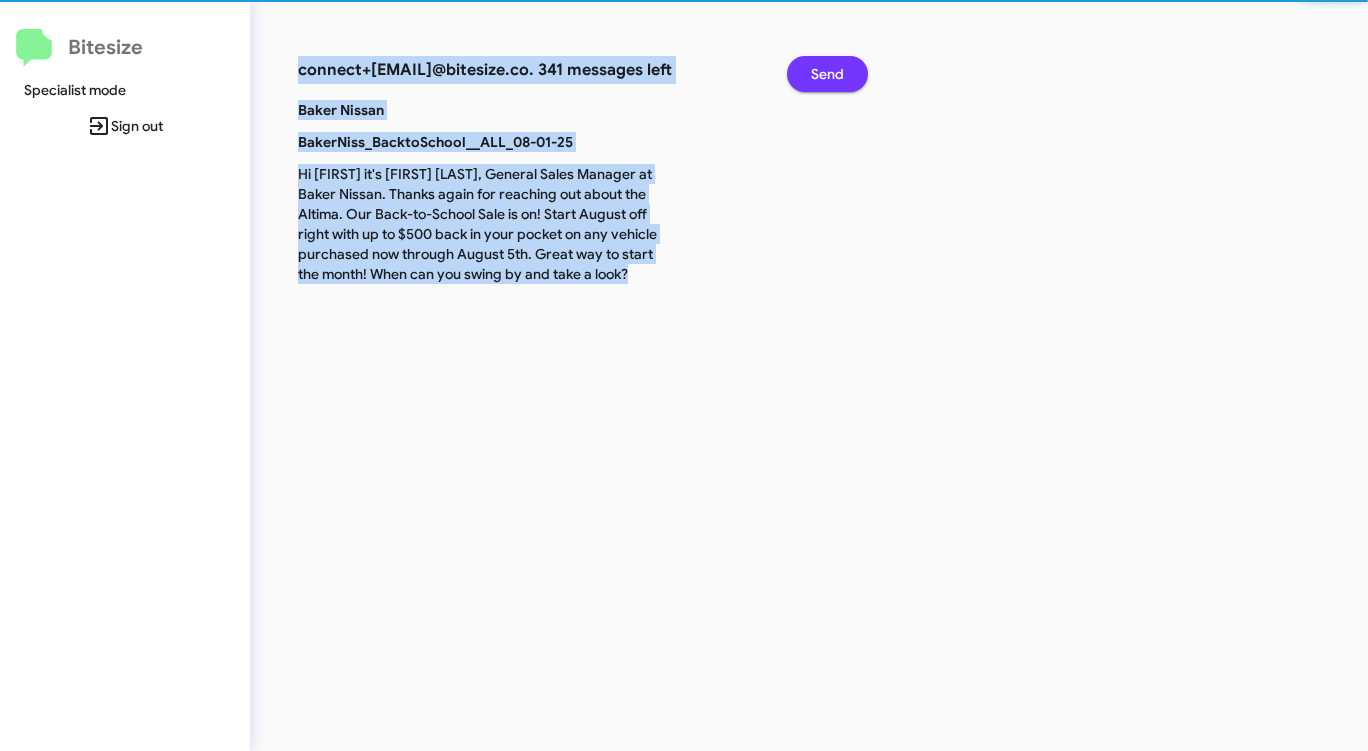 click on "Send" 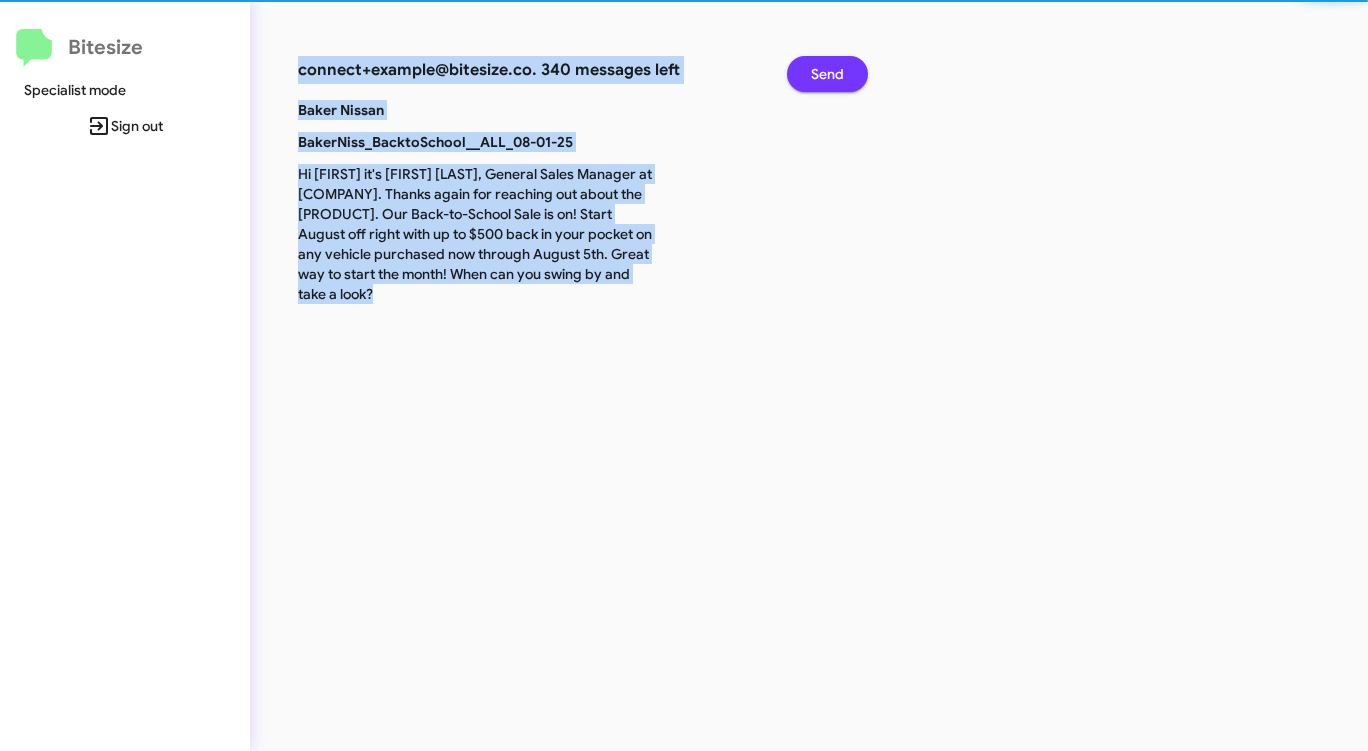 click on "Send" 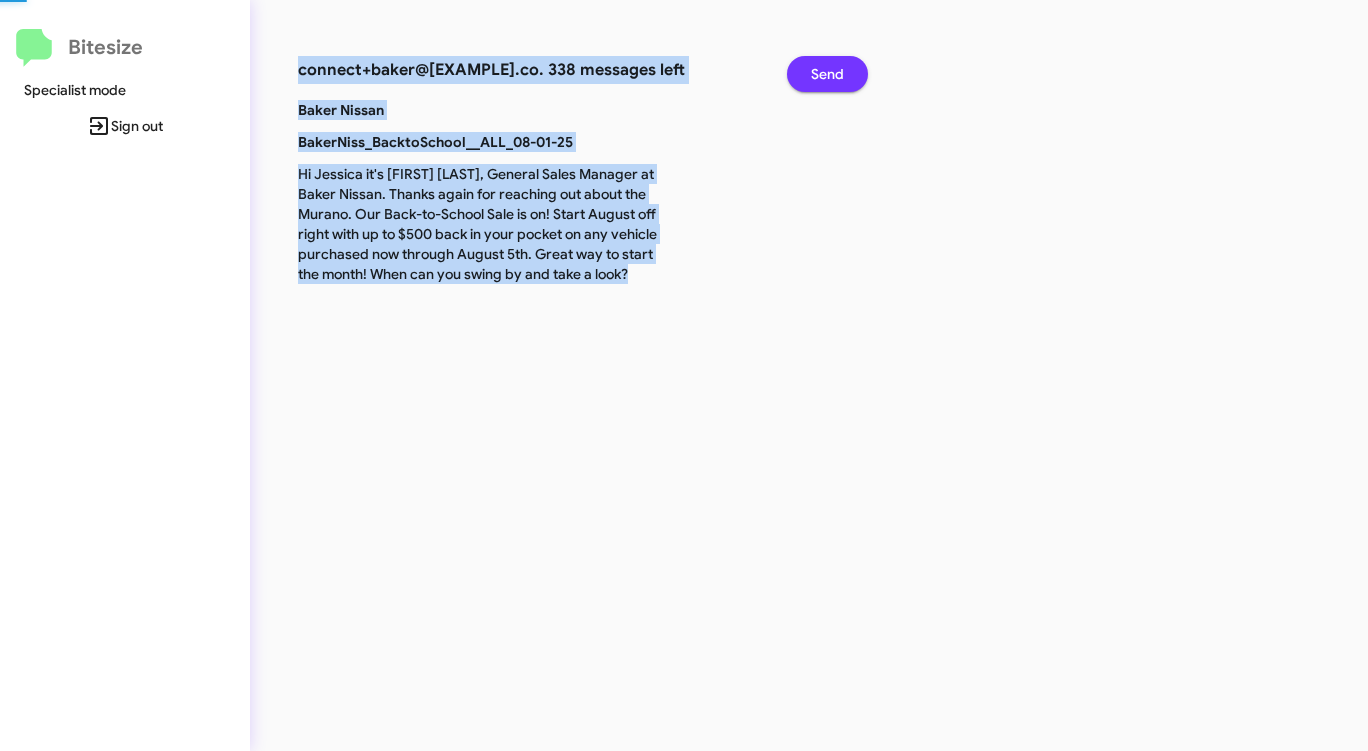 click on "Send" 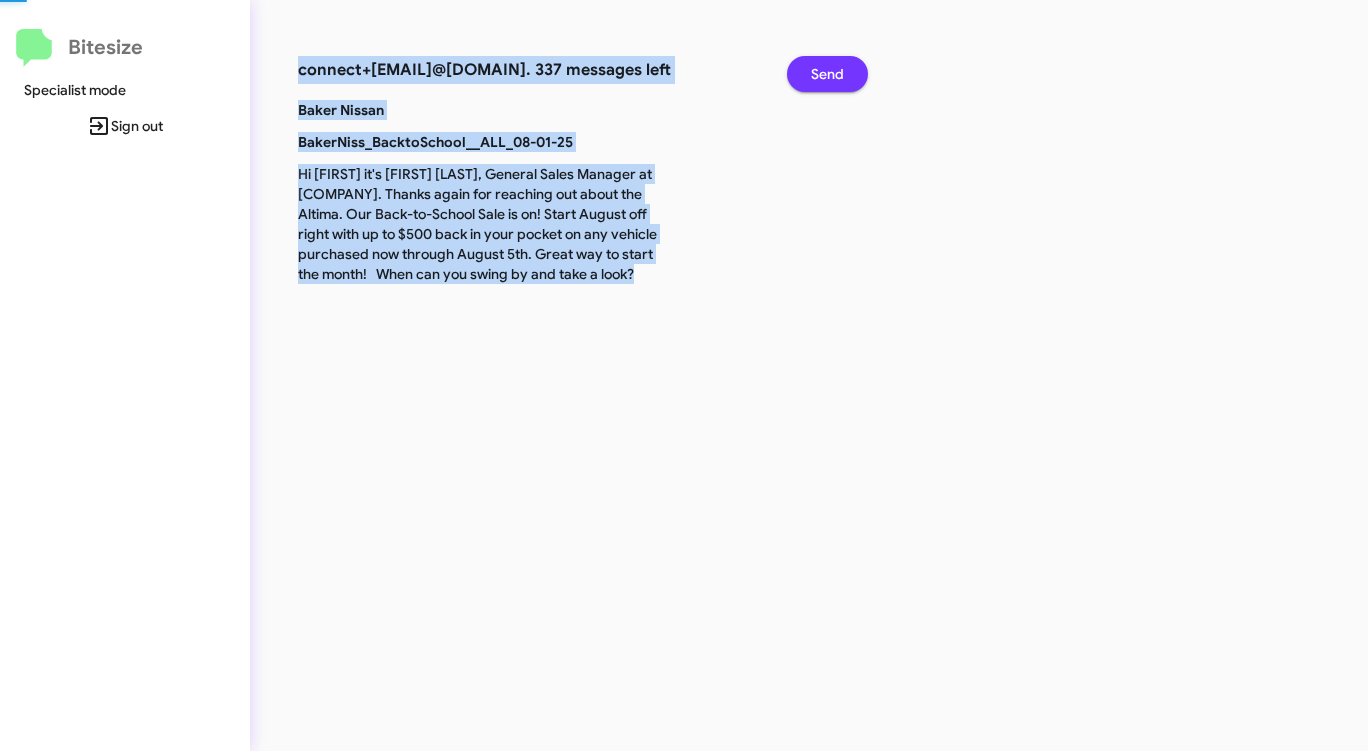 click on "Send" 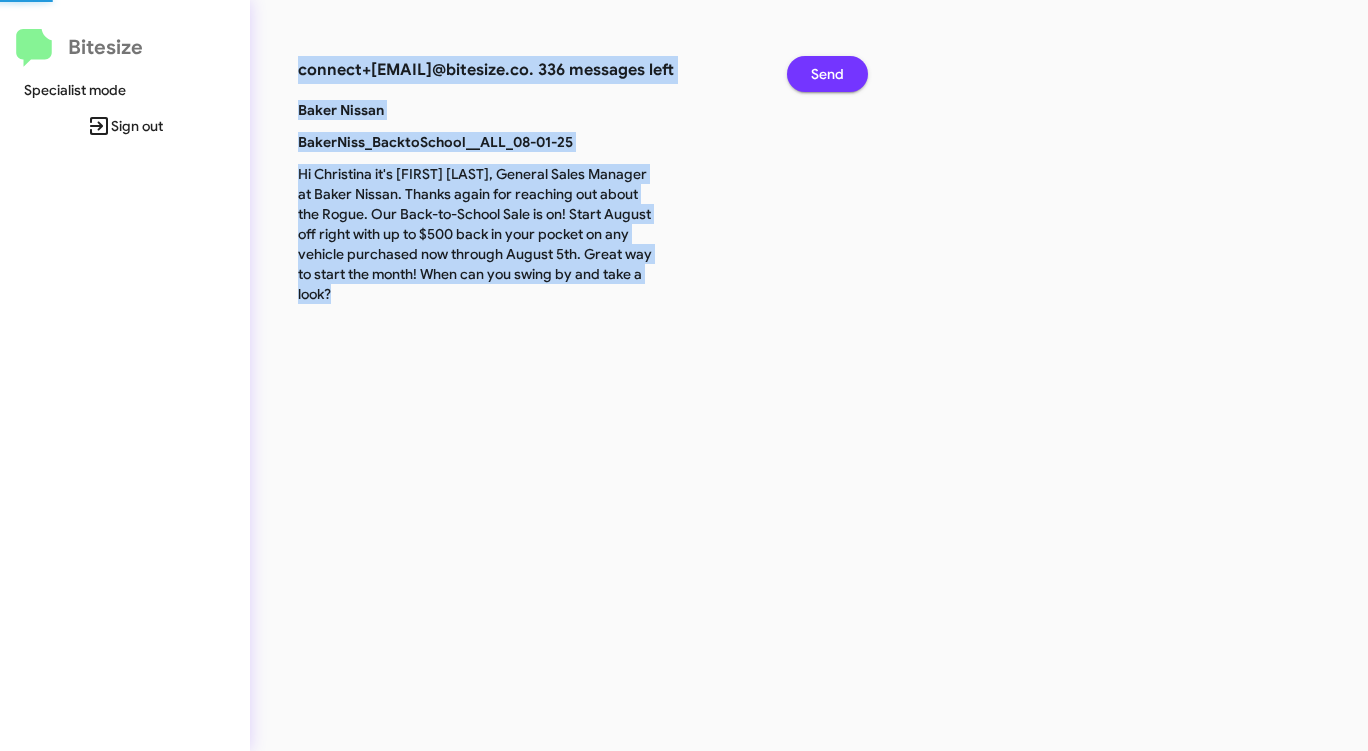 click on "Send" 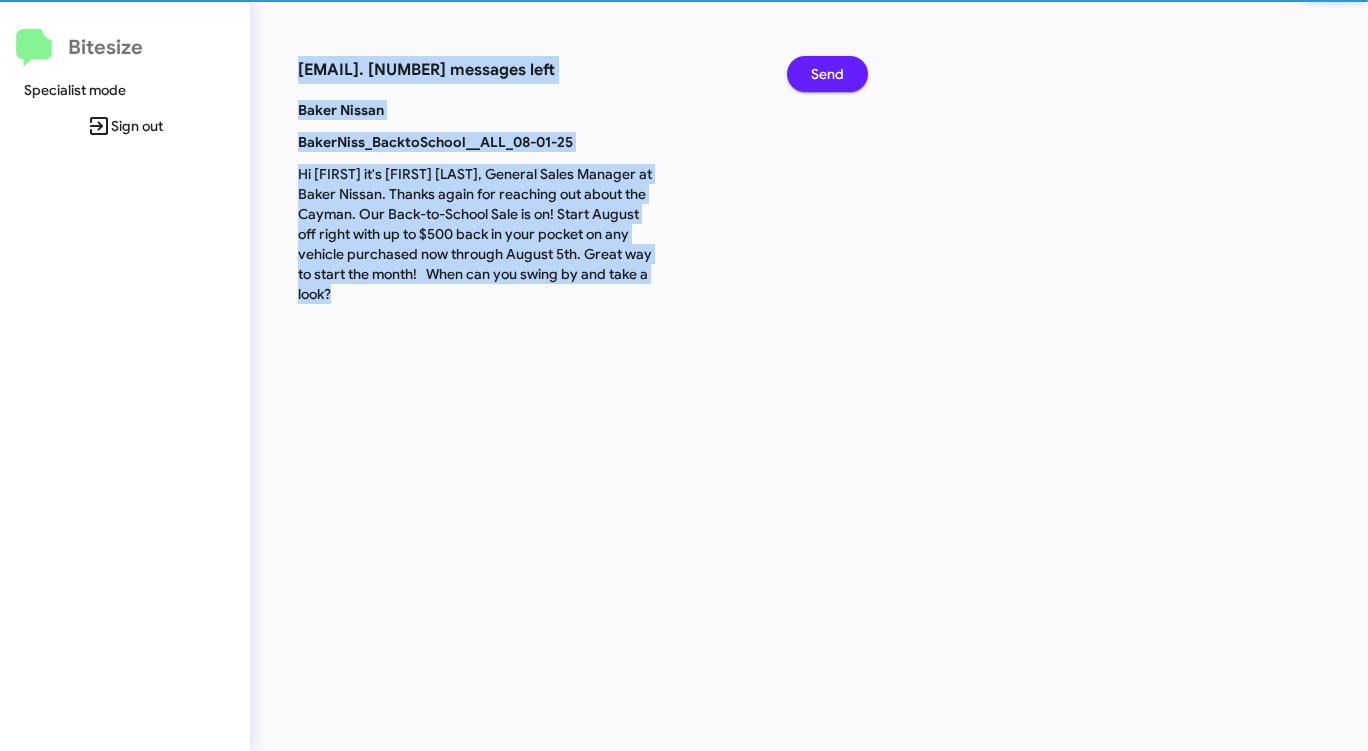 click on "Send" 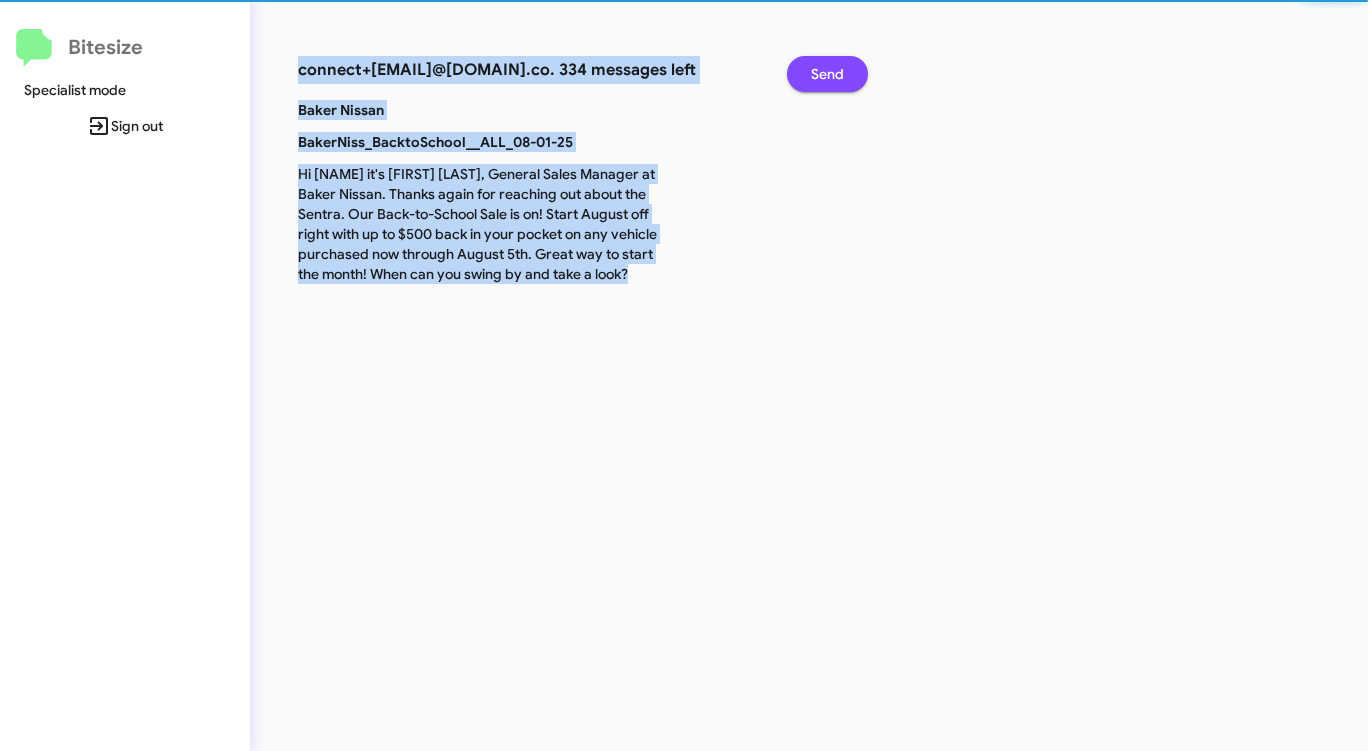 click on "Send" 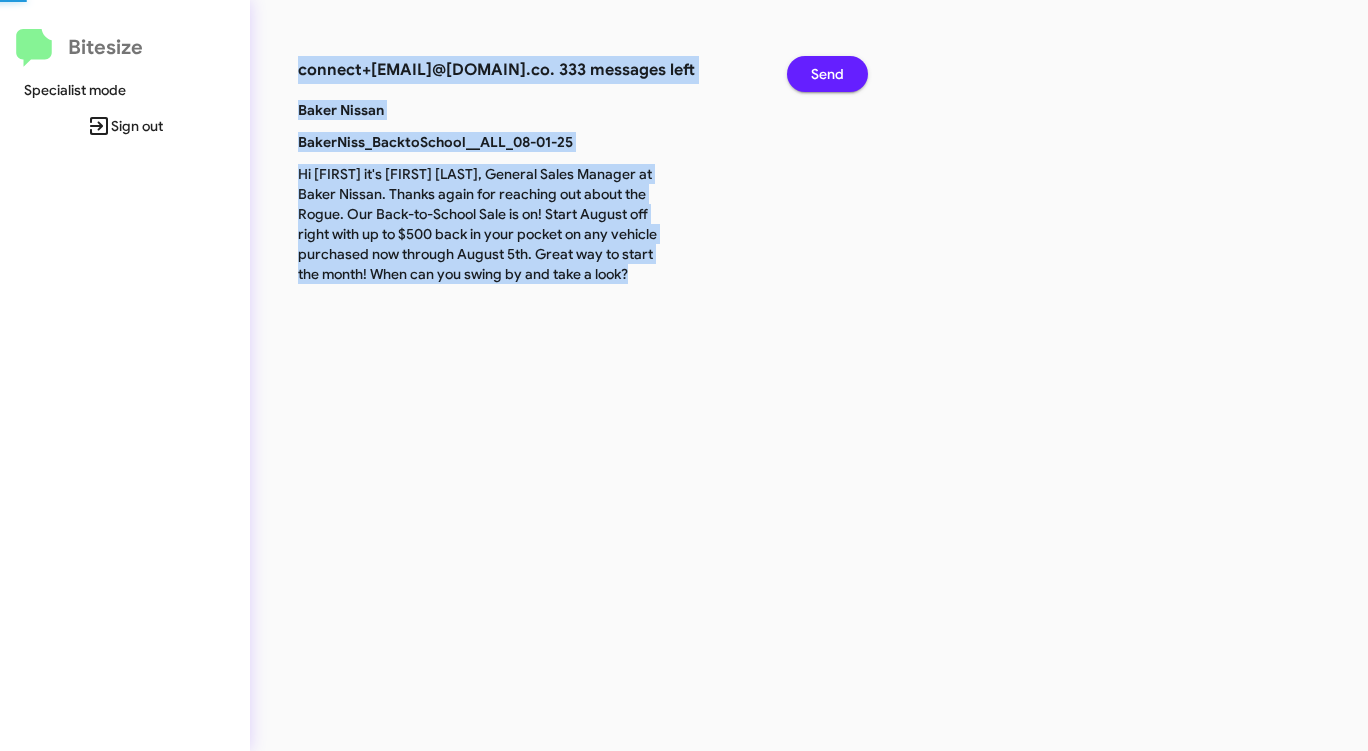 click on "Send" 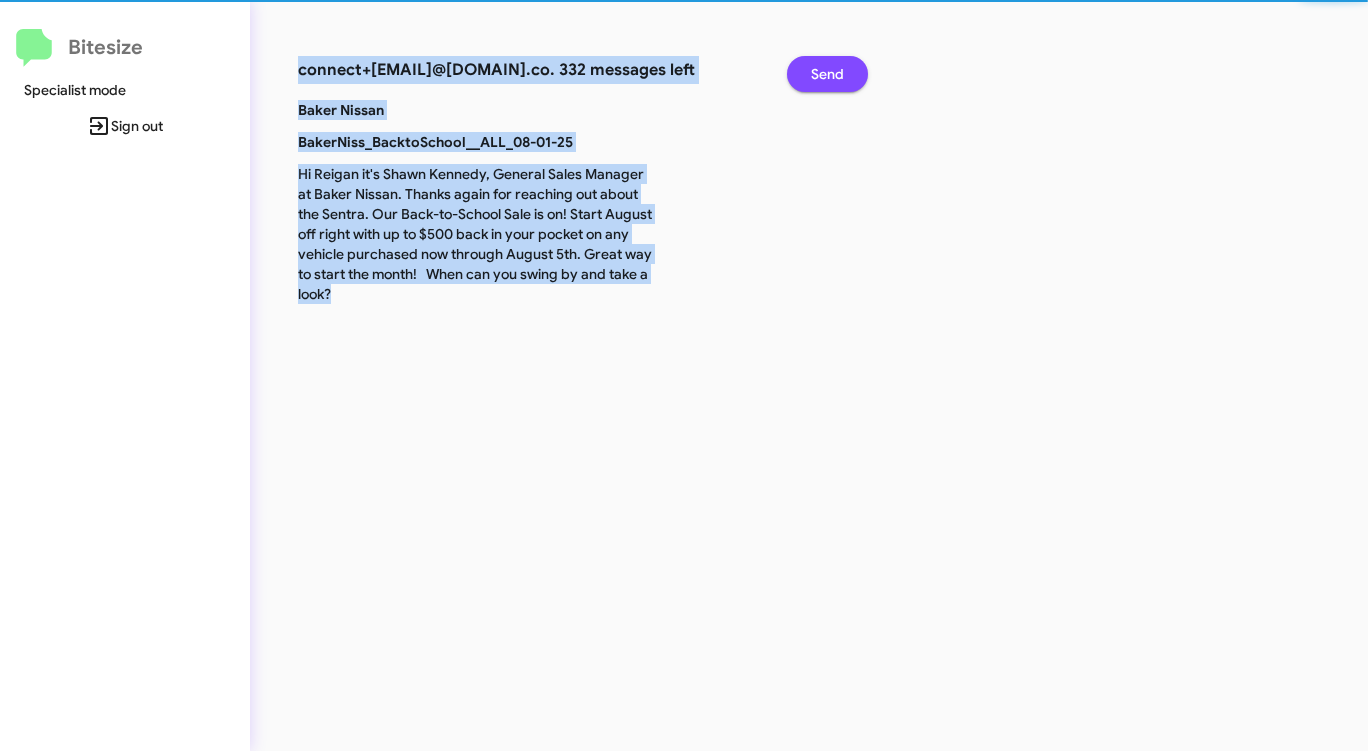 click on "Send" 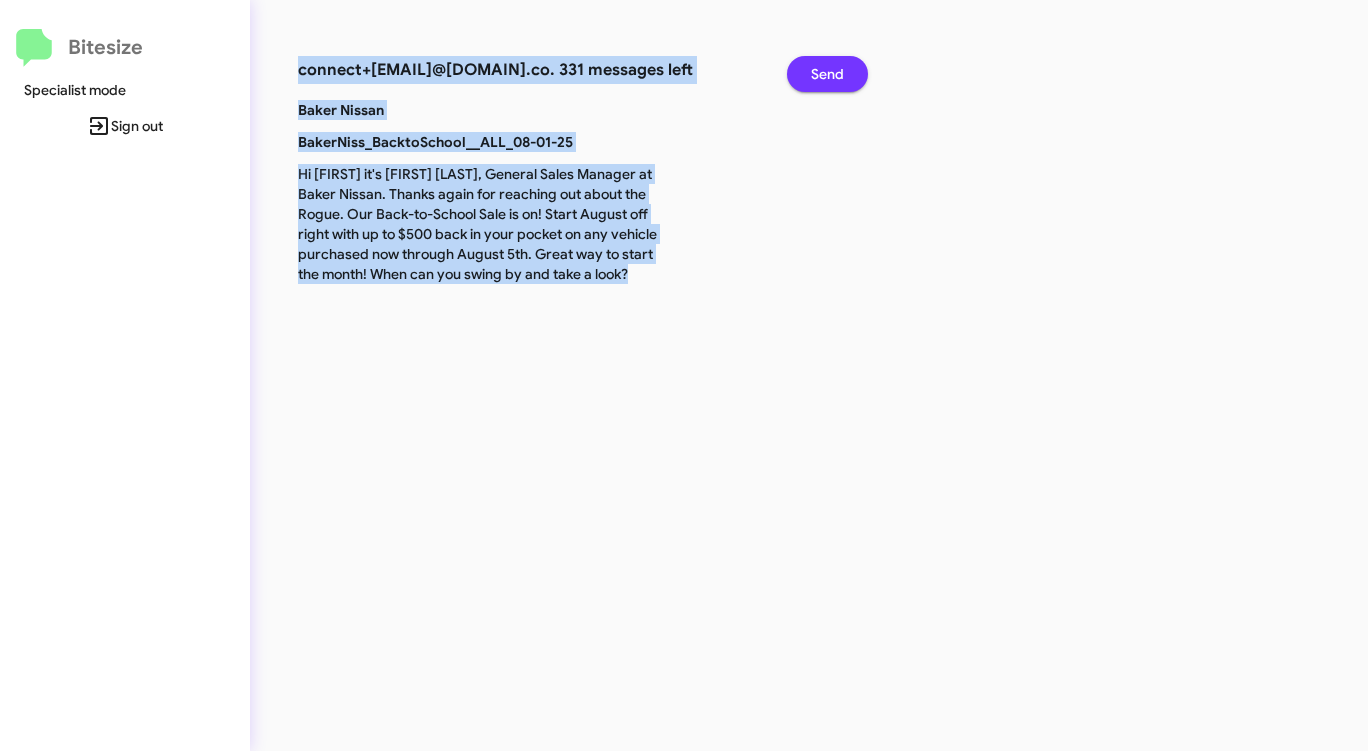 click on "Send" 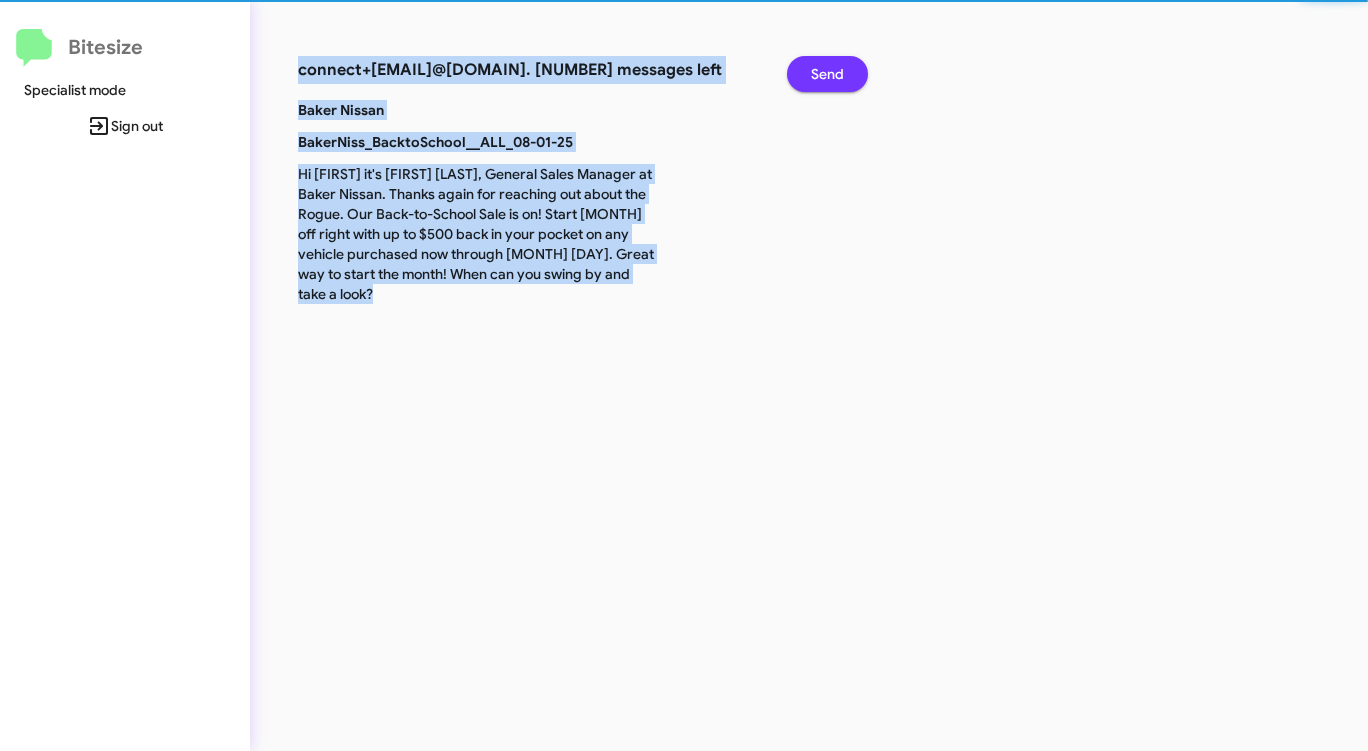 click on "Send" 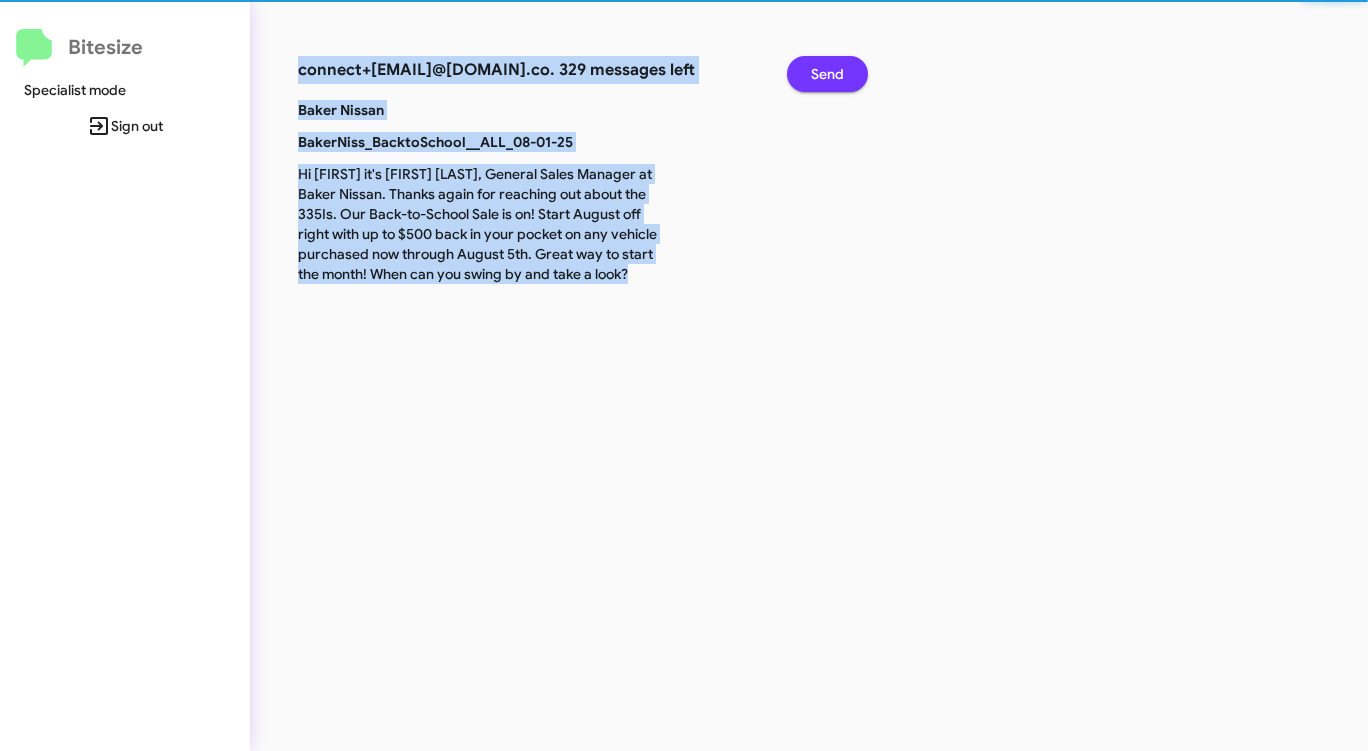 click on "Send" 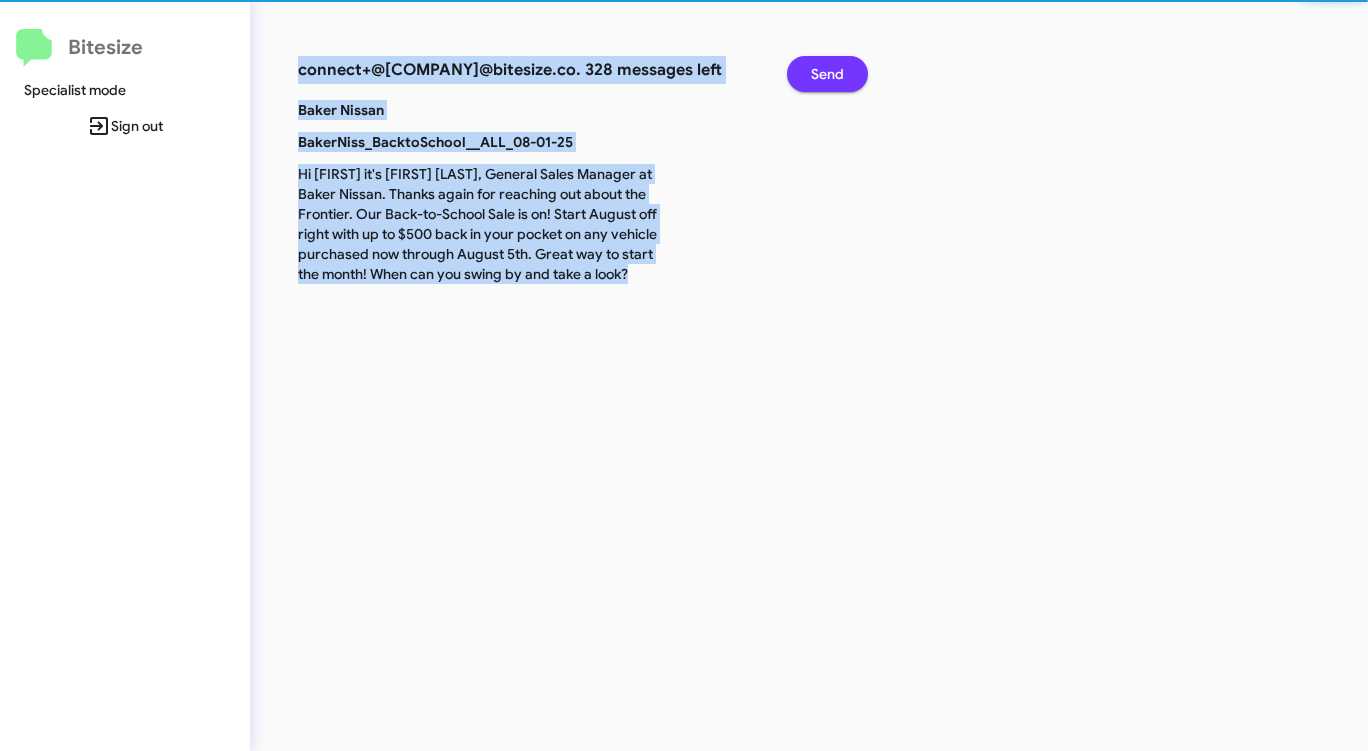 click on "Send" 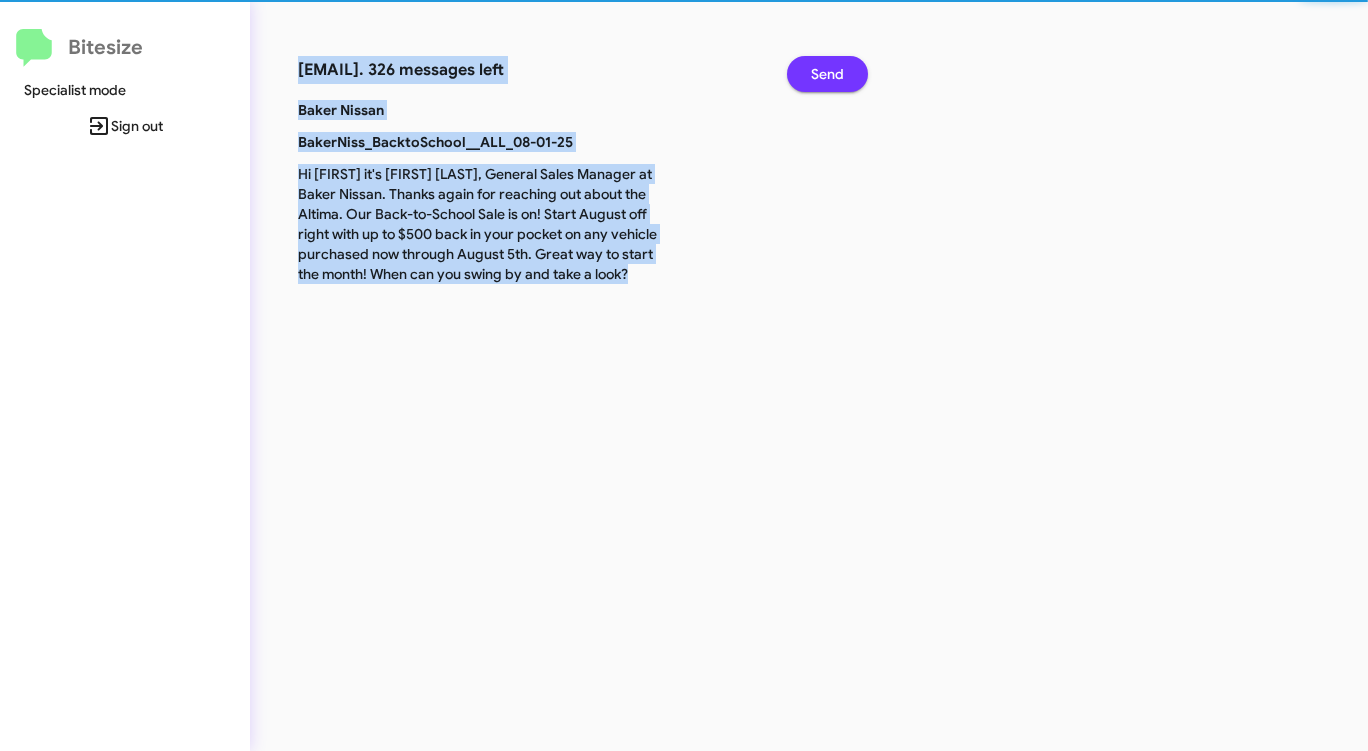 click on "Send" 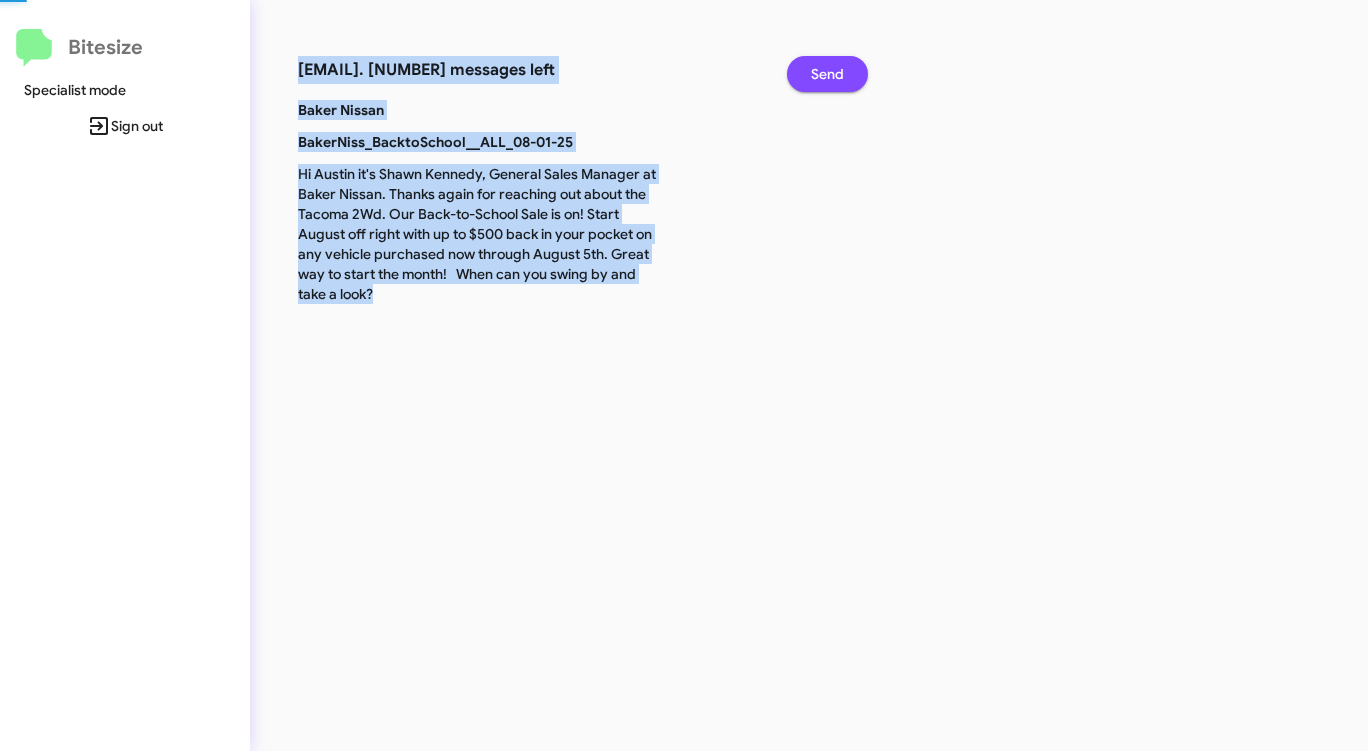click on "Send" 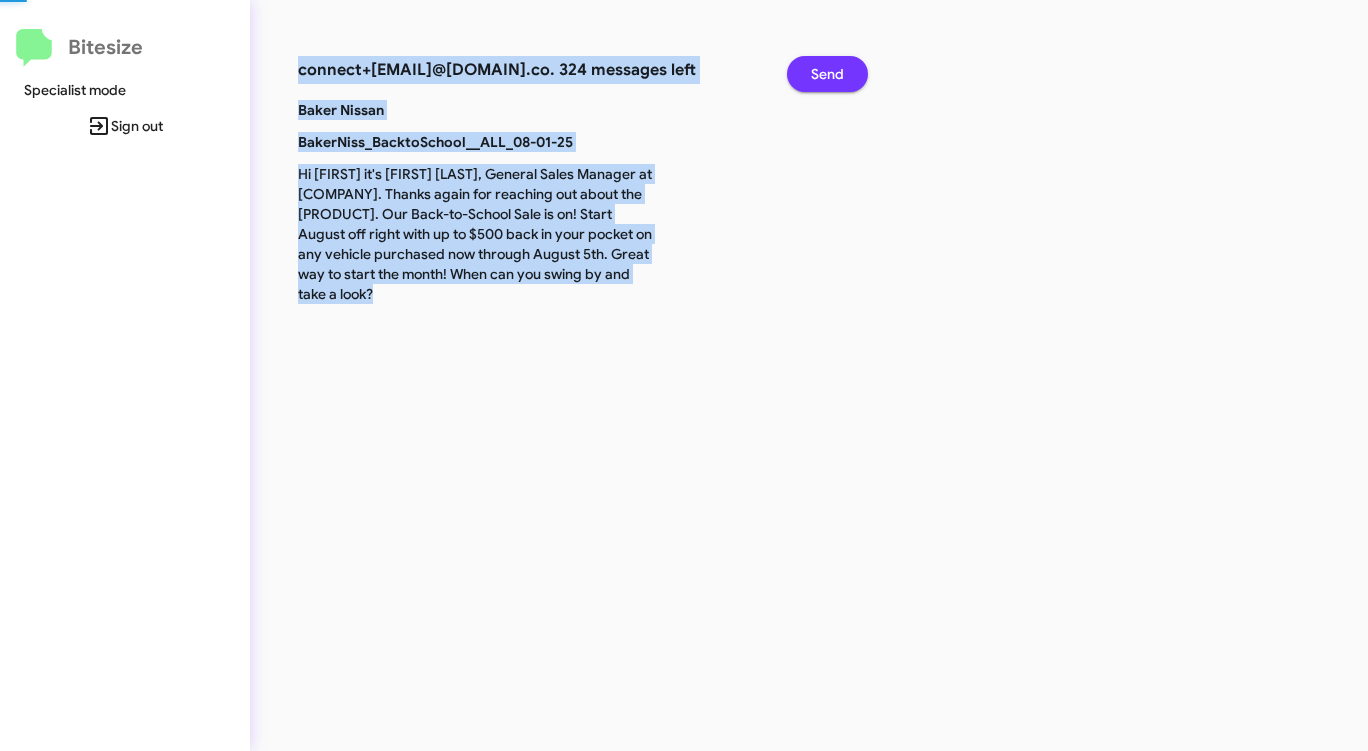 click on "Send" 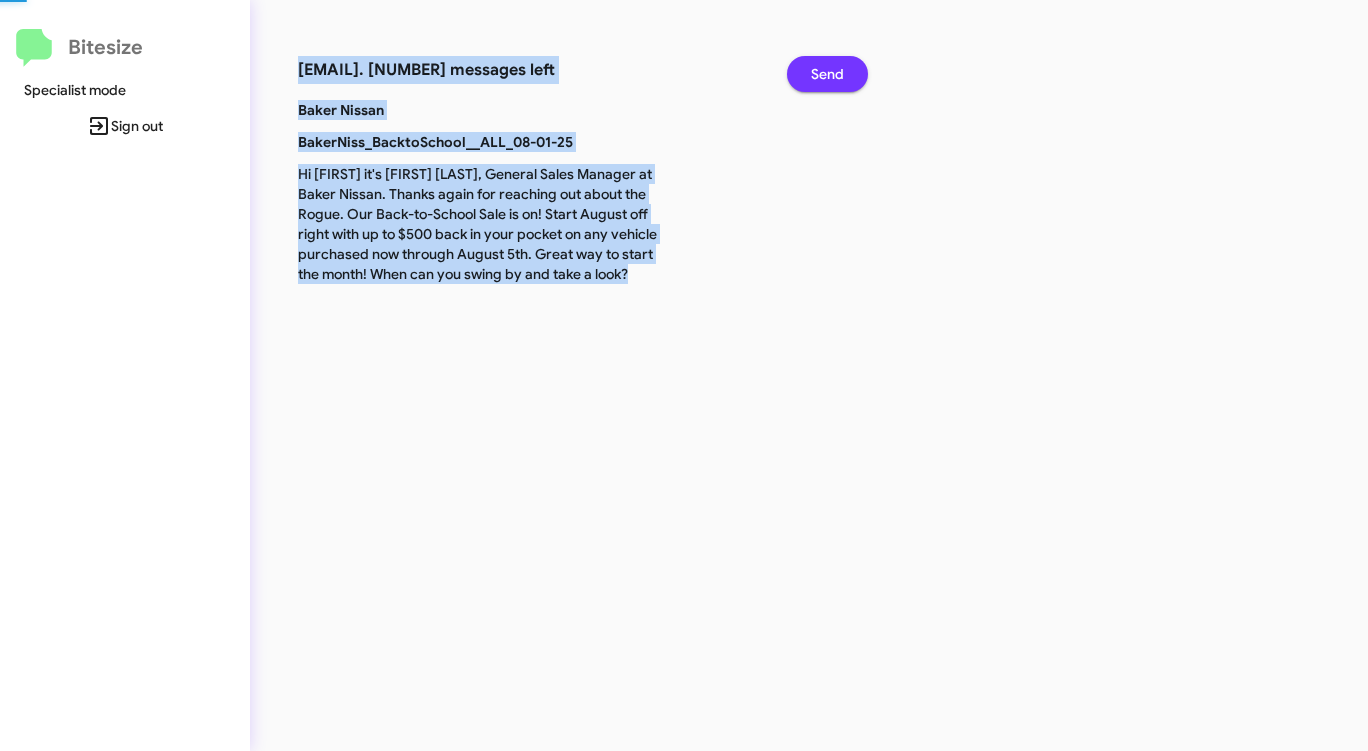 click on "Send" 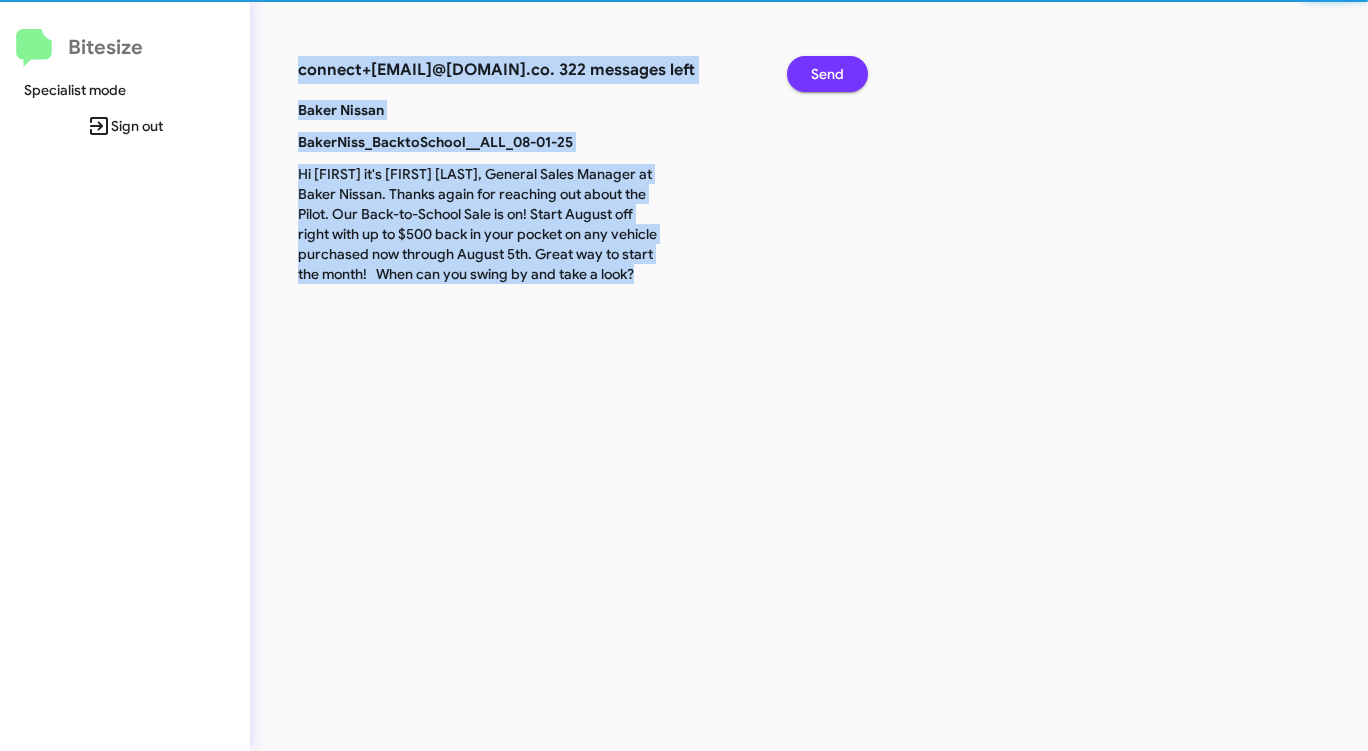 click on "Send" 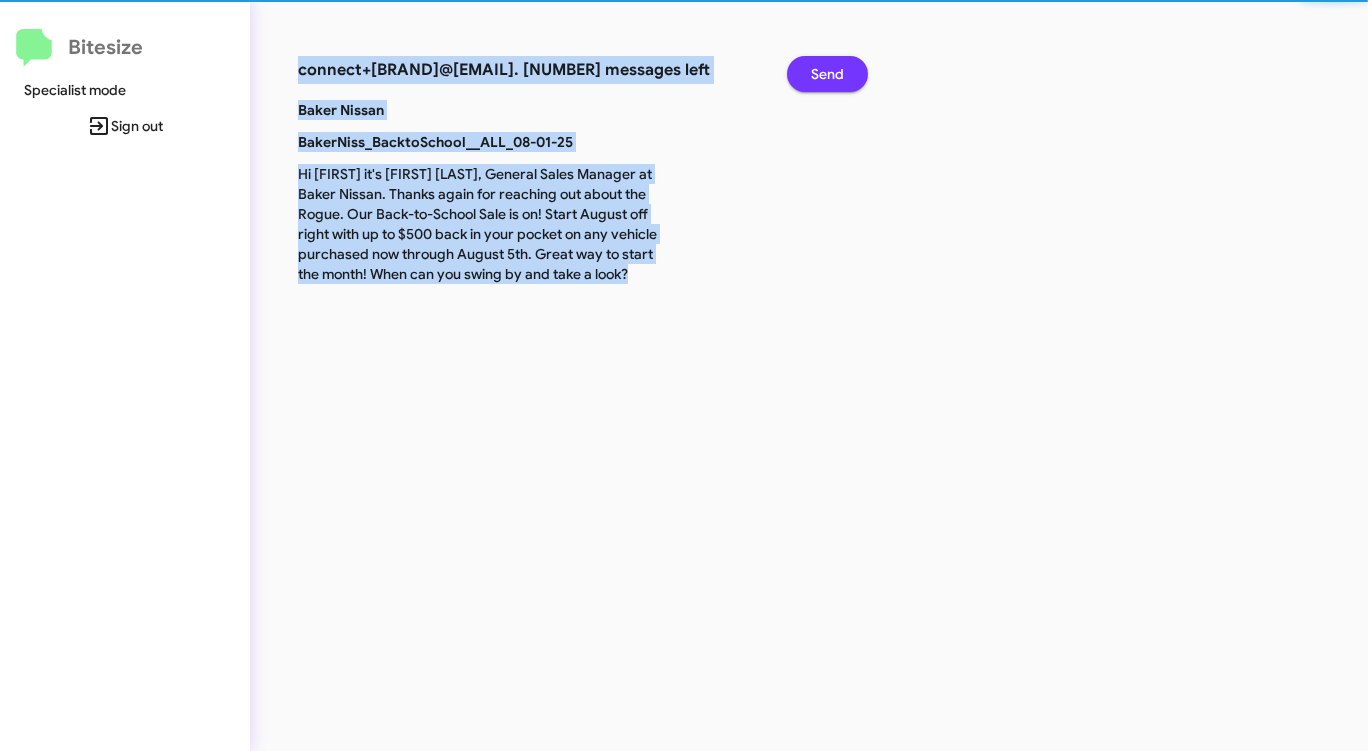 click on "Send" 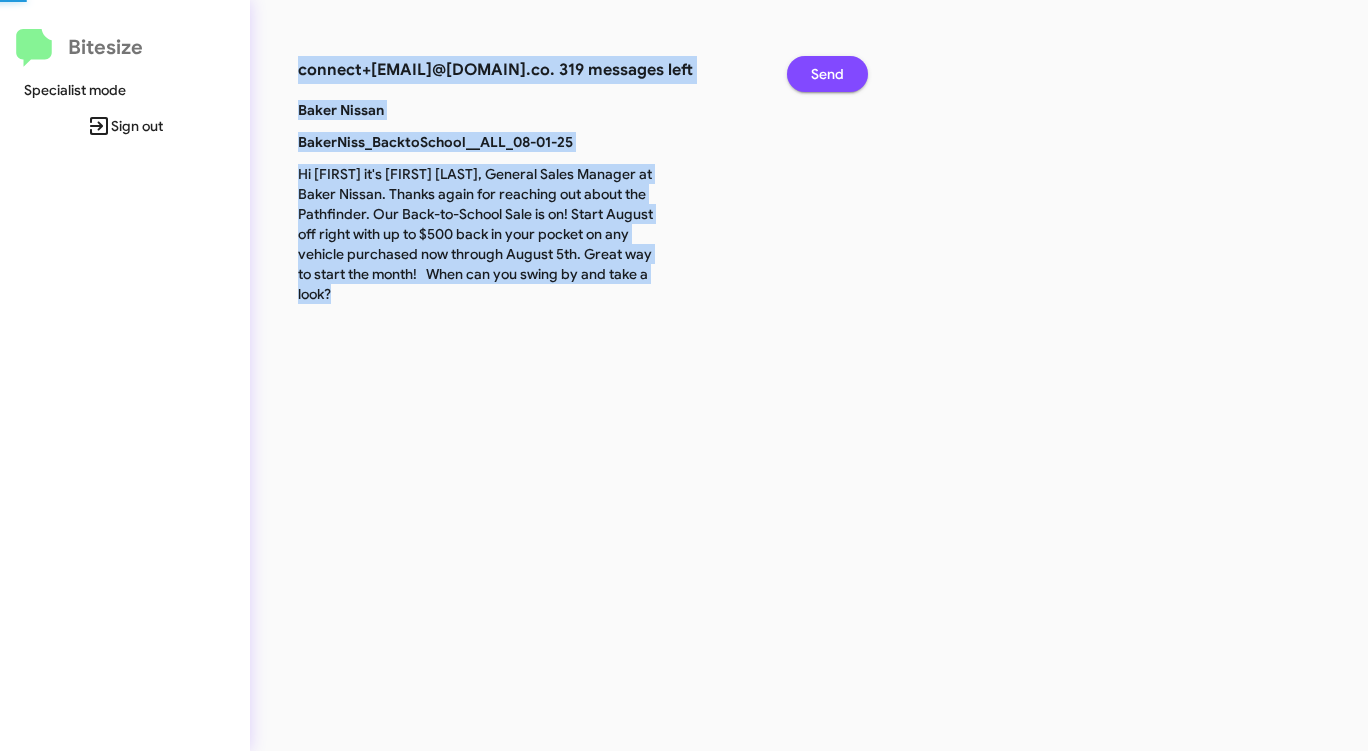 click on "Send" 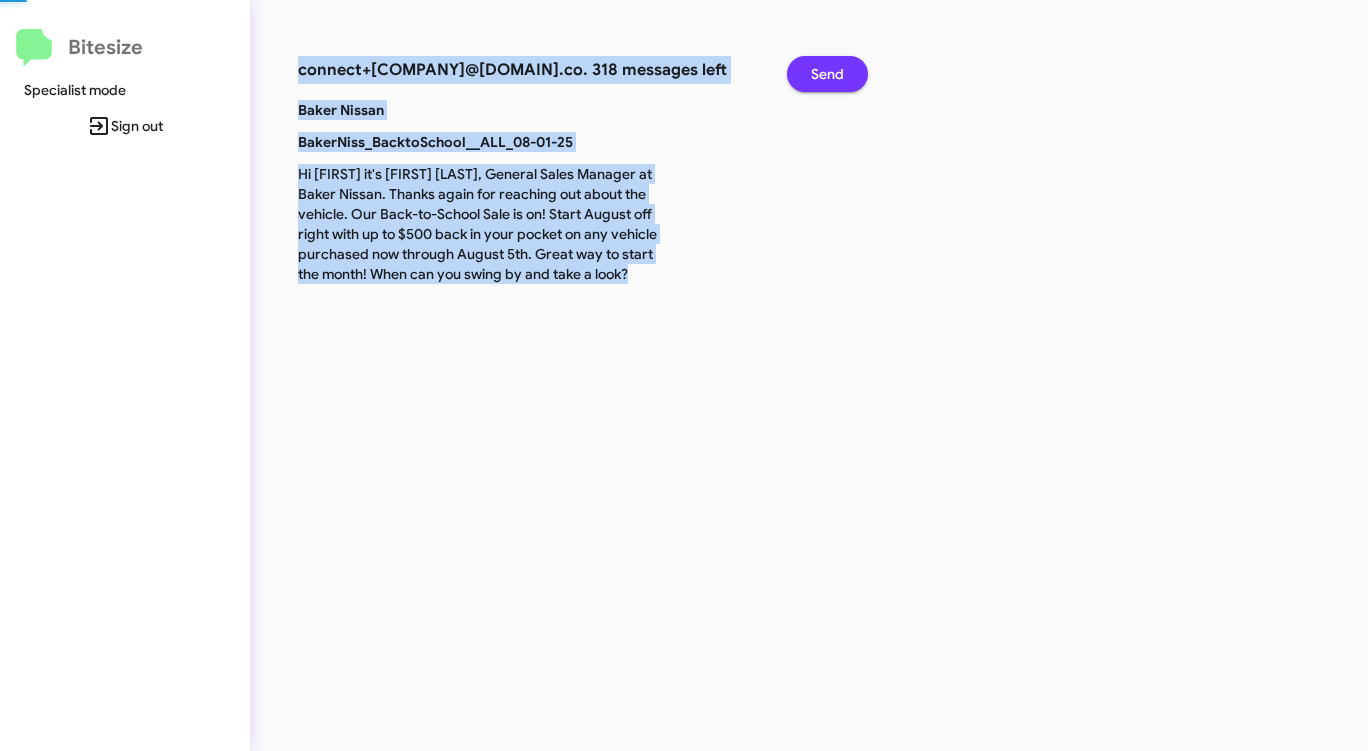 click on "Send" 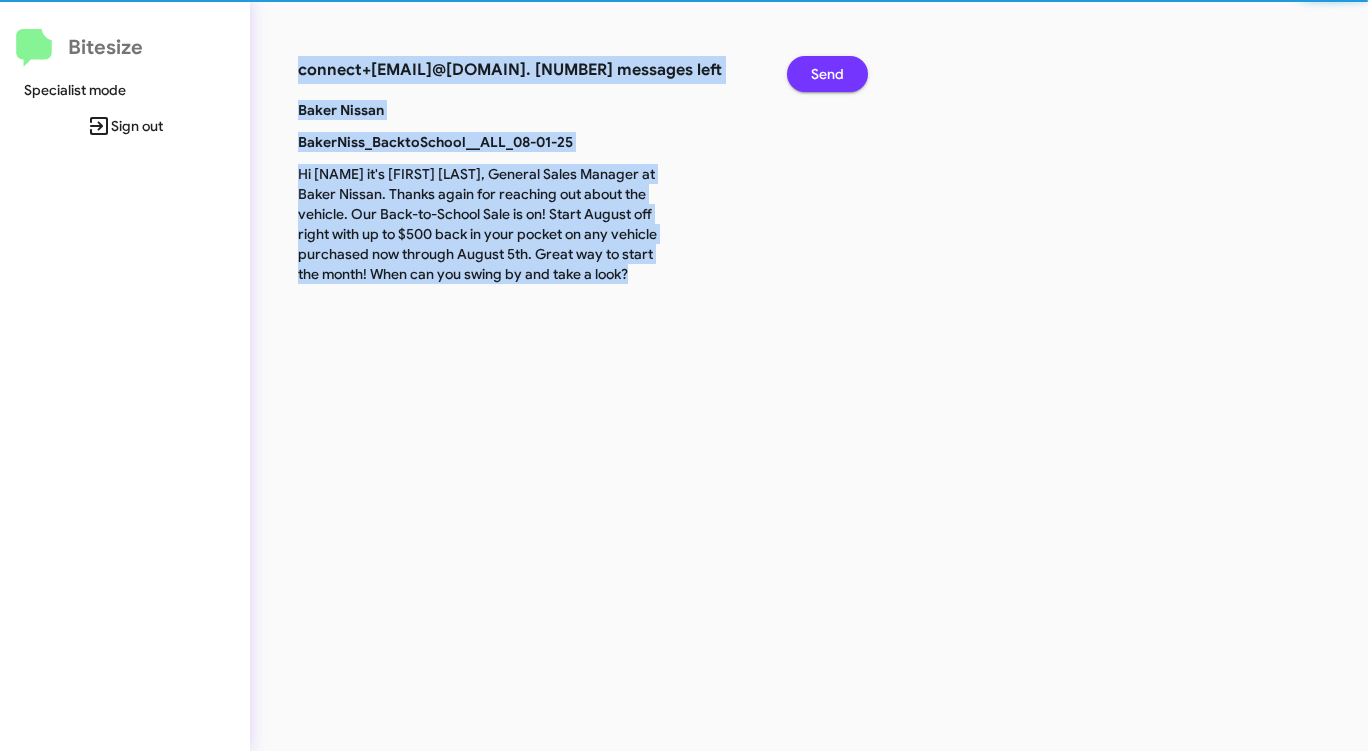 click on "Send" 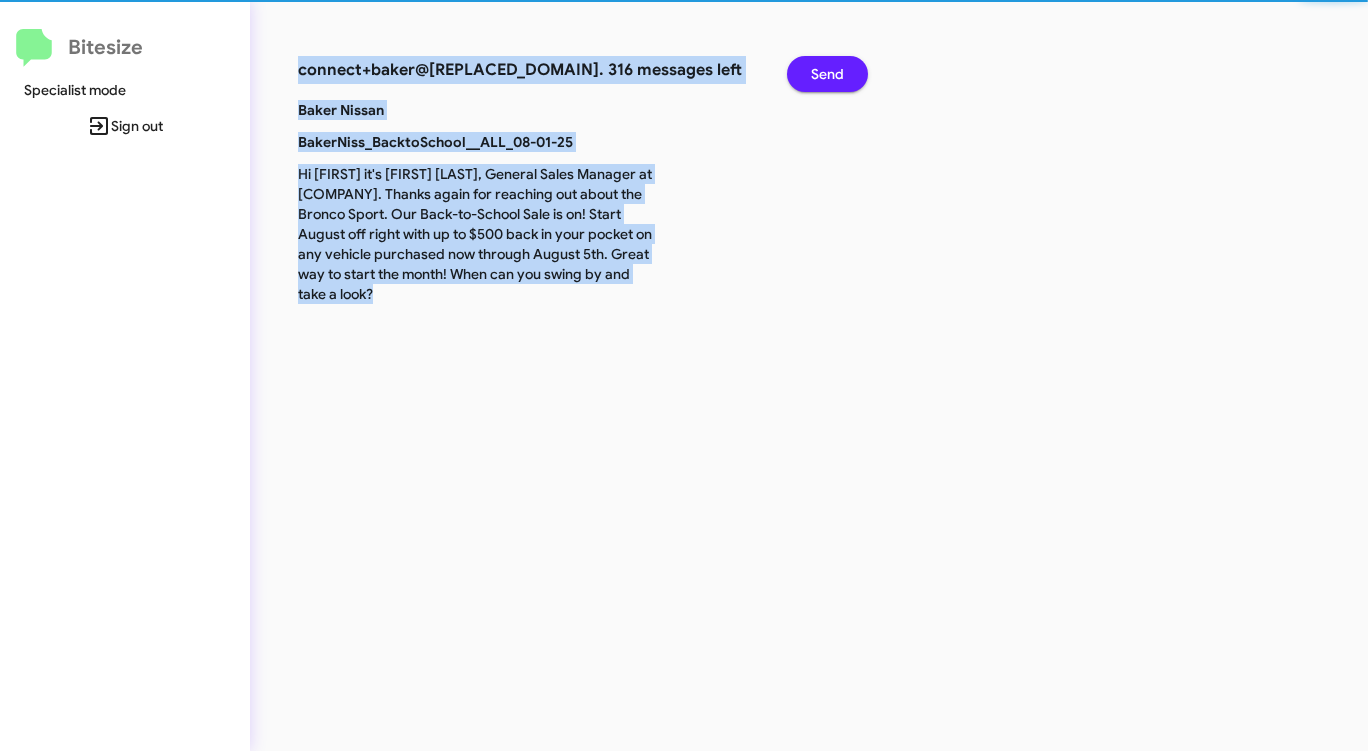 click on "Send" 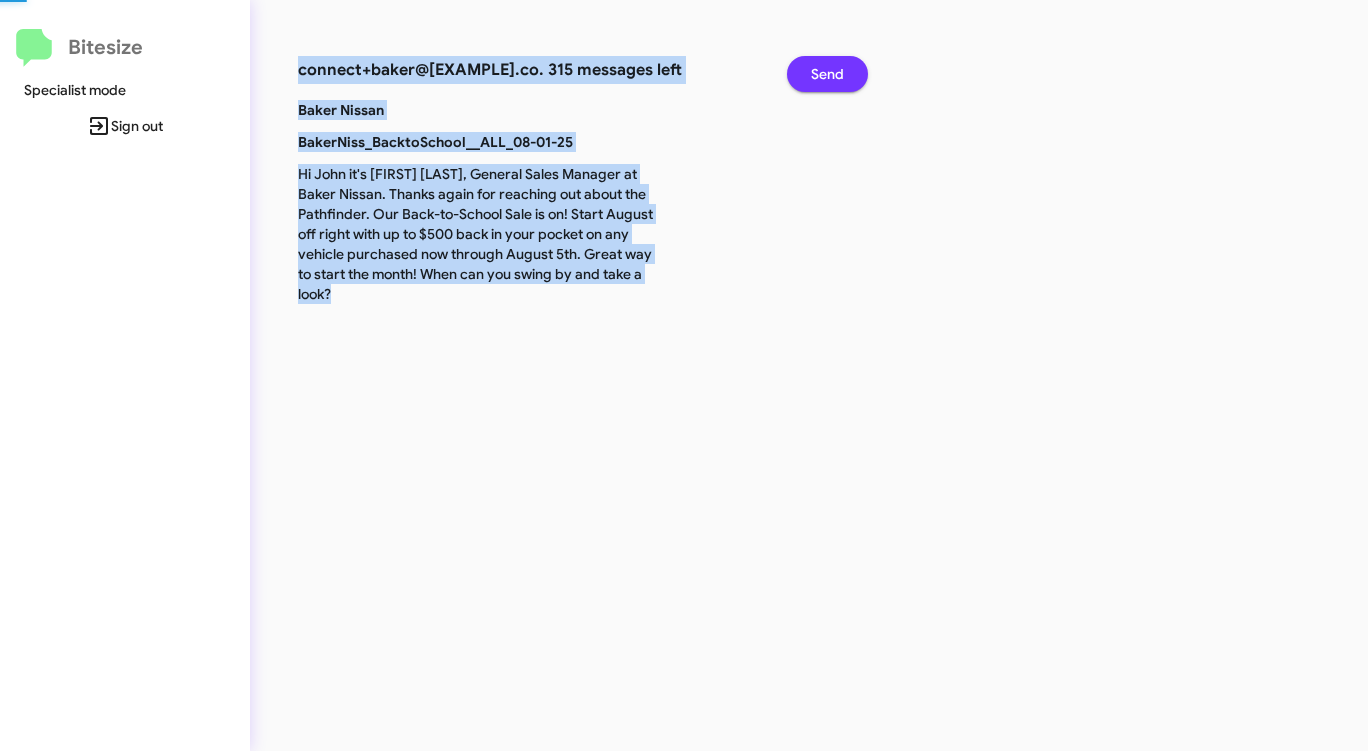 click on "Send" 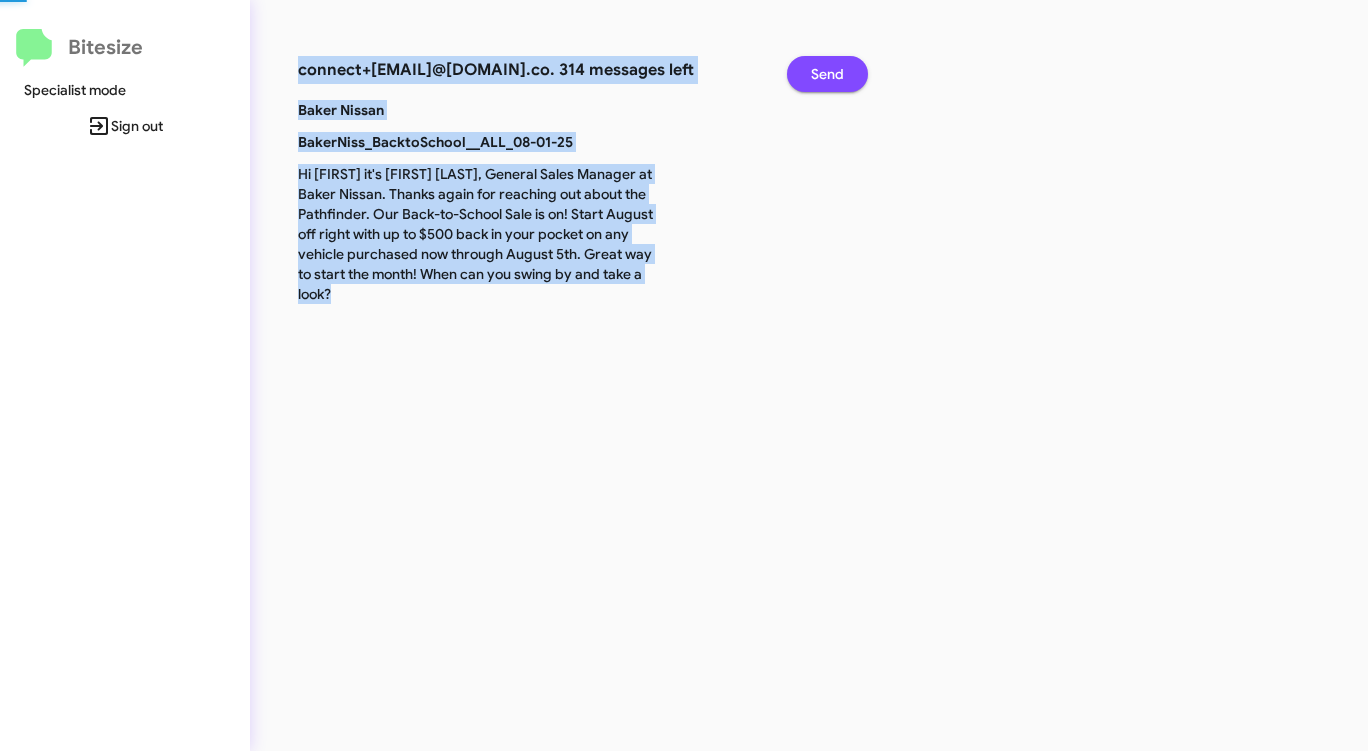 click on "Send" 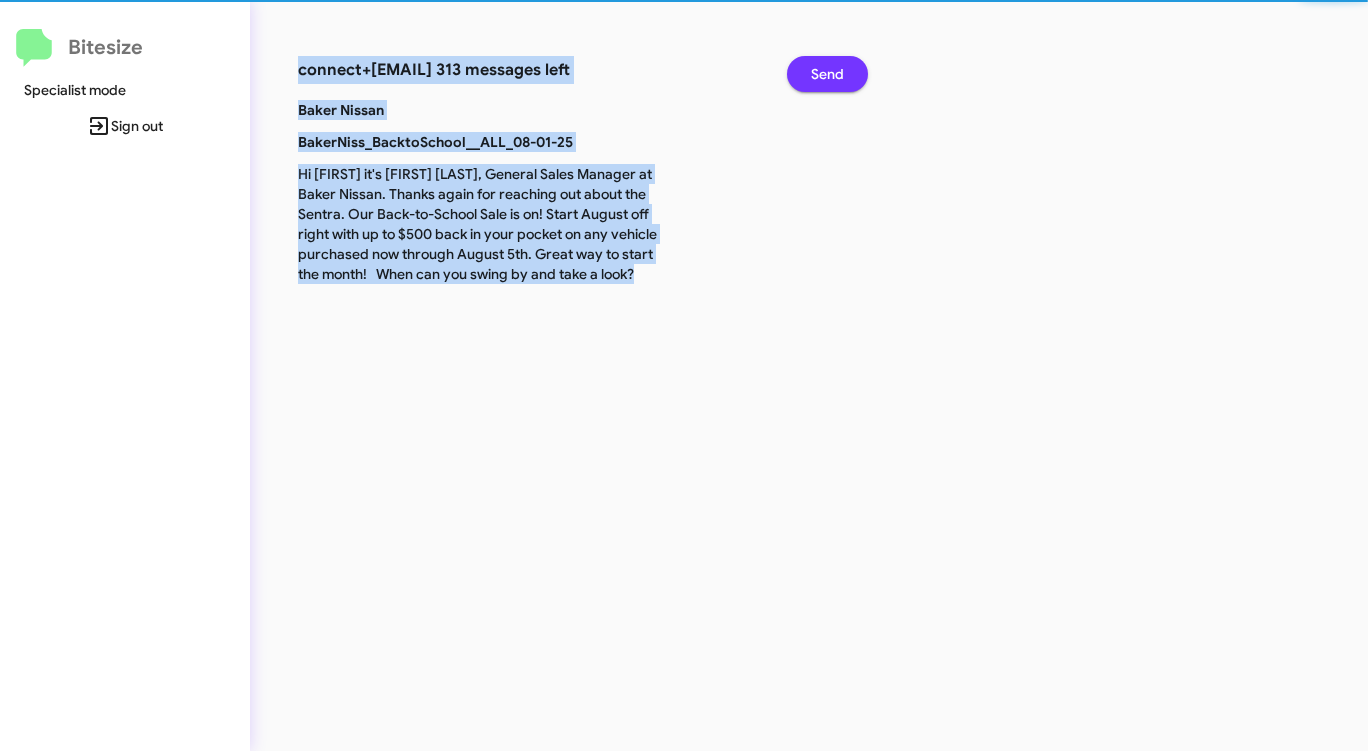 click on "Send" 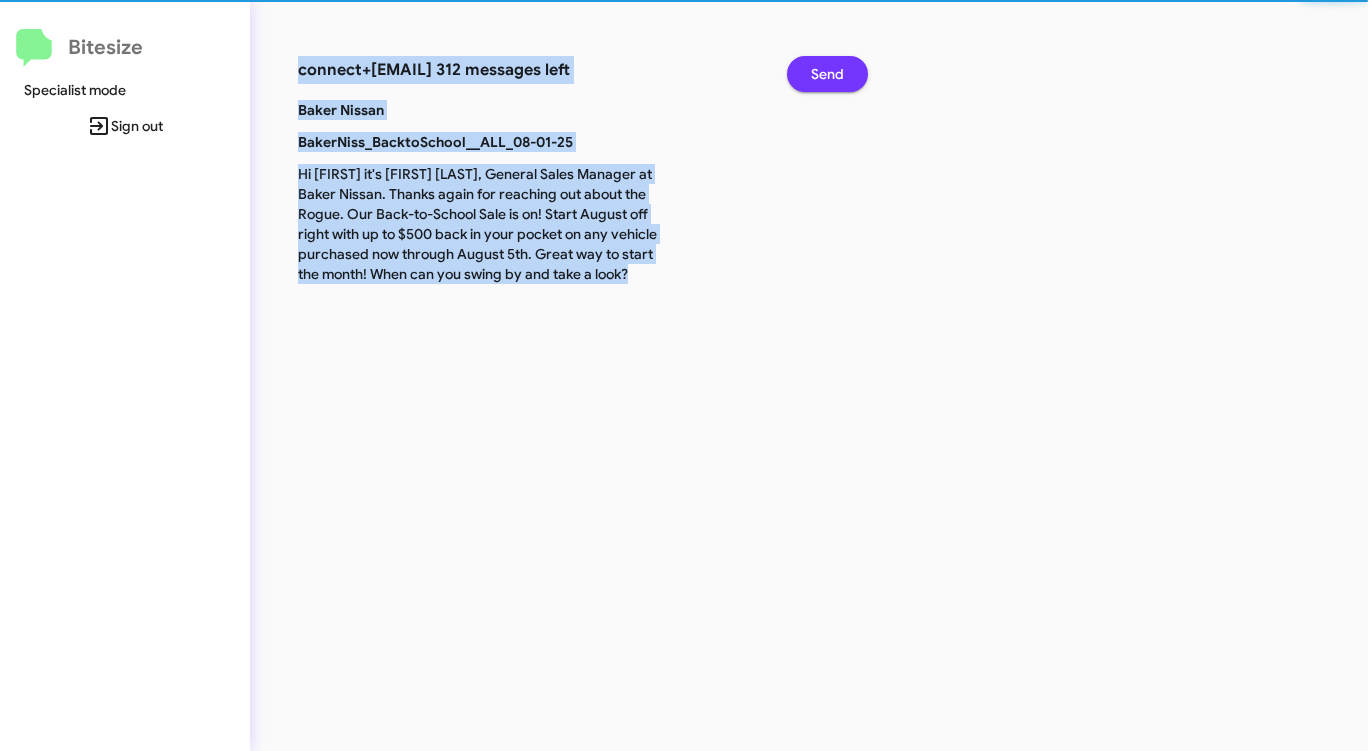 click on "Send" 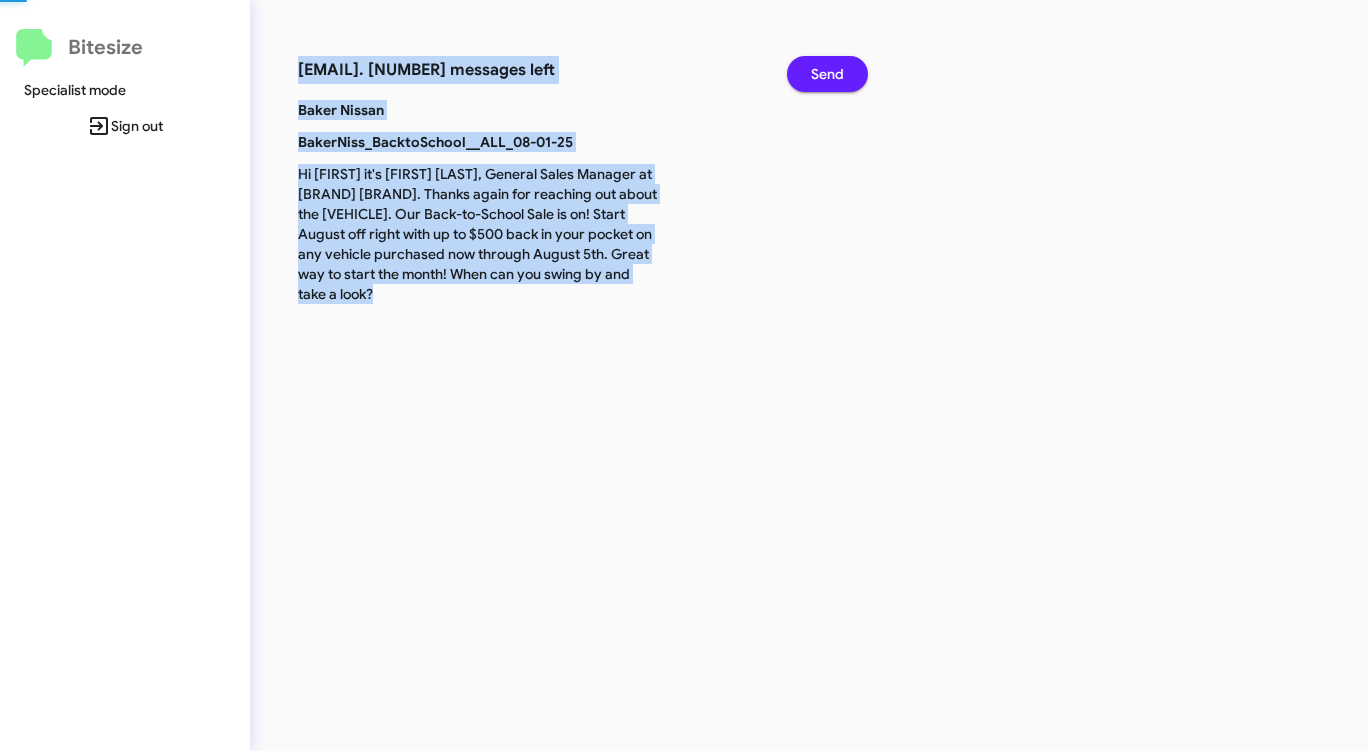 click on "Send" 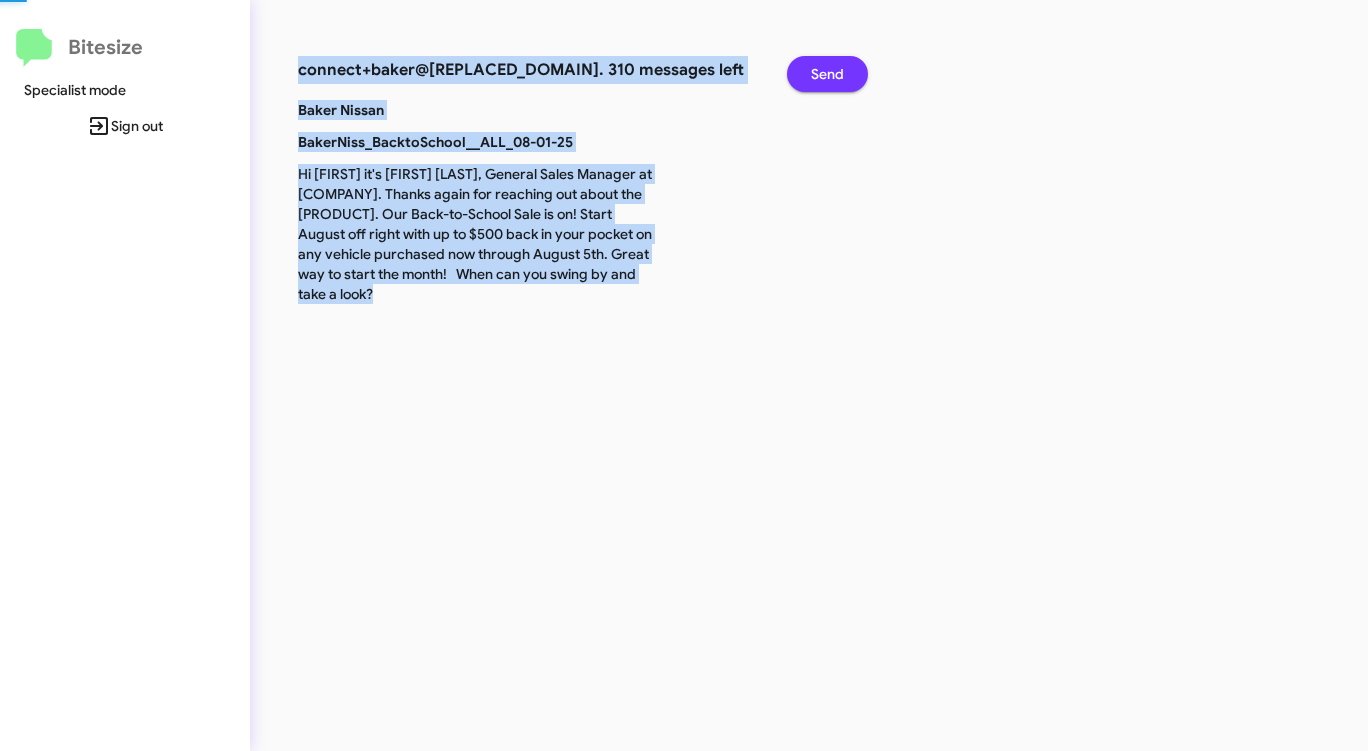 click on "Send" 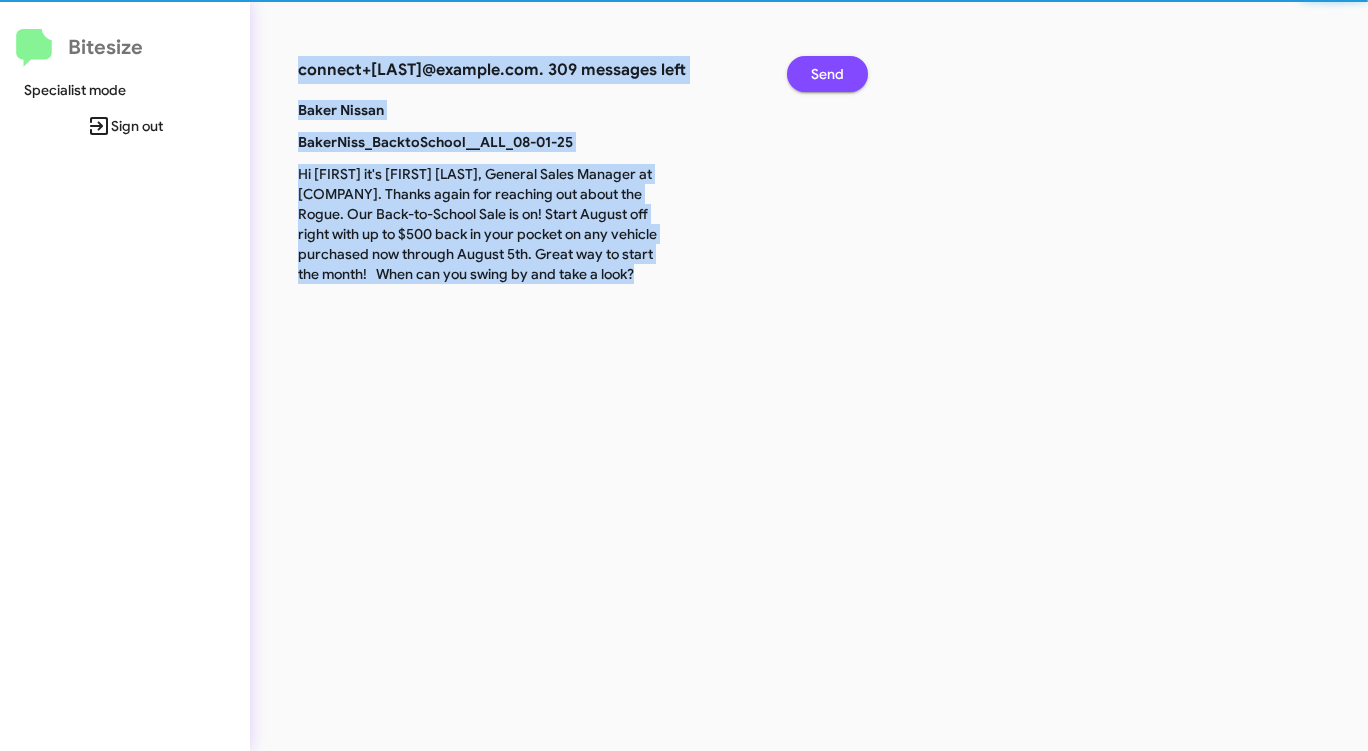 click on "Send" 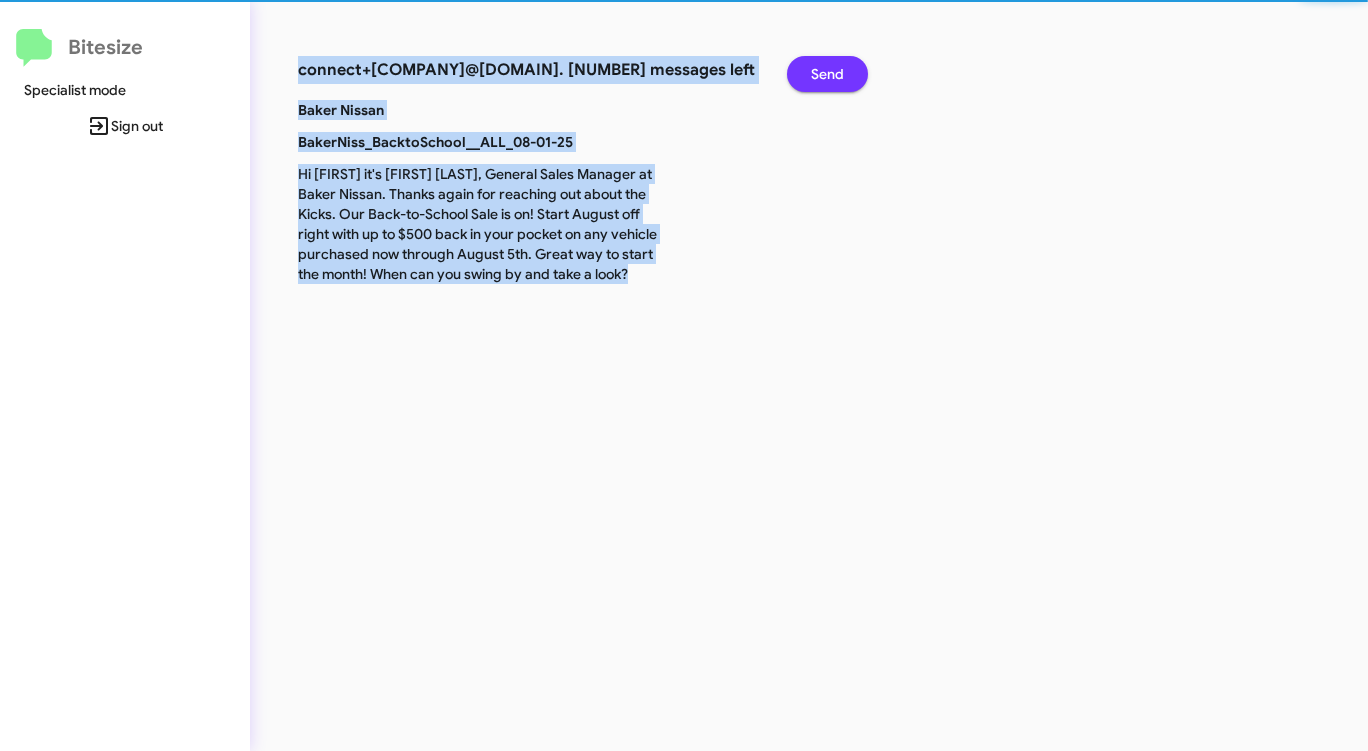 click on "Send" 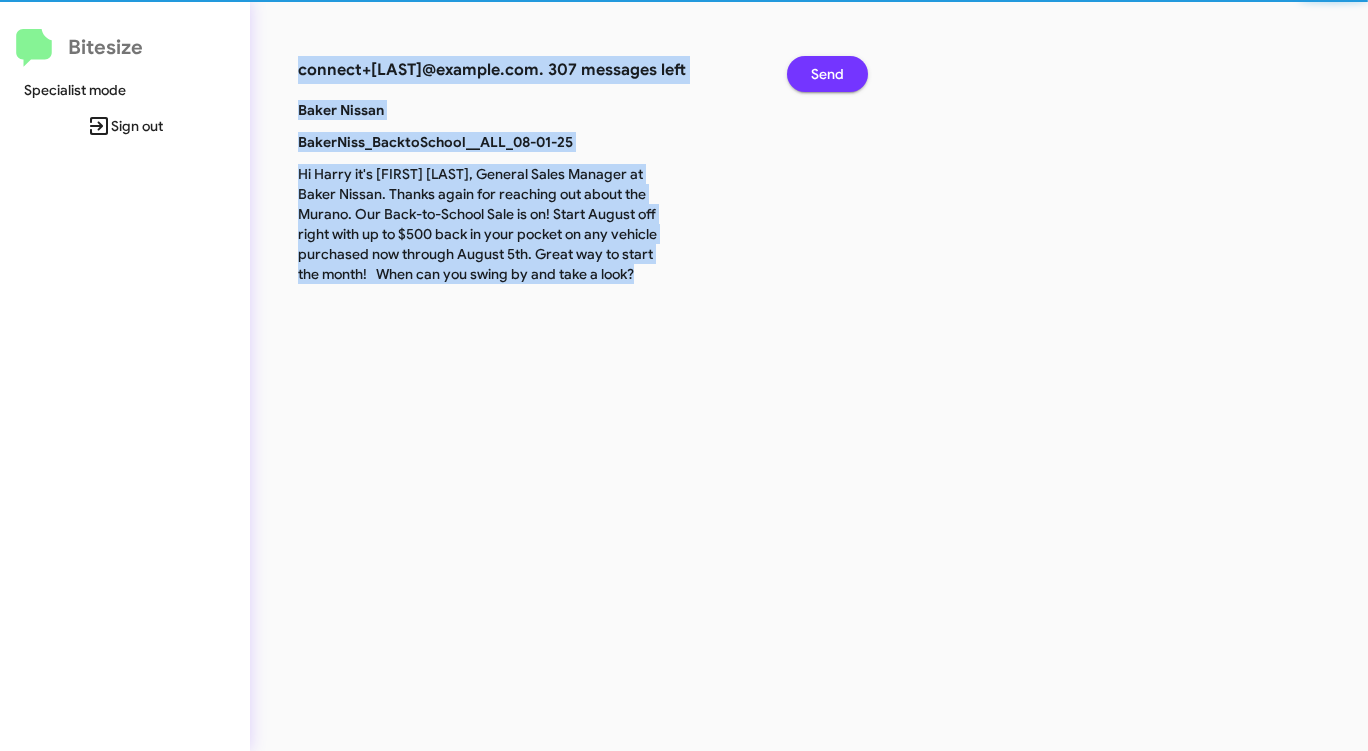 click on "Send" 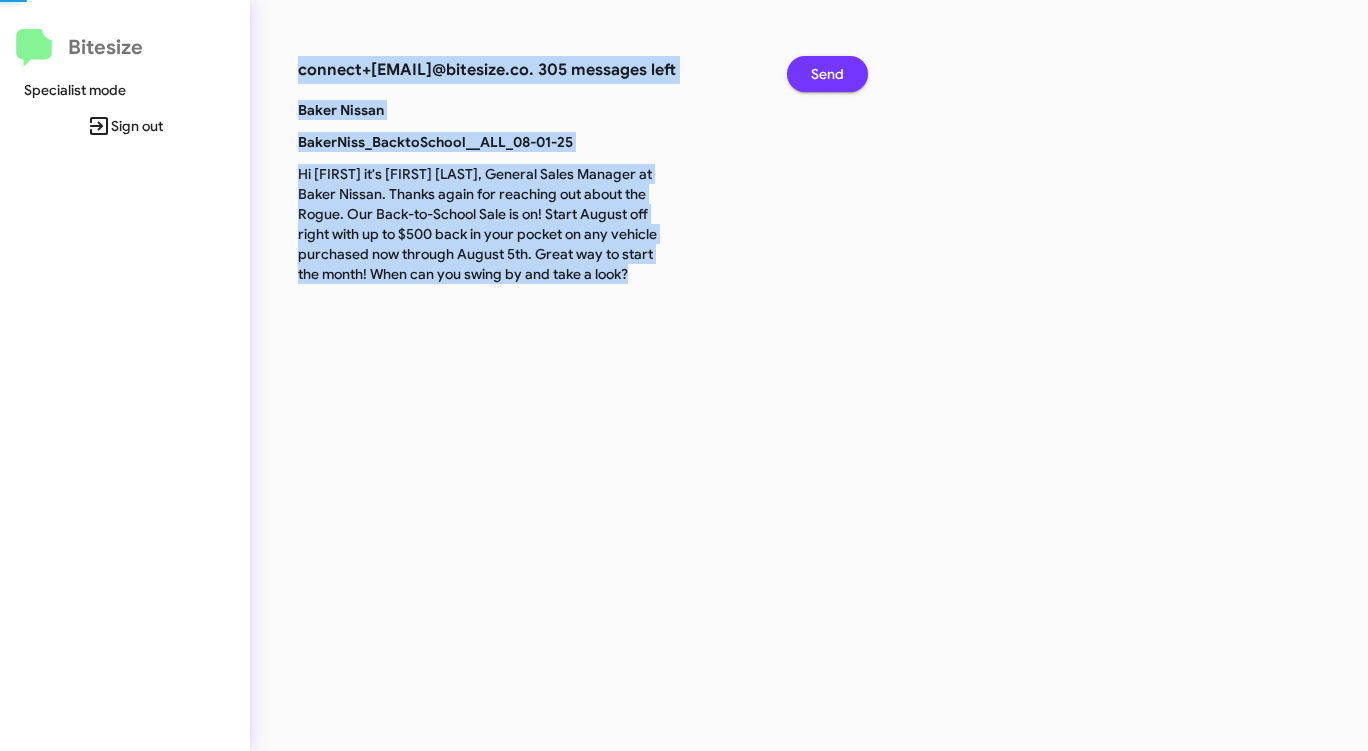 click on "Send" 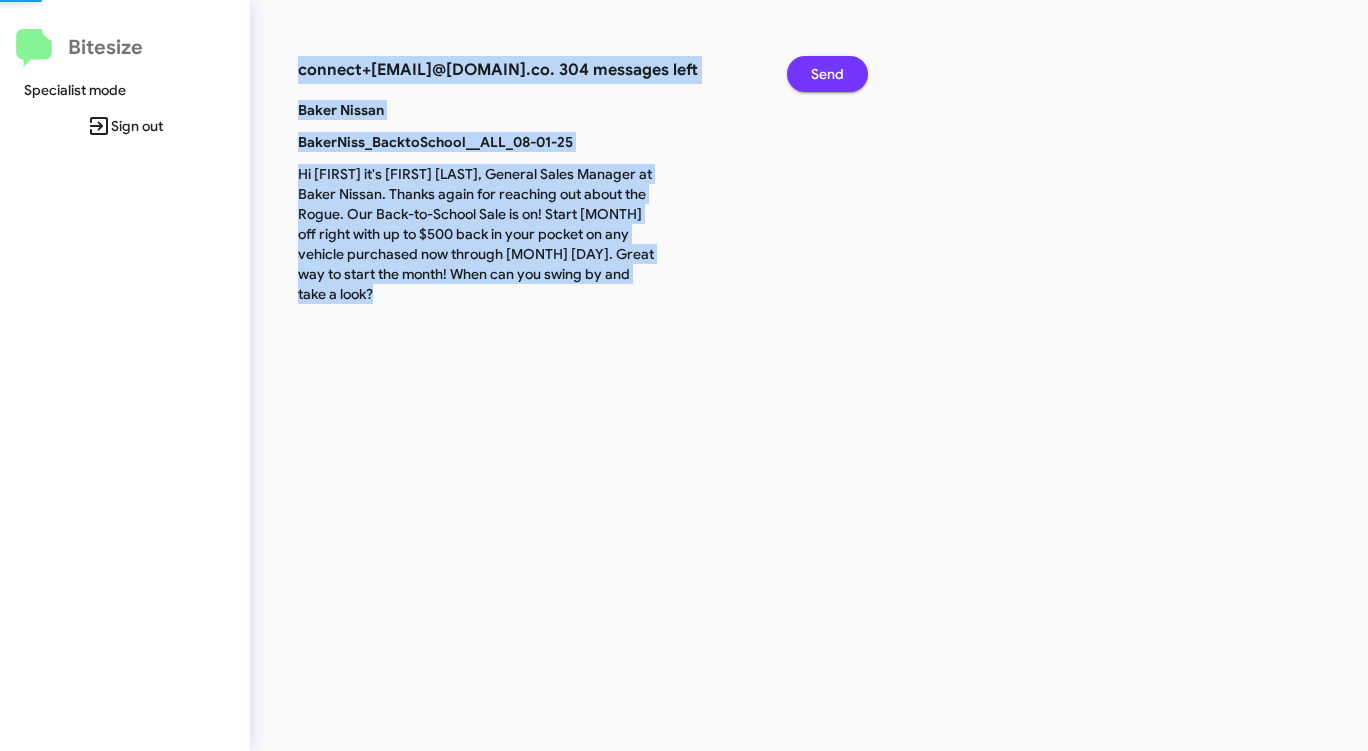 click on "Send" 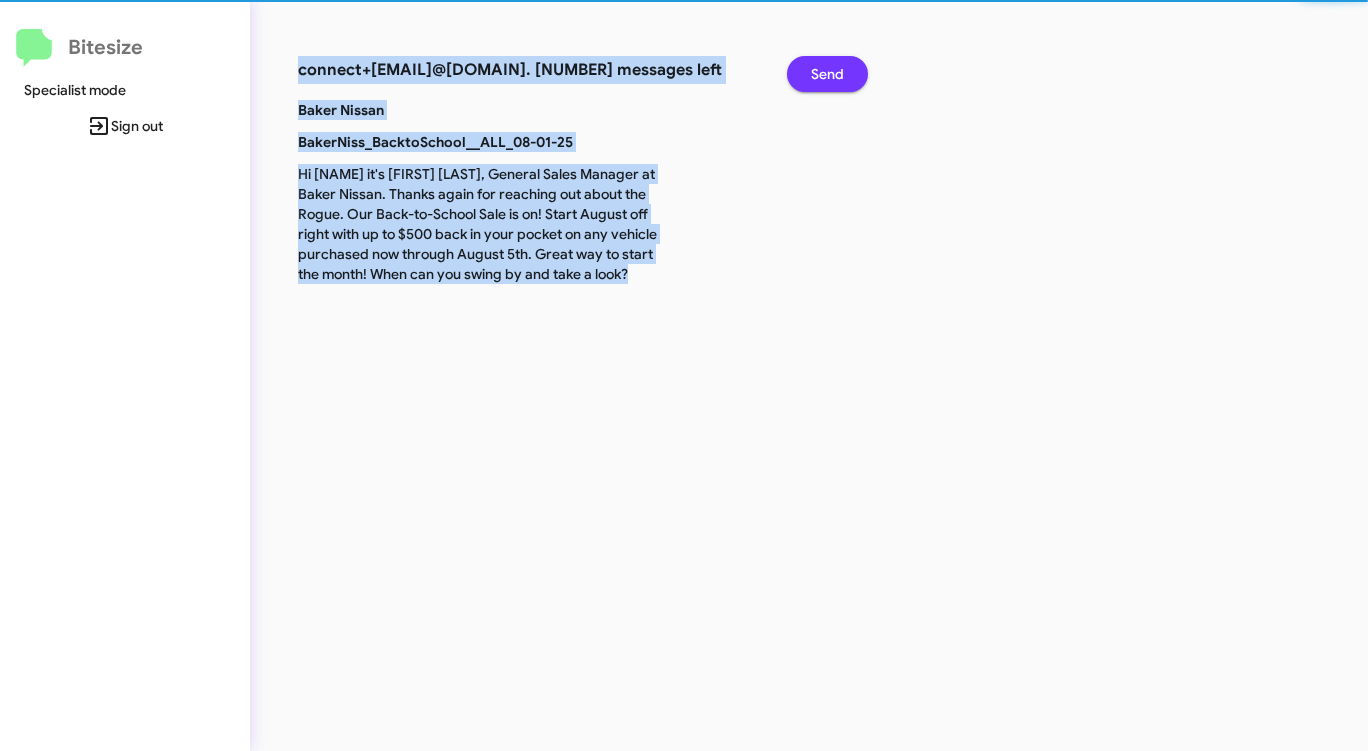 click on "Send" 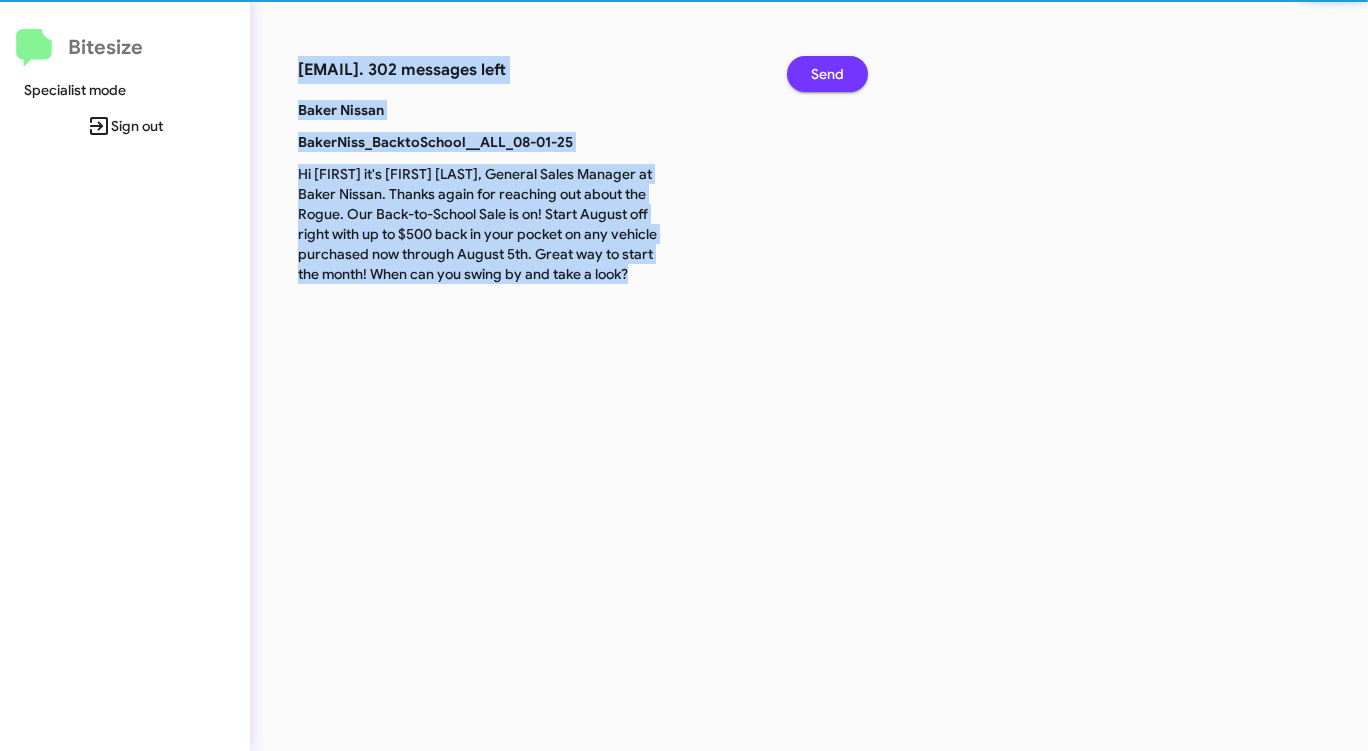 click on "Send" 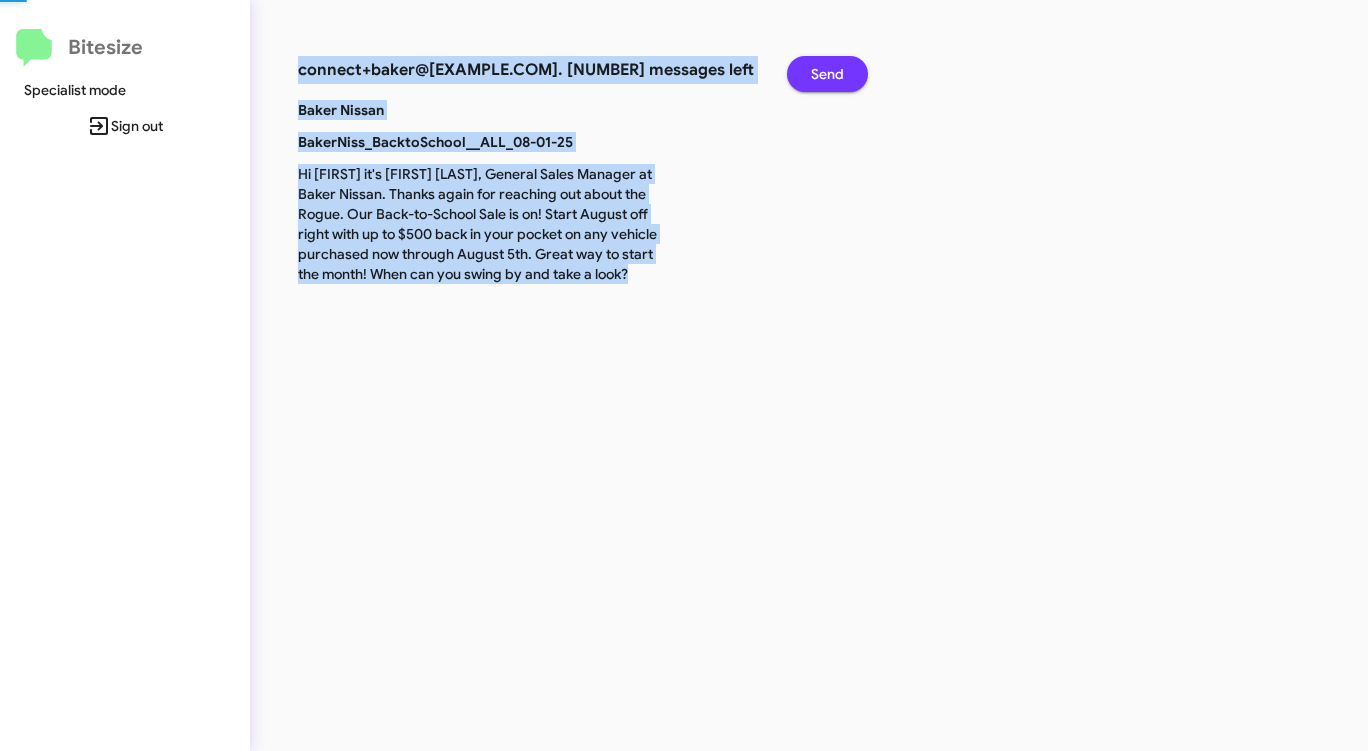 click on "Send" 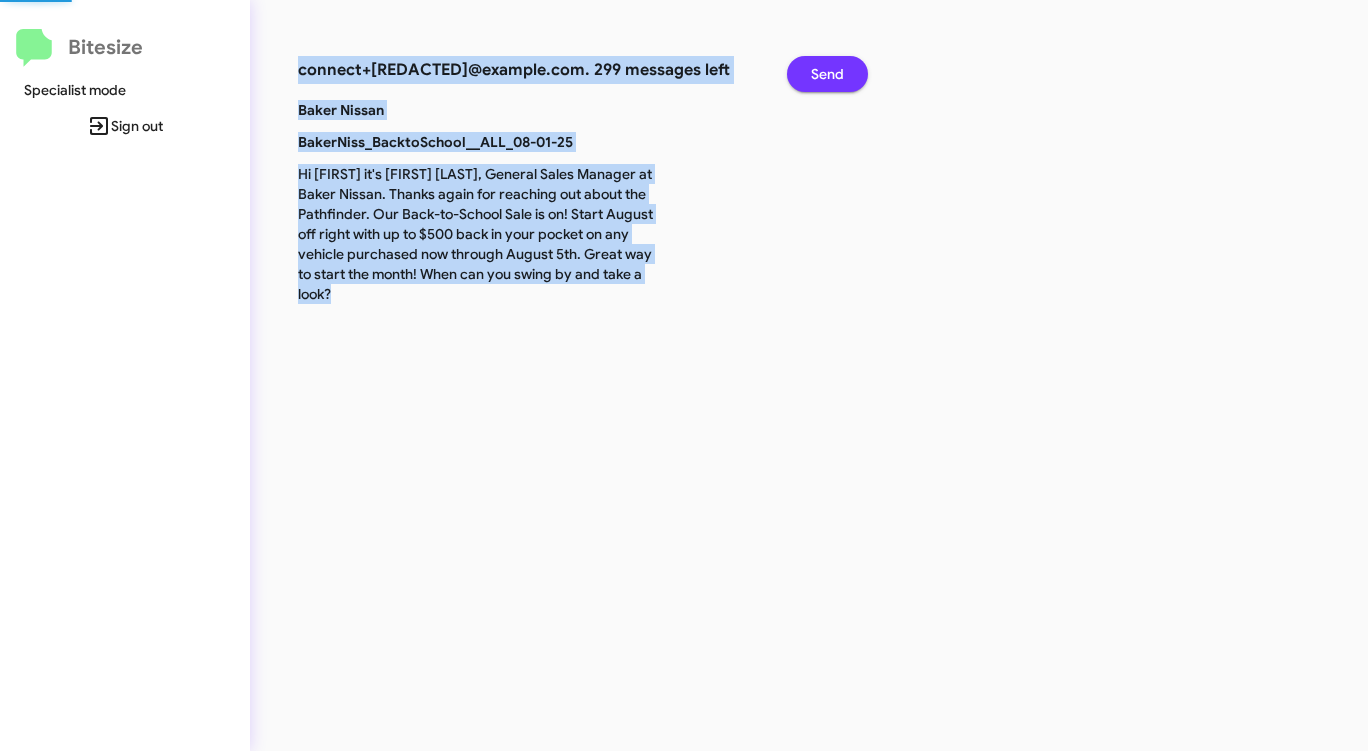 click on "Send" 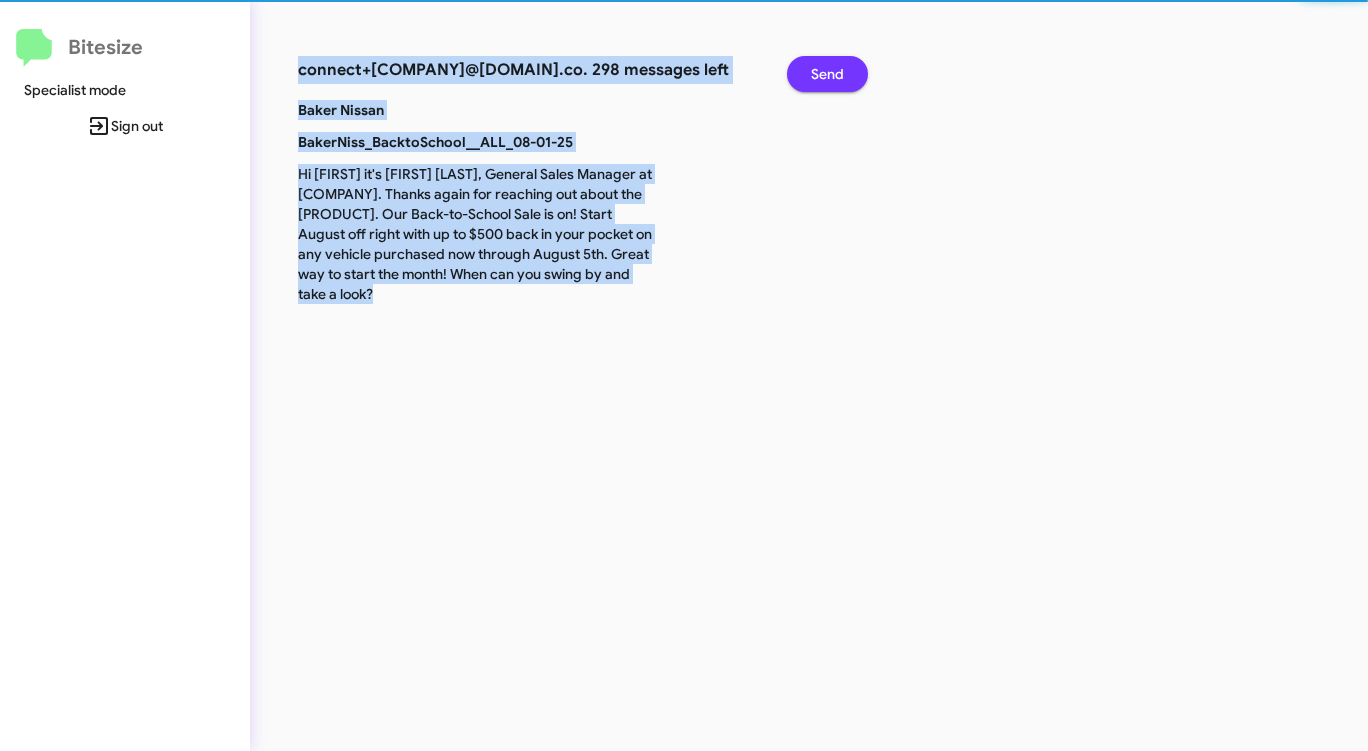 click on "Send" 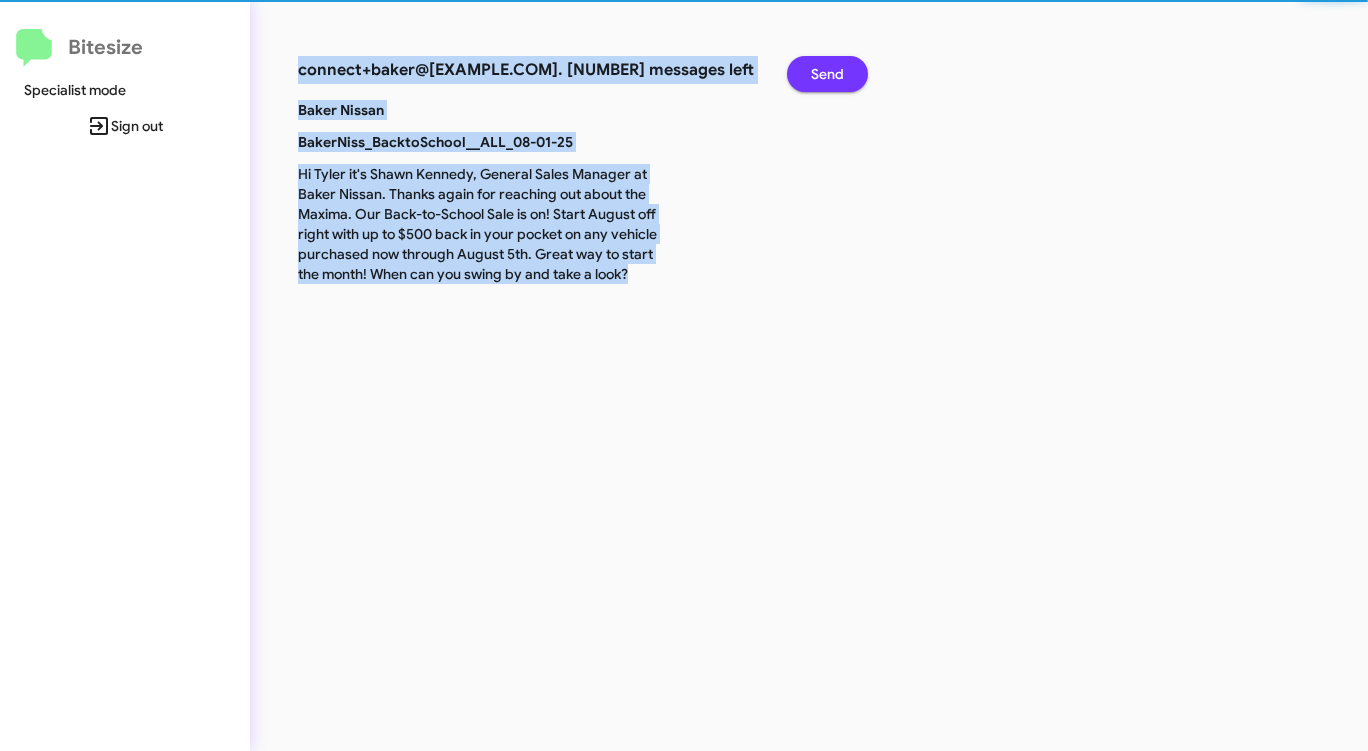 click on "Send" 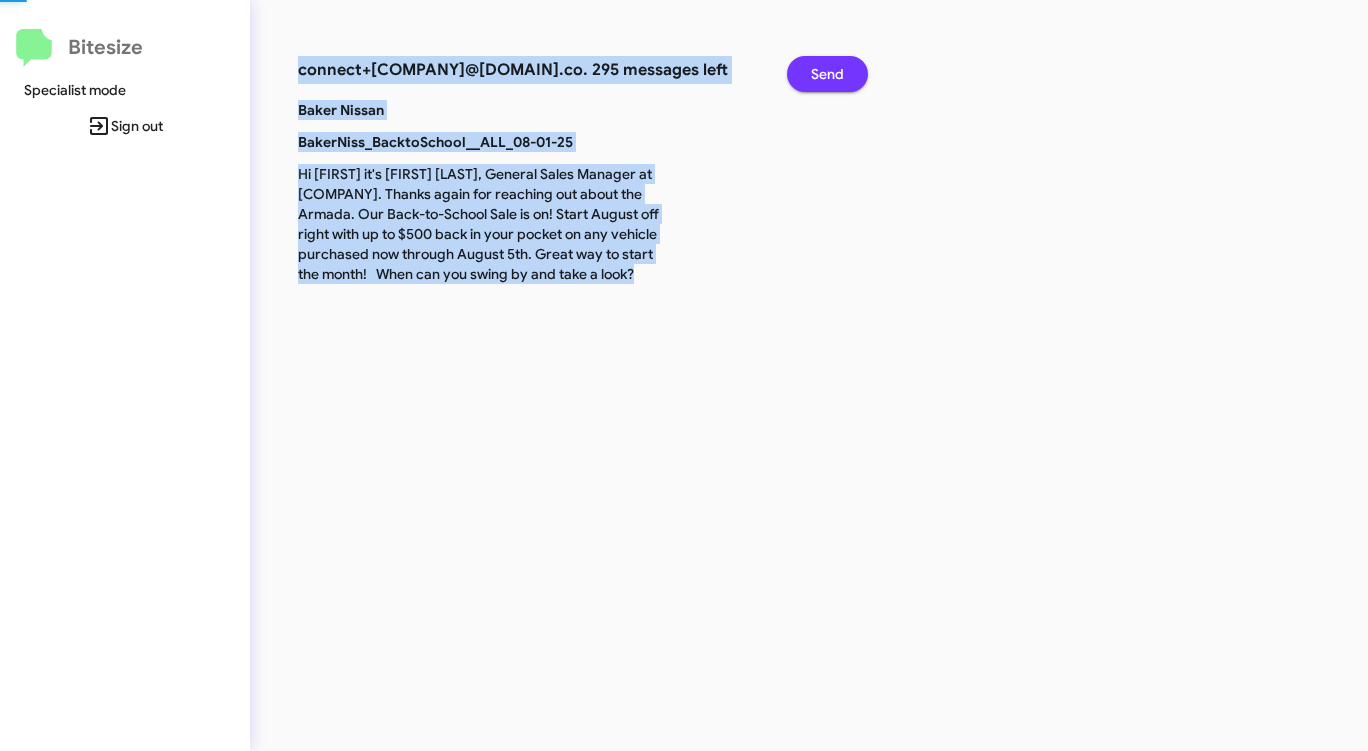 click on "Send" 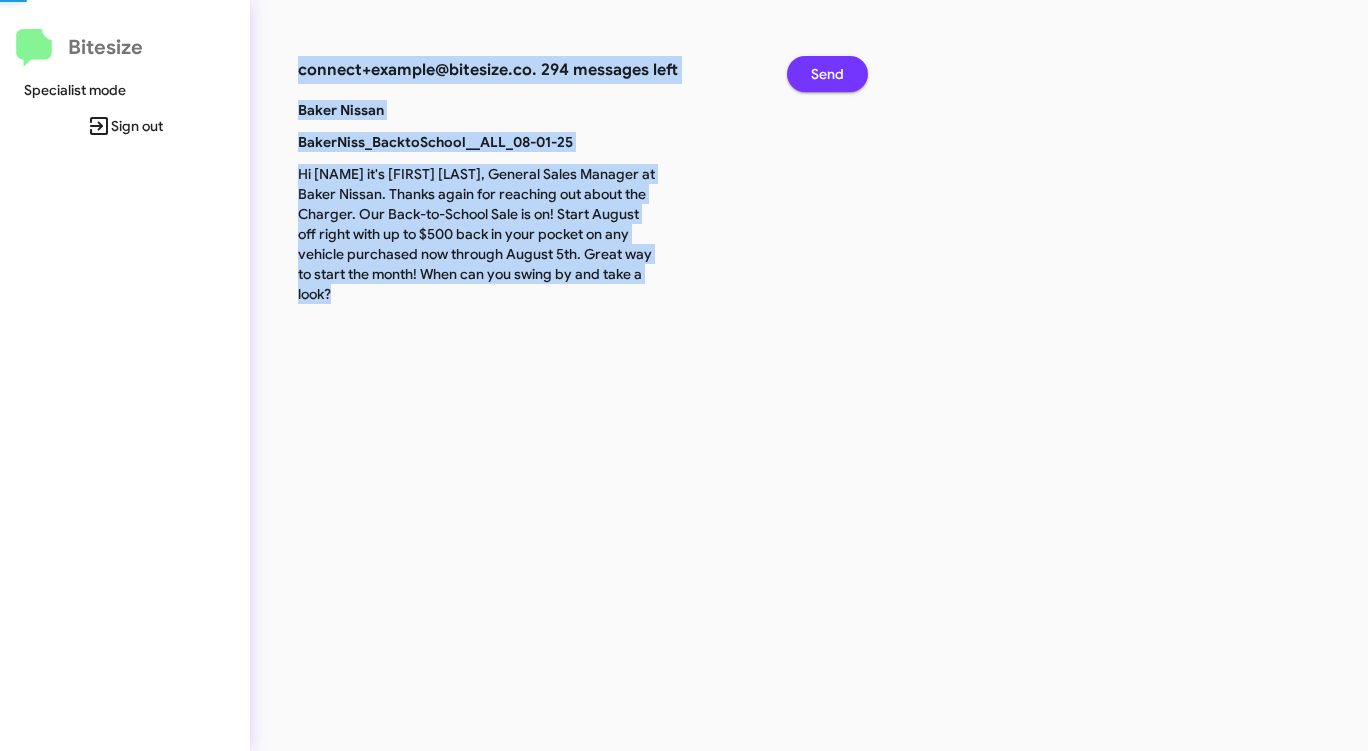 click on "Send" 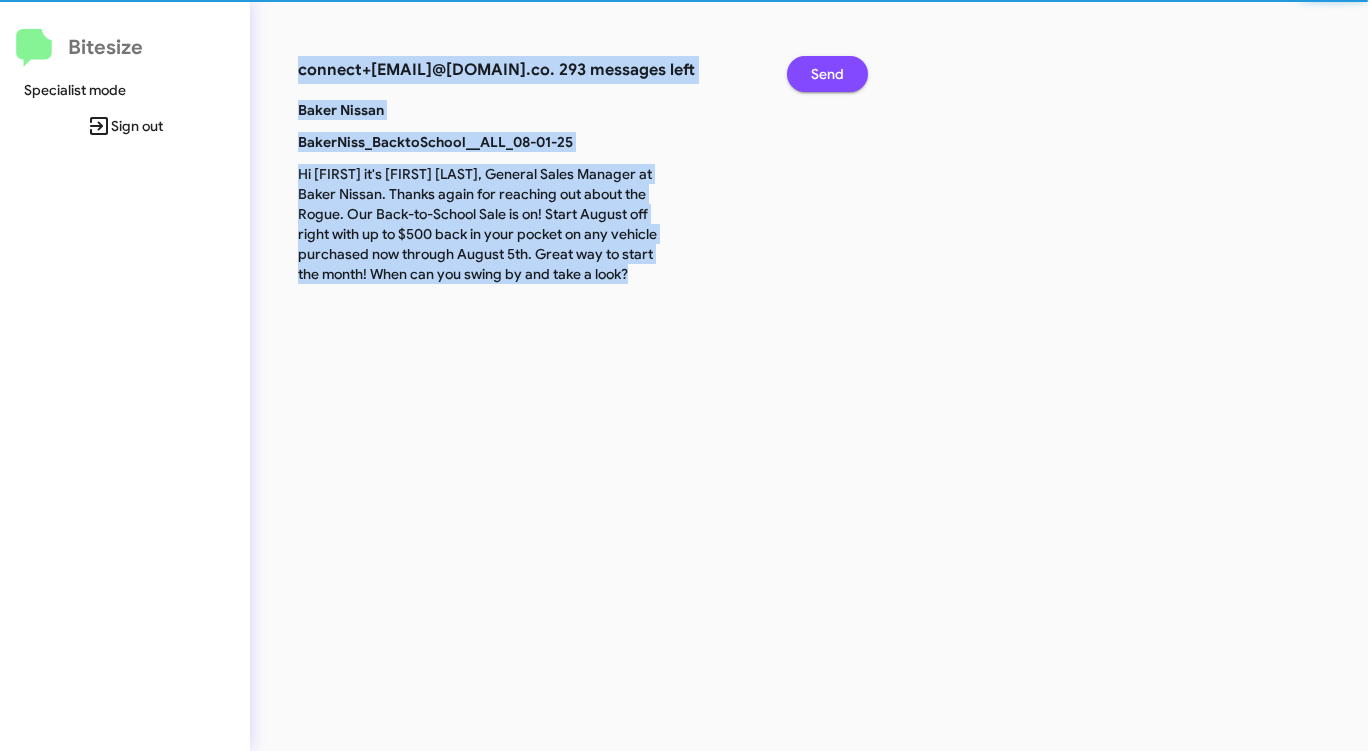 click on "Send" 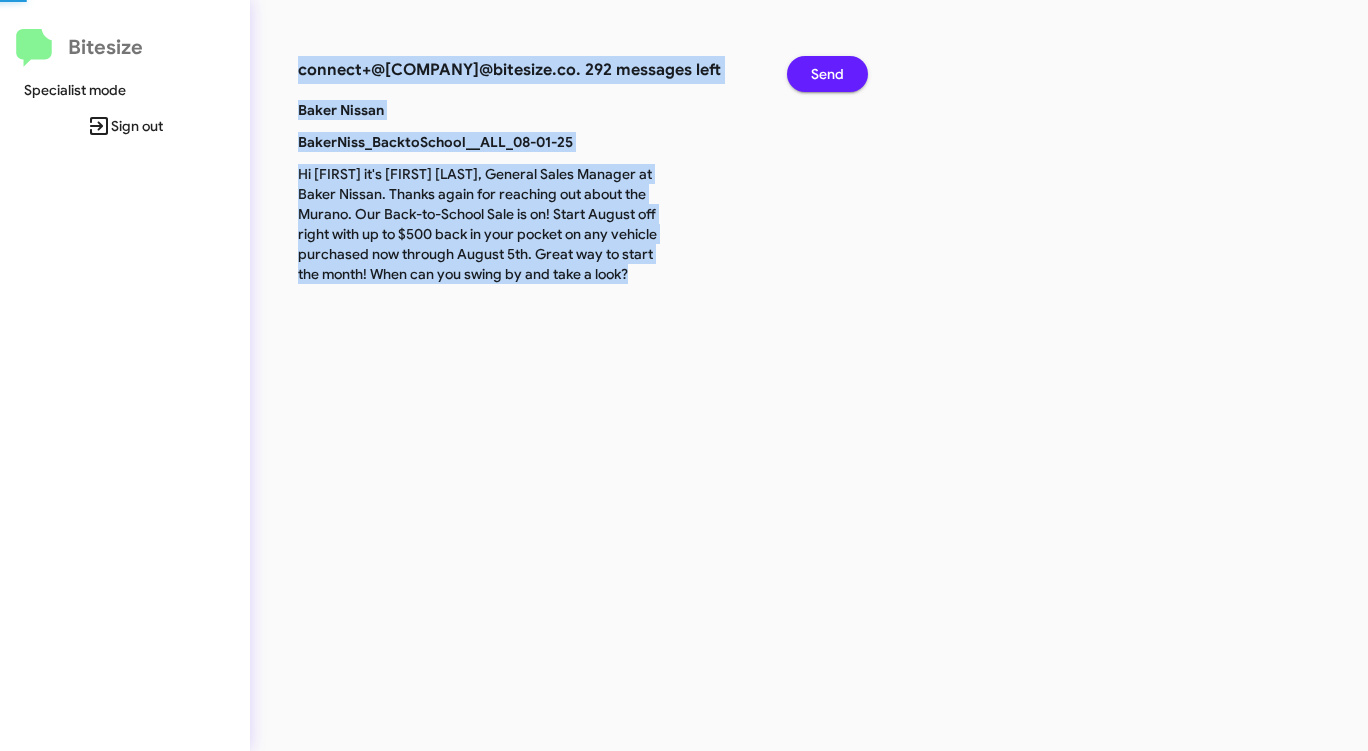 click on "Send" 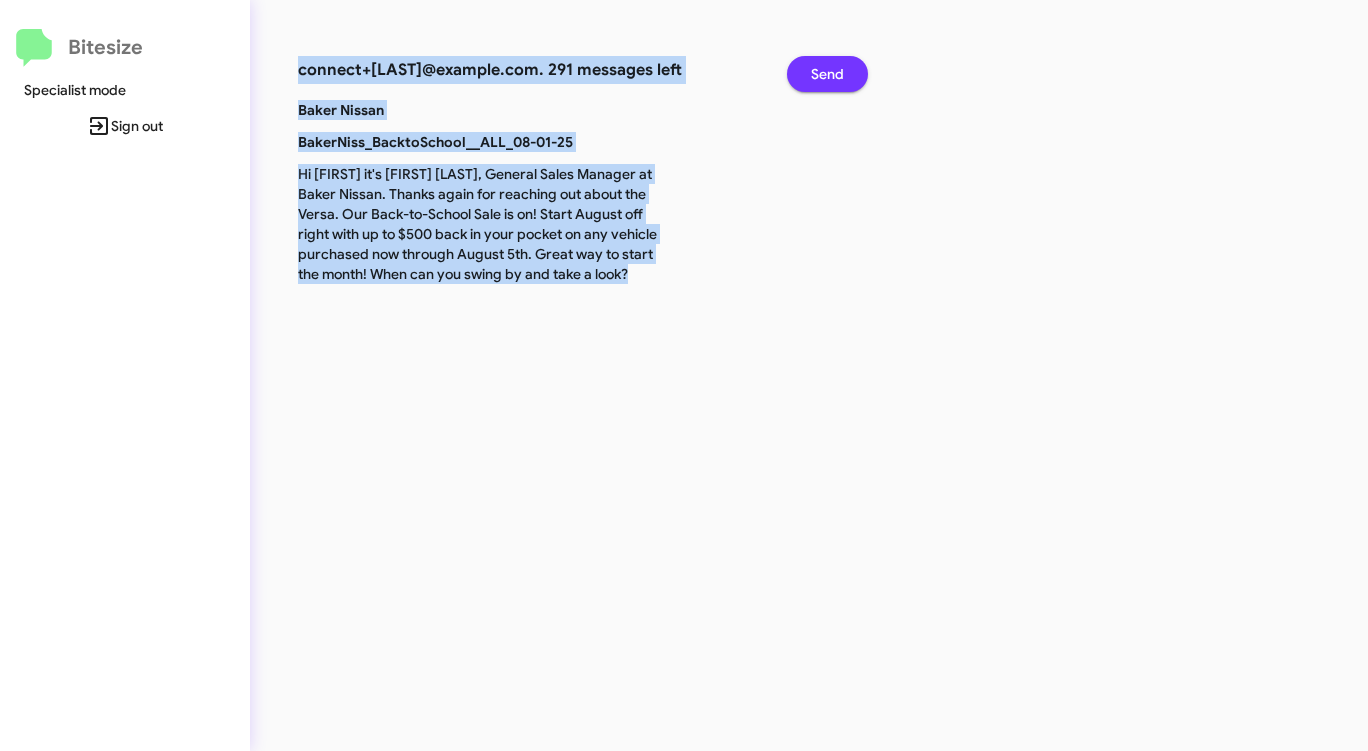 click on "Send" 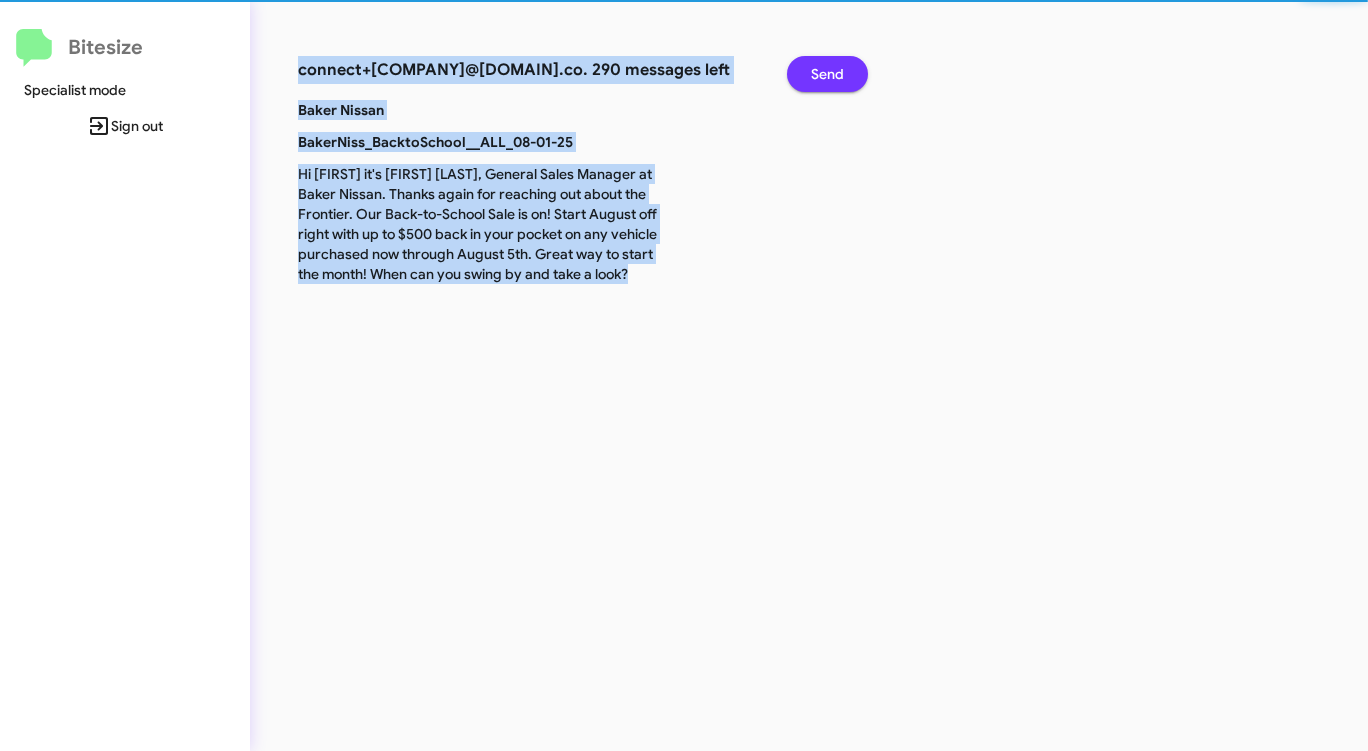 click on "Send" 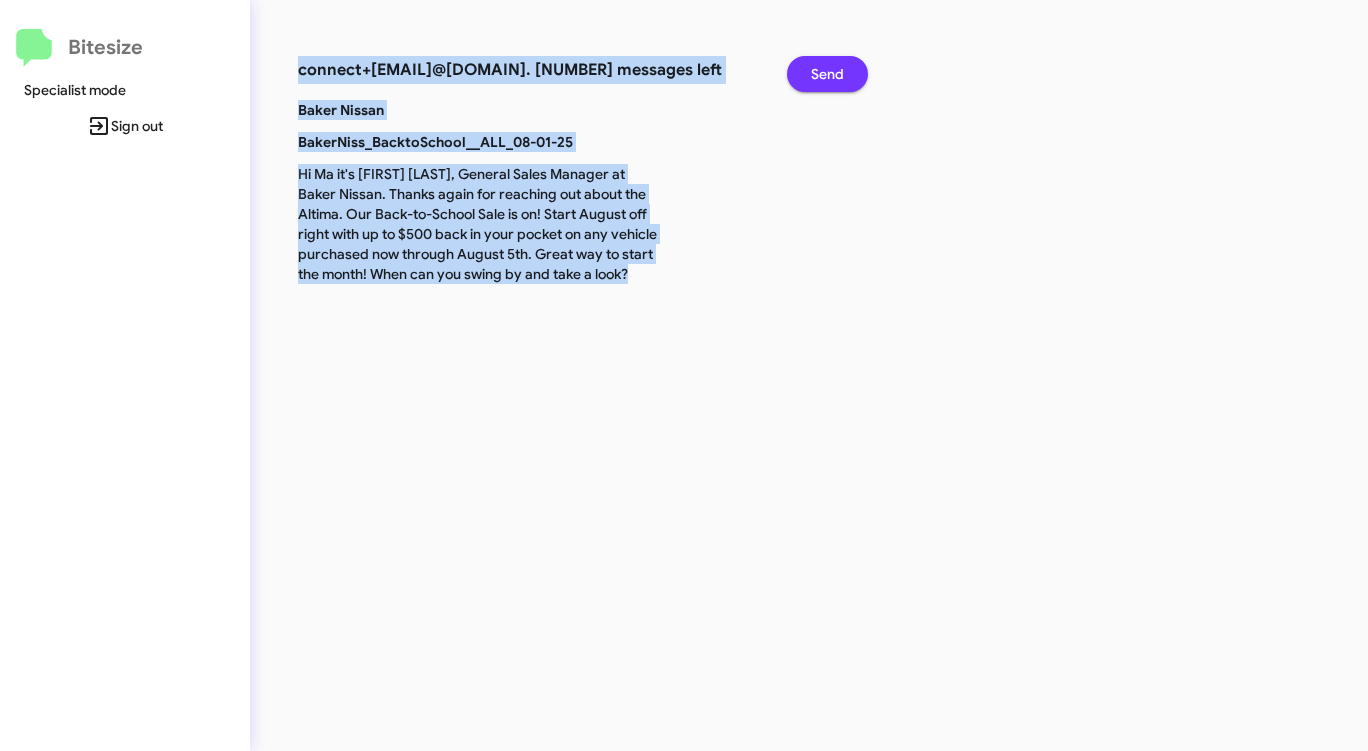 click on "Send" 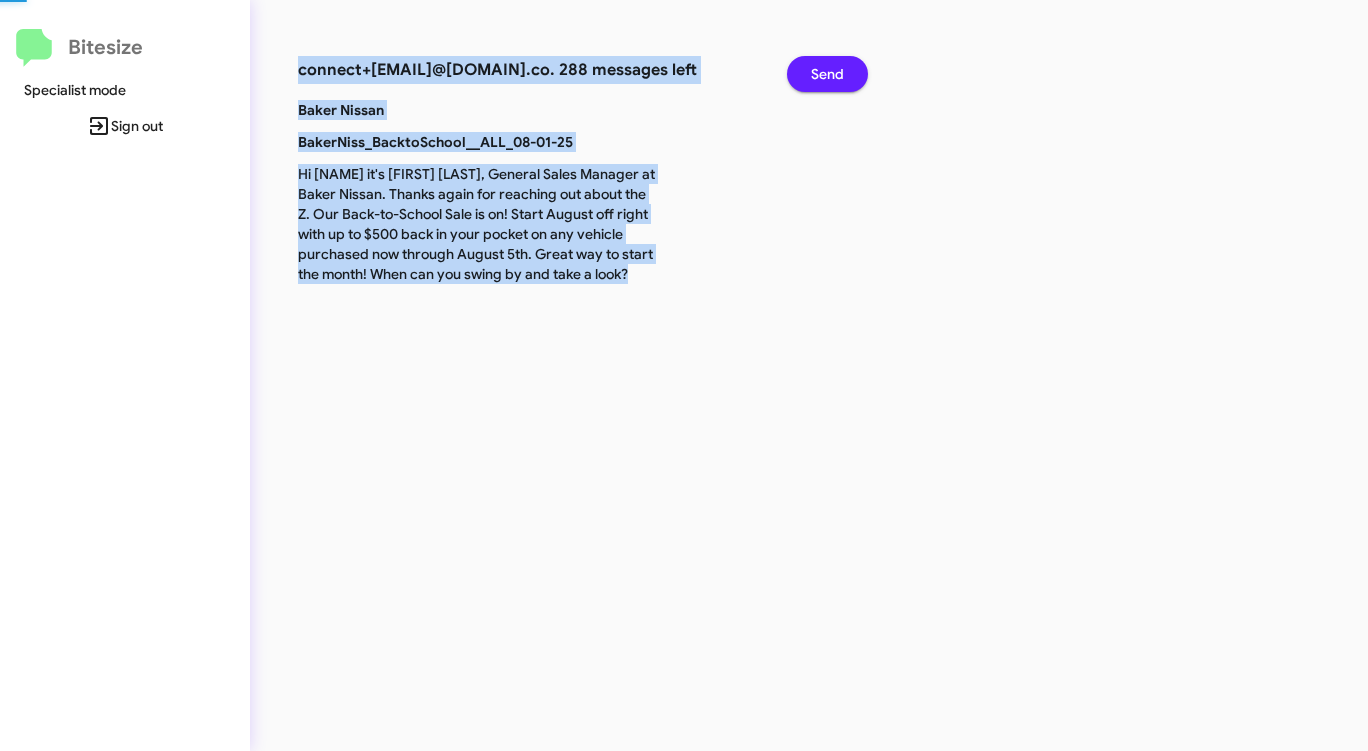 click on "Send" 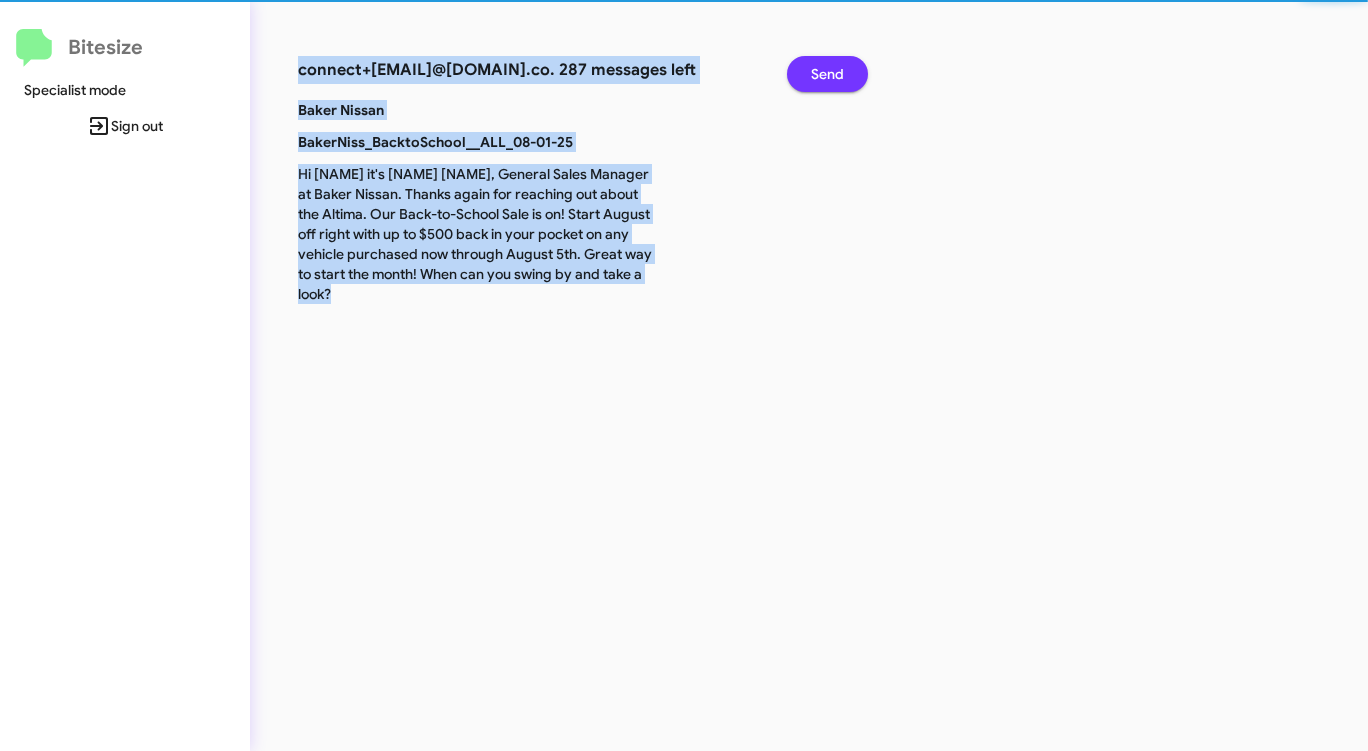 click on "Send" 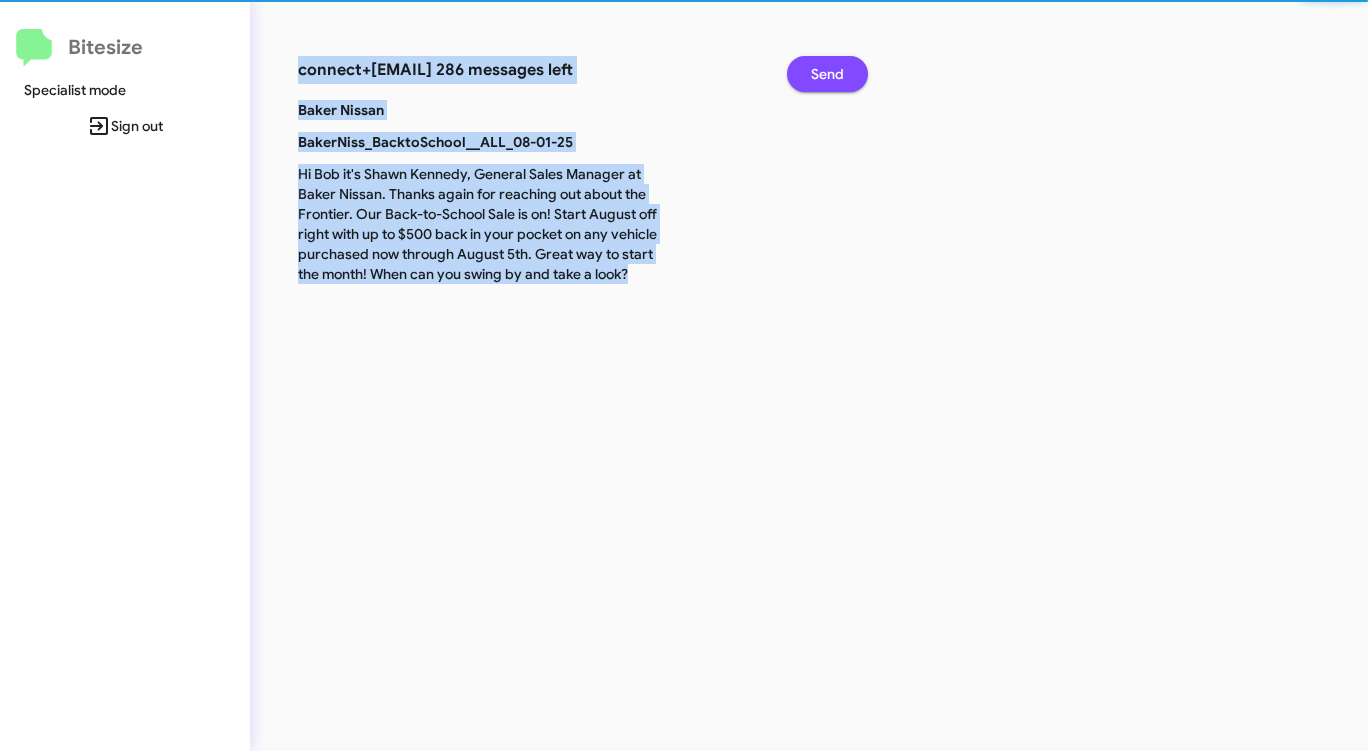 click on "Send" 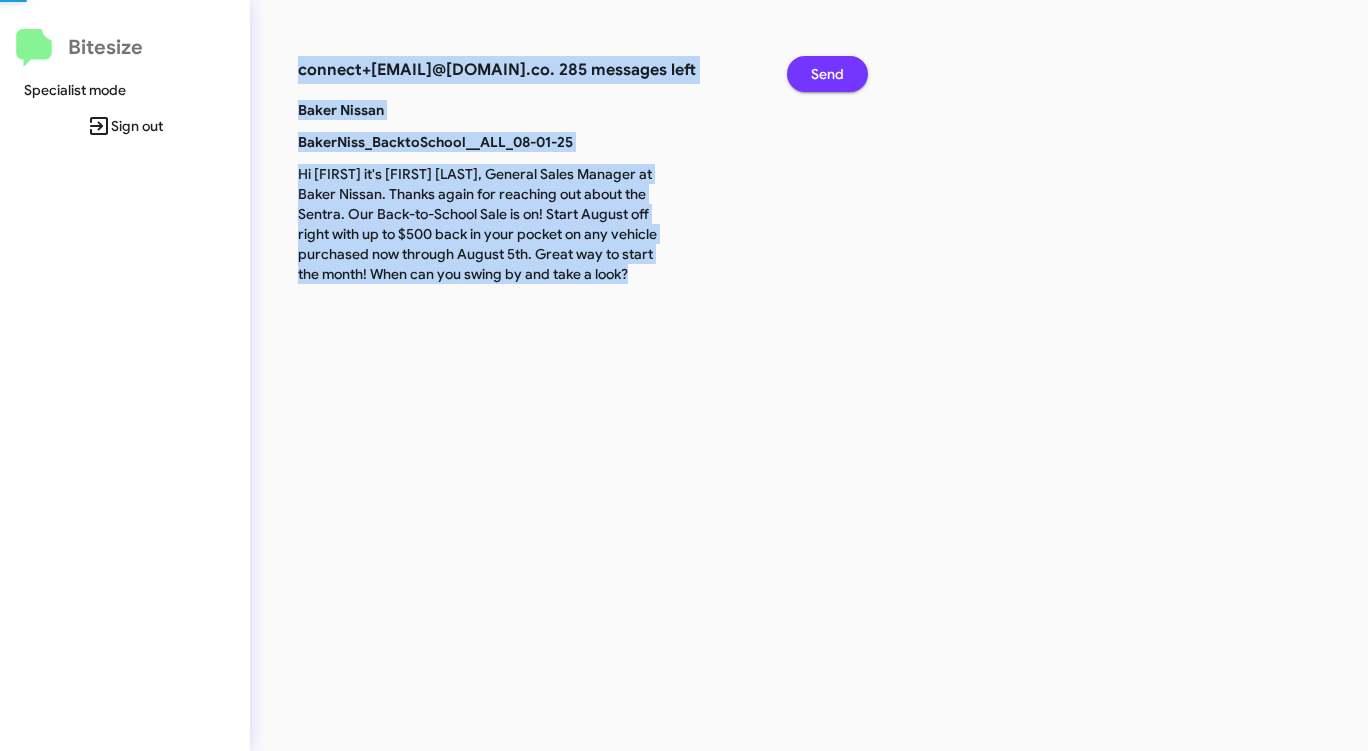 click on "Send" 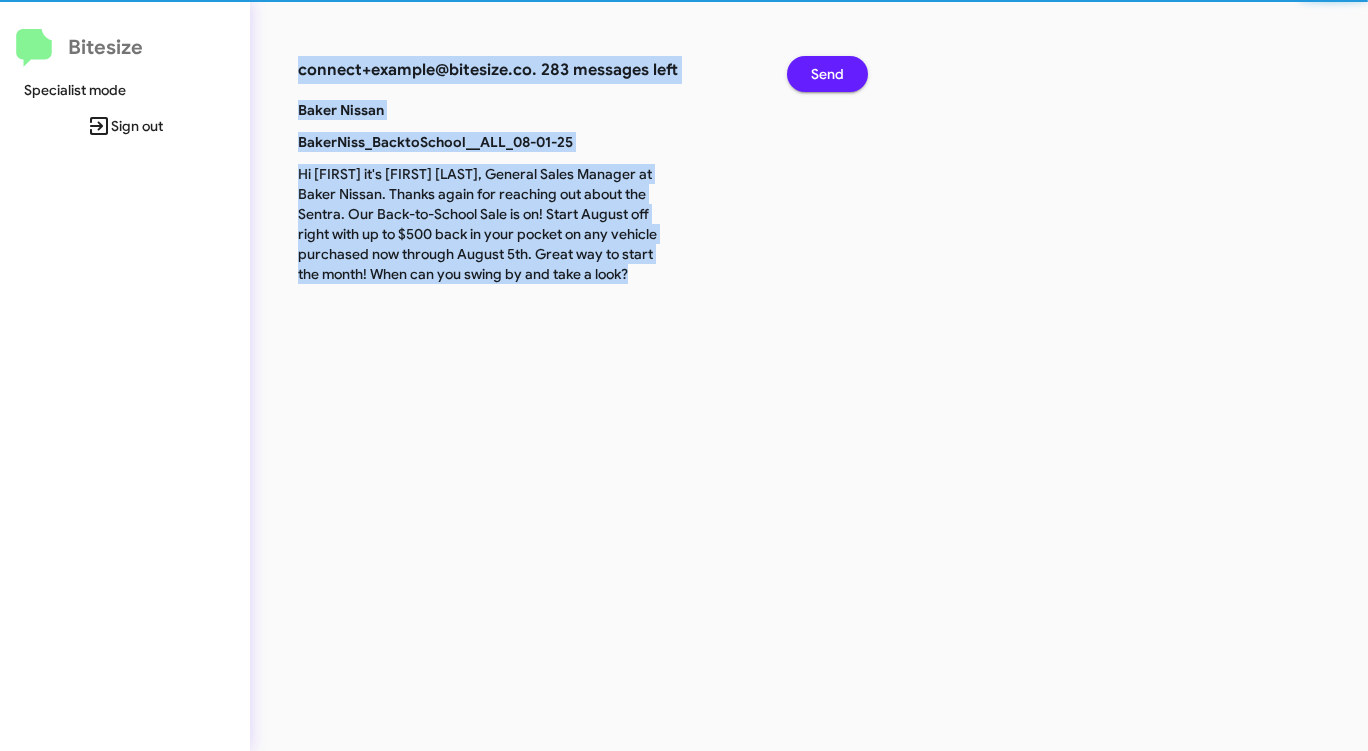 click on "Send" 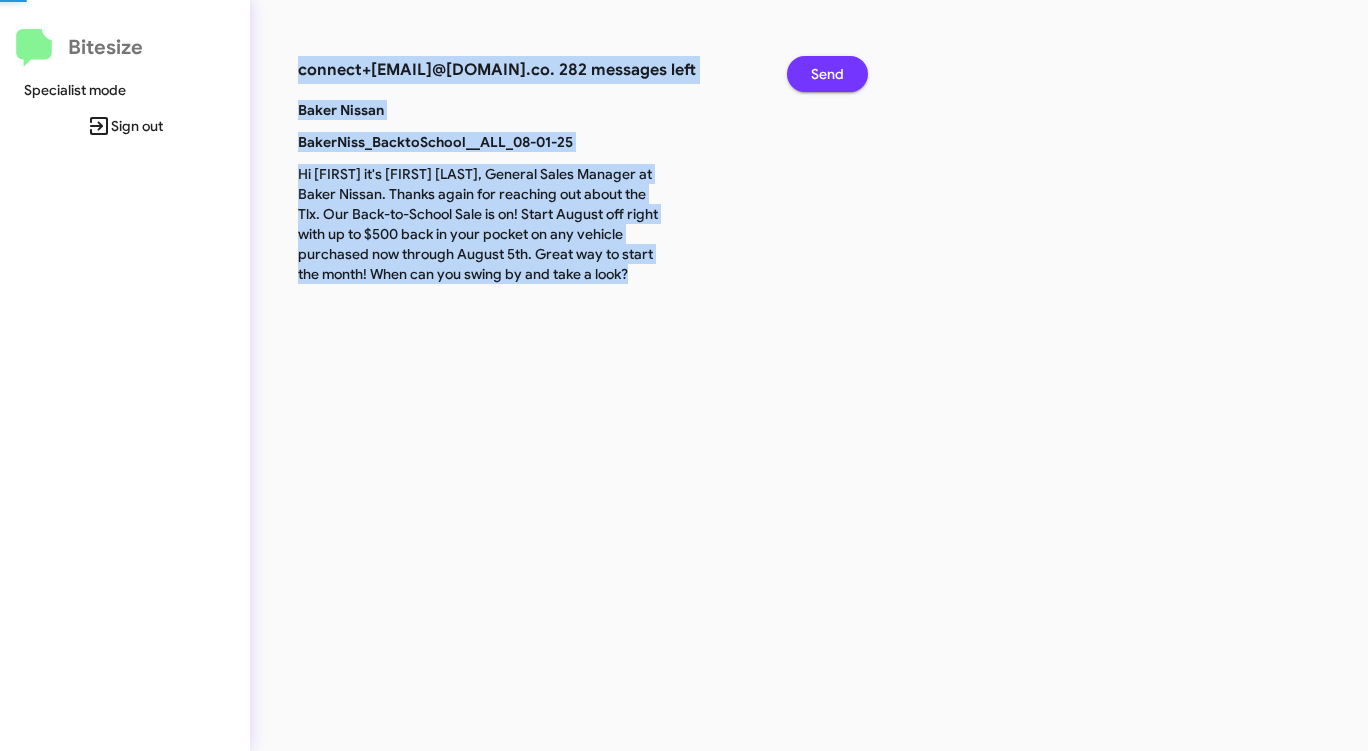click on "Send" 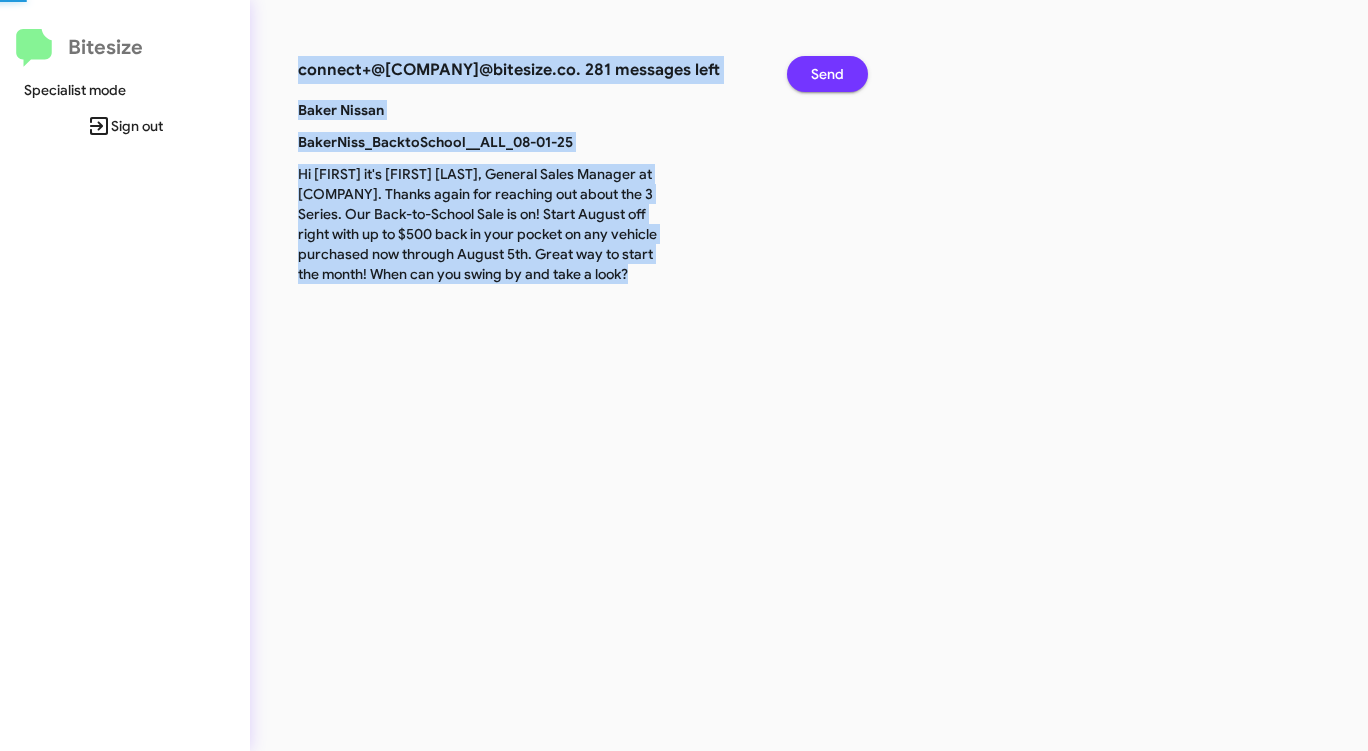 click on "Send" 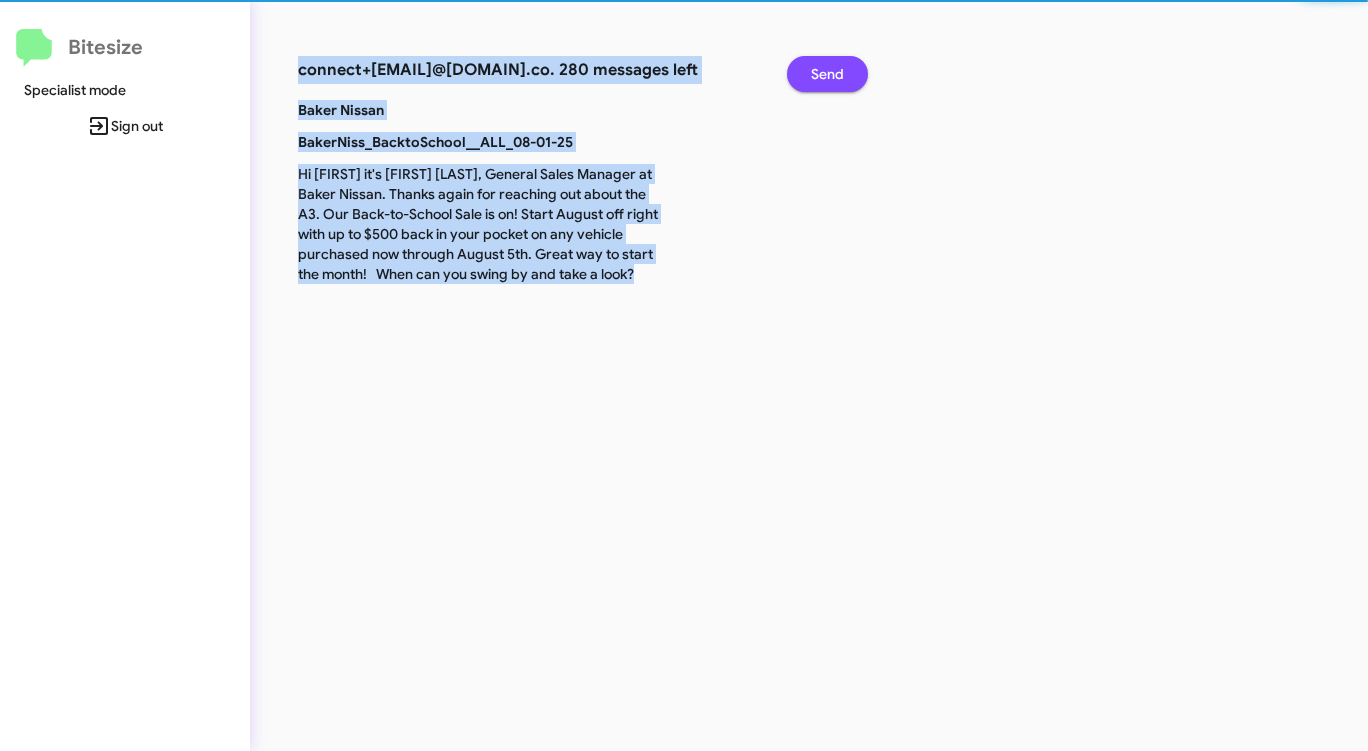 click on "Send" 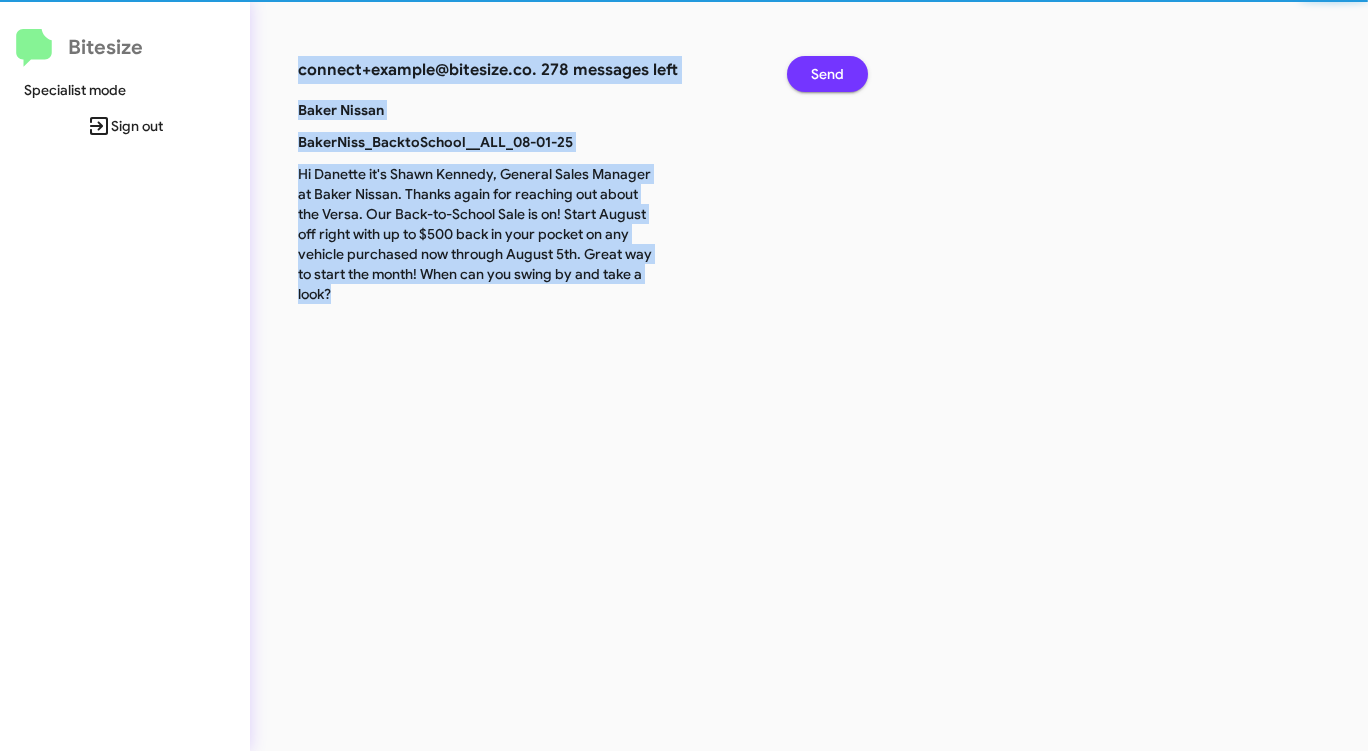 click on "Send" 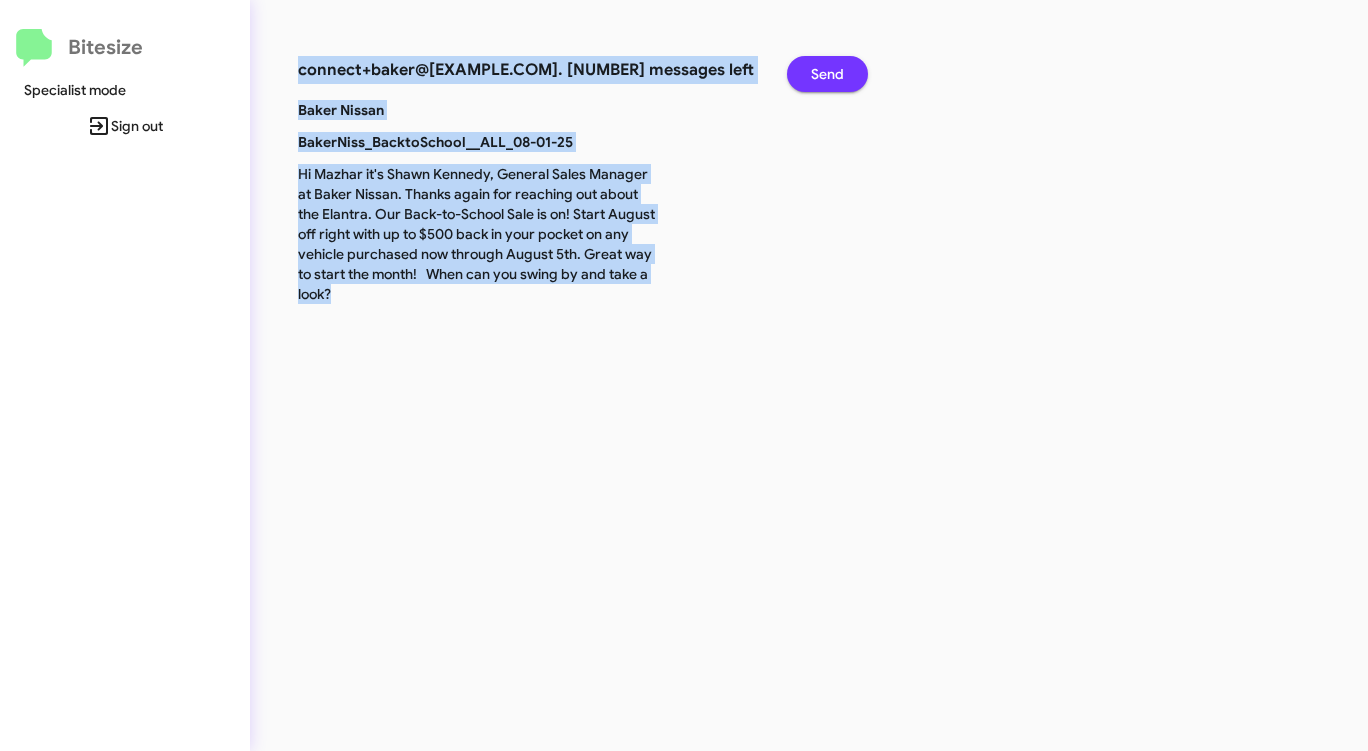 click on "Send" 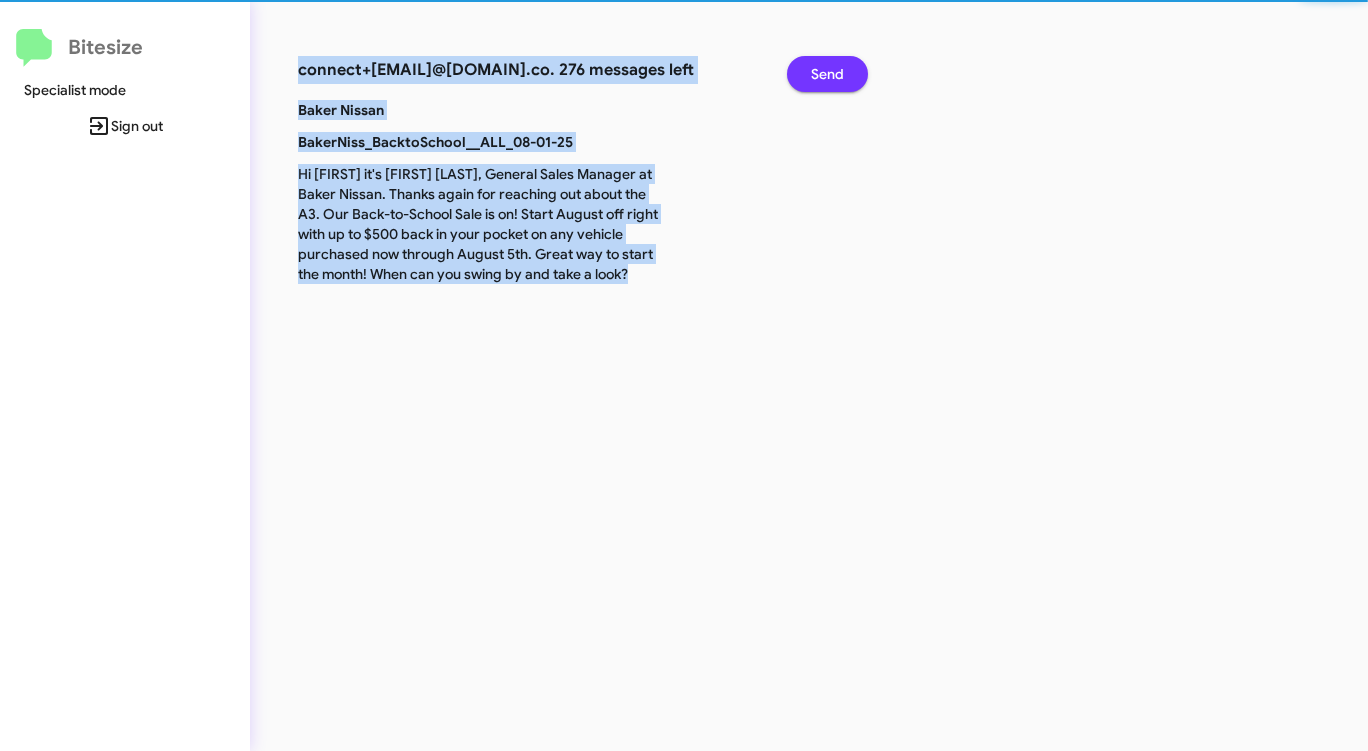 click on "Send" 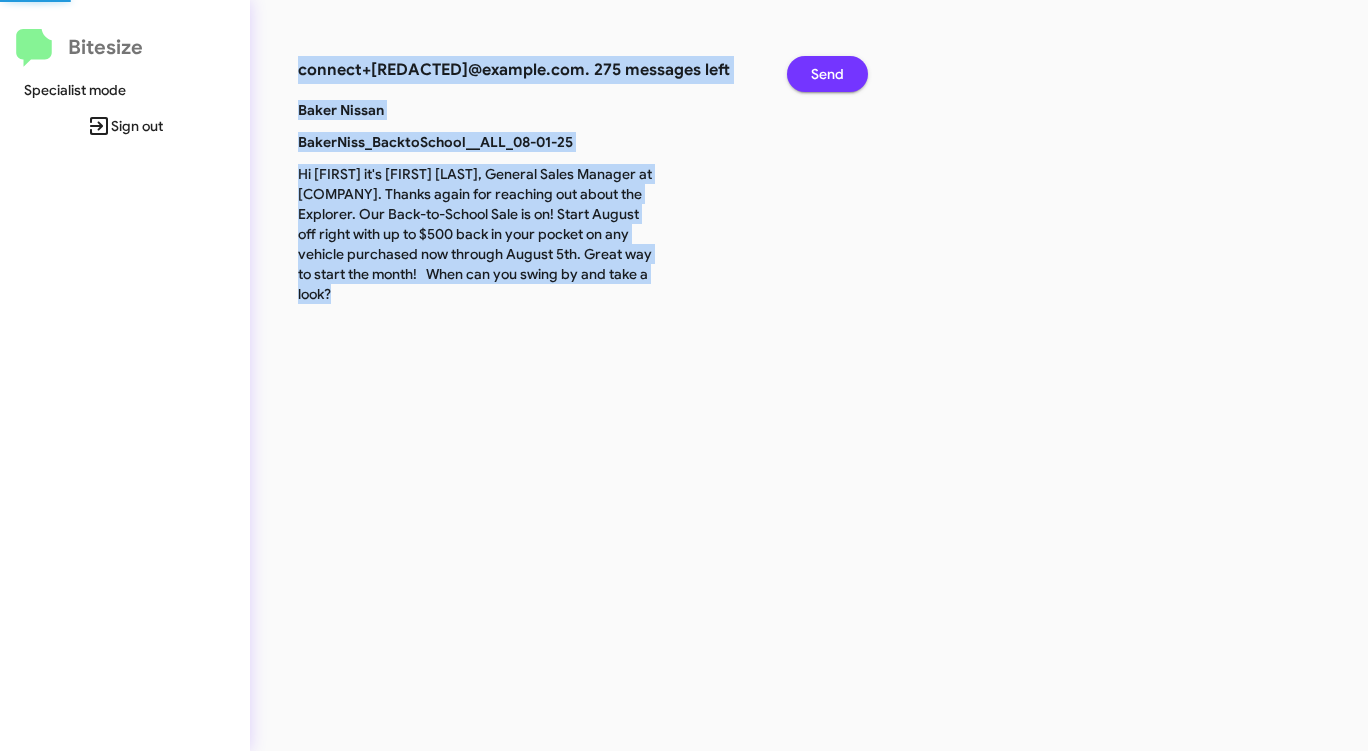 click on "Send" 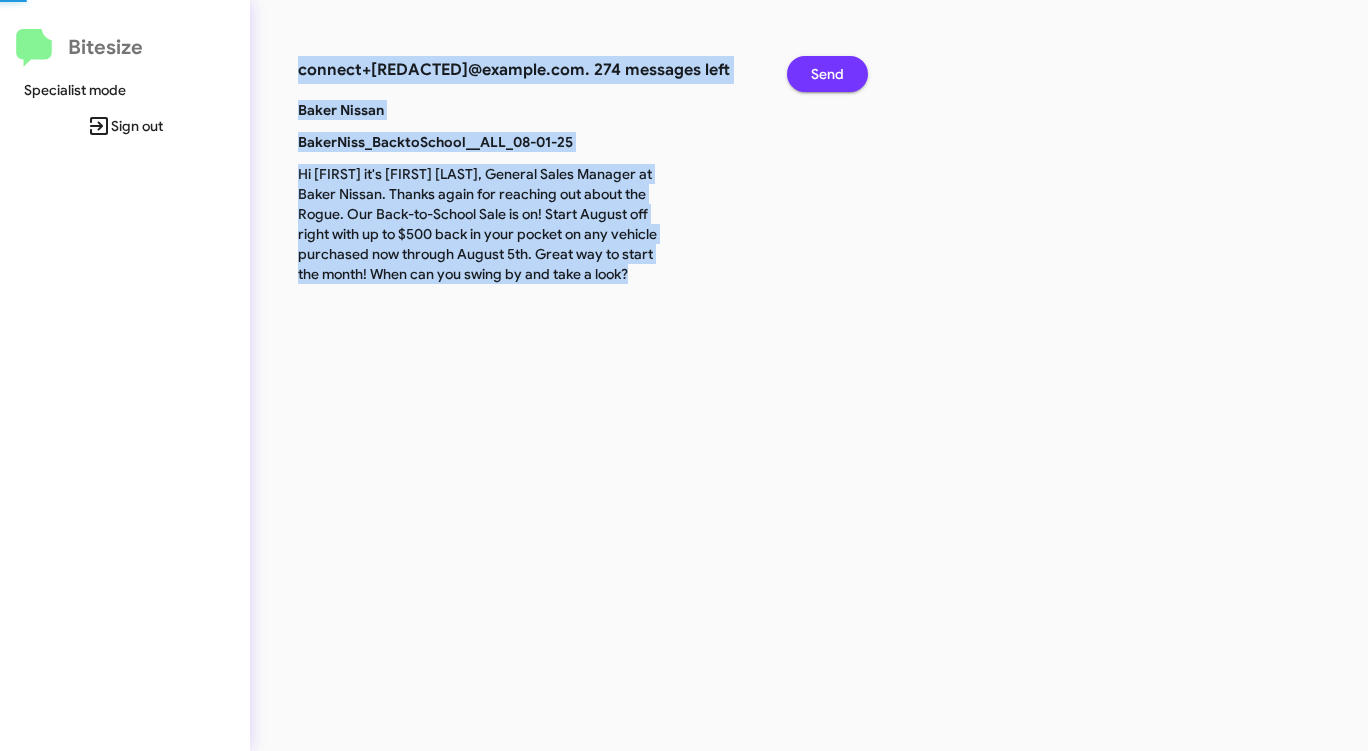 click on "Send" 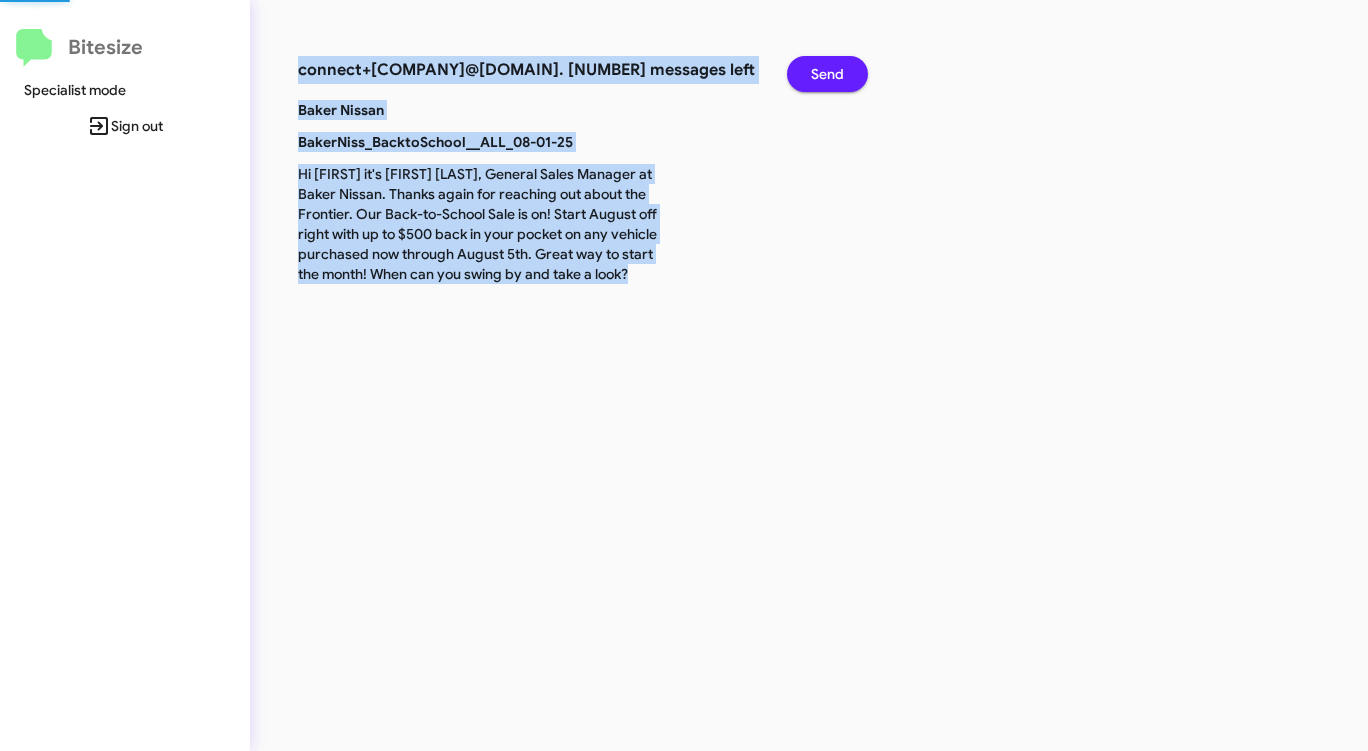 click on "Send" 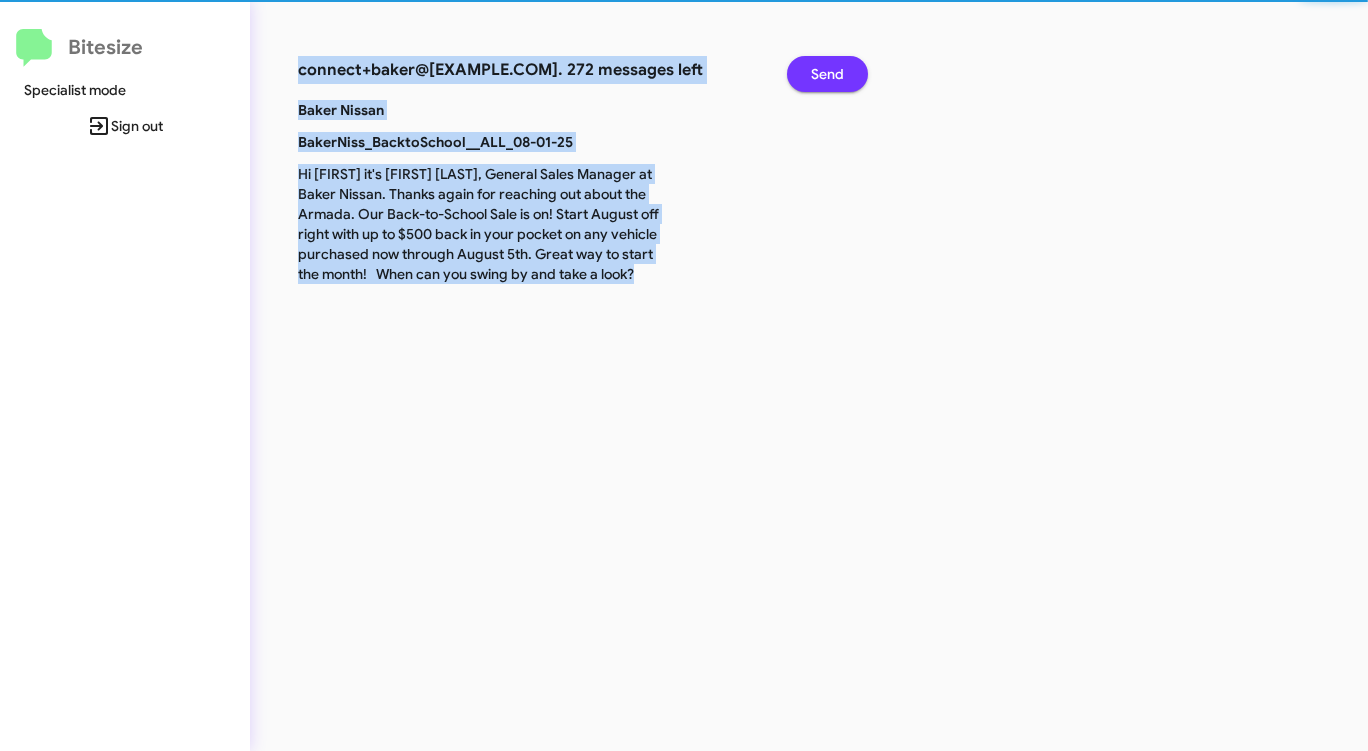 click on "Send" 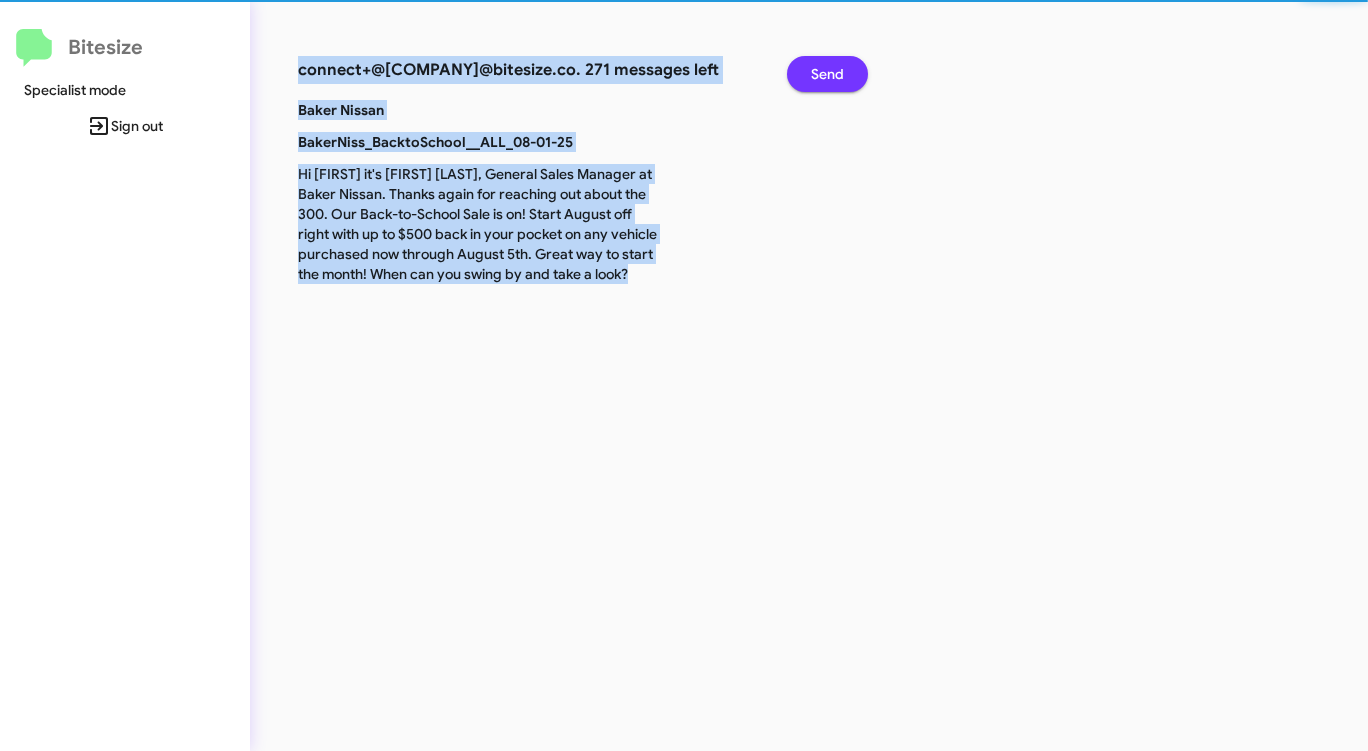 click on "Send" 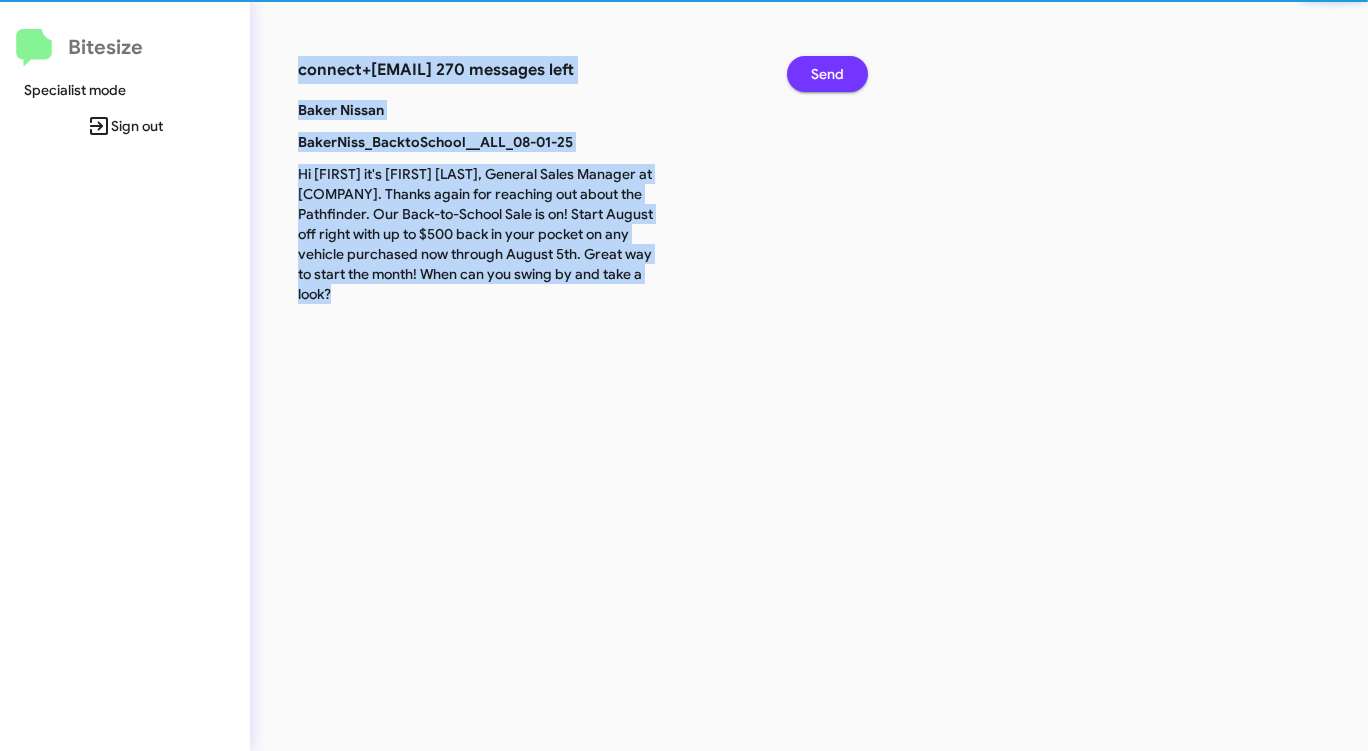 click on "Send" 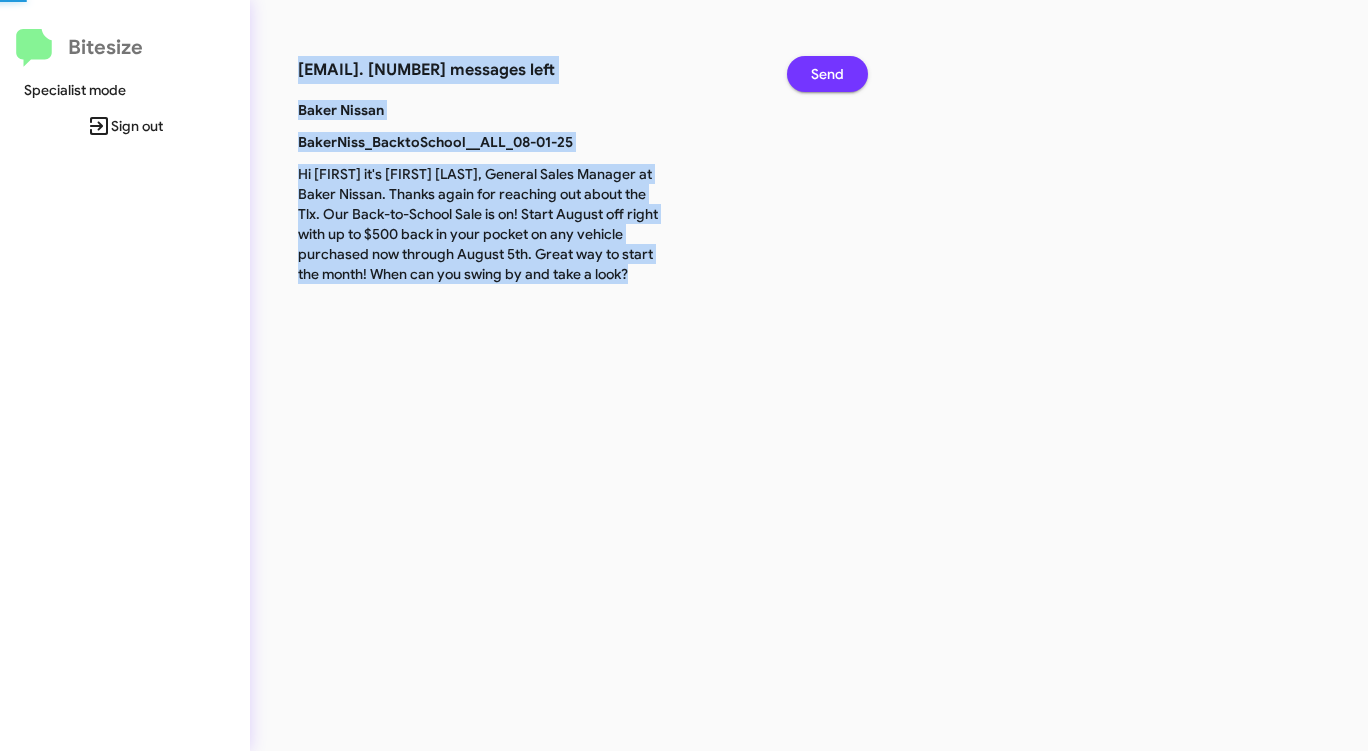 click on "Send" 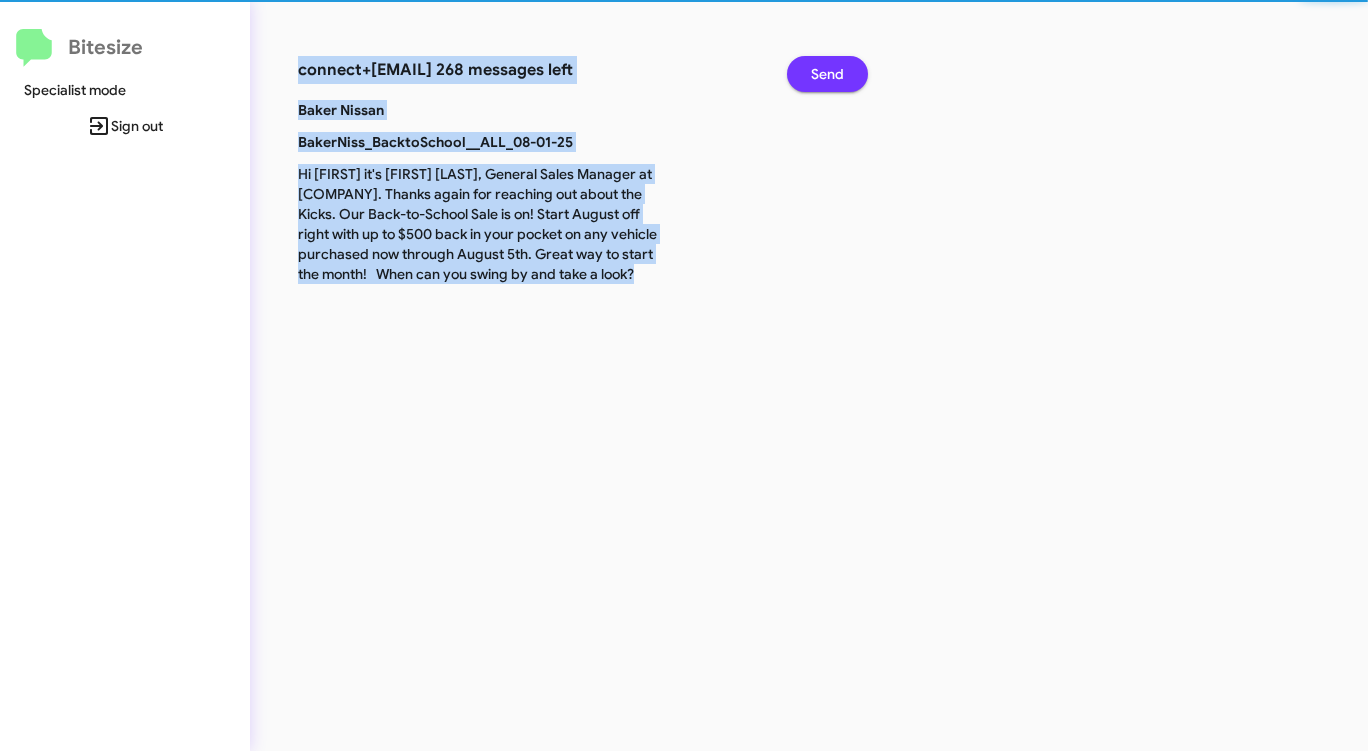 click on "Send" 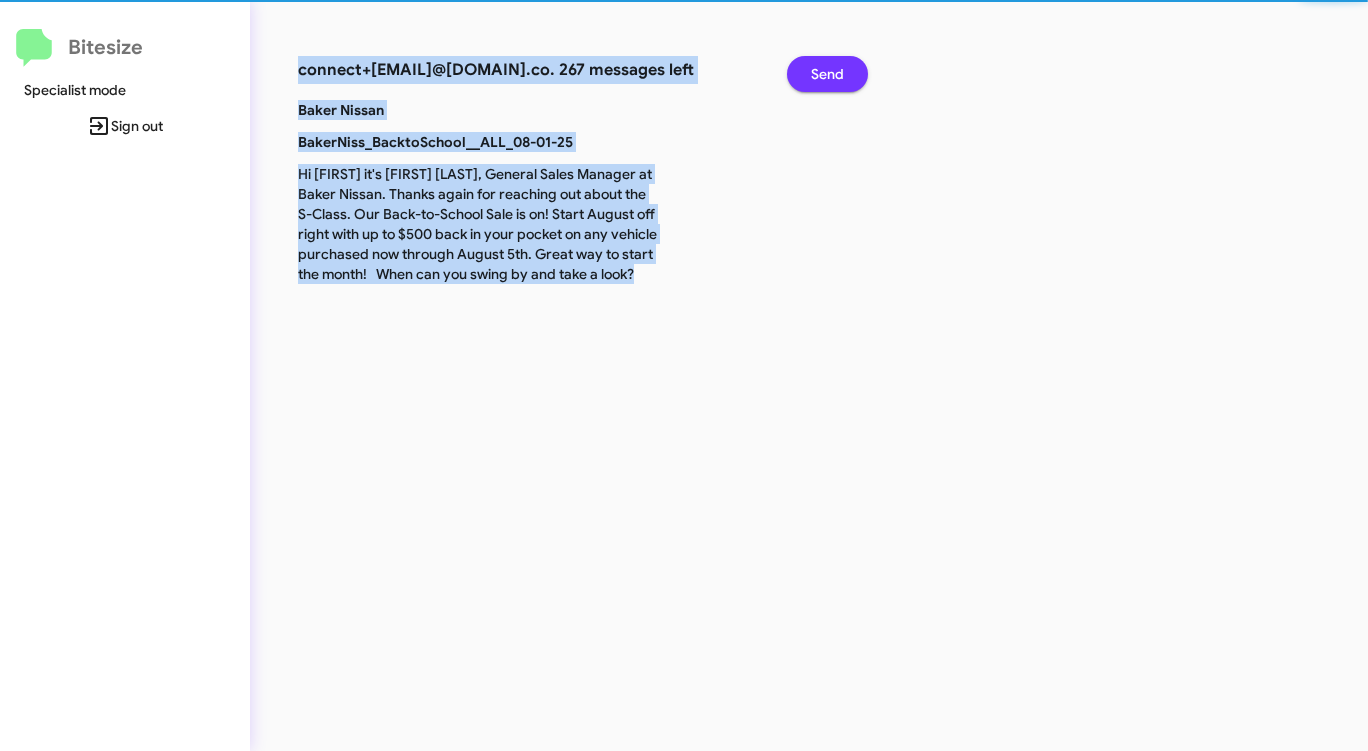 click on "Send" 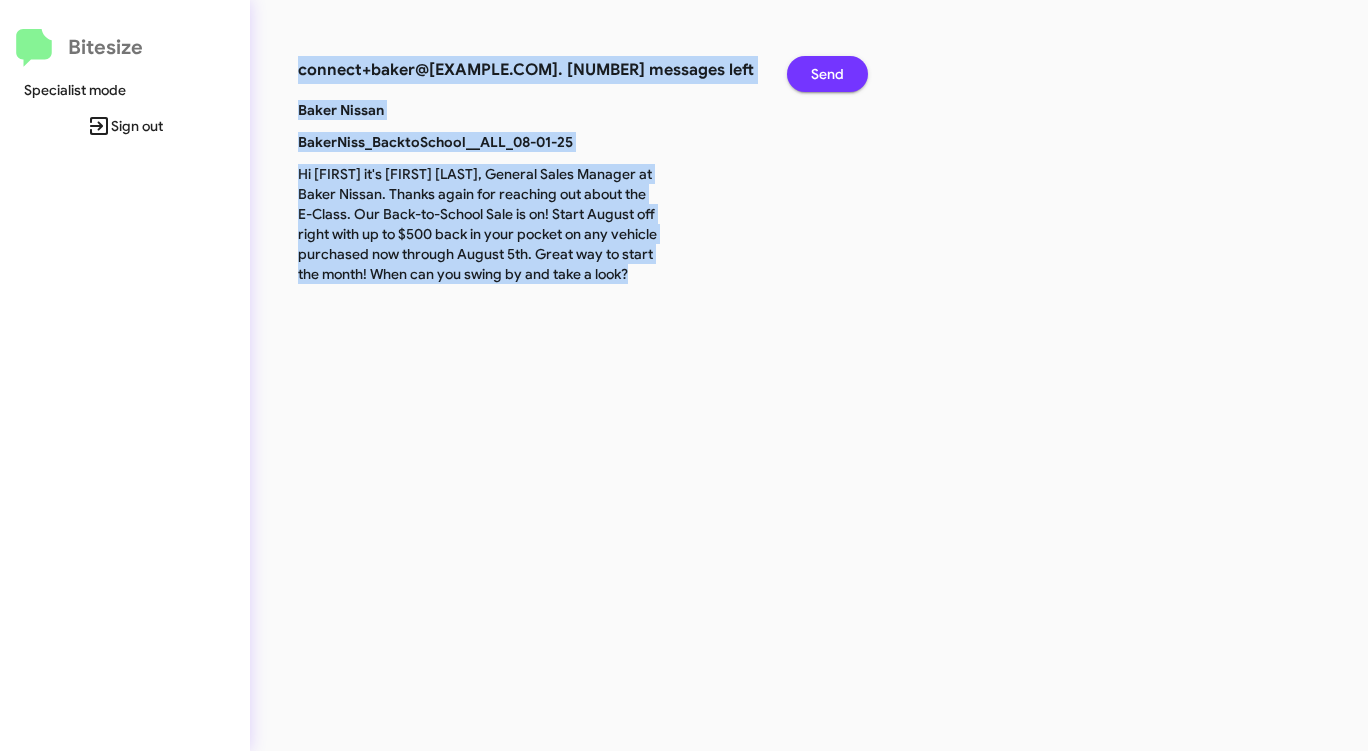 click on "Send" 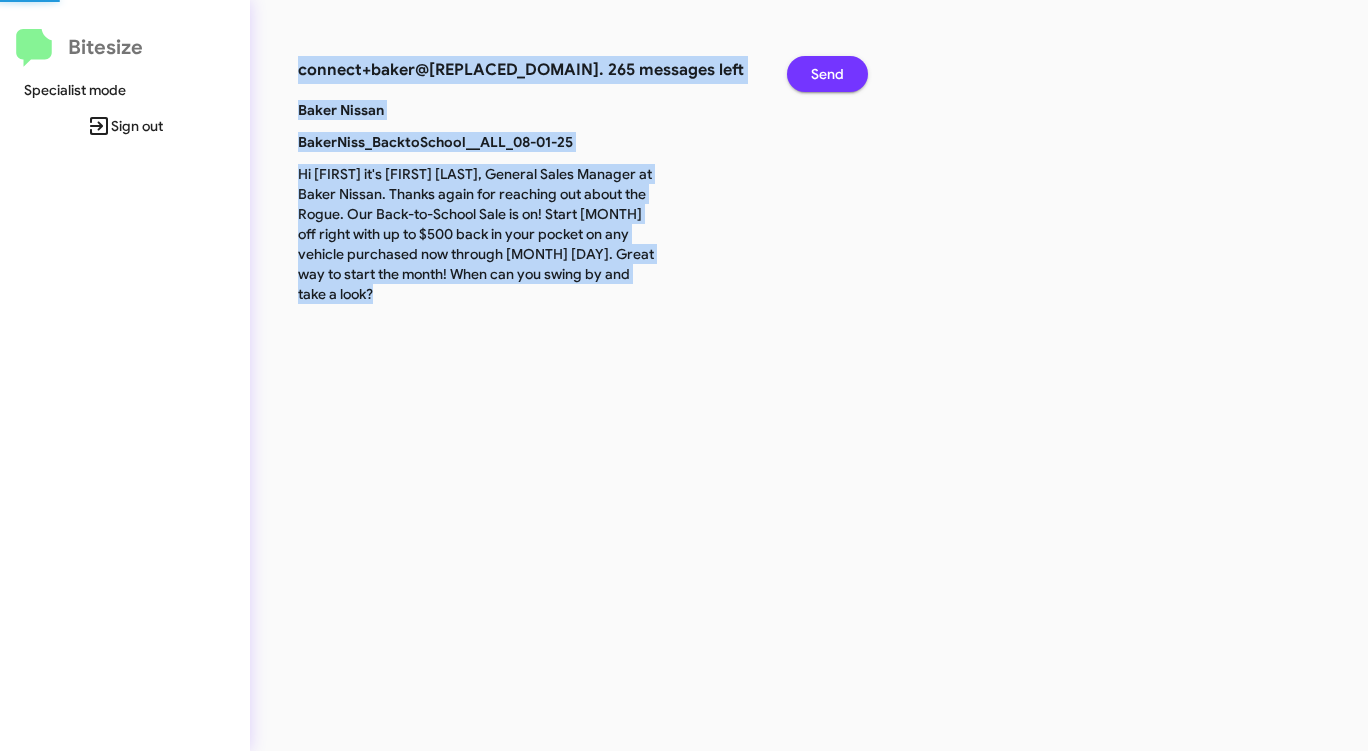 click on "Send" 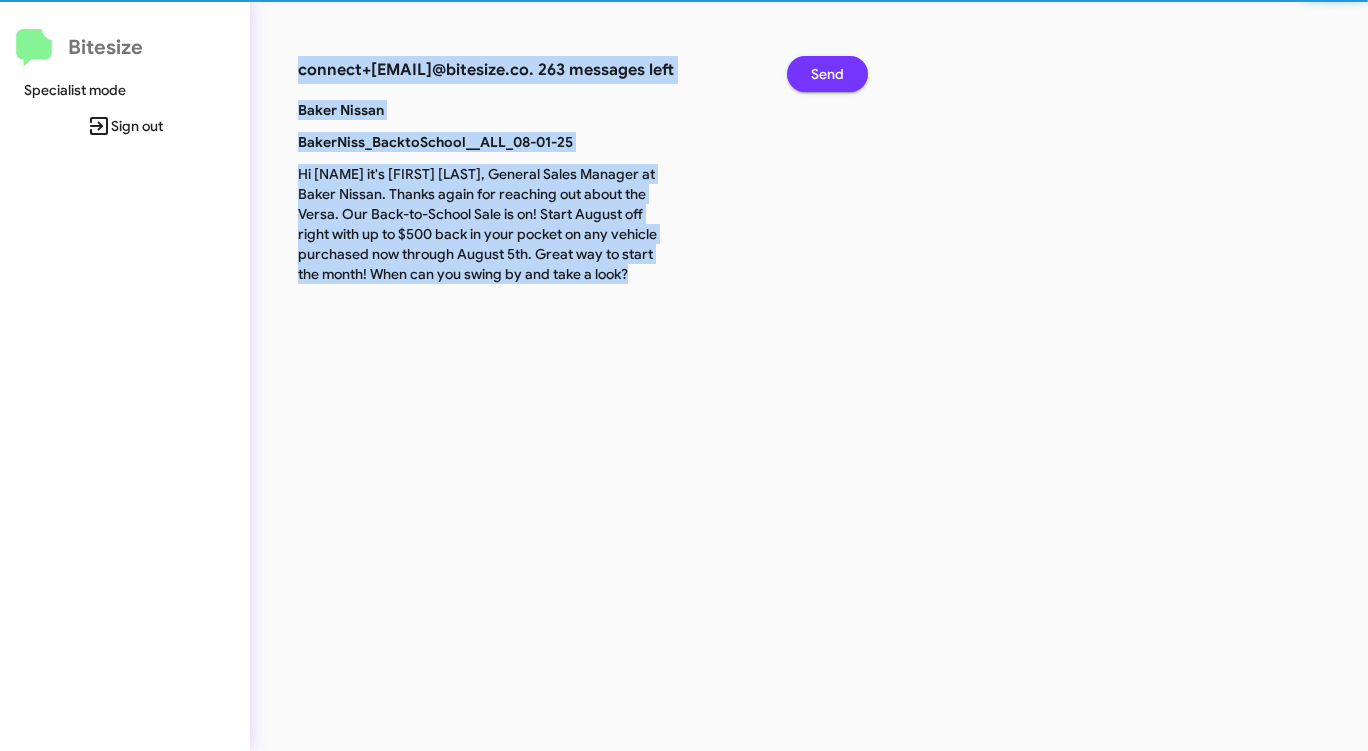 click on "Send" 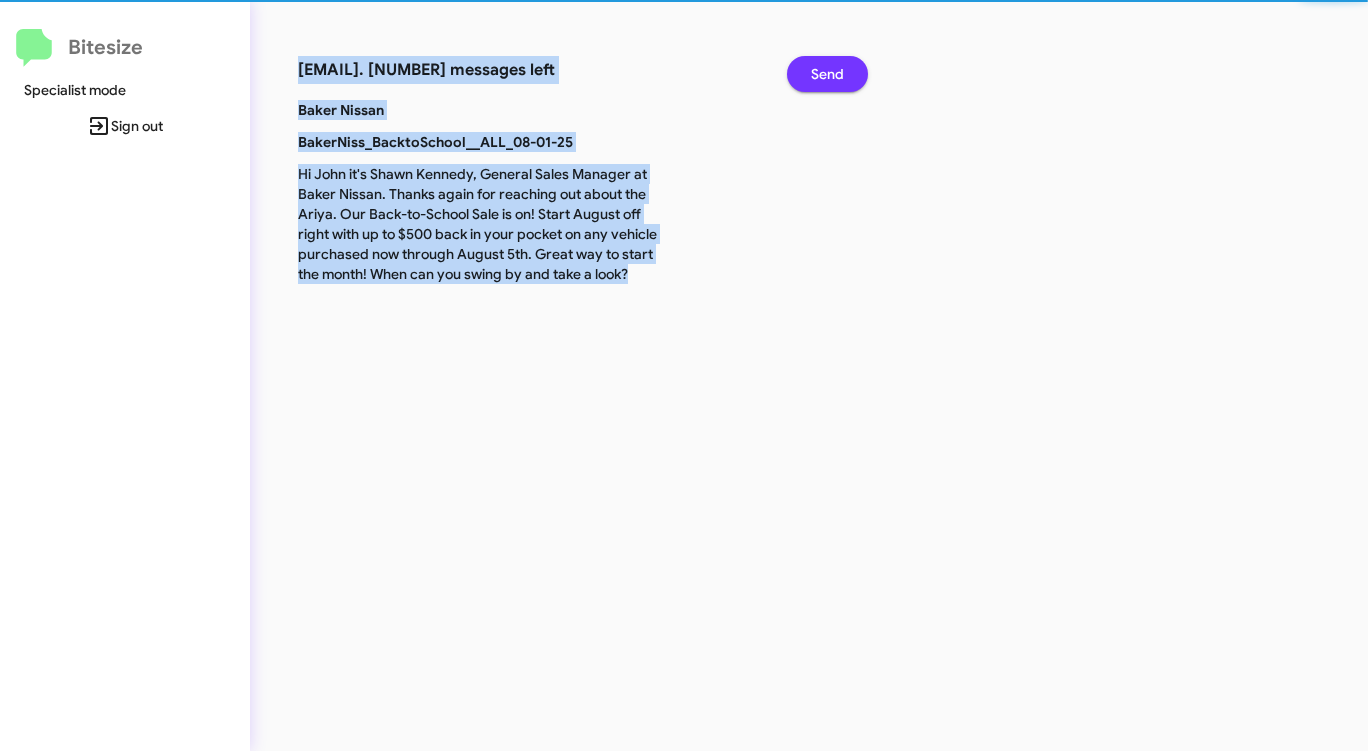 click 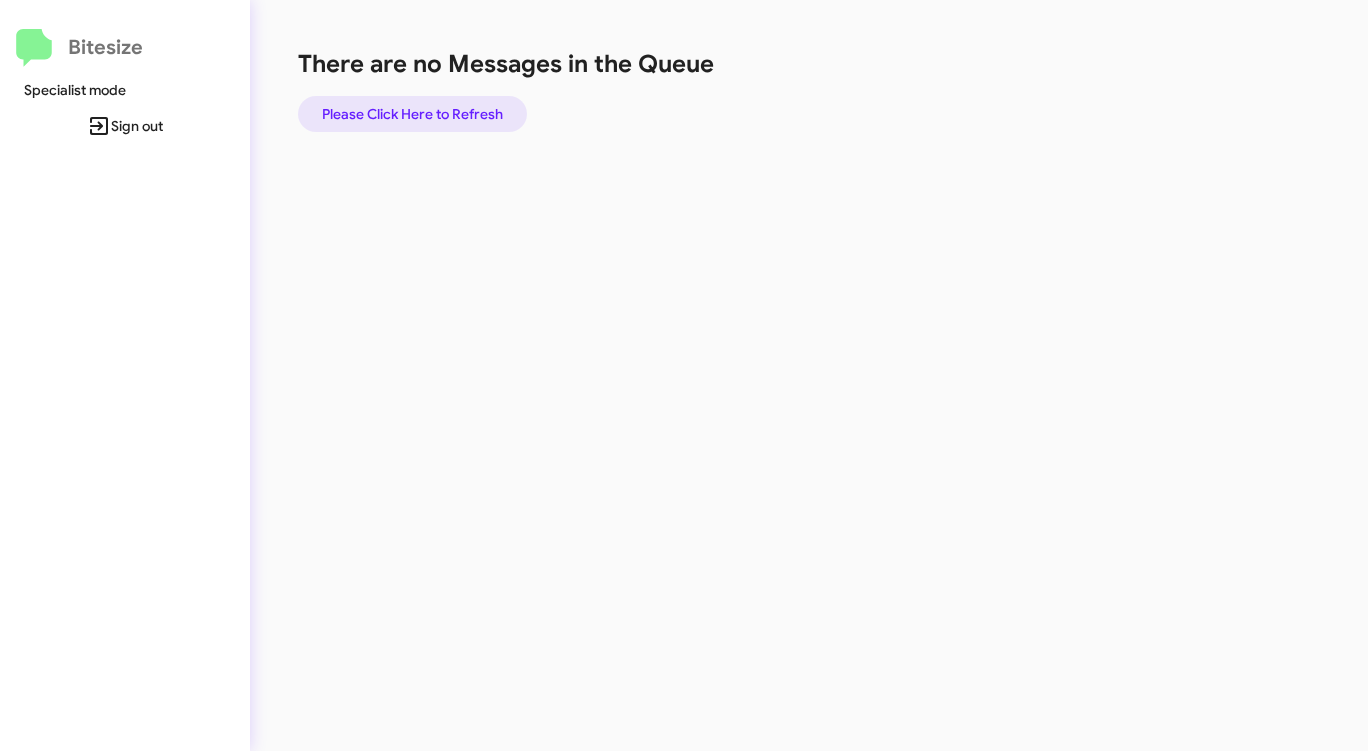 drag, startPoint x: 476, startPoint y: 111, endPoint x: 486, endPoint y: 109, distance: 10.198039 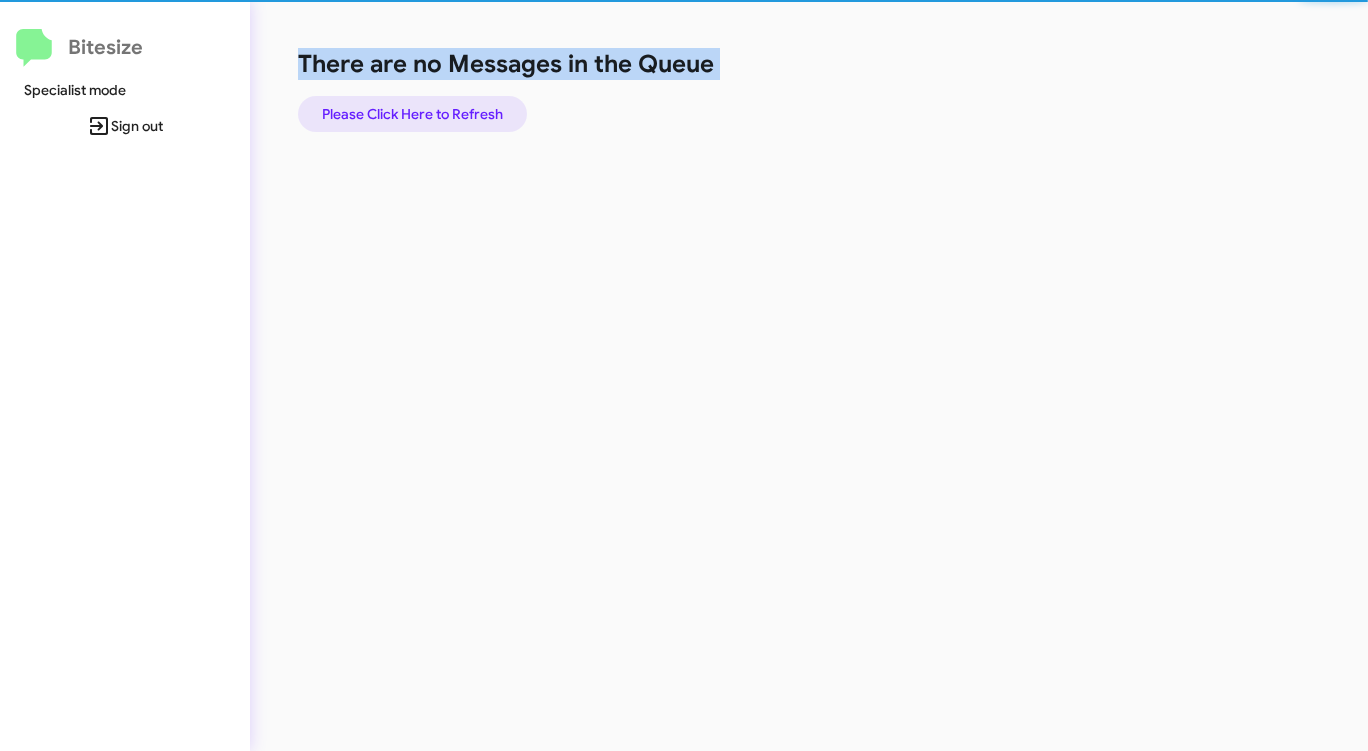 drag, startPoint x: 425, startPoint y: 119, endPoint x: 474, endPoint y: 118, distance: 49.010204 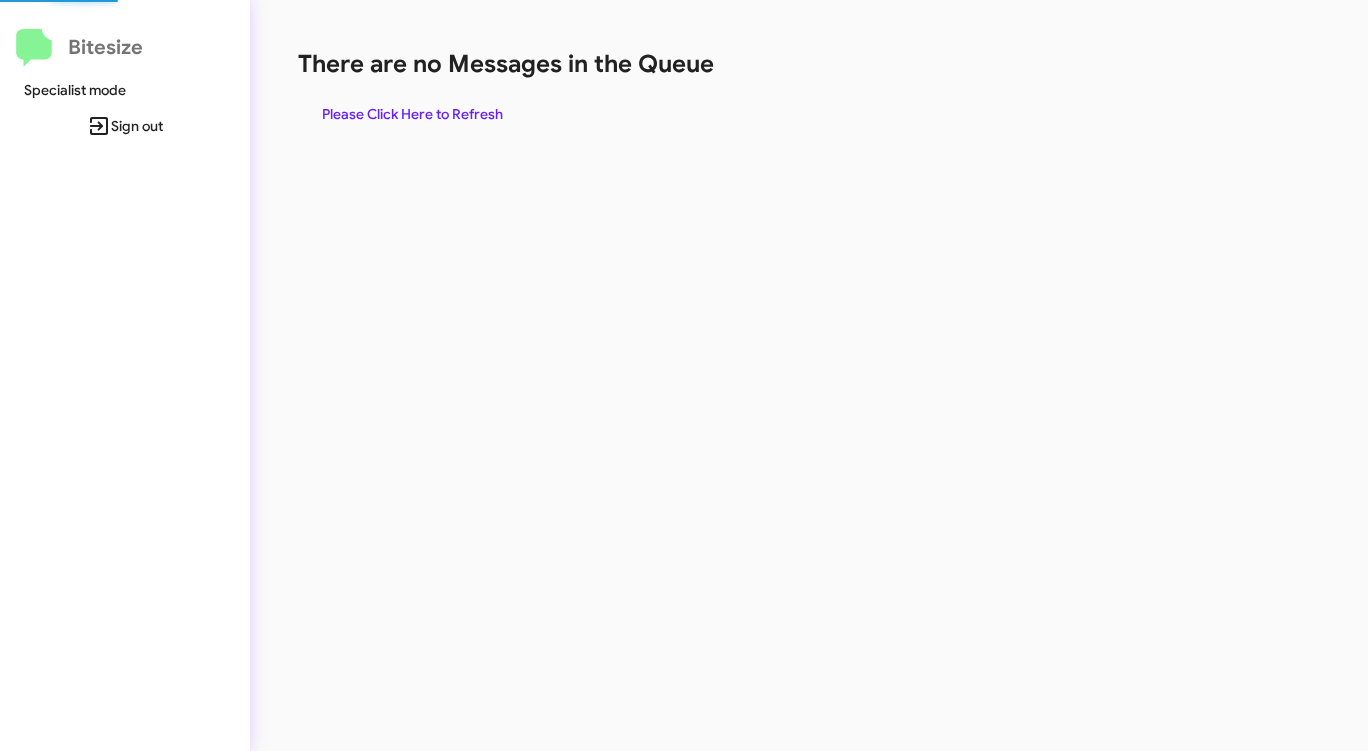 scroll, scrollTop: 0, scrollLeft: 0, axis: both 